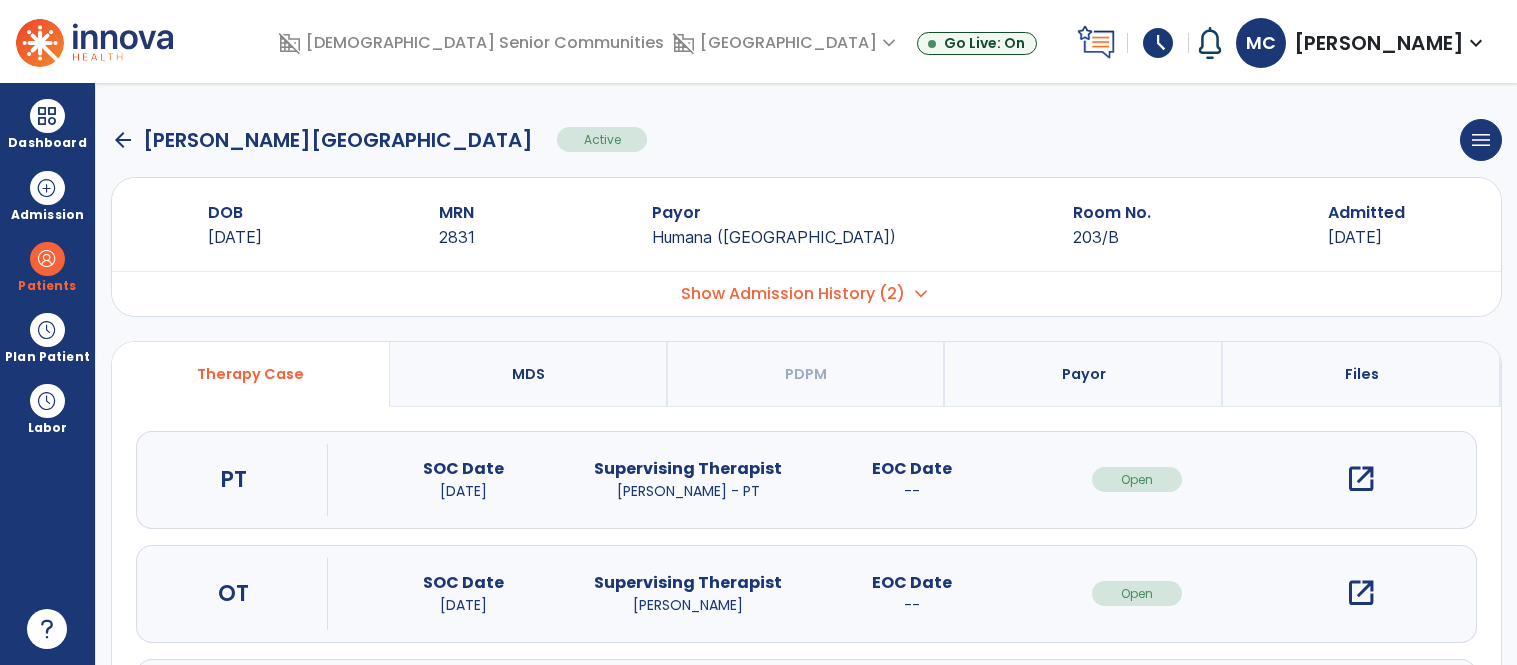 scroll, scrollTop: 0, scrollLeft: 0, axis: both 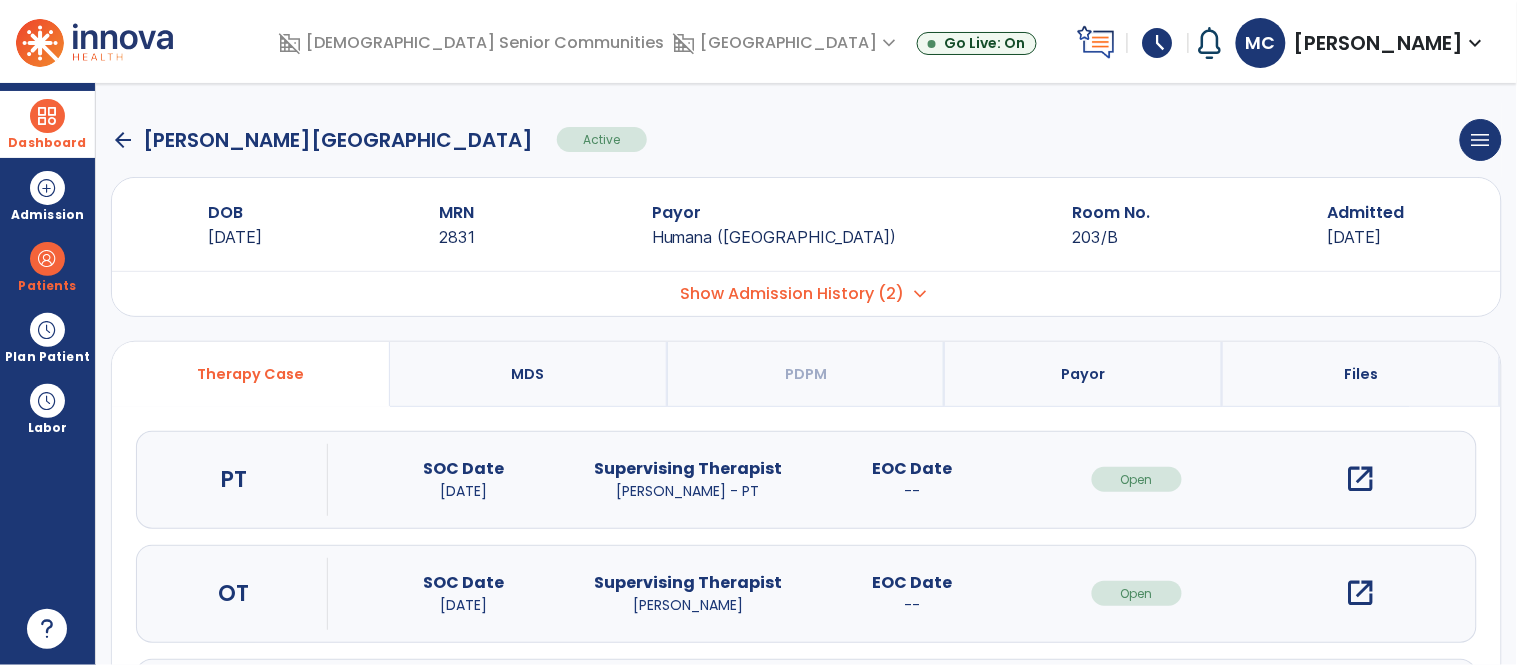 click on "Dashboard  dashboard  Therapist Dashboard" at bounding box center (47, 124) 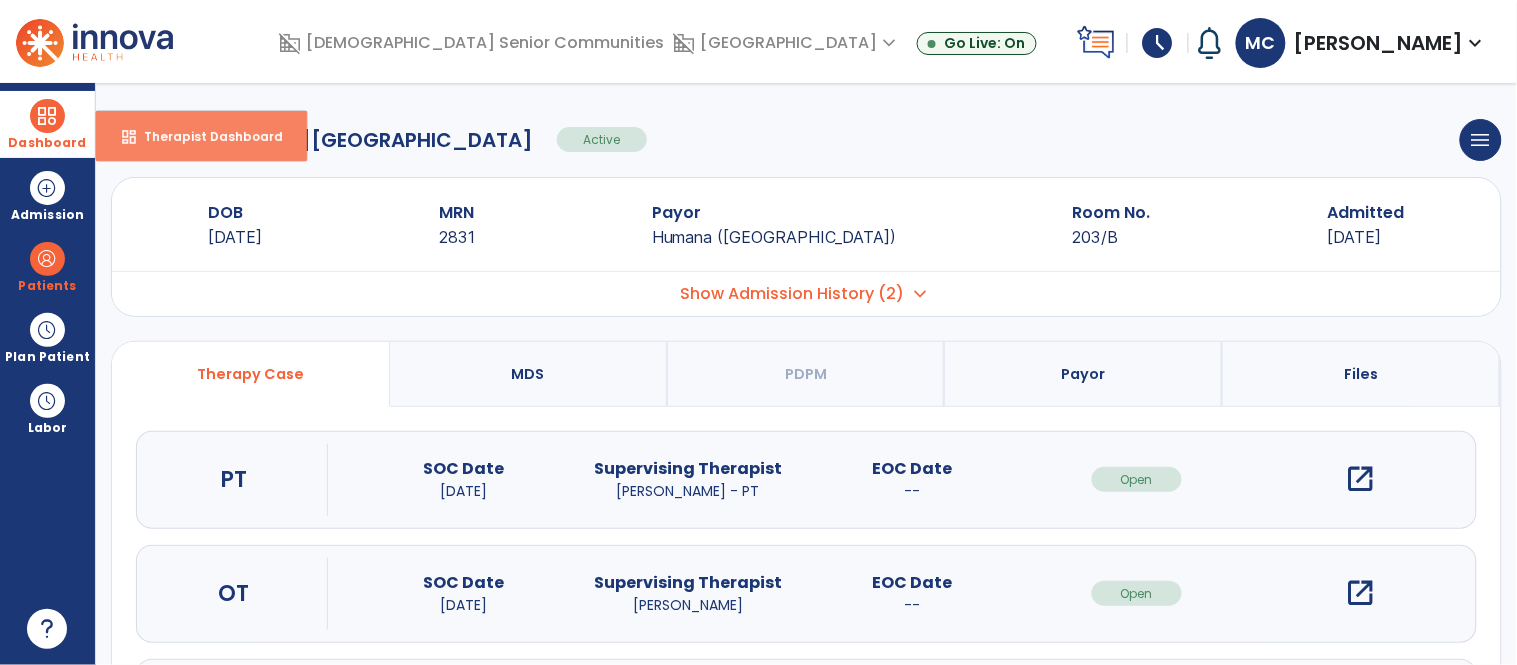 click on "dashboard  Therapist Dashboard" at bounding box center [201, 136] 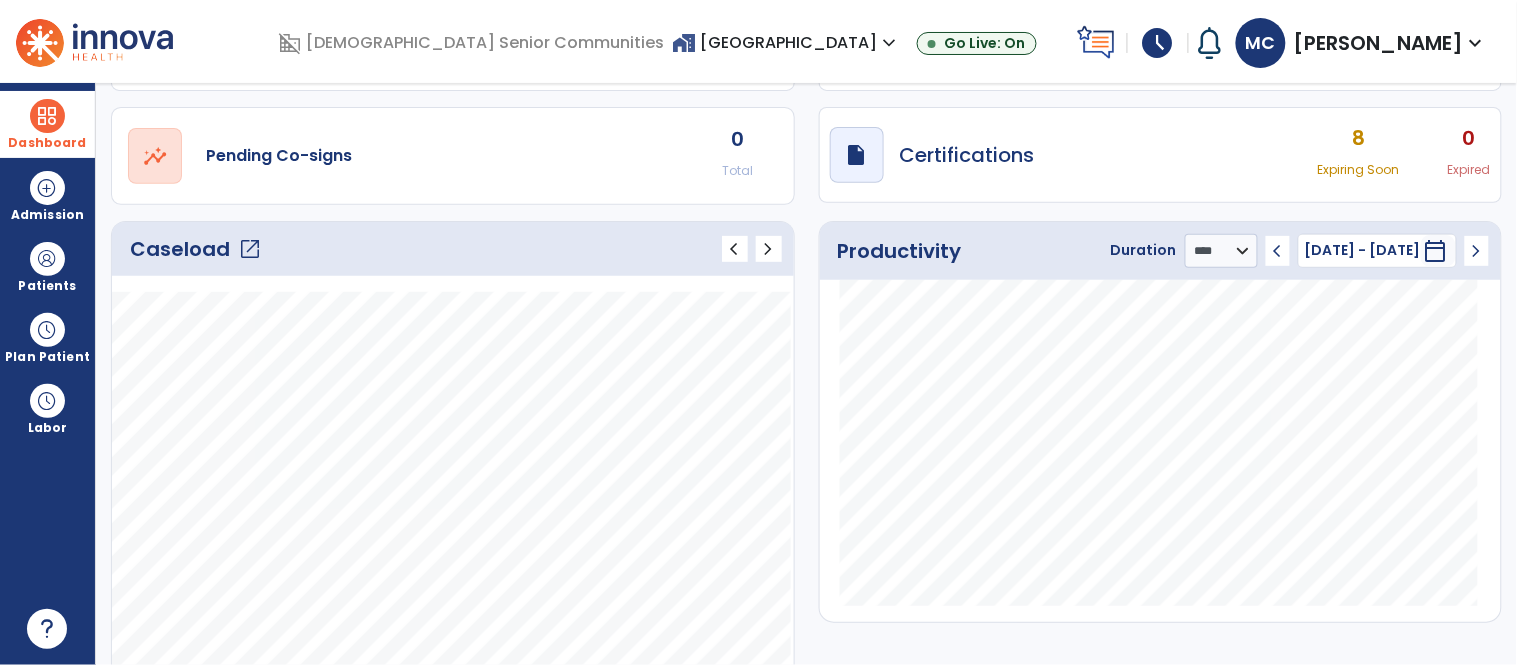 scroll, scrollTop: 142, scrollLeft: 0, axis: vertical 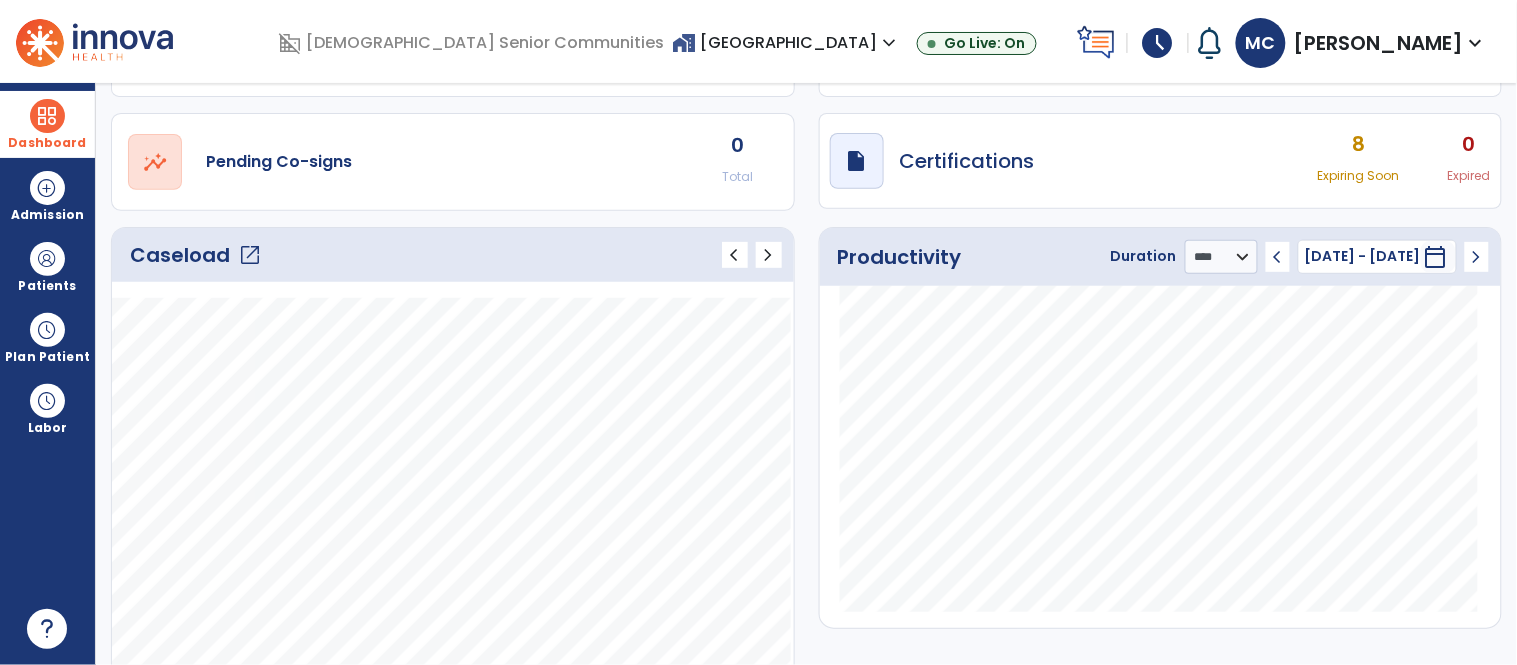 click on "open_in_new" 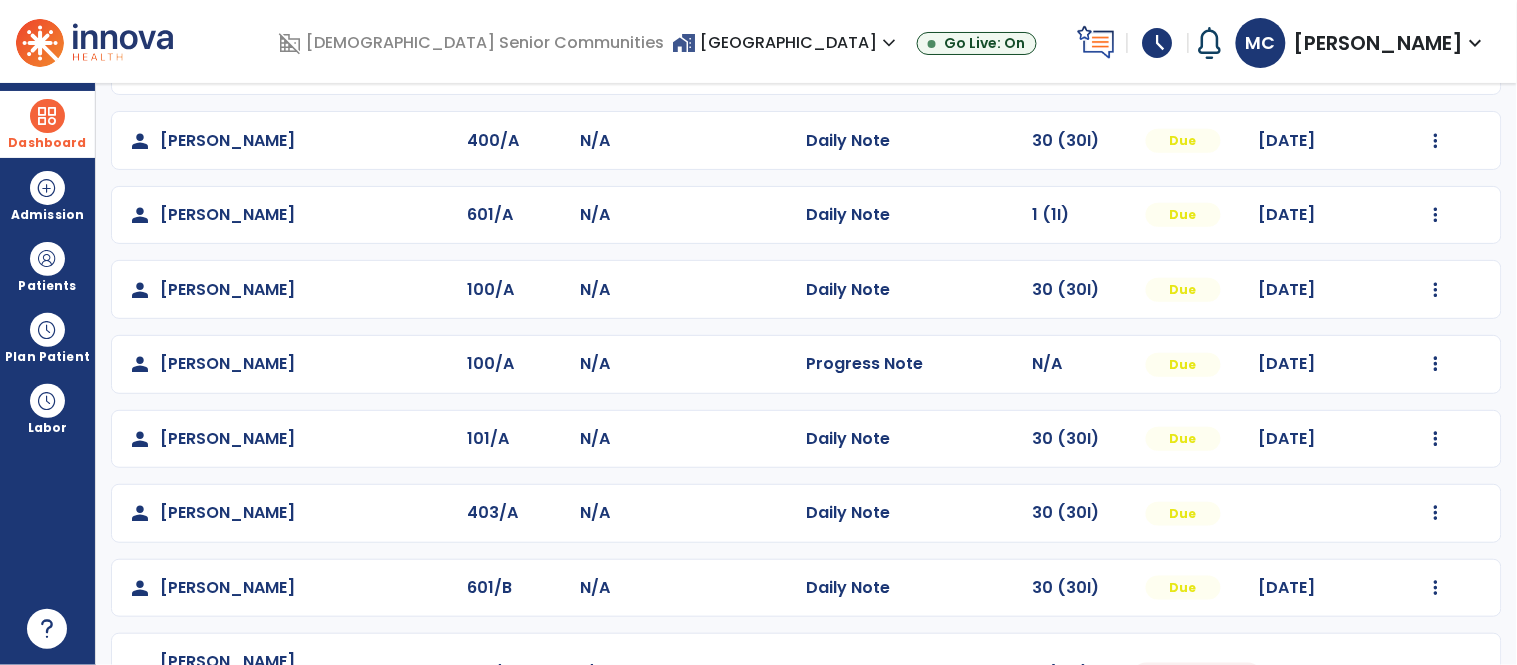 scroll, scrollTop: 494, scrollLeft: 0, axis: vertical 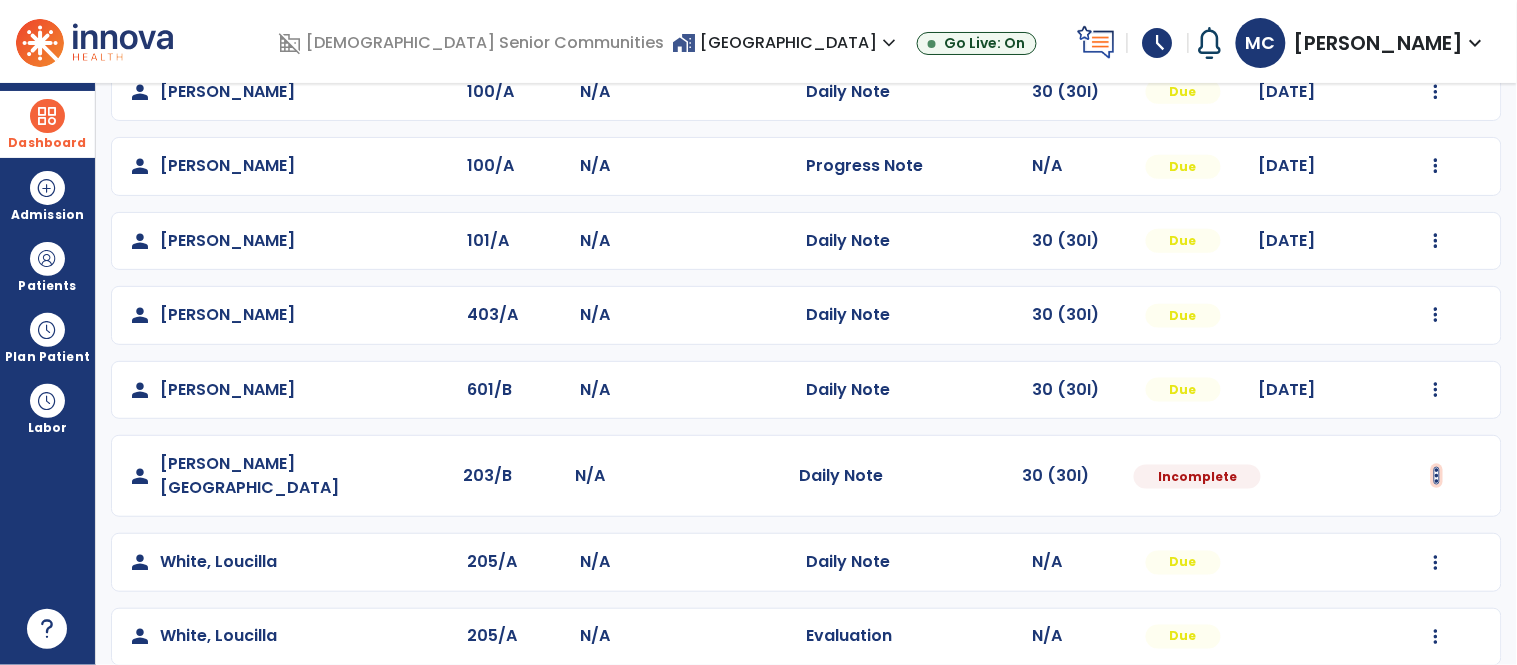 click at bounding box center (1436, -206) 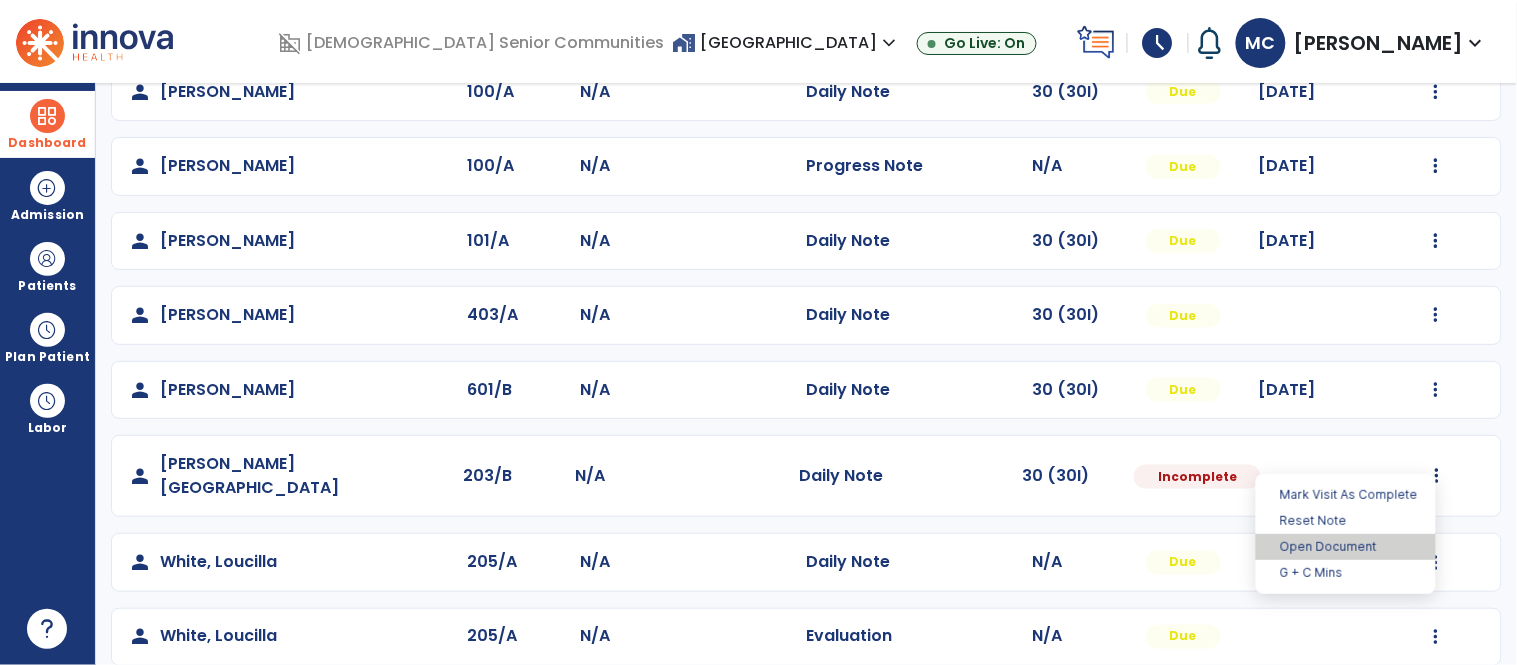 click on "Open Document" at bounding box center [1346, 547] 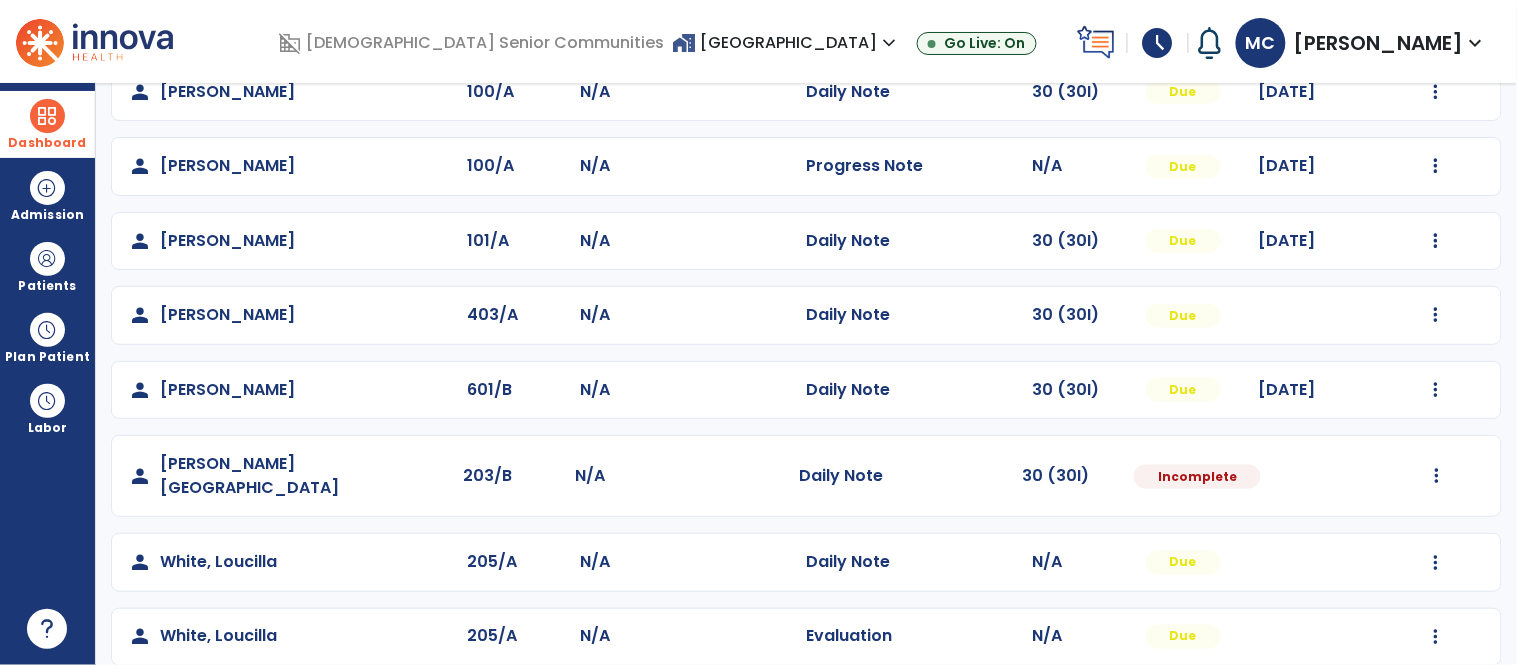 select on "*" 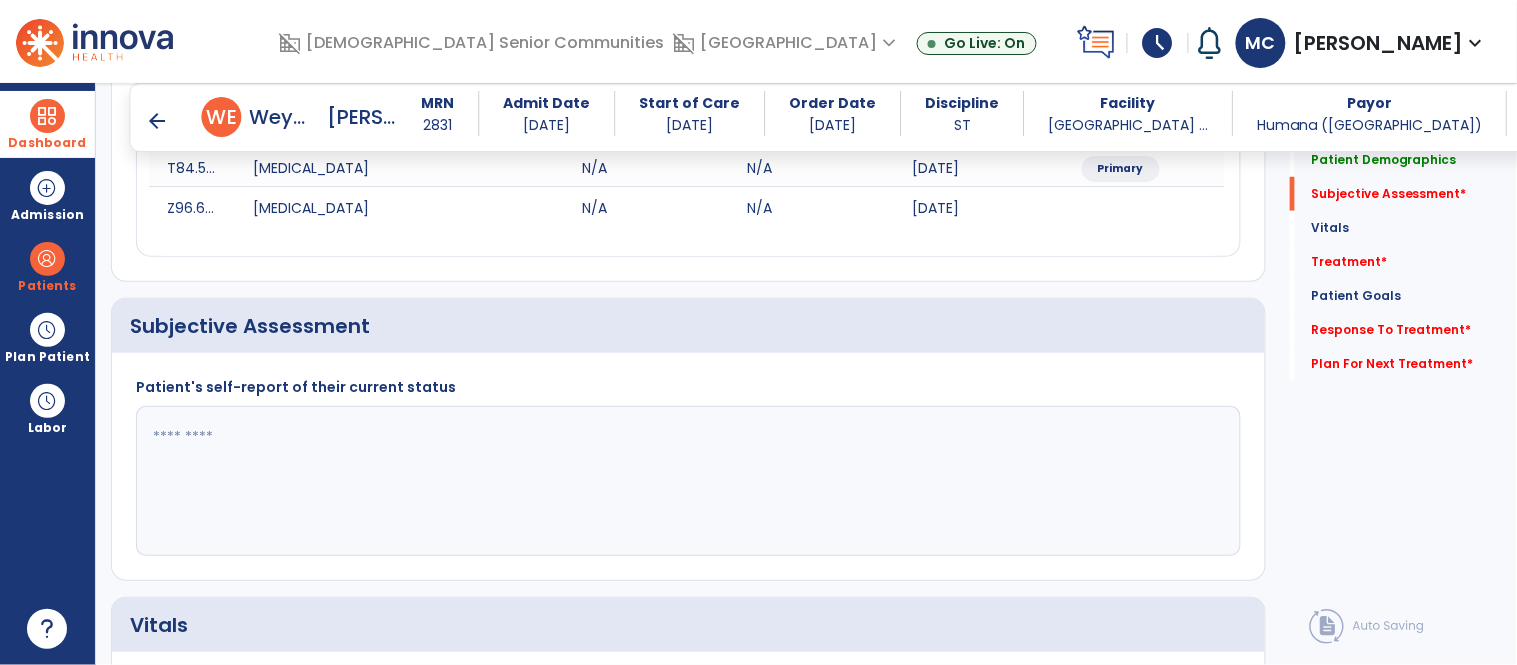 scroll, scrollTop: 350, scrollLeft: 0, axis: vertical 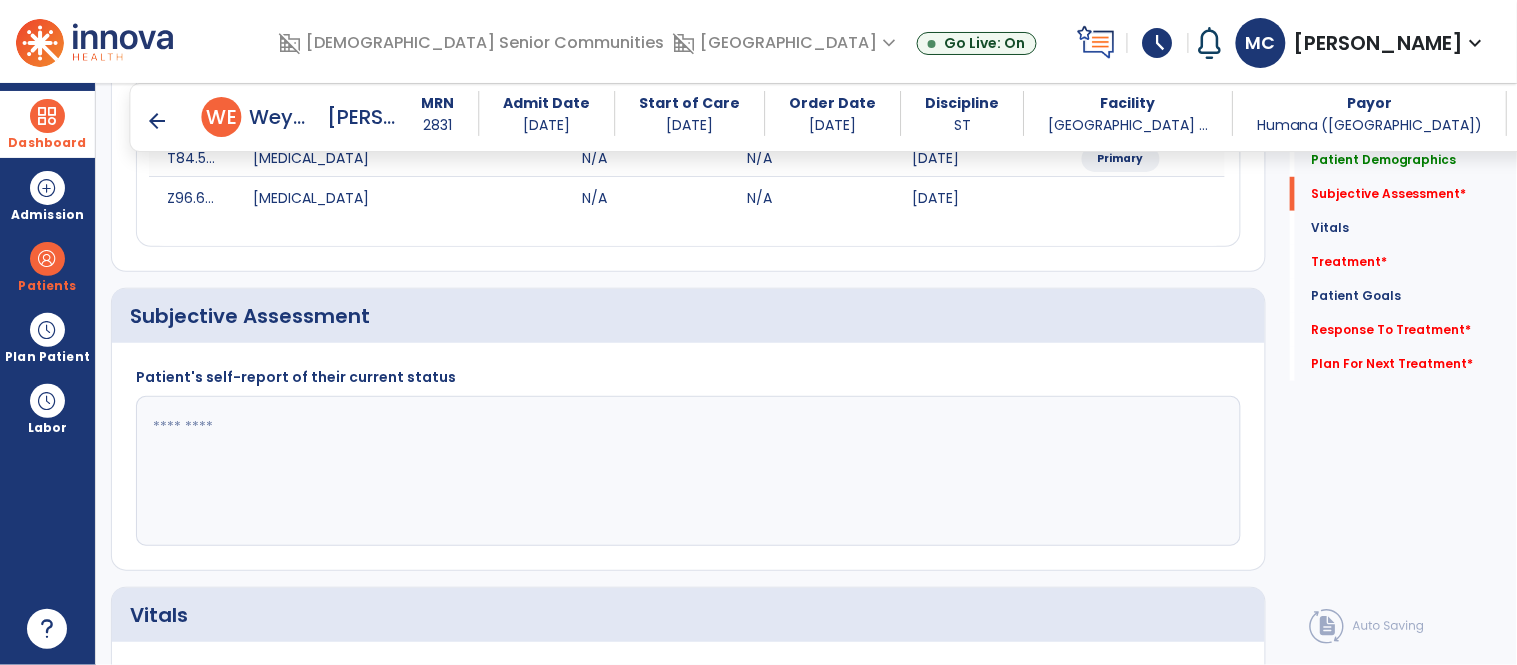 click 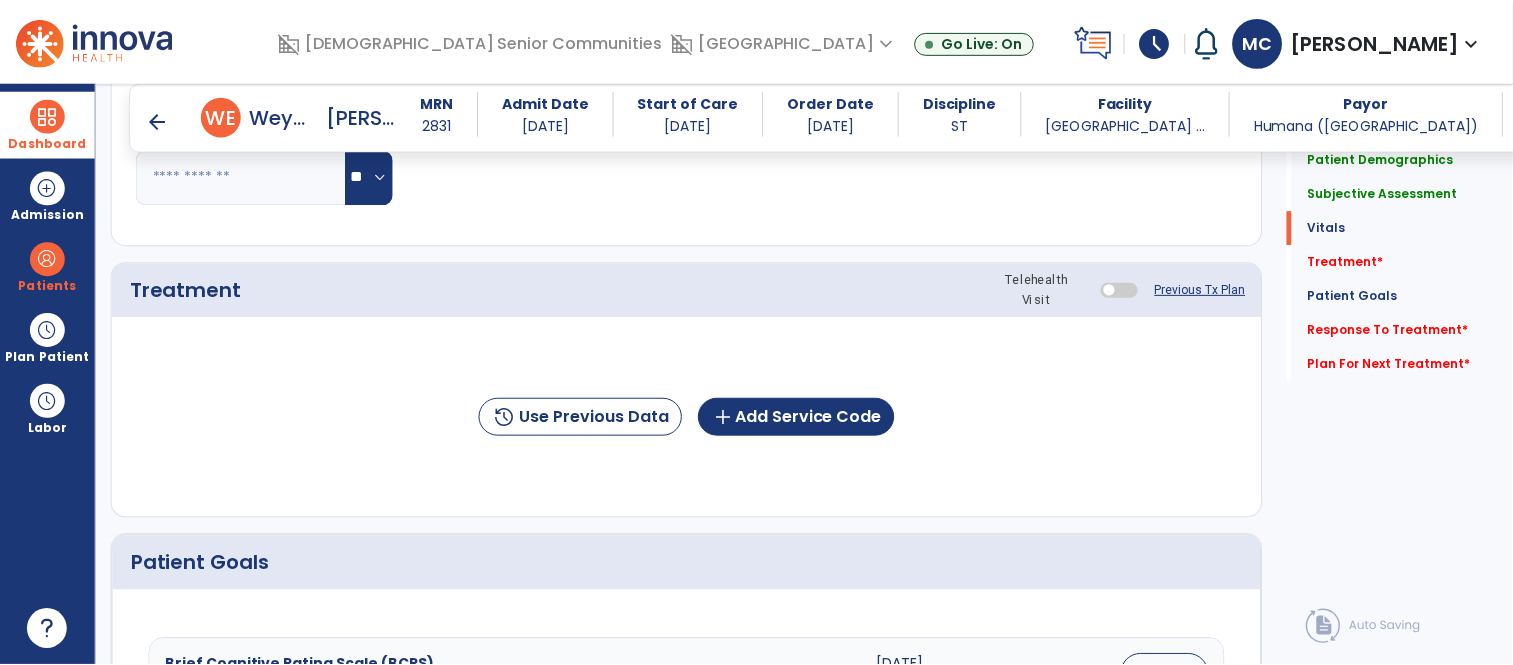 scroll, scrollTop: 1155, scrollLeft: 0, axis: vertical 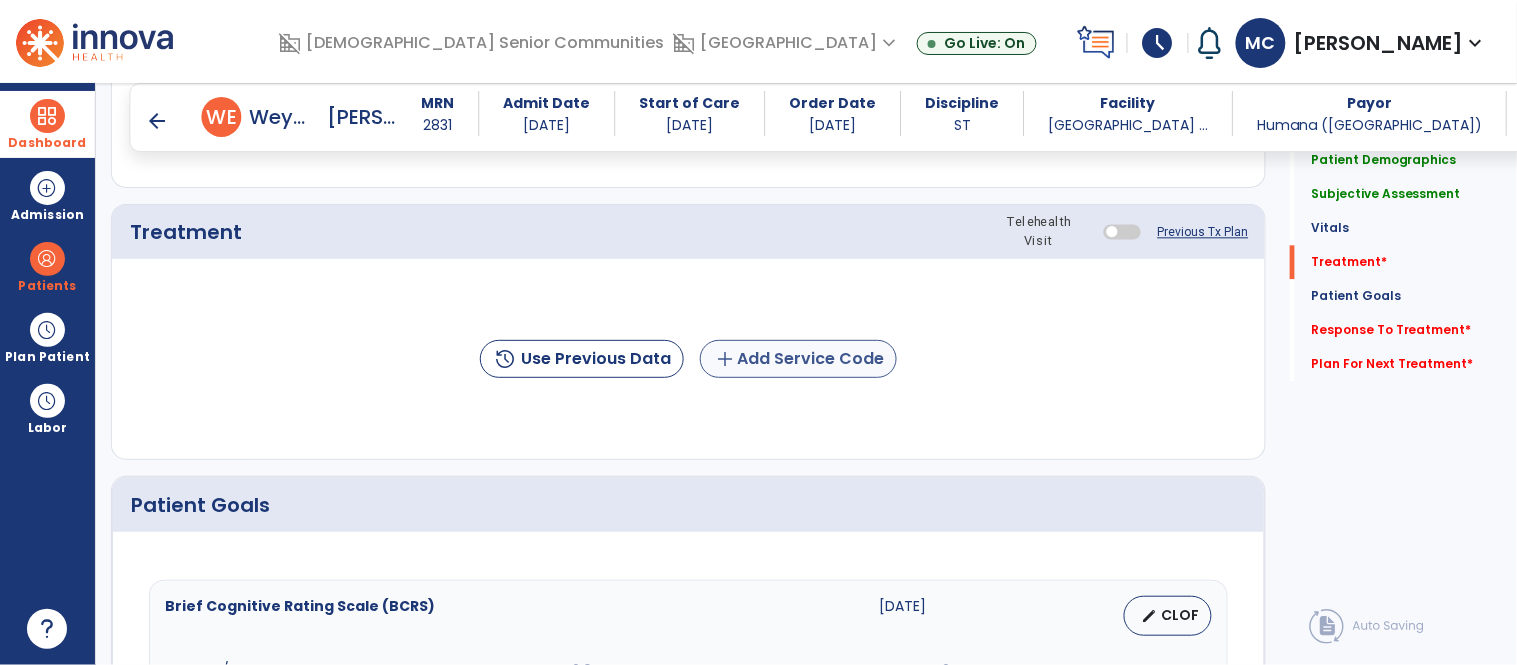 type on "**********" 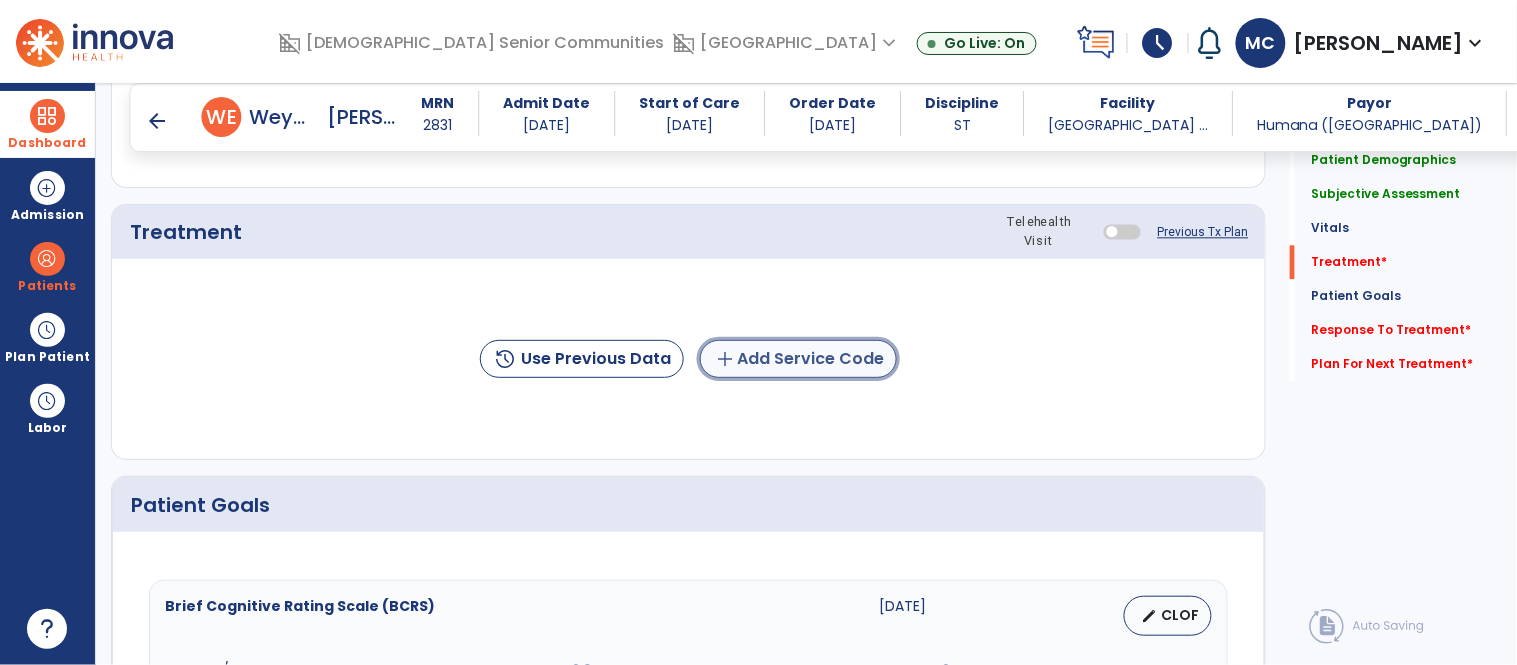 click on "add  Add Service Code" 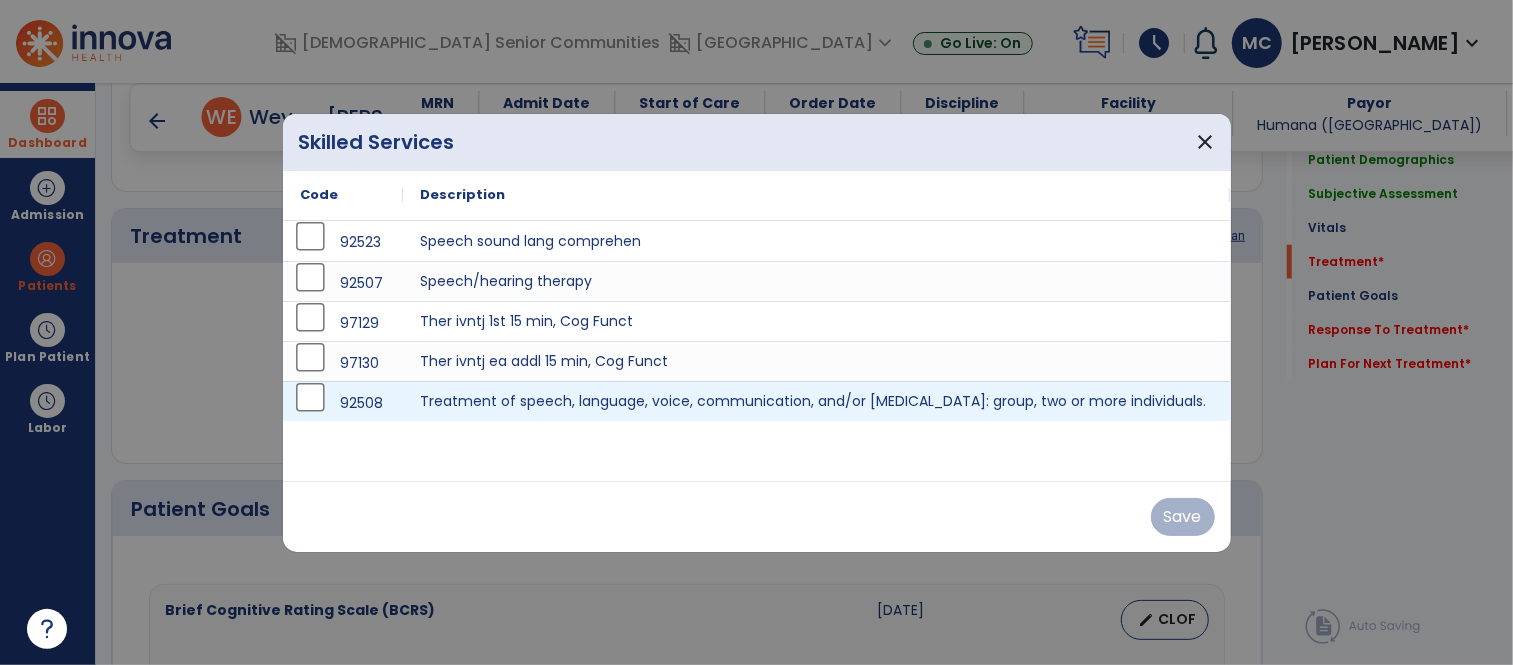 scroll, scrollTop: 1155, scrollLeft: 0, axis: vertical 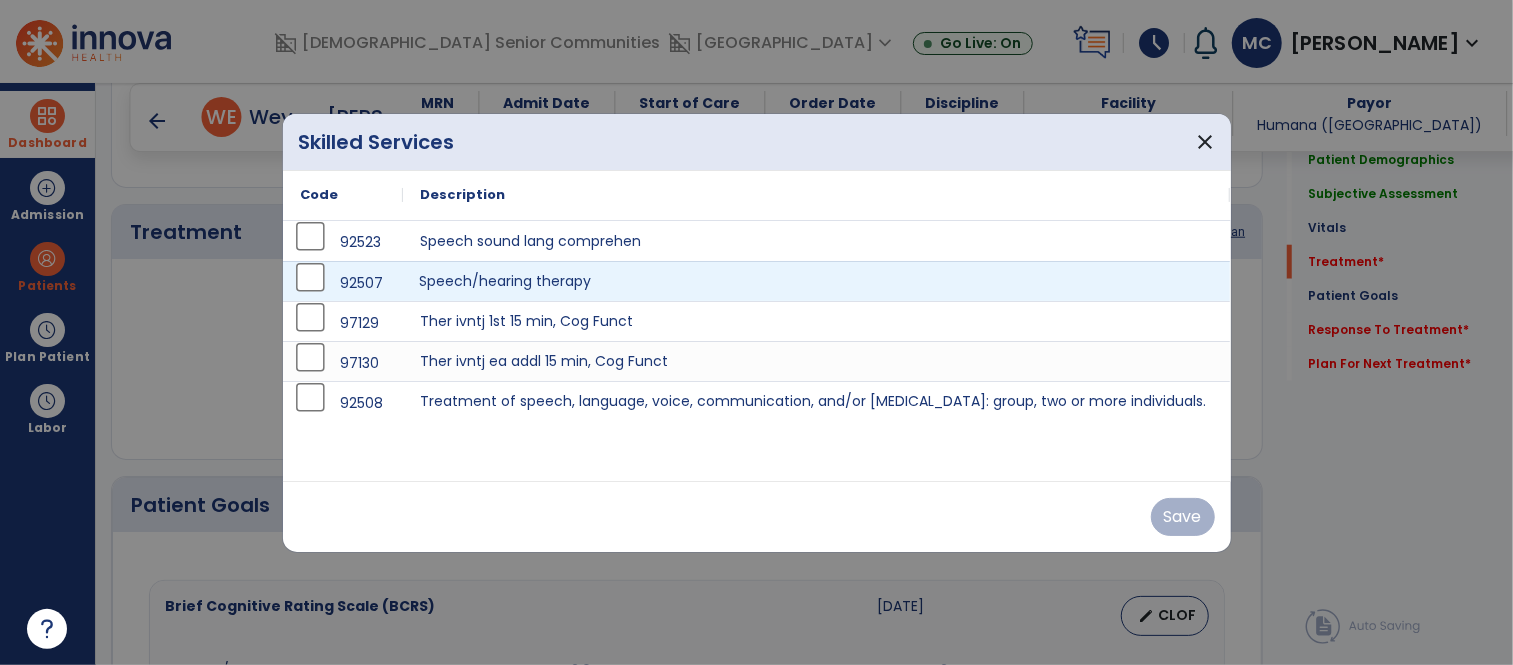 click on "Speech/hearing therapy" at bounding box center [817, 281] 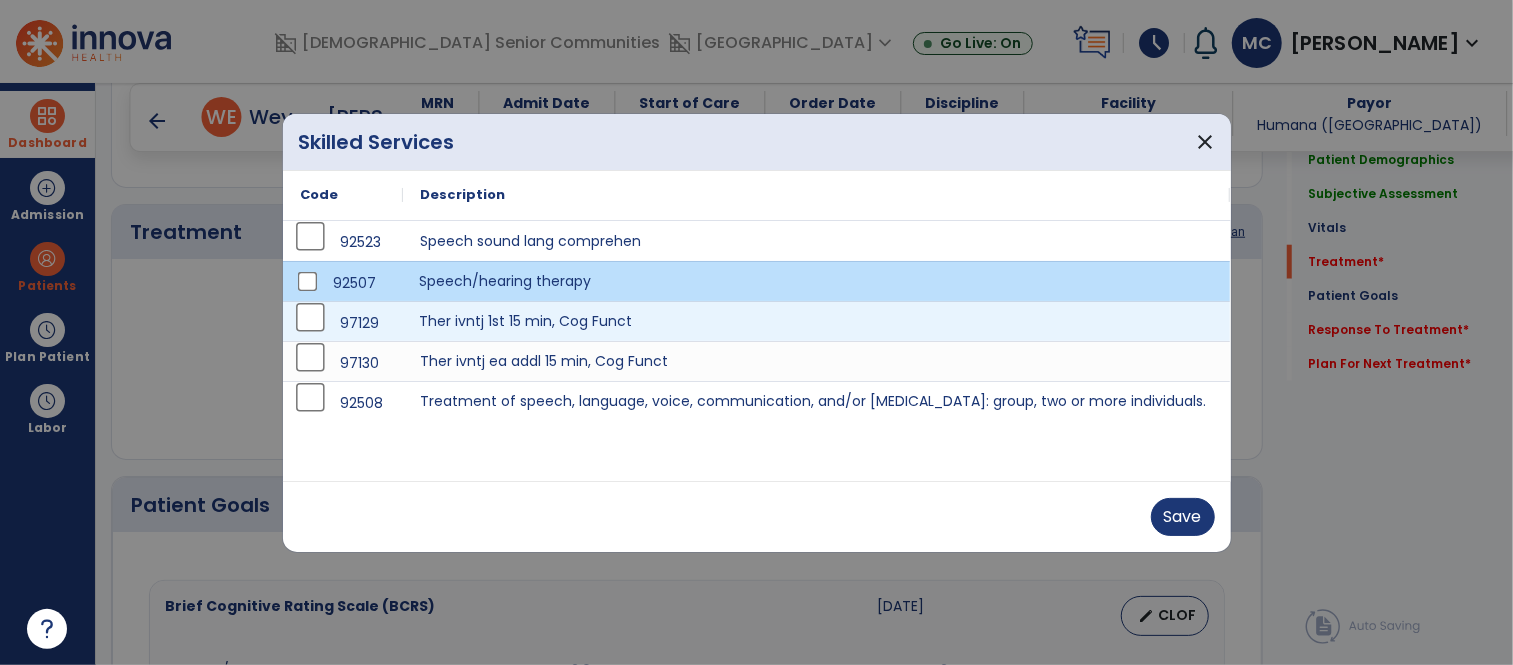 click on "Ther ivntj 1st 15 min, Cog Funct" at bounding box center (817, 321) 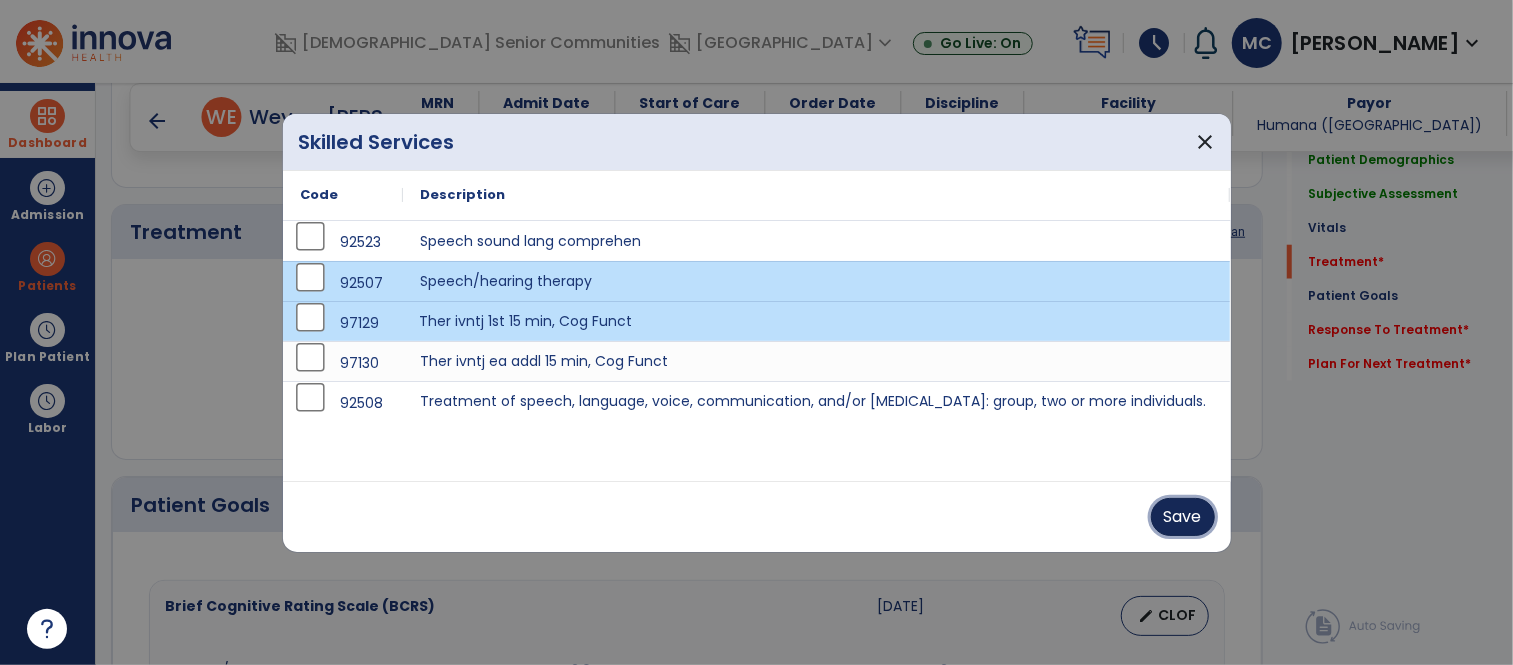 click on "Save" at bounding box center (1183, 517) 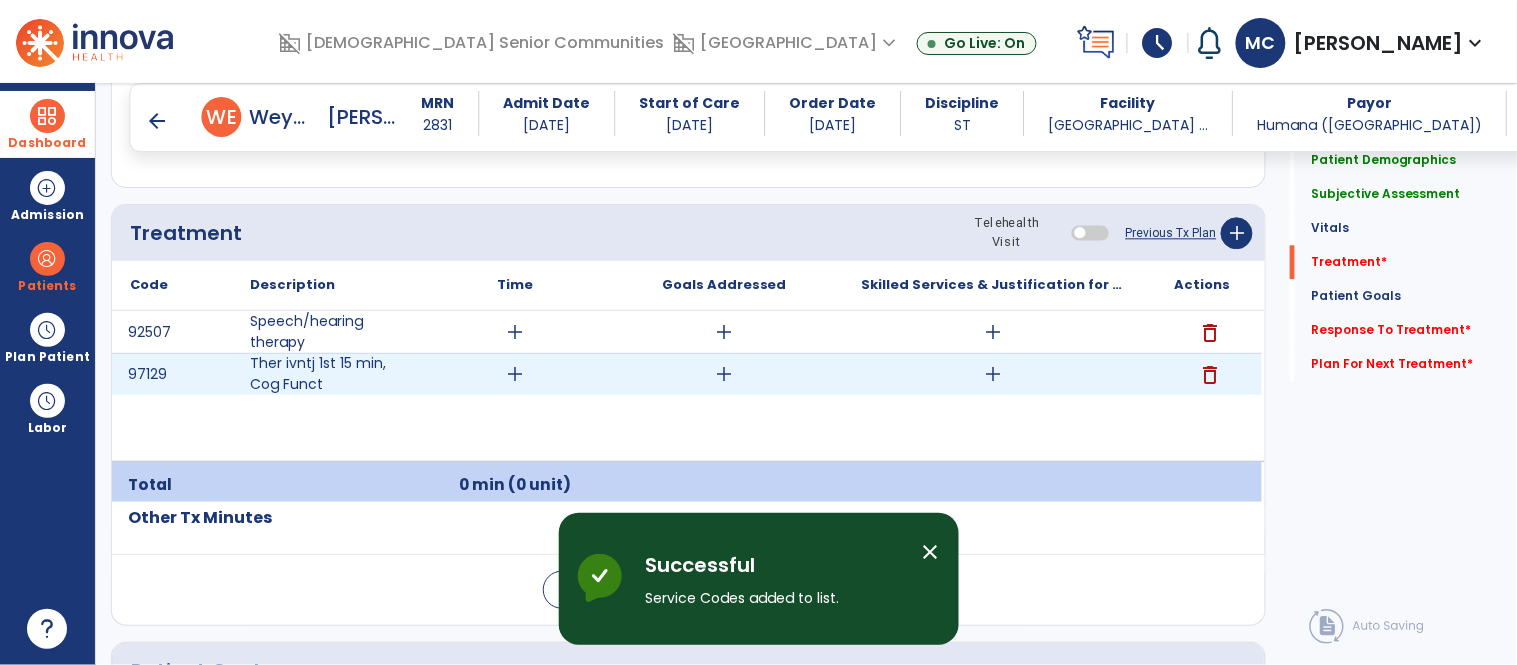click on "add" at bounding box center (515, 374) 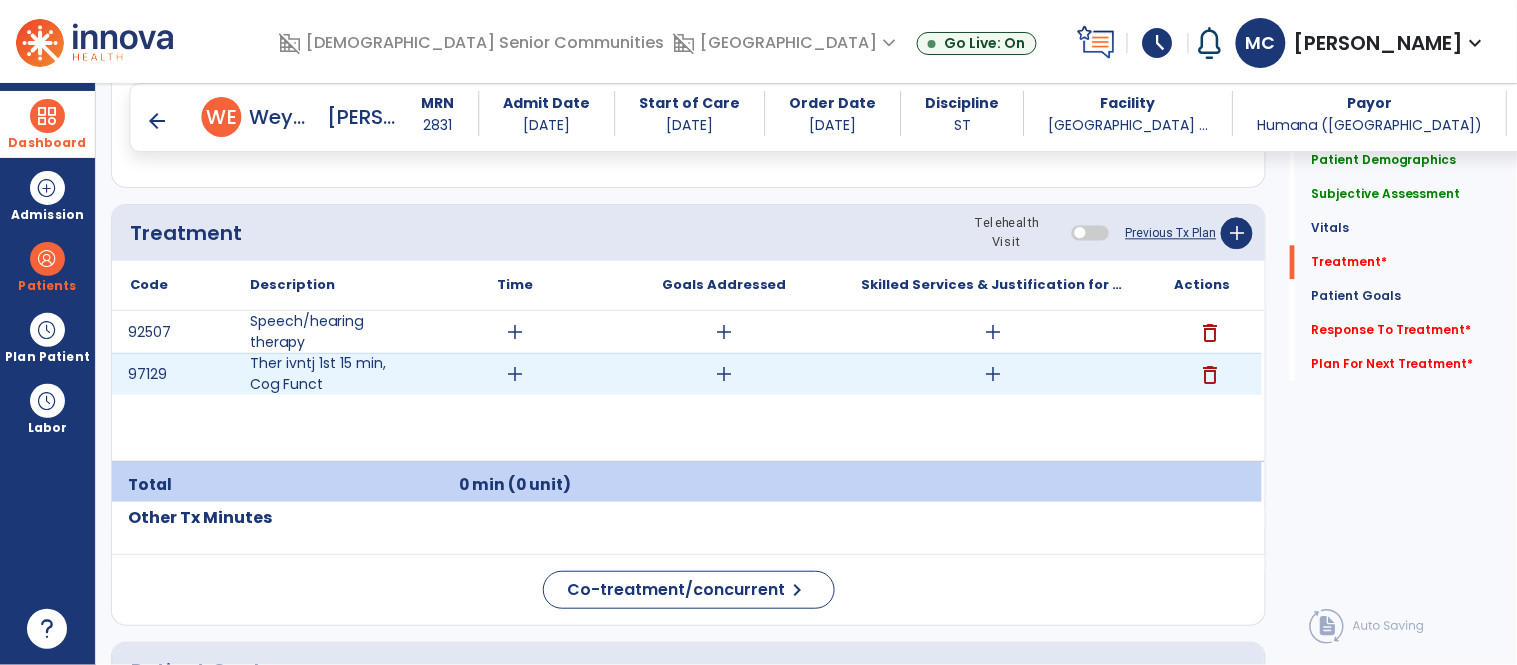 click on "add" at bounding box center (515, 374) 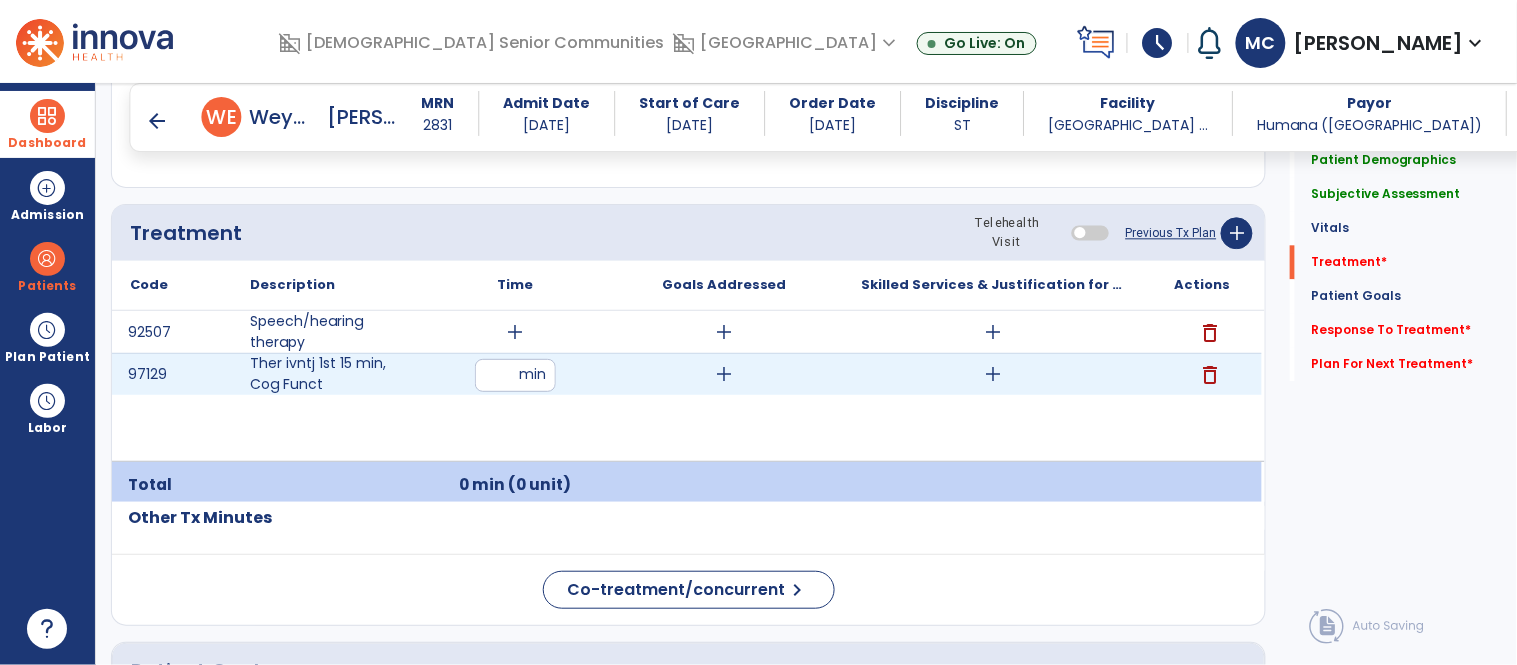 type on "**" 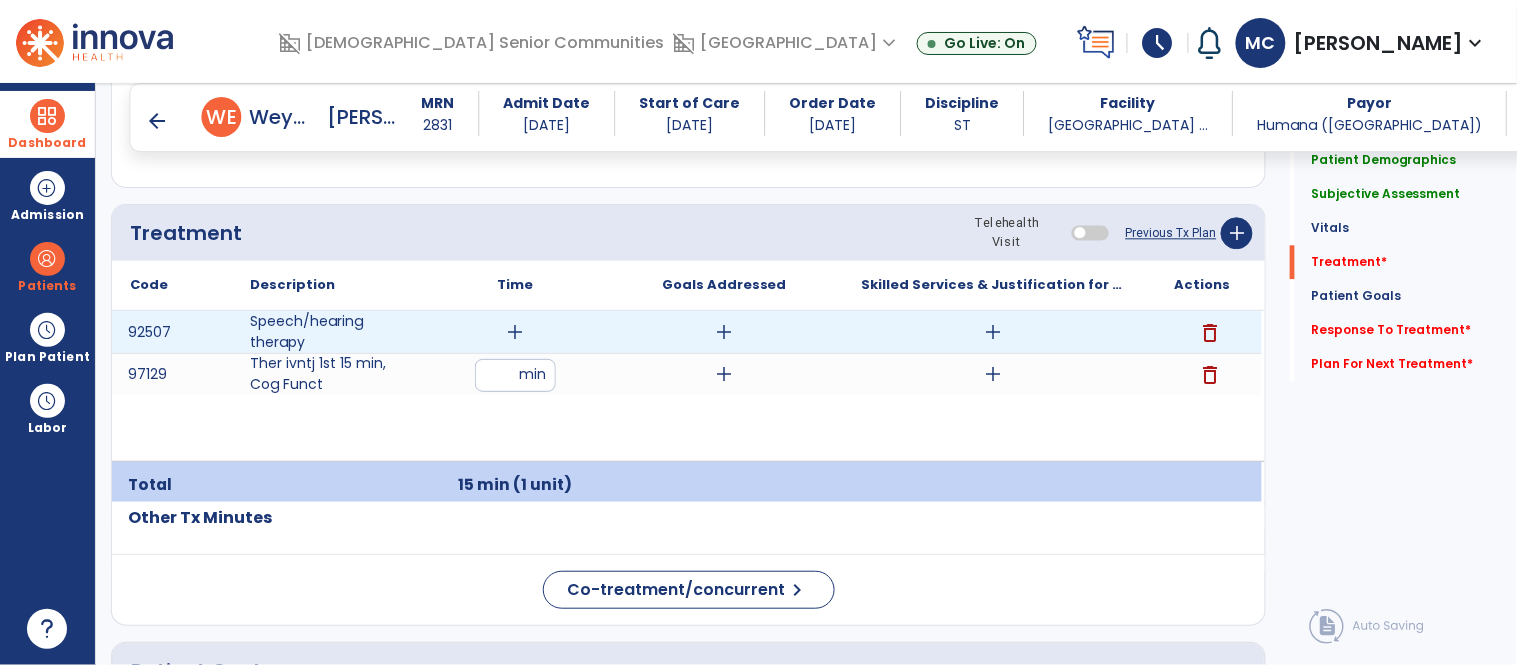 click on "add" at bounding box center [515, 332] 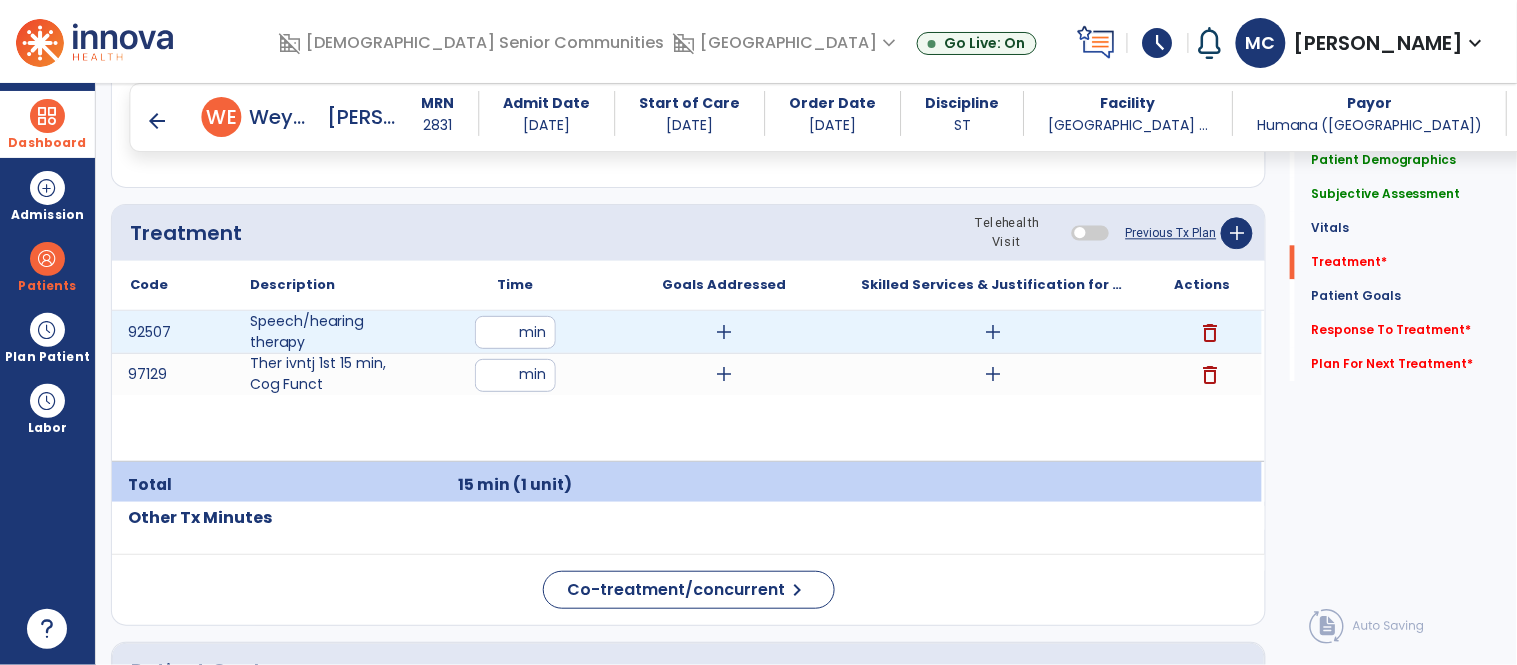 type on "**" 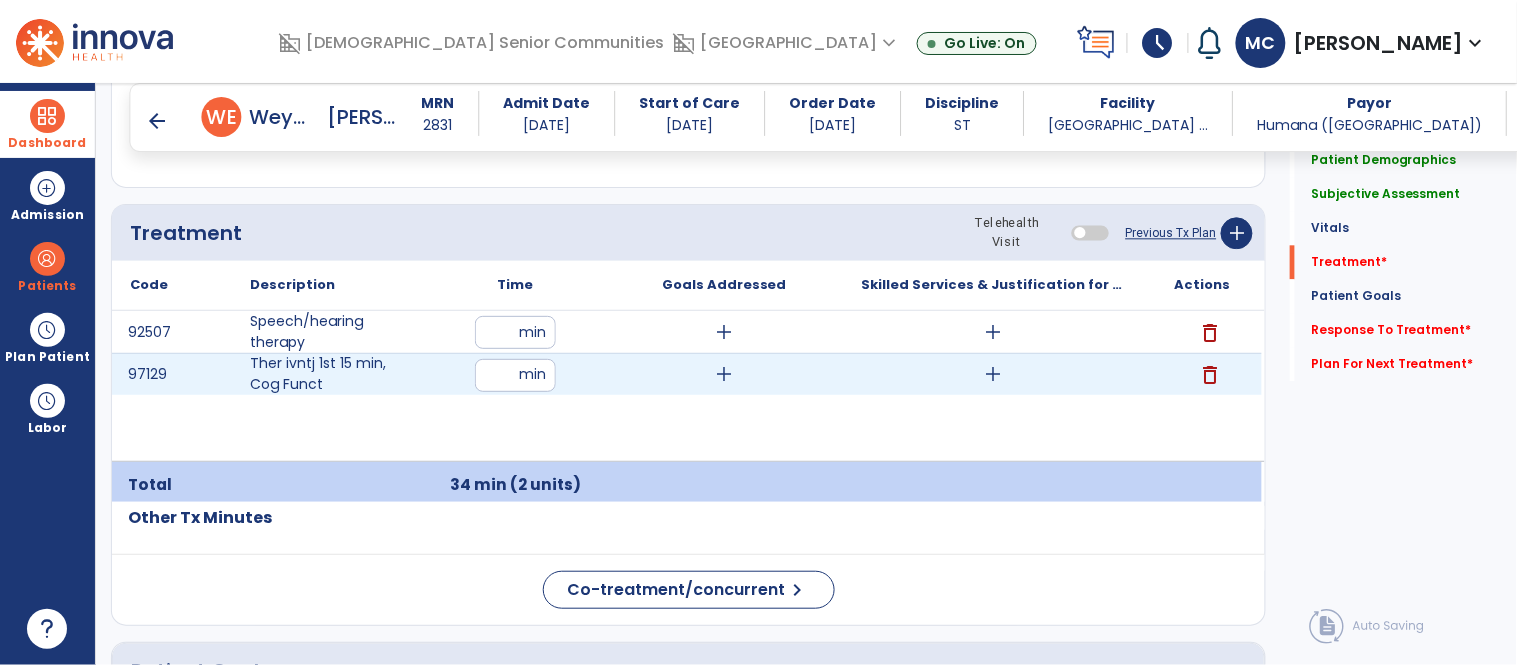 click on "add" at bounding box center (993, 374) 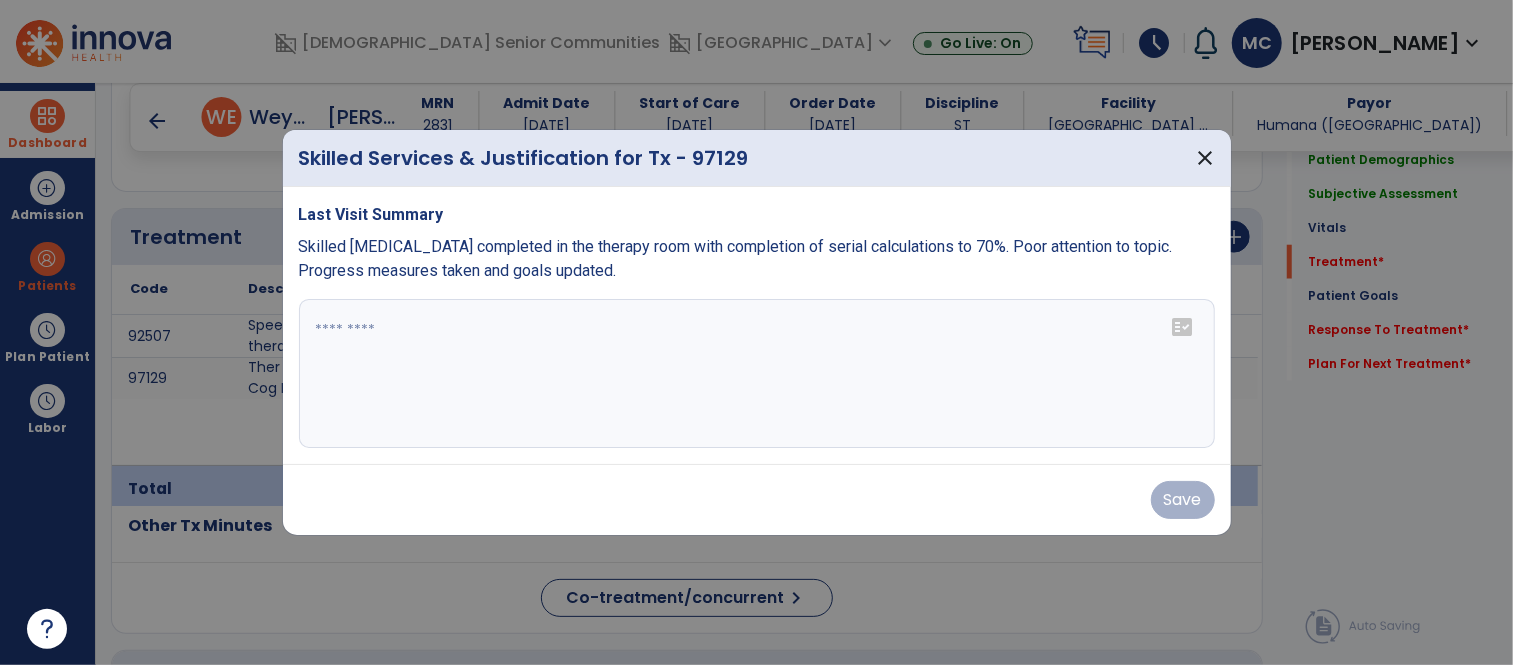 scroll, scrollTop: 1155, scrollLeft: 0, axis: vertical 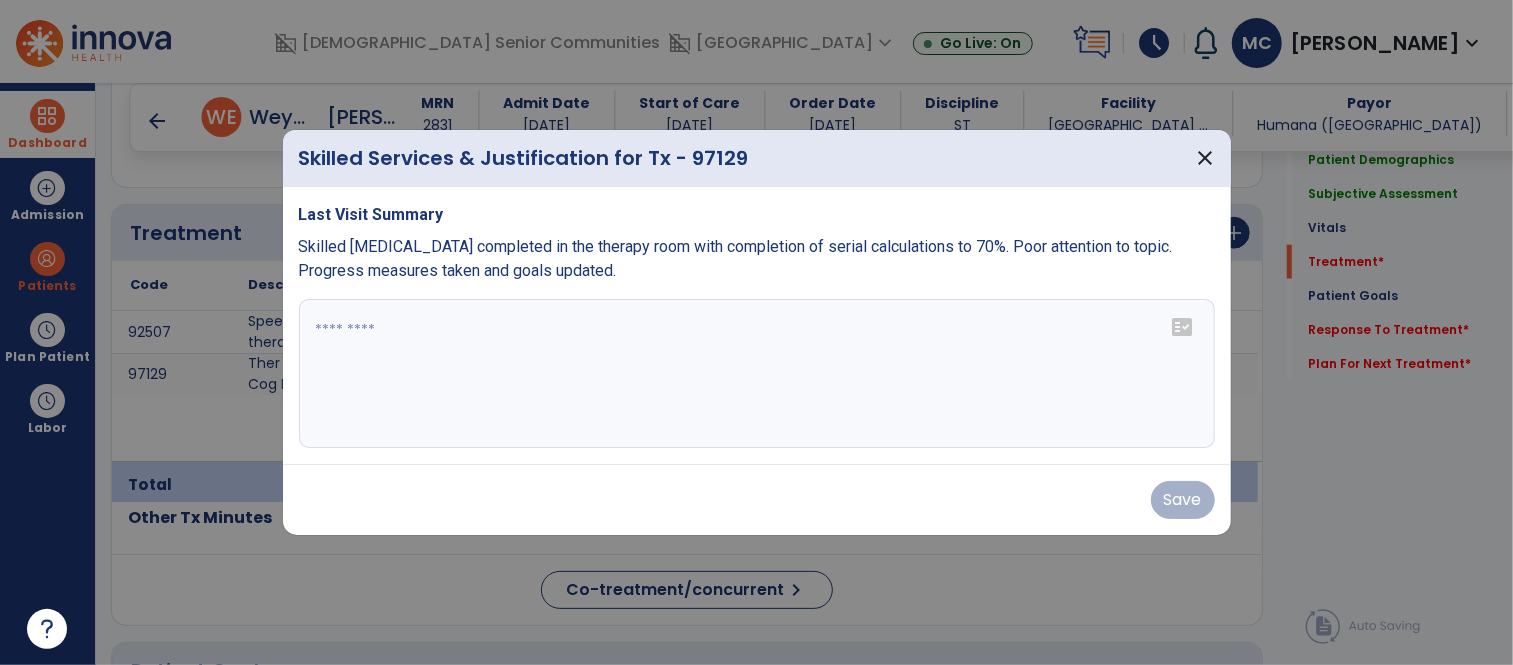 drag, startPoint x: 631, startPoint y: 273, endPoint x: 401, endPoint y: 273, distance: 230 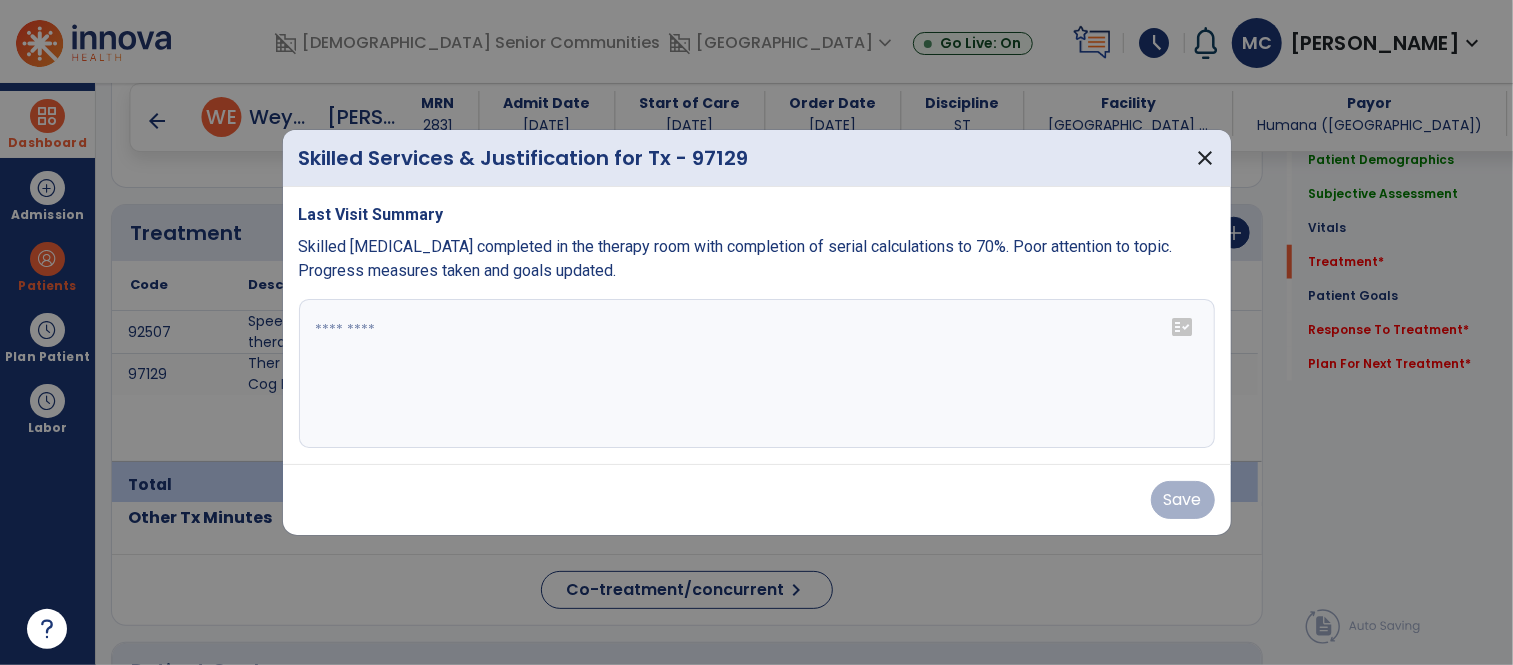 click on "Skilled cognitive therapy completed in the therapy room with completion of serial calculations to 70%. Poor attention to topic. Progress measures taken and goals updated." at bounding box center [757, 259] 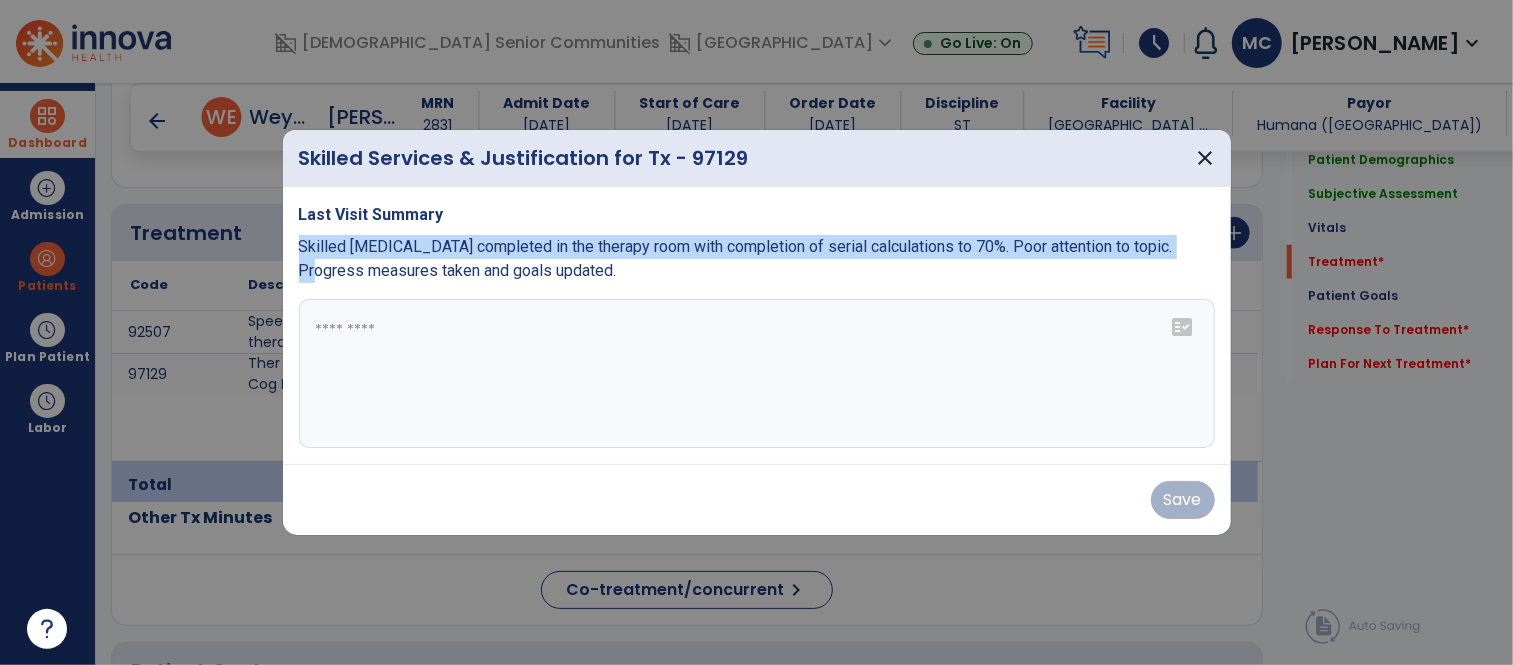 drag, startPoint x: 1188, startPoint y: 247, endPoint x: 288, endPoint y: 254, distance: 900.0272 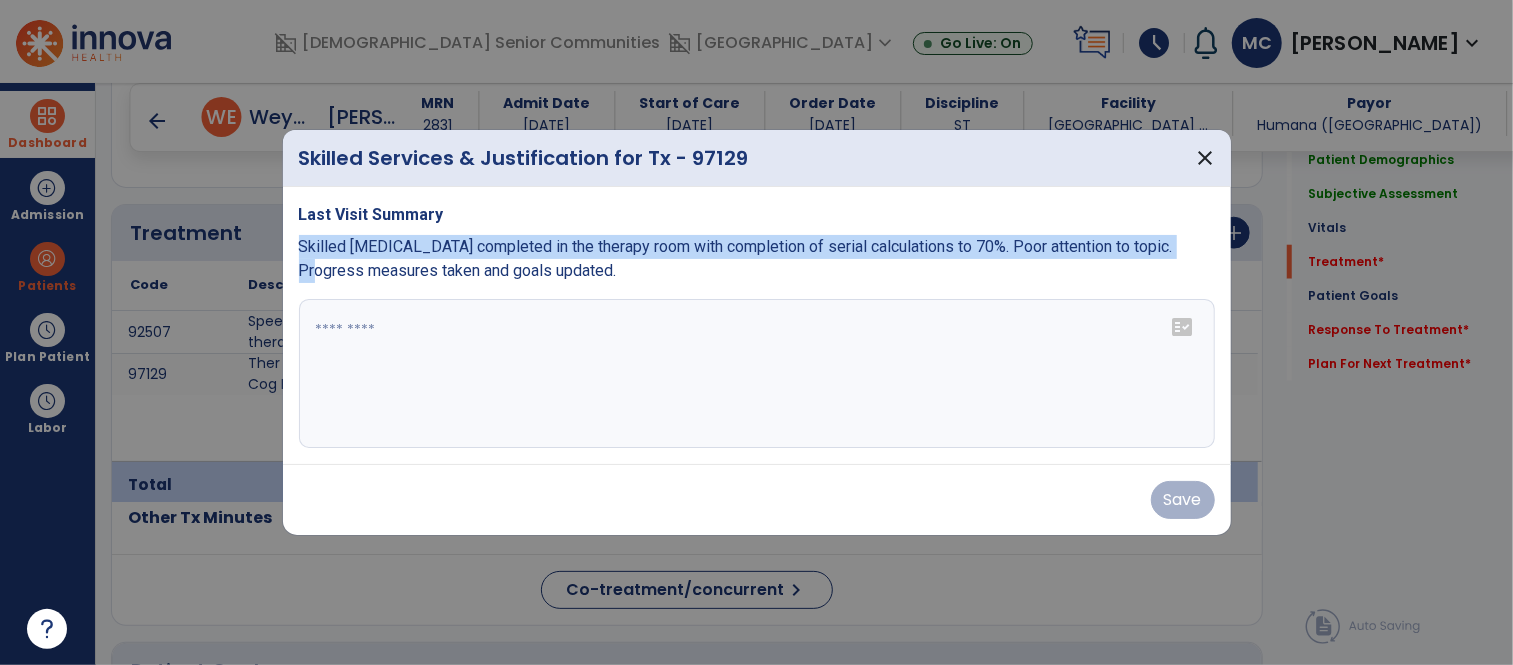 click on "Last Visit Summary Skilled cognitive therapy completed in the therapy room with completion of serial calculations to 70%. Poor attention to topic. Progress measures taken and goals updated.   fact_check" at bounding box center [757, 326] 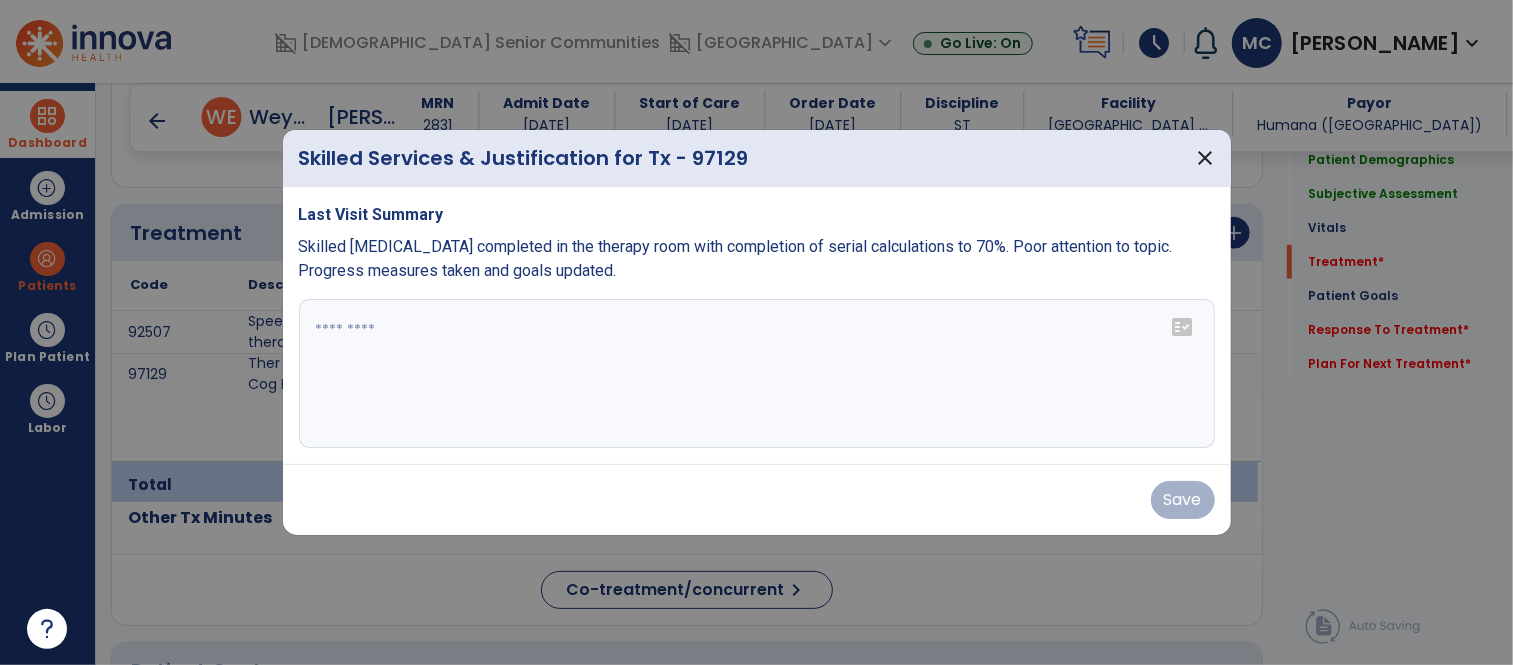 paste on "**********" 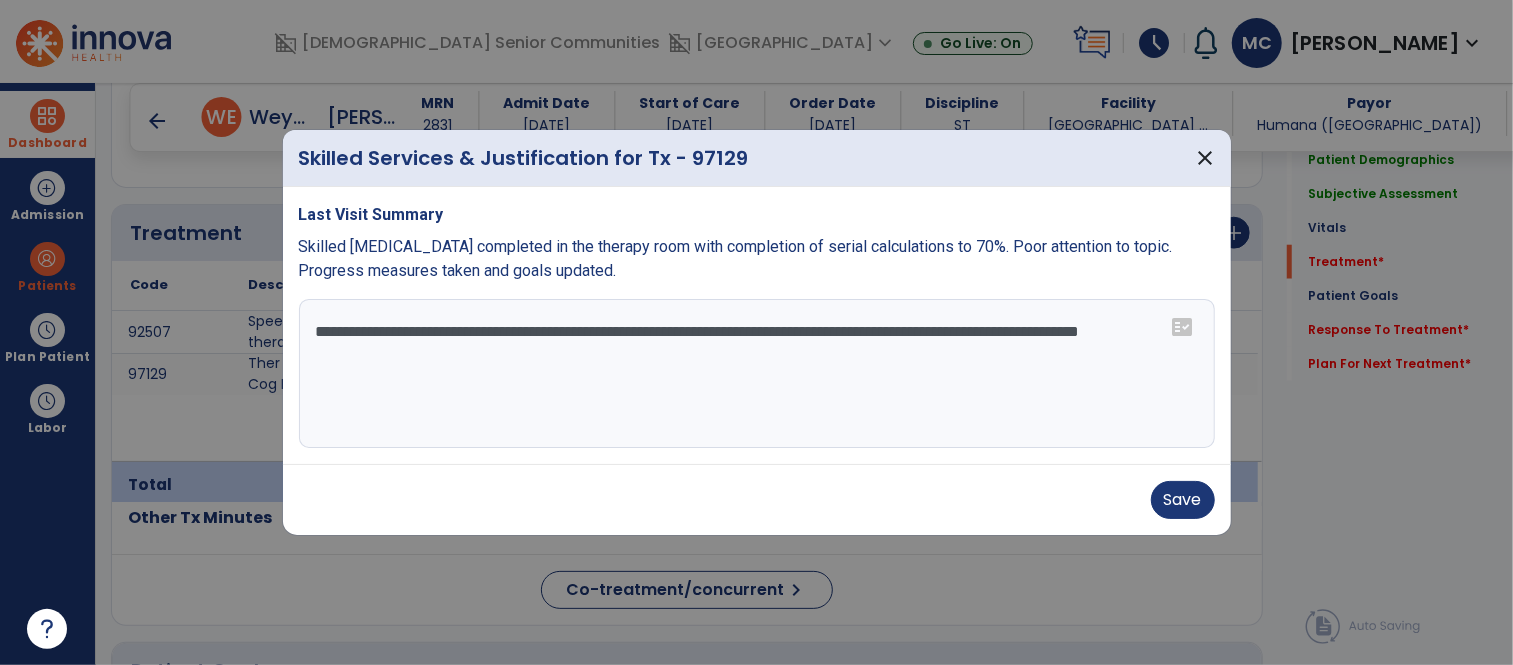 drag, startPoint x: 1115, startPoint y: 330, endPoint x: 1093, endPoint y: 335, distance: 22.561028 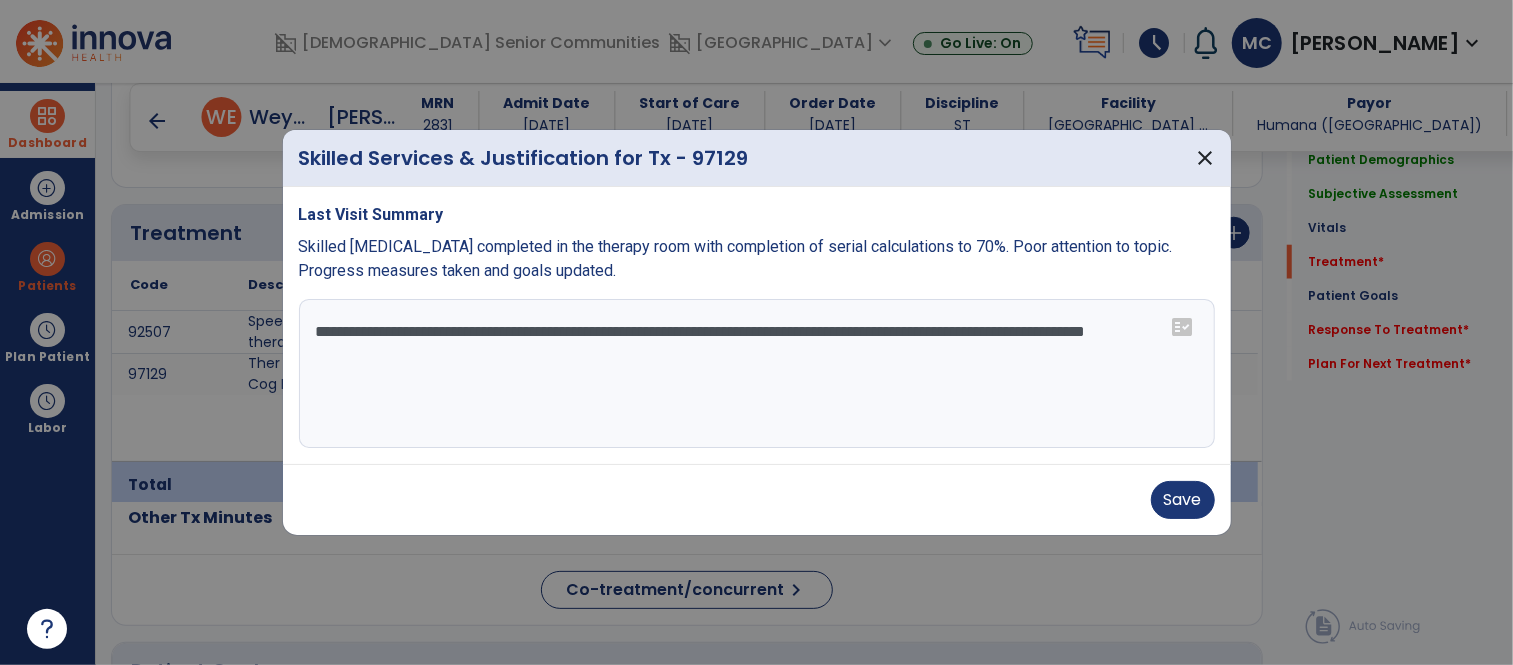 click on "**********" at bounding box center (757, 374) 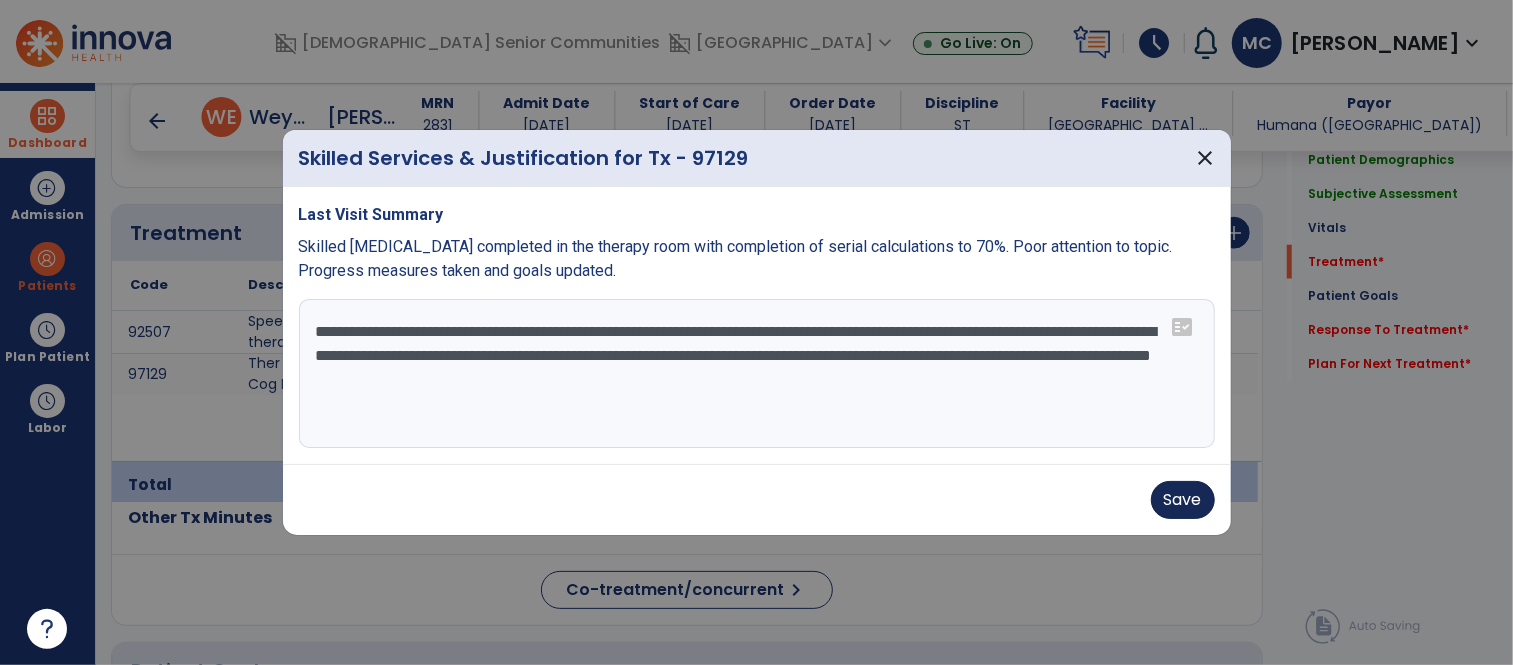 type on "**********" 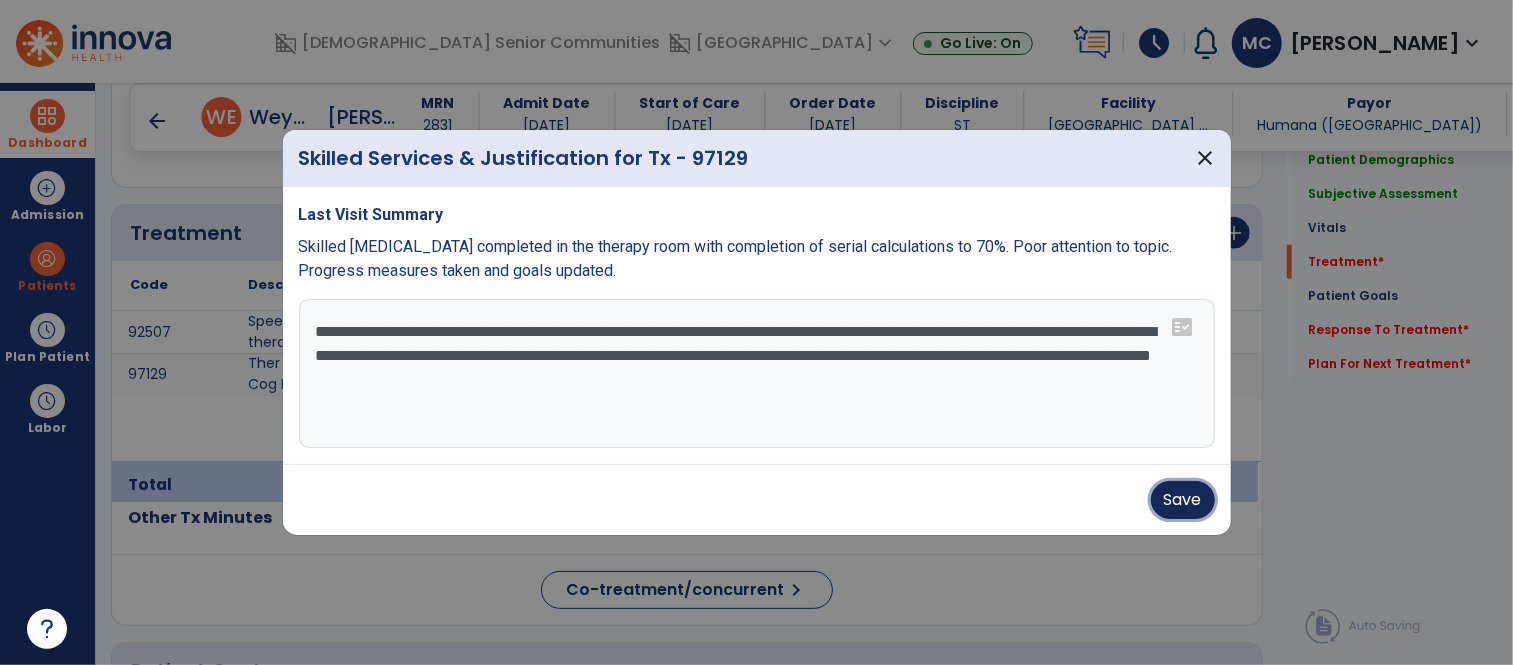 click on "Save" at bounding box center [1183, 500] 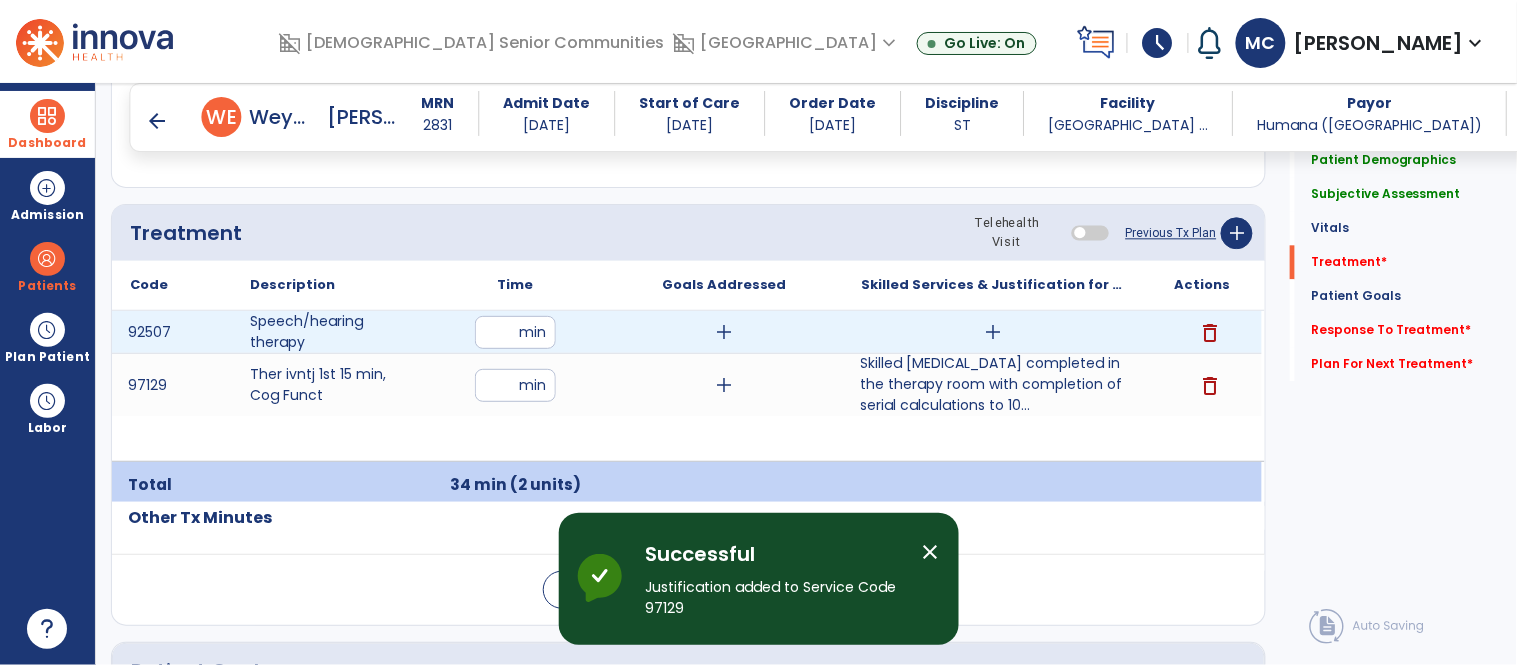 click on "add" at bounding box center [993, 332] 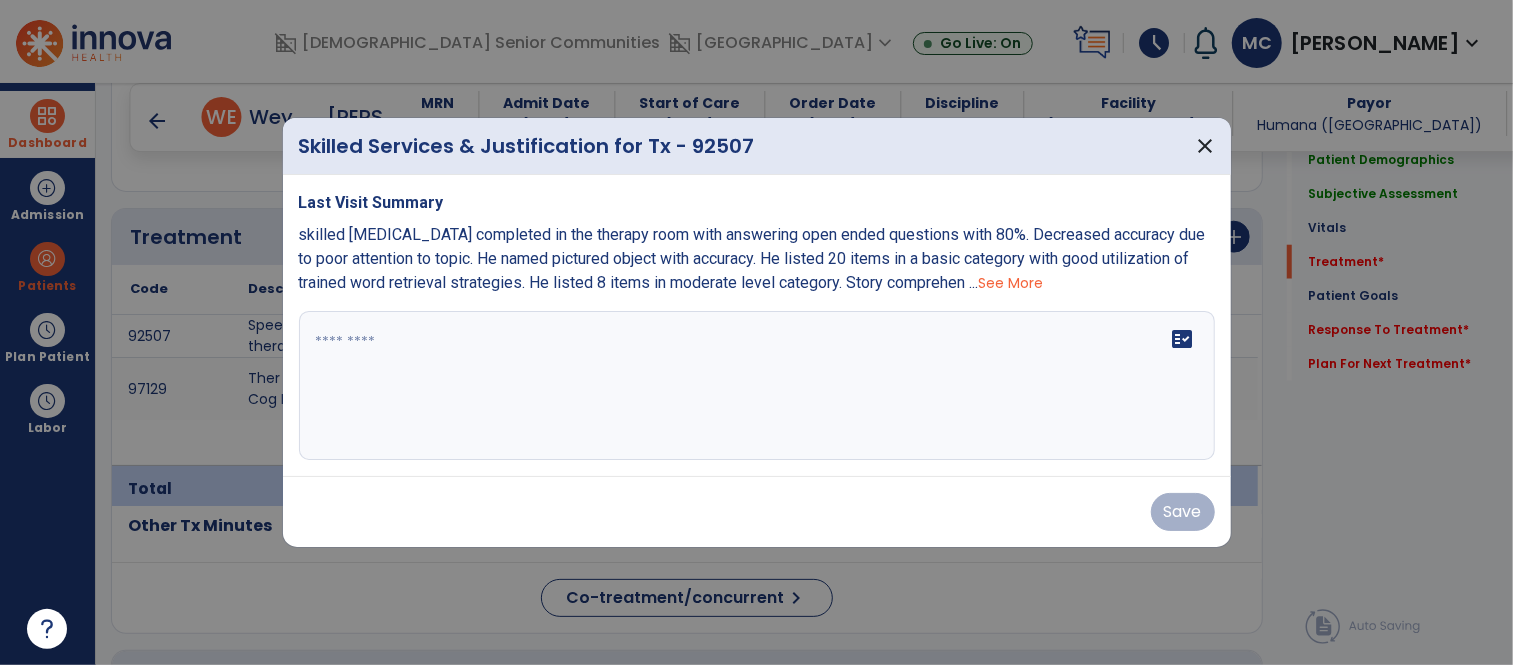 scroll, scrollTop: 1155, scrollLeft: 0, axis: vertical 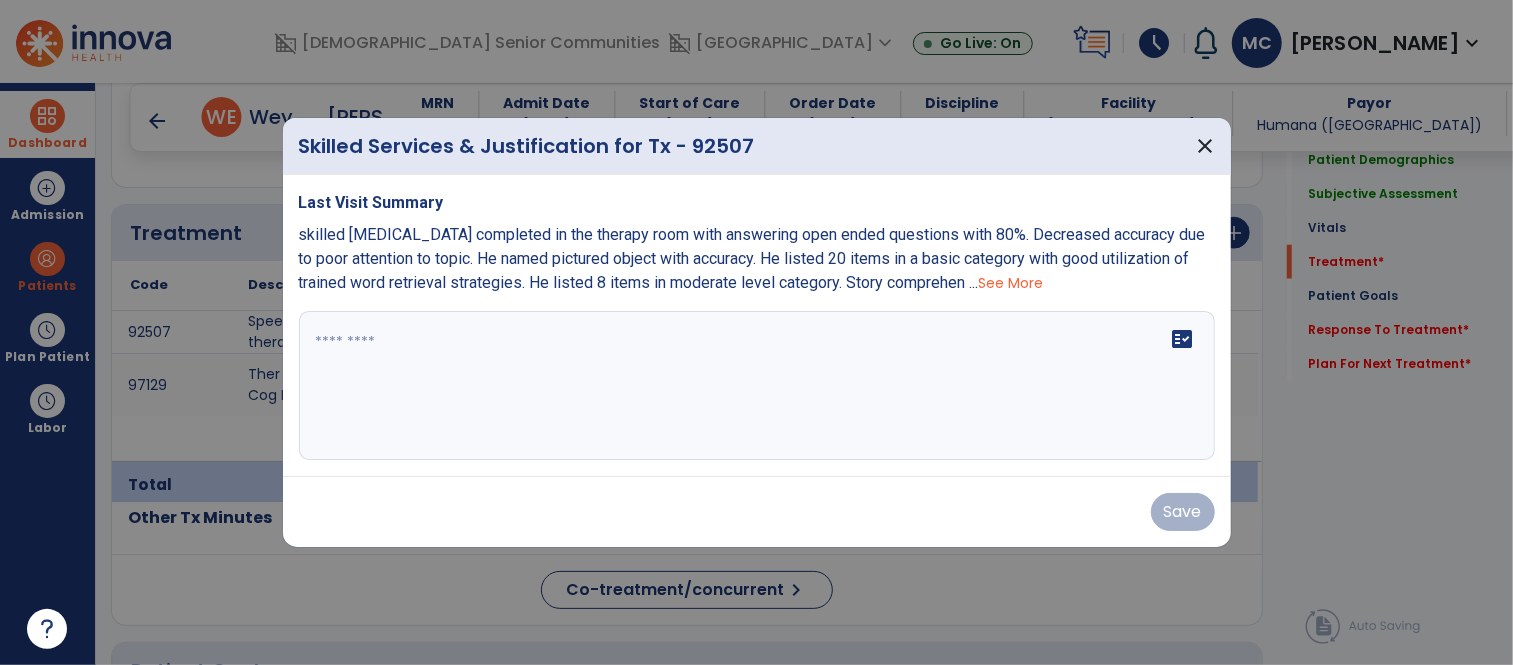 click on "fact_check" at bounding box center (757, 386) 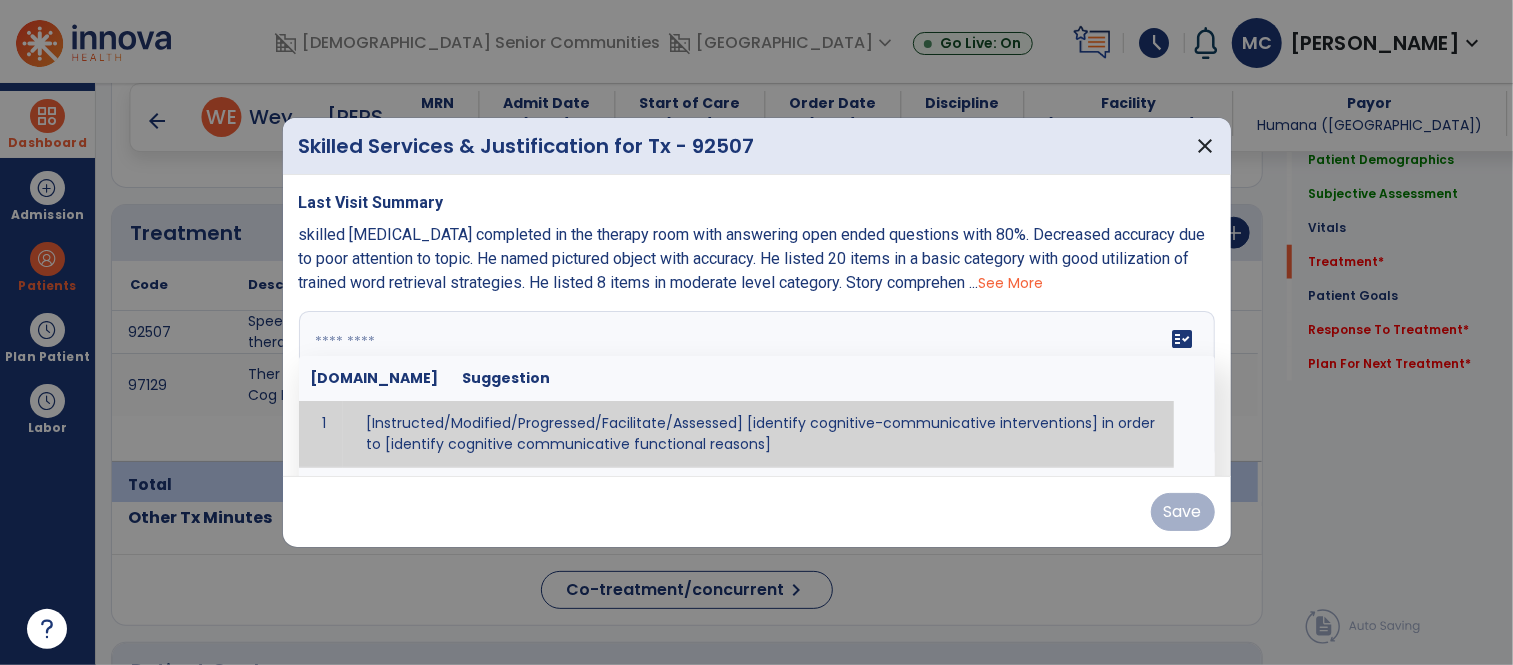 click on "See More" at bounding box center (1011, 283) 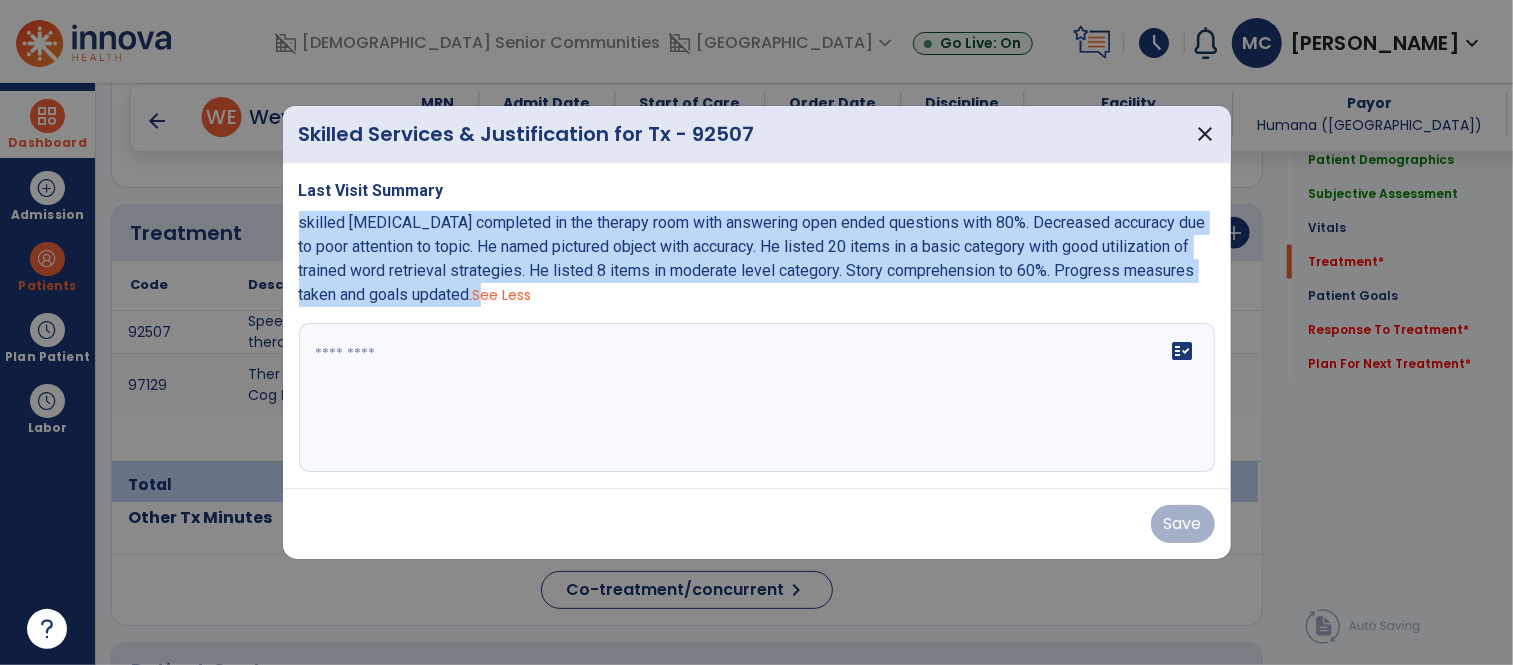 drag, startPoint x: 480, startPoint y: 293, endPoint x: 295, endPoint y: 220, distance: 198.88188 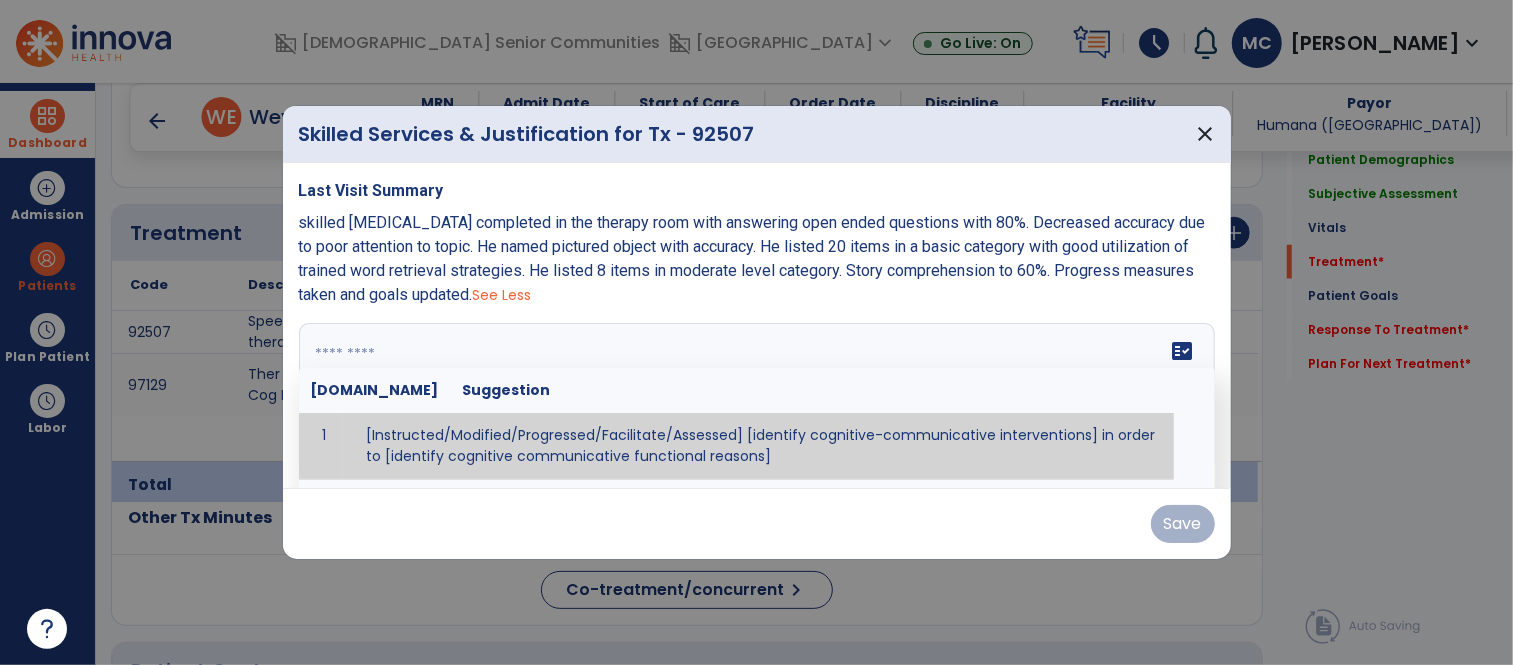 click on "fact_check  Sr.No Suggestion 1 [Instructed/Modified/Progressed/Facilitate/Assessed] [identify cognitive-communicative interventions] in order to [identify cognitive communicative functional reasons] 2 Assessed cognitive-communicative skills using [identify test]." at bounding box center (757, 398) 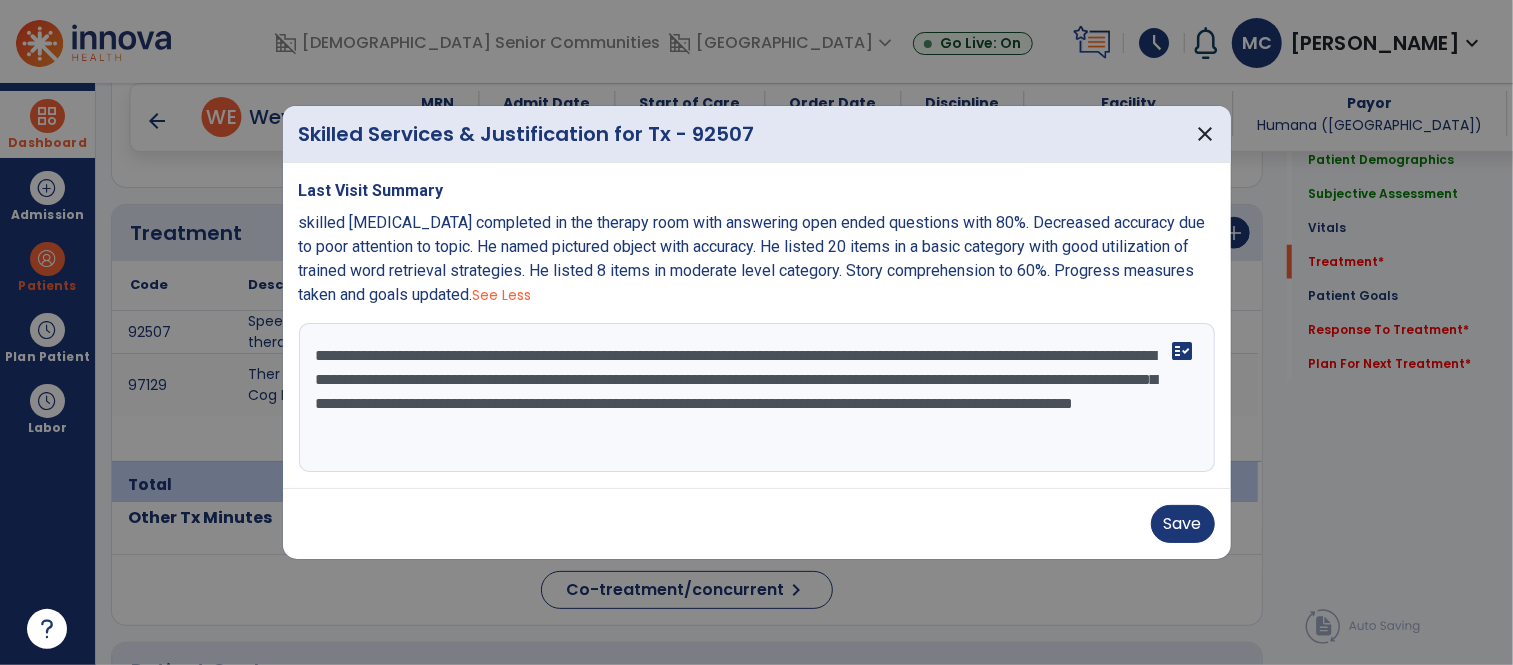 drag, startPoint x: 1123, startPoint y: 360, endPoint x: 1100, endPoint y: 356, distance: 23.345236 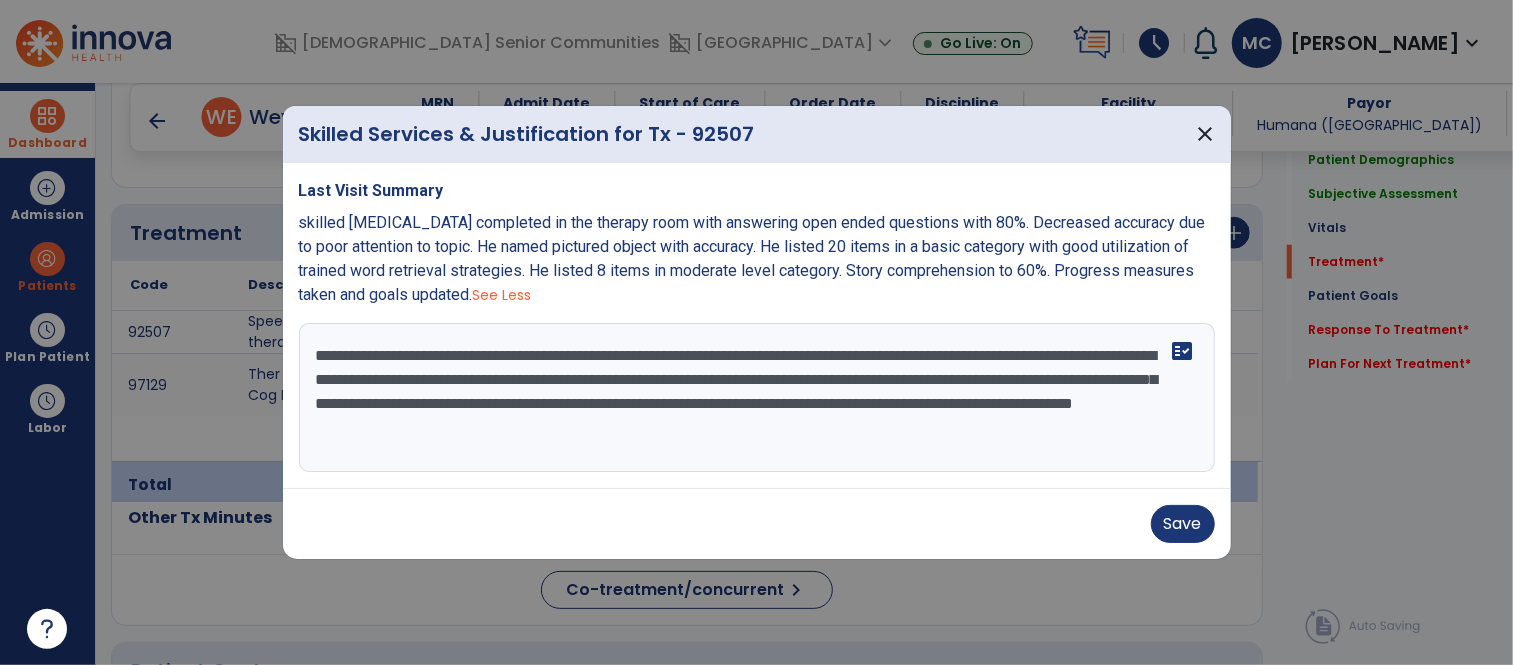 drag, startPoint x: 312, startPoint y: 379, endPoint x: 1136, endPoint y: 419, distance: 824.9703 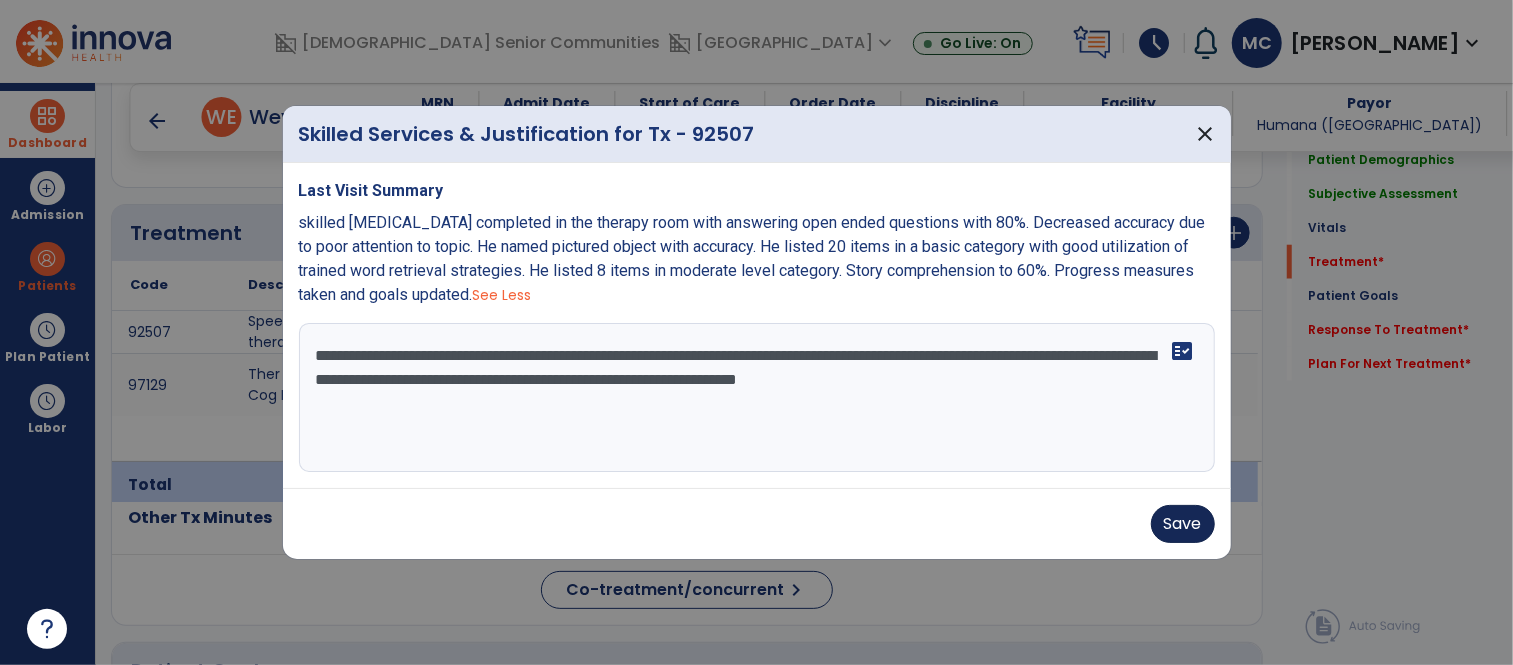 type on "**********" 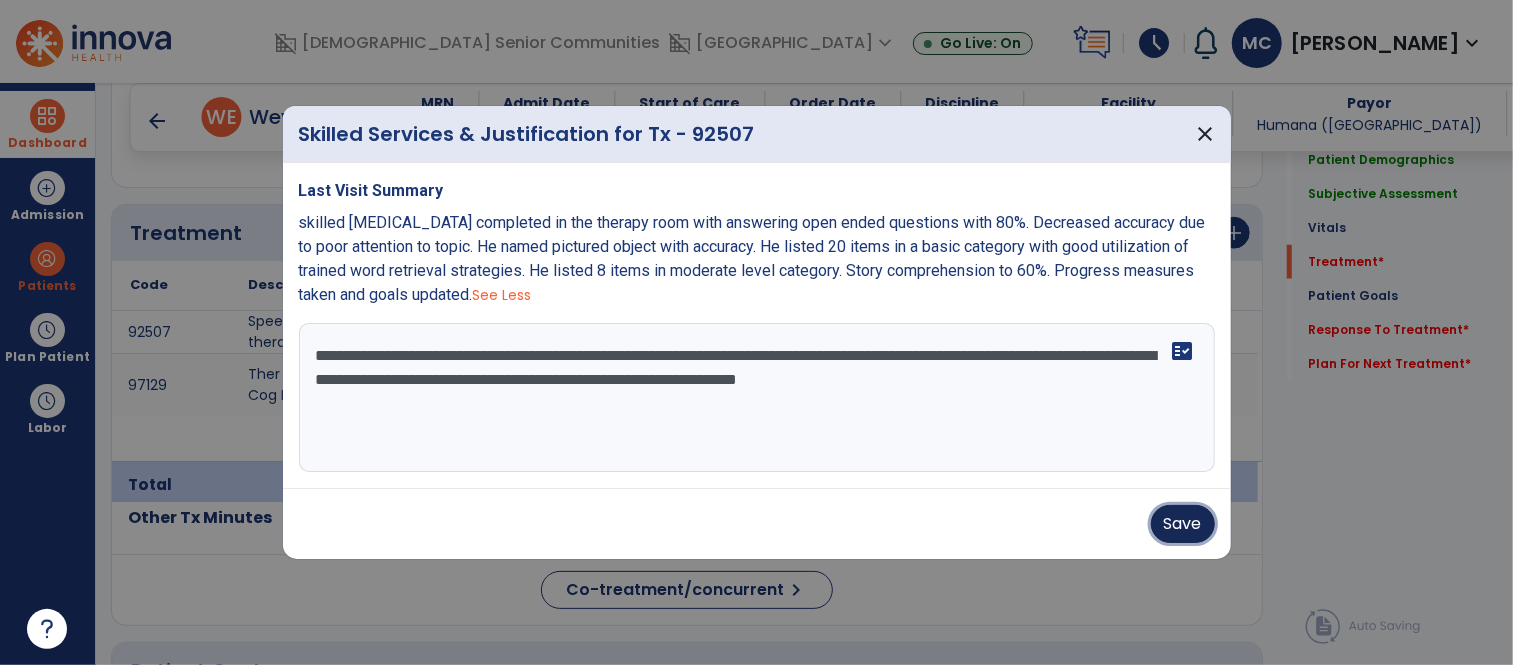 click on "Save" at bounding box center (1183, 524) 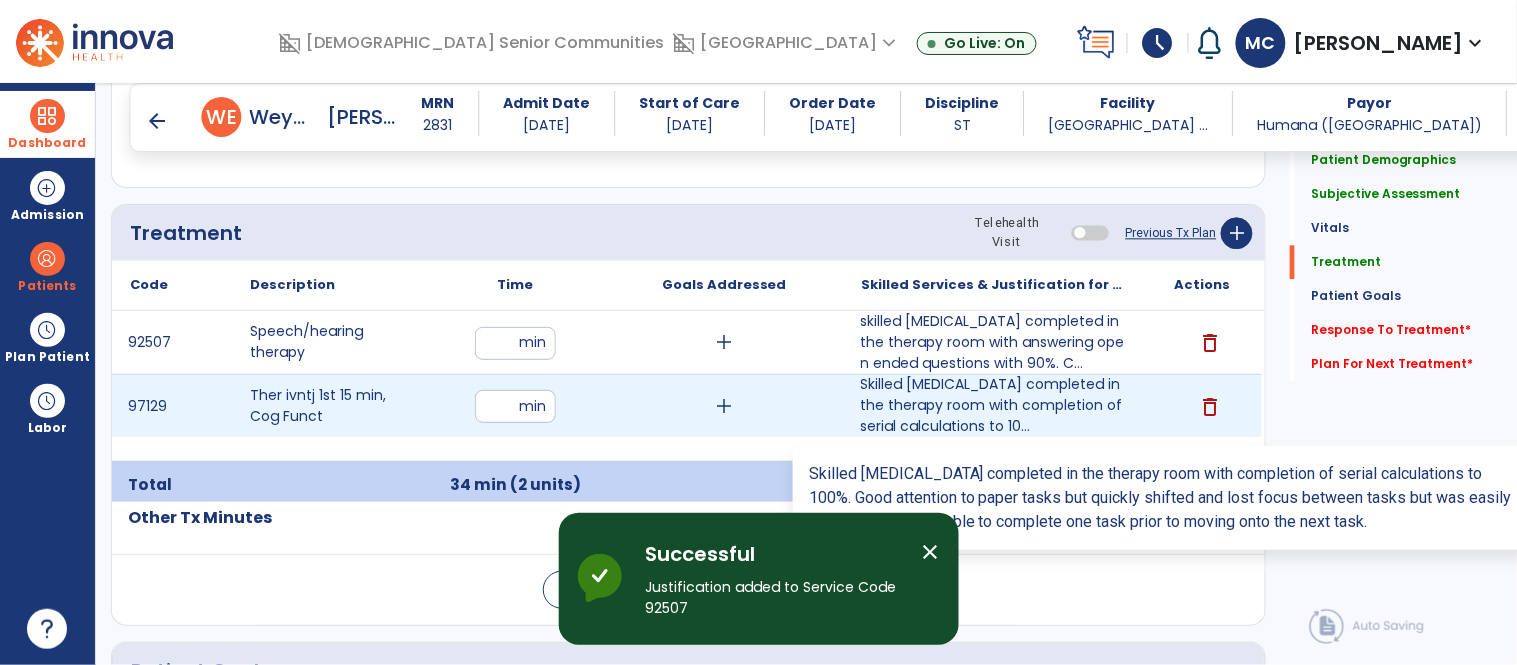click on "Skilled cognitive therapy completed in the therapy room with completion of serial calculations to 10..." at bounding box center [993, 405] 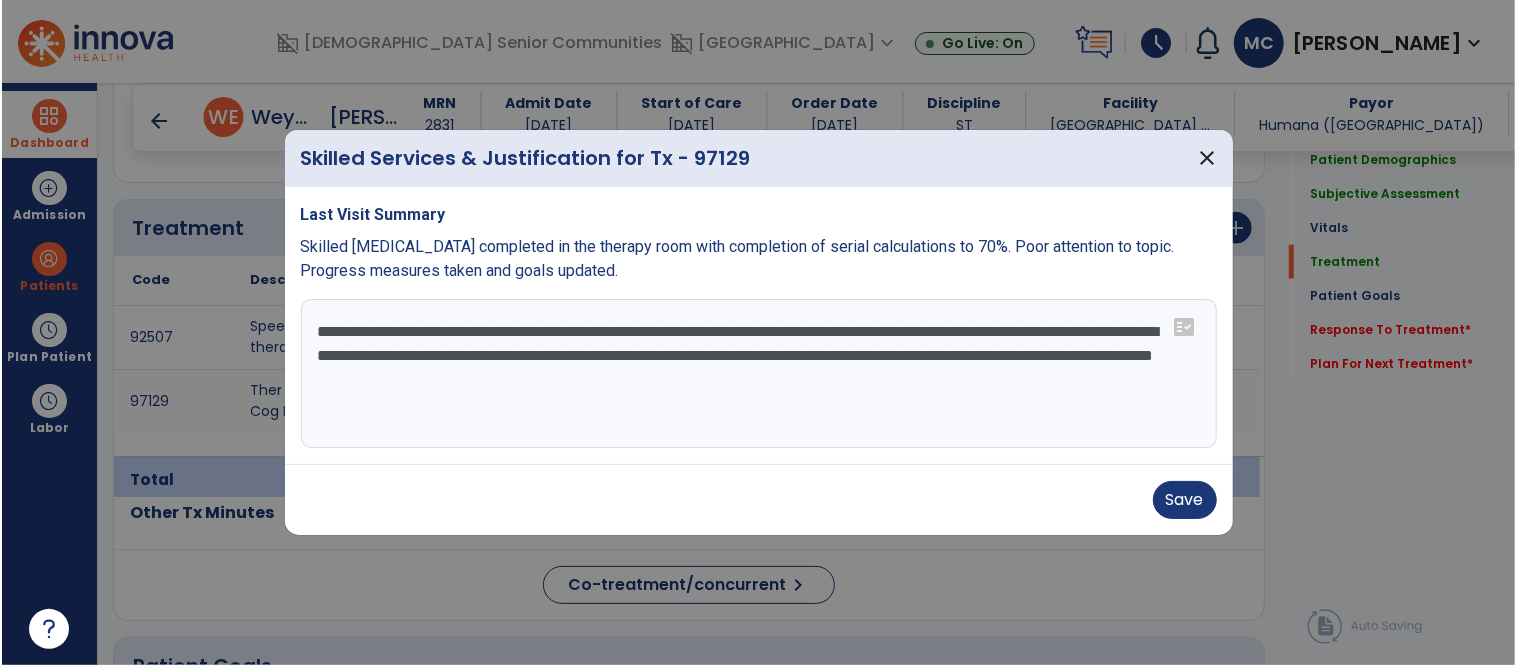 scroll, scrollTop: 1155, scrollLeft: 0, axis: vertical 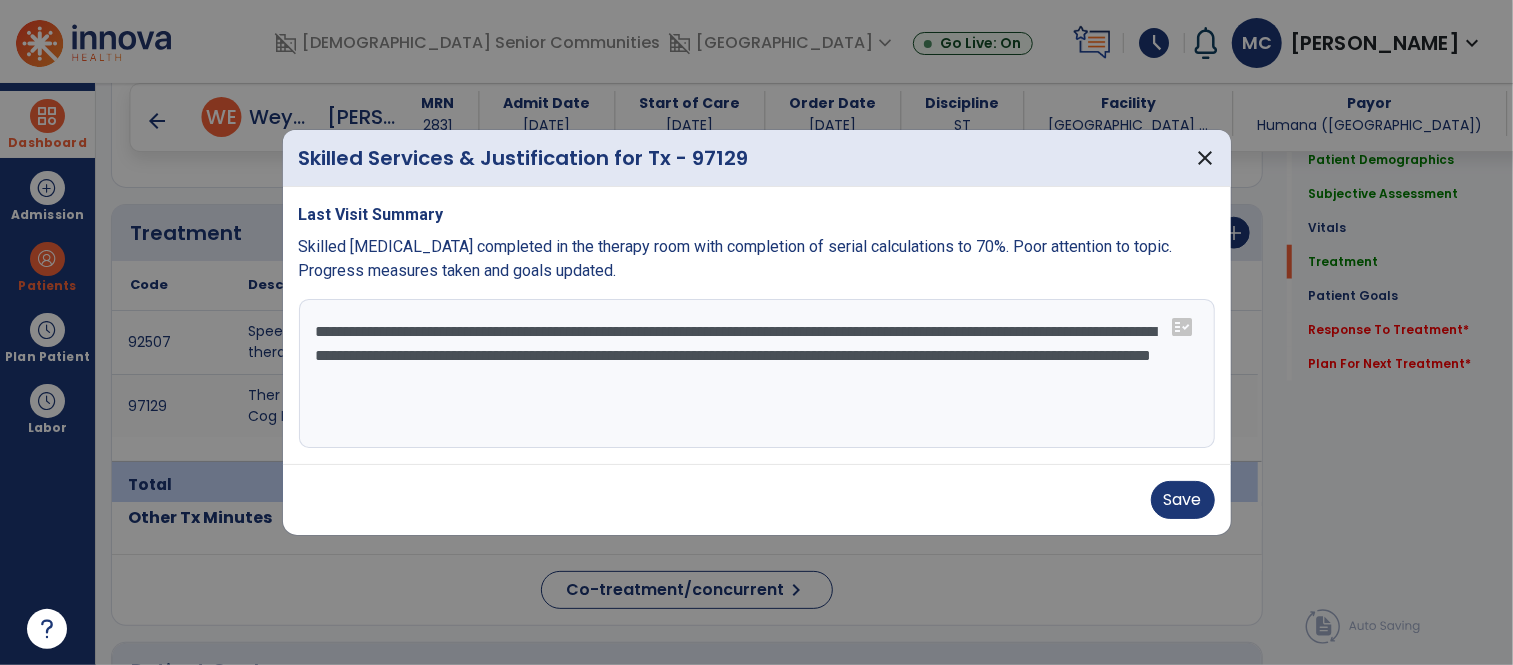 click on "**********" at bounding box center [757, 374] 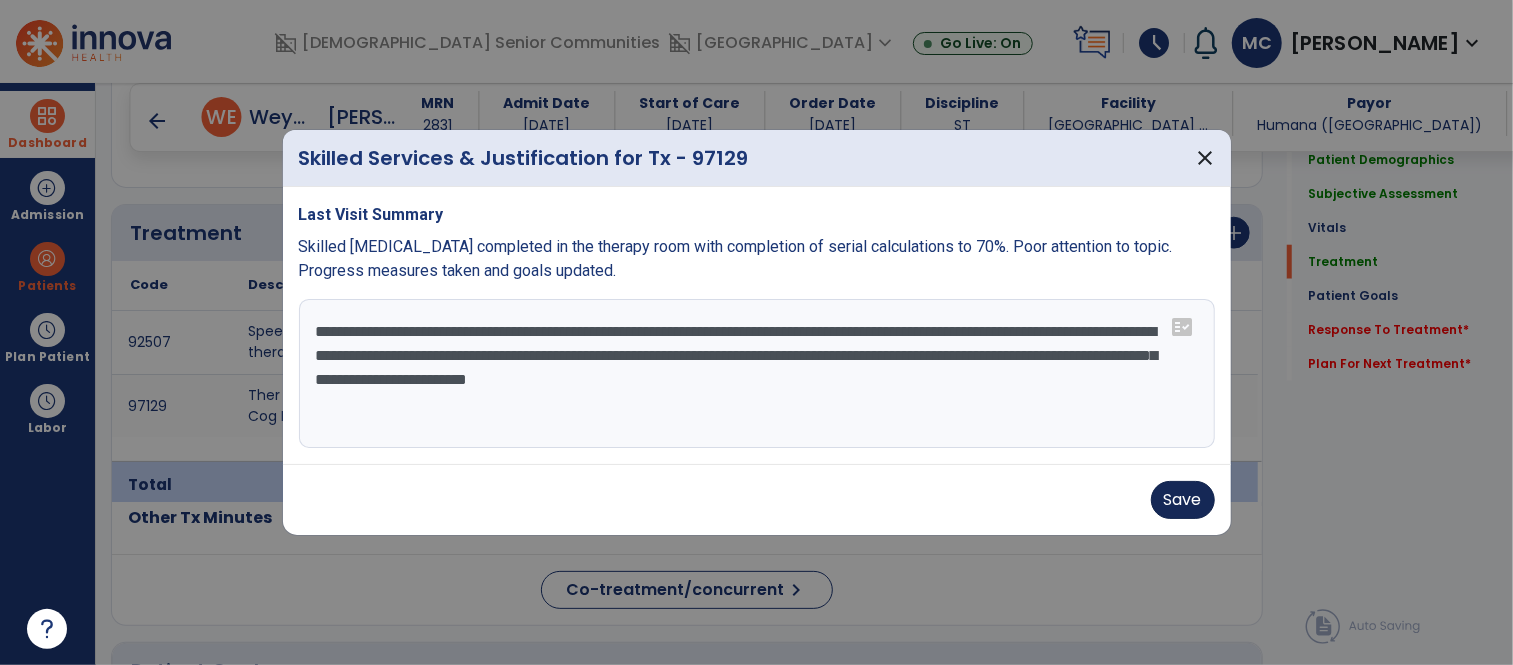 type on "**********" 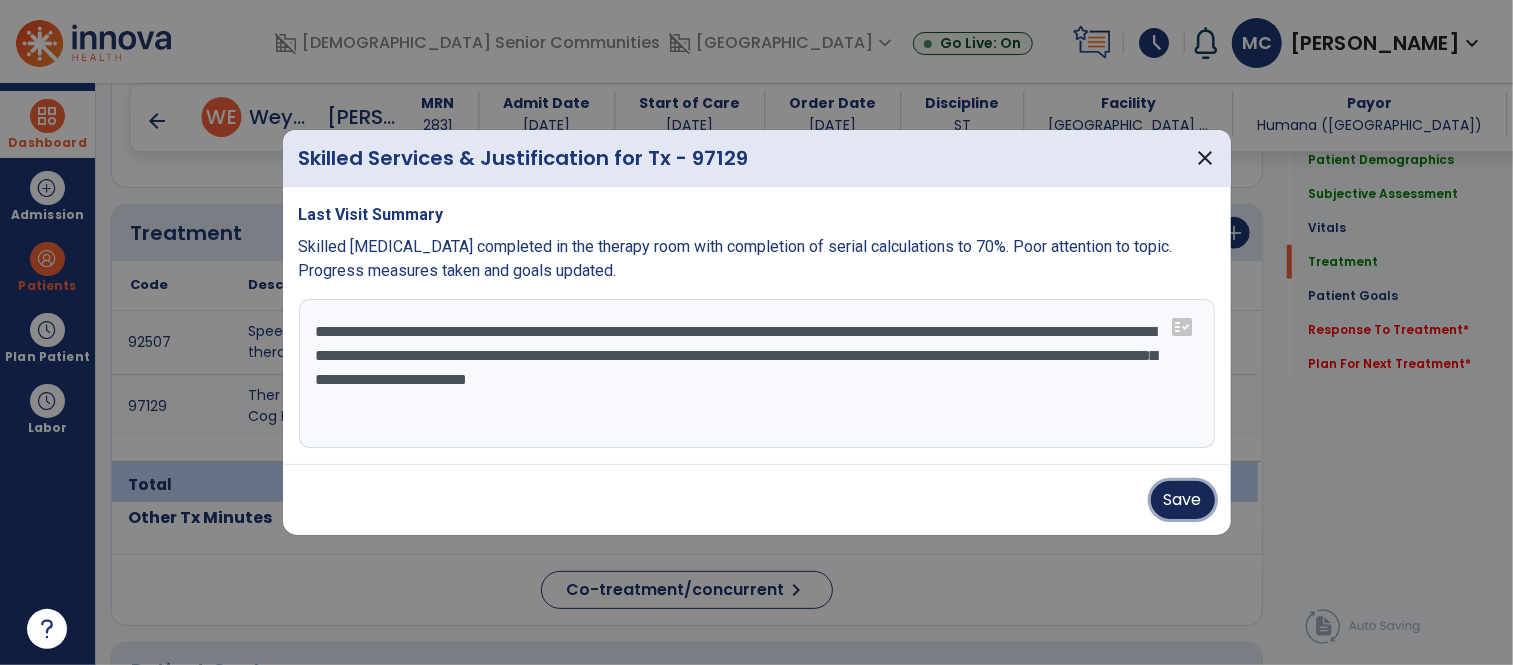 click on "Save" at bounding box center [1183, 500] 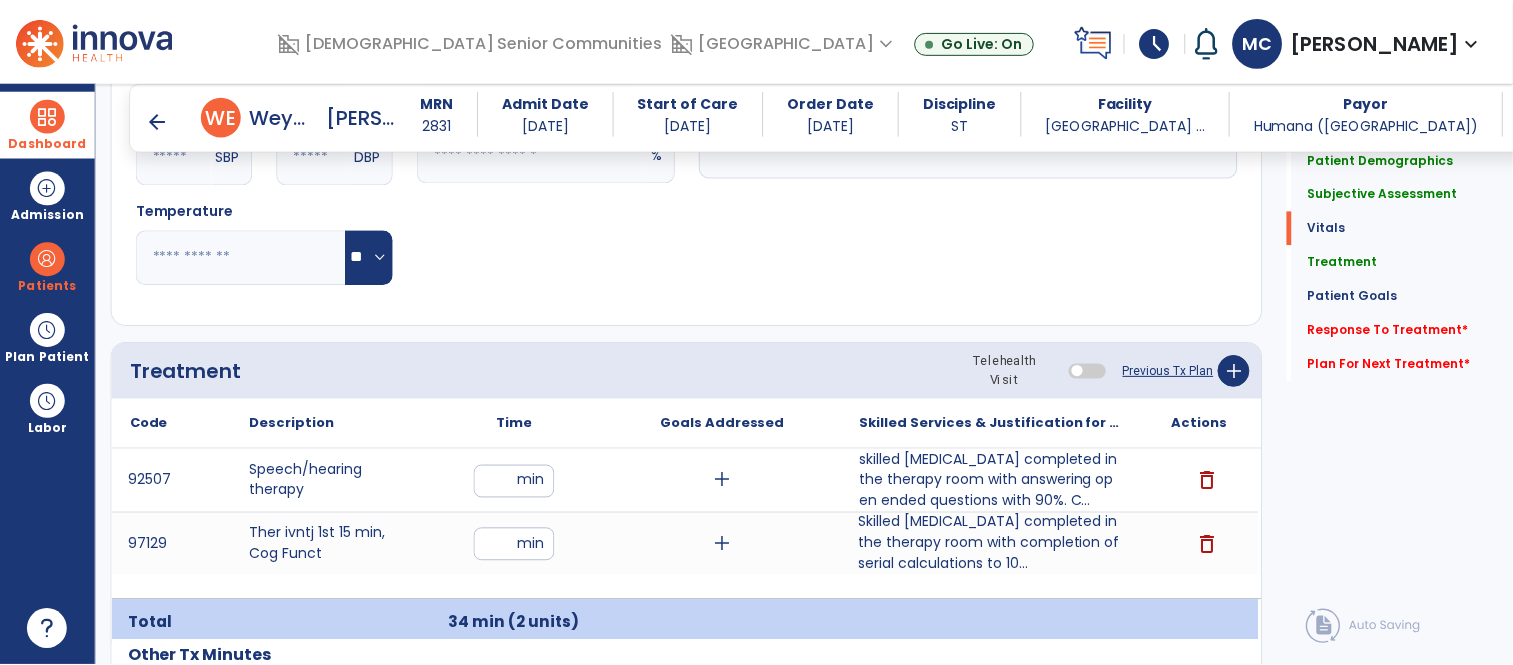 scroll, scrollTop: 1047, scrollLeft: 0, axis: vertical 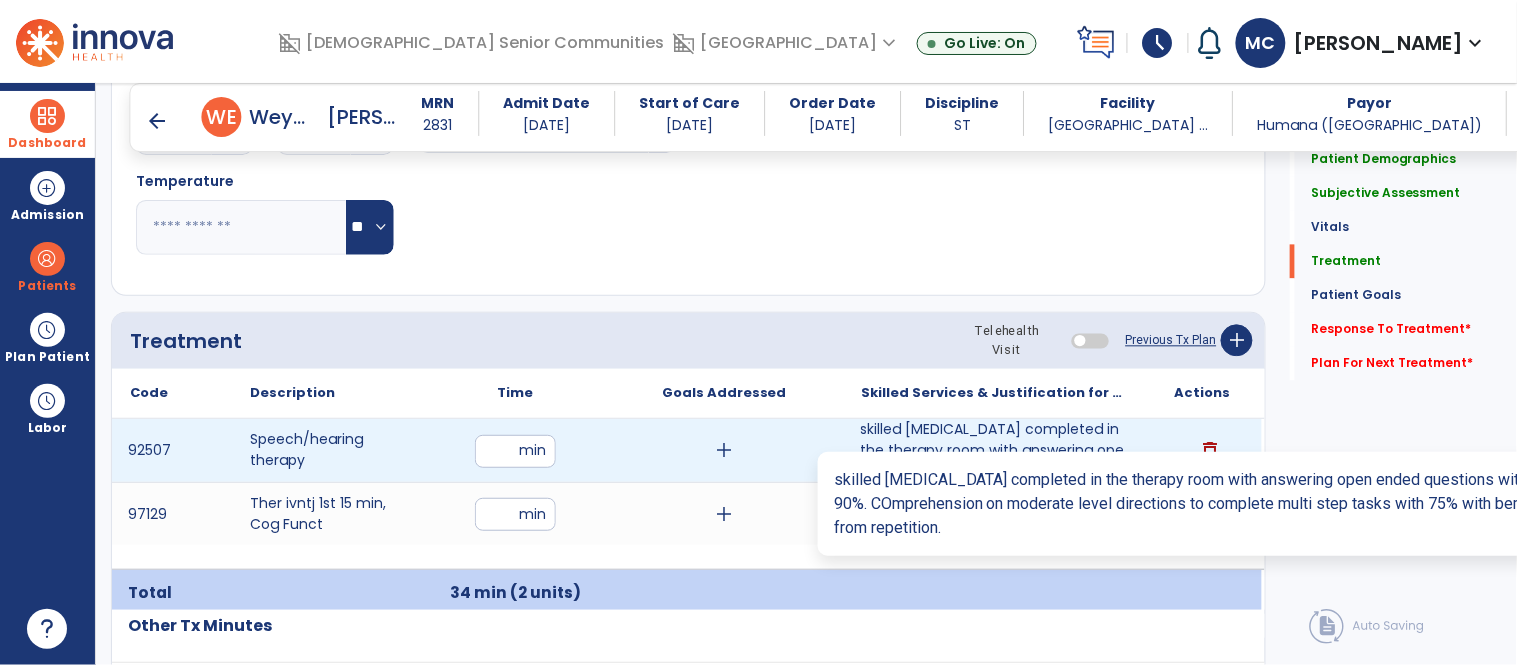 click on "skilled speech therapy completed in the therapy room with answering open ended questions with 90%. C..." at bounding box center (993, 450) 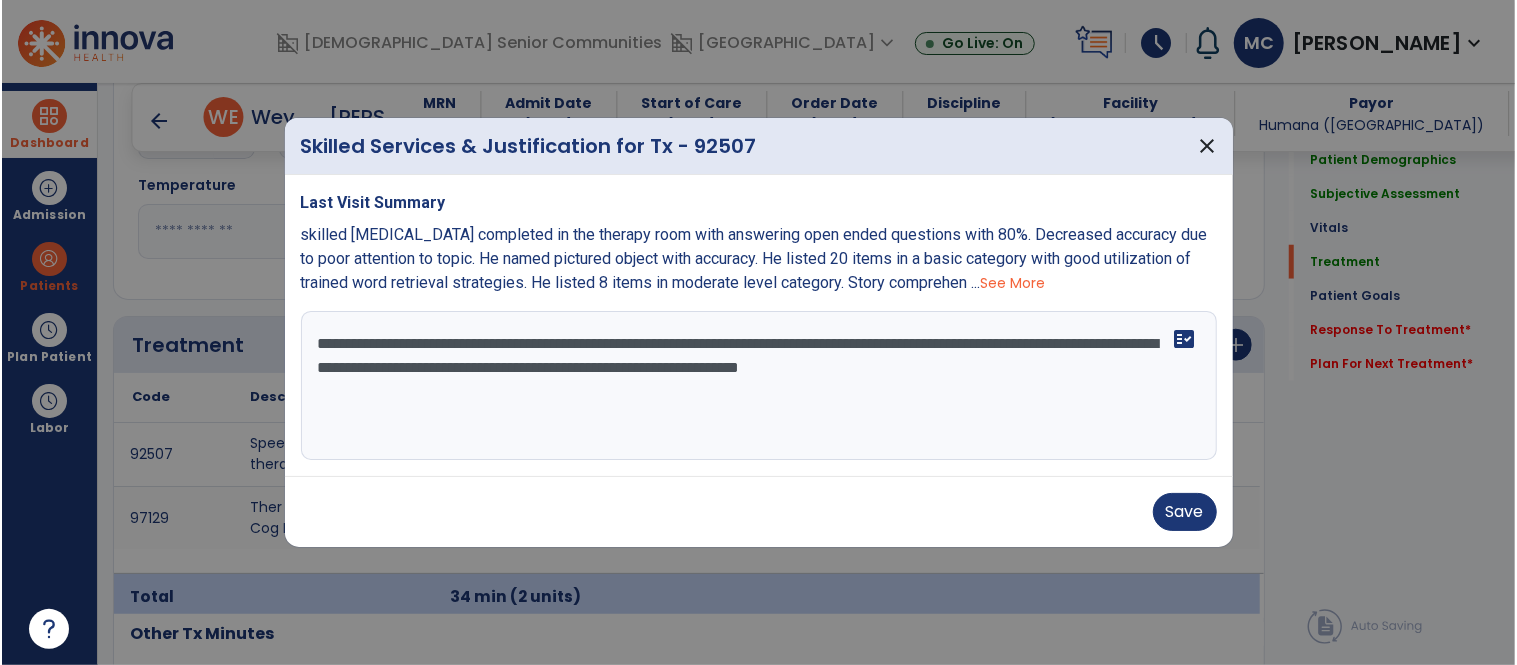 scroll, scrollTop: 1047, scrollLeft: 0, axis: vertical 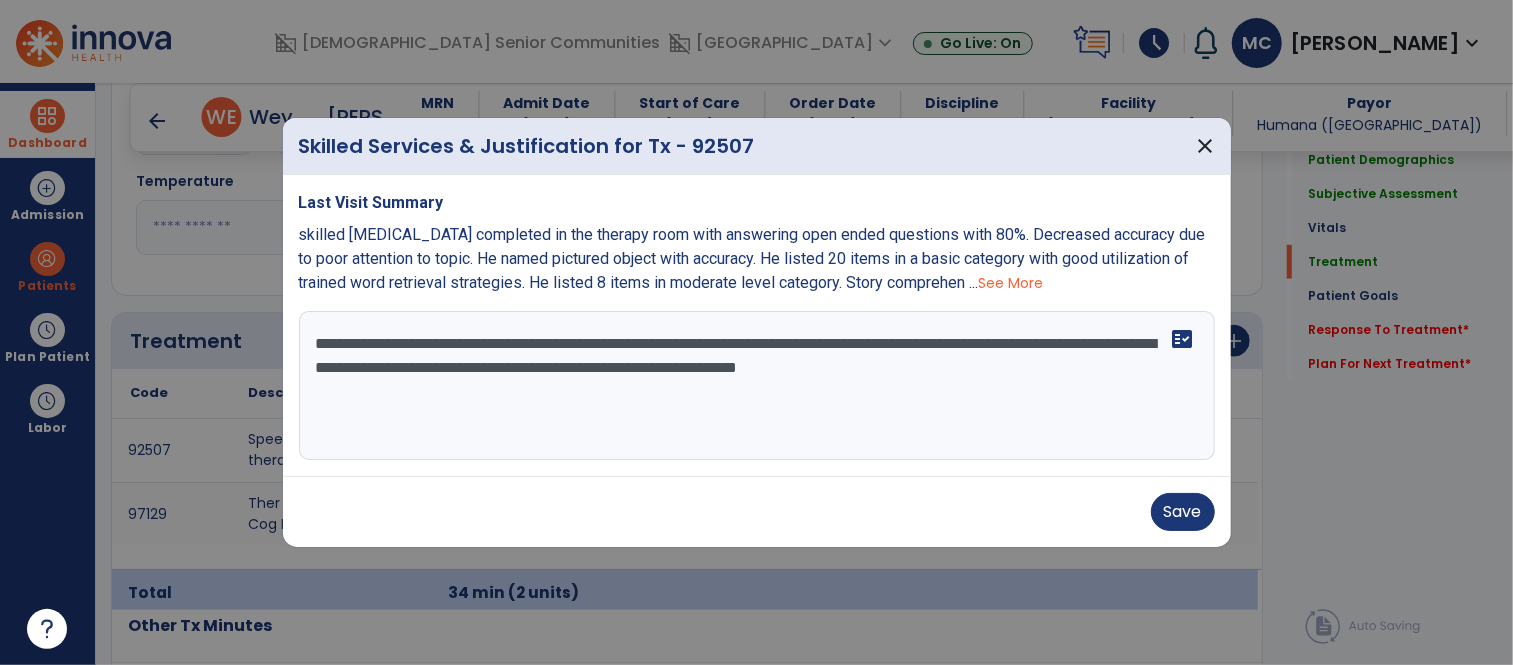 click on "**********" at bounding box center (757, 386) 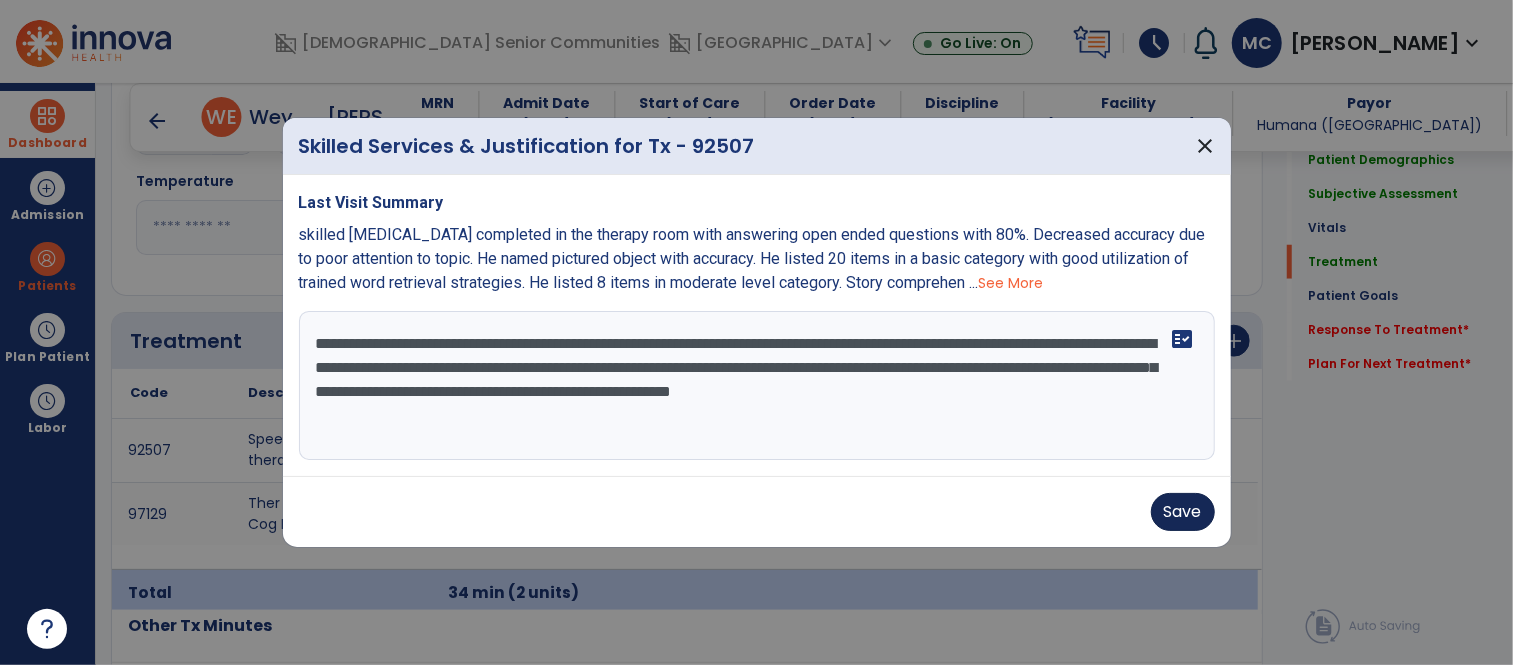 type on "**********" 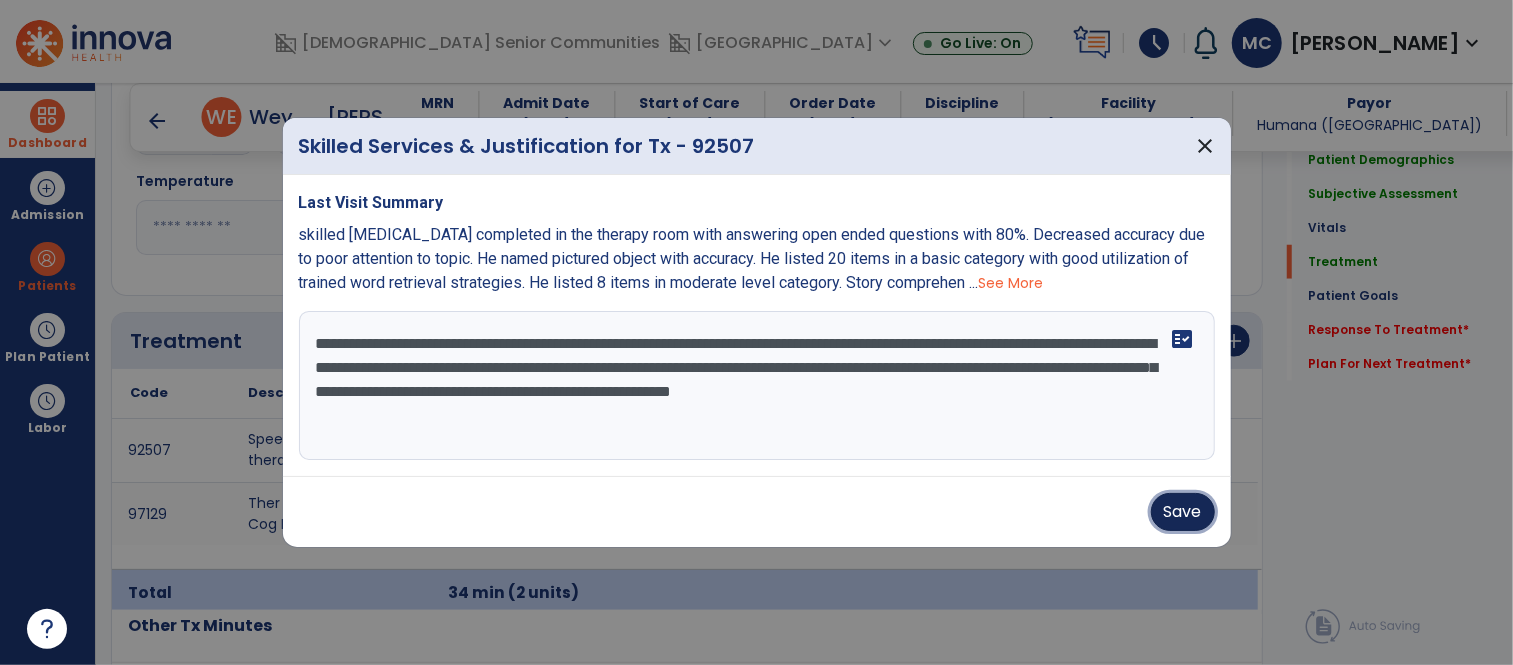 click on "Save" at bounding box center [1183, 512] 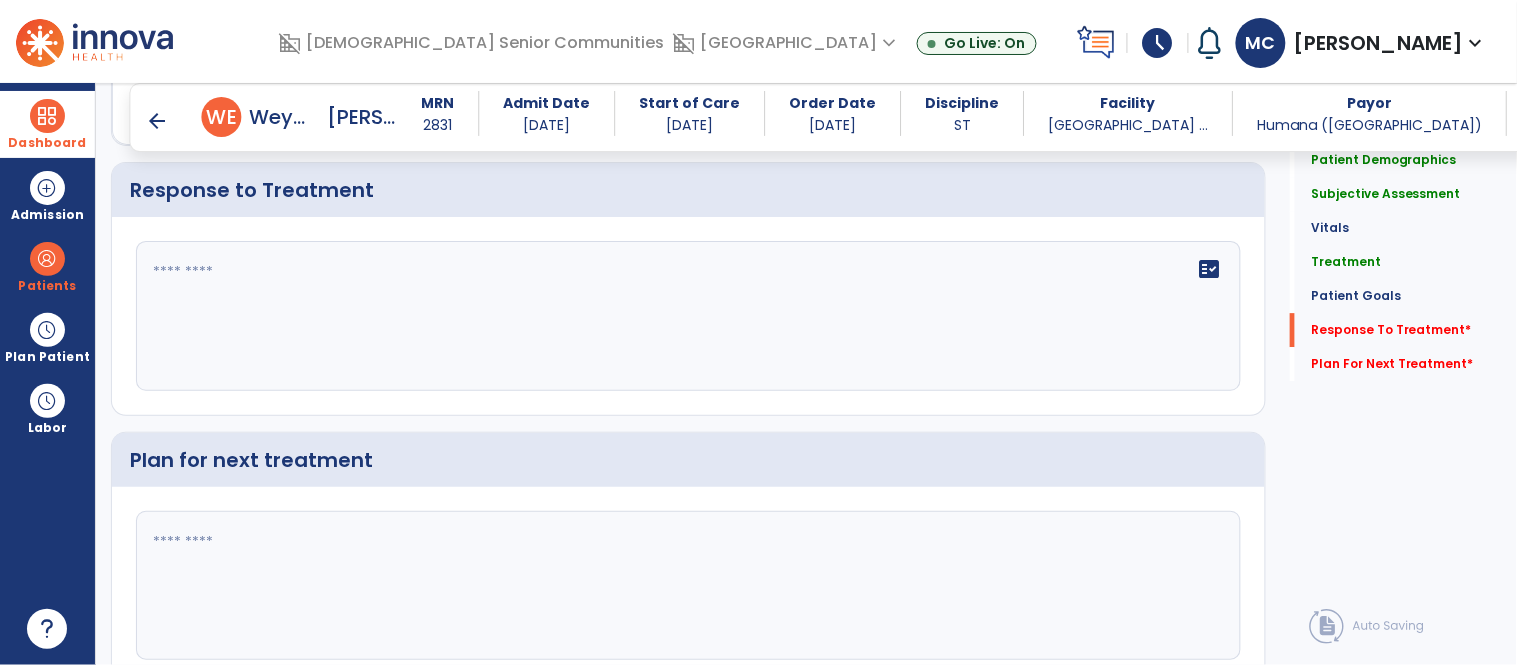 scroll, scrollTop: 3450, scrollLeft: 0, axis: vertical 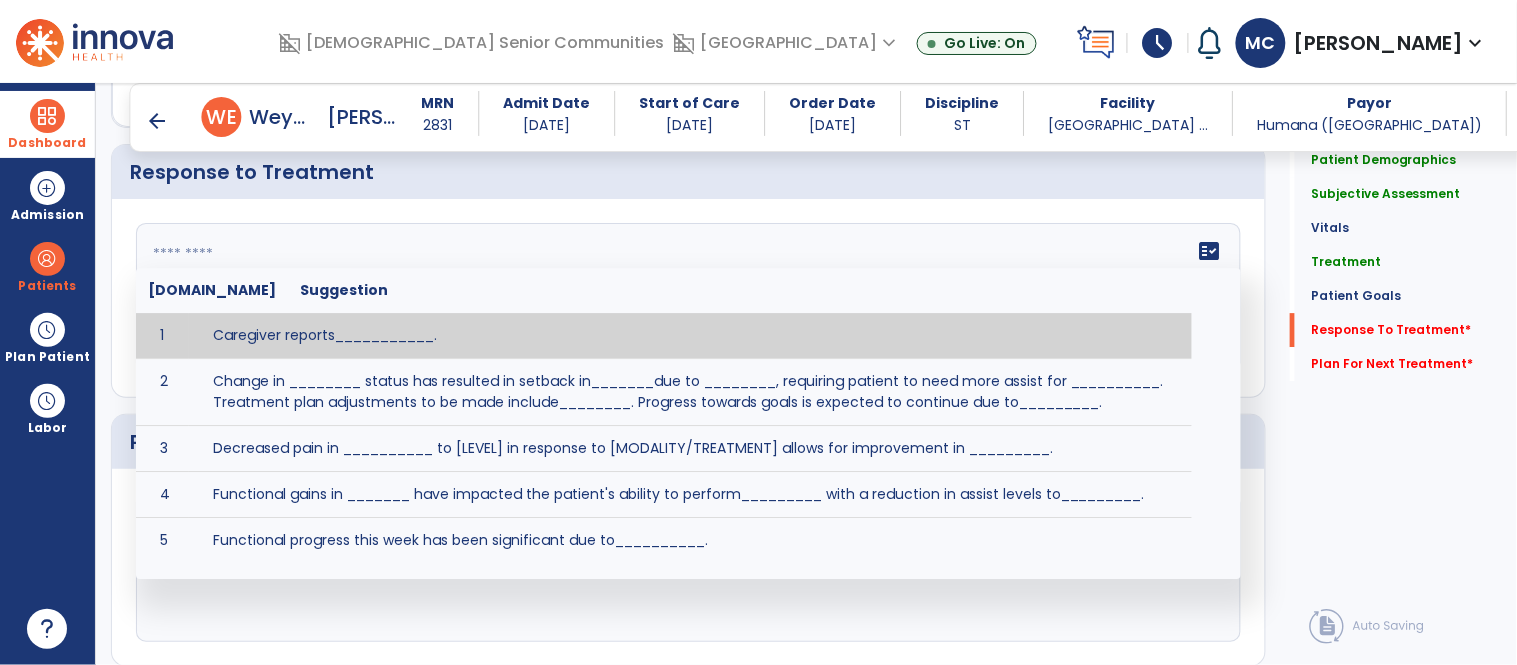 click on "fact_check  Sr.No Suggestion 1 Caregiver reports___________. 2 Change in ________ status has resulted in setback in_______due to ________, requiring patient to need more assist for __________.   Treatment plan adjustments to be made include________.  Progress towards goals is expected to continue due to_________. 3 Decreased pain in __________ to [LEVEL] in response to [MODALITY/TREATMENT] allows for improvement in _________. 4 Functional gains in _______ have impacted the patient's ability to perform_________ with a reduction in assist levels to_________. 5 Functional progress this week has been significant due to__________. 6 Gains in ________ have improved the patient's ability to perform ______with decreased levels of assist to___________. 7 Improvement in ________allows patient to tolerate higher levels of challenges in_________. 8 Pain in [AREA] has decreased to [LEVEL] in response to [TREATMENT/MODALITY], allowing fore ease in completing__________. 9 10 11 12 13 14 15 16 17 18 19 20 21" 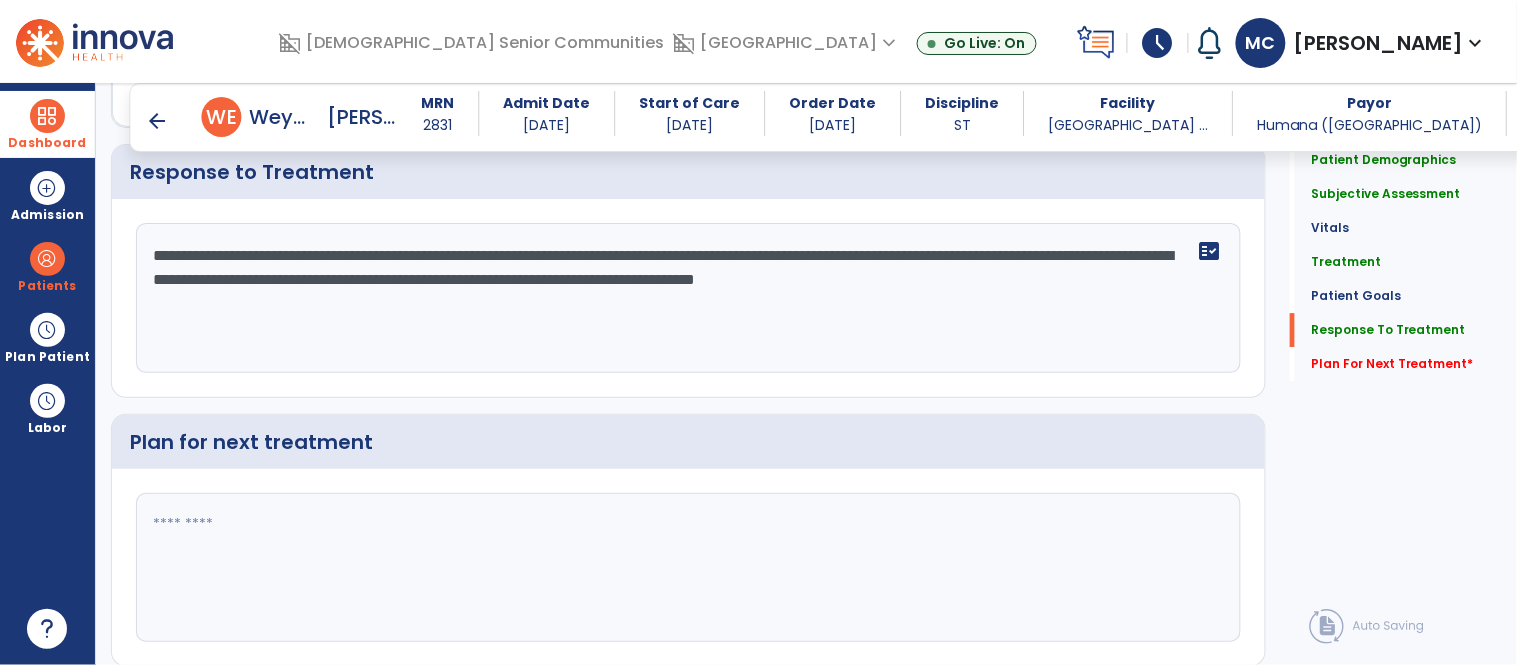 type on "**********" 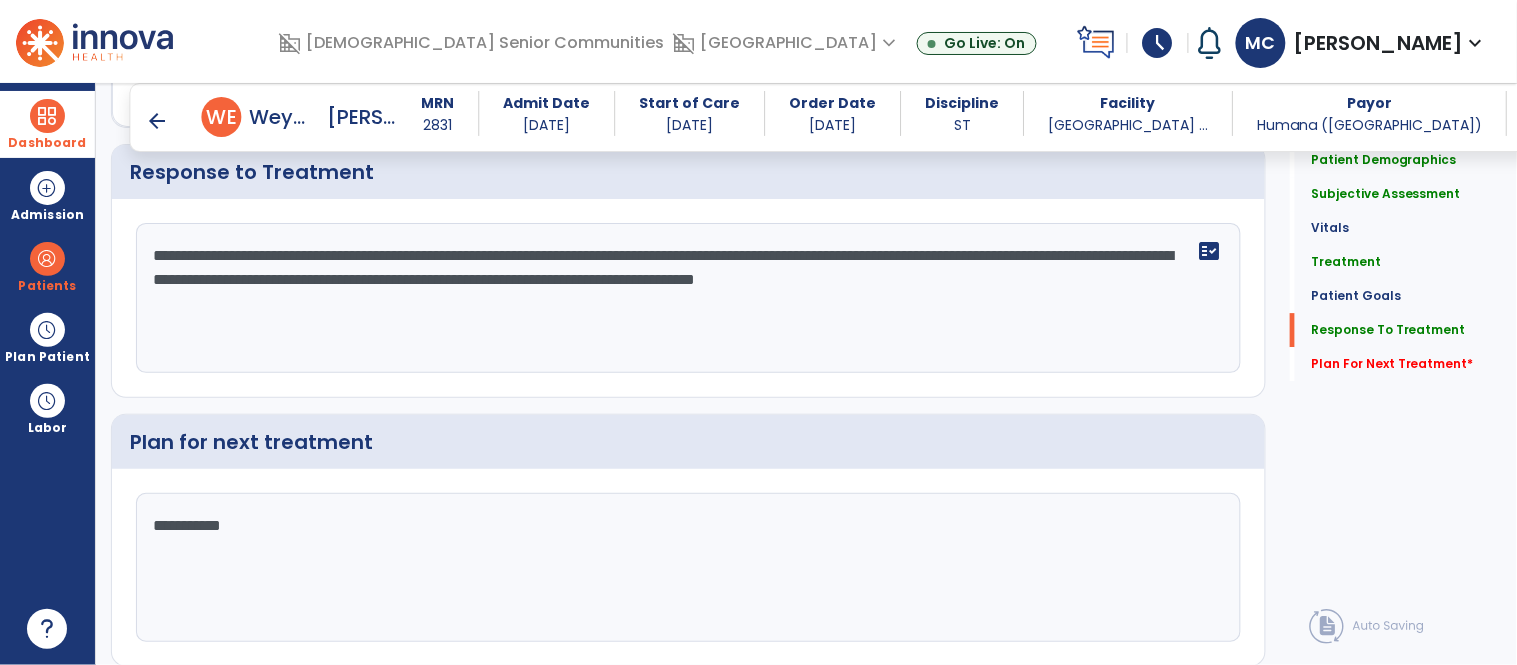 type on "**********" 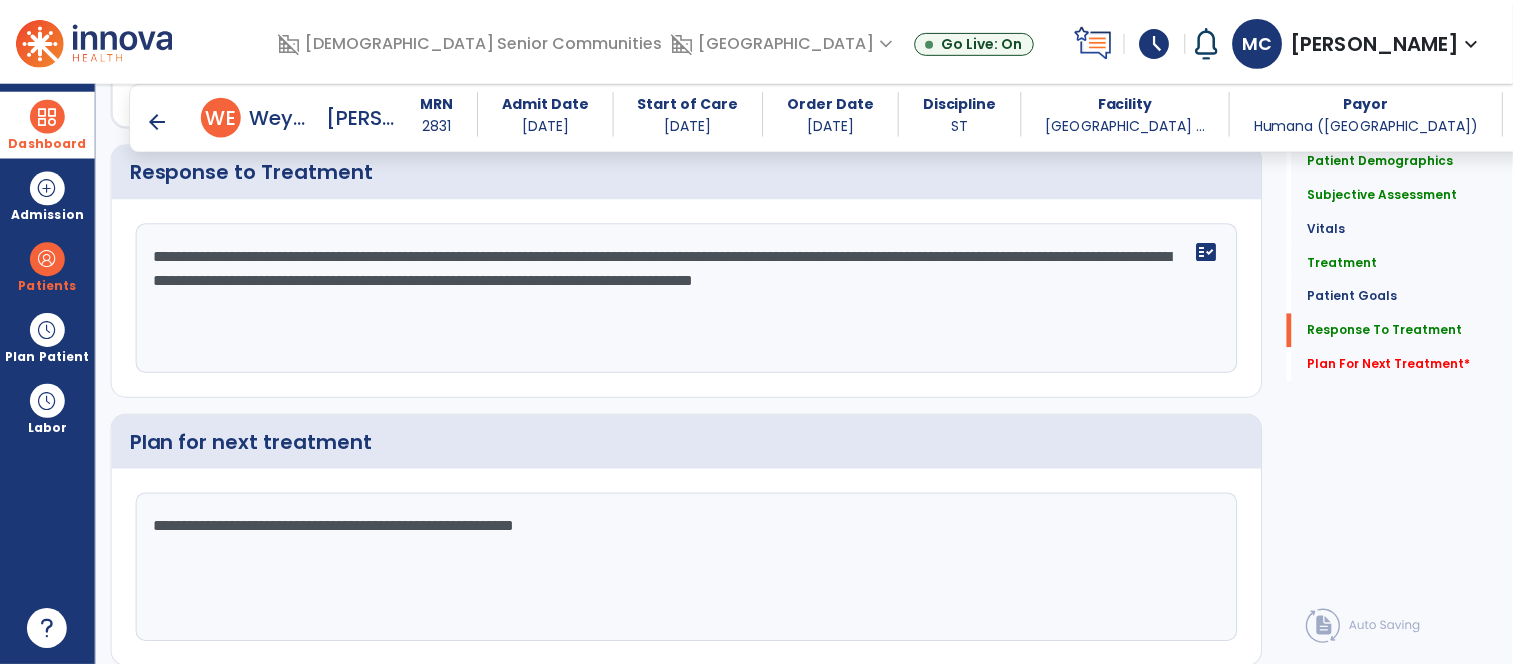 scroll, scrollTop: 3522, scrollLeft: 0, axis: vertical 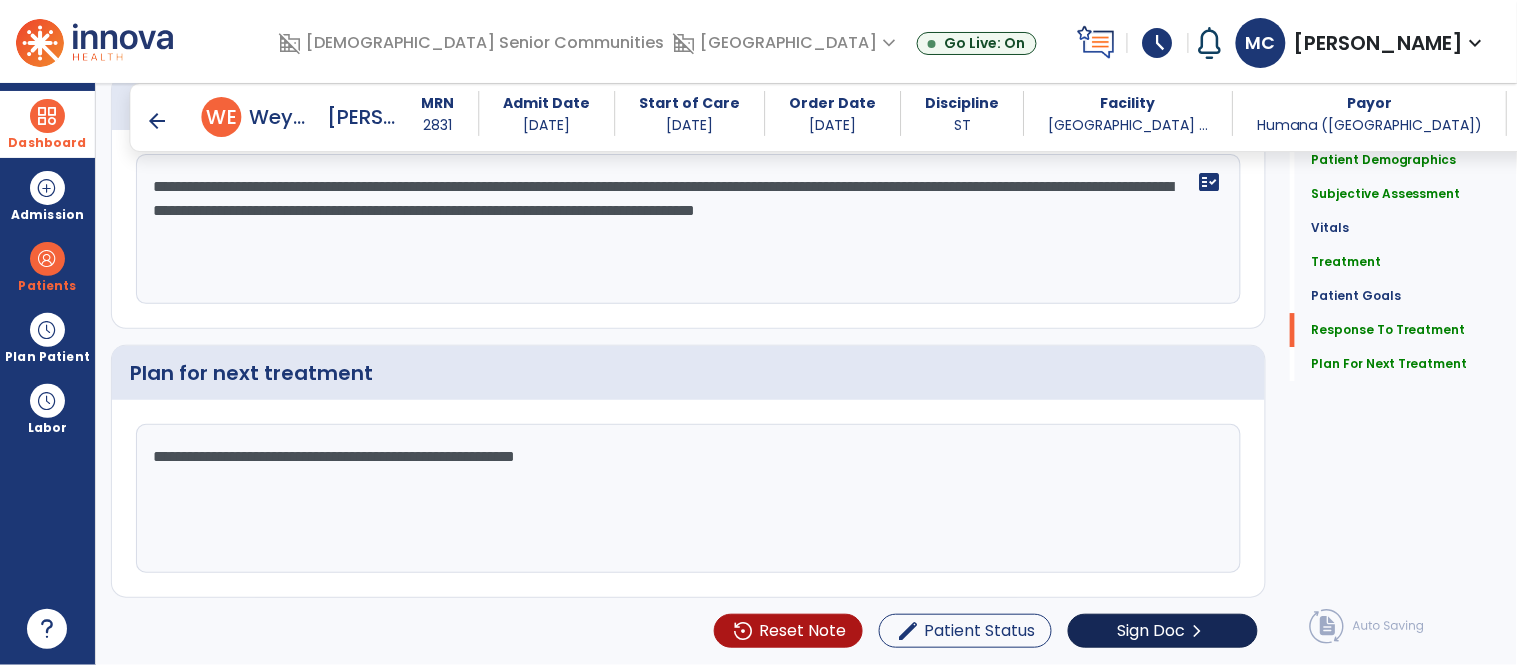 type on "**********" 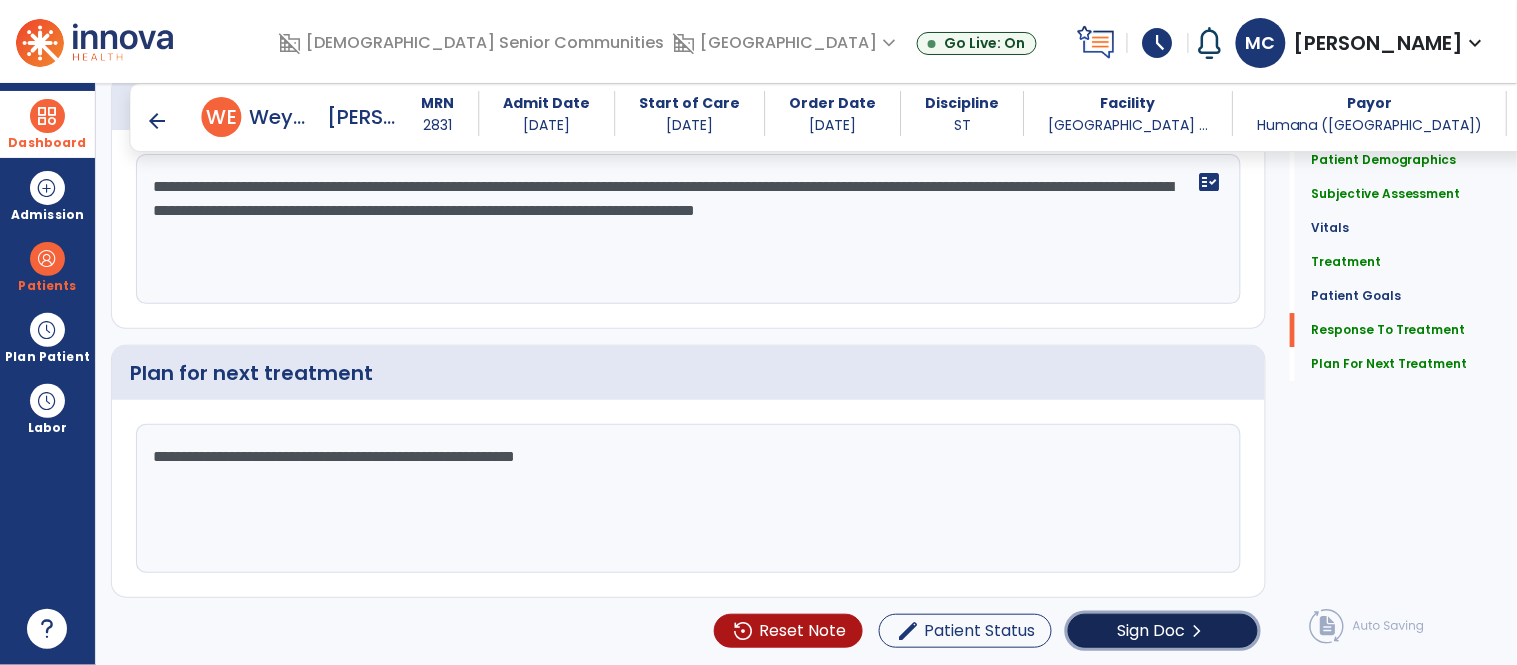 click on "chevron_right" 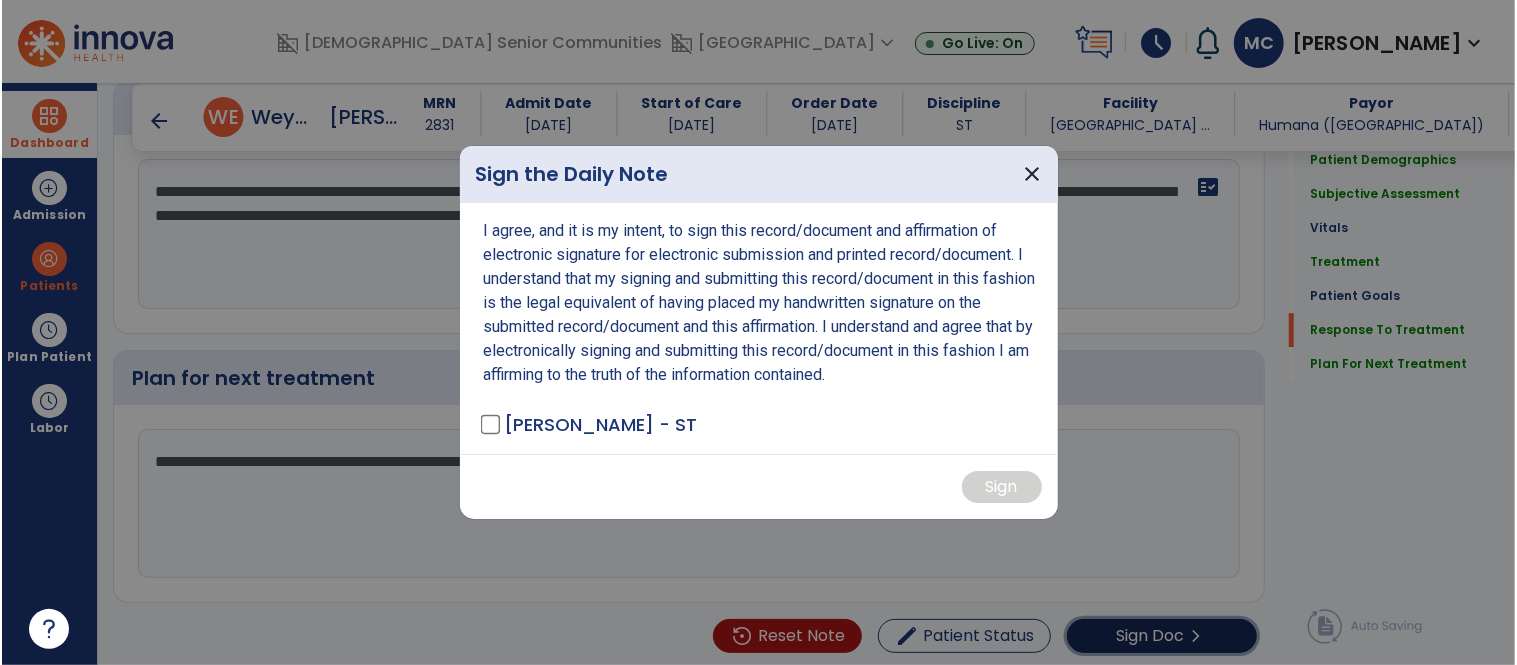 scroll, scrollTop: 3522, scrollLeft: 0, axis: vertical 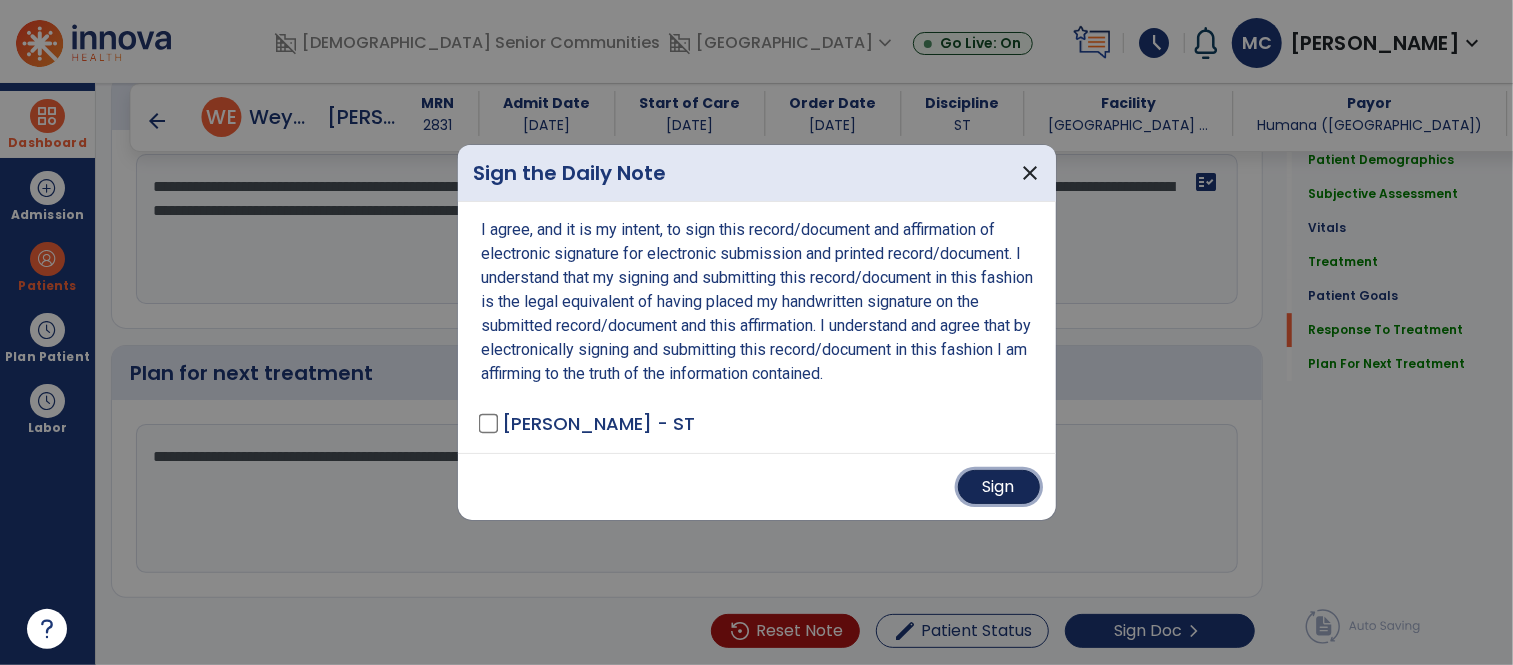 click on "Sign" at bounding box center [999, 487] 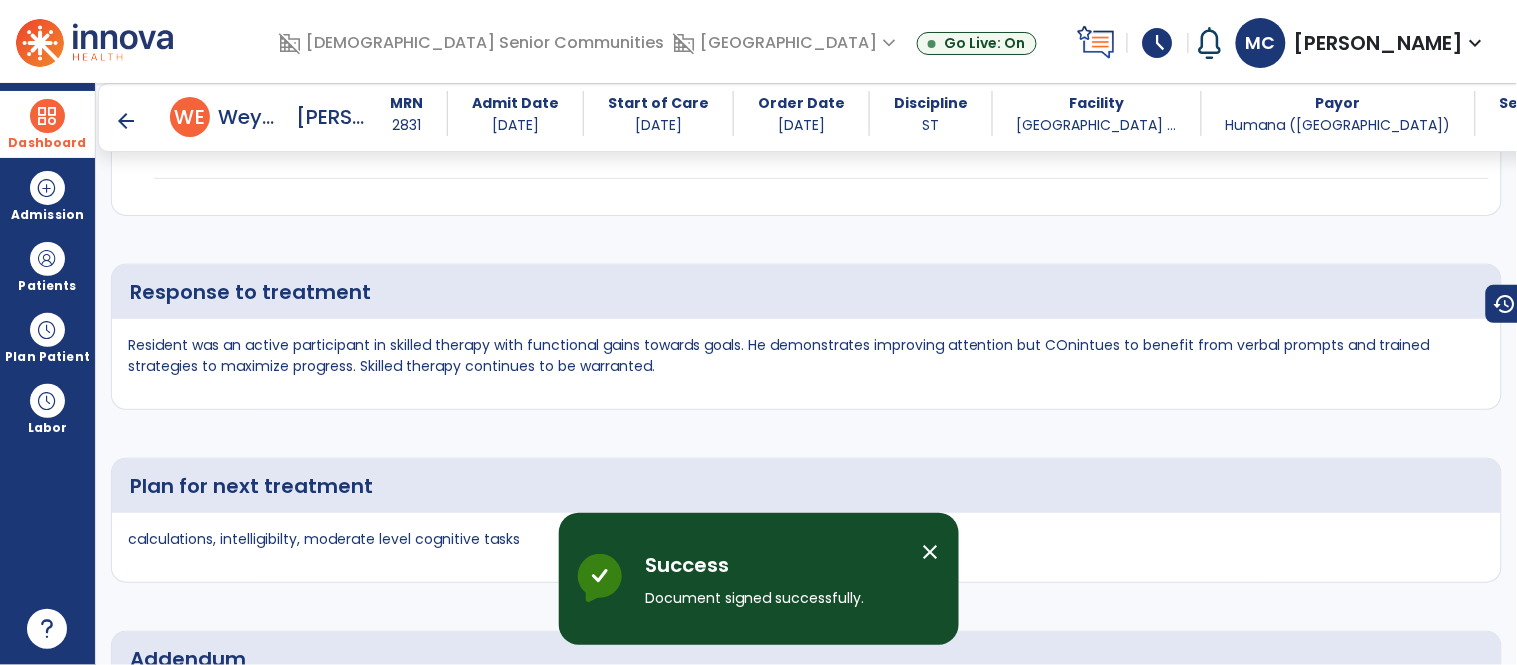scroll, scrollTop: 5466, scrollLeft: 0, axis: vertical 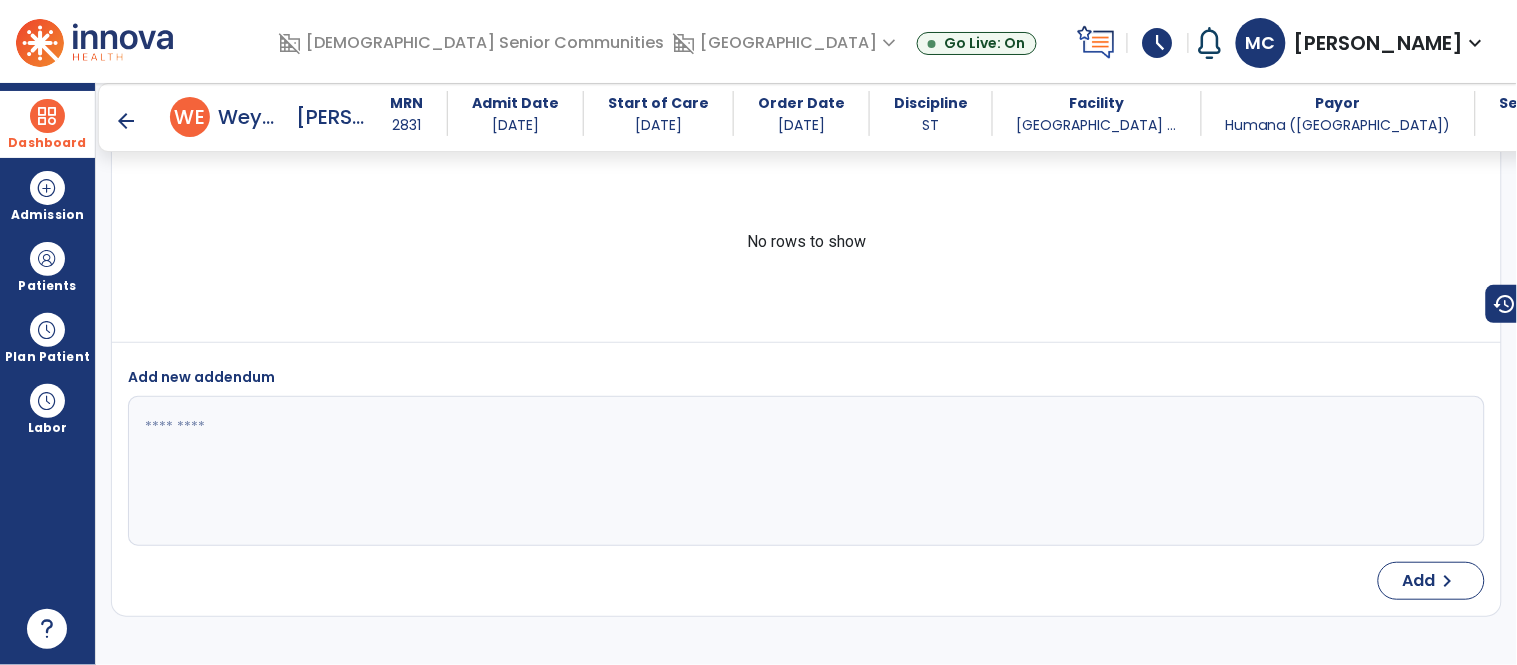 click on "arrow_back" at bounding box center (126, 121) 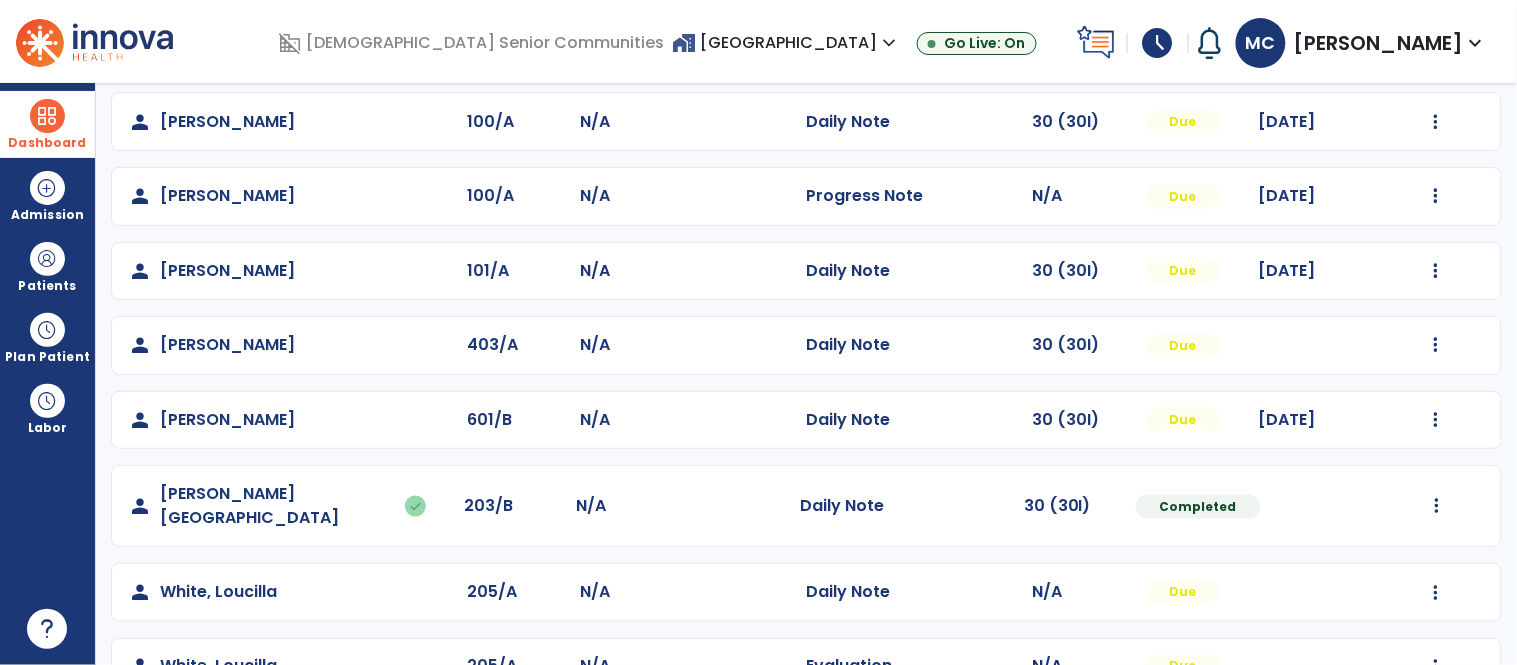 scroll, scrollTop: 494, scrollLeft: 0, axis: vertical 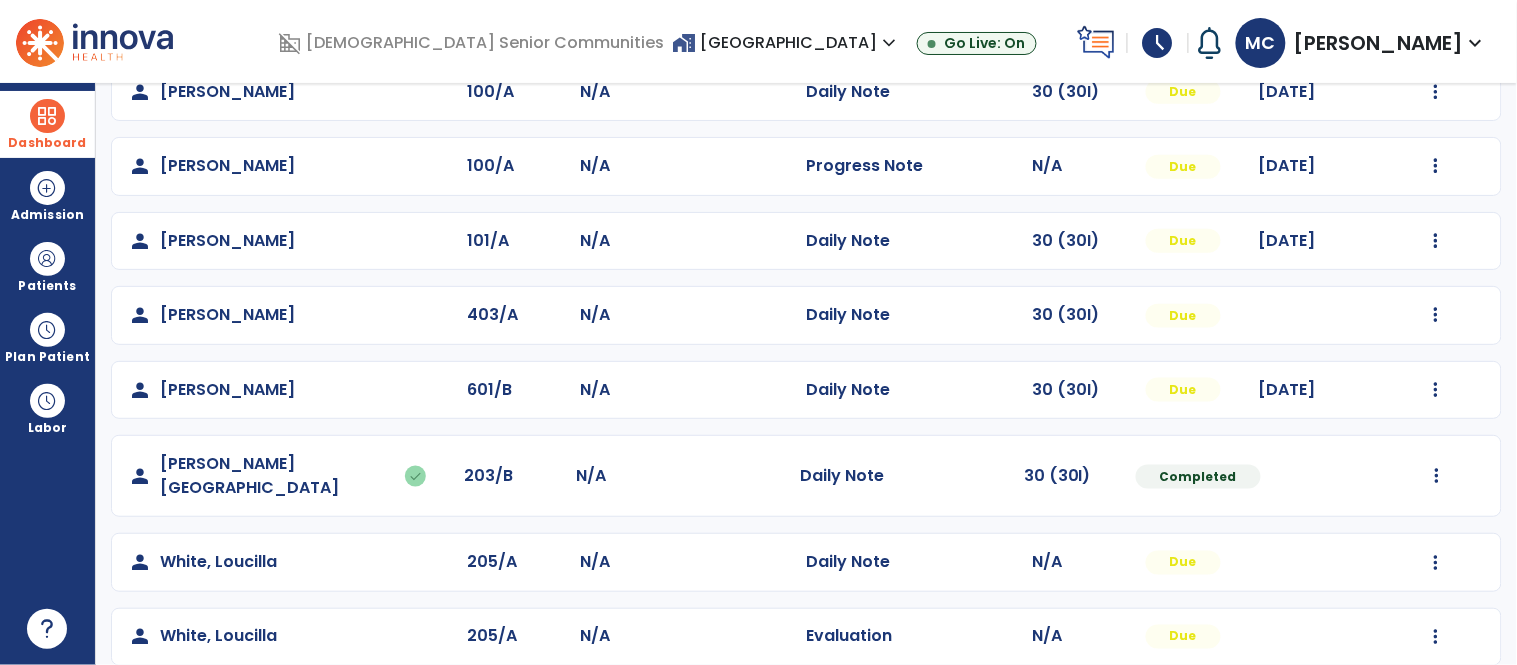 click on "Mark Visit As Complete   Reset Note   Open Document   G + C Mins" 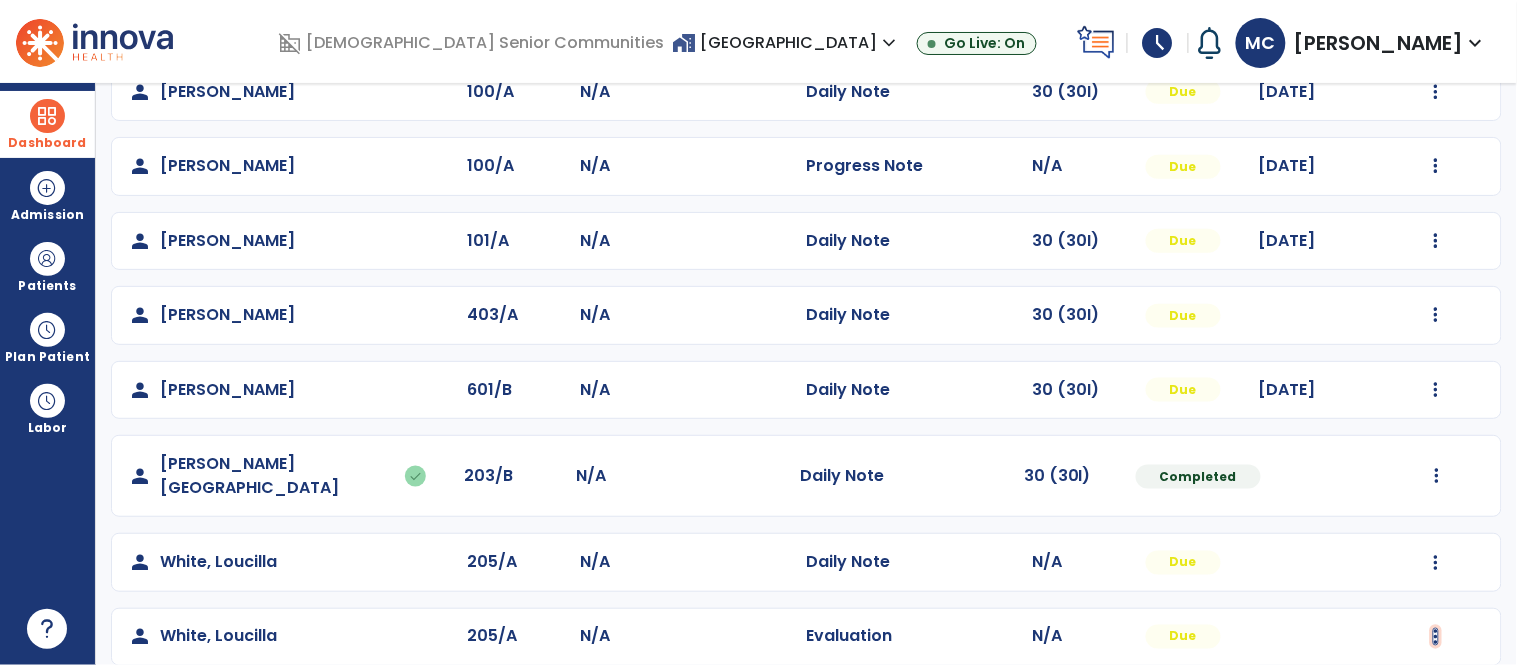 click at bounding box center [1436, -206] 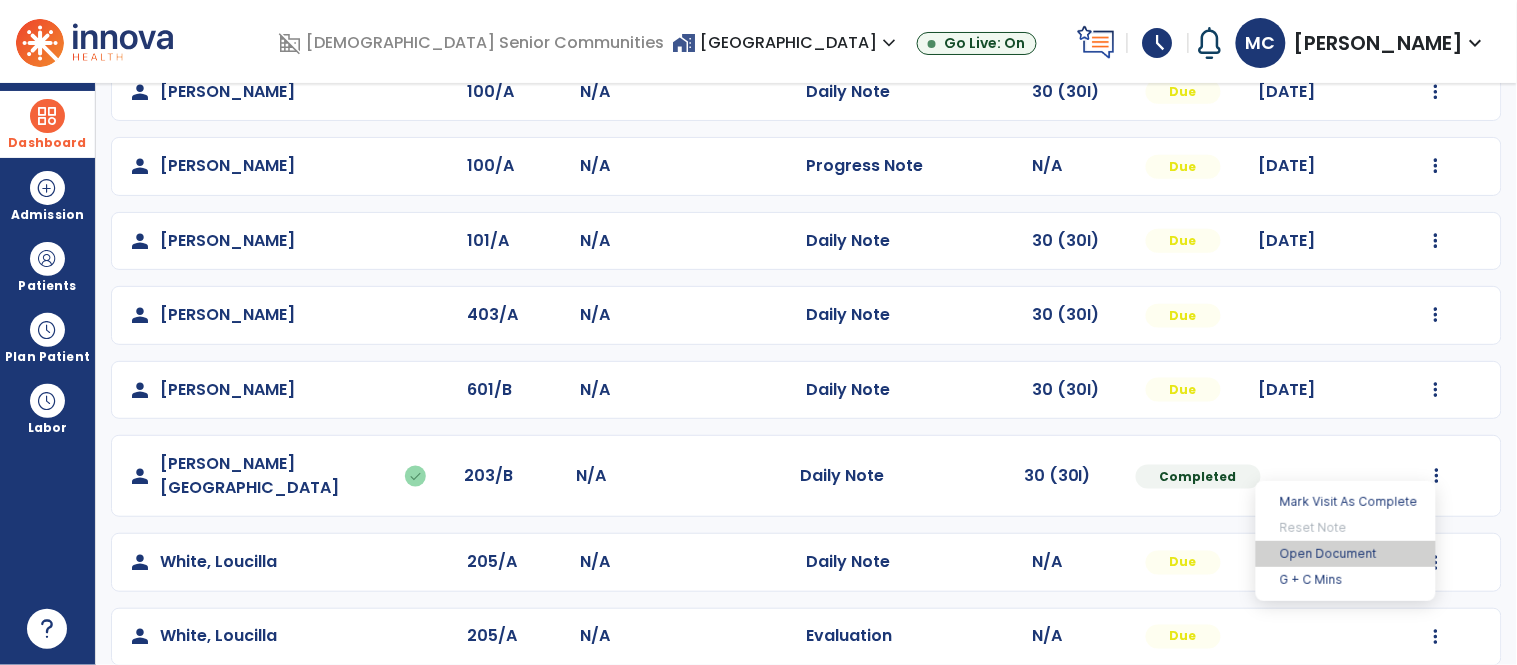 click on "Open Document" at bounding box center (1346, 554) 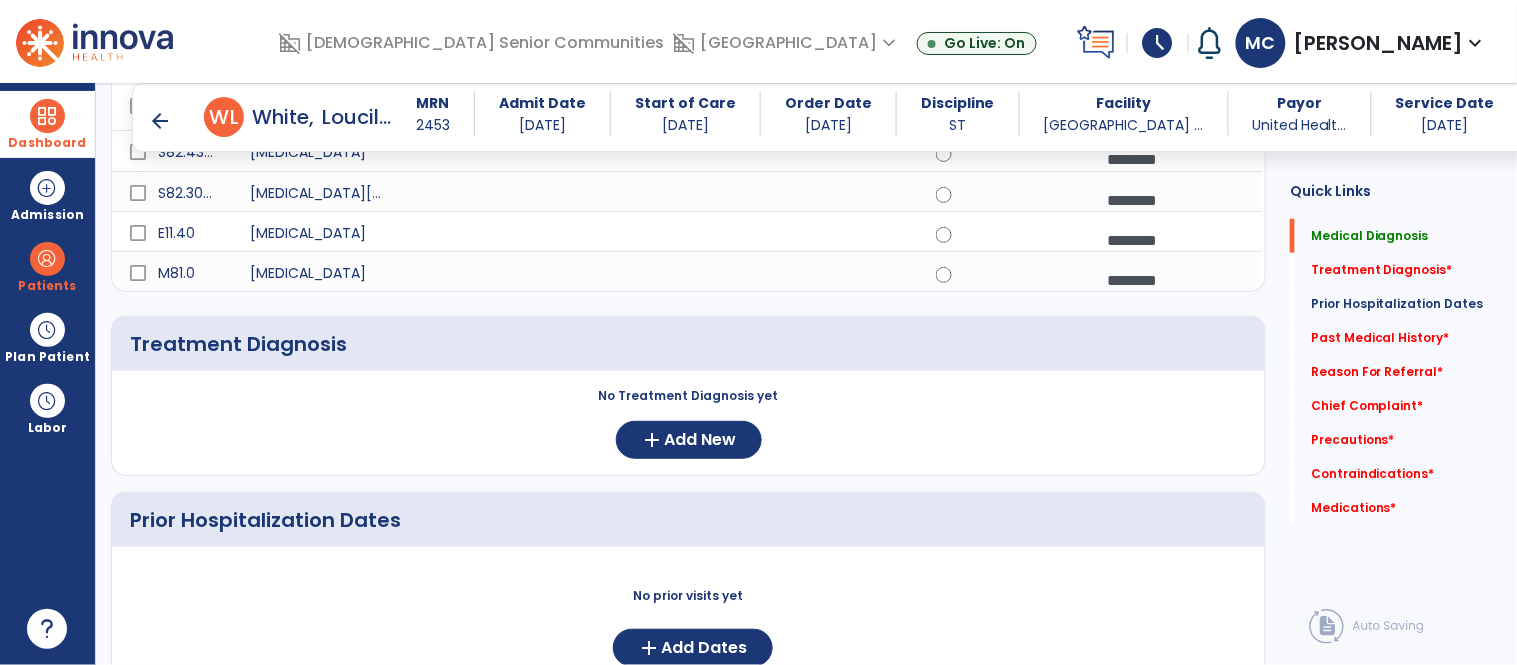 scroll, scrollTop: 243, scrollLeft: 0, axis: vertical 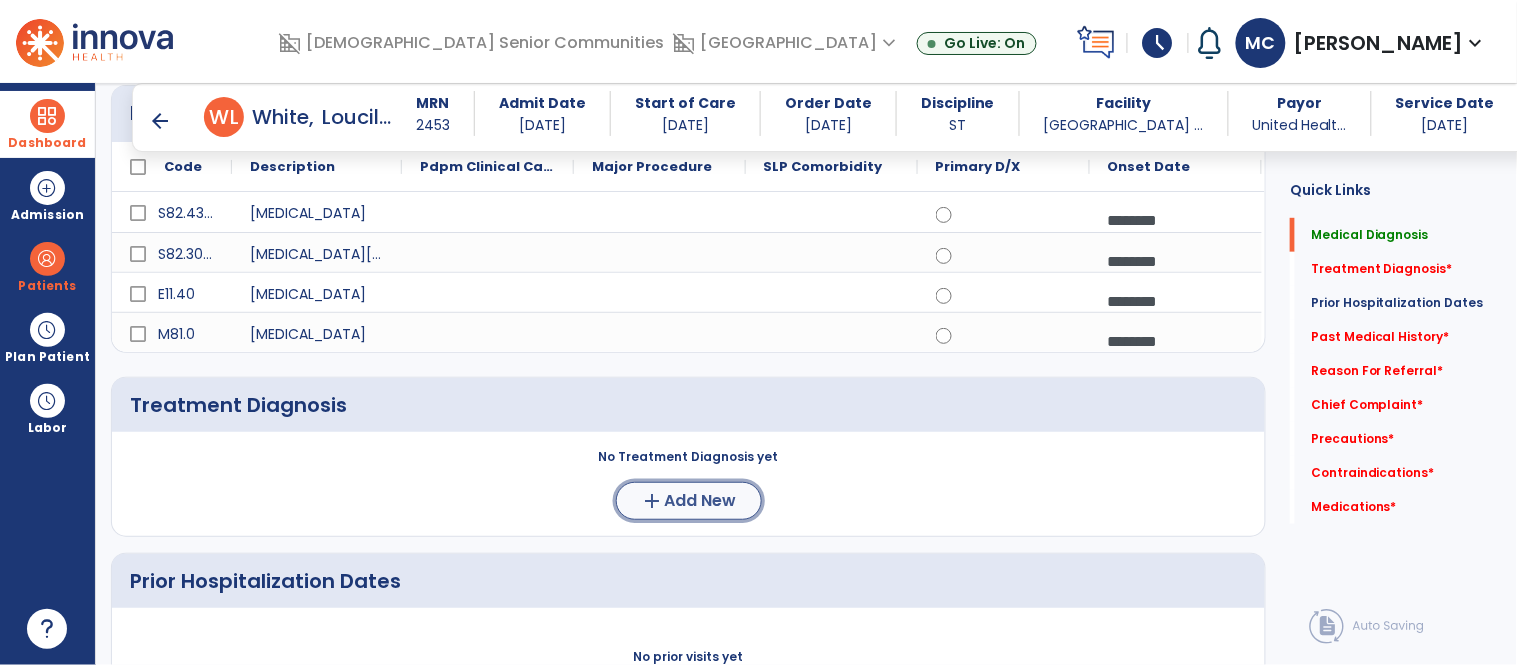 click on "add  Add New" 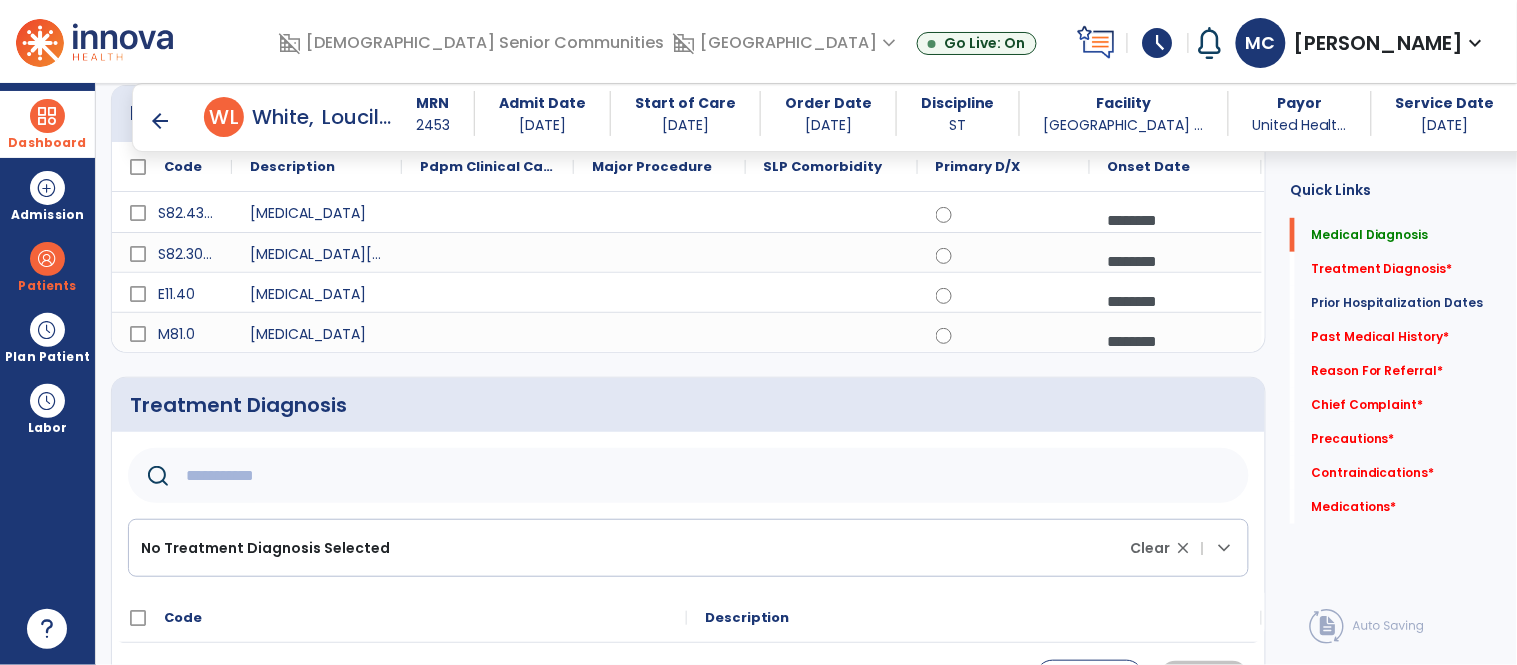 click 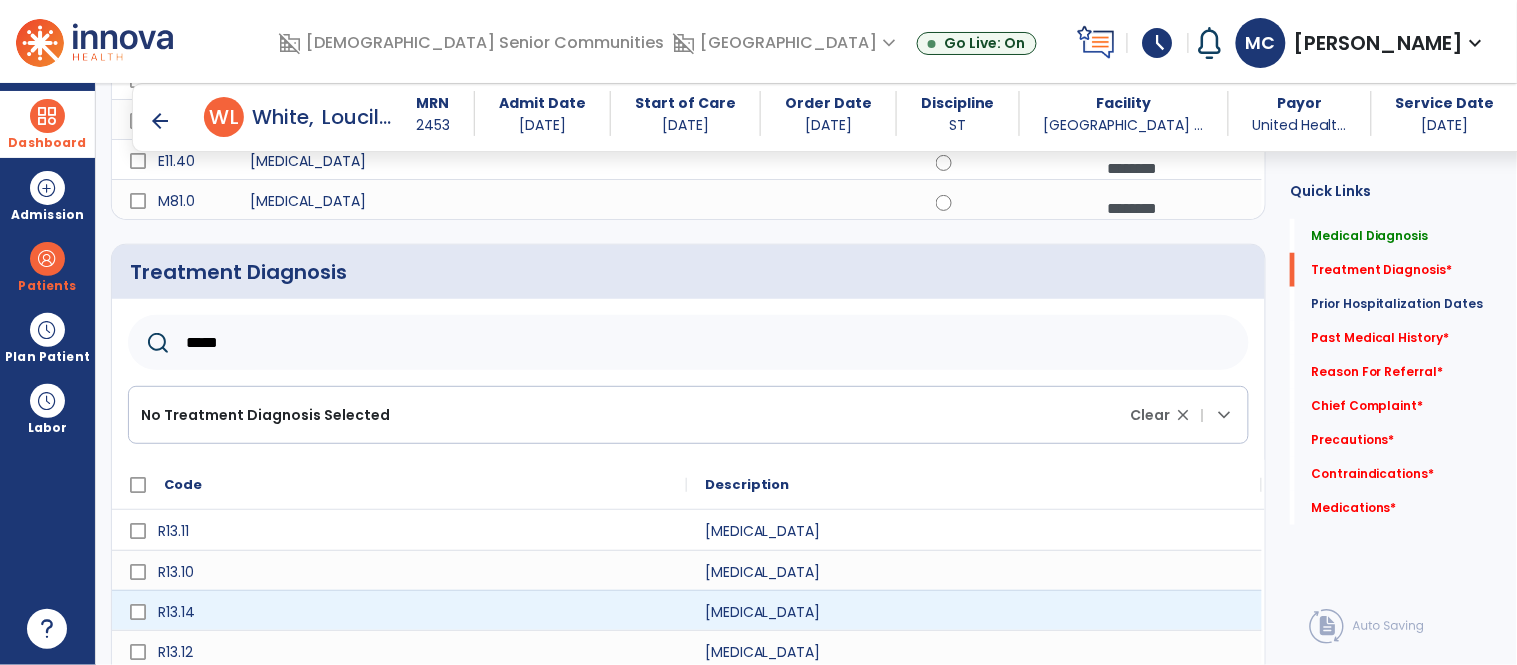 scroll, scrollTop: 381, scrollLeft: 0, axis: vertical 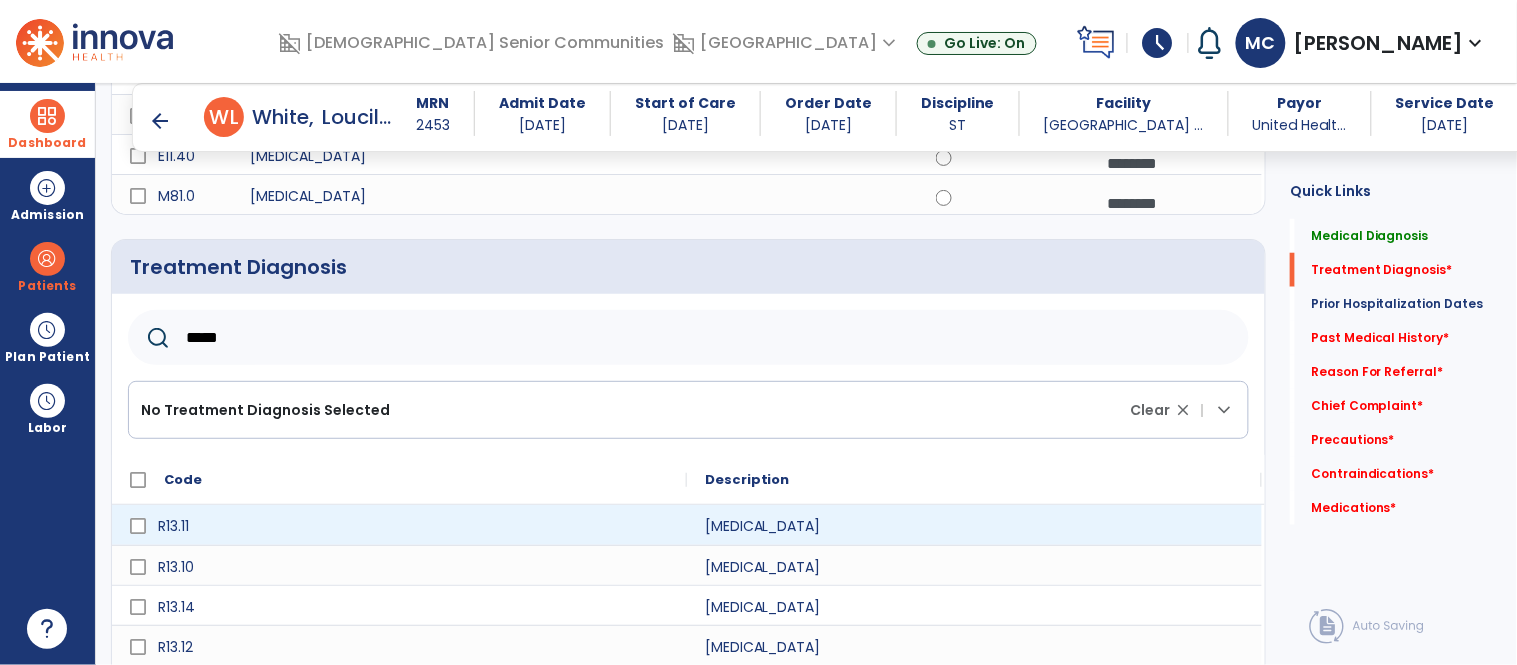 type on "*****" 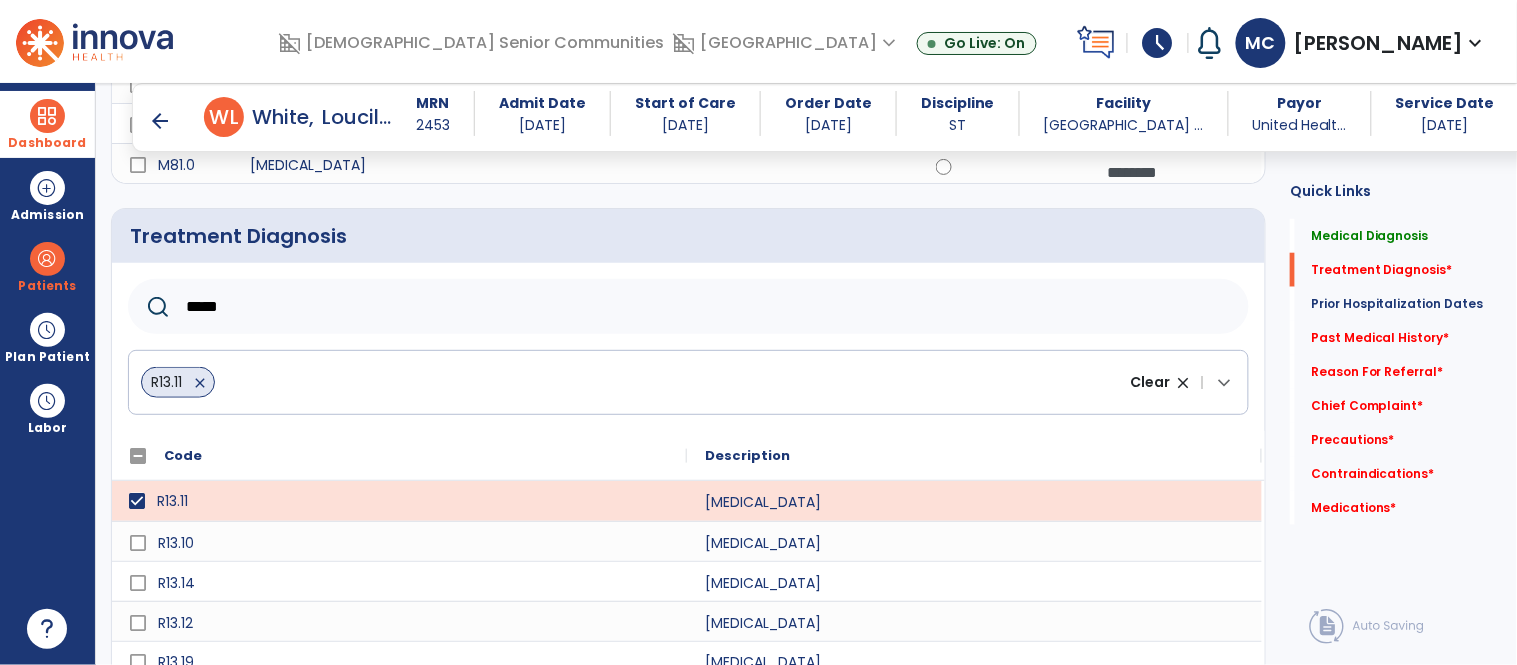 scroll, scrollTop: 522, scrollLeft: 0, axis: vertical 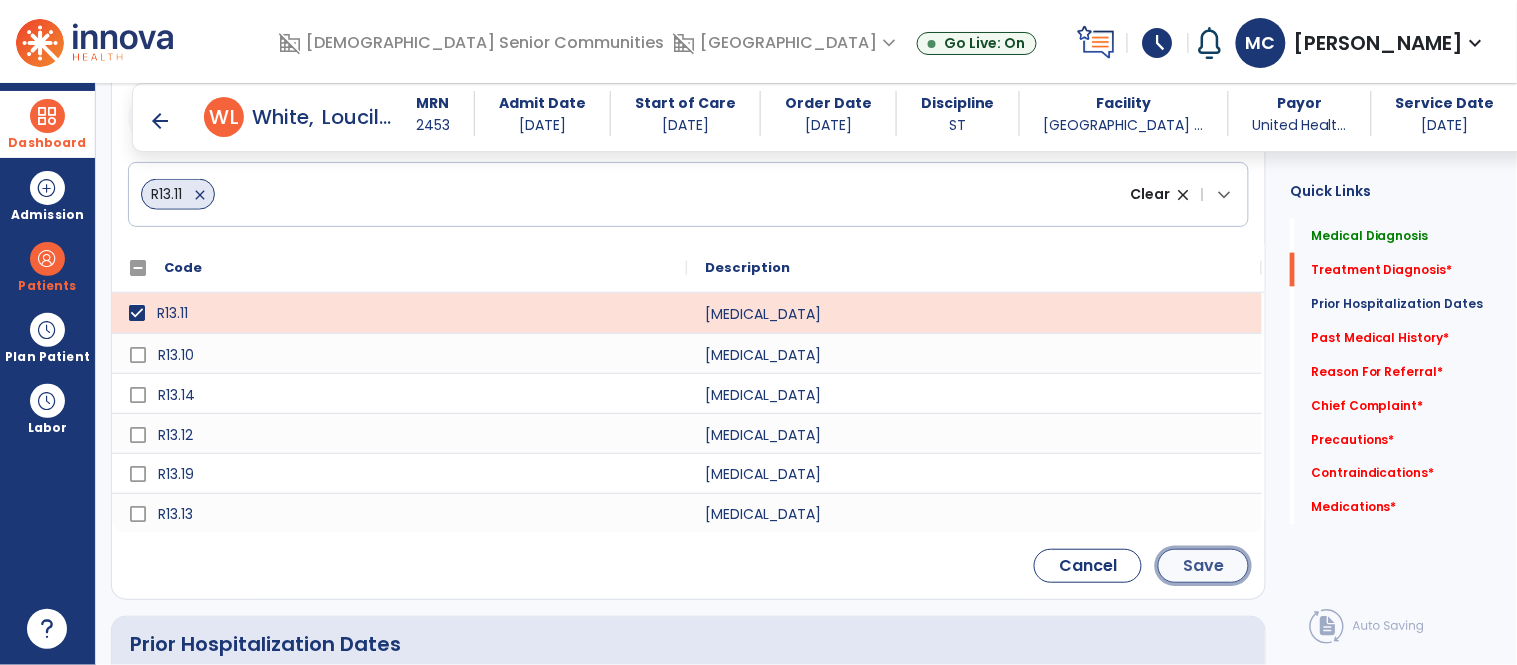 click on "Save" 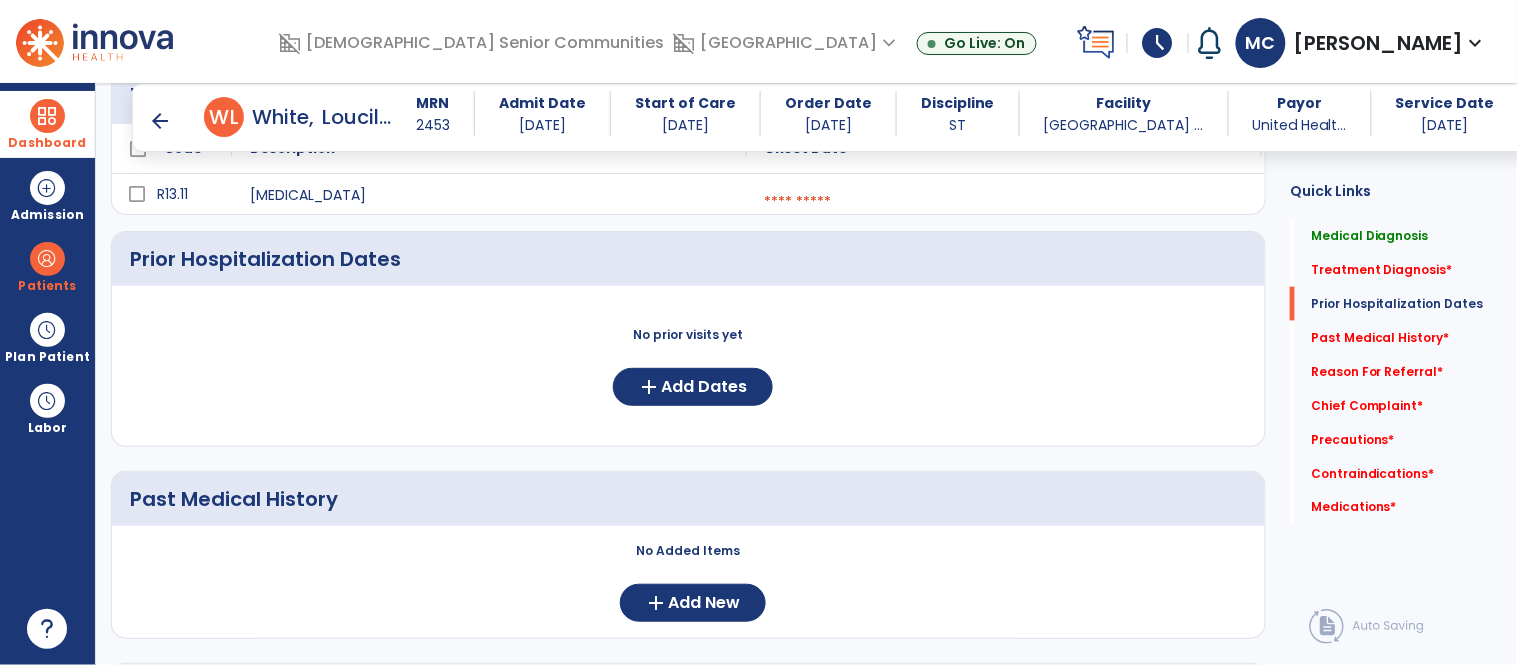 scroll, scrollTop: 351, scrollLeft: 0, axis: vertical 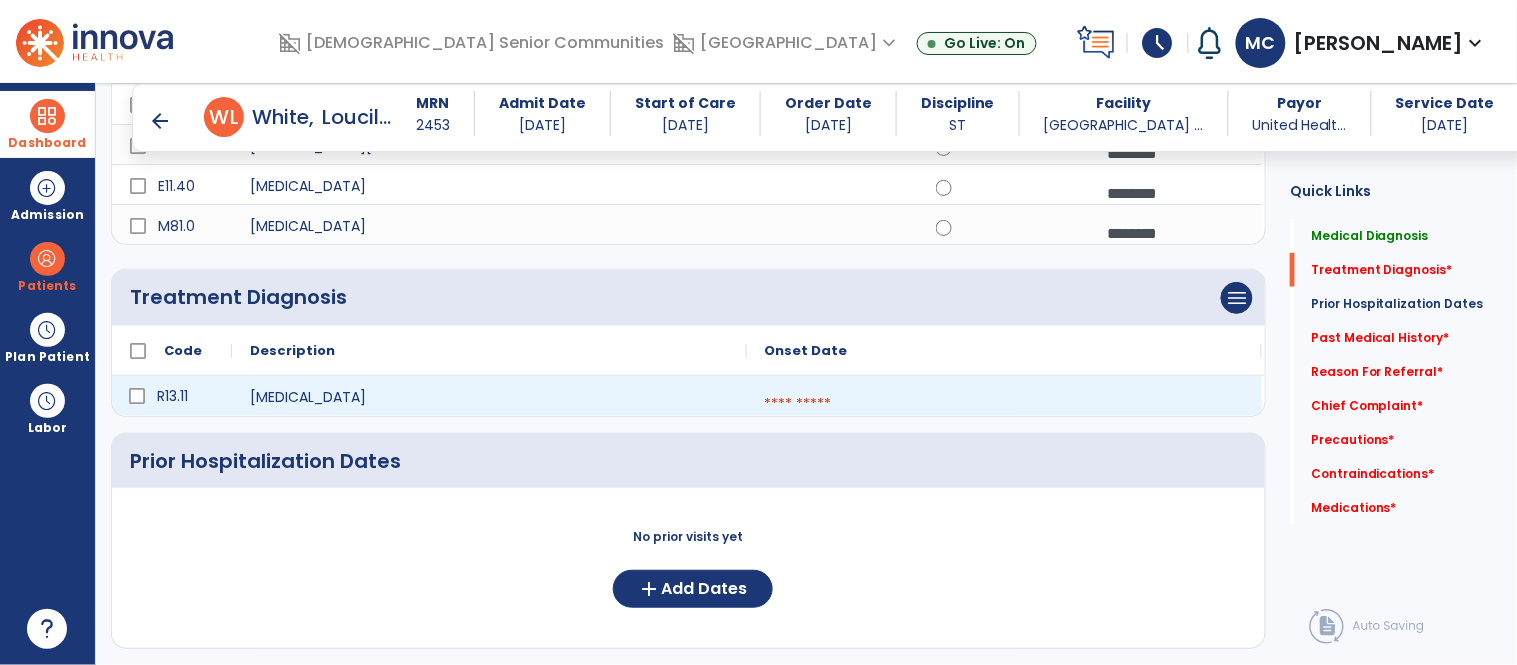 click at bounding box center [1004, 404] 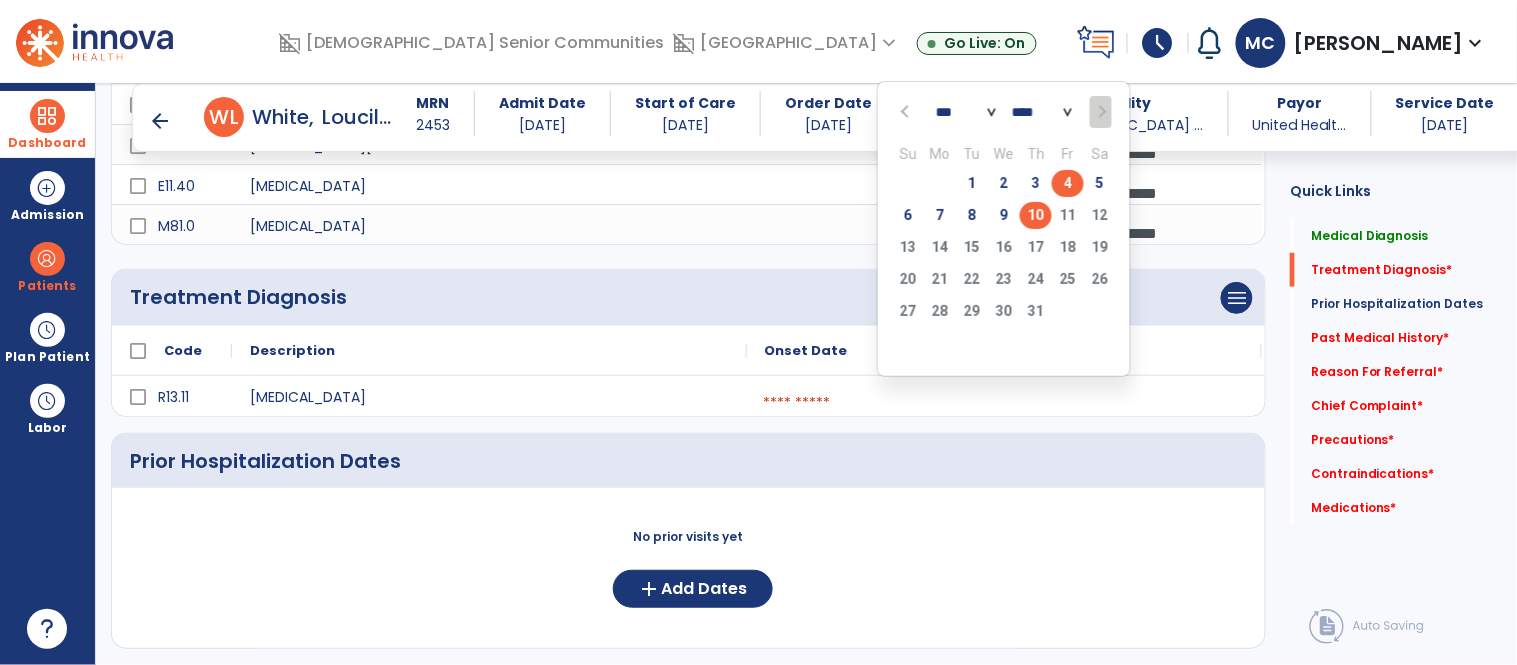 click on "4" 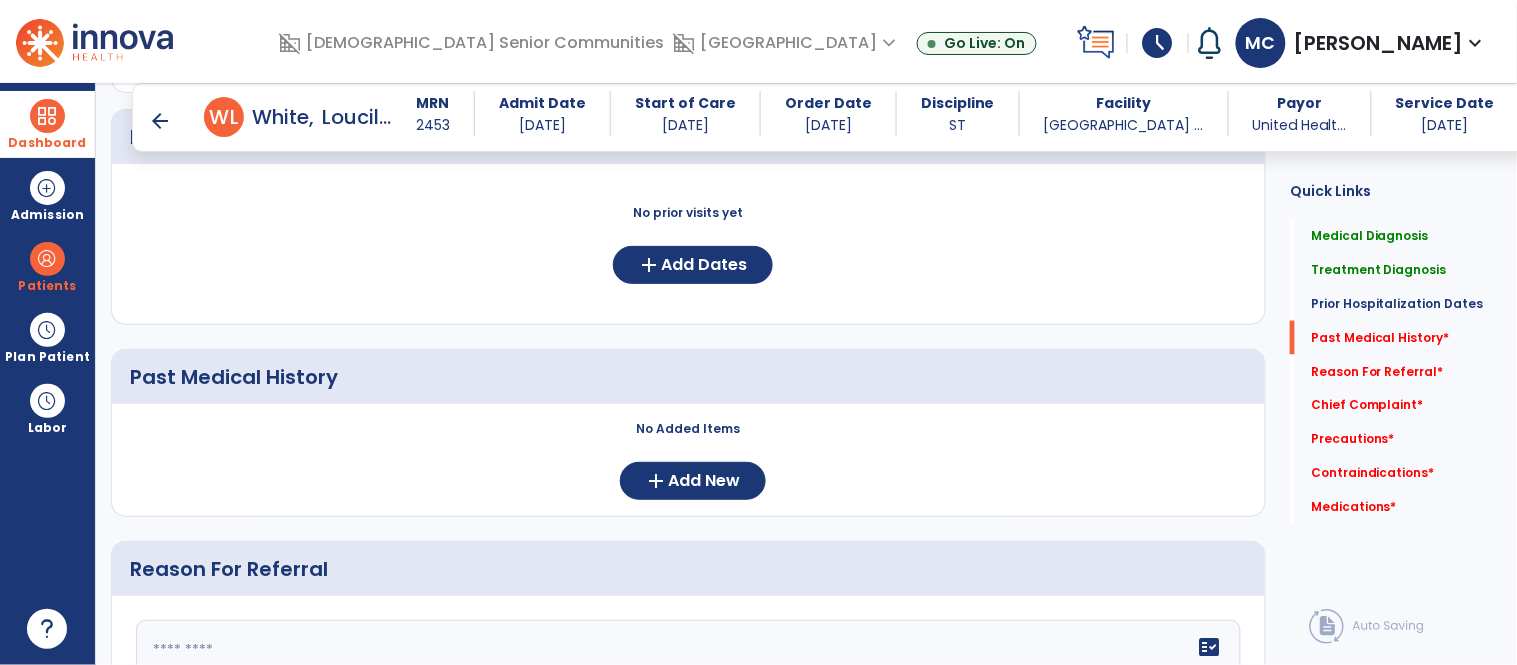scroll, scrollTop: 735, scrollLeft: 0, axis: vertical 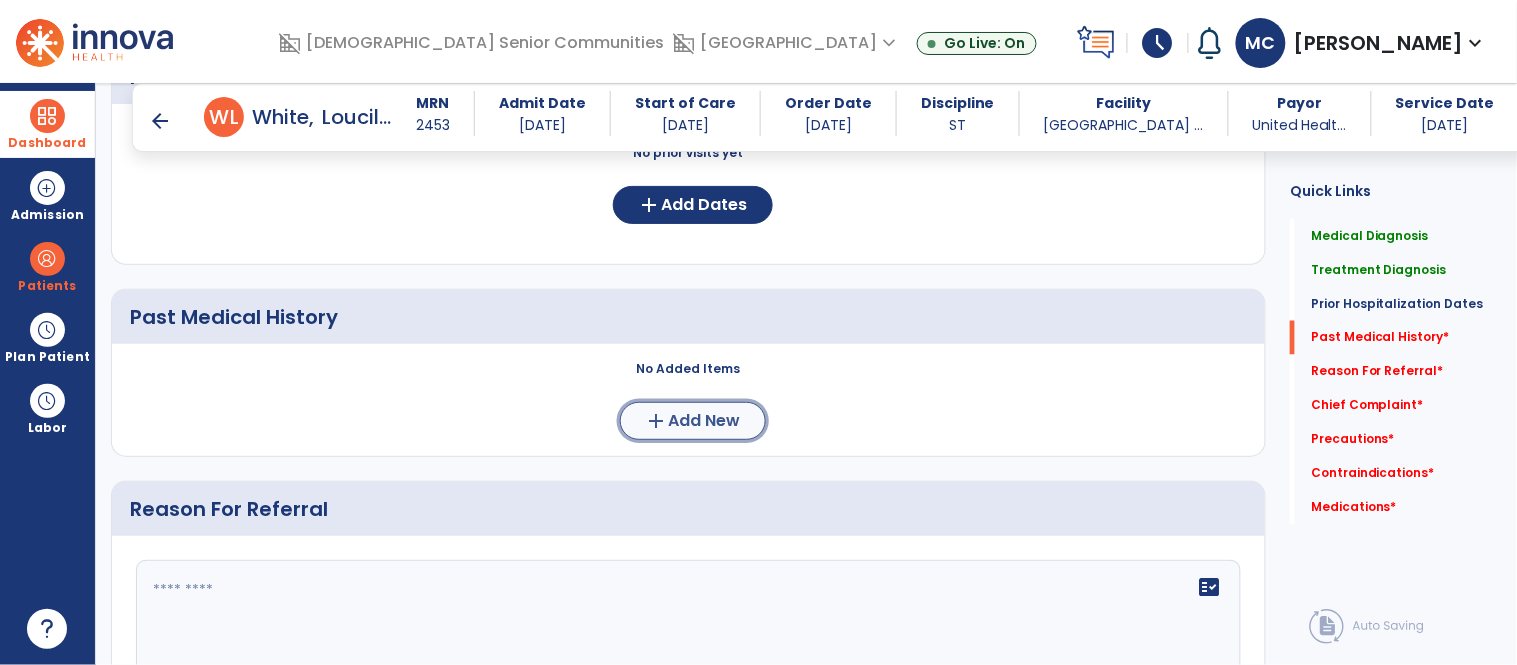 click on "Add New" 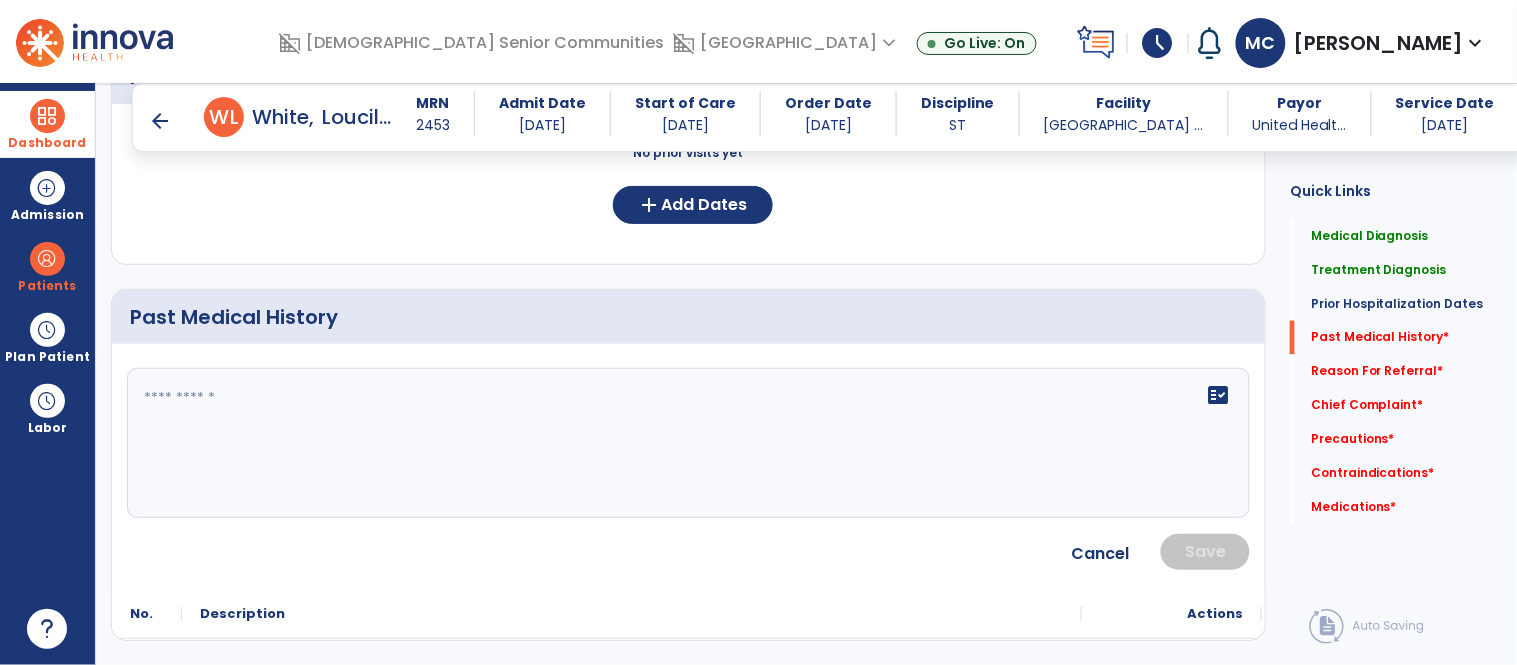 click on "fact_check" 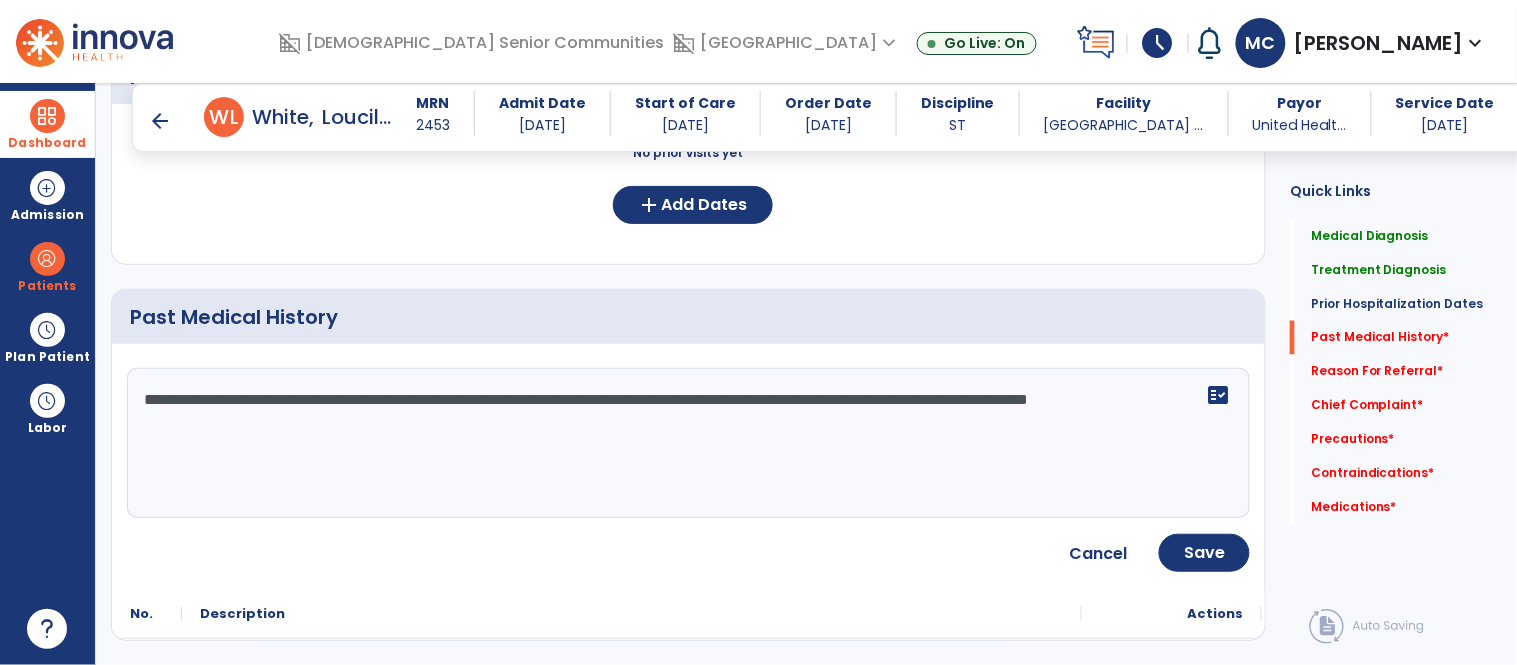 type on "**********" 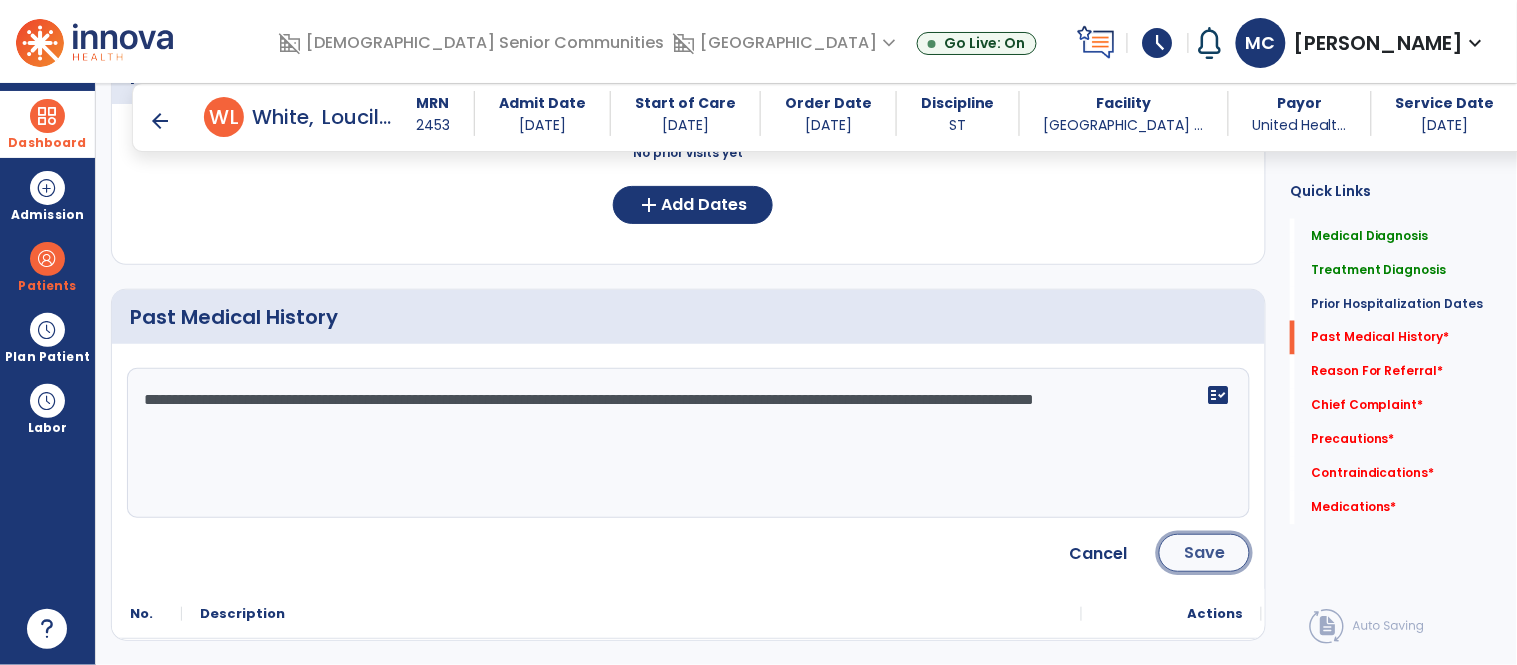 click on "Save" 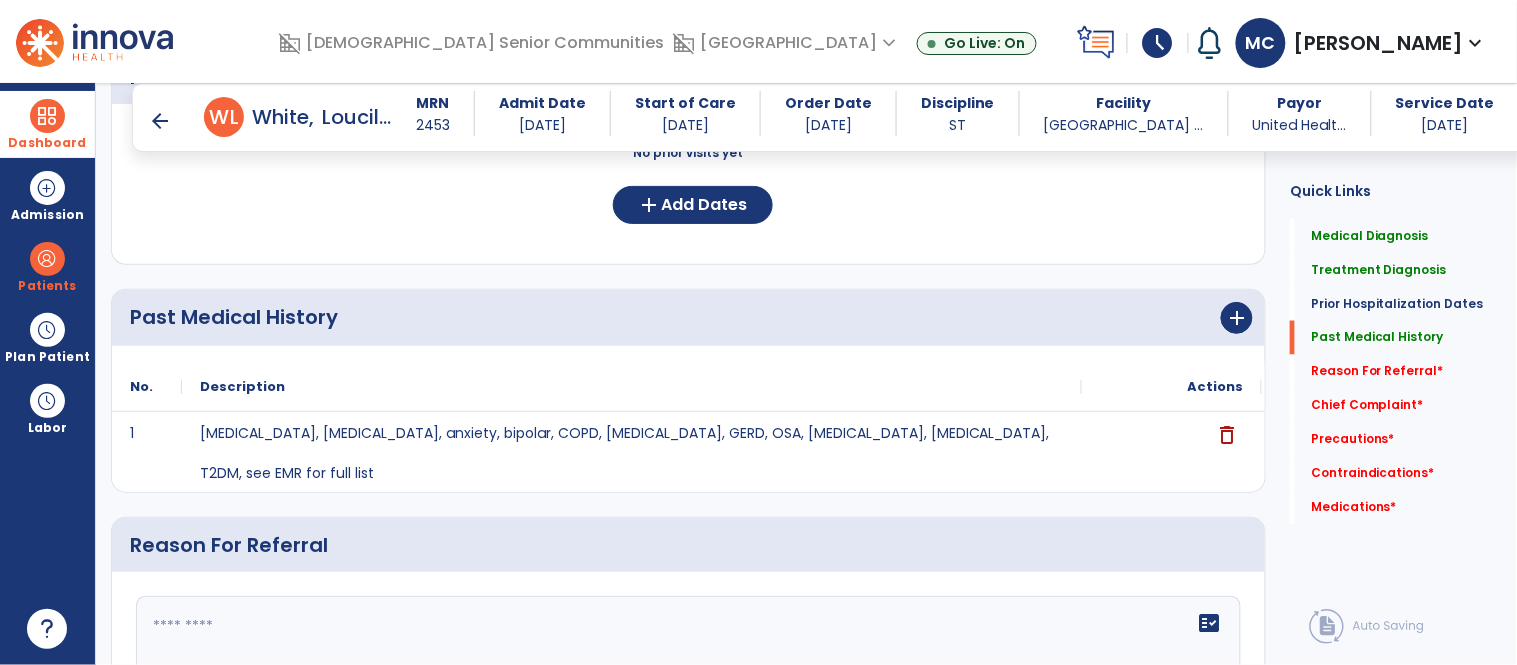 scroll, scrollTop: 930, scrollLeft: 0, axis: vertical 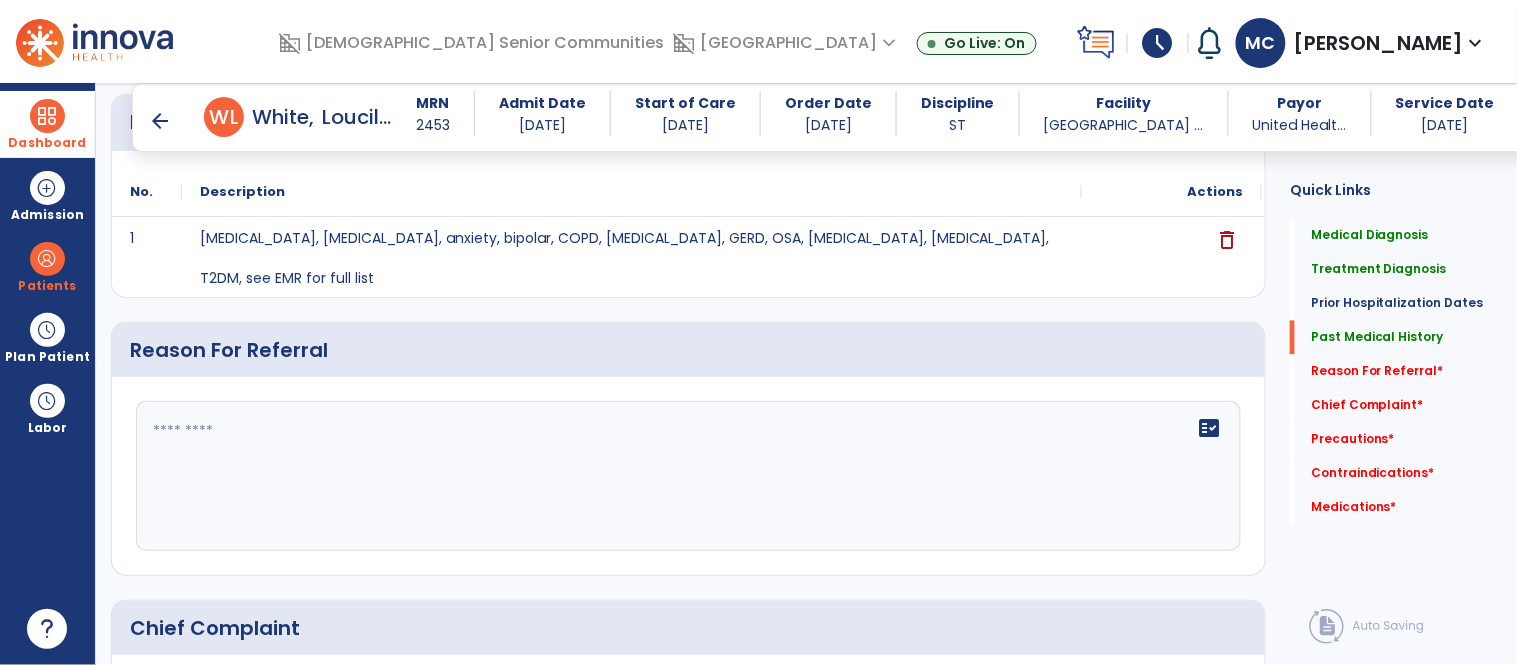 click on "fact_check" 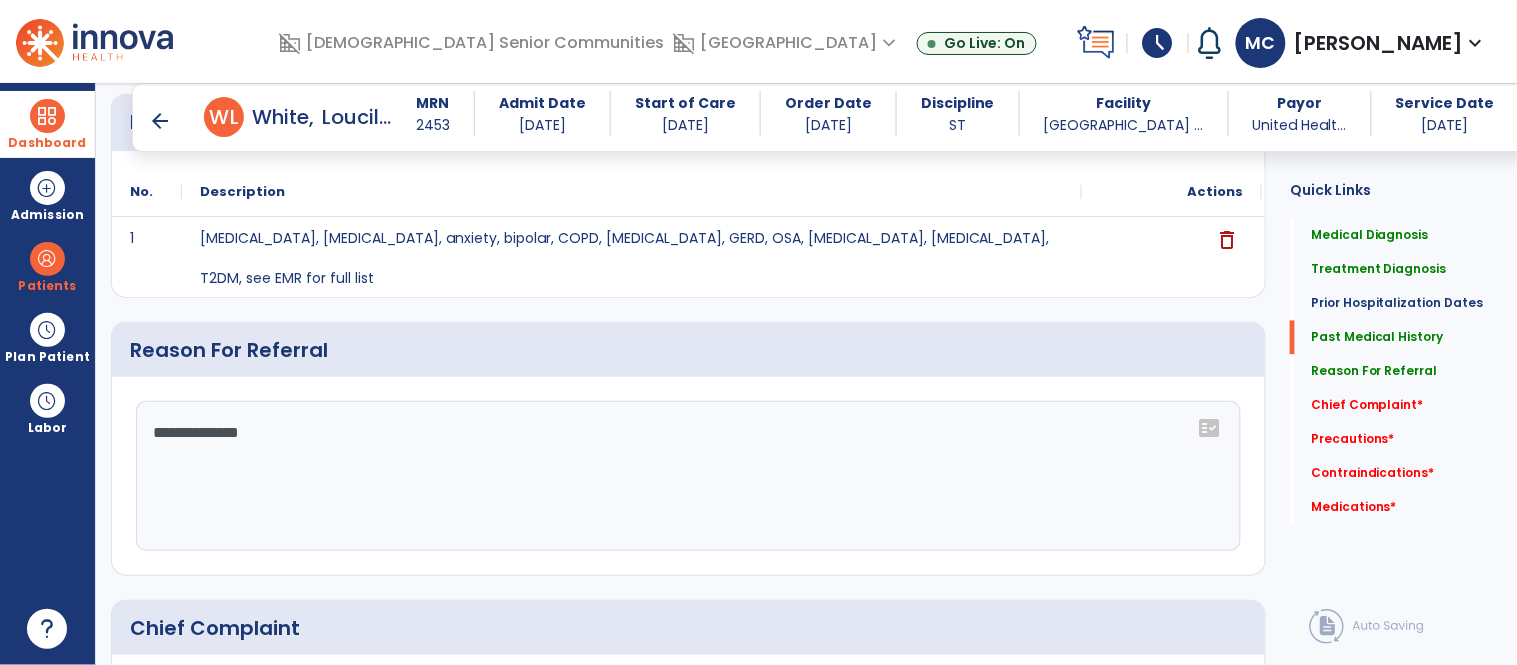 click on "**********" 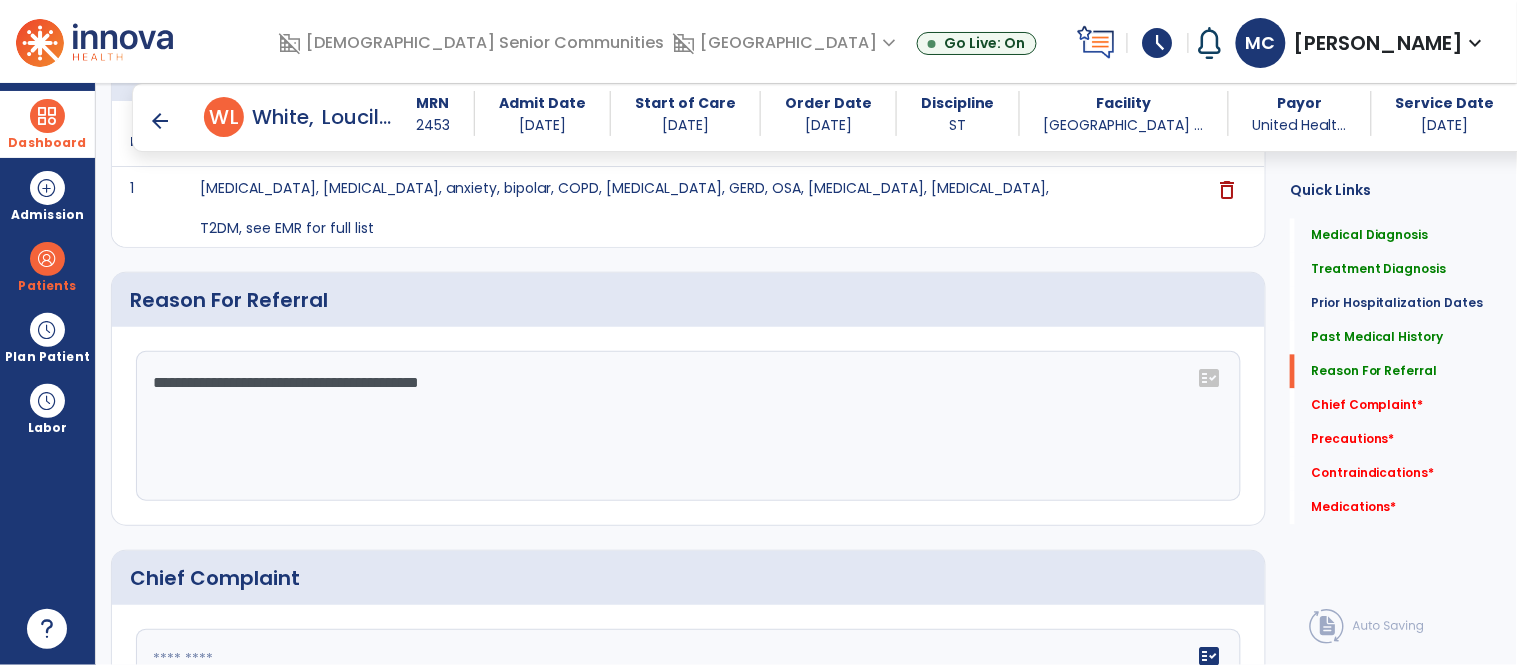 scroll, scrollTop: 996, scrollLeft: 0, axis: vertical 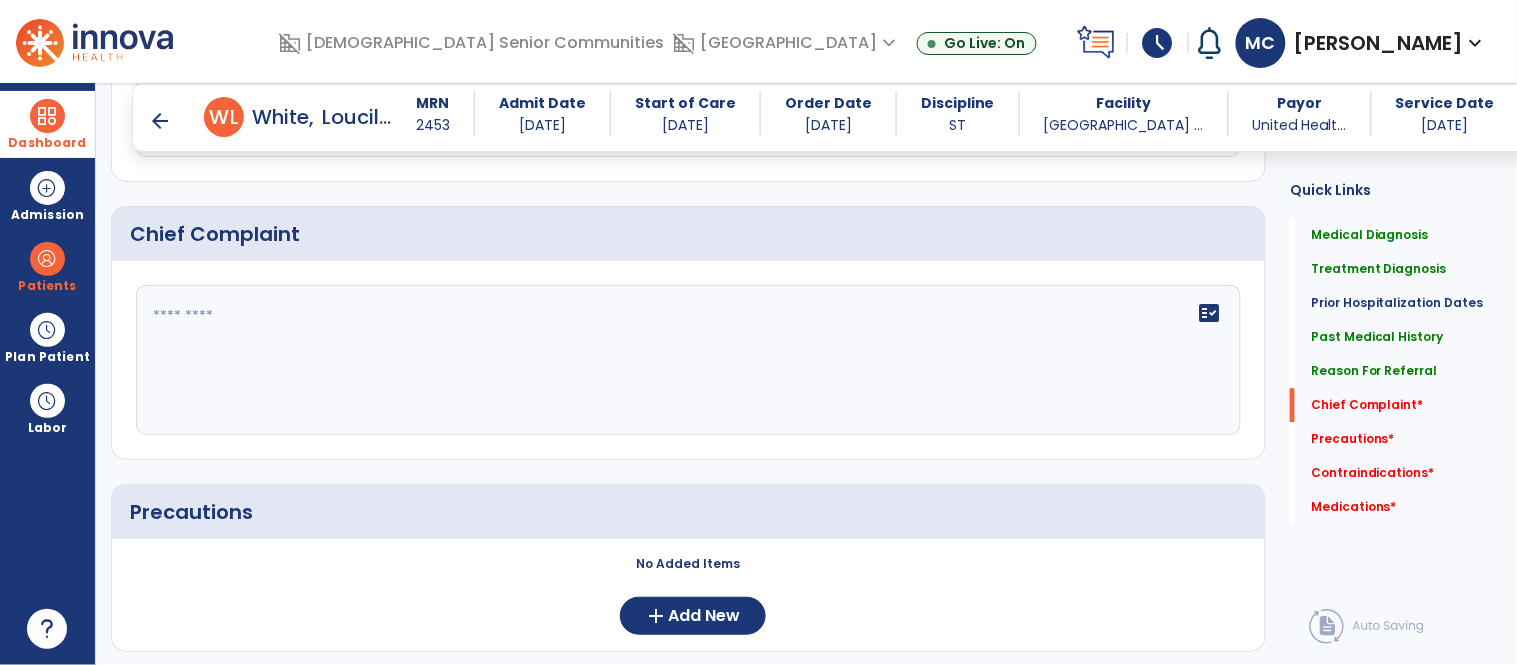 type on "**********" 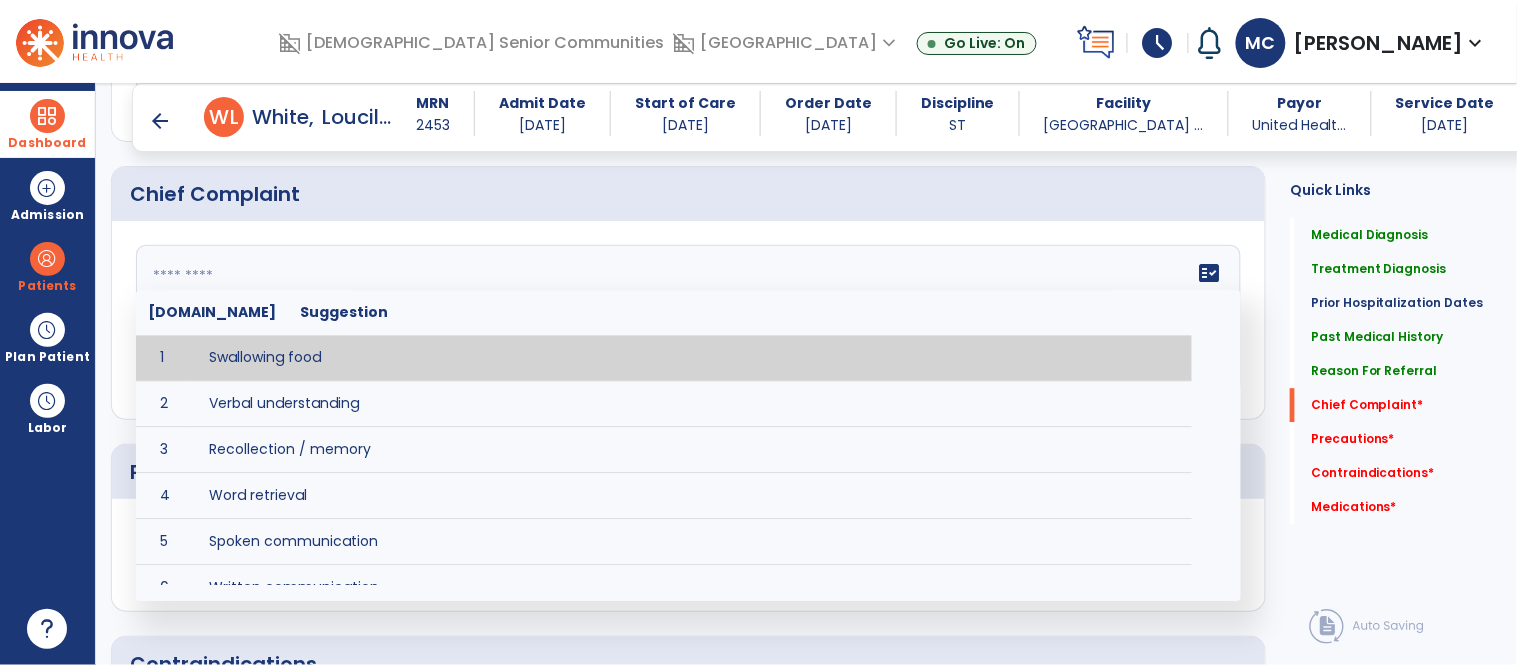 scroll, scrollTop: 1324, scrollLeft: 0, axis: vertical 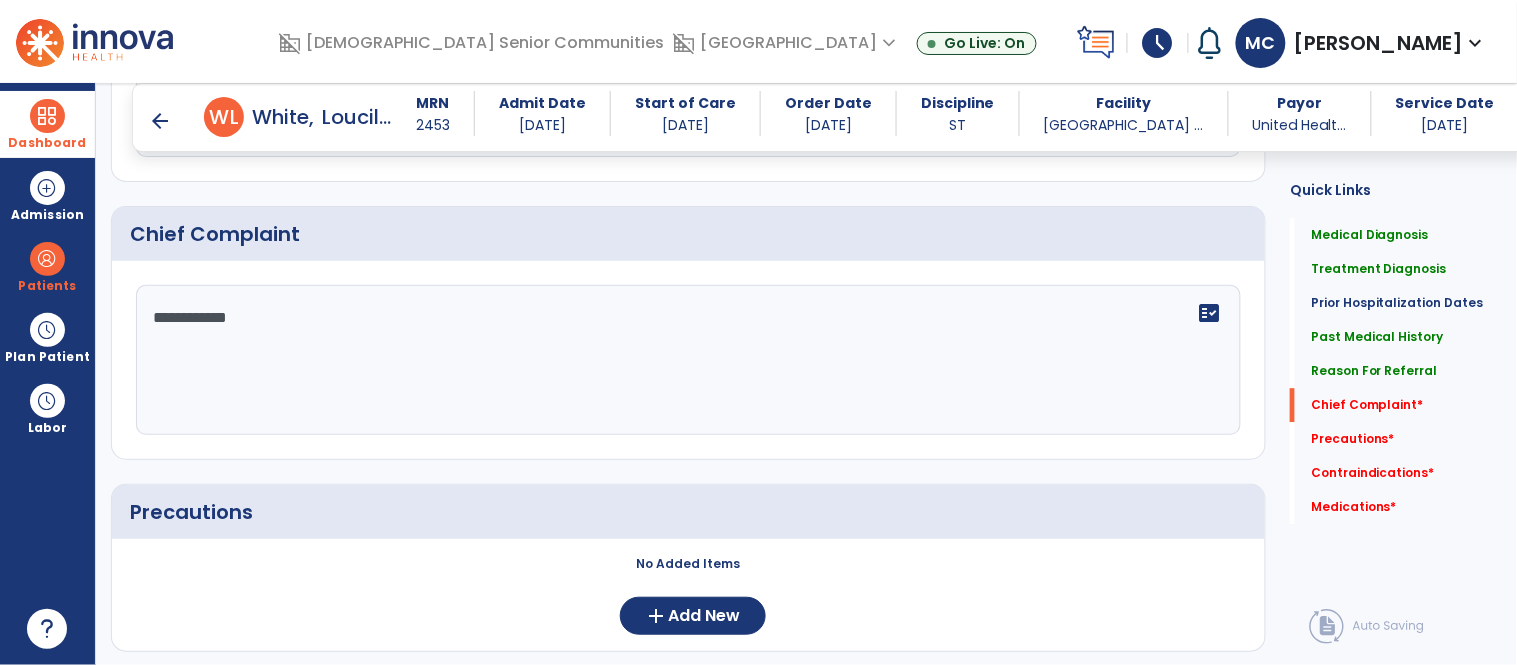 type on "**********" 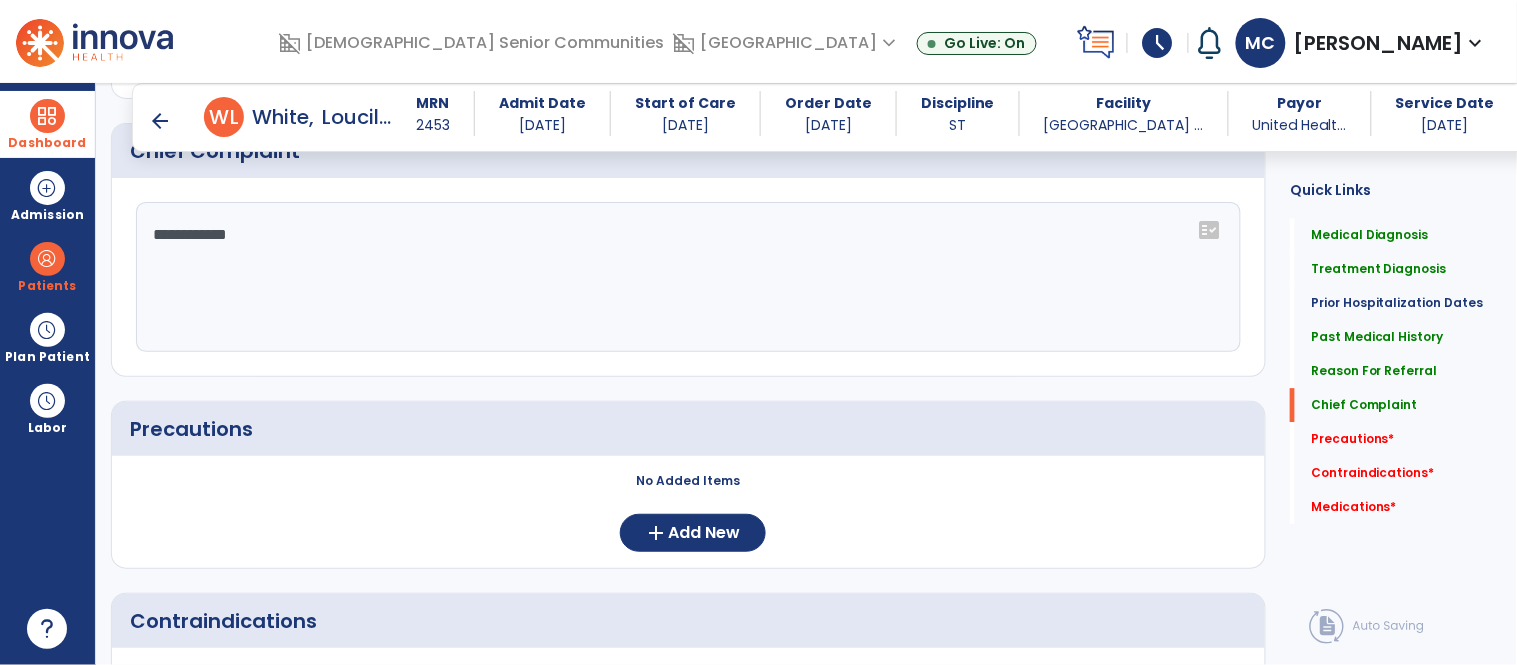 scroll, scrollTop: 1497, scrollLeft: 0, axis: vertical 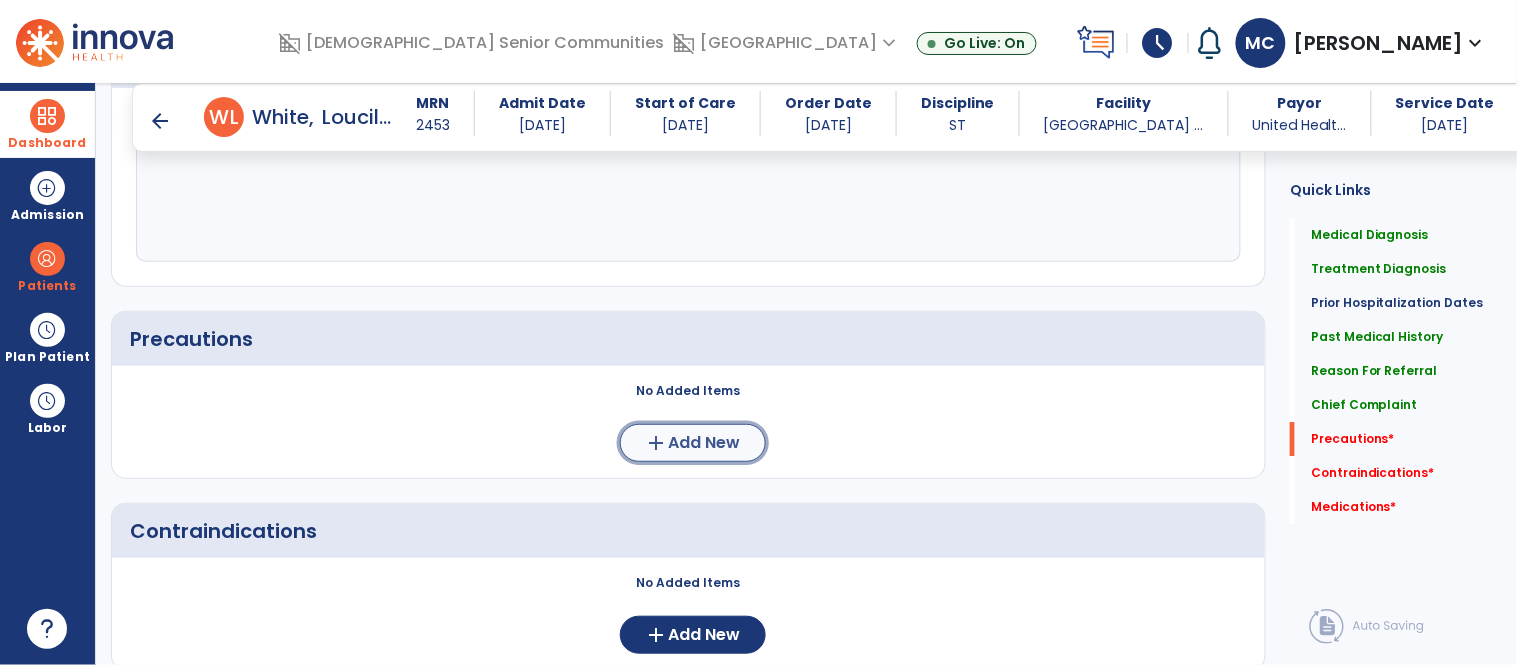 click on "Add New" 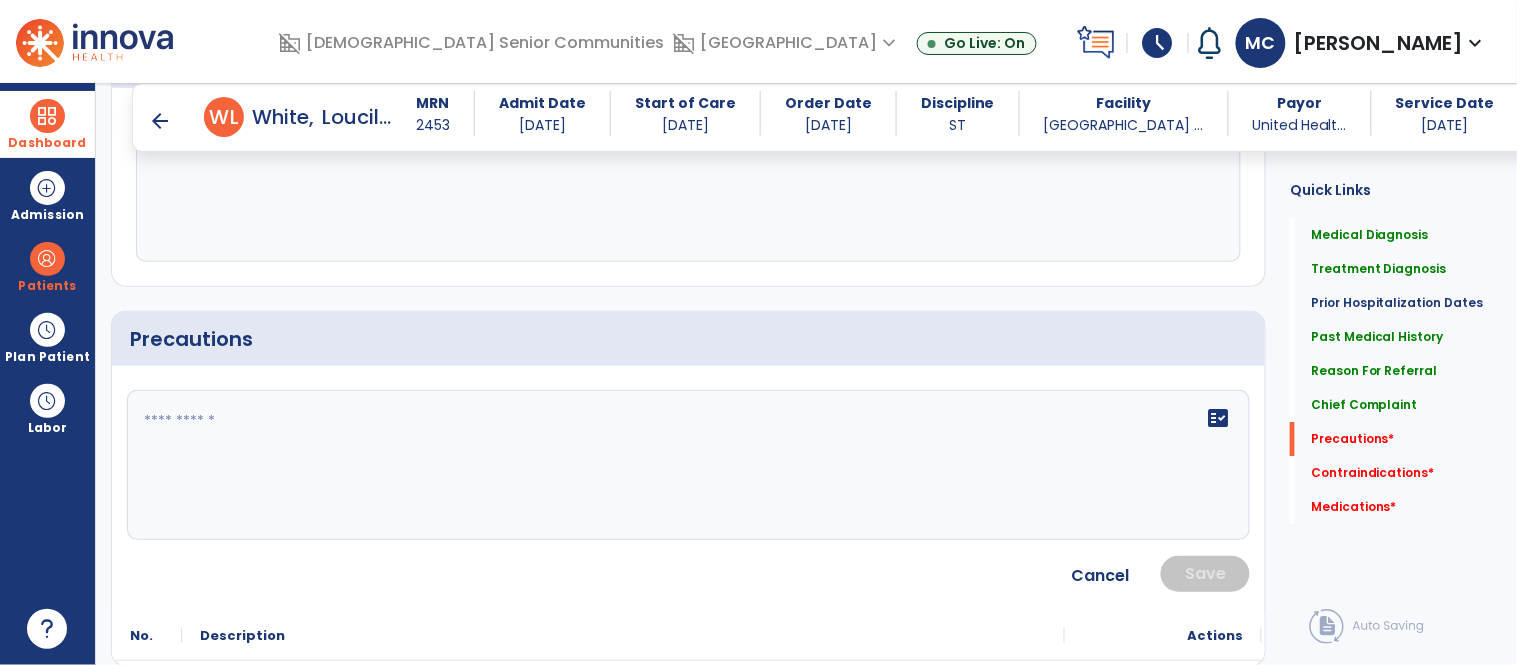 click on "fact_check" 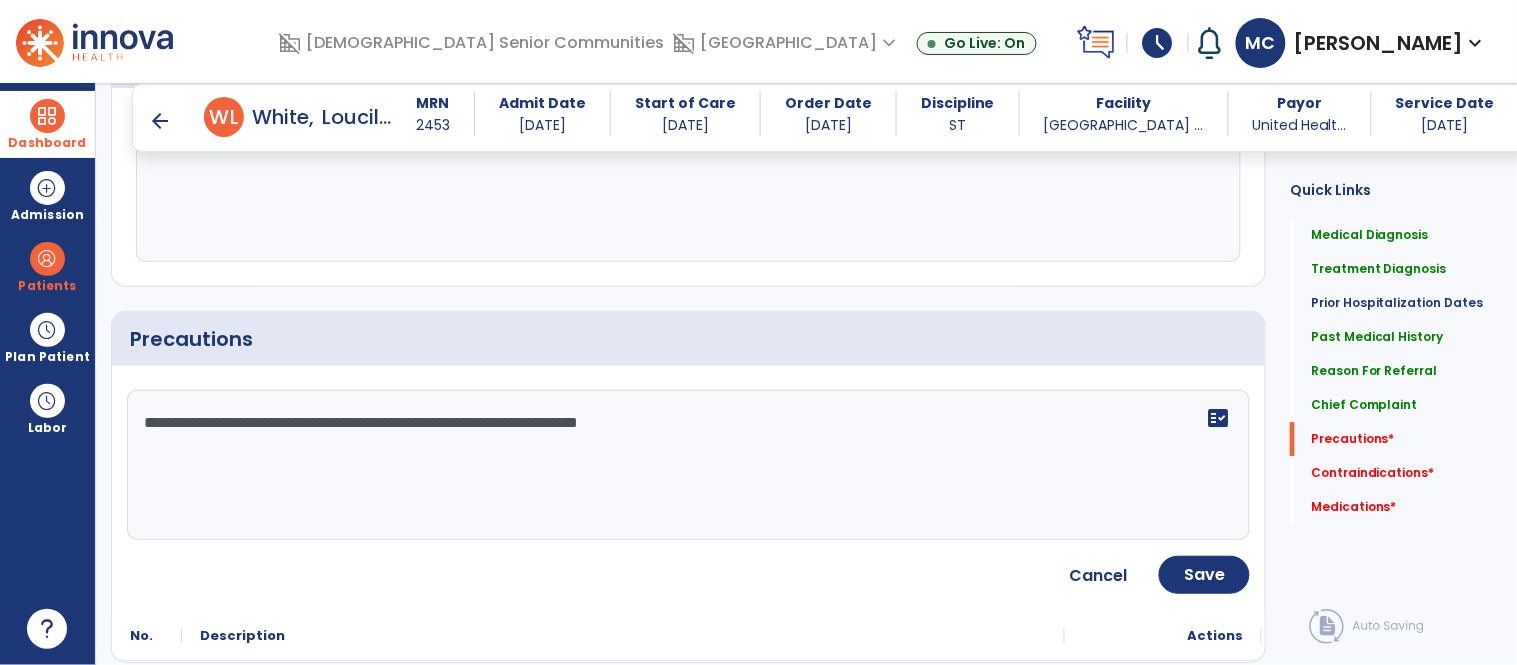 type on "**********" 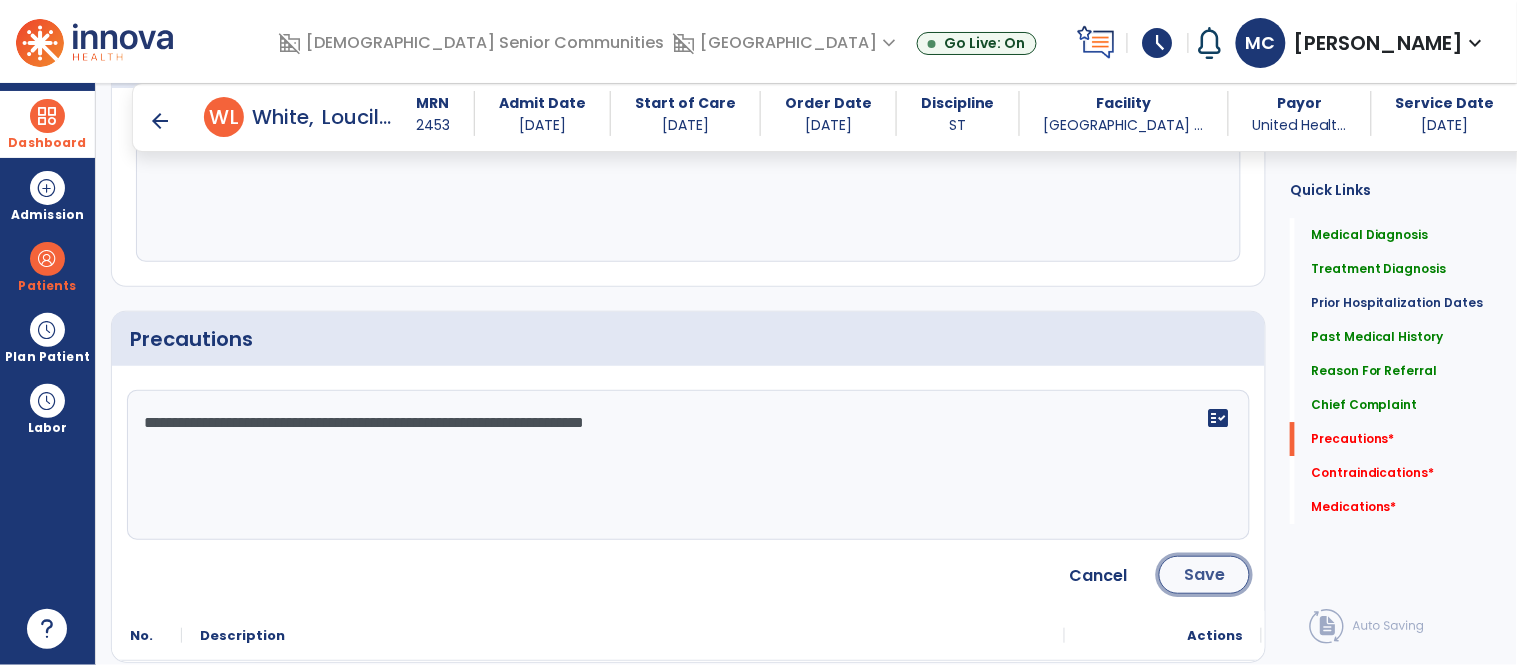 click on "Save" 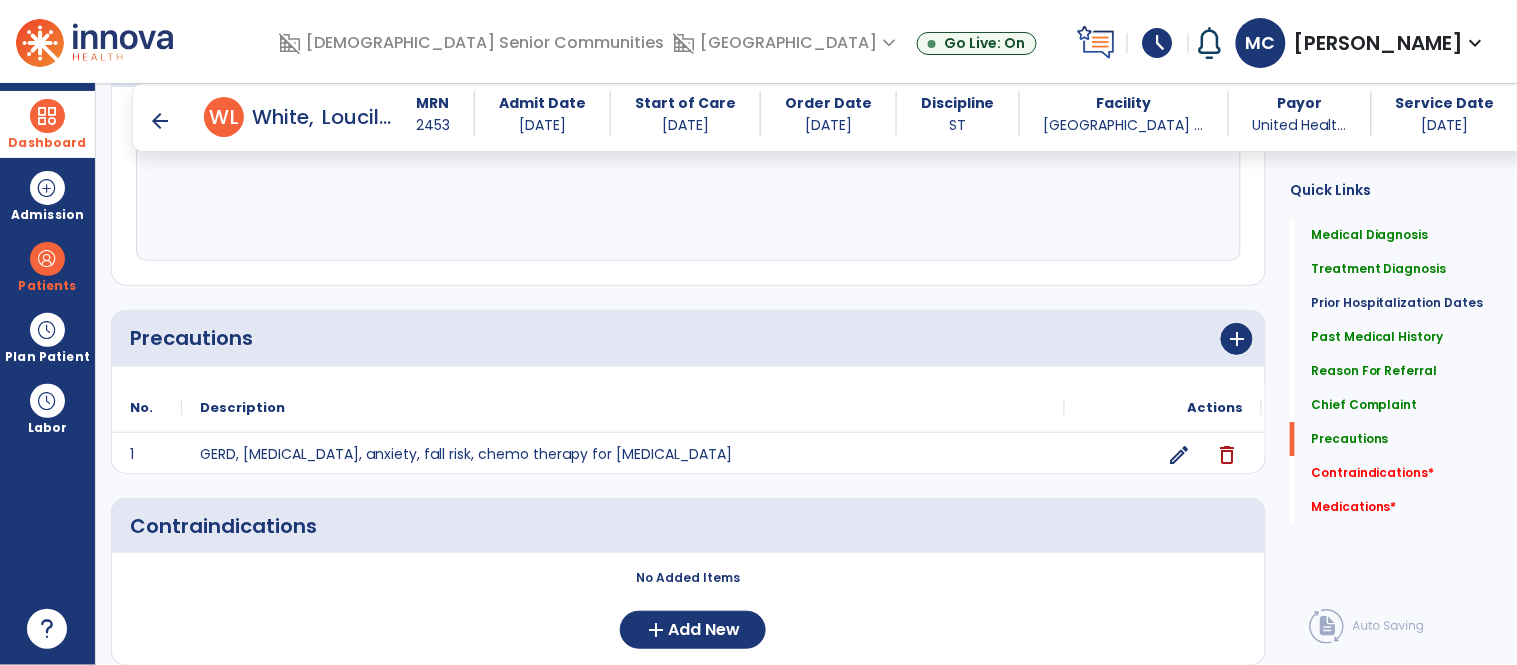 scroll, scrollTop: 1763, scrollLeft: 0, axis: vertical 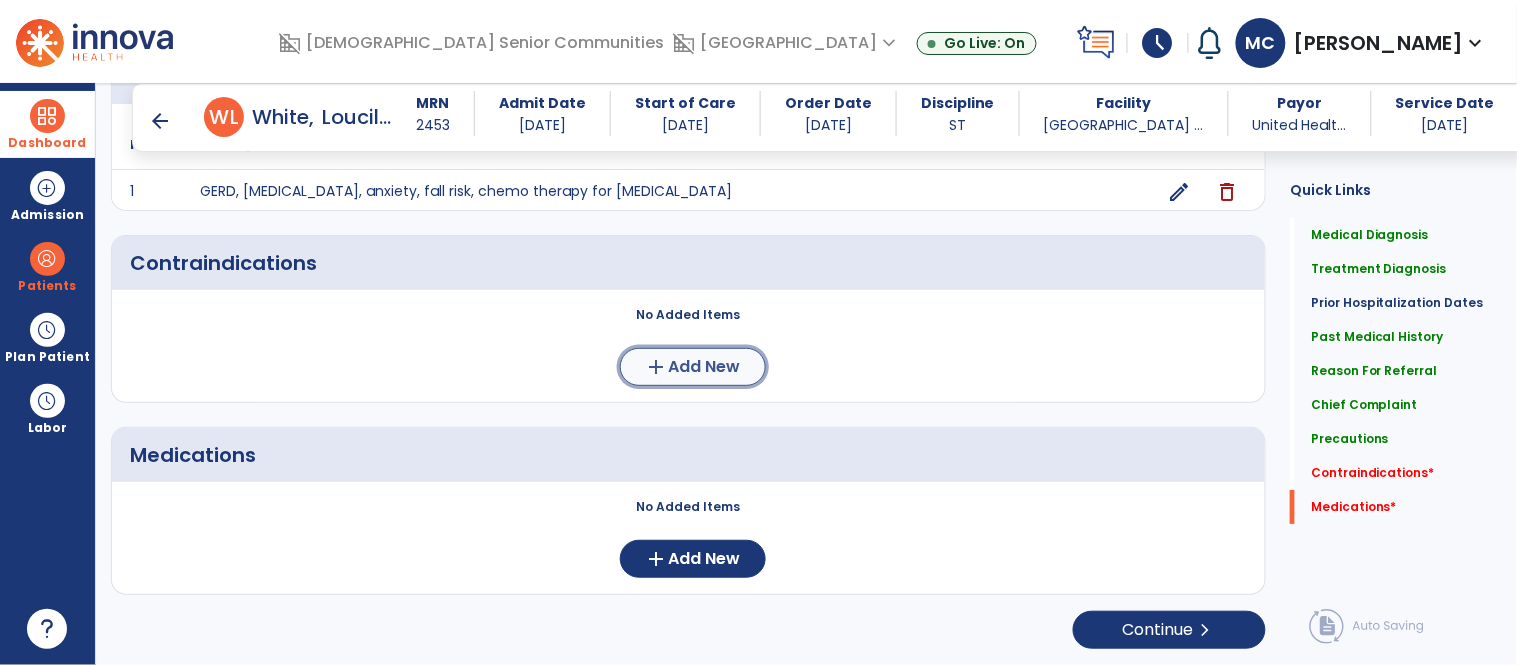 click on "Add New" 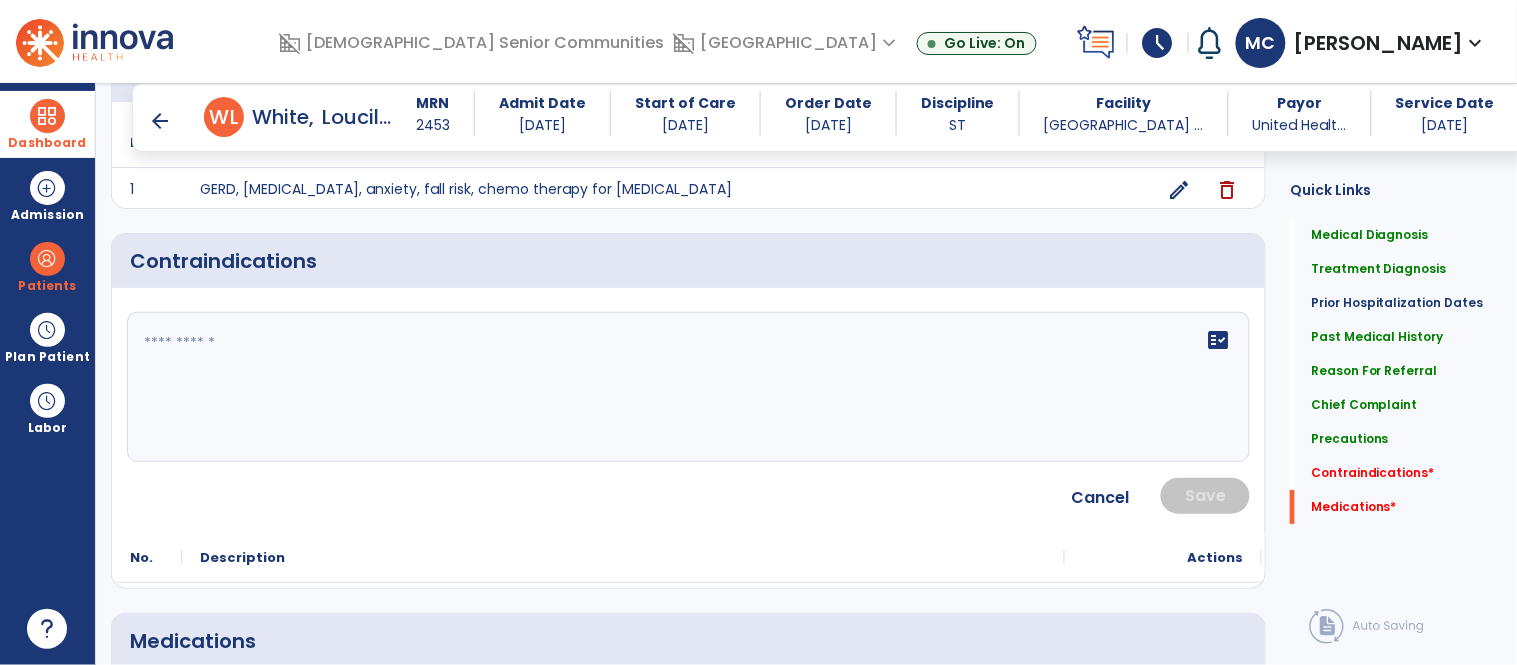 click on "fact_check" 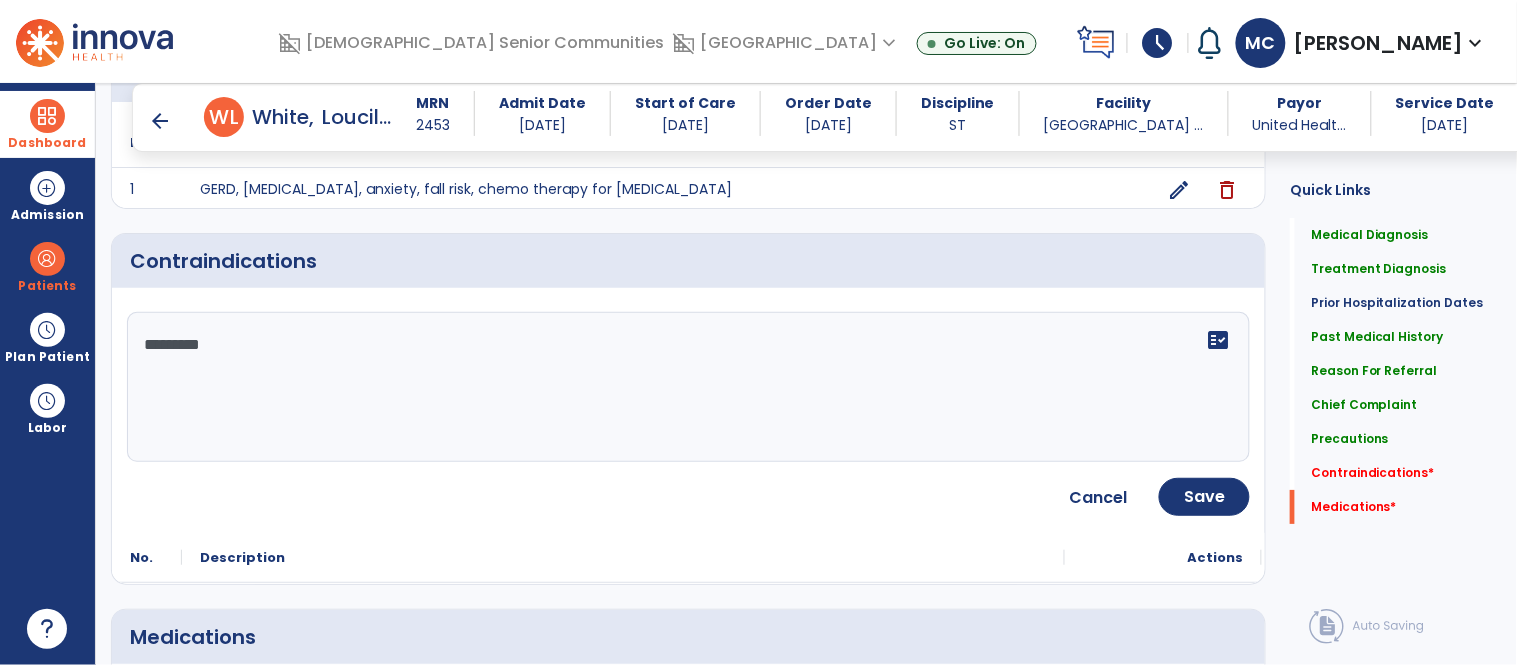 type on "**********" 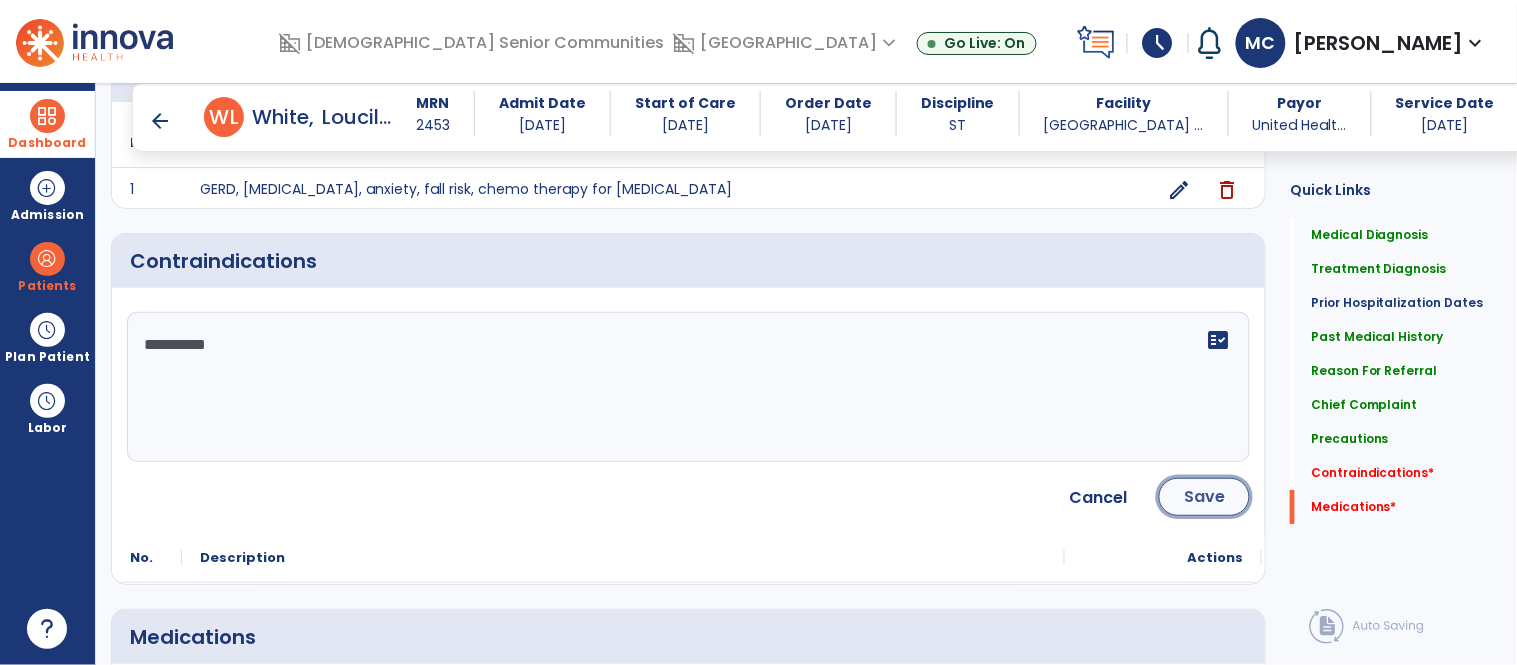 click on "Save" 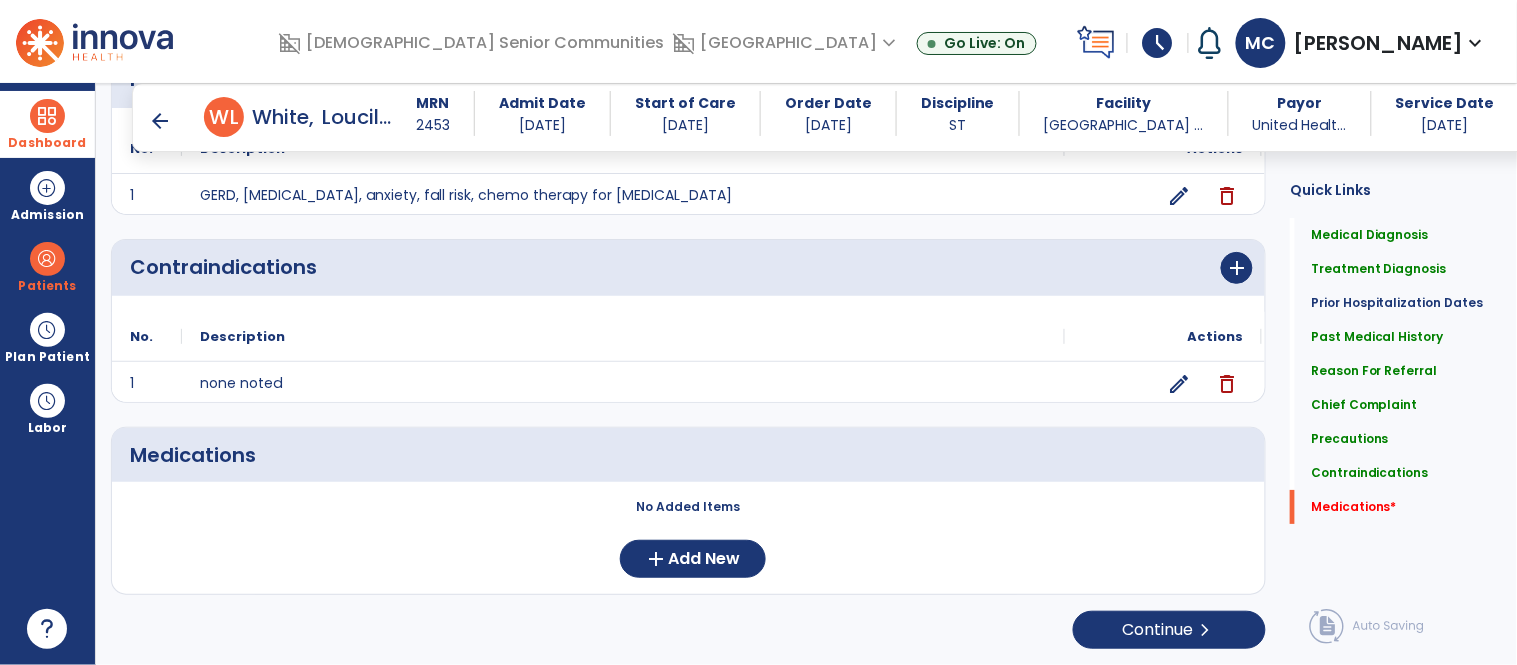 scroll, scrollTop: 1758, scrollLeft: 0, axis: vertical 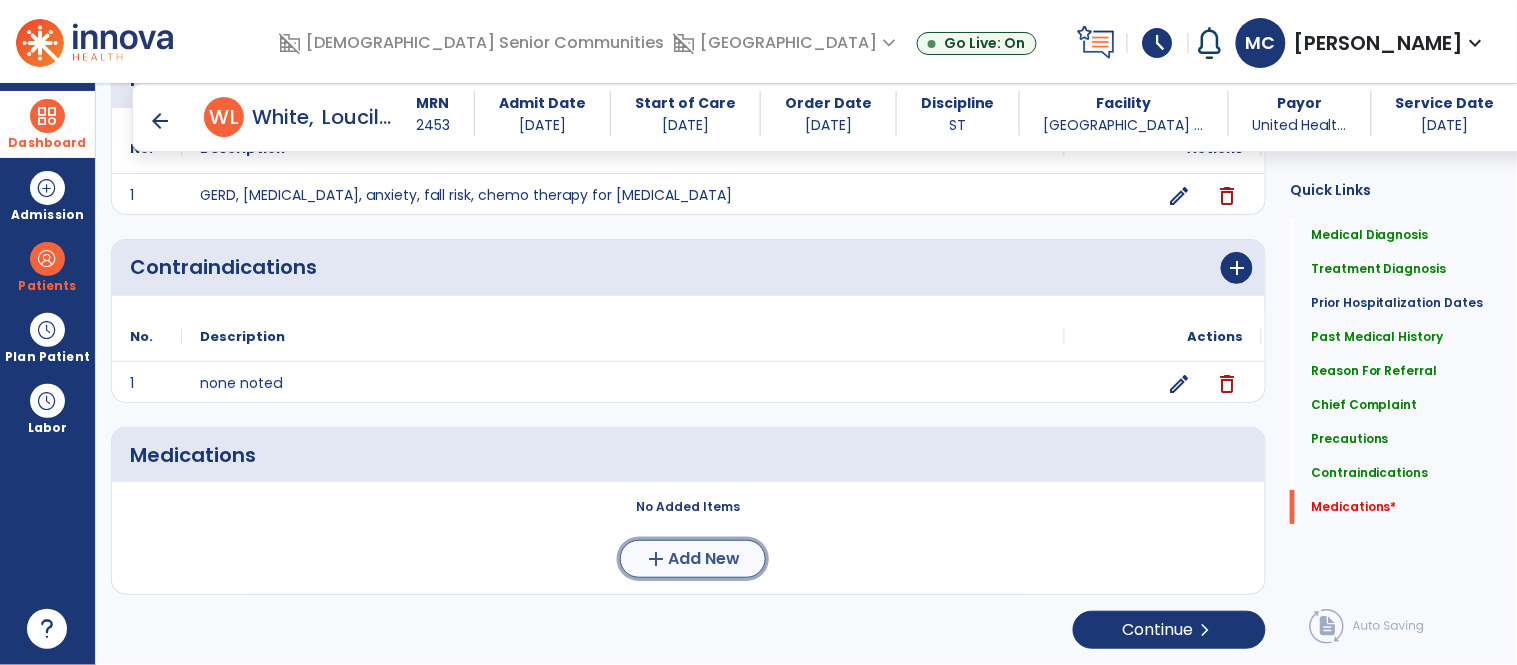 click on "add" 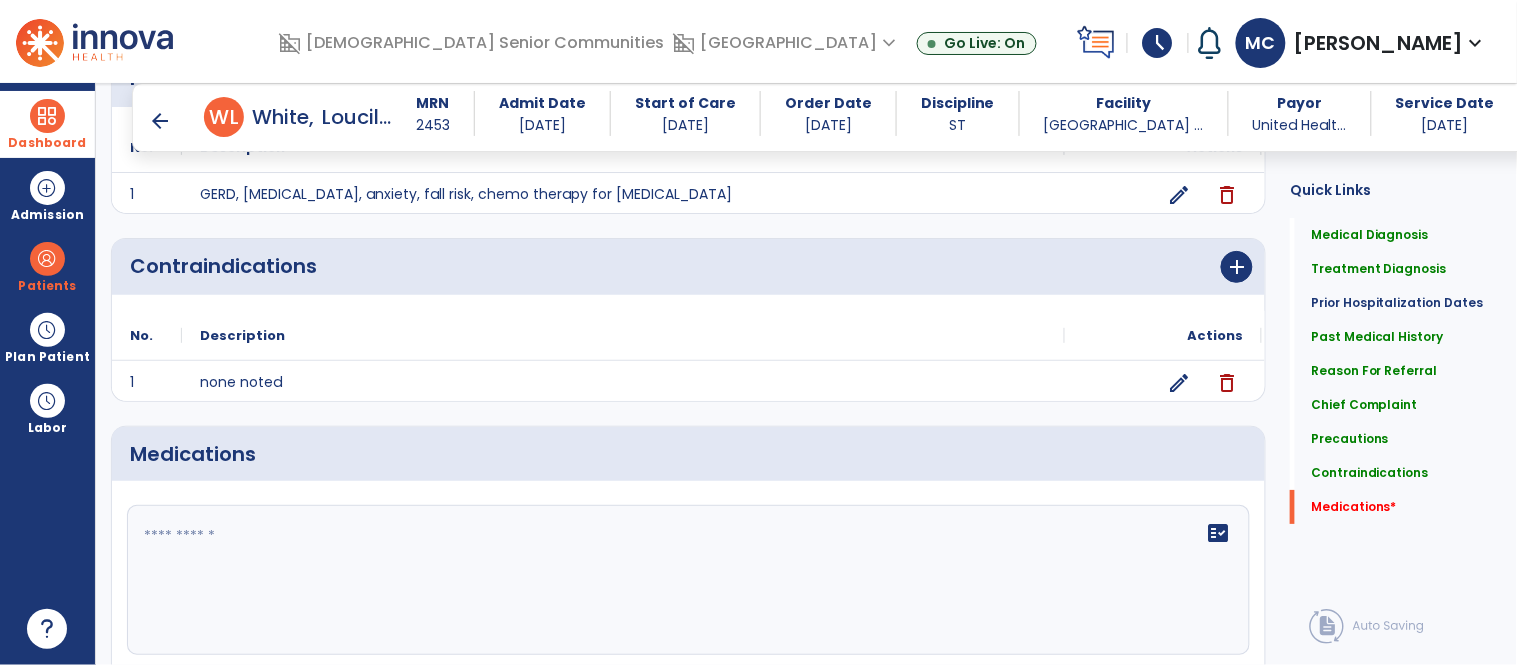 click on "fact_check" 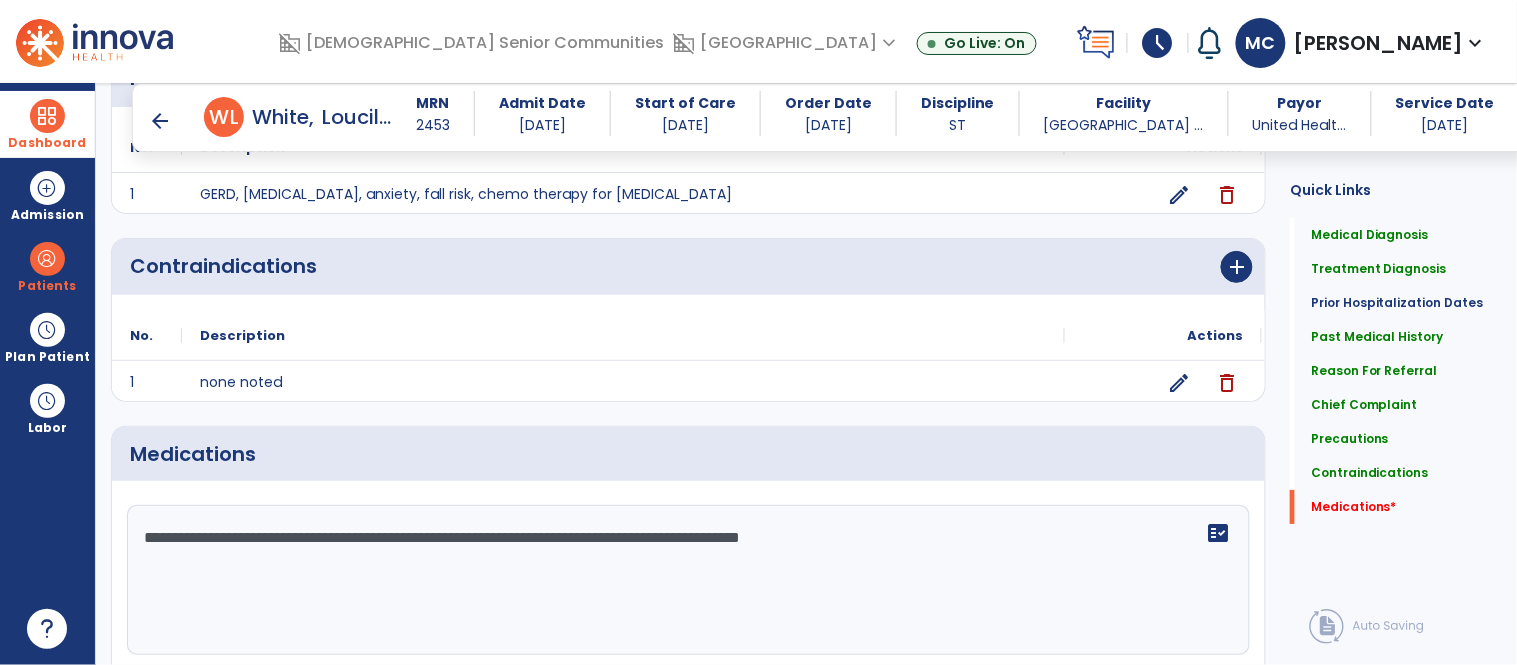 type on "**********" 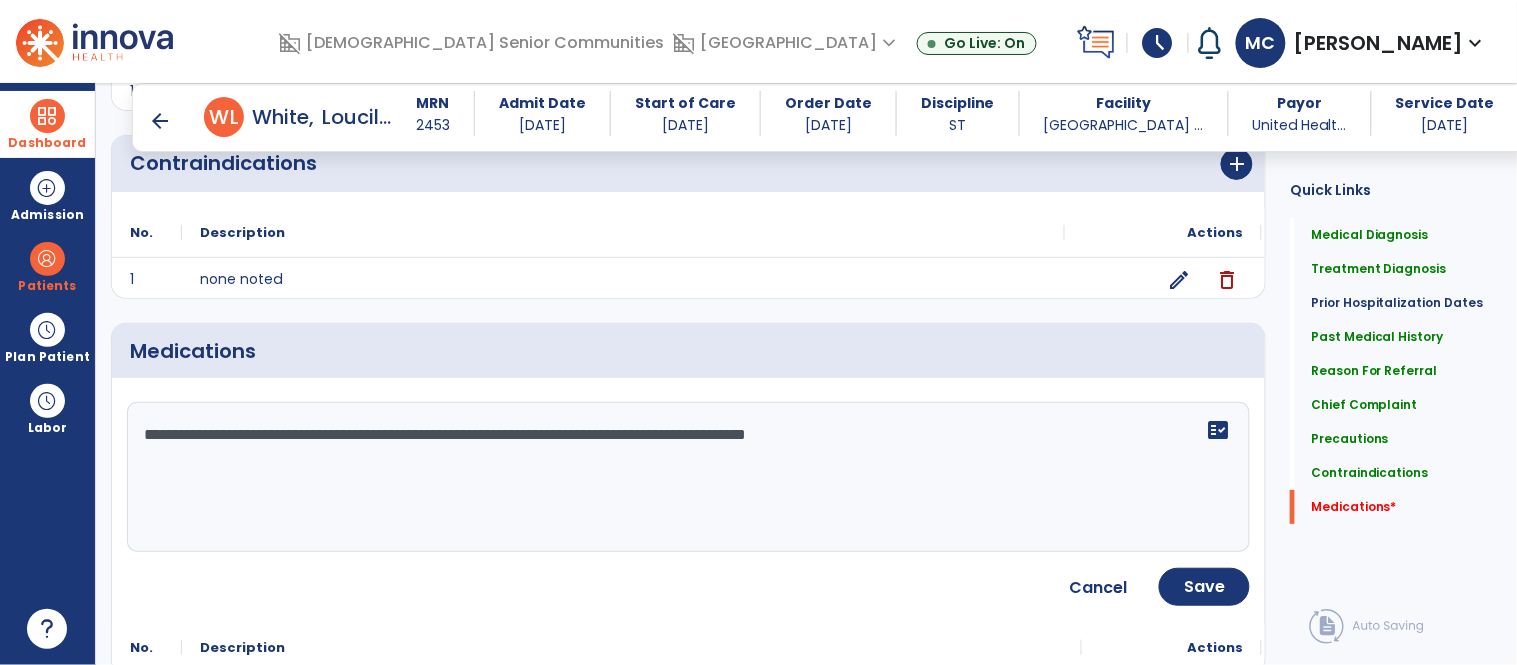 scroll, scrollTop: 1943, scrollLeft: 0, axis: vertical 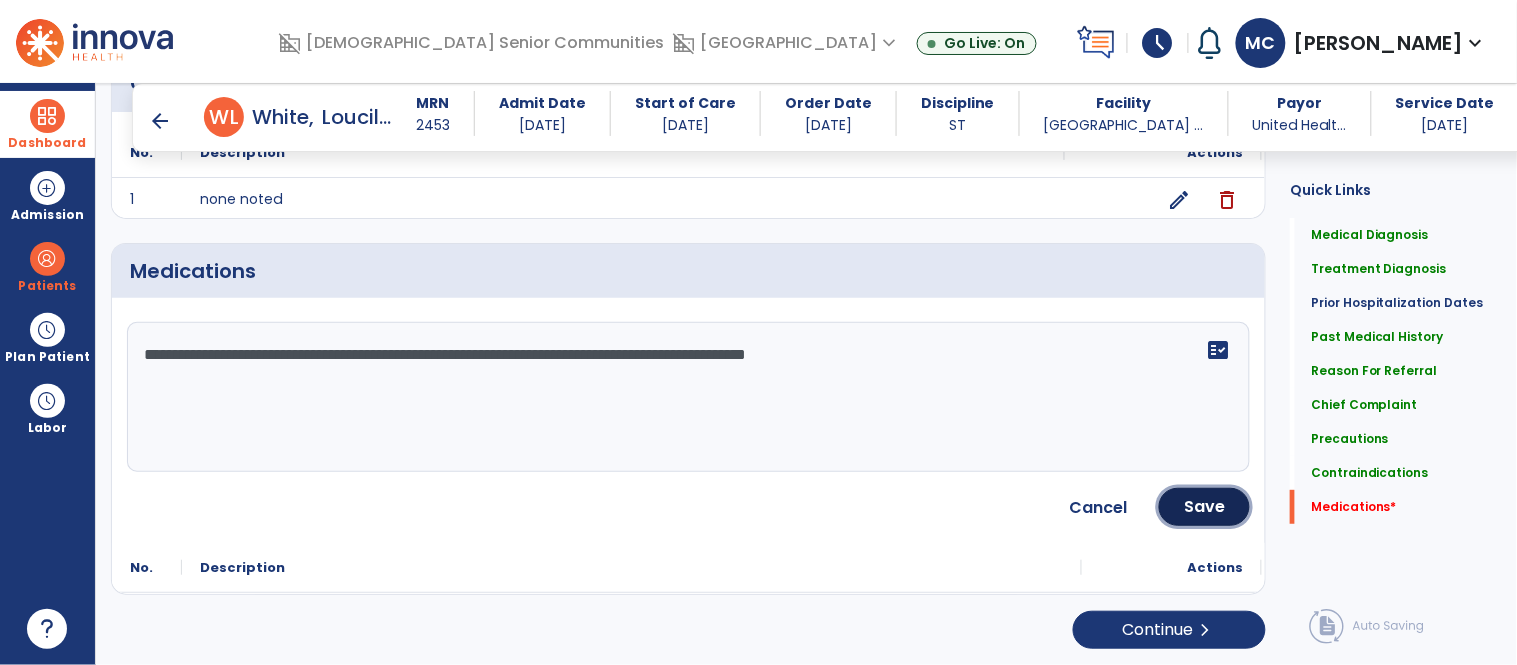 click on "Save" 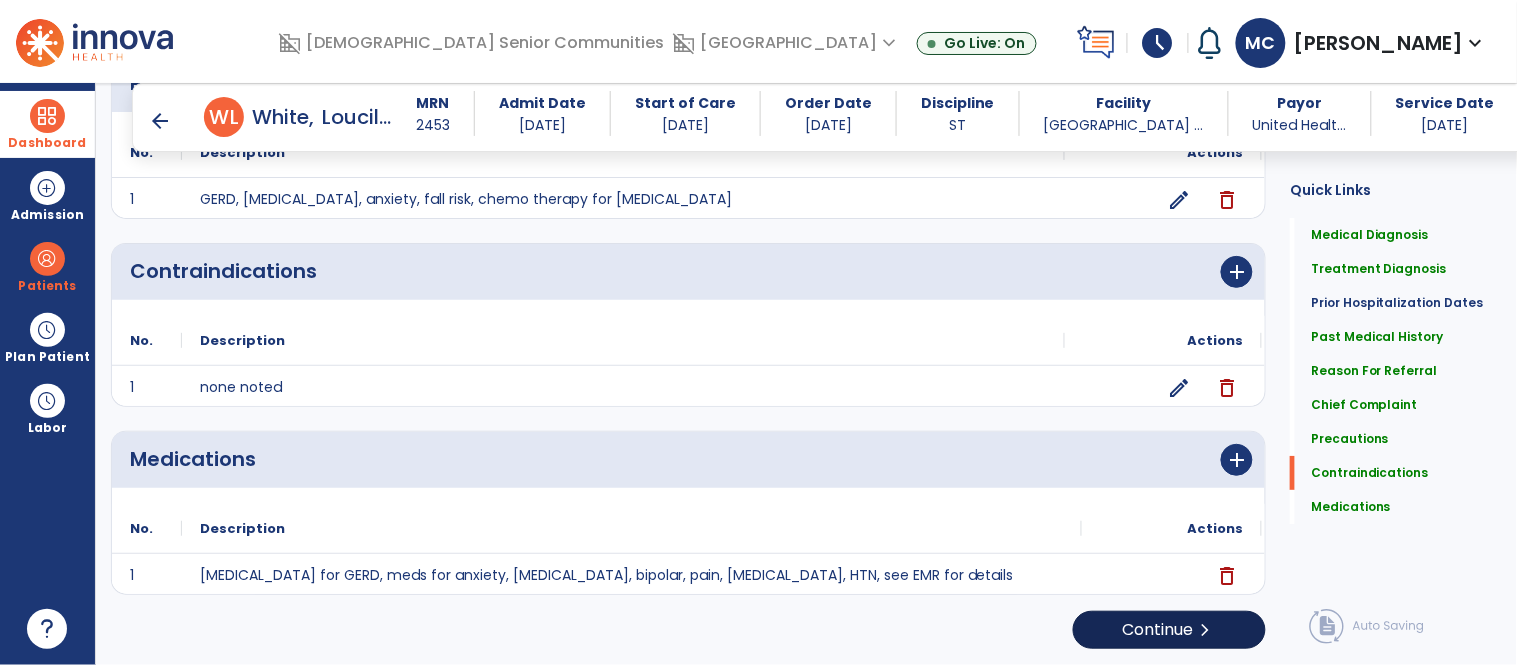 scroll, scrollTop: 1755, scrollLeft: 0, axis: vertical 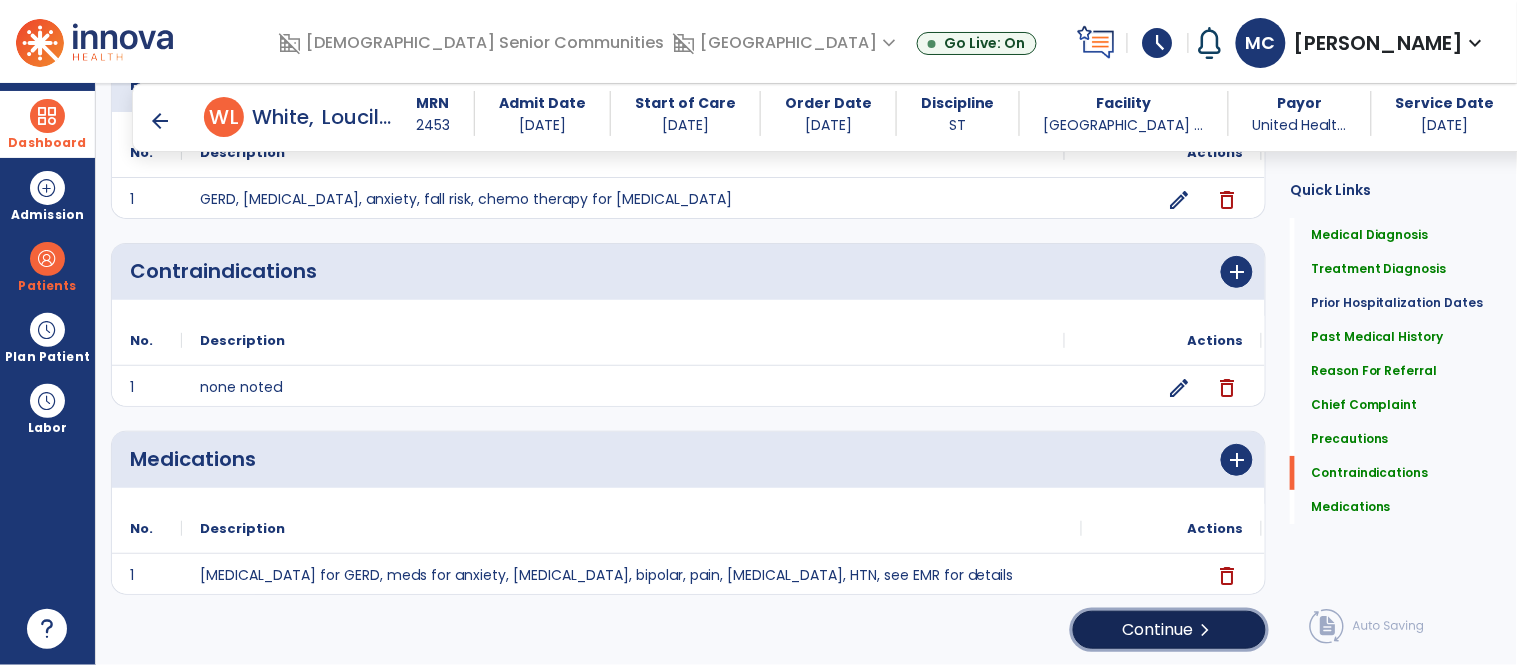 click on "Continue  chevron_right" 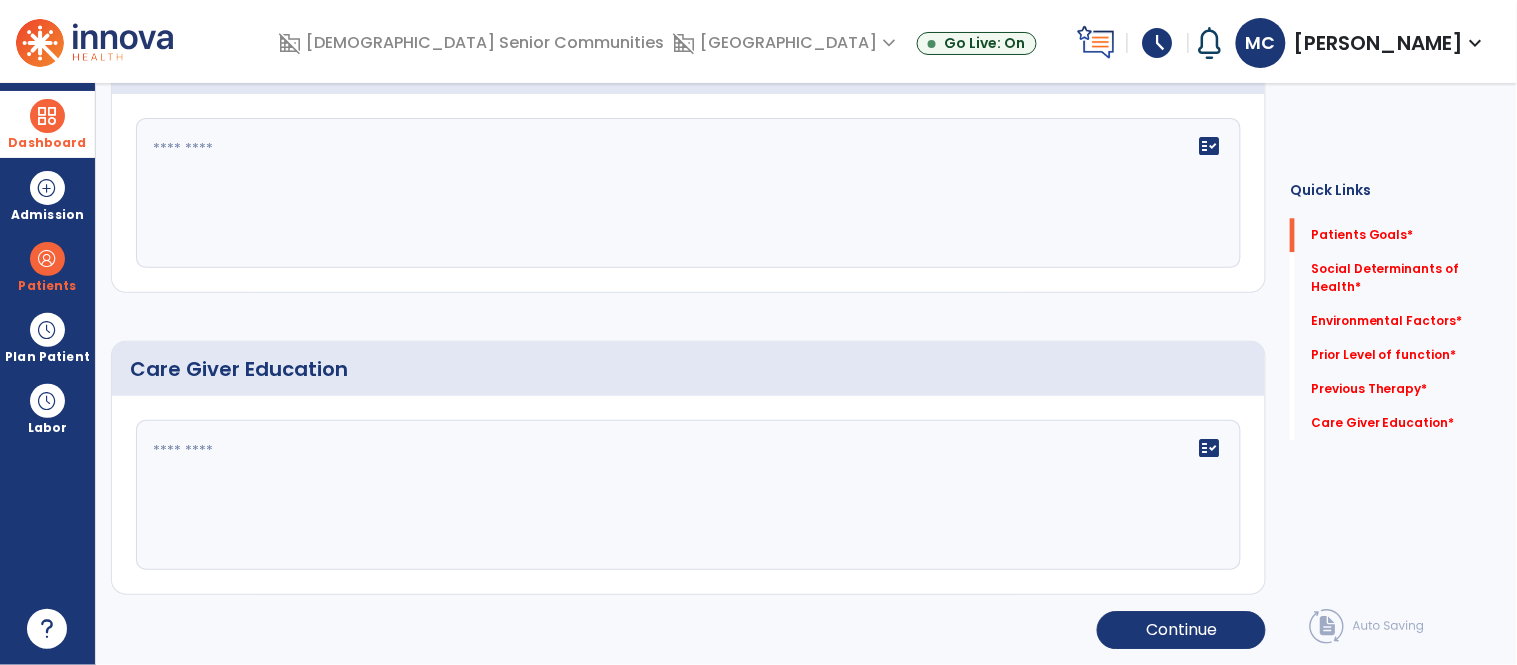 scroll, scrollTop: 0, scrollLeft: 0, axis: both 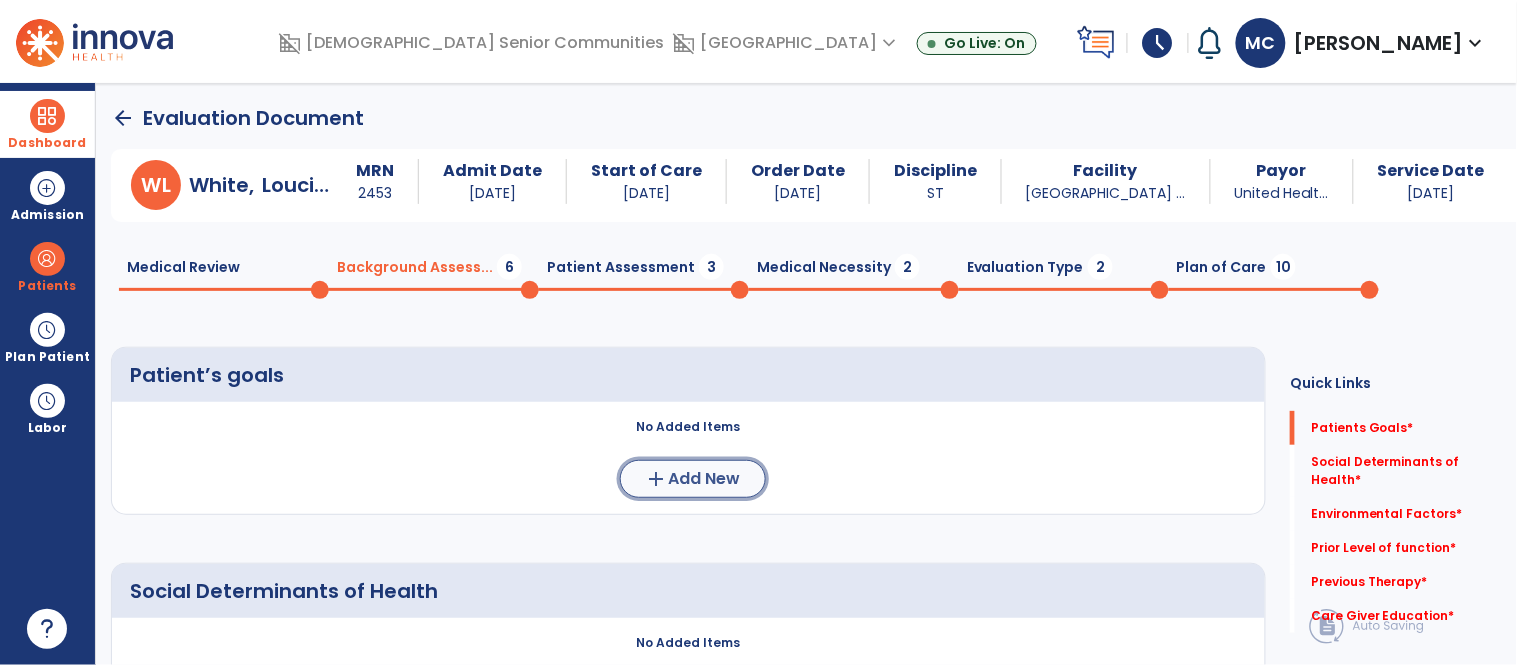 click on "Add New" 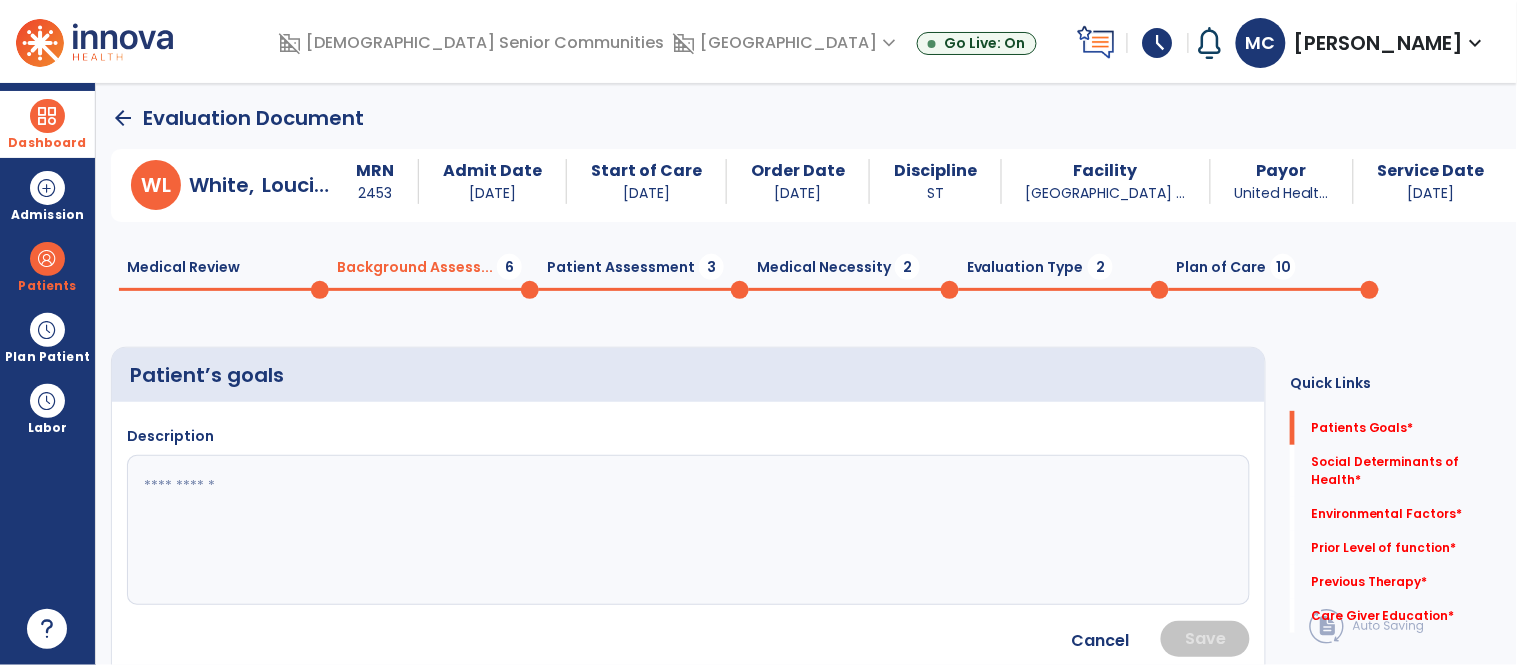 click 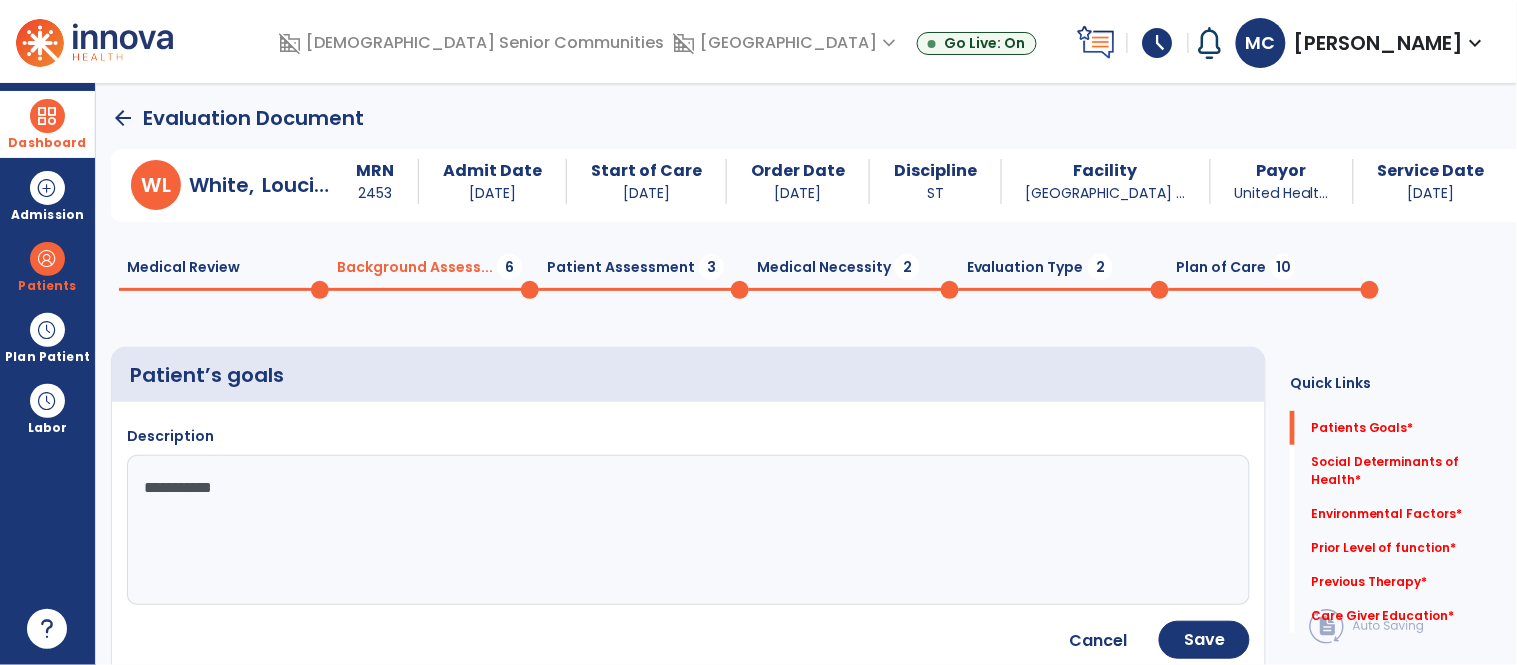 type on "**********" 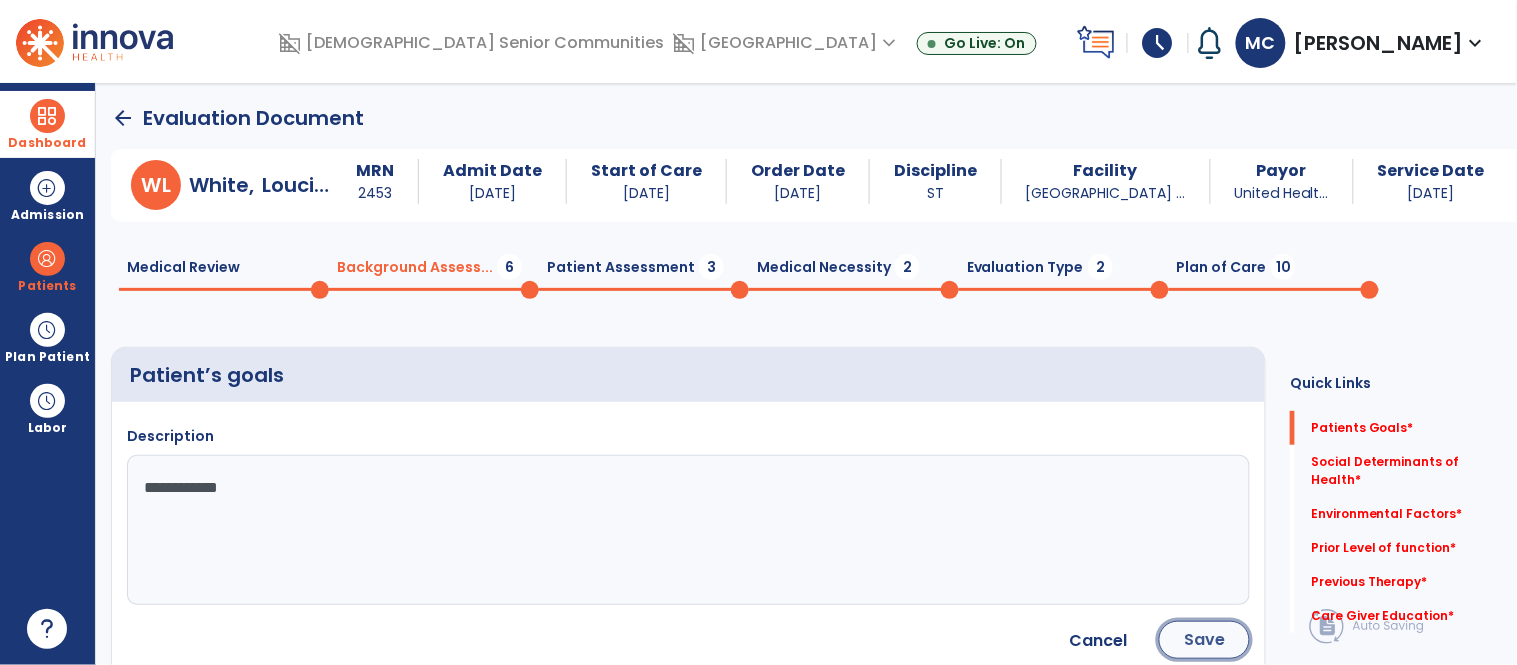 click on "Save" 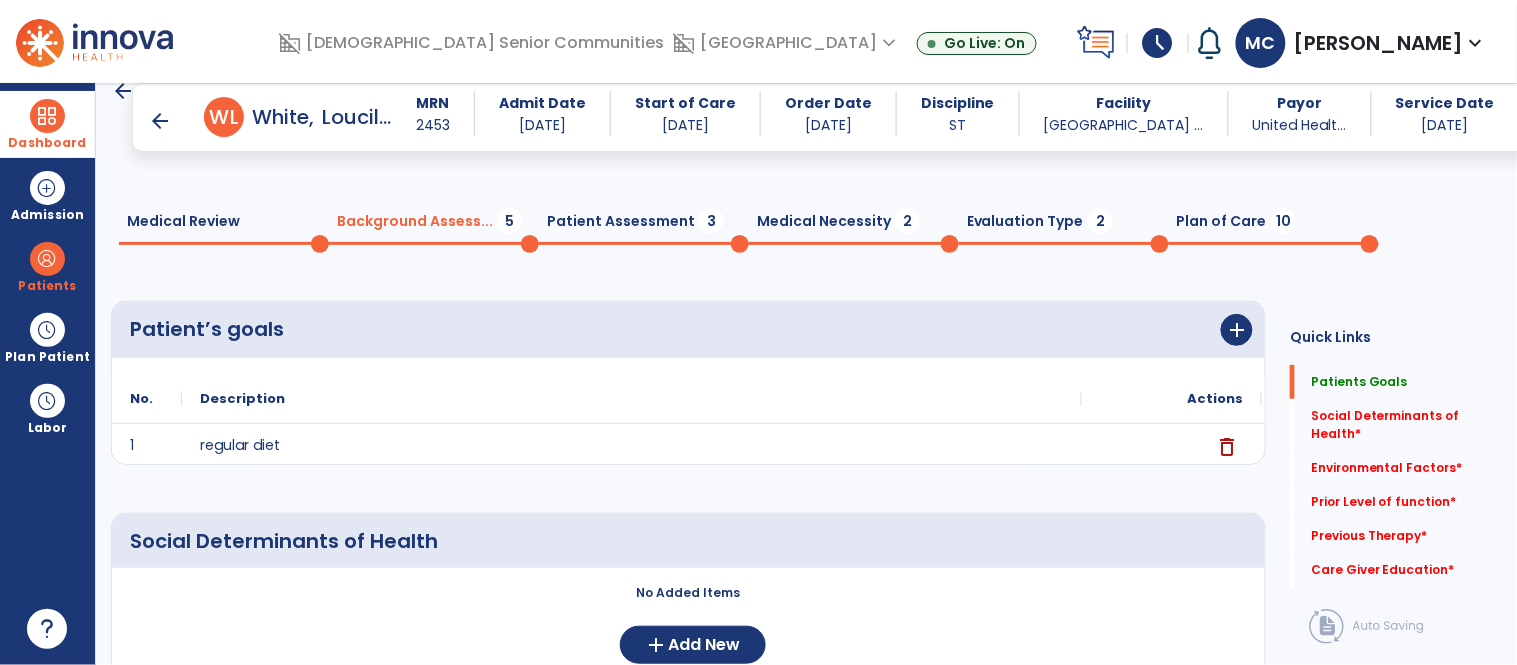 scroll, scrollTop: 275, scrollLeft: 0, axis: vertical 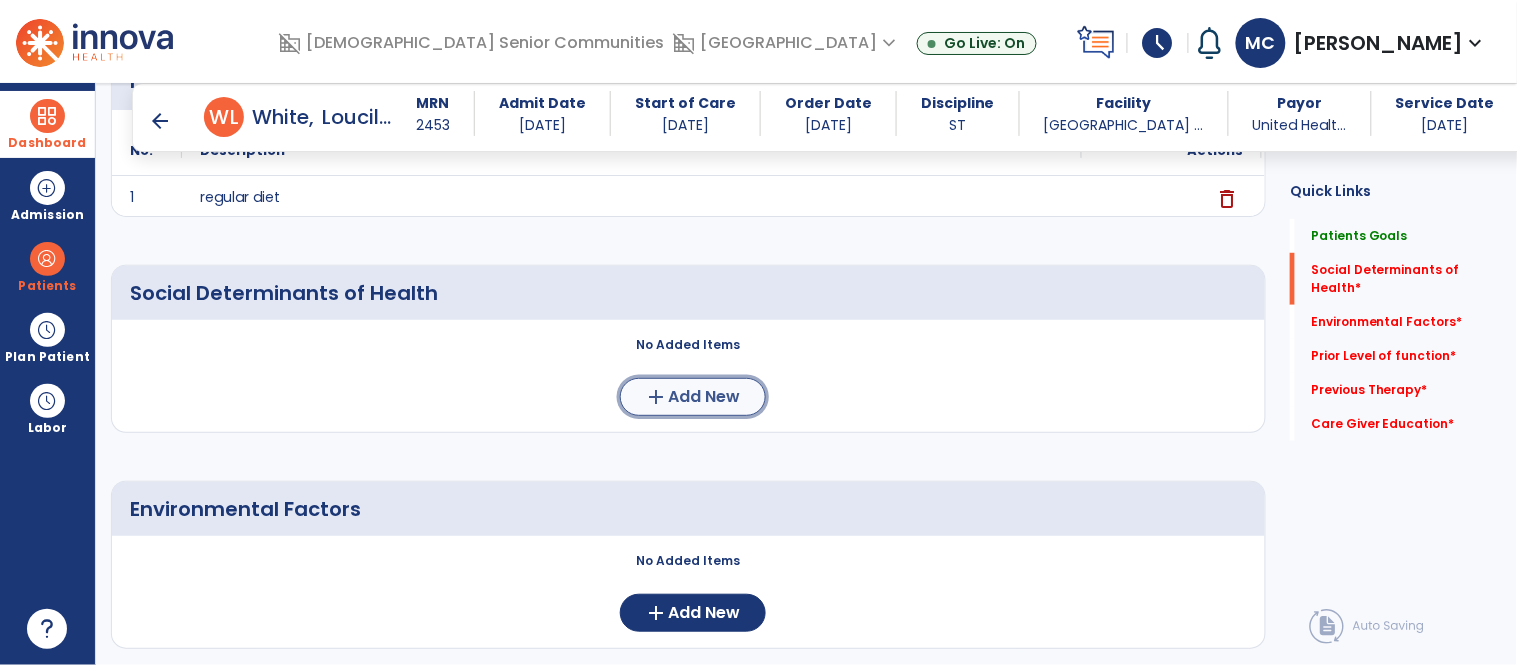 click on "Add New" 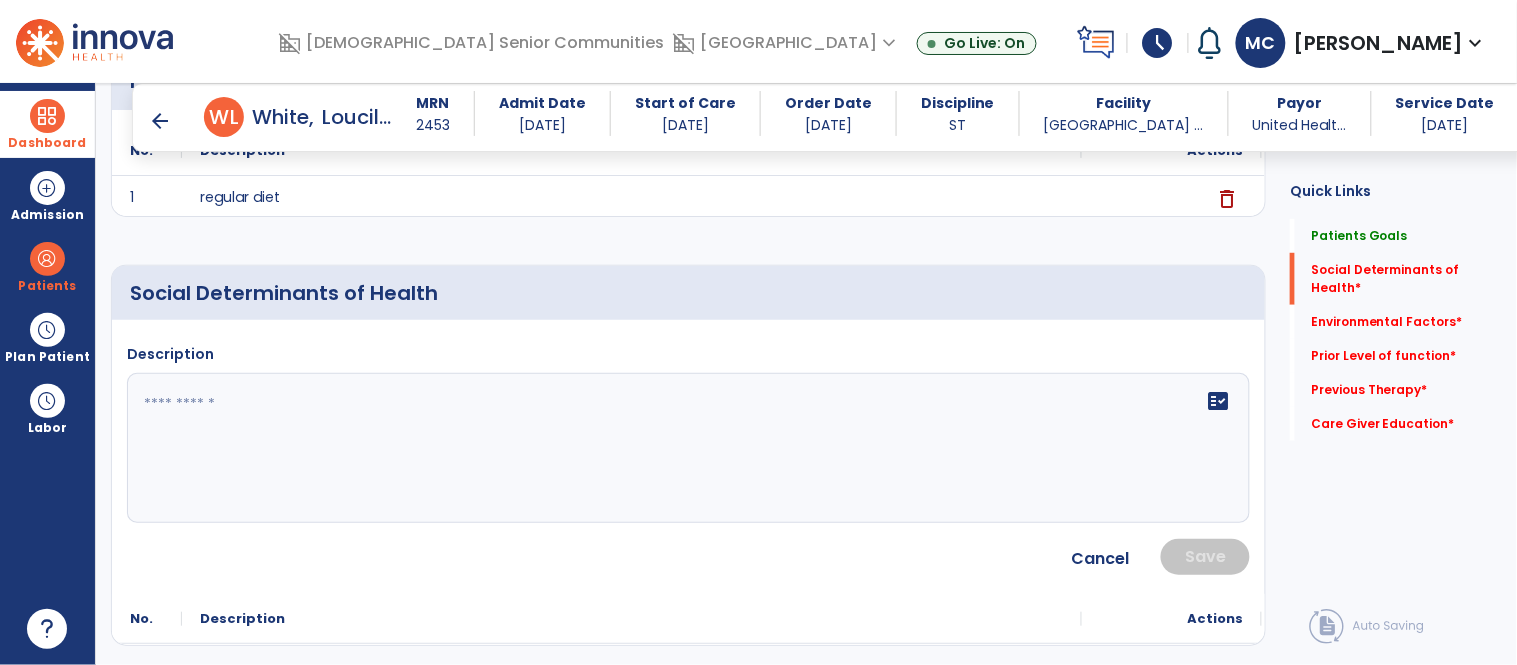 click on "fact_check" 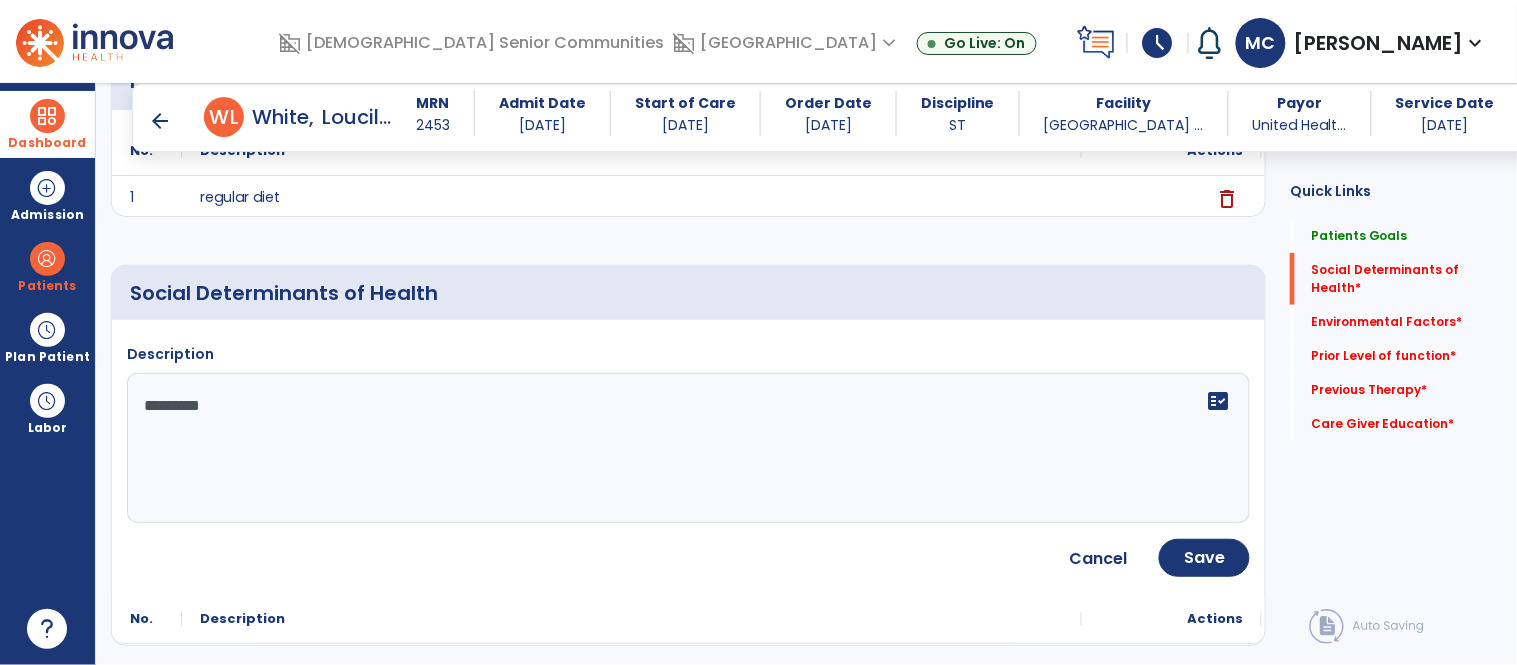 type on "**********" 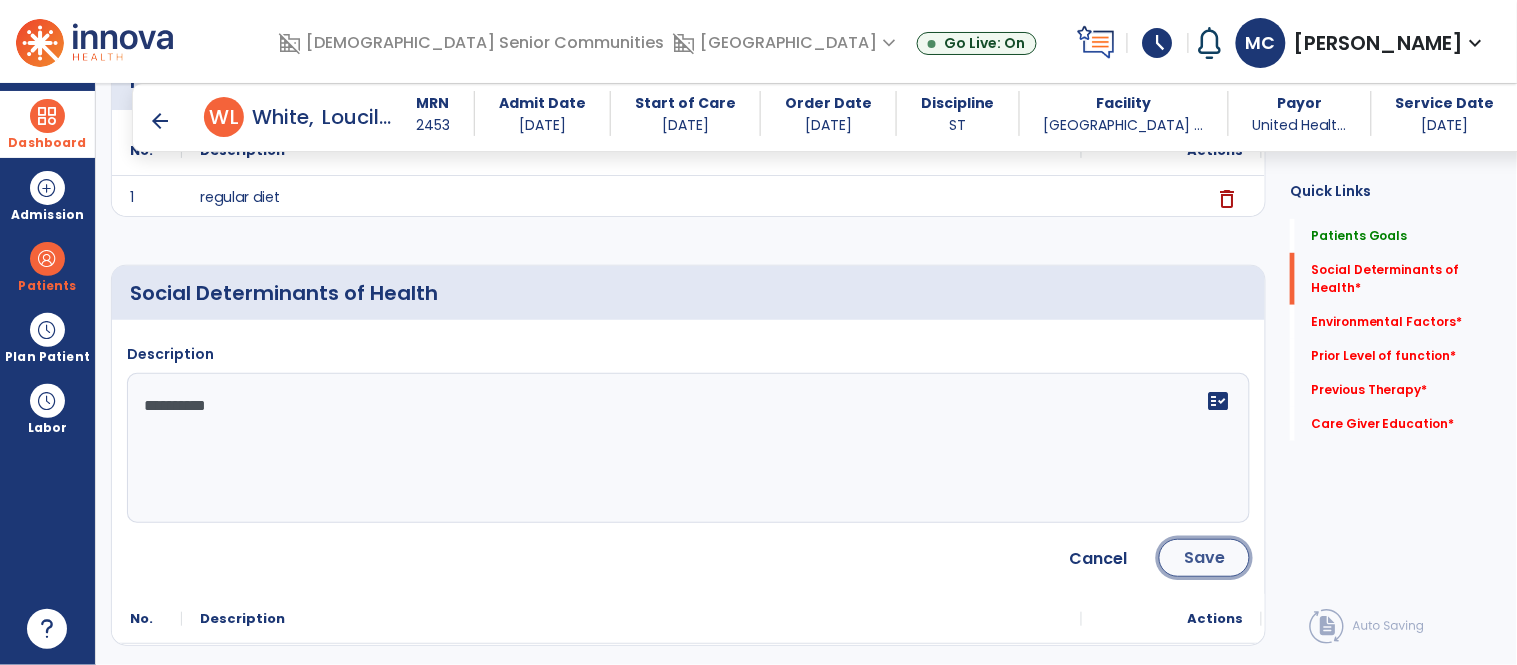 click on "Save" 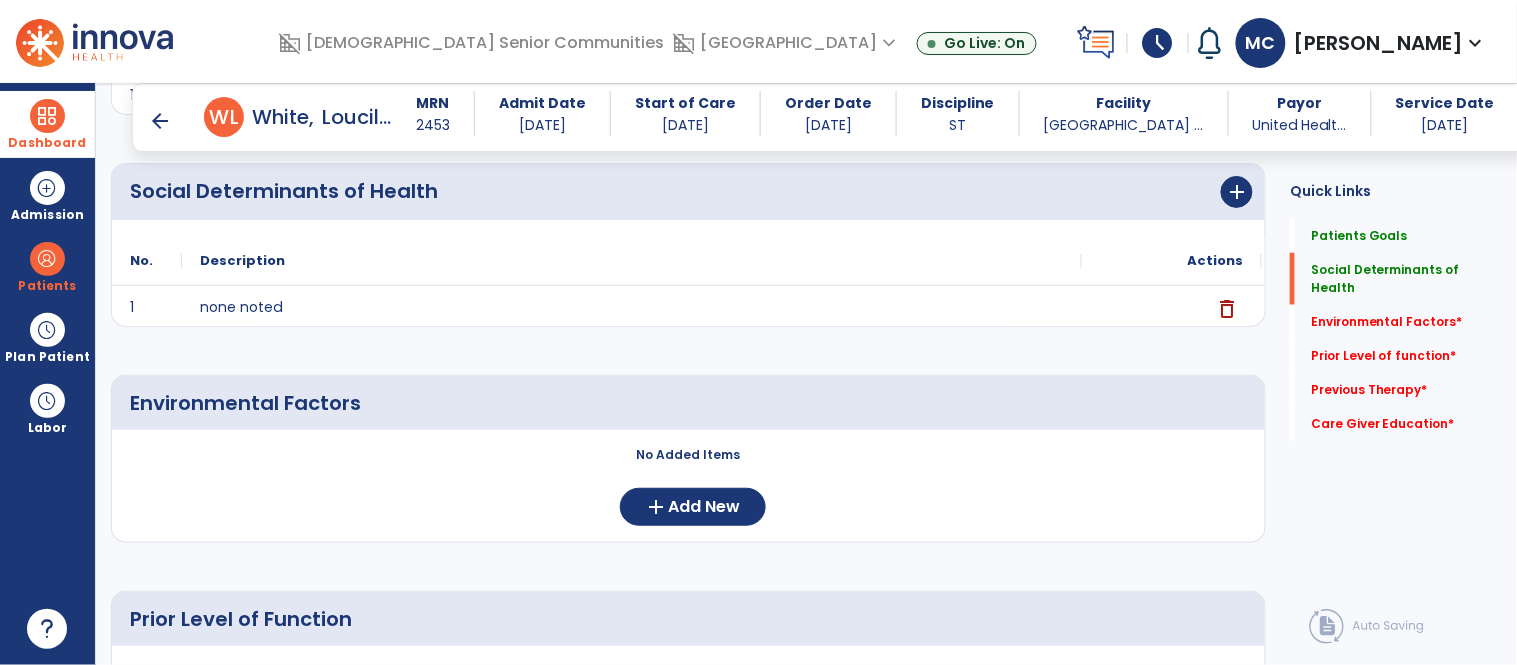 scroll, scrollTop: 383, scrollLeft: 0, axis: vertical 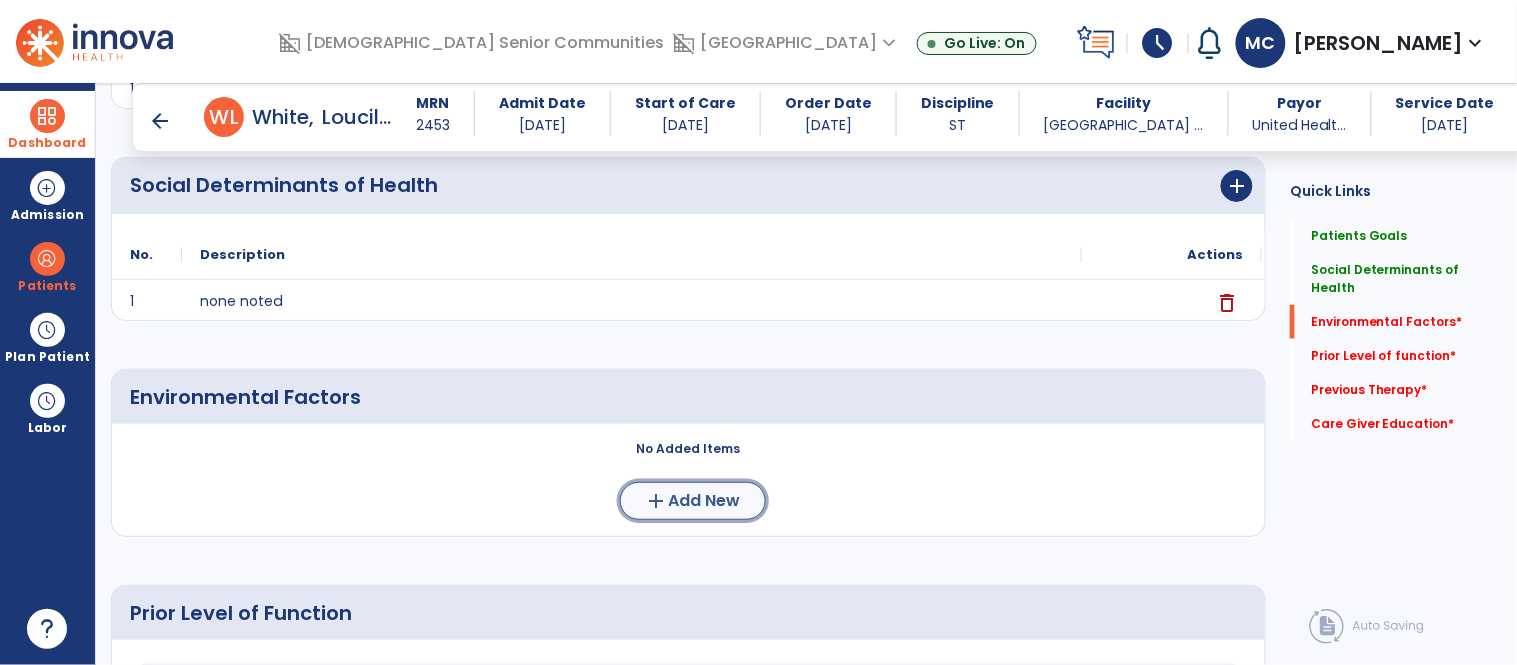 click on "add  Add New" 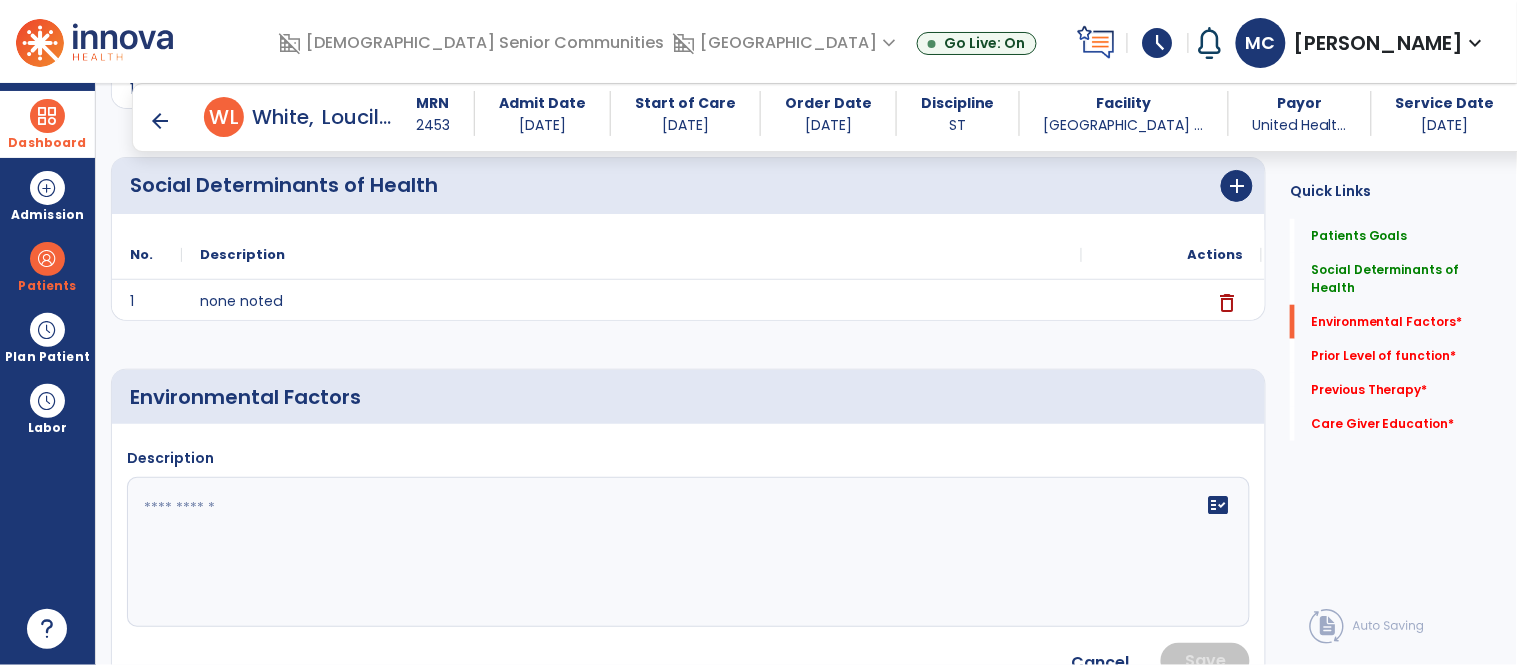 click 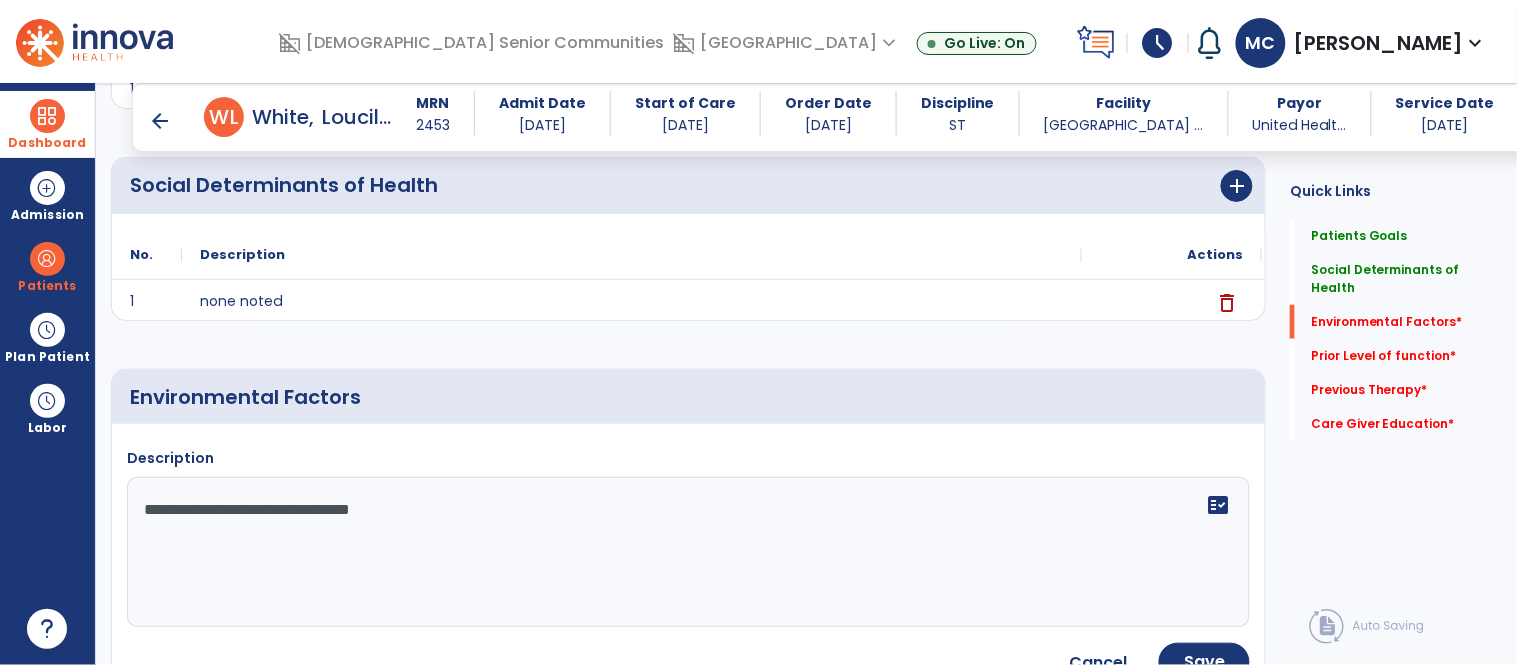 type on "**********" 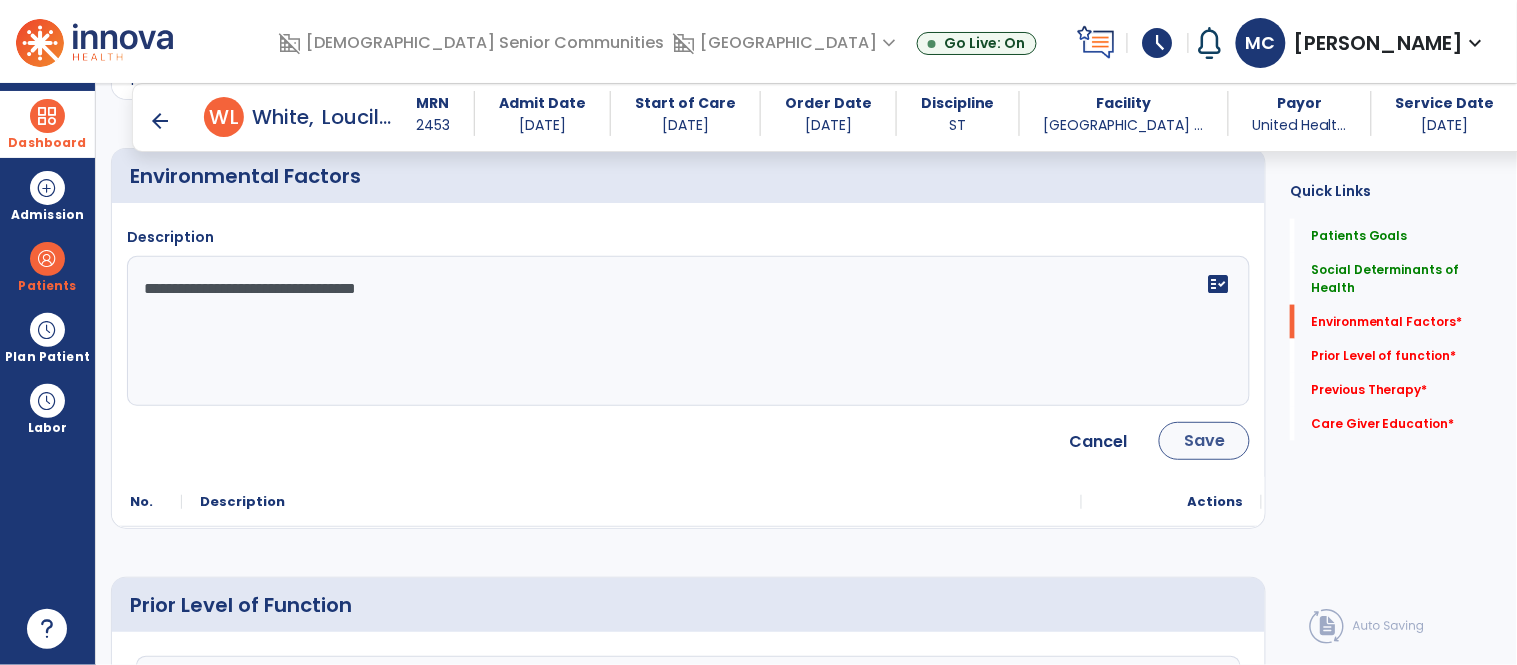 scroll, scrollTop: 606, scrollLeft: 0, axis: vertical 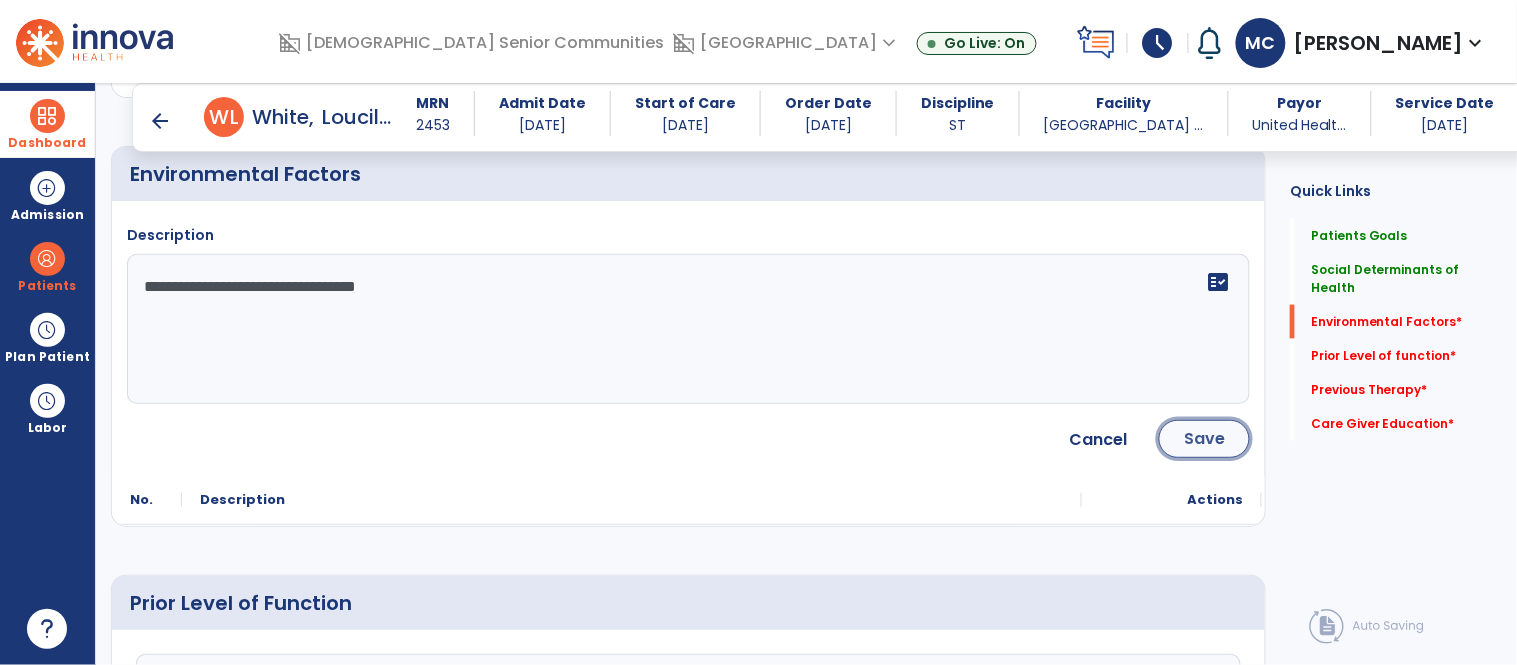 click on "Save" 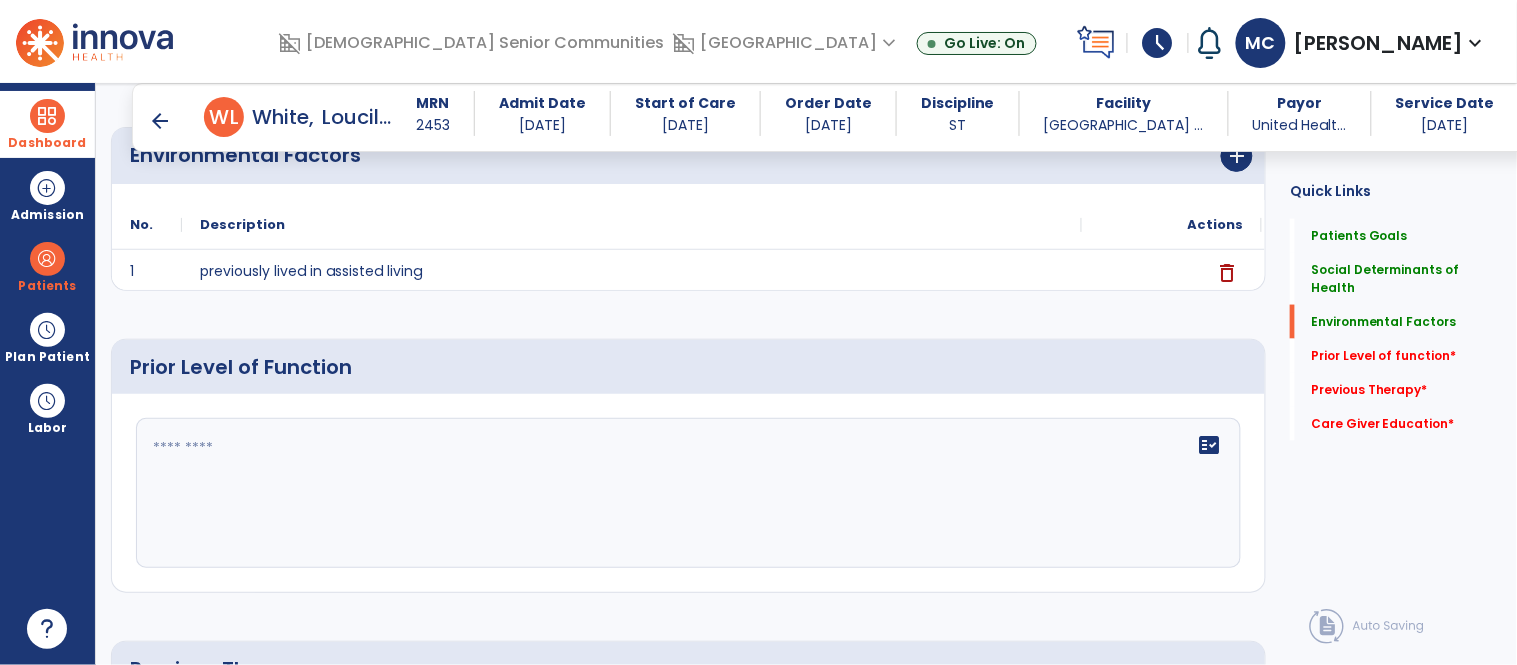 scroll, scrollTop: 673, scrollLeft: 0, axis: vertical 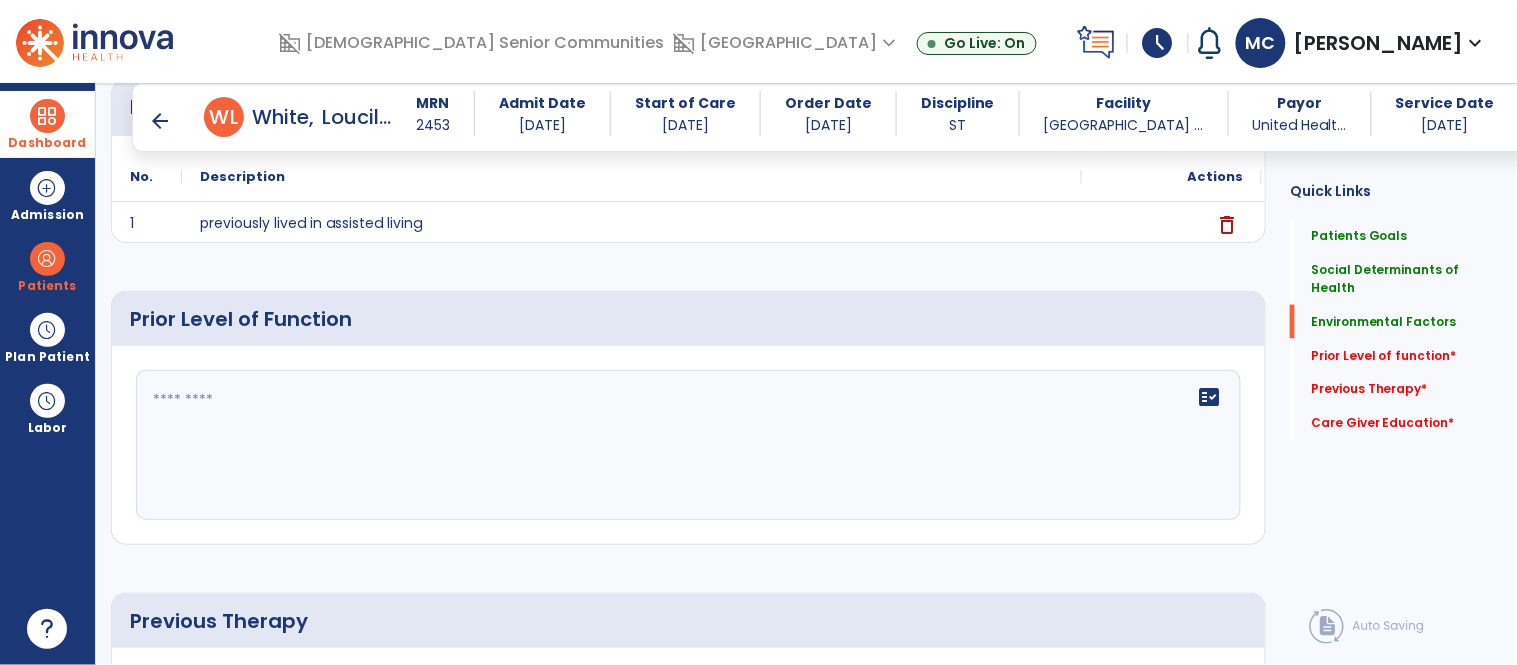 click on "fact_check" 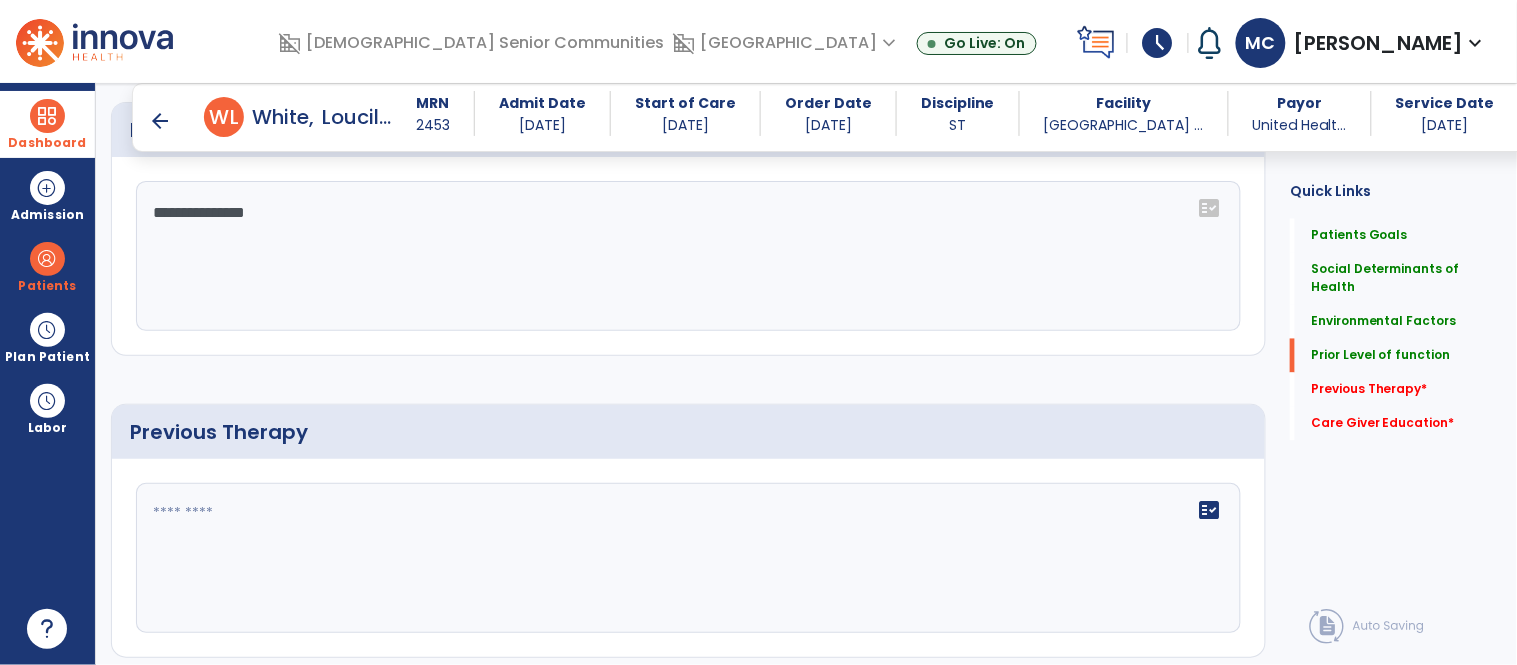 scroll, scrollTop: 873, scrollLeft: 0, axis: vertical 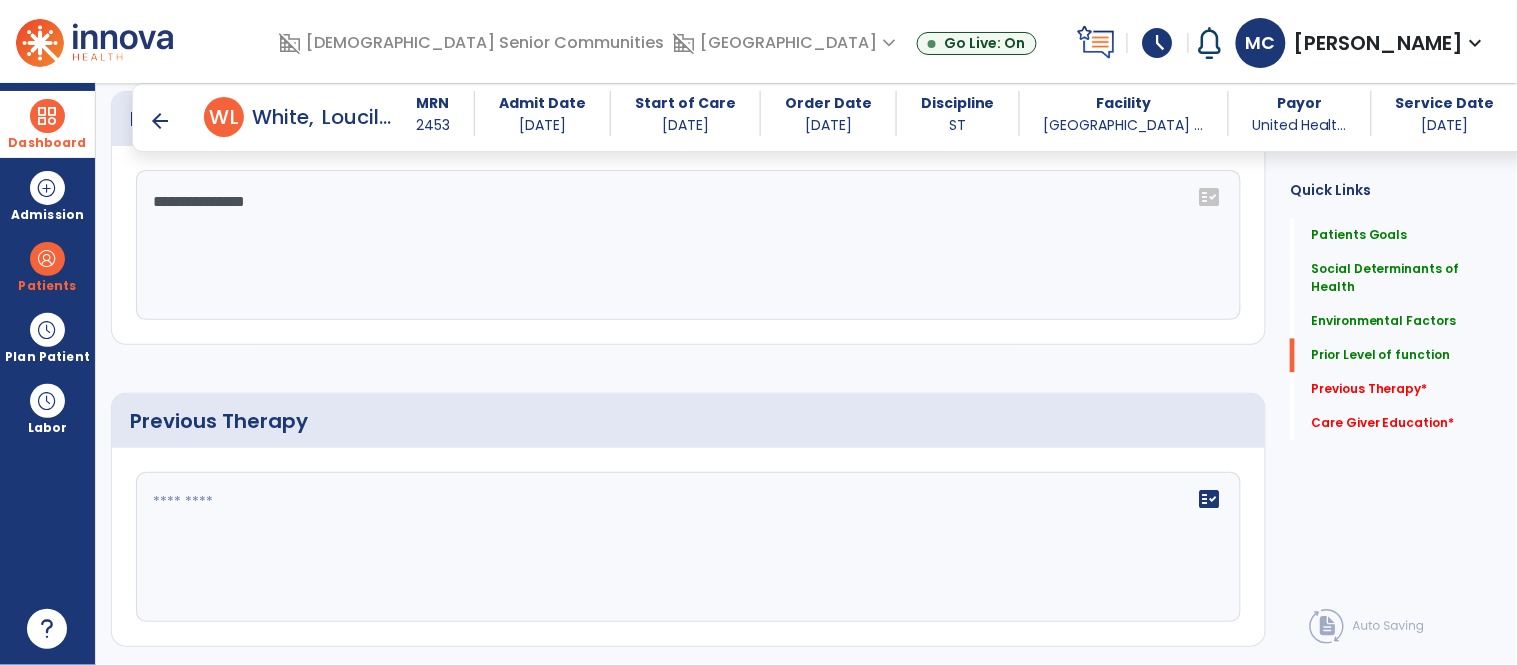 type on "**********" 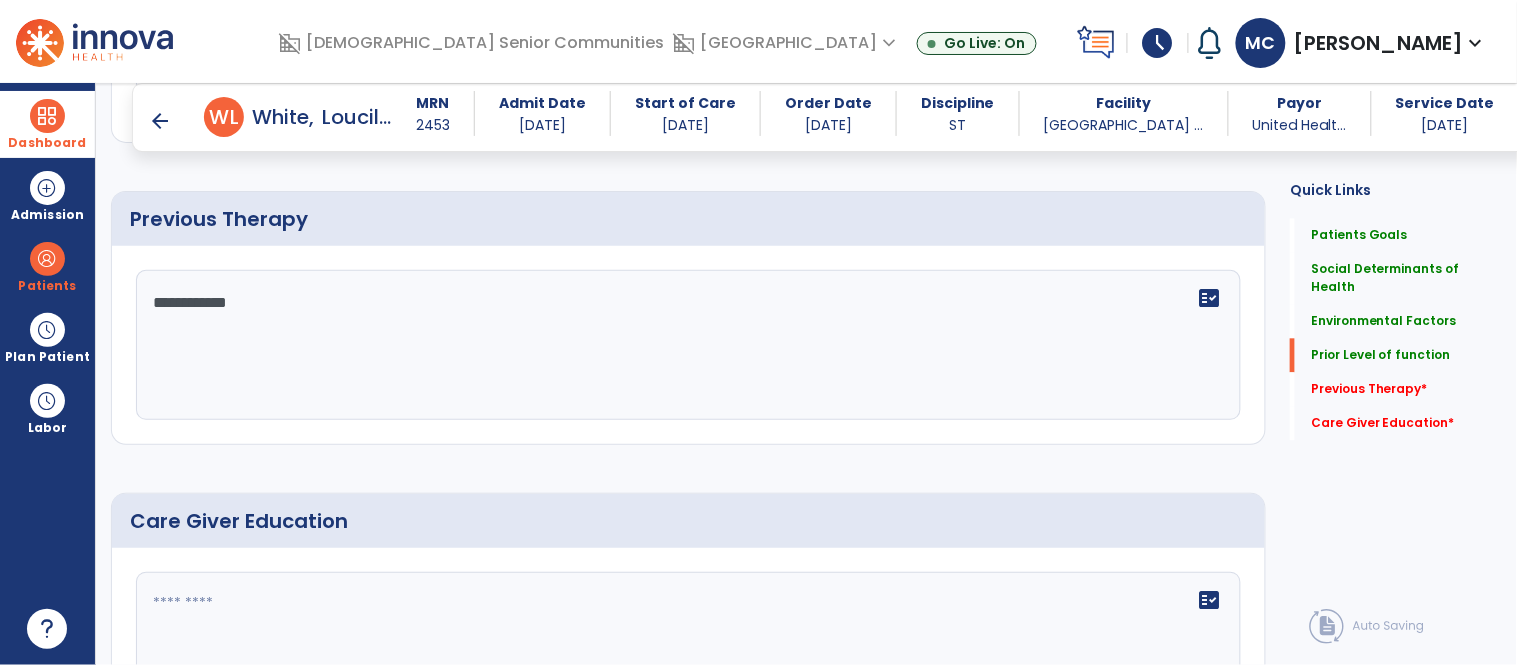 scroll, scrollTop: 1083, scrollLeft: 0, axis: vertical 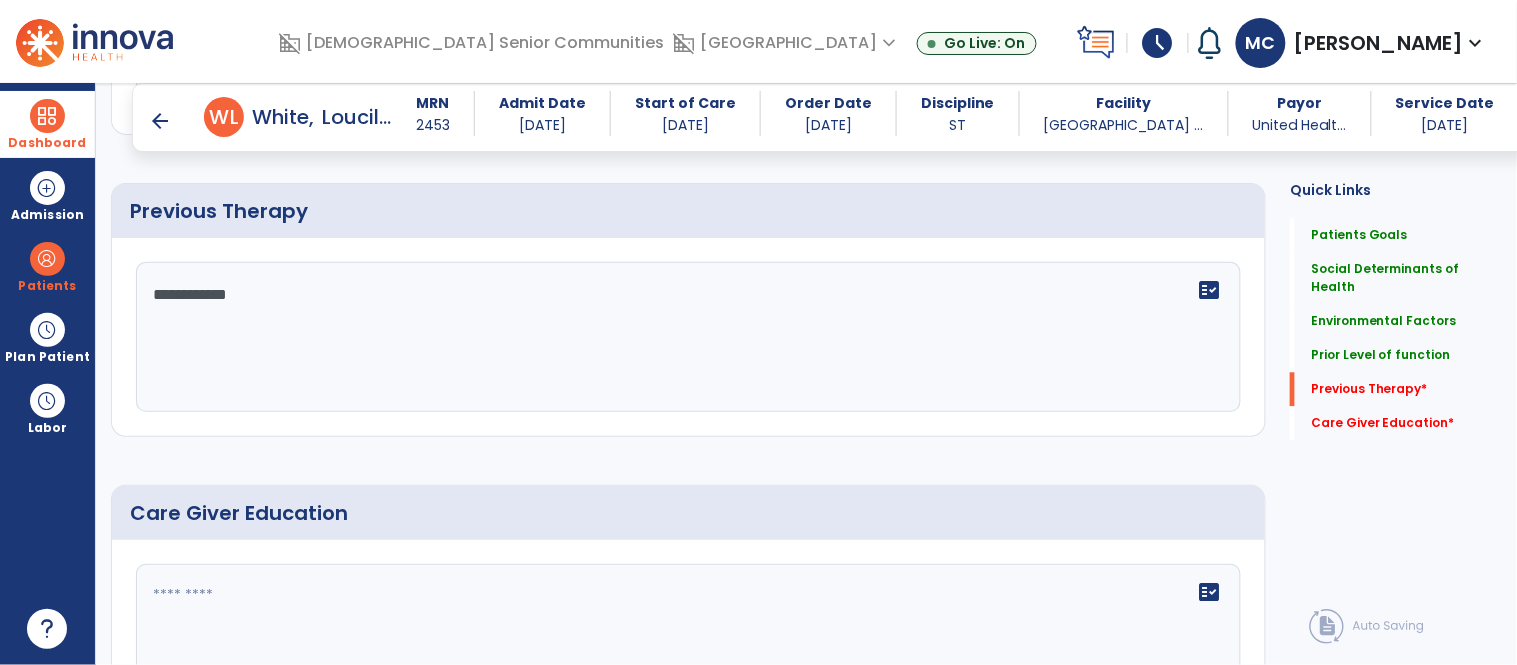 type on "**********" 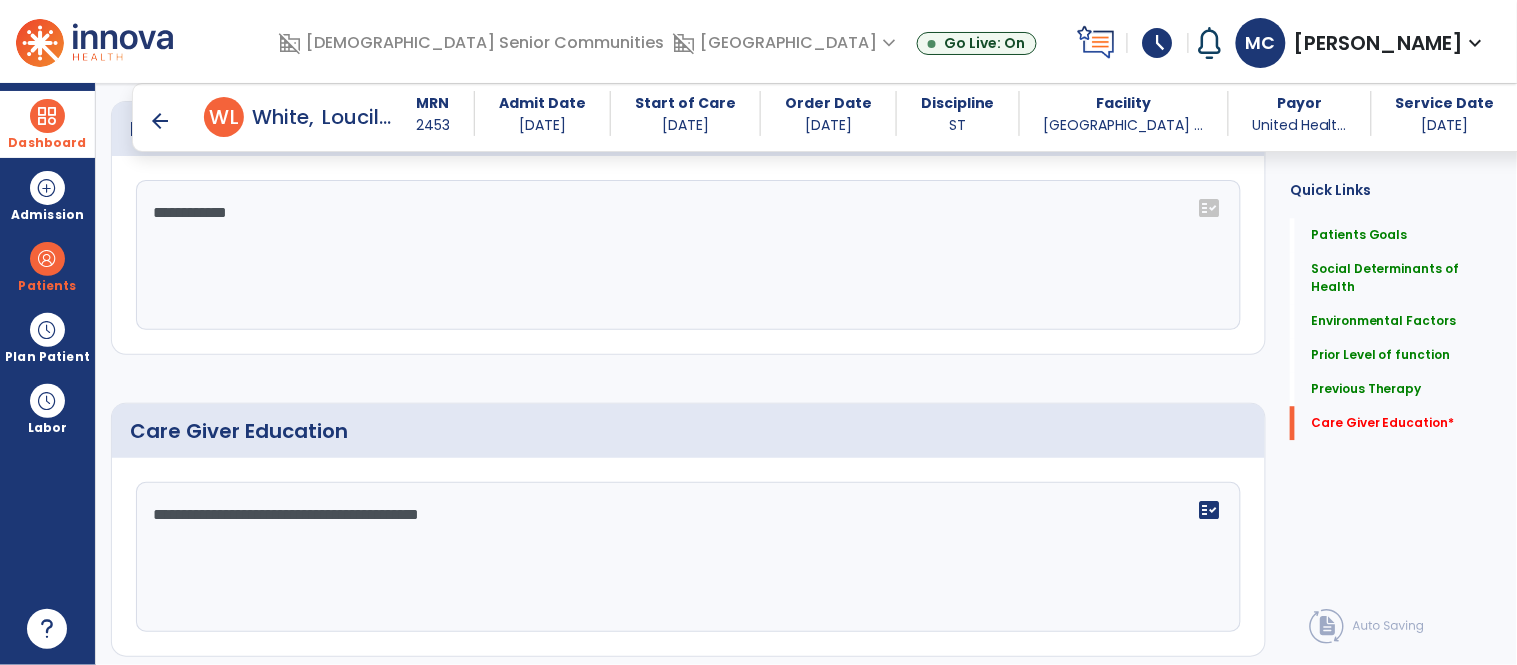 scroll, scrollTop: 1228, scrollLeft: 0, axis: vertical 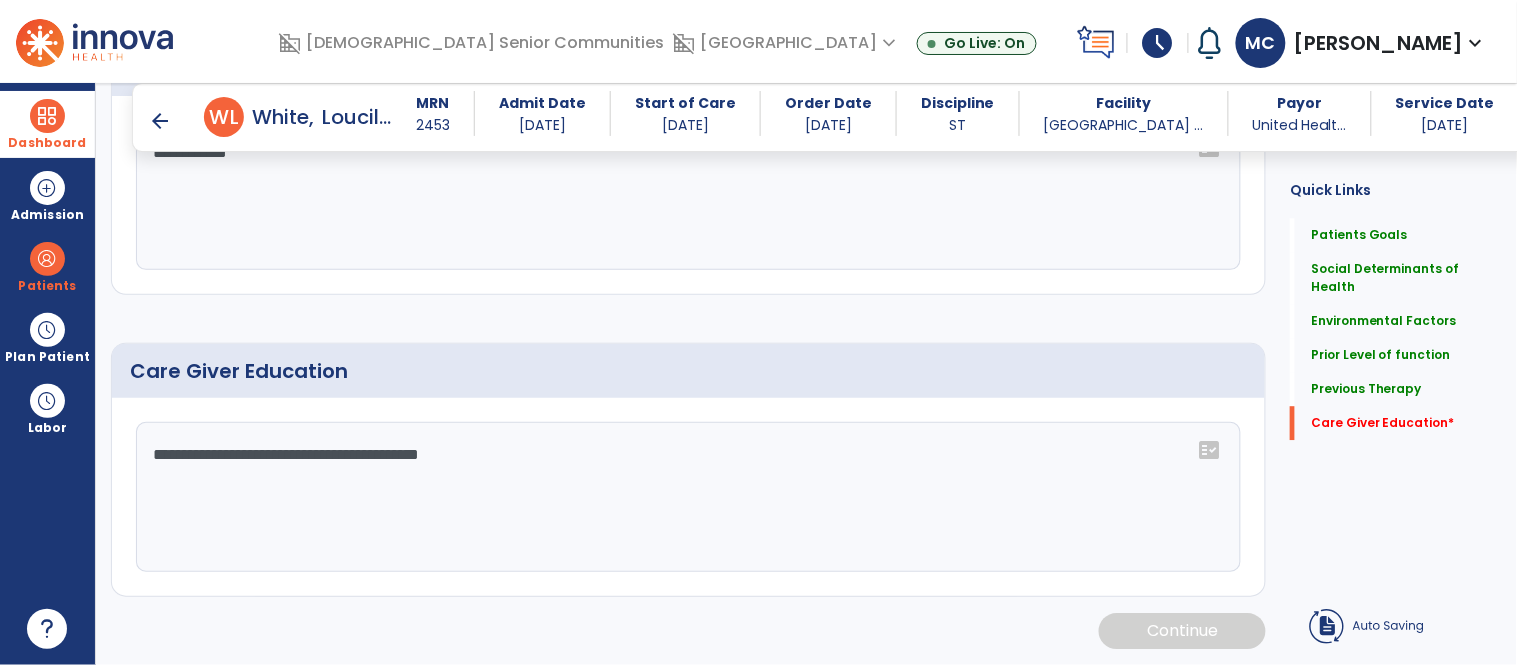 type on "**********" 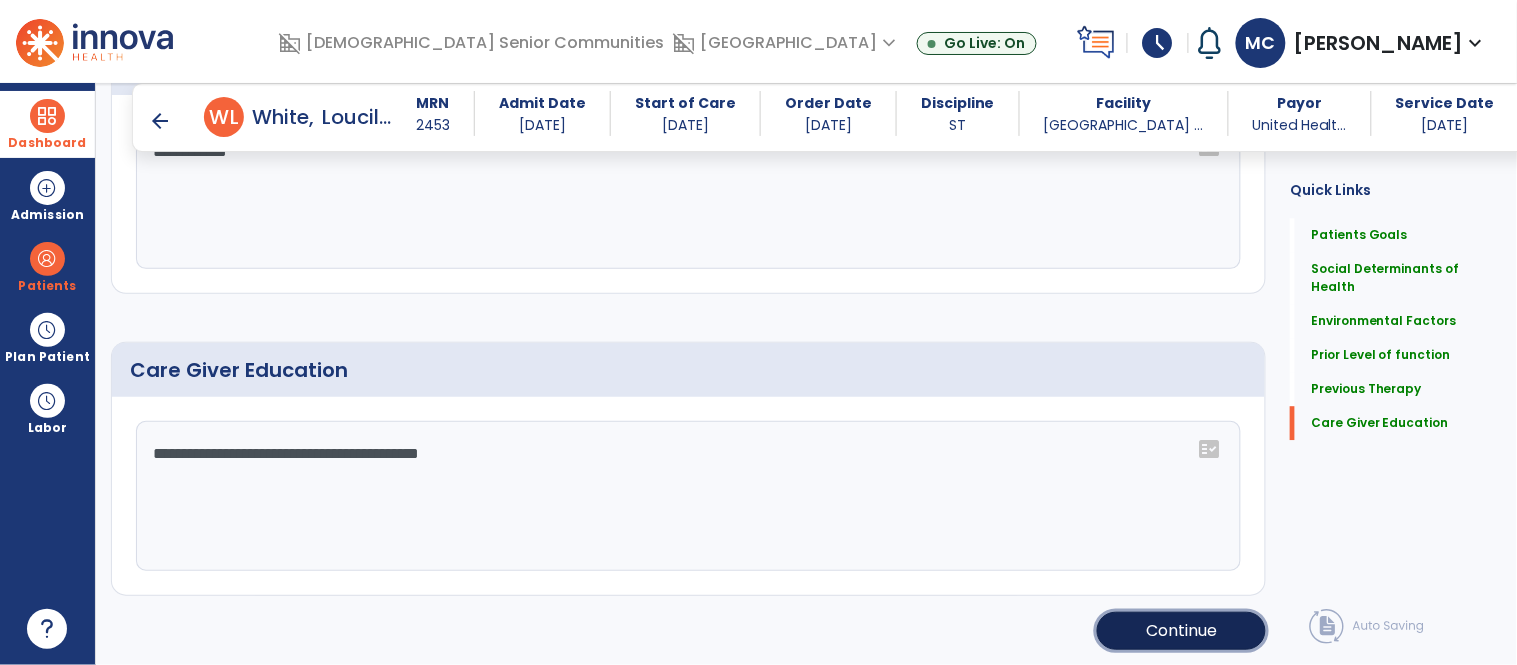 click on "Continue" 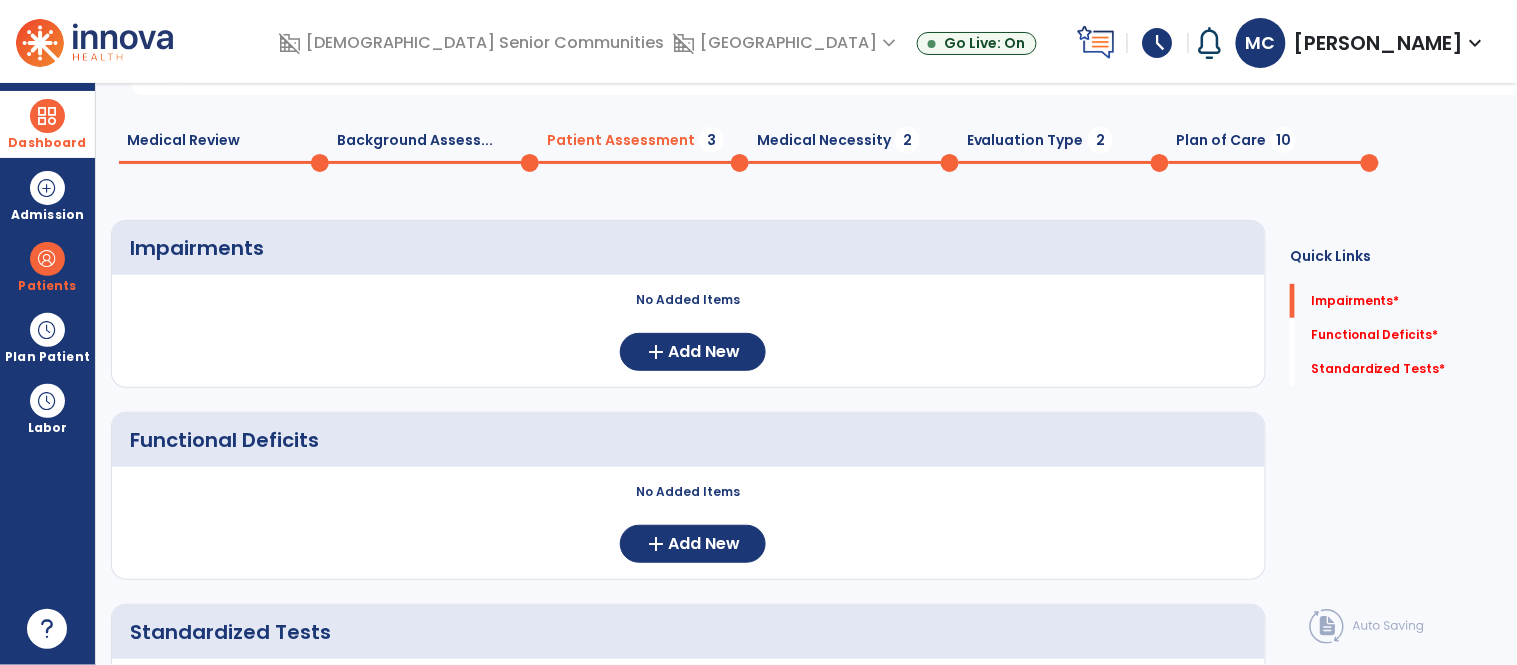 scroll, scrollTop: 0, scrollLeft: 0, axis: both 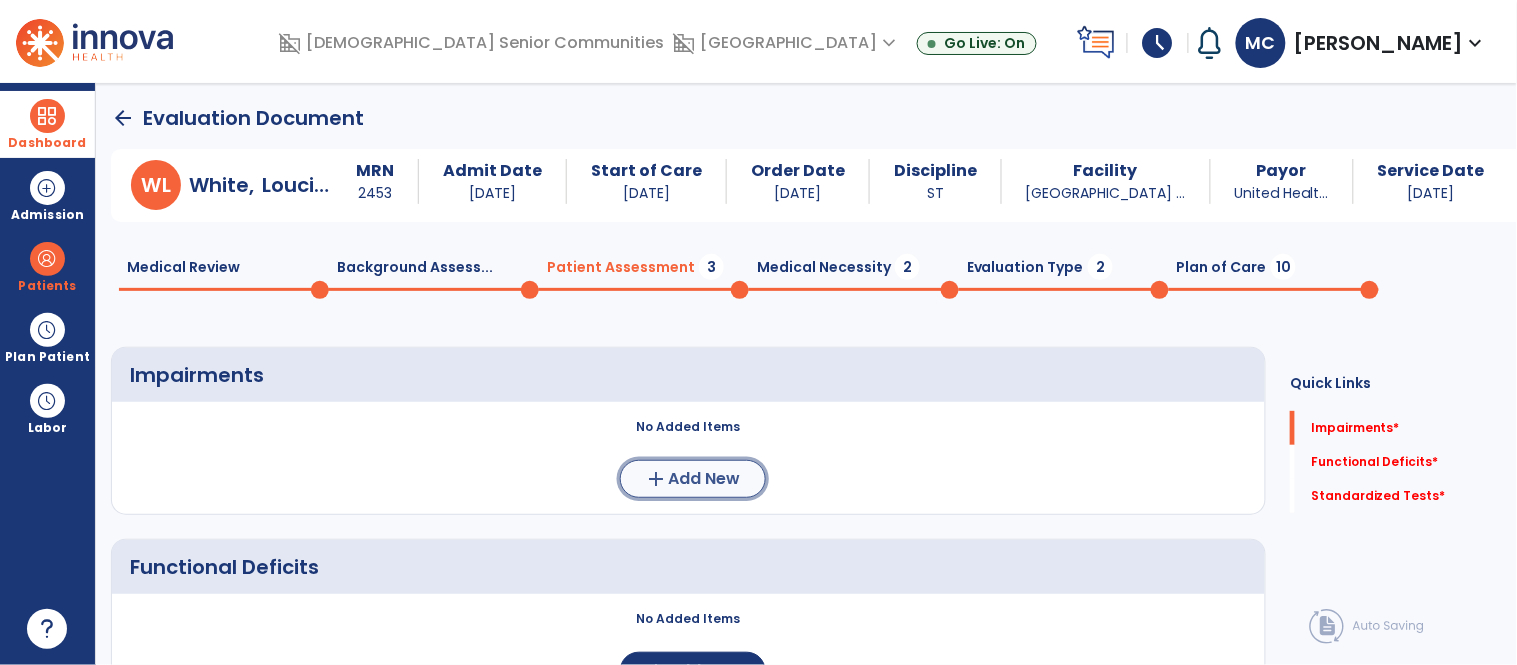 click on "Add New" 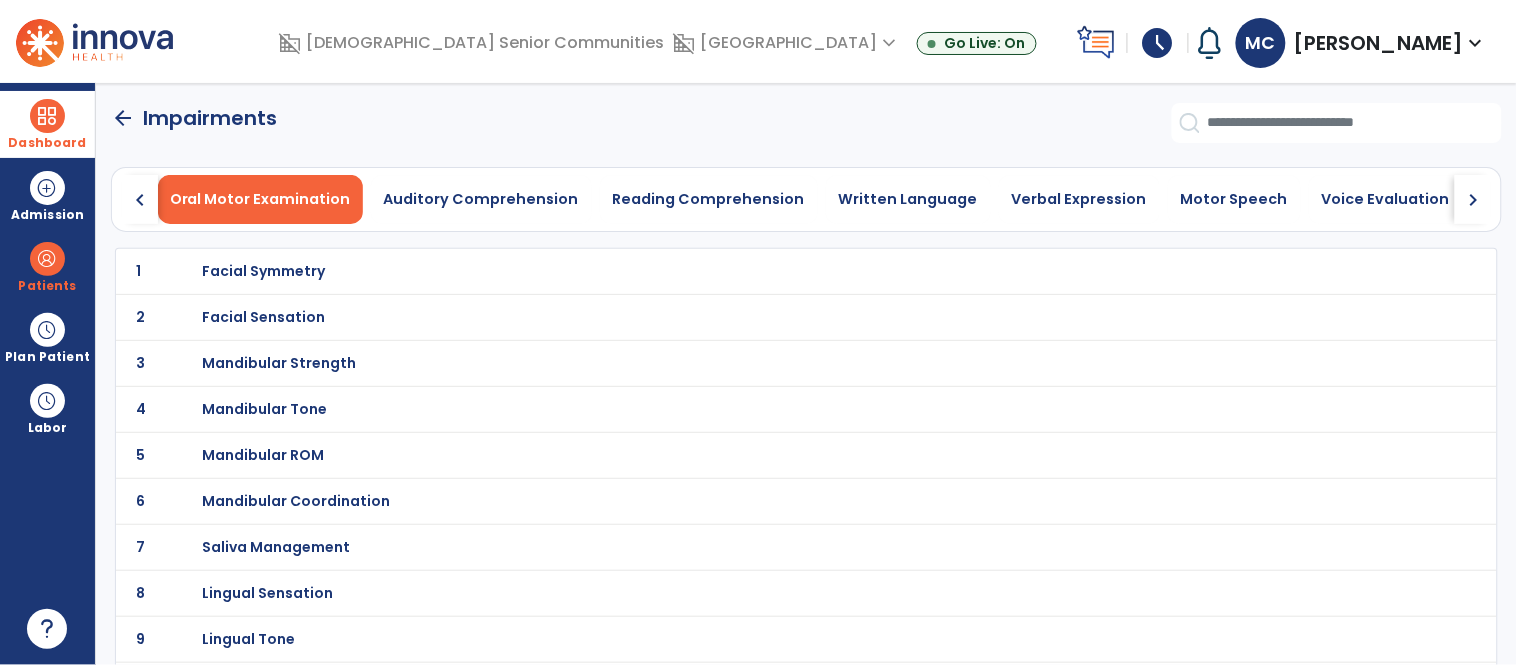 click on "Facial Symmetry" at bounding box center [263, 271] 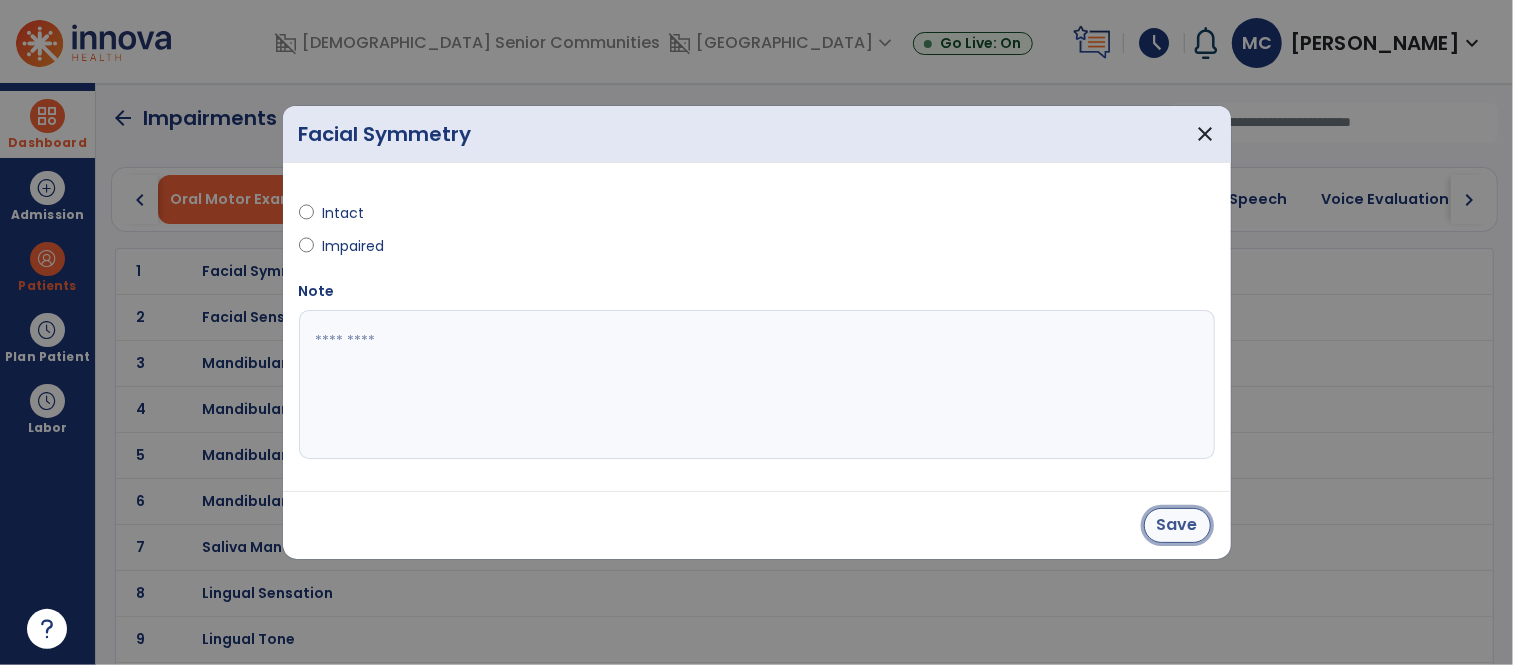 click on "Save" at bounding box center [1177, 525] 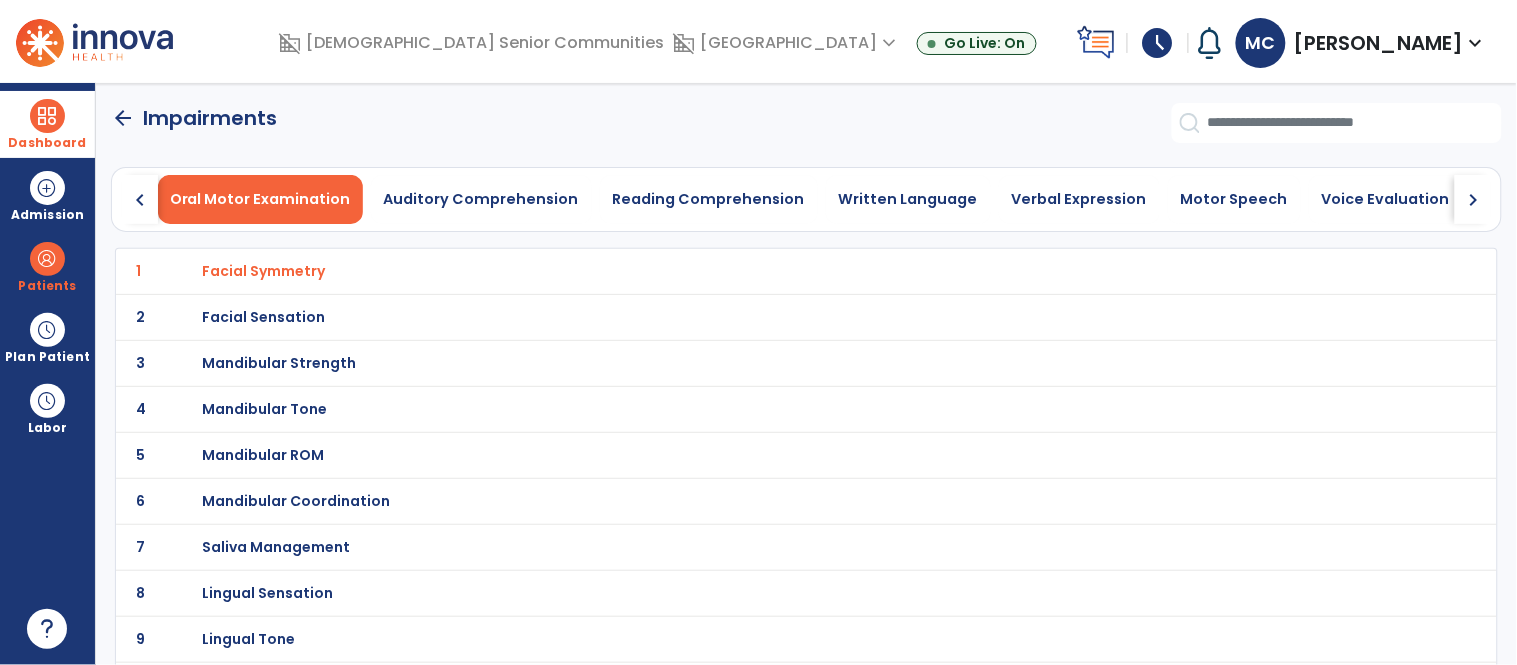 click on "Mandibular Strength" at bounding box center [263, 271] 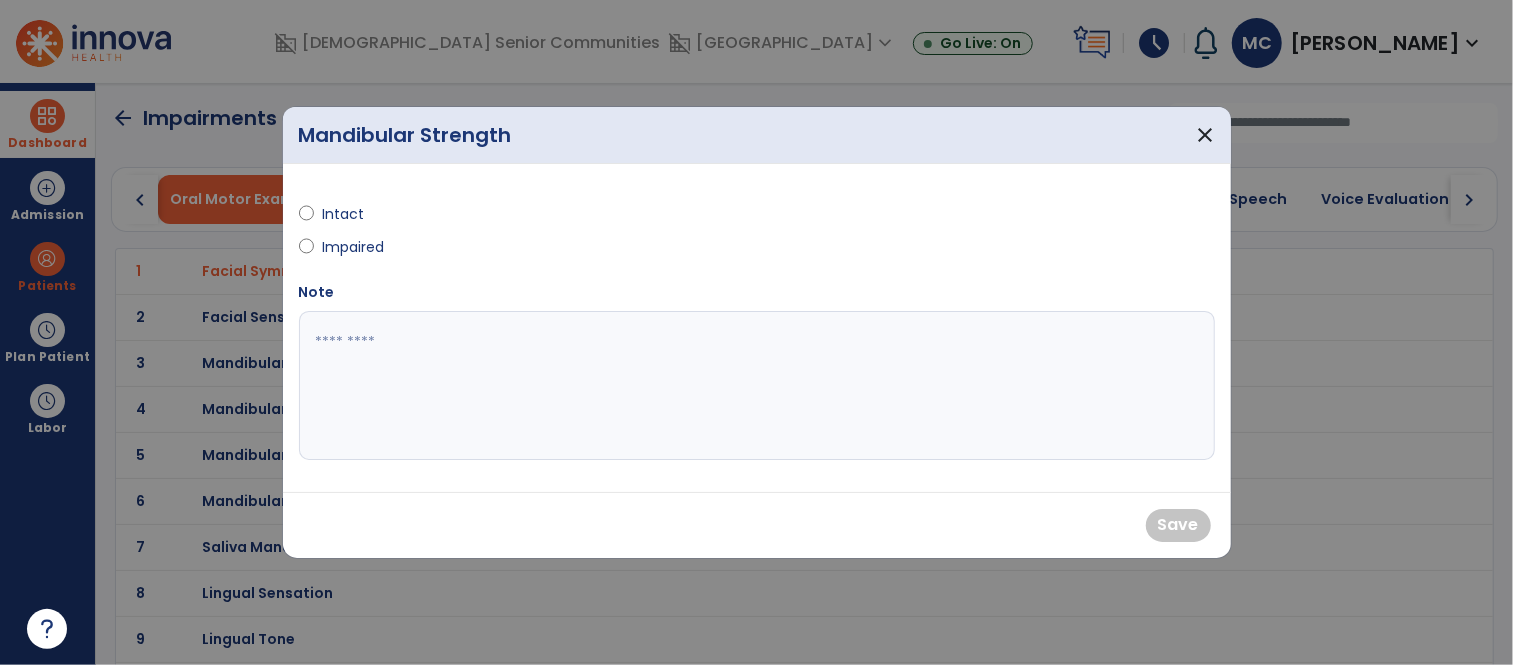 click on "Intact" at bounding box center [357, 214] 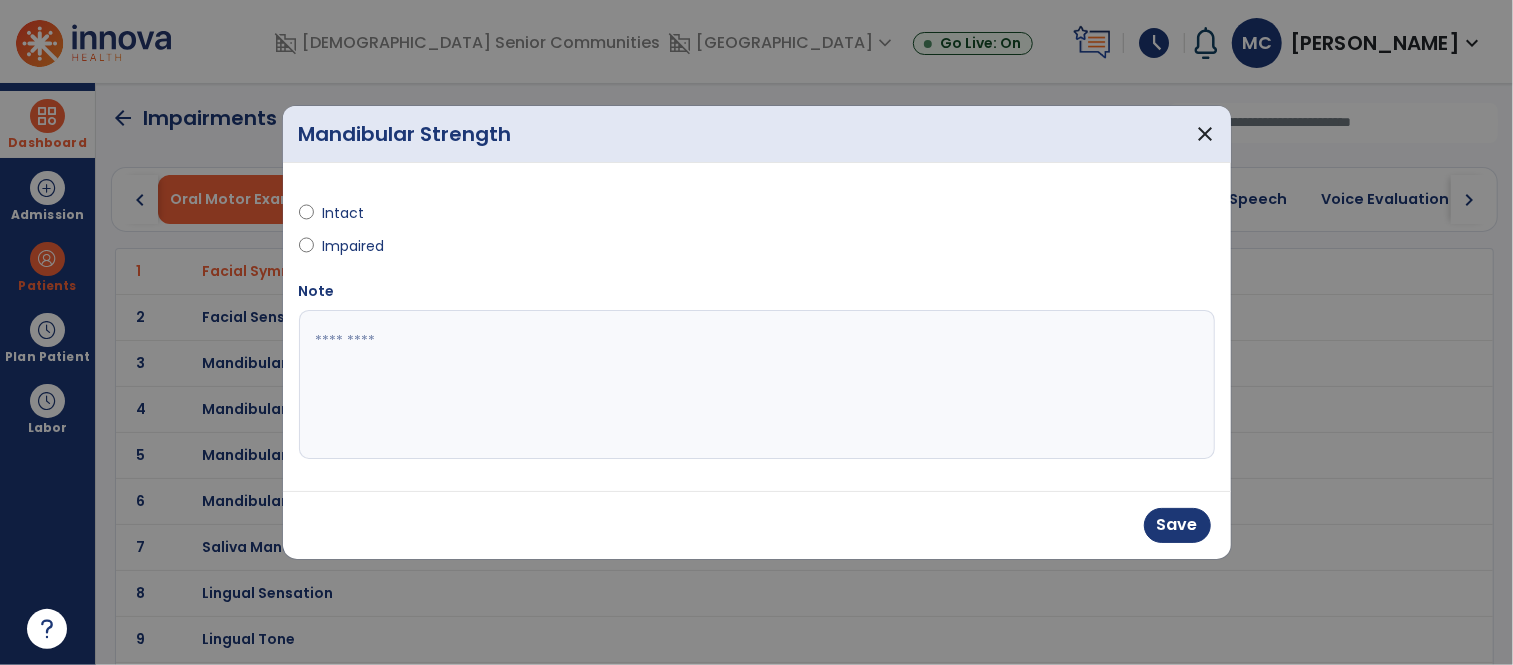 click at bounding box center [757, 385] 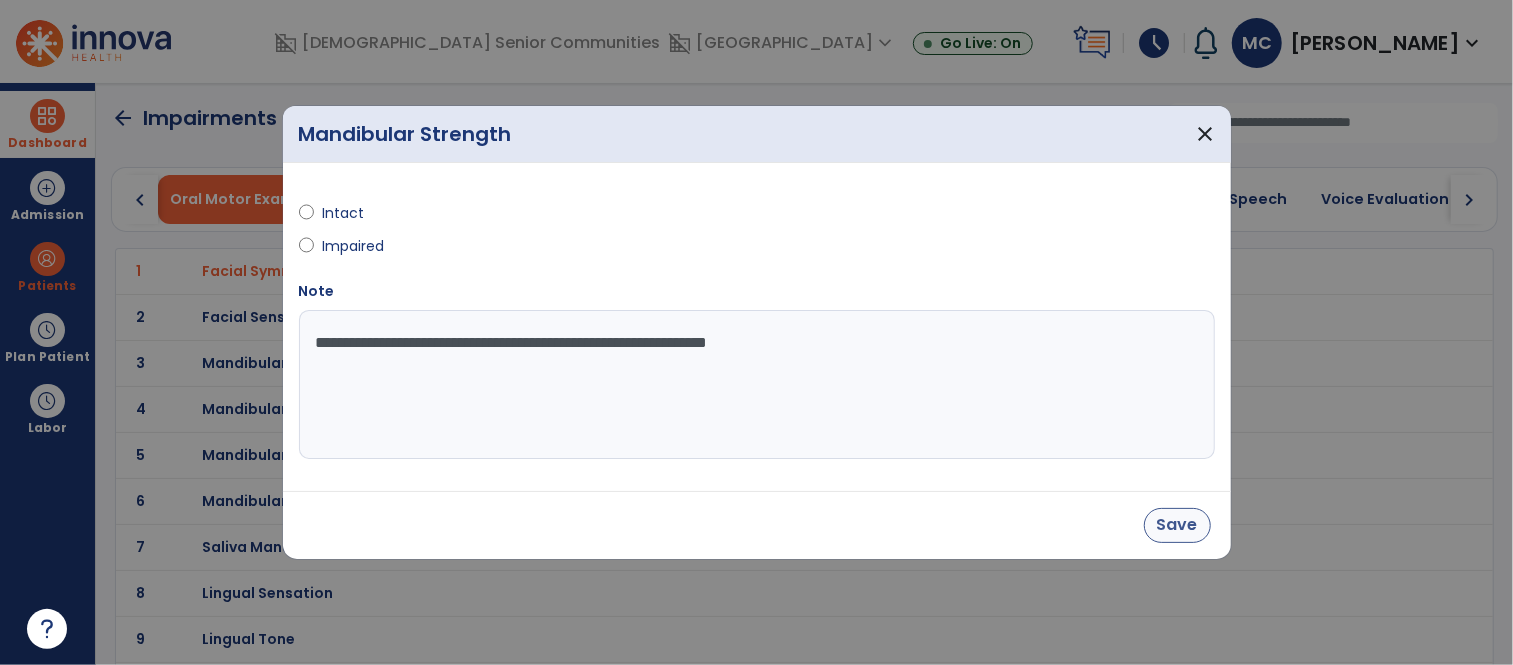 type on "**********" 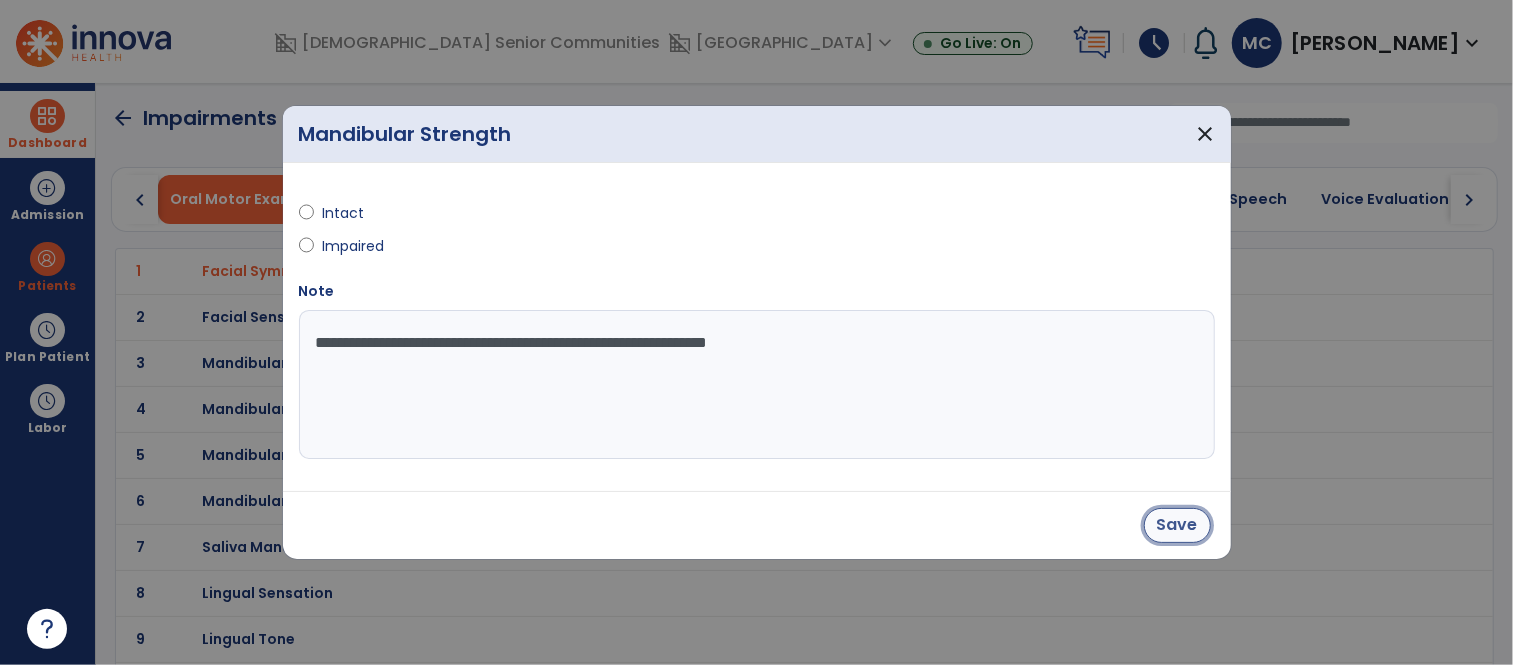 click on "Save" at bounding box center (1177, 525) 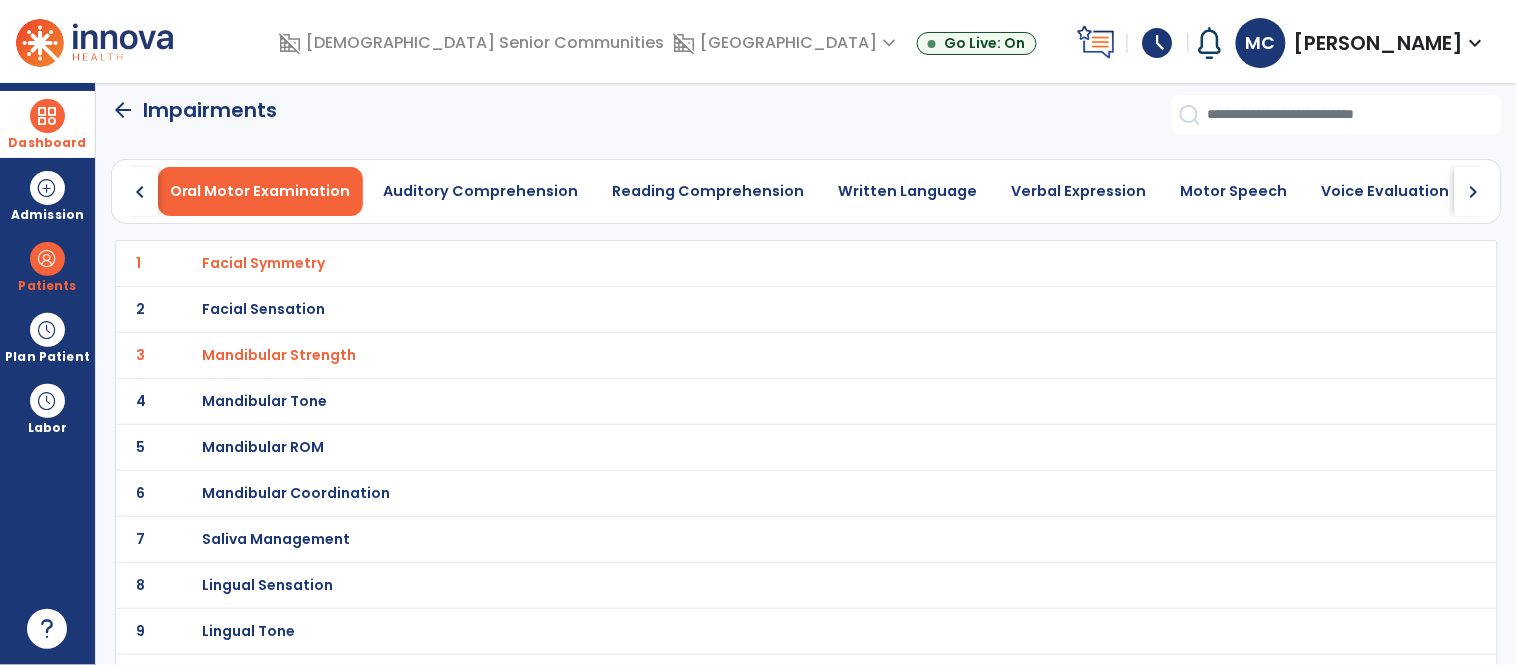 scroll, scrollTop: 11, scrollLeft: 0, axis: vertical 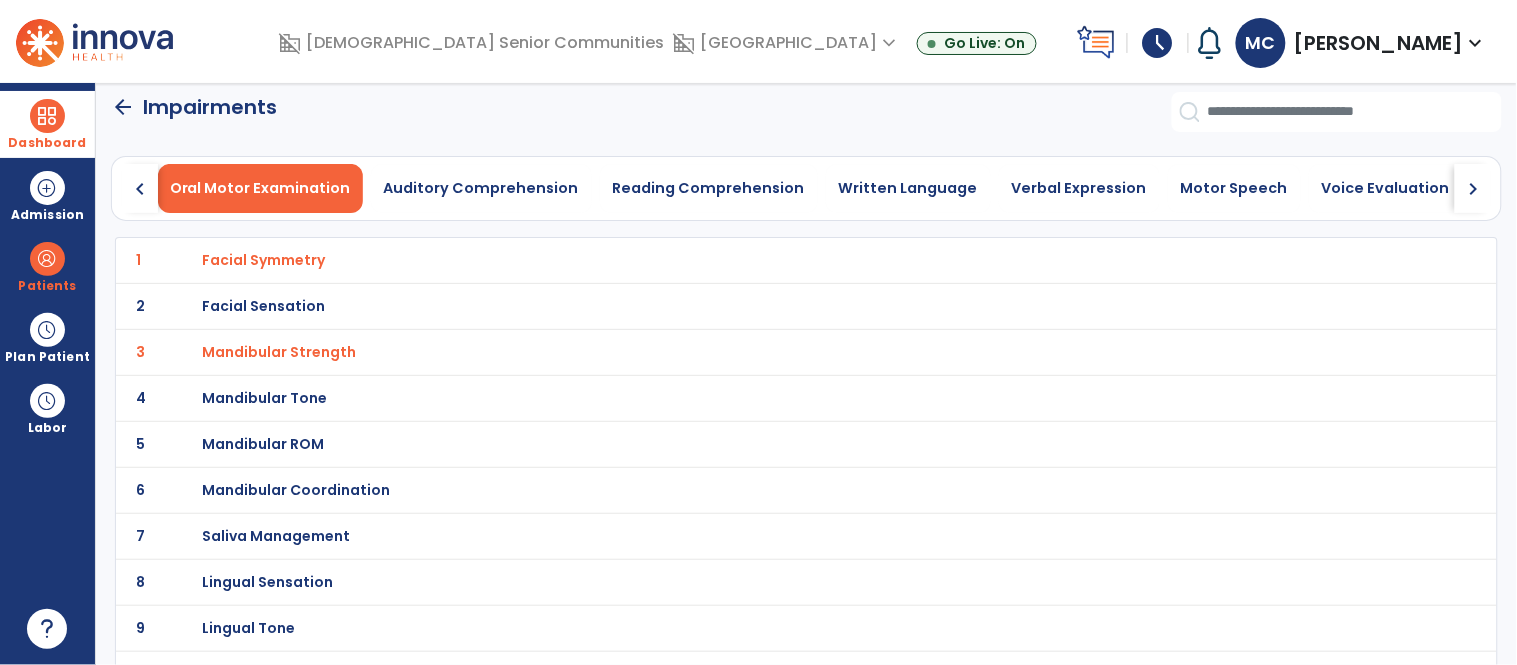 click on "Saliva Management" at bounding box center (263, 260) 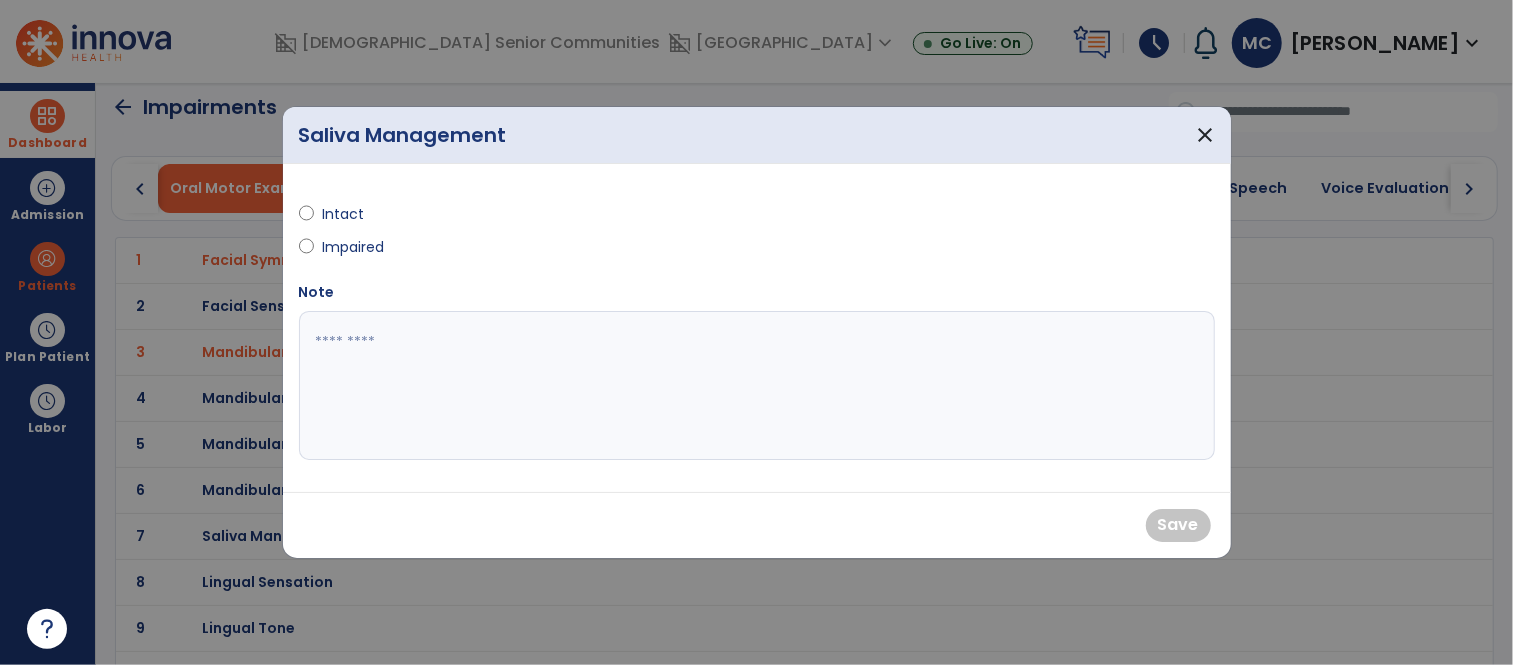 click on "Intact" at bounding box center [357, 214] 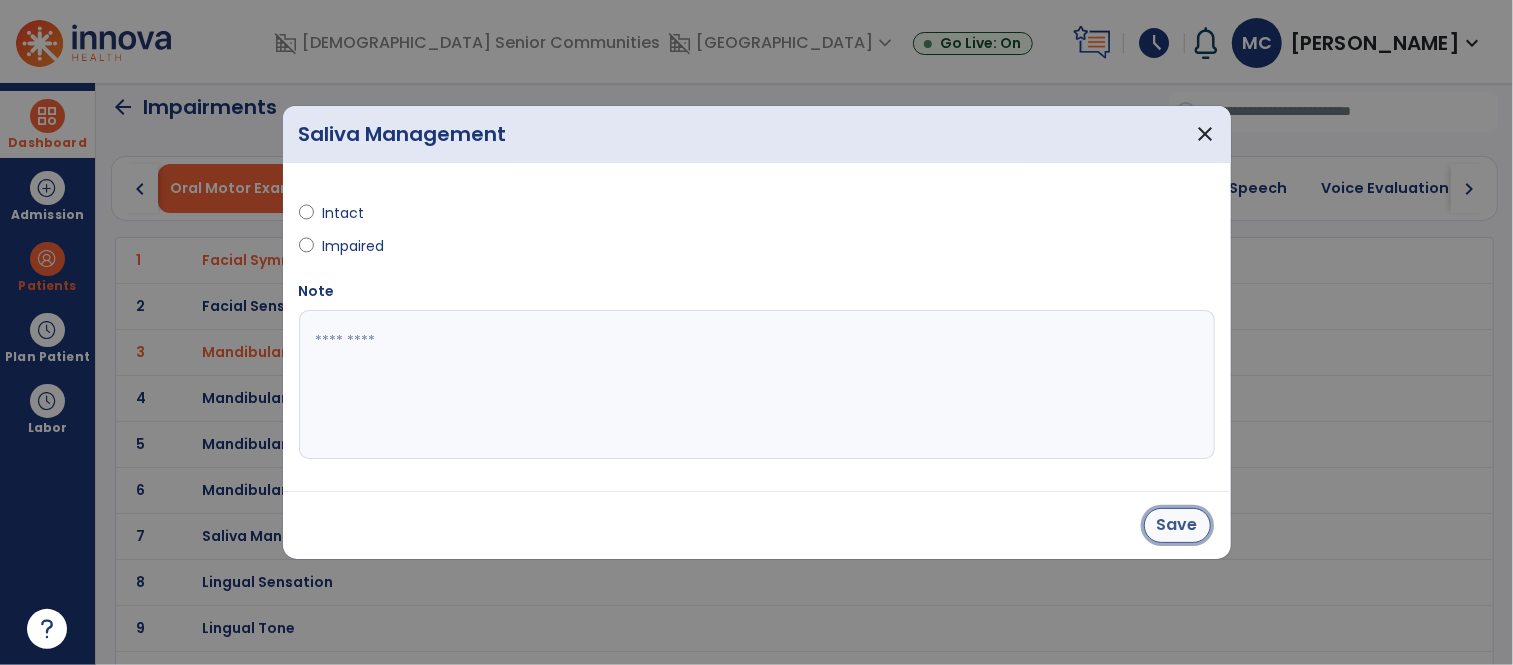 click on "Save" at bounding box center [1177, 525] 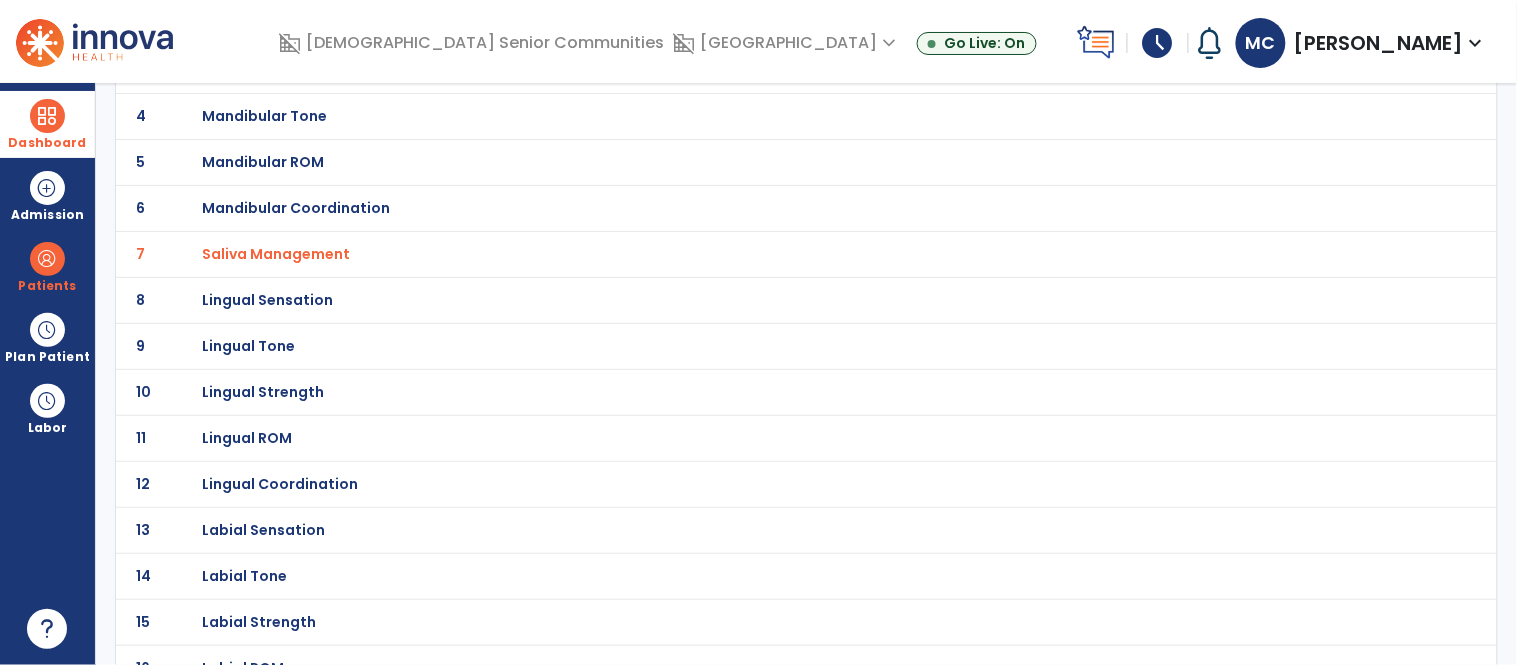 scroll, scrollTop: 316, scrollLeft: 0, axis: vertical 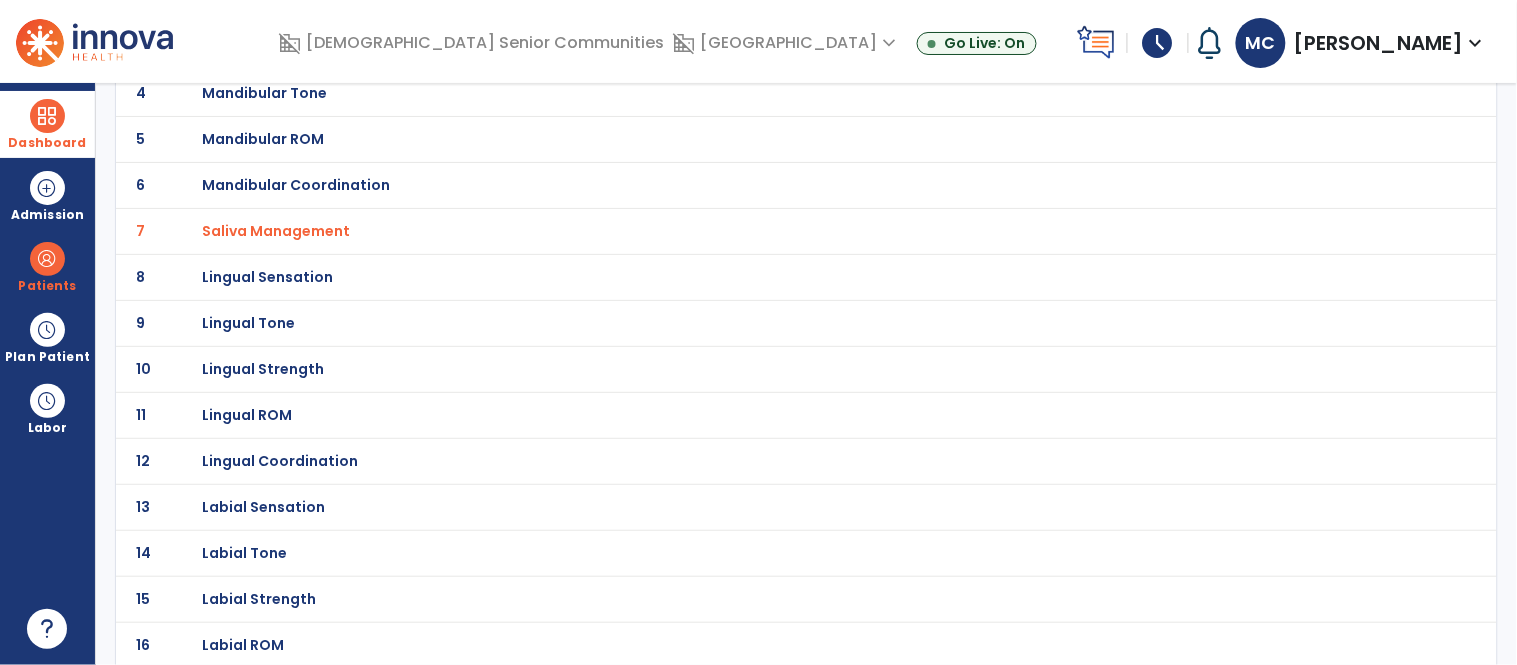 click on "Lingual Coordination" at bounding box center [263, -45] 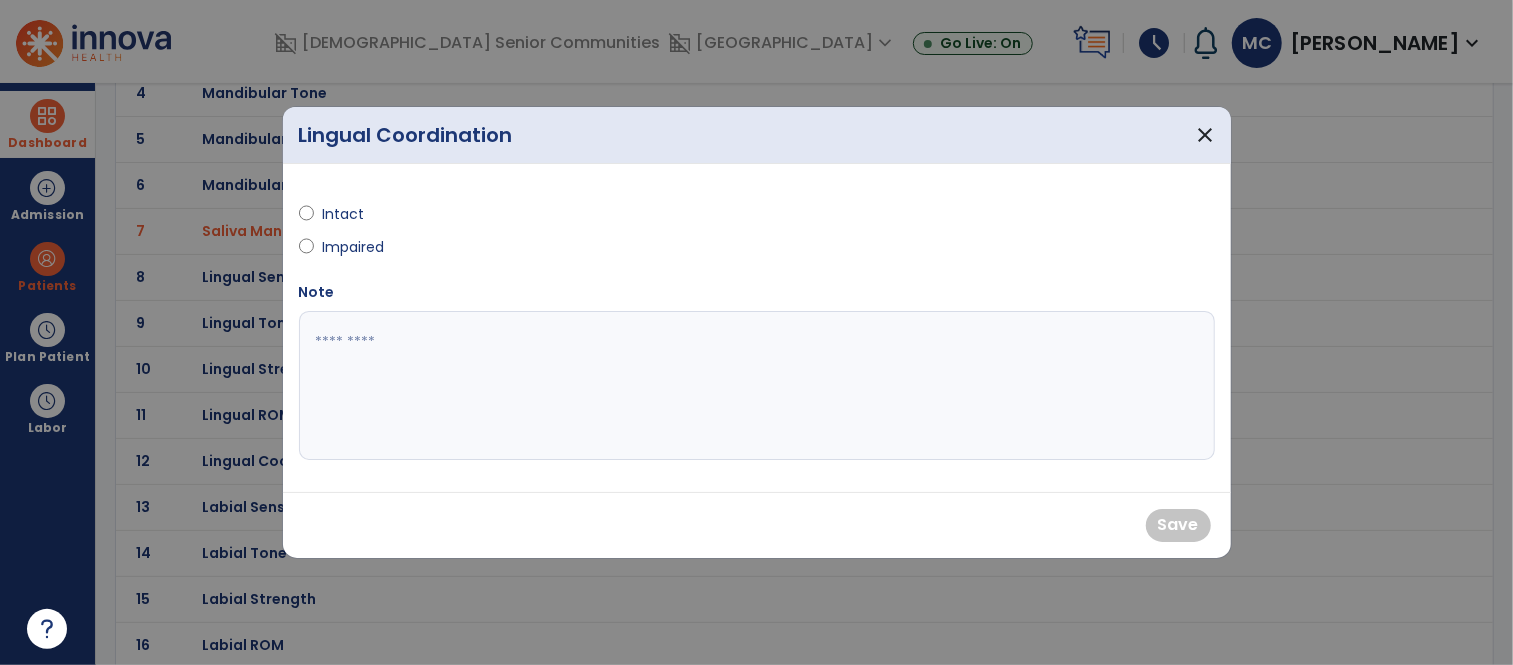 click on "Intact" at bounding box center [357, 214] 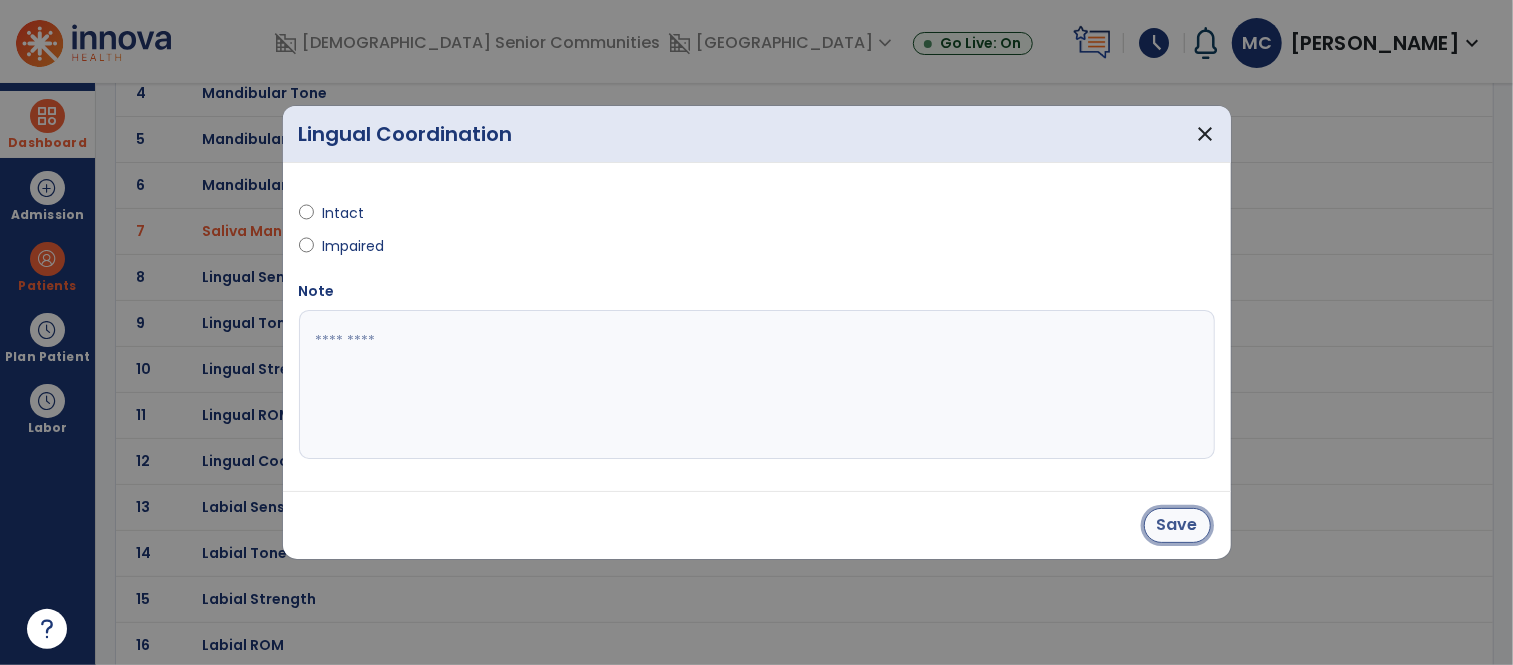 click on "Save" at bounding box center [1177, 525] 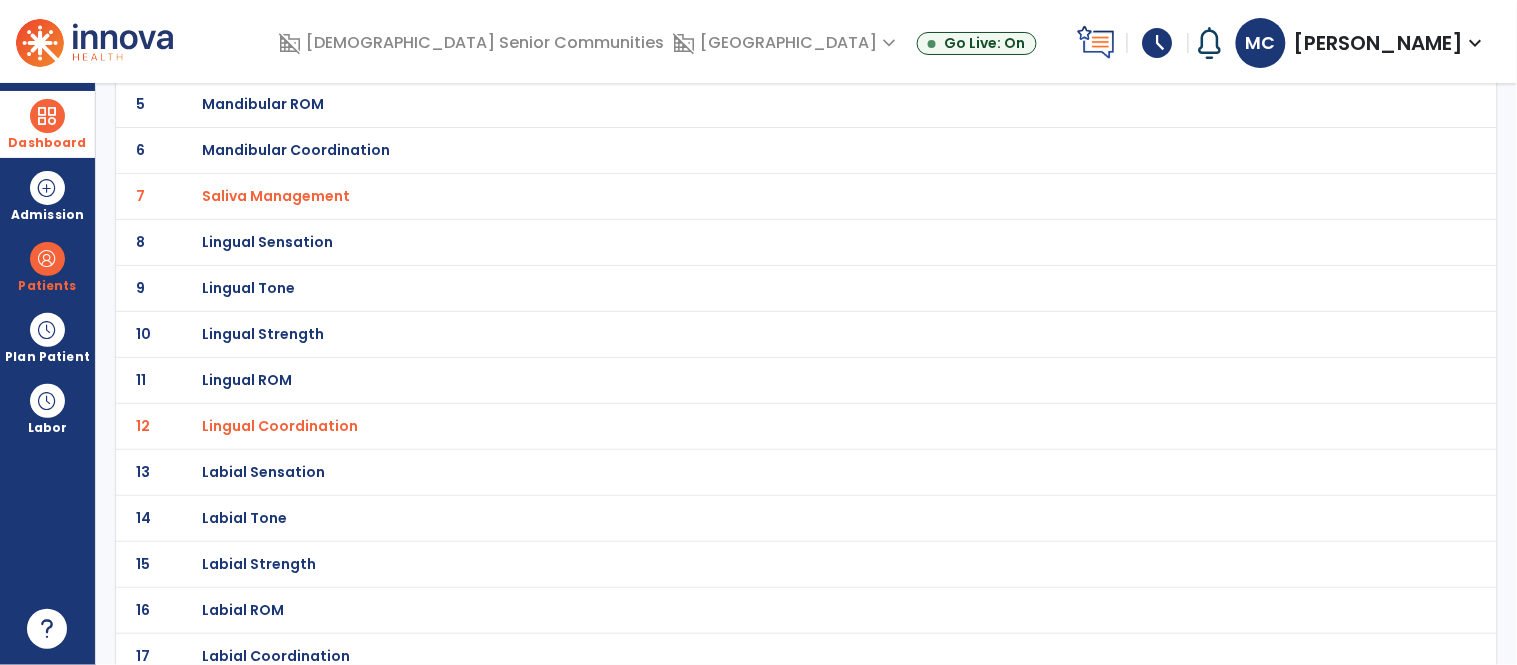 scroll, scrollTop: 367, scrollLeft: 0, axis: vertical 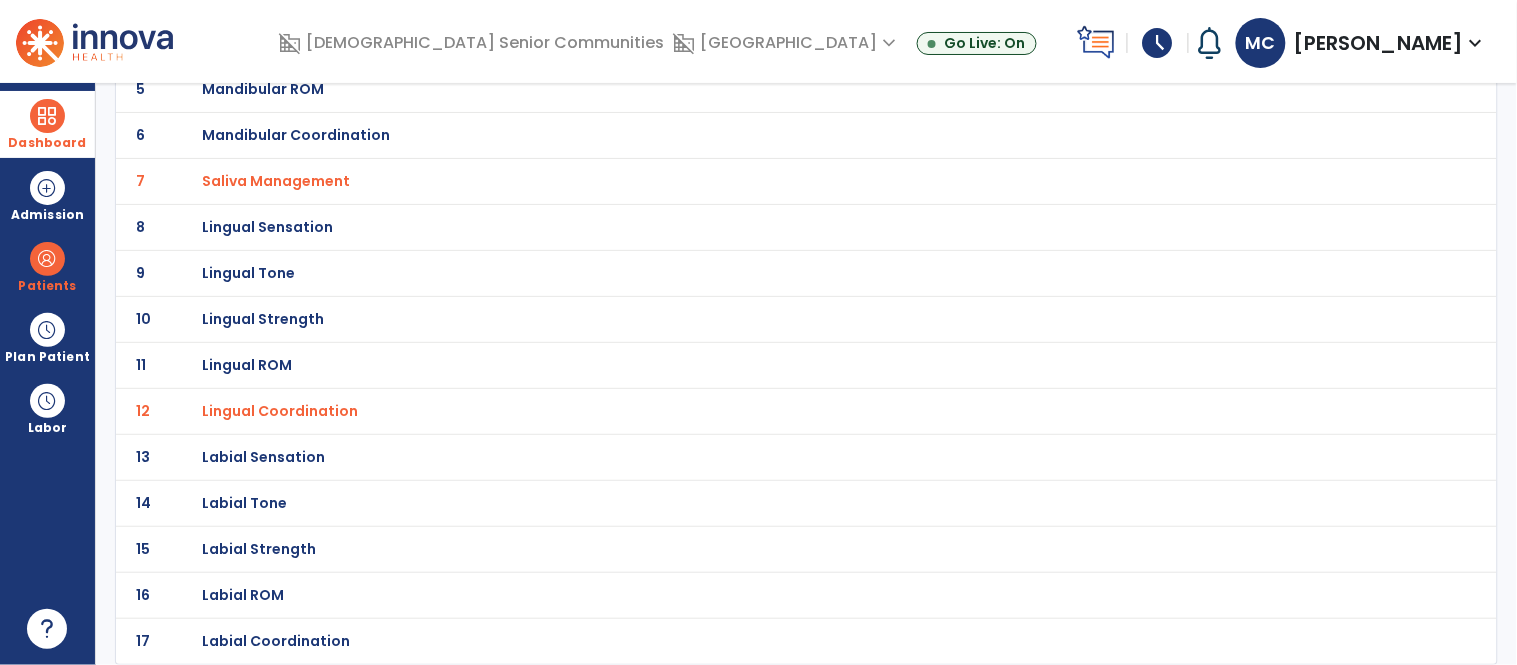 click on "Labial Coordination" at bounding box center (263, -95) 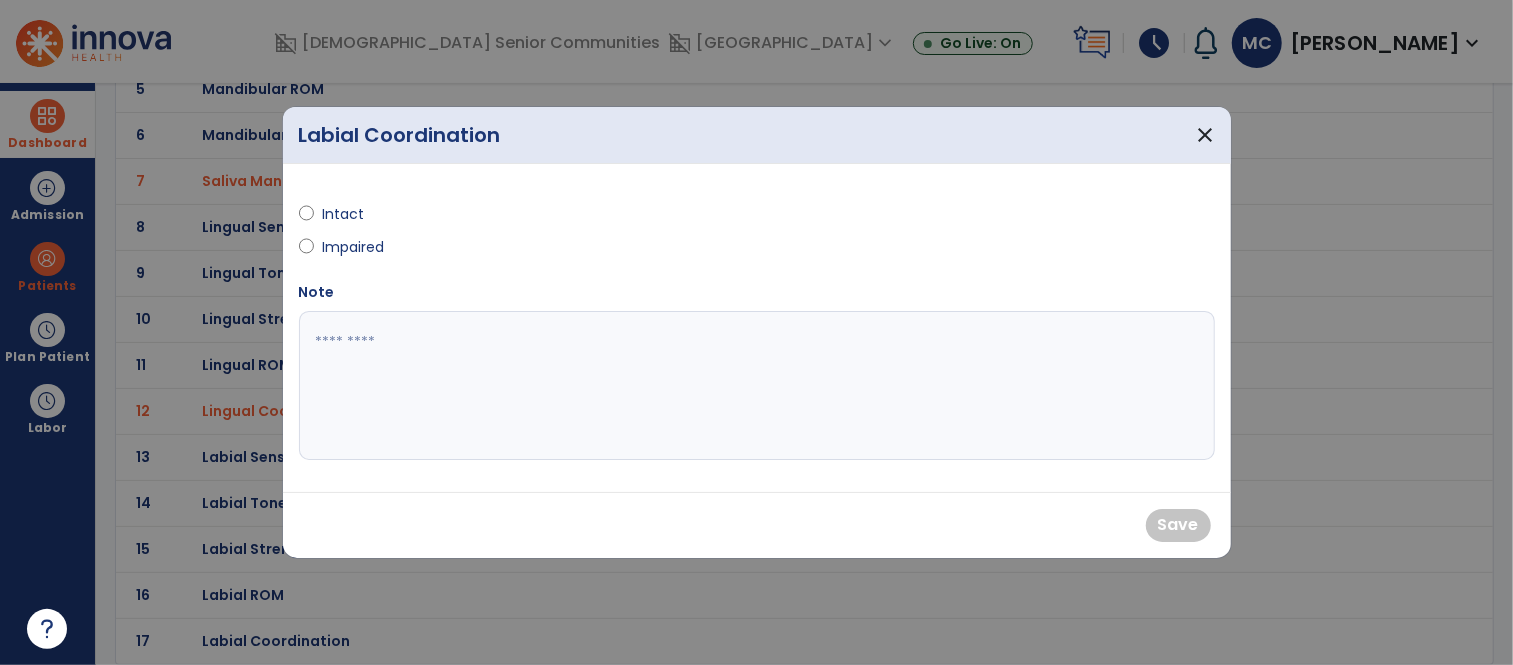 click on "Intact" at bounding box center [357, 214] 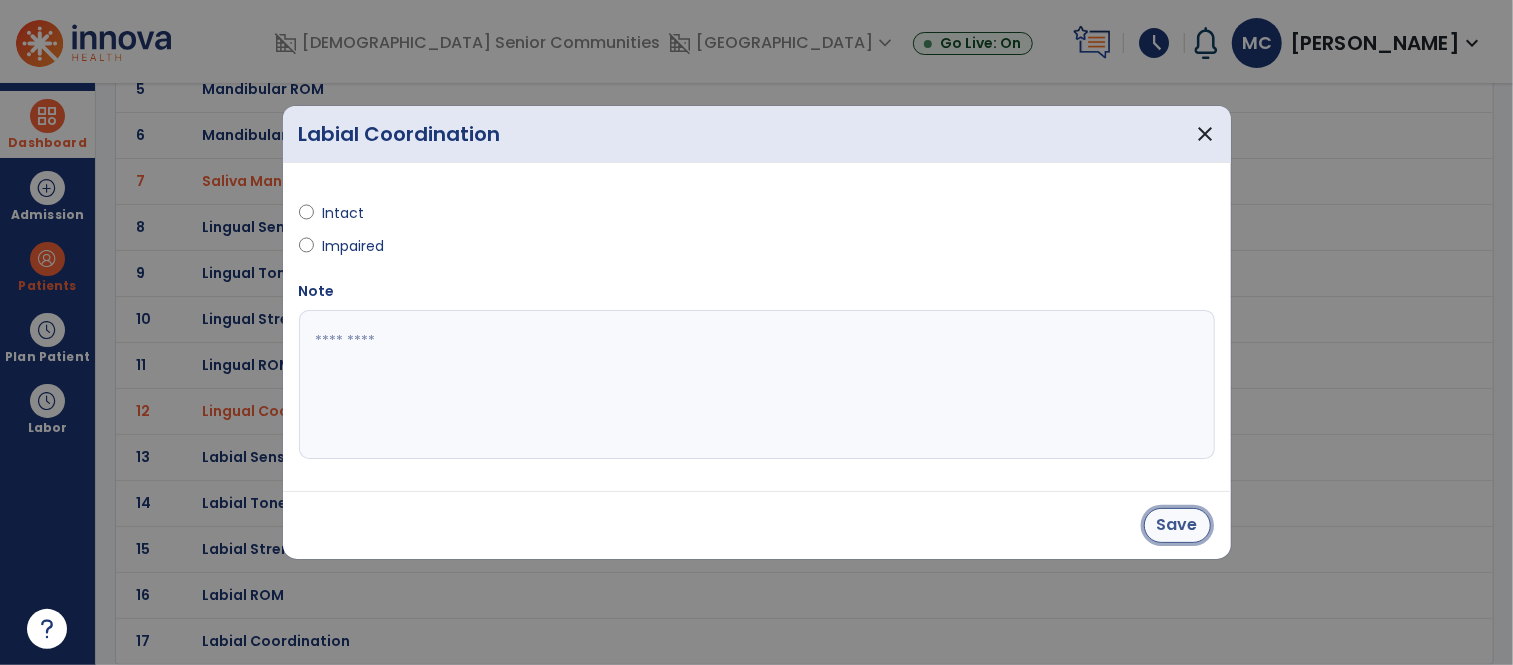 click on "Save" at bounding box center [1177, 525] 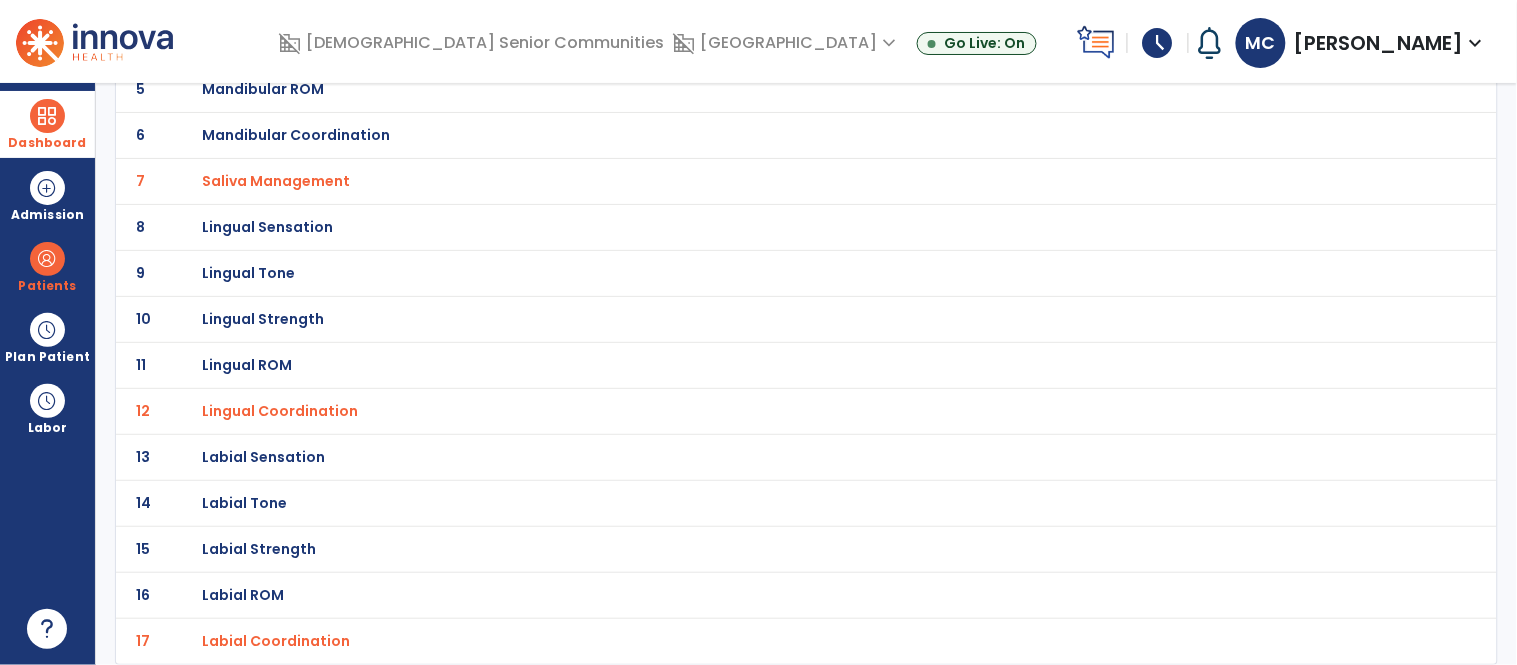scroll, scrollTop: 0, scrollLeft: 0, axis: both 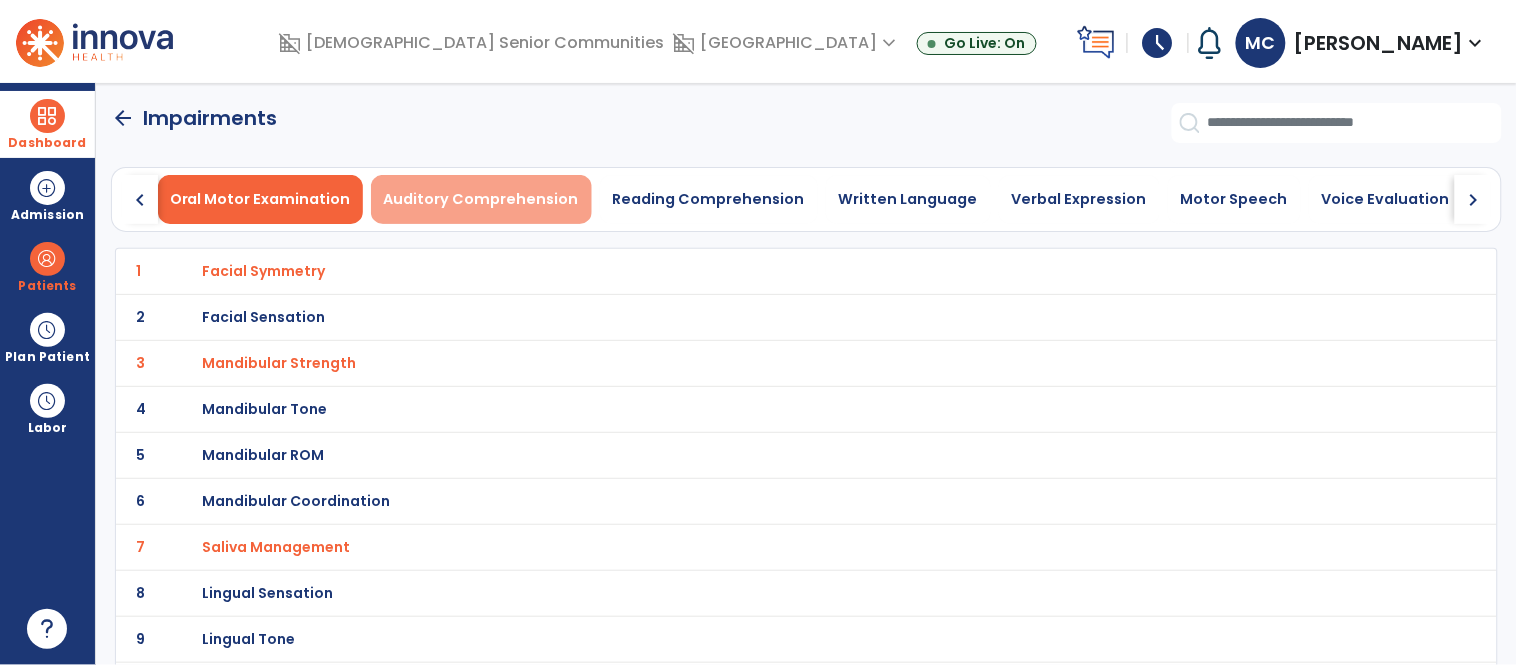 click on "Auditory Comprehension" at bounding box center (481, 199) 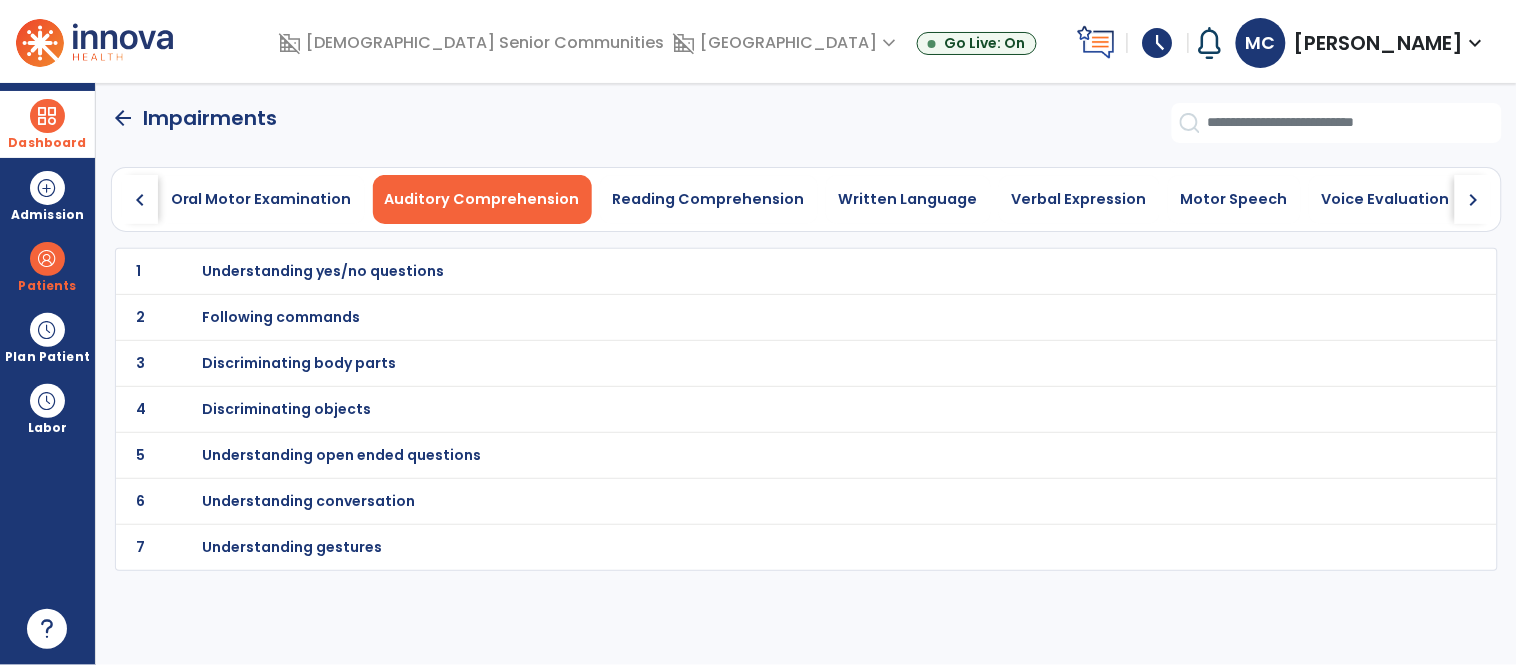 click on "Understanding yes/no questions" at bounding box center [323, 271] 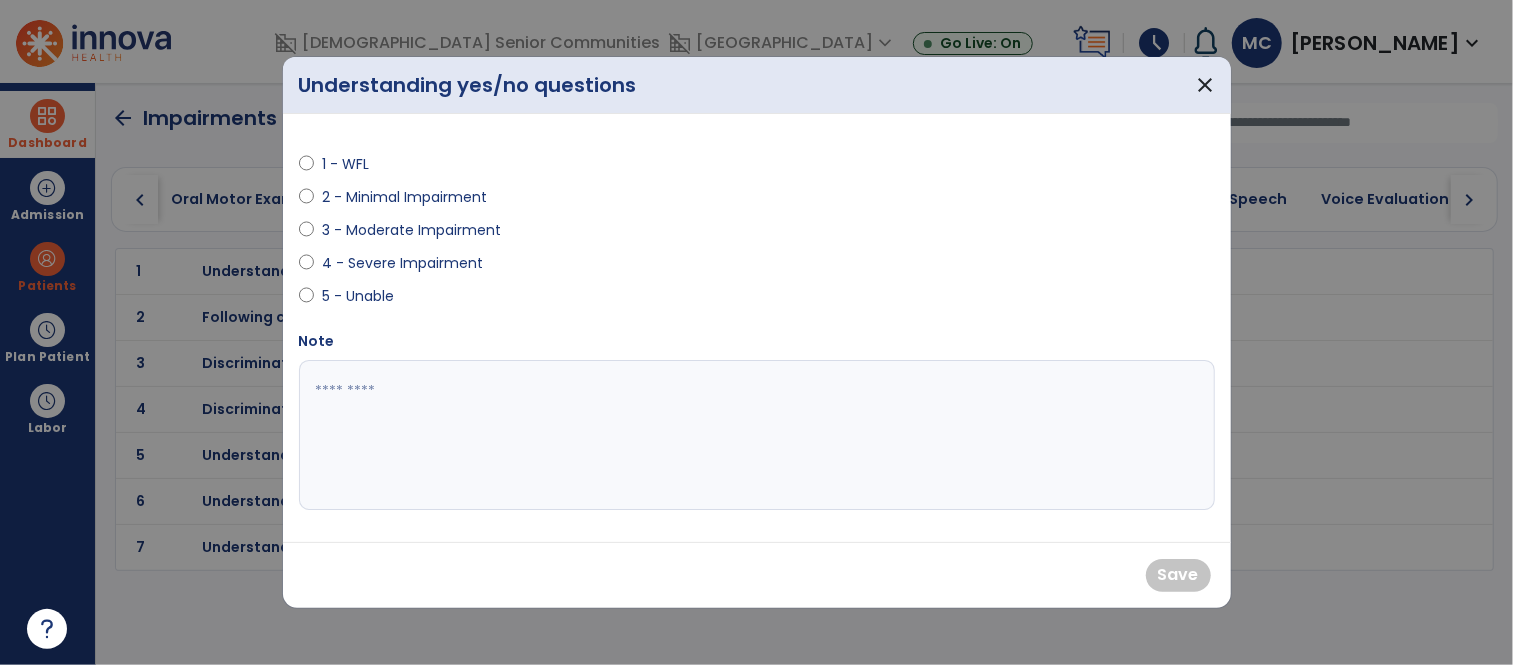 click on "1 - WFL" at bounding box center [357, 164] 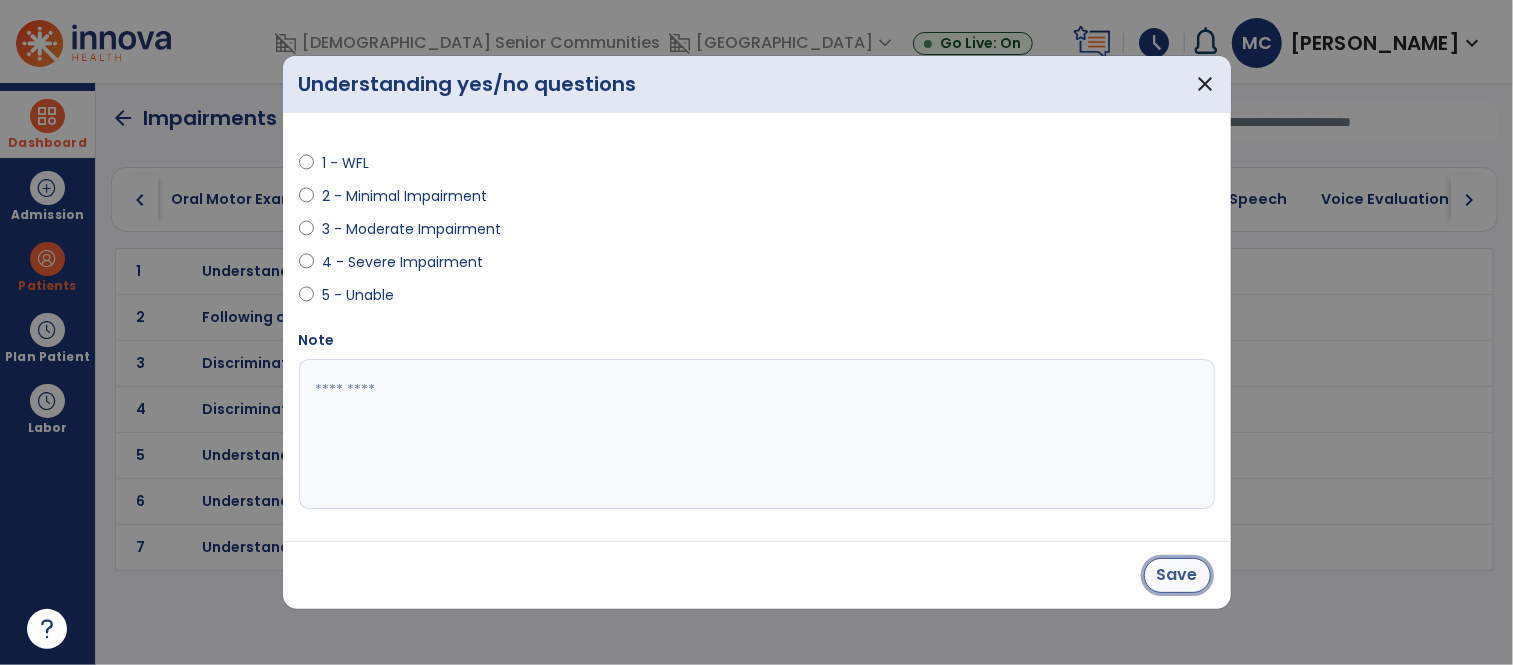 click on "Save" at bounding box center (1177, 575) 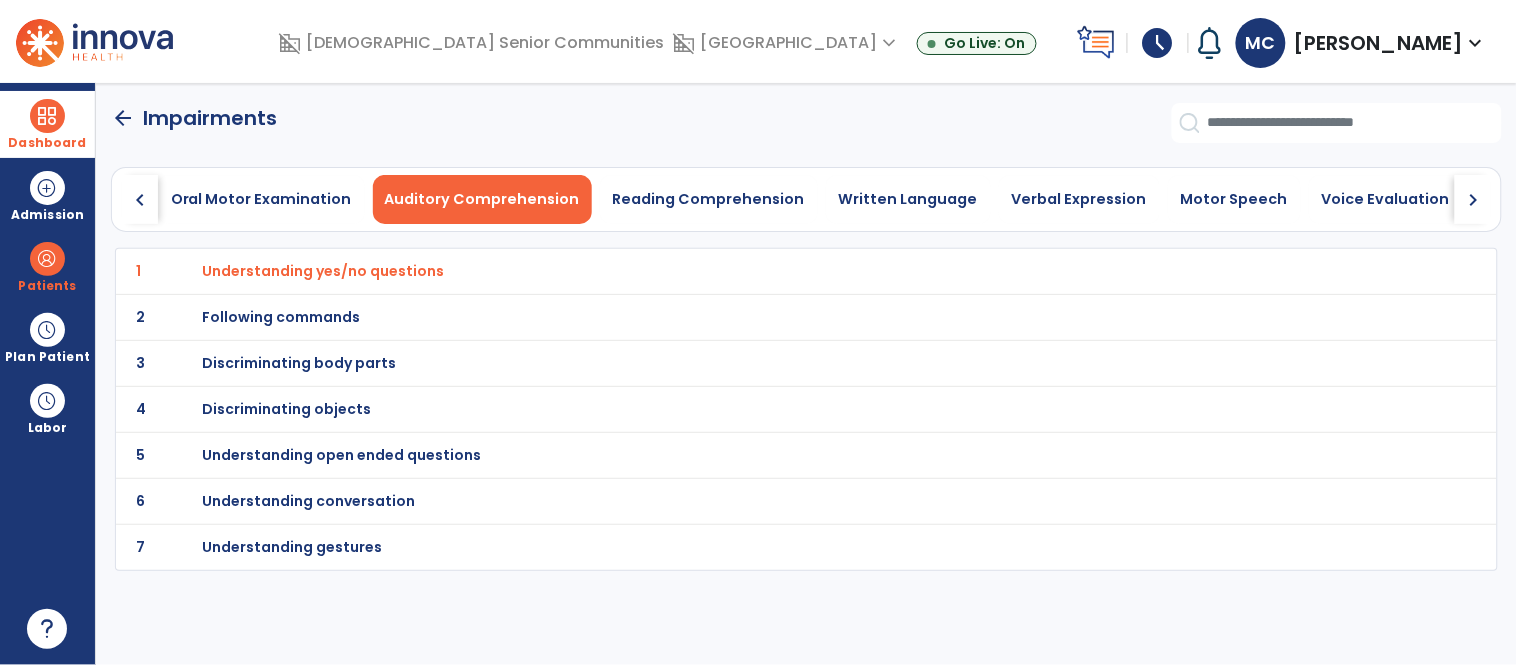 click on "Following commands" at bounding box center [323, 271] 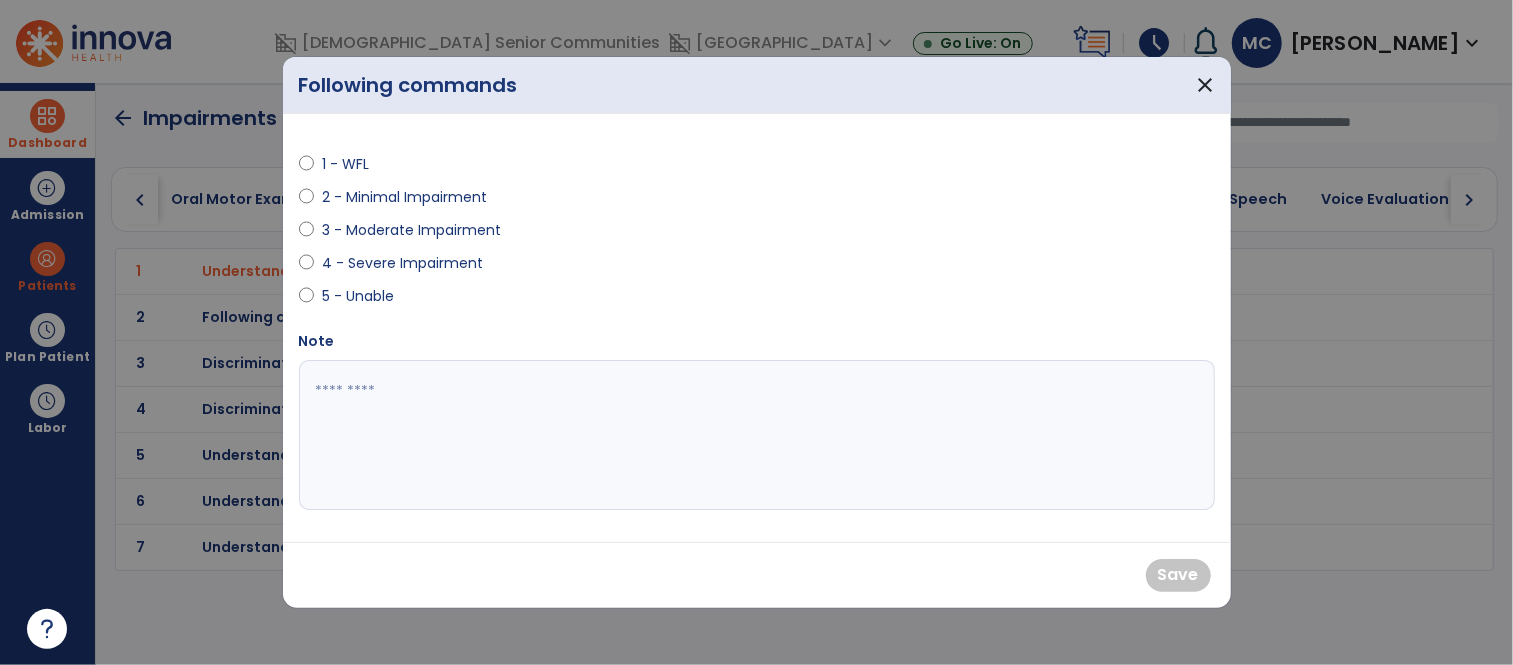 click on "1 - WFL" at bounding box center (357, 164) 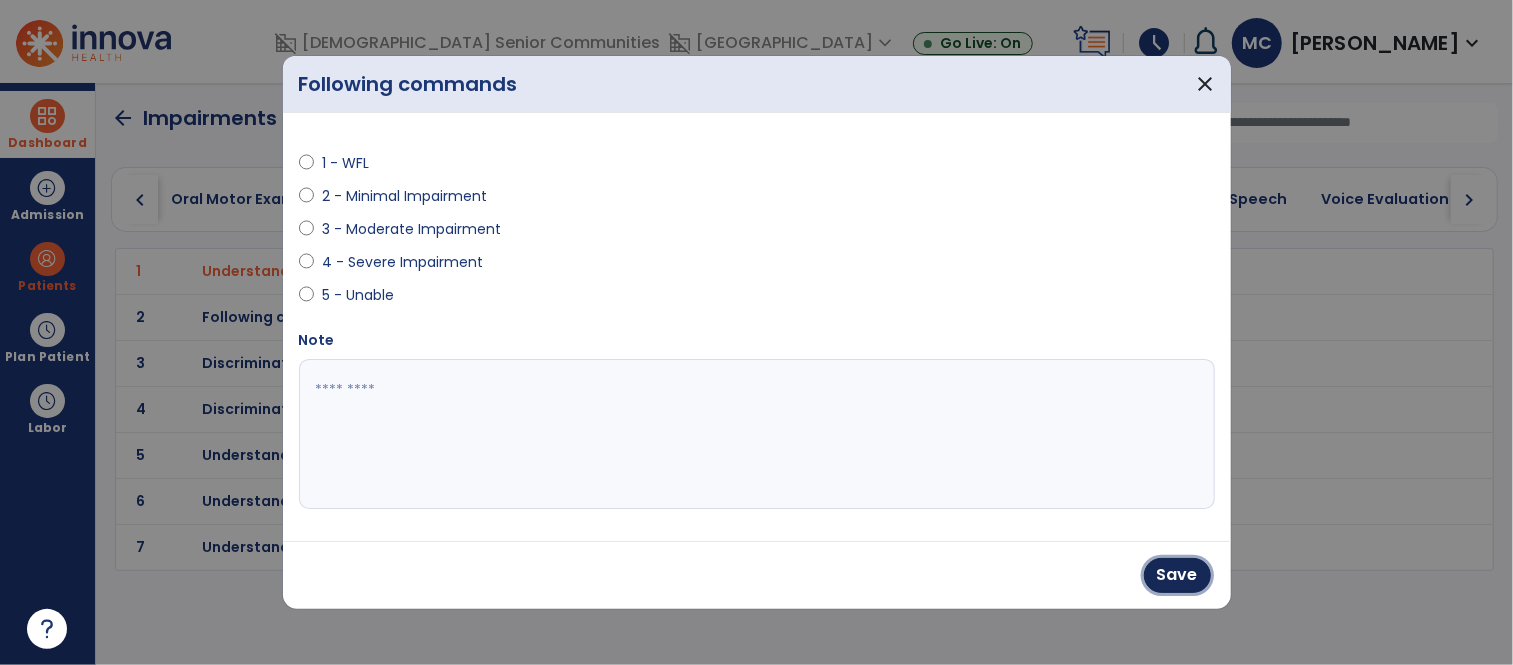 click on "Save" at bounding box center (1177, 575) 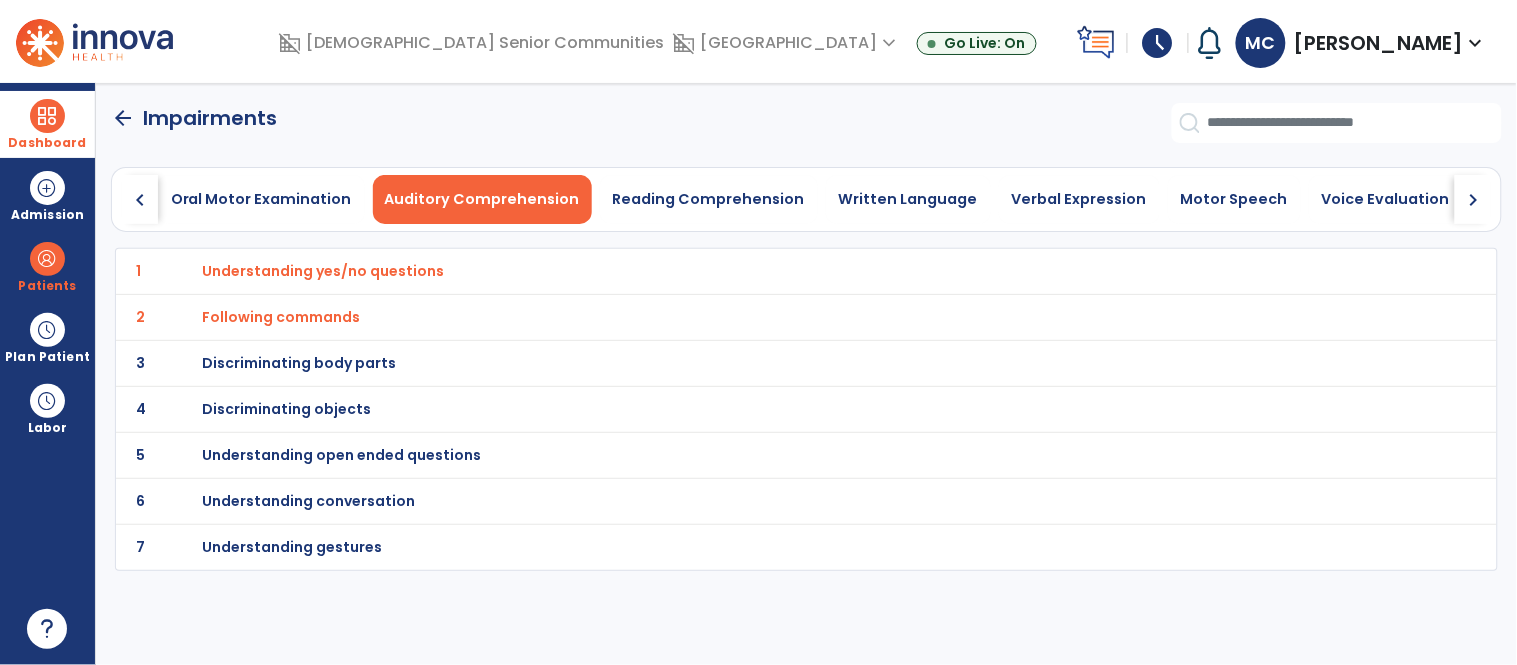 click on "Understanding open ended questions" at bounding box center [323, 271] 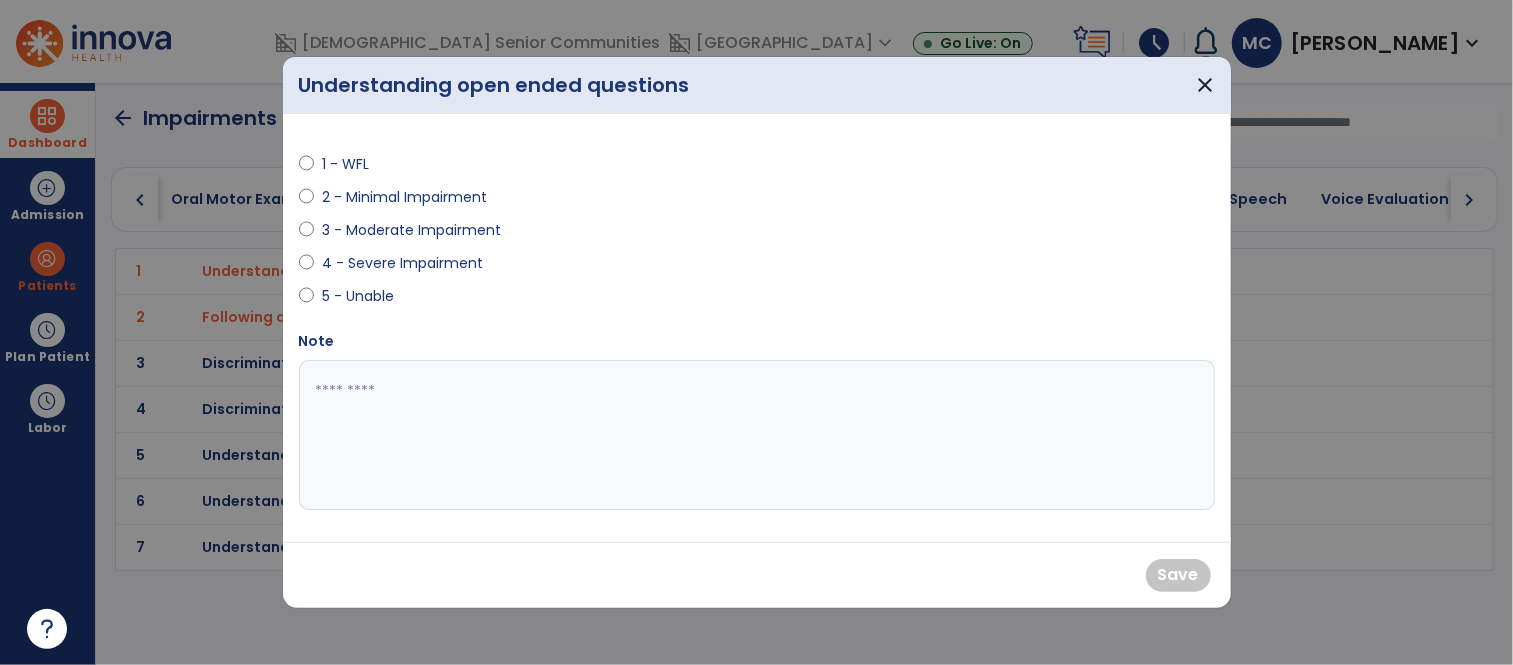 click on "1 - WFL" at bounding box center (357, 164) 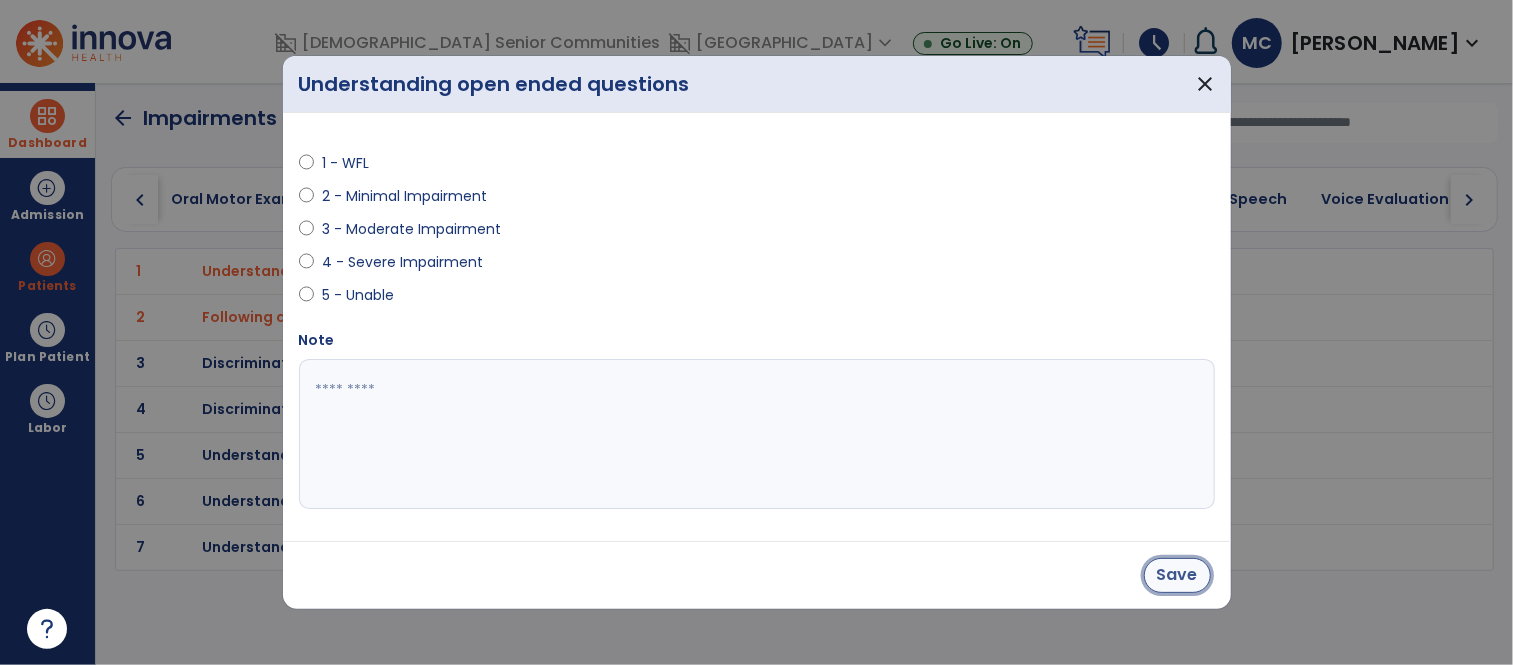 click on "Save" at bounding box center (1177, 575) 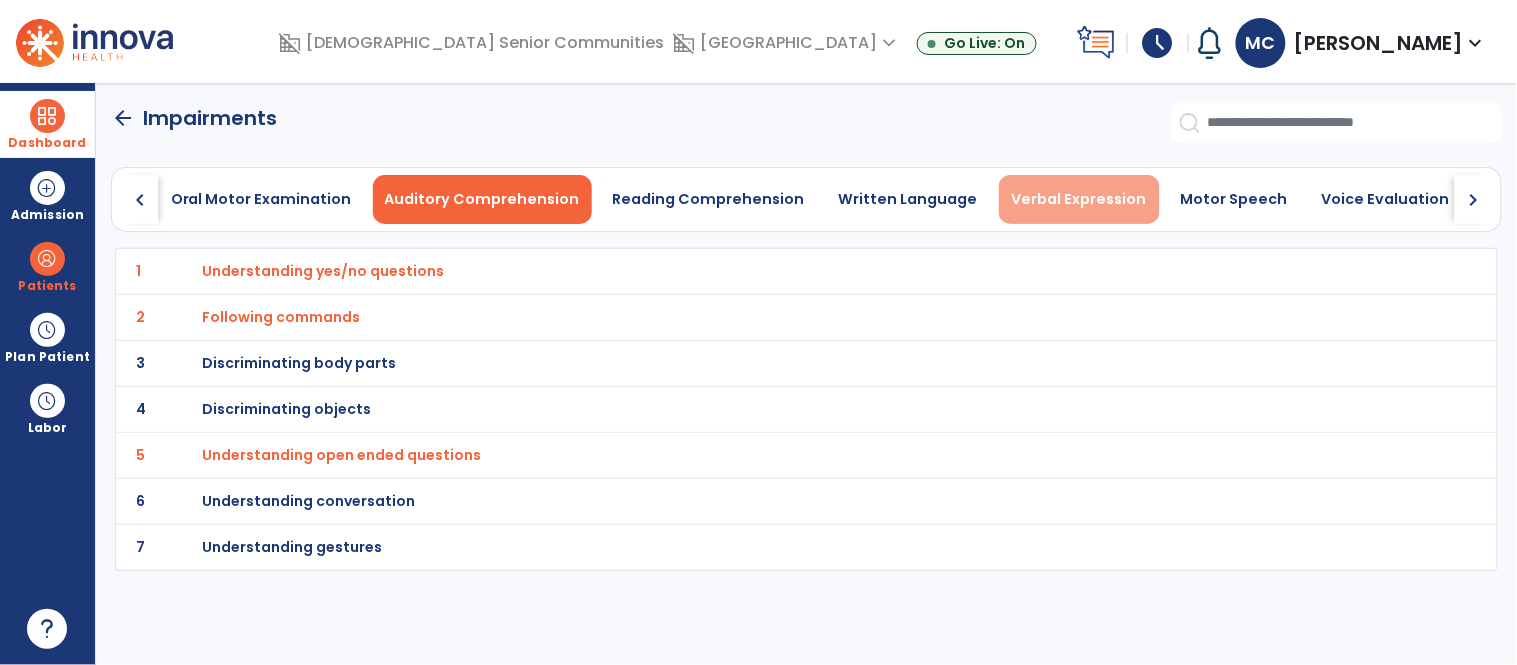 click on "Verbal Expression" at bounding box center (1079, 199) 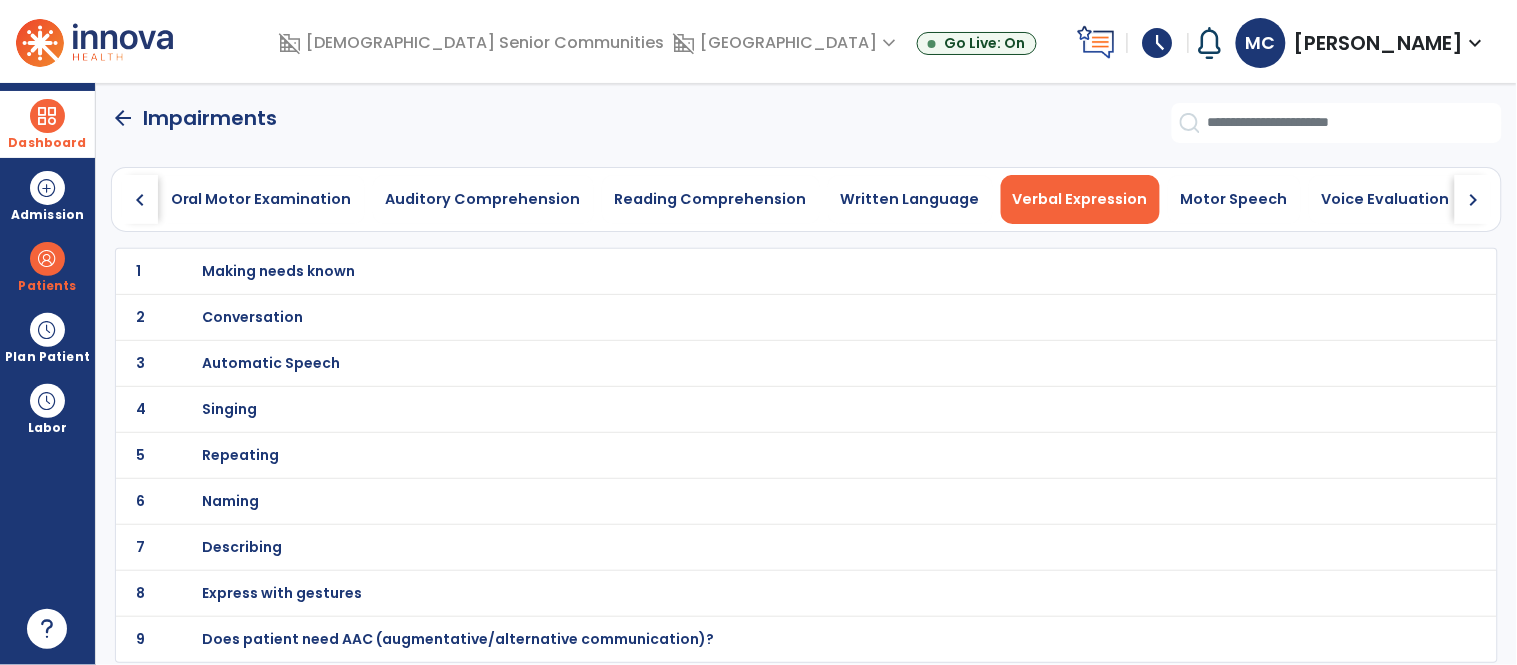 click on "Making needs known" at bounding box center [278, 271] 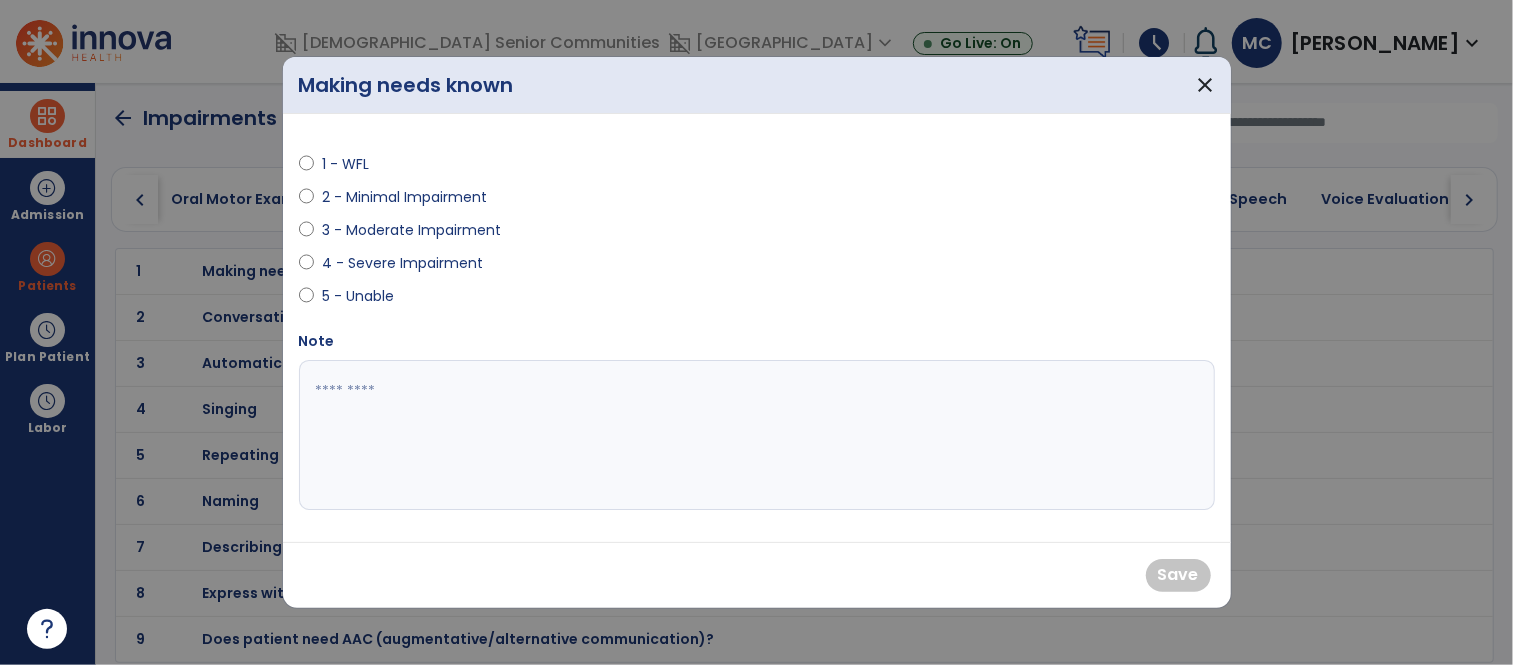 click on "1 - WFL" at bounding box center [357, 164] 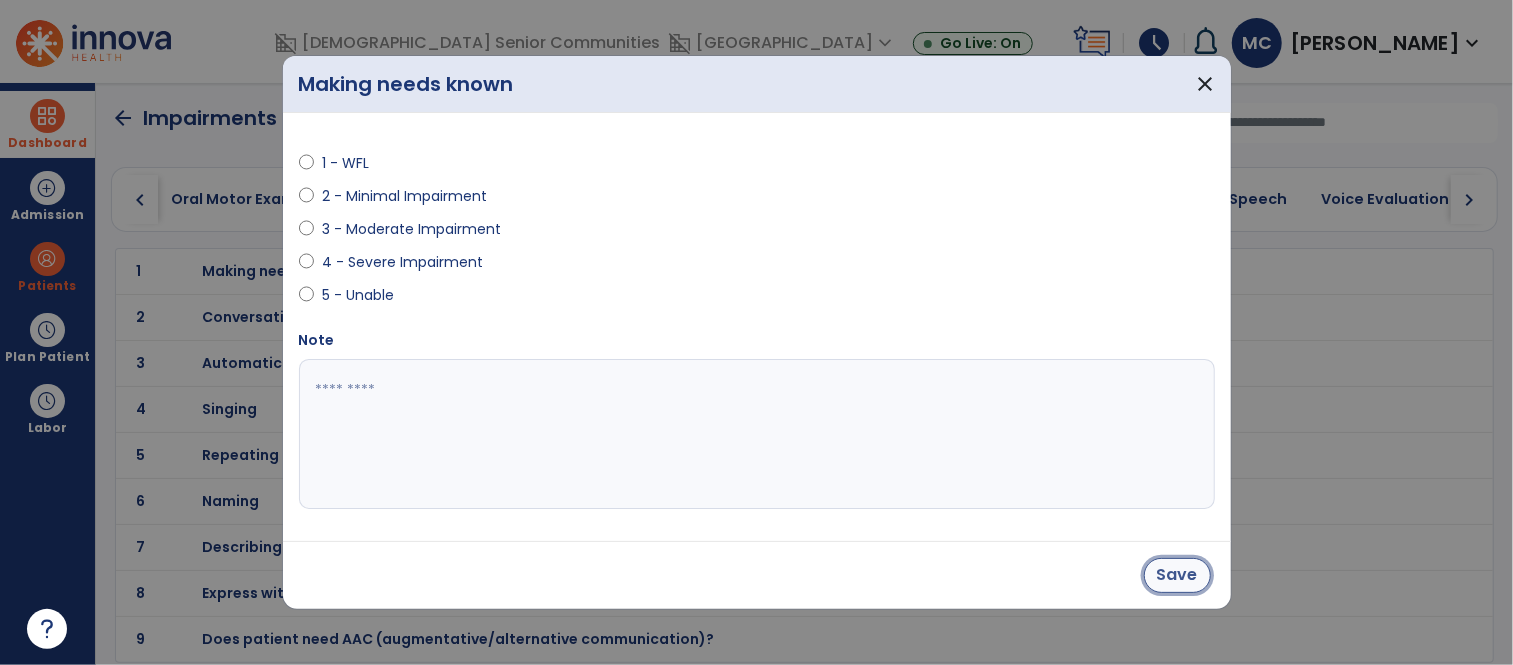 click on "Save" at bounding box center [1177, 575] 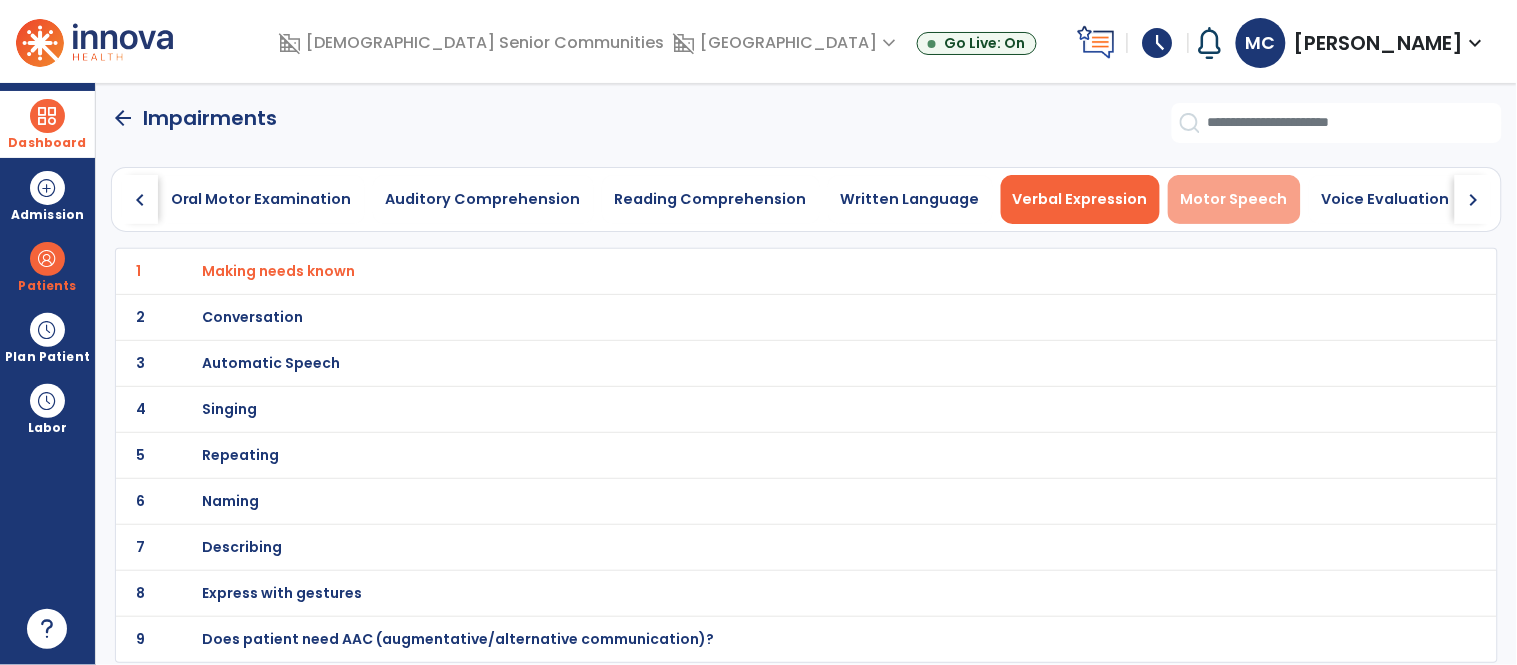 click on "Motor Speech" at bounding box center [1234, 199] 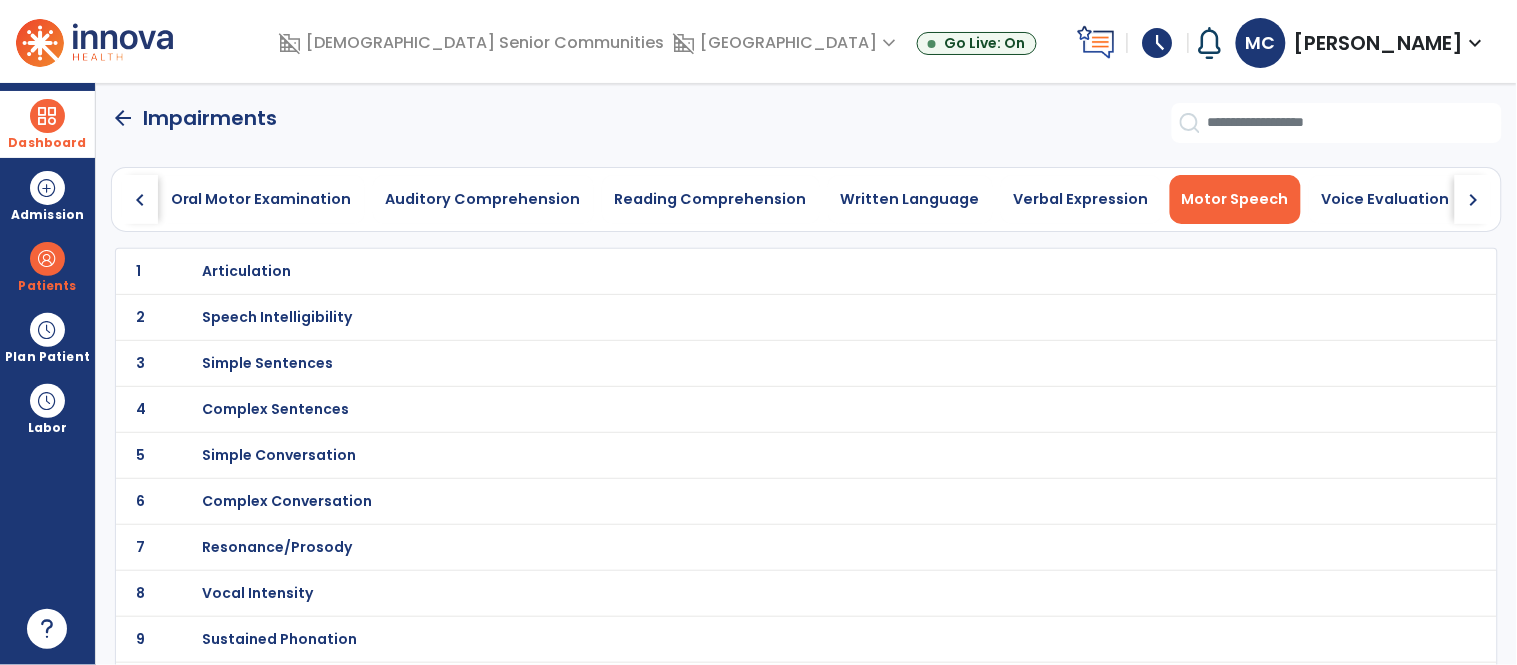 click on "Simple Conversation" at bounding box center (246, 271) 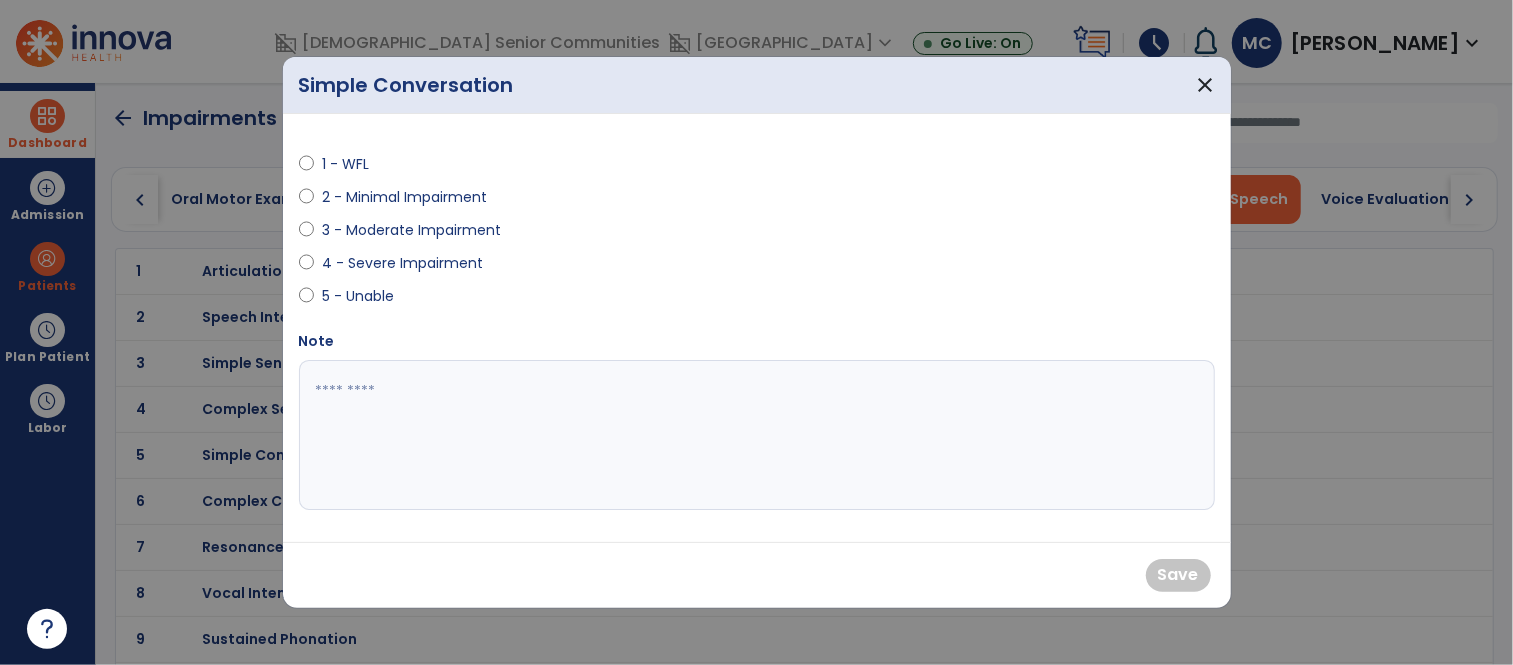 click on "1 - WFL" at bounding box center [357, 164] 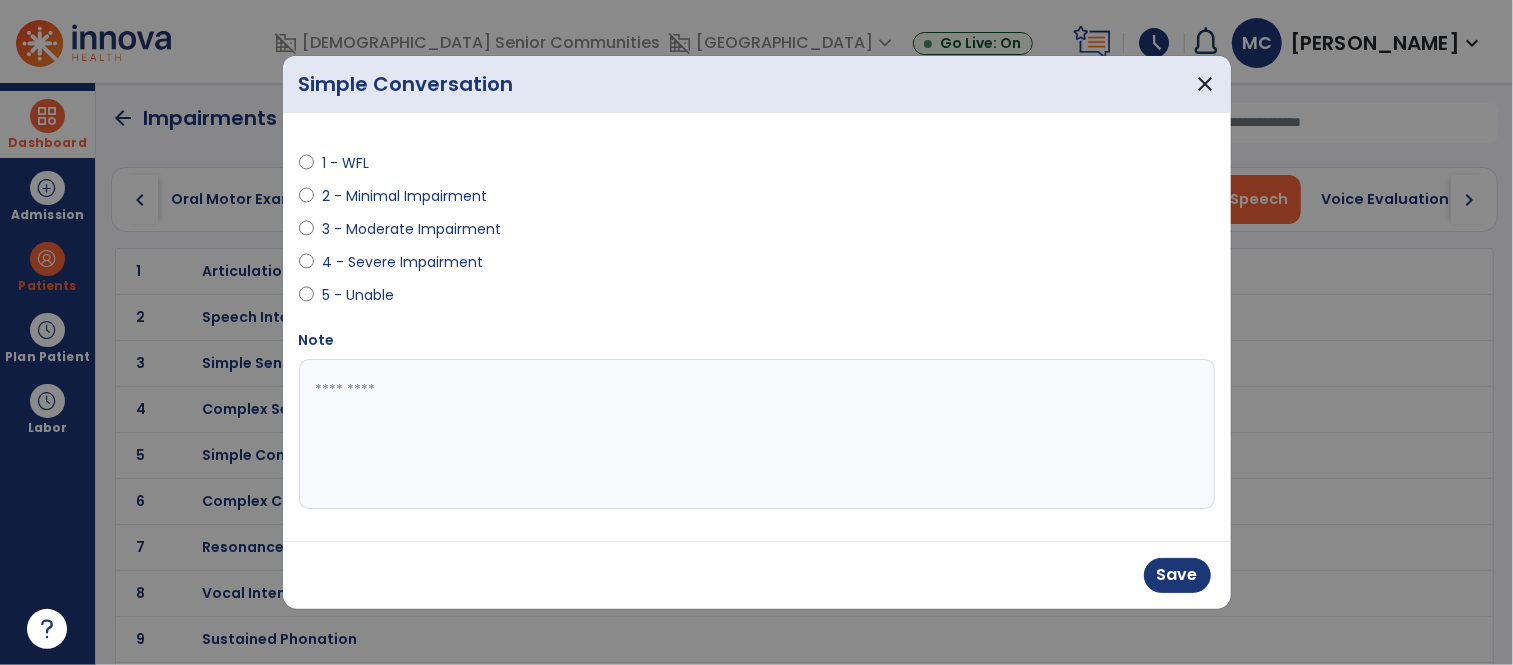 click on "Save" at bounding box center [757, 575] 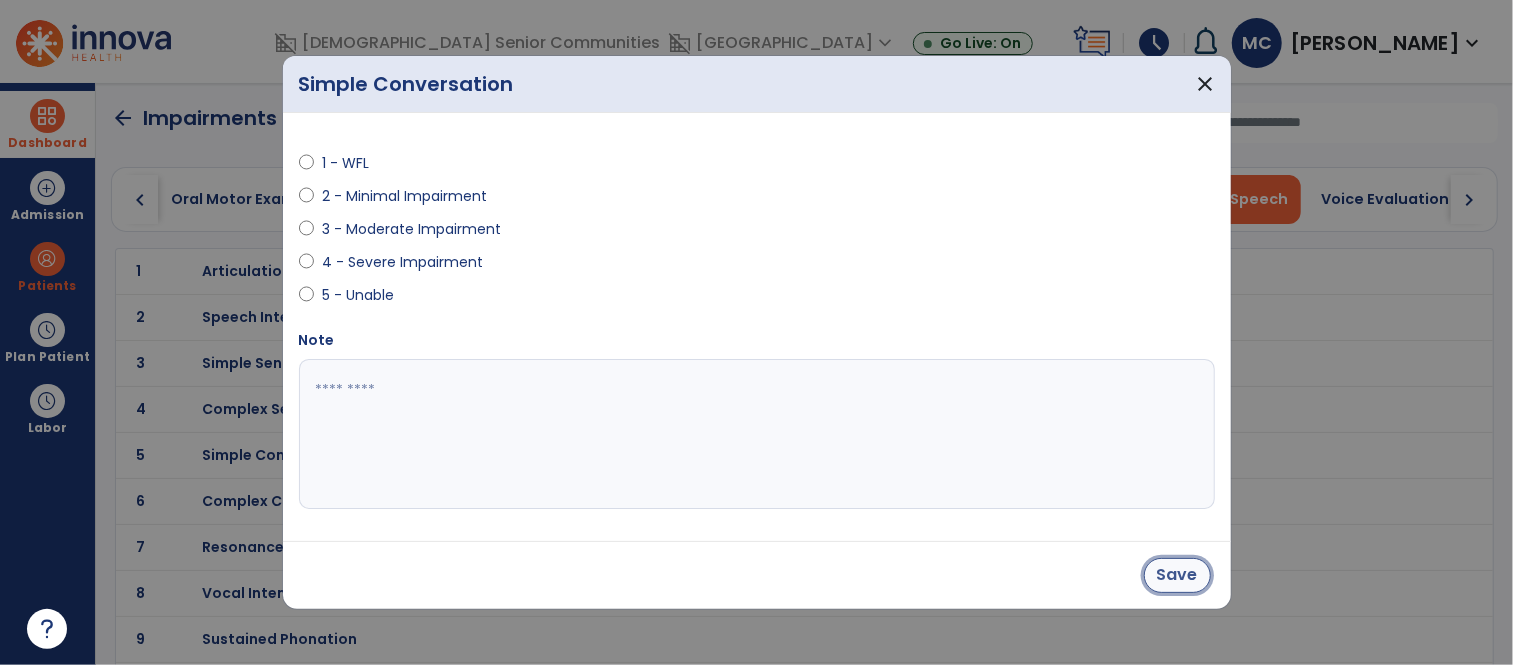 click on "Save" at bounding box center [1177, 575] 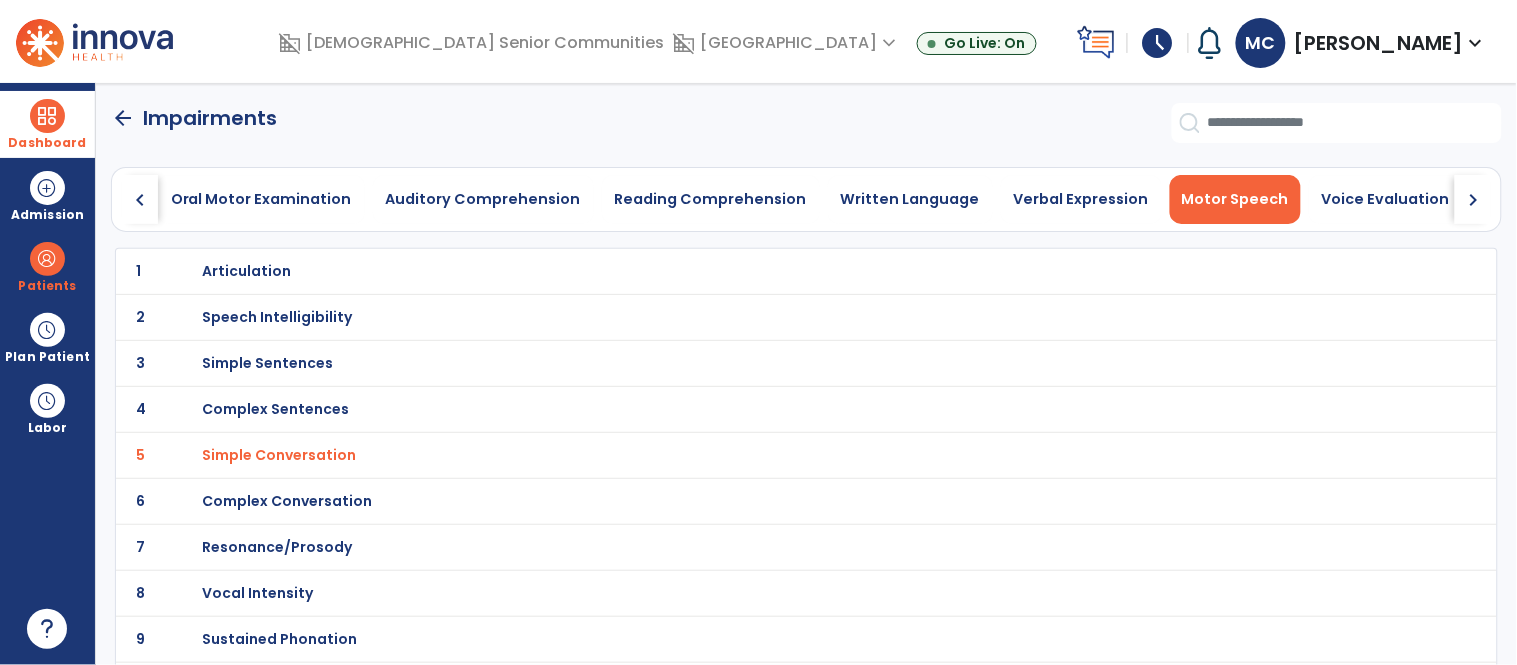 click on "chevron_right" 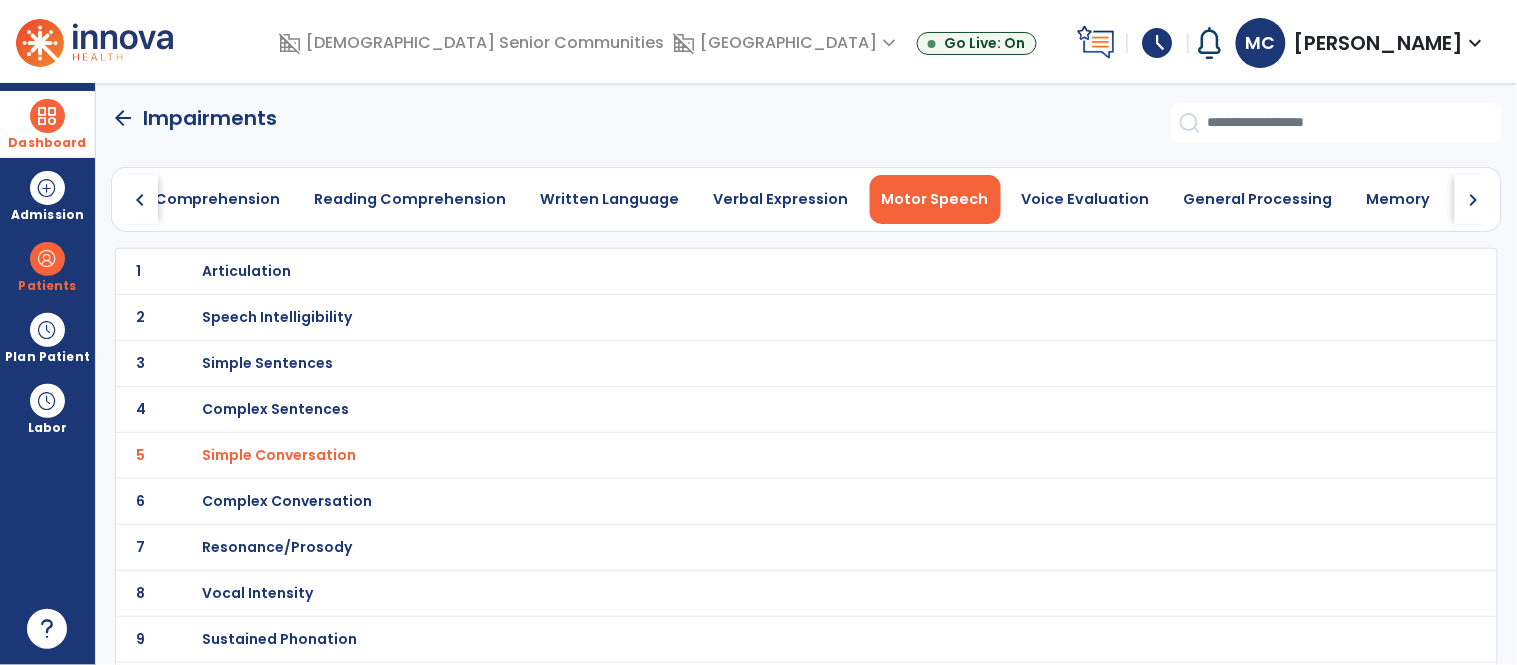 click on "chevron_right" 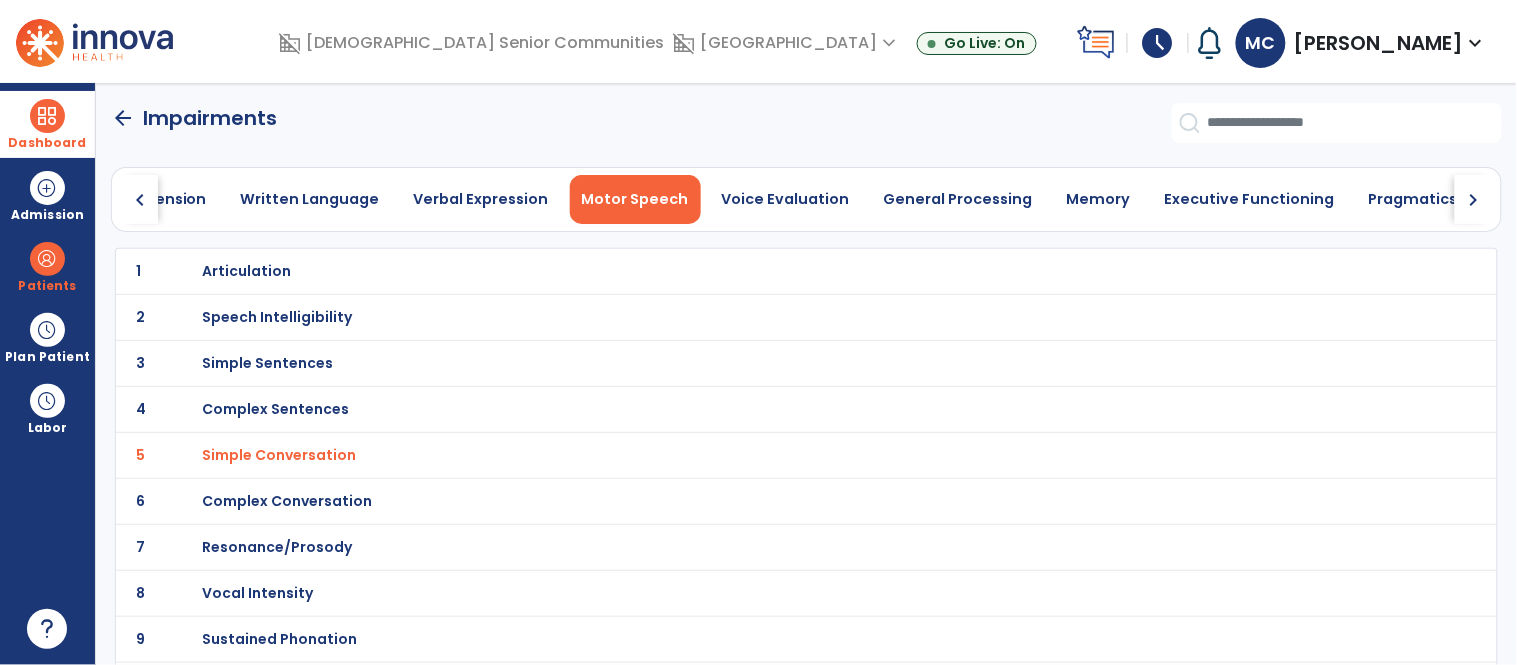 click on "chevron_right" 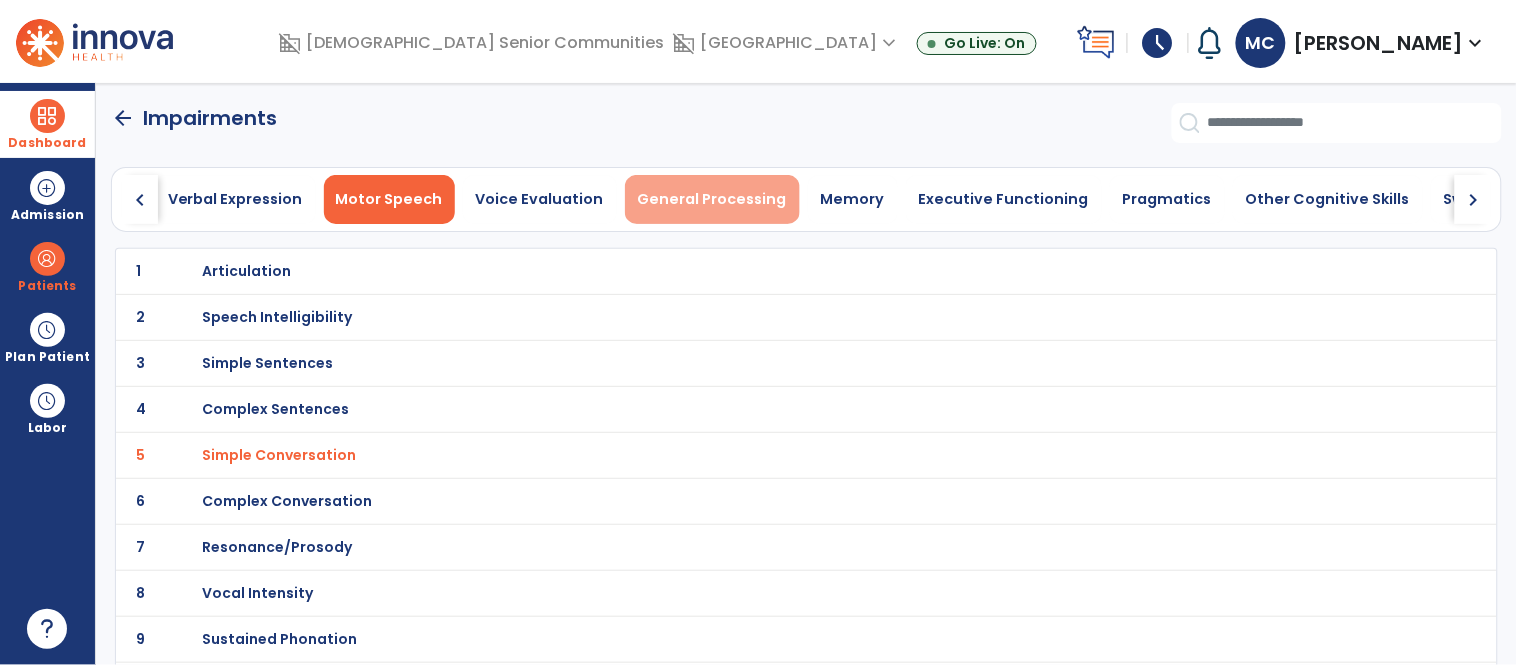 click on "General Processing" at bounding box center [712, 199] 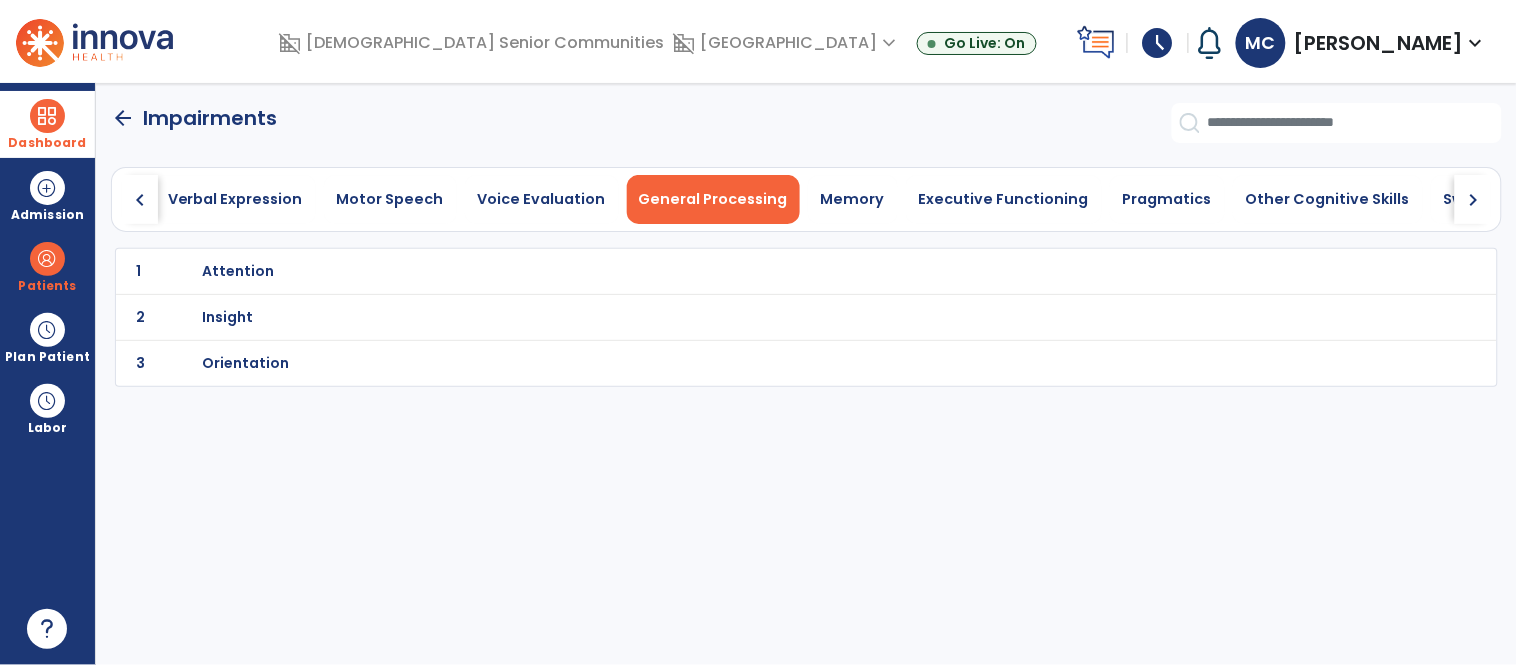 scroll, scrollTop: 0, scrollLeft: 840, axis: horizontal 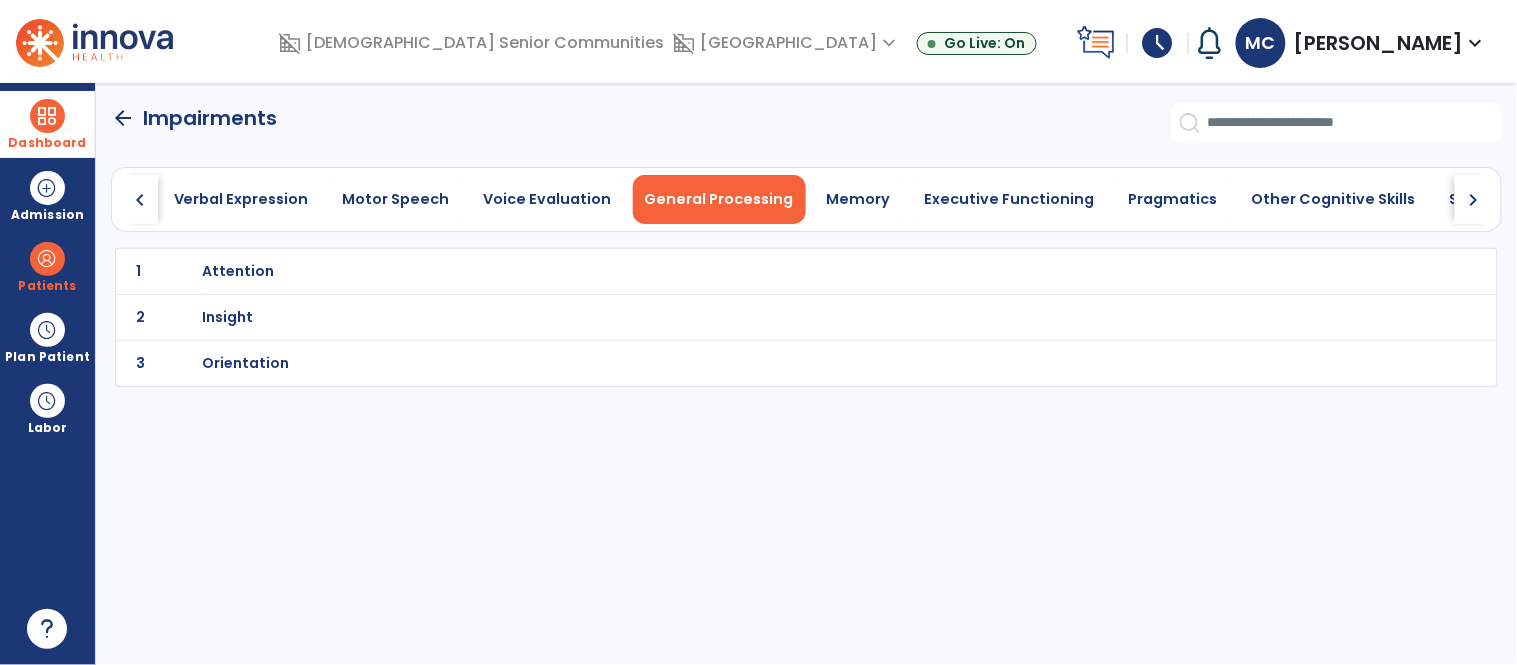 click on "Orientation" at bounding box center (762, 271) 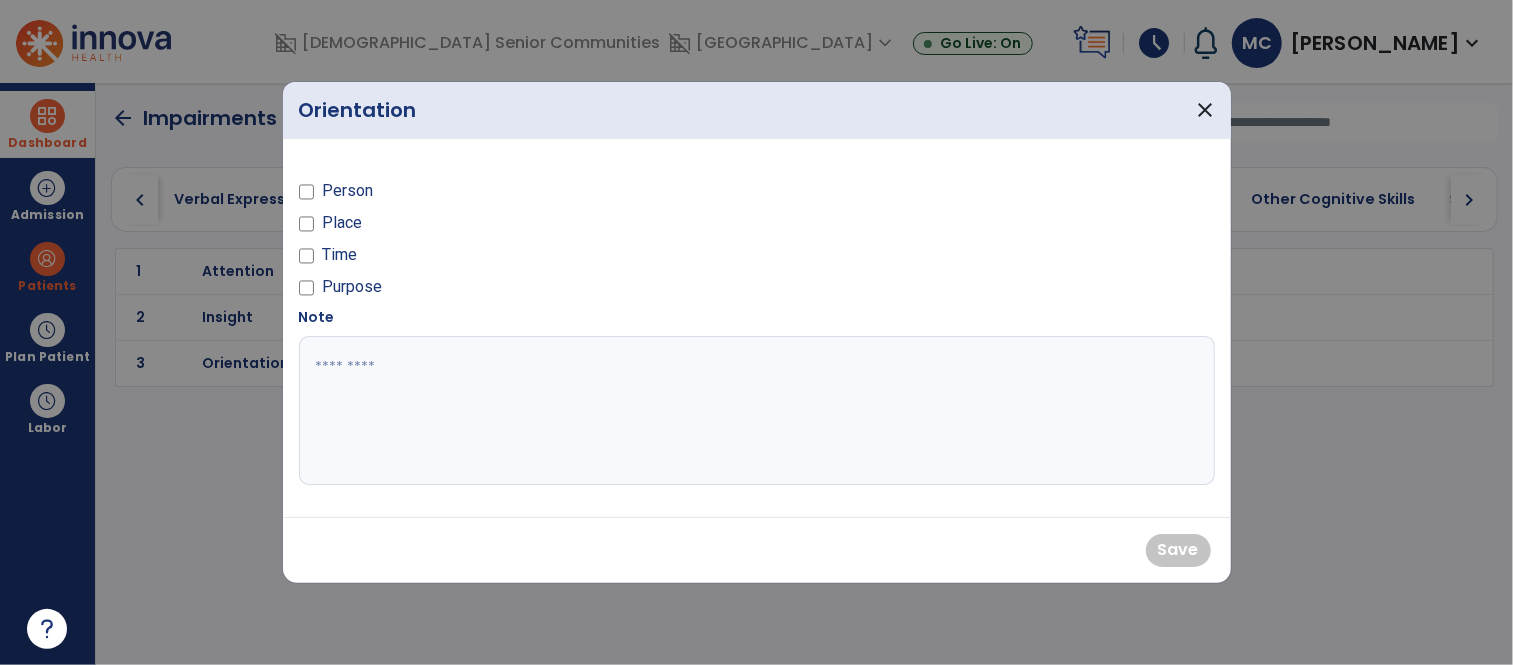 click on "Person" at bounding box center [347, 191] 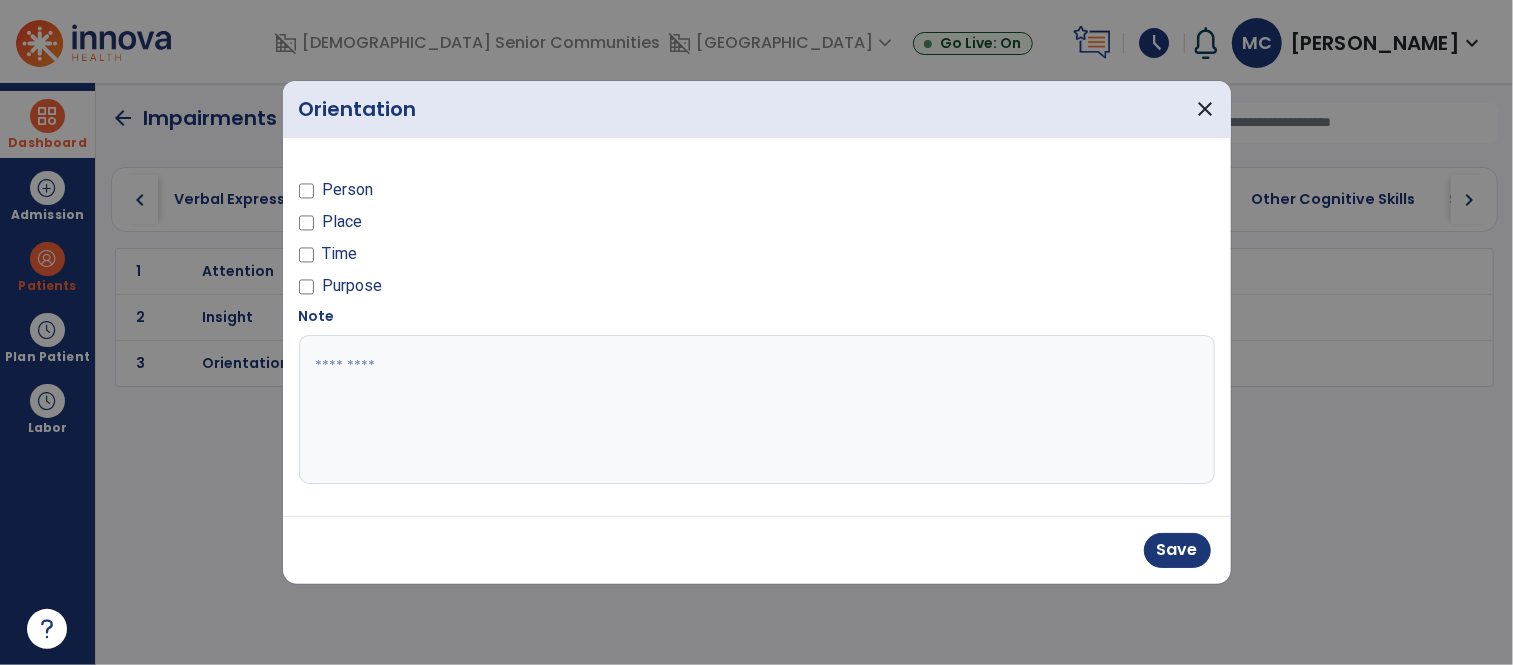 click on "Place" at bounding box center (342, 222) 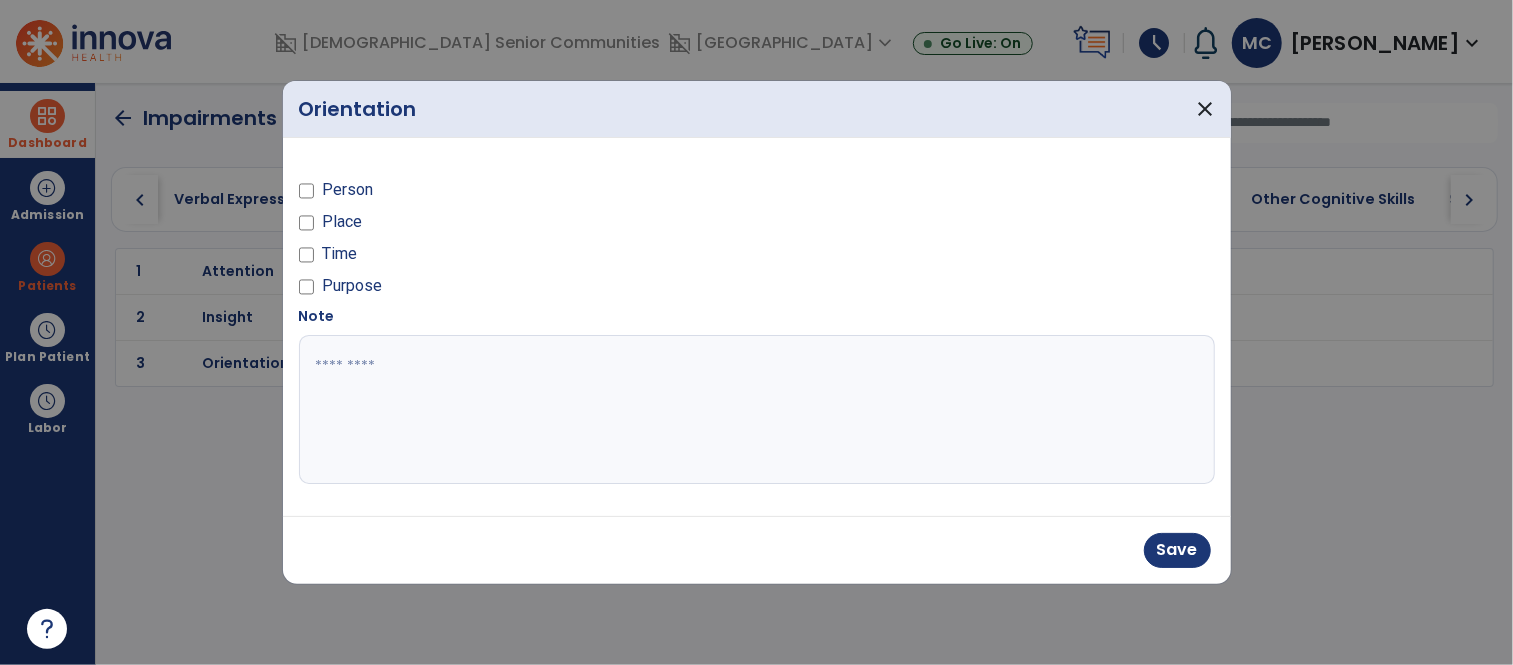 click on "Time" at bounding box center (339, 254) 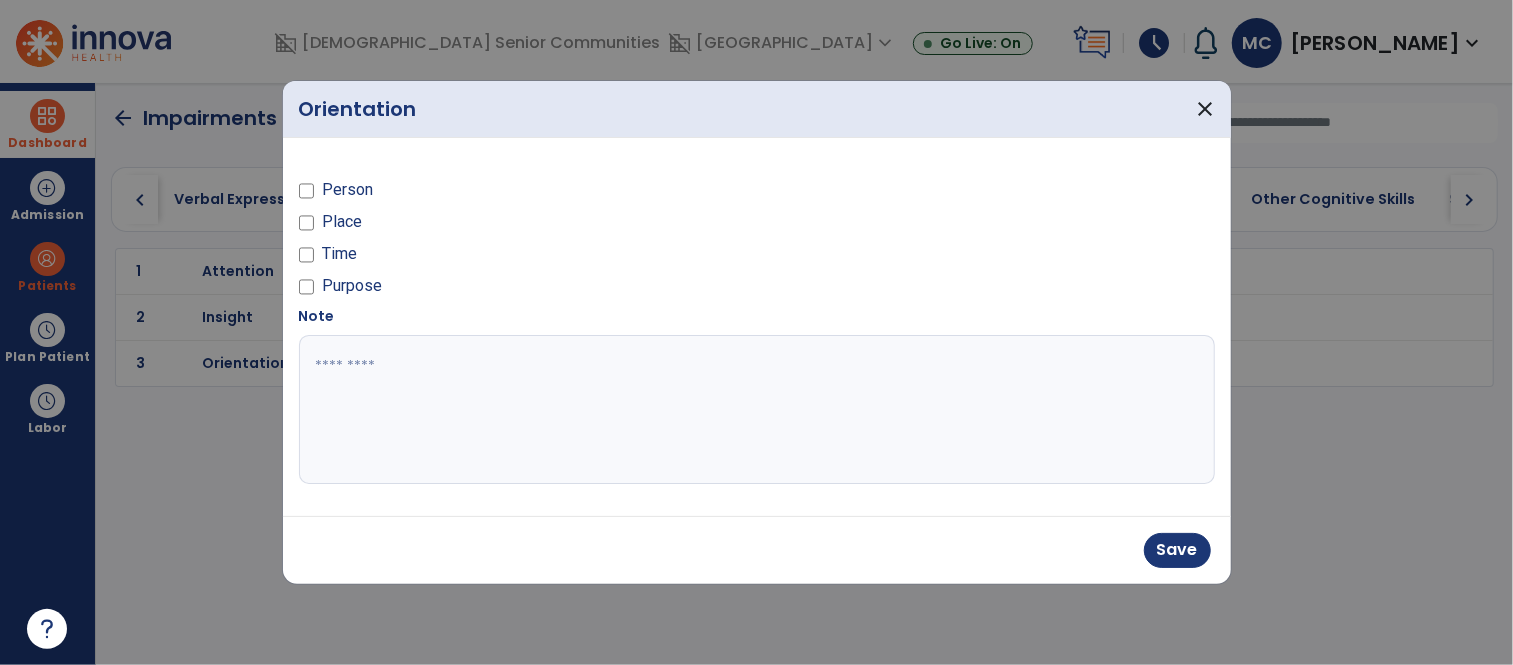 click on "Place" at bounding box center [342, 222] 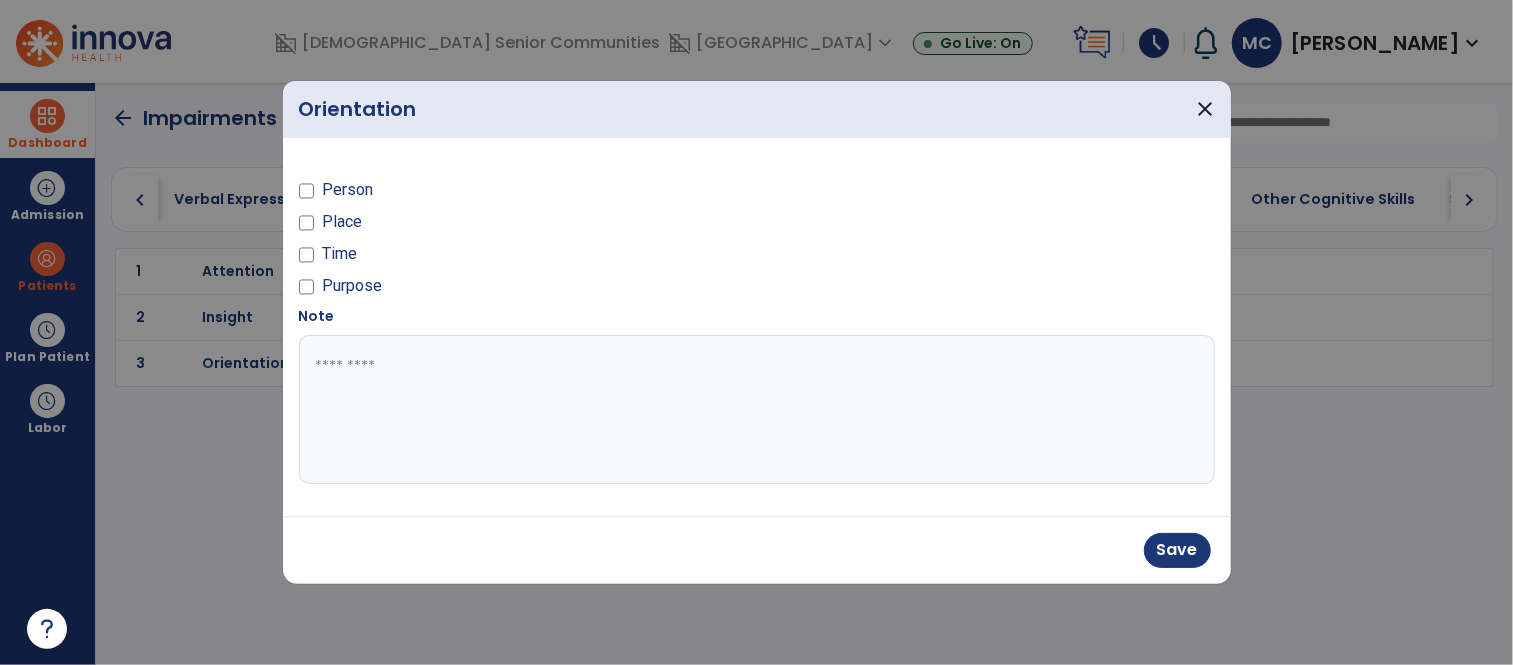 drag, startPoint x: 339, startPoint y: 287, endPoint x: 388, endPoint y: 292, distance: 49.25444 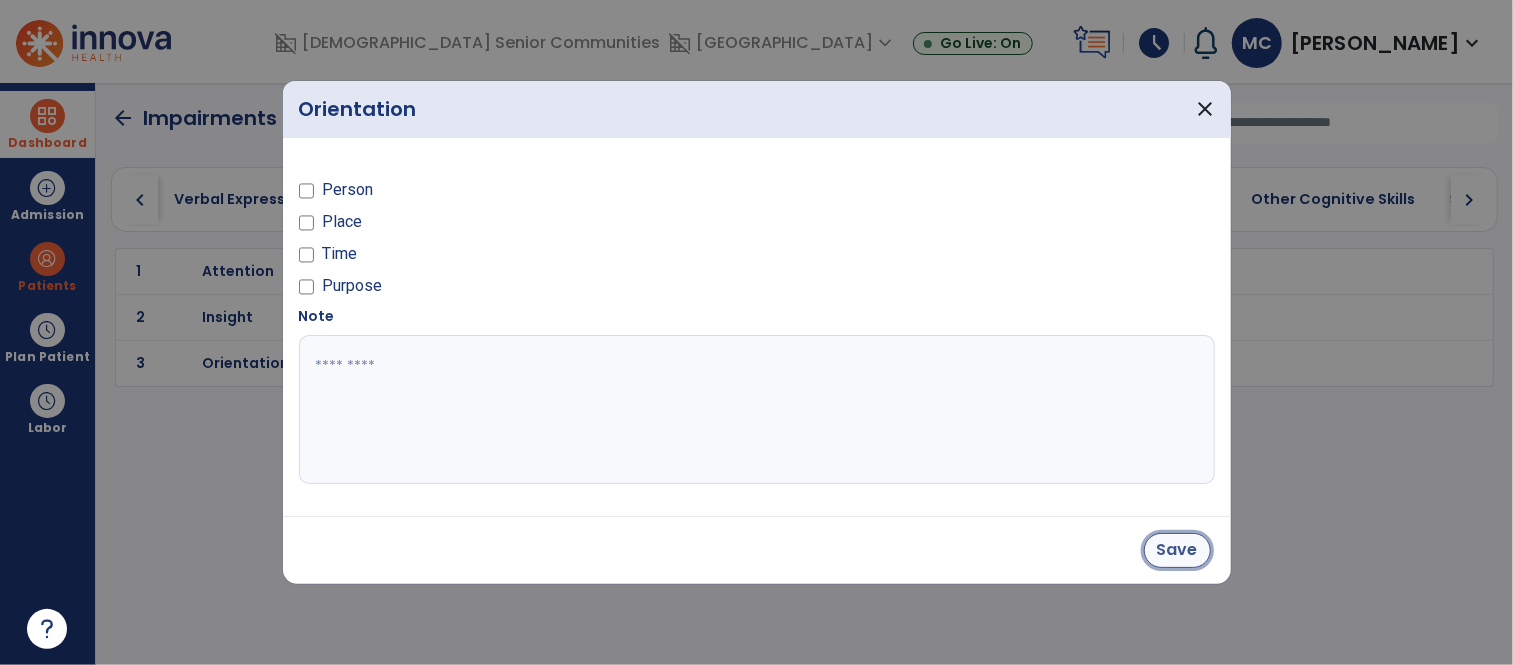 click on "Save" at bounding box center (1177, 550) 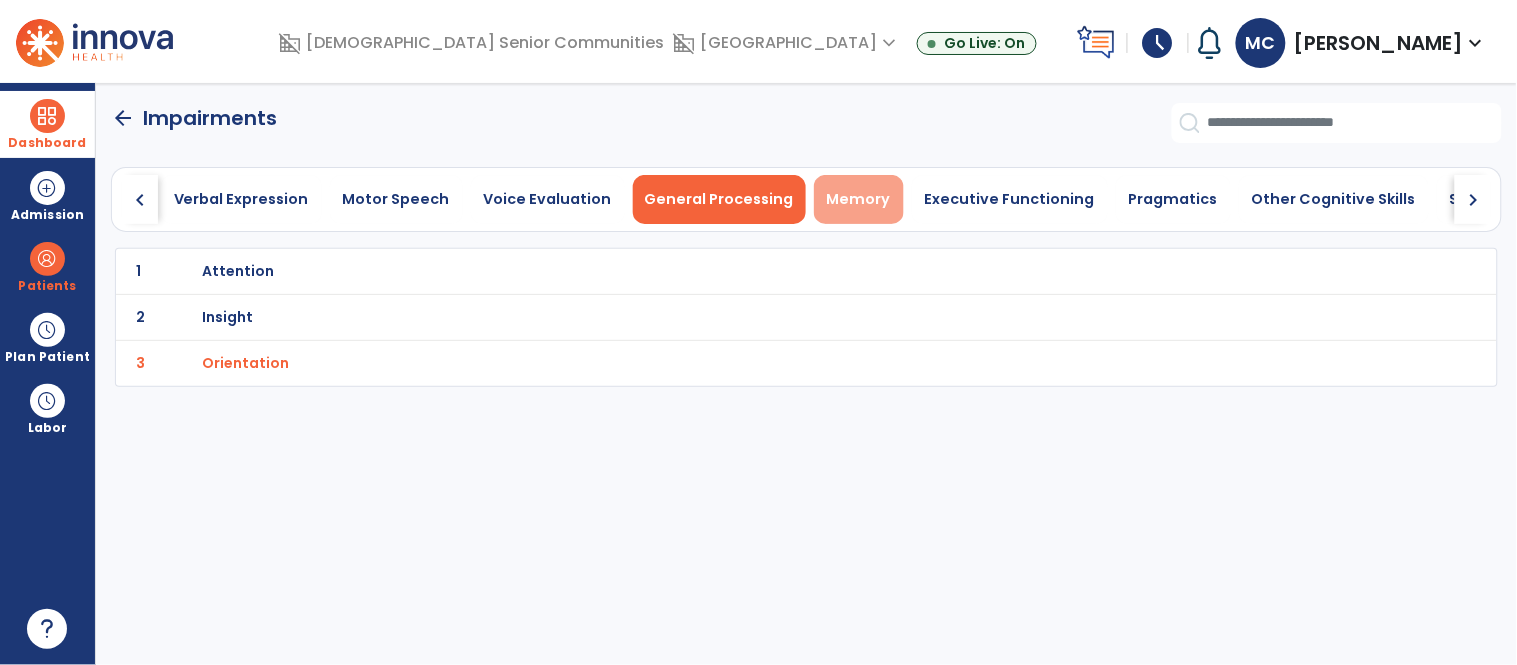 click on "Memory" at bounding box center [859, 199] 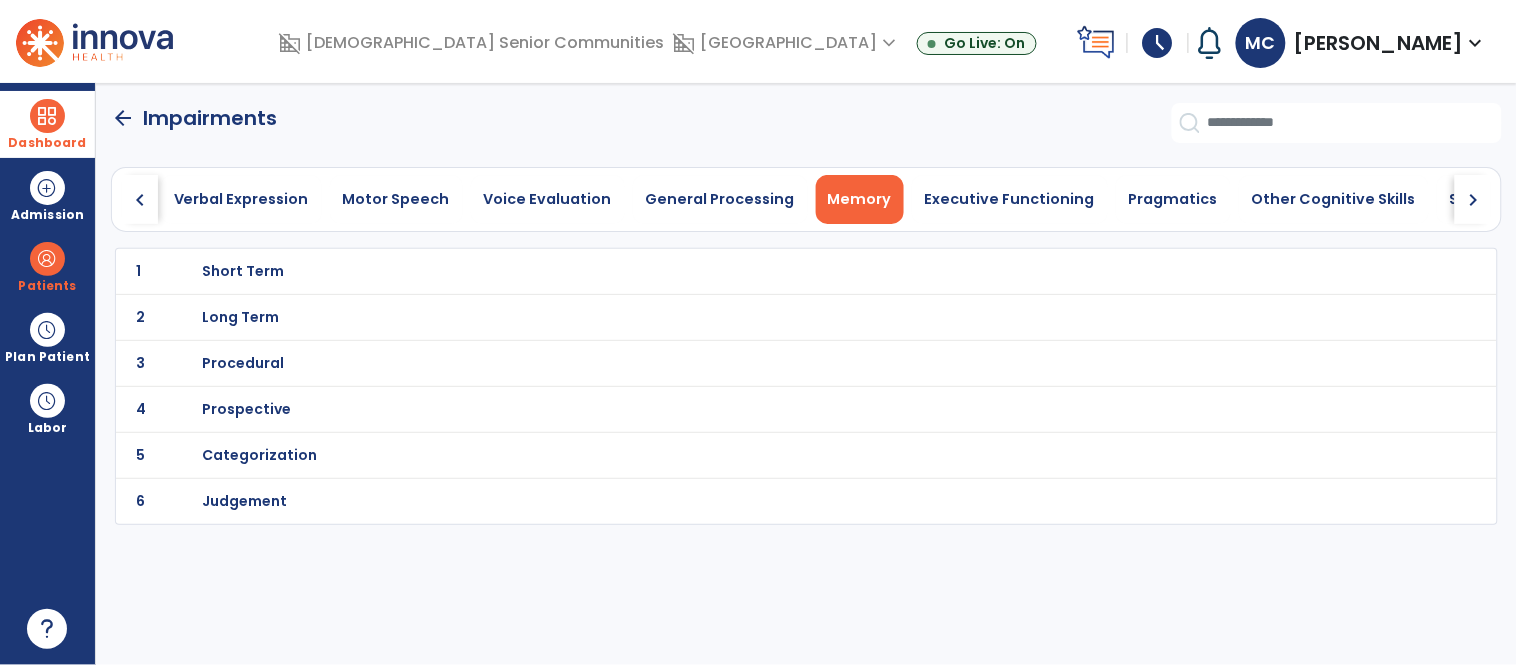 click on "Short Term" at bounding box center [243, 271] 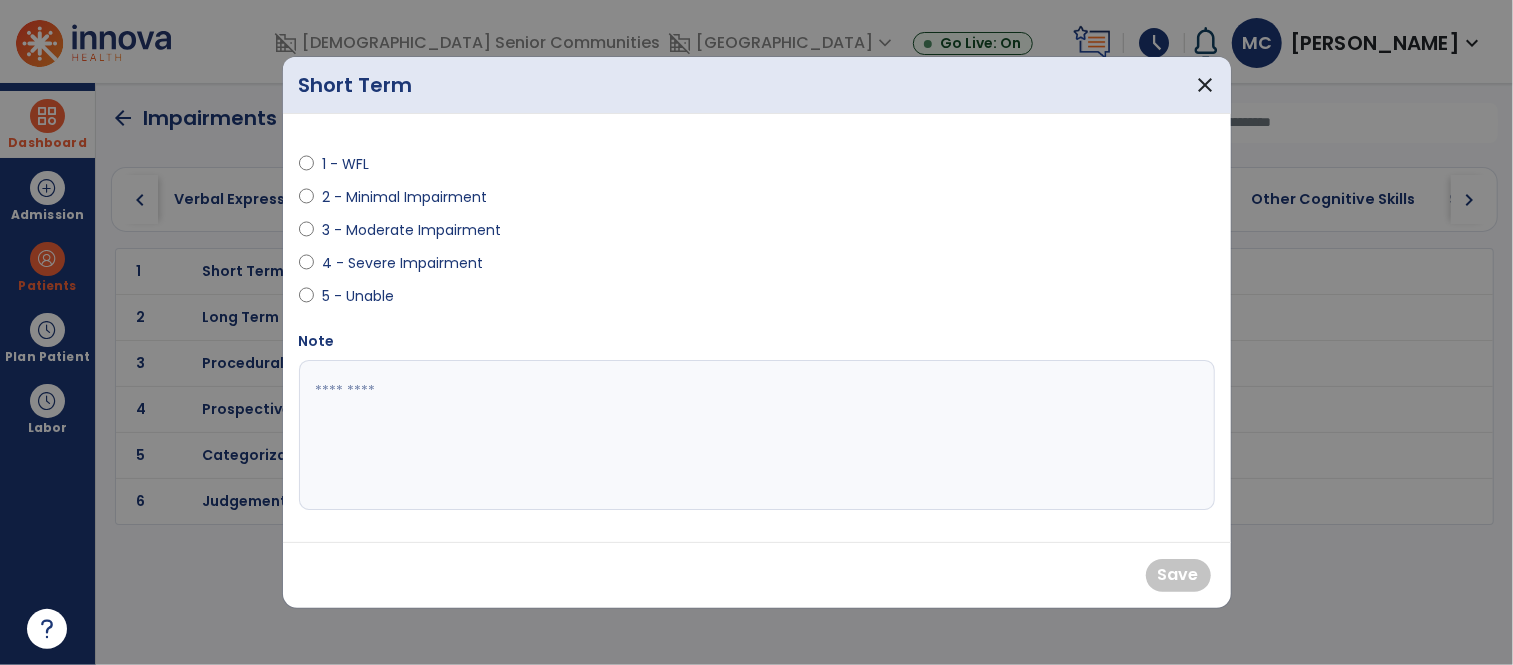 click on "2 - Minimal Impairment" at bounding box center [404, 197] 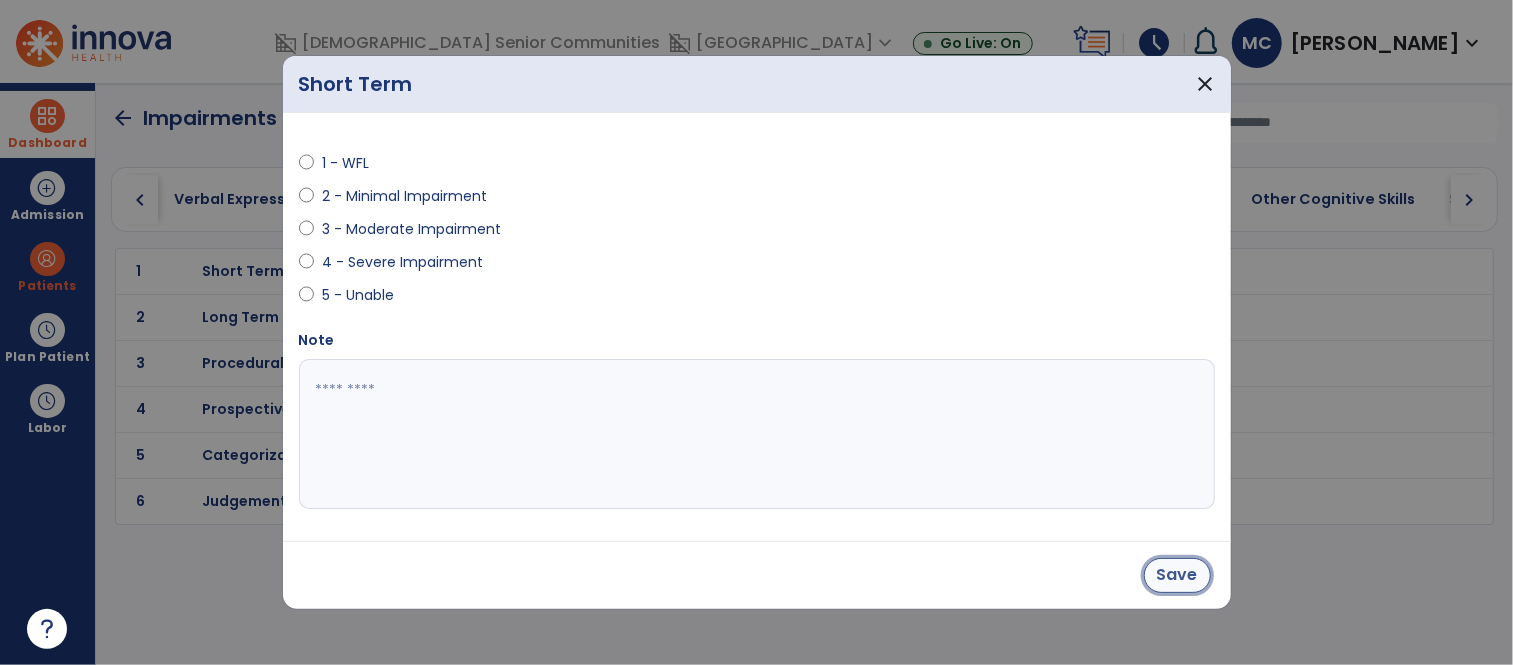 click on "Save" at bounding box center [1177, 575] 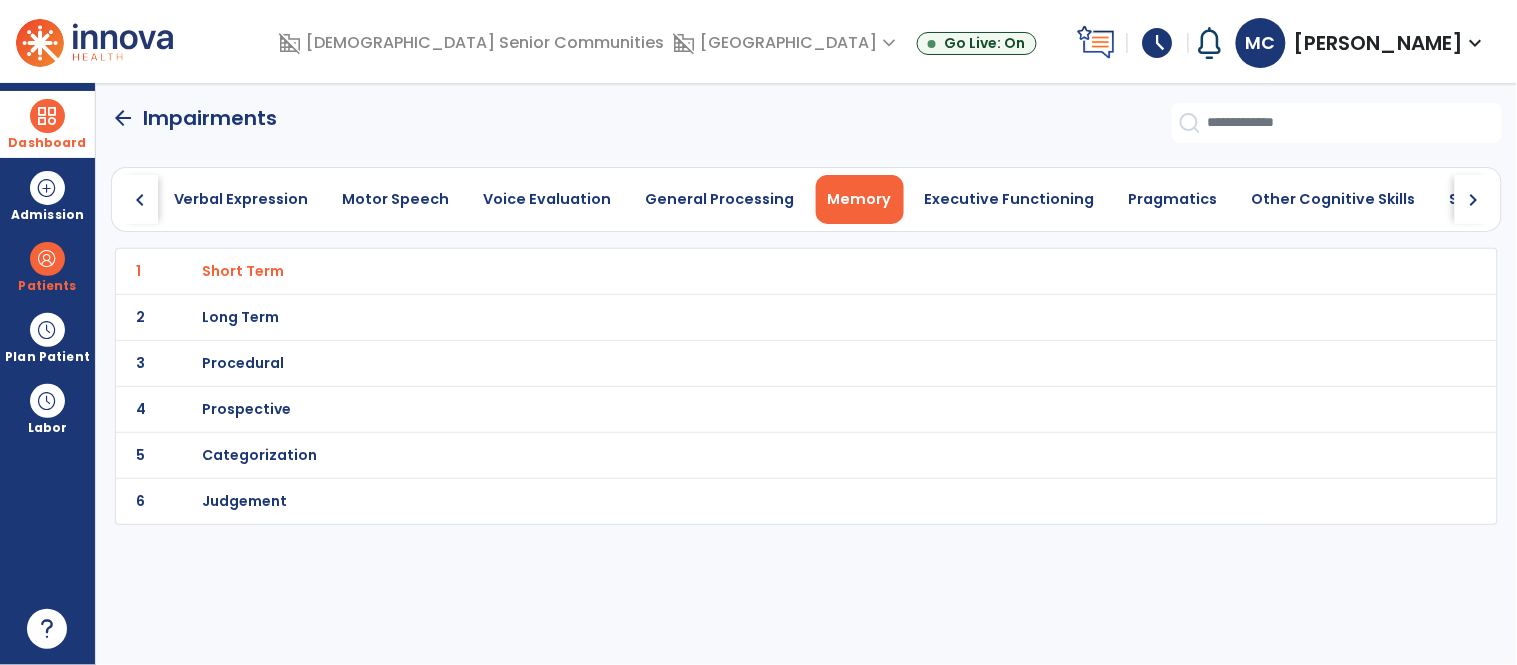 click on "Long Term" at bounding box center (243, 271) 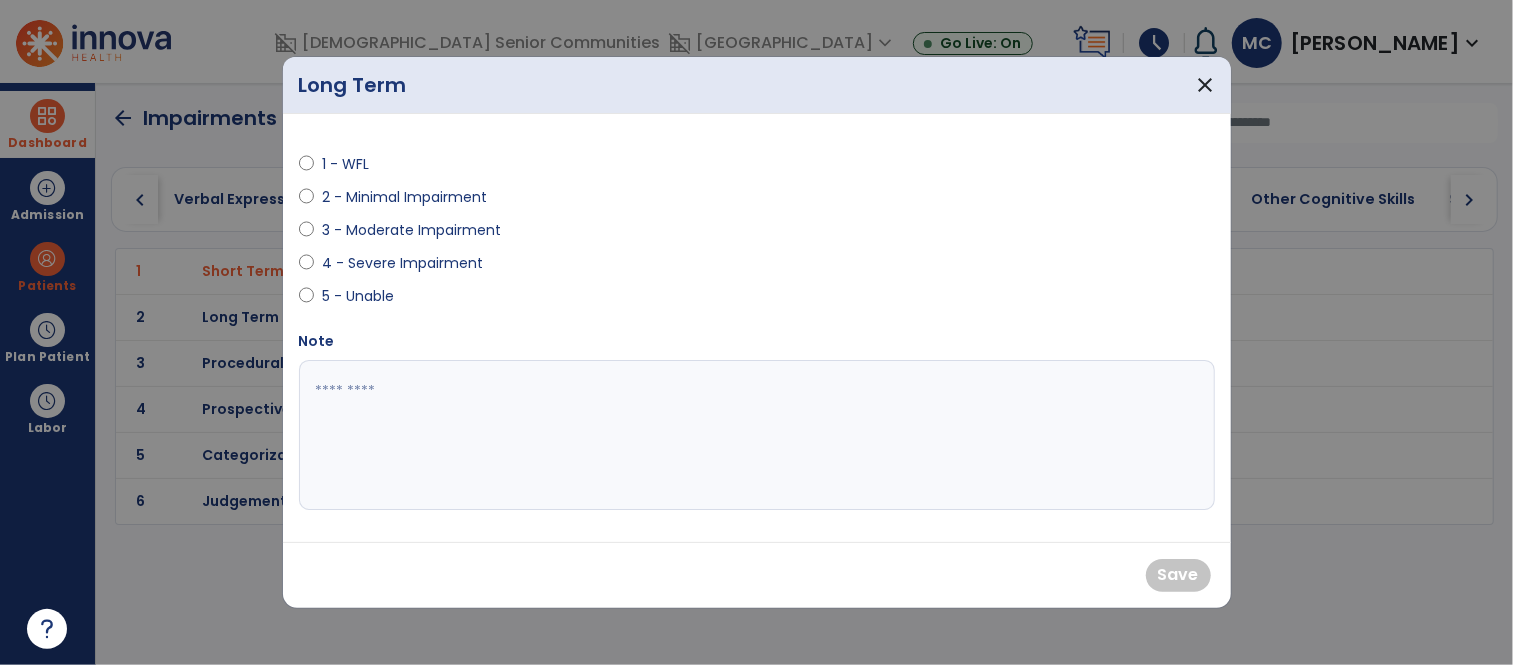 click on "1 - WFL" at bounding box center (357, 164) 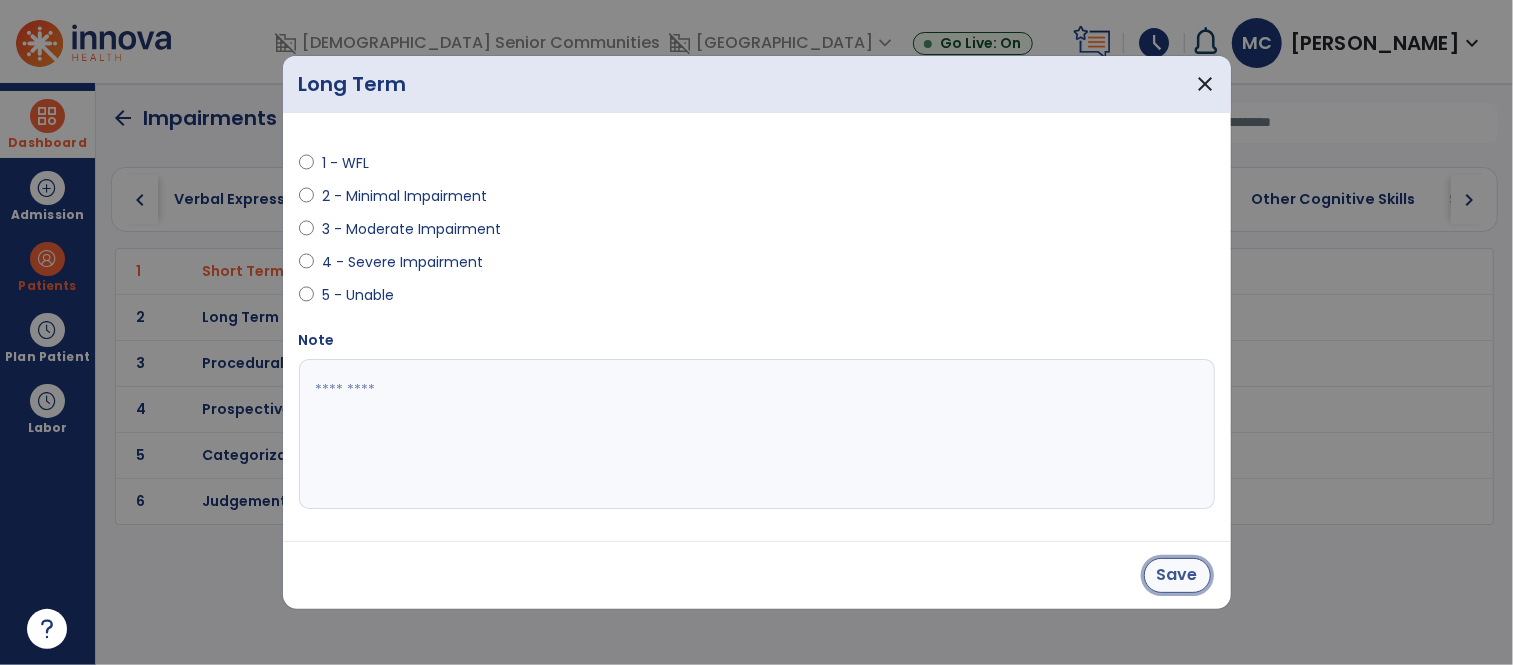 click on "Save" at bounding box center (1177, 575) 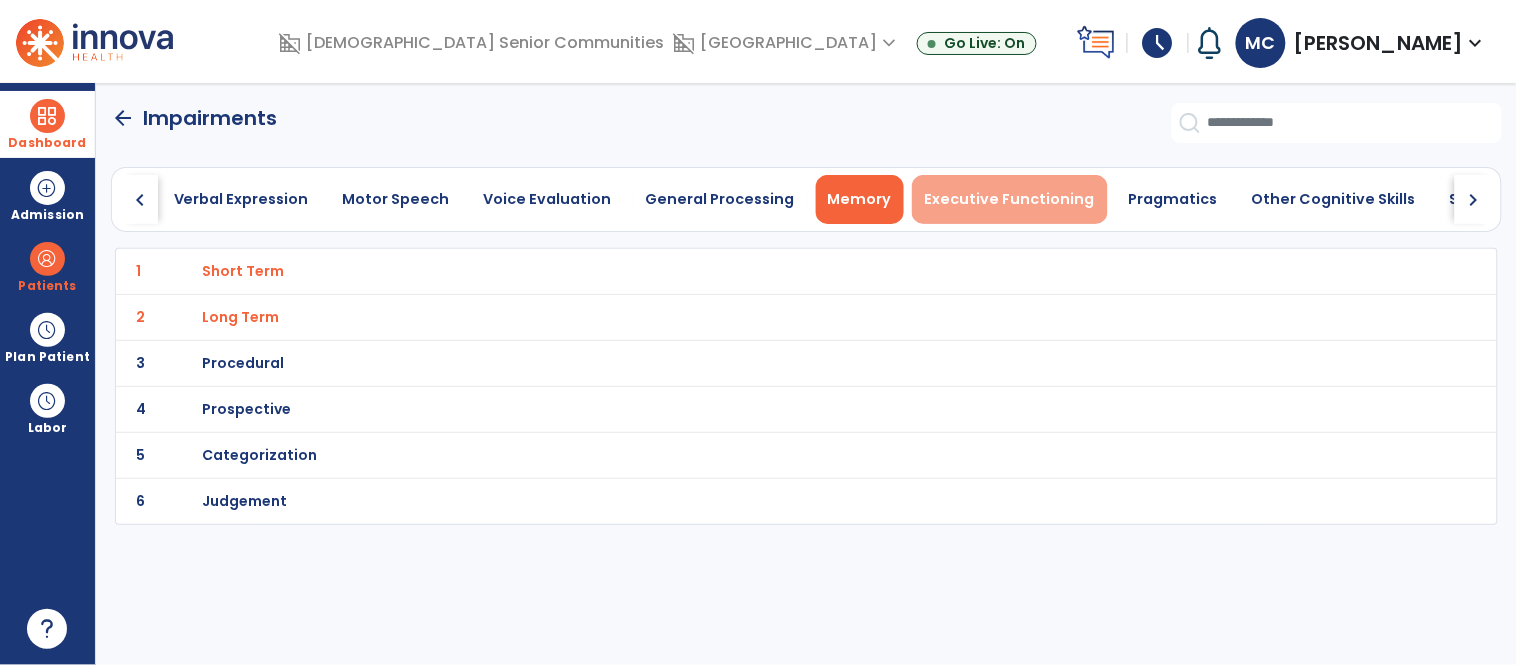 click on "Executive Functioning" at bounding box center [1010, 199] 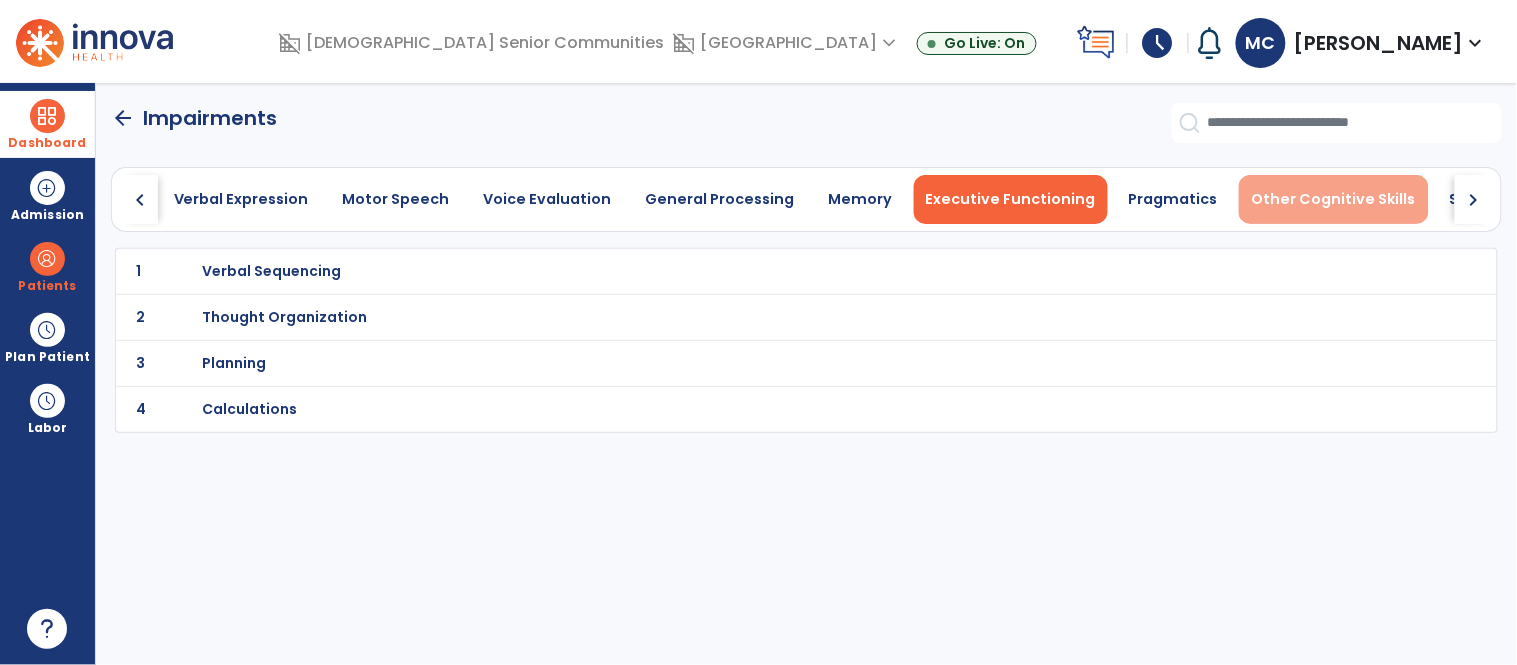 click on "Other Cognitive Skills" at bounding box center (1334, 199) 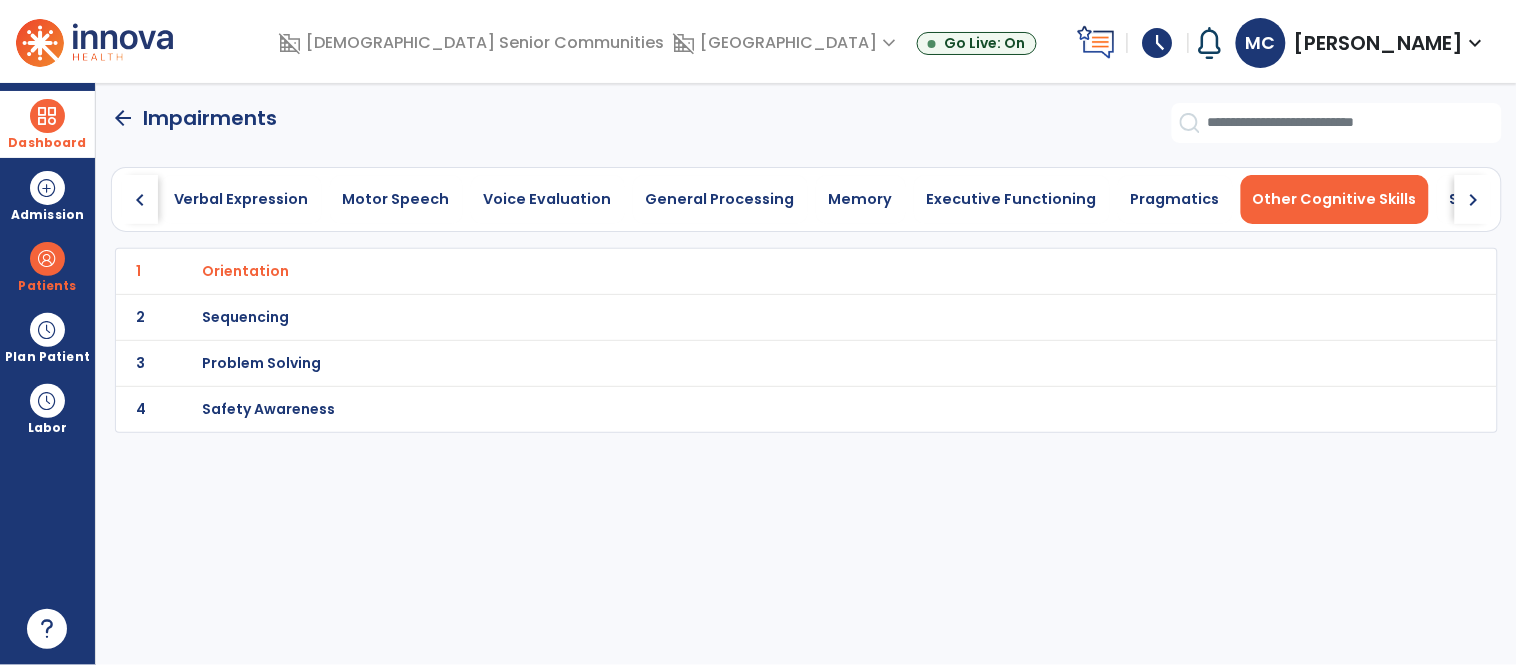 click on "Safety Awareness" at bounding box center [245, 271] 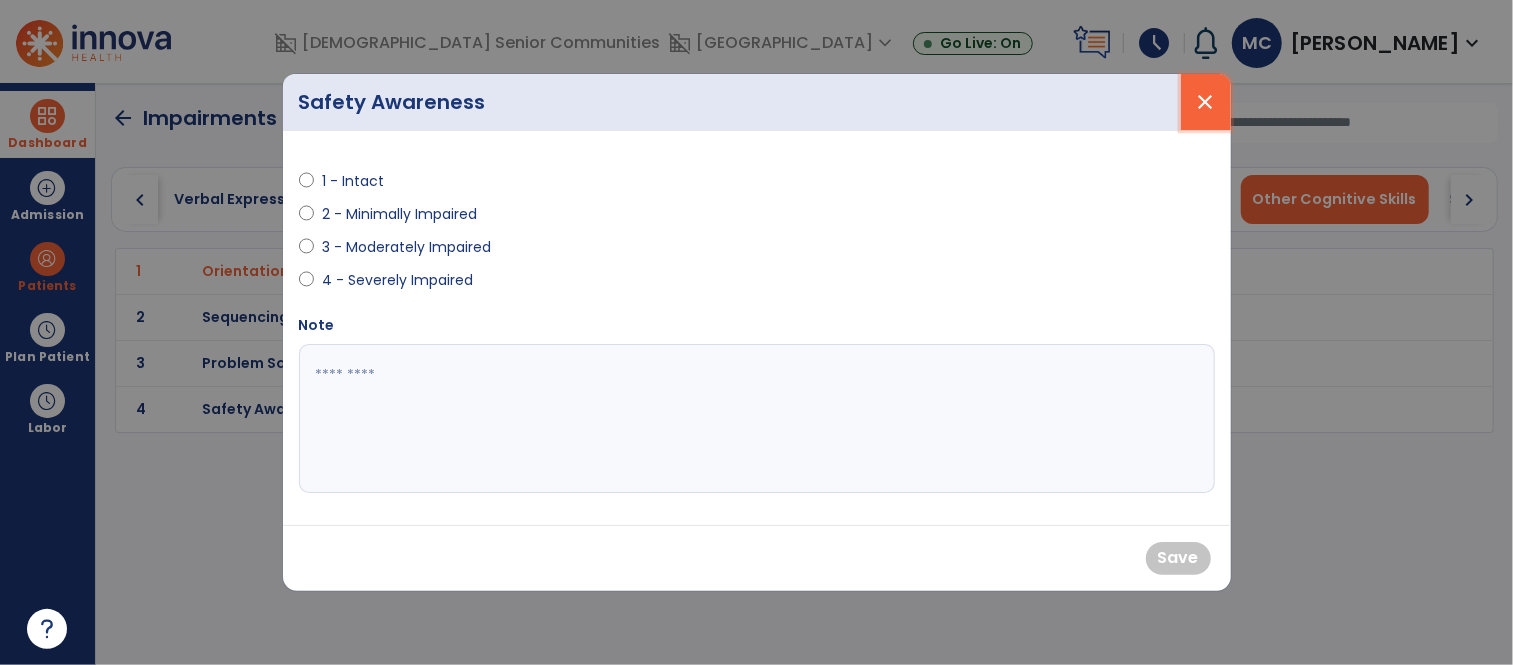 click on "close" at bounding box center (1206, 102) 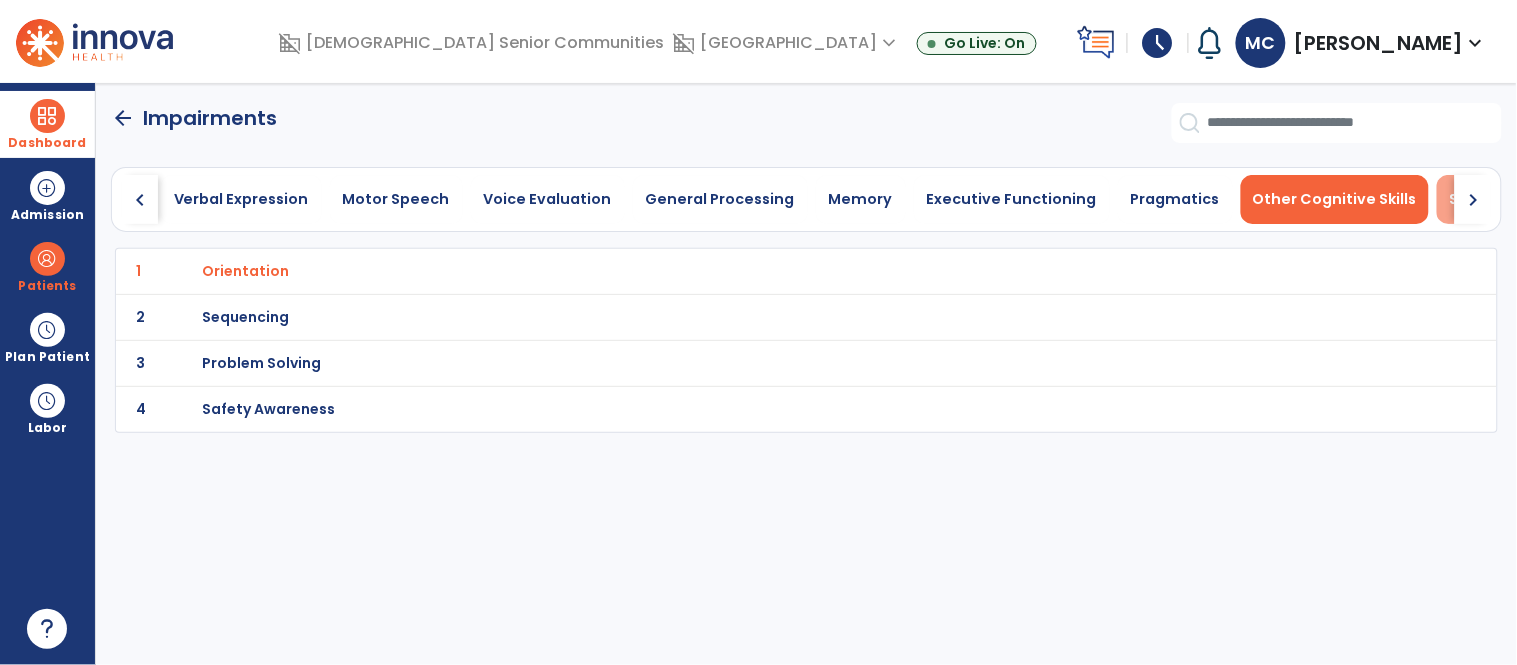 click on "Swallowing" at bounding box center [1492, 199] 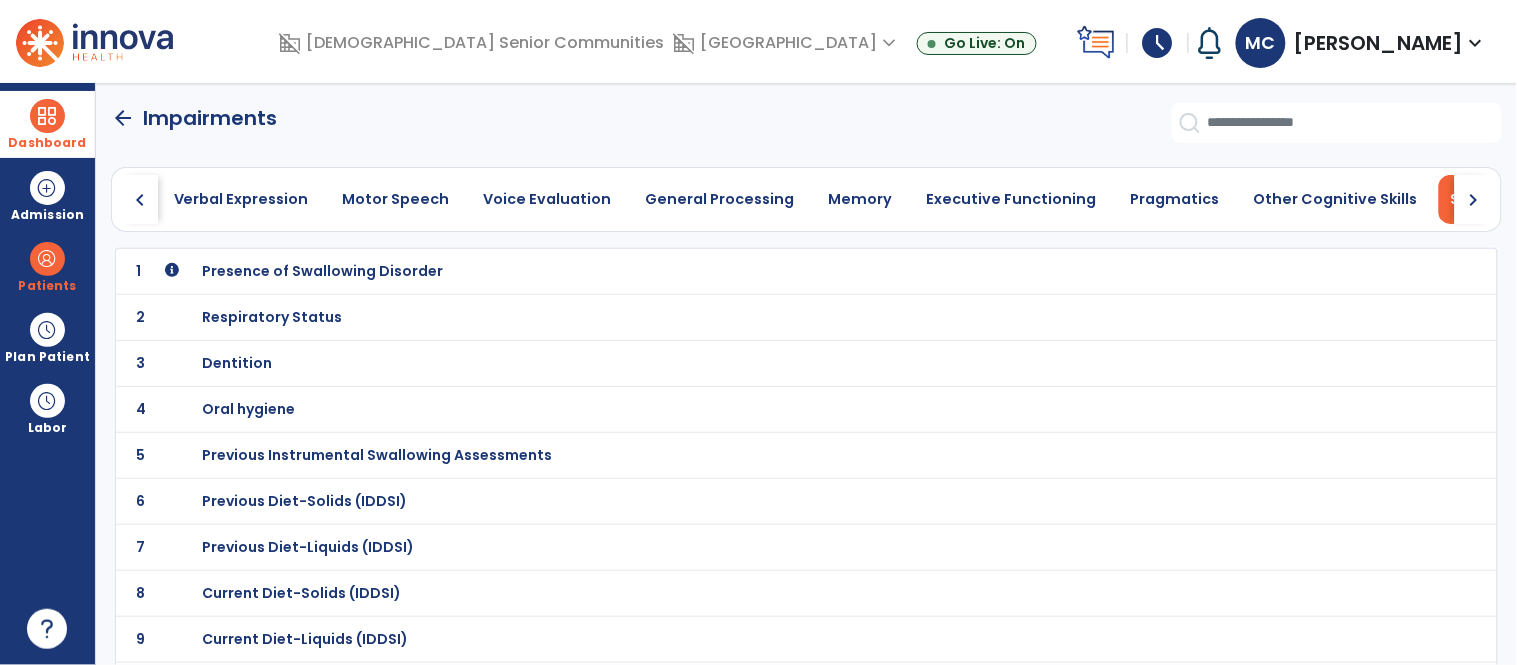 click on "Respiratory Status" at bounding box center [322, 271] 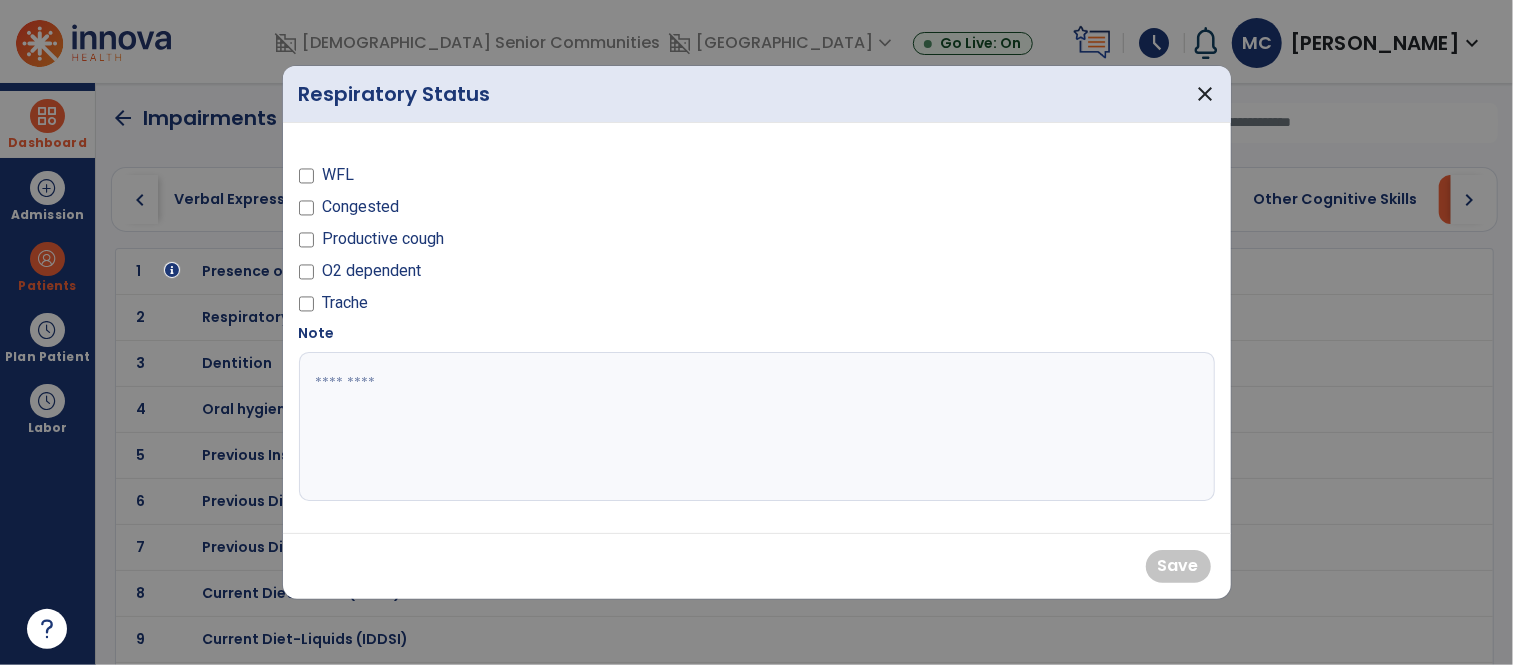 click on "WFL" at bounding box center [338, 175] 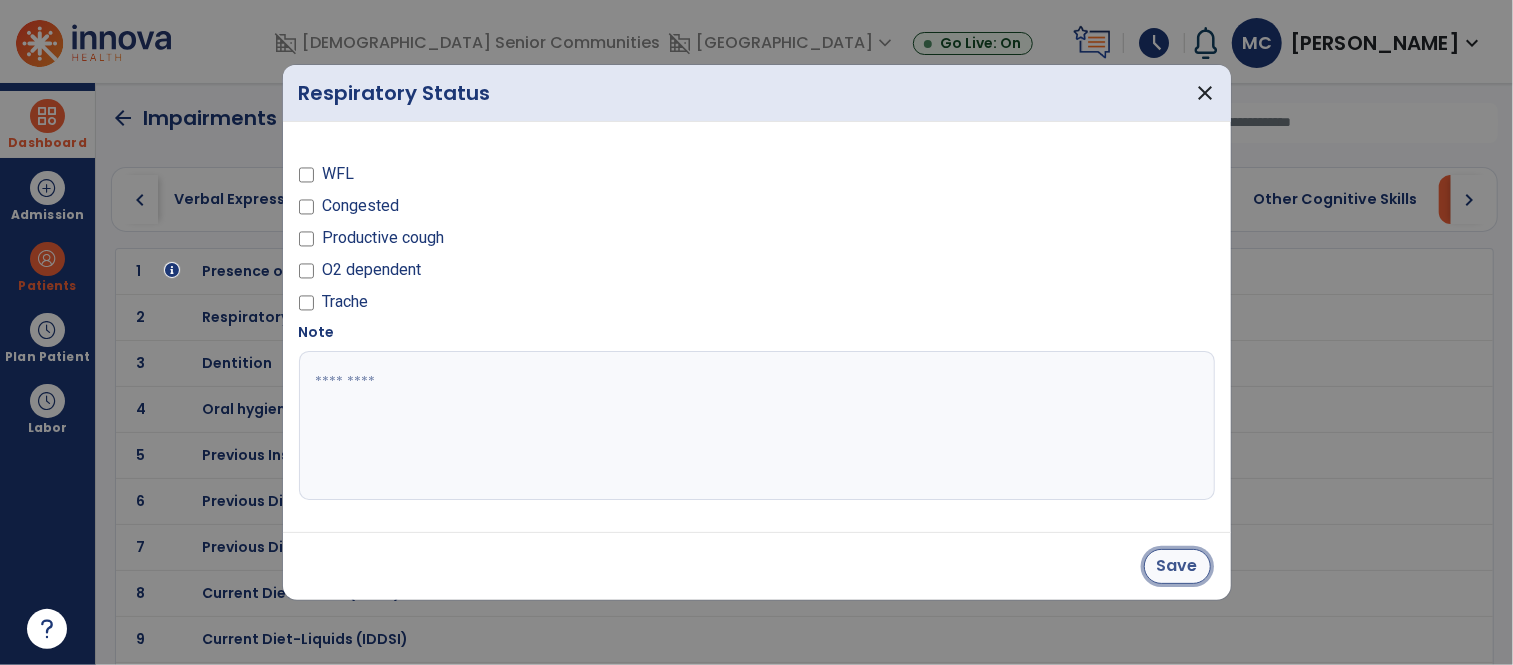 click on "Save" at bounding box center (1177, 566) 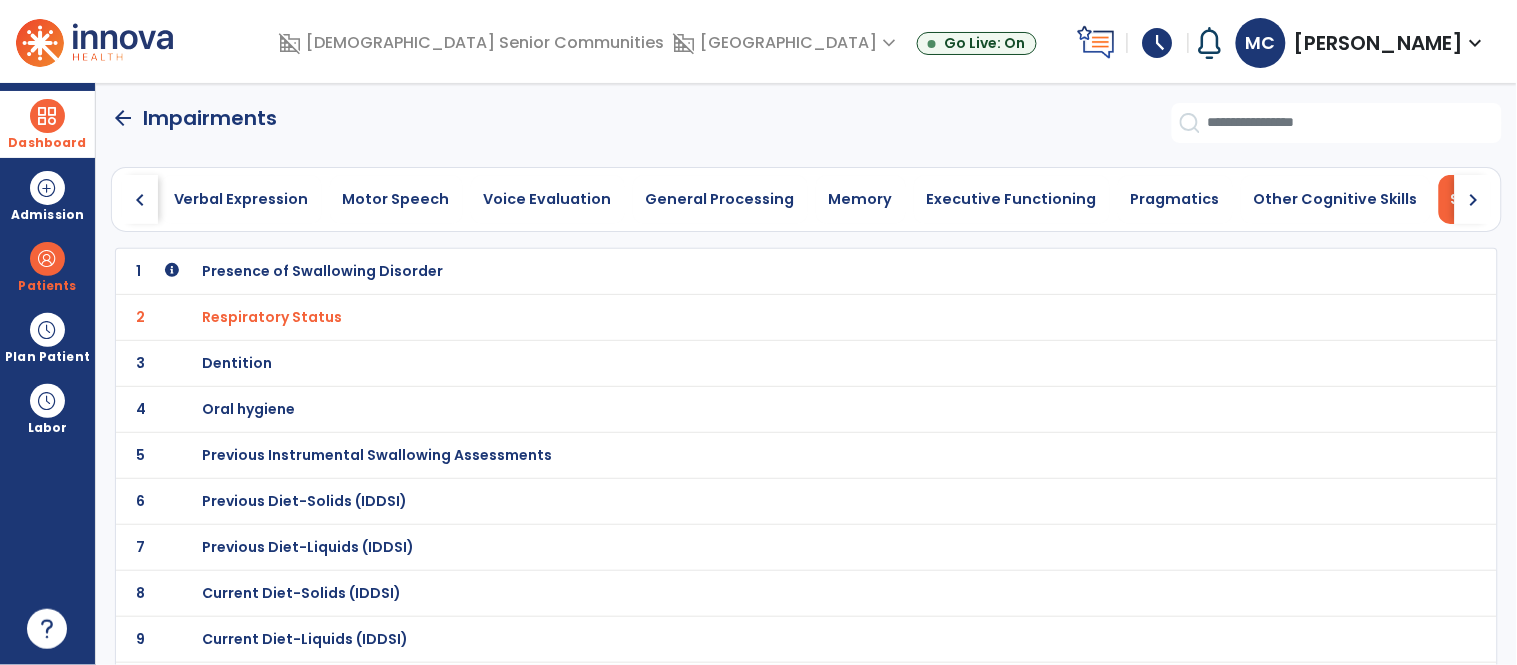 click on "Dentition" at bounding box center (322, 271) 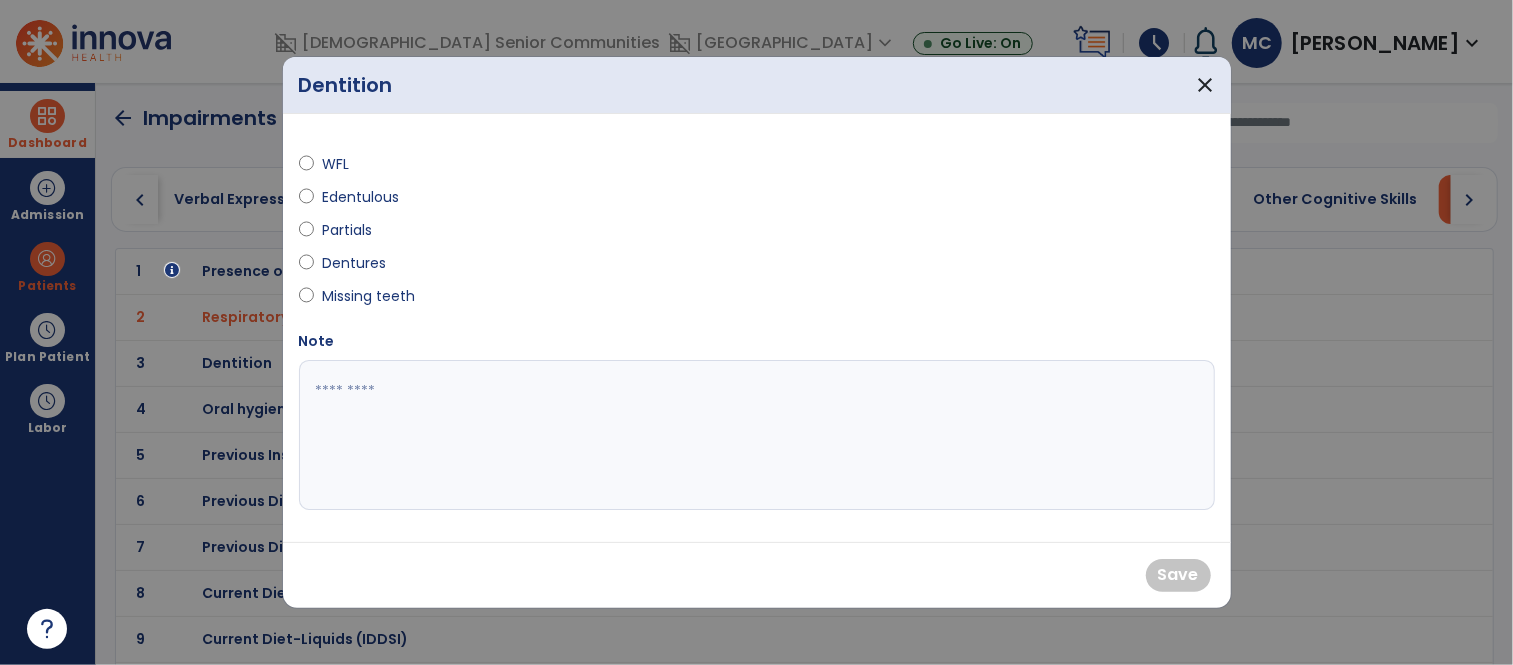 click on "Edentulous" at bounding box center (360, 197) 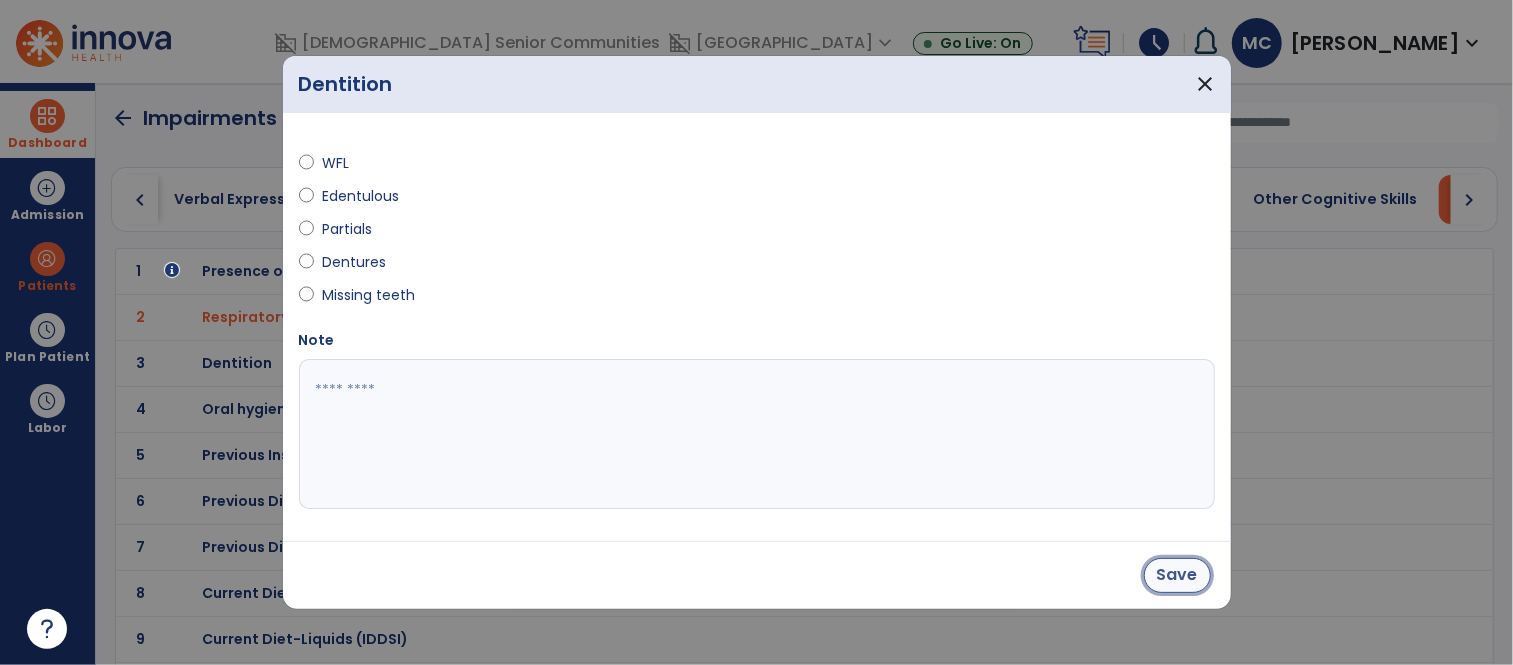 click on "Save" at bounding box center [1177, 575] 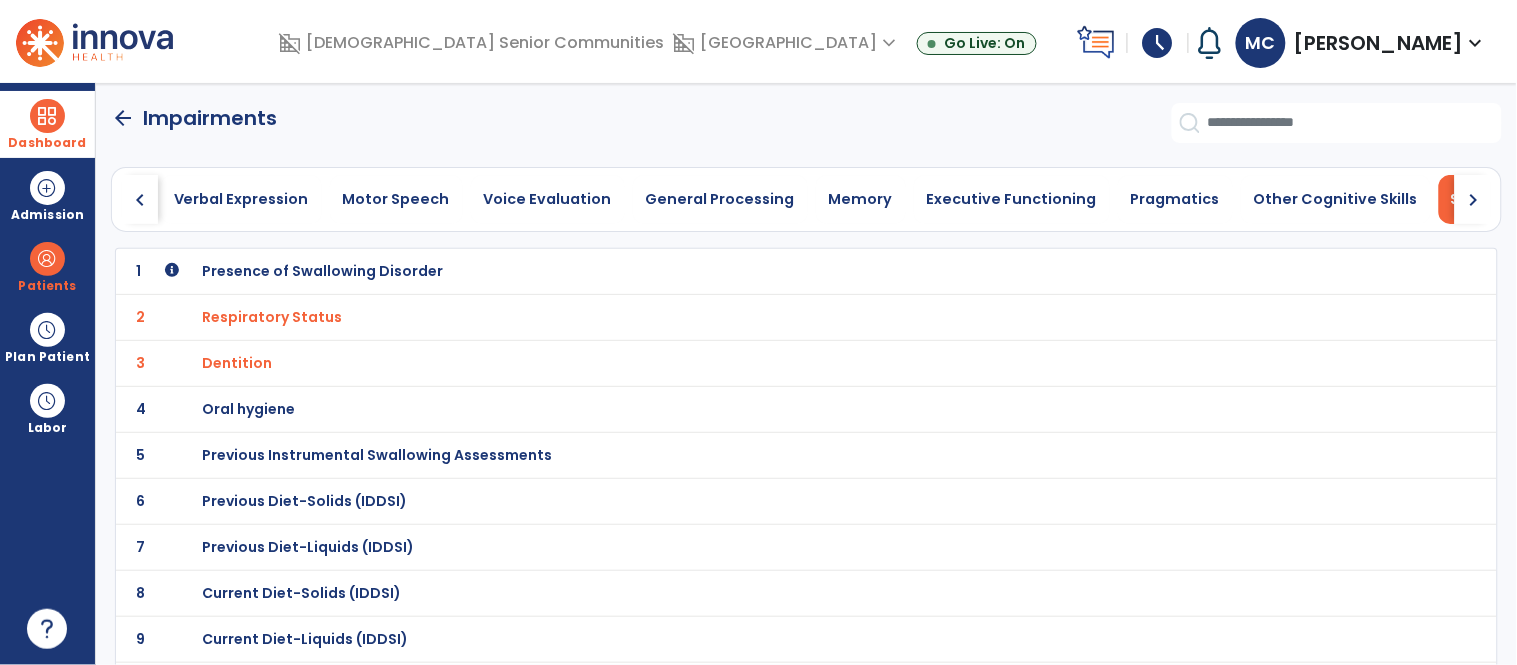 click on "Oral hygiene" at bounding box center (322, 271) 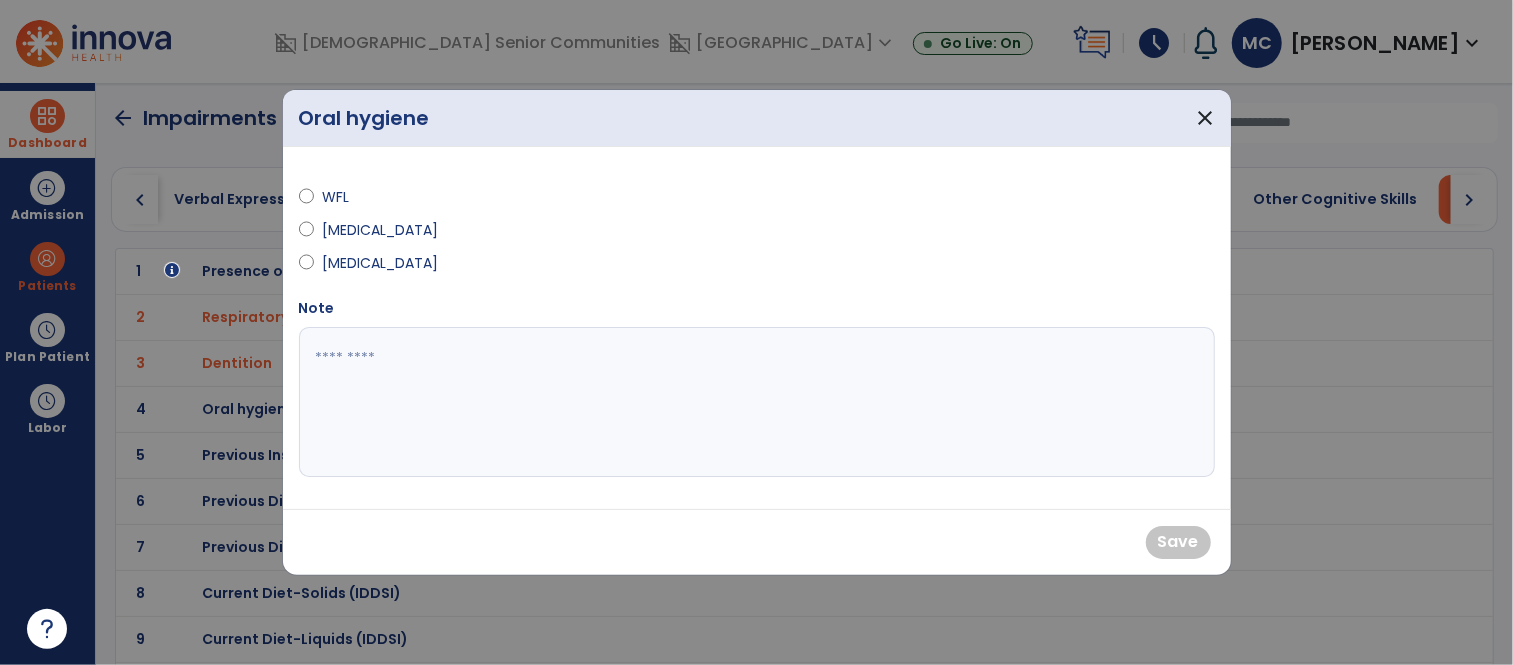 click on "WFL" at bounding box center [357, 197] 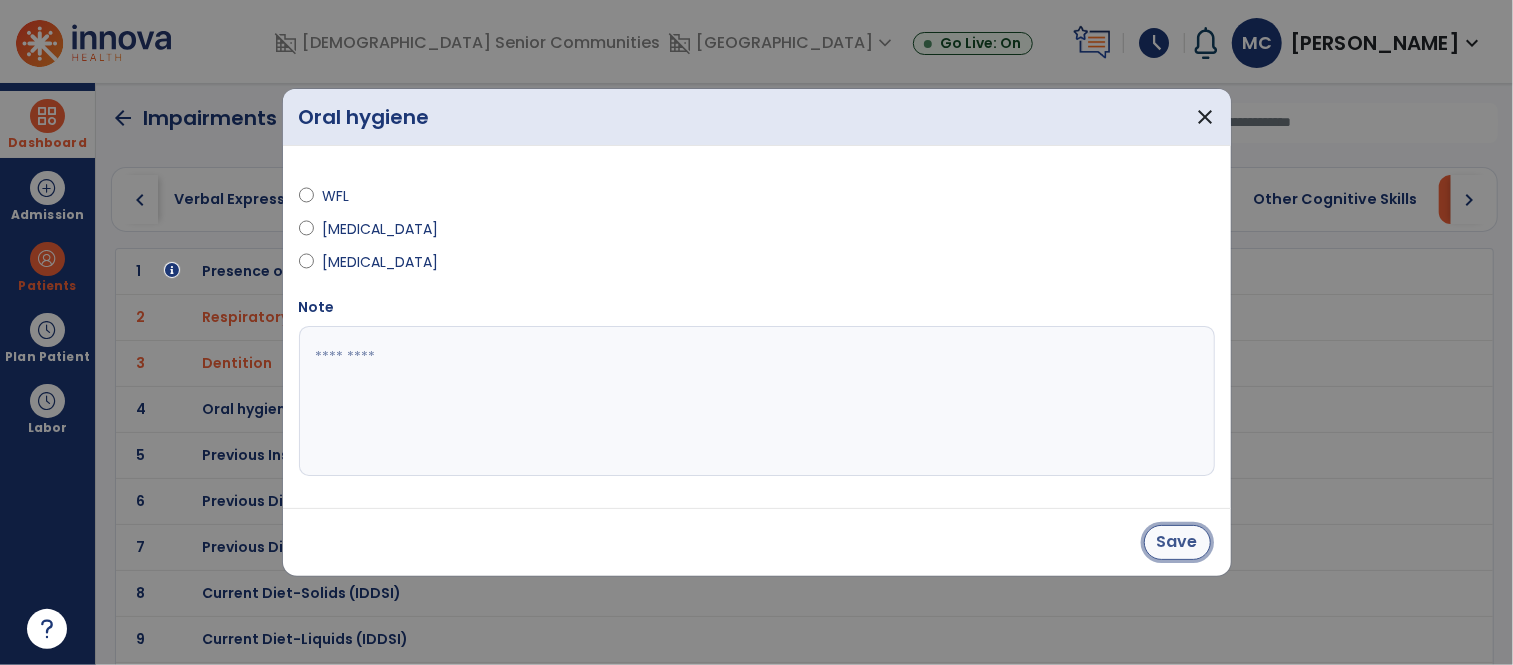 click on "Save" at bounding box center [1177, 542] 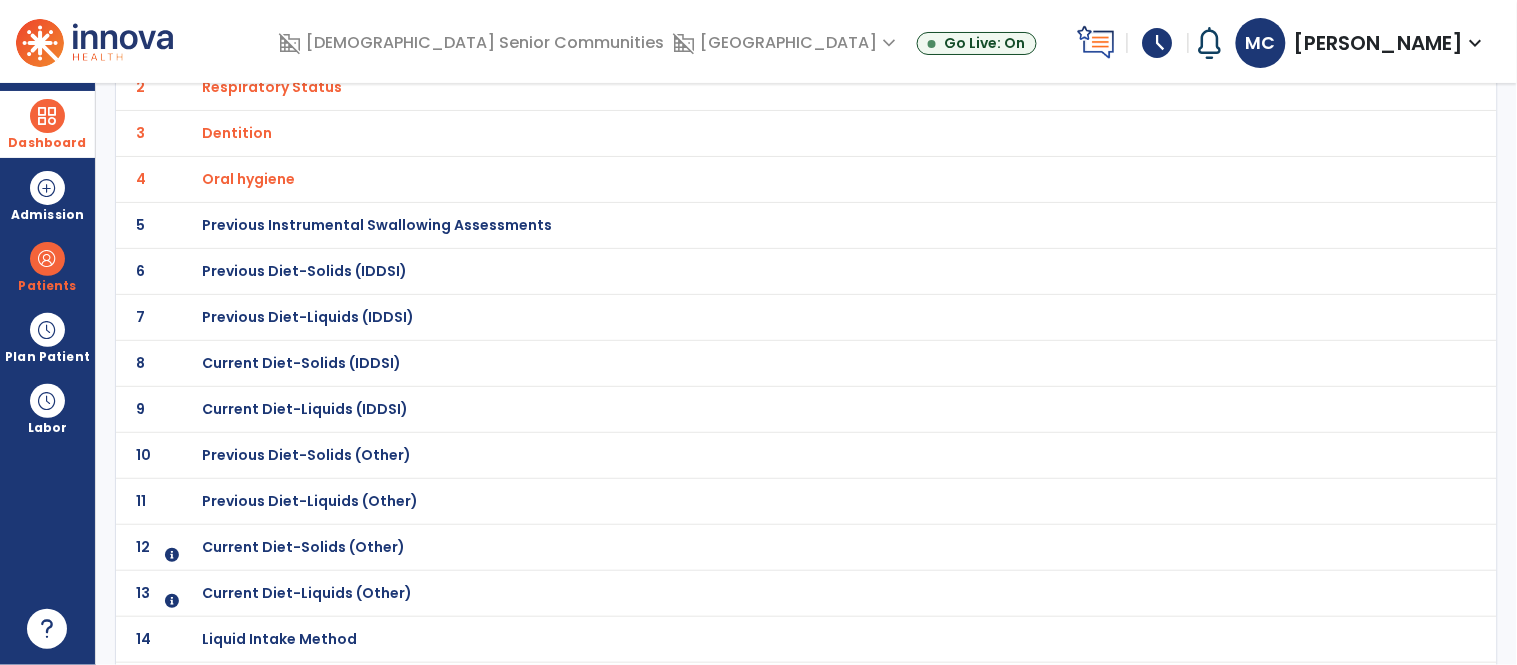 scroll, scrollTop: 242, scrollLeft: 0, axis: vertical 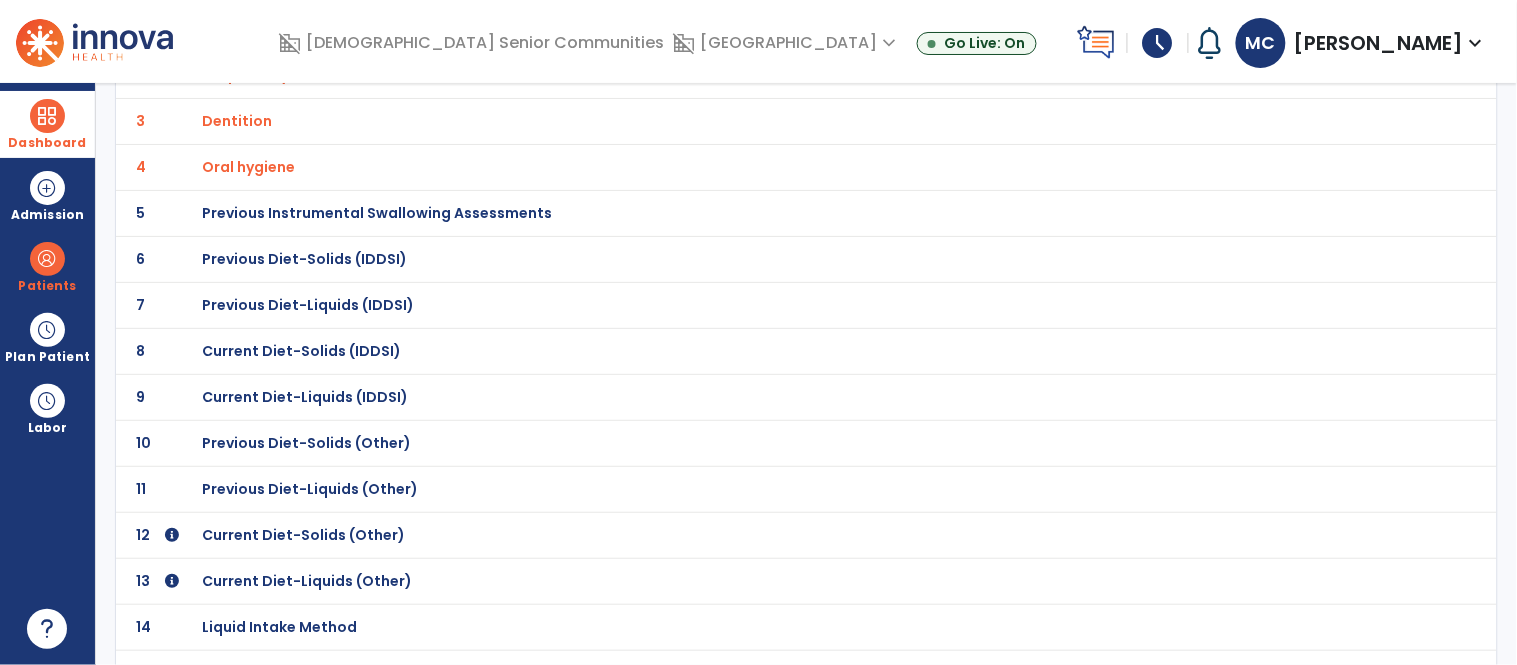 click on "Previous Diet-Solids (IDDSI)" at bounding box center (322, 29) 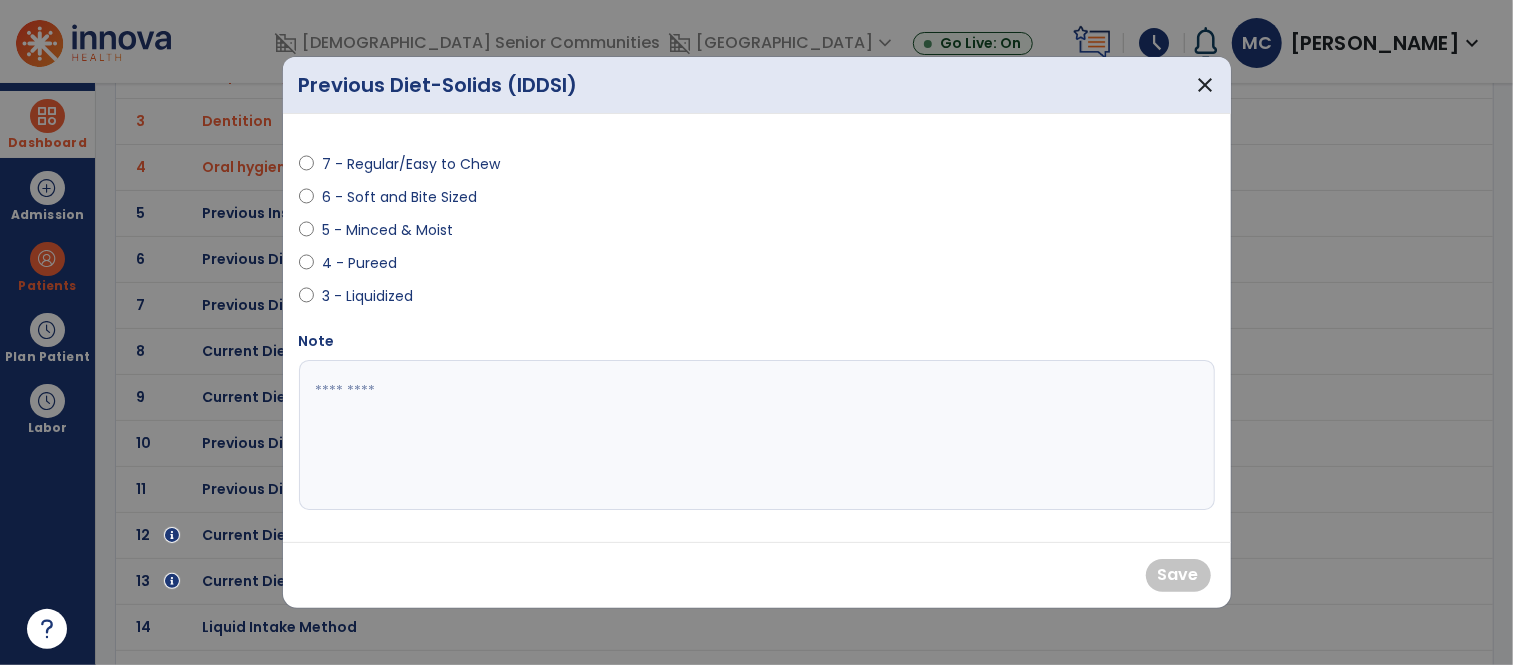 drag, startPoint x: 370, startPoint y: 268, endPoint x: 386, endPoint y: 269, distance: 16.03122 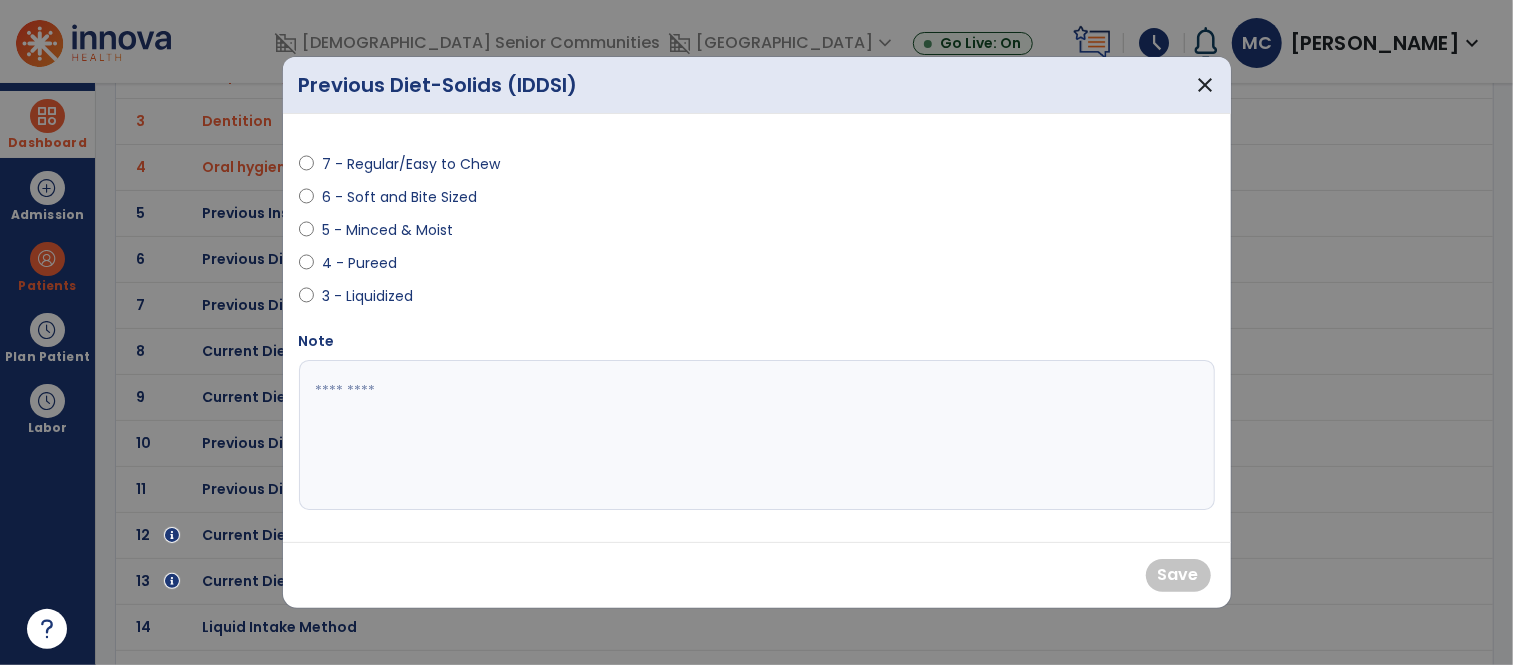 click on "4 - Pureed" at bounding box center [359, 263] 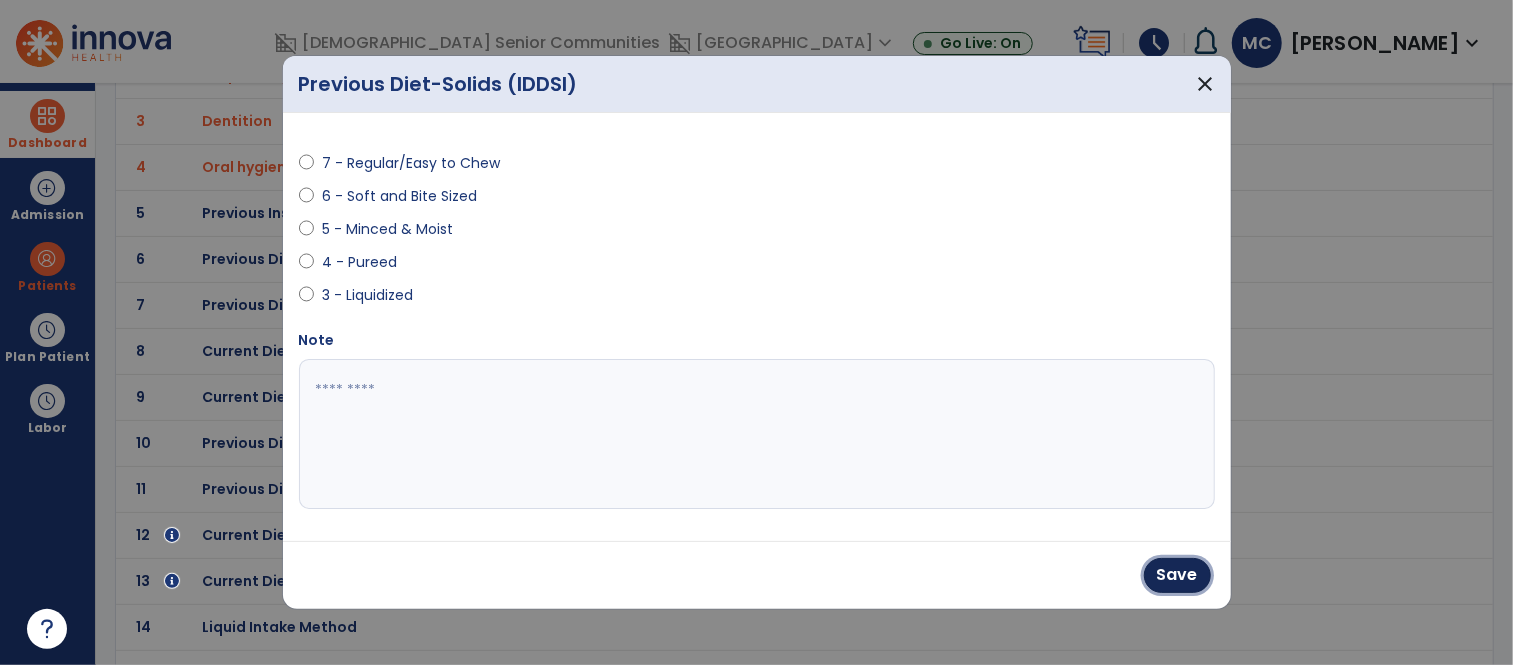 drag, startPoint x: 1196, startPoint y: 575, endPoint x: 979, endPoint y: 526, distance: 222.46349 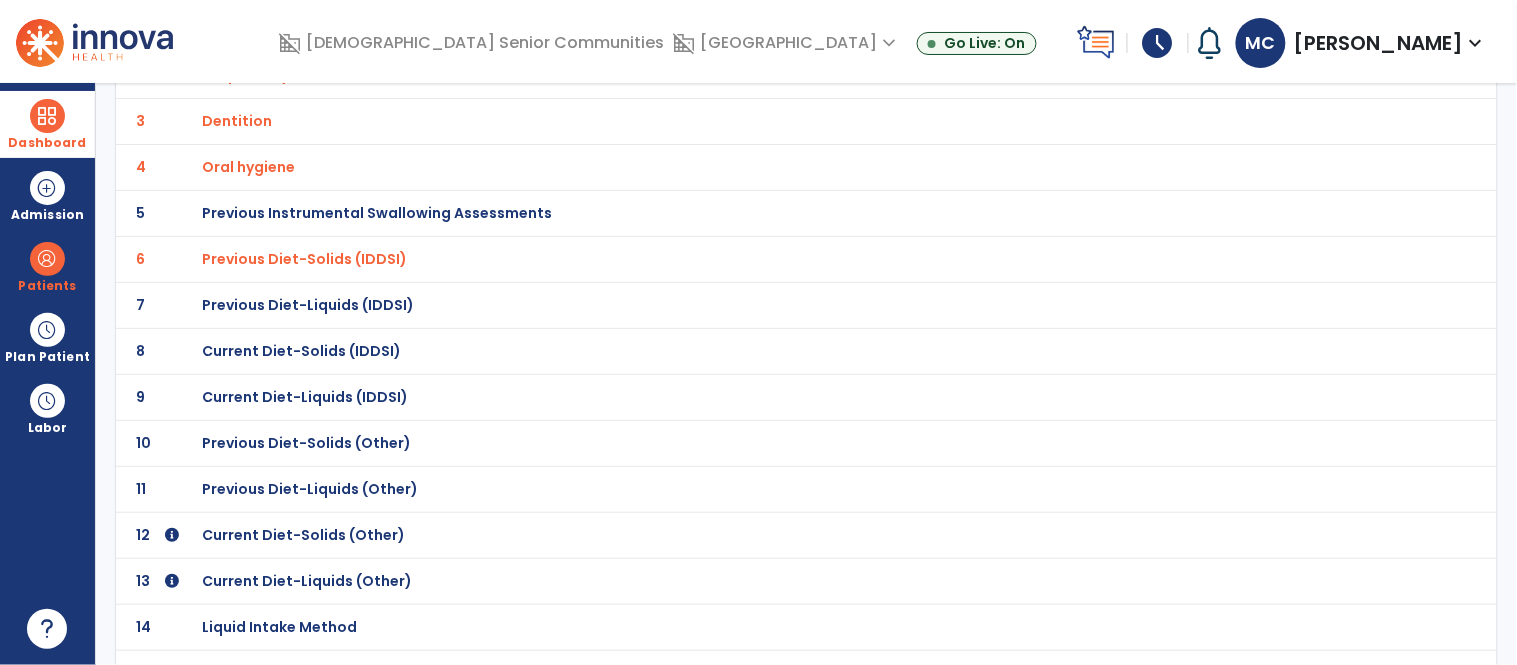 click on "Previous Diet-Liquids (IDDSI)" at bounding box center [322, 29] 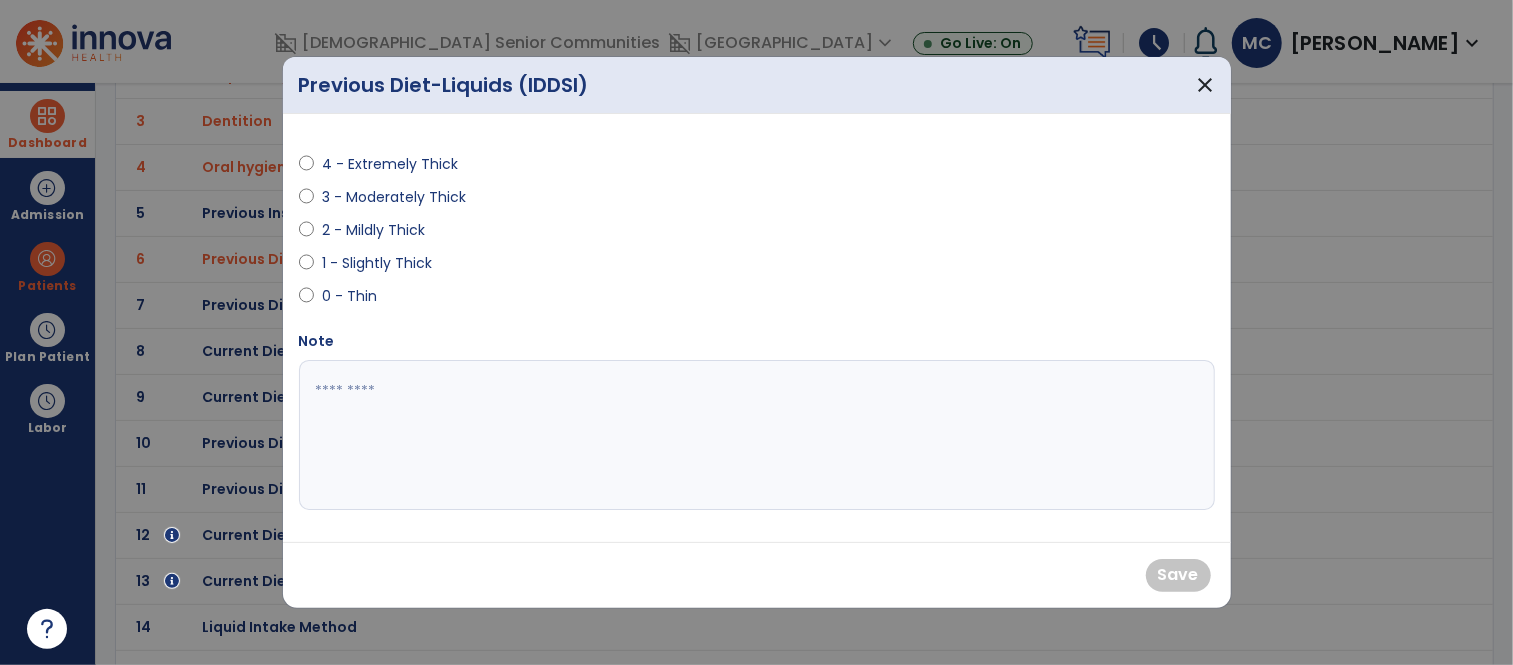 click on "0 - Thin" at bounding box center [357, 296] 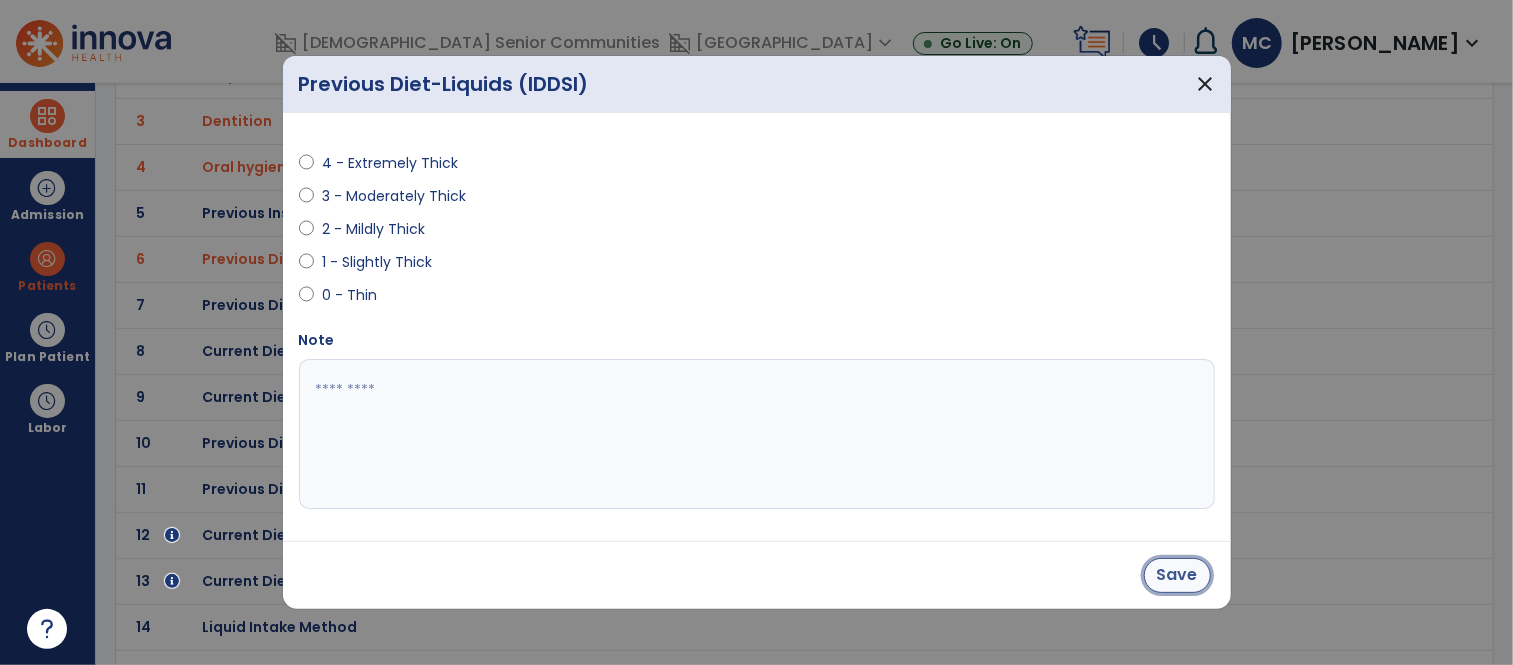 click on "Save" at bounding box center [1177, 575] 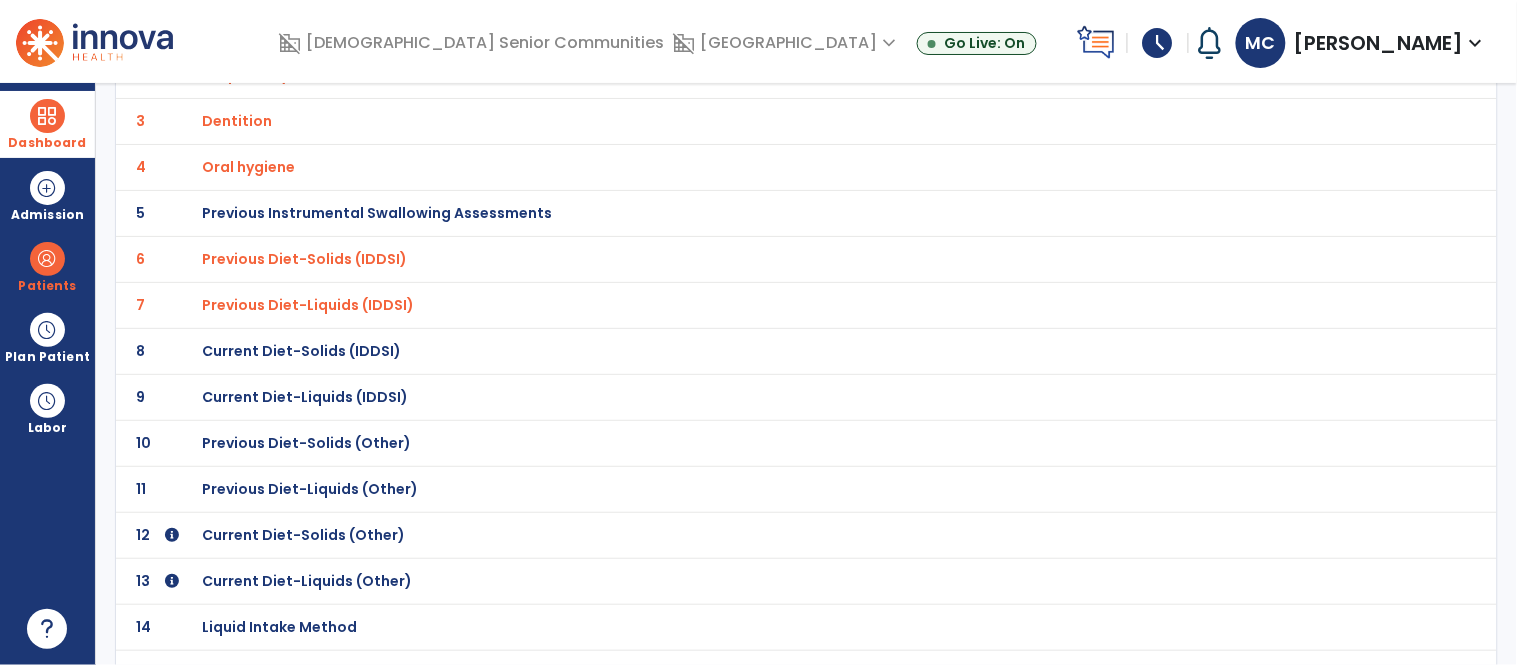 click on "Previous Diet-Solids (IDDSI)" at bounding box center [272, 75] 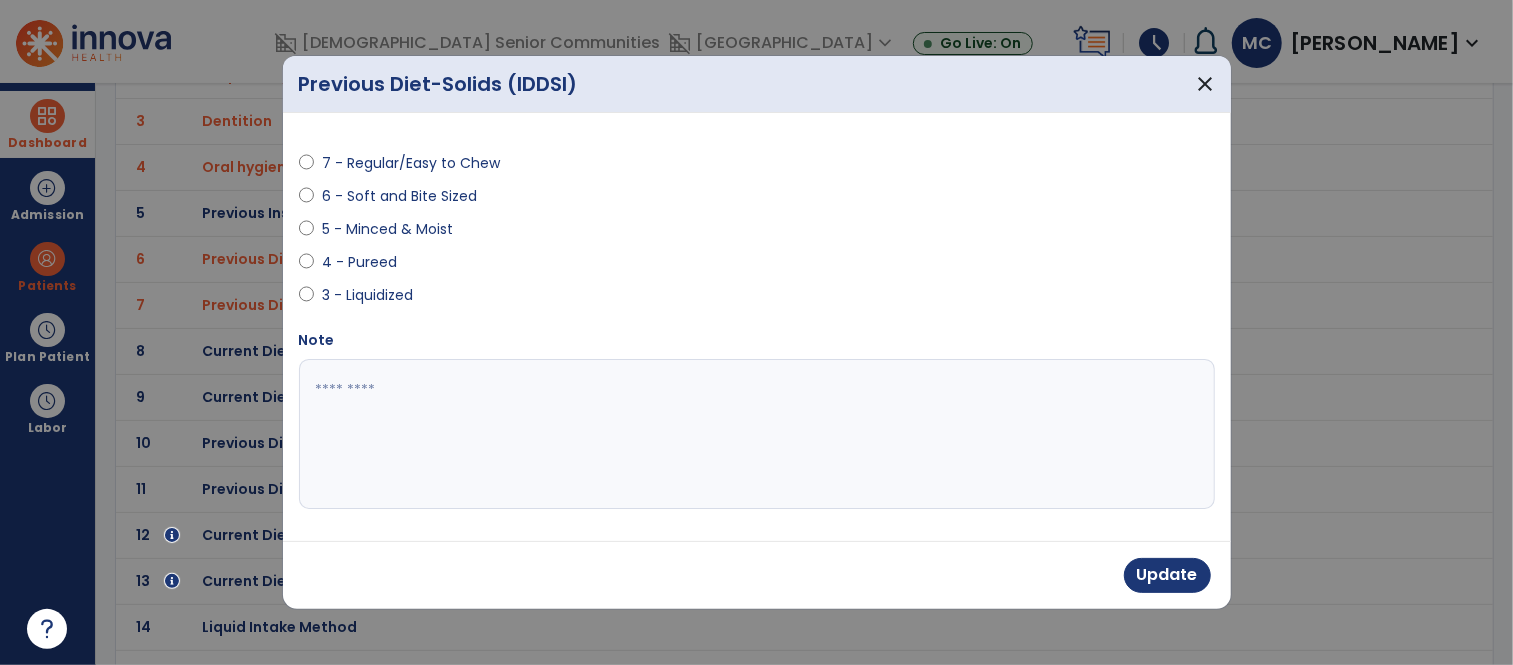 click at bounding box center [757, 434] 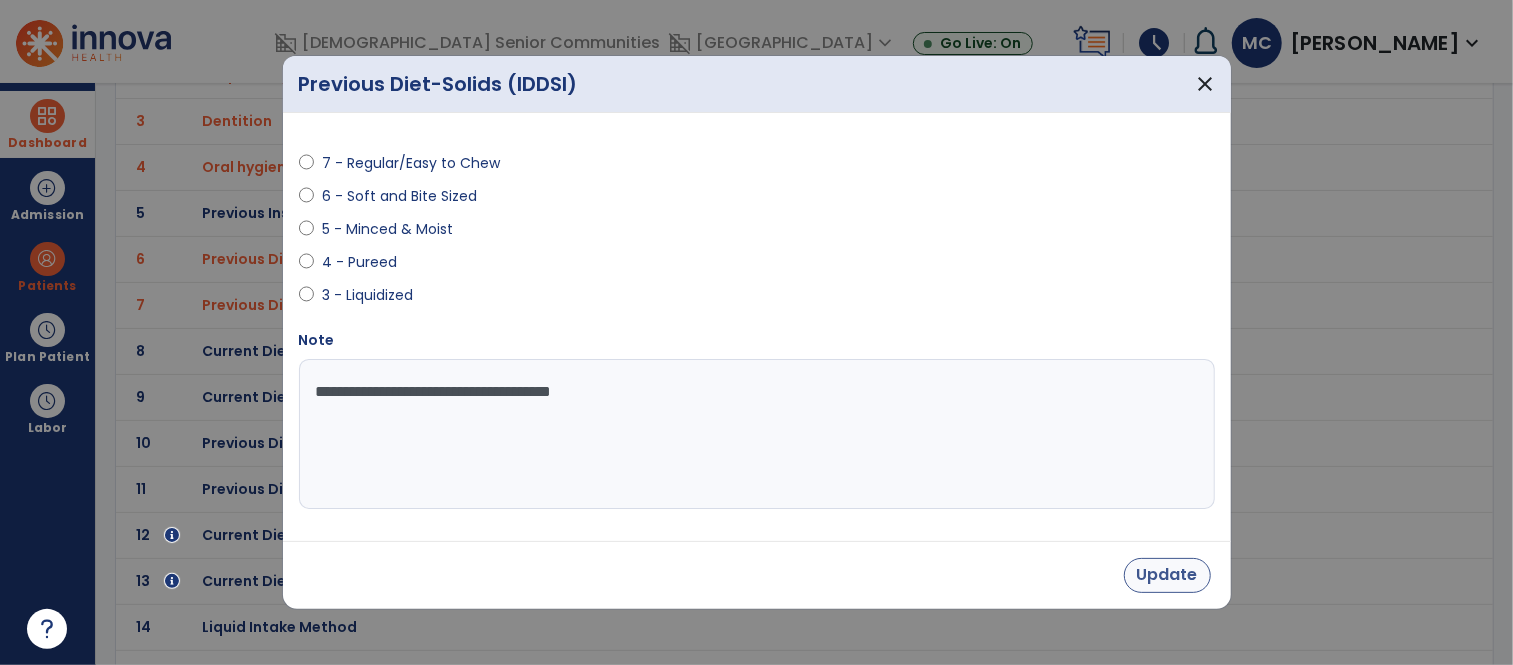 type on "**********" 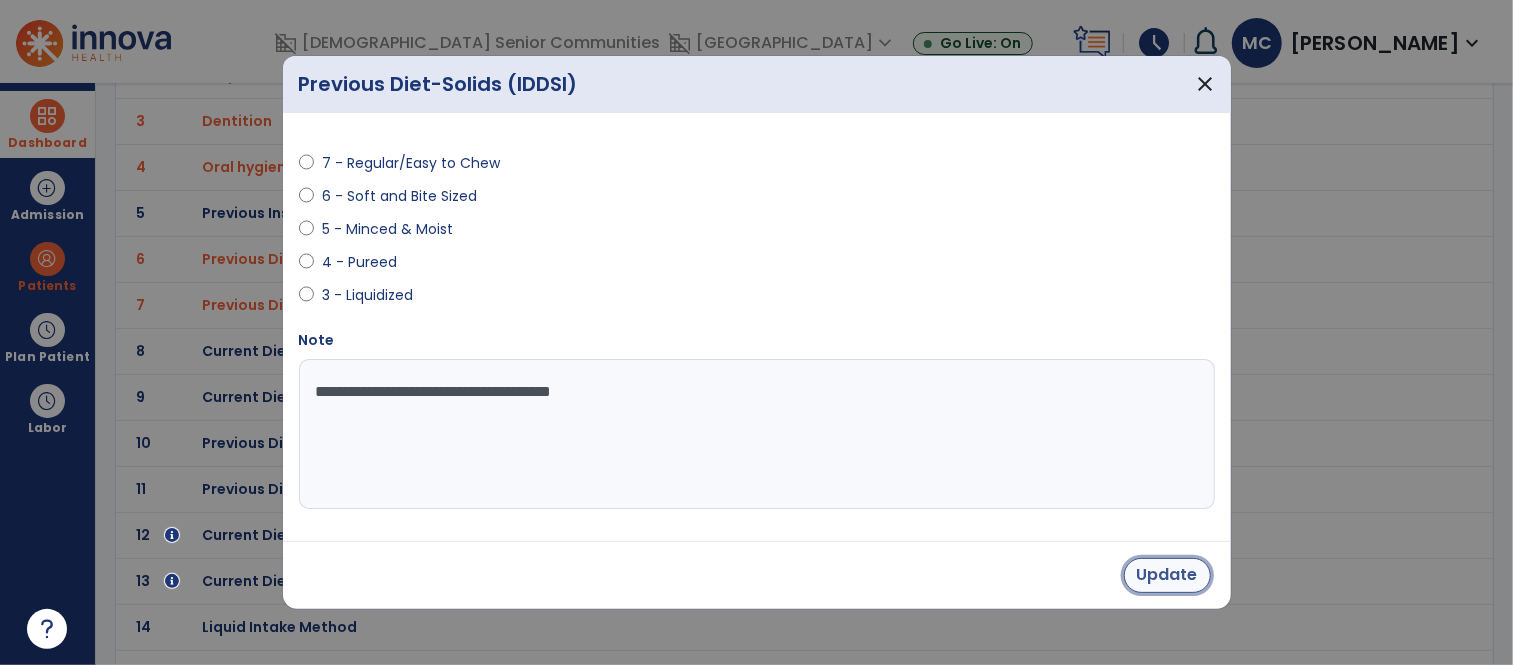 click on "Update" at bounding box center (1167, 575) 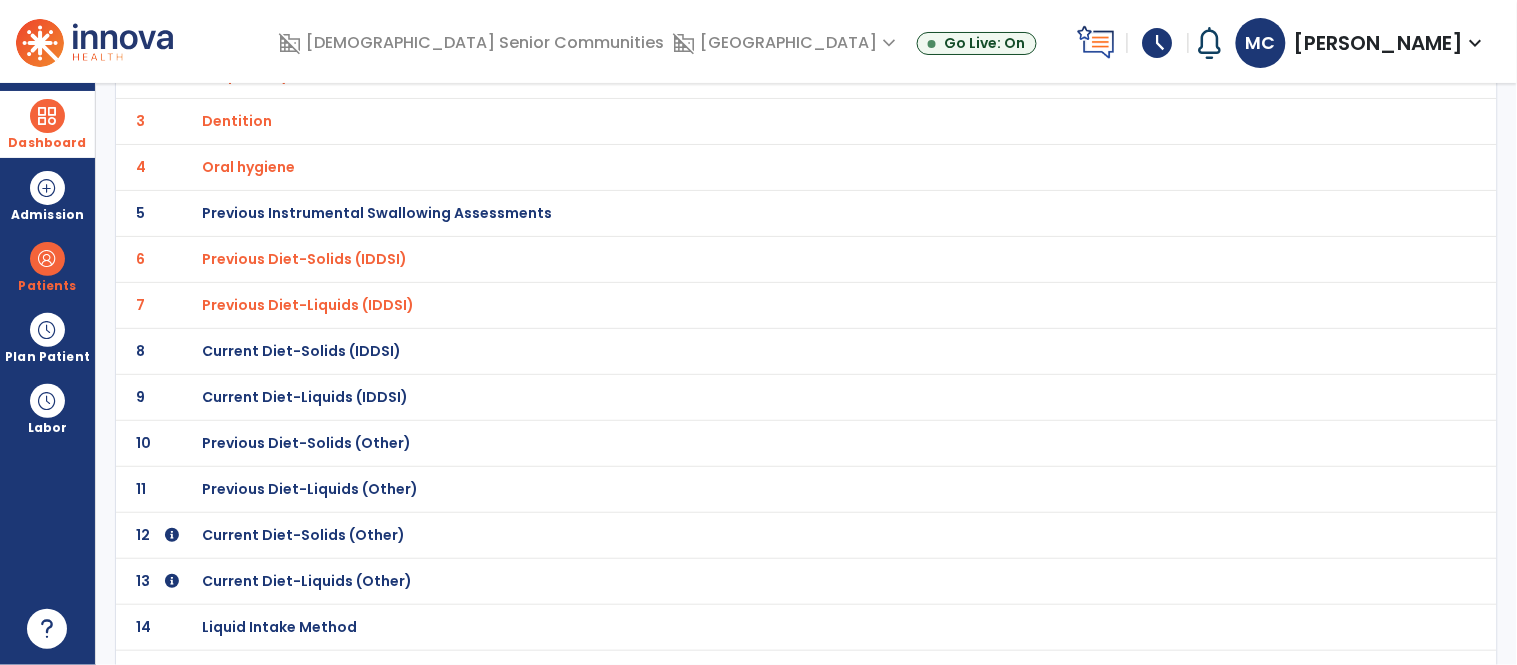 click on "Current Diet-Solids (IDDSI)" at bounding box center [322, 29] 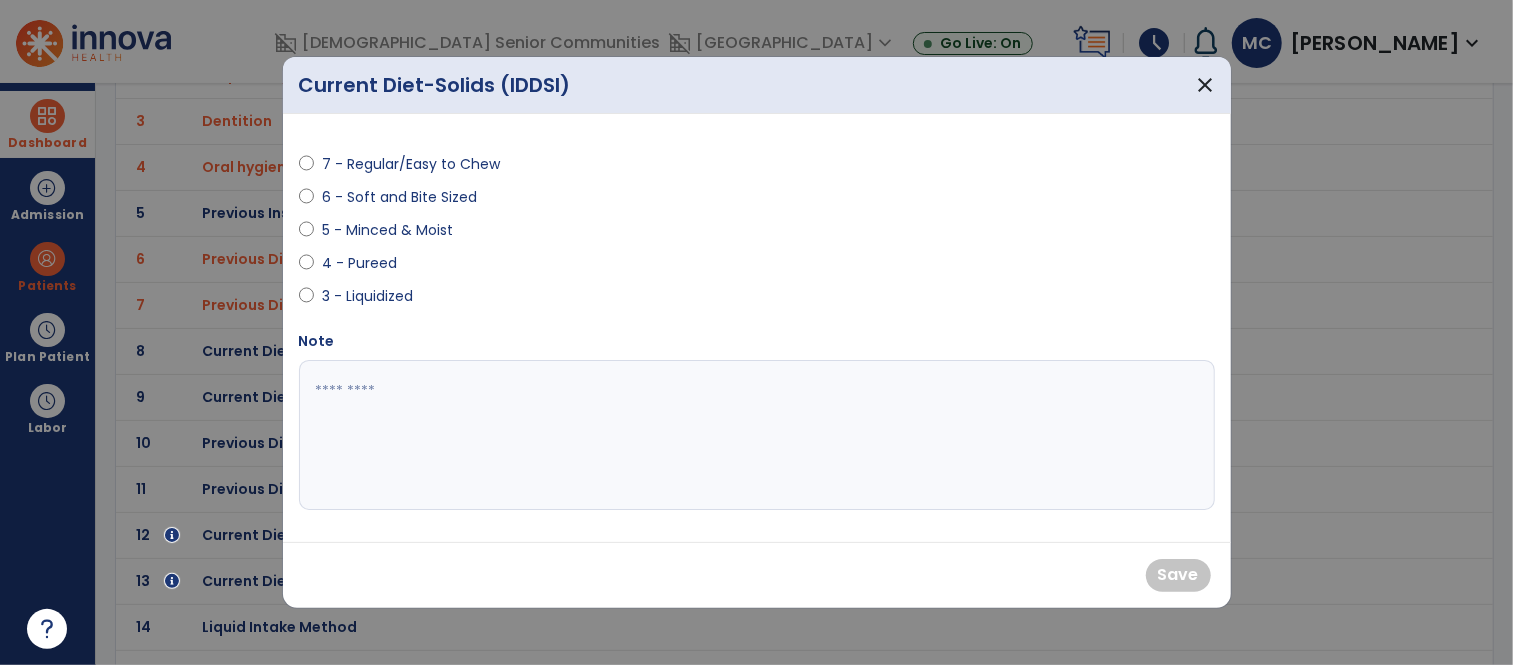 click on "7 - Regular/Easy to Chew" at bounding box center [411, 164] 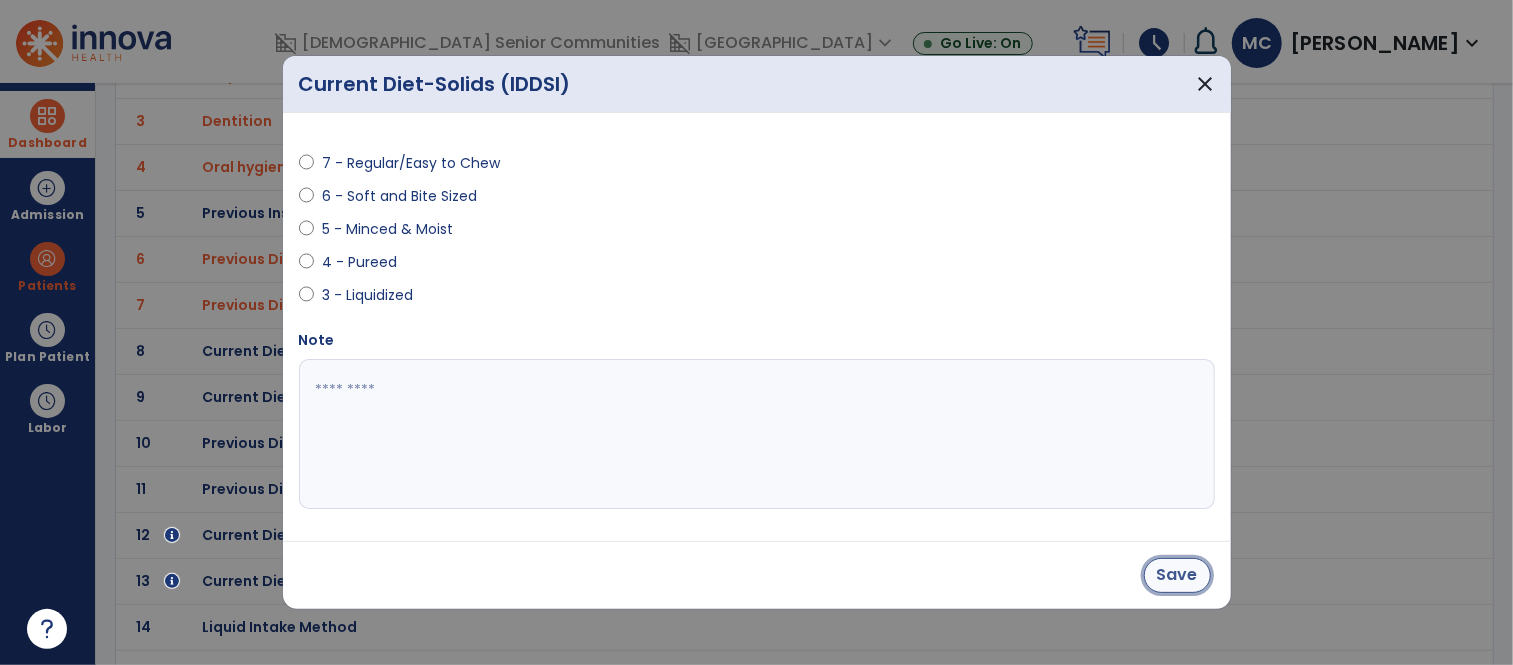 click on "Save" at bounding box center (1177, 575) 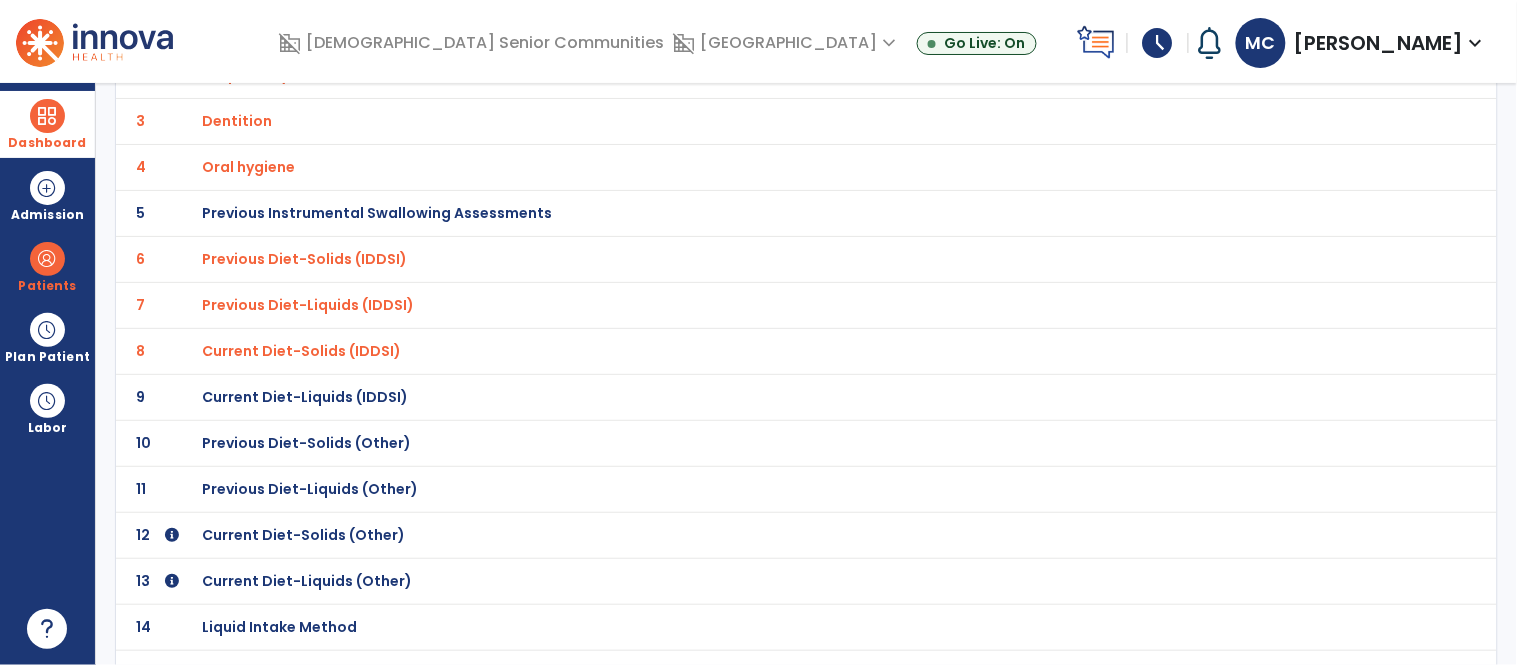 click on "Current Diet-Liquids (IDDSI)" at bounding box center (322, 29) 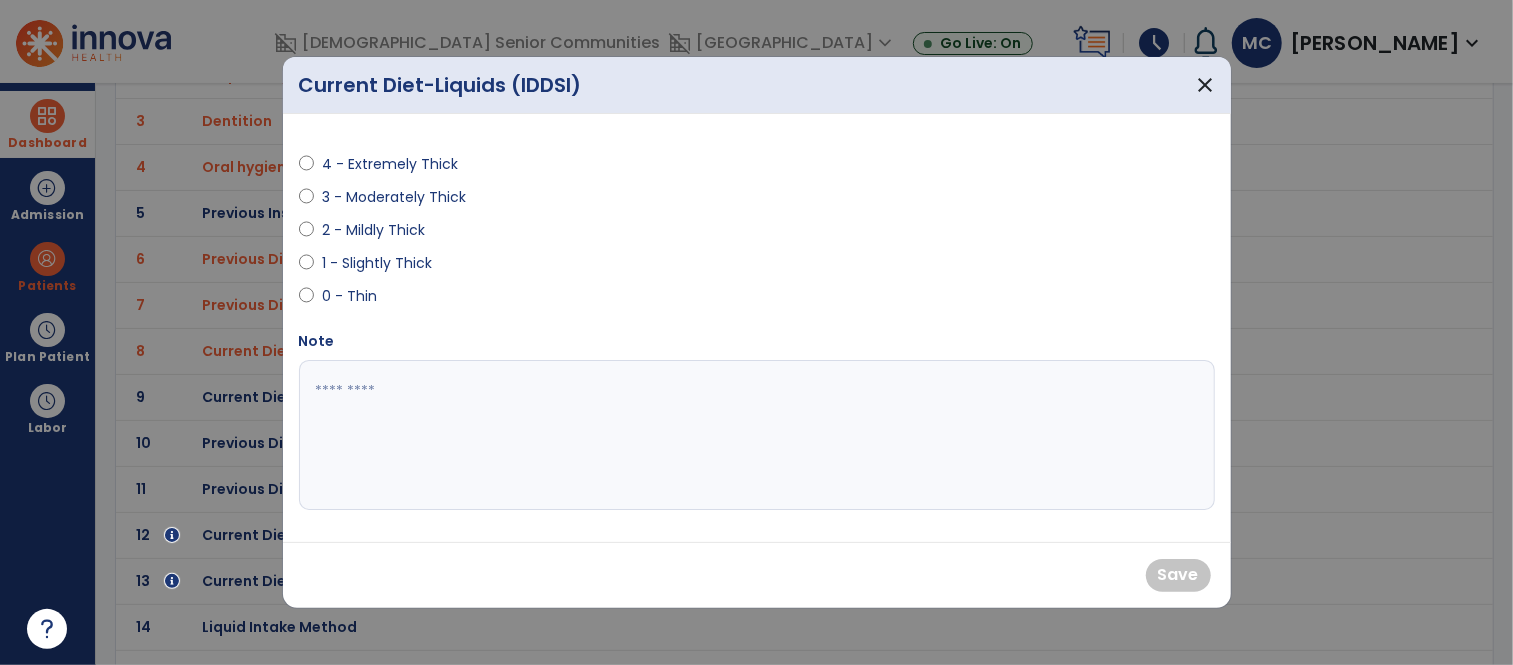 click on "0 - Thin" at bounding box center (357, 296) 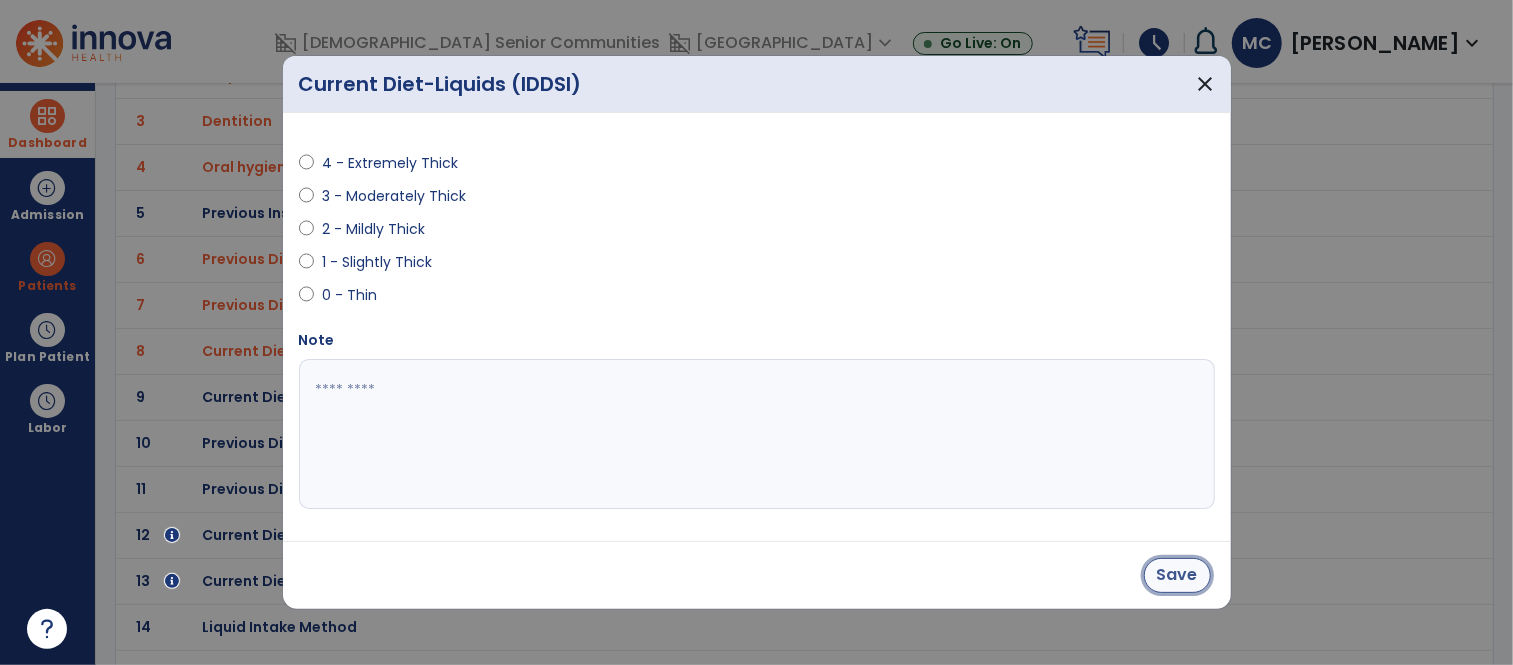 click on "Save" at bounding box center [1177, 575] 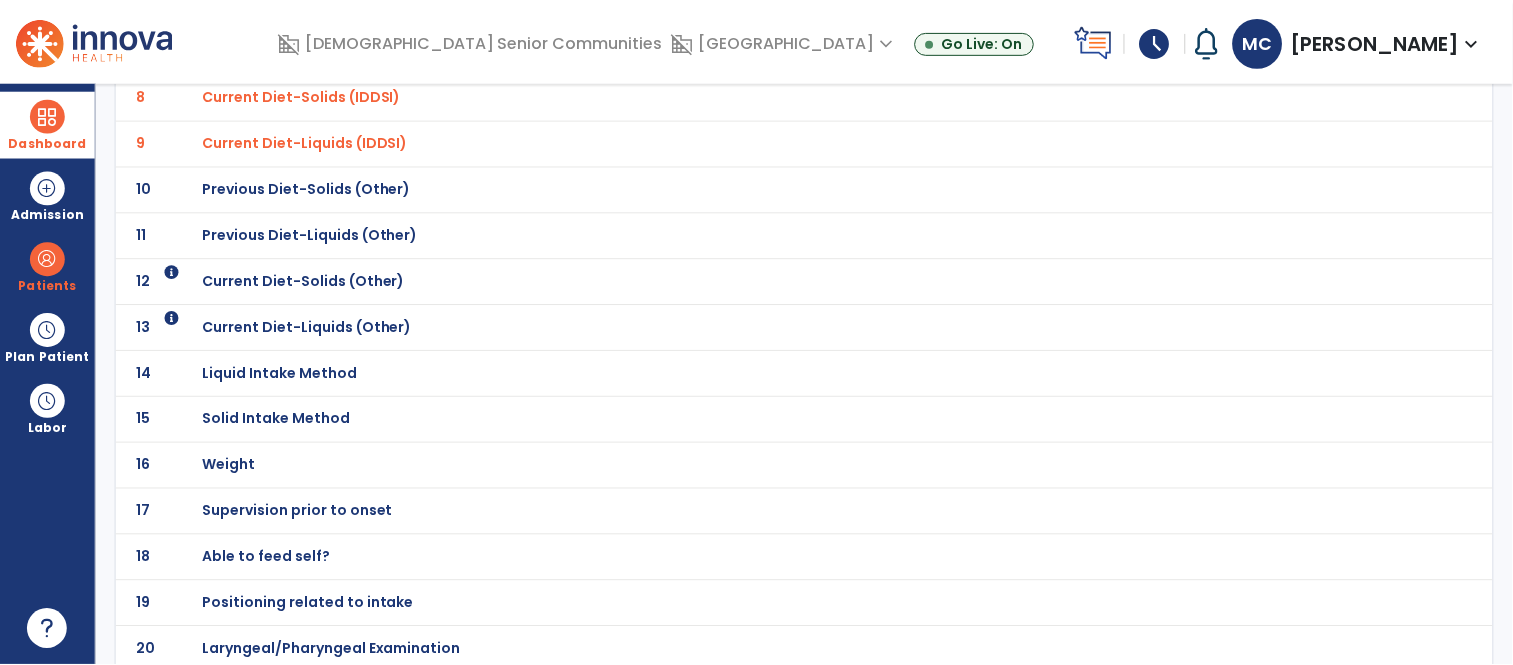 scroll, scrollTop: 505, scrollLeft: 0, axis: vertical 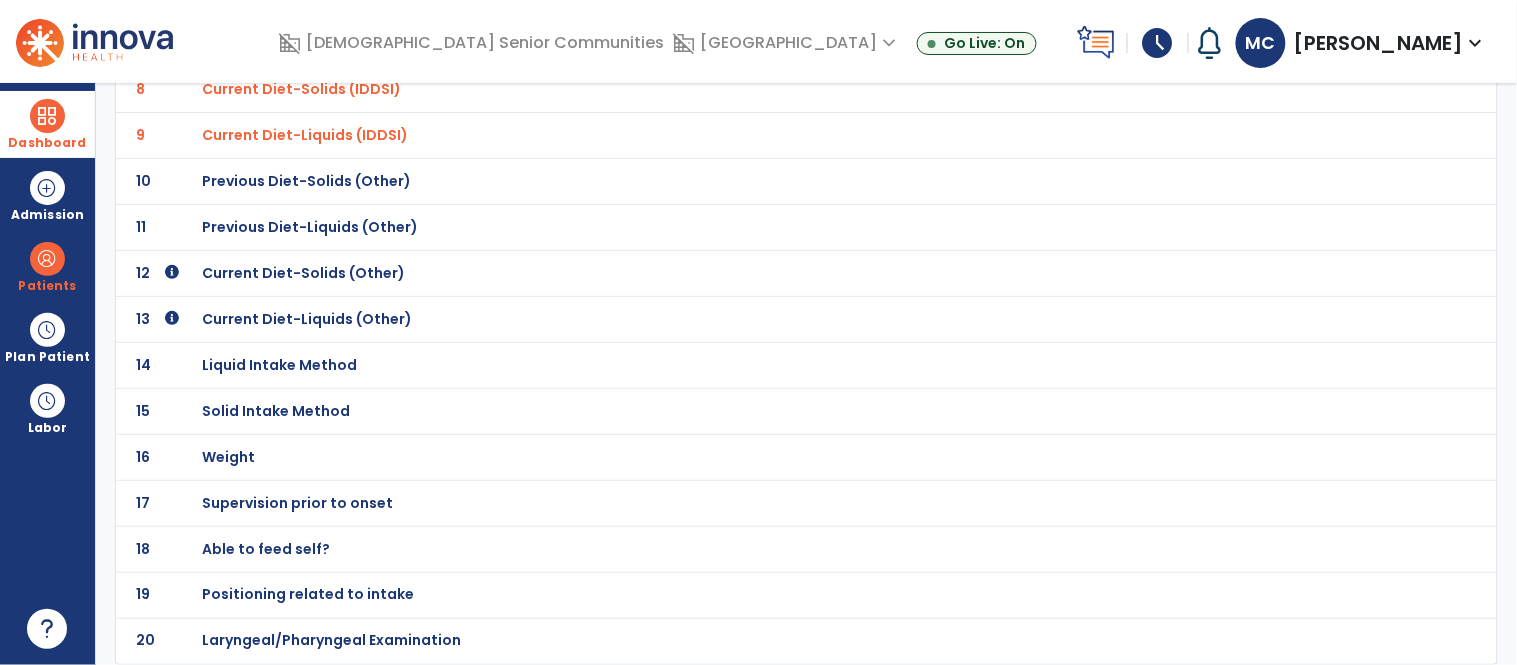 click on "Laryngeal/Pharyngeal Examination" at bounding box center (322, -233) 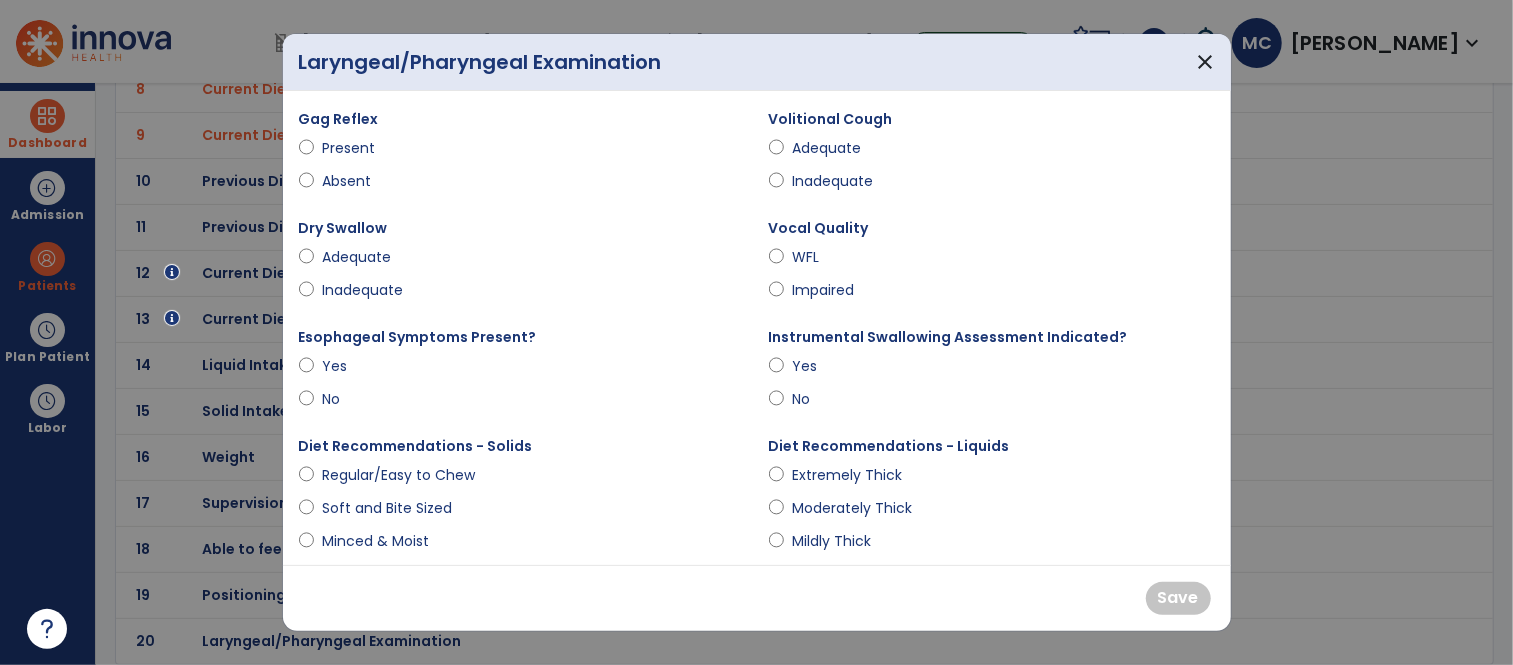 click on "Adequate" at bounding box center (827, 148) 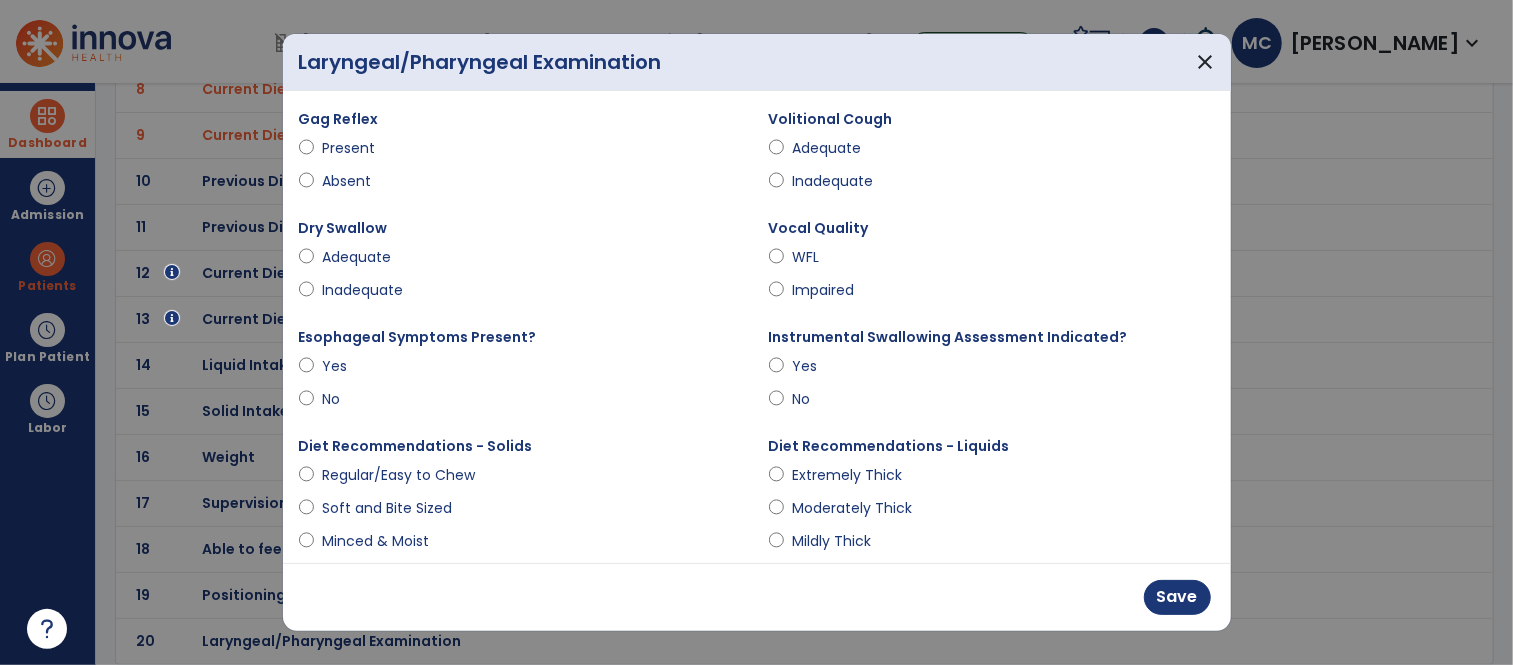 click on "WFL" at bounding box center [827, 257] 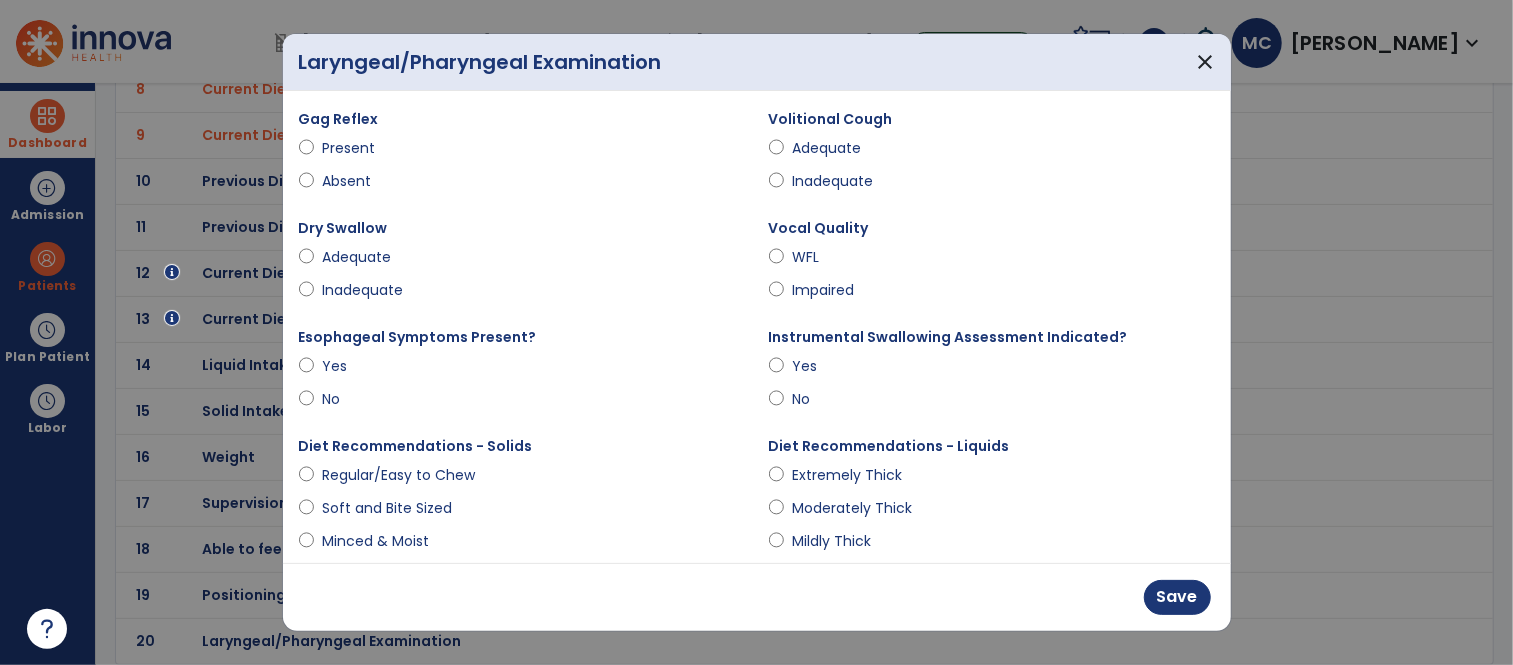 click on "Yes" at bounding box center [357, 366] 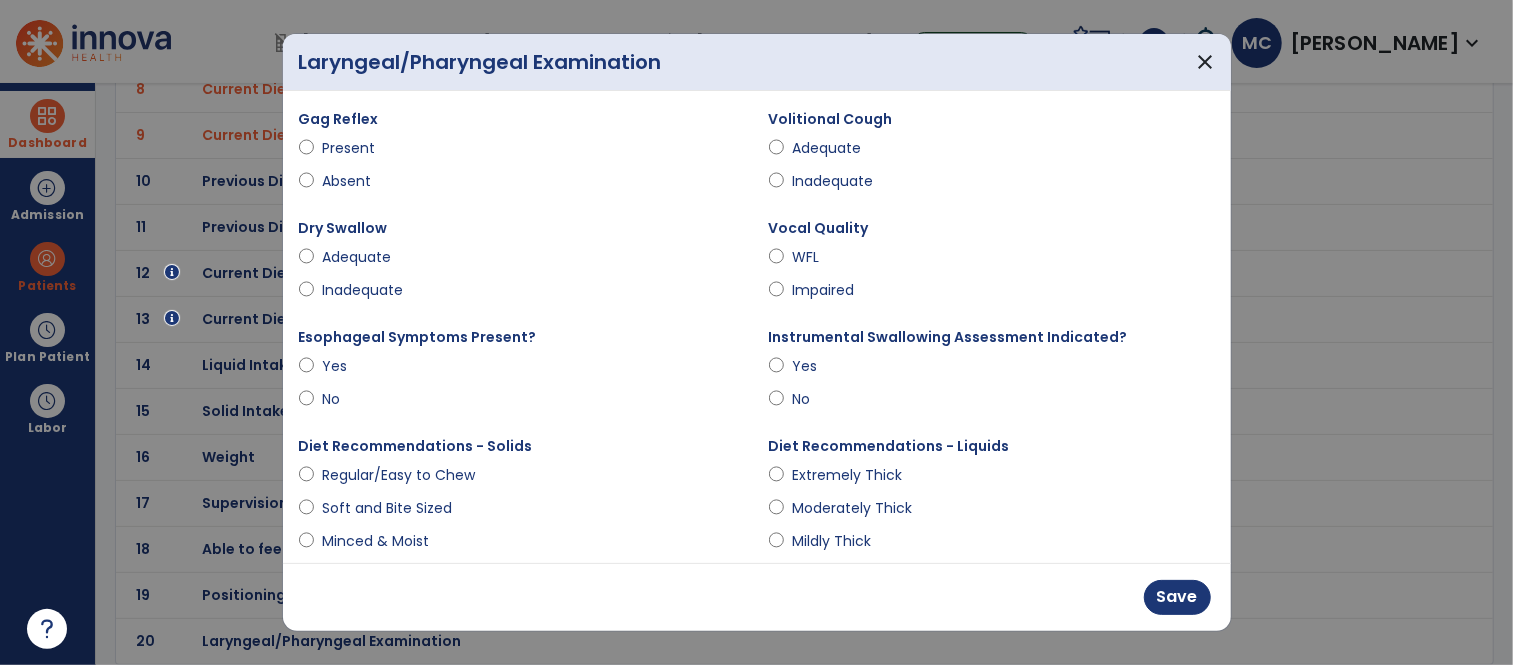 click on "Adequate" at bounding box center [357, 257] 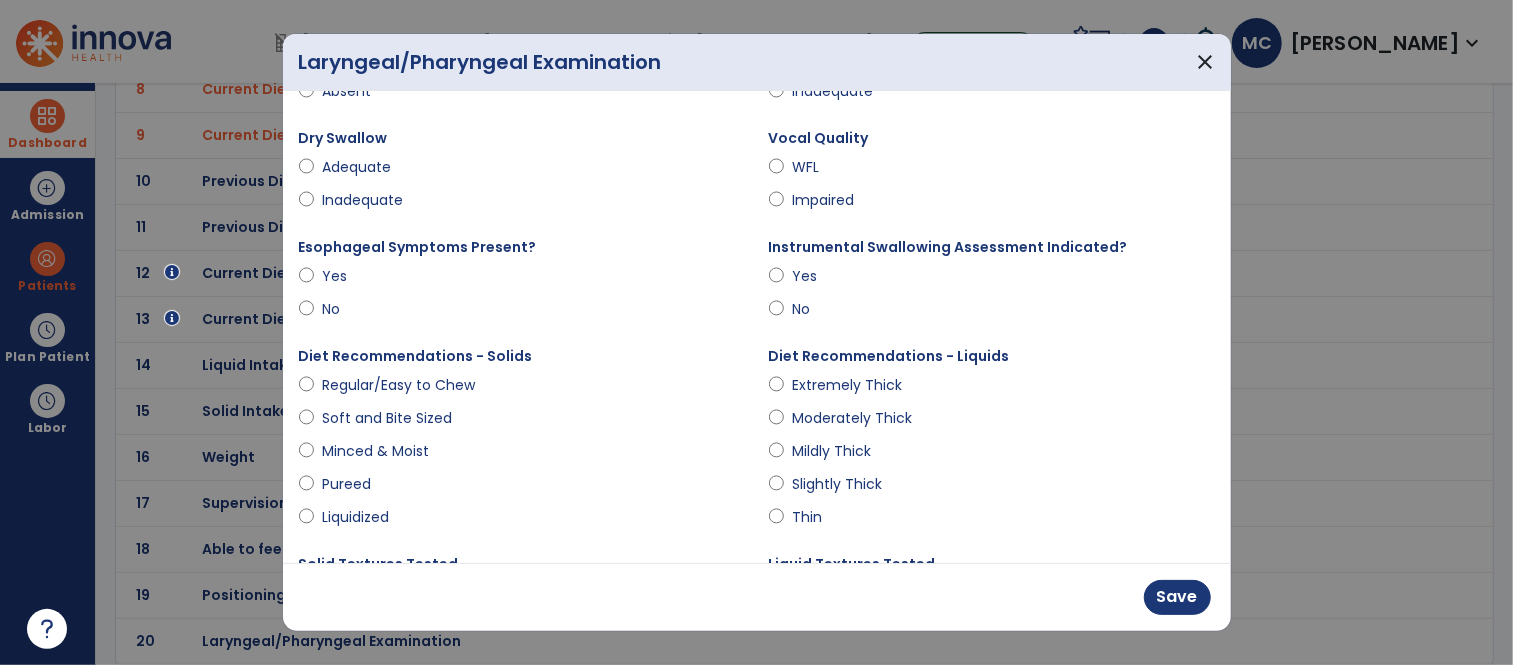 scroll, scrollTop: 113, scrollLeft: 0, axis: vertical 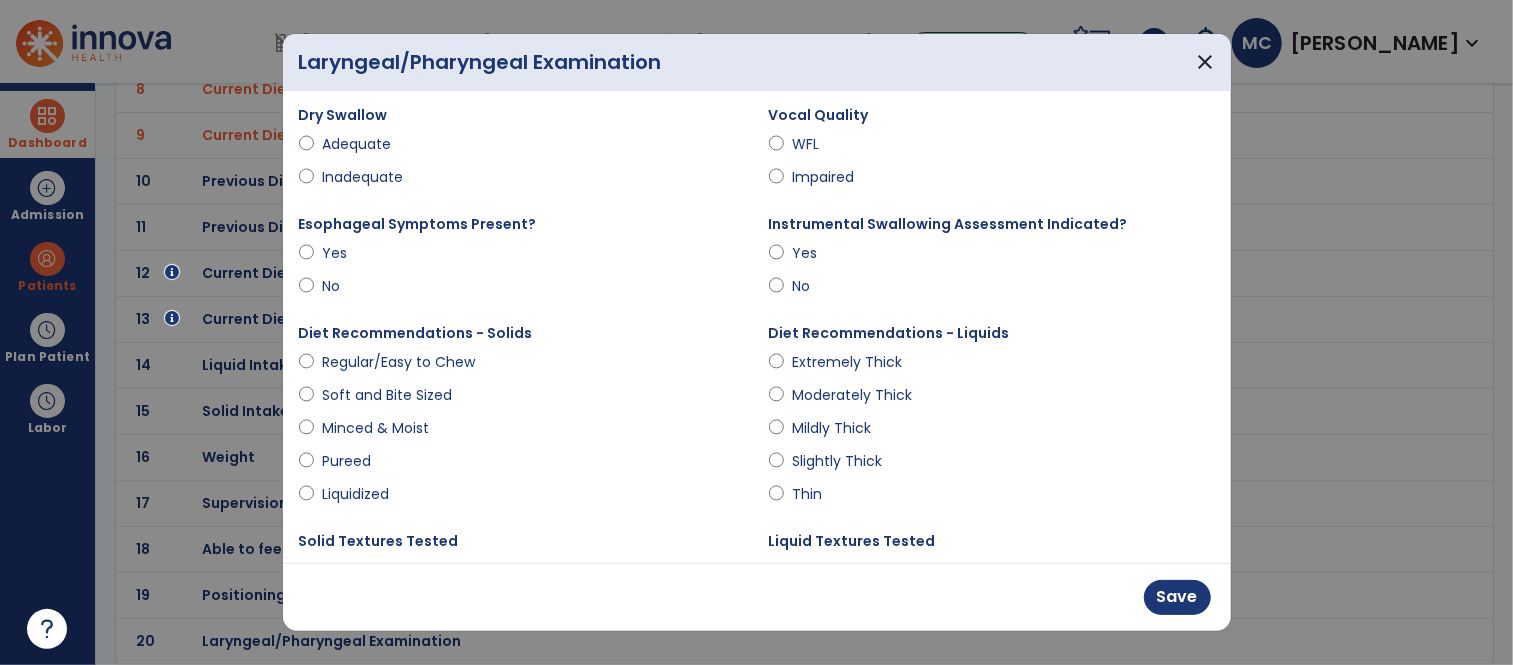 click on "Regular/Easy to Chew" at bounding box center [398, 362] 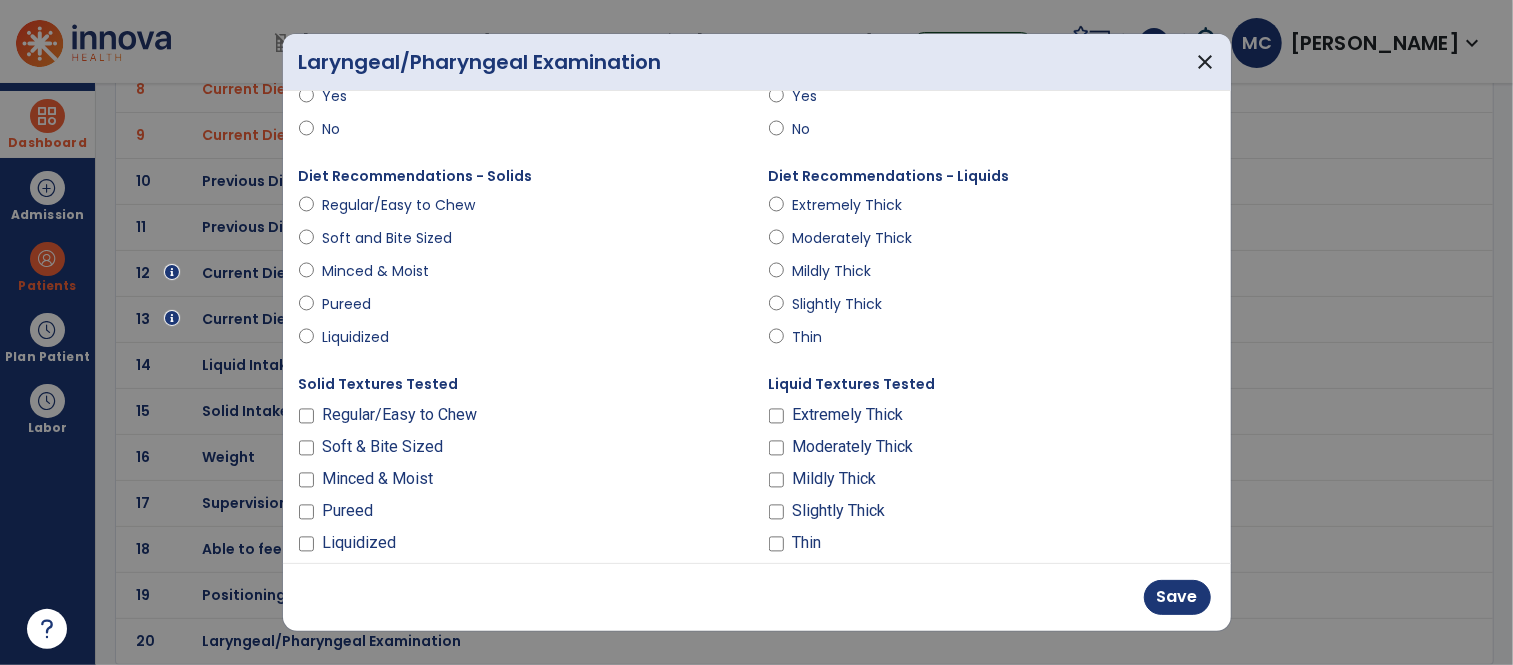 scroll, scrollTop: 284, scrollLeft: 0, axis: vertical 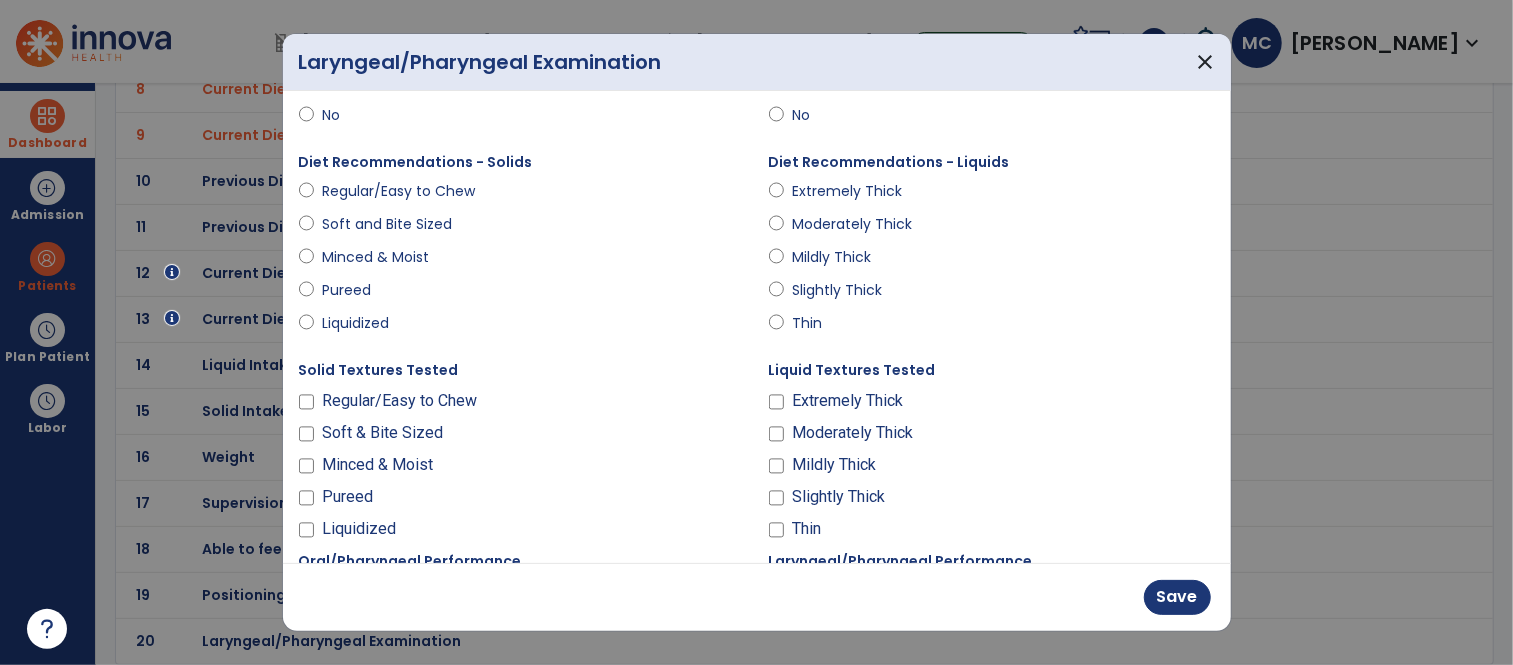 click on "Regular/Easy to Chew" at bounding box center (399, 401) 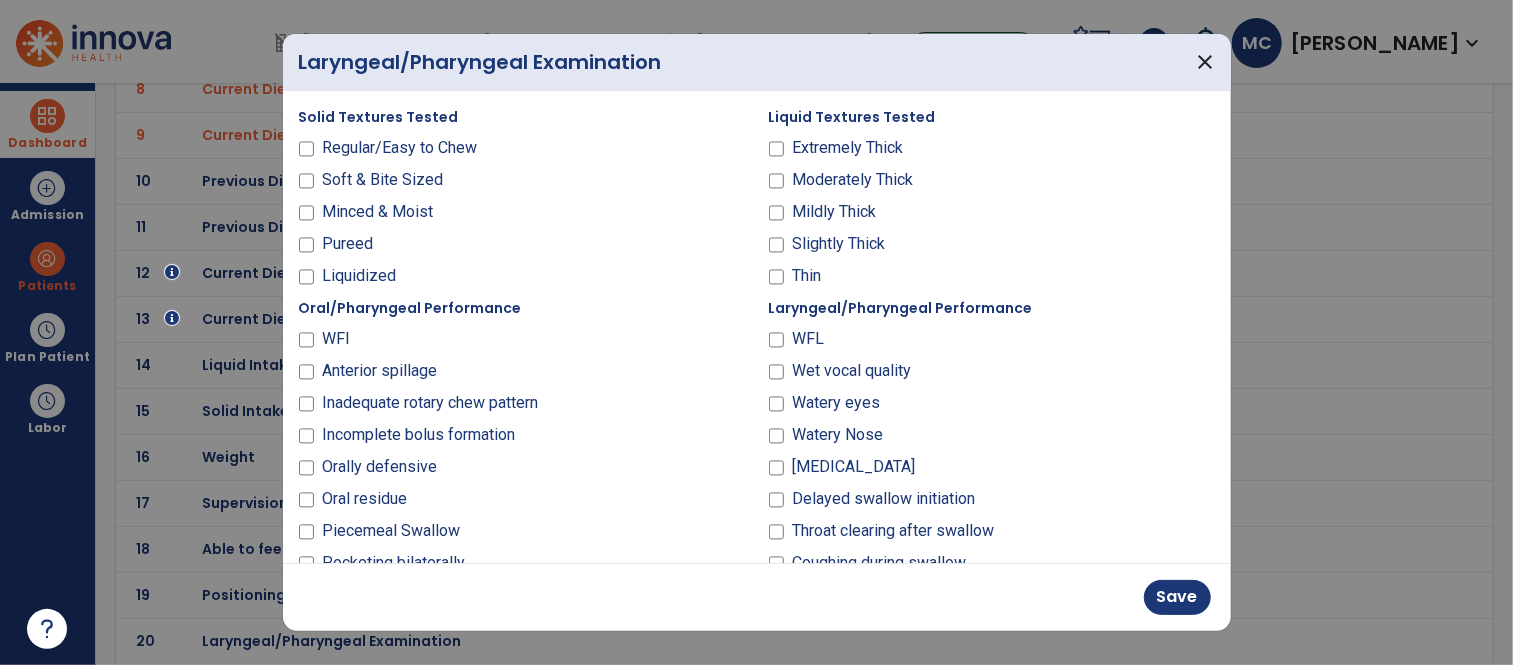 scroll, scrollTop: 655, scrollLeft: 0, axis: vertical 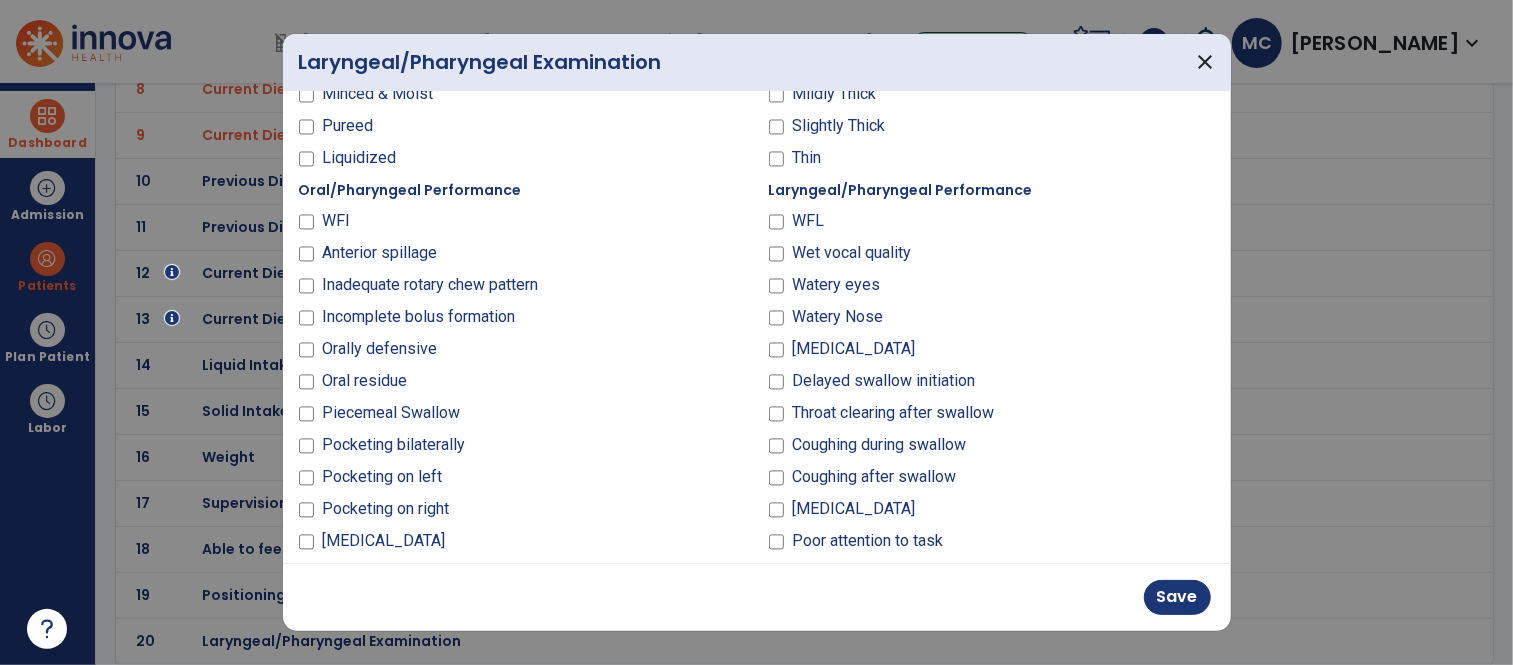 click on "WFl" at bounding box center (335, 221) 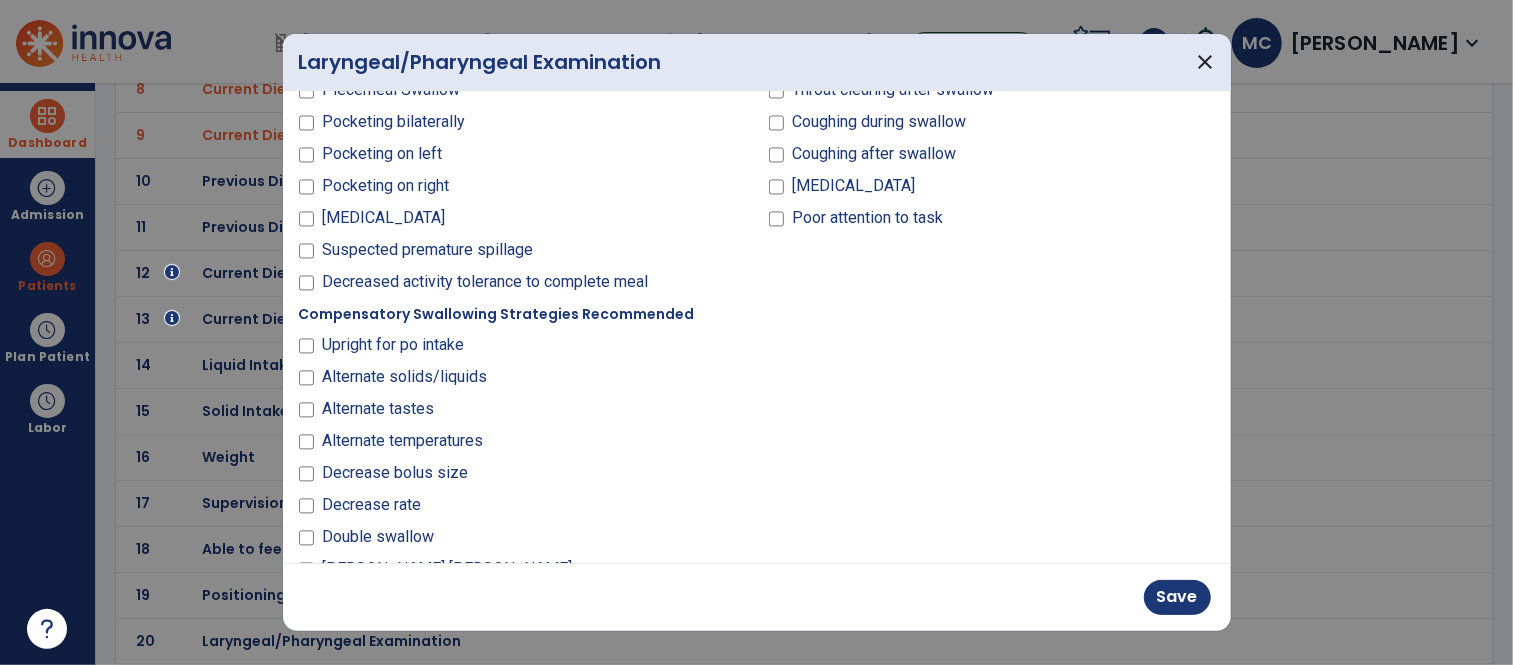 scroll, scrollTop: 1005, scrollLeft: 0, axis: vertical 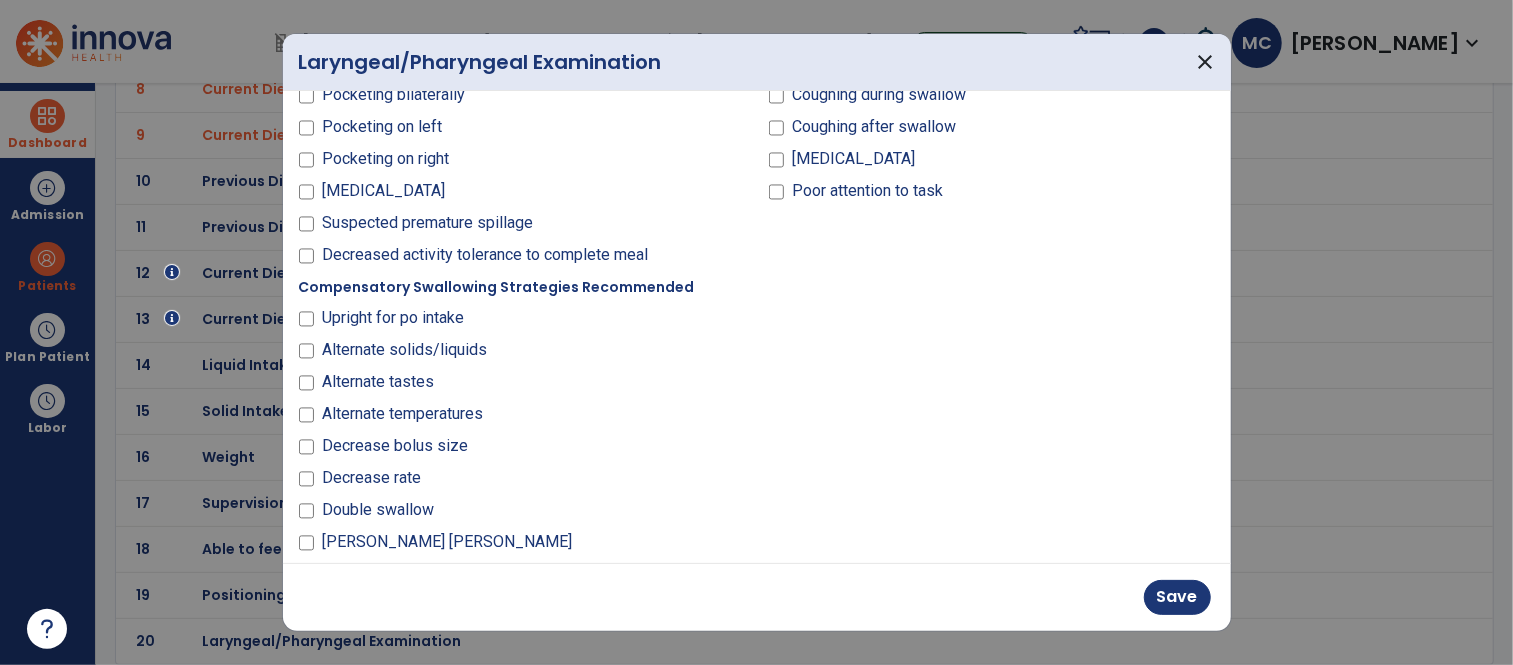 click on "Upright for po intake" at bounding box center (393, 318) 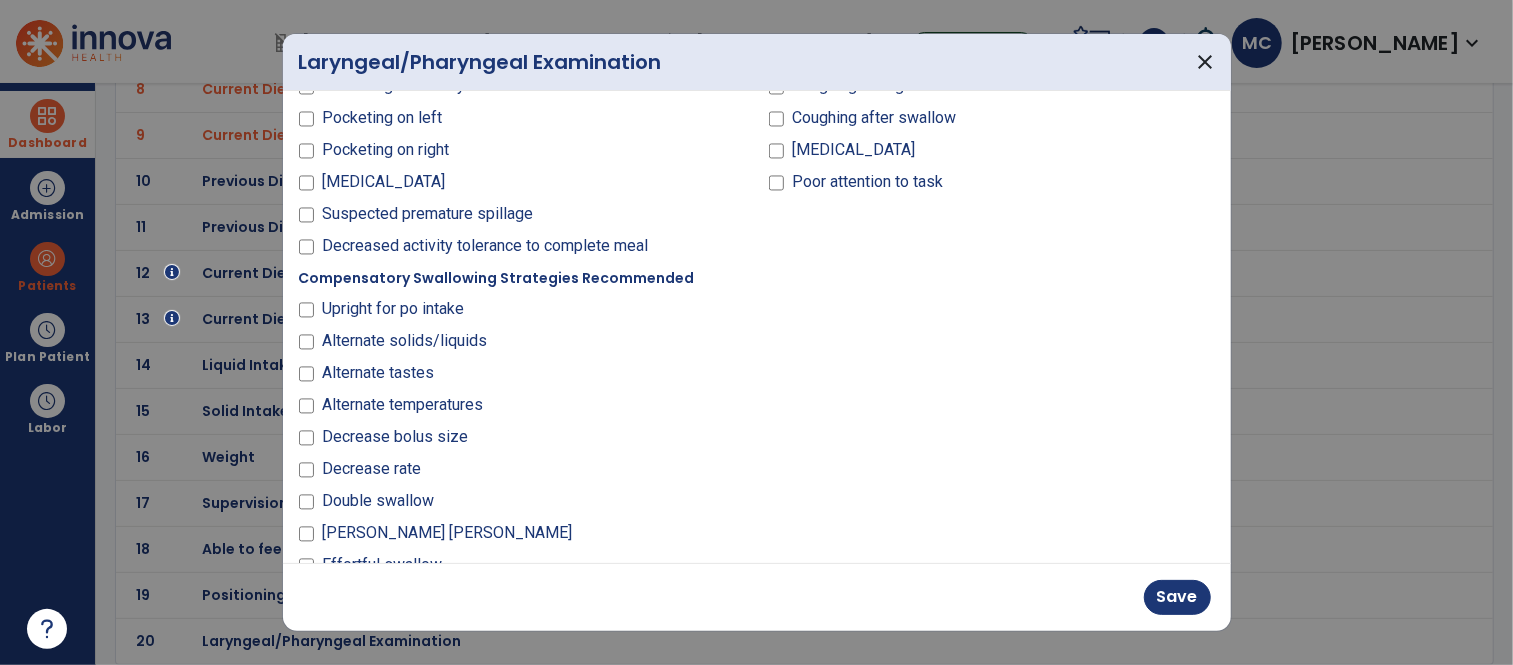scroll, scrollTop: 1016, scrollLeft: 0, axis: vertical 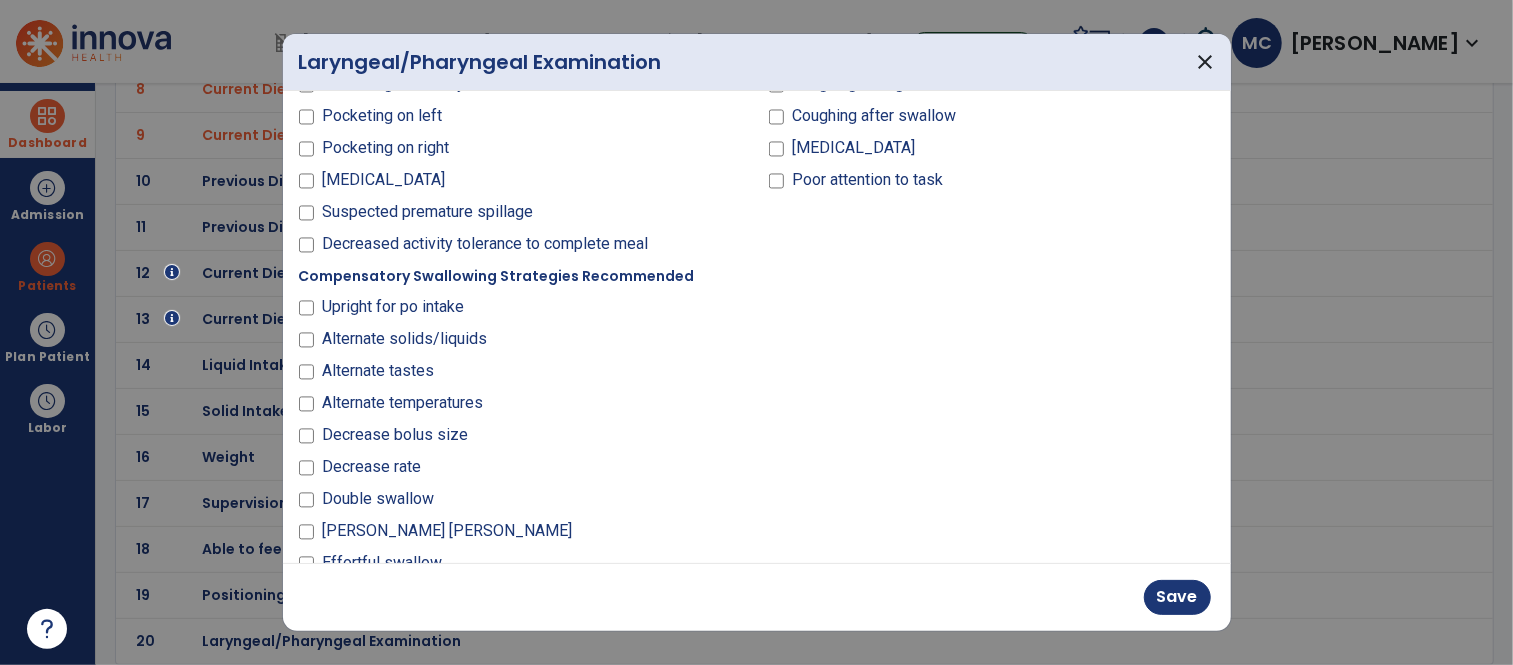 click on "Decrease rate" at bounding box center (371, 467) 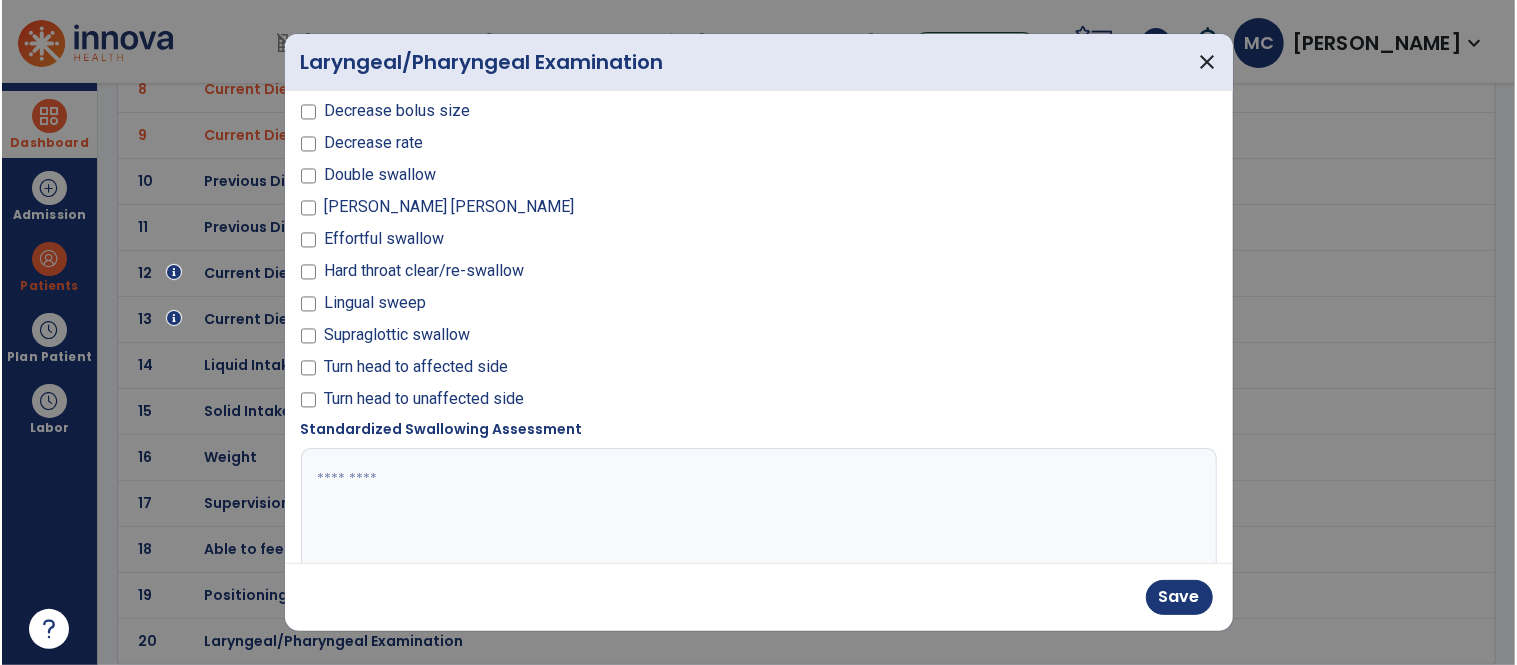 scroll, scrollTop: 1364, scrollLeft: 0, axis: vertical 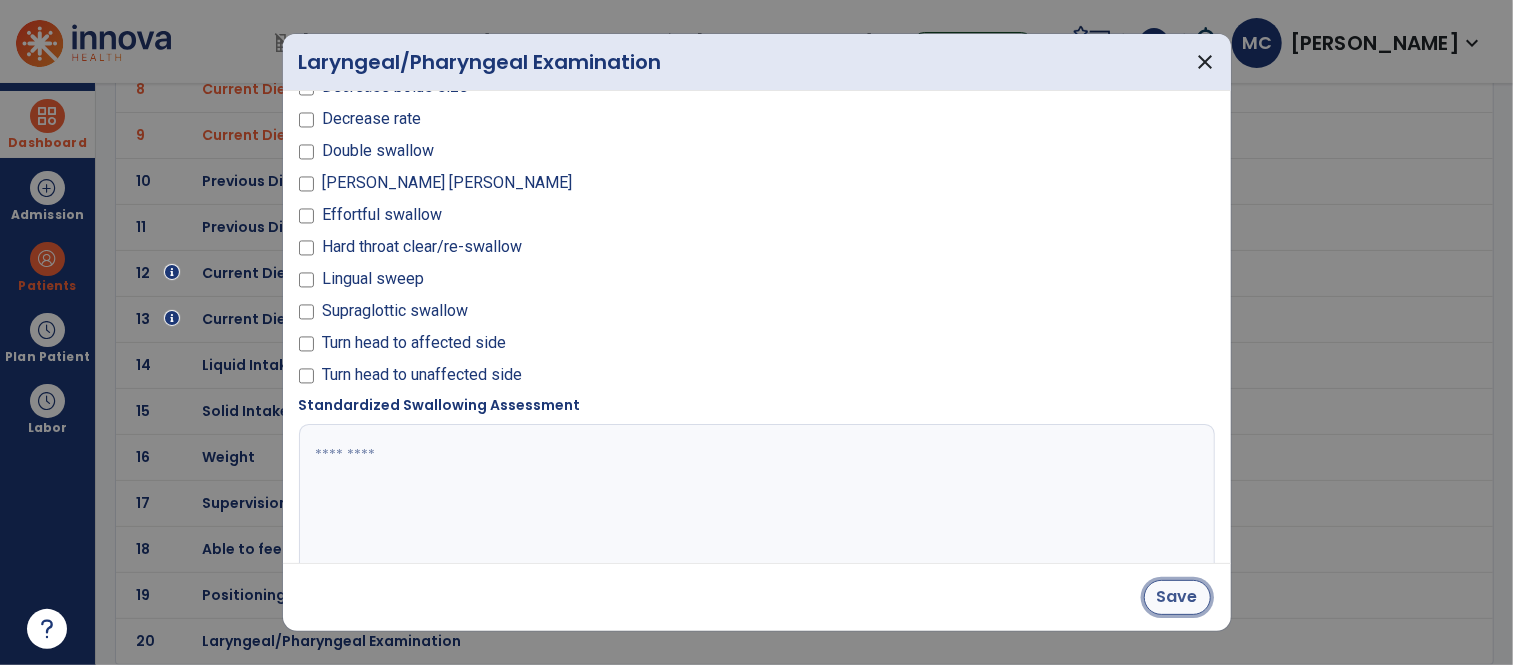 click on "Save" at bounding box center (1177, 597) 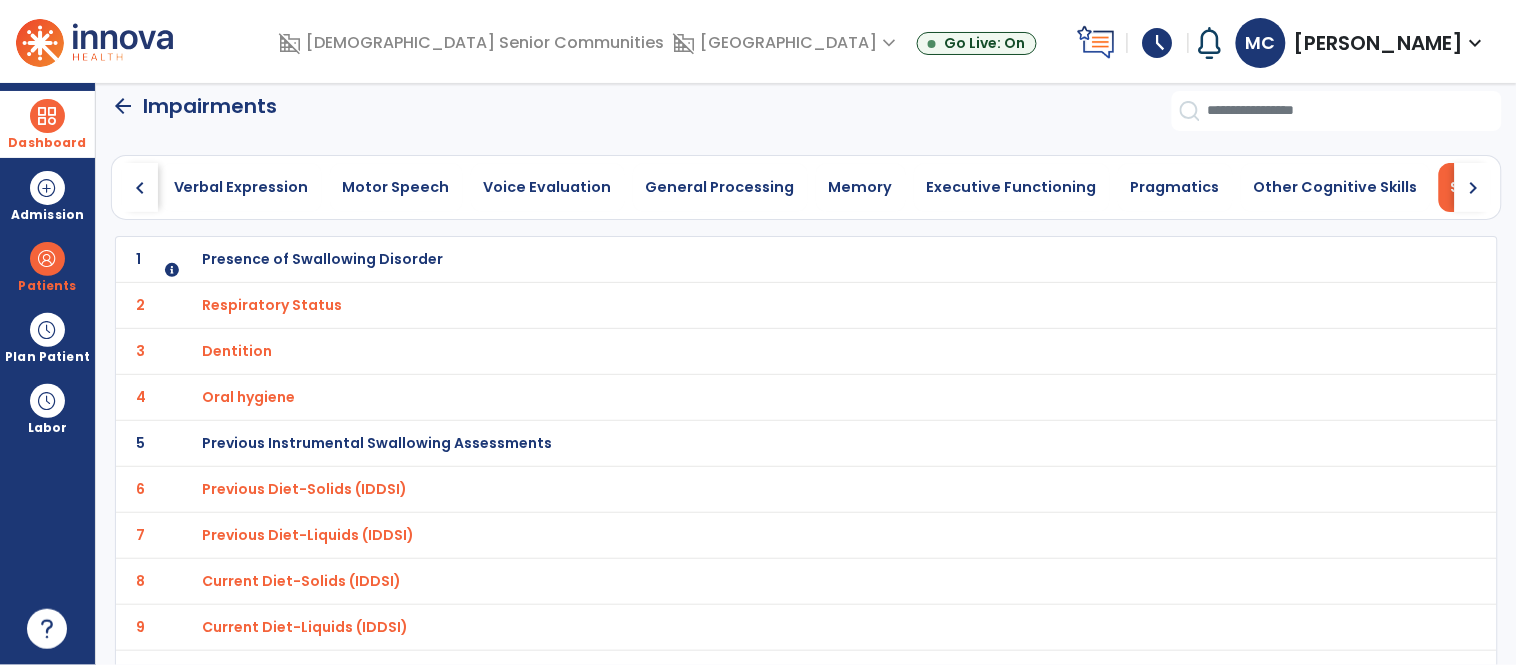 scroll, scrollTop: 0, scrollLeft: 0, axis: both 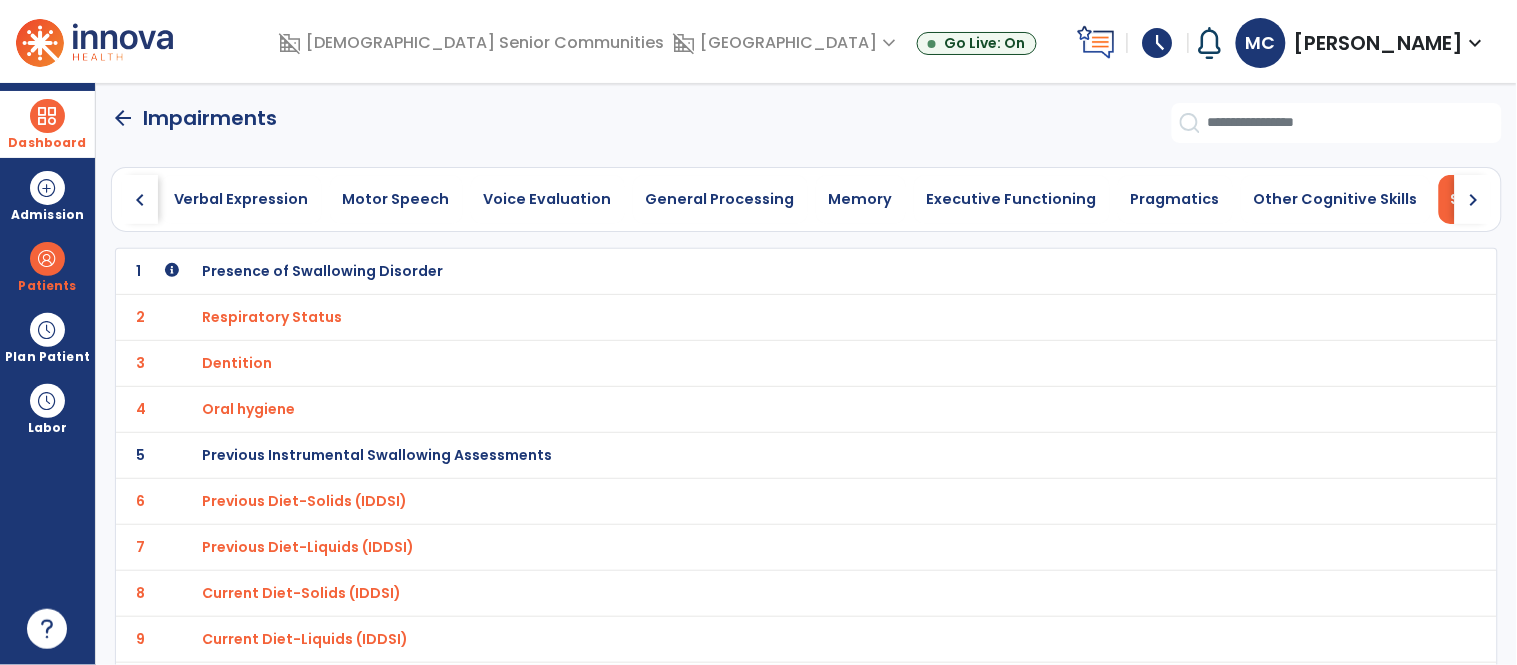 click on "arrow_back" 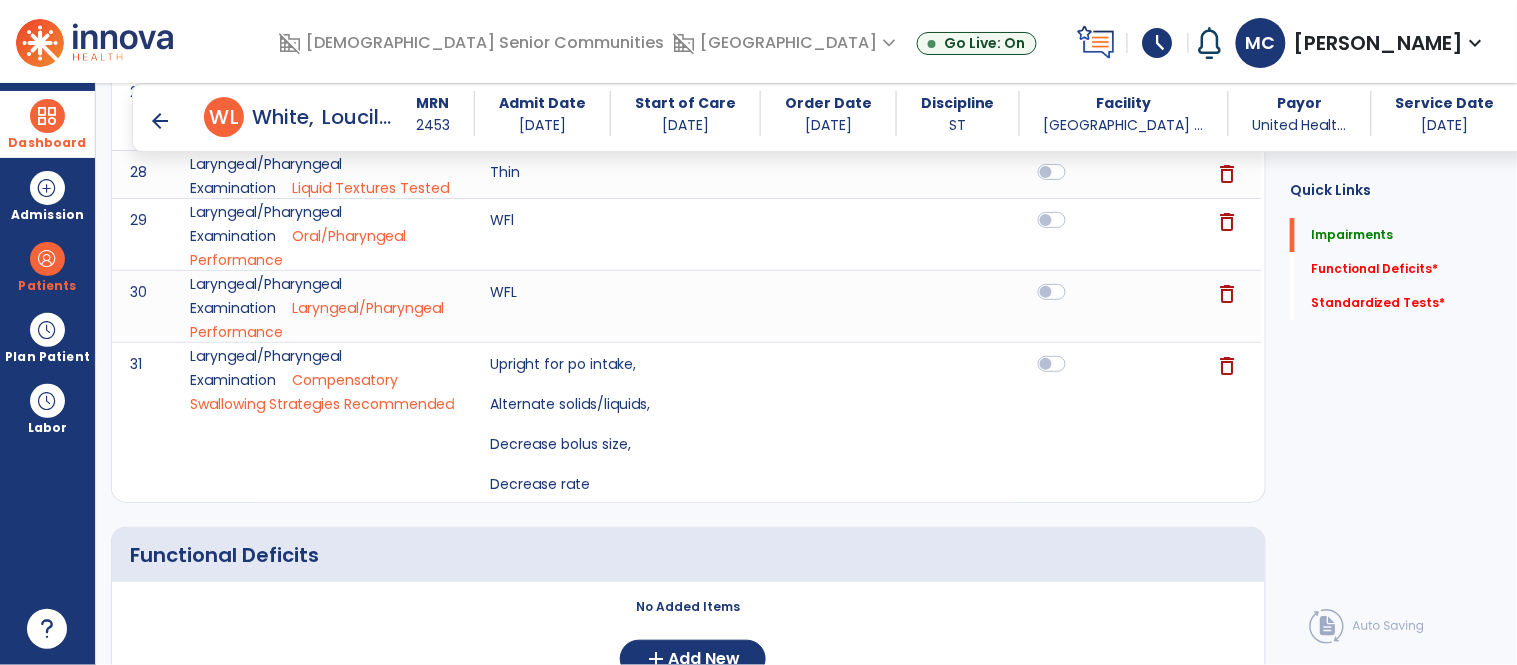 scroll, scrollTop: 1953, scrollLeft: 0, axis: vertical 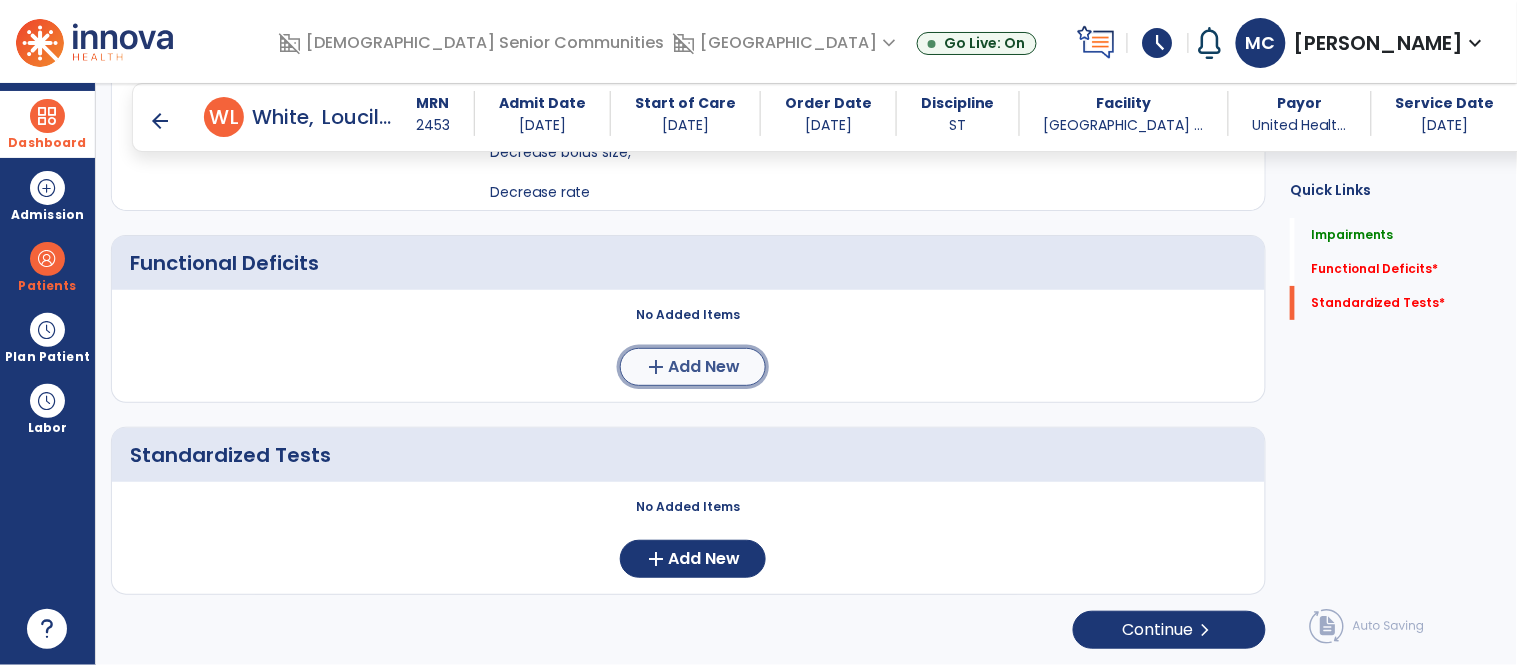 click on "Add New" 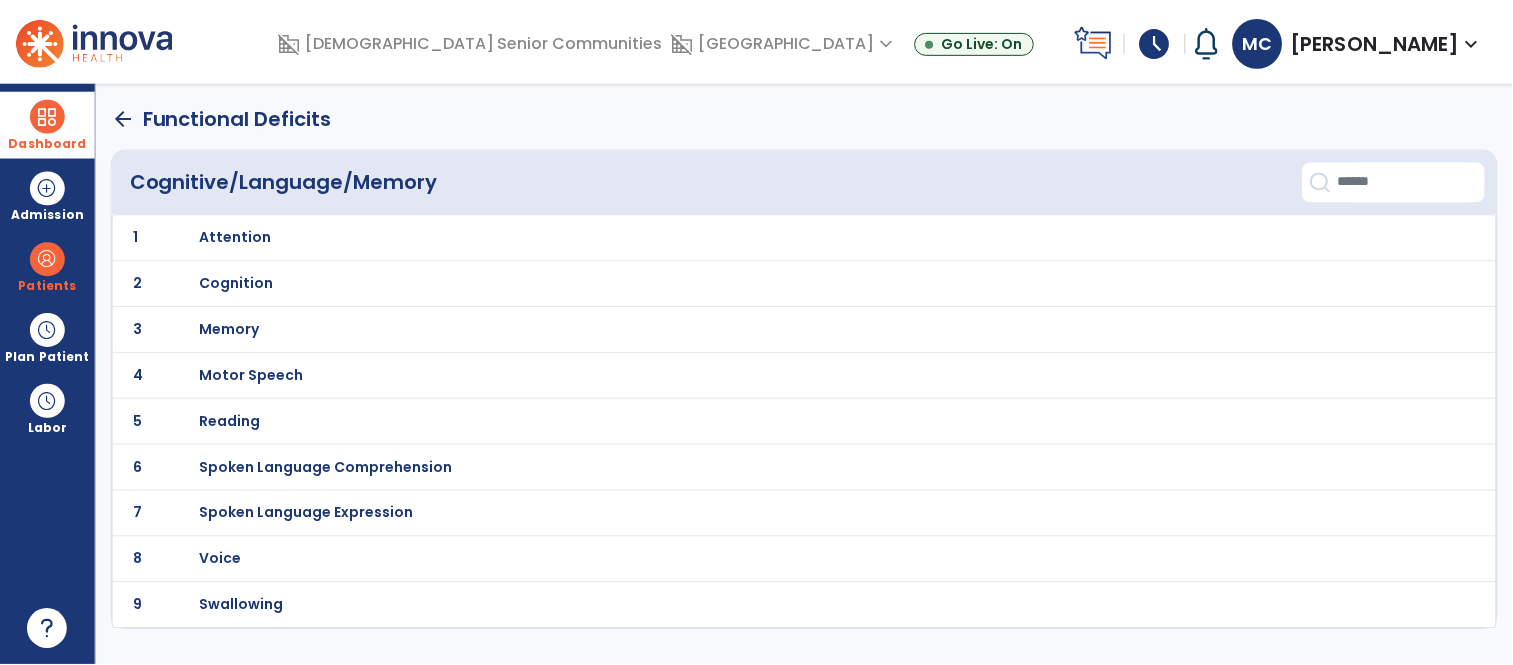 scroll, scrollTop: 0, scrollLeft: 0, axis: both 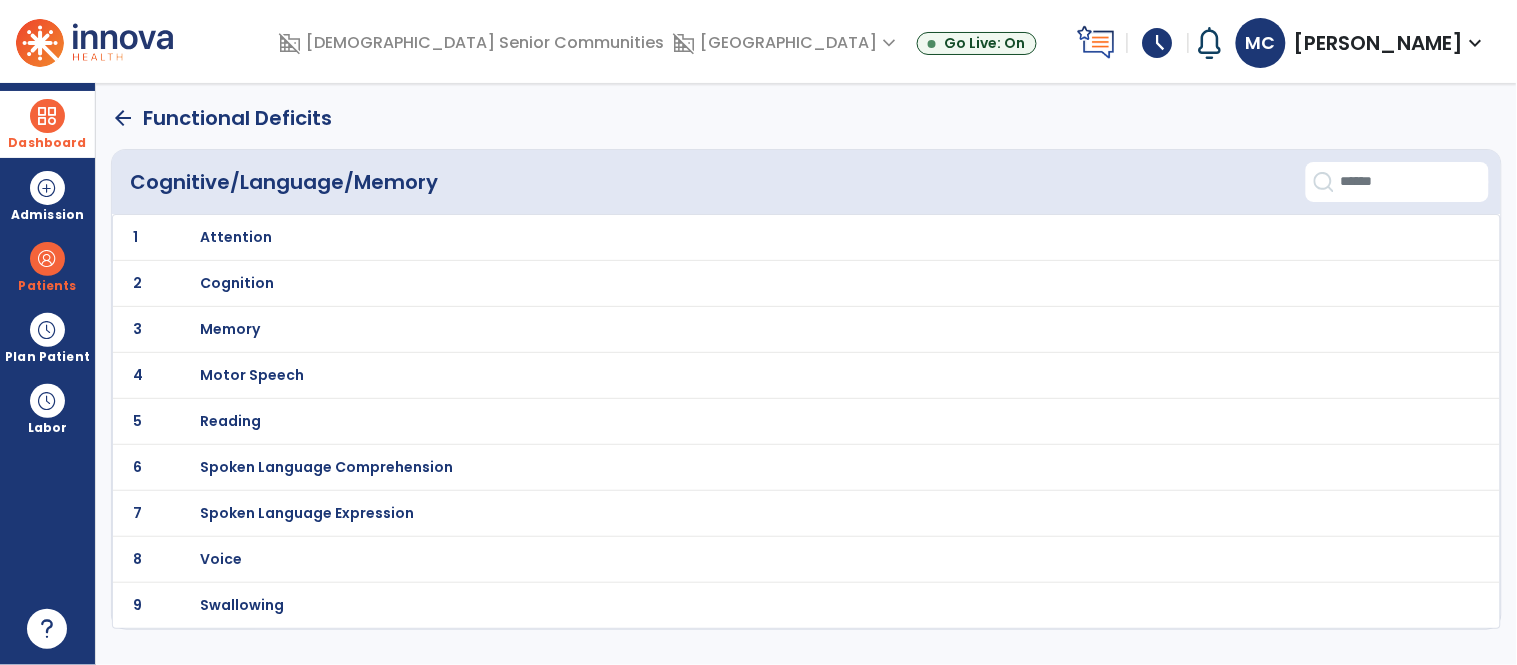 click on "Attention" at bounding box center (236, 237) 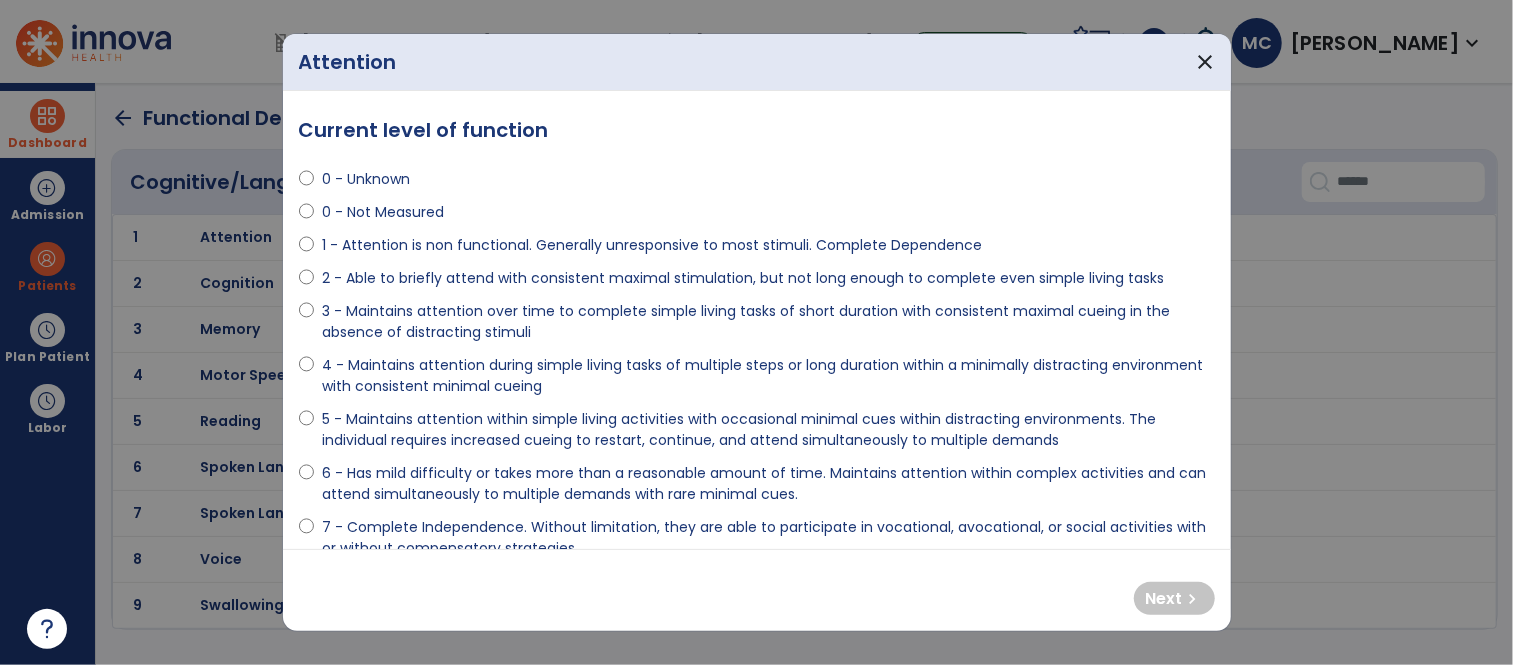 click on "6 - Has mild difficulty or takes more than a reasonable amount of time. Maintains attention within complex activities and can attend simultaneously to multiple demands with rare minimal cues." at bounding box center (768, 484) 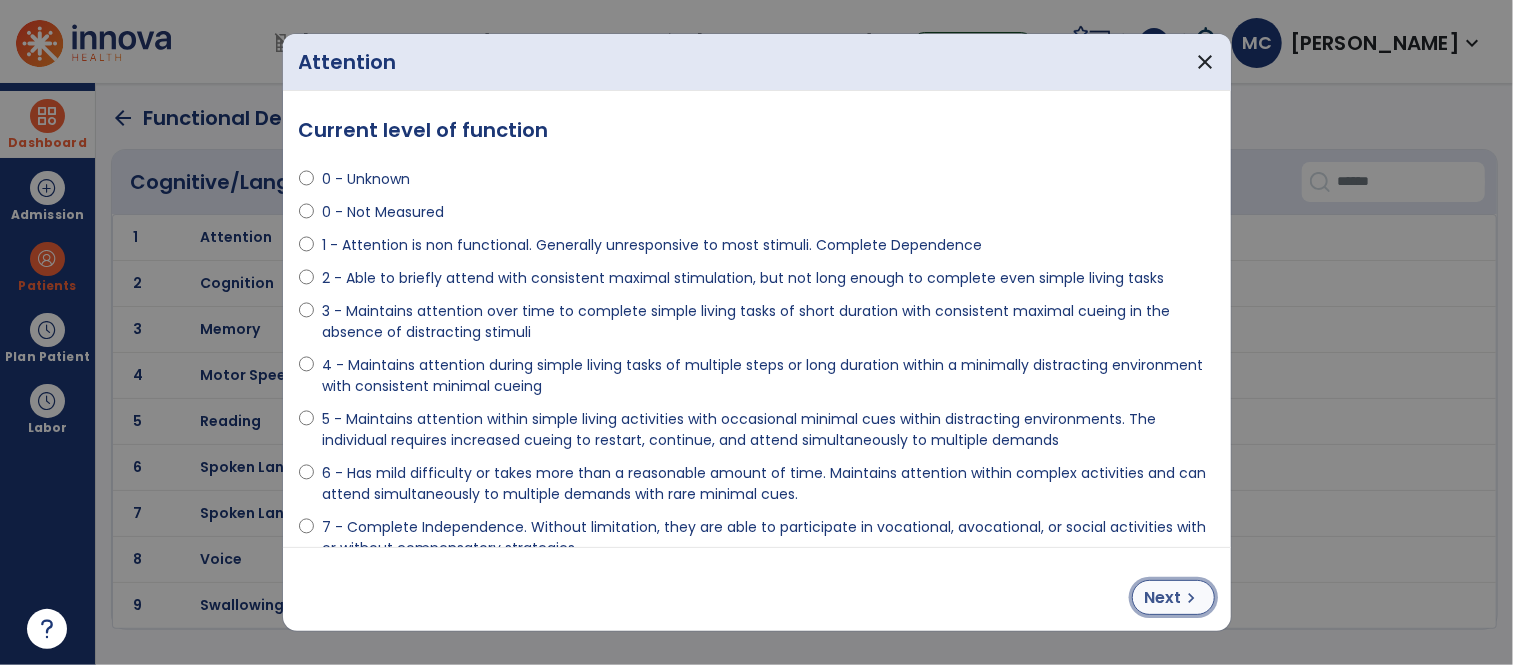 click on "Next" at bounding box center [1163, 598] 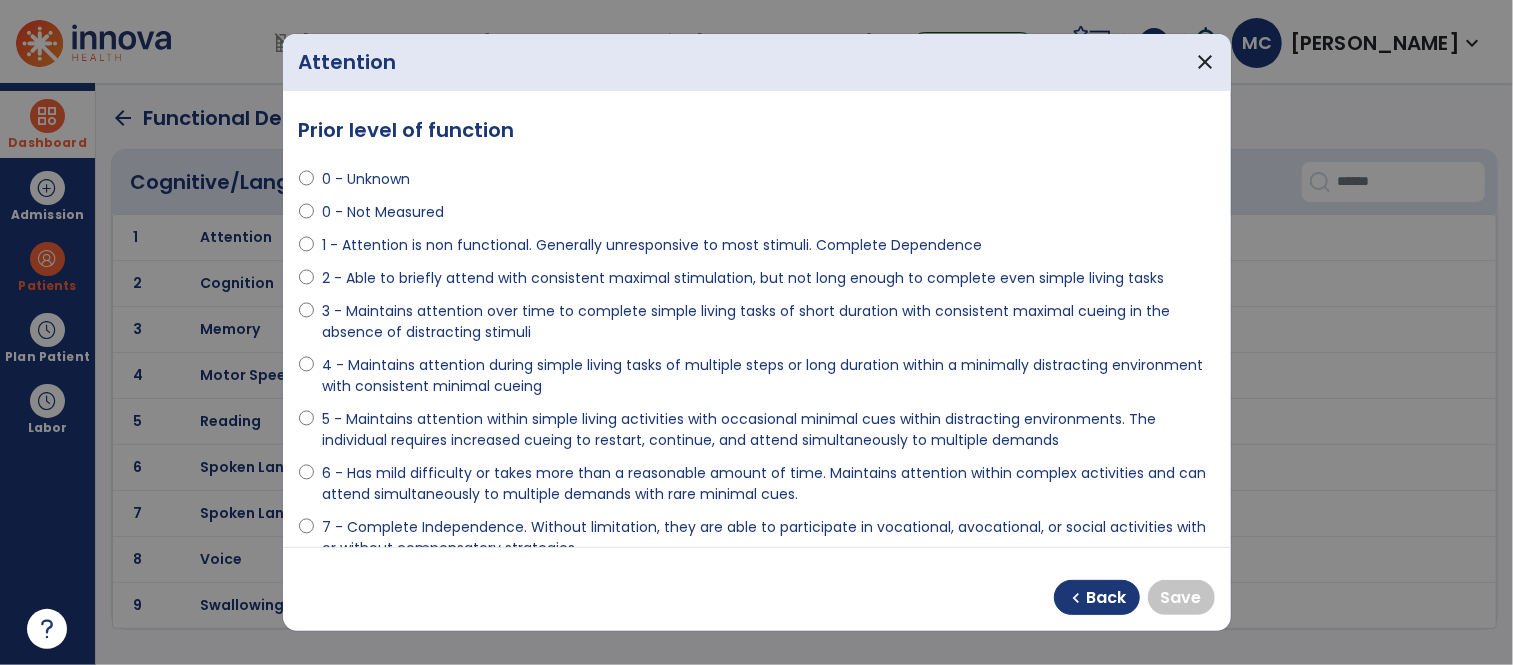 click on "6 - Has mild difficulty or takes more than a reasonable amount of time. Maintains attention within complex activities and can attend simultaneously to multiple demands with rare minimal cues." at bounding box center [768, 484] 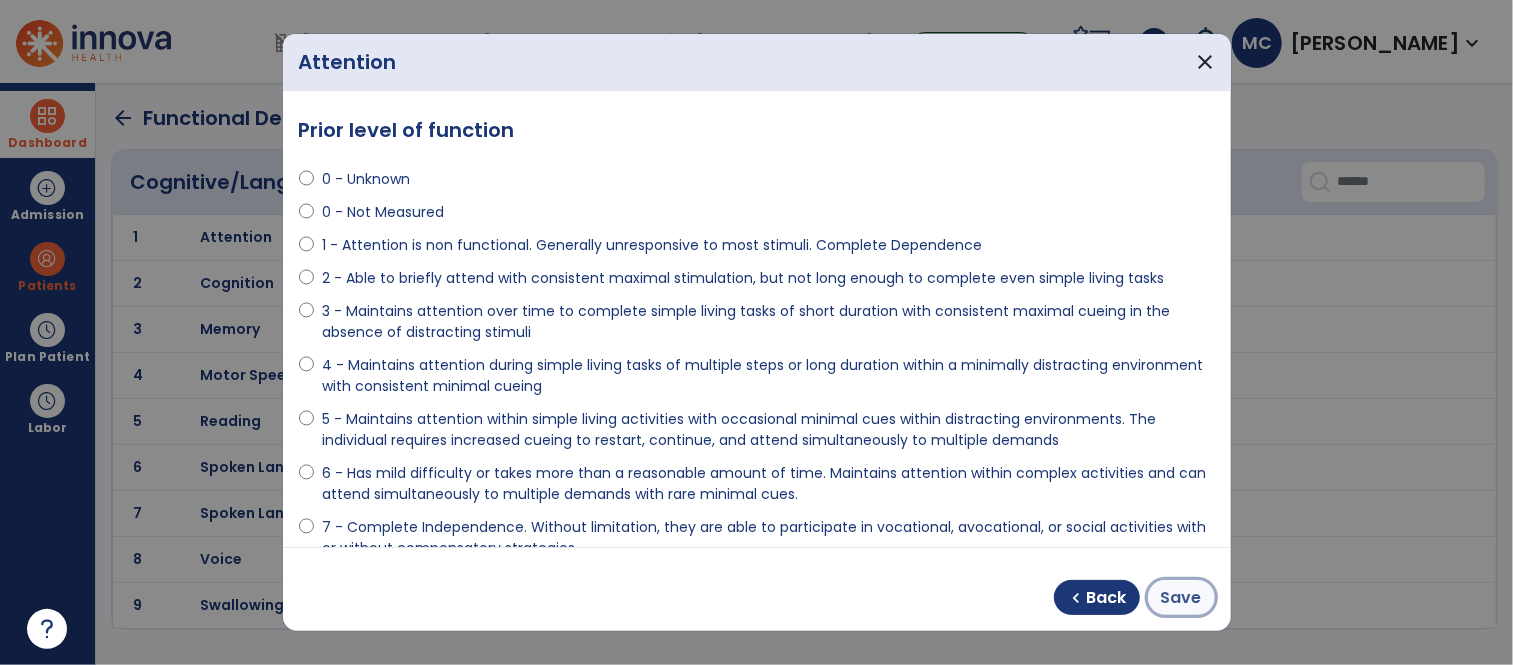click on "Save" at bounding box center (1181, 598) 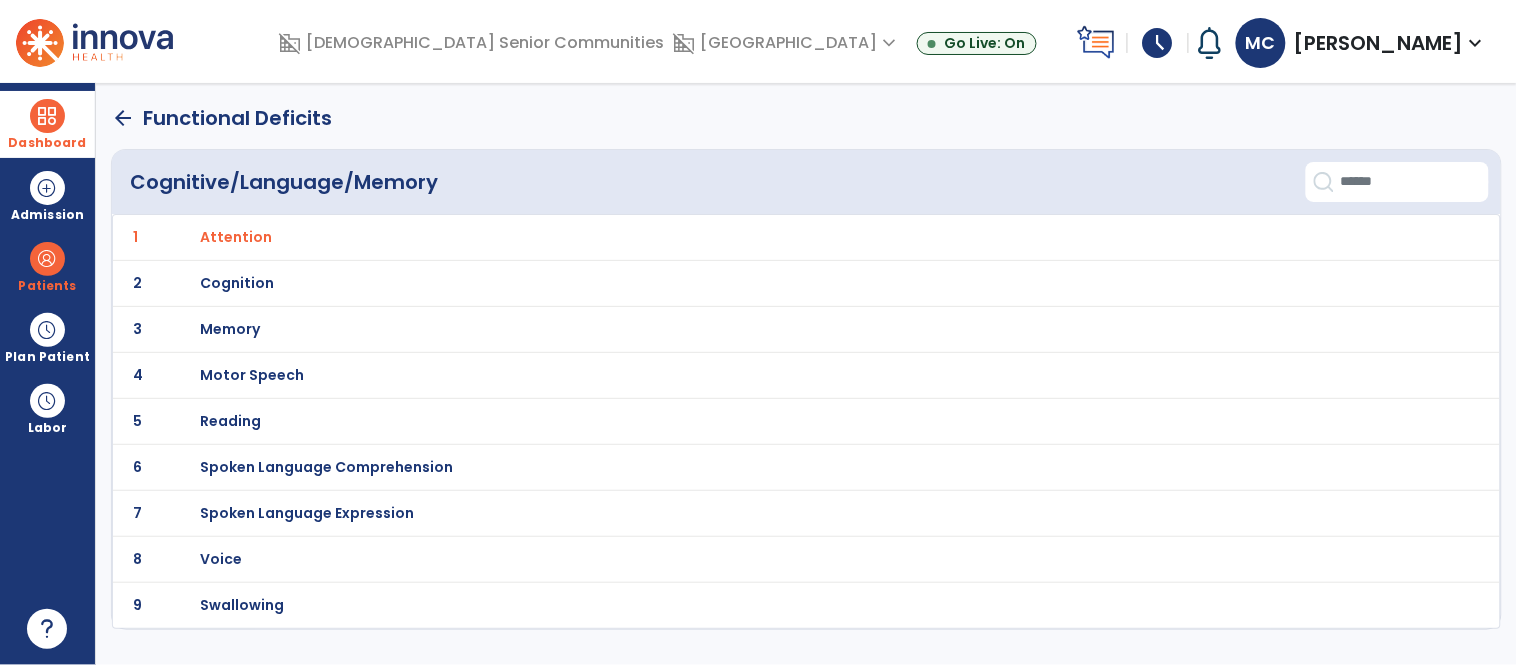 click on "Cognition" at bounding box center [236, 237] 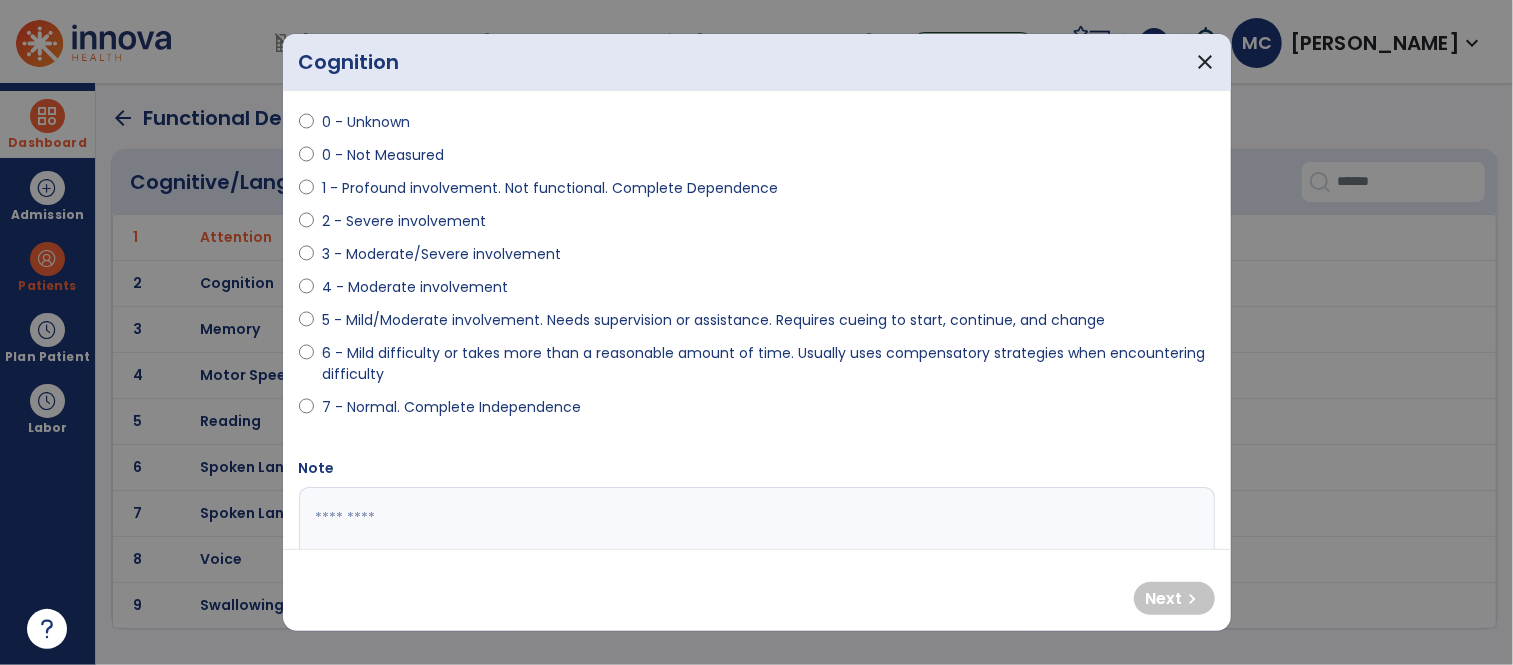 scroll, scrollTop: 85, scrollLeft: 0, axis: vertical 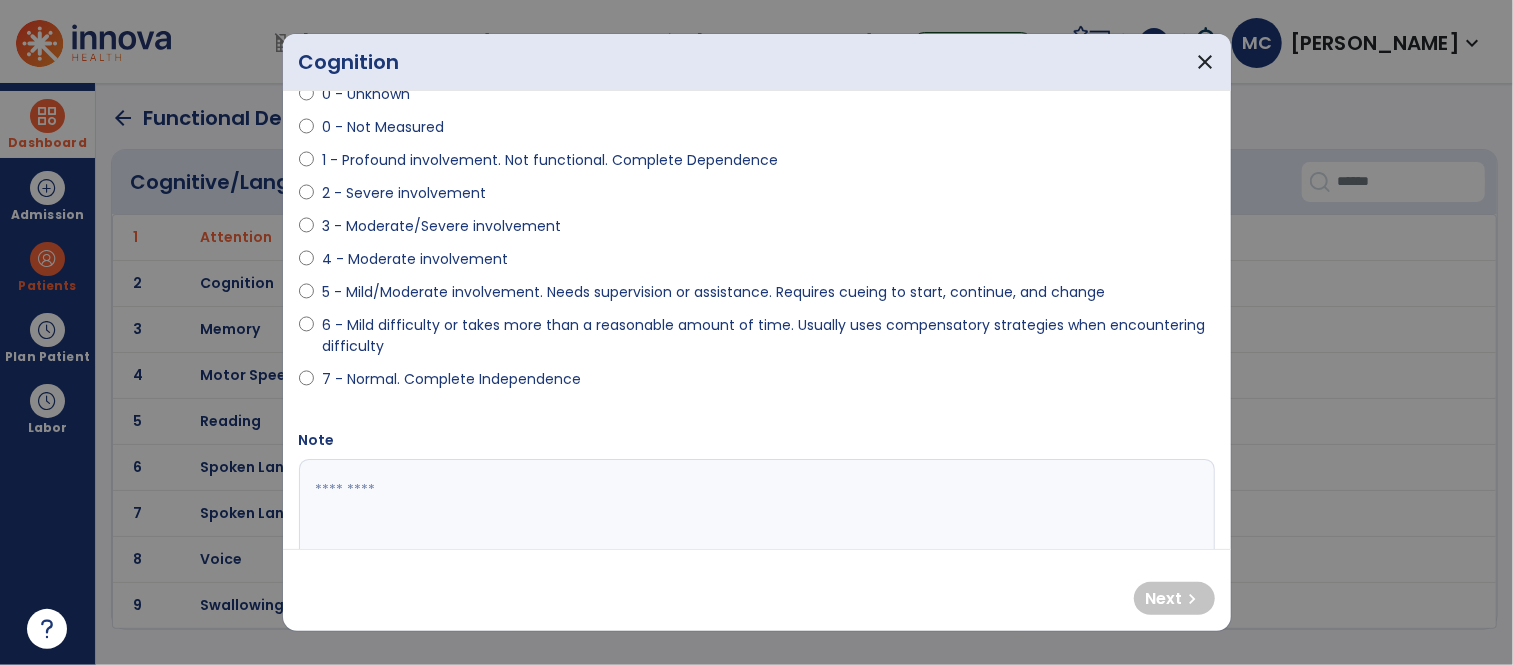click on "6 - Mild difficulty or takes more than a reasonable amount of time. Usually uses compensatory strategies when encountering difficulty" at bounding box center [768, 336] 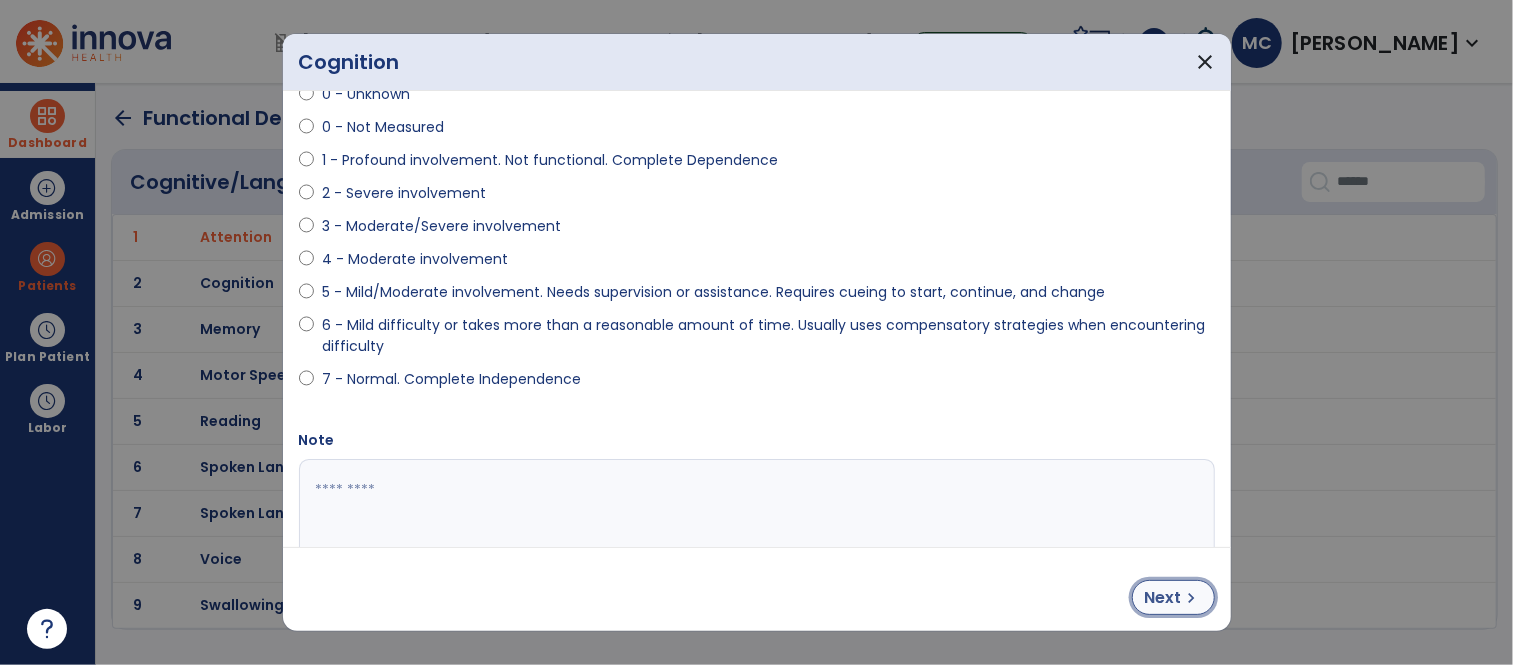 click on "Next" at bounding box center [1163, 598] 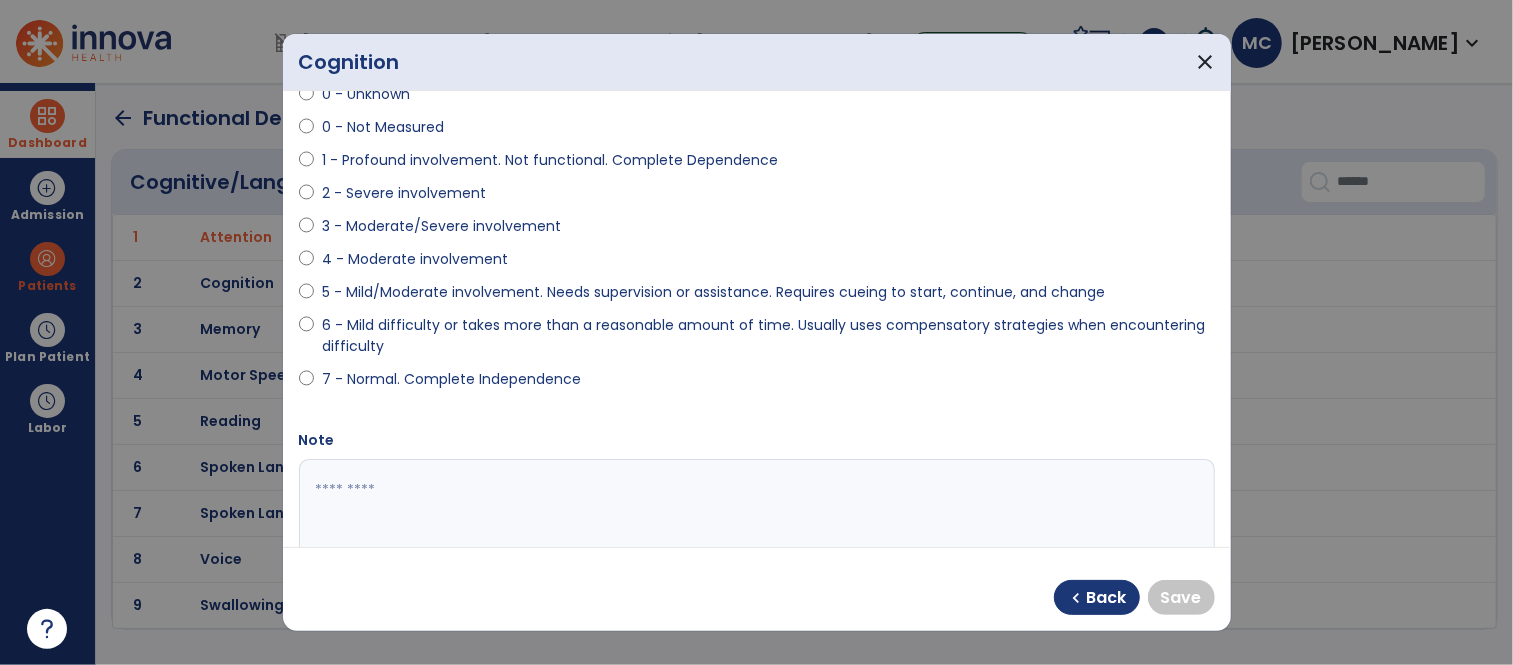 click on "6 - Mild difficulty or takes more than a reasonable amount of time. Usually uses compensatory strategies when encountering difficulty" at bounding box center (768, 336) 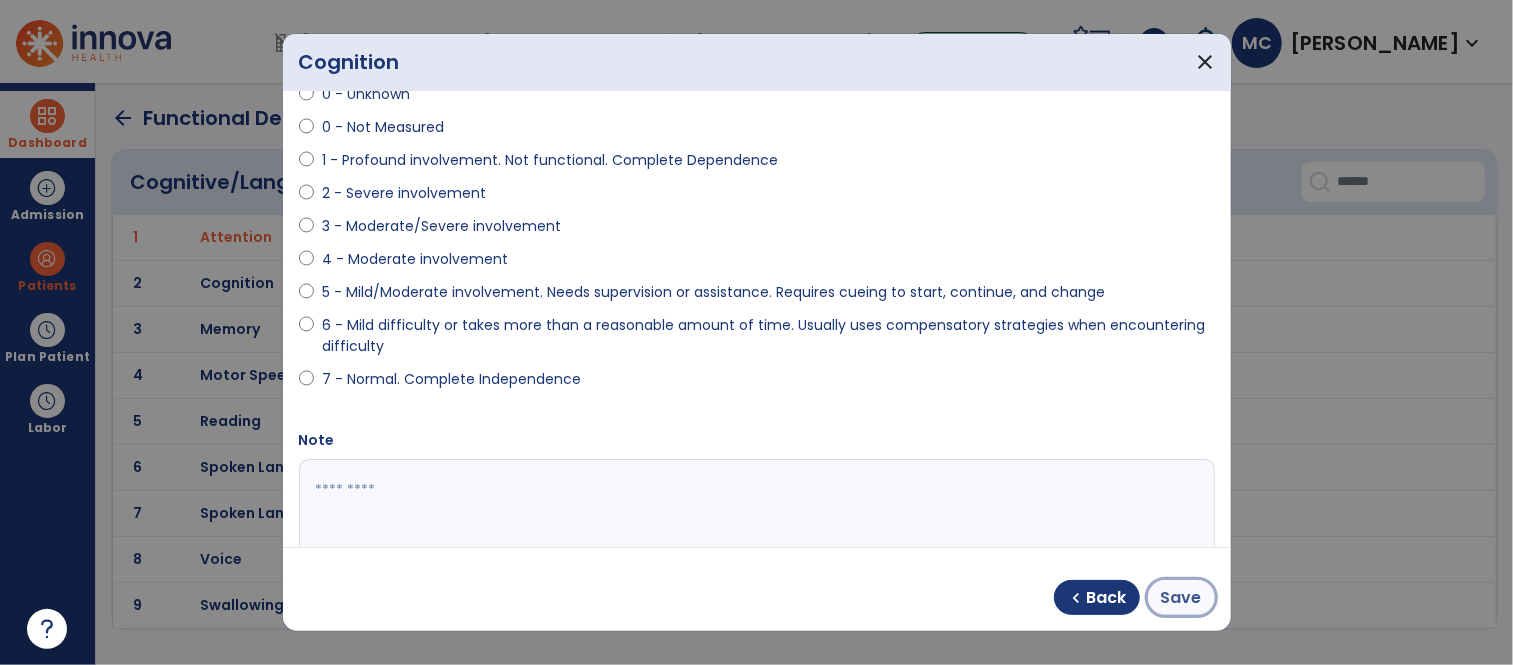 click on "Save" at bounding box center (1181, 597) 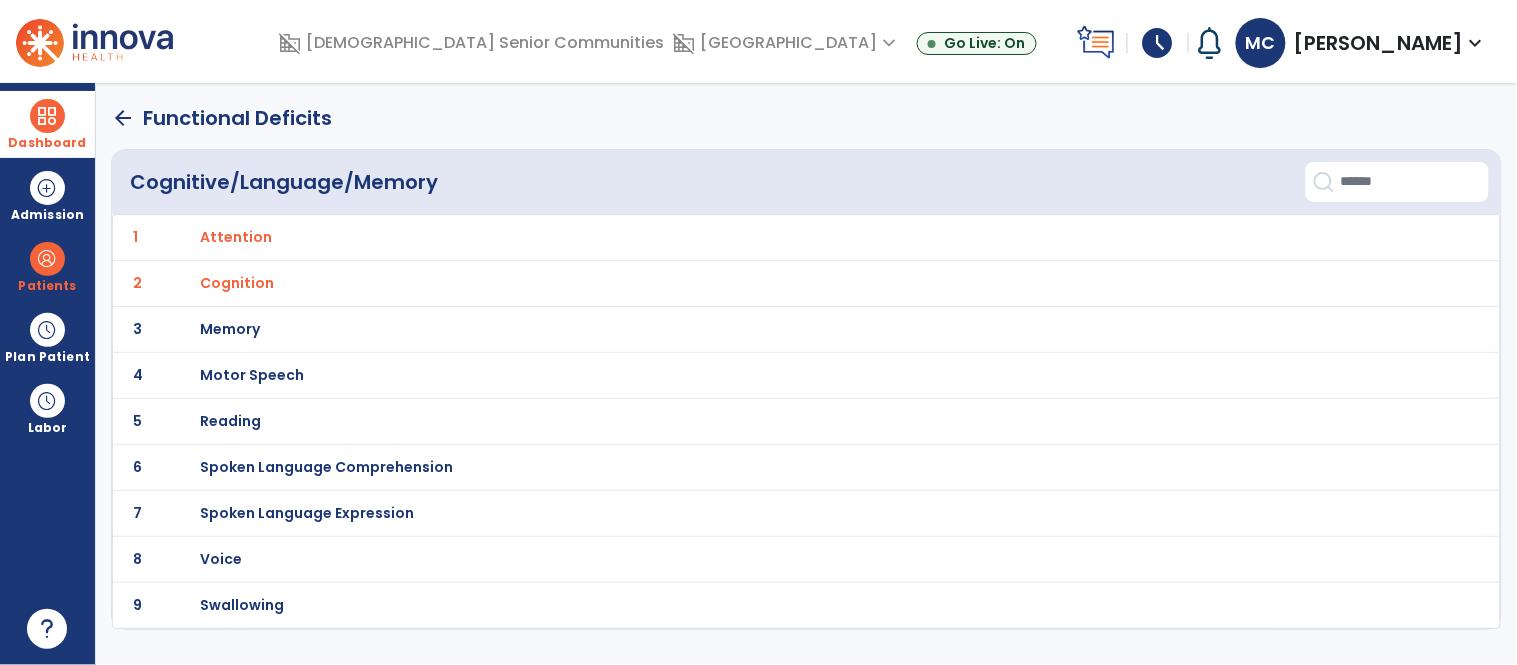 click on "Memory" at bounding box center [762, 237] 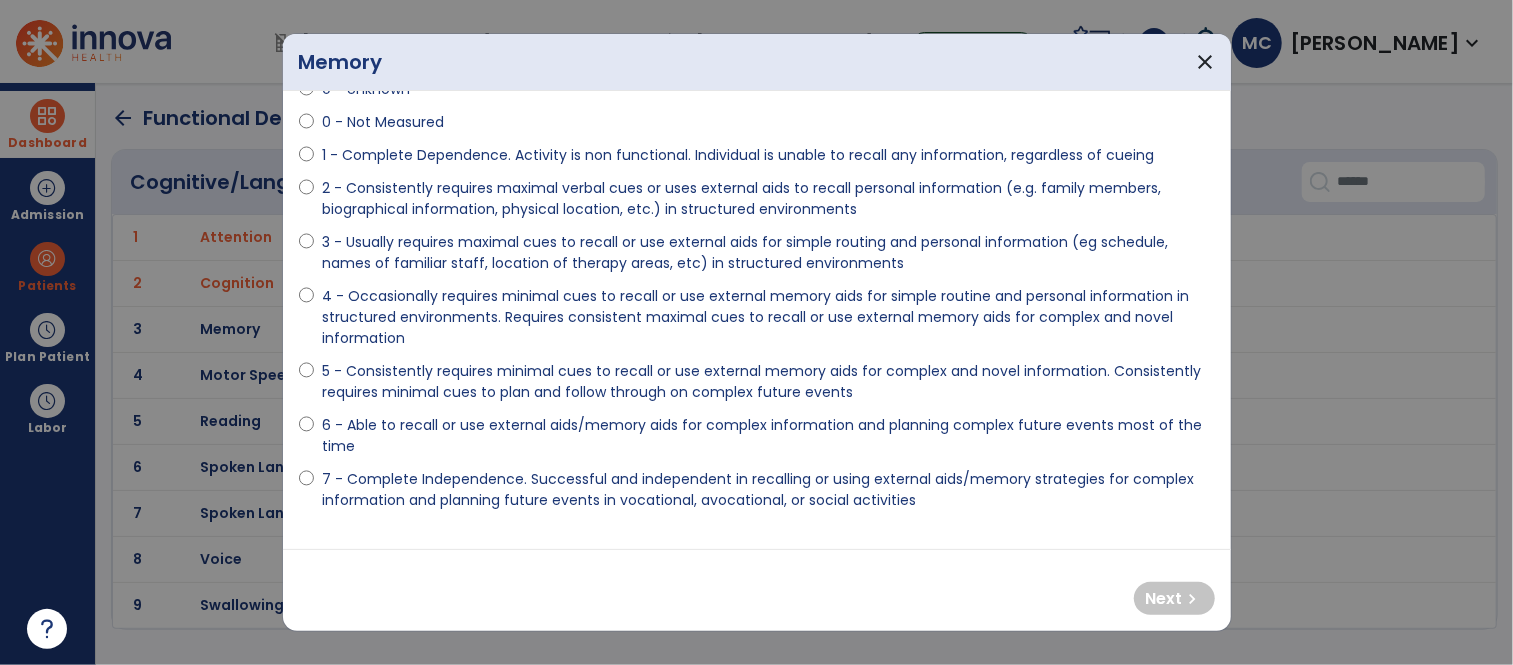 scroll, scrollTop: 100, scrollLeft: 0, axis: vertical 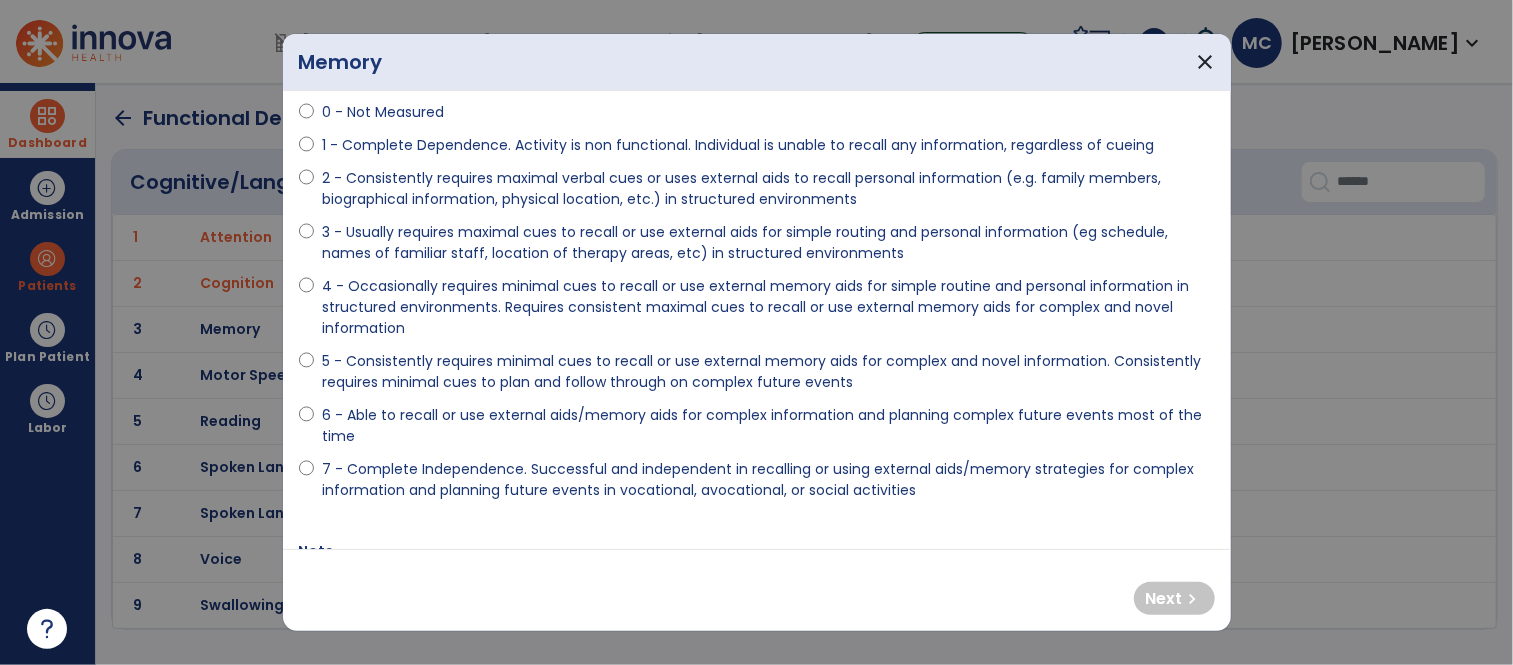 click on "6 - Able to recall or use external aids/memory aids for complex information and planning complex future events most of the time" at bounding box center (768, 426) 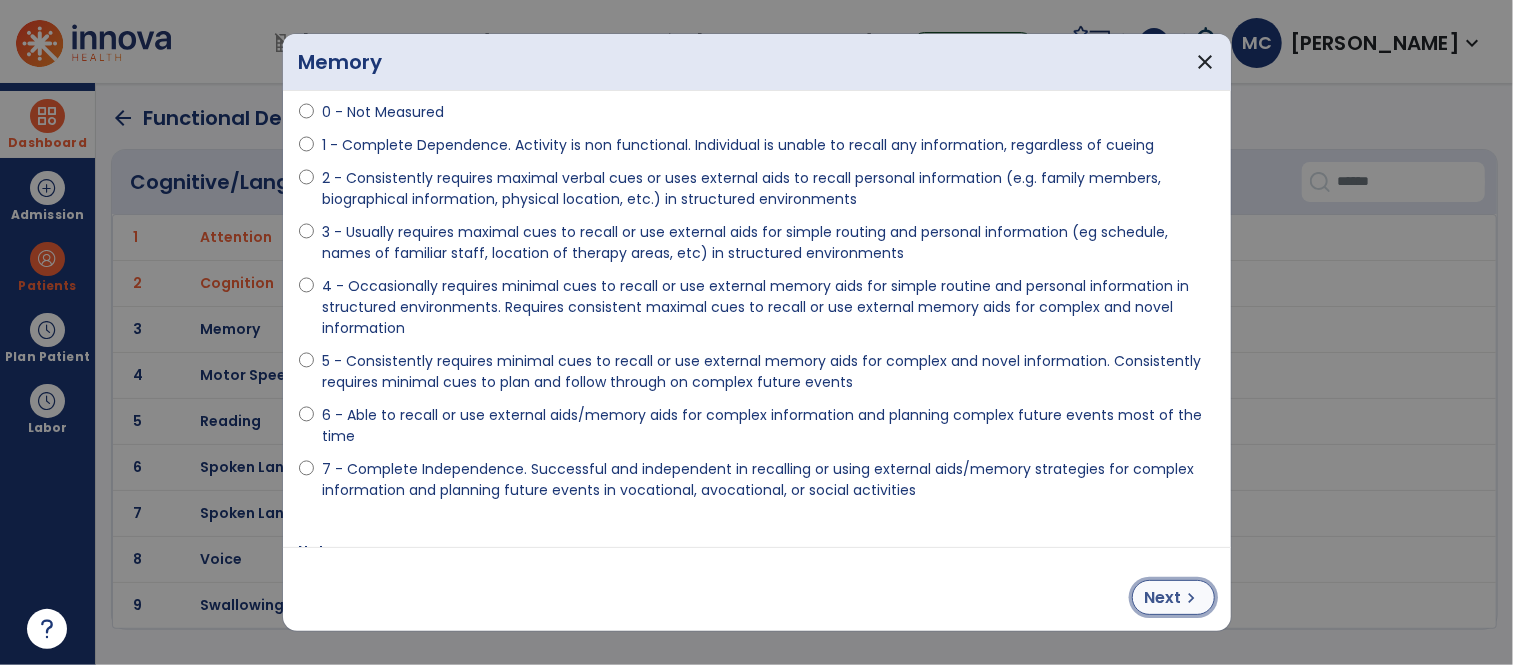 click on "Next" at bounding box center [1163, 598] 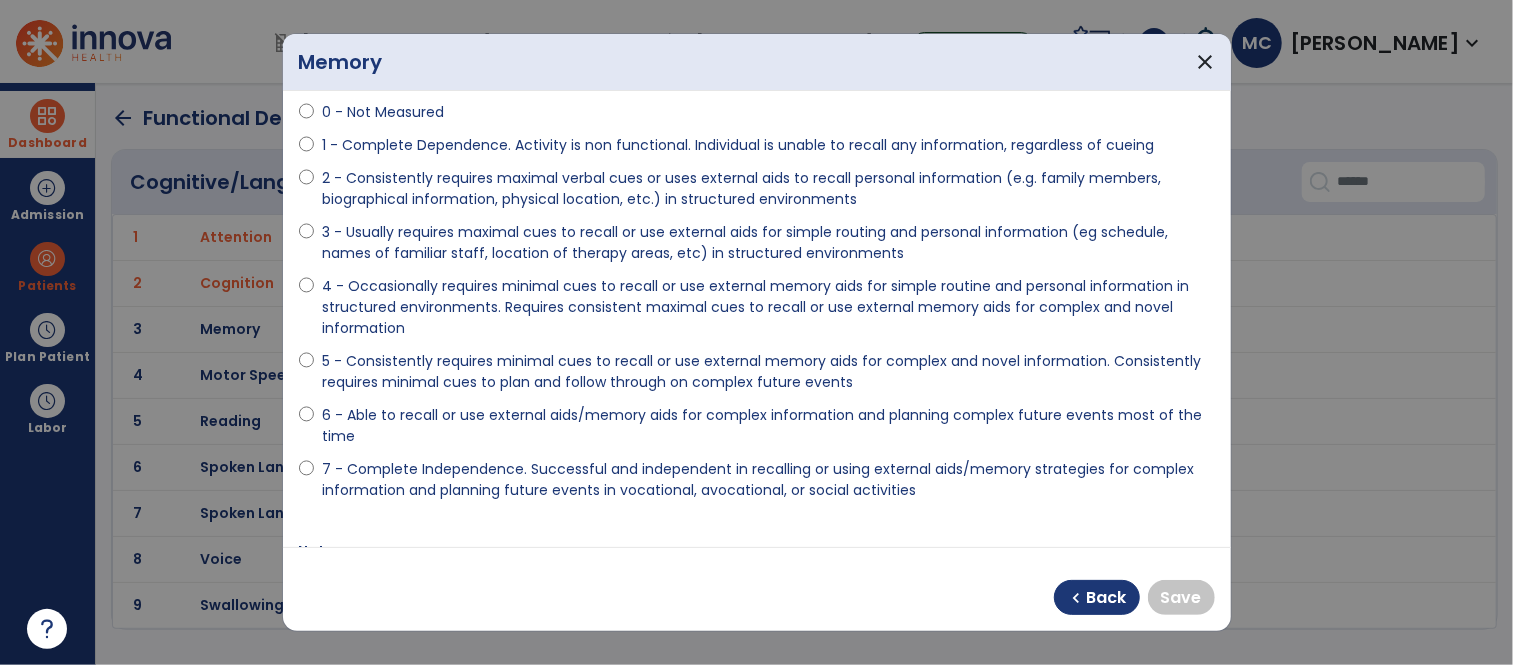 click on "6 - Able to recall or use external aids/memory aids for complex information and planning complex future events most of the time" at bounding box center [768, 426] 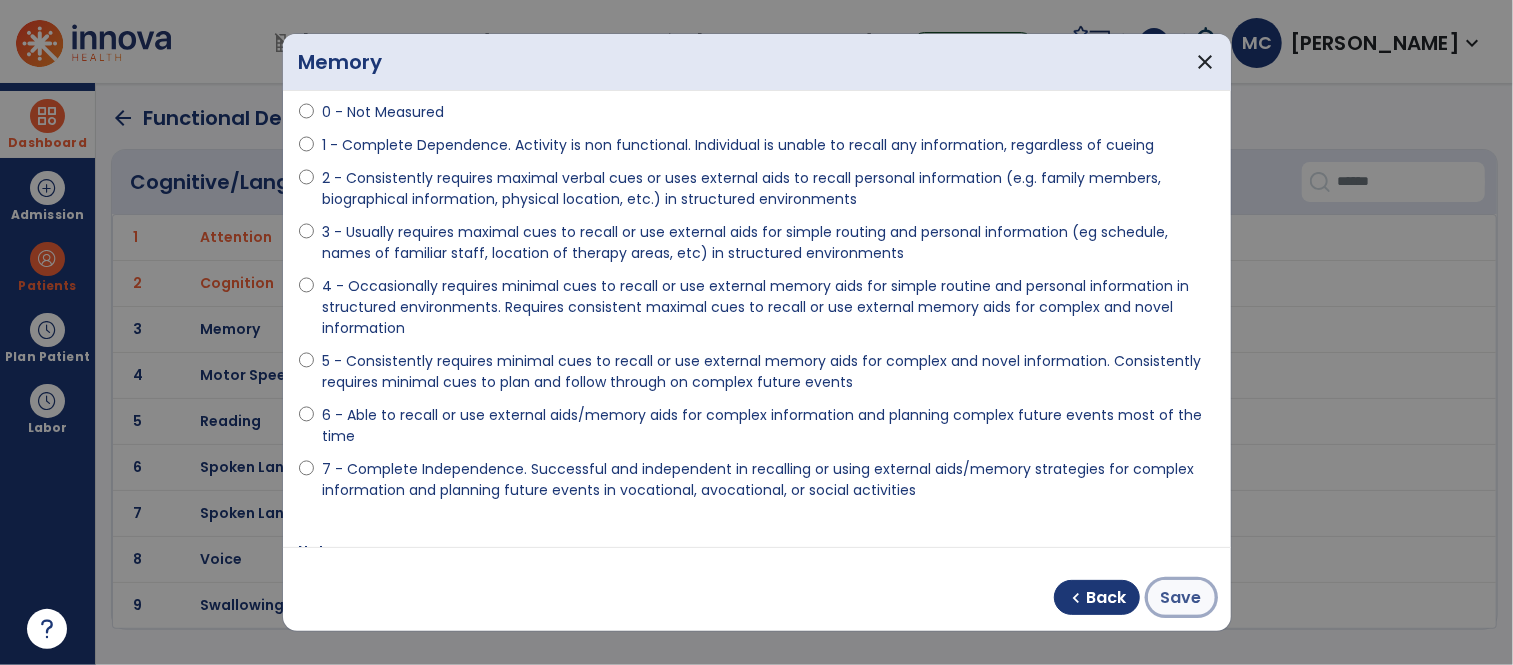 click on "Save" at bounding box center [1181, 598] 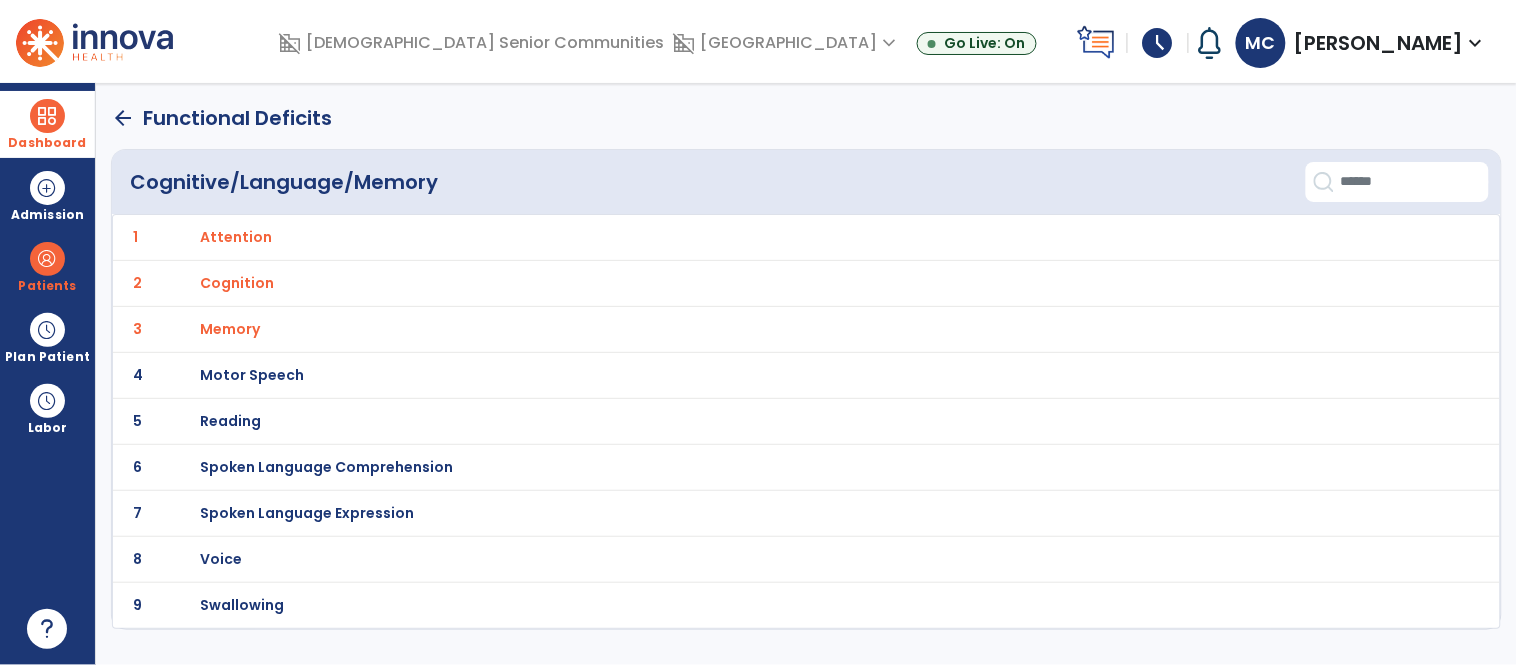 click on "Motor Speech" at bounding box center [236, 237] 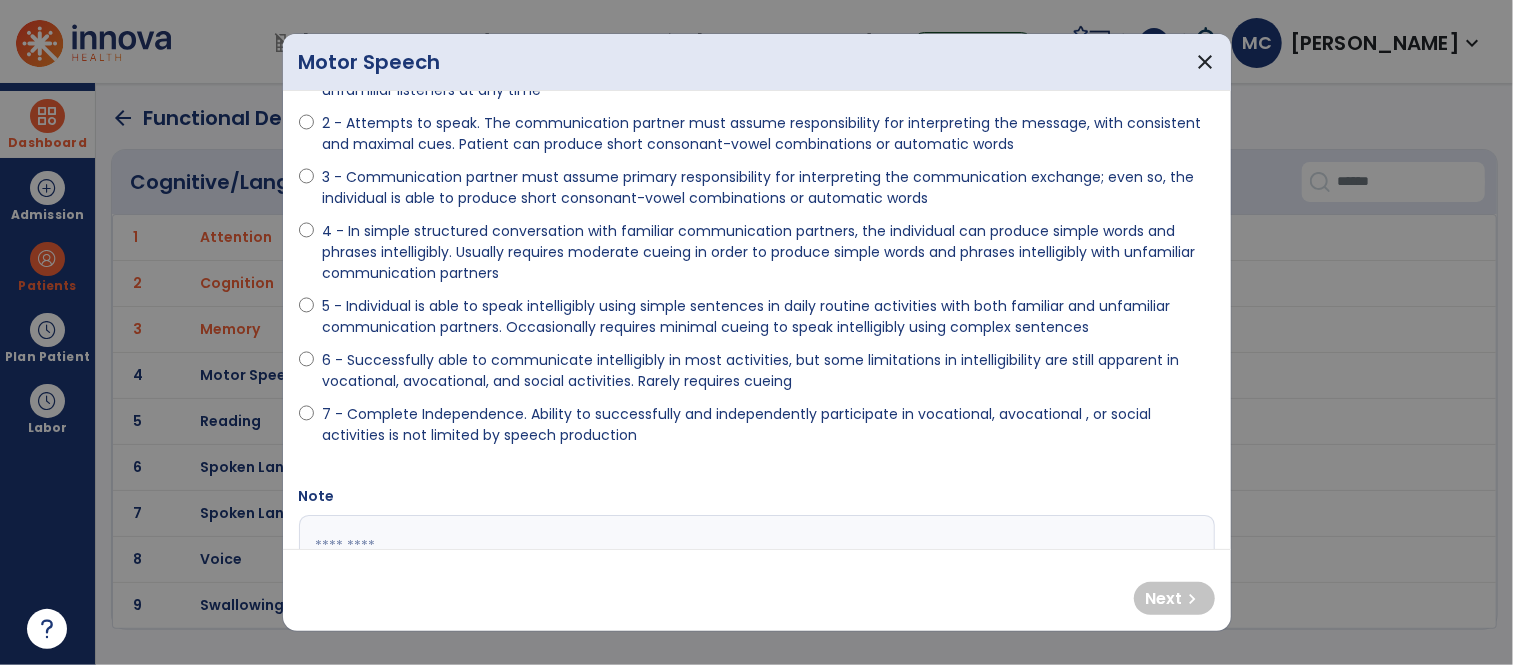 scroll, scrollTop: 223, scrollLeft: 0, axis: vertical 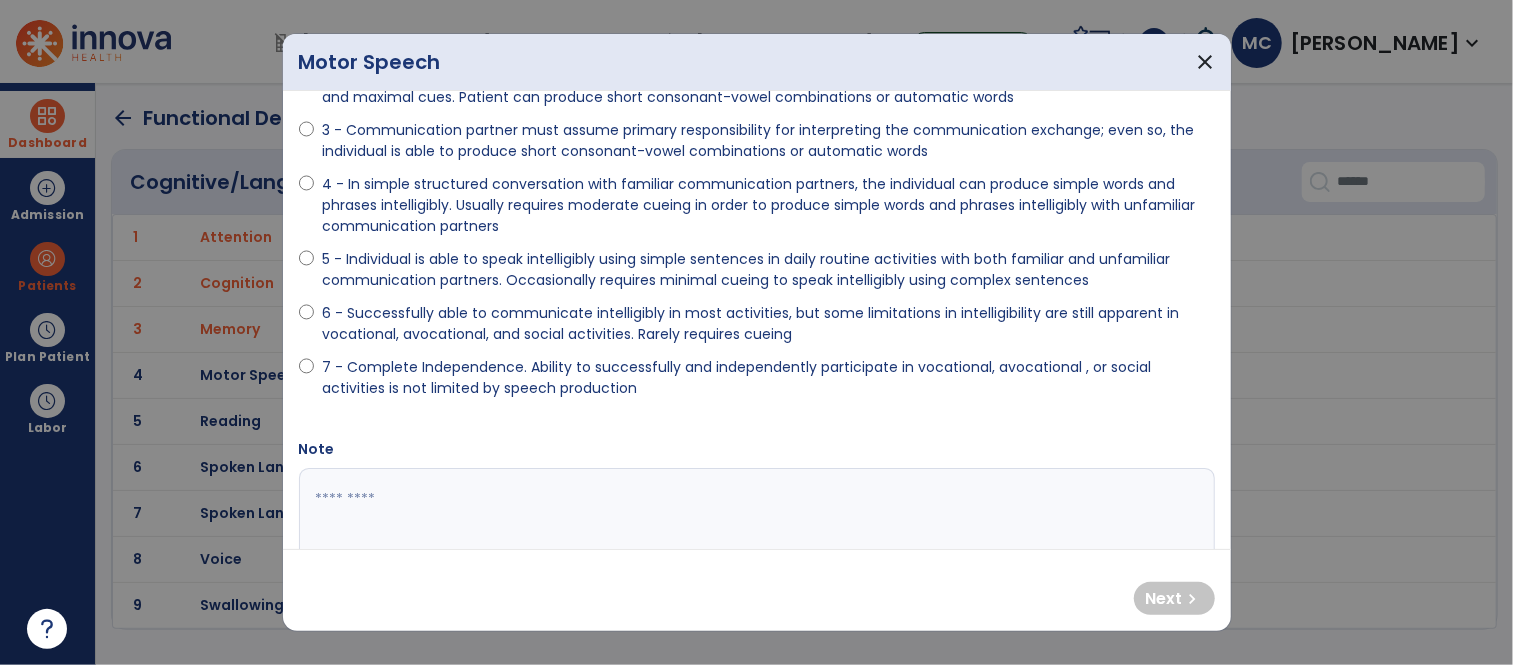 click on "6 - Successfully able to communicate intelligibly in most activities, but some limitations in intelligibility are still apparent in vocational, avocational, and social activities. Rarely requires cueing" at bounding box center (768, 324) 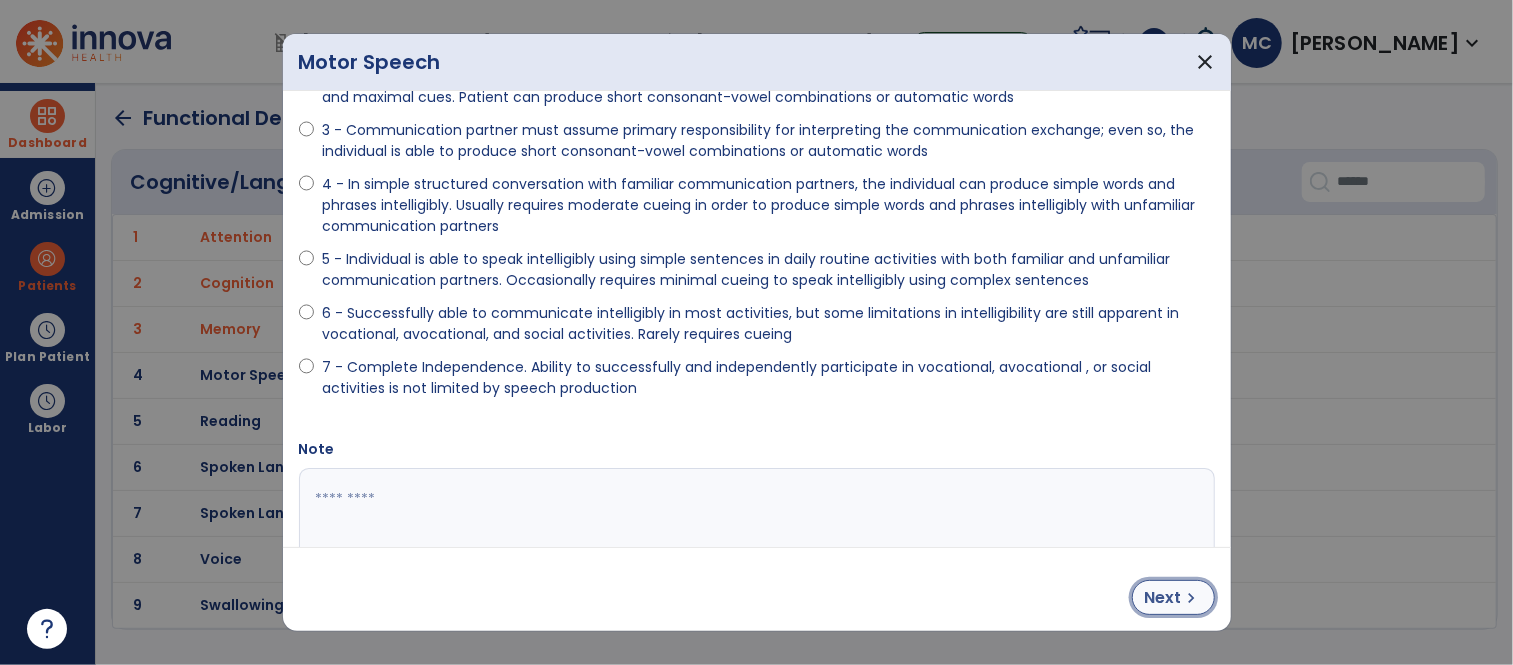 click on "Next" at bounding box center [1163, 598] 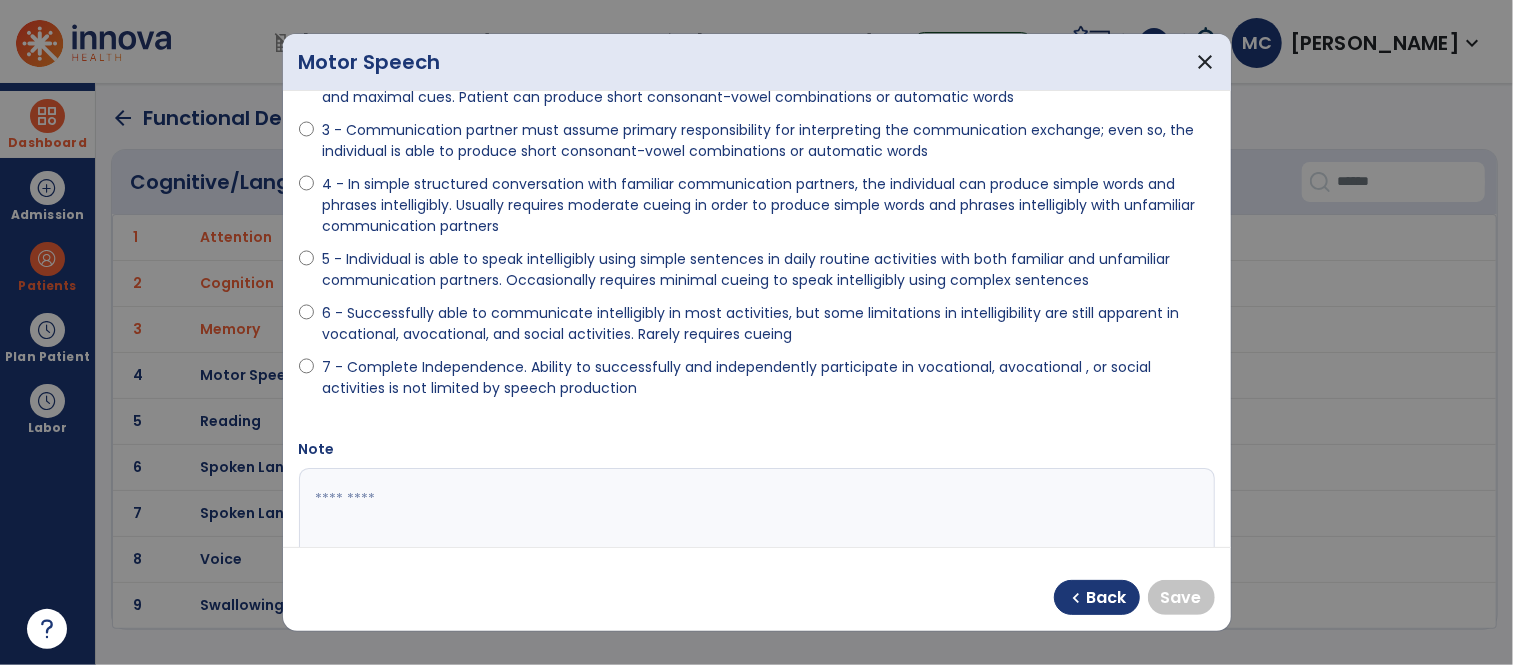 click on "6 - Successfully able to communicate intelligibly in most activities, but some limitations in intelligibility are still apparent in vocational, avocational, and social activities. Rarely requires cueing" at bounding box center (768, 324) 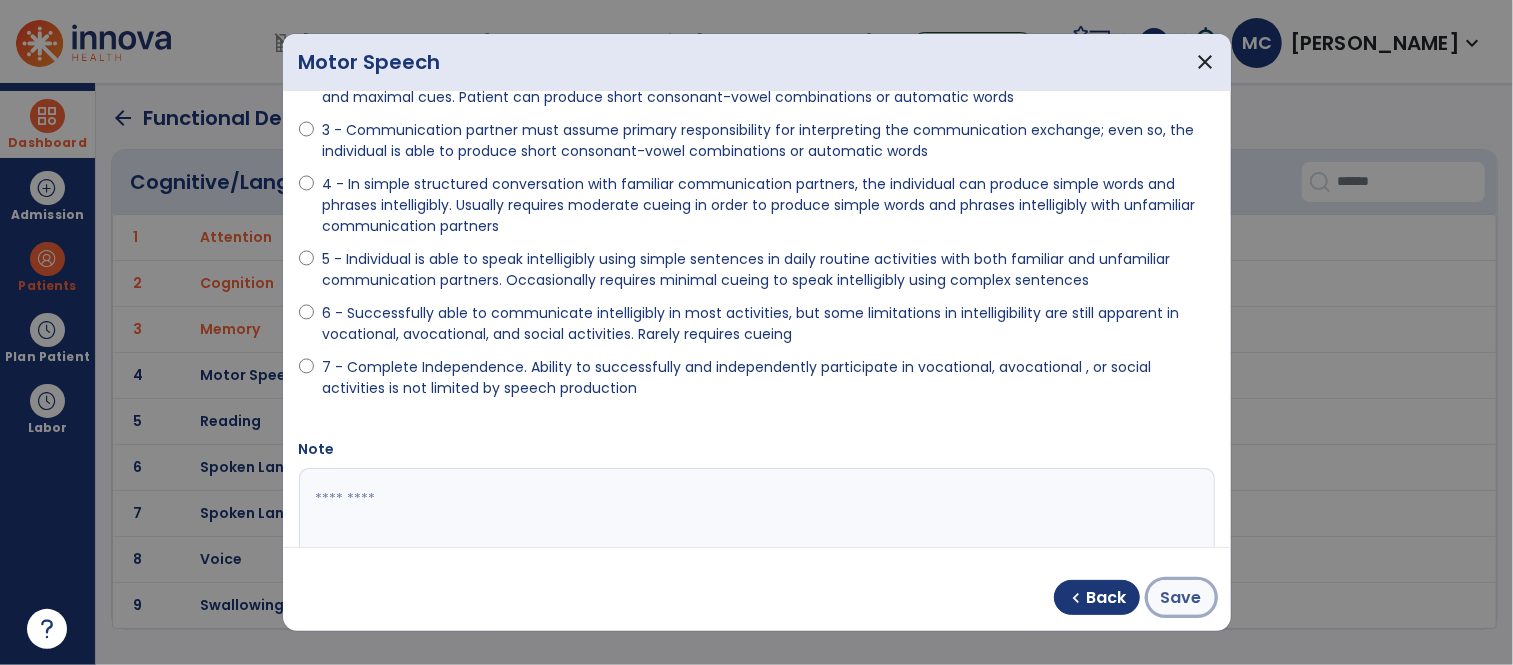 click on "Save" at bounding box center [1181, 598] 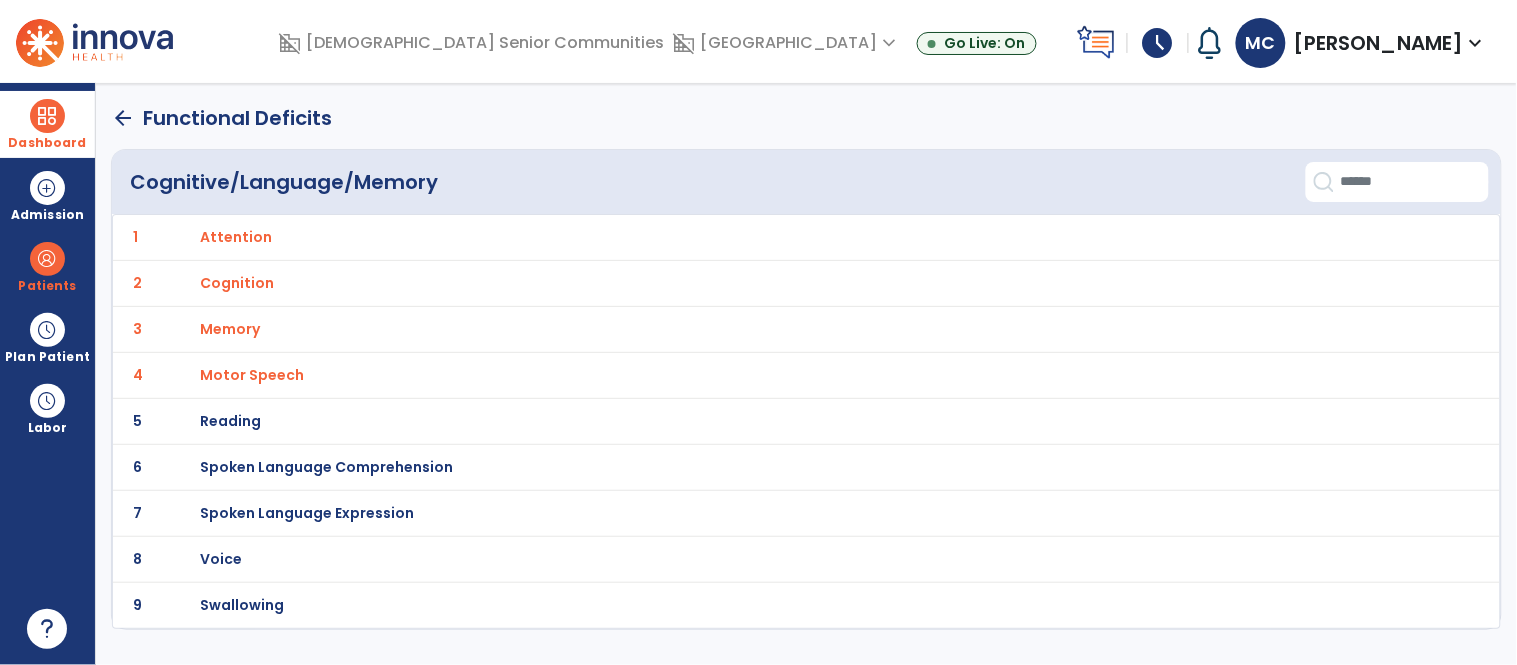 click on "Spoken Language Comprehension" at bounding box center [236, 237] 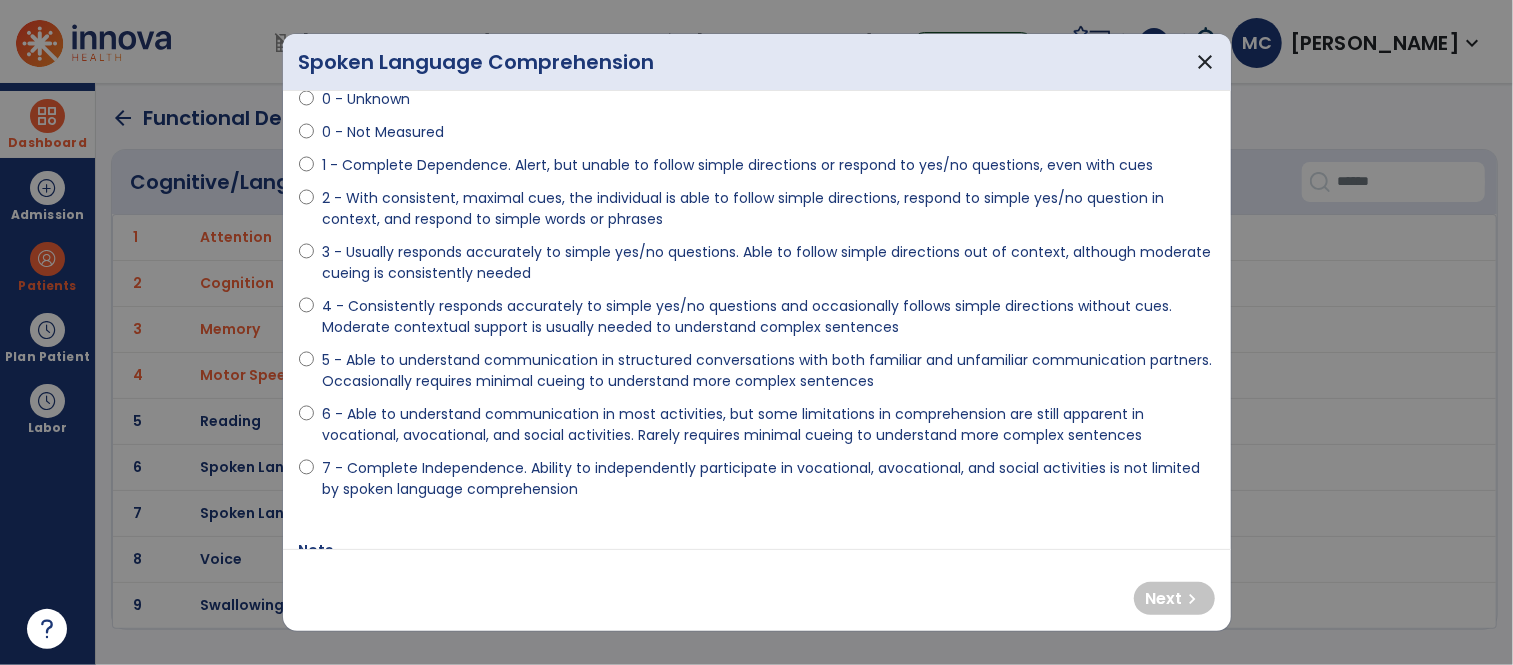 scroll, scrollTop: 156, scrollLeft: 0, axis: vertical 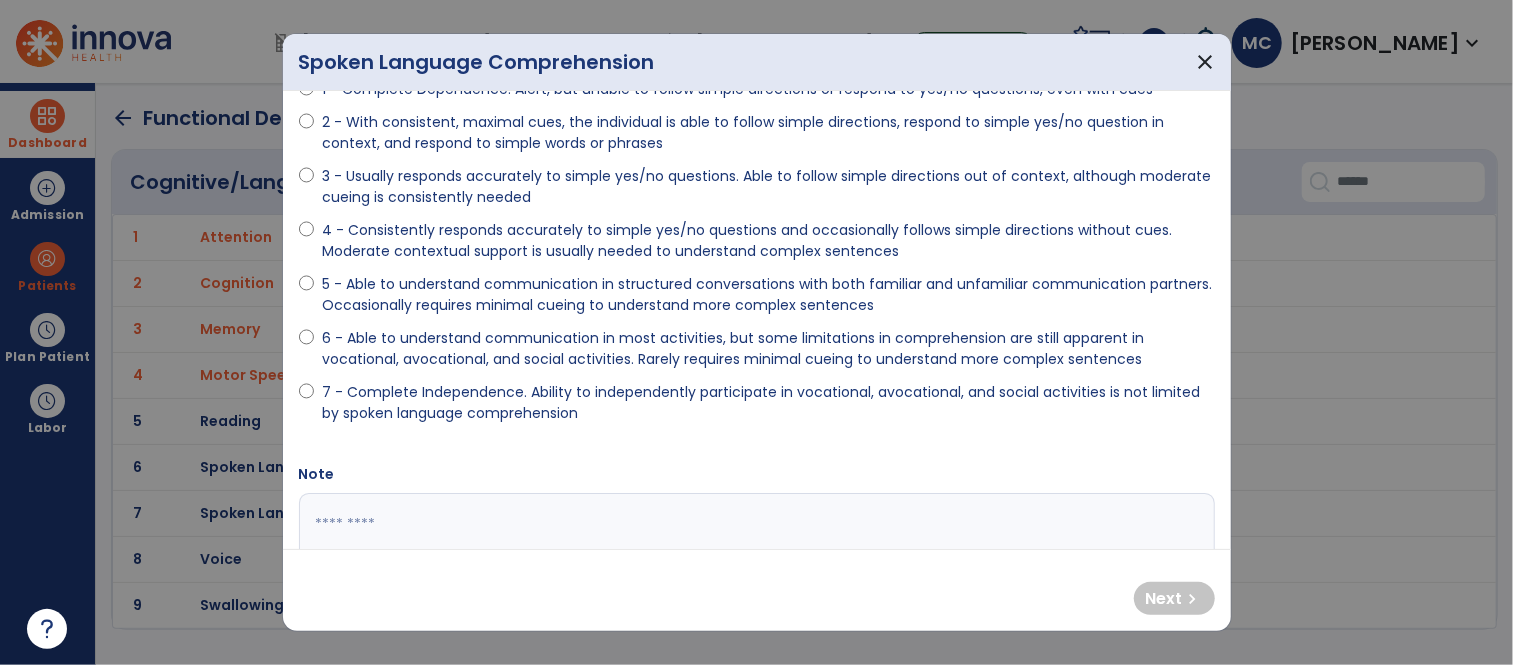 click on "6 - Able to understand communication in most activities, but some limitations in comprehension are still apparent in vocational, avocational, and social activities. Rarely requires minimal cueing to understand more complex sentences" at bounding box center [768, 349] 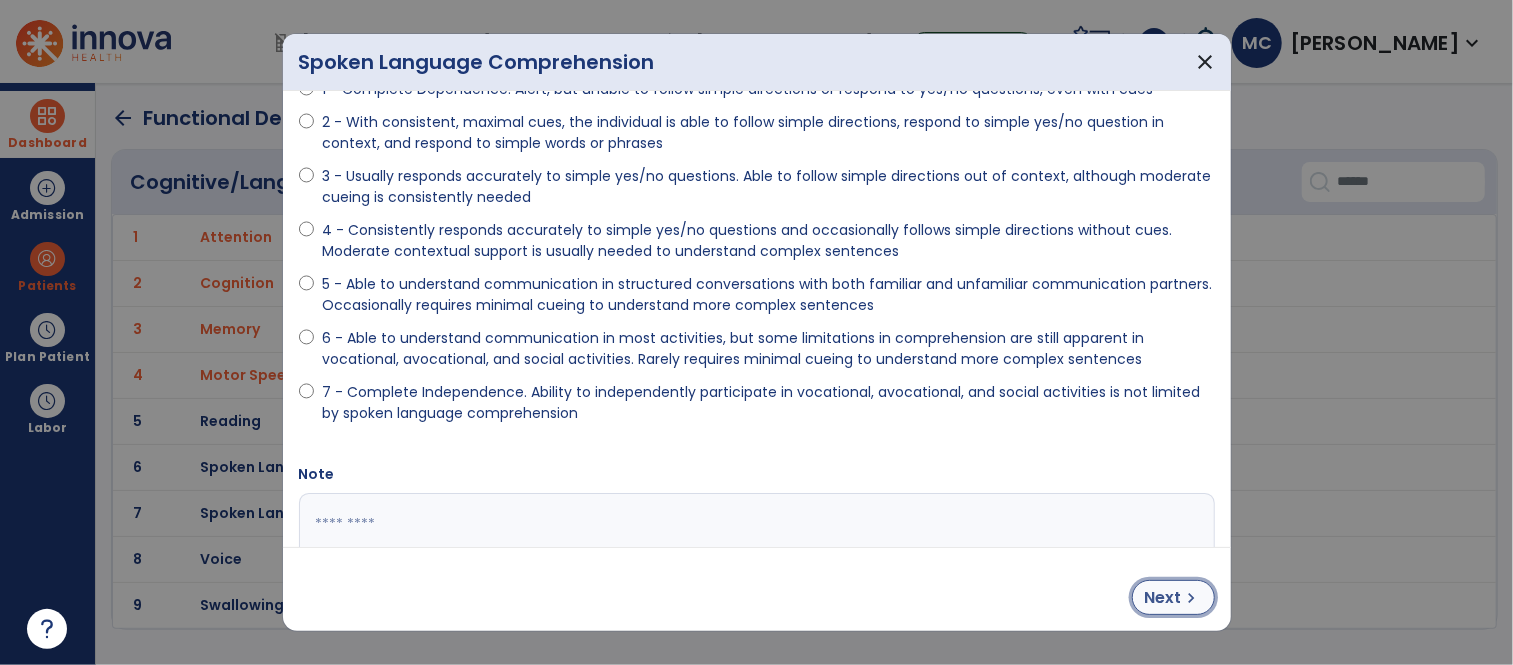 click on "Next" at bounding box center [1163, 598] 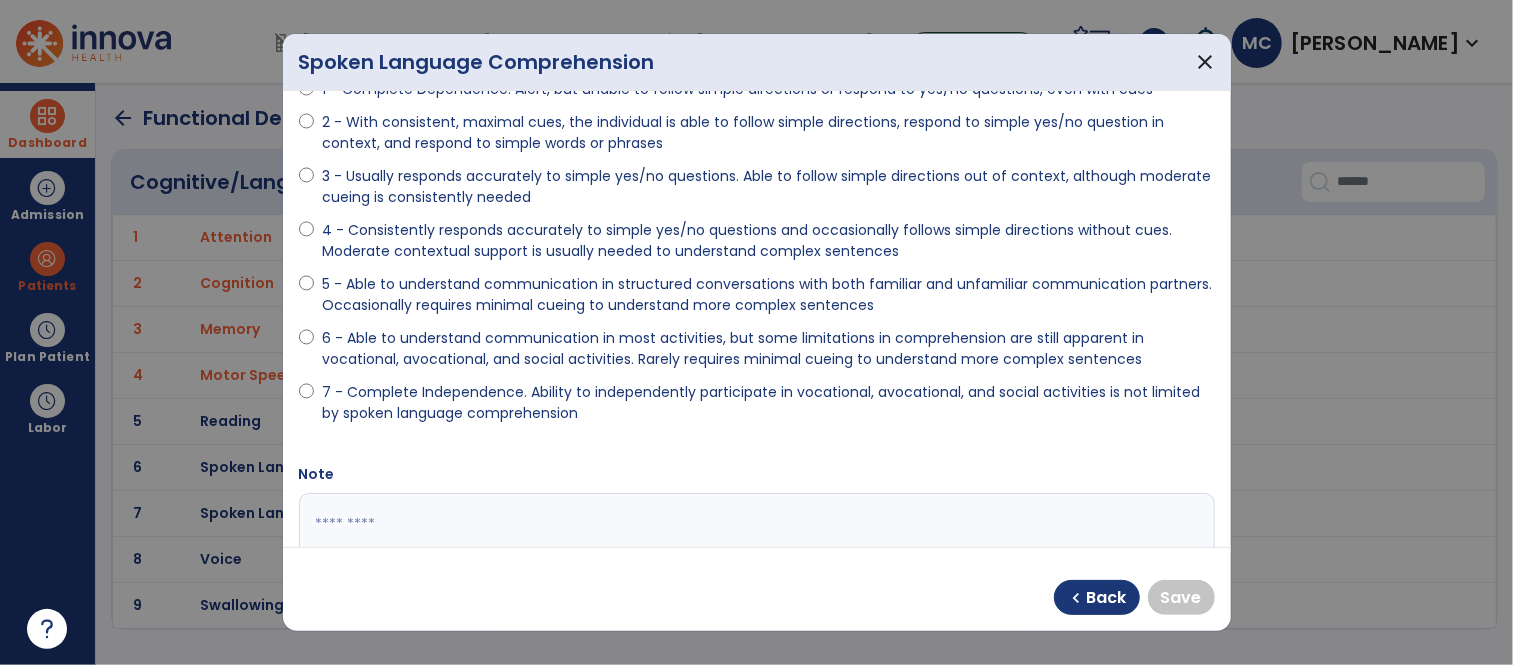 click on "6 - Able to understand communication in most activities, but some limitations in comprehension are still apparent in vocational, avocational, and social activities. Rarely requires minimal cueing to understand more complex sentences" at bounding box center [768, 349] 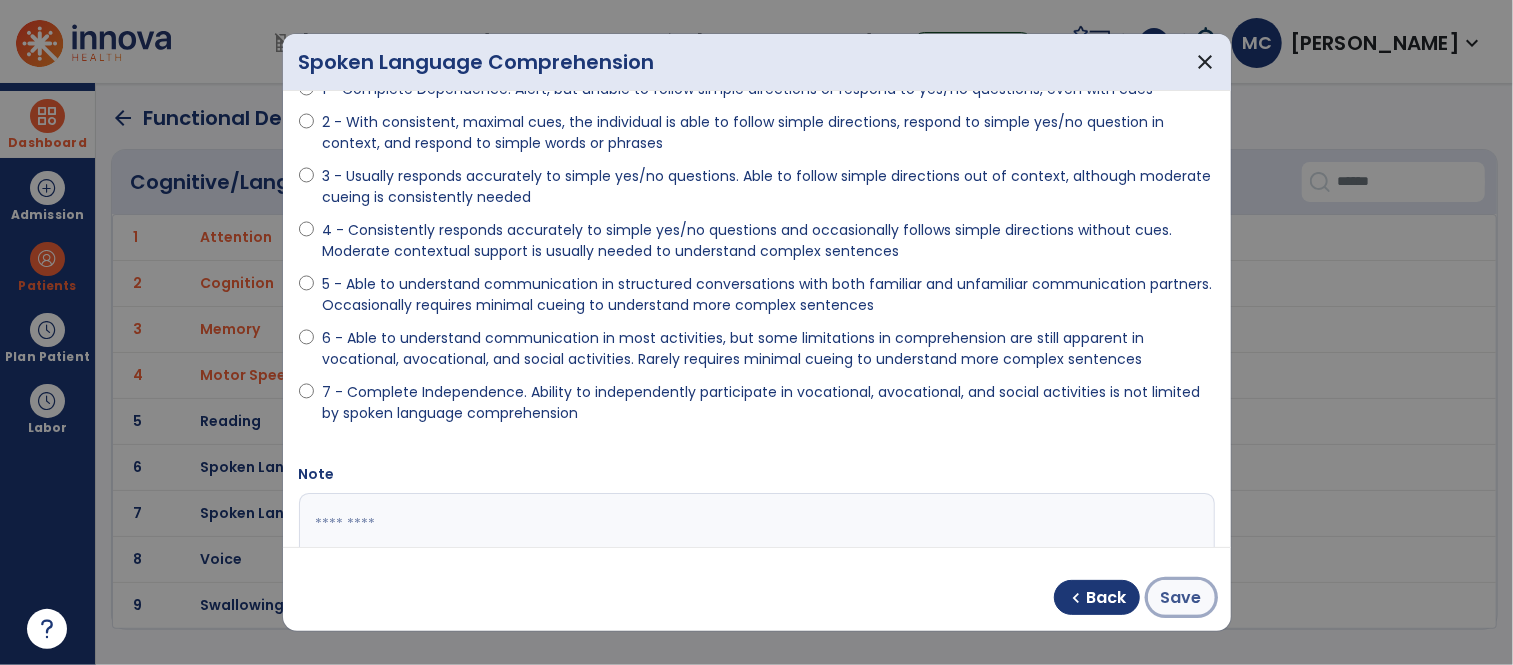 click on "Save" at bounding box center (1181, 598) 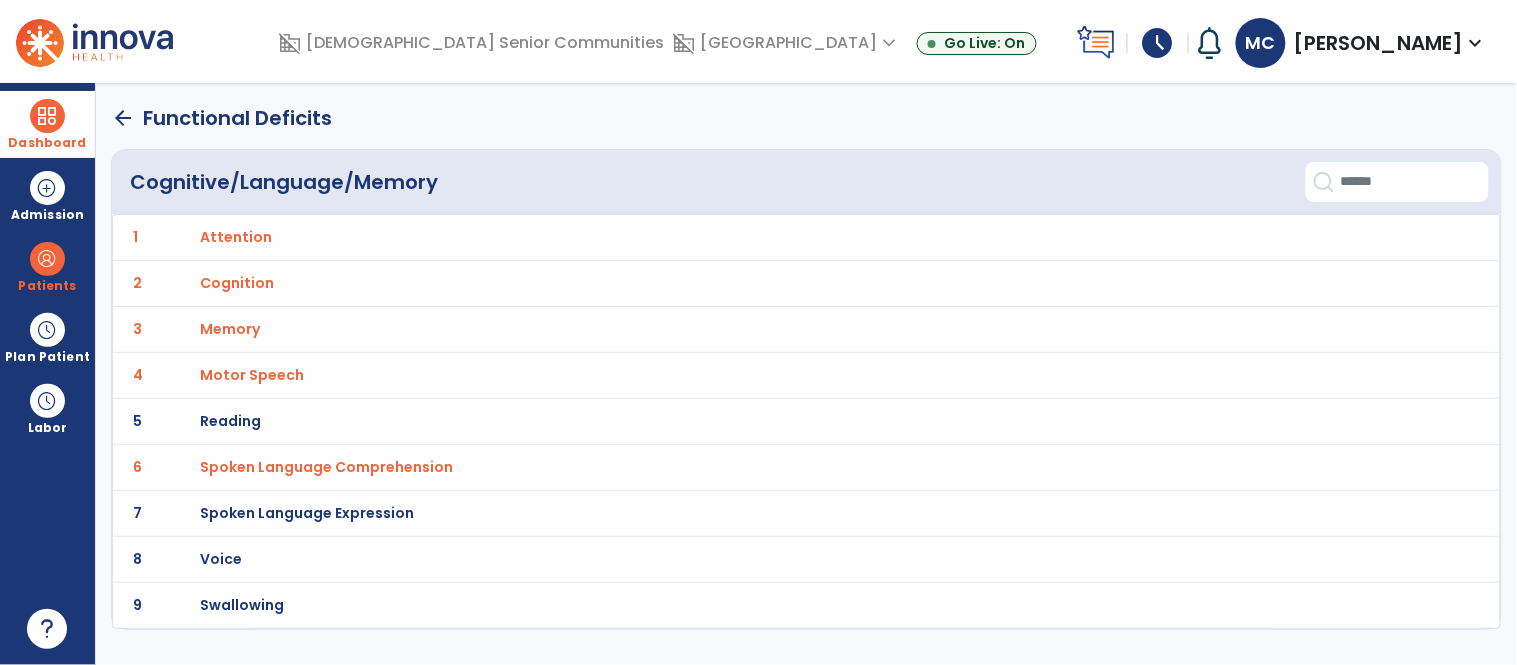 click on "Spoken Language Expression" at bounding box center [236, 237] 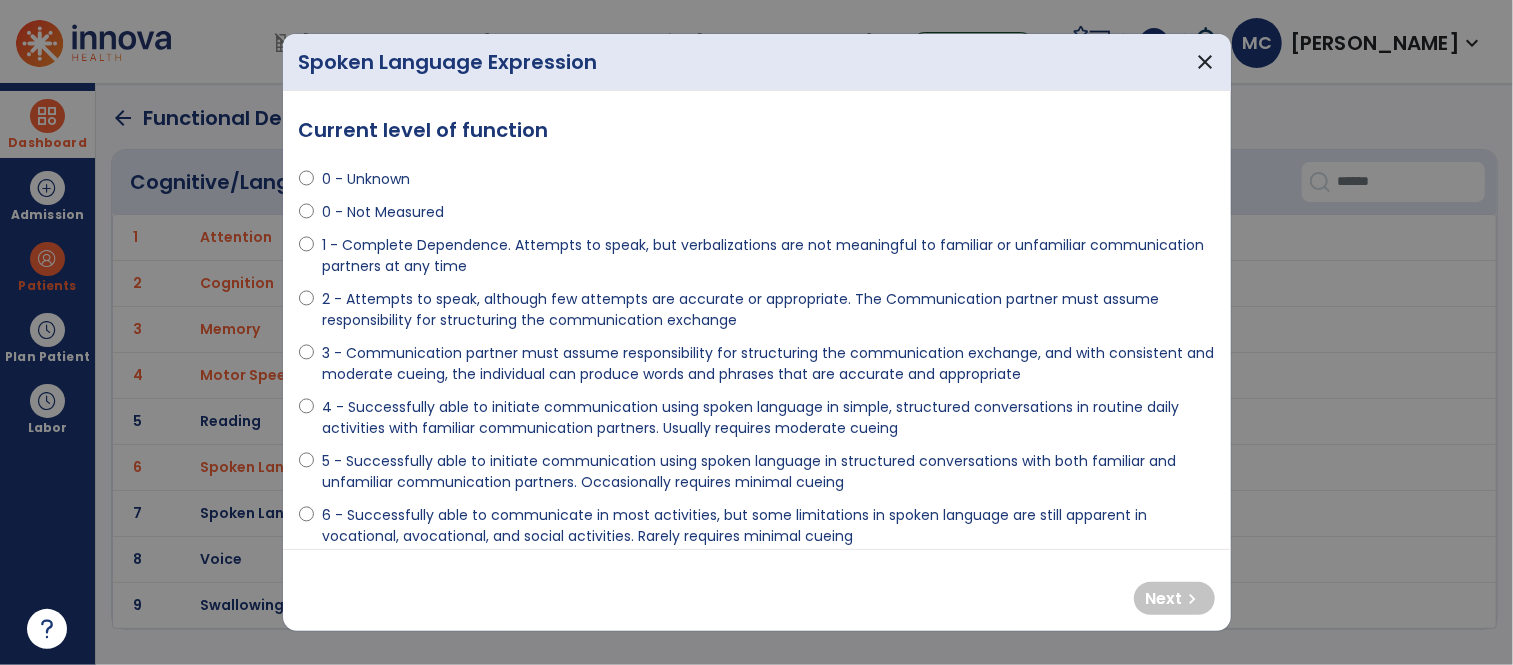 click on "5 - Successfully able to initiate communication using spoken language in structured conversations with both familiar and unfamiliar communication partners. Occasionally requires minimal cueing" at bounding box center [768, 472] 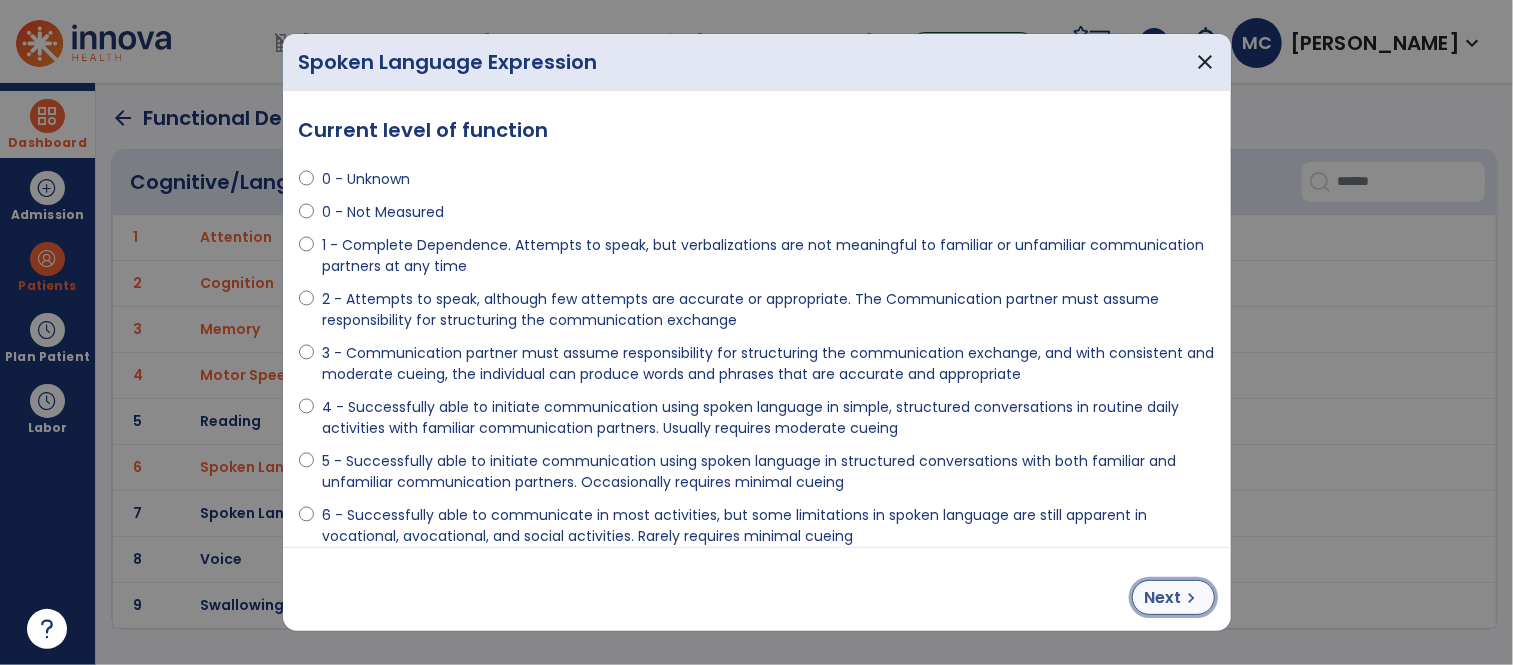 click on "Next" at bounding box center [1163, 598] 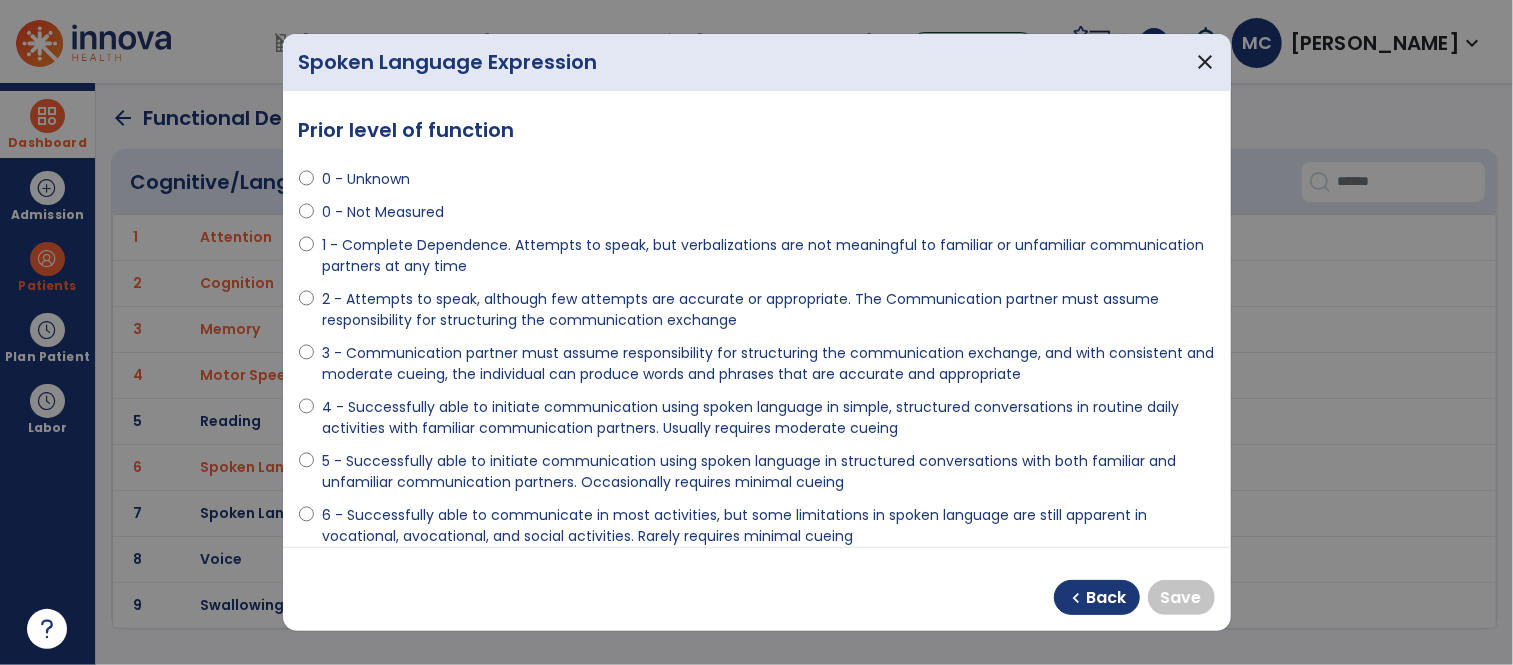 click on "6 - Successfully able to communicate in most activities, but some limitations in spoken language are still apparent in vocational, avocational, and social activities. Rarely requires minimal cueing" at bounding box center (768, 526) 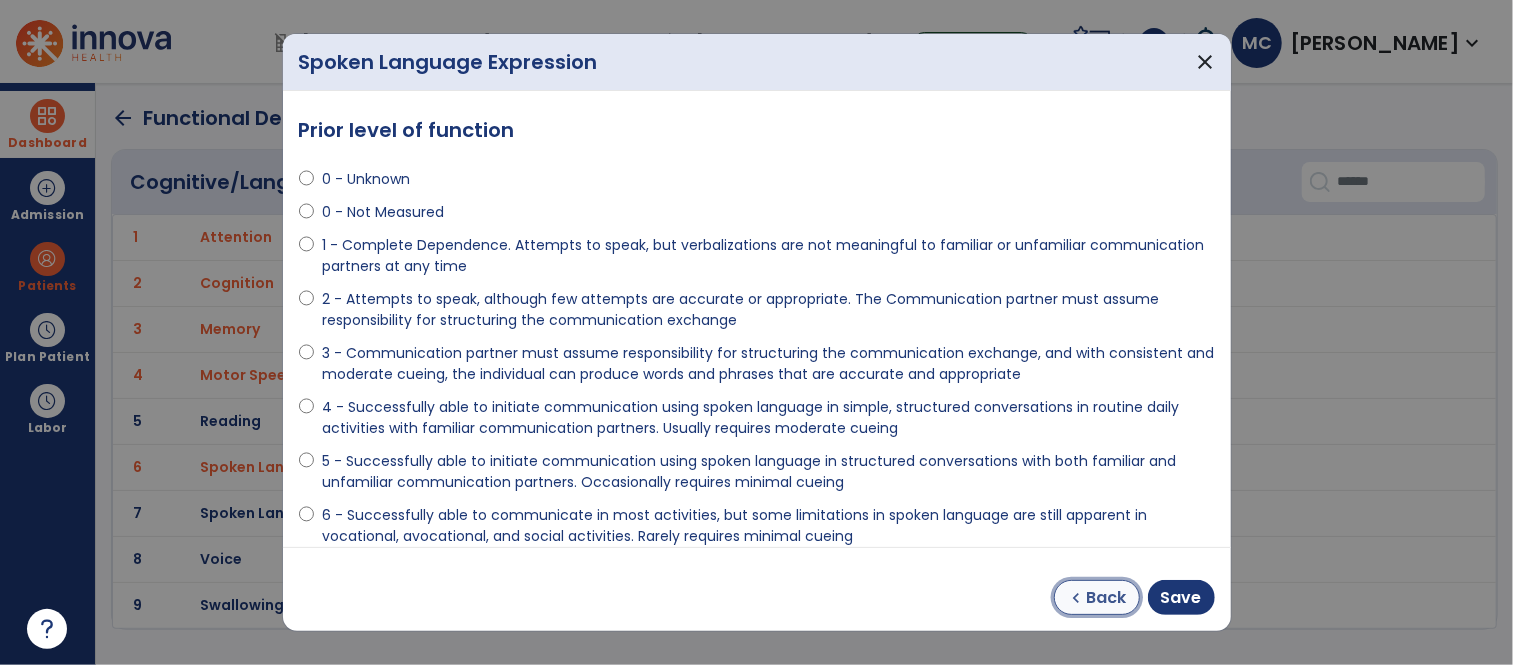 click on "chevron_left" at bounding box center [1077, 598] 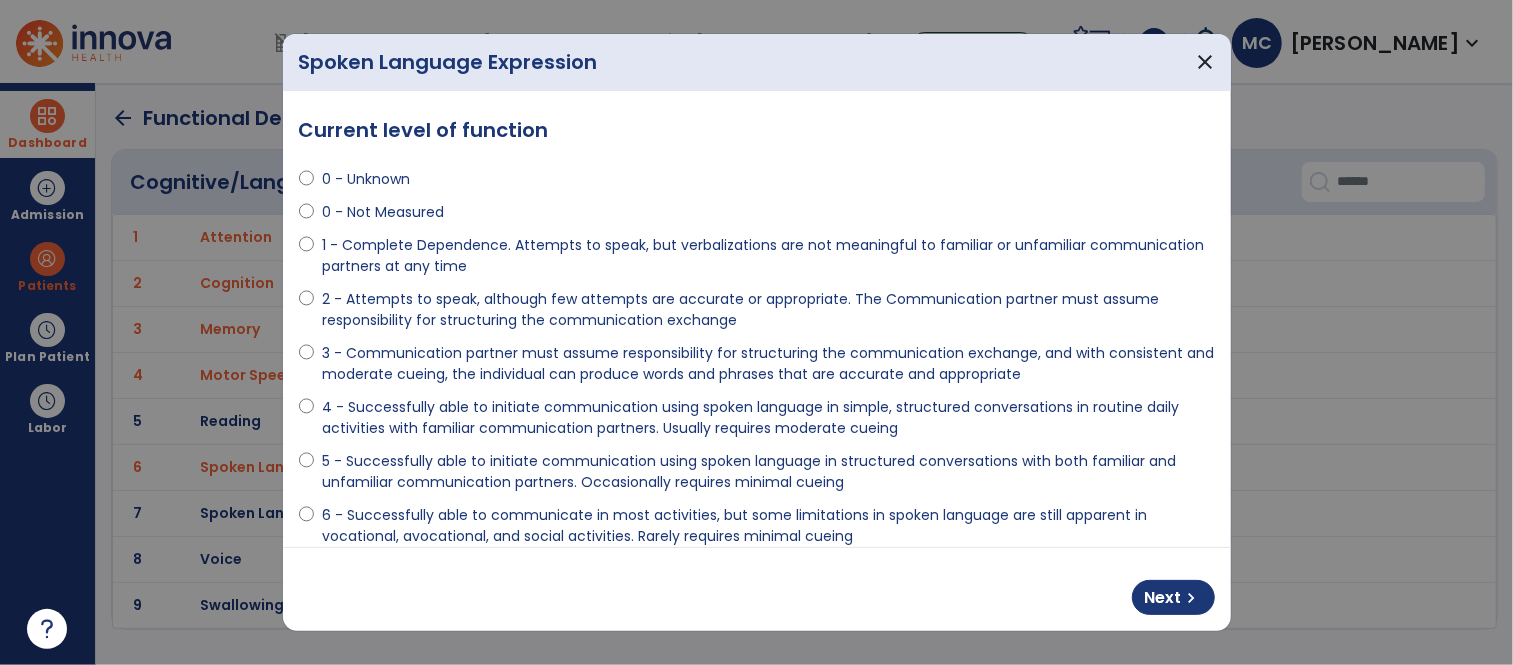 click on "6 - Successfully able to communicate in most activities, but some limitations in spoken language are still apparent in vocational, avocational, and social activities. Rarely requires minimal cueing" at bounding box center (768, 526) 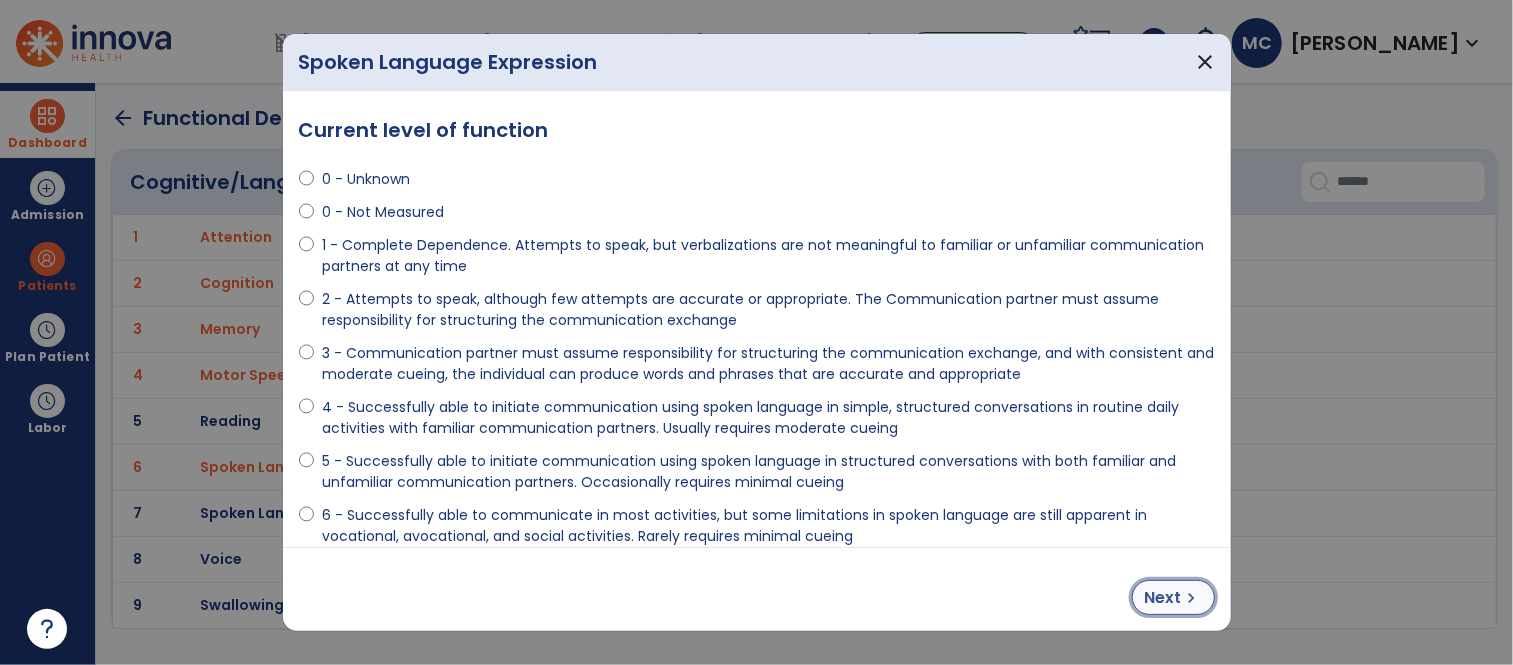 click on "Next" at bounding box center (1163, 598) 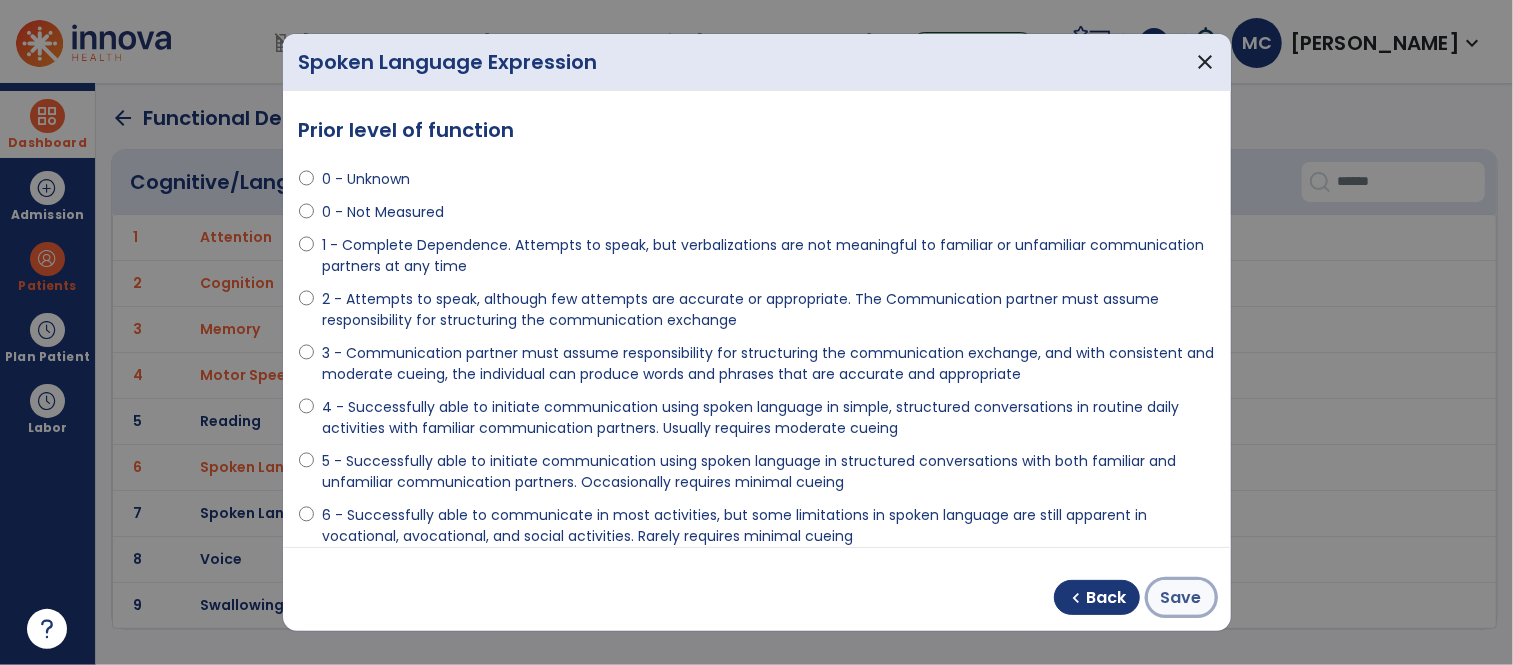 click on "Save" at bounding box center [1181, 598] 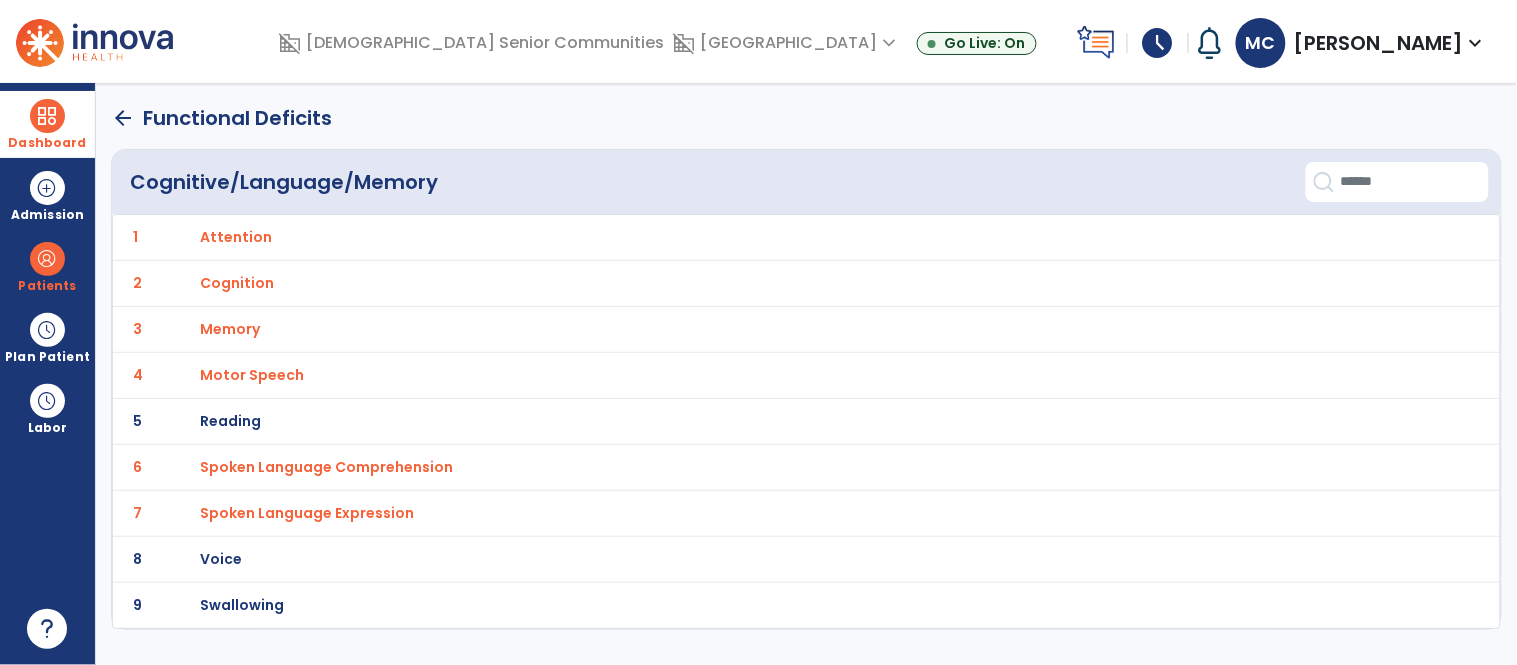 click on "Swallowing" at bounding box center (236, 237) 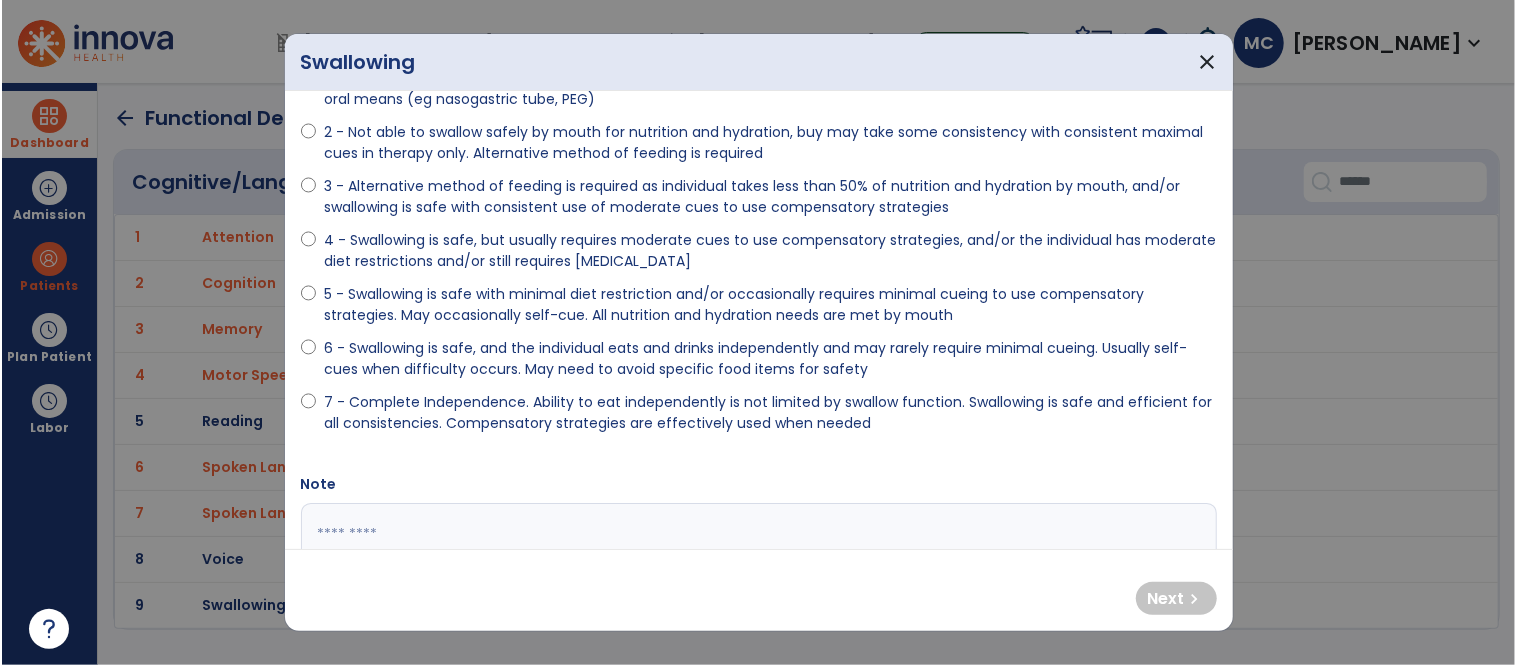 scroll, scrollTop: 168, scrollLeft: 0, axis: vertical 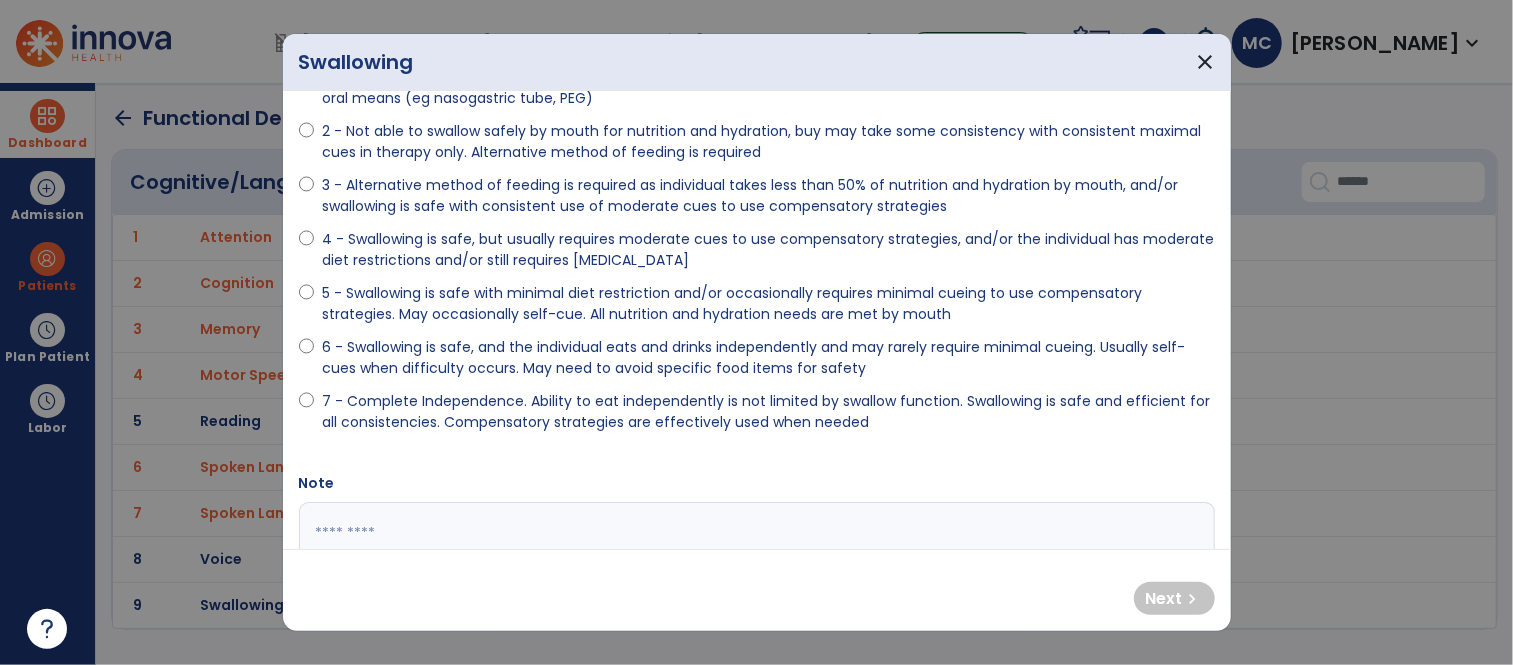 click on "6 - Swallowing is safe, and the individual eats and drinks independently and may rarely require minimal cueing. Usually self-cues when difficulty occurs. May need to avoid specific food items for safety" at bounding box center [768, 358] 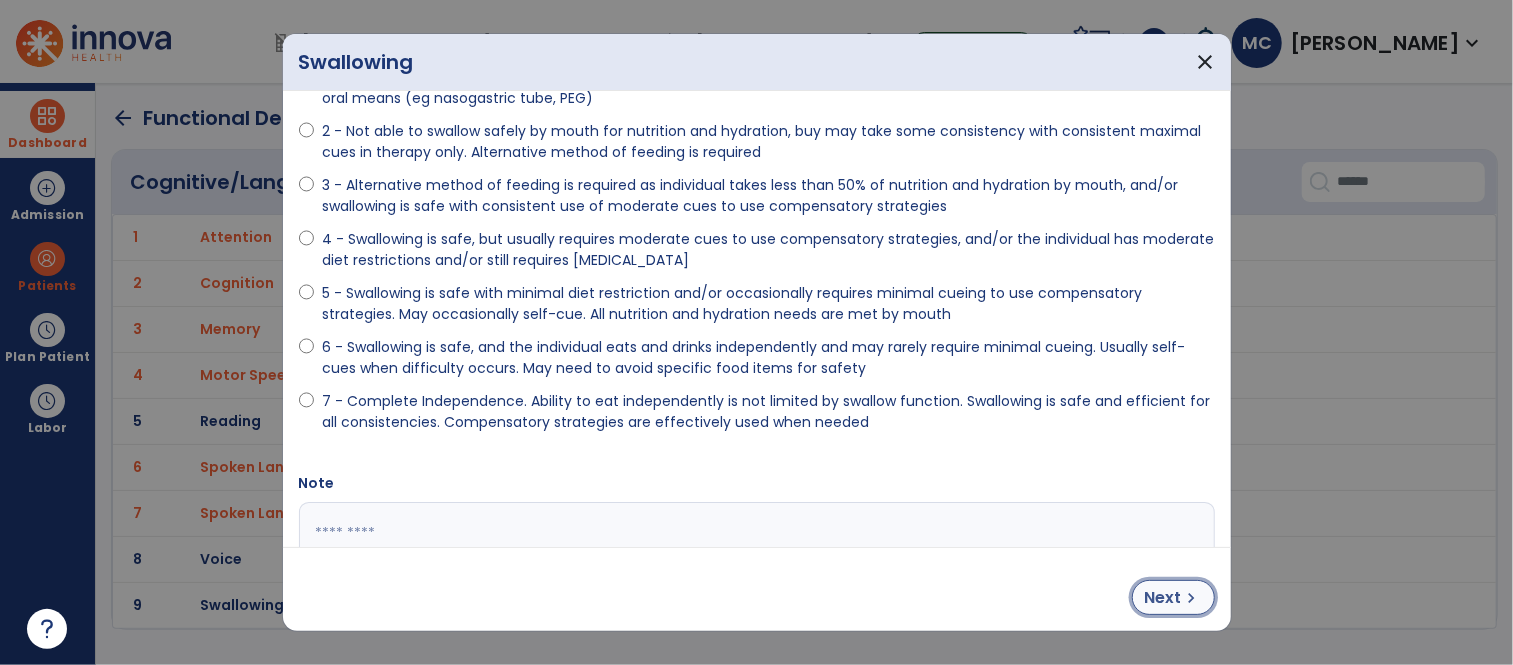 click on "chevron_right" at bounding box center [1192, 598] 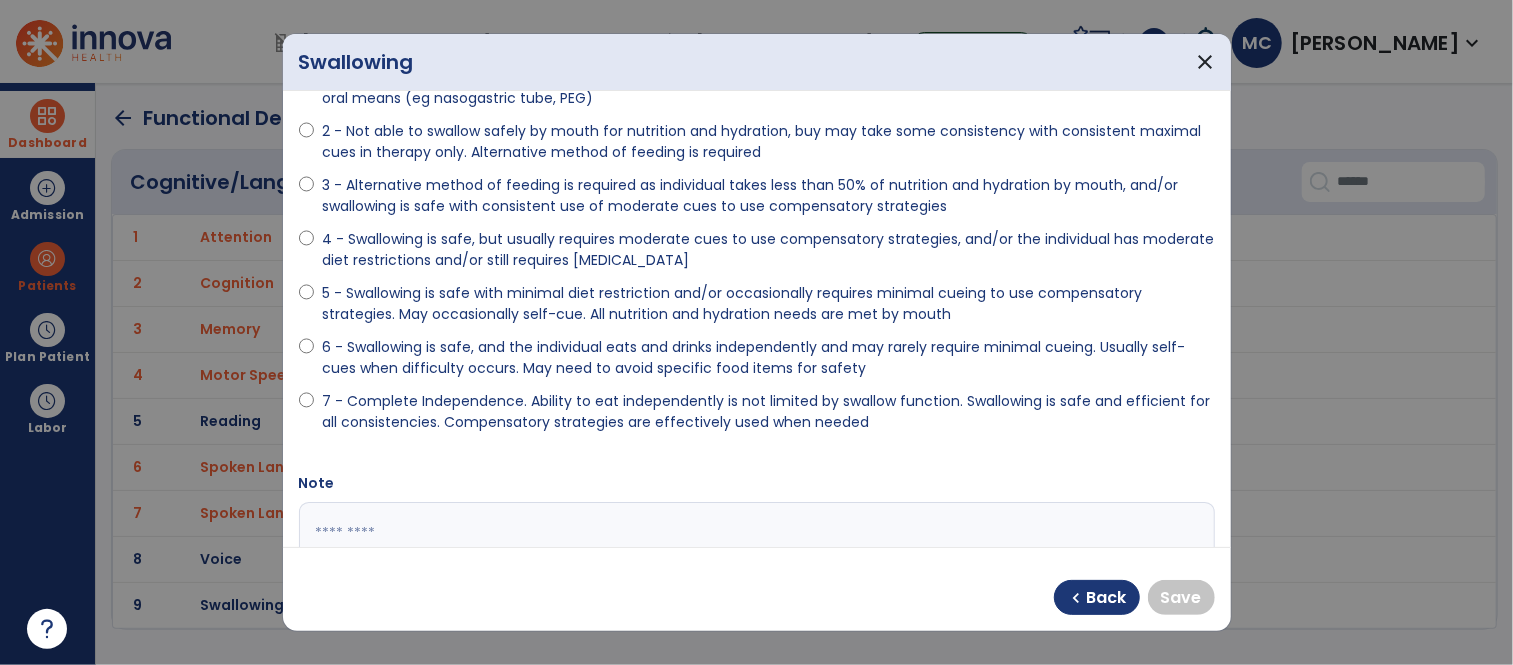 click on "6 - Swallowing is safe, and the individual eats and drinks independently and may rarely require minimal cueing. Usually self-cues when difficulty occurs. May need to avoid specific food items for safety" at bounding box center (768, 358) 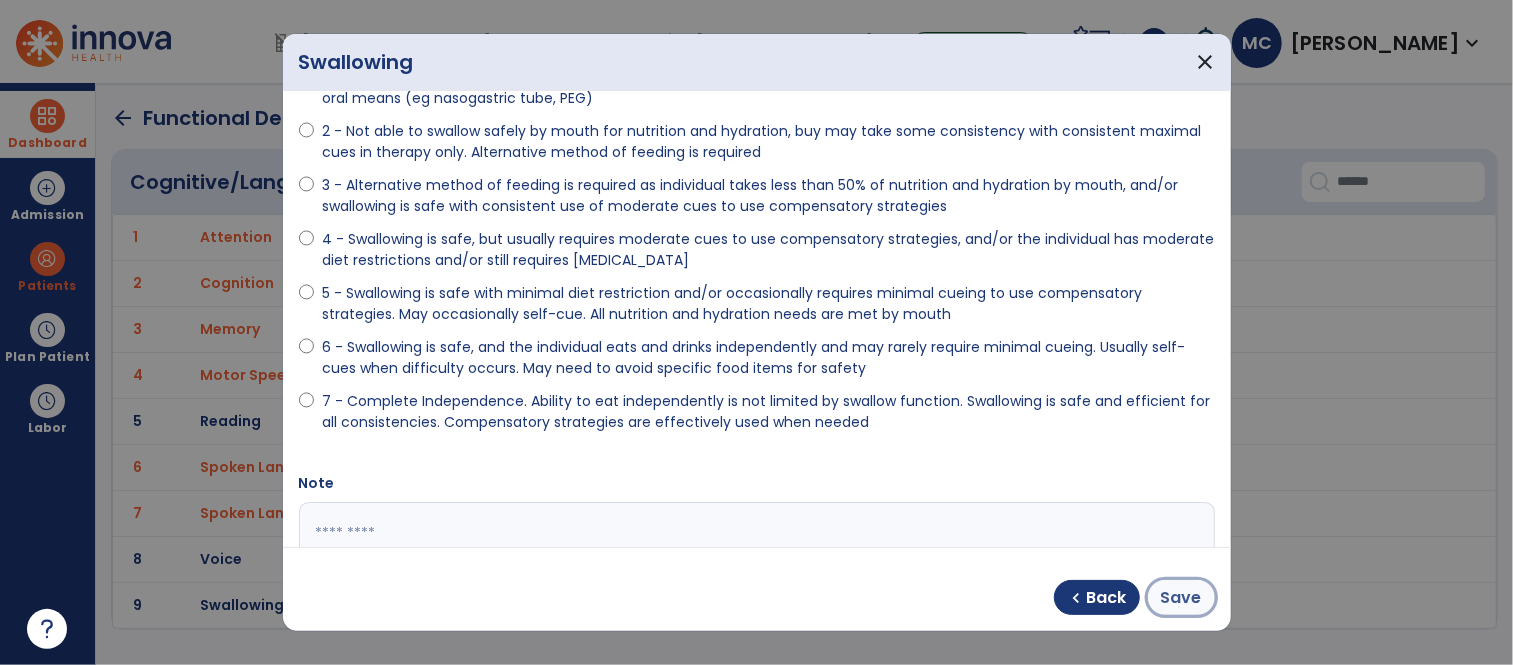 click on "Save" at bounding box center [1181, 598] 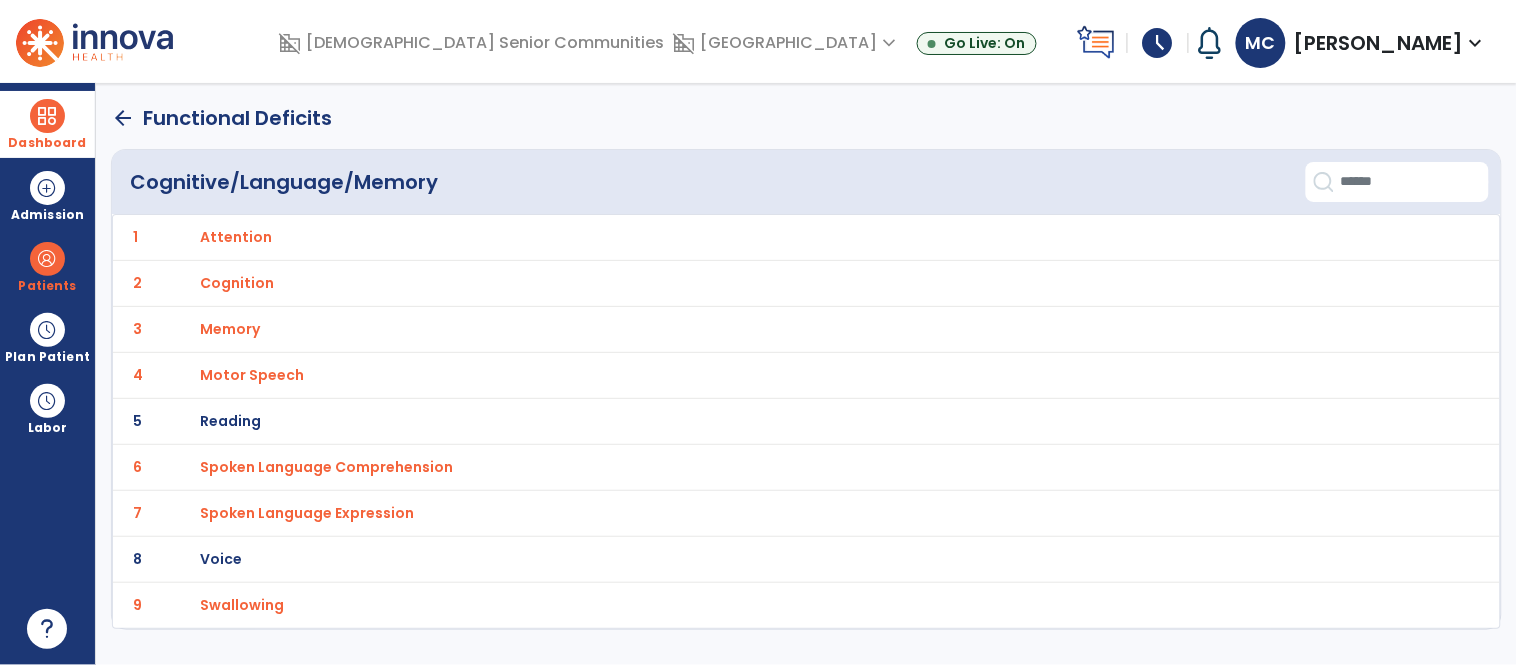 click on "arrow_back" 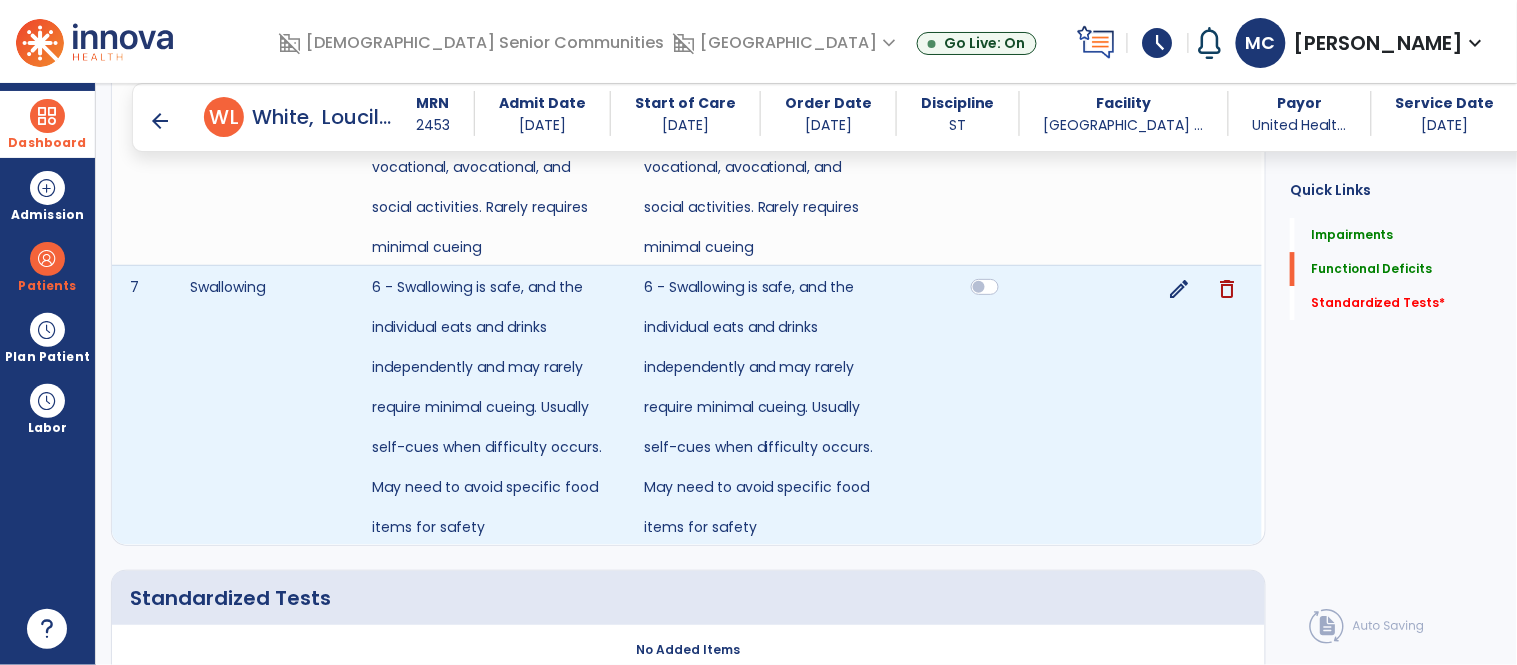 scroll, scrollTop: 3702, scrollLeft: 0, axis: vertical 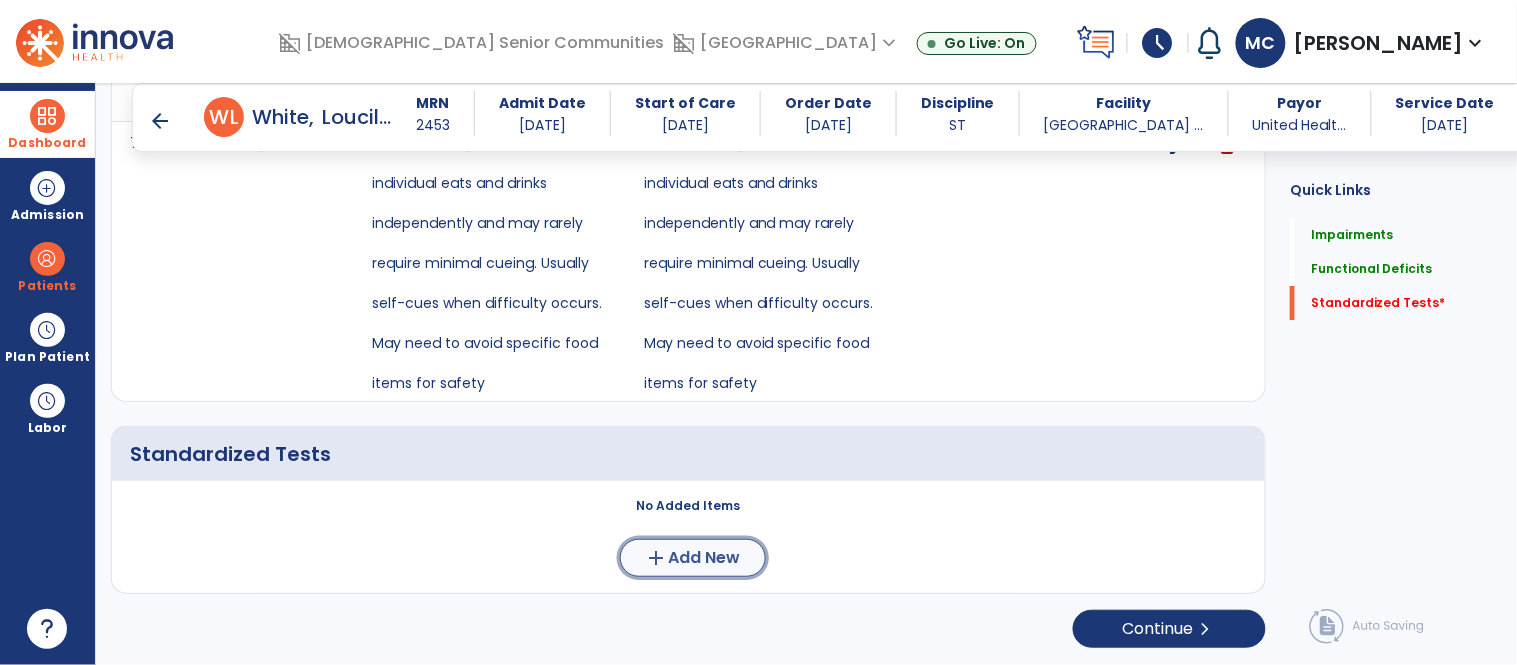 click on "add" 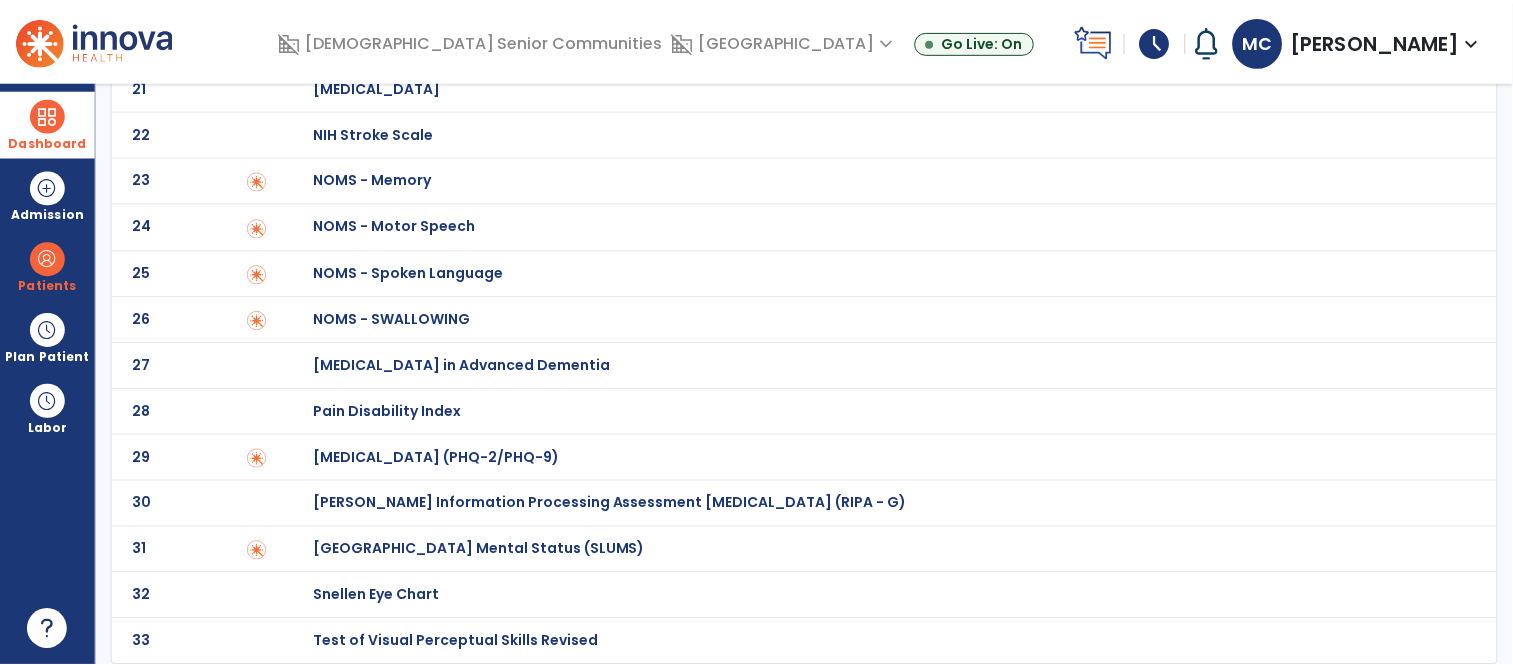 scroll, scrollTop: 0, scrollLeft: 0, axis: both 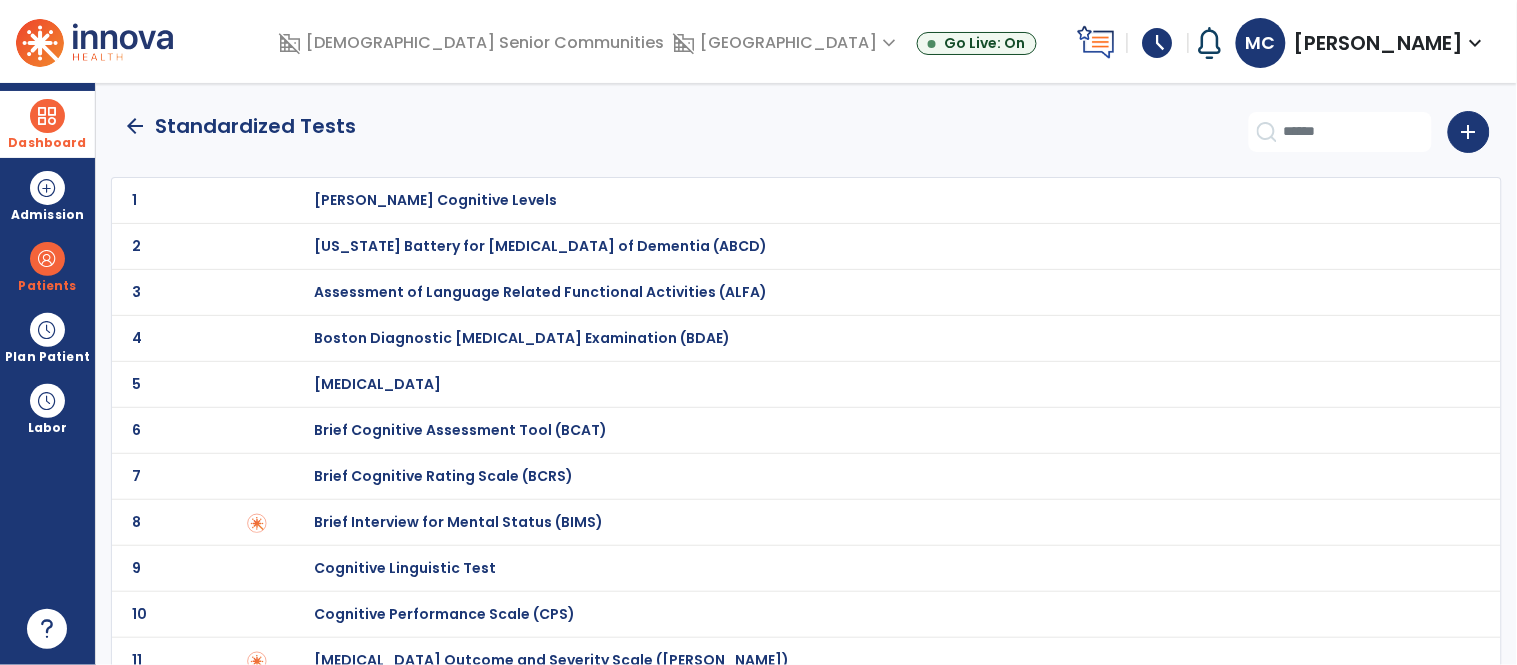 click on "Brief Cognitive Rating Scale (BCRS)" at bounding box center (435, 200) 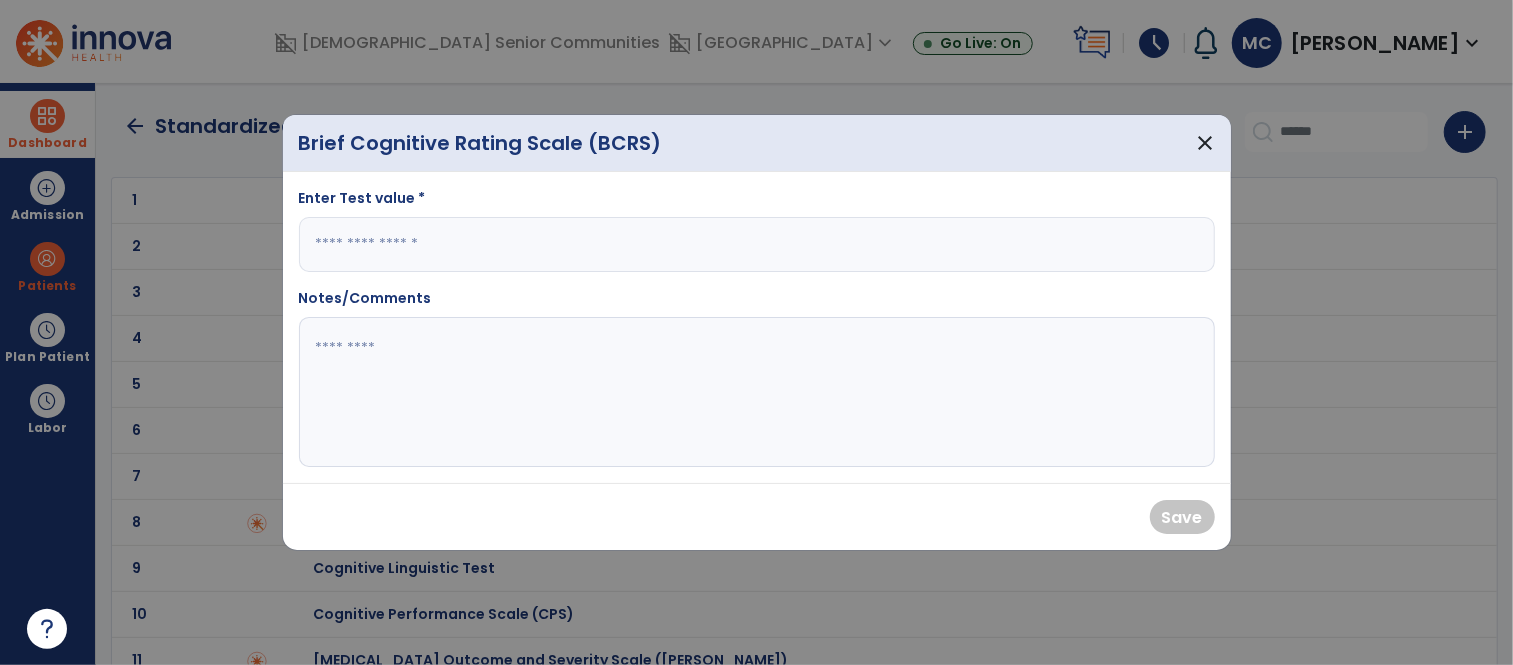 click at bounding box center [757, 244] 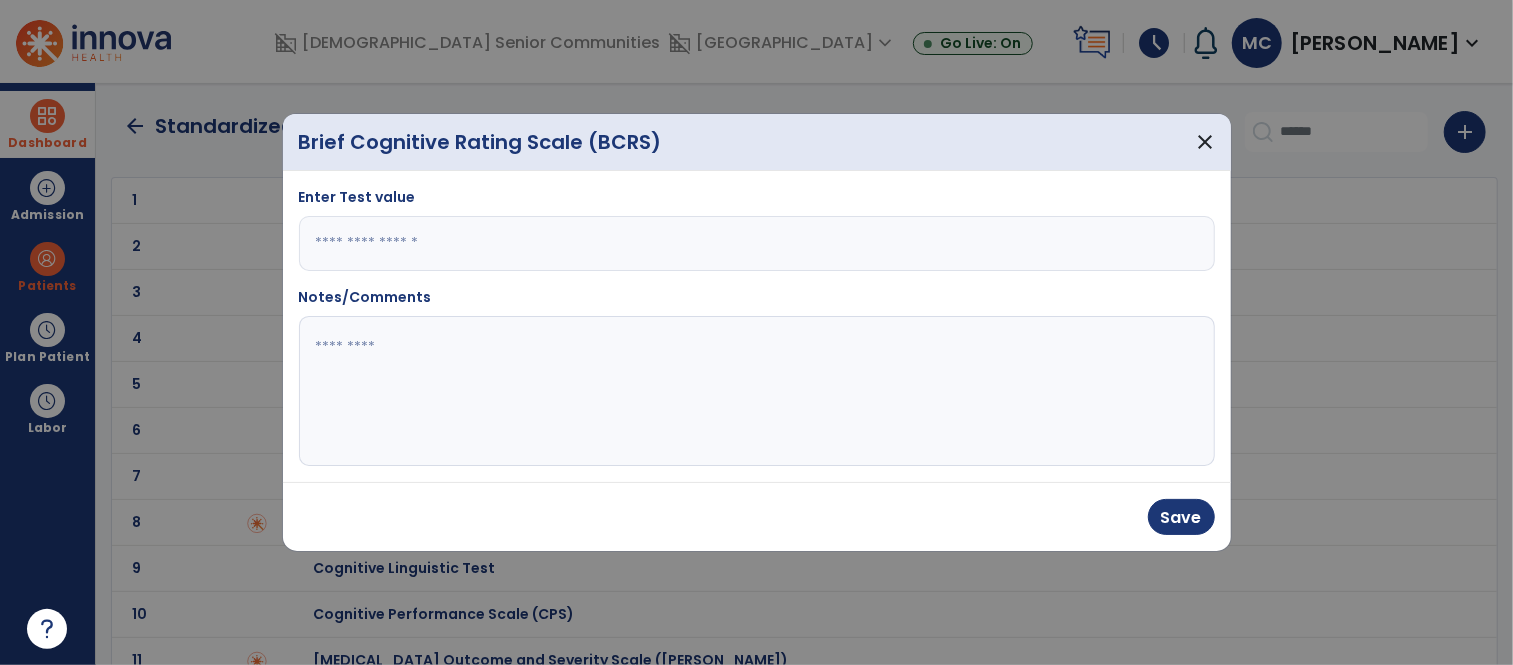 type on "*" 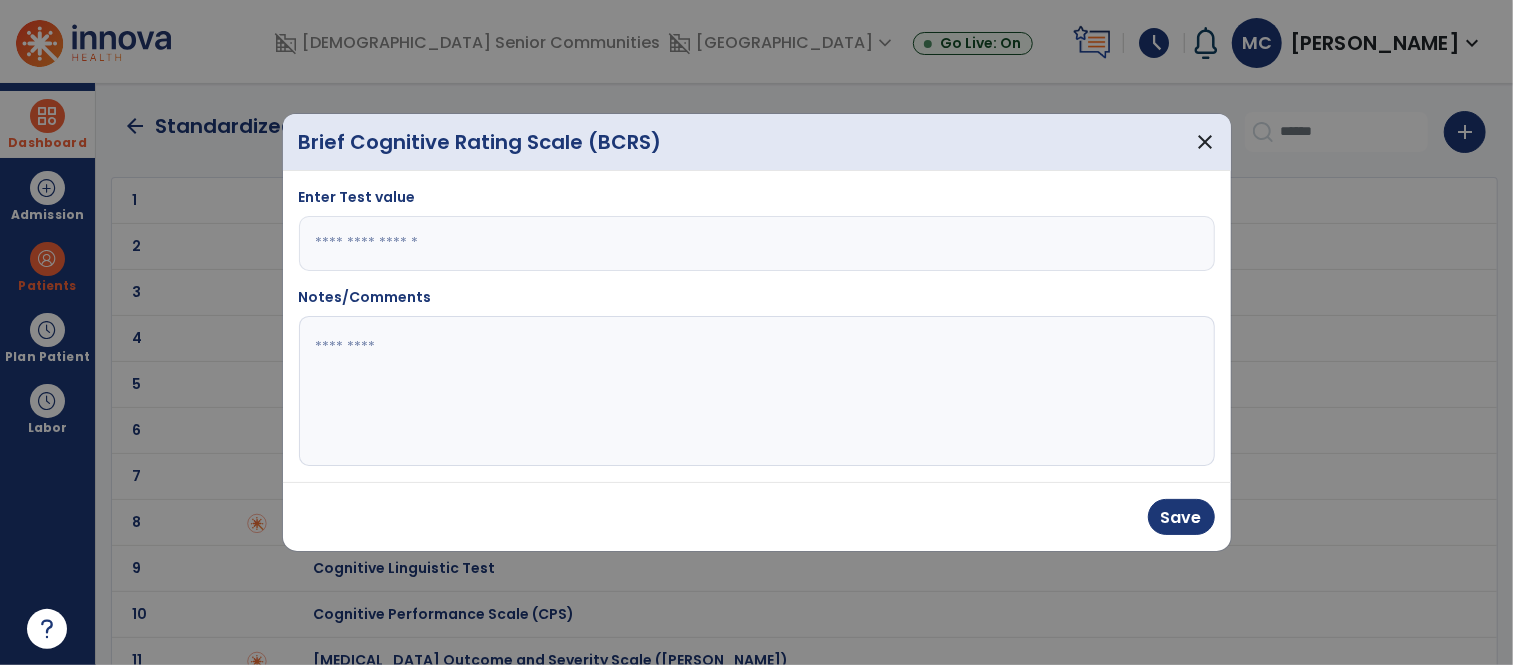 click 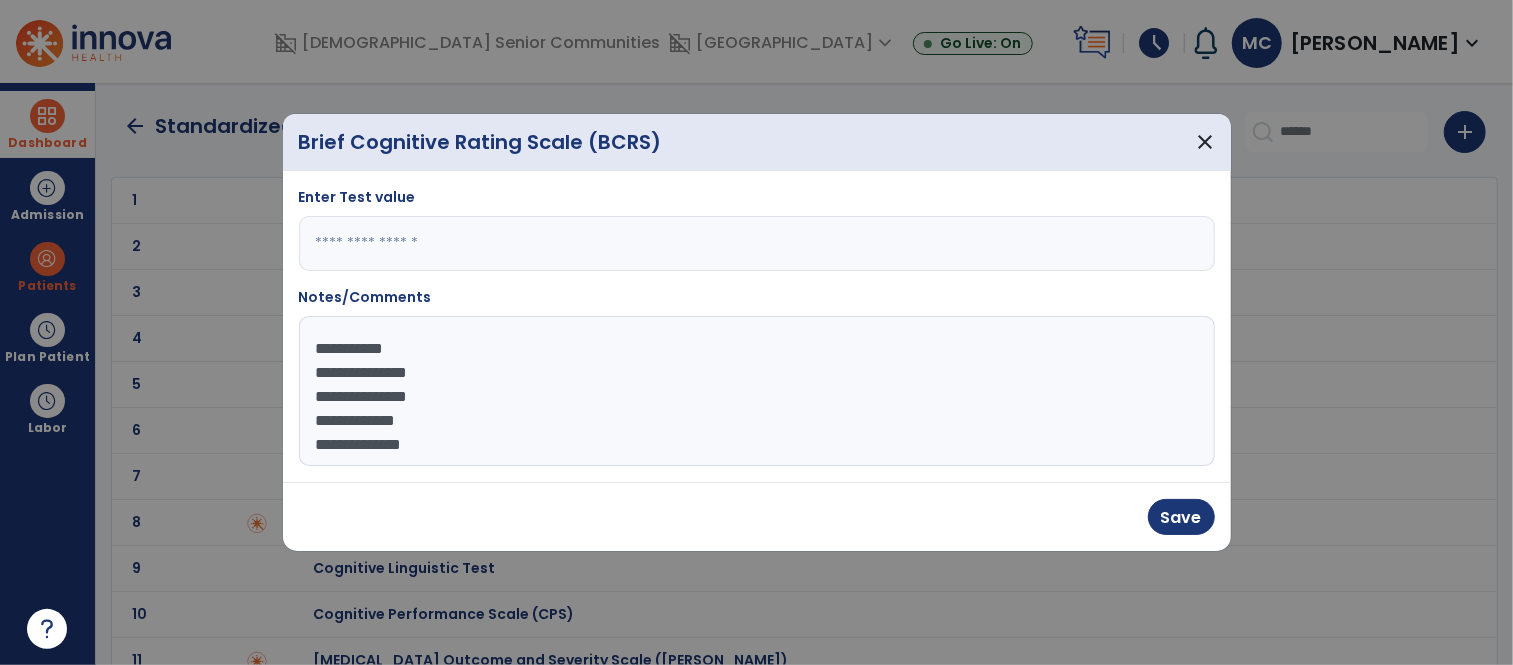 scroll, scrollTop: 14, scrollLeft: 0, axis: vertical 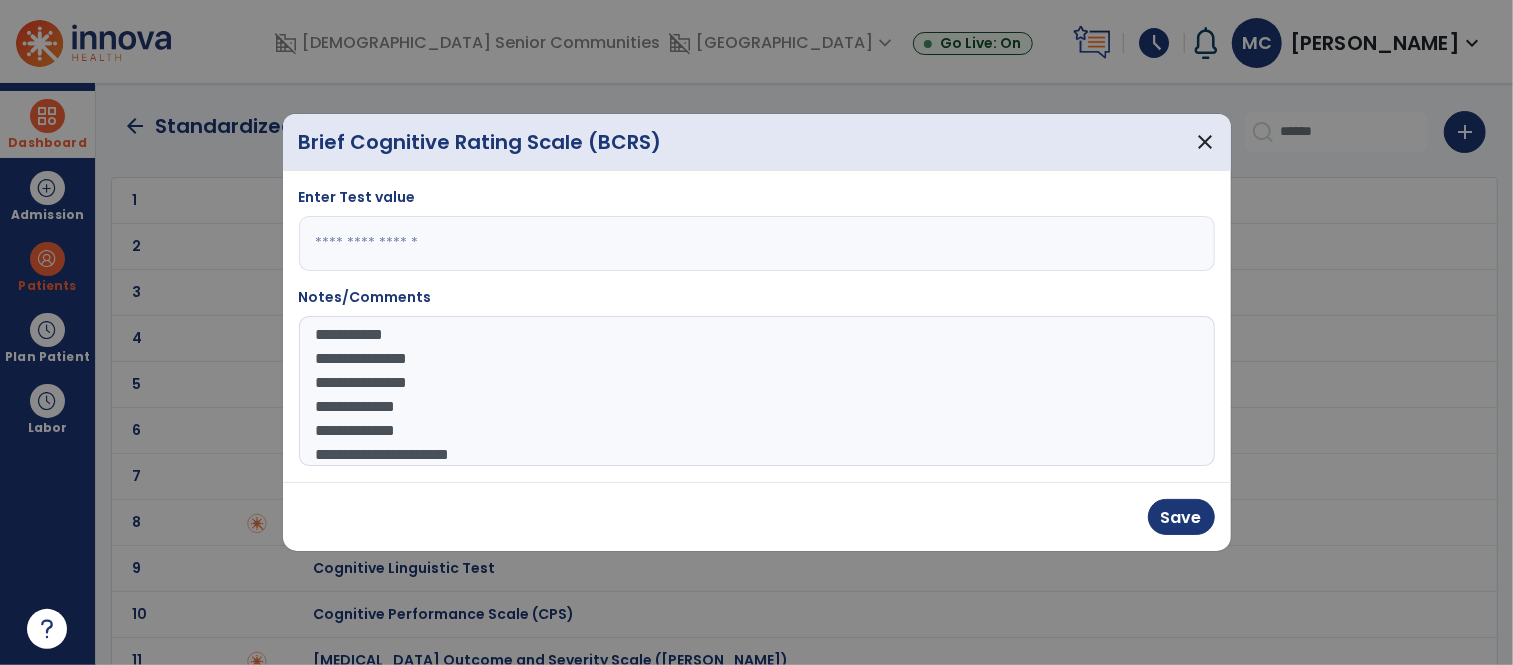 type on "**********" 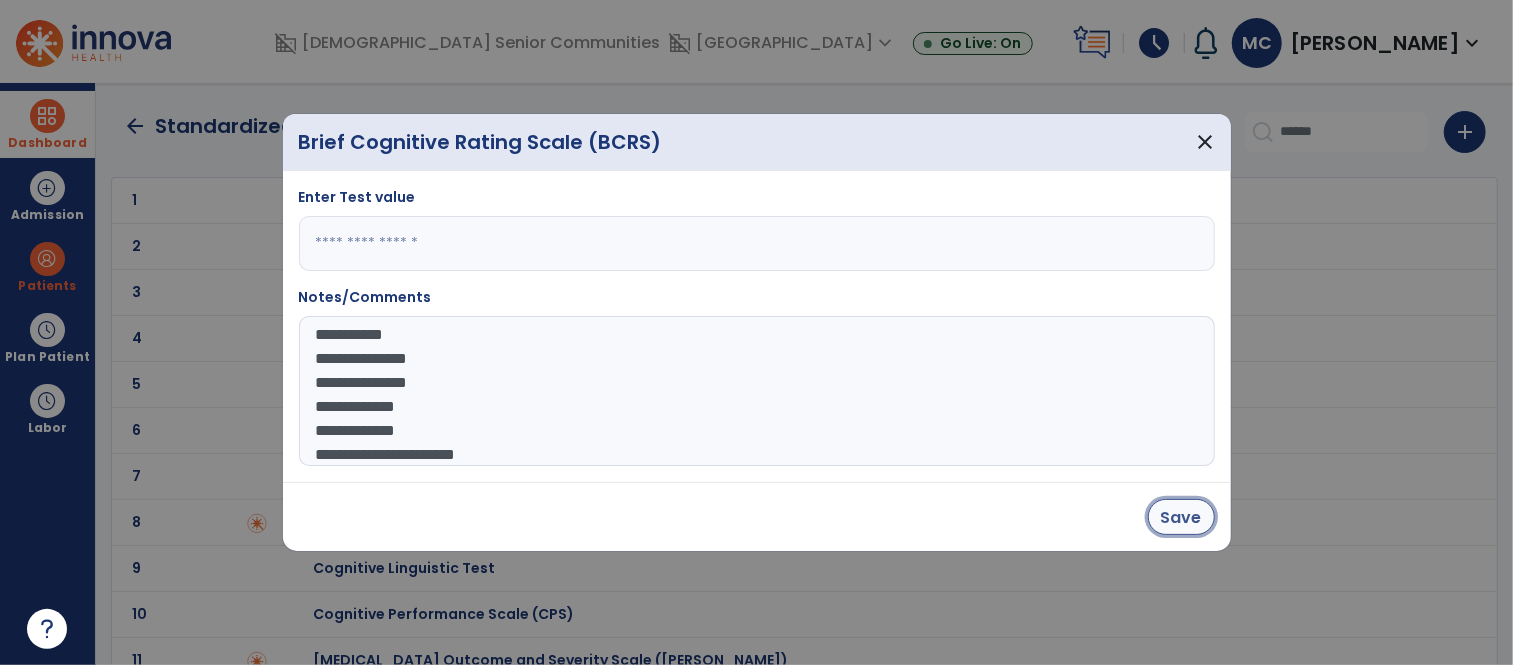 click on "Save" at bounding box center [1181, 517] 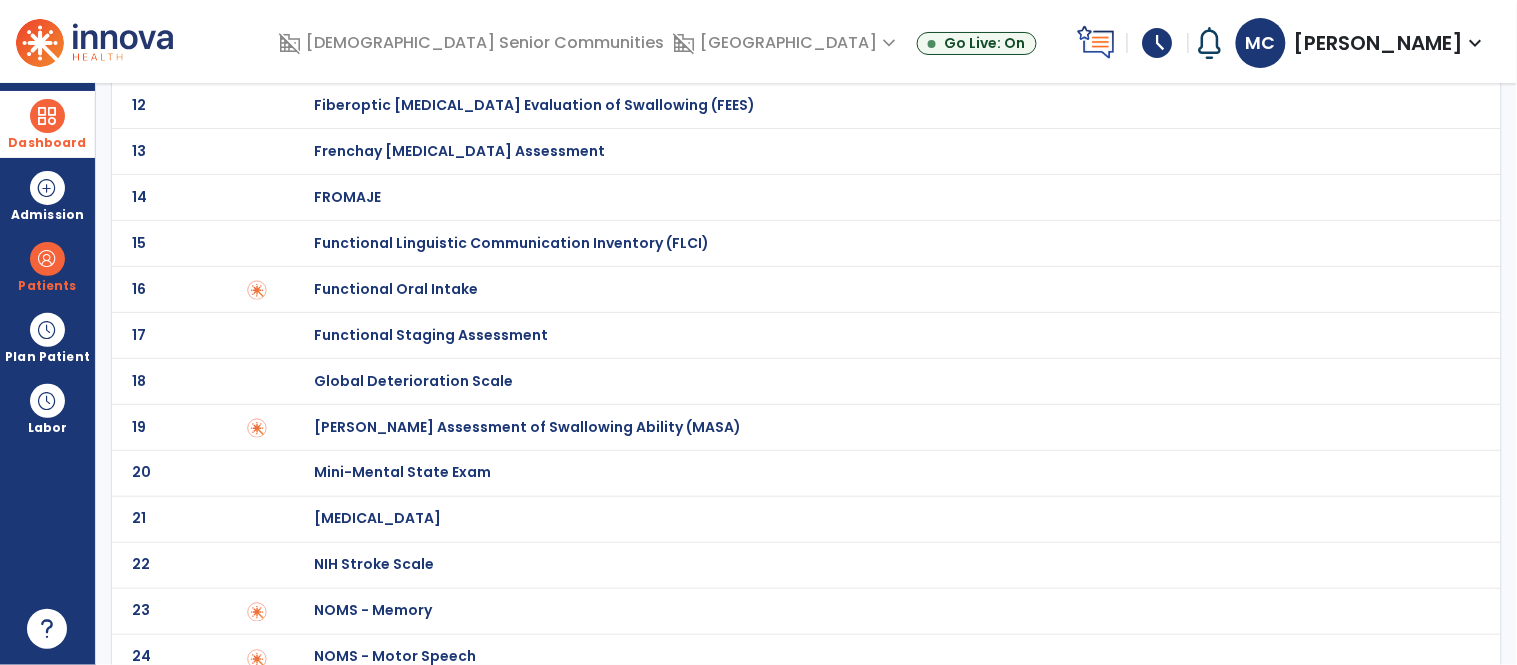scroll, scrollTop: 608, scrollLeft: 0, axis: vertical 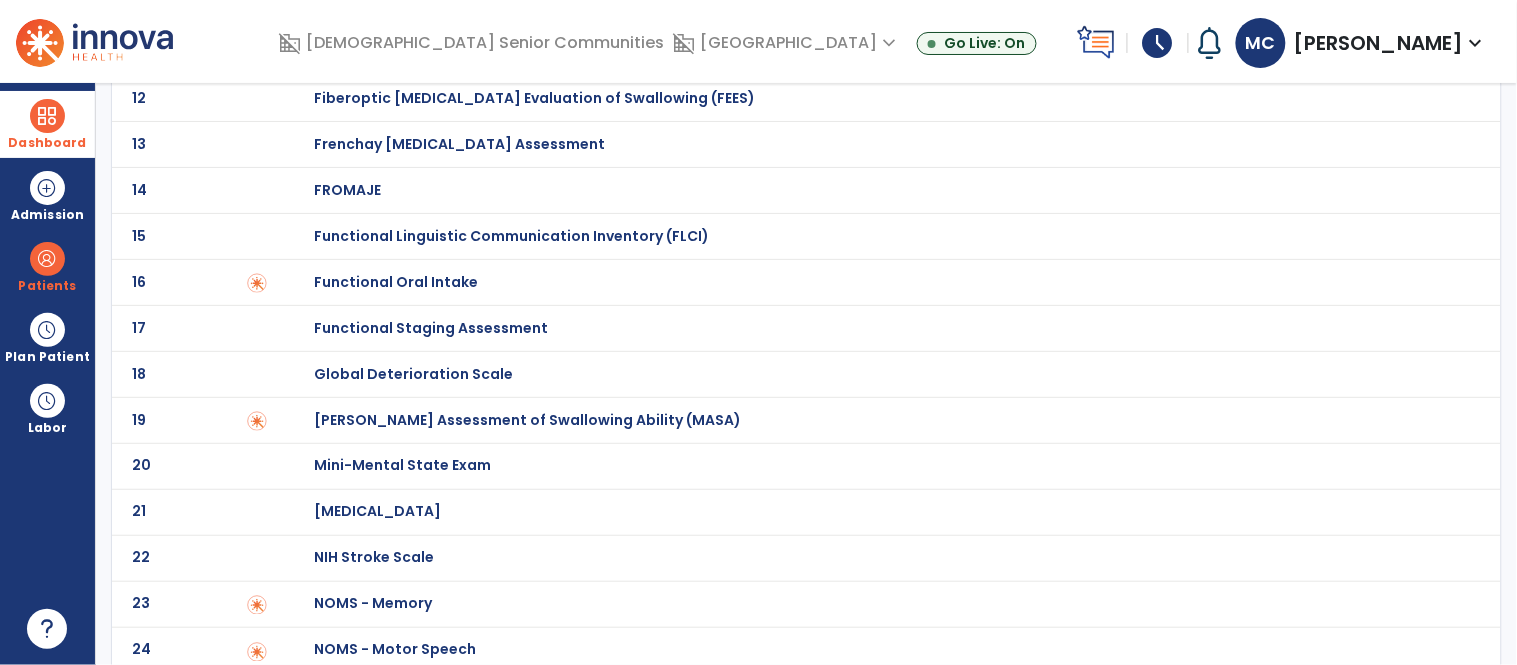 click on "[PERSON_NAME] Assessment of Swallowing Ability (MASA)" at bounding box center (435, -408) 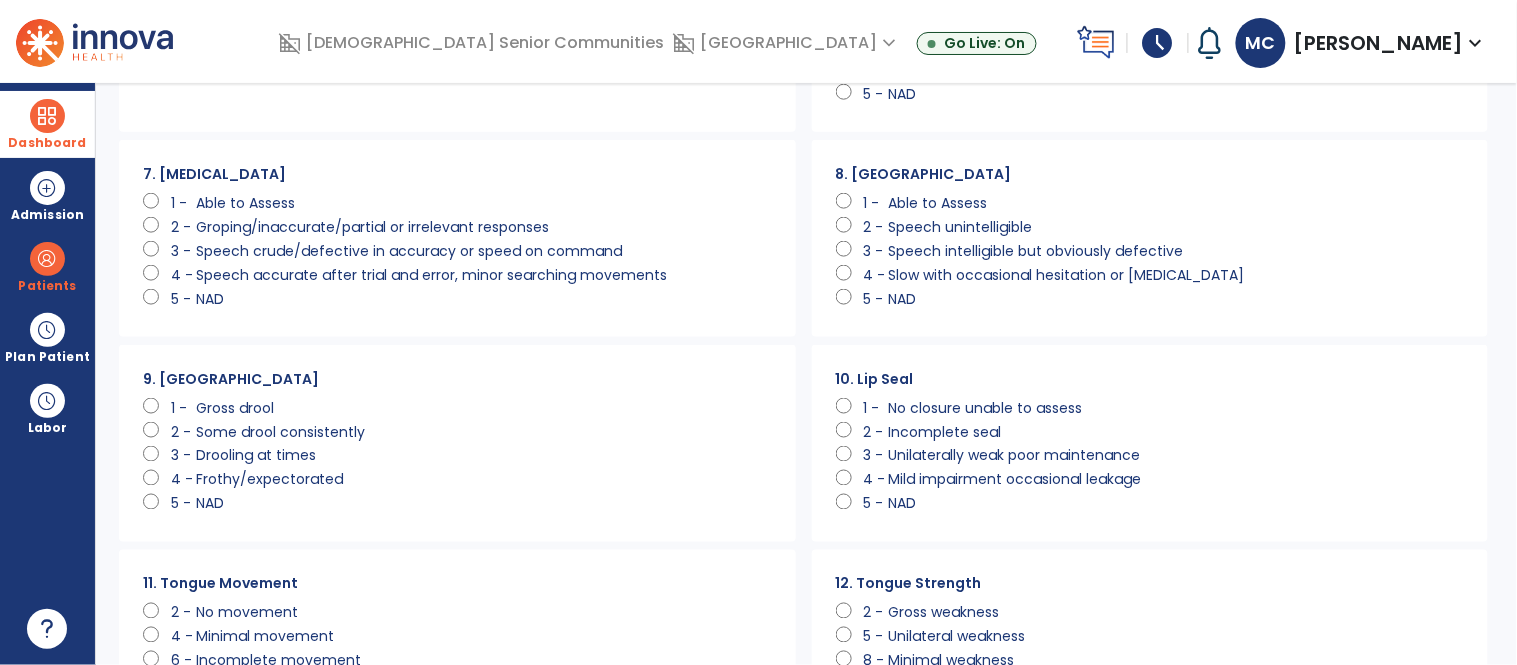scroll, scrollTop: 0, scrollLeft: 0, axis: both 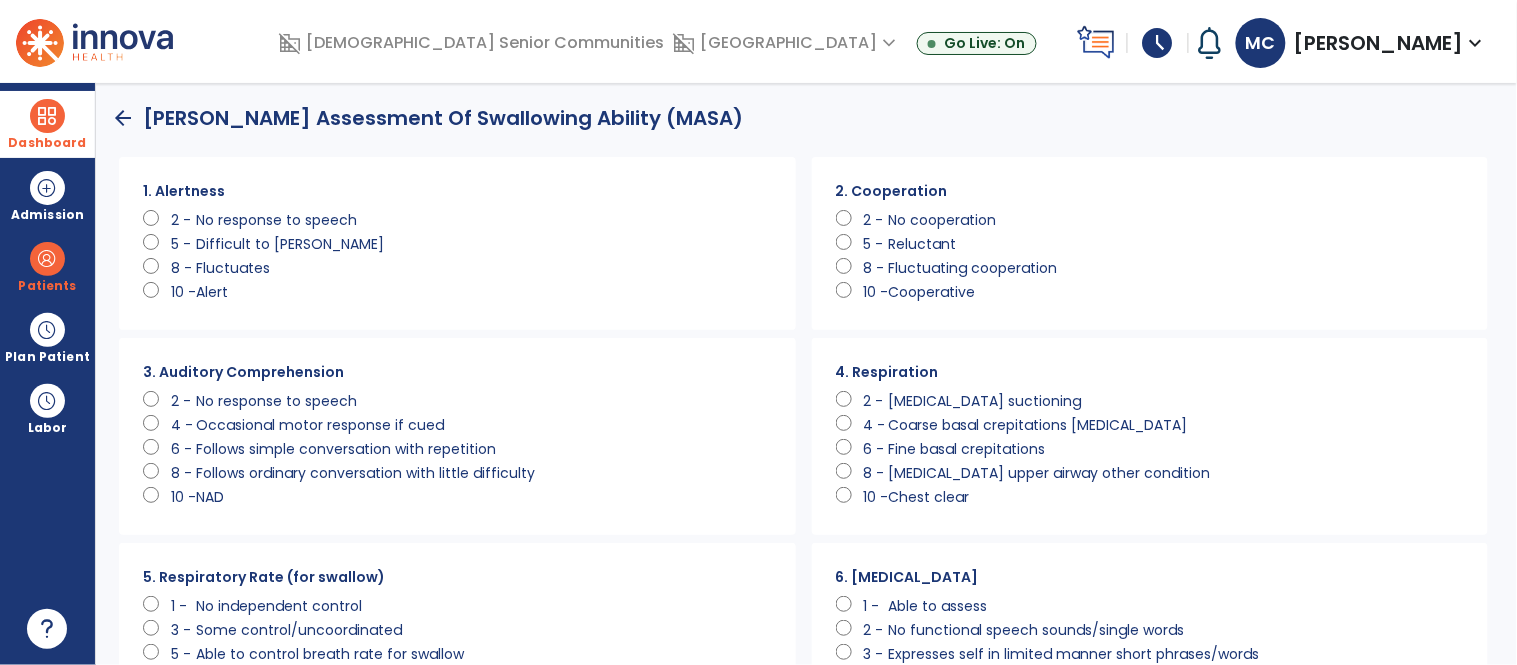 click on "Alert" 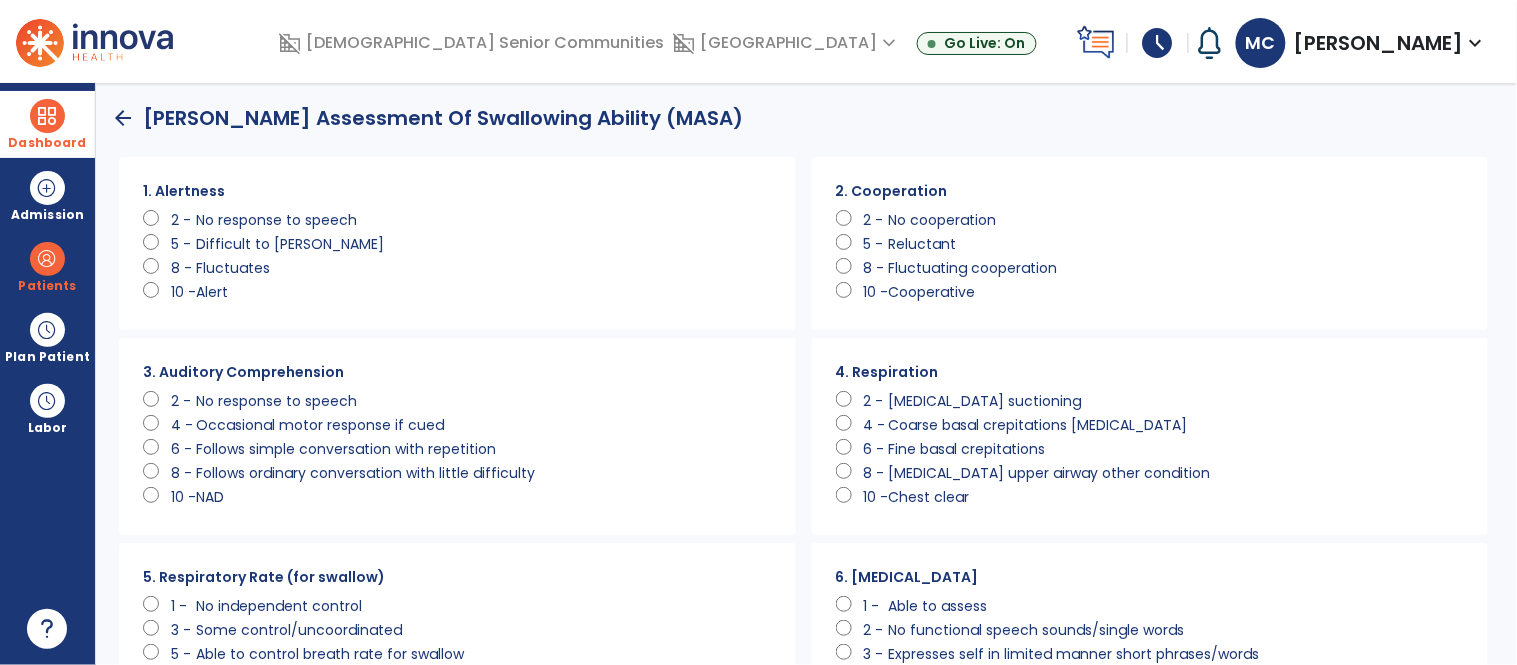 click on "10 -" 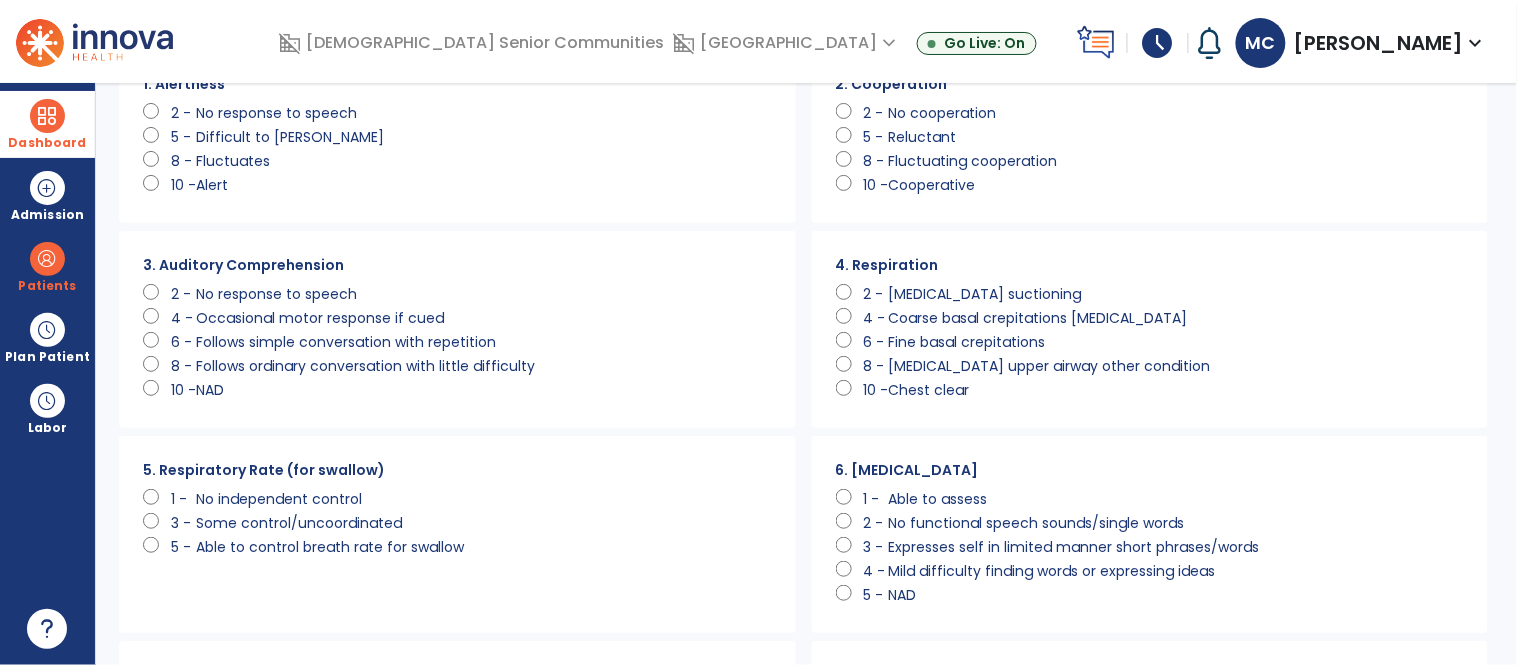 scroll, scrollTop: 151, scrollLeft: 0, axis: vertical 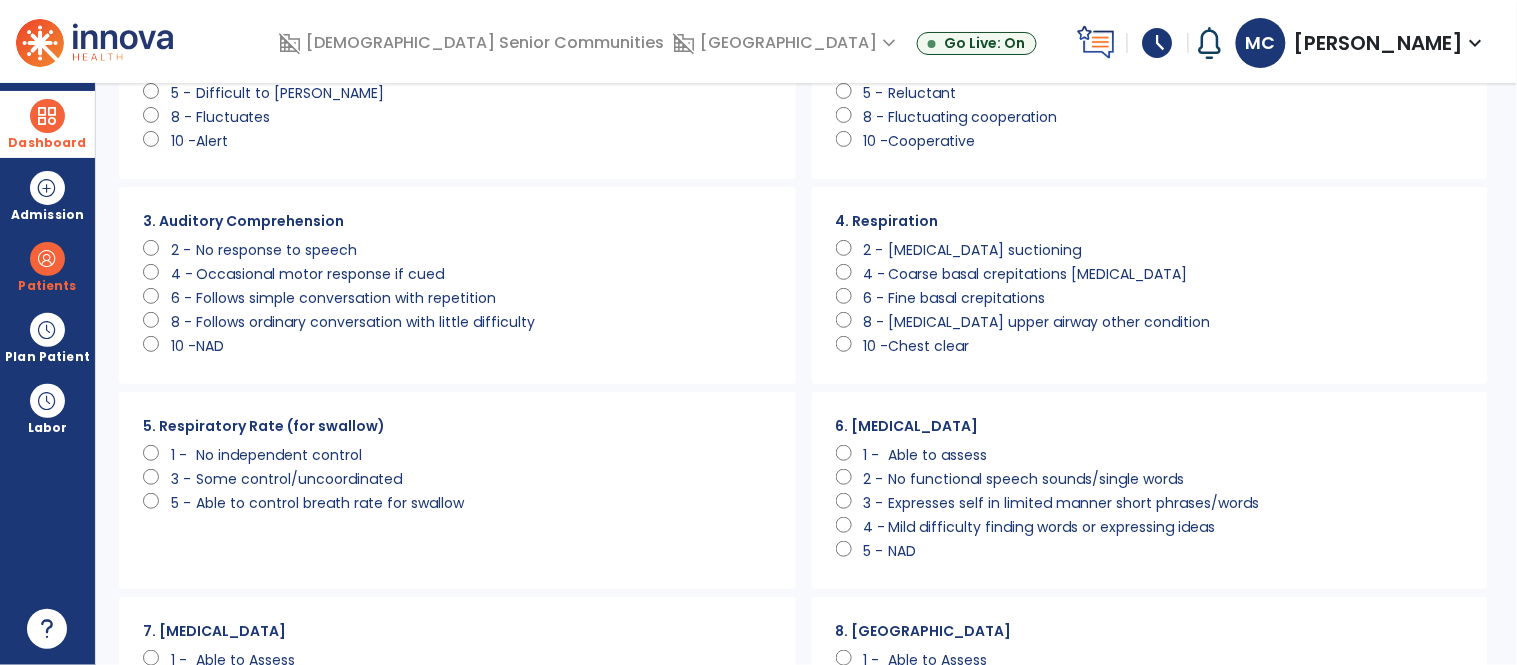 click on "Able to control breath rate for swallow" 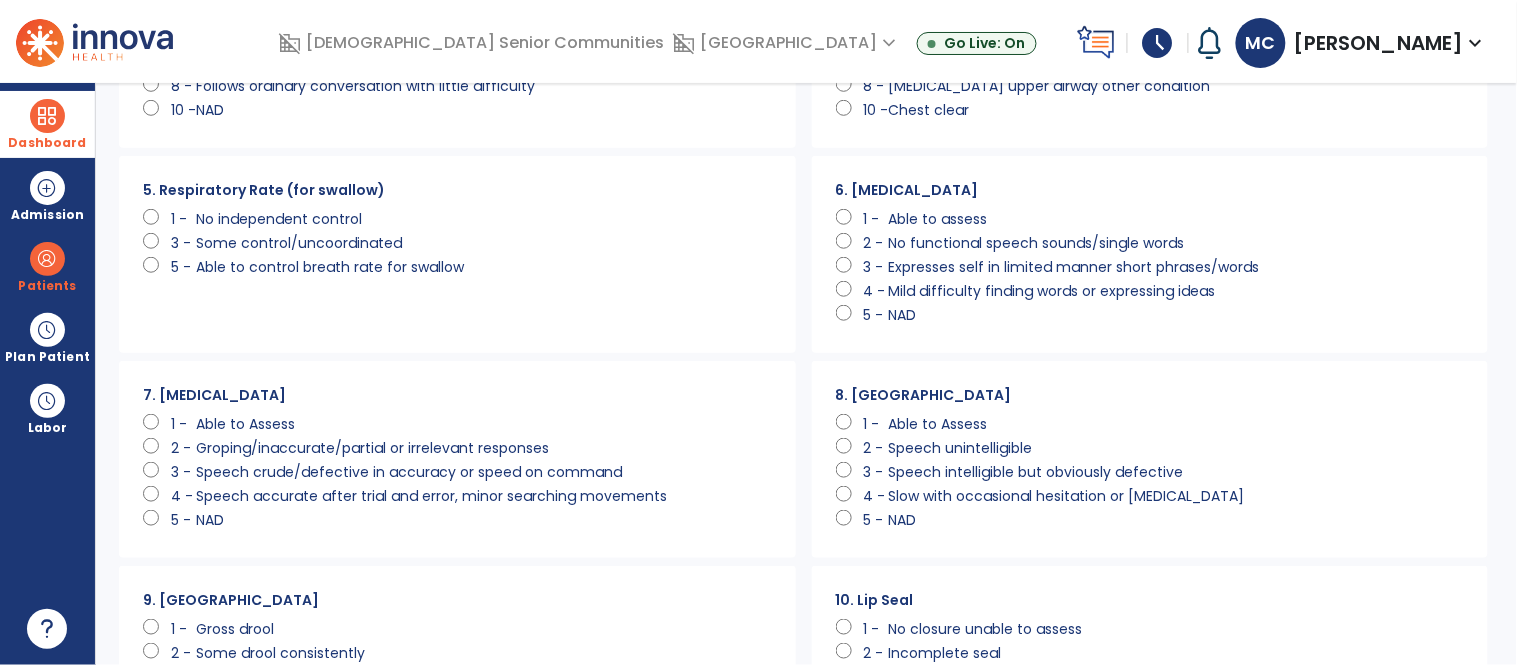 scroll, scrollTop: 438, scrollLeft: 0, axis: vertical 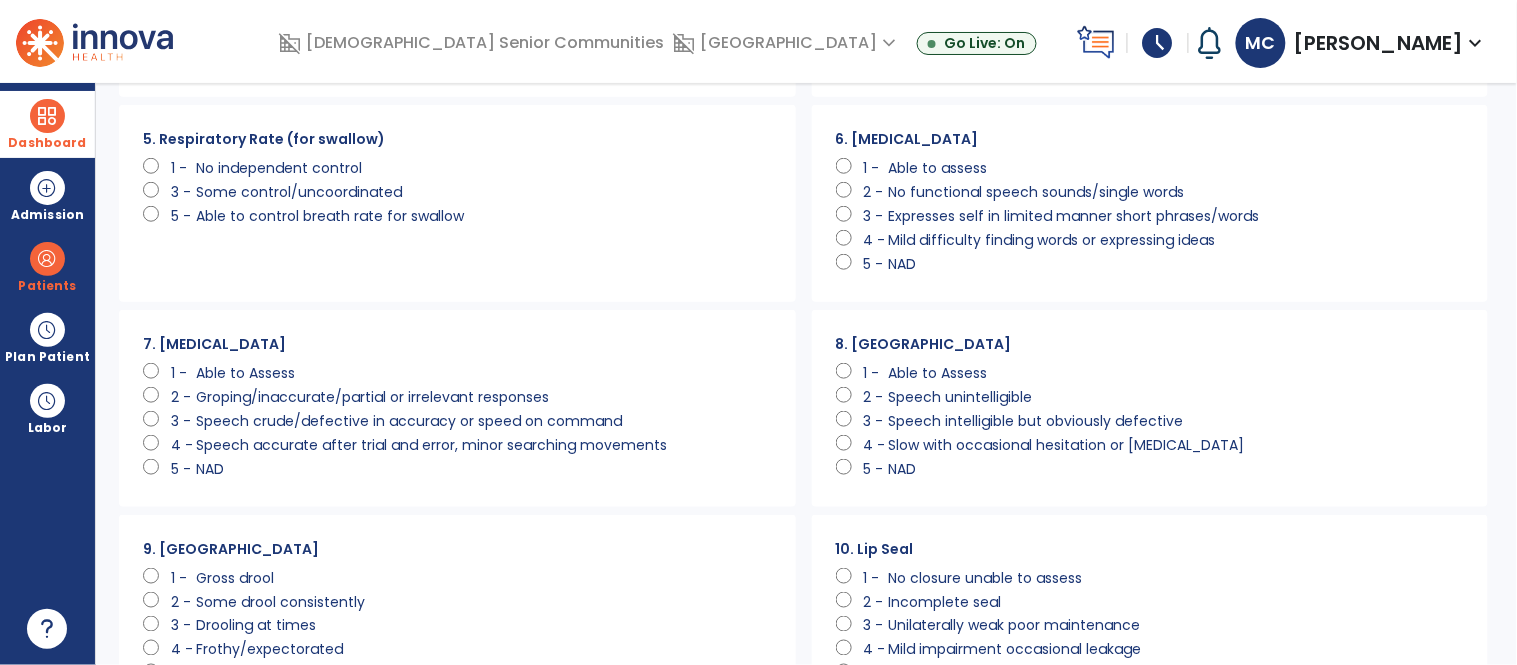 click on "NAD" 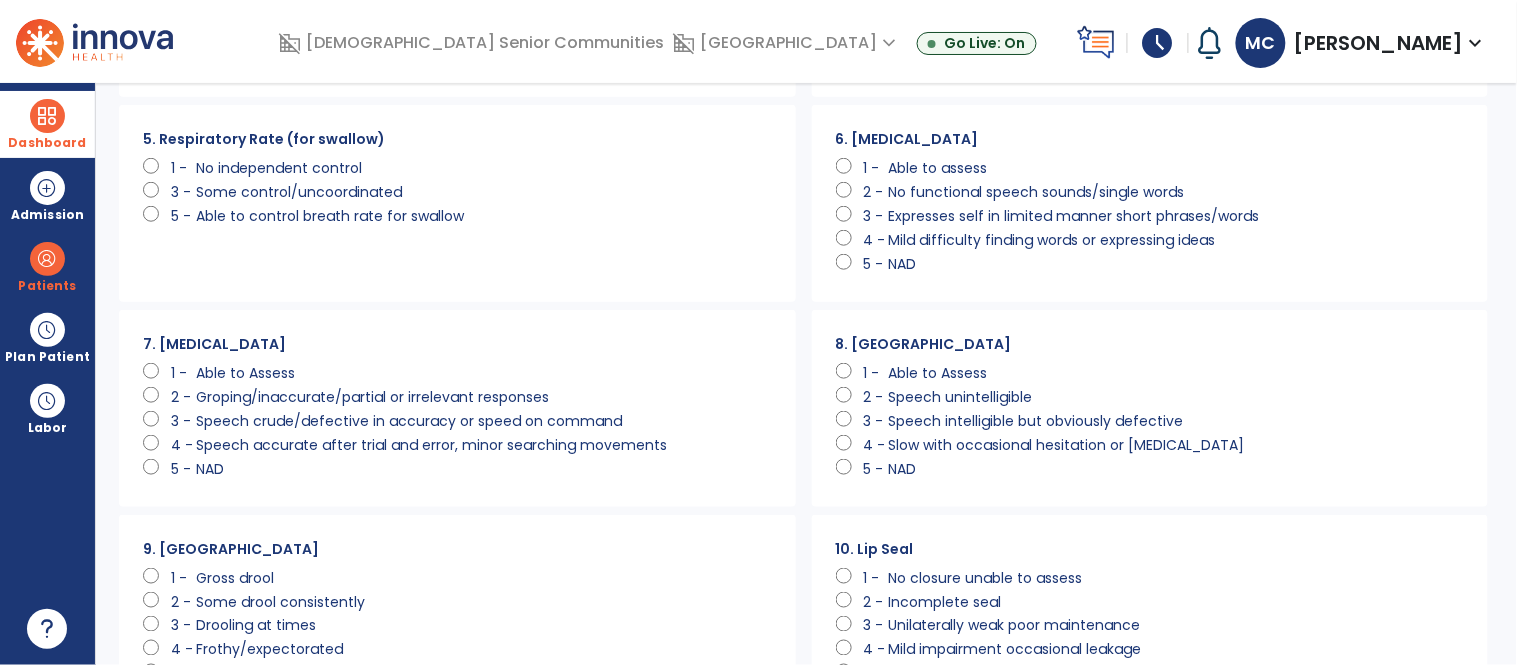 click on "NAD" 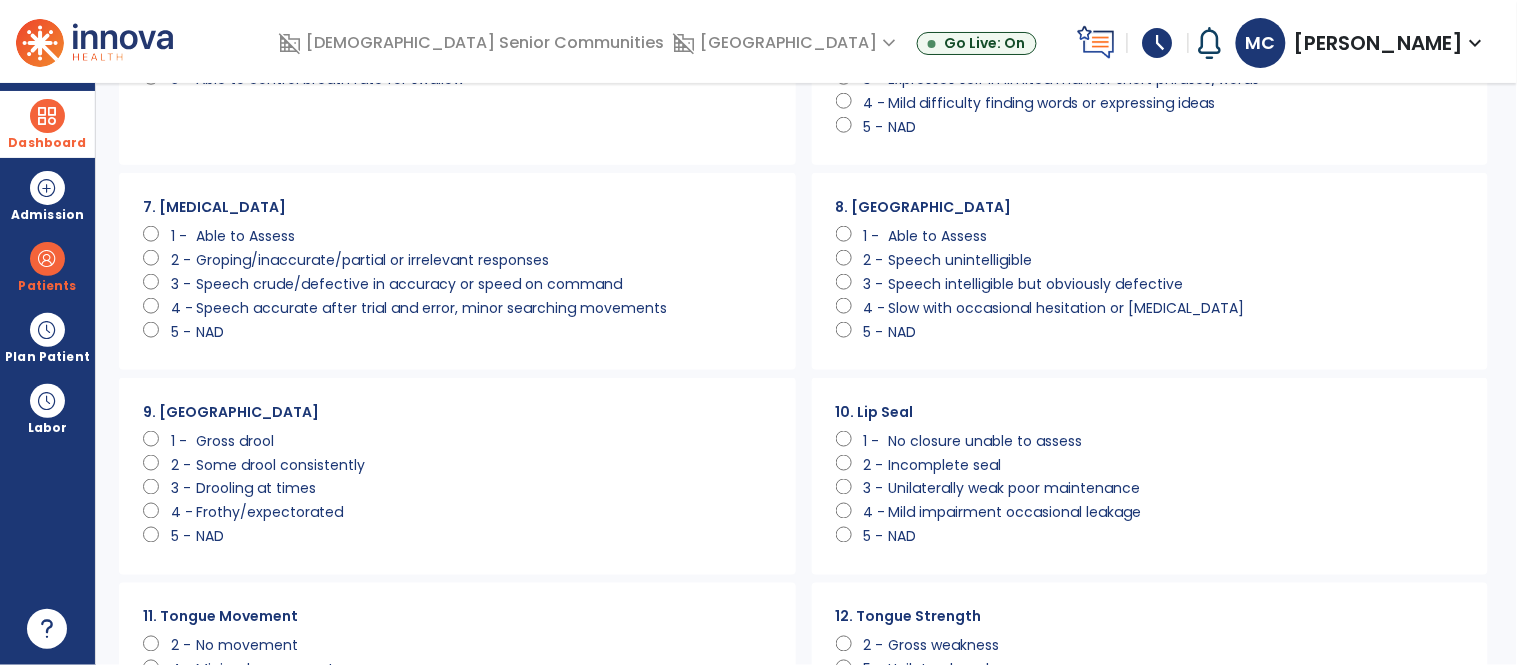 scroll, scrollTop: 644, scrollLeft: 0, axis: vertical 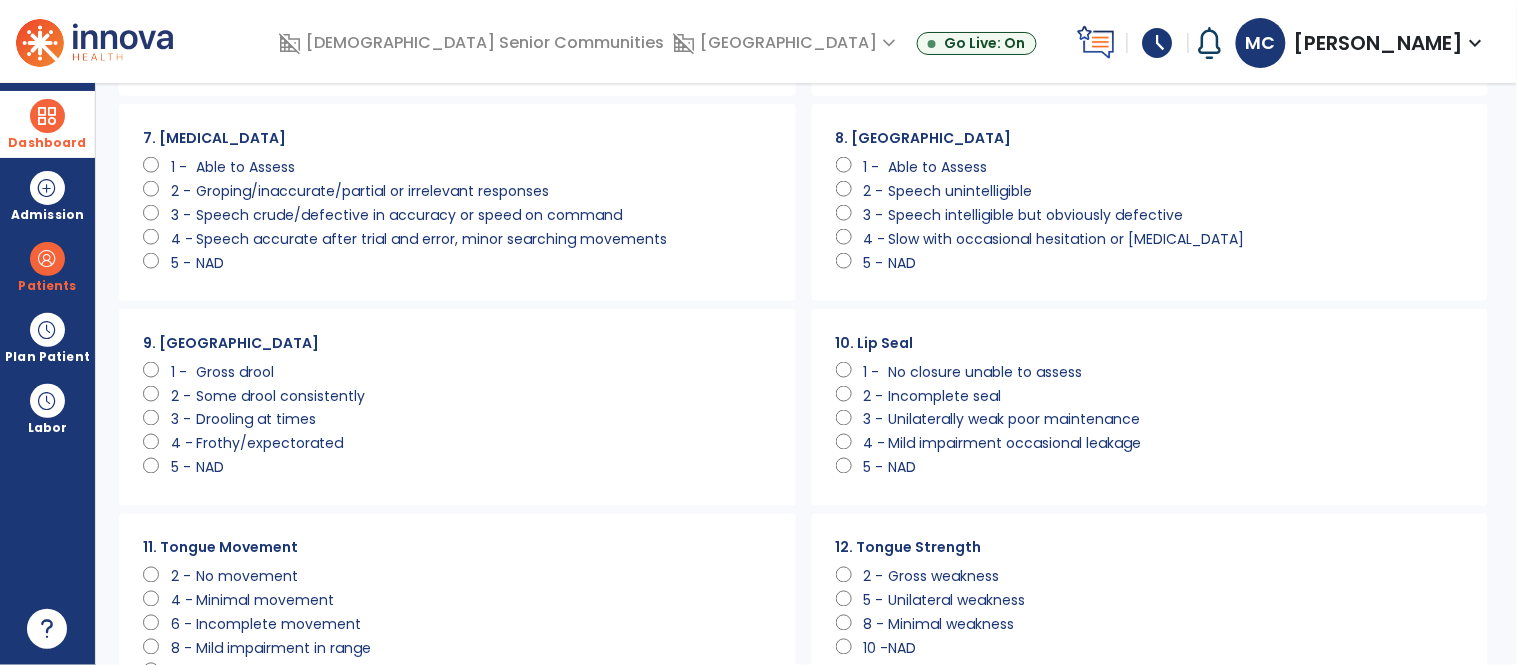 click on "NAD" 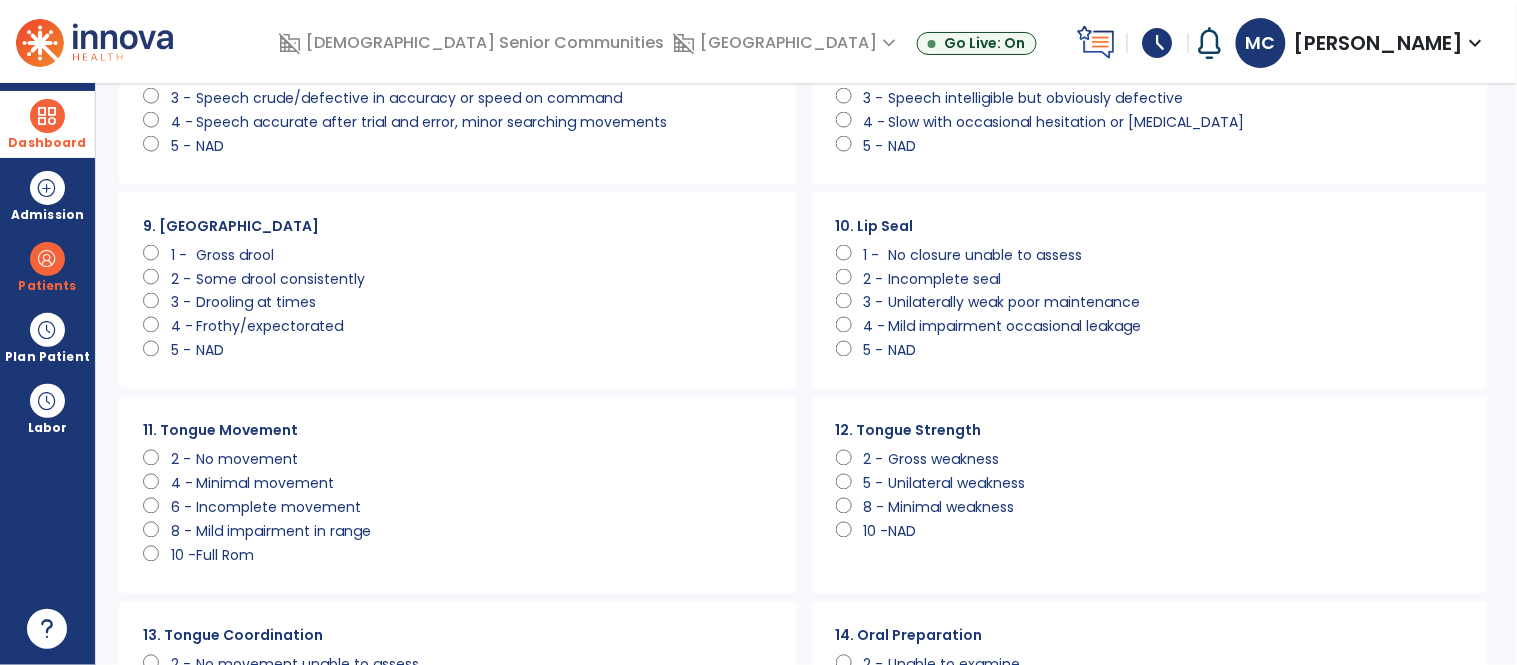 scroll, scrollTop: 816, scrollLeft: 0, axis: vertical 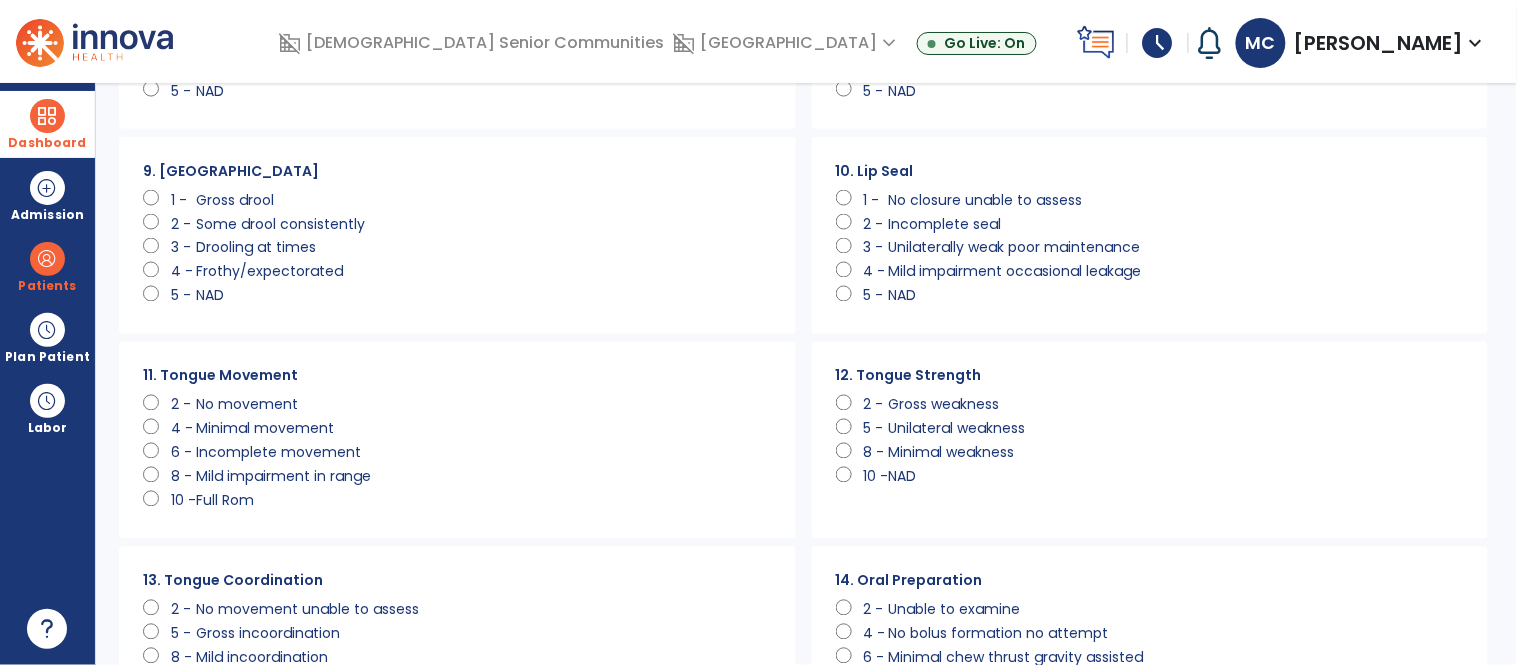 click on "Full Rom" 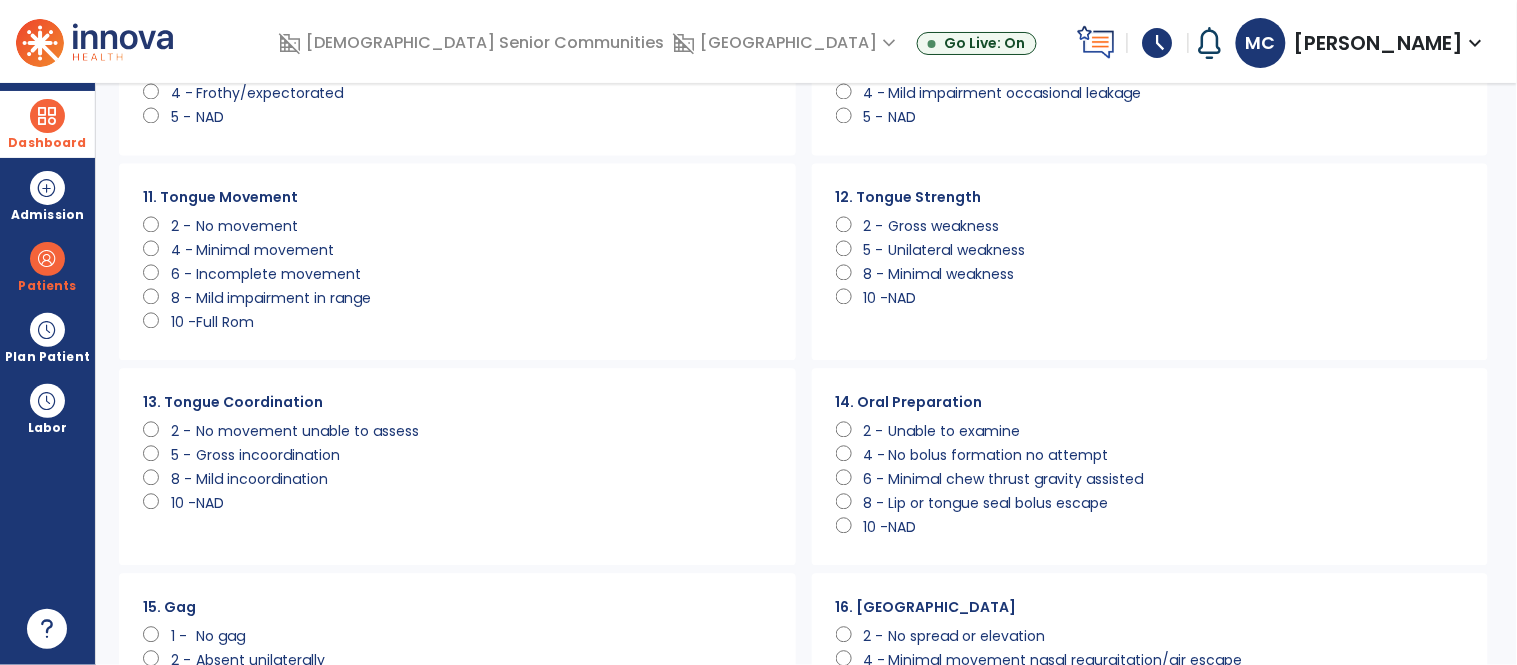 scroll, scrollTop: 996, scrollLeft: 0, axis: vertical 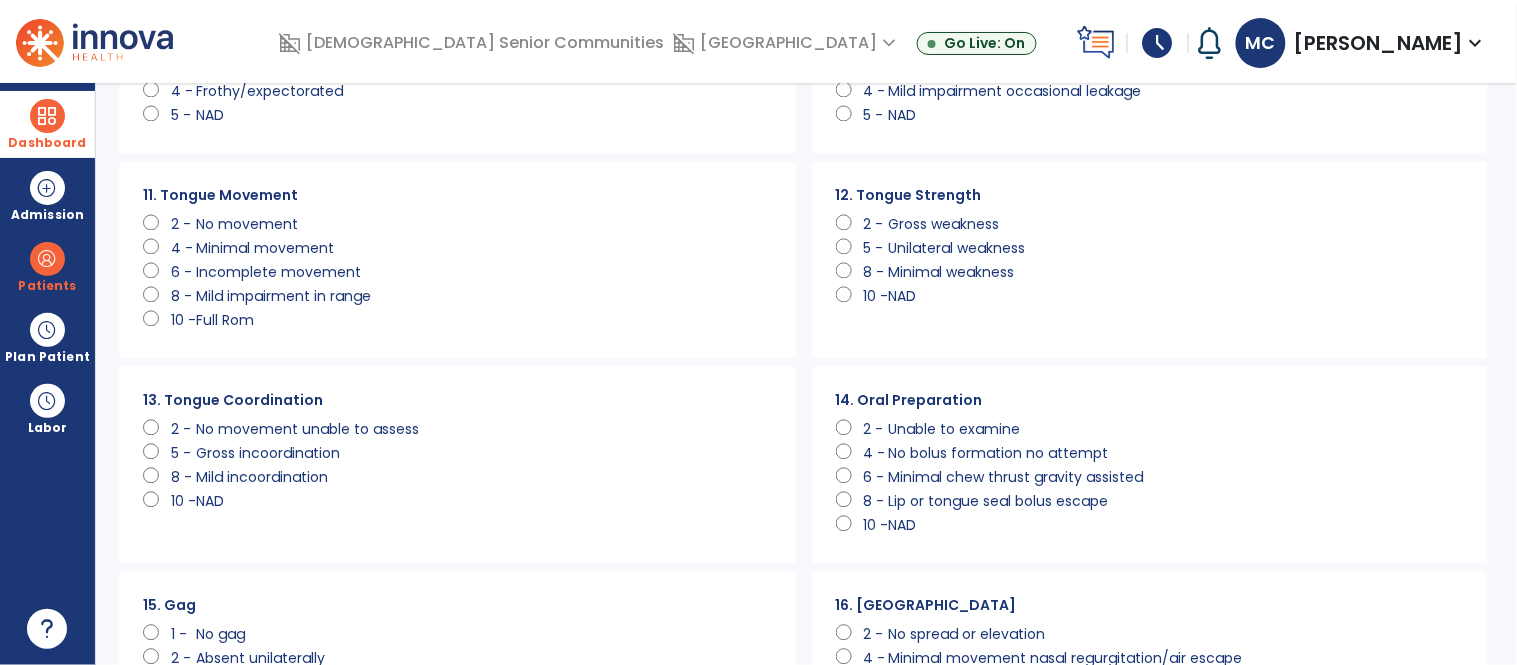 click on "Mild incoordination" 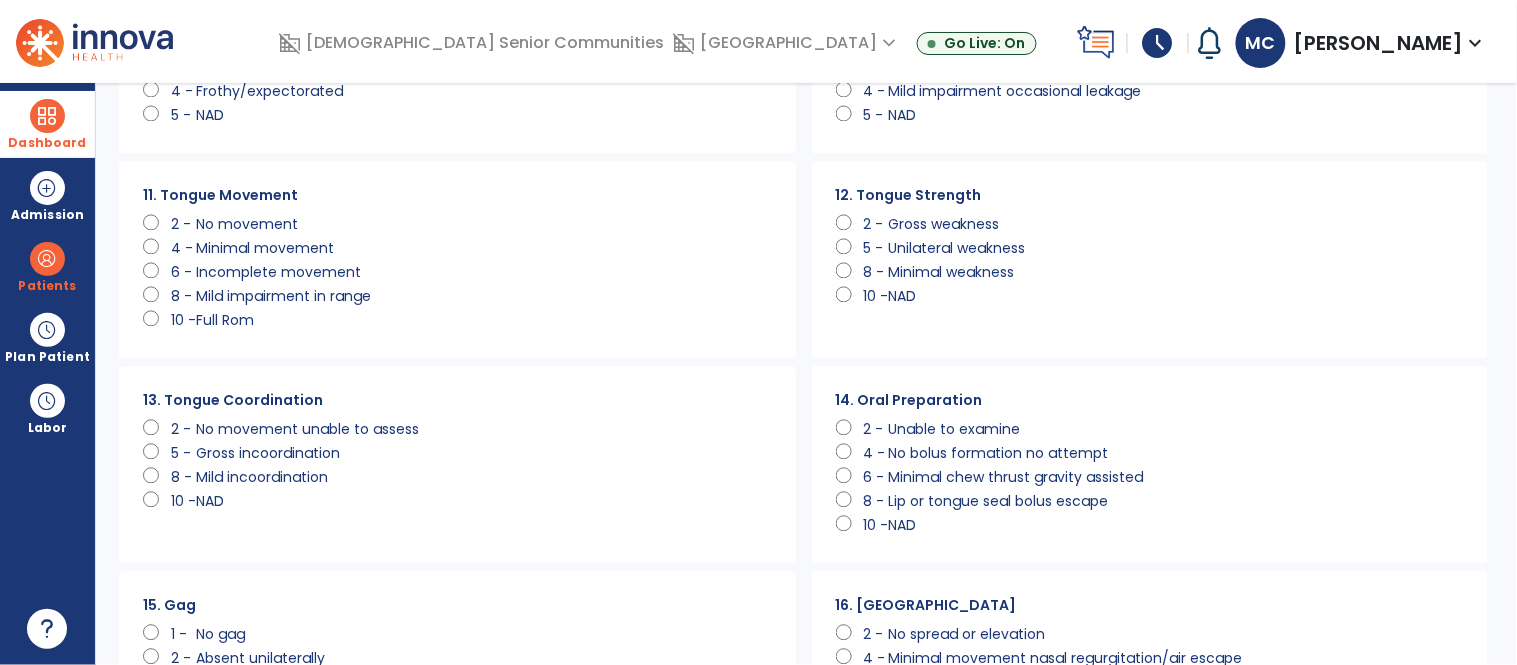 click on "NAD" 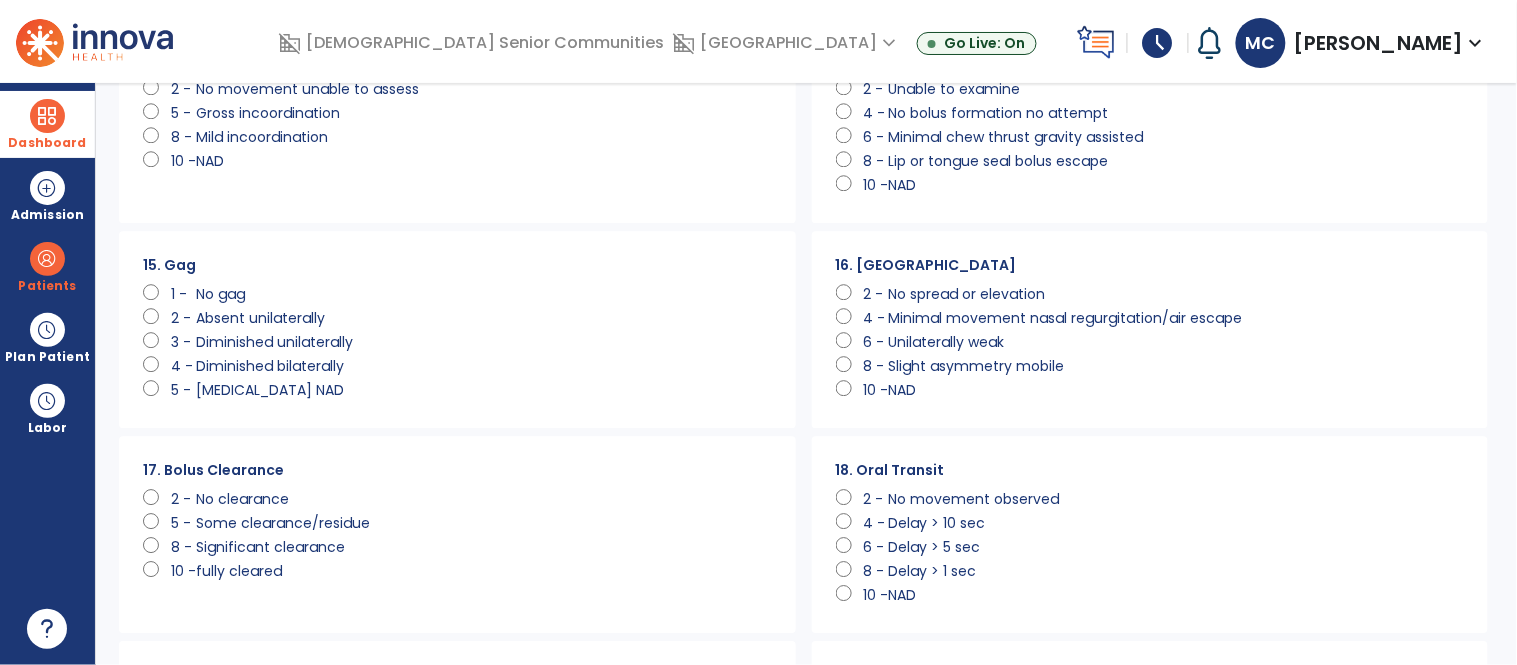 scroll, scrollTop: 1343, scrollLeft: 0, axis: vertical 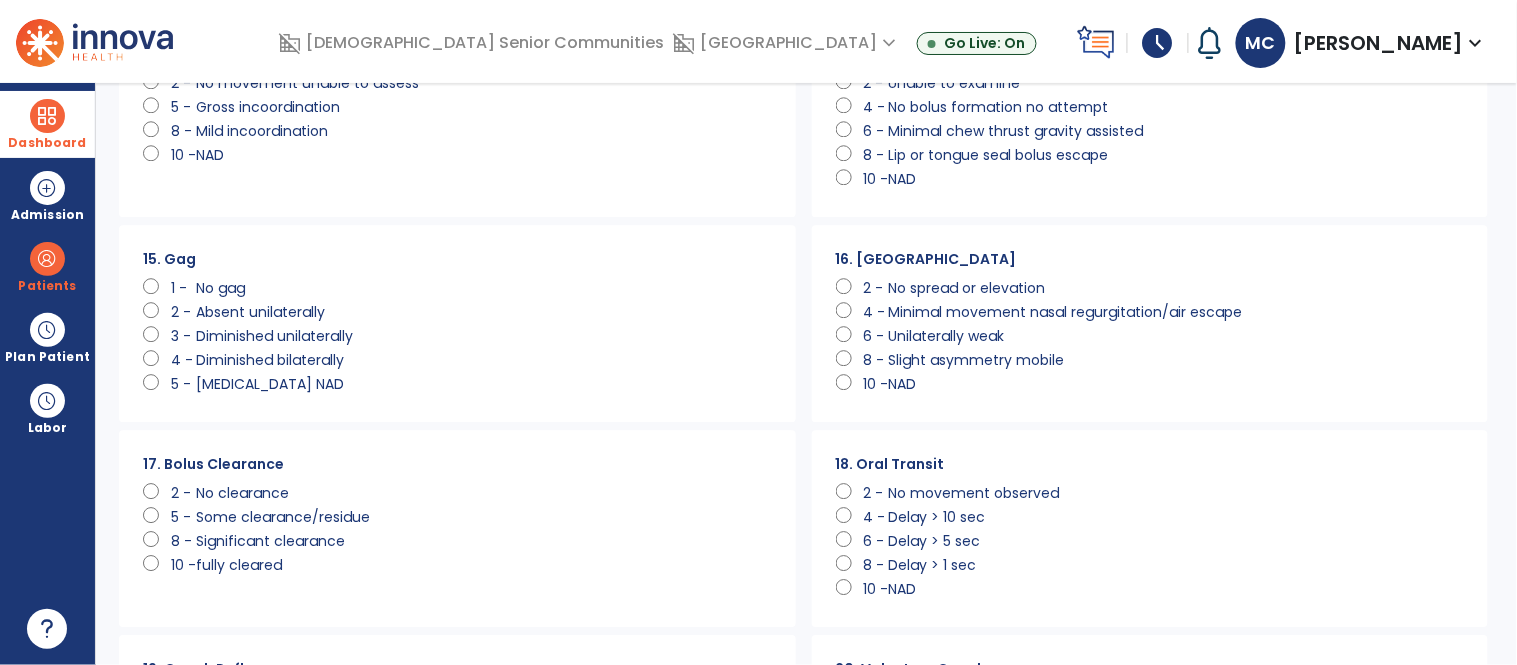 click on "Hyperreflexia NAD" 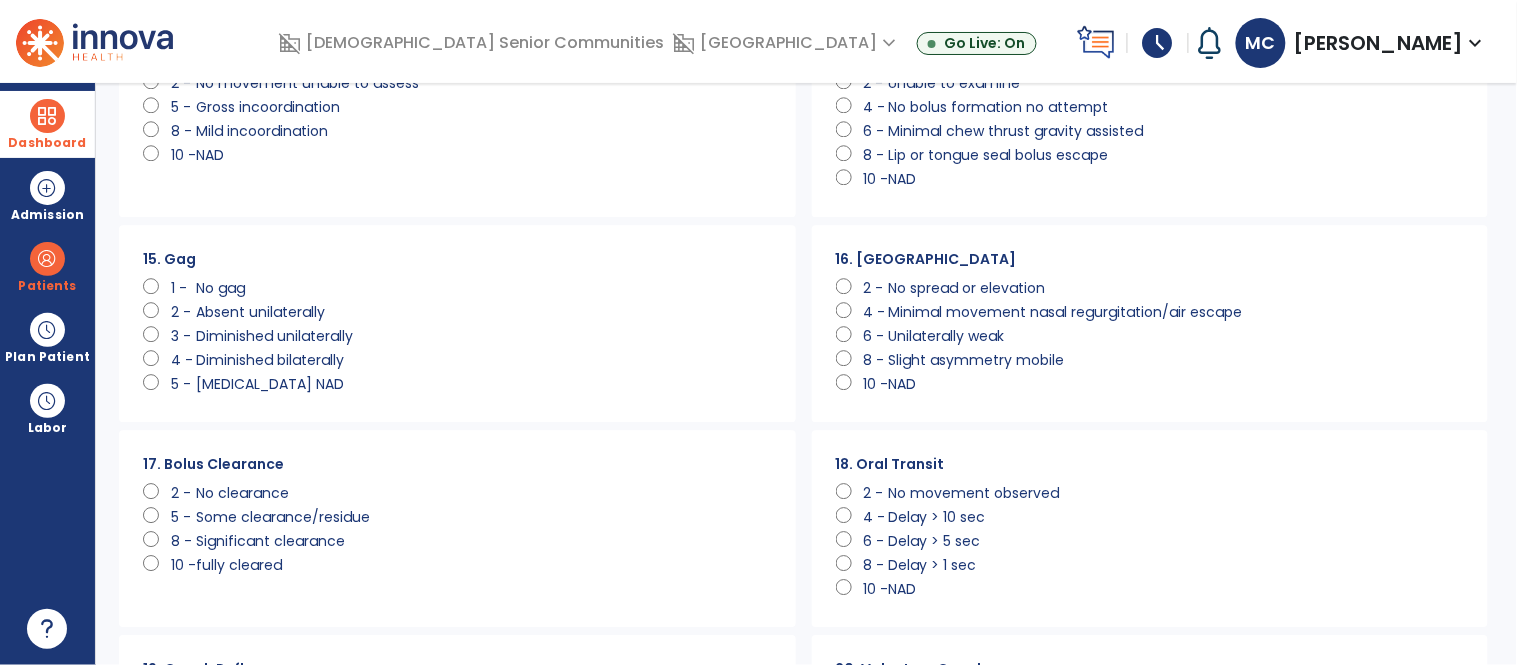 click on "fully cleared" 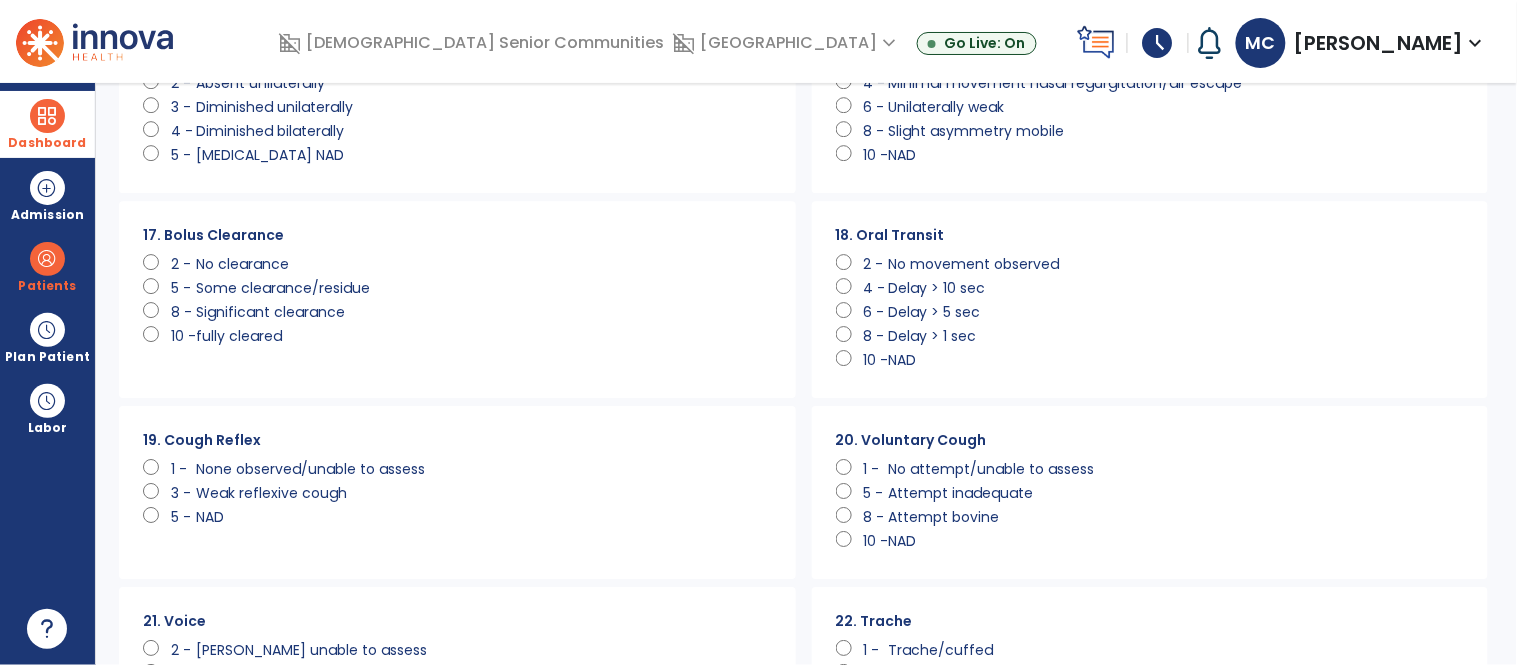 scroll, scrollTop: 1736, scrollLeft: 0, axis: vertical 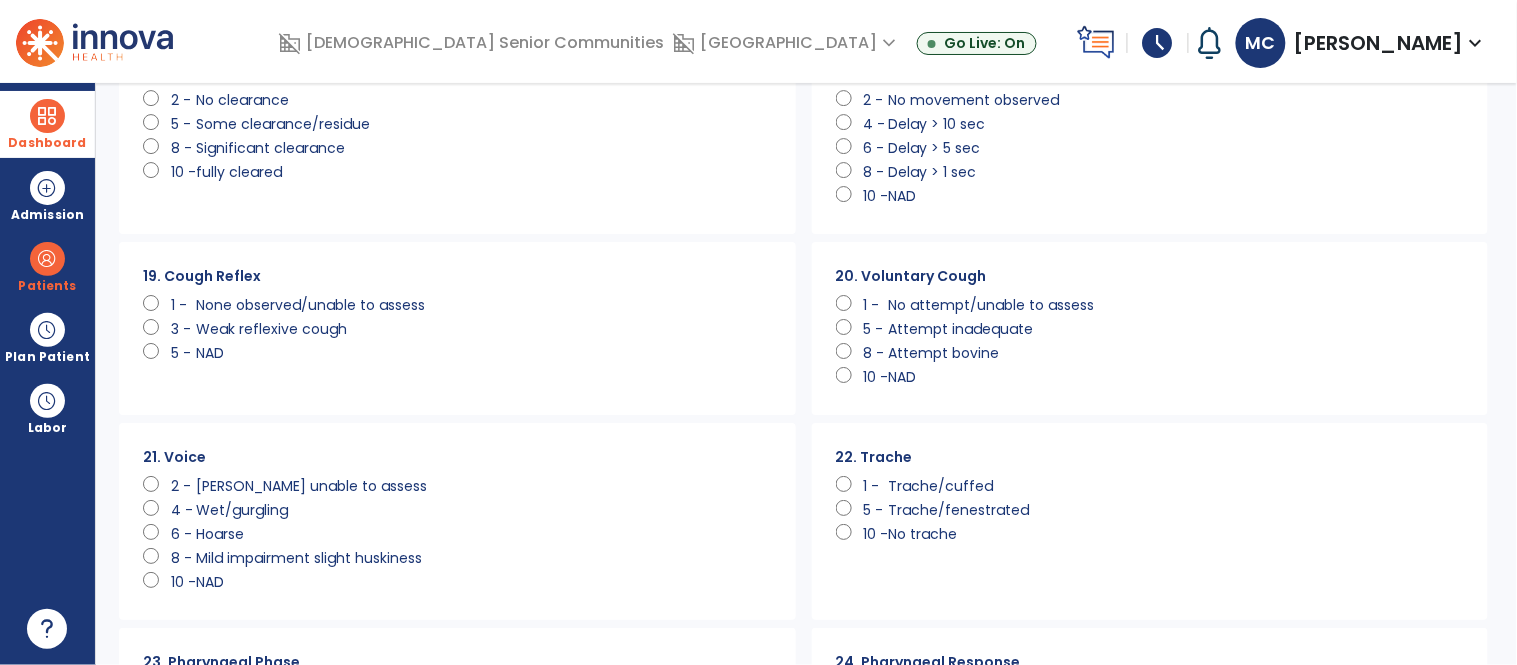 click on "5 -" 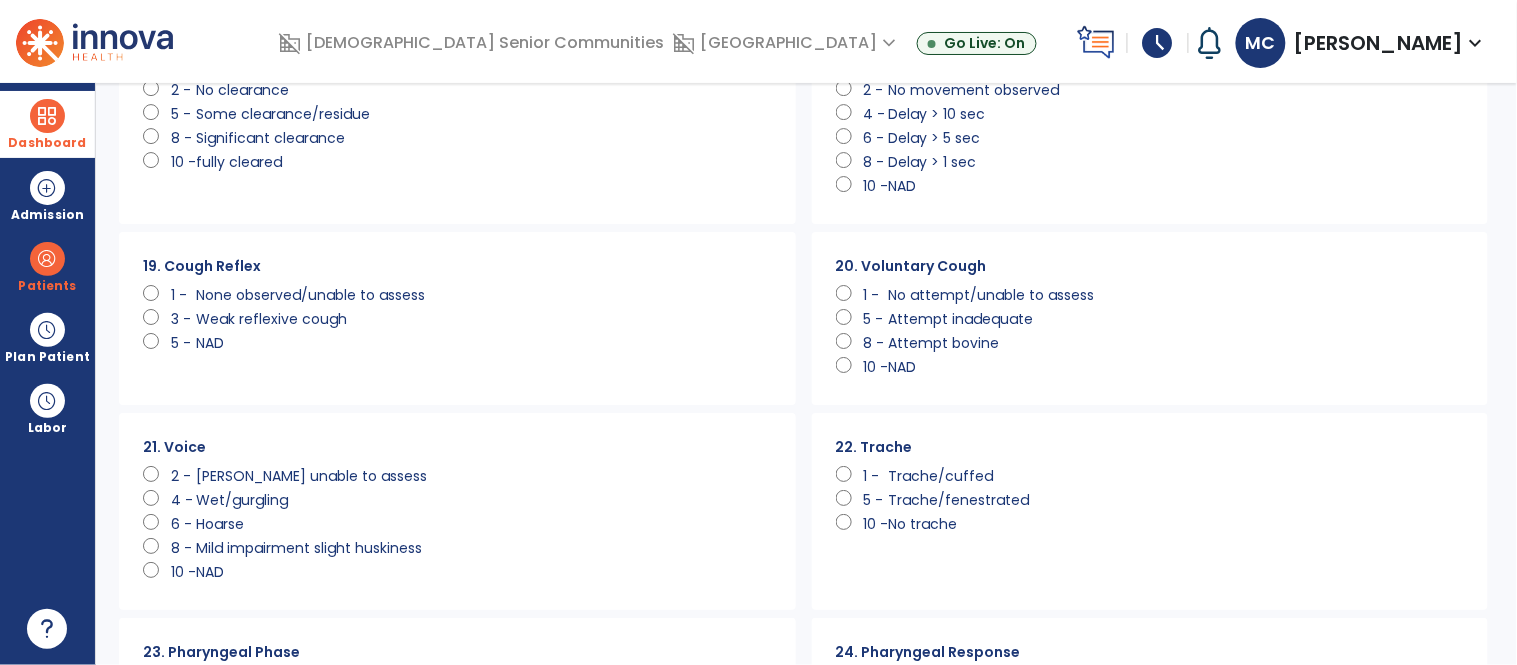 scroll, scrollTop: 1748, scrollLeft: 0, axis: vertical 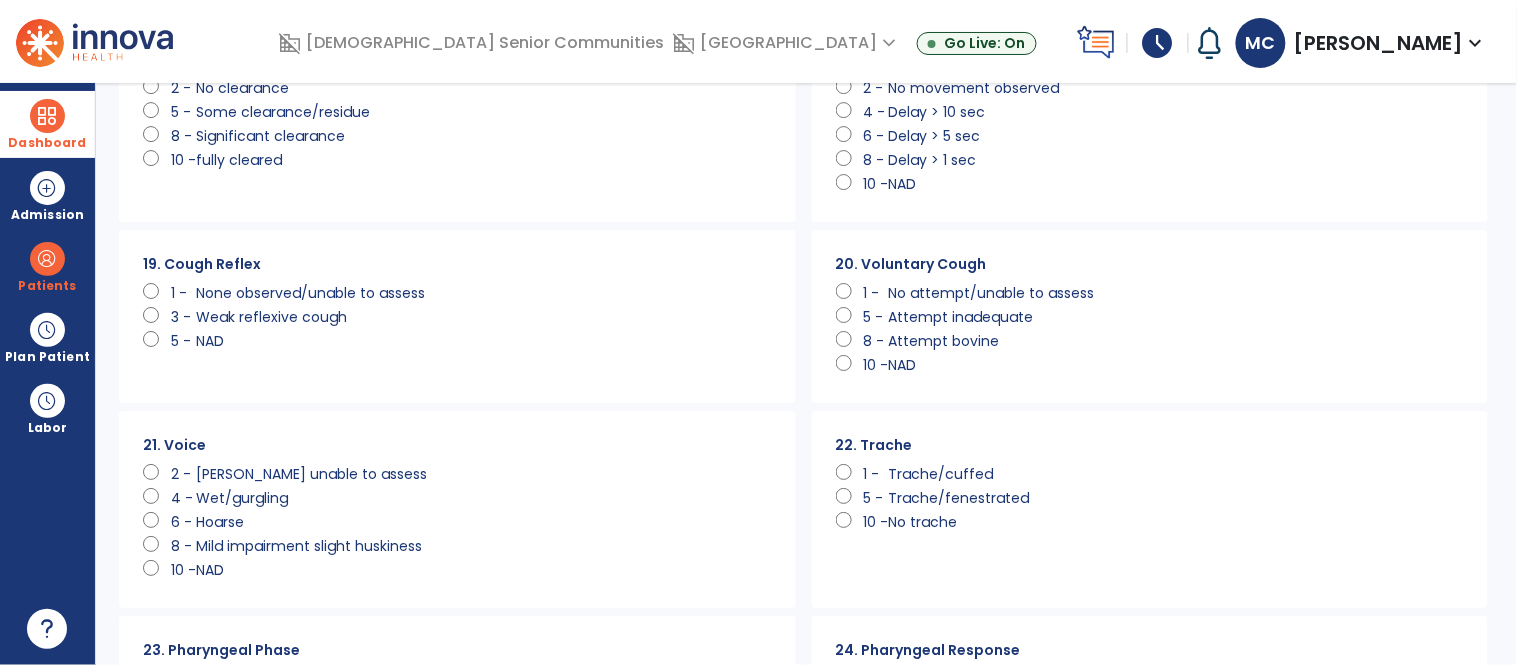click on "NAD" 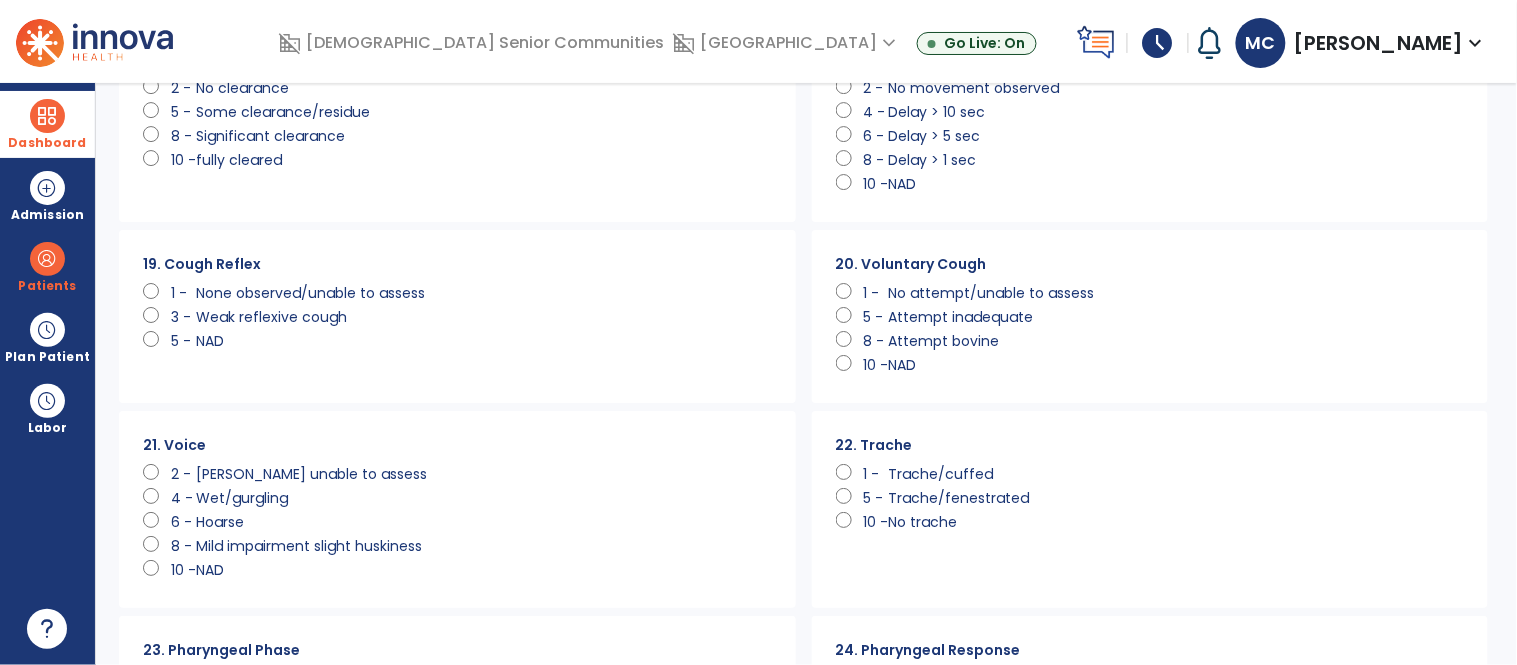 click on "NAD" 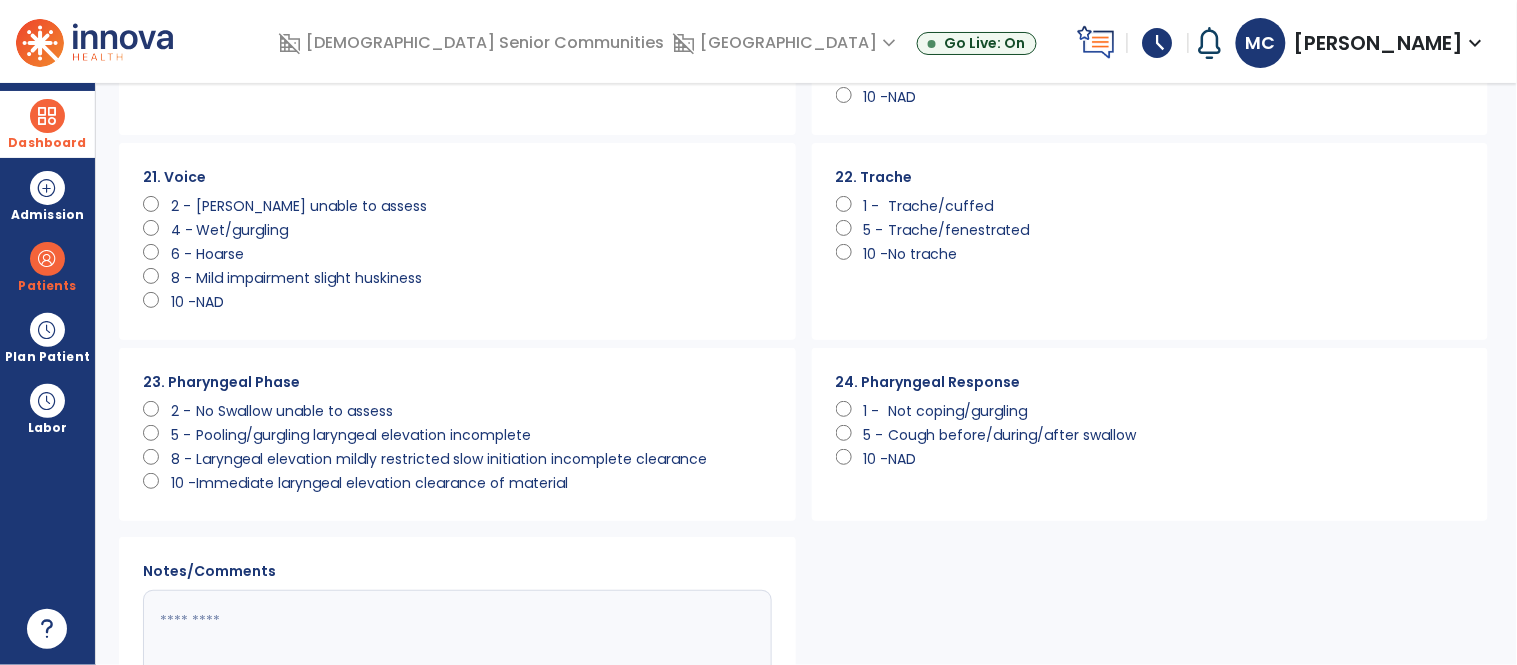 scroll, scrollTop: 2050, scrollLeft: 0, axis: vertical 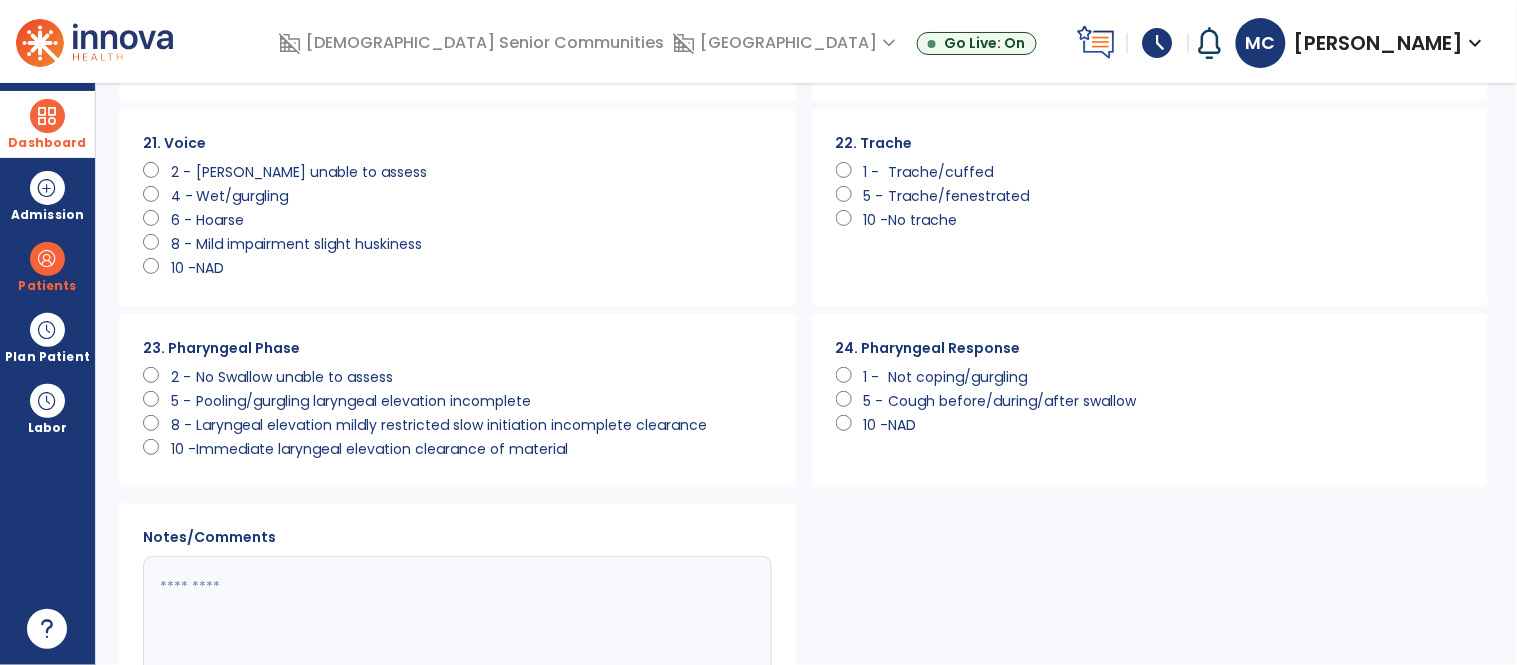drag, startPoint x: 454, startPoint y: 450, endPoint x: 588, endPoint y: 450, distance: 134 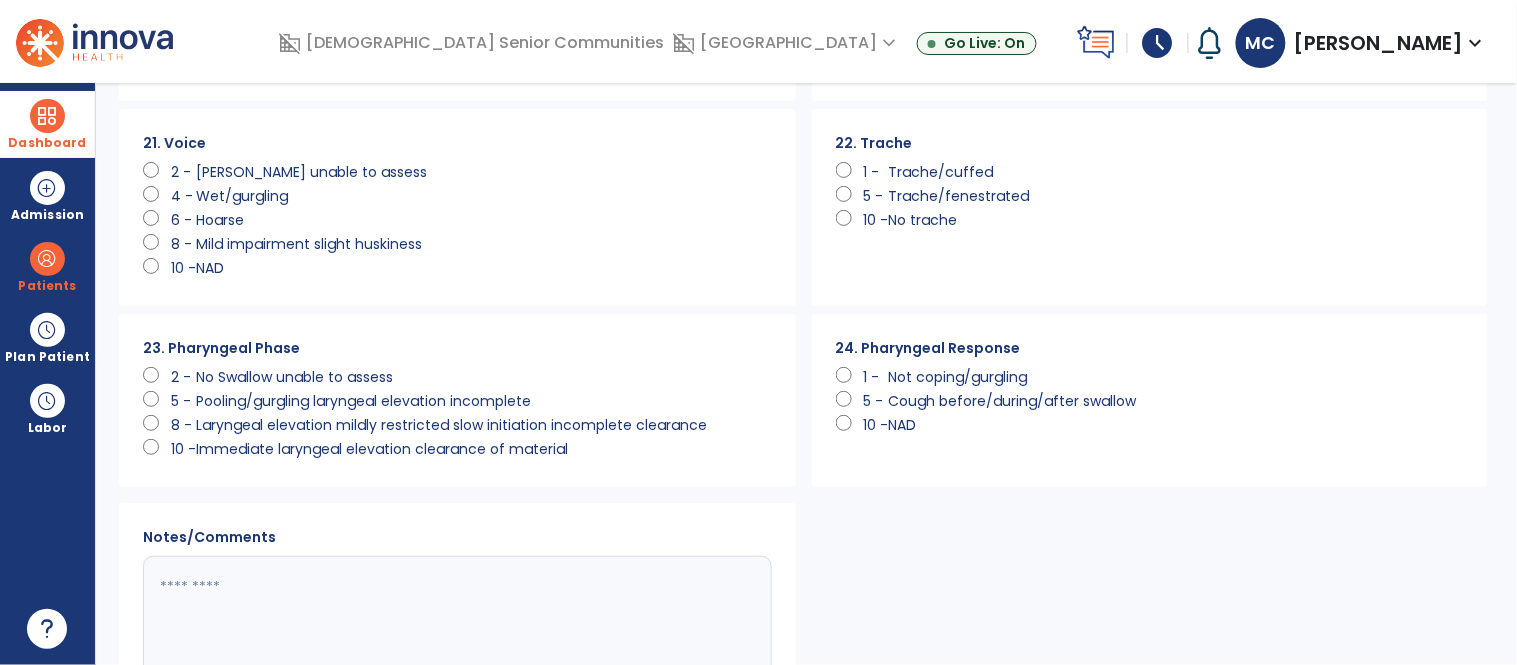 click on "10 -" 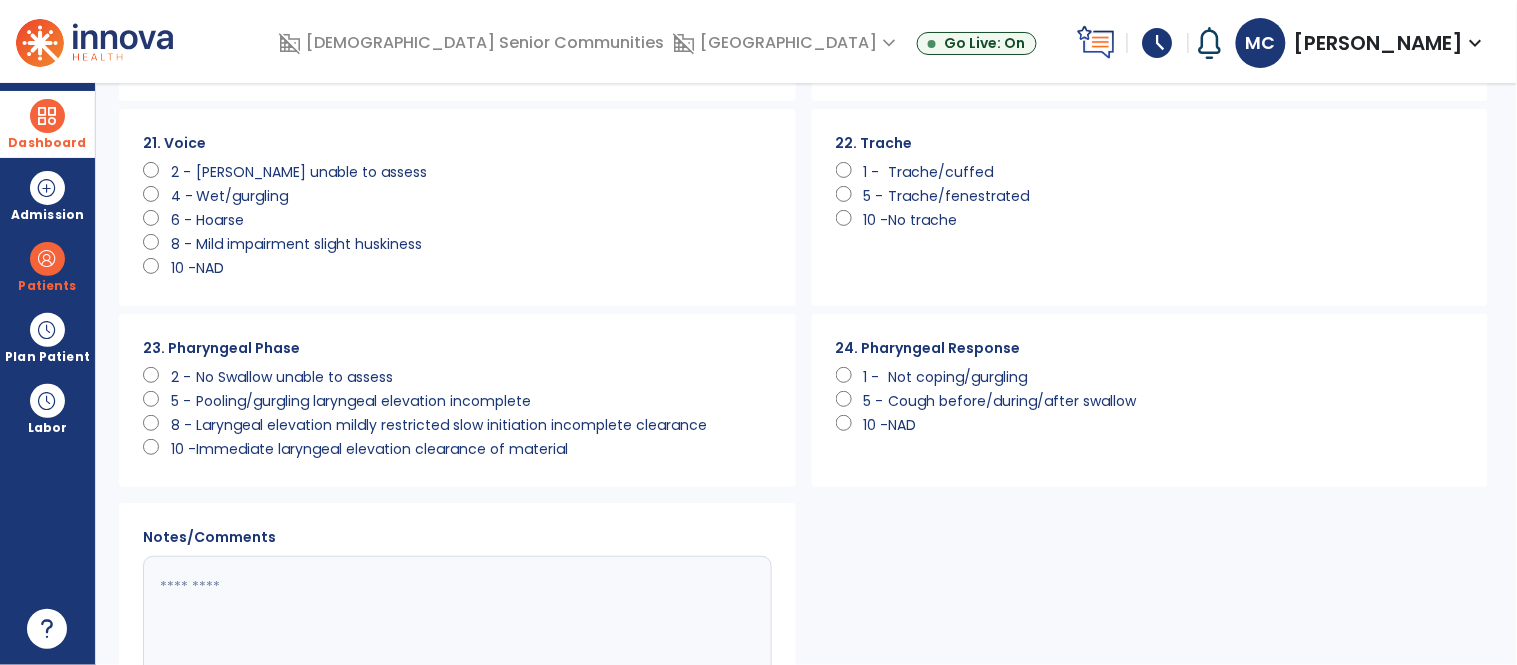 scroll, scrollTop: 2197, scrollLeft: 0, axis: vertical 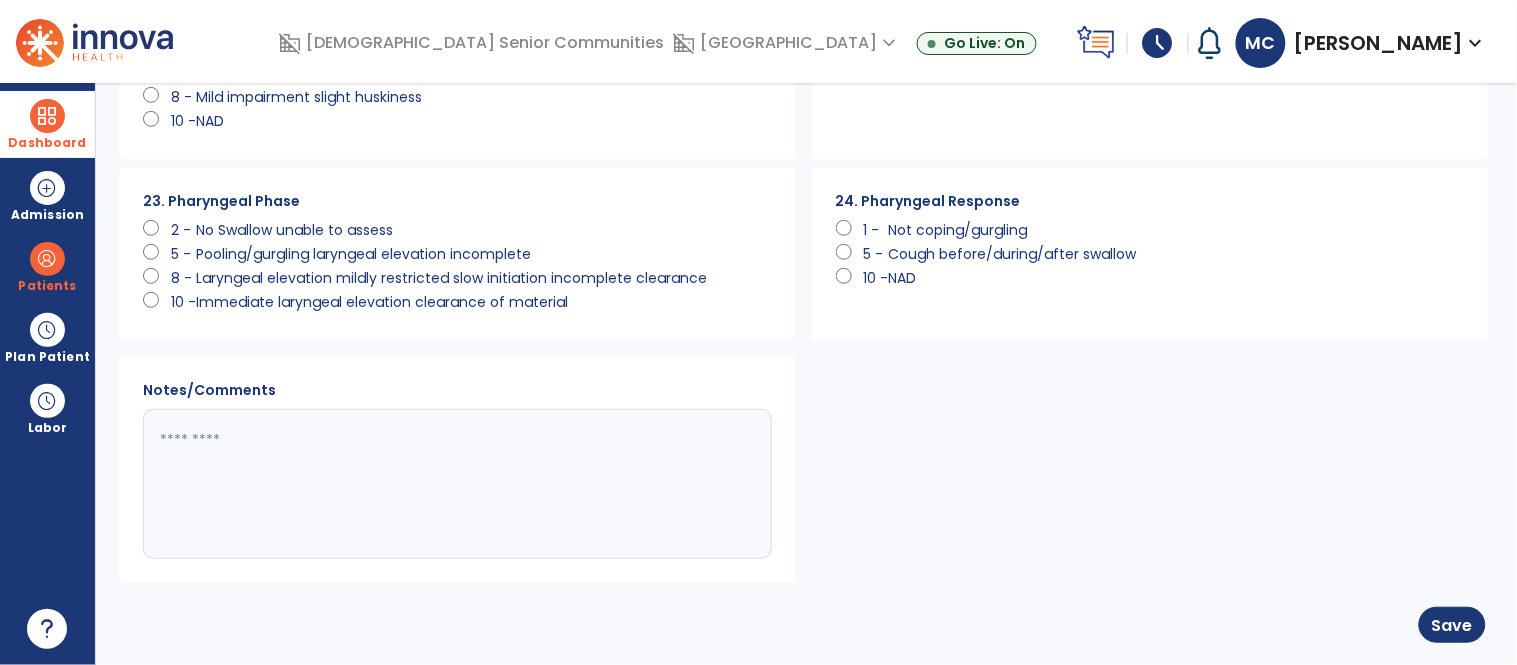 click 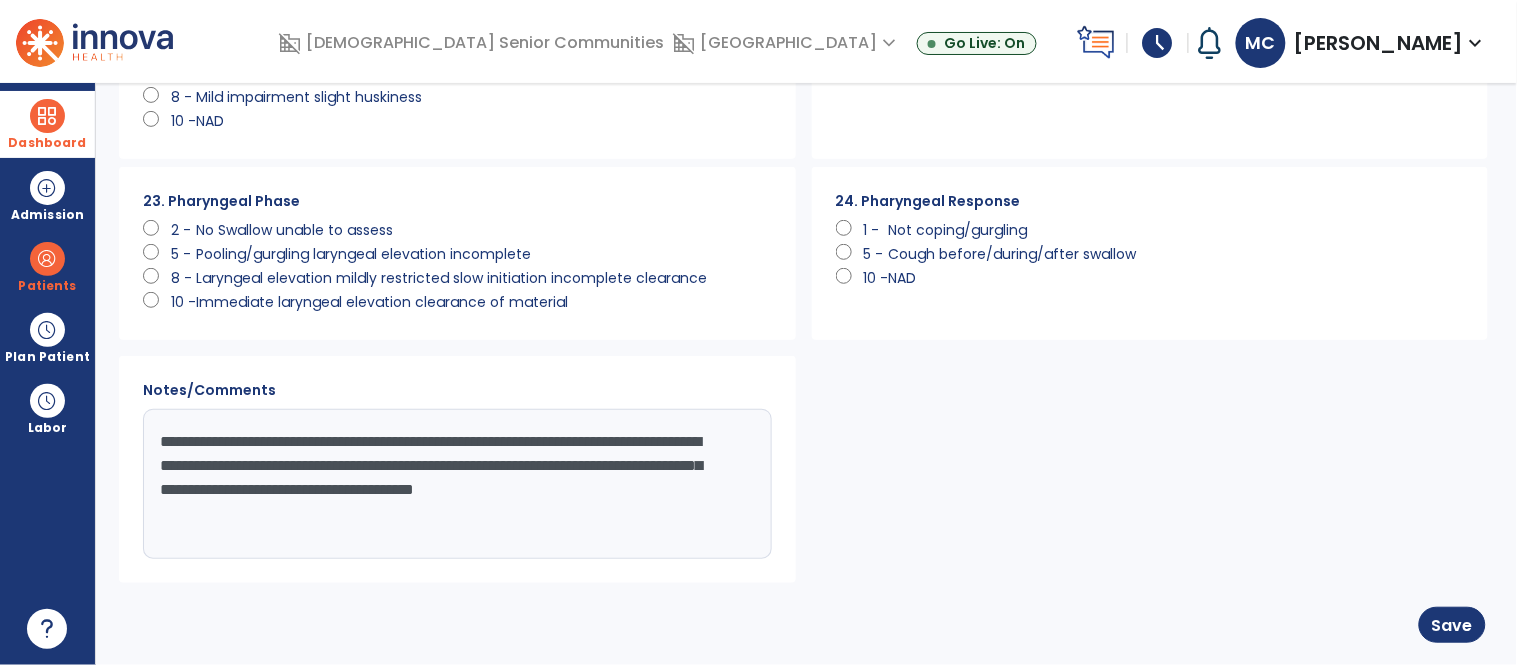 drag, startPoint x: 357, startPoint y: 509, endPoint x: 149, endPoint y: 443, distance: 218.22008 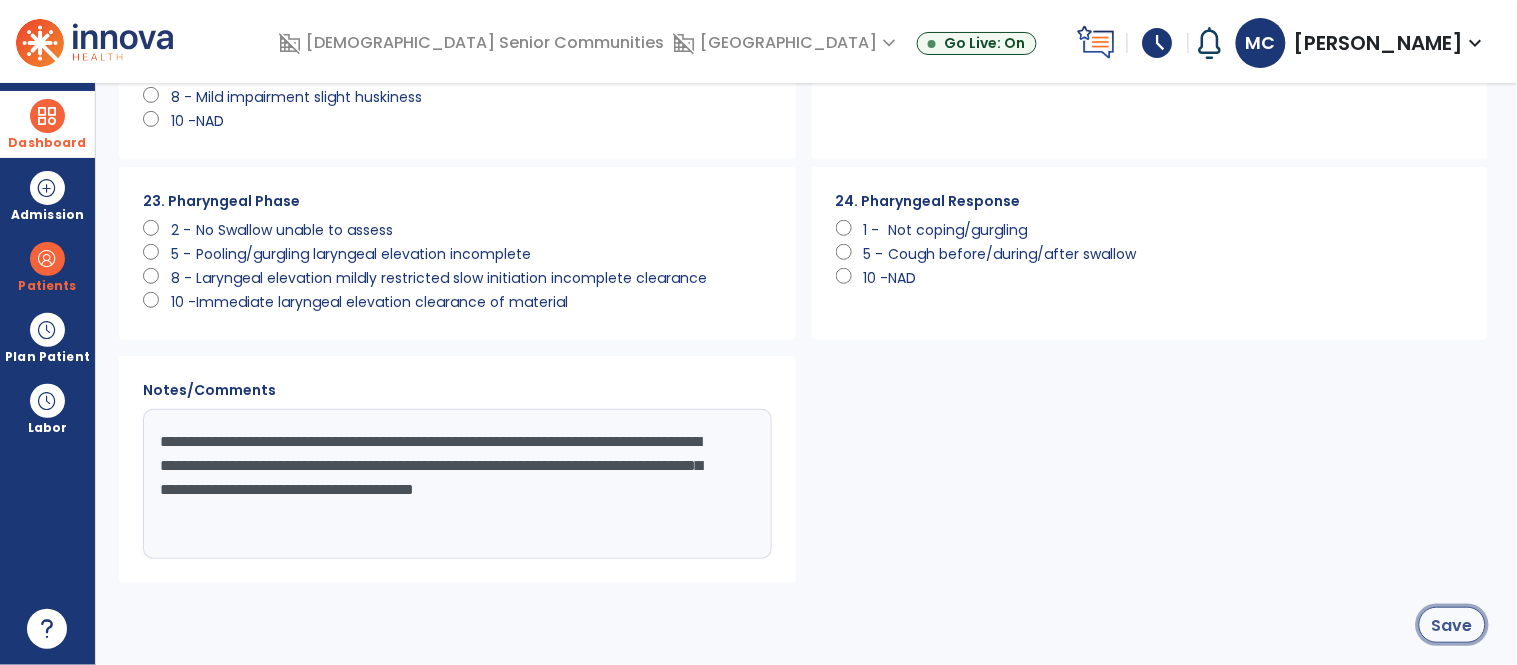 click on "Save" 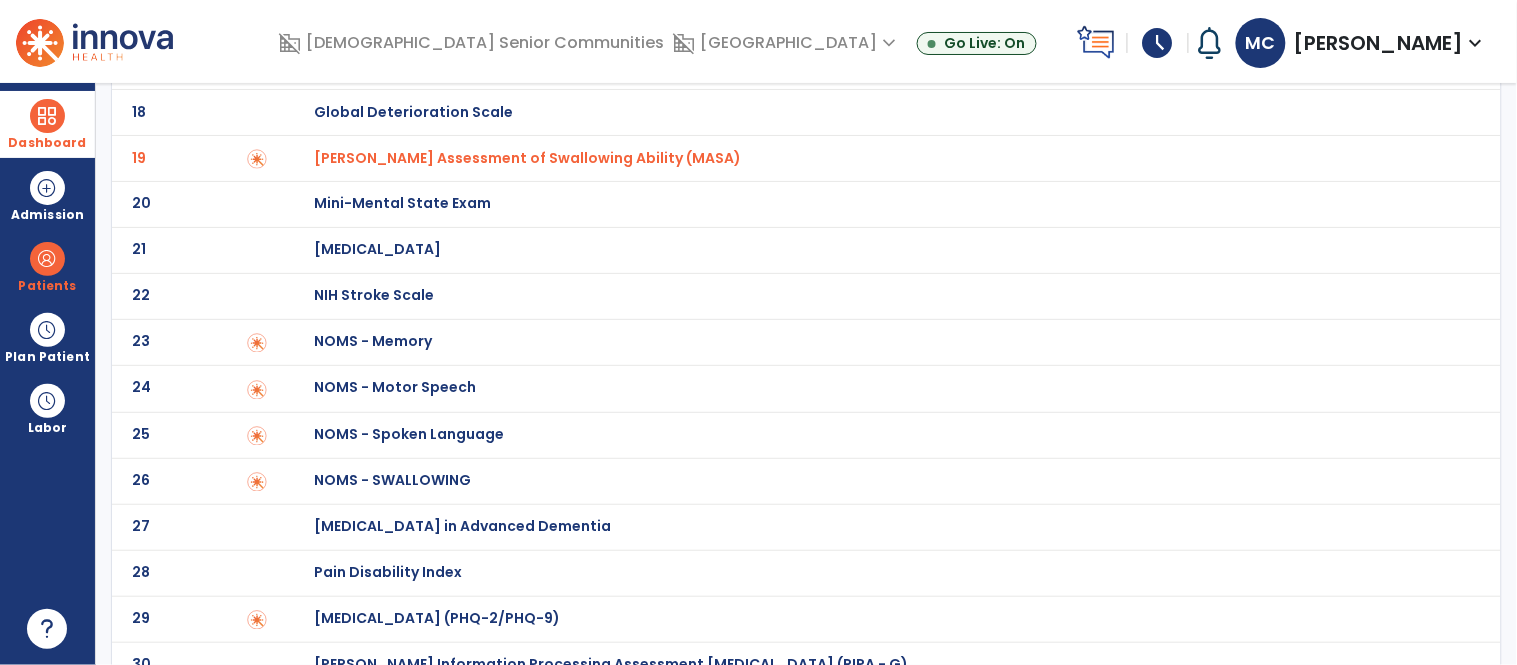 scroll, scrollTop: 865, scrollLeft: 0, axis: vertical 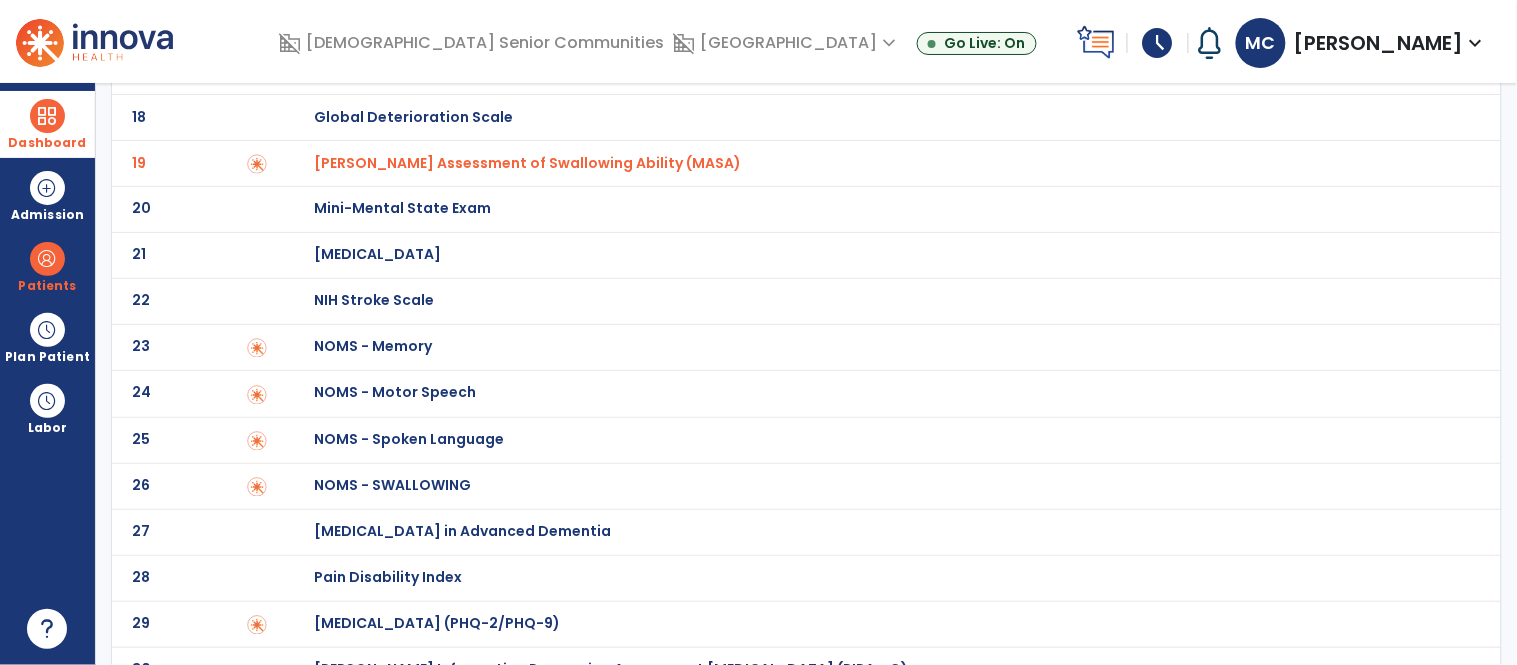 click on "[PERSON_NAME] Assessment of Swallowing Ability (MASA)" at bounding box center (443, -389) 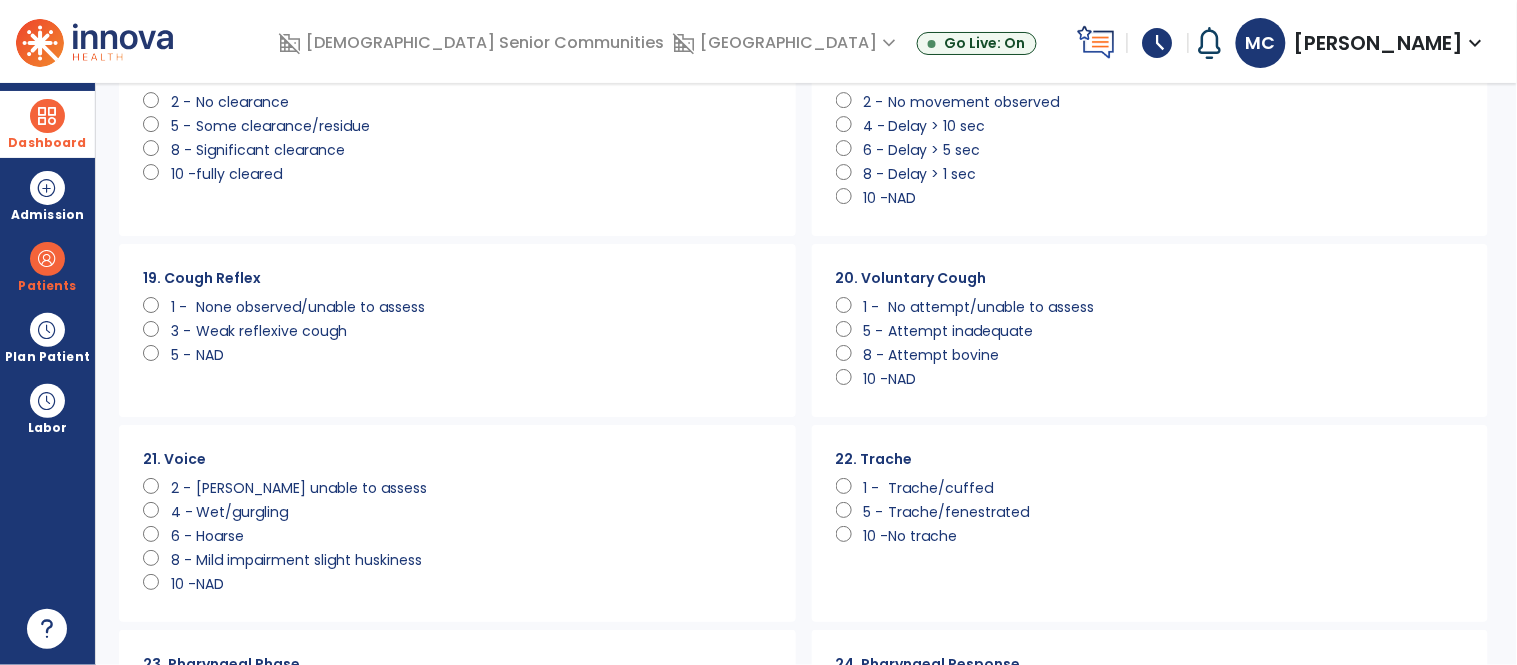 scroll, scrollTop: 2197, scrollLeft: 0, axis: vertical 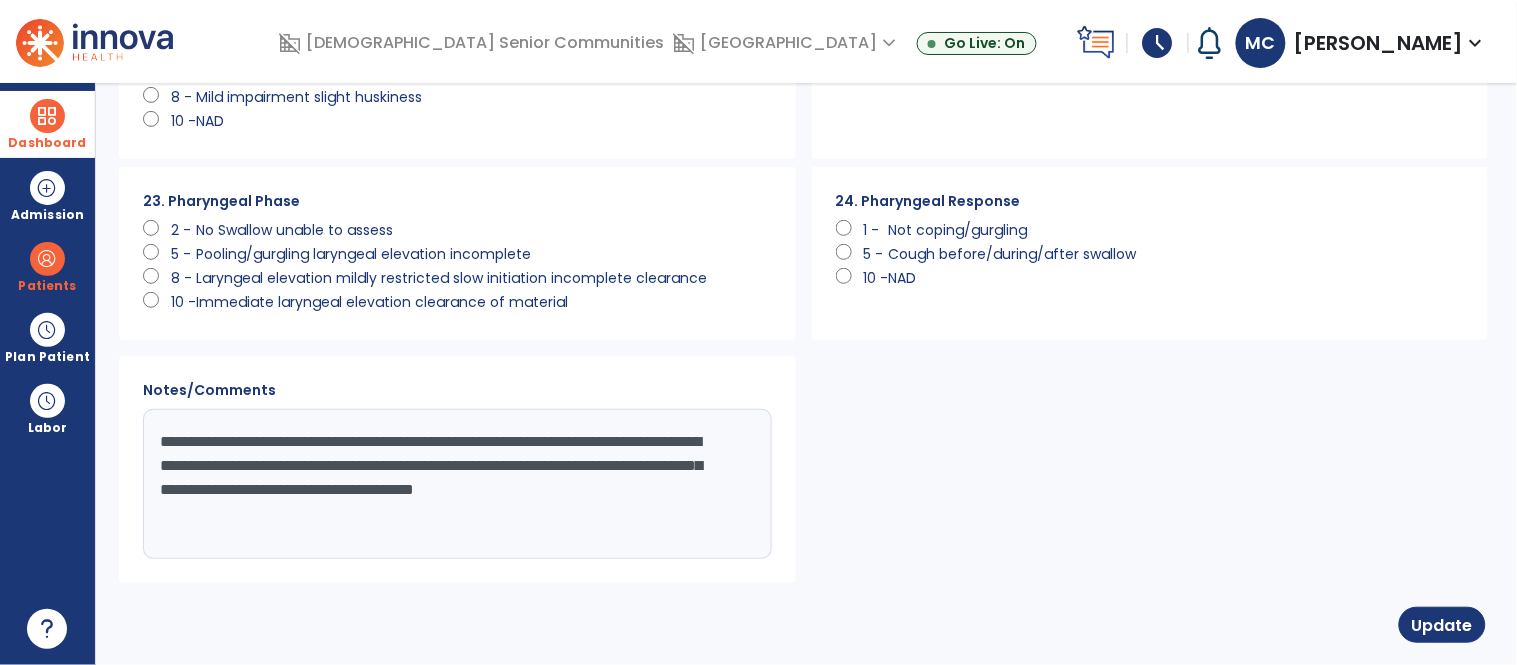 click on "**********" 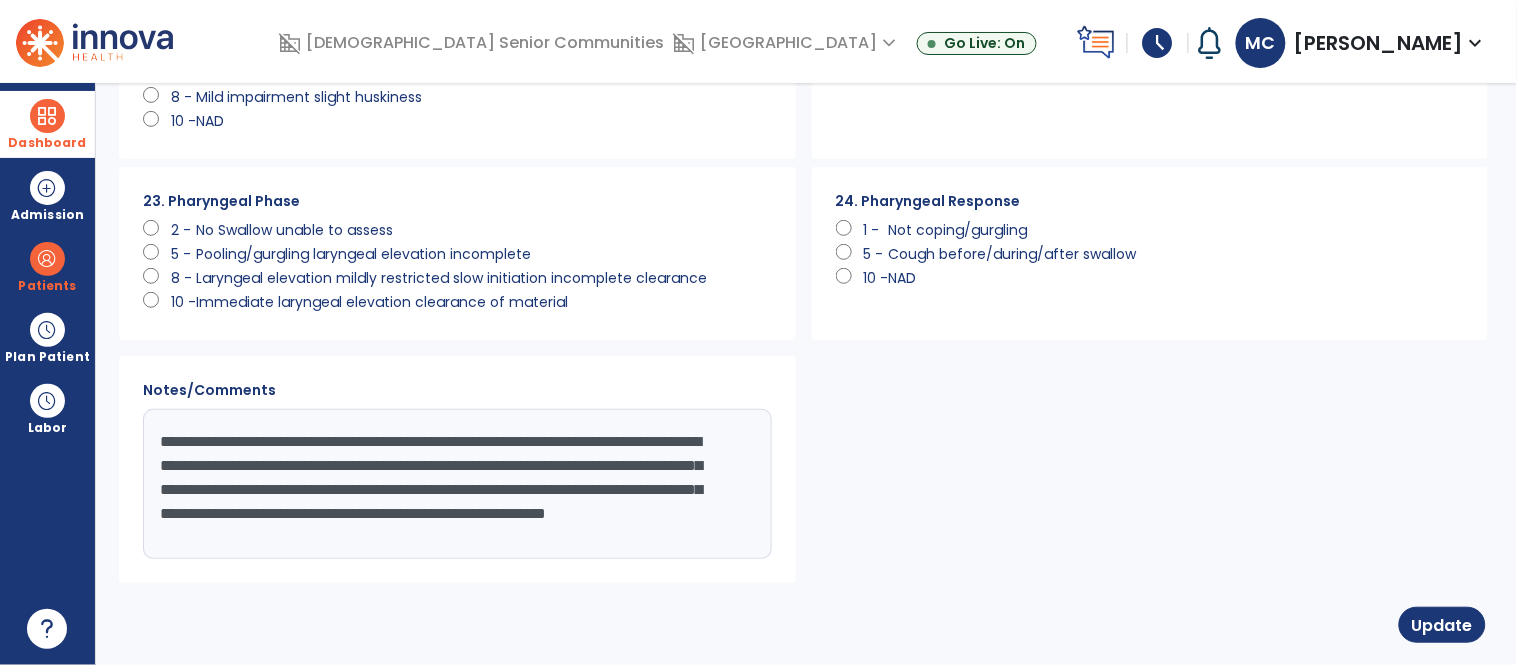 scroll, scrollTop: 15, scrollLeft: 0, axis: vertical 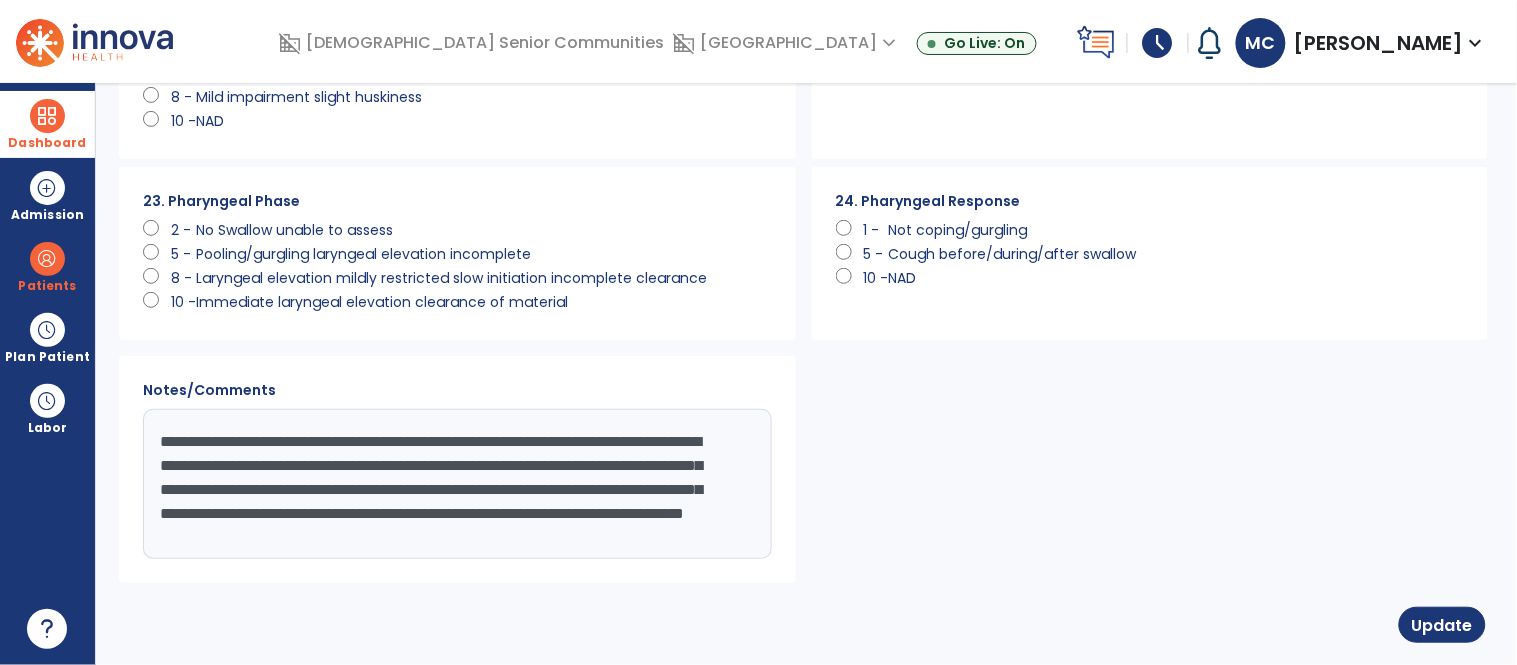 drag, startPoint x: 367, startPoint y: 546, endPoint x: 129, endPoint y: 389, distance: 285.11926 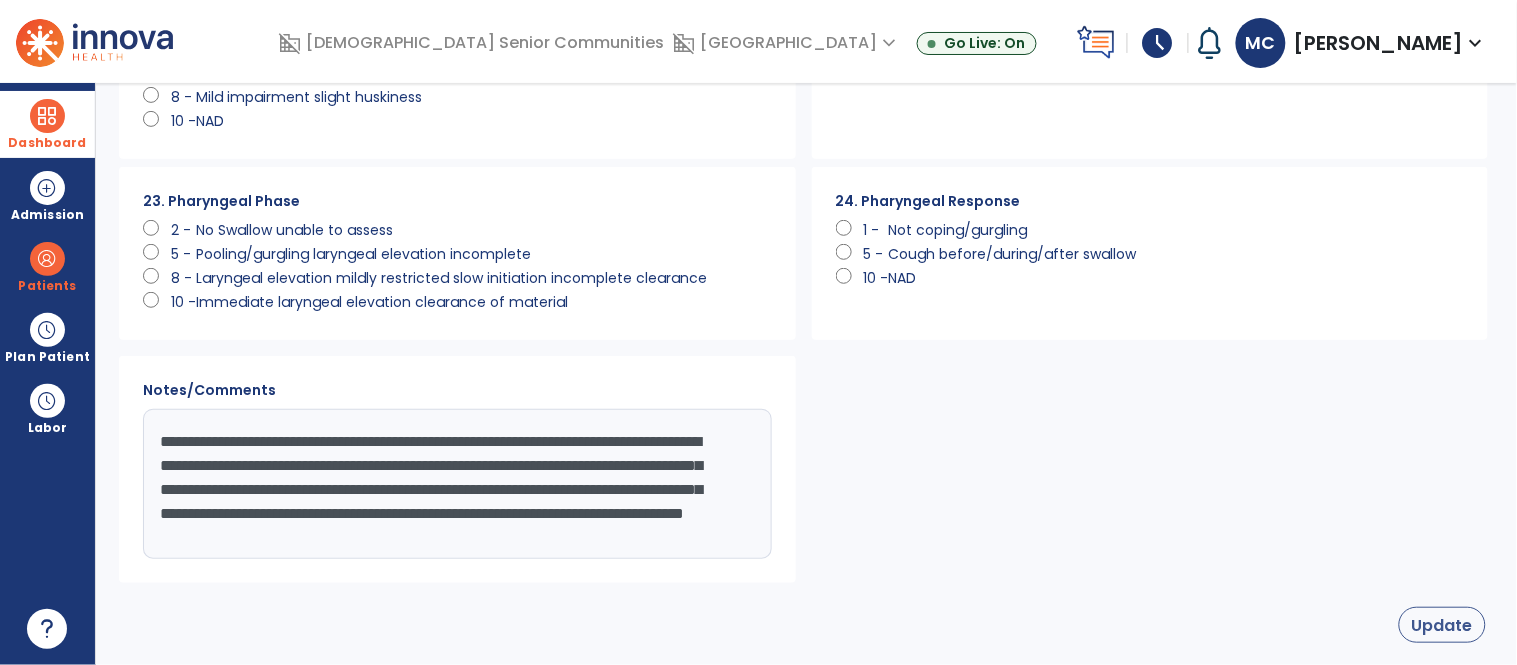 type on "**********" 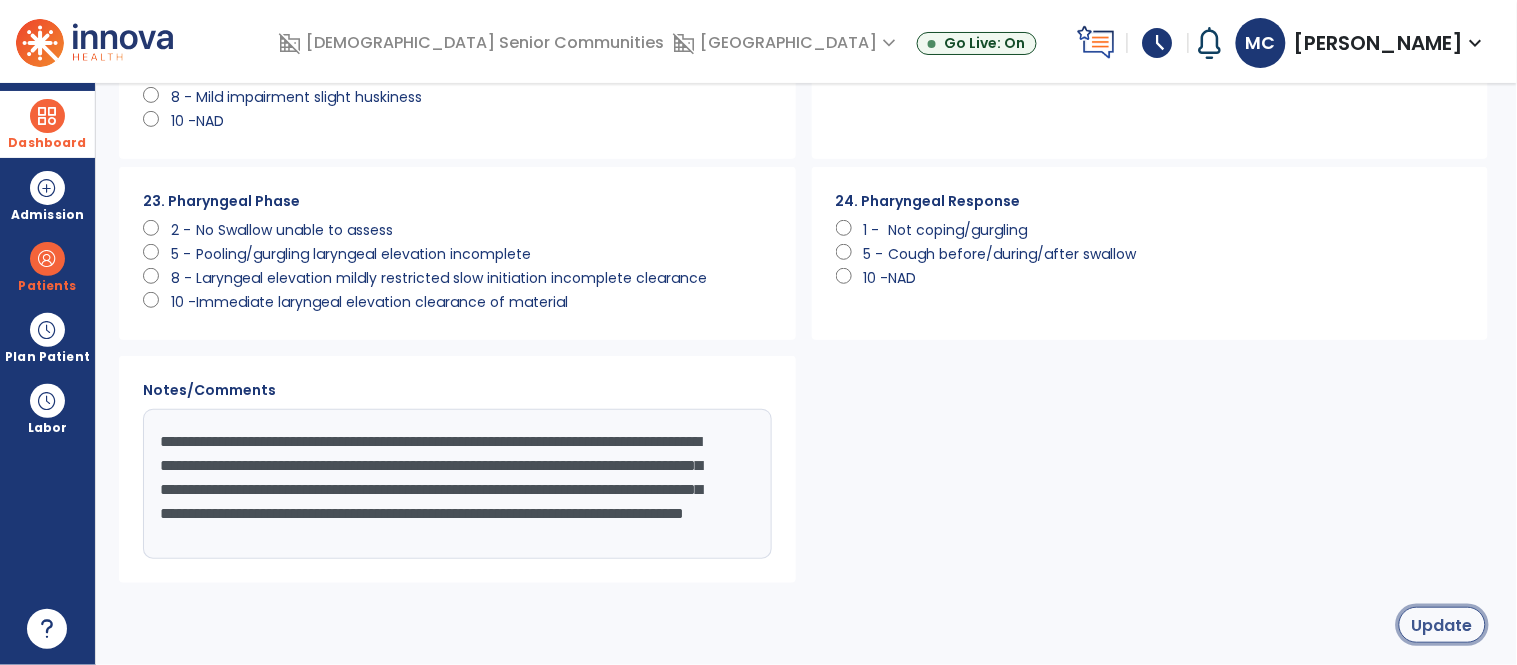 click on "Update" 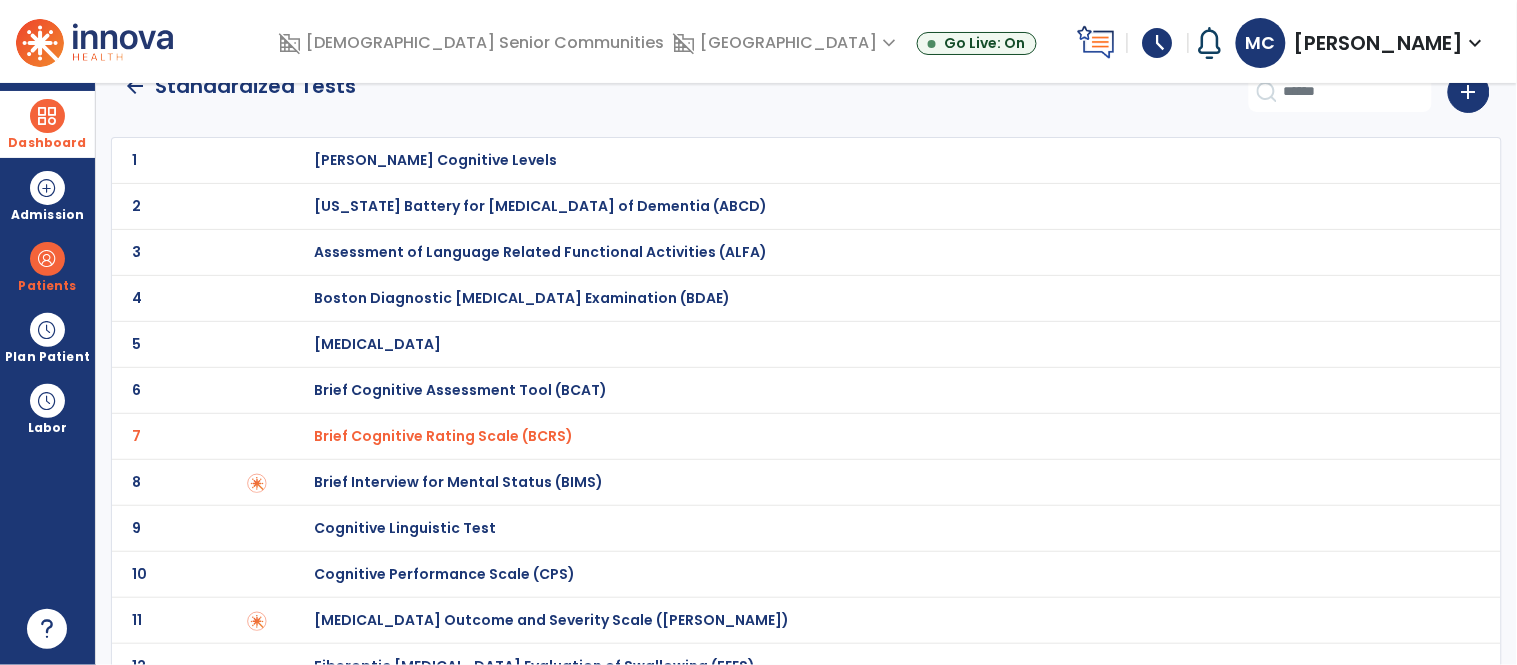 scroll, scrollTop: 0, scrollLeft: 0, axis: both 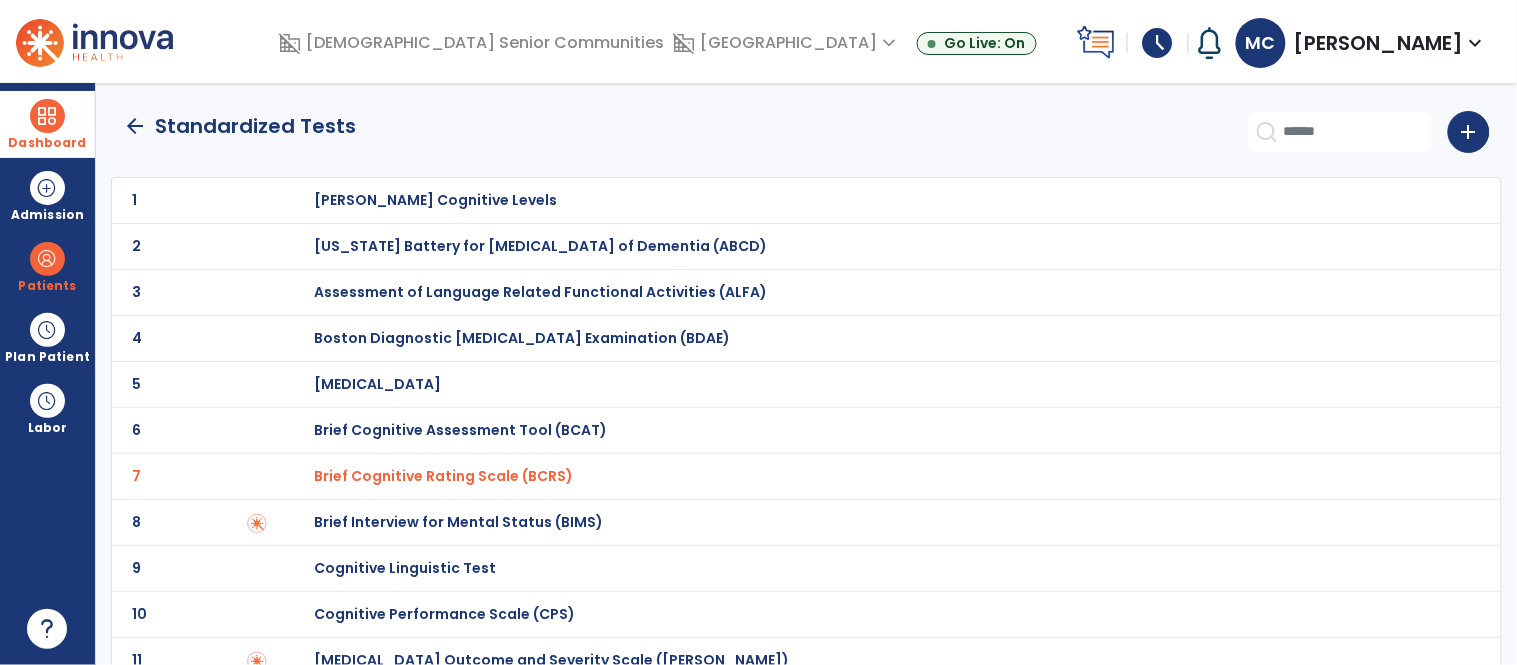 click on "arrow_back" 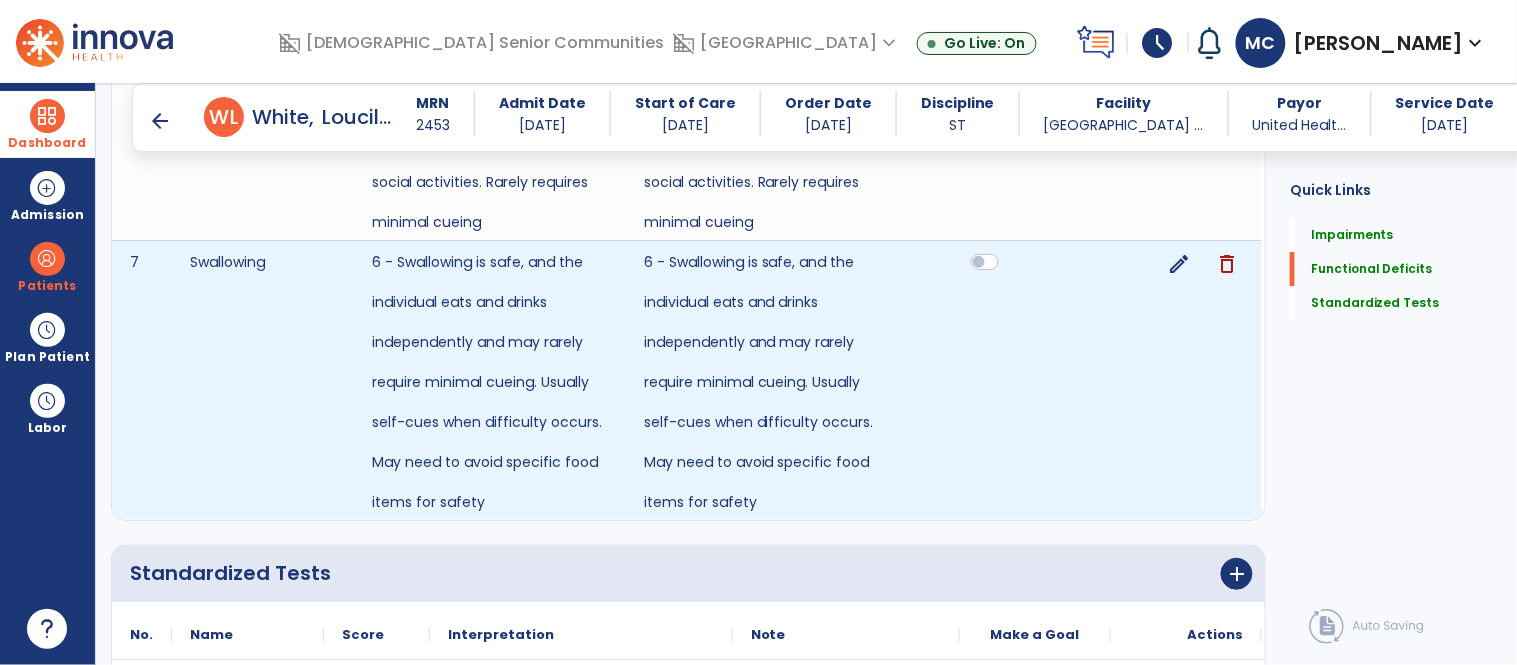 scroll, scrollTop: 3970, scrollLeft: 0, axis: vertical 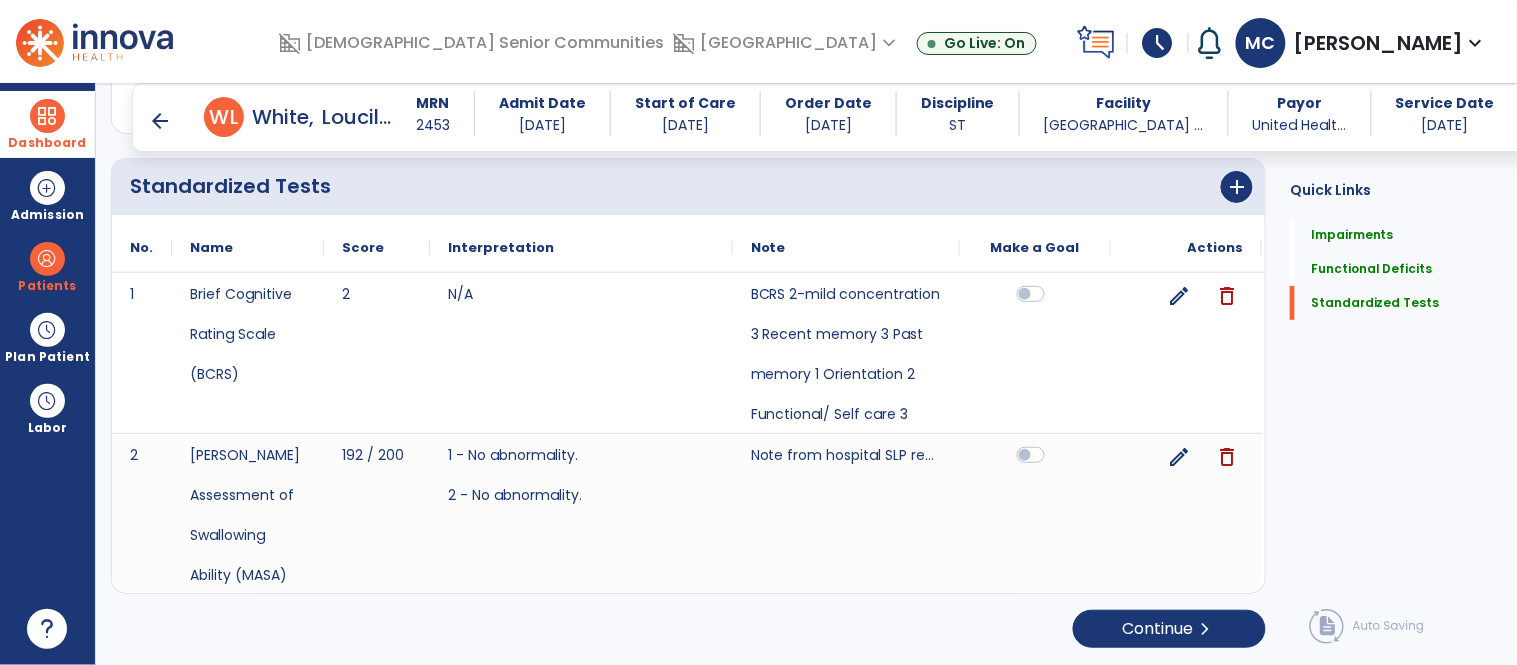 click on "Impairments      add
Actions
No.
Name
Value 1" 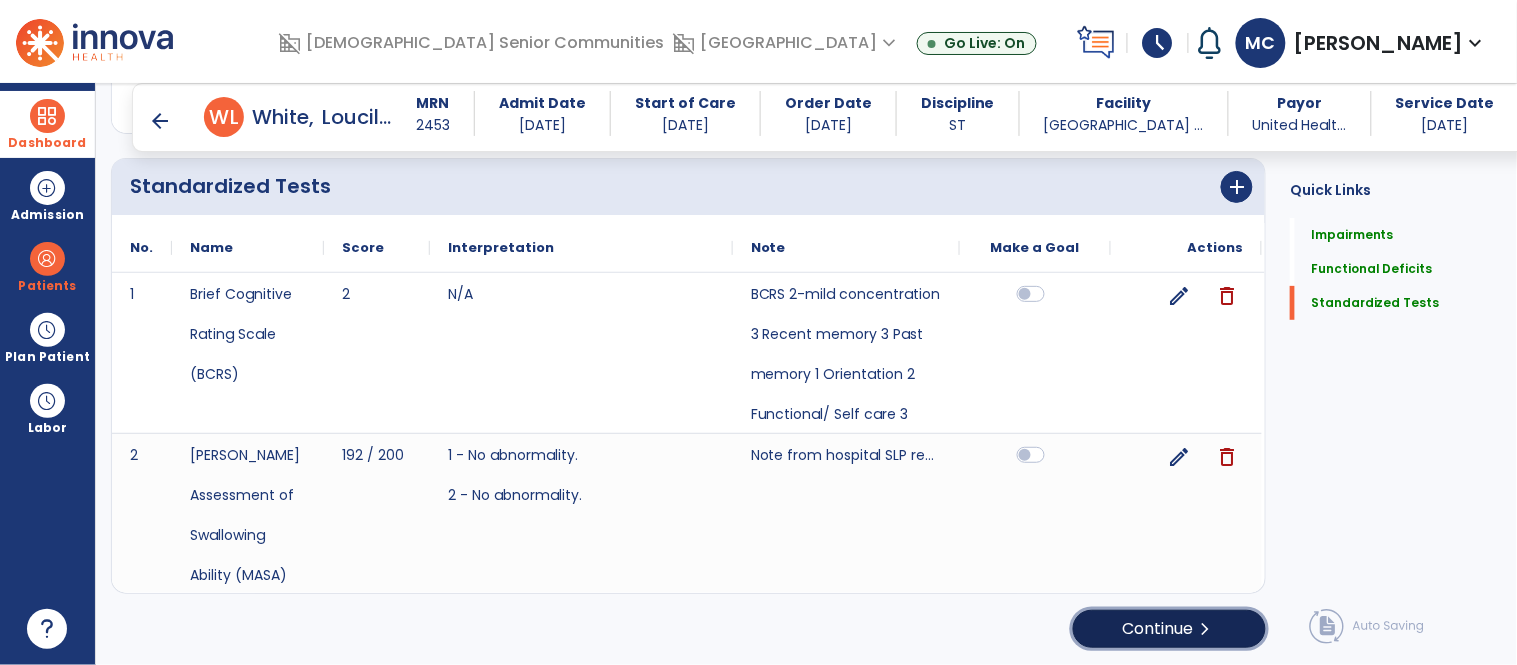 click on "Continue  chevron_right" 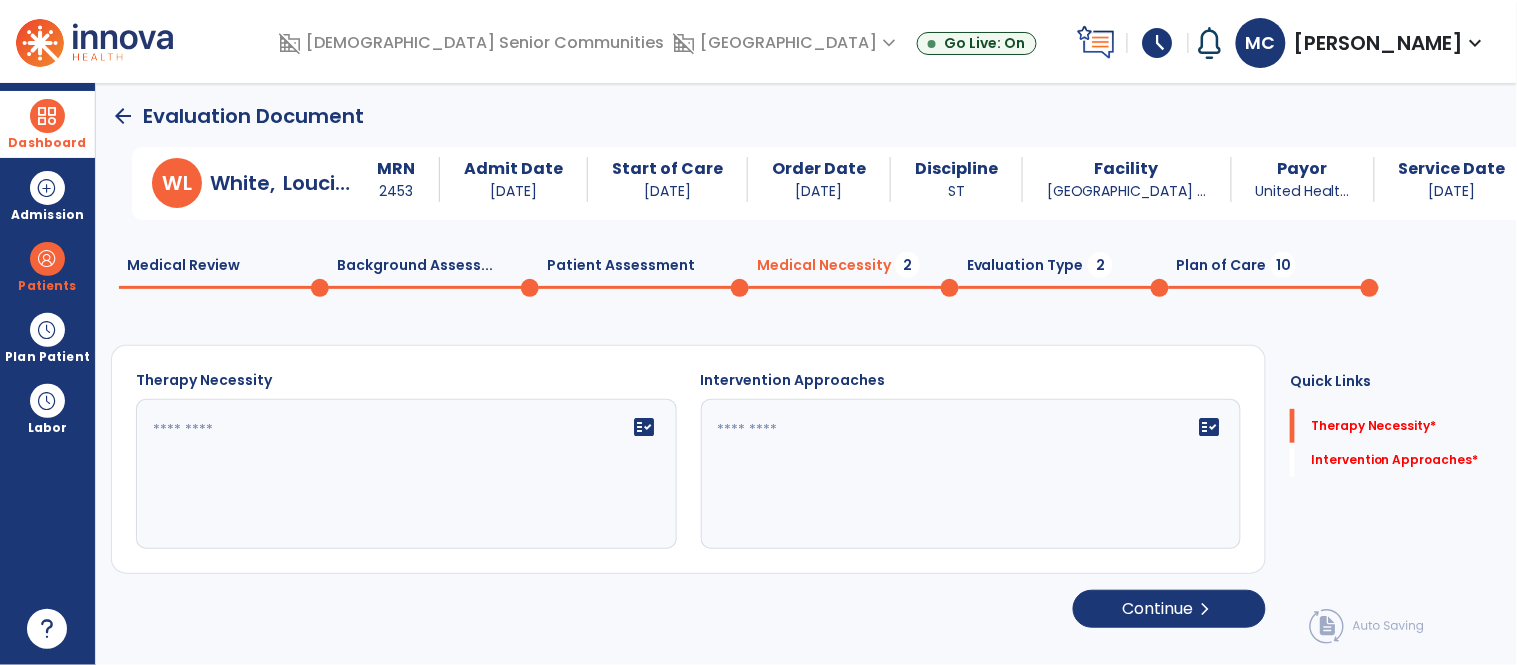scroll, scrollTop: 0, scrollLeft: 0, axis: both 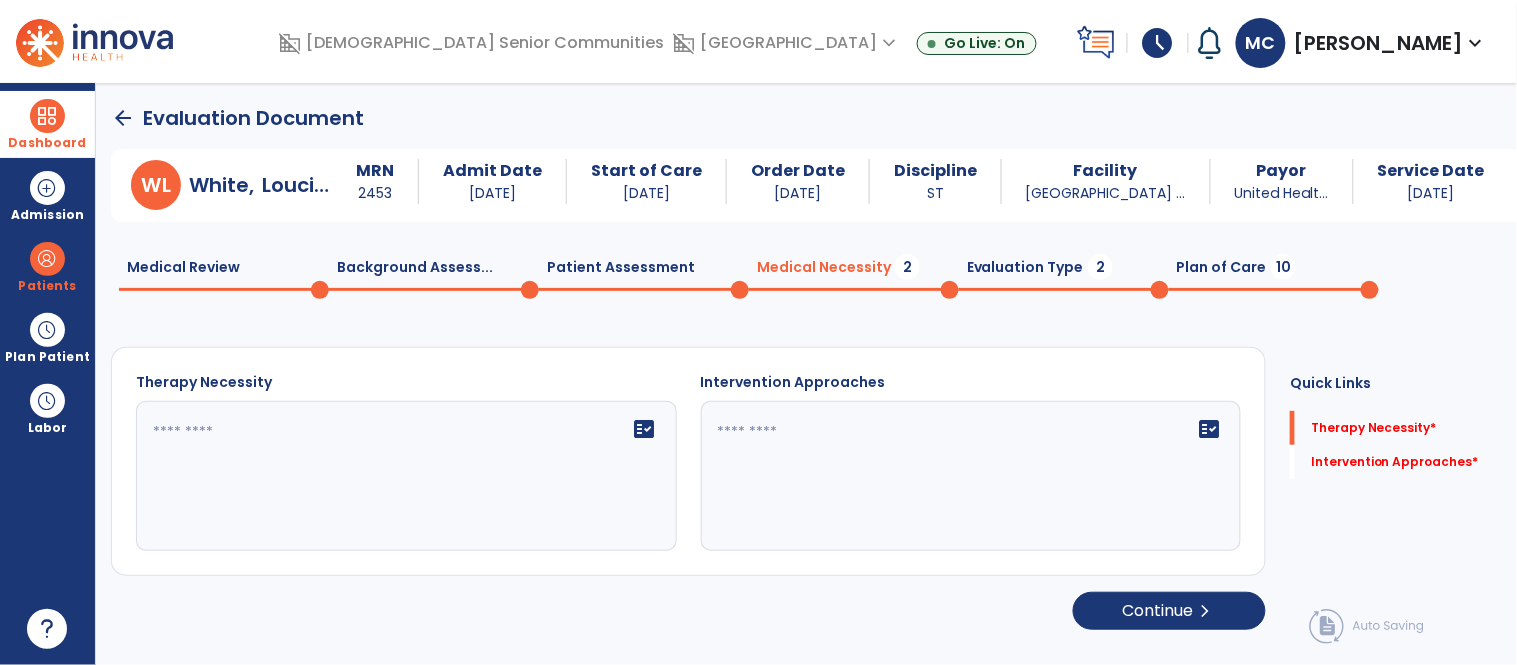 click on "Evaluation Type  2" 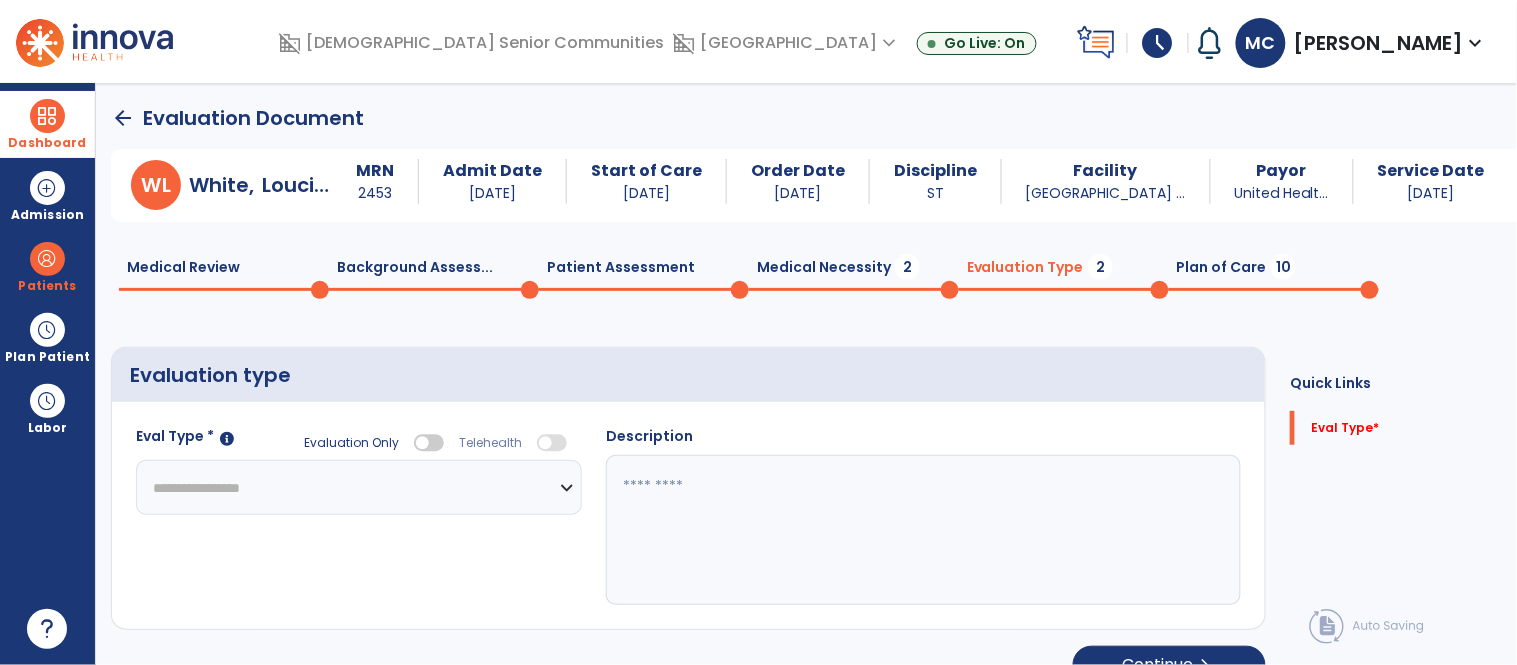 drag, startPoint x: 421, startPoint y: 437, endPoint x: 424, endPoint y: 449, distance: 12.369317 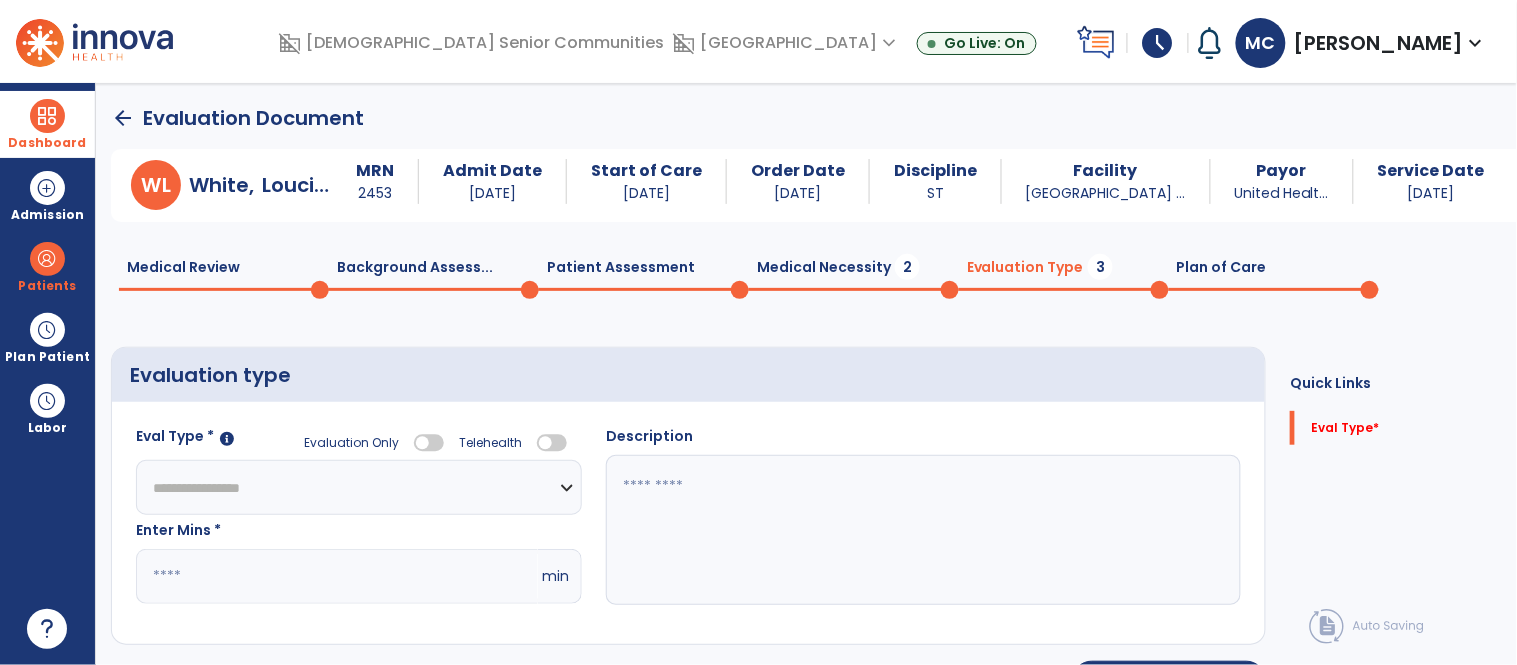 click on "**********" 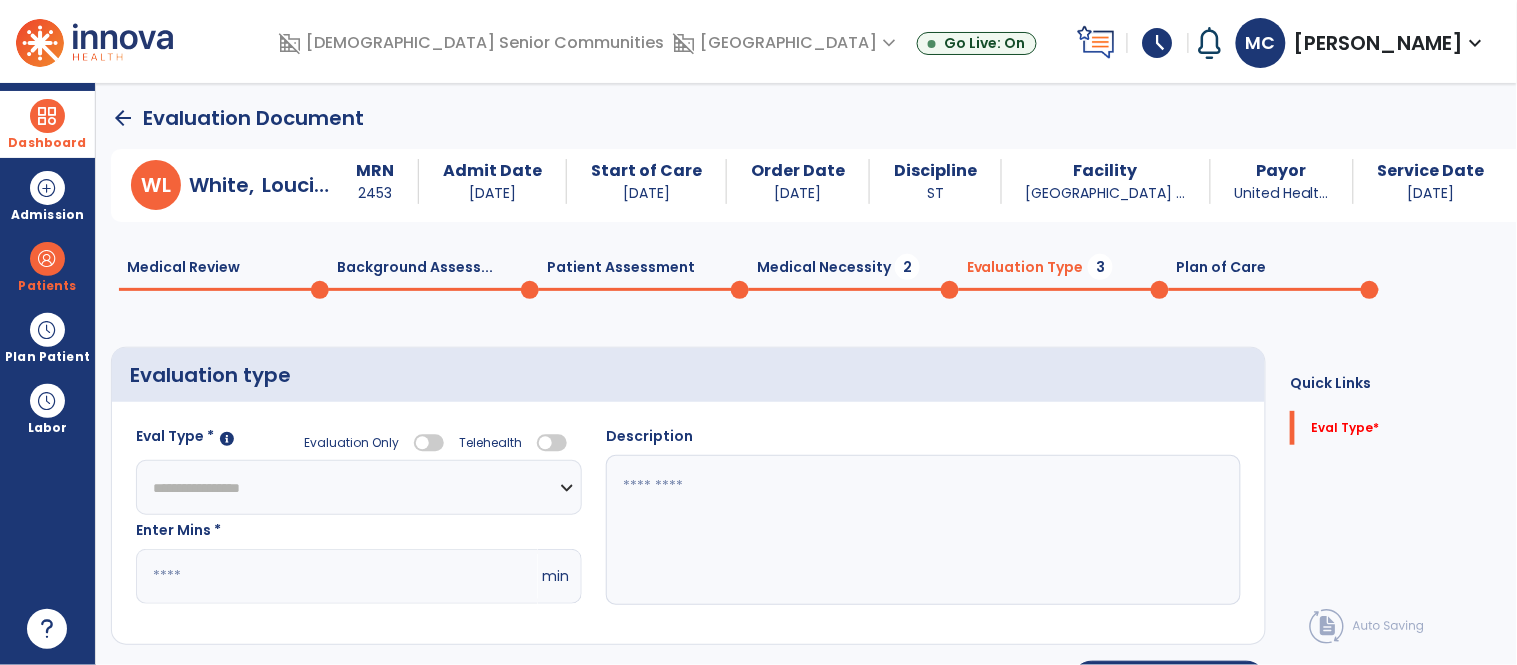 select on "**********" 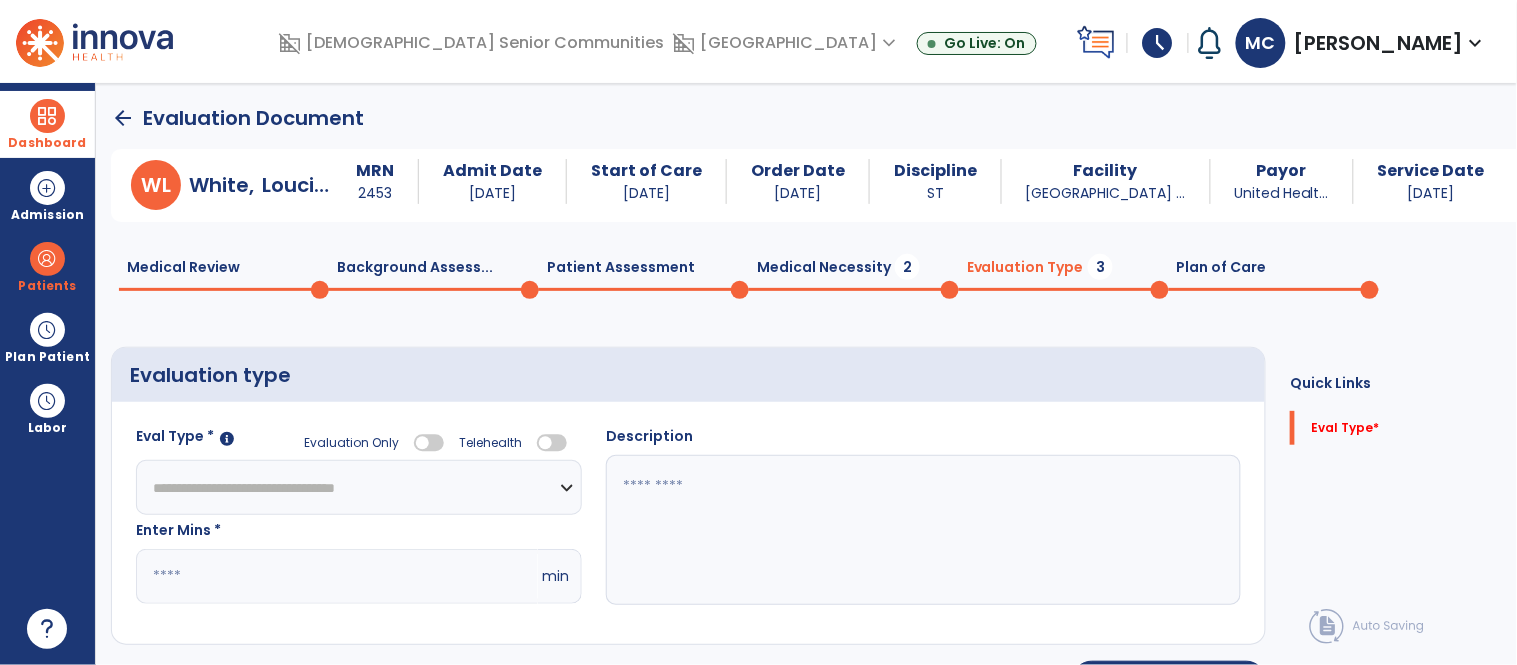 click on "**********" 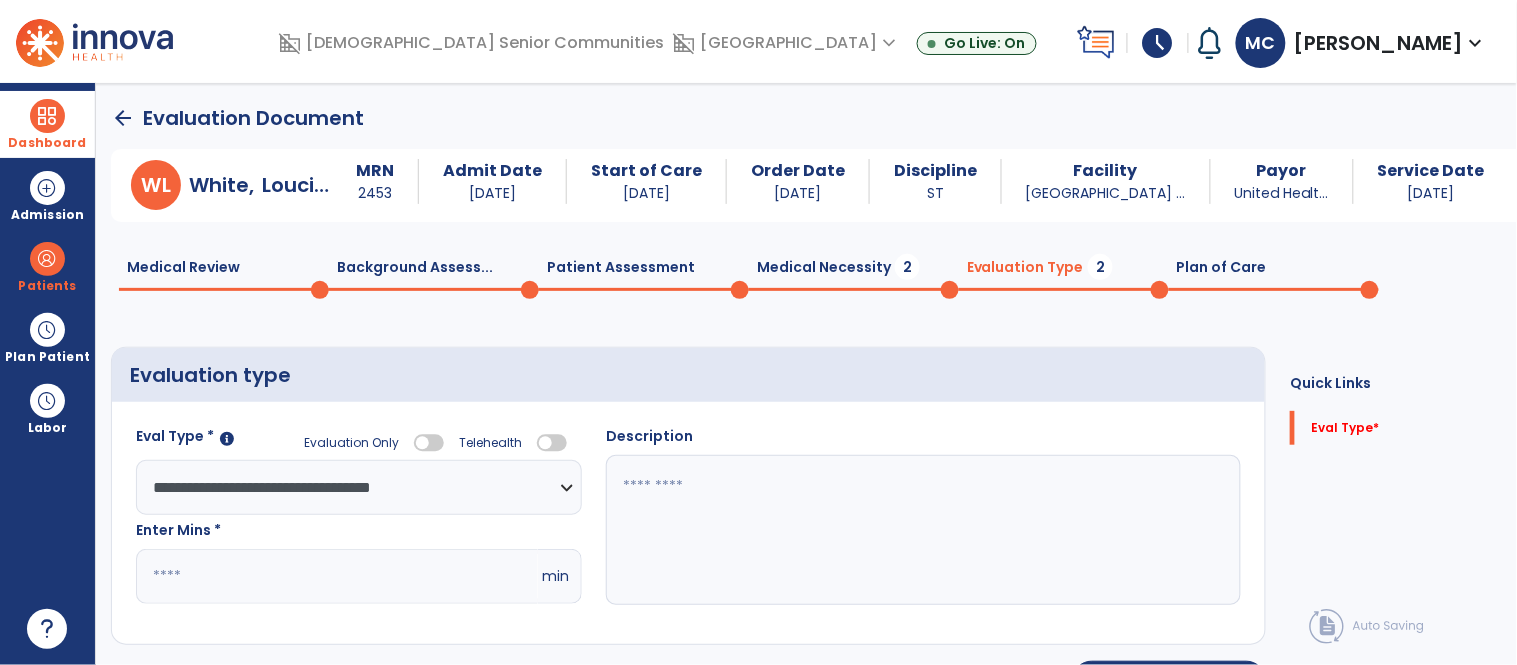 click on "*" 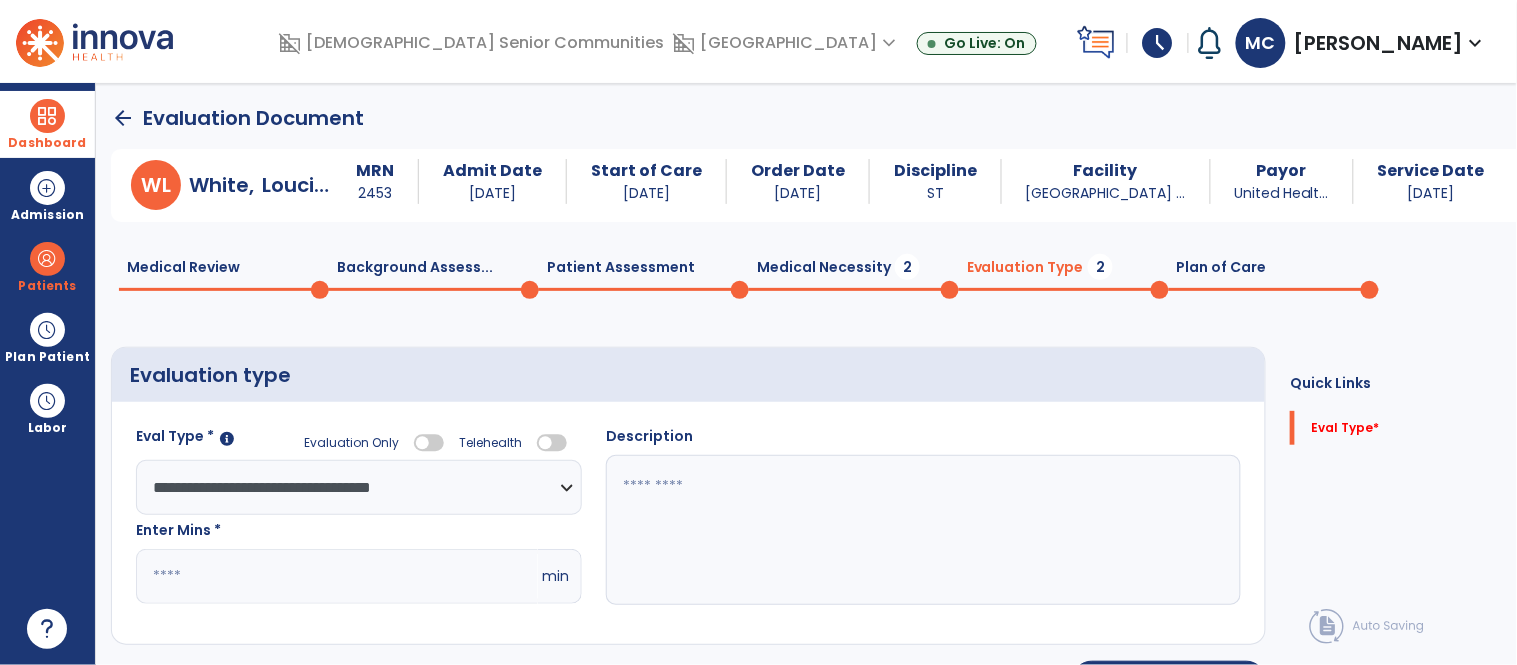 click 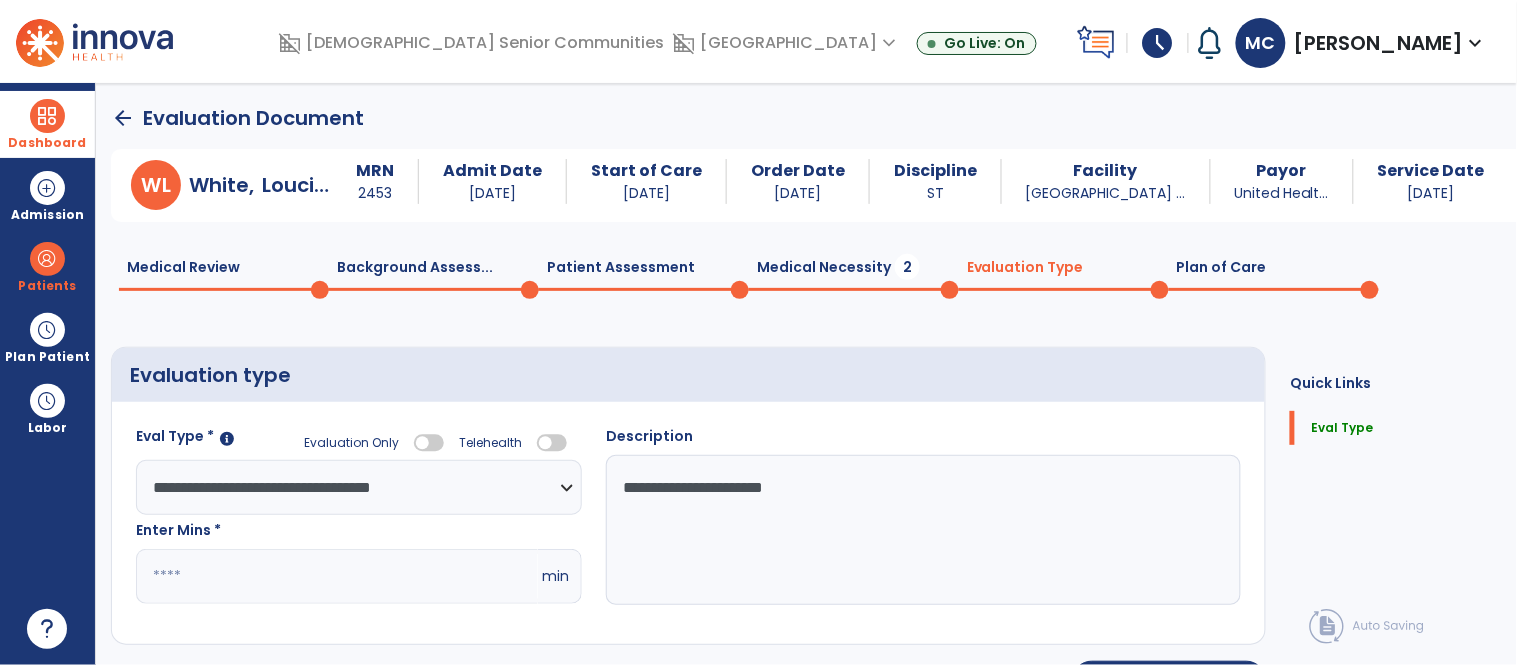 paste on "**********" 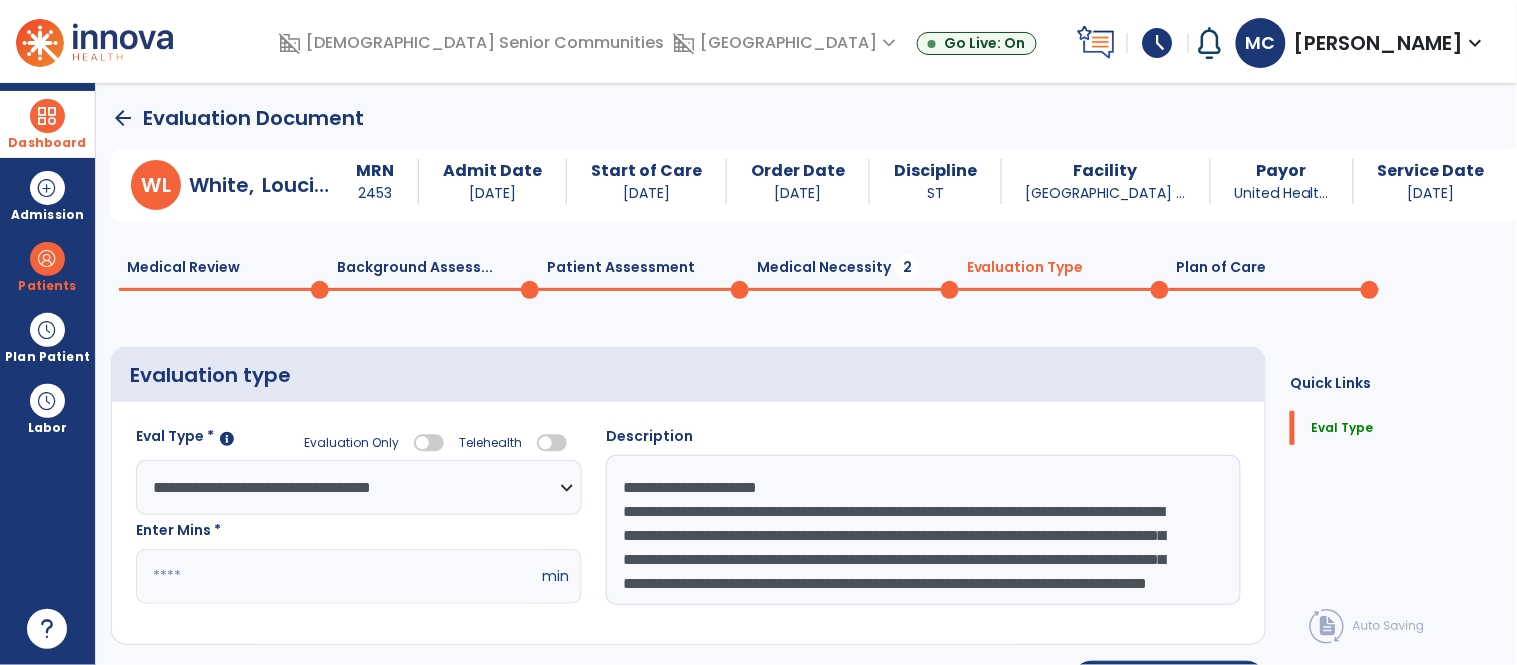 scroll, scrollTop: 38, scrollLeft: 0, axis: vertical 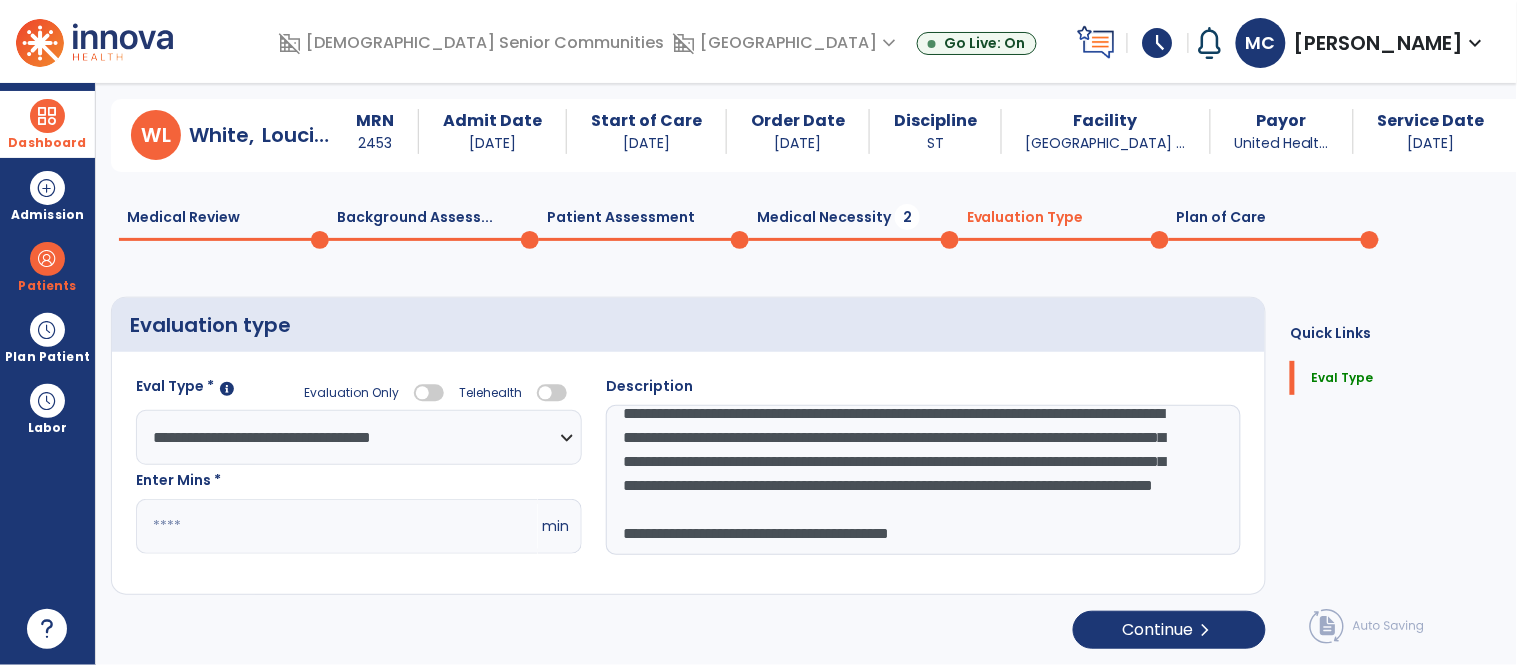 type on "**********" 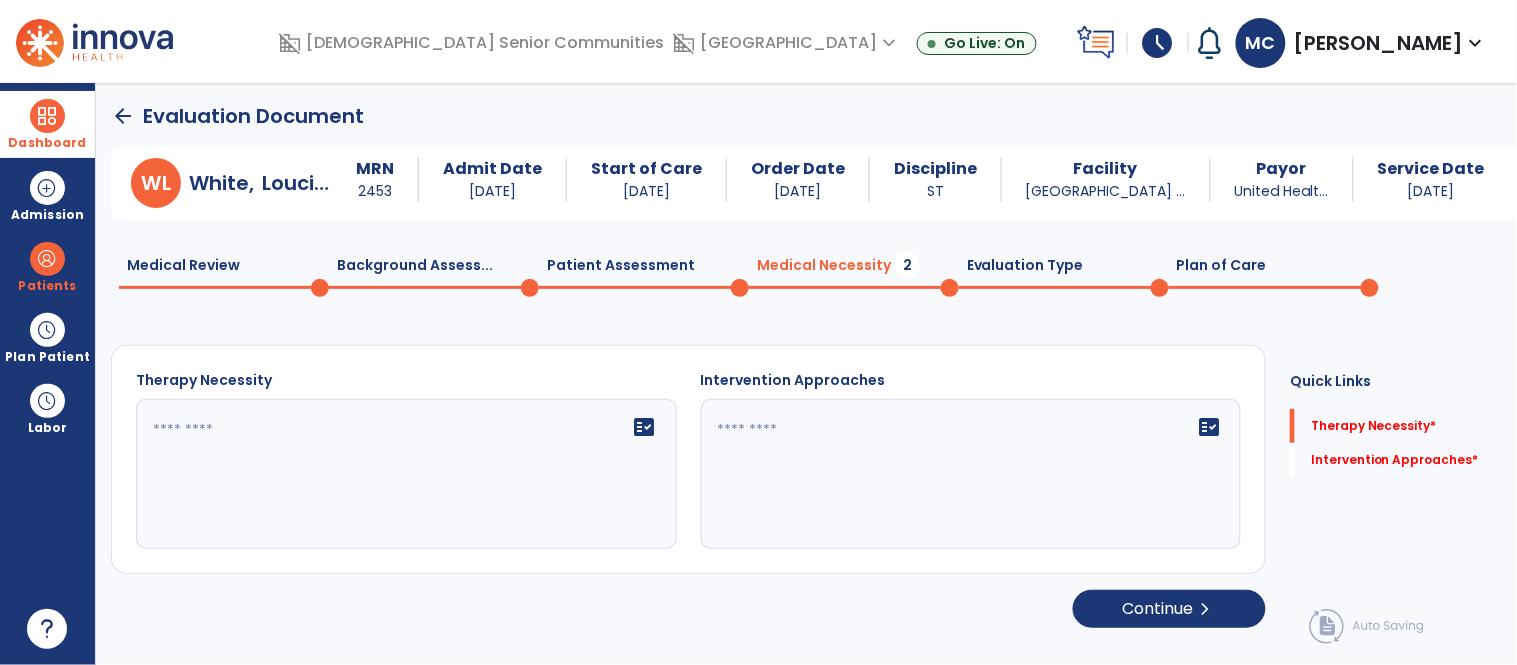 scroll, scrollTop: 1, scrollLeft: 0, axis: vertical 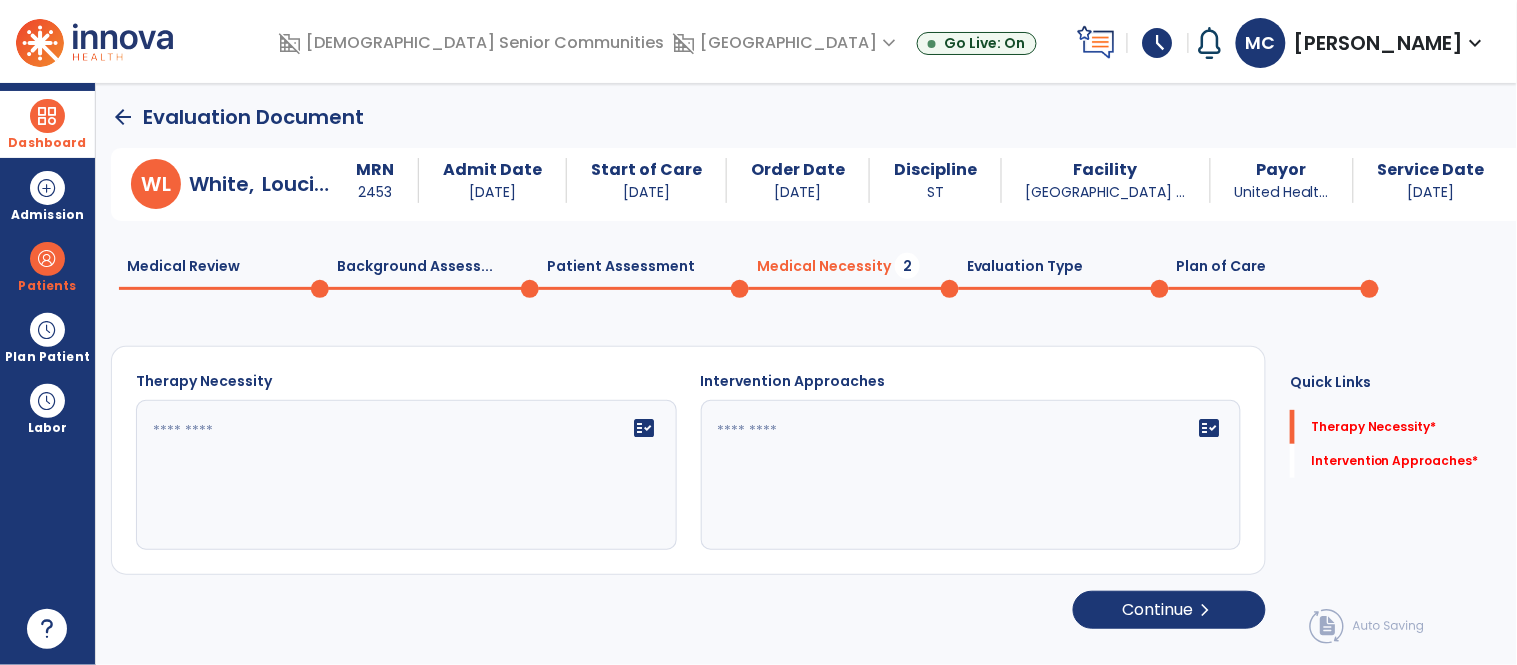 click on "fact_check" 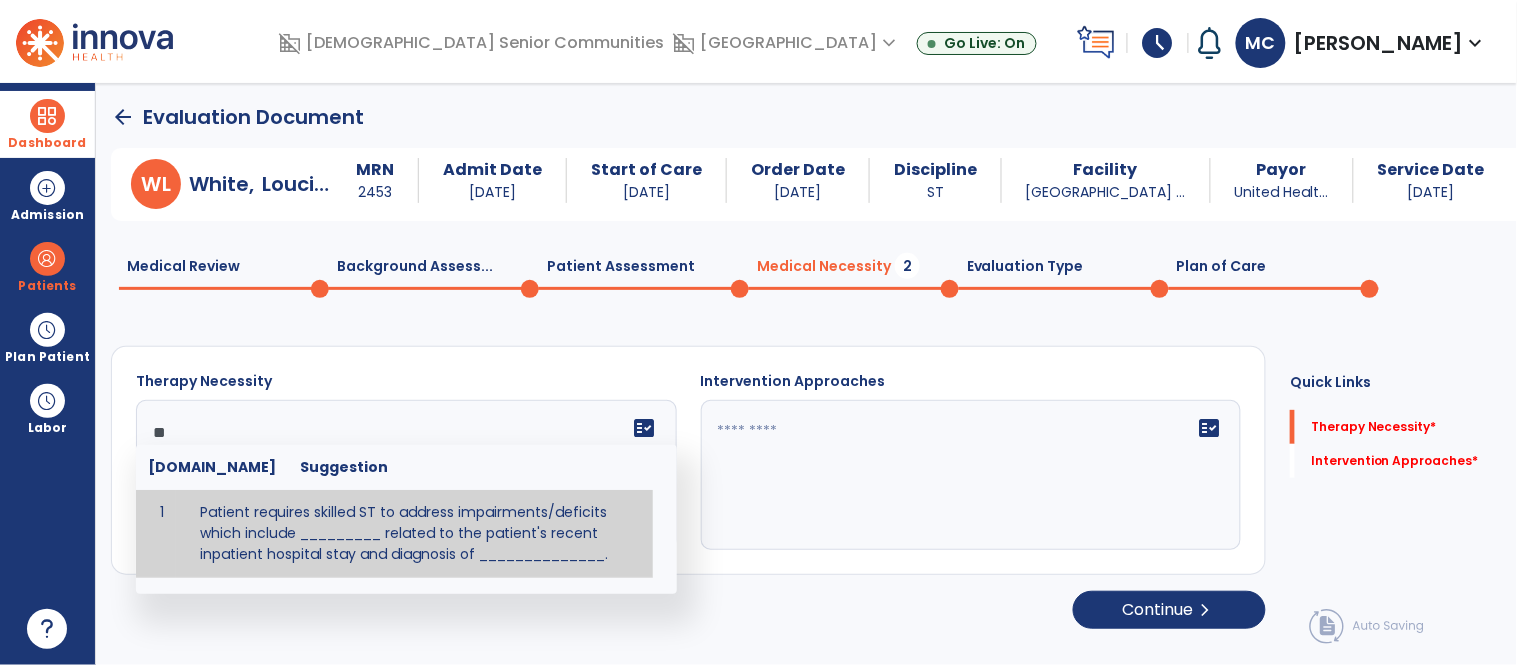 type on "*" 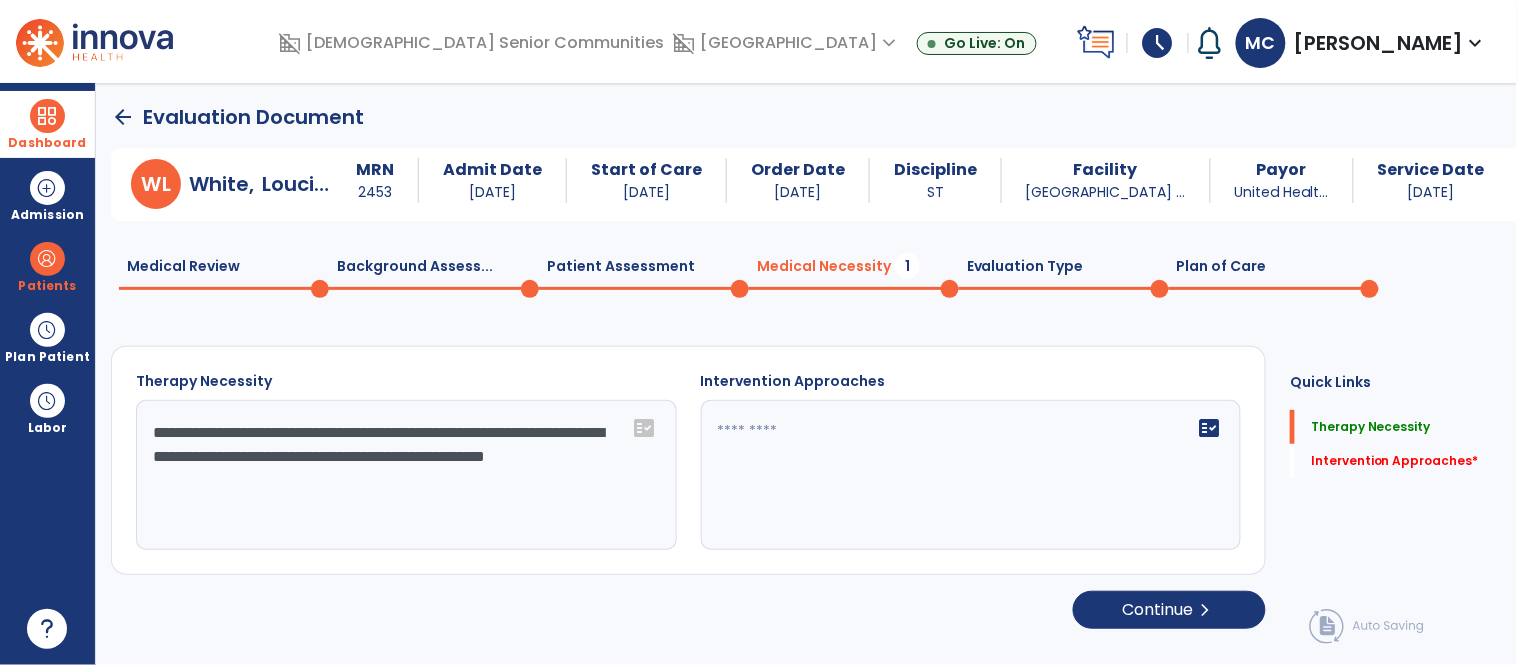 click on "**********" 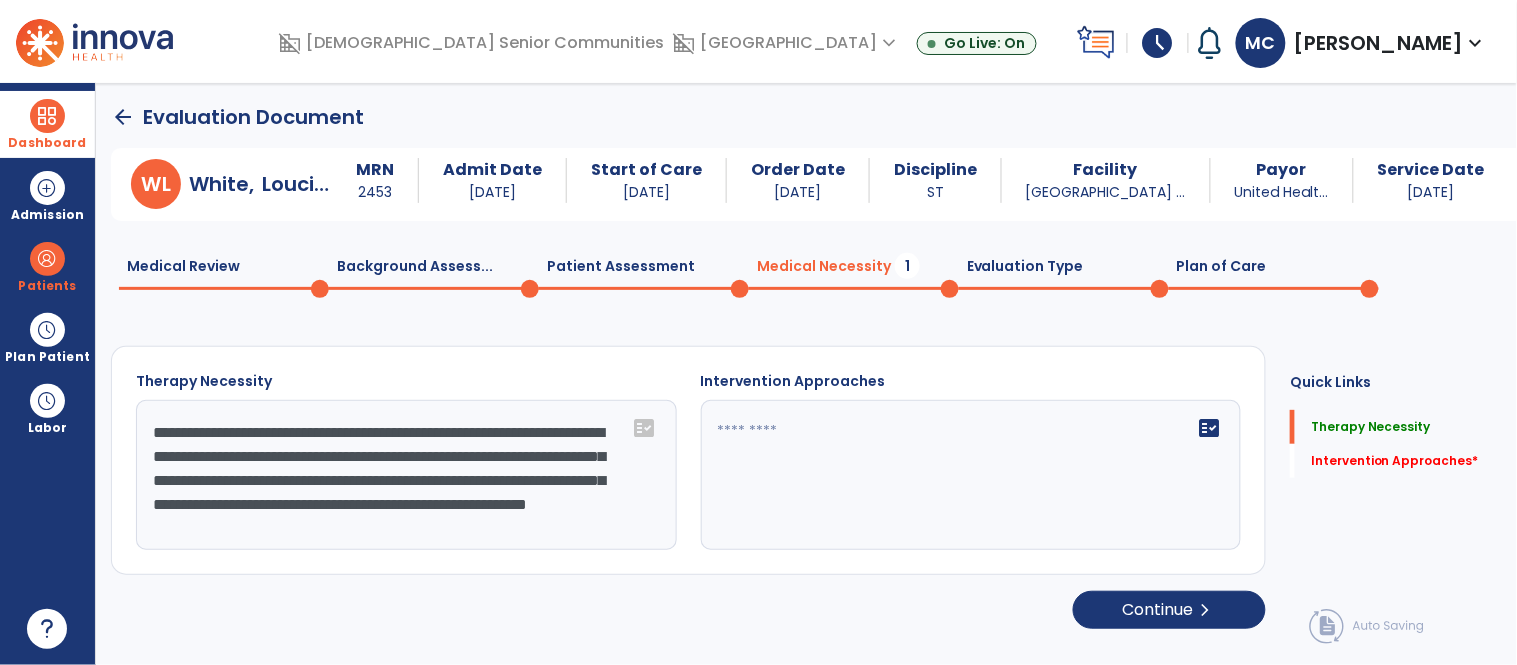 scroll, scrollTop: 15, scrollLeft: 0, axis: vertical 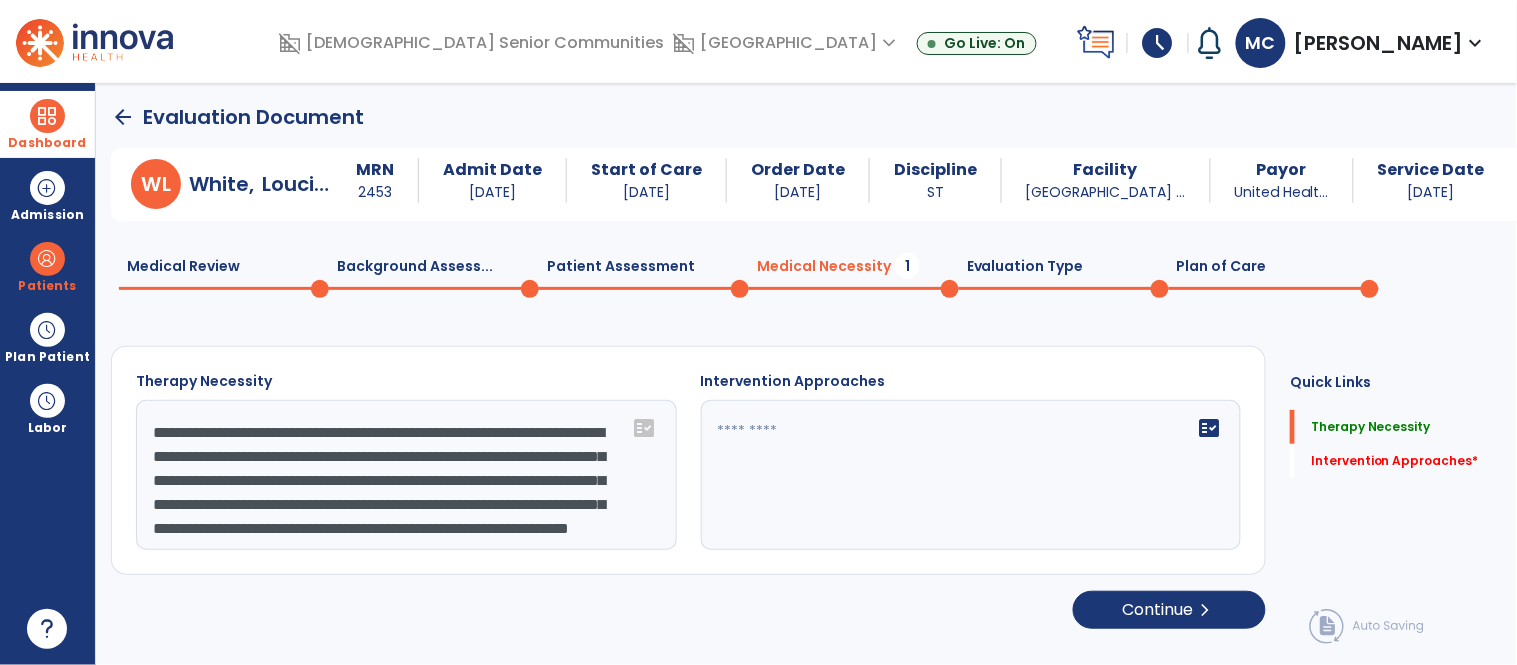 click on "**********" 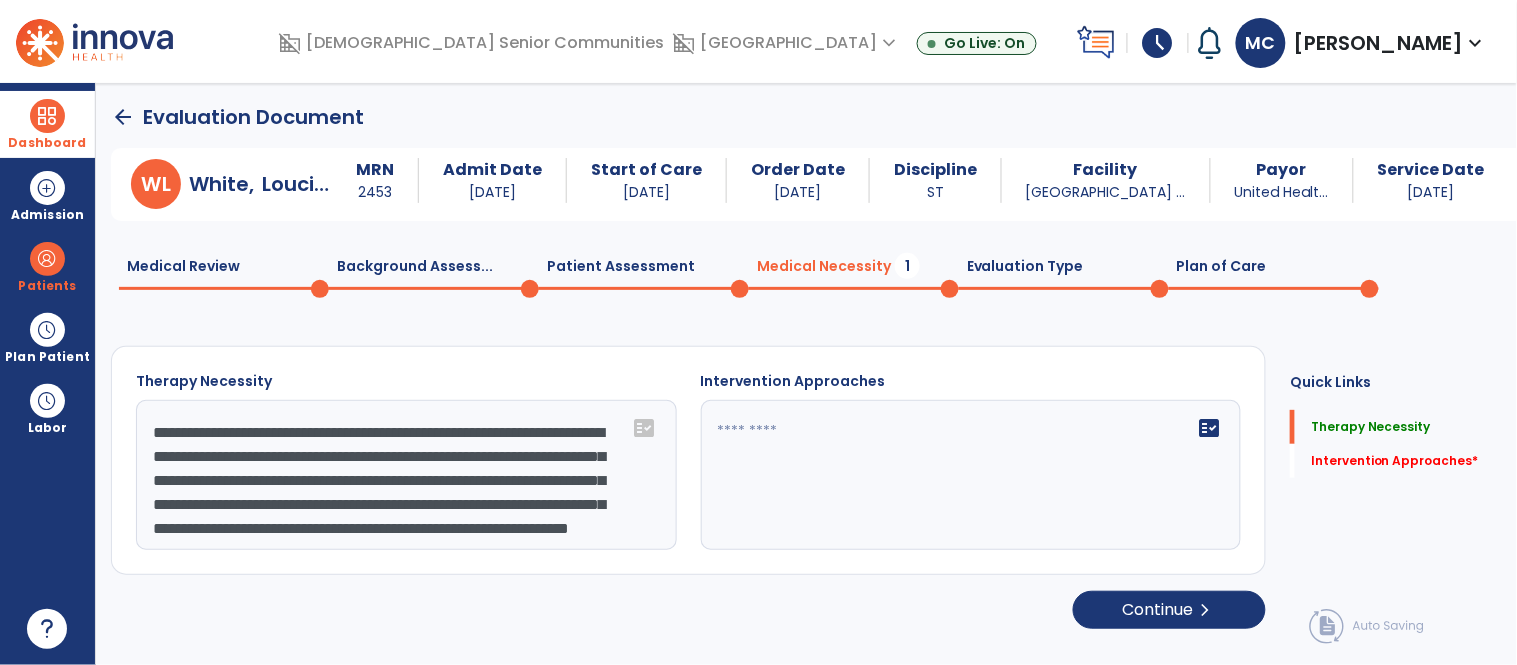 type on "**********" 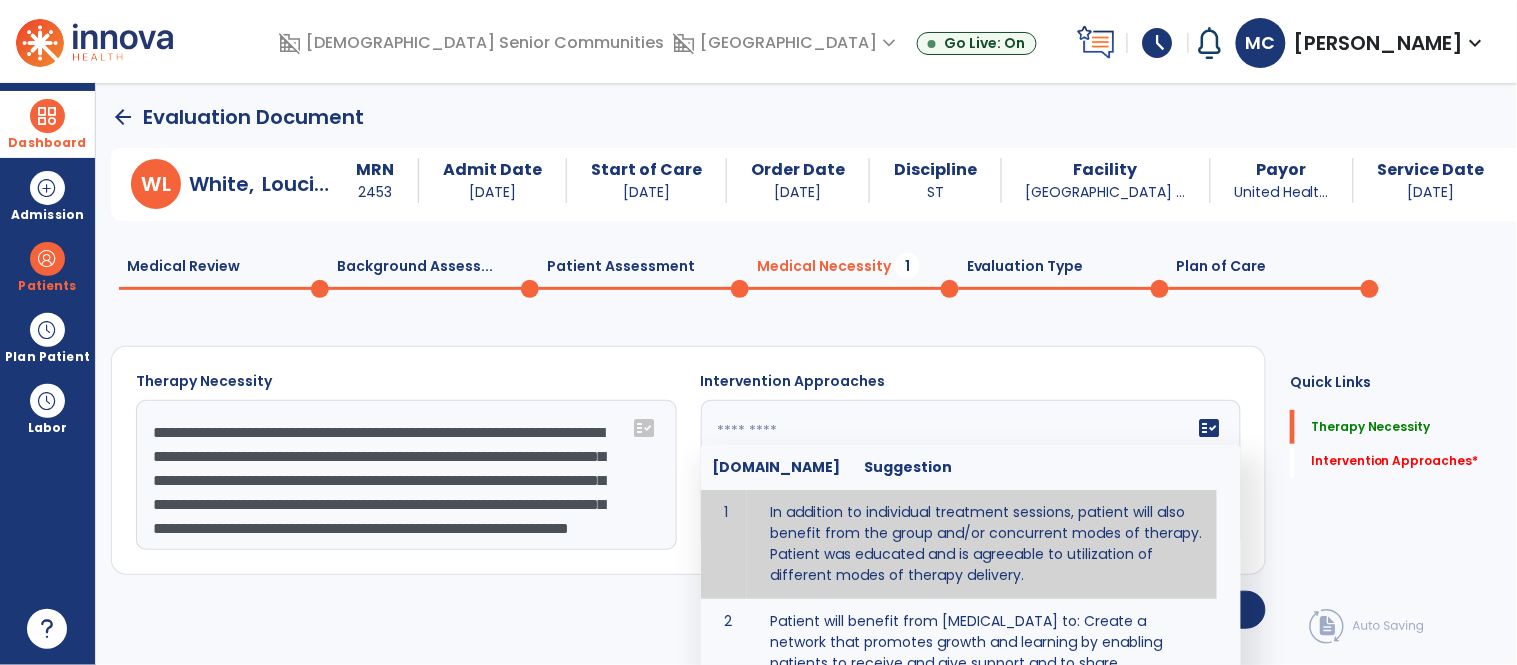 click on "fact_check  Sr.No Suggestion 1 In addition to individual treatment sessions, patient will also benefit from the group and/or concurrent modes of therapy. Patient was educated and is agreeable to utilization of different modes of therapy delivery. 2 Patient will benefit from group therapy to: Create a network that promotes growth and learning by enabling patients to receive and give support and to share experiences from different points of view. 3 Patient will benefit from group therapy because it allows for modeling (a form of learning in which individuals learn by imitating the actions of others and it reduces social isolation and enhances coping mechanisms. 4 Patient will benefit from group/concurrent therapy because it is supported by evidence to promote increased patient engagement and sustainable outcomes. 5 Patient will benefit from group/concurrent therapy to: Promote independence and minimize dependence." 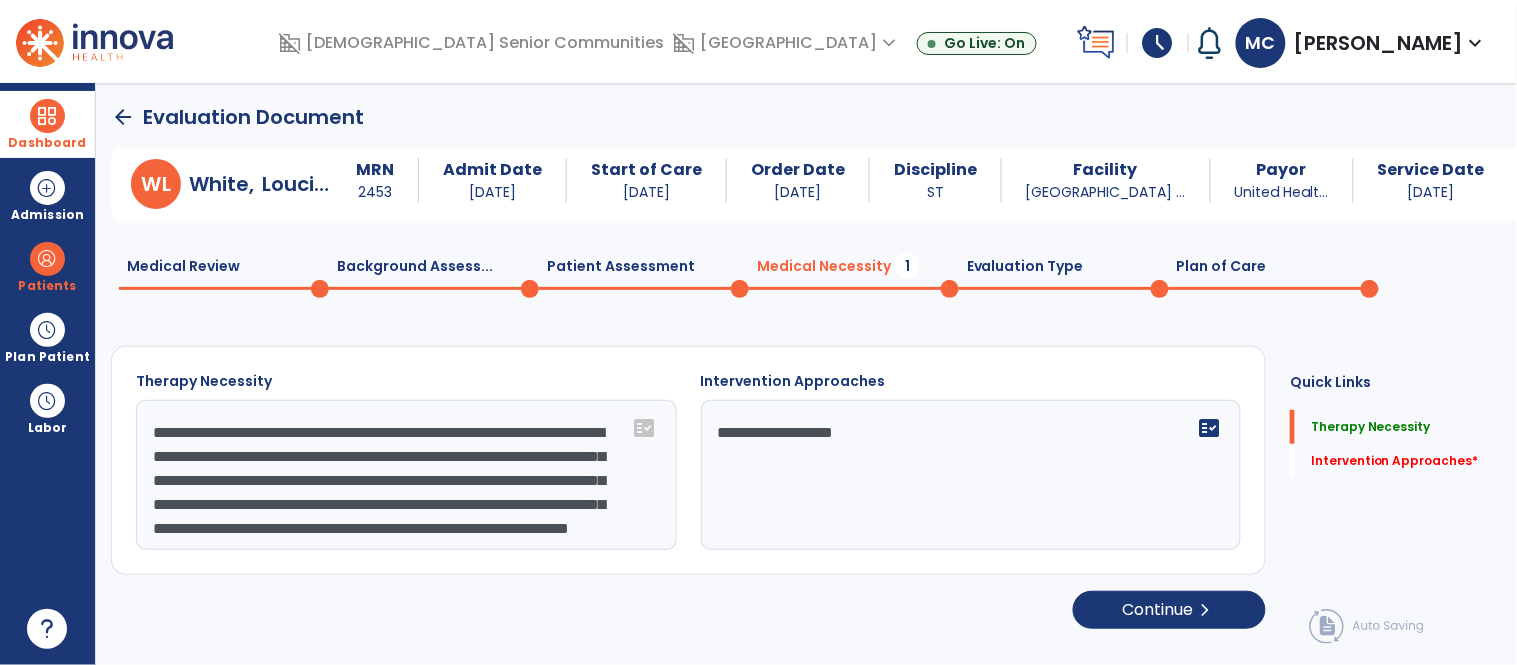 type on "**********" 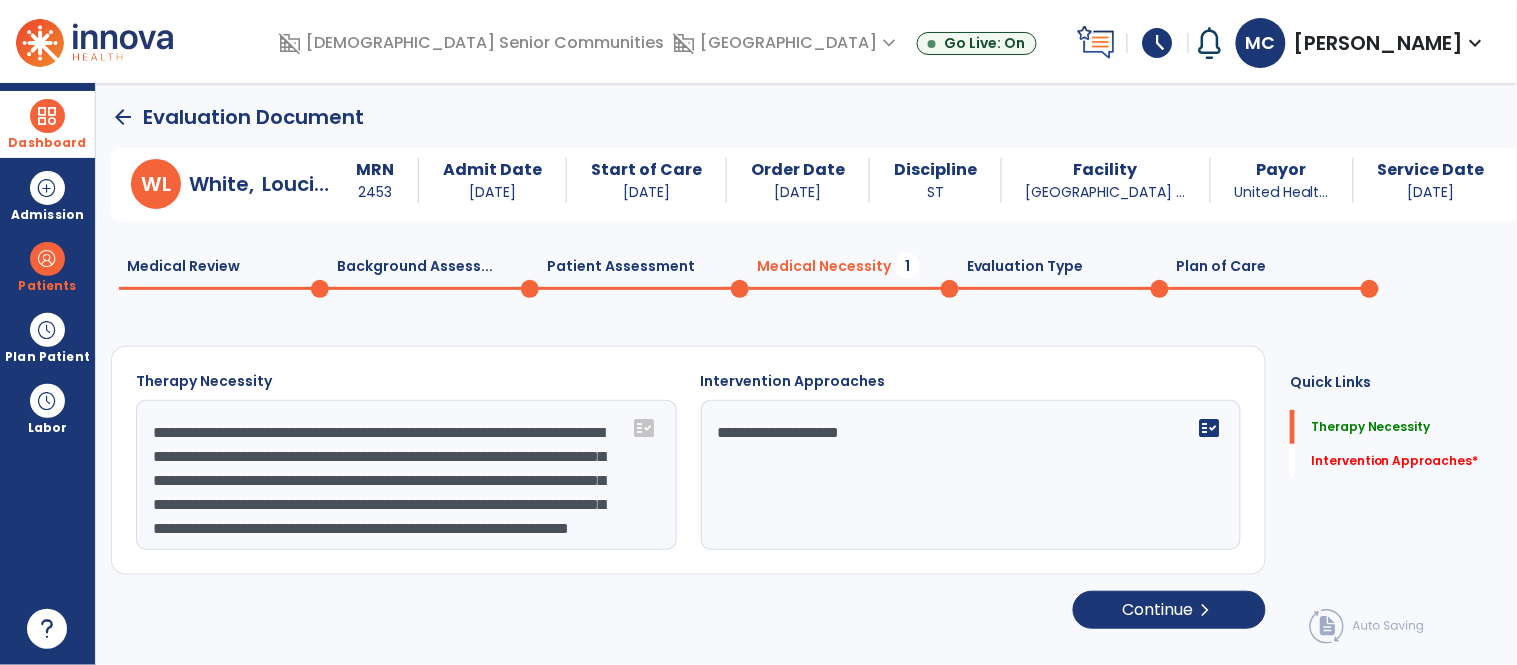 click on "Evaluation Type  0" 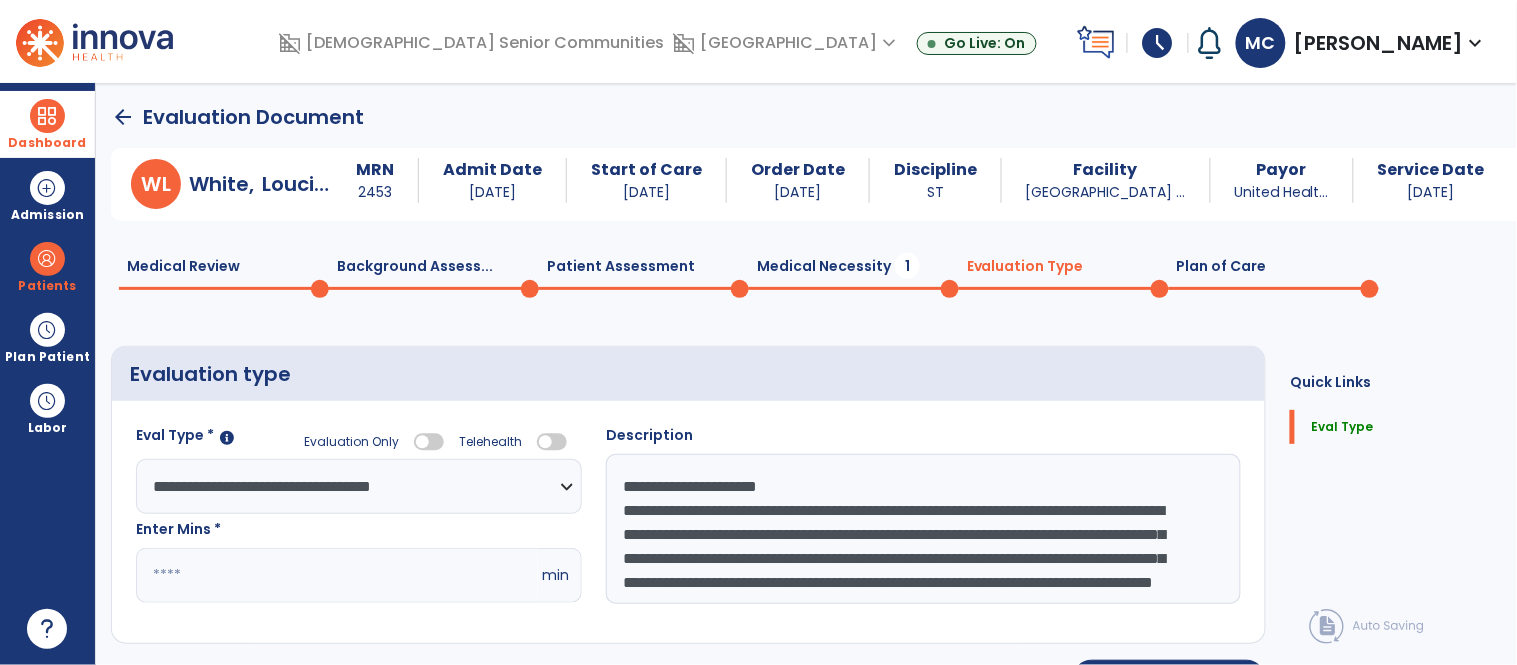 click on "Plan of Care  0" 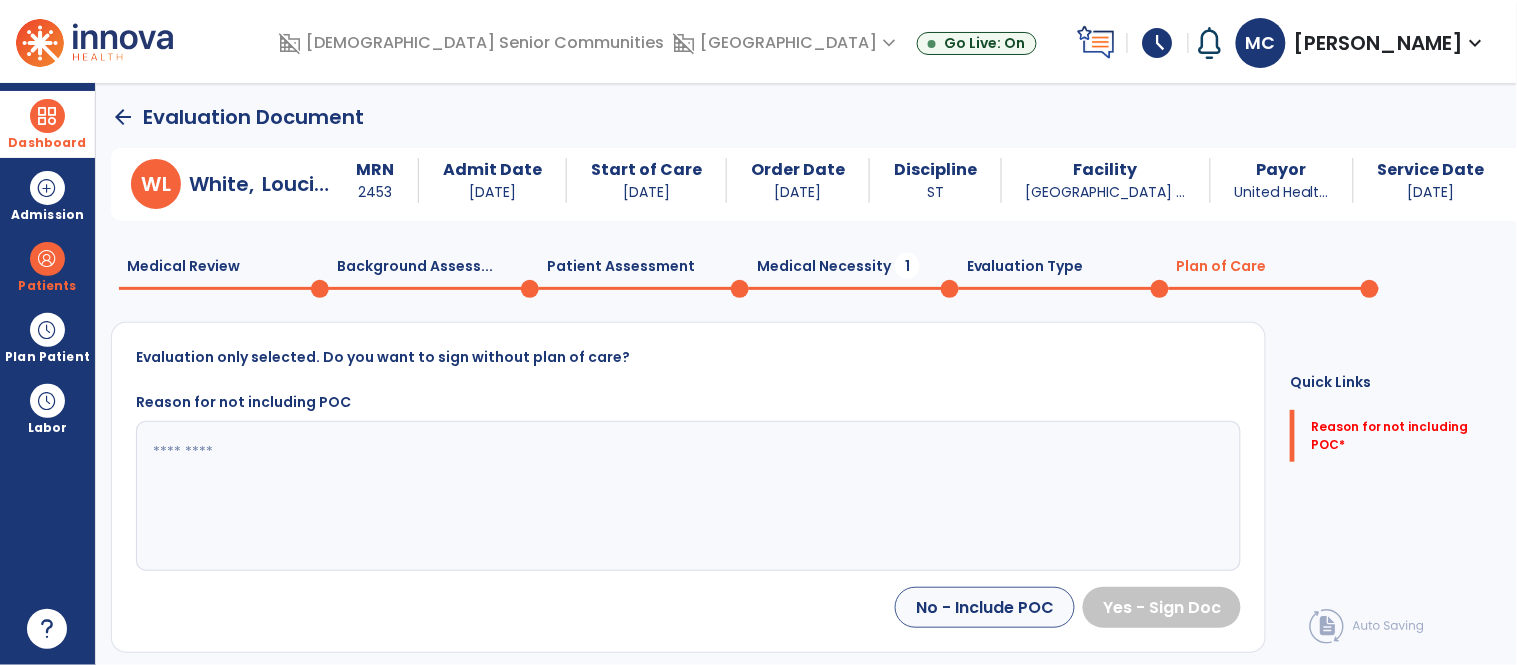 click 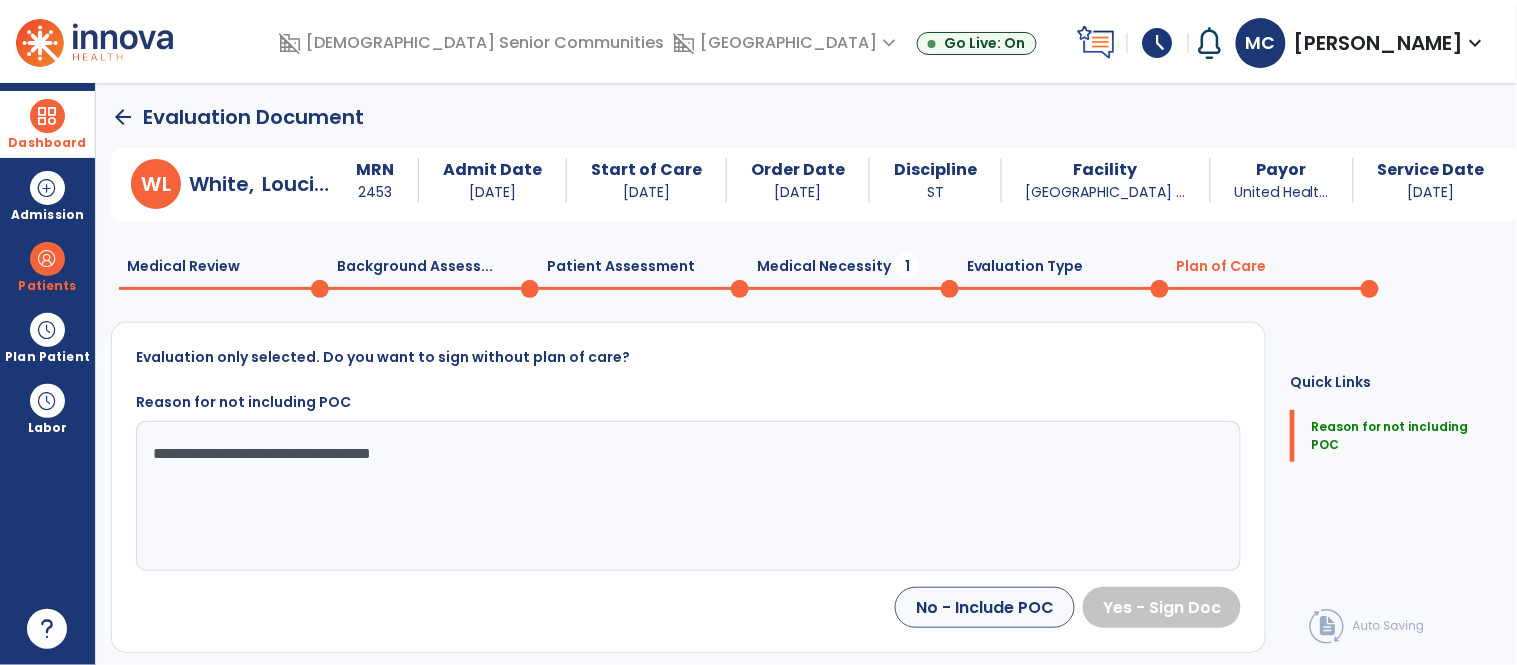 click on "**********" 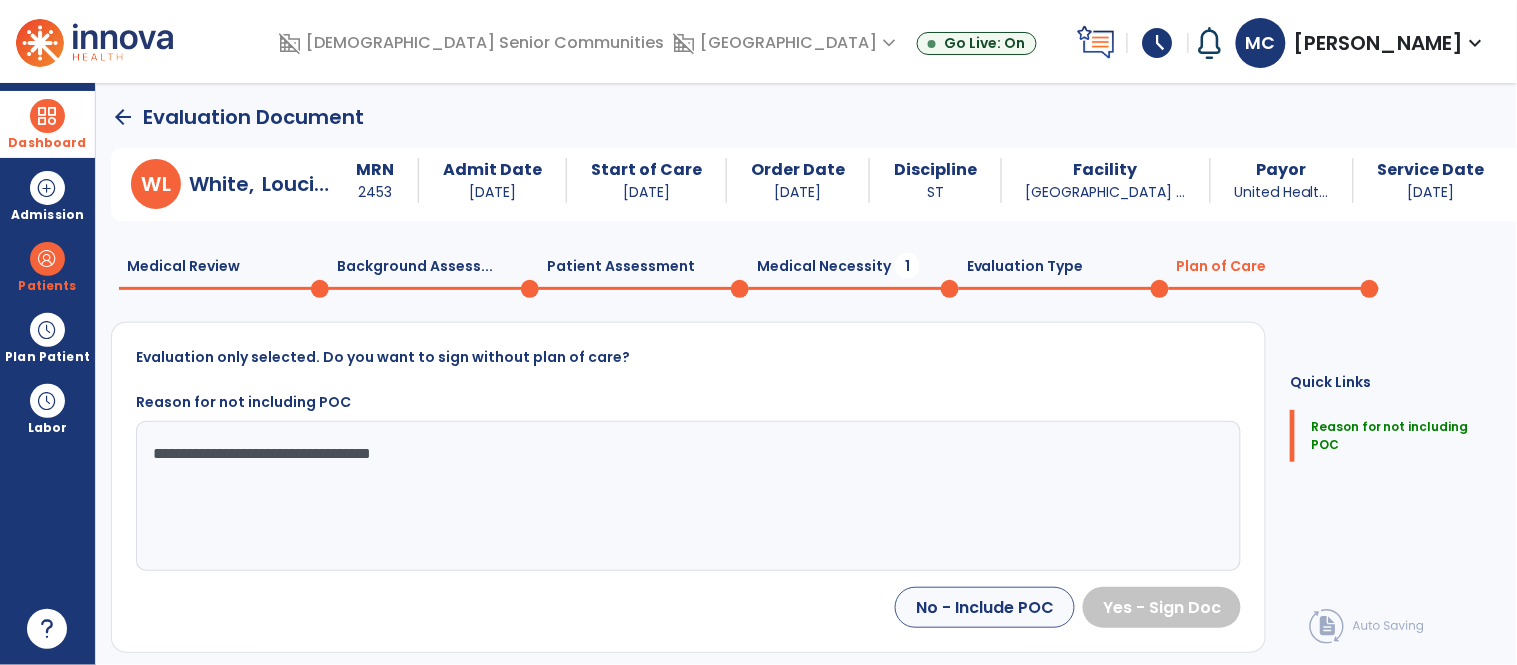 type on "**********" 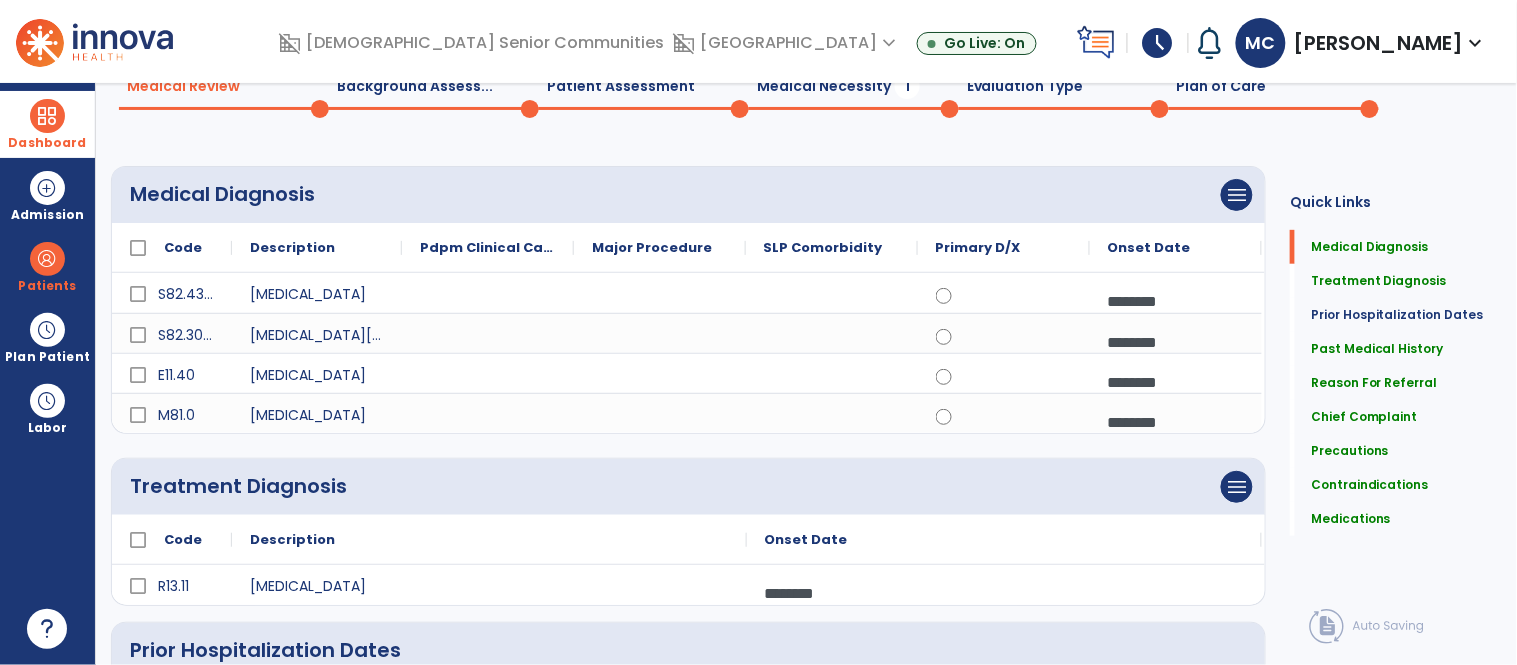 scroll, scrollTop: 0, scrollLeft: 0, axis: both 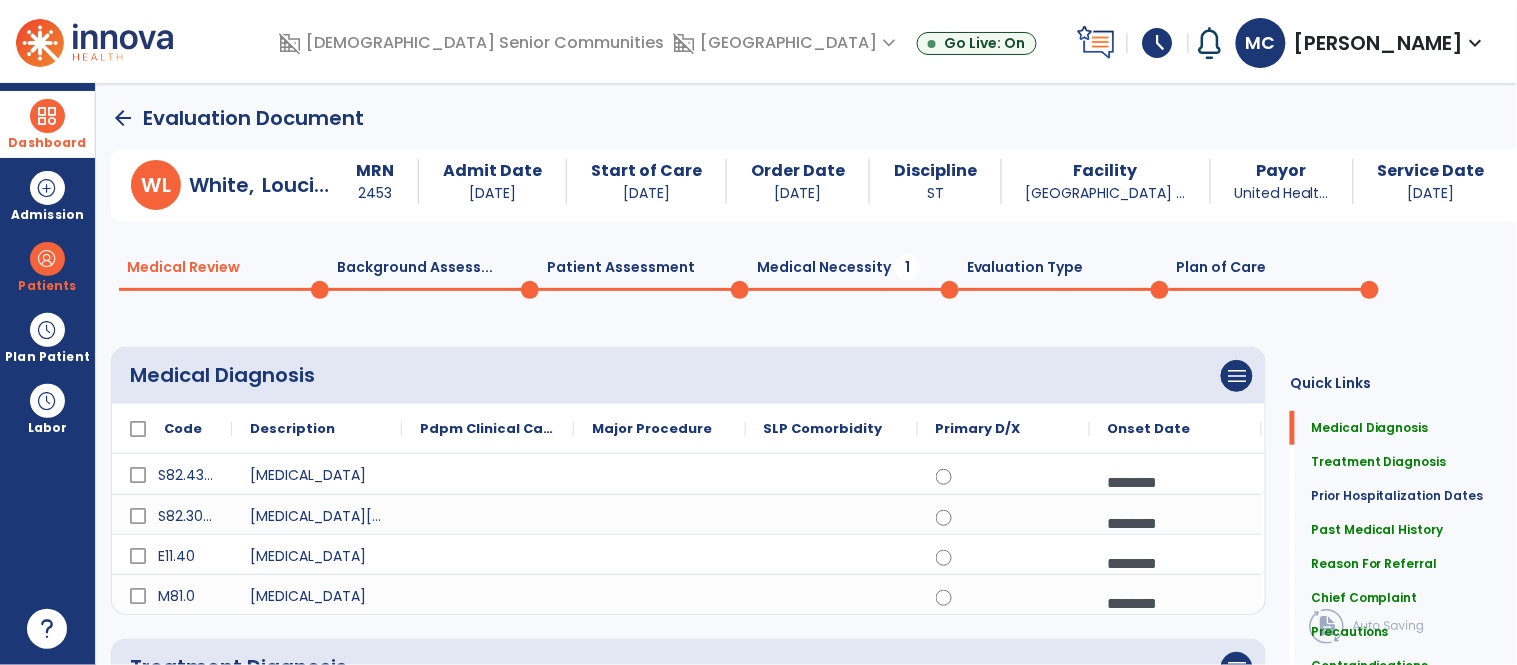 click on "Background Assess...  0" 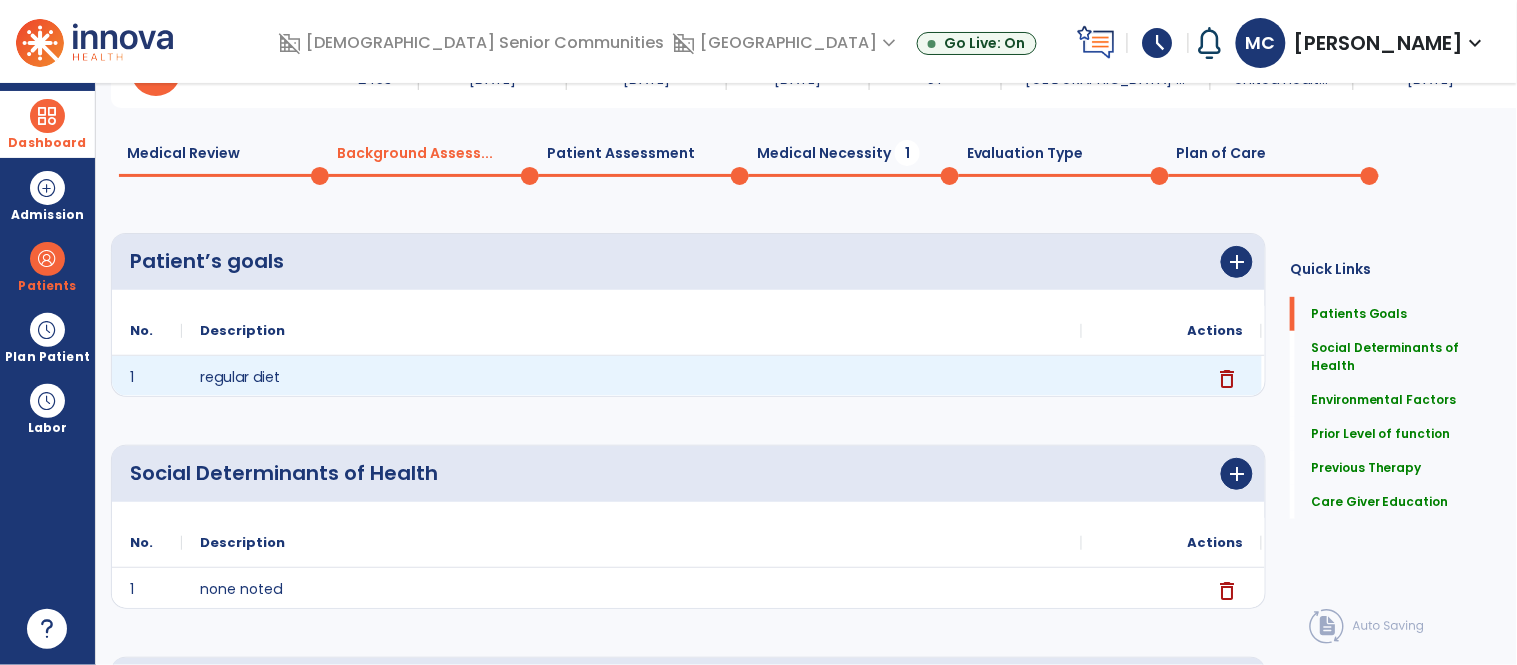 scroll, scrollTop: 0, scrollLeft: 0, axis: both 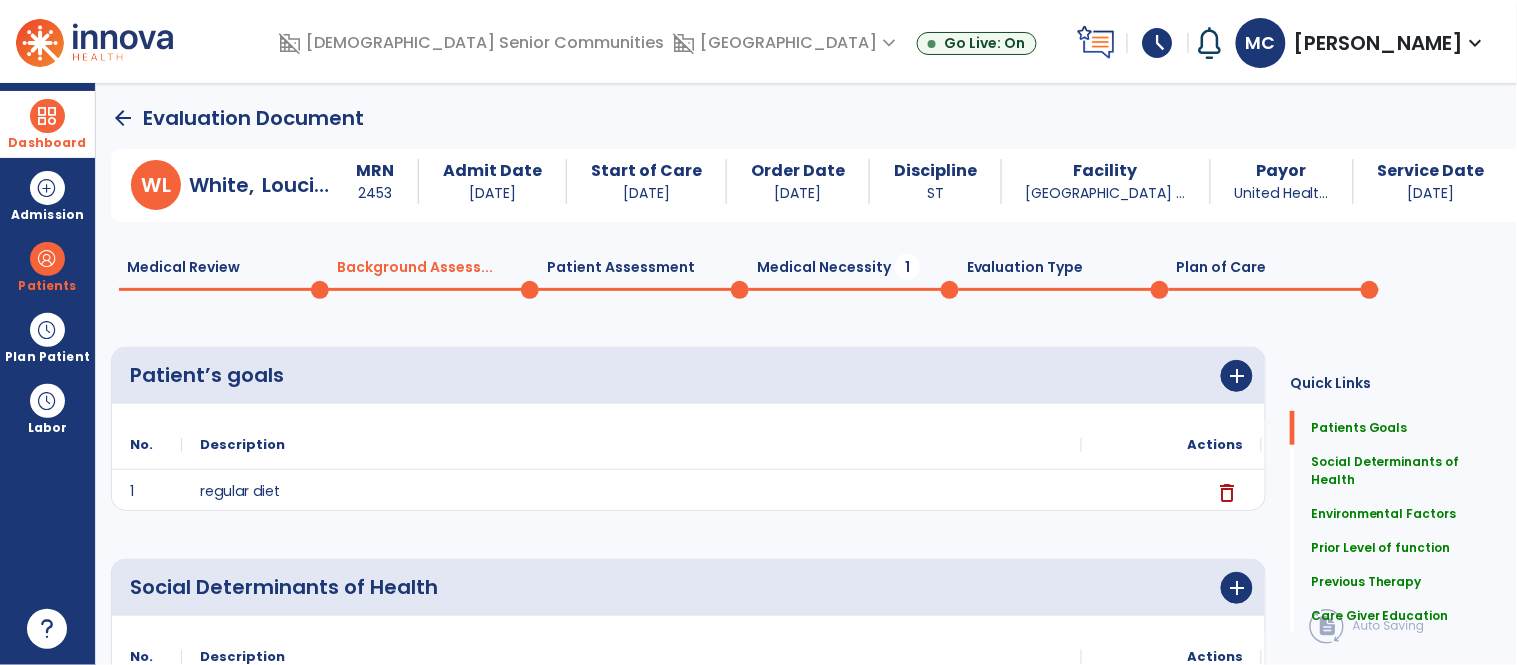 click on "Patient Assessment  0" 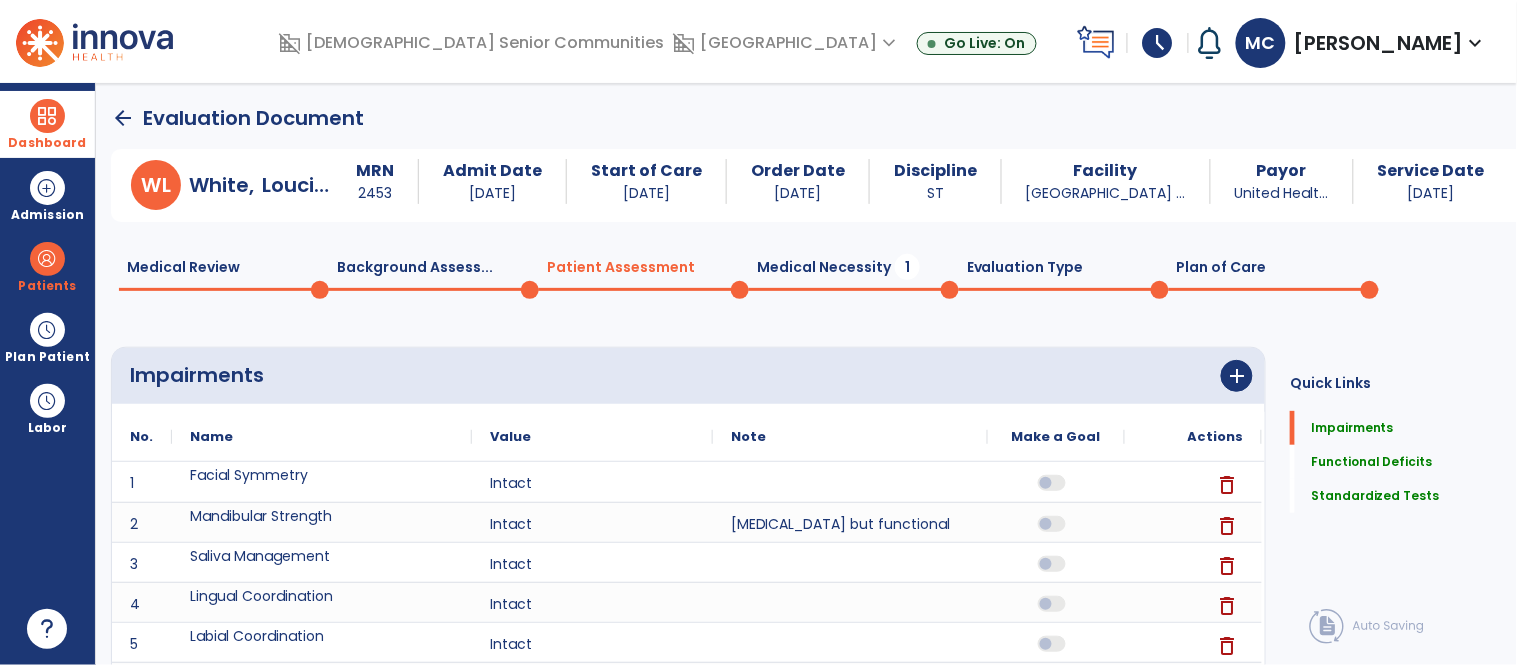 click on "Medical Necessity  1" 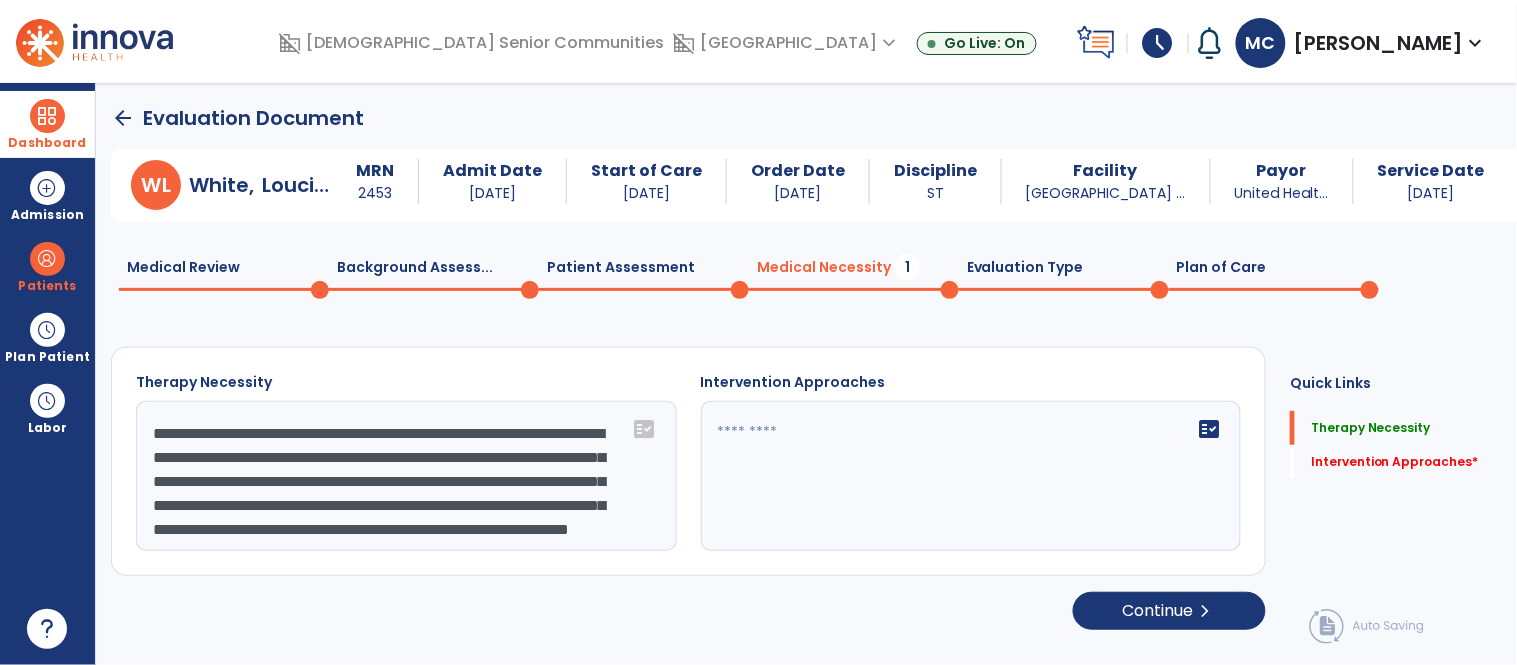 click on "fact_check" 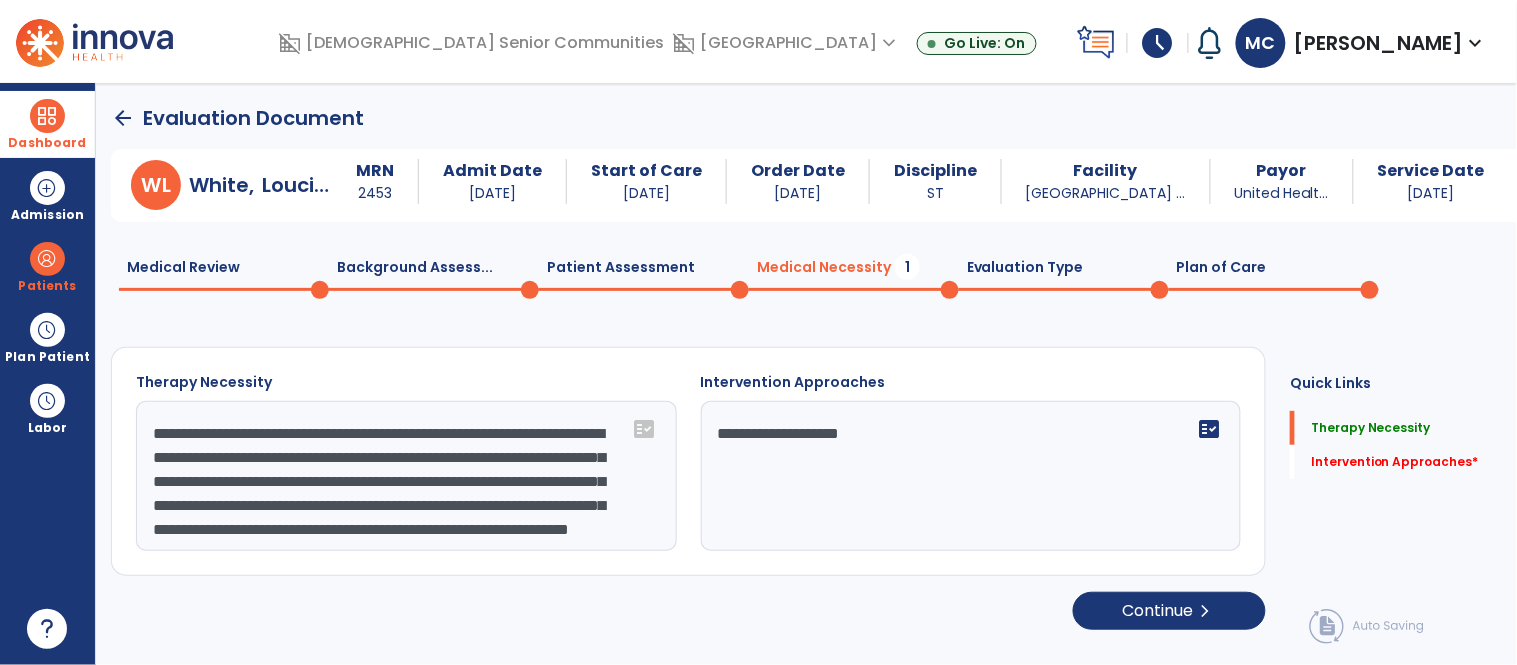 type on "**********" 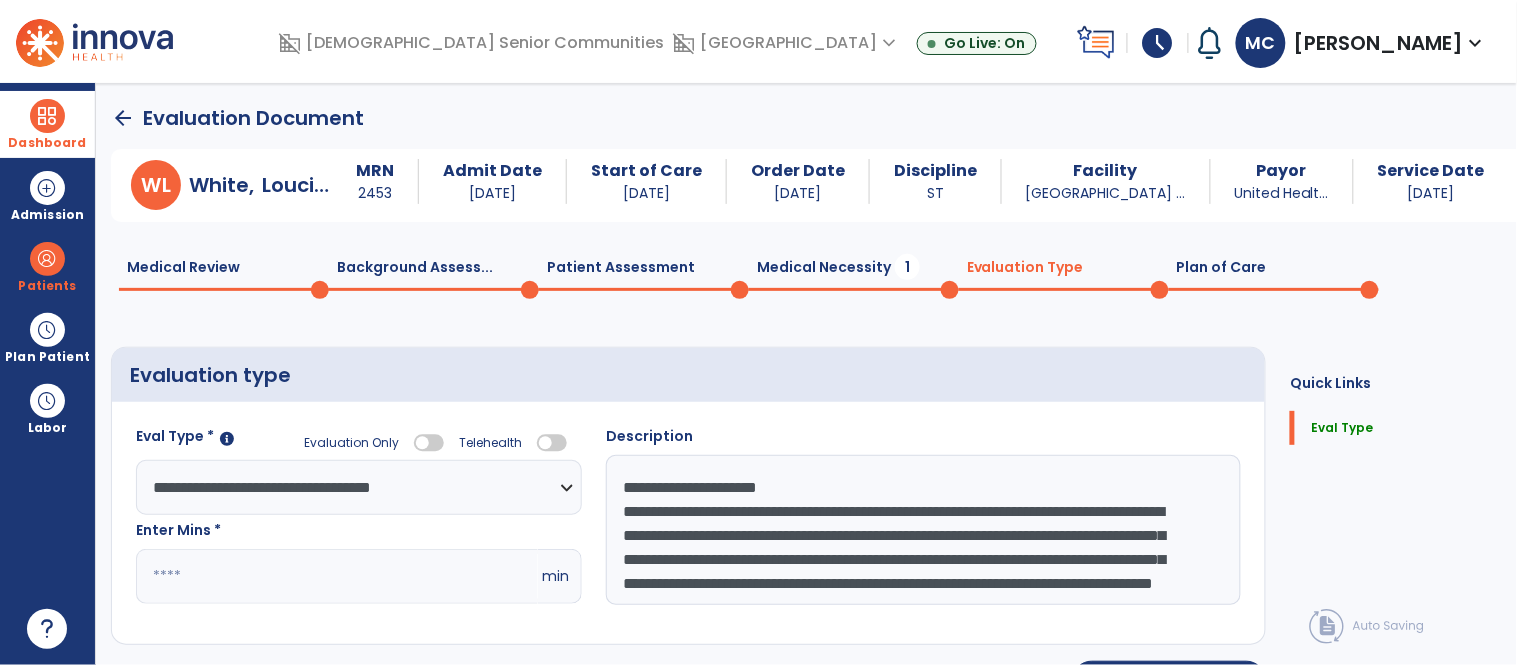 click on "Plan of Care  0" 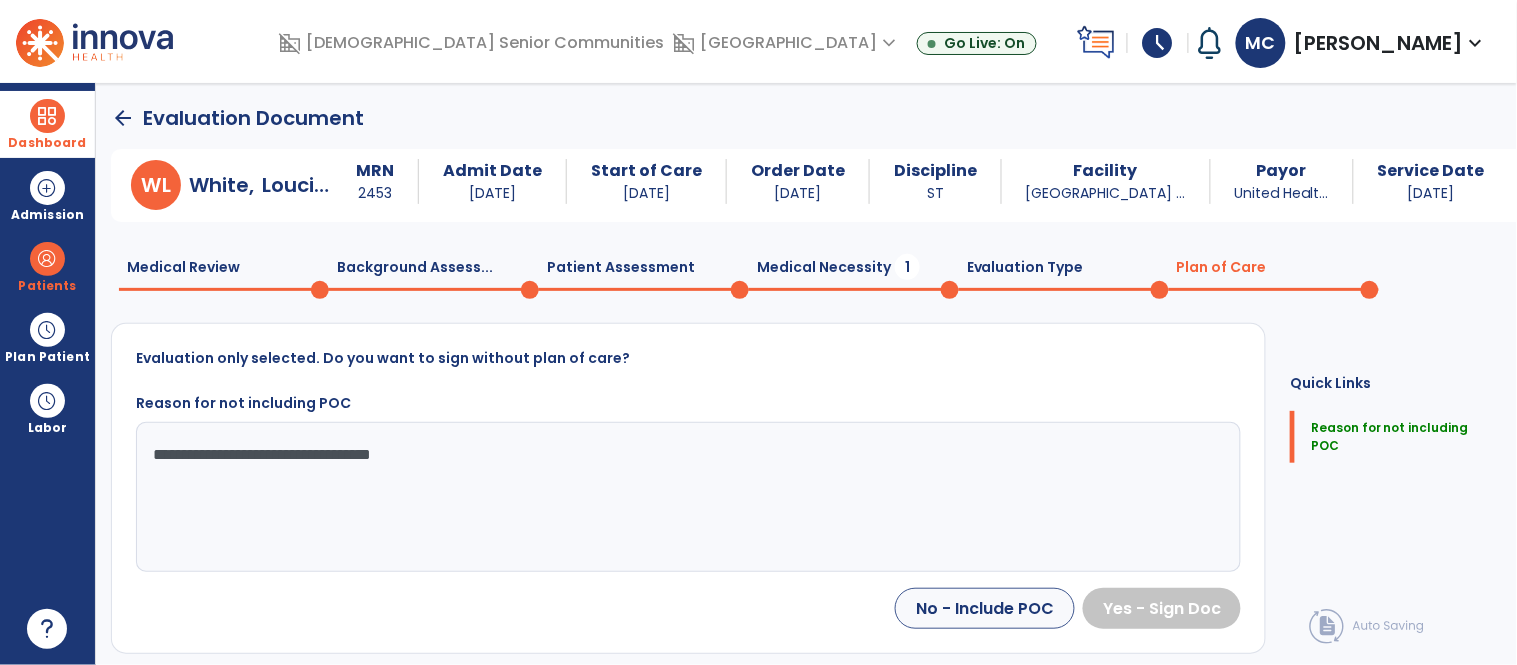 scroll, scrollTop: 1, scrollLeft: 0, axis: vertical 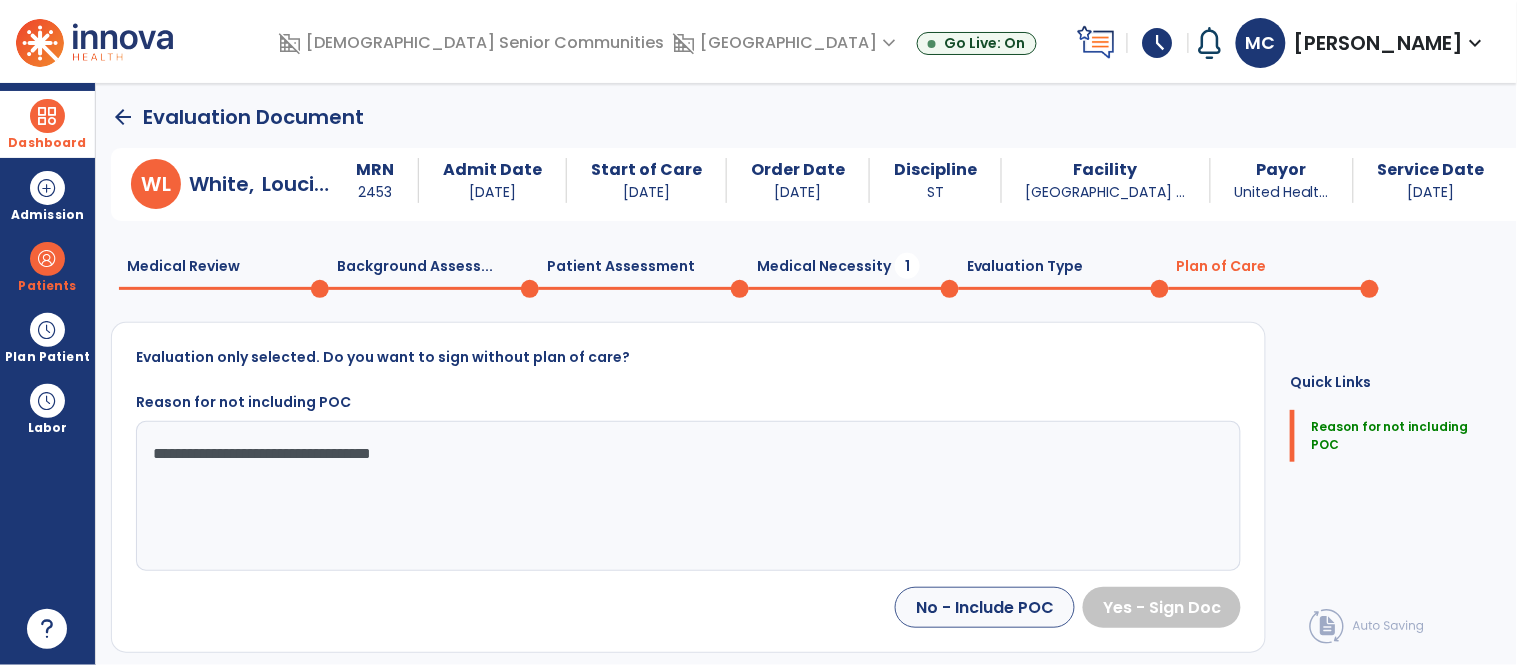 click on "**********" 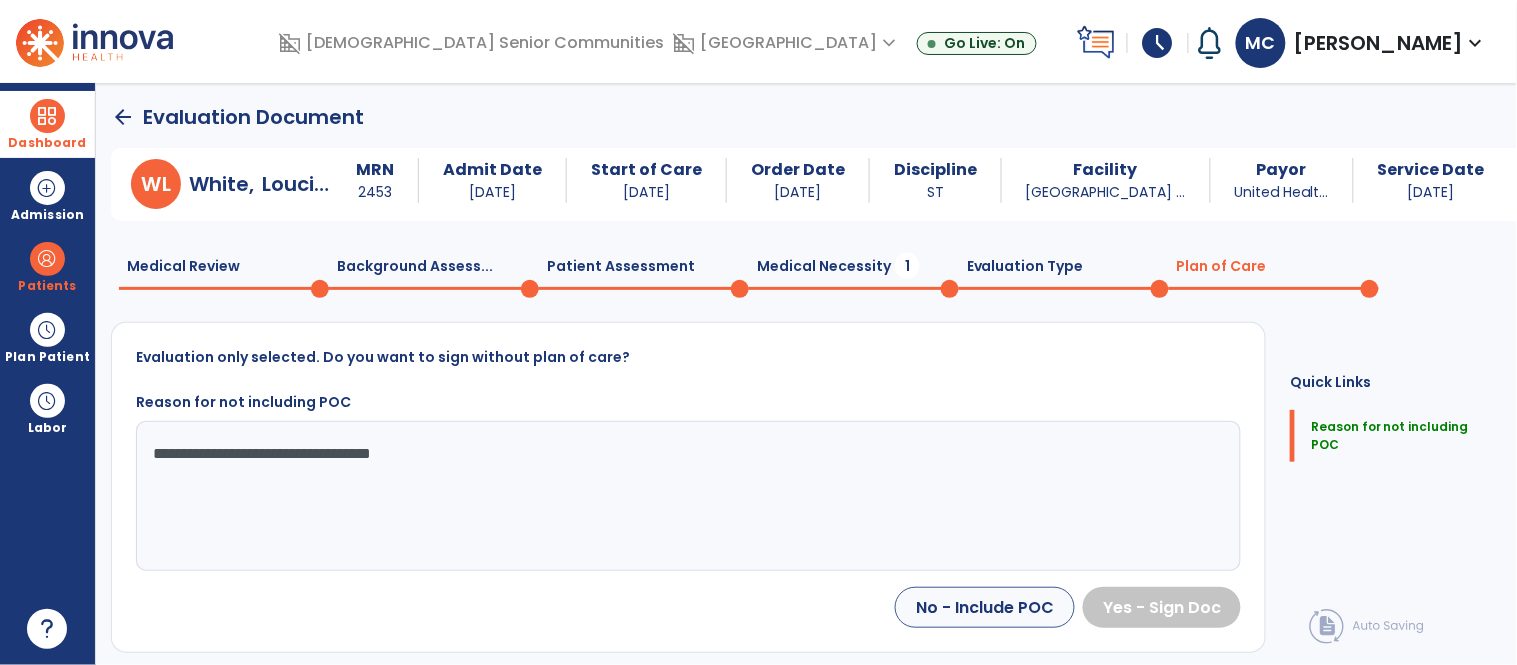 click on "Plan of Care  0" 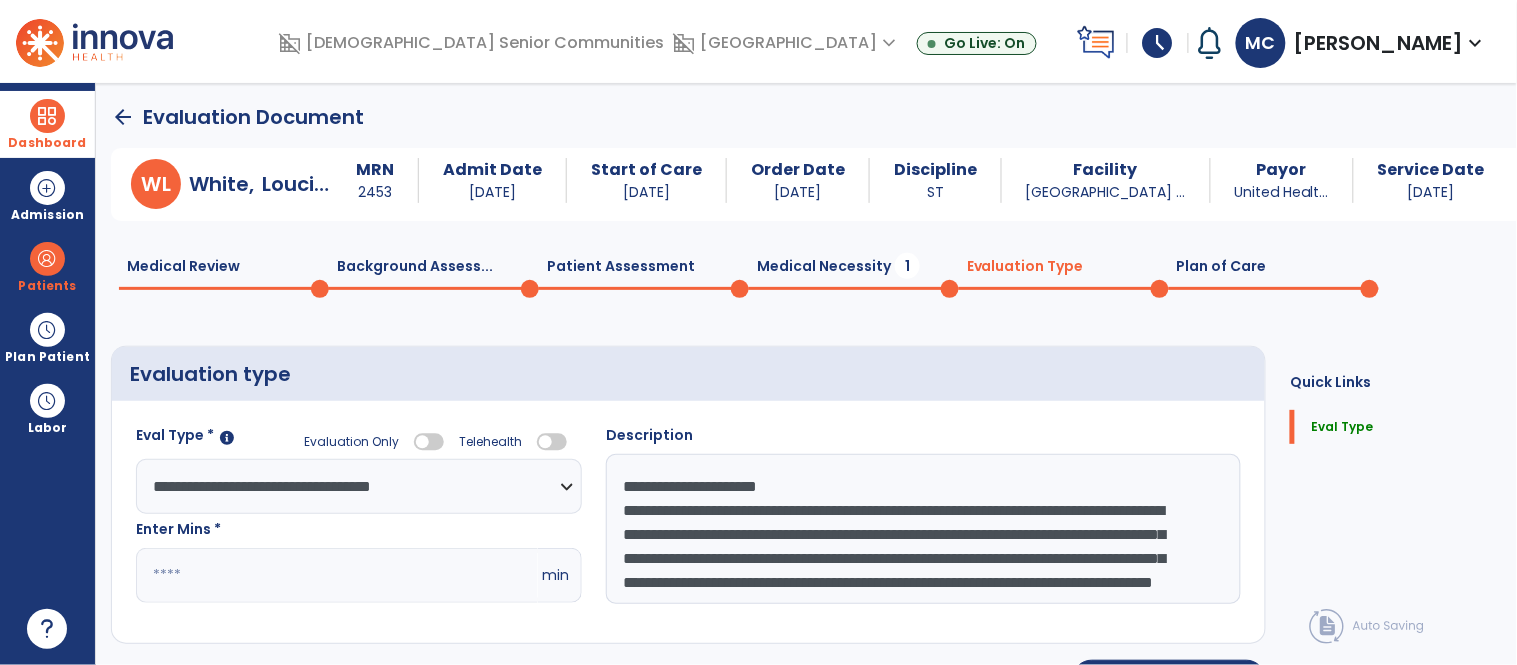 scroll, scrollTop: 92, scrollLeft: 0, axis: vertical 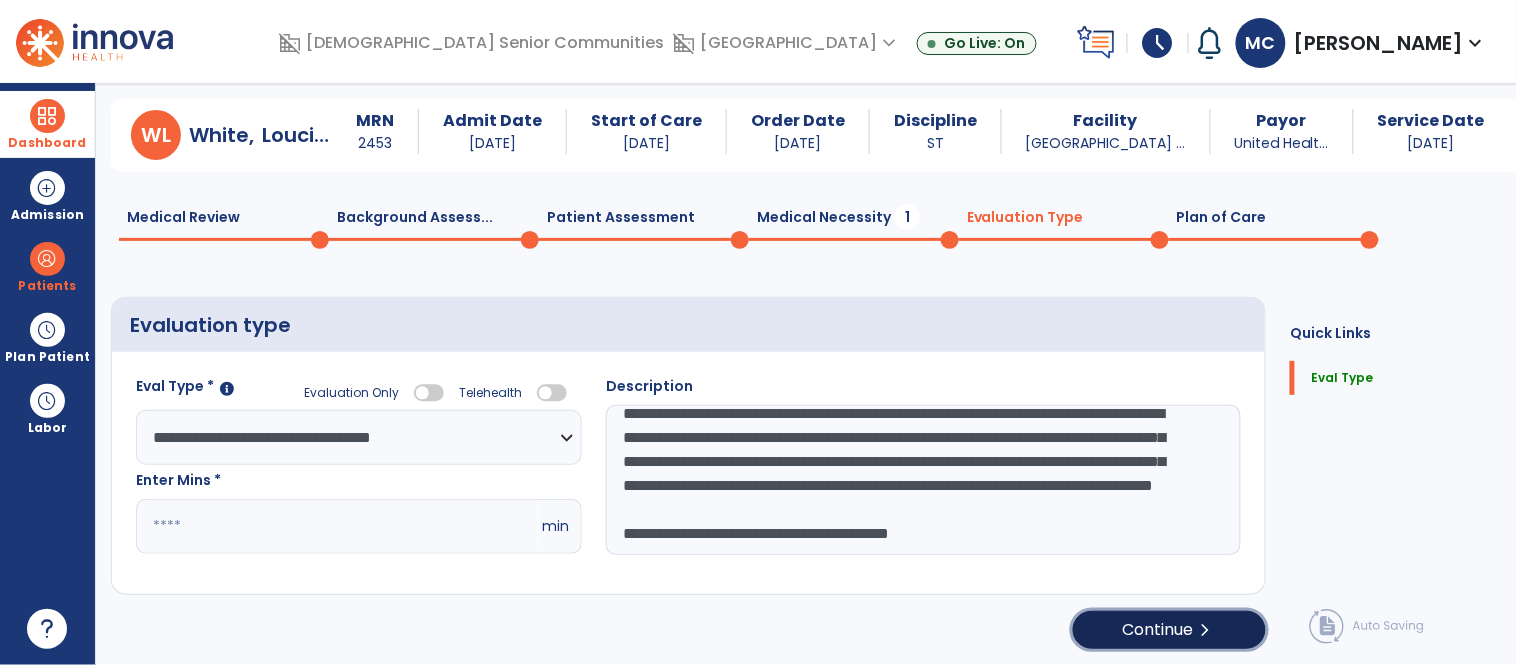 click on "Continue  chevron_right" 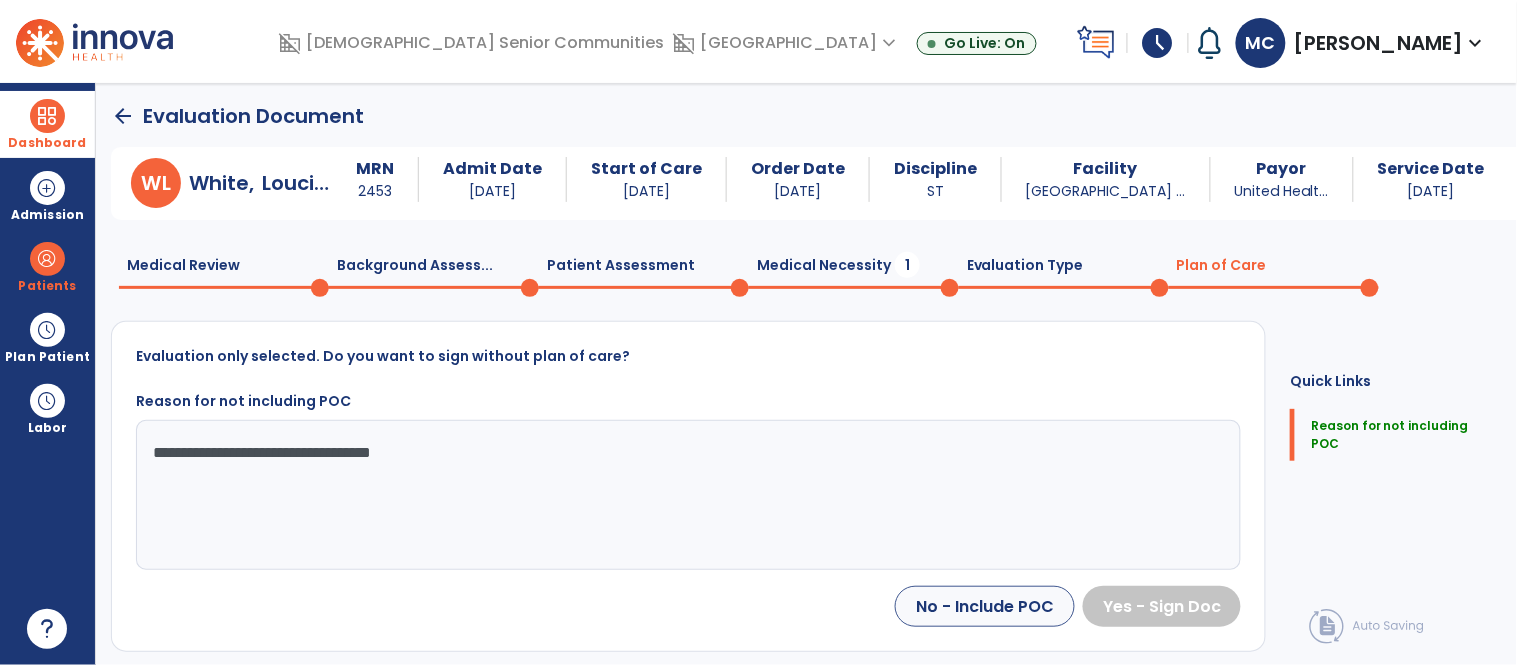 scroll, scrollTop: 1, scrollLeft: 0, axis: vertical 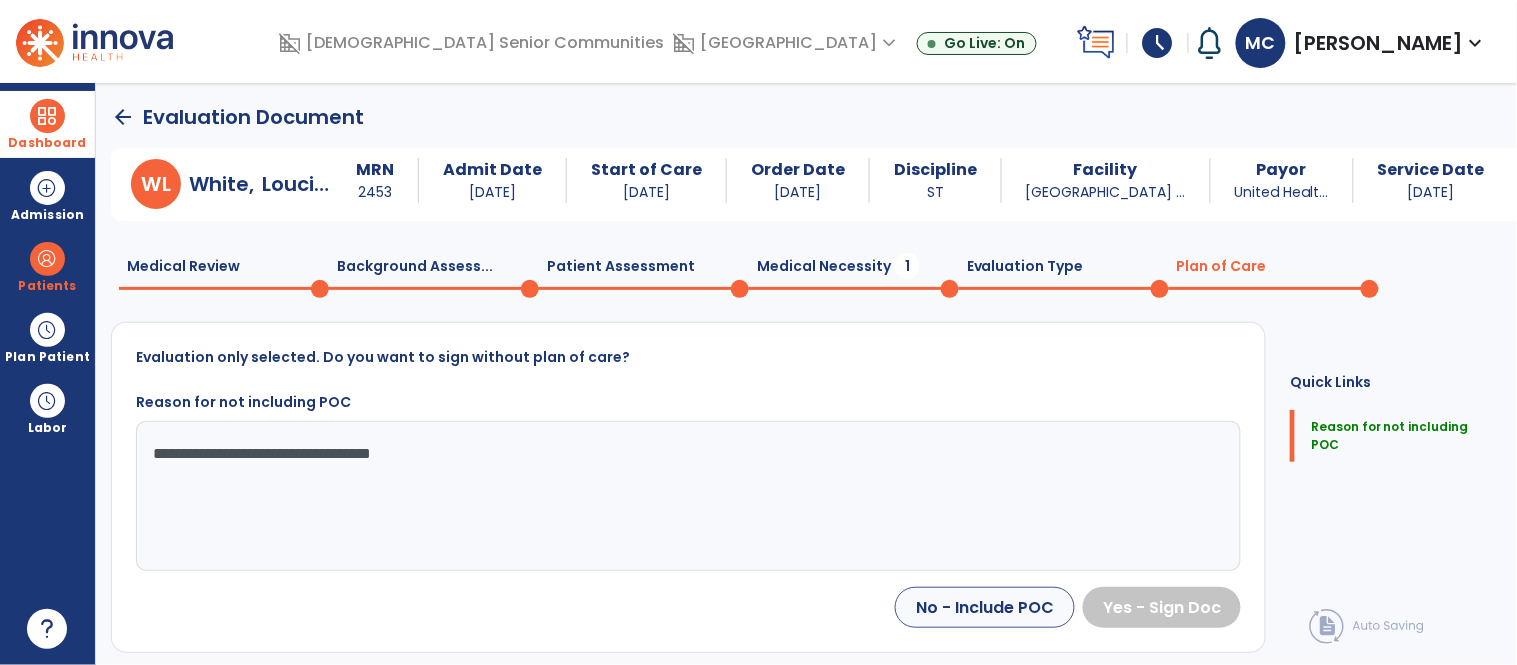 click on "Medical Review  0" 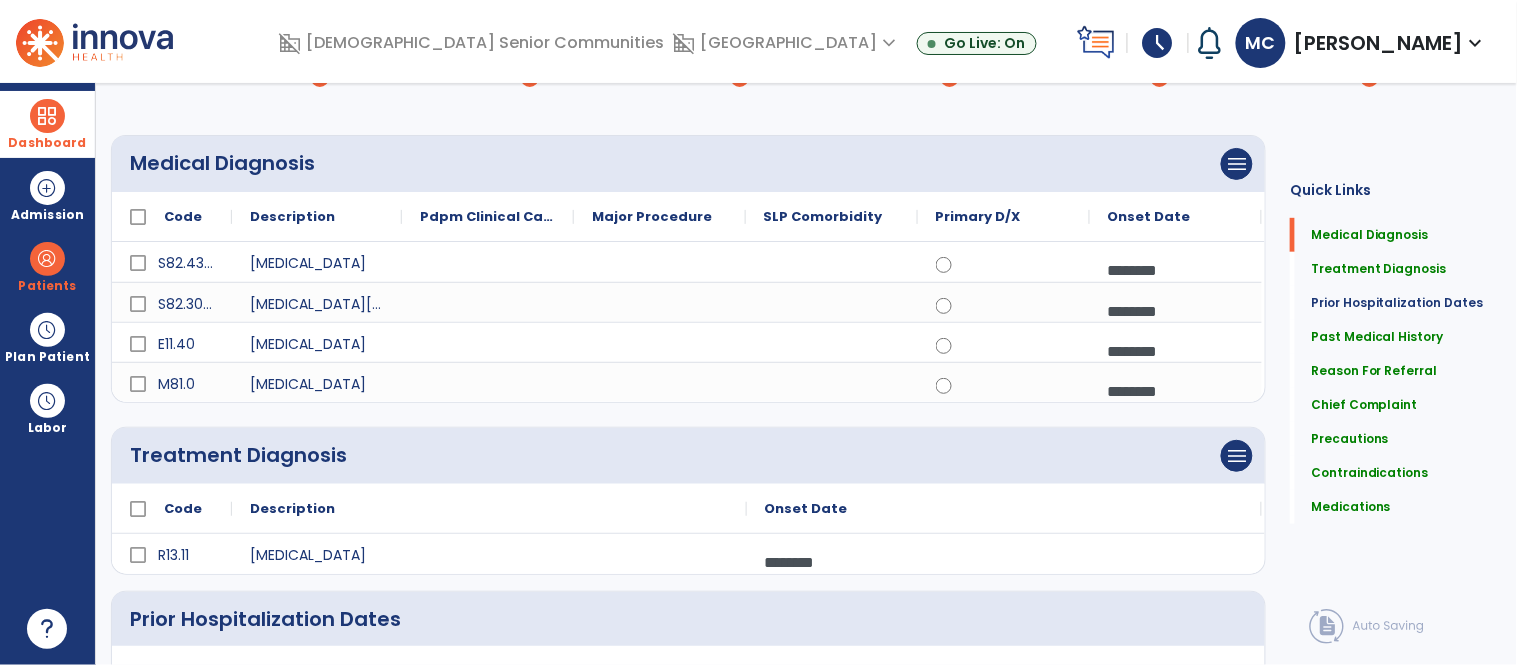 scroll, scrollTop: 0, scrollLeft: 0, axis: both 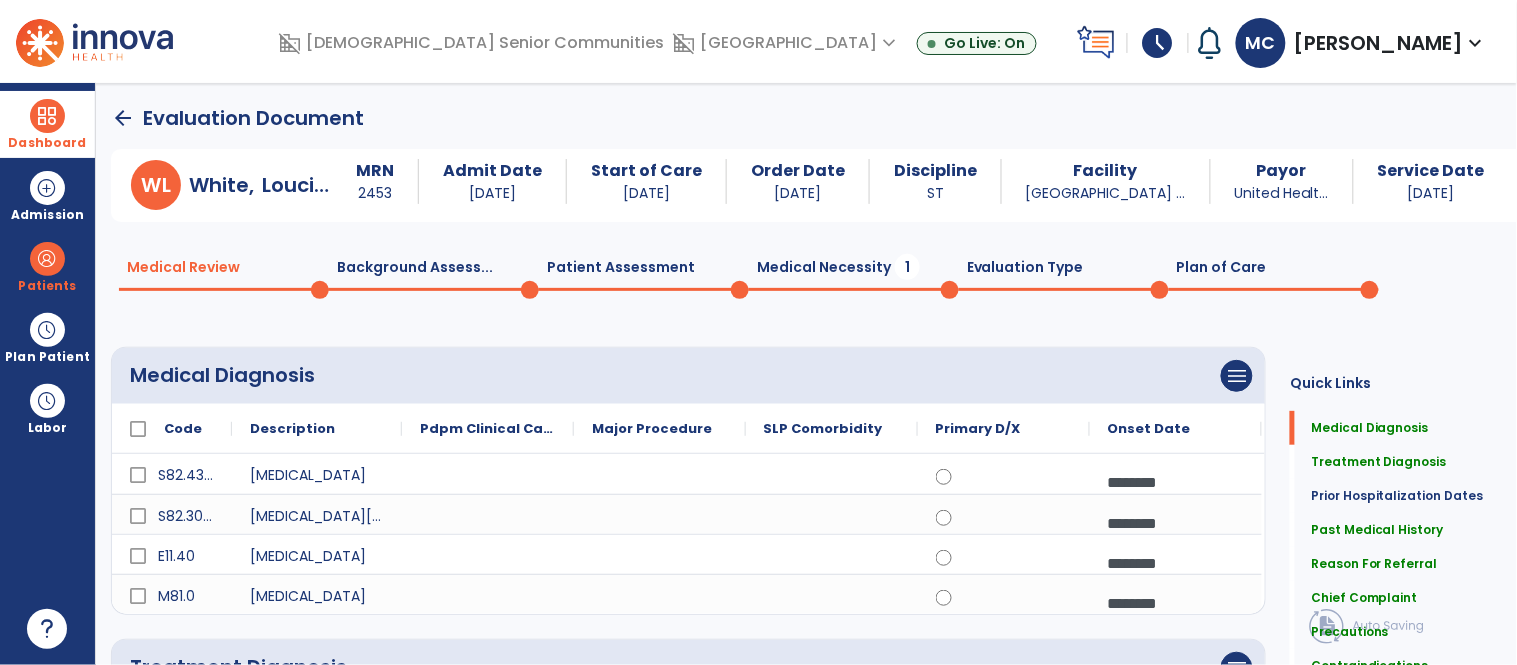 click on "Background Assess...  0" 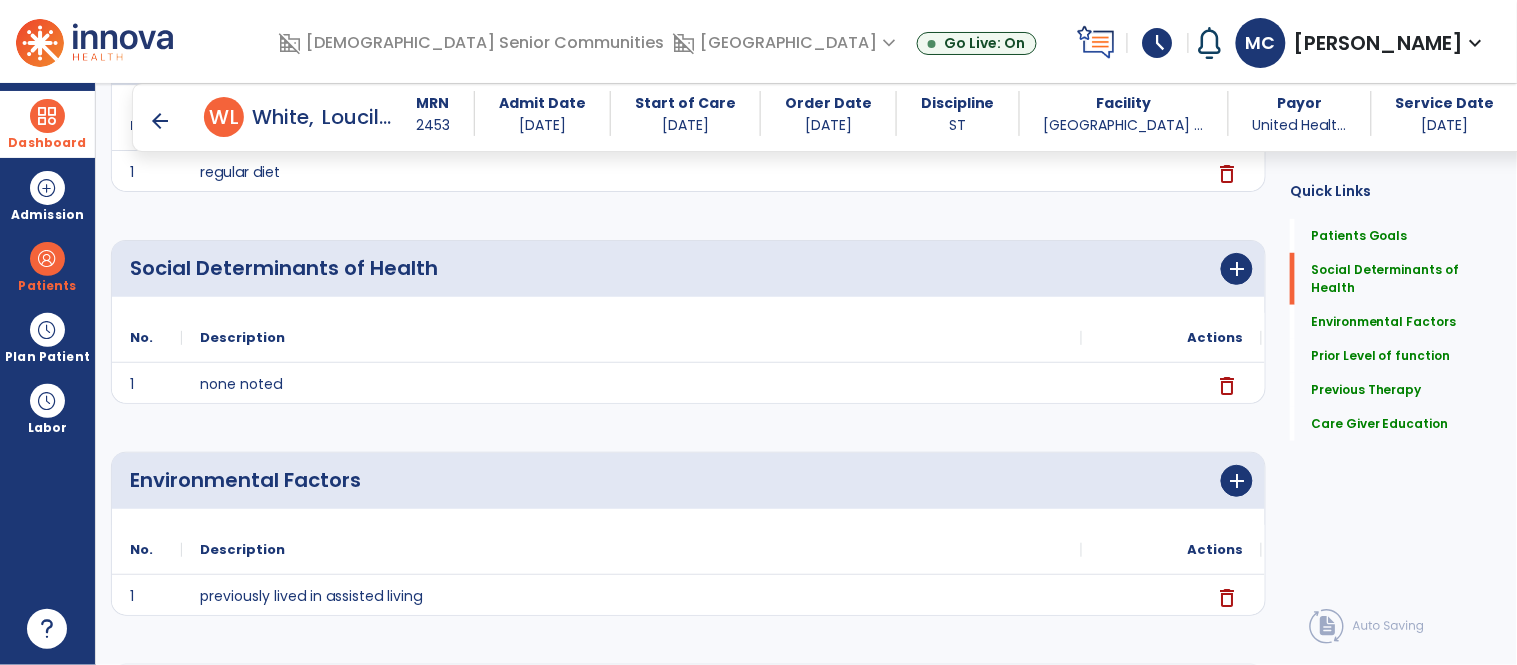 scroll, scrollTop: 0, scrollLeft: 0, axis: both 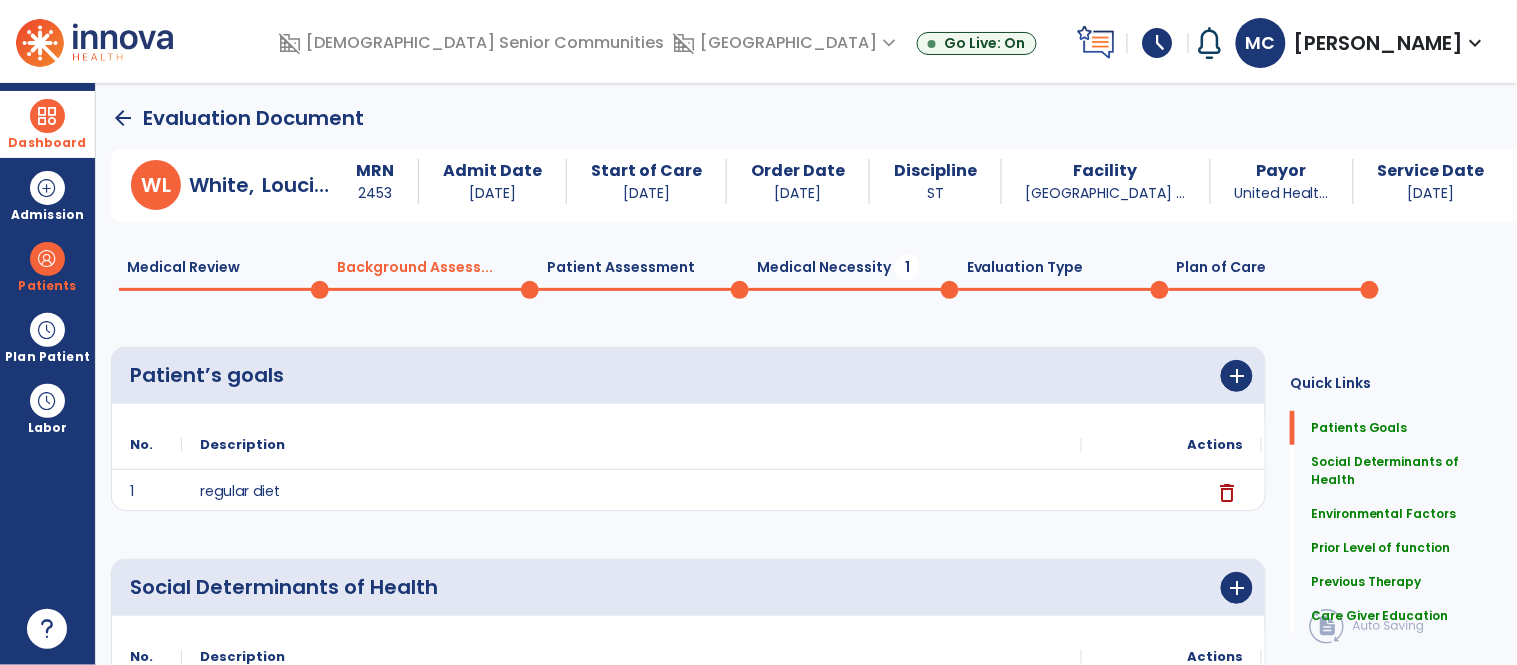 click on "Patient Assessment  0" 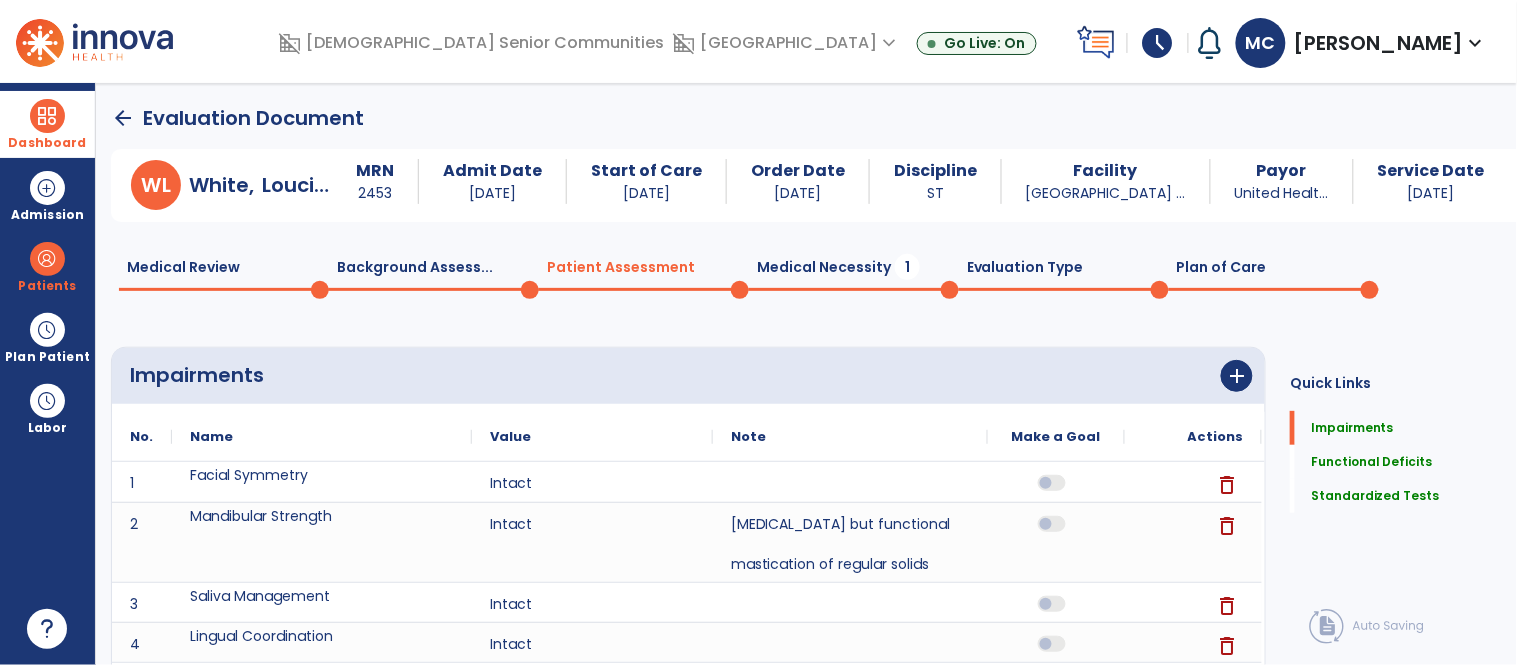 click on "Medical Necessity  1" 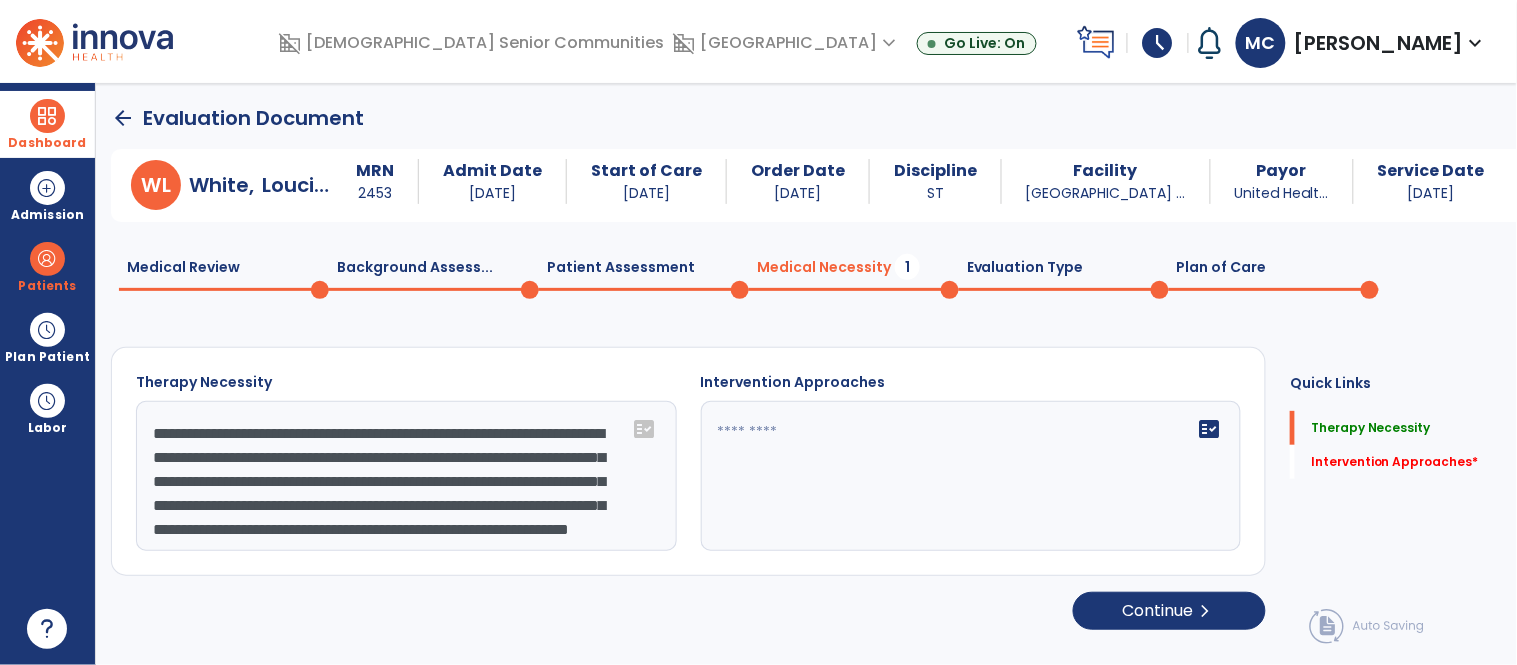 click on "fact_check" 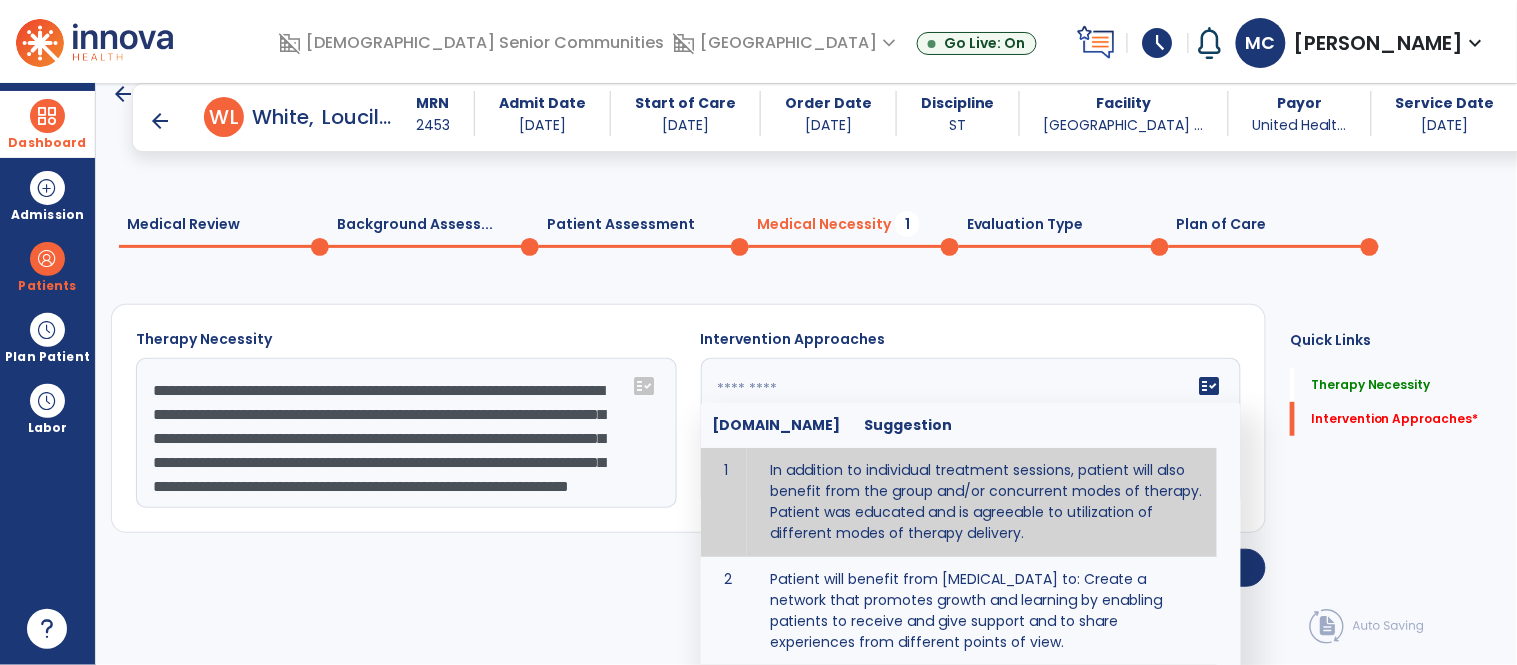 scroll, scrollTop: 73, scrollLeft: 0, axis: vertical 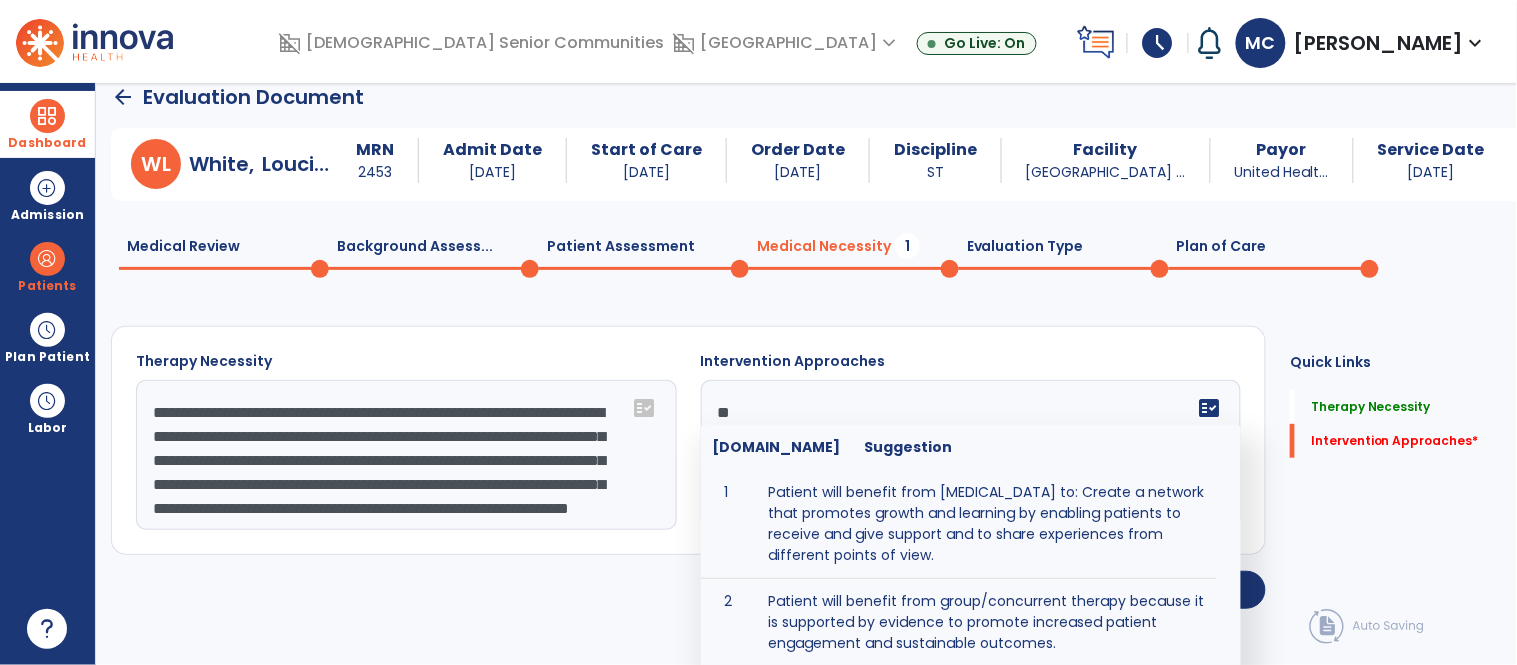 type on "**" 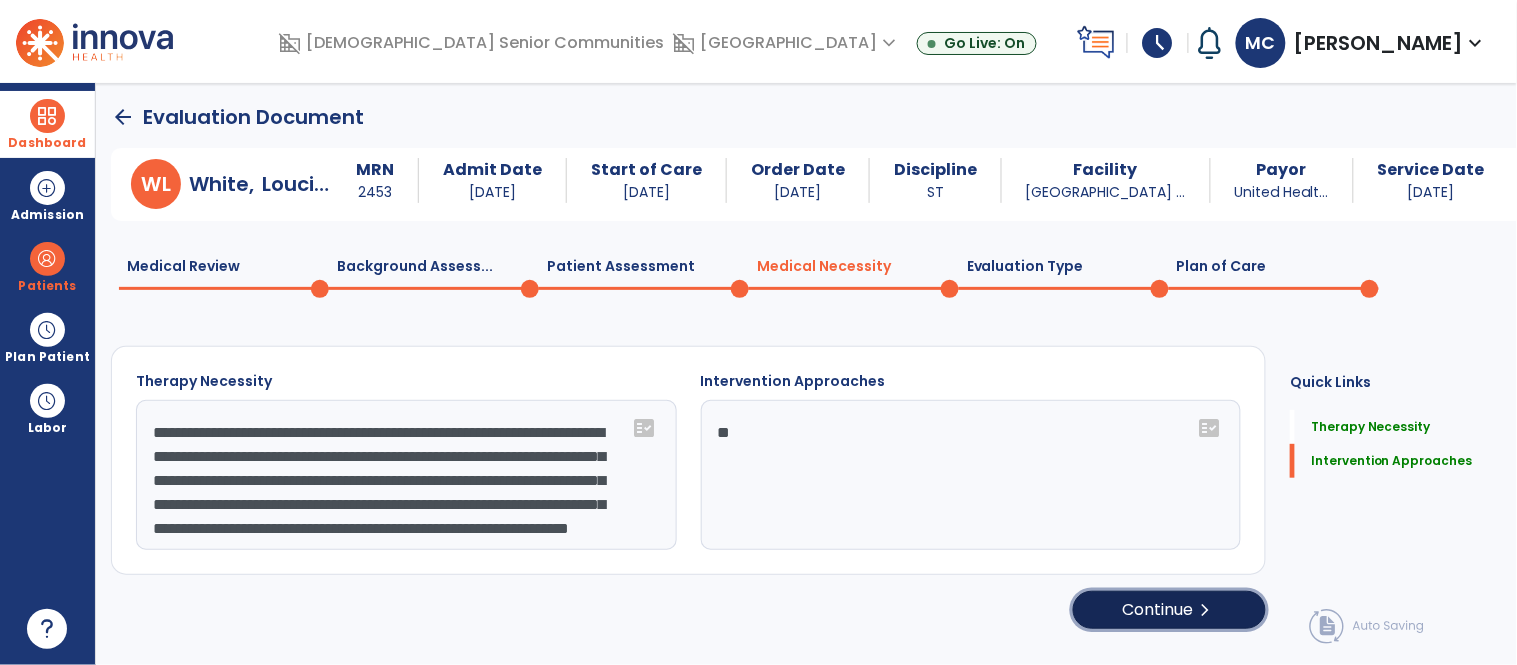 click on "Continue  chevron_right" 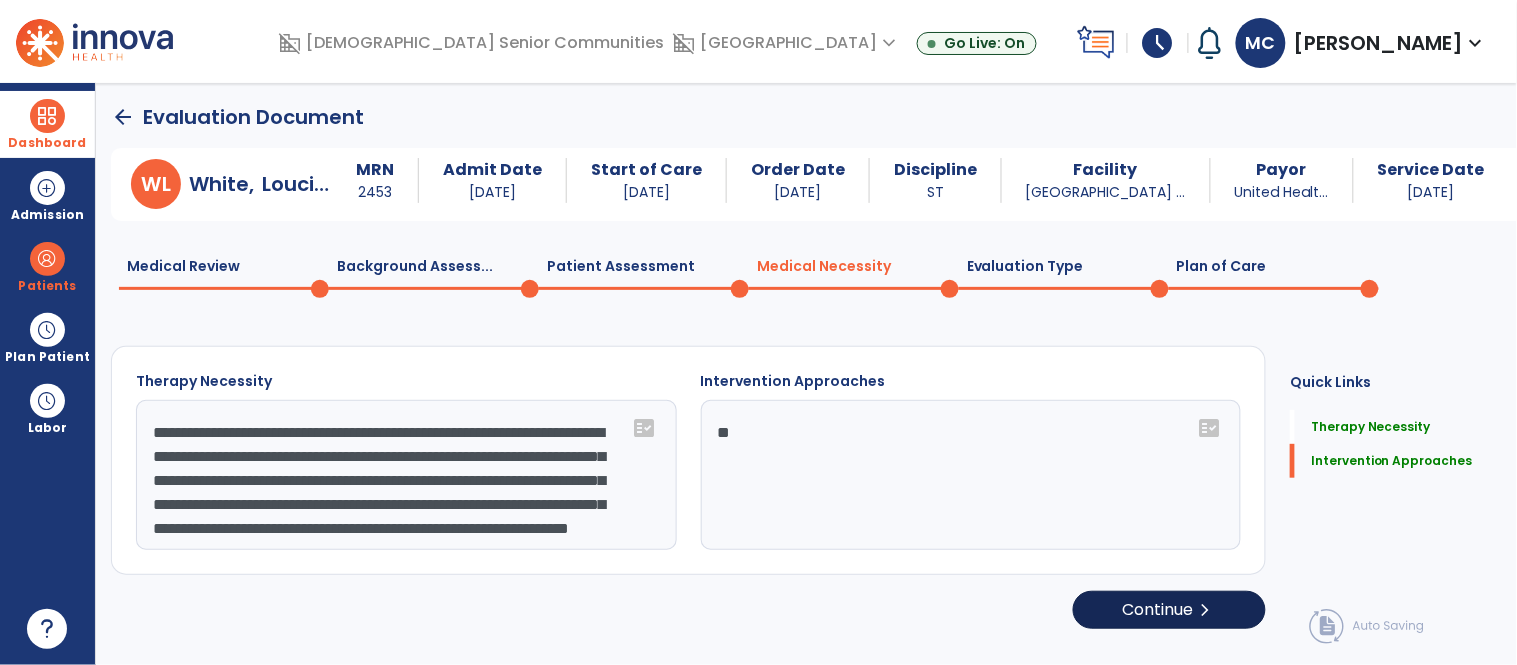 select on "**********" 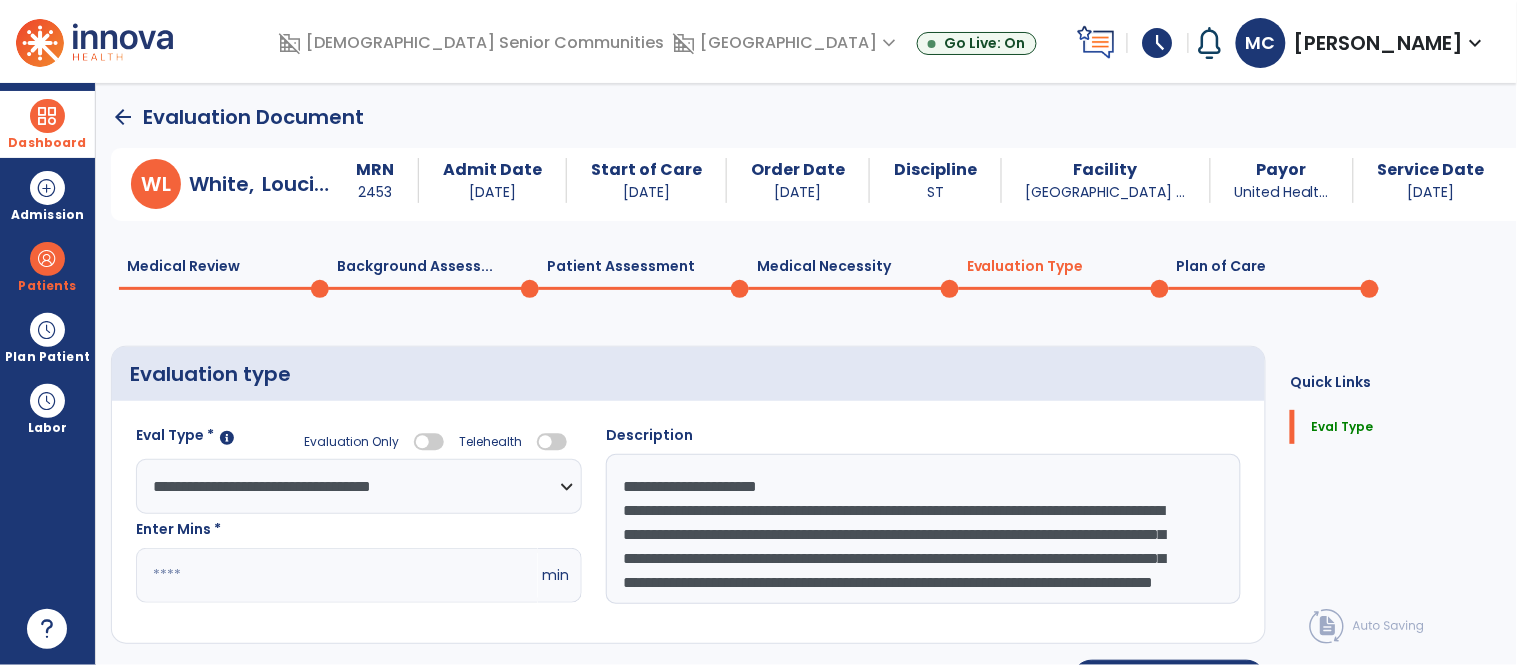 click on "Plan of Care  0" 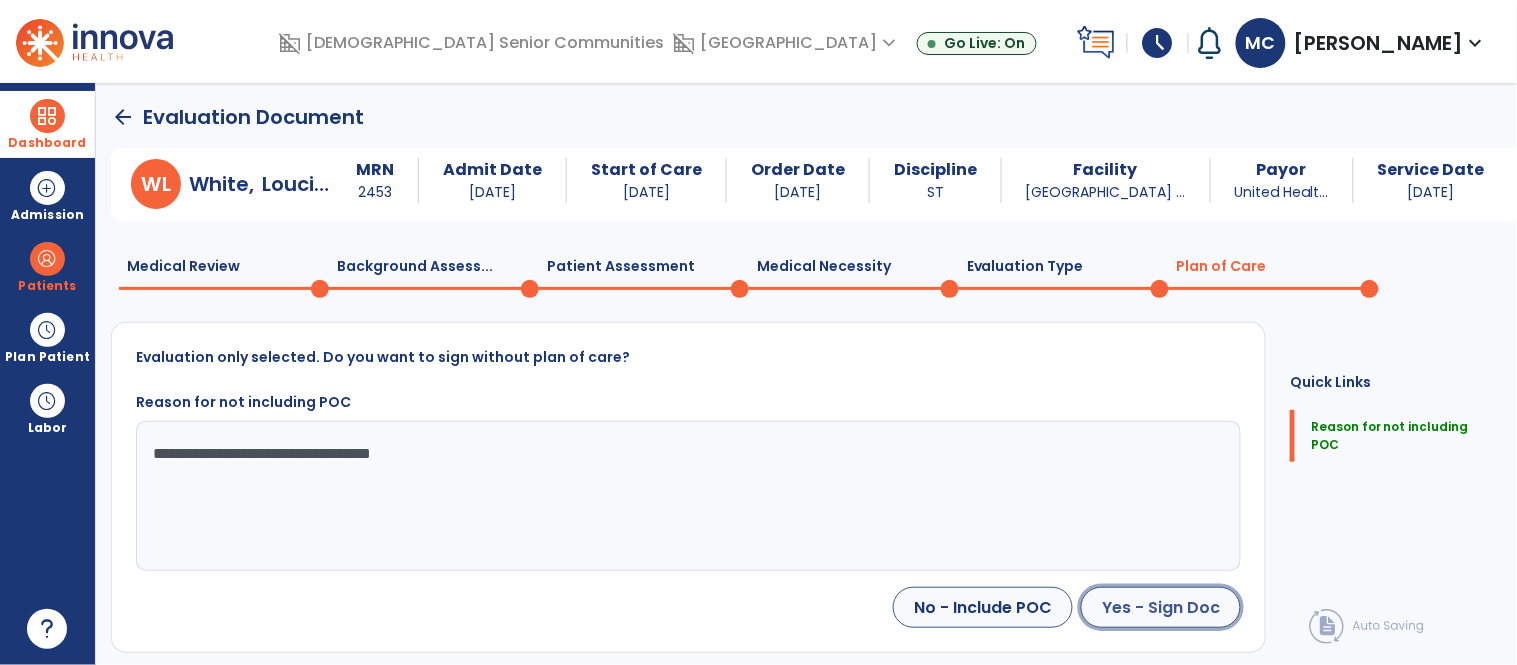 click on "Yes - Sign Doc" 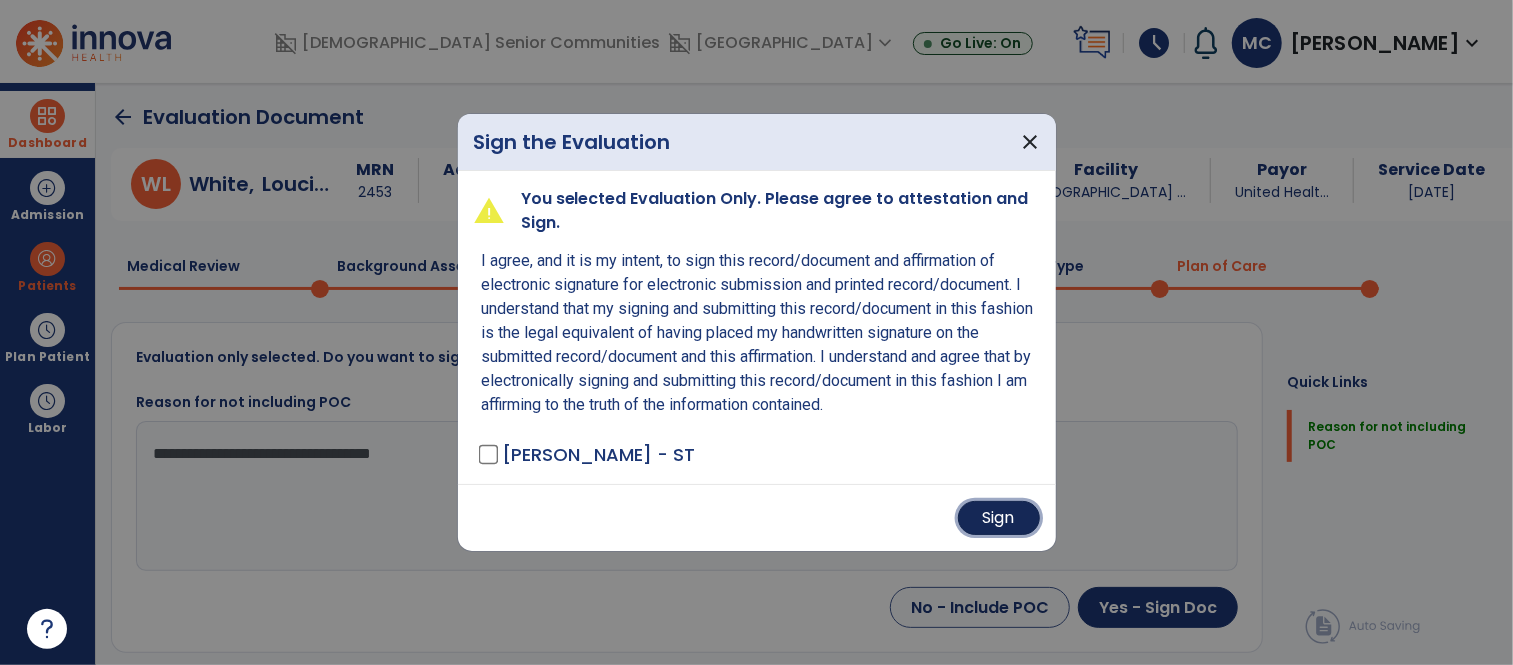 click on "Sign" at bounding box center [999, 518] 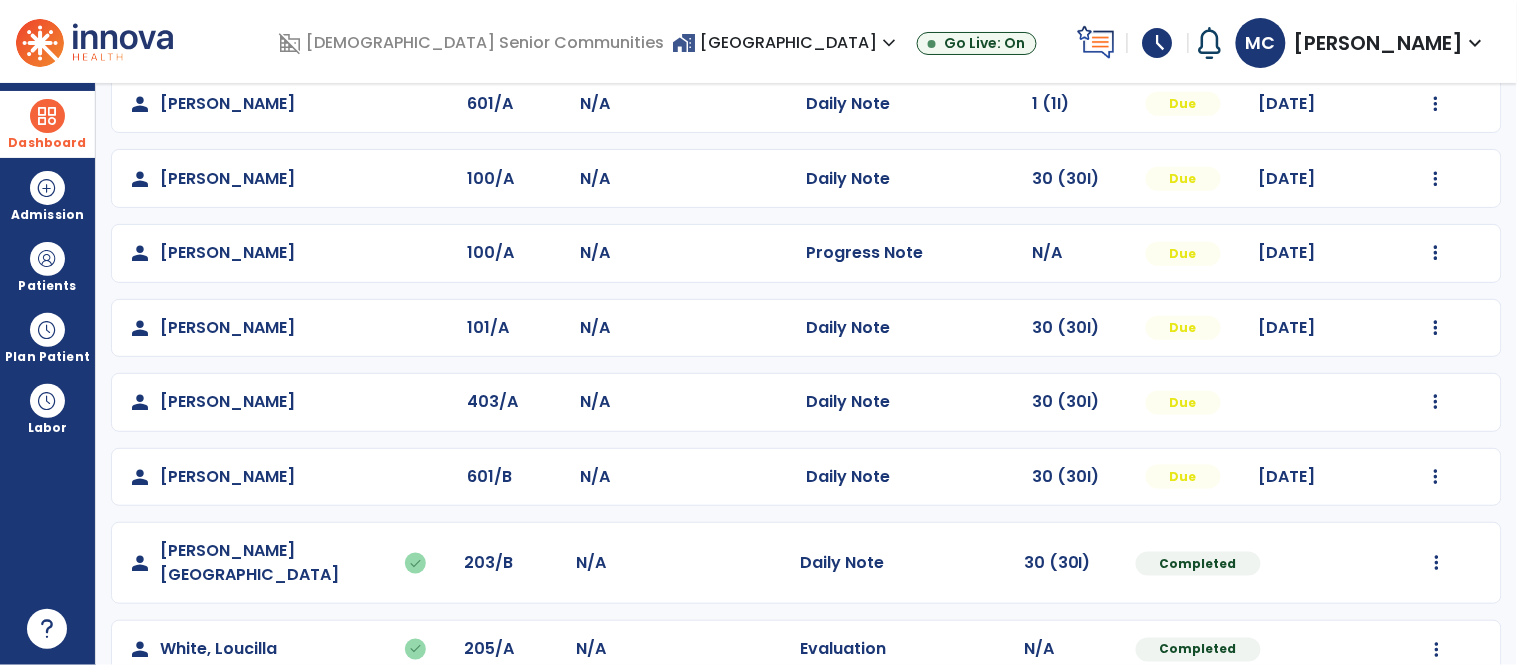 scroll, scrollTop: 420, scrollLeft: 0, axis: vertical 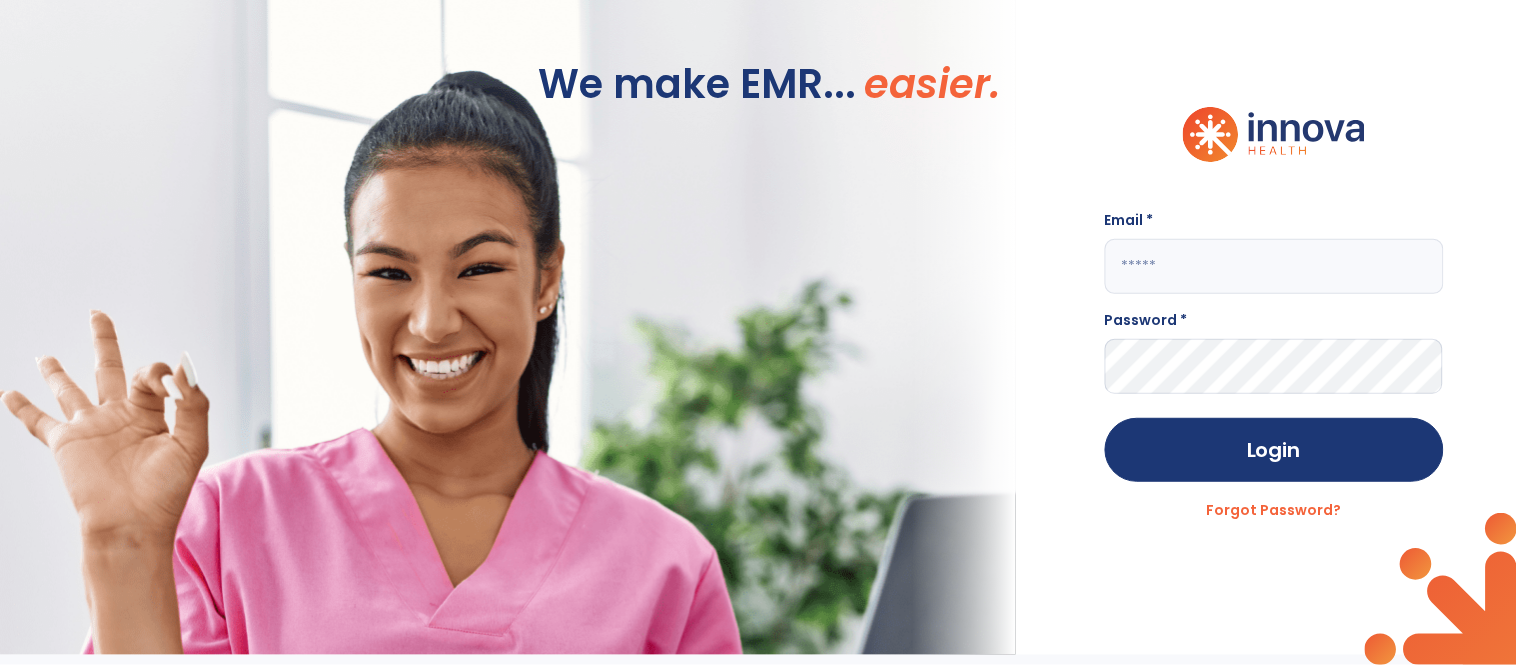 drag, startPoint x: 1230, startPoint y: 265, endPoint x: 1301, endPoint y: 322, distance: 91.04944 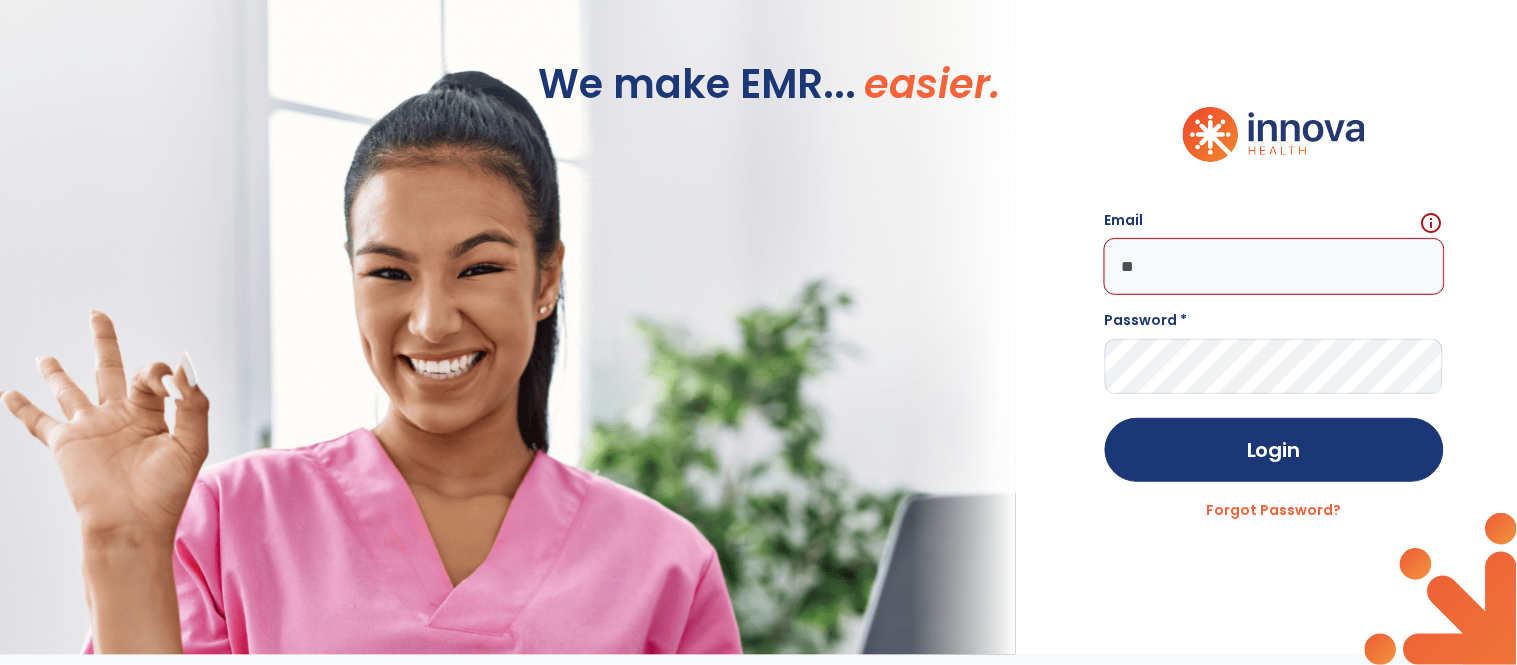 type on "*" 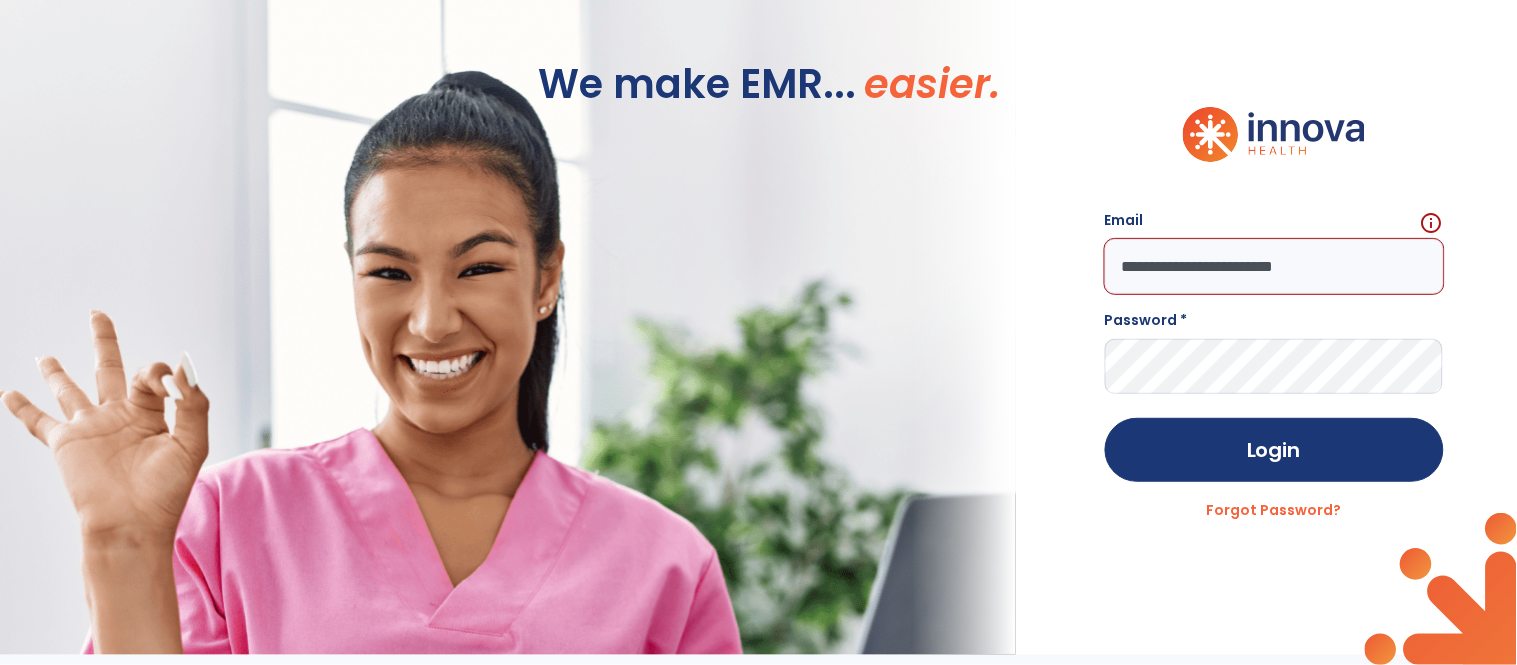 type on "**********" 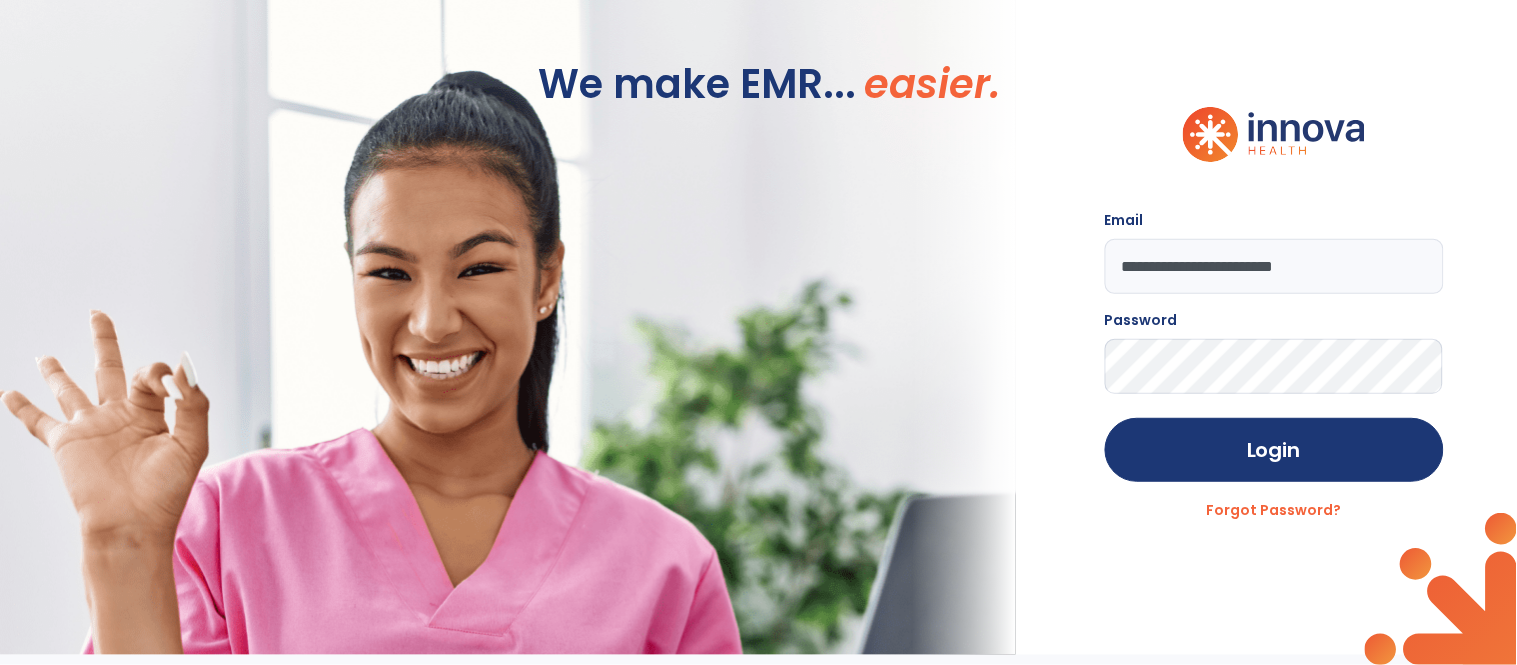 click on "Login" 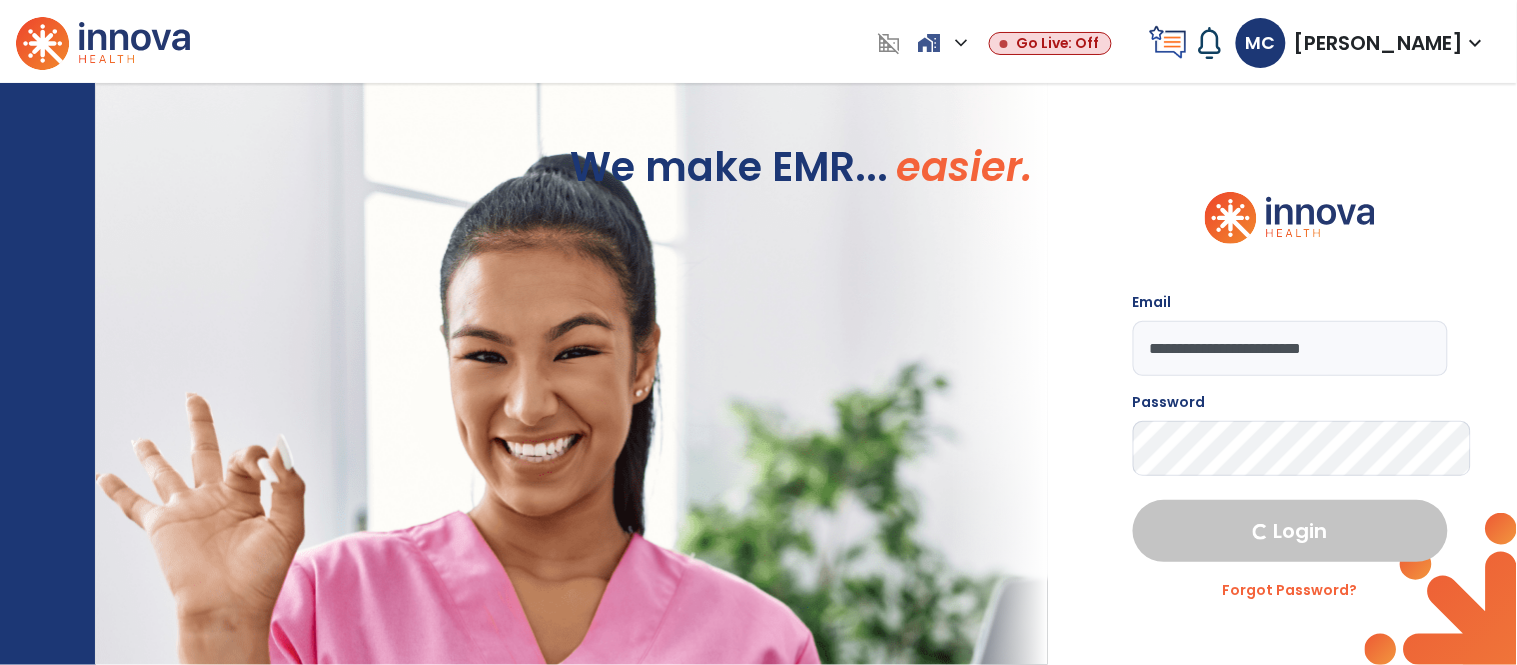 select on "****" 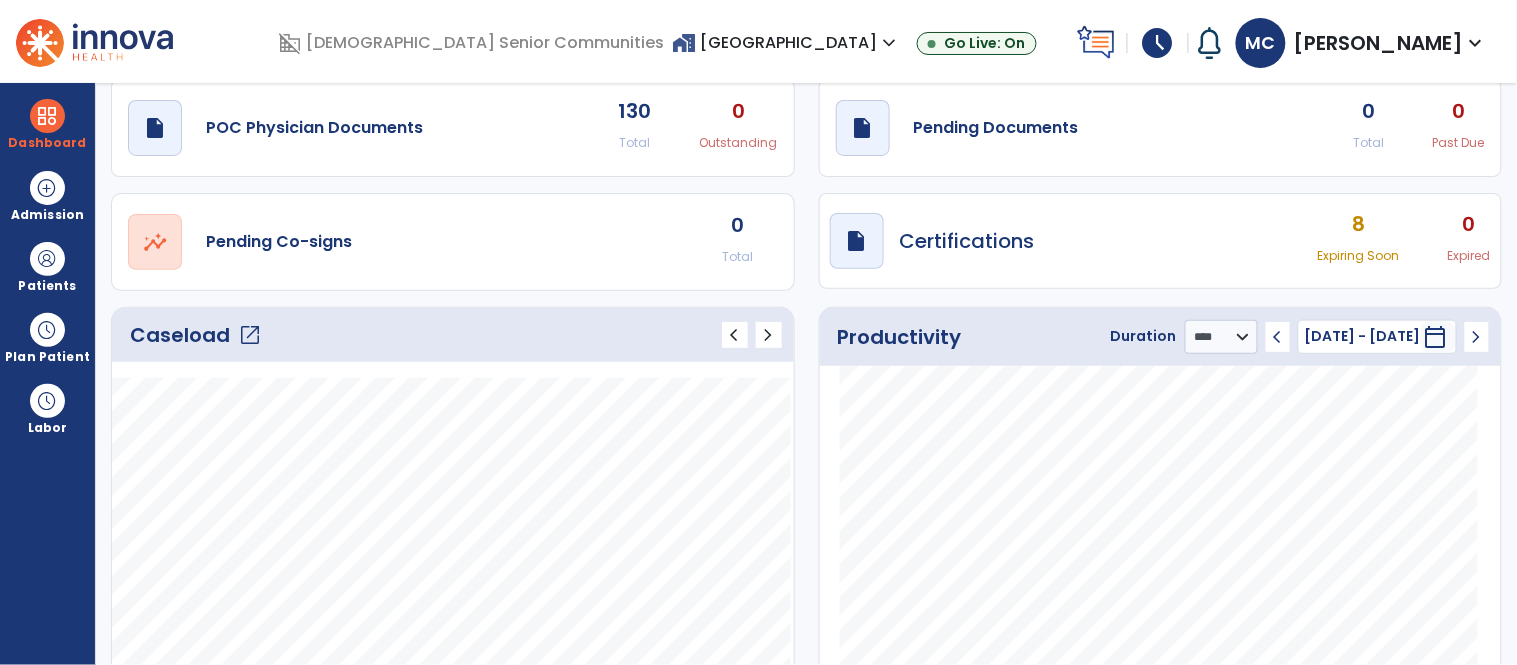 scroll, scrollTop: 63, scrollLeft: 0, axis: vertical 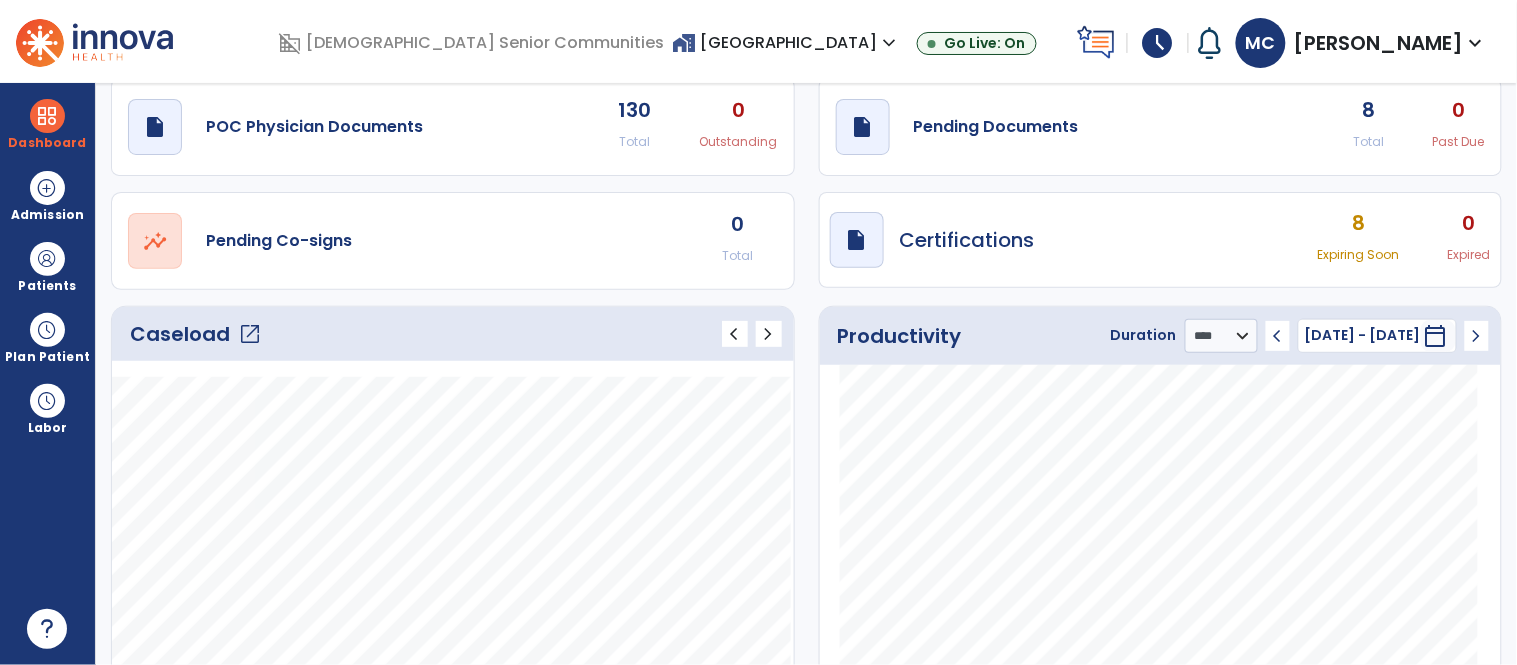 click on "open_in_new" 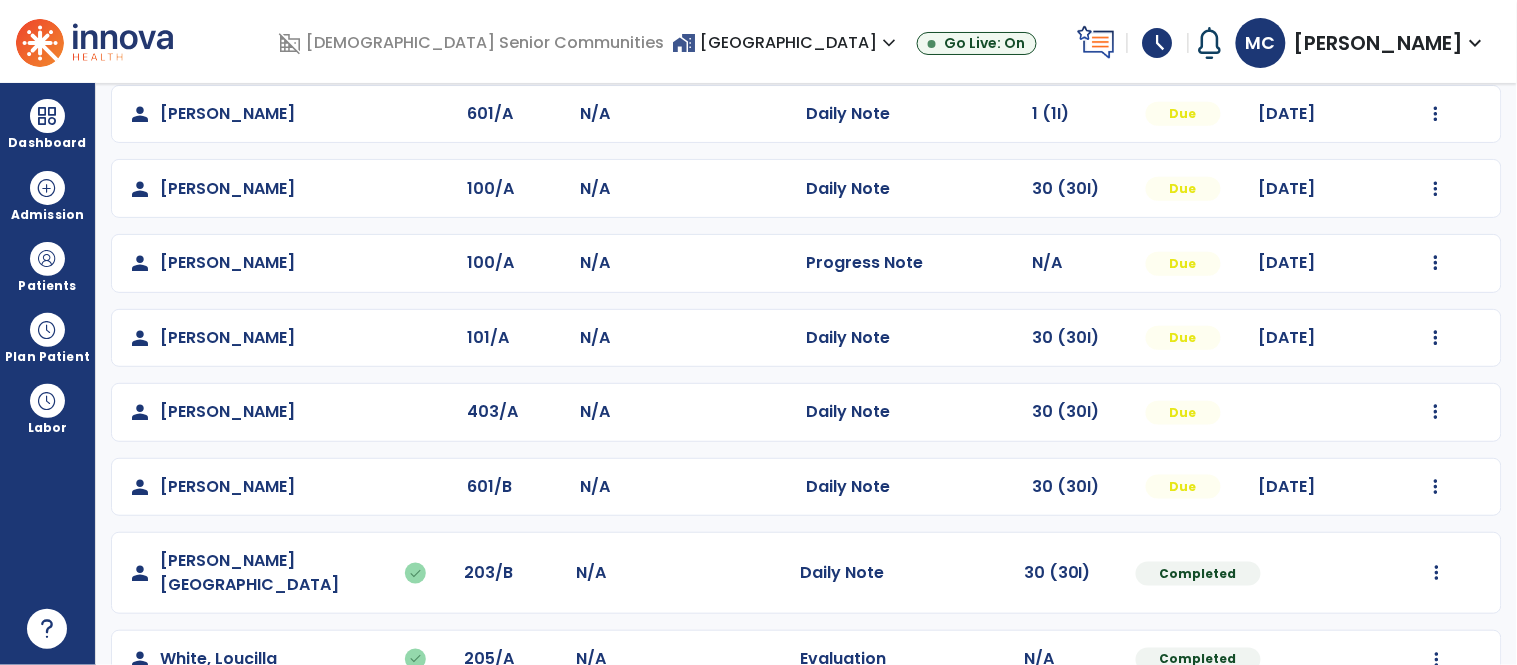 scroll, scrollTop: 370, scrollLeft: 0, axis: vertical 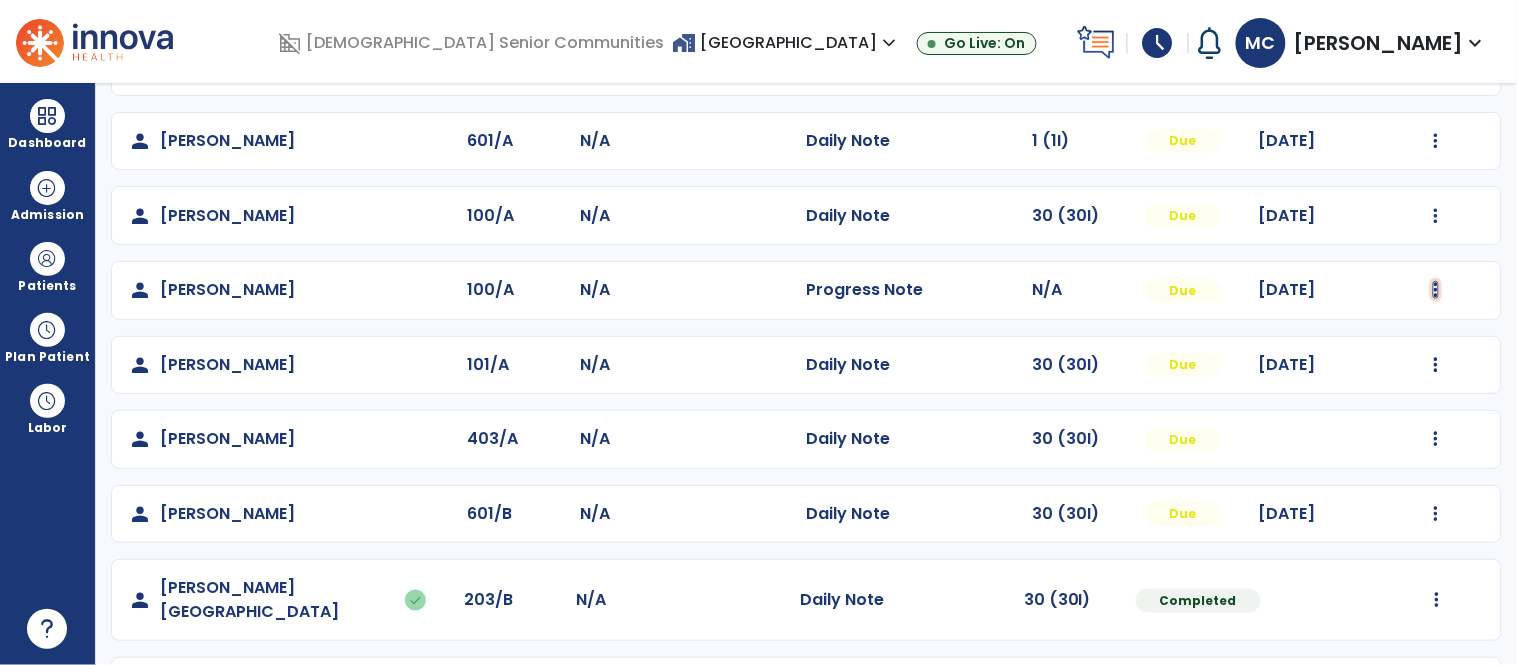 click at bounding box center (1436, -82) 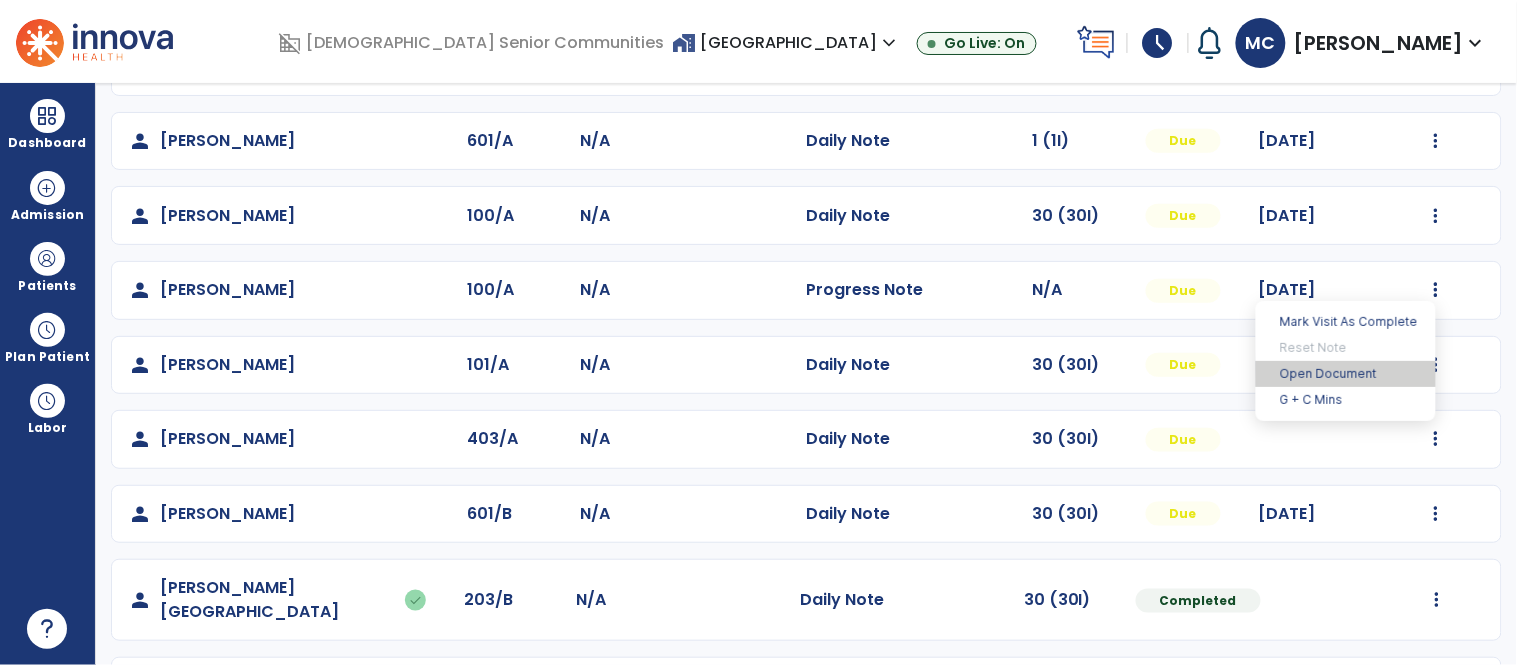 click on "Open Document" at bounding box center (1346, 374) 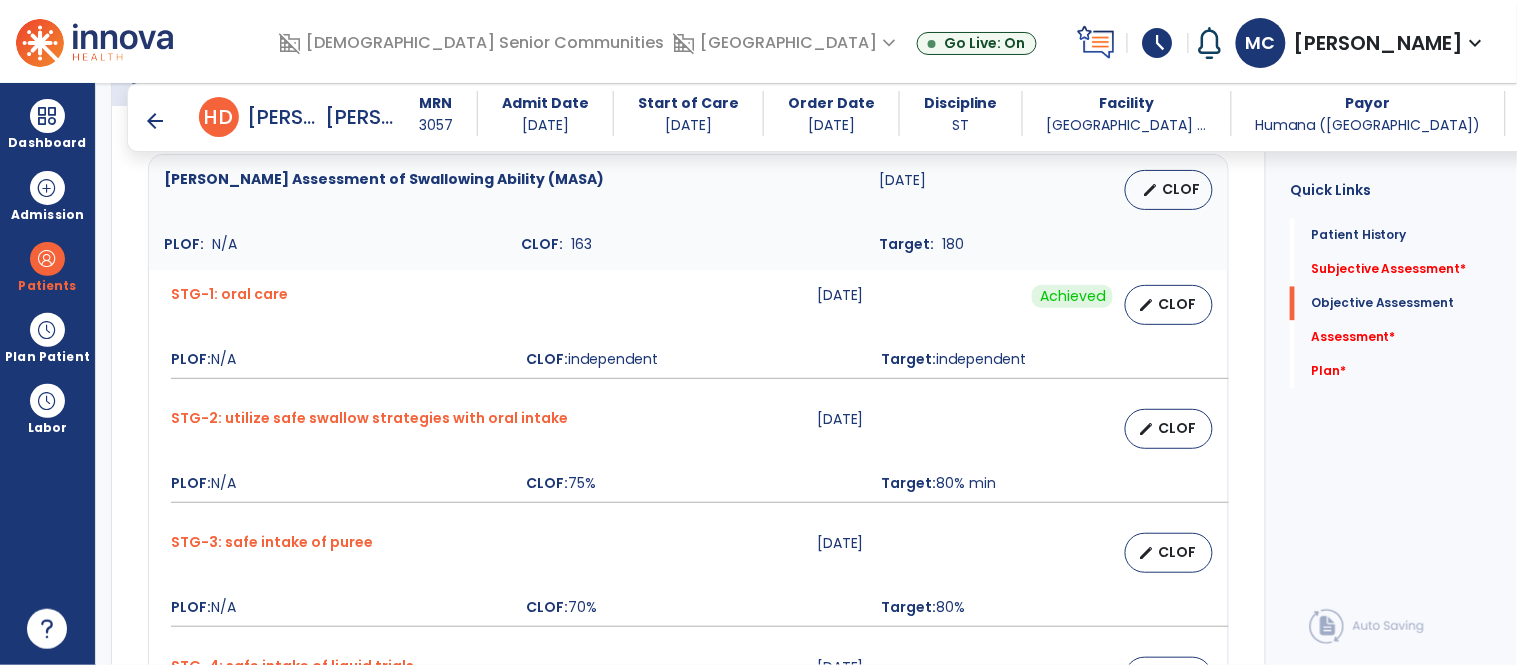scroll, scrollTop: 923, scrollLeft: 0, axis: vertical 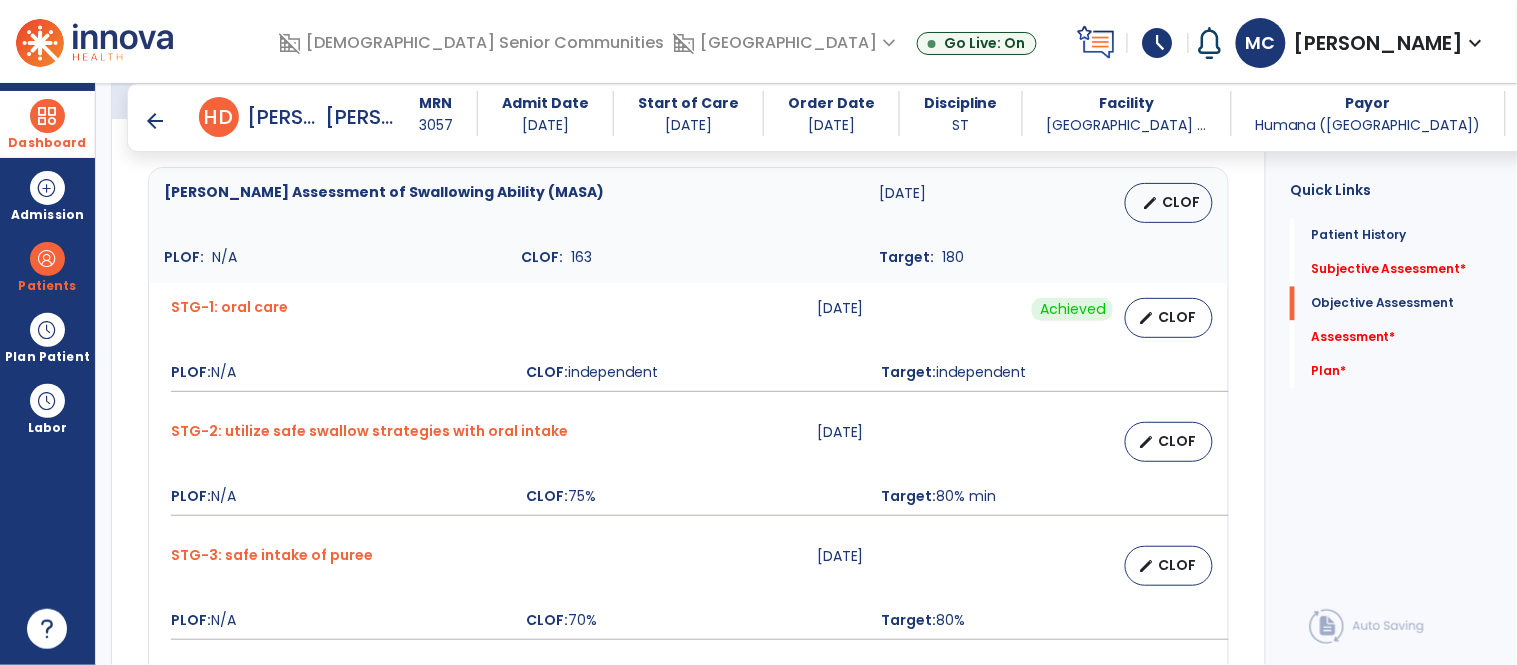 click on "Dashboard" at bounding box center [47, 124] 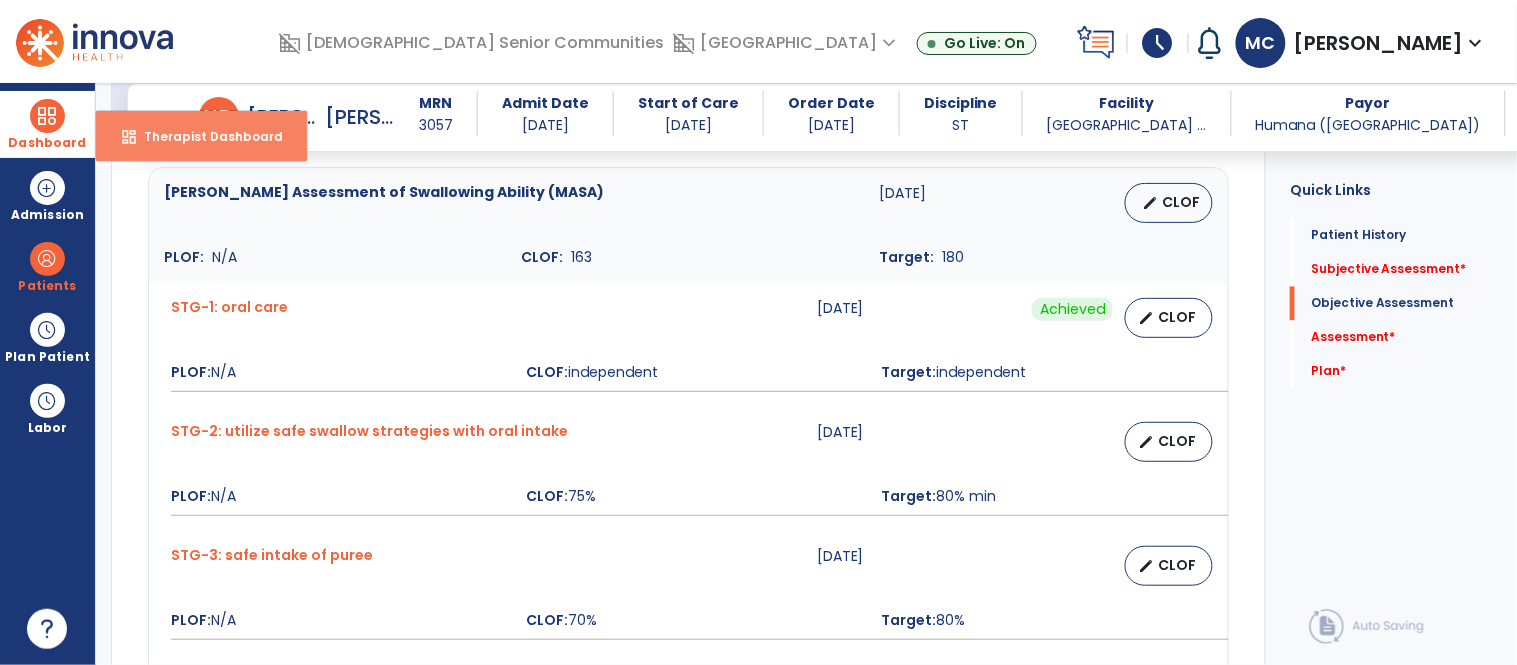 click on "dashboard" at bounding box center (129, 137) 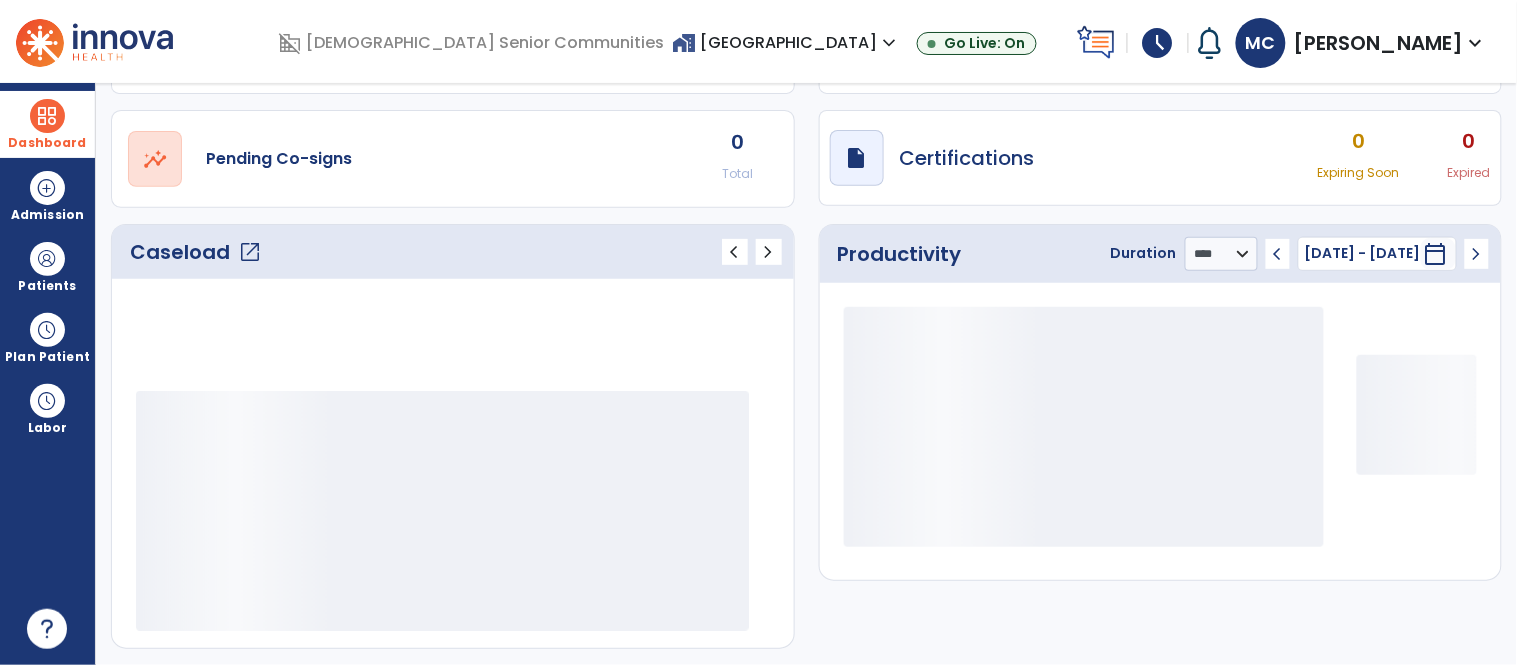 scroll, scrollTop: 145, scrollLeft: 0, axis: vertical 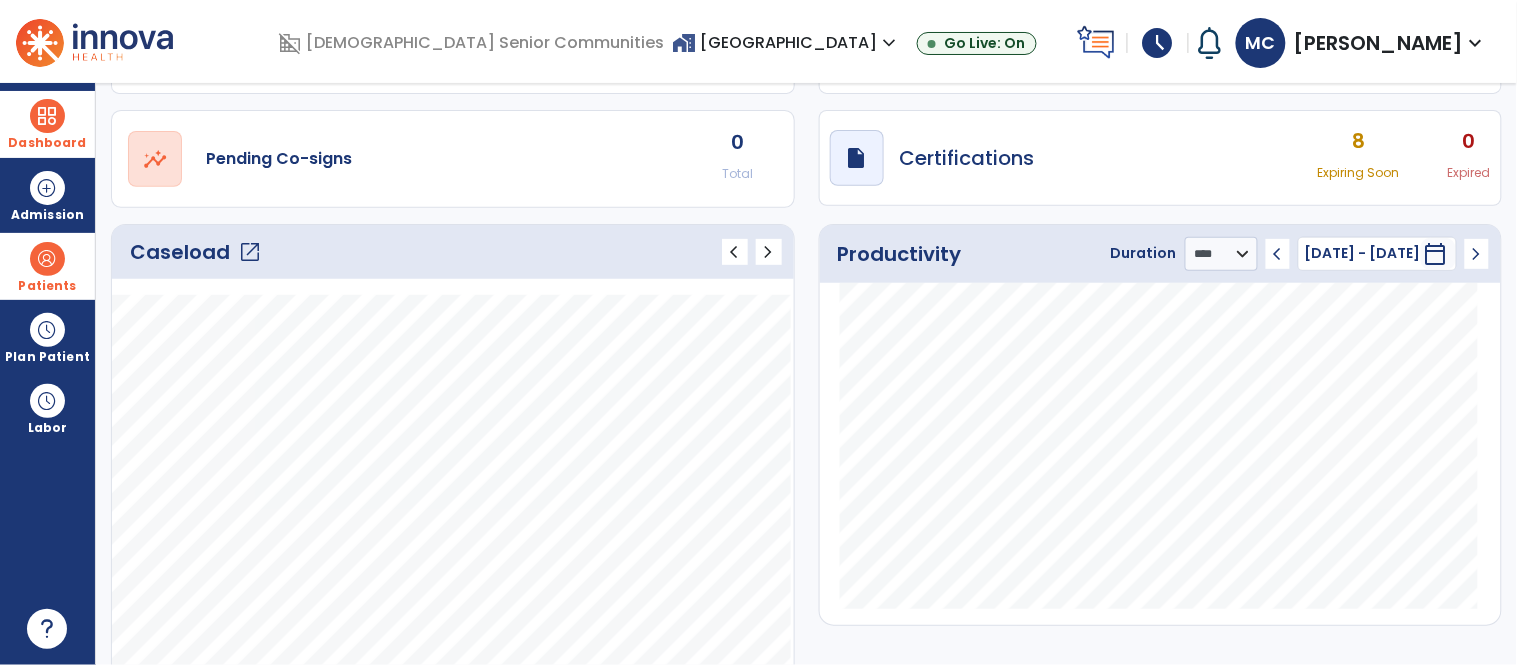 click at bounding box center [47, 259] 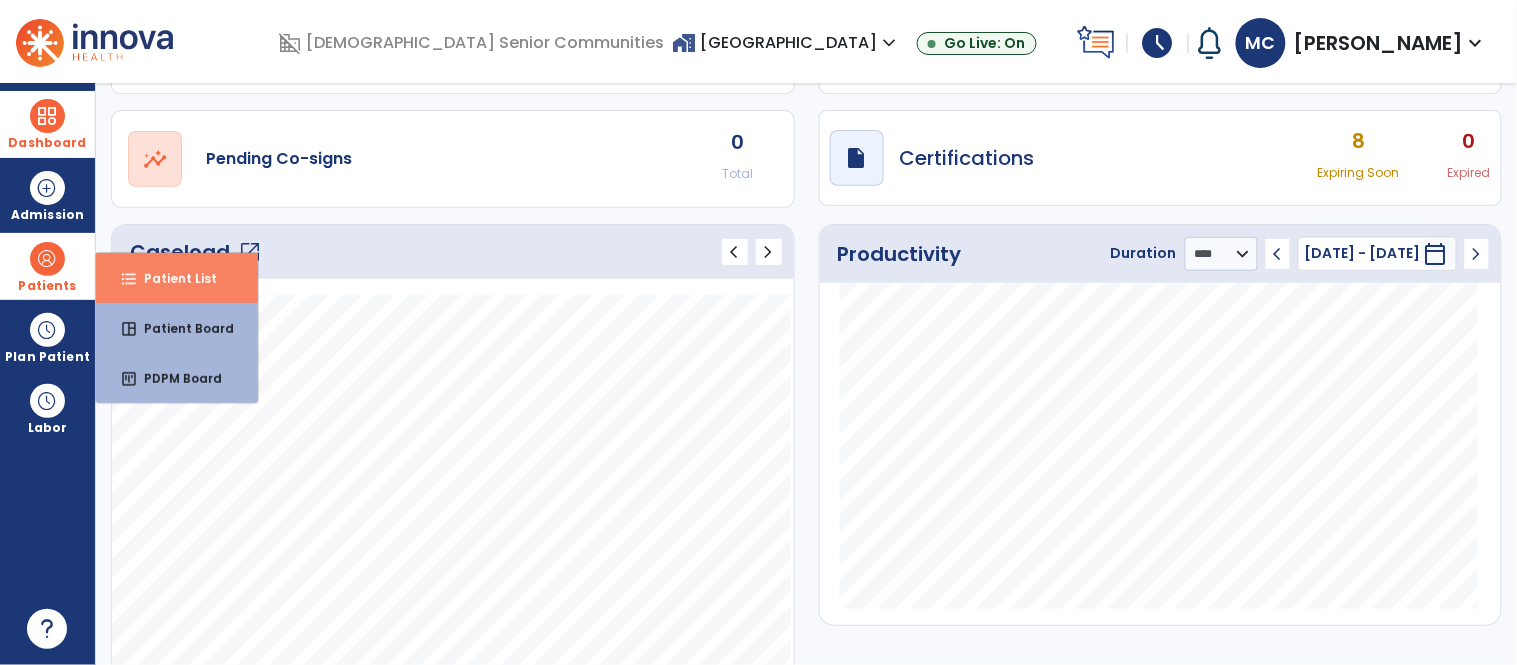 click on "Patient List" at bounding box center [172, 278] 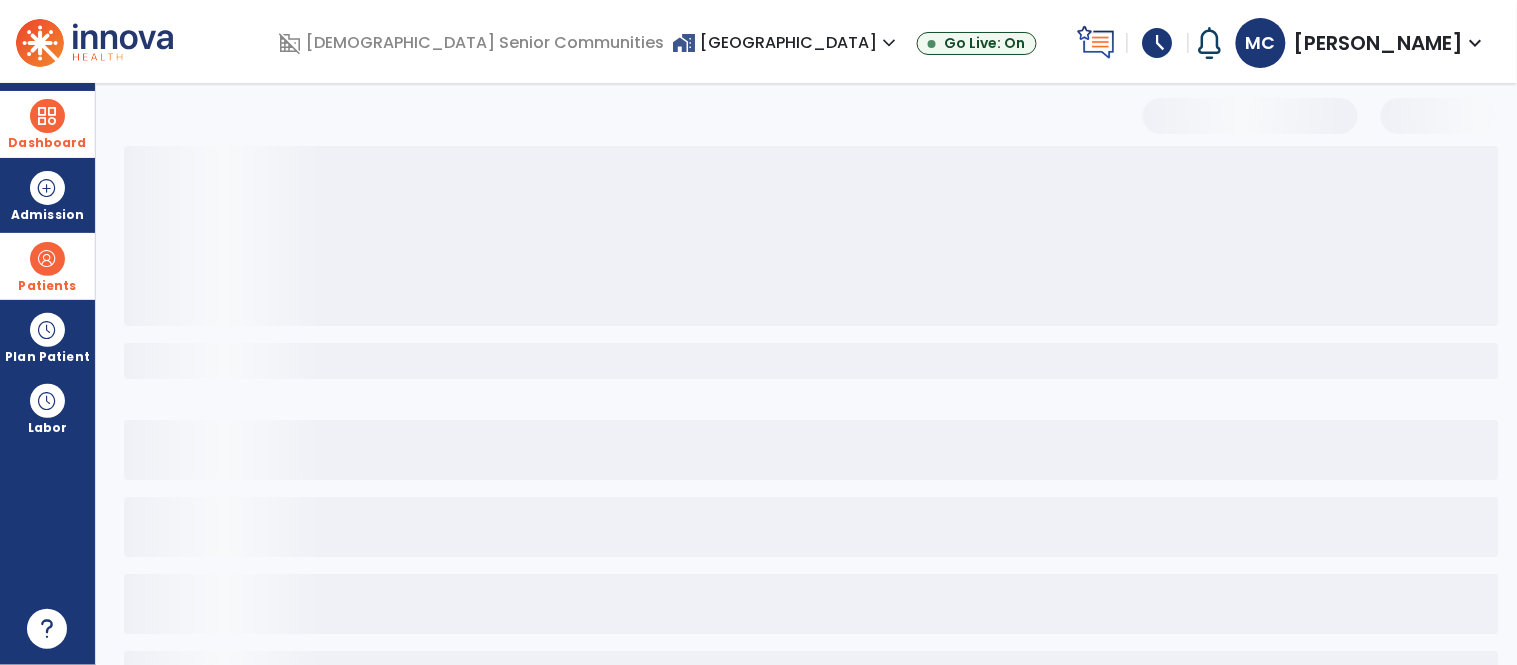 scroll, scrollTop: 77, scrollLeft: 0, axis: vertical 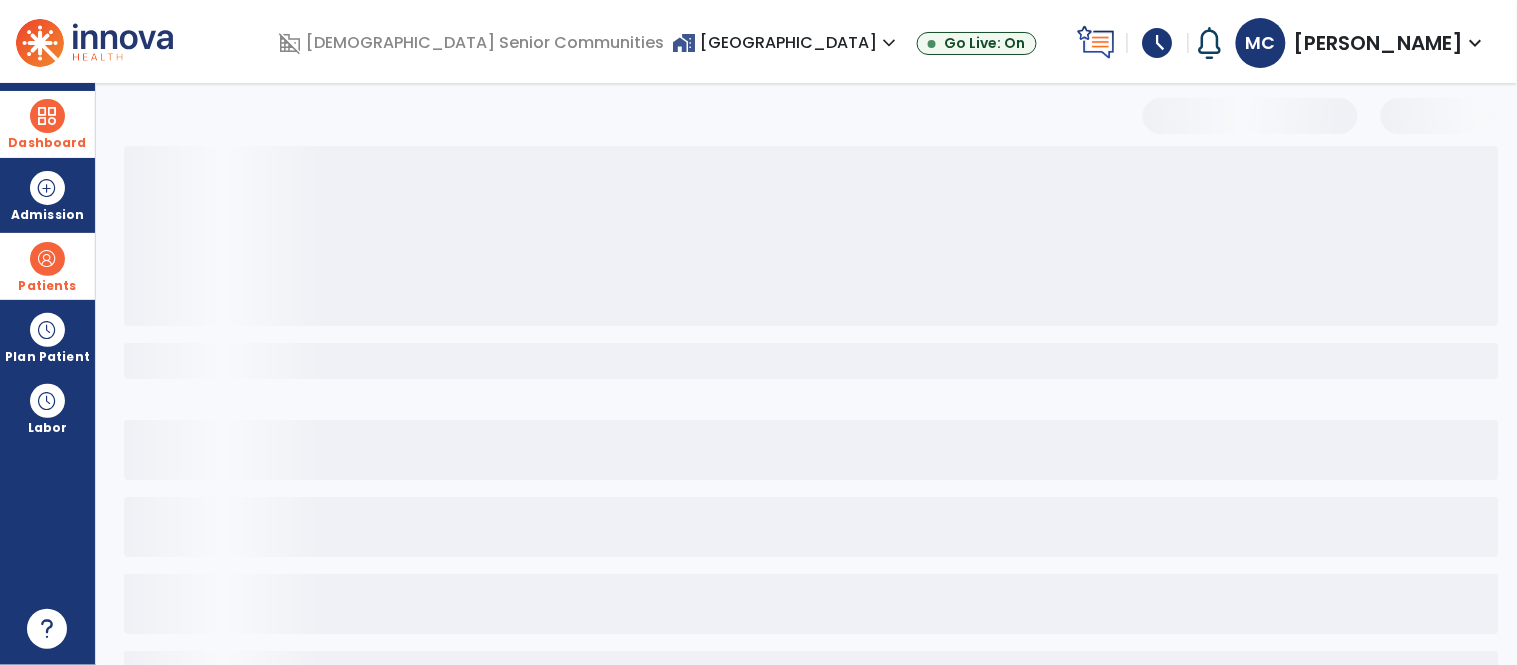 select on "***" 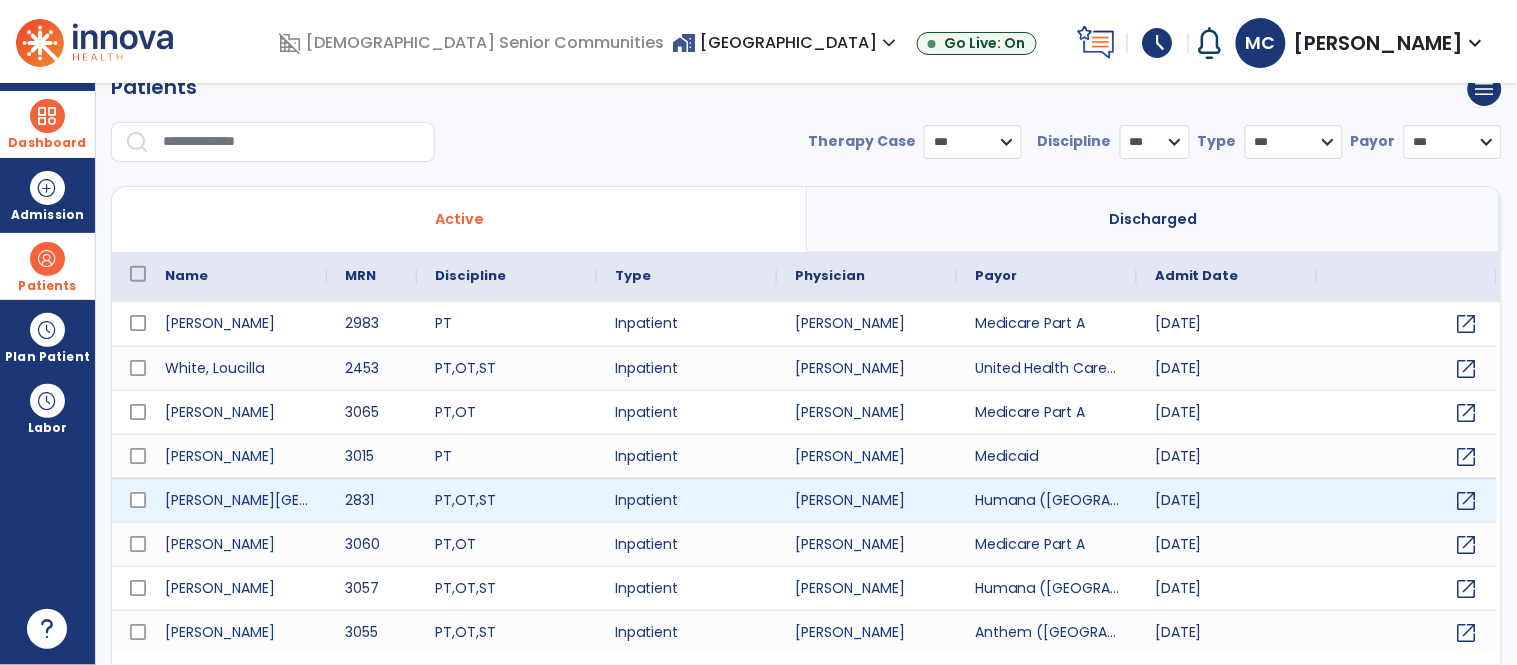 scroll, scrollTop: 0, scrollLeft: 0, axis: both 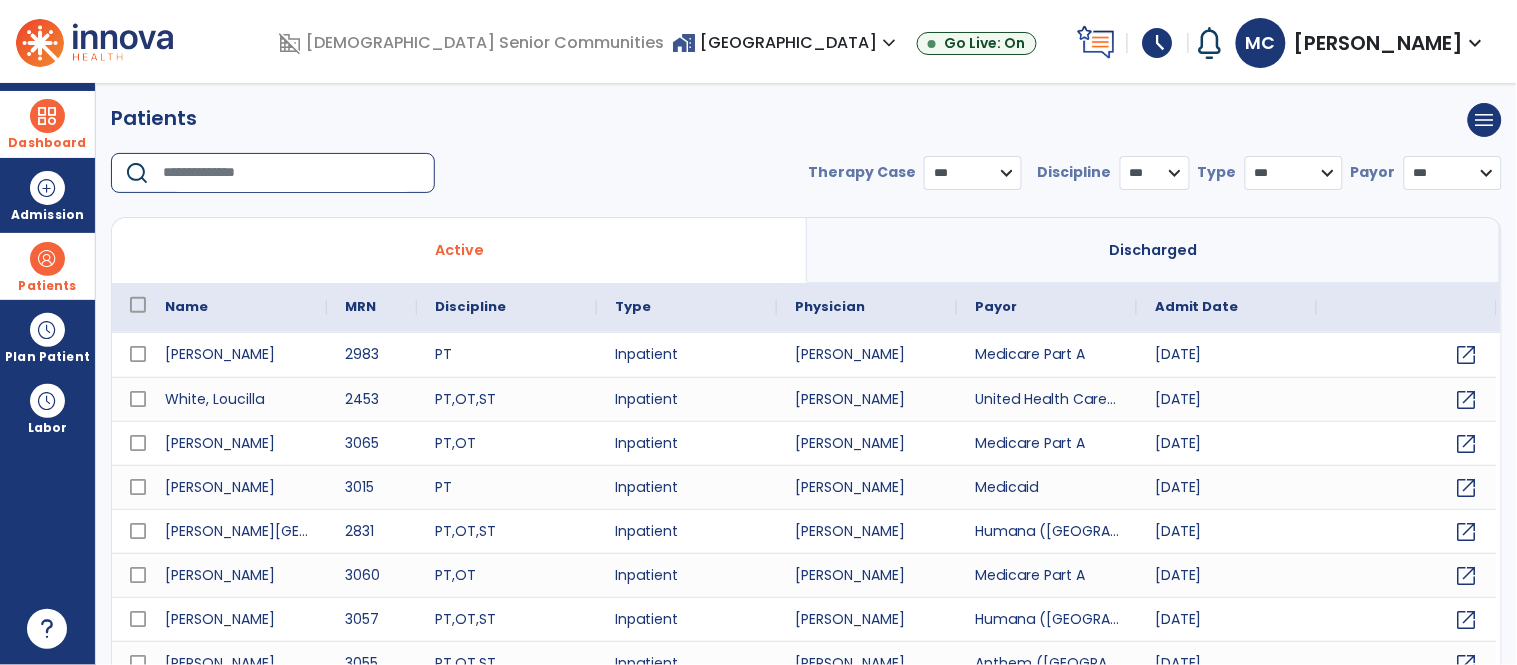 click at bounding box center [292, 173] 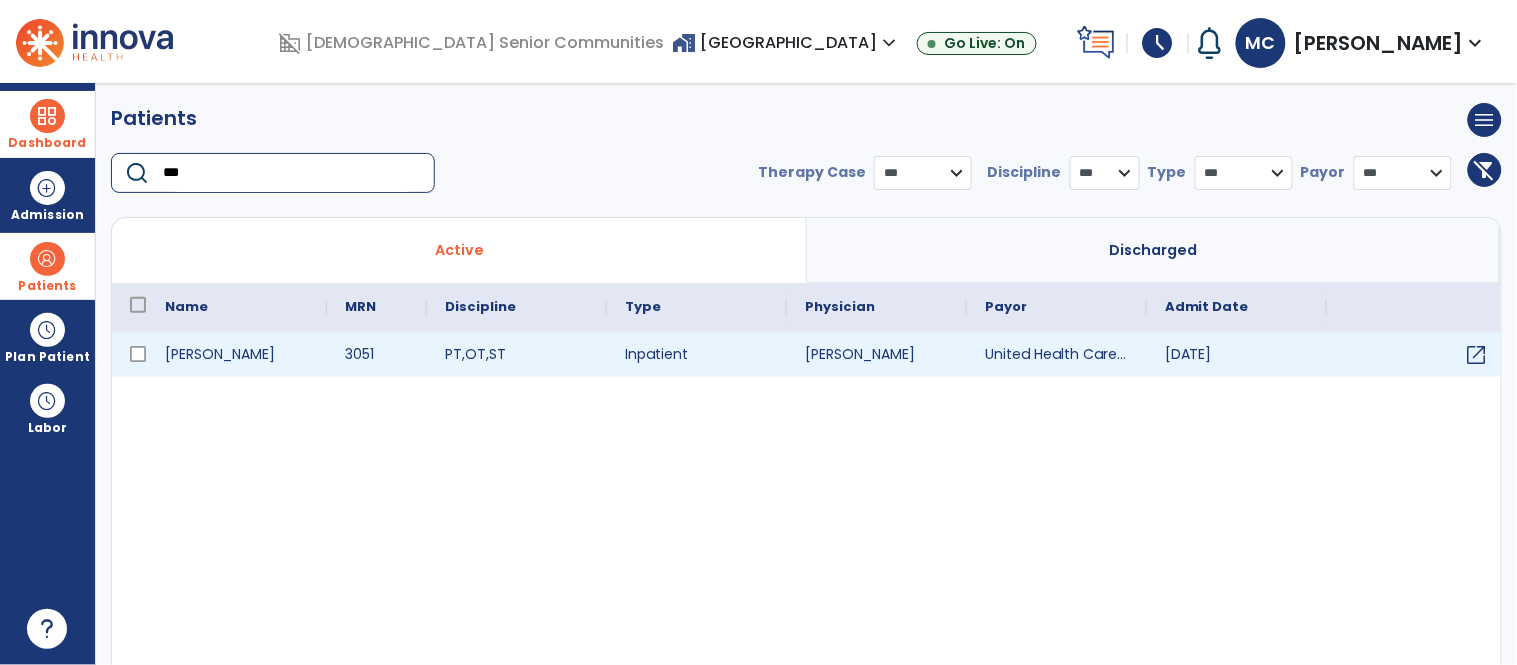 type on "***" 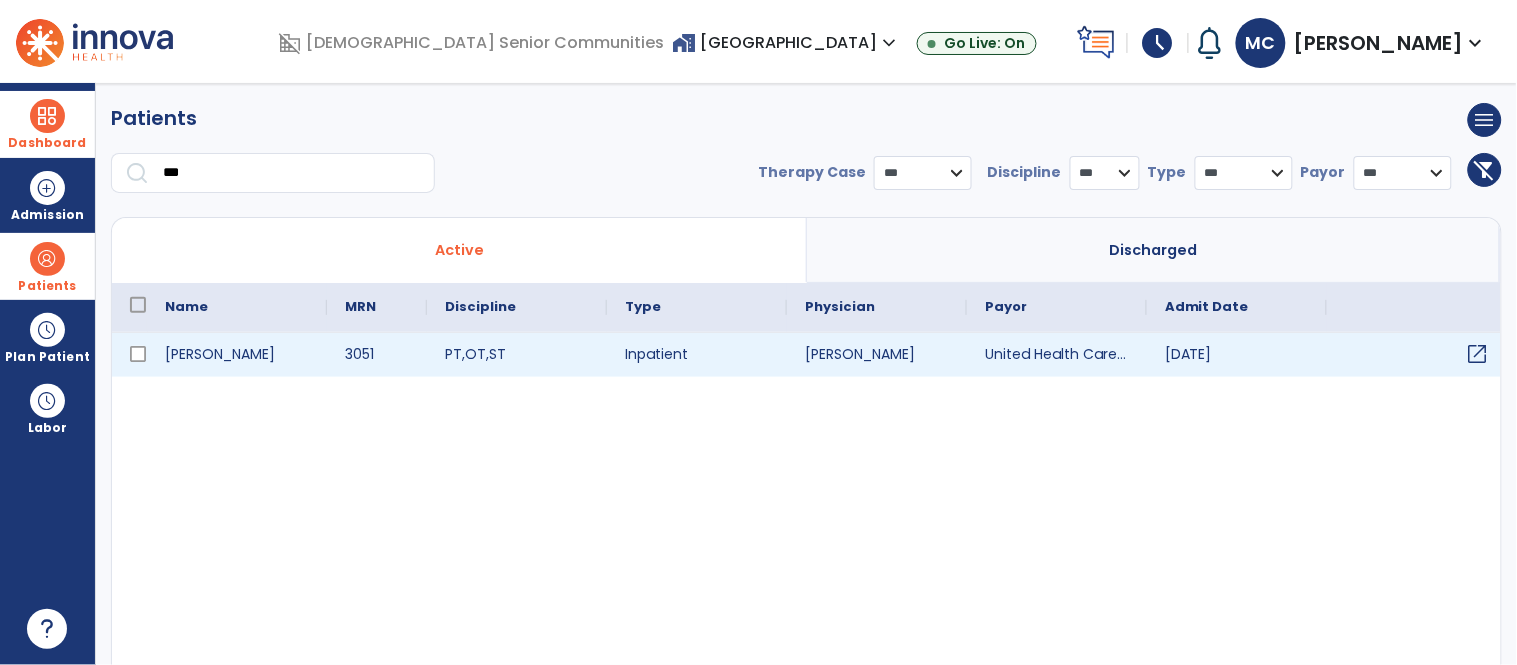 click on "open_in_new" at bounding box center (1478, 354) 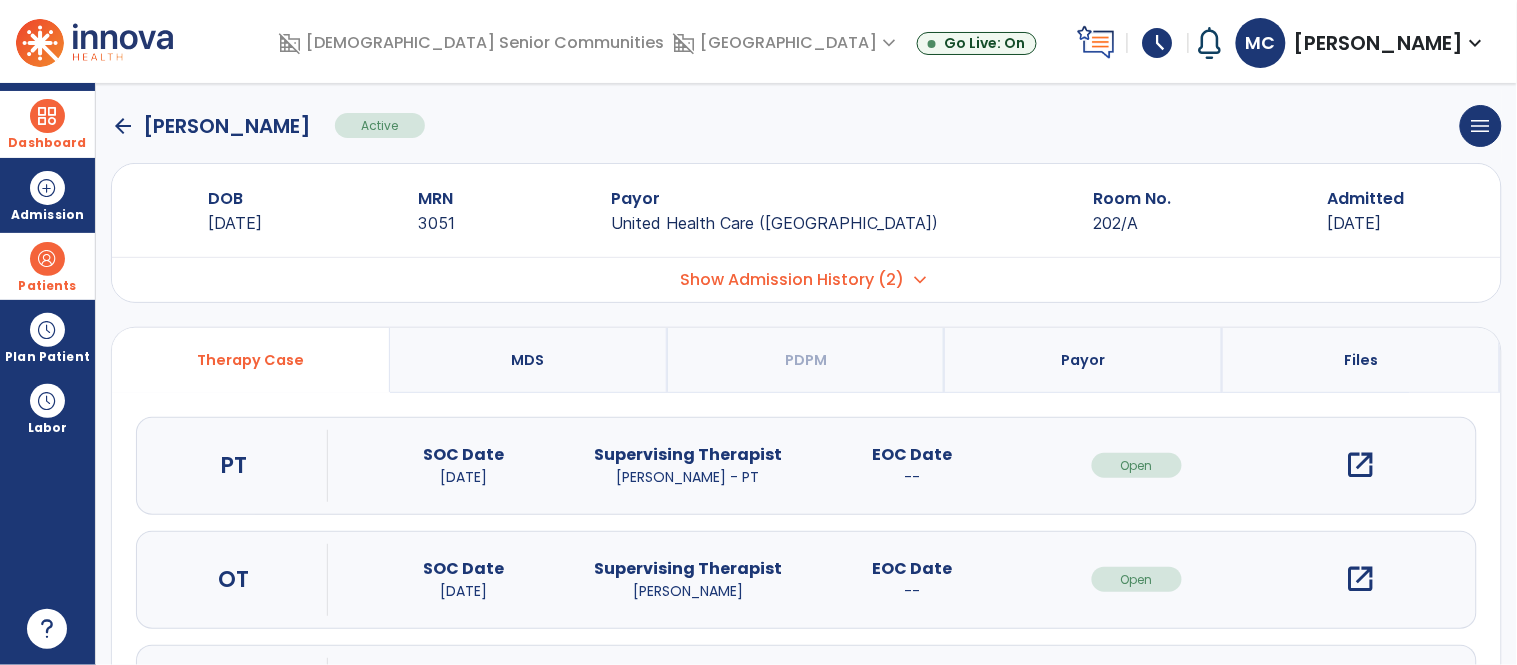 scroll, scrollTop: 141, scrollLeft: 0, axis: vertical 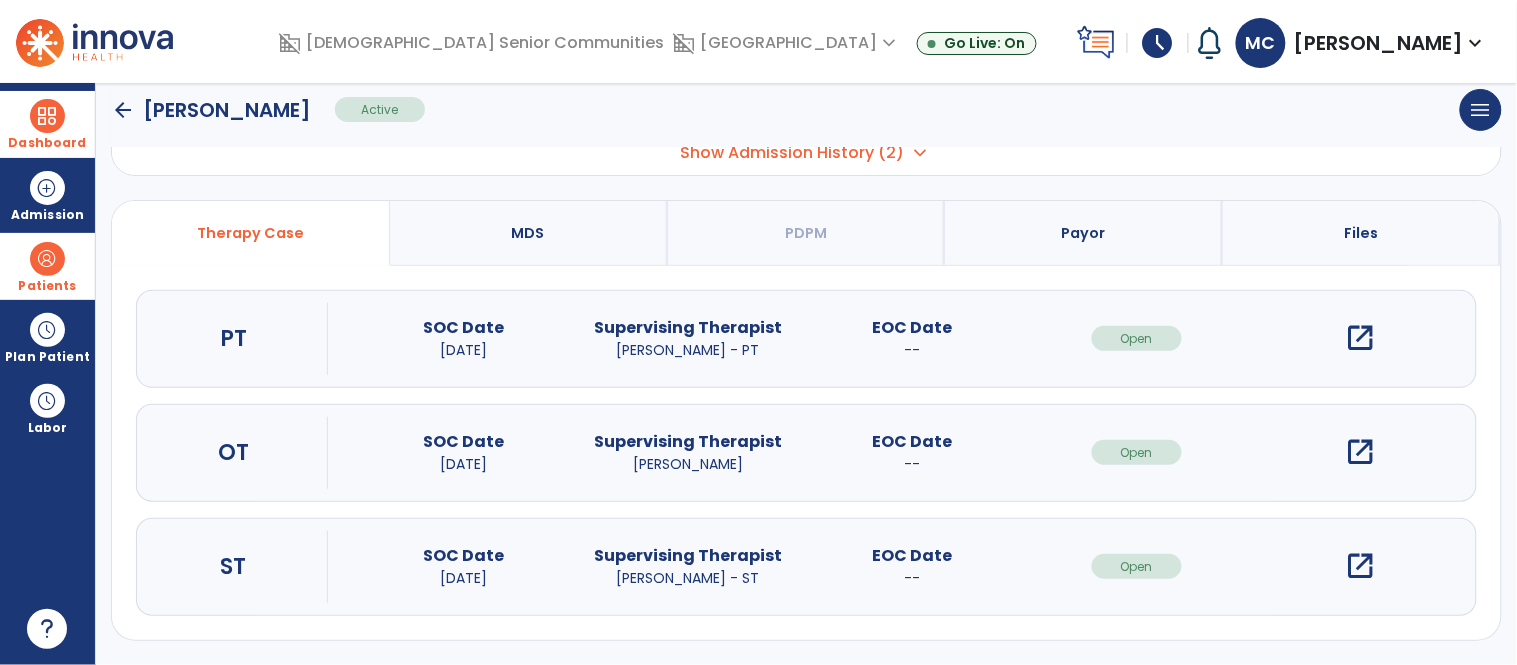 click on "open_in_new" at bounding box center [1361, 566] 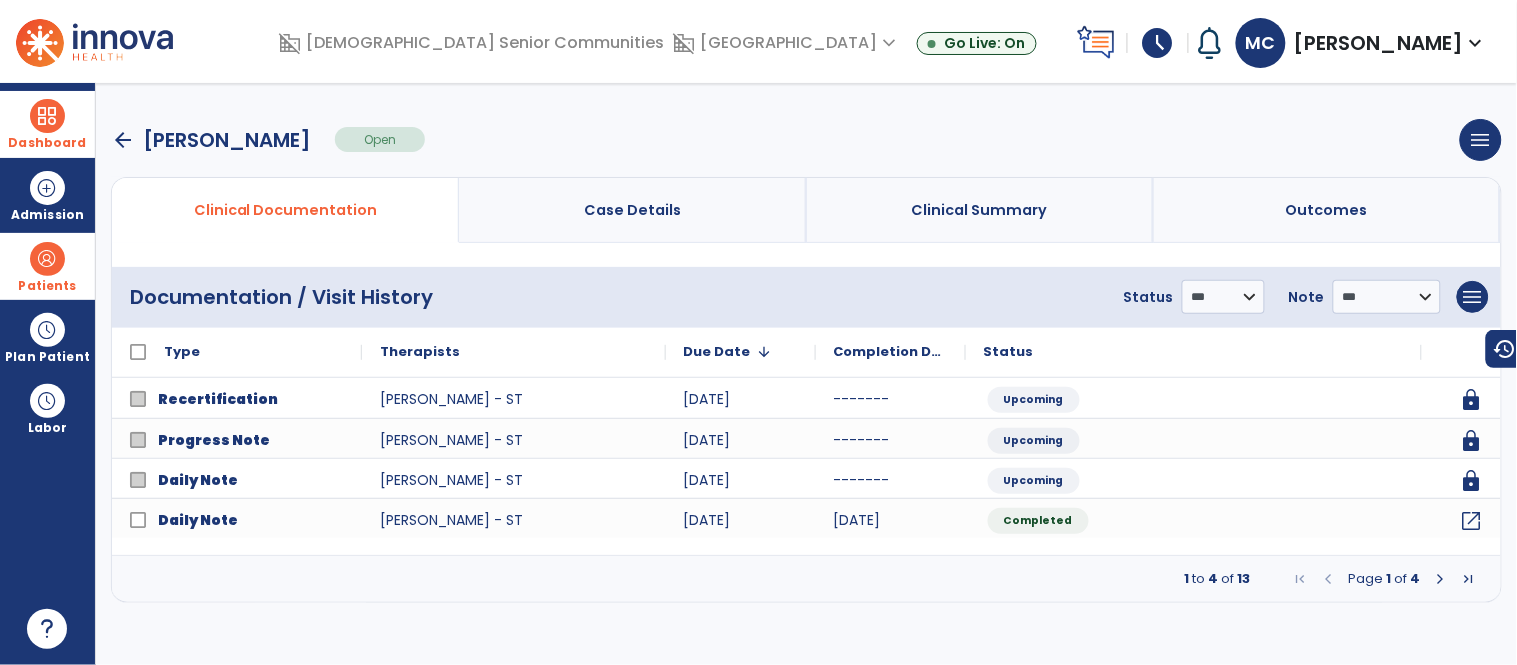 scroll, scrollTop: 0, scrollLeft: 0, axis: both 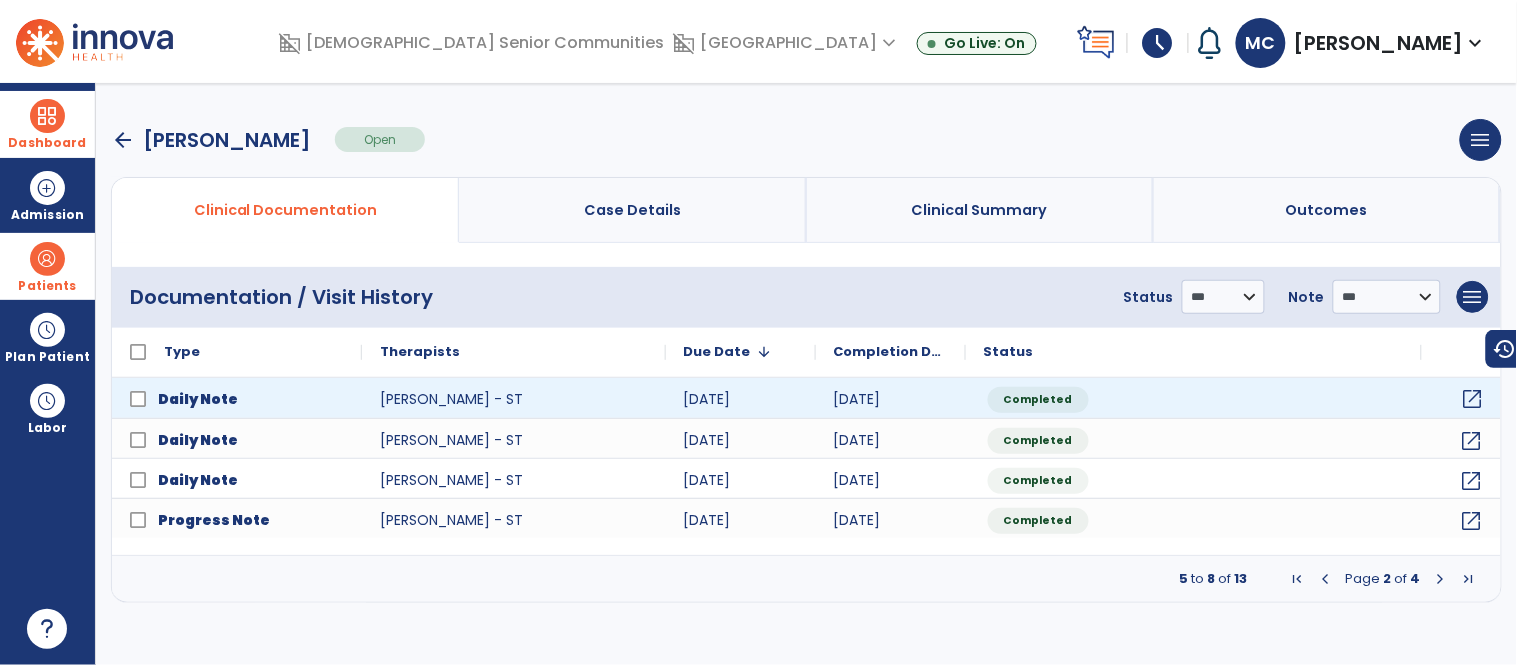 click on "open_in_new" 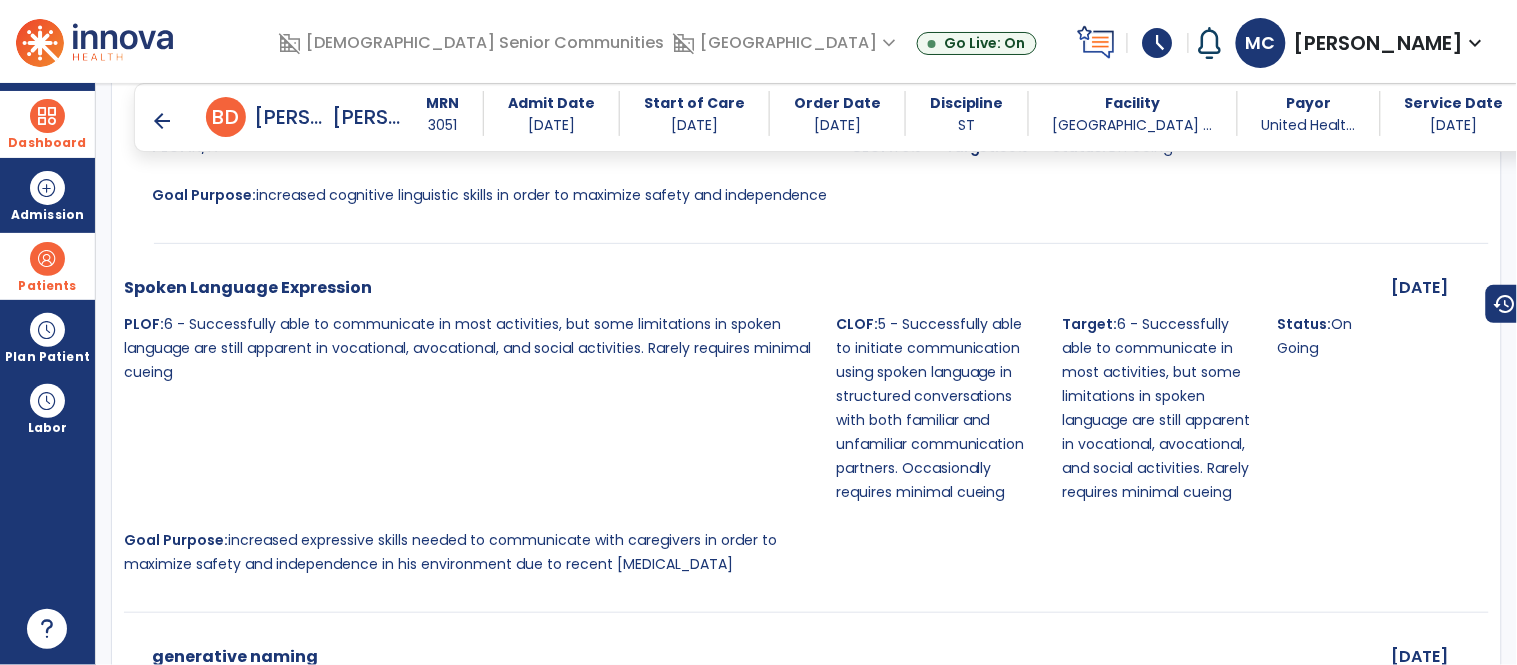 scroll, scrollTop: 3247, scrollLeft: 0, axis: vertical 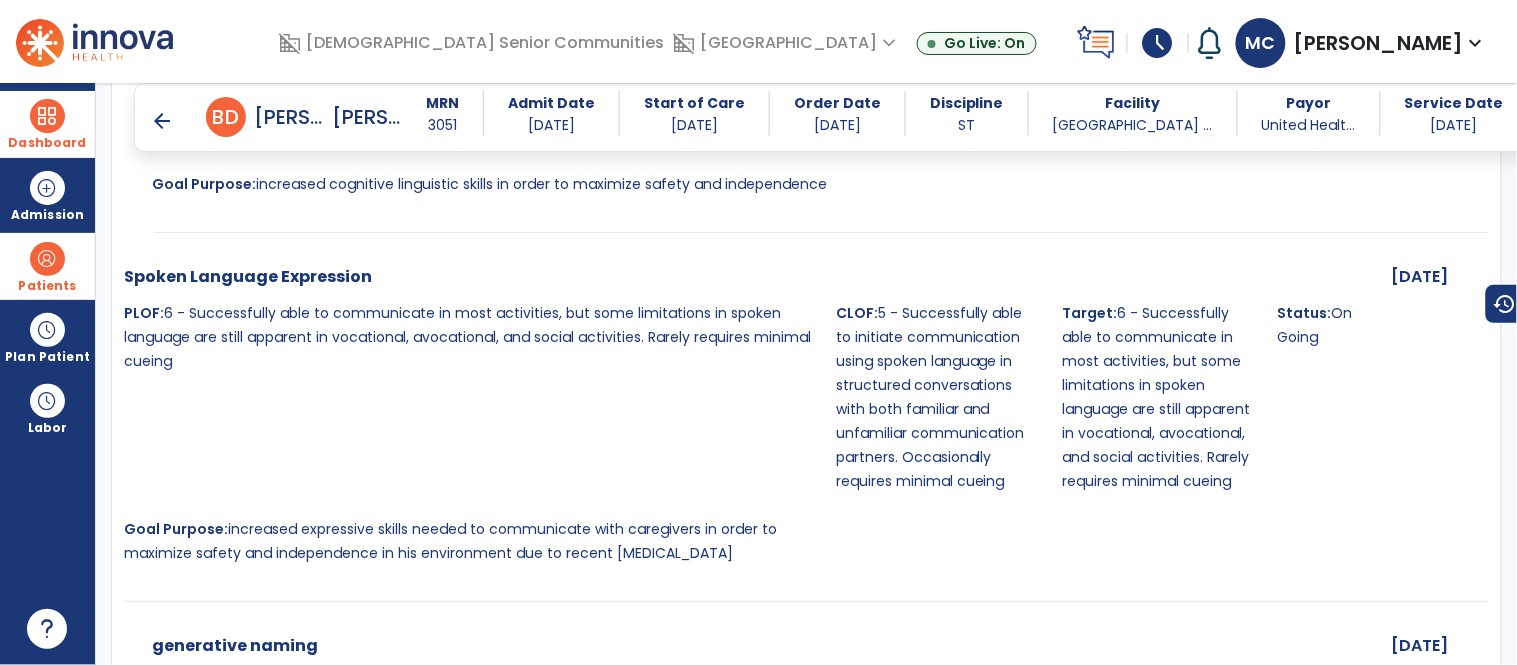 click on "arrow_back" at bounding box center (162, 121) 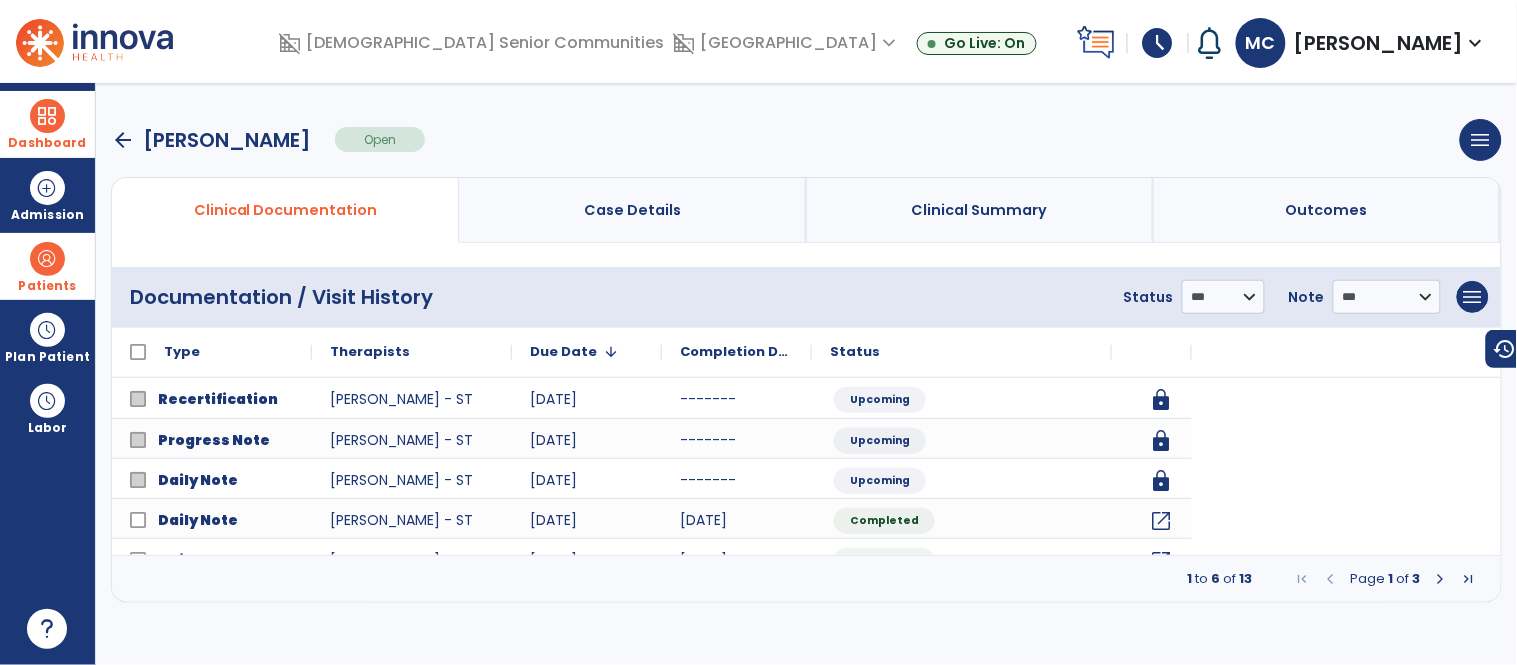 scroll, scrollTop: 0, scrollLeft: 0, axis: both 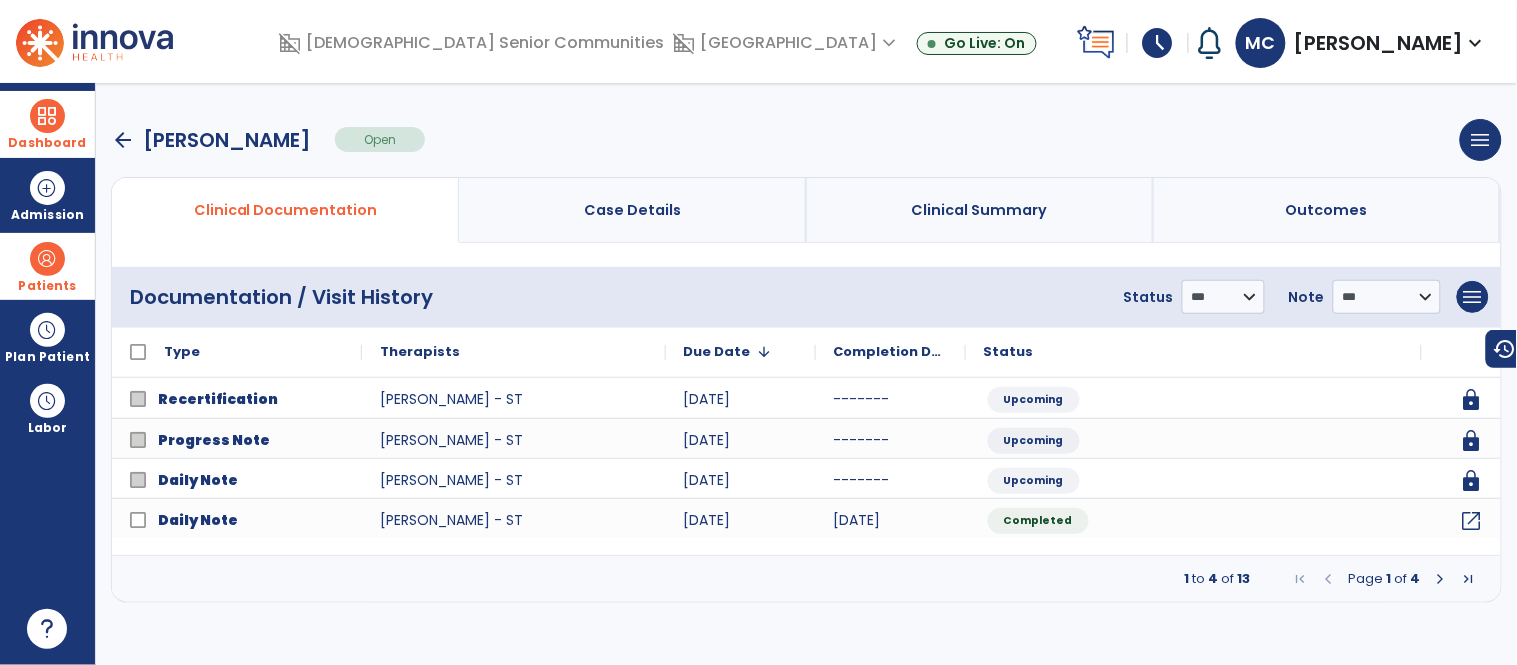 click on "Dashboard" at bounding box center [47, 143] 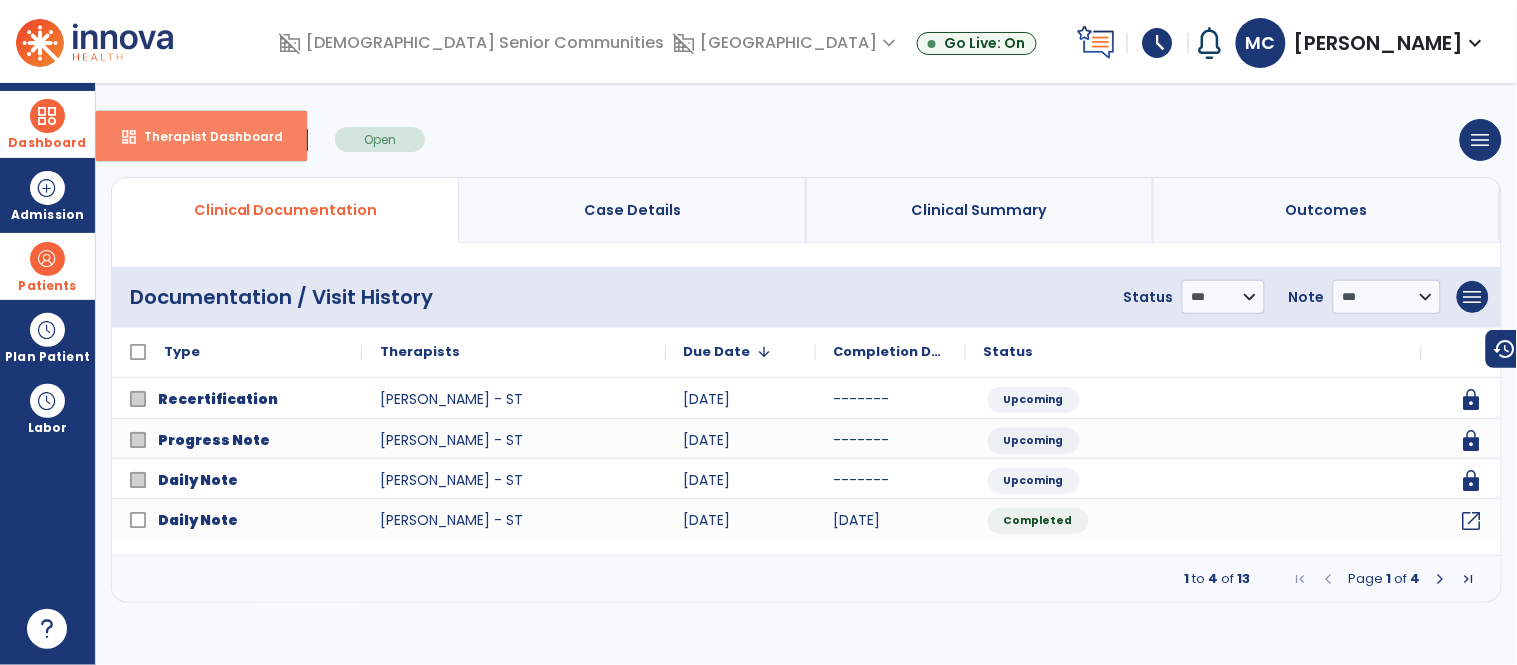 click on "dashboard  Therapist Dashboard" at bounding box center (201, 136) 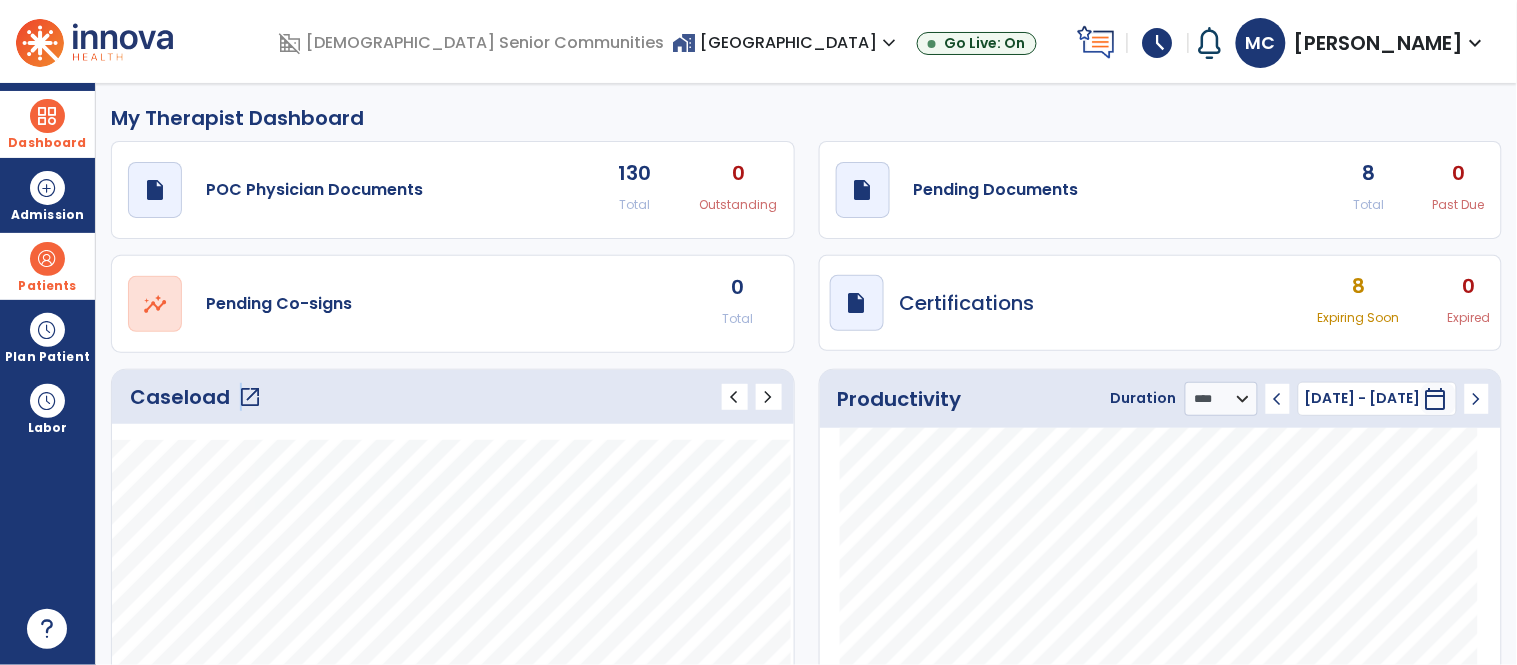 click on "open_in_new" 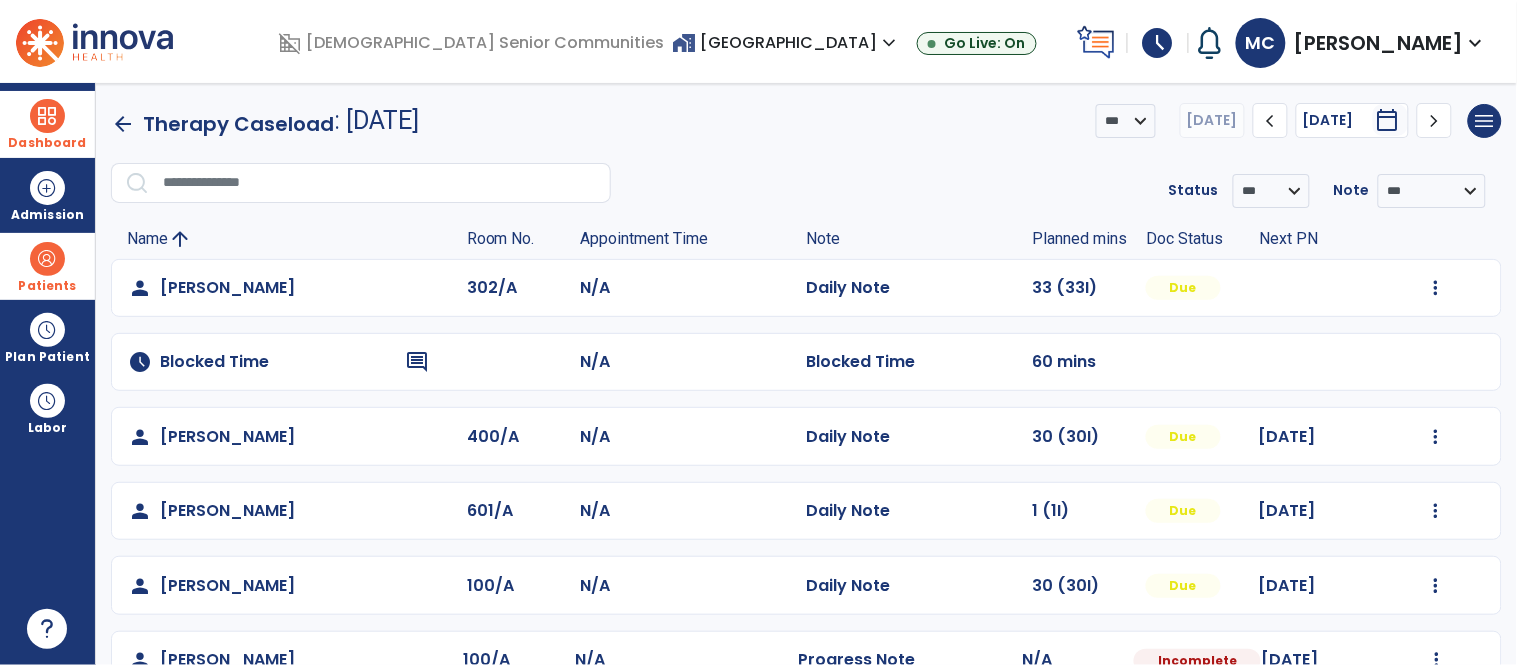 click on "Mark Visit As Complete   Reset Note   Open Document   G + C Mins" 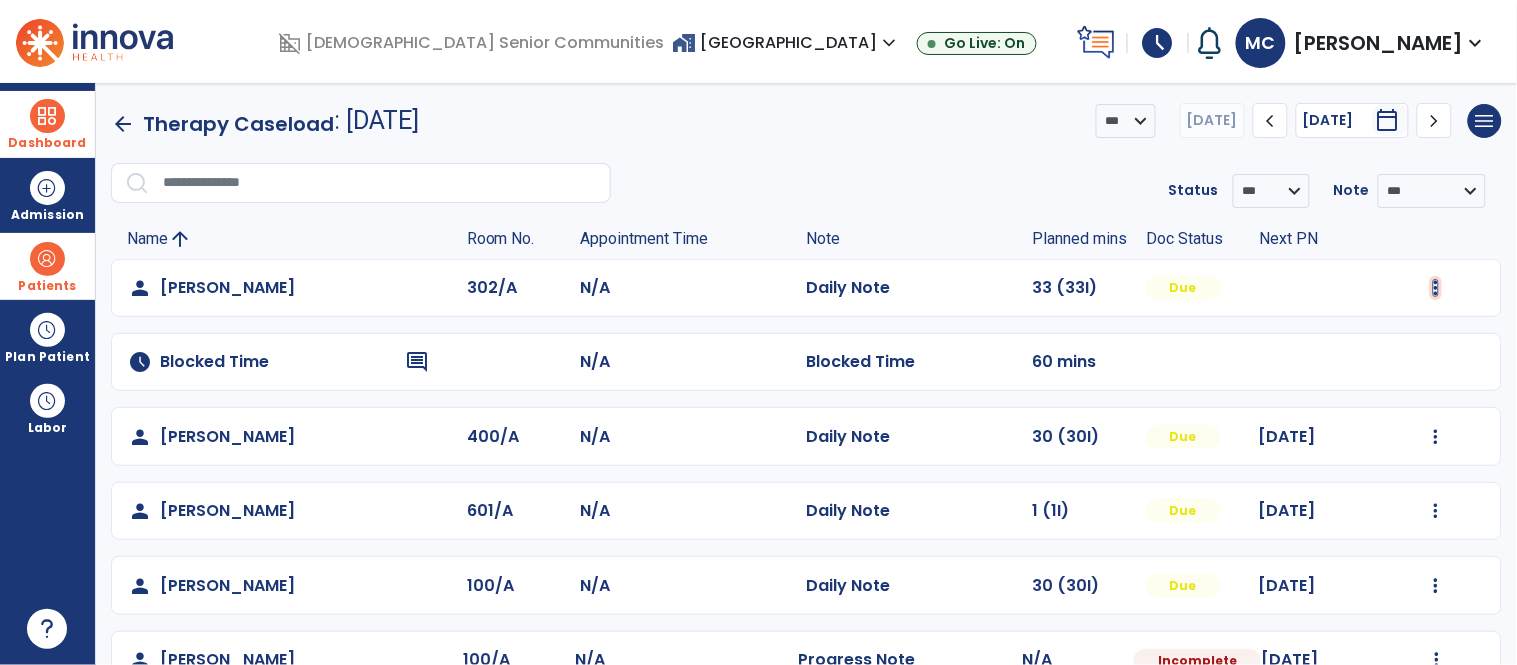 click at bounding box center (1436, 288) 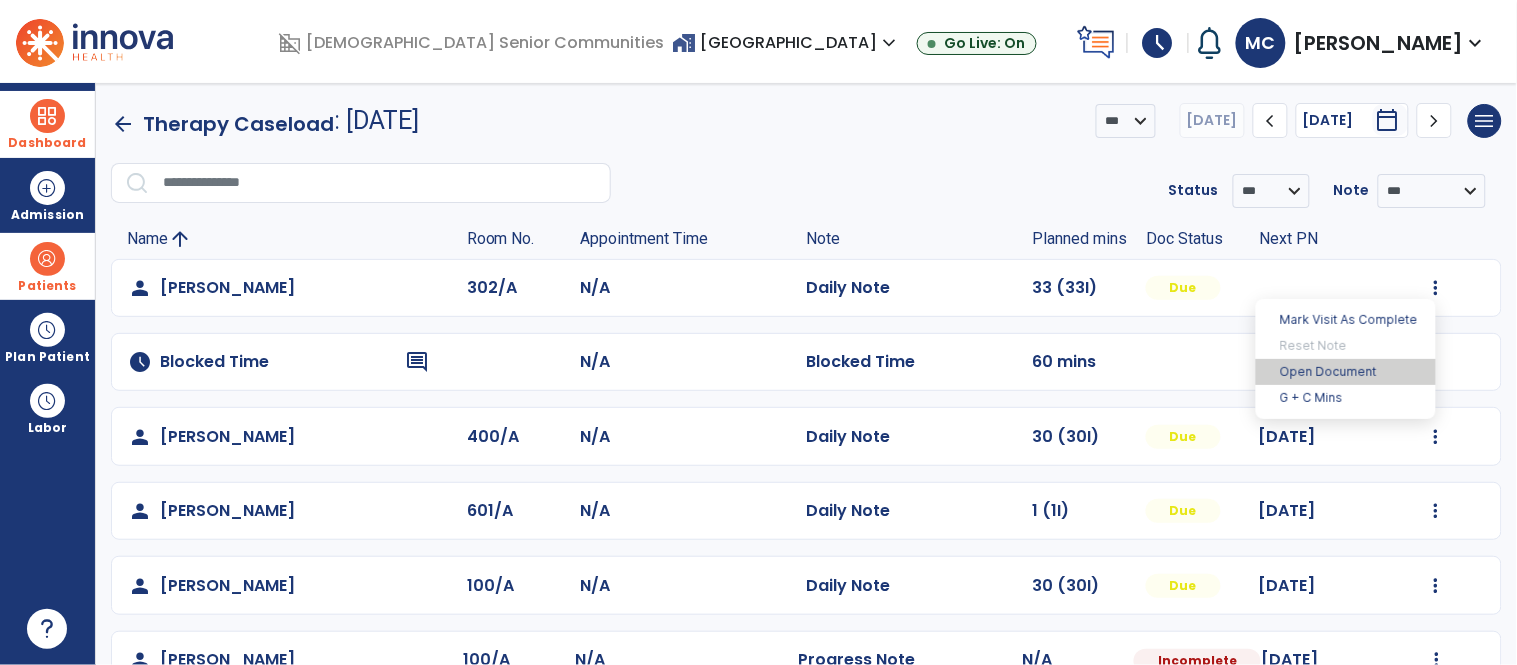 click on "Open Document" at bounding box center [1346, 372] 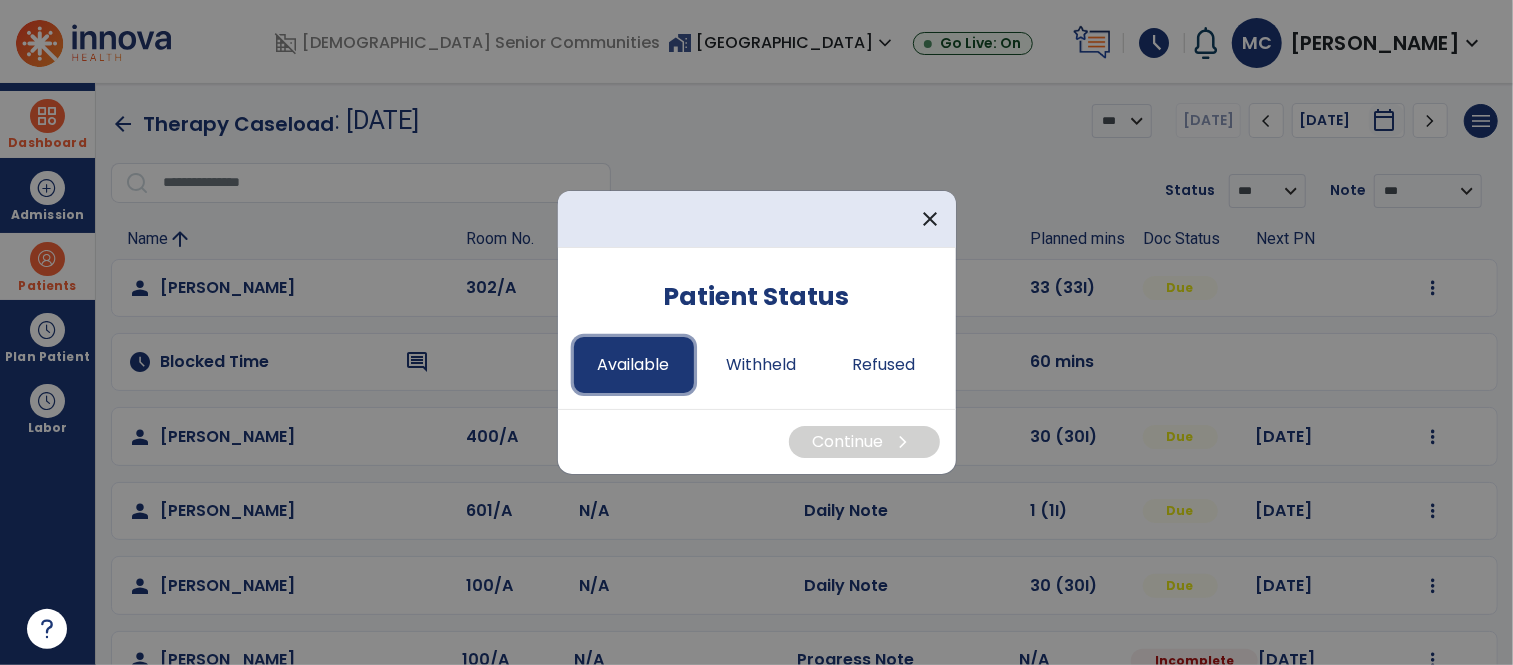 click on "Available" at bounding box center [634, 365] 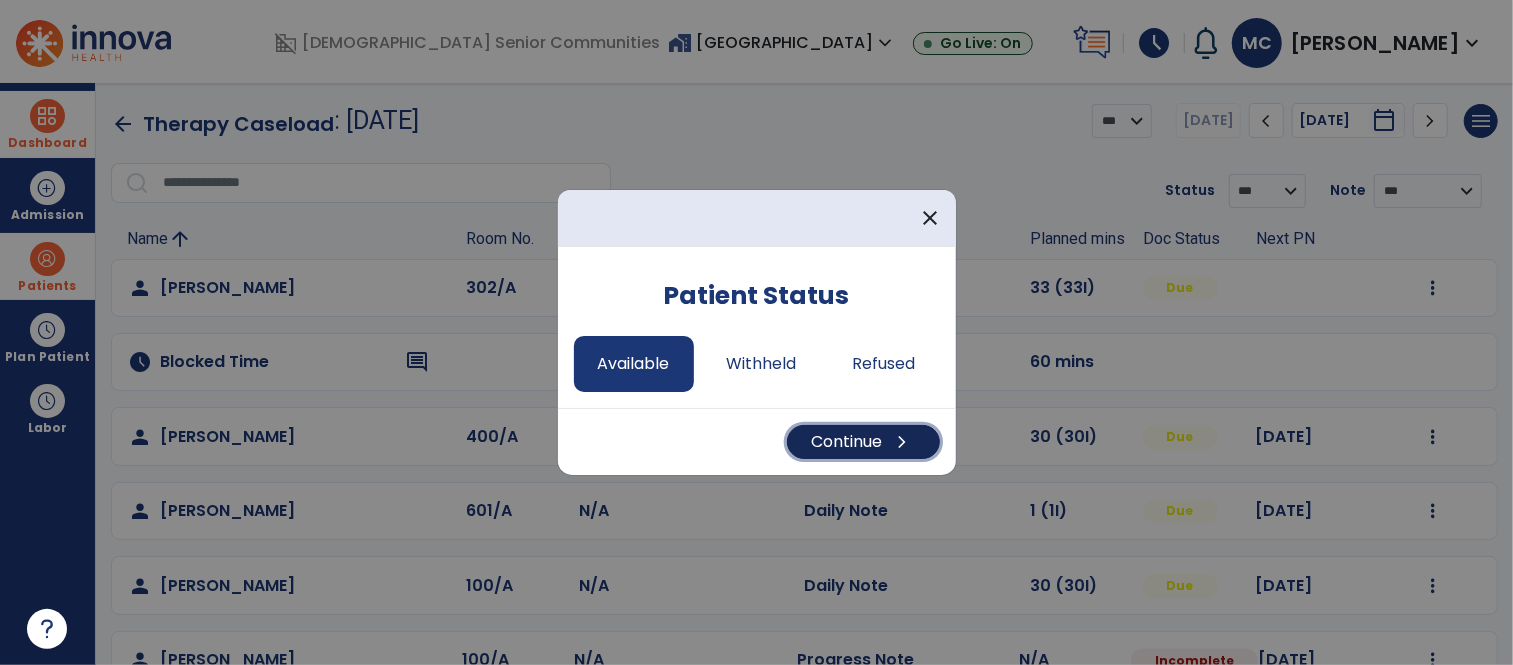 click on "Continue   chevron_right" at bounding box center [863, 442] 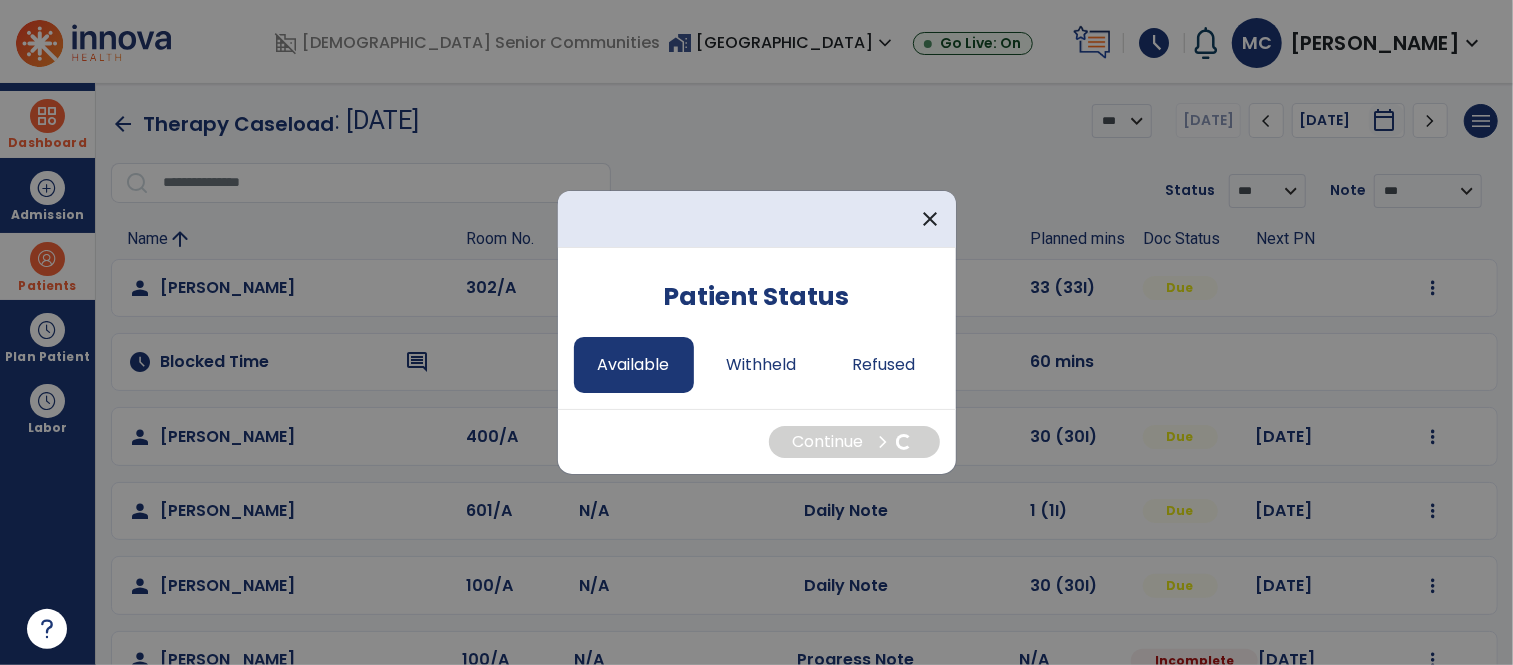 select on "*" 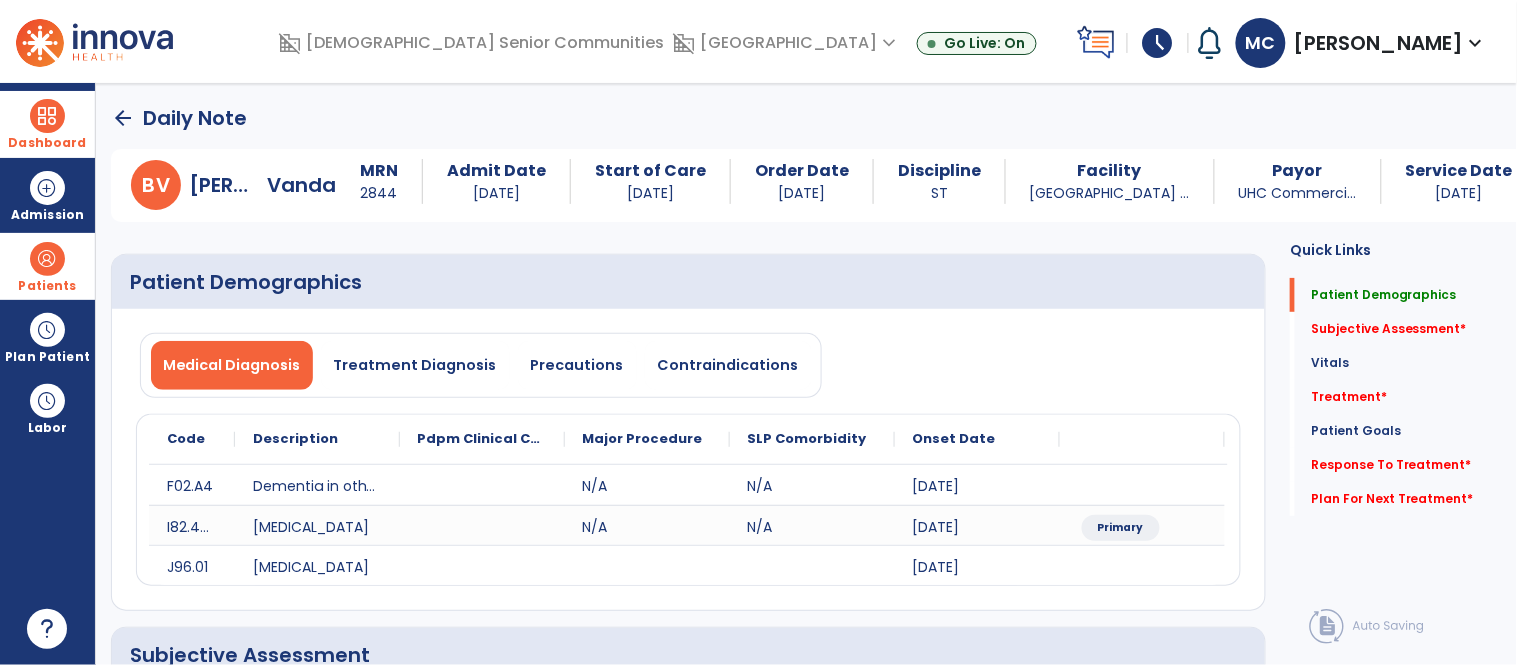 click at bounding box center (47, 259) 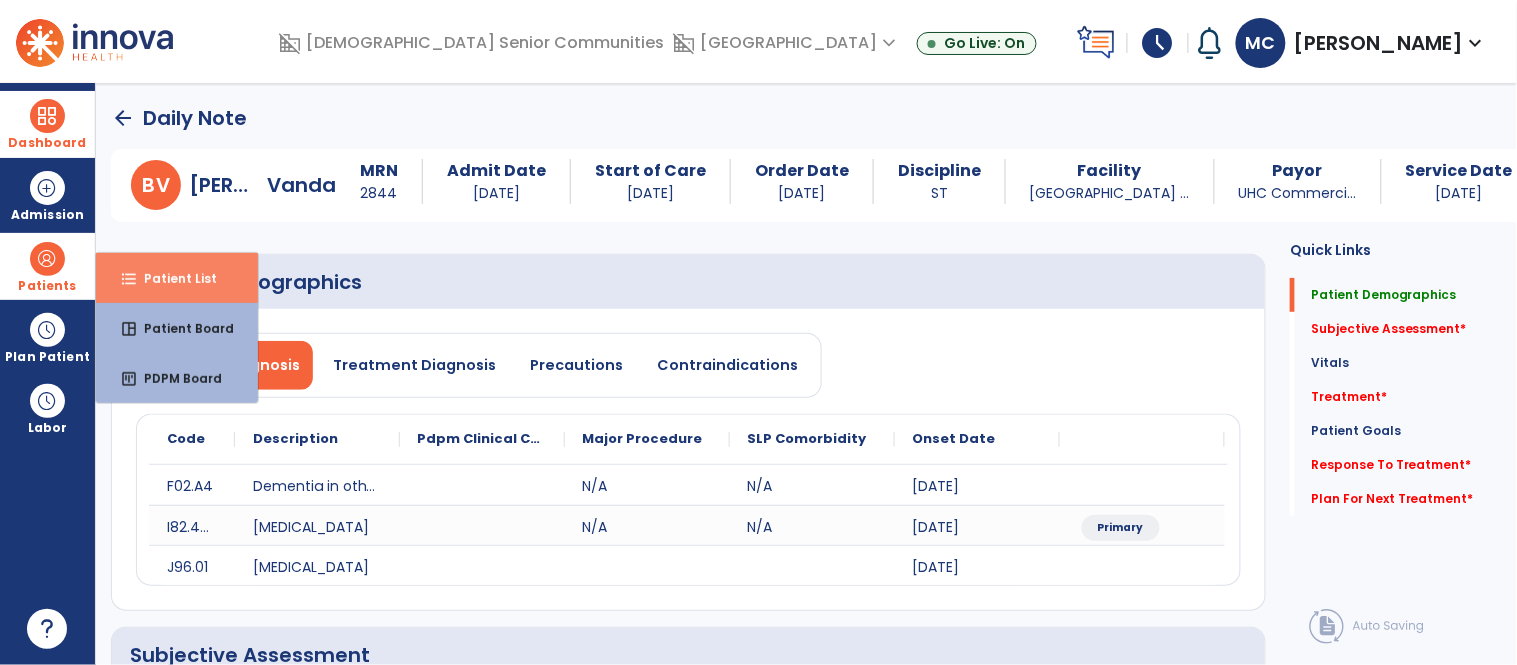 click on "format_list_bulleted  Patient List" at bounding box center (177, 278) 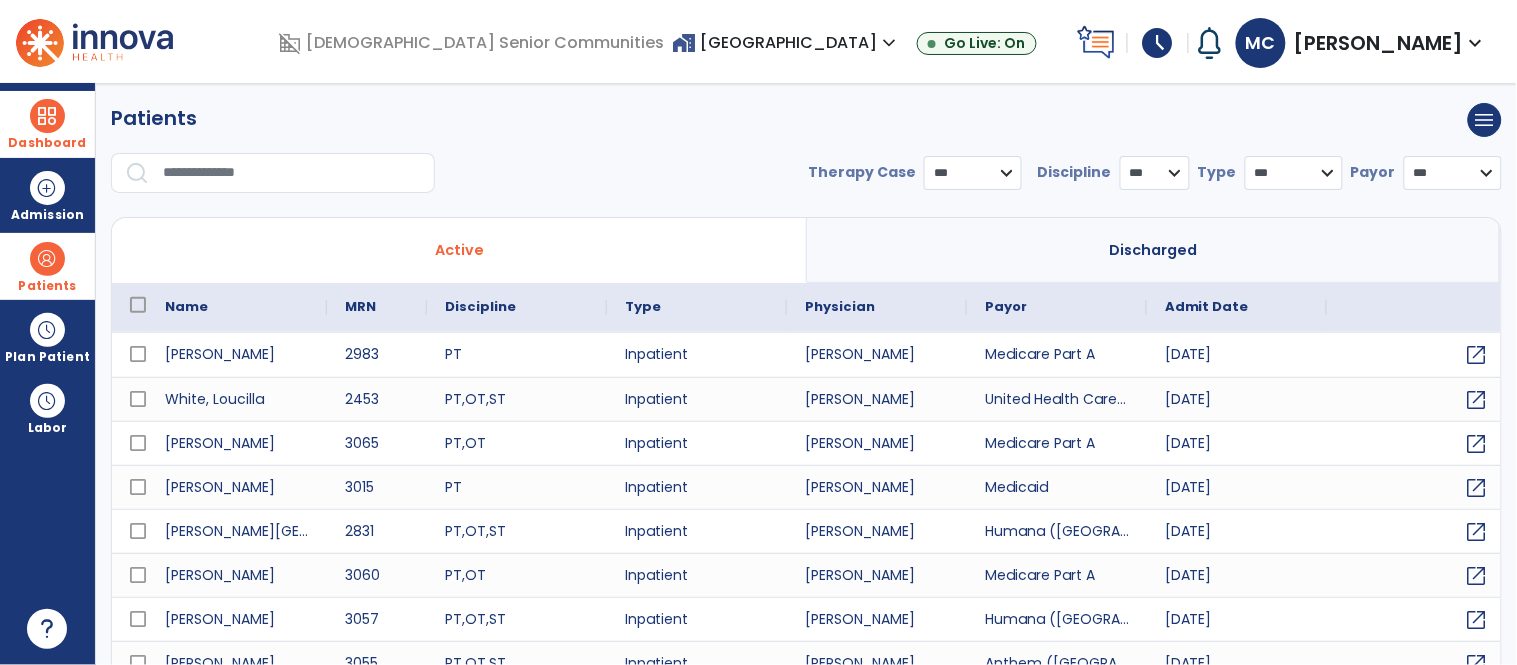select on "***" 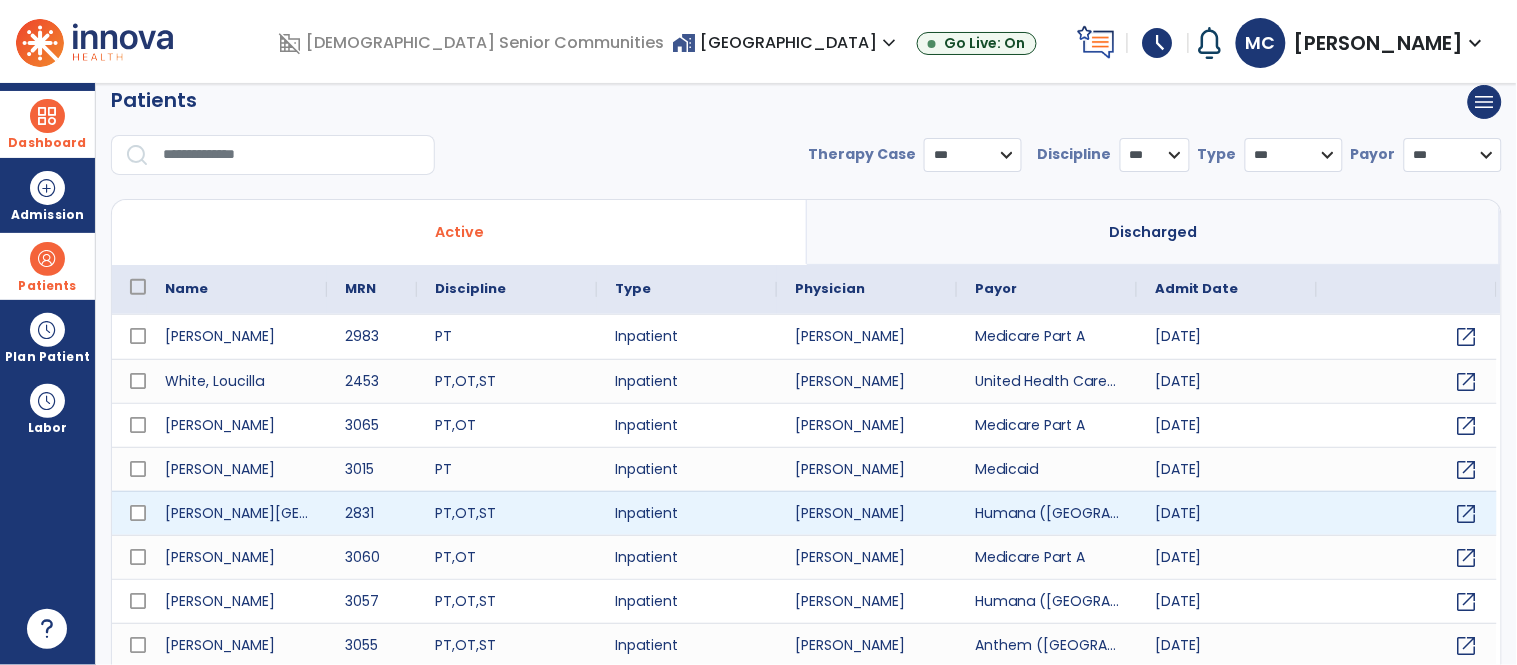 scroll, scrollTop: 0, scrollLeft: 0, axis: both 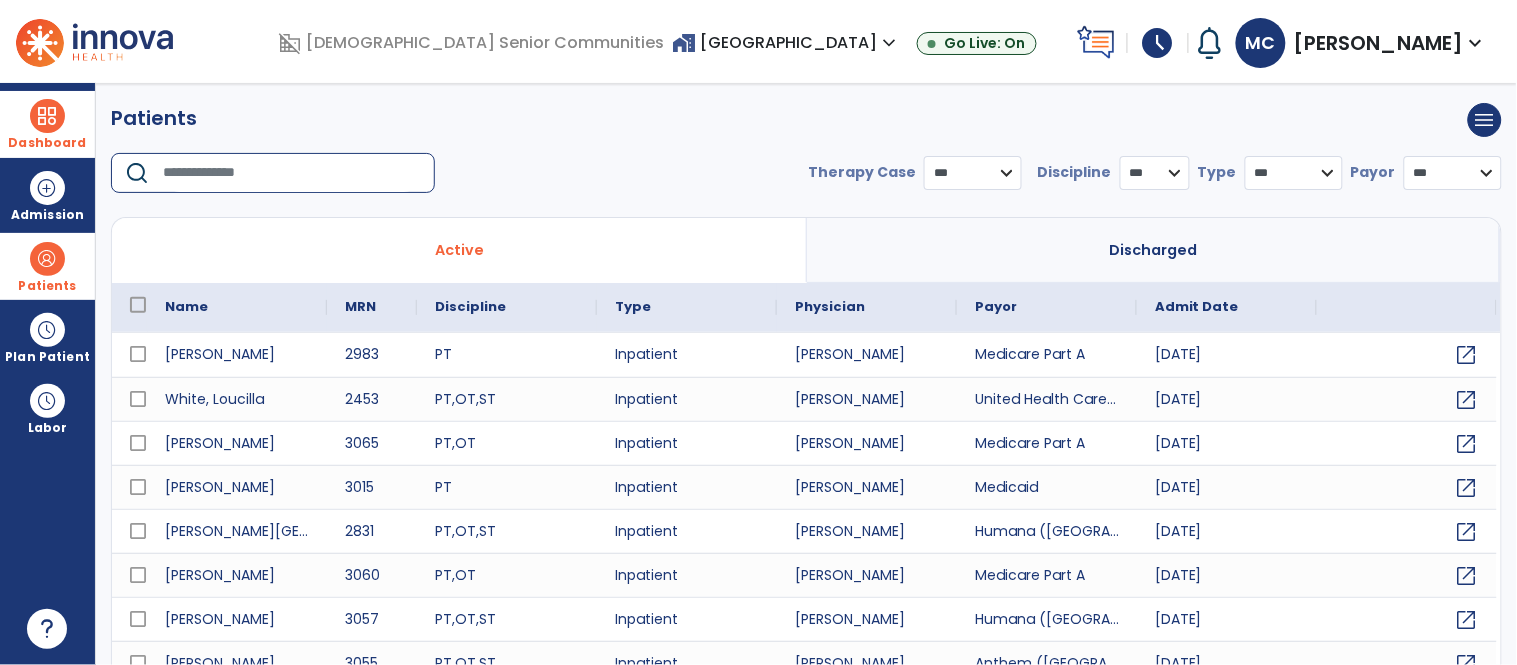 click at bounding box center [292, 173] 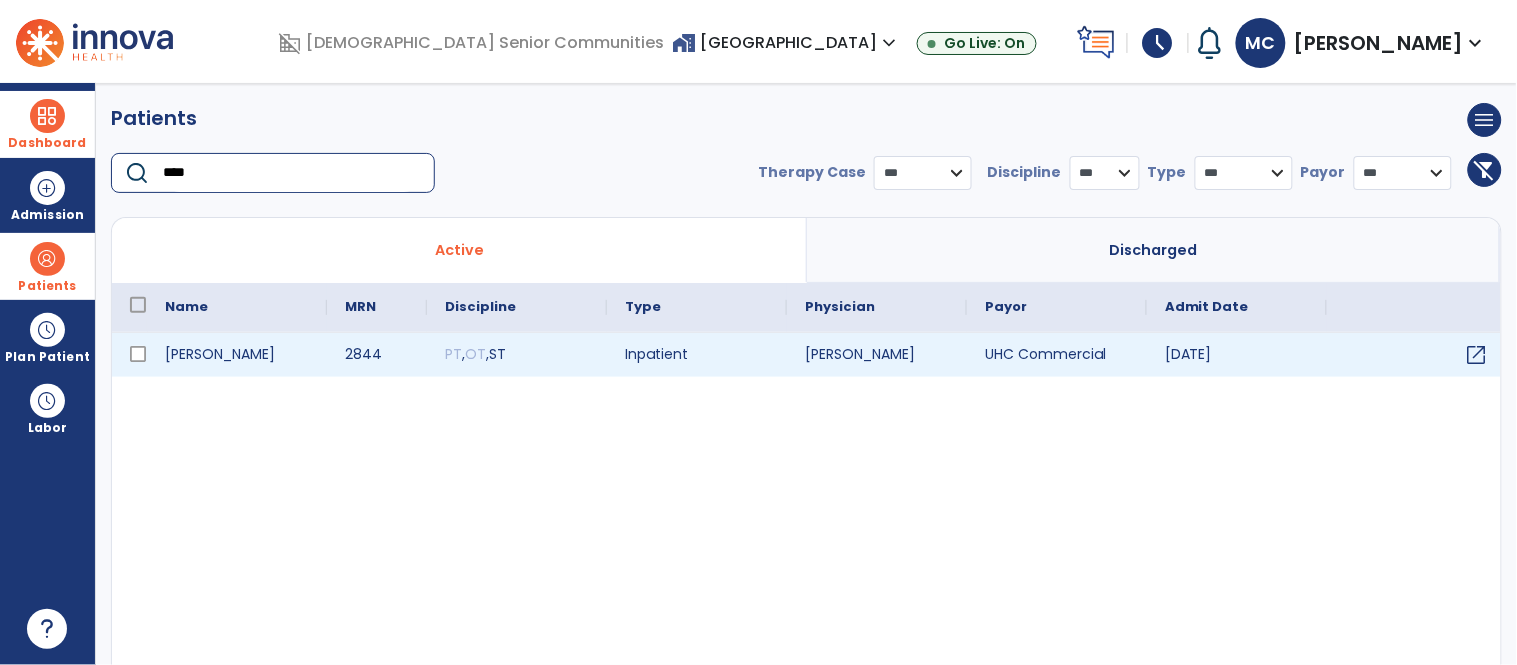type on "****" 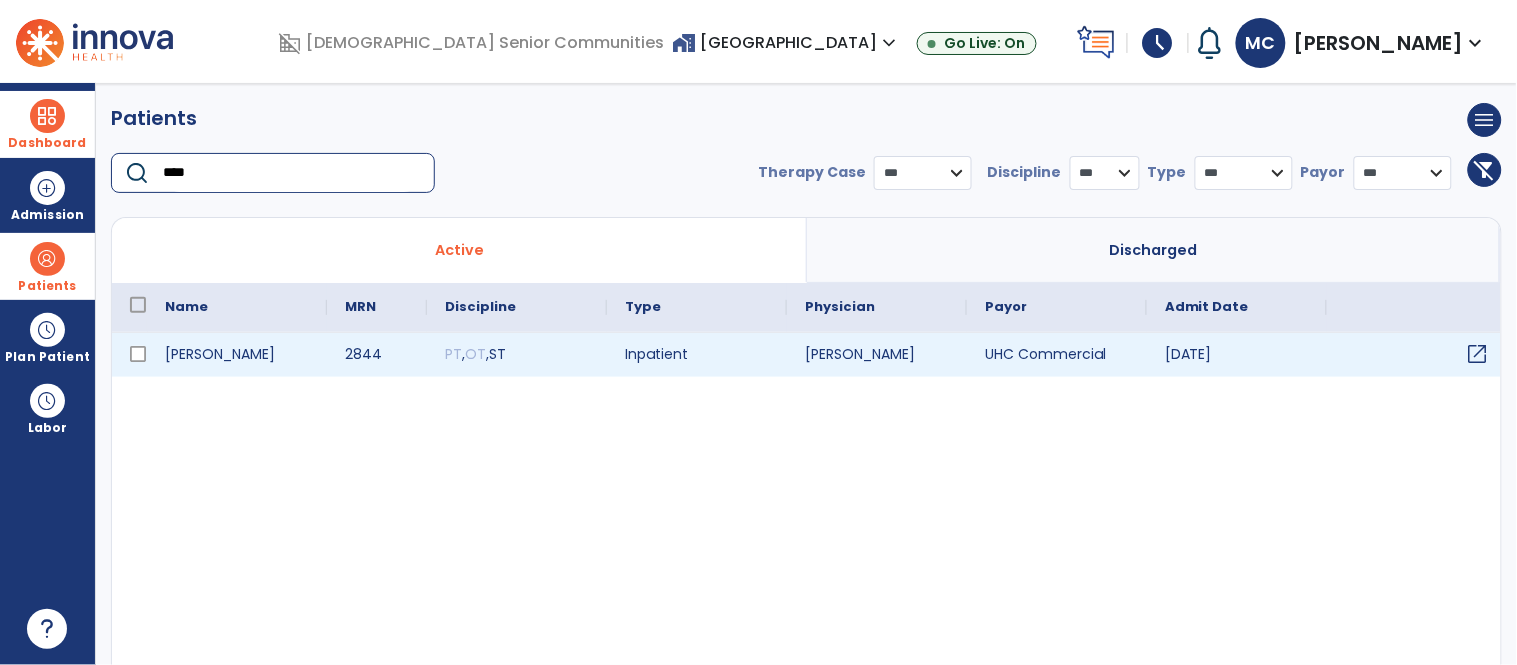 click on "open_in_new" at bounding box center [1478, 354] 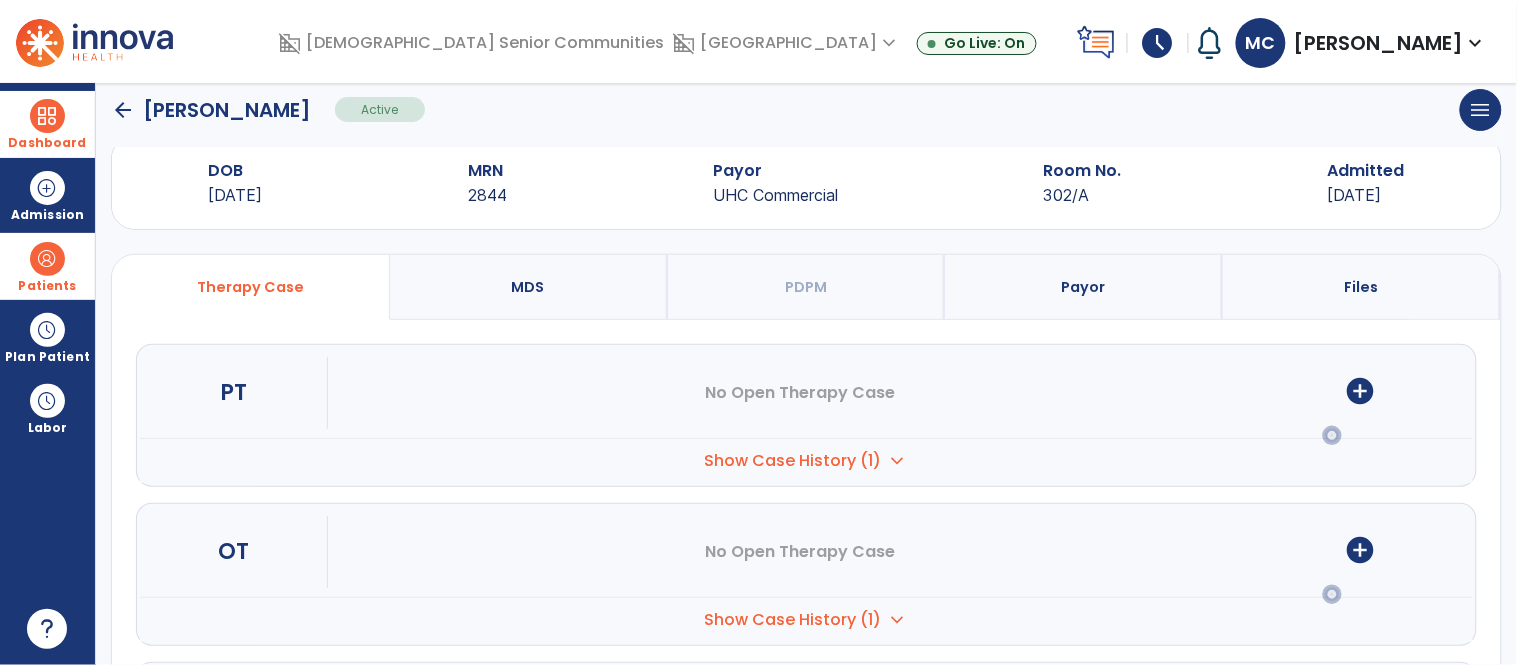 scroll, scrollTop: 186, scrollLeft: 0, axis: vertical 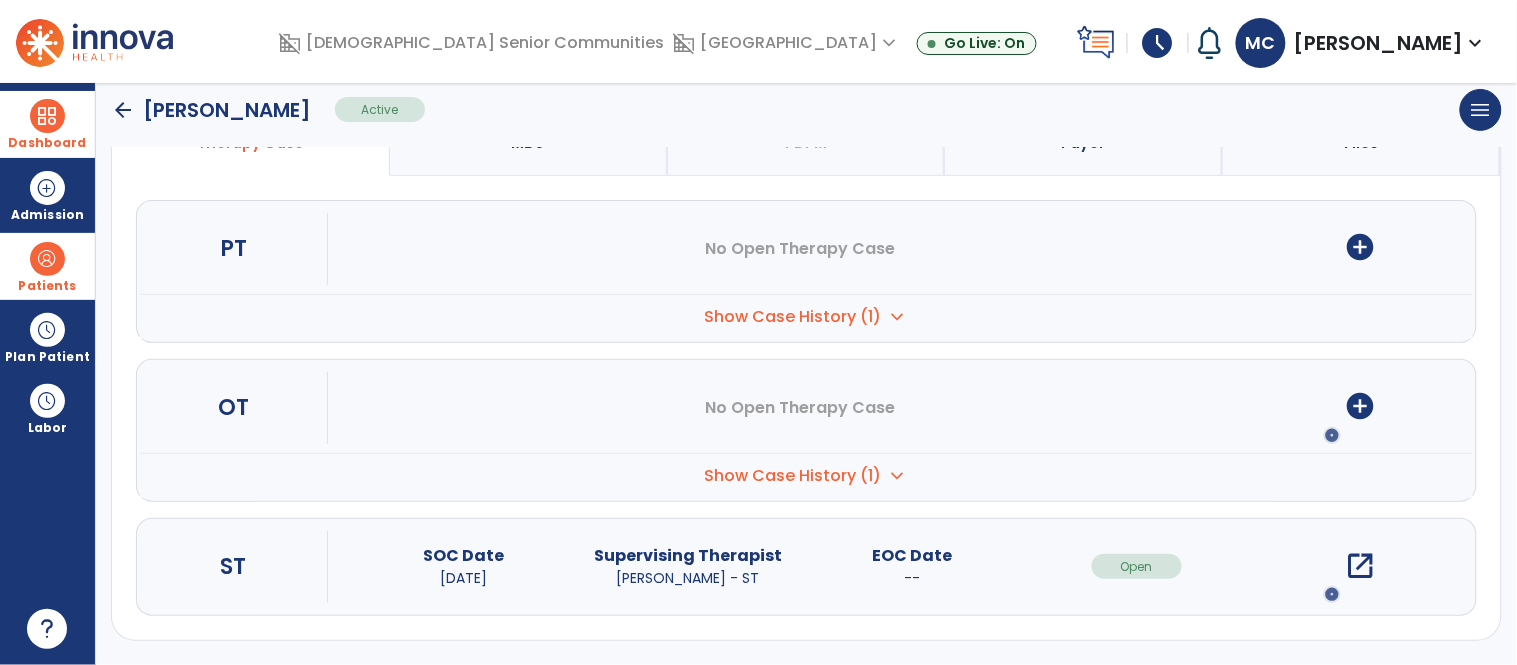 click on "open_in_new" at bounding box center [1361, 566] 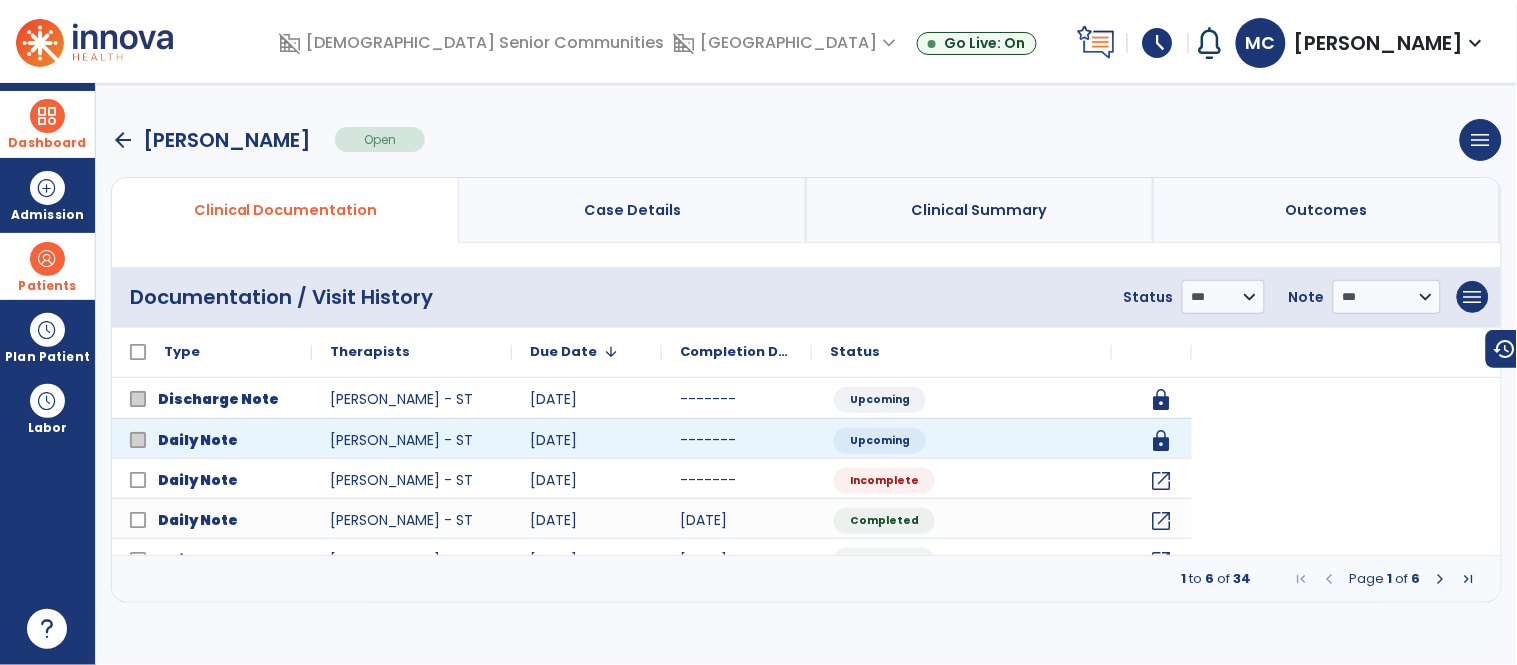 scroll, scrollTop: 0, scrollLeft: 0, axis: both 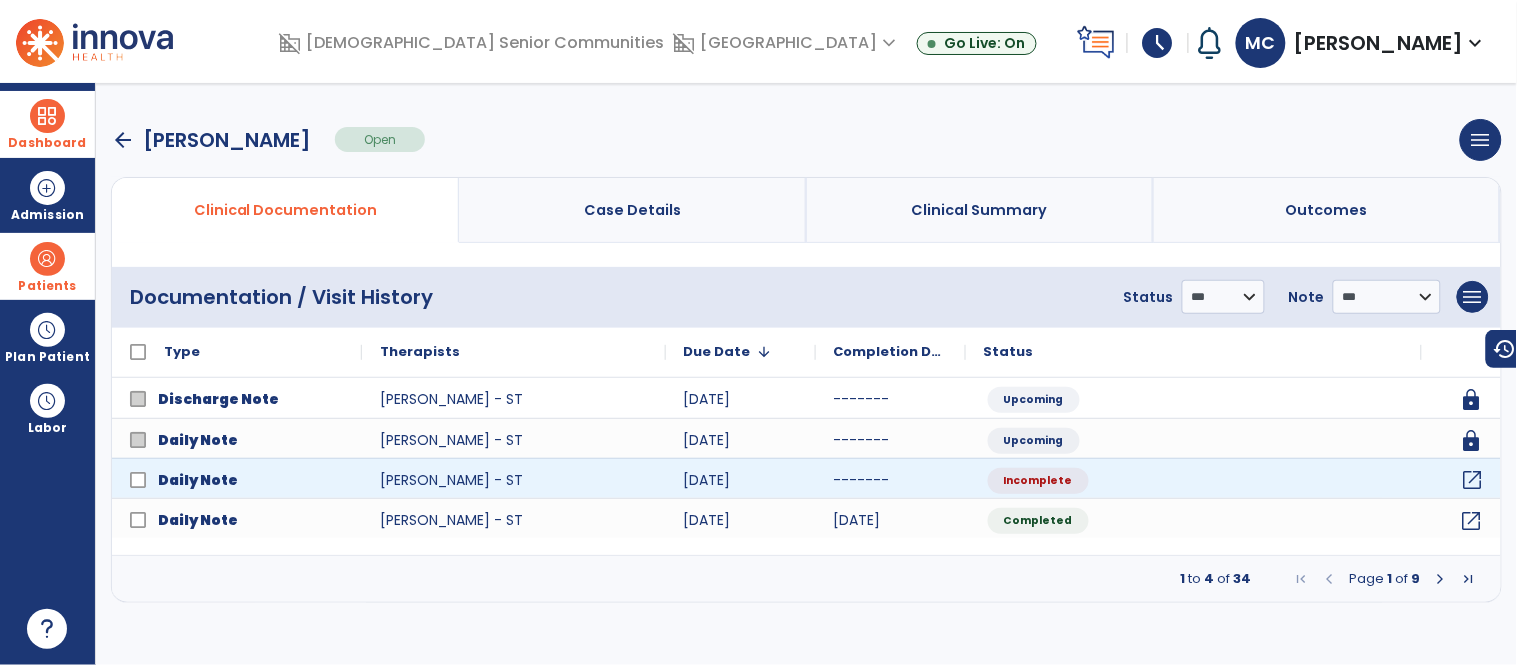 click on "open_in_new" 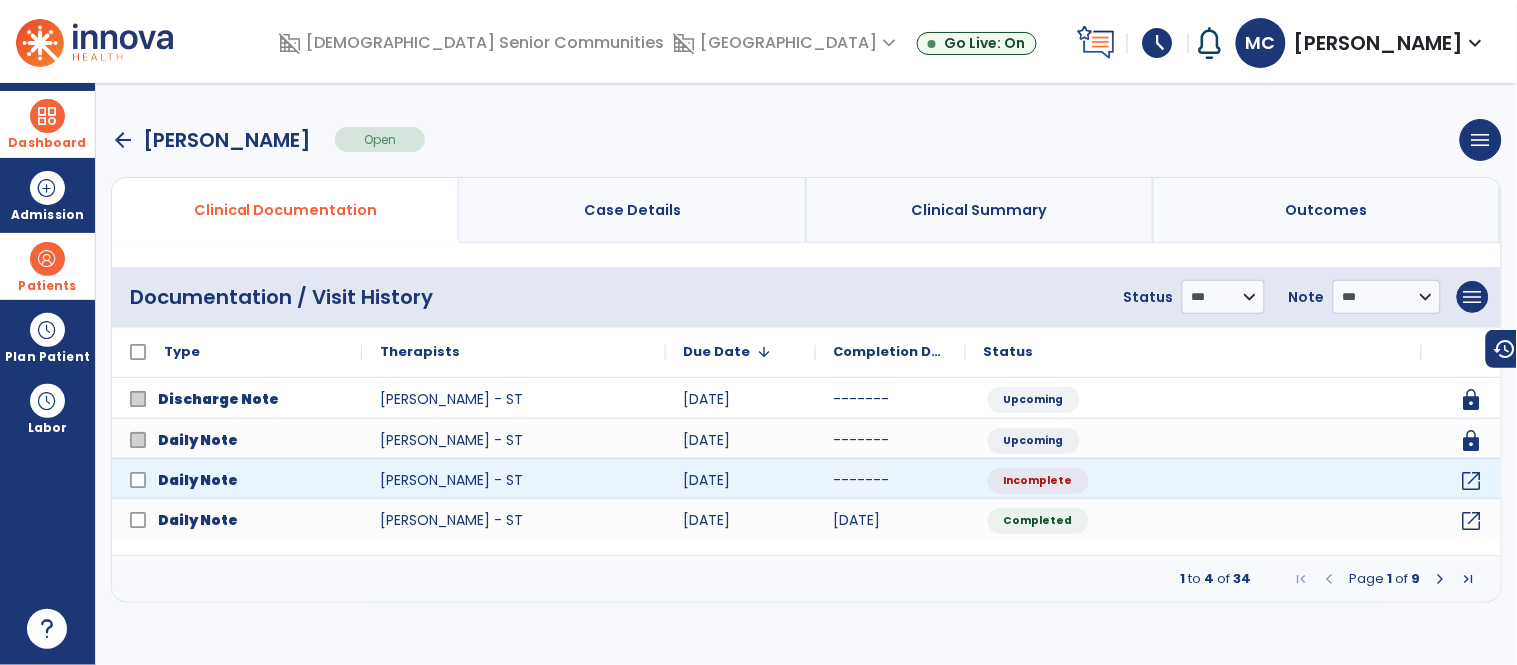 select on "*" 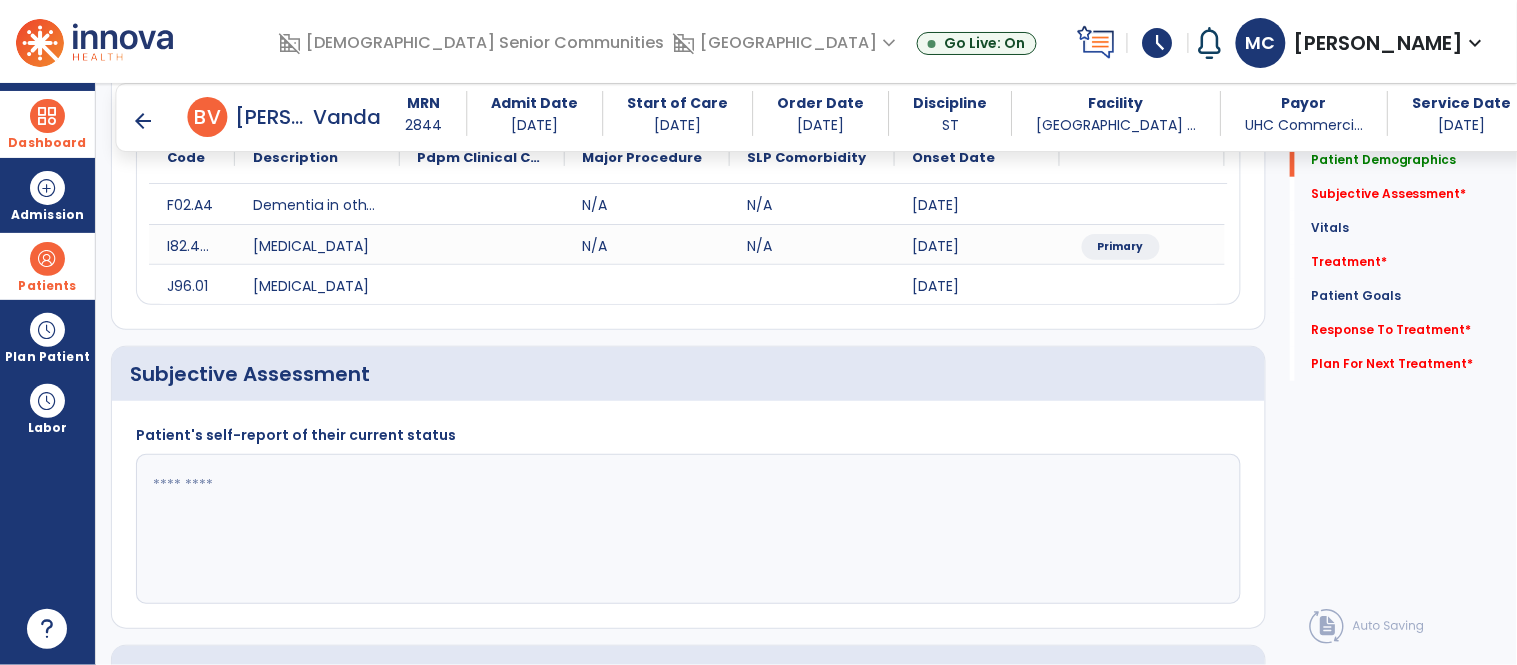 scroll, scrollTop: 318, scrollLeft: 0, axis: vertical 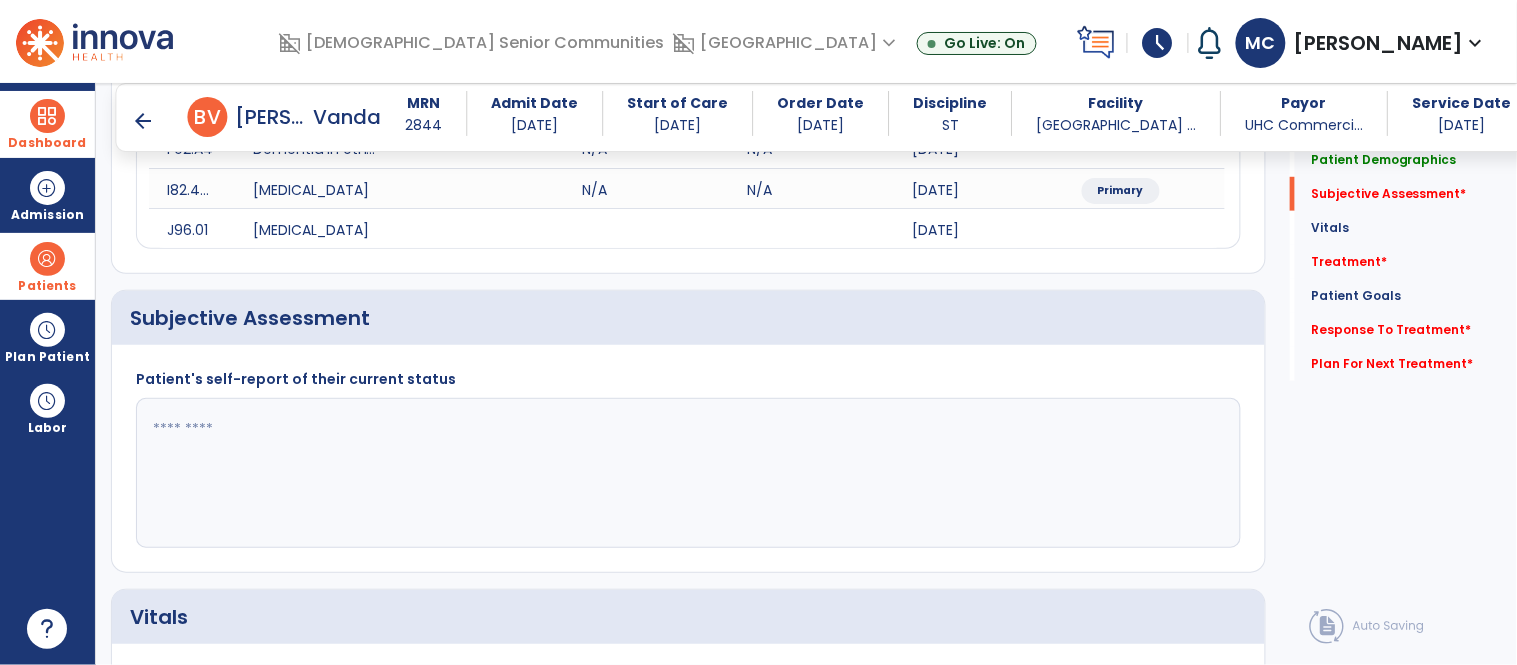 click 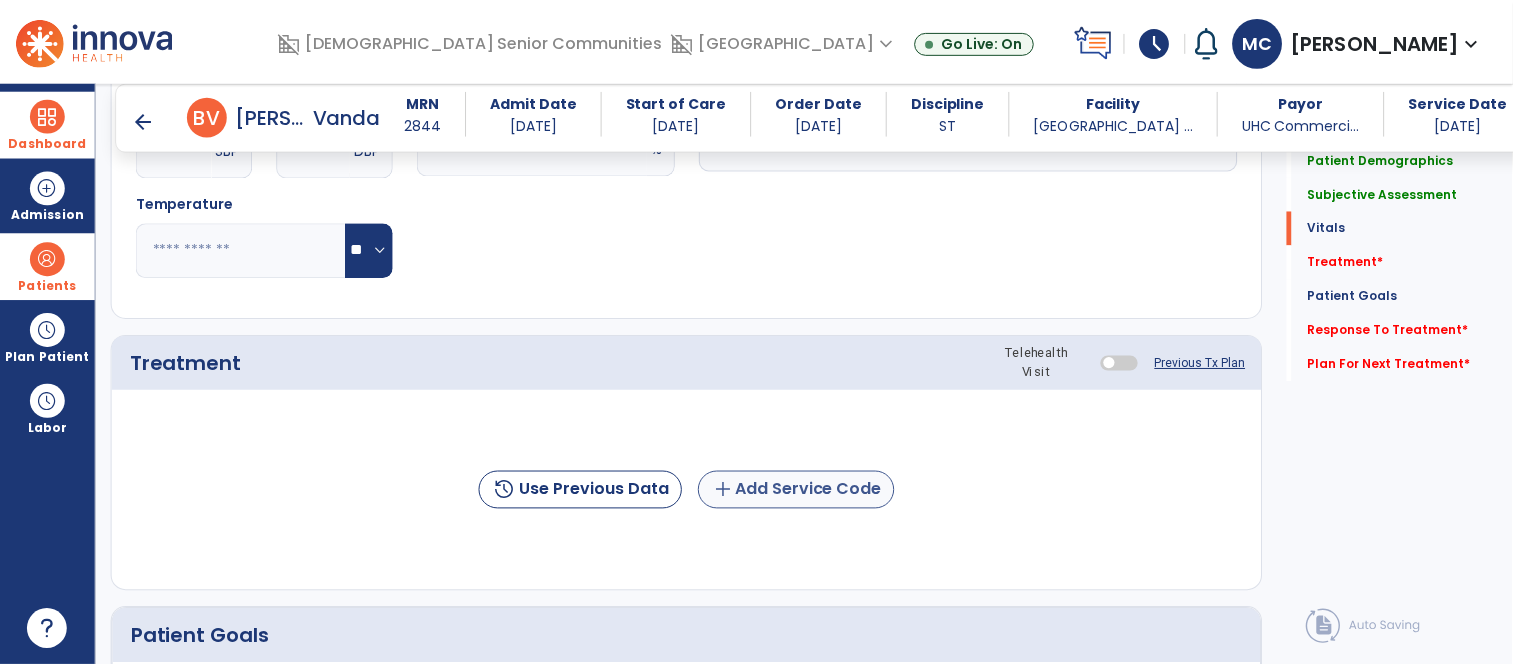 scroll, scrollTop: 978, scrollLeft: 0, axis: vertical 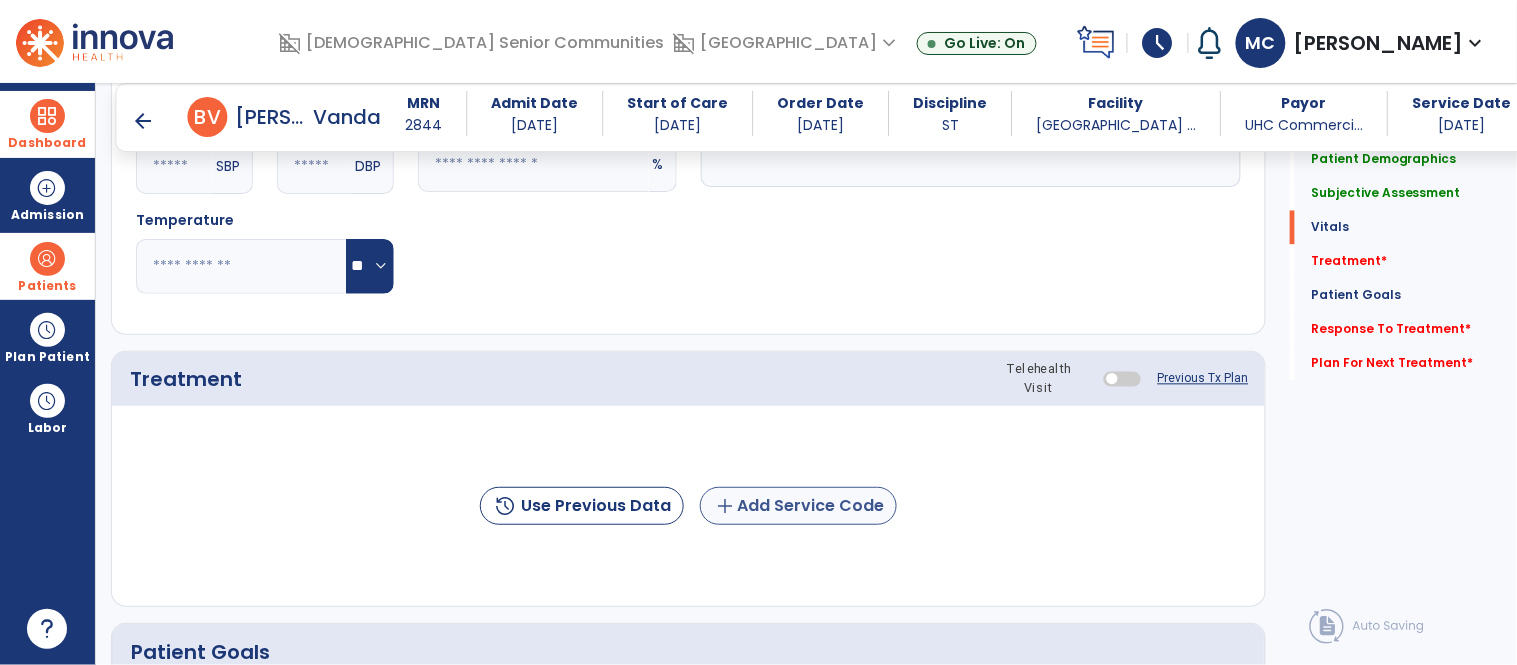 type on "*****" 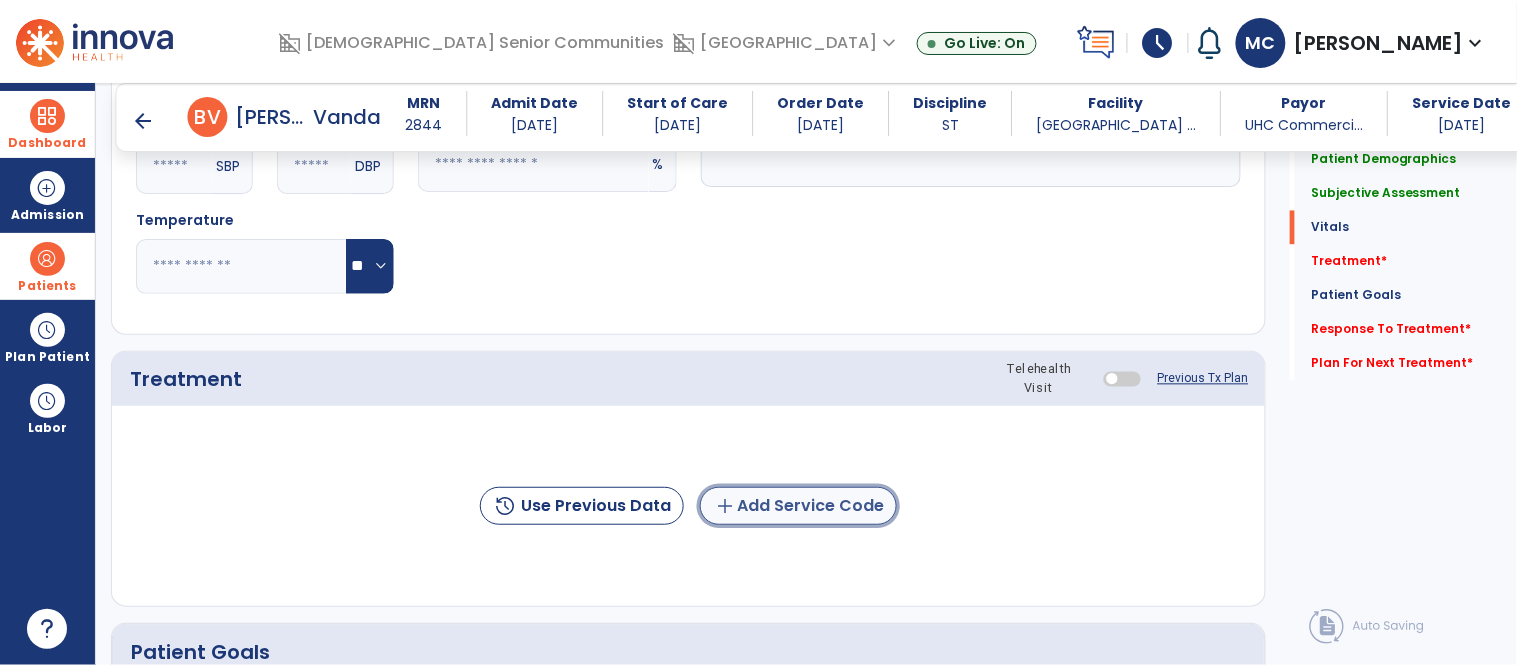 click on "add  Add Service Code" 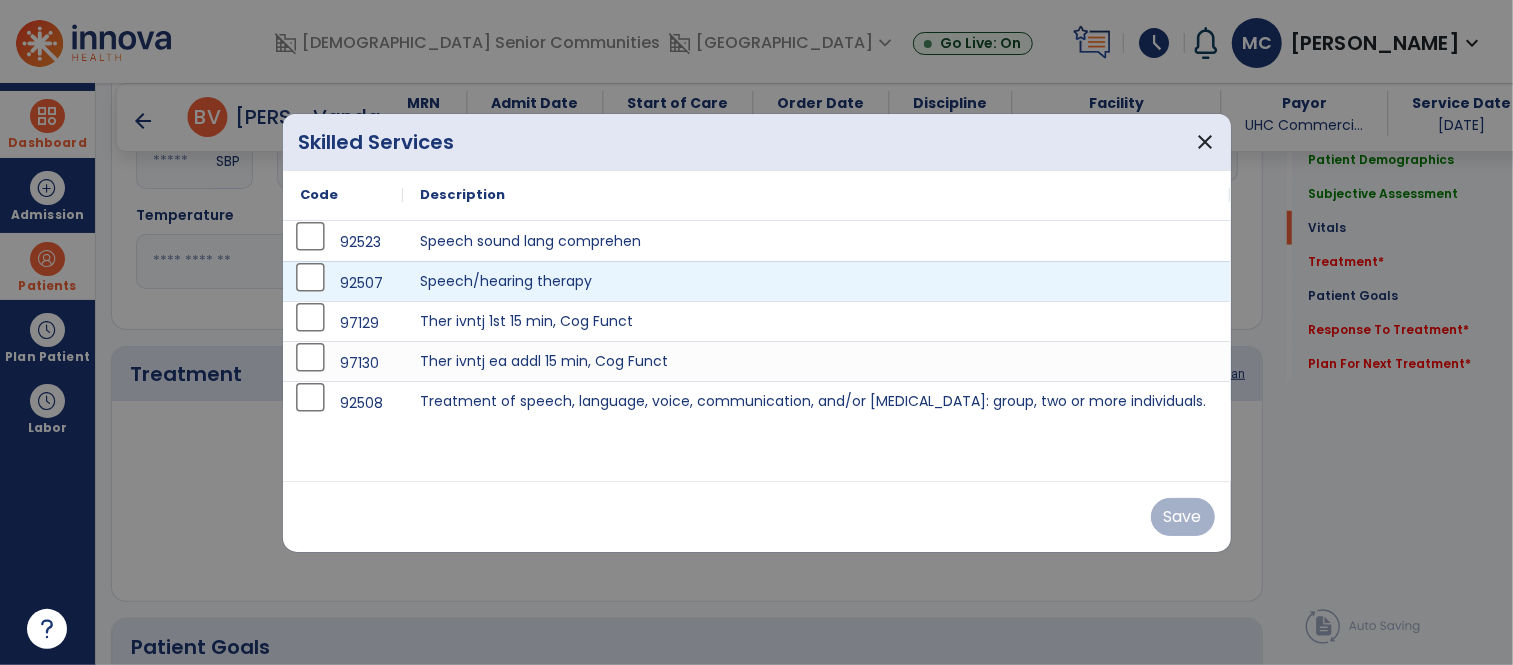 scroll, scrollTop: 978, scrollLeft: 0, axis: vertical 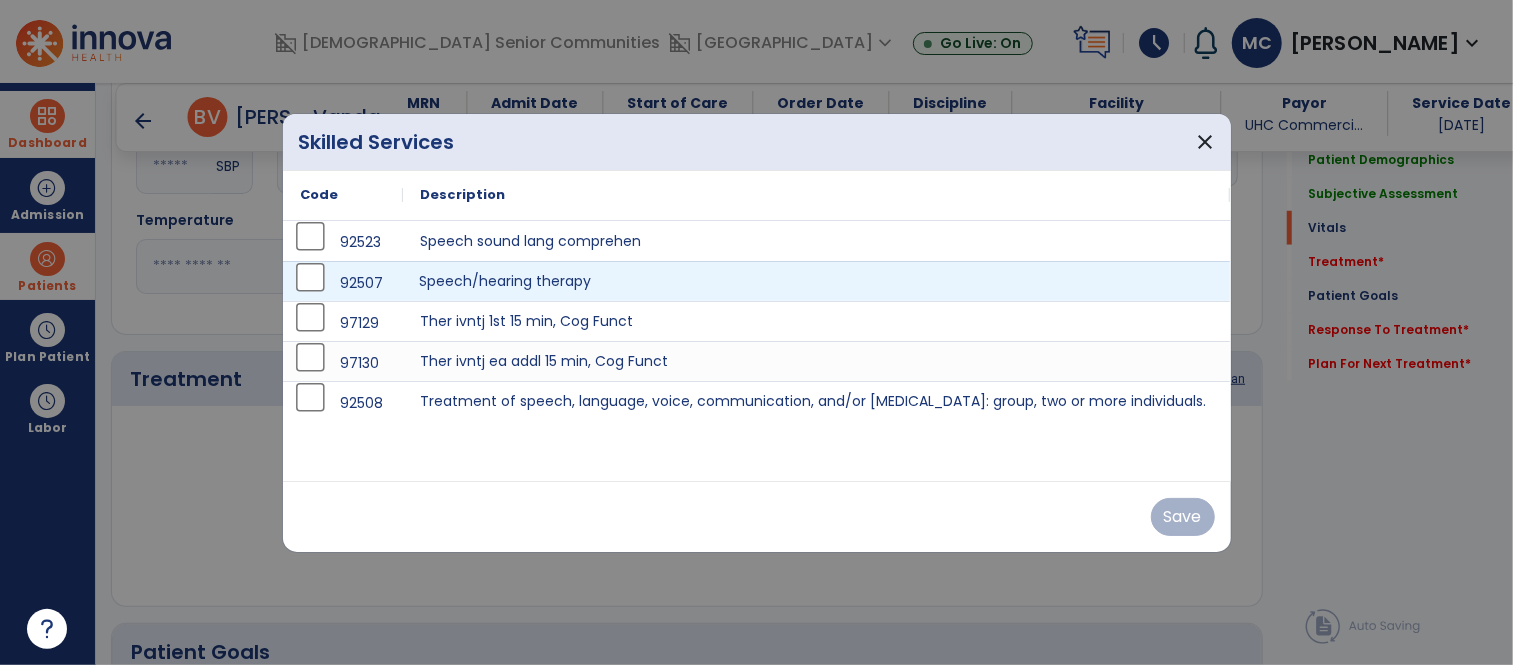 click on "Speech/hearing therapy" at bounding box center (817, 281) 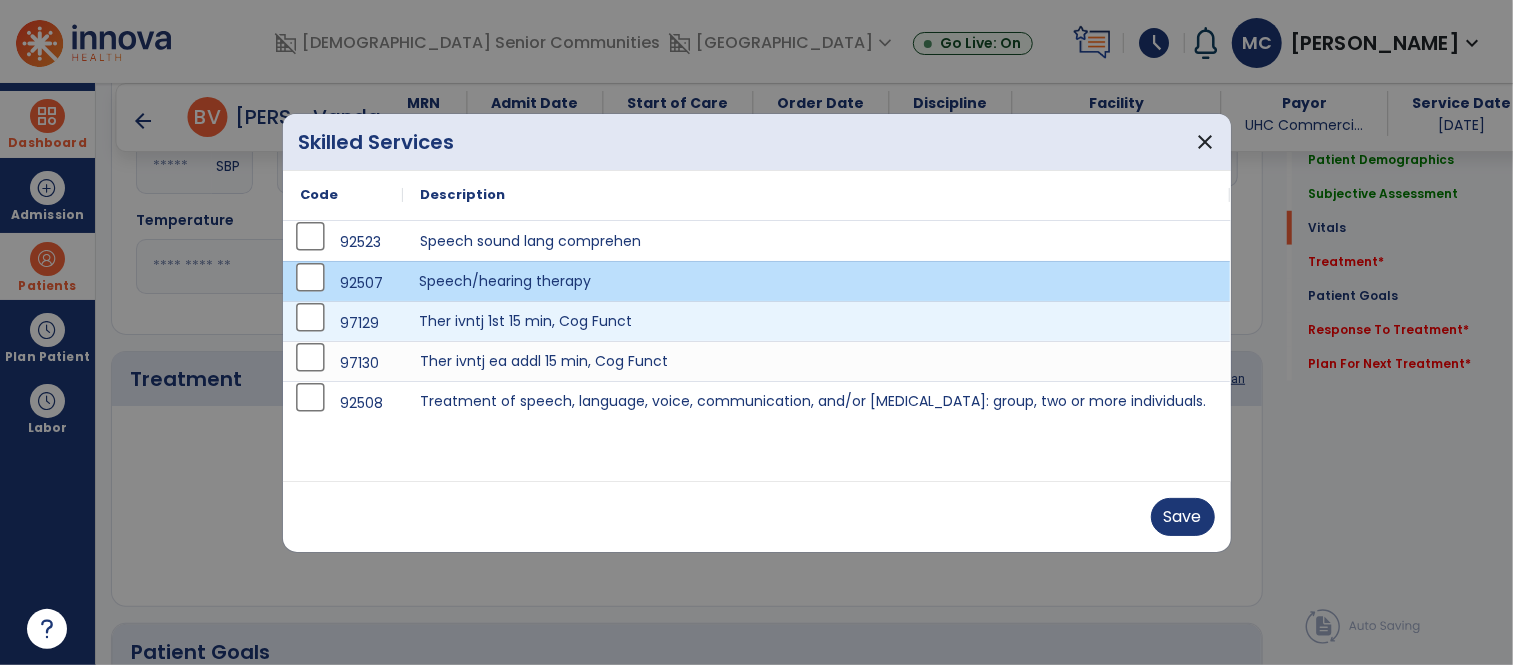 click on "Ther ivntj 1st 15 min, Cog Funct" at bounding box center [817, 321] 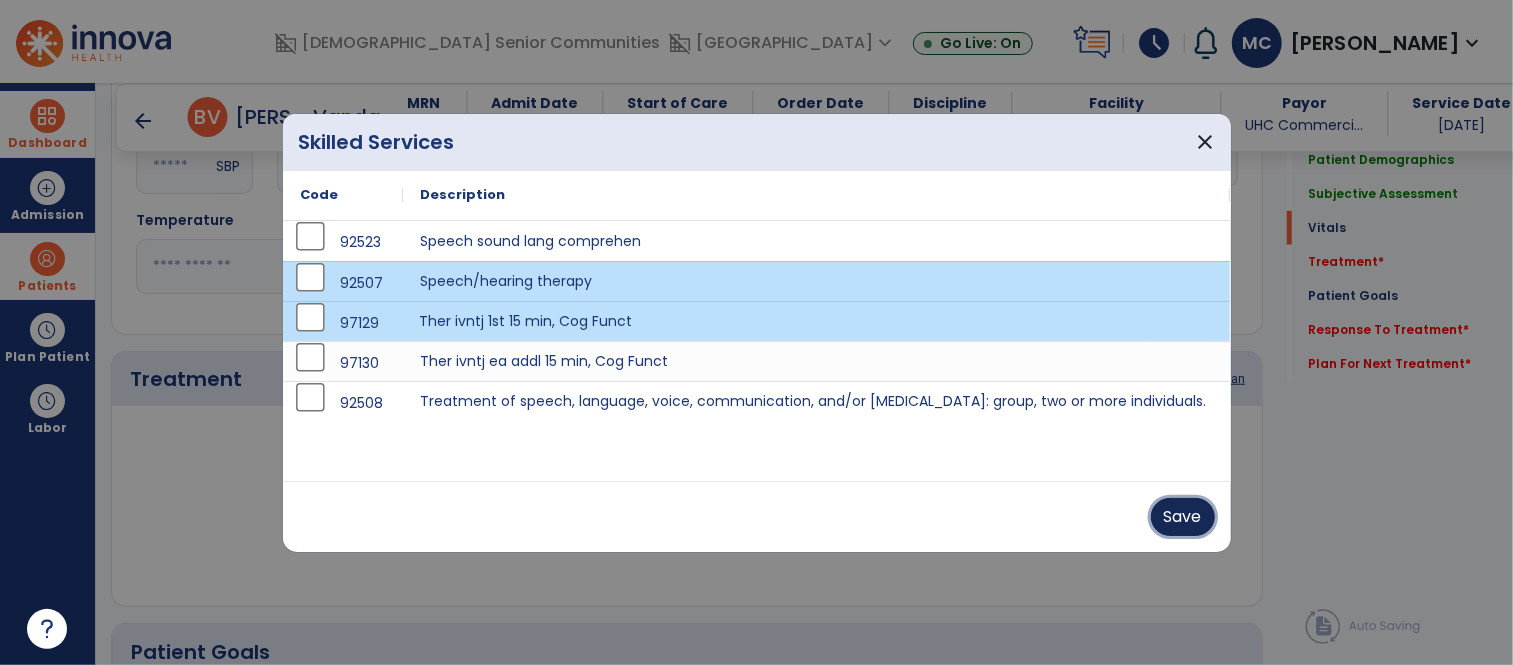 click on "Save" at bounding box center (1183, 517) 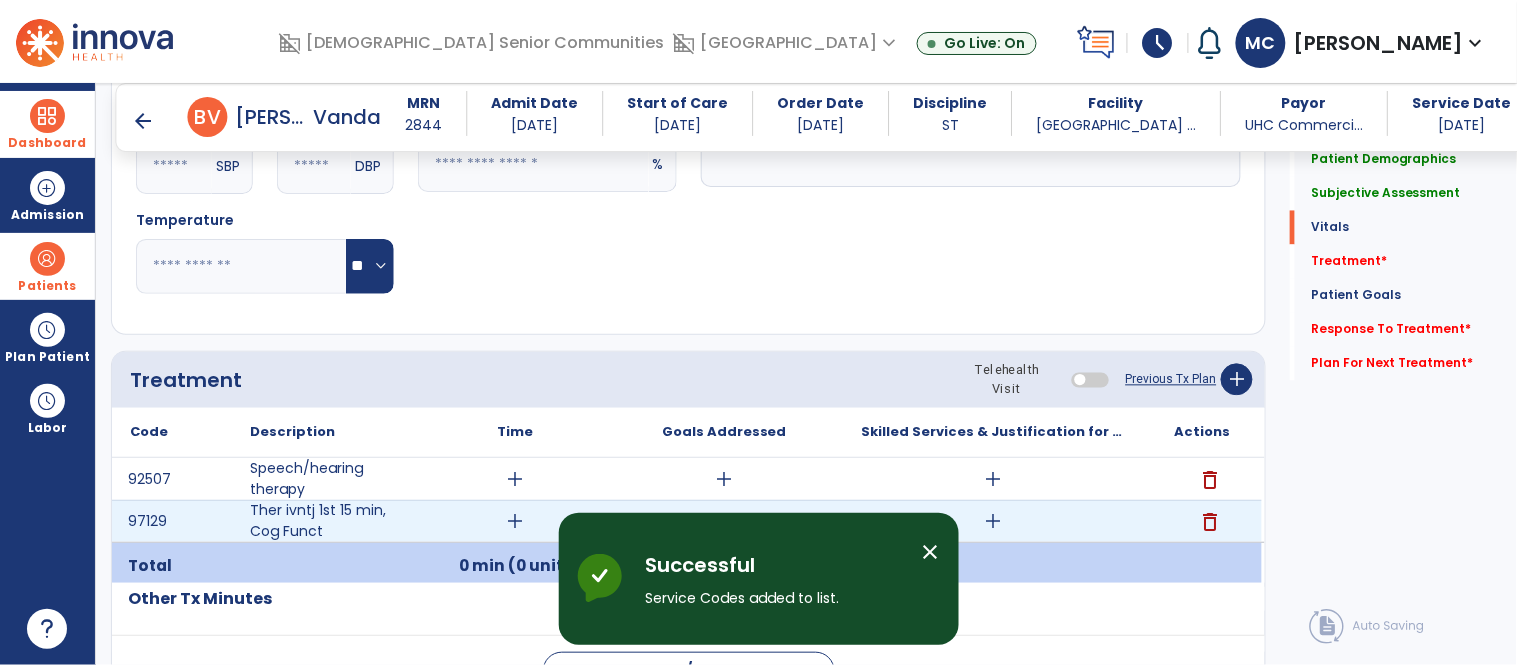 click on "add" at bounding box center (993, 521) 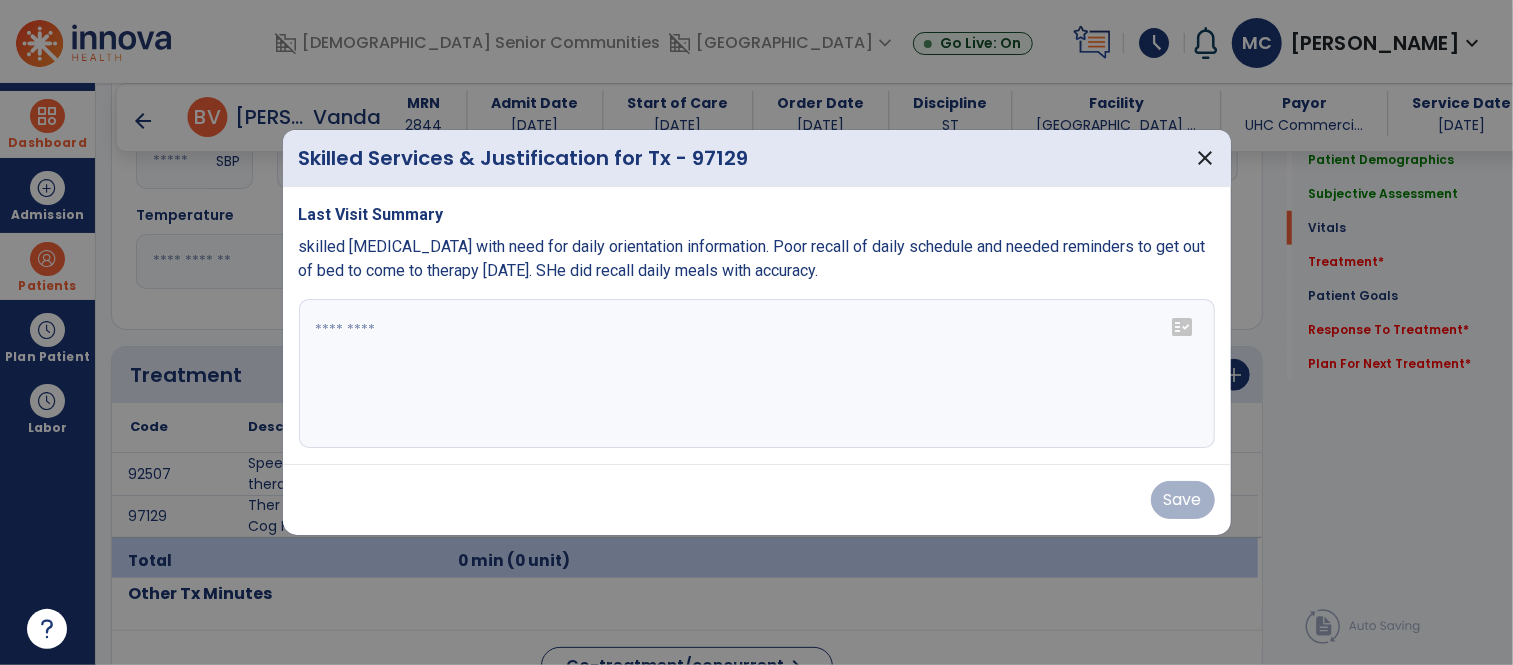 scroll, scrollTop: 978, scrollLeft: 0, axis: vertical 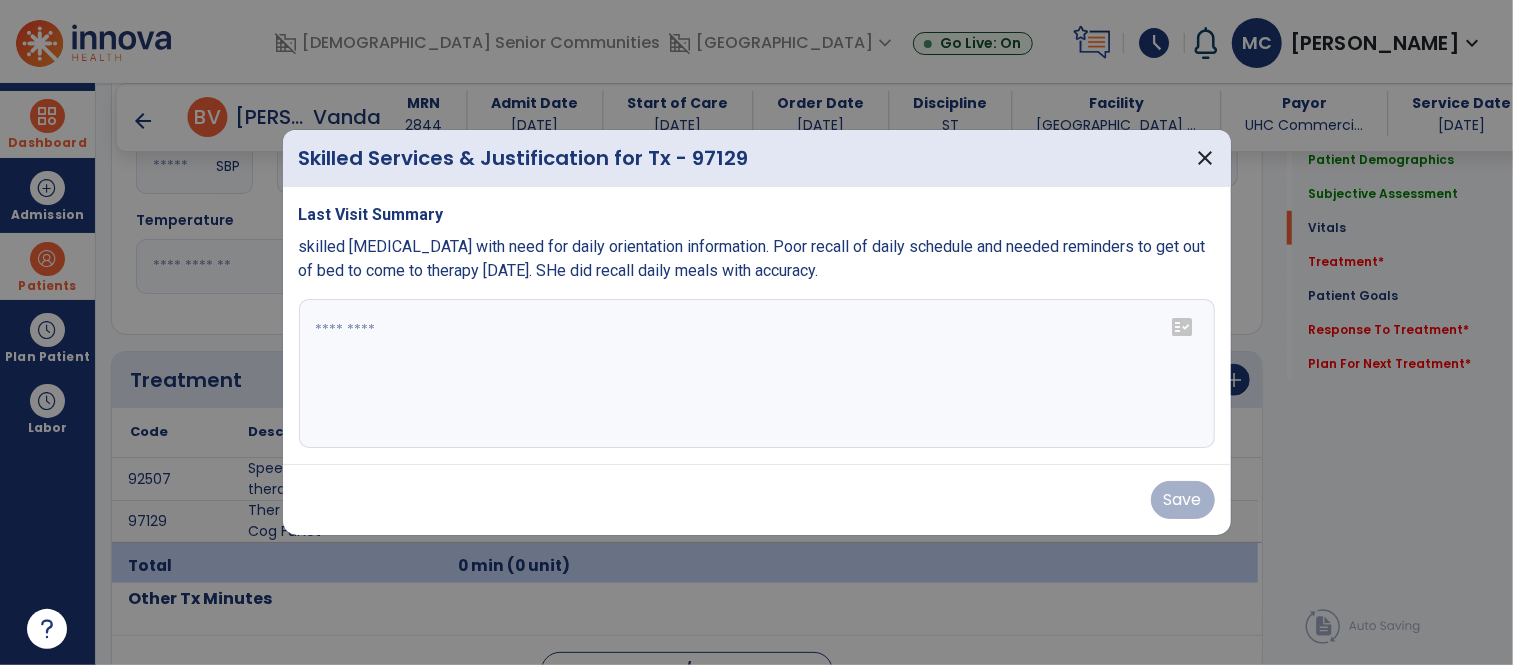 click at bounding box center [757, 374] 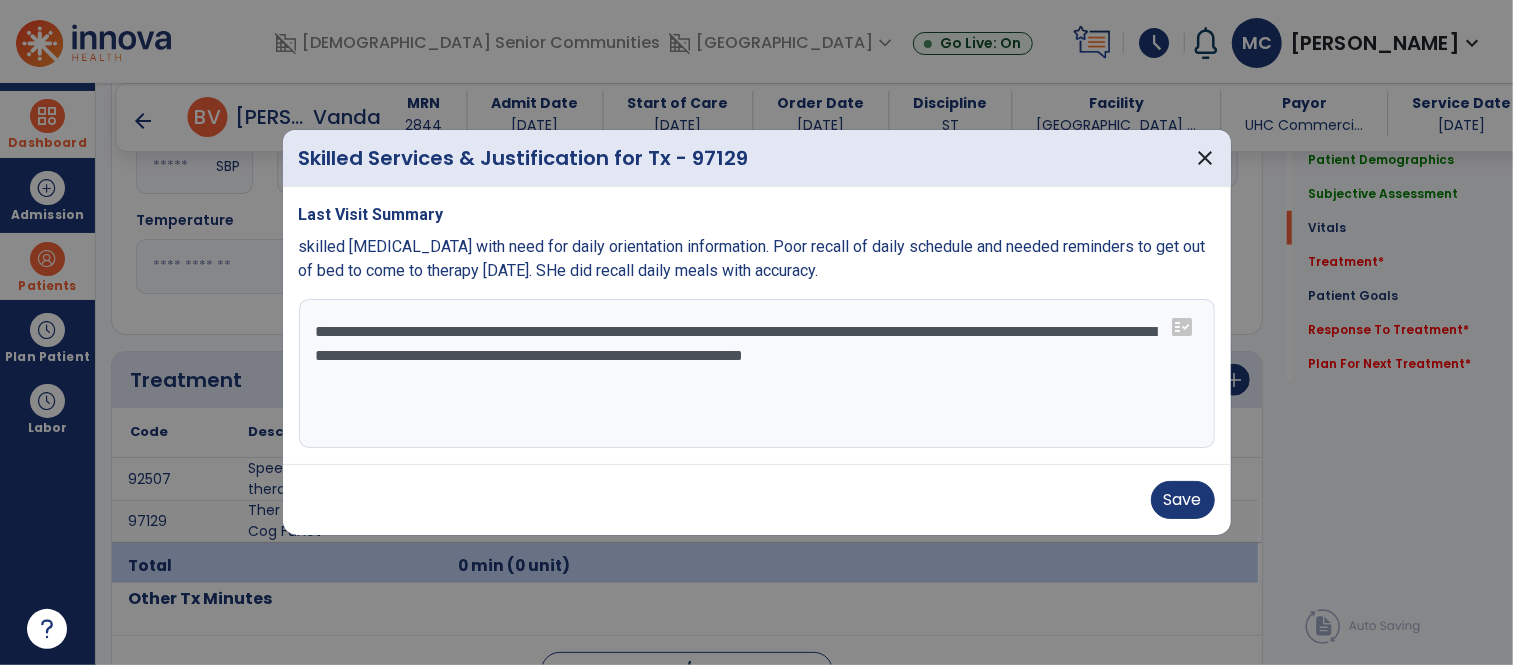 click on "**********" at bounding box center (757, 374) 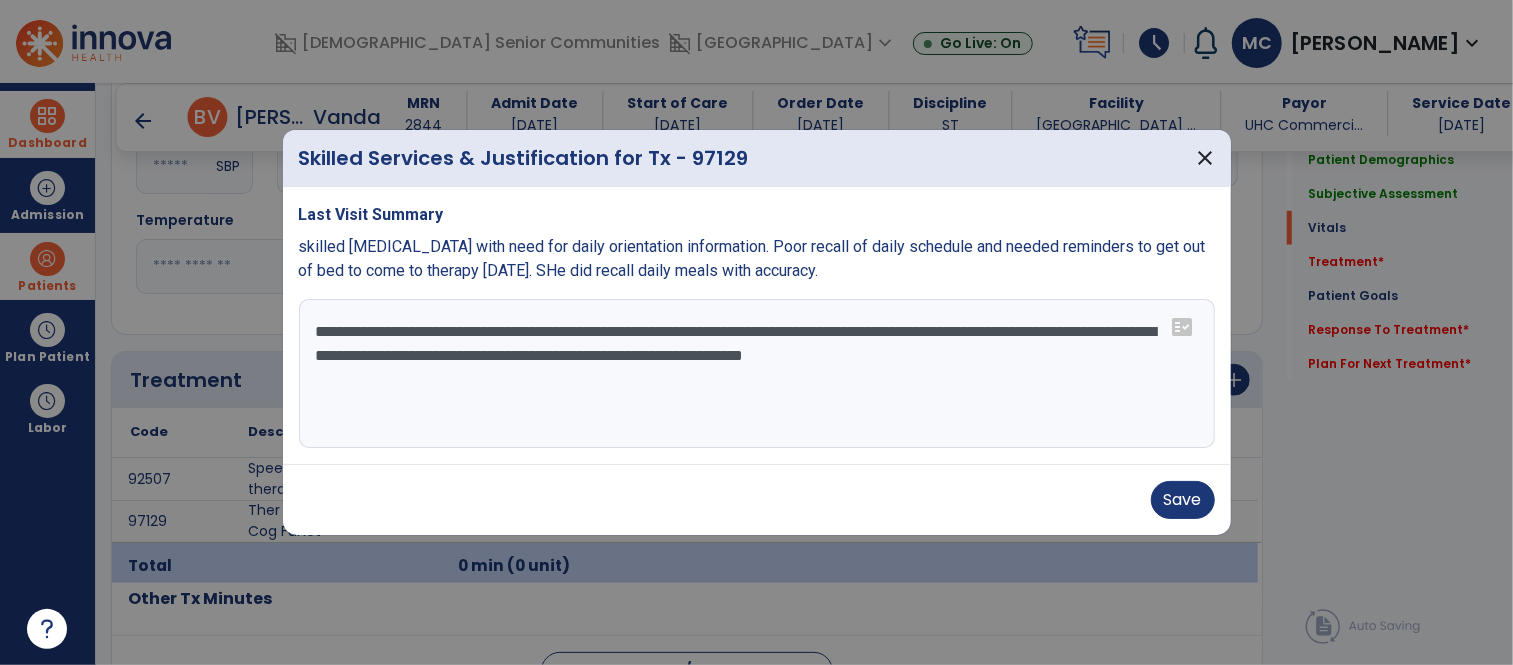 click on "**********" at bounding box center [757, 374] 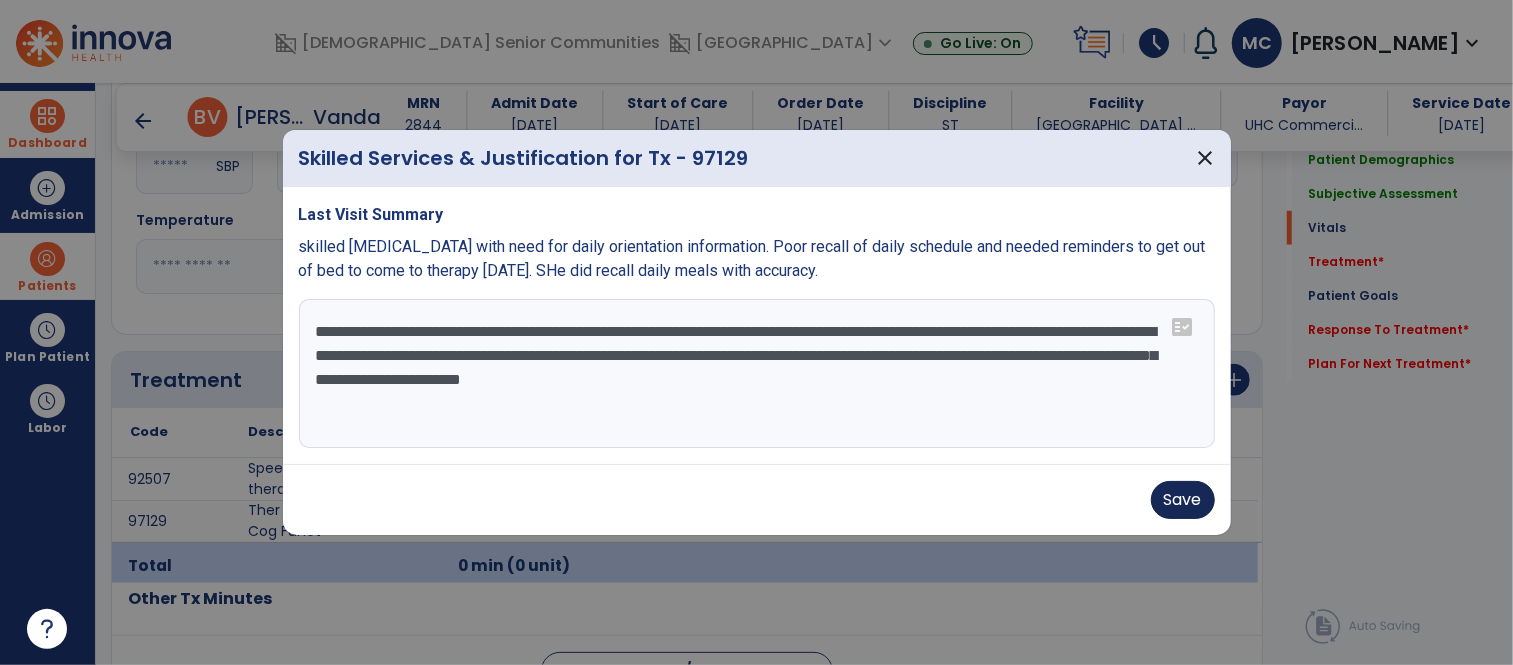 type on "**********" 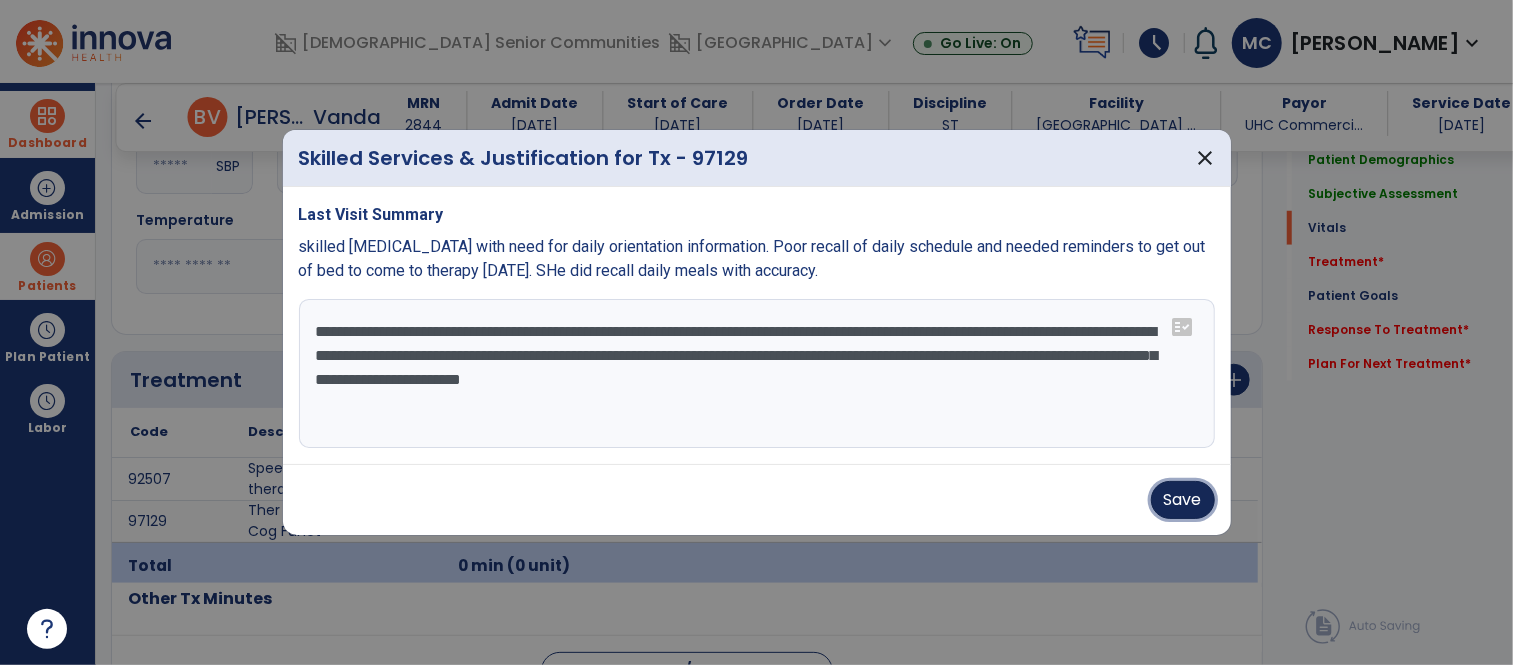 click on "Save" at bounding box center (1183, 500) 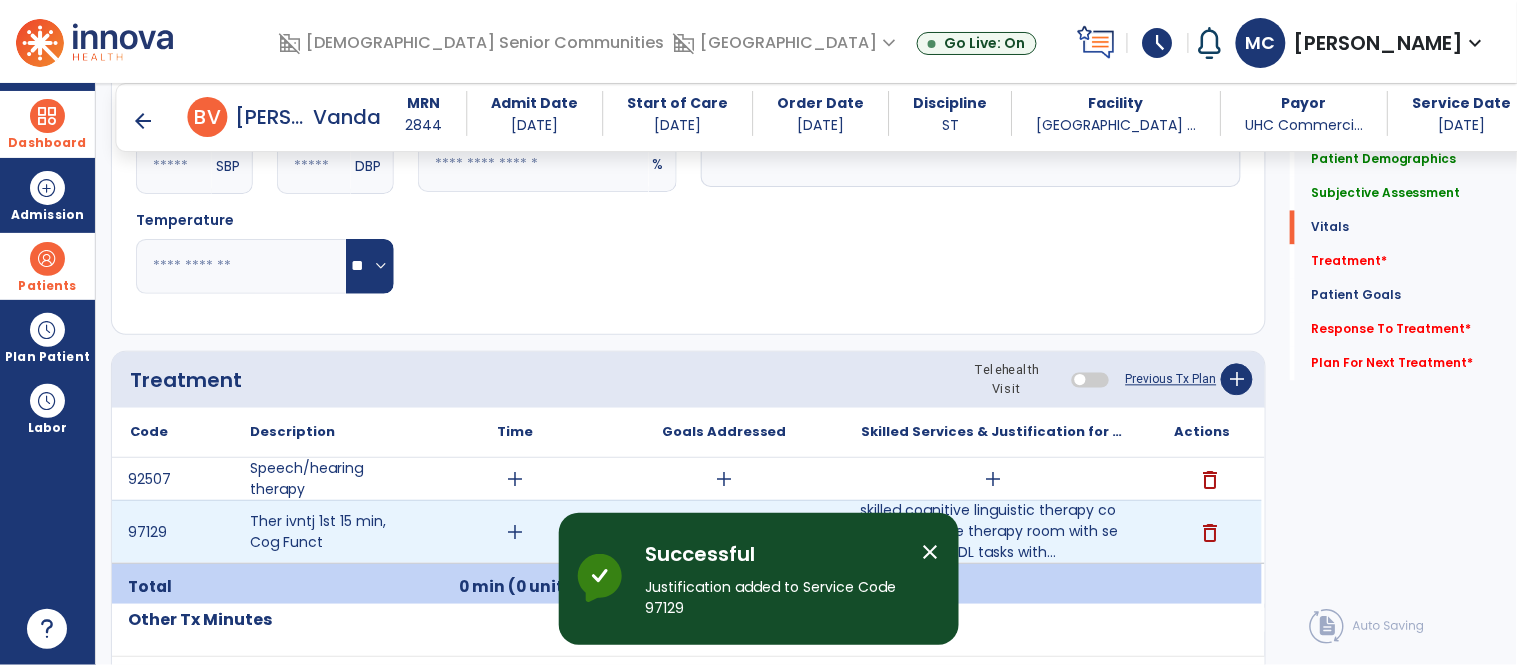 click on "add" at bounding box center [515, 532] 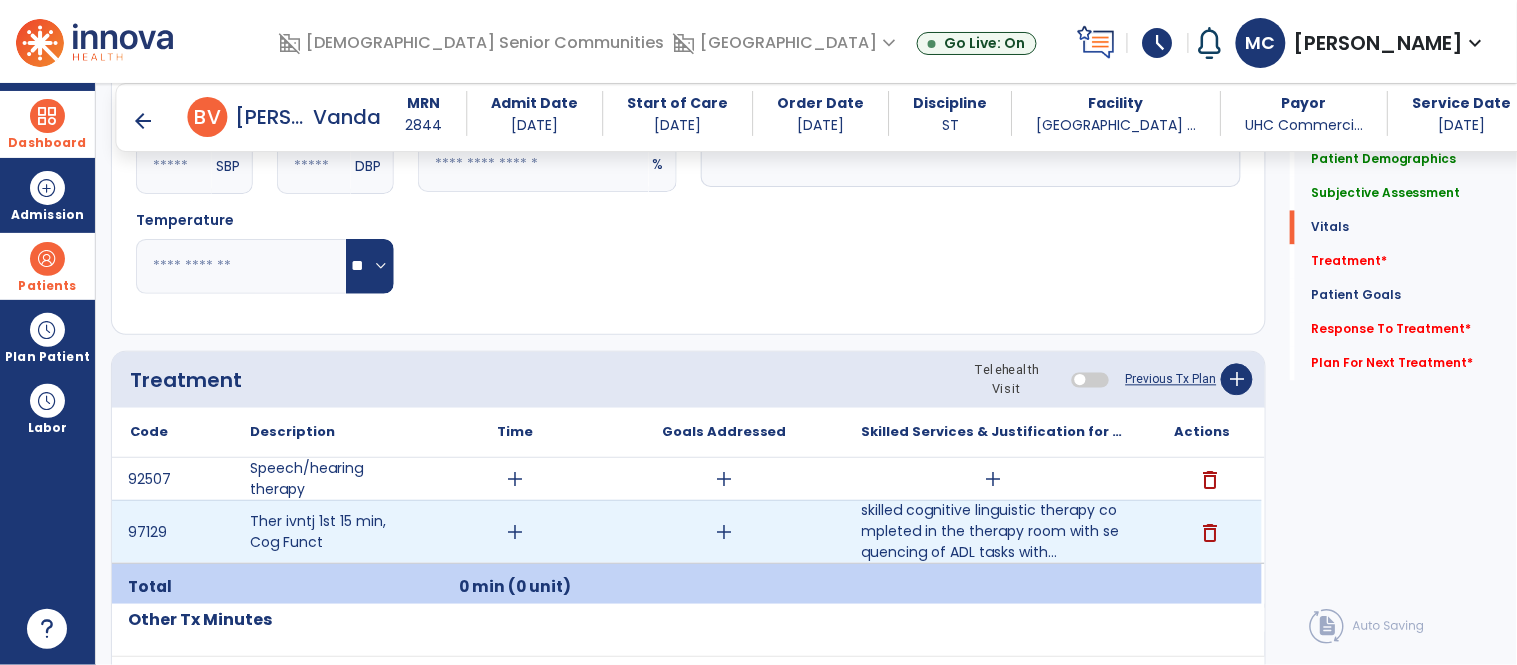 click on "add" at bounding box center (515, 532) 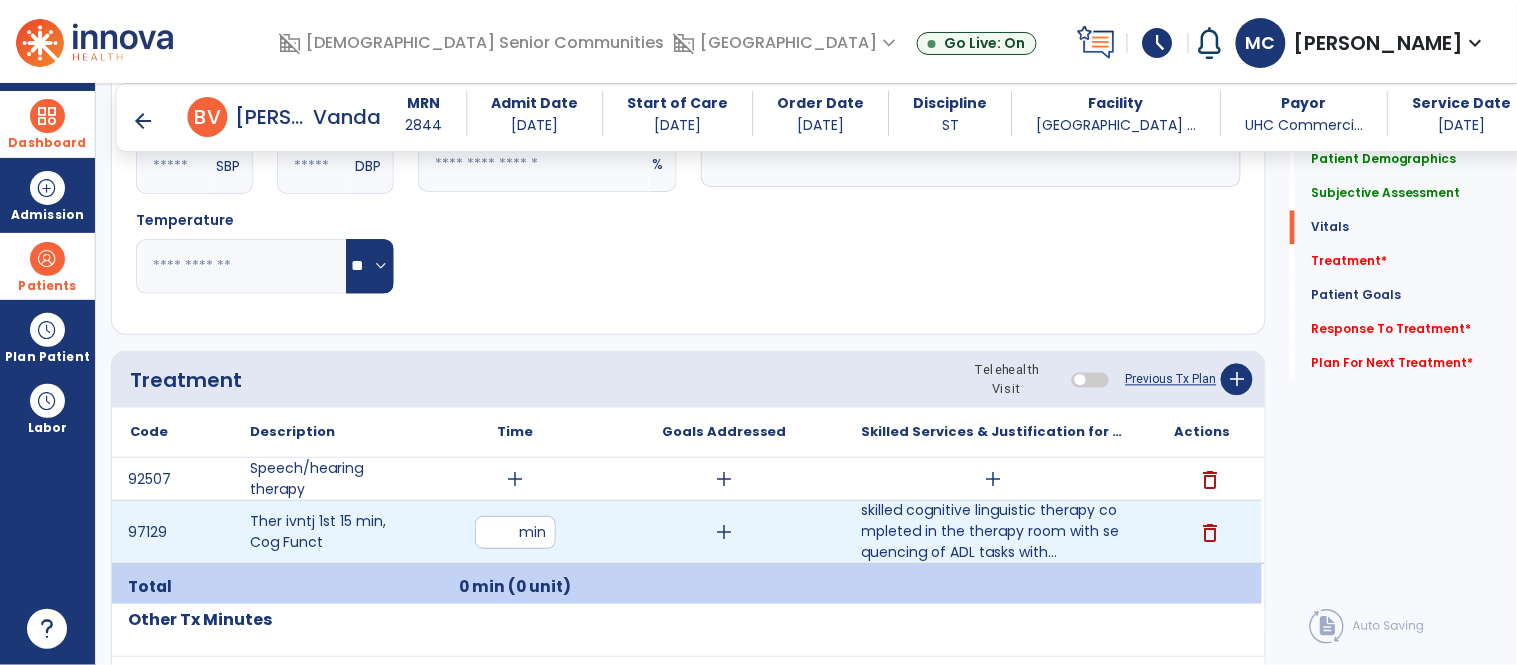 type on "**" 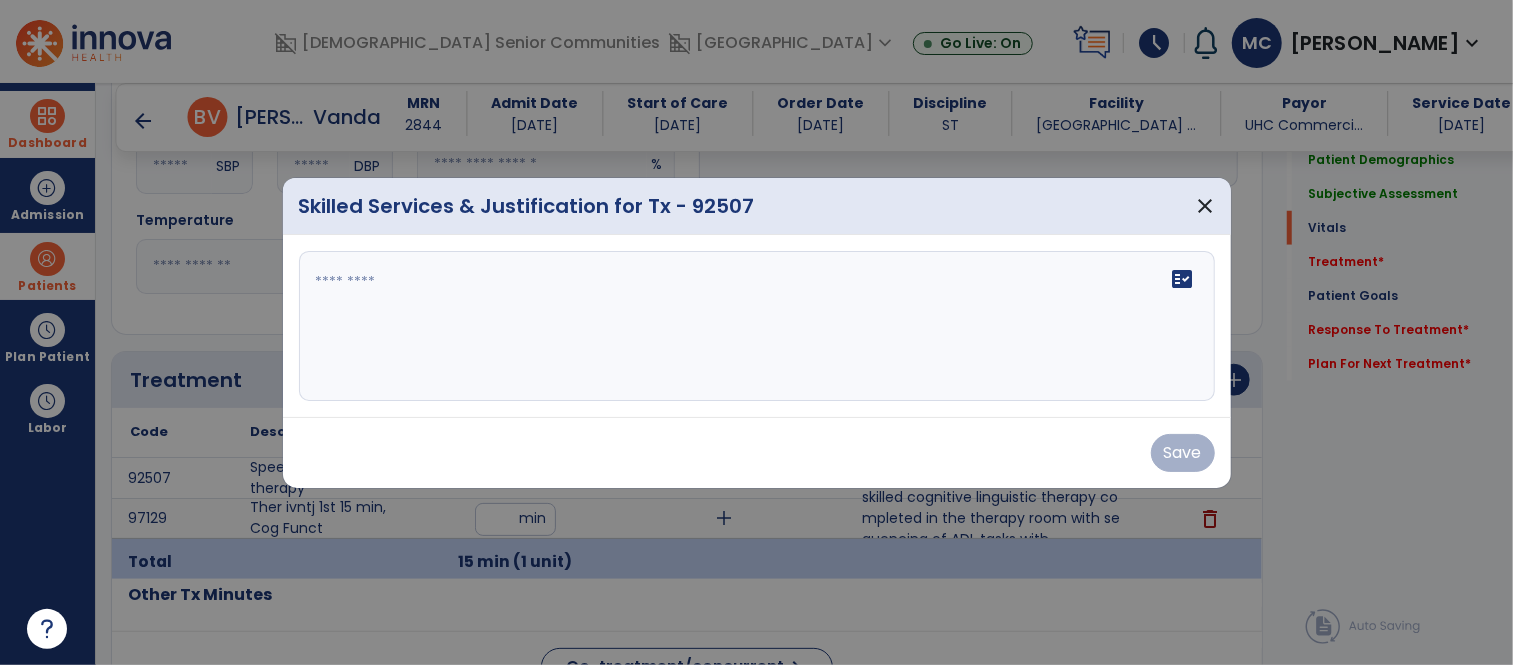 click on "Save" at bounding box center [757, 452] 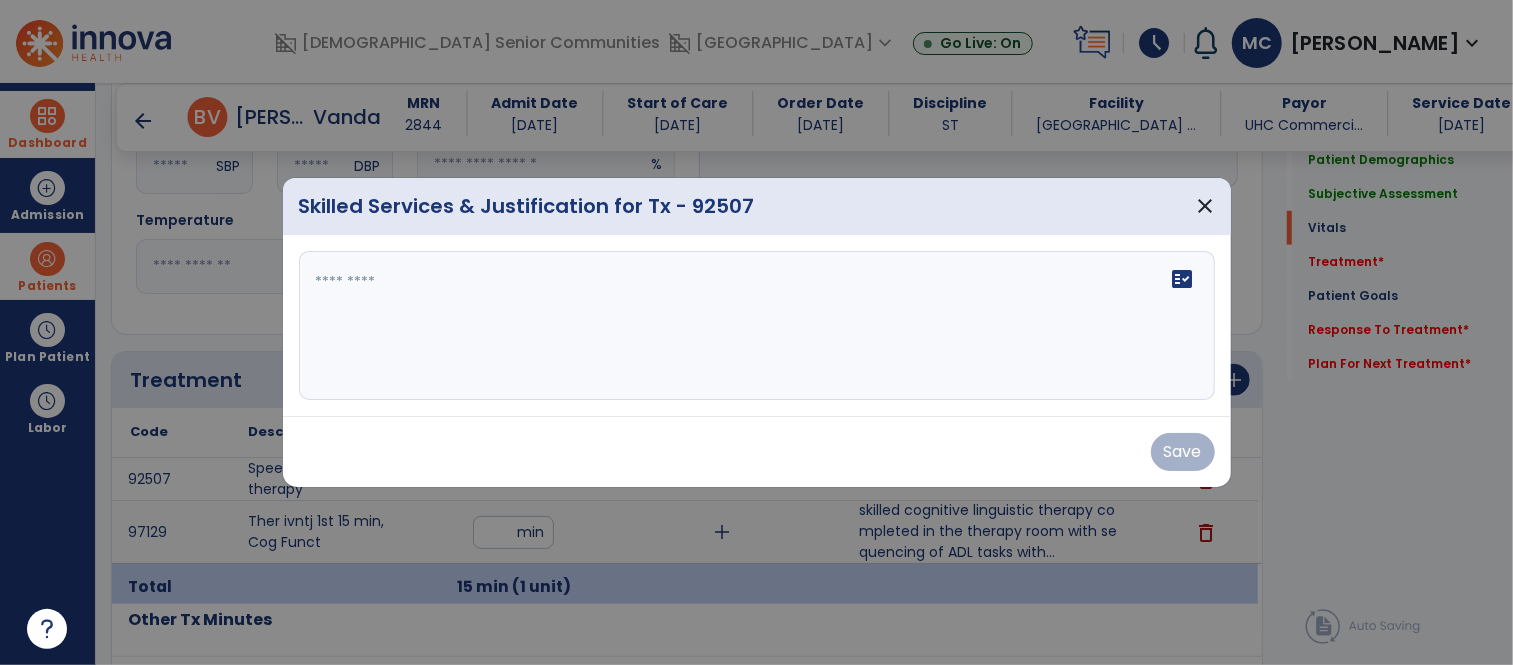 click on "fact_check" at bounding box center (757, 326) 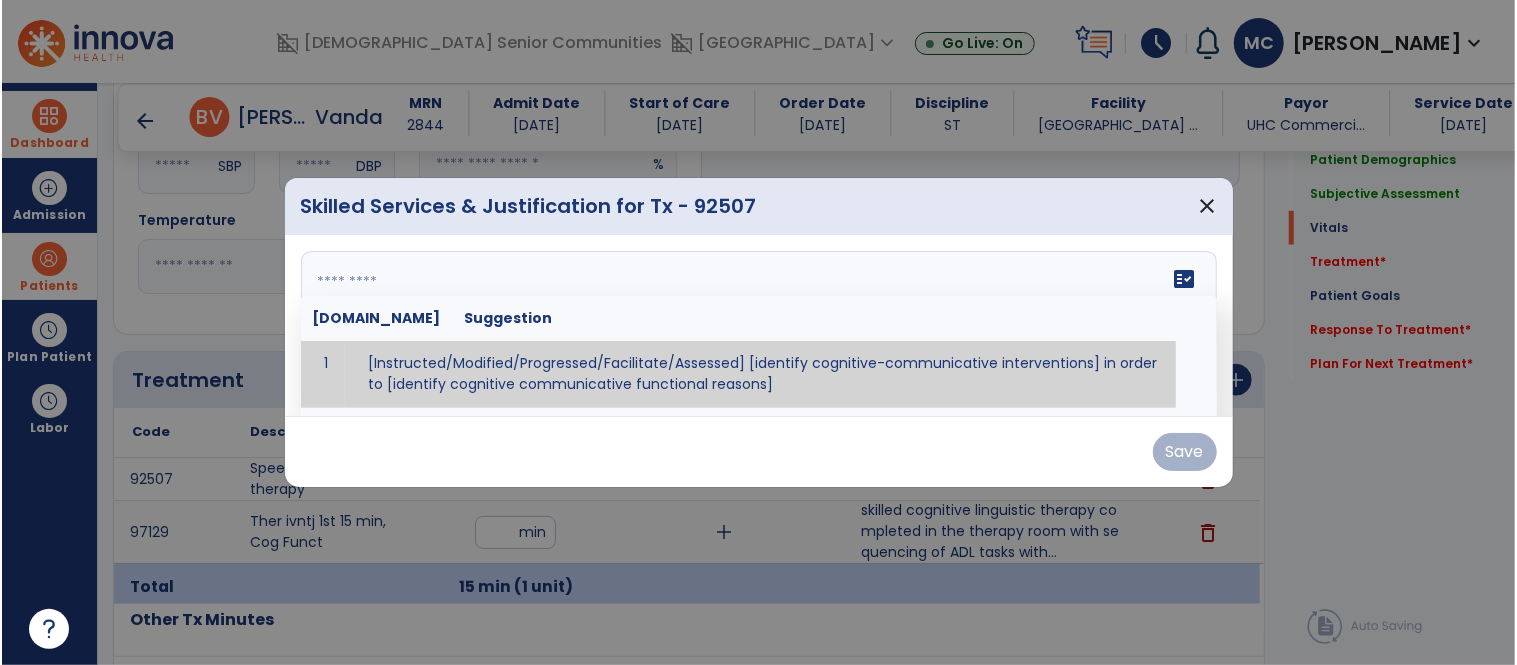 scroll, scrollTop: 978, scrollLeft: 0, axis: vertical 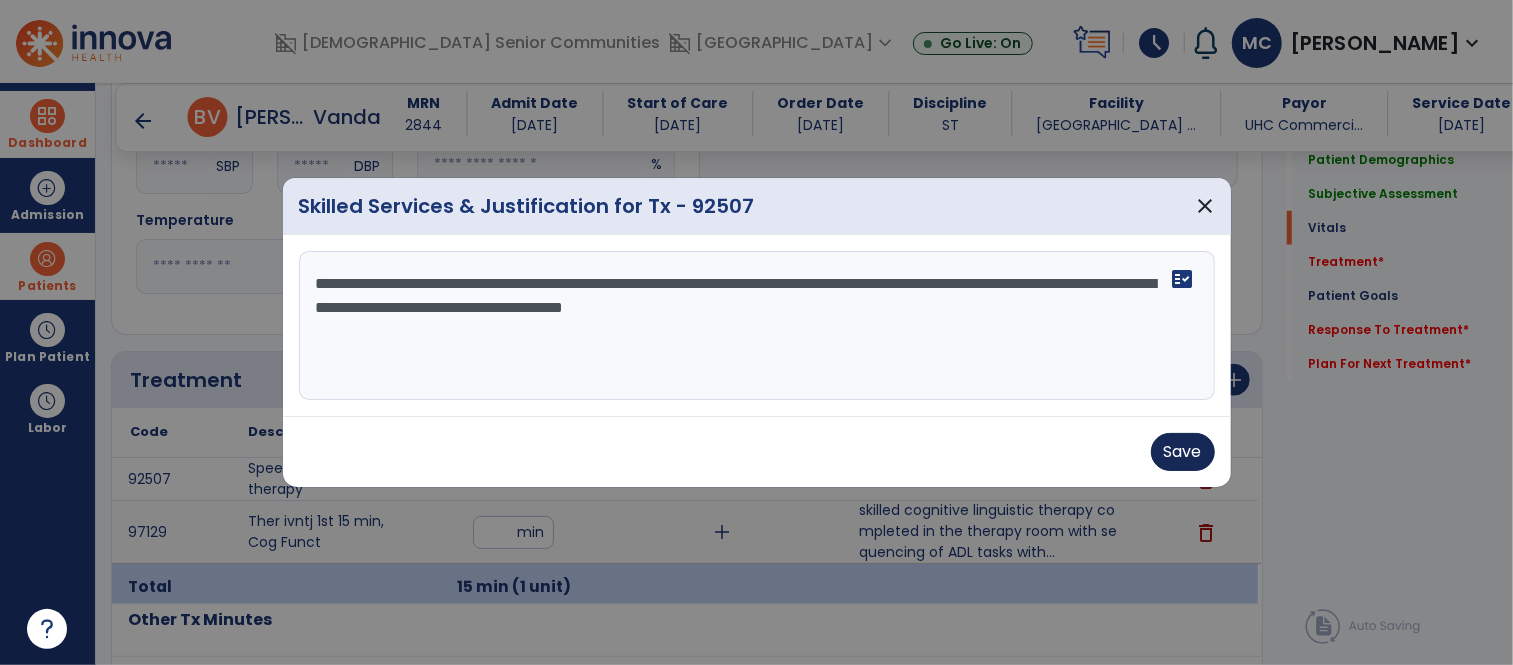 type on "**********" 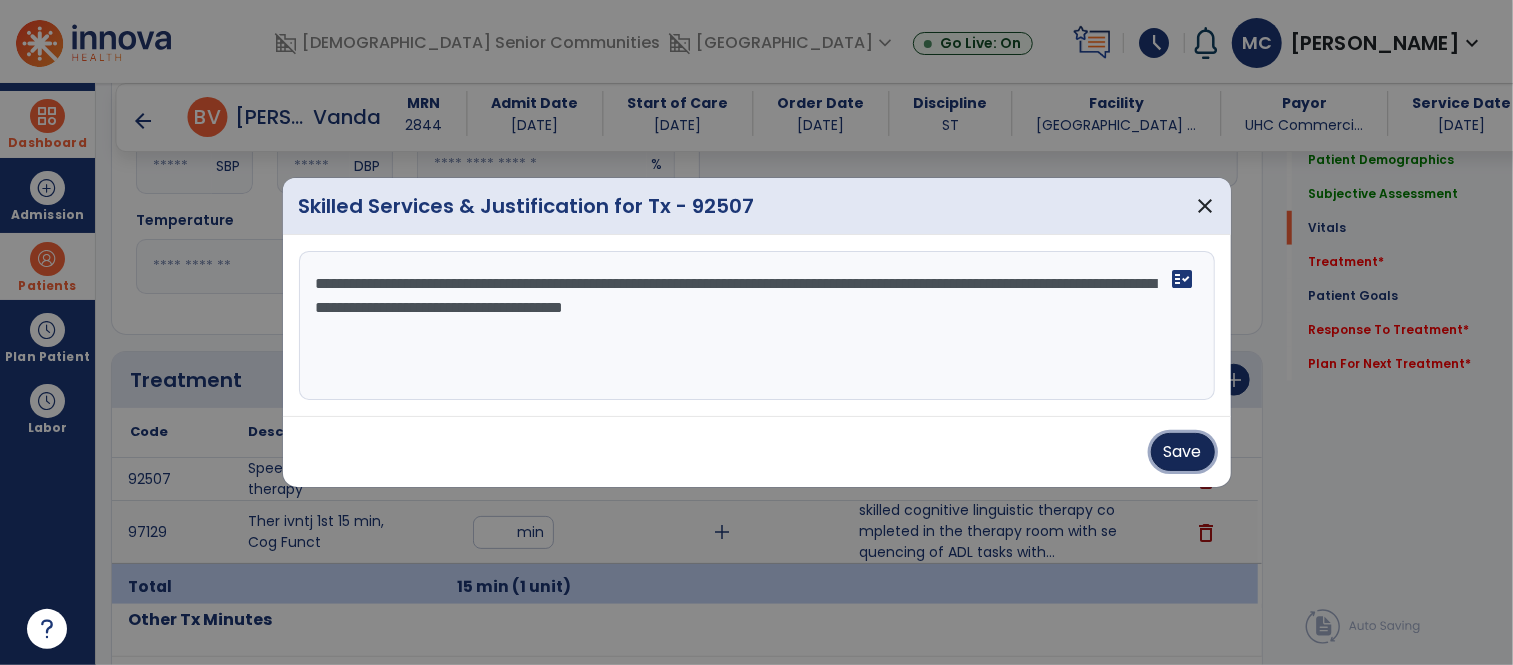 click on "Save" at bounding box center [1183, 452] 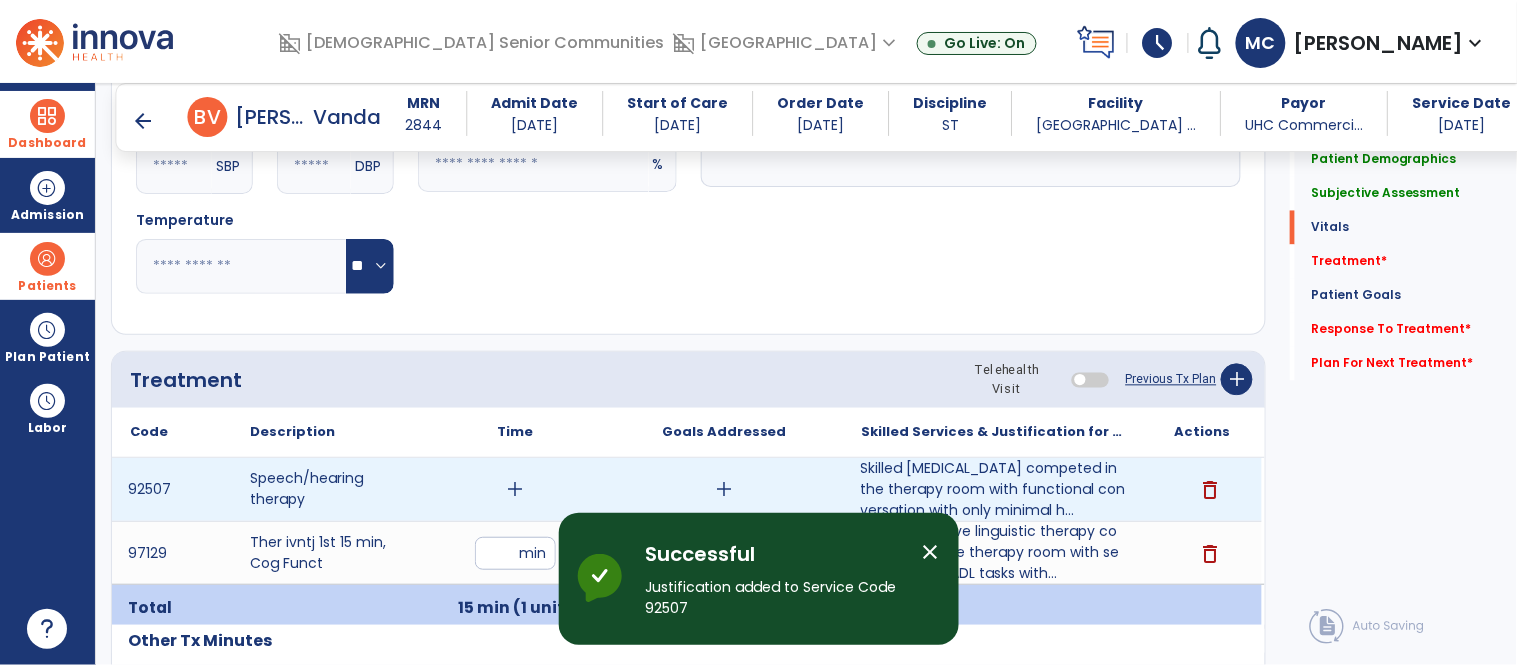 click on "add" at bounding box center (515, 489) 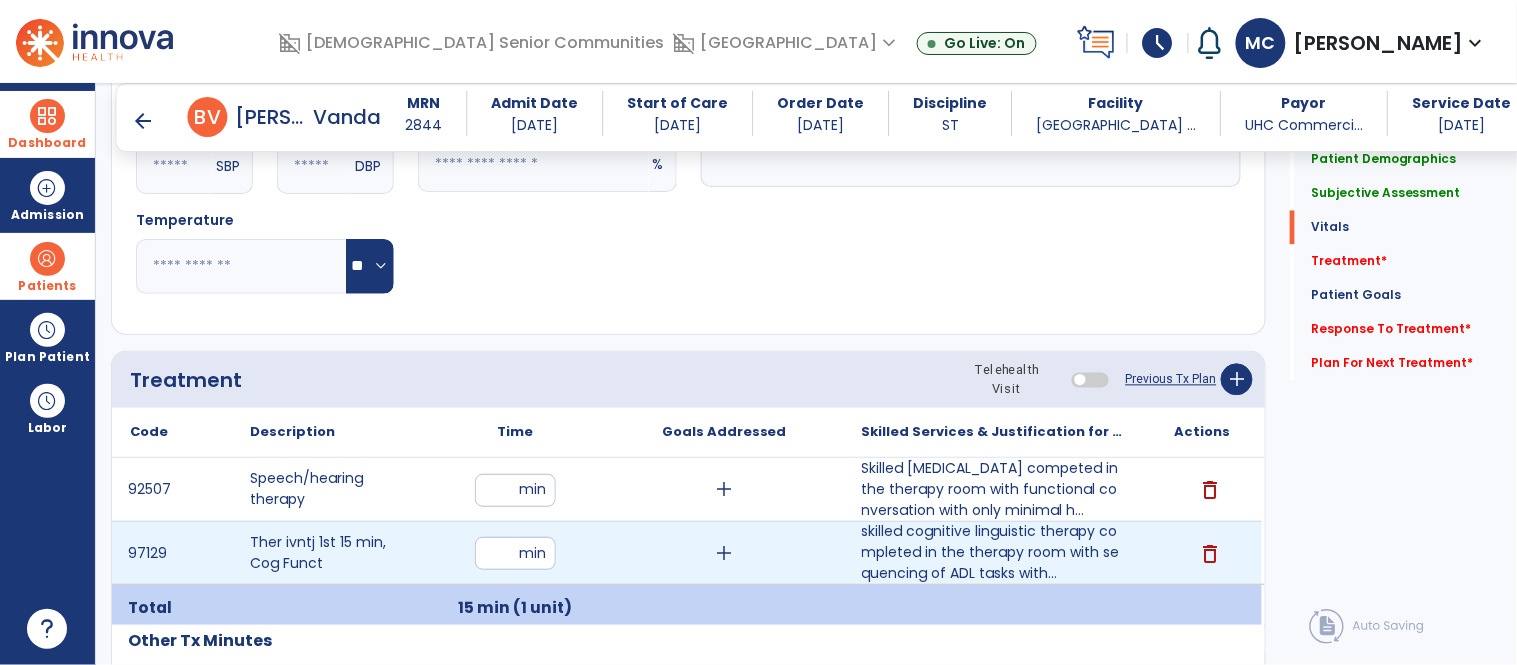 type on "**" 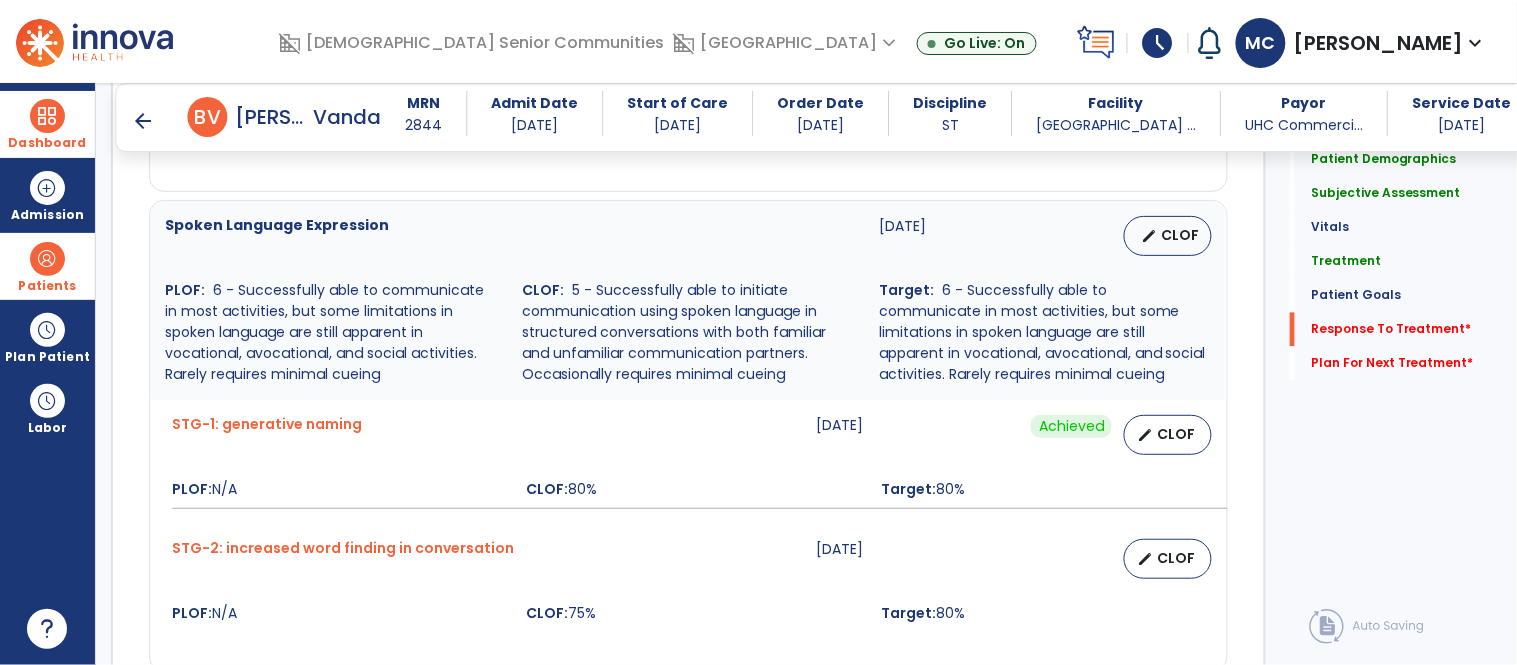 scroll, scrollTop: 3634, scrollLeft: 0, axis: vertical 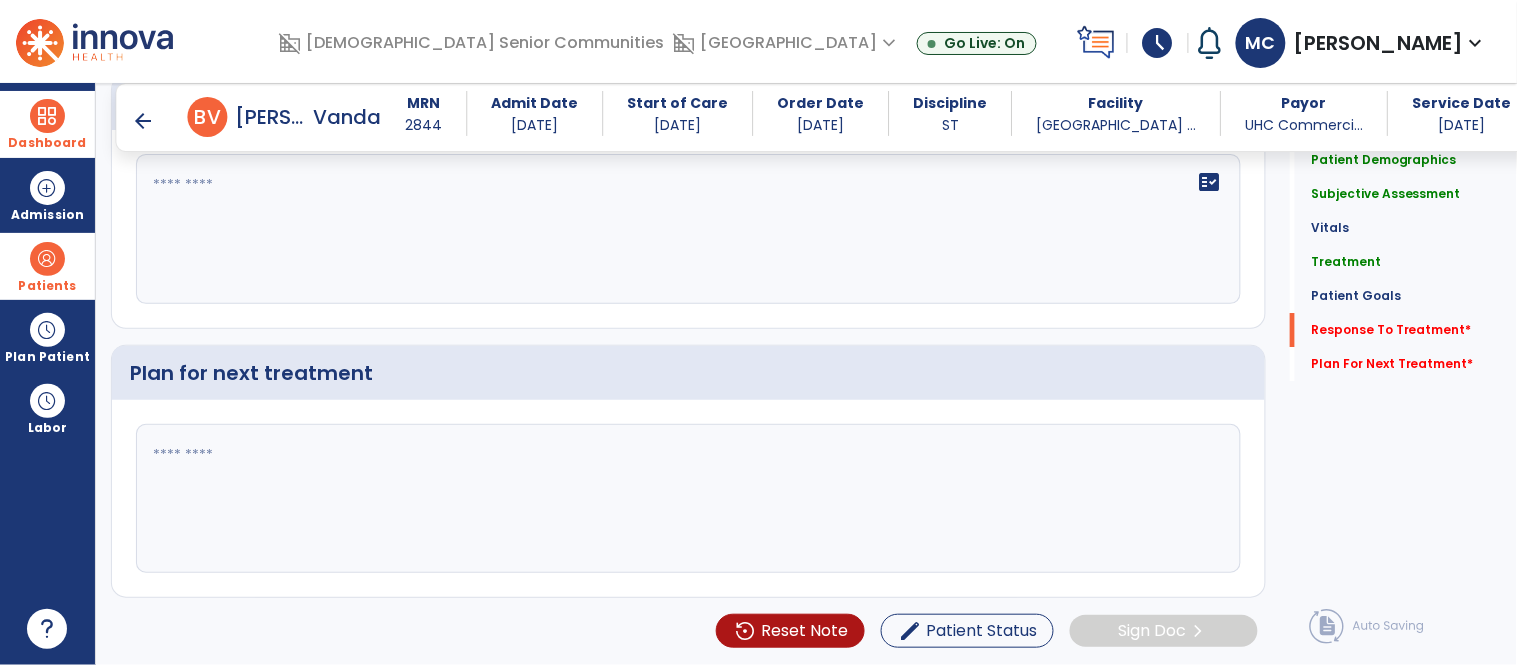 click on "fact_check" 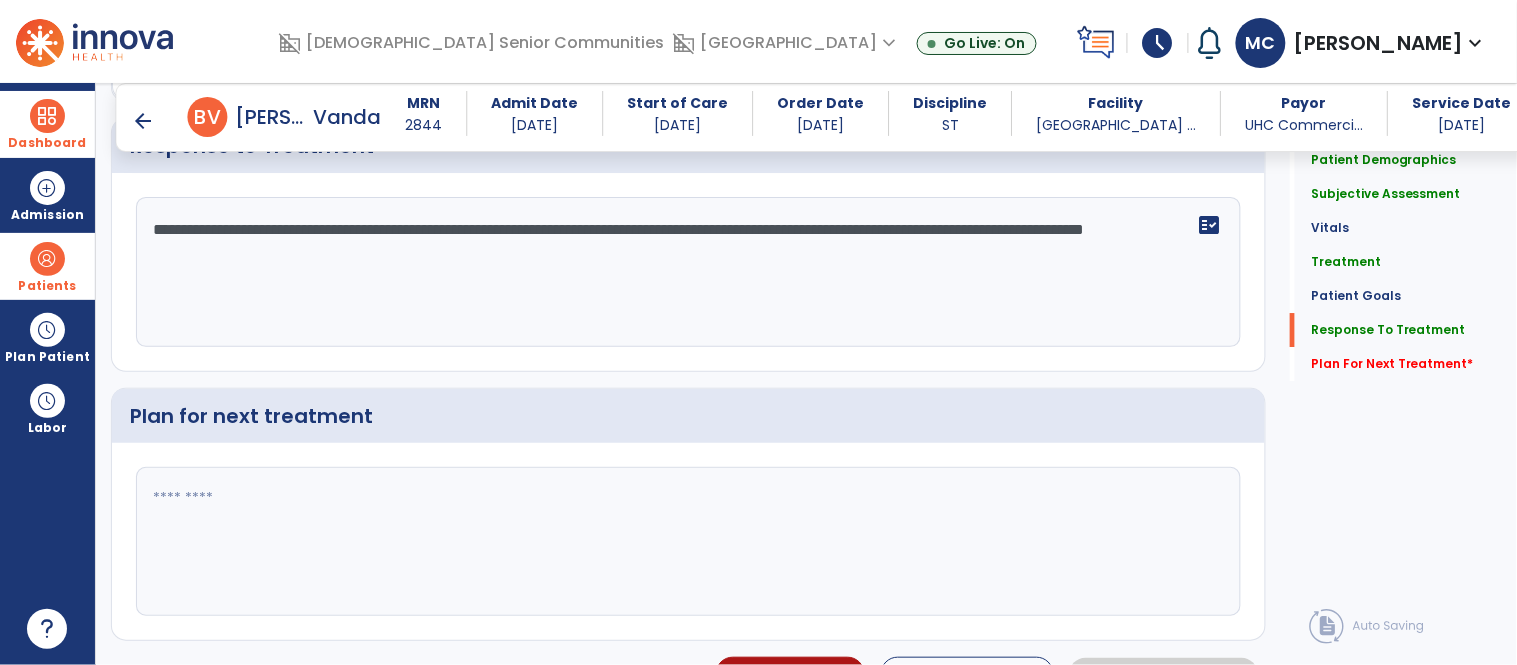 scroll, scrollTop: 3634, scrollLeft: 0, axis: vertical 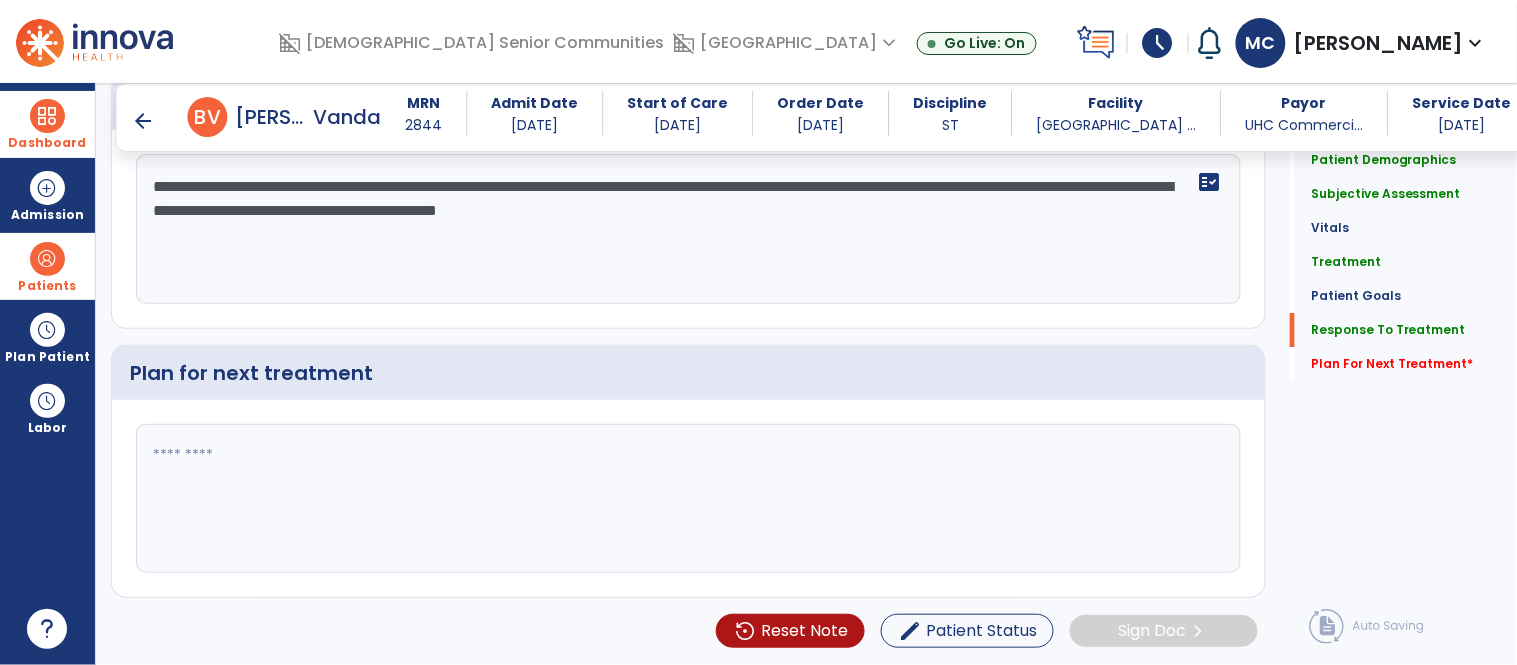 type on "**********" 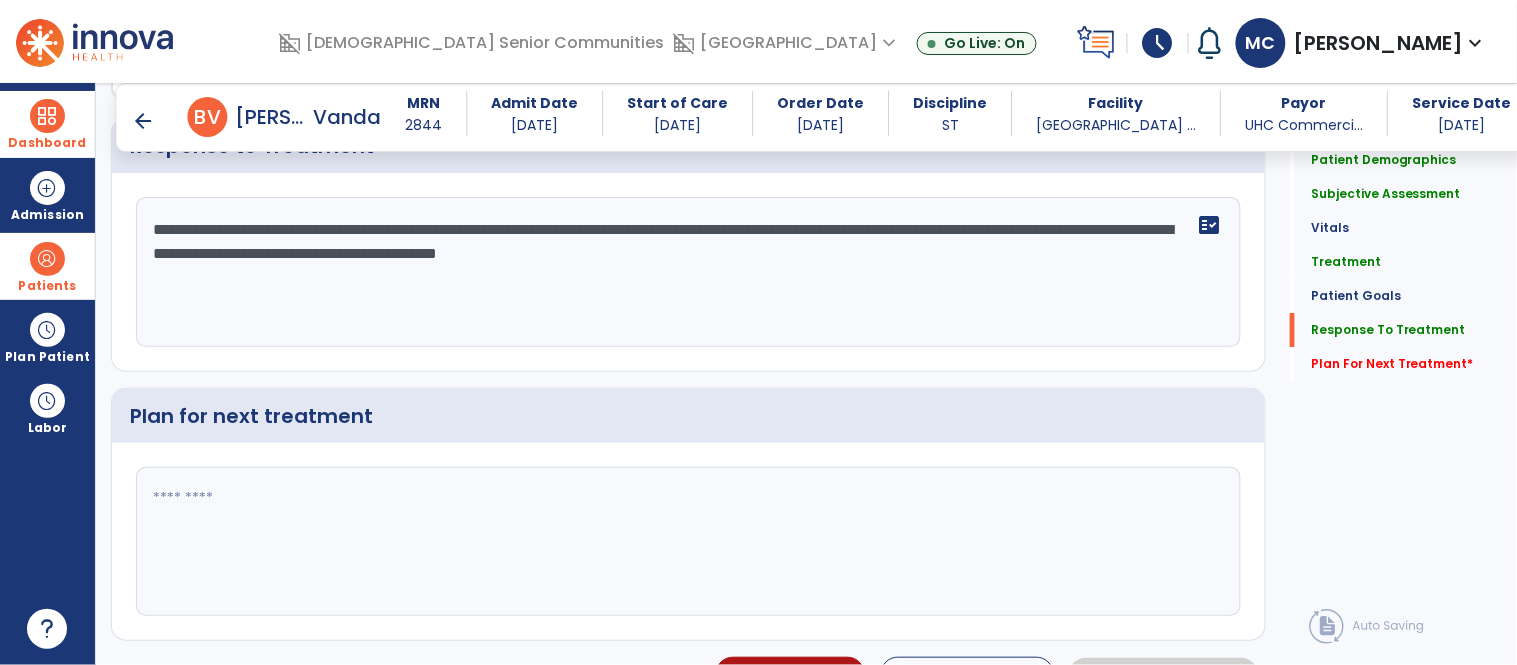 scroll, scrollTop: 3634, scrollLeft: 0, axis: vertical 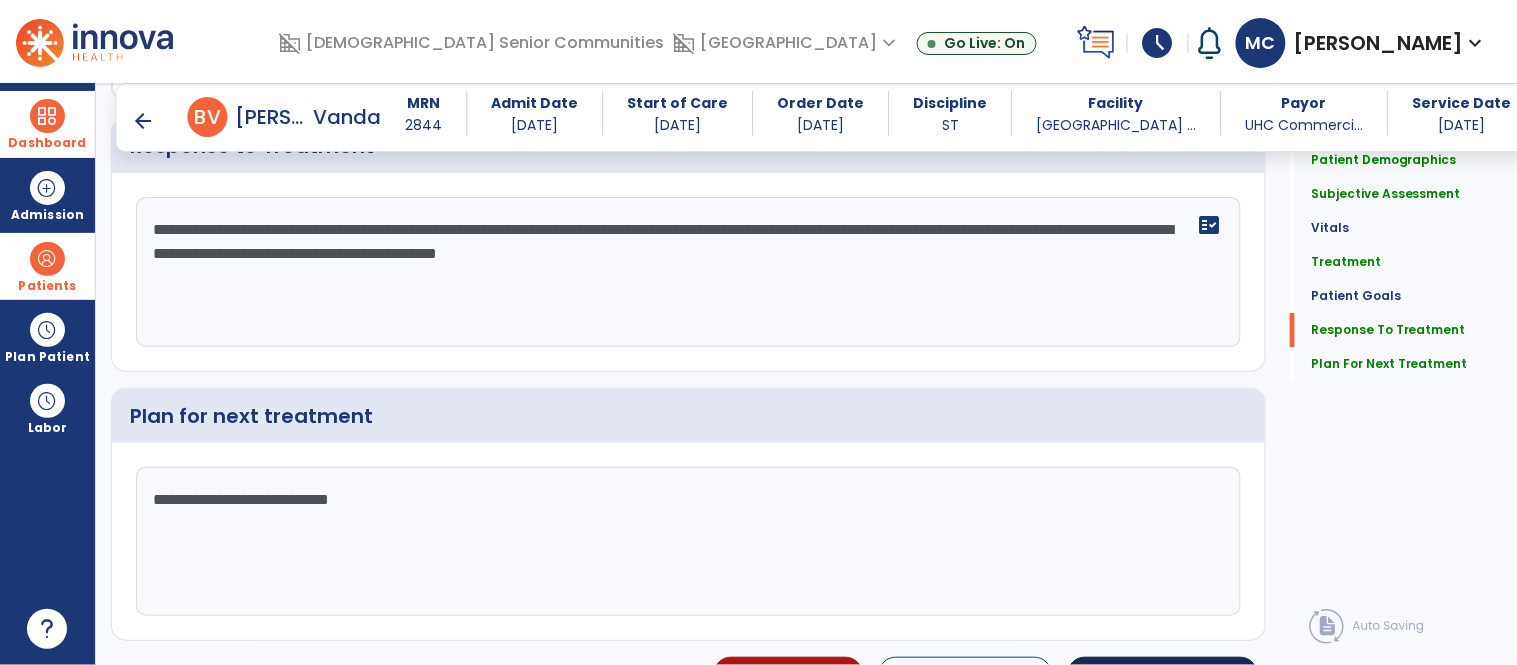 type on "**********" 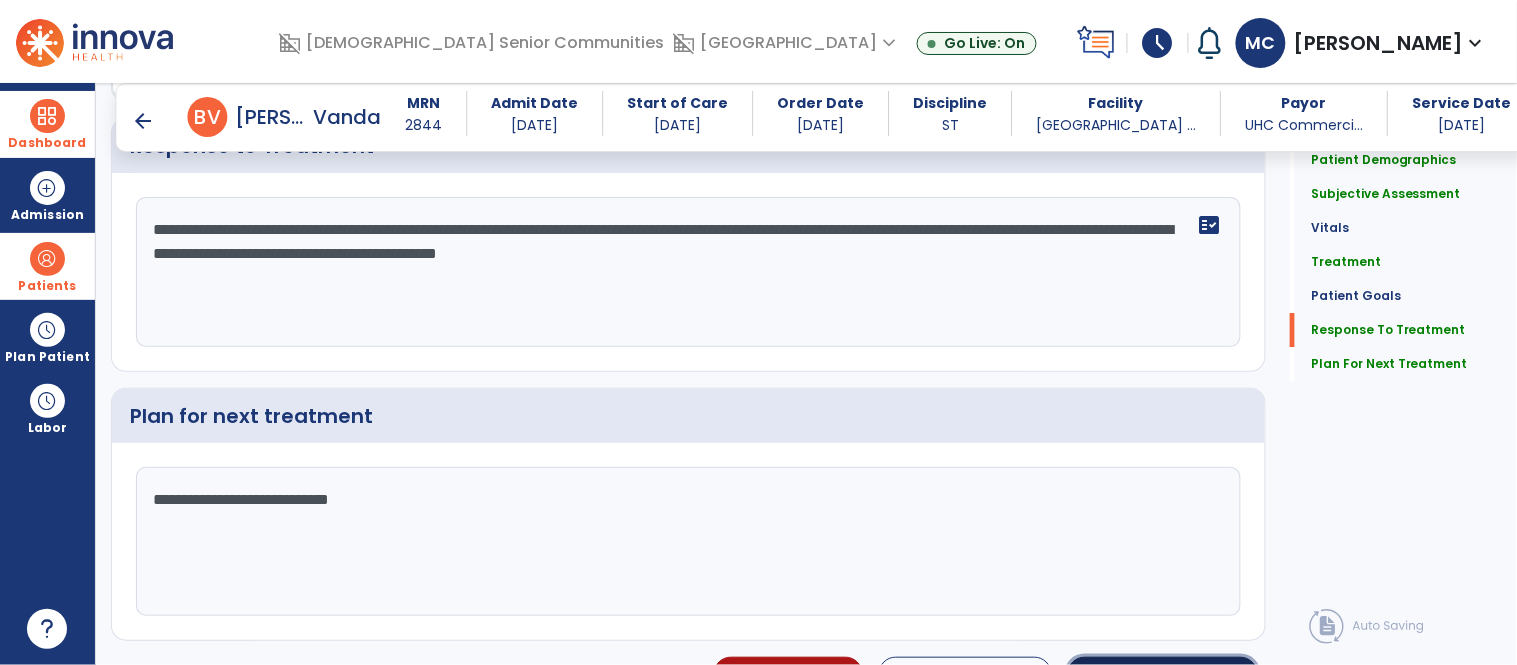 click on "Sign Doc" 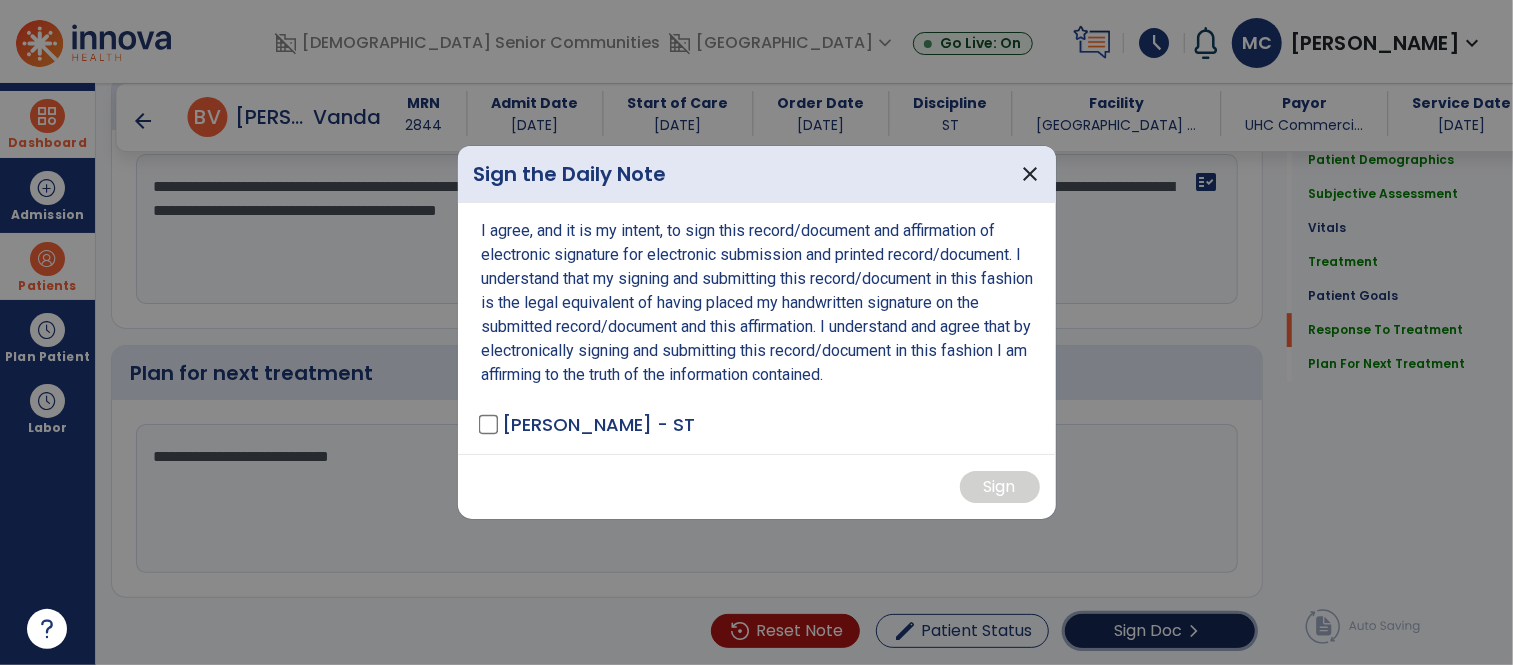 scroll, scrollTop: 3634, scrollLeft: 0, axis: vertical 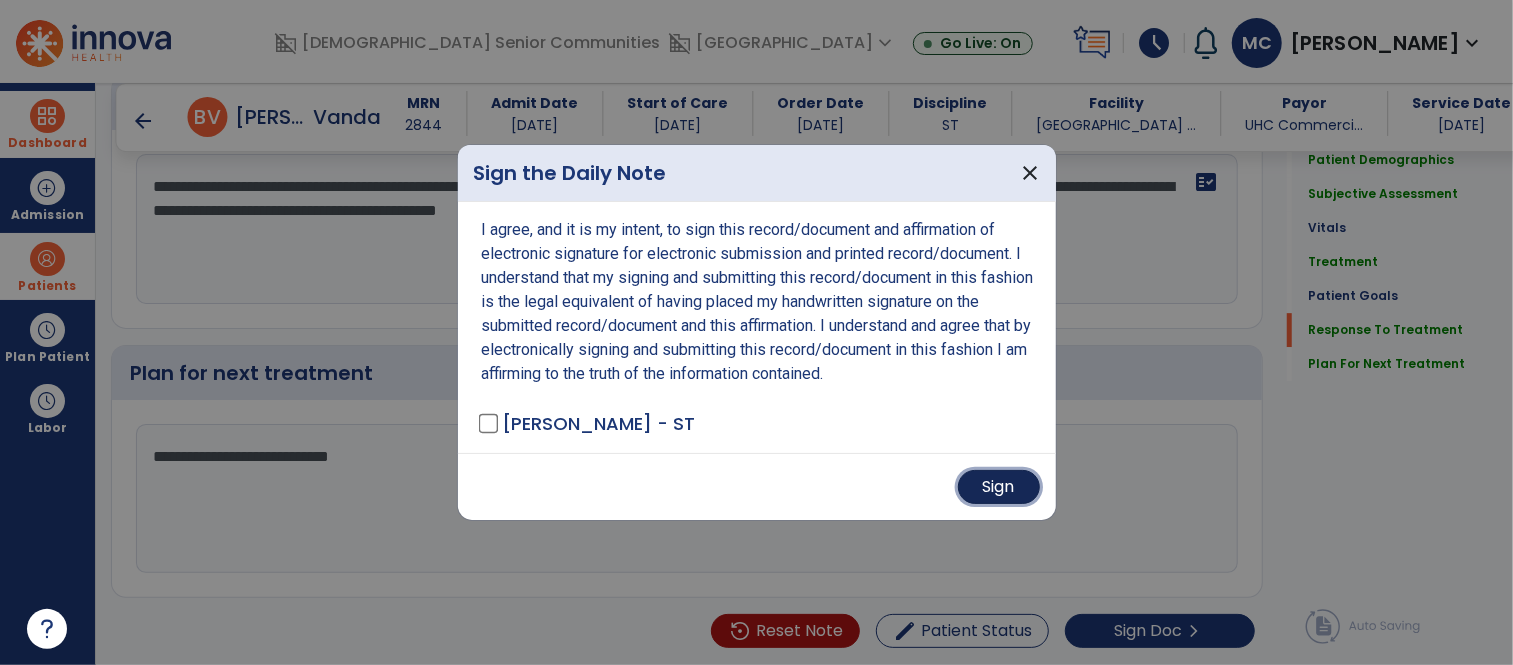 click on "Sign" at bounding box center [999, 487] 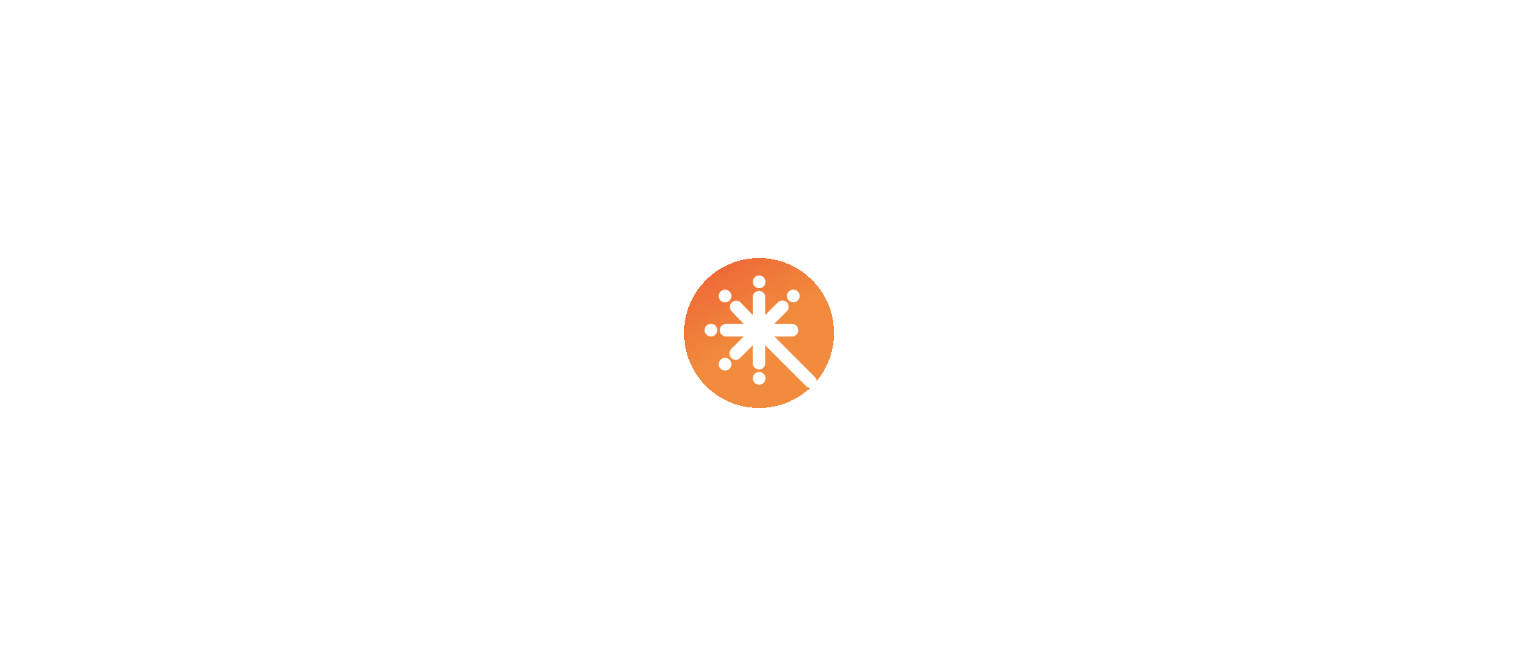 scroll, scrollTop: 0, scrollLeft: 0, axis: both 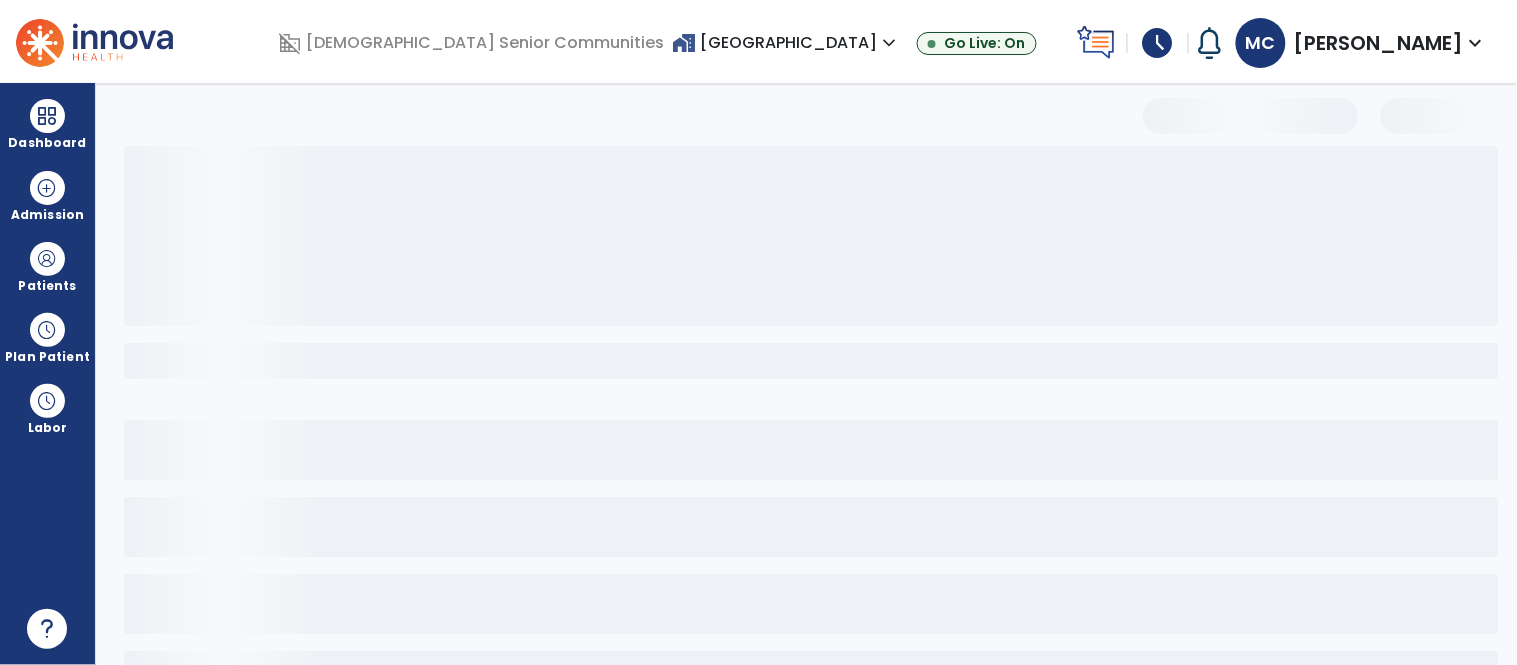 select on "*" 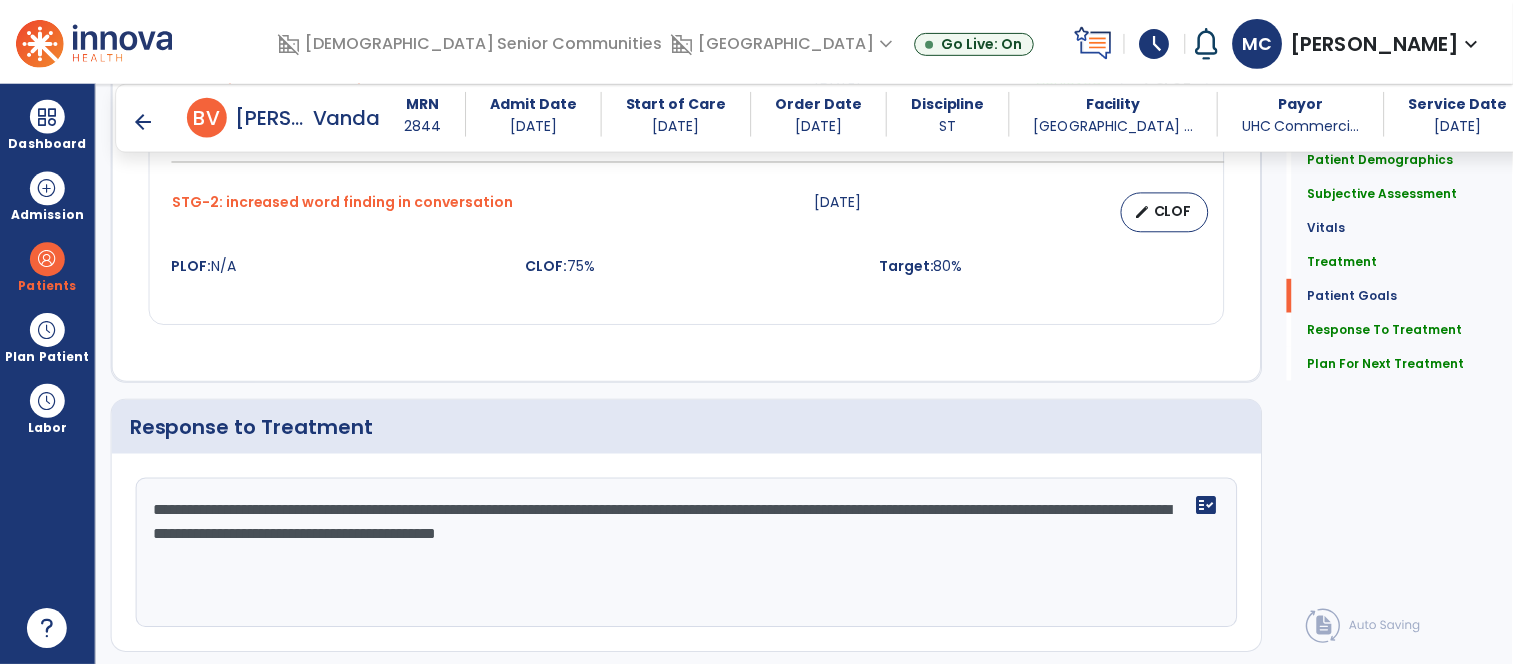 scroll, scrollTop: 3687, scrollLeft: 0, axis: vertical 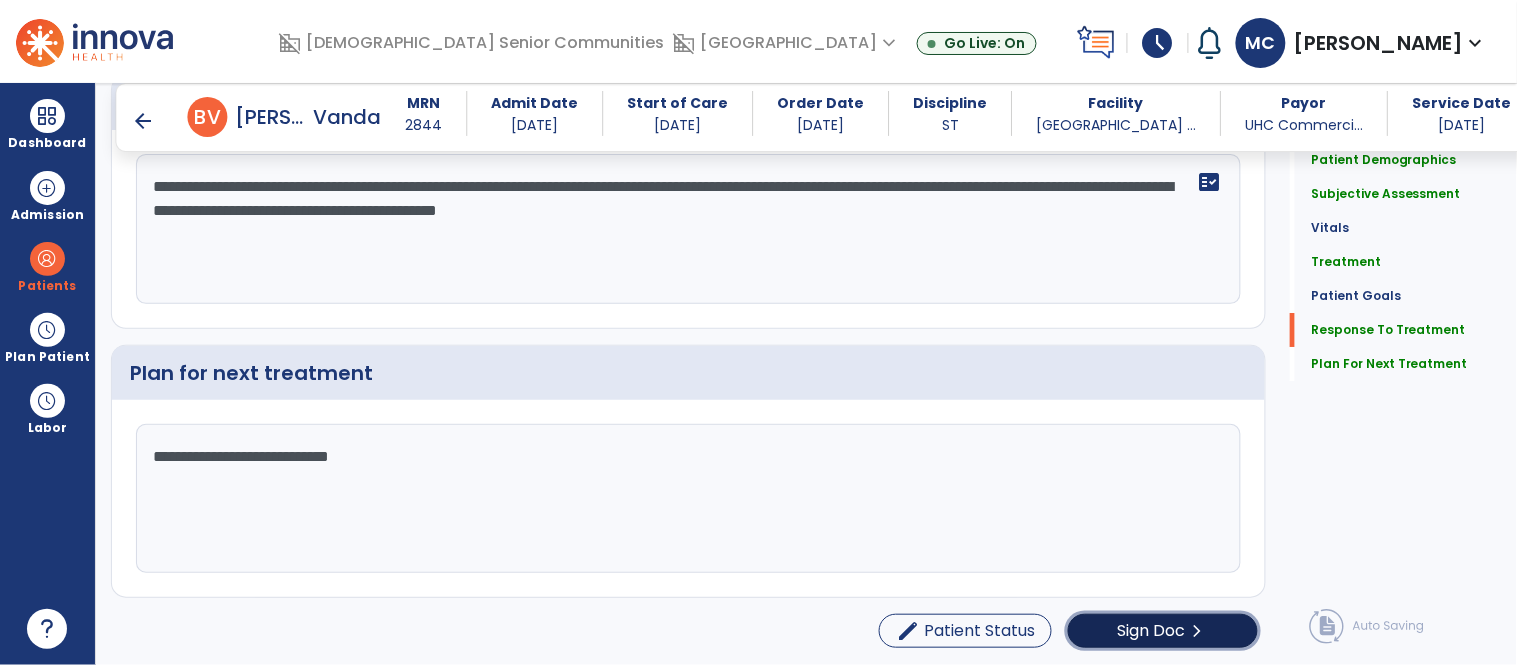 click on "chevron_right" 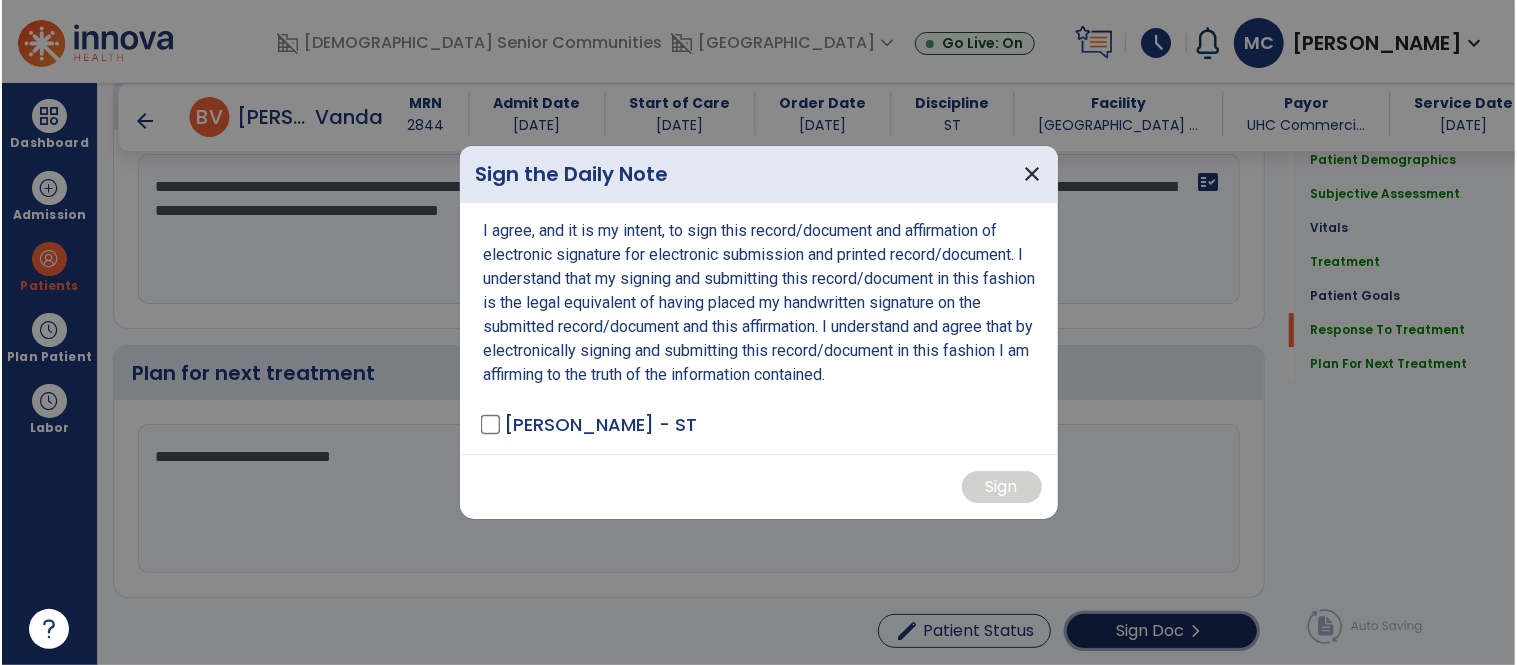scroll, scrollTop: 3687, scrollLeft: 0, axis: vertical 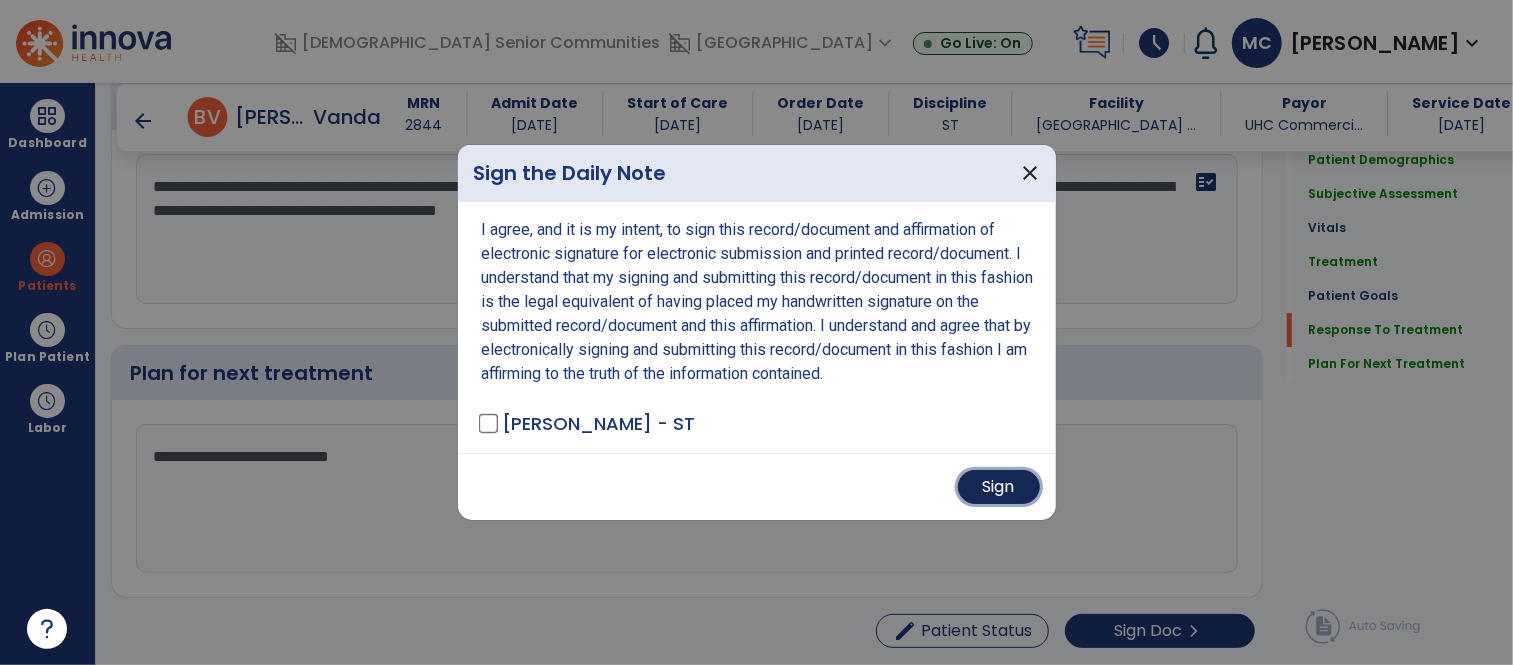 click on "Sign" at bounding box center (999, 487) 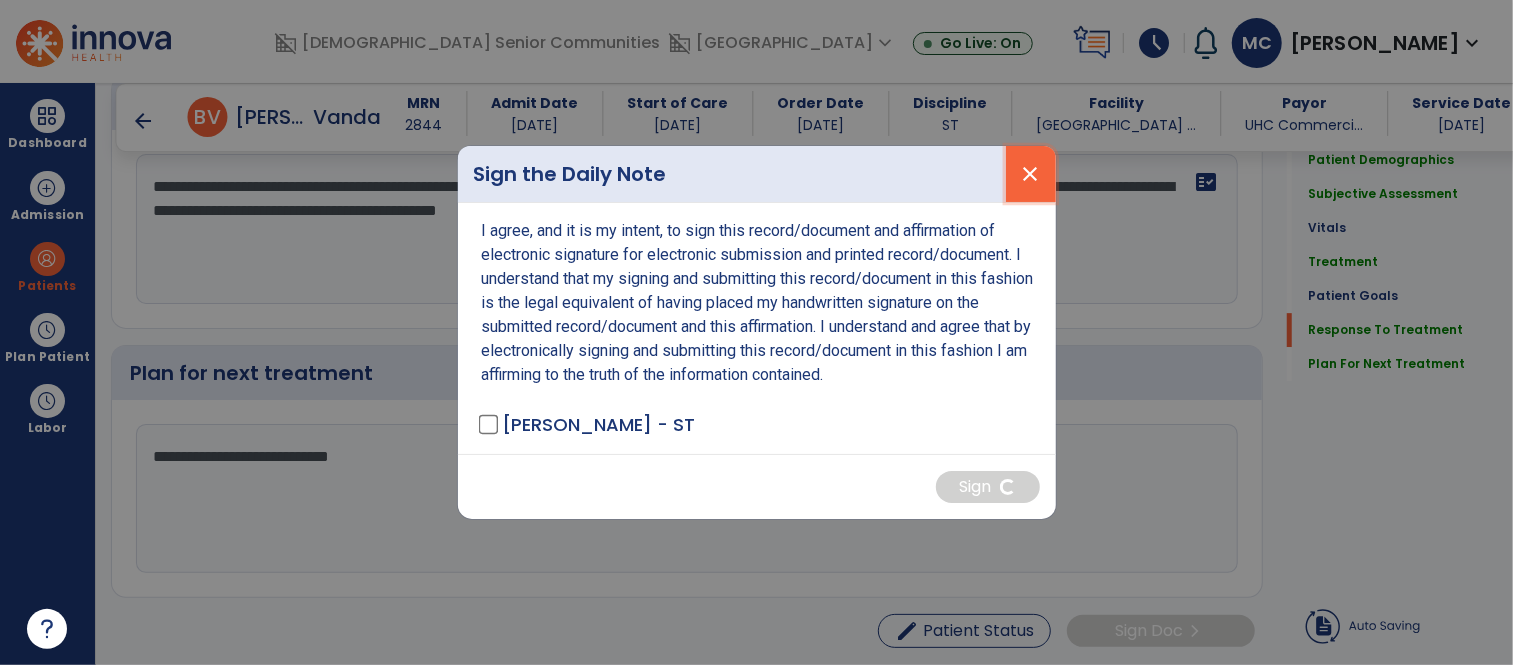 click on "close" at bounding box center (1031, 174) 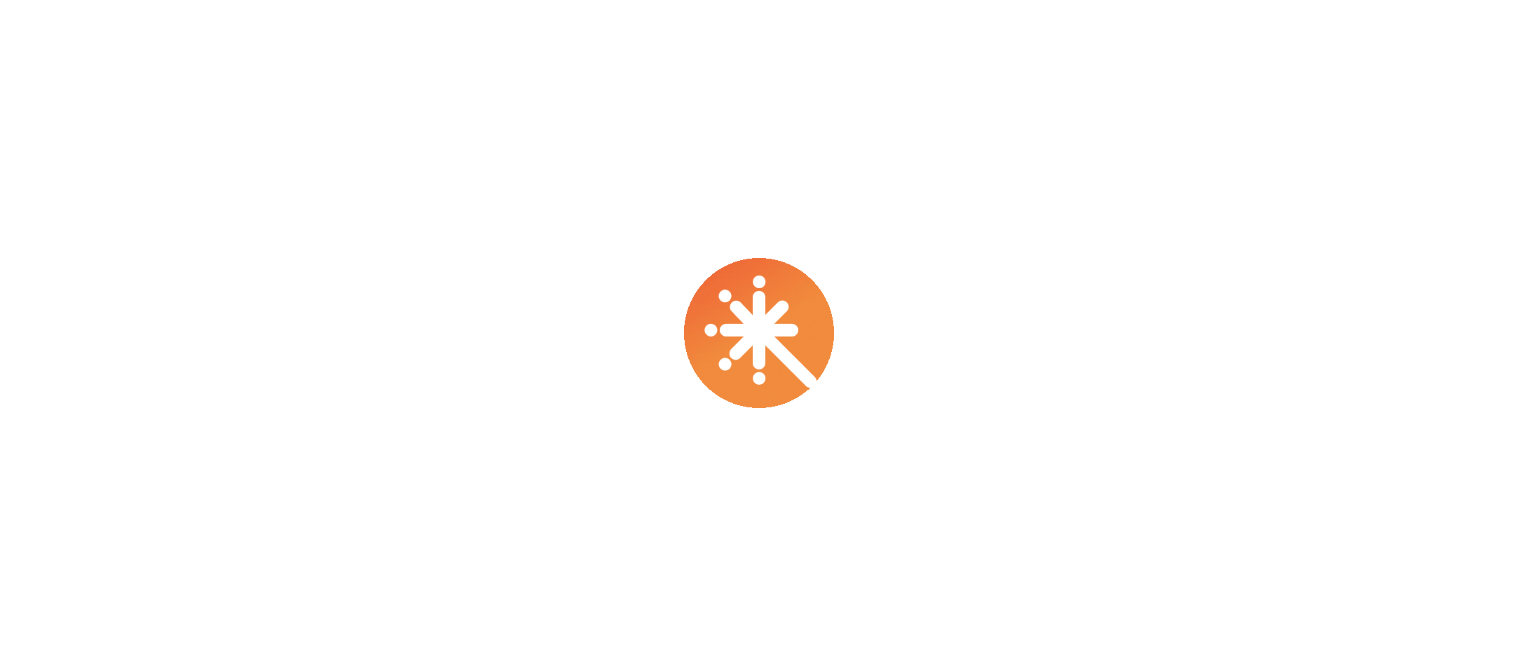 scroll, scrollTop: 0, scrollLeft: 0, axis: both 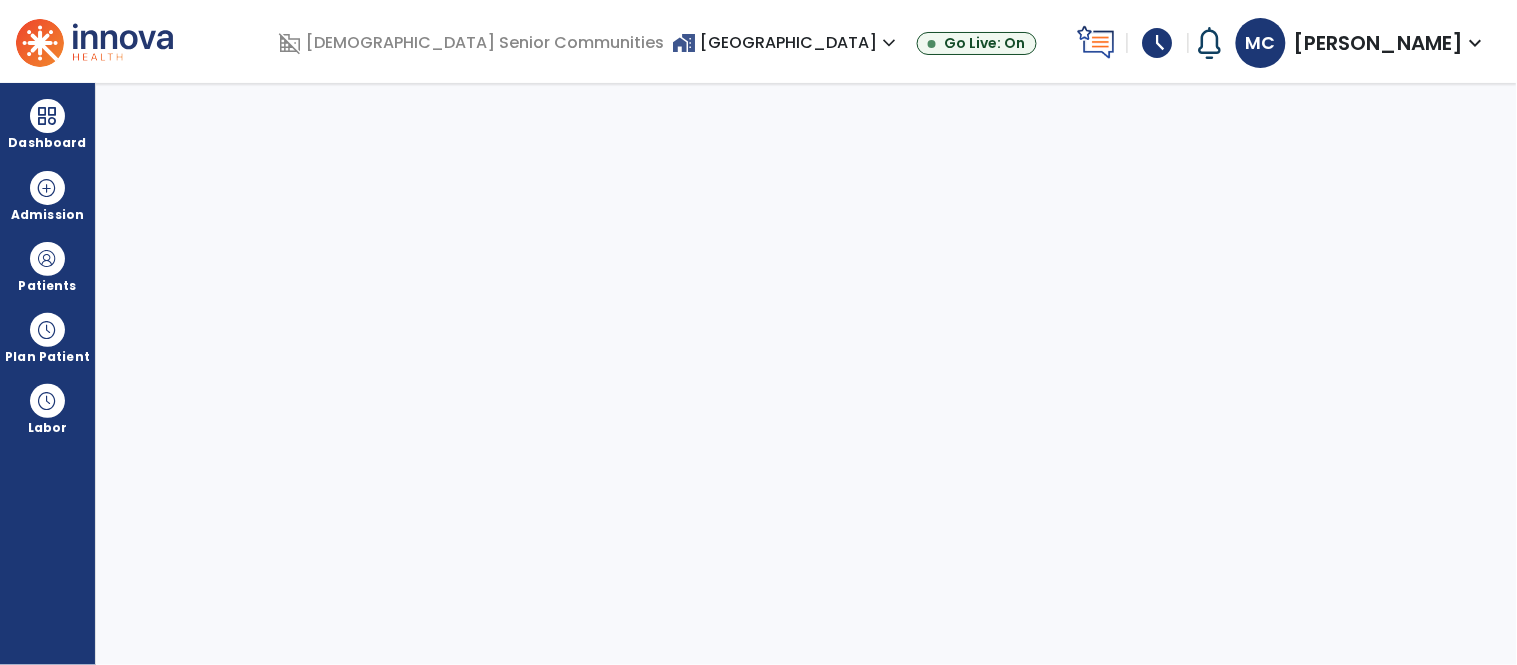 select on "****" 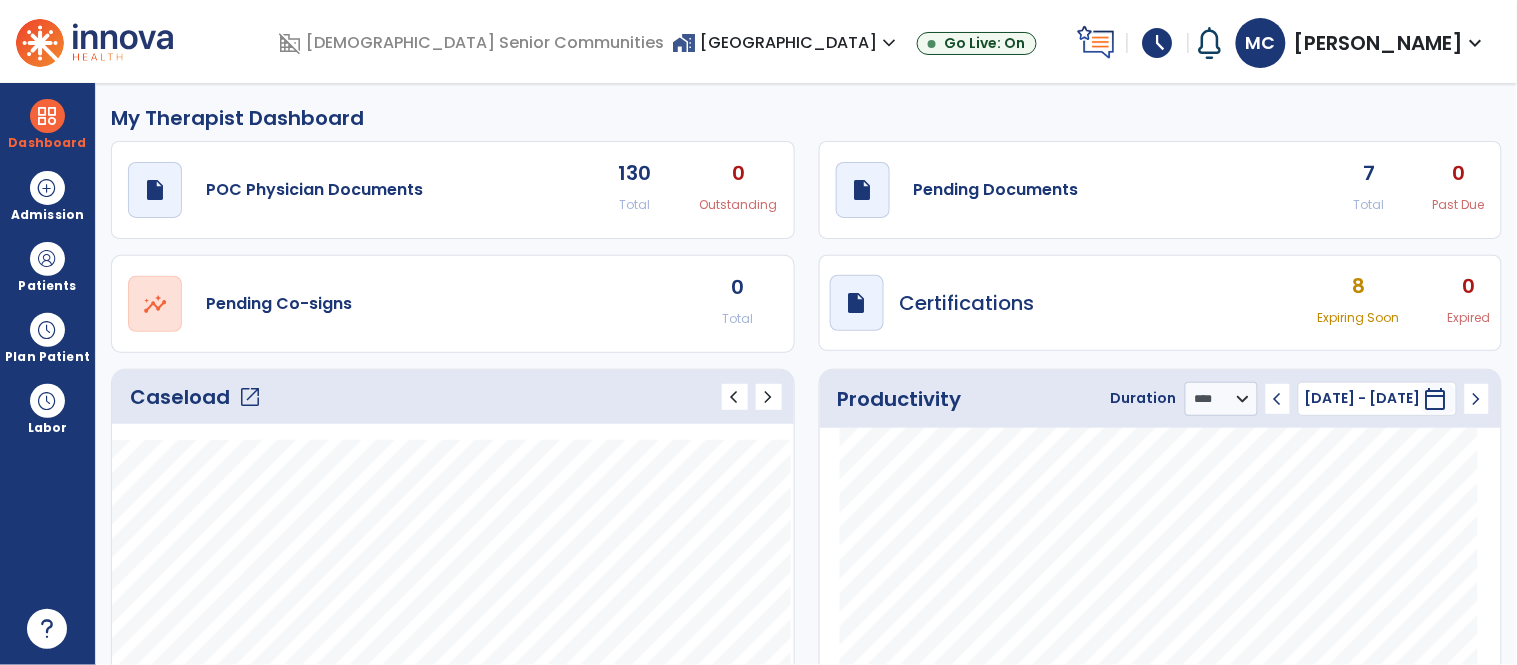 click on "open_in_new" 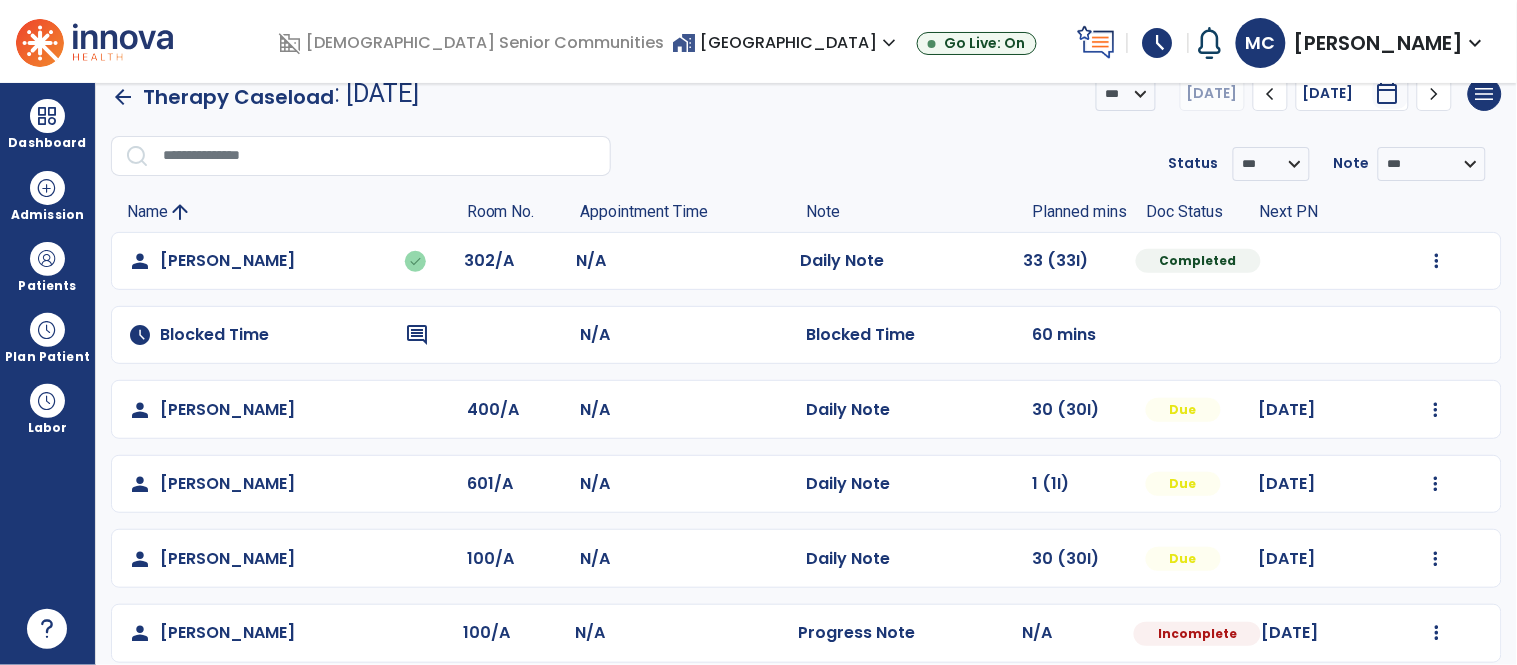 scroll, scrollTop: 0, scrollLeft: 0, axis: both 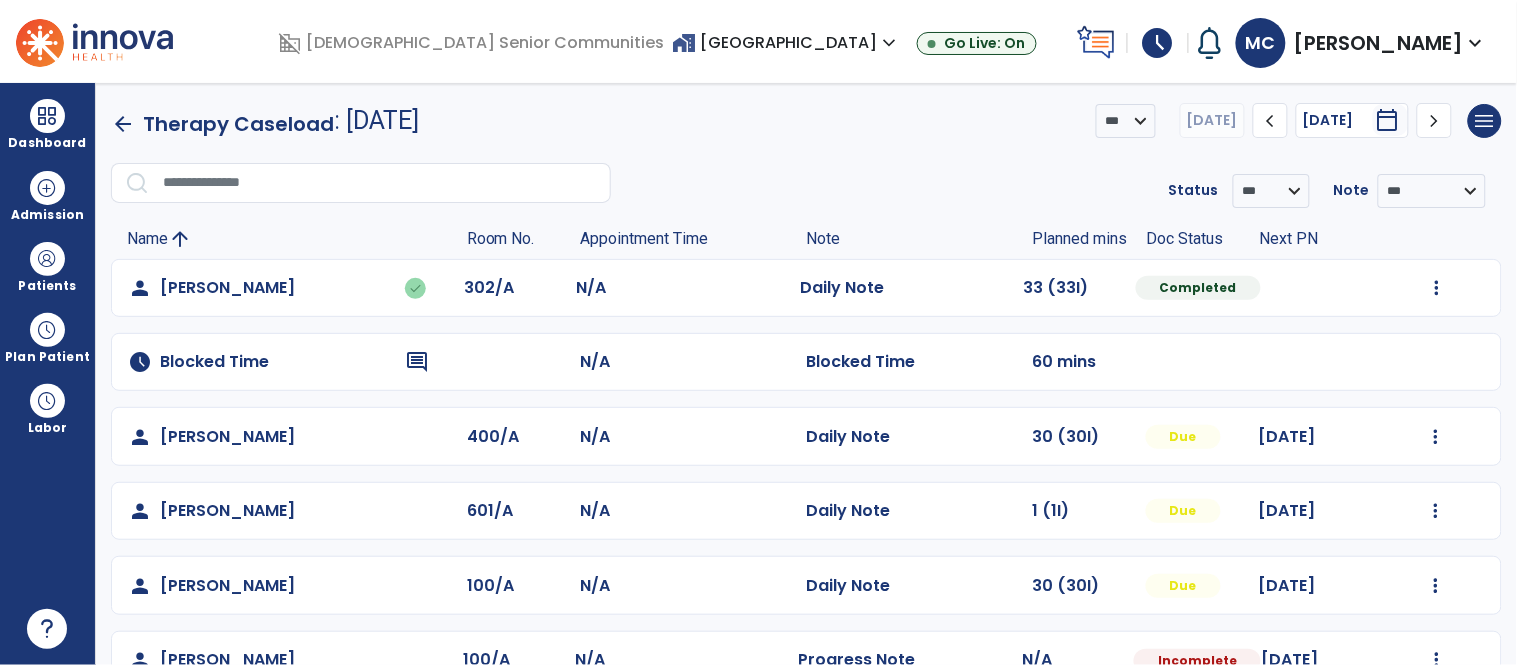 click on "chevron_right" 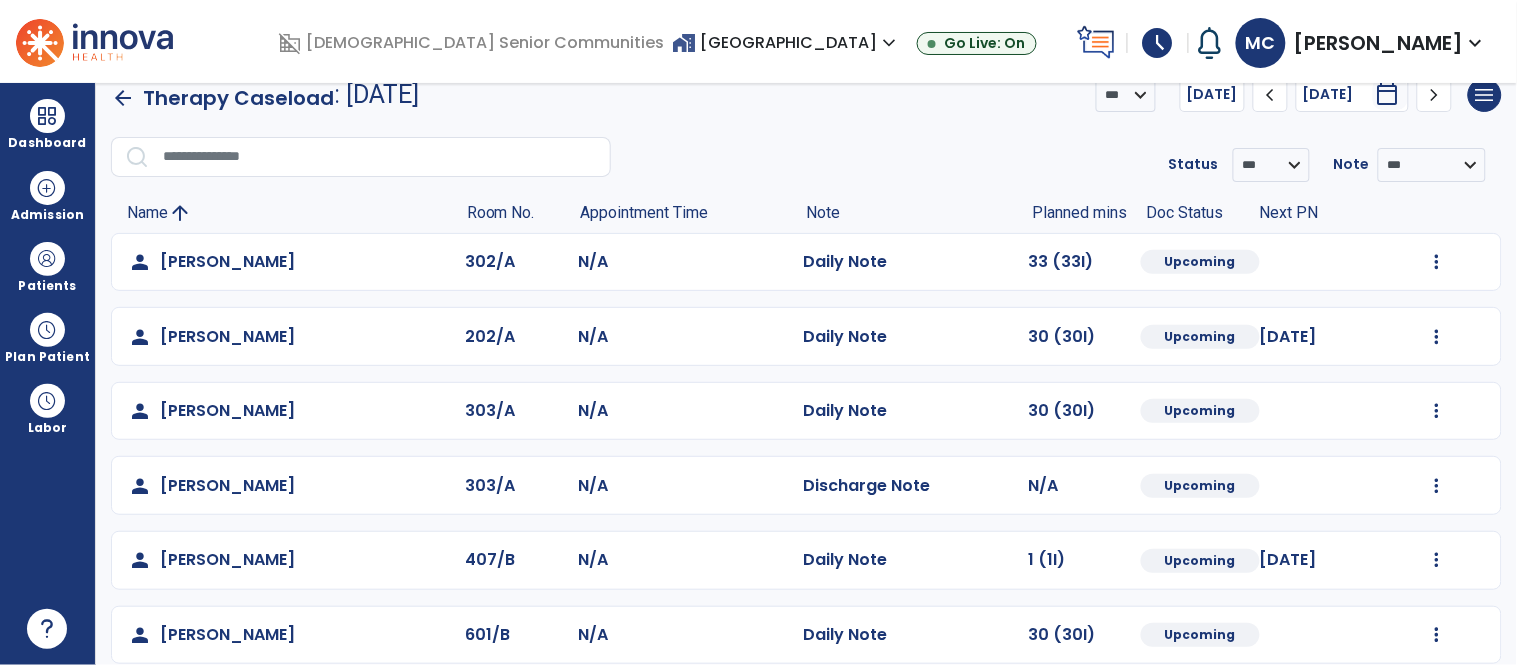 scroll, scrollTop: 0, scrollLeft: 0, axis: both 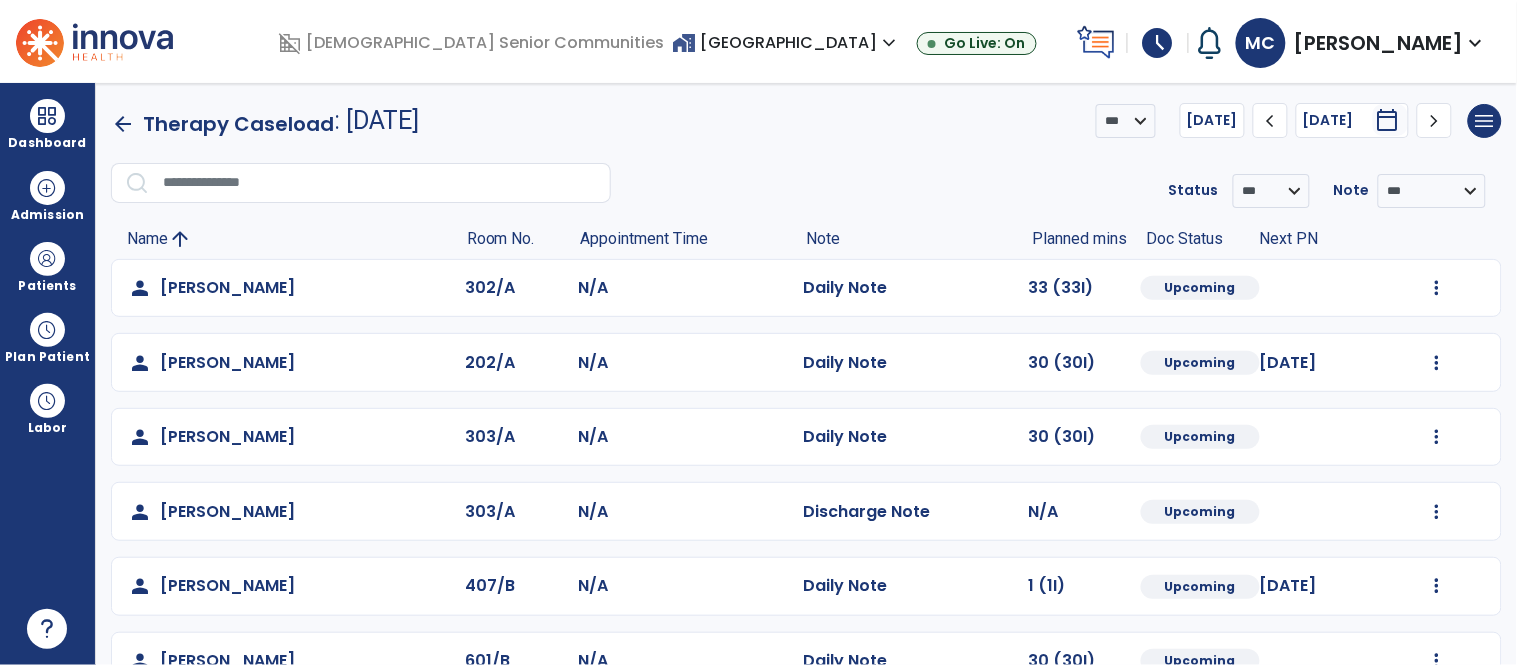 click on "chevron_left" 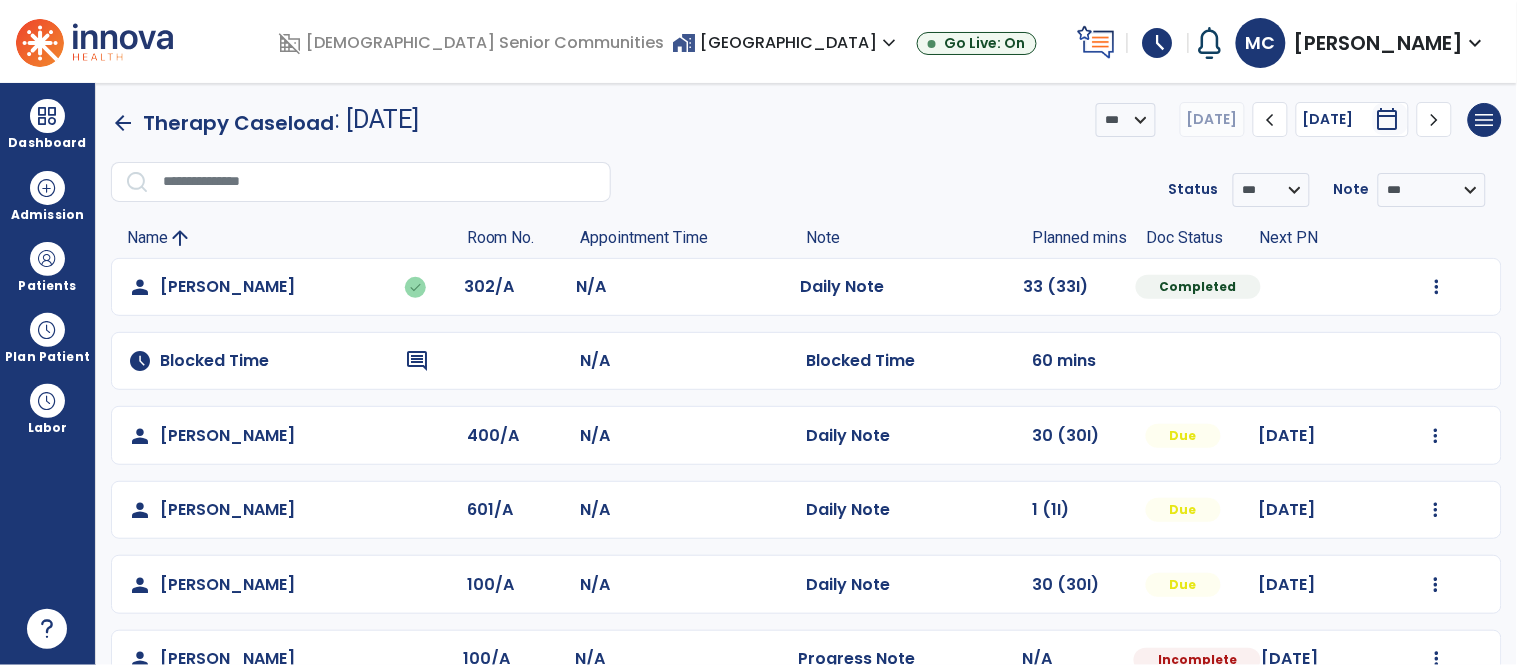 scroll, scrollTop: 0, scrollLeft: 0, axis: both 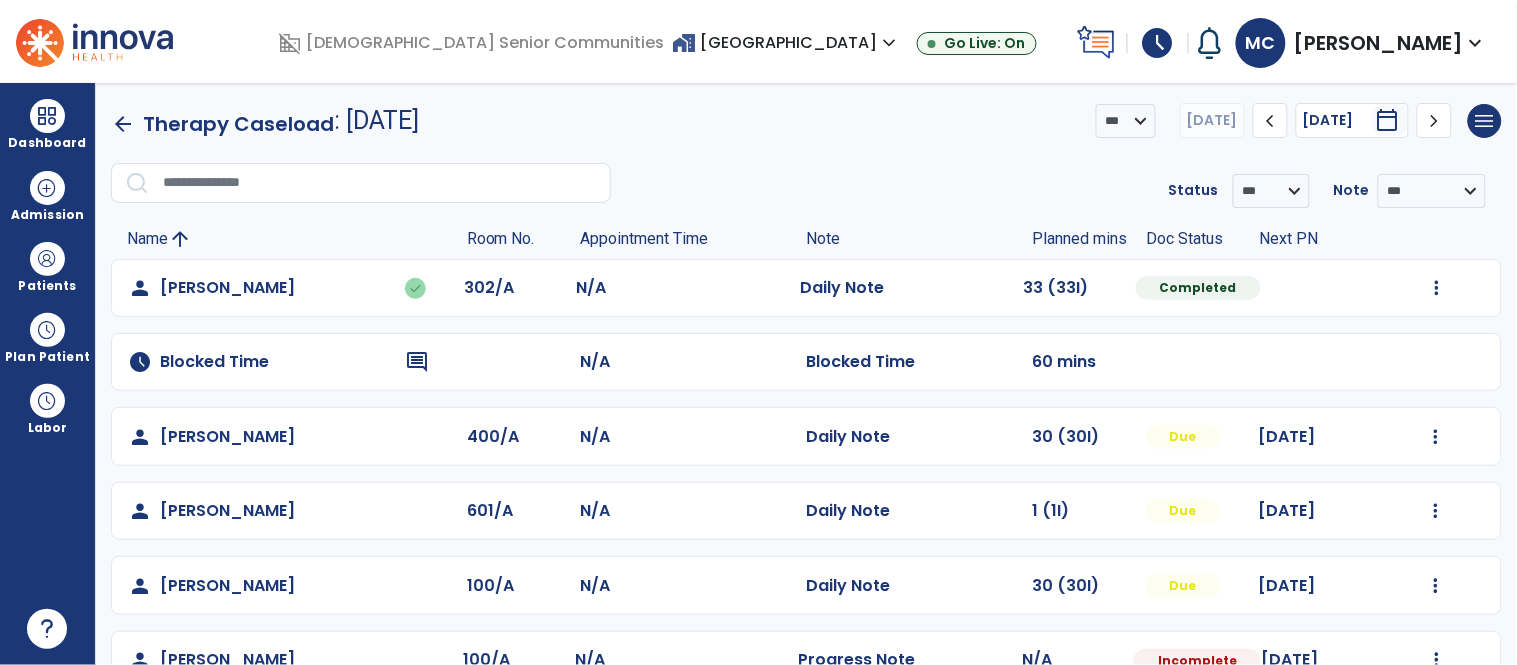 click on "chevron_right" 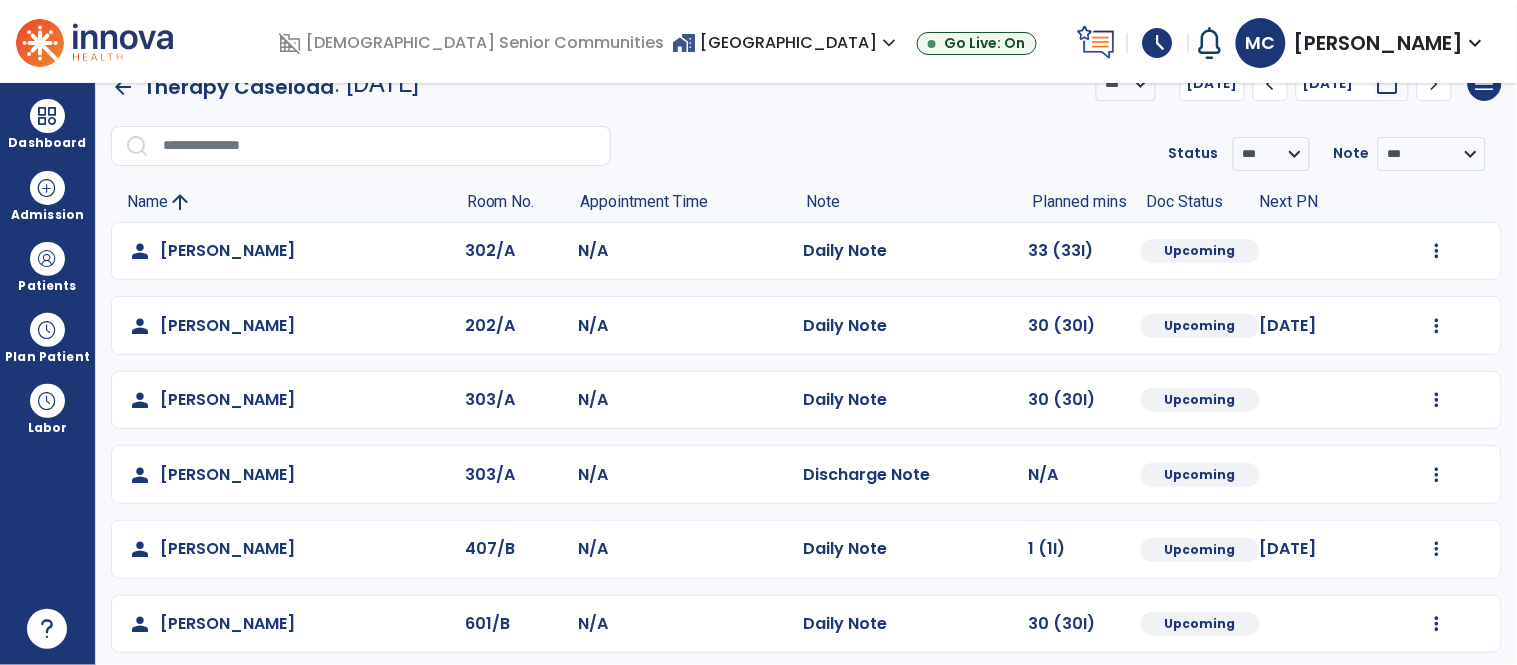 scroll, scrollTop: 0, scrollLeft: 0, axis: both 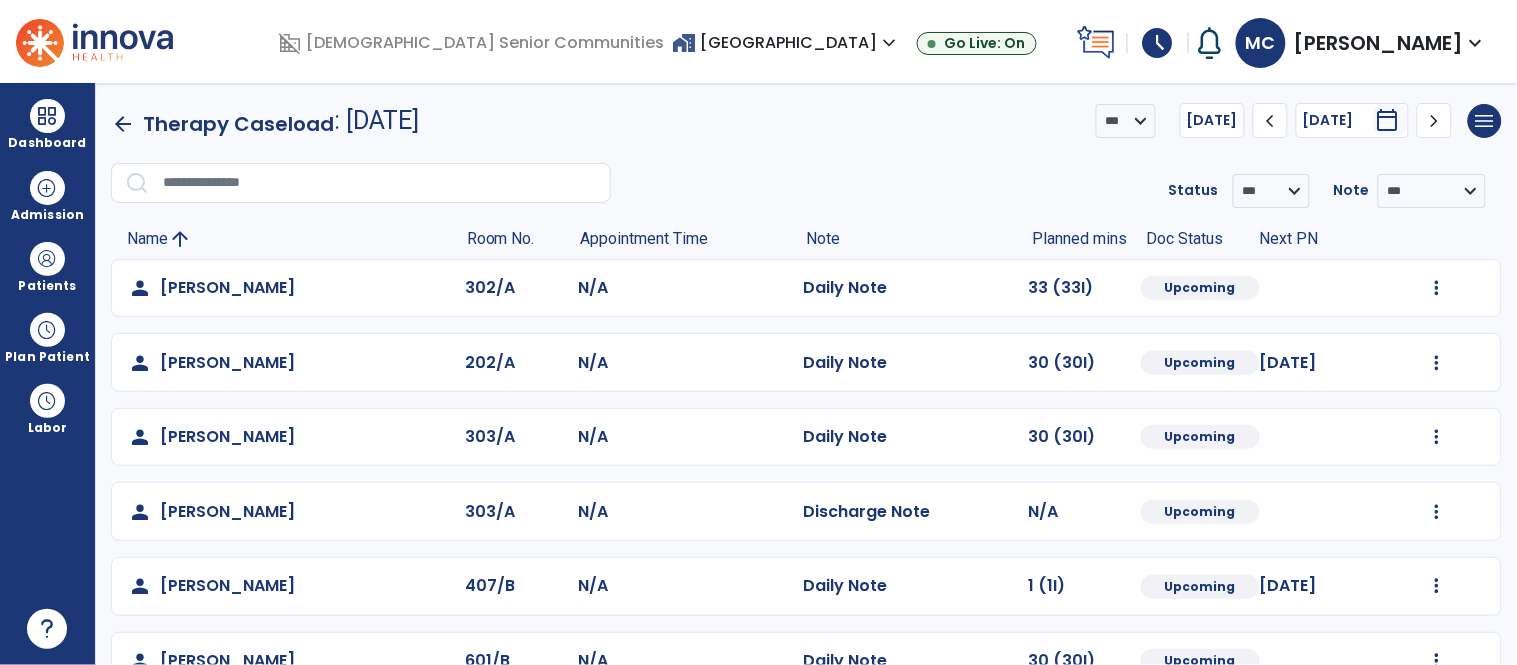 click on "chevron_left" 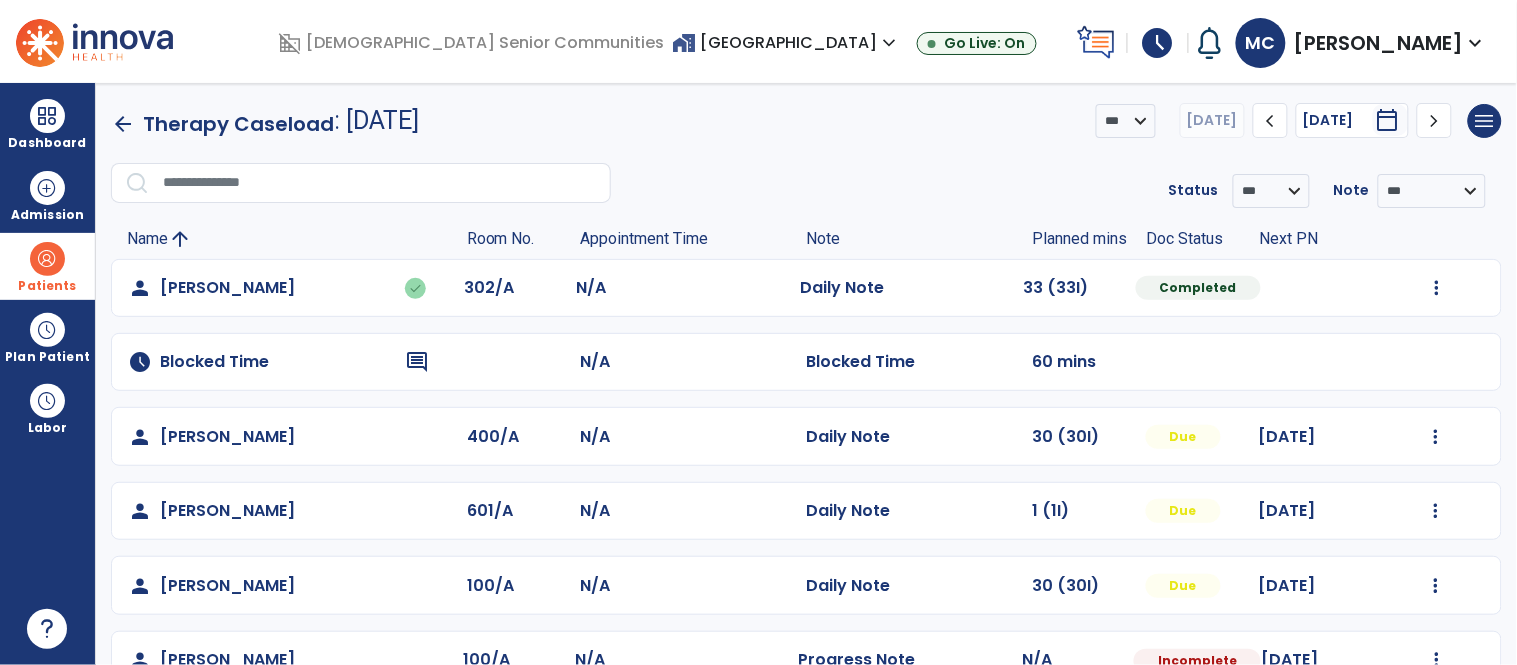 click on "Patients" at bounding box center [47, 266] 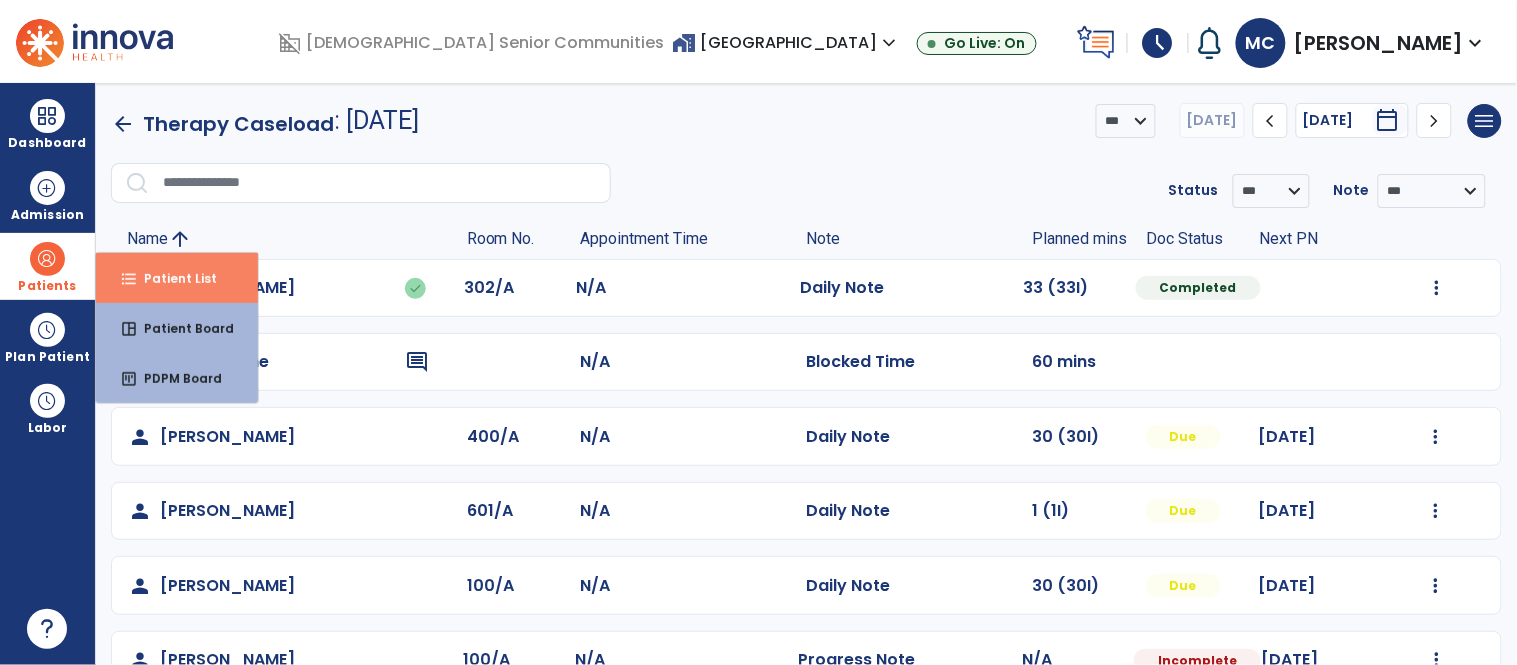 click on "Patient List" at bounding box center [172, 278] 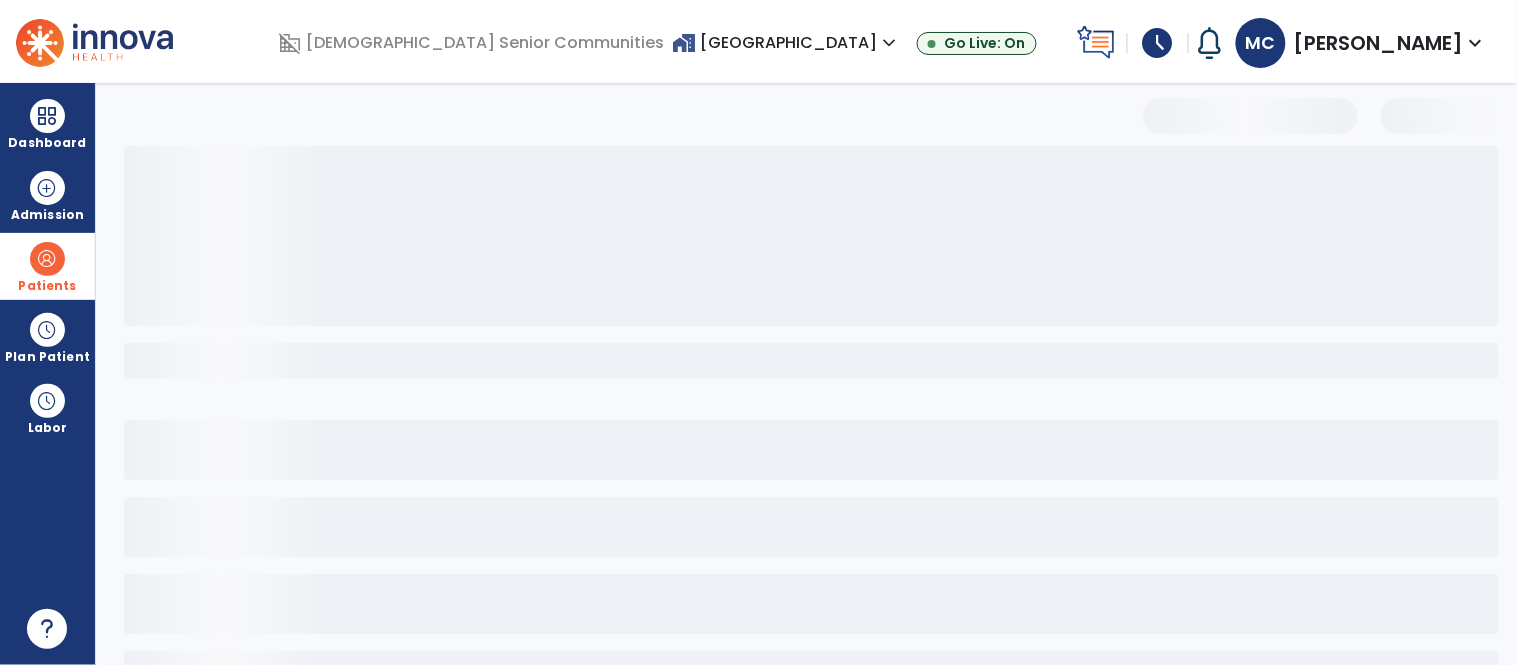 select on "***" 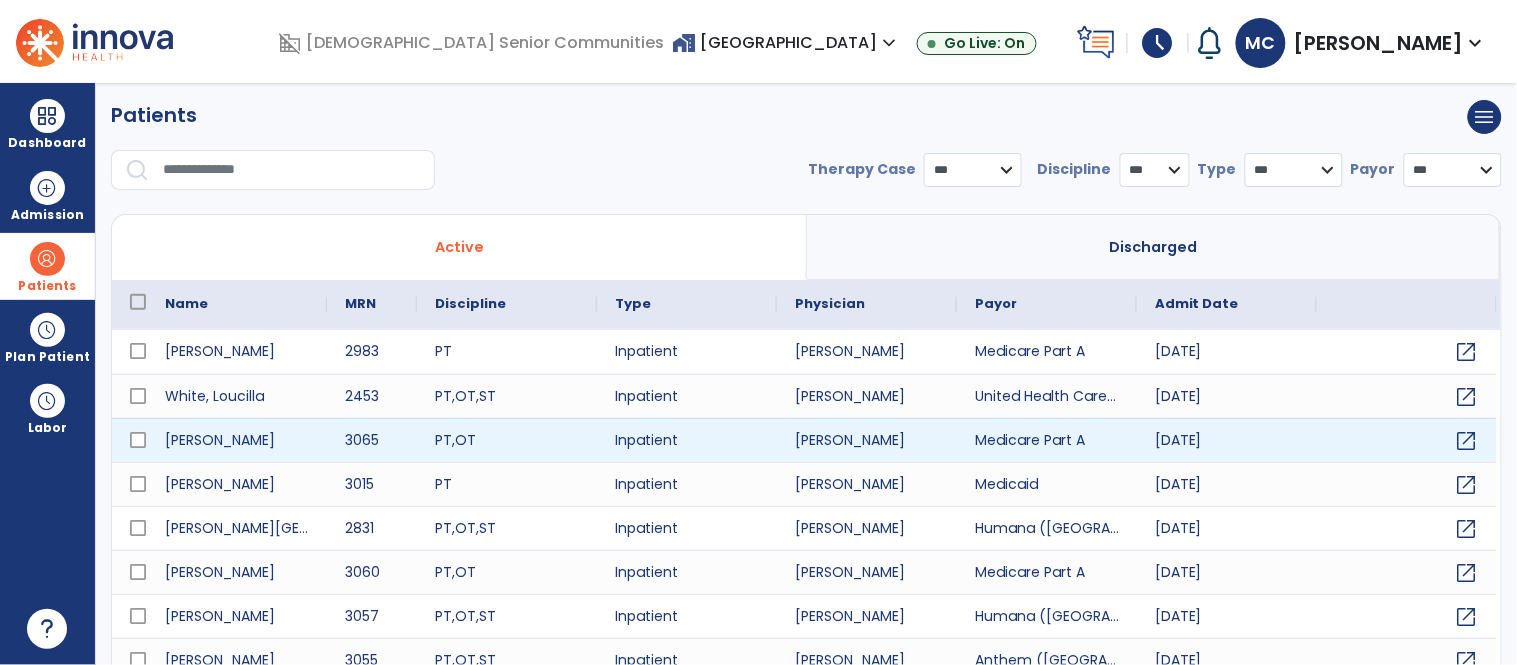 scroll, scrollTop: 0, scrollLeft: 0, axis: both 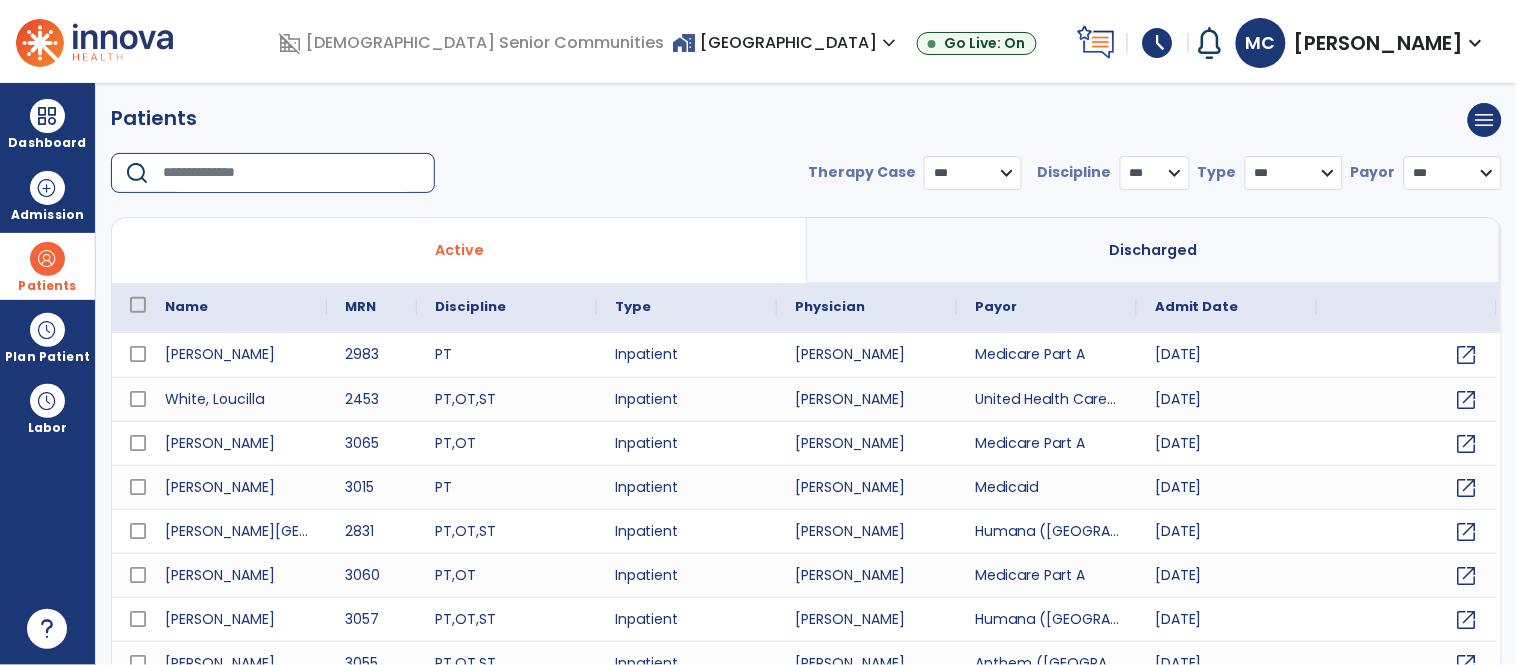 click at bounding box center (292, 173) 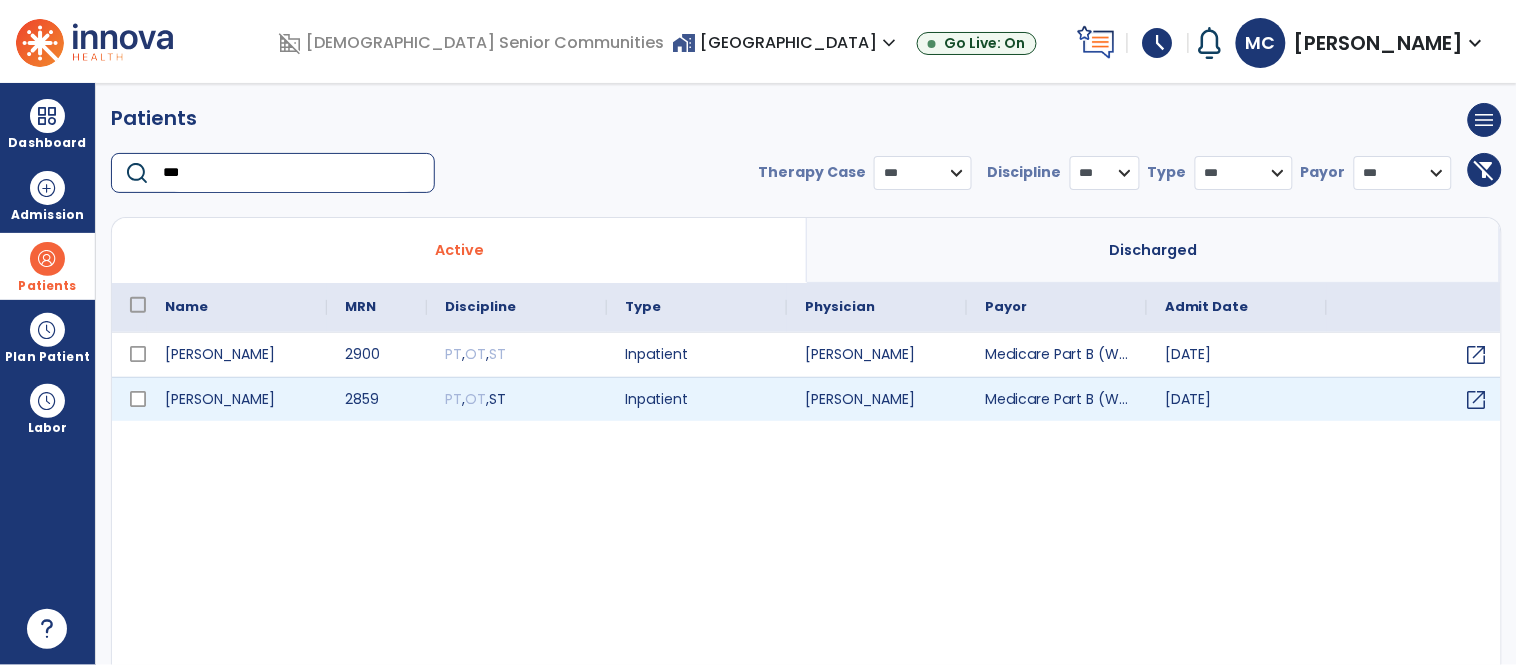 type on "***" 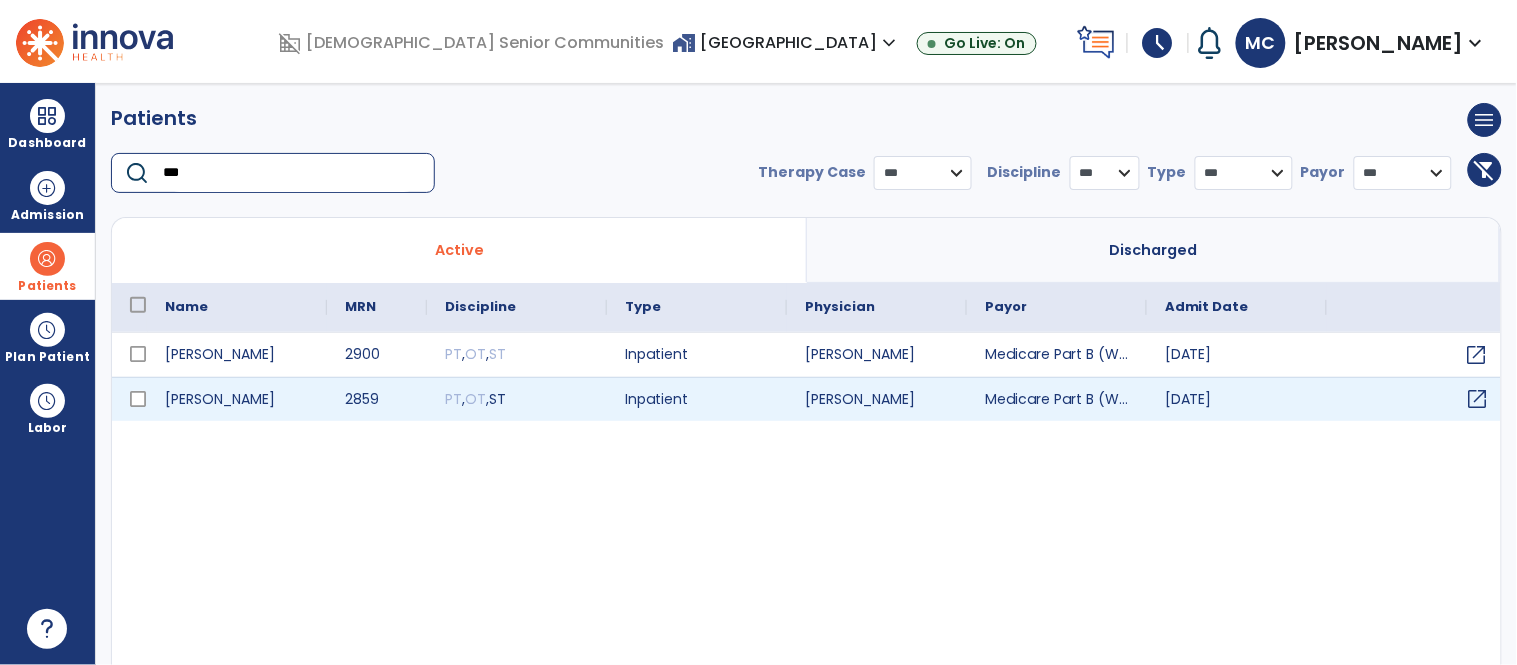 click on "open_in_new" at bounding box center (1478, 399) 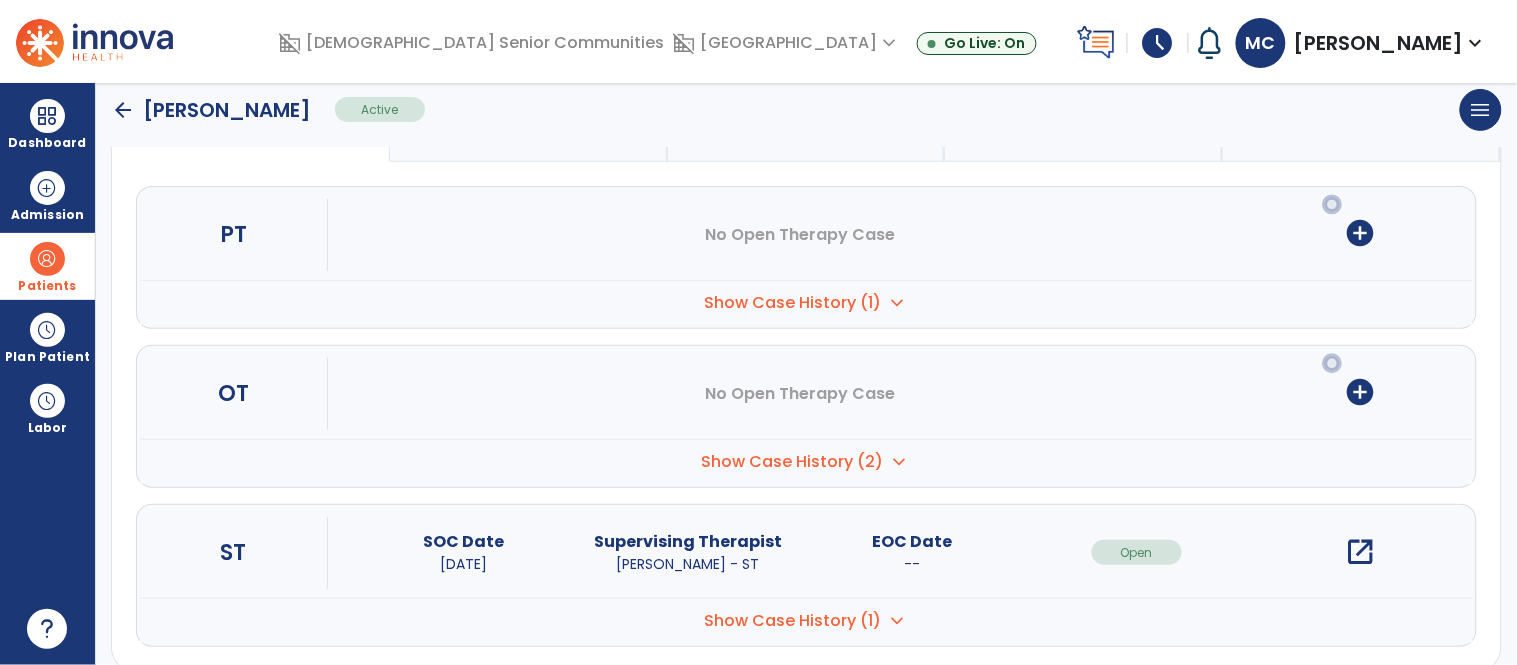 scroll, scrollTop: 231, scrollLeft: 0, axis: vertical 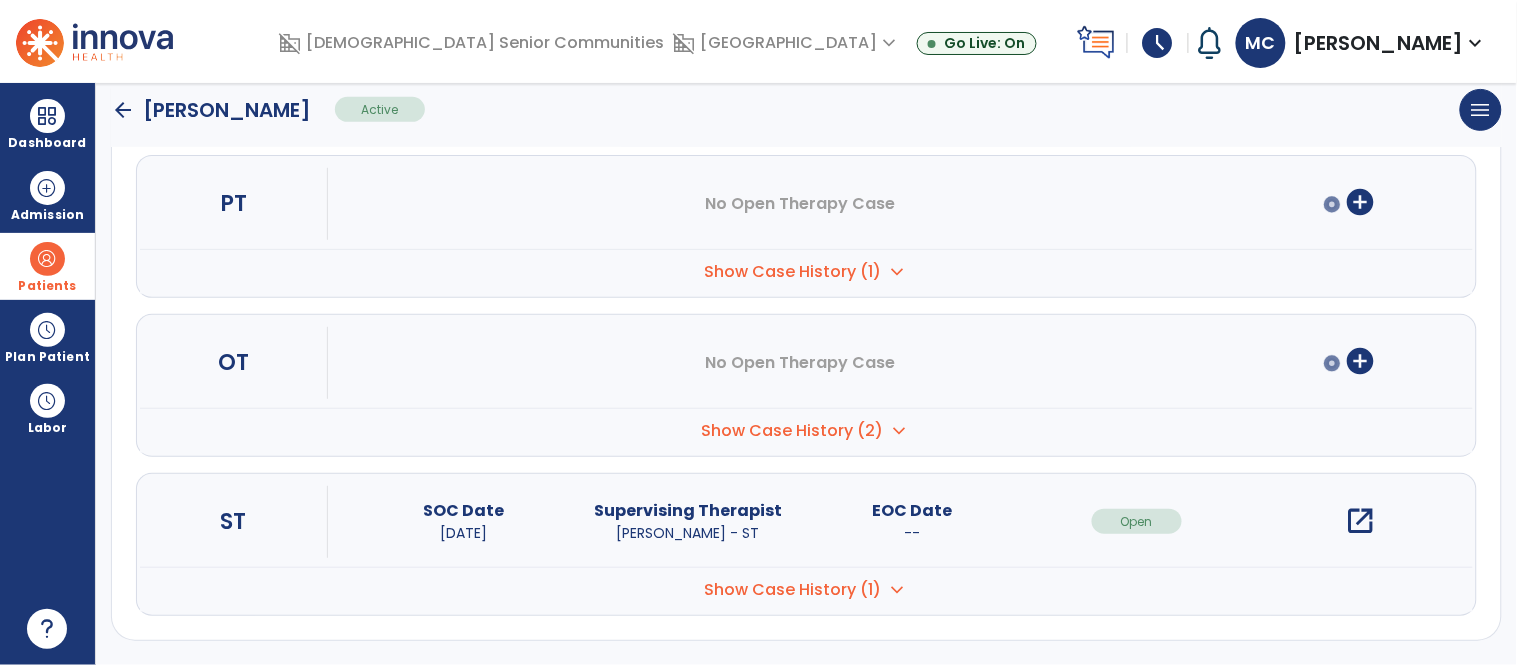 click on "open_in_new" at bounding box center [1361, 521] 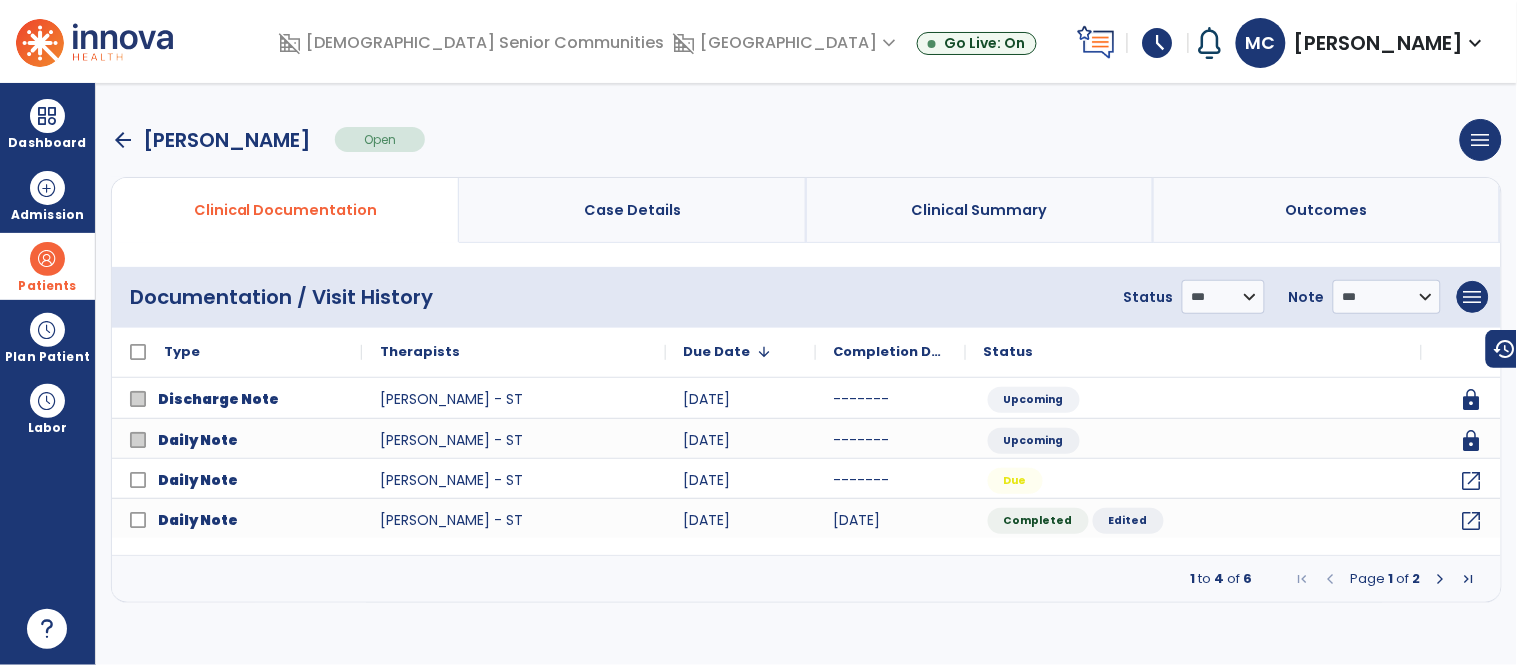 scroll, scrollTop: 0, scrollLeft: 0, axis: both 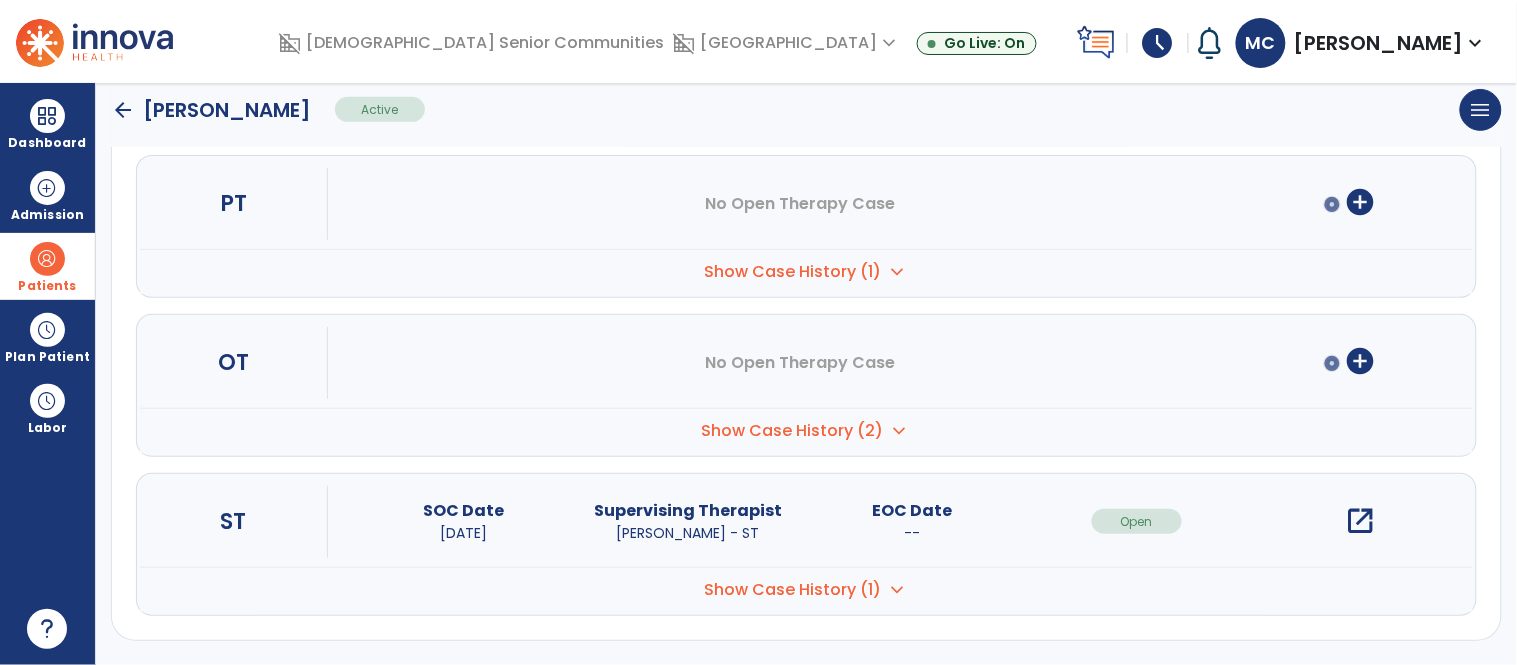 click on "open_in_new" at bounding box center [1361, 521] 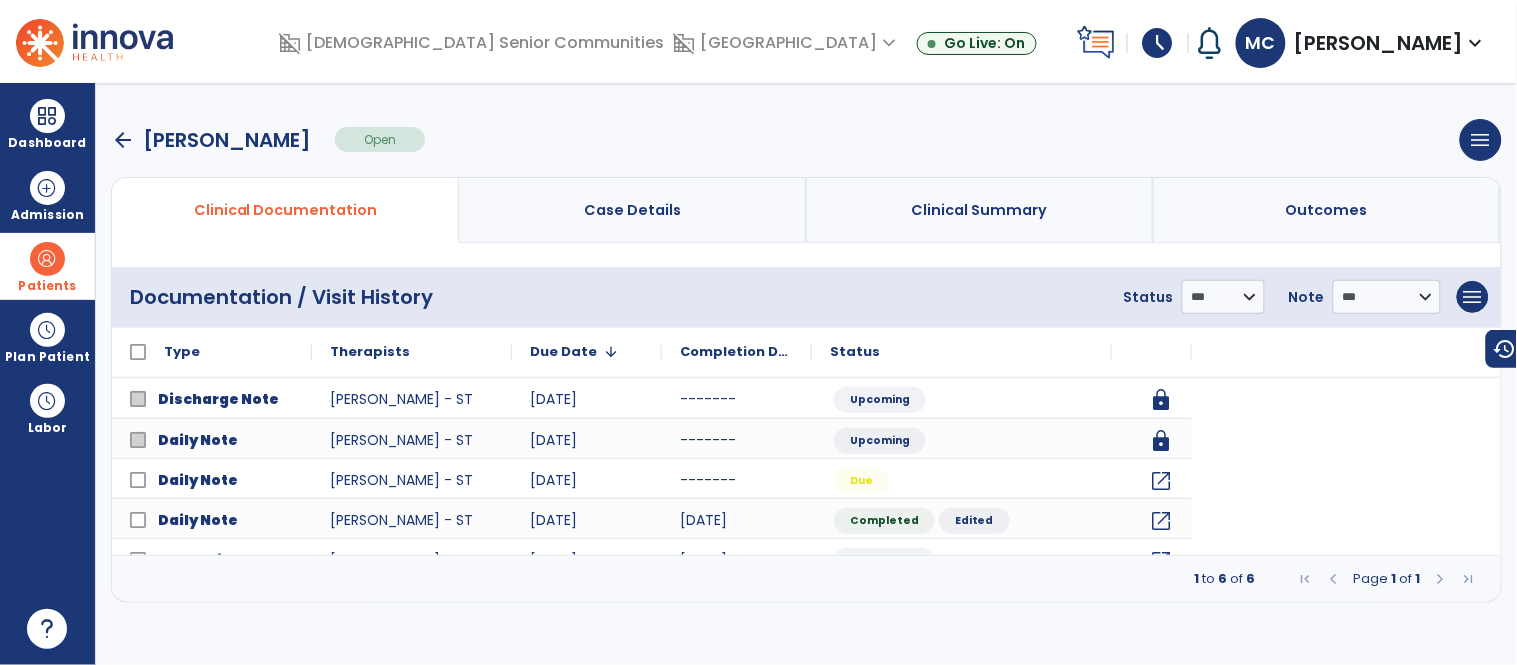 scroll, scrollTop: 0, scrollLeft: 0, axis: both 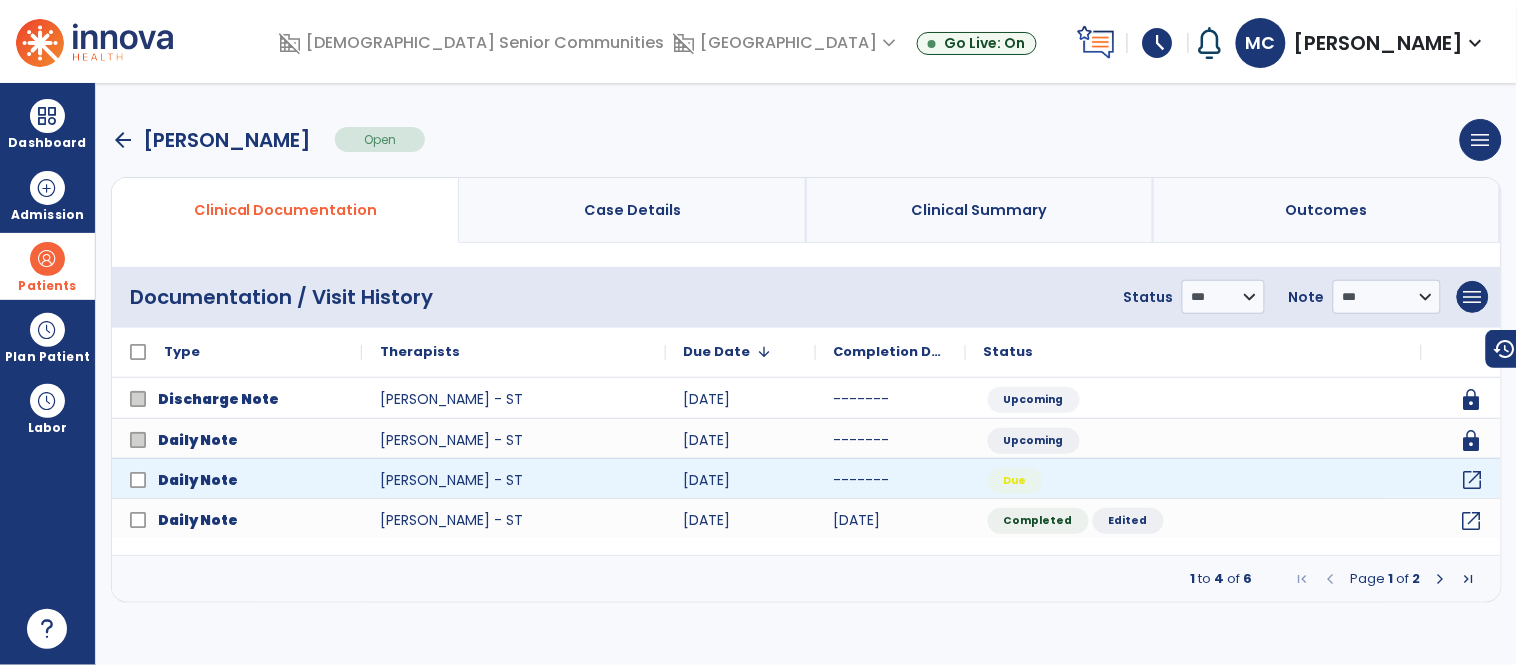 click on "open_in_new" 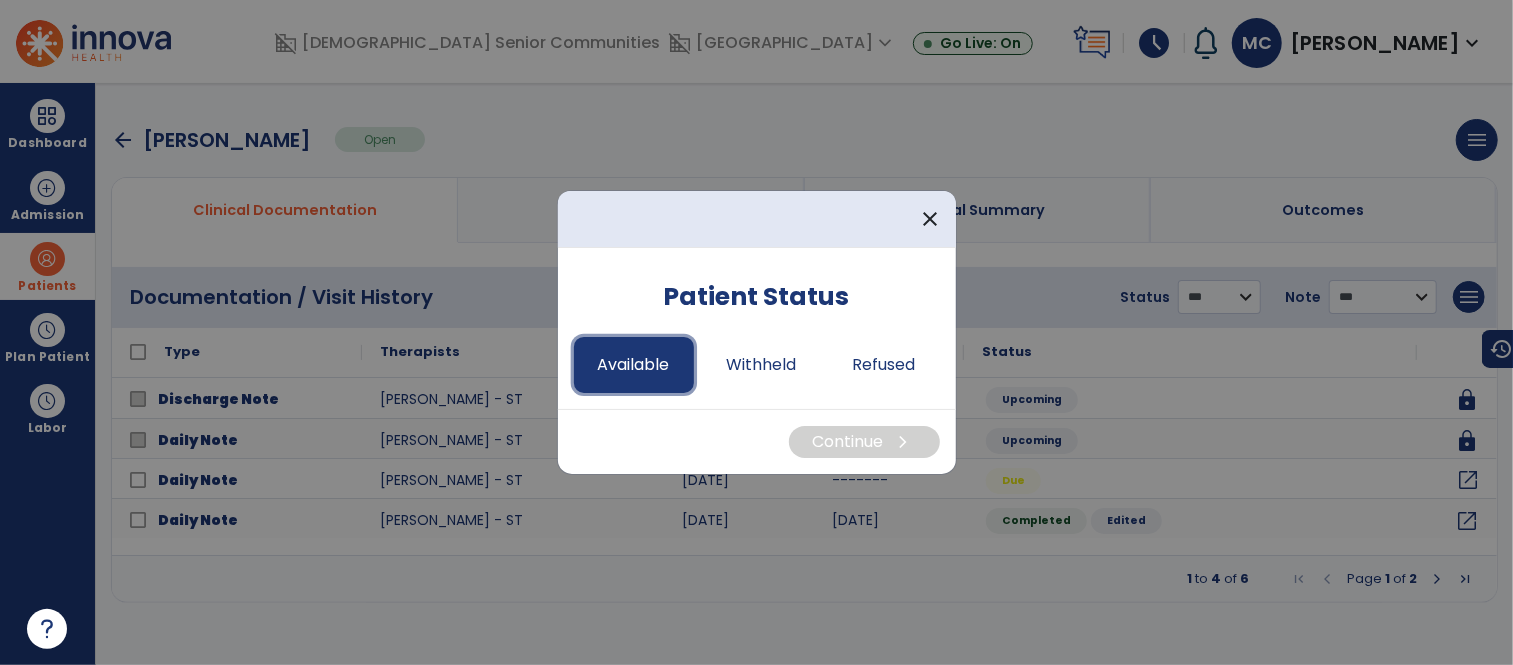 click on "Available" at bounding box center (634, 365) 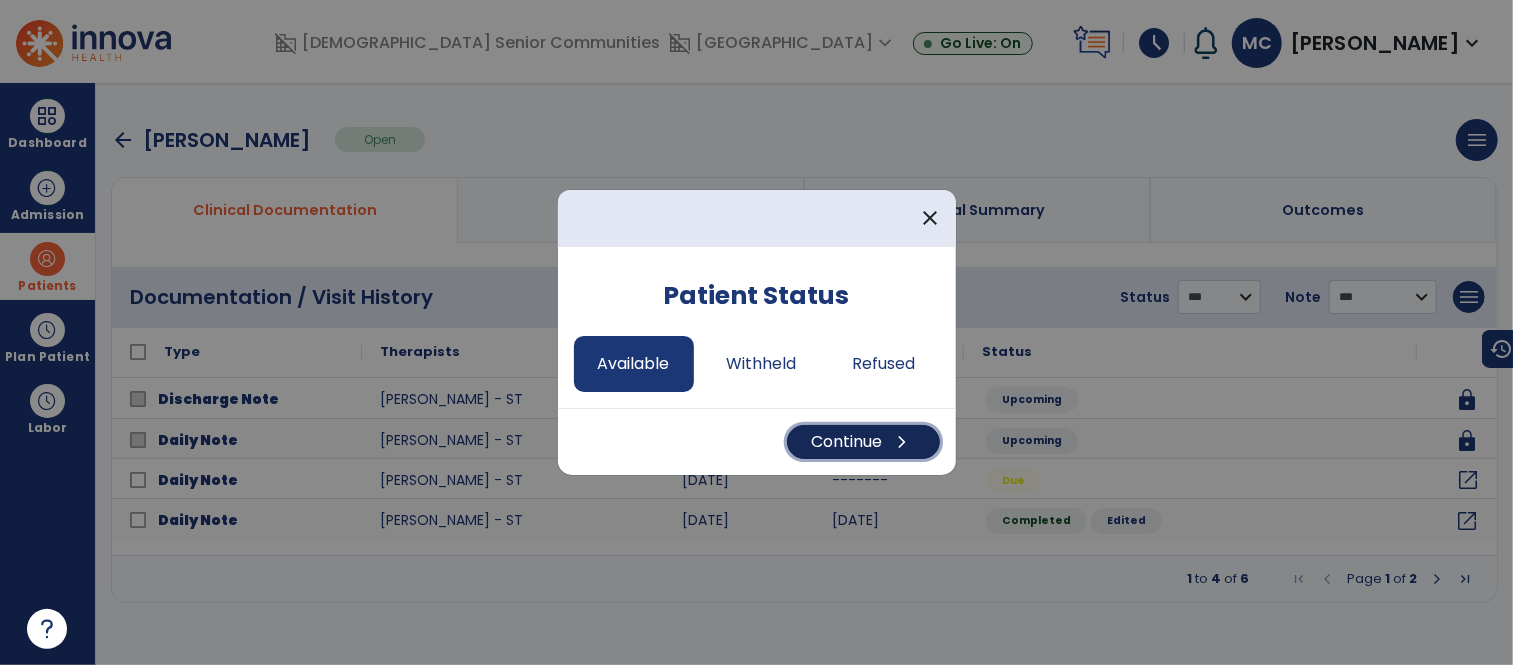 click on "Continue   chevron_right" at bounding box center (863, 442) 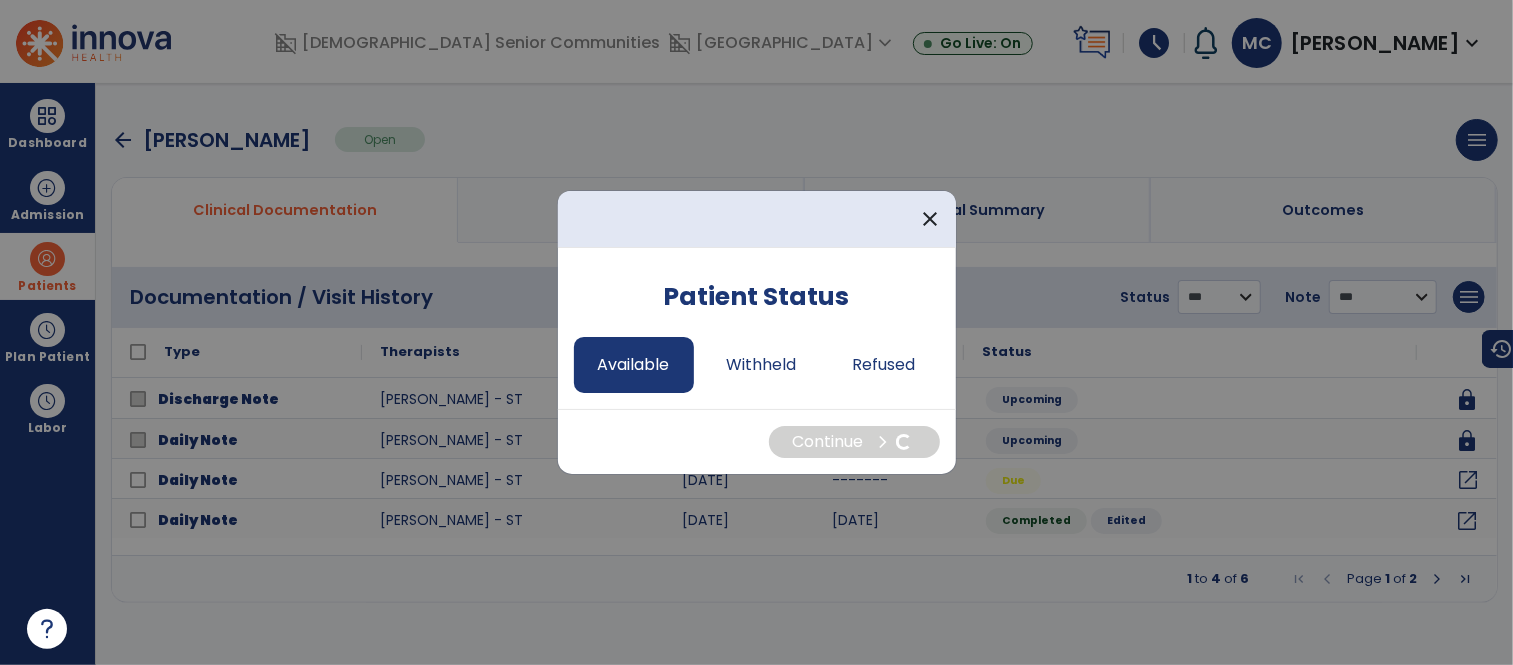 select on "*" 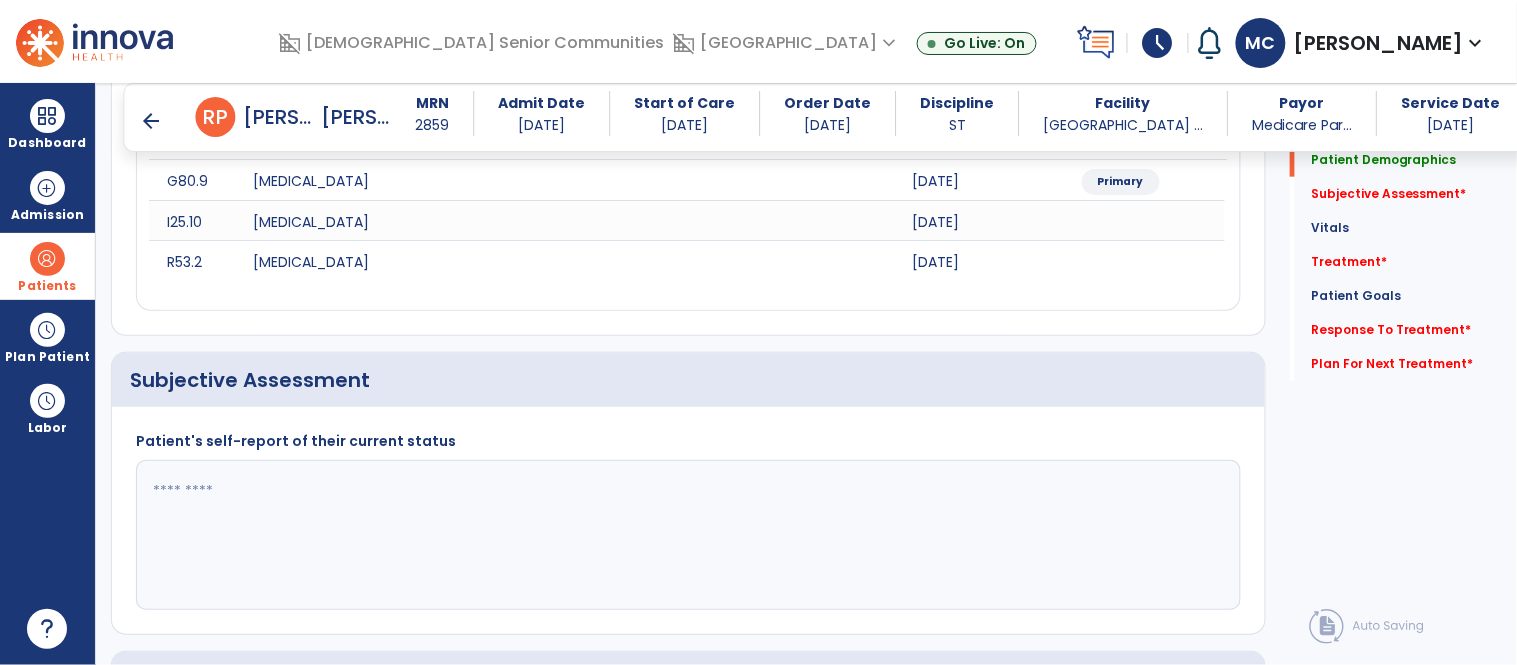 scroll, scrollTop: 326, scrollLeft: 0, axis: vertical 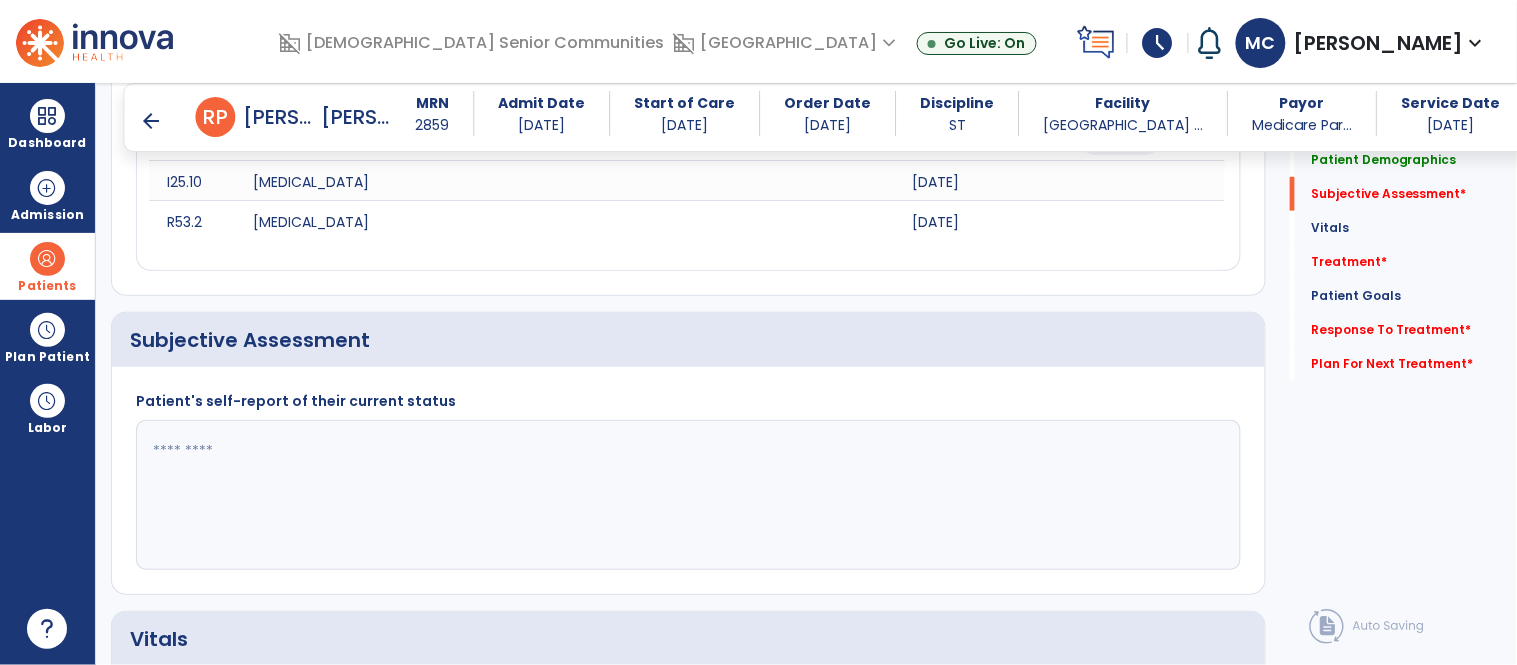 click 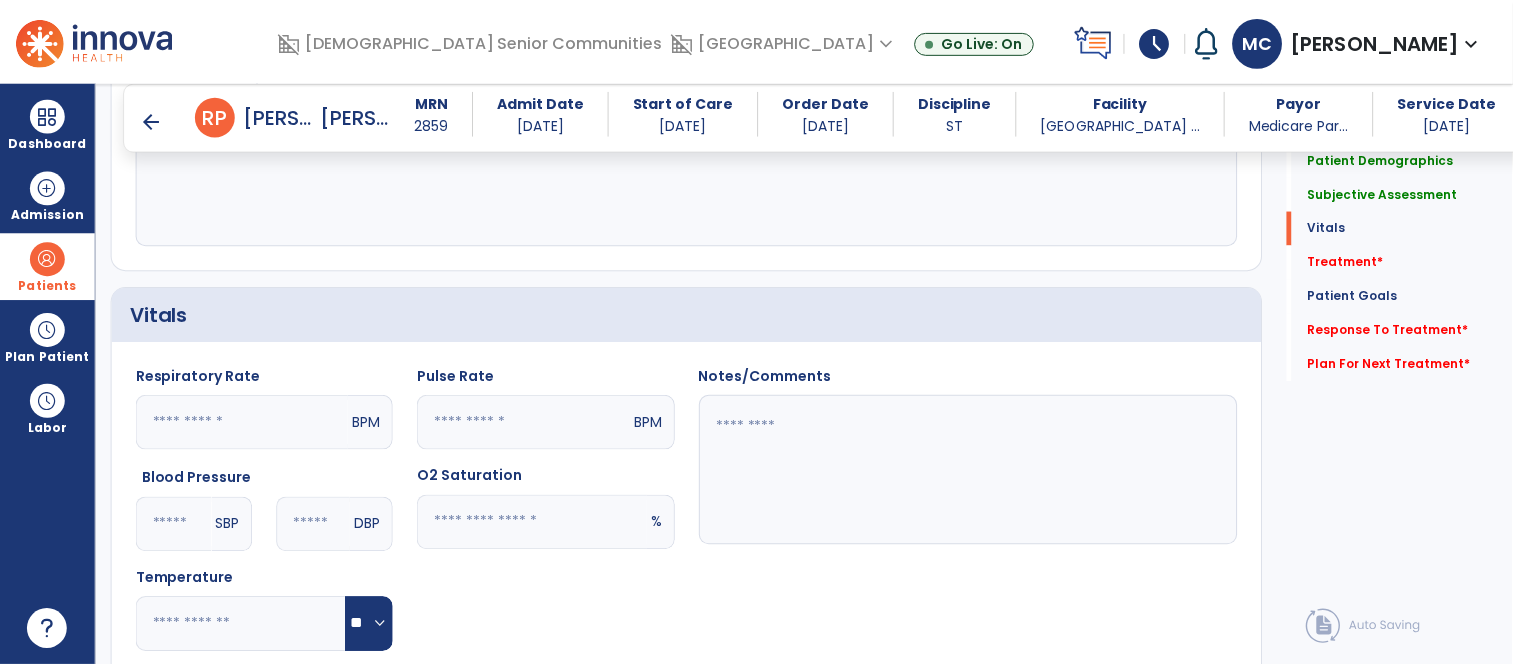 scroll, scrollTop: 907, scrollLeft: 0, axis: vertical 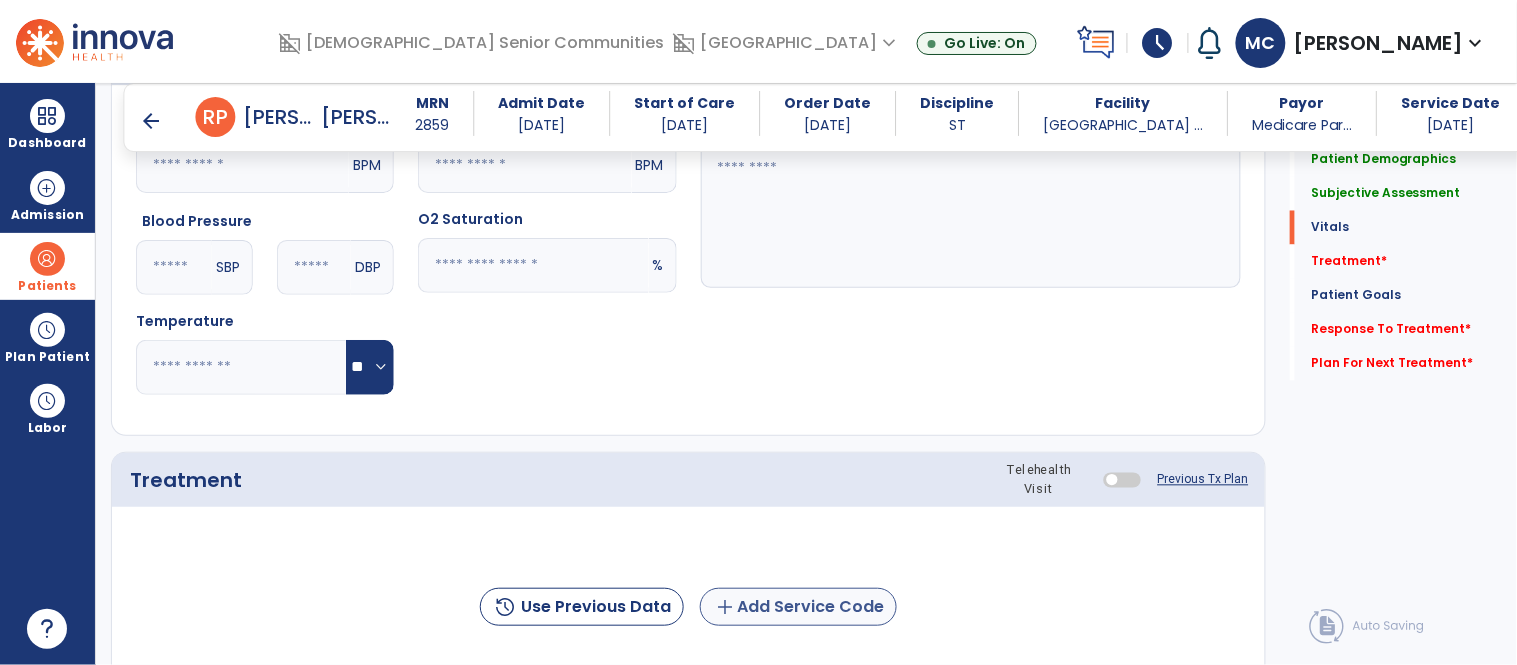type on "**********" 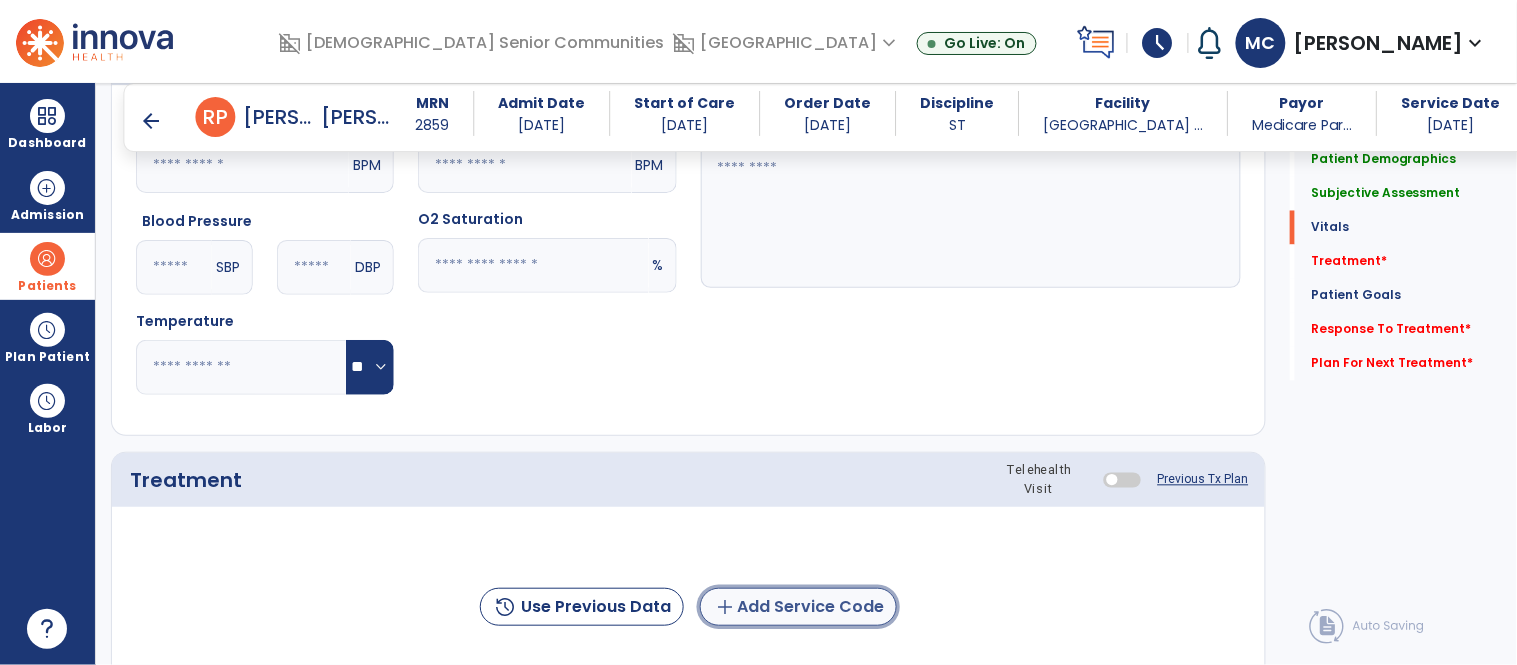 click on "add  Add Service Code" 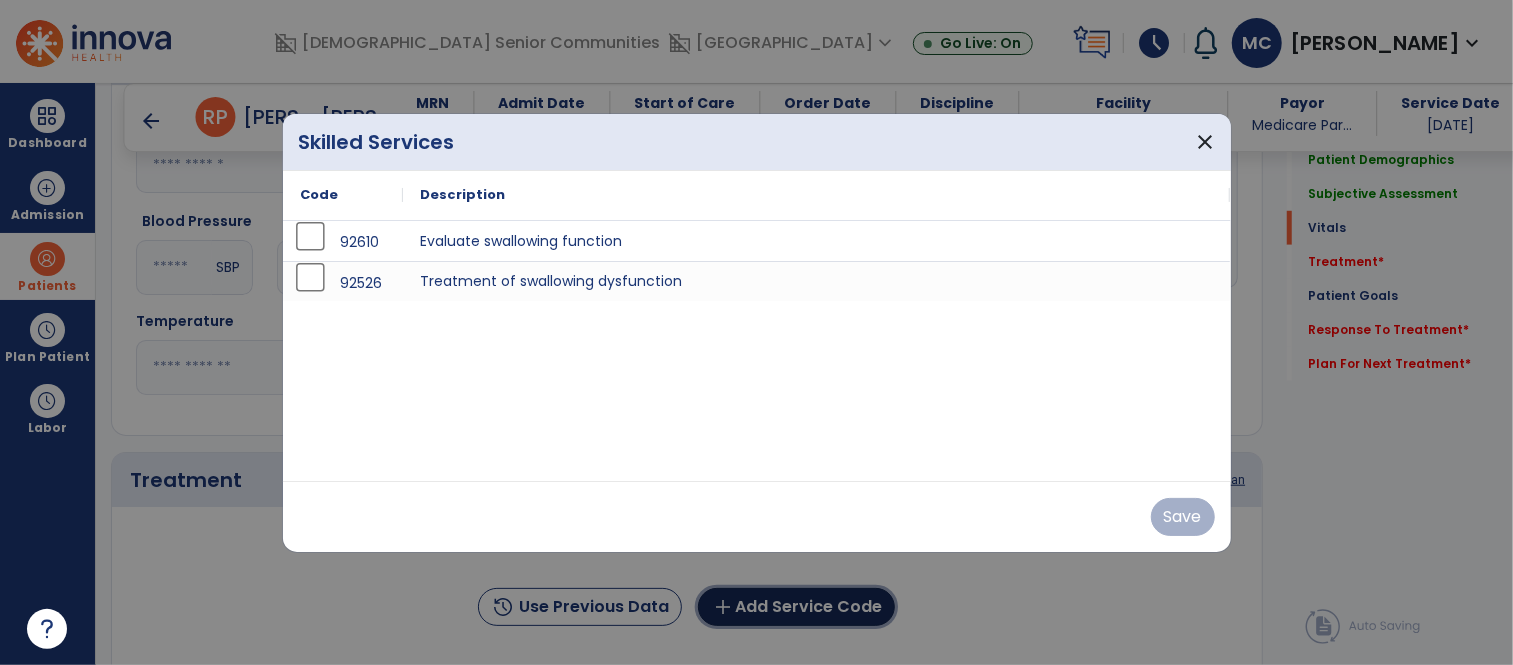 scroll, scrollTop: 907, scrollLeft: 0, axis: vertical 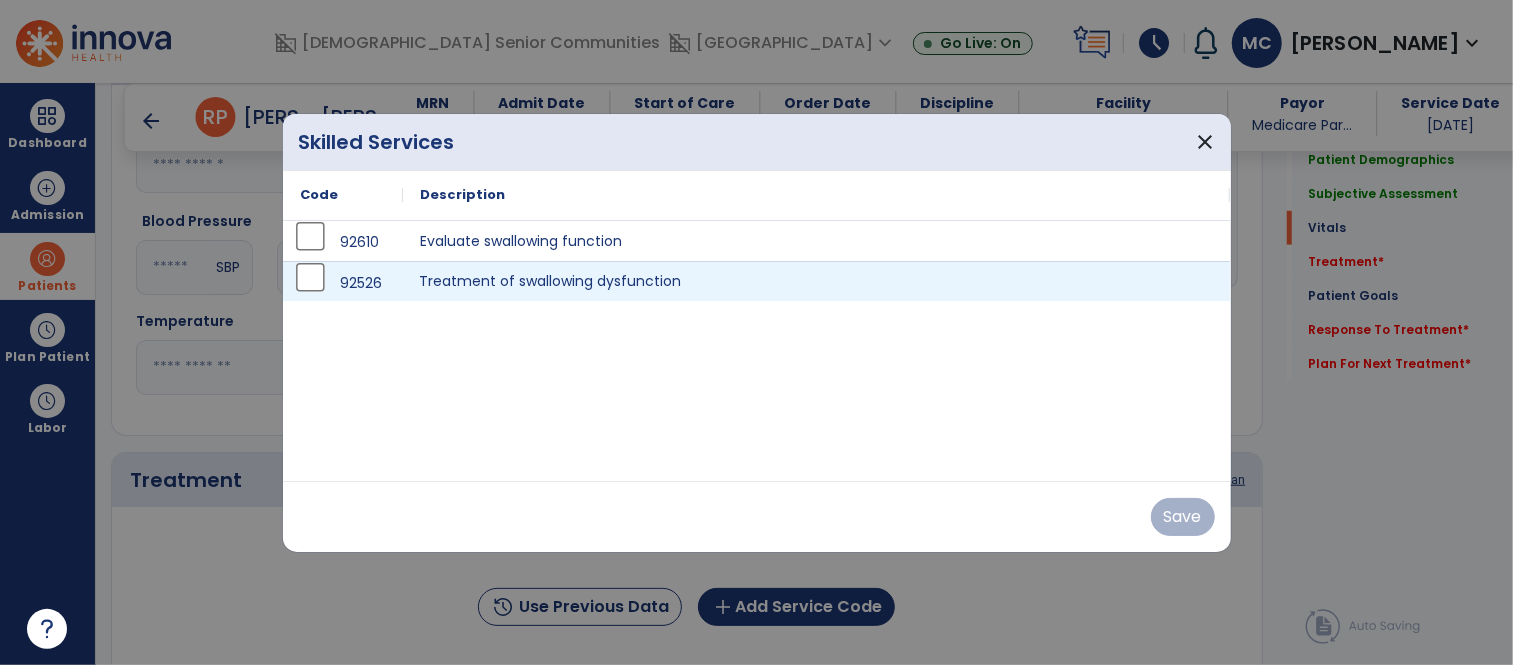 click on "Treatment of swallowing dysfunction" at bounding box center [817, 281] 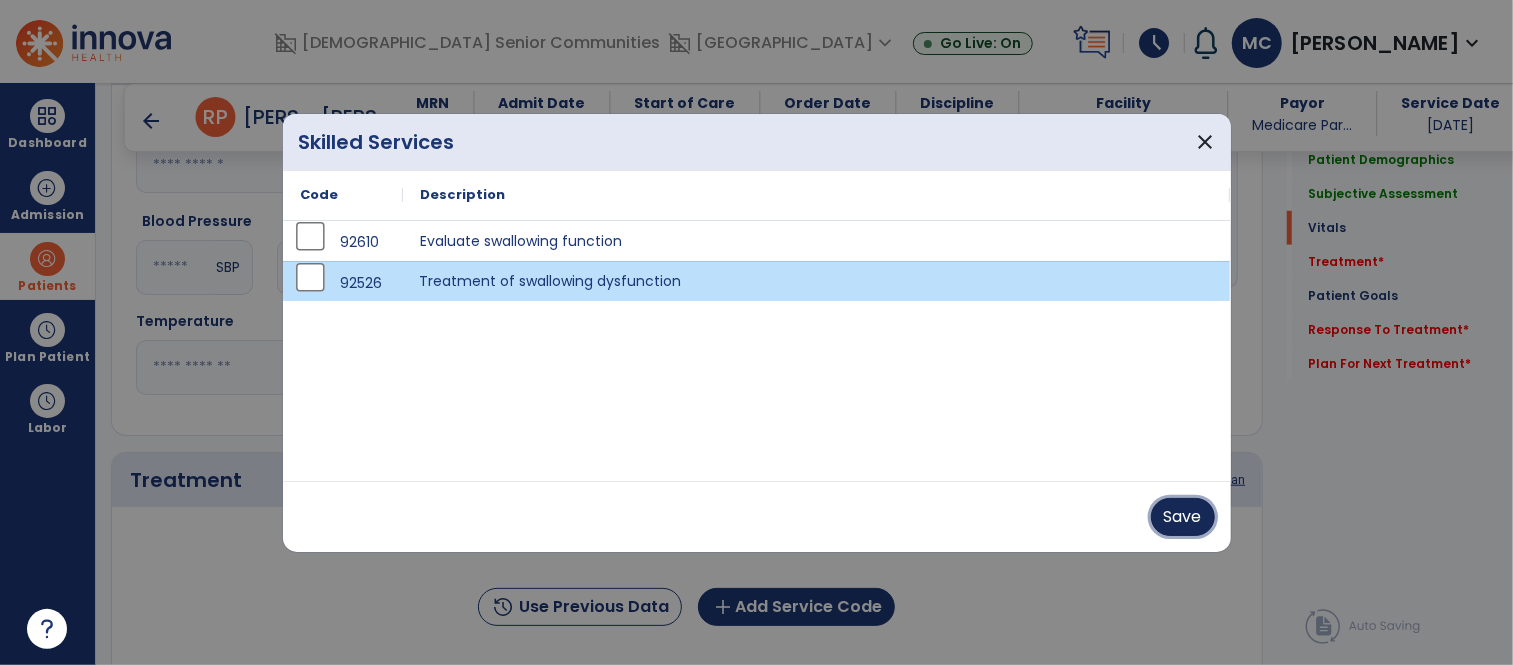 click on "Save" at bounding box center [1183, 517] 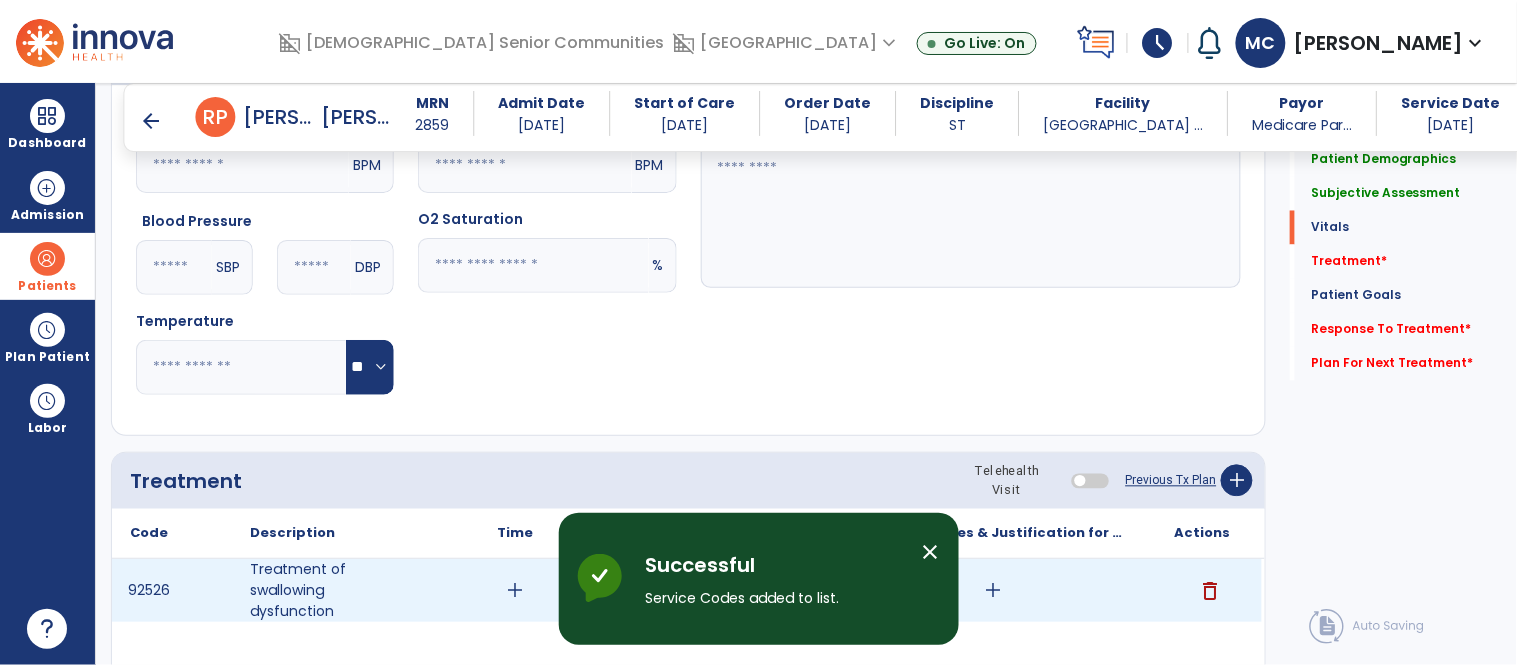 click on "add" at bounding box center [515, 590] 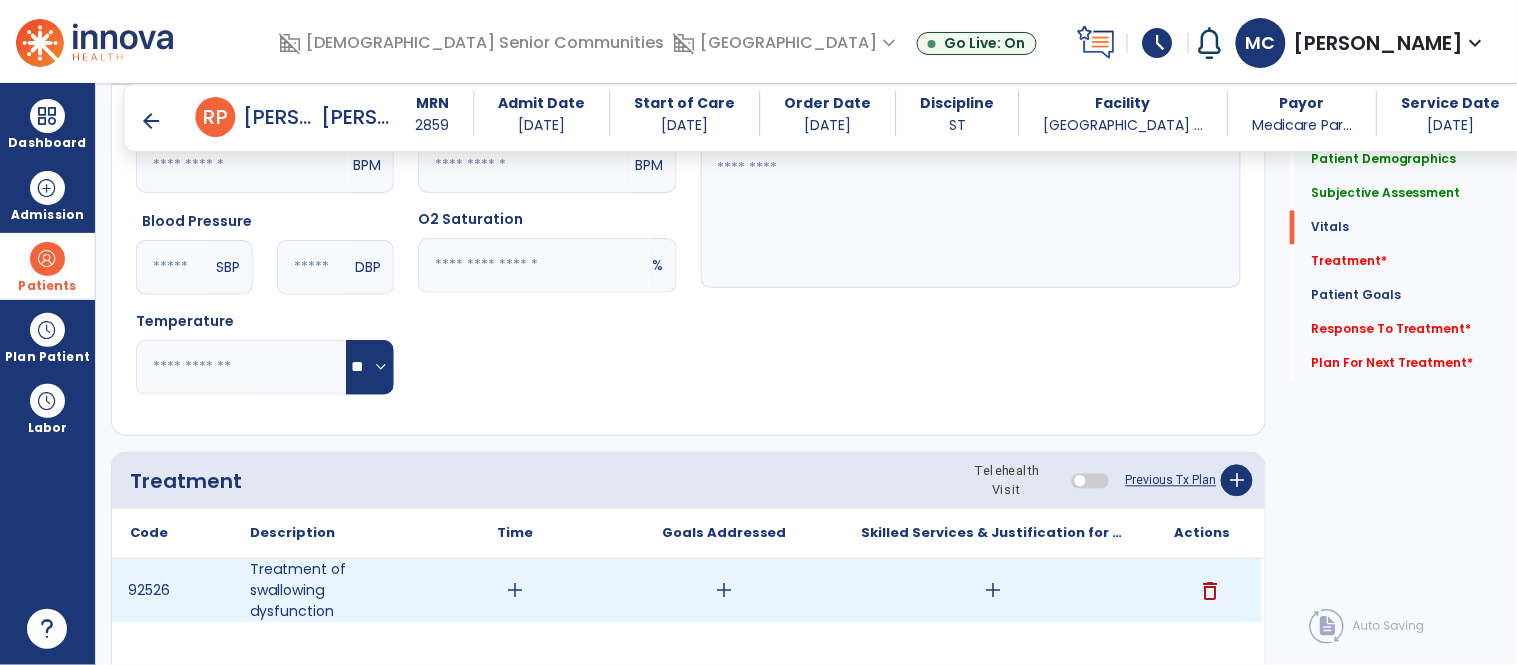 click on "add" at bounding box center (993, 590) 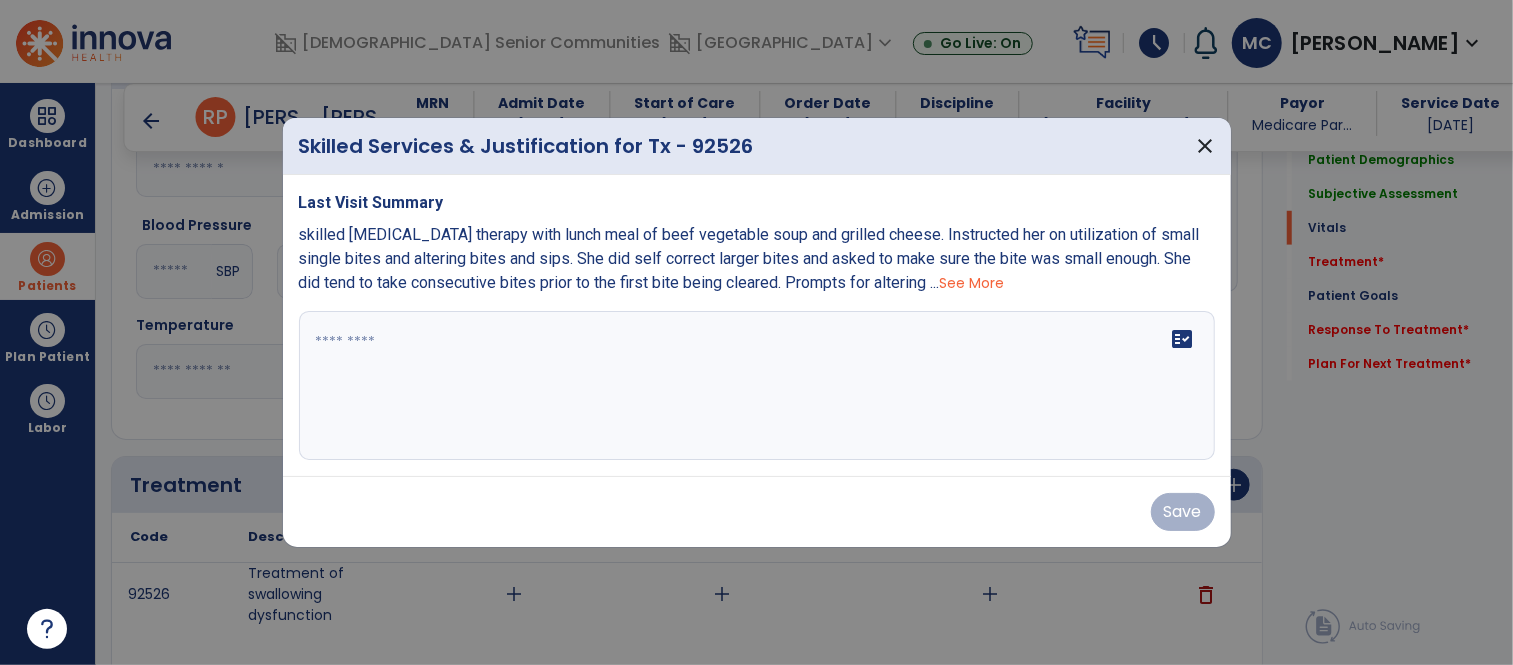 scroll, scrollTop: 907, scrollLeft: 0, axis: vertical 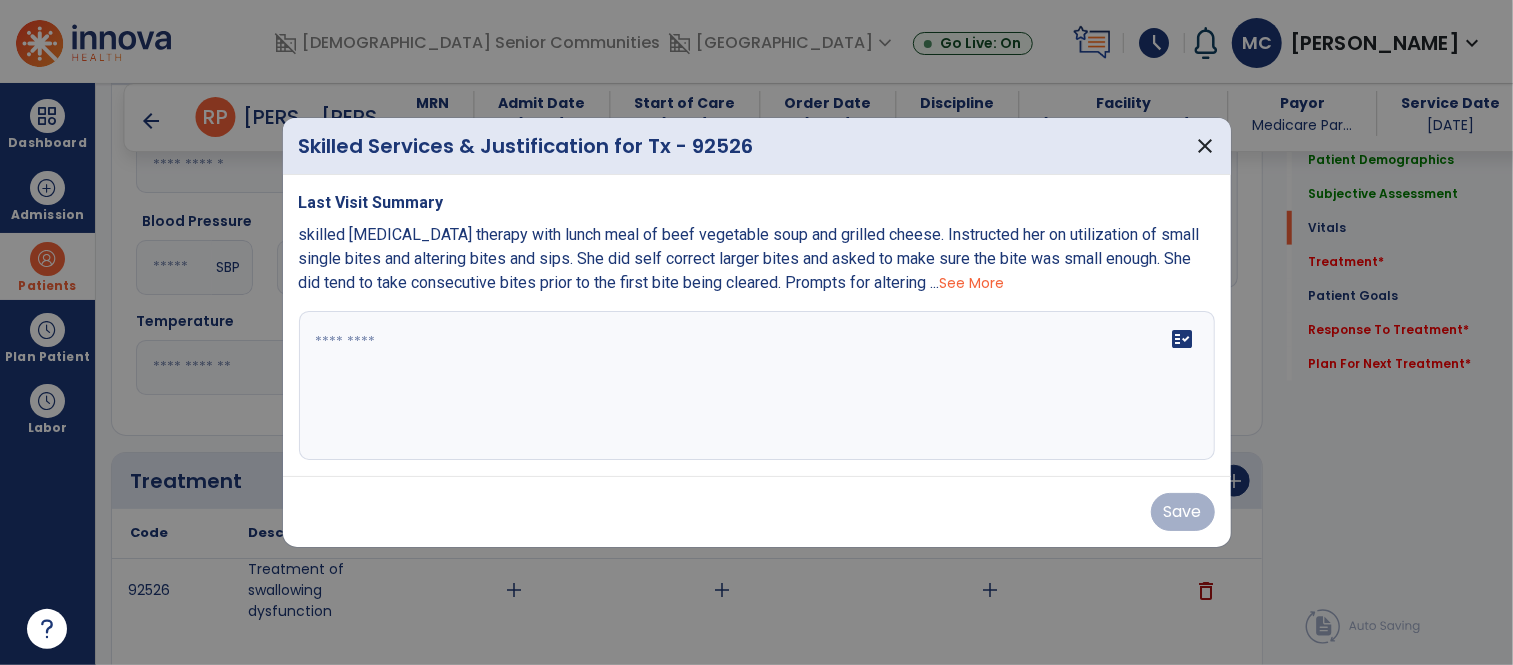 click on "fact_check" at bounding box center (757, 386) 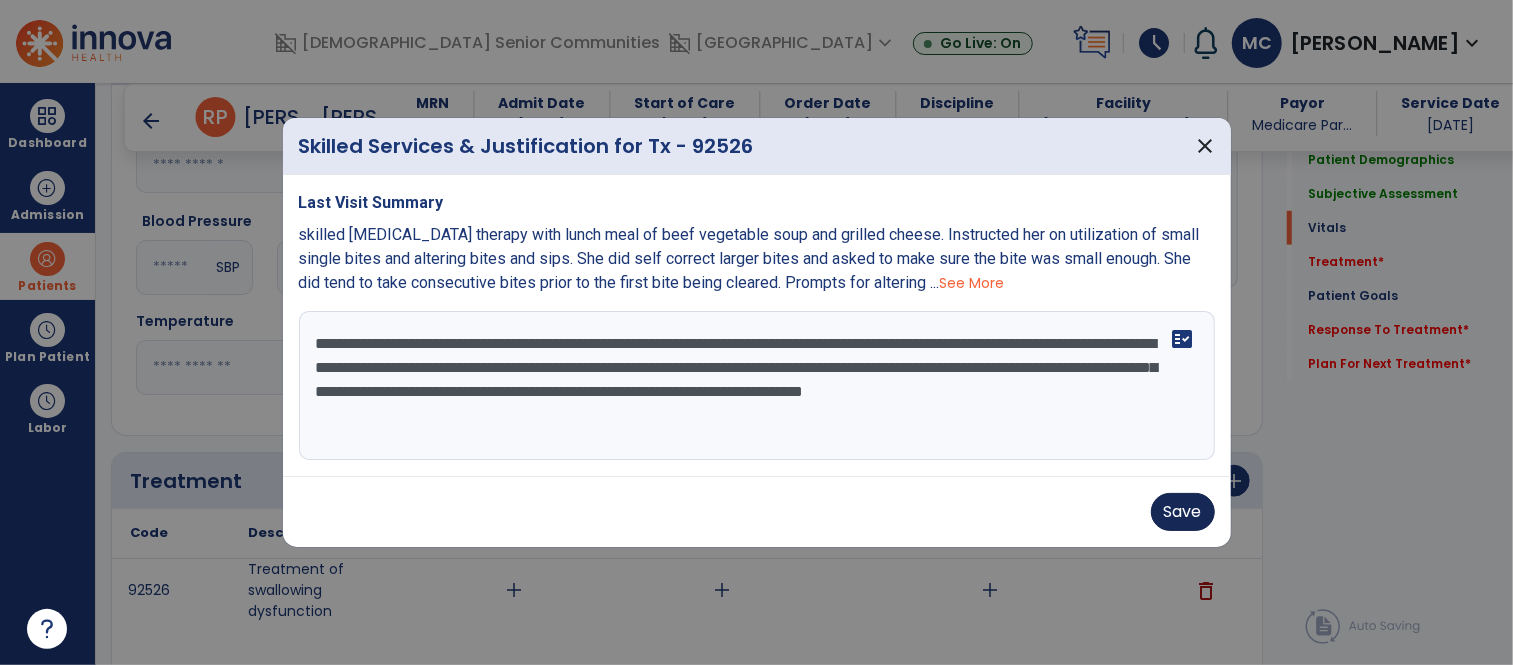 type on "**********" 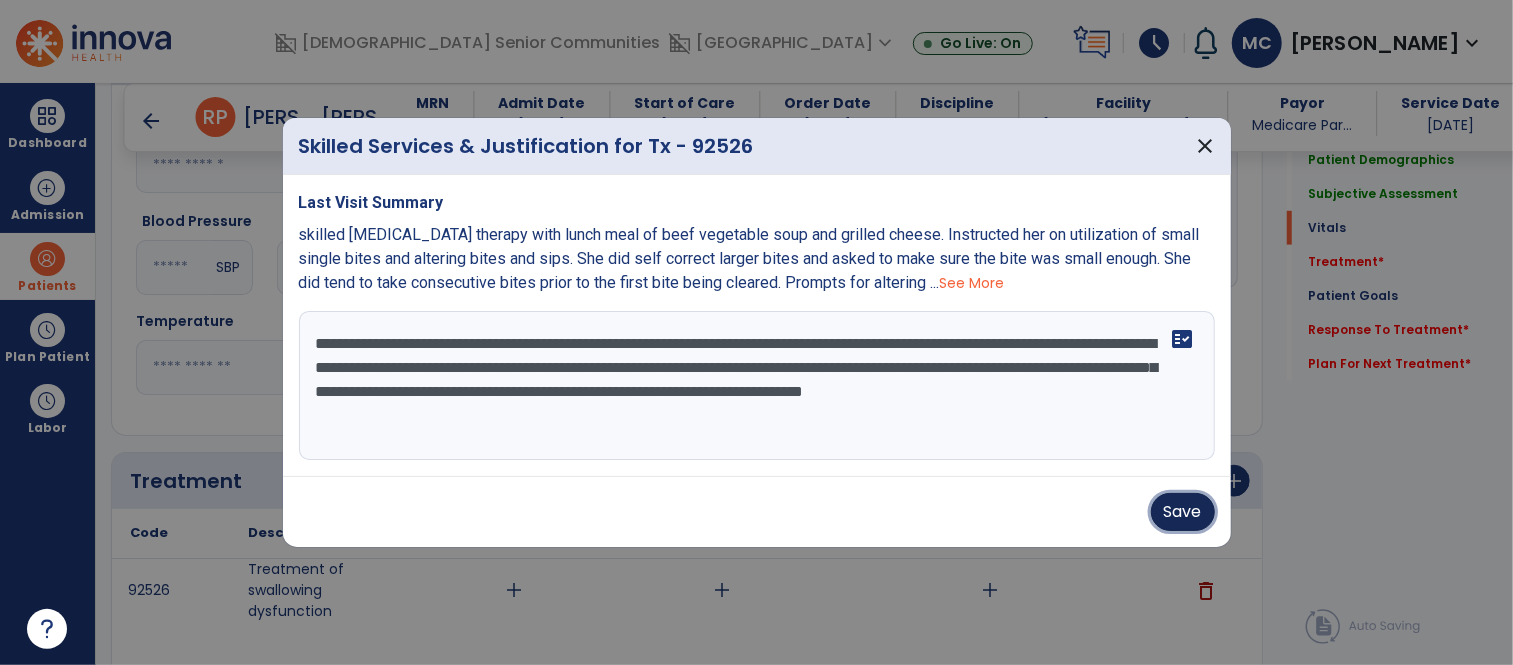 click on "Save" at bounding box center [1183, 512] 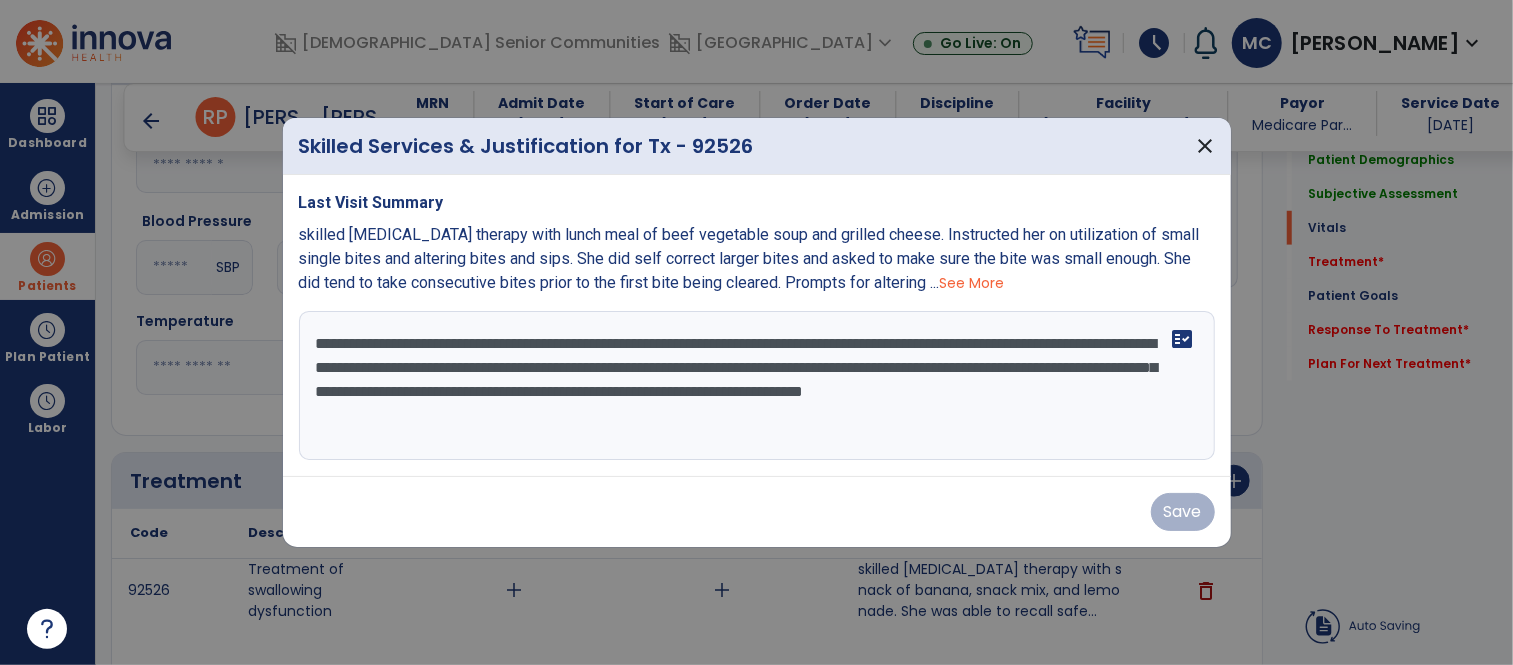 drag, startPoint x: 732, startPoint y: 424, endPoint x: 295, endPoint y: 339, distance: 445.18985 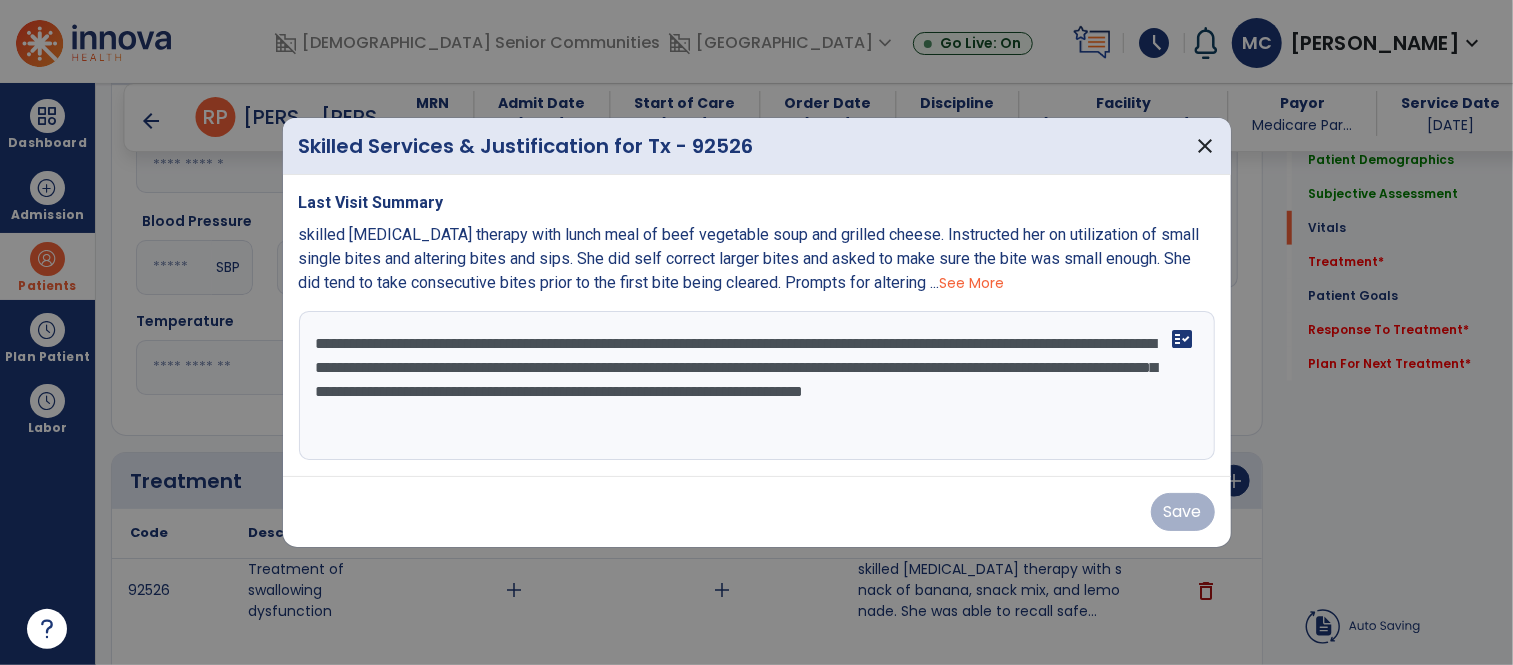 click on "Last Visit Summary skilled dysphagia therapy with lunch meal of beef vegetable soup  and grilled cheese. Instructed her on utilization of small single bites and altering bites and sips. She did self correct larger bites and asked to make sure the bite was small enough. She did tend to take consecutive bites prior to the first bite being cleared. Prompts for altering  ...  See More  skilled dysphagia therapy with snack of banana, snack mix, and lemonade. She was able to recall safe swallow strategies. Written strategies posted in her room. She demonstrated good utilization of slow rate but benefited from verbal prompts for altering bites and sips to clear min oral residue. One episode of throat clearing when not altering bites and sips.   fact_check" at bounding box center [757, 326] 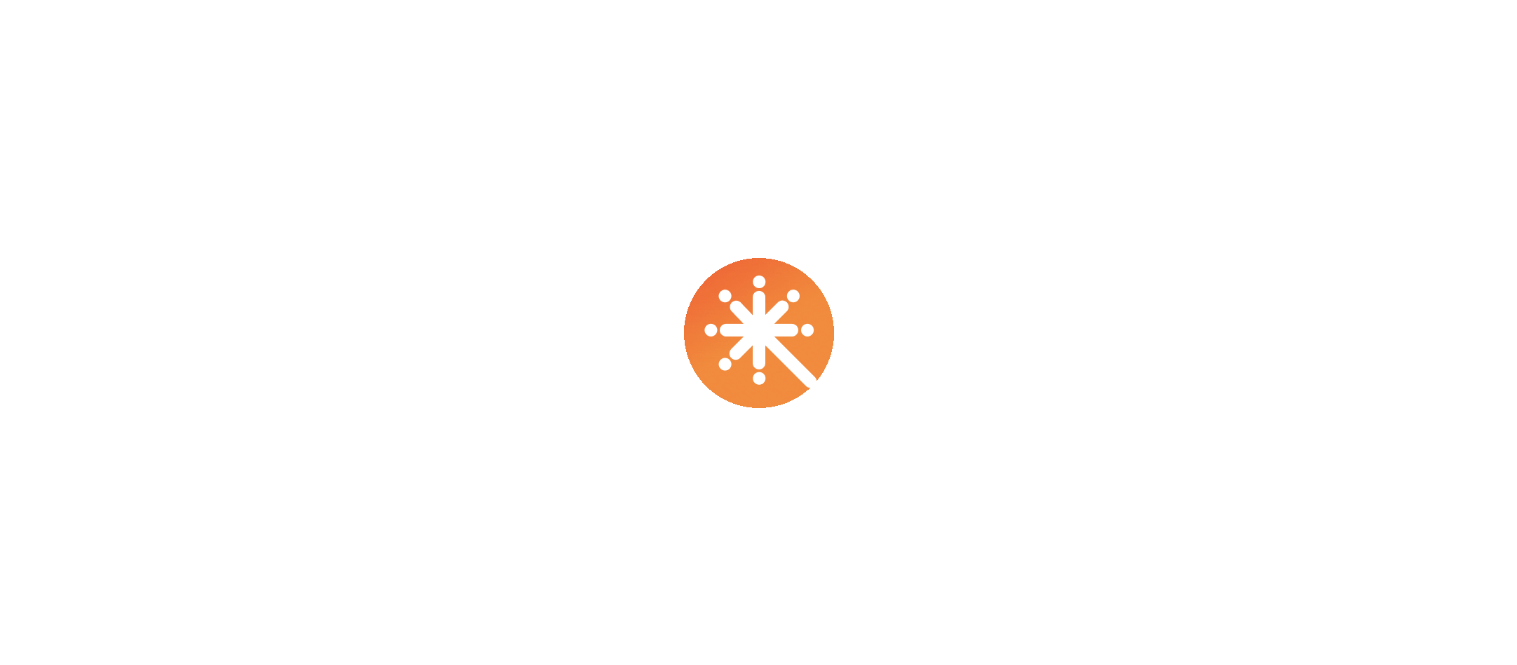scroll, scrollTop: 0, scrollLeft: 0, axis: both 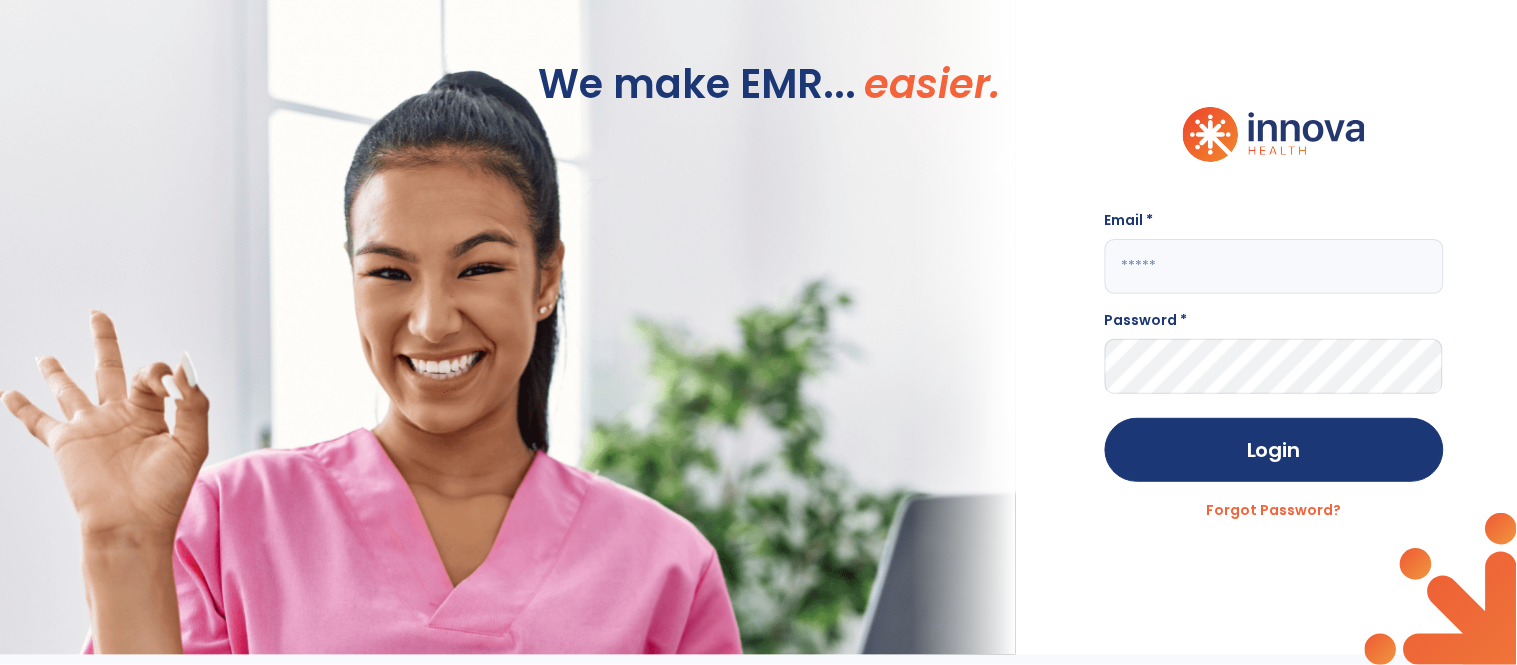 click 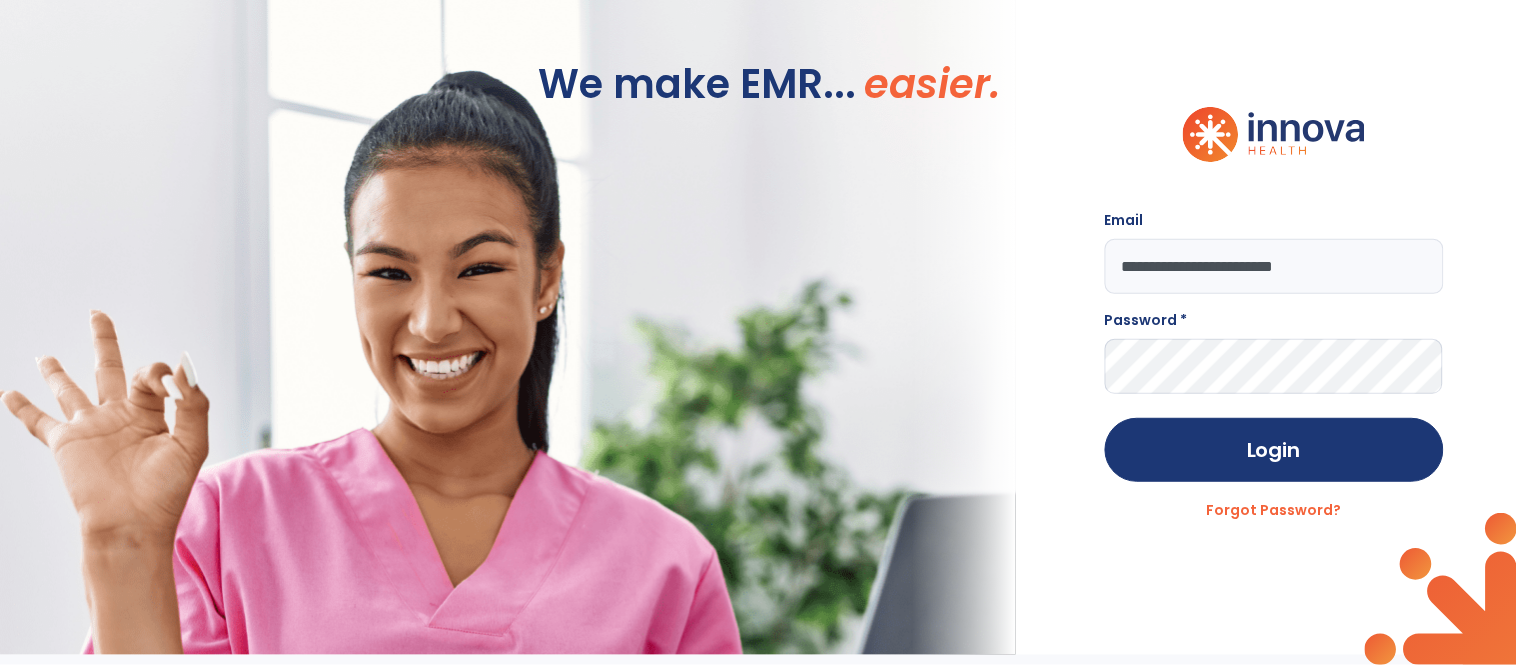 type on "**********" 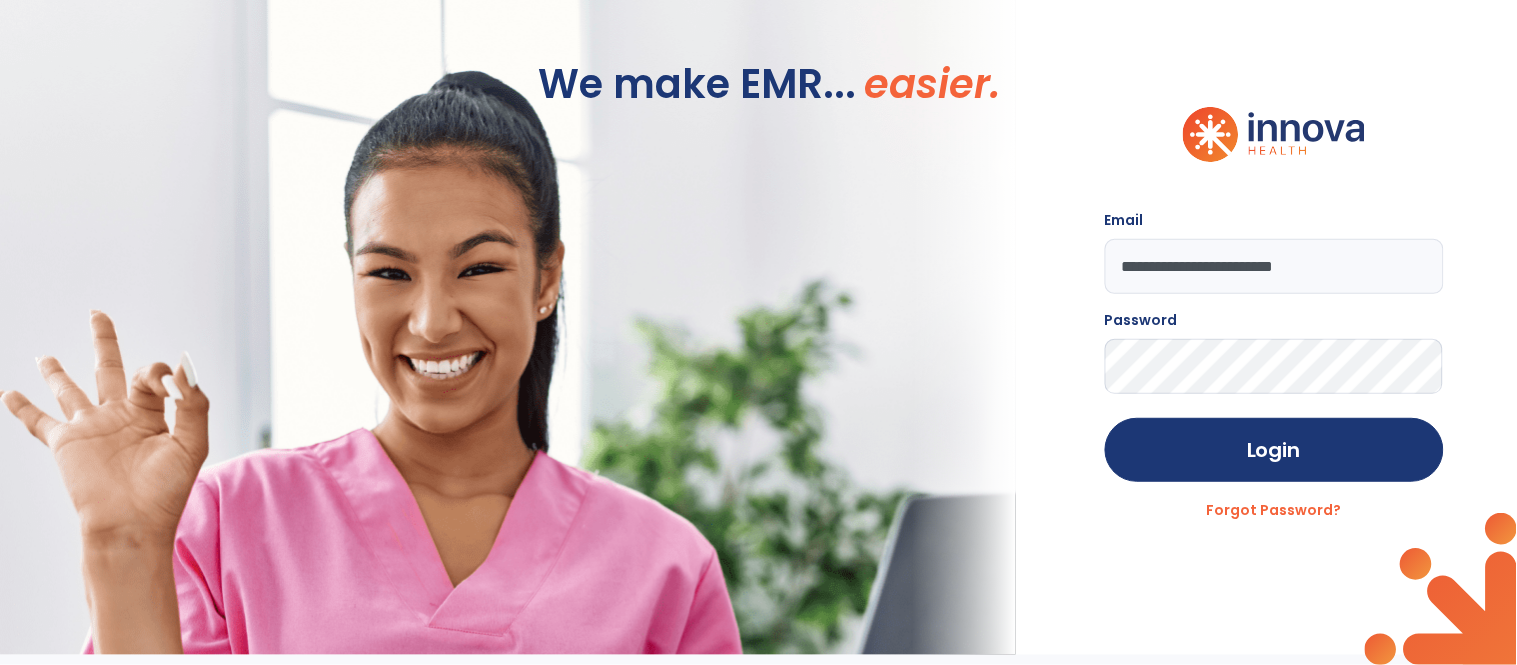 click on "Login" 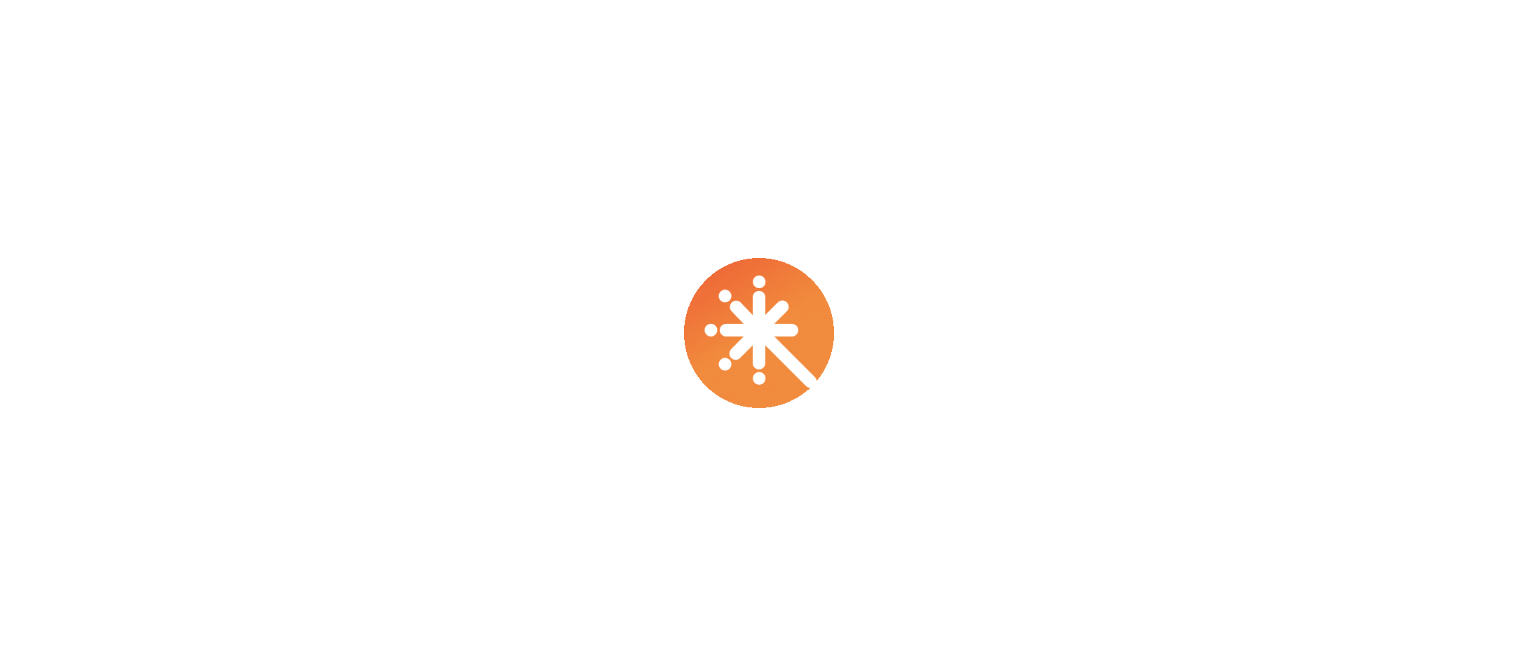 scroll, scrollTop: 0, scrollLeft: 0, axis: both 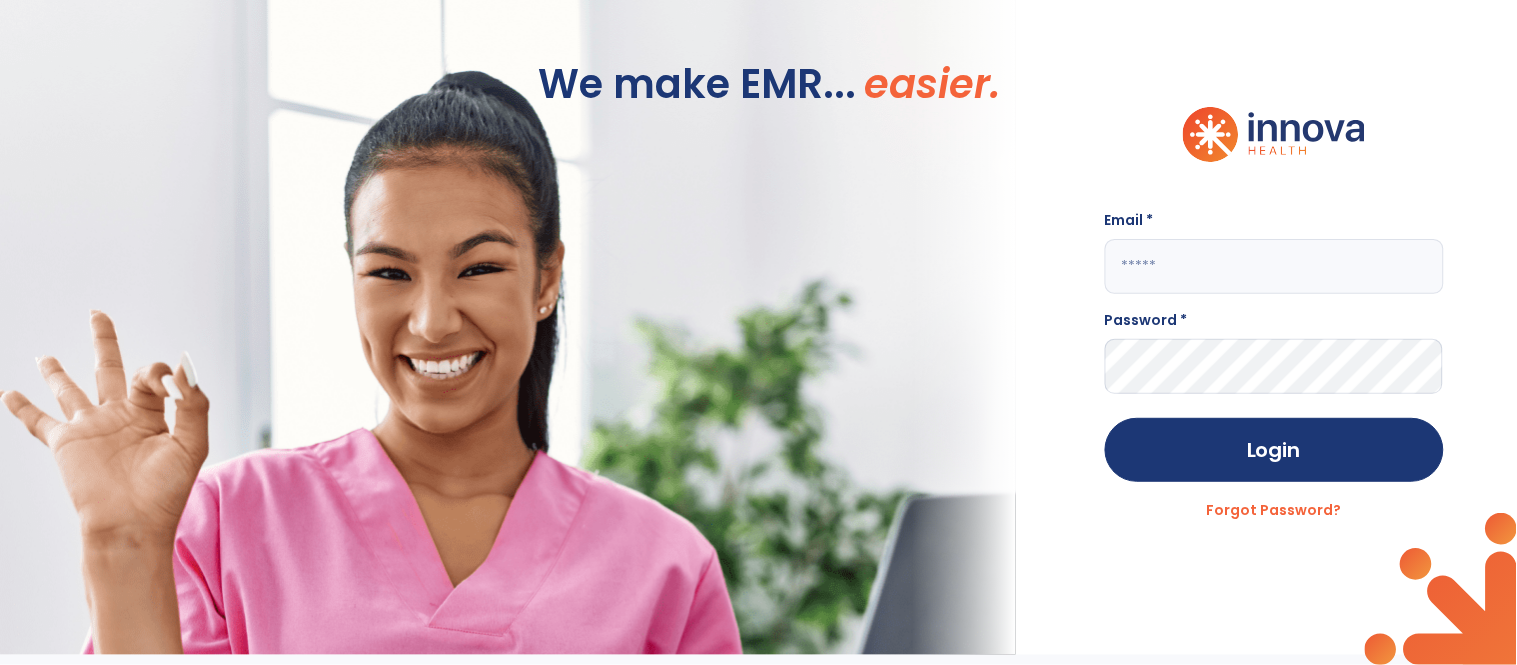 click 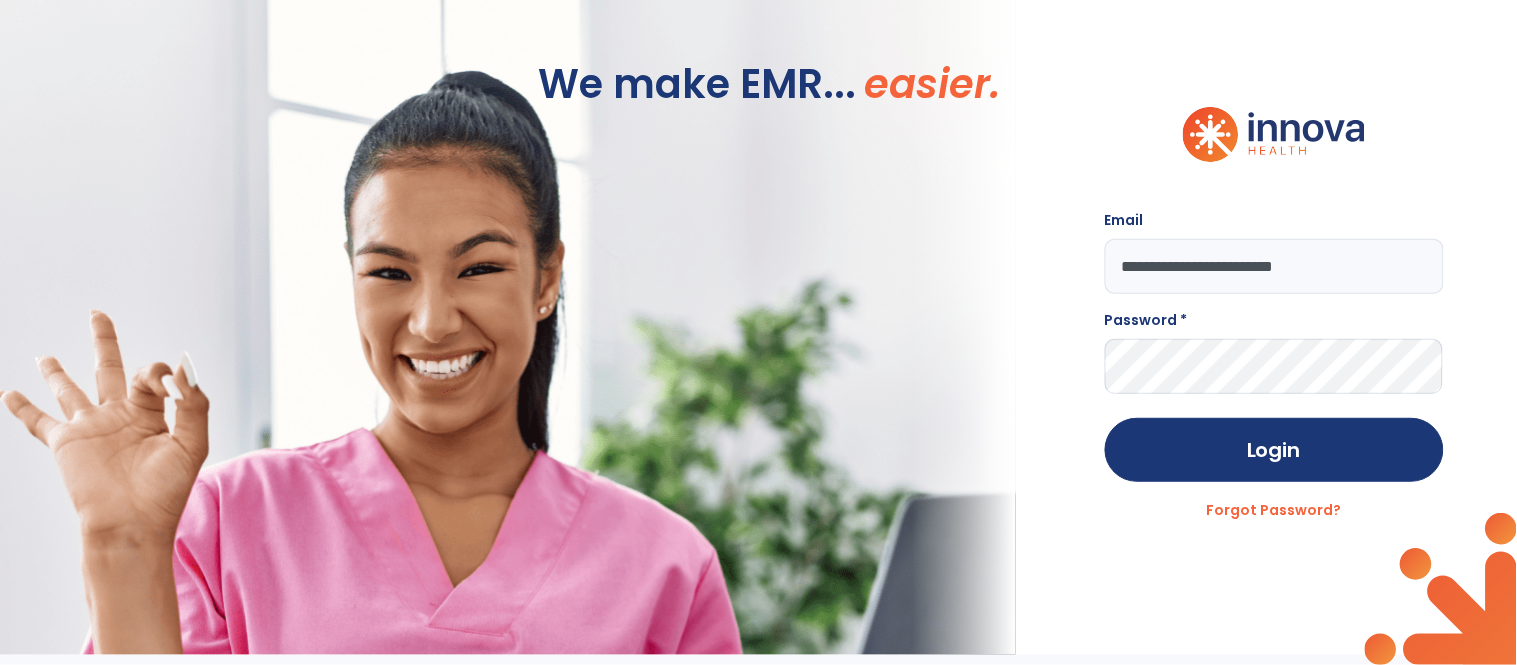 type on "**********" 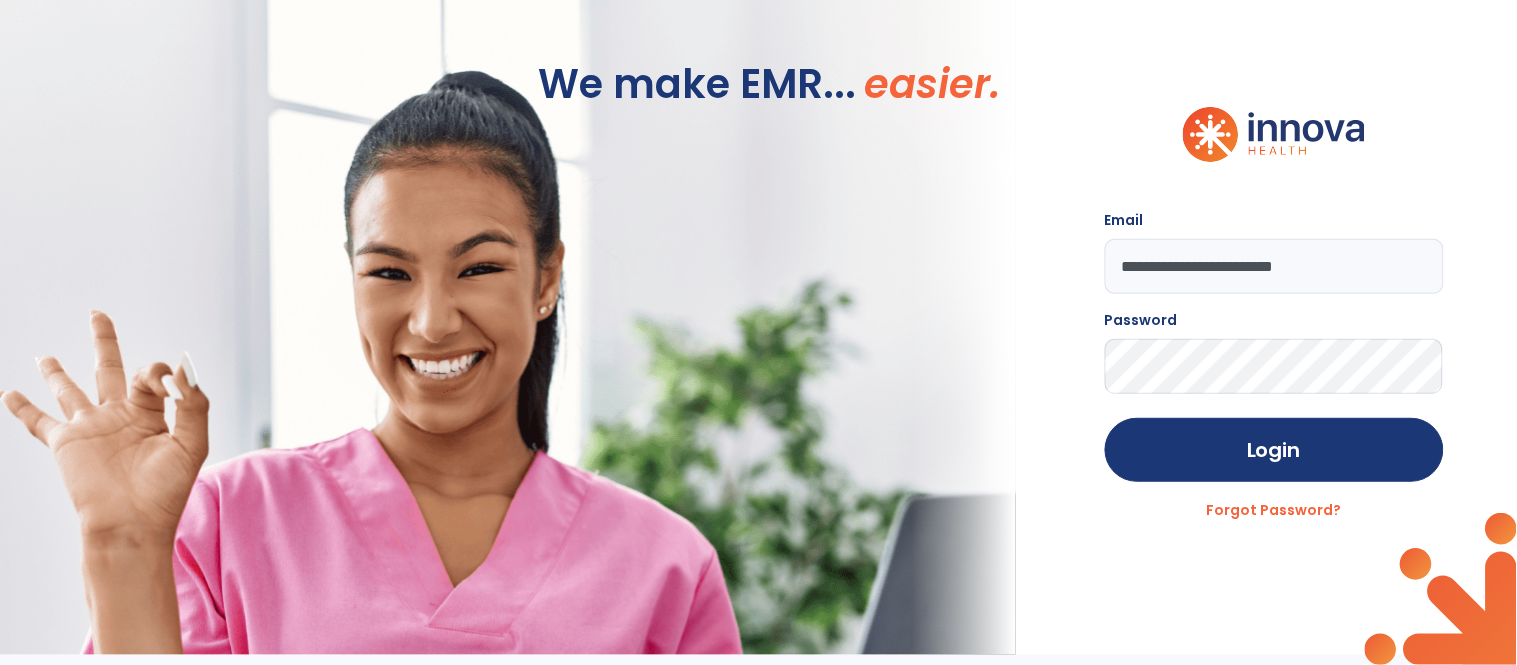 click on "Login" 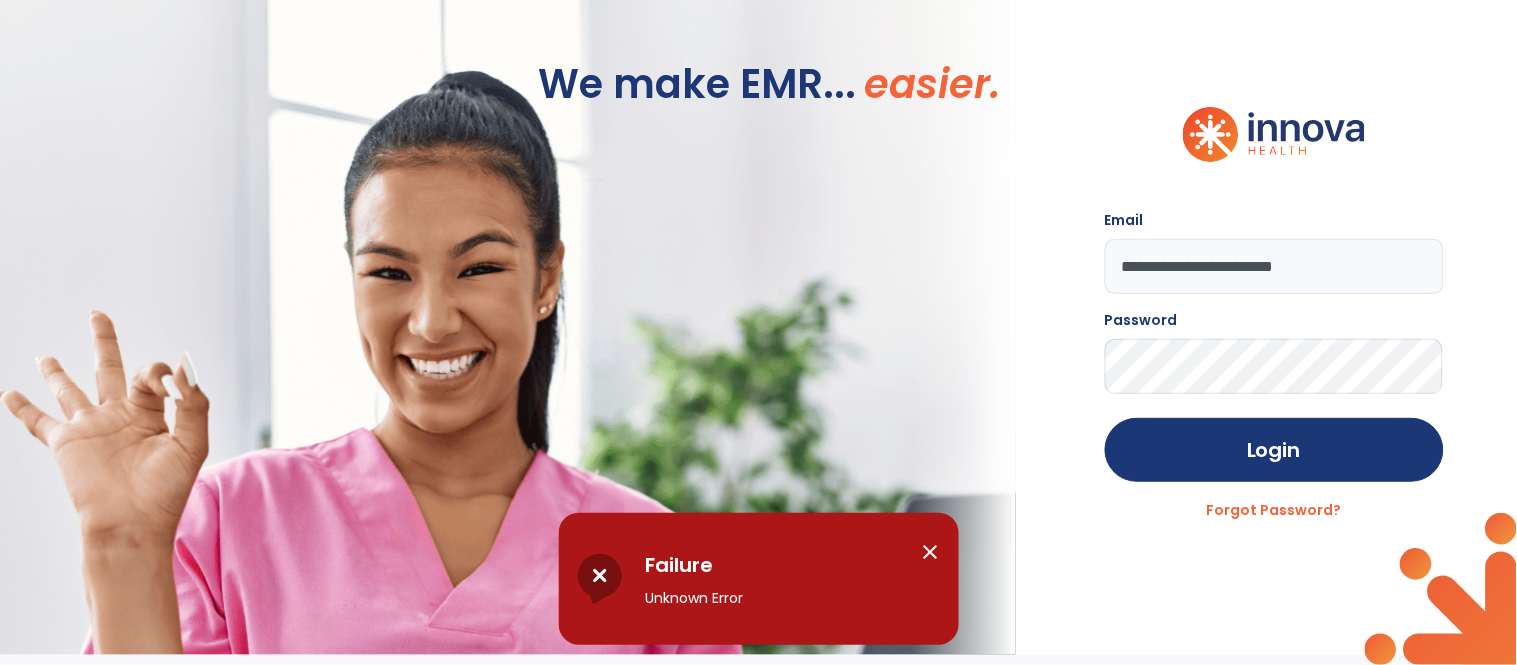 click on "**********" 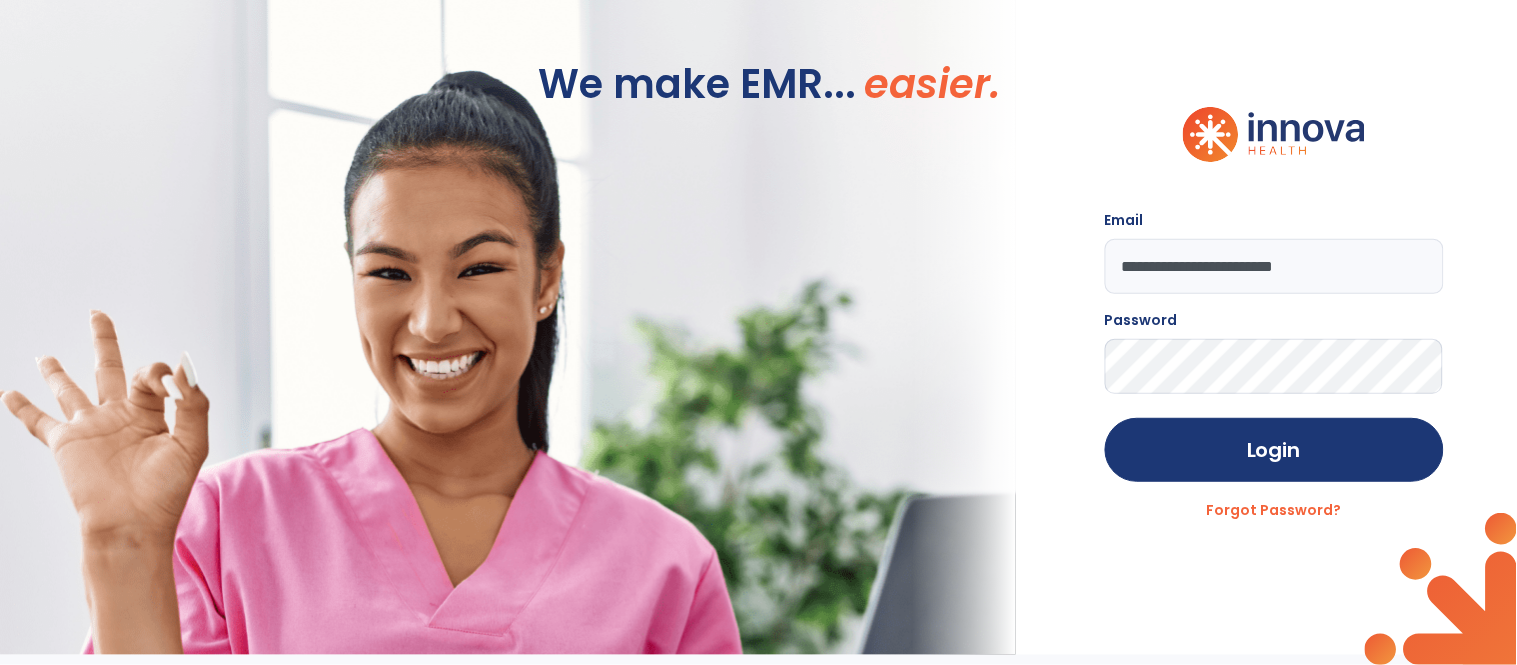 click on "Login" 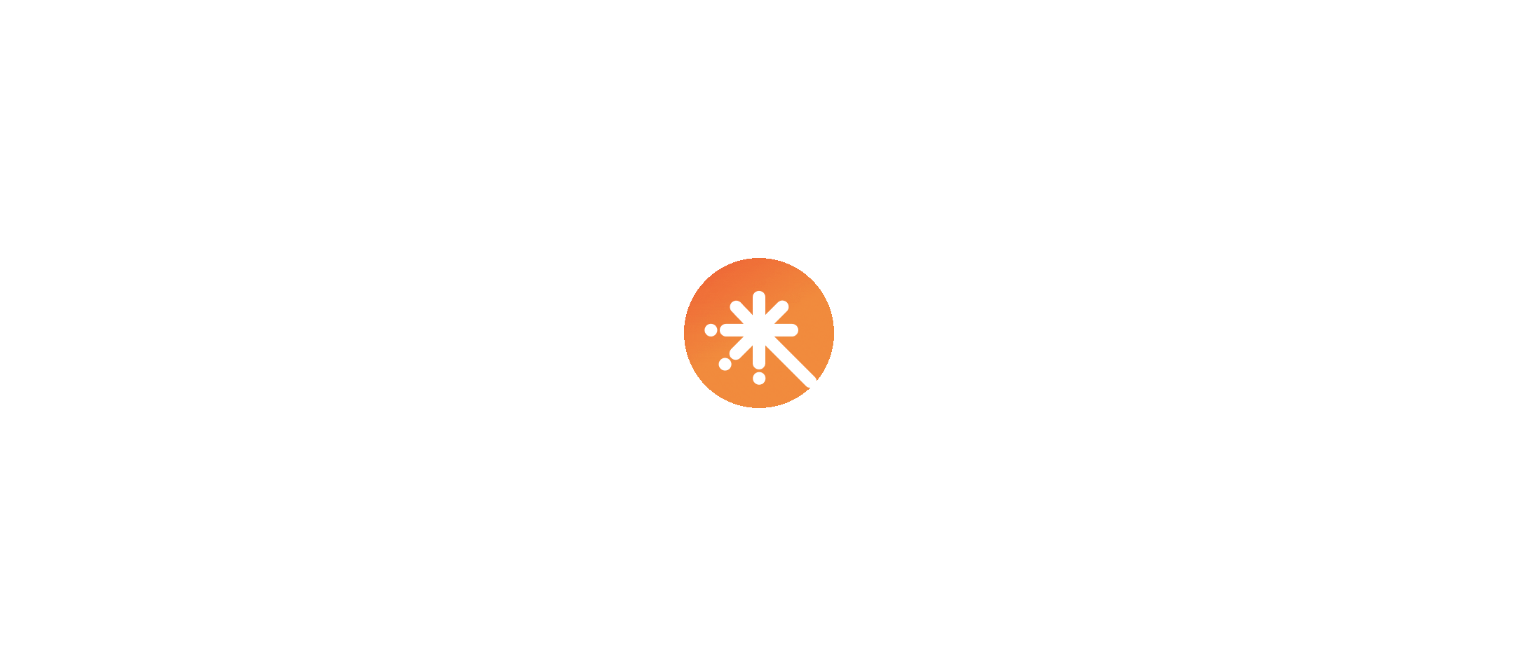 scroll, scrollTop: 0, scrollLeft: 0, axis: both 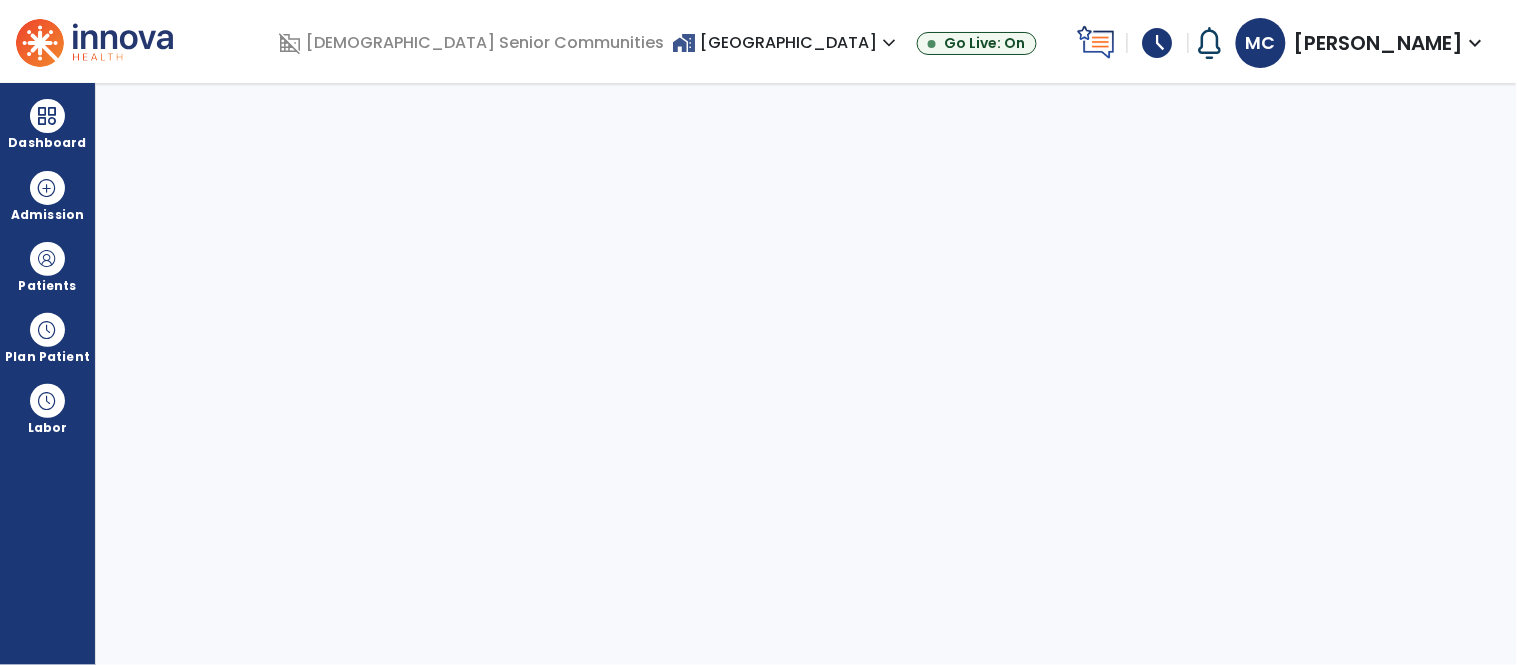 select on "****" 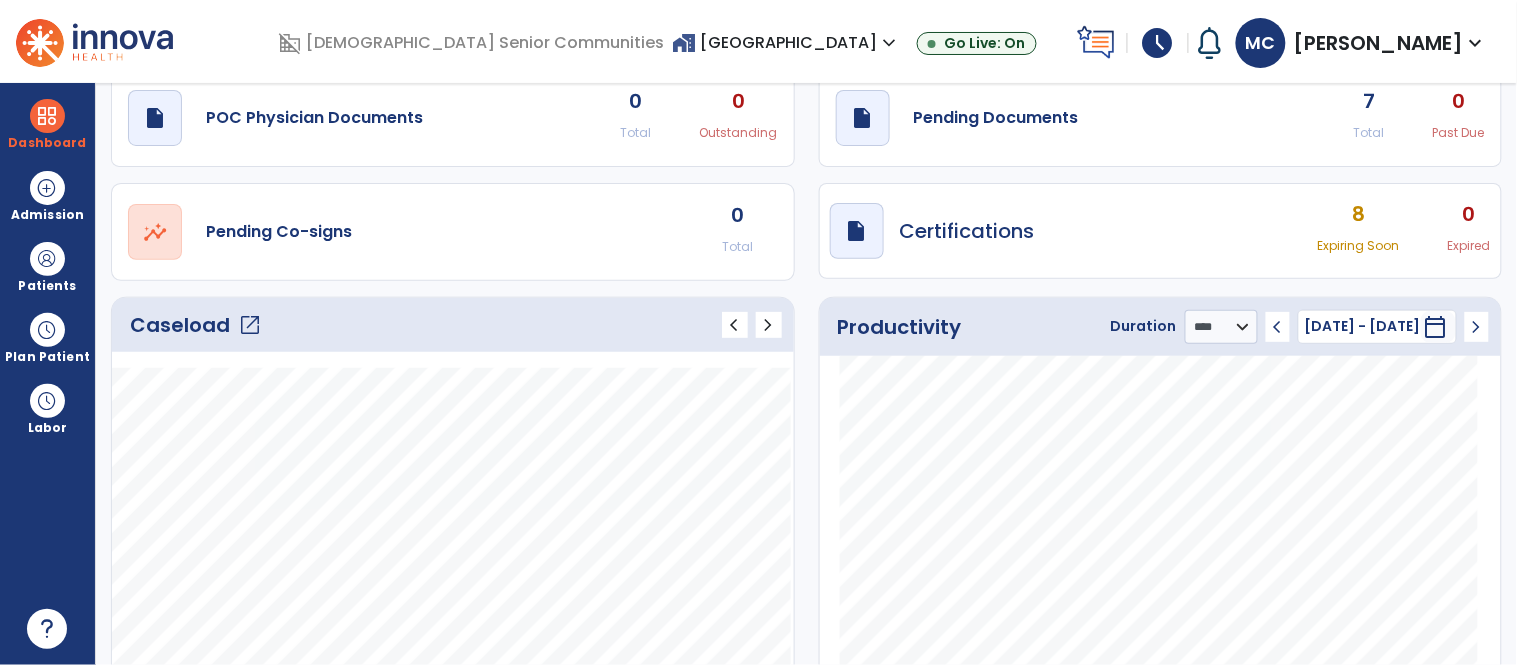 scroll, scrollTop: 166, scrollLeft: 0, axis: vertical 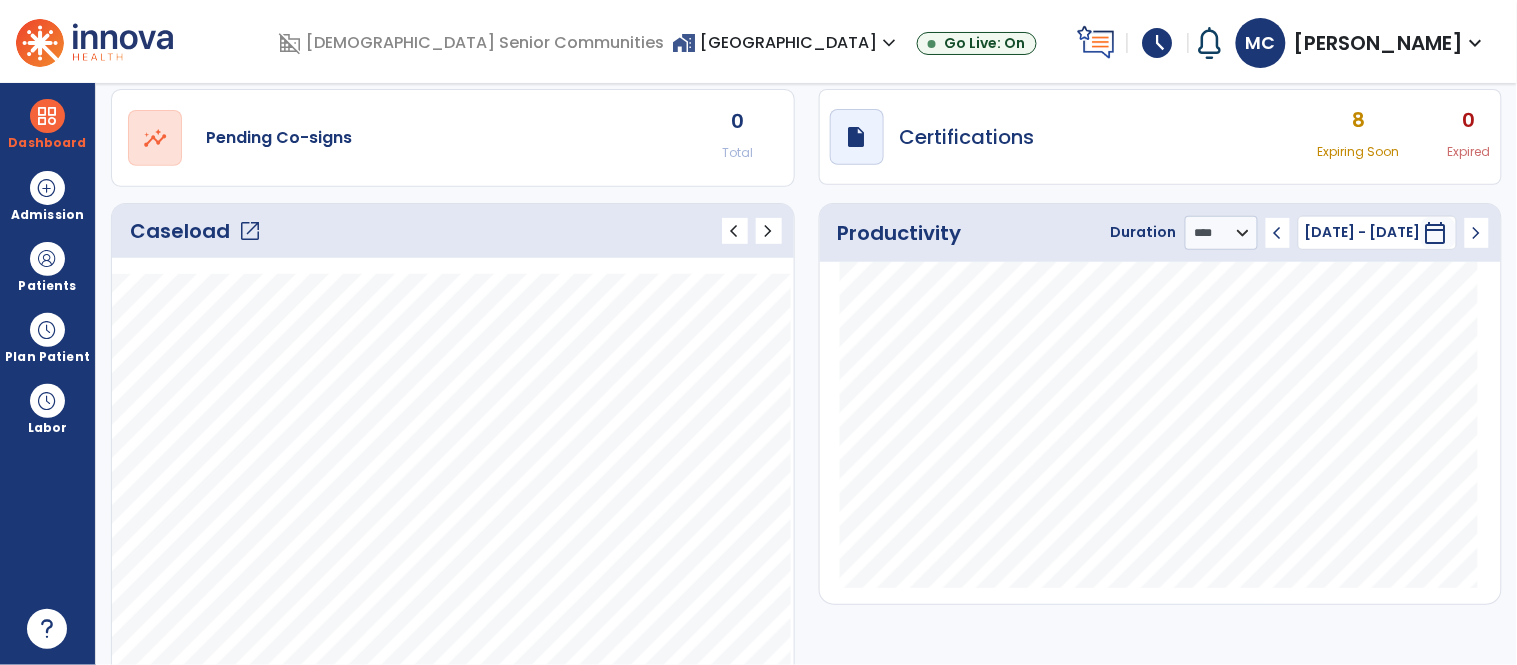 click on "open_in_new" 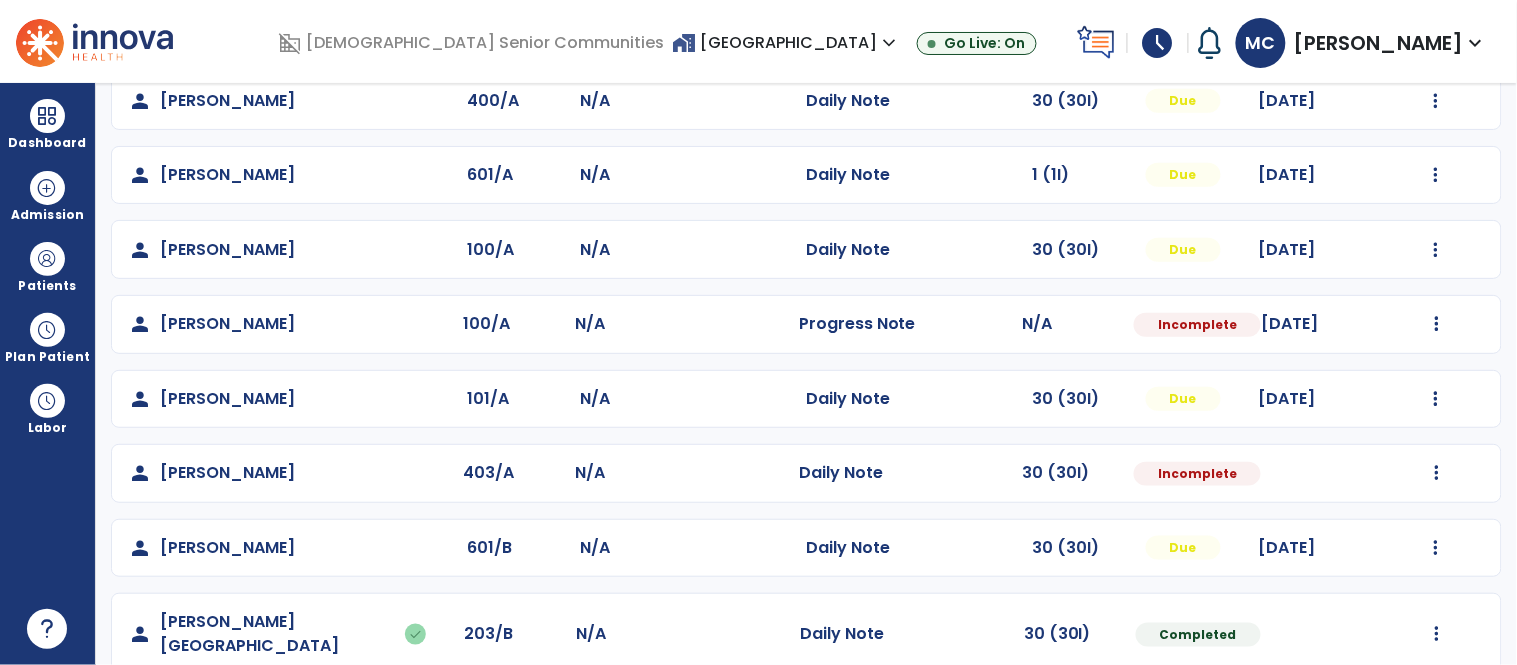scroll, scrollTop: 337, scrollLeft: 0, axis: vertical 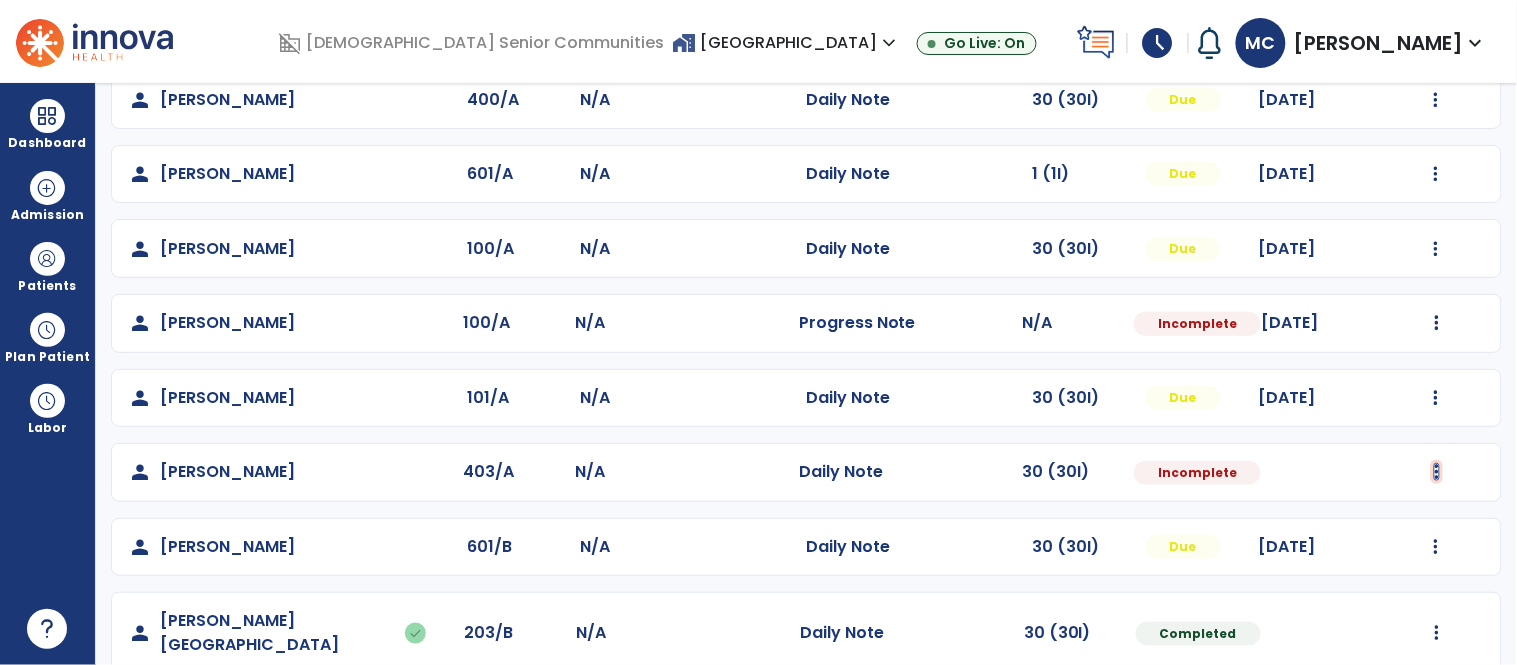 click at bounding box center [1437, -49] 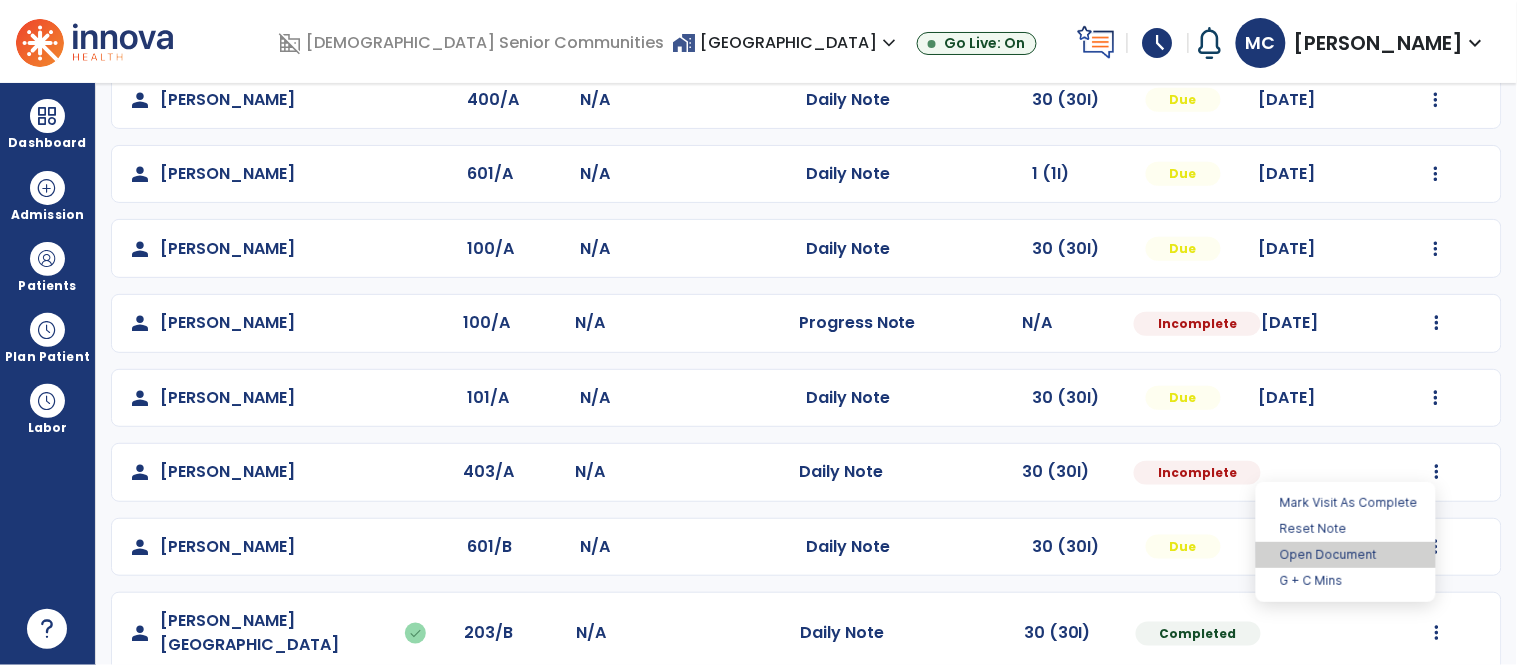 click on "Open Document" at bounding box center (1346, 555) 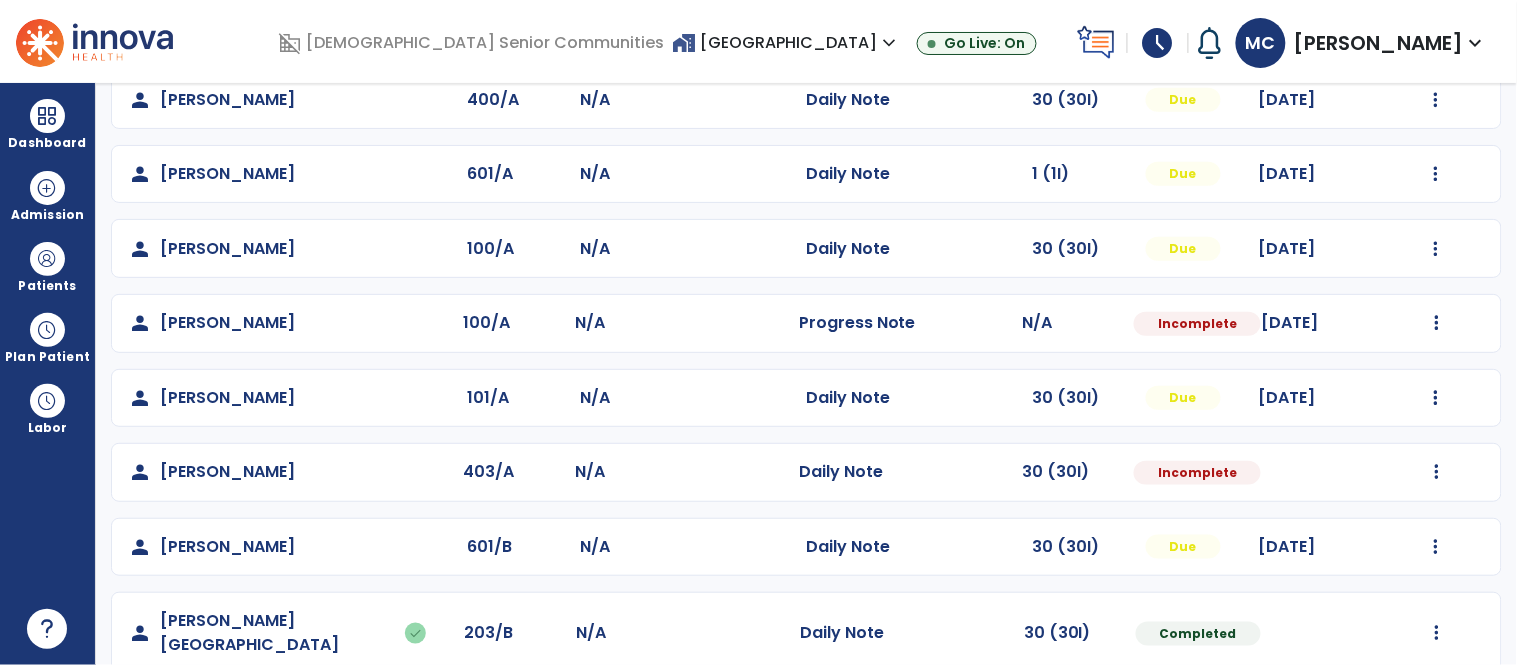 select on "*" 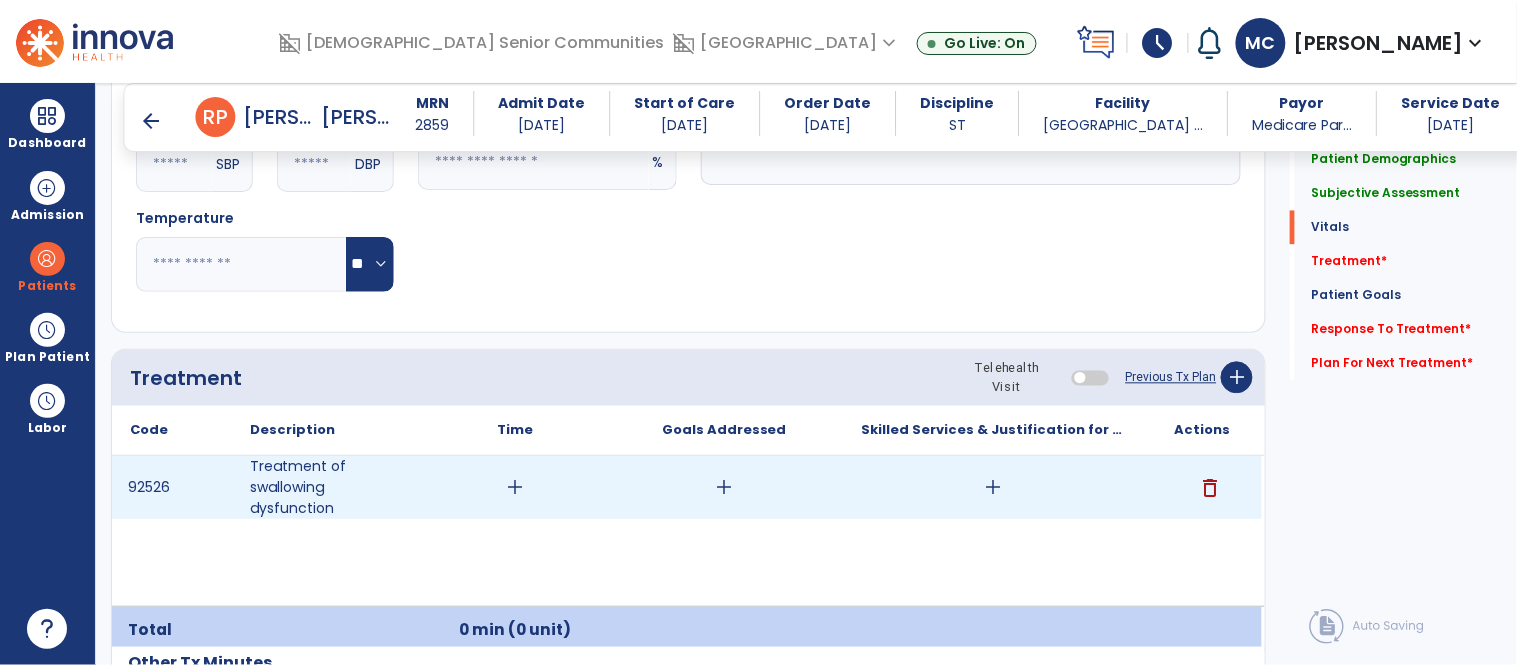 click on "add" at bounding box center (993, 487) 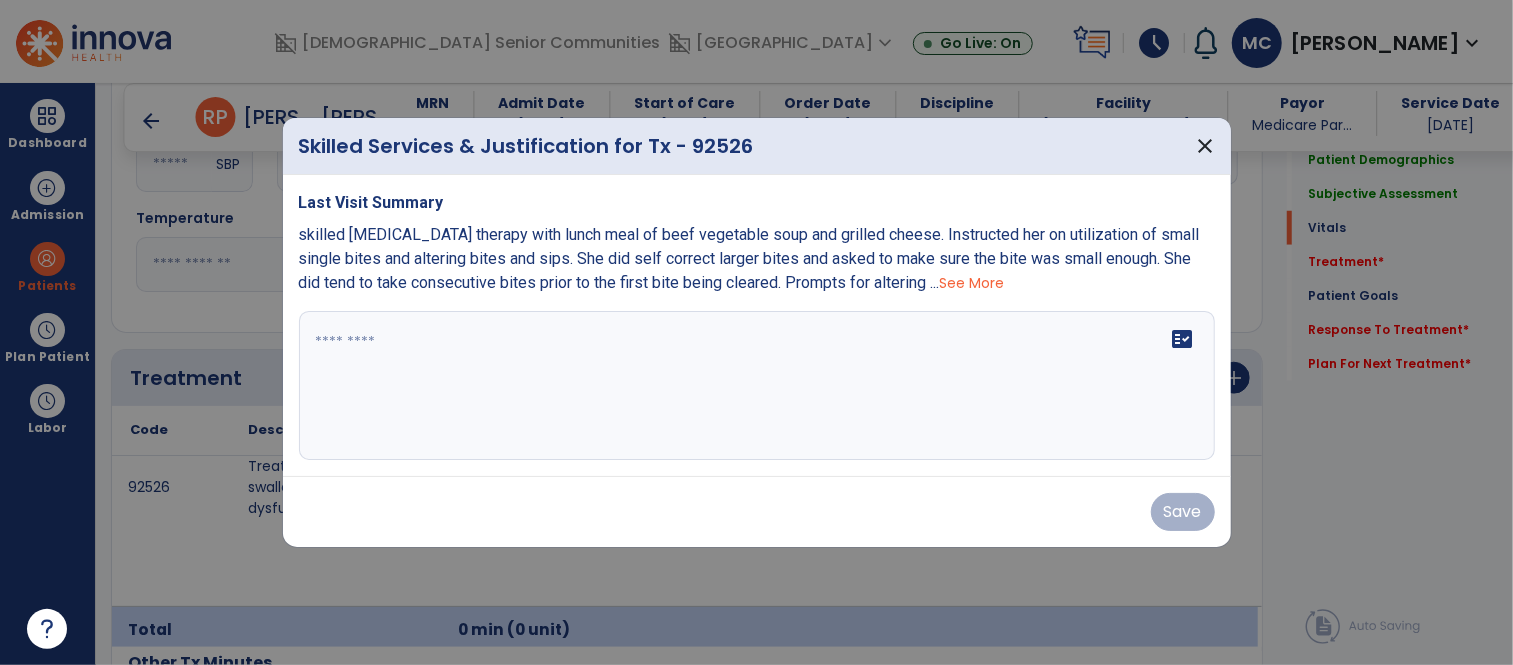 scroll, scrollTop: 1010, scrollLeft: 0, axis: vertical 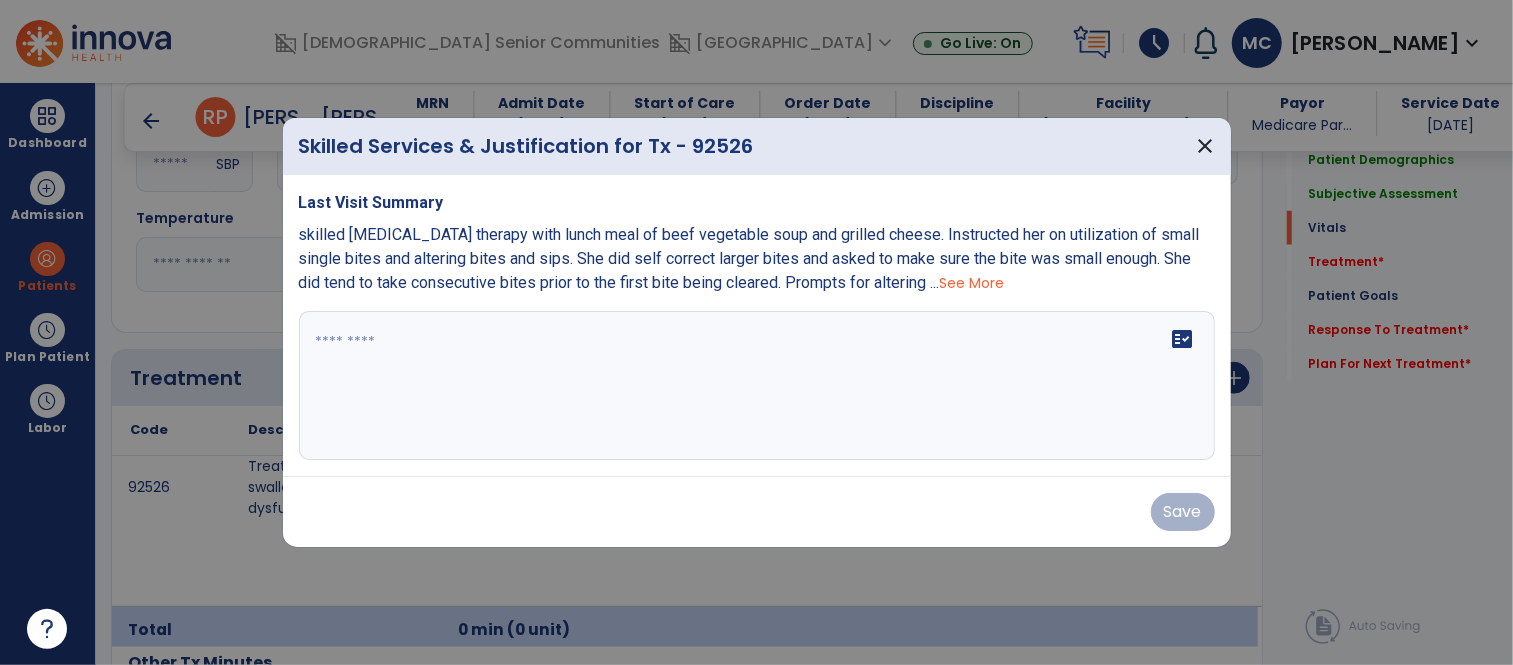 click on "fact_check" at bounding box center [757, 386] 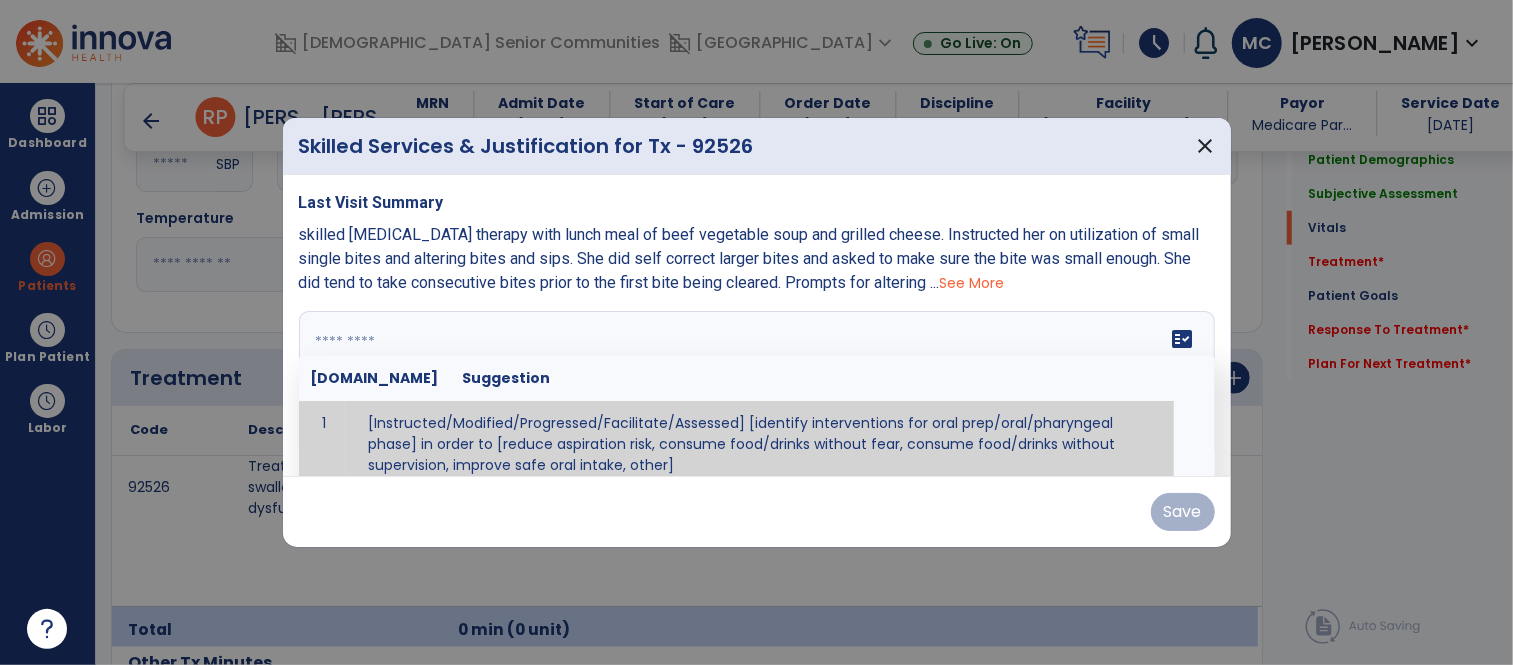 click at bounding box center [754, 386] 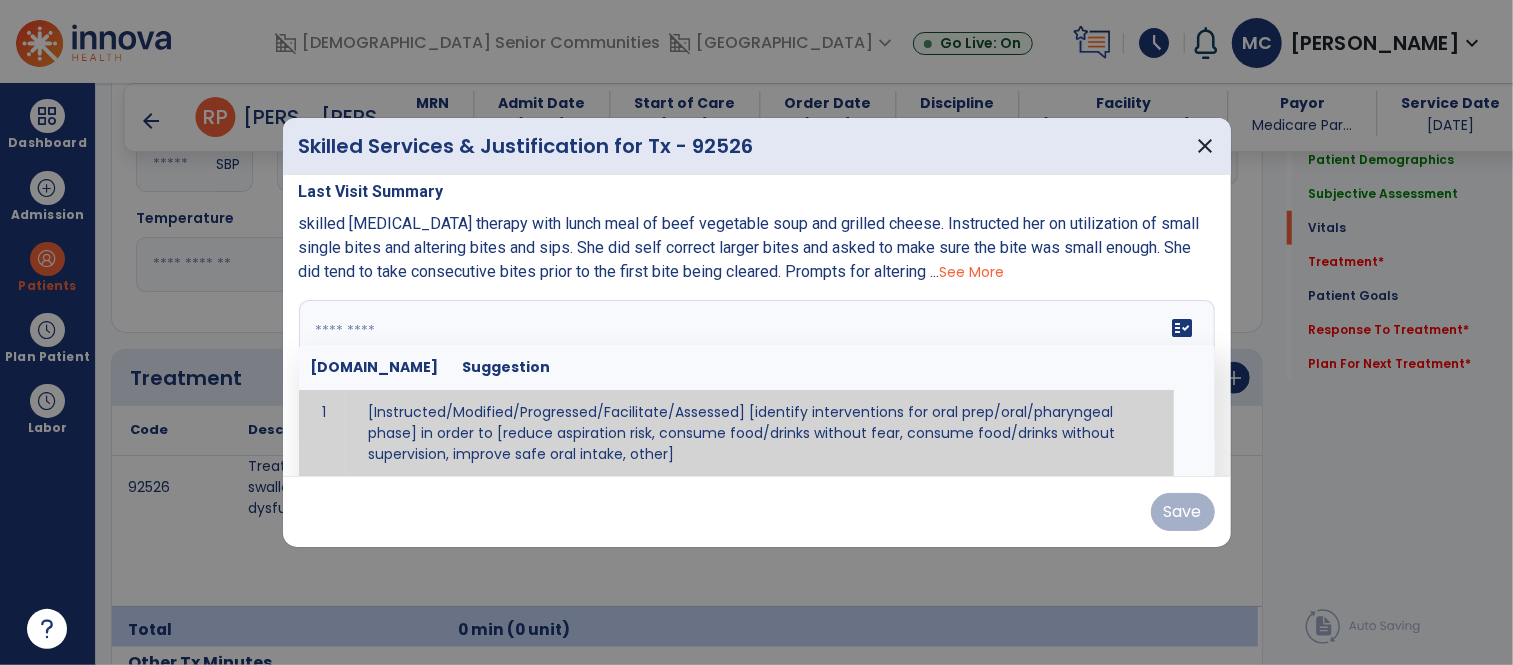 paste on "**********" 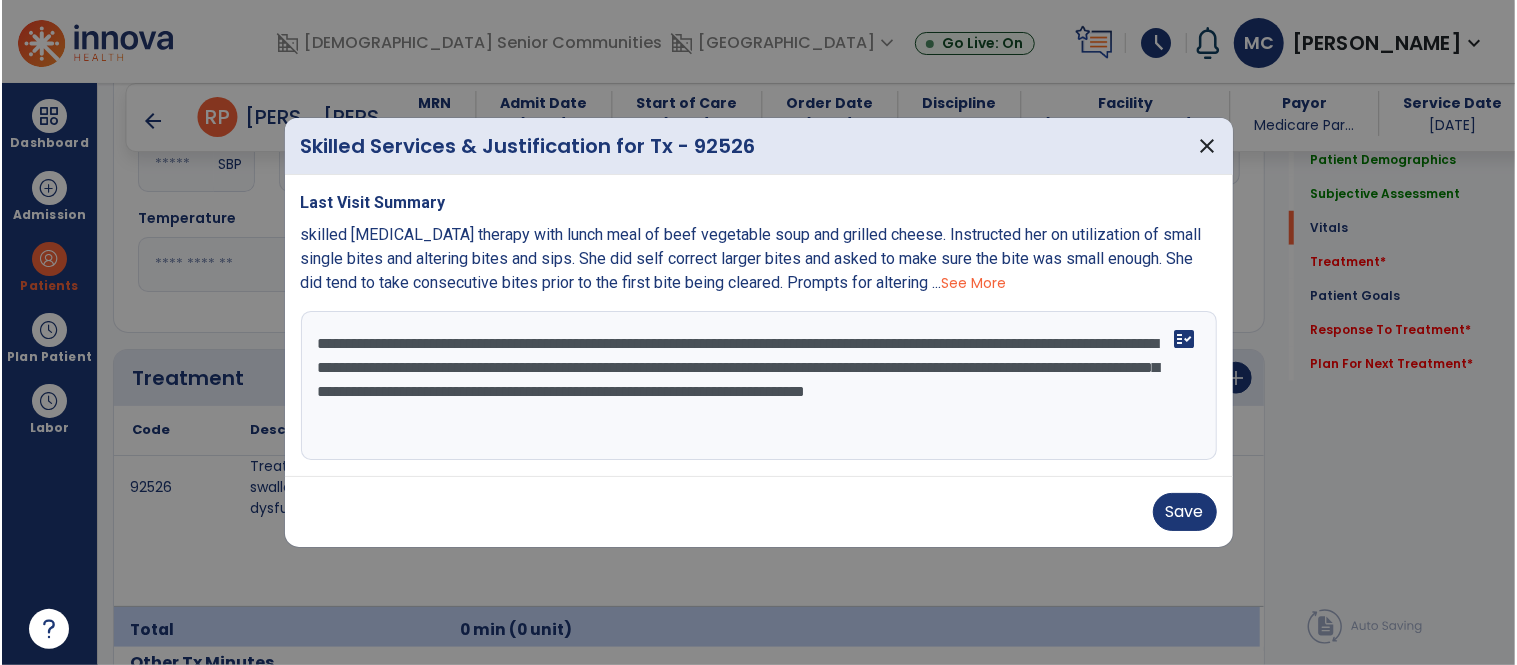 scroll, scrollTop: 0, scrollLeft: 0, axis: both 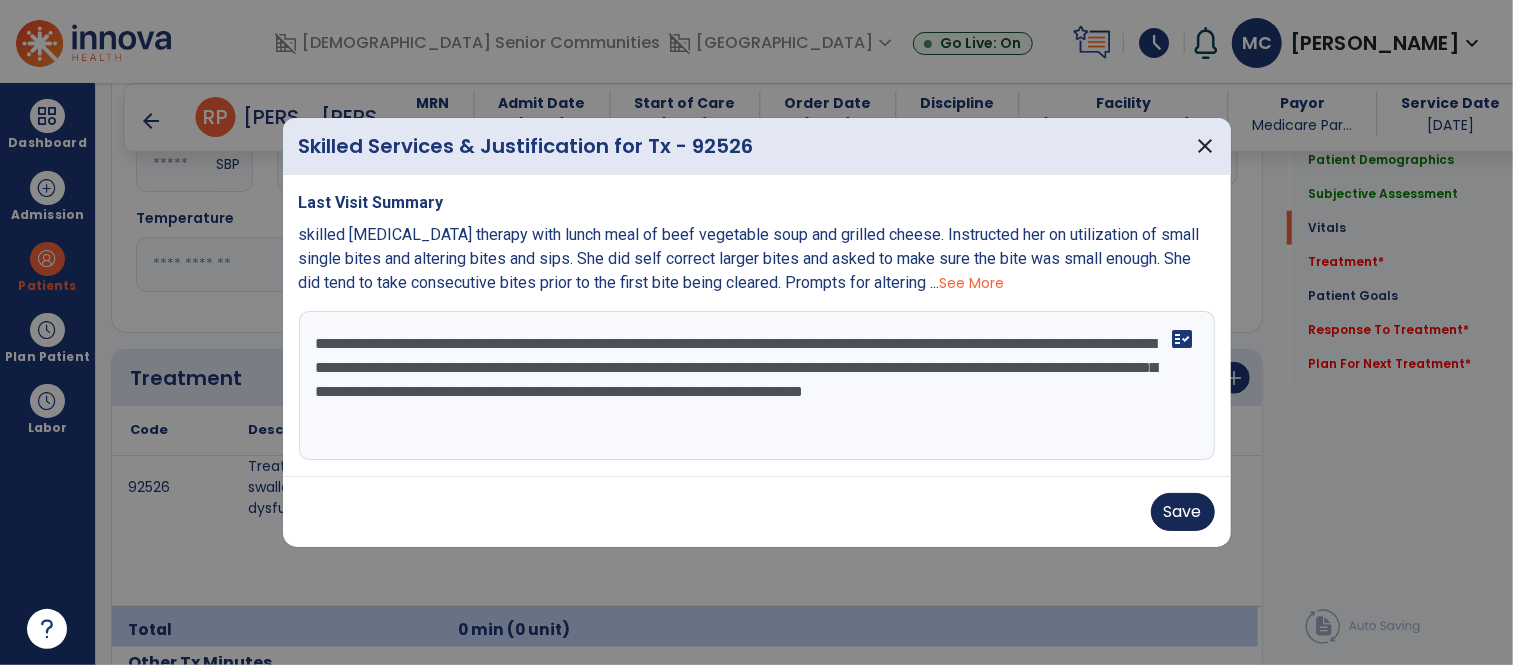 type on "**********" 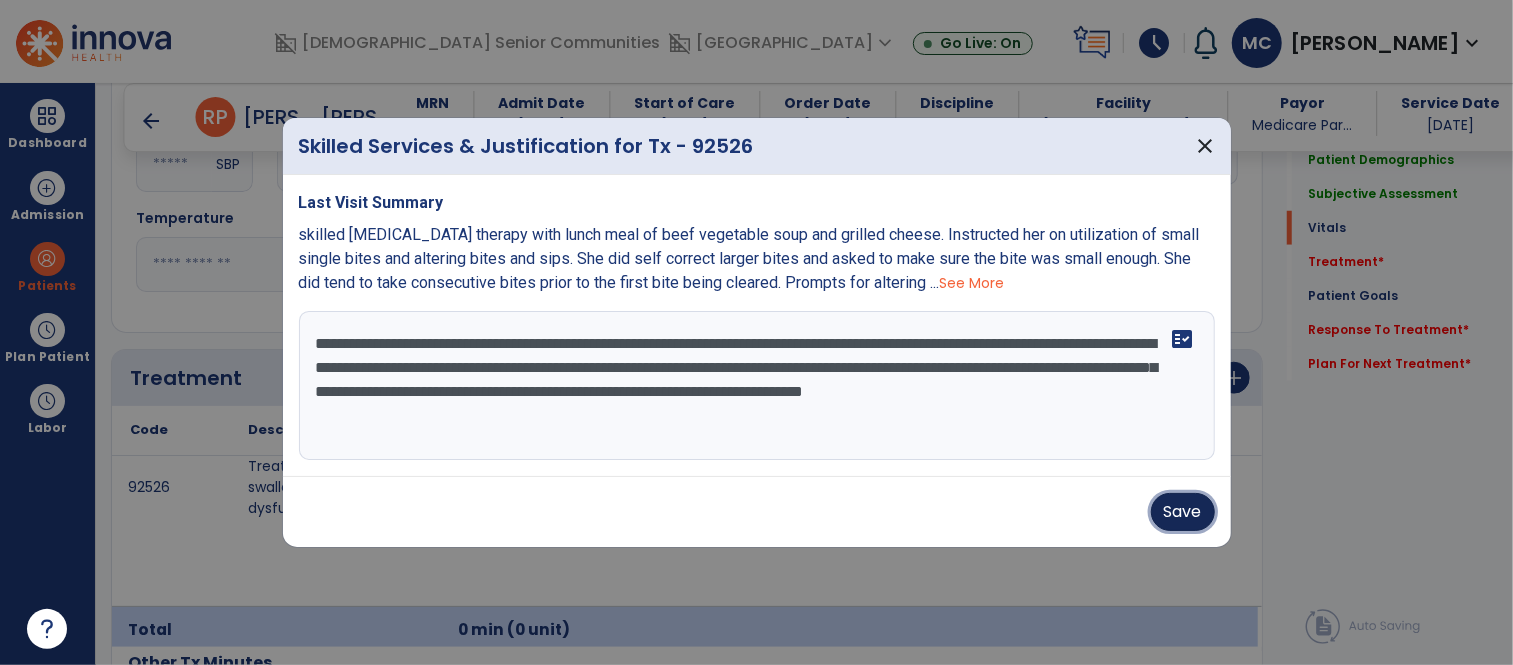 click on "Save" at bounding box center (1183, 512) 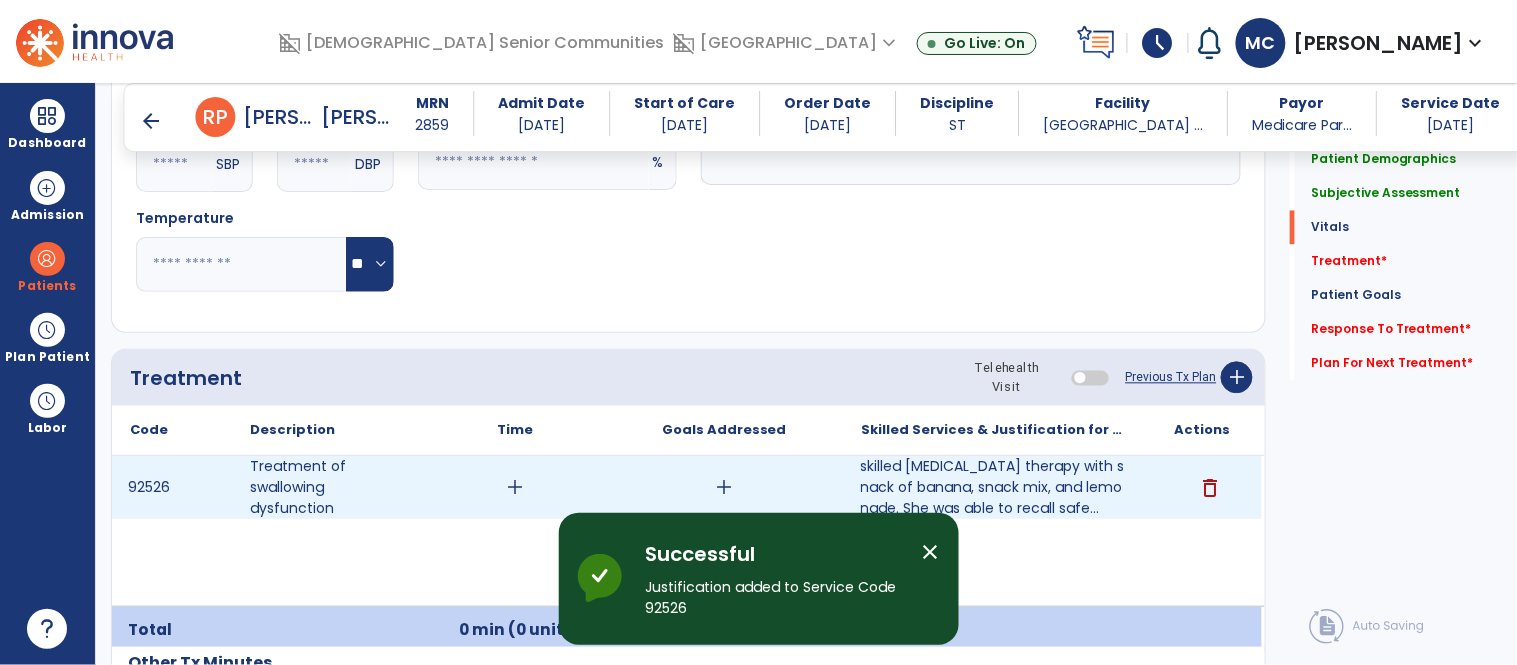 click on "add" at bounding box center (515, 487) 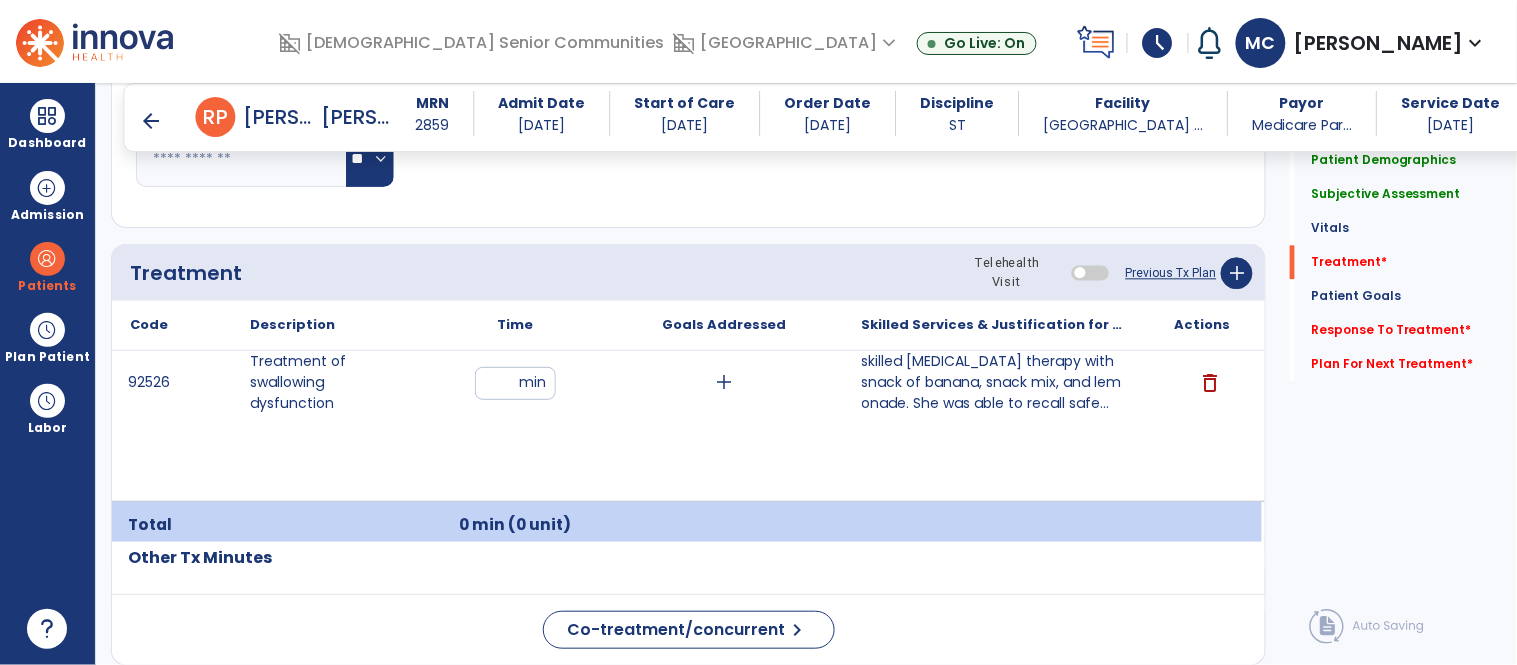 scroll, scrollTop: 1120, scrollLeft: 0, axis: vertical 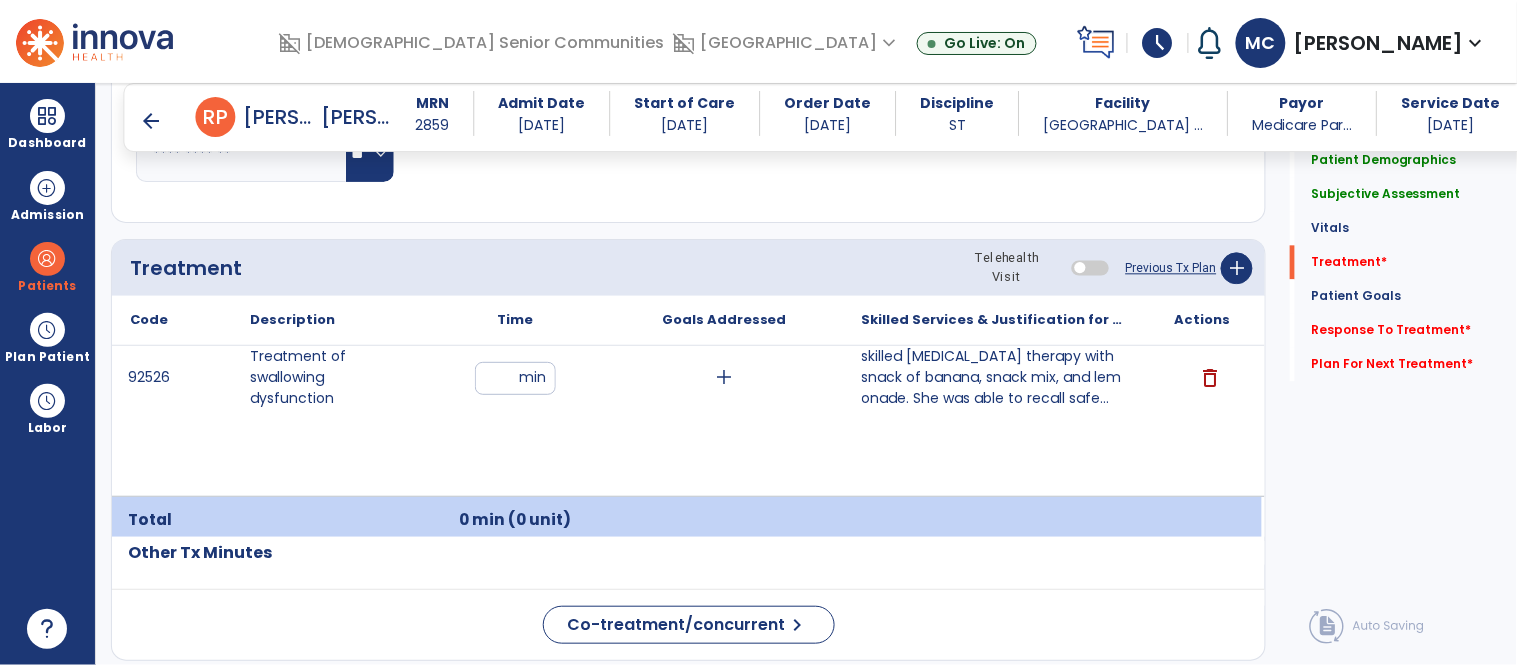 type on "**" 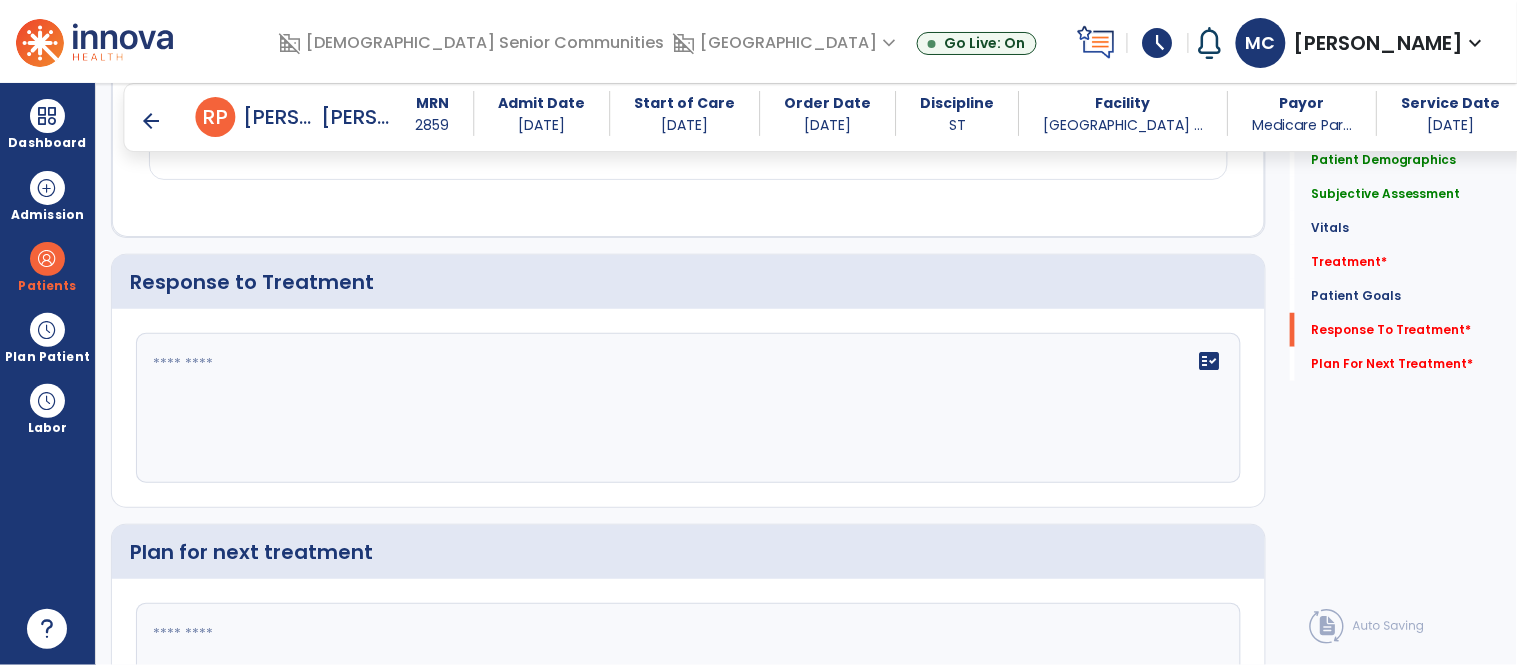 scroll, scrollTop: 2414, scrollLeft: 0, axis: vertical 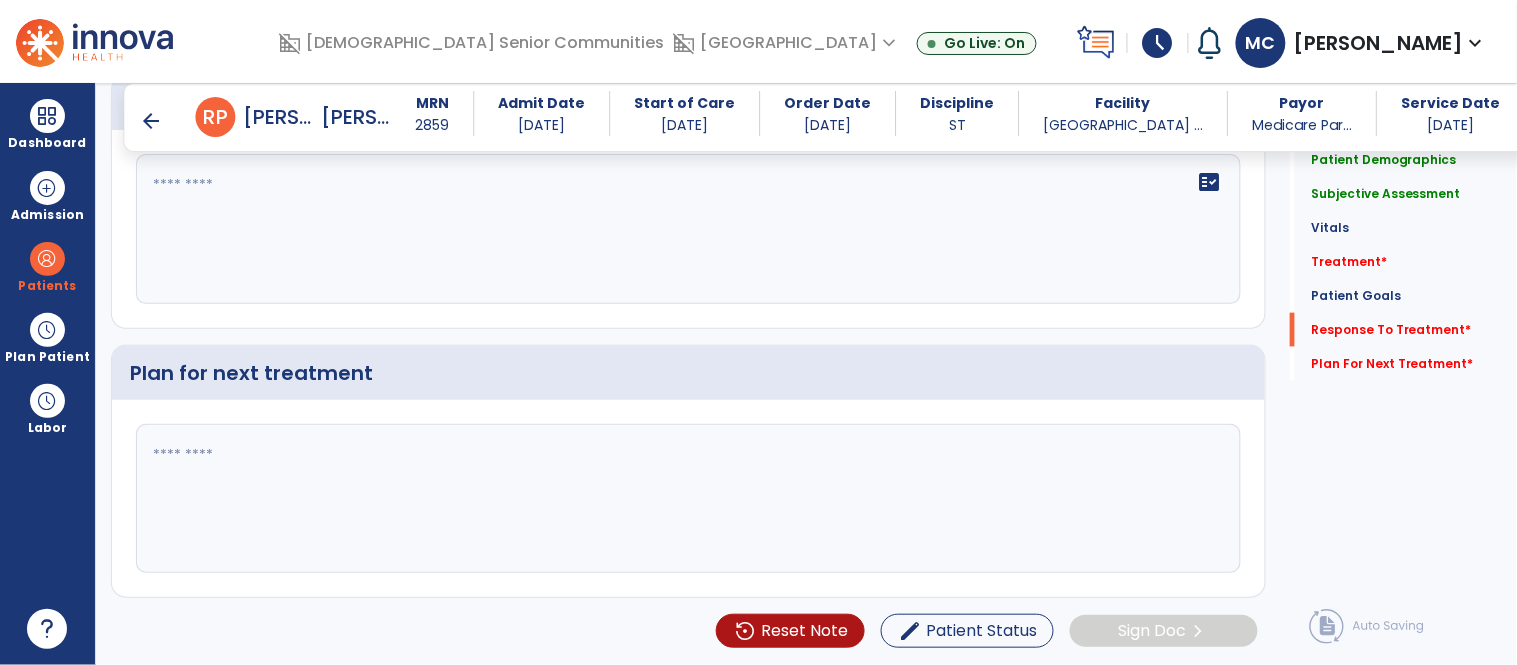 click on "fact_check" 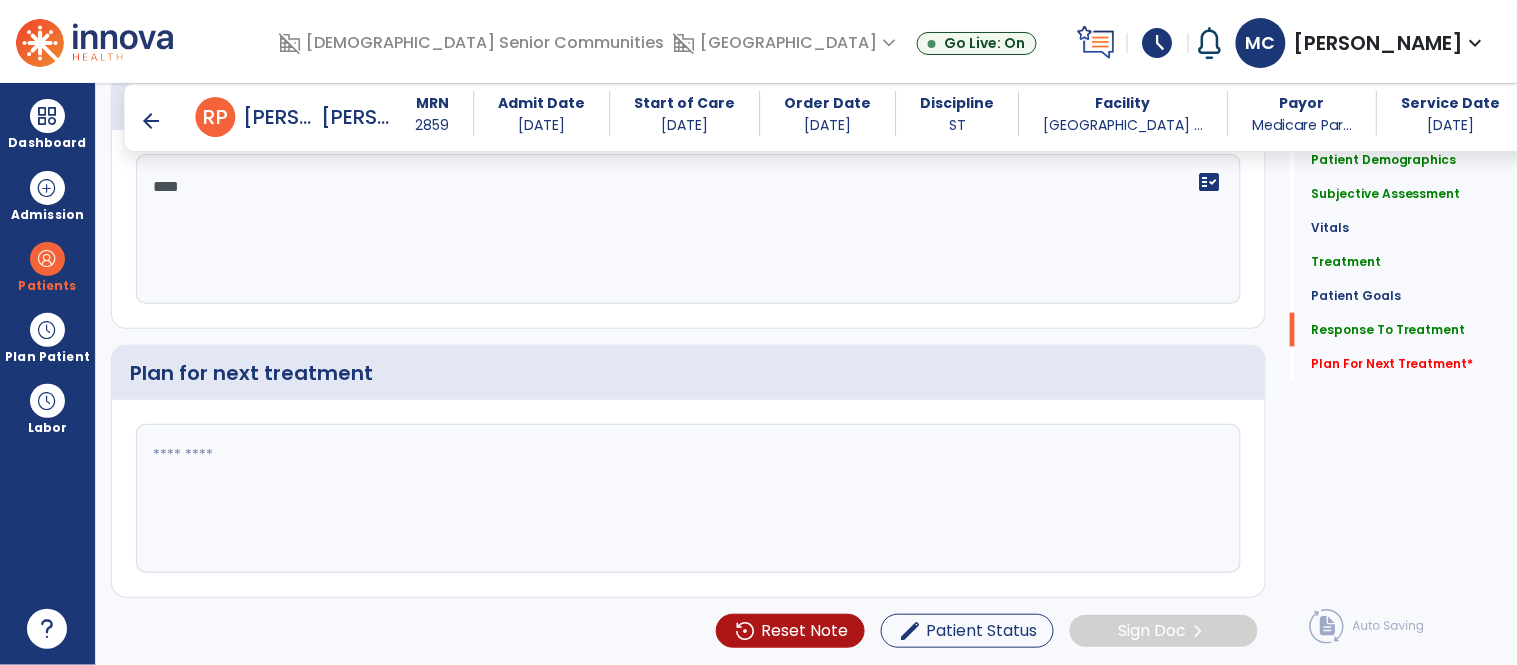 click on "Plan for next treatment" 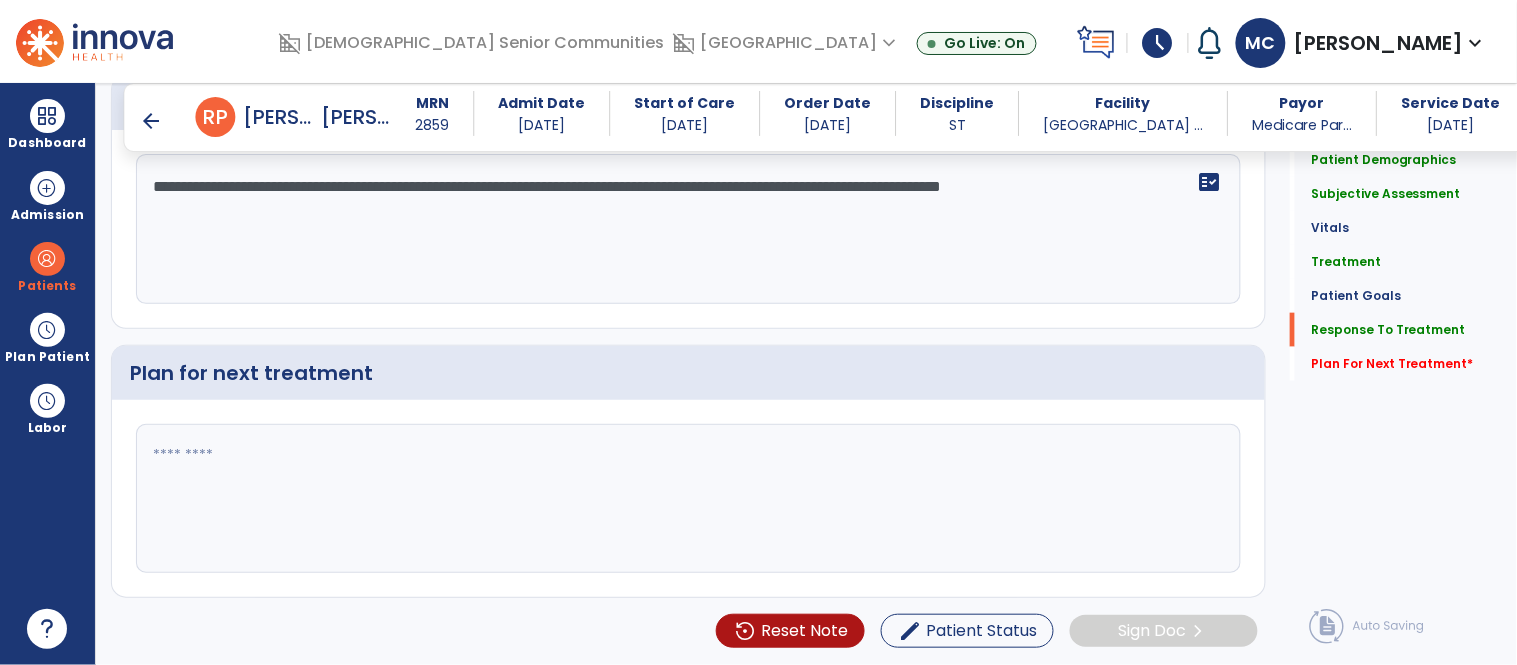 type on "**********" 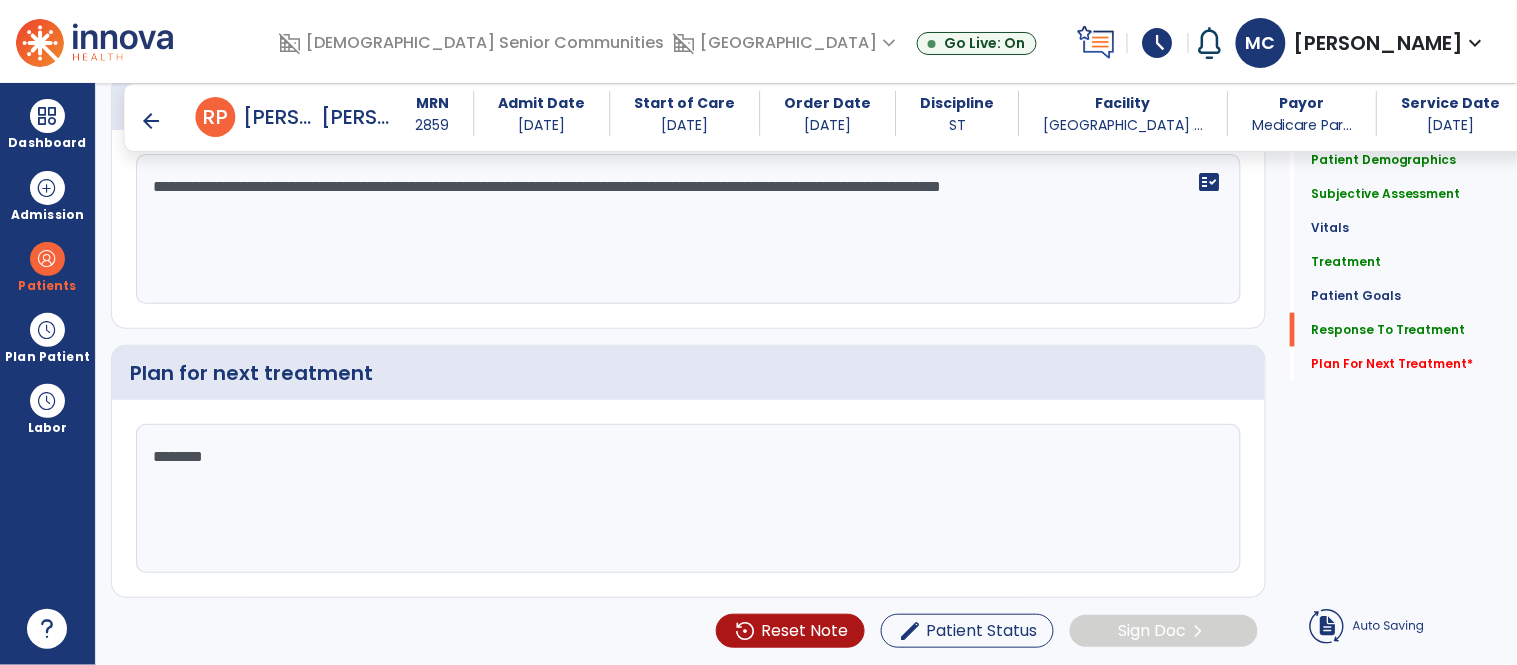type on "*********" 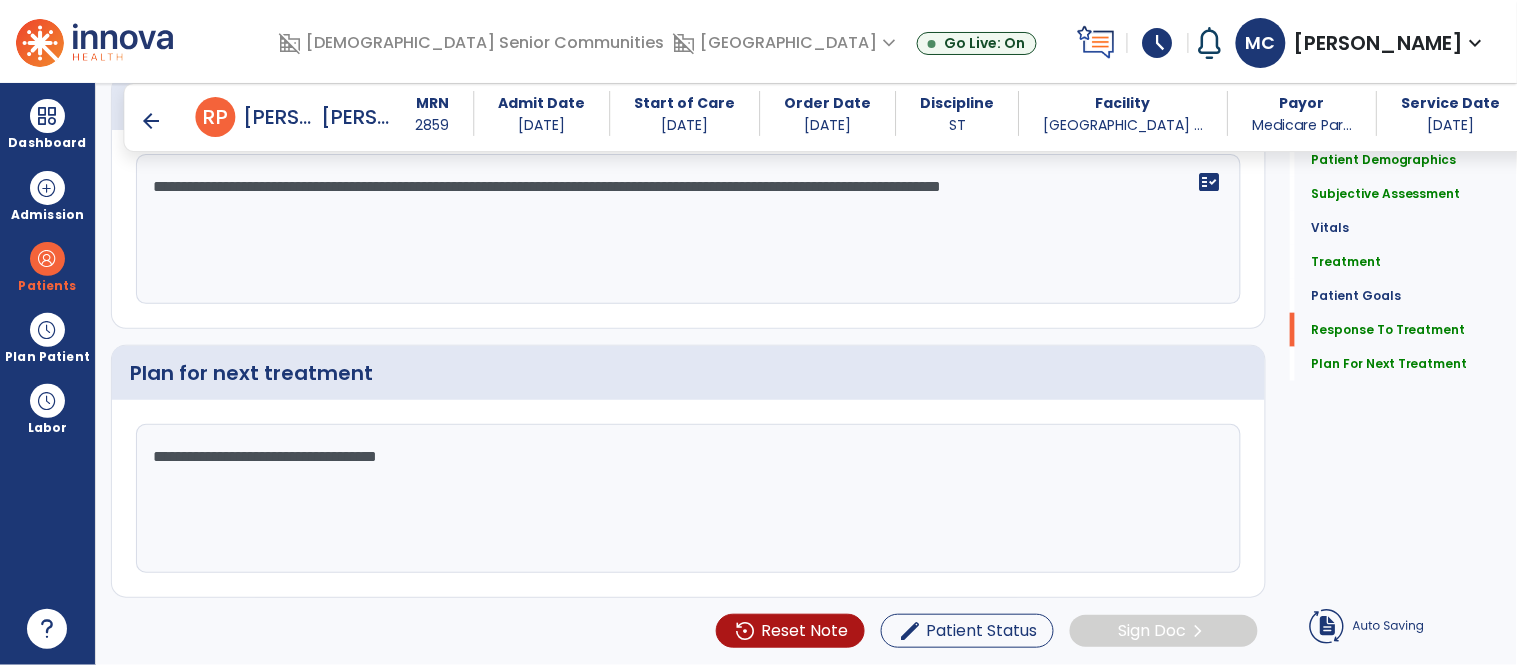 click on "**********" 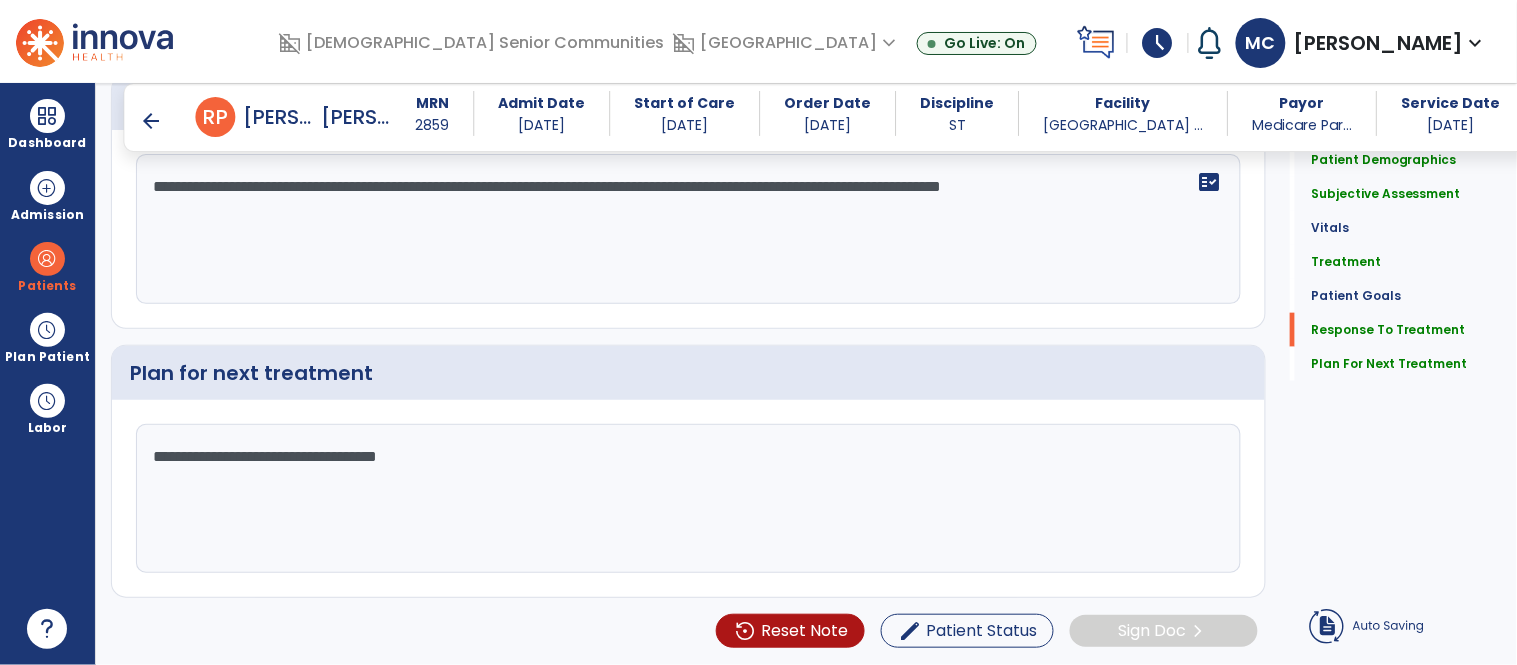 type on "**********" 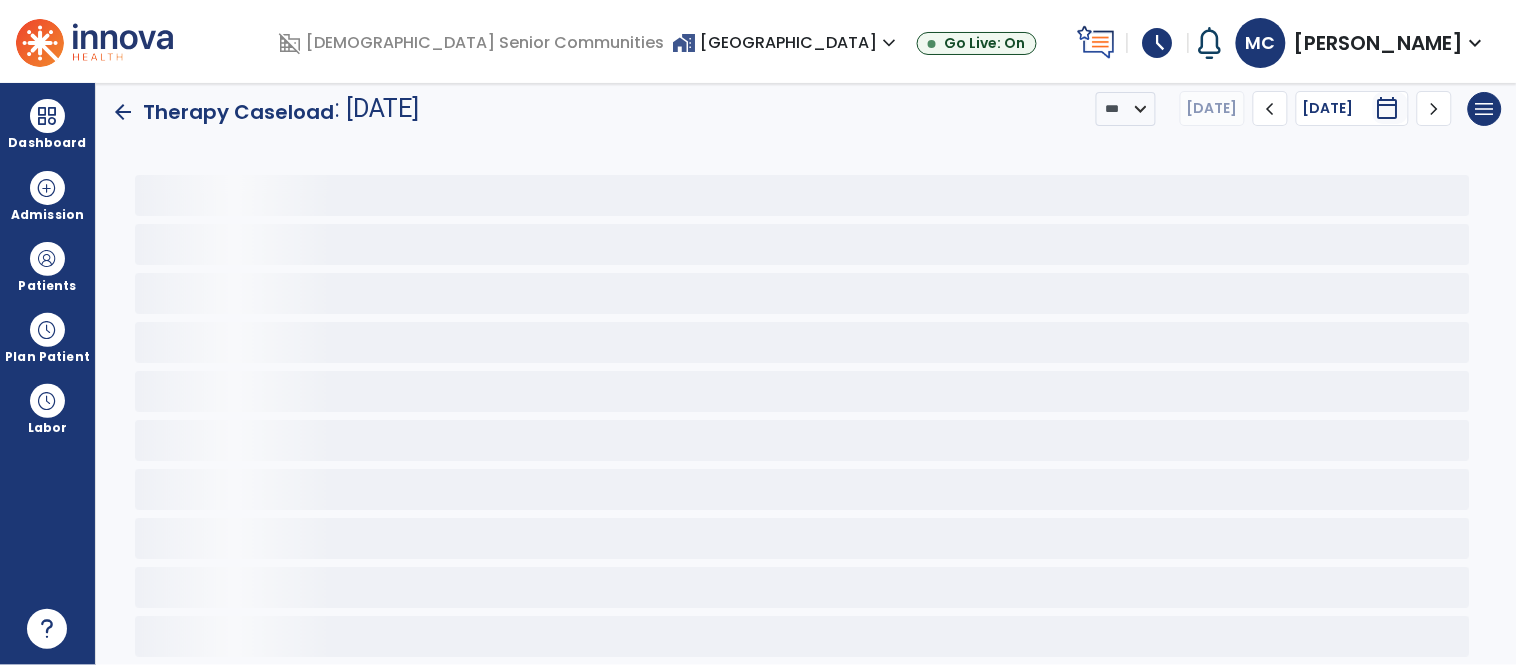 scroll, scrollTop: 0, scrollLeft: 0, axis: both 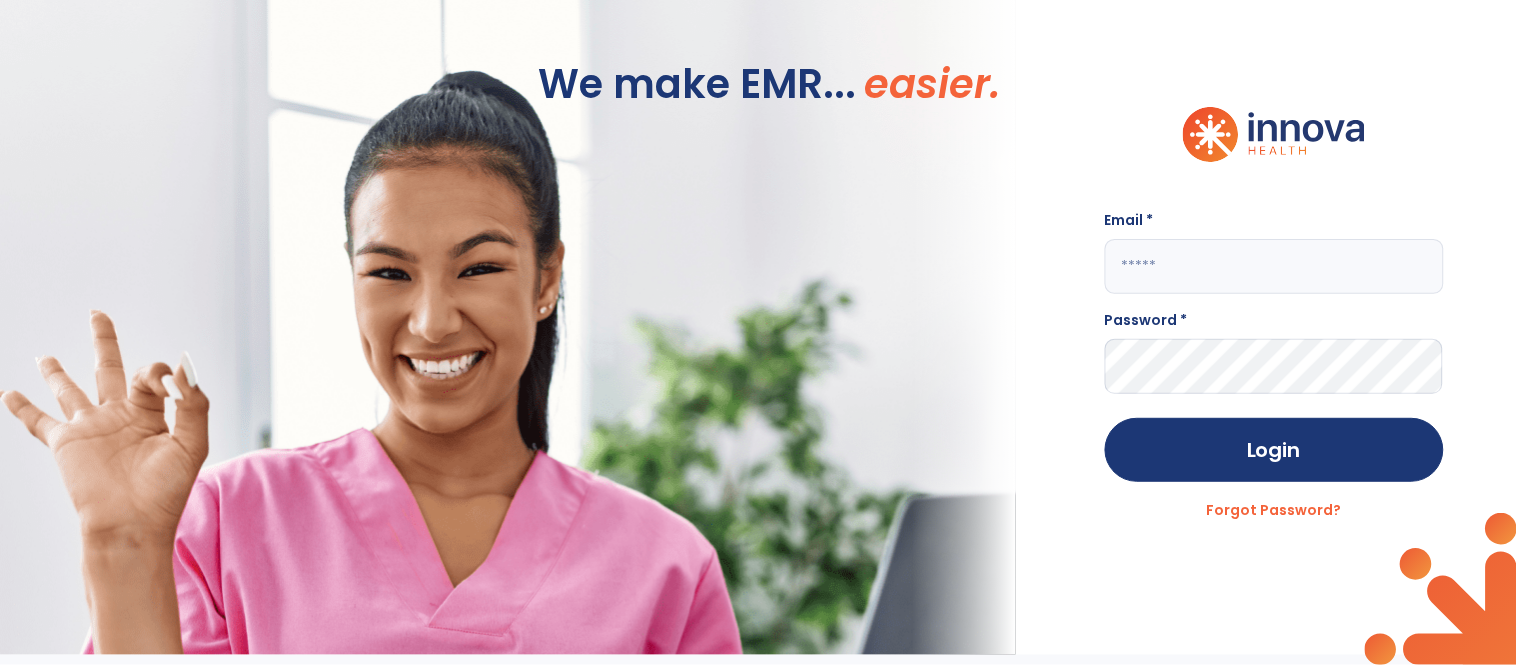 click 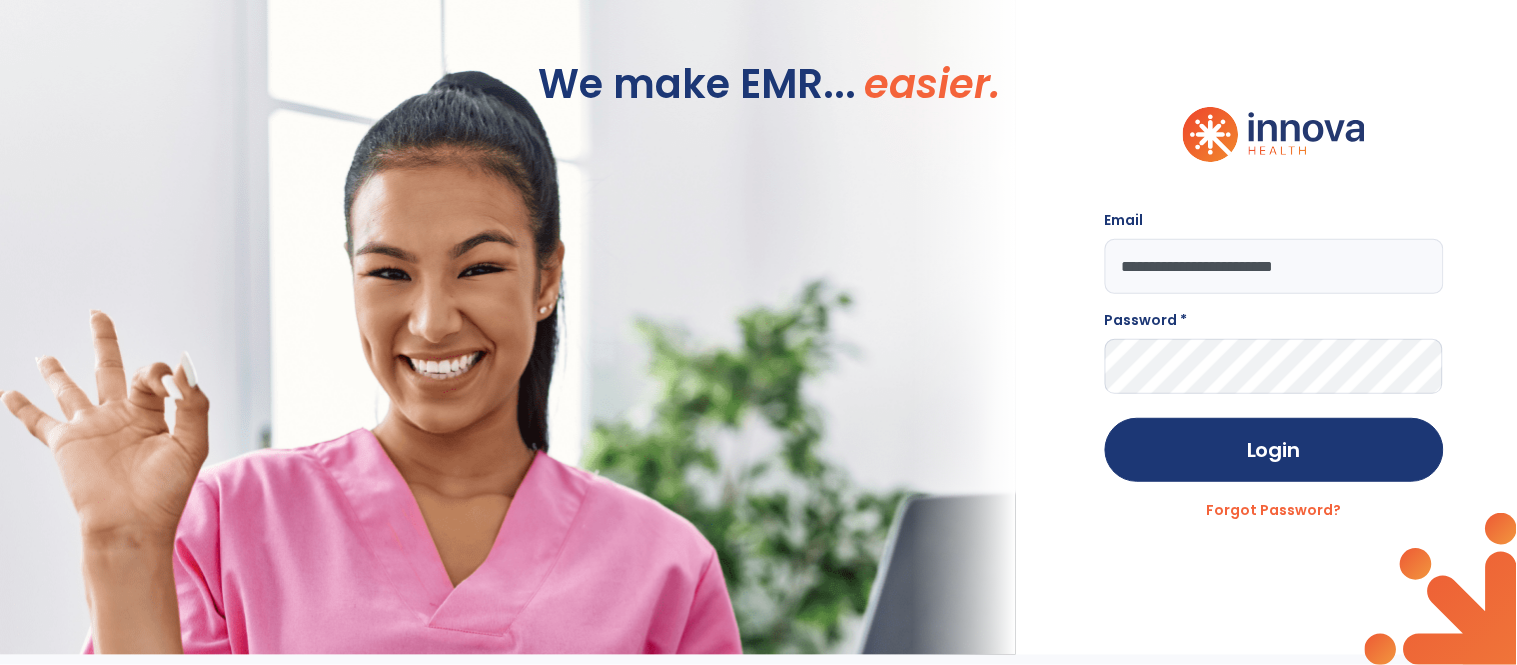 type on "**********" 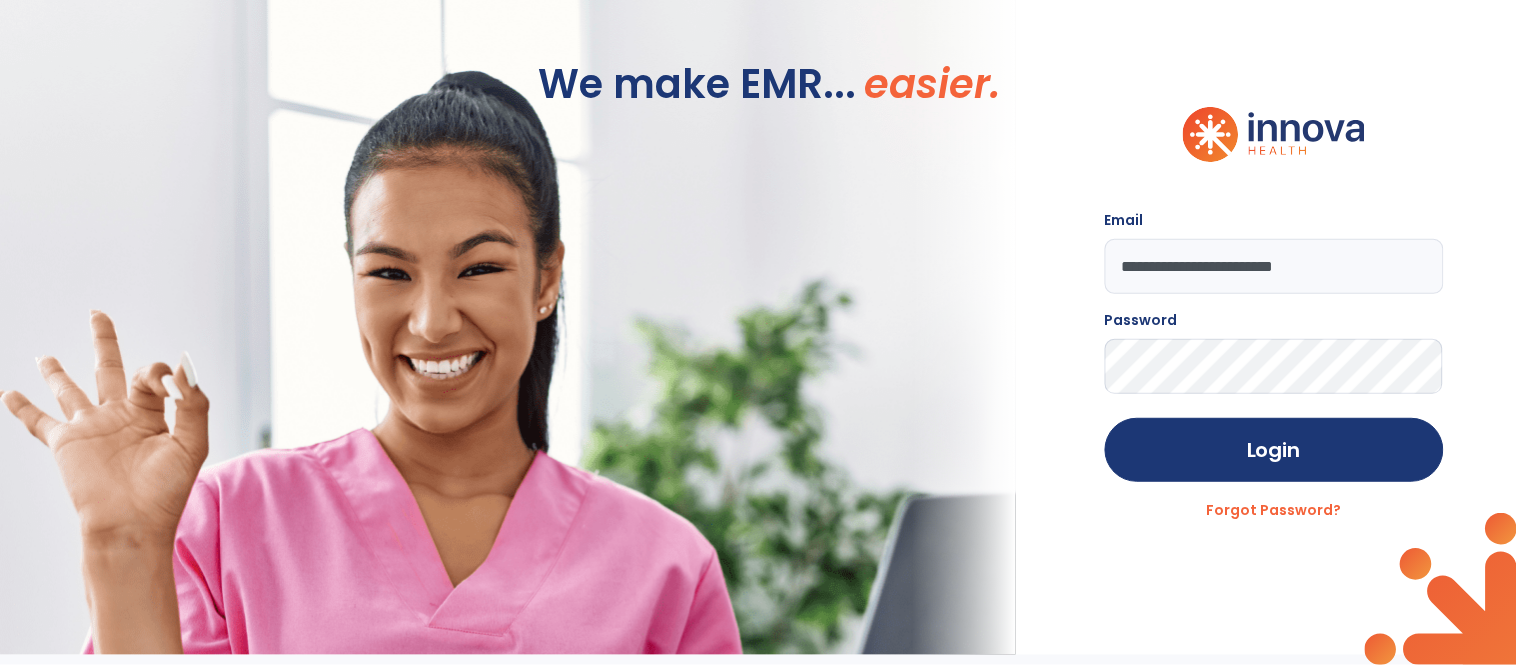 click on "Login" 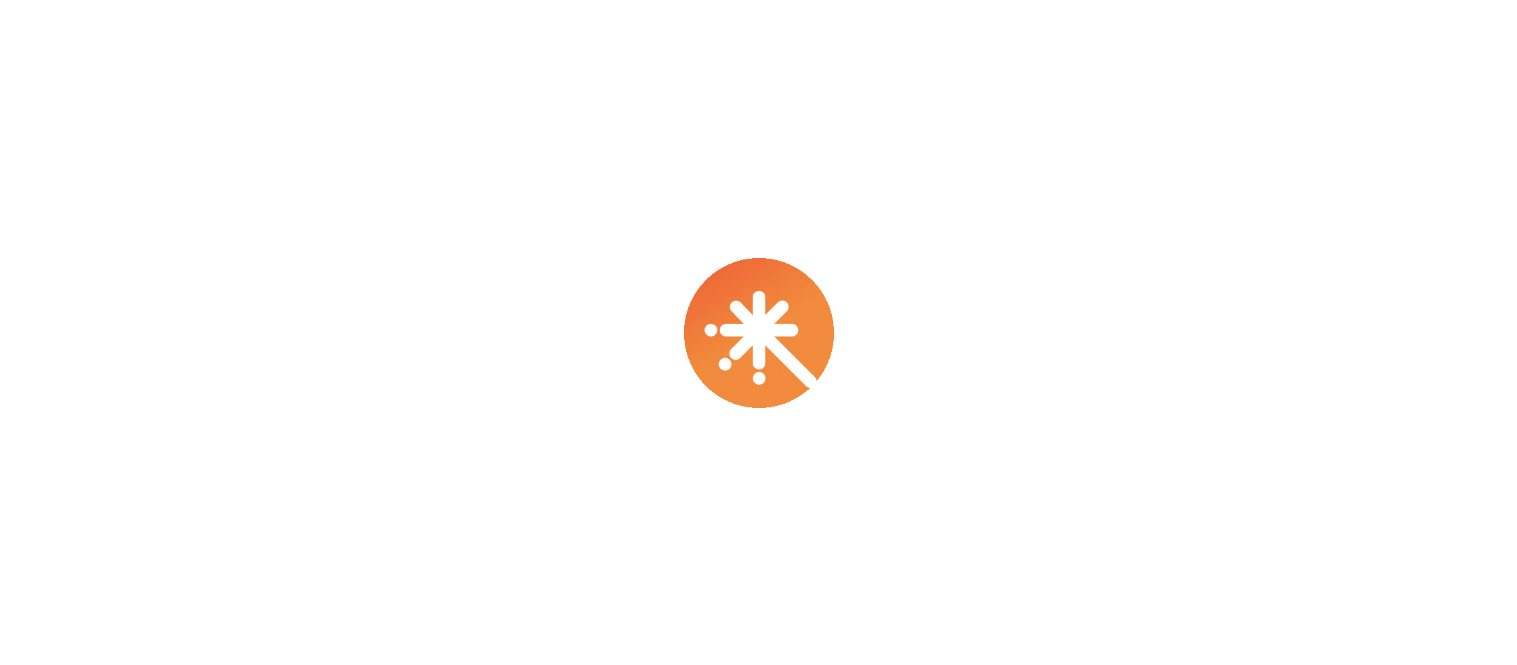 scroll, scrollTop: 0, scrollLeft: 0, axis: both 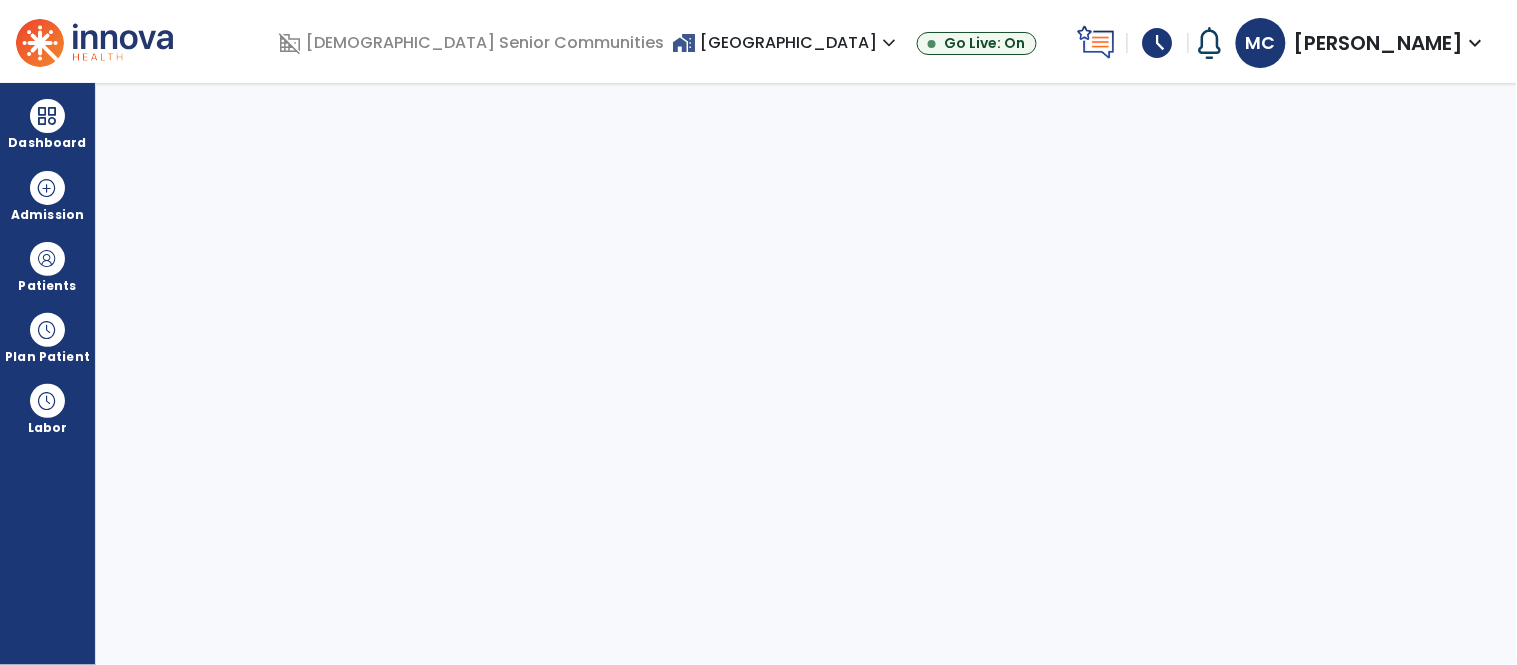 select on "****" 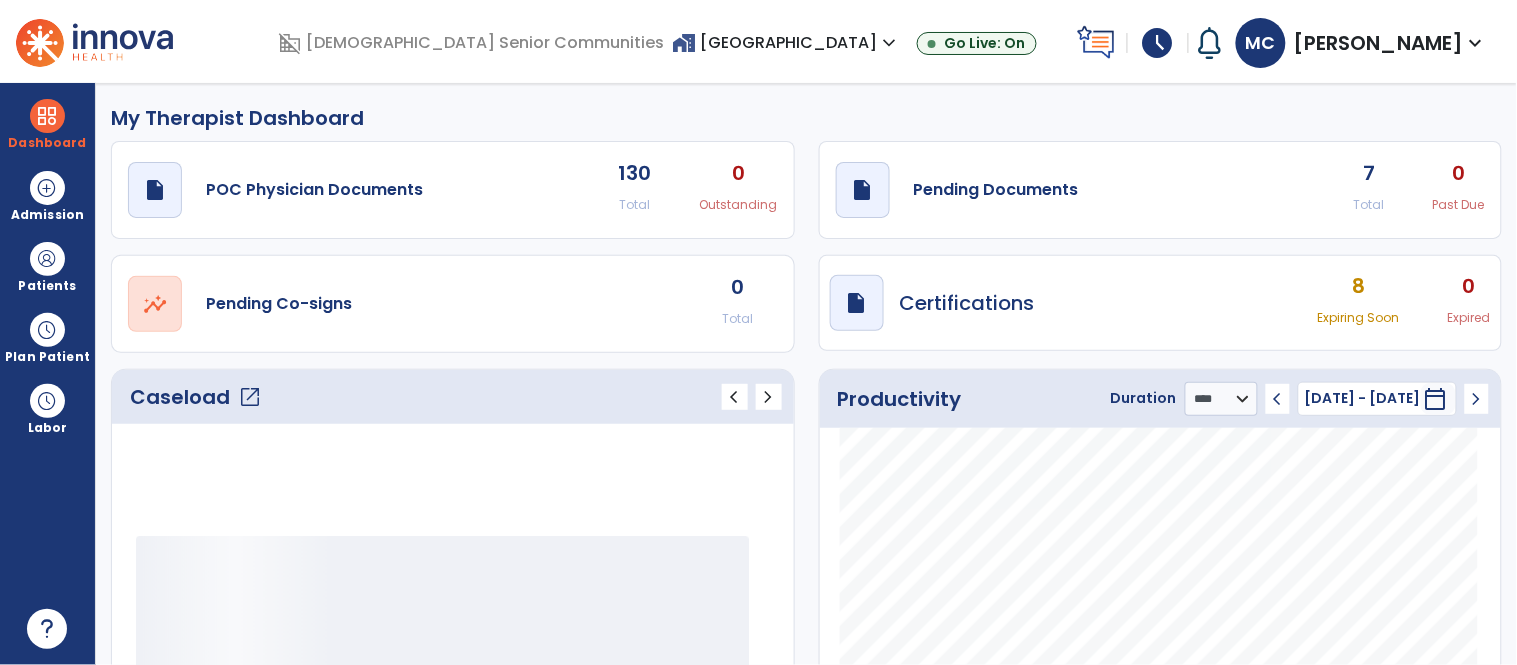 click on "open_in_new" 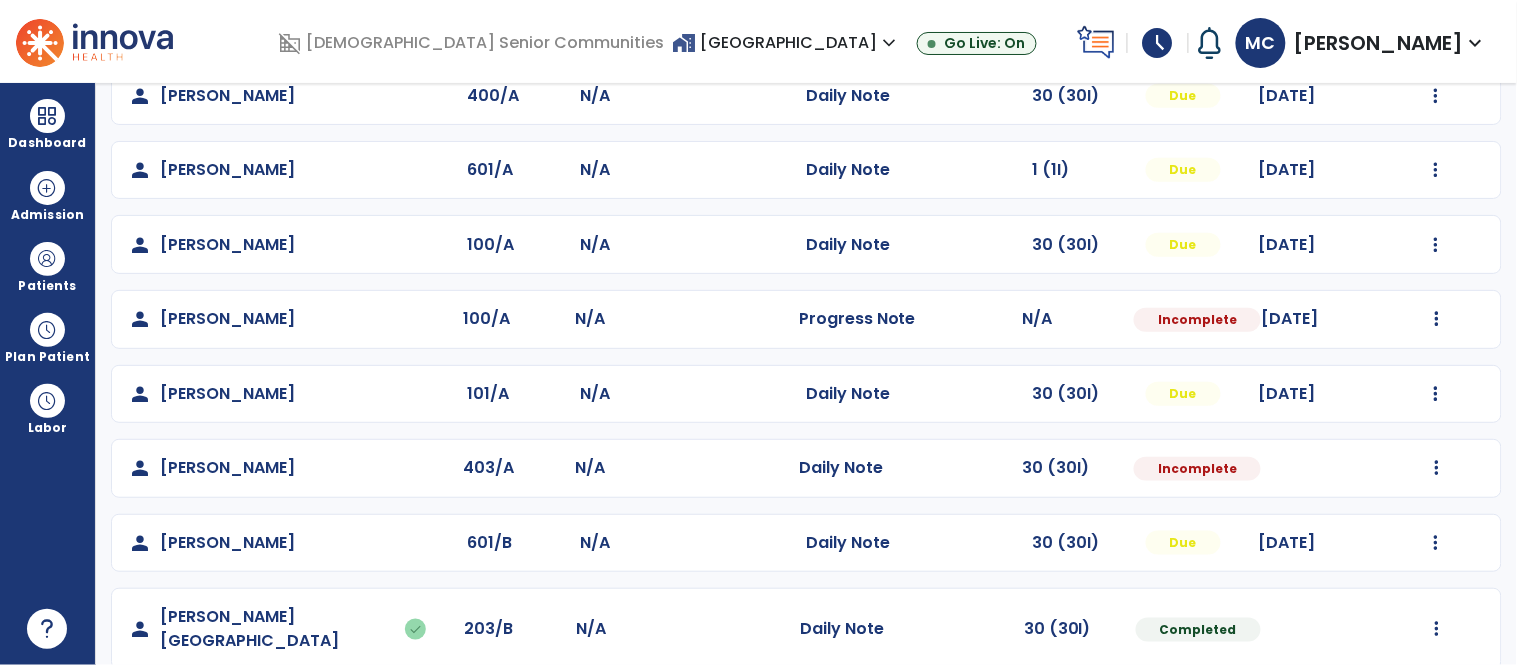 scroll, scrollTop: 340, scrollLeft: 0, axis: vertical 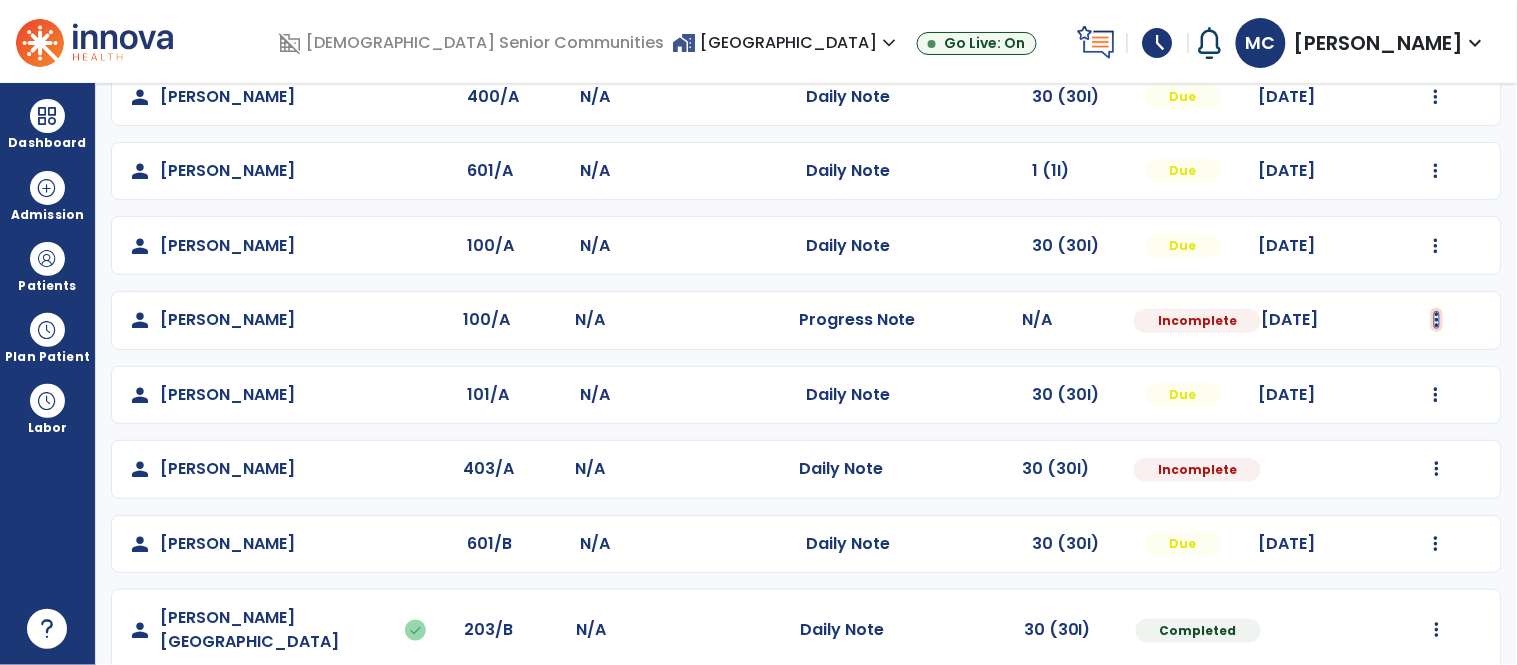 click at bounding box center [1437, -52] 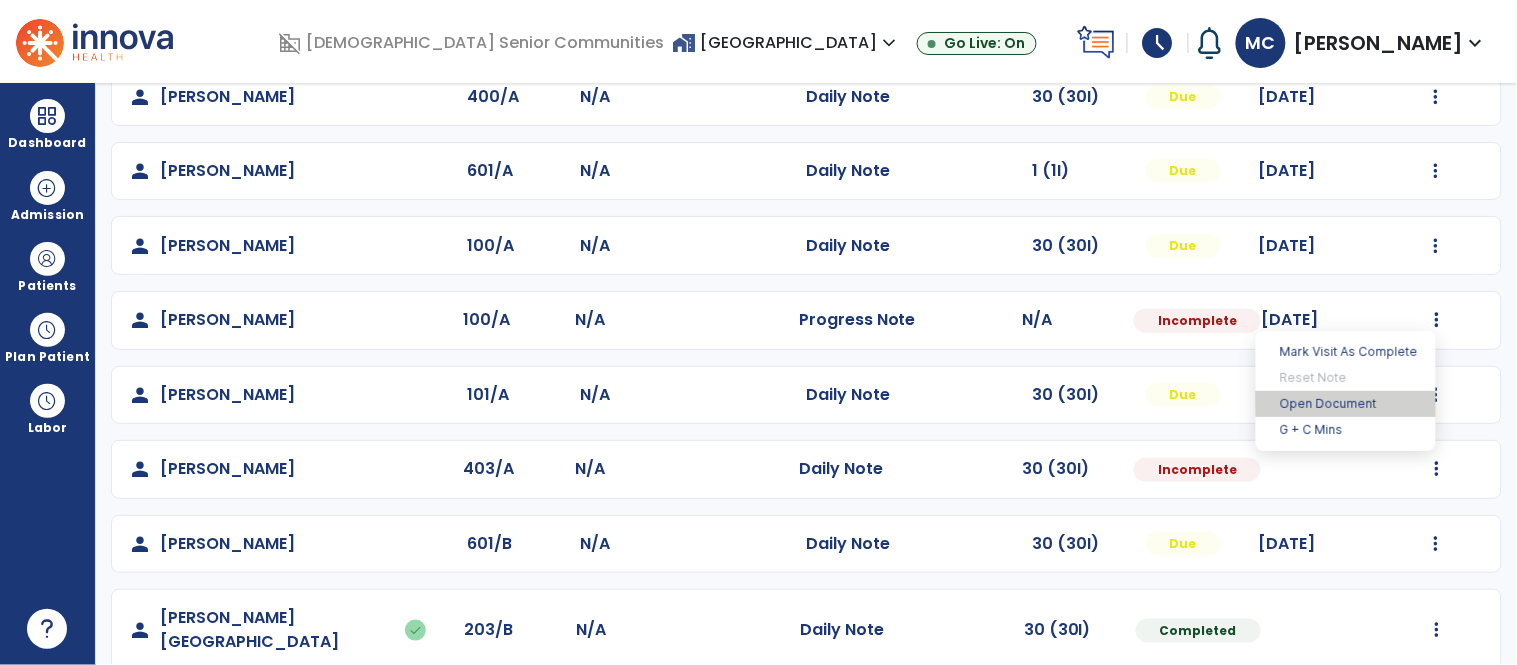 click on "Open Document" at bounding box center (1346, 404) 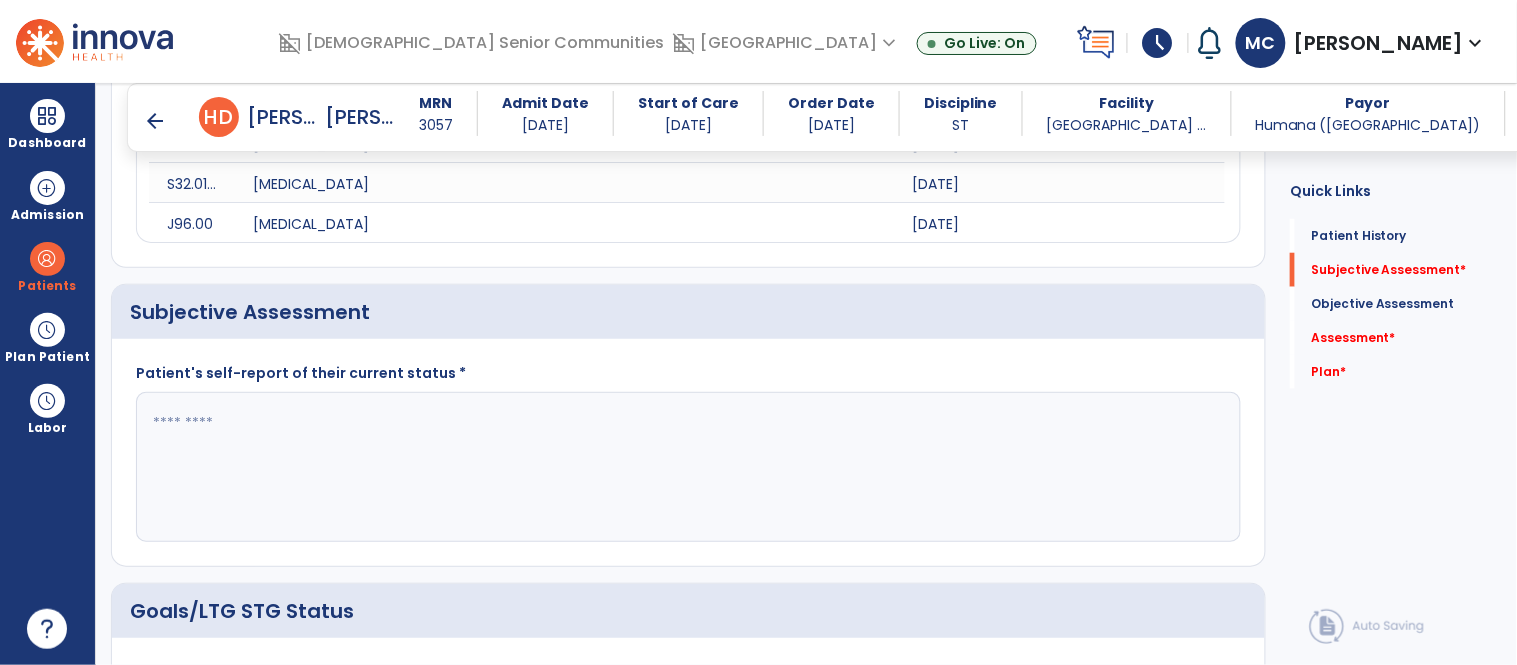 scroll, scrollTop: 408, scrollLeft: 0, axis: vertical 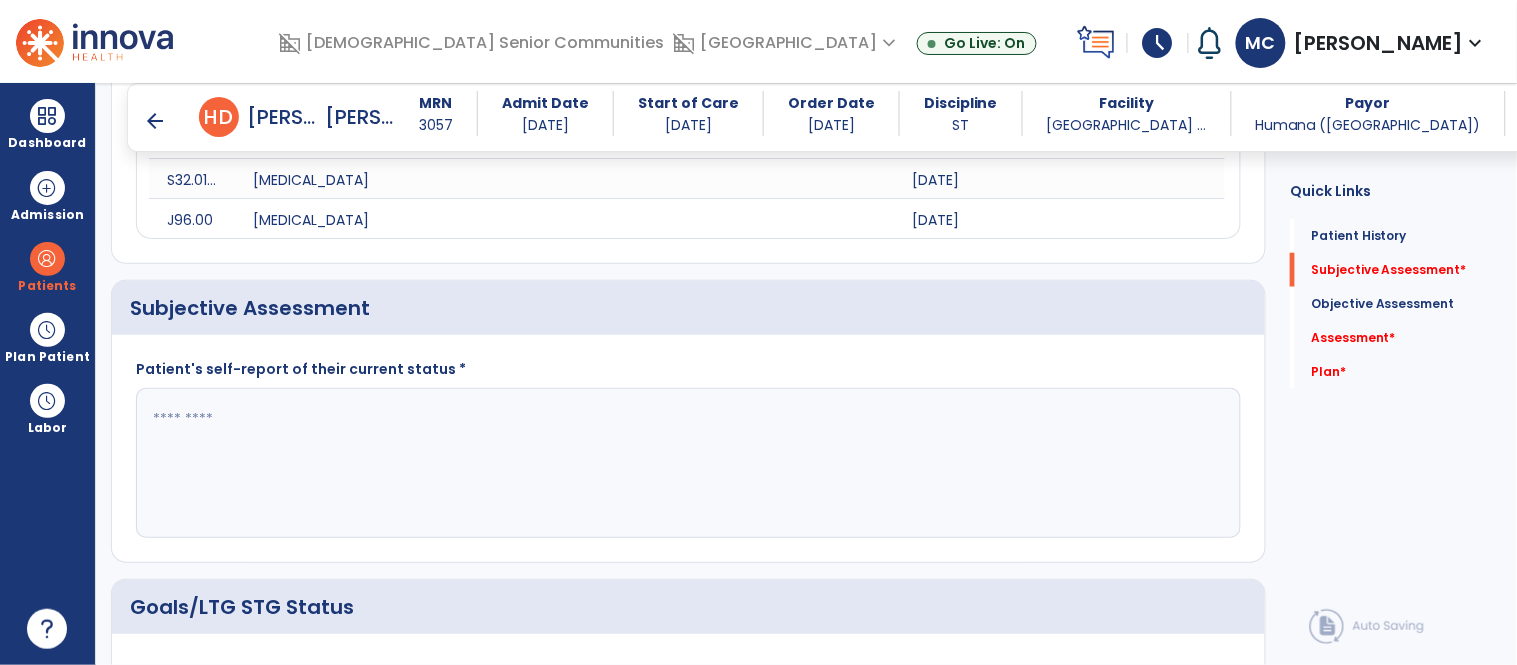 click 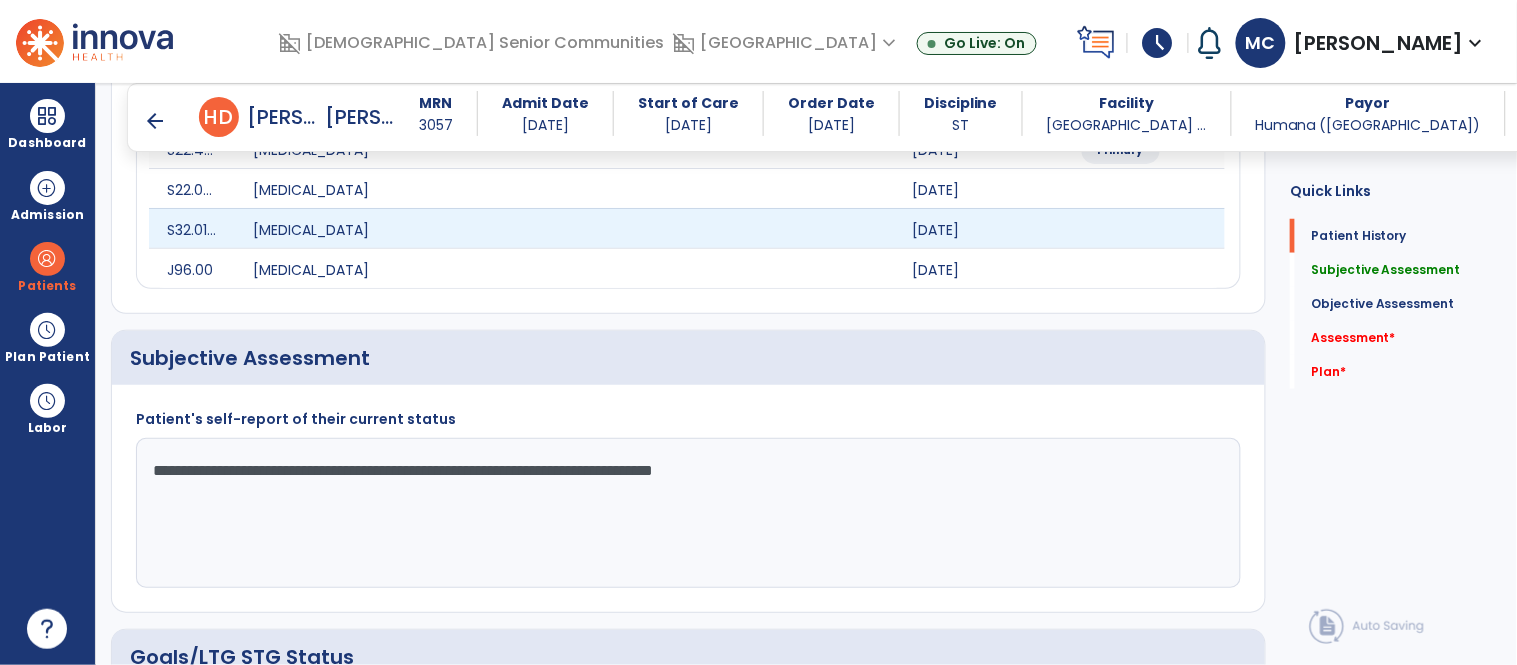 scroll, scrollTop: 0, scrollLeft: 0, axis: both 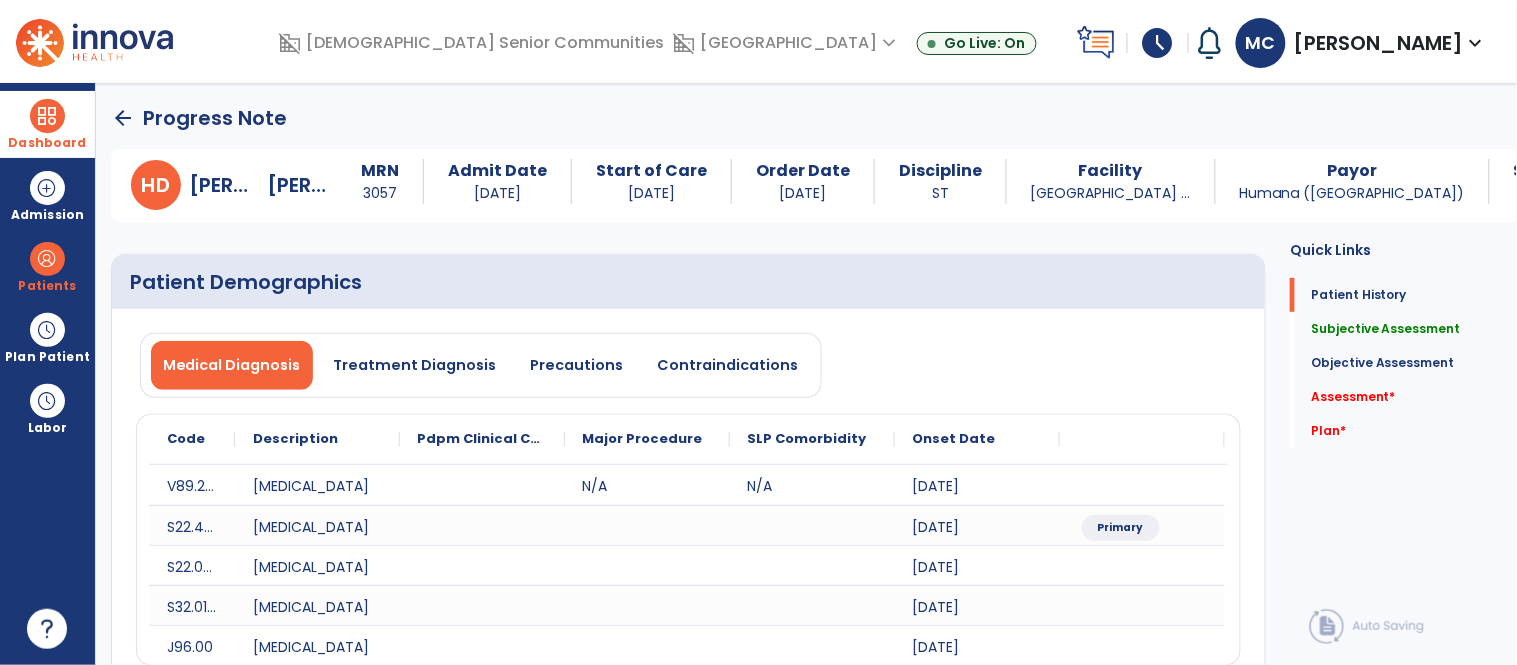 type on "**********" 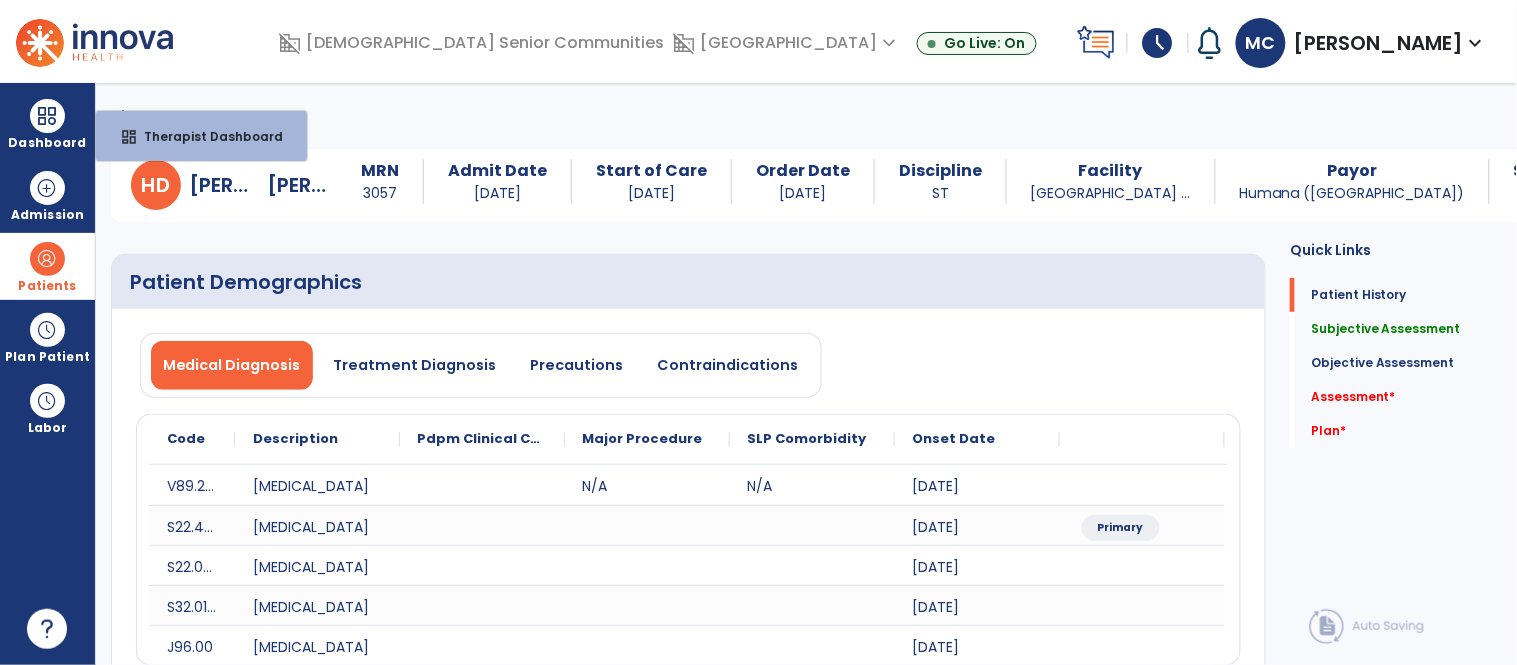 click on "Patients" at bounding box center (47, 266) 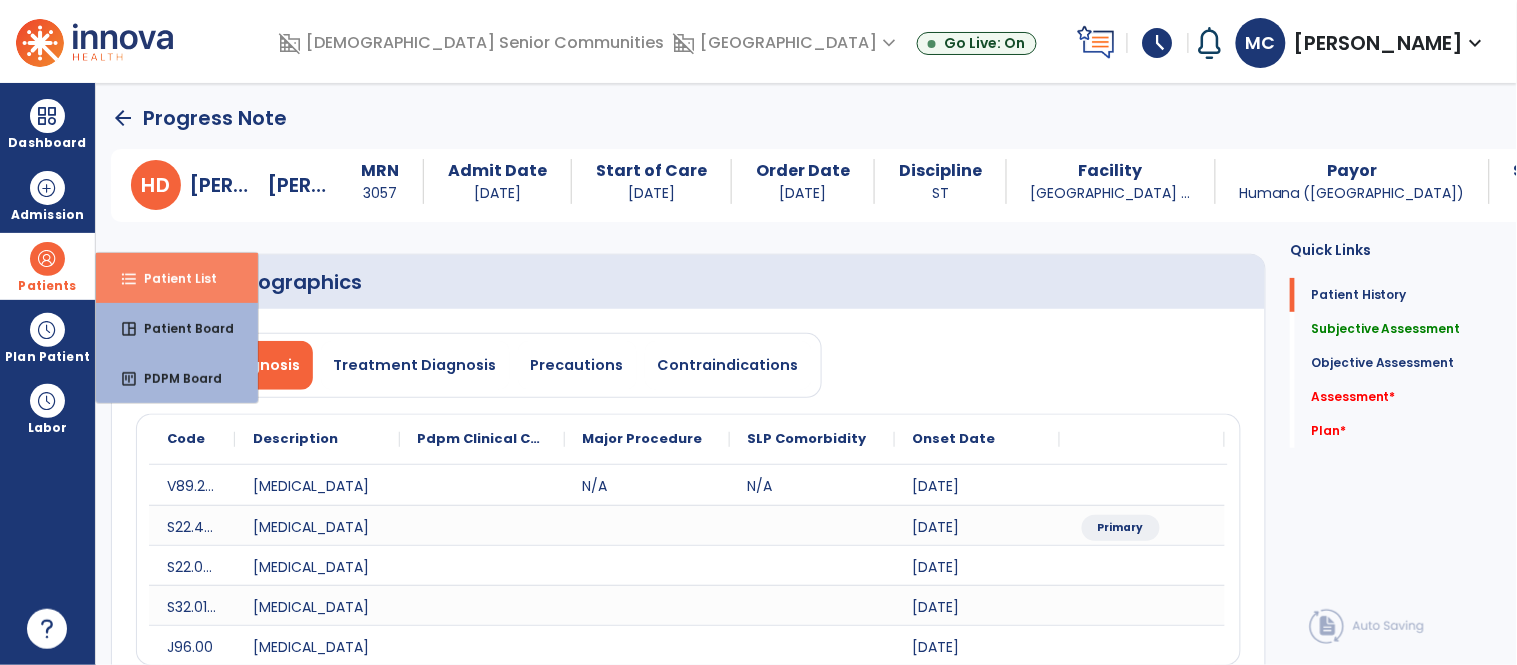 click on "Patient List" at bounding box center (172, 278) 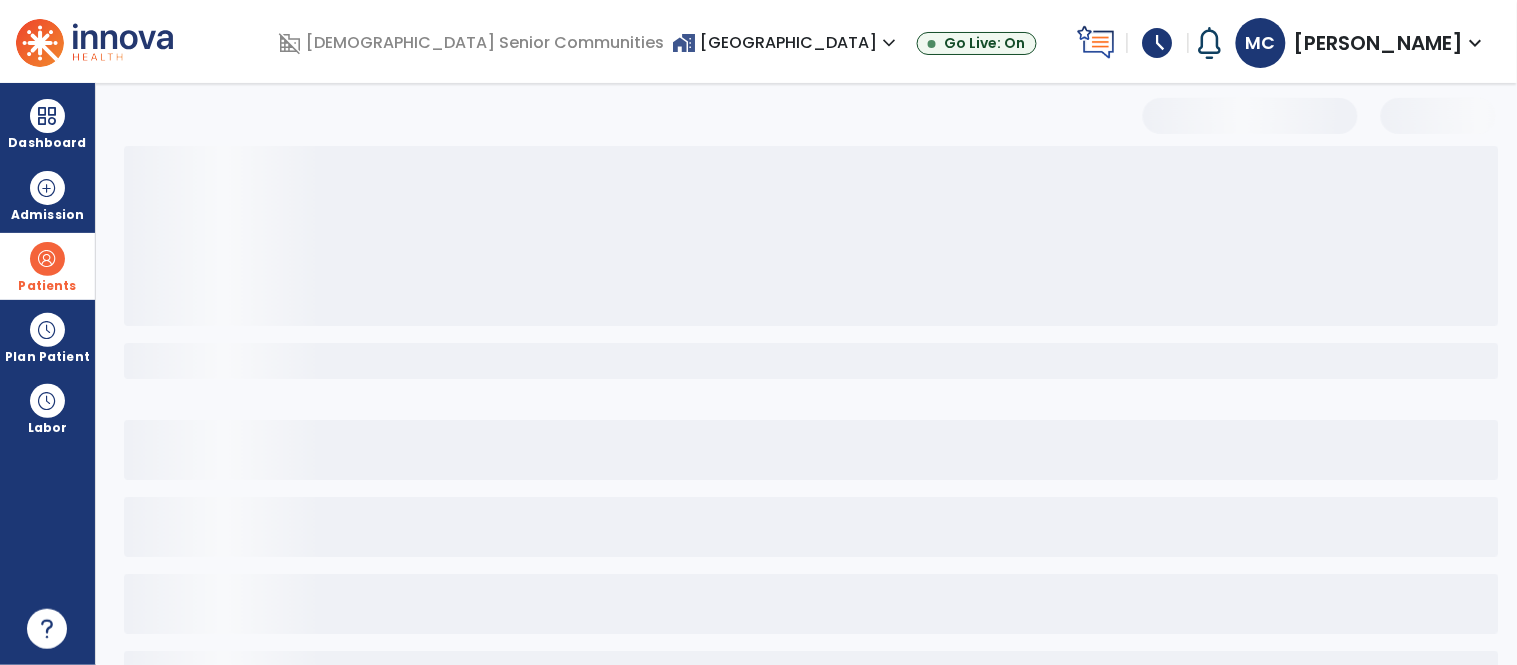 select on "***" 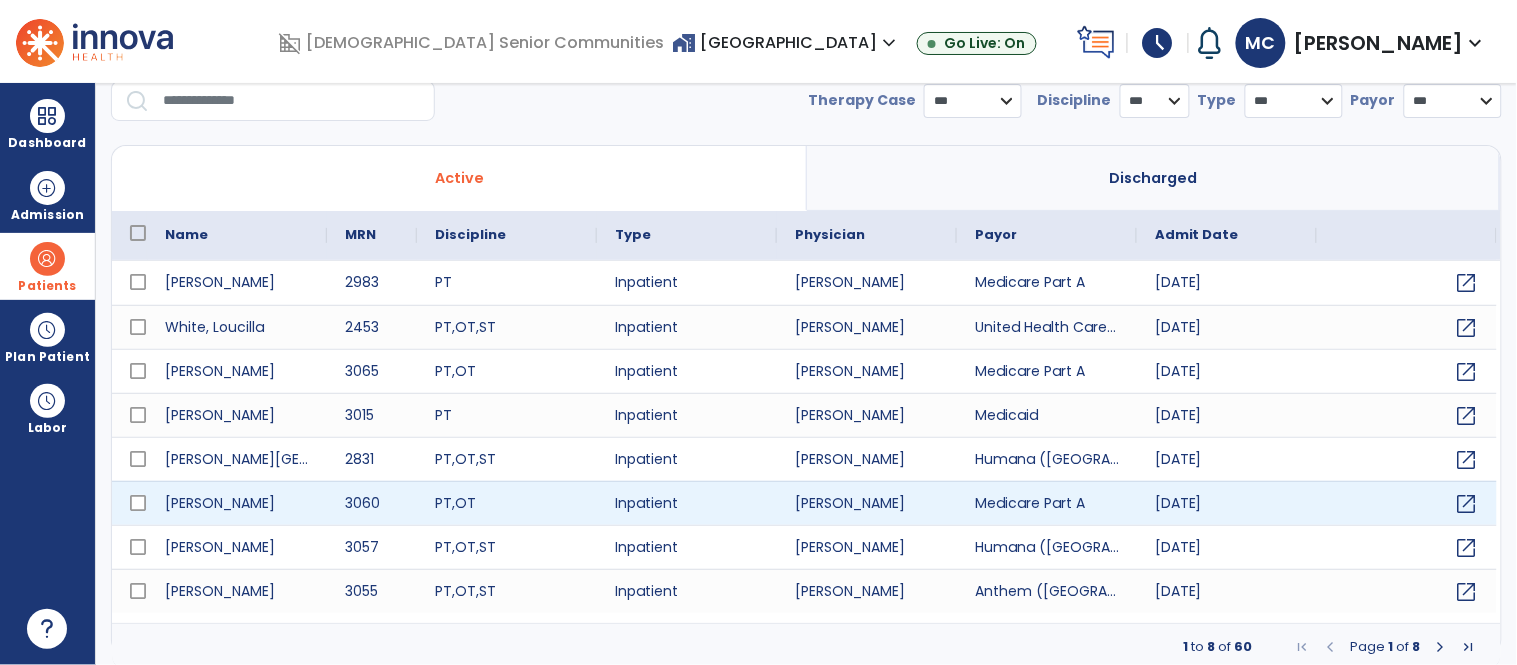 scroll, scrollTop: 77, scrollLeft: 0, axis: vertical 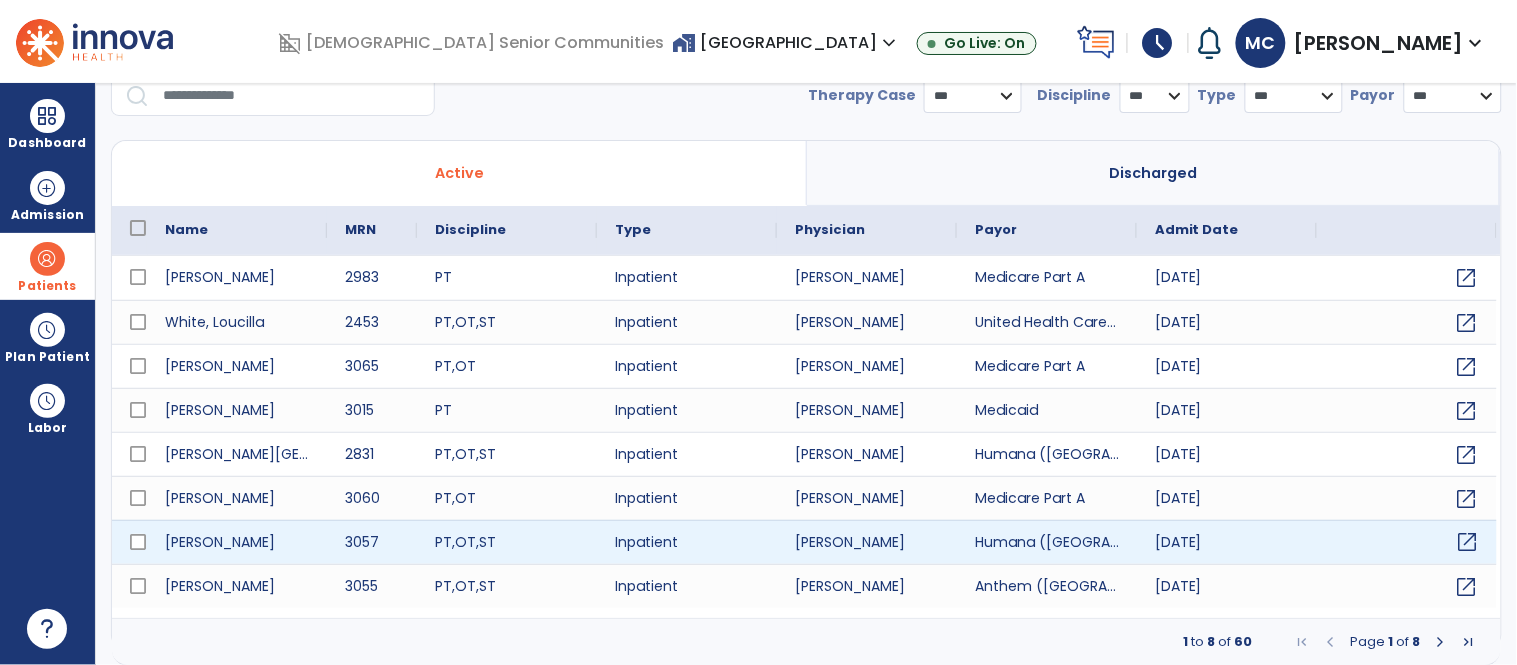 click on "open_in_new" at bounding box center (1468, 542) 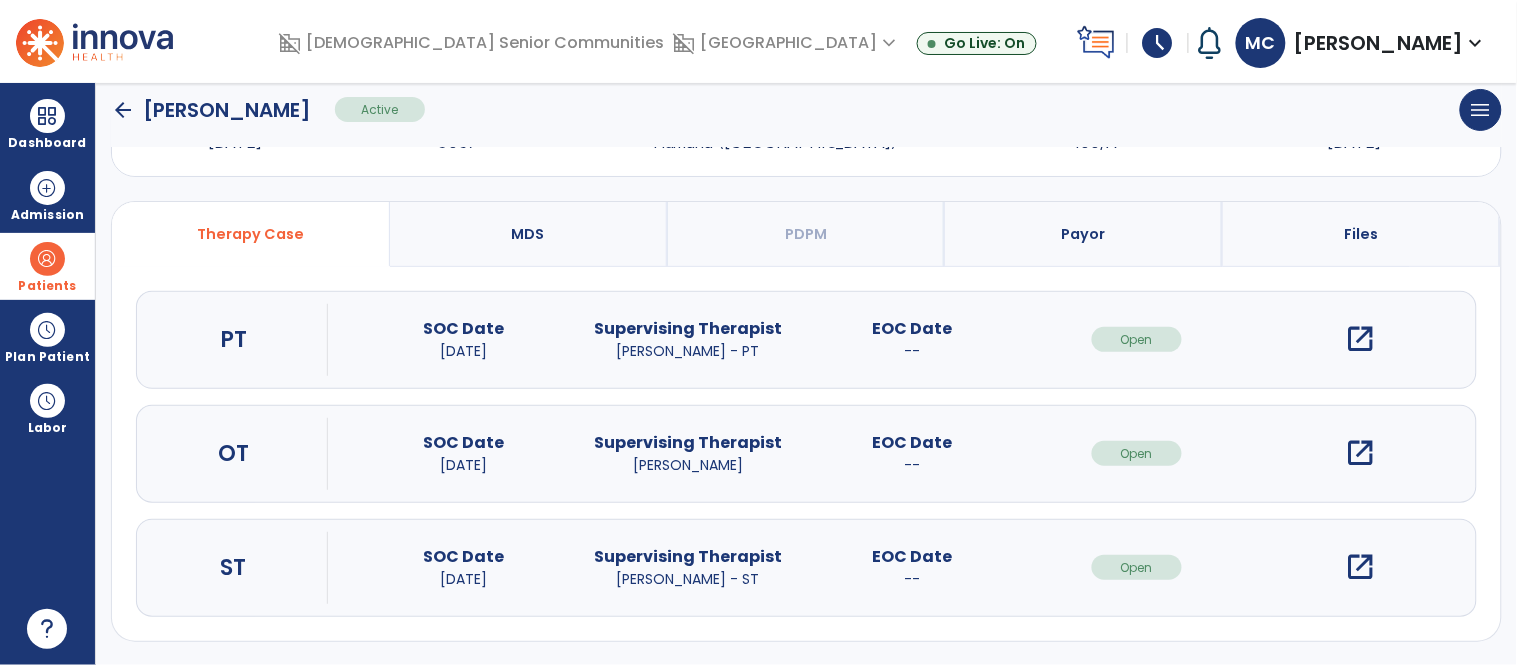 scroll, scrollTop: 96, scrollLeft: 0, axis: vertical 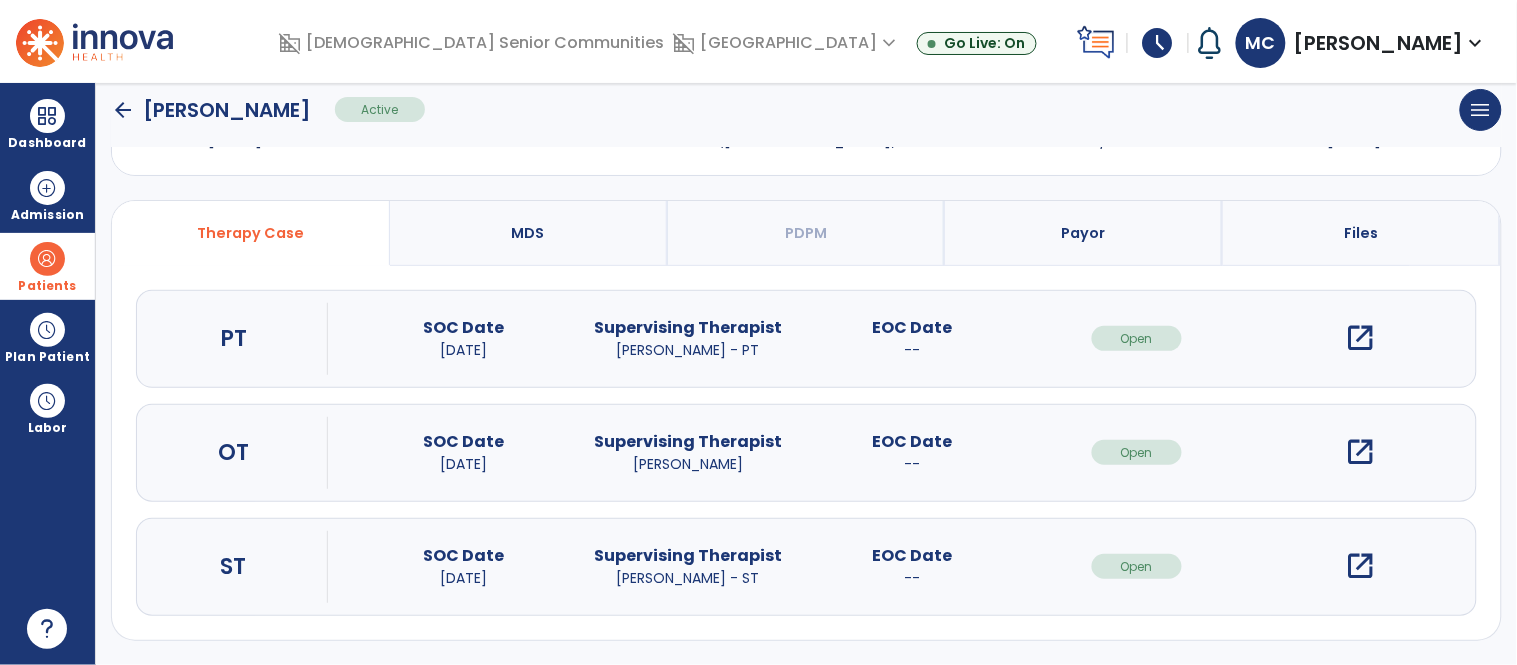 click on "open_in_new" at bounding box center (1361, 566) 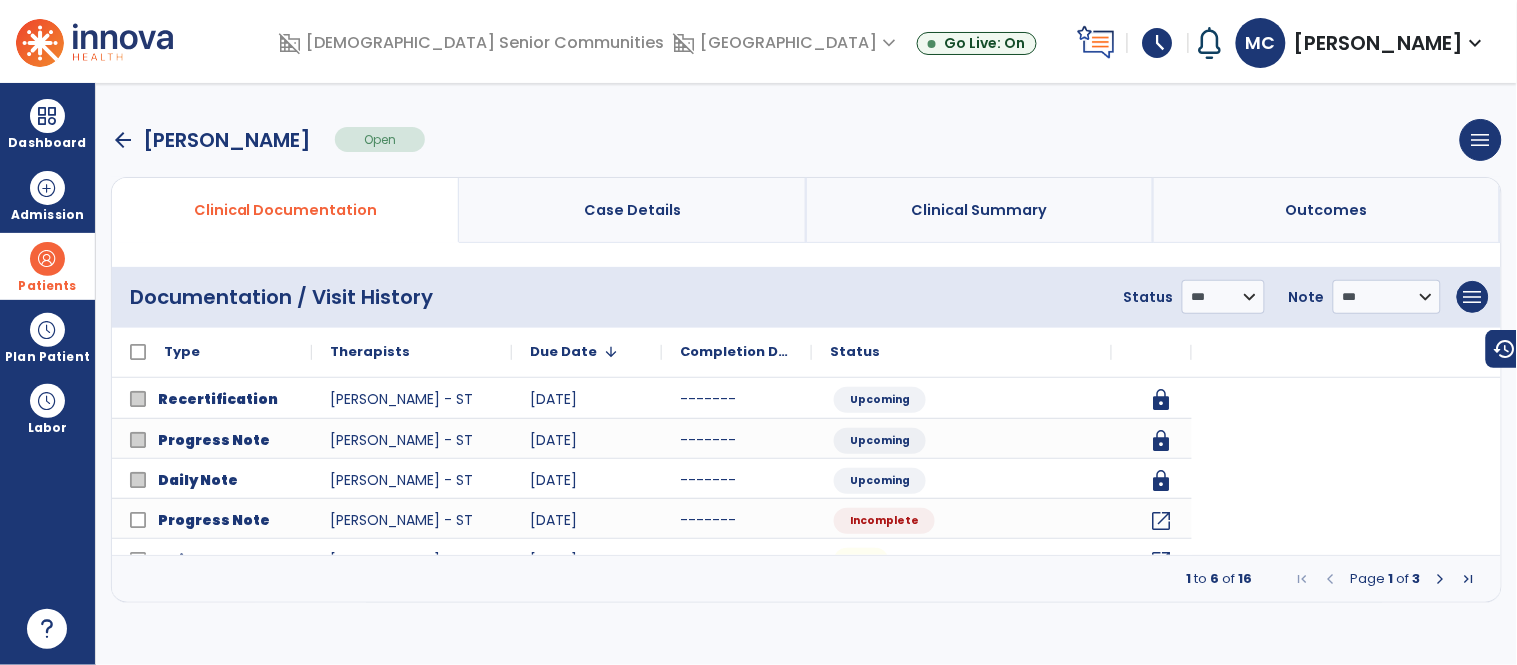 scroll, scrollTop: 0, scrollLeft: 0, axis: both 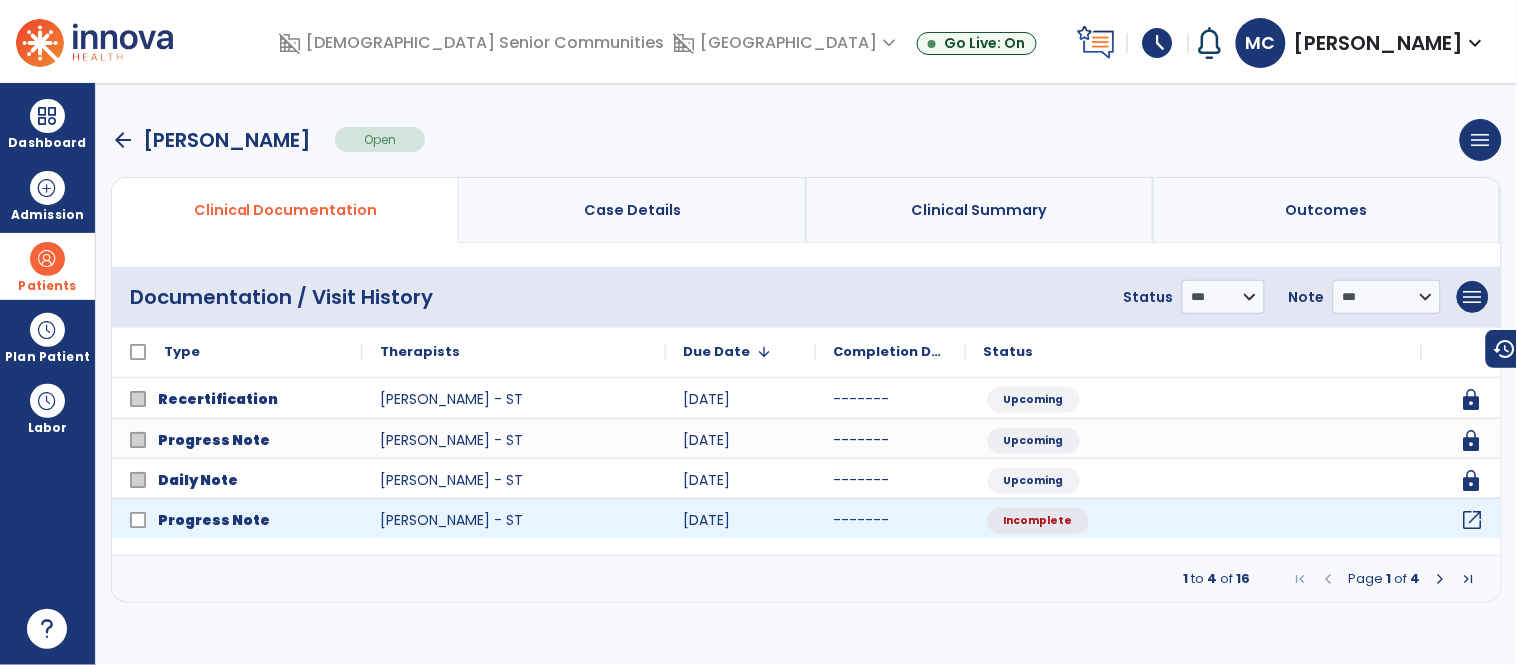 click on "open_in_new" 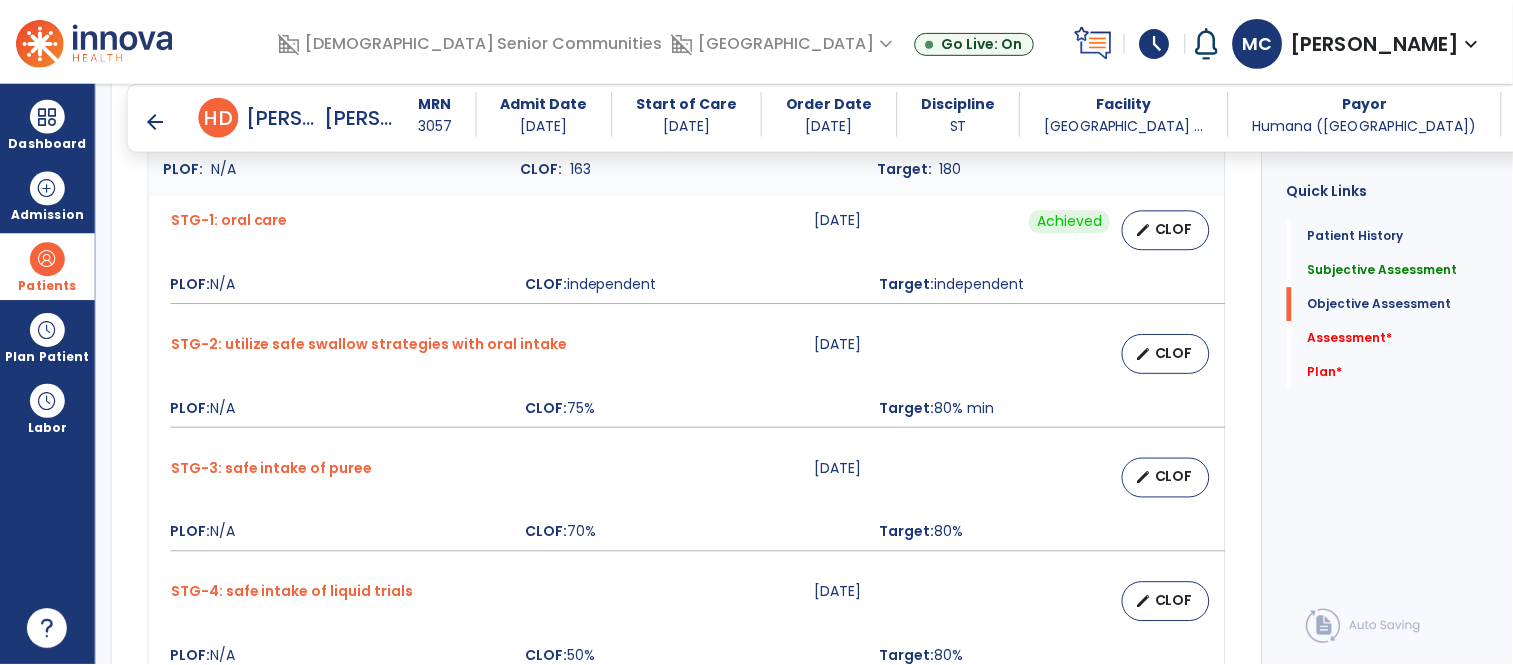 scroll, scrollTop: 1025, scrollLeft: 0, axis: vertical 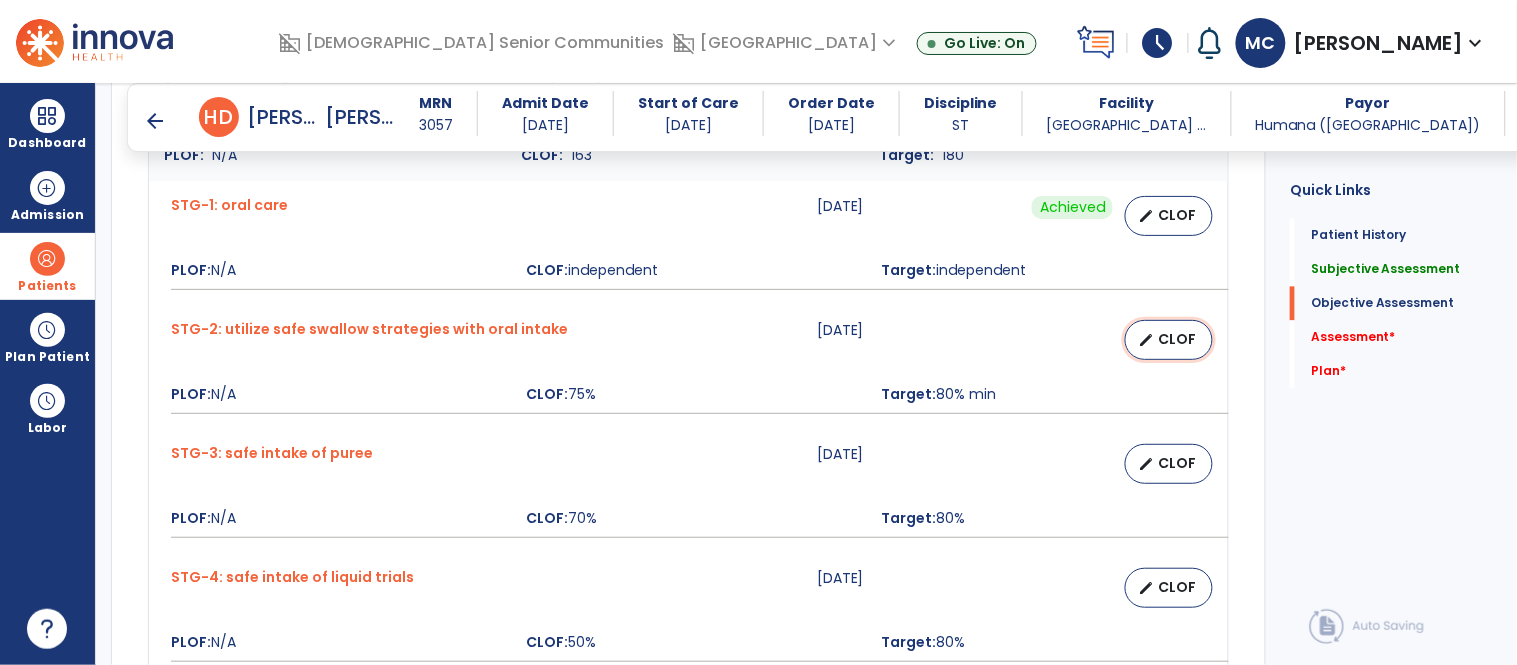 click on "CLOF" at bounding box center (1177, 339) 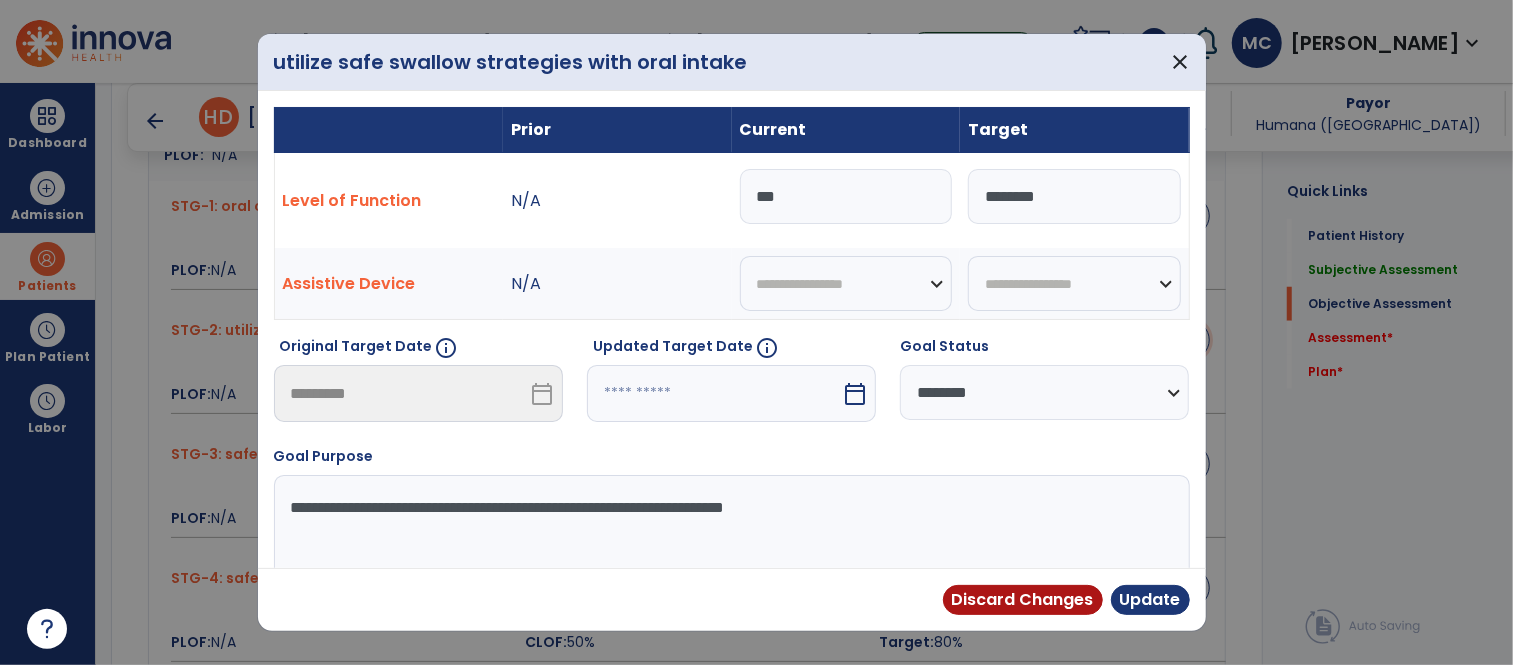 scroll, scrollTop: 1025, scrollLeft: 0, axis: vertical 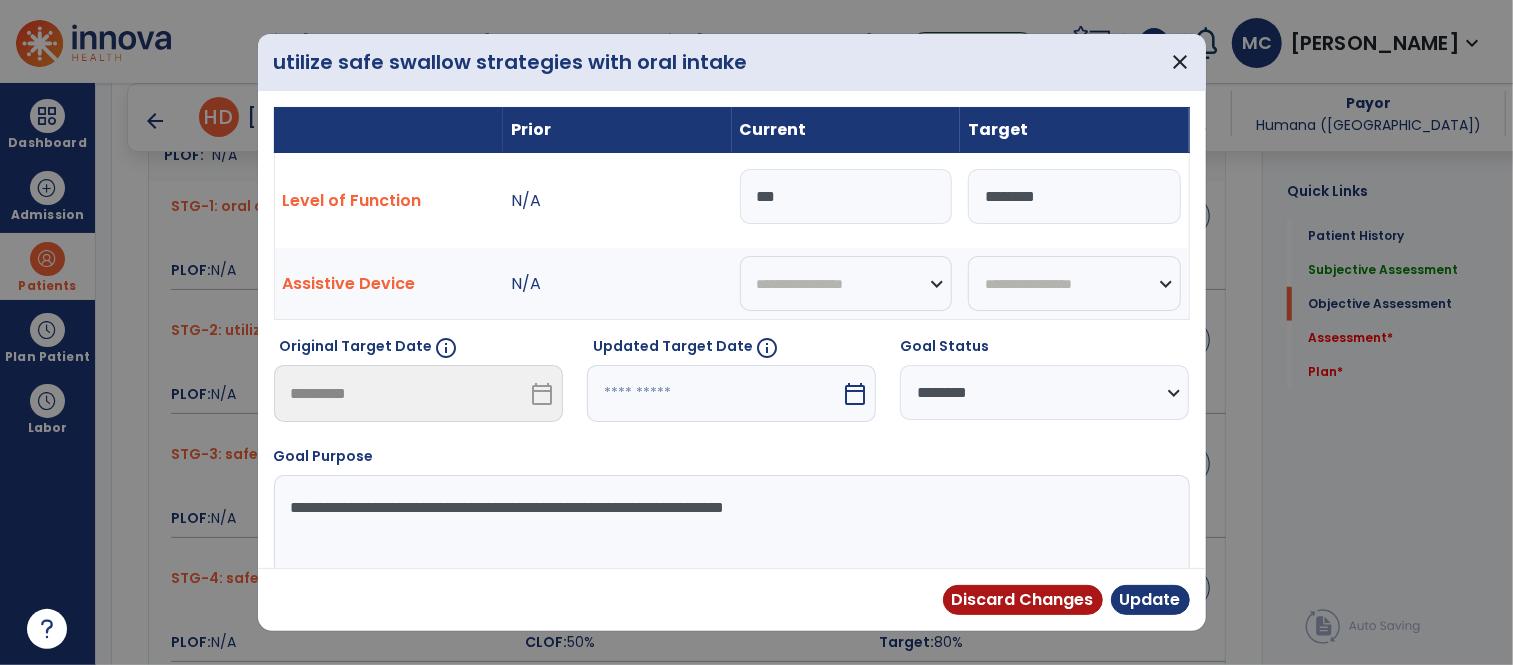 click on "***" at bounding box center [846, 196] 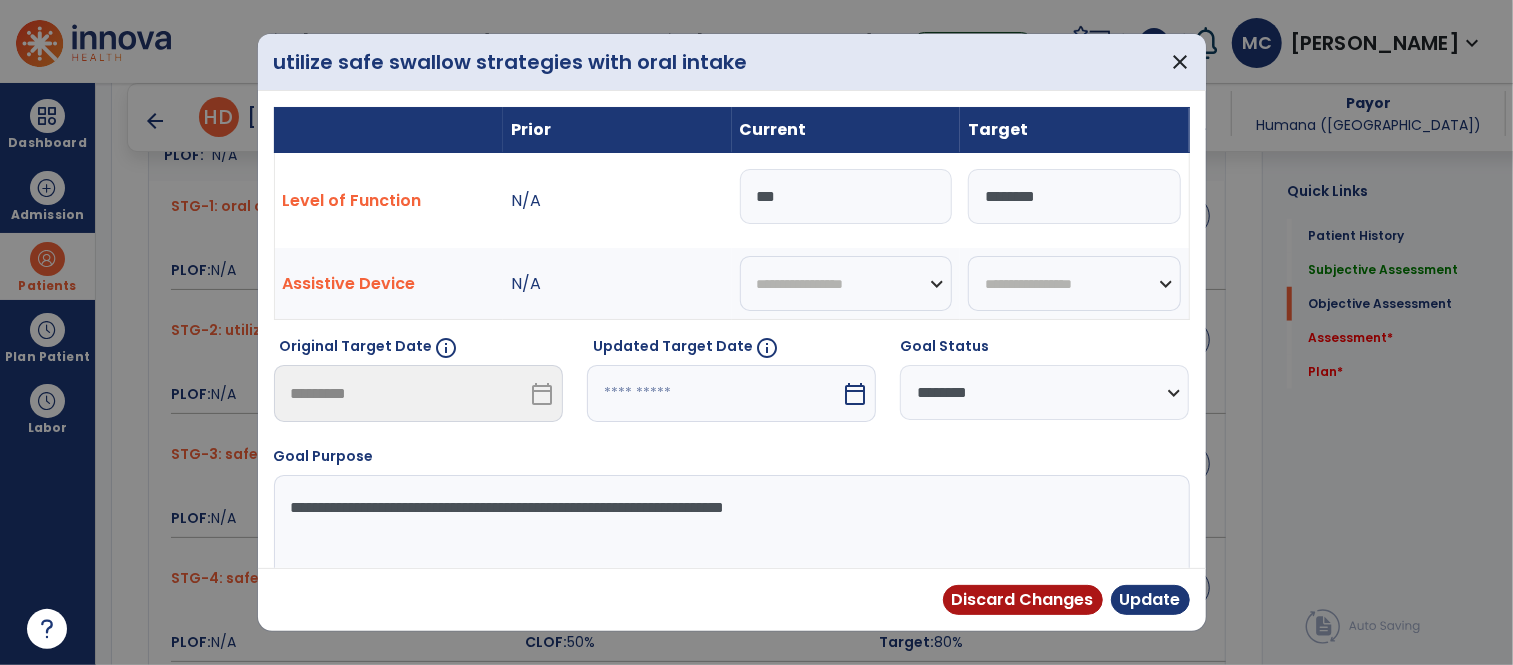 drag, startPoint x: 795, startPoint y: 195, endPoint x: 750, endPoint y: 195, distance: 45 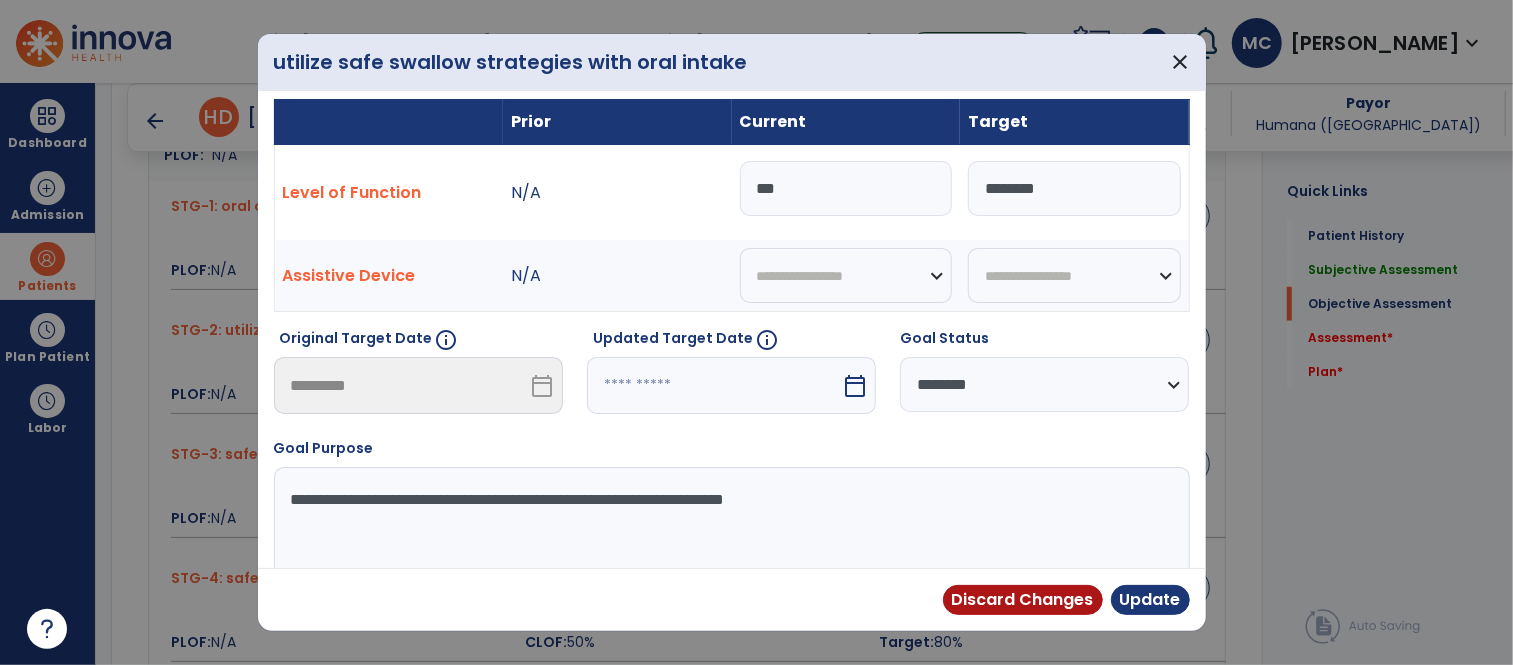 select on "*" 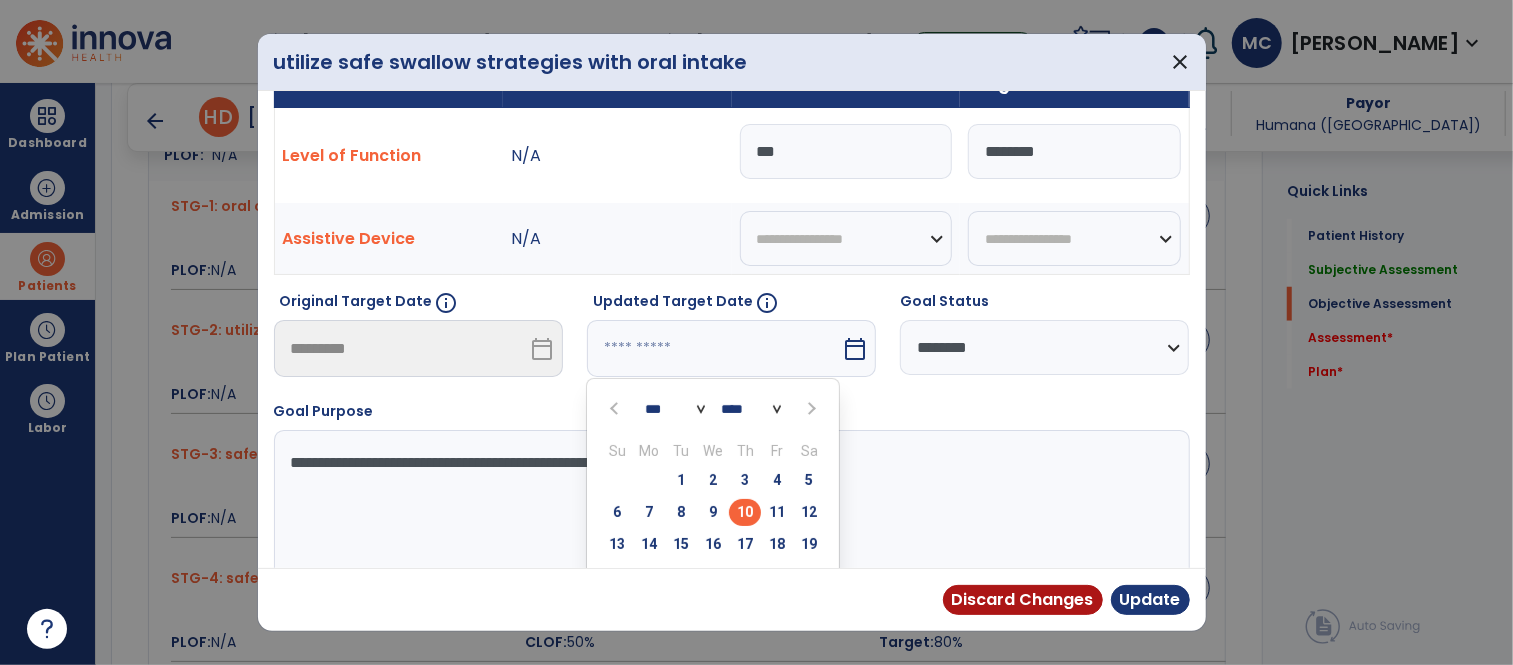 scroll, scrollTop: 96, scrollLeft: 0, axis: vertical 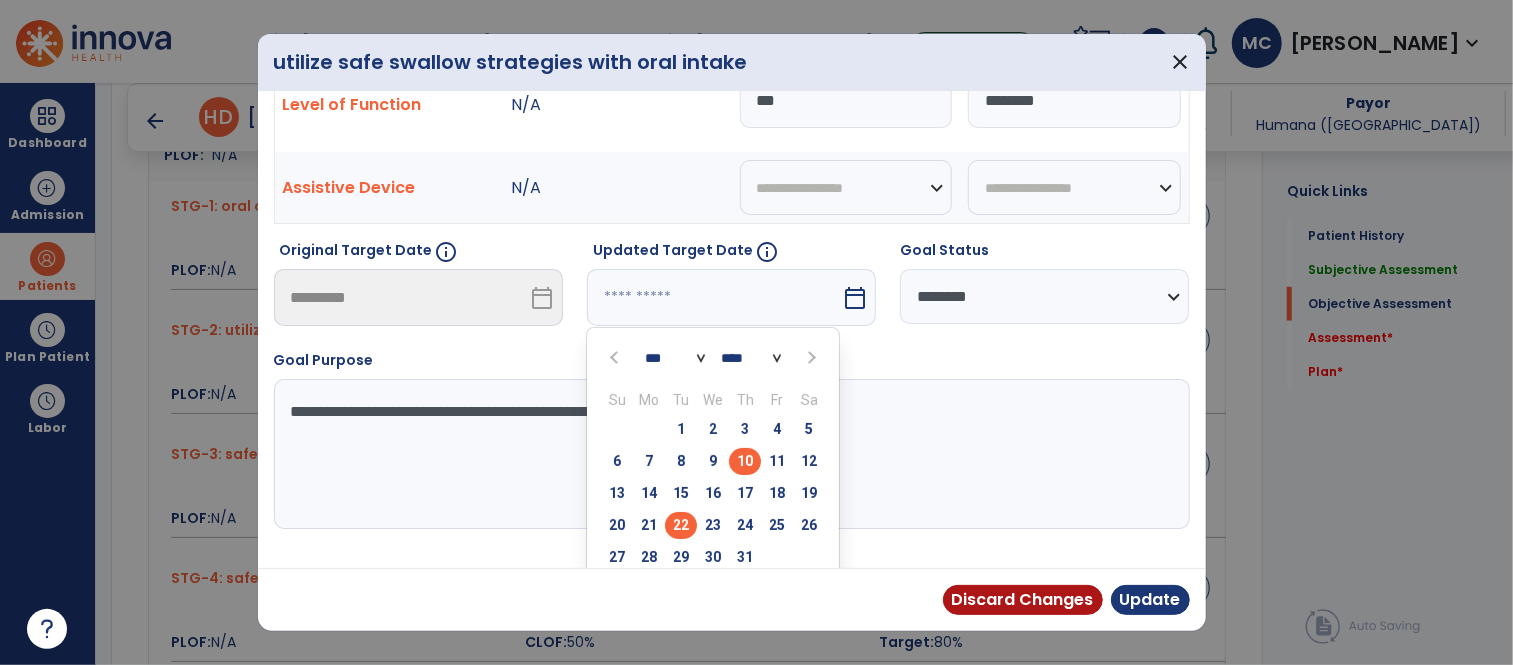 click on "22" at bounding box center (681, 525) 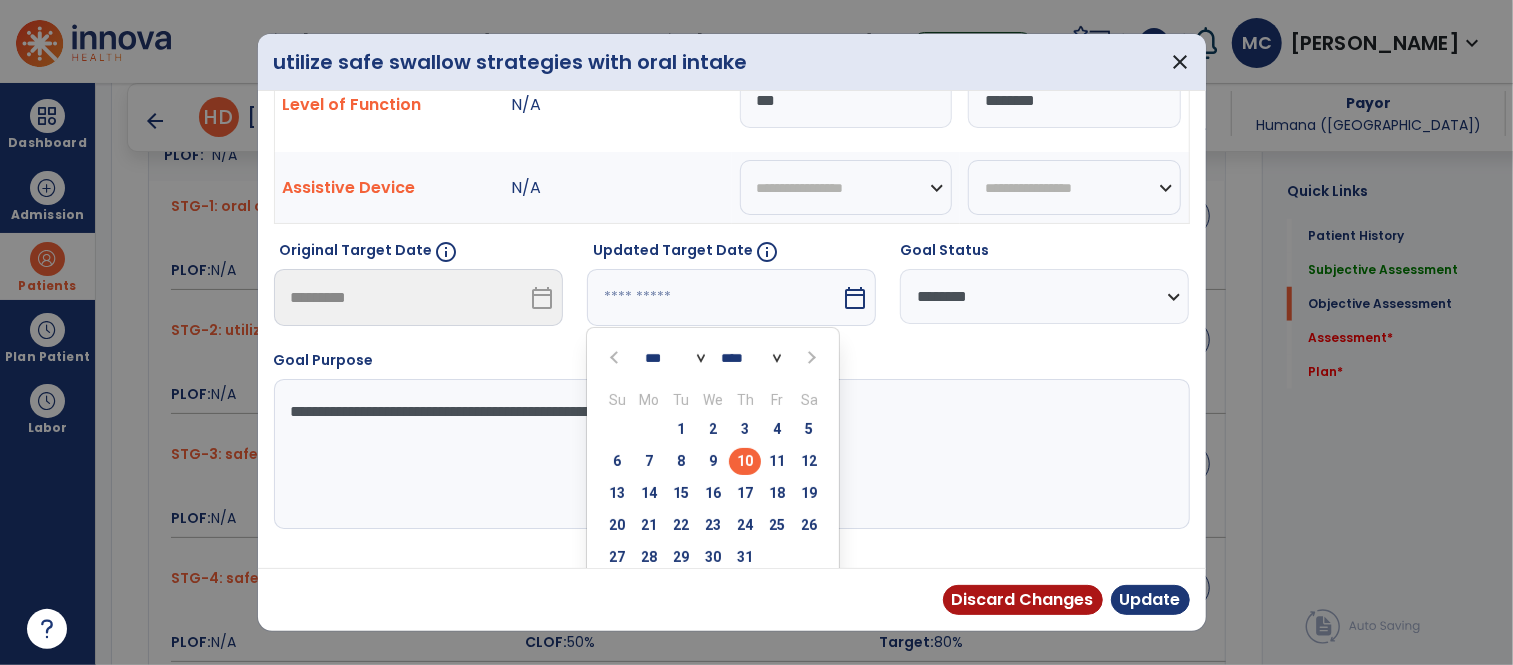 type on "*********" 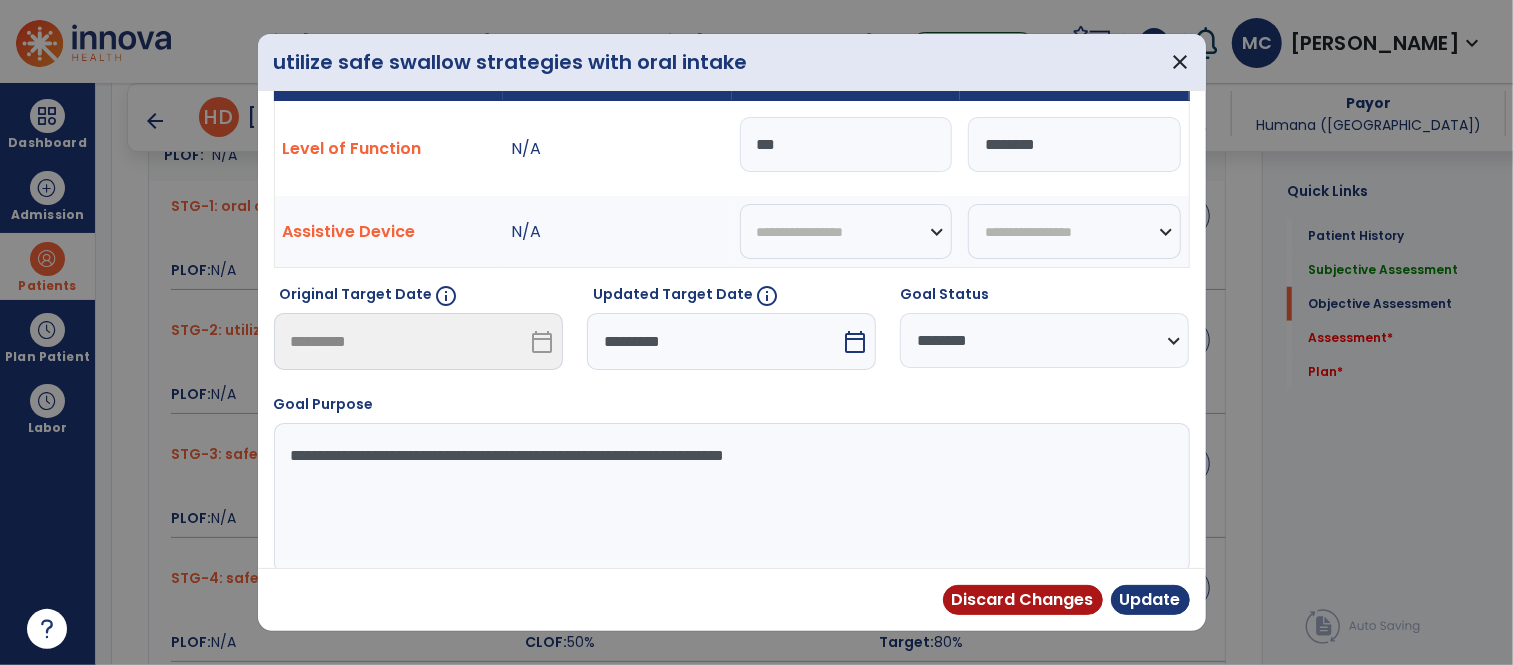scroll, scrollTop: 0, scrollLeft: 0, axis: both 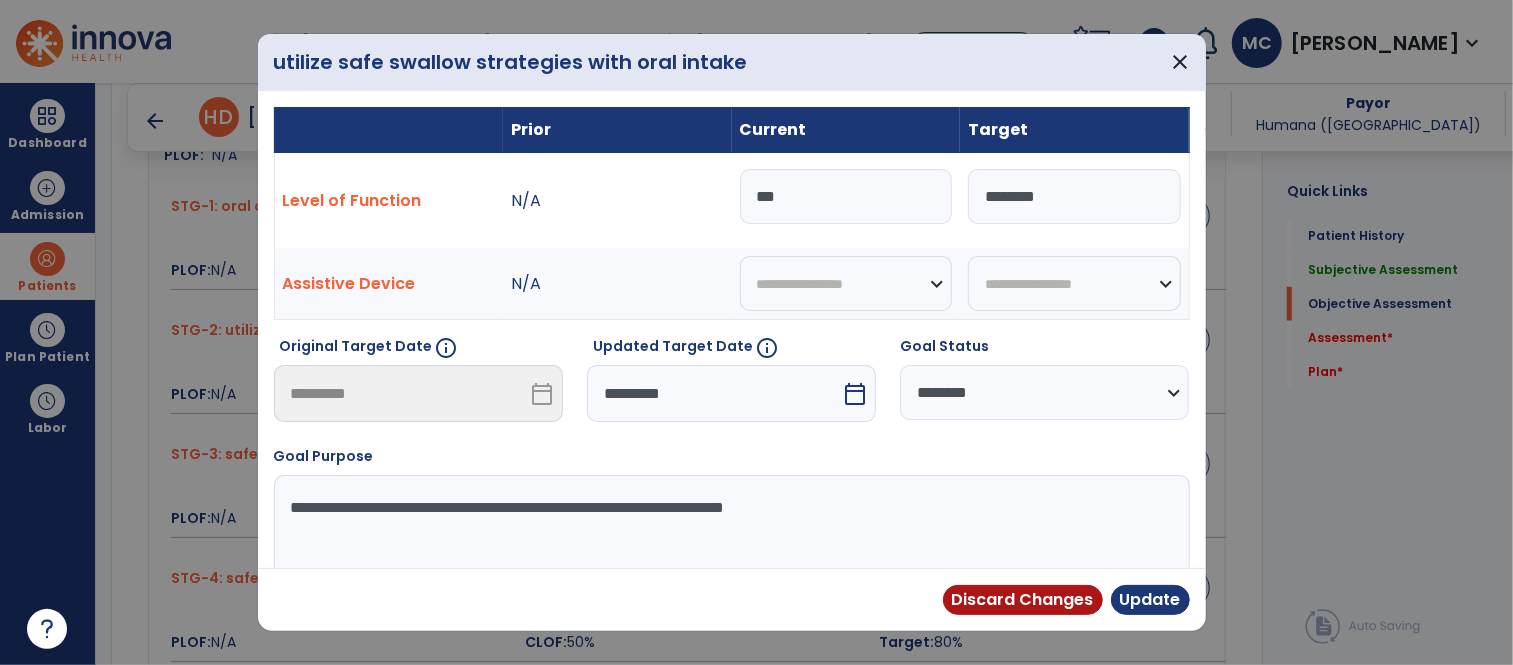 drag, startPoint x: 819, startPoint y: 192, endPoint x: 661, endPoint y: 192, distance: 158 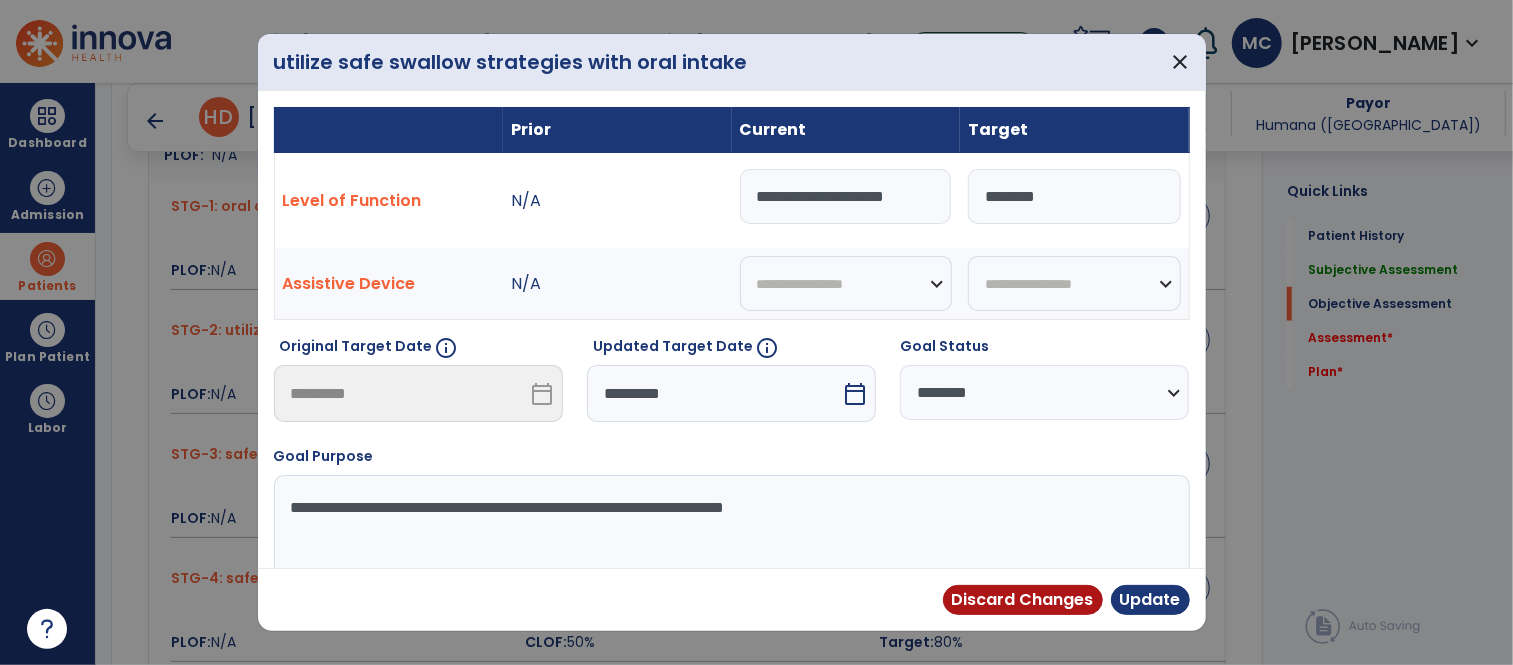 type on "**********" 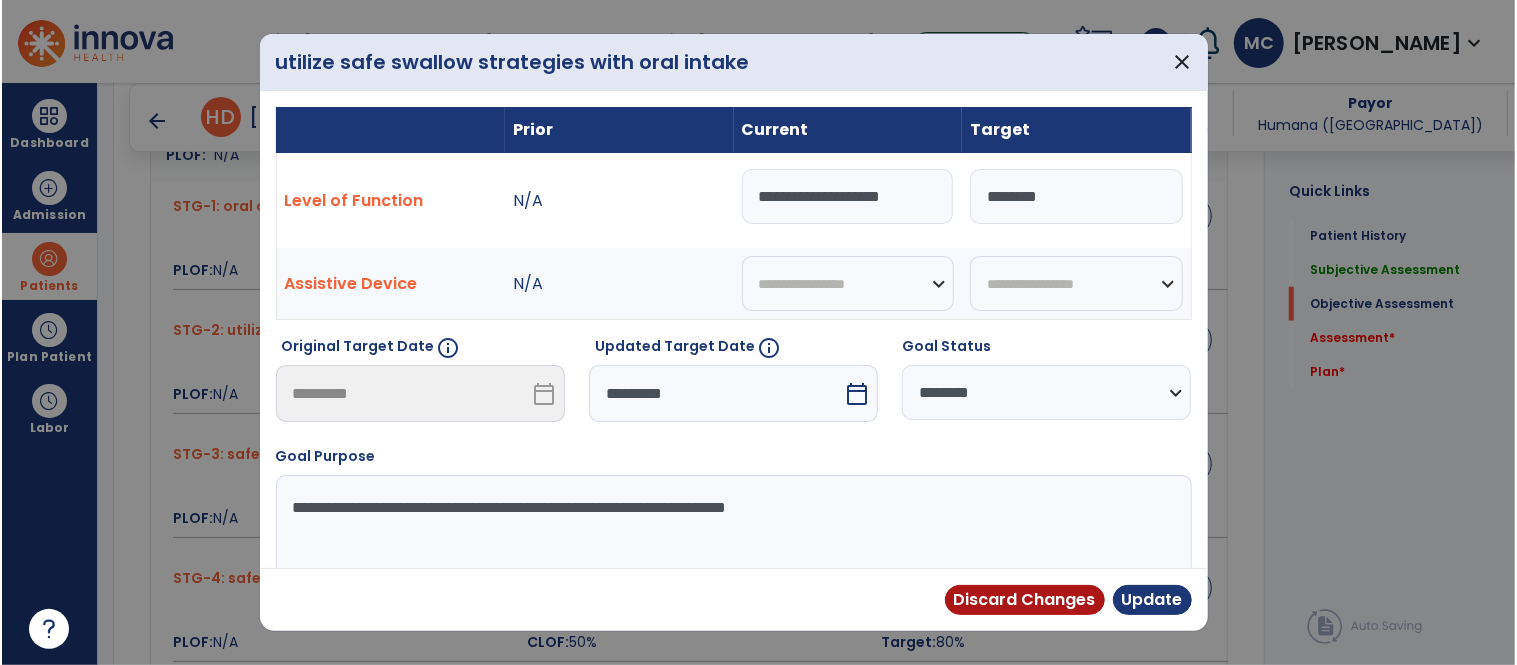 scroll, scrollTop: 0, scrollLeft: 6, axis: horizontal 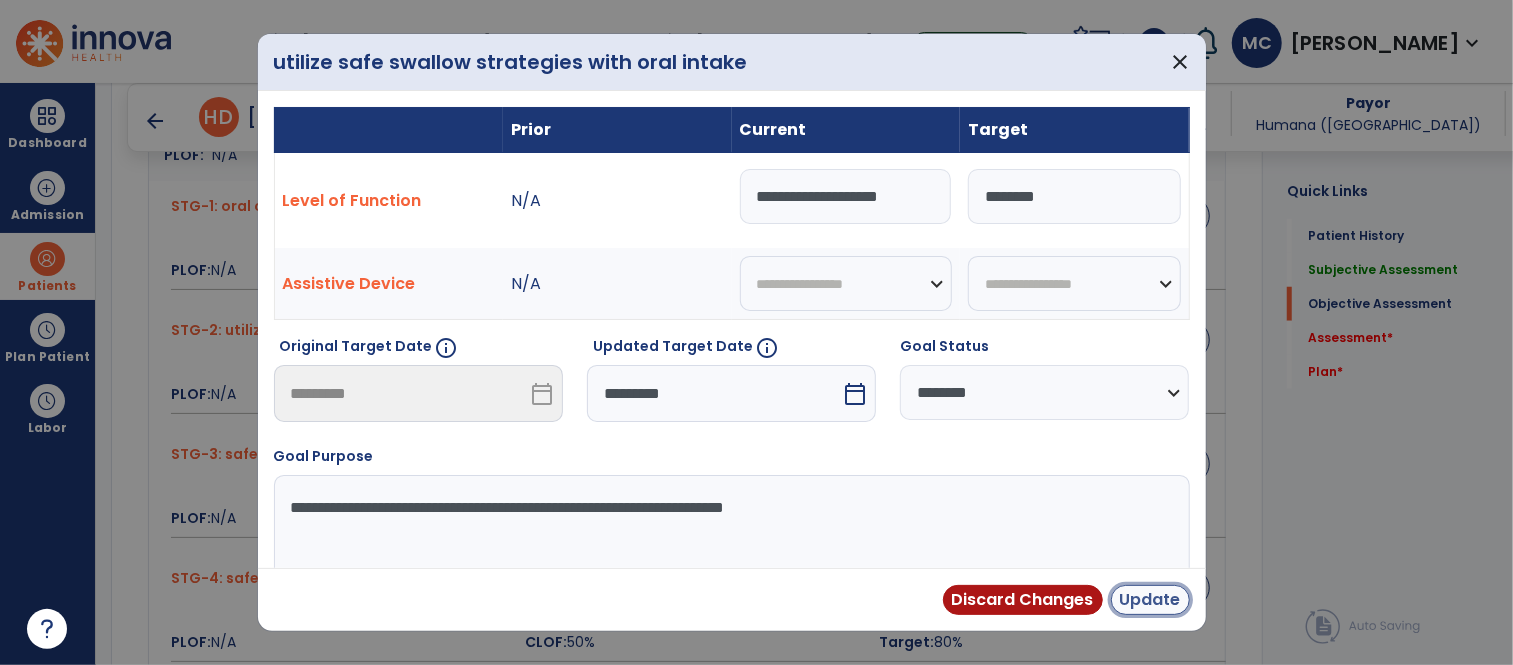 click on "Update" at bounding box center [1150, 600] 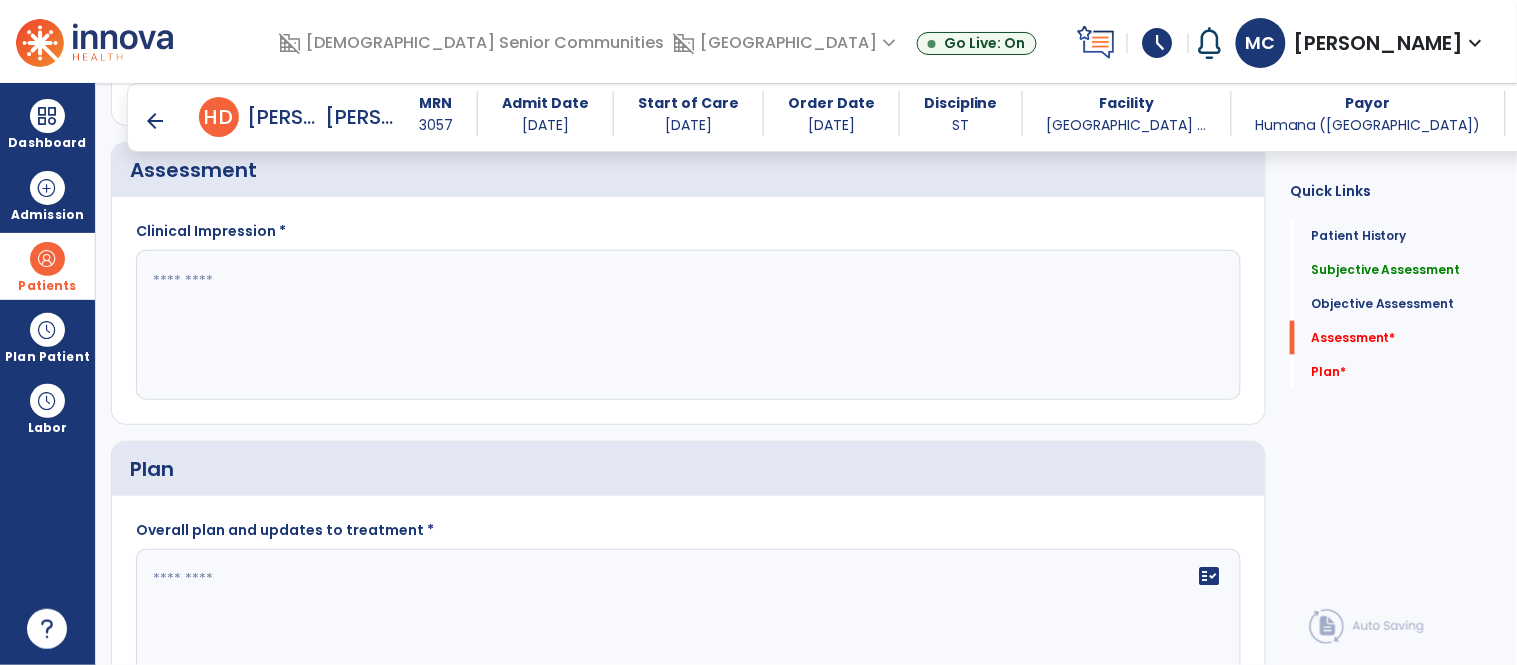 scroll, scrollTop: 2497, scrollLeft: 0, axis: vertical 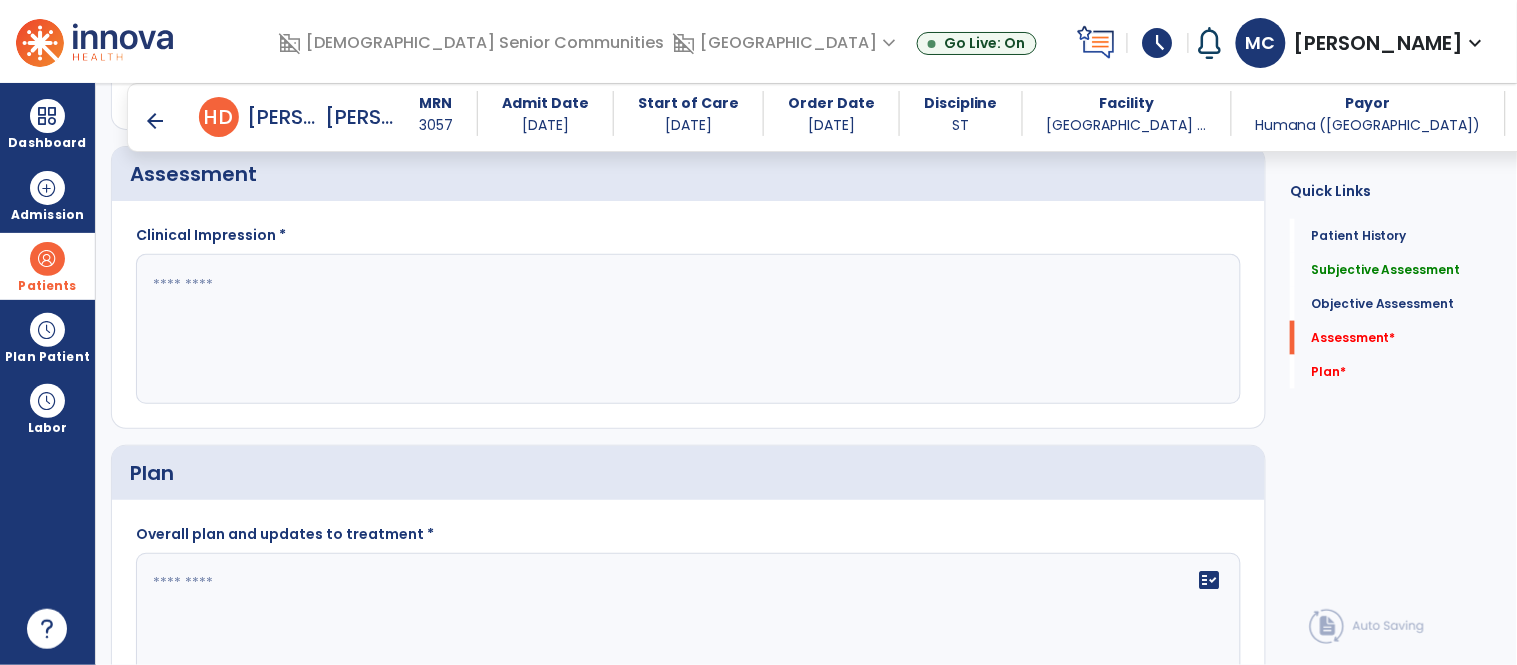 click 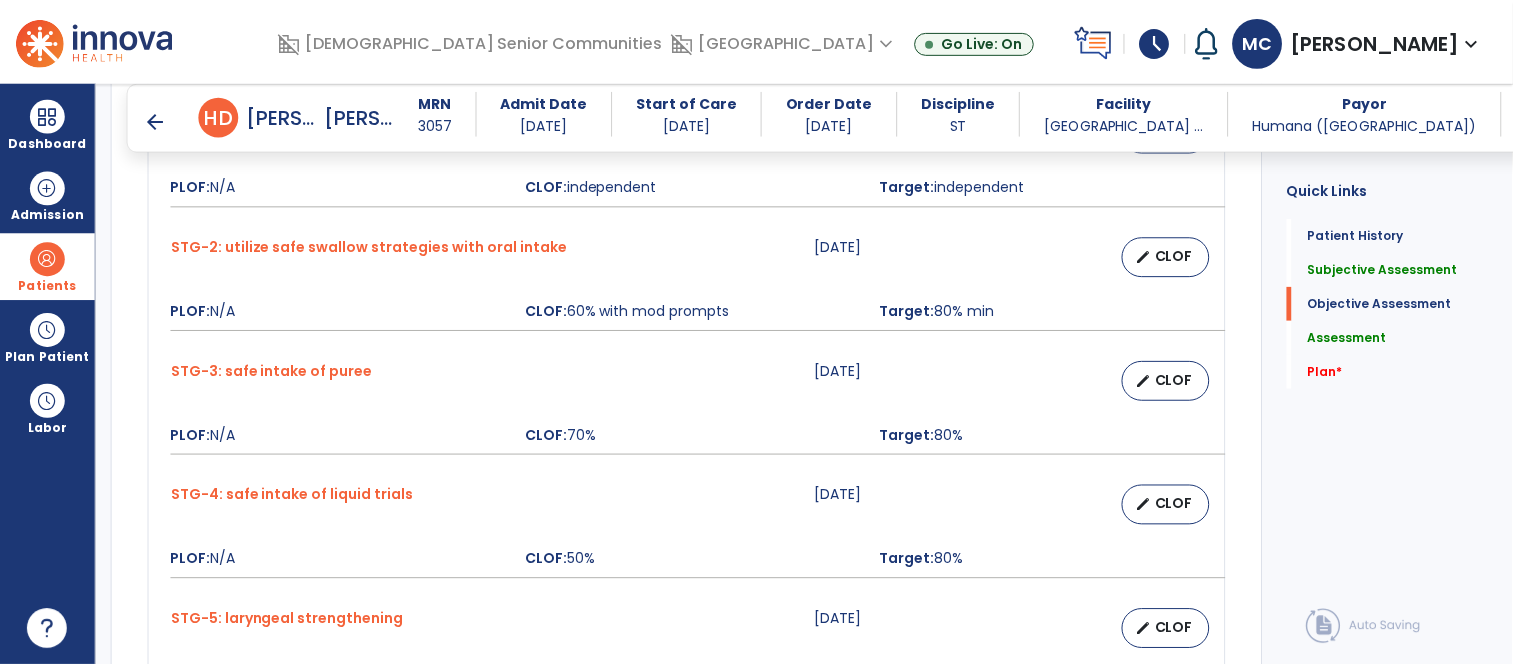 scroll, scrollTop: 1091, scrollLeft: 0, axis: vertical 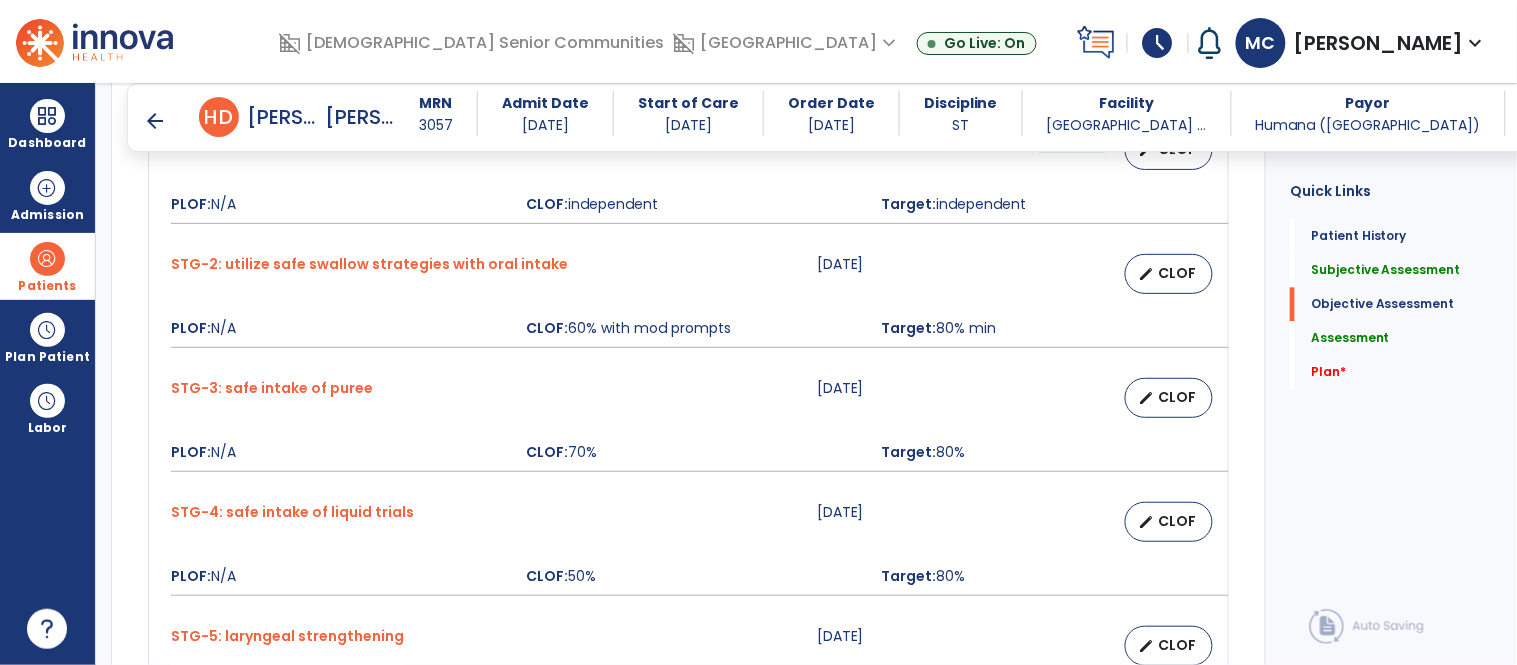 type on "**********" 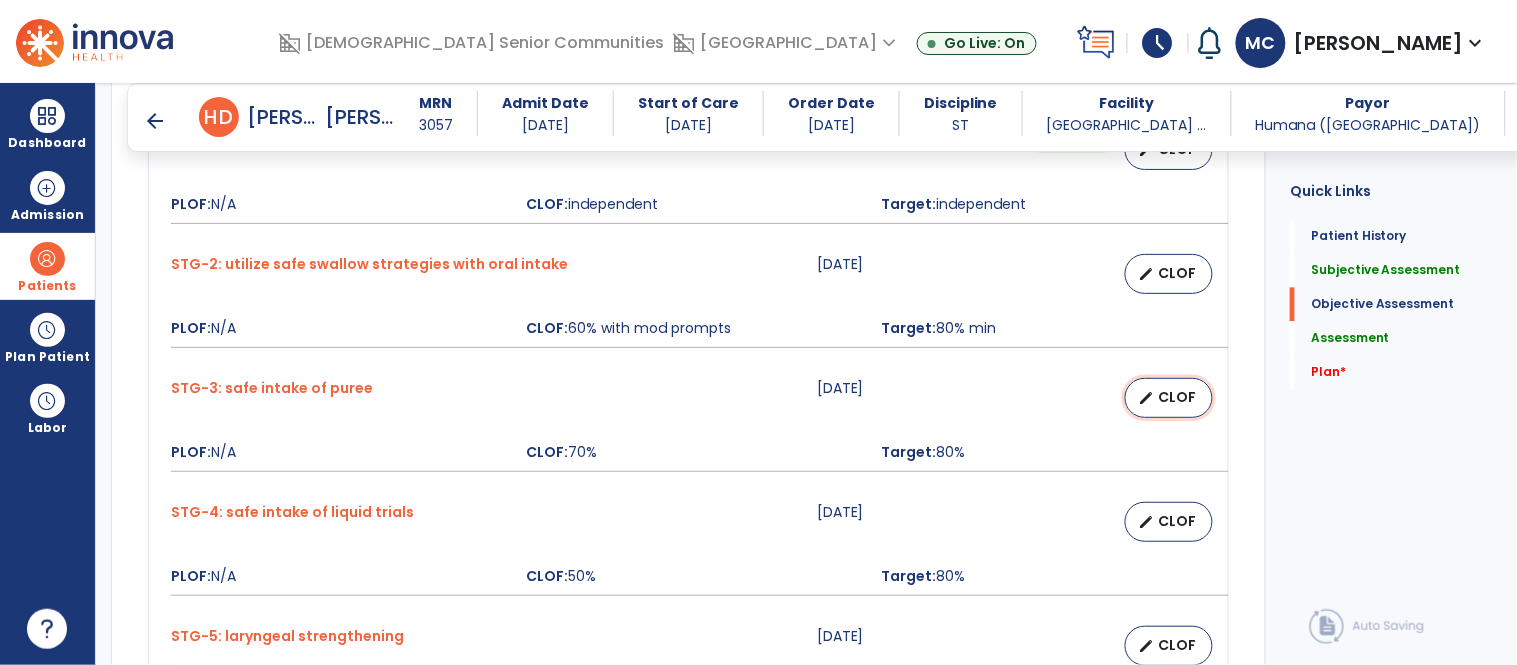 click on "edit   CLOF" at bounding box center [1169, 398] 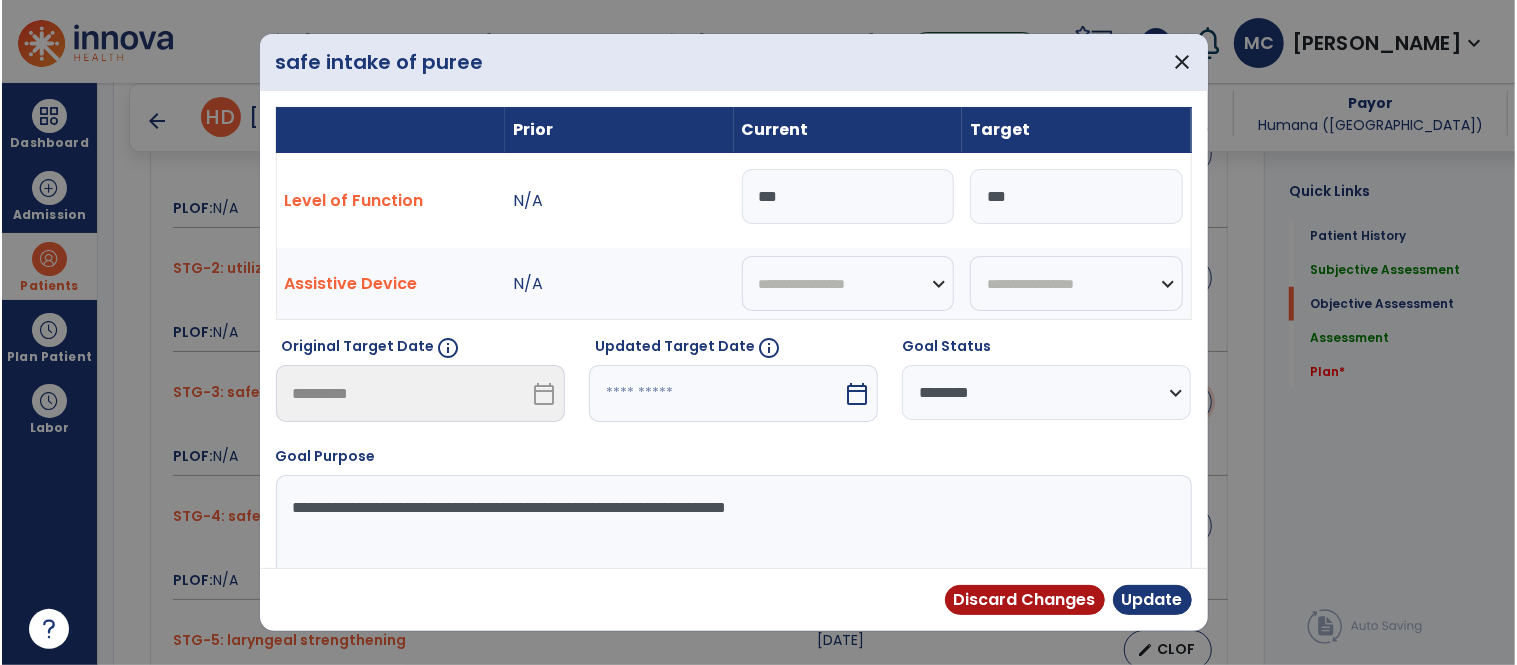 scroll, scrollTop: 1091, scrollLeft: 0, axis: vertical 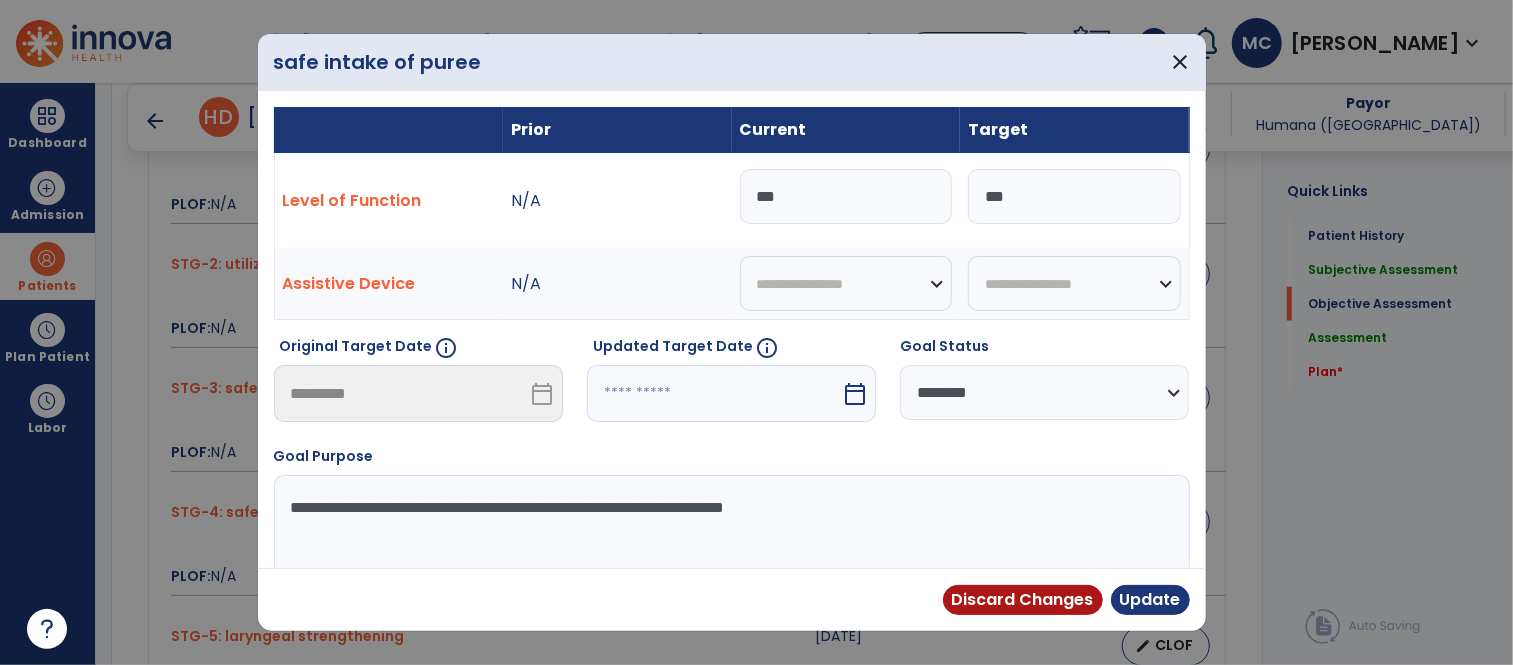 drag, startPoint x: 862, startPoint y: 211, endPoint x: 629, endPoint y: 211, distance: 233 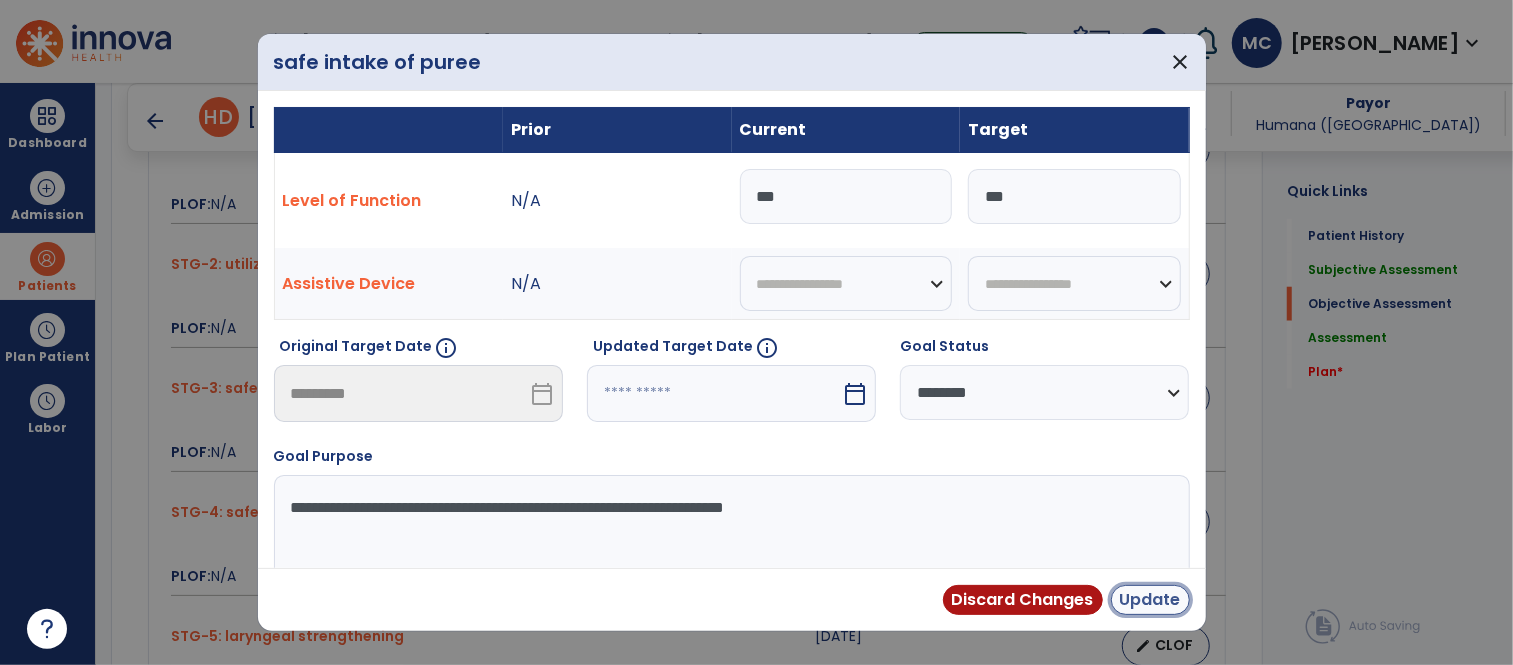 click on "Update" at bounding box center (1150, 600) 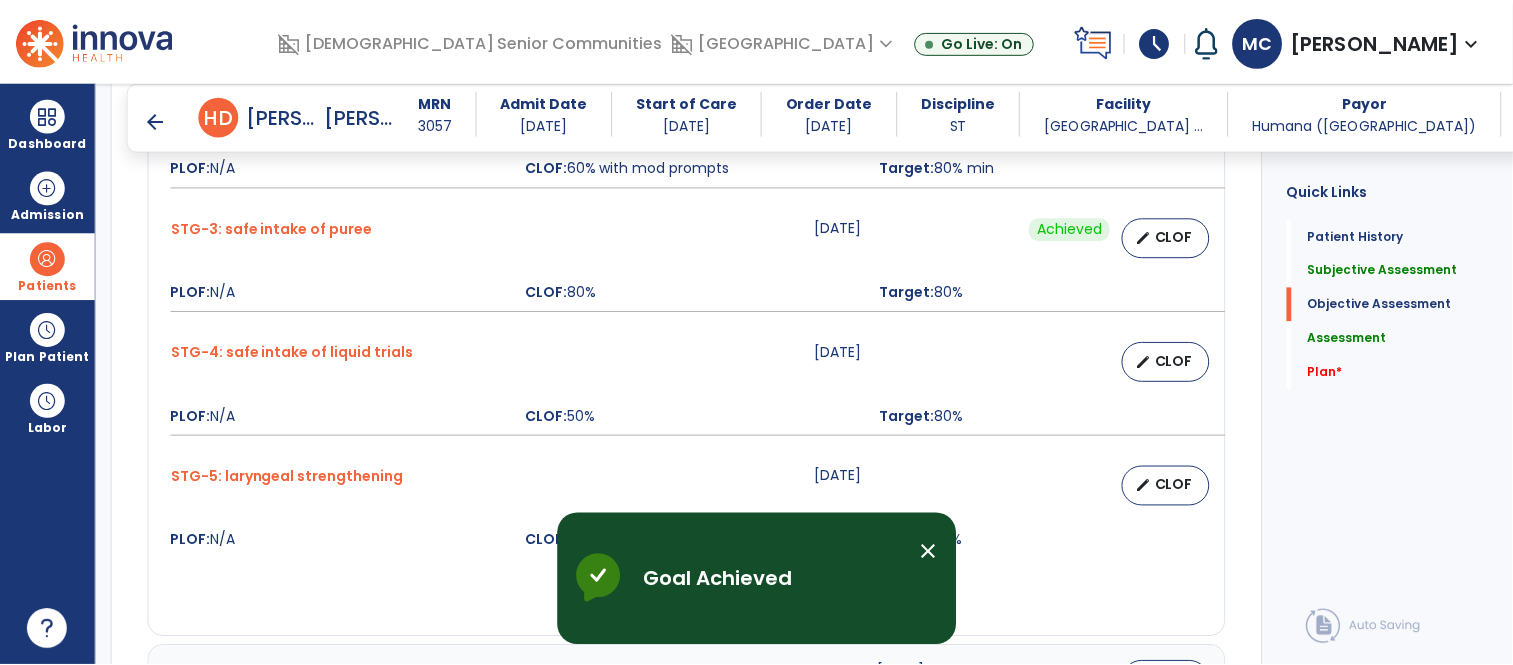 scroll, scrollTop: 1253, scrollLeft: 0, axis: vertical 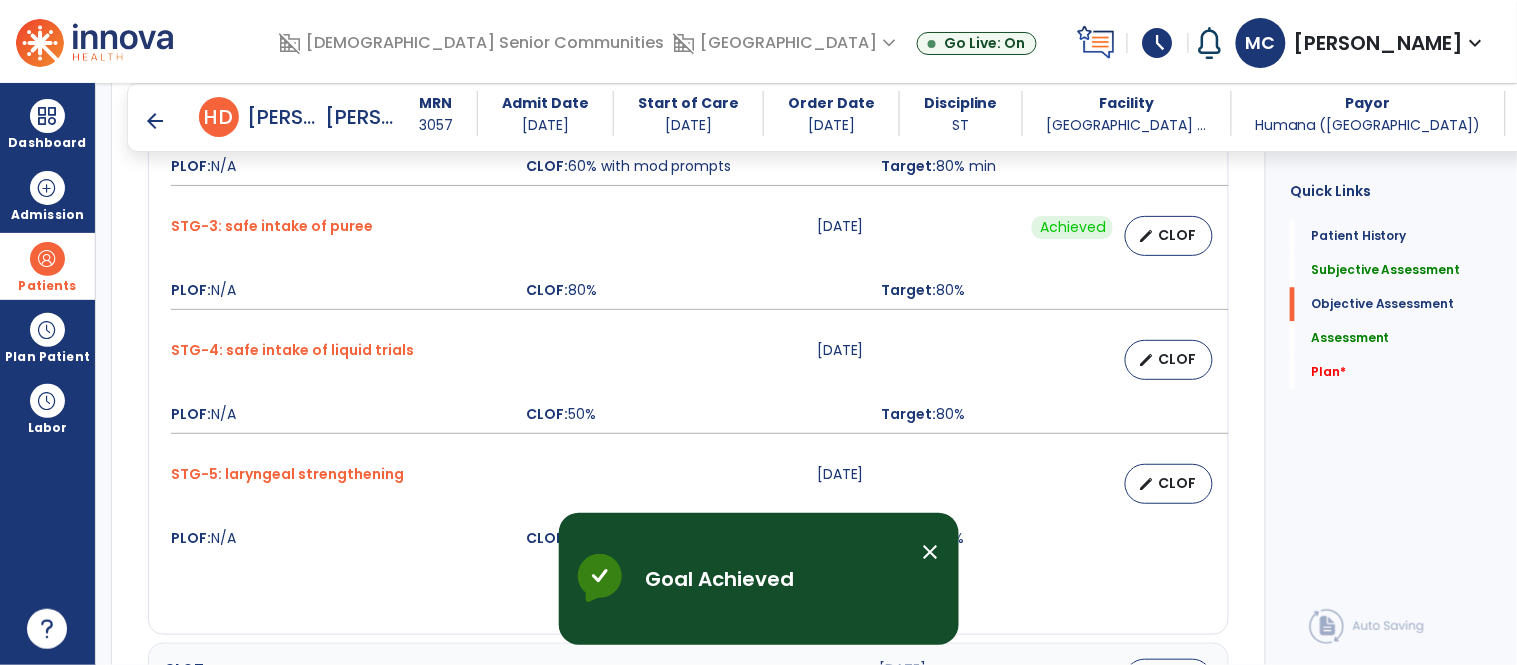 click on "edit   CLOF" at bounding box center (1104, 360) 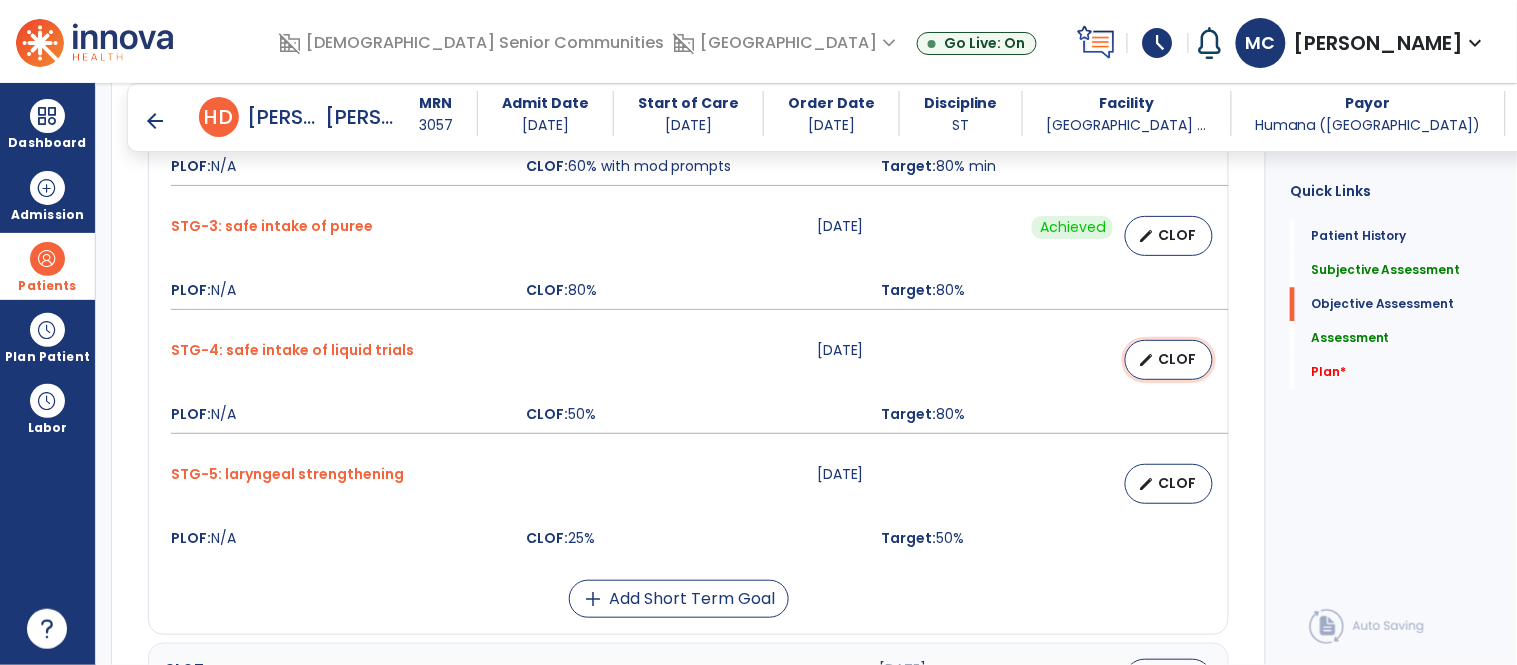 click on "edit   CLOF" at bounding box center (1169, 360) 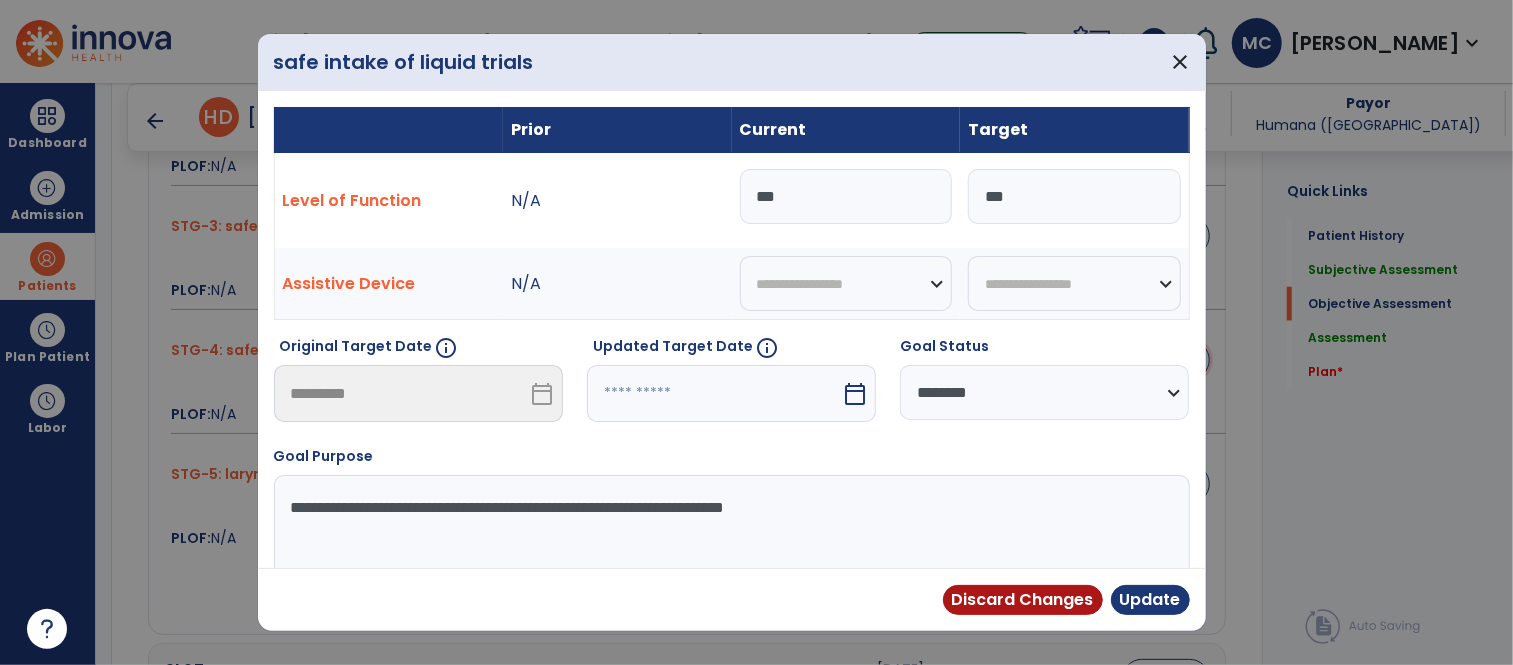 scroll, scrollTop: 1253, scrollLeft: 0, axis: vertical 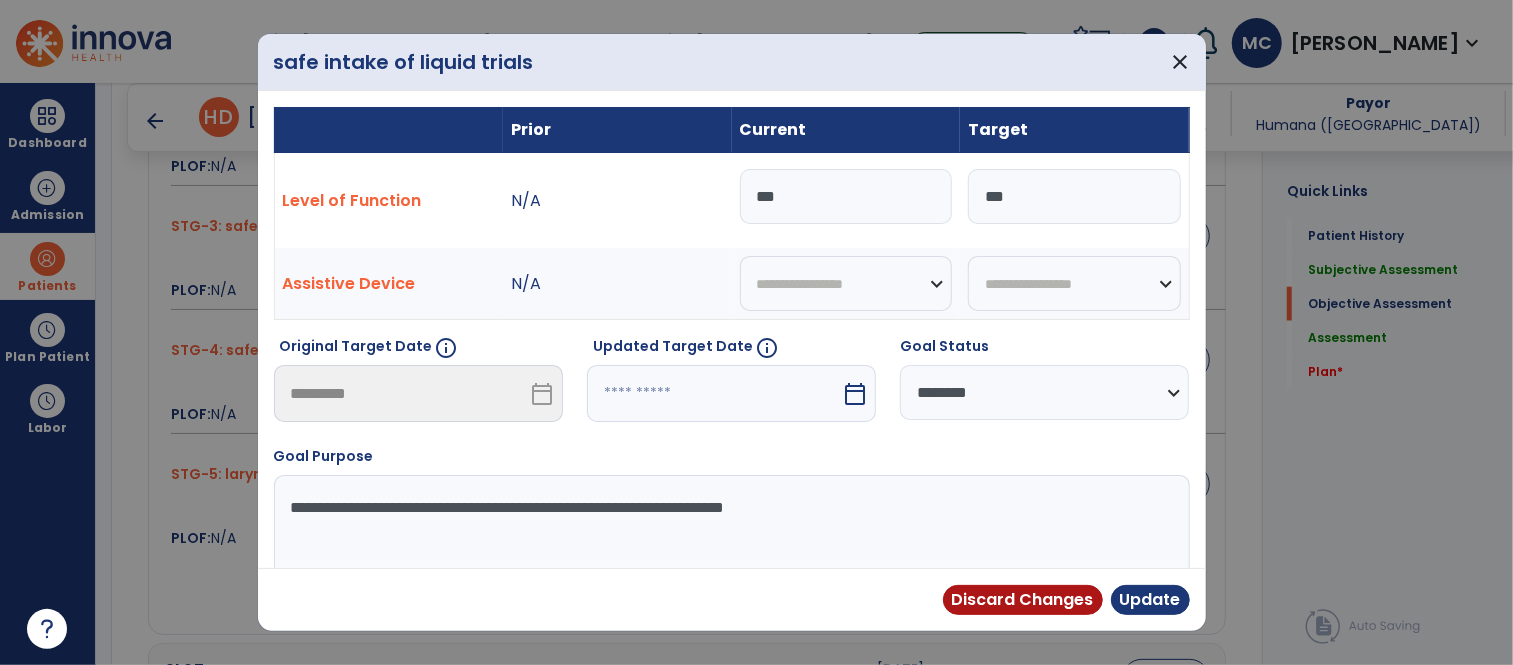 drag, startPoint x: 819, startPoint y: 193, endPoint x: 714, endPoint y: 196, distance: 105.04285 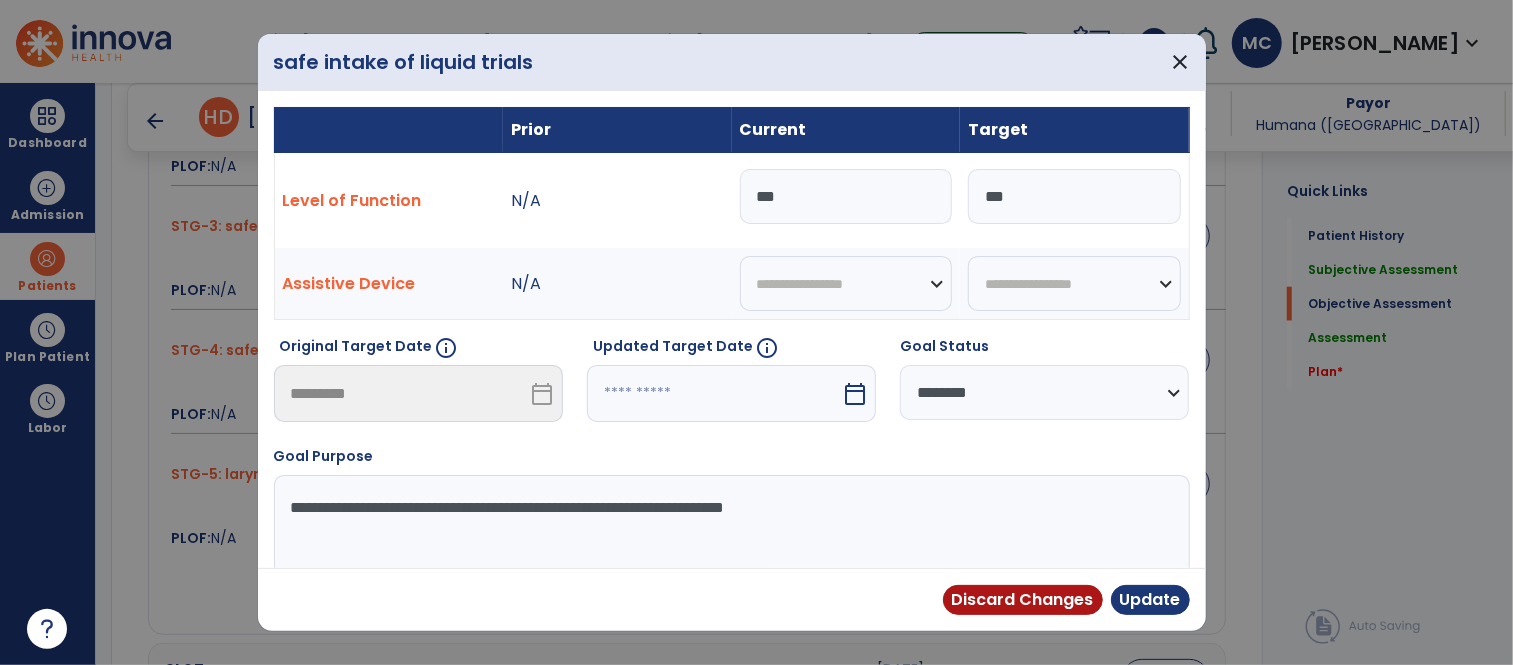 select on "*" 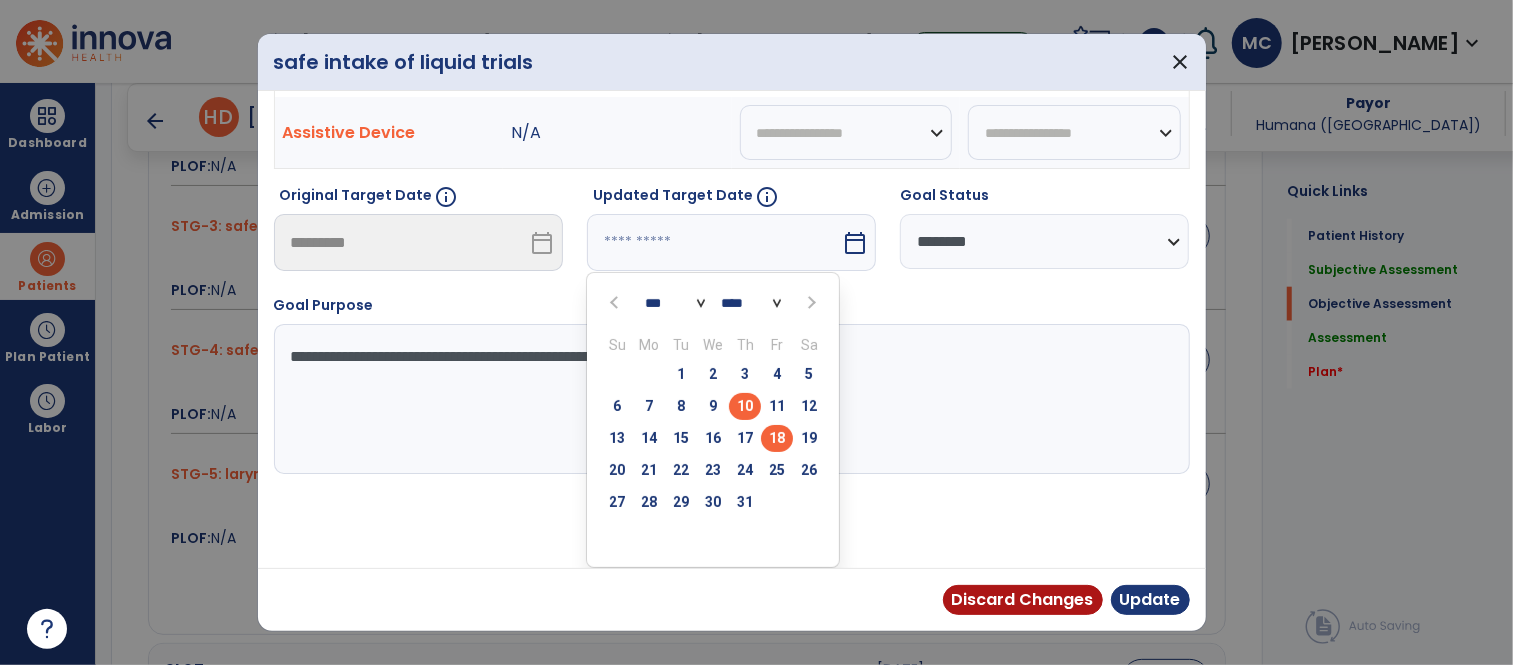 scroll, scrollTop: 152, scrollLeft: 0, axis: vertical 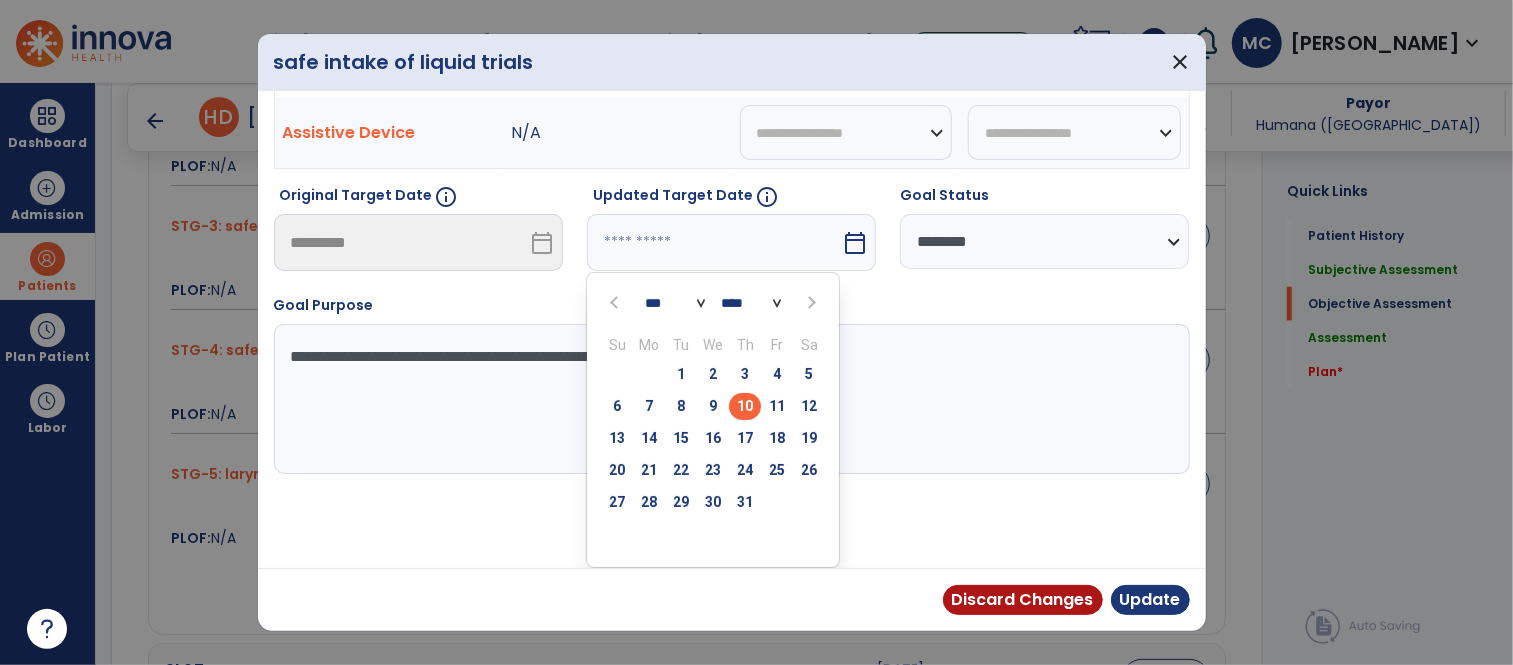 click on "22" at bounding box center (681, 470) 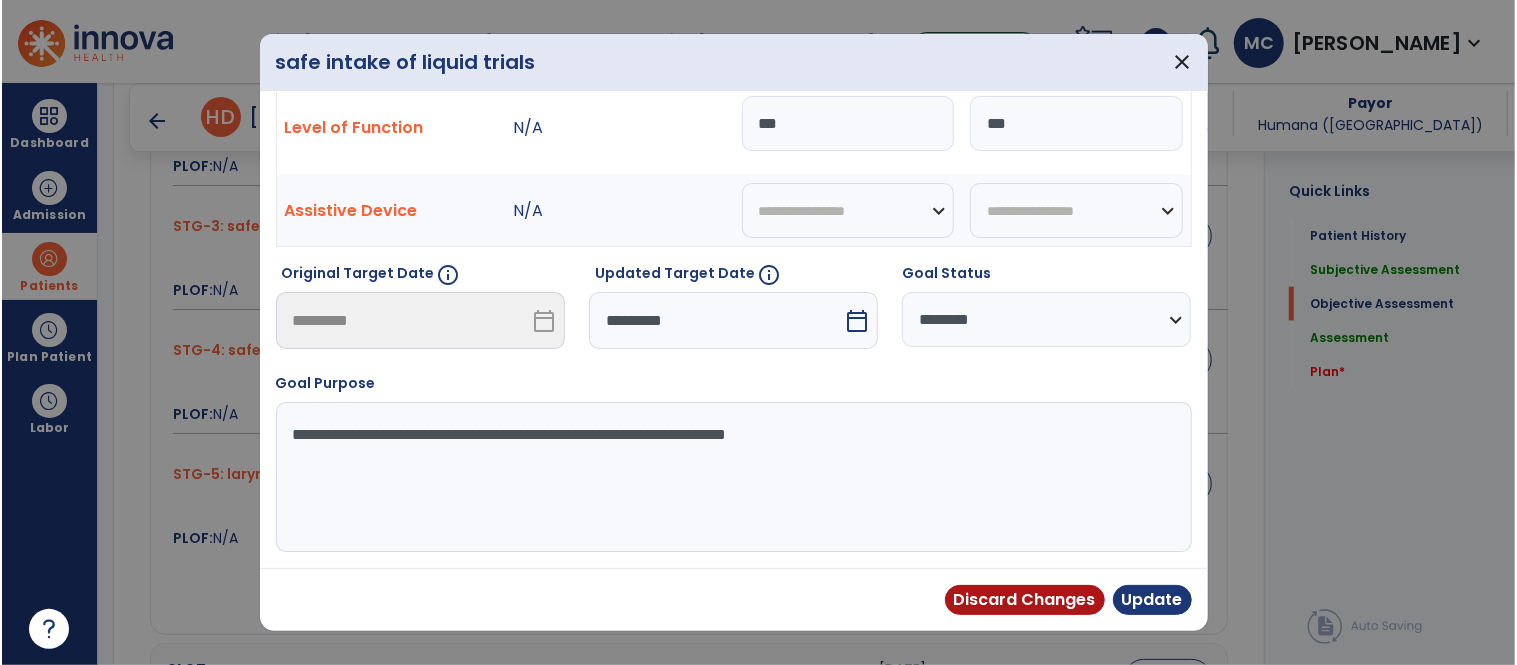 scroll, scrollTop: 73, scrollLeft: 0, axis: vertical 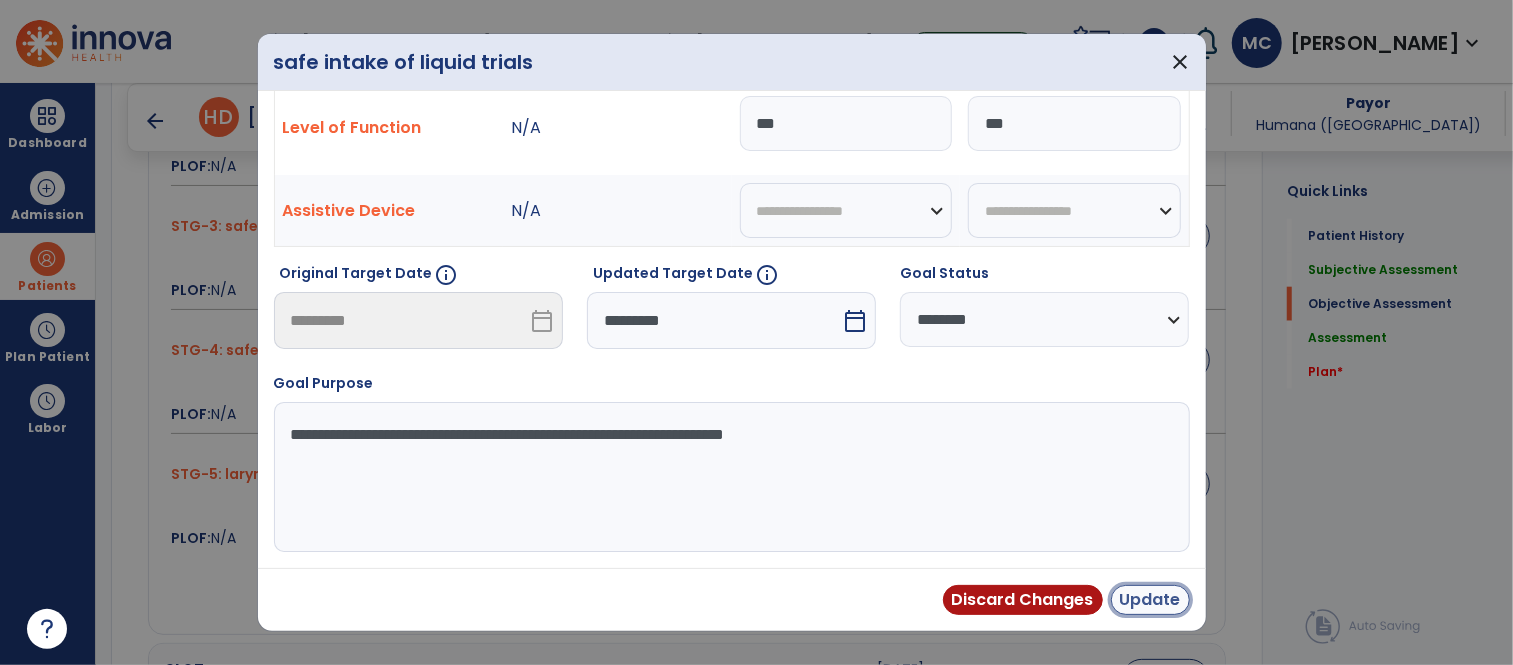 click on "Update" at bounding box center (1150, 600) 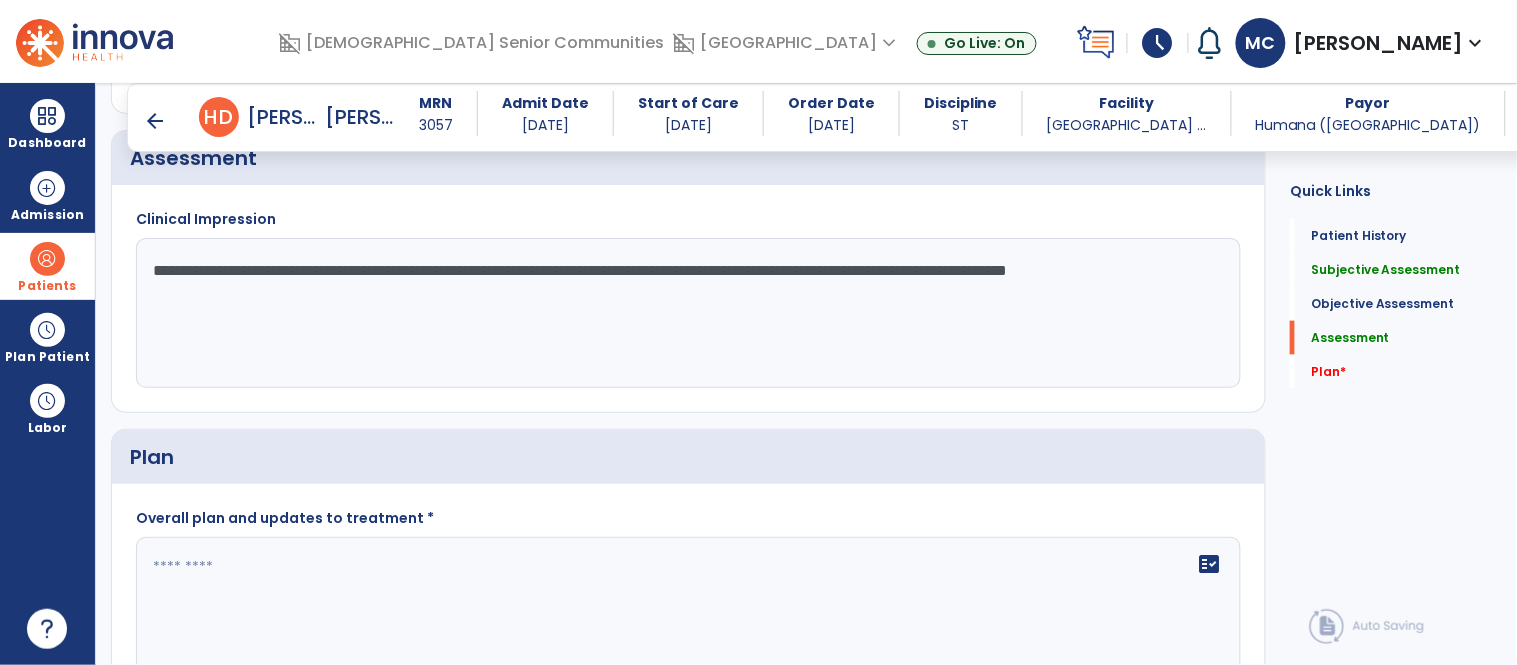 scroll, scrollTop: 2494, scrollLeft: 0, axis: vertical 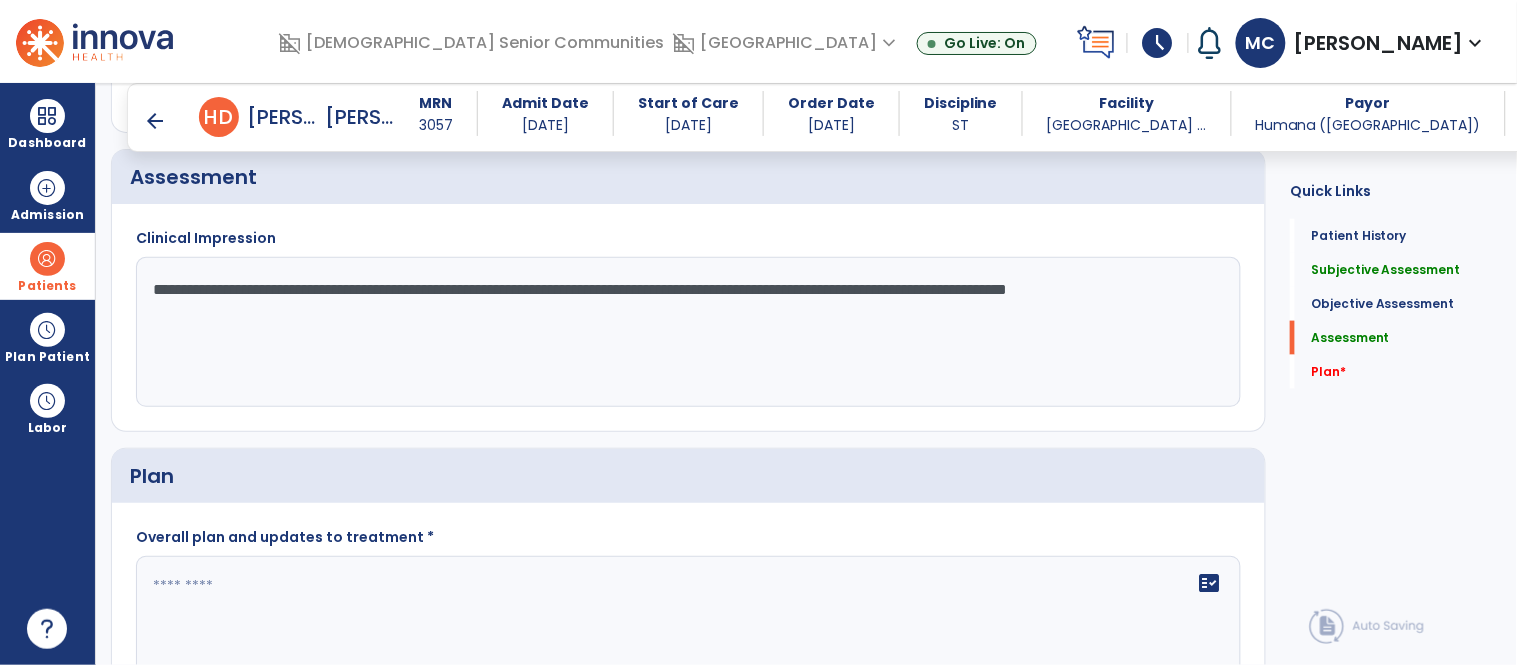 click on "**********" 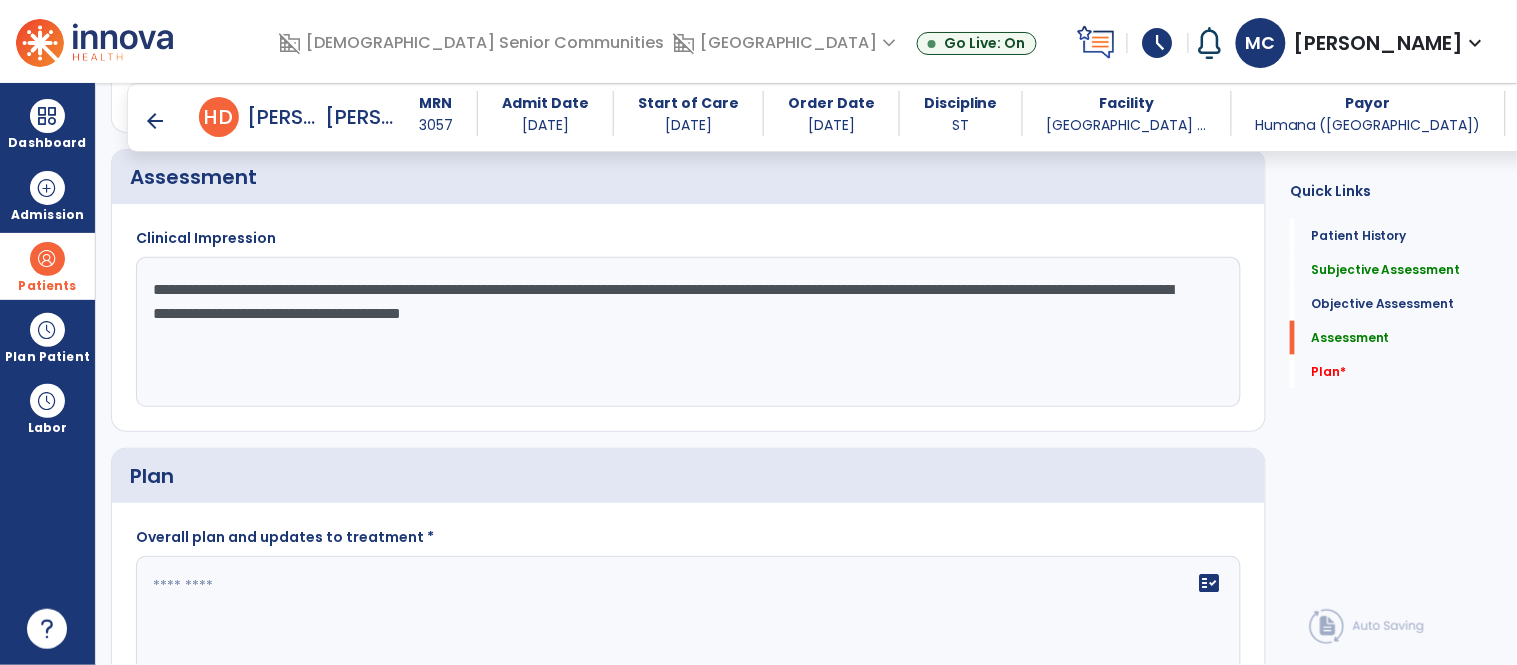 type on "**********" 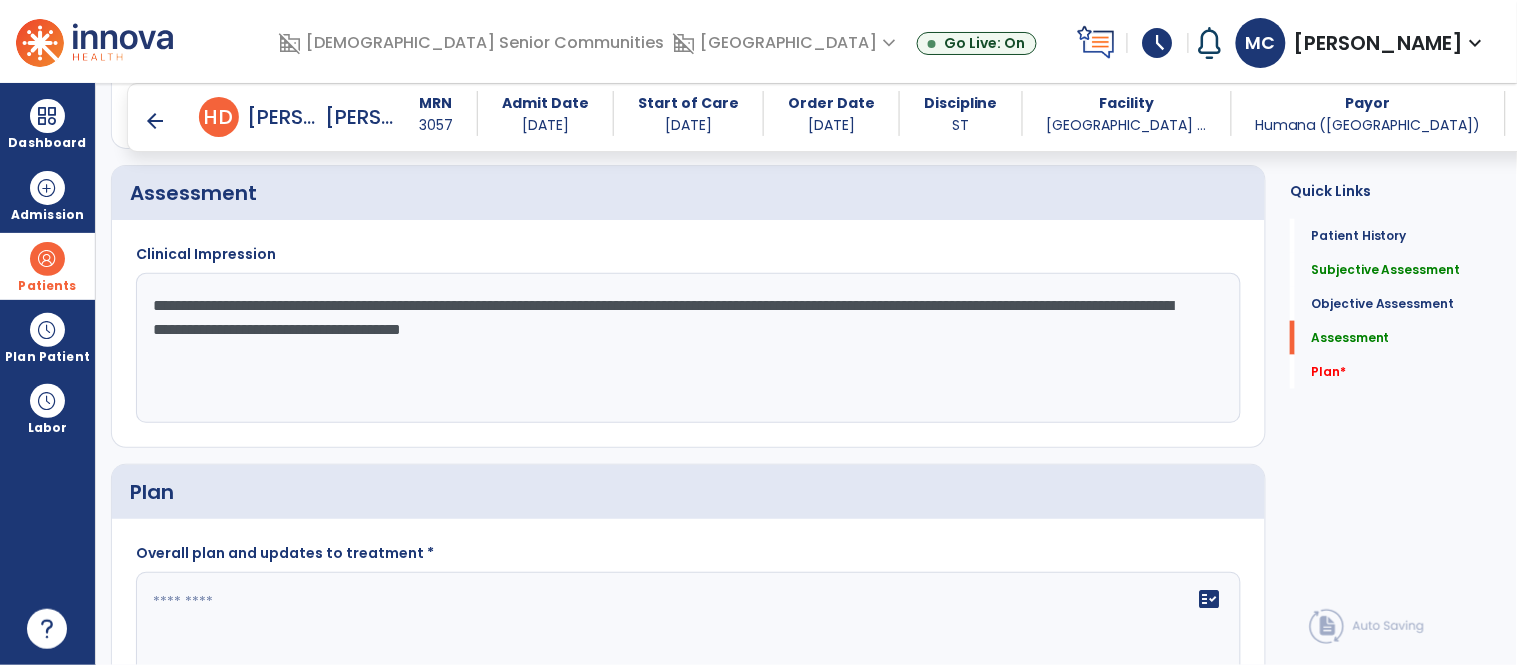 scroll, scrollTop: 2472, scrollLeft: 0, axis: vertical 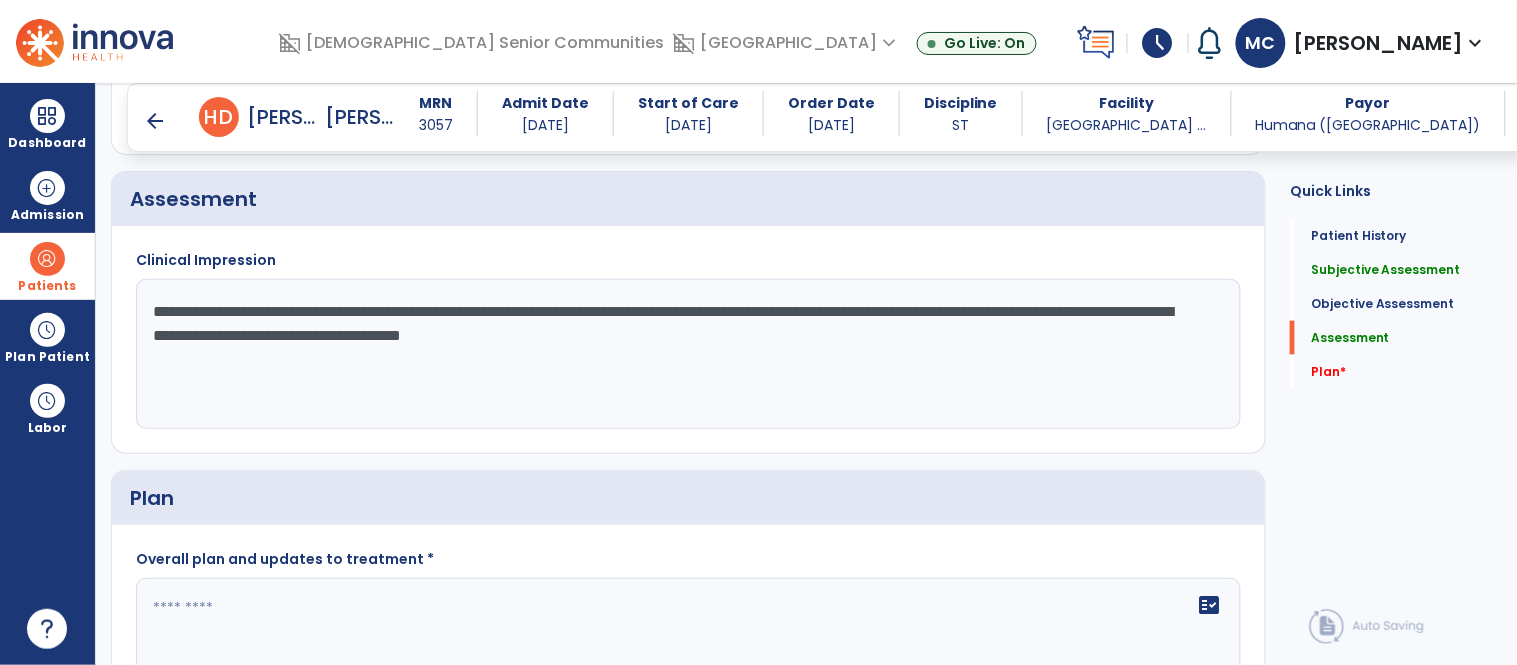 click on "**********" 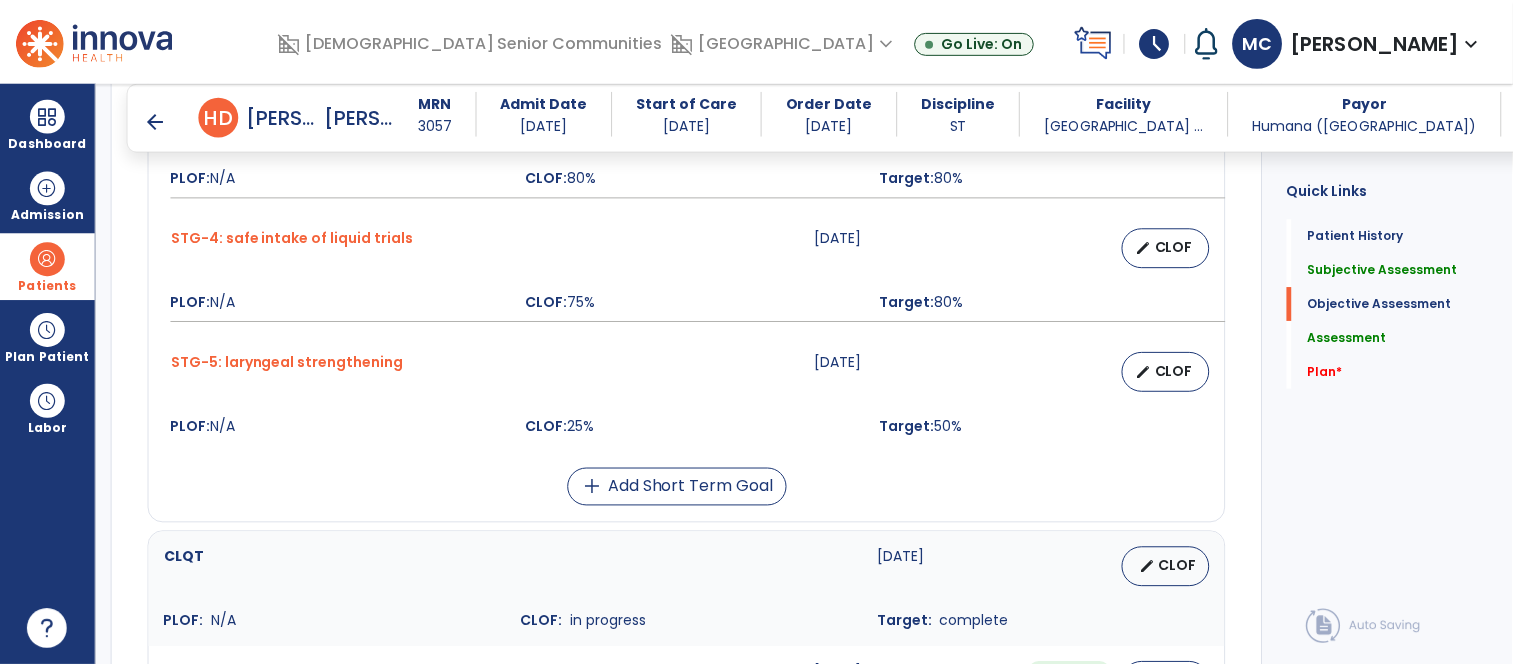 scroll, scrollTop: 1383, scrollLeft: 0, axis: vertical 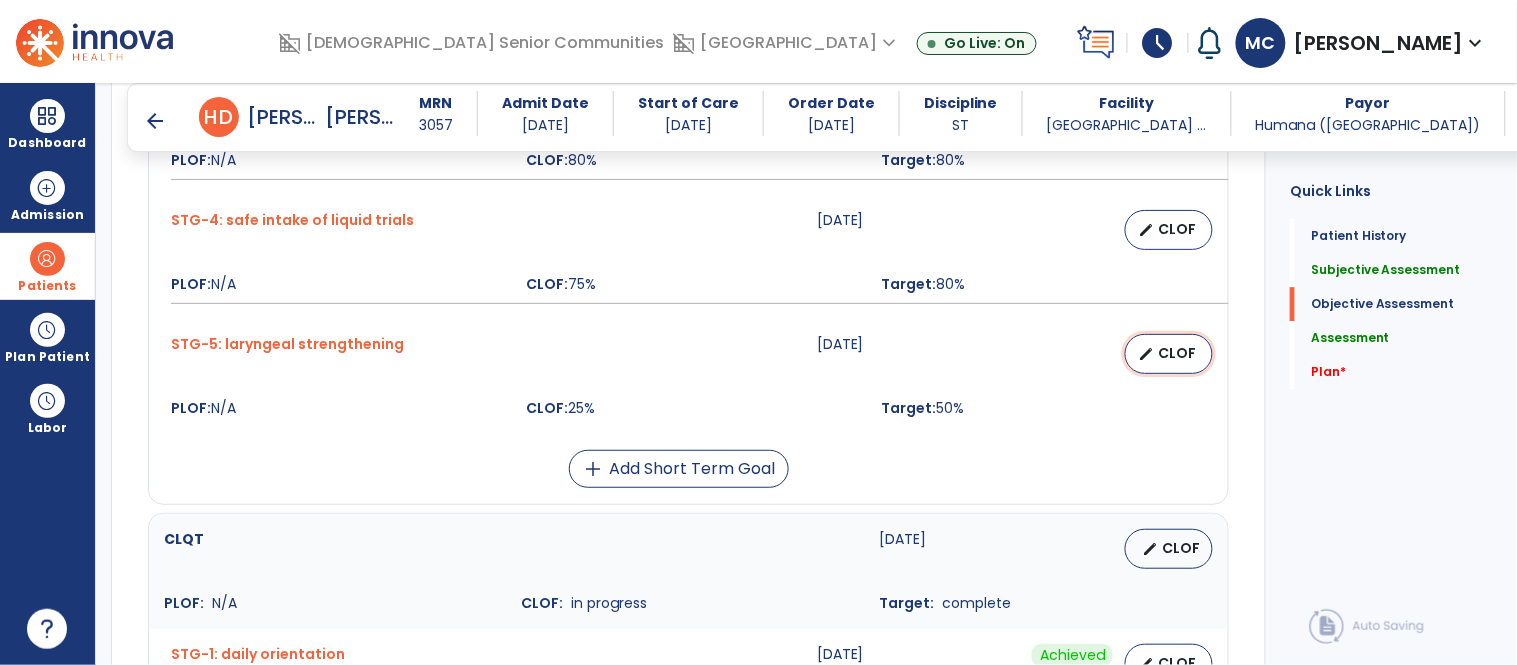 click on "CLOF" at bounding box center [1177, 353] 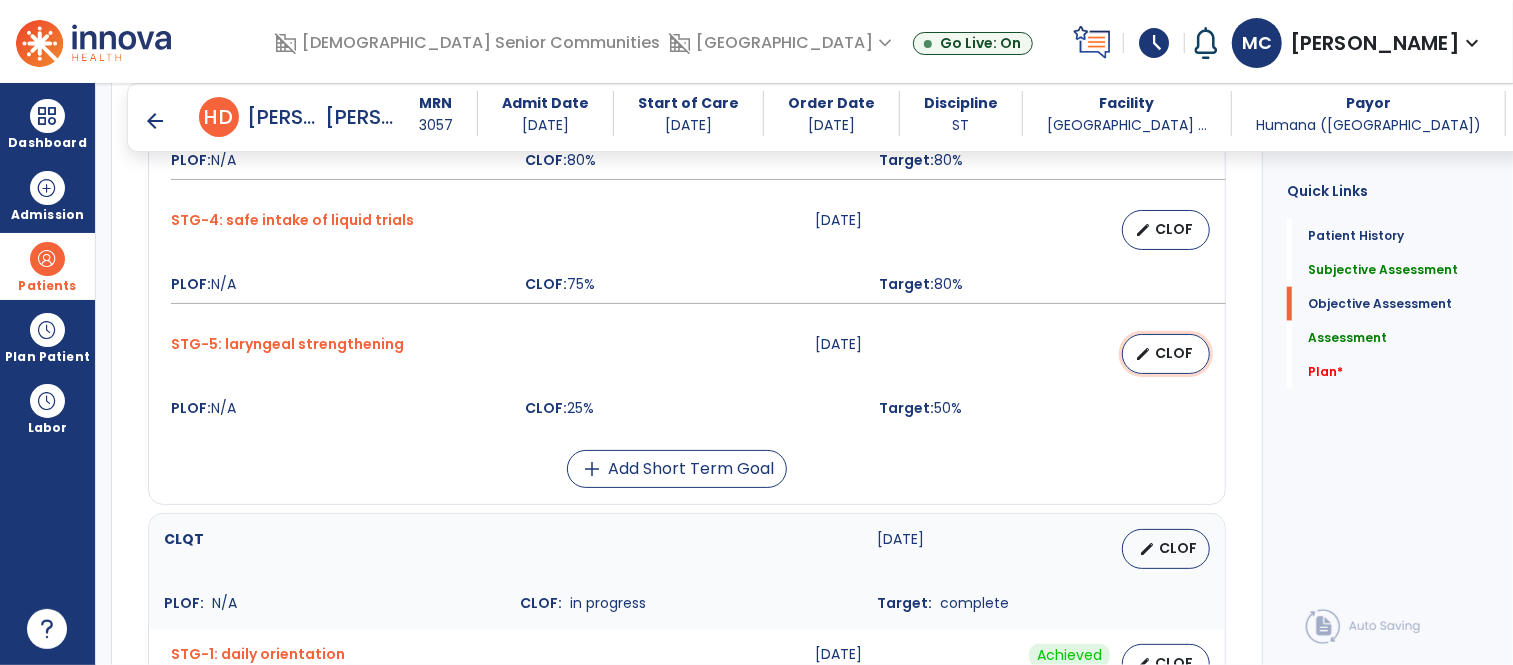 select on "********" 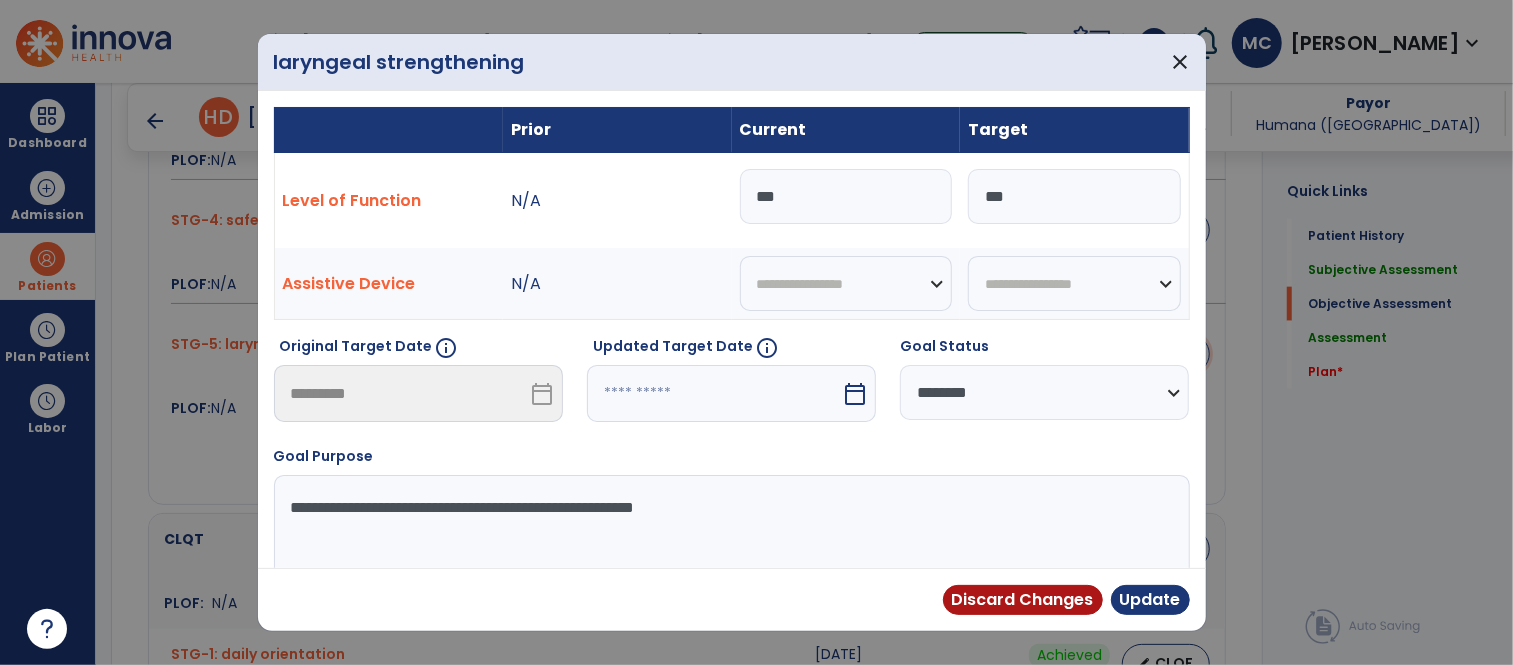 scroll, scrollTop: 1383, scrollLeft: 0, axis: vertical 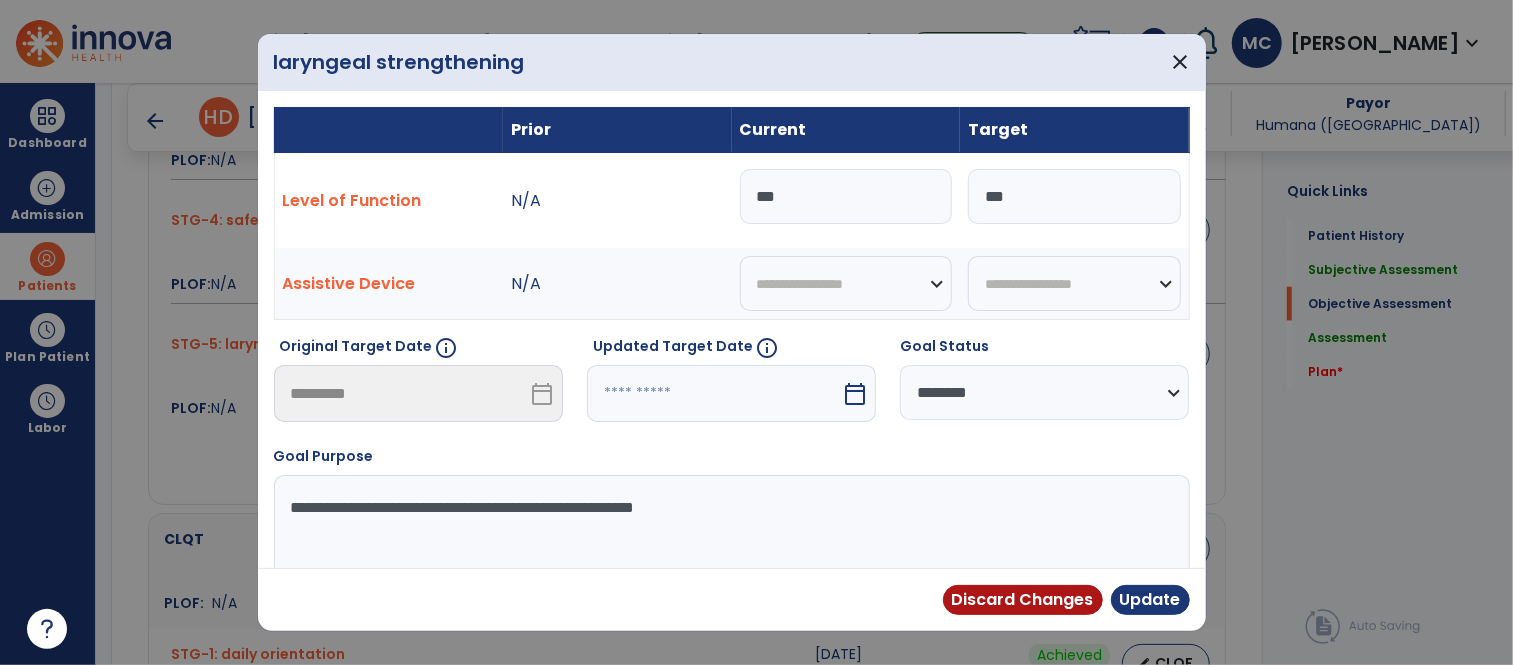 drag, startPoint x: 798, startPoint y: 197, endPoint x: 733, endPoint y: 197, distance: 65 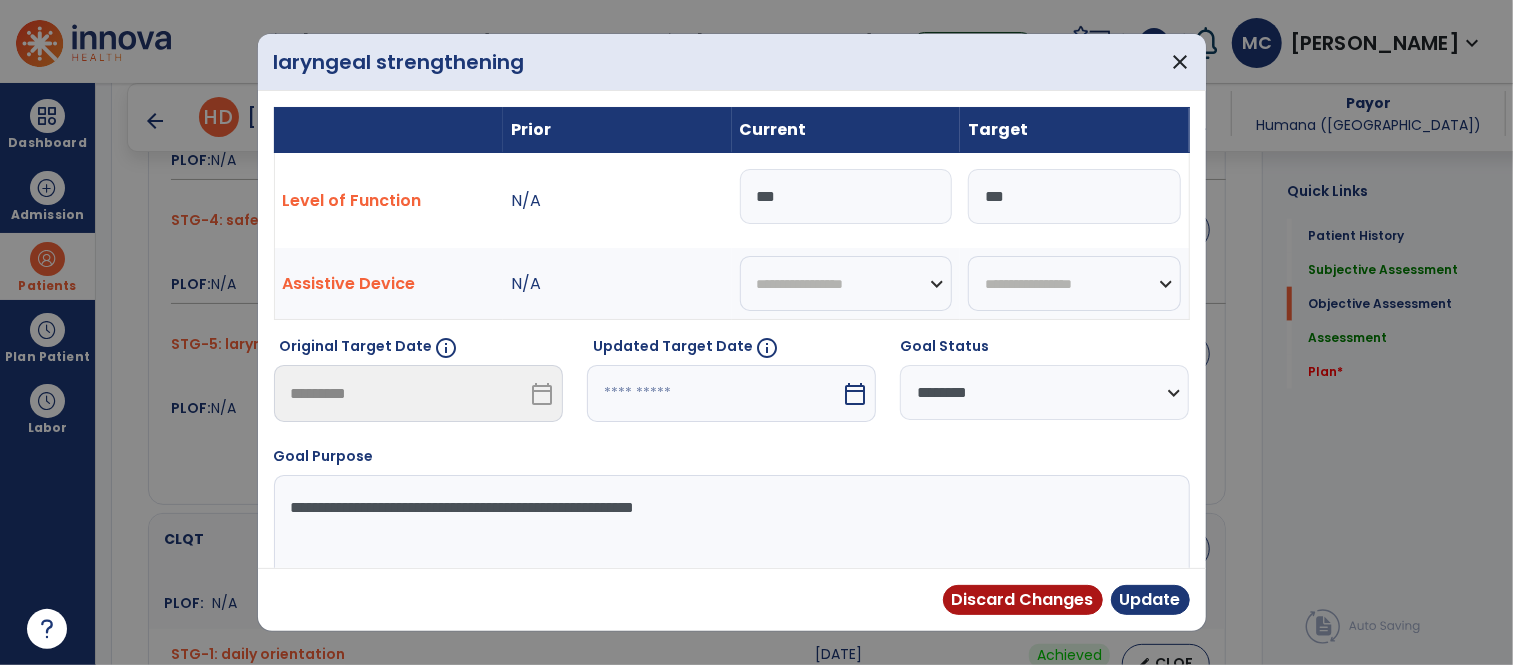 type on "***" 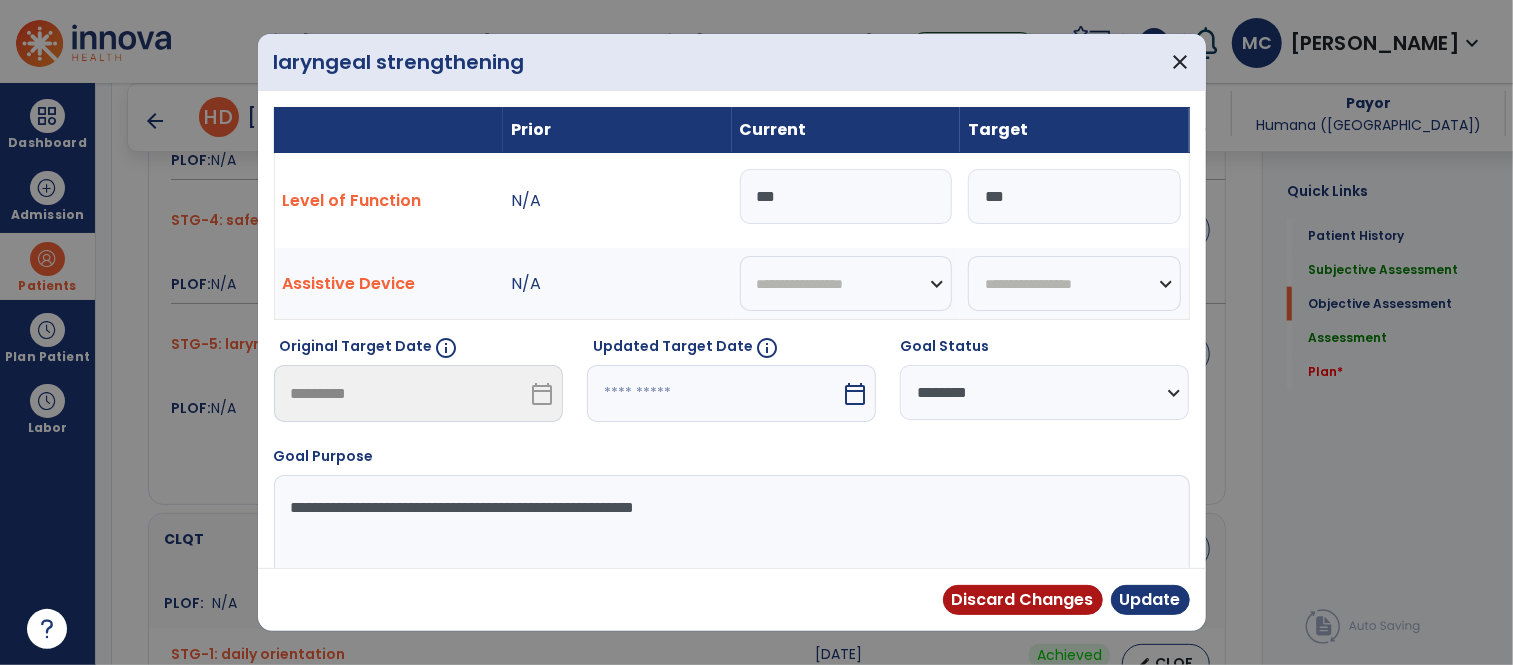 select on "*" 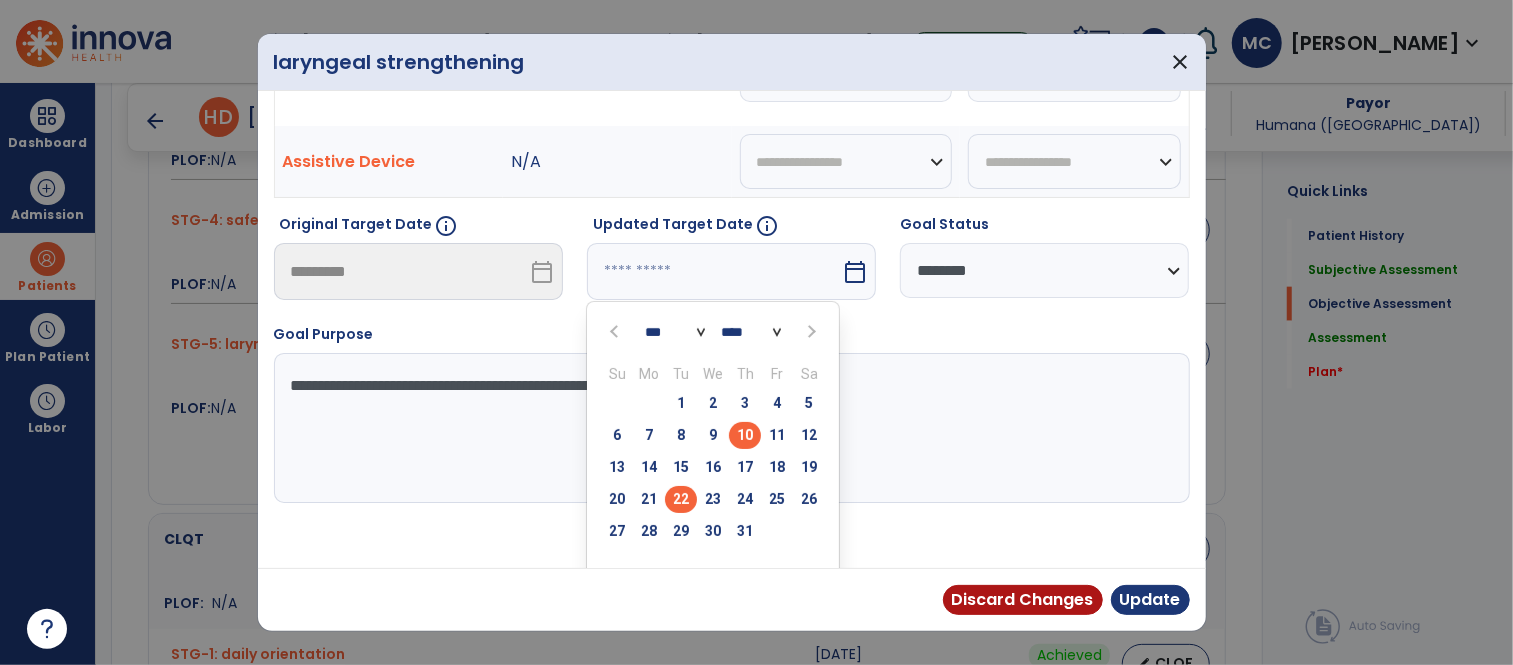 click on "22" at bounding box center (681, 499) 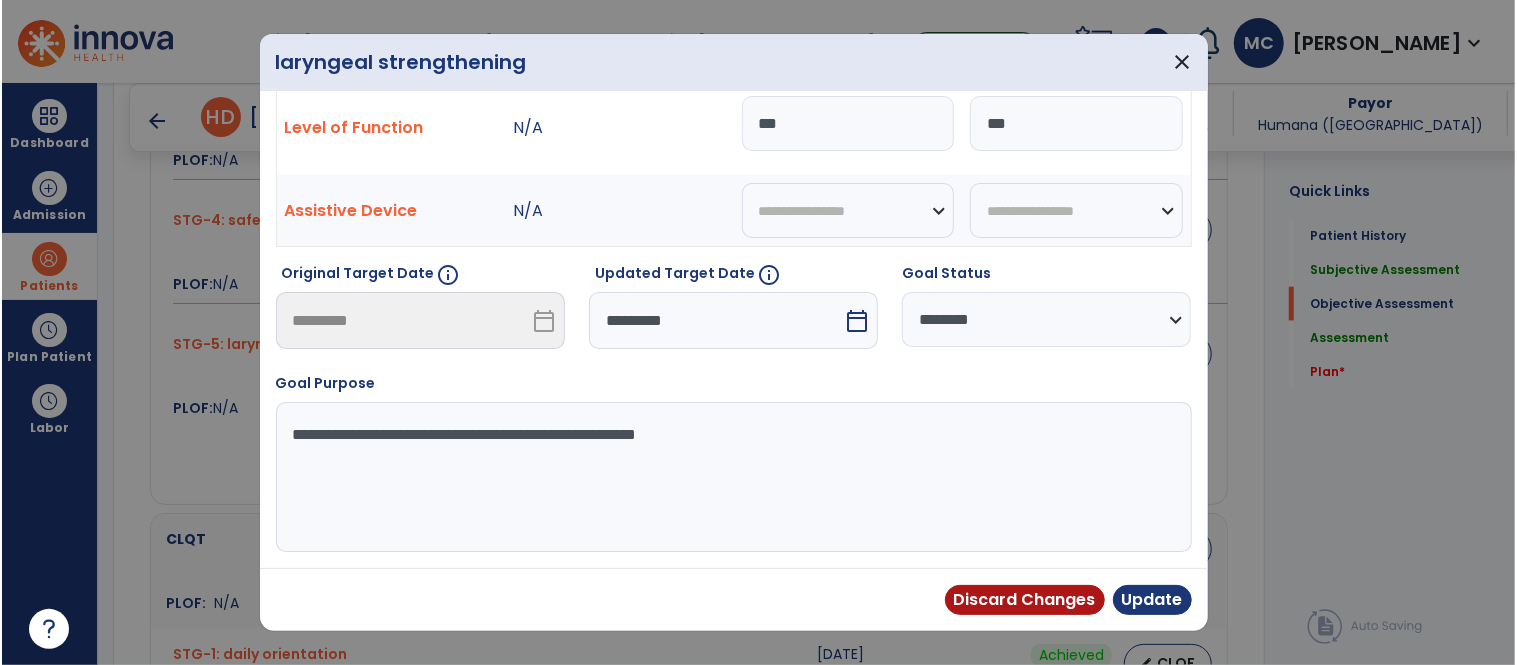 scroll, scrollTop: 73, scrollLeft: 0, axis: vertical 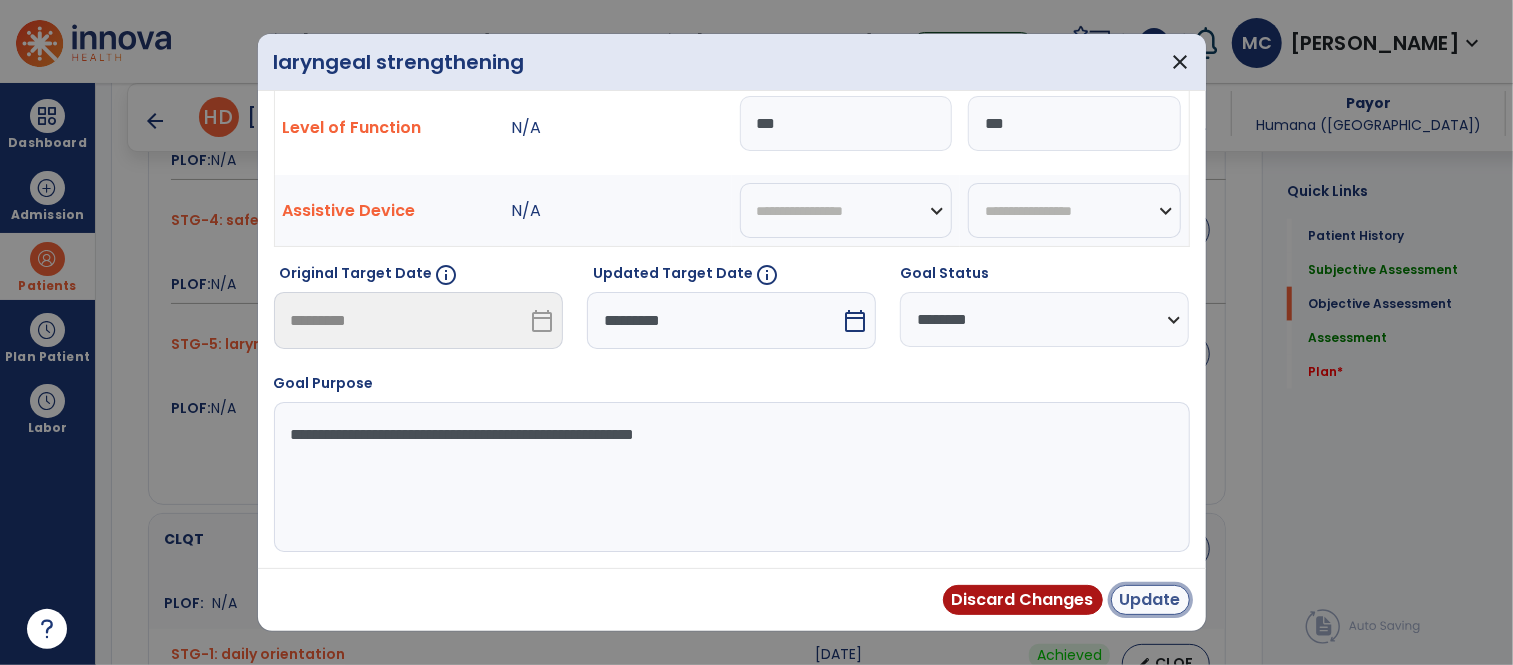 click on "Update" at bounding box center [1150, 600] 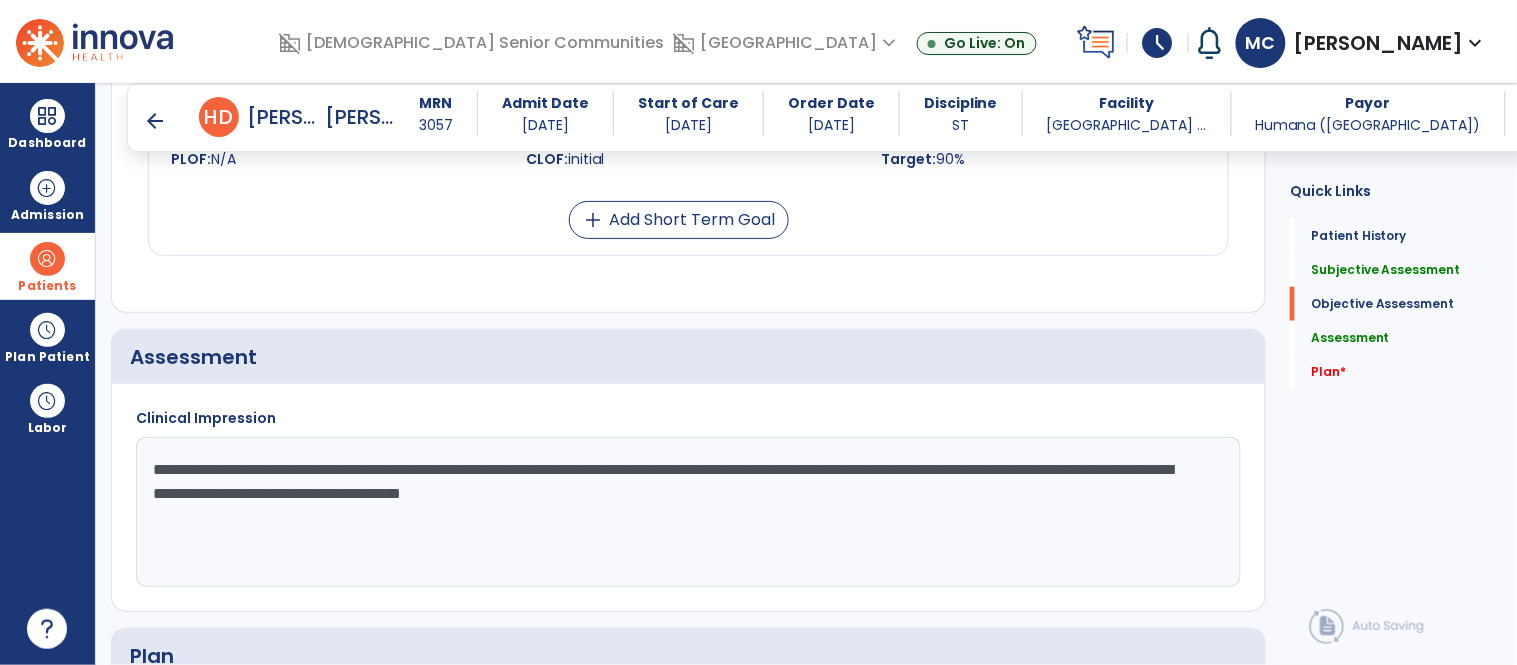 scroll, scrollTop: 2258, scrollLeft: 0, axis: vertical 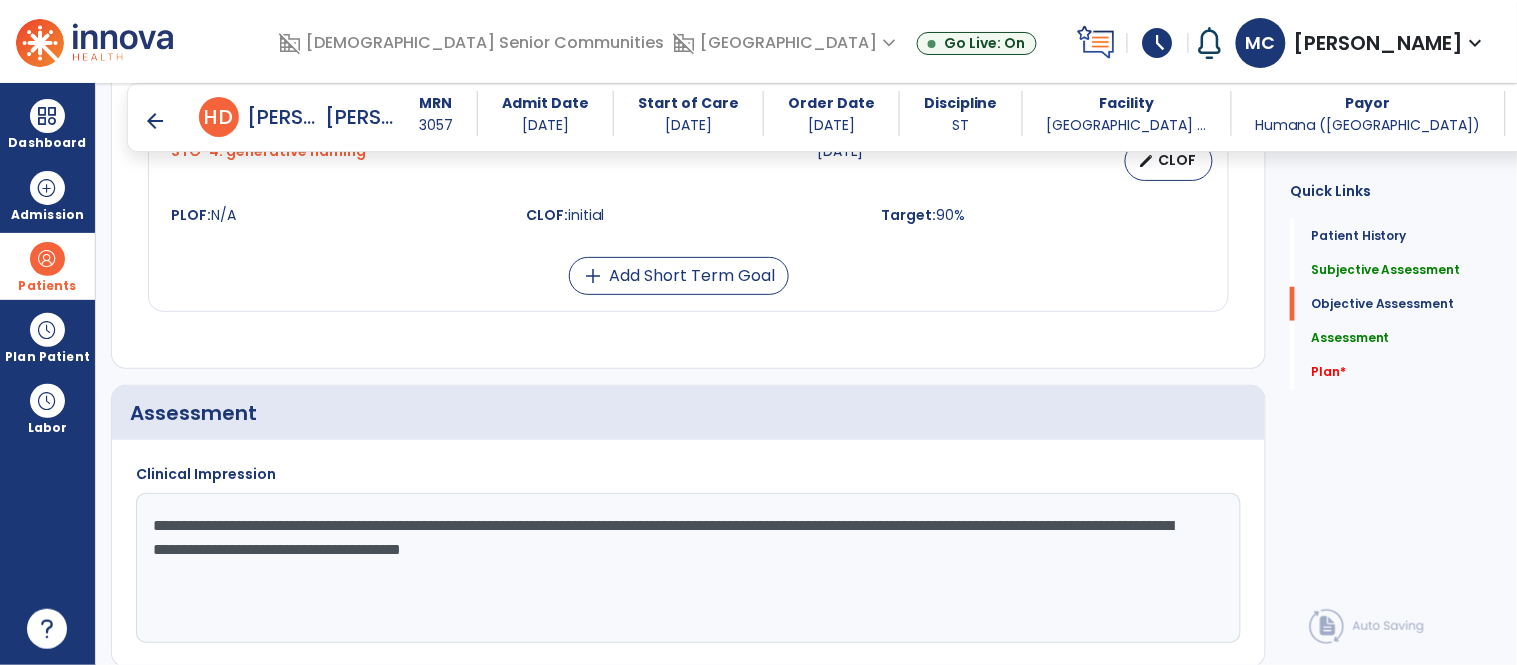 click on "**********" 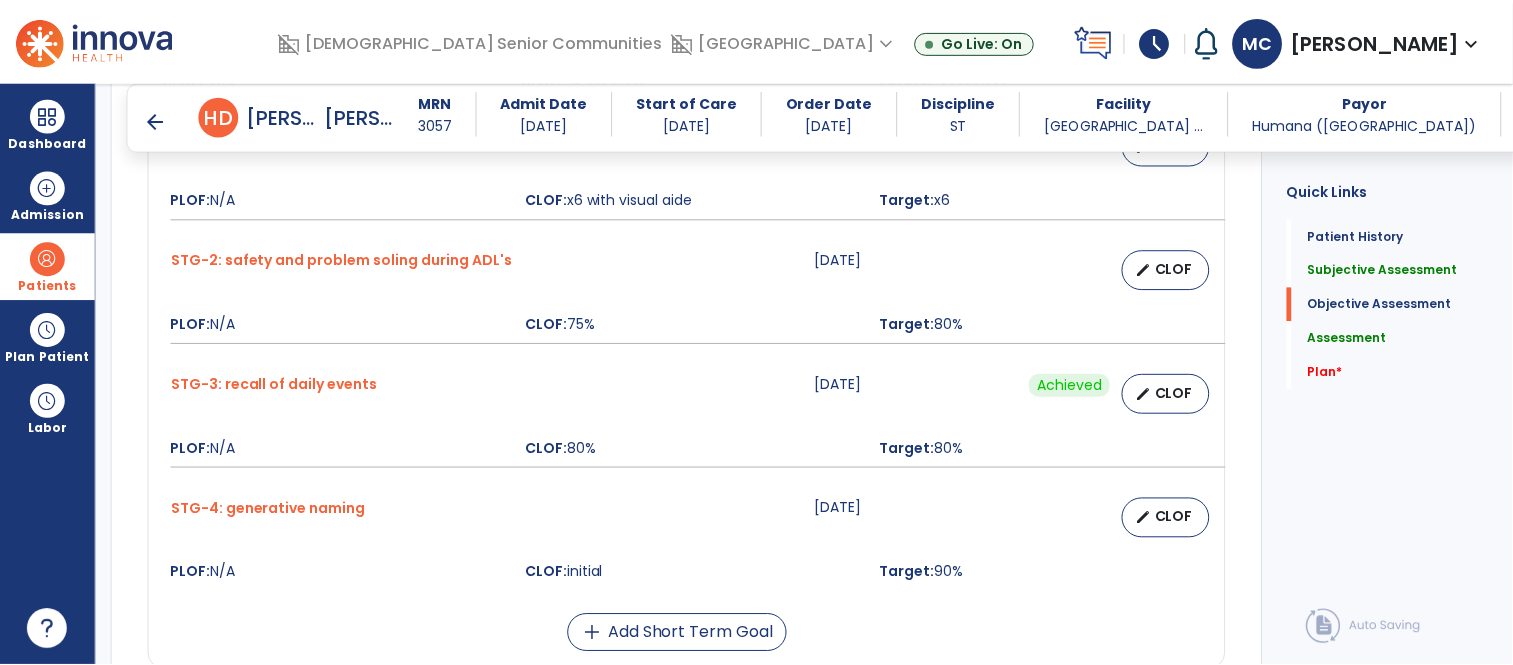scroll, scrollTop: 1925, scrollLeft: 0, axis: vertical 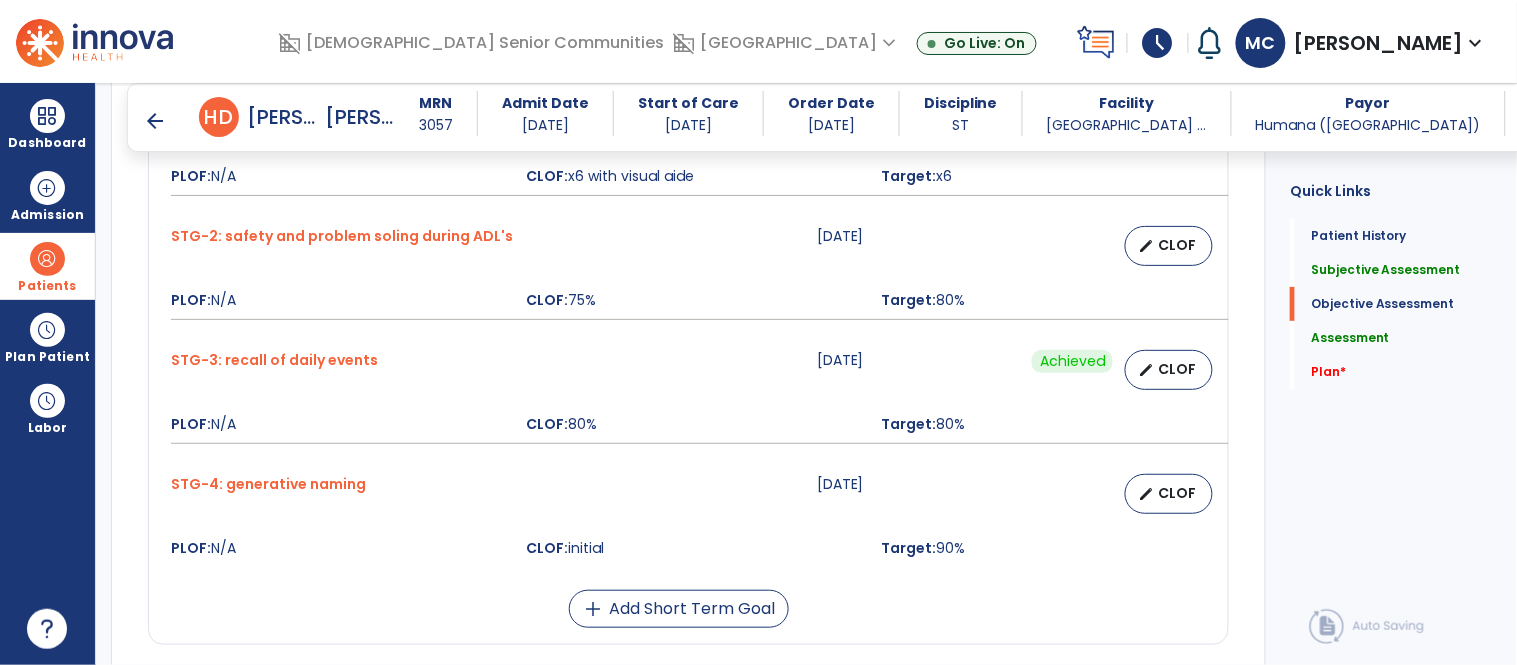type on "**********" 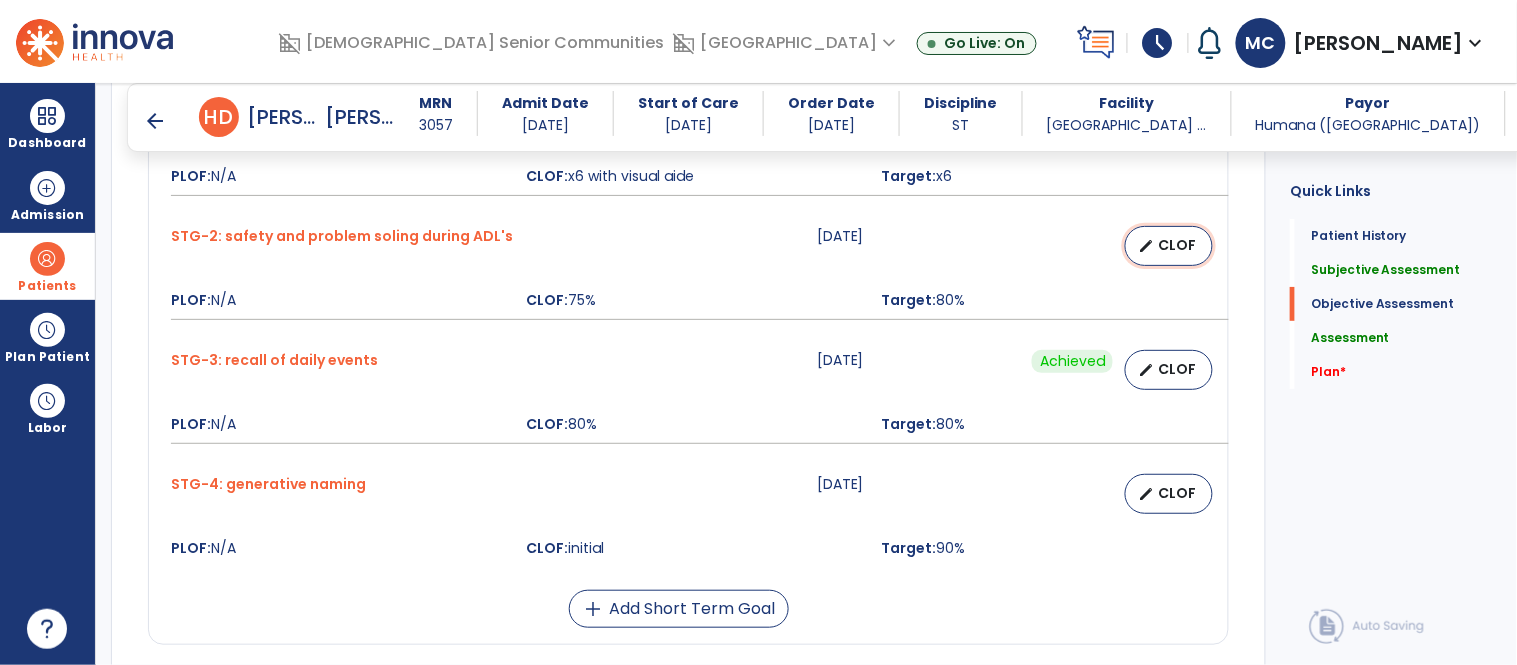 click on "edit   CLOF" at bounding box center (1169, 246) 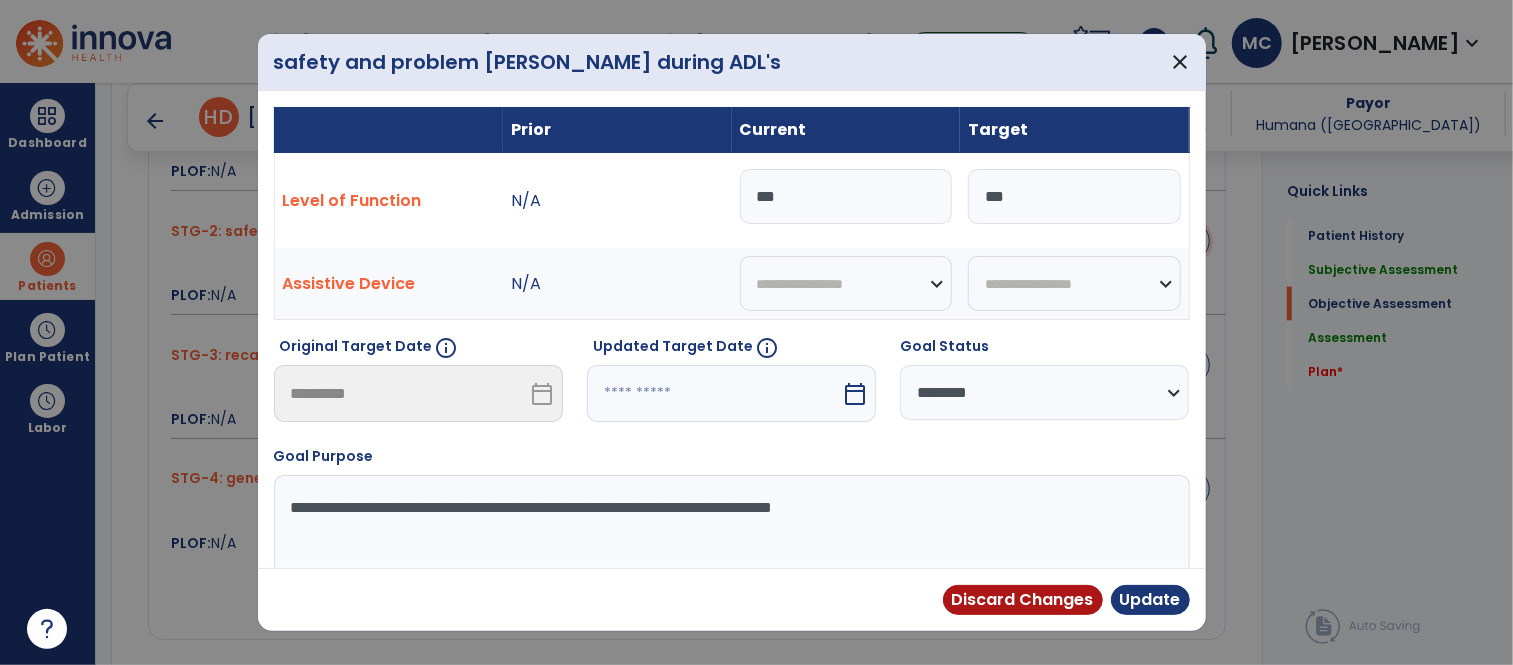 scroll, scrollTop: 1925, scrollLeft: 0, axis: vertical 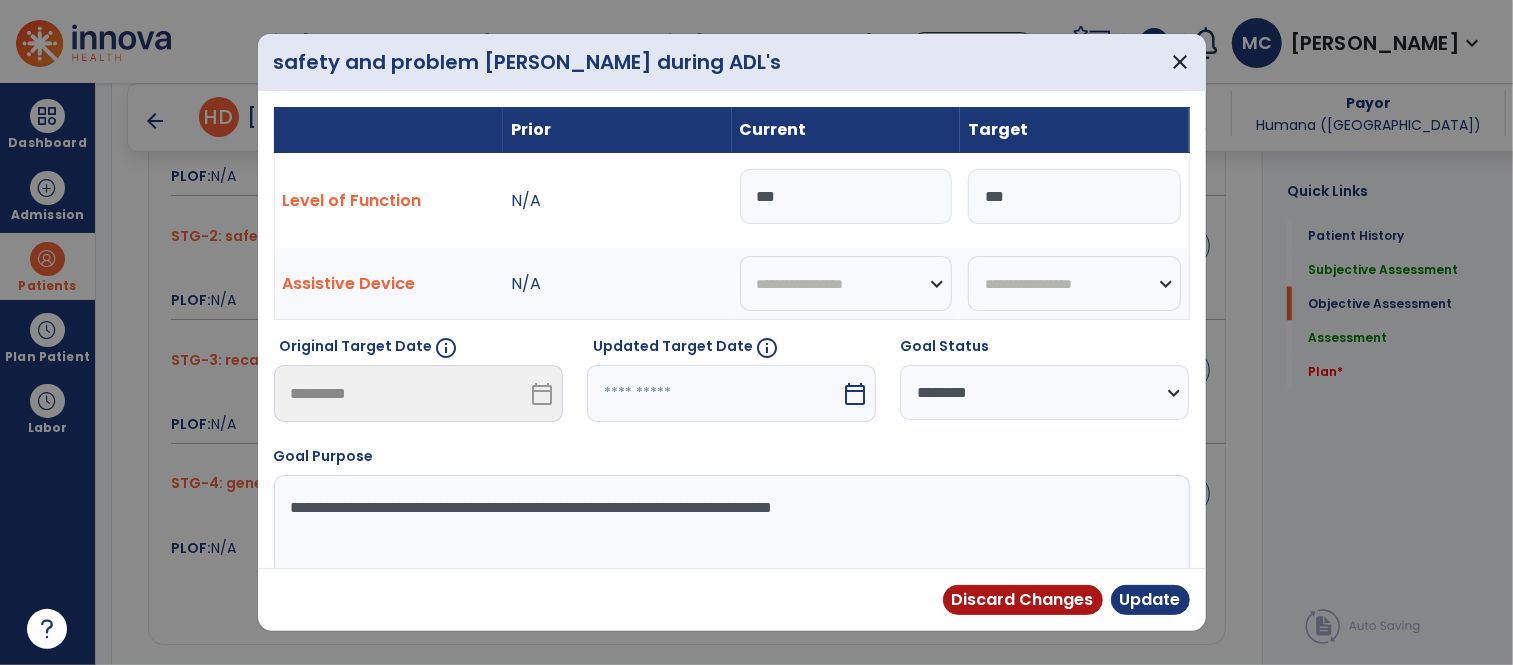 click at bounding box center (714, 393) 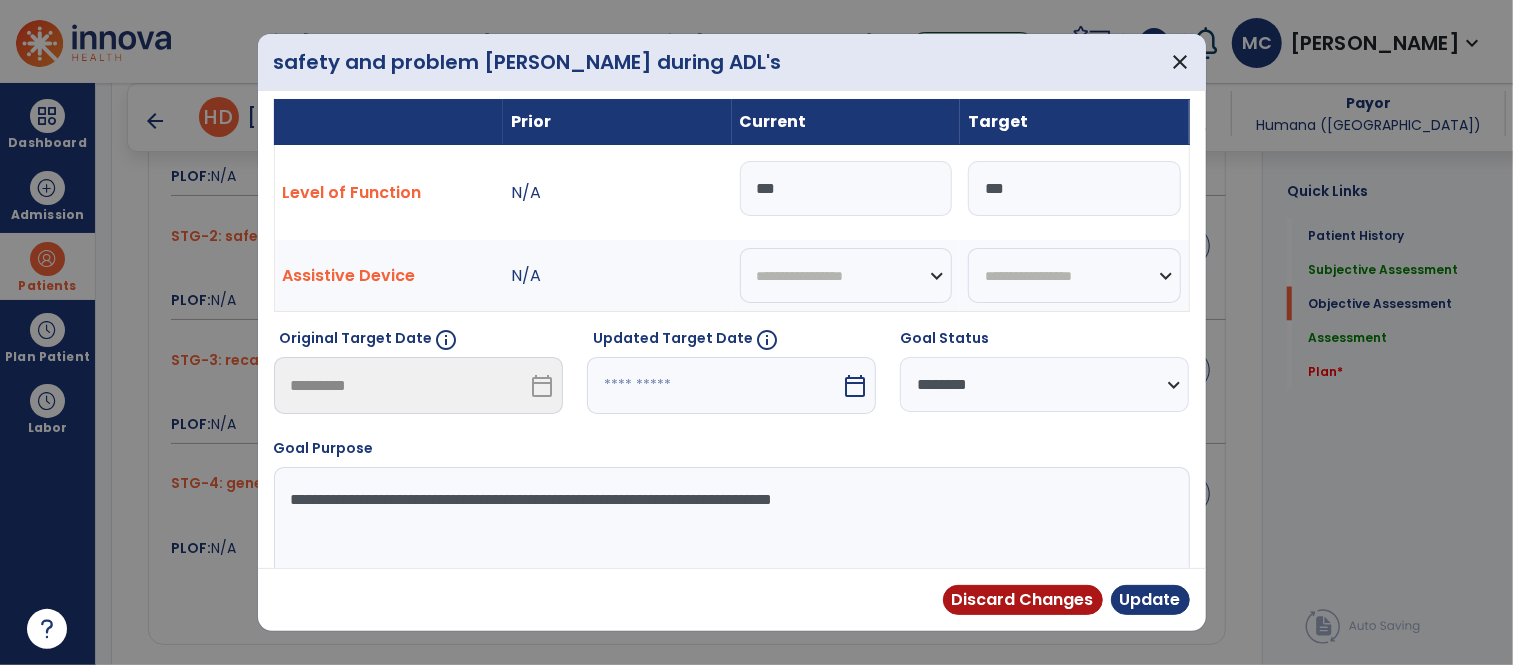 select on "*" 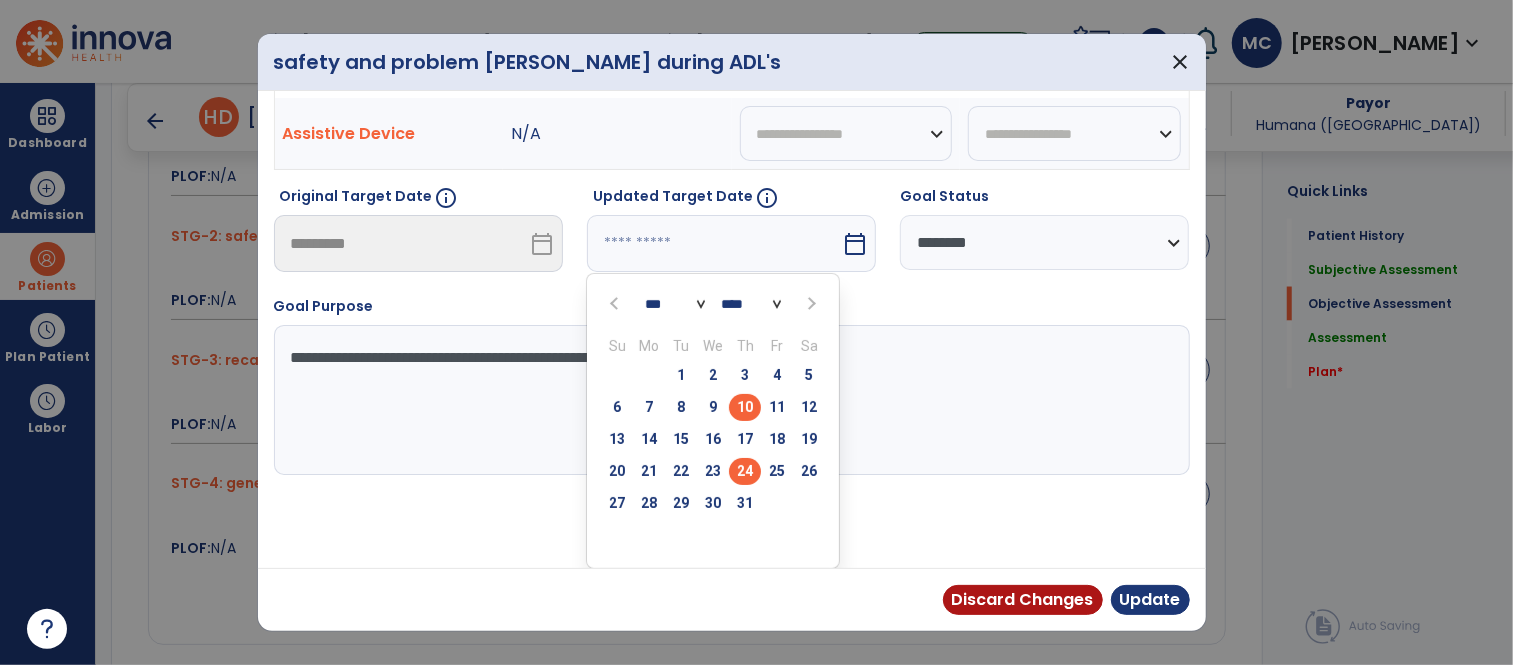 scroll, scrollTop: 152, scrollLeft: 0, axis: vertical 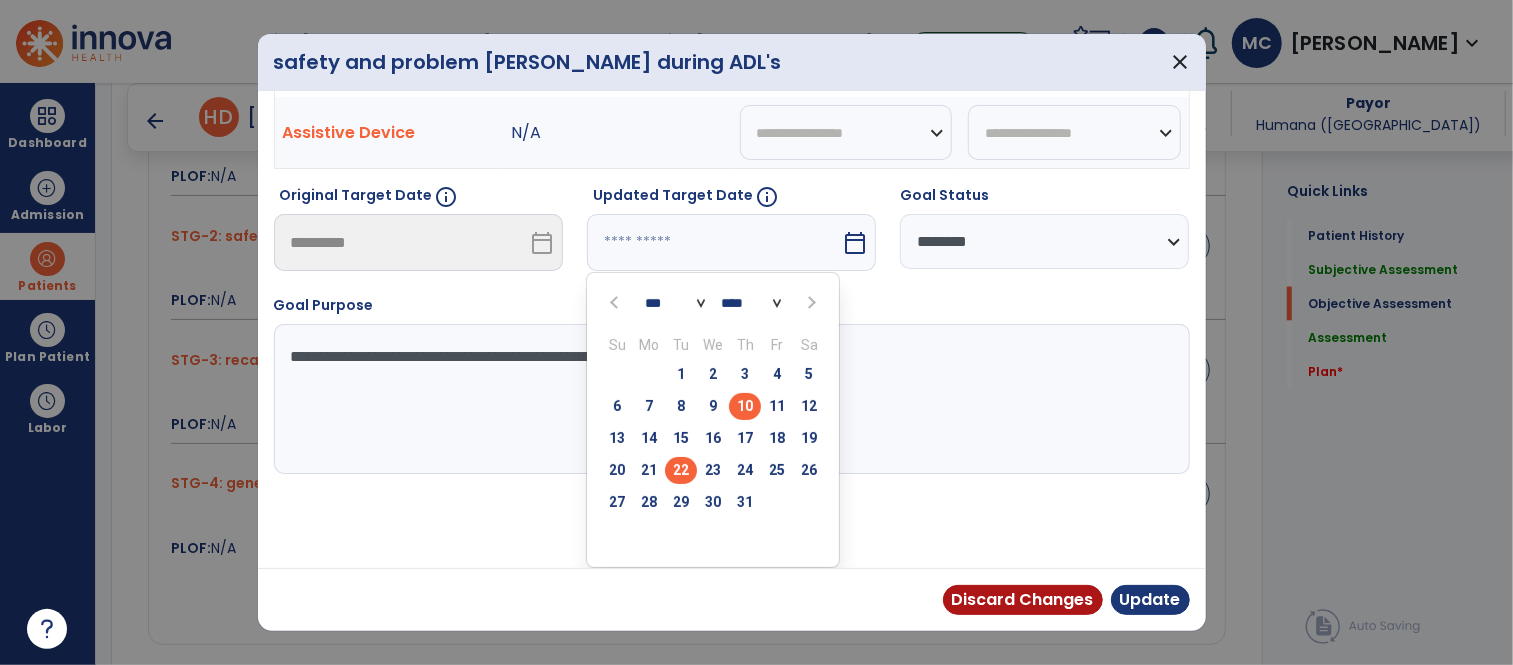 click on "22" at bounding box center [681, 470] 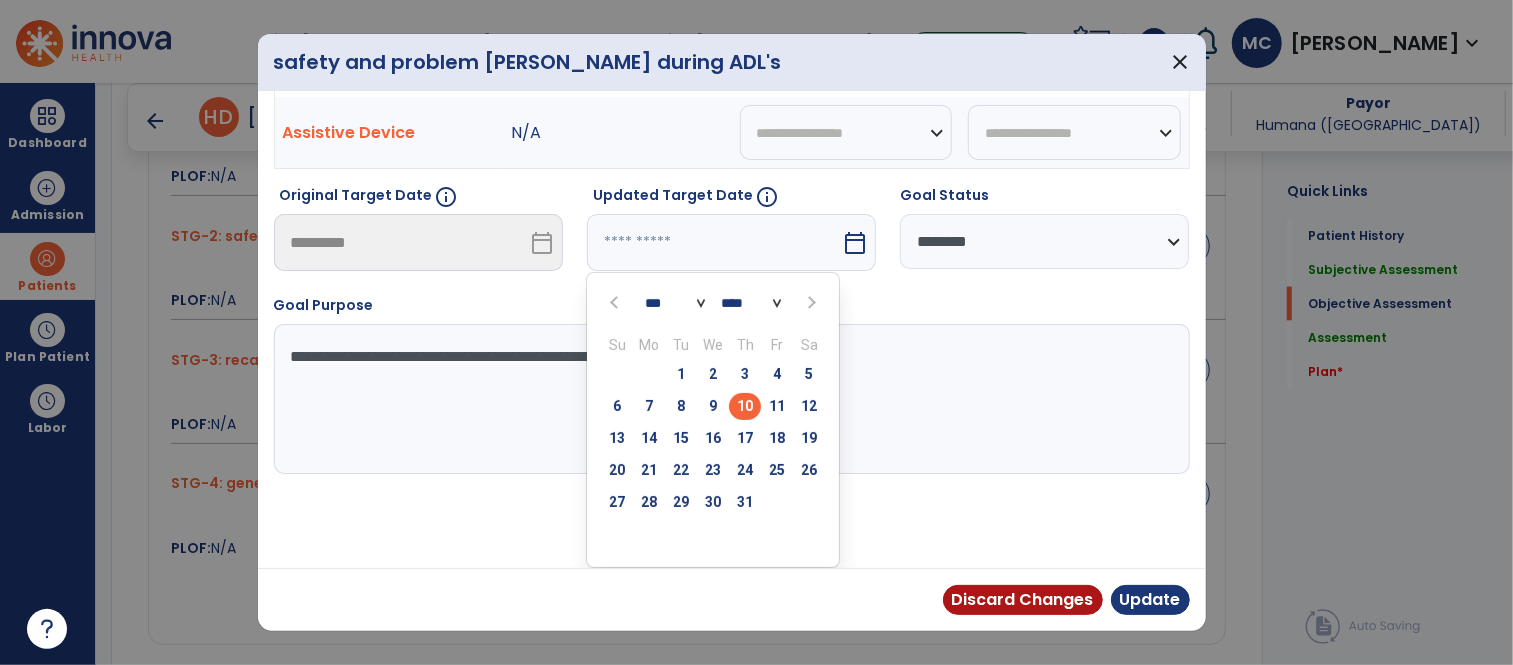 type on "*********" 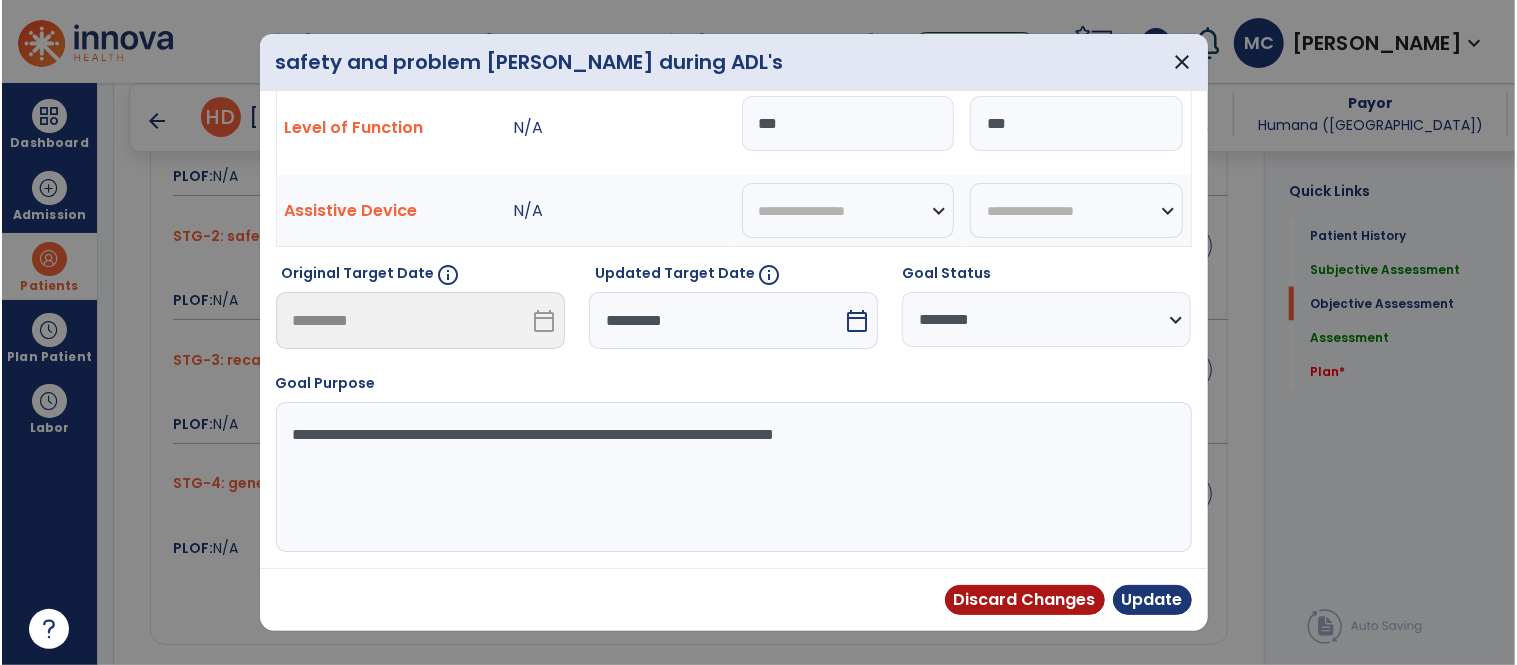 scroll, scrollTop: 73, scrollLeft: 0, axis: vertical 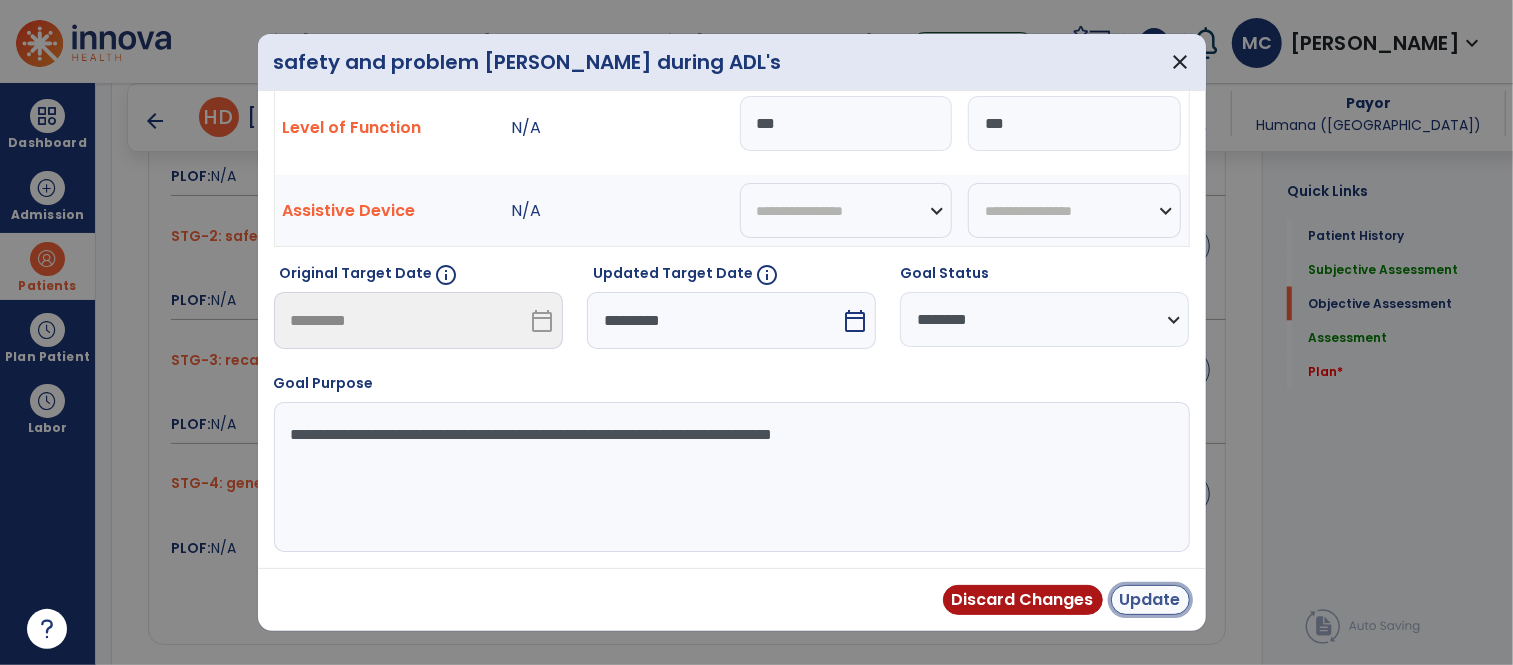 click on "Update" at bounding box center (1150, 600) 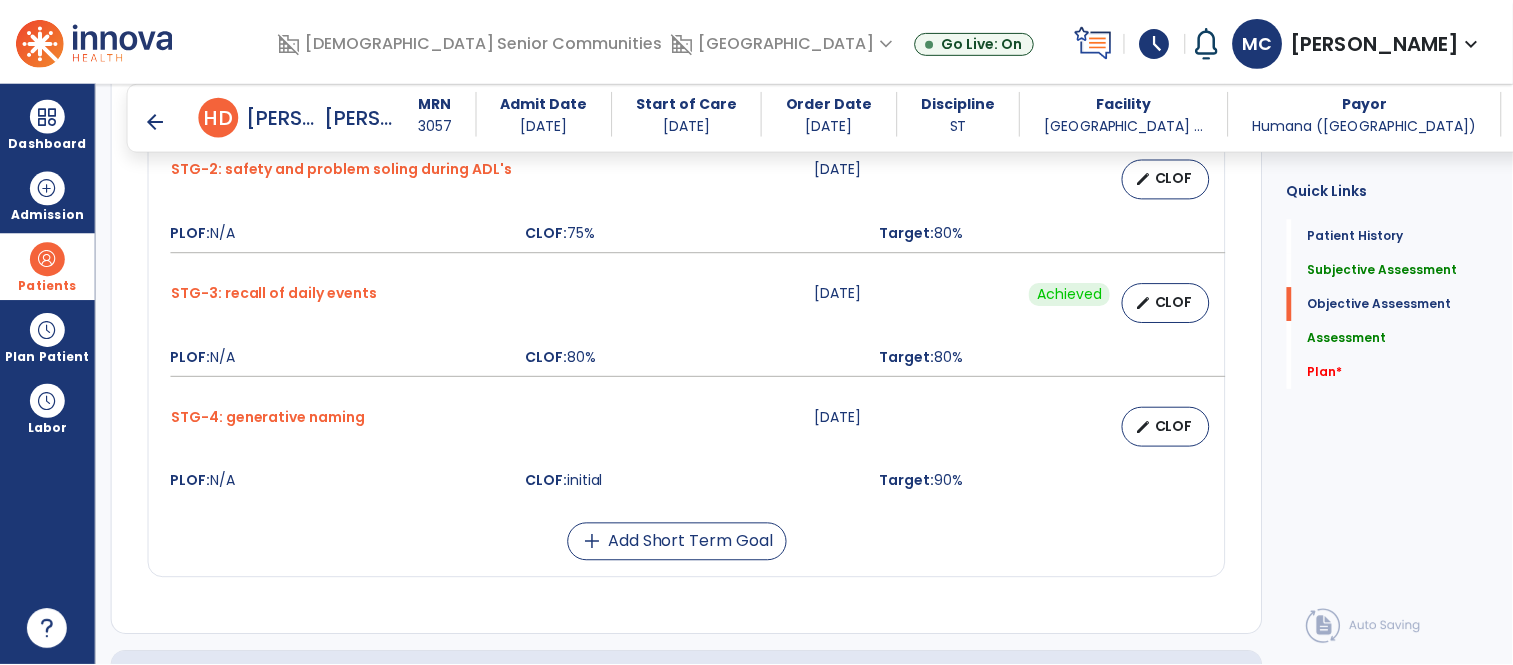 scroll, scrollTop: 2008, scrollLeft: 0, axis: vertical 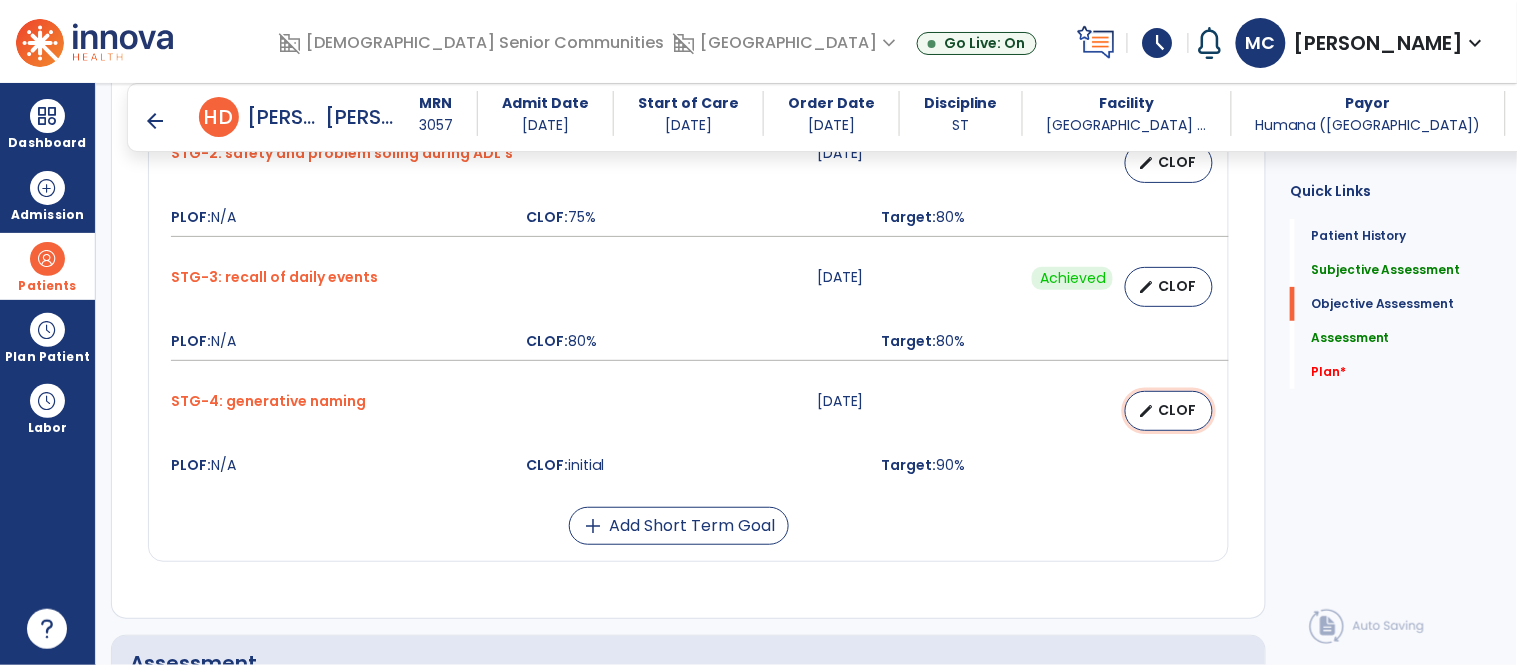 click on "edit" at bounding box center (1146, 411) 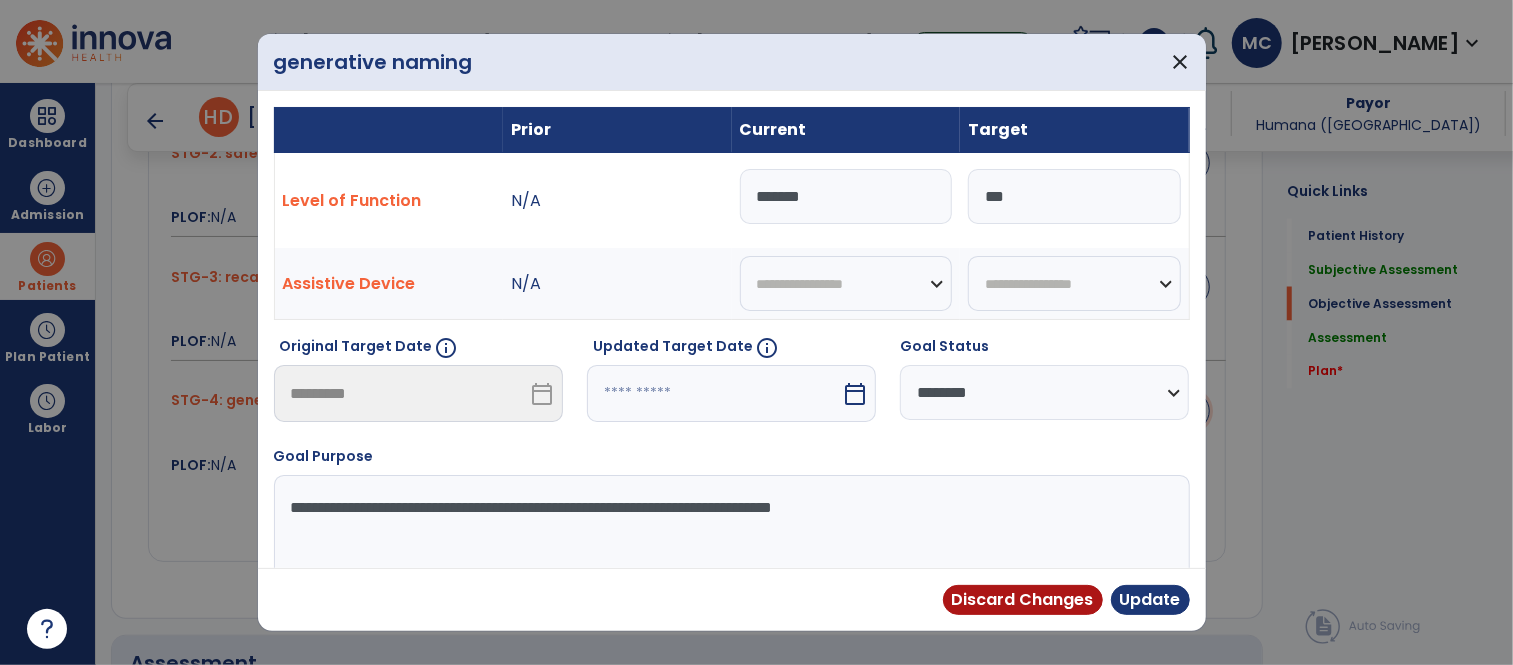 scroll, scrollTop: 2008, scrollLeft: 0, axis: vertical 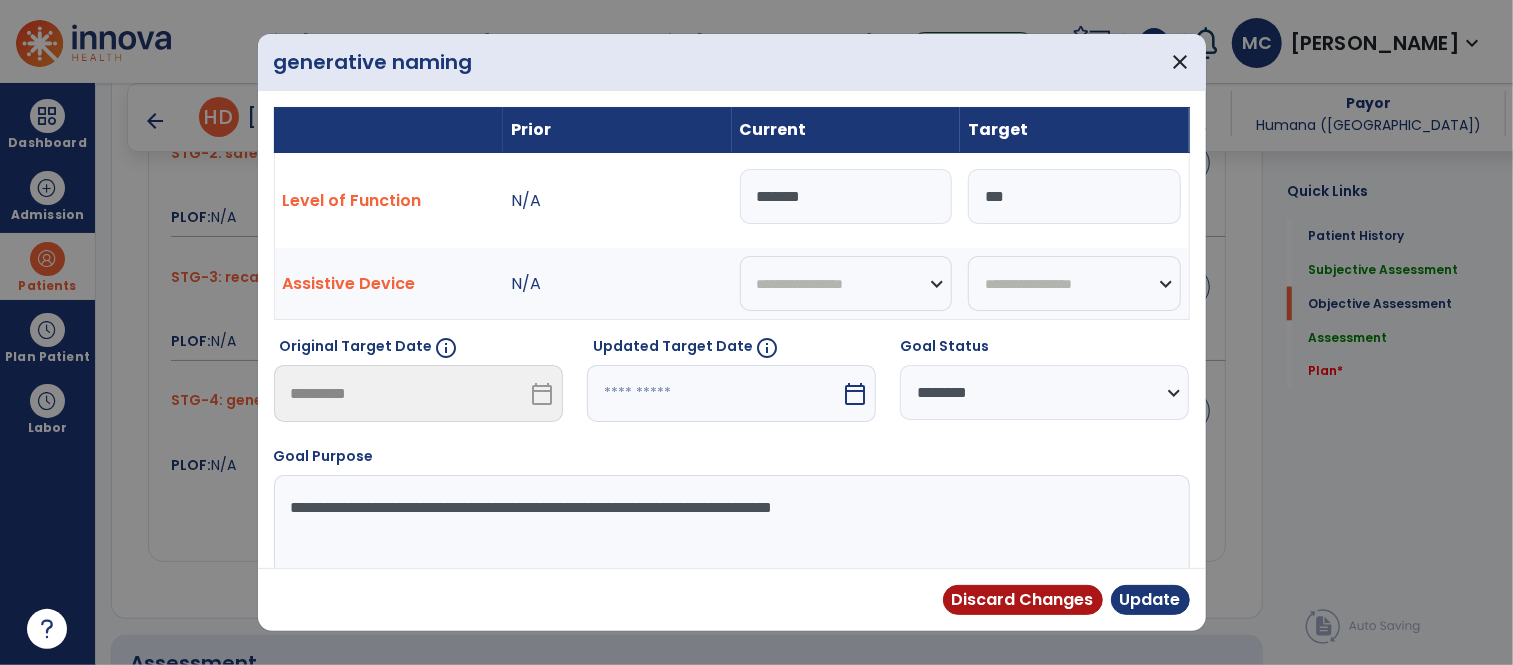 drag, startPoint x: 807, startPoint y: 186, endPoint x: 697, endPoint y: 198, distance: 110.65261 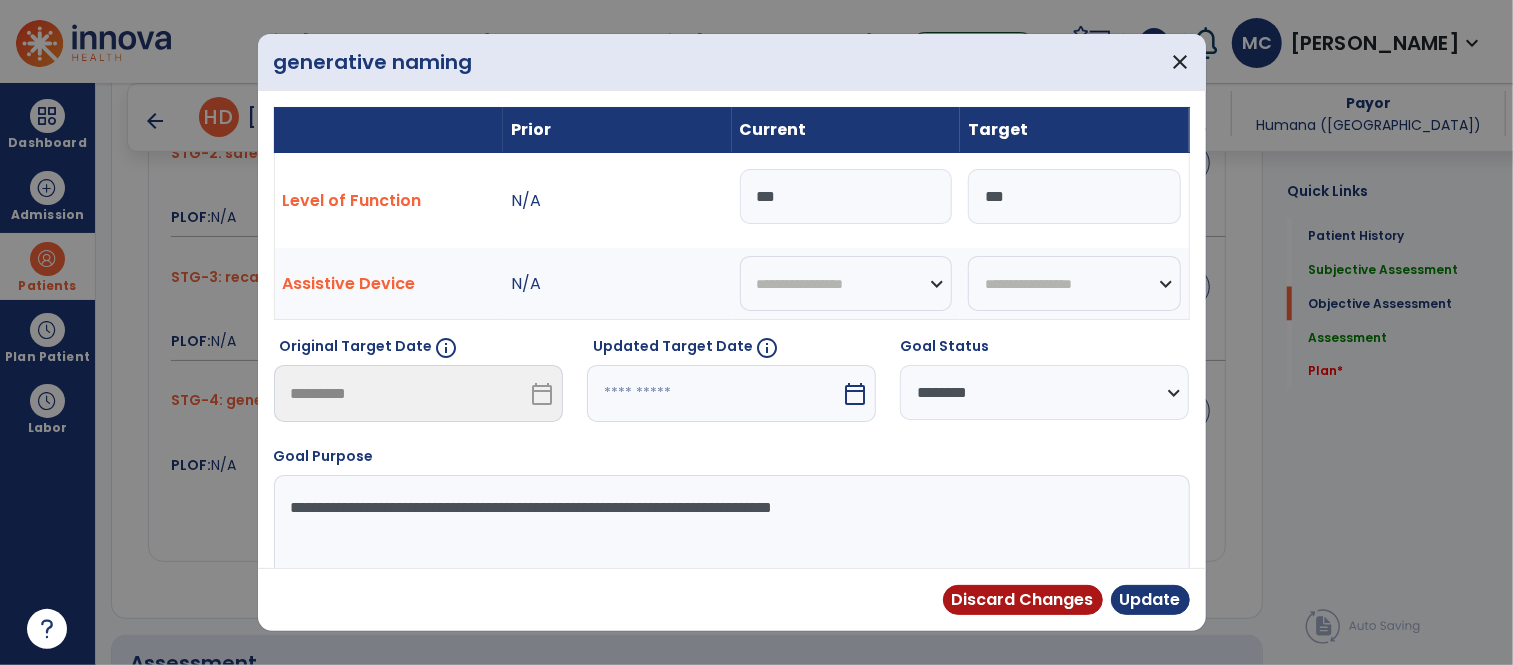 type on "***" 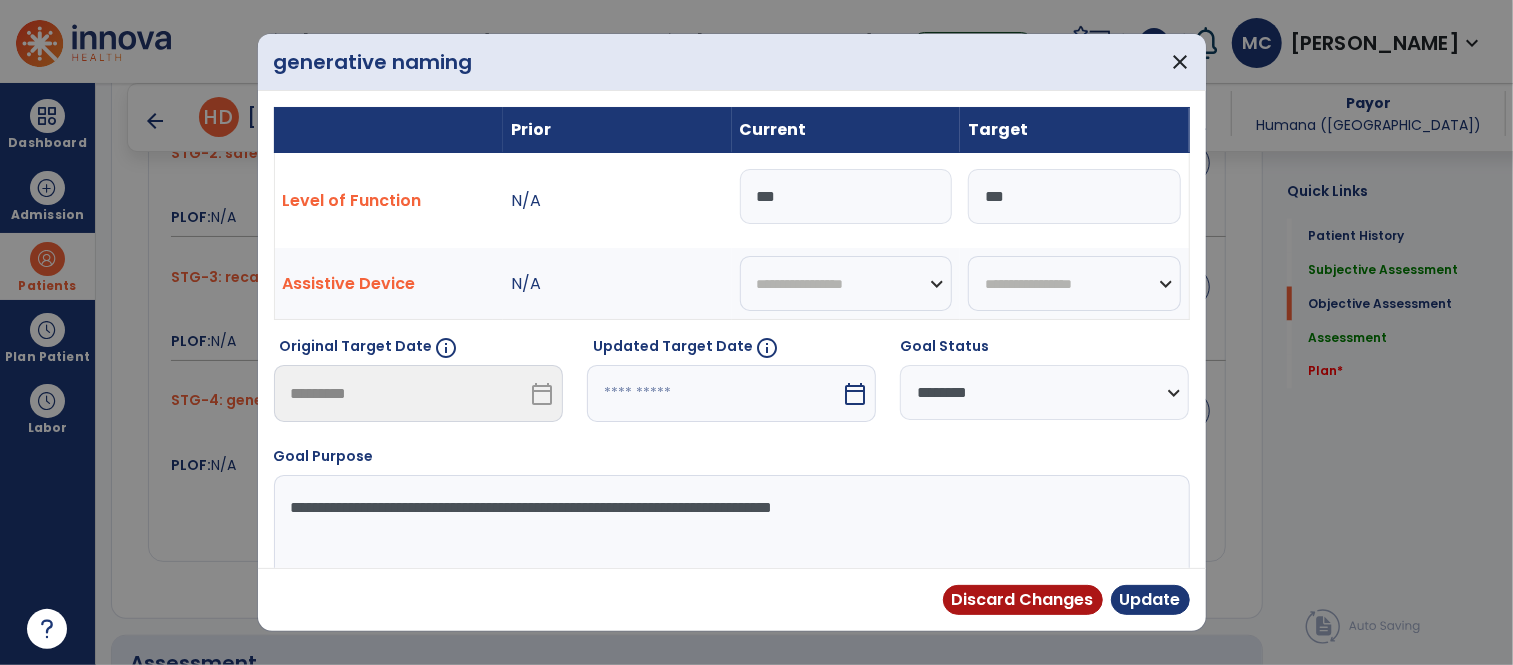 select on "*" 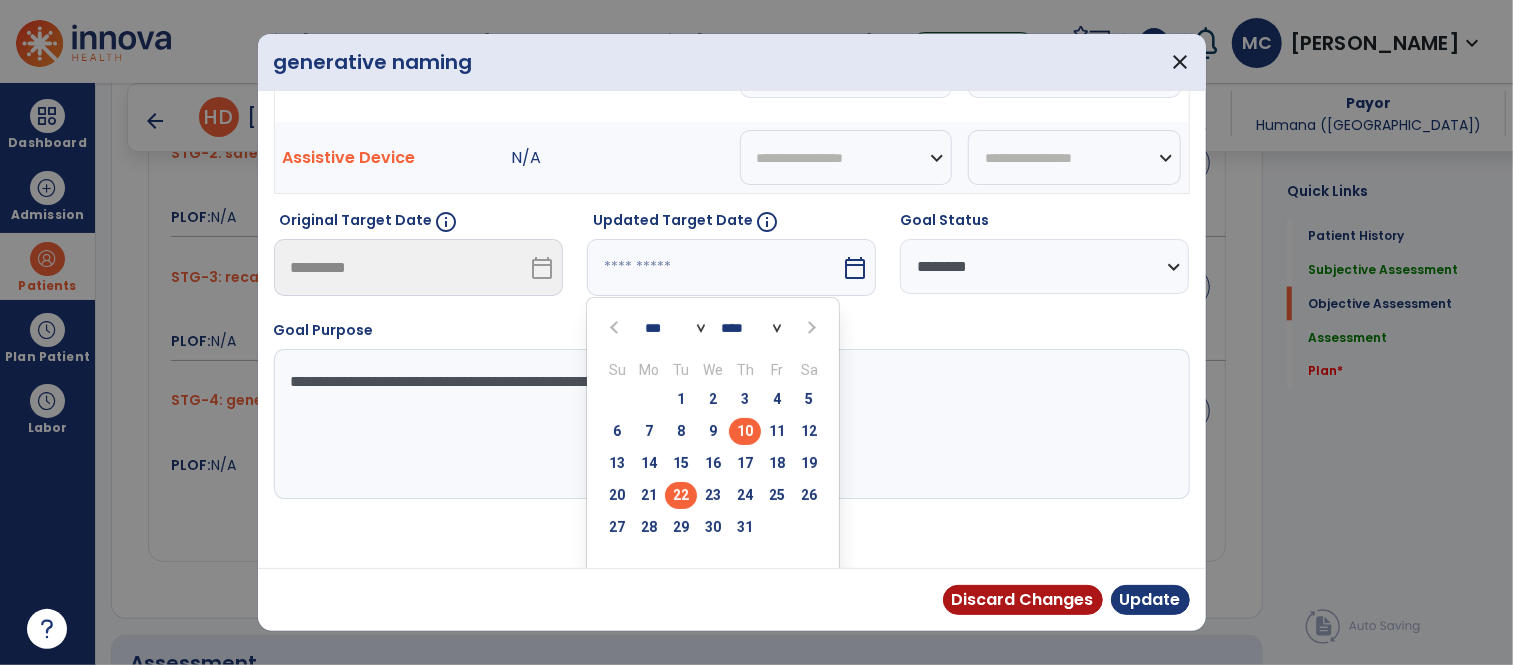 click on "22" at bounding box center (681, 495) 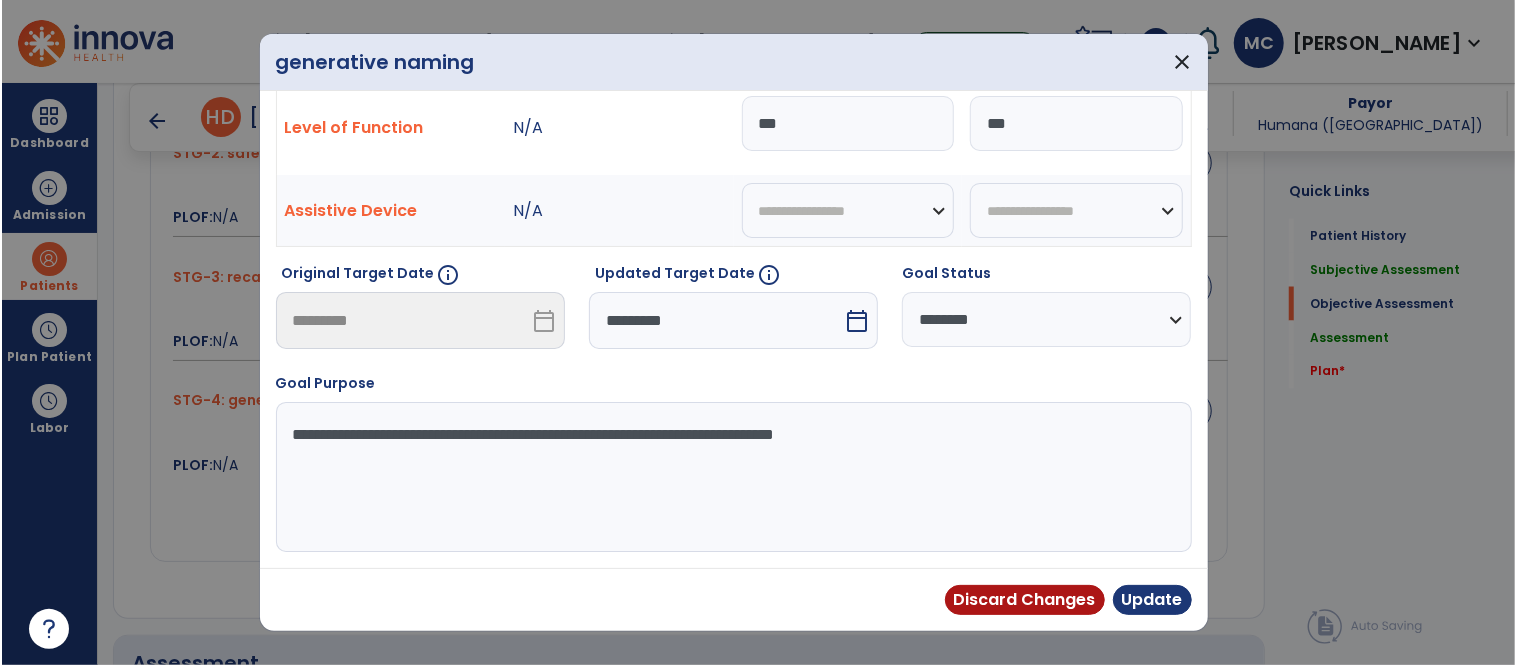 scroll, scrollTop: 73, scrollLeft: 0, axis: vertical 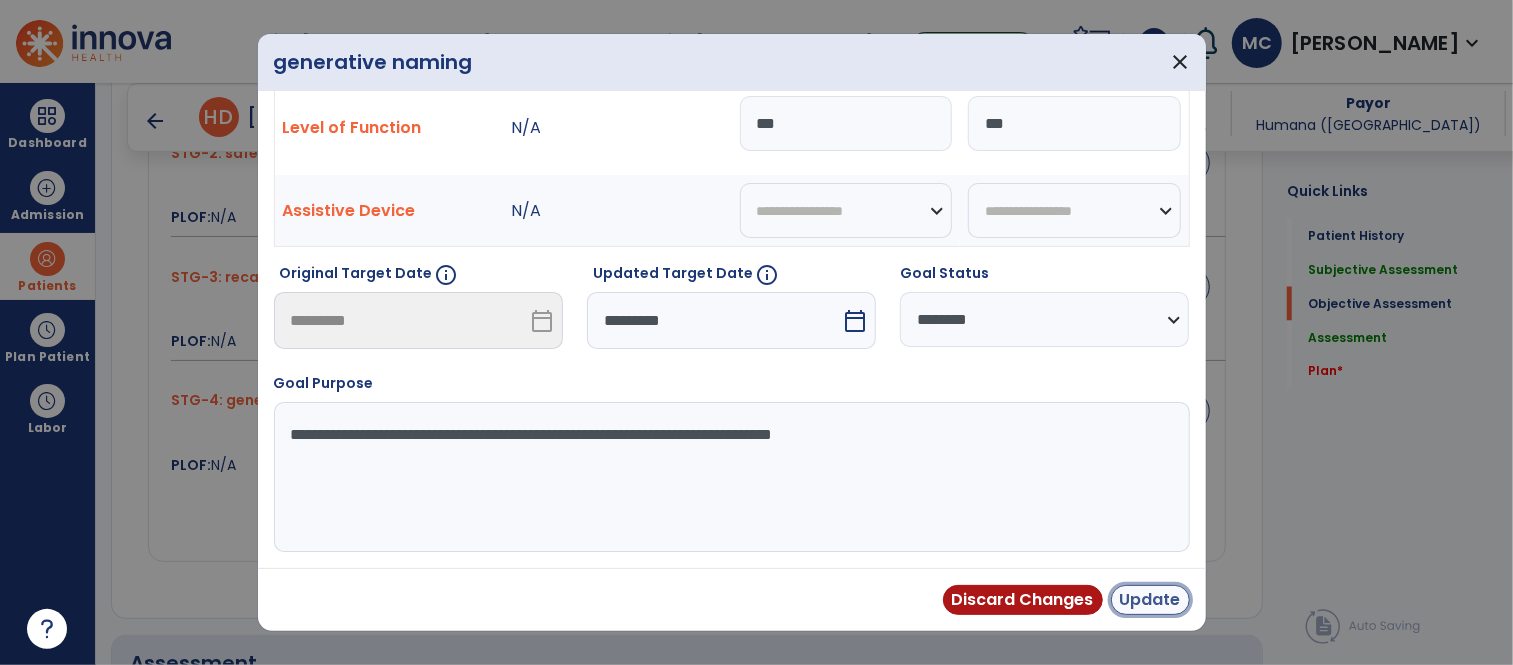 click on "Update" at bounding box center (1150, 600) 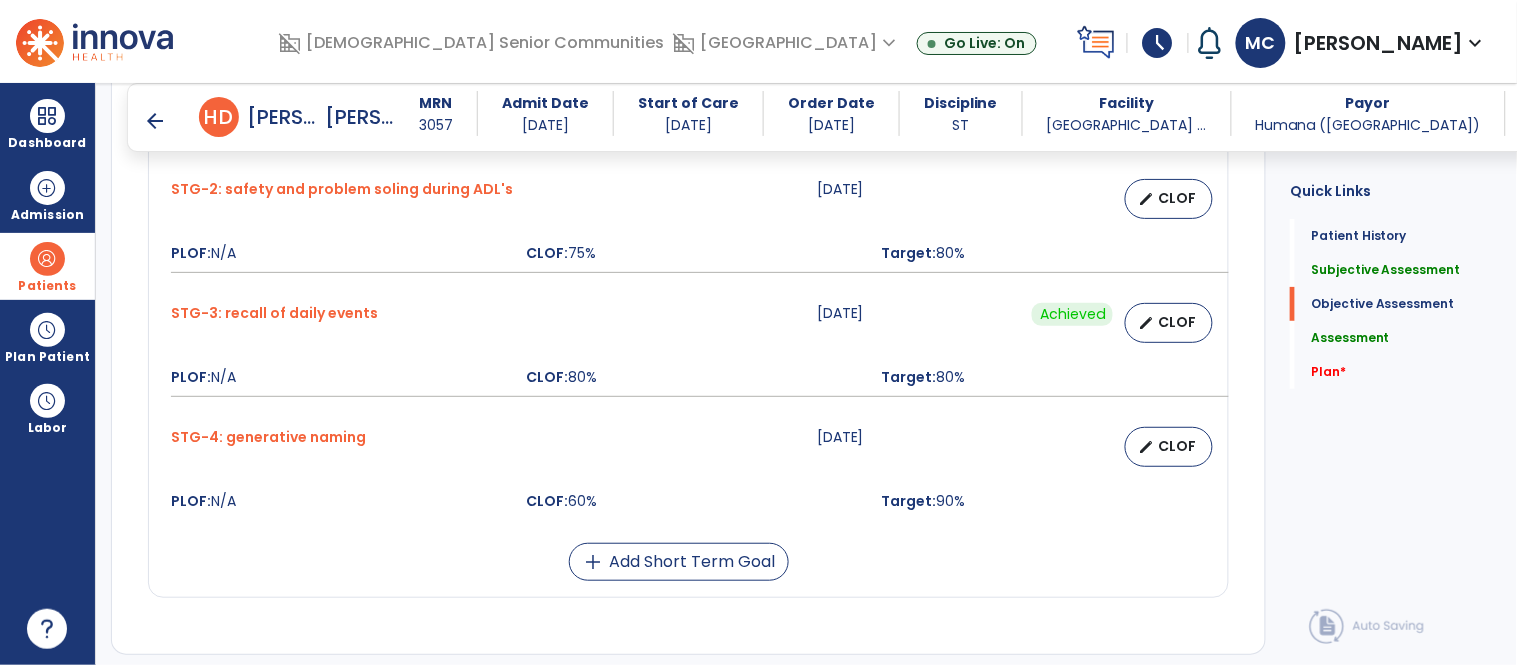 scroll, scrollTop: 1974, scrollLeft: 0, axis: vertical 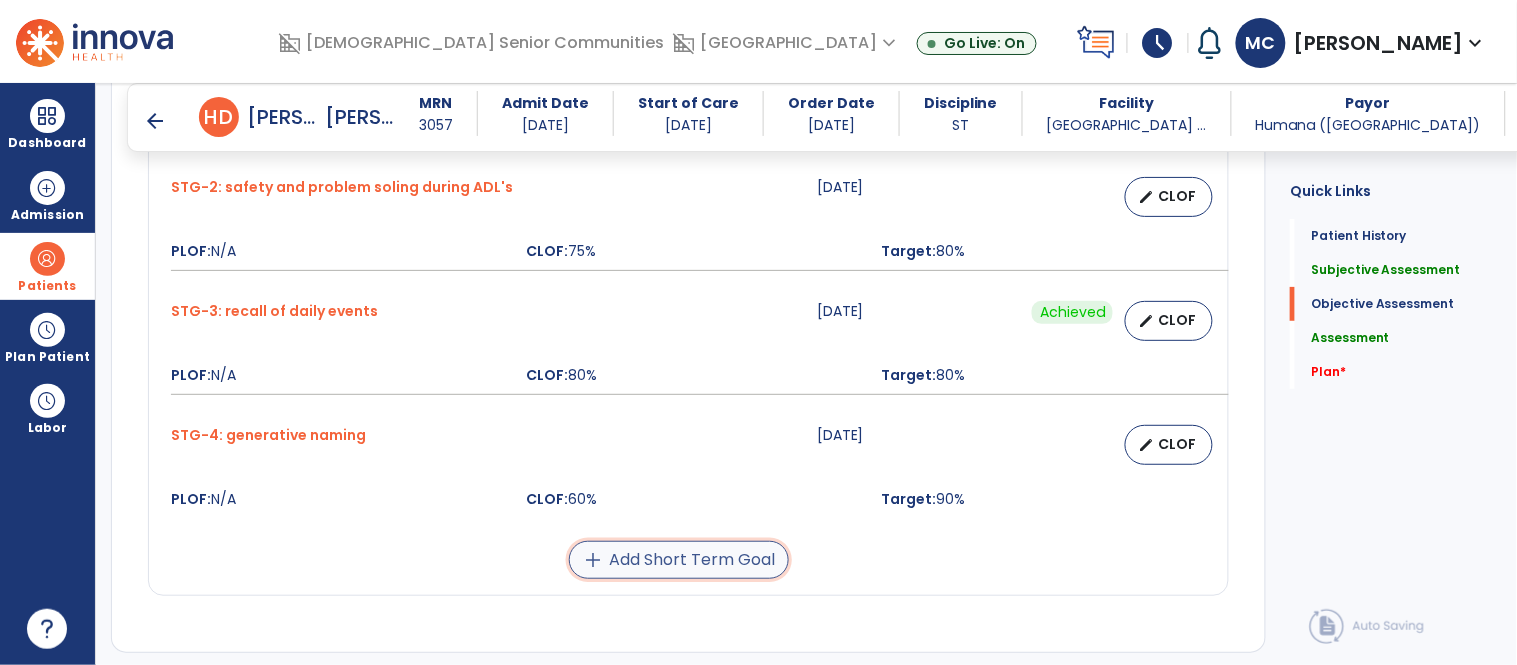 click on "add  Add Short Term Goal" at bounding box center (679, 560) 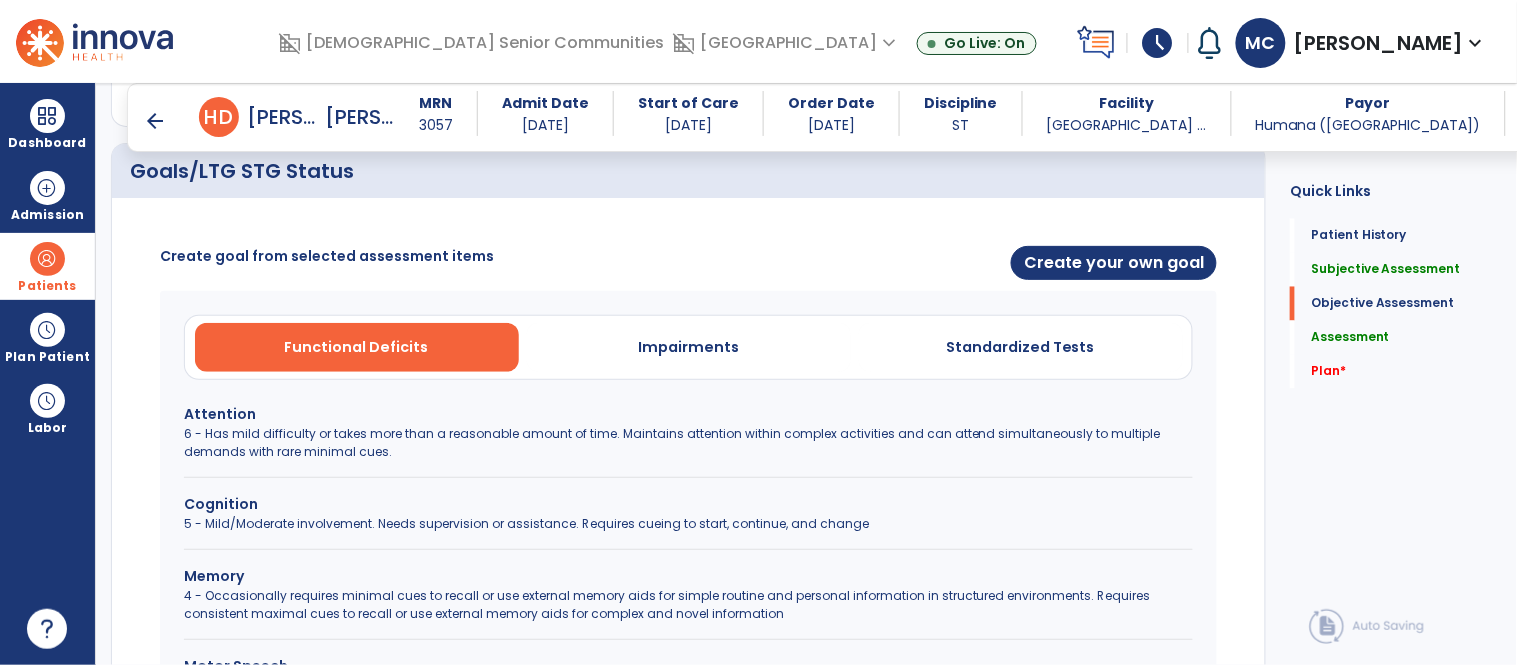 scroll, scrollTop: 823, scrollLeft: 0, axis: vertical 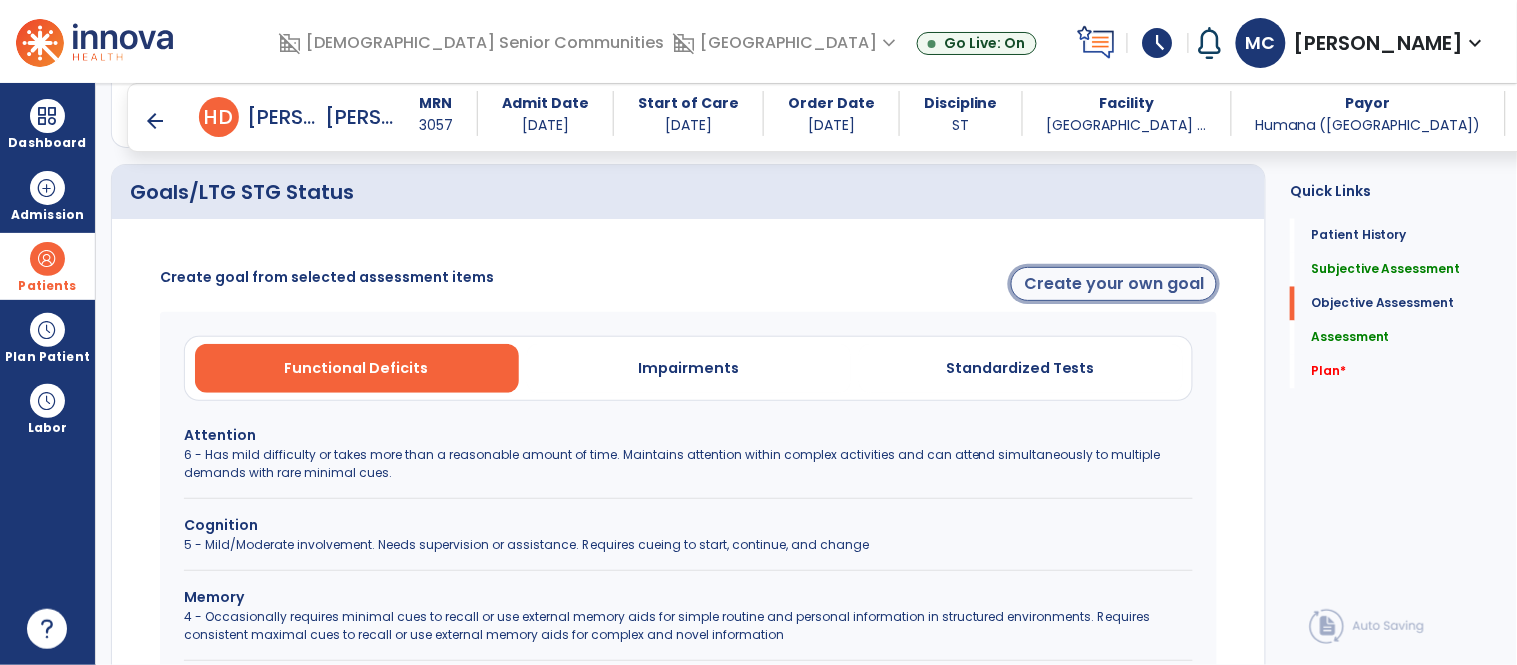 click on "Create your own goal" 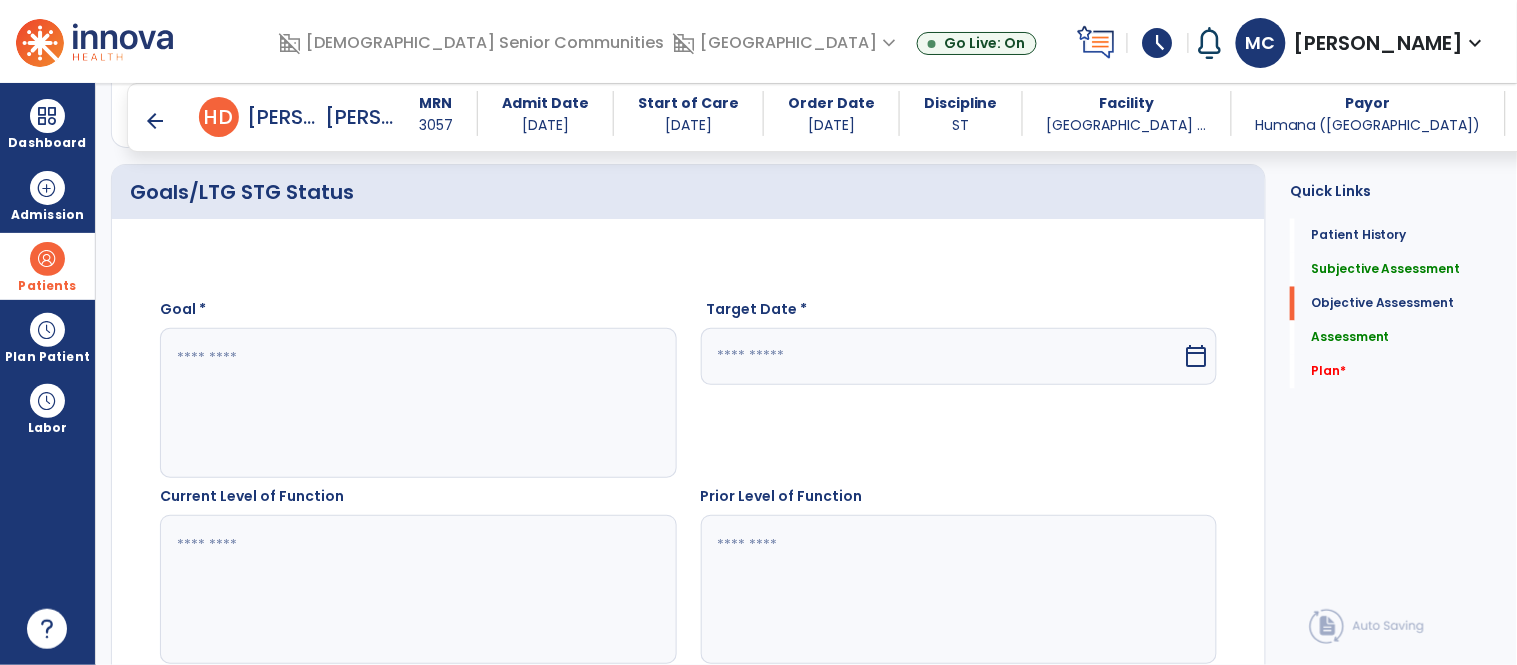 click 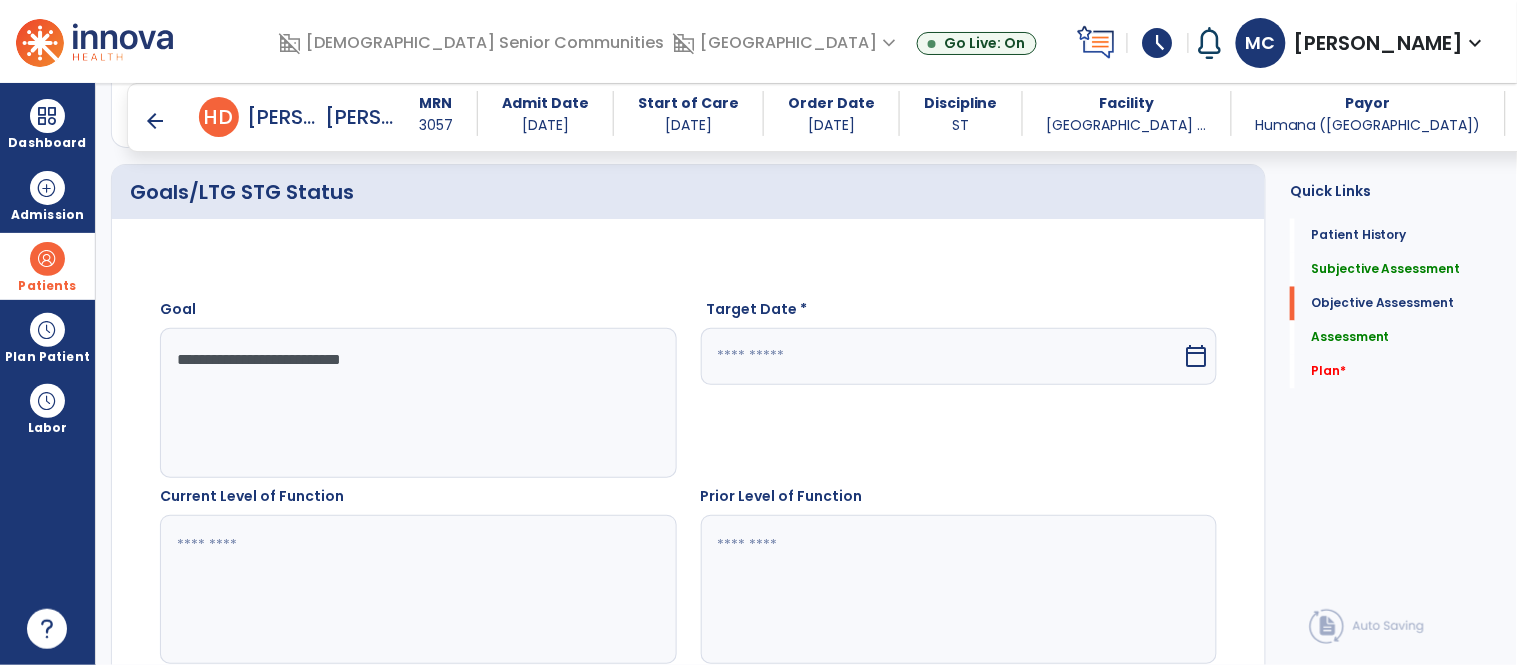 type on "**********" 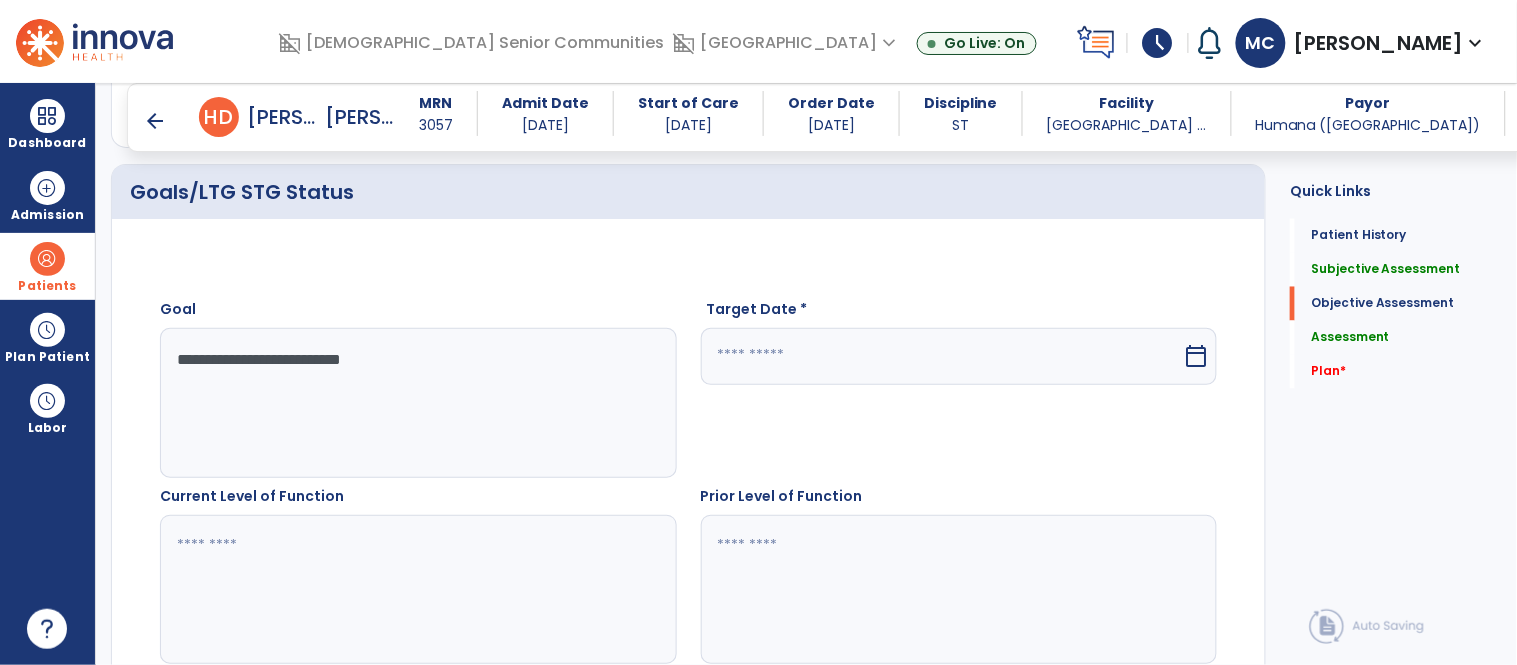 click at bounding box center (942, 356) 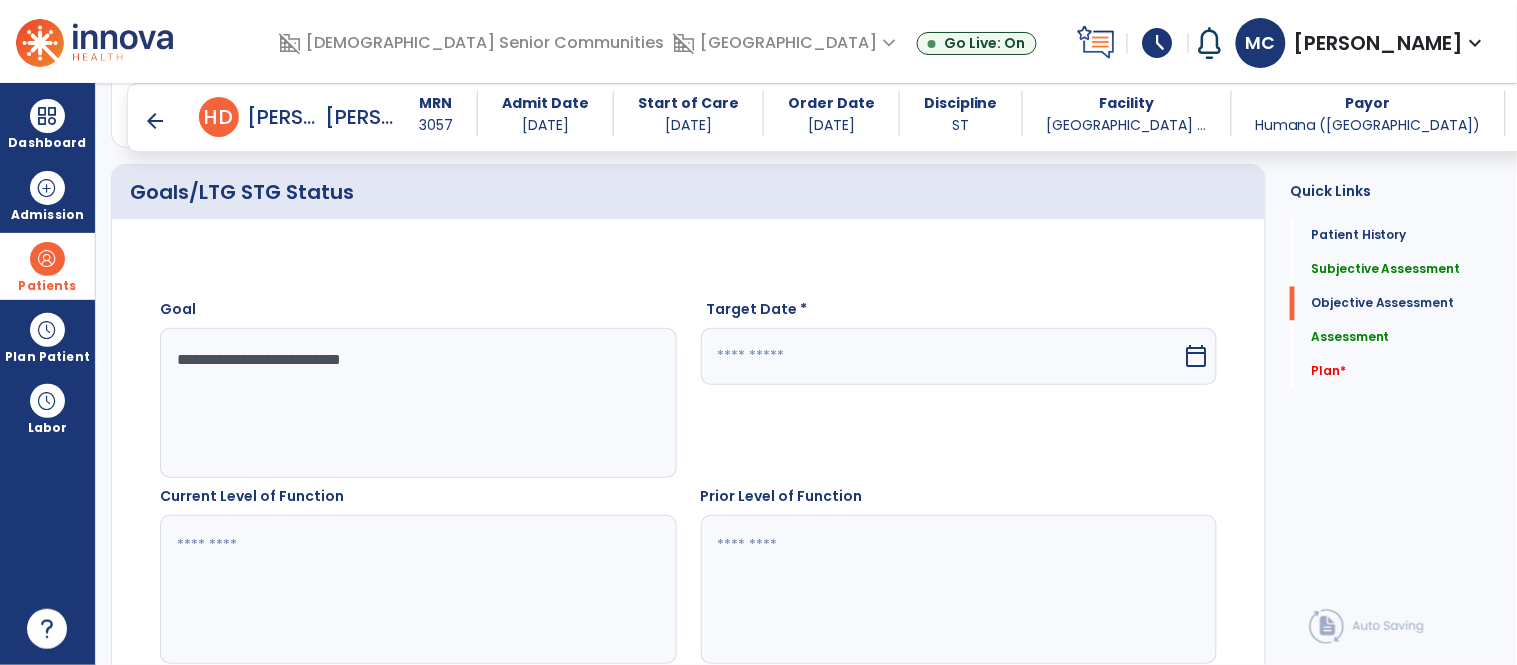 select on "*" 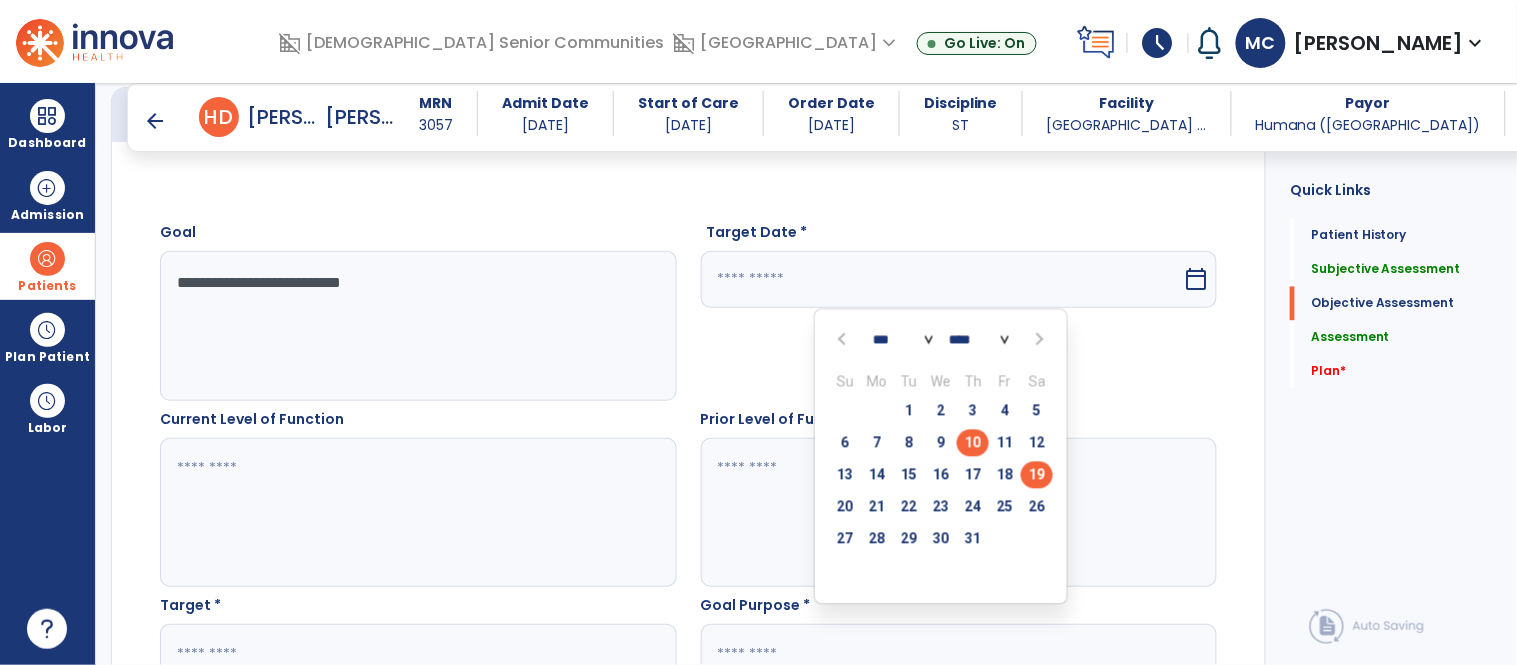 scroll, scrollTop: 913, scrollLeft: 0, axis: vertical 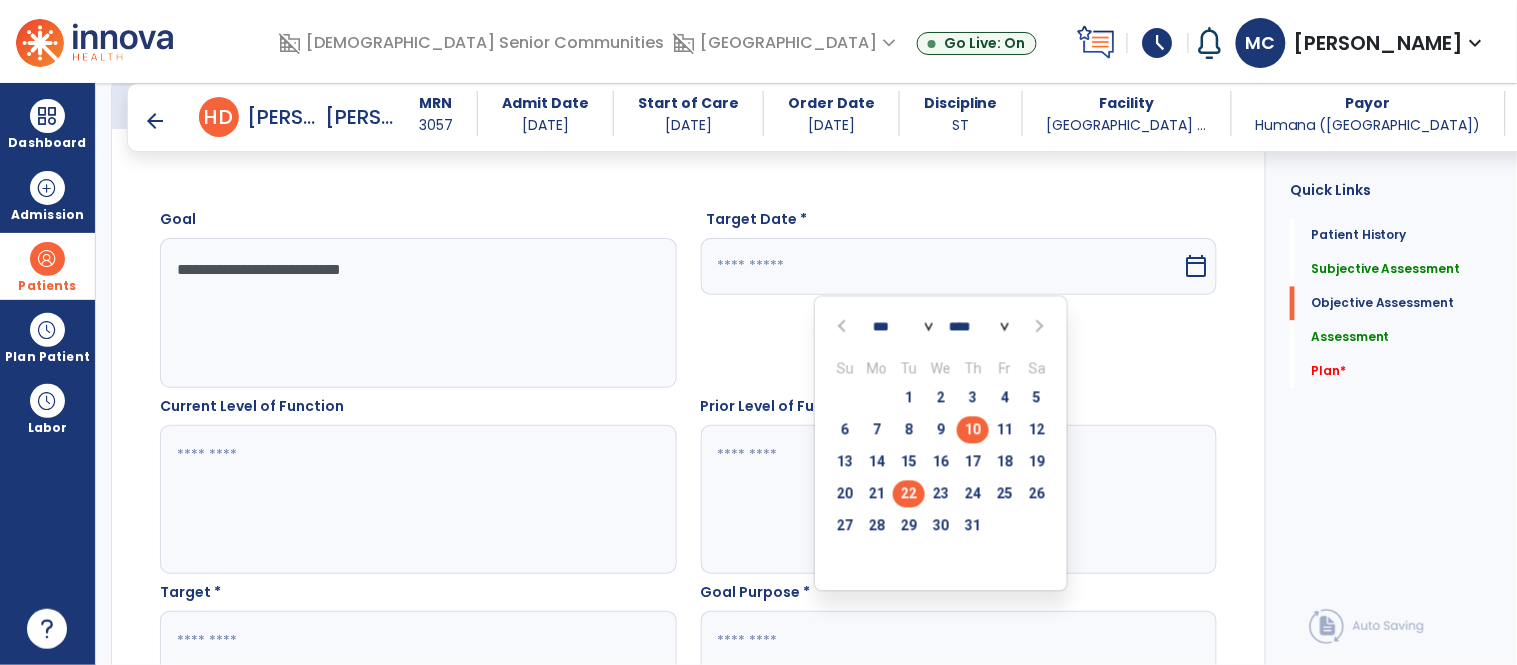 click on "22" at bounding box center [909, 494] 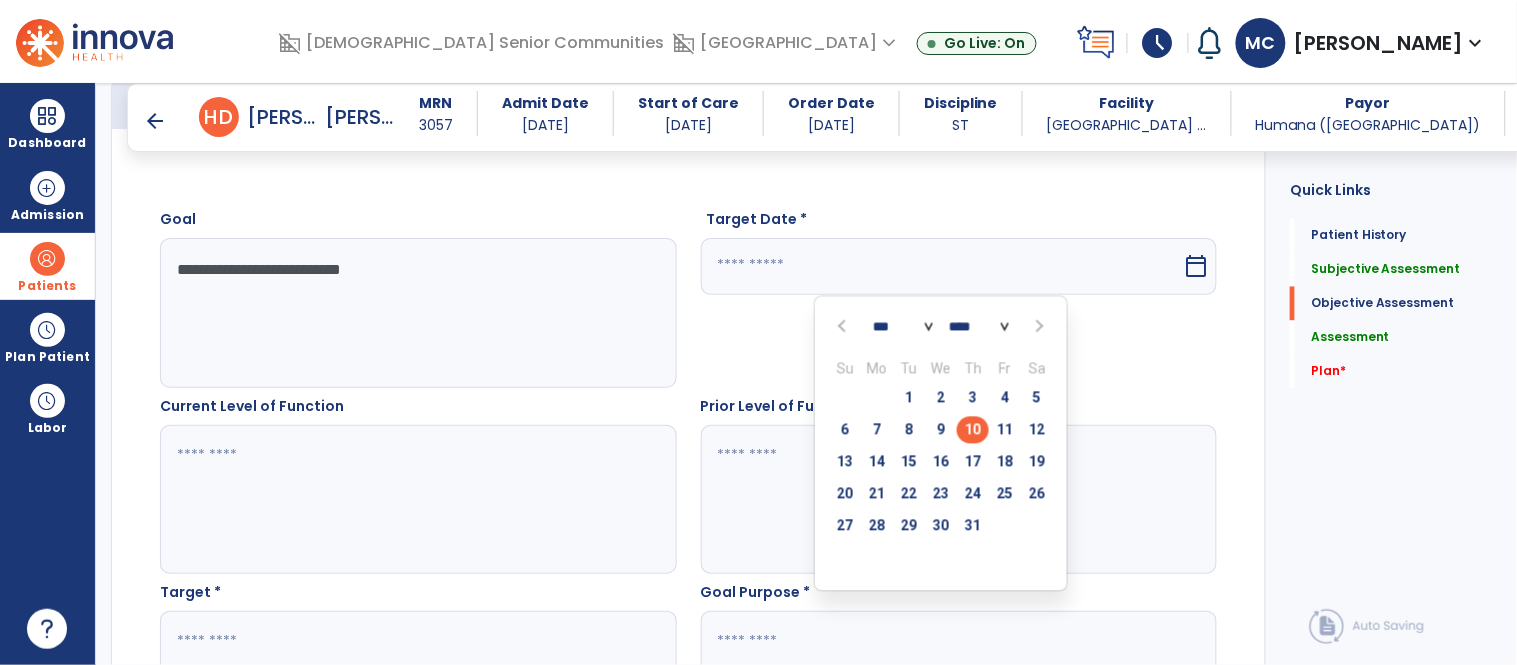 type on "*********" 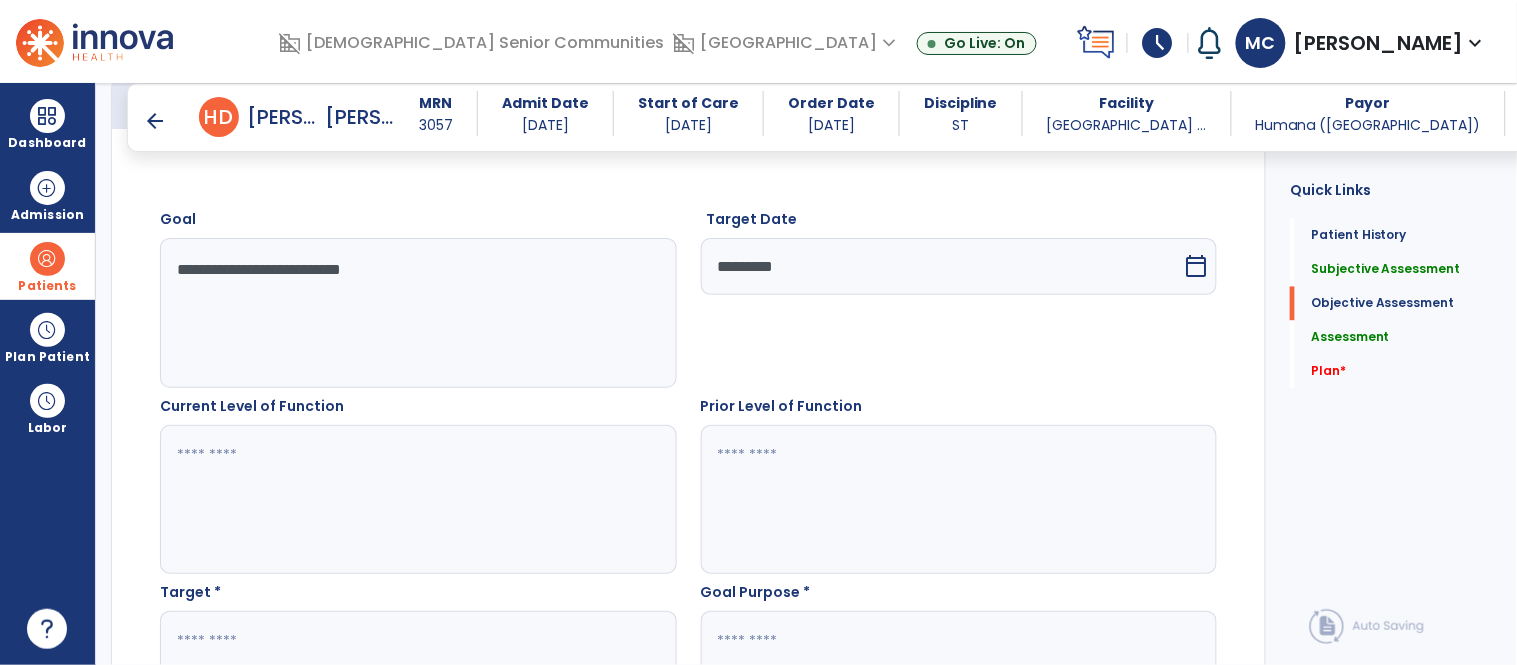 click 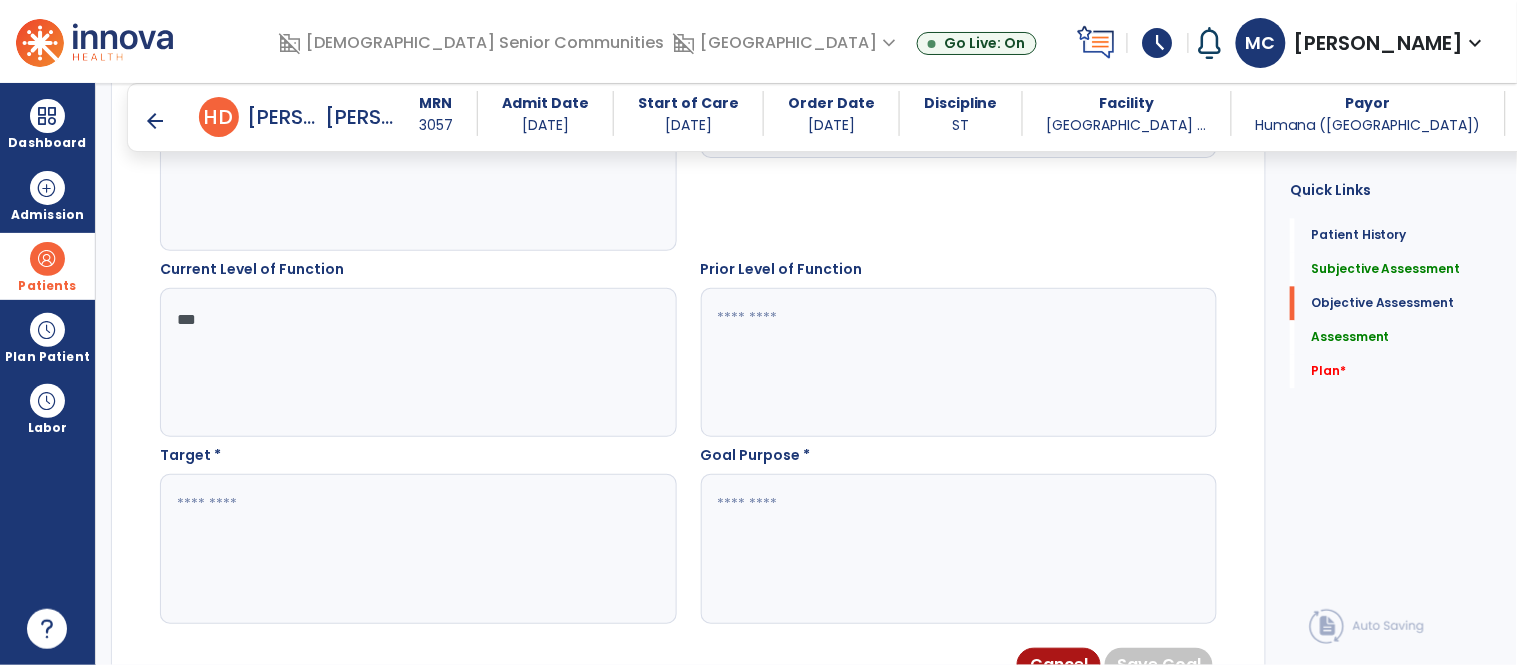 scroll, scrollTop: 1093, scrollLeft: 0, axis: vertical 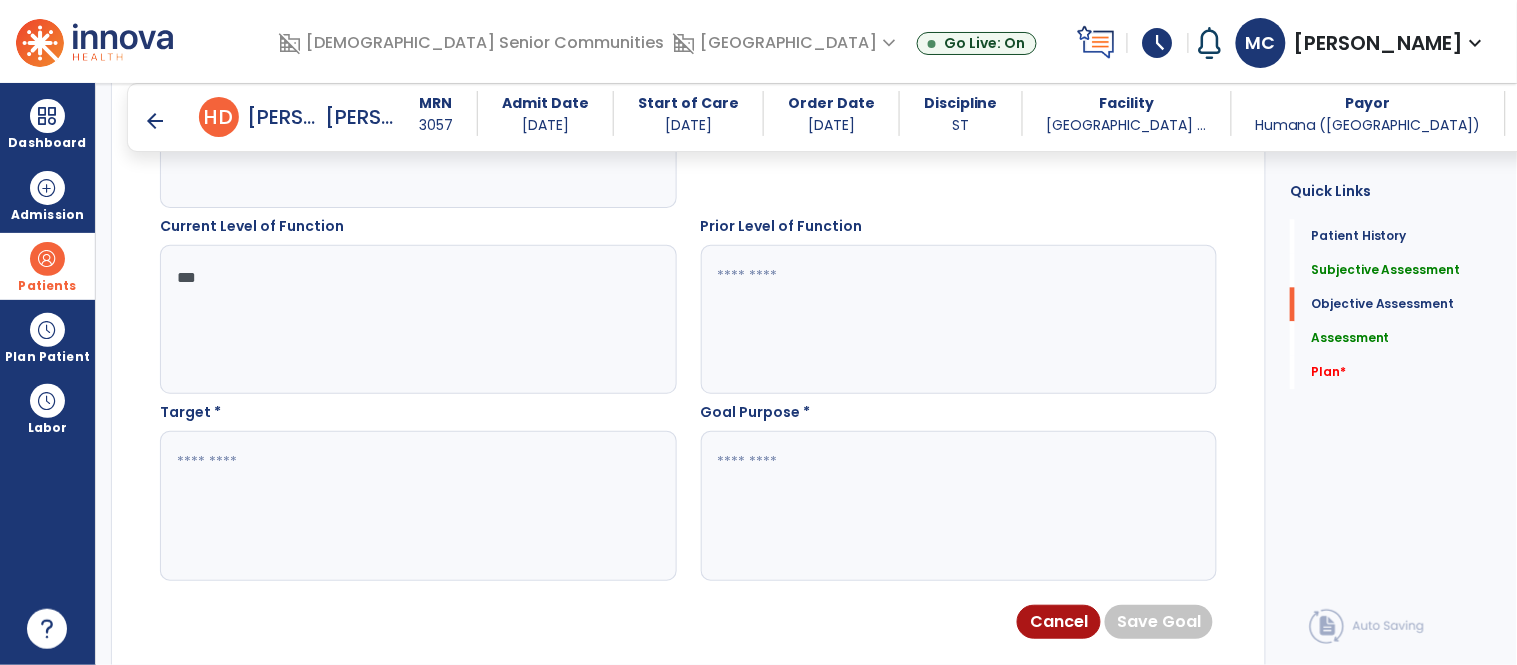 type on "***" 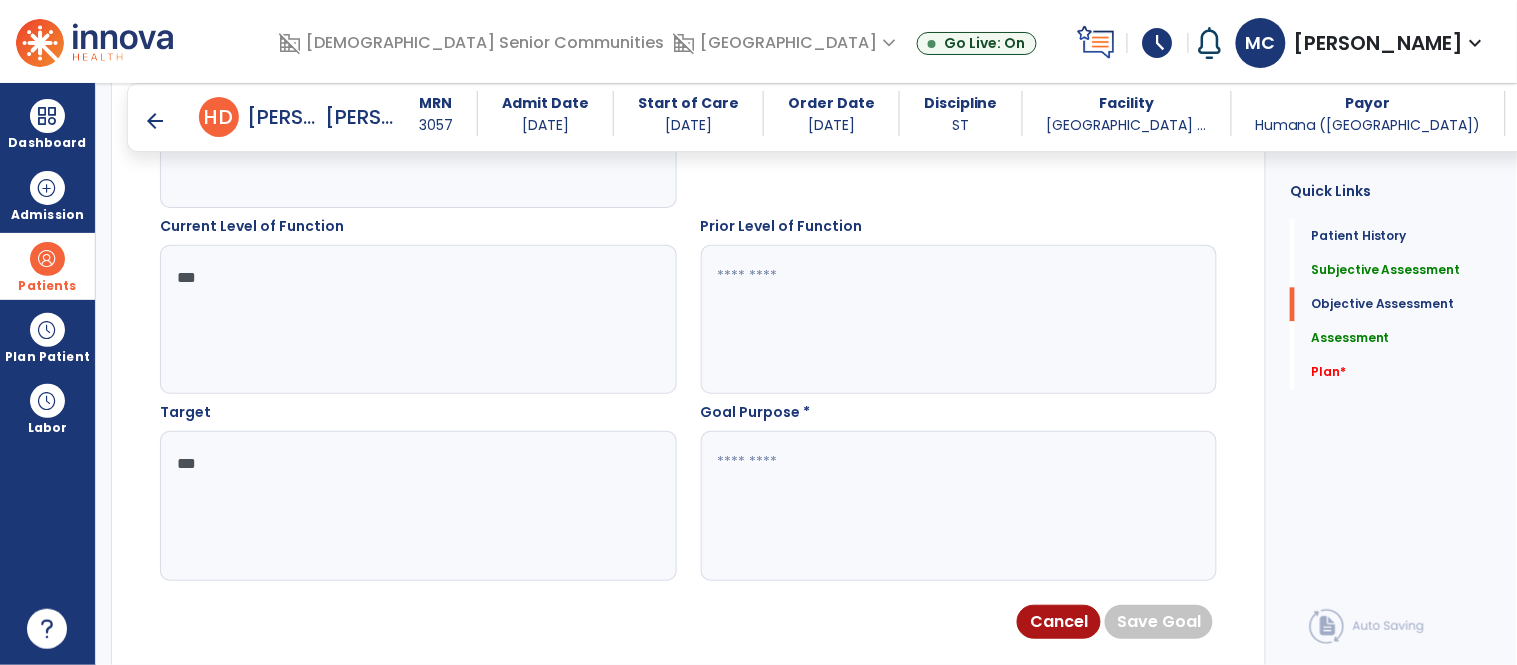 type on "***" 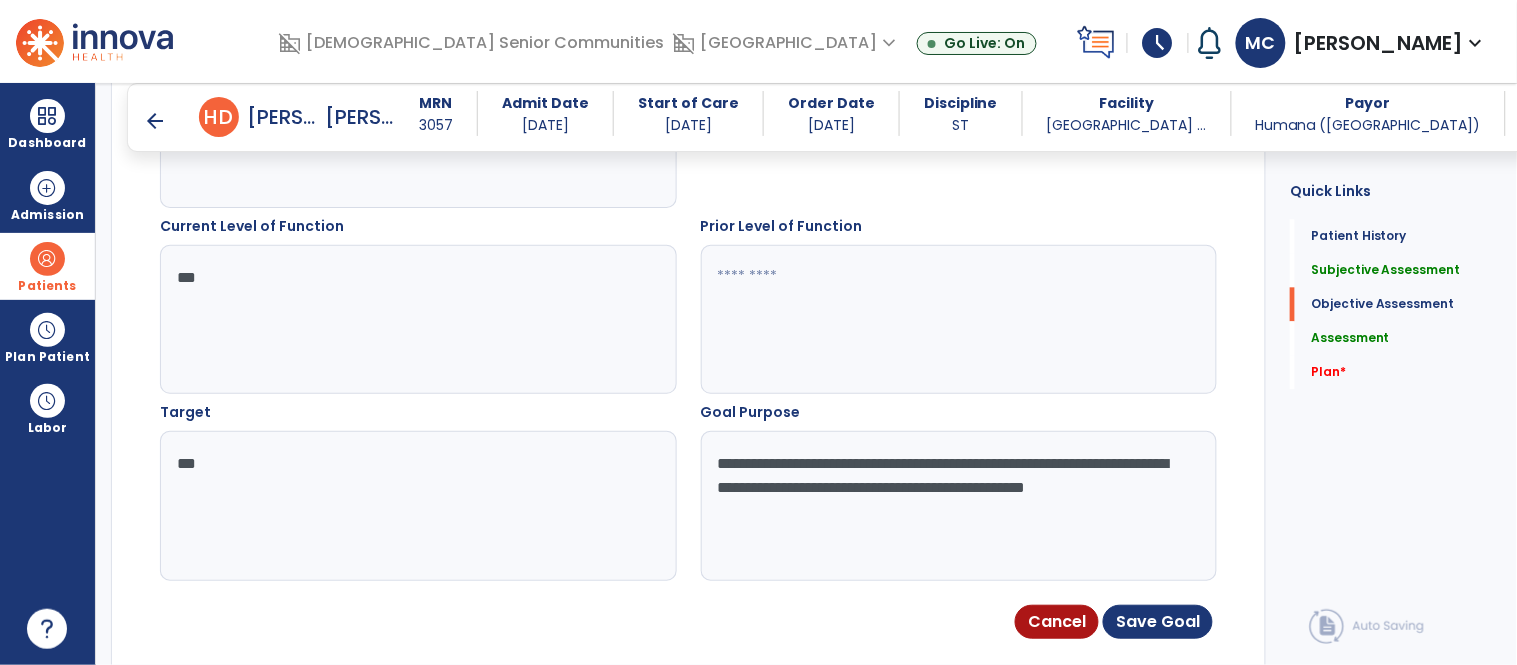 type on "**********" 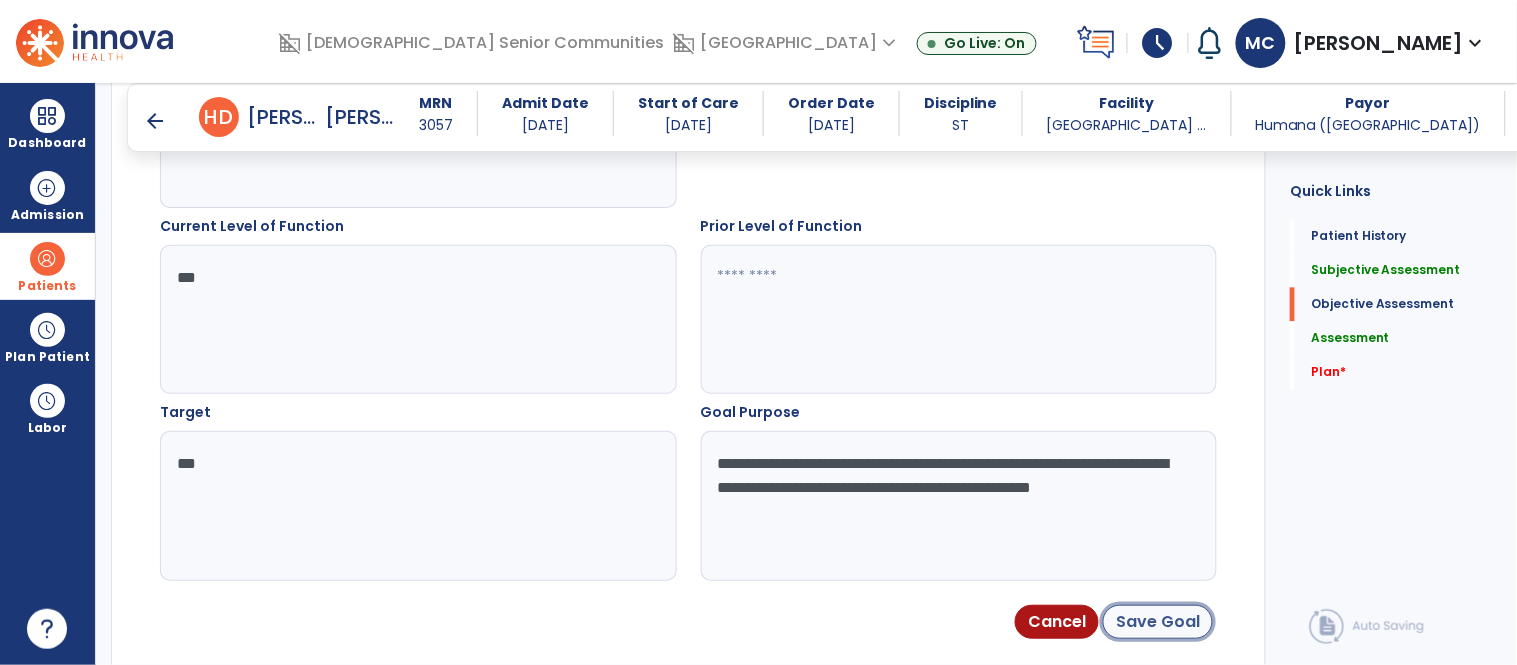 click on "Save Goal" 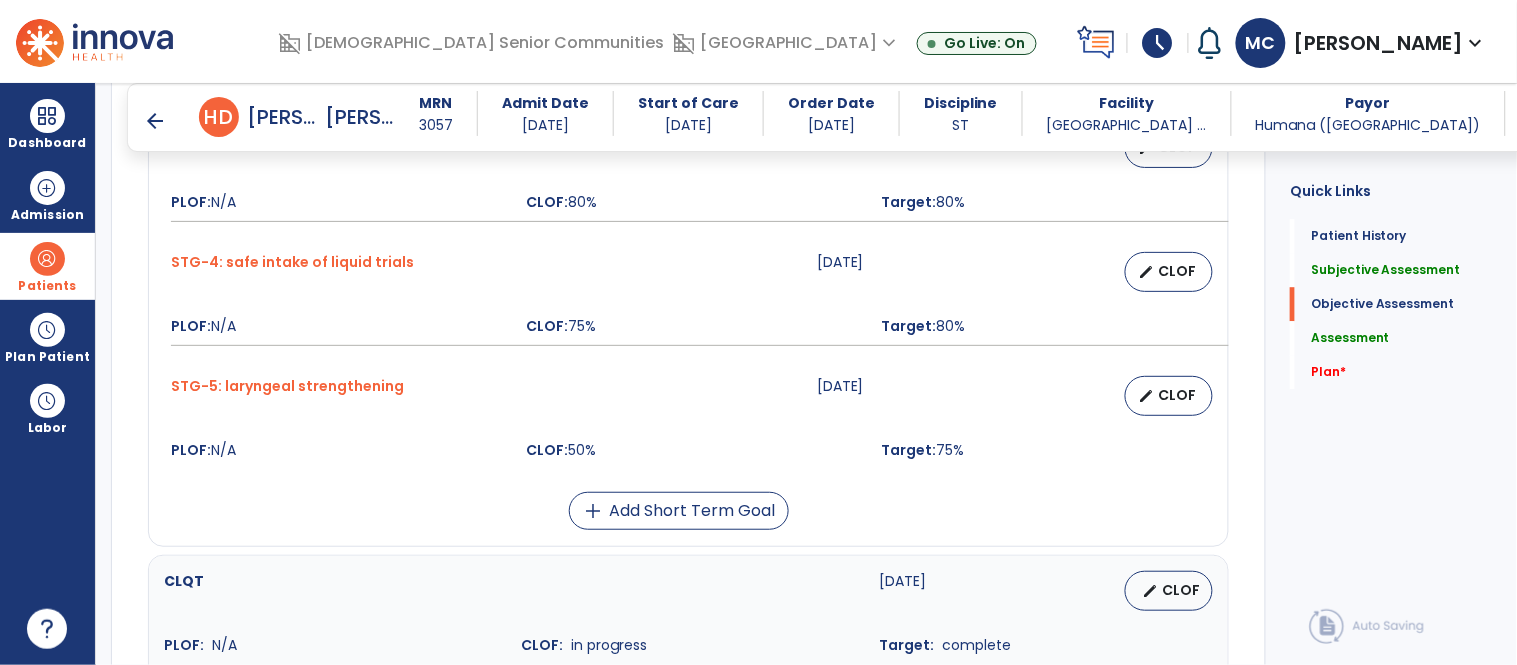 scroll, scrollTop: 1350, scrollLeft: 0, axis: vertical 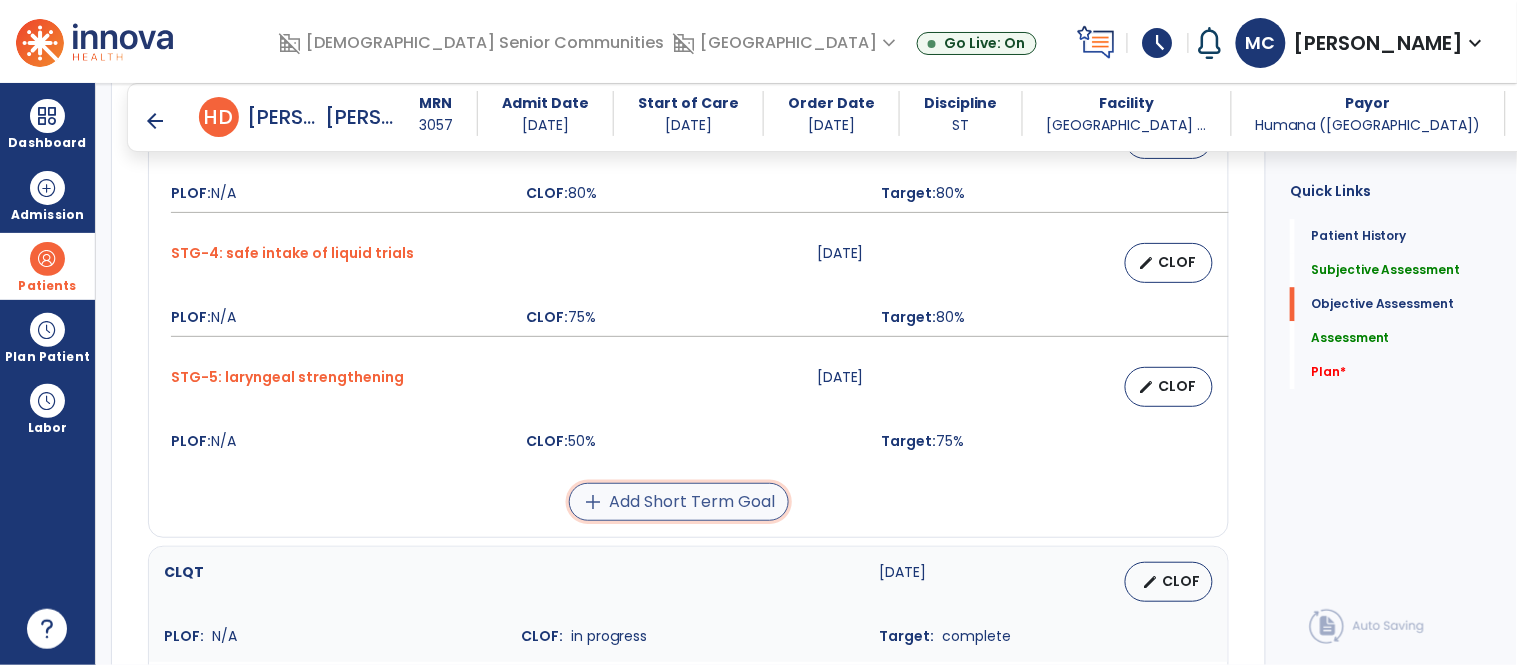click on "add  Add Short Term Goal" at bounding box center (679, 502) 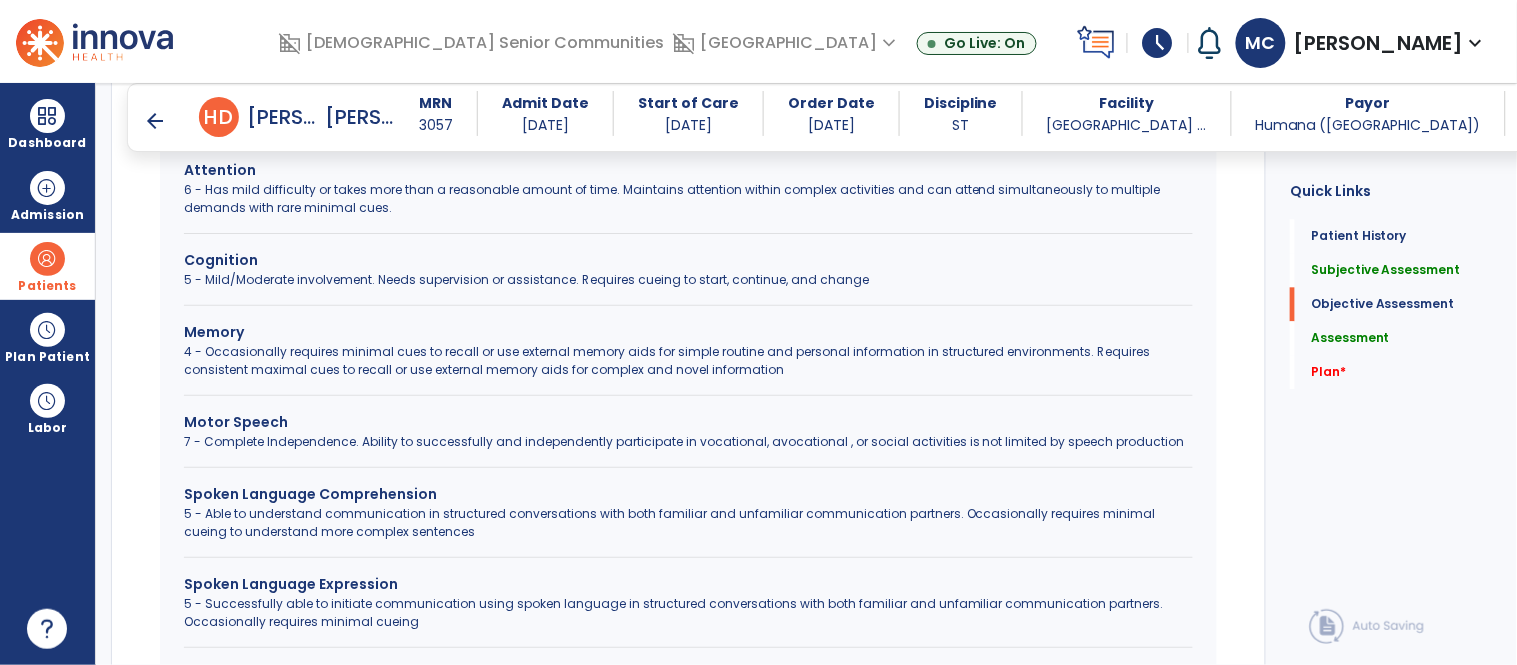 scroll, scrollTop: 696, scrollLeft: 0, axis: vertical 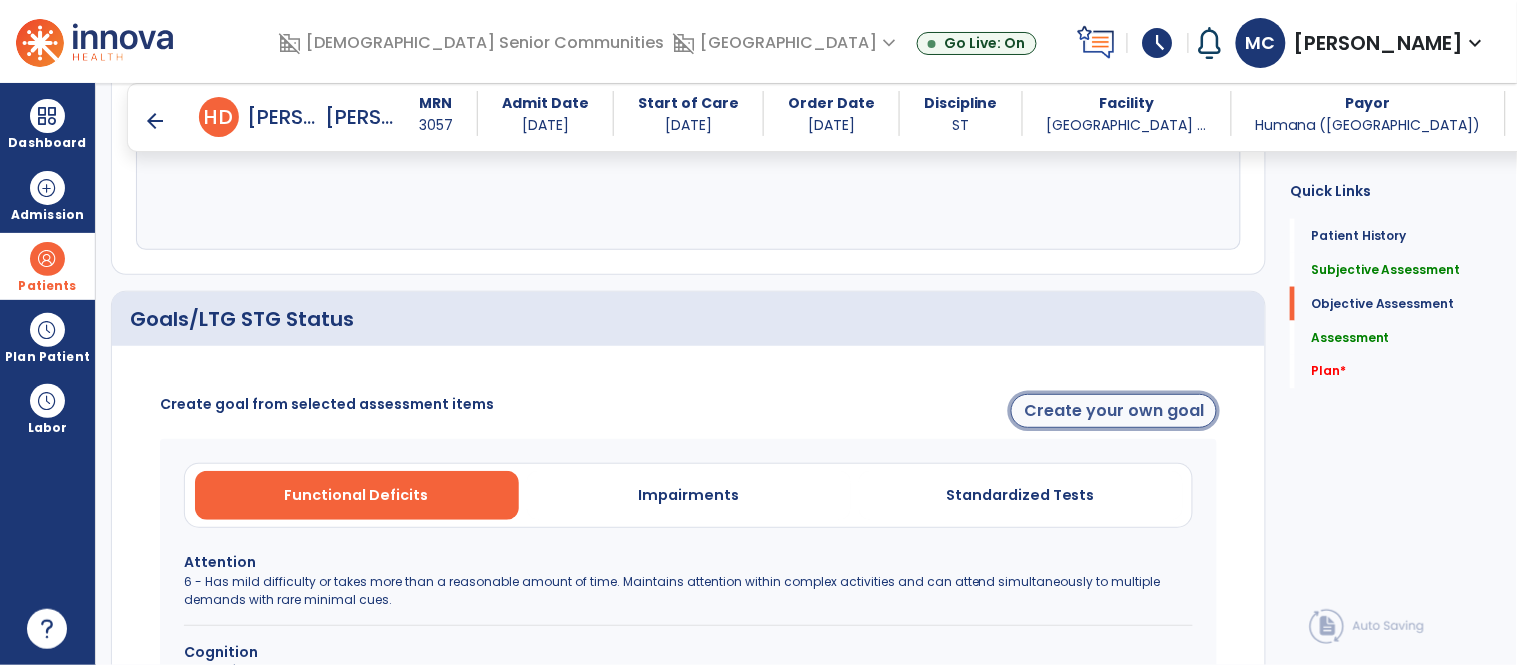click on "Create your own goal" 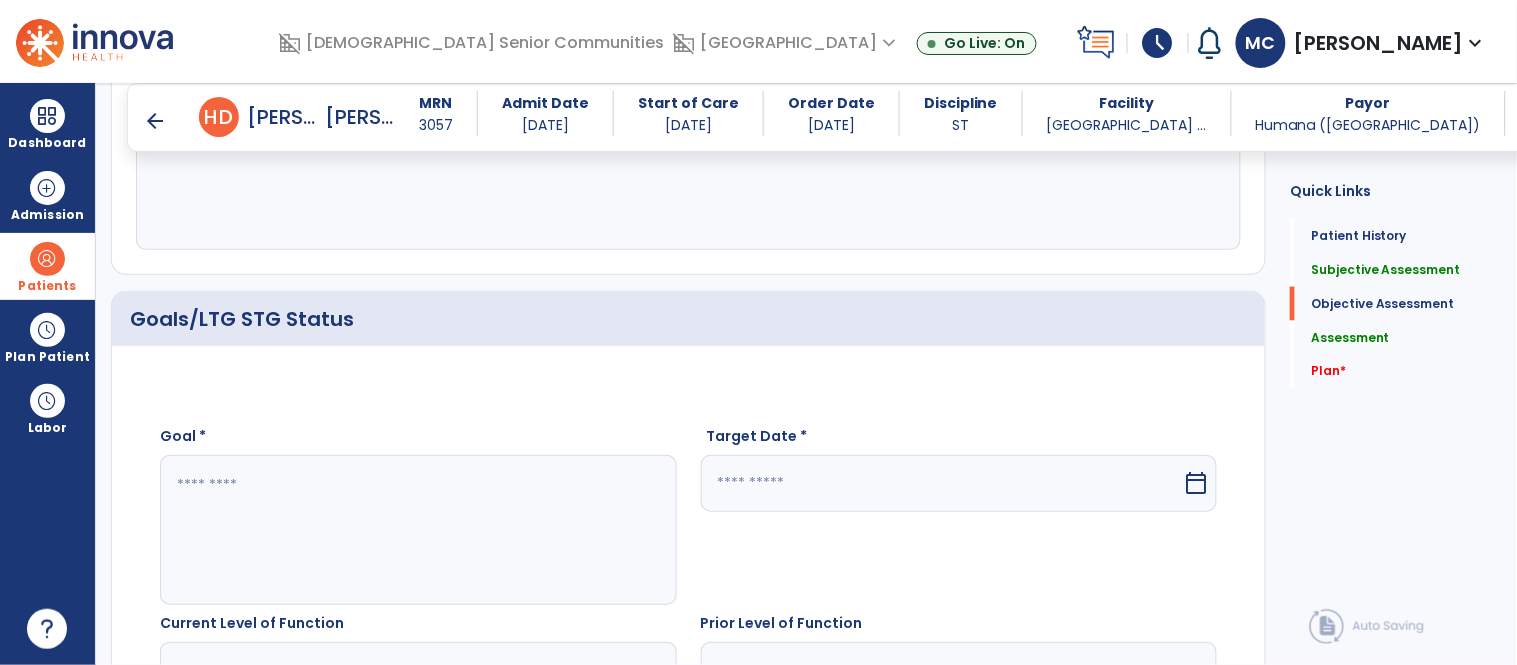 click 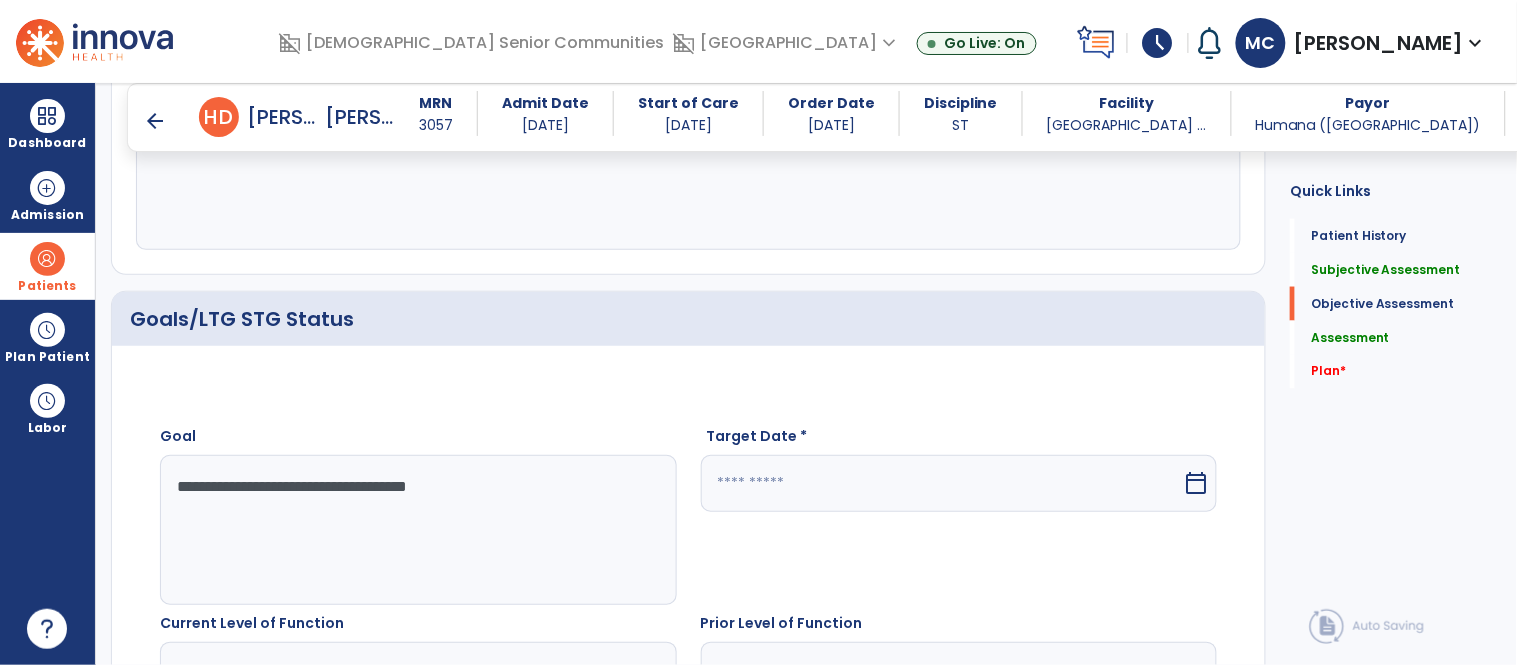 type on "**********" 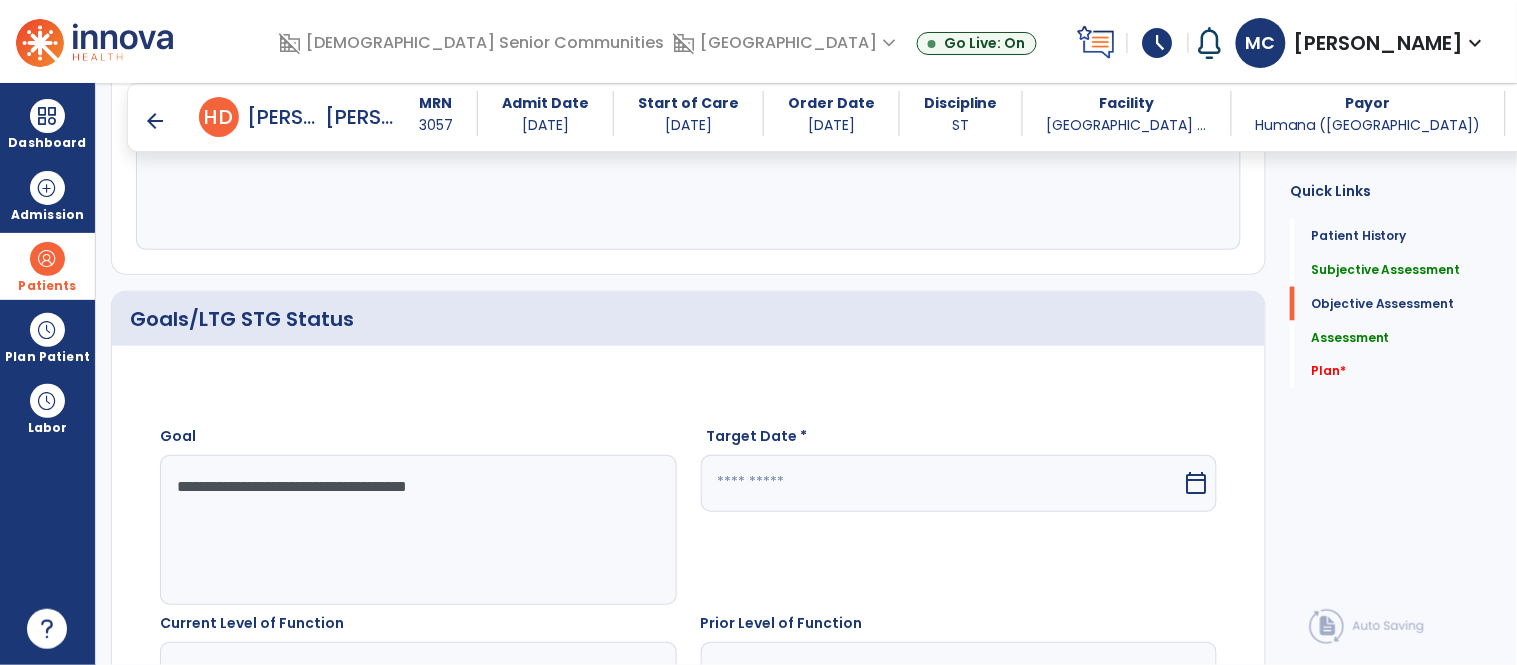 click at bounding box center (942, 483) 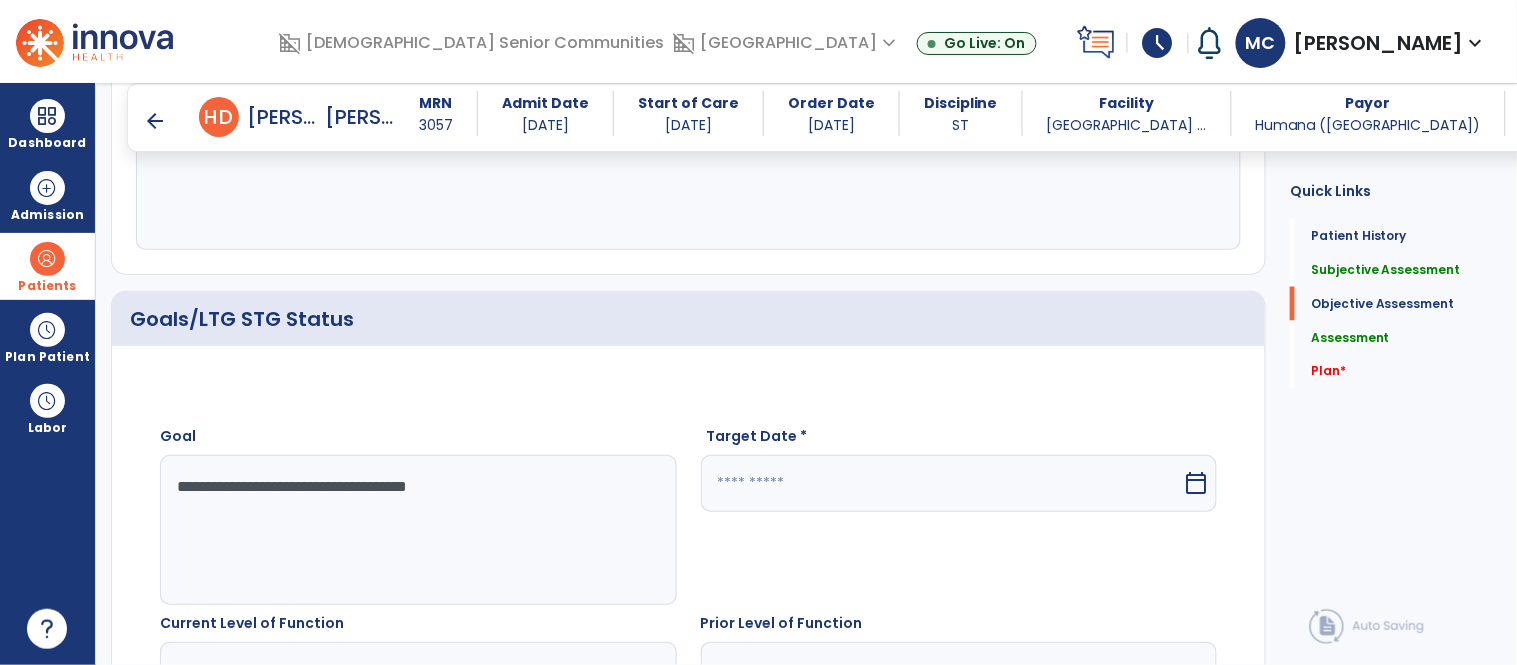 select on "*" 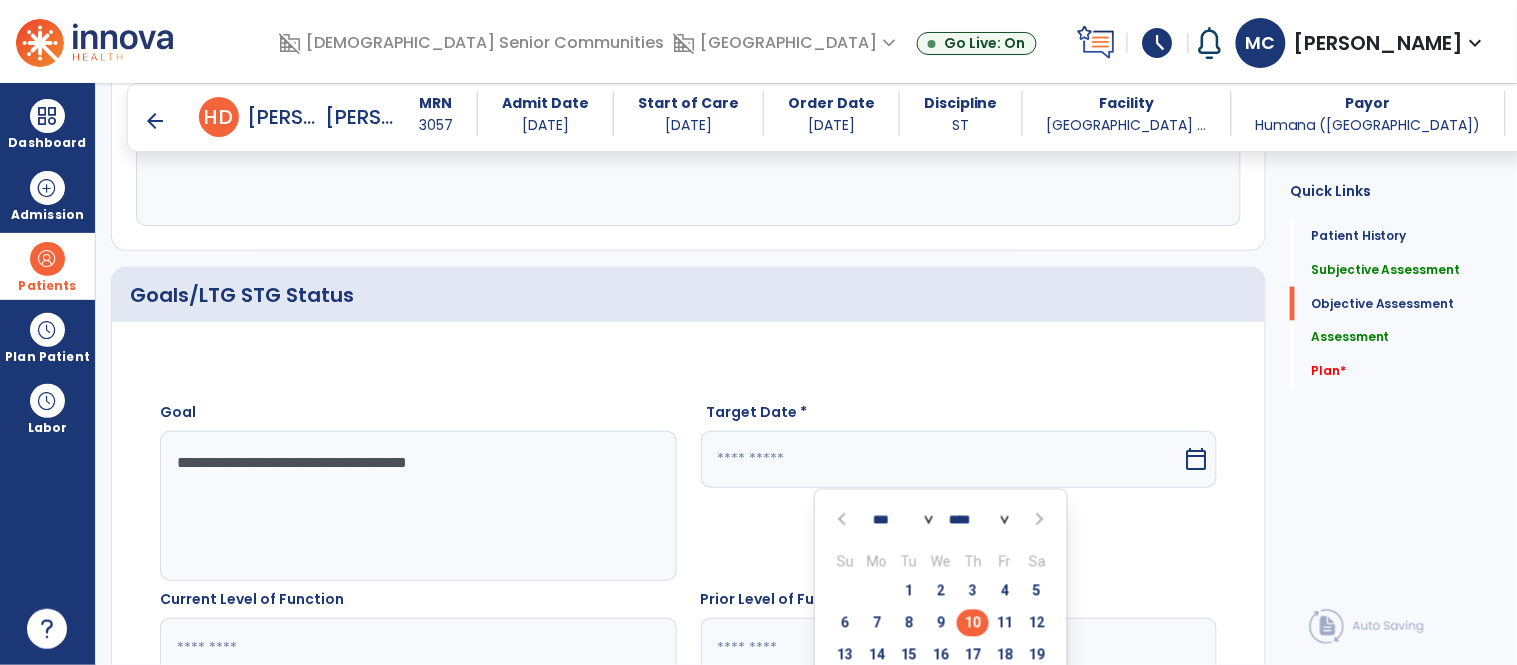 scroll, scrollTop: 784, scrollLeft: 0, axis: vertical 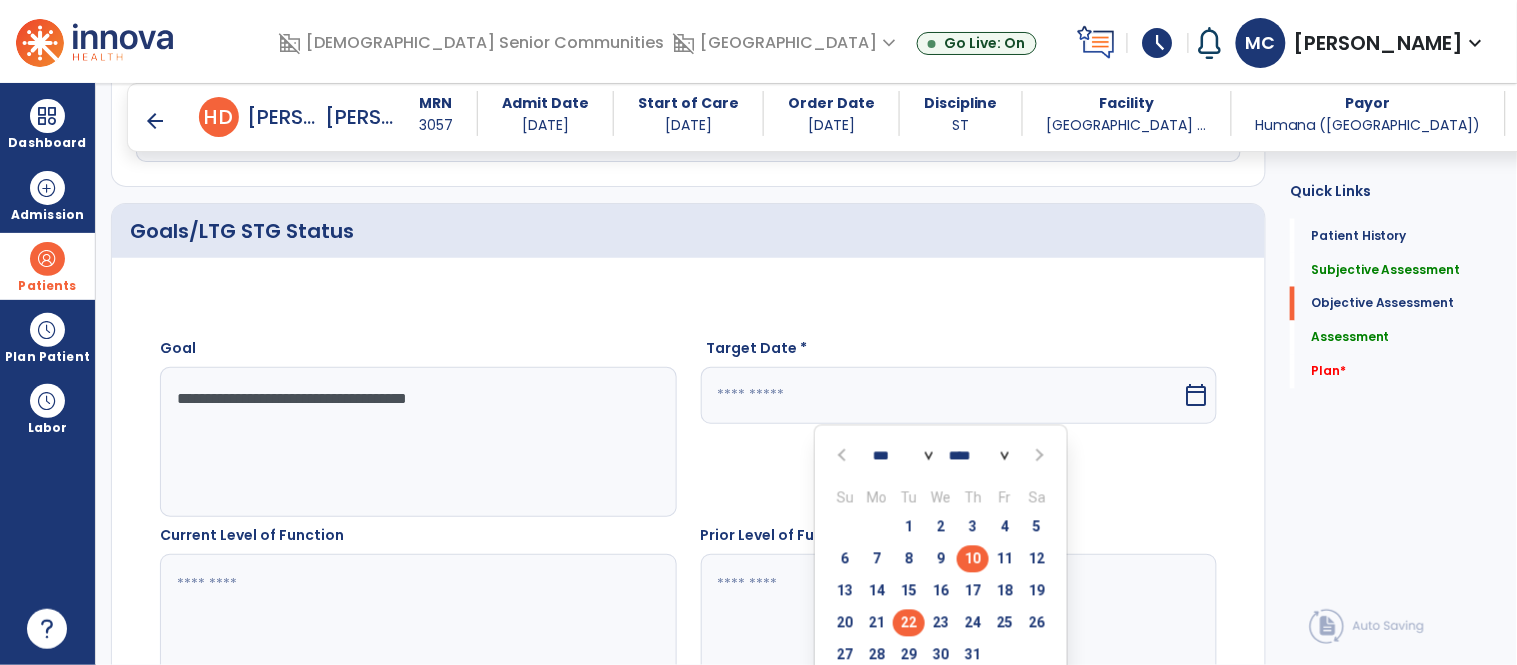 click on "22" at bounding box center [909, 623] 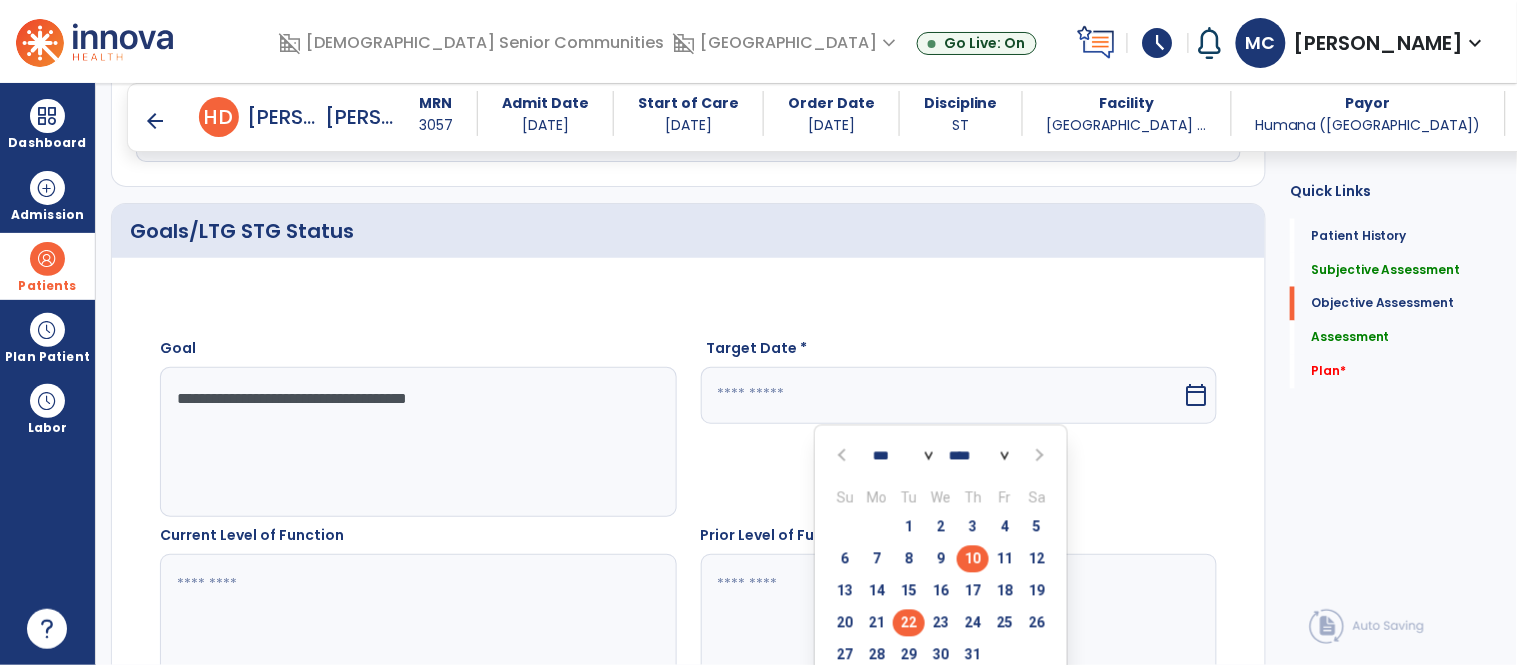 type on "*********" 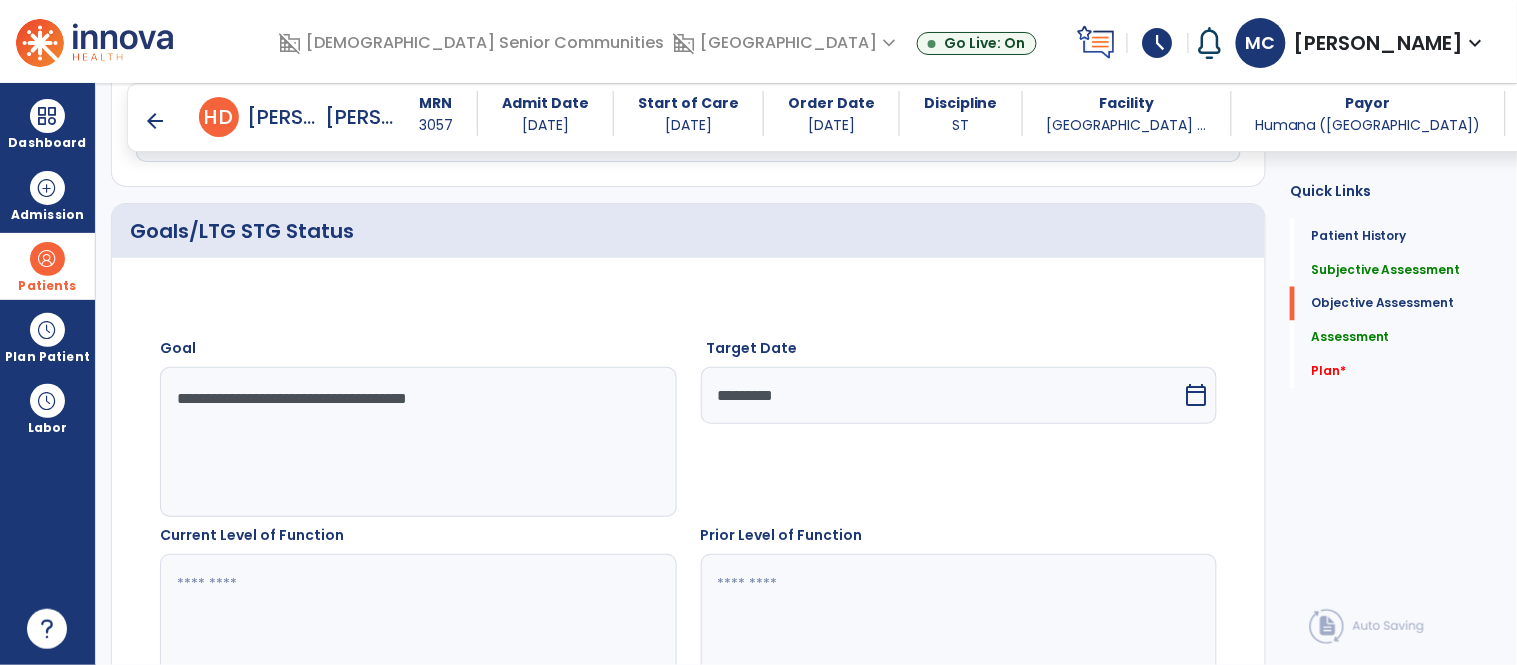 click 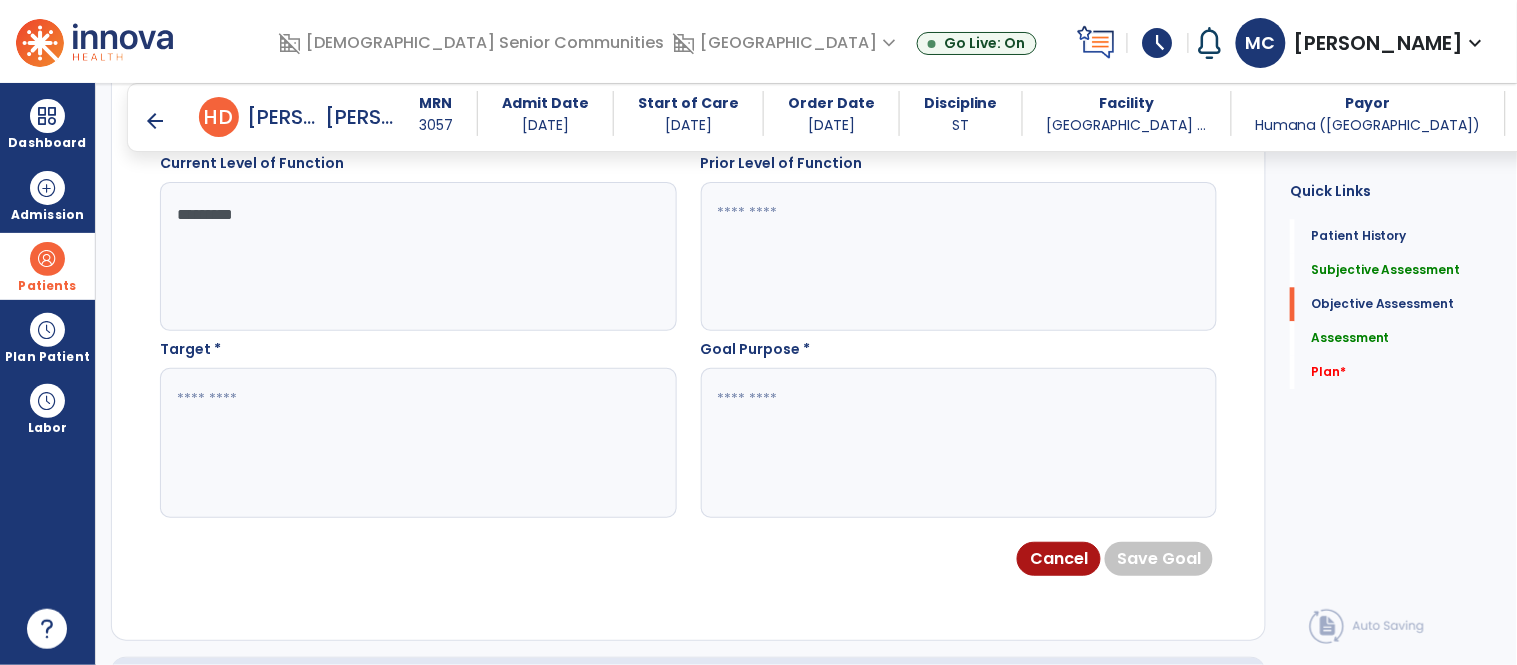 scroll, scrollTop: 1165, scrollLeft: 0, axis: vertical 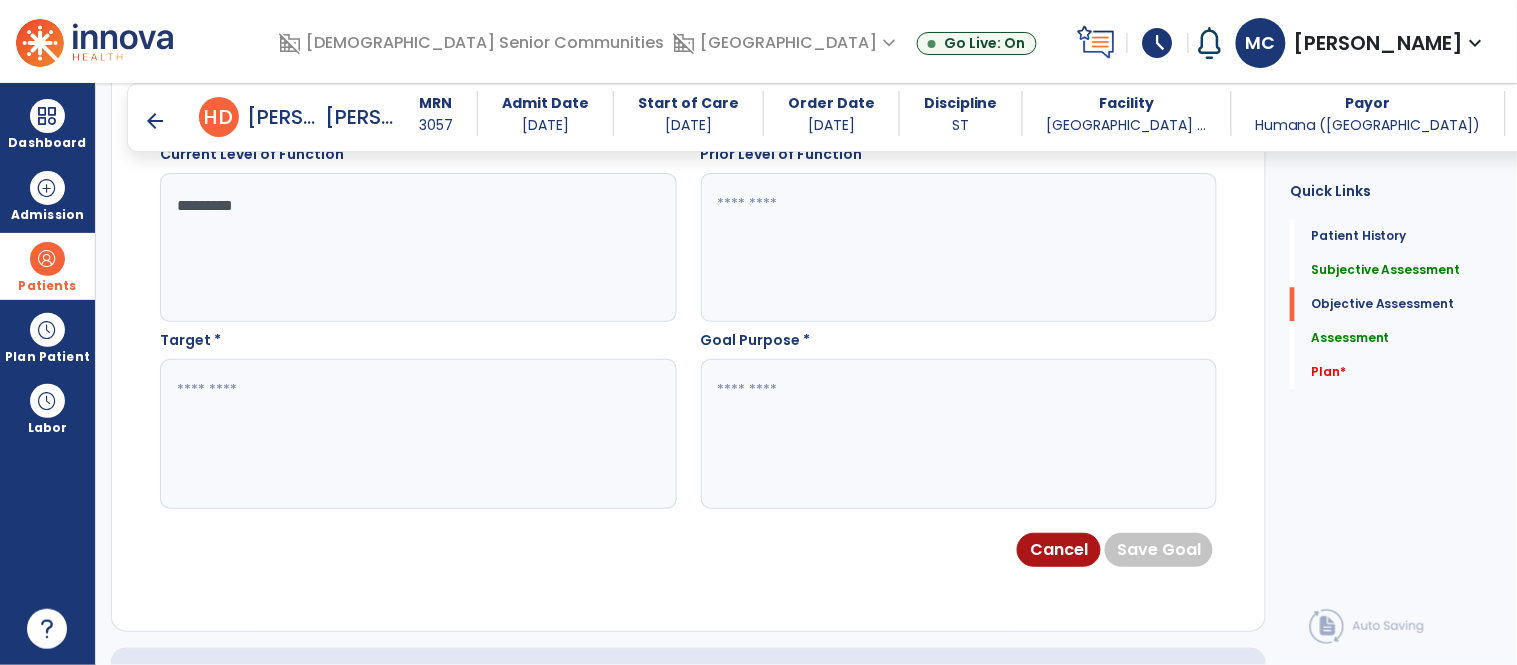 type on "*********" 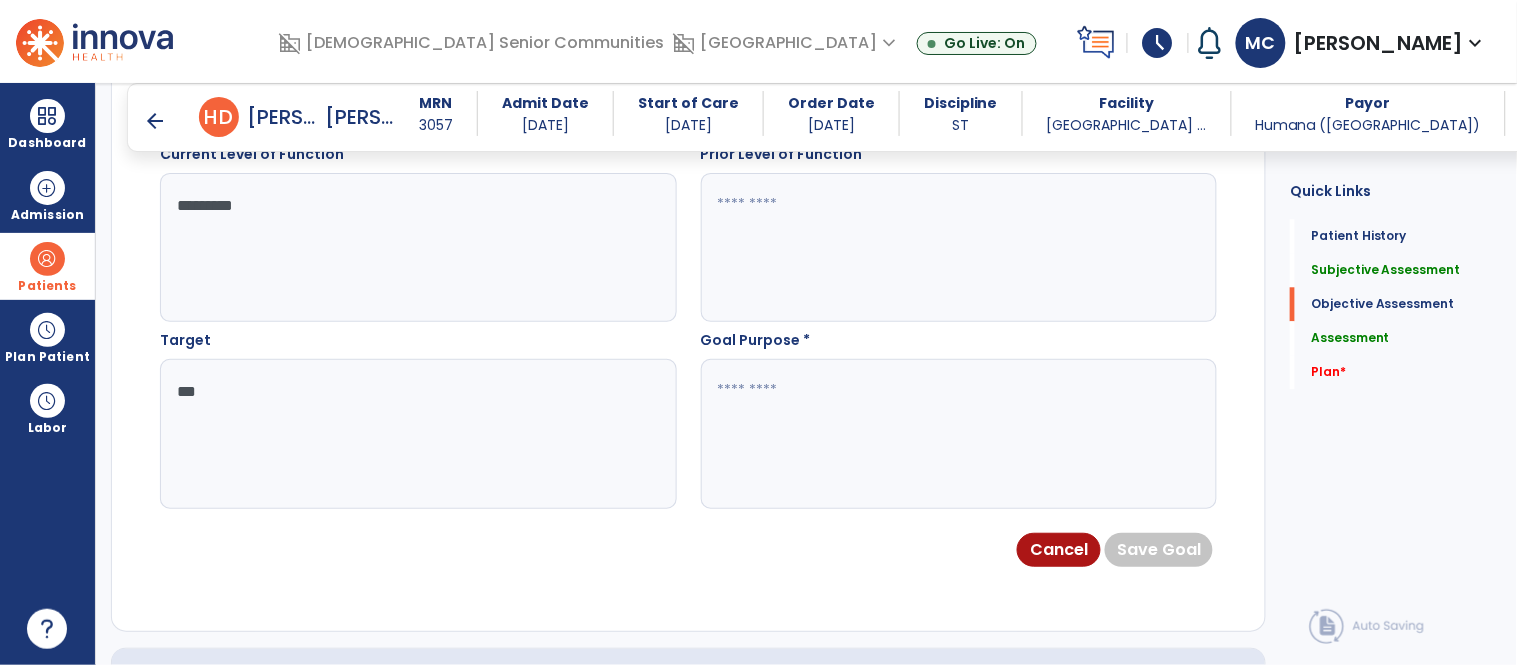 type on "***" 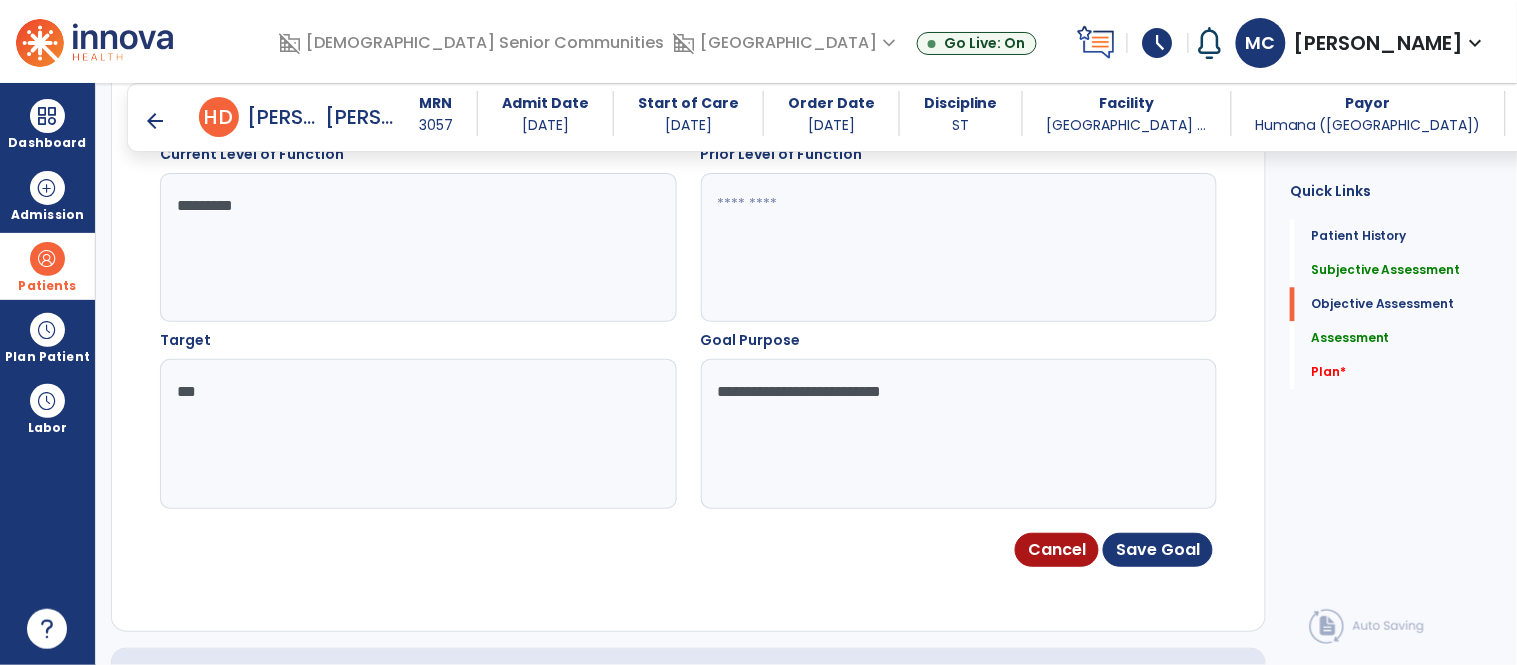 type on "**********" 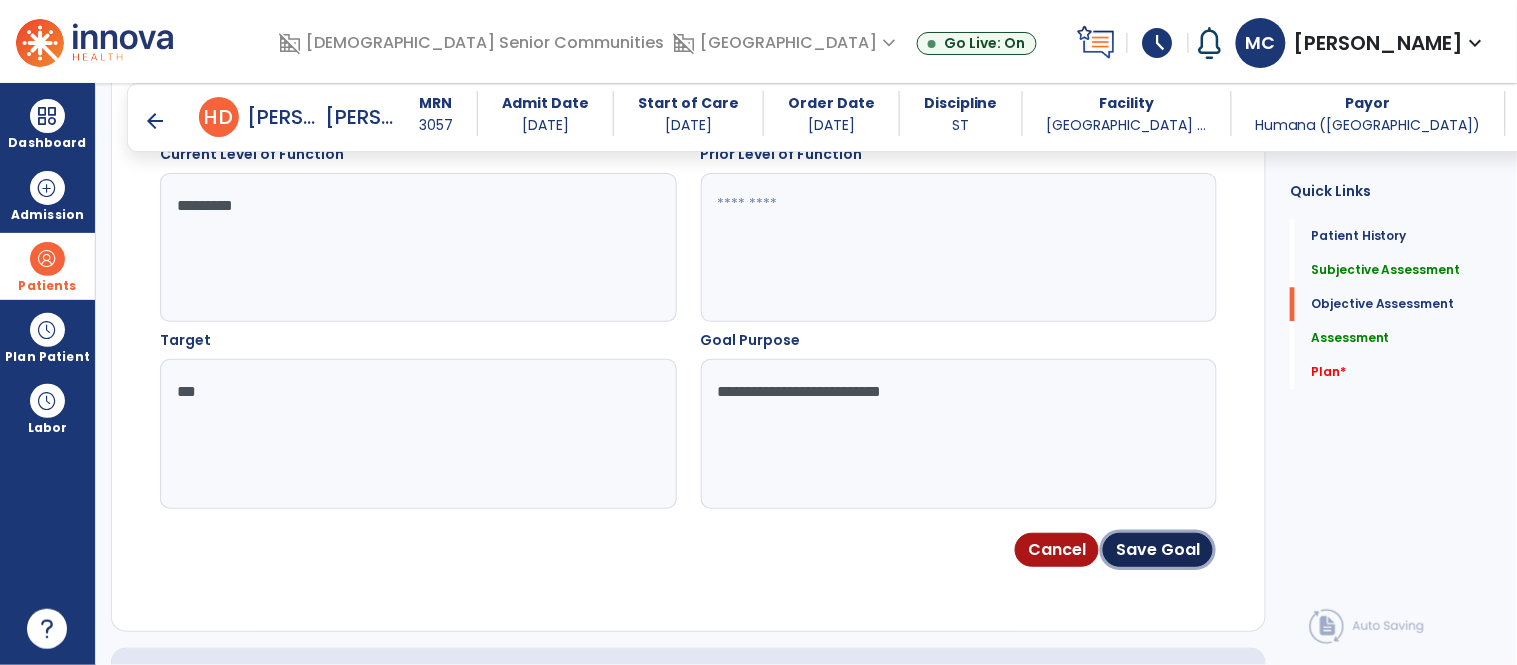 click on "Save Goal" 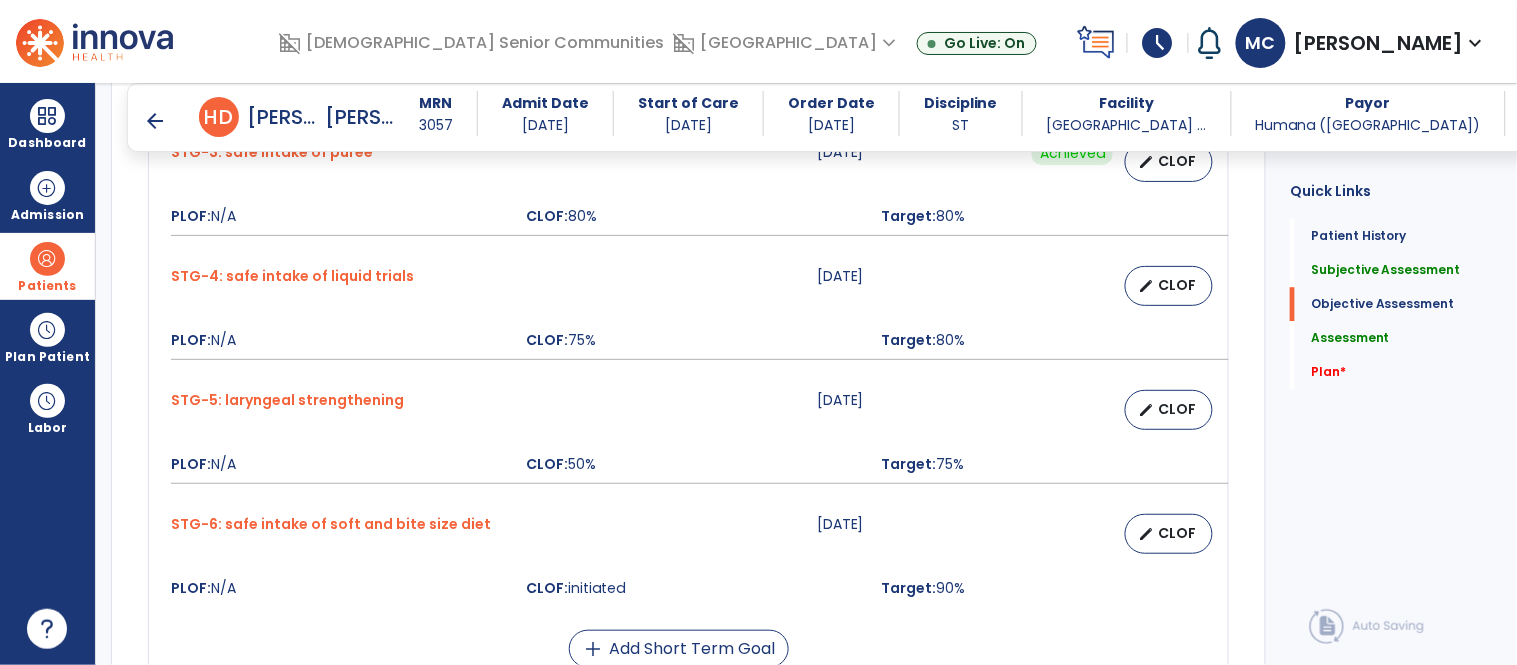 scroll, scrollTop: 1713, scrollLeft: 0, axis: vertical 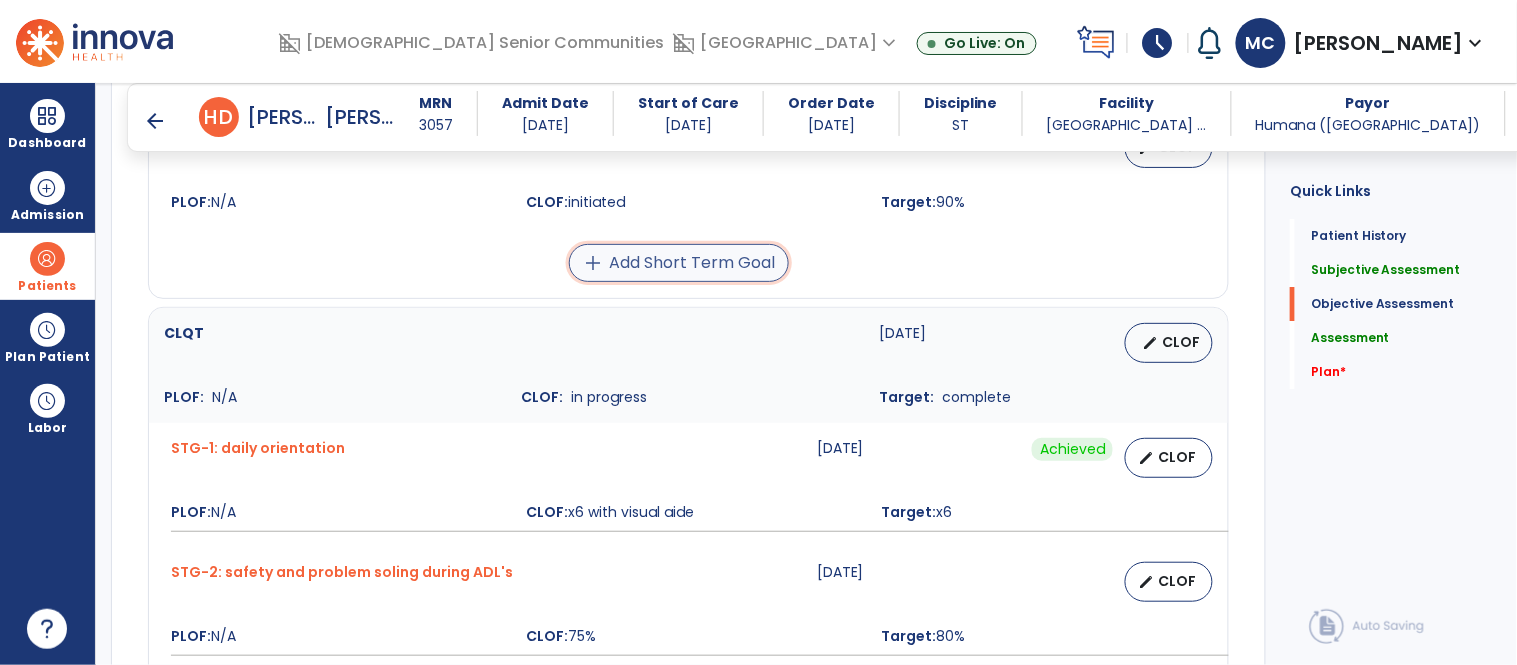 click on "add  Add Short Term Goal" at bounding box center [679, 263] 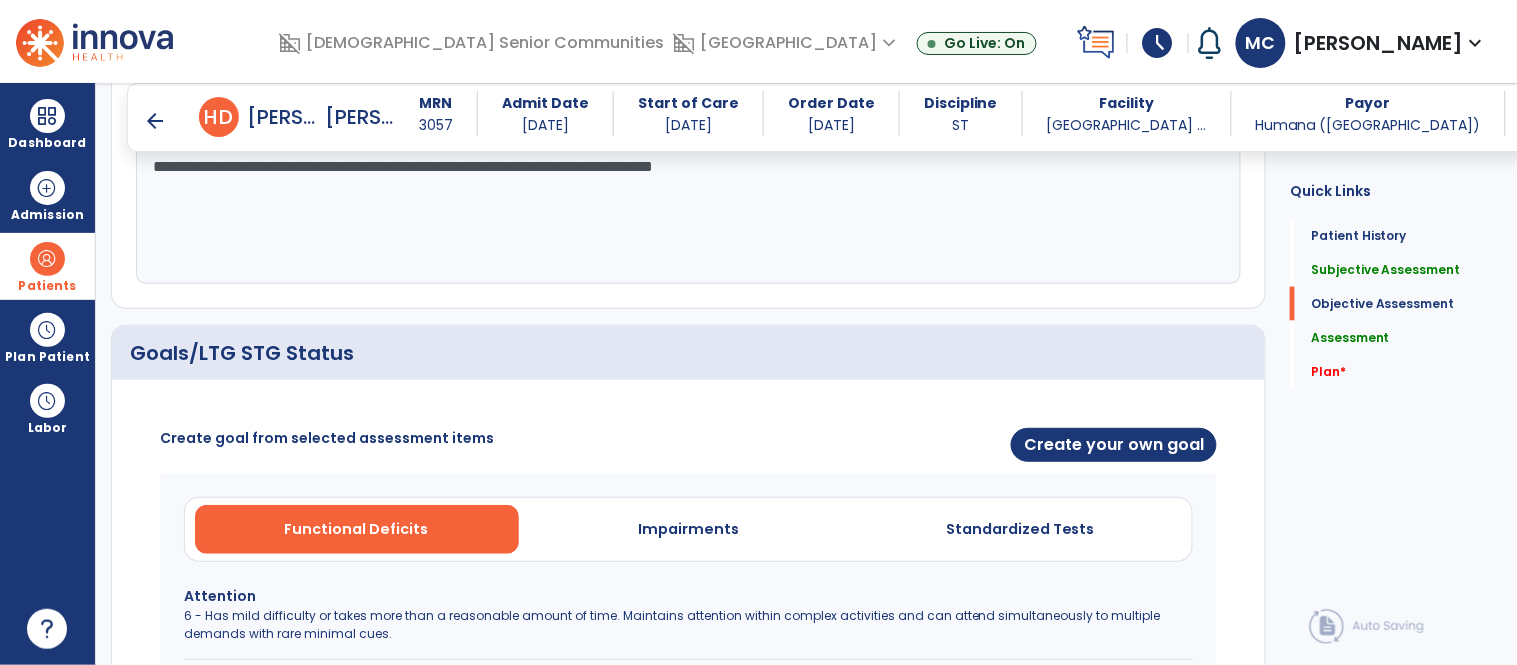 scroll, scrollTop: 646, scrollLeft: 0, axis: vertical 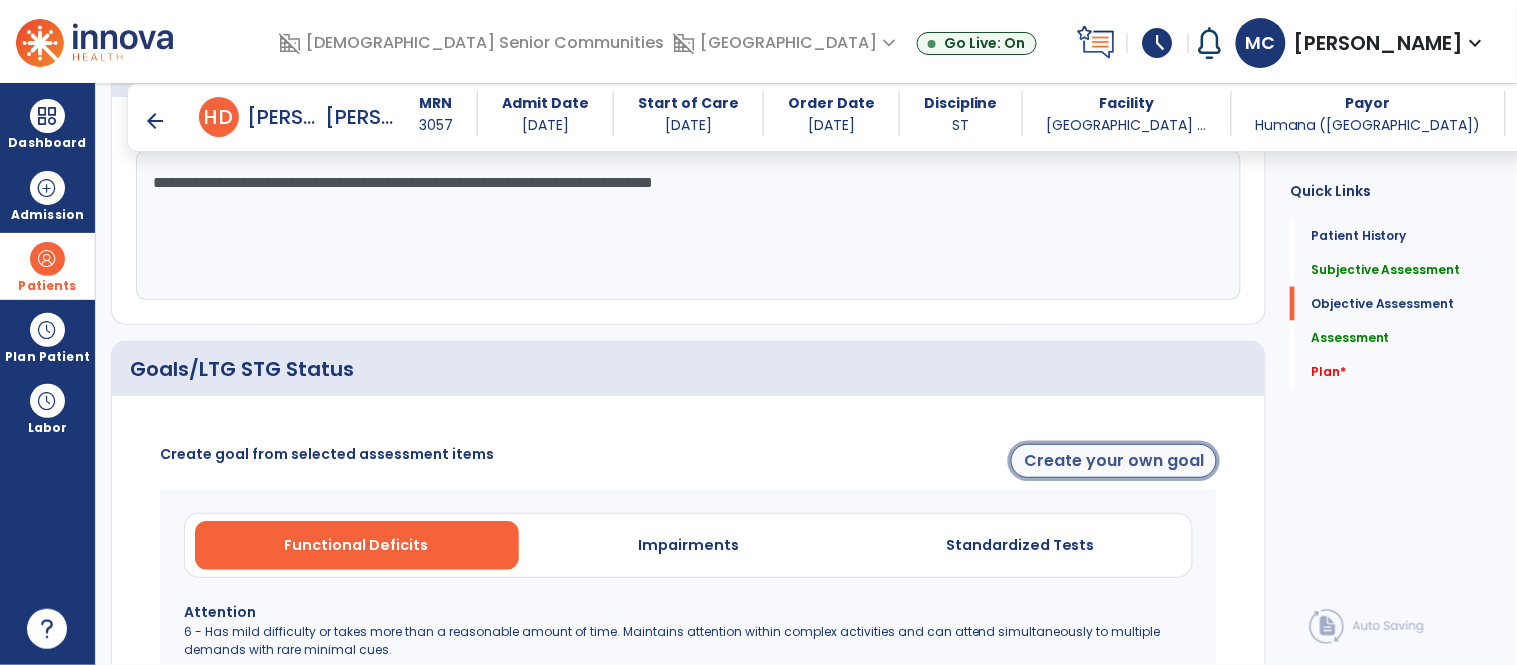 click on "Create your own goal" 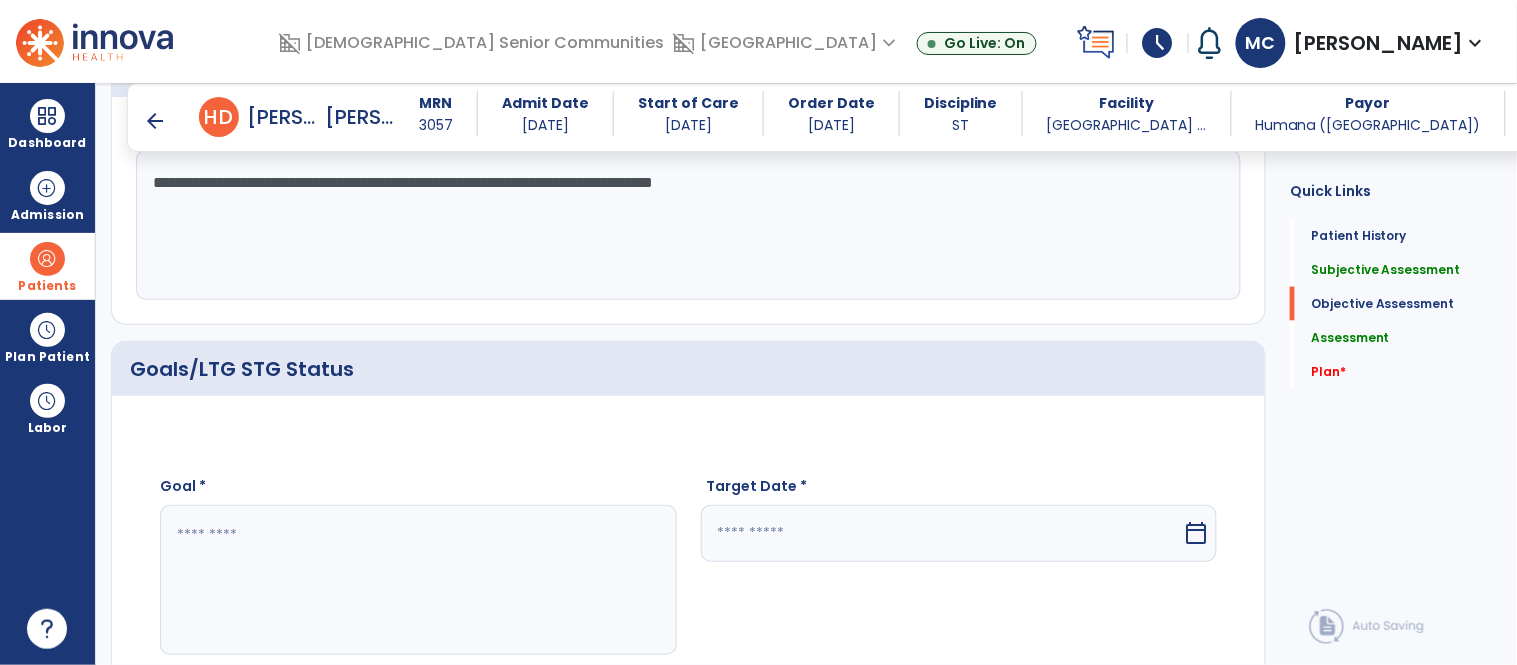click 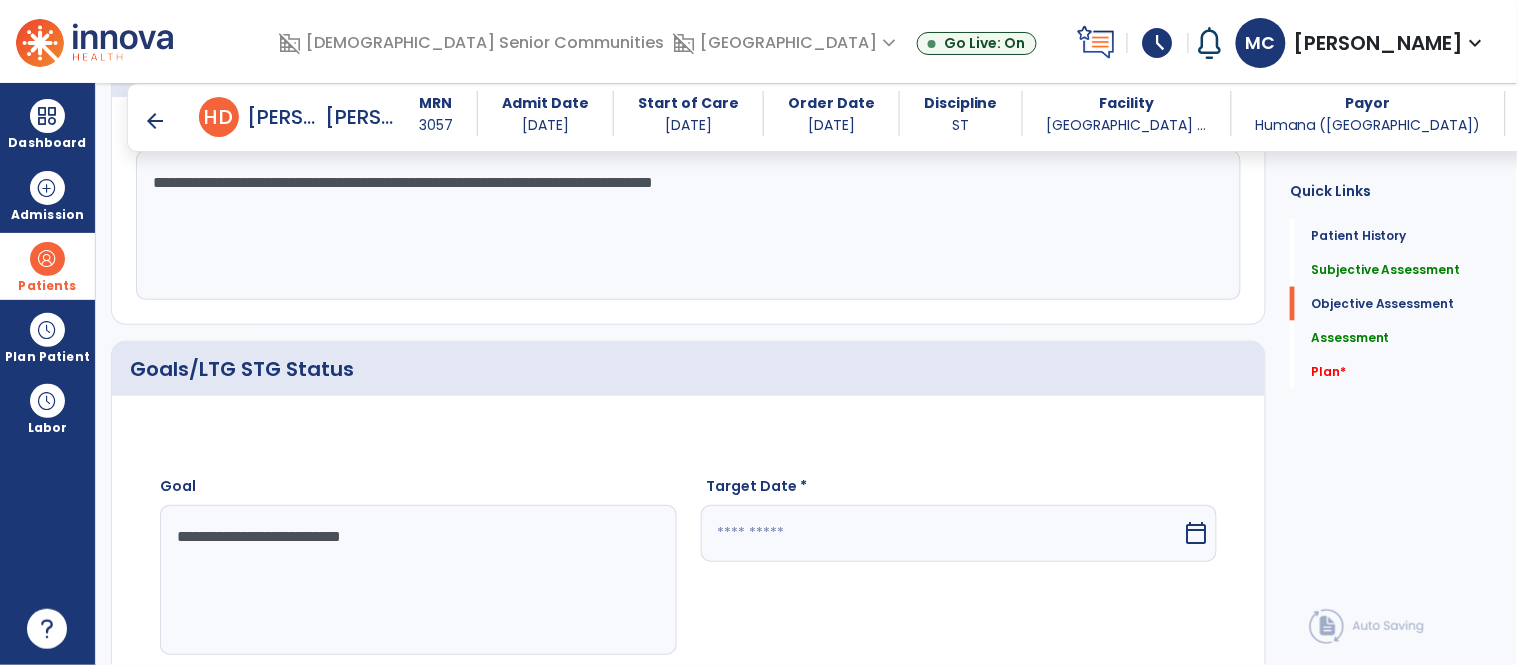 type on "**********" 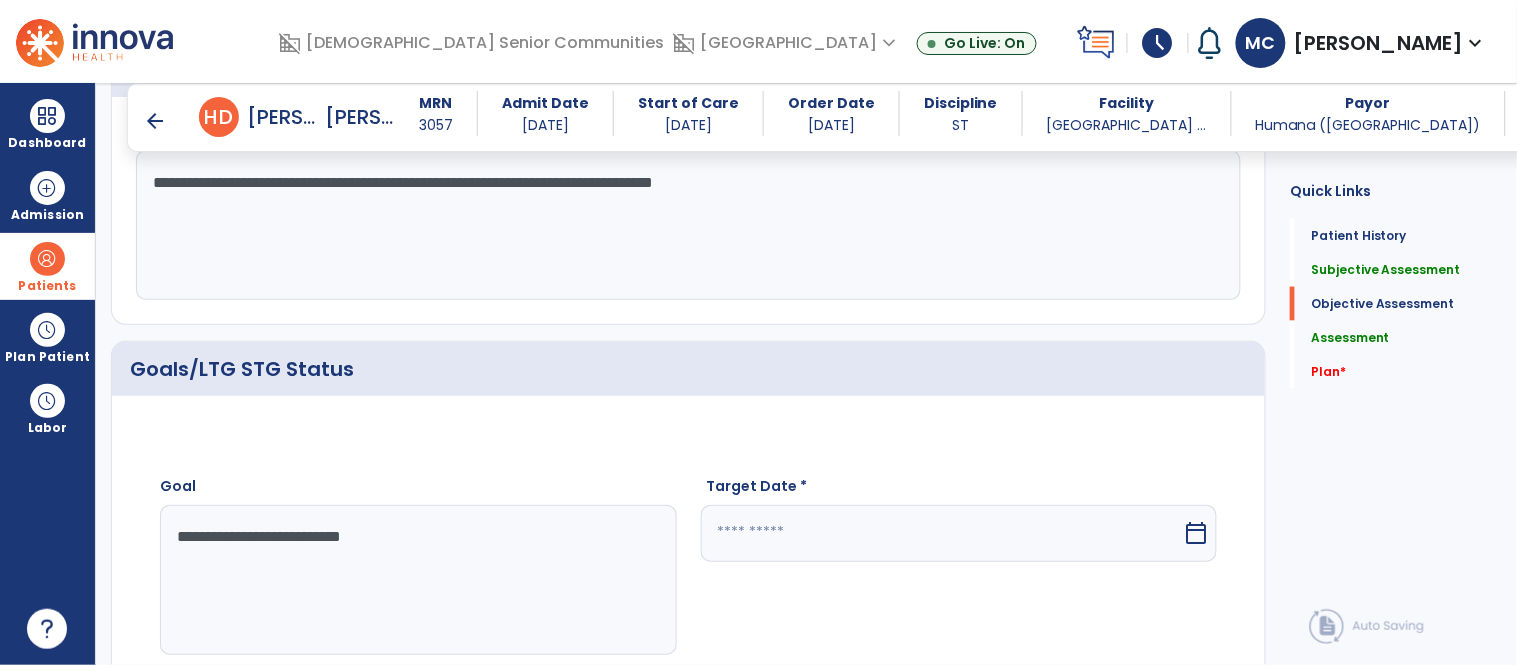 click at bounding box center (942, 533) 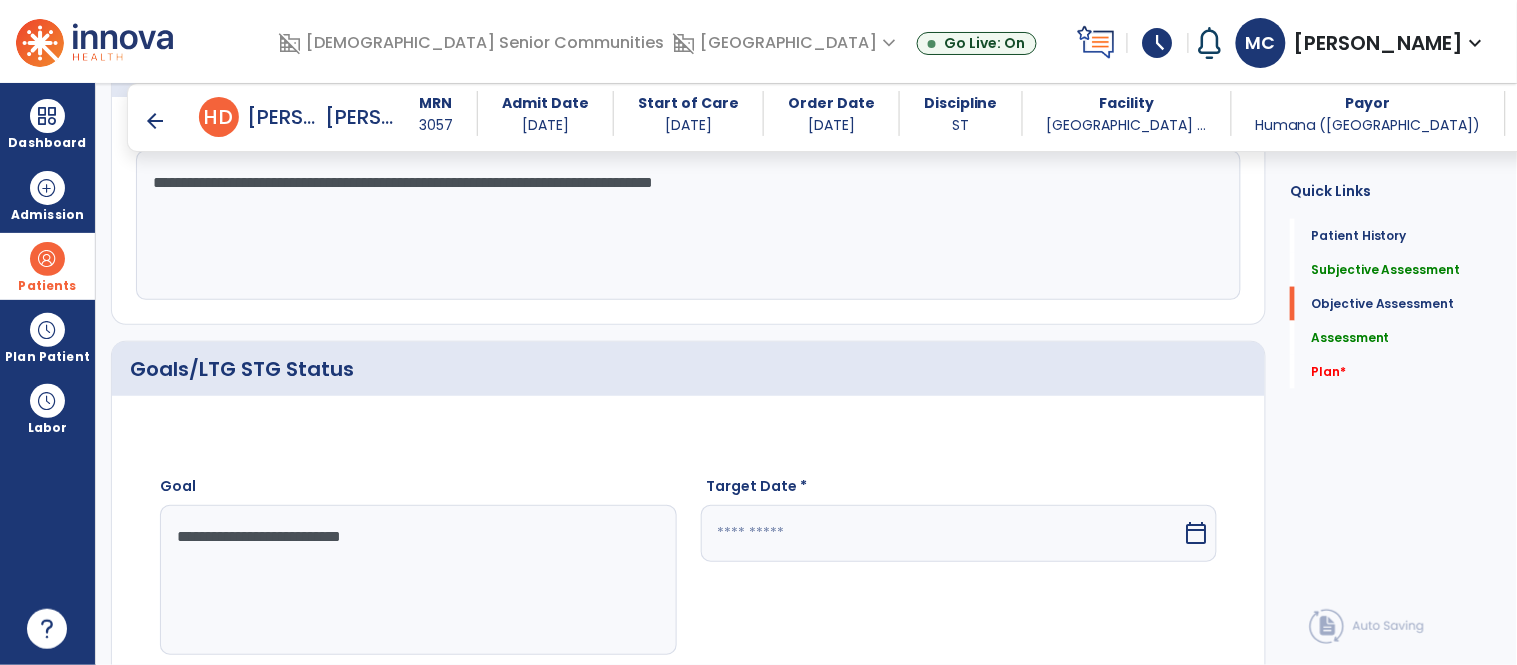 select on "*" 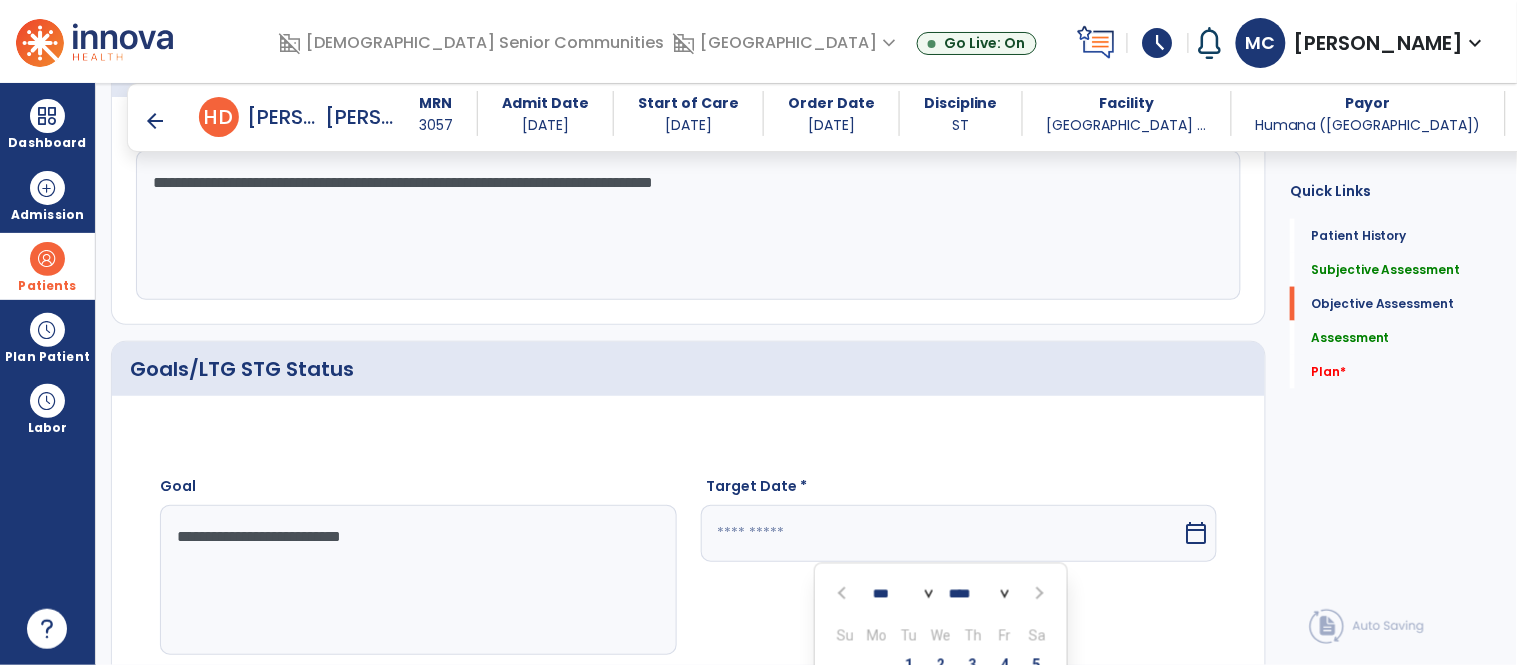 scroll, scrollTop: 972, scrollLeft: 0, axis: vertical 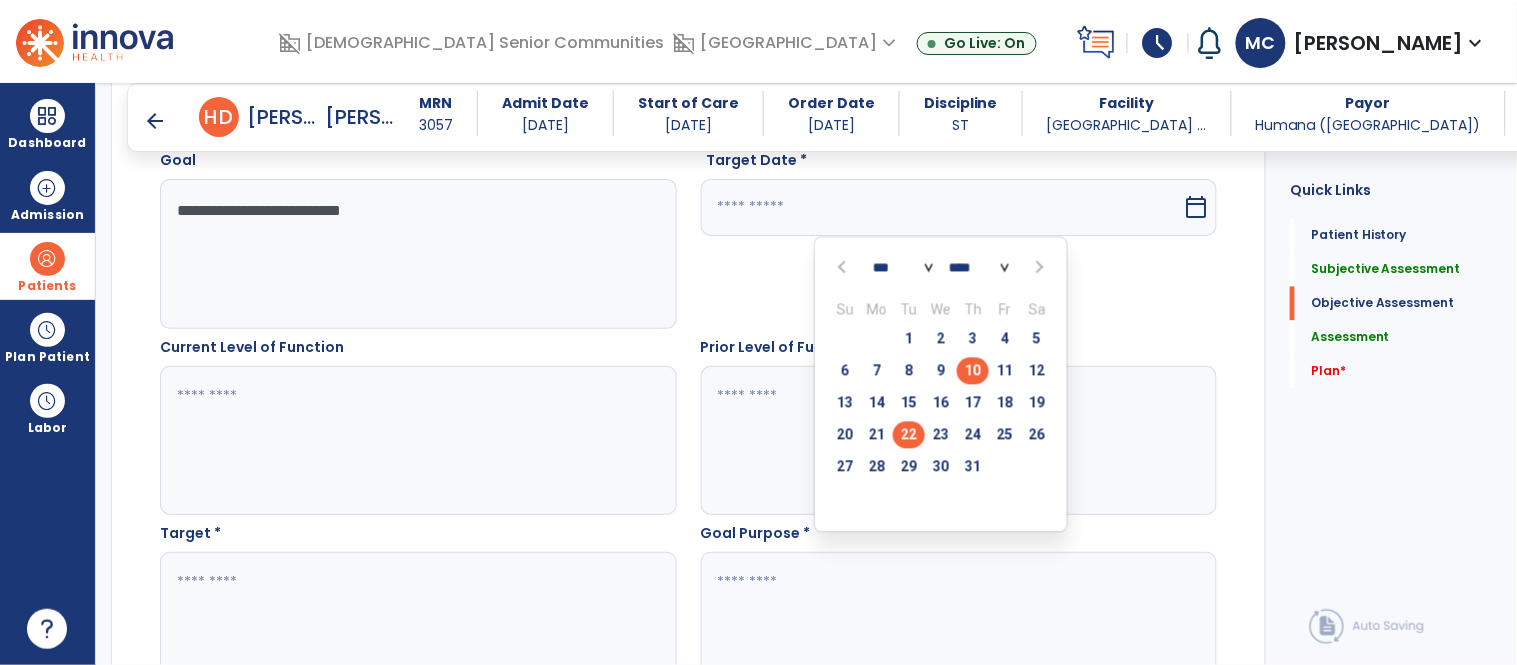 click on "22" at bounding box center [909, 435] 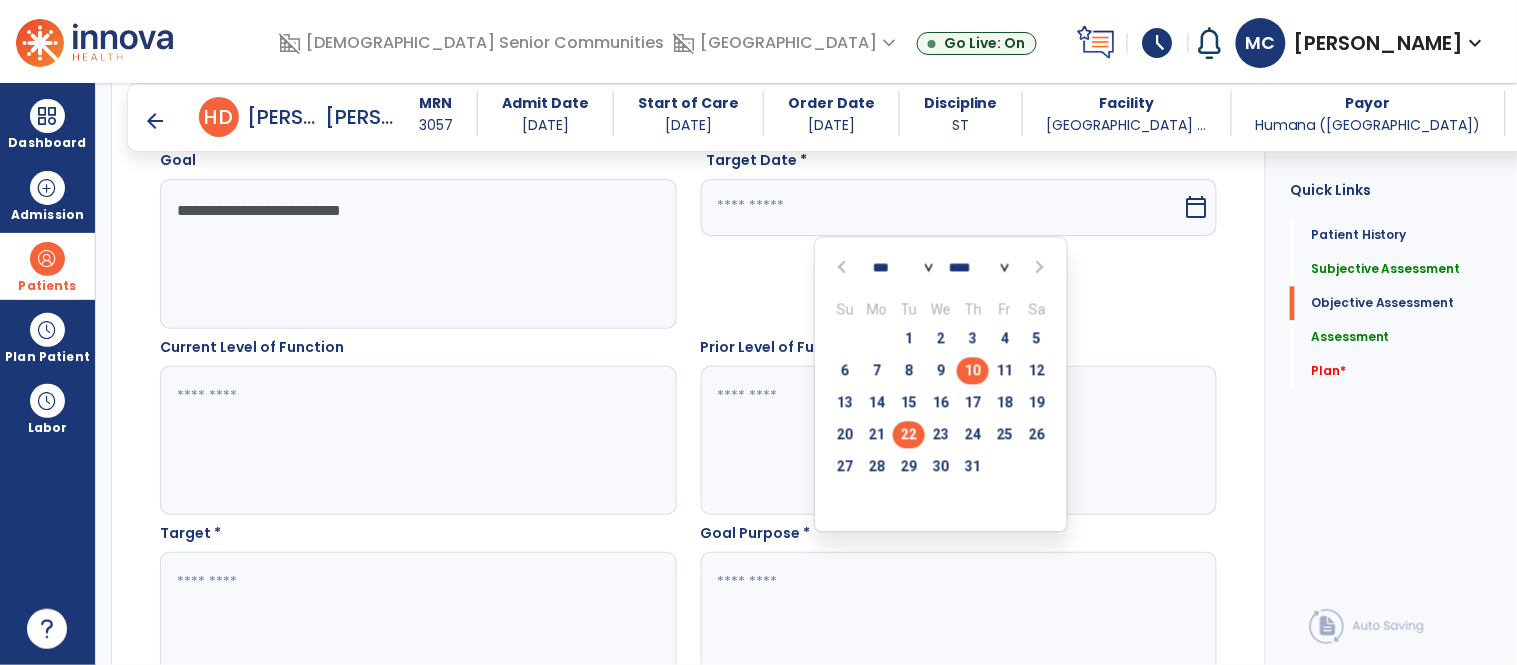 type on "*********" 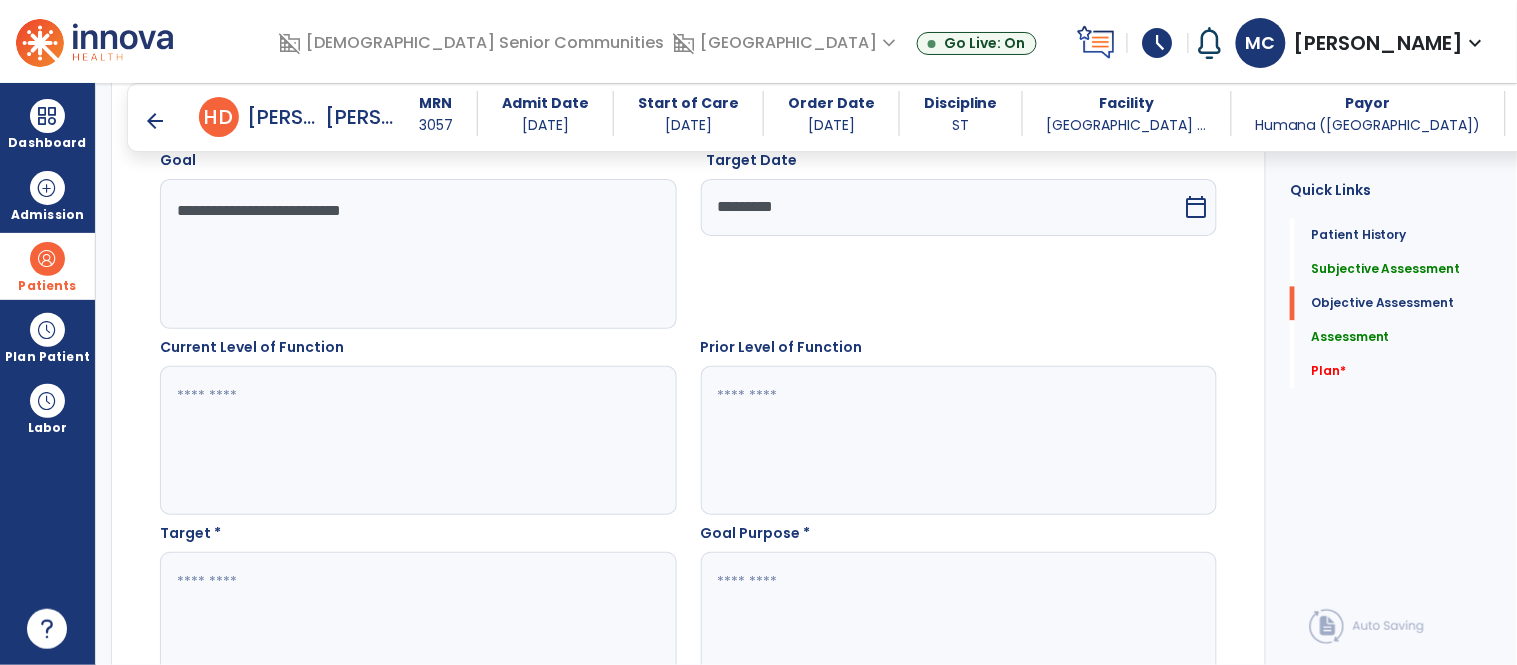 drag, startPoint x: 909, startPoint y: 220, endPoint x: 921, endPoint y: 220, distance: 12 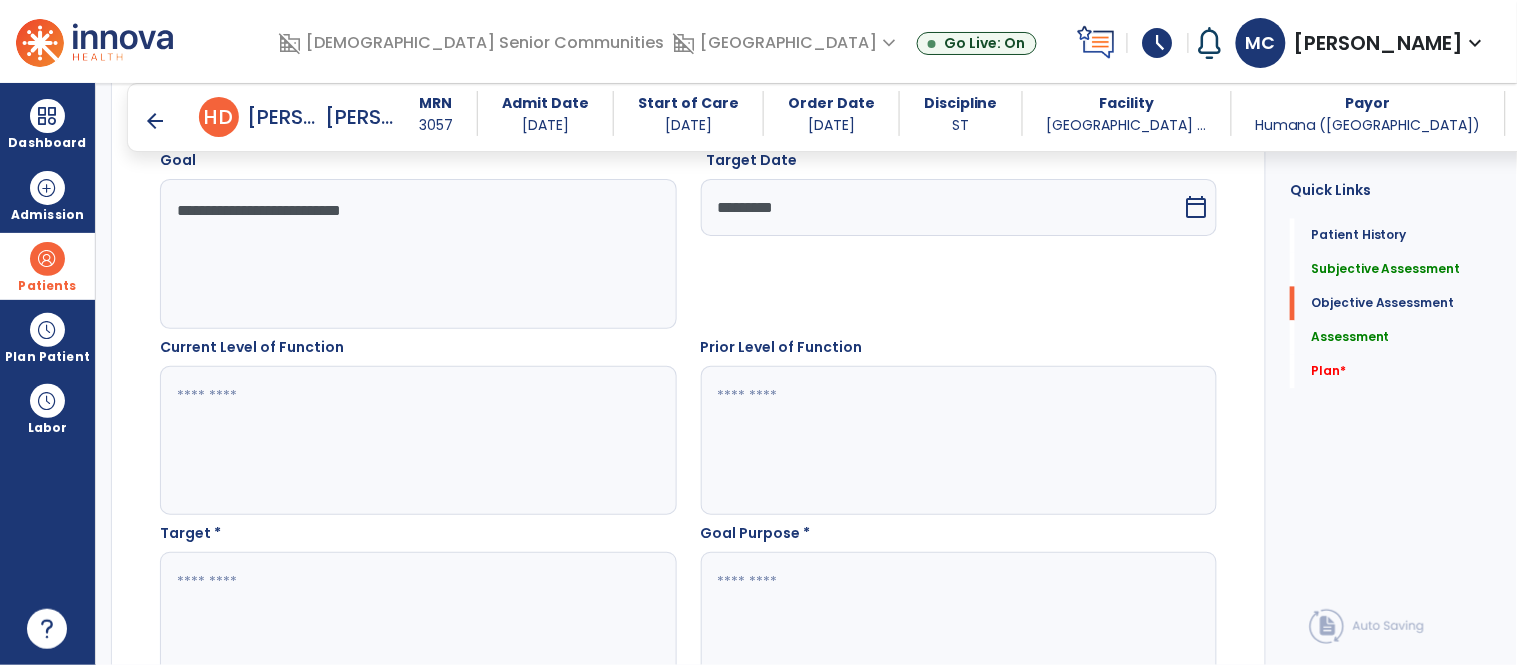 select on "*" 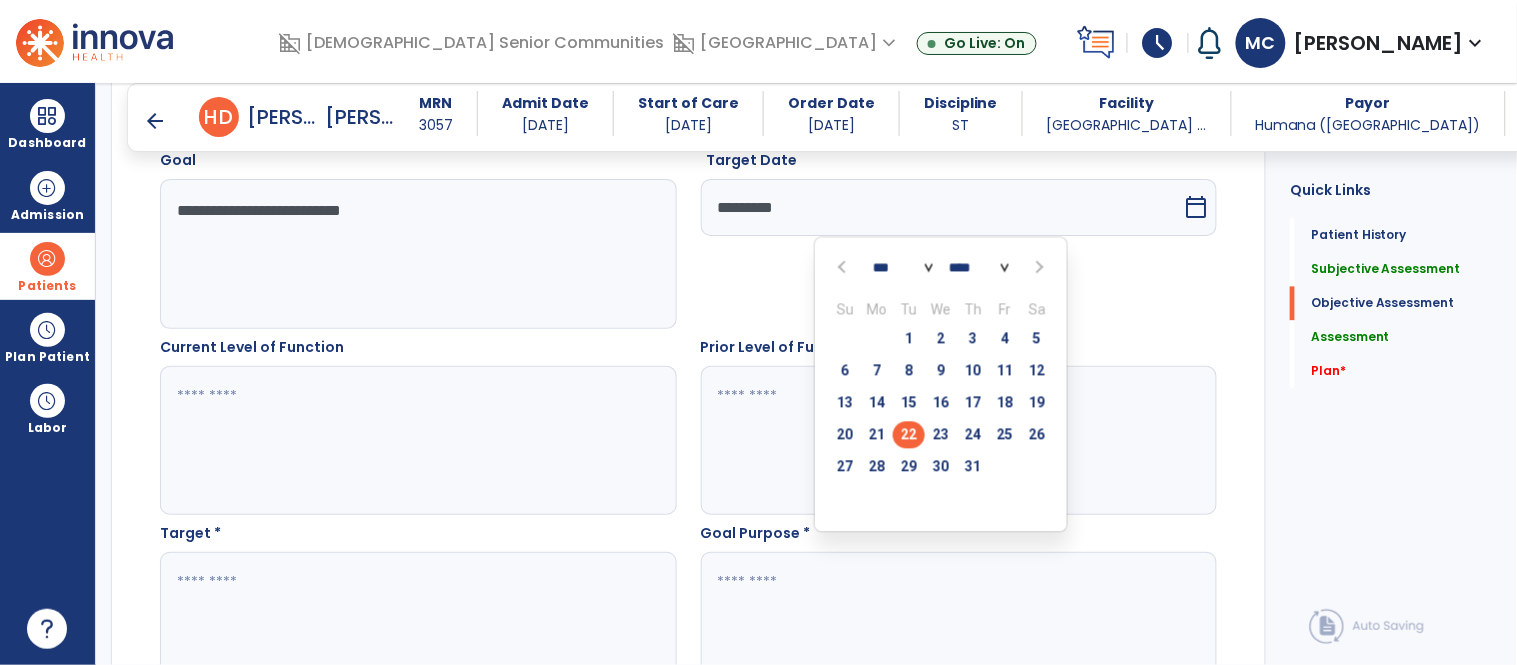 click at bounding box center [1037, 267] 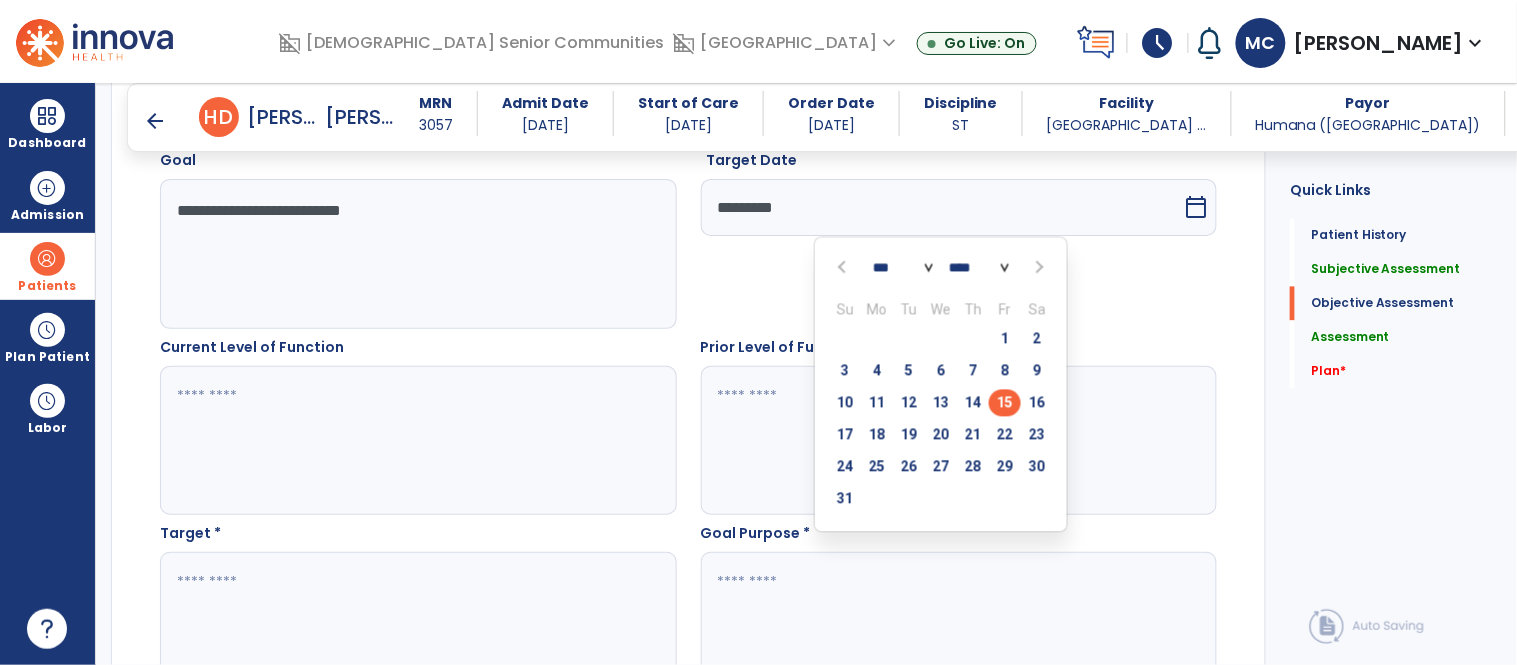 click on "15" at bounding box center [1005, 403] 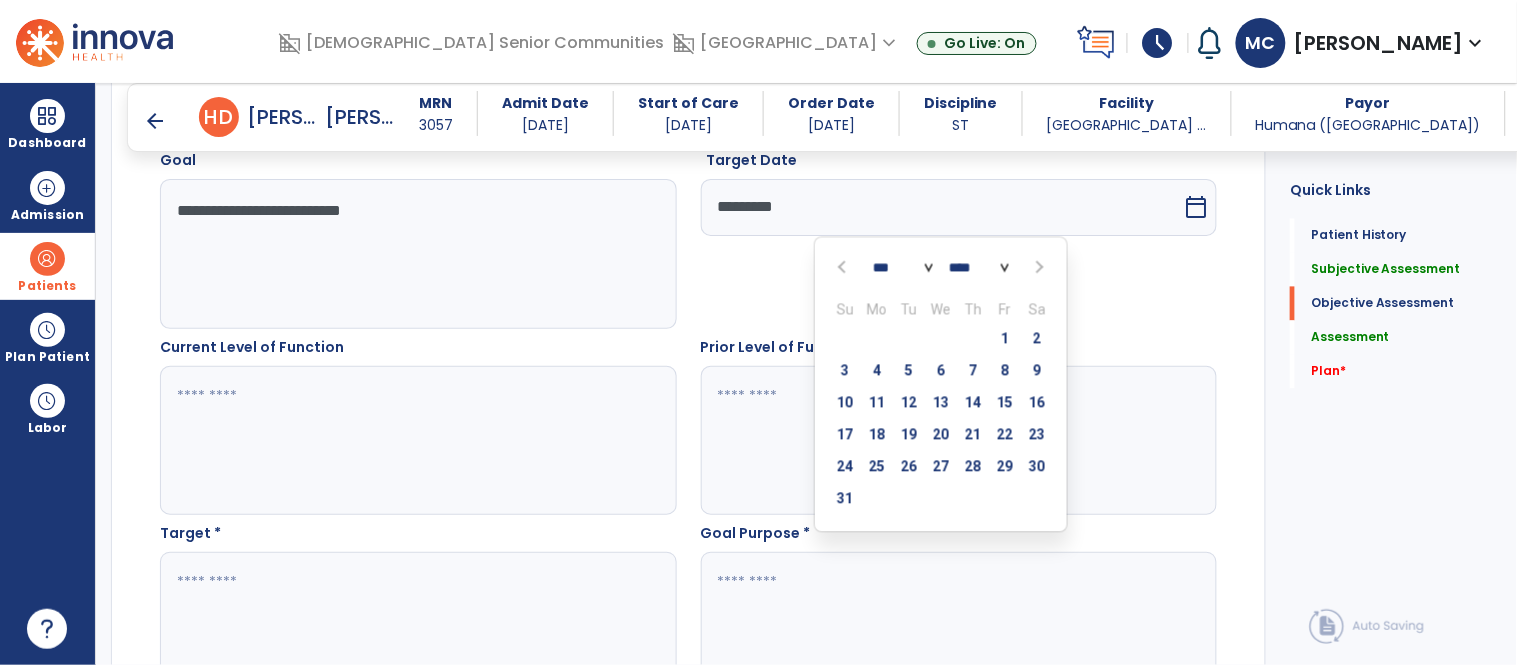 type on "*********" 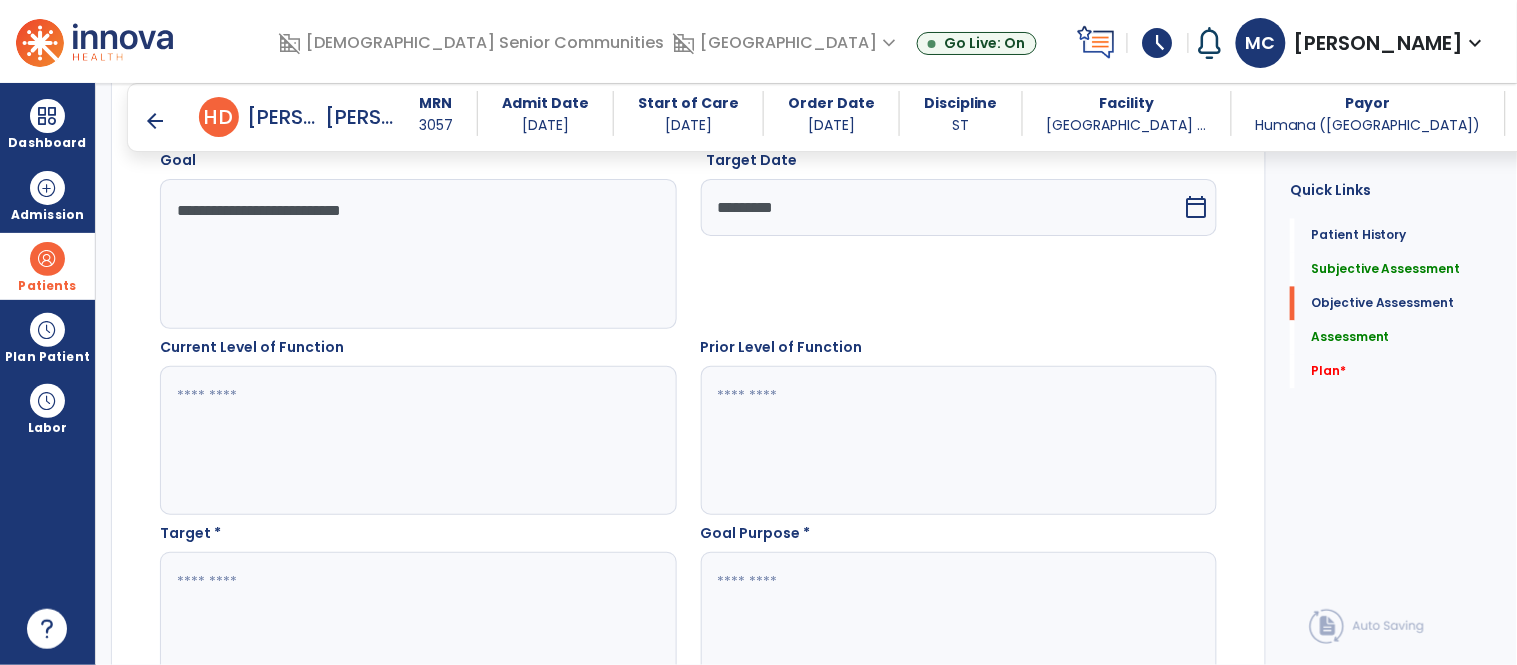 click 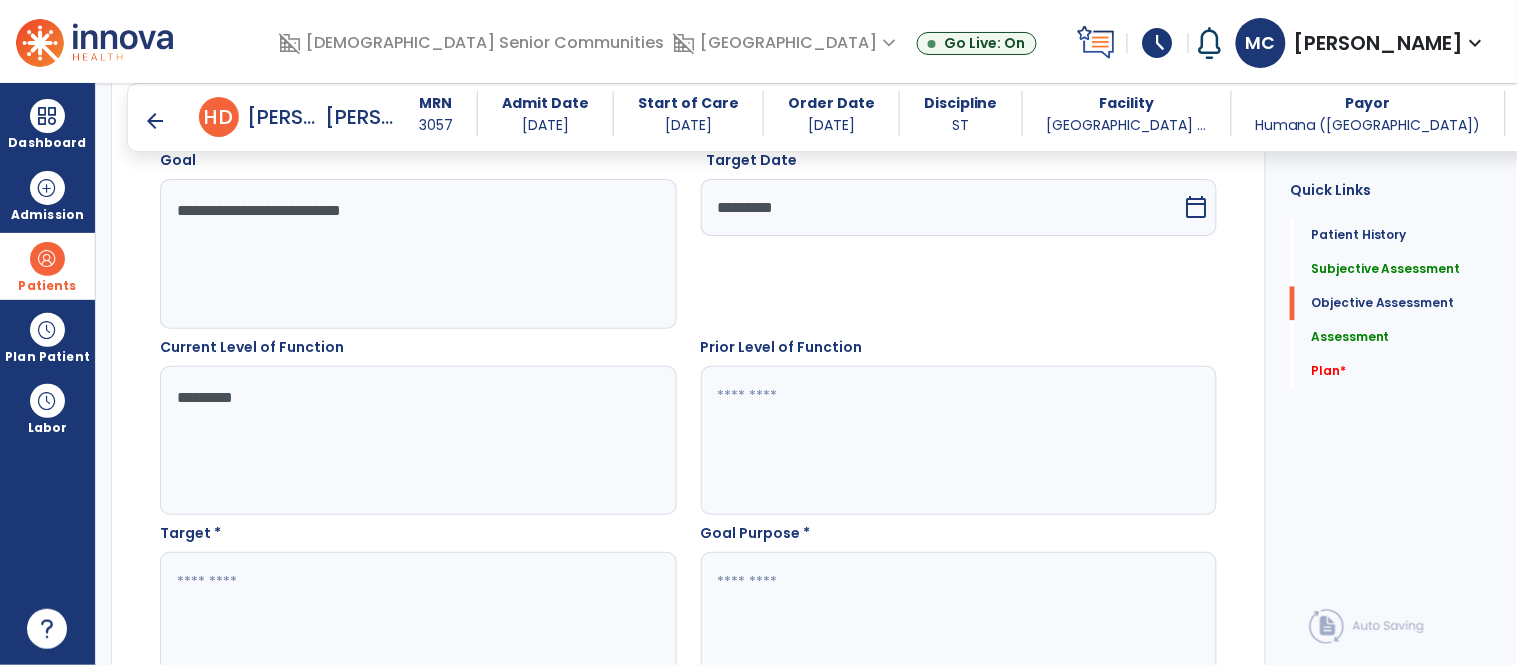 type on "*********" 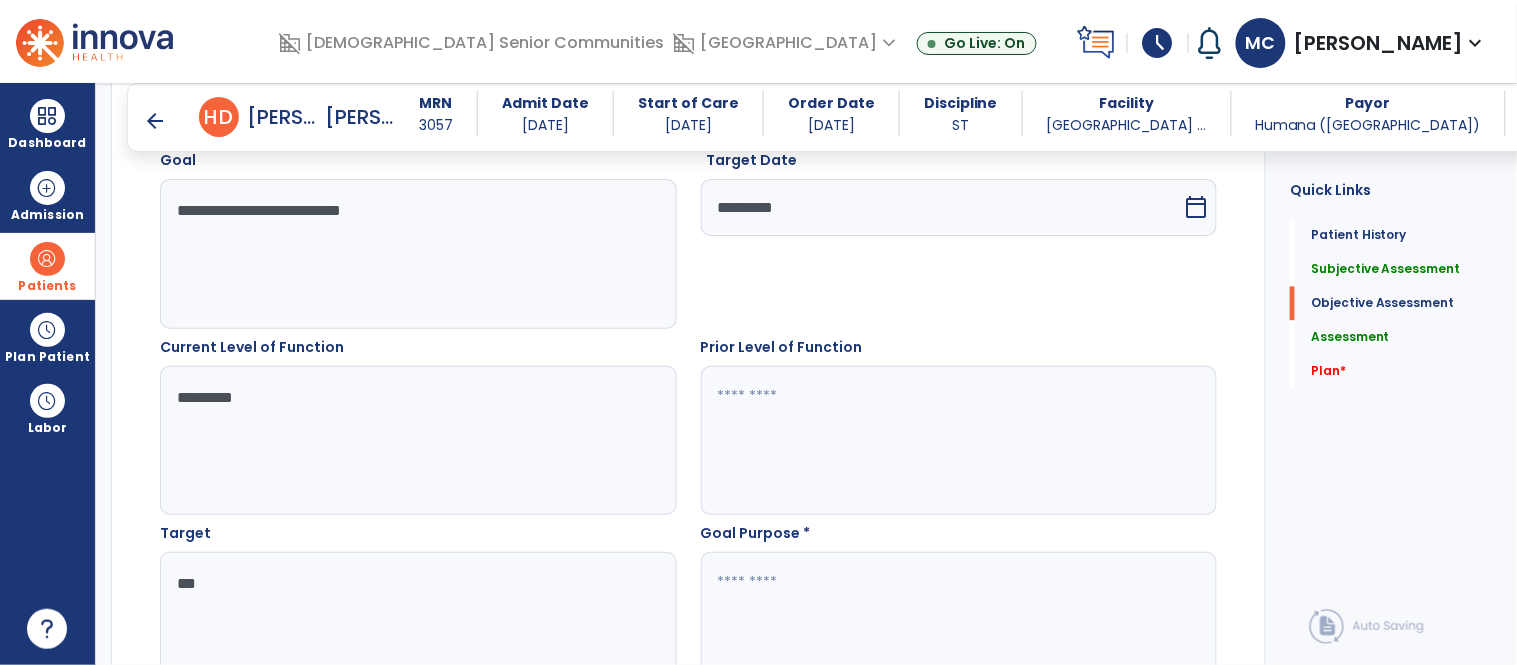 type on "***" 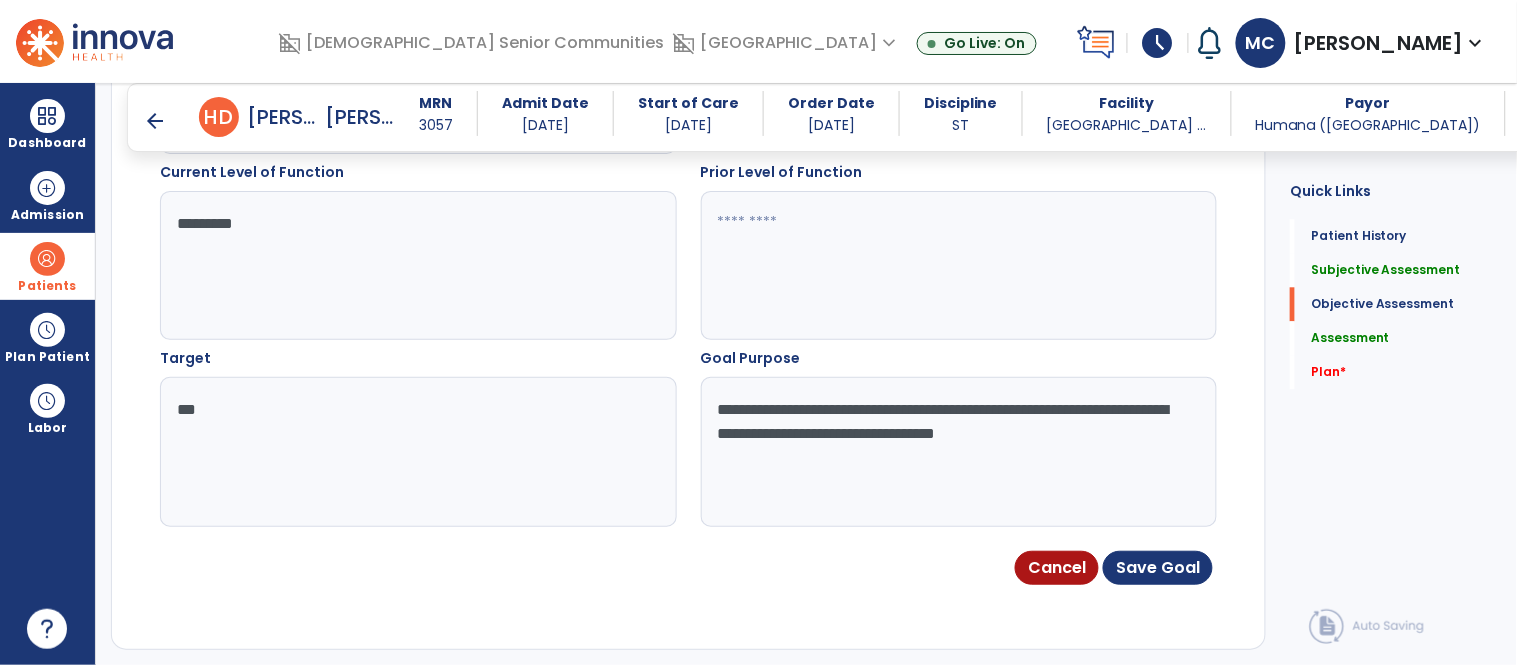 scroll, scrollTop: 1216, scrollLeft: 0, axis: vertical 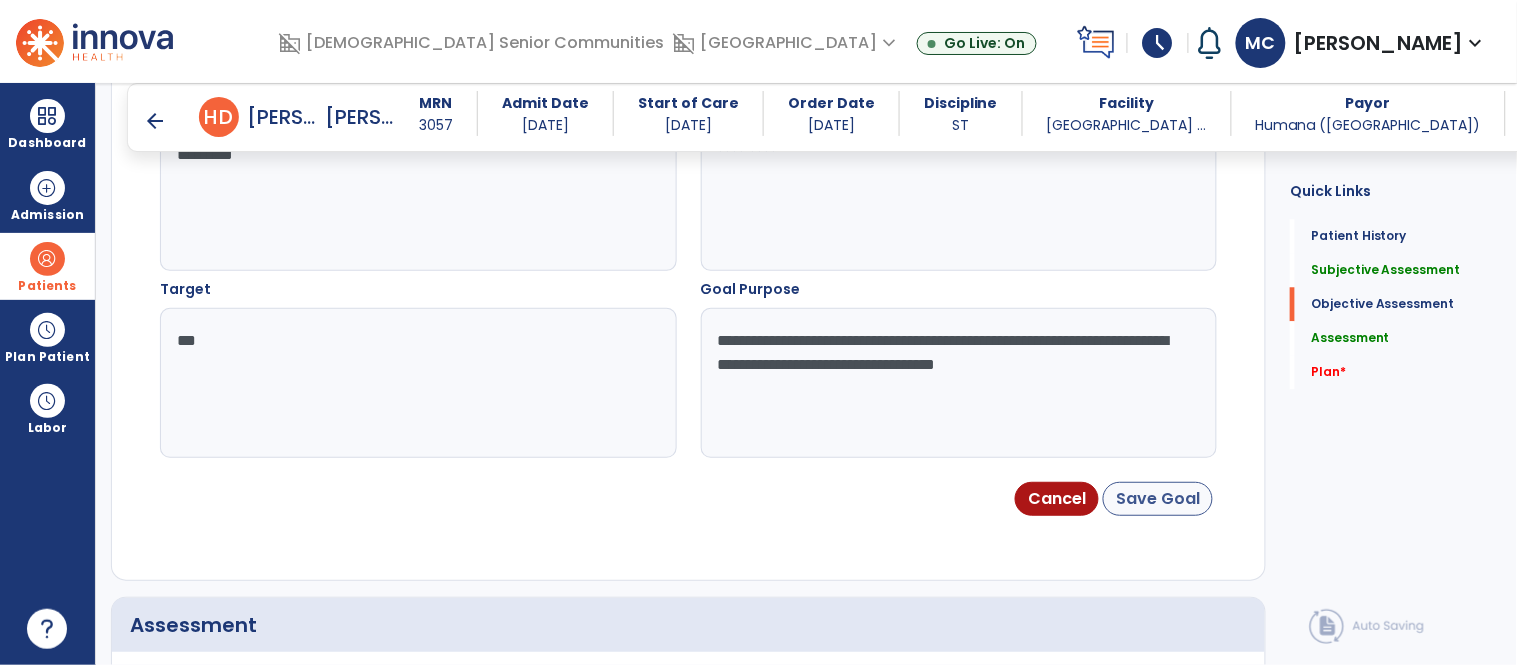 type on "**********" 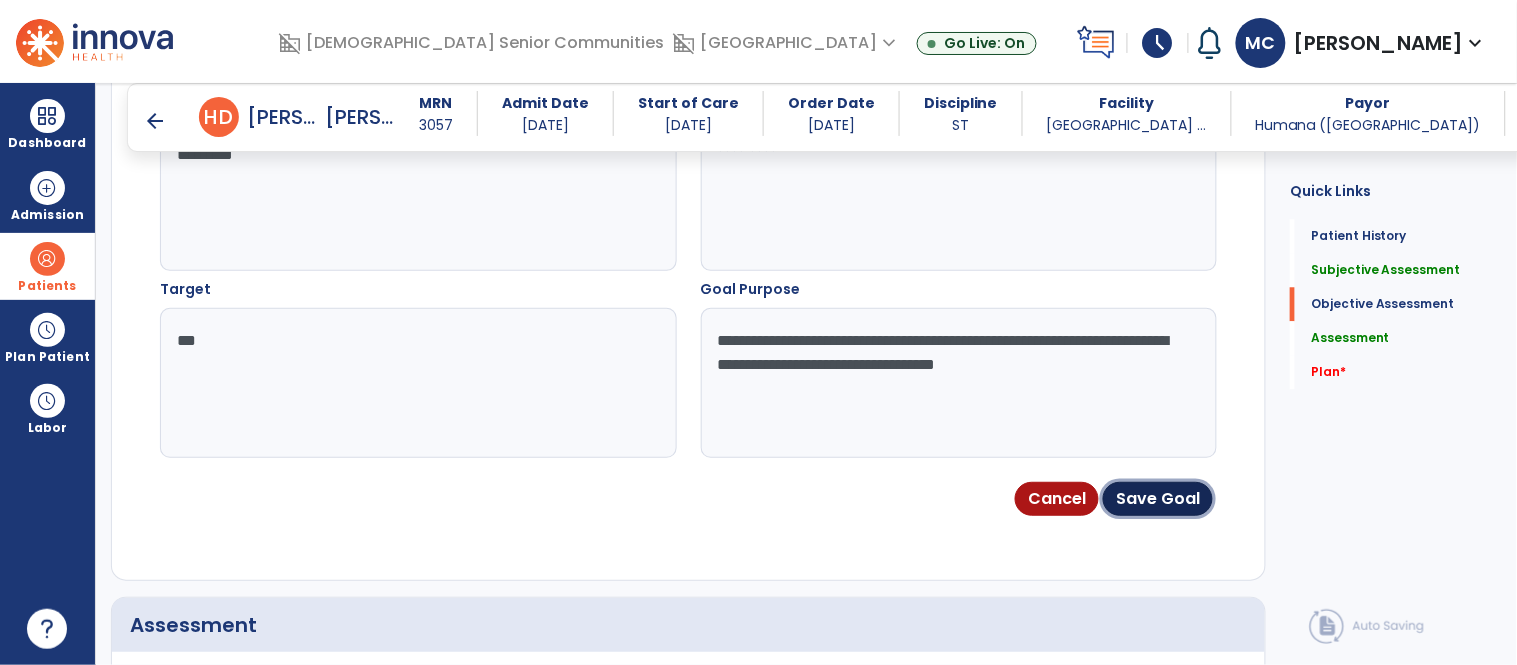 drag, startPoint x: 1152, startPoint y: 500, endPoint x: 1137, endPoint y: 494, distance: 16.155495 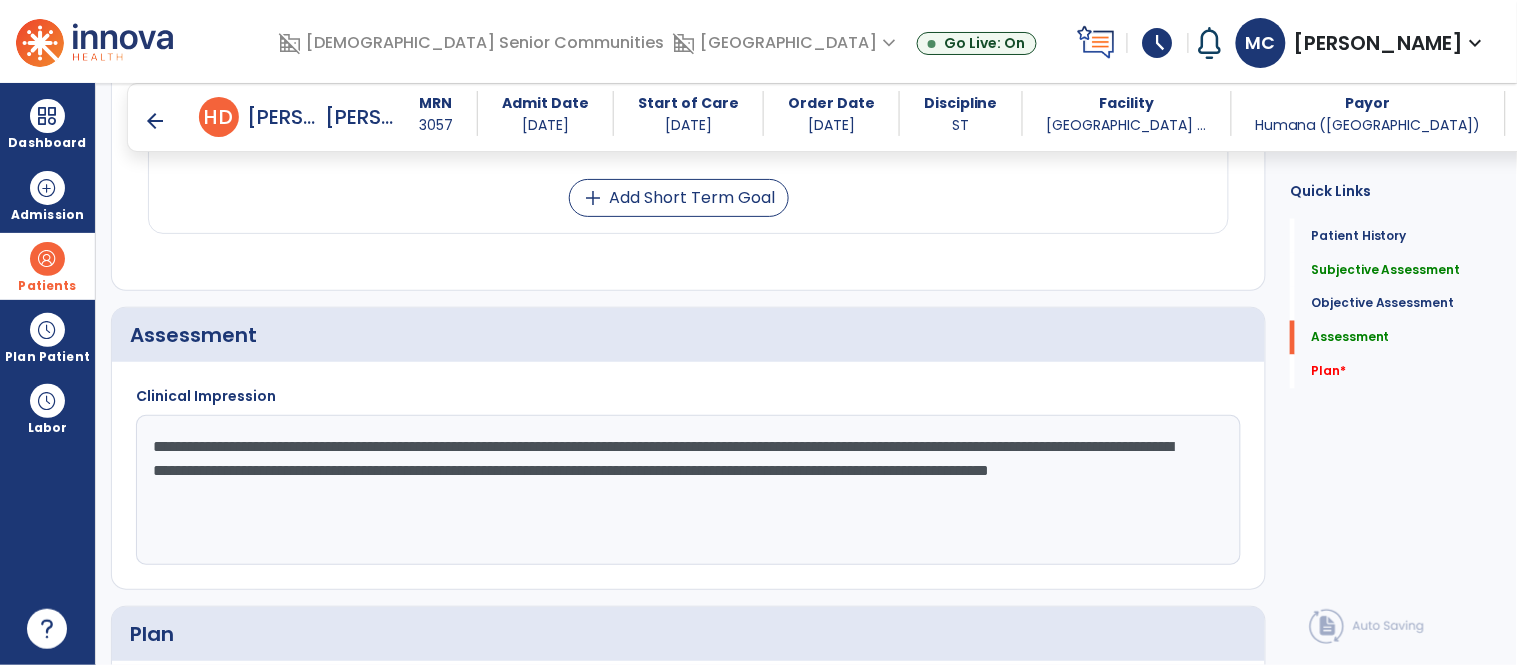 scroll, scrollTop: 2688, scrollLeft: 0, axis: vertical 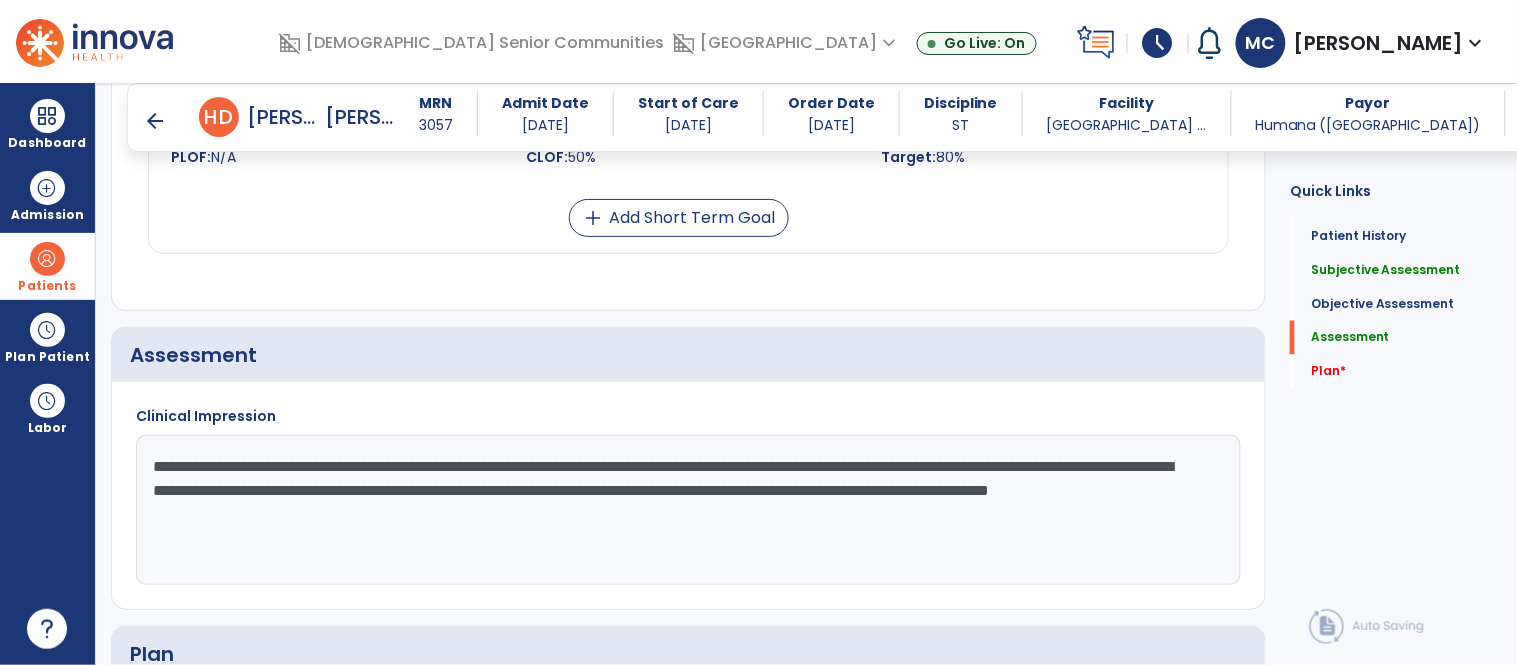 click on "arrow_back" at bounding box center (155, 121) 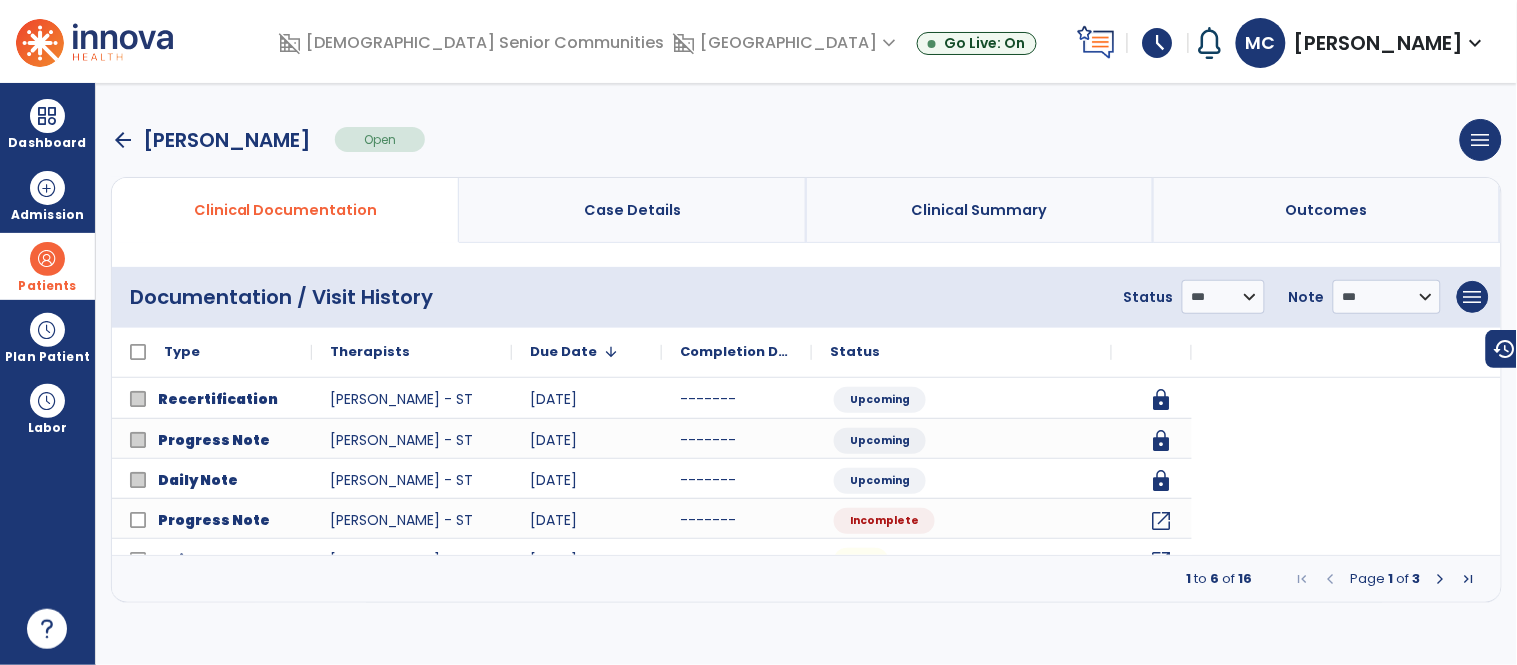 scroll, scrollTop: 0, scrollLeft: 0, axis: both 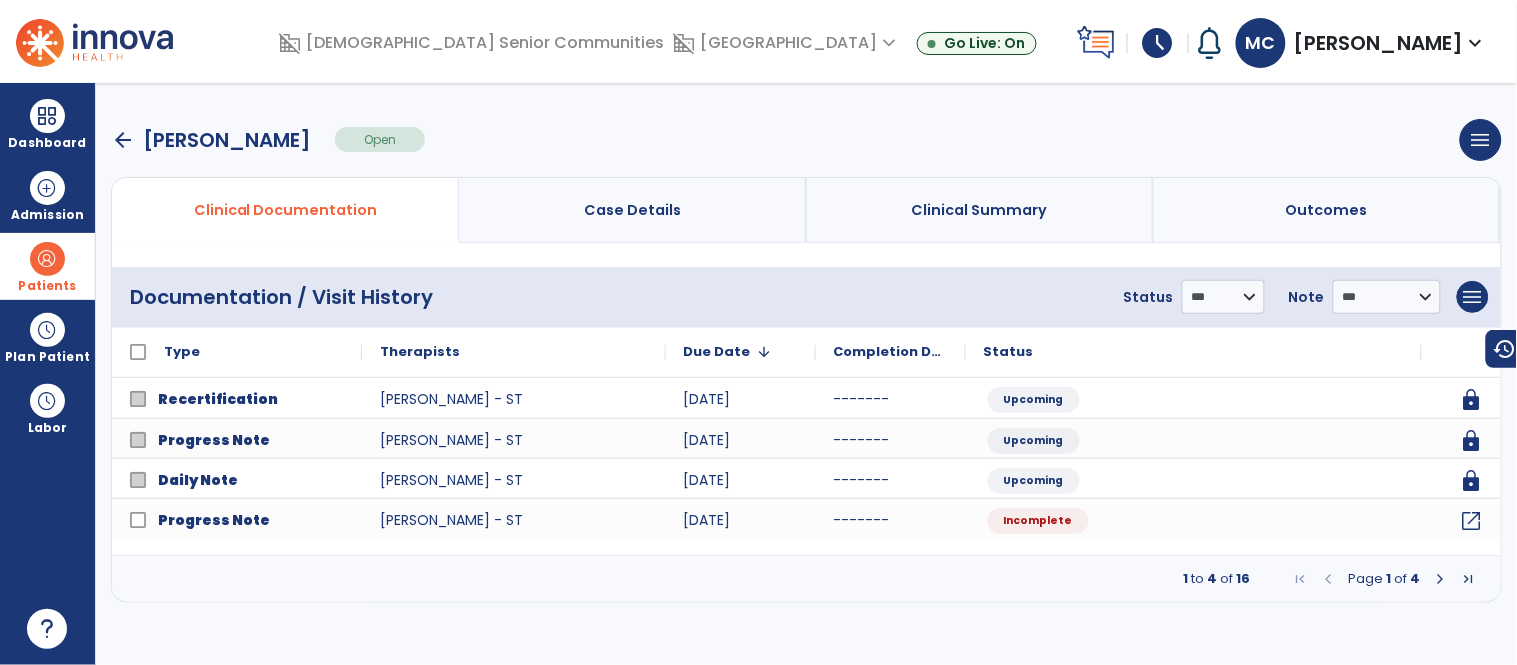 click at bounding box center (1329, 579) 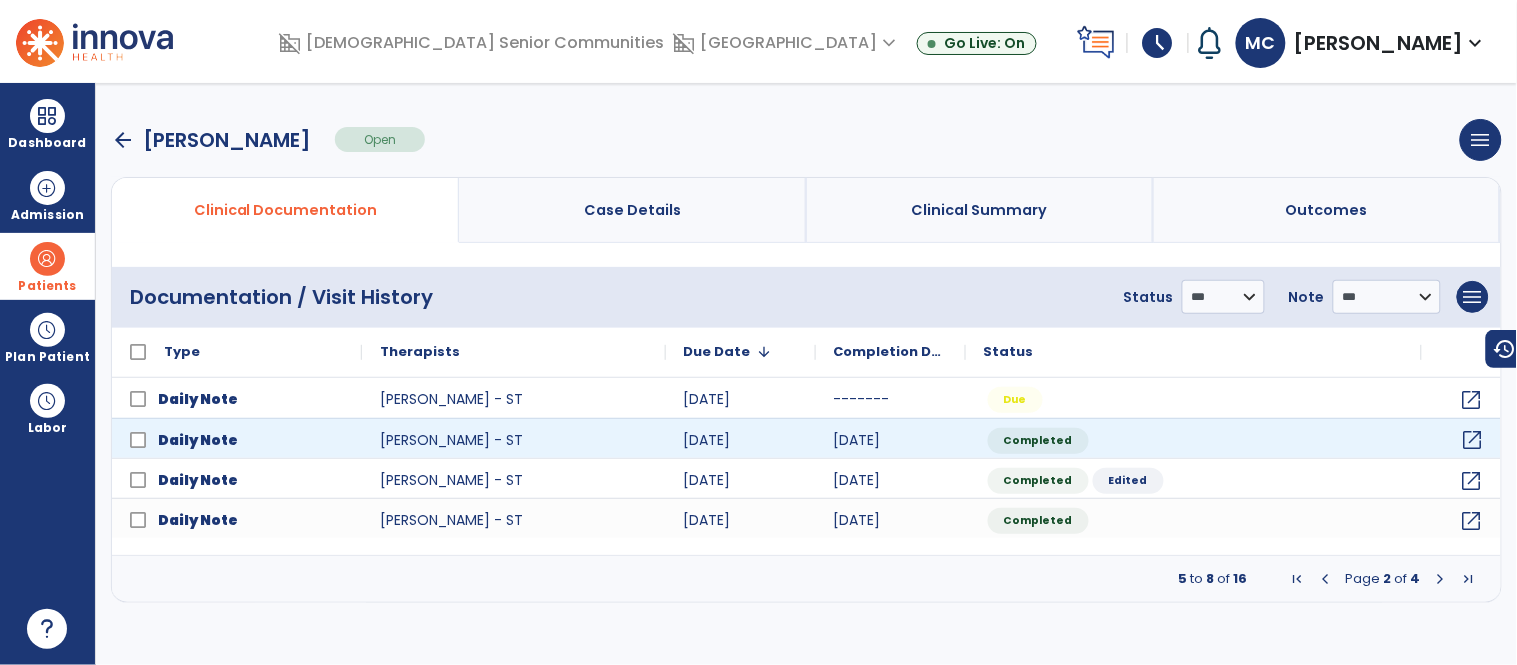 click on "open_in_new" 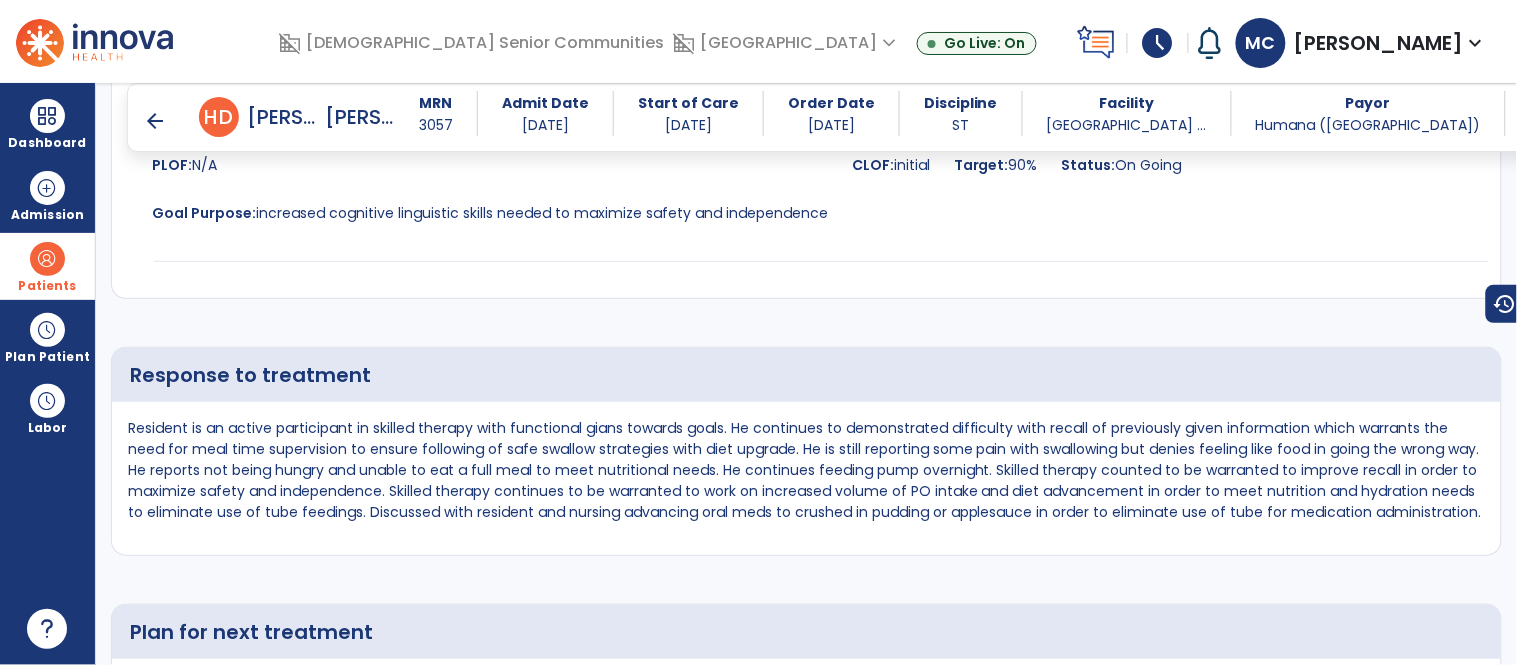 scroll, scrollTop: 4958, scrollLeft: 0, axis: vertical 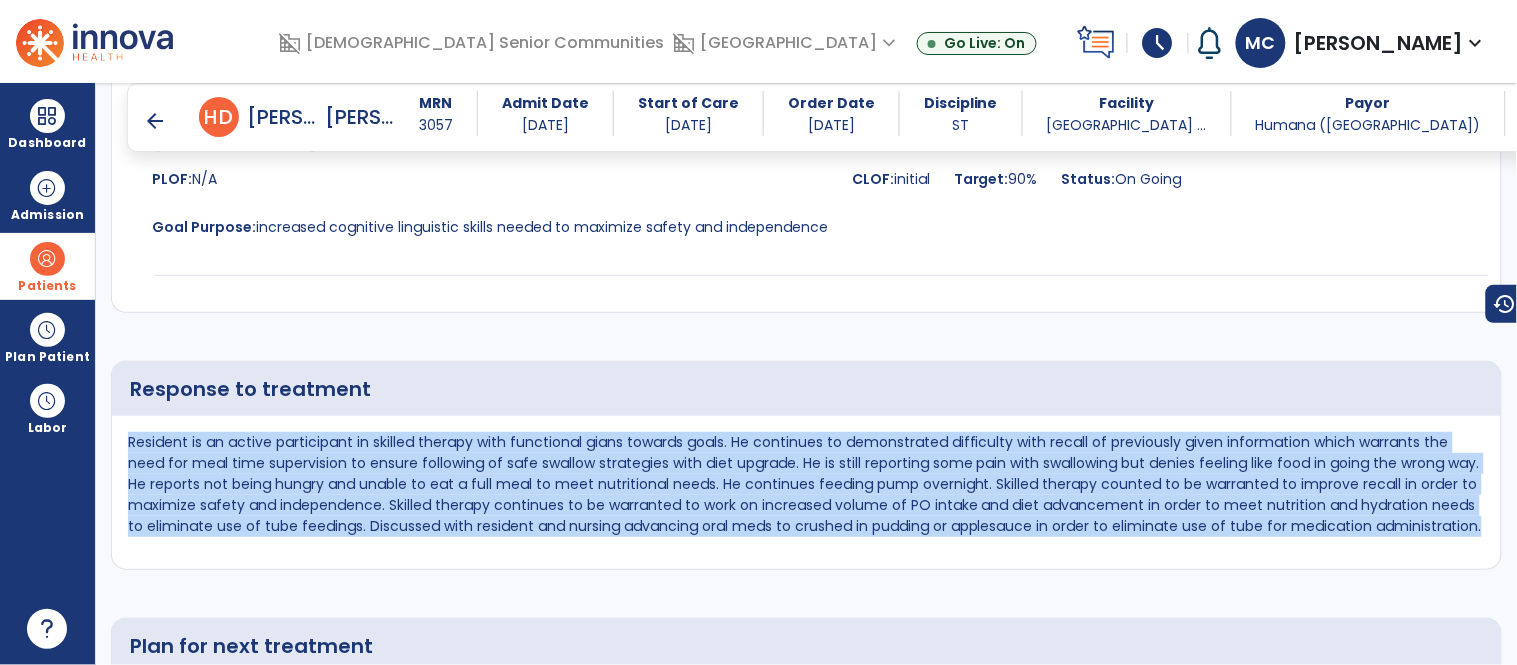 drag, startPoint x: 129, startPoint y: 444, endPoint x: 1514, endPoint y: 559, distance: 1389.7661 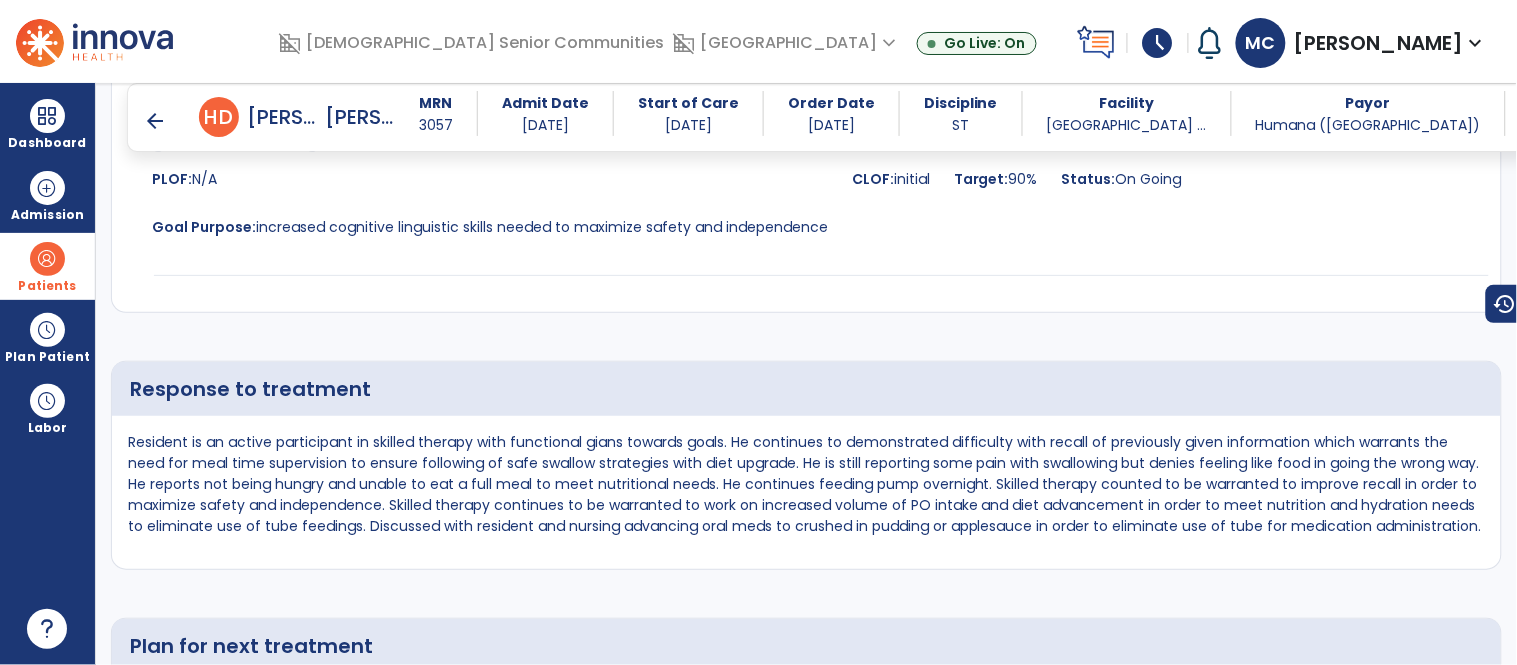 click on "arrow_back" at bounding box center (155, 121) 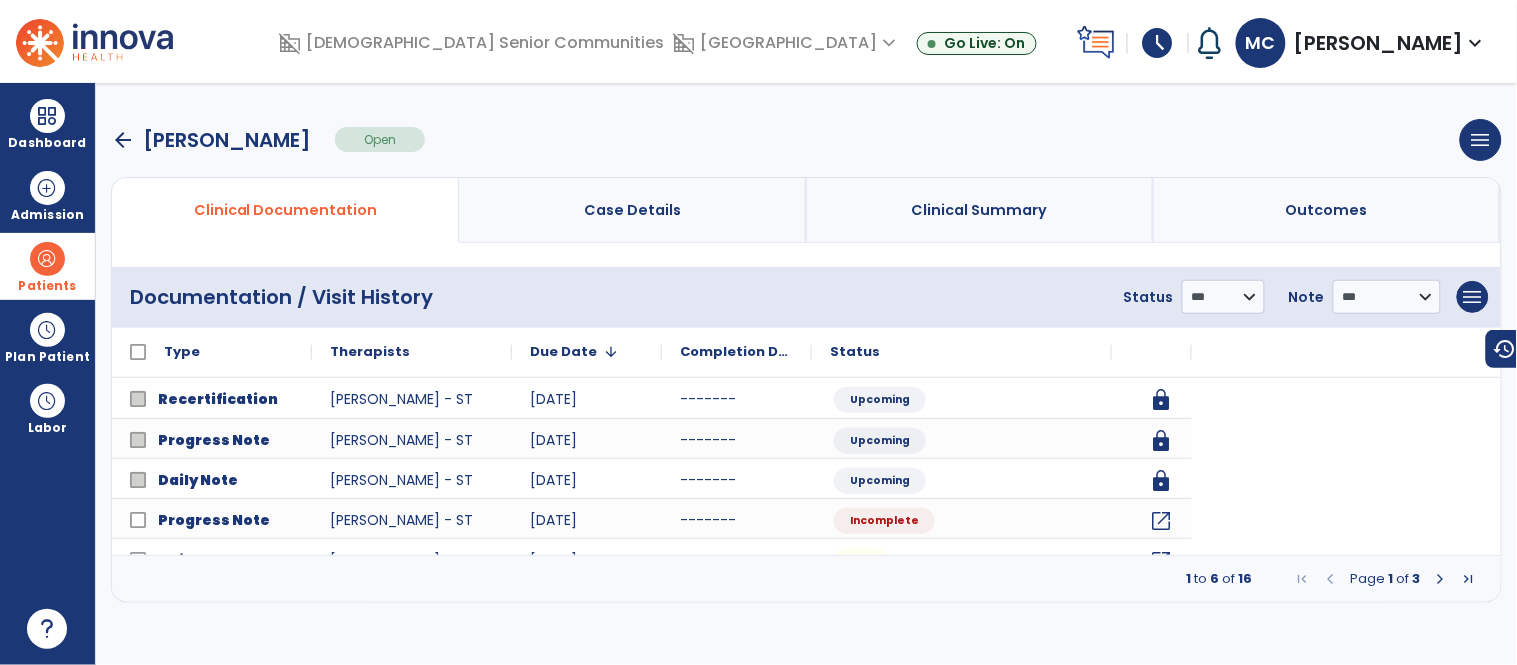 scroll, scrollTop: 0, scrollLeft: 0, axis: both 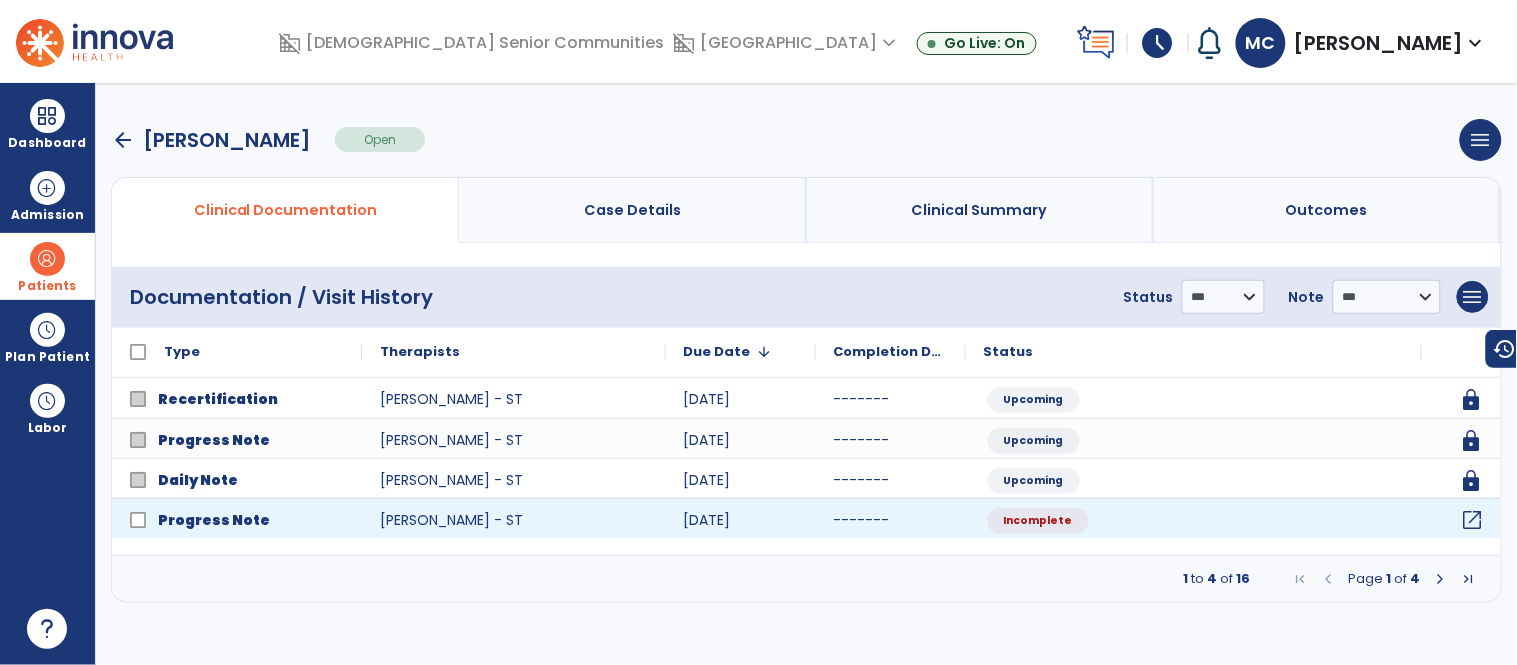 click on "open_in_new" 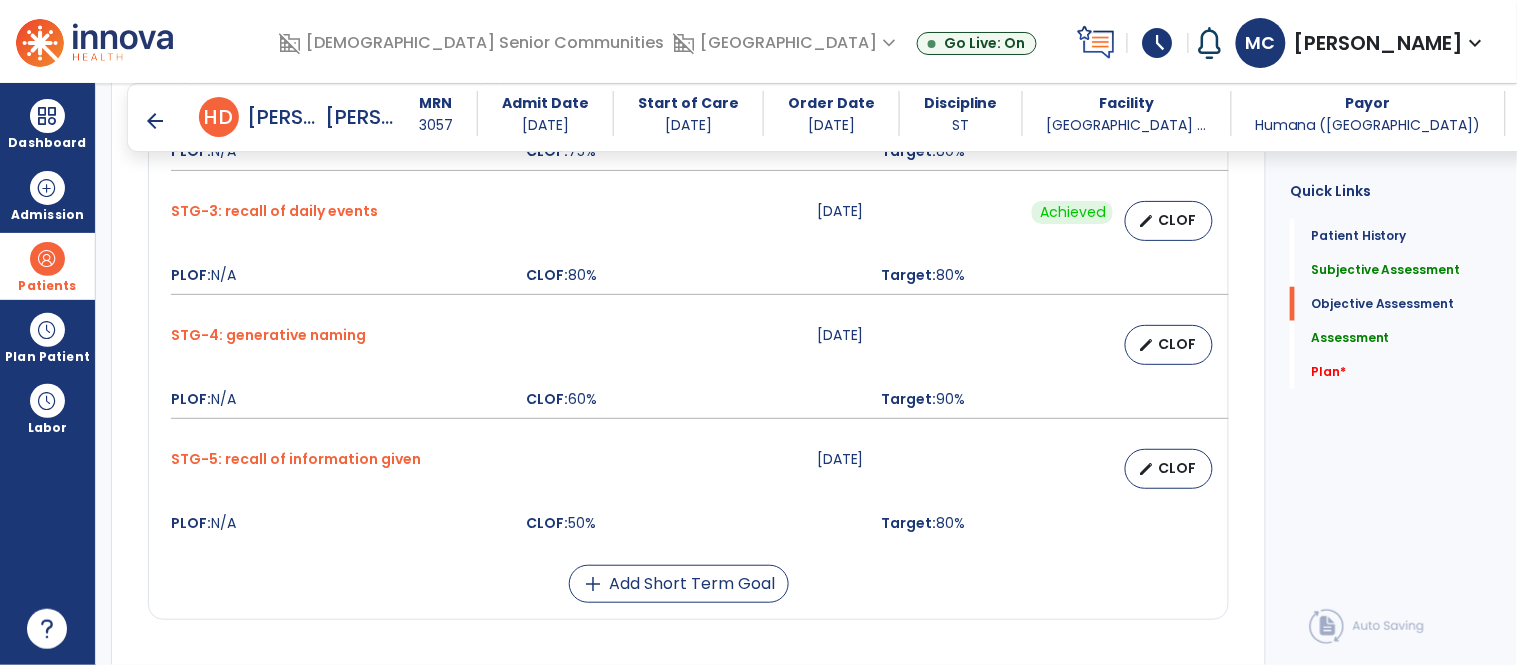 scroll, scrollTop: 2825, scrollLeft: 0, axis: vertical 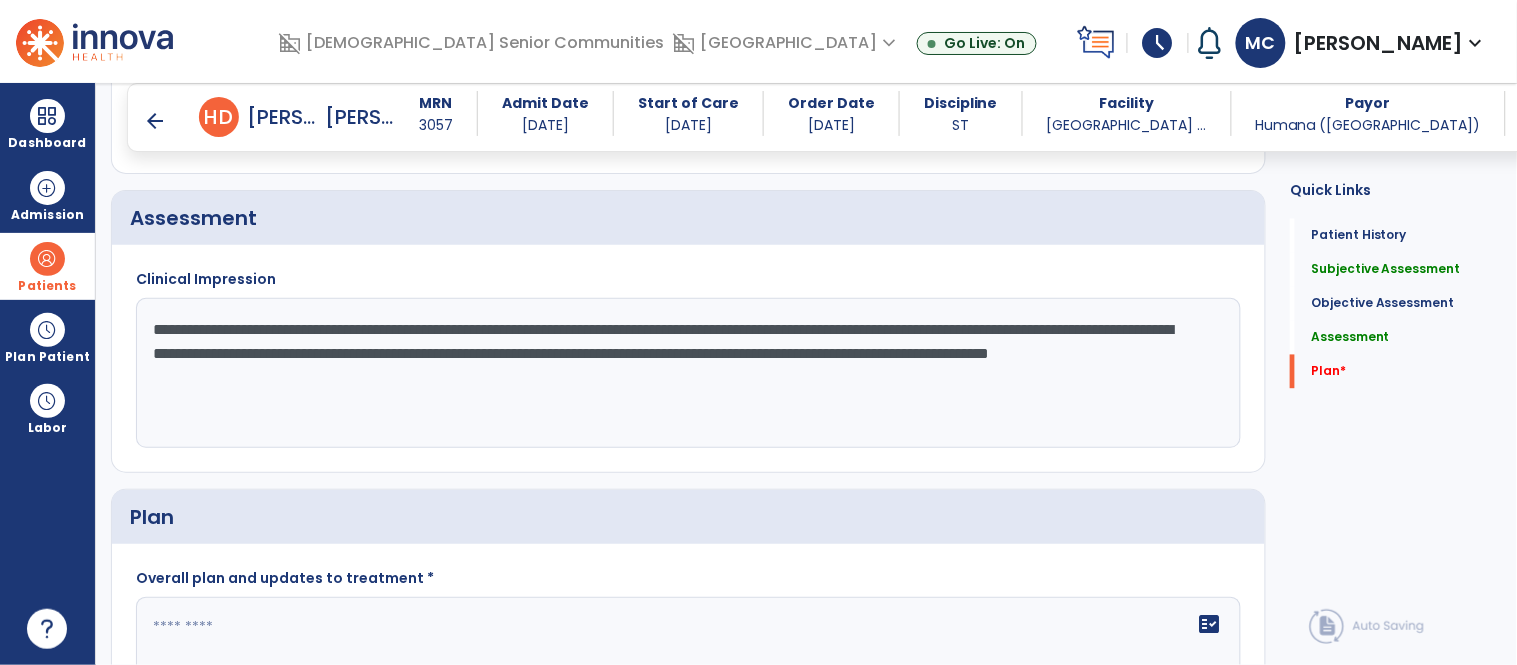 click on "**********" 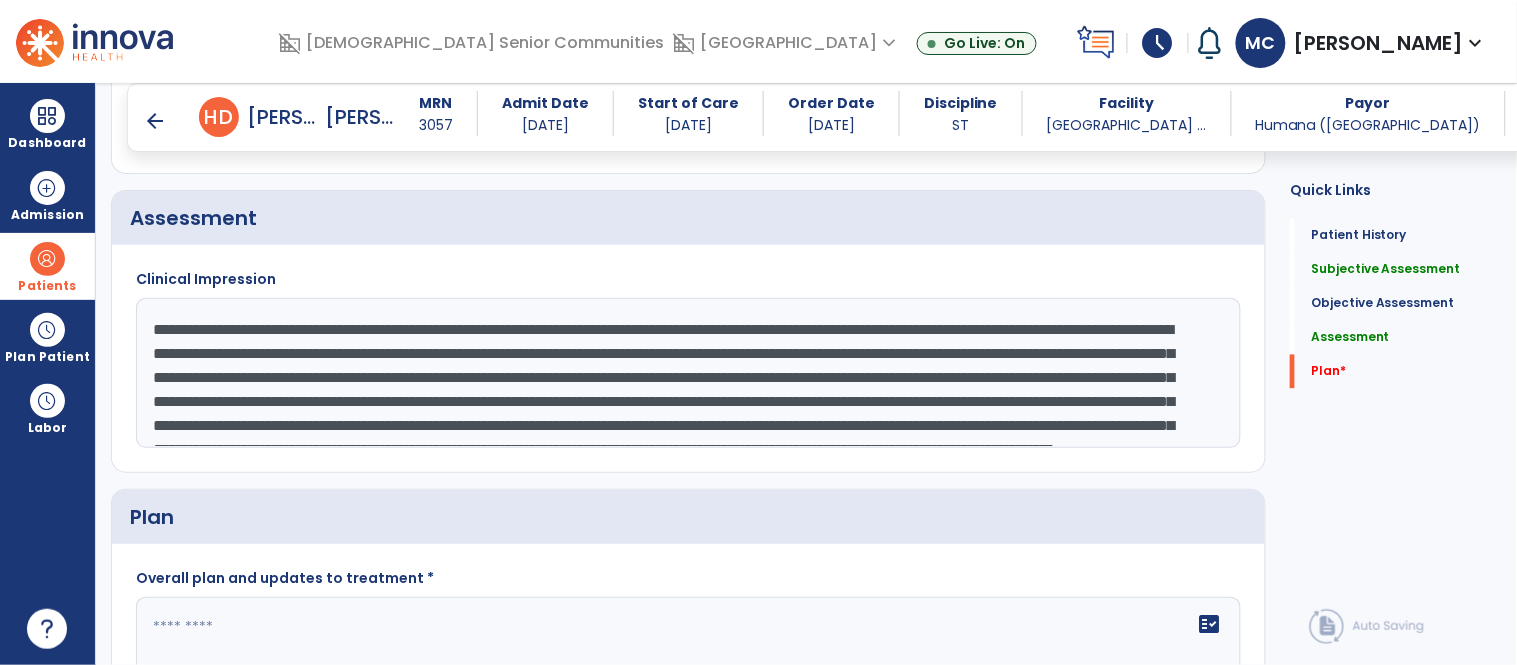 scroll, scrollTop: 14, scrollLeft: 0, axis: vertical 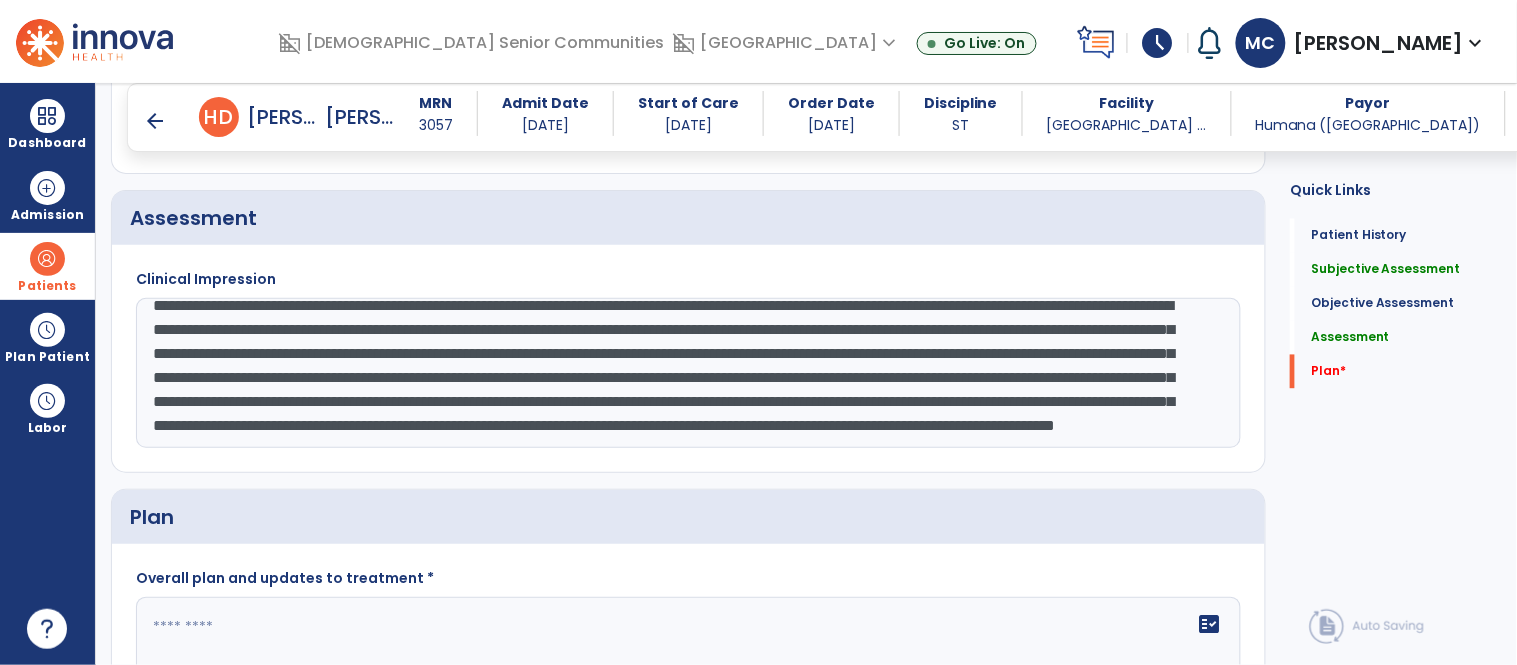 drag, startPoint x: 152, startPoint y: 364, endPoint x: 632, endPoint y: 383, distance: 480.3759 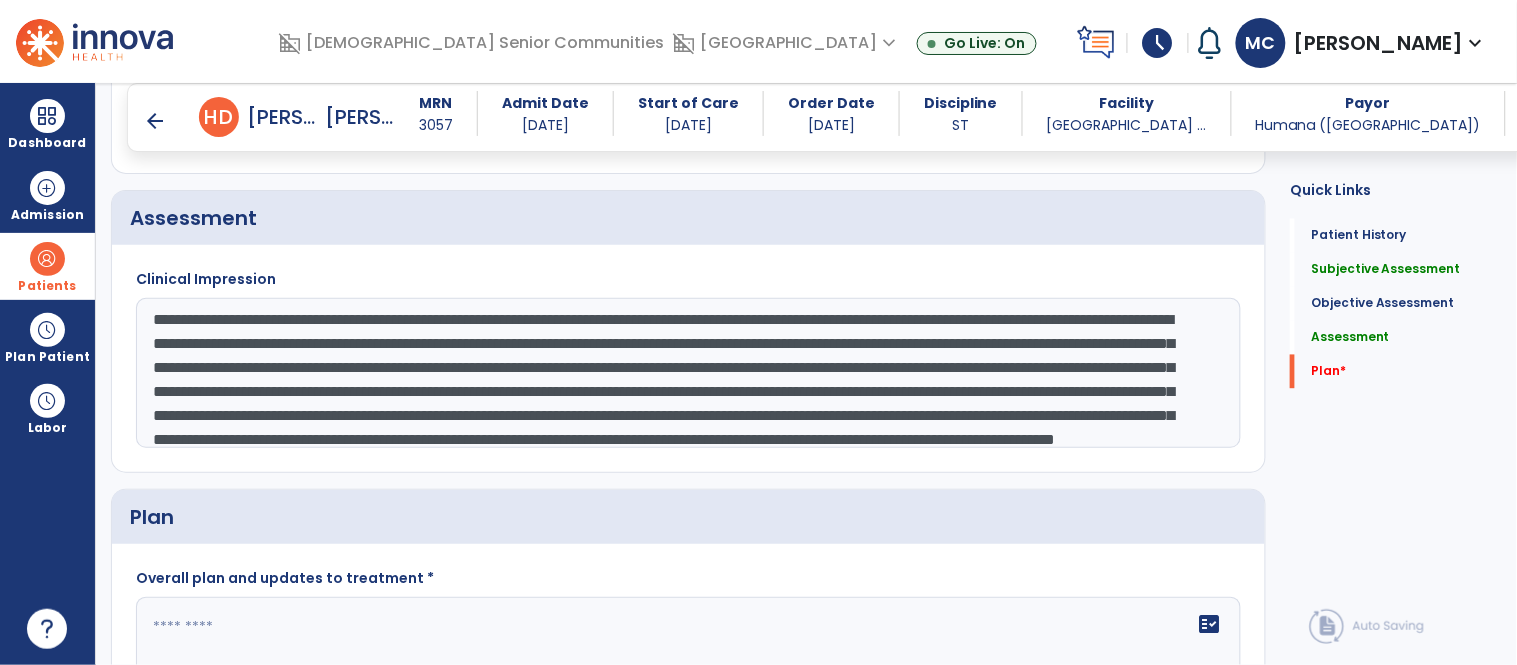scroll, scrollTop: 10, scrollLeft: 0, axis: vertical 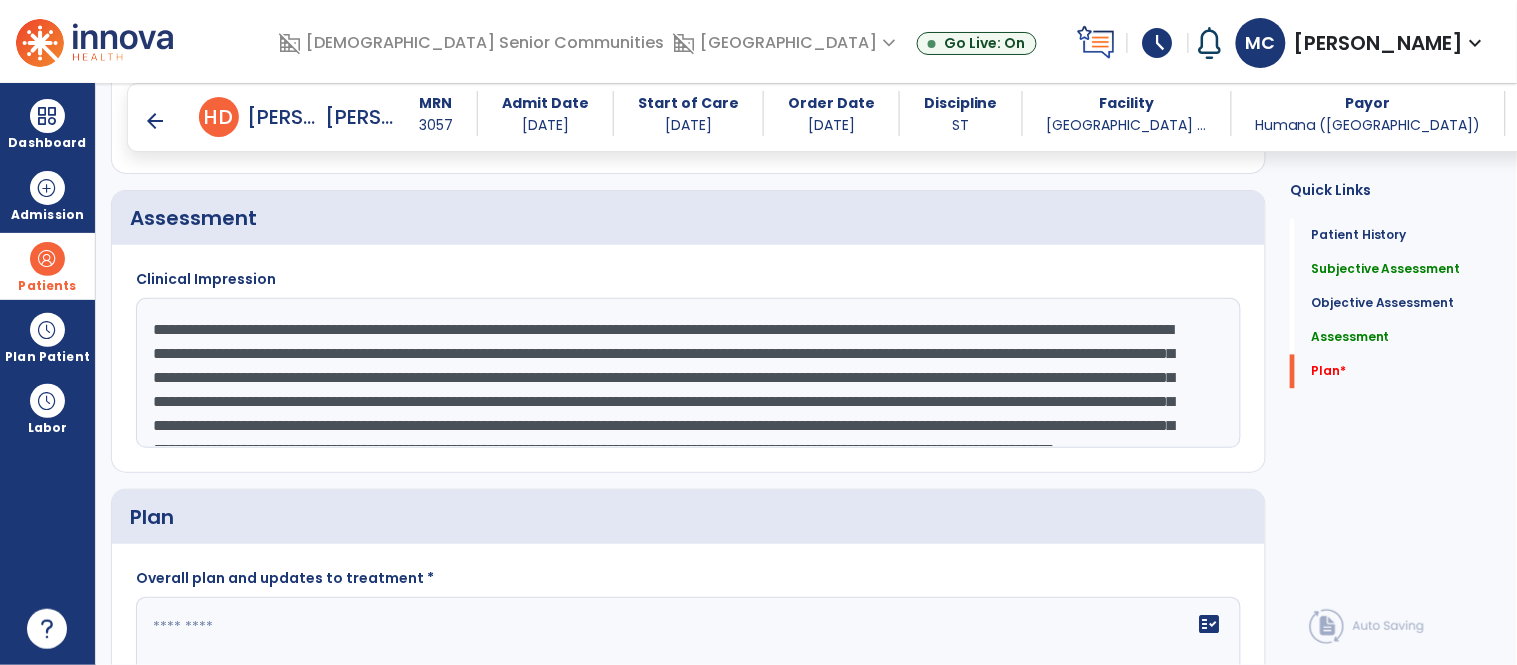 type on "**********" 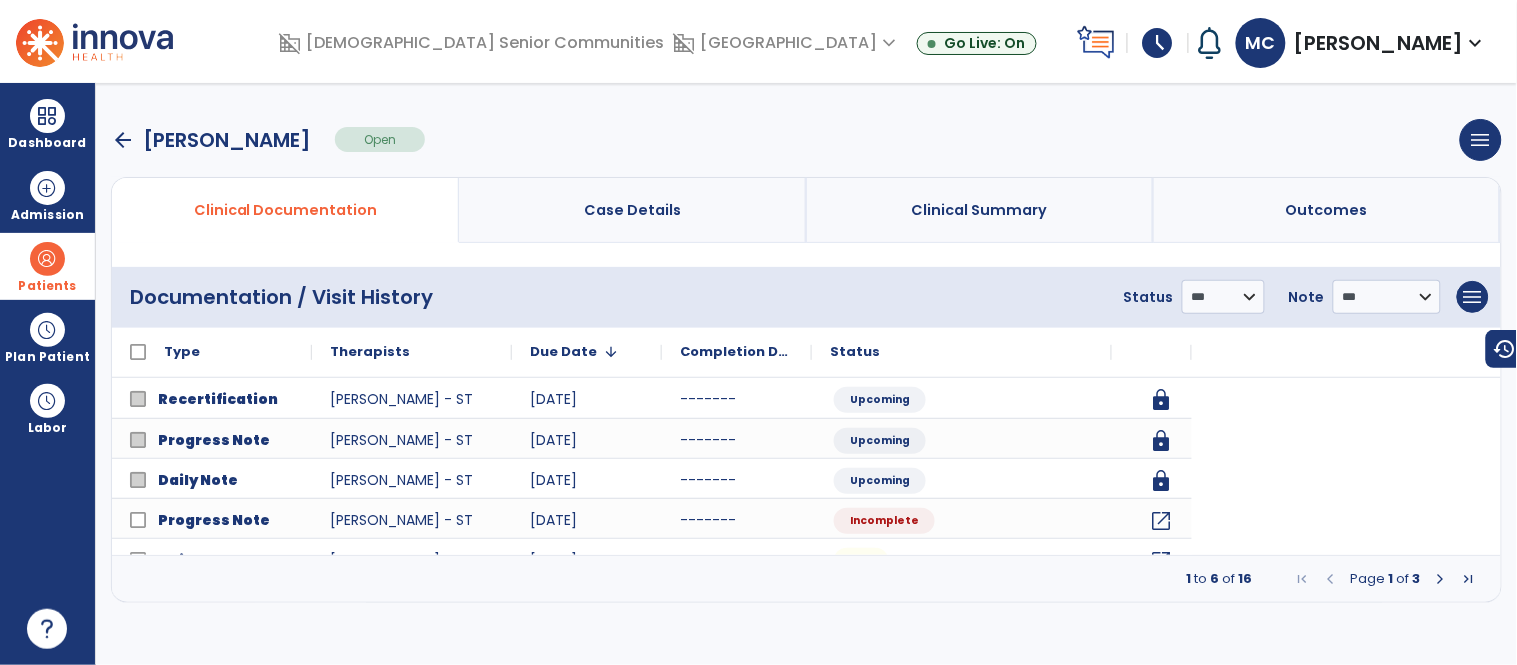 scroll, scrollTop: 0, scrollLeft: 0, axis: both 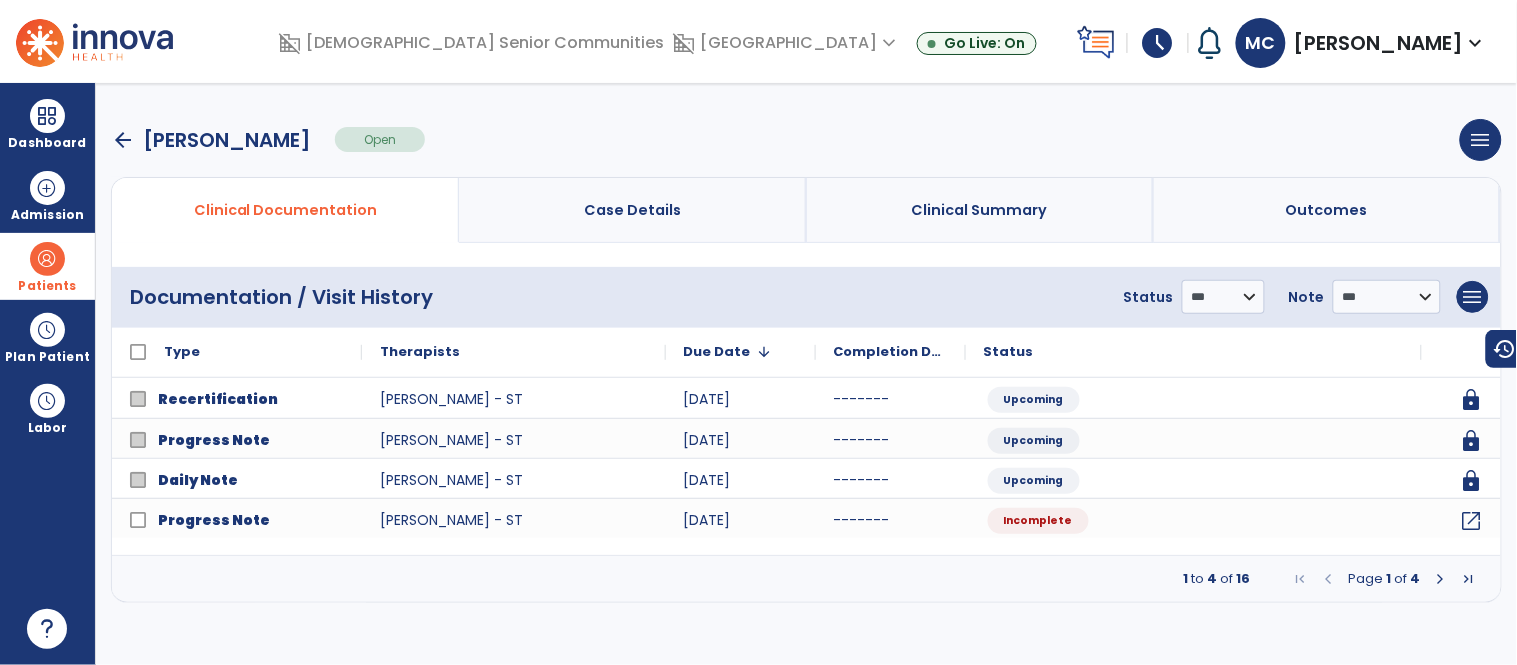 click at bounding box center [1441, 579] 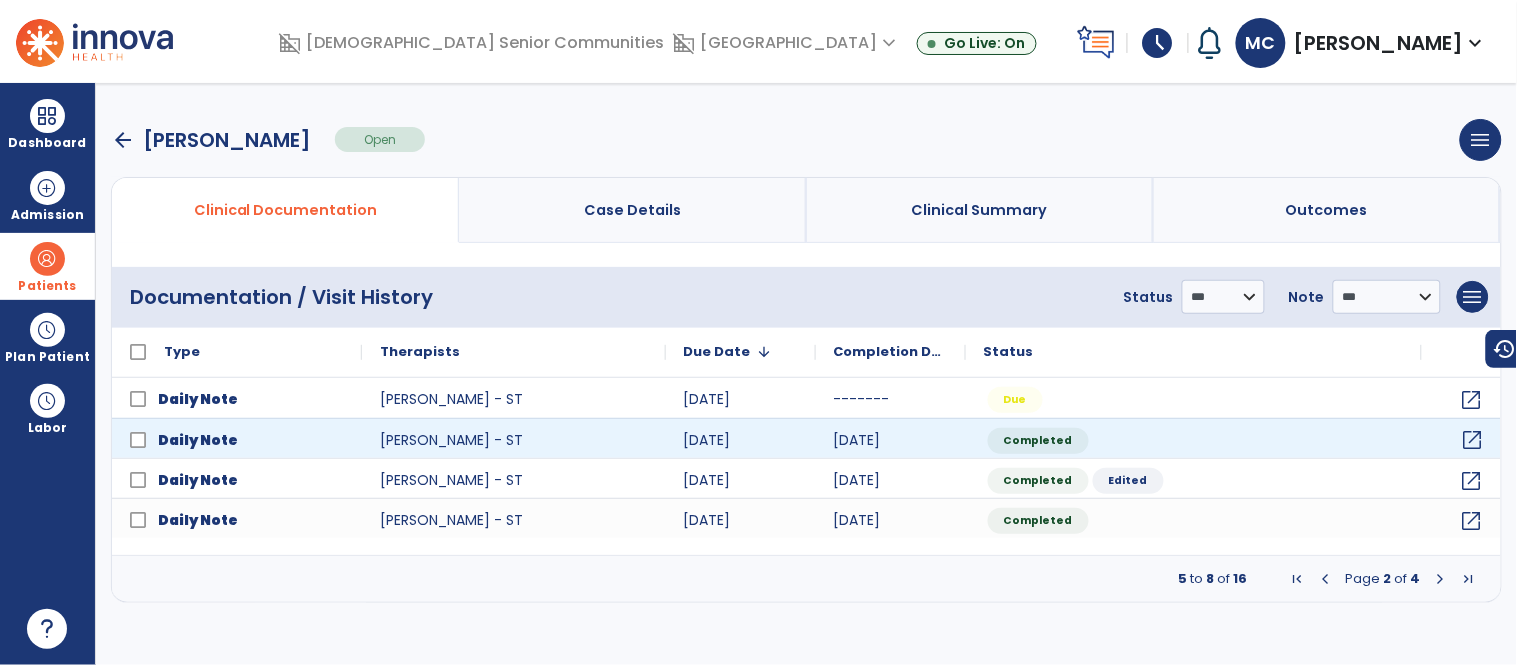 click on "open_in_new" 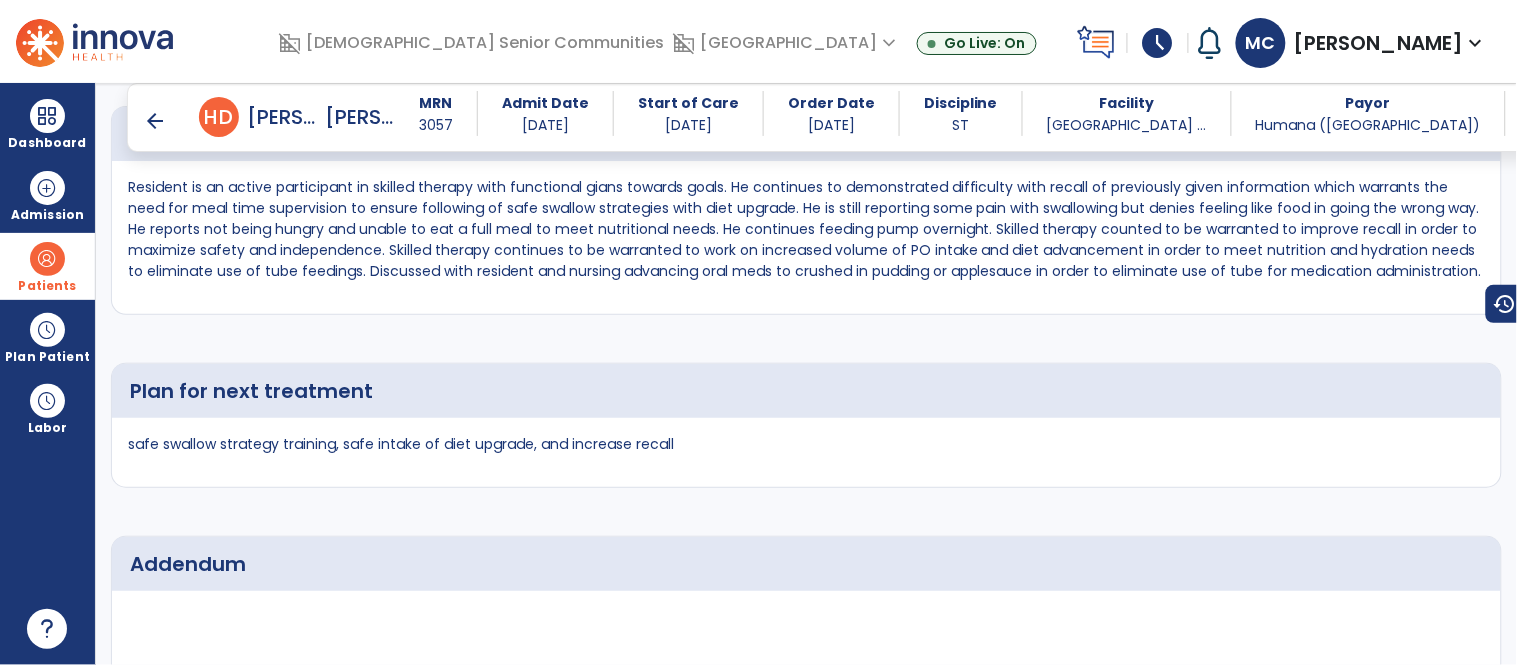 scroll, scrollTop: 5215, scrollLeft: 0, axis: vertical 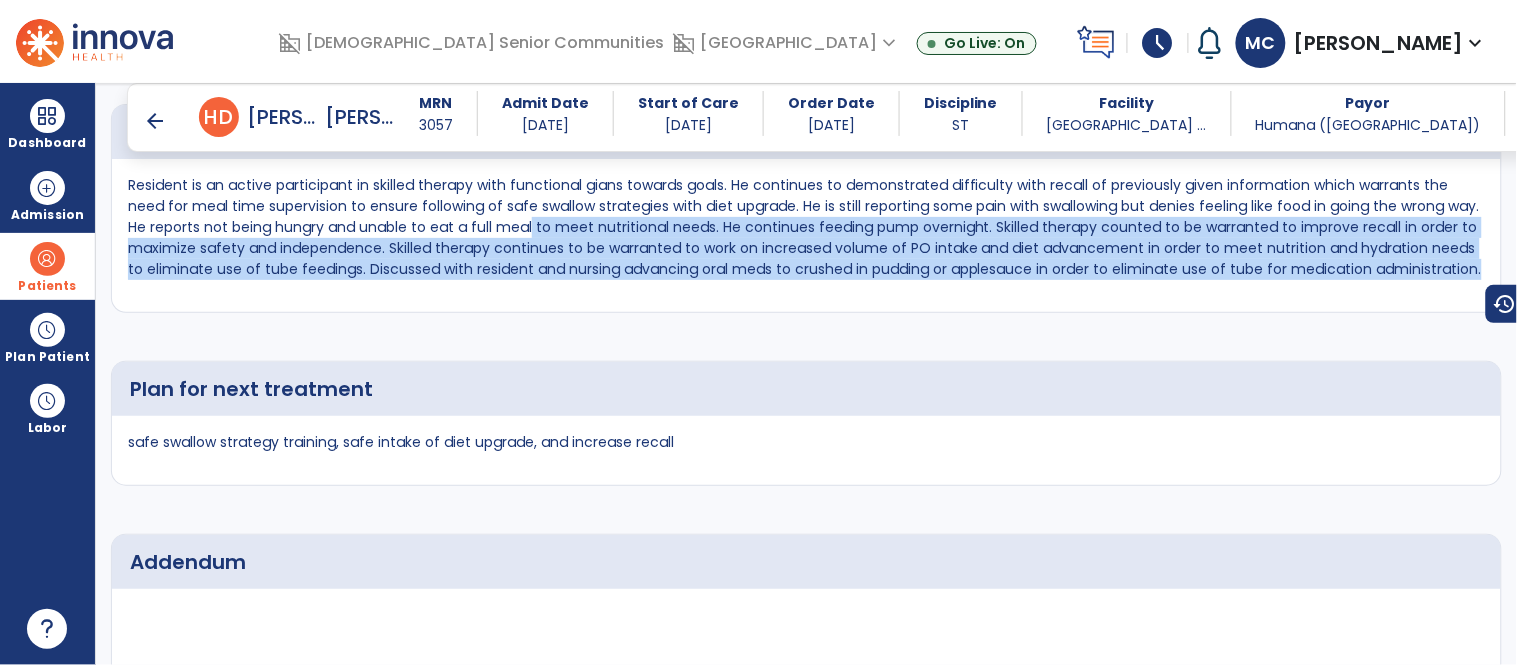 drag, startPoint x: 508, startPoint y: 225, endPoint x: 1472, endPoint y: 273, distance: 965.1943 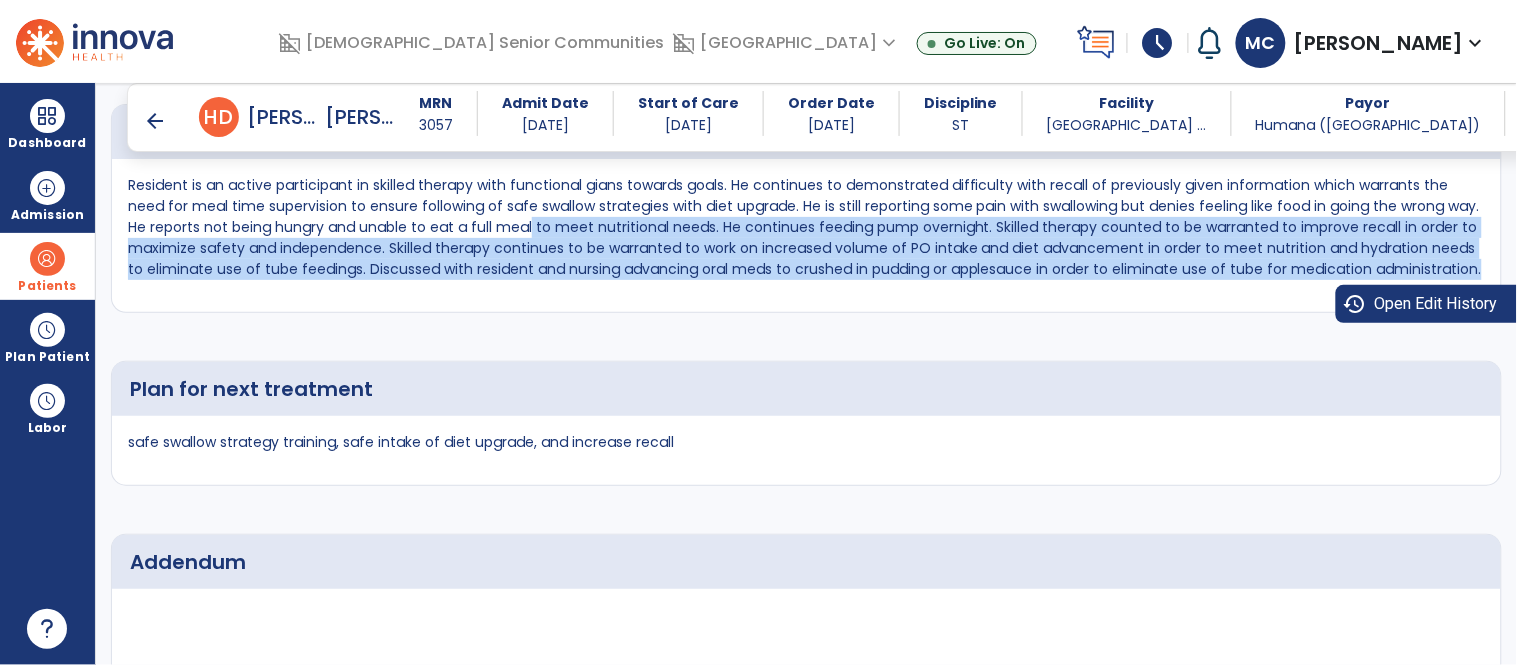copy on "to meet nutritional needs. He continues feeding pump overnight. Skilled therapy counted to be warranted to improve recall in order to maximize safety and independence. Skilled therapy continues to be warranted to work on increased volume of PO intake and diet advancement in order to meet nutrition and hydration needs to eliminate use of tube feedings. Discussed with resident and nursing advancing oral meds to crushed in pudding or applesauce in order to eliminate use of tube for medication administration." 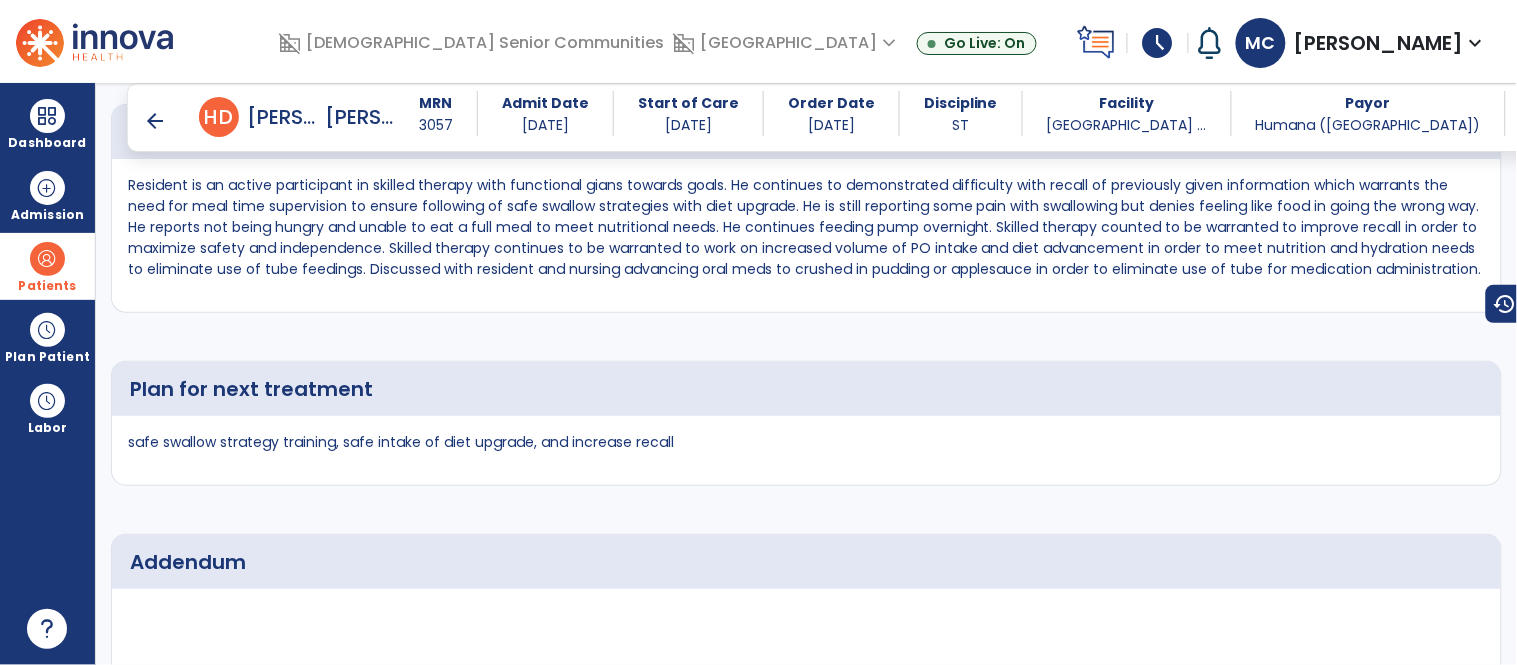 click on "arrow_back" at bounding box center [155, 121] 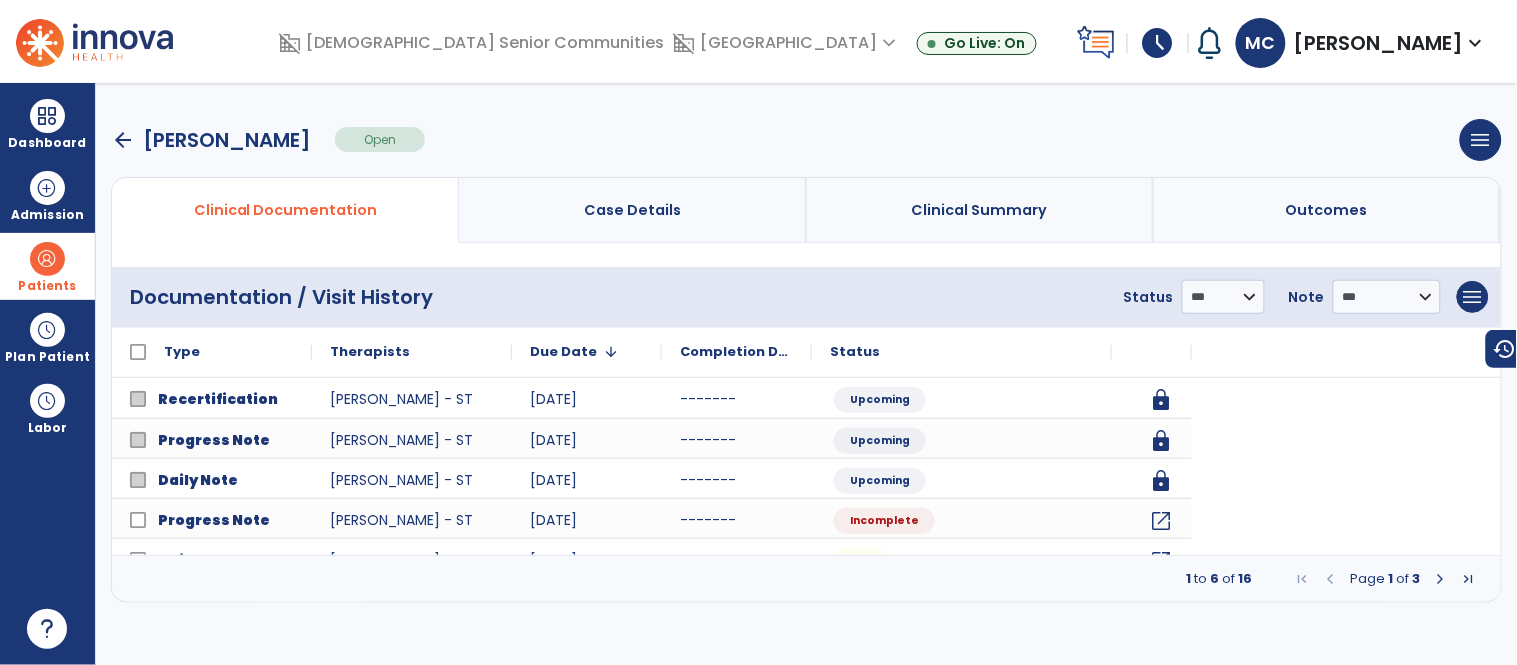 scroll, scrollTop: 0, scrollLeft: 0, axis: both 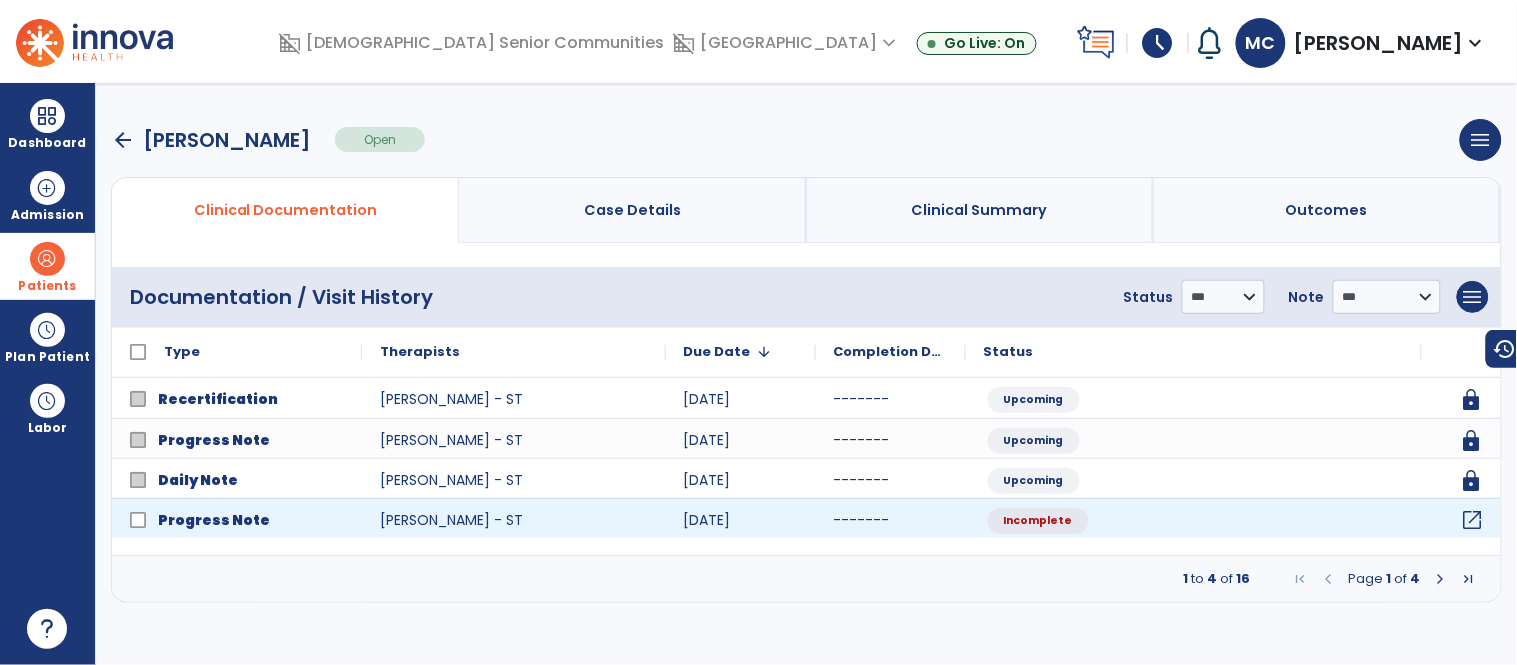 click on "open_in_new" 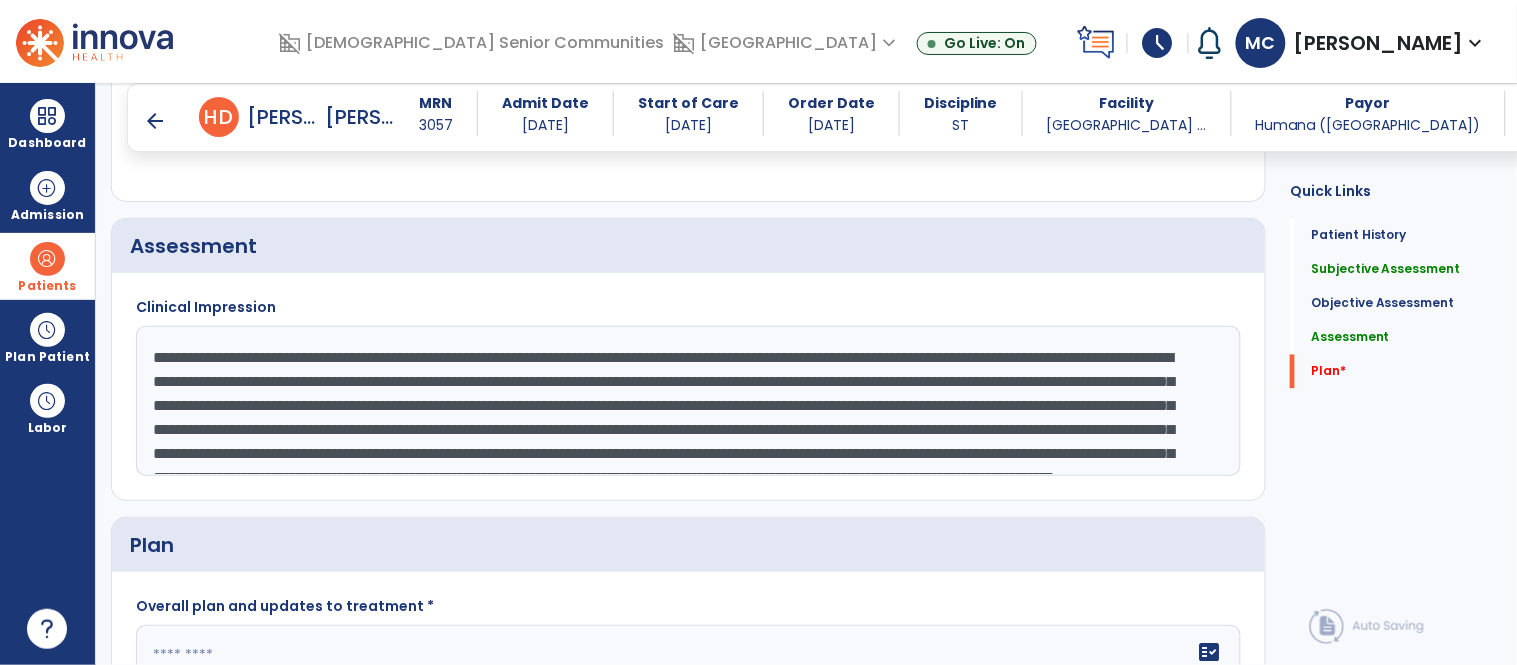 scroll, scrollTop: 2878, scrollLeft: 0, axis: vertical 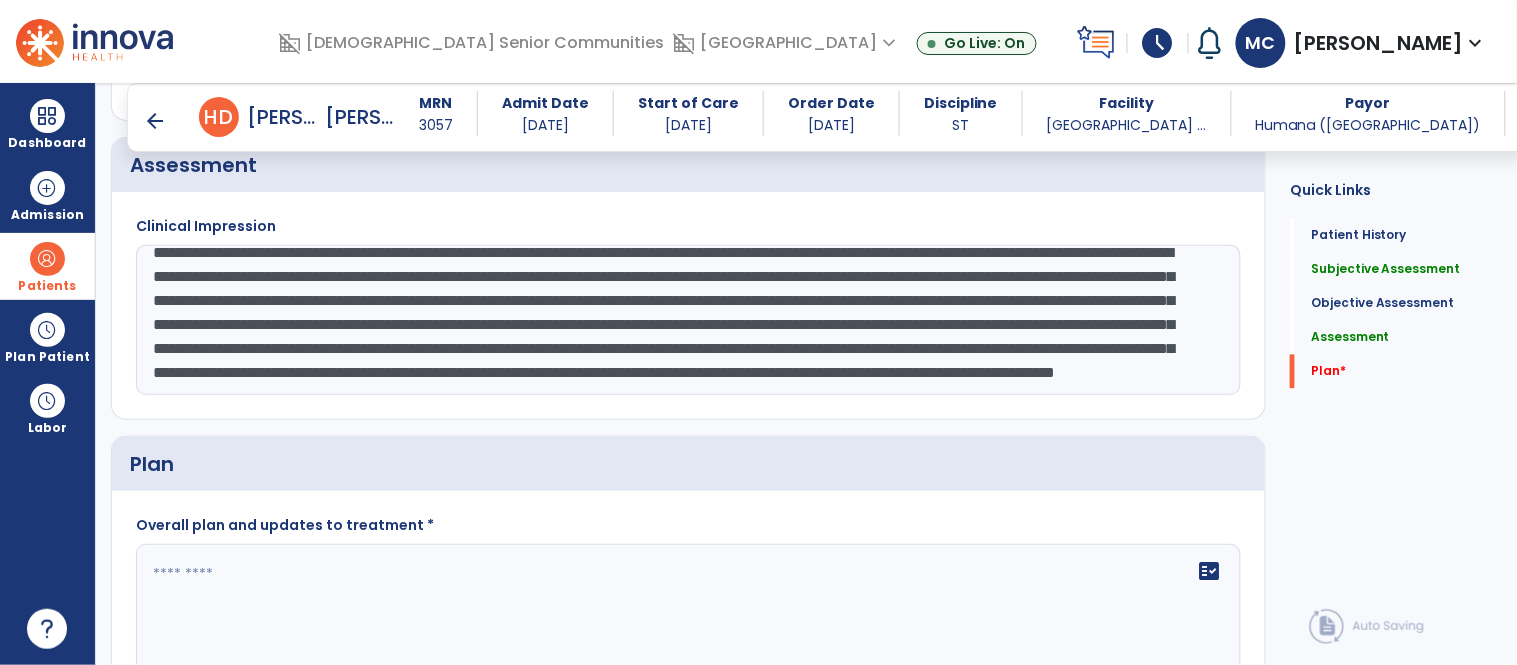 drag, startPoint x: 155, startPoint y: 366, endPoint x: 634, endPoint y: 357, distance: 479.08453 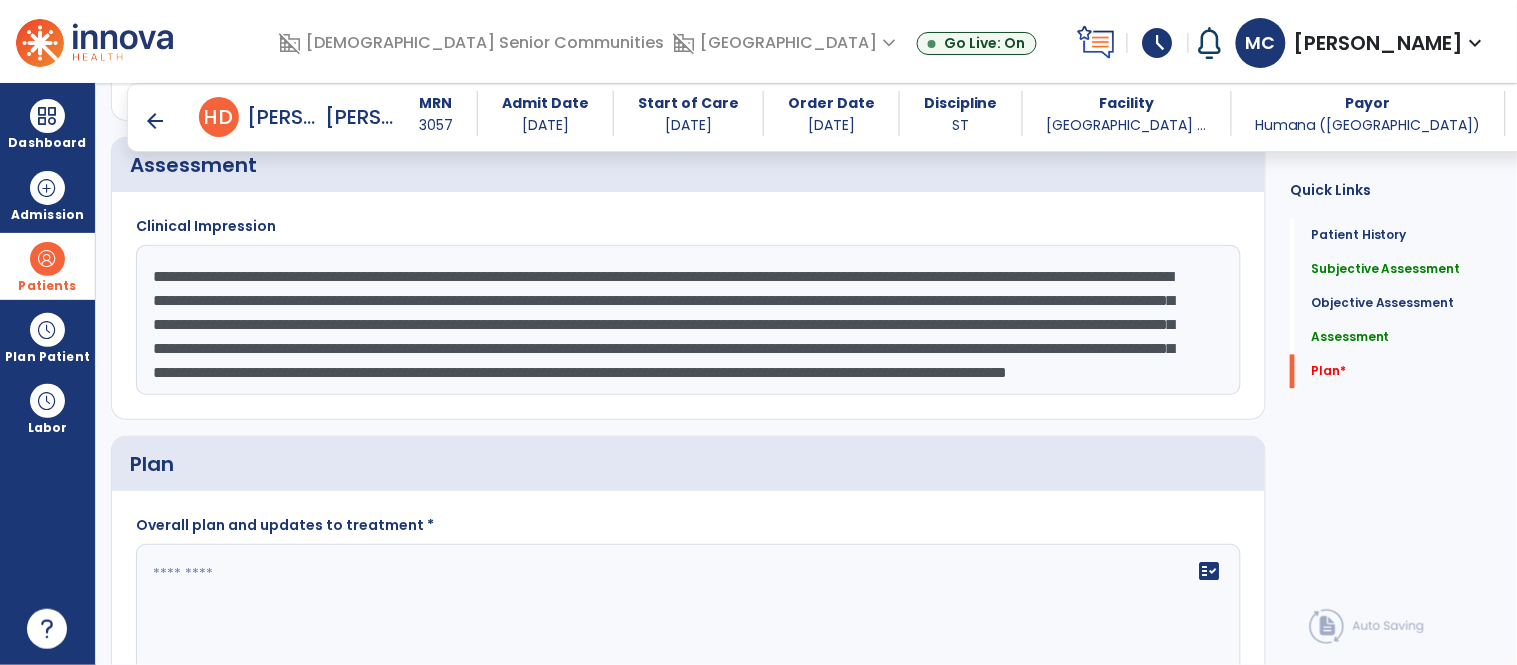 scroll, scrollTop: 23, scrollLeft: 0, axis: vertical 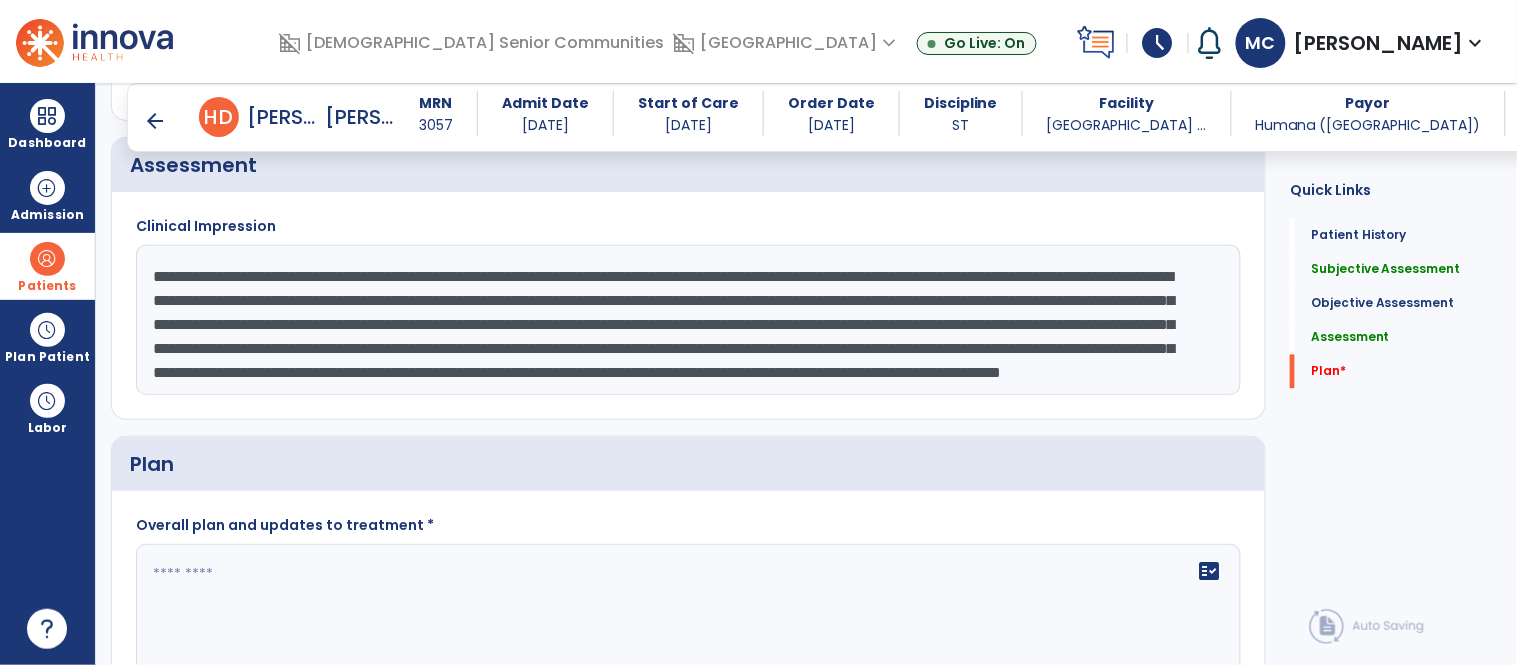 drag, startPoint x: 154, startPoint y: 344, endPoint x: 744, endPoint y: 354, distance: 590.0847 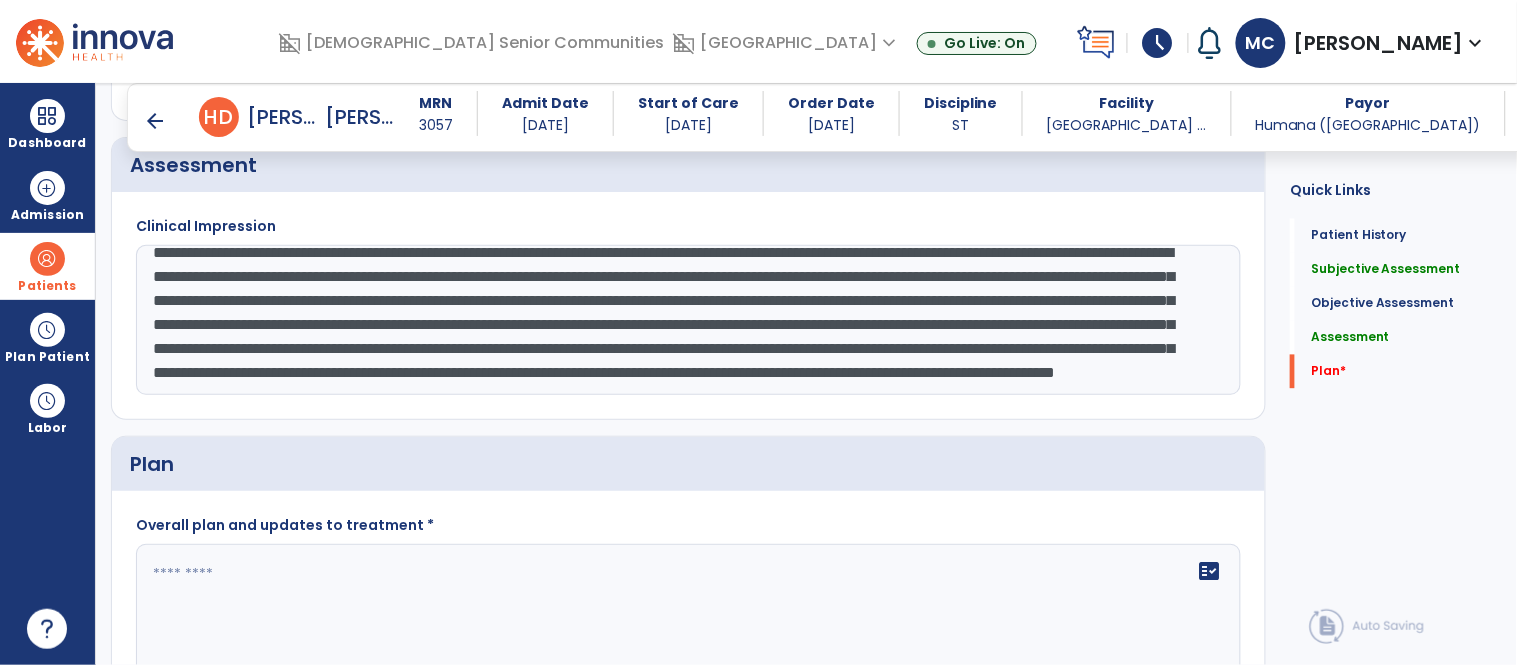 scroll, scrollTop: 58, scrollLeft: 0, axis: vertical 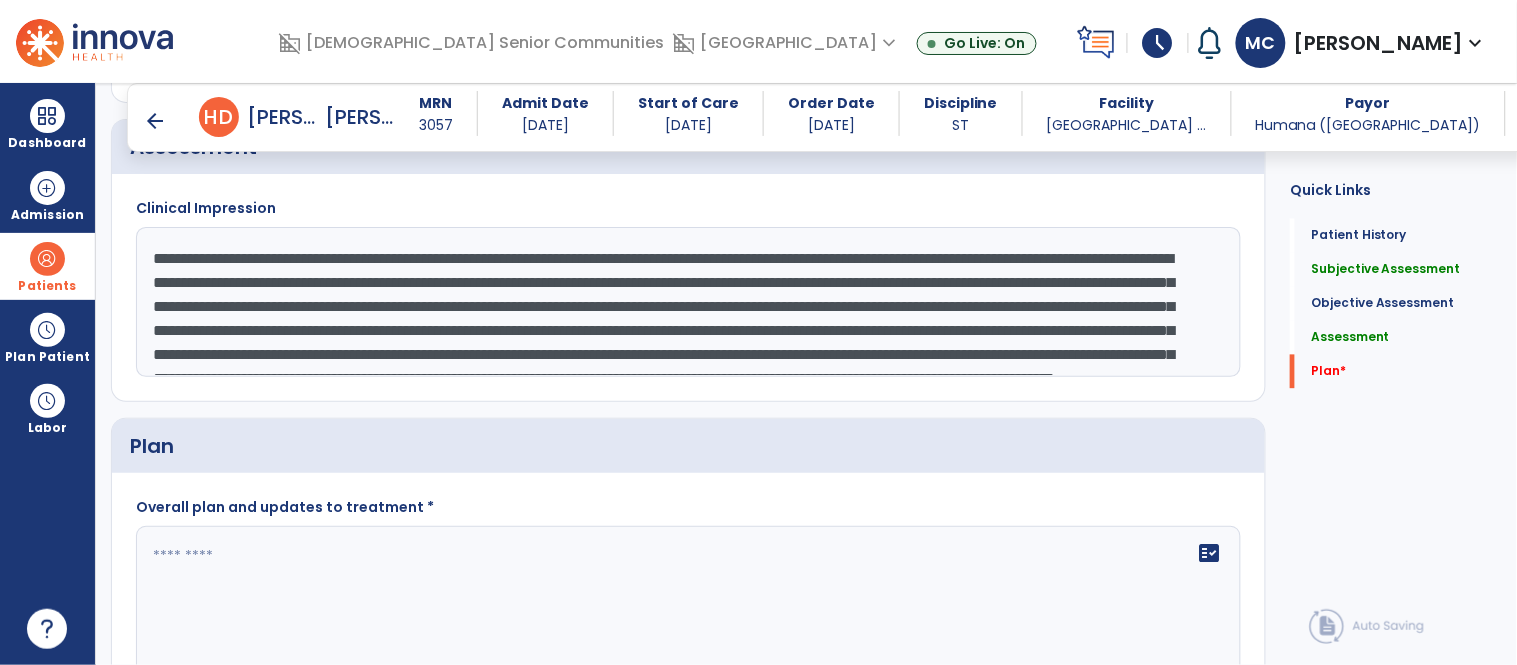 drag, startPoint x: 954, startPoint y: 360, endPoint x: 129, endPoint y: 235, distance: 834.41595 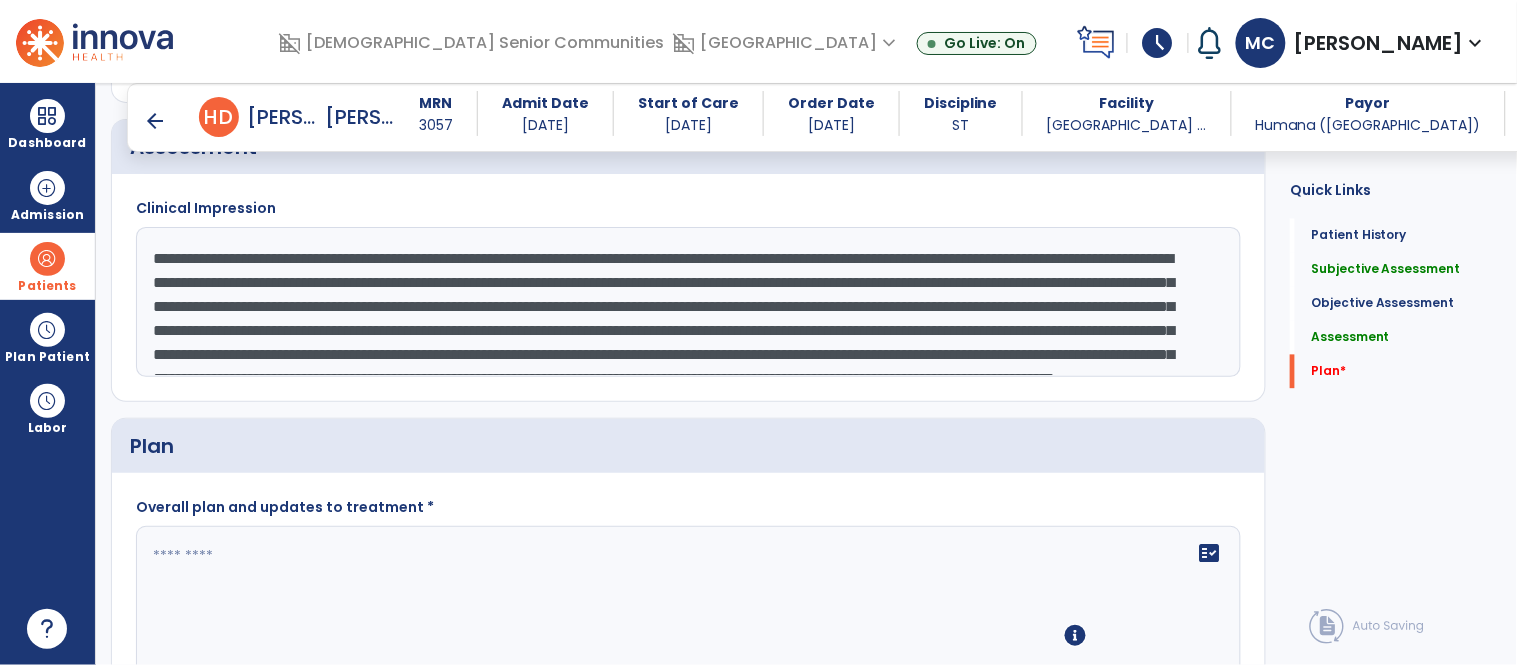 scroll, scrollTop: 3006, scrollLeft: 0, axis: vertical 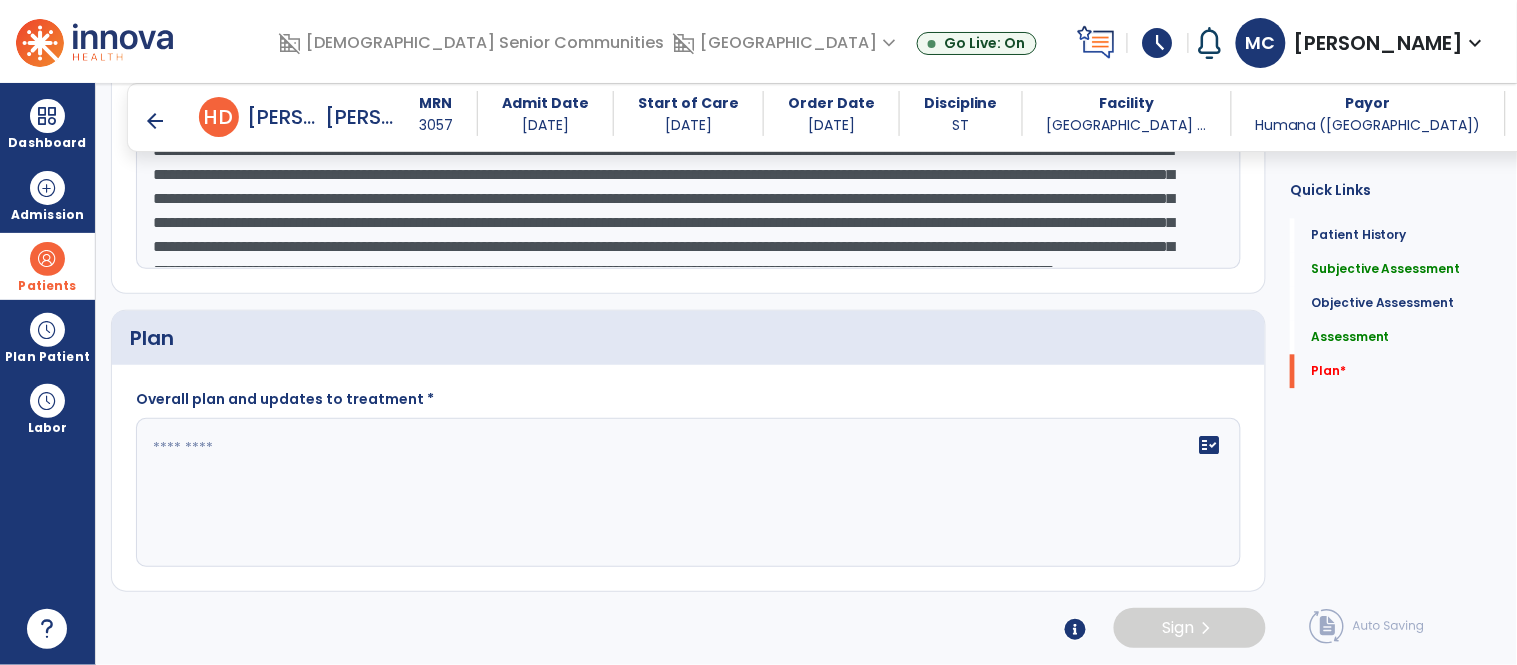 click on "arrow_back" at bounding box center (155, 121) 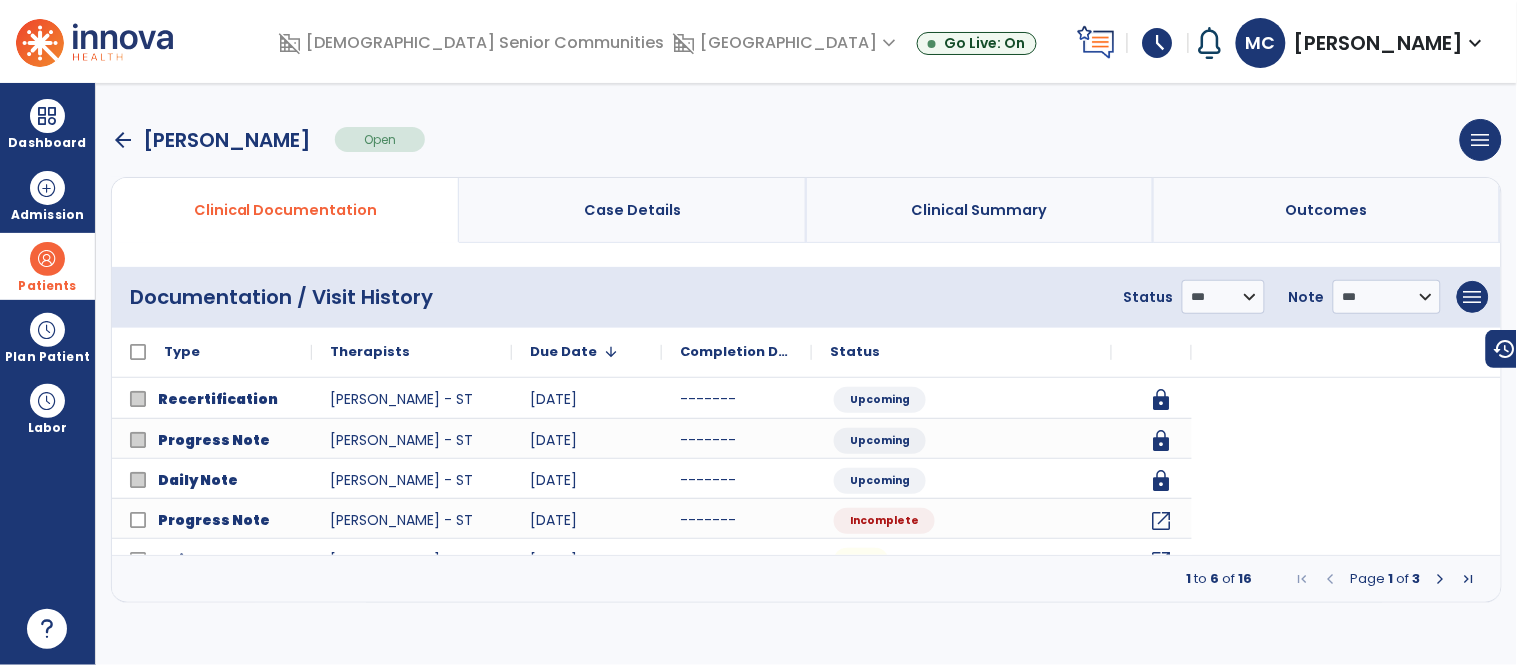scroll, scrollTop: 0, scrollLeft: 0, axis: both 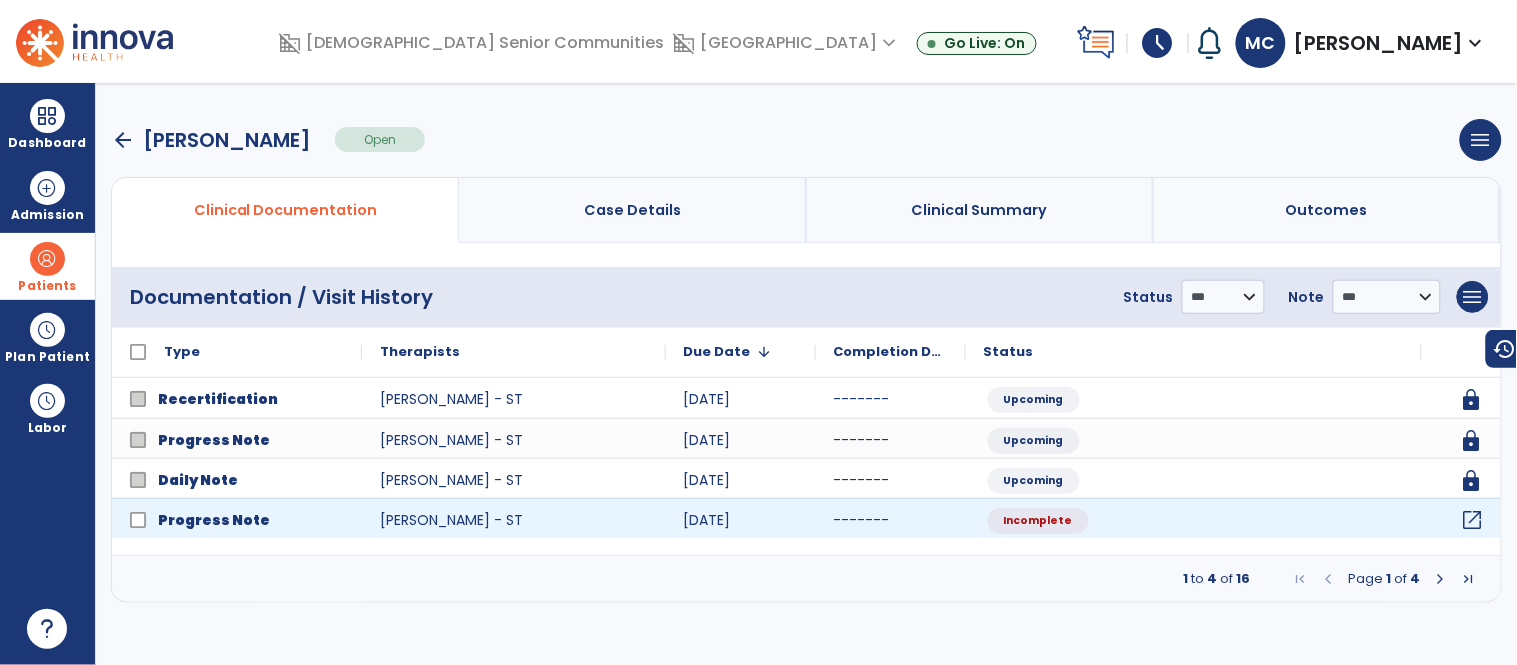 click on "open_in_new" 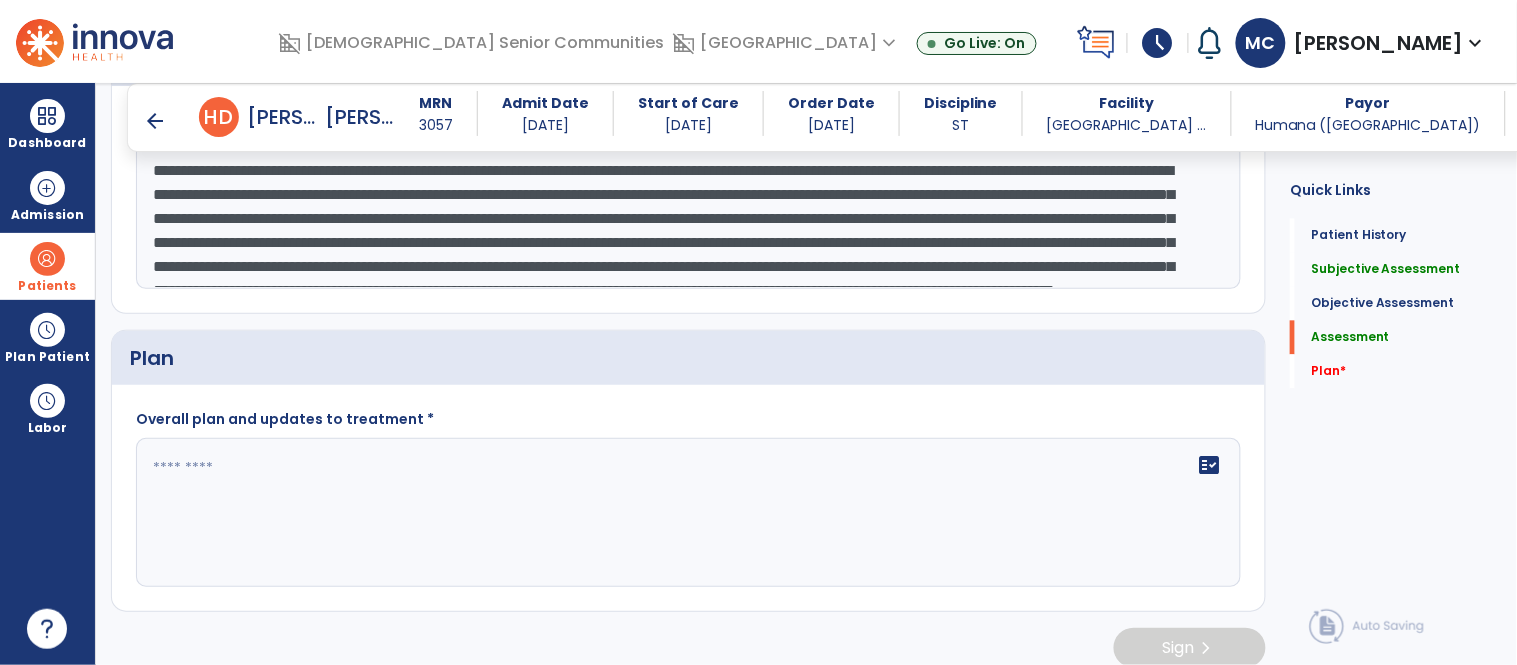 scroll, scrollTop: 2884, scrollLeft: 0, axis: vertical 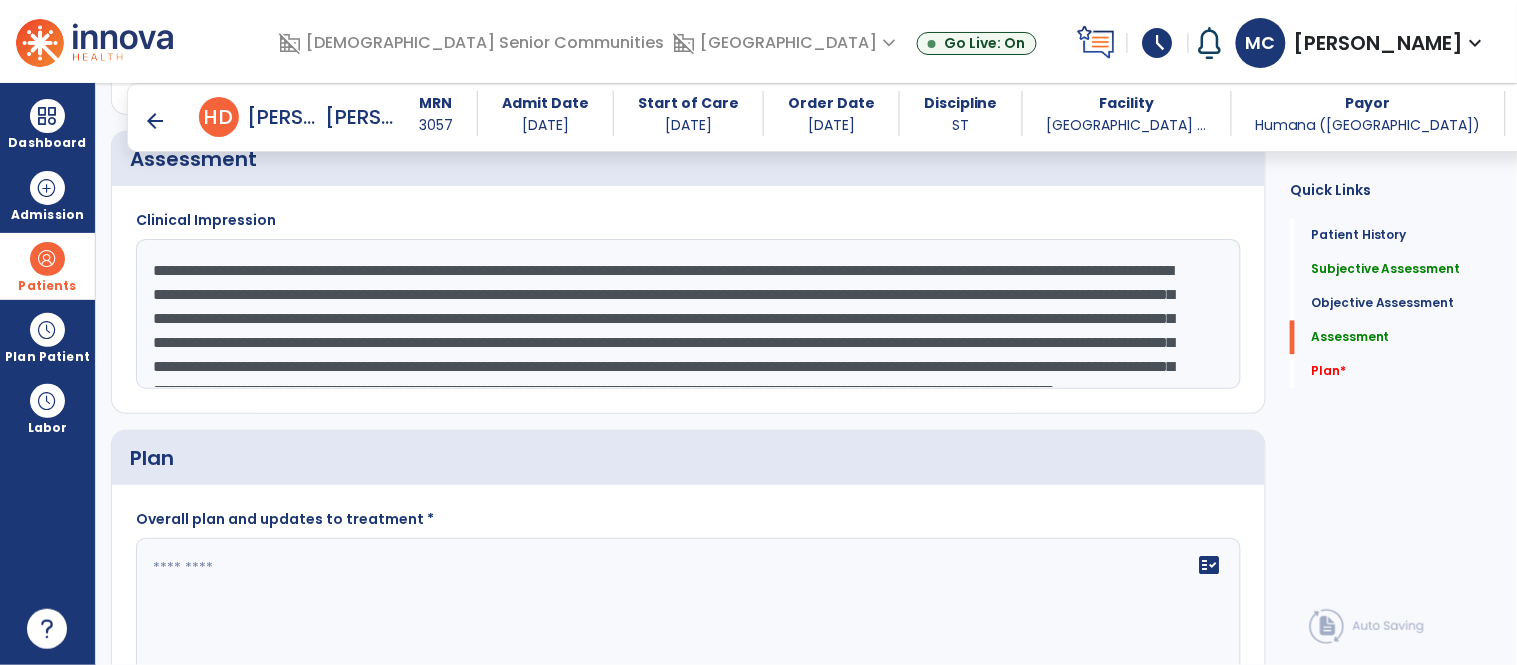 click on "**********" 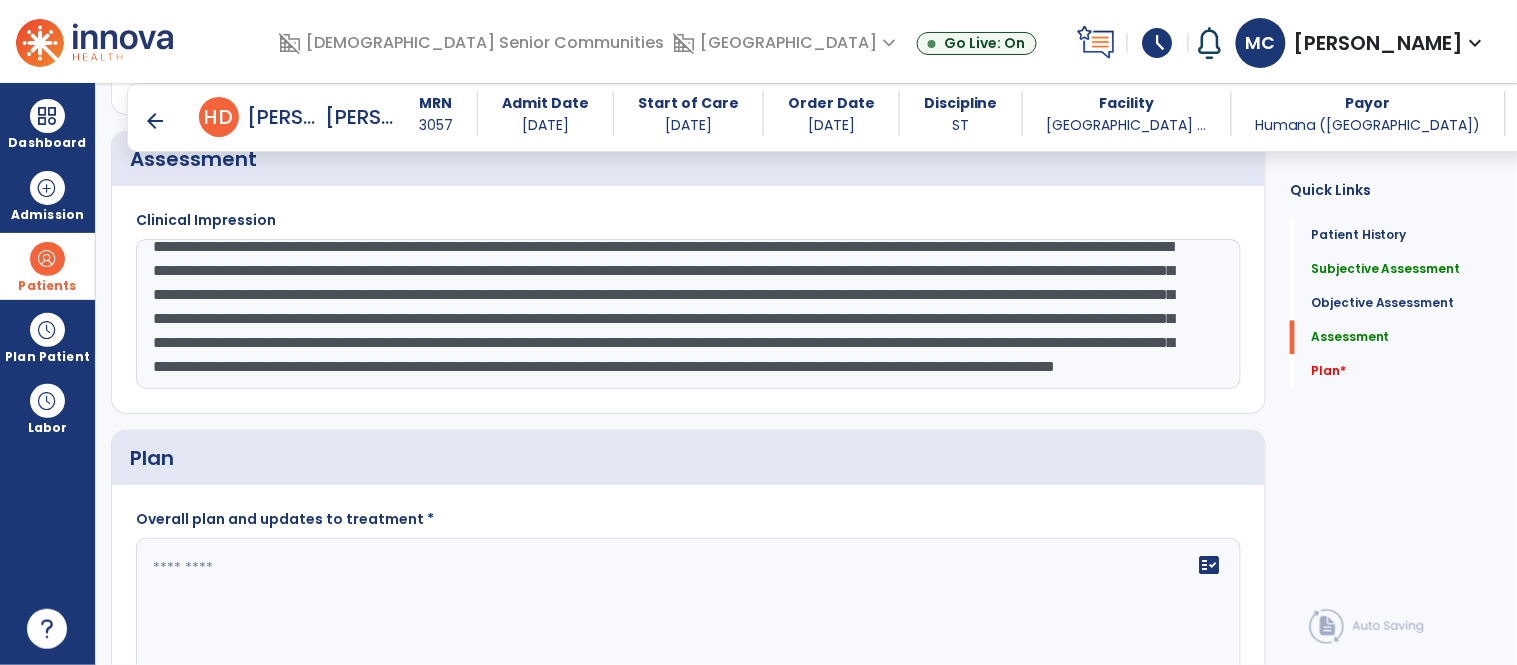 scroll, scrollTop: 58, scrollLeft: 0, axis: vertical 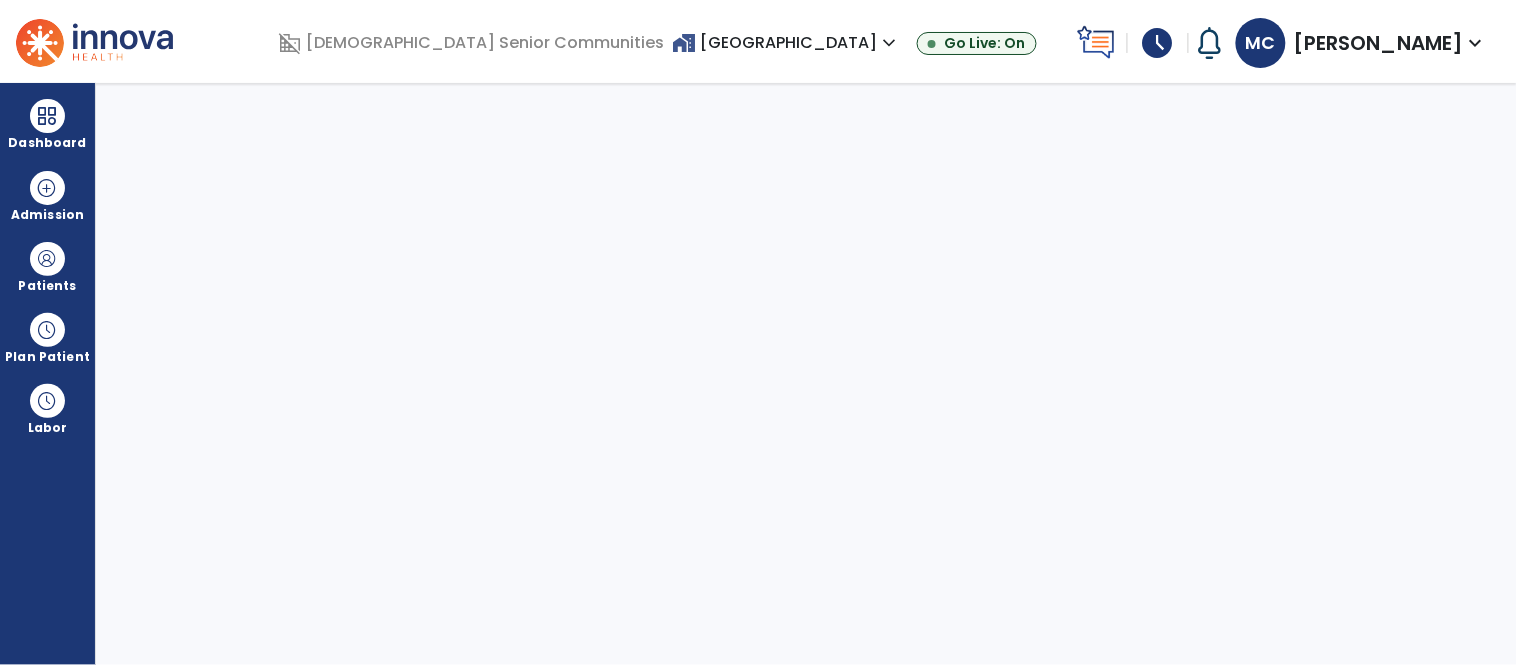 select on "****" 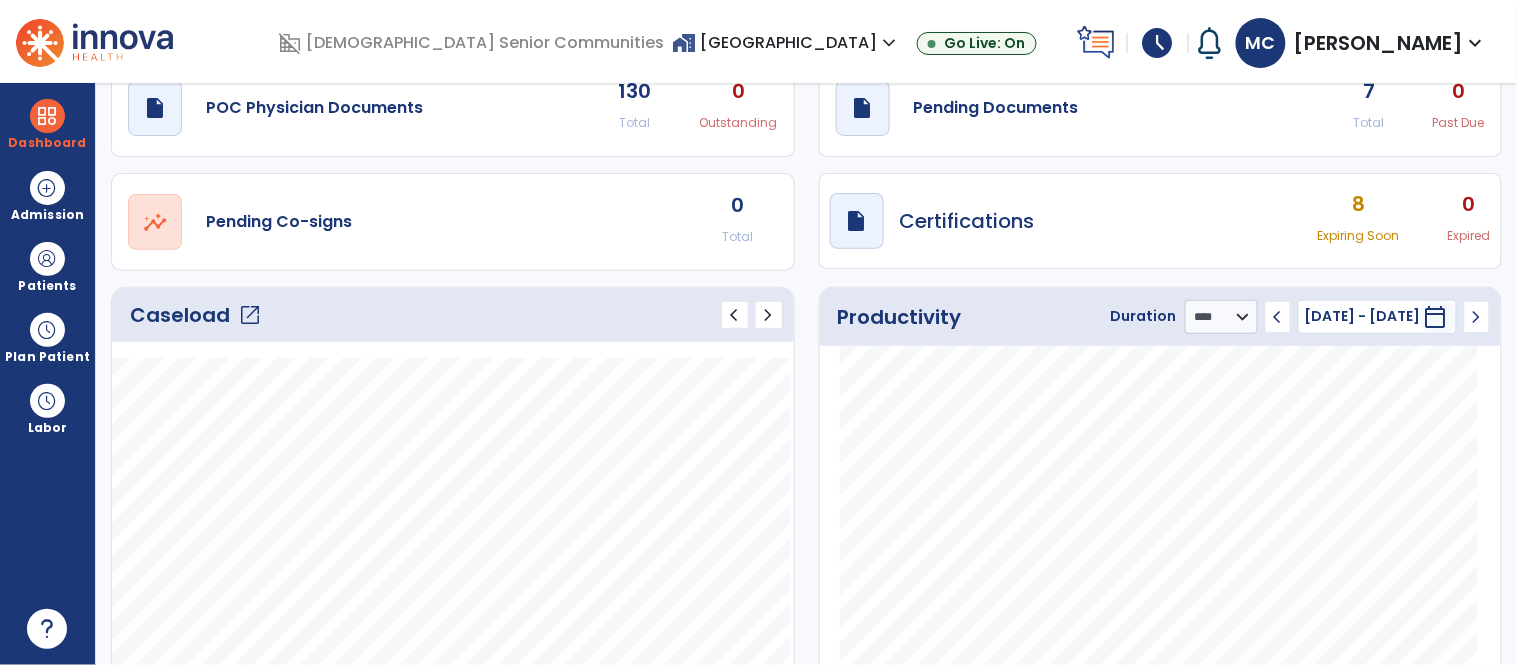 scroll, scrollTop: 0, scrollLeft: 0, axis: both 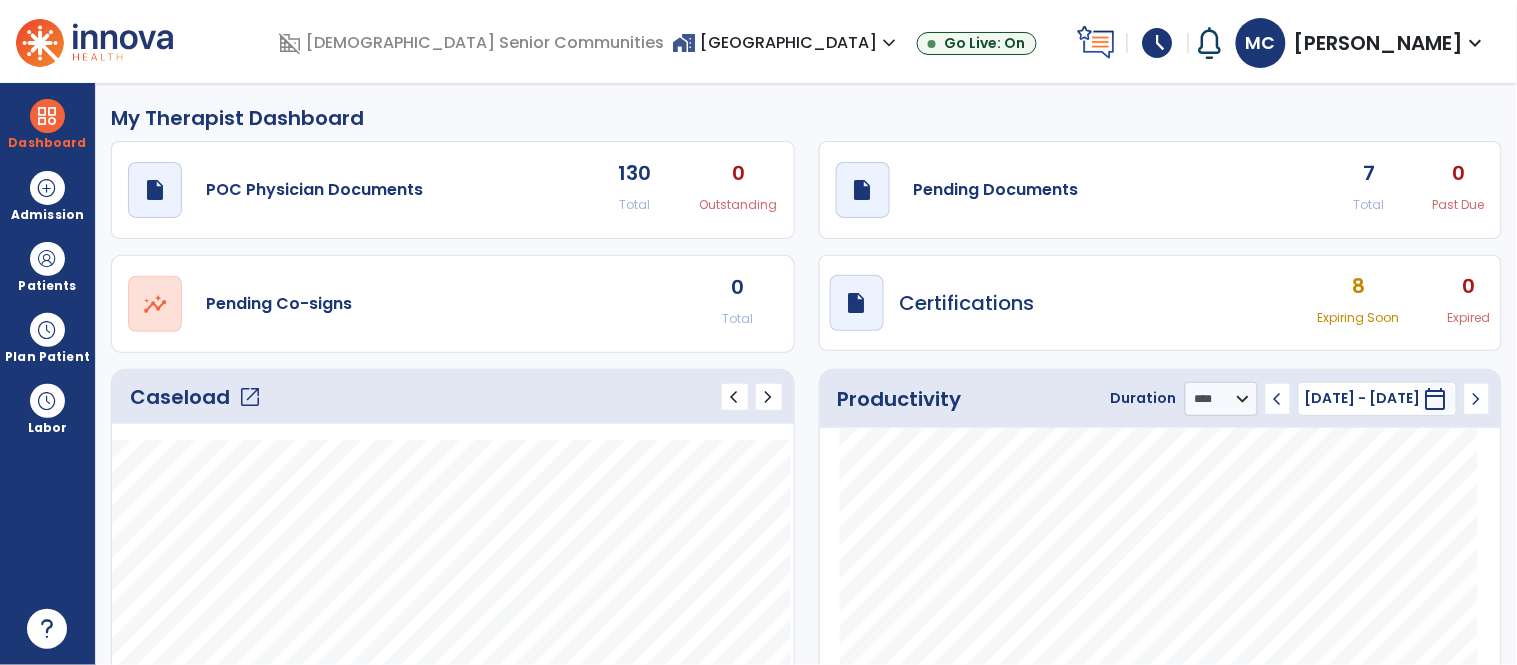 click on "open_in_new" 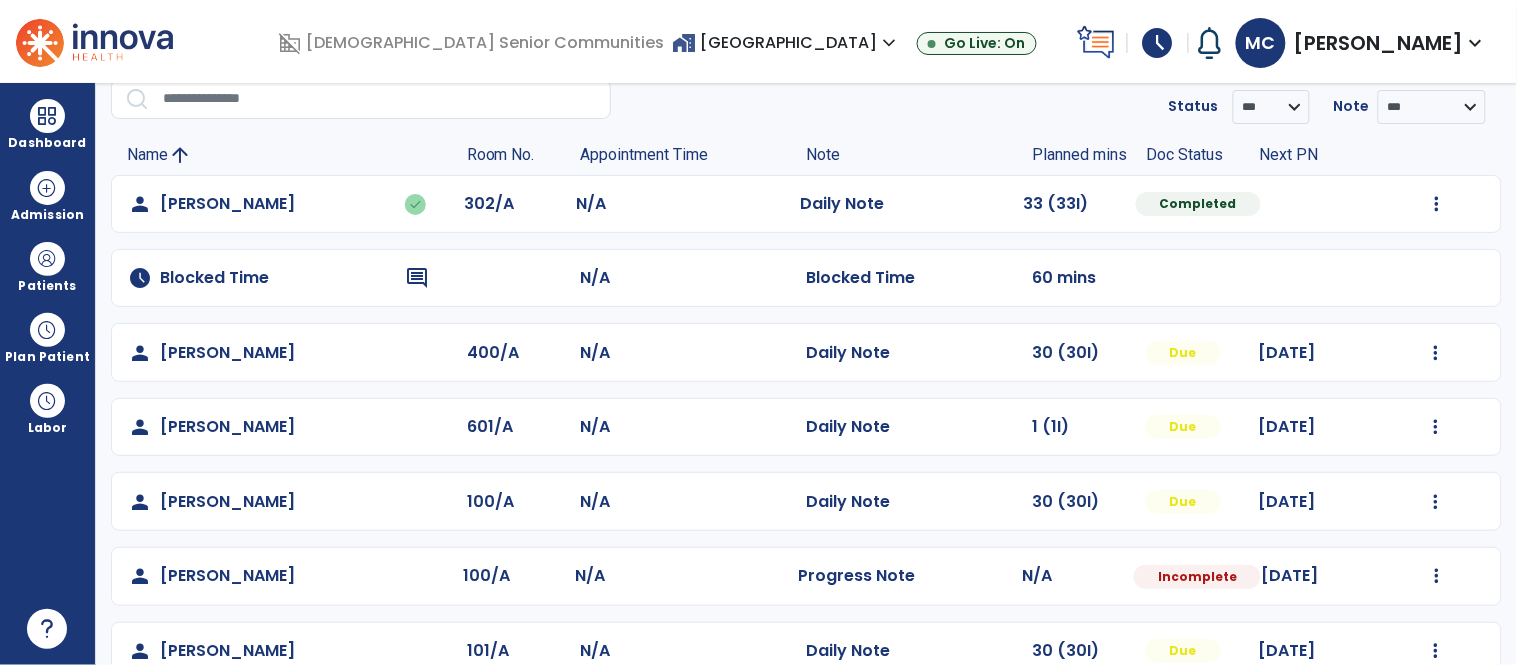 scroll, scrollTop: 100, scrollLeft: 0, axis: vertical 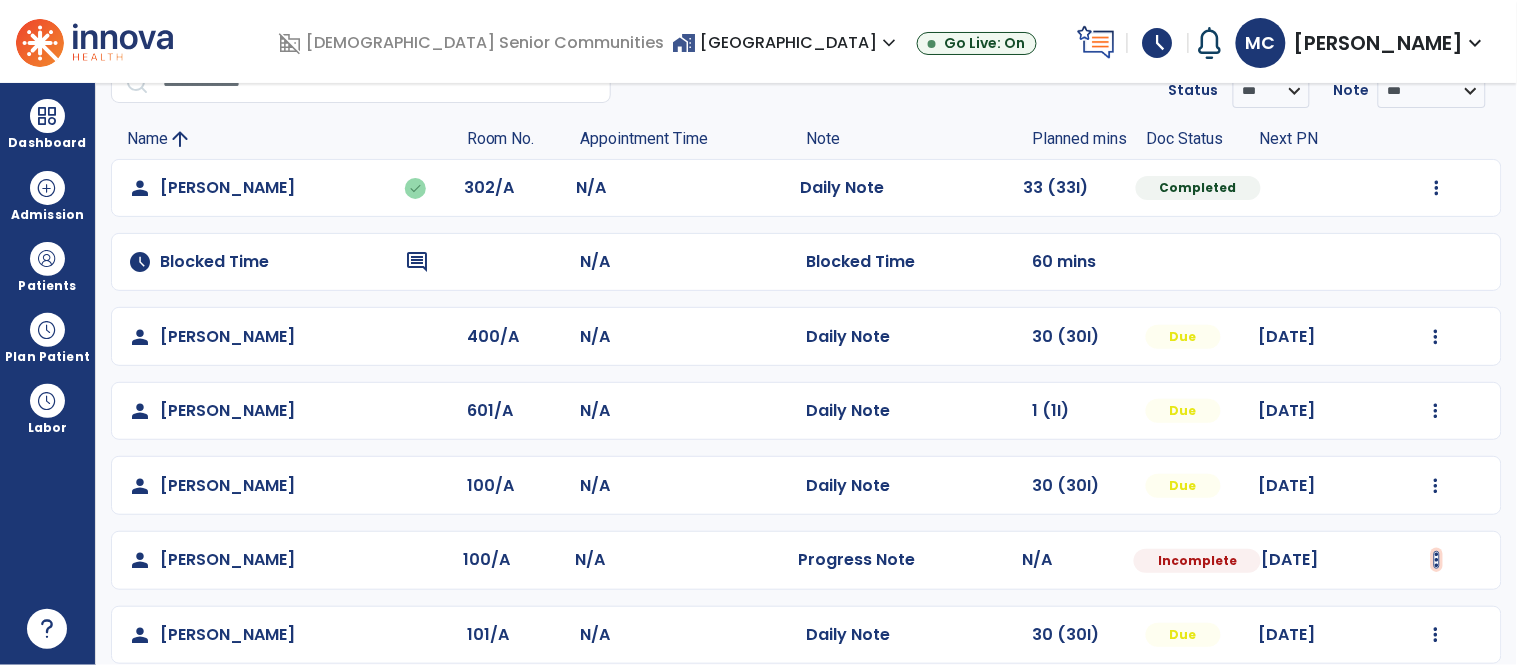 click at bounding box center [1437, 188] 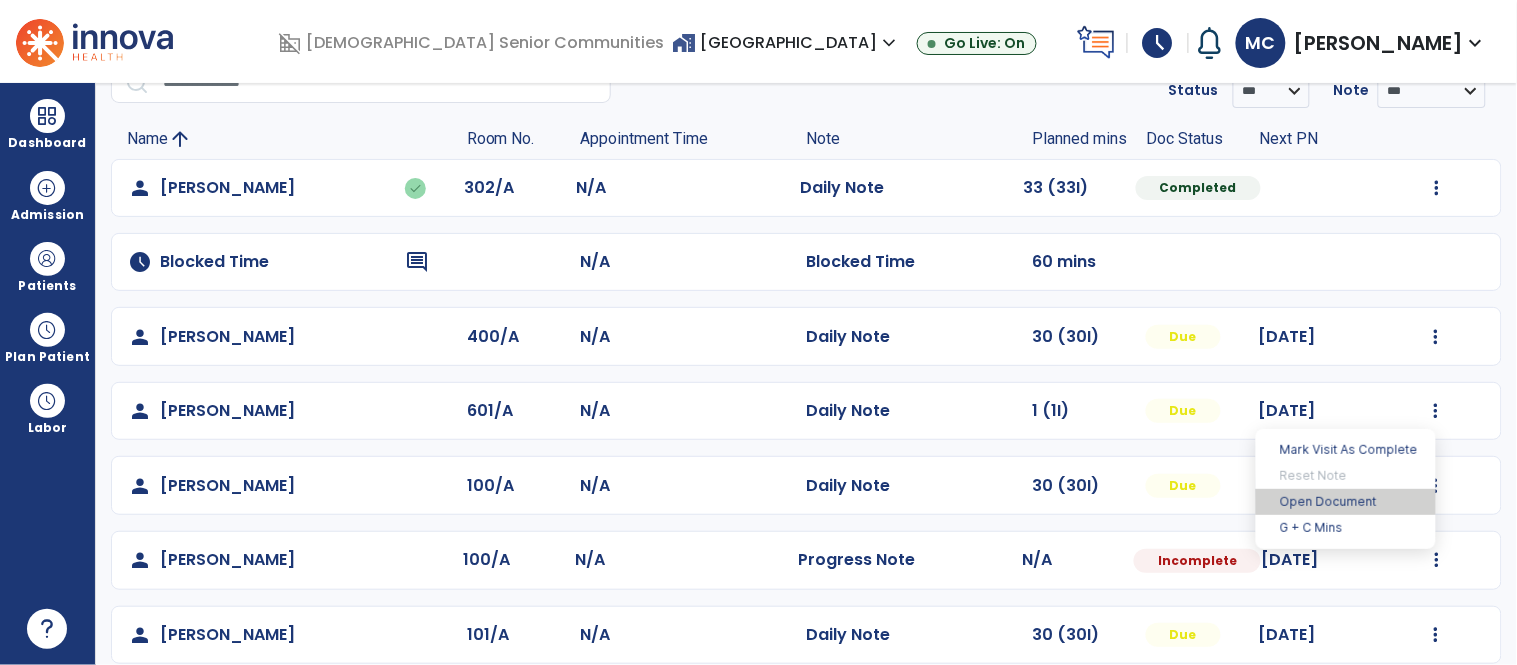 click on "Open Document" at bounding box center (1346, 502) 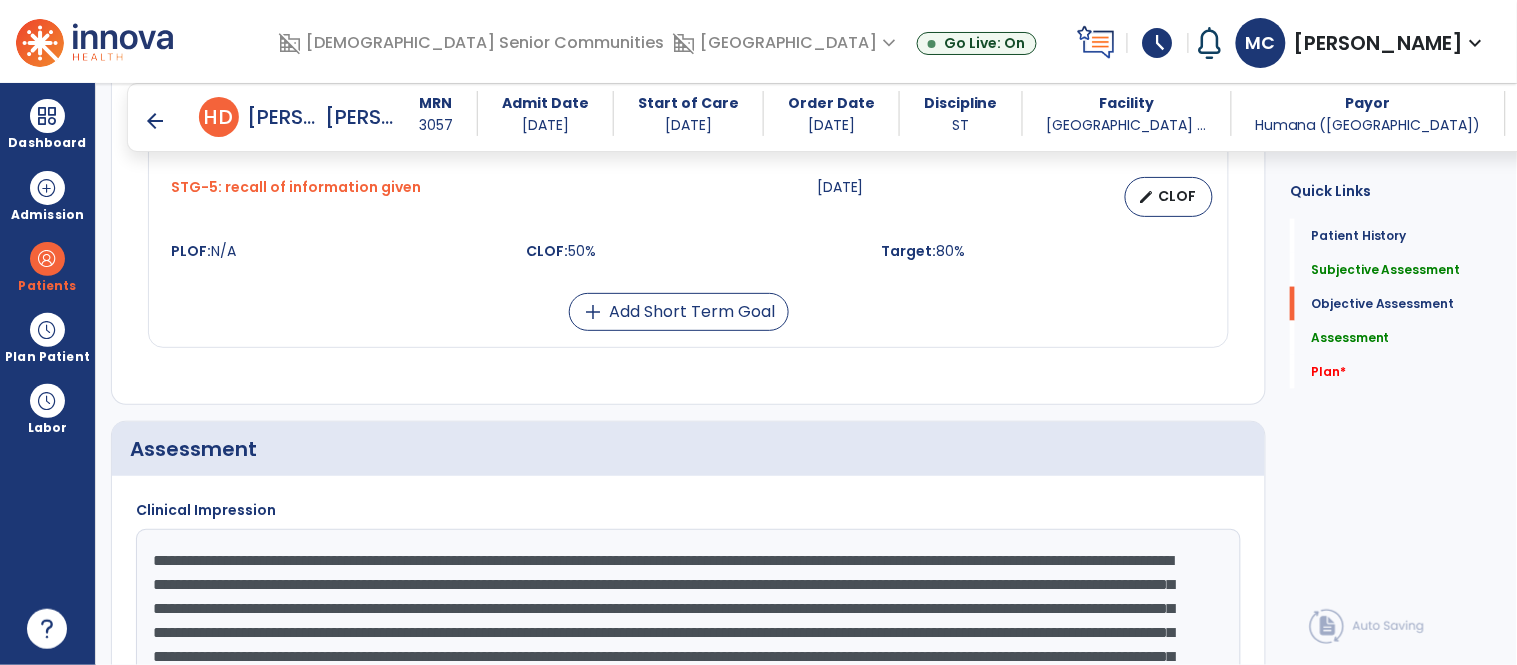 scroll, scrollTop: 2665, scrollLeft: 0, axis: vertical 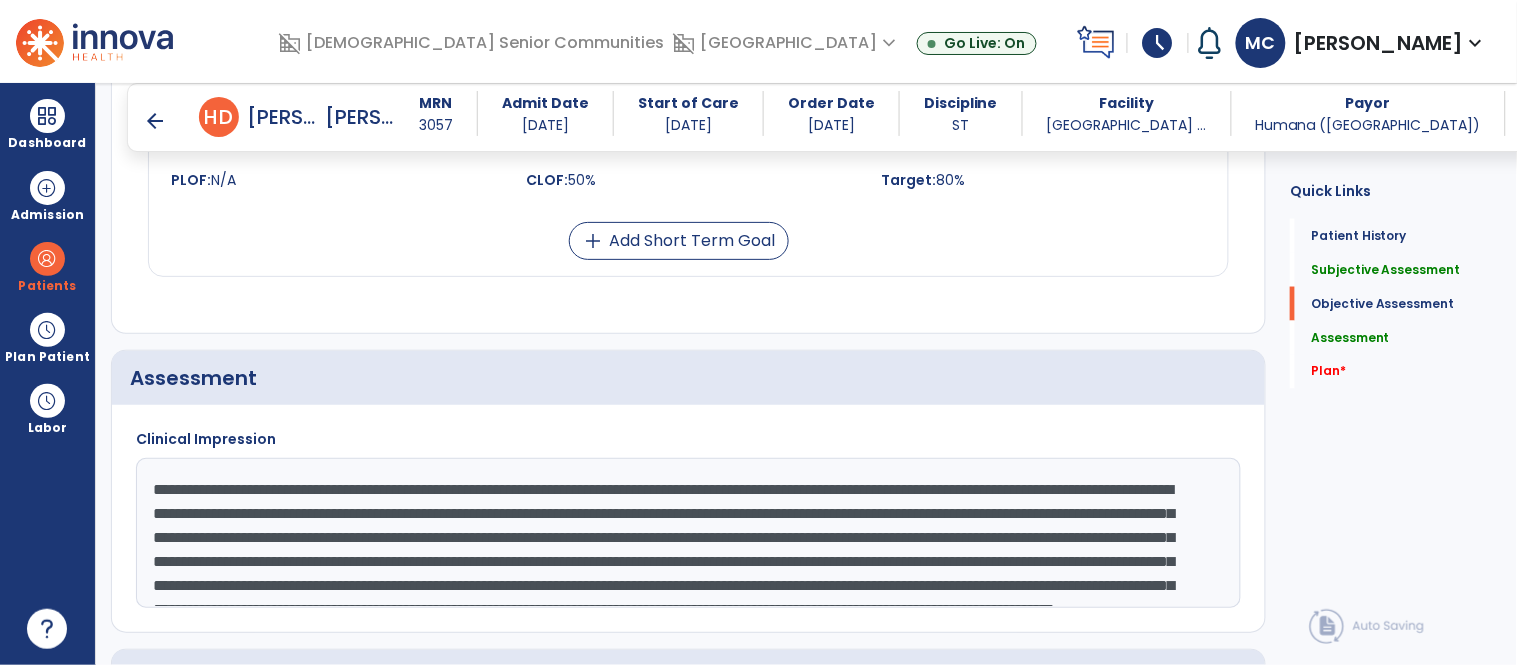click on "**********" 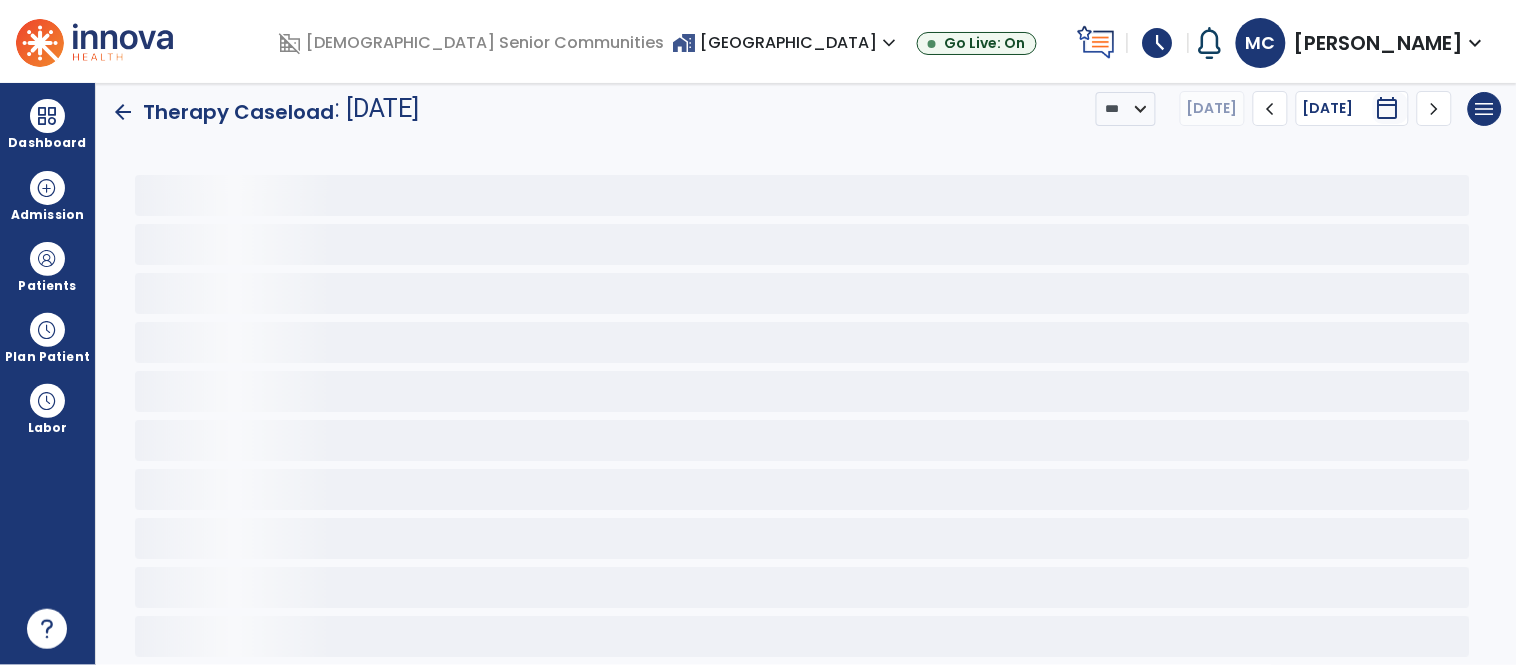 scroll, scrollTop: 15, scrollLeft: 0, axis: vertical 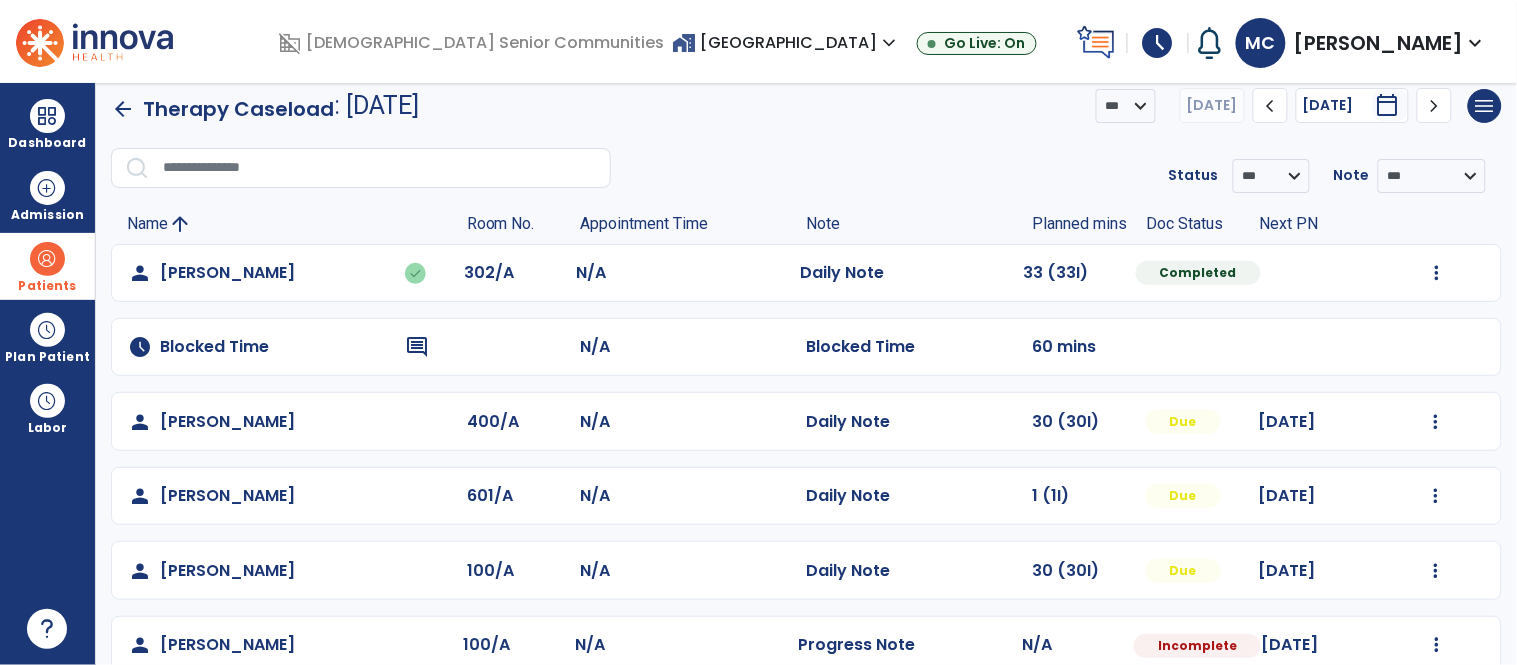click at bounding box center (47, 259) 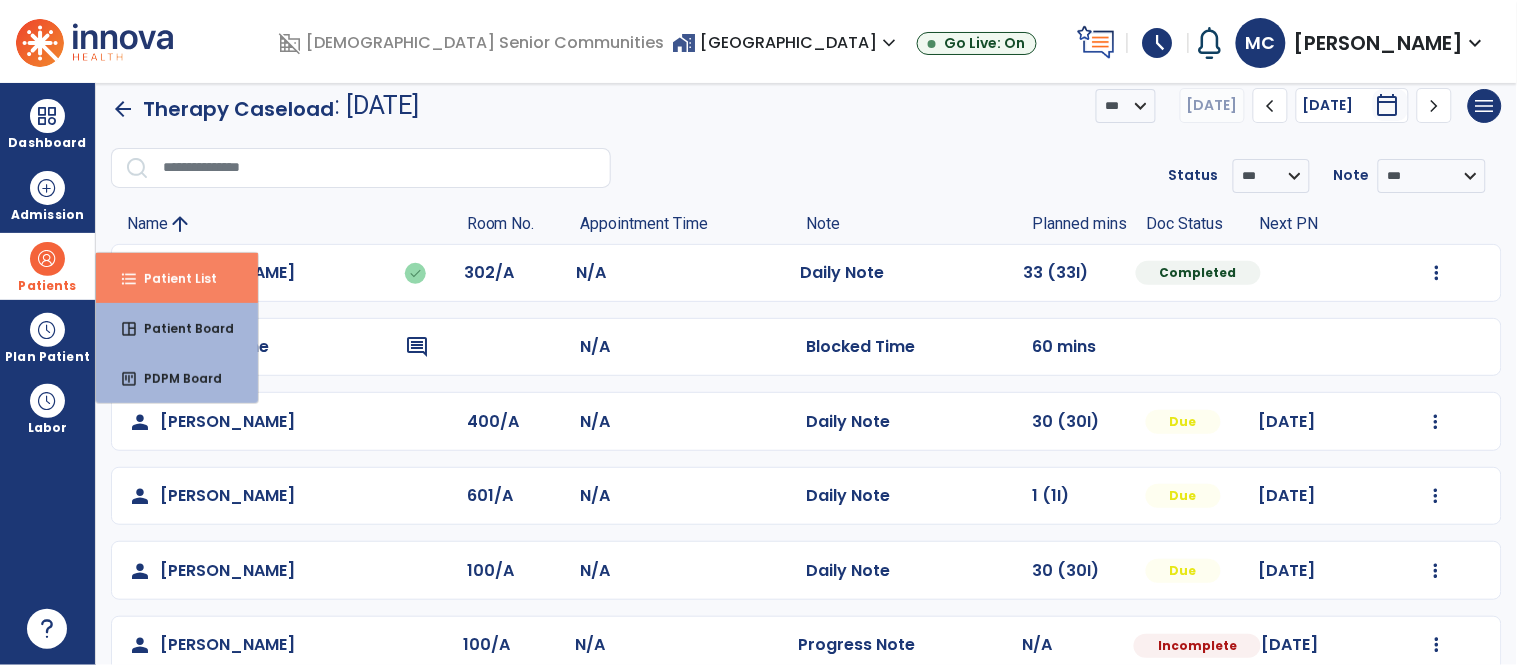 click on "format_list_bulleted  Patient List" at bounding box center (177, 278) 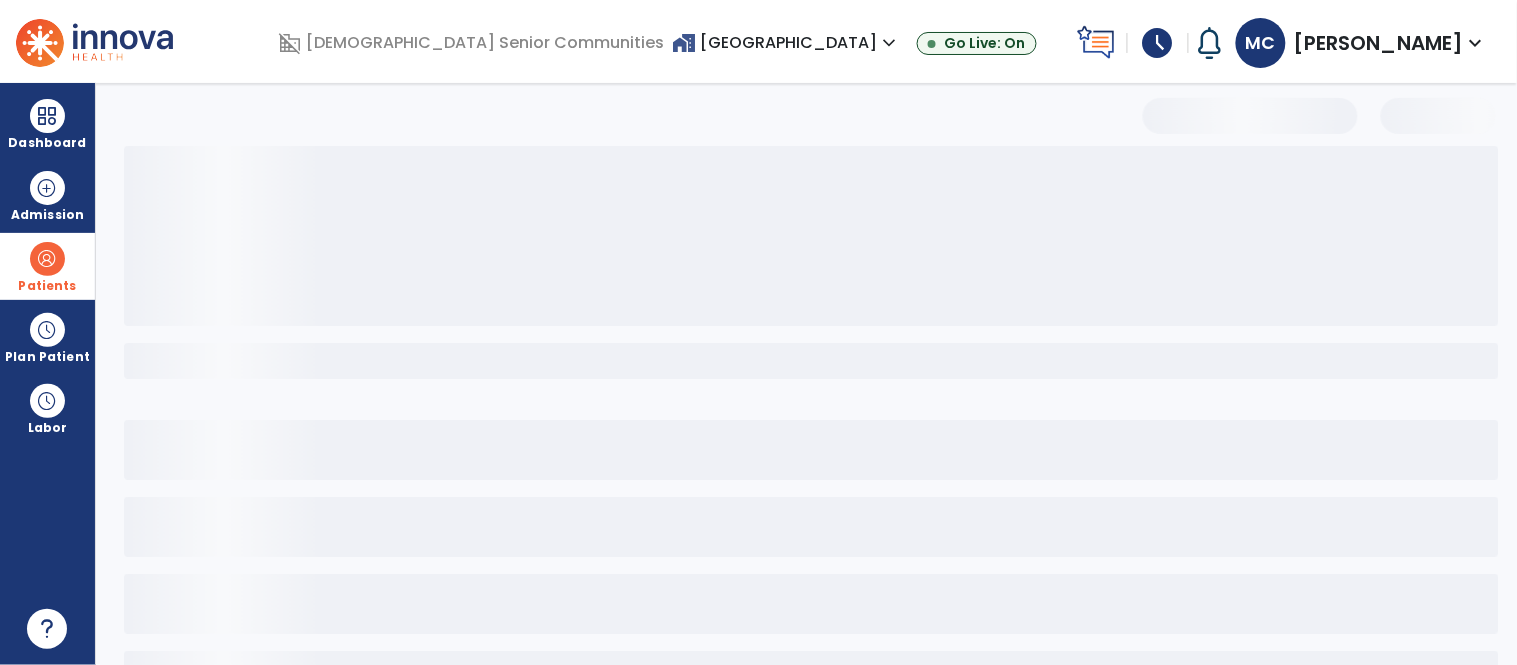 select on "***" 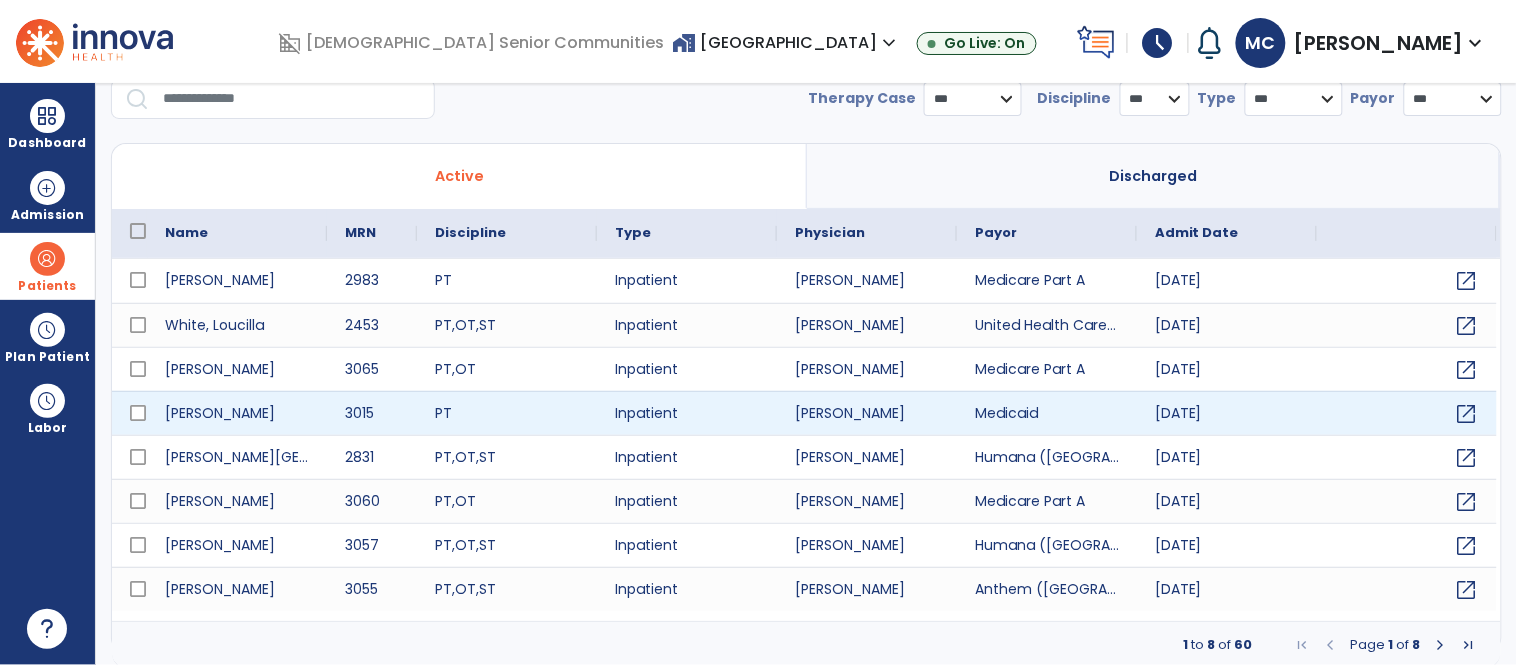 scroll, scrollTop: 77, scrollLeft: 0, axis: vertical 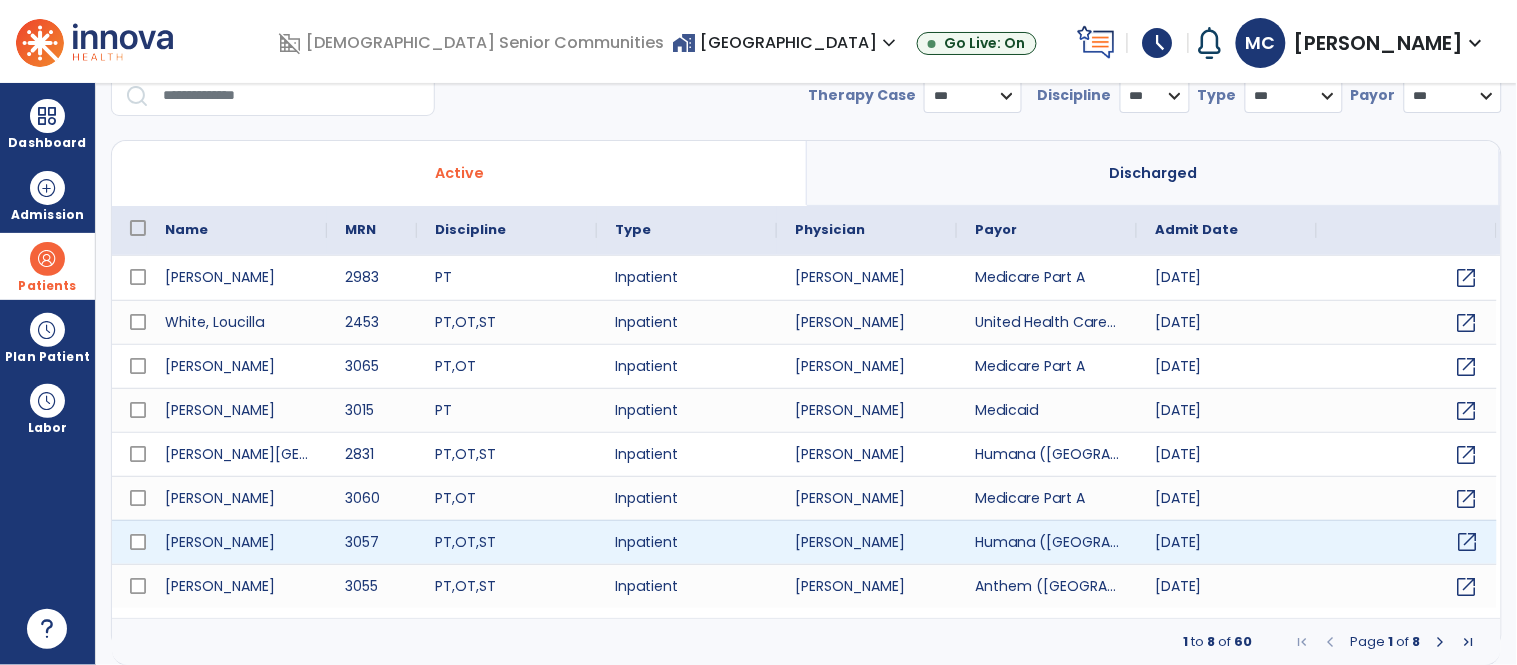 click on "open_in_new" at bounding box center (1468, 542) 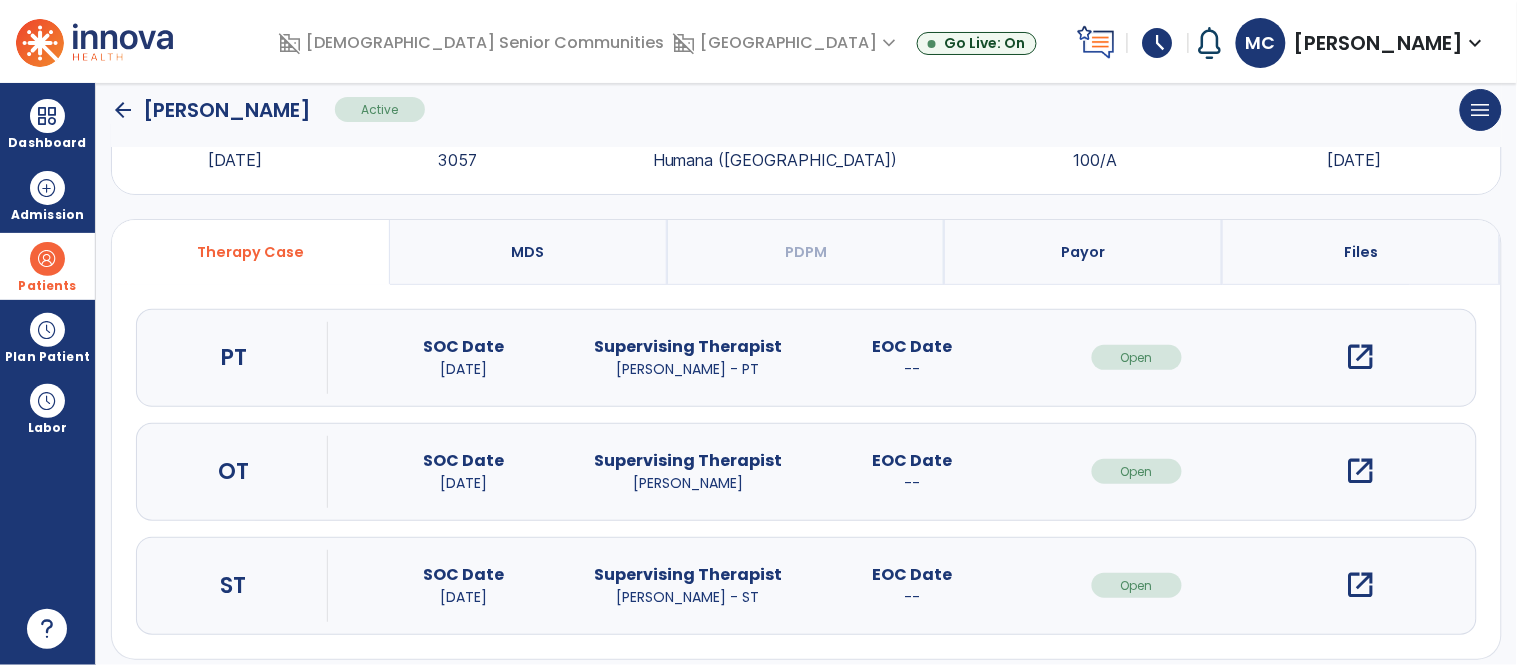 click on "open_in_new" at bounding box center [1361, 585] 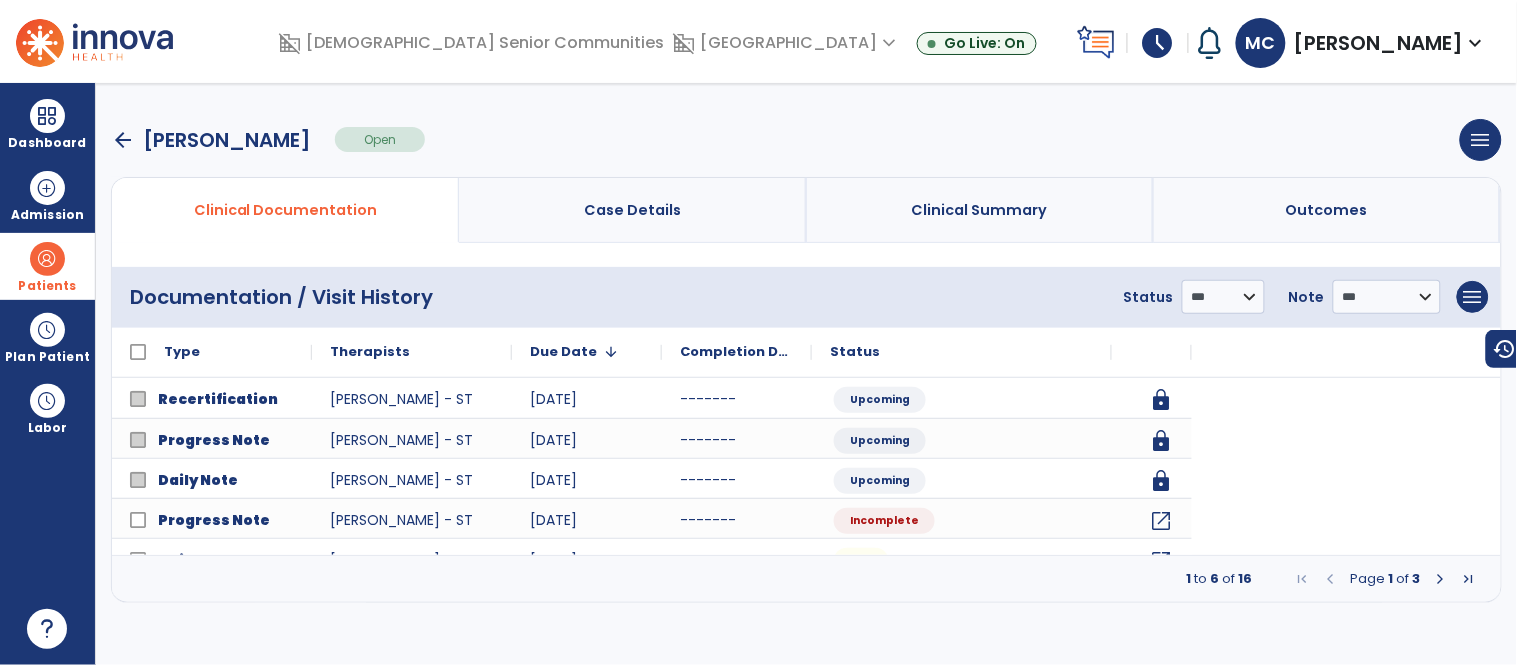 scroll, scrollTop: 0, scrollLeft: 0, axis: both 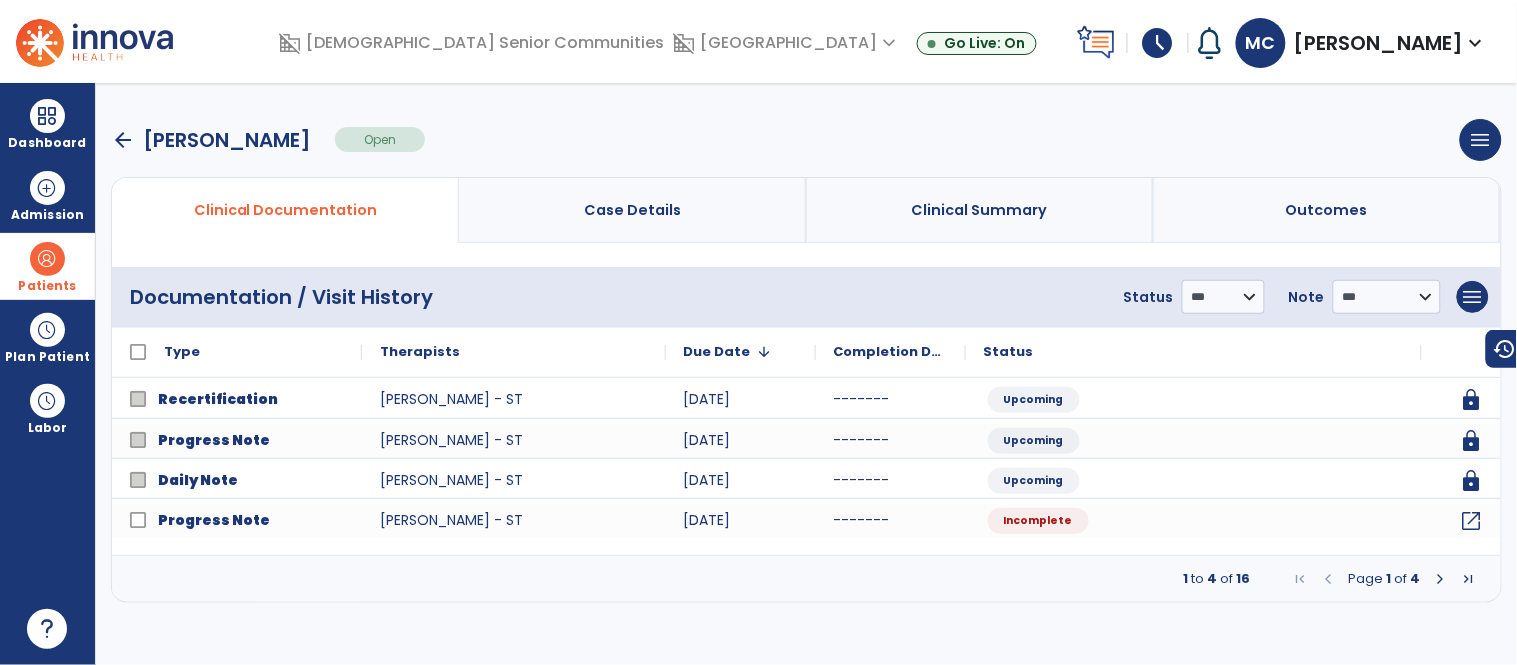 click at bounding box center [1441, 579] 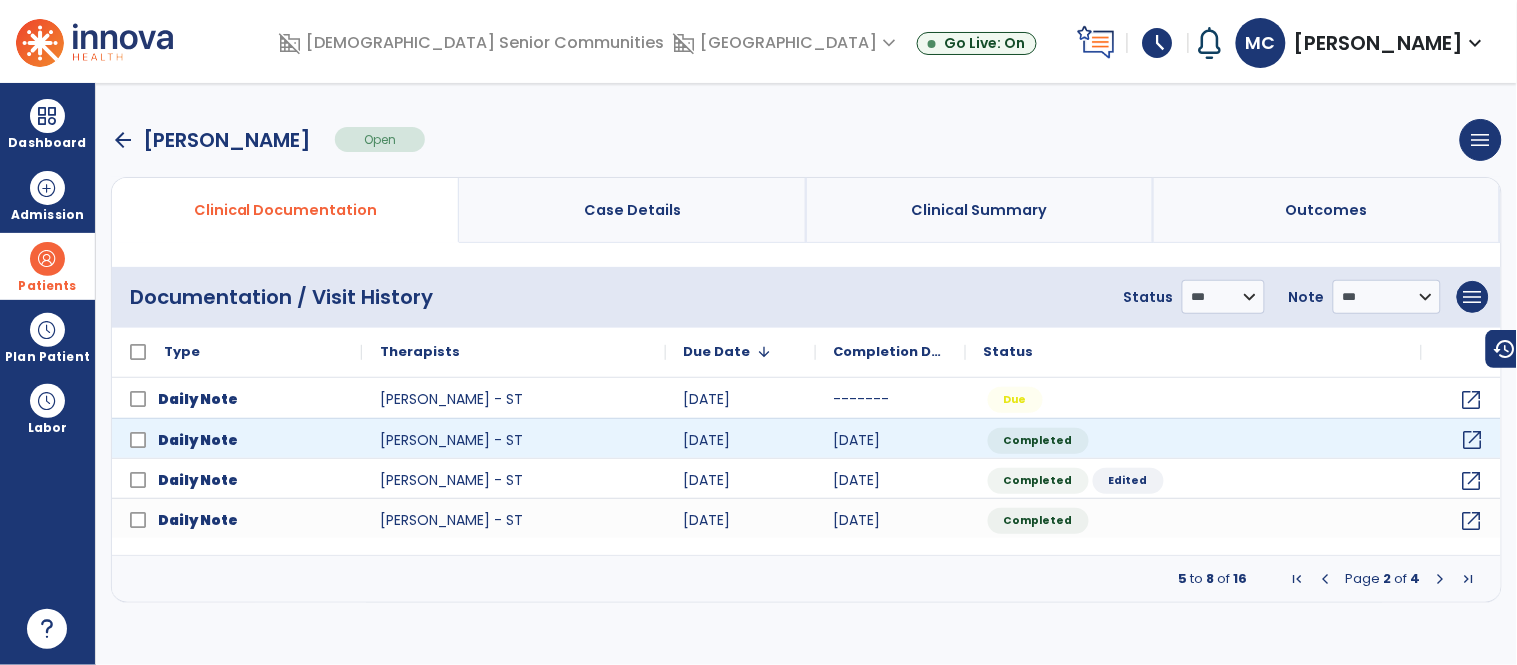 click on "open_in_new" 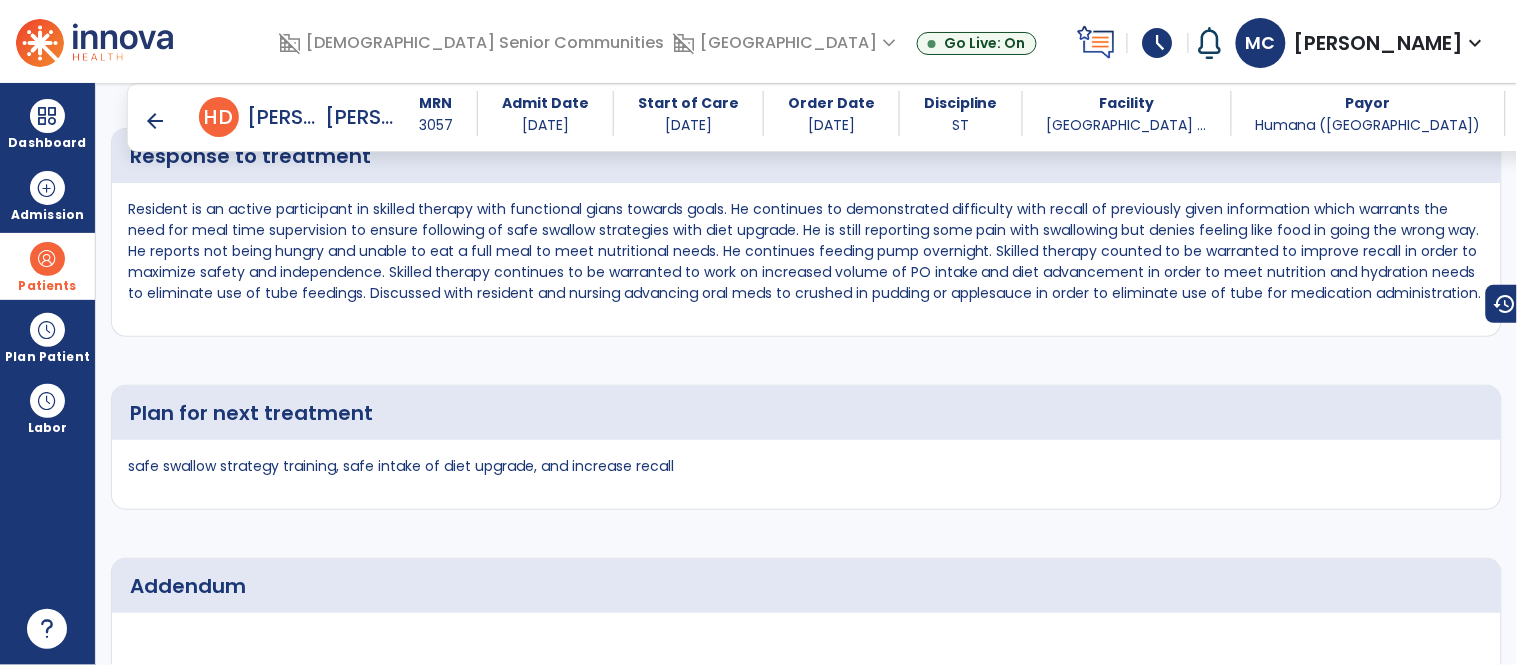 scroll, scrollTop: 5178, scrollLeft: 0, axis: vertical 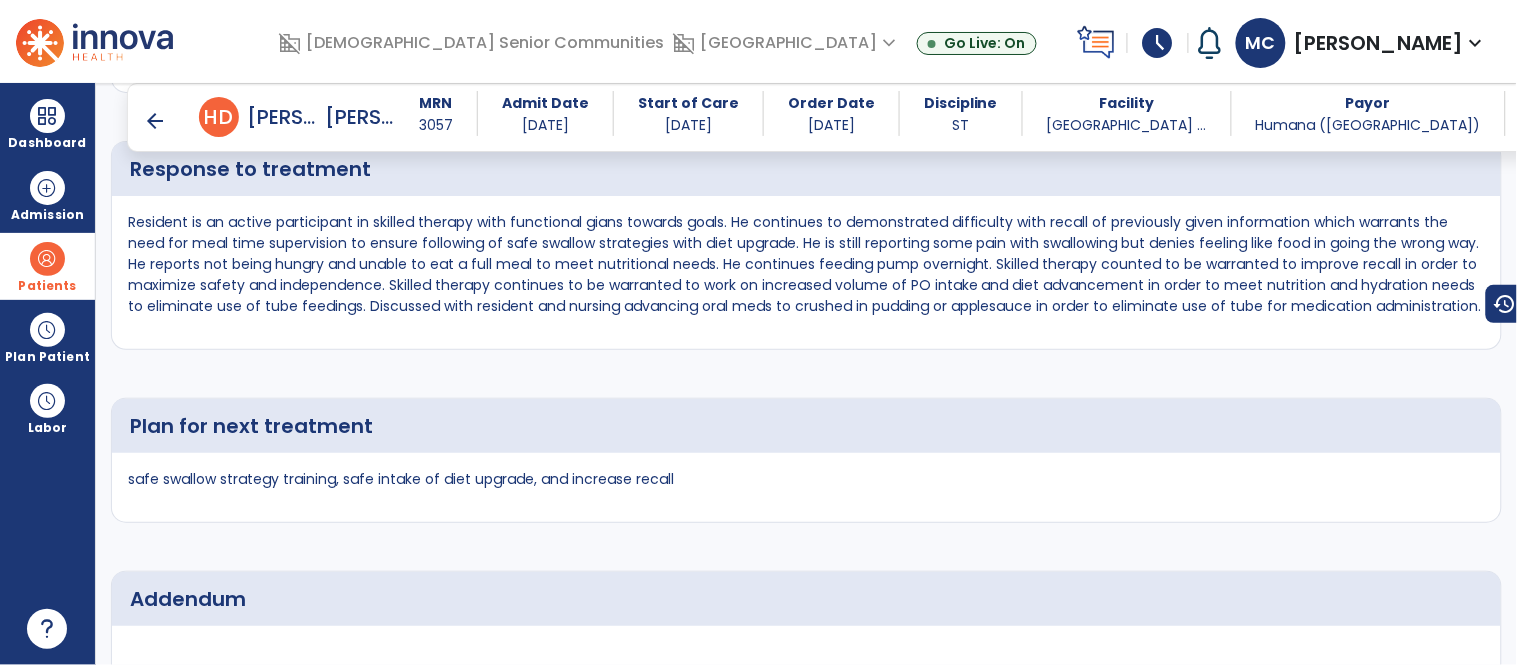 drag, startPoint x: 964, startPoint y: 267, endPoint x: 1087, endPoint y: 324, distance: 135.56548 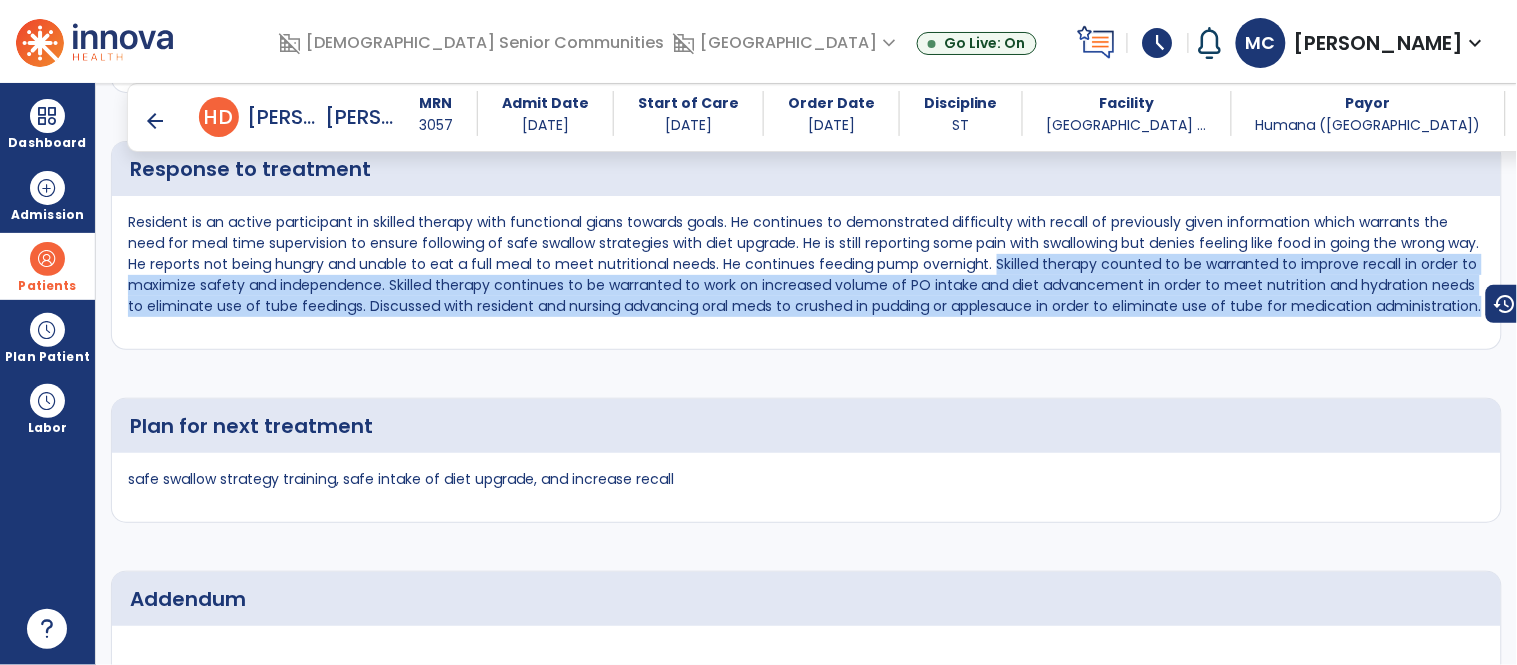 drag, startPoint x: 965, startPoint y: 263, endPoint x: 1473, endPoint y: 318, distance: 510.9687 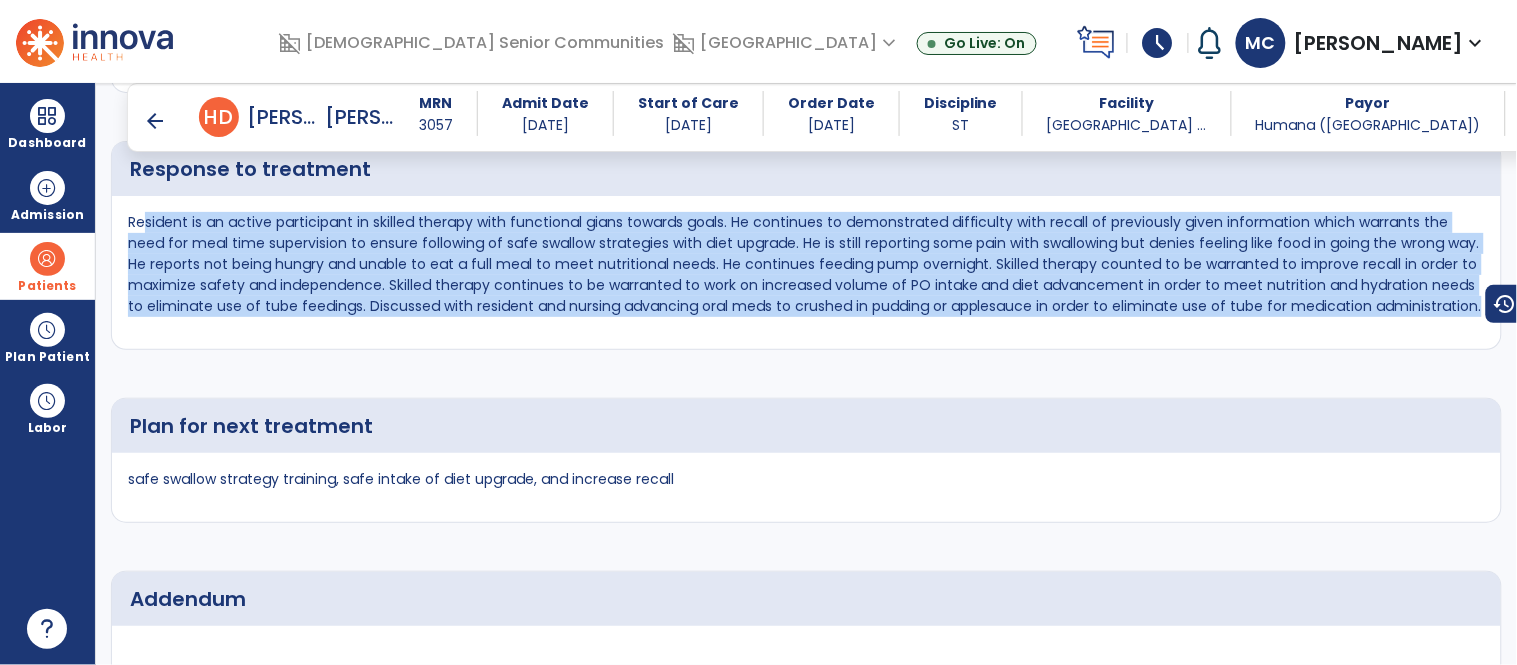 drag, startPoint x: 1456, startPoint y: 309, endPoint x: 144, endPoint y: 216, distance: 1315.292 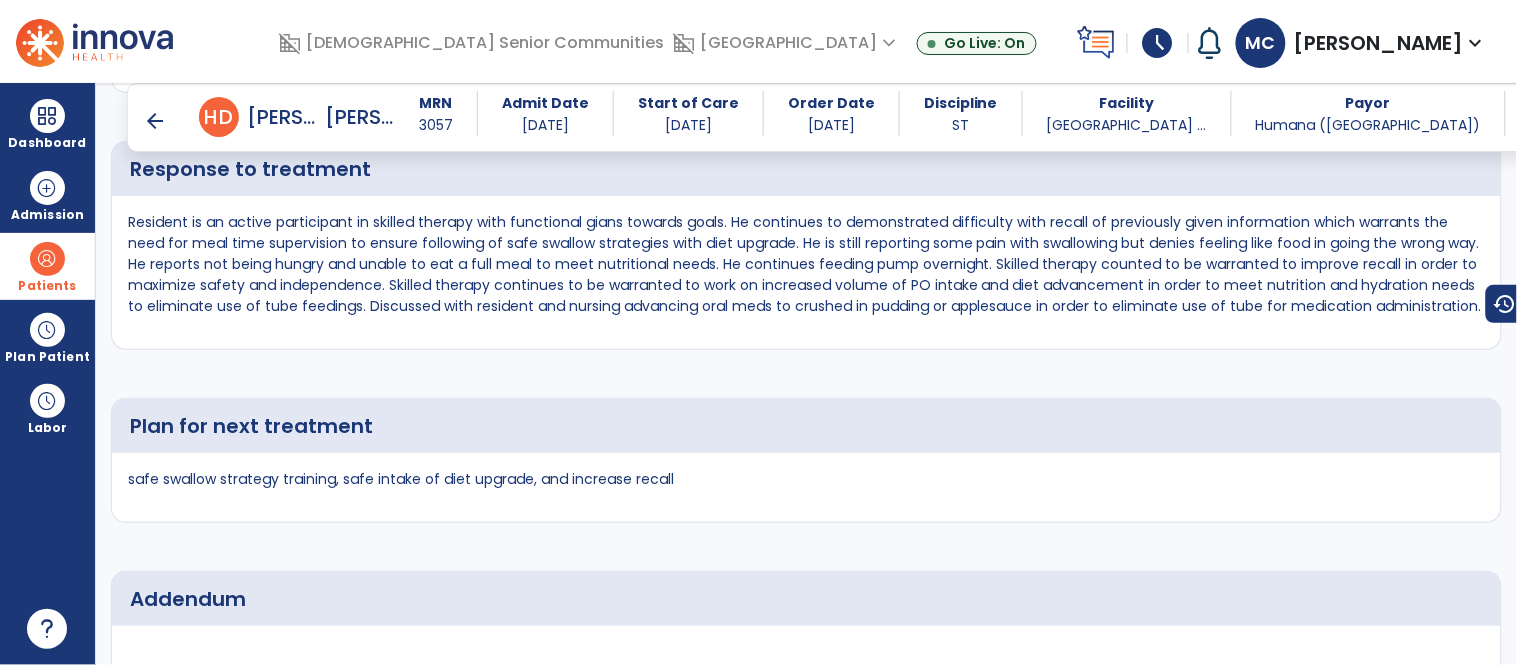 click on "arrow_back" at bounding box center (155, 121) 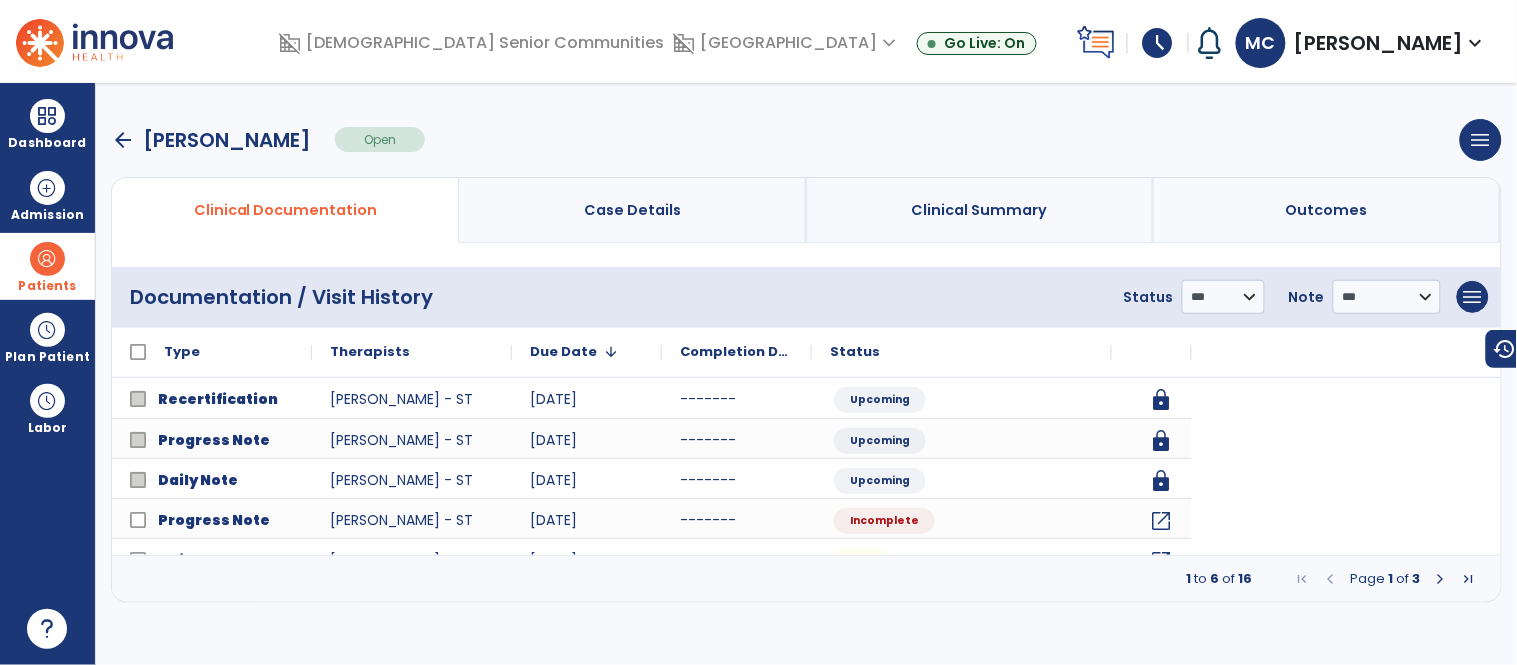 scroll, scrollTop: 0, scrollLeft: 0, axis: both 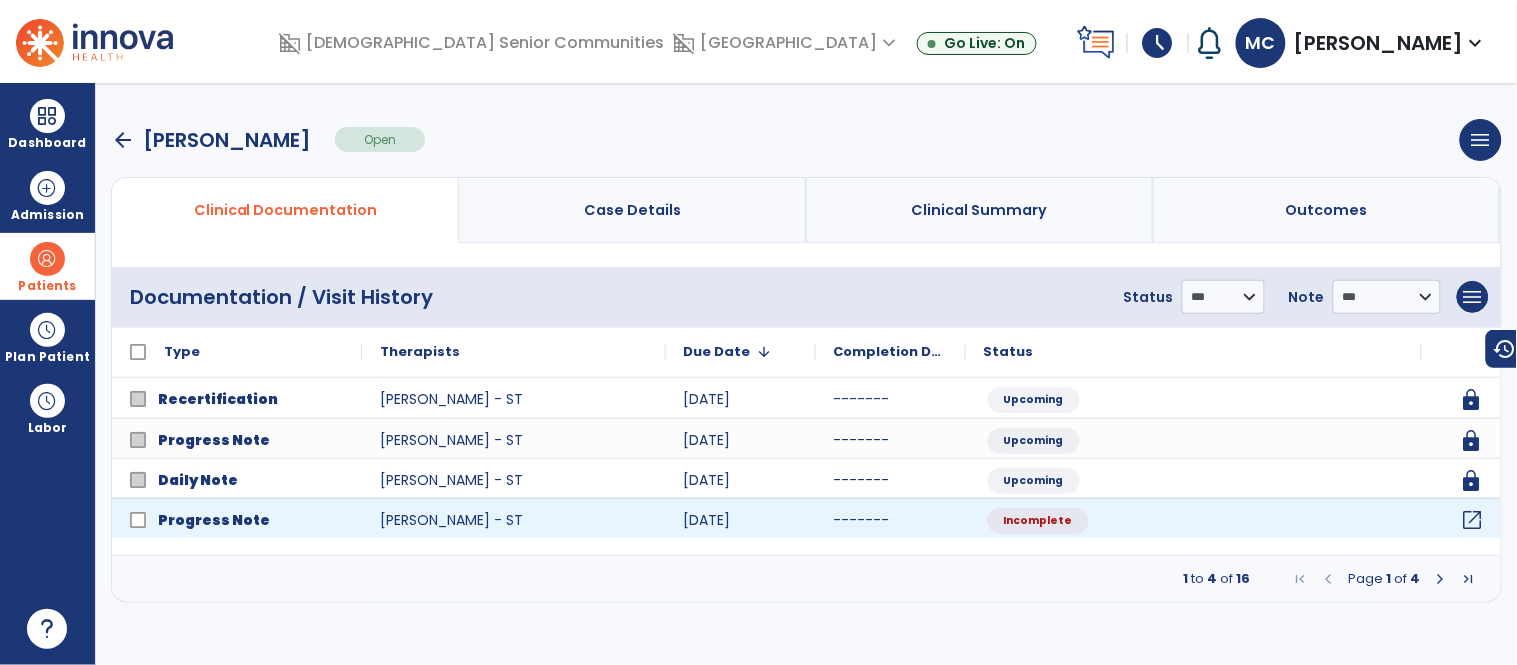 click on "open_in_new" 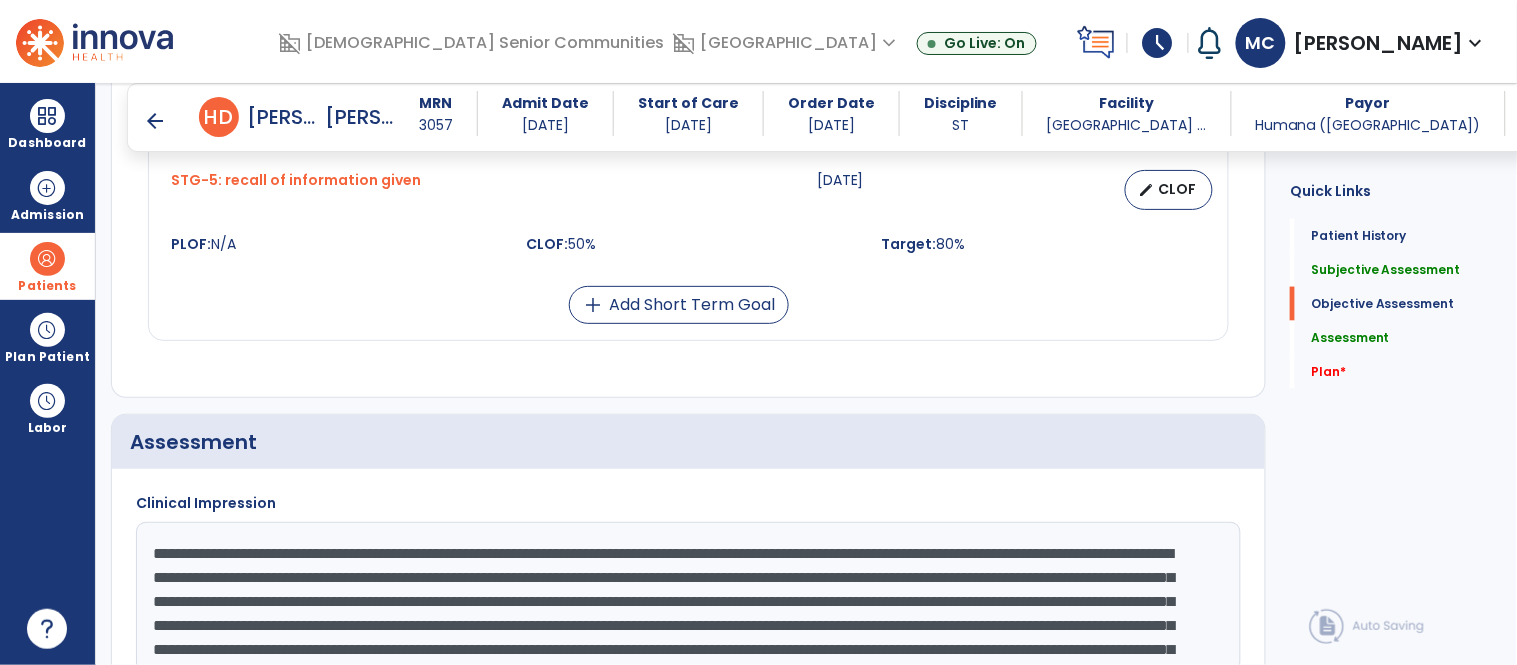 scroll, scrollTop: 2715, scrollLeft: 0, axis: vertical 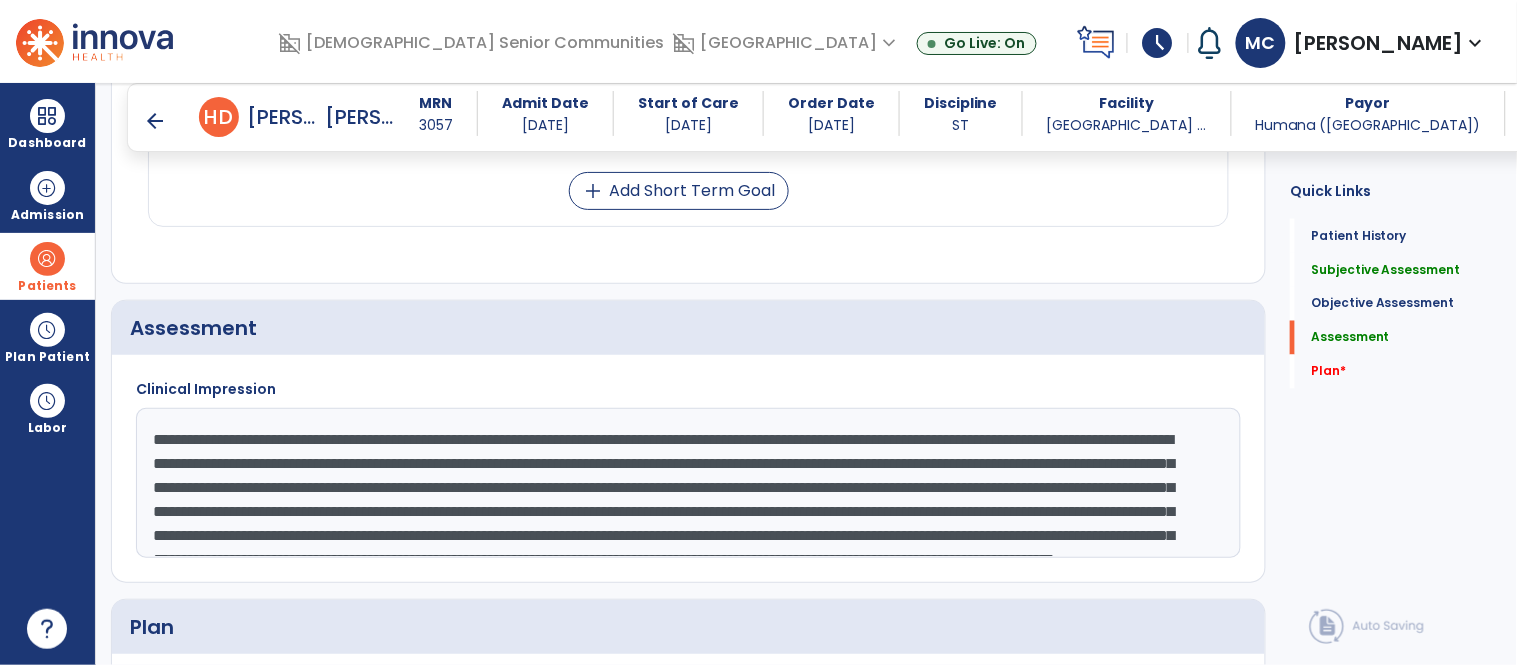 click on "**********" 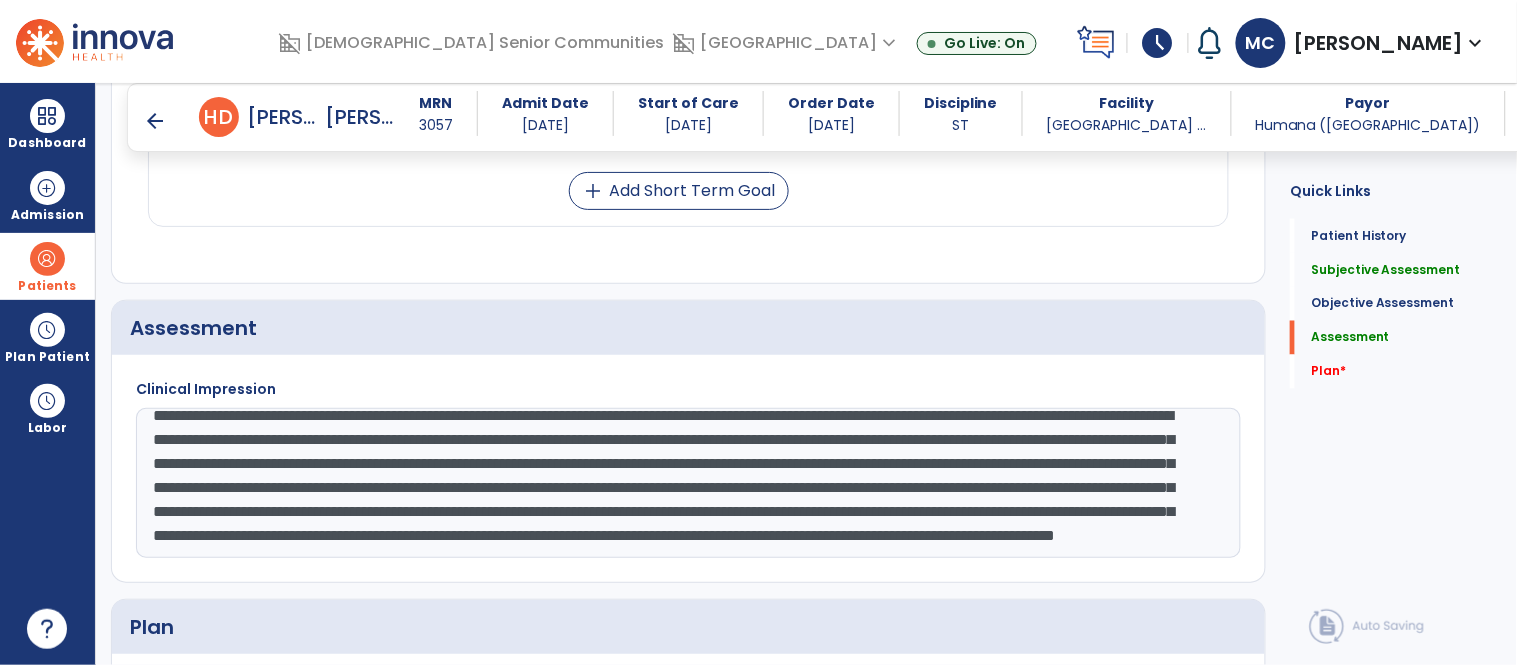scroll, scrollTop: 72, scrollLeft: 0, axis: vertical 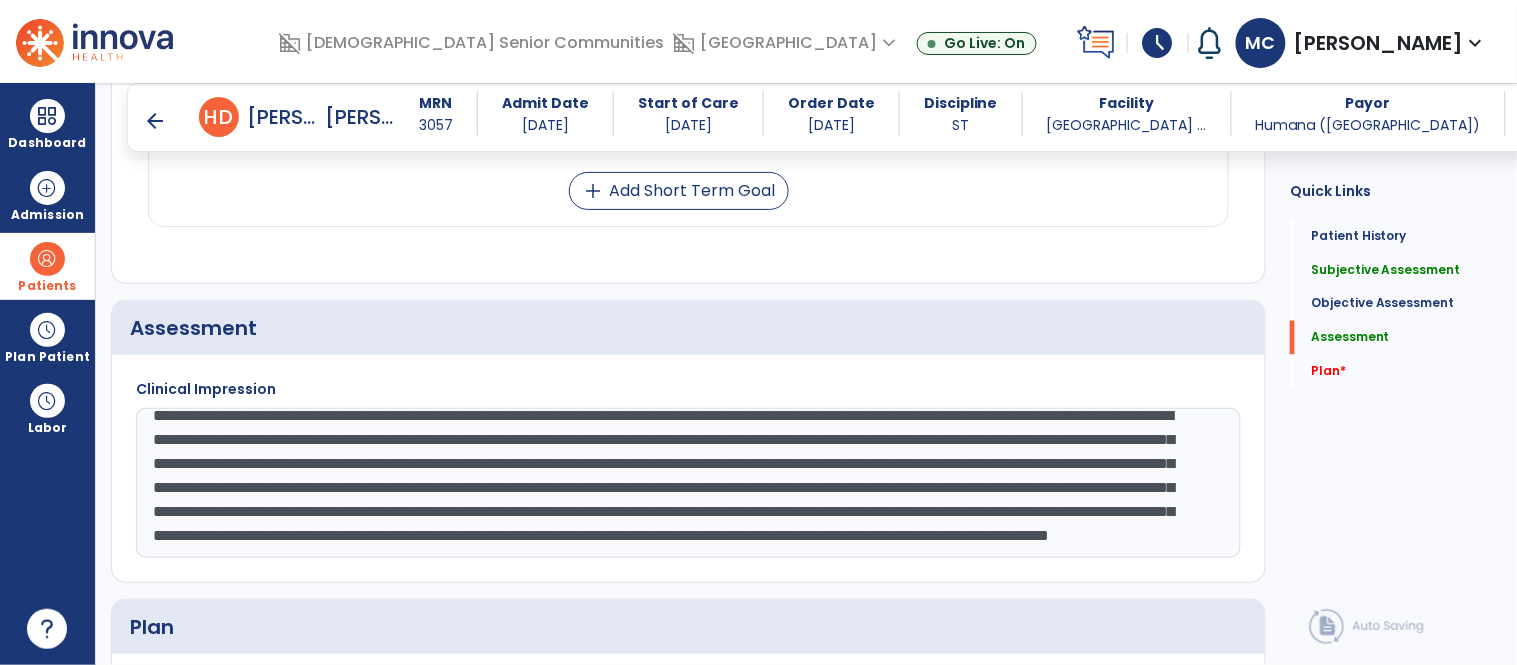 click on "**********" 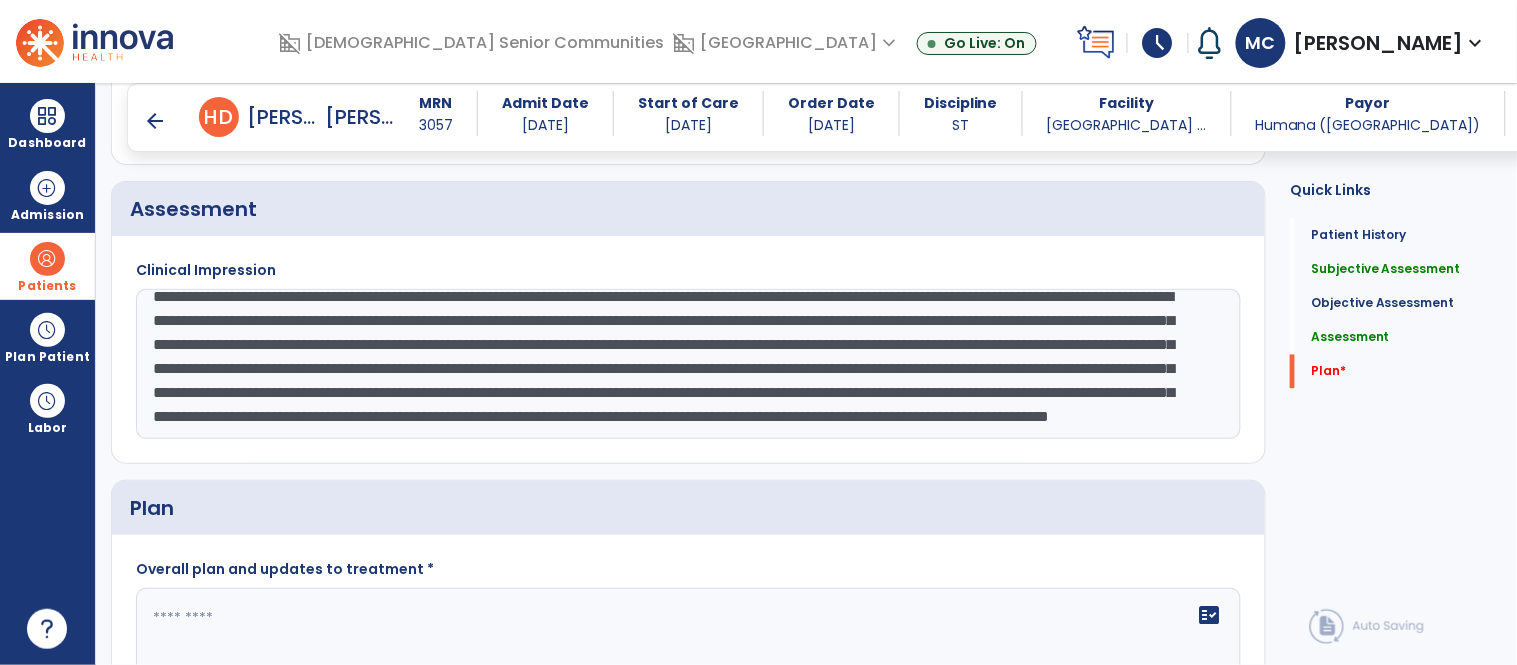 scroll, scrollTop: 2825, scrollLeft: 0, axis: vertical 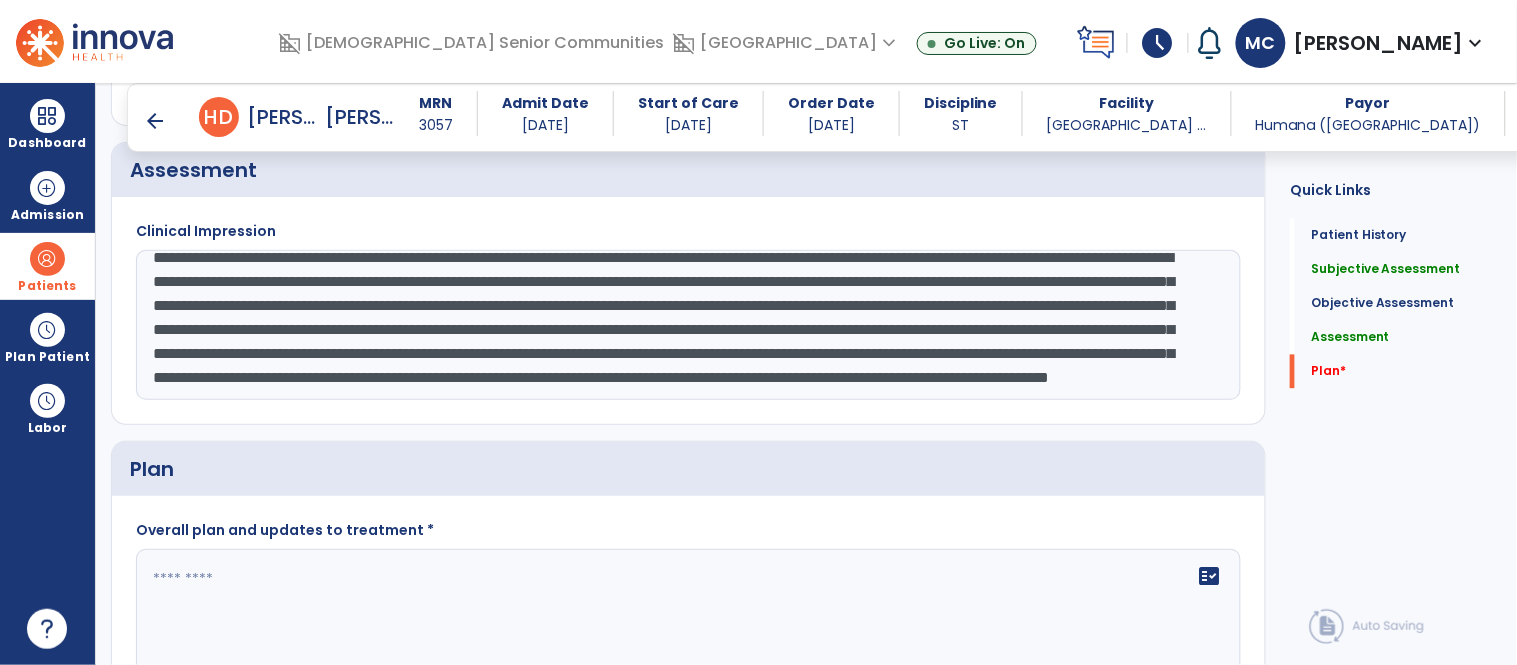 click on "**********" 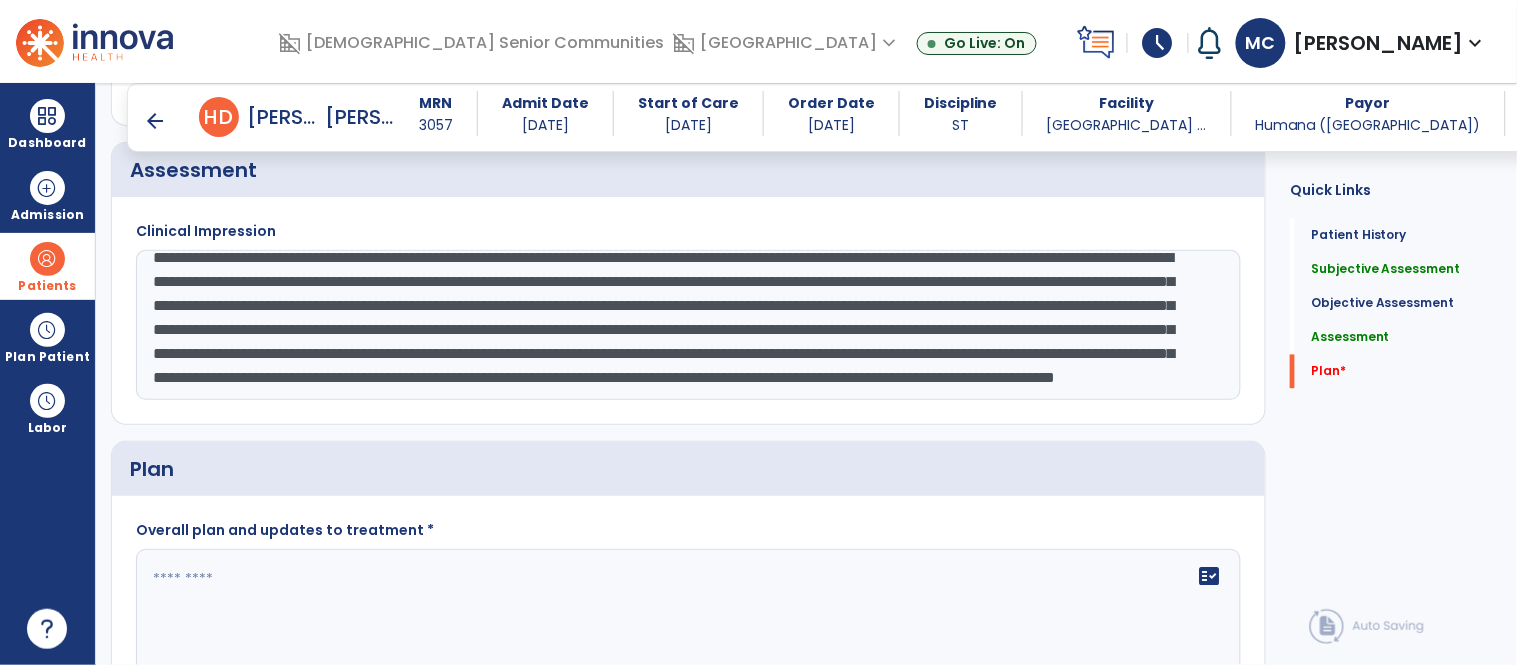 click on "**********" 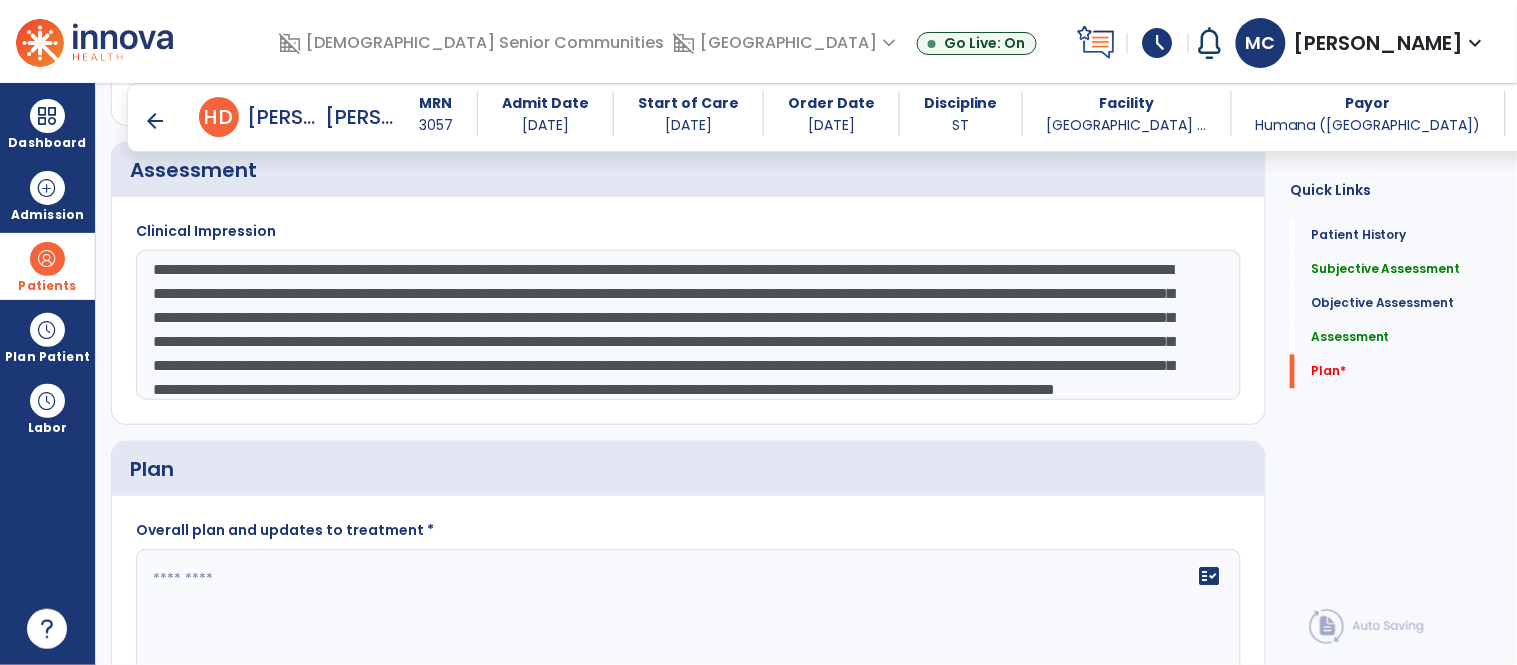 scroll, scrollTop: 0, scrollLeft: 0, axis: both 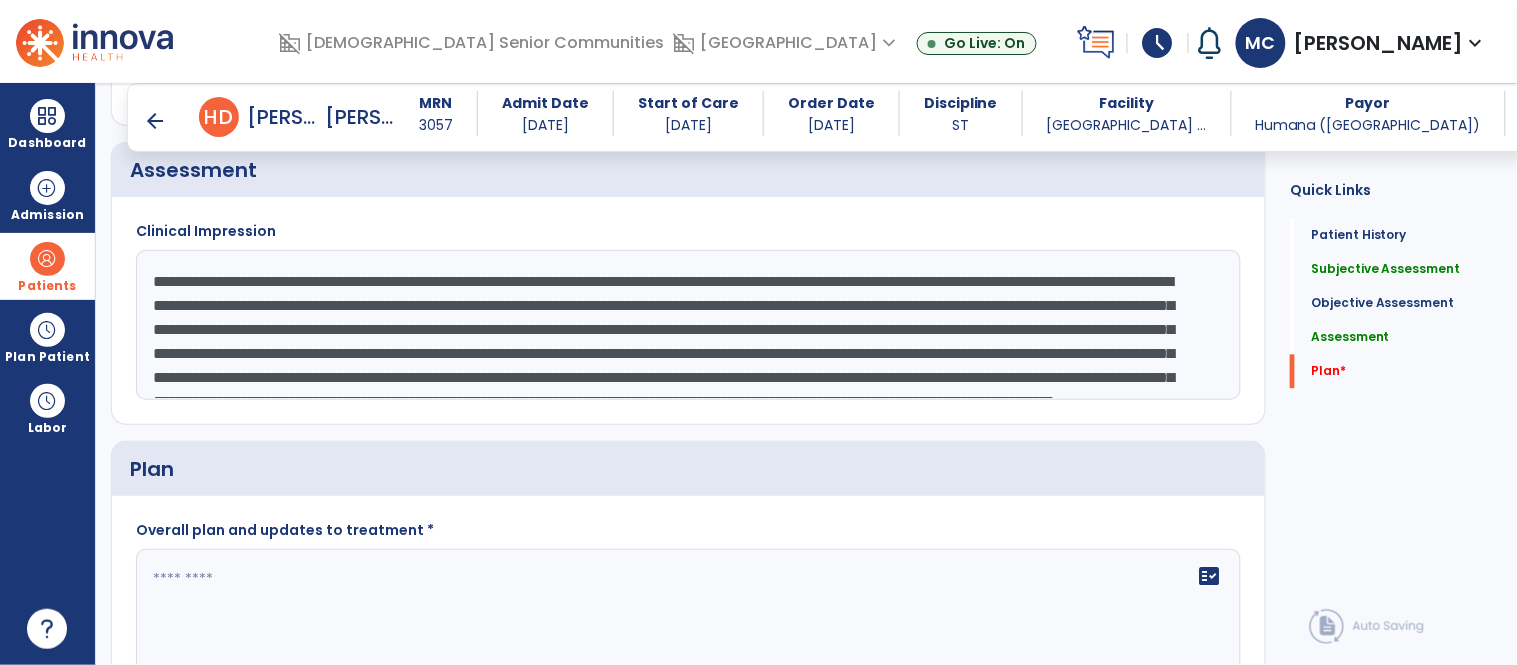 drag, startPoint x: 1001, startPoint y: 379, endPoint x: 131, endPoint y: 250, distance: 879.5118 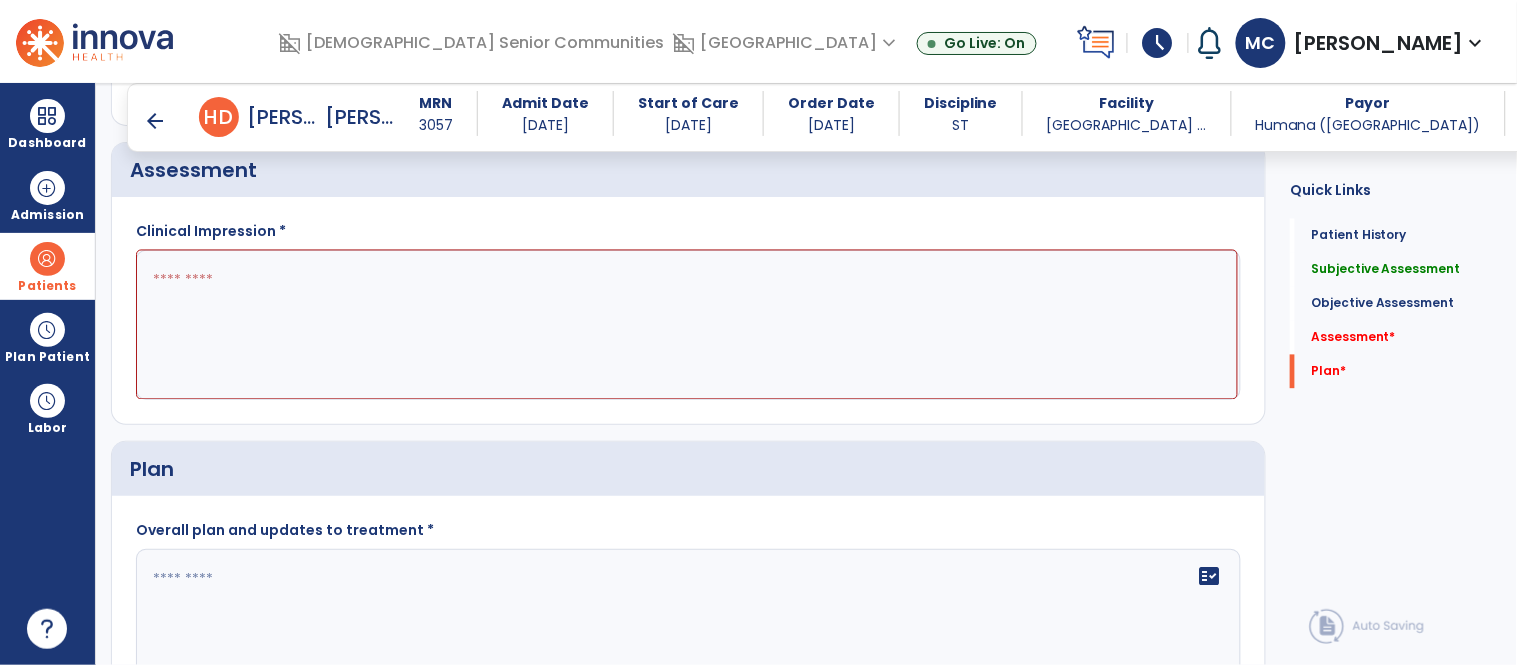 click 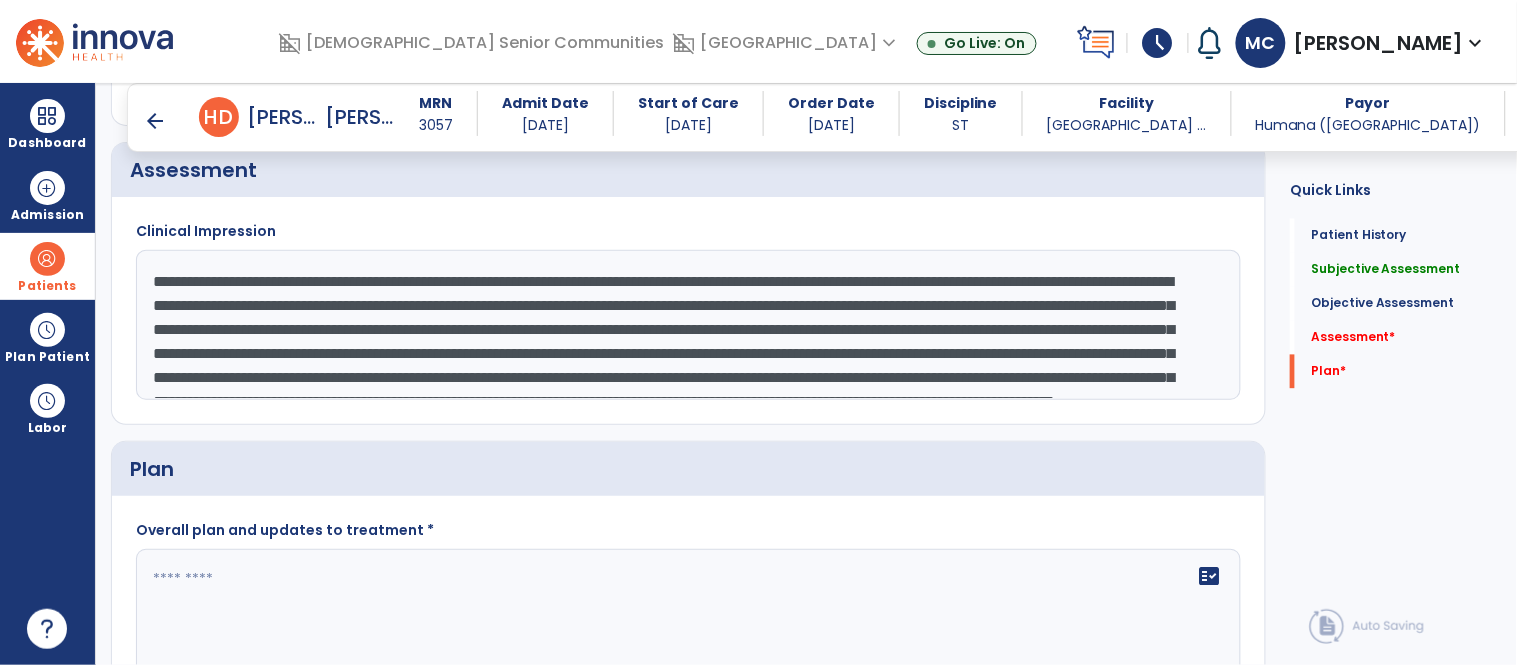 scroll, scrollTop: 63, scrollLeft: 0, axis: vertical 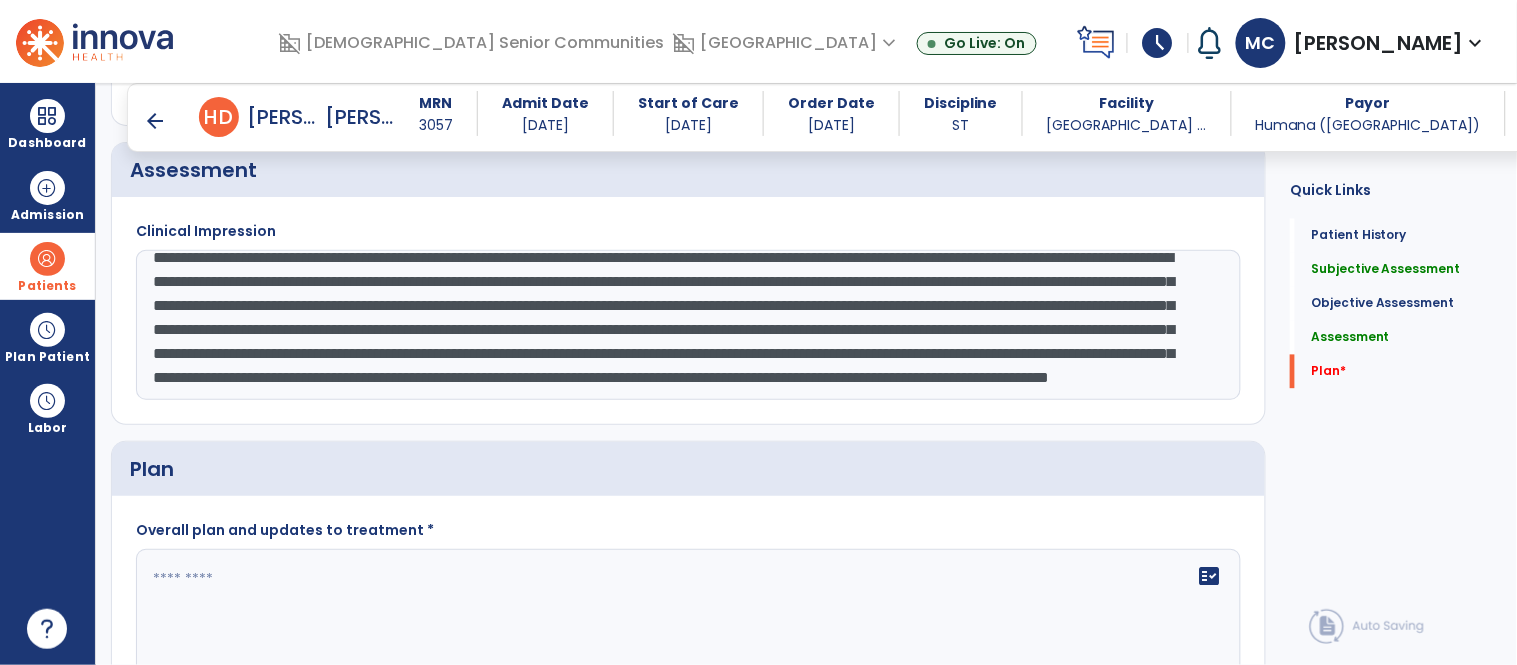 click on "**********" 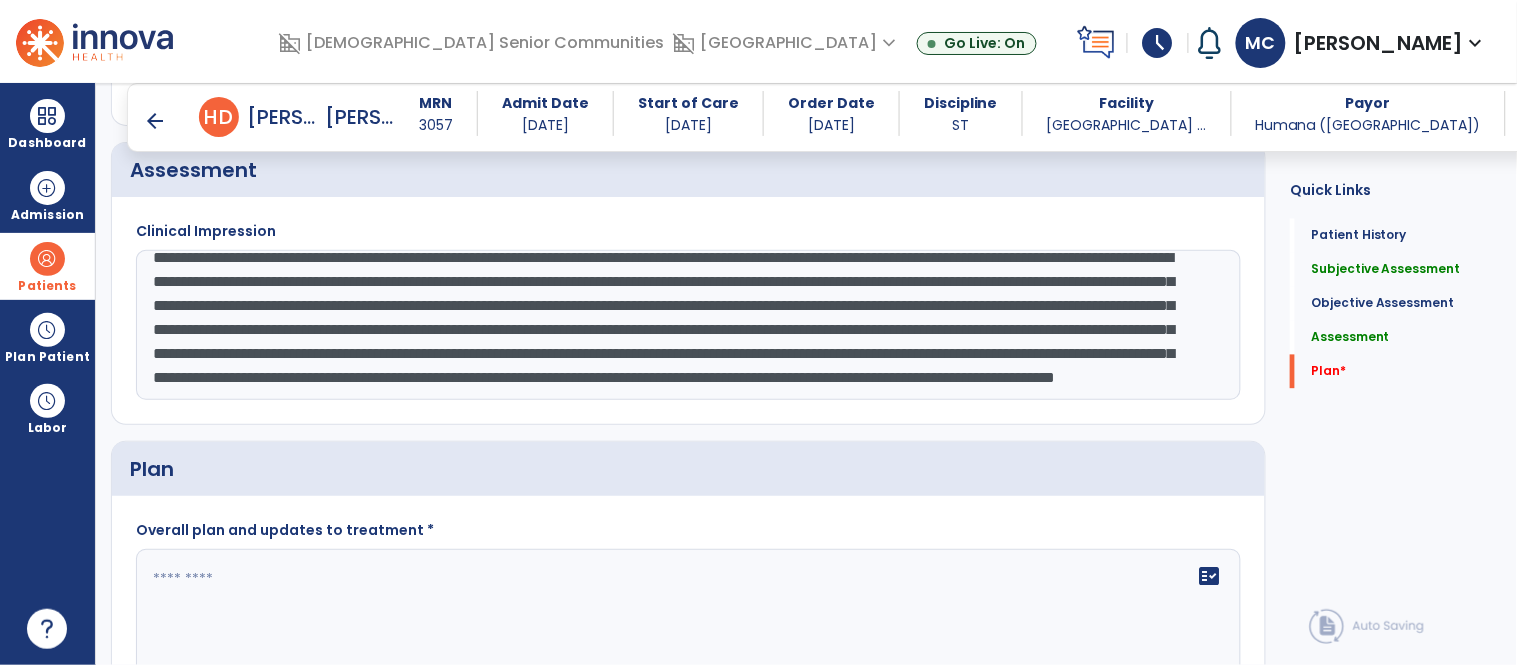 type on "**********" 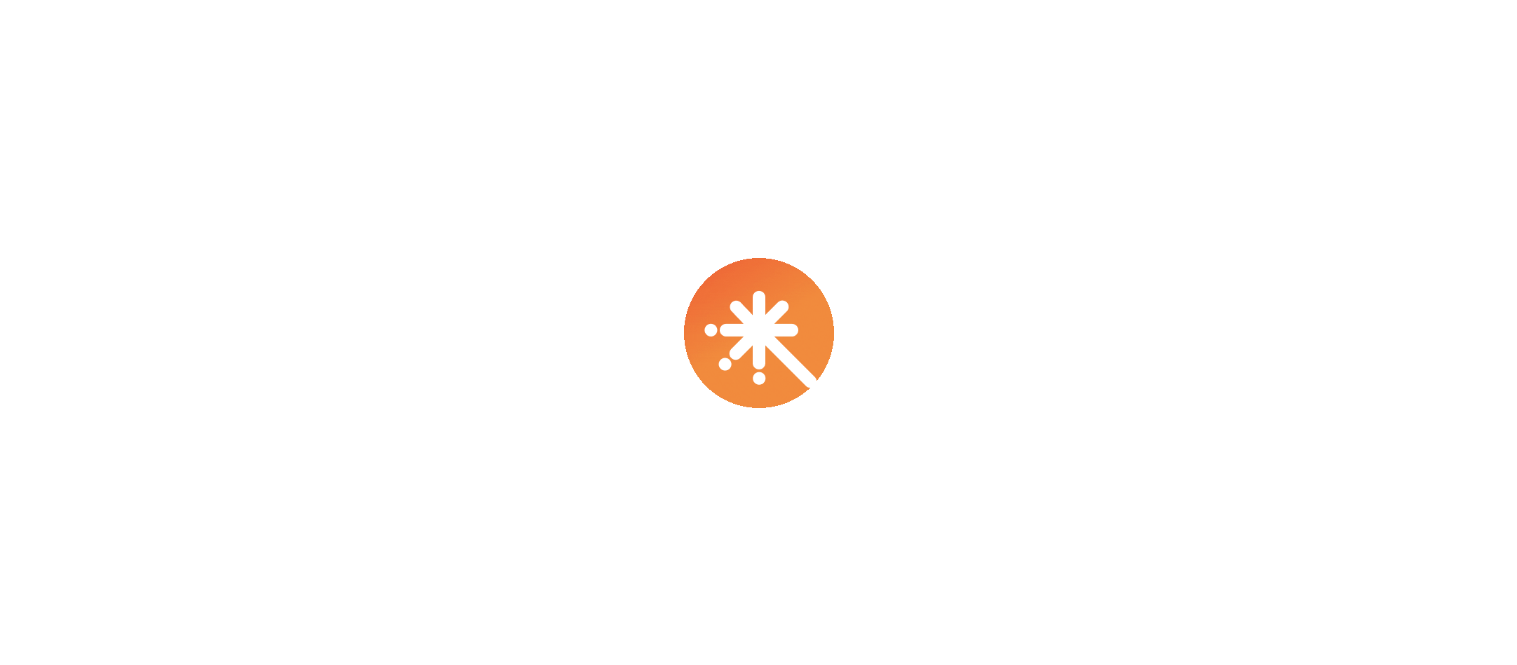 scroll, scrollTop: 0, scrollLeft: 0, axis: both 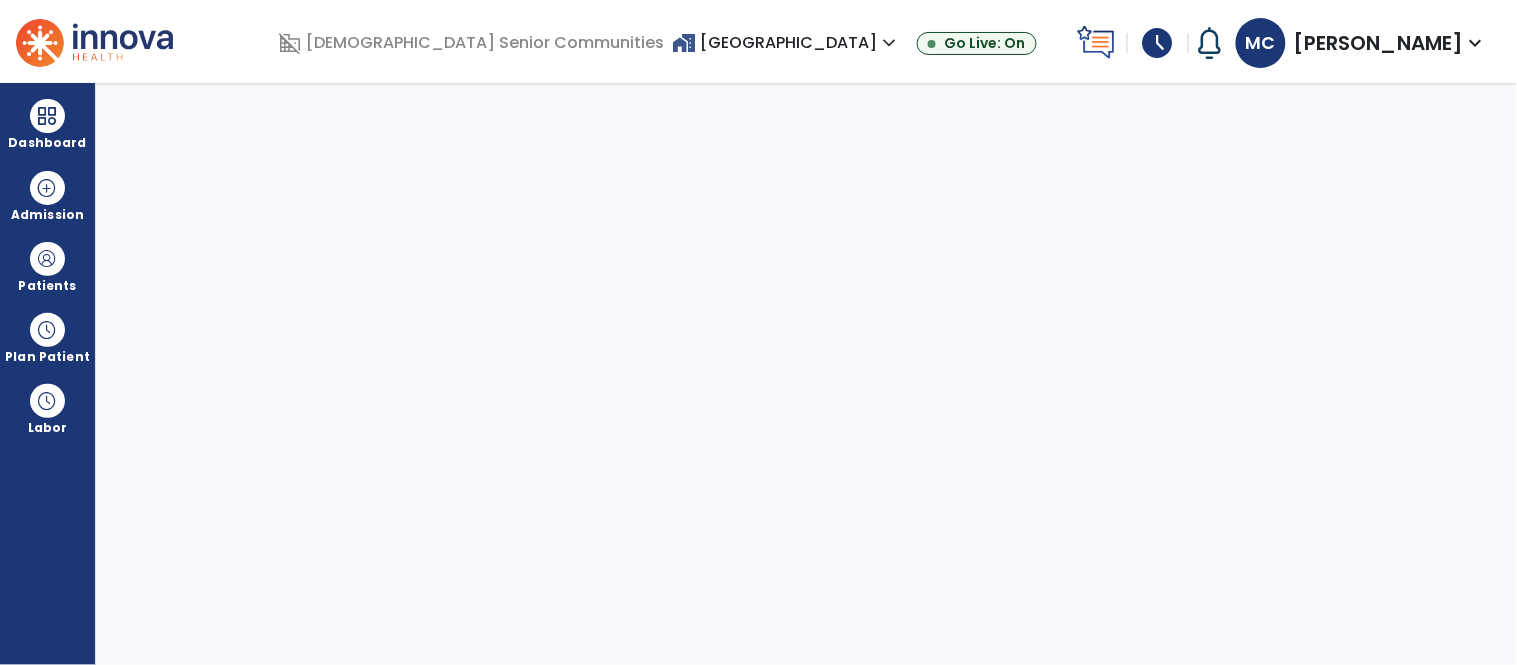 select on "****" 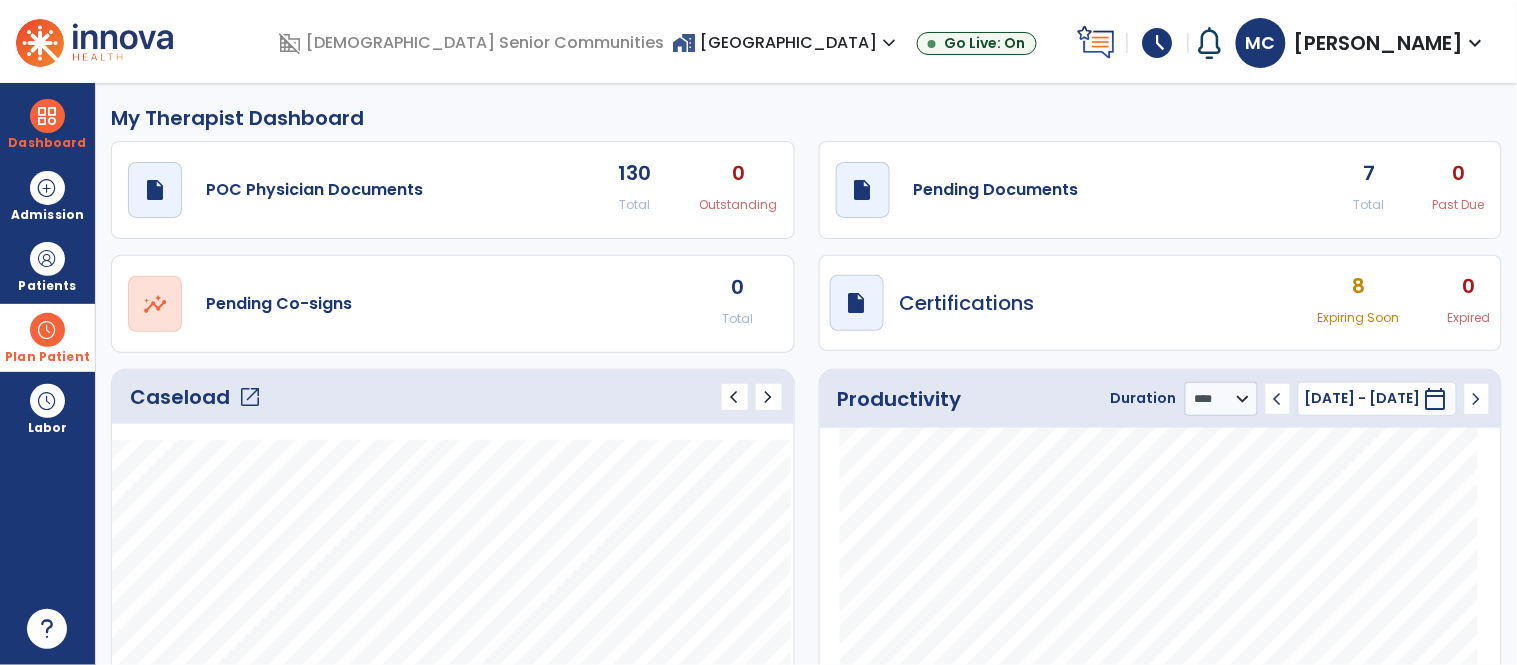 click at bounding box center [47, 330] 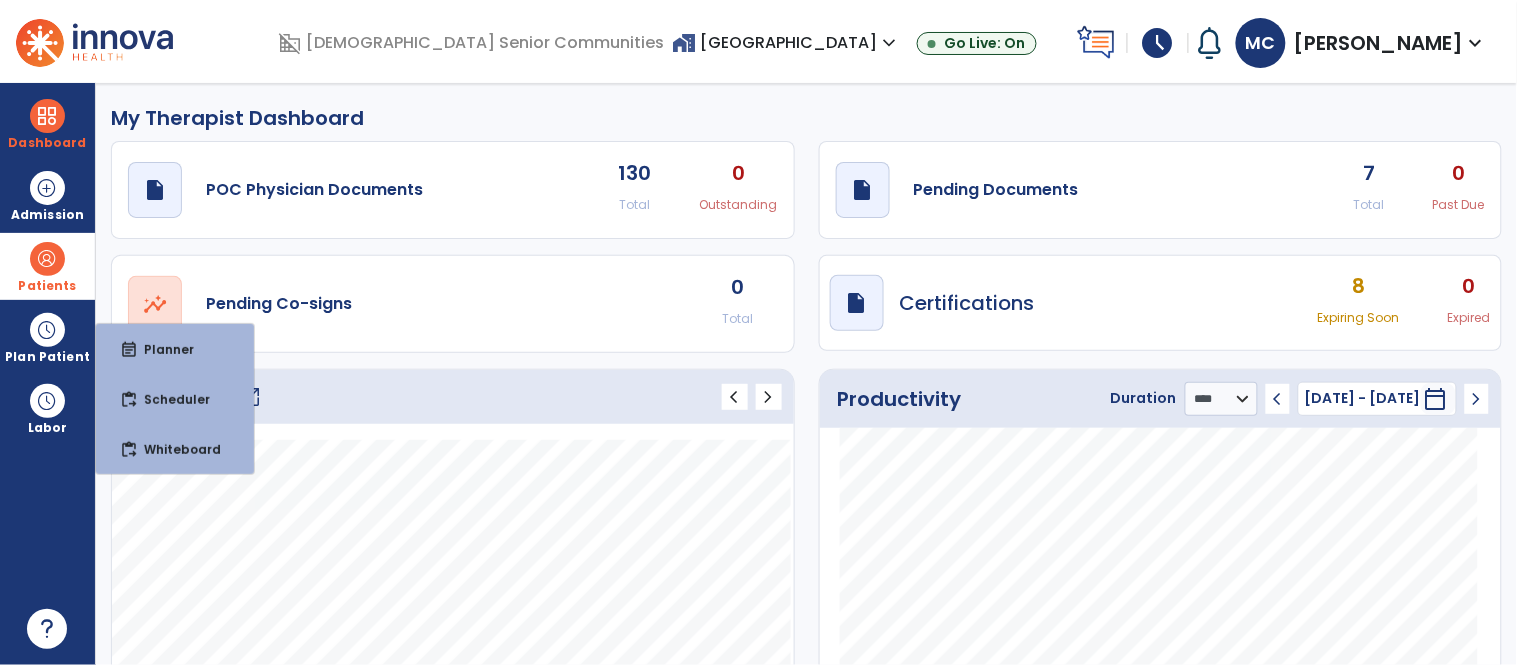 drag, startPoint x: 81, startPoint y: 309, endPoint x: 70, endPoint y: 282, distance: 29.15476 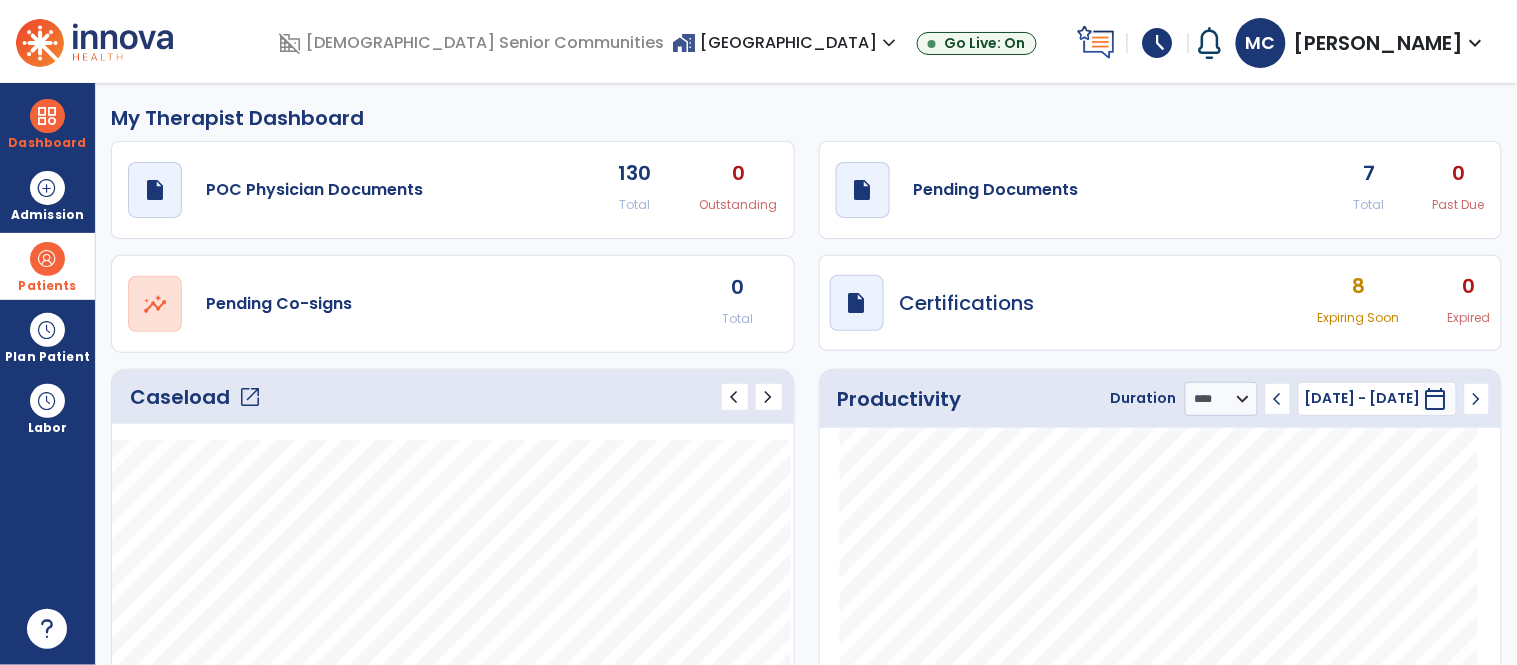 click on "Patients" at bounding box center [47, 286] 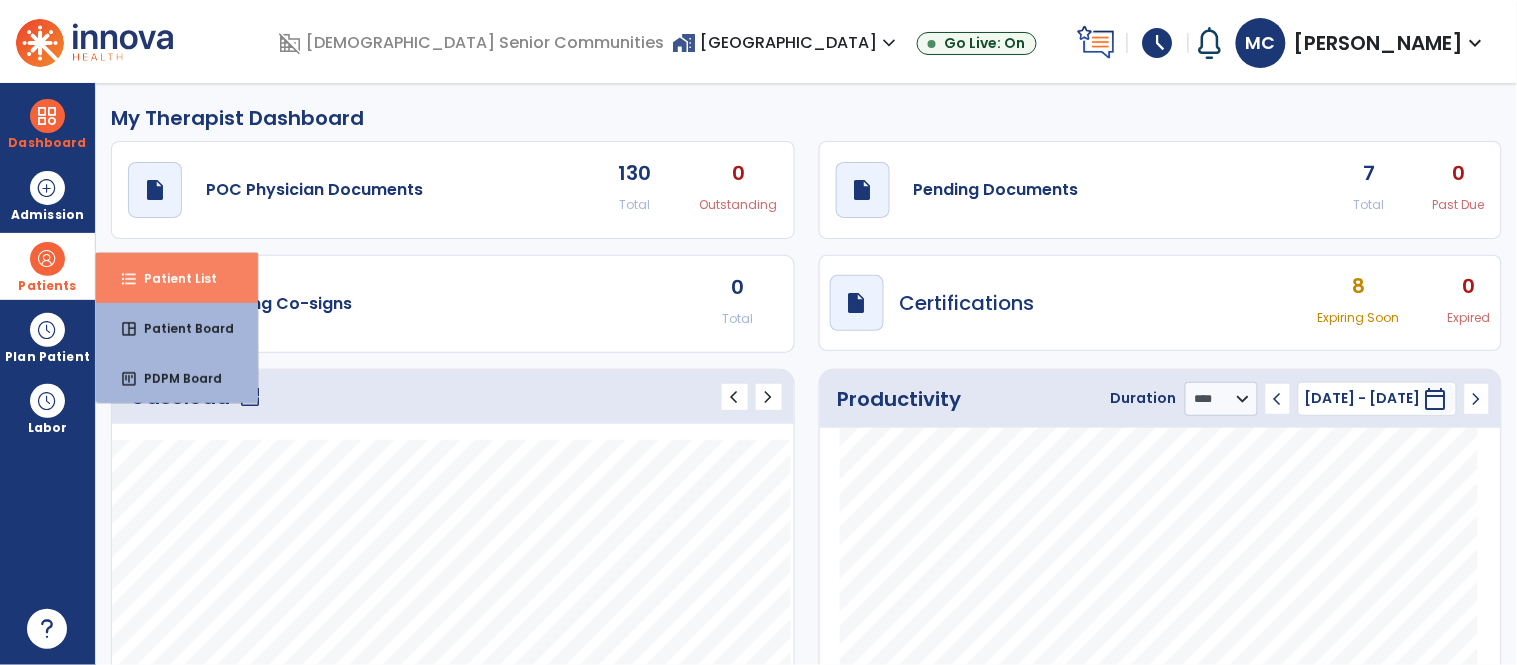 click on "format_list_bulleted" at bounding box center [129, 279] 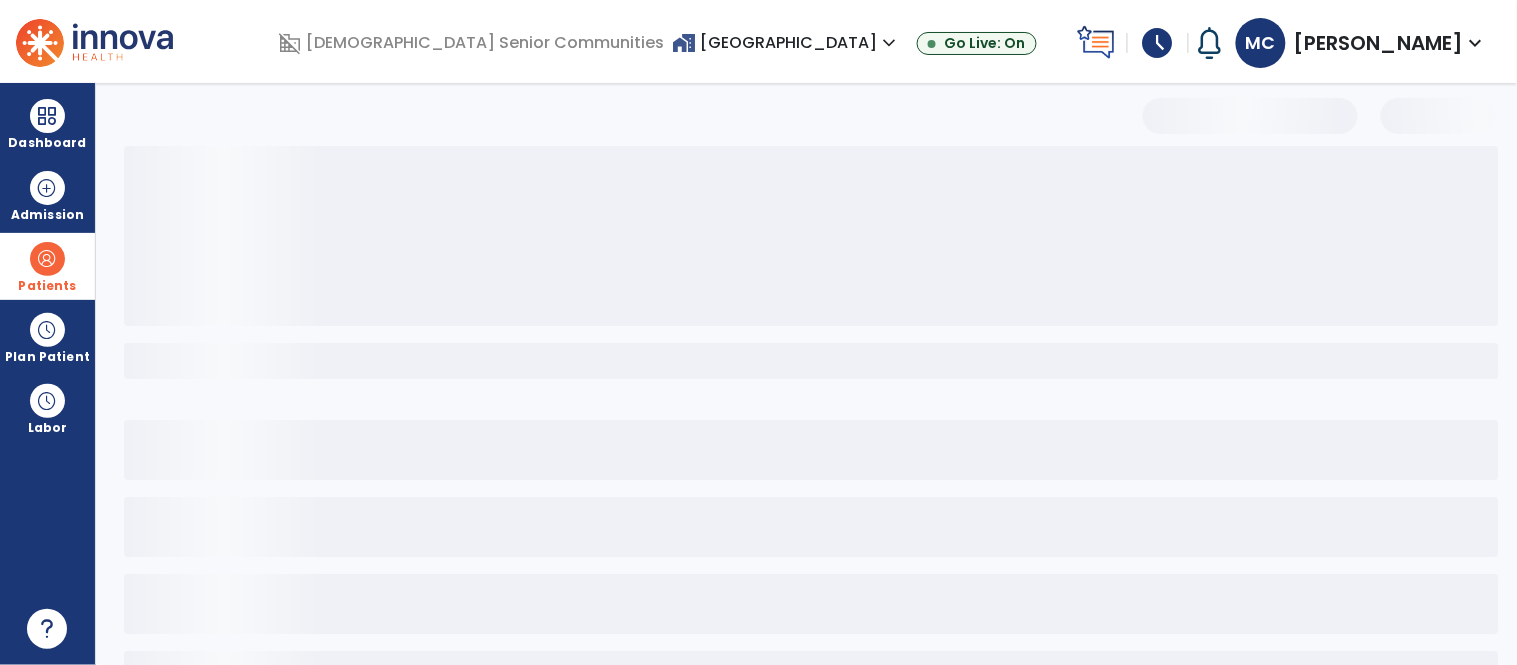 select on "***" 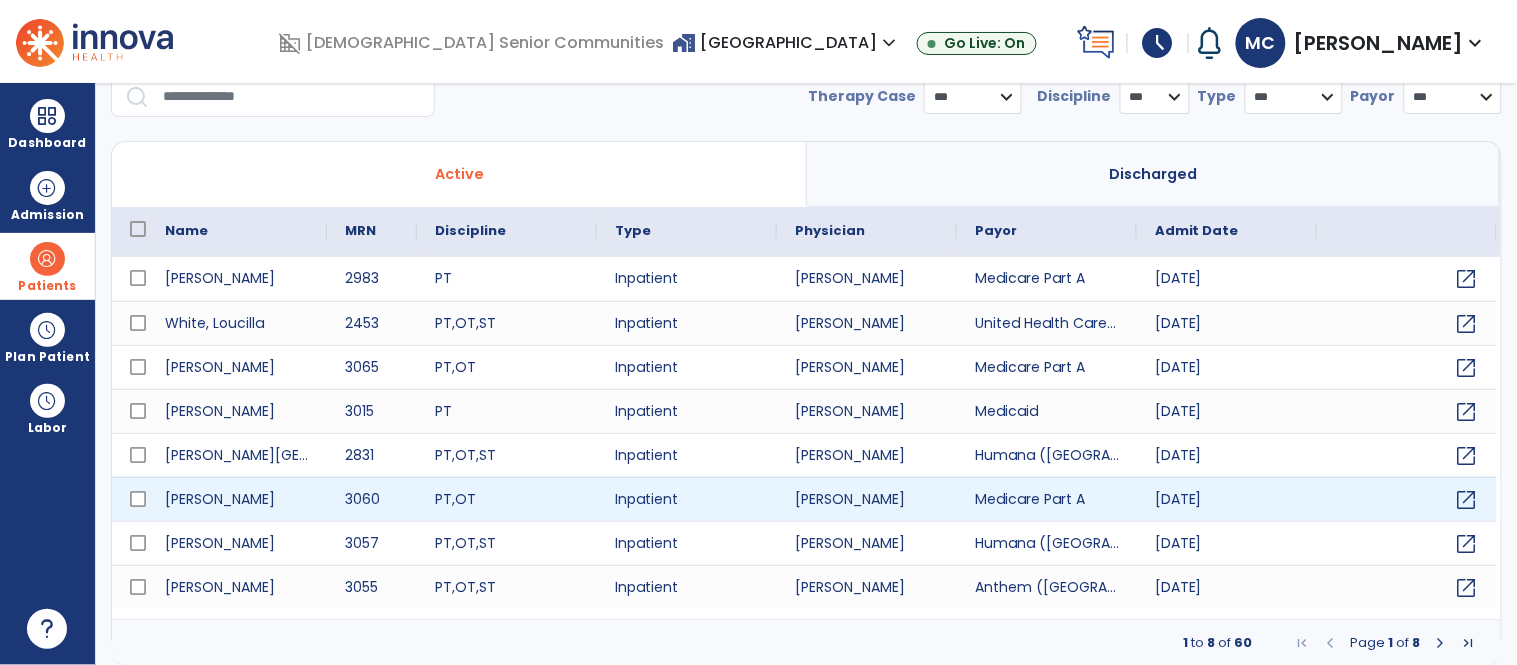 scroll, scrollTop: 77, scrollLeft: 0, axis: vertical 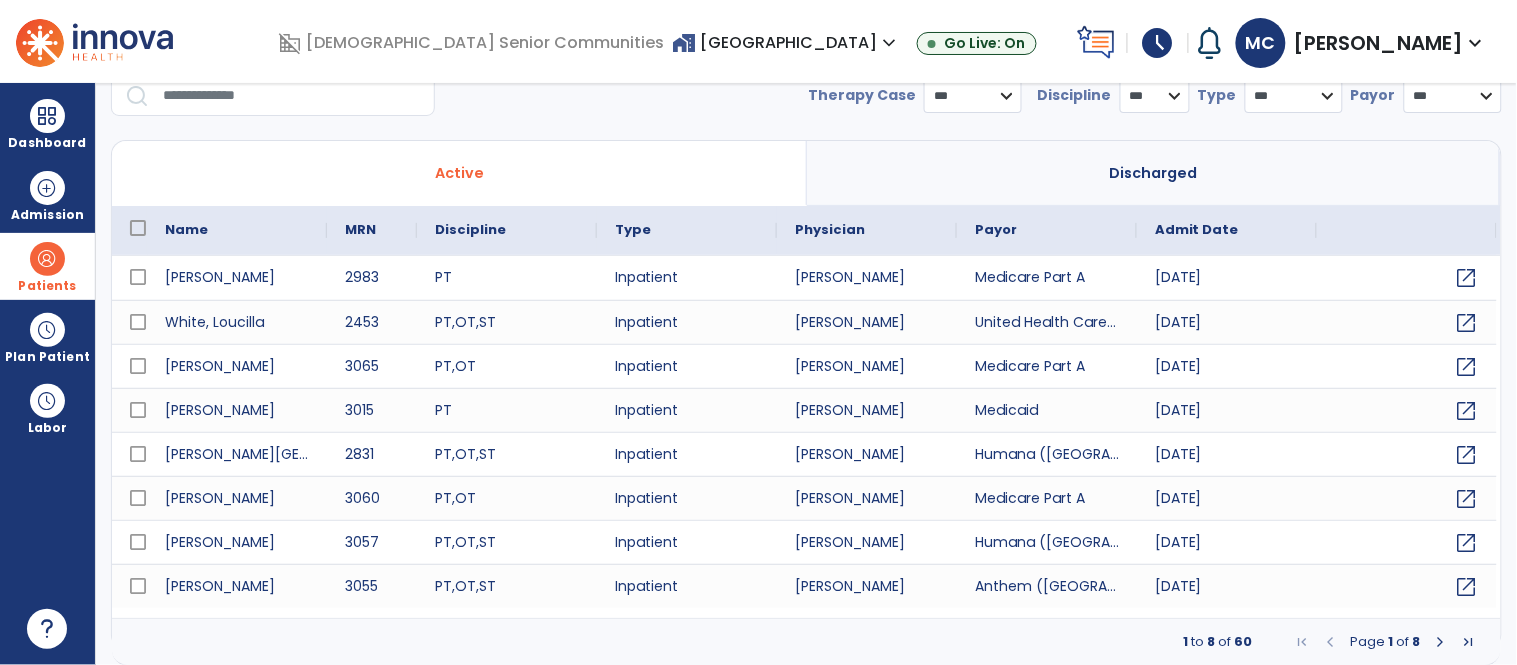 click at bounding box center (1407, 230) 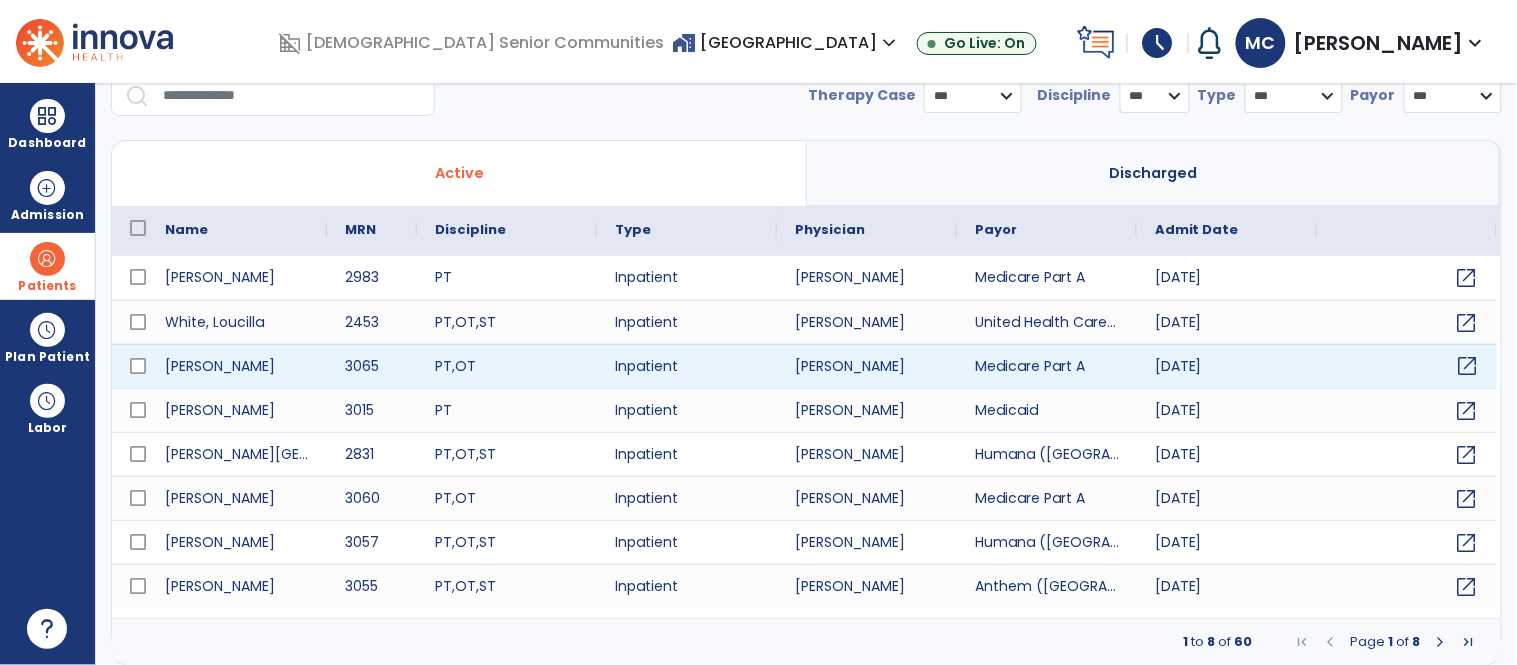 click on "open_in_new" at bounding box center (1468, 366) 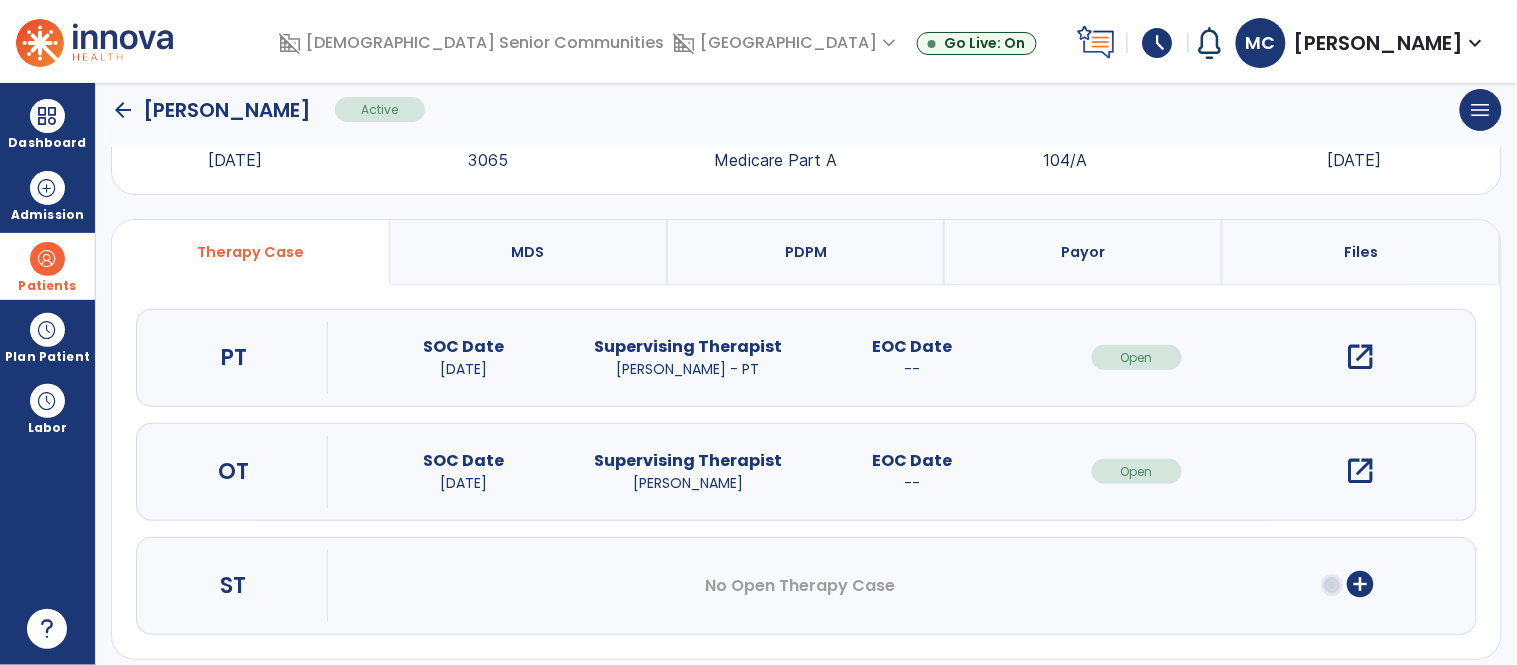 click on "arrow_back" 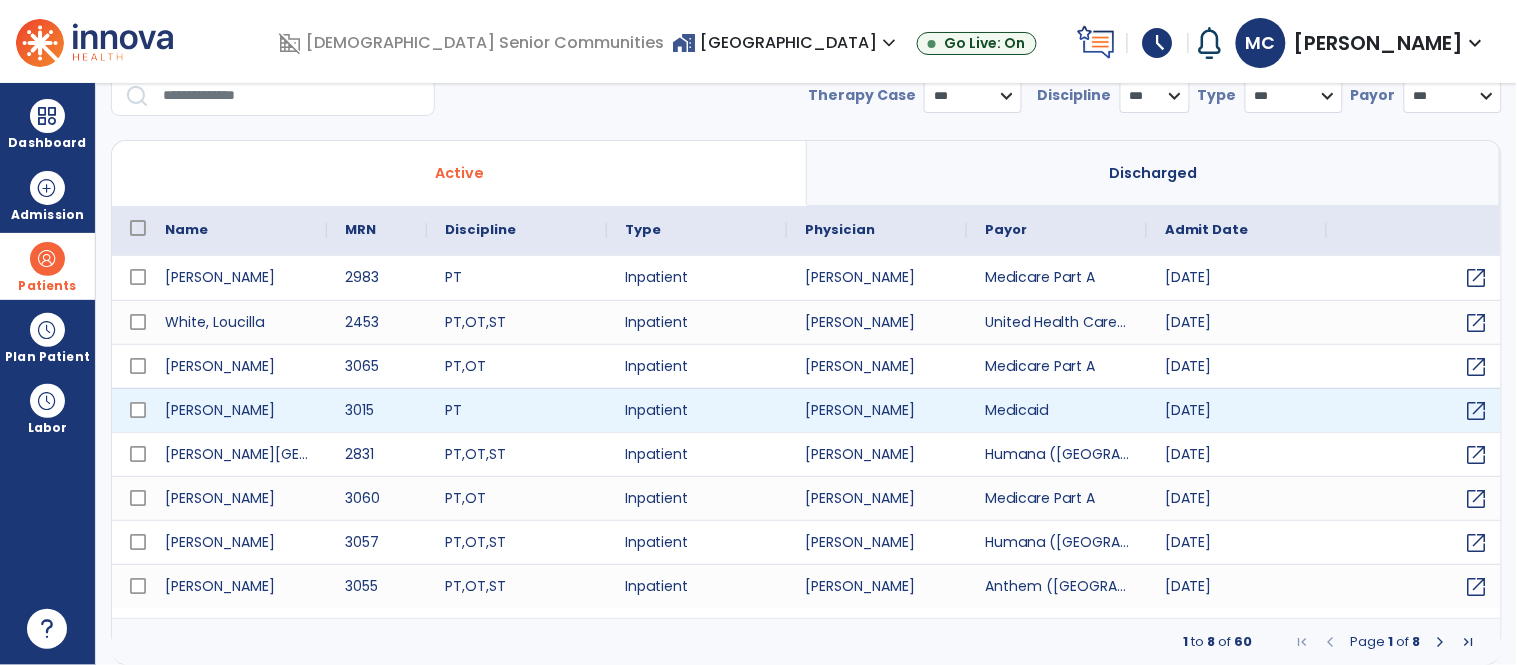 select on "***" 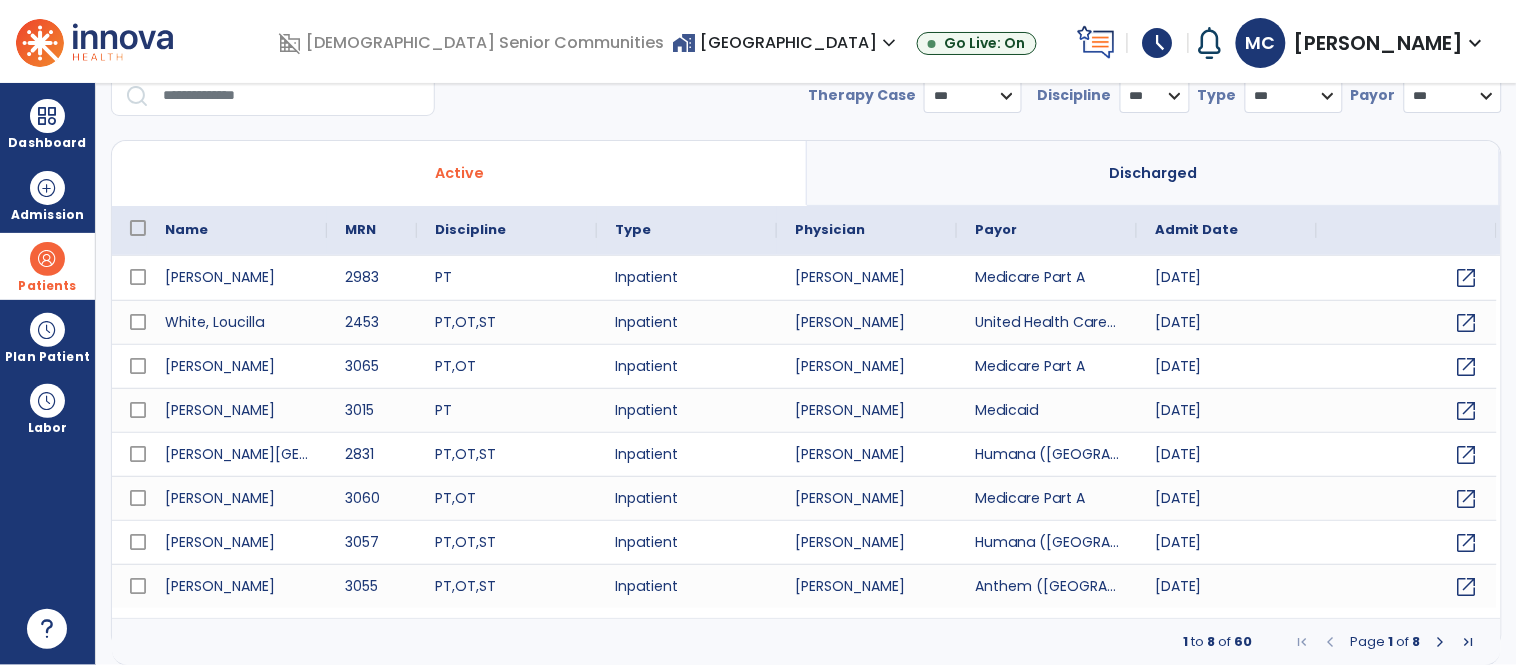 click on "Patients" at bounding box center [47, 266] 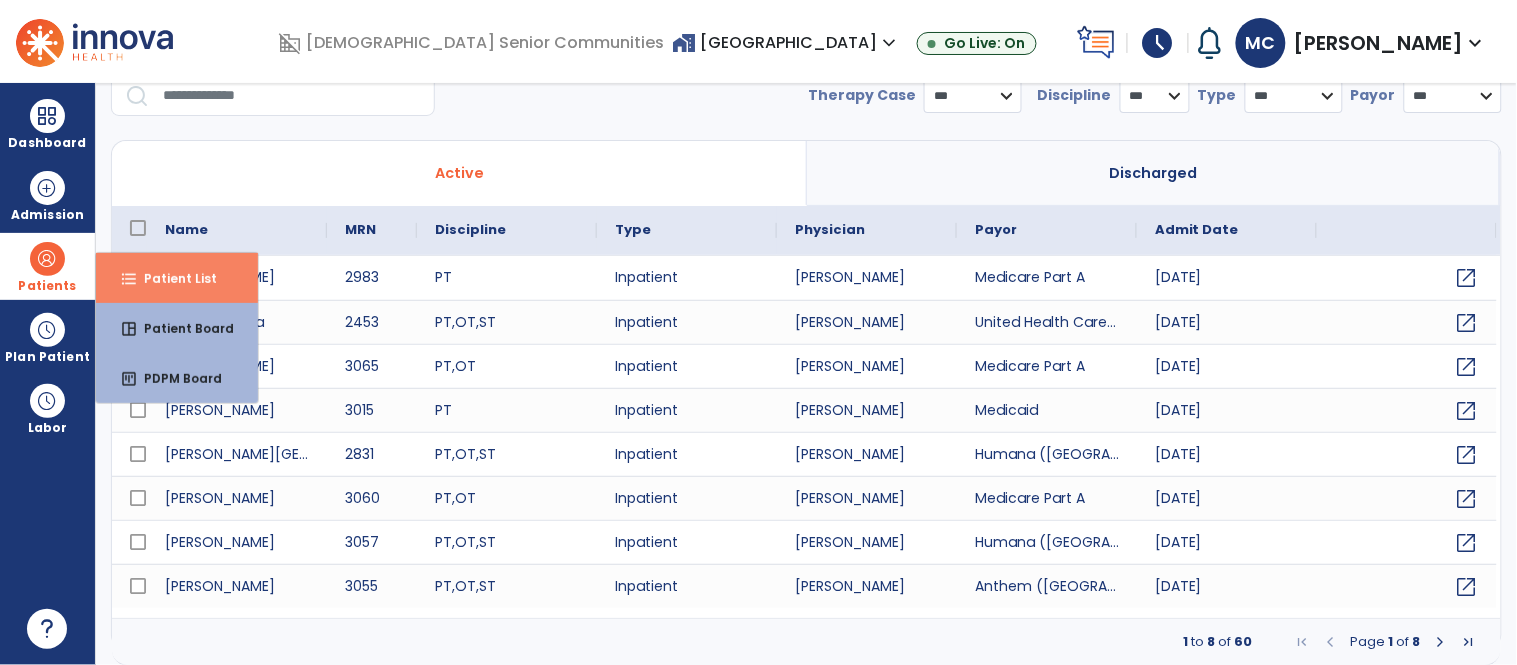 click on "Patient List" at bounding box center (172, 278) 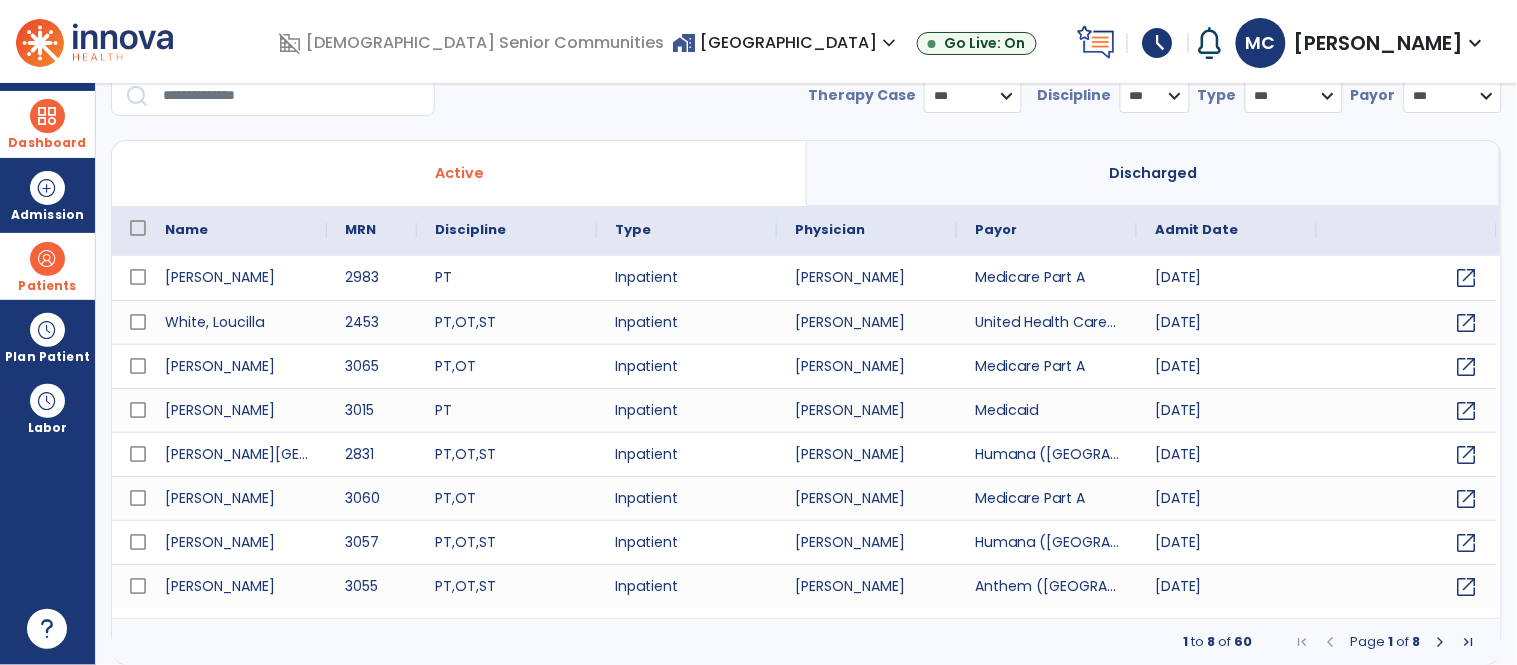 click on "Dashboard" at bounding box center (47, 143) 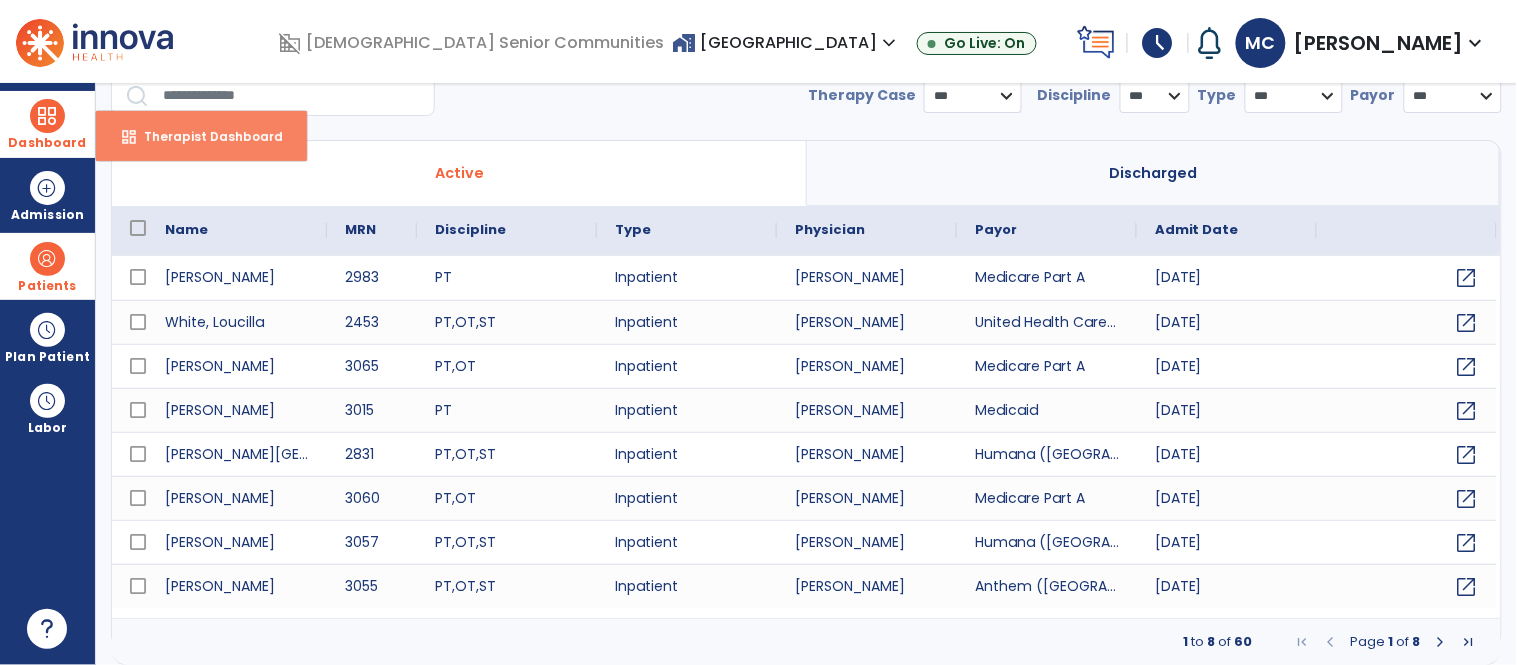 click on "dashboard  Therapist Dashboard" at bounding box center (201, 136) 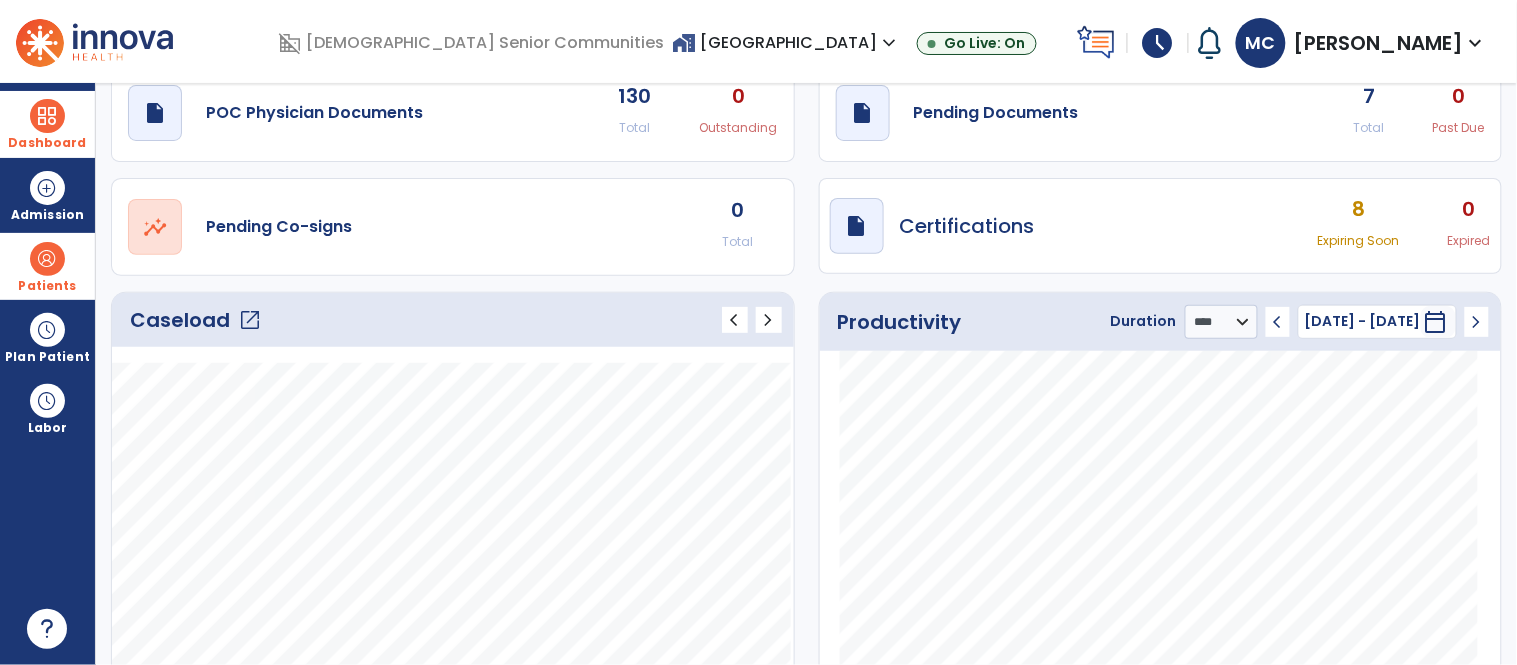 click on "open_in_new" 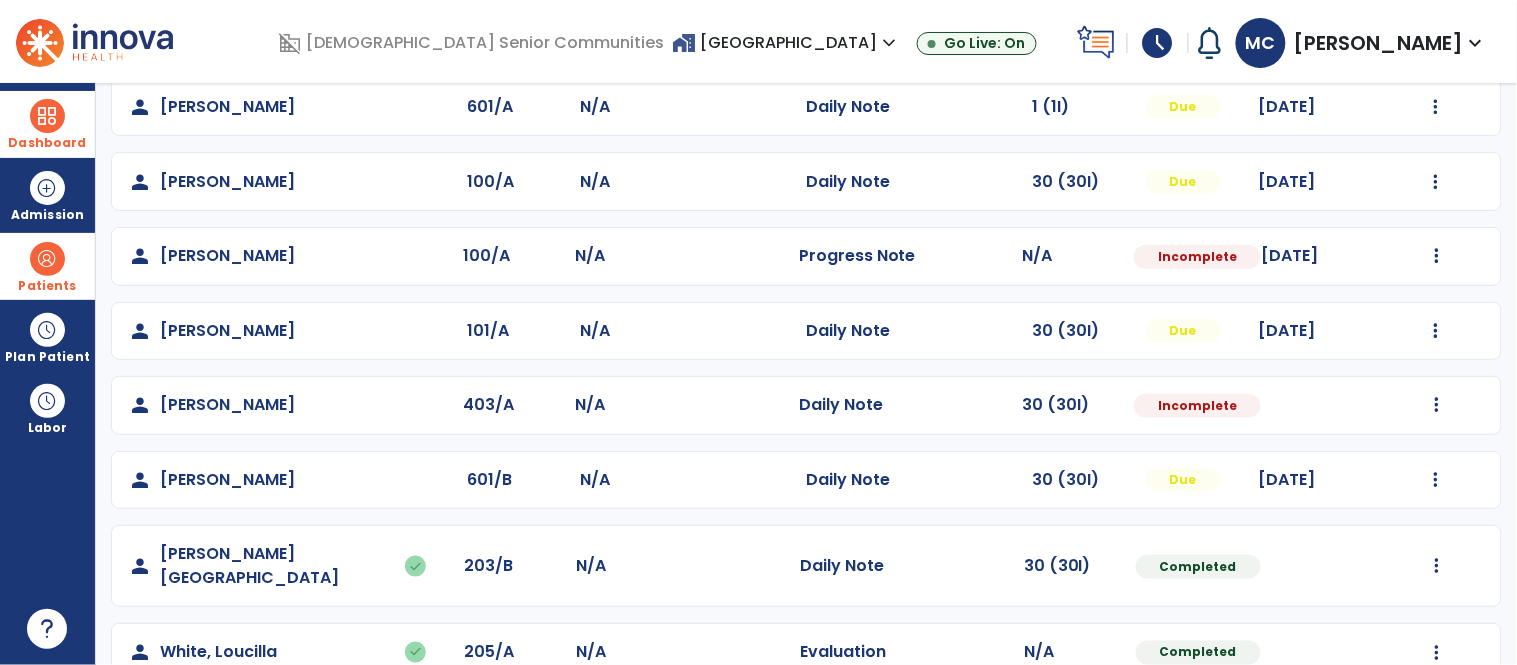 scroll, scrollTop: 420, scrollLeft: 0, axis: vertical 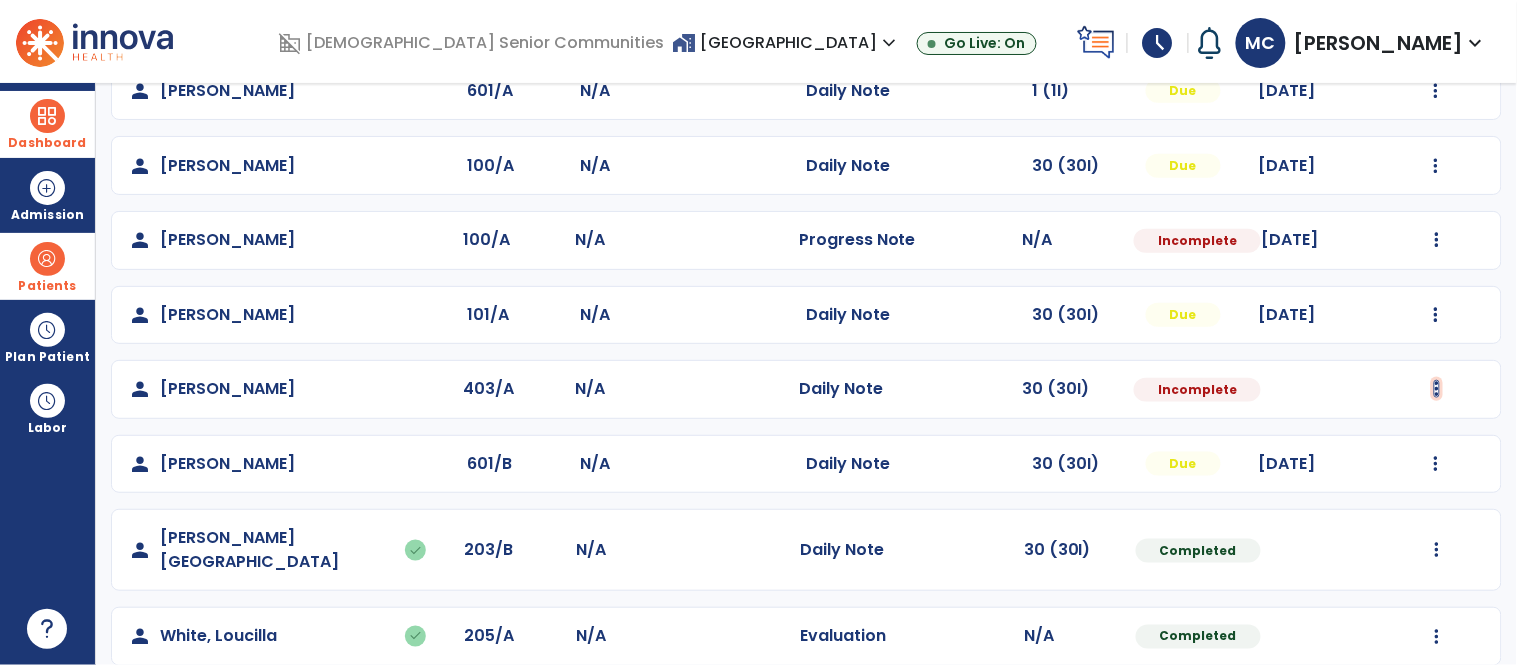 click at bounding box center (1437, -132) 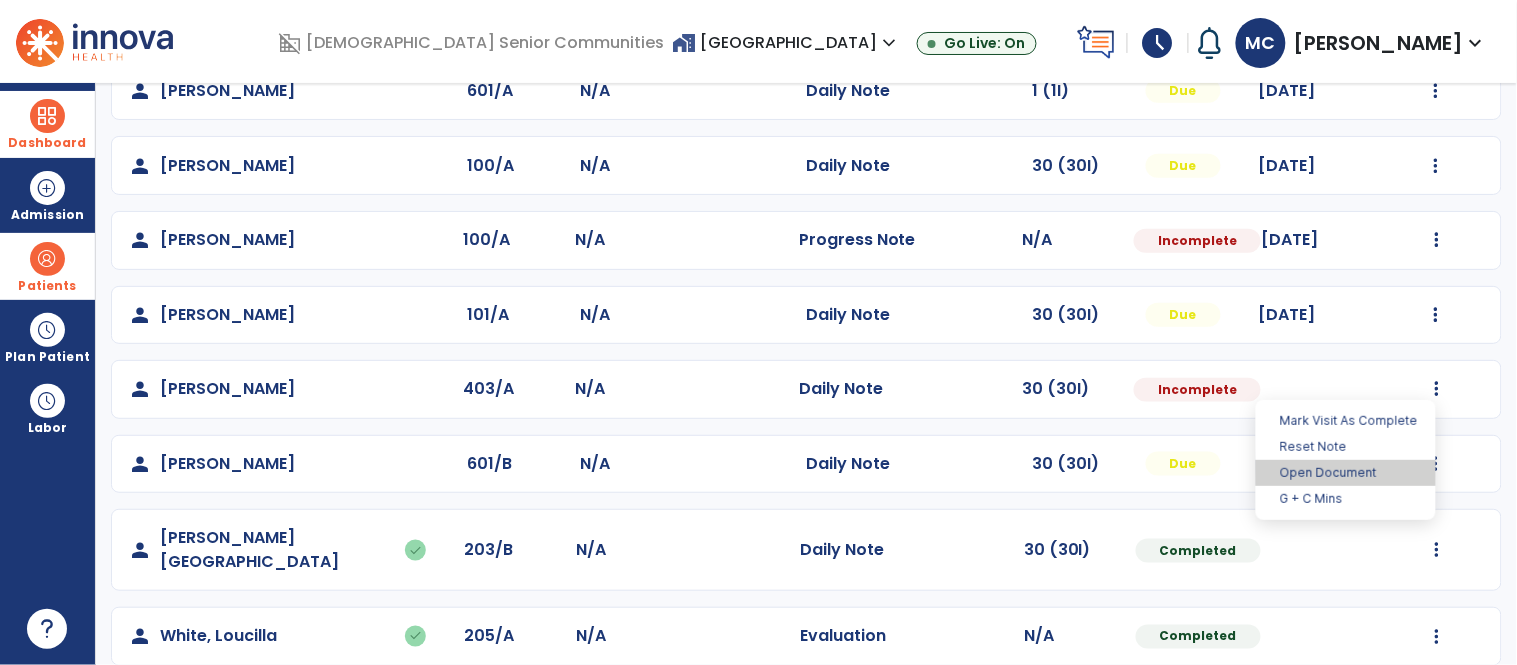 click on "Open Document" at bounding box center (1346, 473) 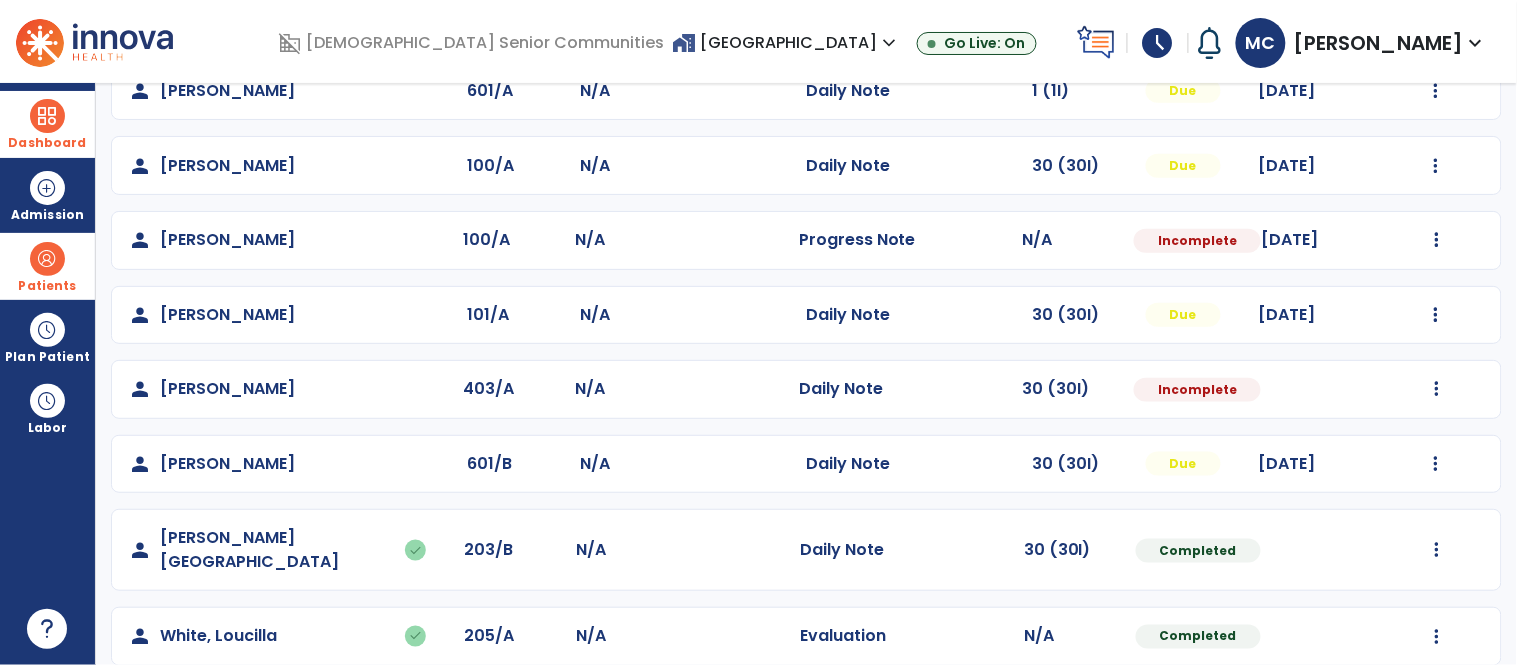 select on "*" 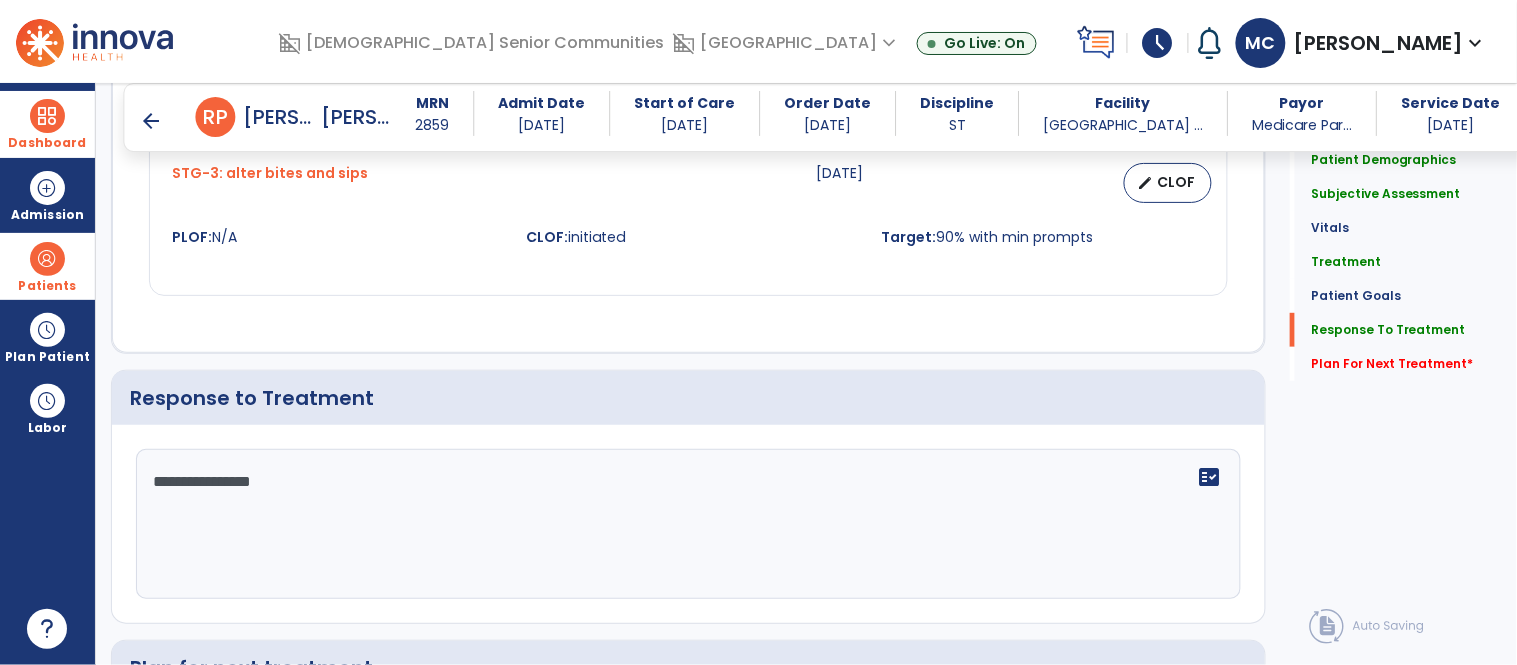 scroll, scrollTop: 2327, scrollLeft: 0, axis: vertical 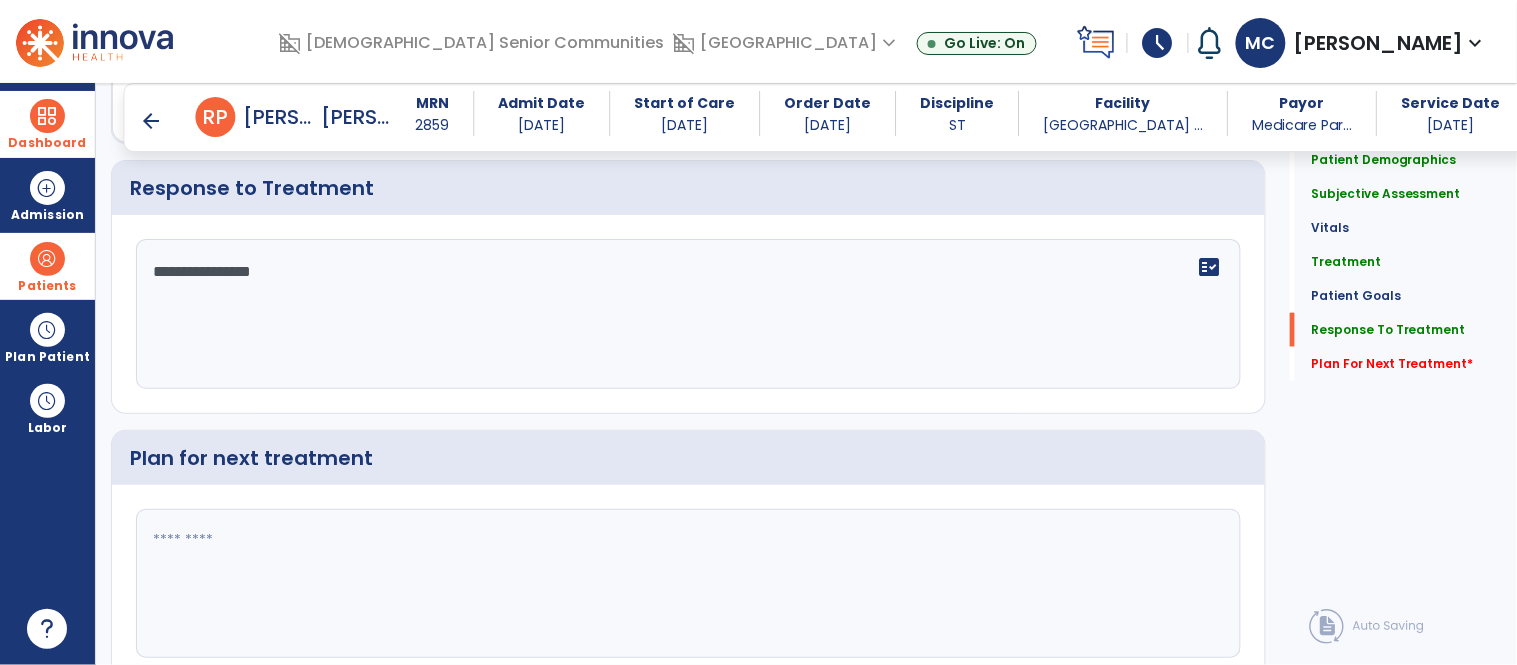 click on "**********" 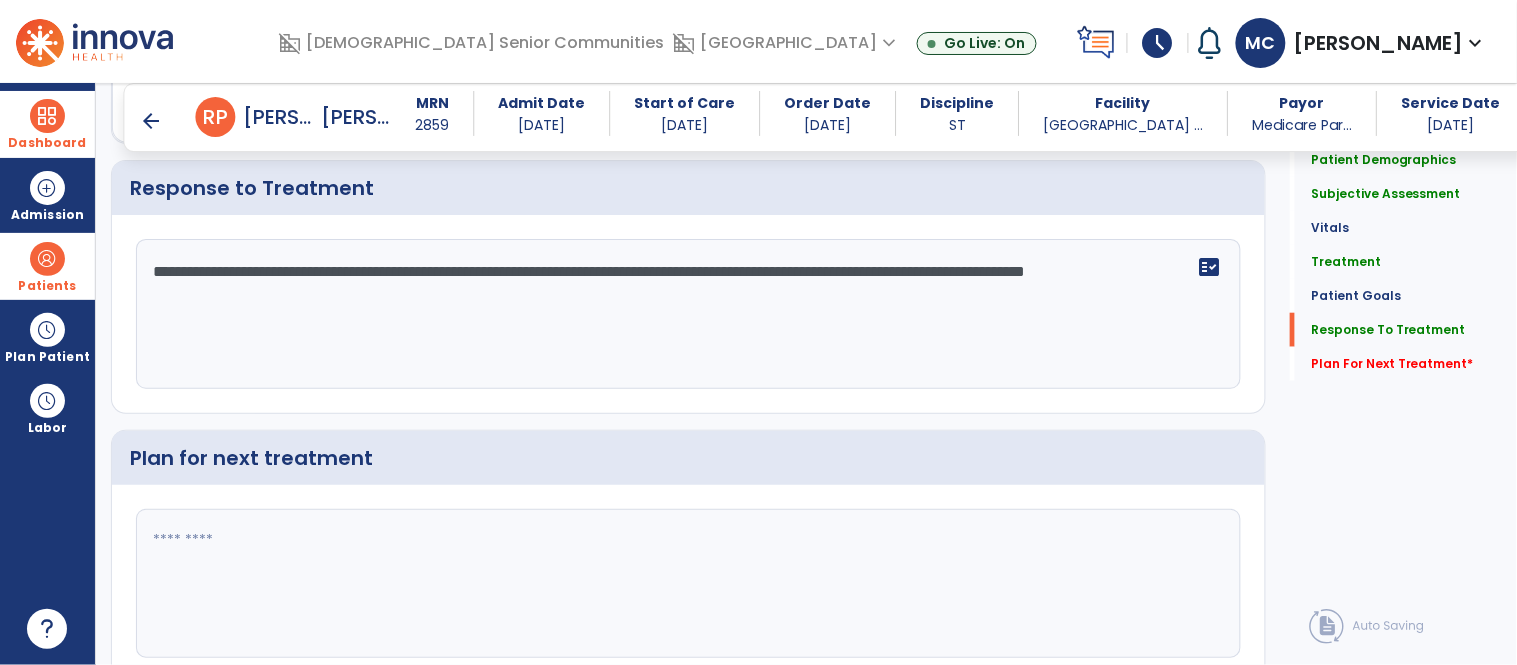 drag, startPoint x: 863, startPoint y: 271, endPoint x: 867, endPoint y: 289, distance: 18.439089 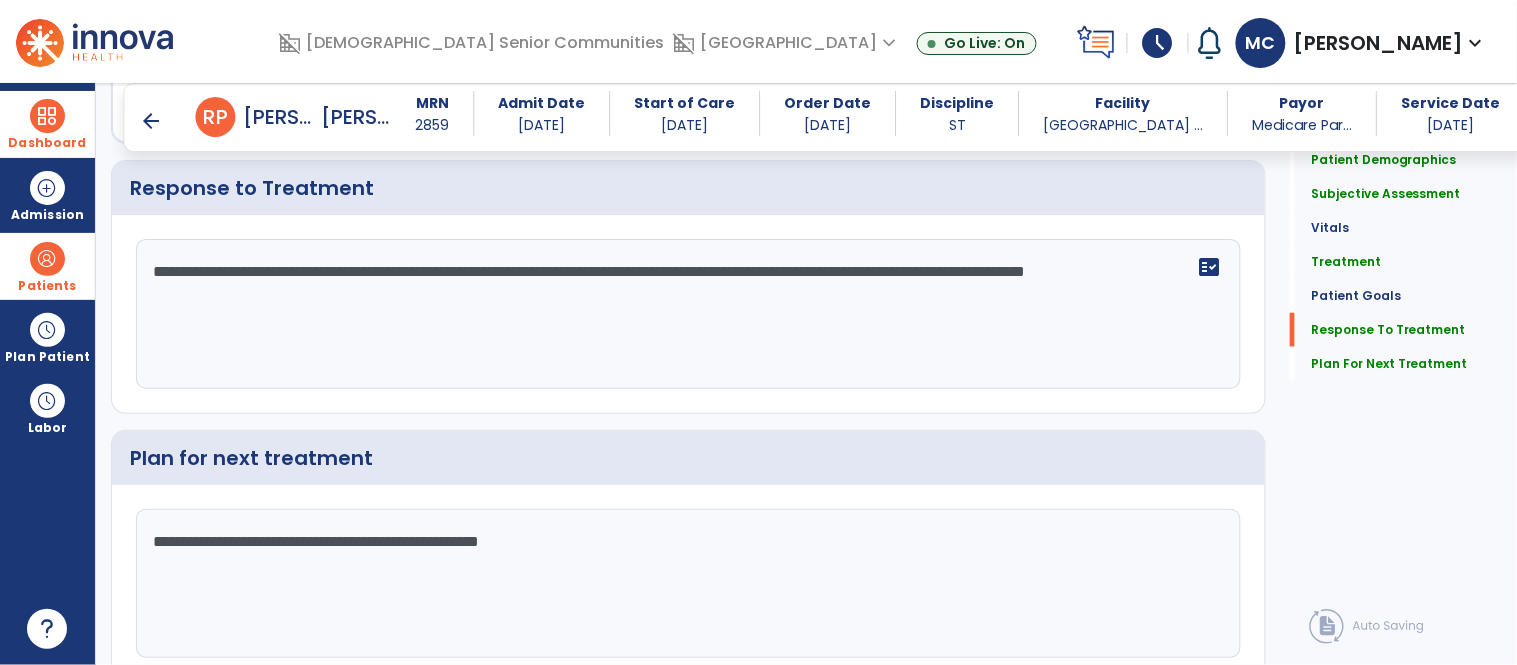 drag, startPoint x: 603, startPoint y: 545, endPoint x: 507, endPoint y: 567, distance: 98.48858 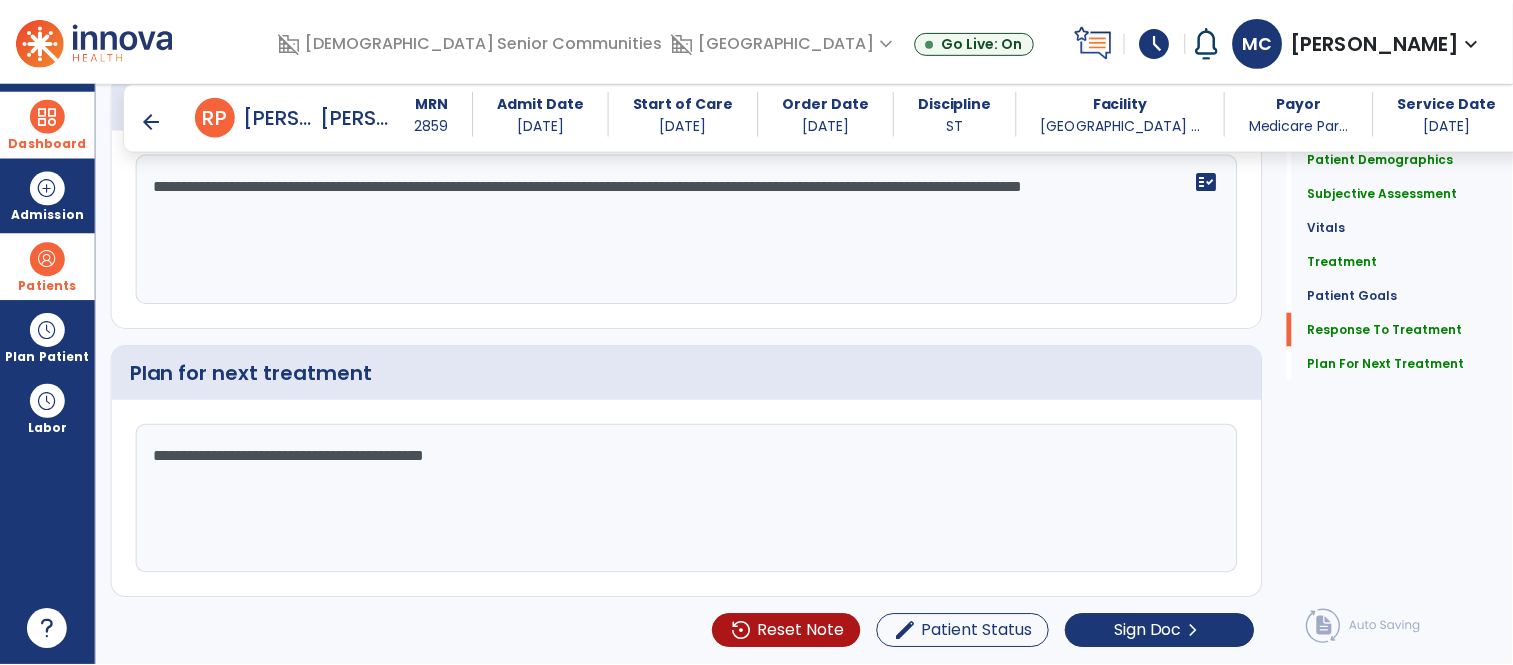 scroll, scrollTop: 2414, scrollLeft: 0, axis: vertical 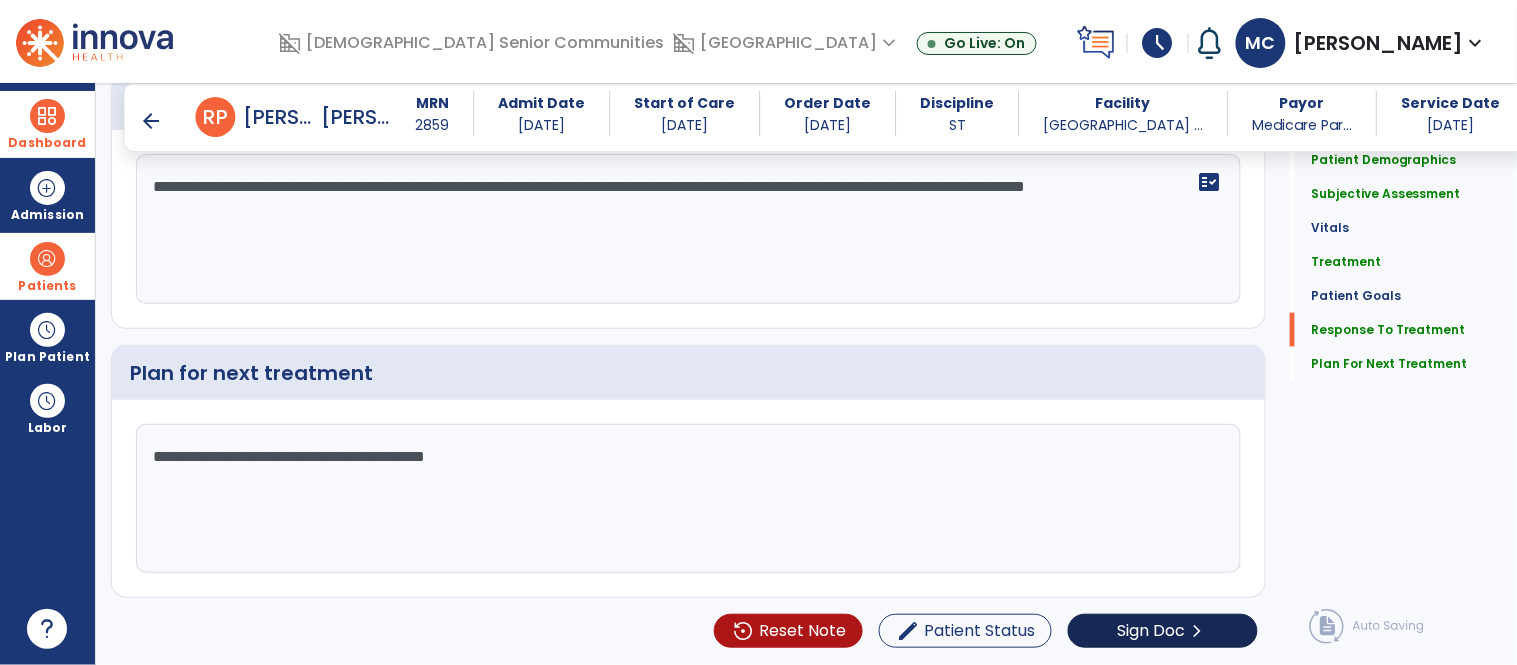 type on "**********" 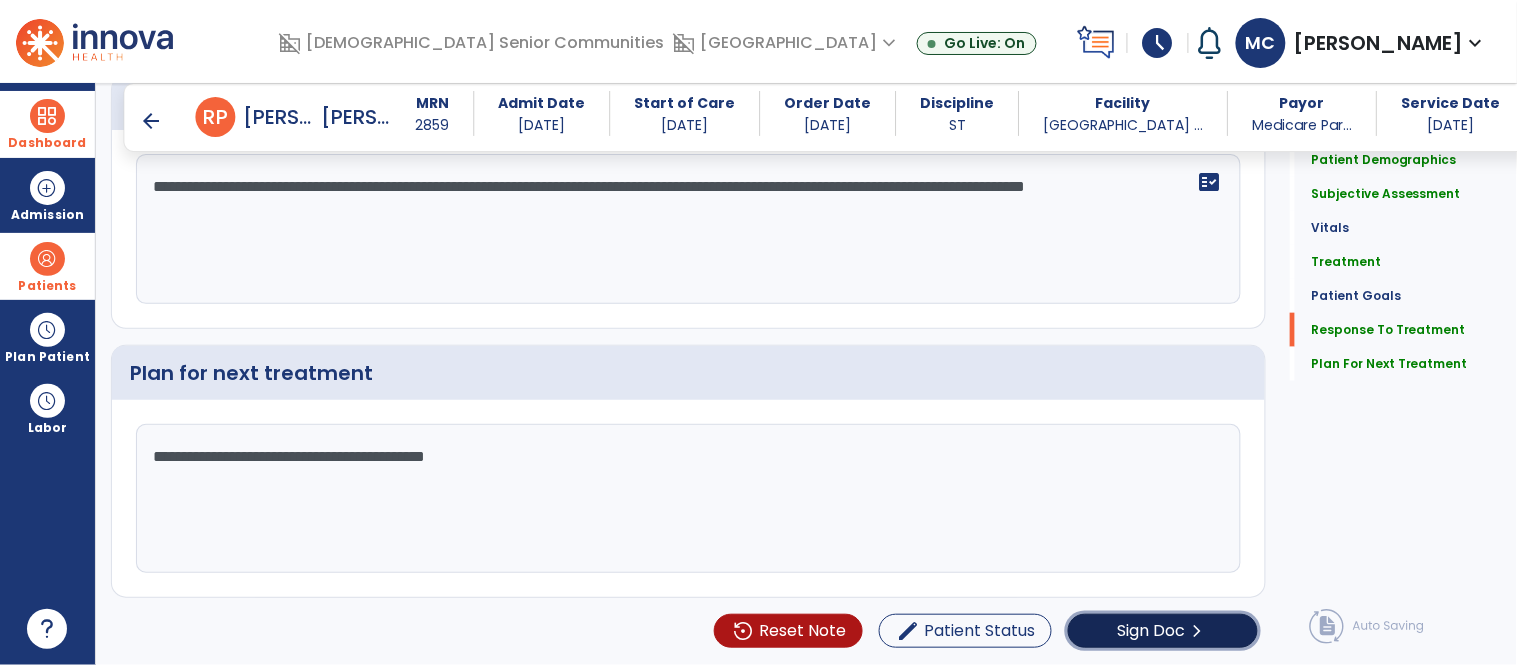 click on "Sign Doc" 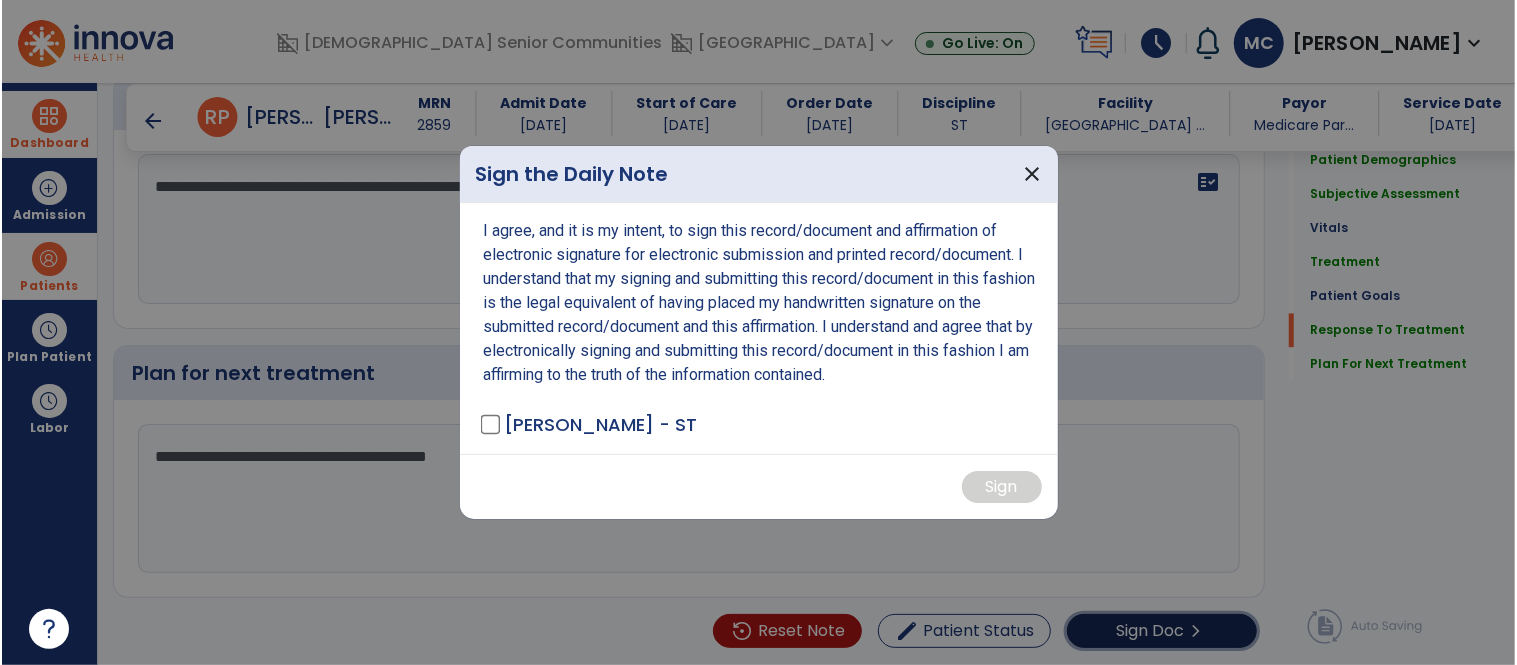 scroll, scrollTop: 2414, scrollLeft: 0, axis: vertical 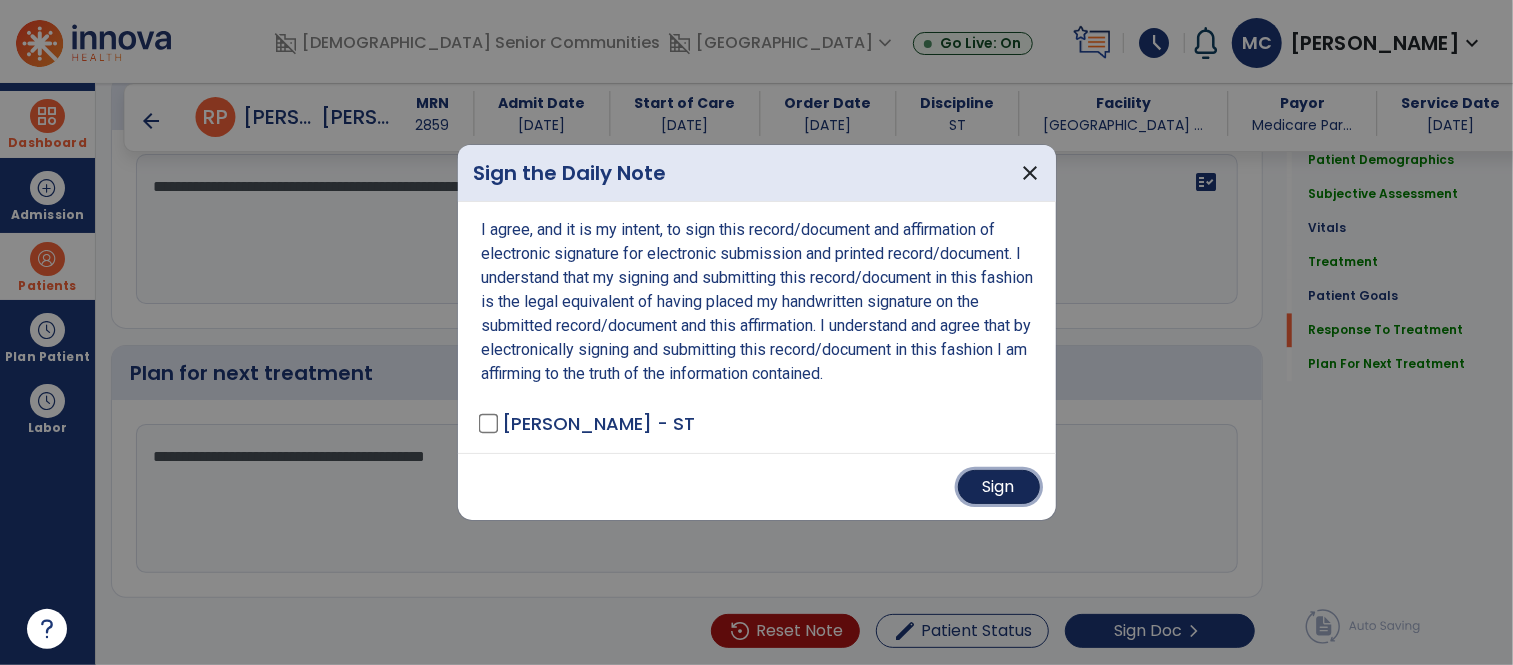 click on "Sign" at bounding box center [999, 487] 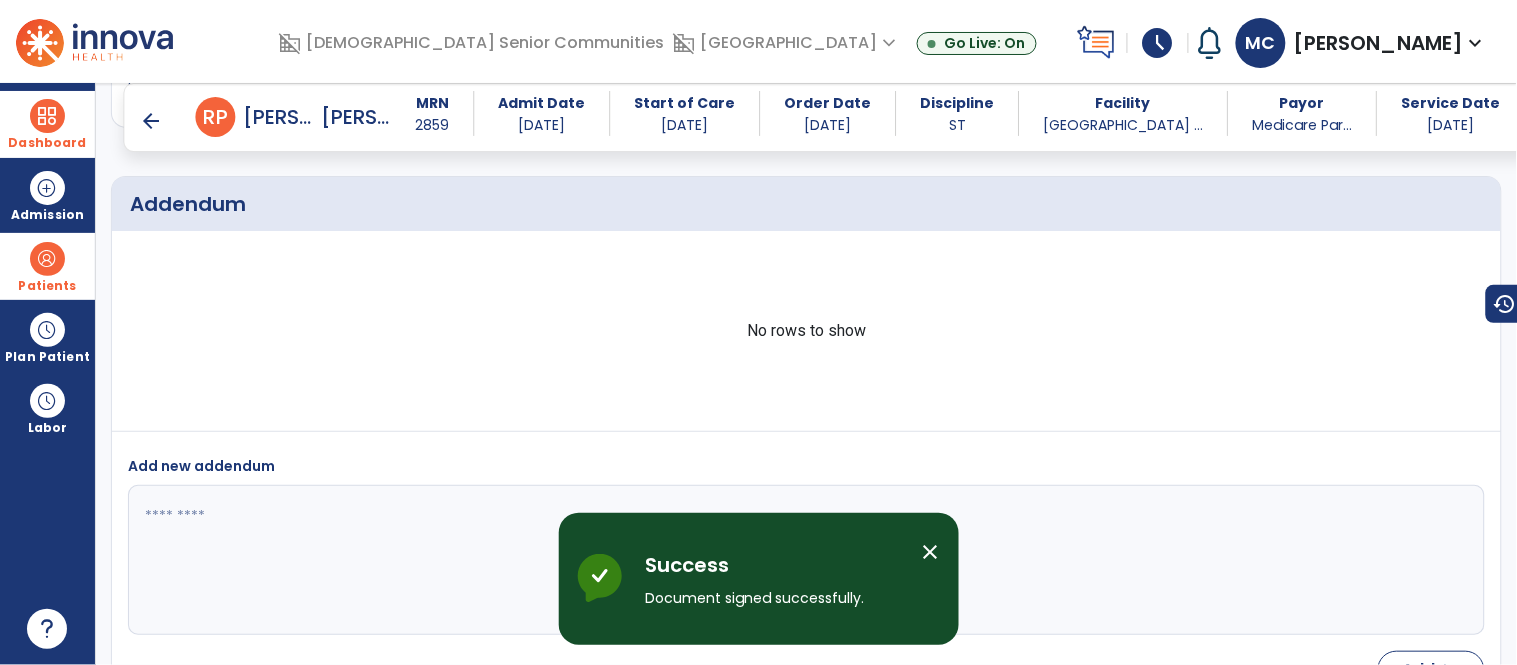 scroll, scrollTop: 3270, scrollLeft: 0, axis: vertical 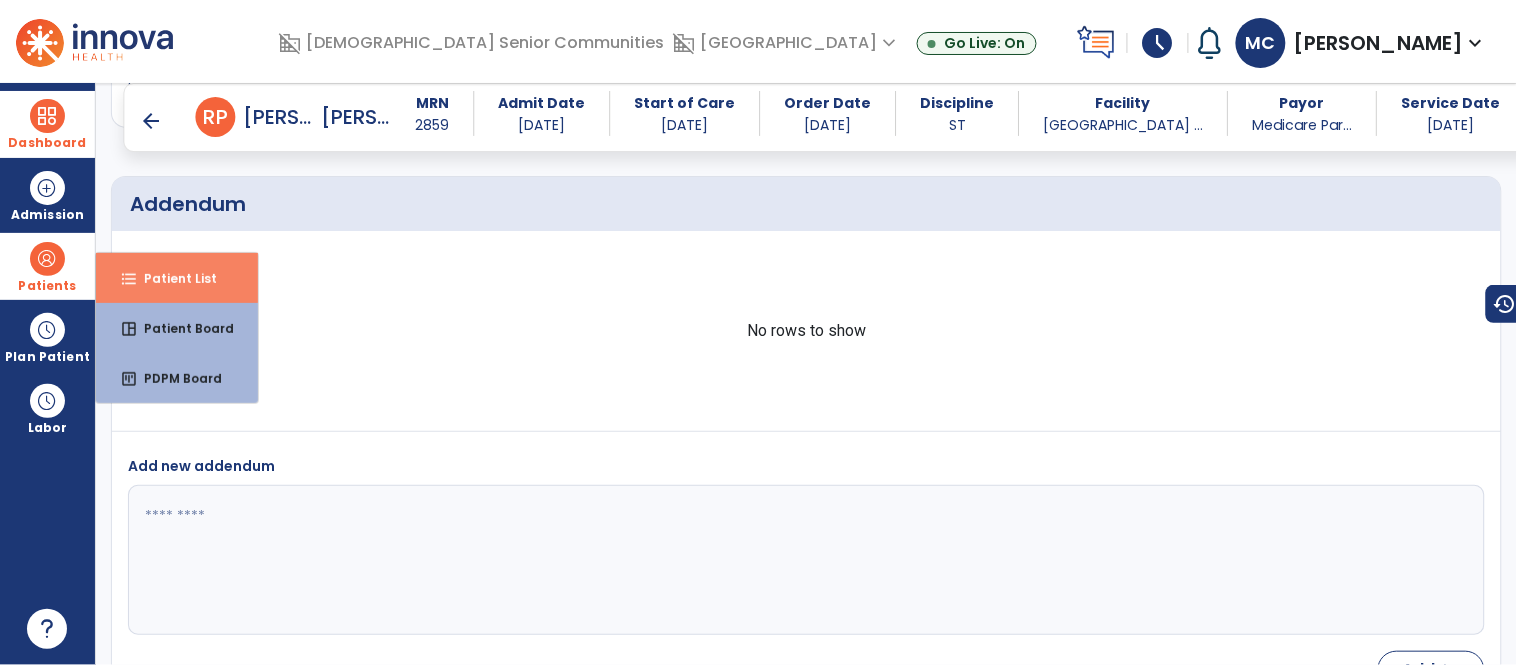 click on "Patient List" at bounding box center (172, 278) 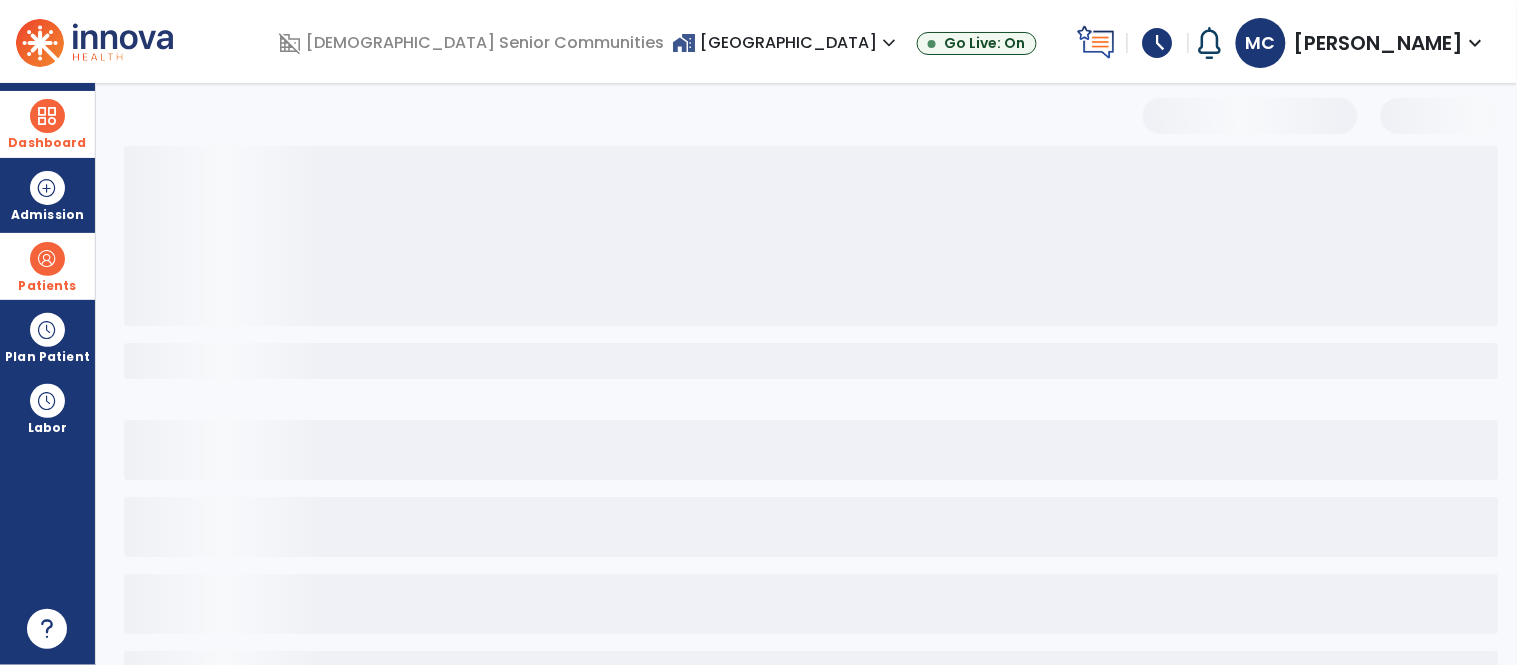 scroll, scrollTop: 77, scrollLeft: 0, axis: vertical 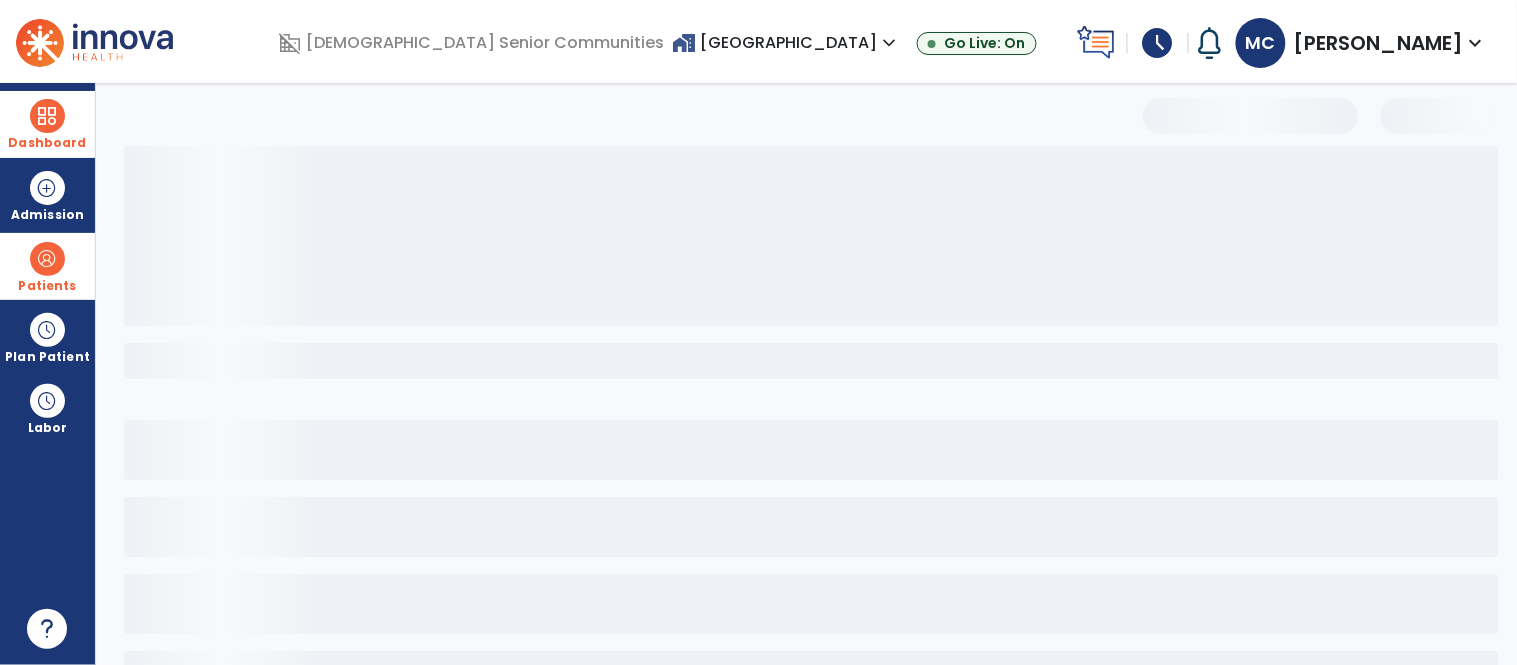 select on "***" 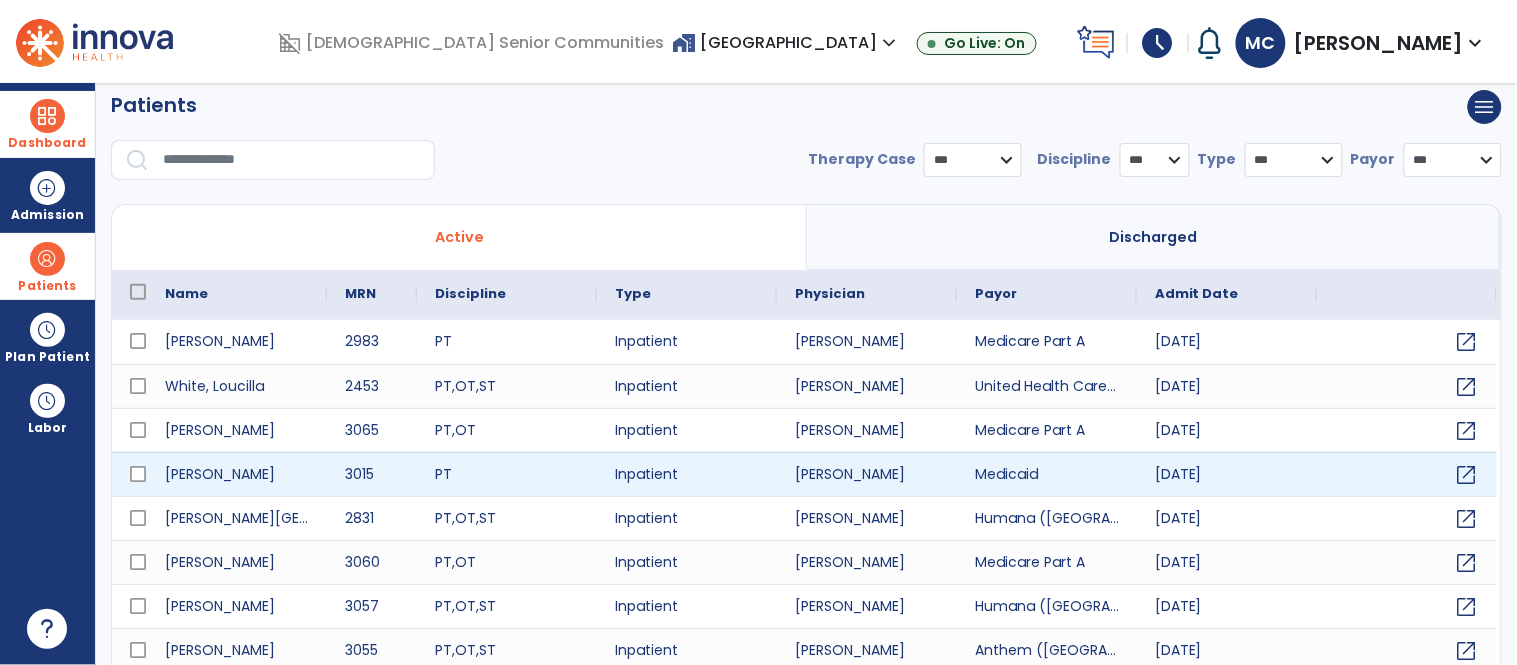 scroll, scrollTop: 0, scrollLeft: 0, axis: both 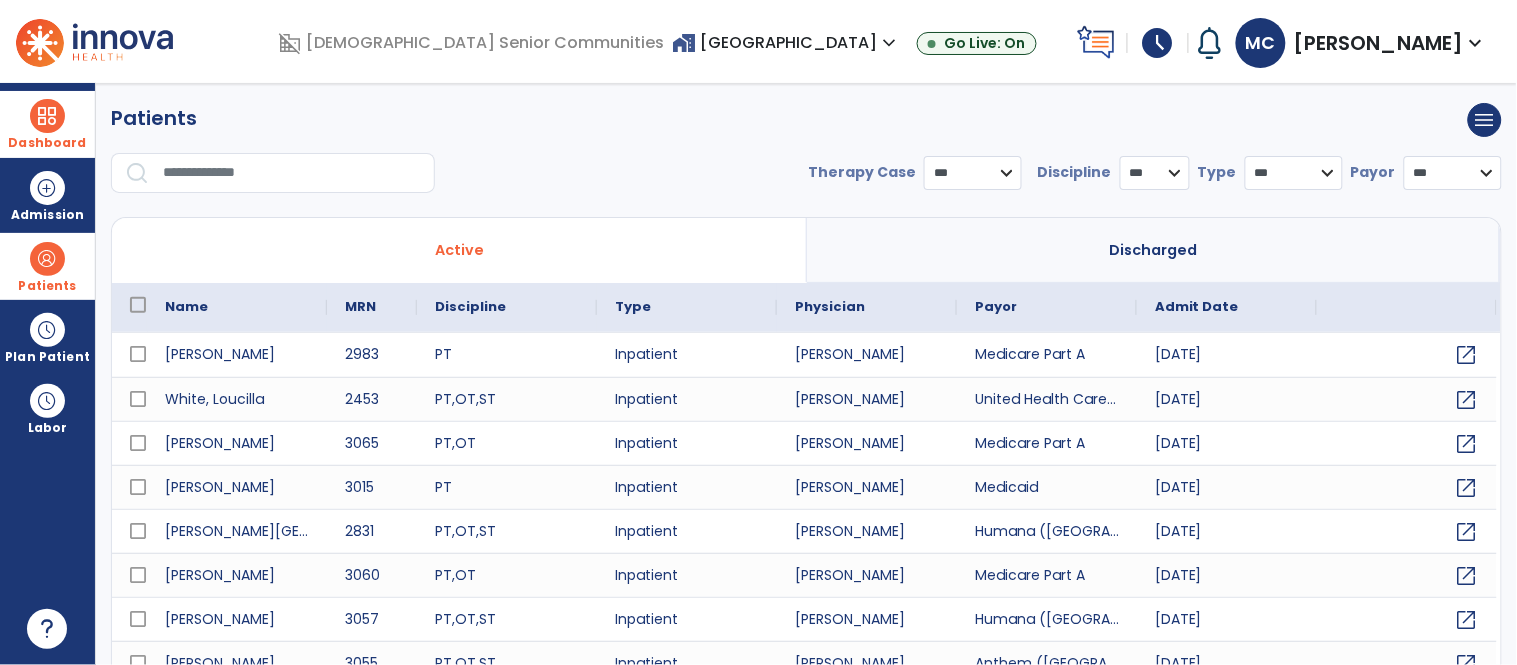click at bounding box center [292, 173] 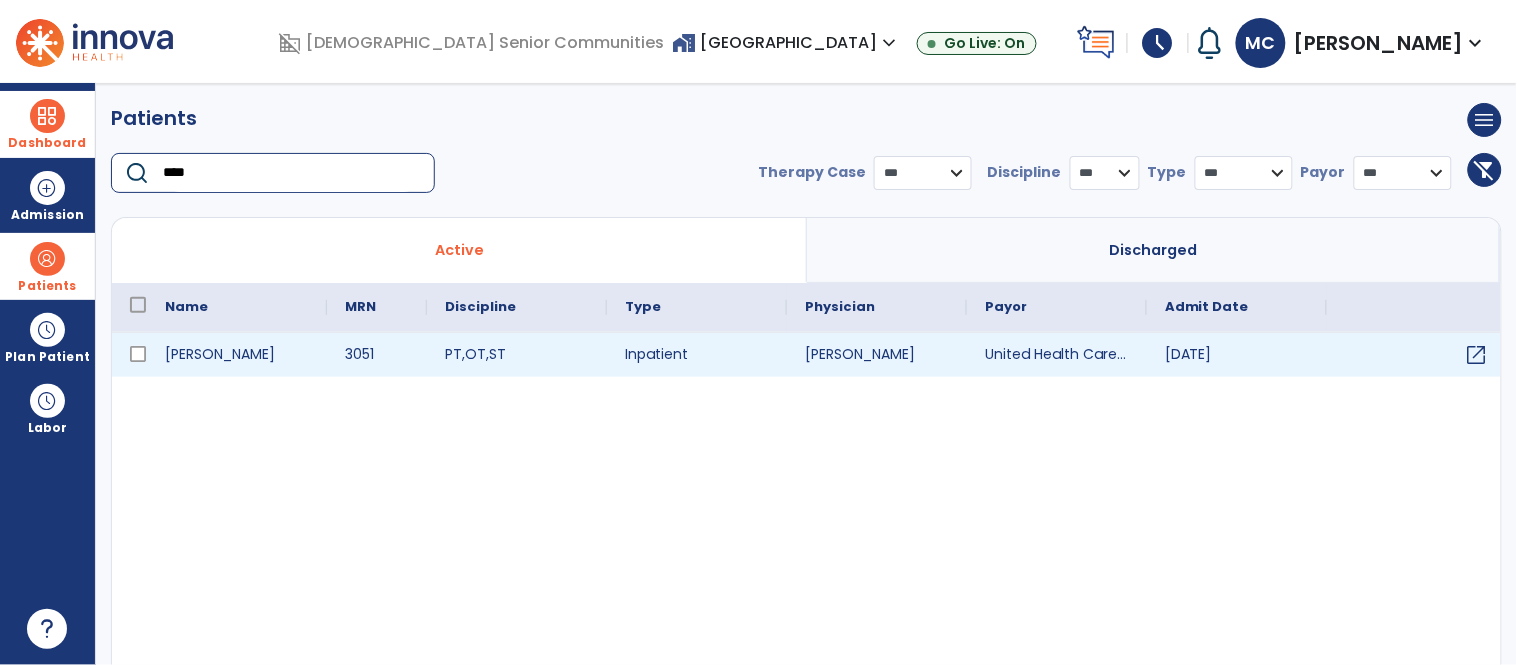 type on "****" 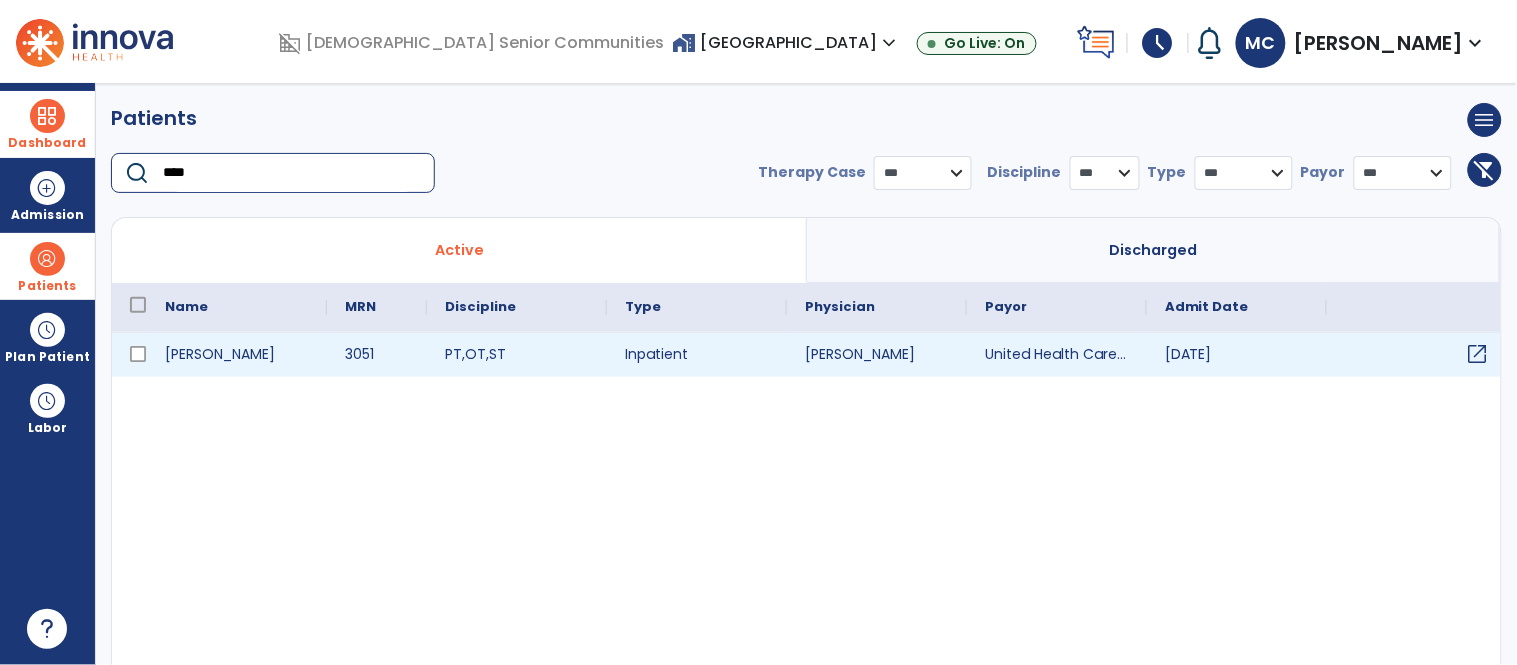 click on "open_in_new" at bounding box center (1478, 354) 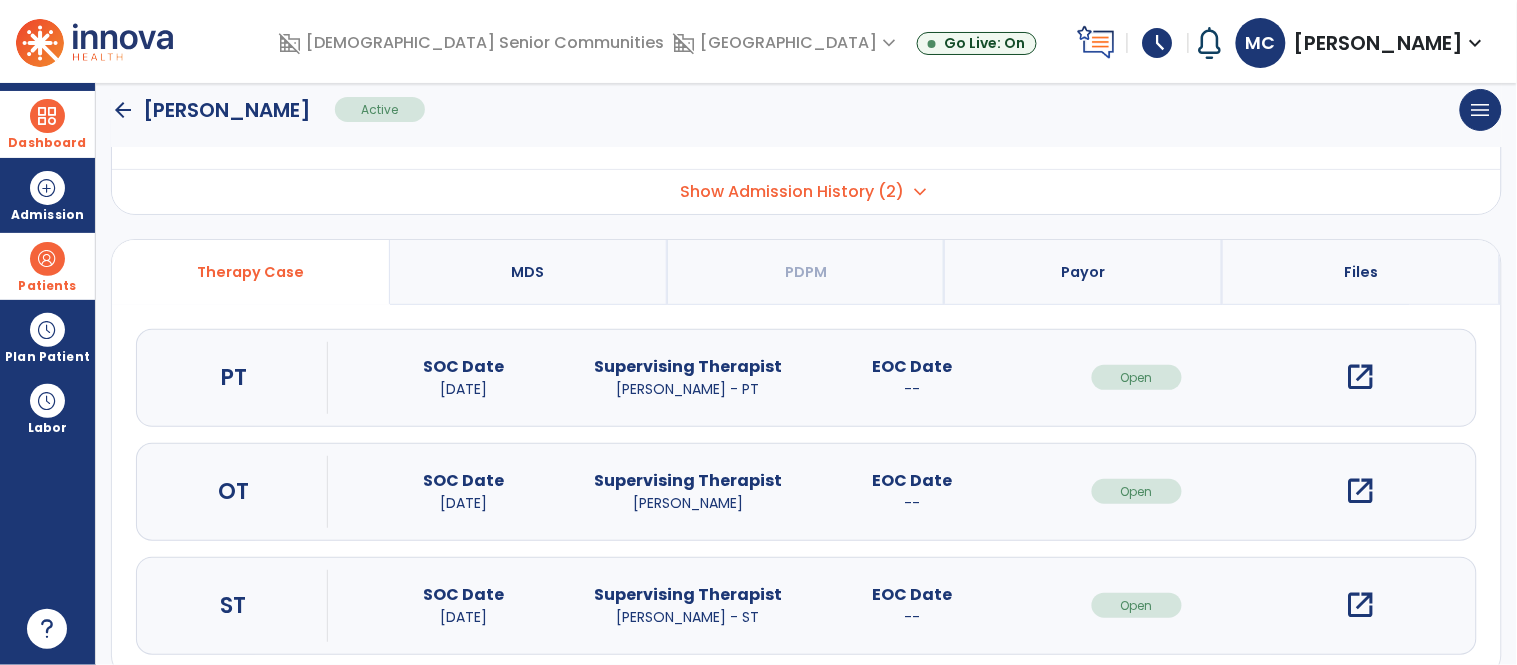 scroll, scrollTop: 141, scrollLeft: 0, axis: vertical 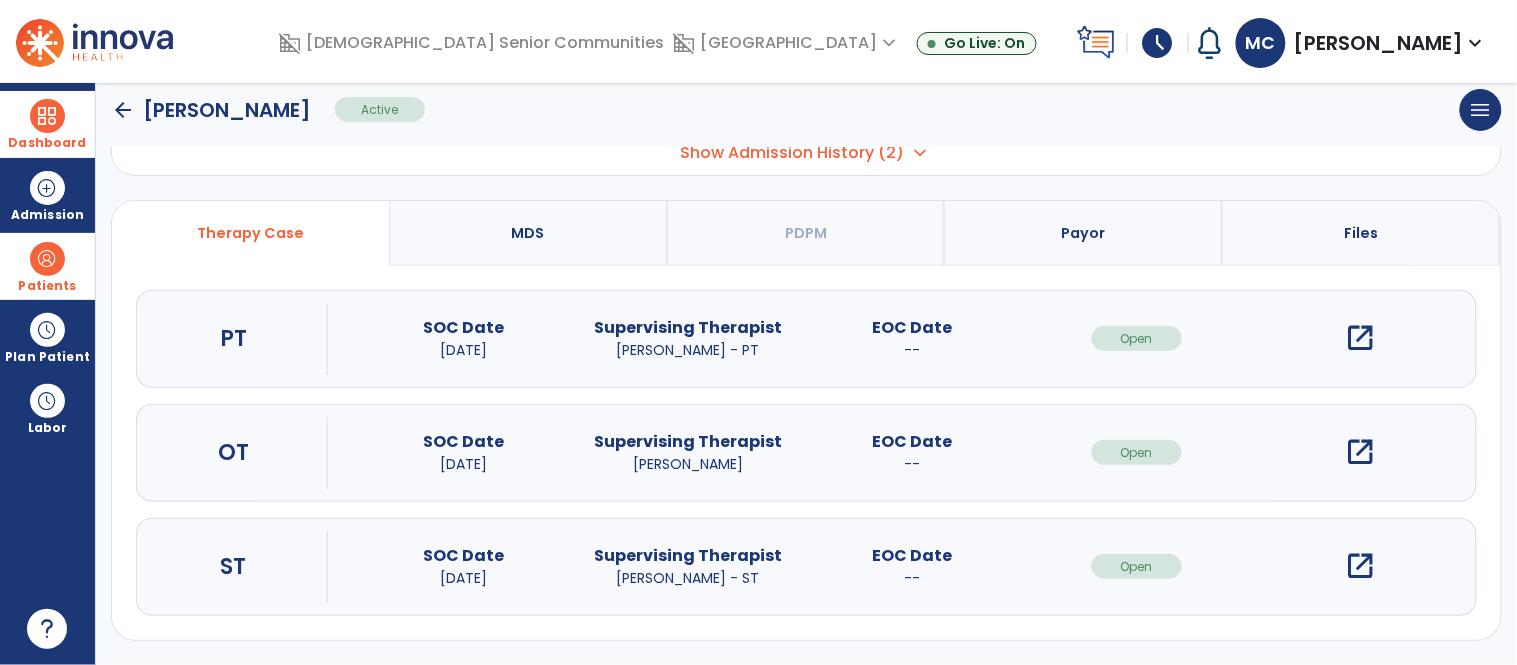 click on "open_in_new" at bounding box center (1361, 566) 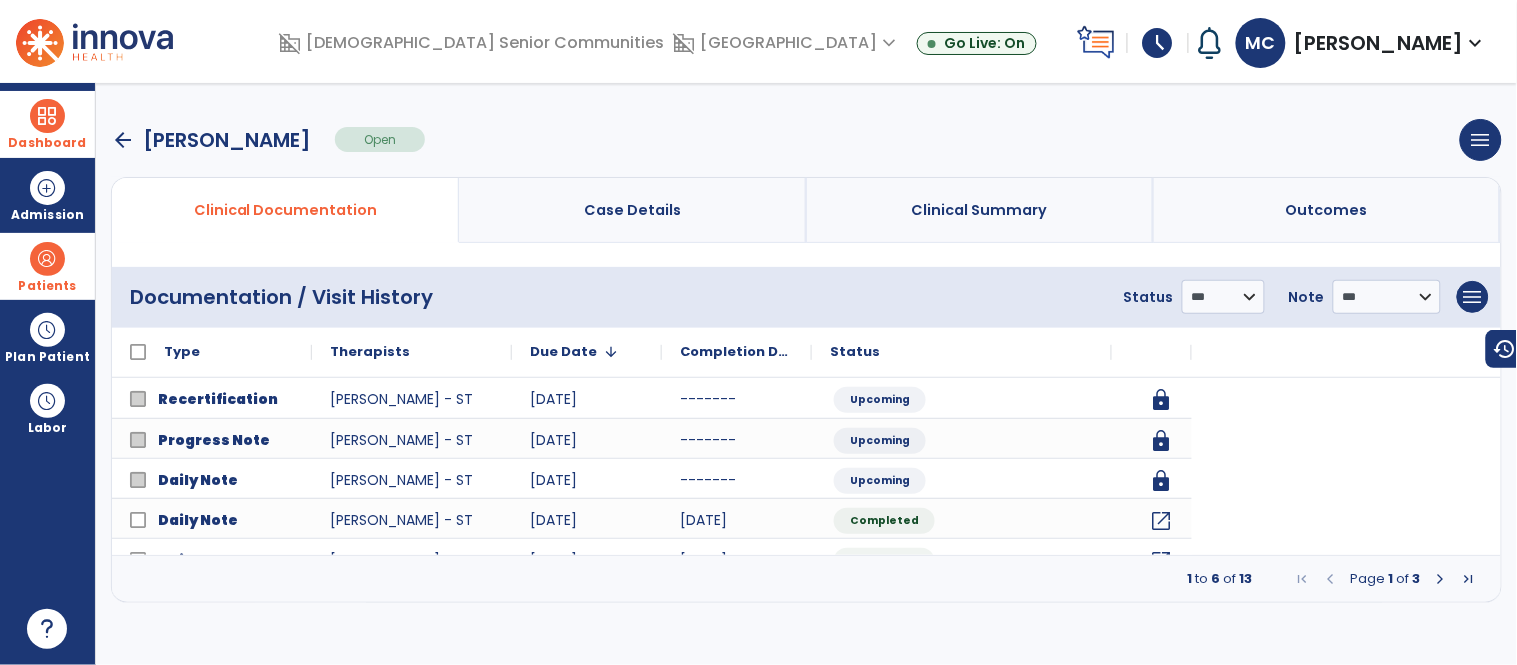 scroll, scrollTop: 0, scrollLeft: 0, axis: both 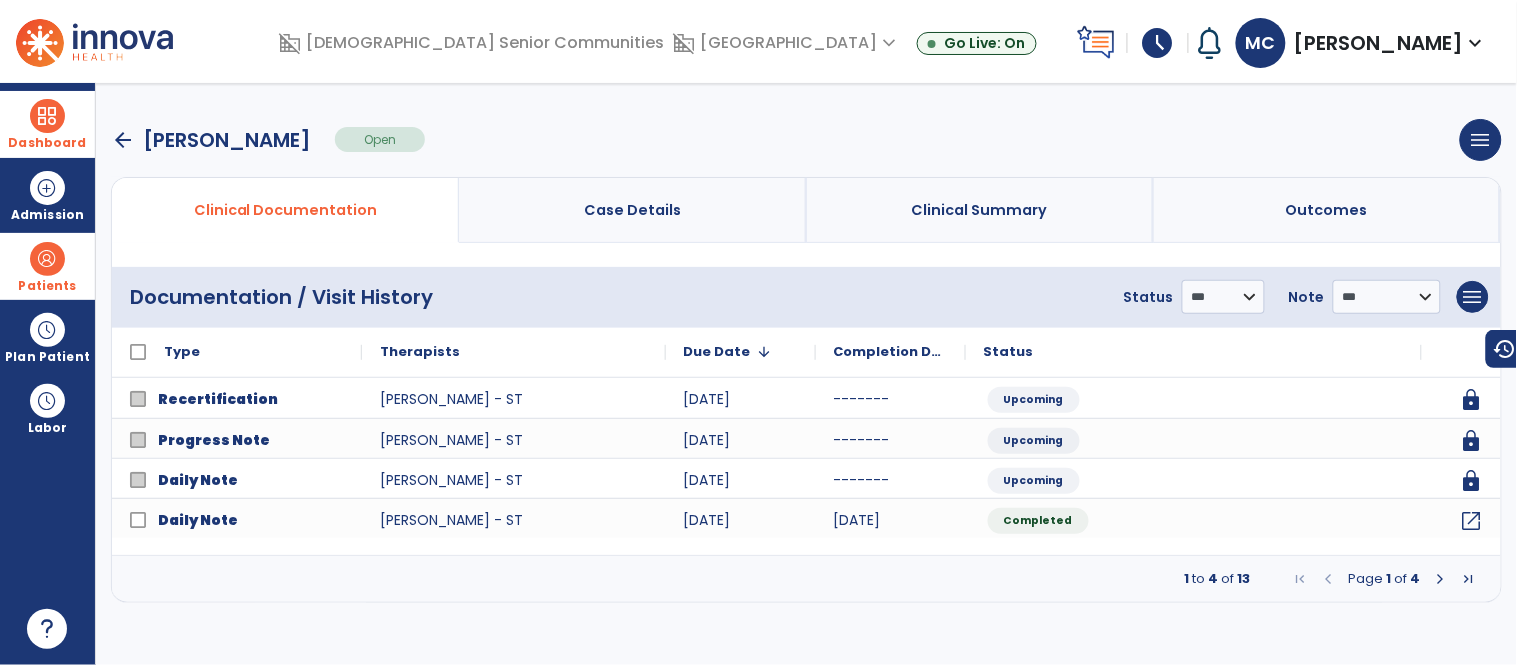 click on "arrow_back" at bounding box center (123, 140) 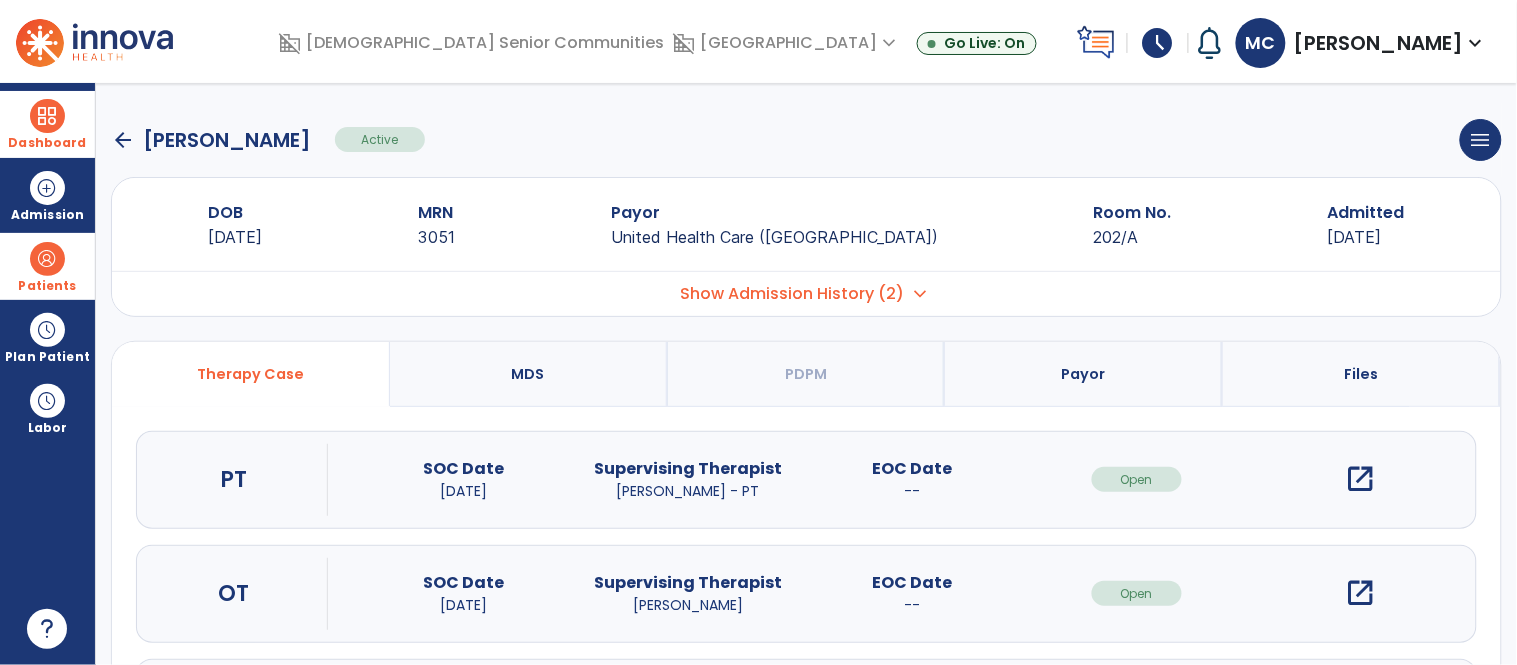 click on "arrow_back" 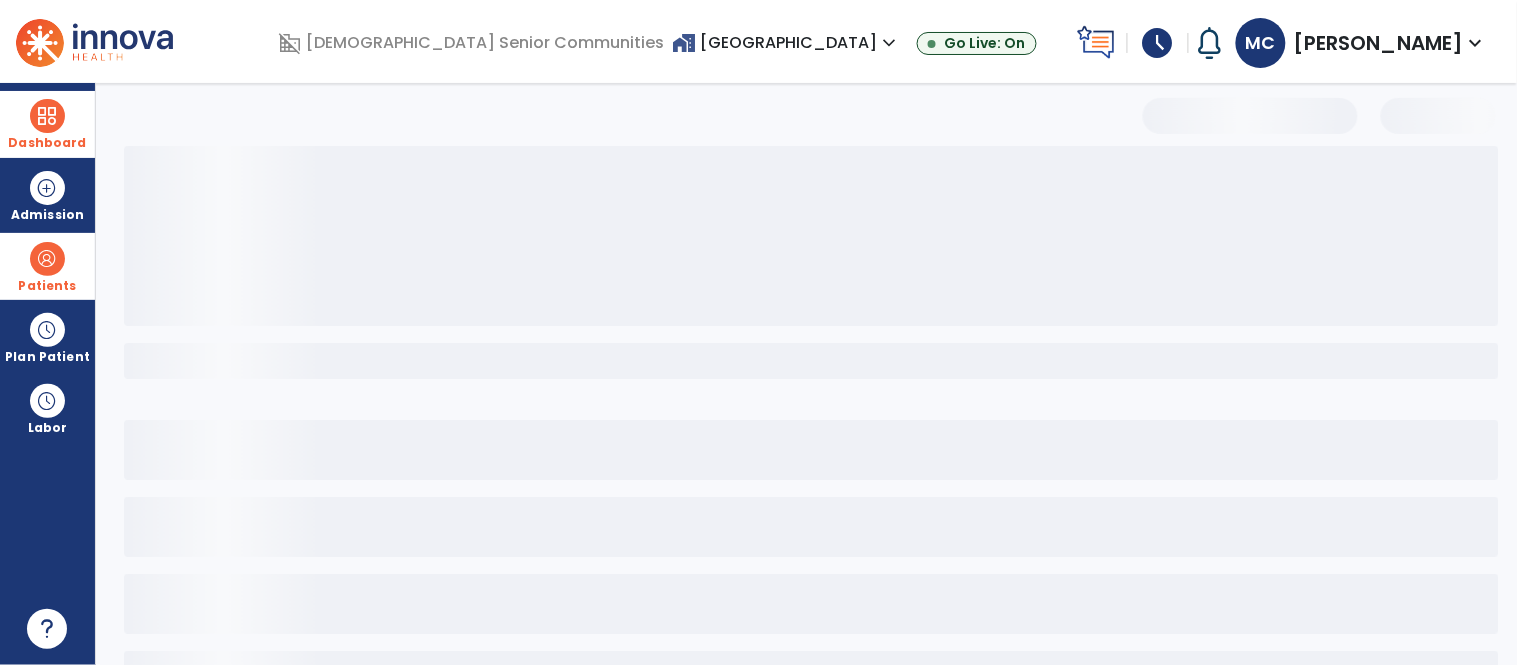 select on "***" 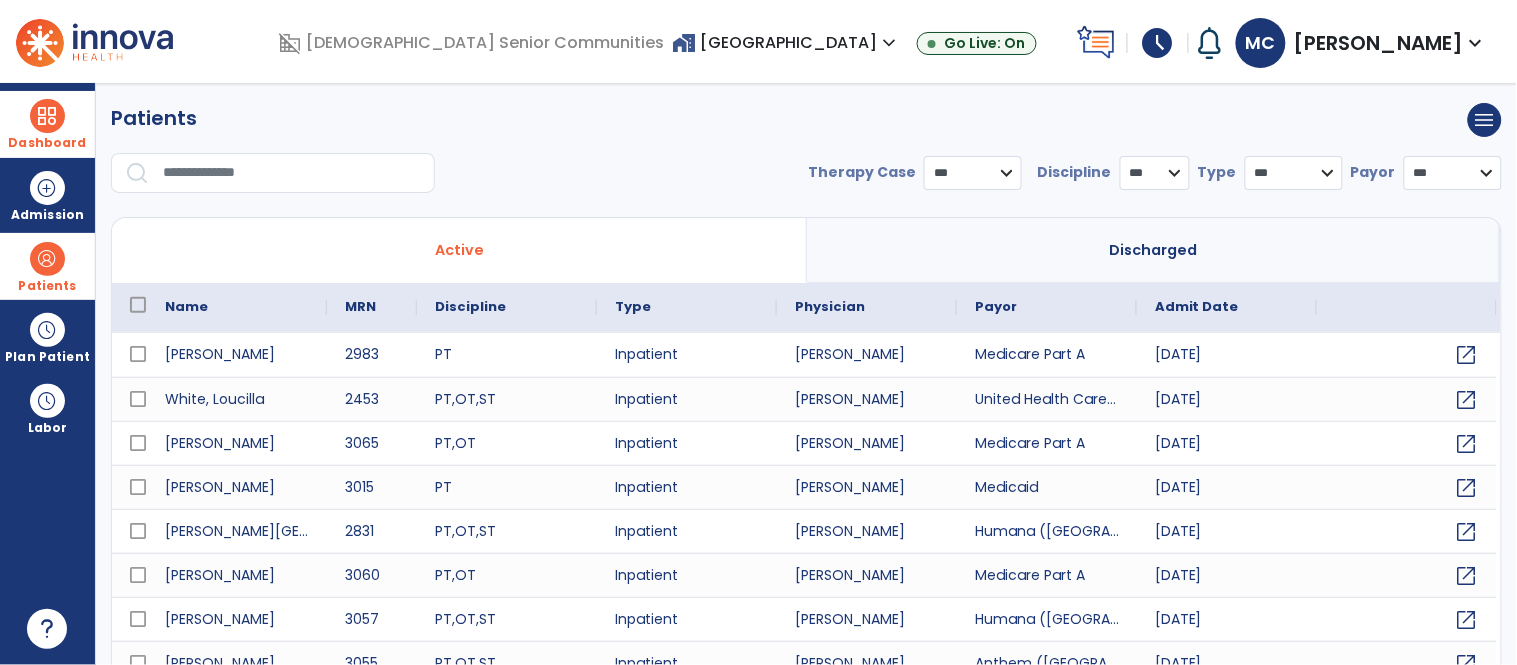 click on "Patients" at bounding box center (154, 118) 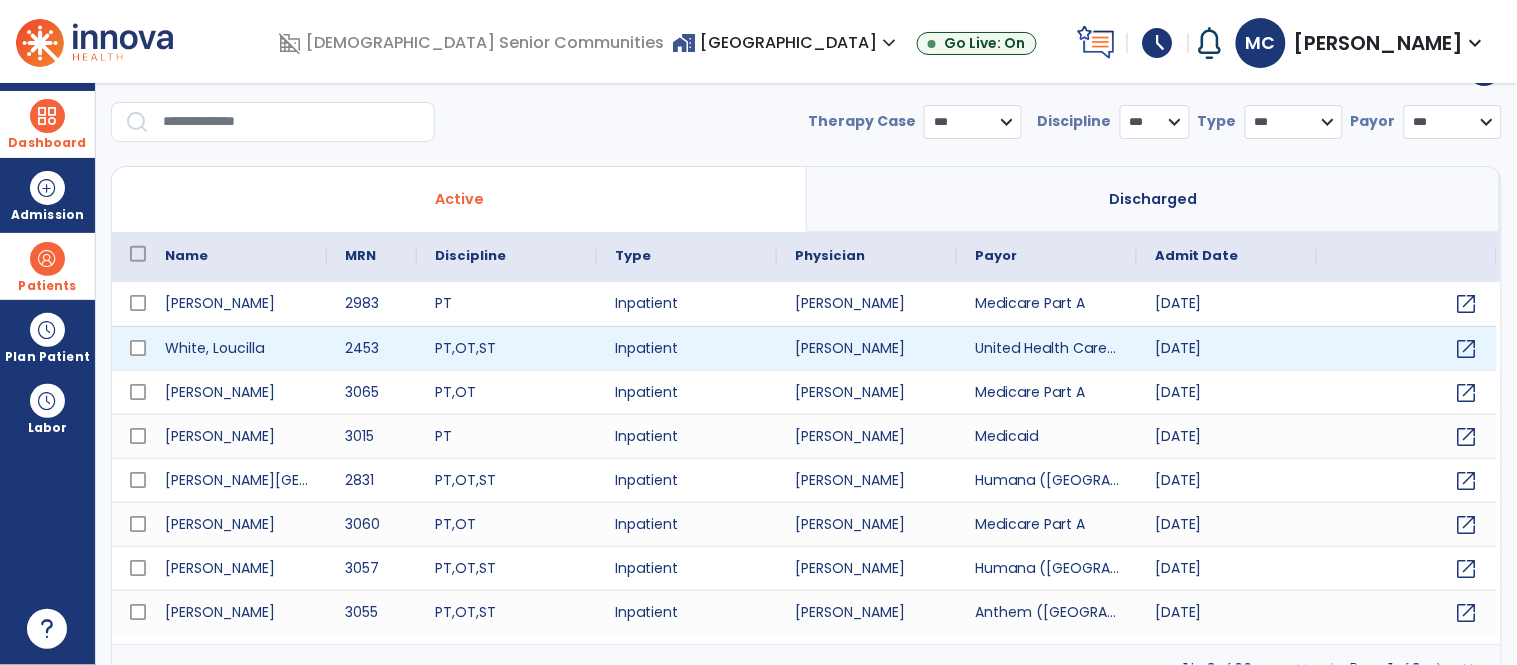 scroll, scrollTop: 0, scrollLeft: 0, axis: both 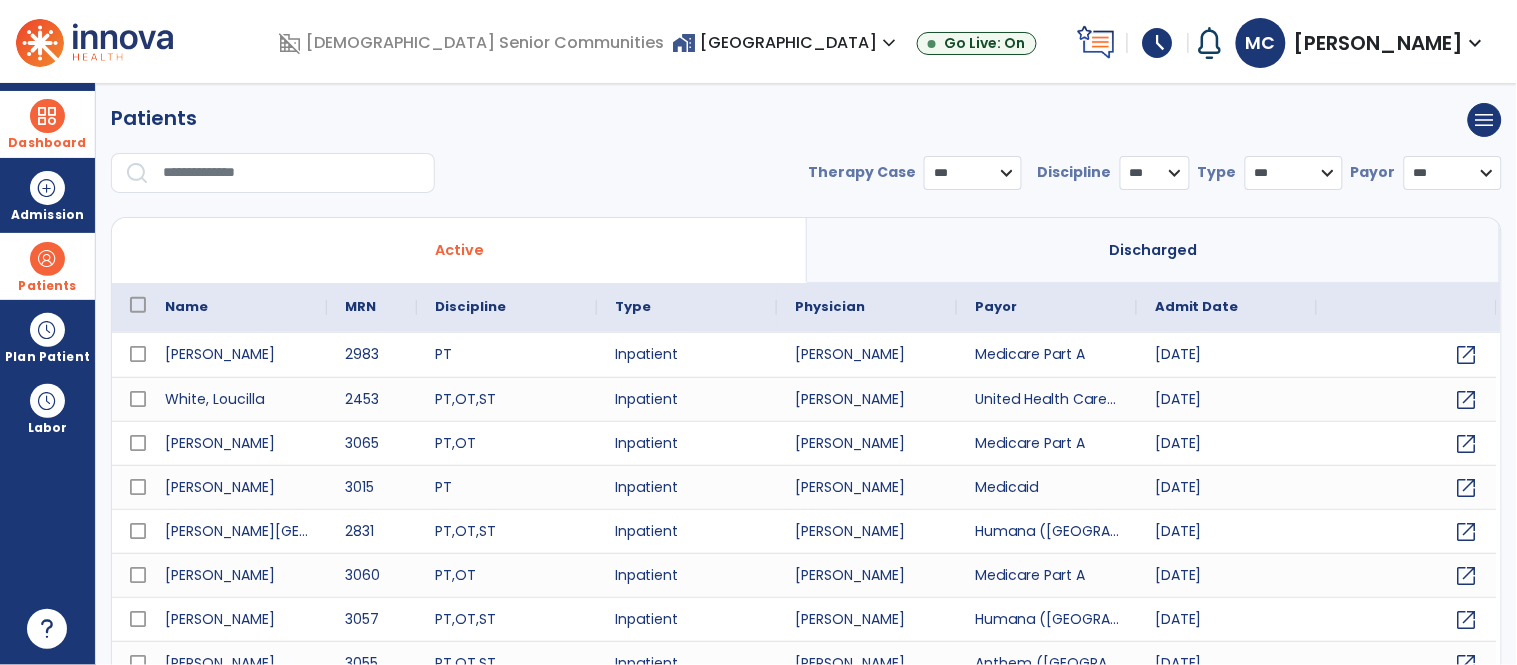 click at bounding box center (292, 173) 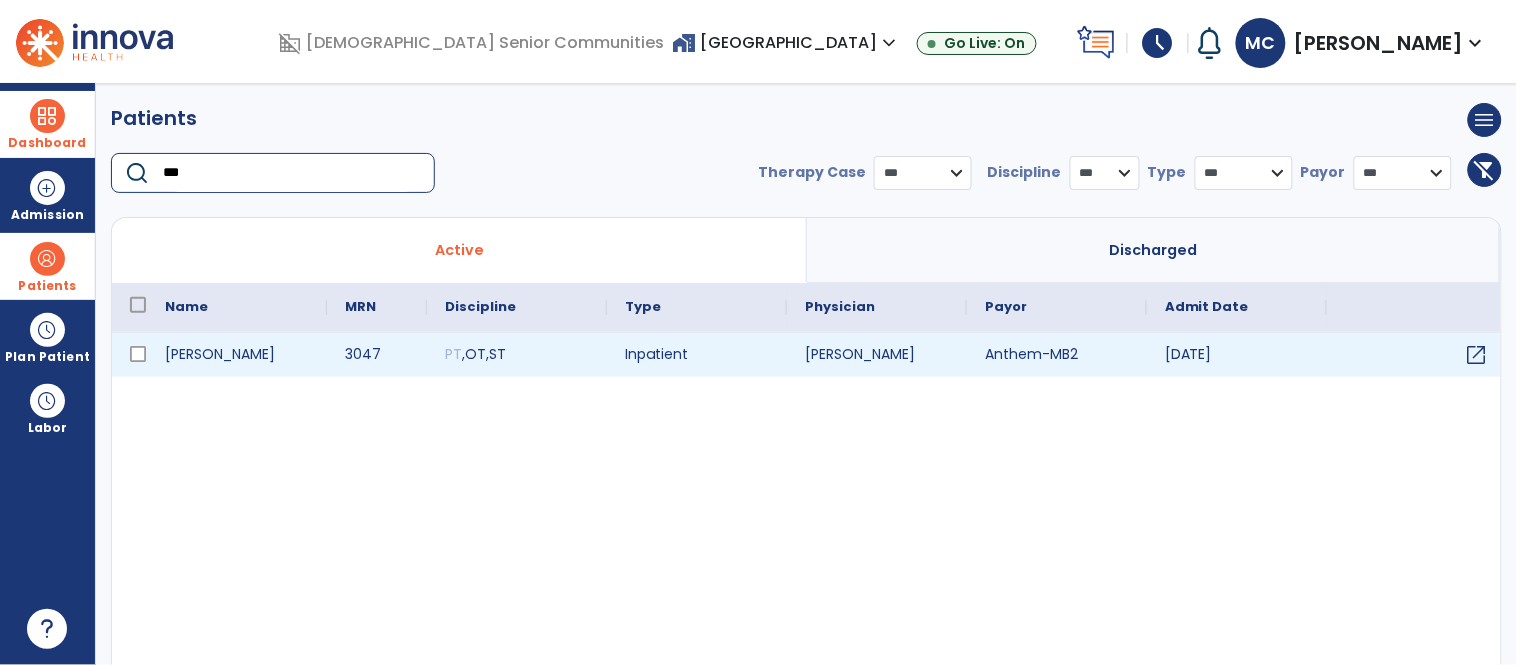 type on "***" 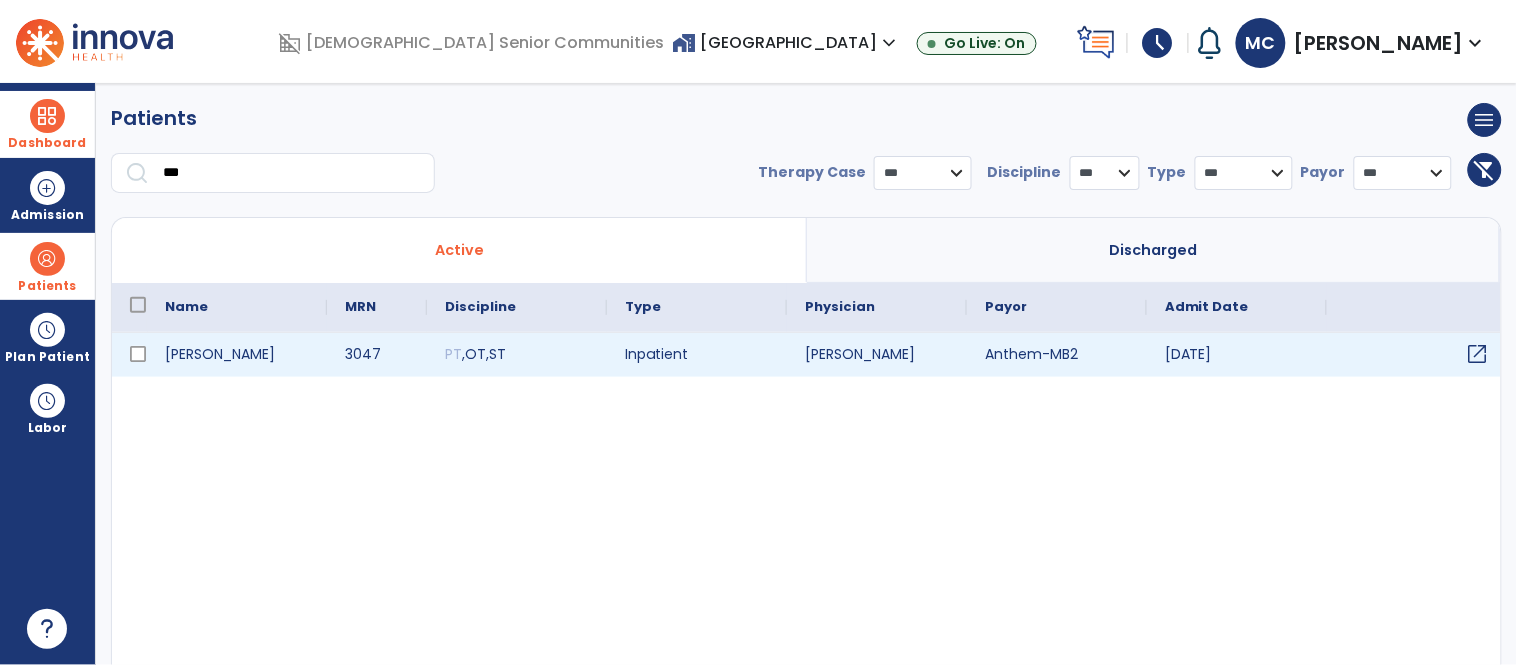 click on "open_in_new" at bounding box center [1478, 354] 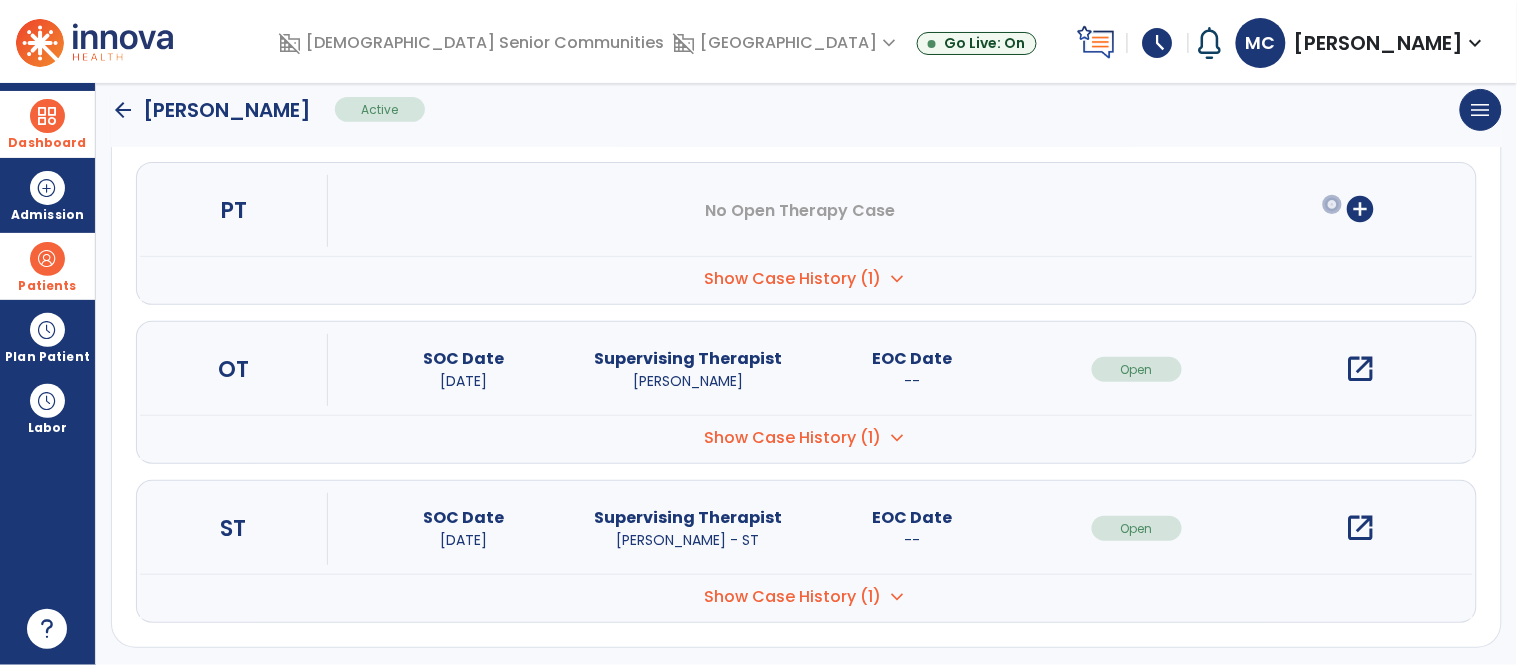 scroll, scrollTop: 231, scrollLeft: 0, axis: vertical 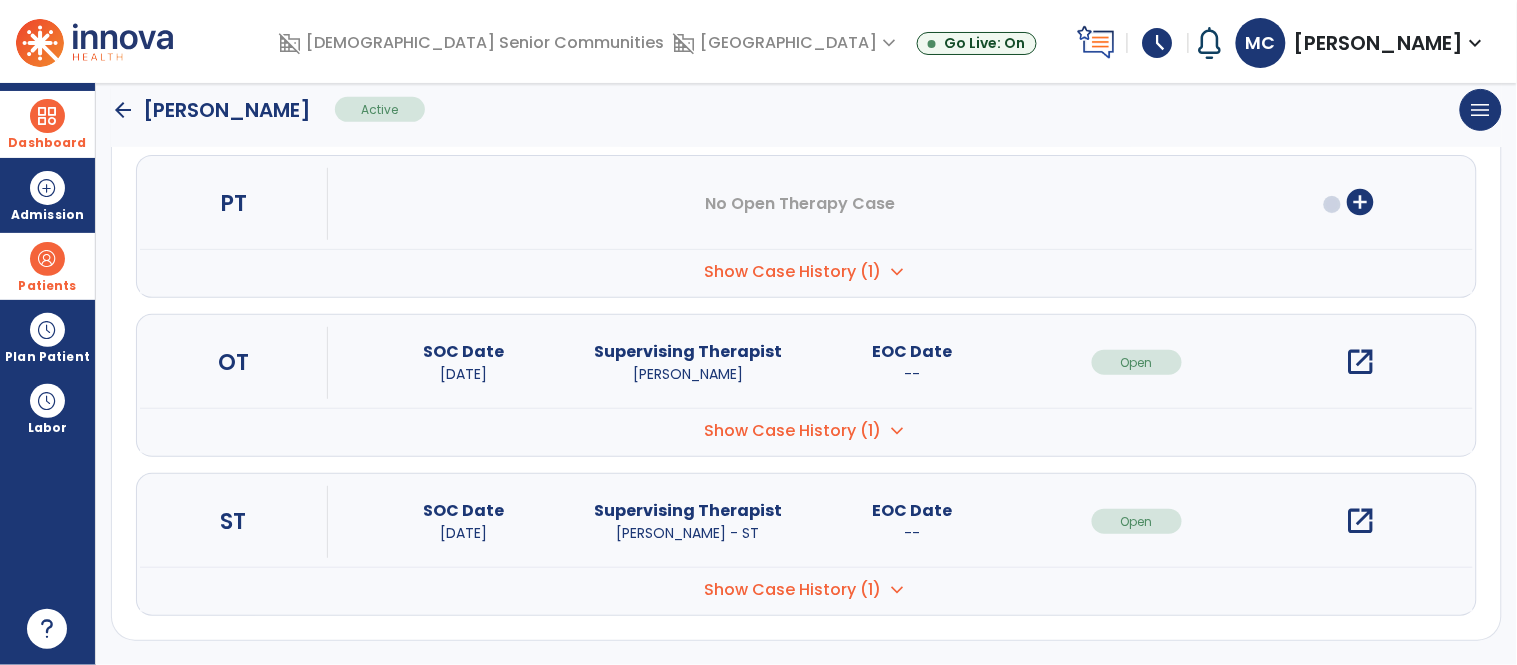 click on "open_in_new" at bounding box center (1361, 521) 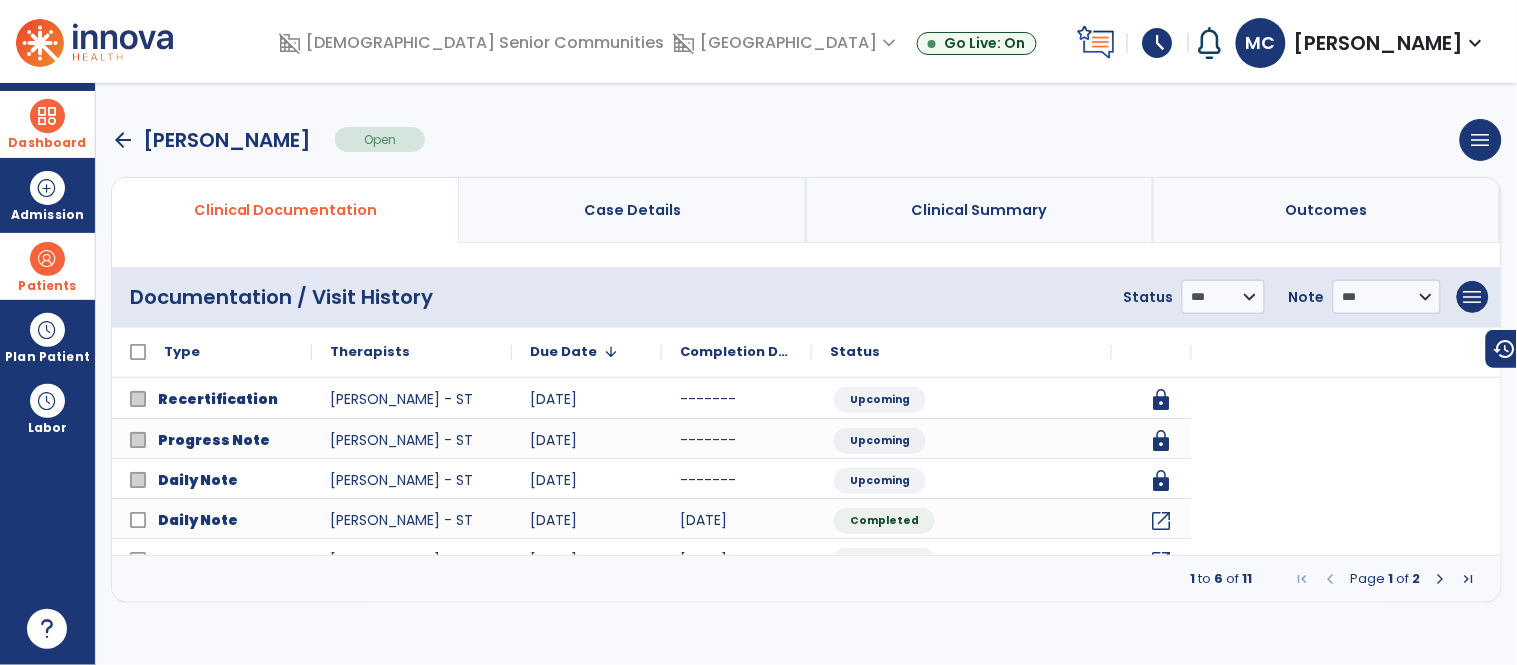 scroll, scrollTop: 0, scrollLeft: 0, axis: both 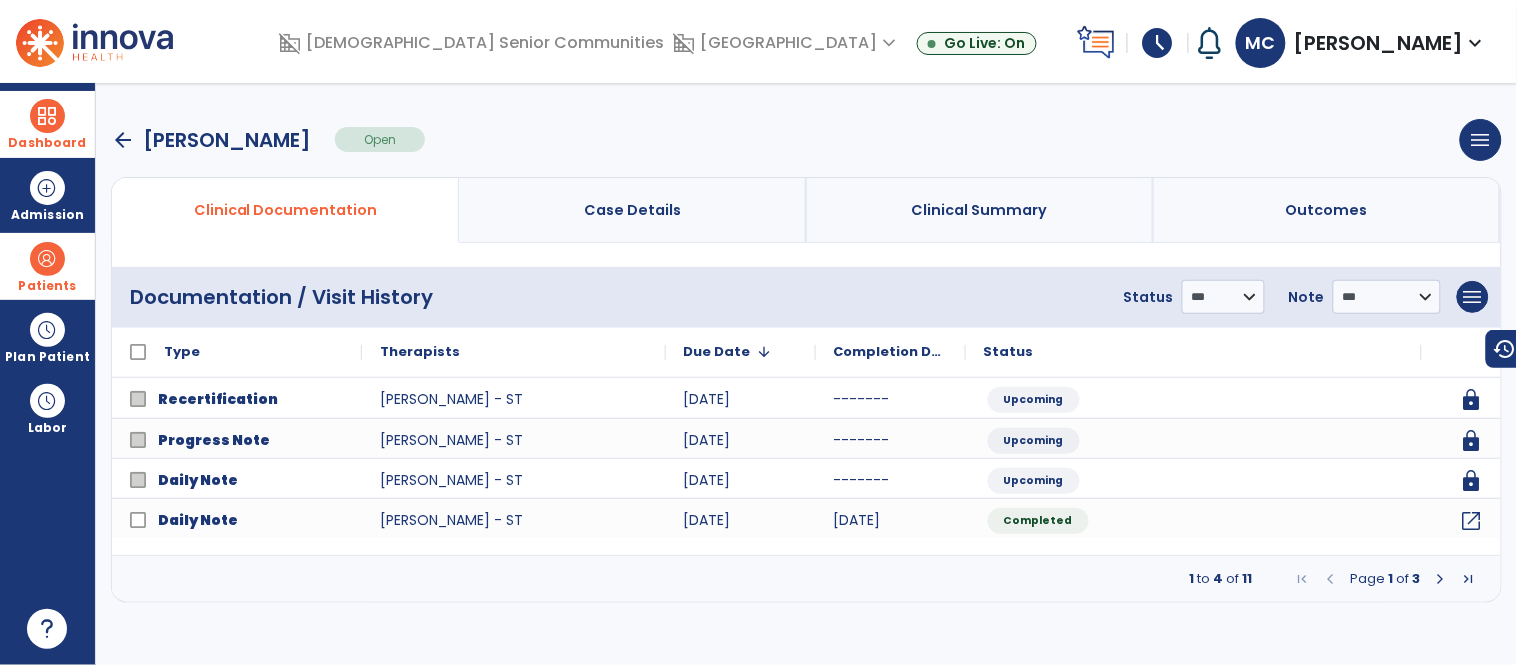 click on "arrow_back" at bounding box center (123, 140) 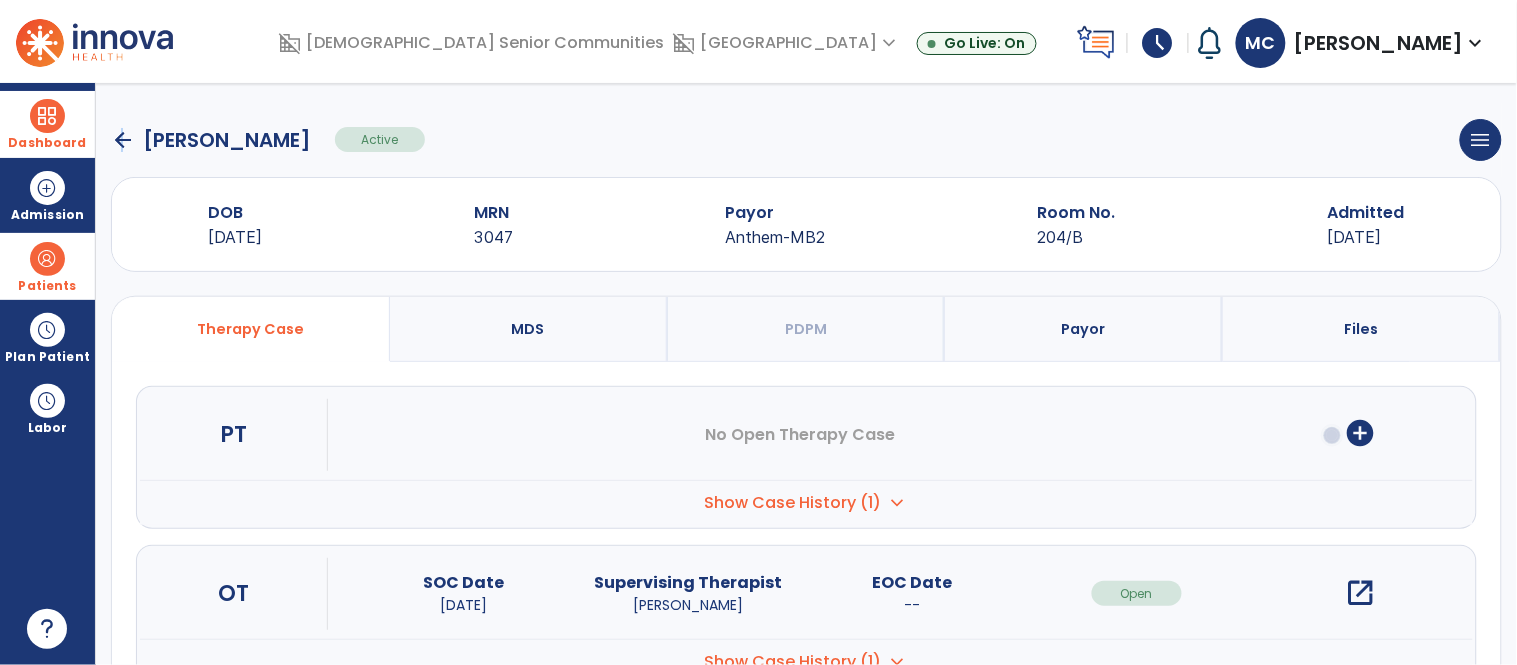 click on "arrow_back" 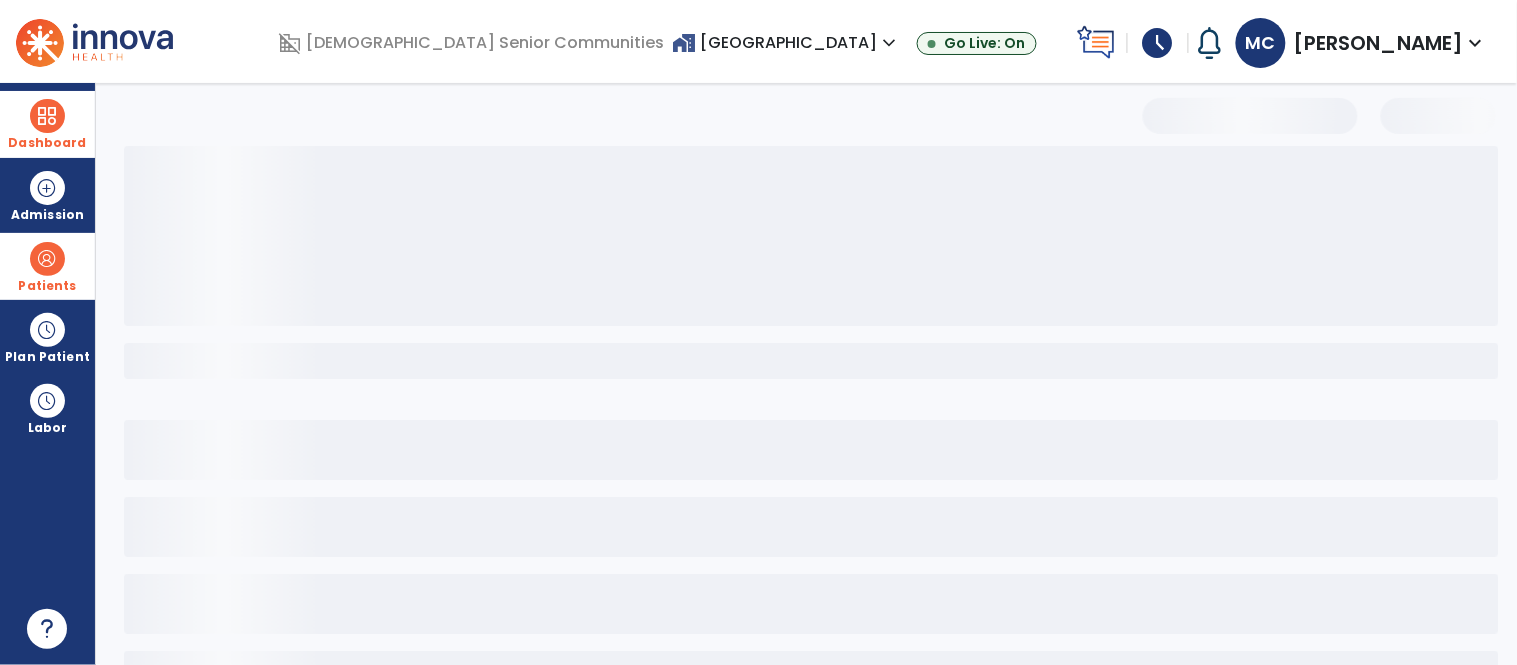 select on "***" 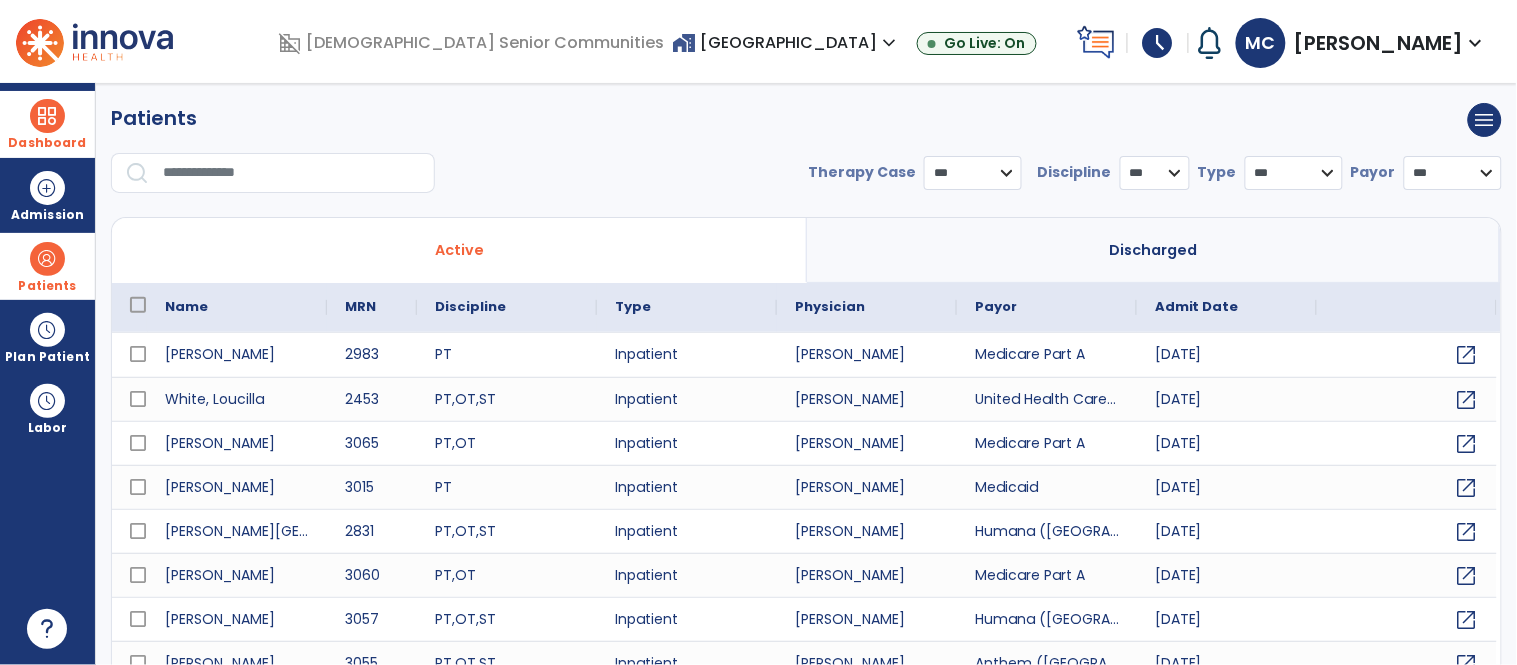 click on "Dashboard" at bounding box center [47, 124] 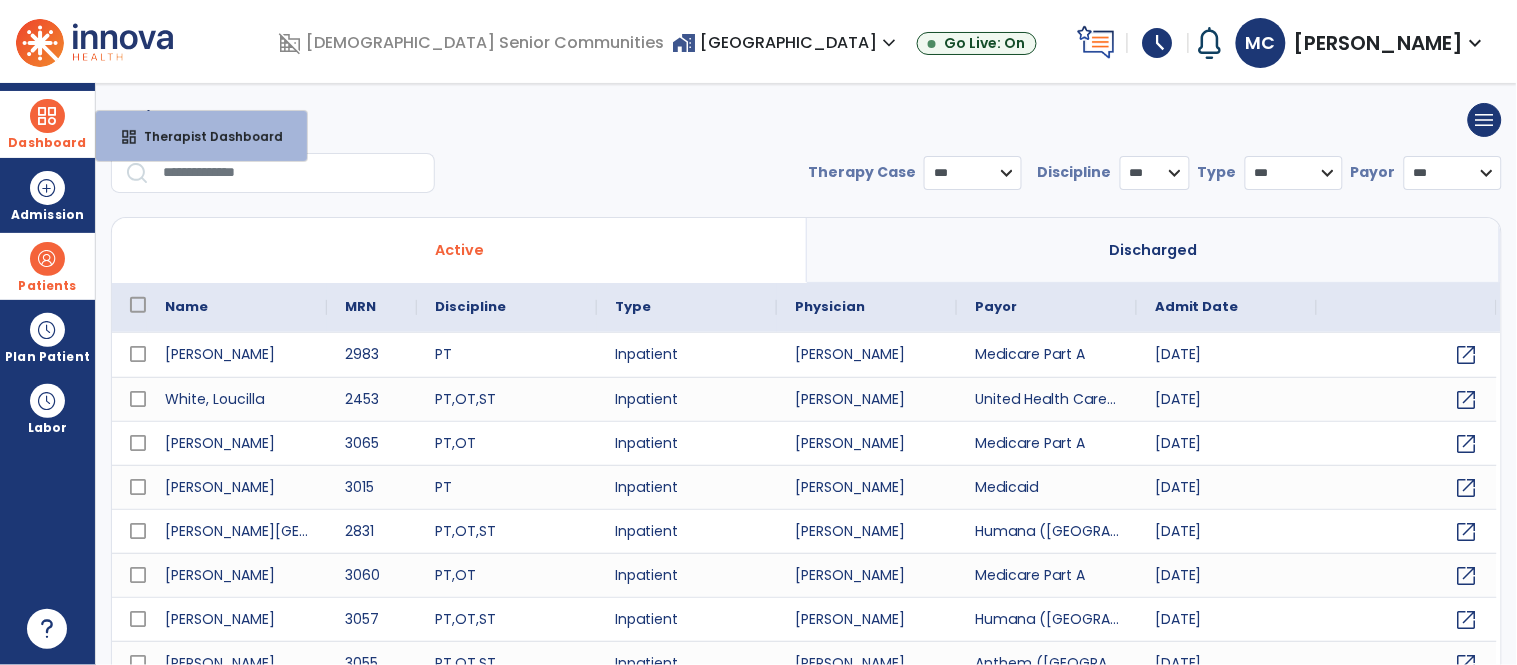 click at bounding box center [47, 116] 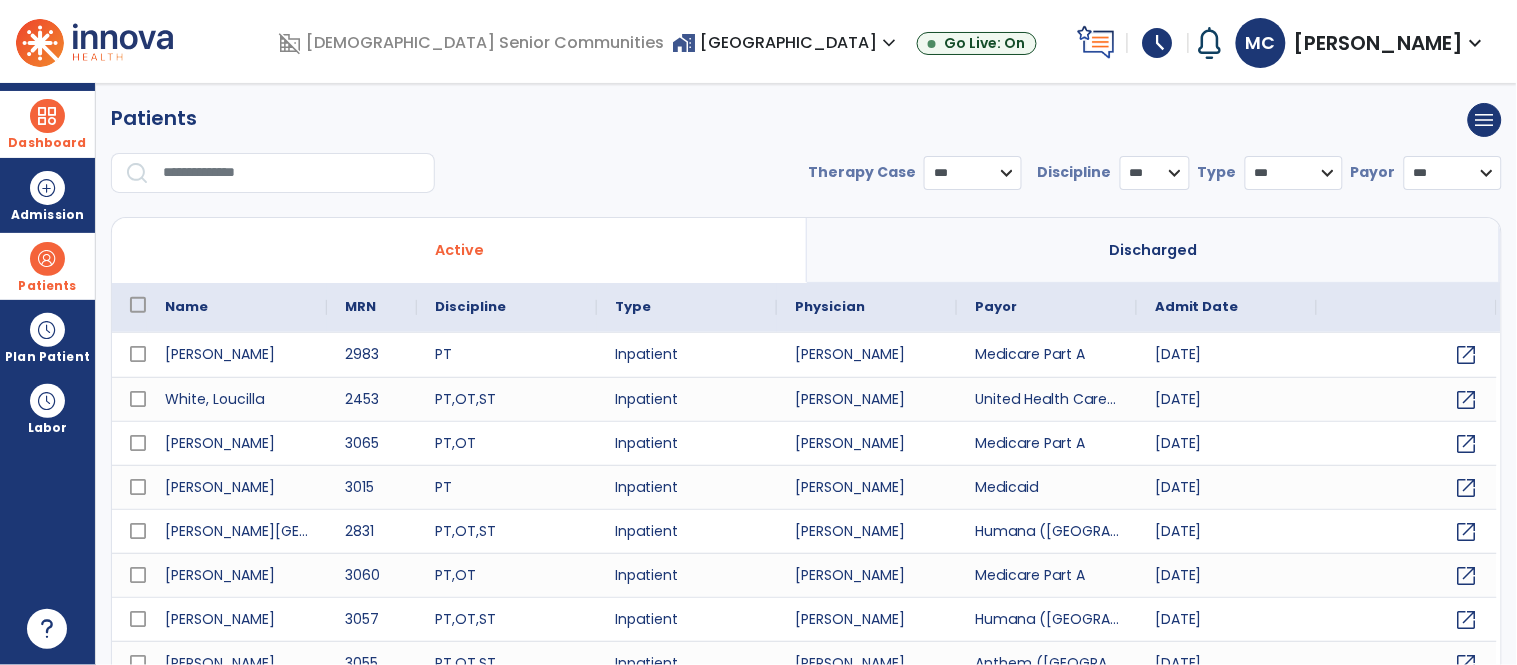 click on "Dashboard" at bounding box center [47, 124] 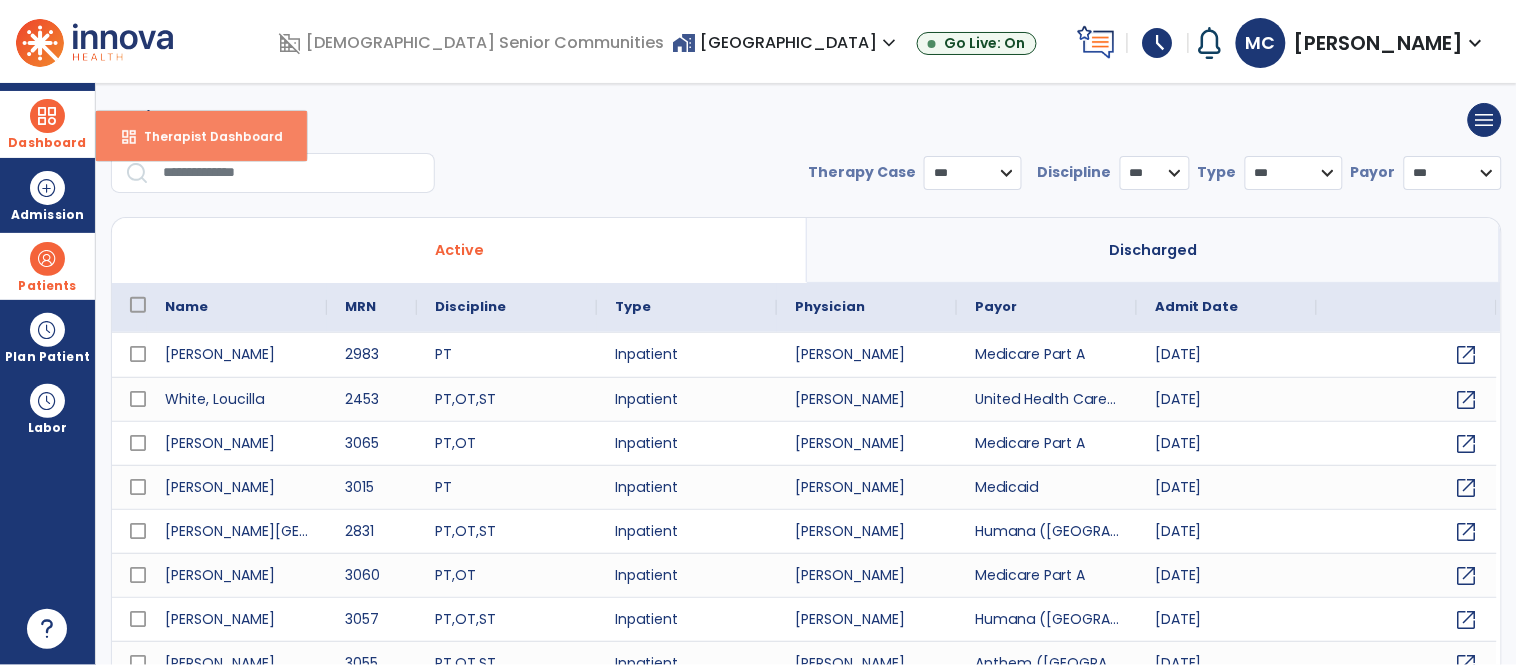 click on "dashboard" at bounding box center (129, 137) 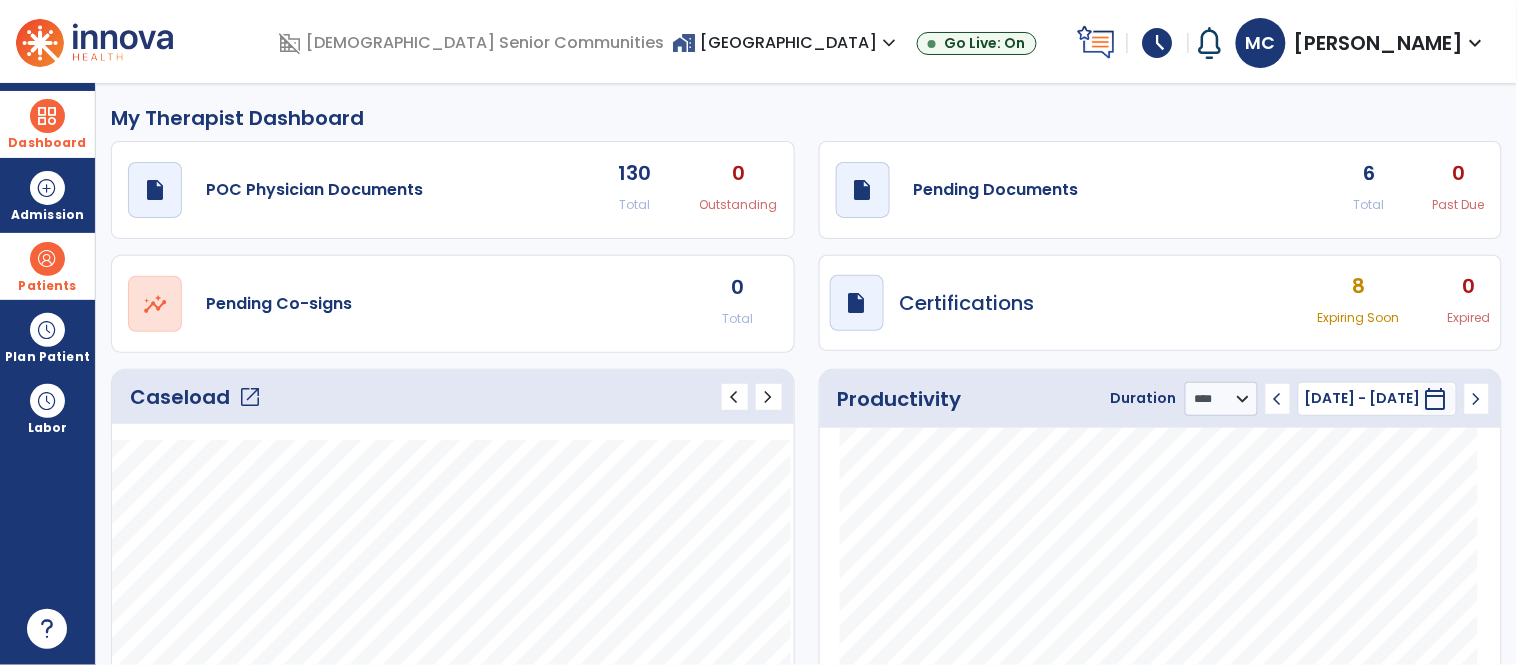 click on "open_in_new" 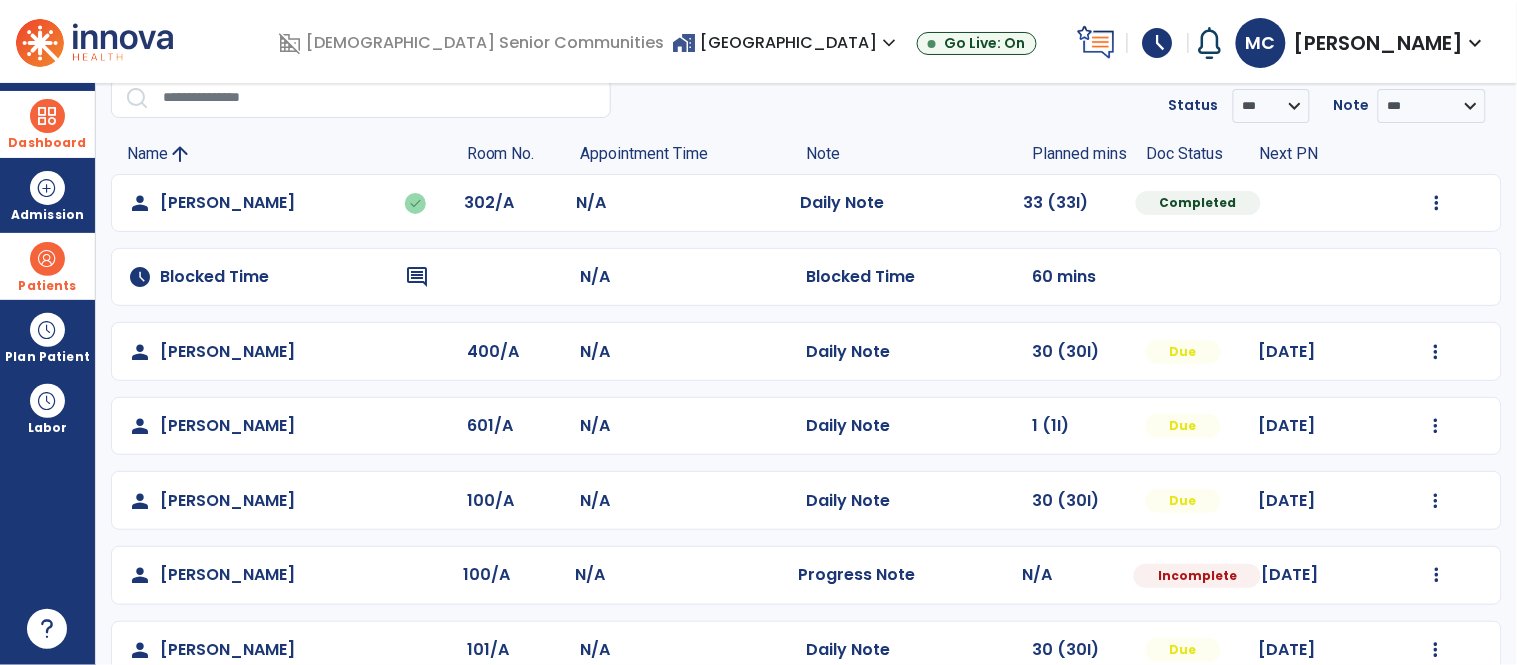 scroll, scrollTop: 86, scrollLeft: 0, axis: vertical 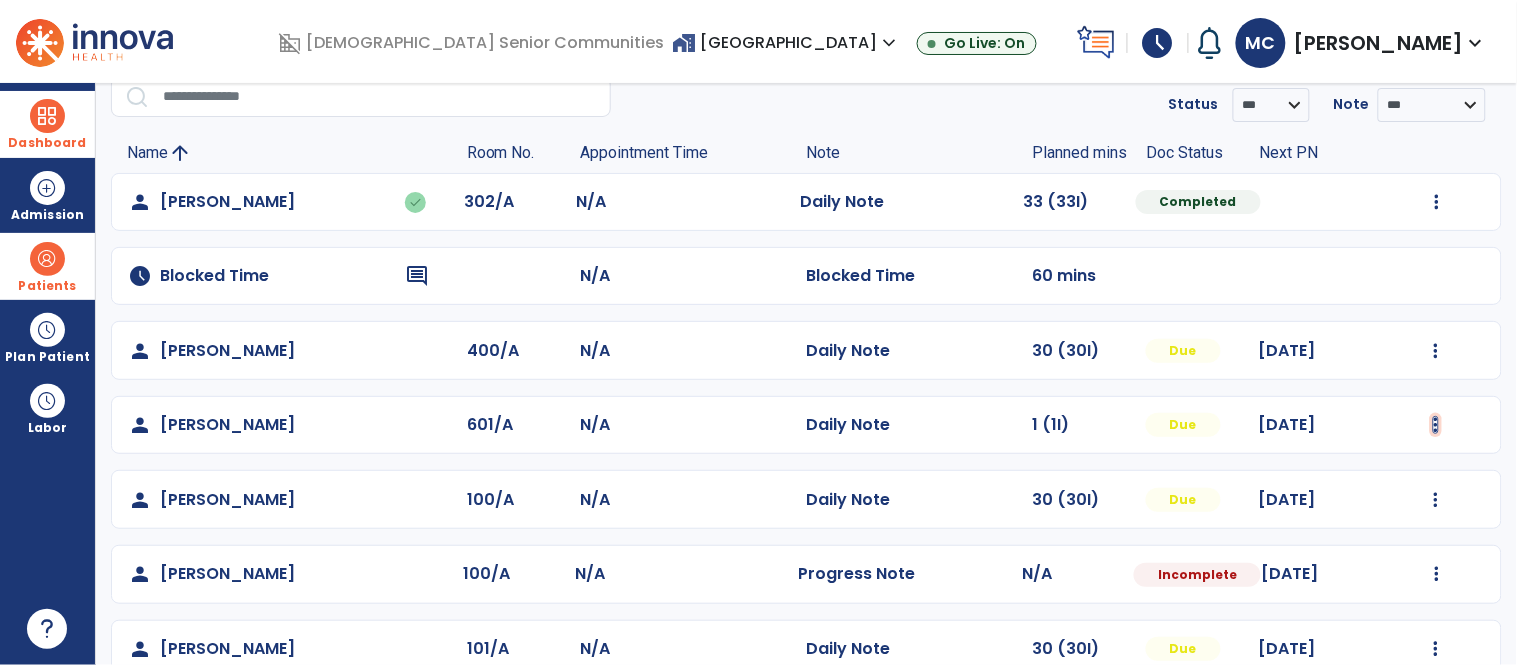 click at bounding box center (1437, 202) 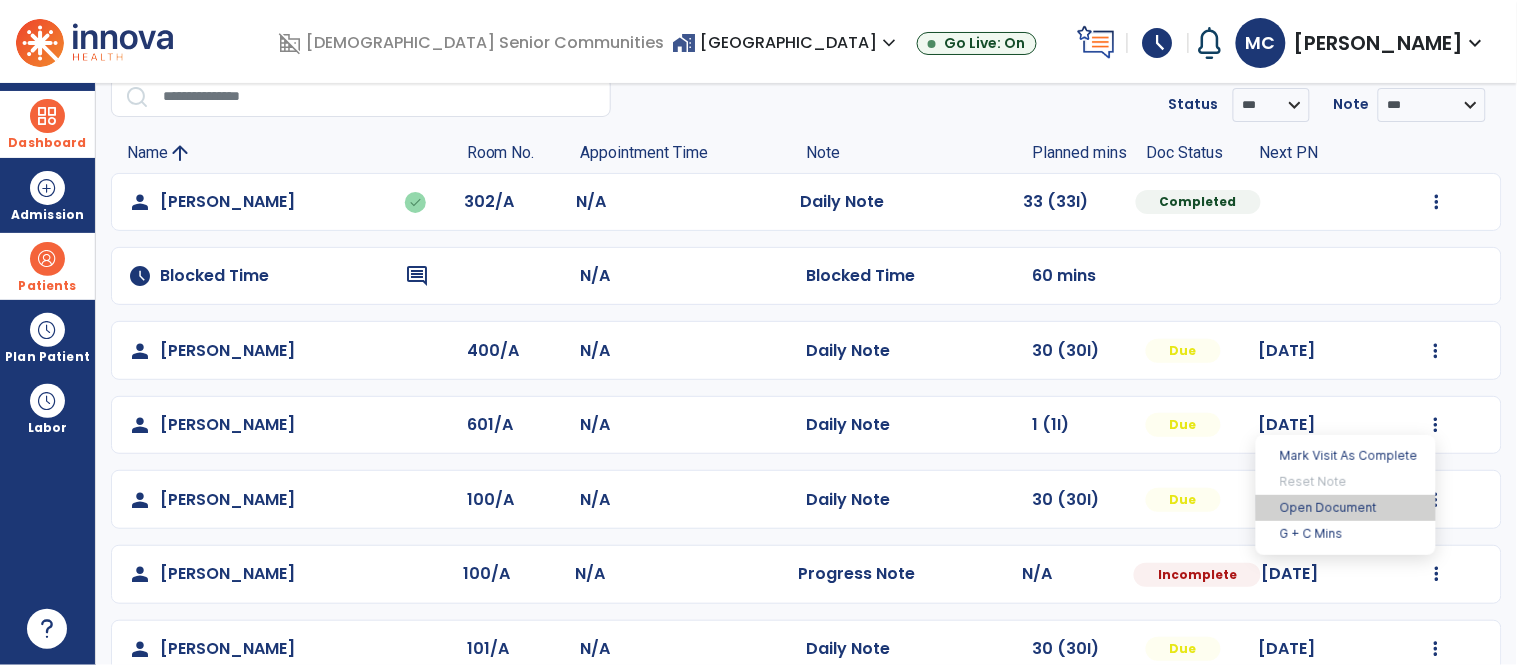 click on "Open Document" at bounding box center [1346, 508] 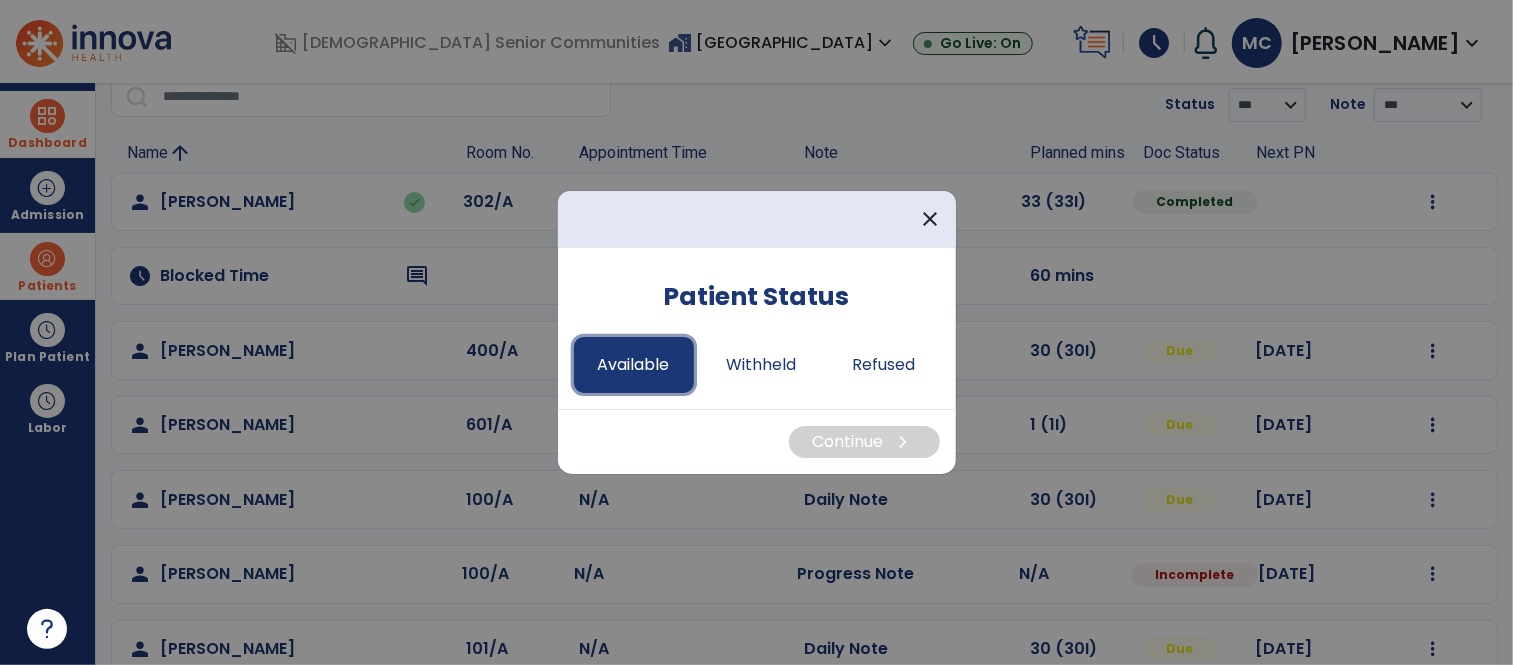 click on "Available" at bounding box center [634, 365] 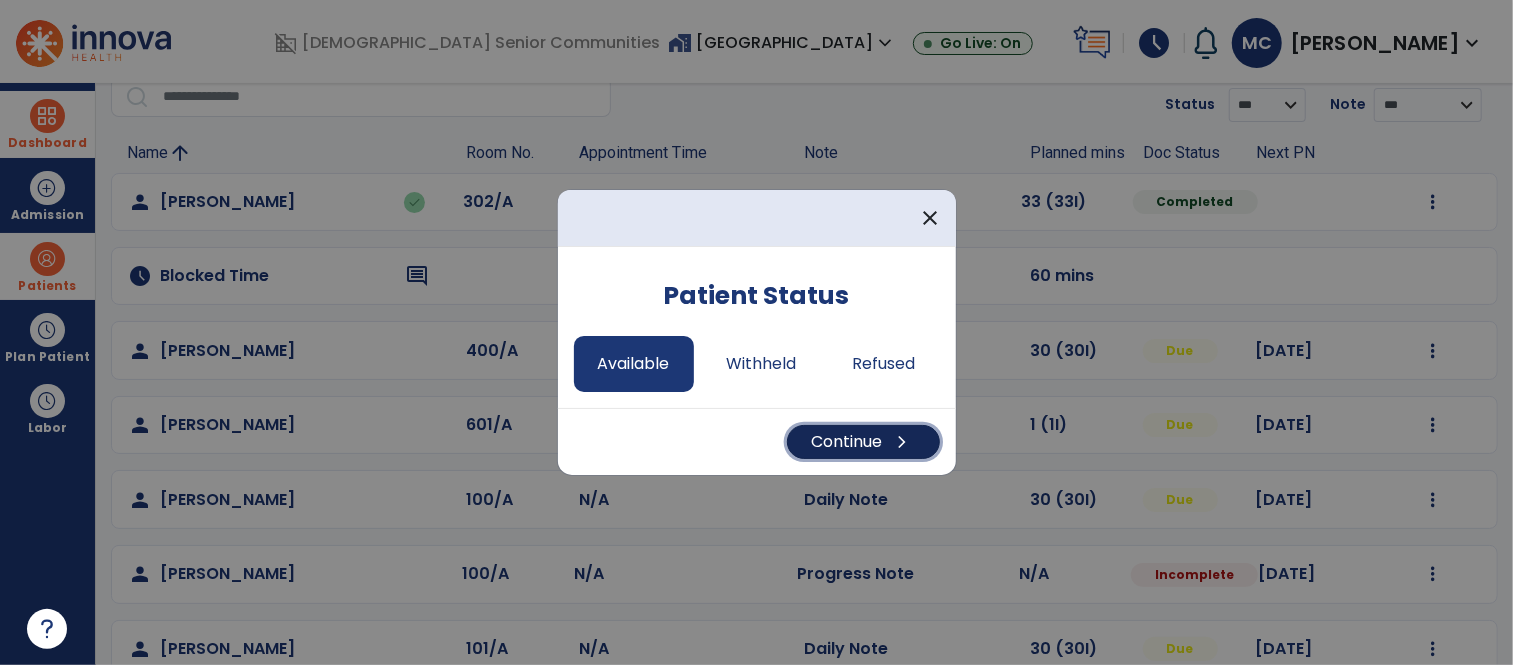 click on "Continue   chevron_right" at bounding box center (863, 442) 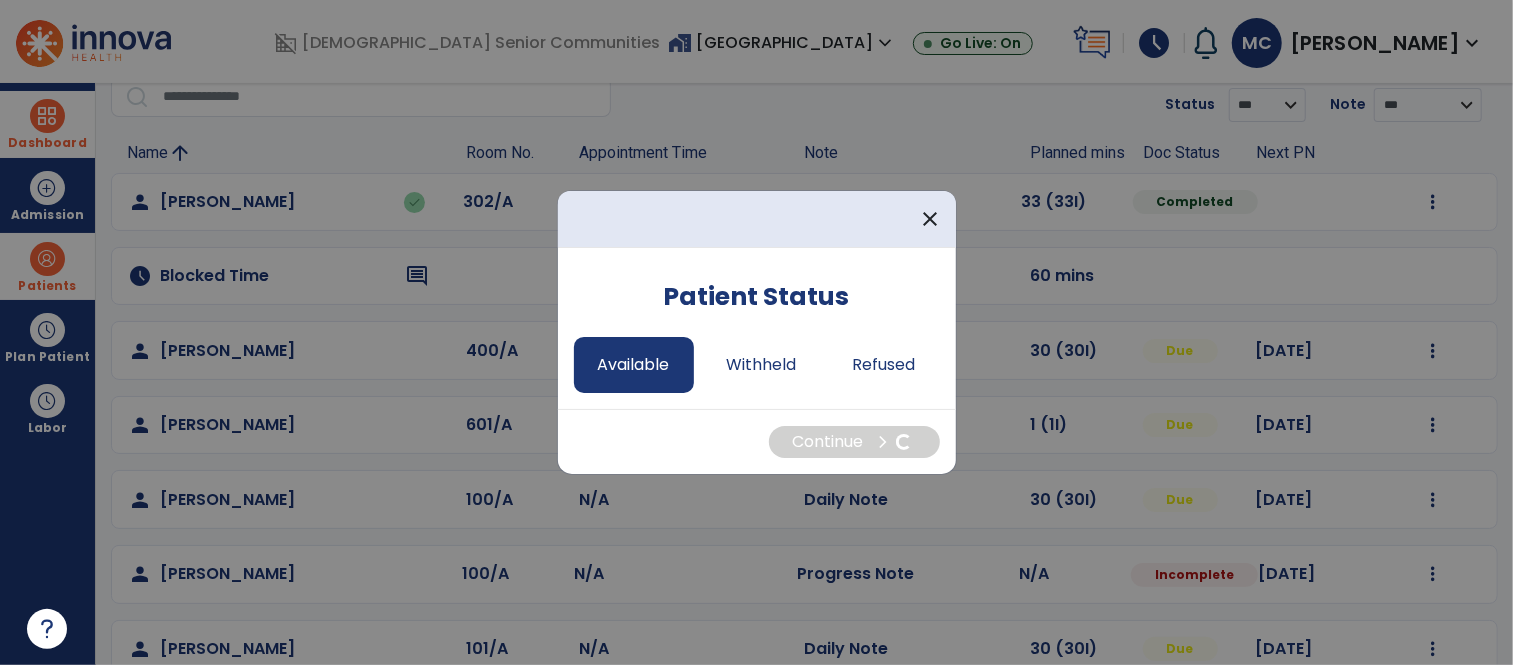 select on "*" 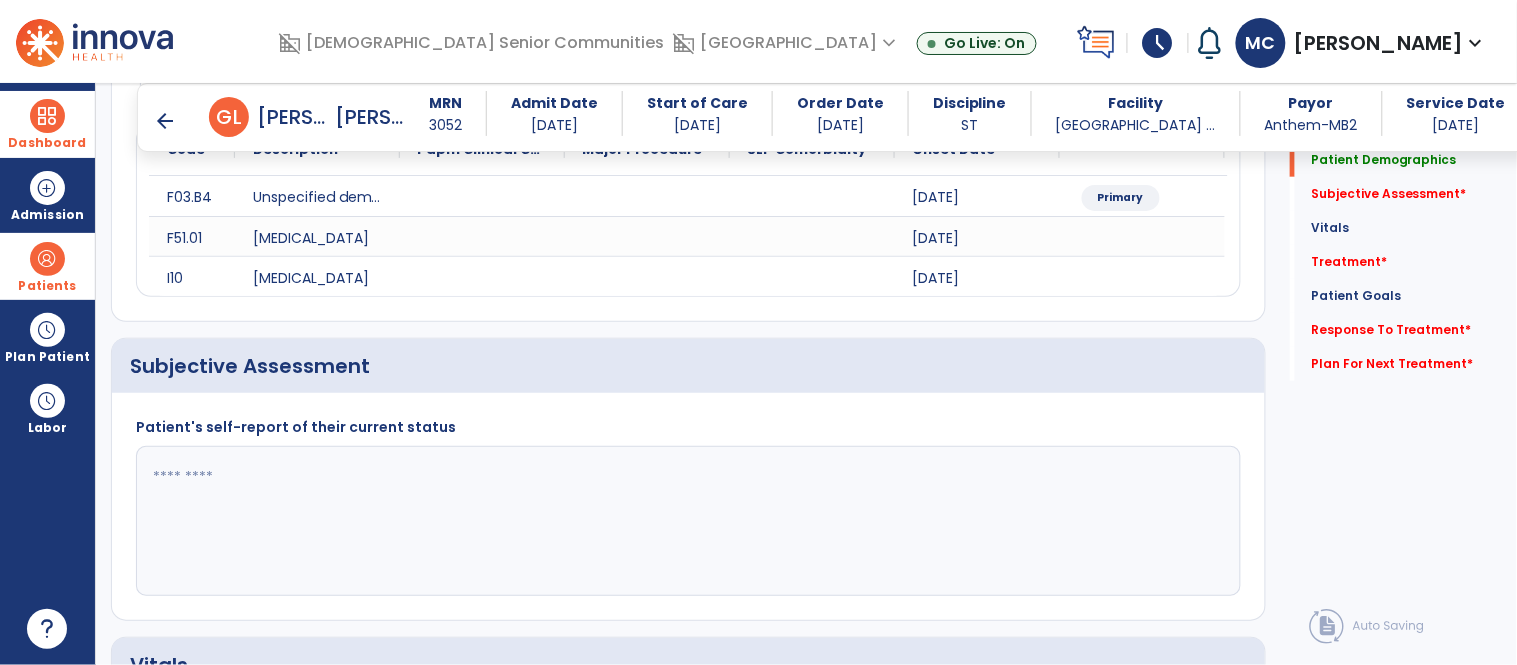 scroll, scrollTop: 294, scrollLeft: 0, axis: vertical 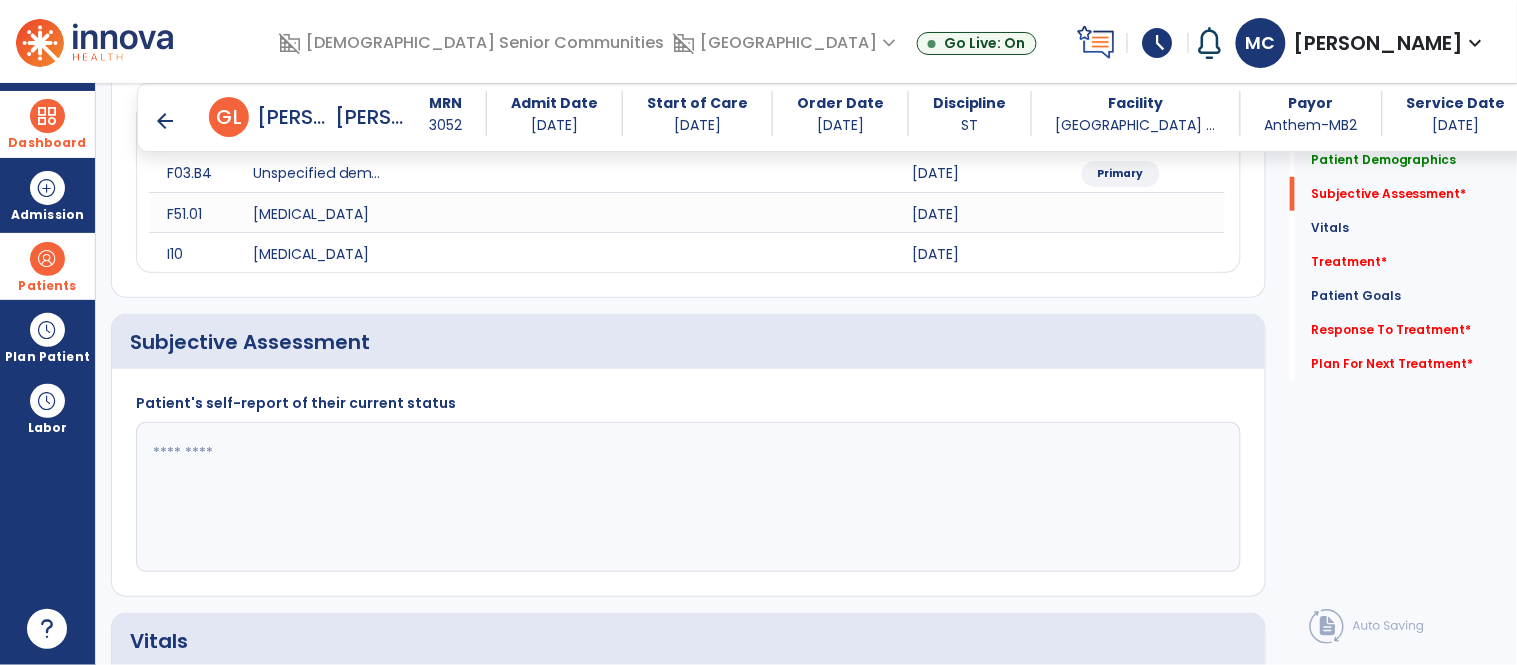 click on "arrow_back" at bounding box center [165, 121] 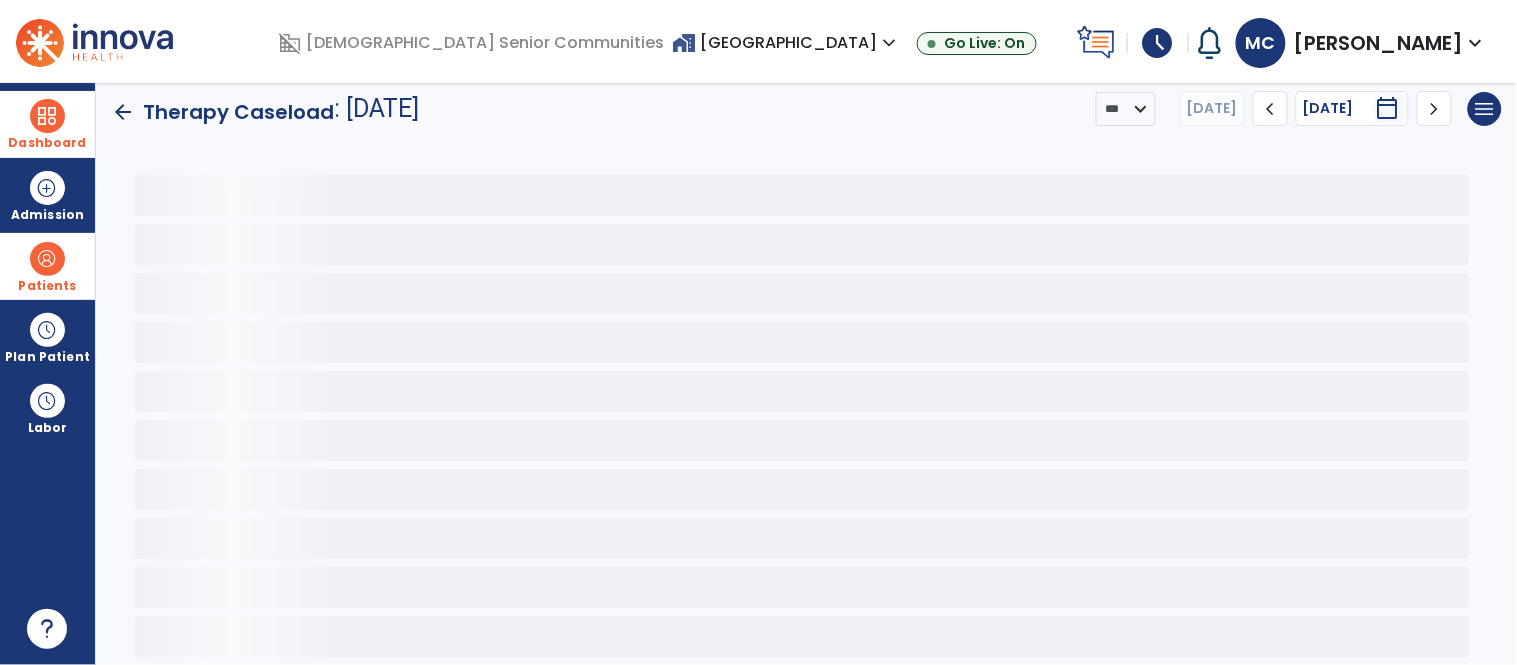 scroll, scrollTop: 15, scrollLeft: 0, axis: vertical 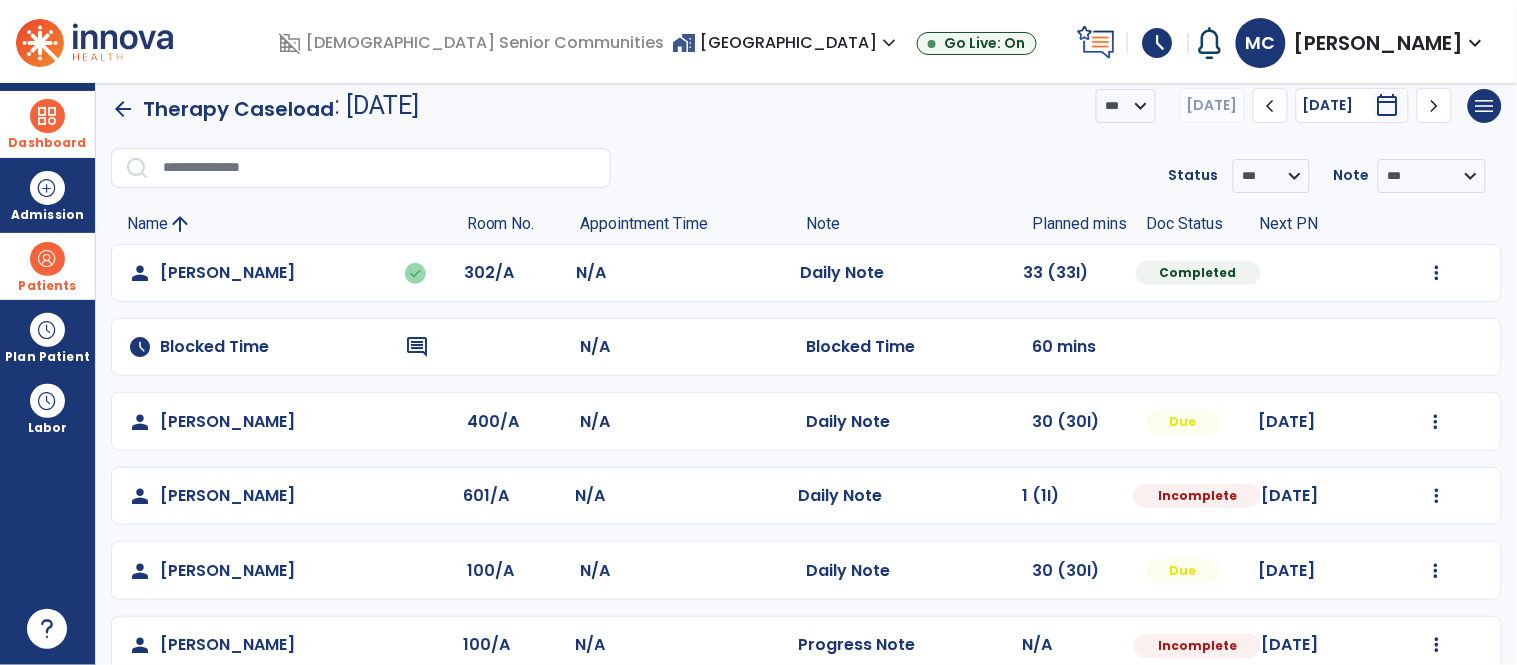 click on "Mark Visit As Complete   Reset Note   Open Document   G + C Mins" 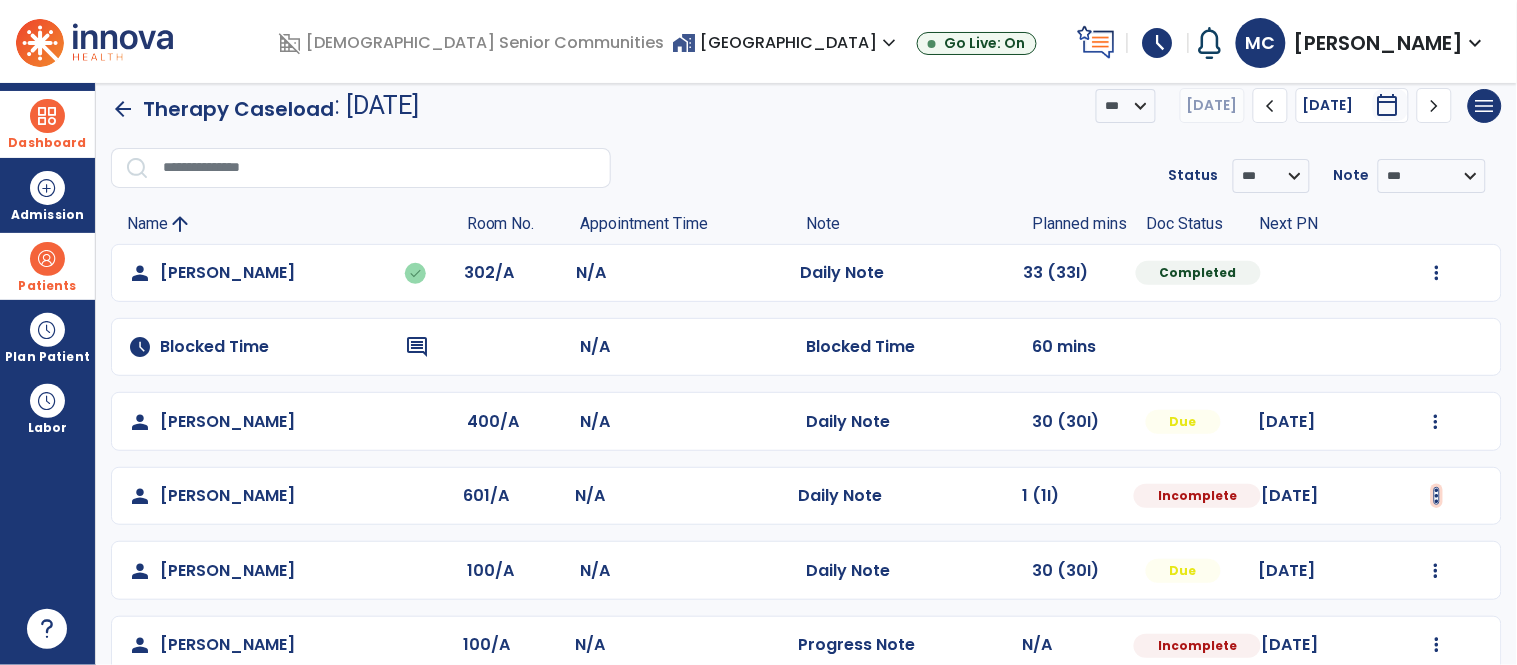 click at bounding box center [1437, 273] 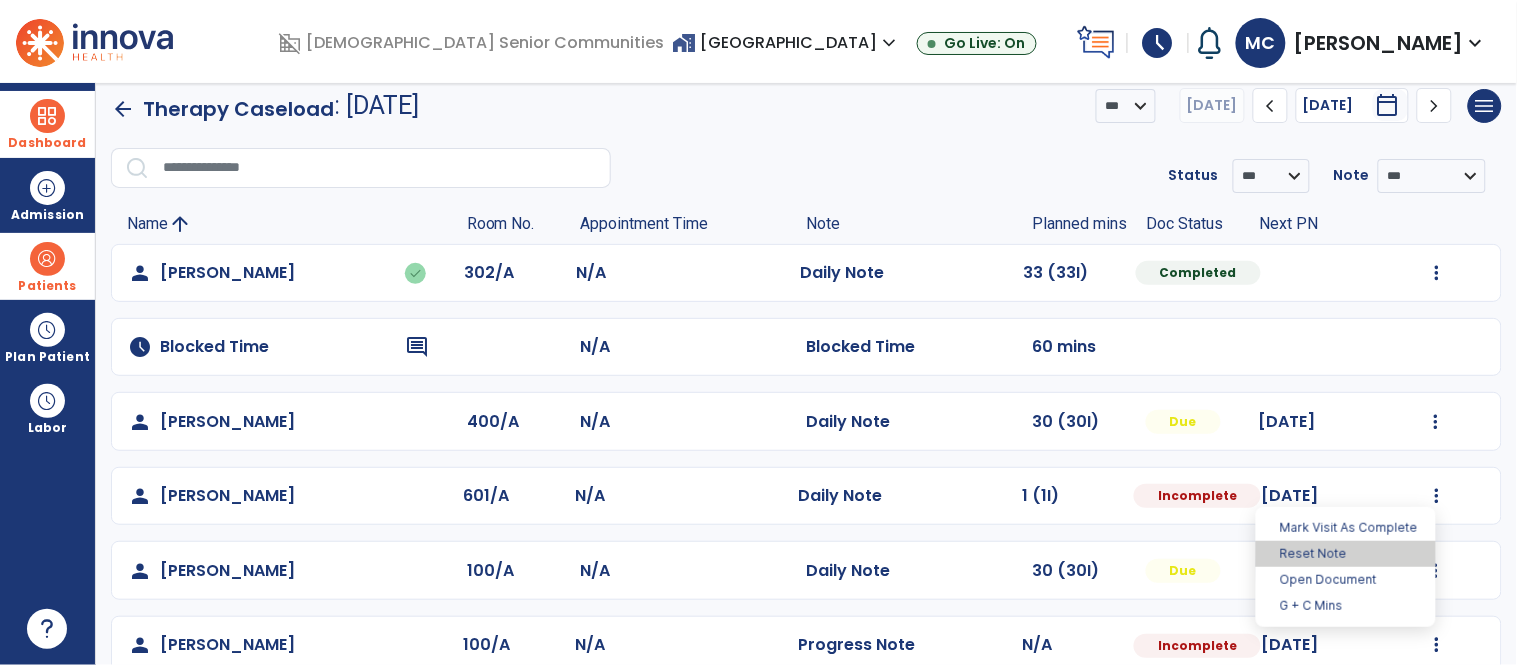 click on "Reset Note" at bounding box center [1346, 554] 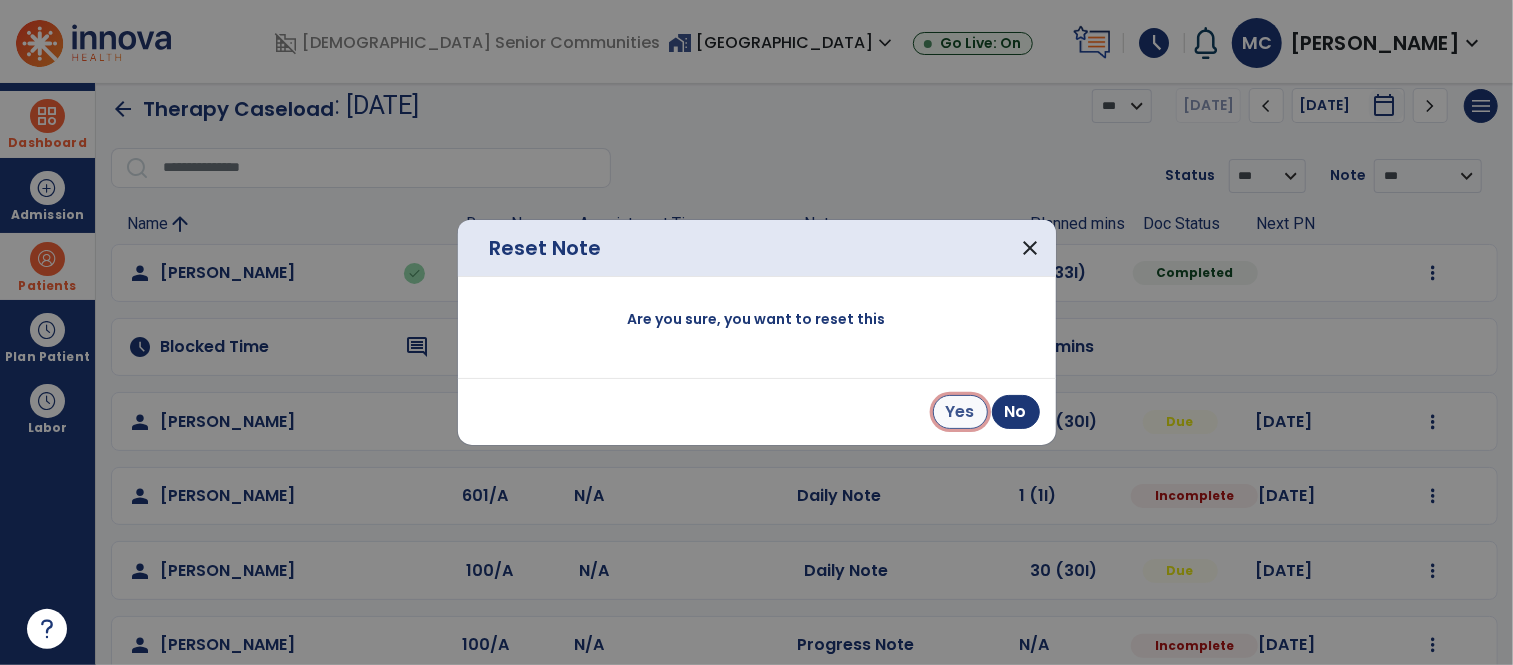 click on "Yes" at bounding box center [960, 412] 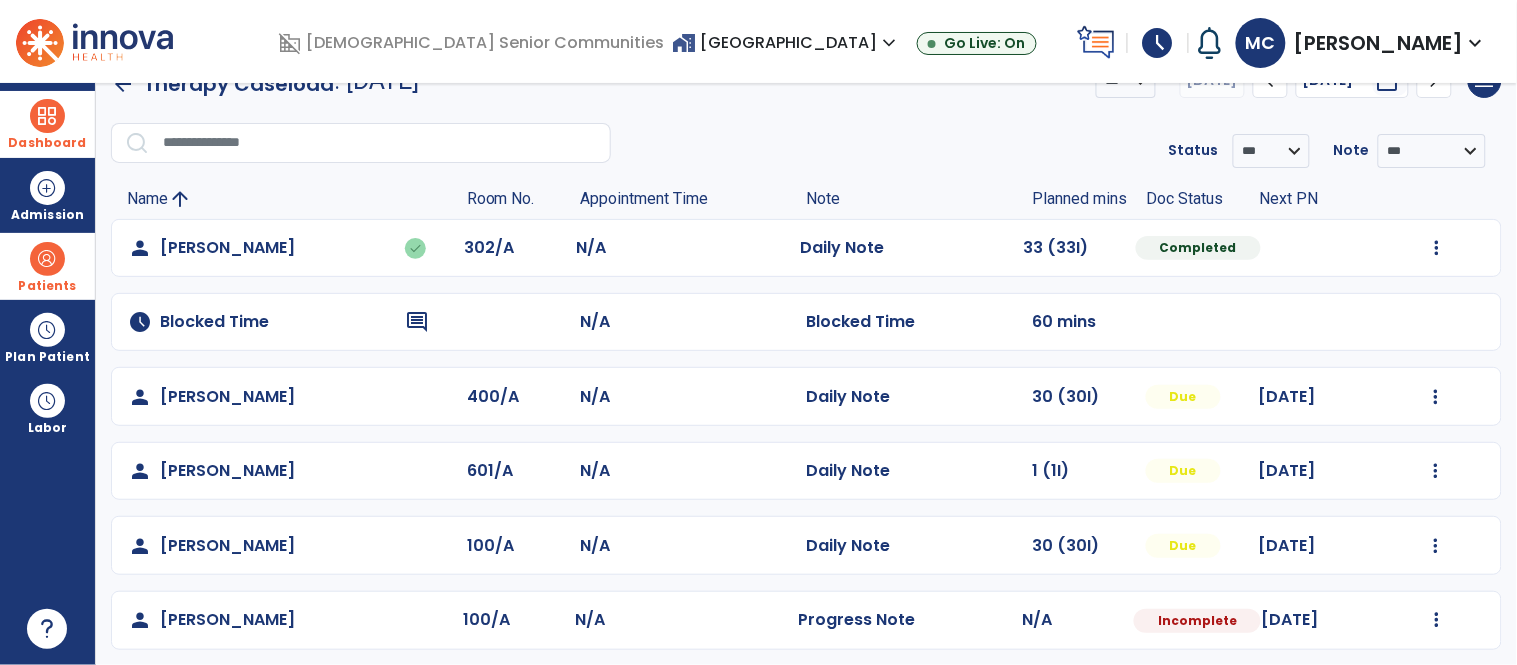 scroll, scrollTop: 50, scrollLeft: 0, axis: vertical 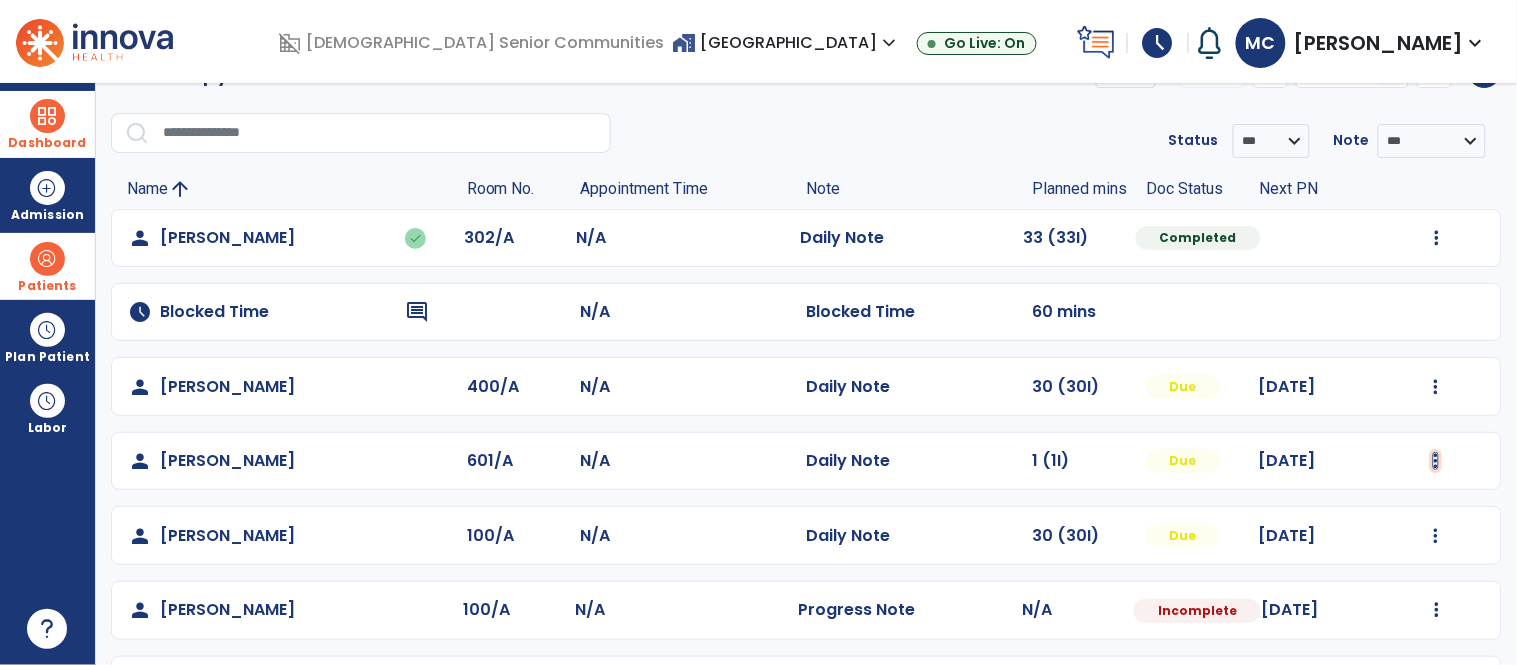 click at bounding box center [1437, 238] 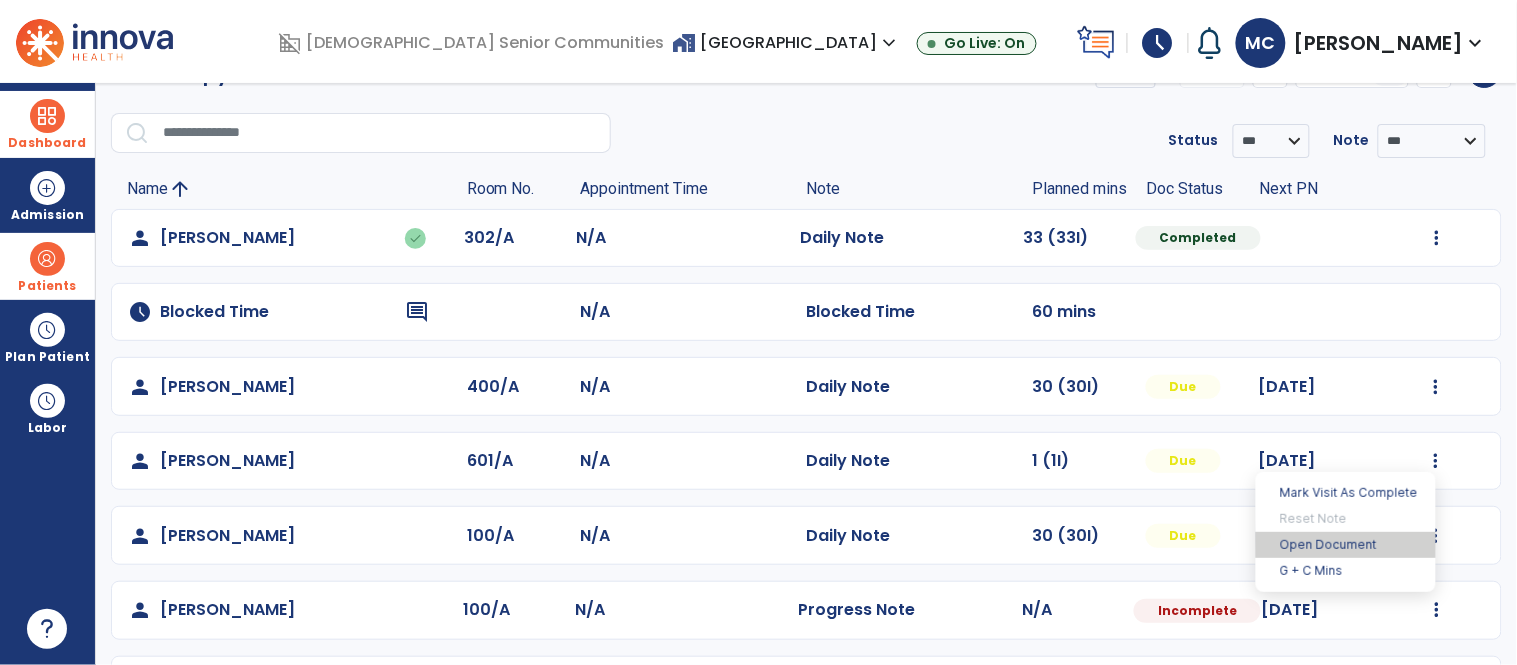 click on "Open Document" at bounding box center (1346, 545) 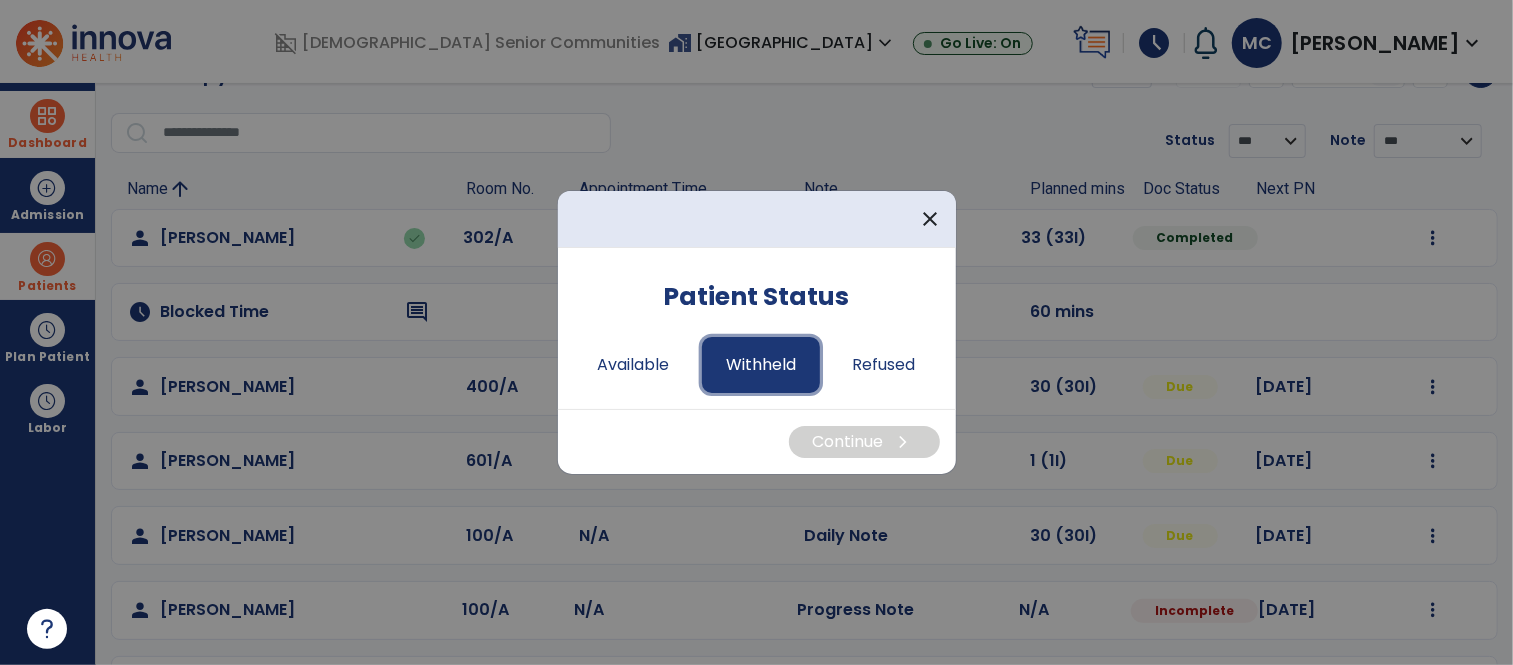 click on "Withheld" at bounding box center [761, 365] 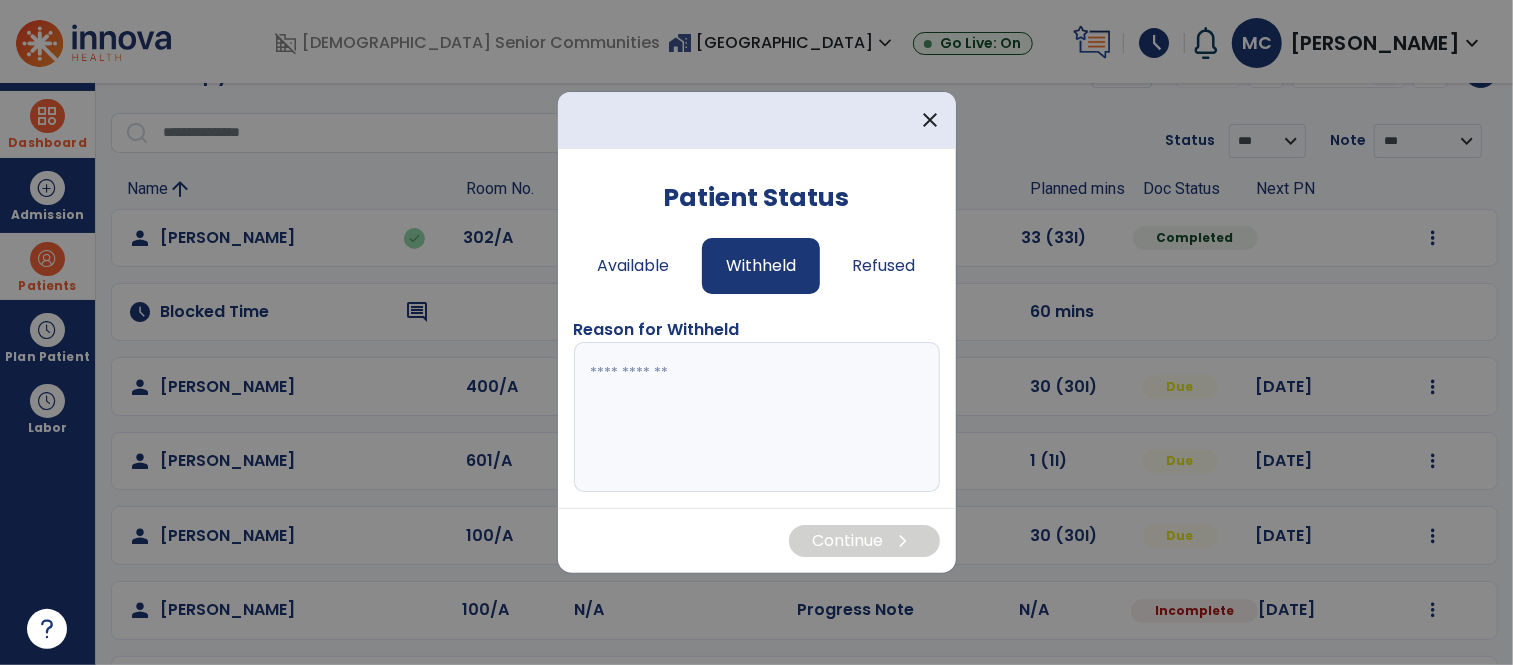 click at bounding box center (757, 417) 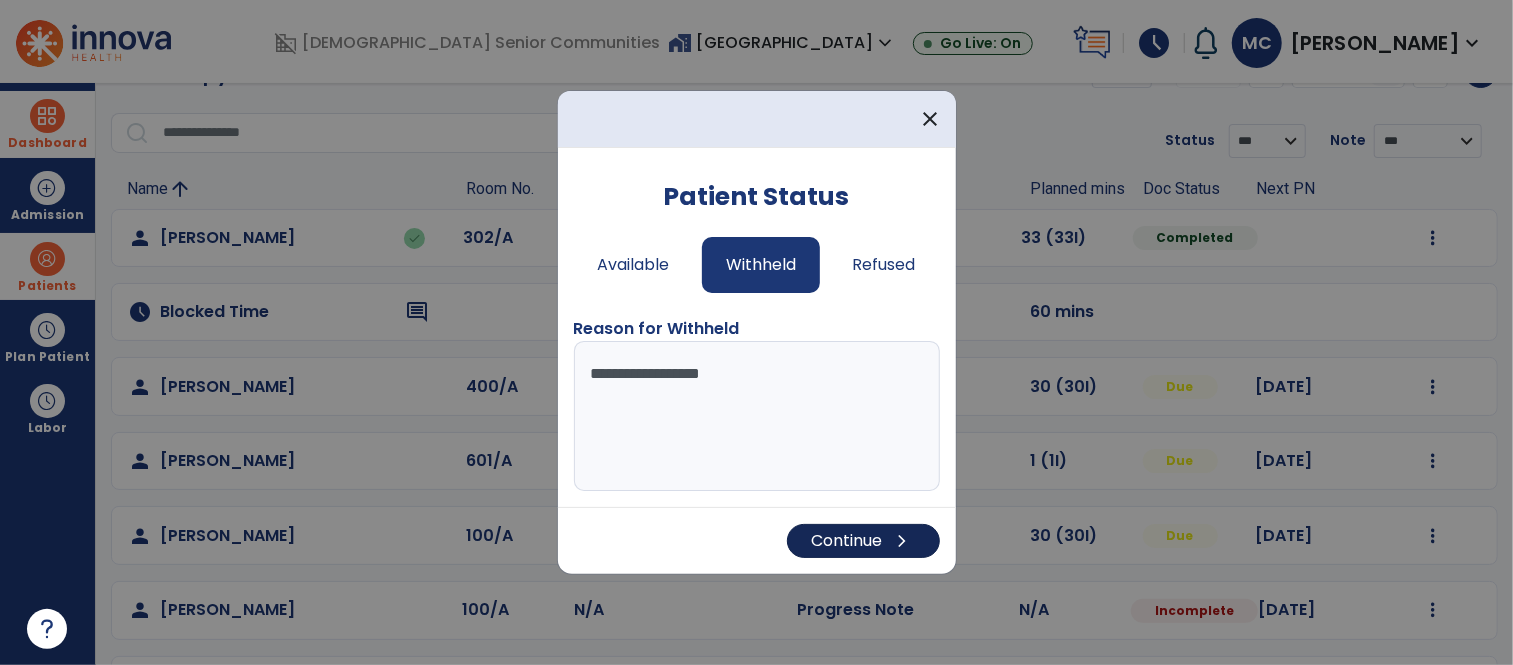 type on "**********" 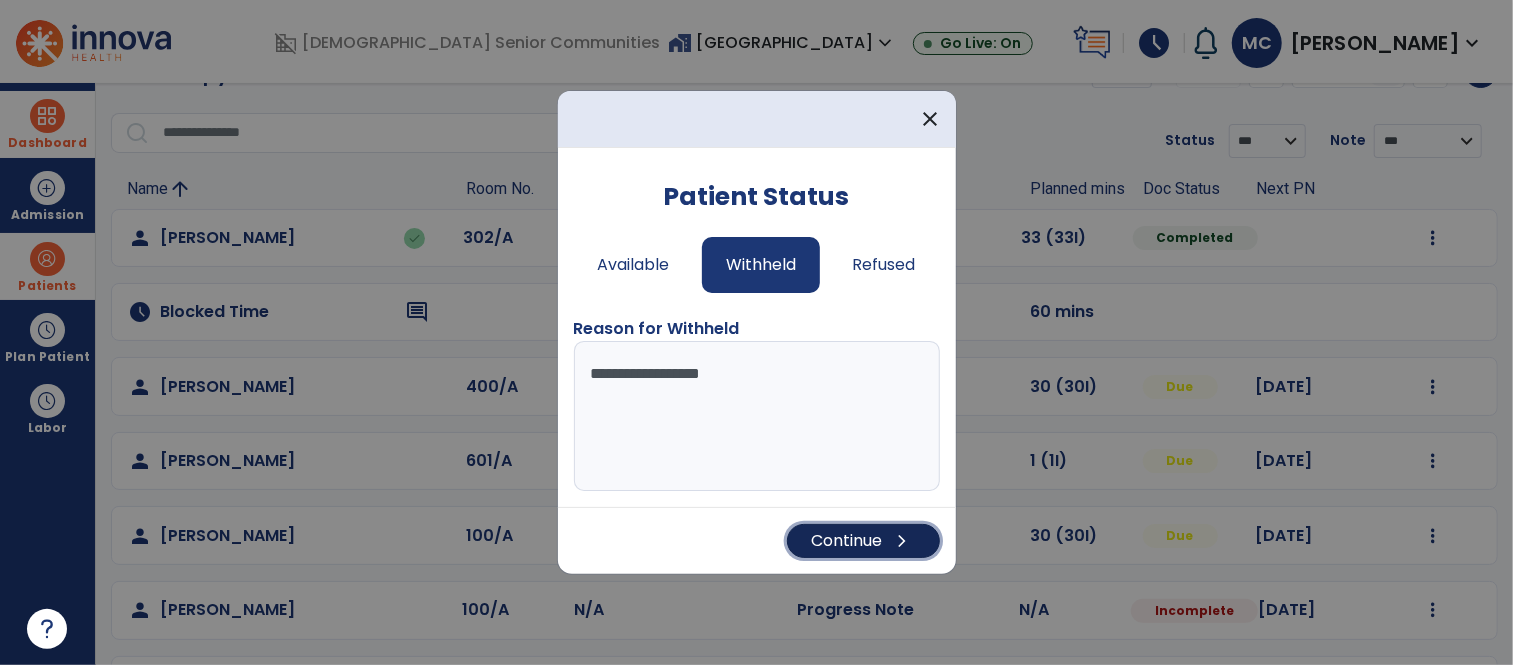click on "chevron_right" at bounding box center [903, 541] 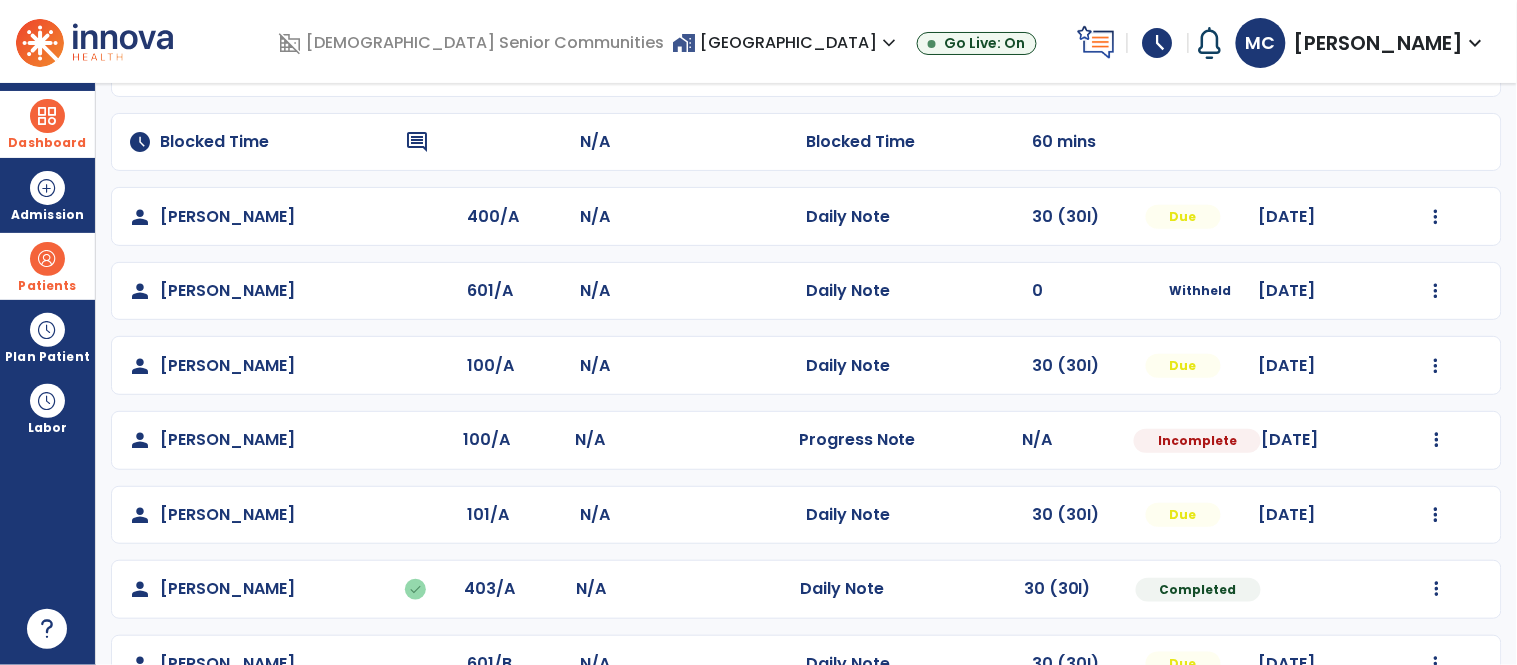scroll, scrollTop: 210, scrollLeft: 0, axis: vertical 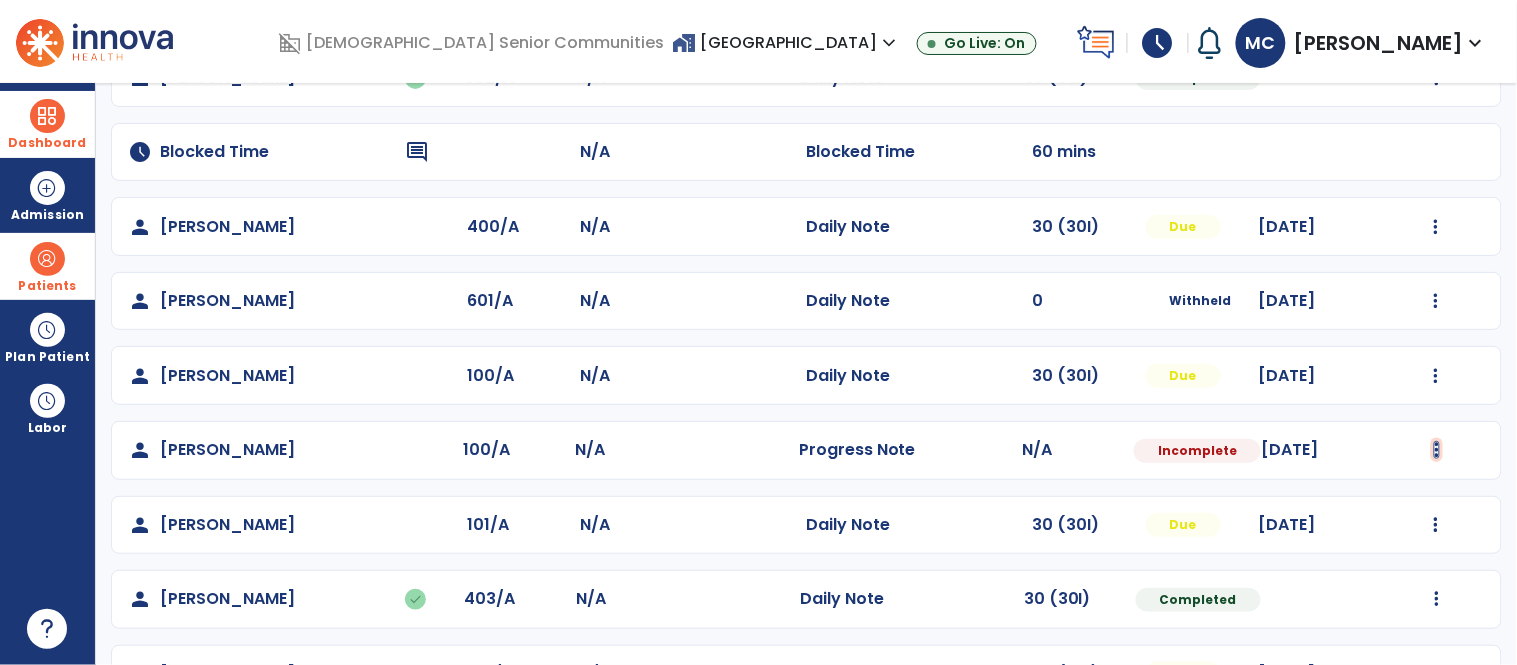 click at bounding box center (1437, 78) 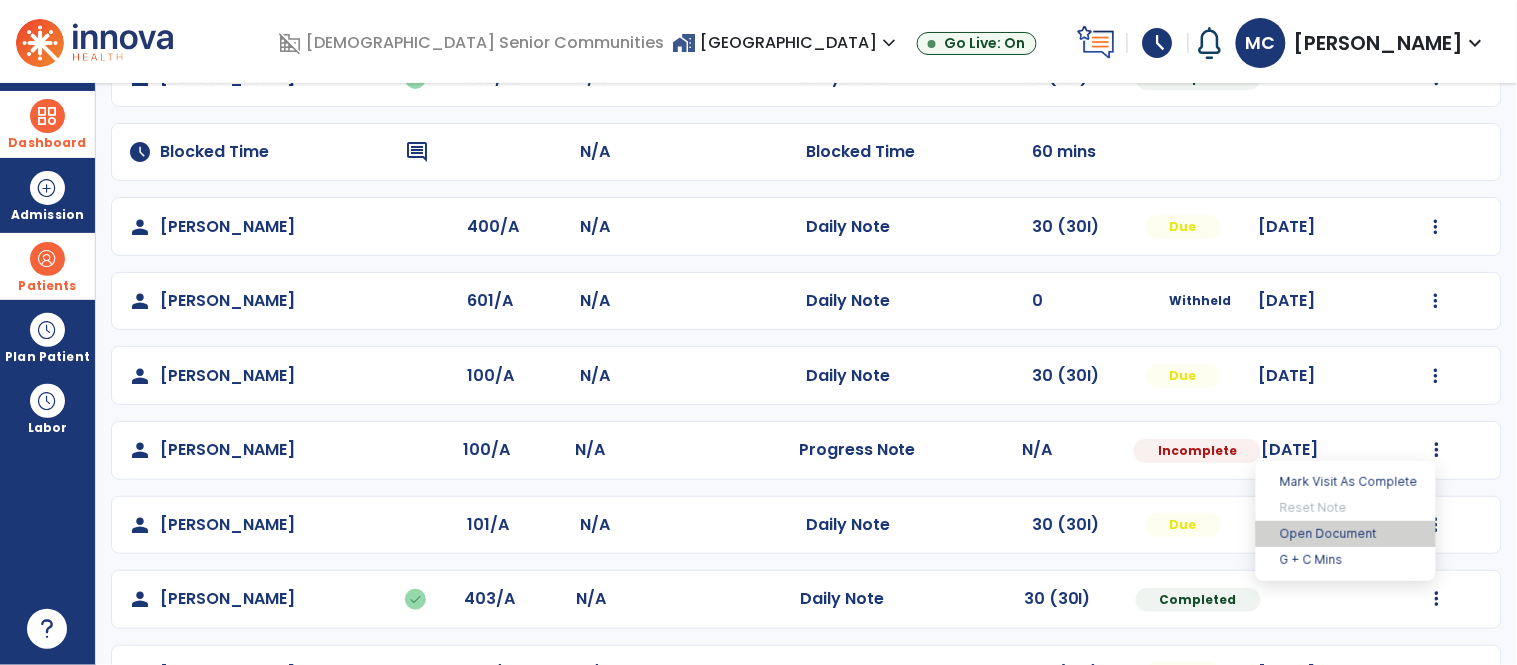 click on "Open Document" at bounding box center (1346, 534) 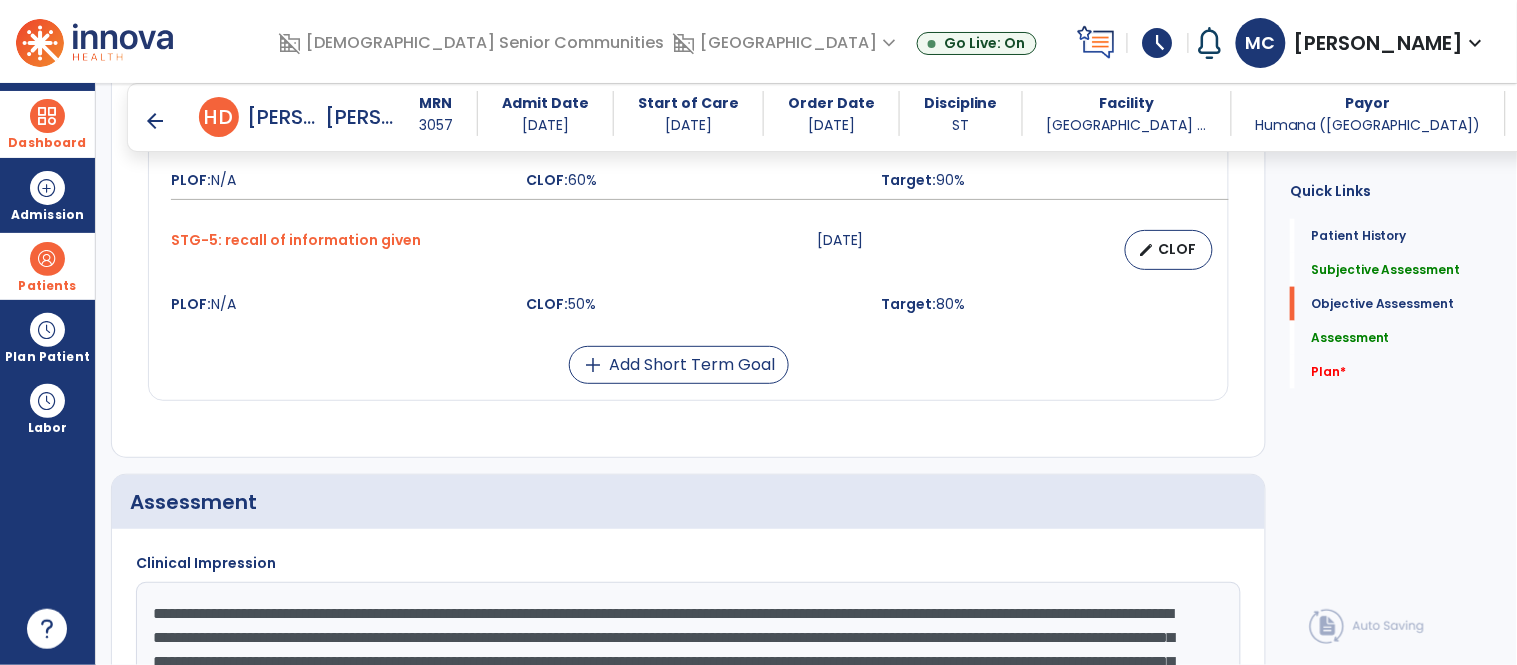 scroll, scrollTop: 2976, scrollLeft: 0, axis: vertical 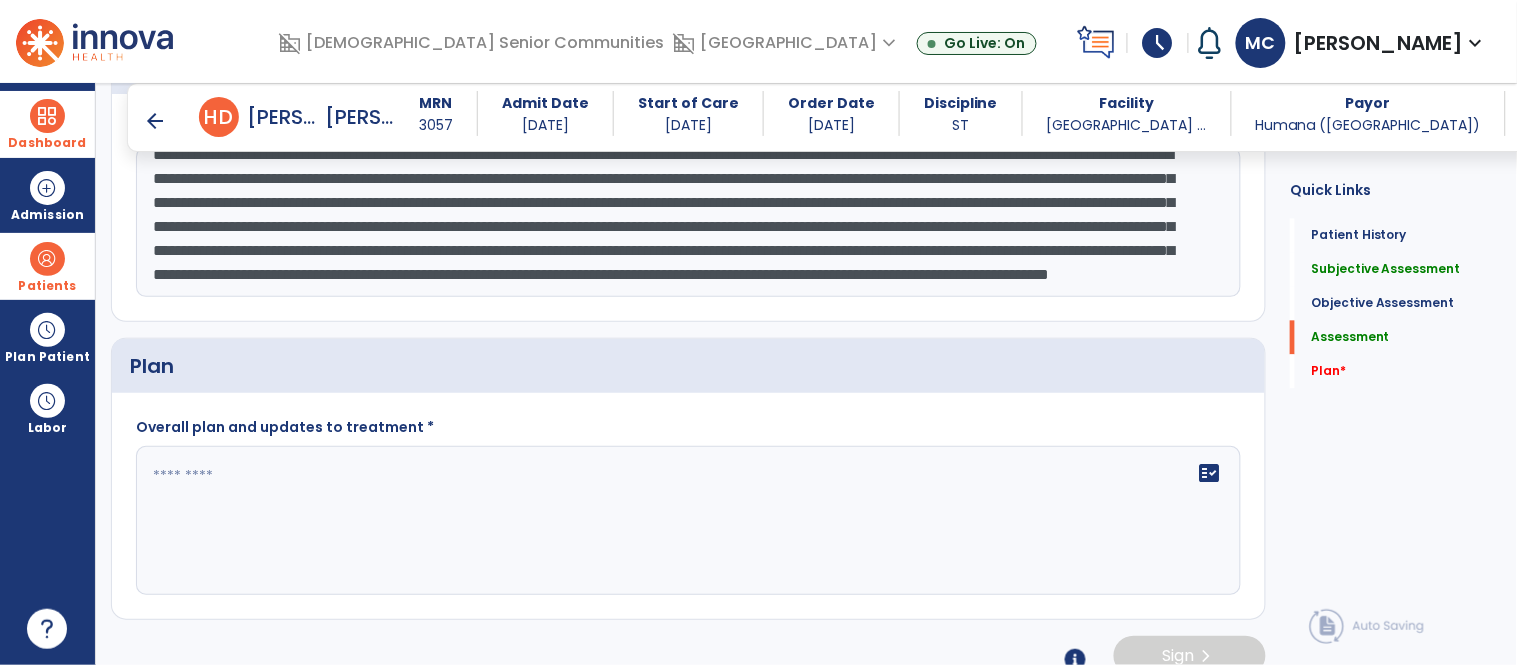 click on "**********" 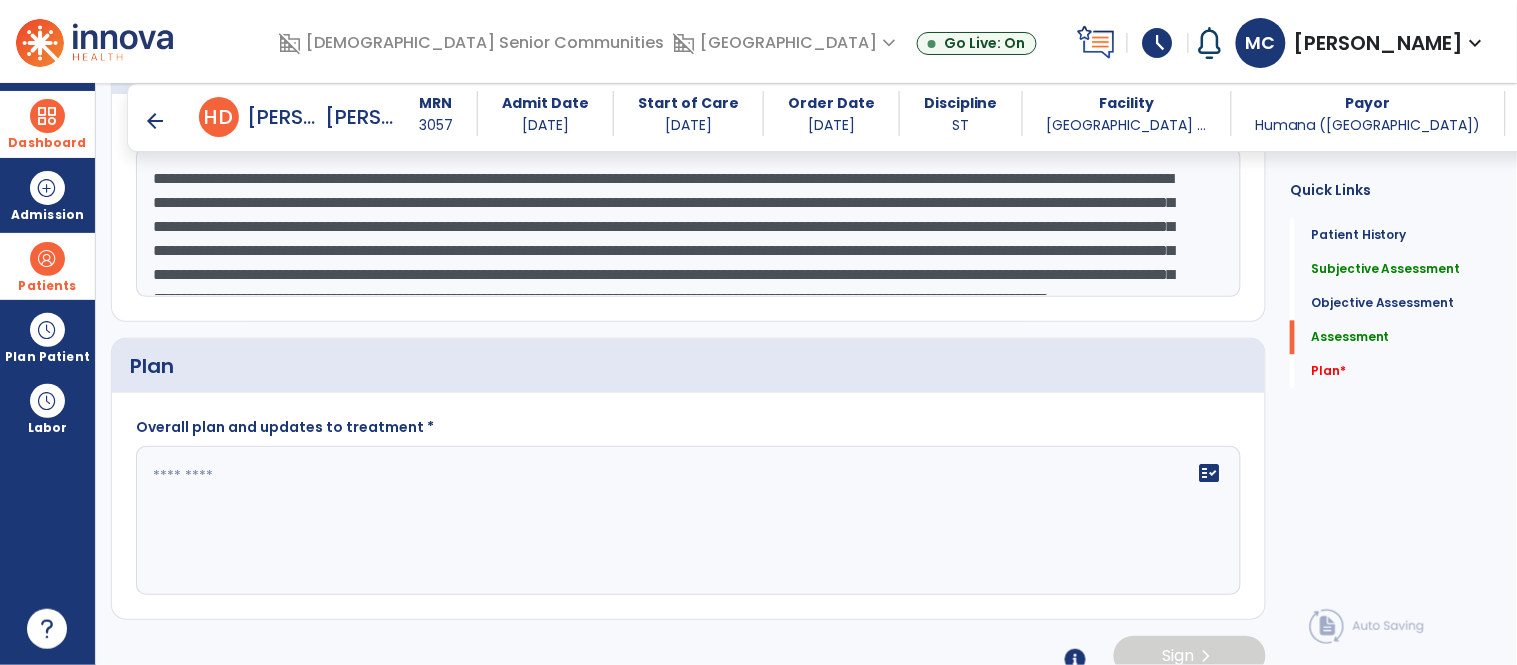 scroll, scrollTop: 0, scrollLeft: 0, axis: both 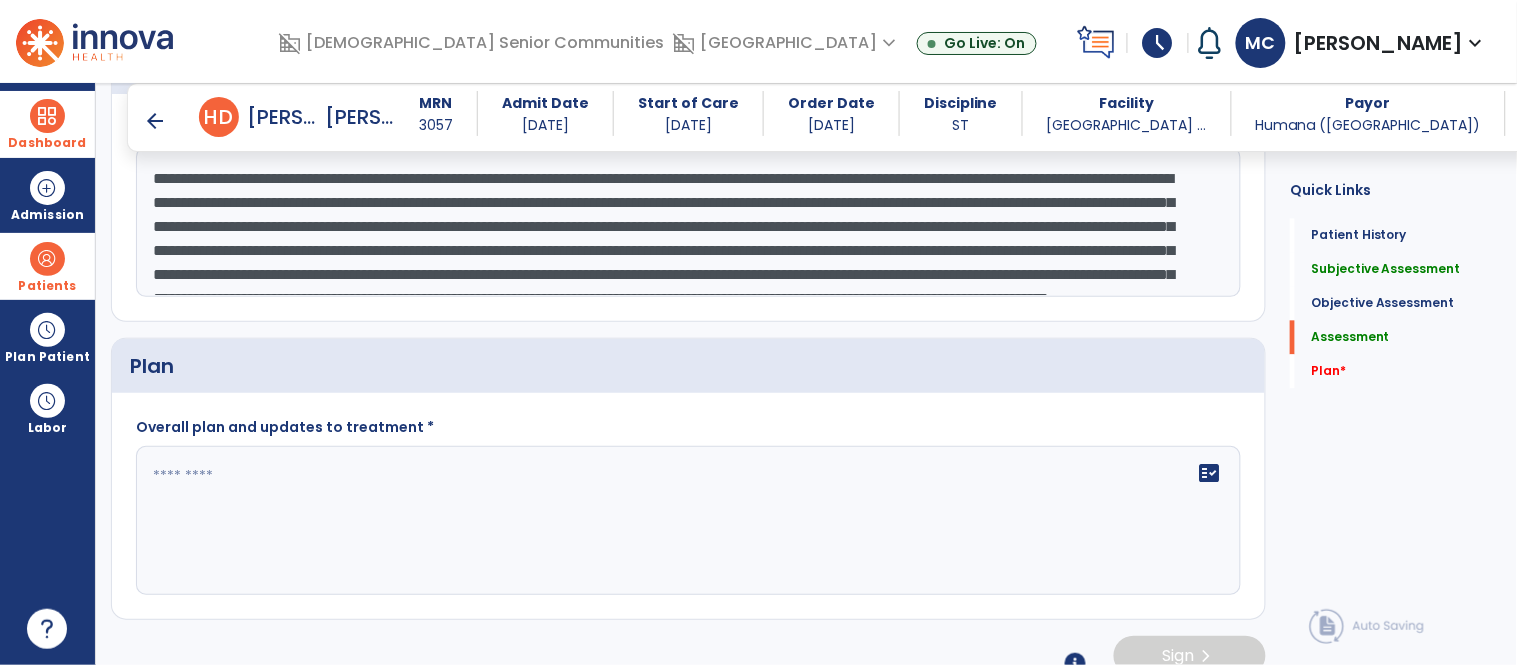 drag, startPoint x: 1037, startPoint y: 281, endPoint x: 113, endPoint y: 104, distance: 940.8002 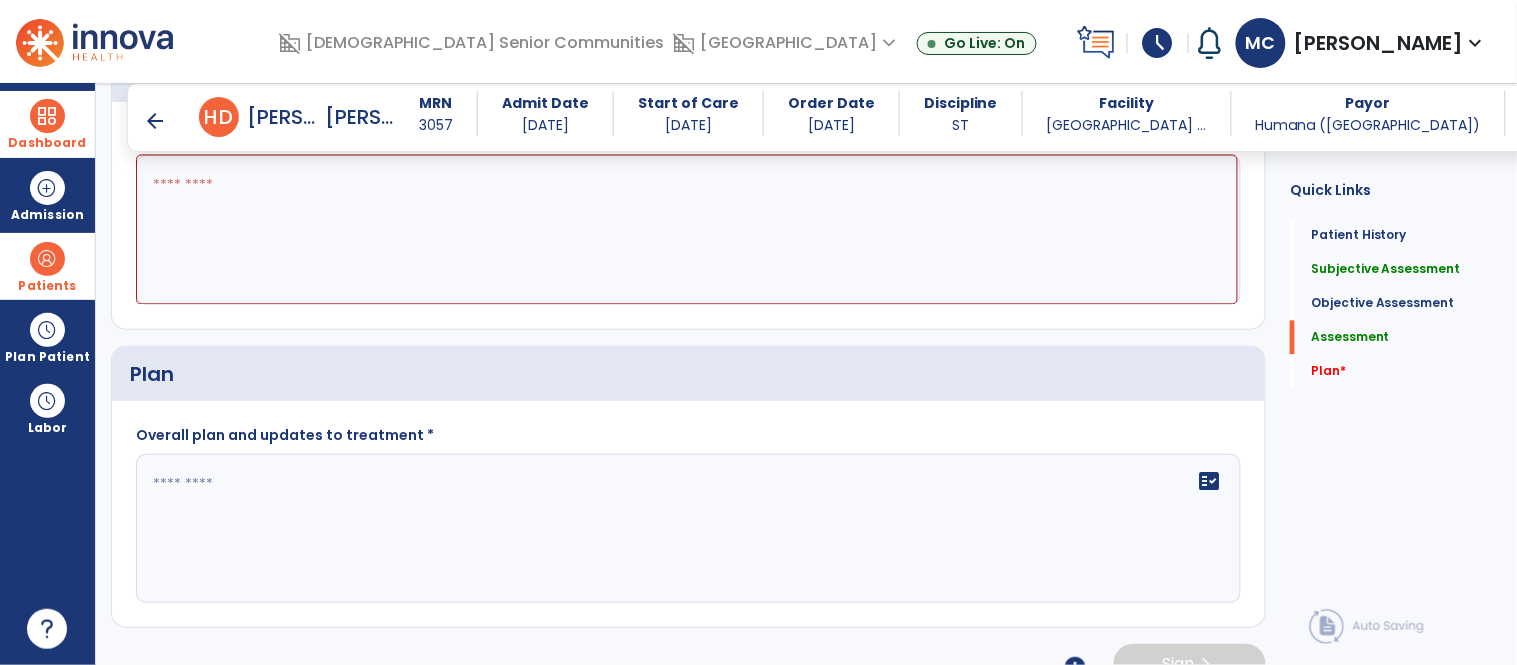 type 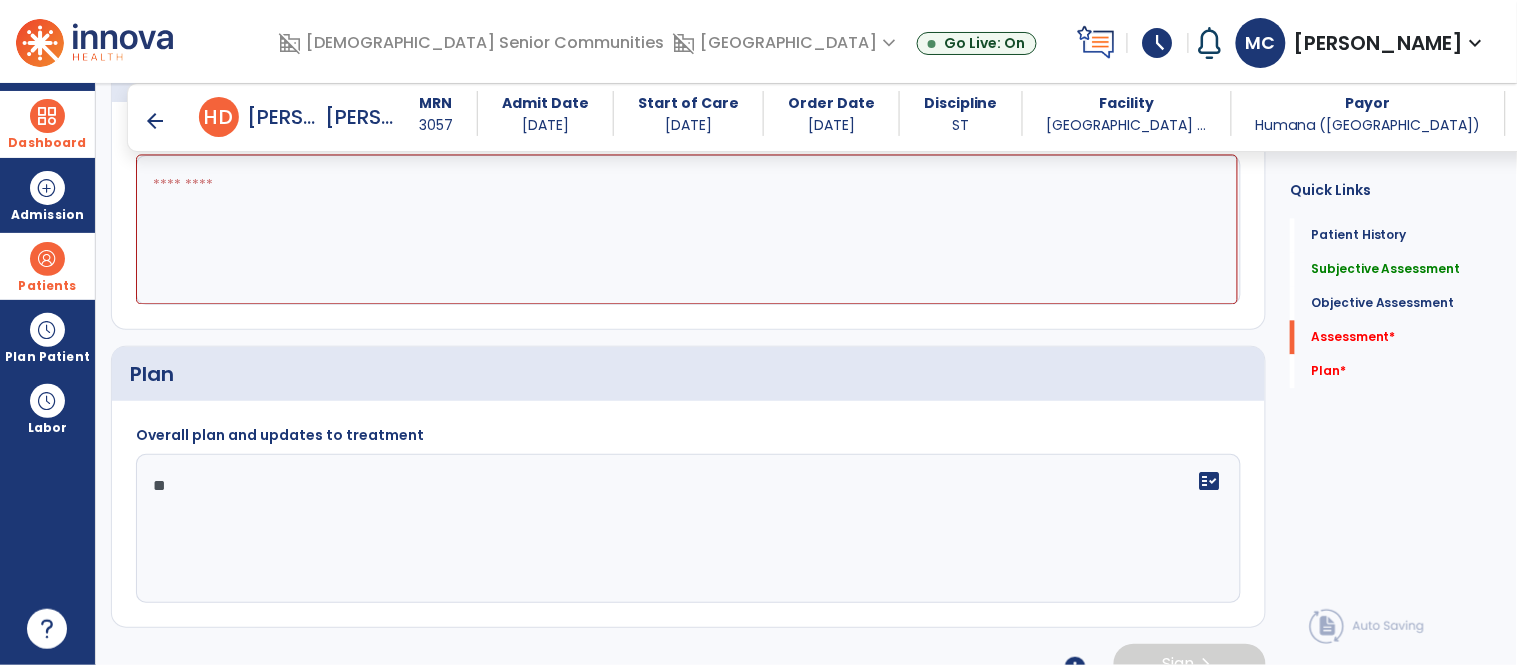 type on "*" 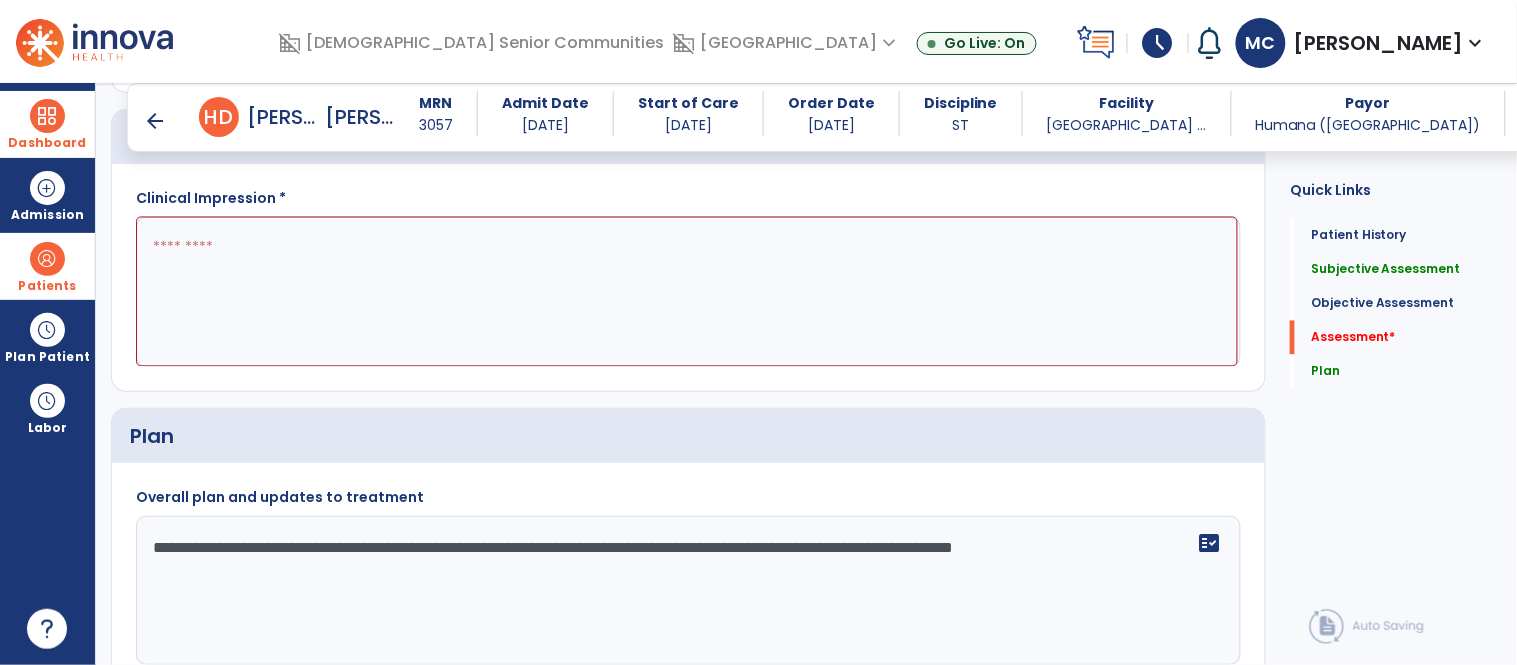 scroll, scrollTop: 2814, scrollLeft: 0, axis: vertical 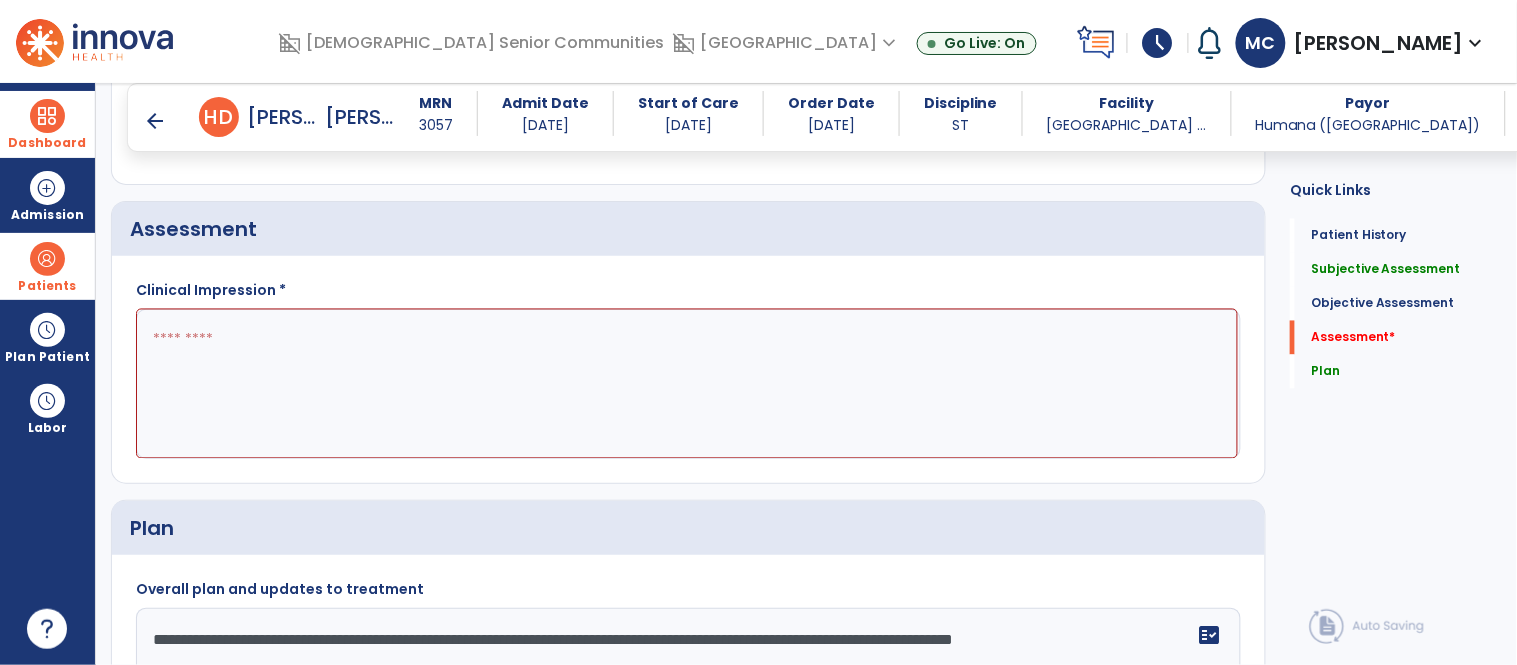 type on "**********" 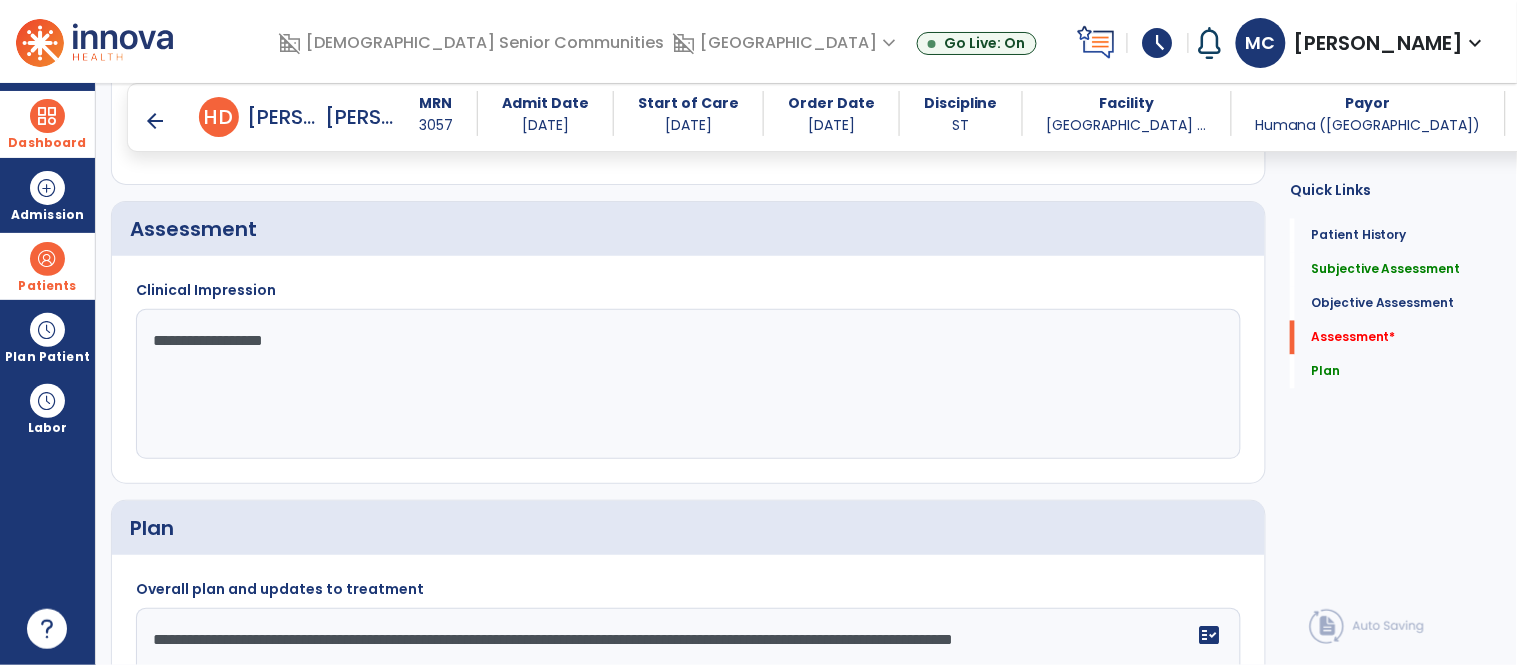 paste on "**********" 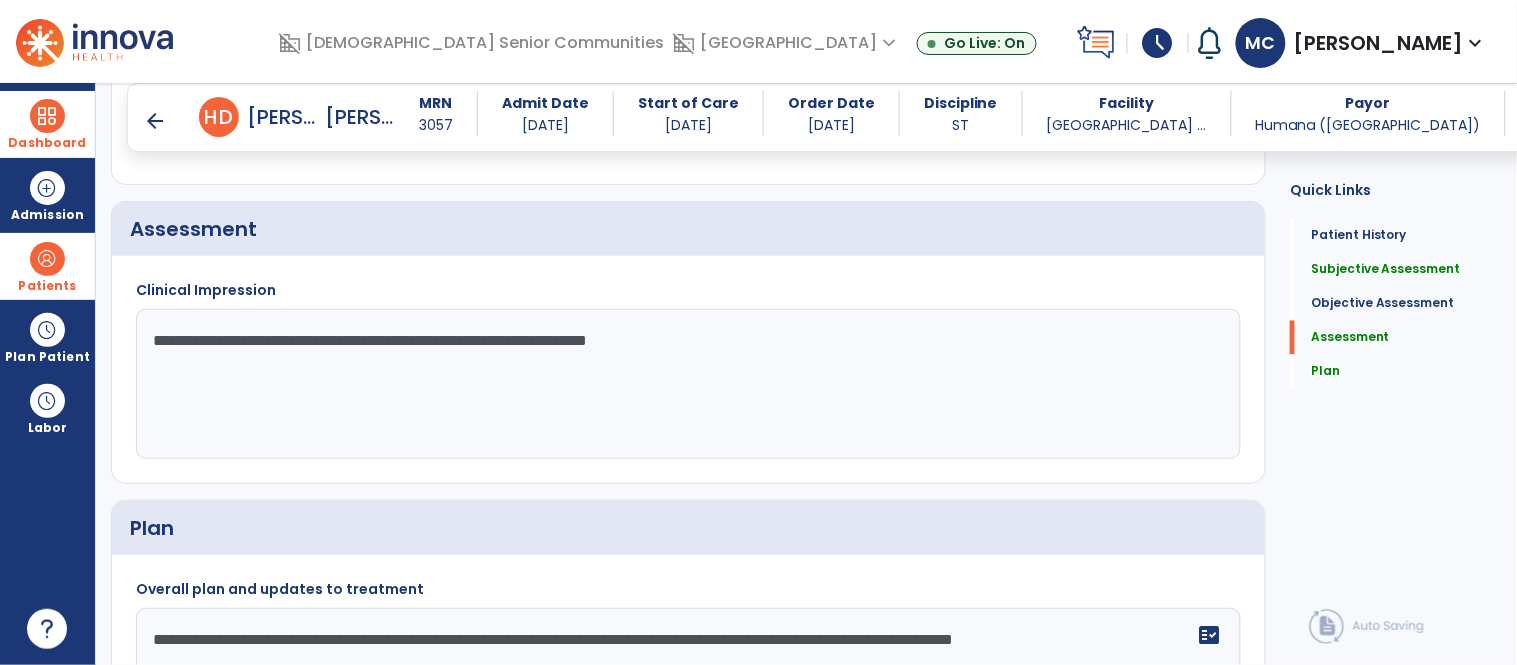 drag, startPoint x: 755, startPoint y: 335, endPoint x: 303, endPoint y: 347, distance: 452.15927 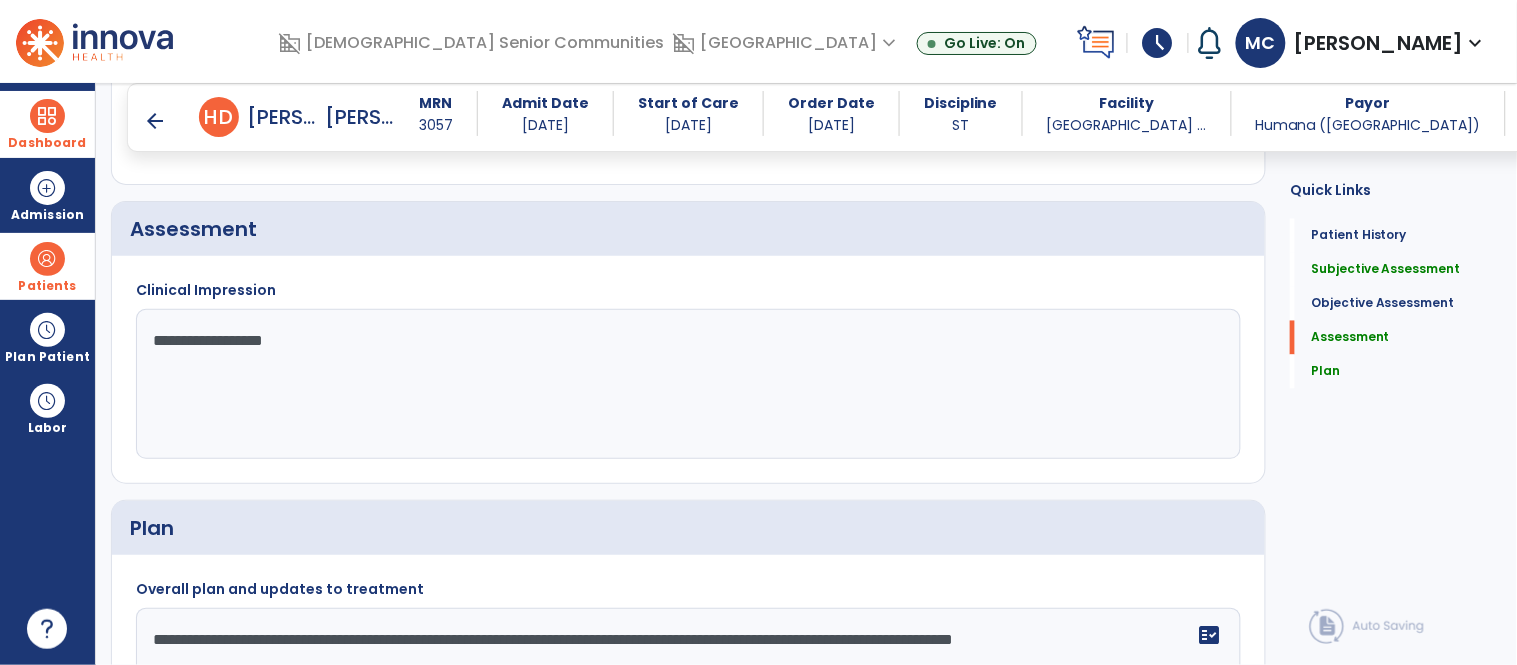 click on "**********" 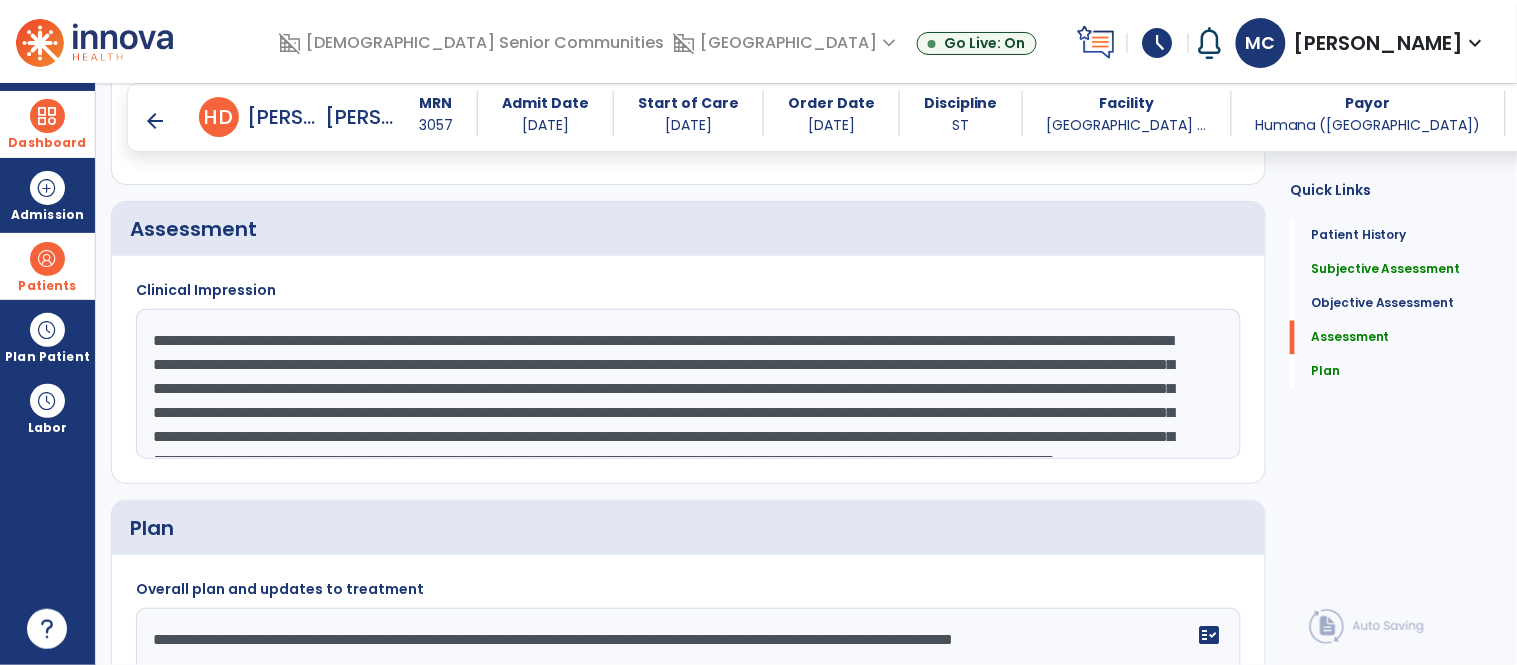 scroll, scrollTop: 63, scrollLeft: 0, axis: vertical 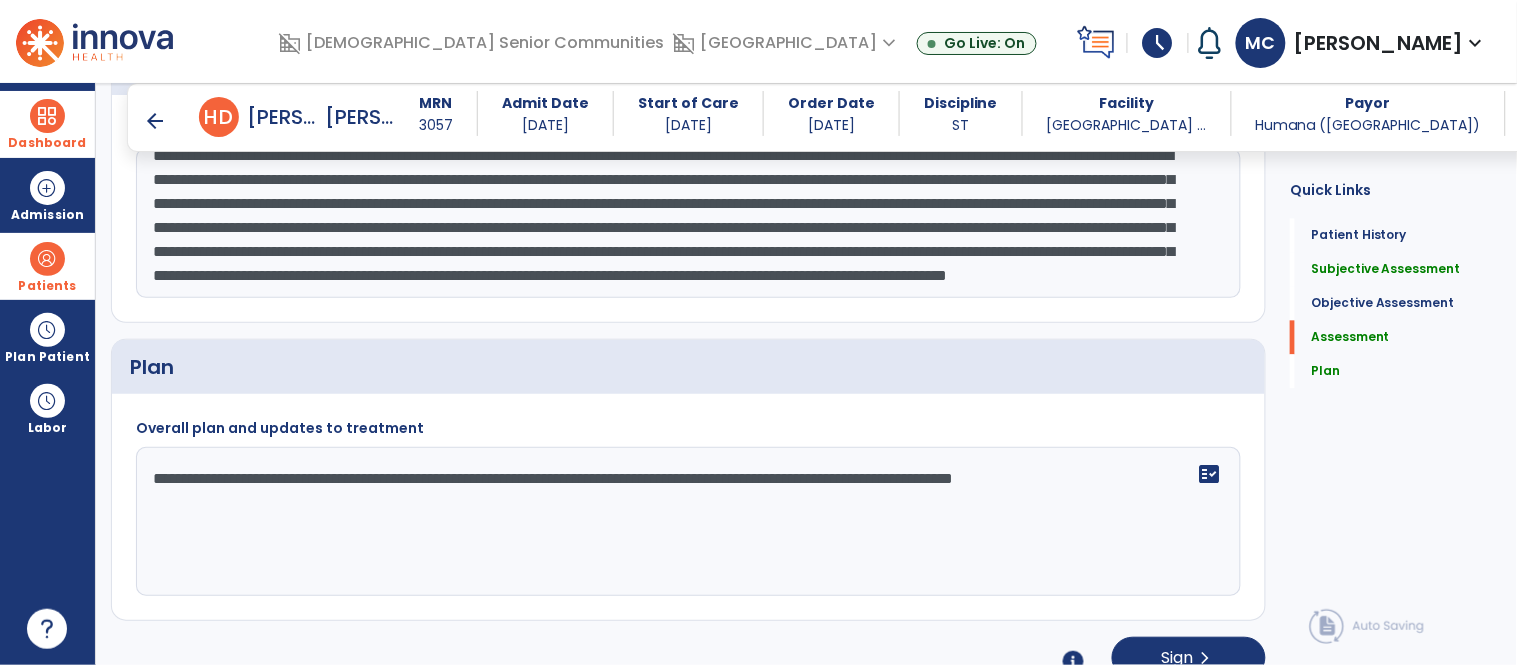 click on "**********" 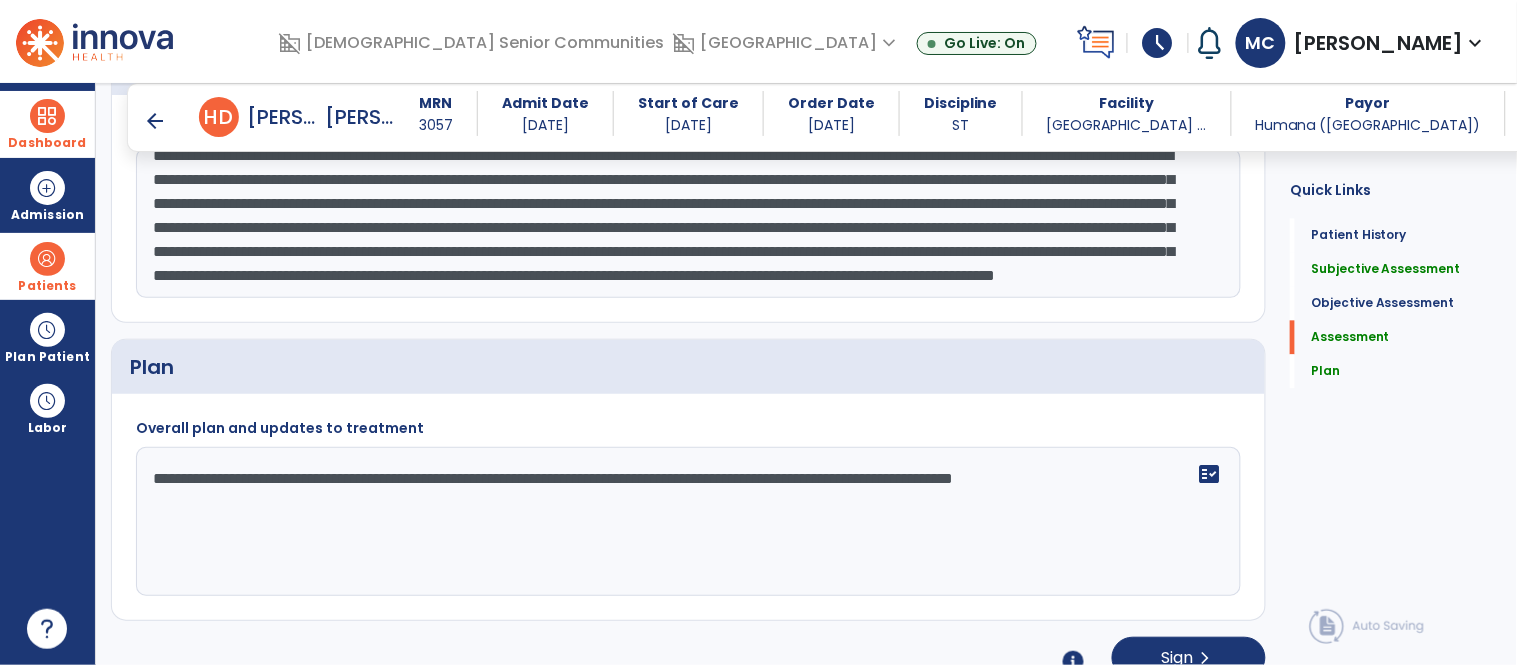 scroll, scrollTop: 38, scrollLeft: 0, axis: vertical 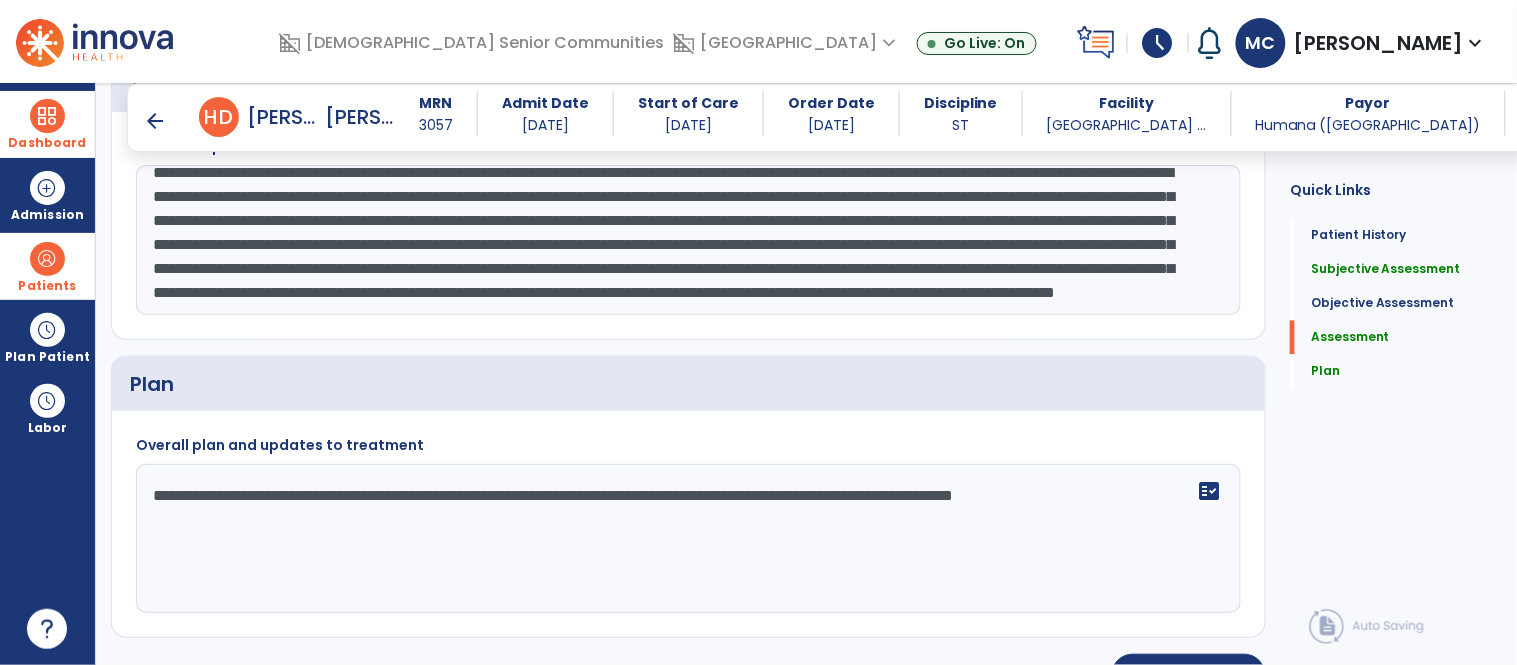 click on "**********" 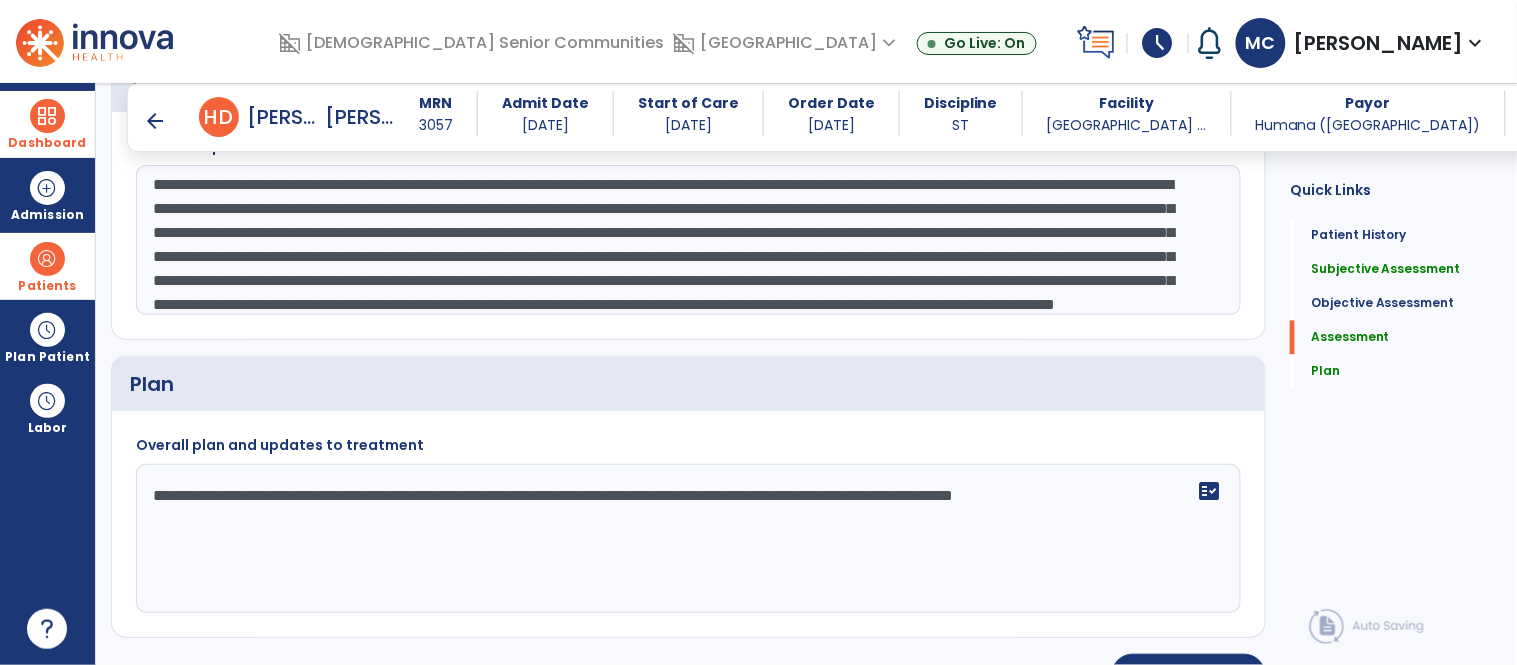 scroll, scrollTop: 12, scrollLeft: 0, axis: vertical 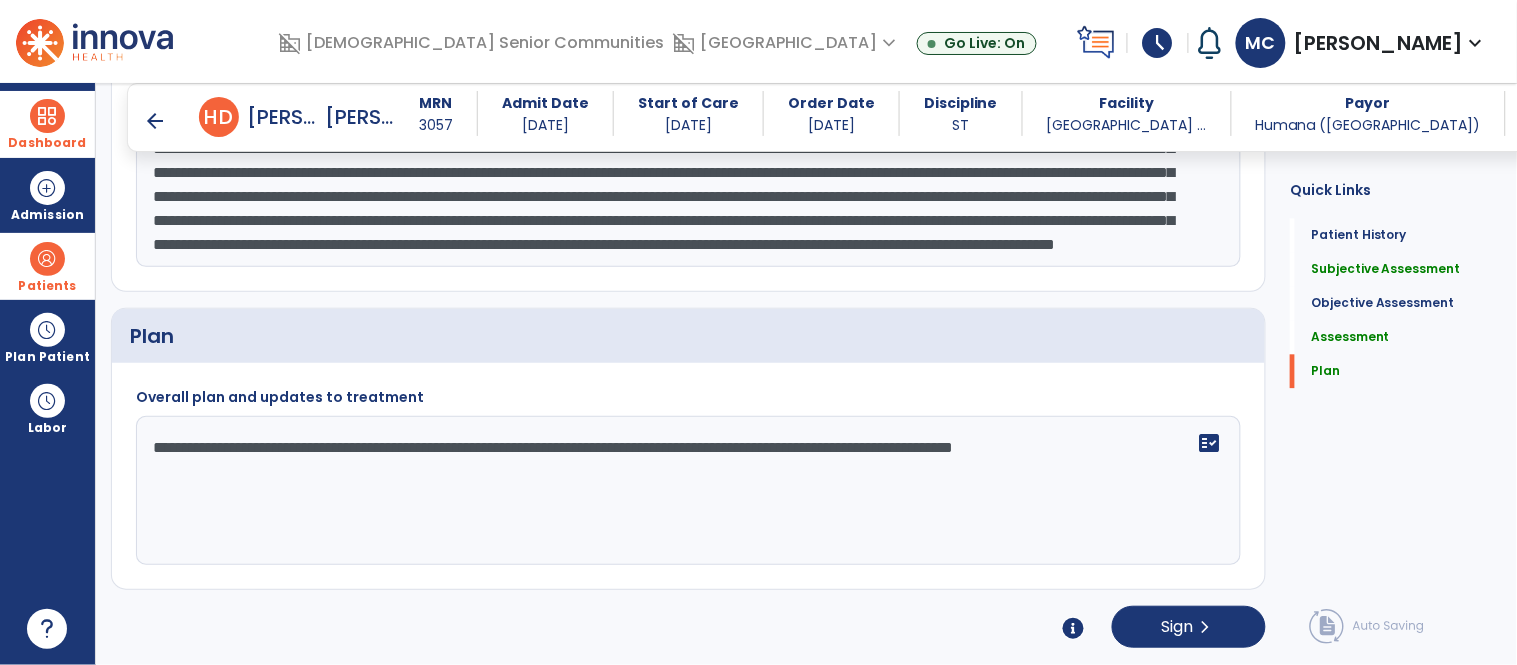 type on "**********" 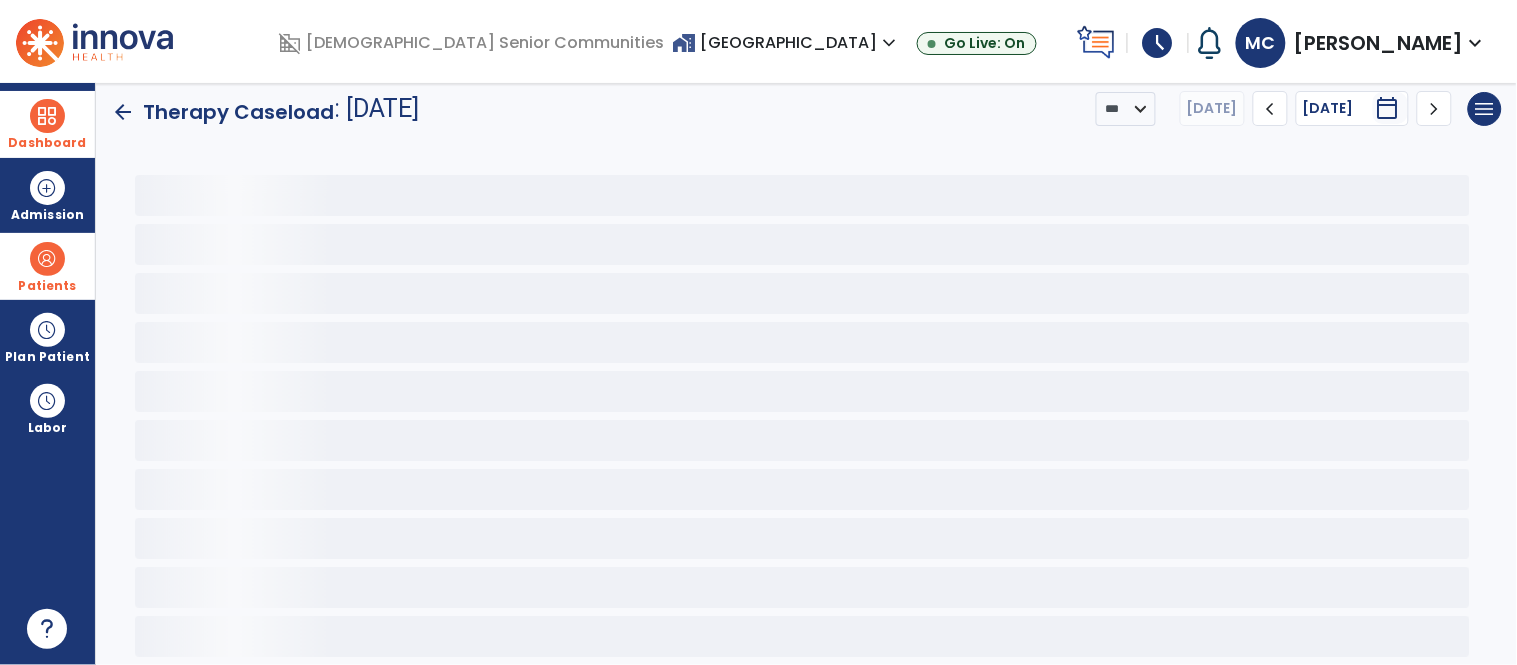 scroll, scrollTop: 15, scrollLeft: 0, axis: vertical 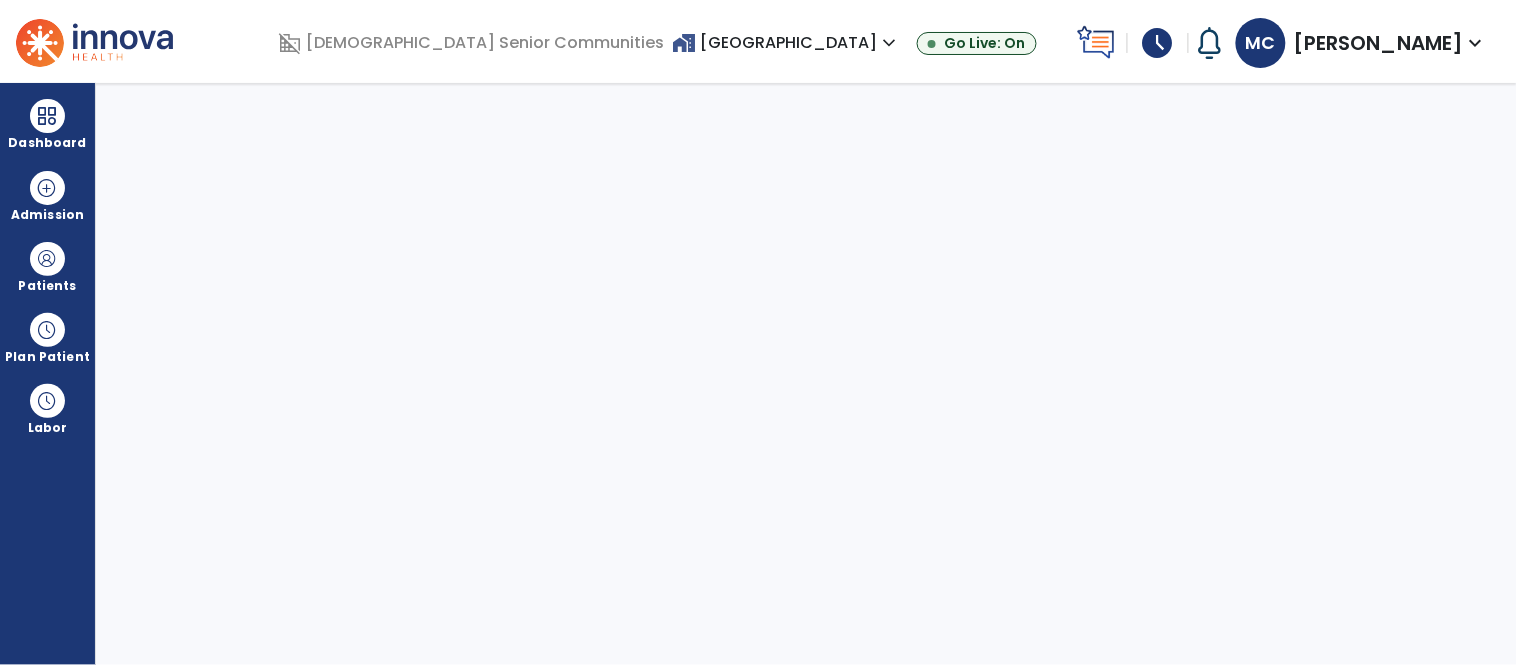 select on "****" 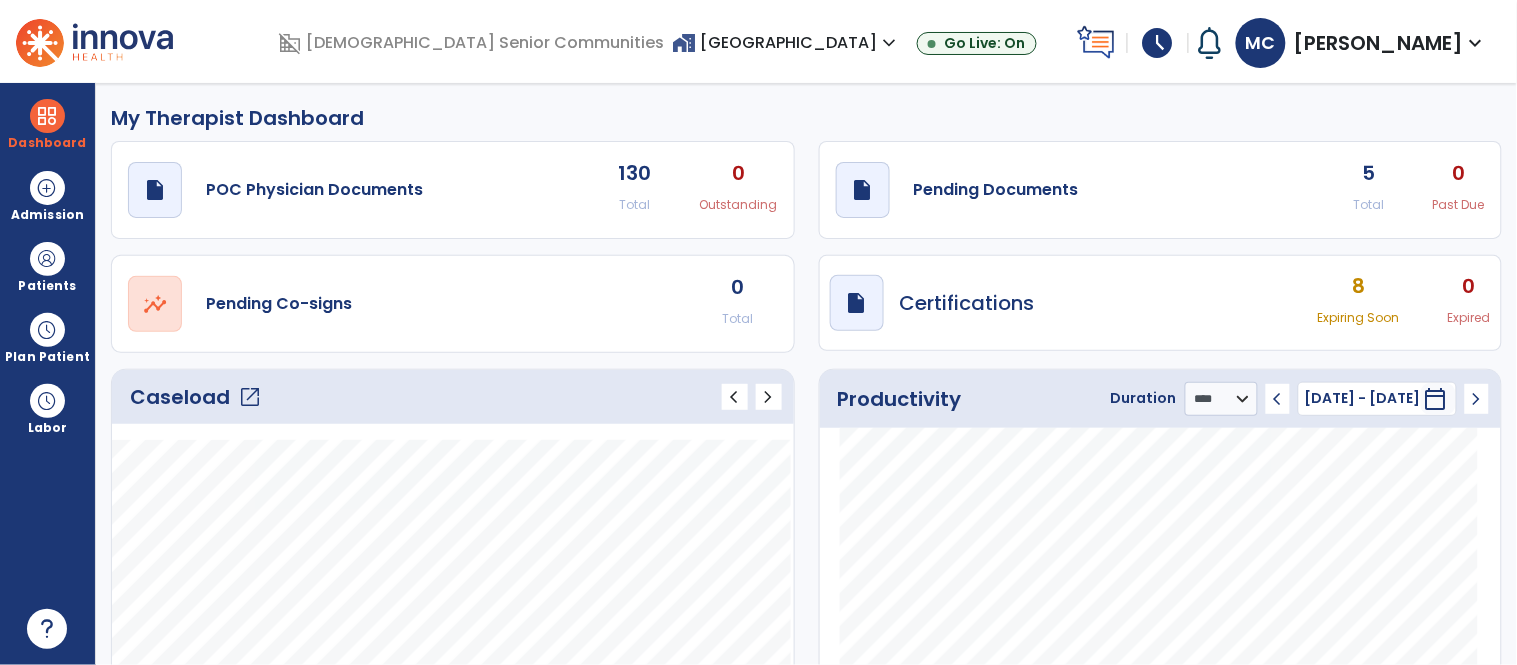 click on "open_in_new" 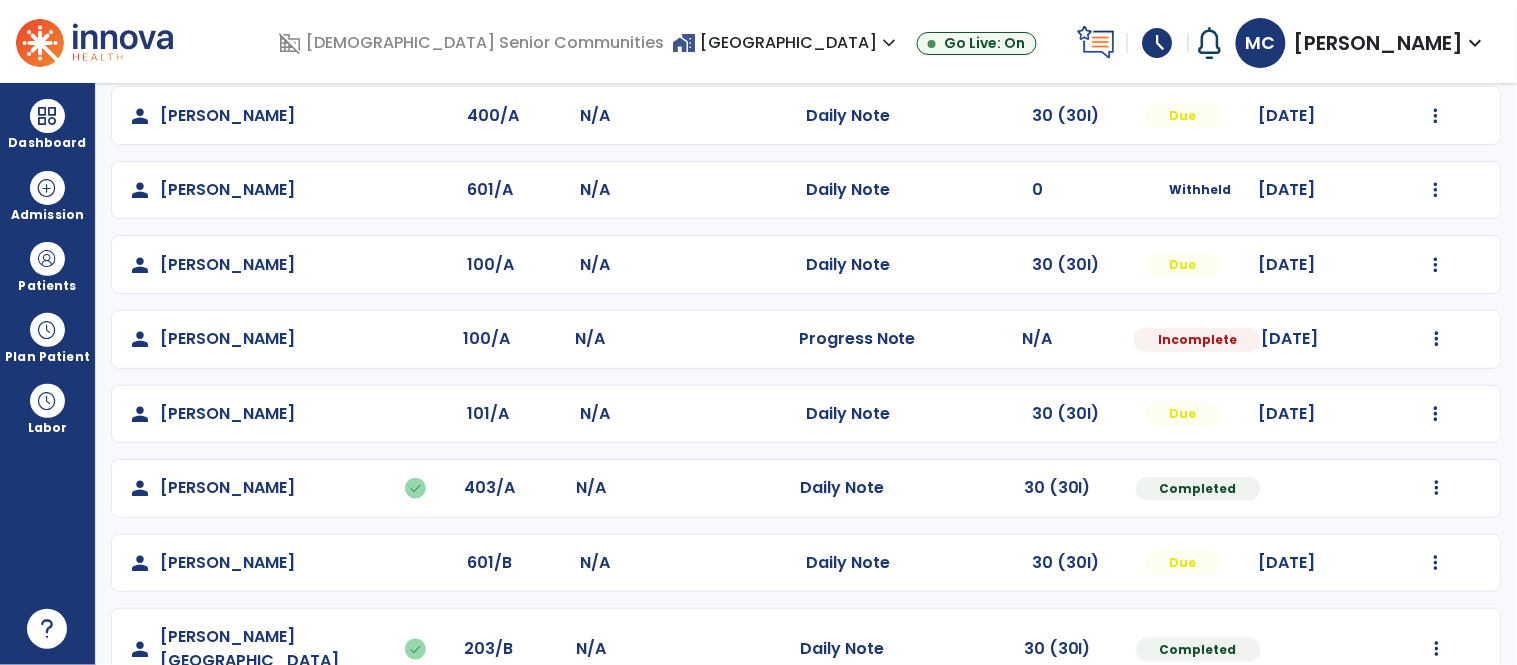 scroll, scrollTop: 271, scrollLeft: 0, axis: vertical 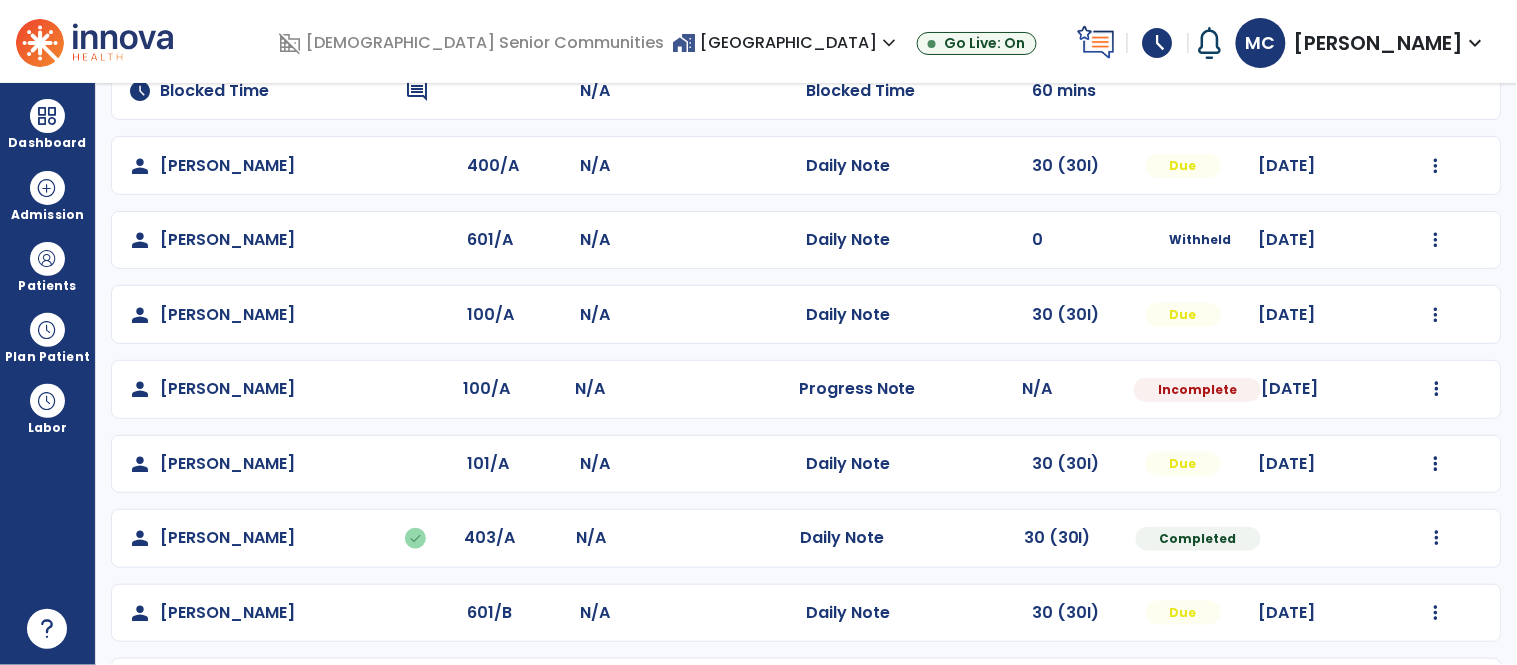 click on "Mark Visit As Complete   Reset Note   Open Document   G + C Mins" 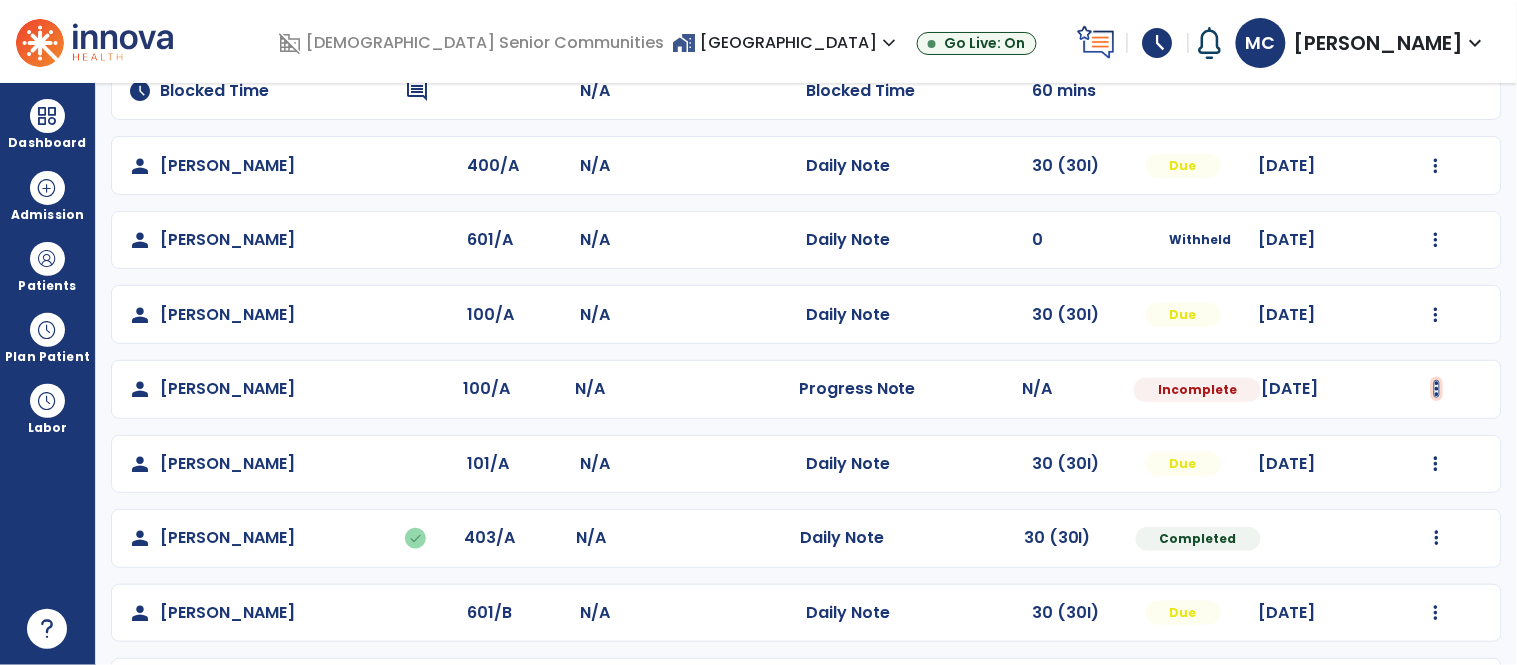 click at bounding box center (1437, 17) 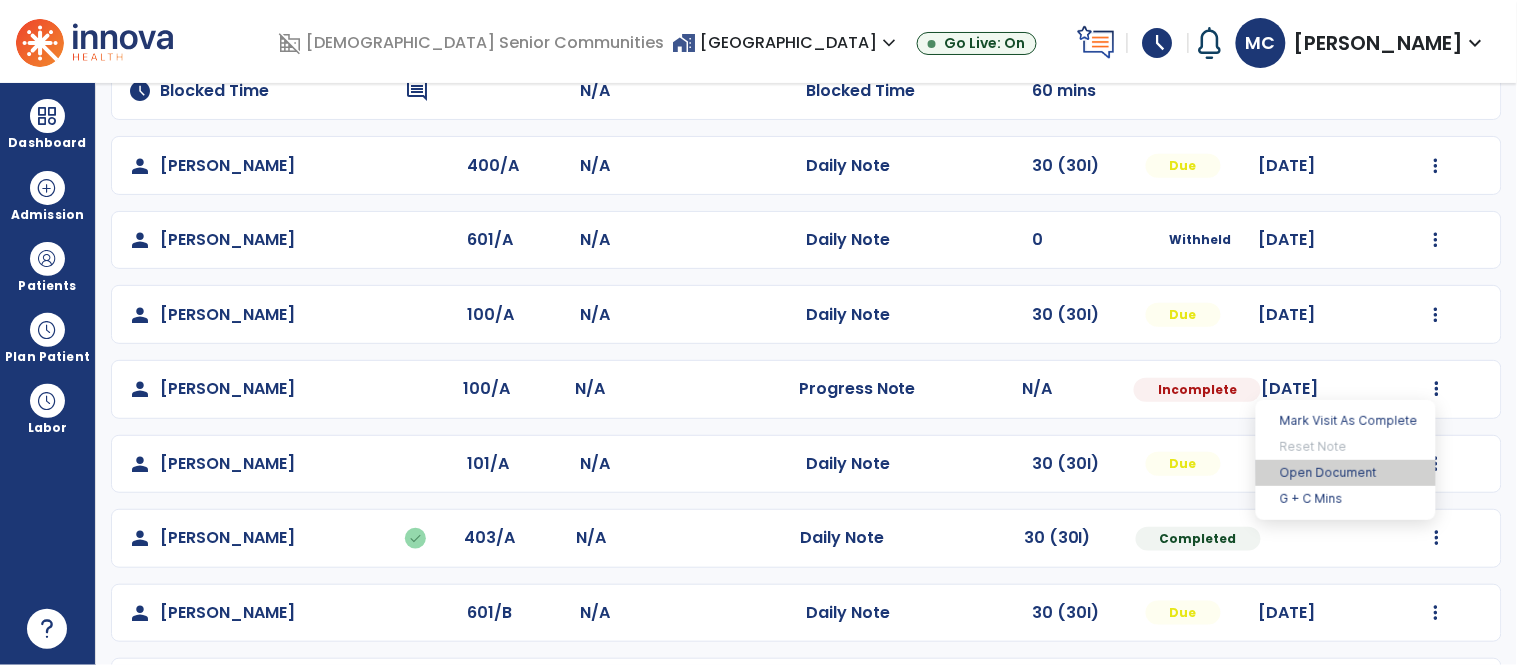 click on "Open Document" at bounding box center (1346, 473) 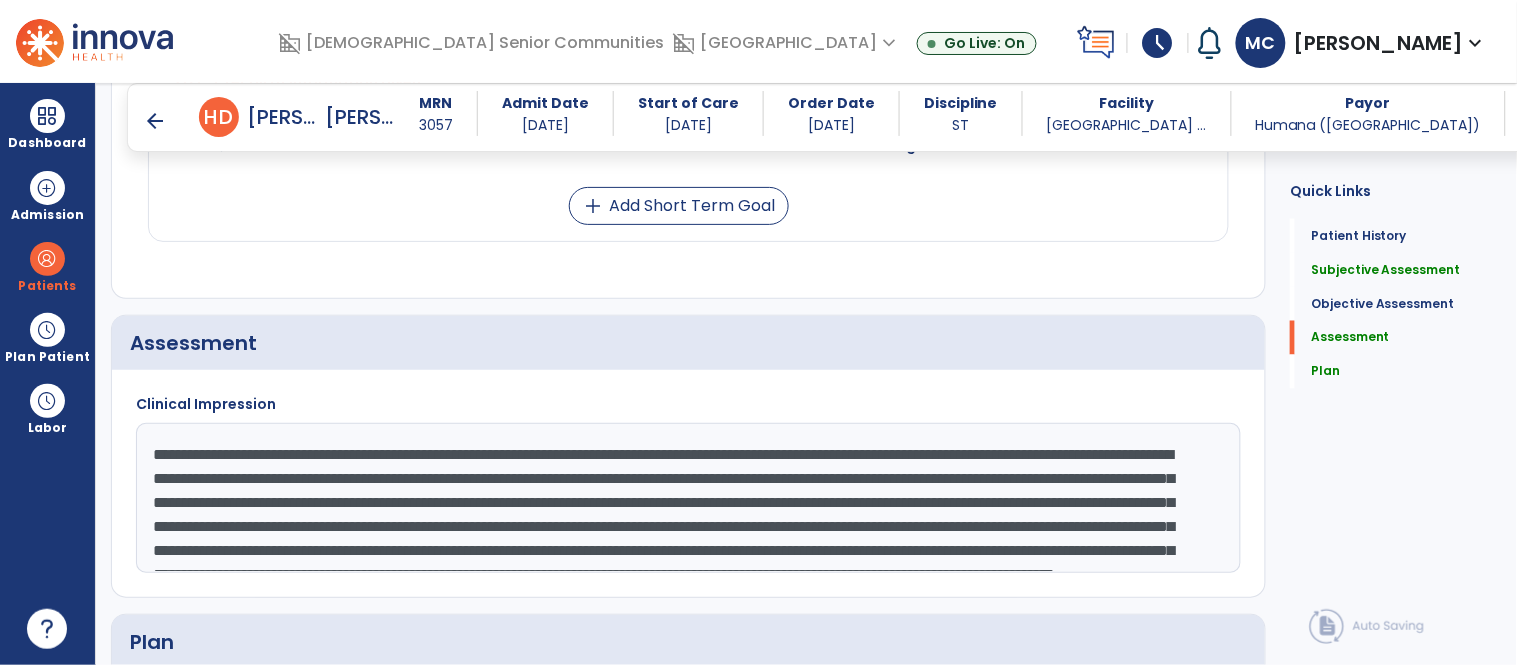 scroll, scrollTop: 2801, scrollLeft: 0, axis: vertical 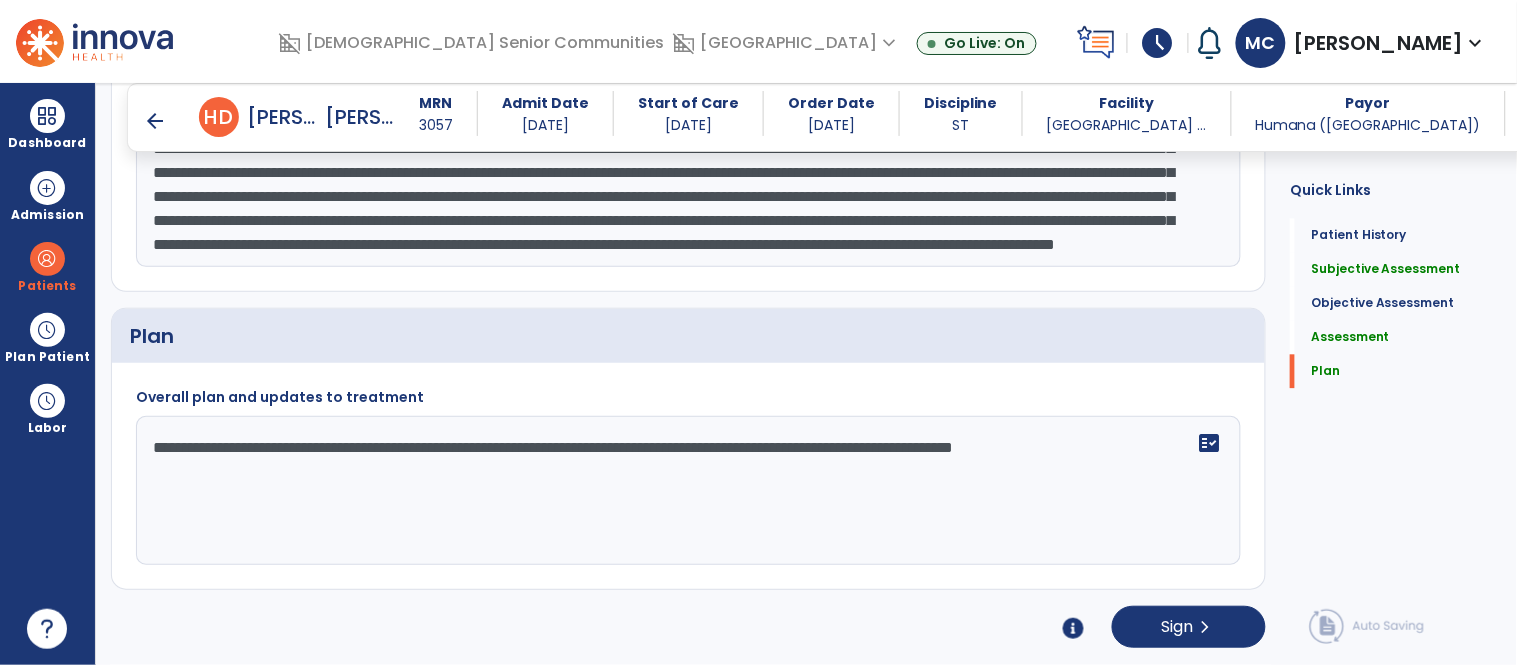 click on "**********" 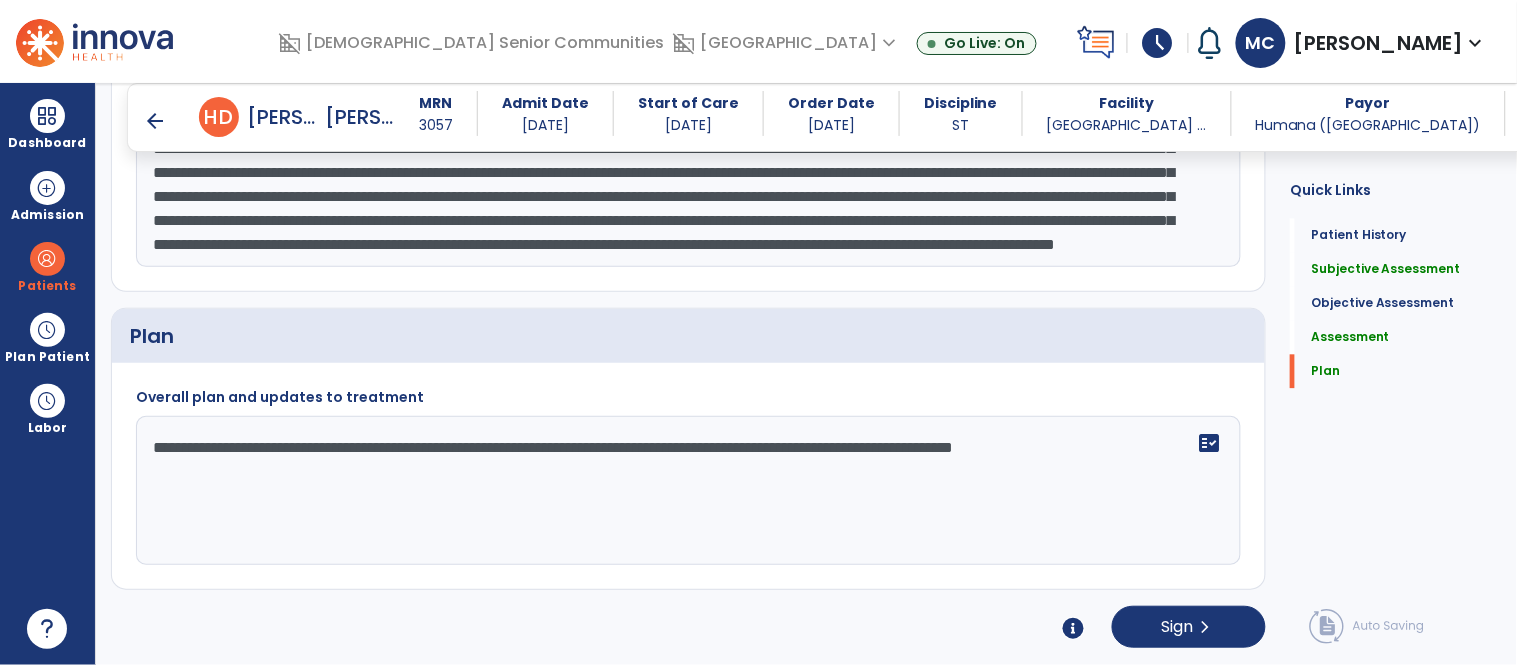 click on "**********" 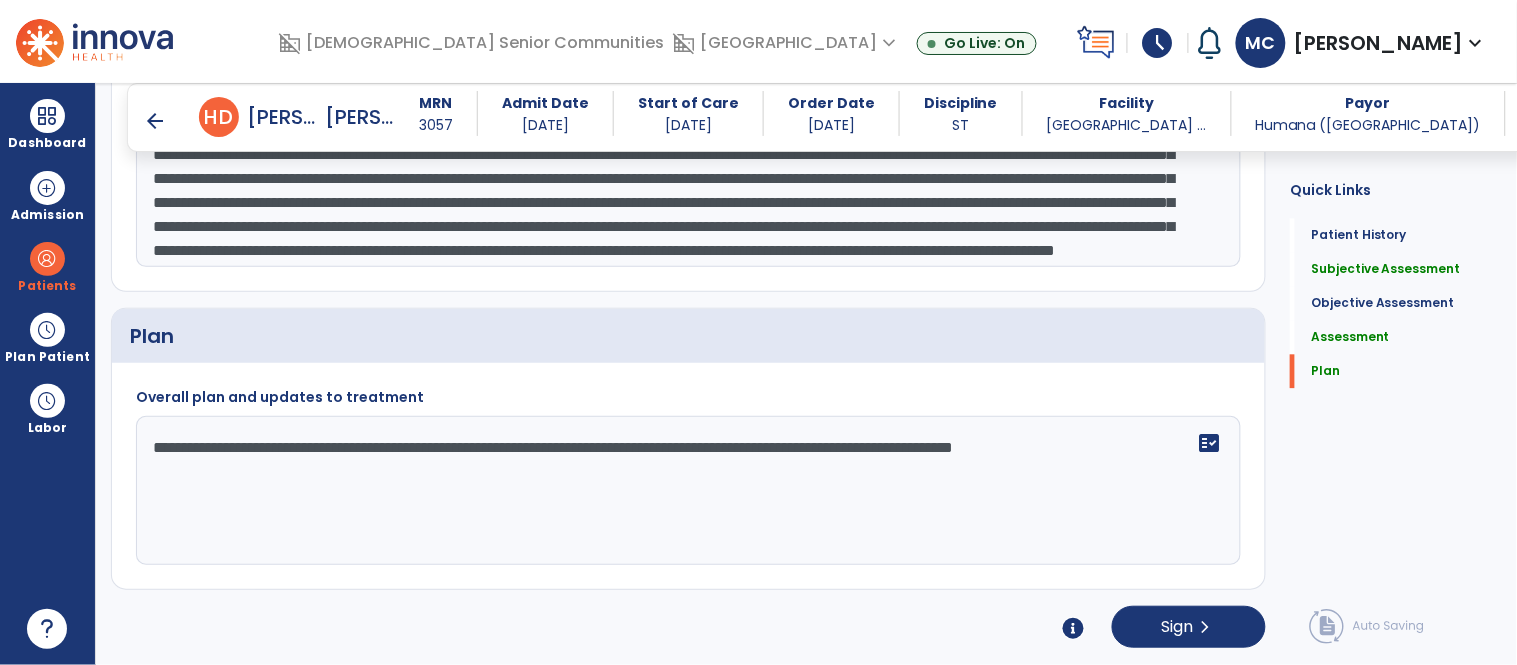 scroll, scrollTop: 63, scrollLeft: 0, axis: vertical 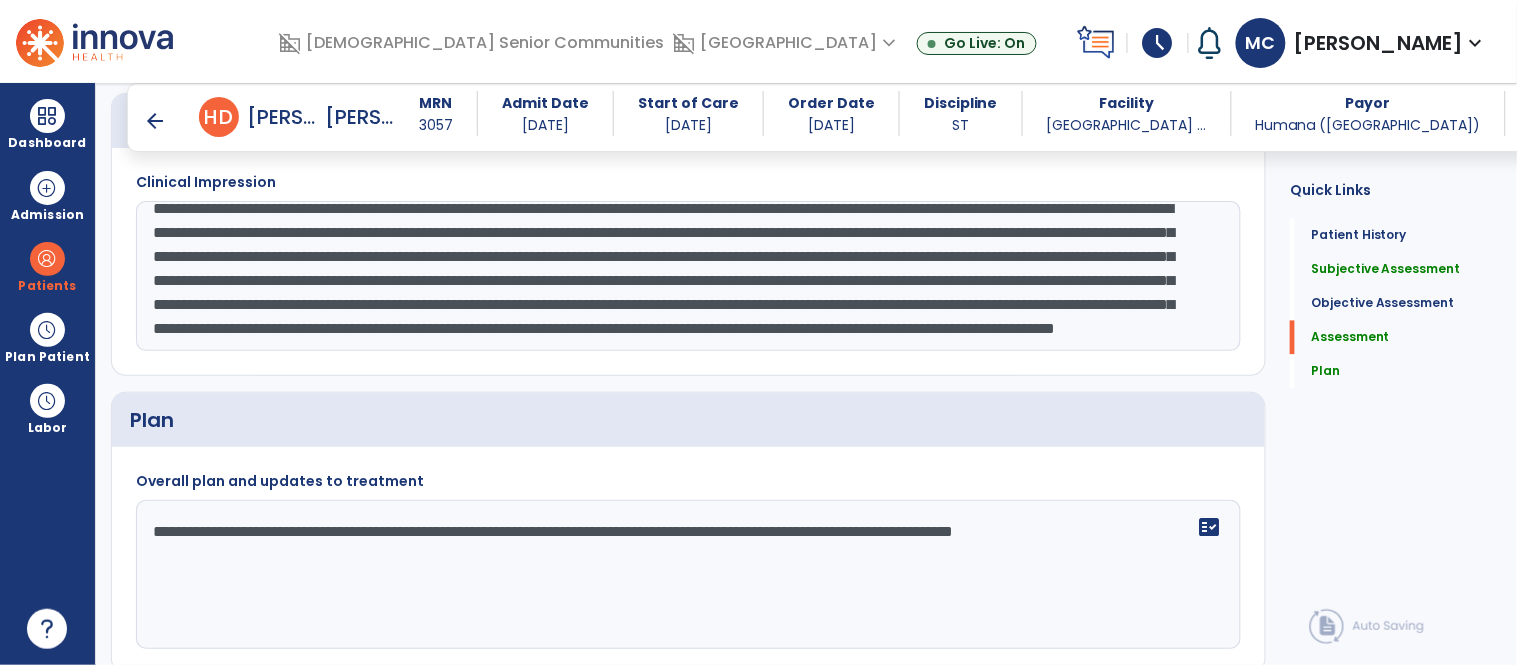 click on "**********" 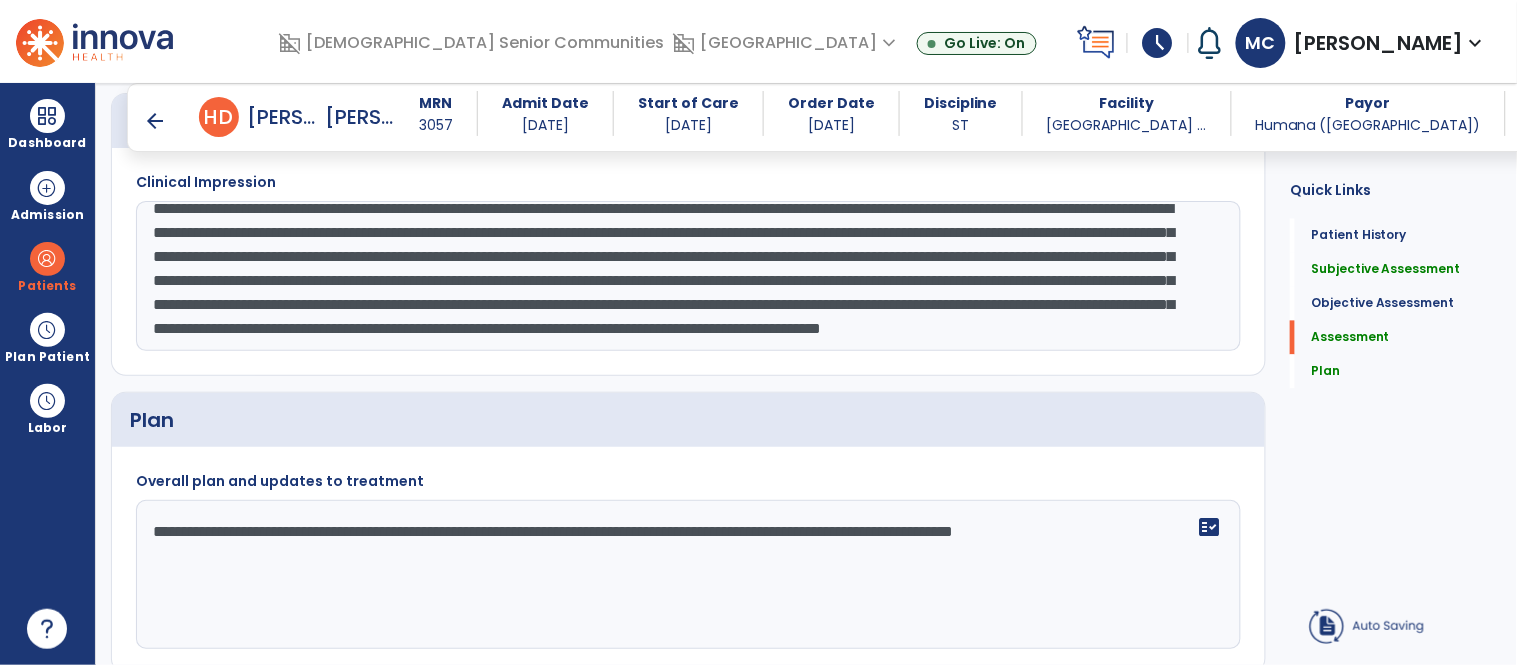 type on "**********" 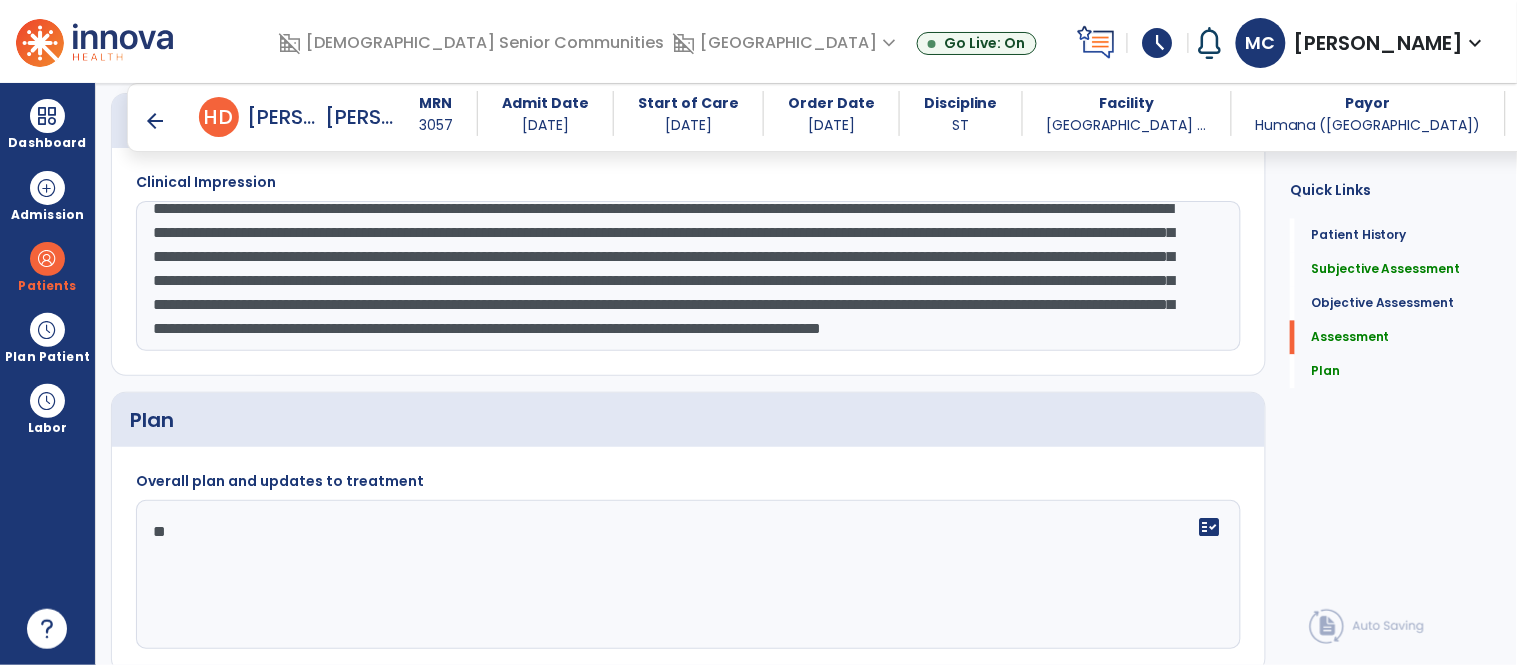 type on "*" 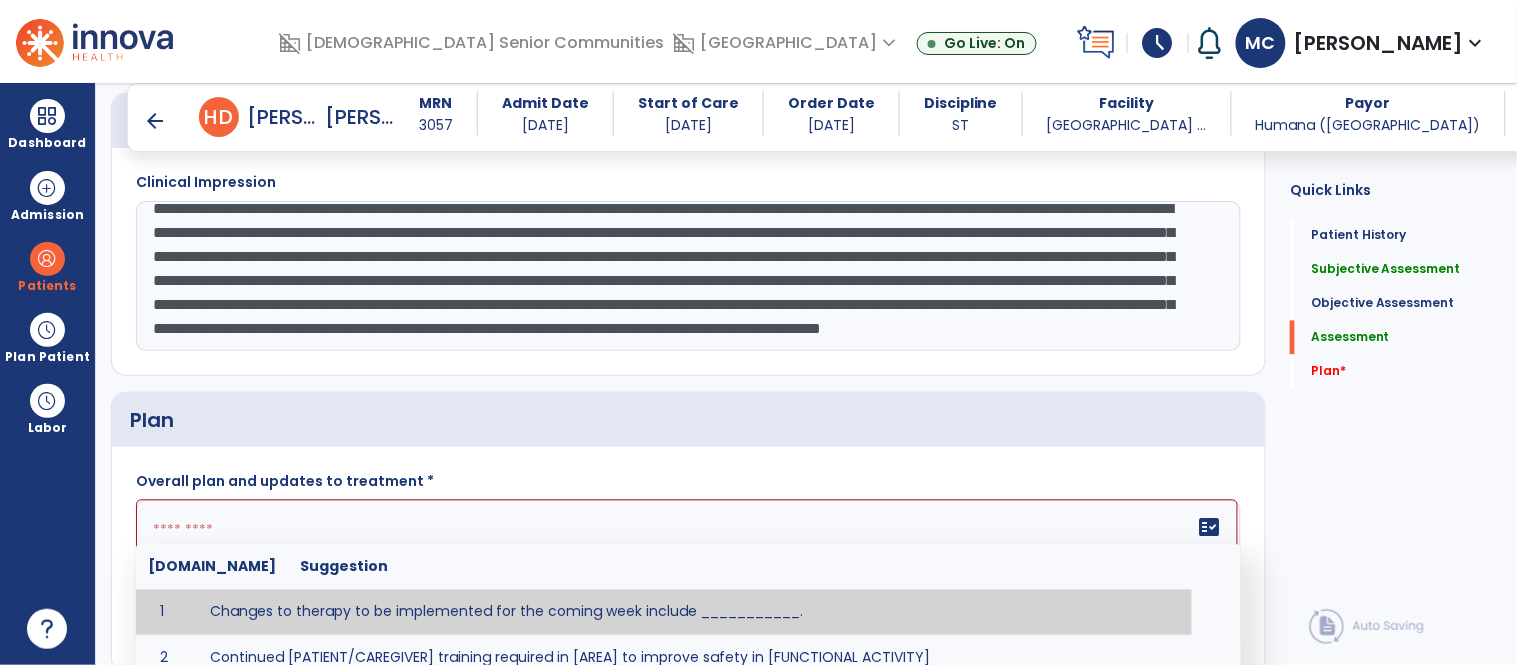 click 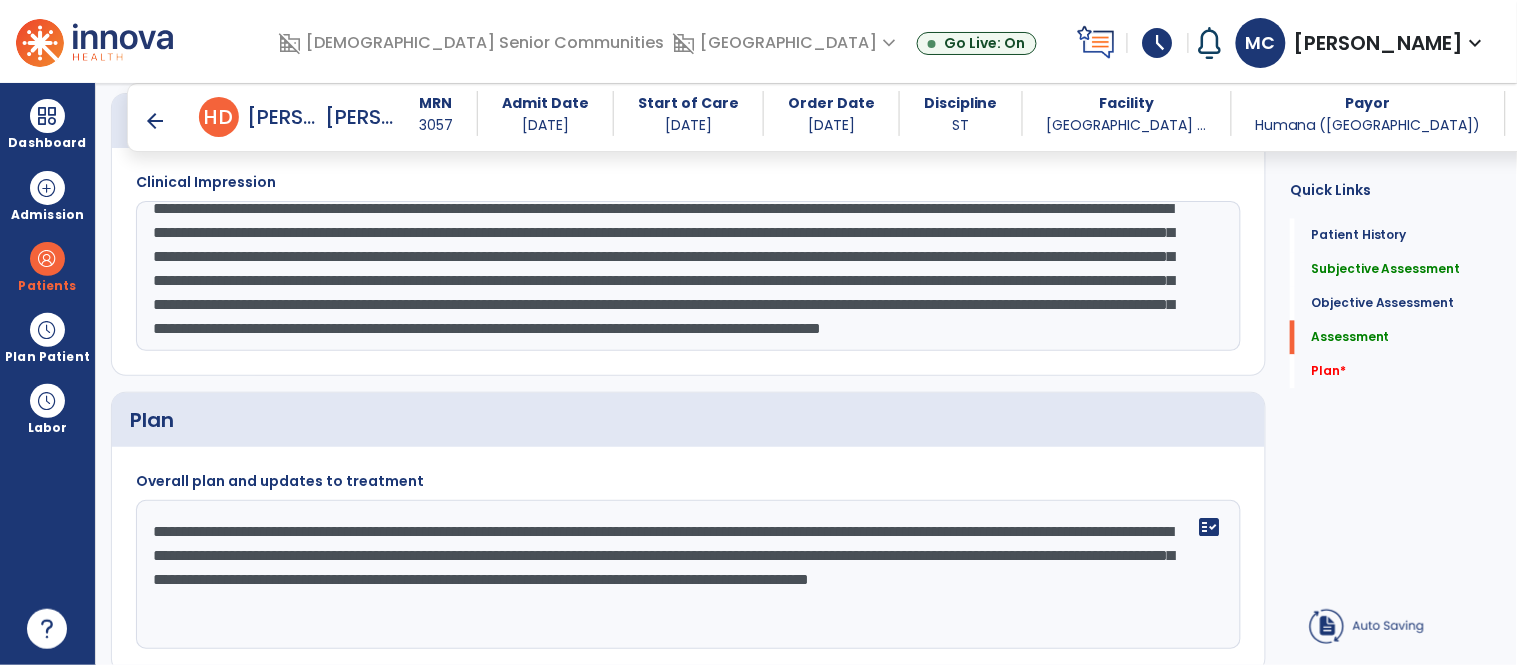 type on "**********" 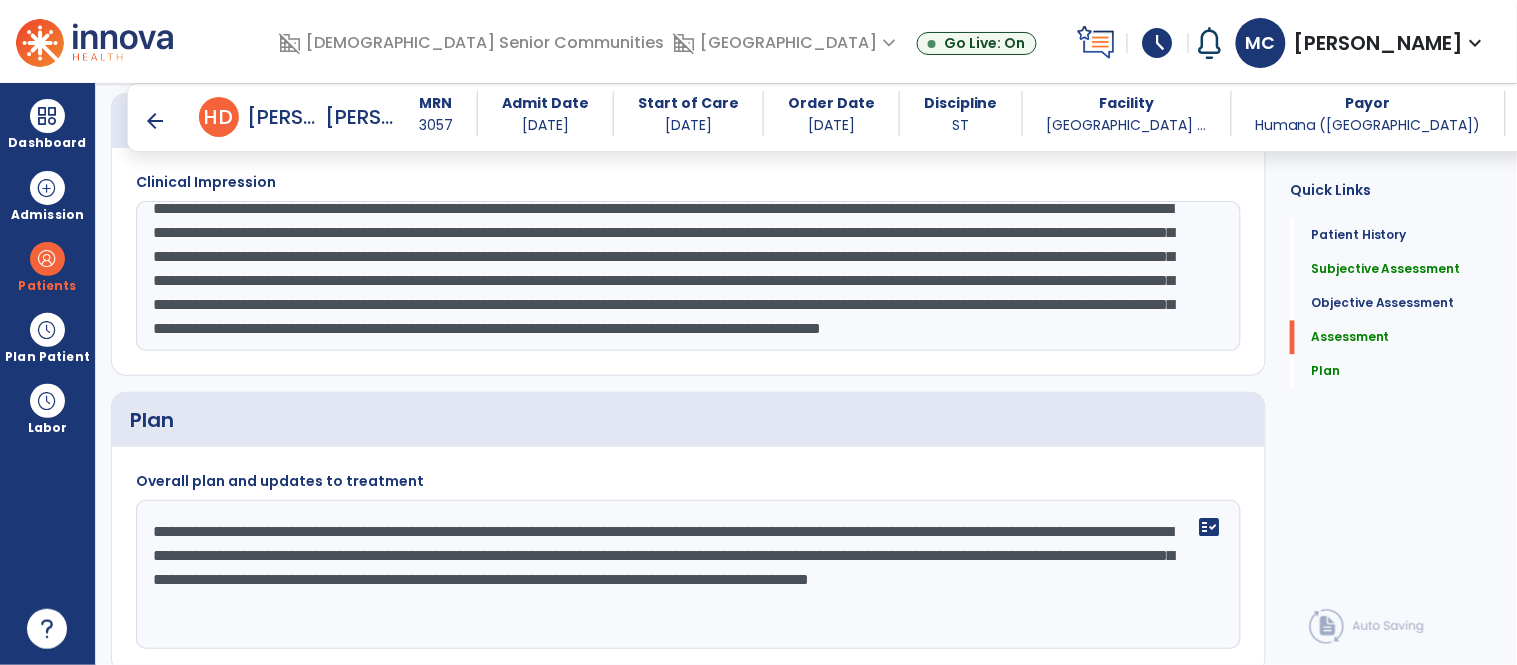 click on "**********" 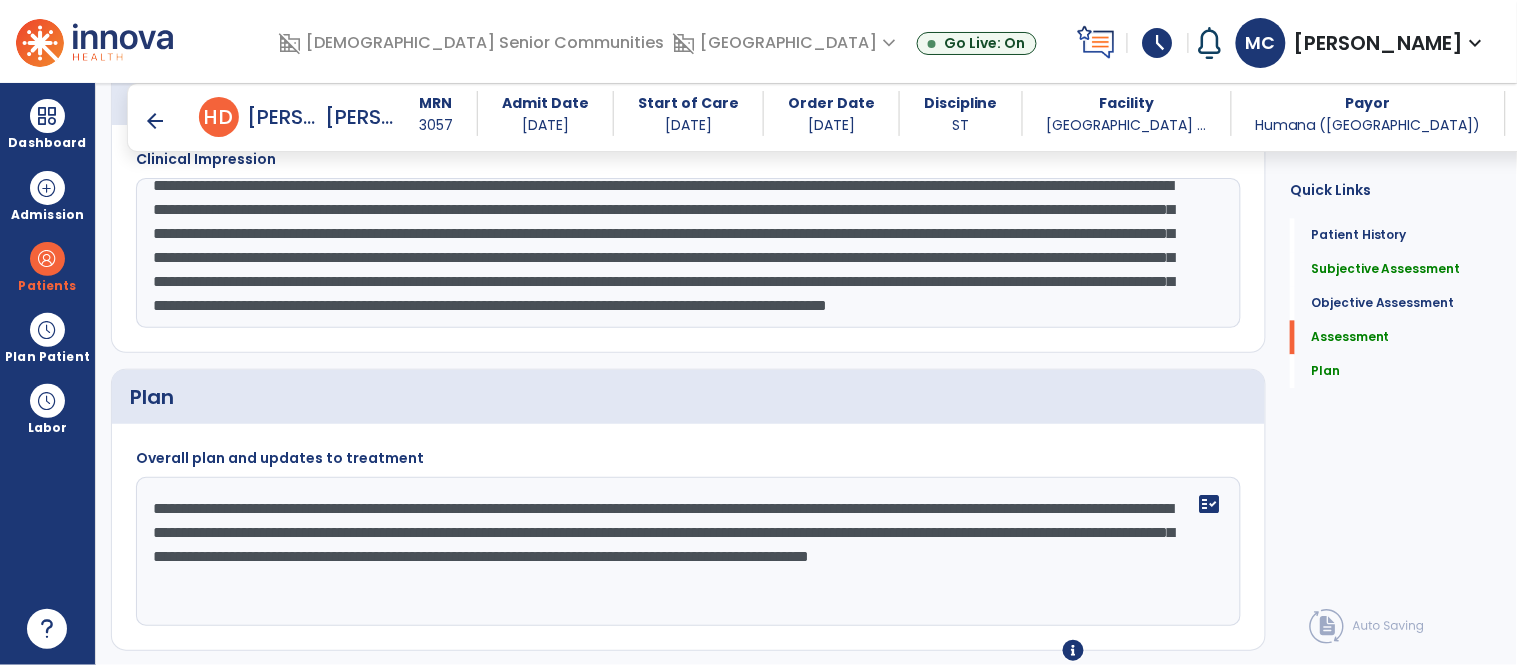 scroll, scrollTop: 2987, scrollLeft: 0, axis: vertical 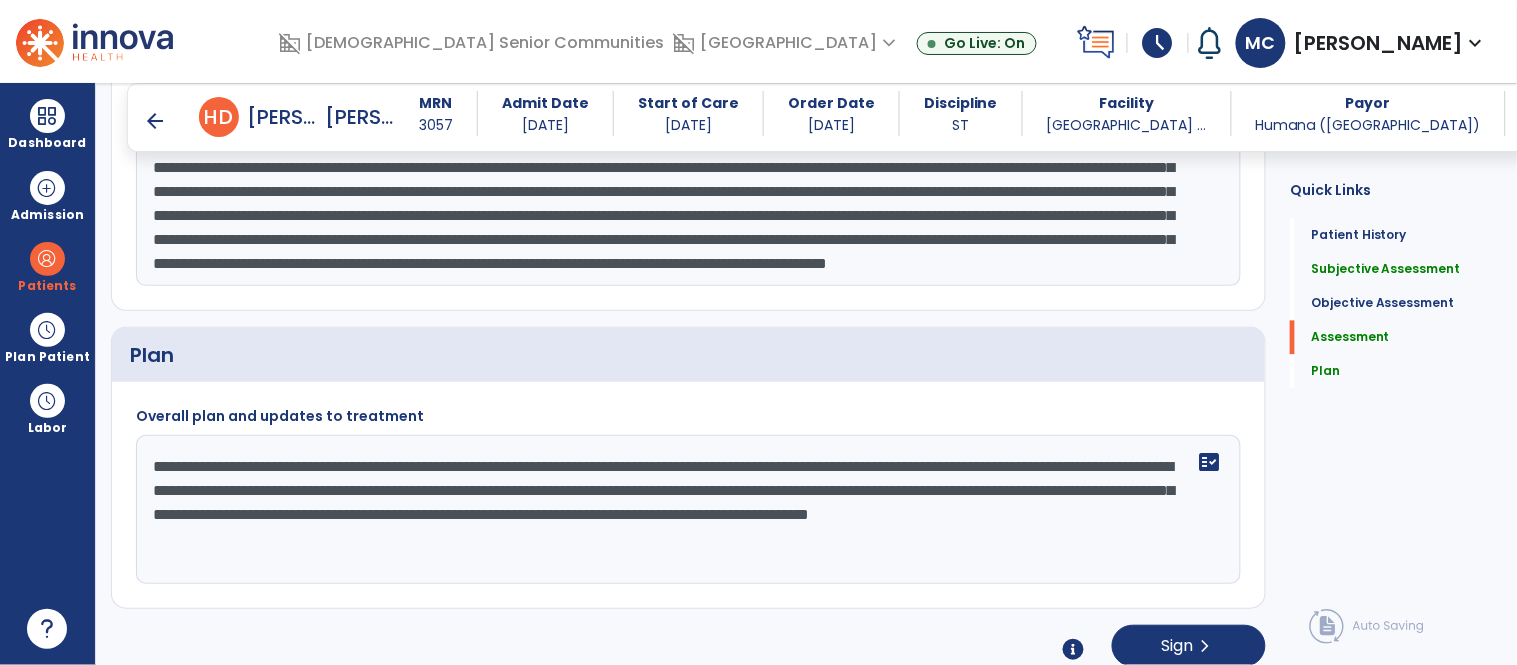 type on "**********" 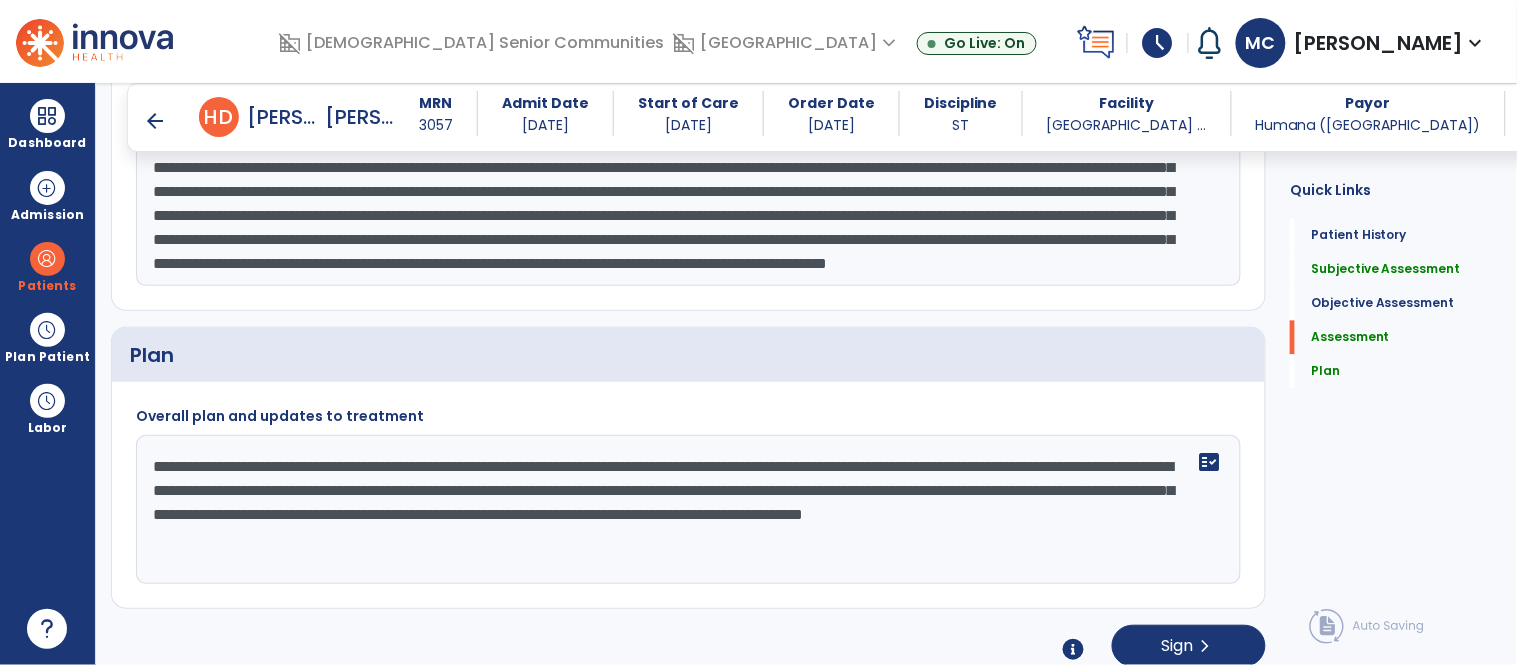 drag, startPoint x: 746, startPoint y: 222, endPoint x: 770, endPoint y: 266, distance: 50.119858 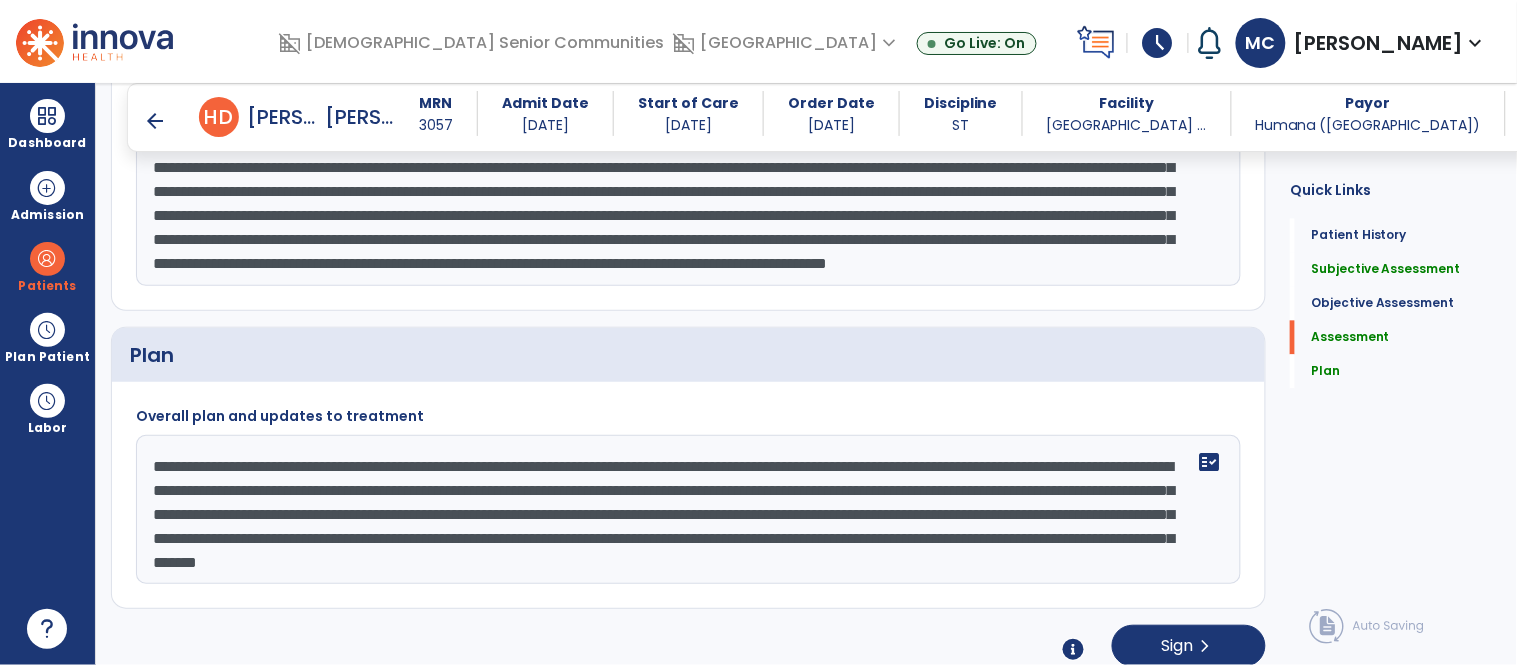 drag, startPoint x: 1069, startPoint y: 491, endPoint x: 785, endPoint y: 500, distance: 284.14258 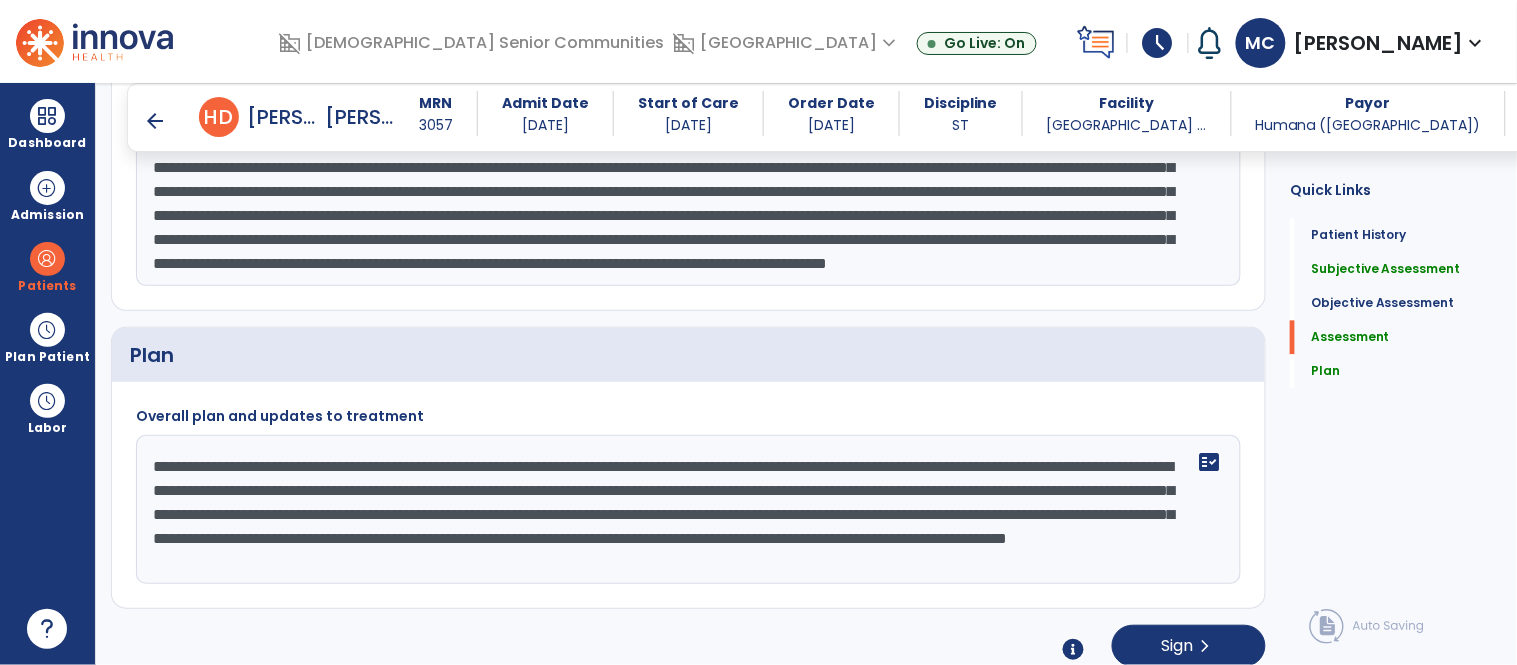 type on "**********" 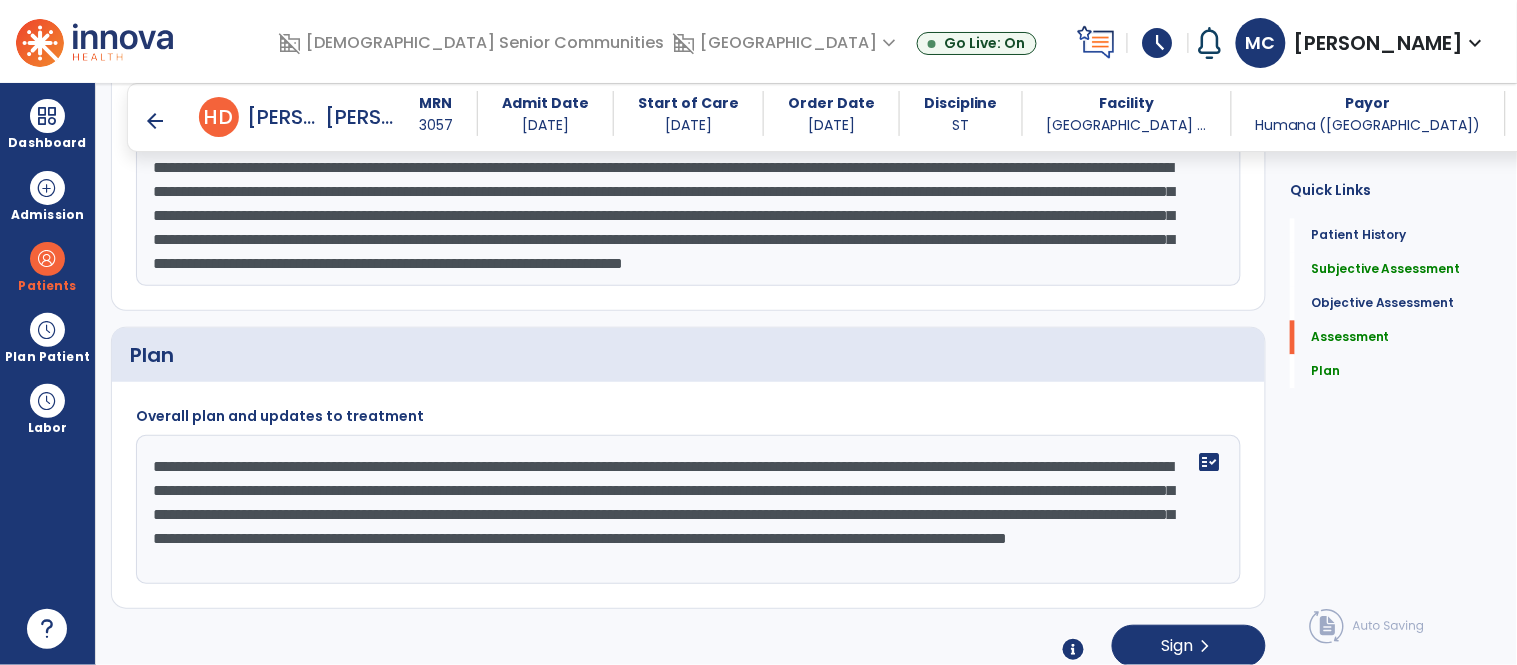 scroll, scrollTop: 24, scrollLeft: 0, axis: vertical 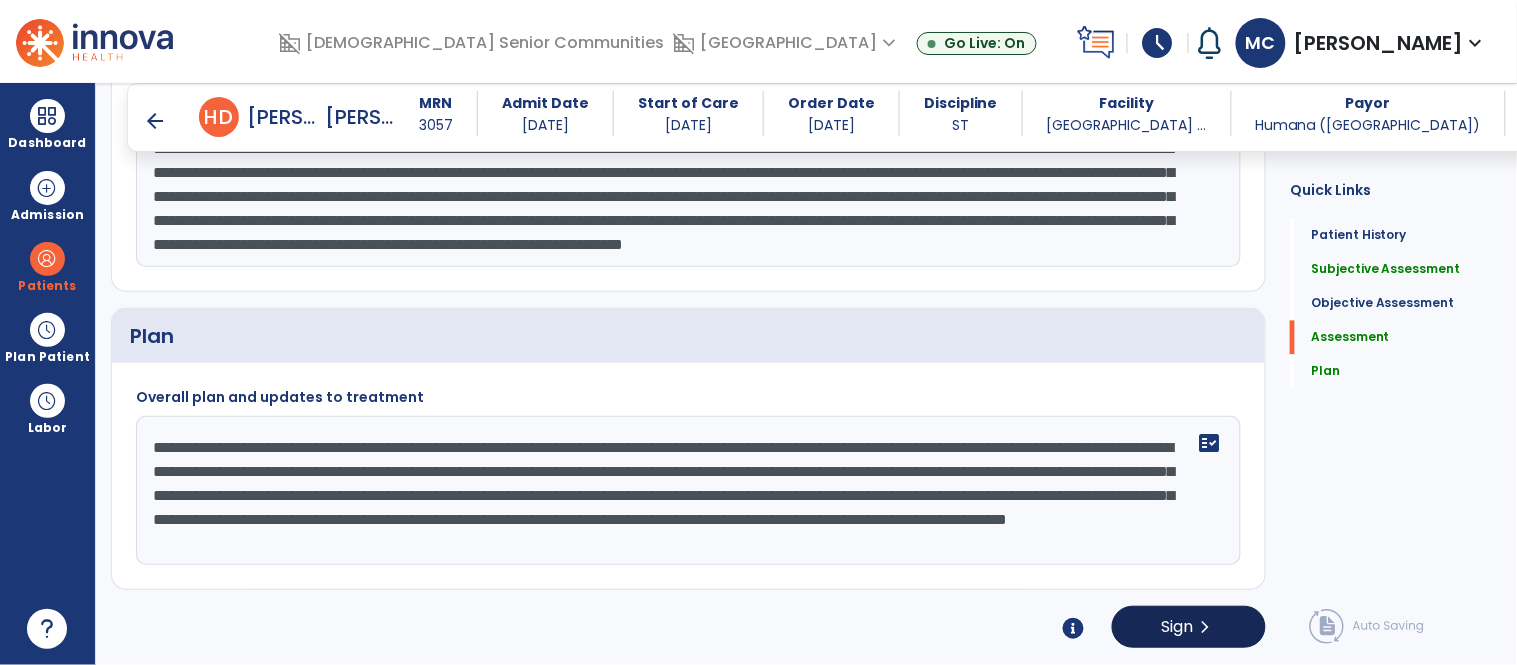 type on "**********" 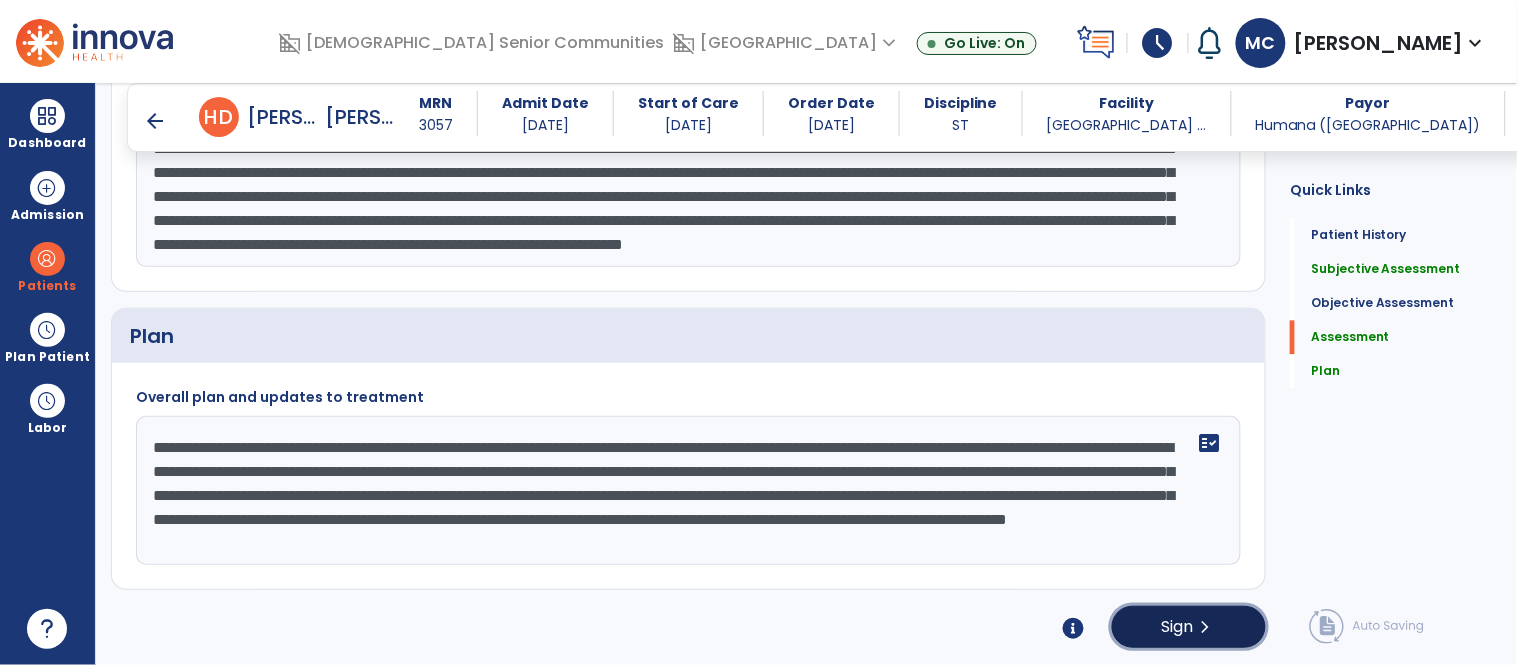 click on "chevron_right" 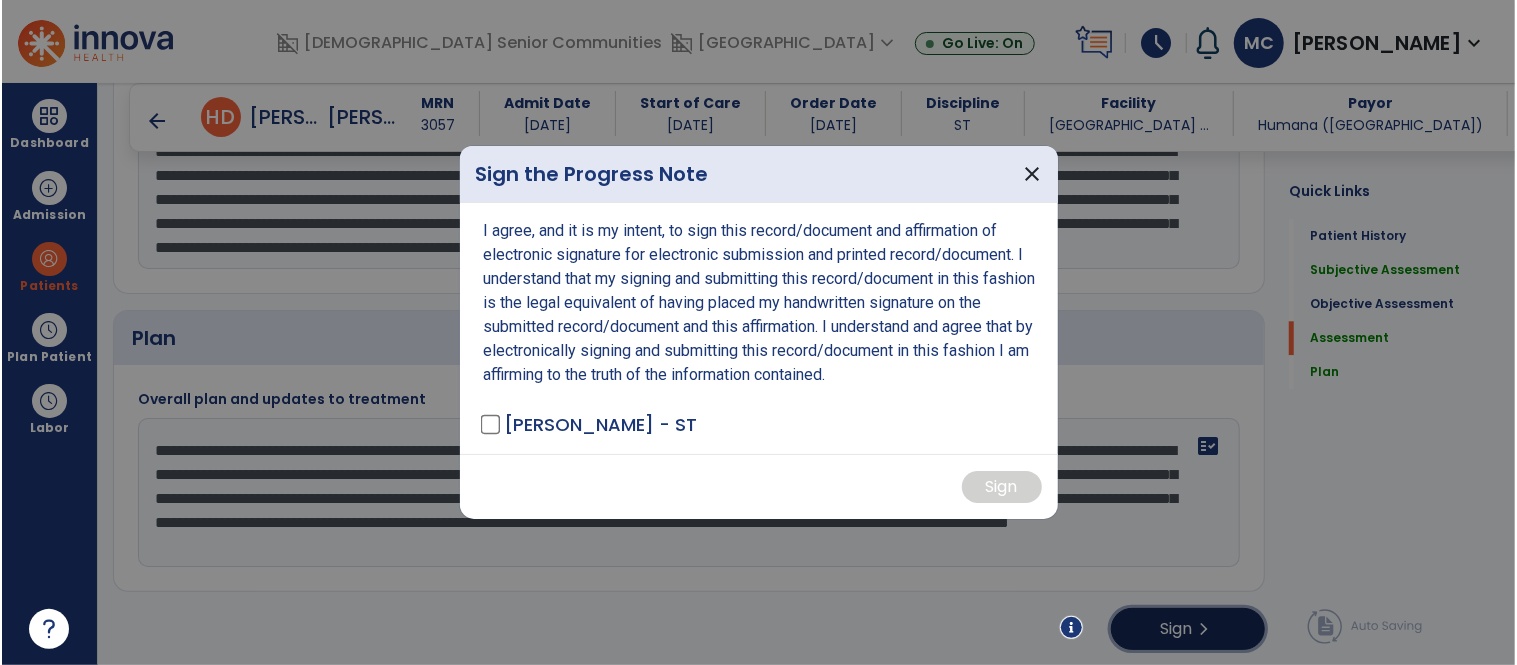 scroll, scrollTop: 3008, scrollLeft: 0, axis: vertical 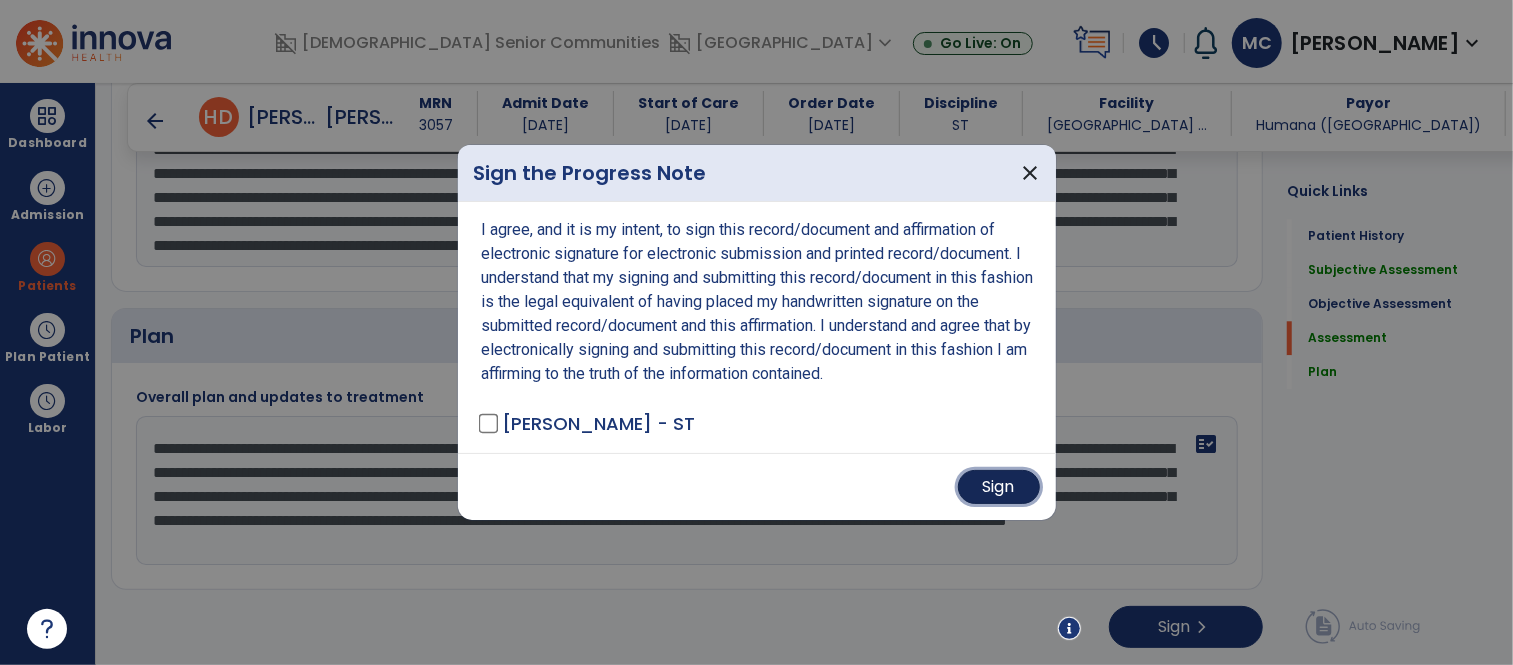 click on "Sign" at bounding box center [999, 487] 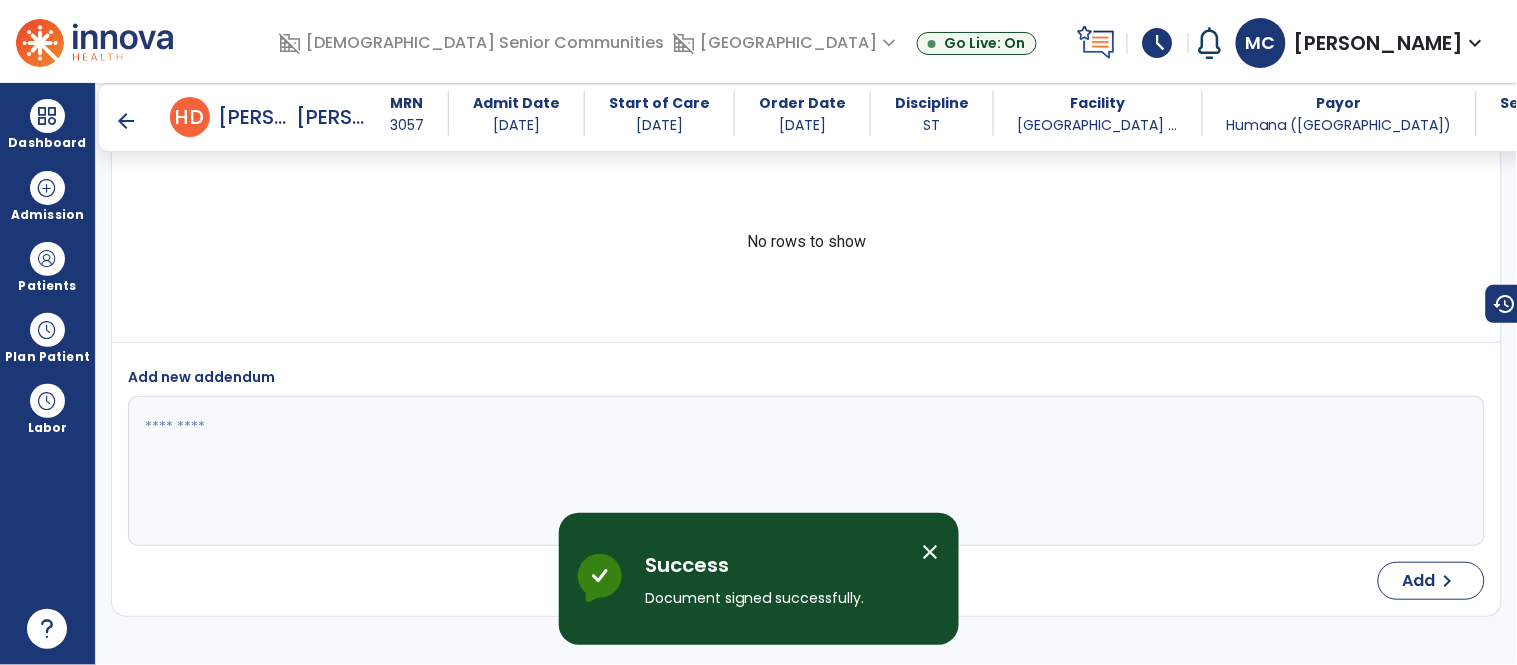 click on "arrow_back" at bounding box center [126, 121] 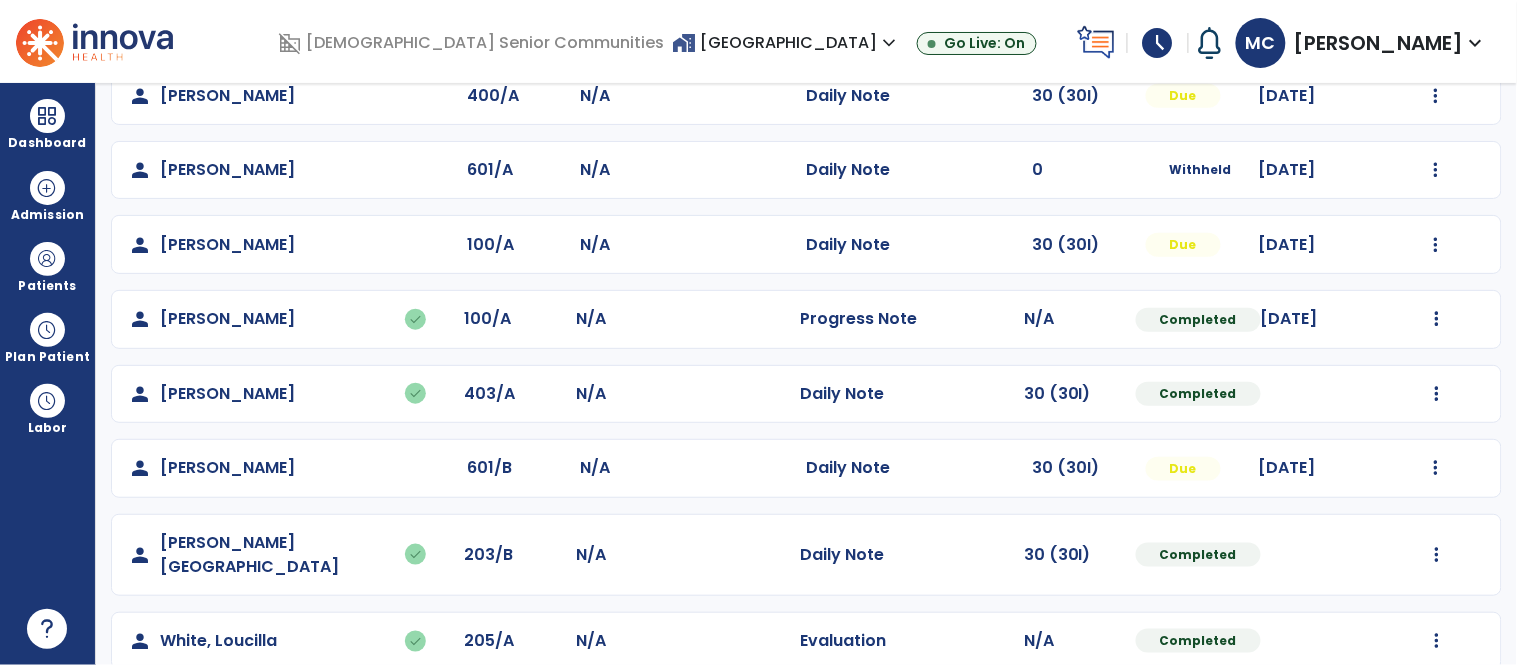 scroll, scrollTop: 345, scrollLeft: 0, axis: vertical 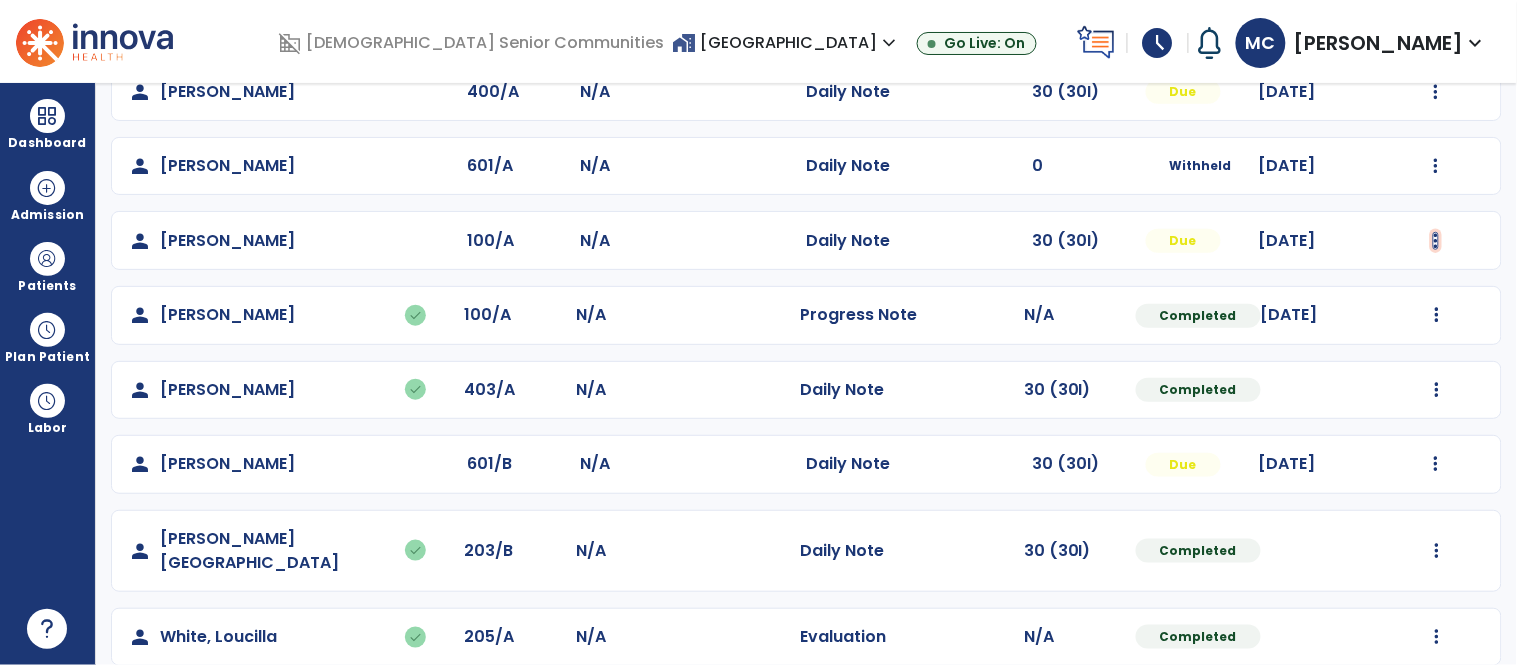 click at bounding box center [1437, -57] 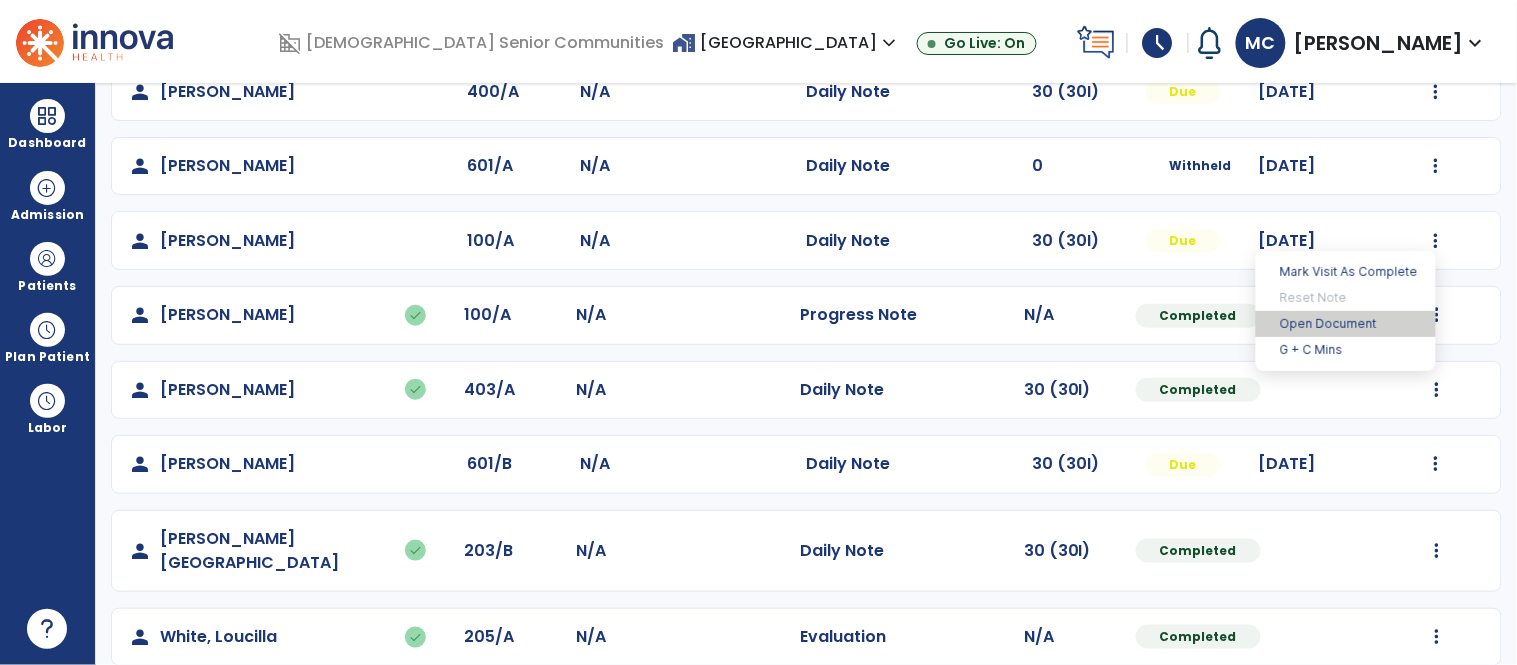 click on "Open Document" at bounding box center (1346, 324) 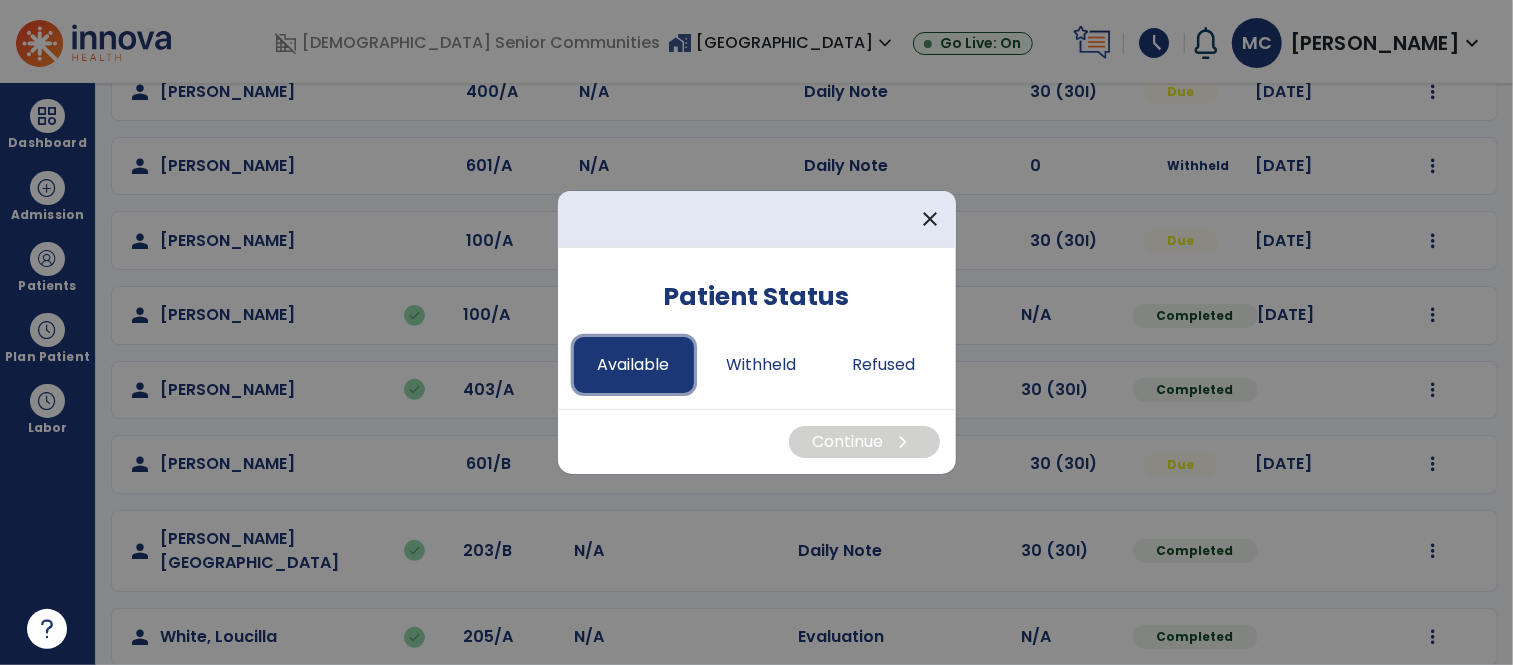 click on "Available" at bounding box center [634, 365] 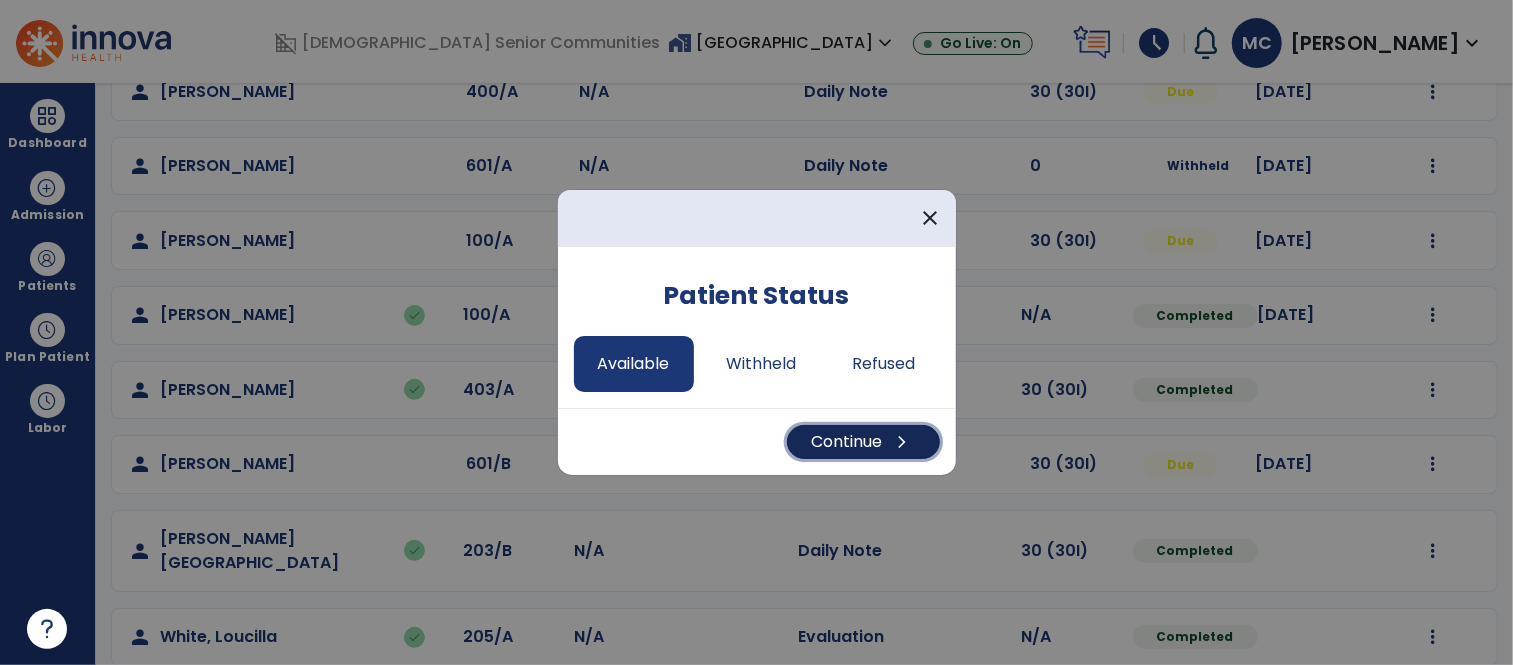 click on "Continue   chevron_right" at bounding box center [863, 442] 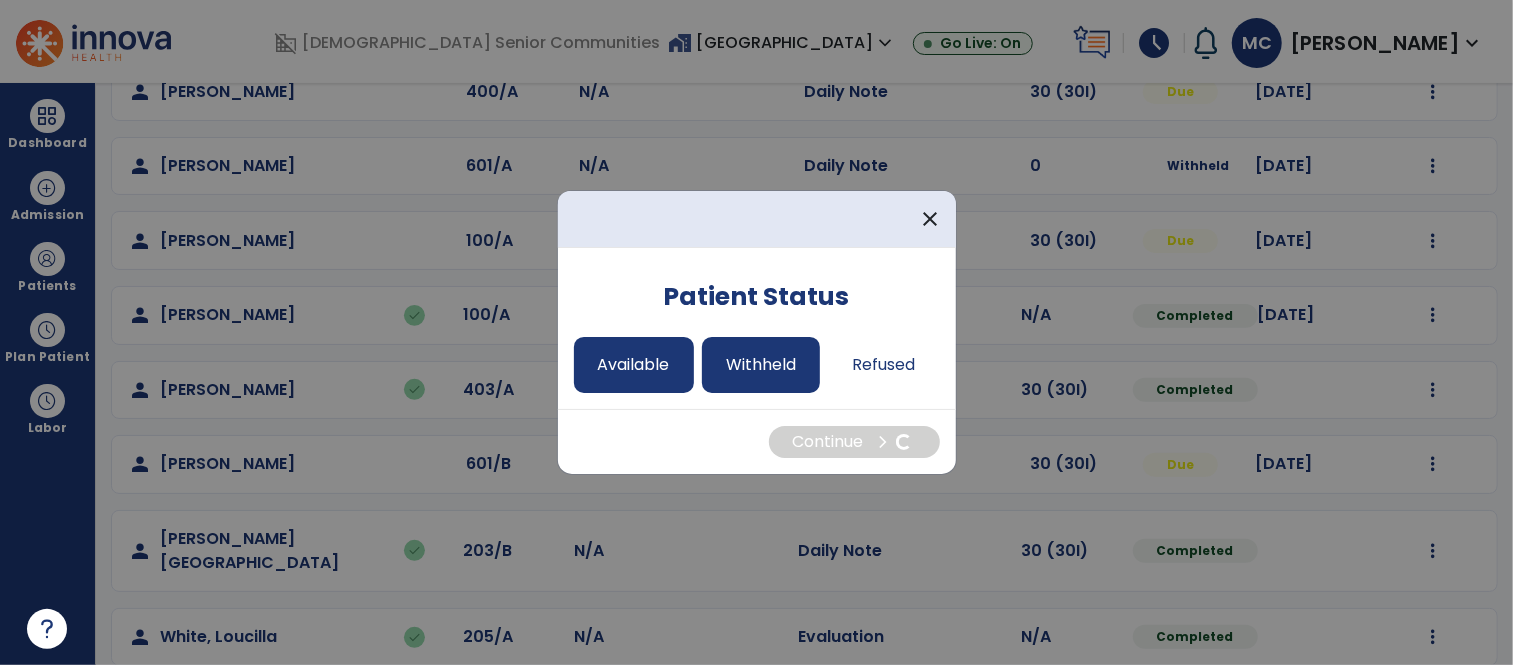 select on "*" 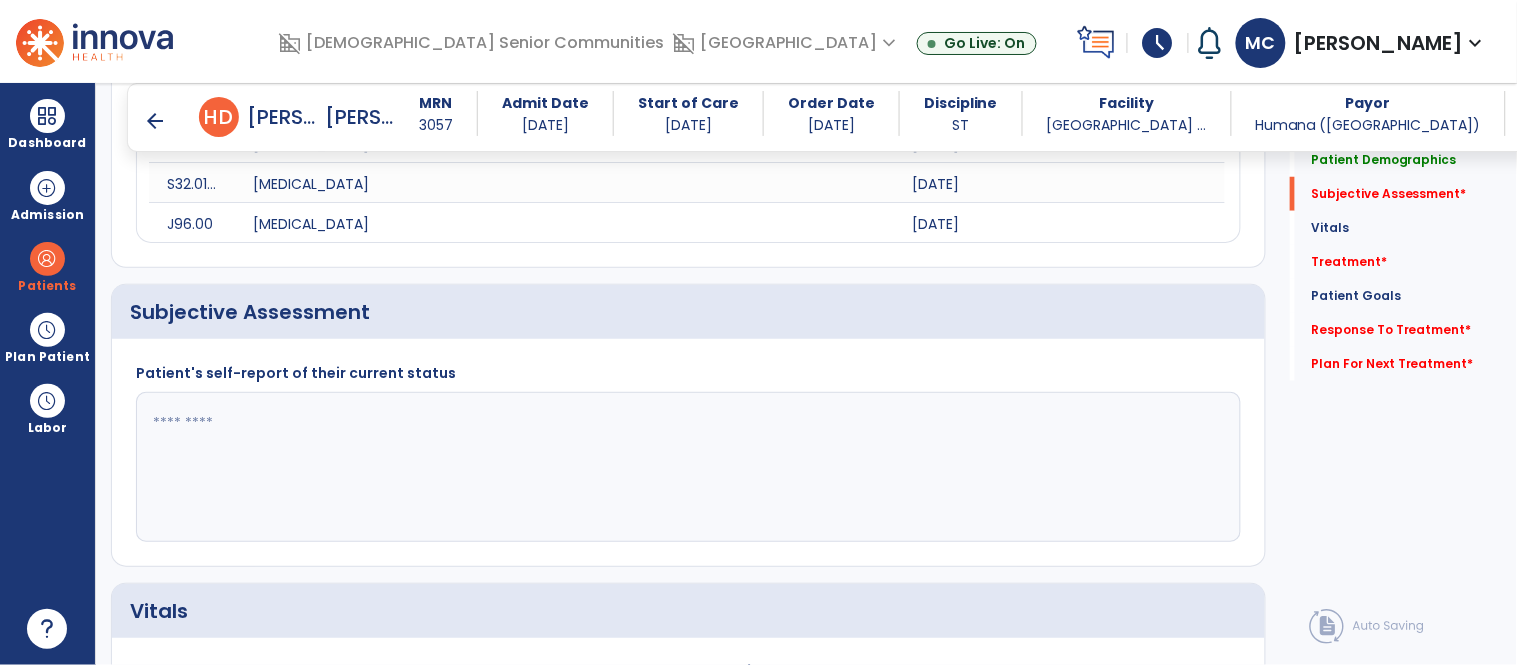 scroll, scrollTop: 480, scrollLeft: 0, axis: vertical 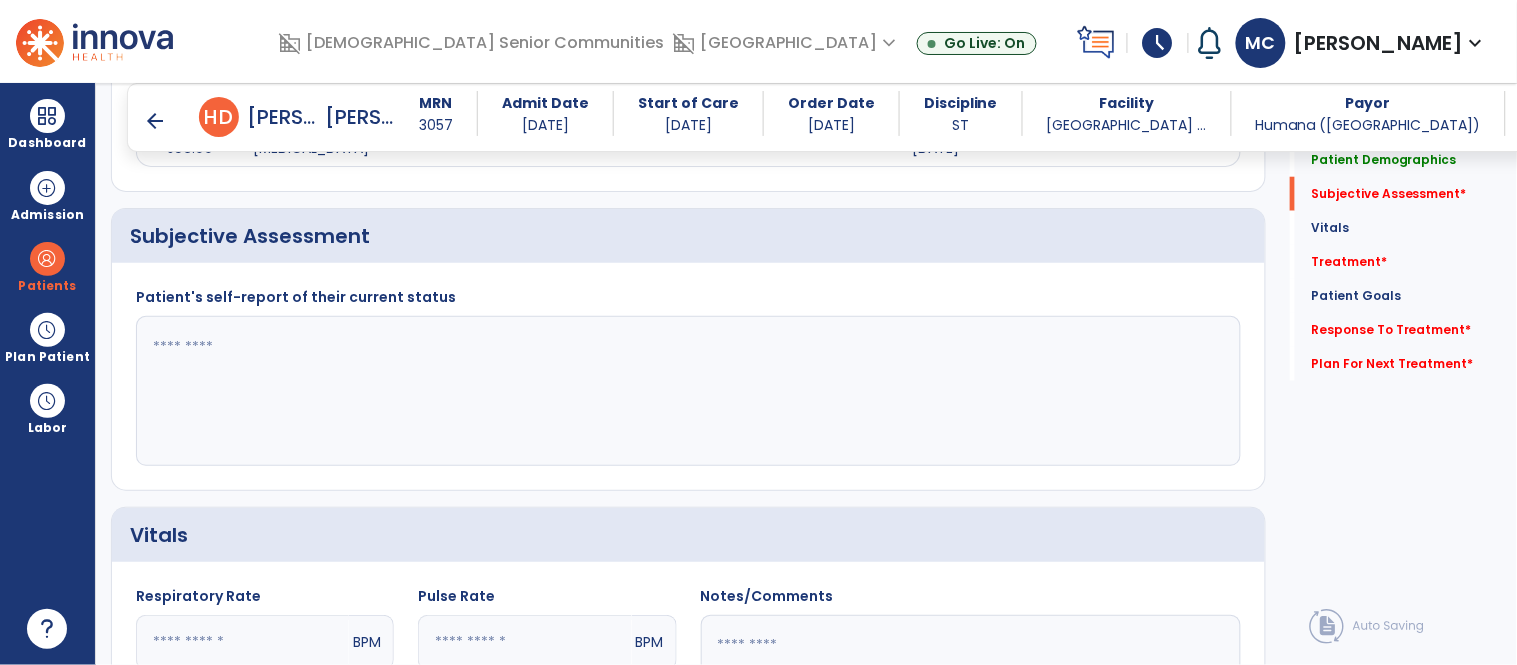 click 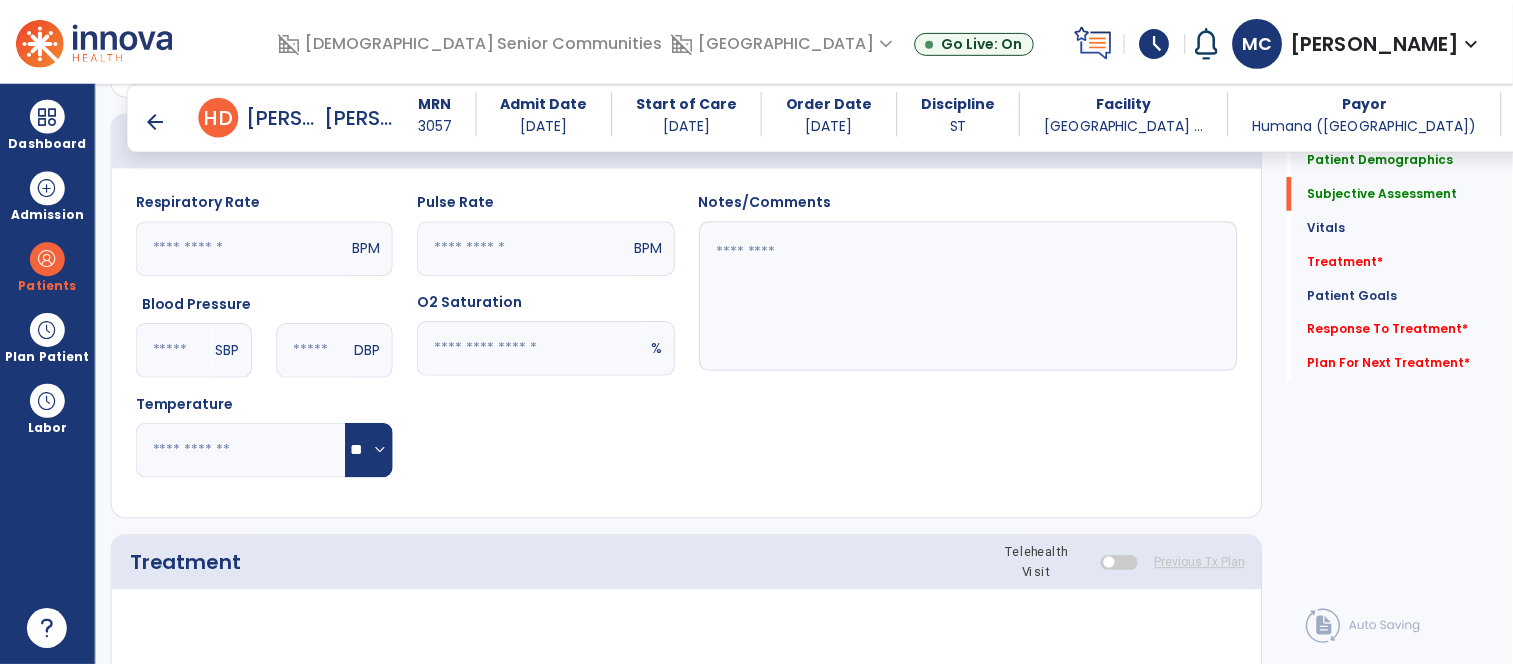 scroll, scrollTop: 1117, scrollLeft: 0, axis: vertical 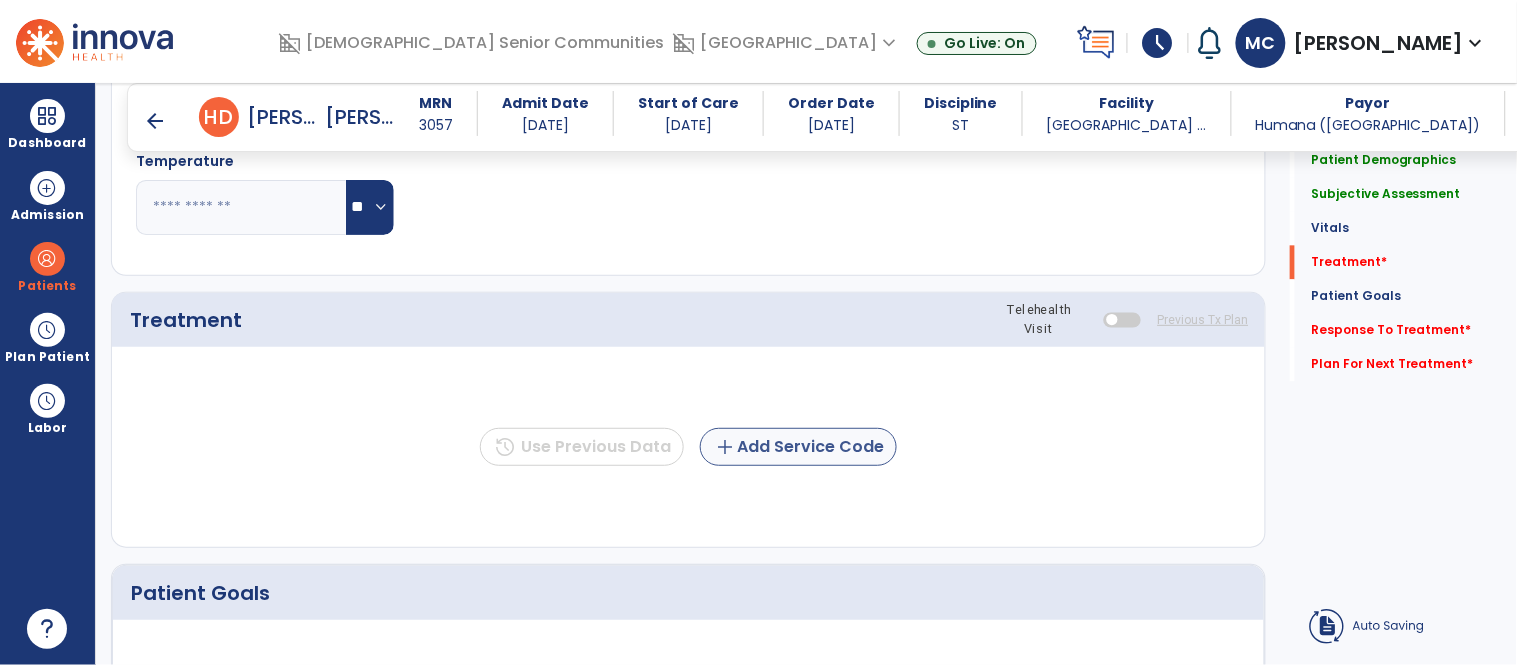 type on "**********" 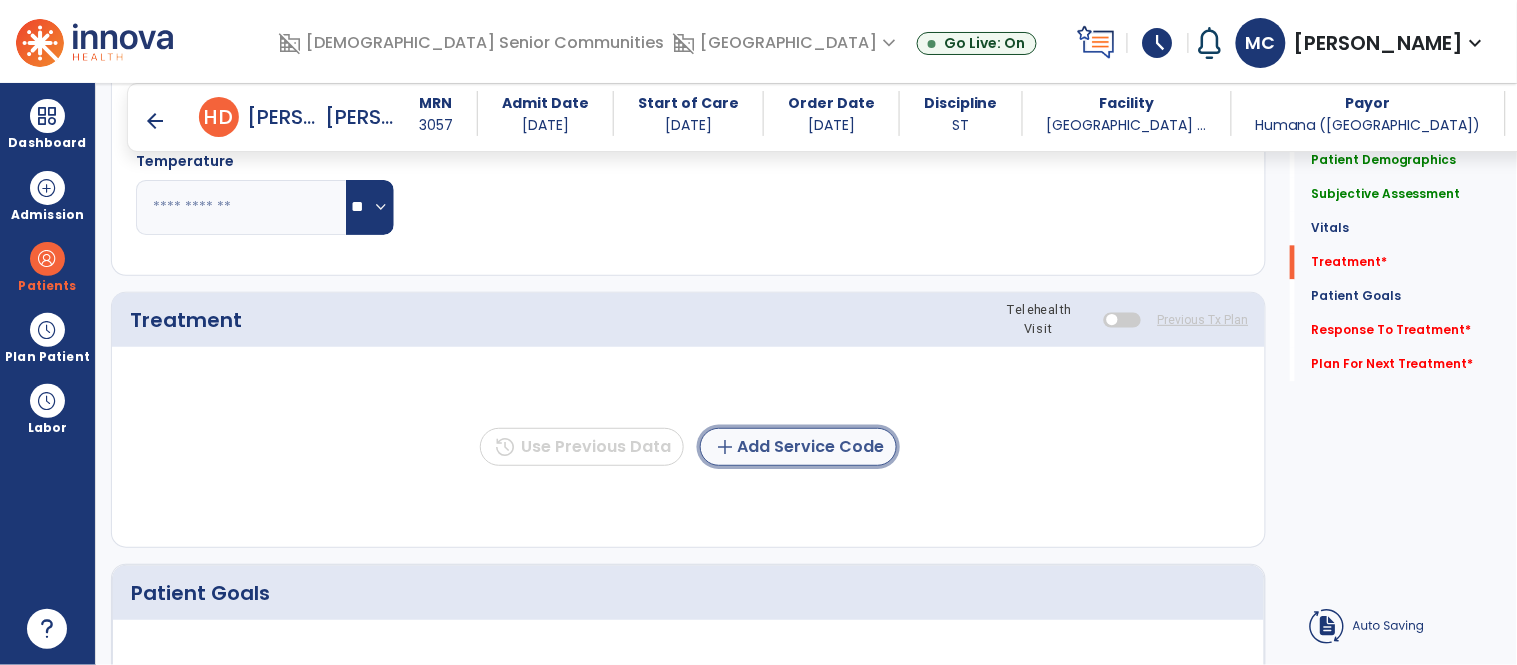 click on "add  Add Service Code" 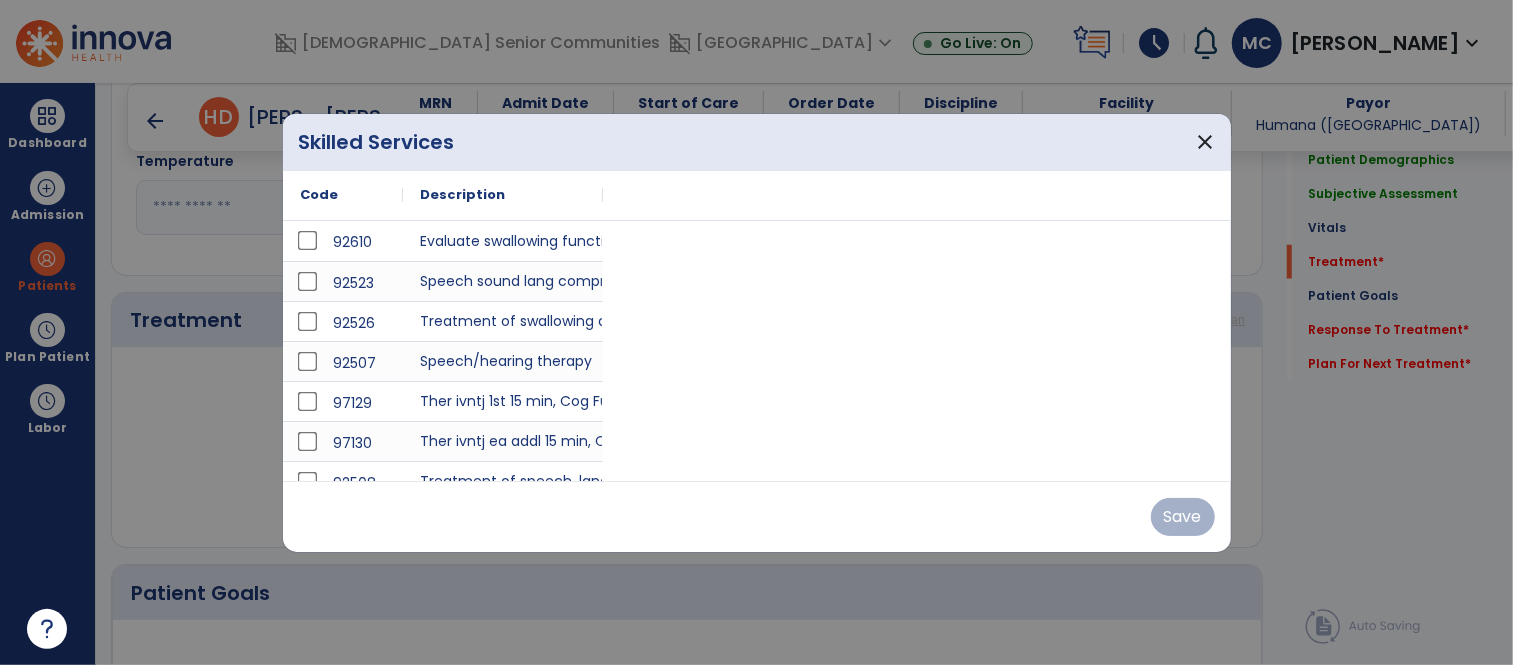 scroll, scrollTop: 1117, scrollLeft: 0, axis: vertical 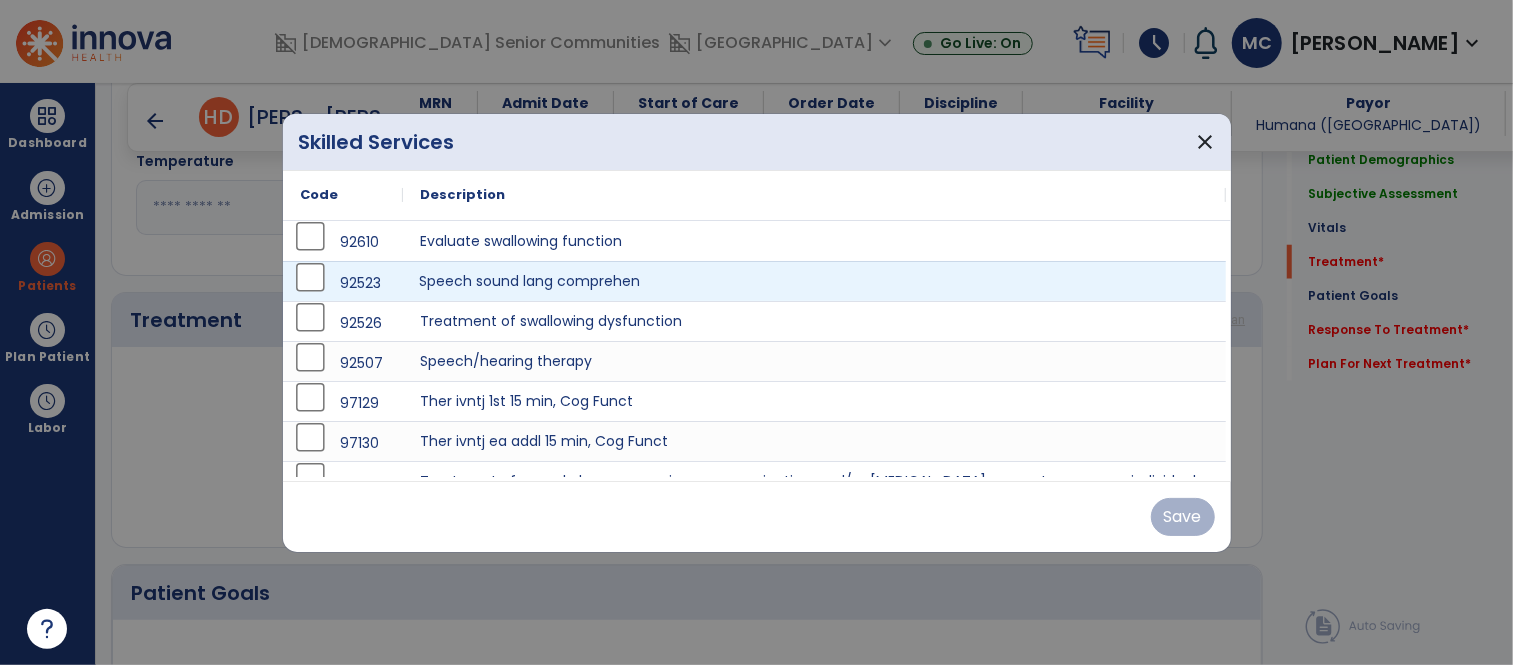 click on "Speech sound lang comprehen" at bounding box center (815, 281) 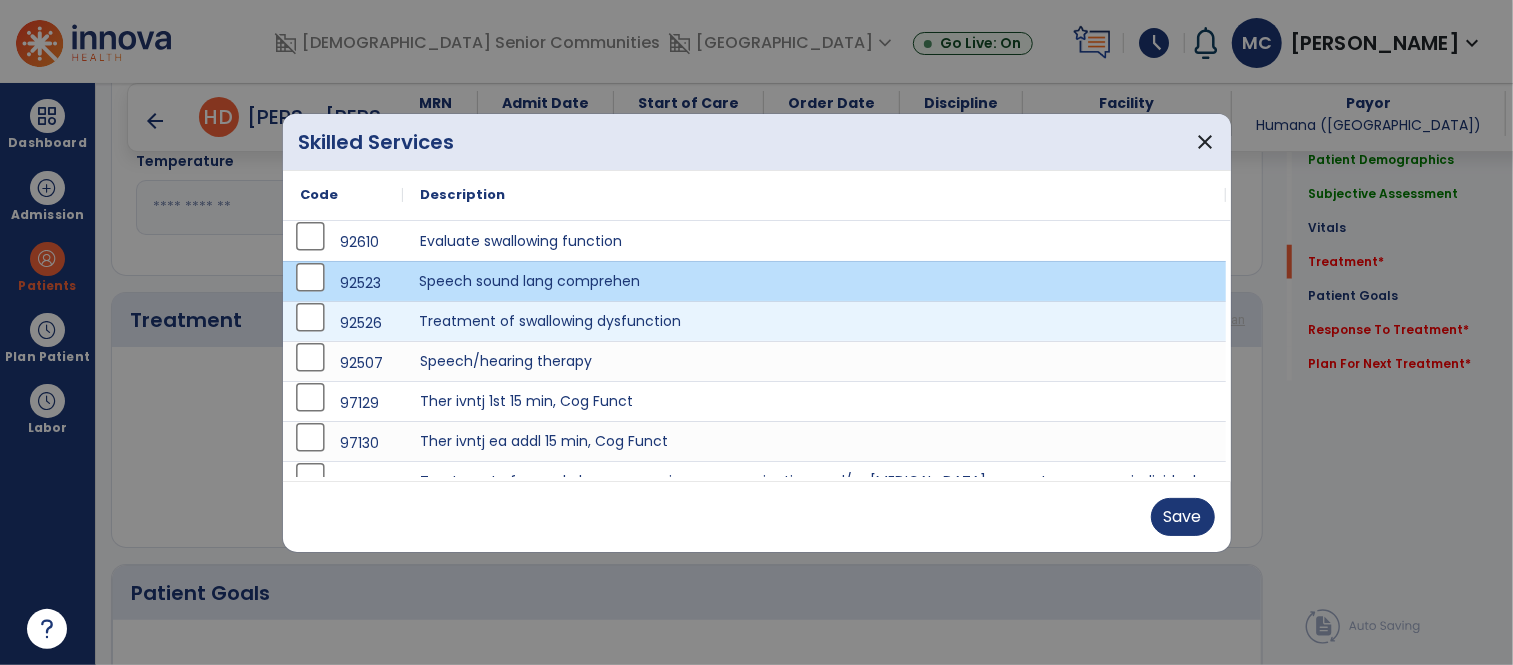 click on "Treatment of swallowing dysfunction" at bounding box center [815, 321] 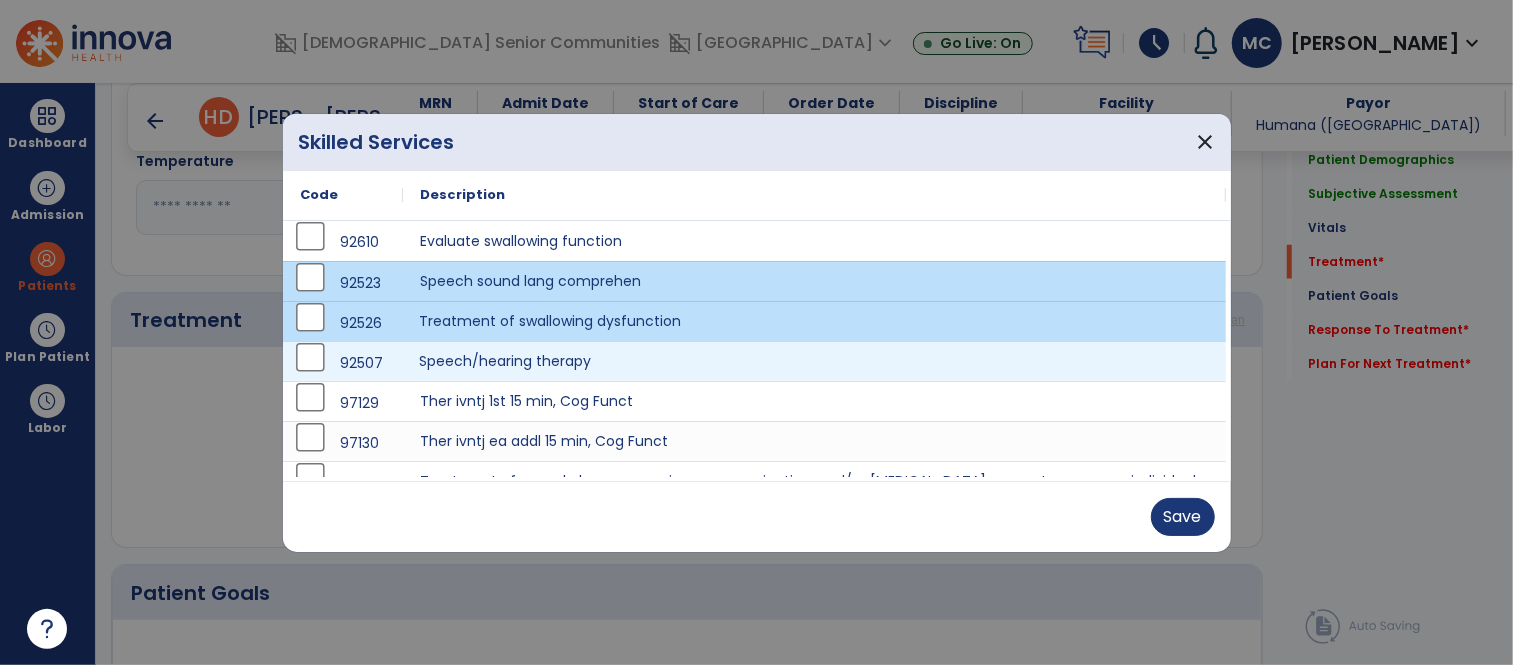 click on "Speech/hearing therapy" at bounding box center (815, 361) 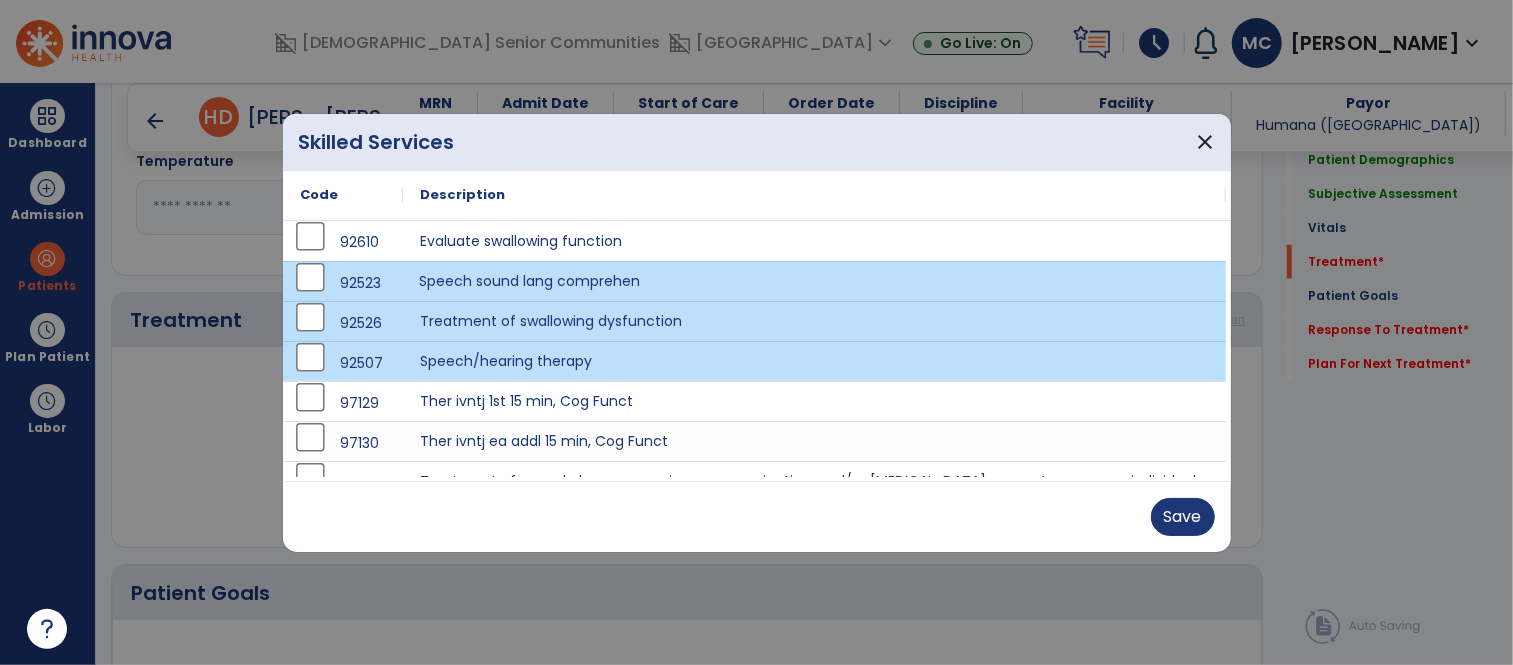click on "Speech sound lang comprehen" at bounding box center [815, 281] 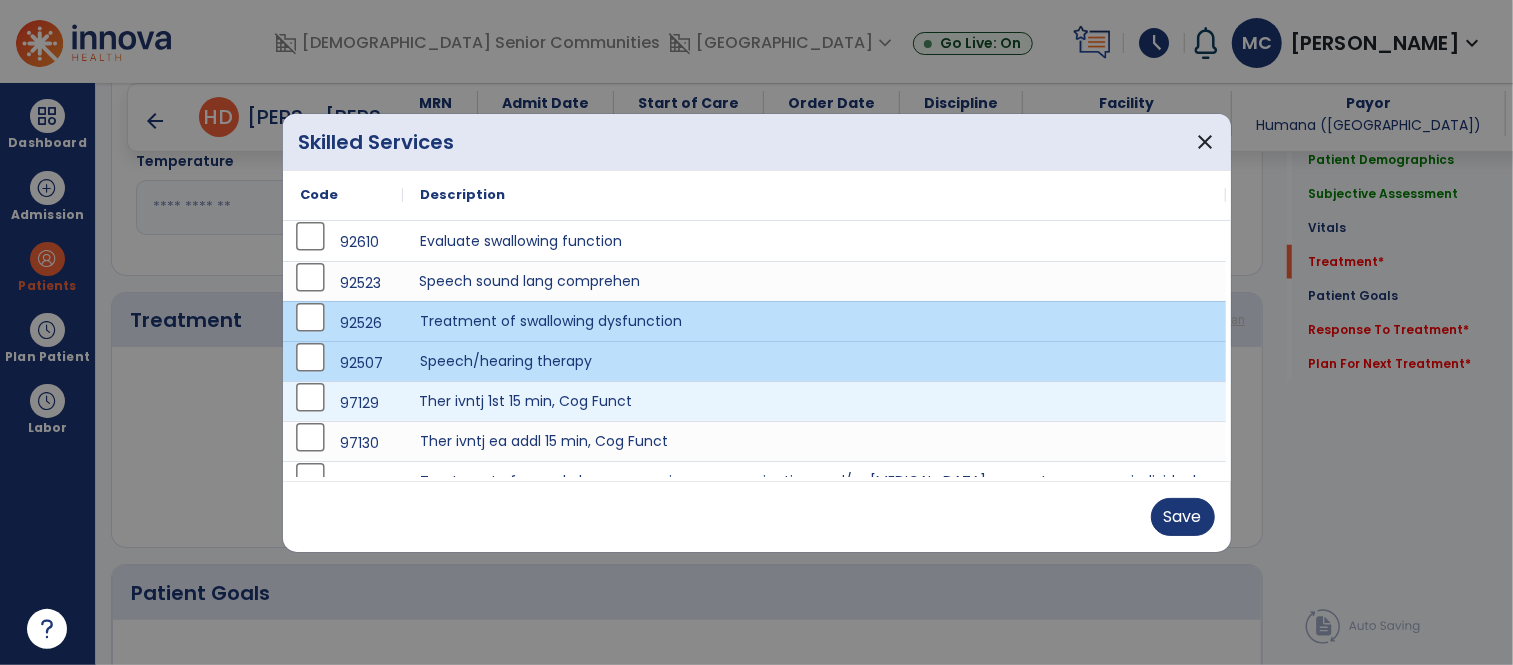 click on "Ther ivntj 1st 15 min, Cog Funct" at bounding box center [815, 401] 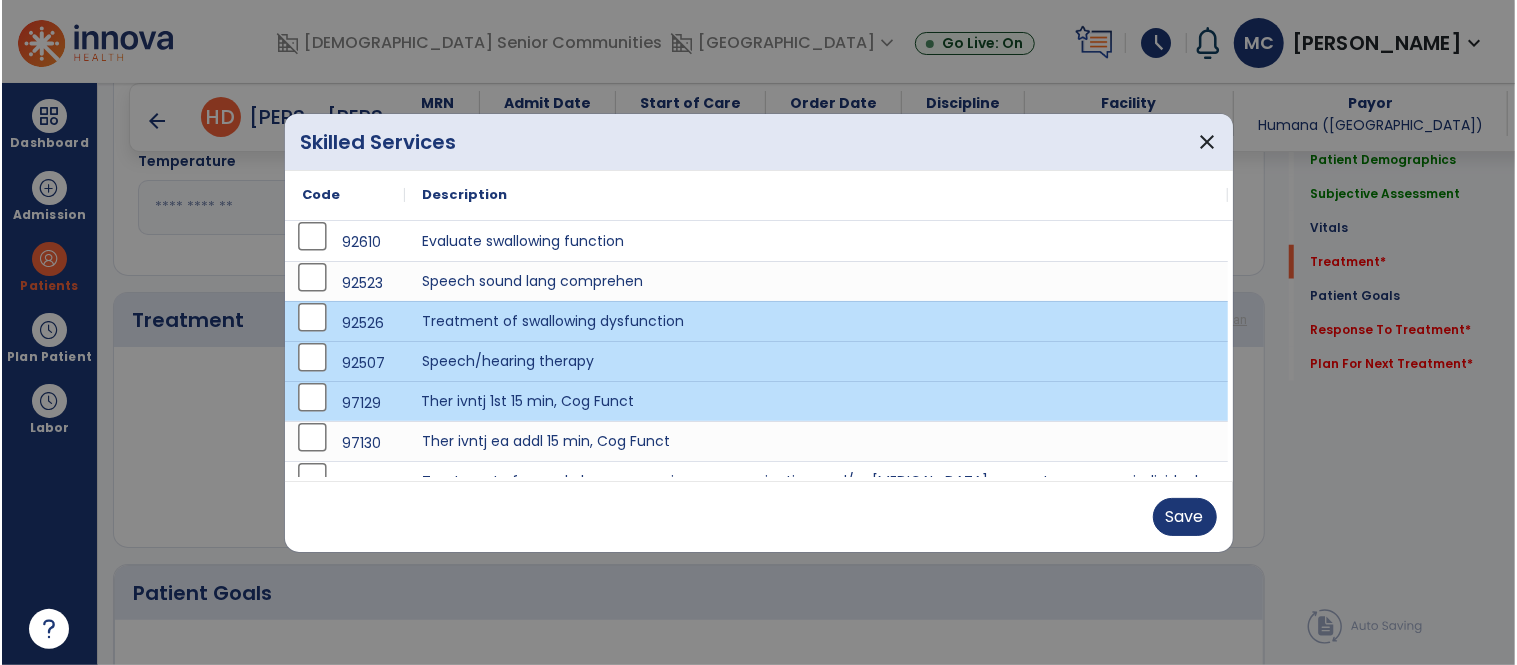 scroll, scrollTop: 24, scrollLeft: 0, axis: vertical 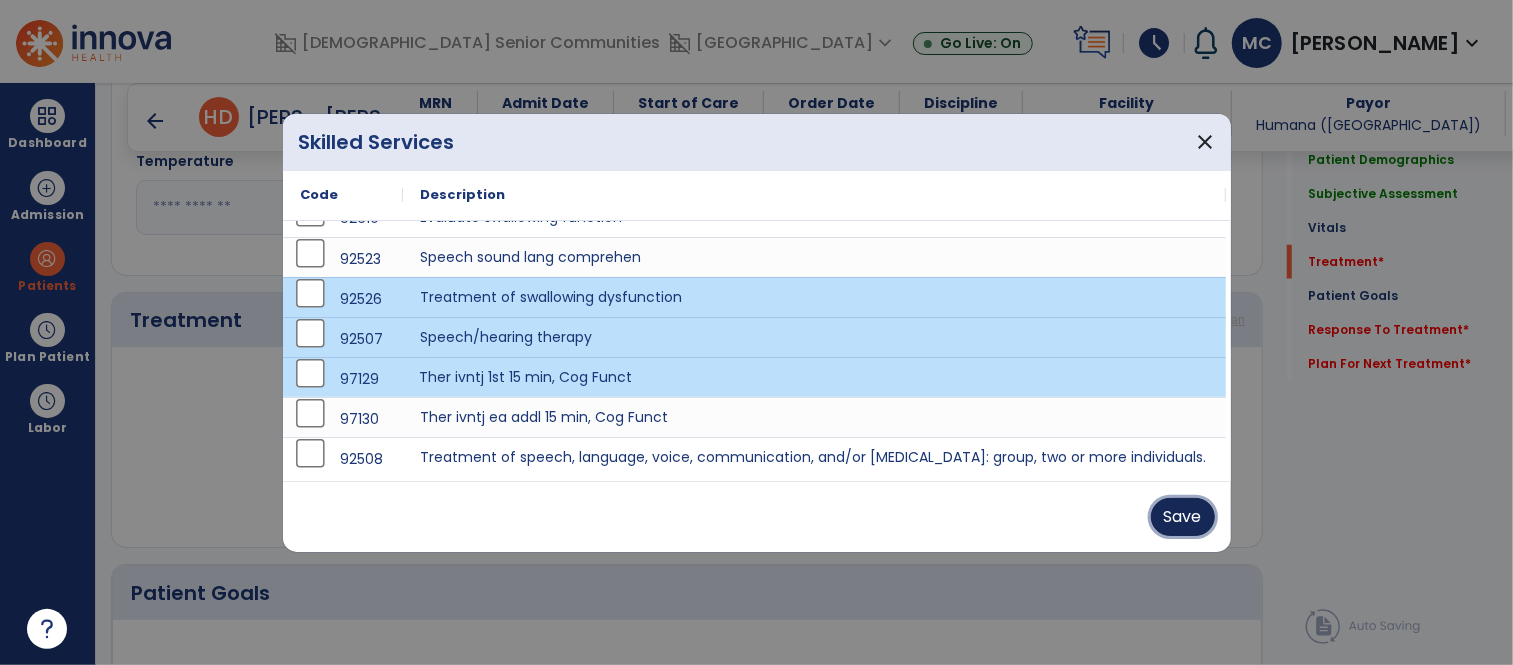 click on "Save" at bounding box center (1183, 517) 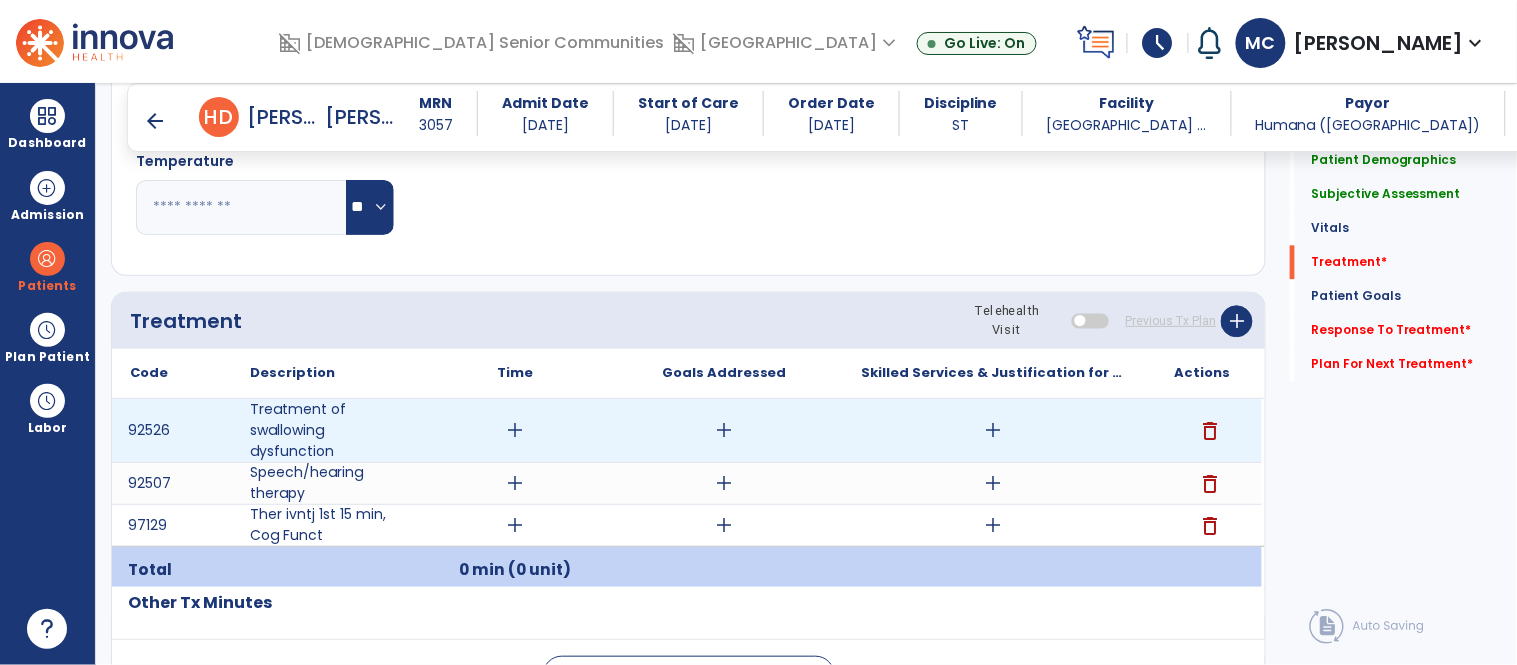 click on "add" at bounding box center [515, 430] 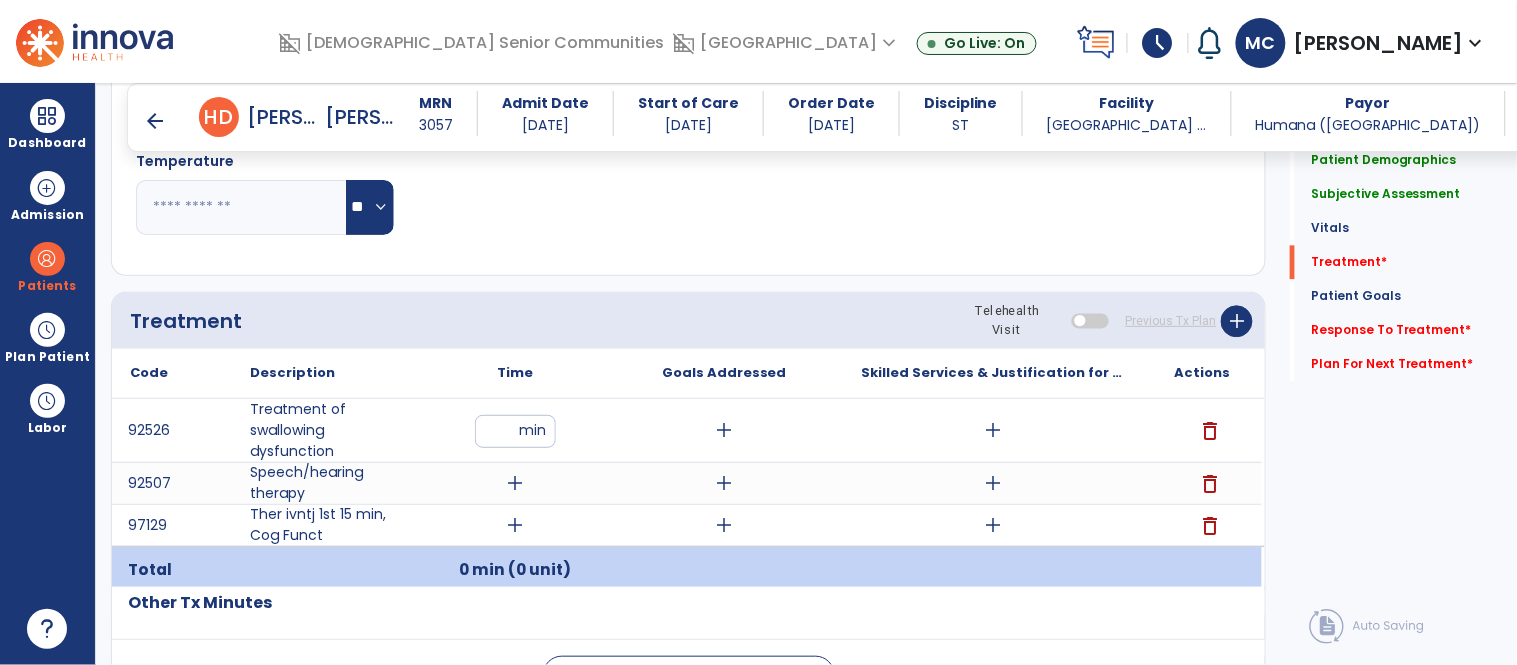 type on "**" 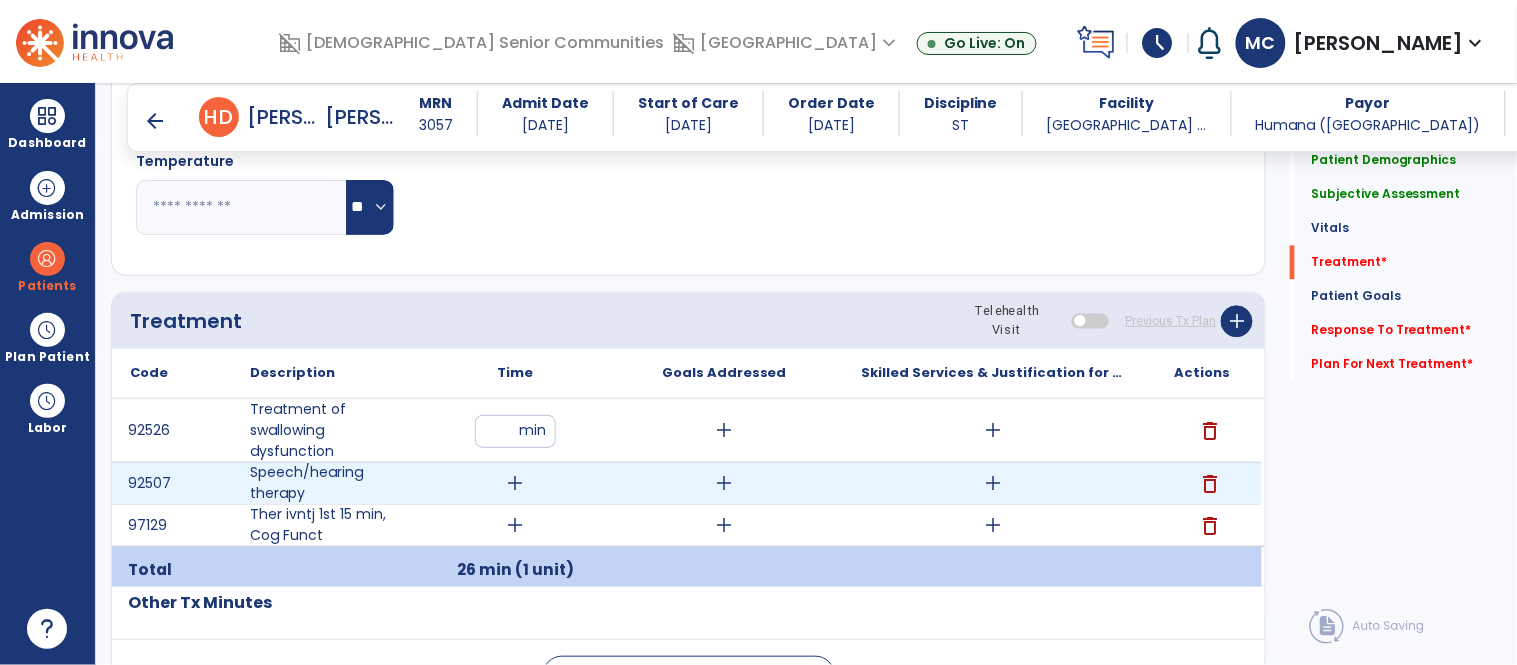 click on "add" at bounding box center [515, 483] 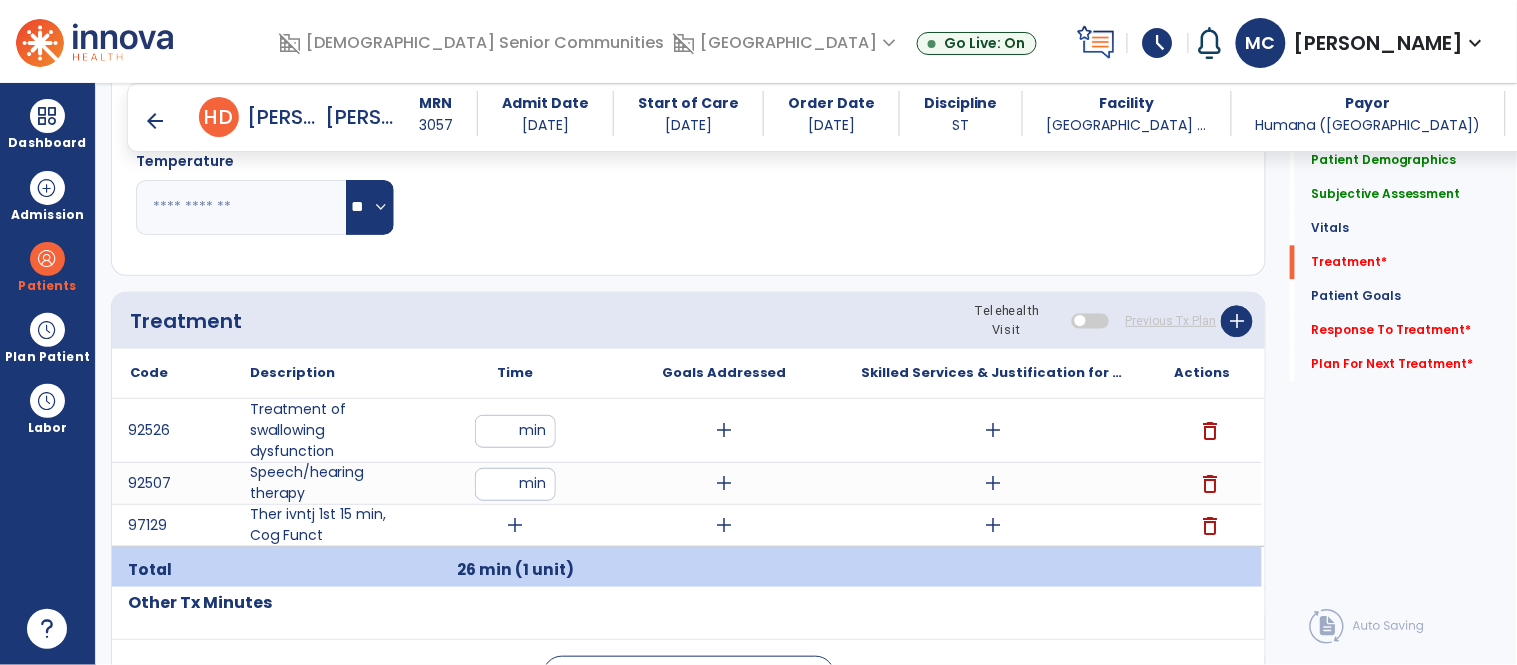 type on "**" 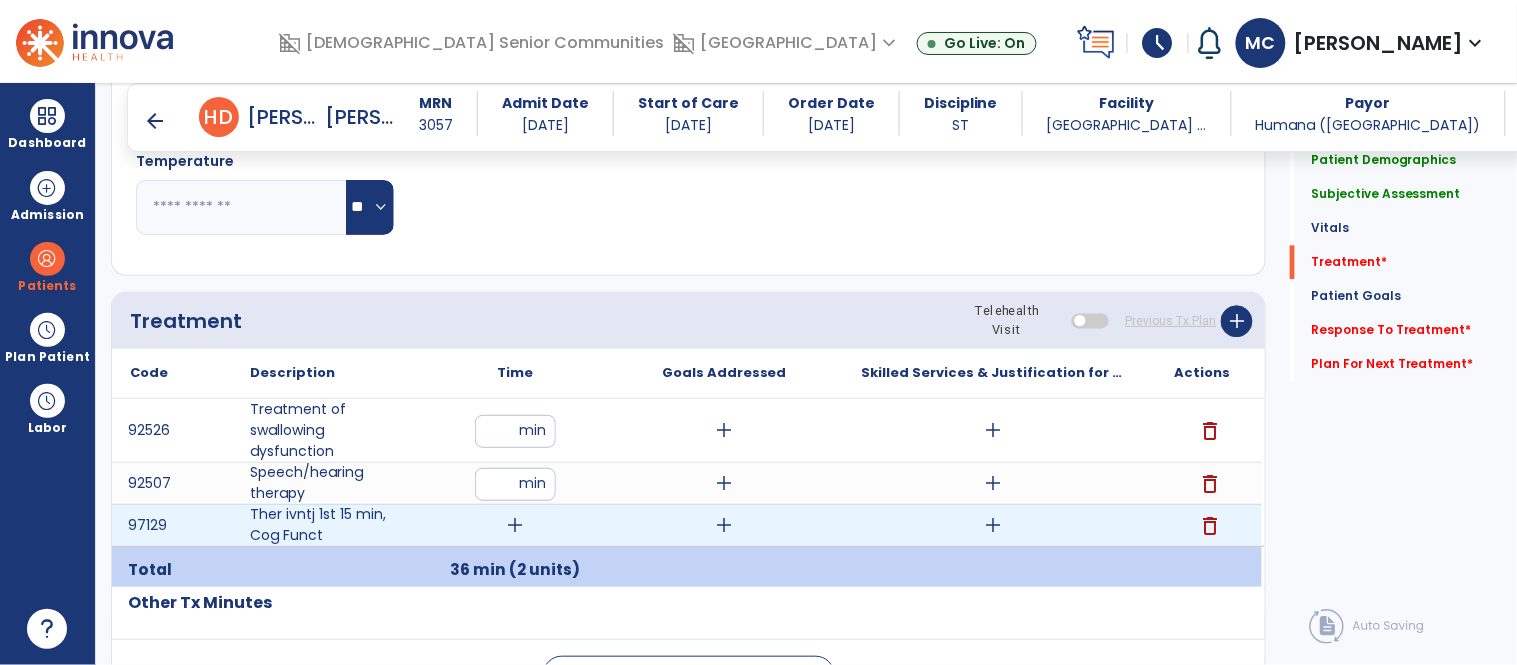 click on "add" at bounding box center [515, 525] 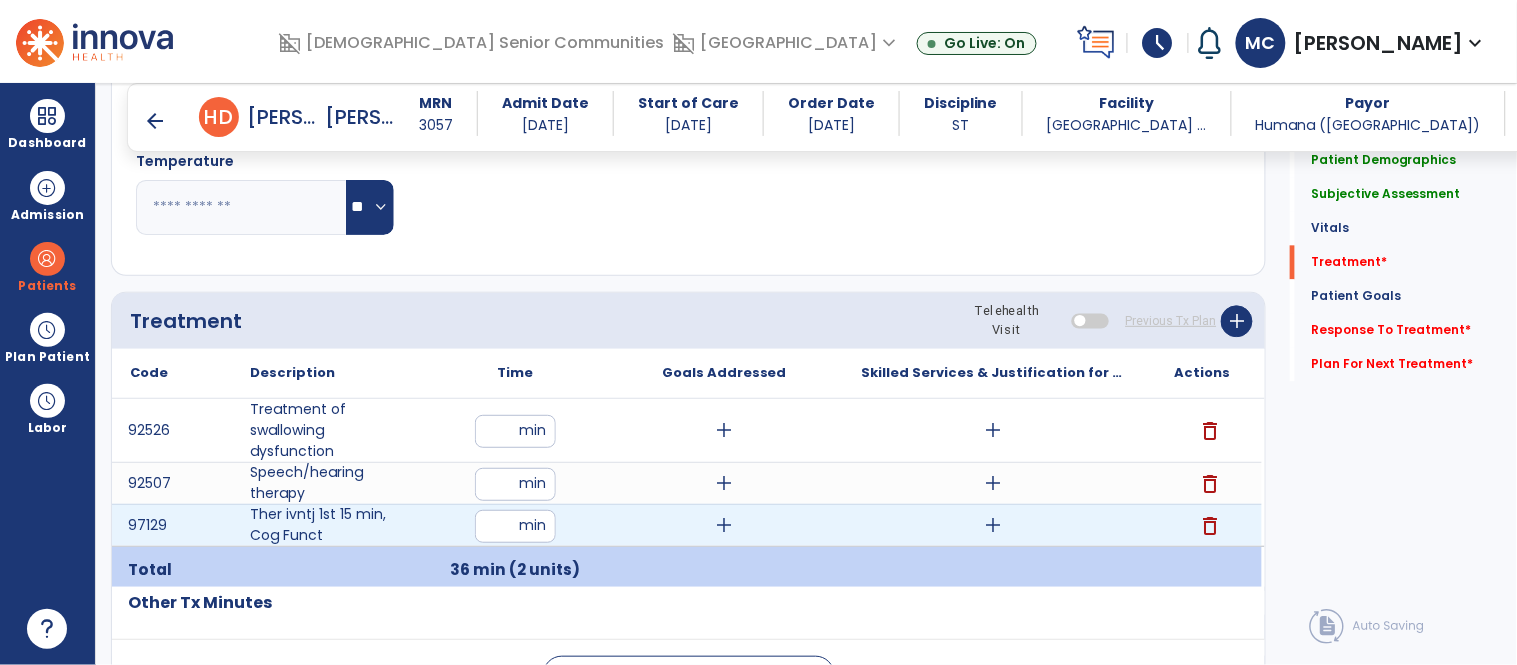 type on "**" 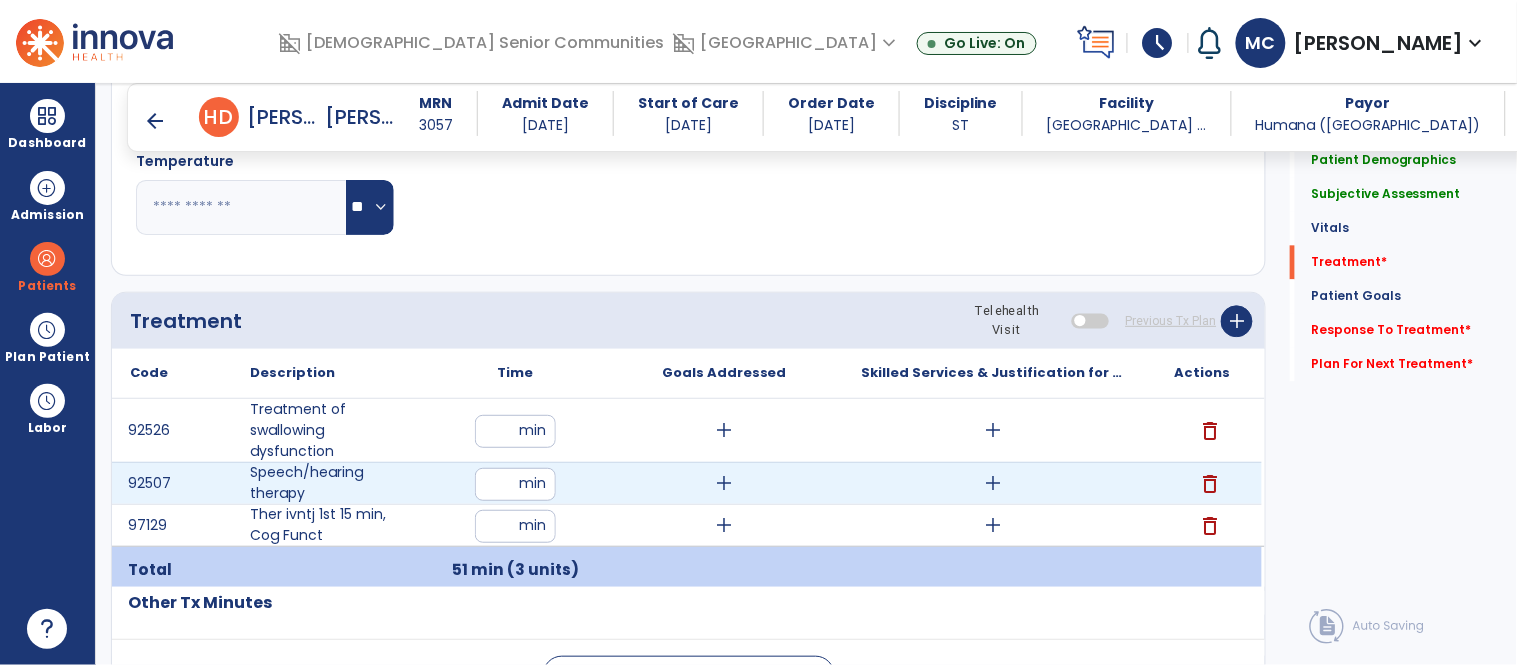 click on "**" at bounding box center [515, 484] 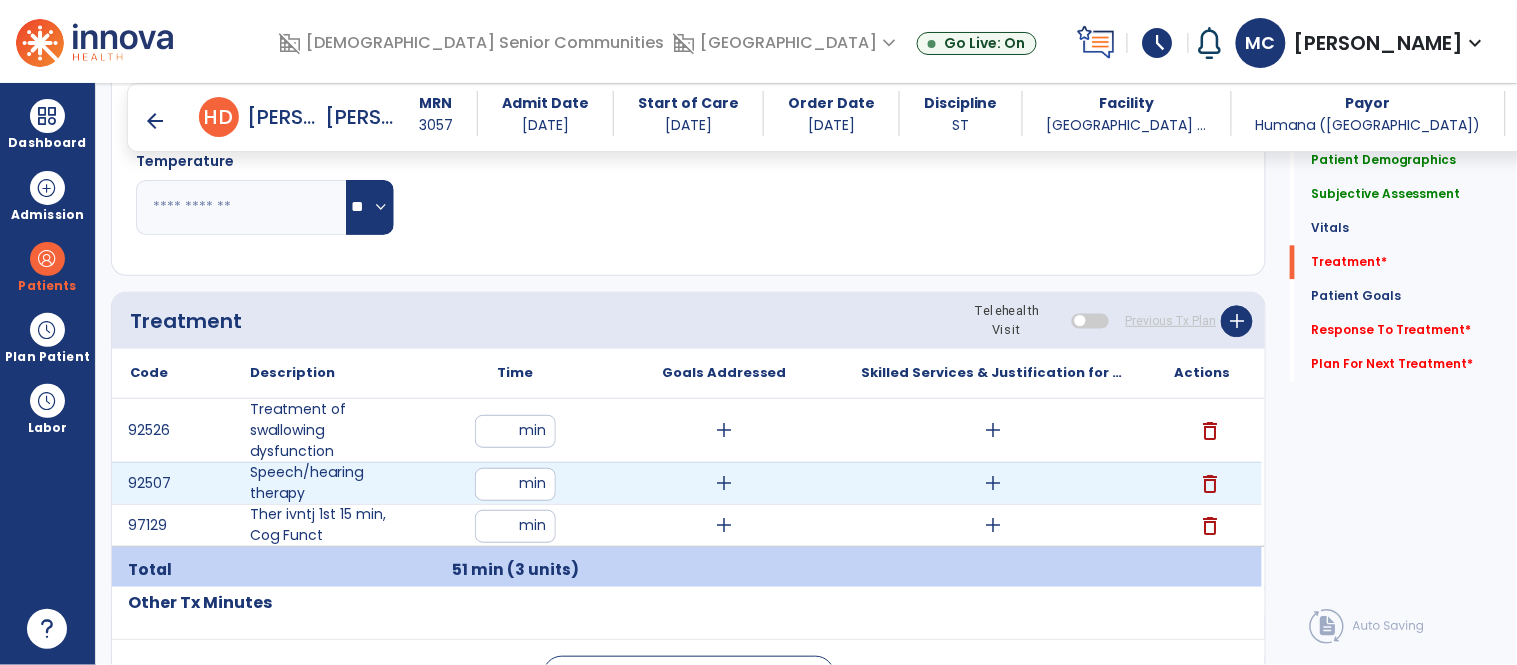 type on "**" 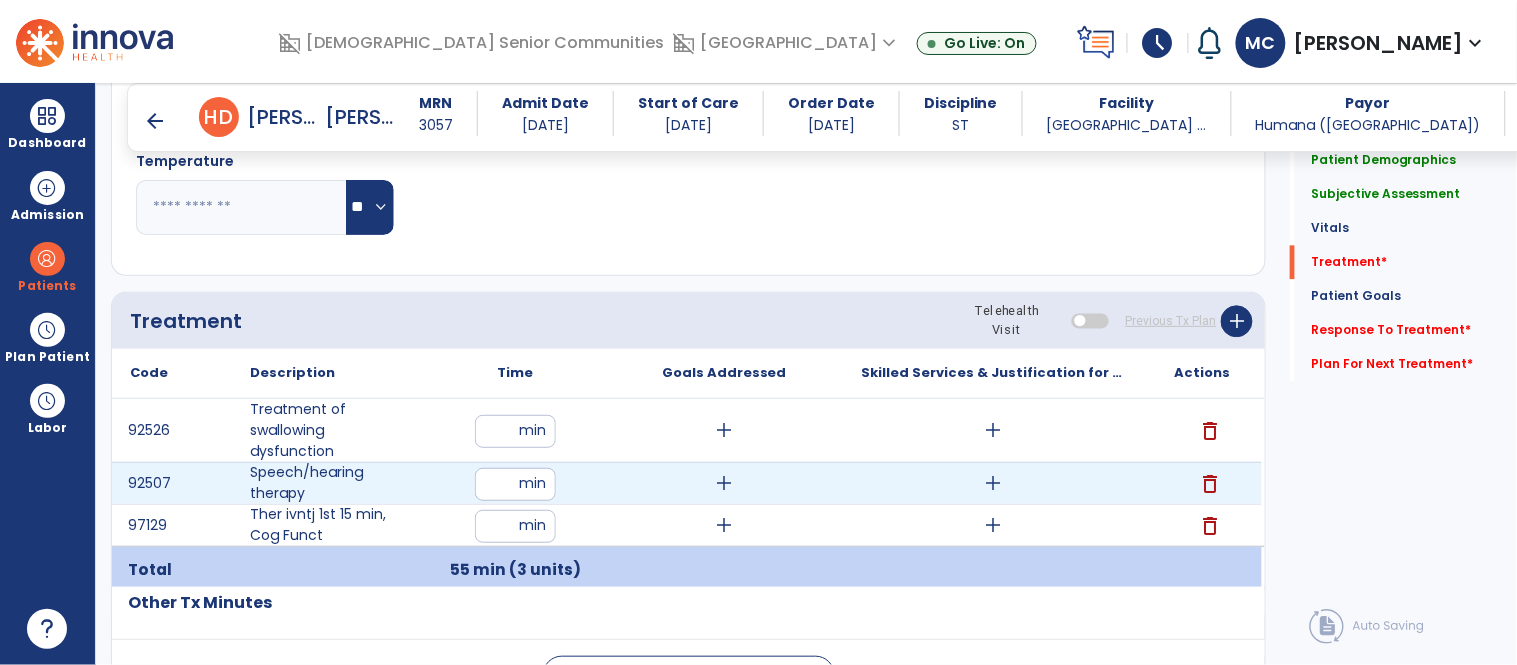 click on "**" at bounding box center [515, 484] 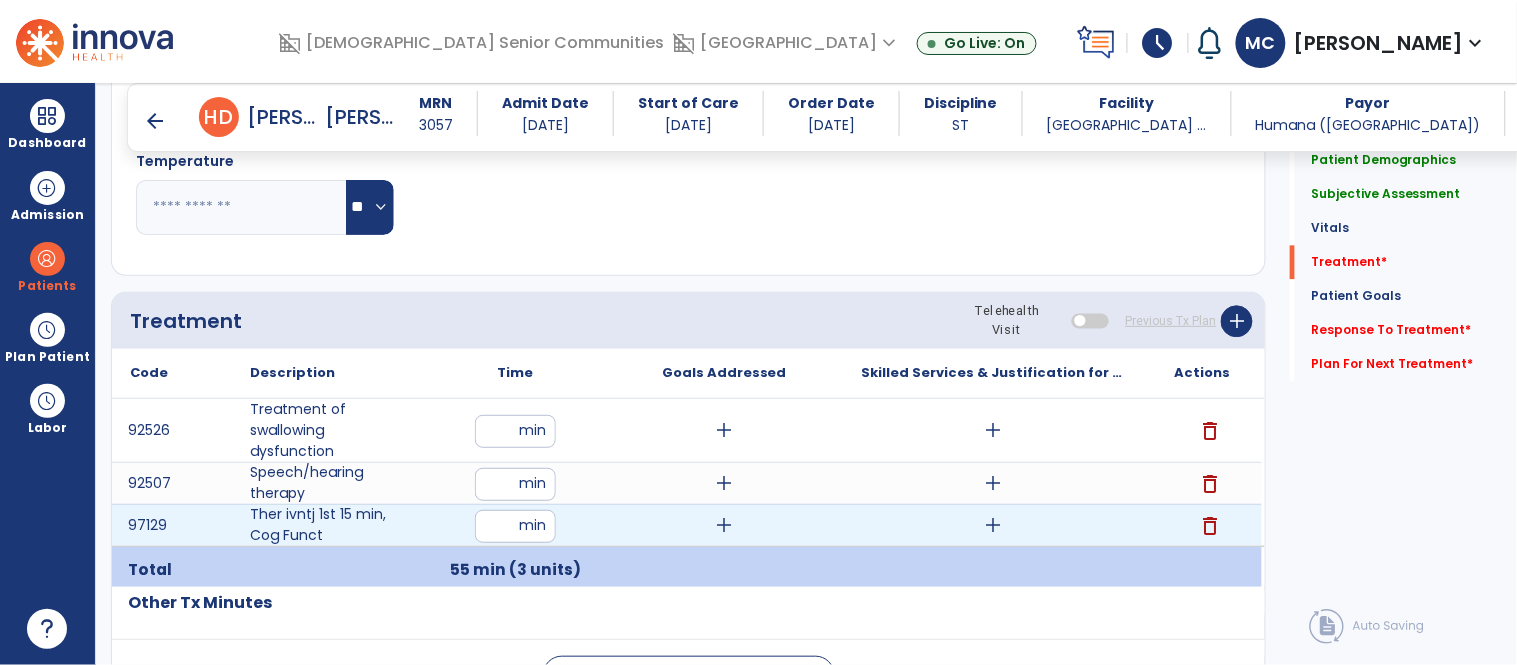 type on "**" 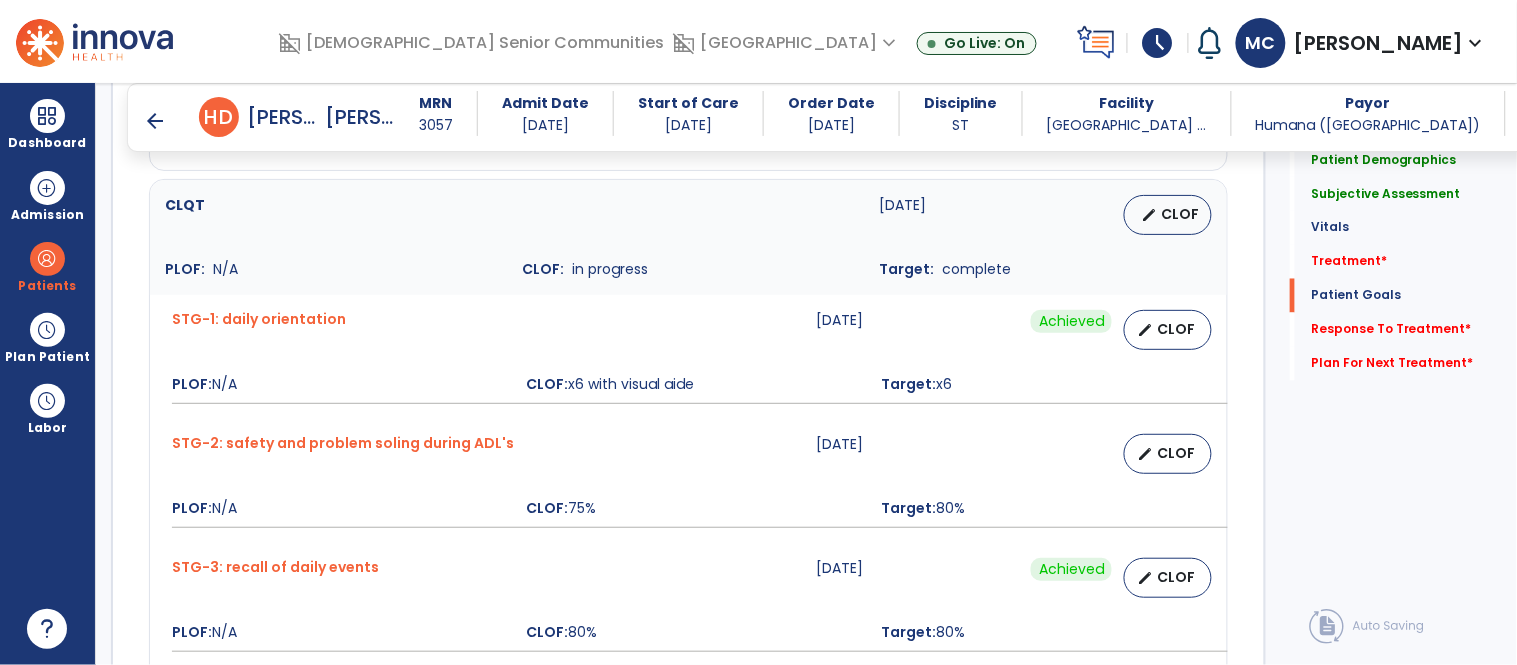 scroll, scrollTop: 2750, scrollLeft: 0, axis: vertical 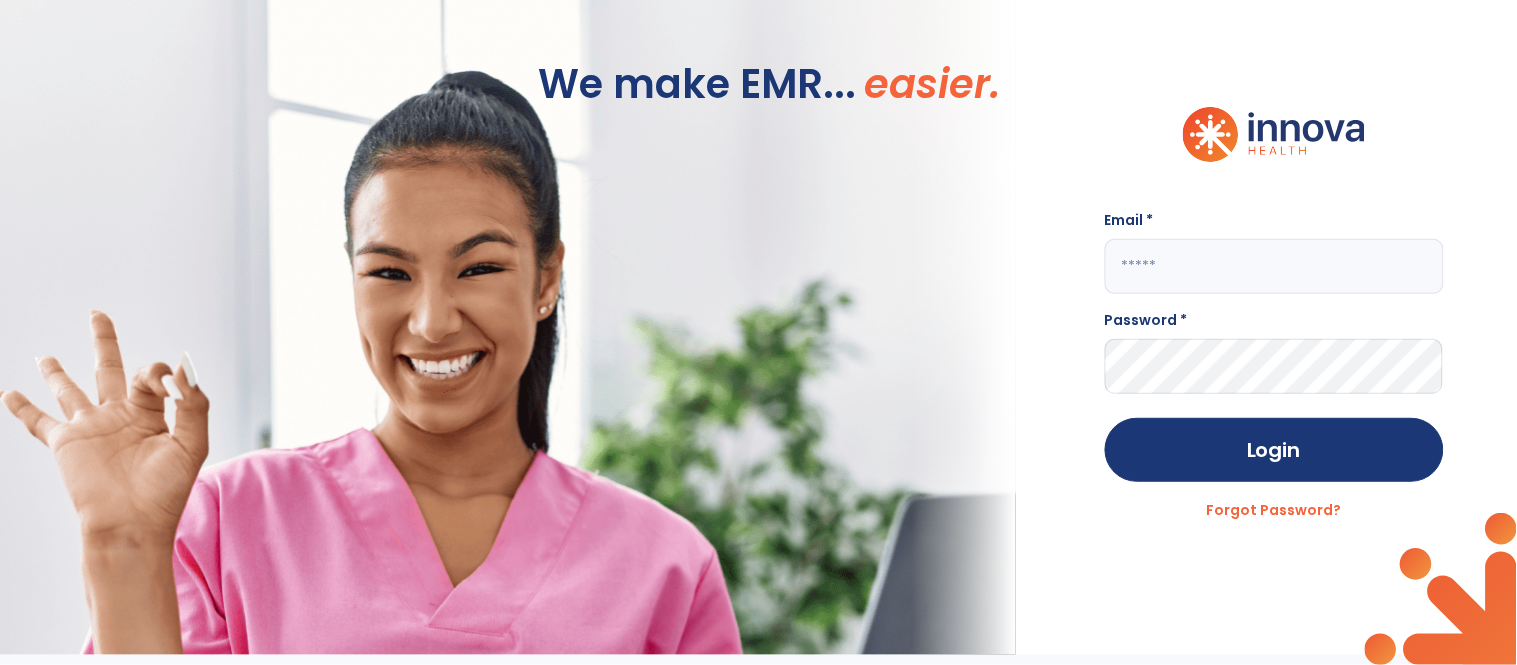 click 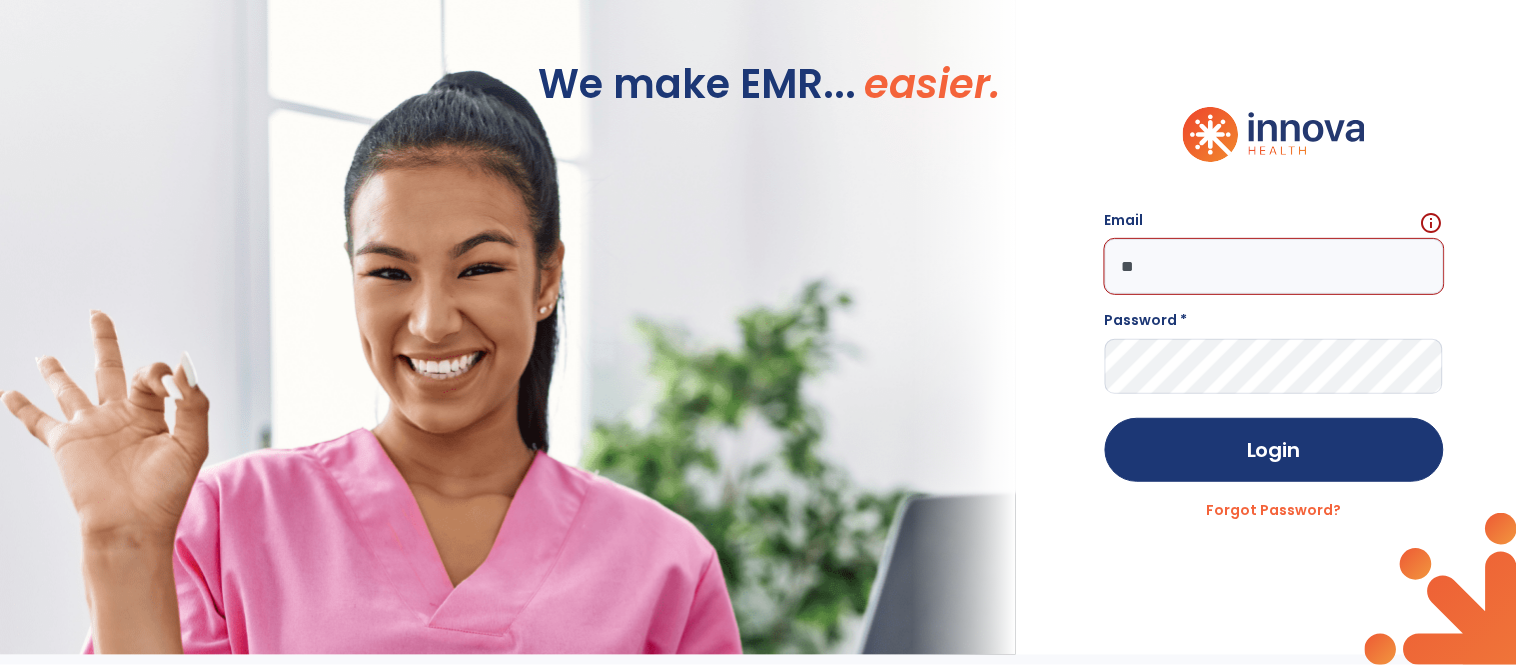 type on "*" 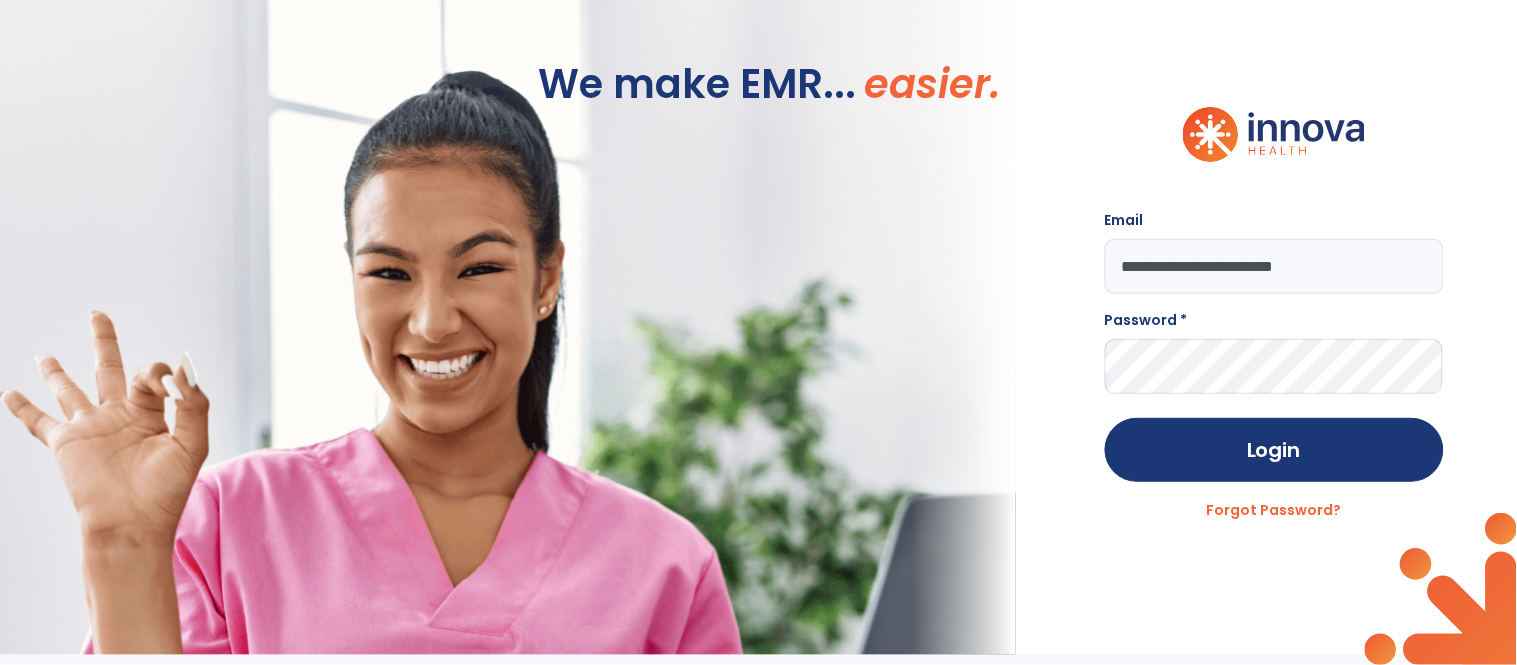 type on "**********" 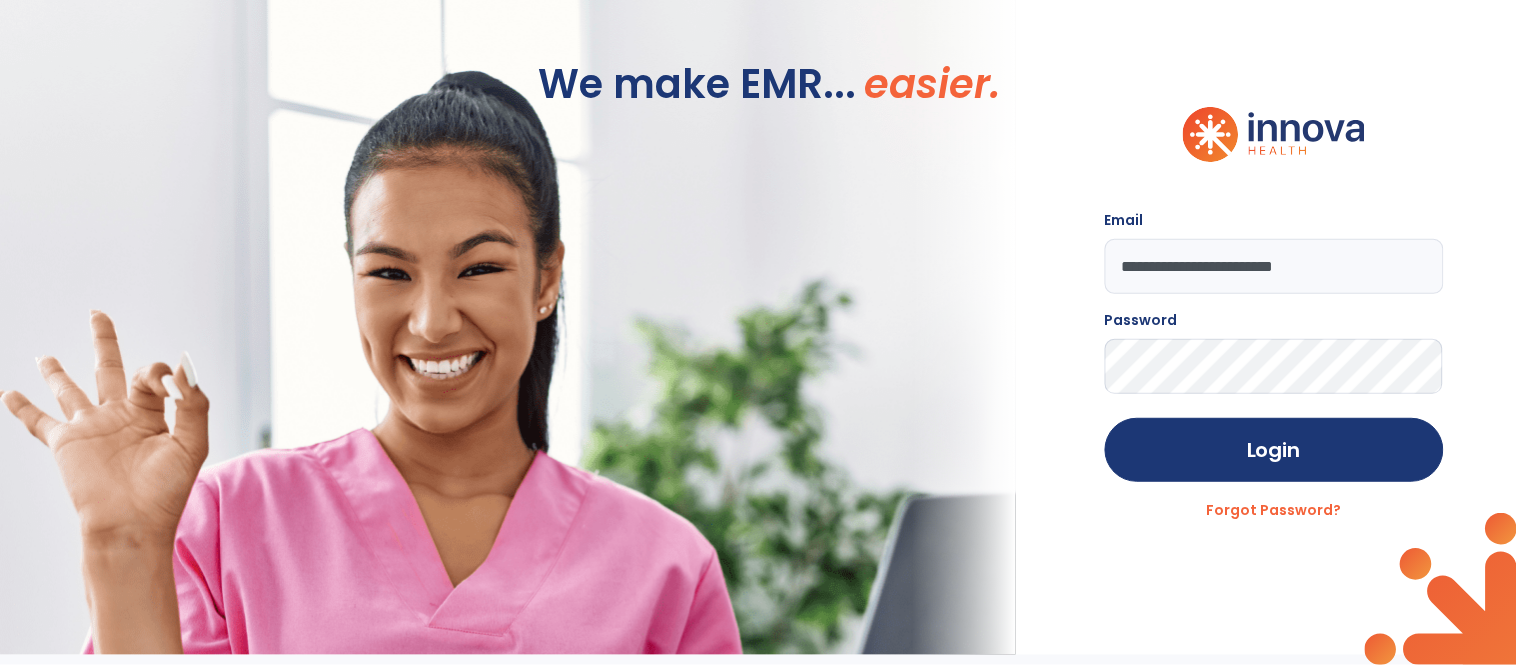 click on "Login" 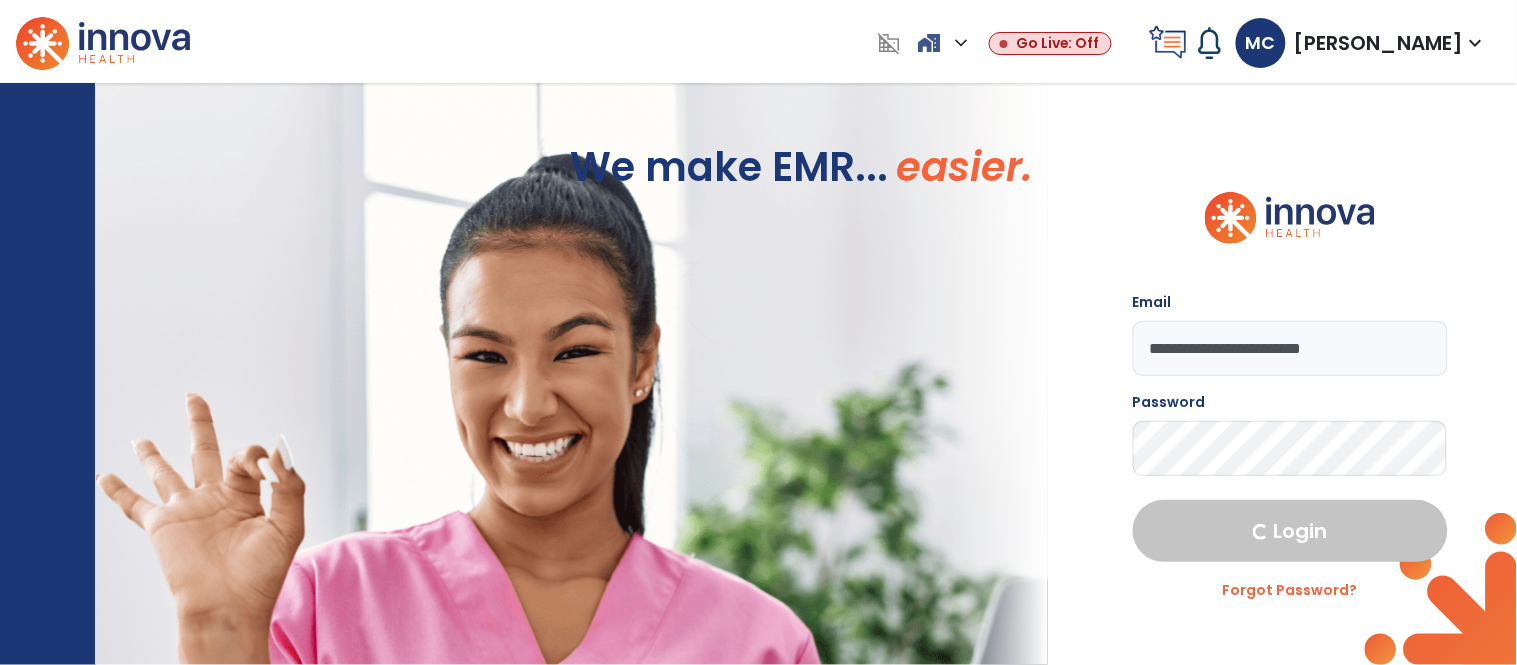 select on "****" 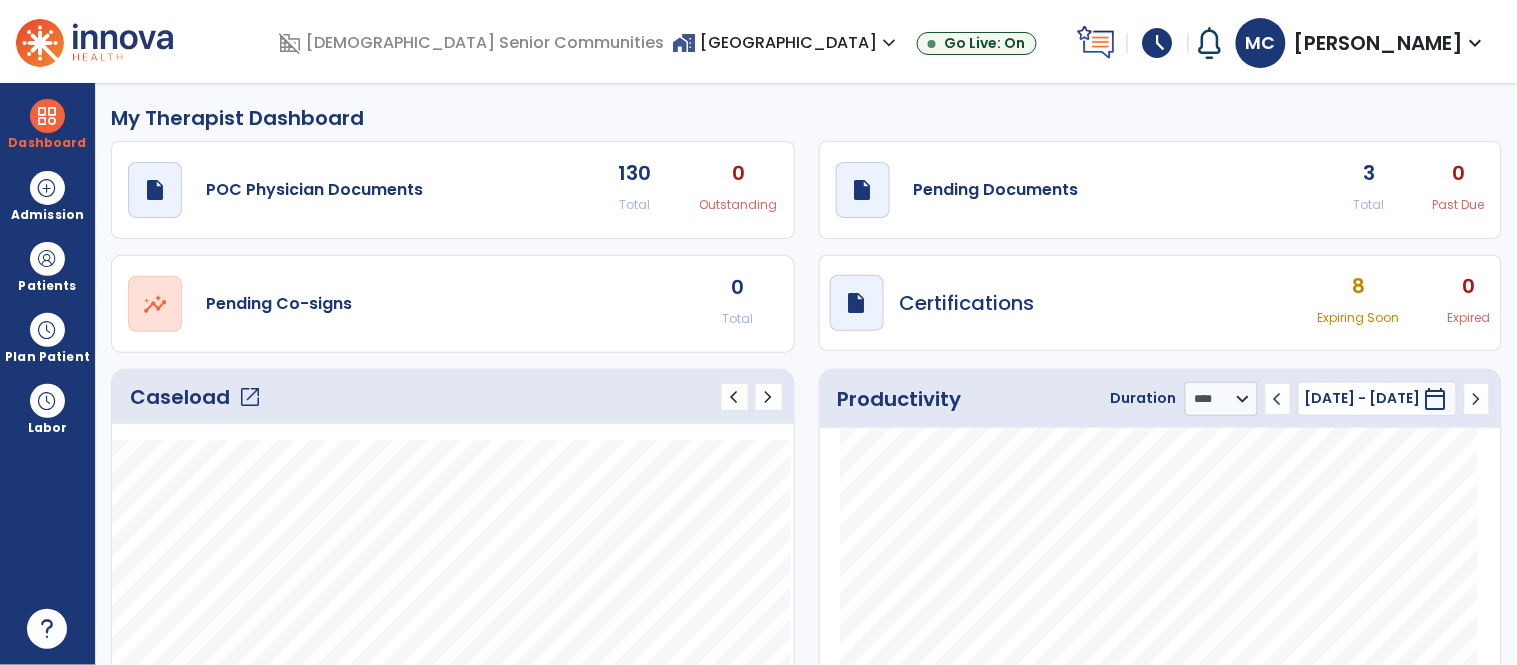 click on "open_in_new" 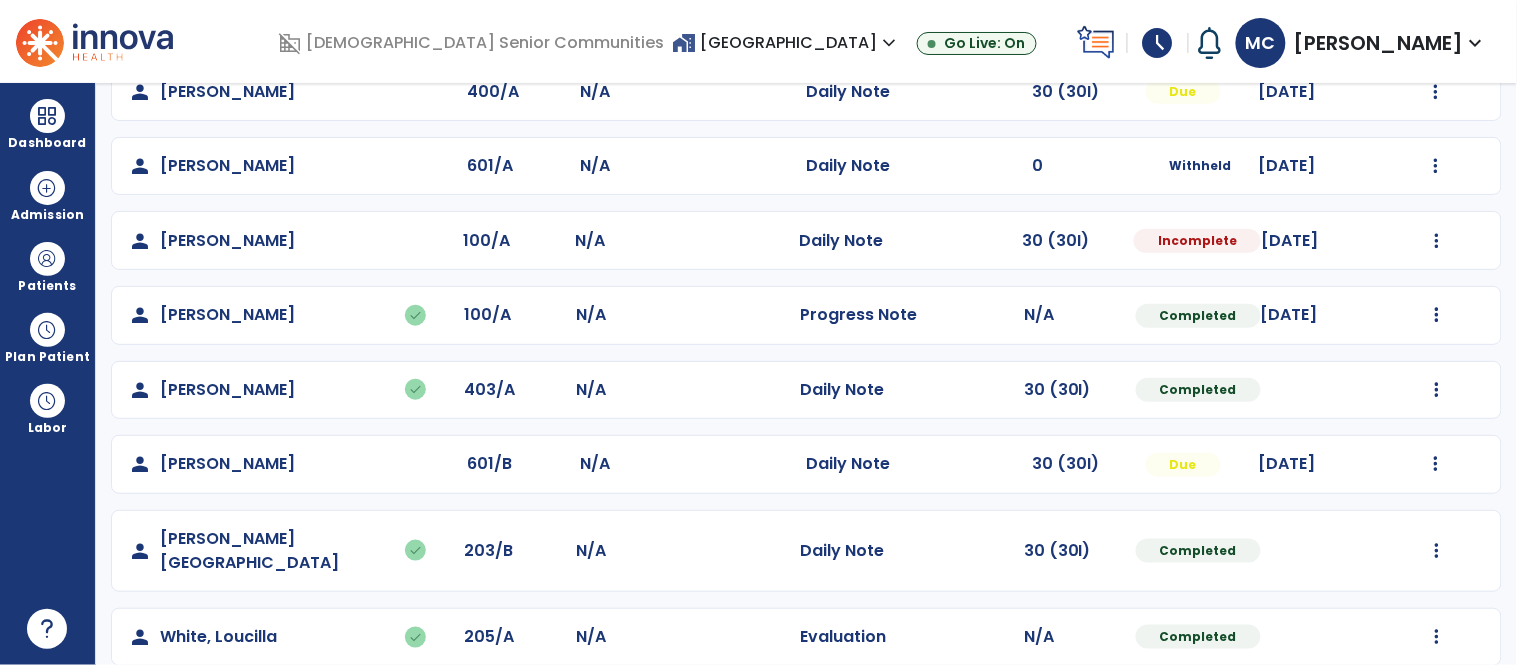 scroll, scrollTop: 0, scrollLeft: 0, axis: both 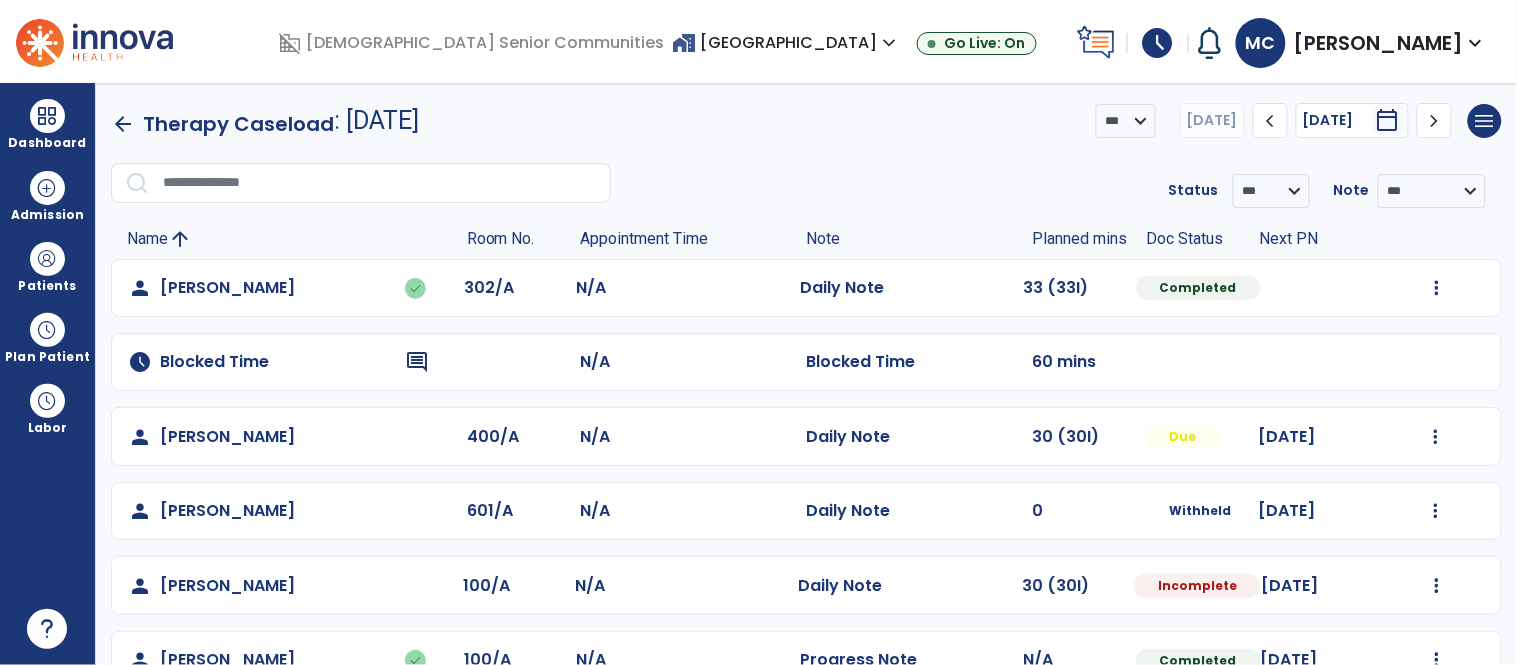 click on "chevron_right" 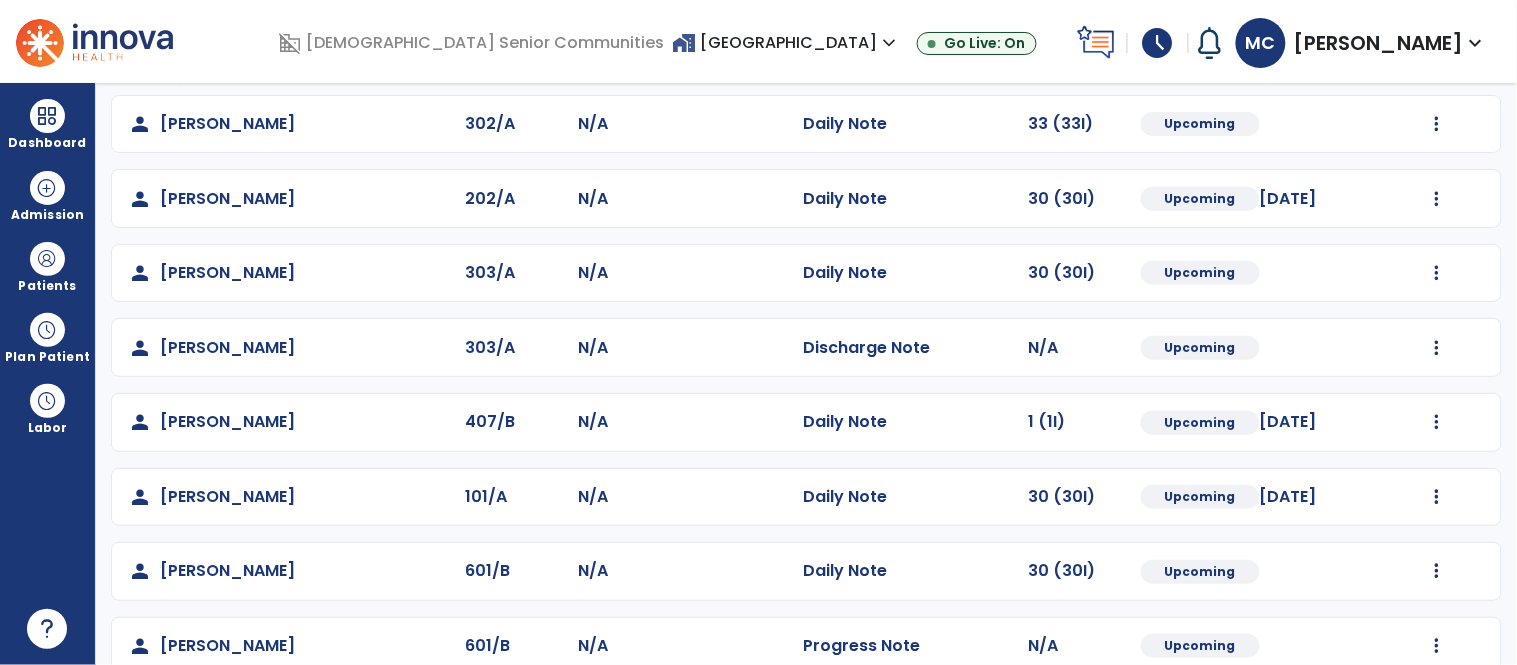 scroll, scrollTop: 0, scrollLeft: 0, axis: both 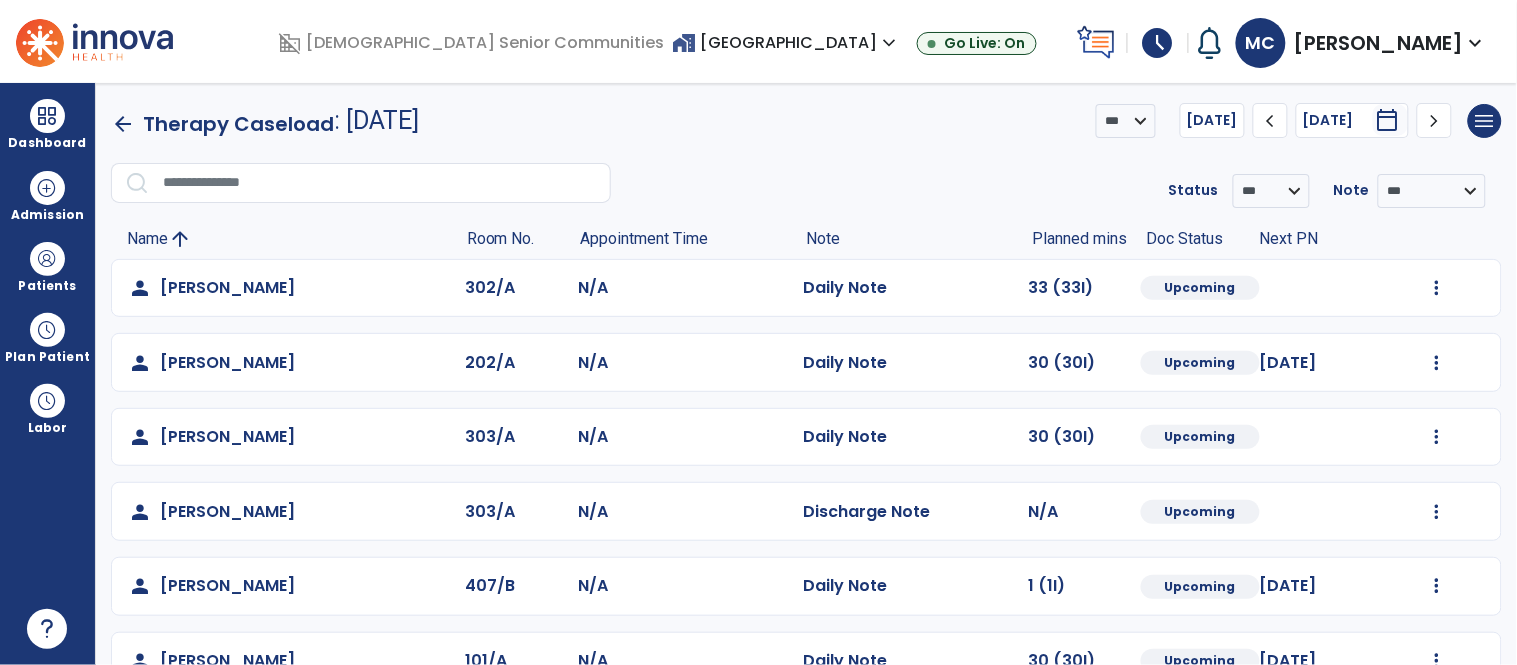 click on "chevron_right" 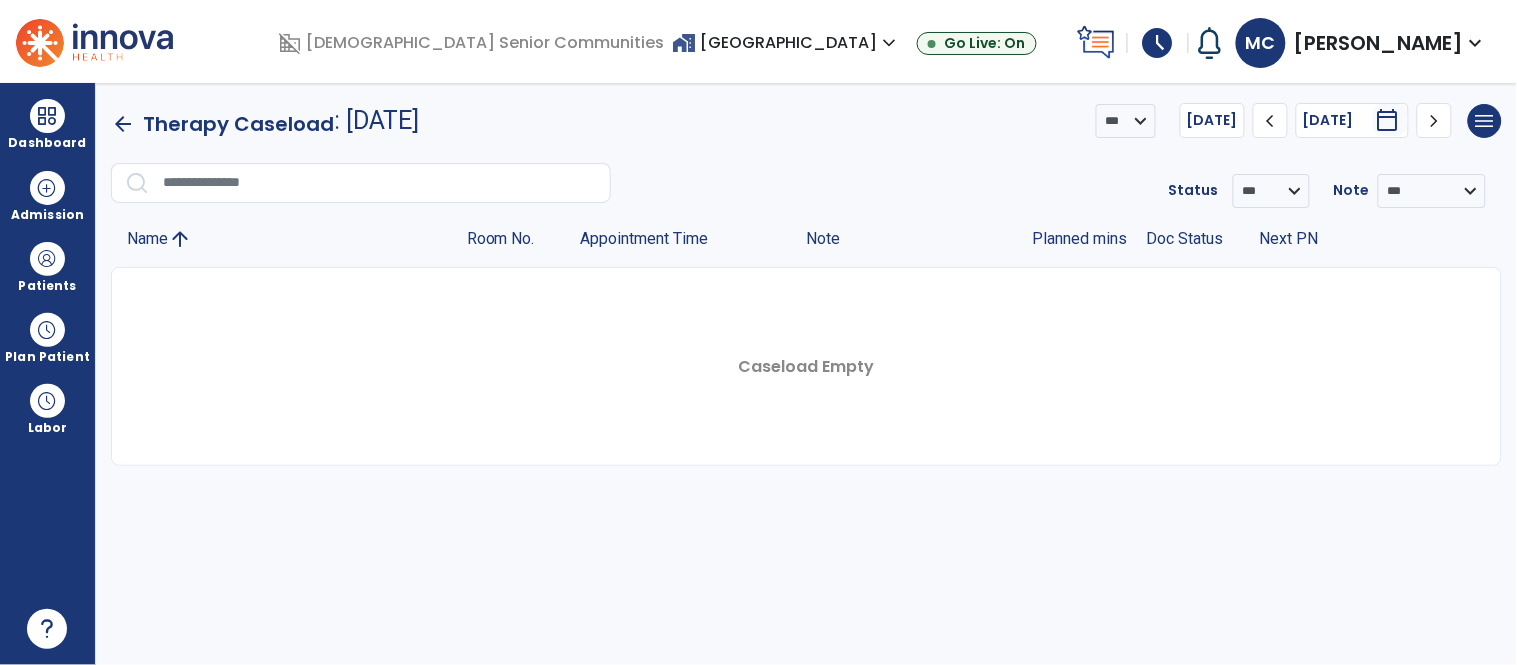 click on "chevron_right" 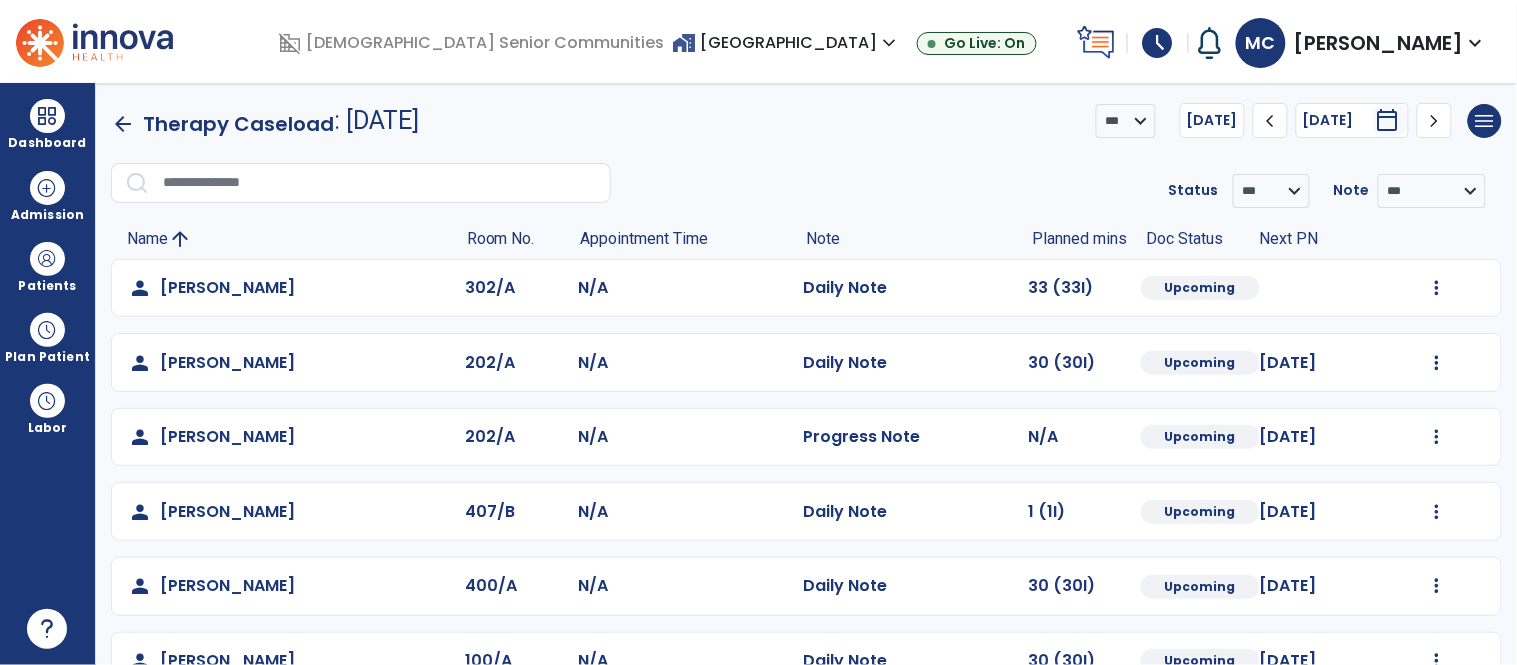 click on "chevron_right" 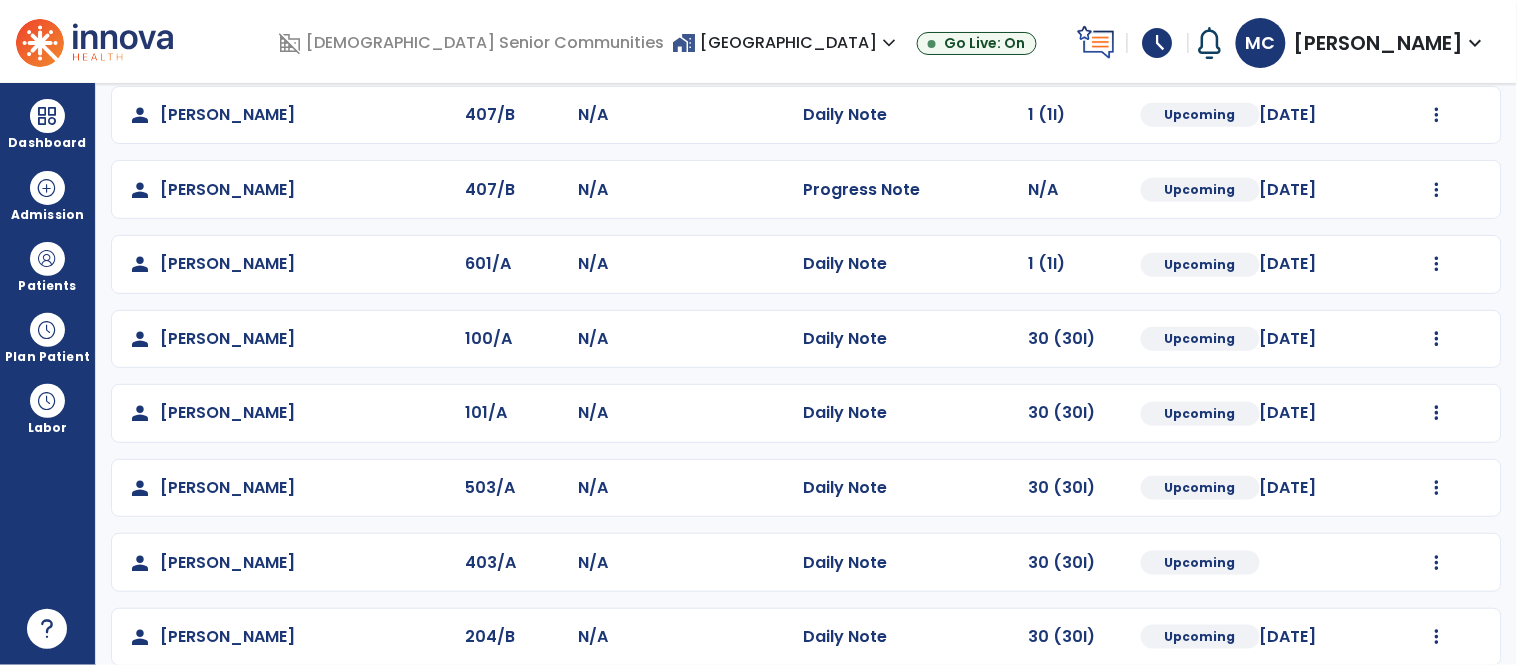 scroll, scrollTop: 0, scrollLeft: 0, axis: both 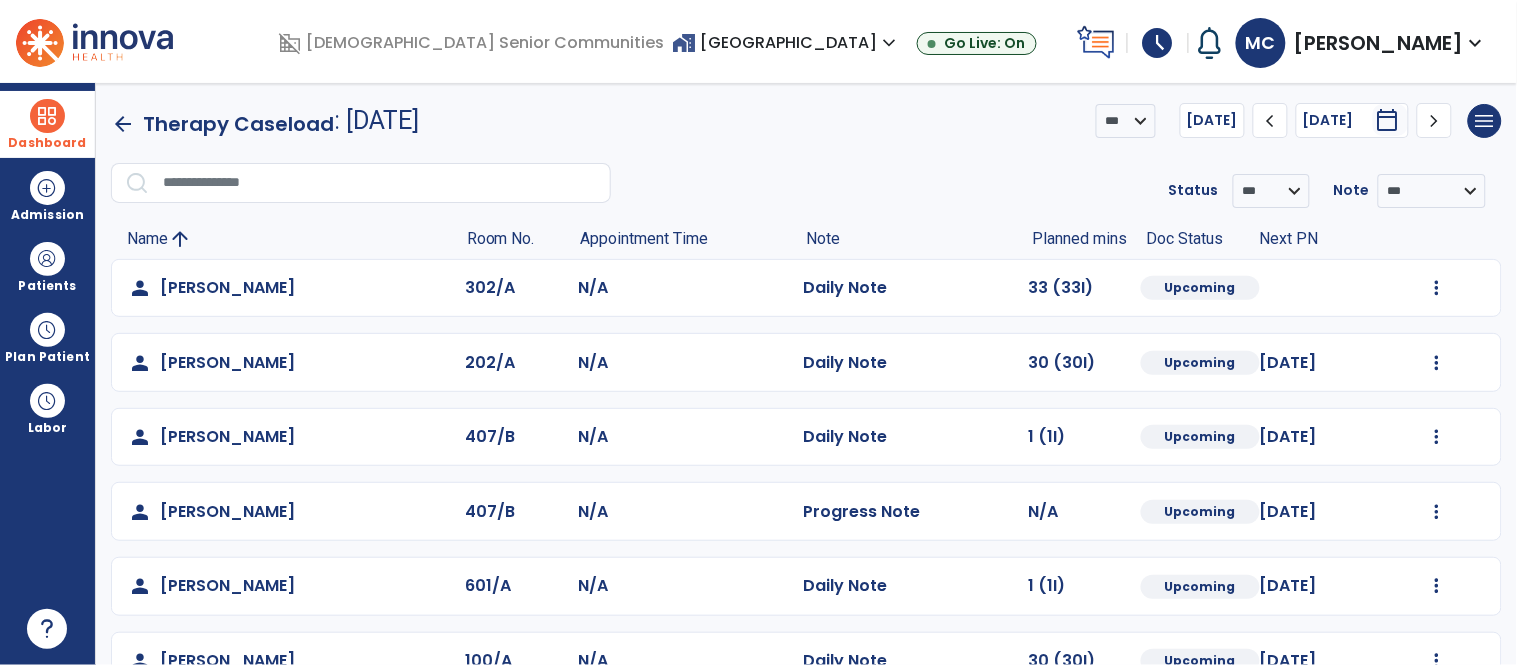 click on "Dashboard" at bounding box center (47, 124) 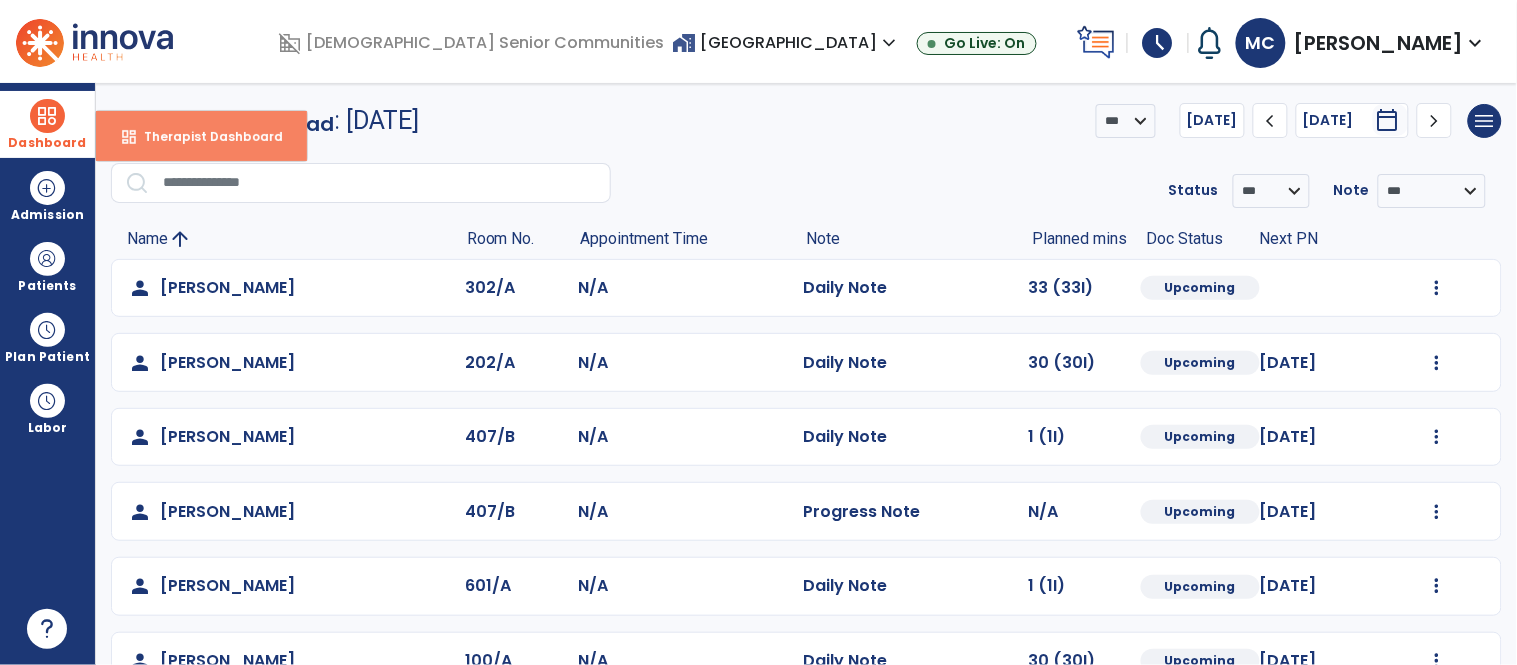 click on "dashboard" at bounding box center (129, 137) 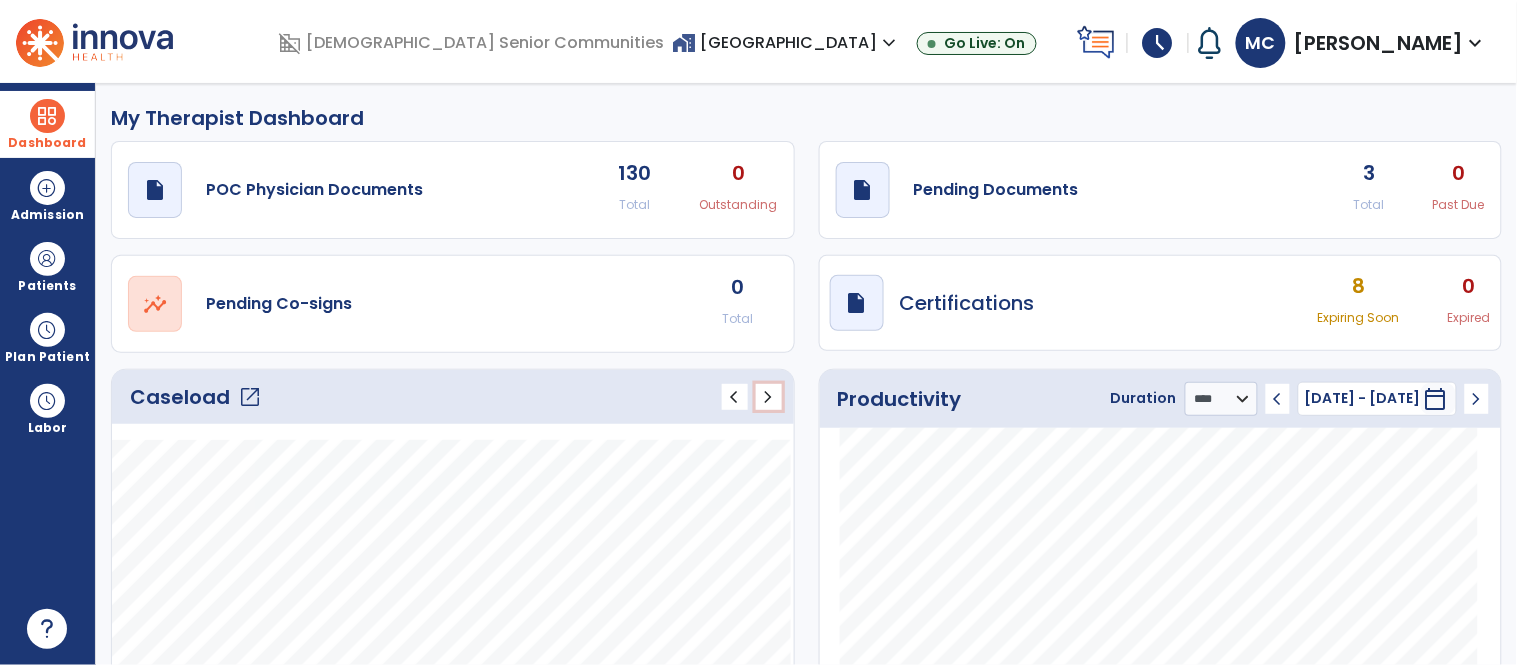 click on "chevron_right" 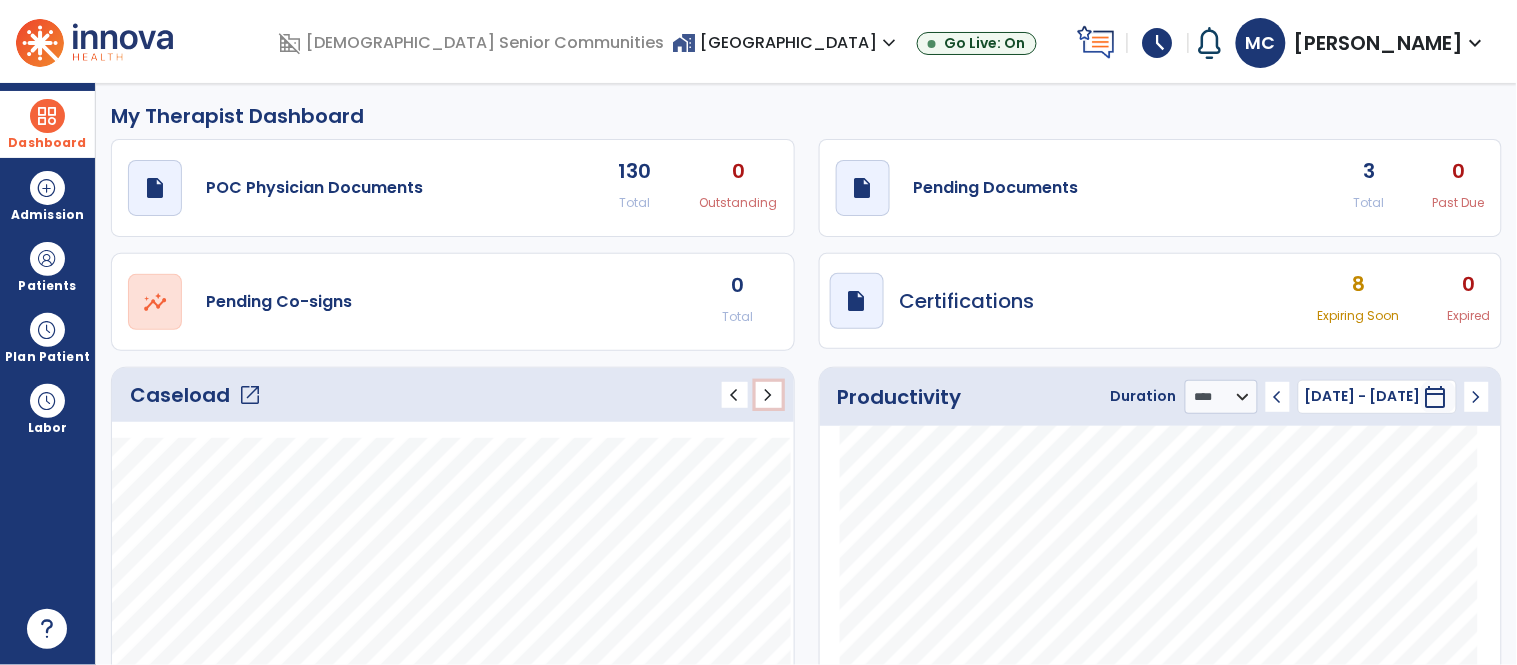 scroll, scrollTop: 0, scrollLeft: 0, axis: both 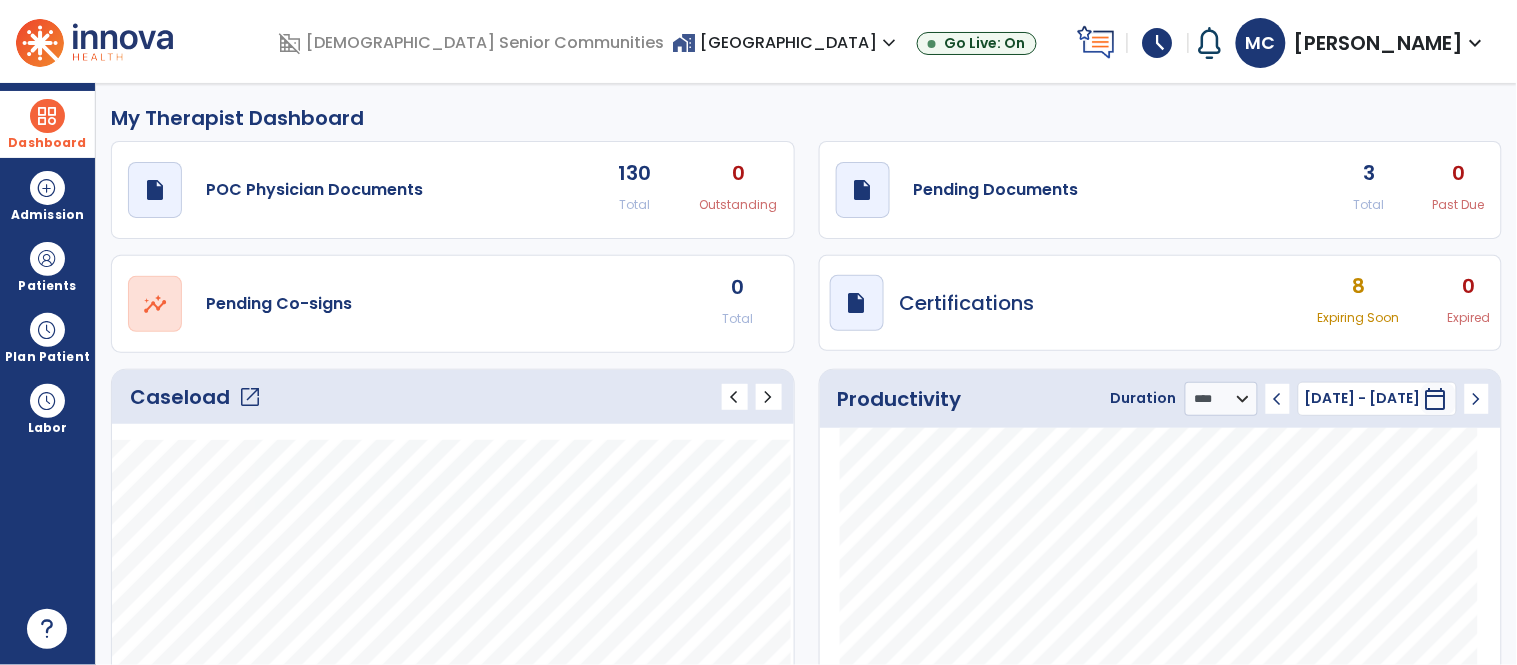 click on "Caseload   open_in_new" 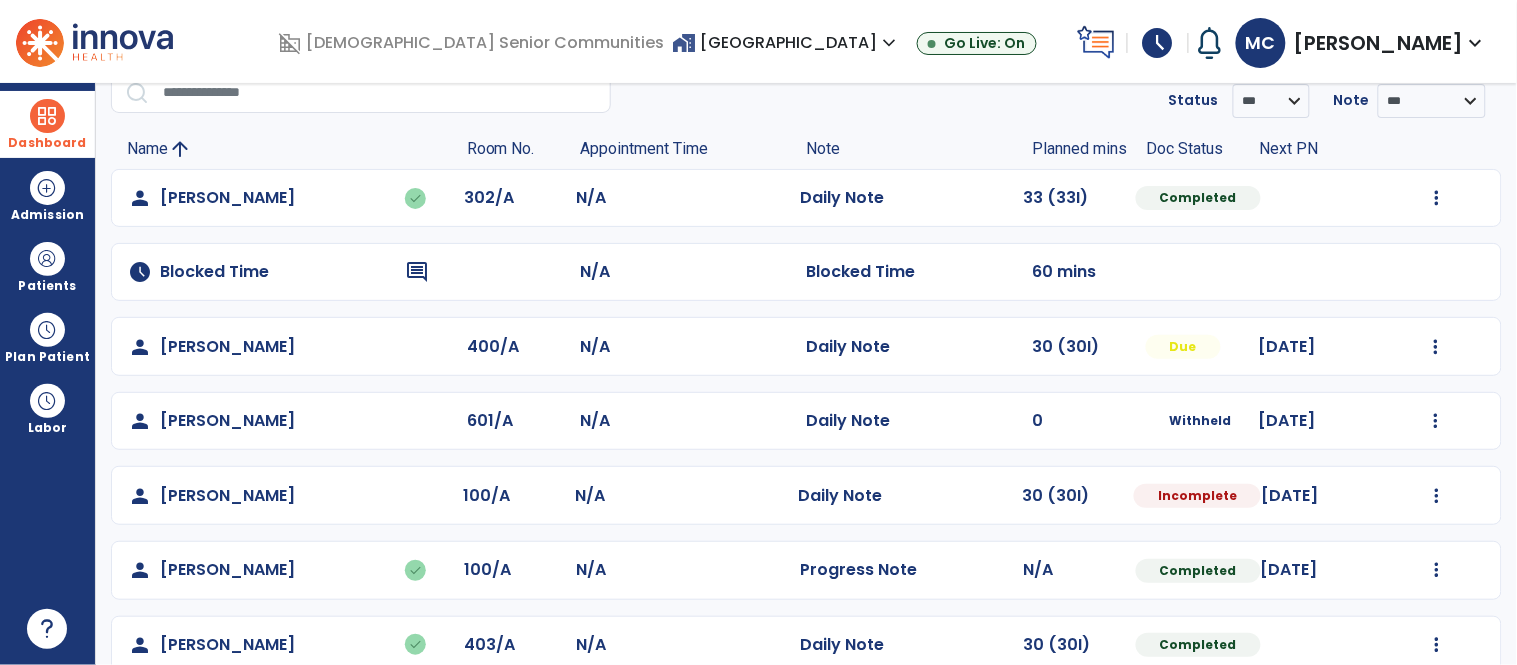 scroll, scrollTop: 345, scrollLeft: 0, axis: vertical 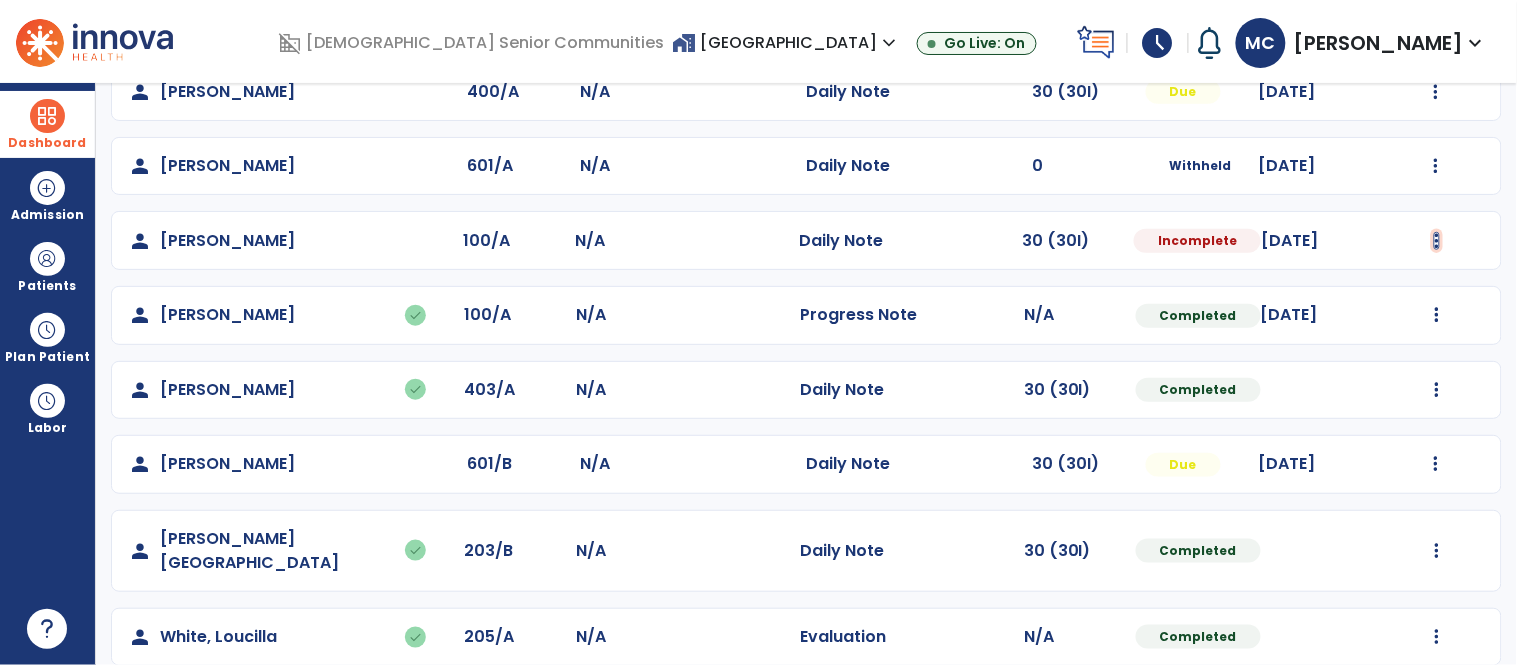 click at bounding box center [1437, -57] 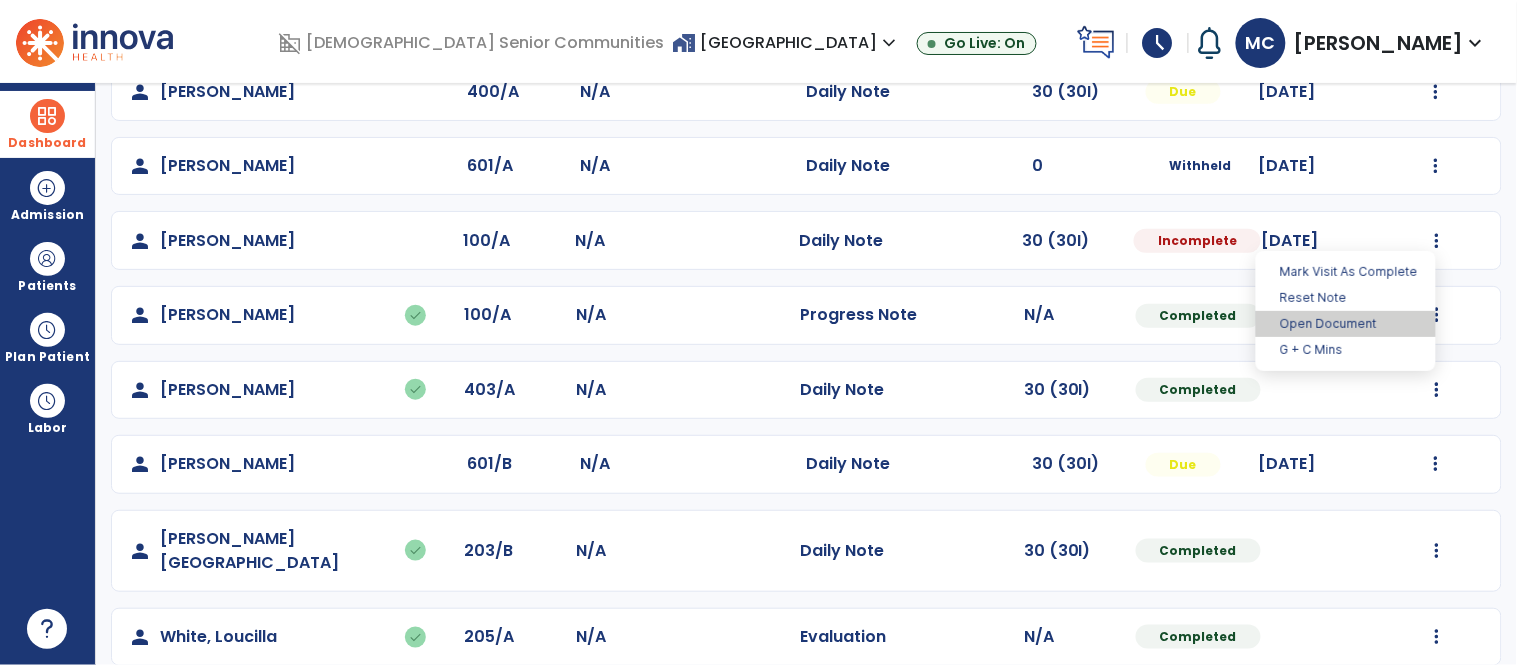 click on "Open Document" at bounding box center (1346, 324) 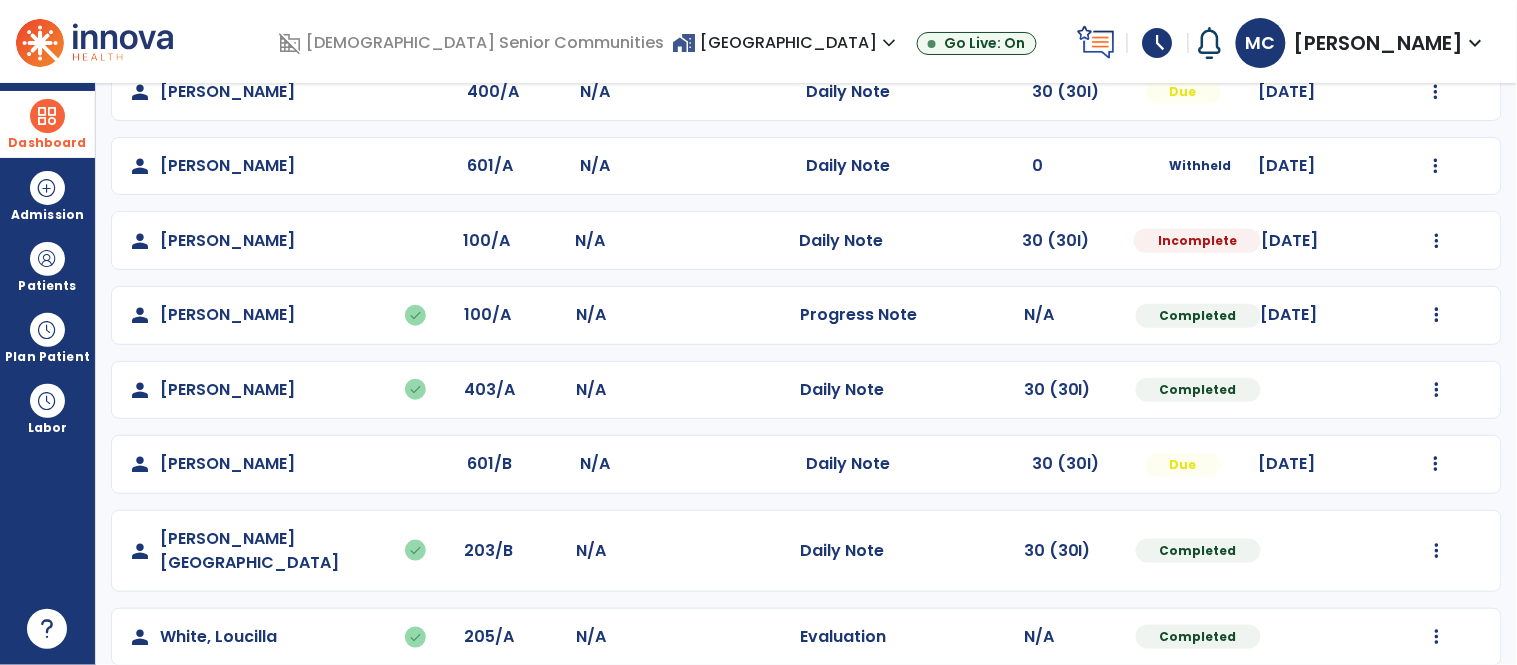 select on "*" 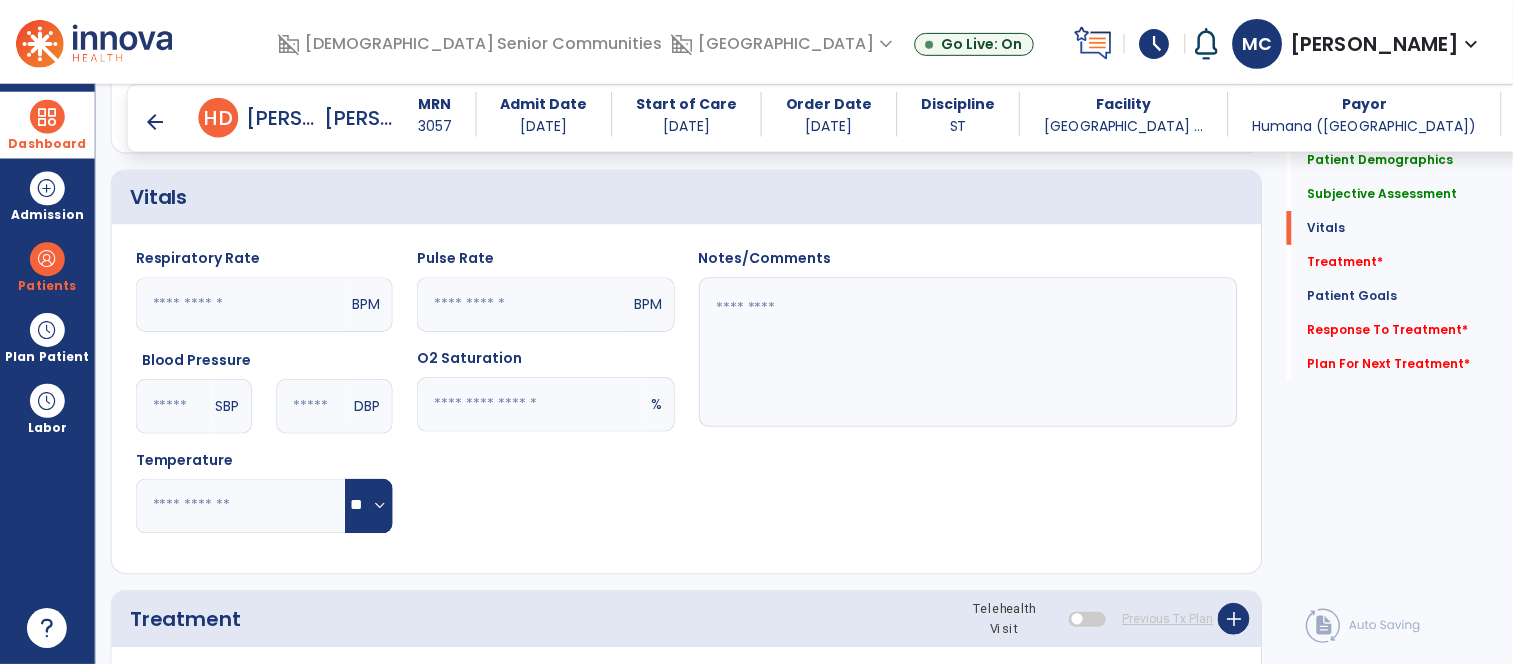 scroll, scrollTop: 1264, scrollLeft: 0, axis: vertical 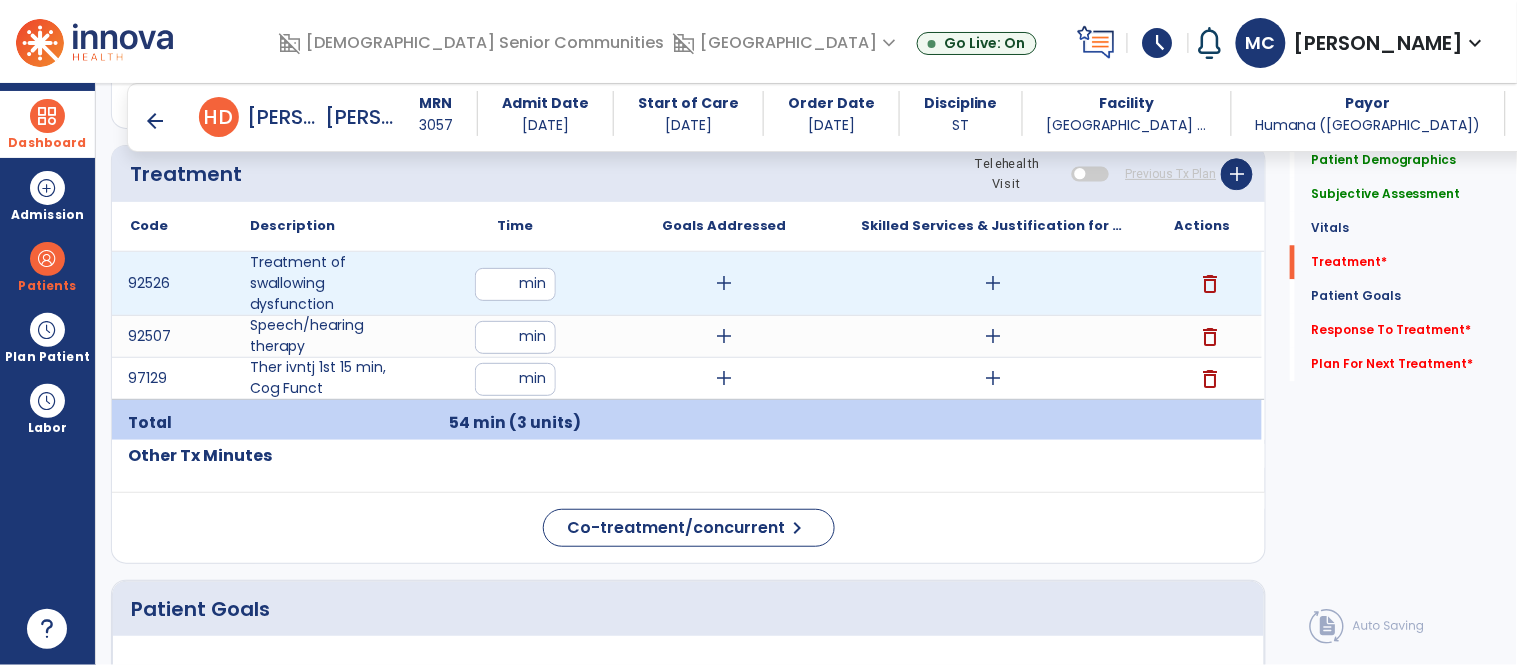 click on "add" at bounding box center (993, 283) 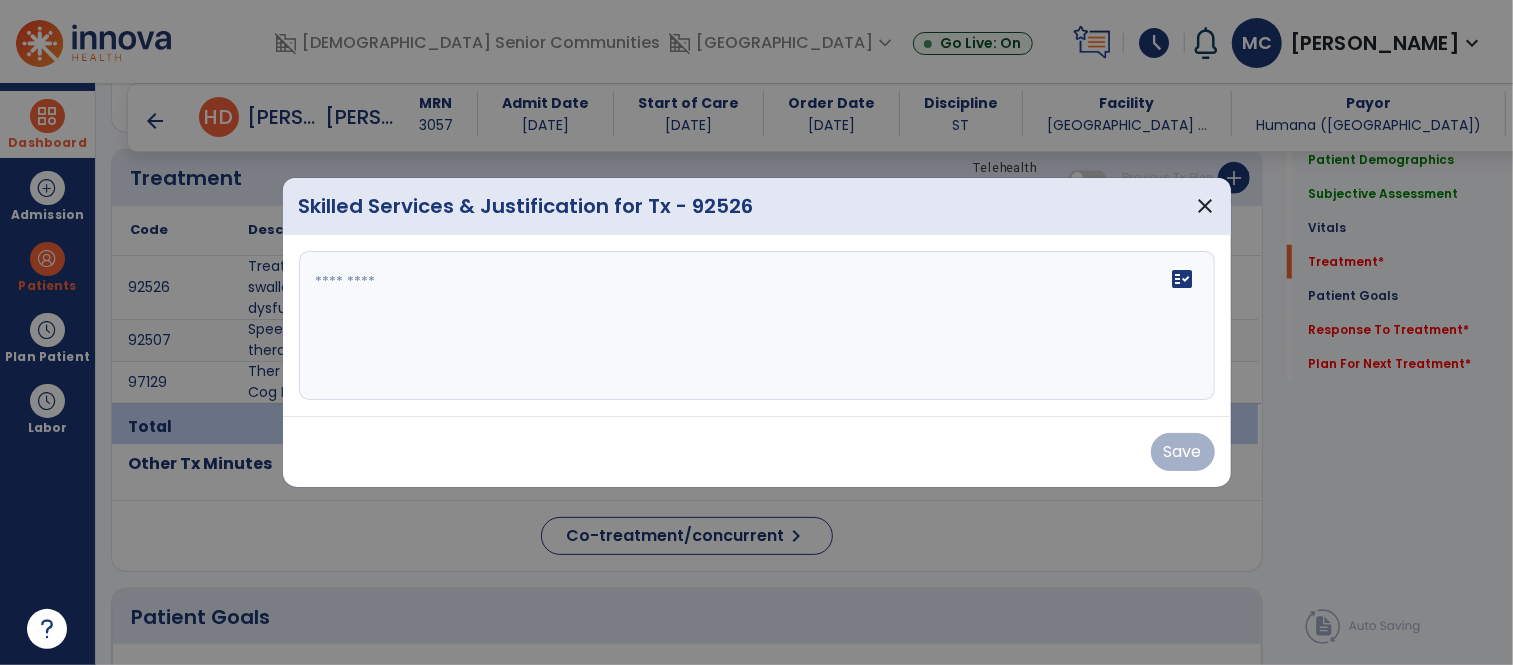 scroll, scrollTop: 1264, scrollLeft: 0, axis: vertical 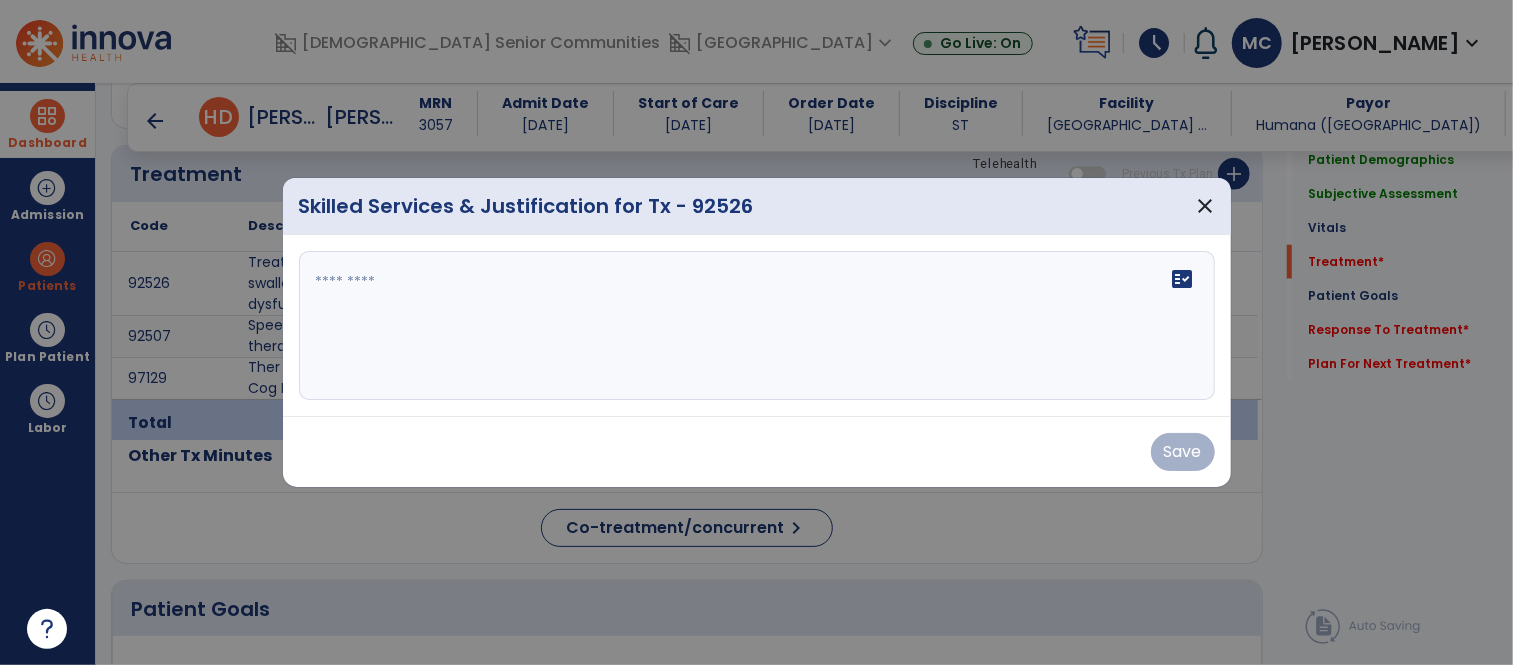 click on "fact_check" at bounding box center [757, 326] 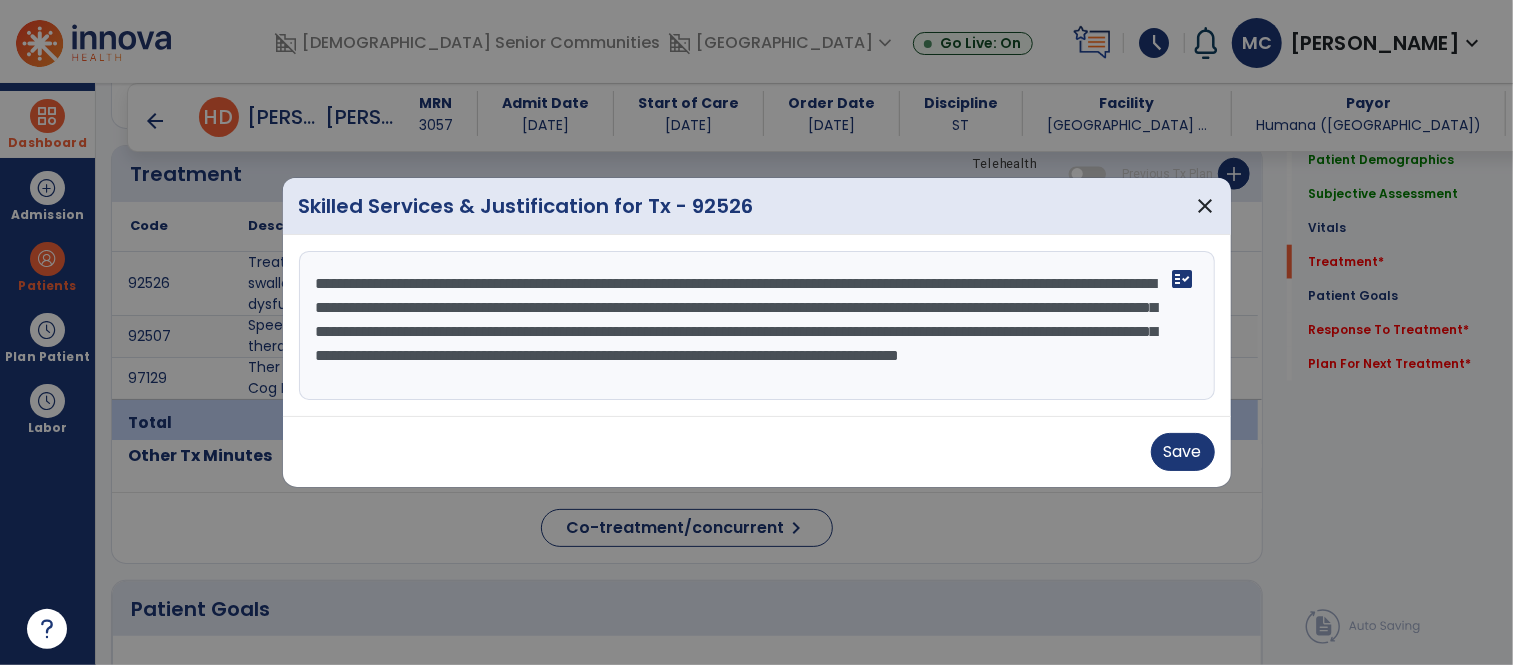 scroll, scrollTop: 14, scrollLeft: 0, axis: vertical 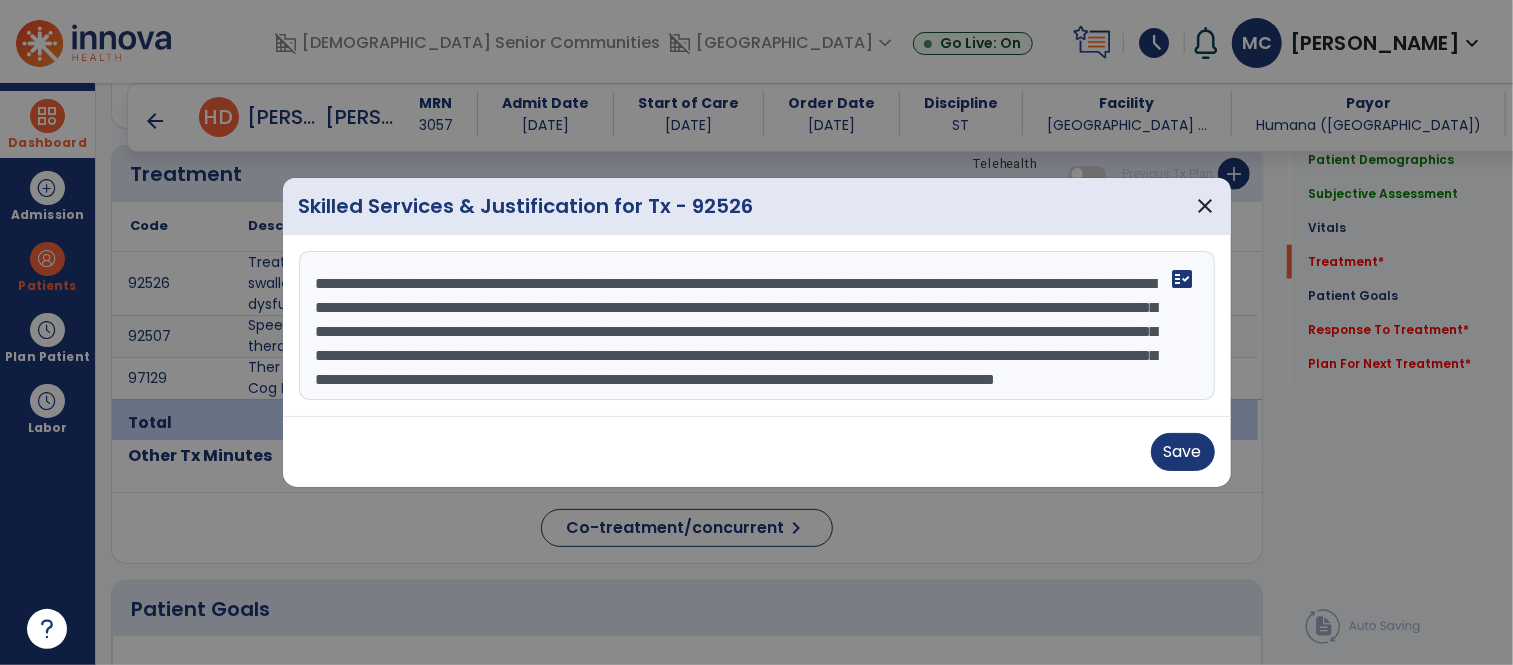 click on "**********" at bounding box center (757, 326) 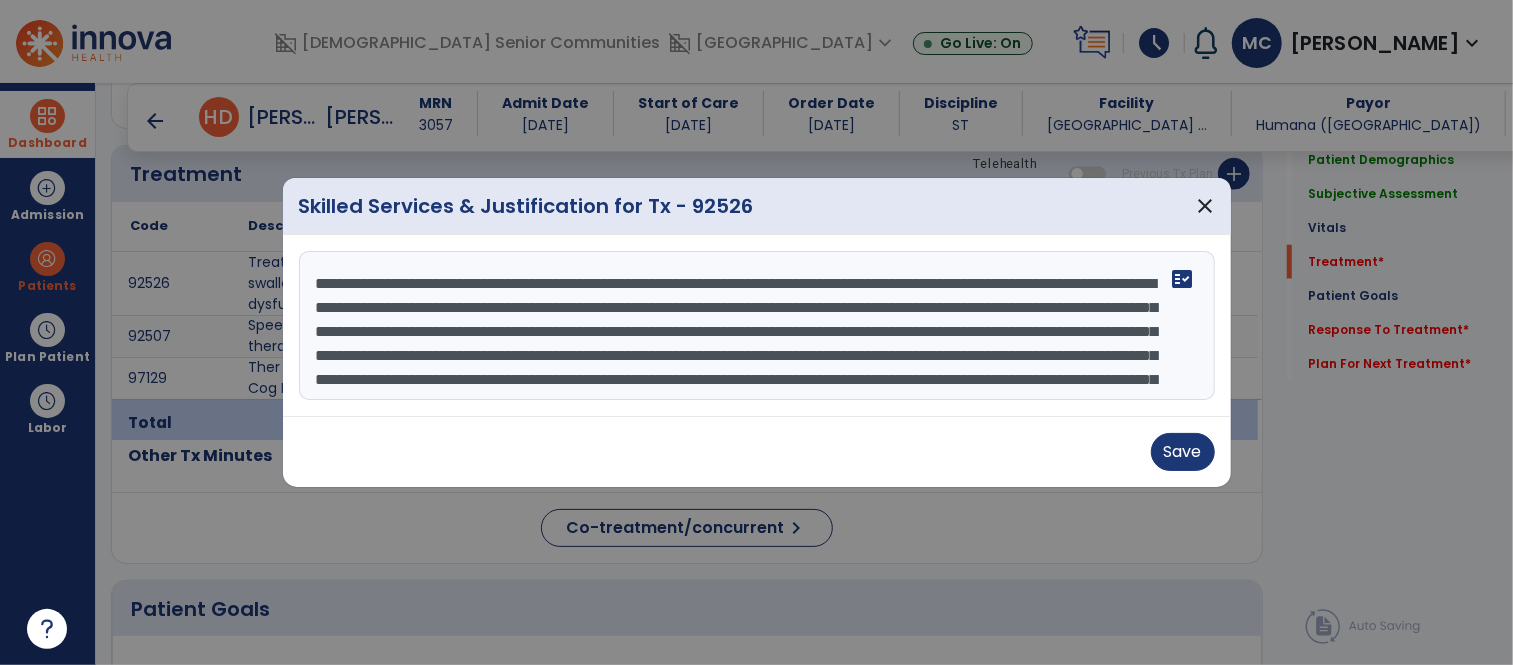 type on "**********" 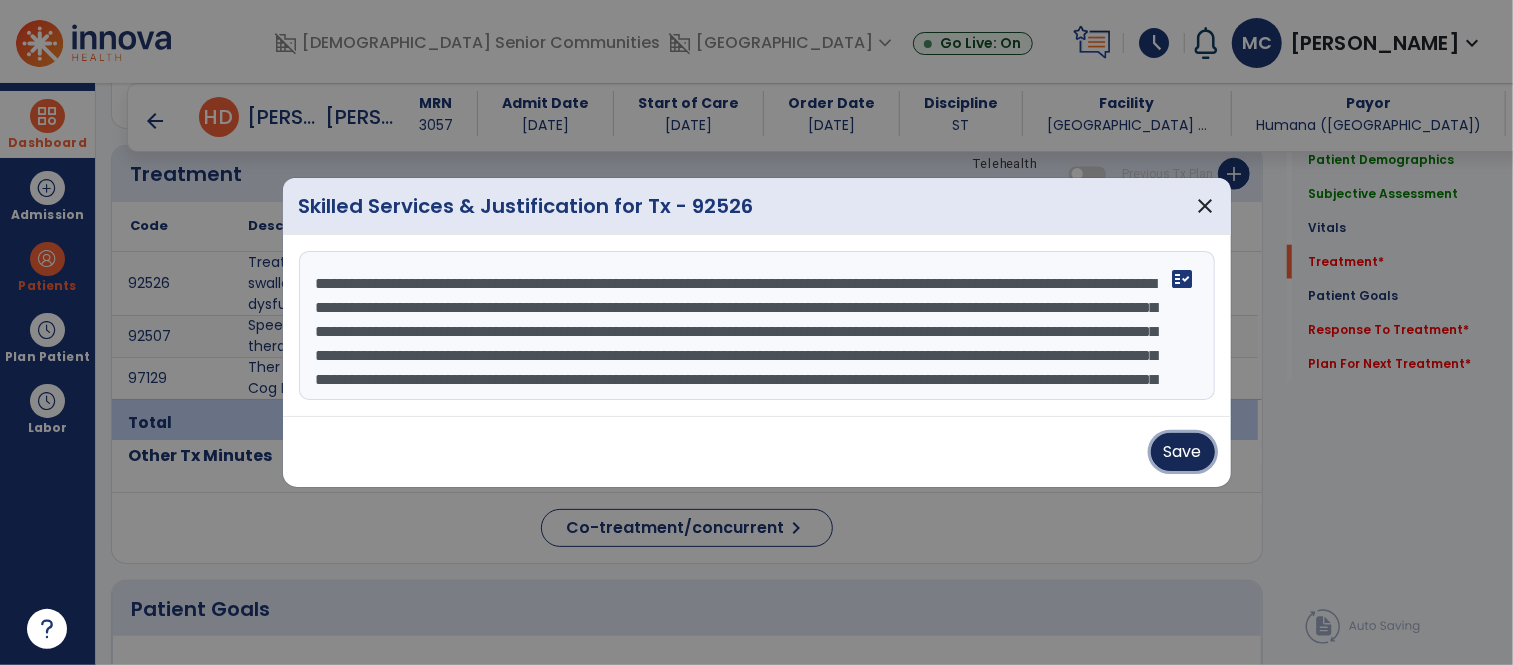 click on "Save" at bounding box center (1183, 452) 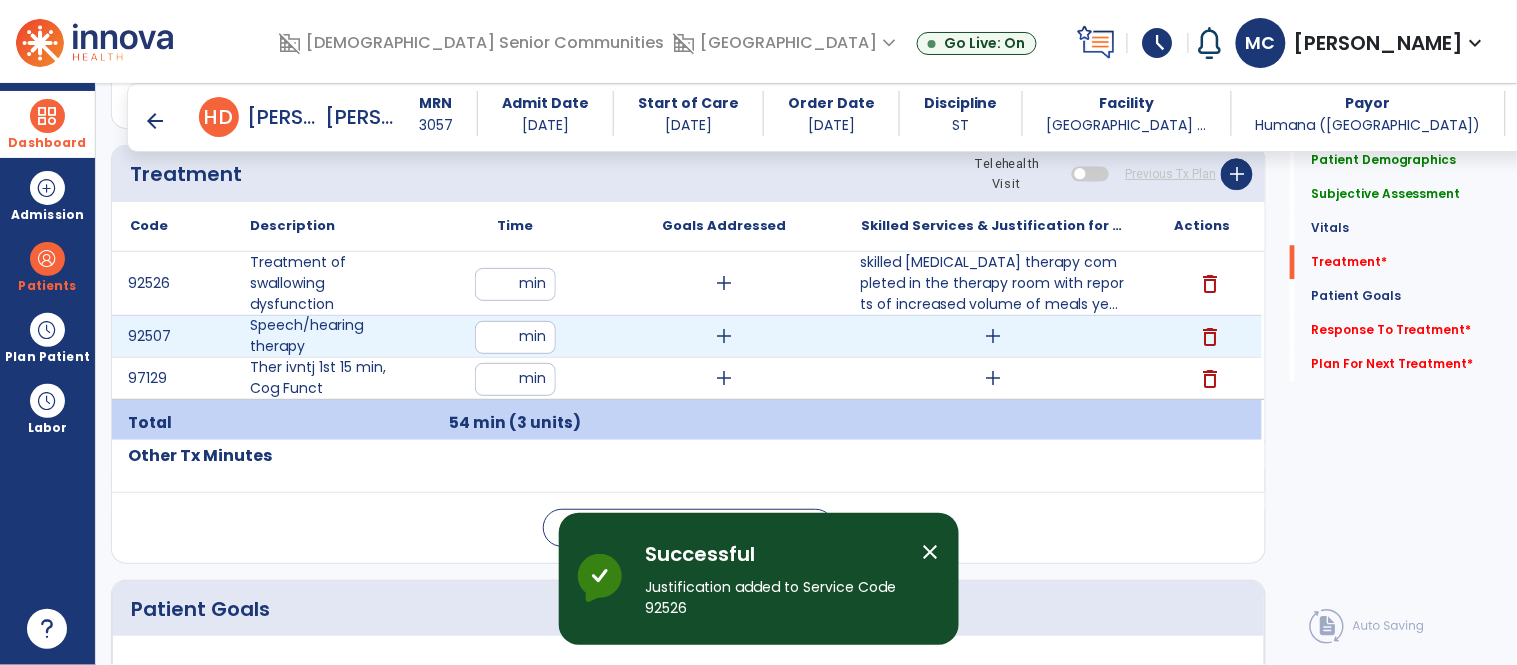 click on "add" at bounding box center (993, 336) 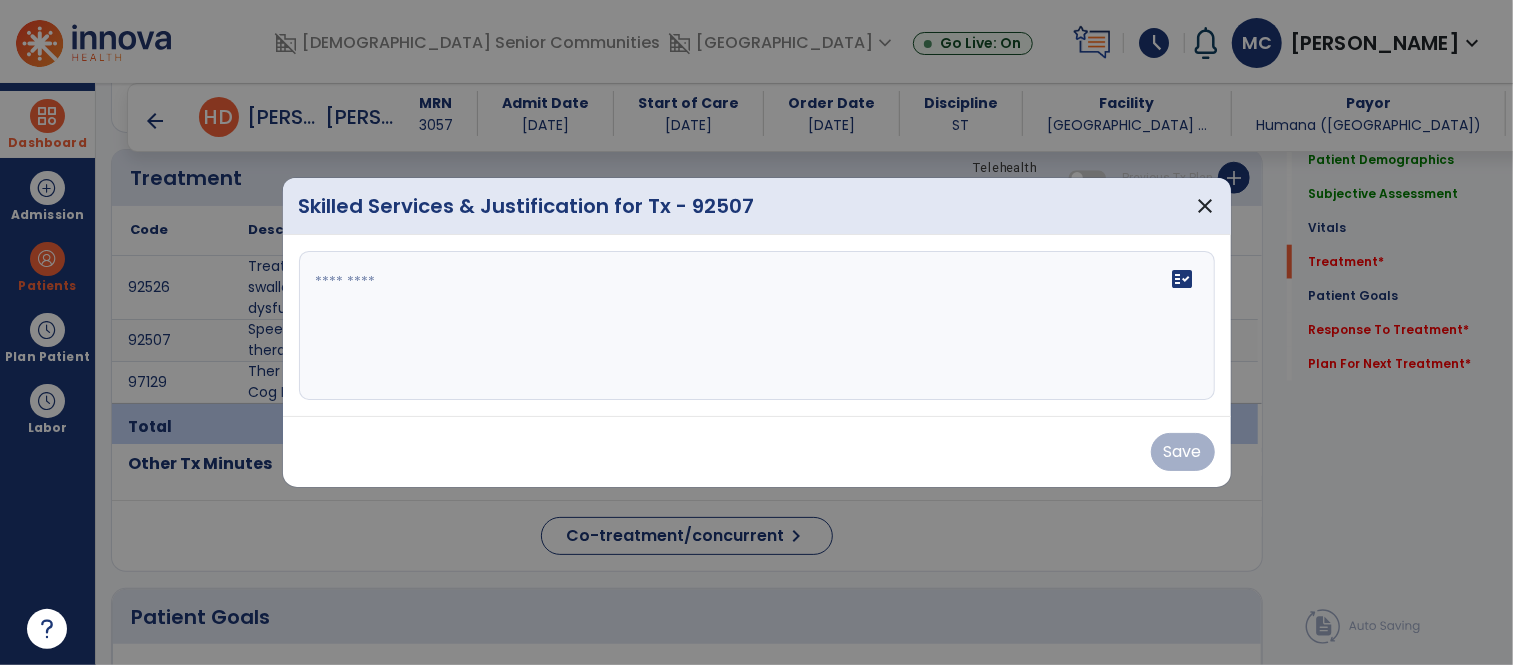 scroll, scrollTop: 1264, scrollLeft: 0, axis: vertical 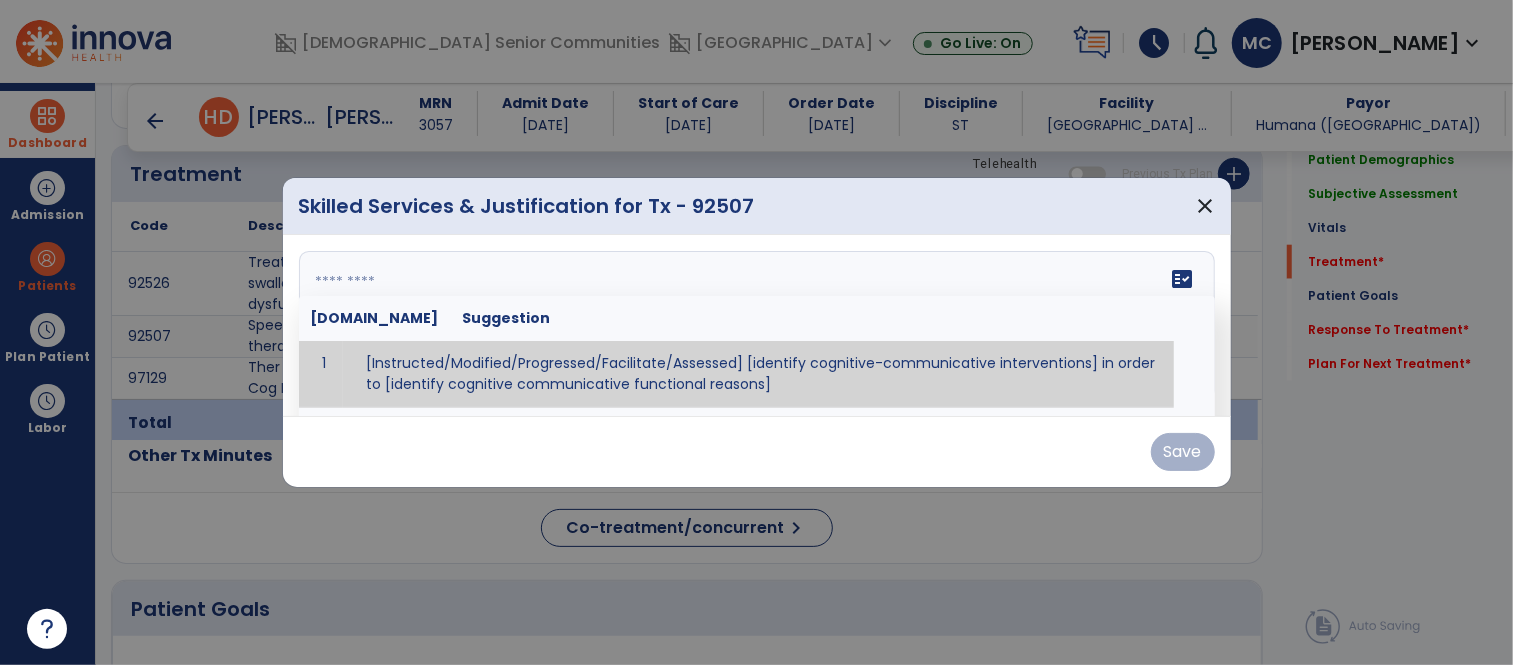 click on "fact_check  [DOMAIN_NAME] Suggestion 1 [Instructed/Modified/Progressed/Facilitate/Assessed] [identify cognitive-communicative interventions] in order to [identify cognitive communicative functional reasons] 2 Assessed cognitive-communicative skills using [identify test]." at bounding box center [757, 326] 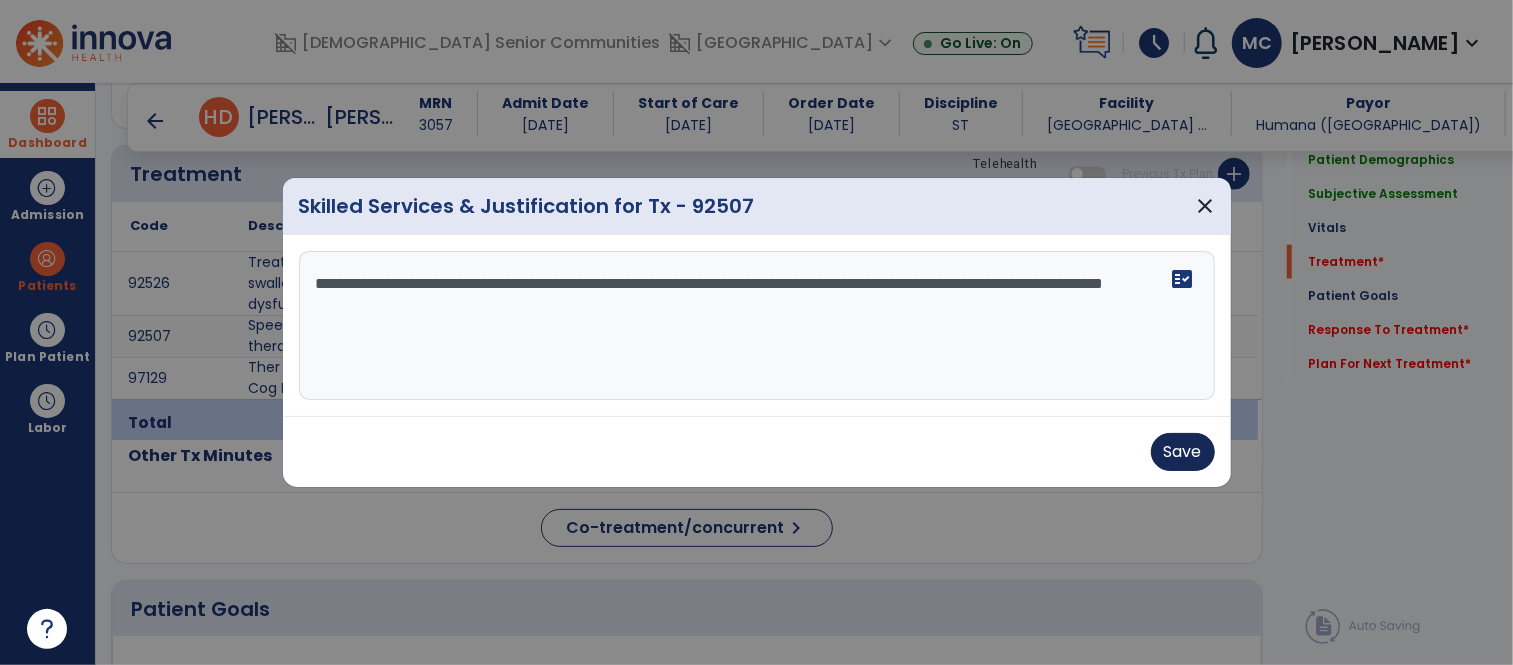 type on "**********" 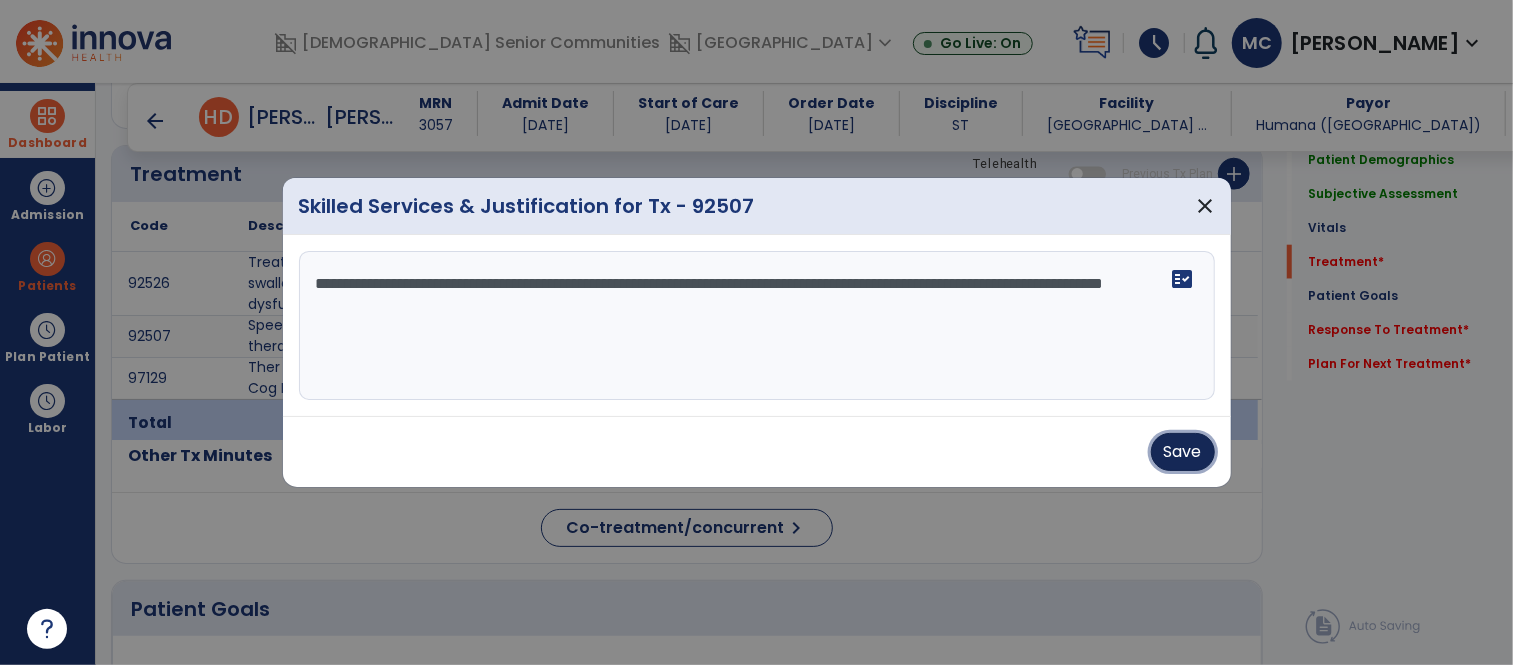 click on "Save" at bounding box center (1183, 452) 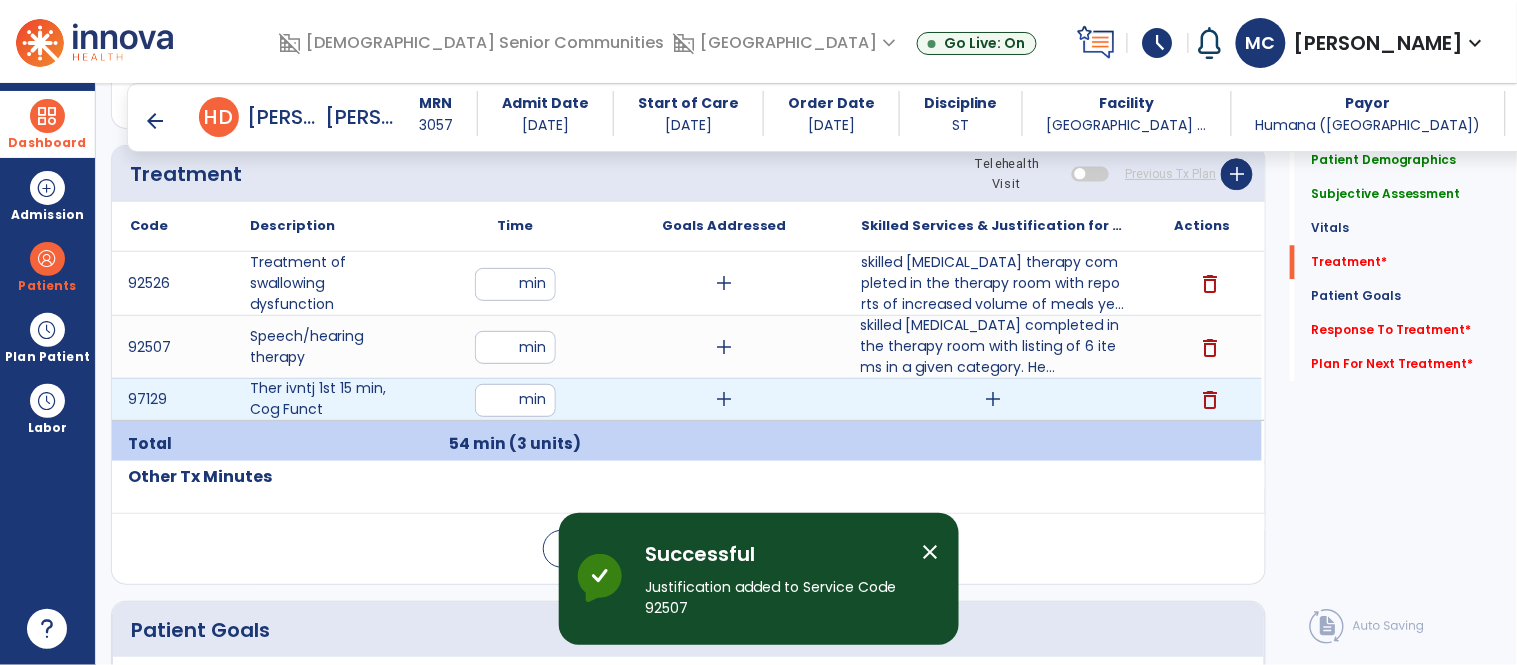 click on "add" at bounding box center [993, 399] 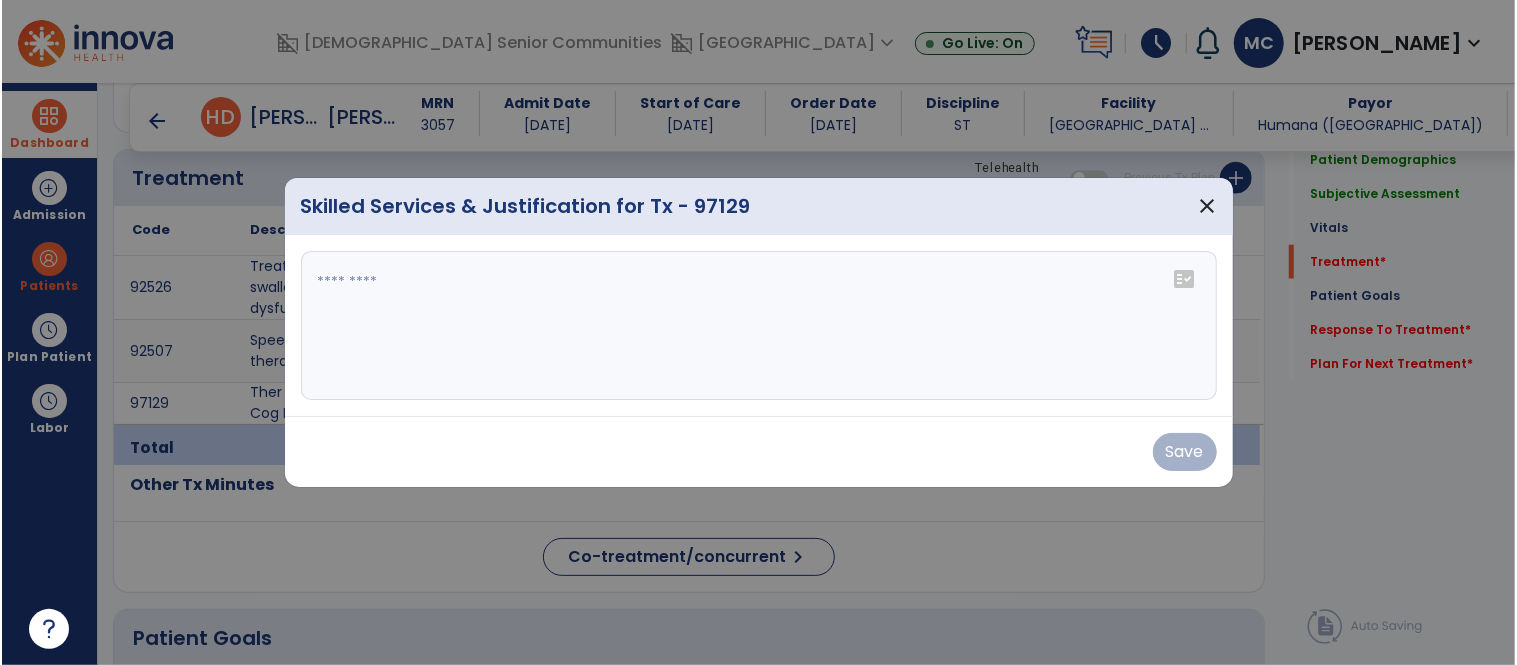 scroll, scrollTop: 1264, scrollLeft: 0, axis: vertical 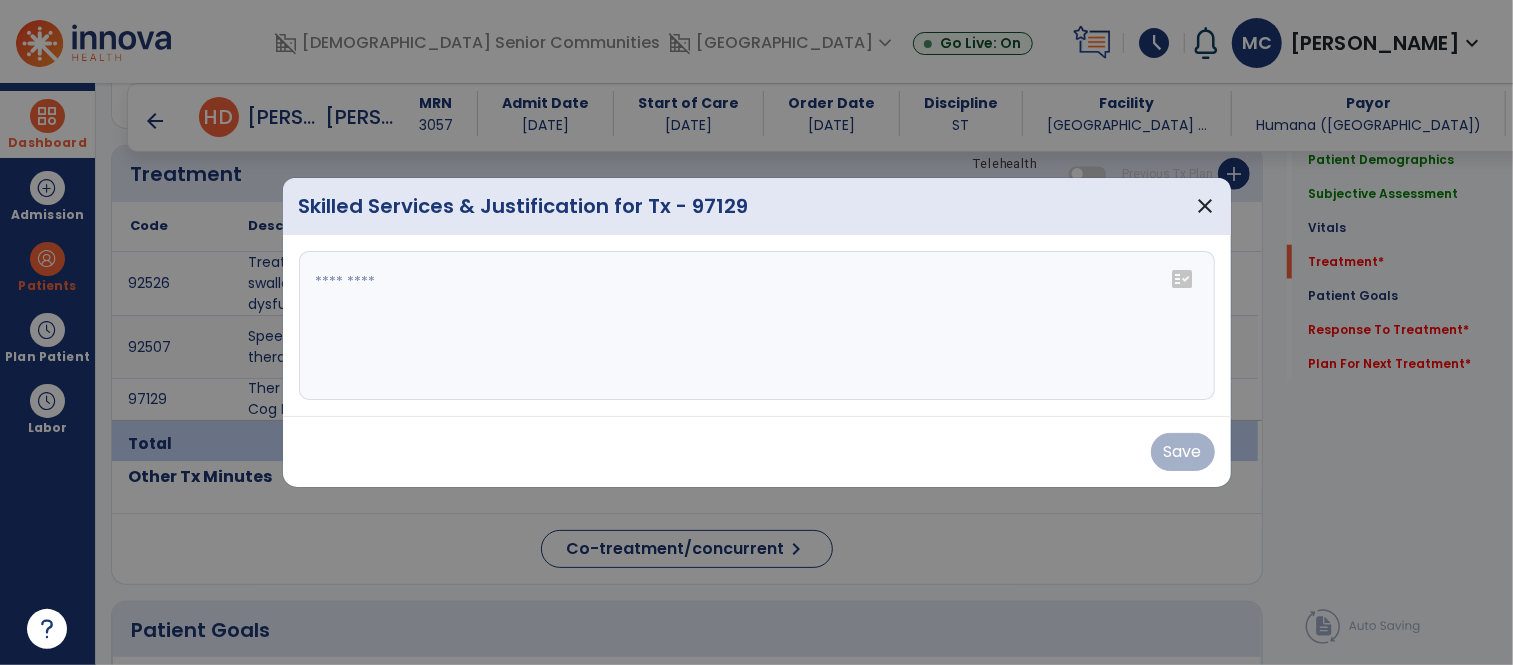 click at bounding box center (757, 326) 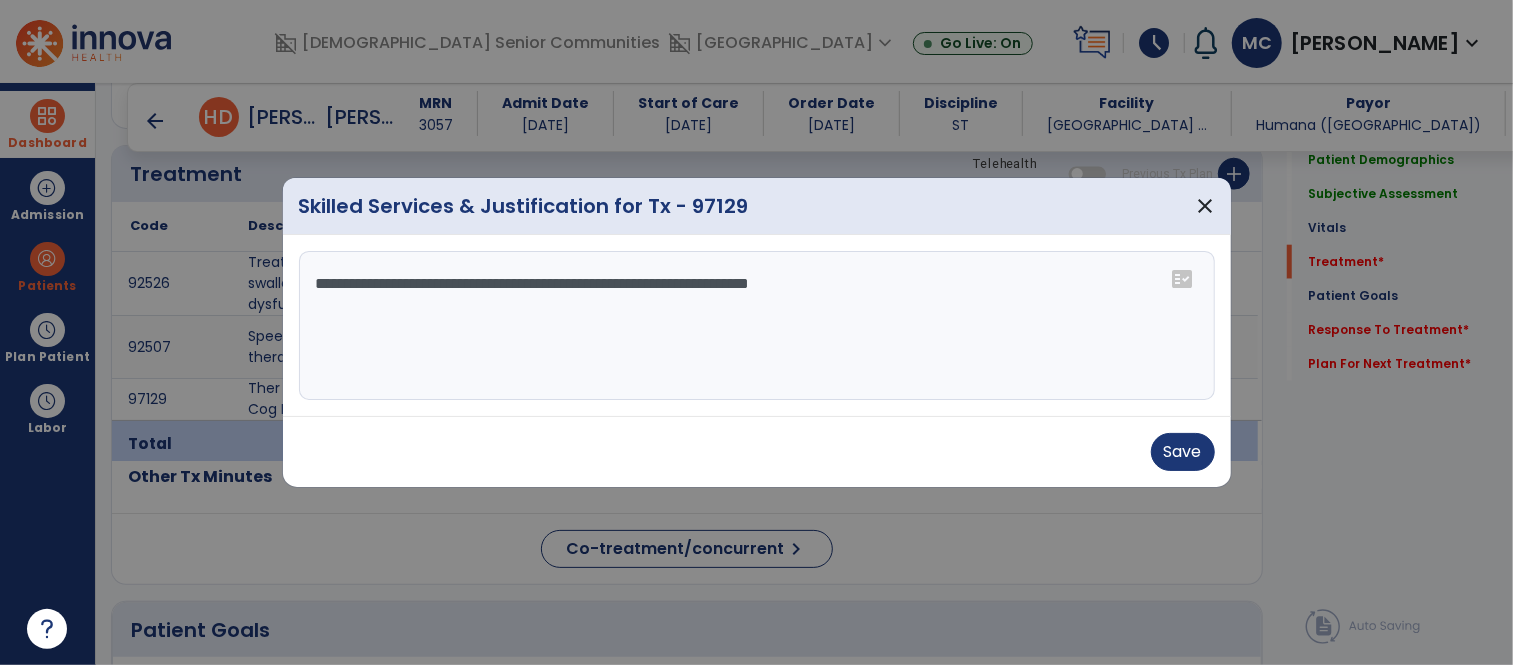 click on "**********" at bounding box center (757, 326) 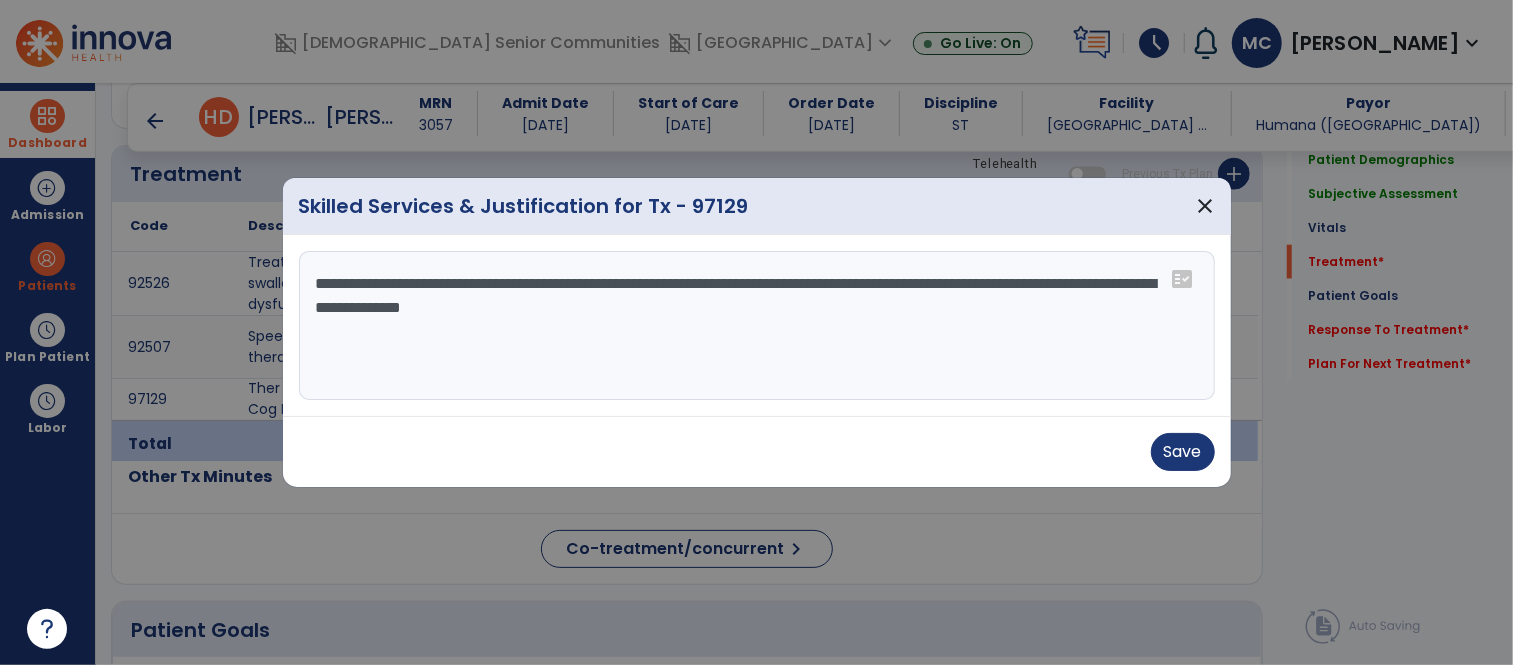 click on "**********" at bounding box center [757, 326] 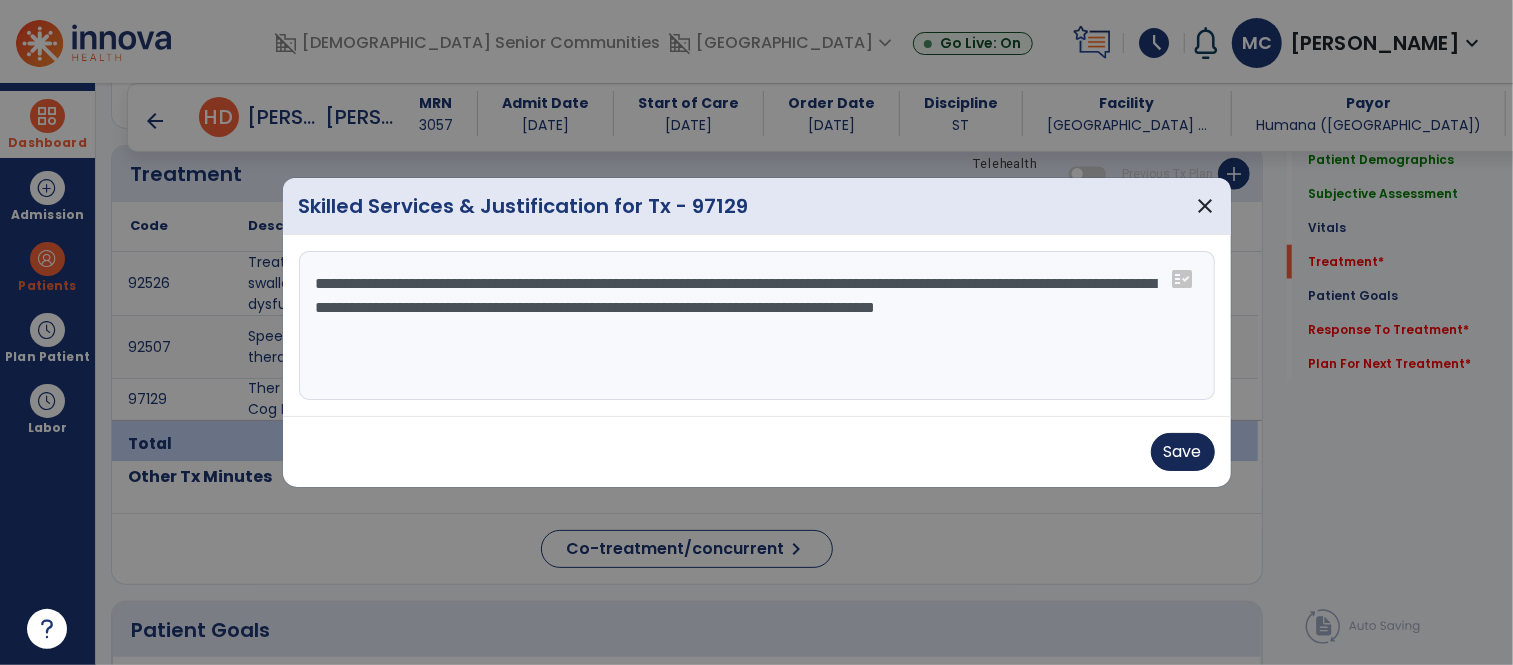 type on "**********" 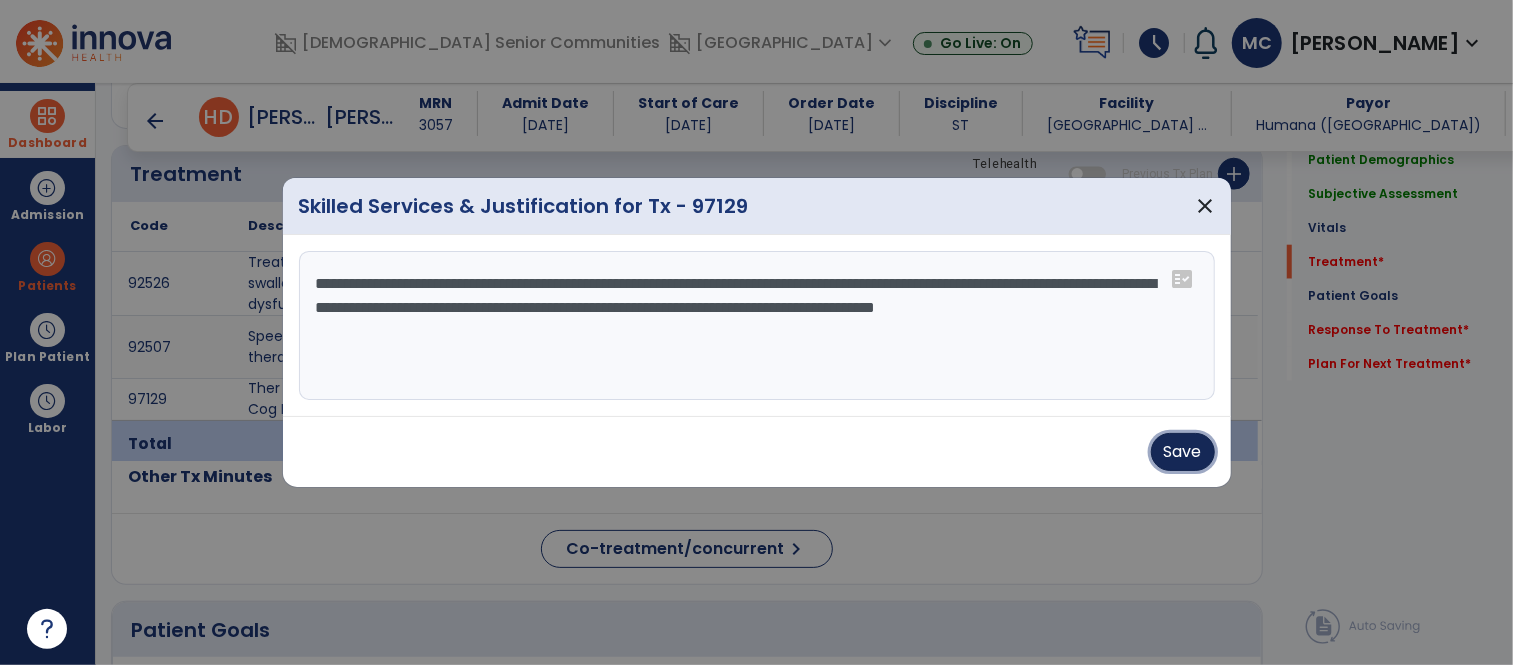 click on "Save" at bounding box center (1183, 452) 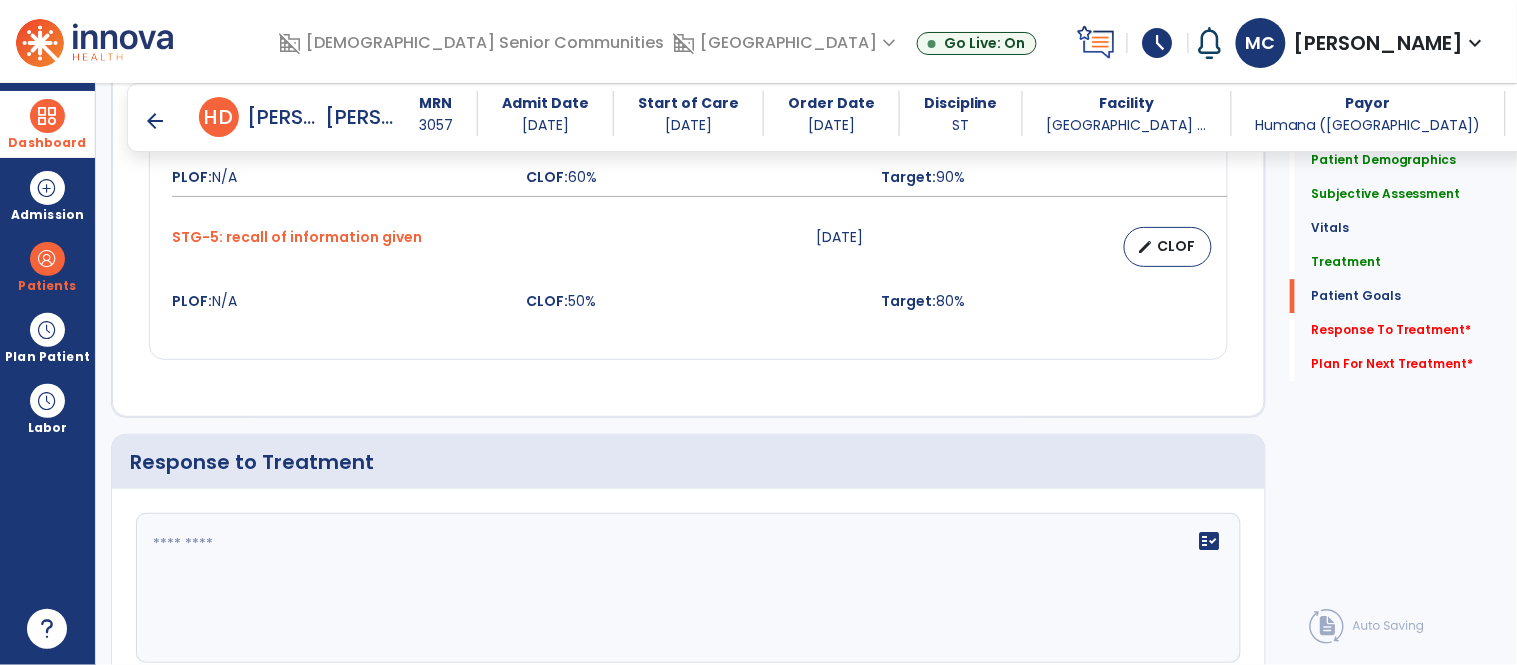 scroll, scrollTop: 3512, scrollLeft: 0, axis: vertical 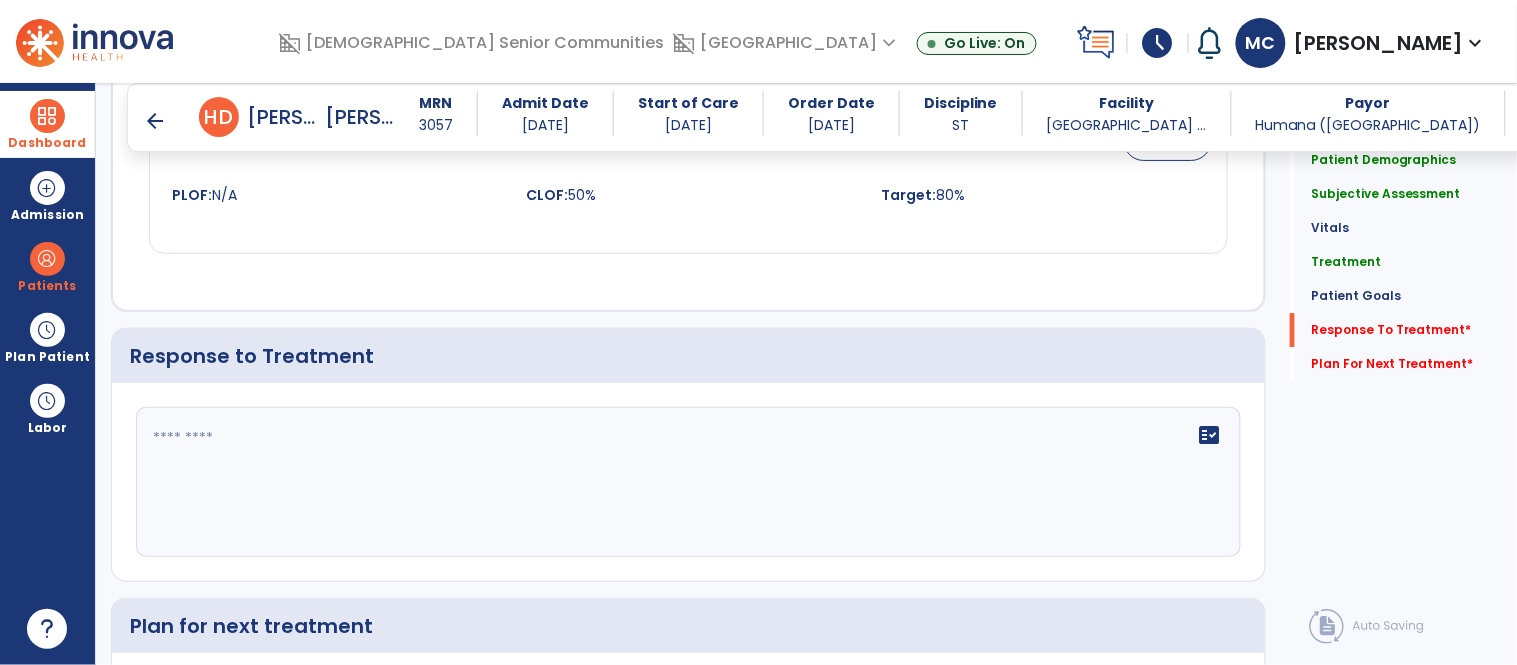 click on "fact_check" 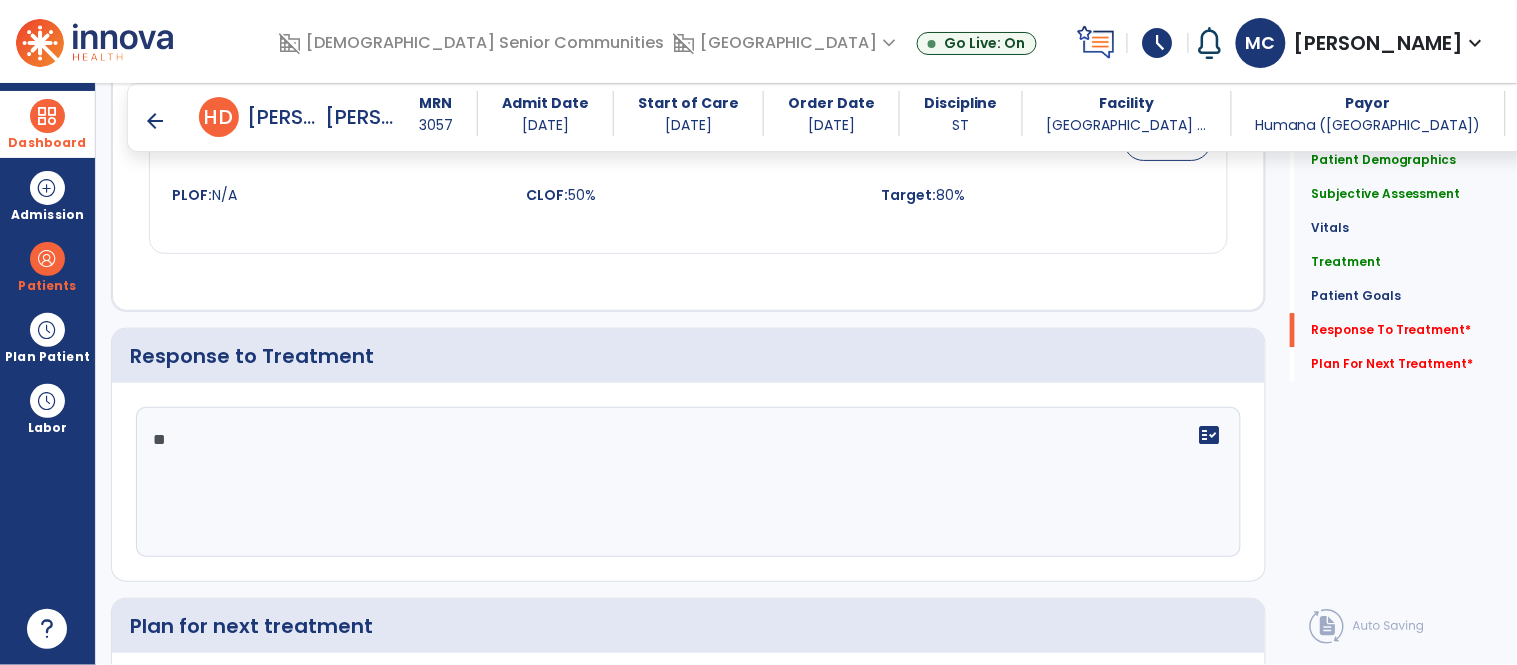 type on "*" 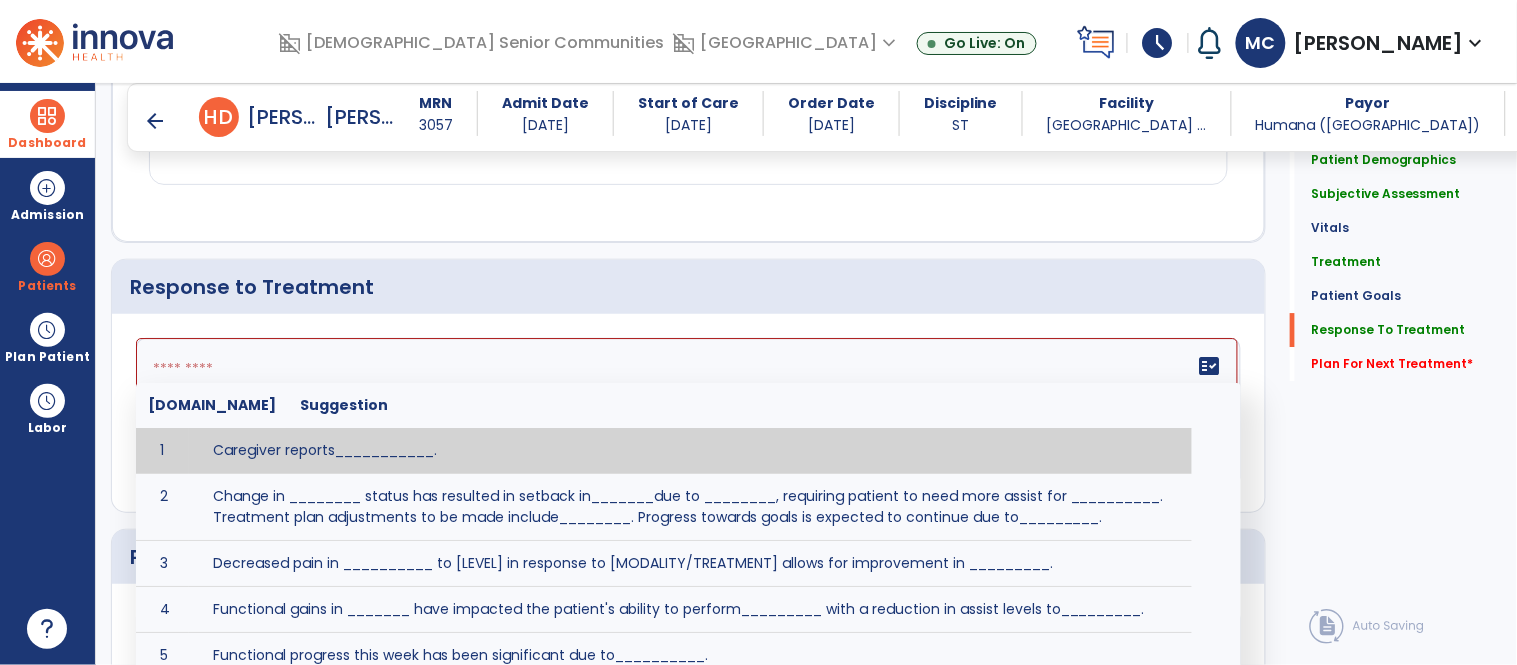 paste on "**********" 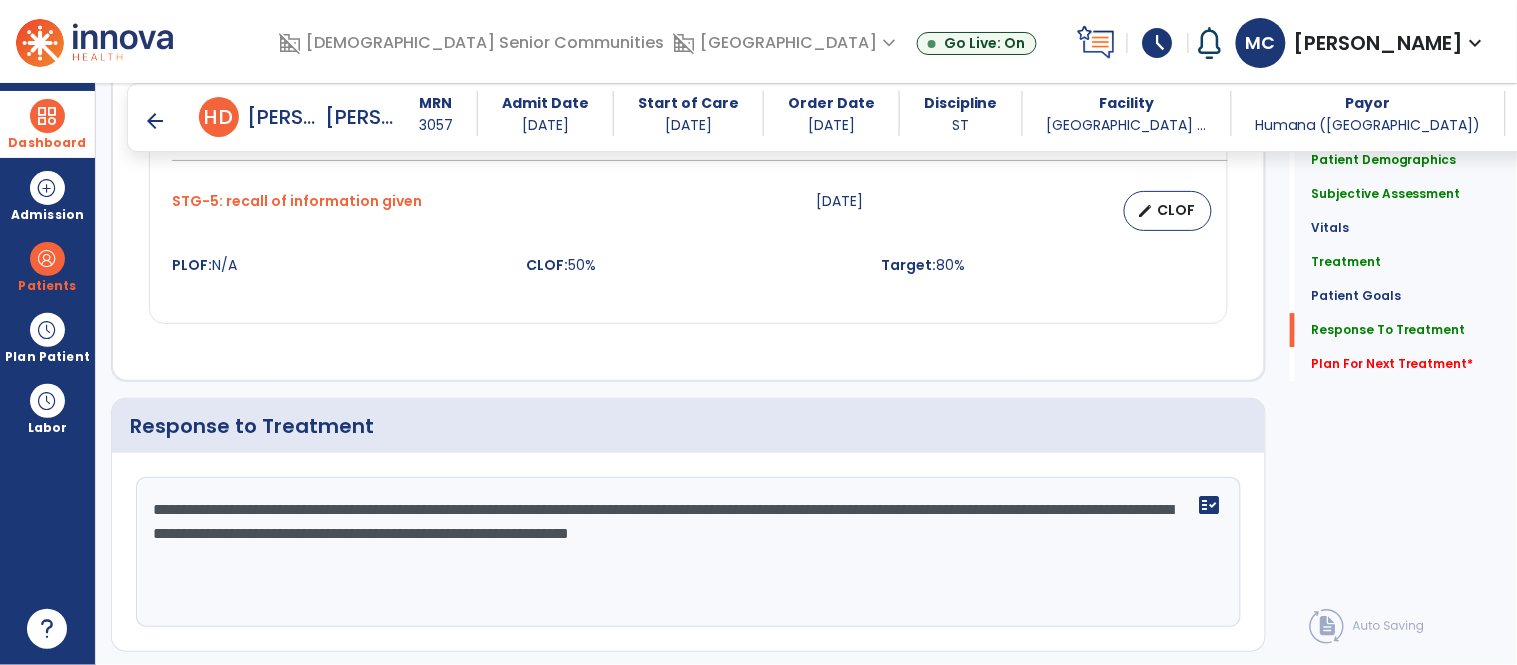 scroll, scrollTop: 3511, scrollLeft: 0, axis: vertical 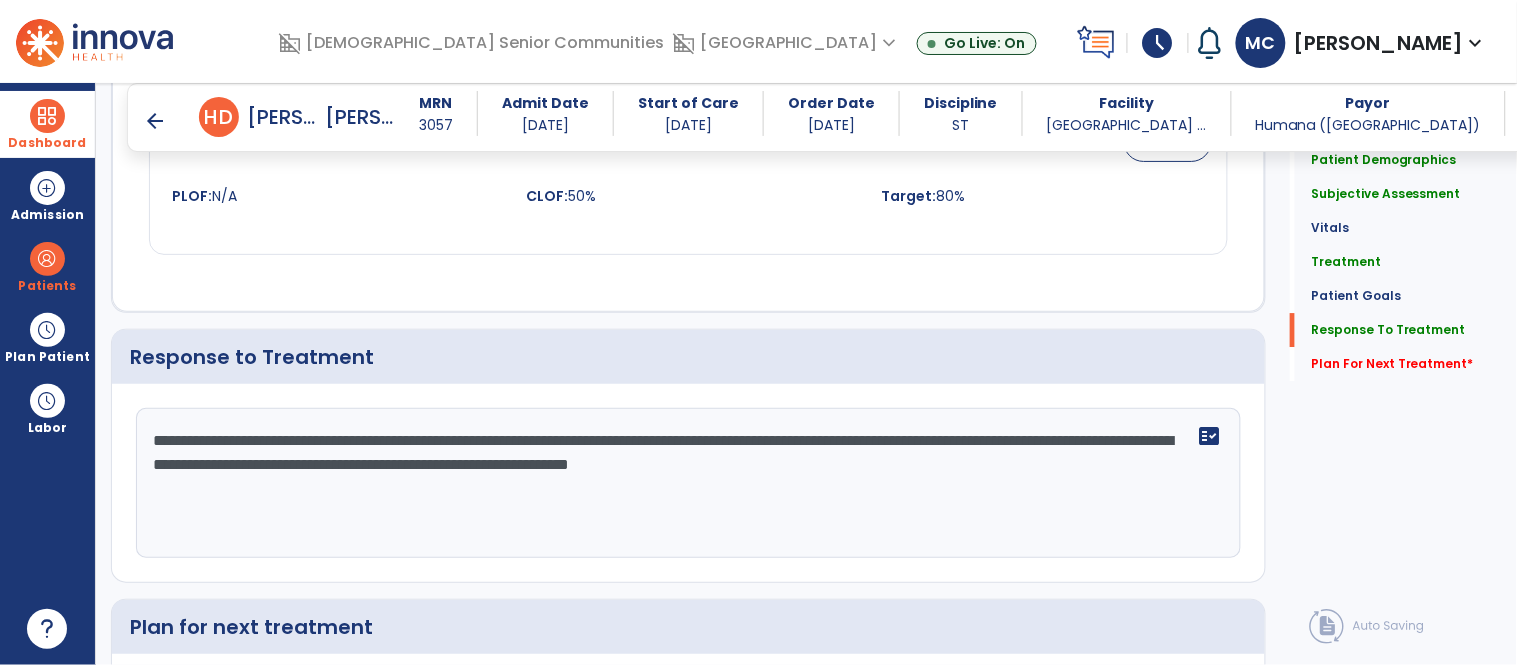 click on "**********" 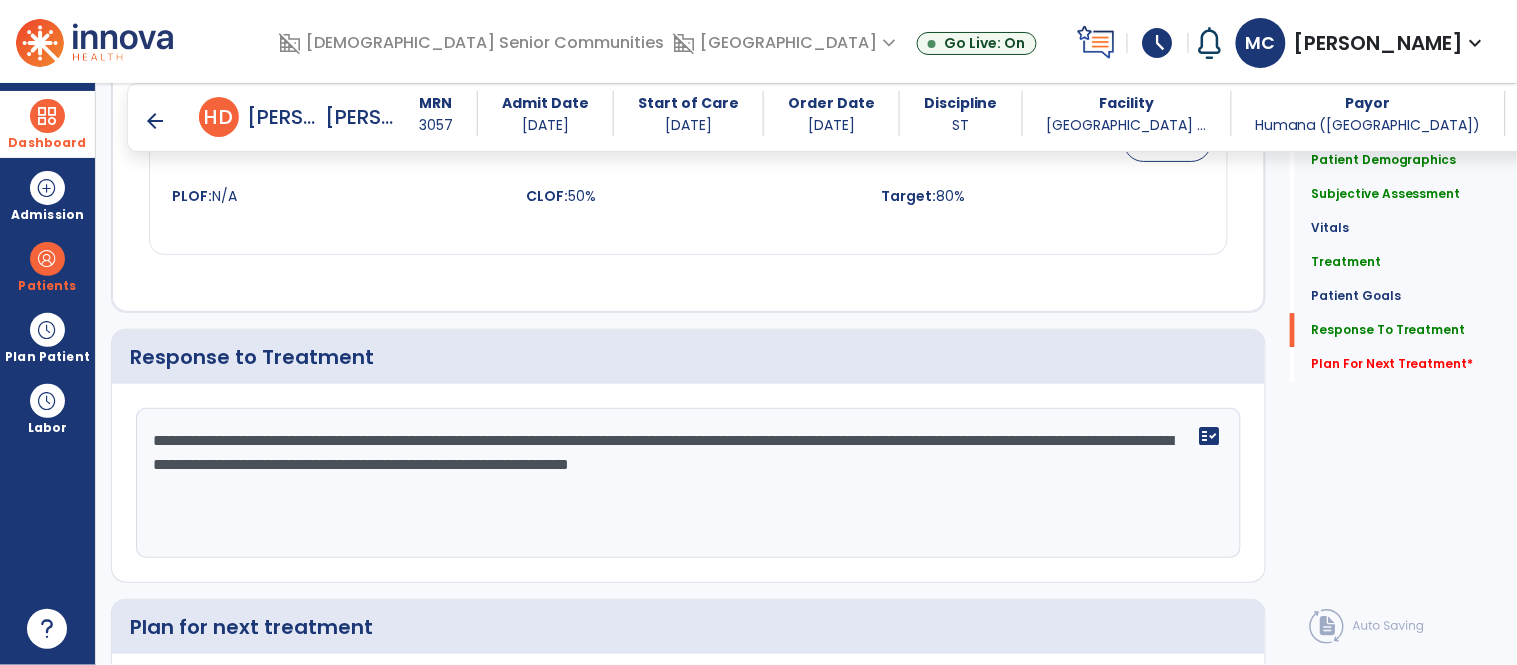 drag, startPoint x: 945, startPoint y: 448, endPoint x: 139, endPoint y: 442, distance: 806.02234 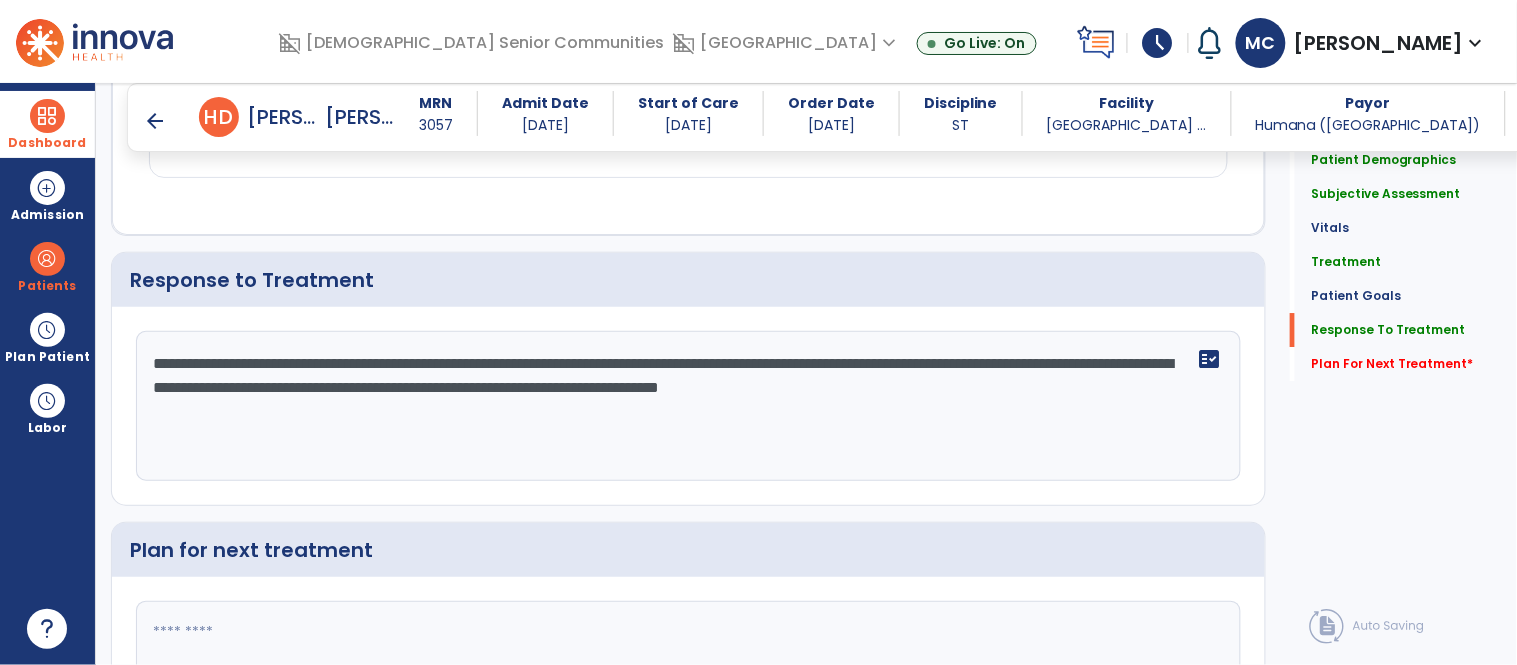 scroll, scrollTop: 3608, scrollLeft: 0, axis: vertical 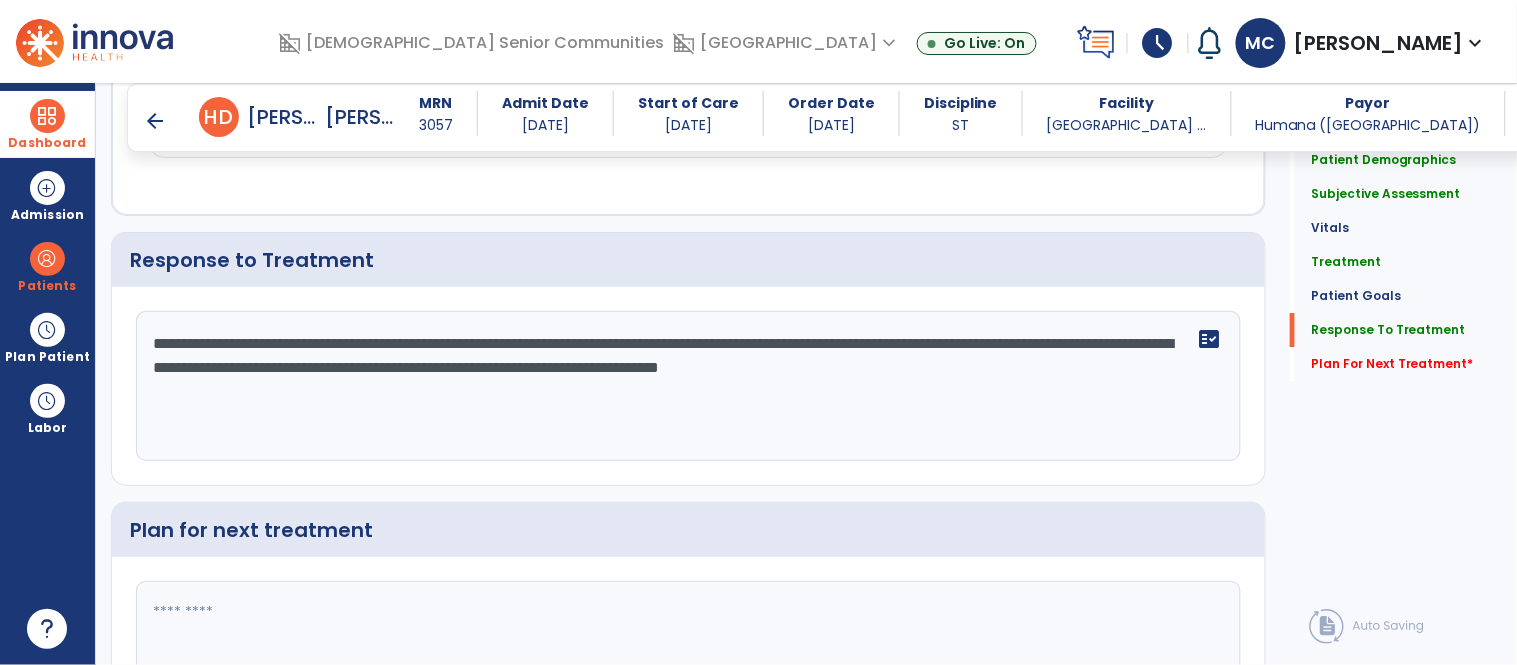 drag, startPoint x: 893, startPoint y: 371, endPoint x: 1175, endPoint y: 386, distance: 282.39865 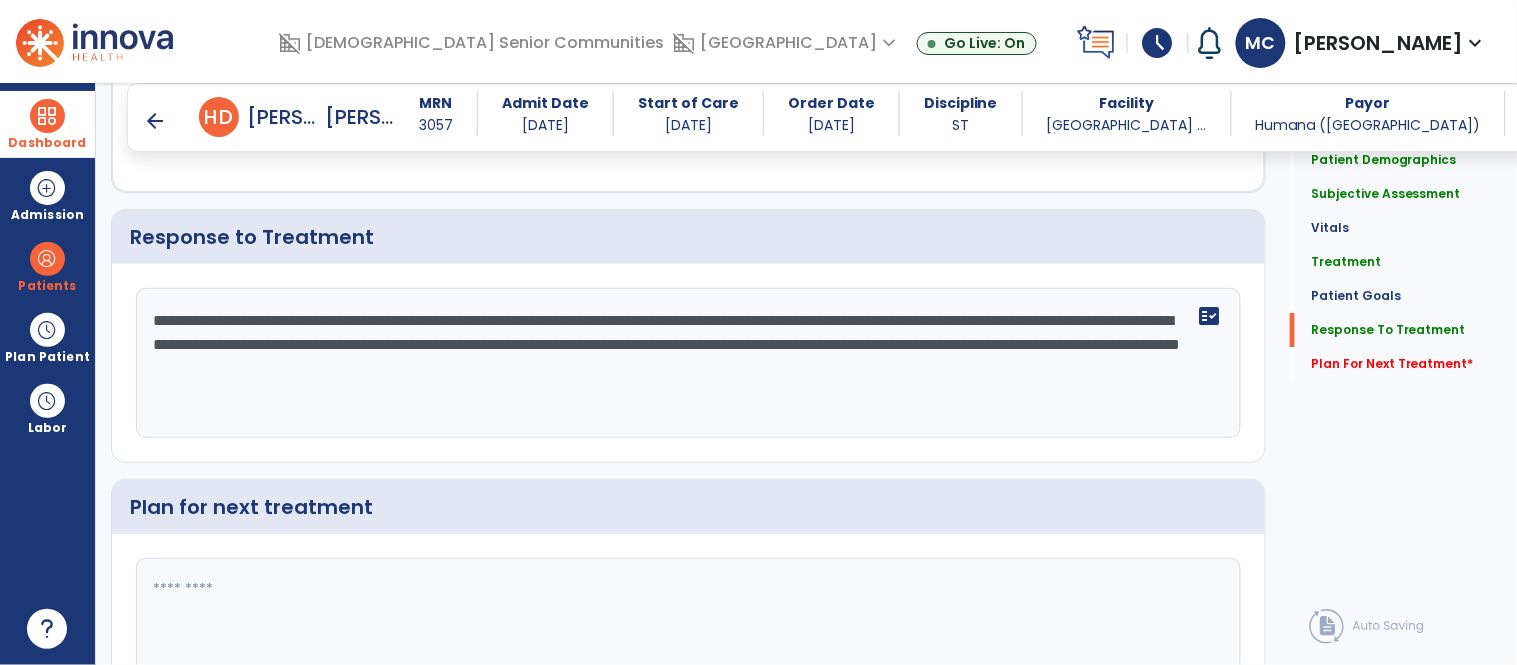 scroll, scrollTop: 3704, scrollLeft: 0, axis: vertical 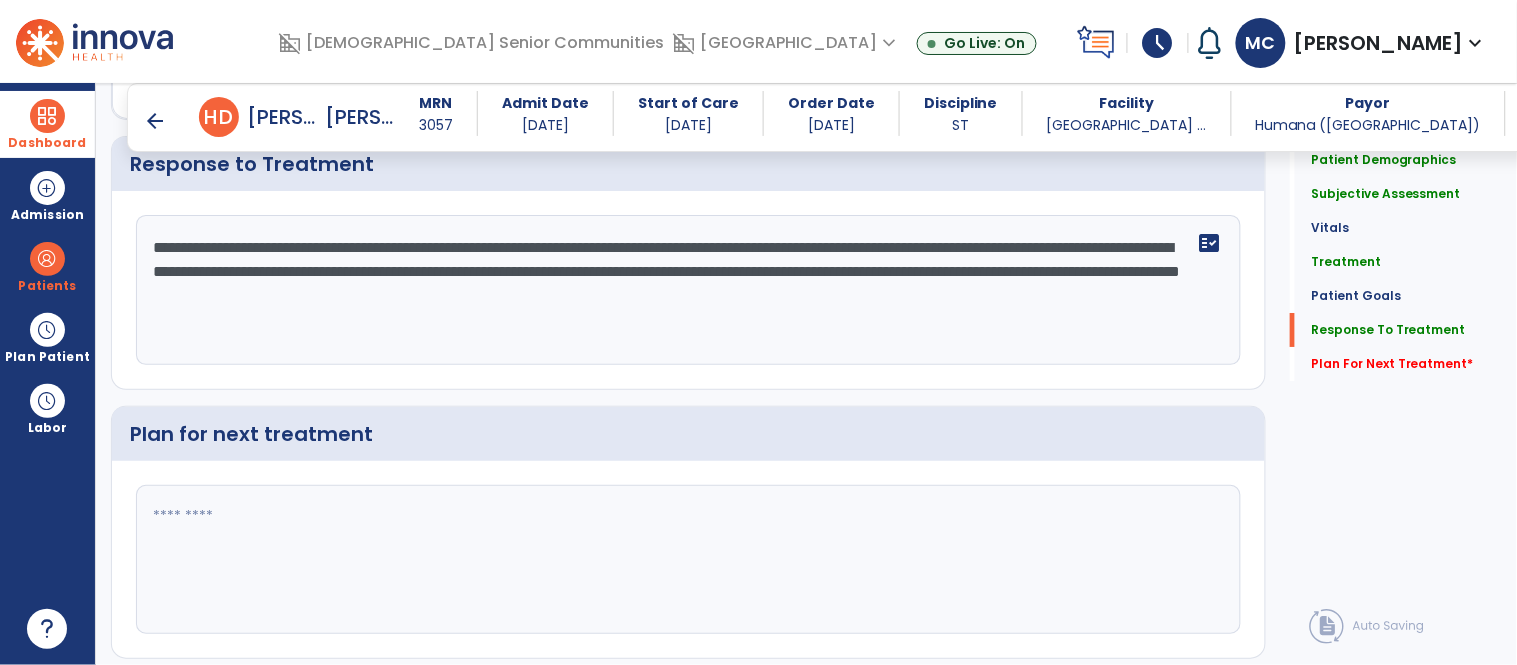 type on "**********" 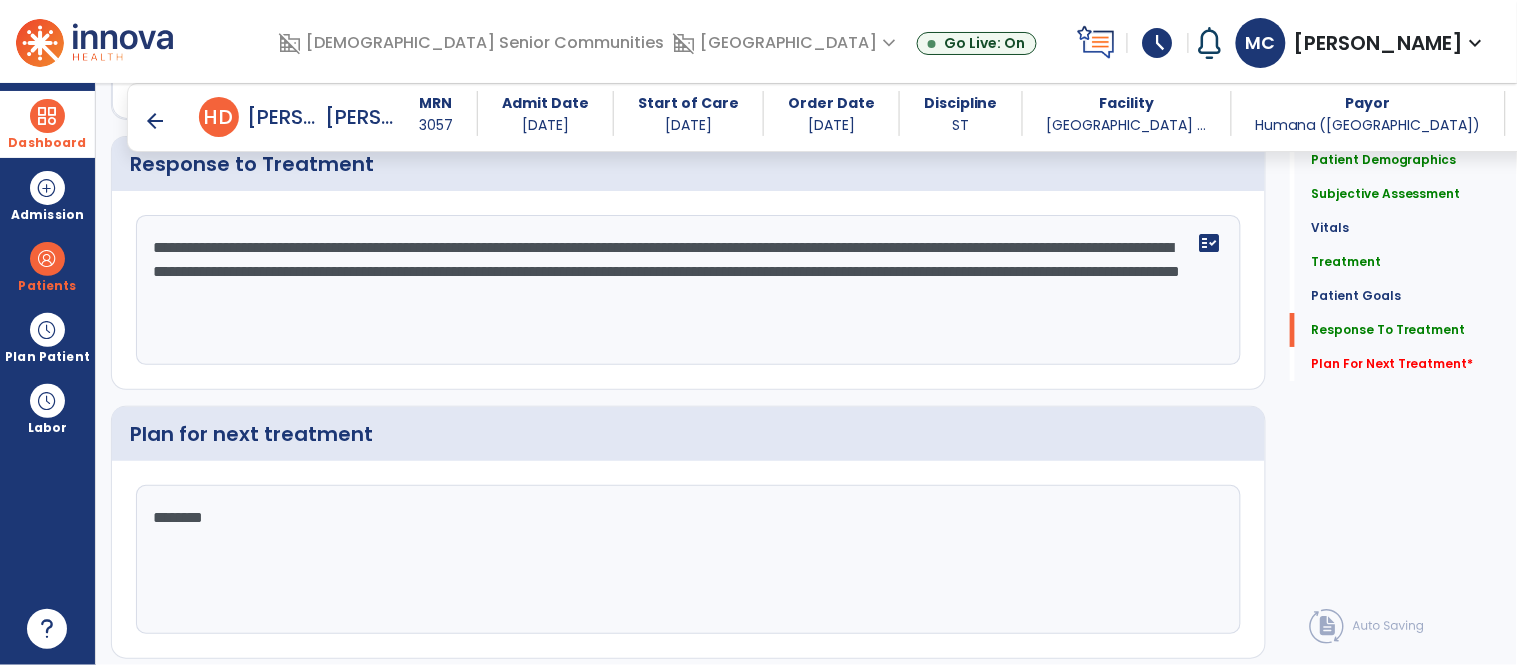 type on "*********" 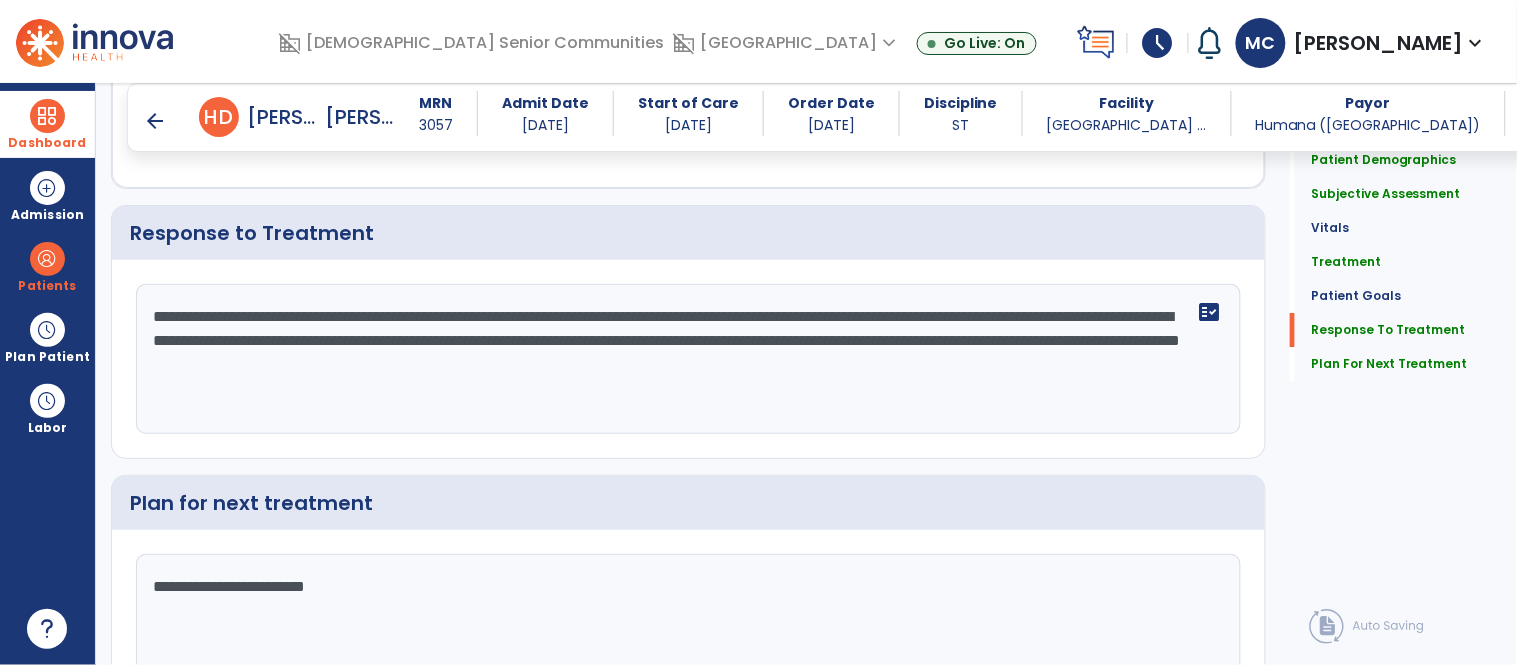 scroll, scrollTop: 3704, scrollLeft: 0, axis: vertical 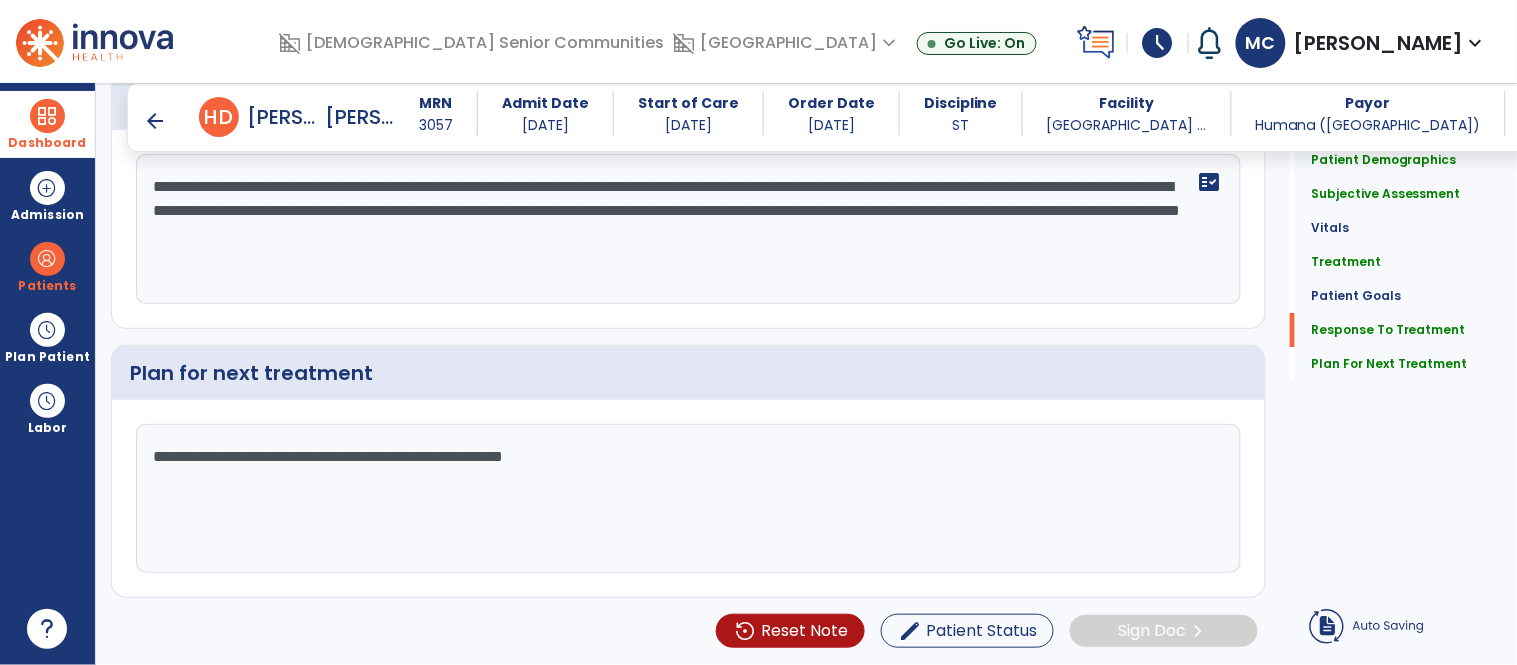 type on "**********" 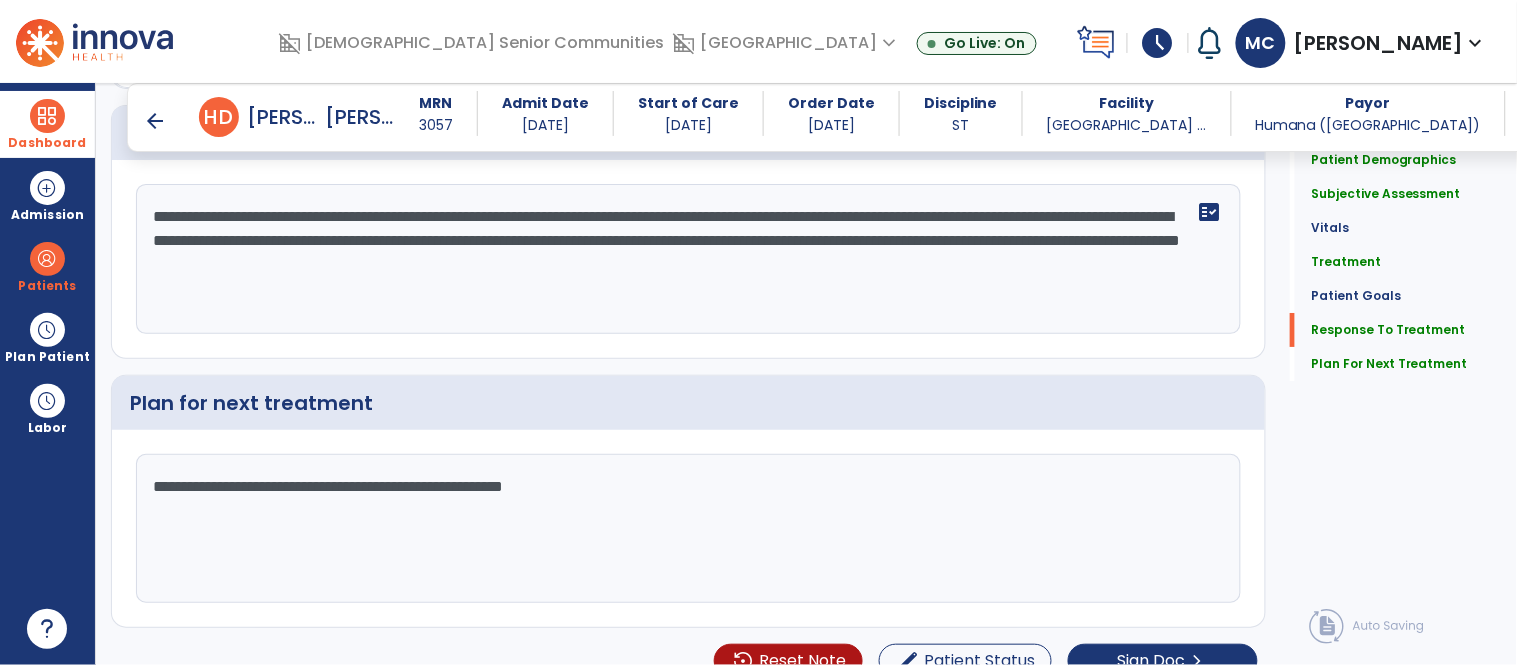 scroll, scrollTop: 3767, scrollLeft: 0, axis: vertical 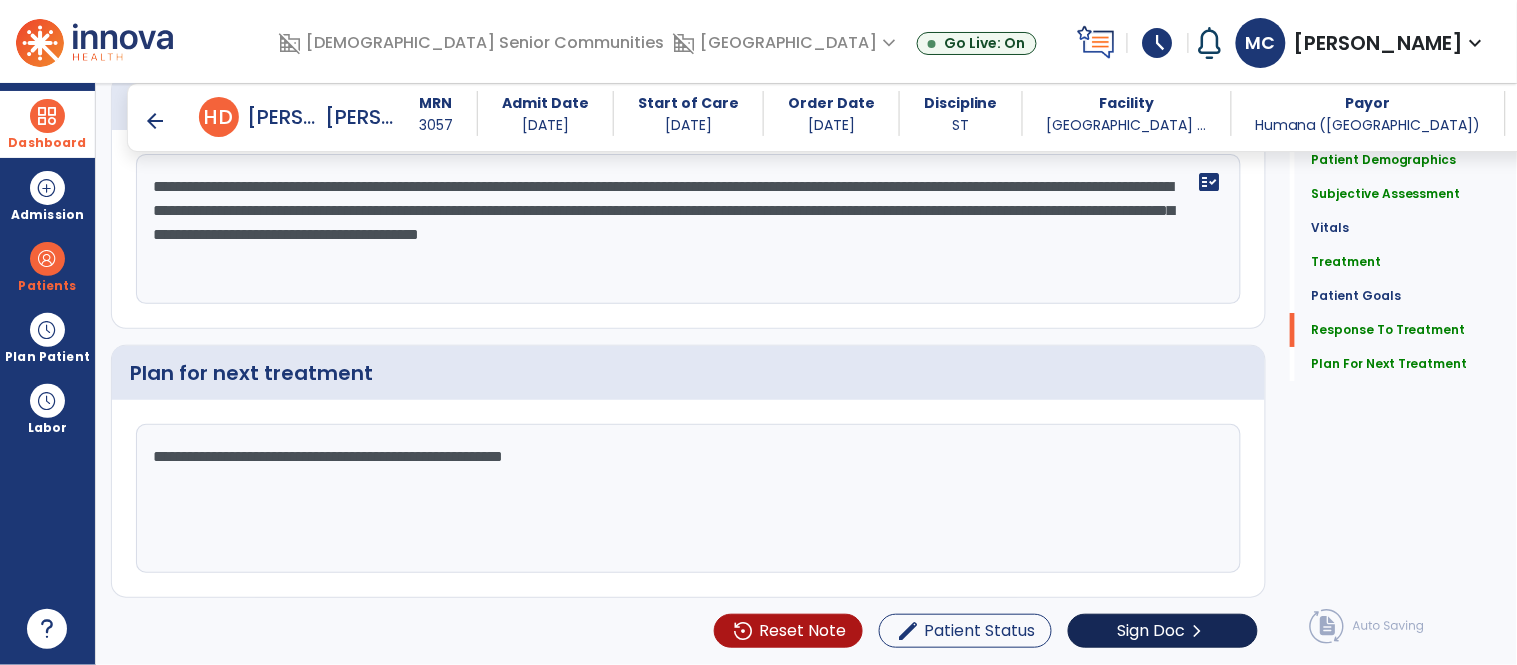 type on "**********" 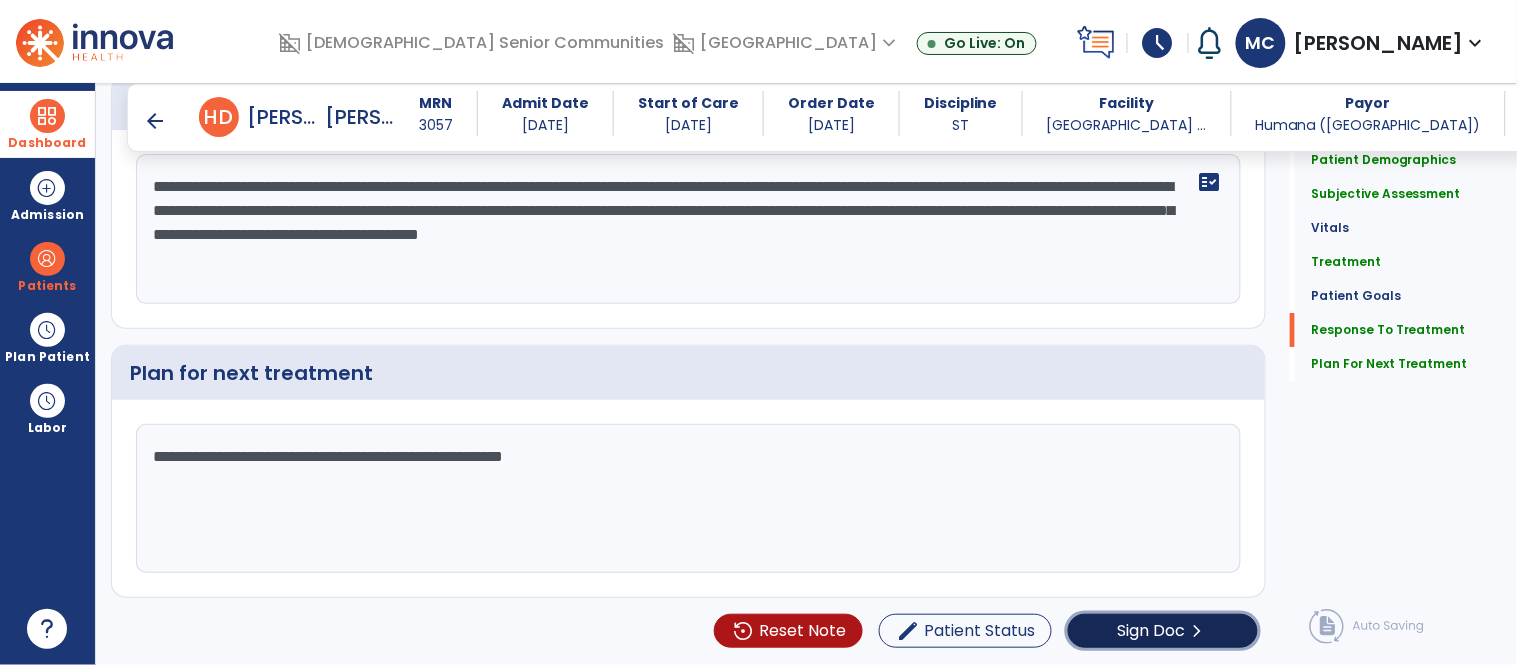 click on "chevron_right" 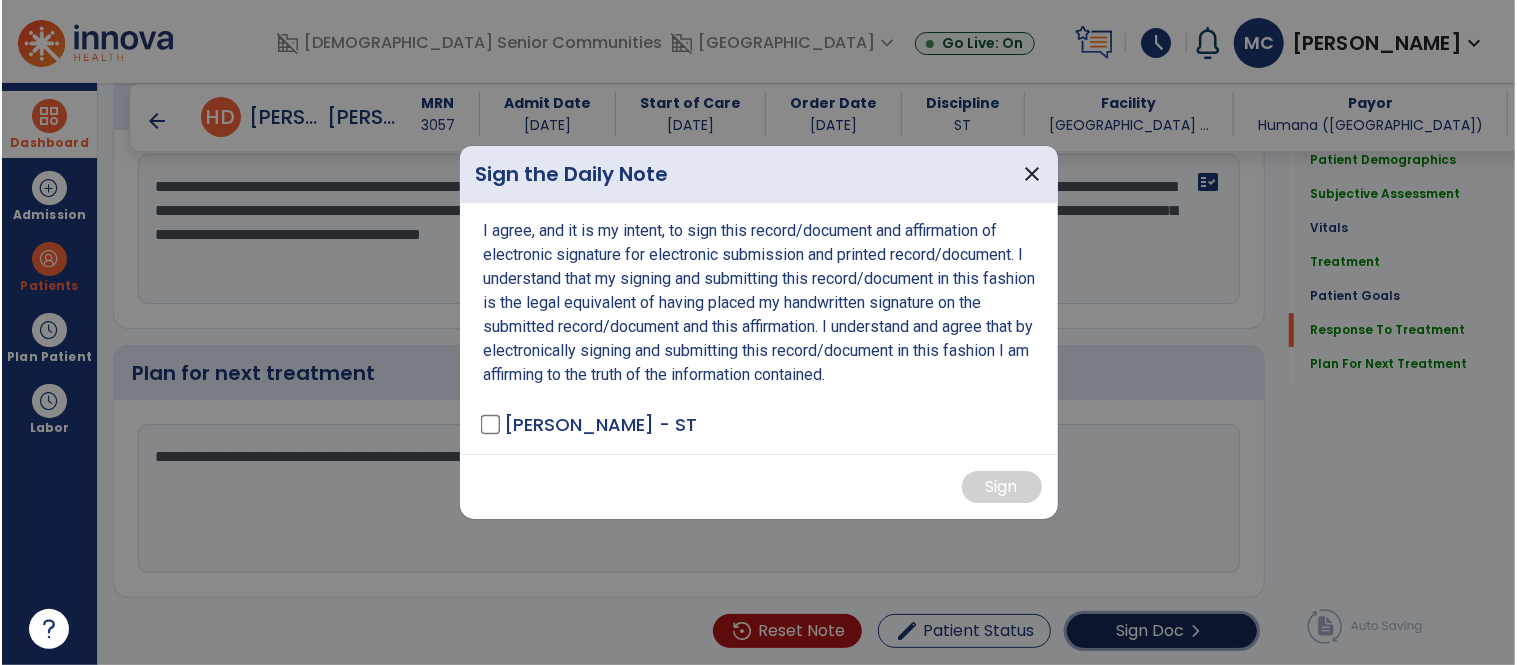 scroll, scrollTop: 3767, scrollLeft: 0, axis: vertical 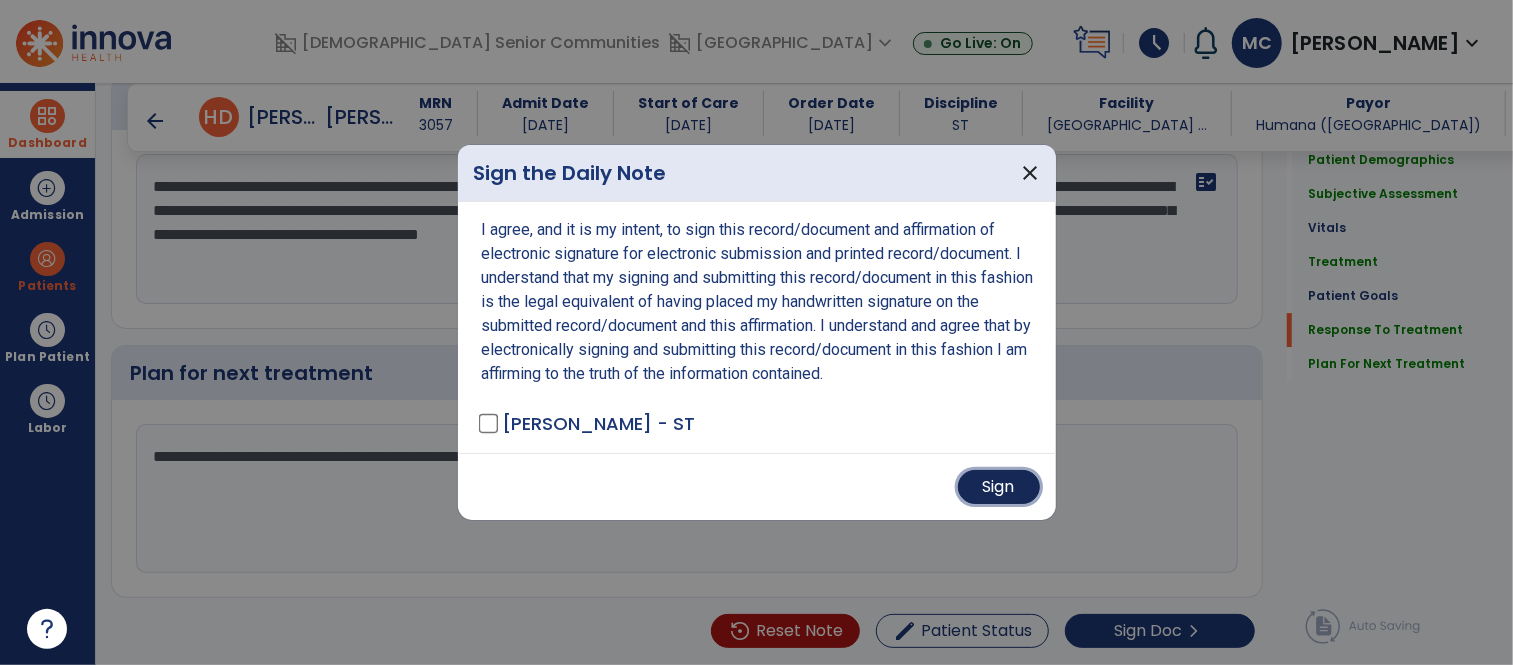click on "Sign" at bounding box center (999, 487) 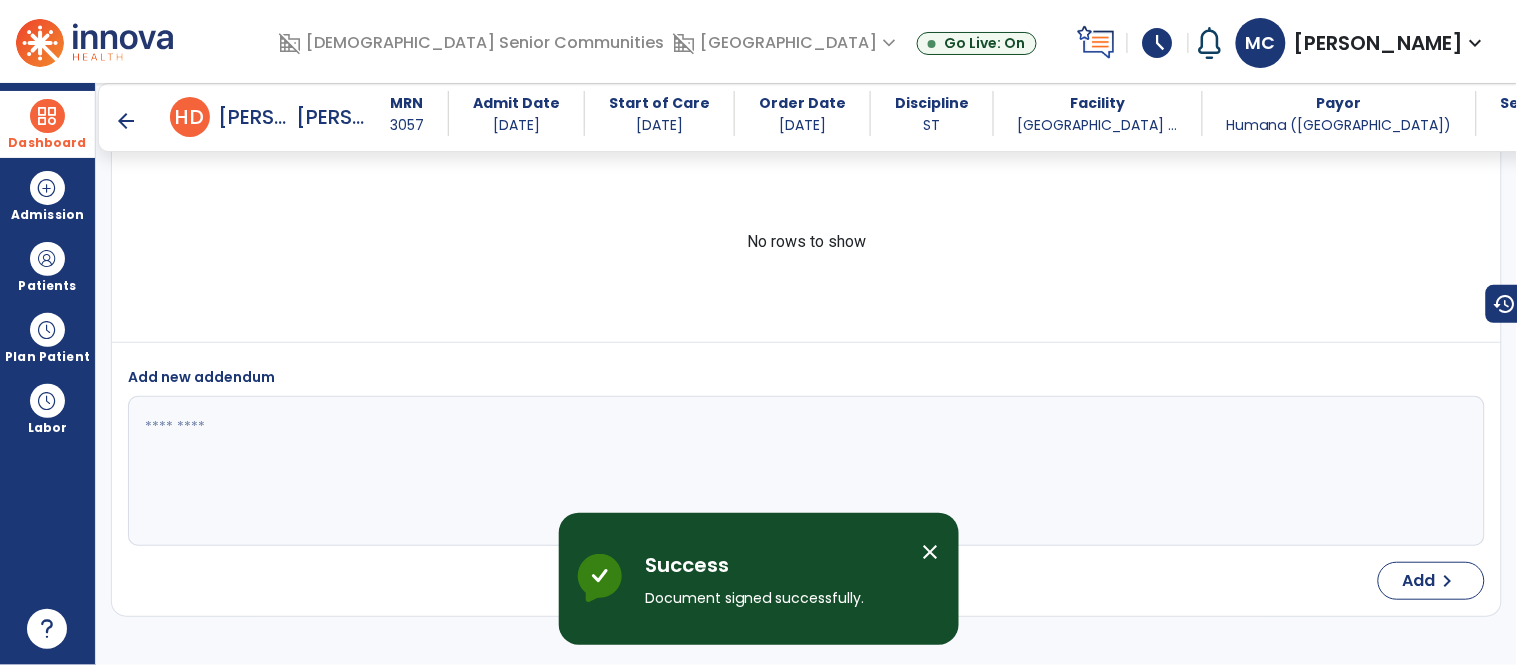 click on "arrow_back" at bounding box center [126, 121] 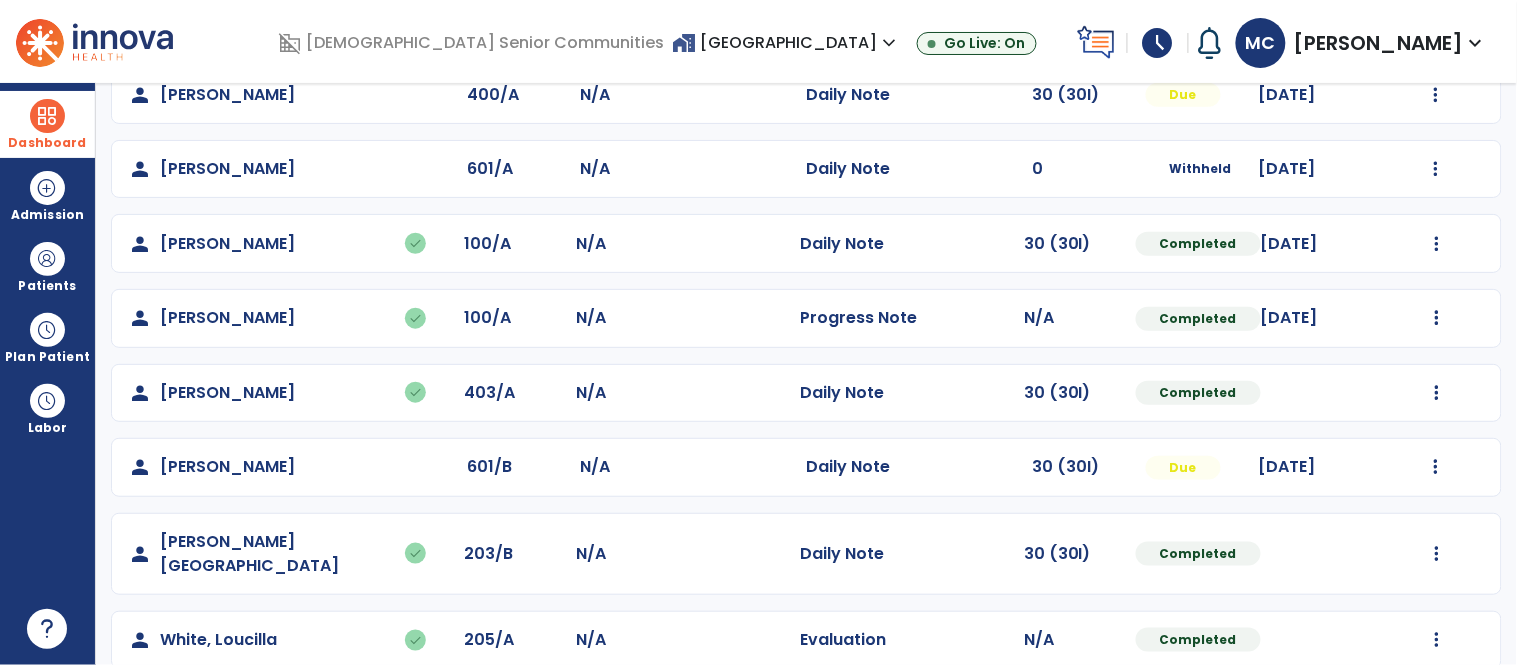 scroll, scrollTop: 345, scrollLeft: 0, axis: vertical 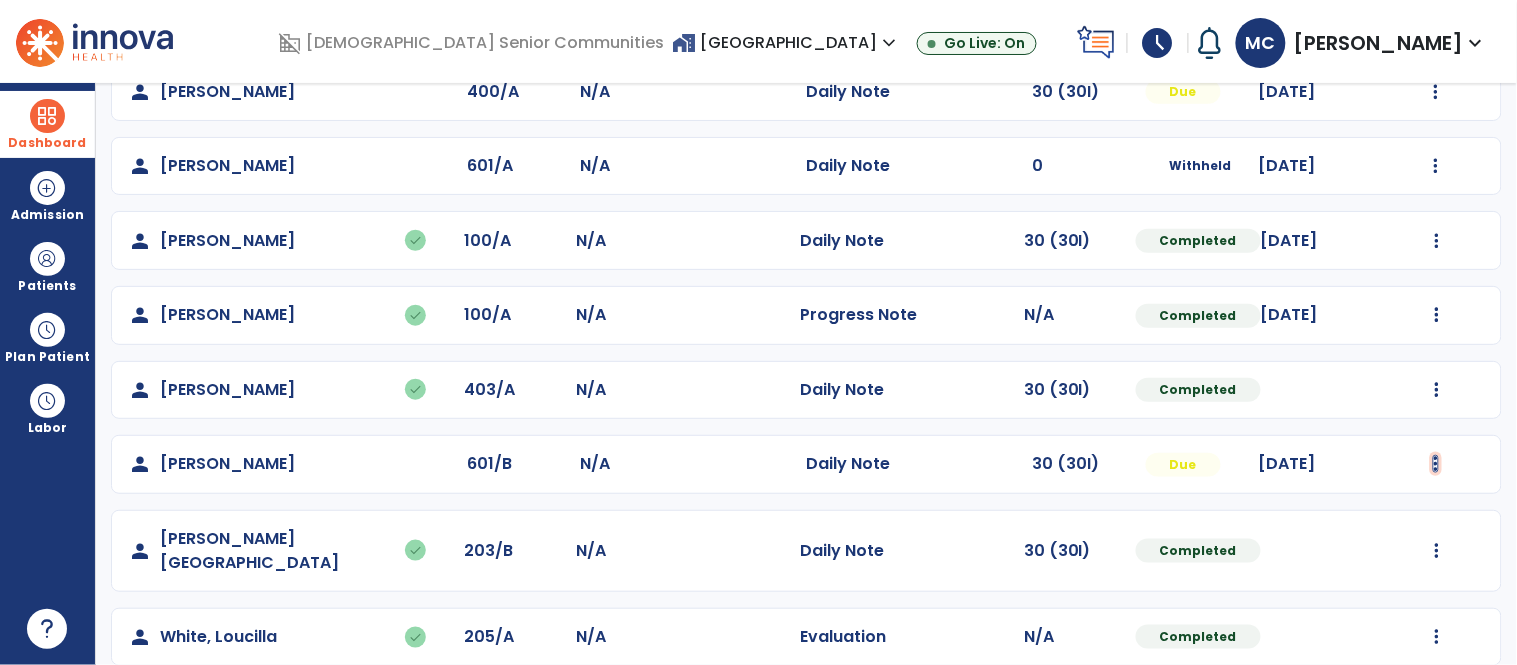 click at bounding box center [1437, -57] 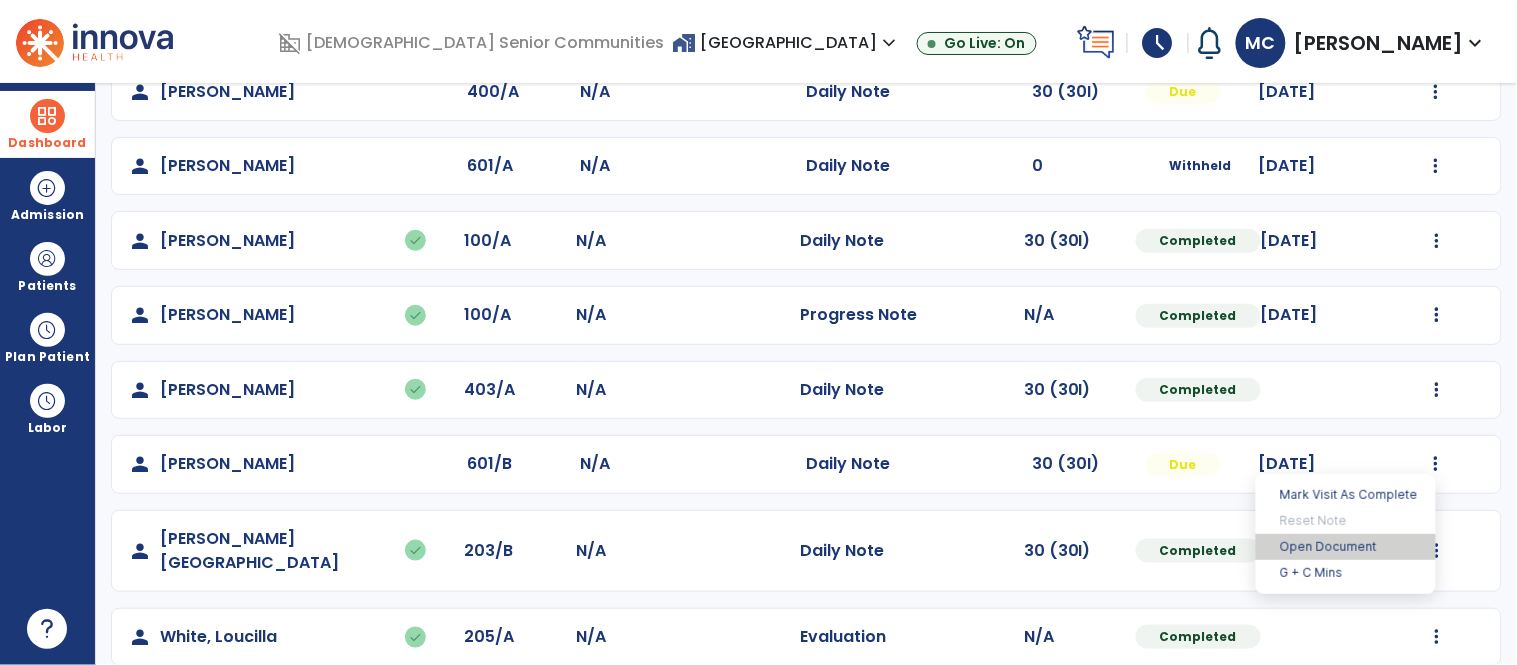 click on "Open Document" at bounding box center (1346, 547) 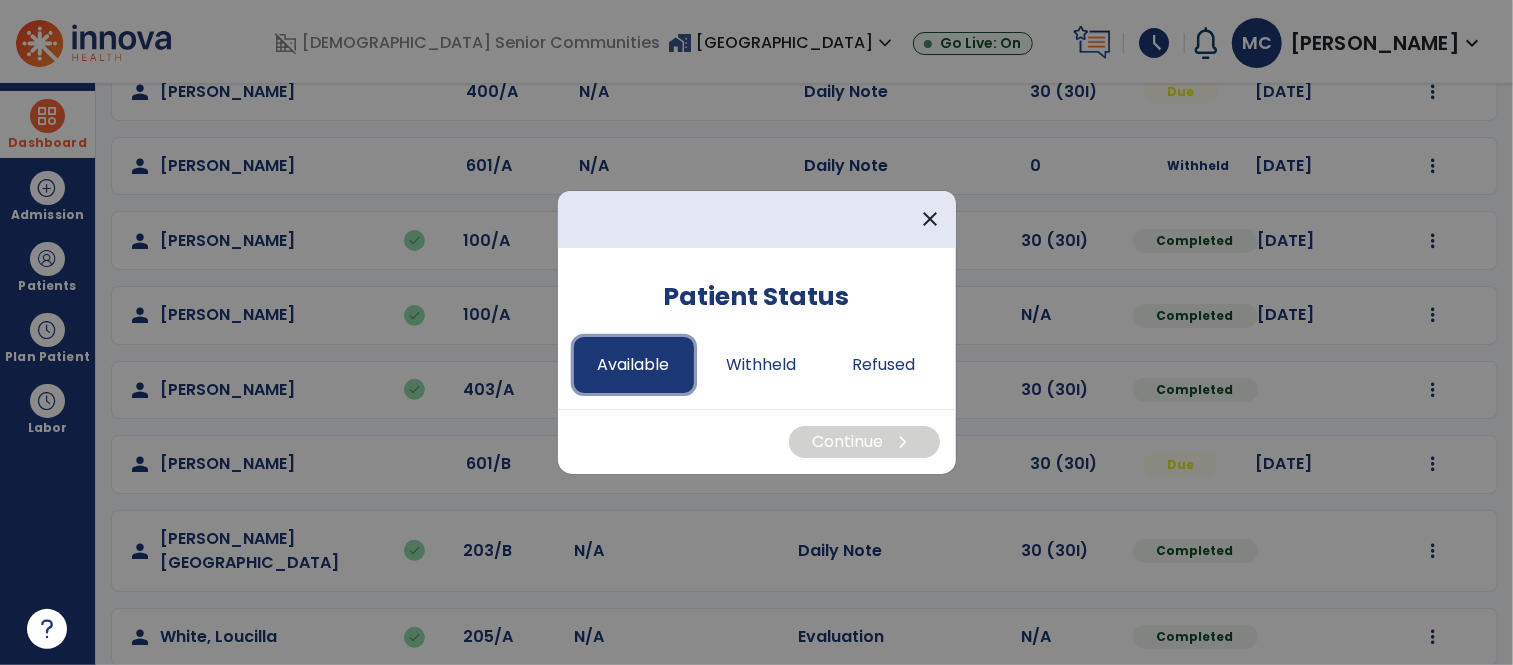 click on "Available" at bounding box center [634, 365] 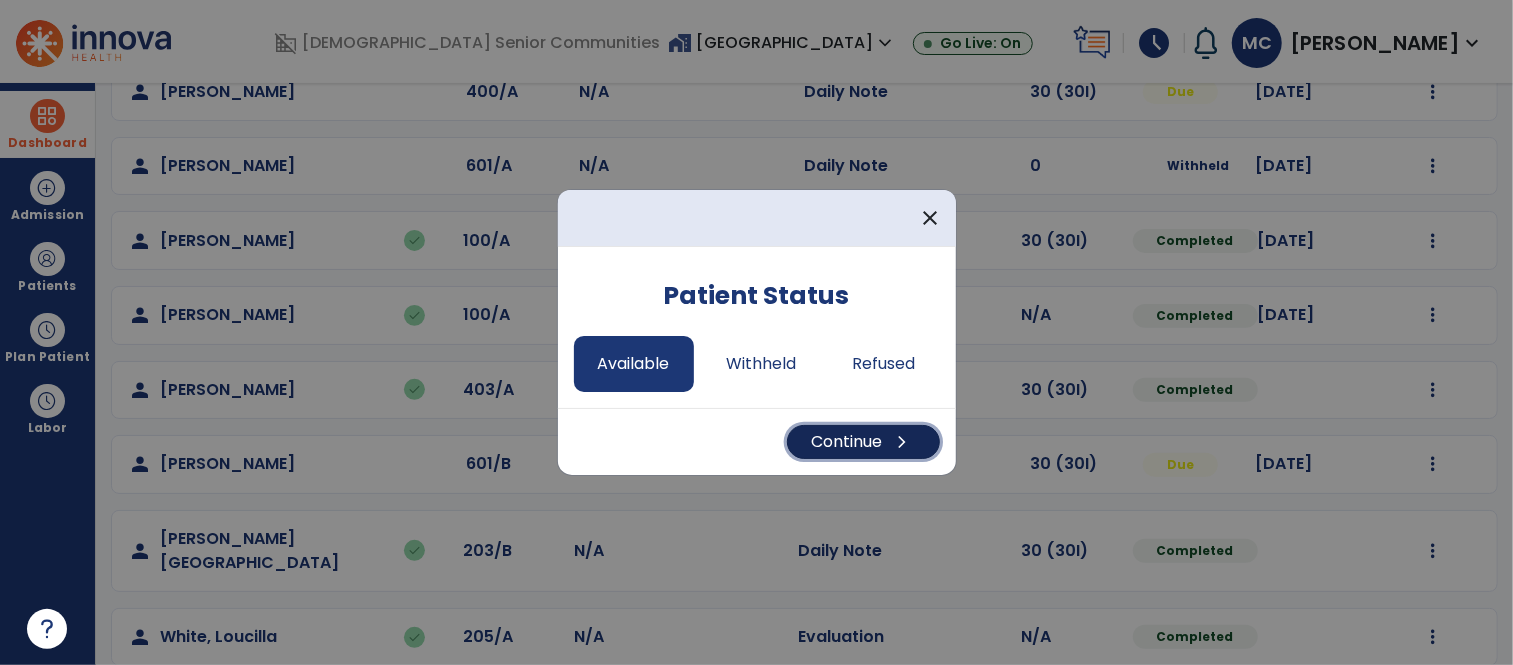 click on "chevron_right" at bounding box center (903, 442) 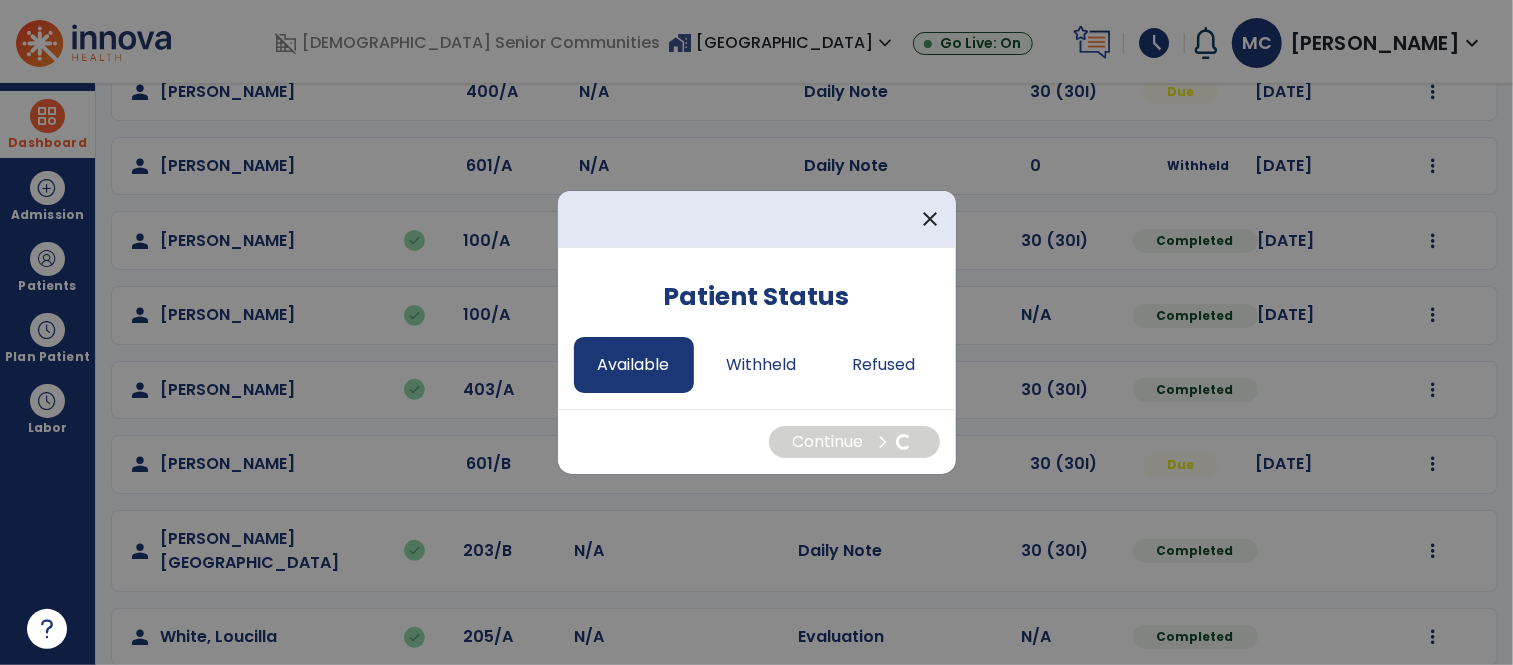 select on "*" 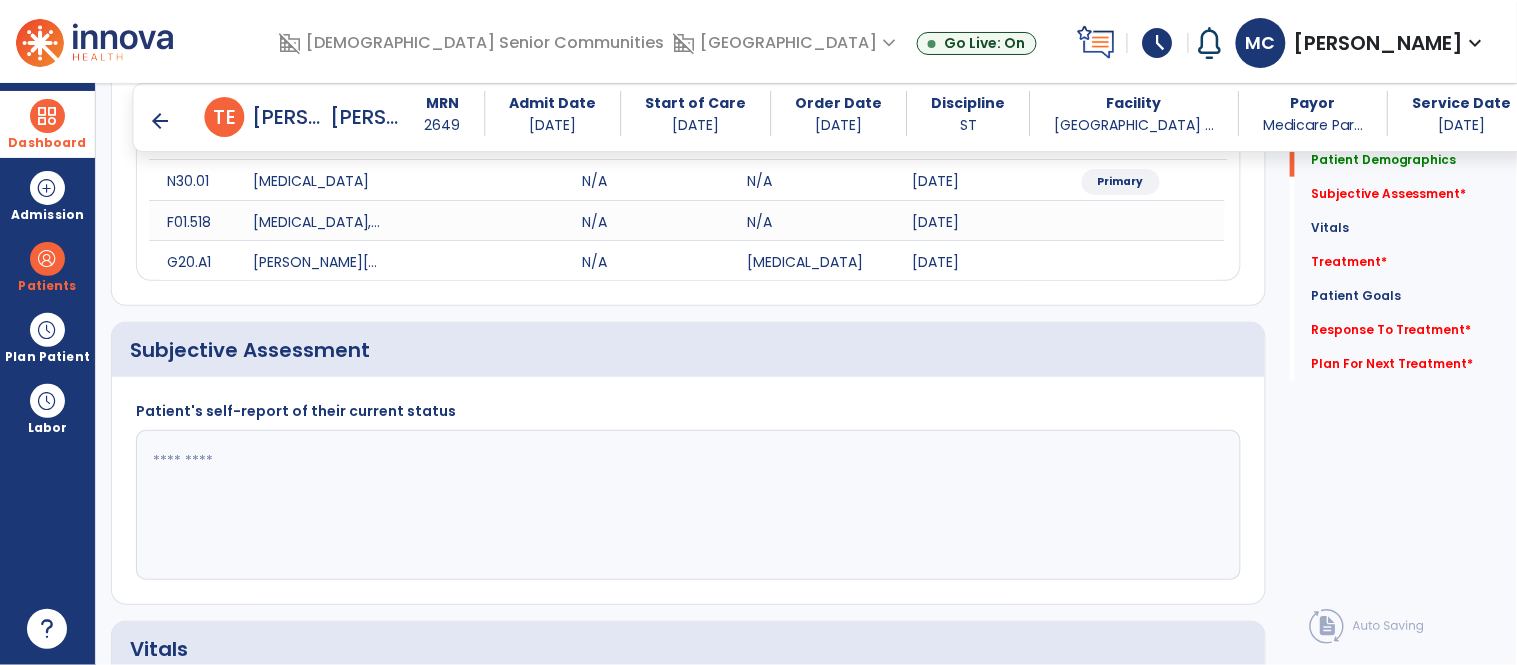 scroll, scrollTop: 295, scrollLeft: 0, axis: vertical 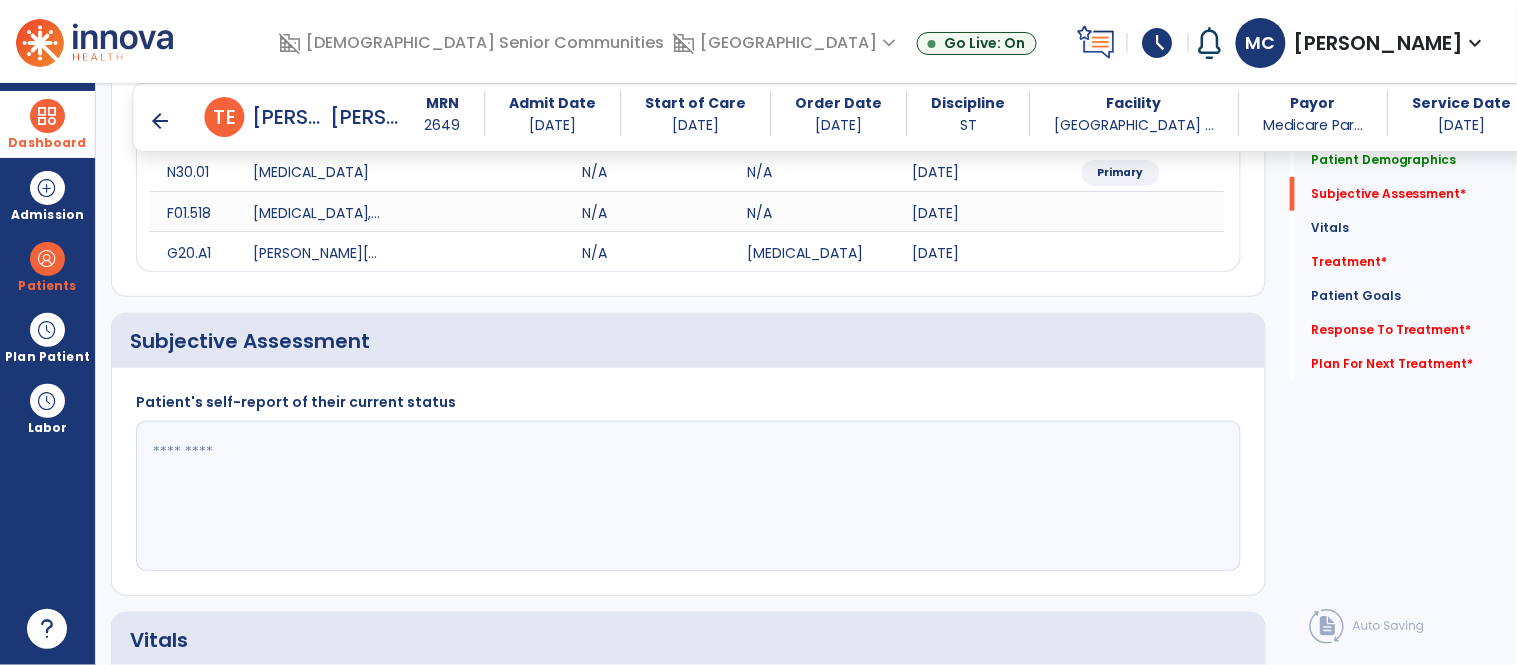 click 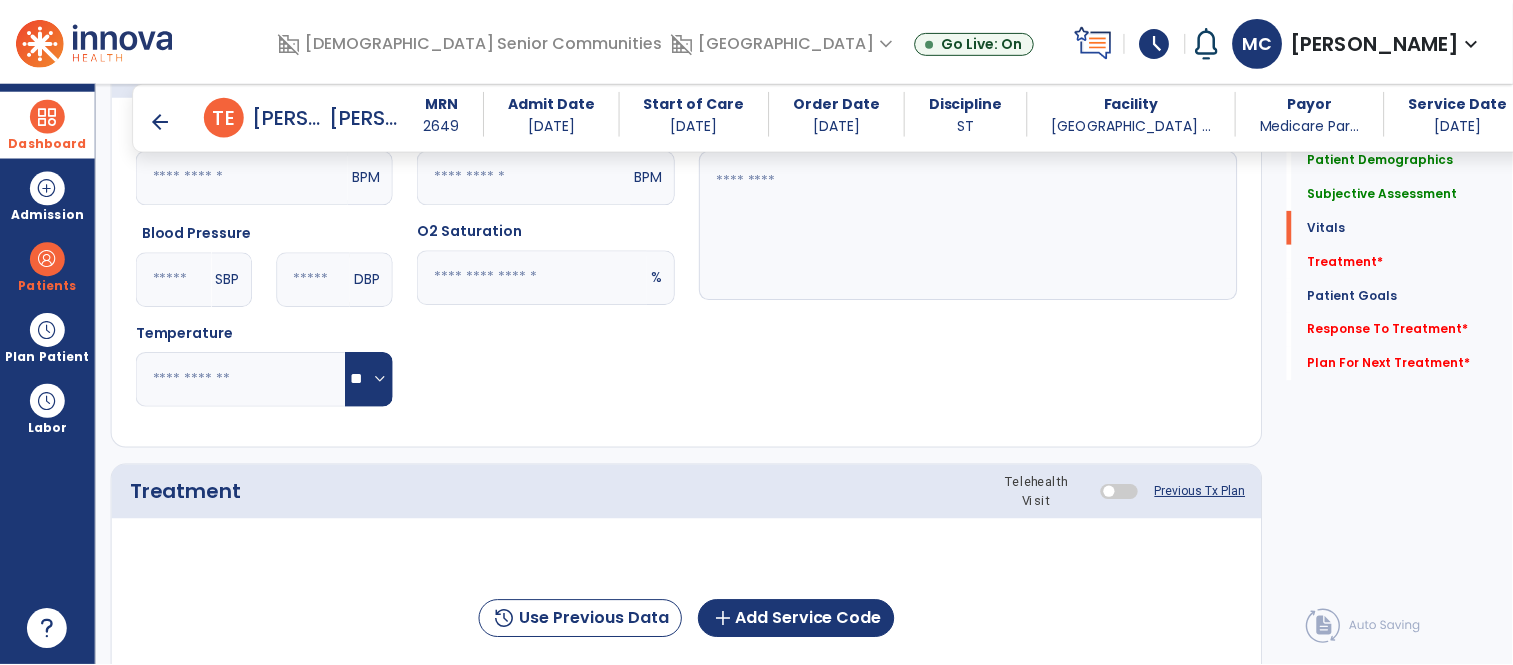 scroll, scrollTop: 900, scrollLeft: 0, axis: vertical 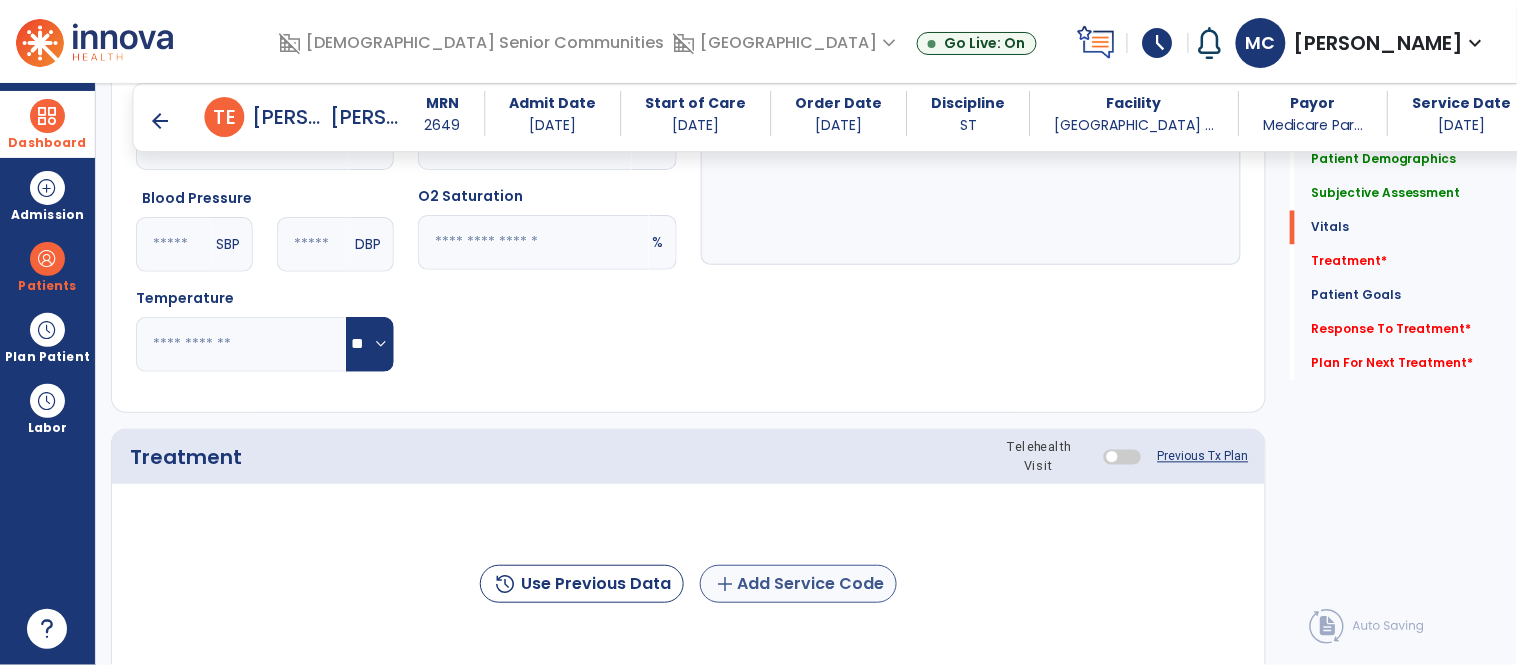 type on "**********" 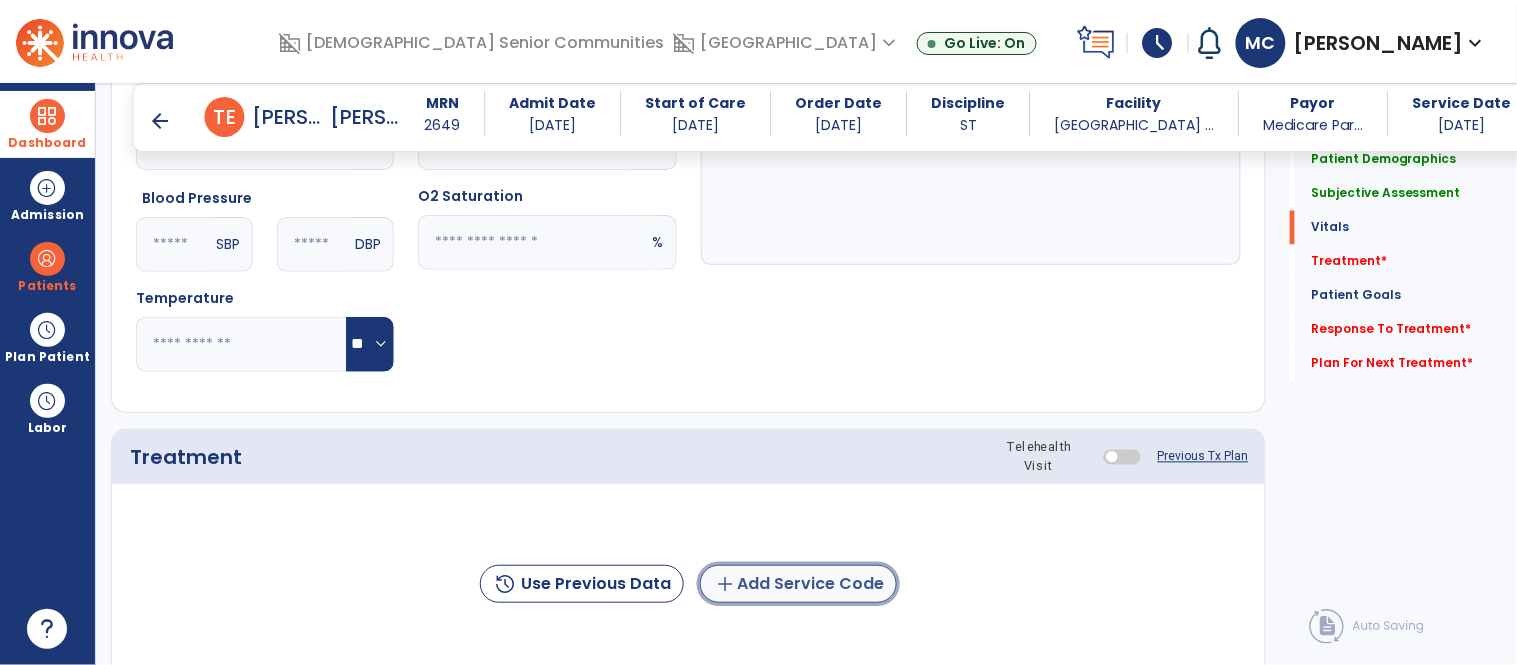 click on "add  Add Service Code" 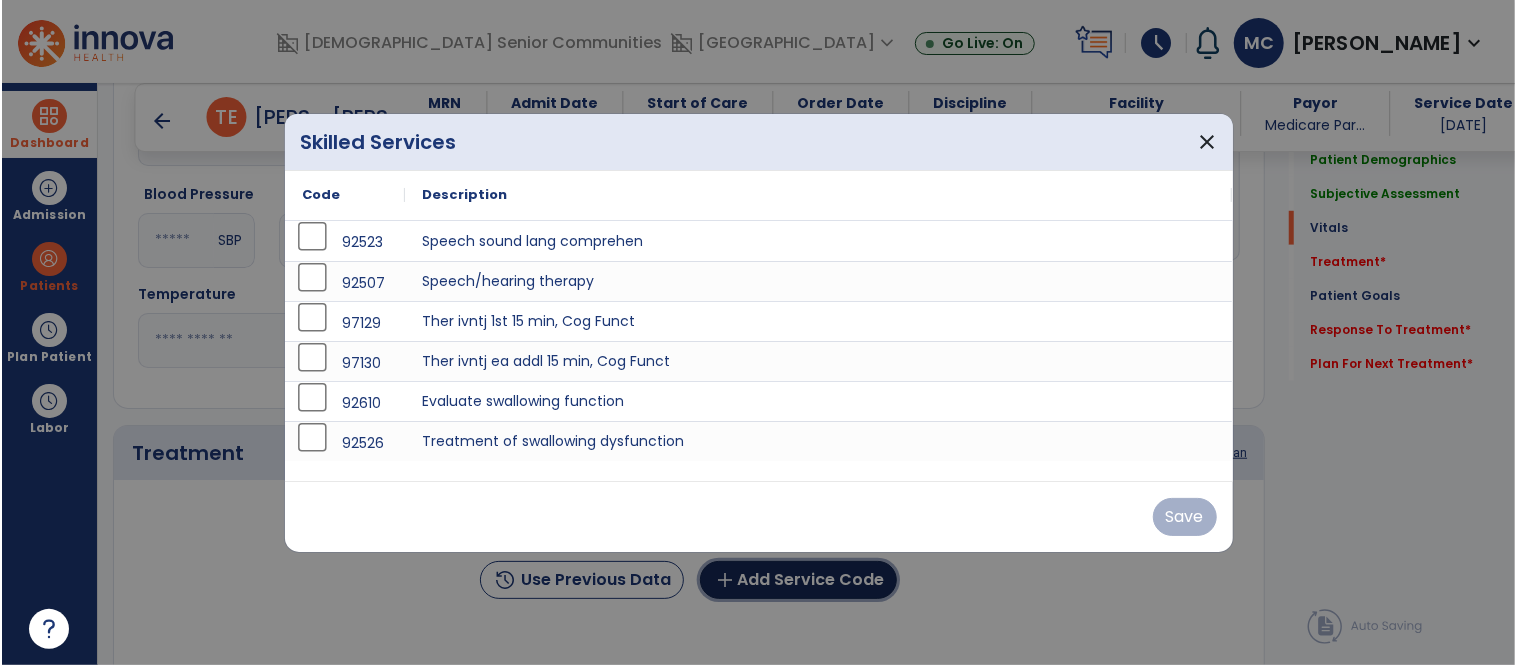 scroll, scrollTop: 900, scrollLeft: 0, axis: vertical 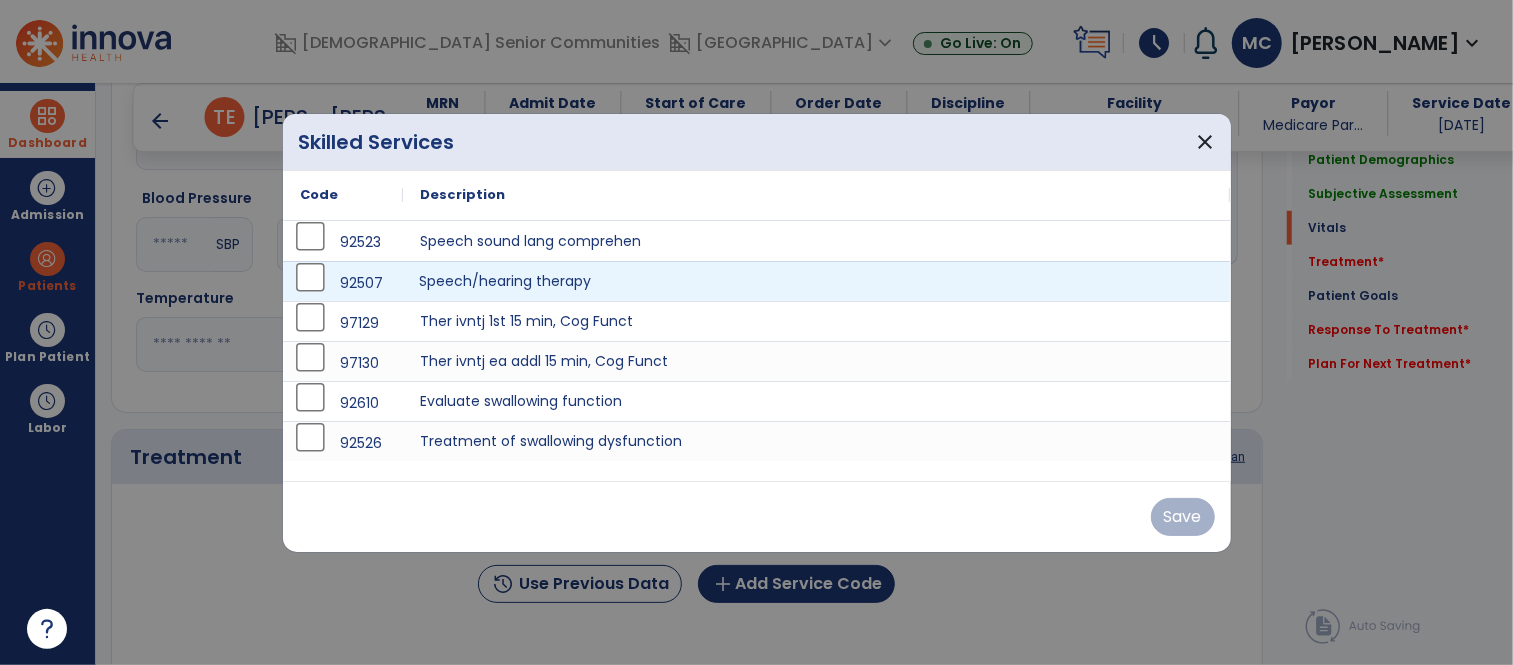click on "Speech/hearing therapy" at bounding box center [817, 281] 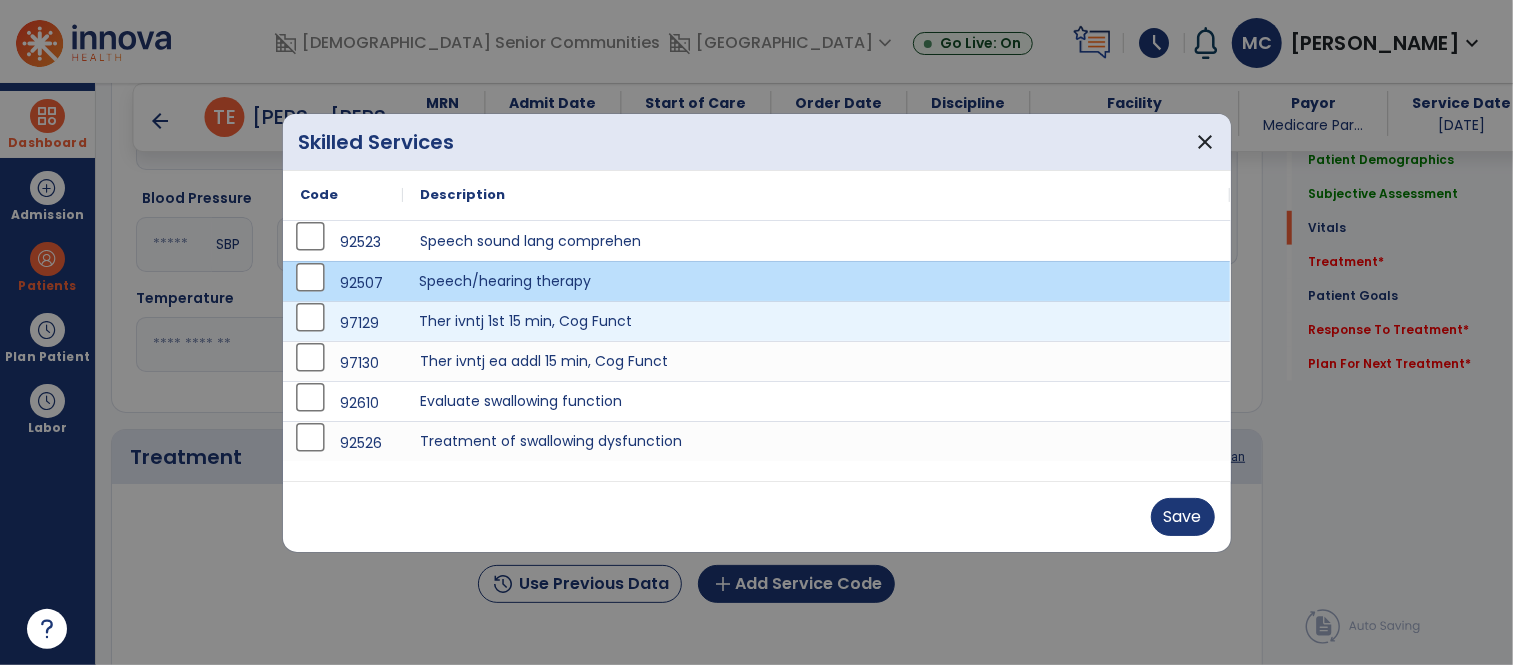click on "Ther ivntj 1st 15 min, Cog Funct" at bounding box center [817, 321] 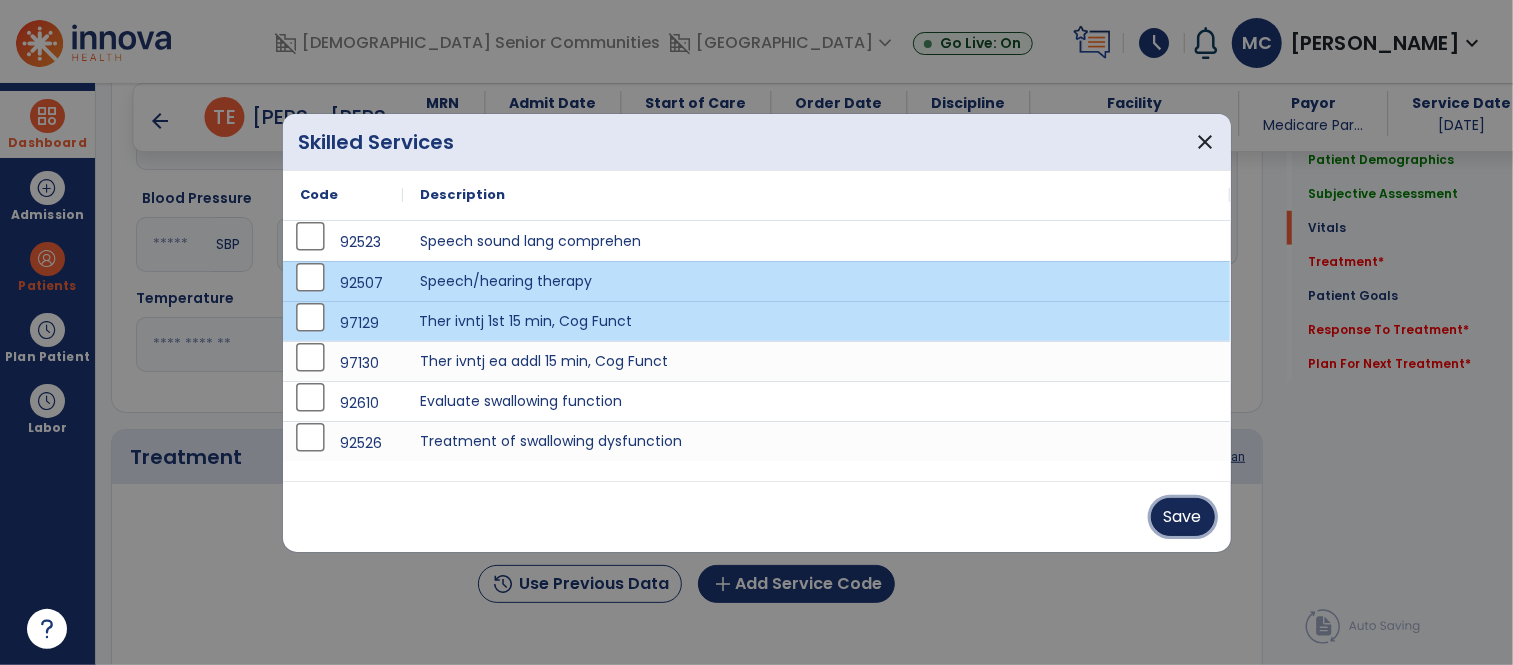 click on "Save" at bounding box center [1183, 517] 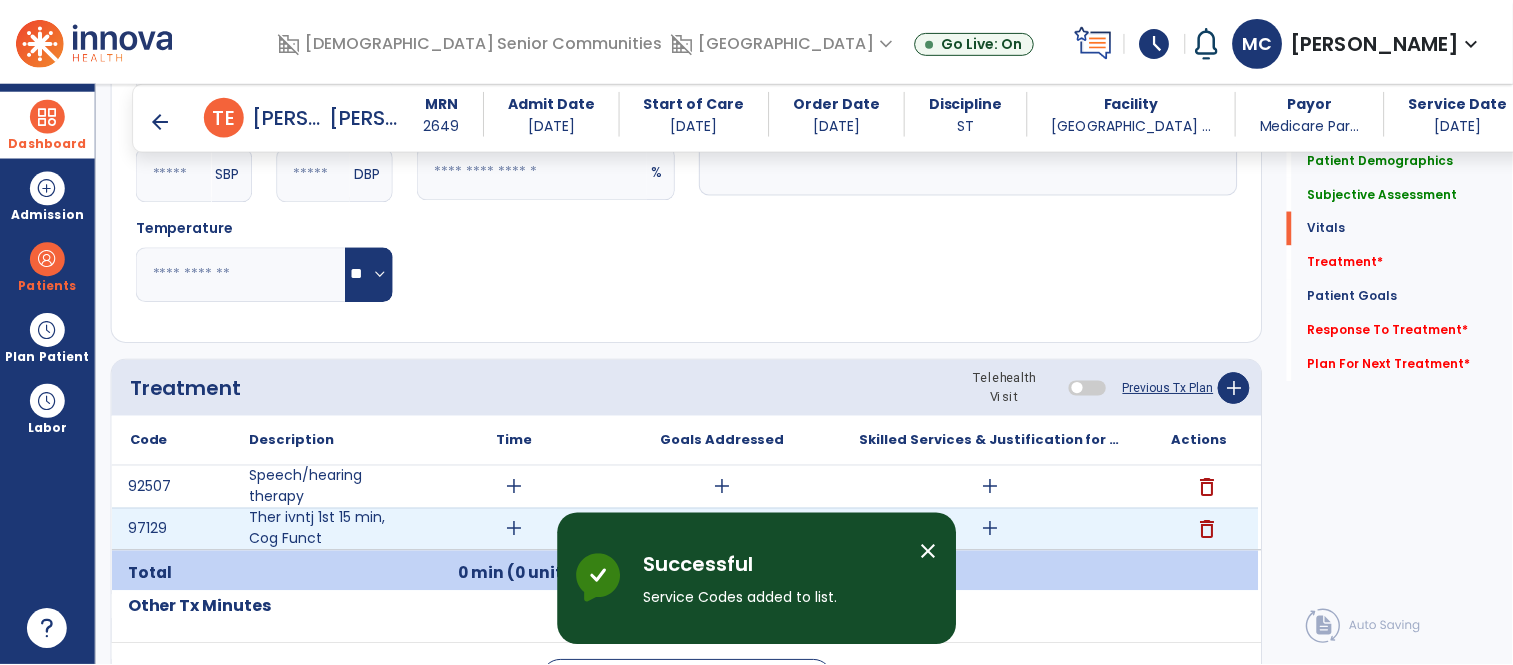 scroll, scrollTop: 1001, scrollLeft: 0, axis: vertical 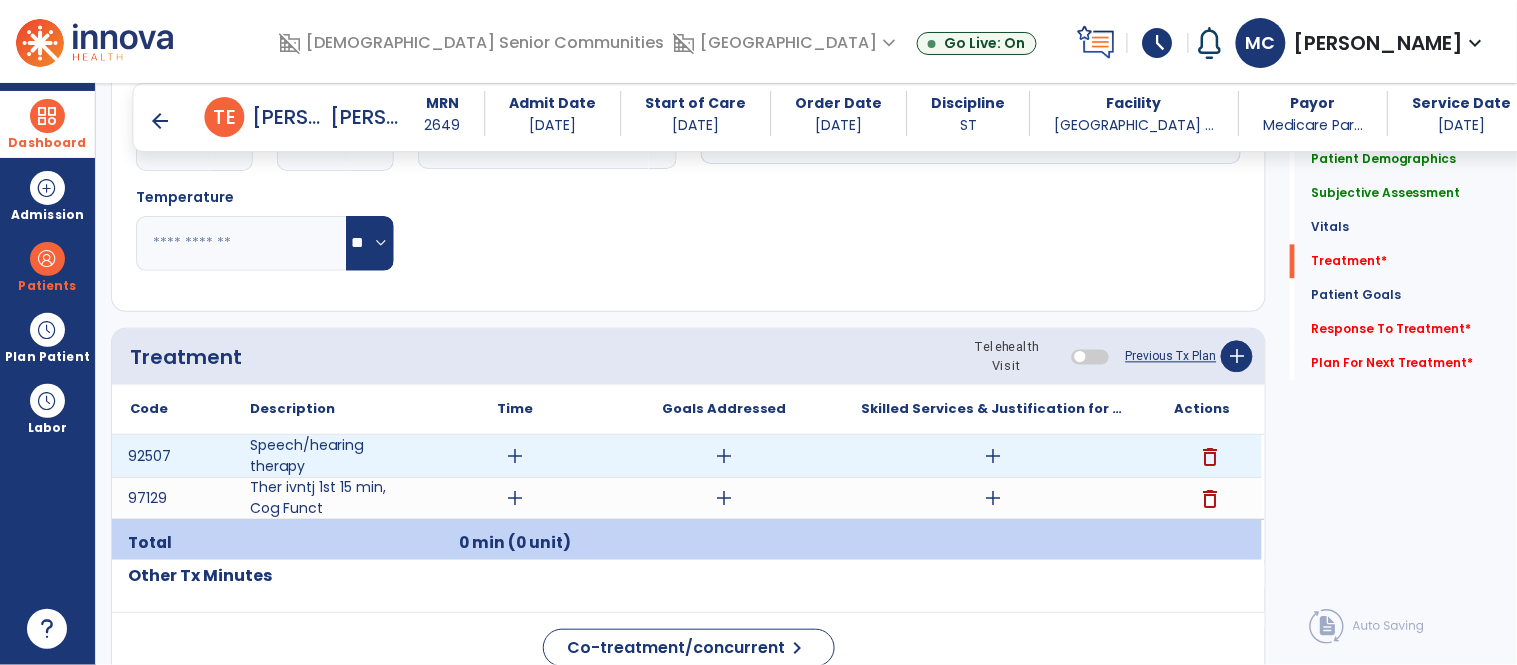 click on "add" at bounding box center (515, 456) 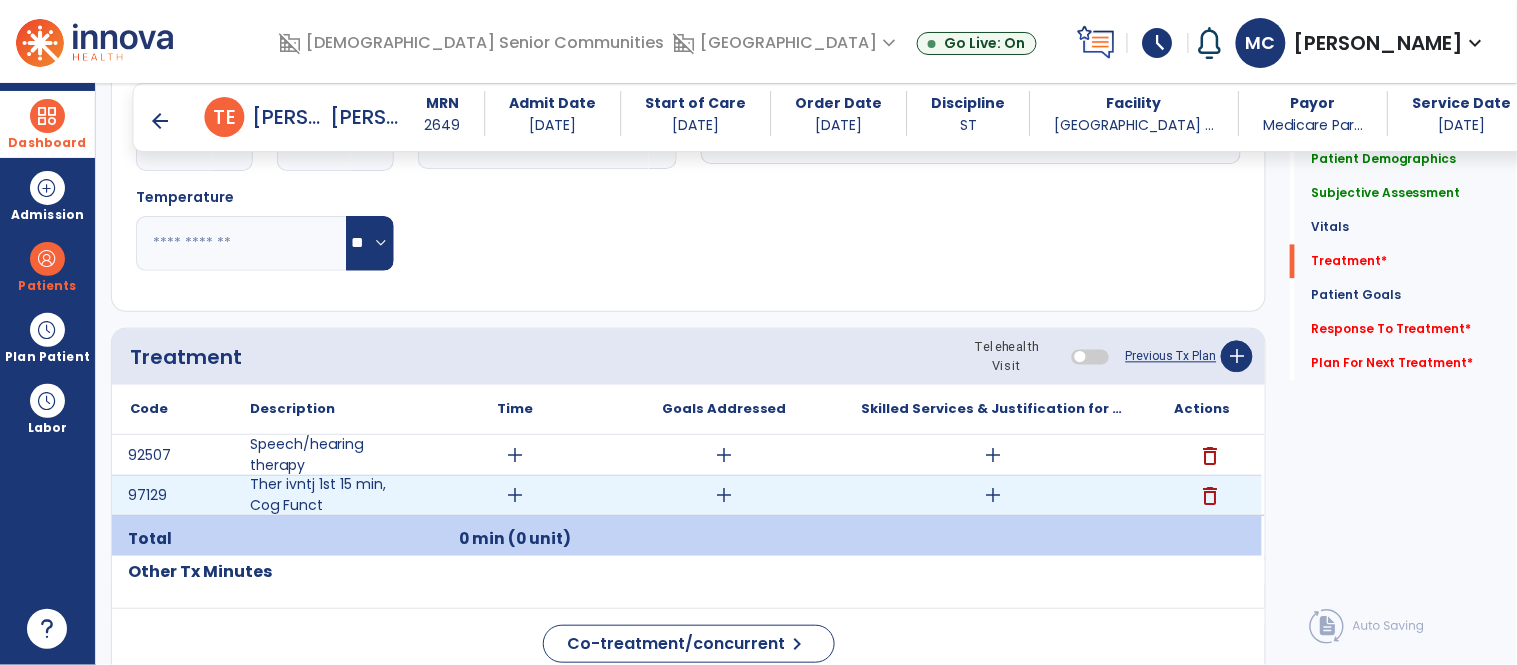 click on "add" at bounding box center (515, 495) 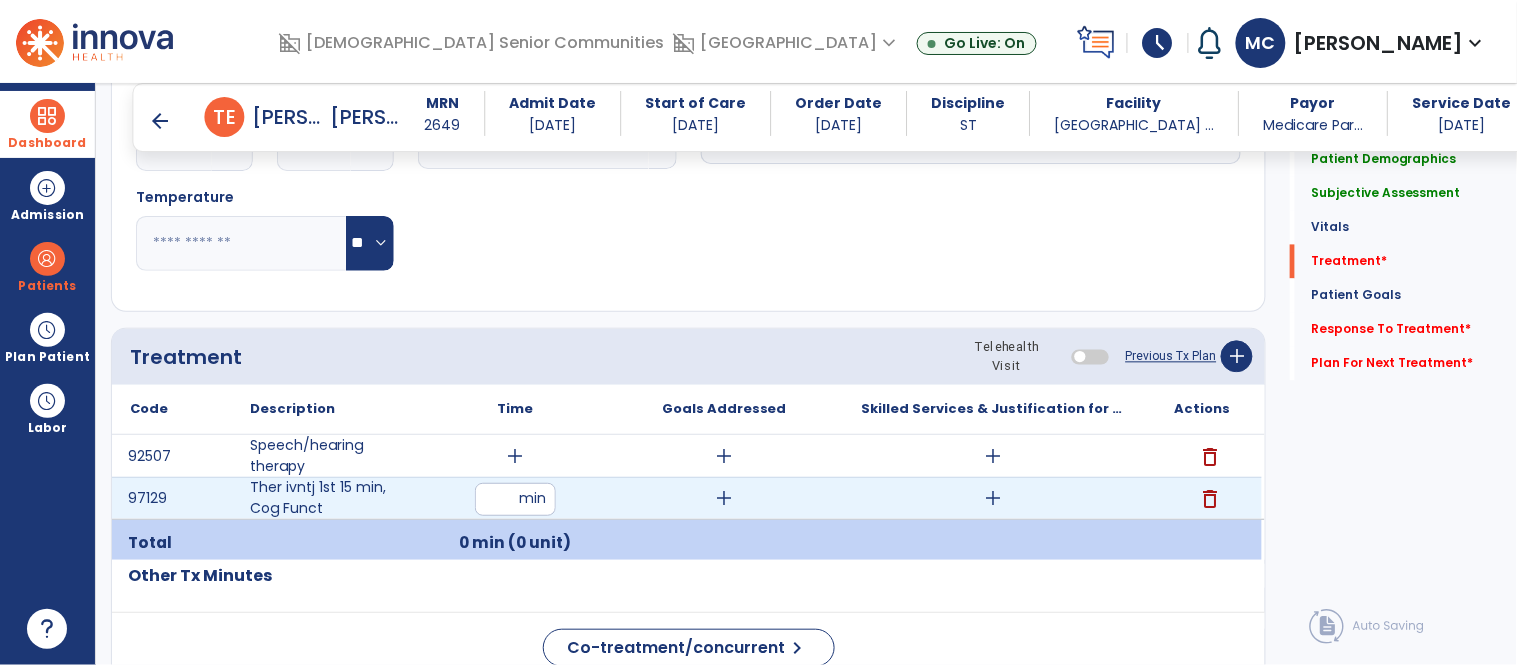 type on "**" 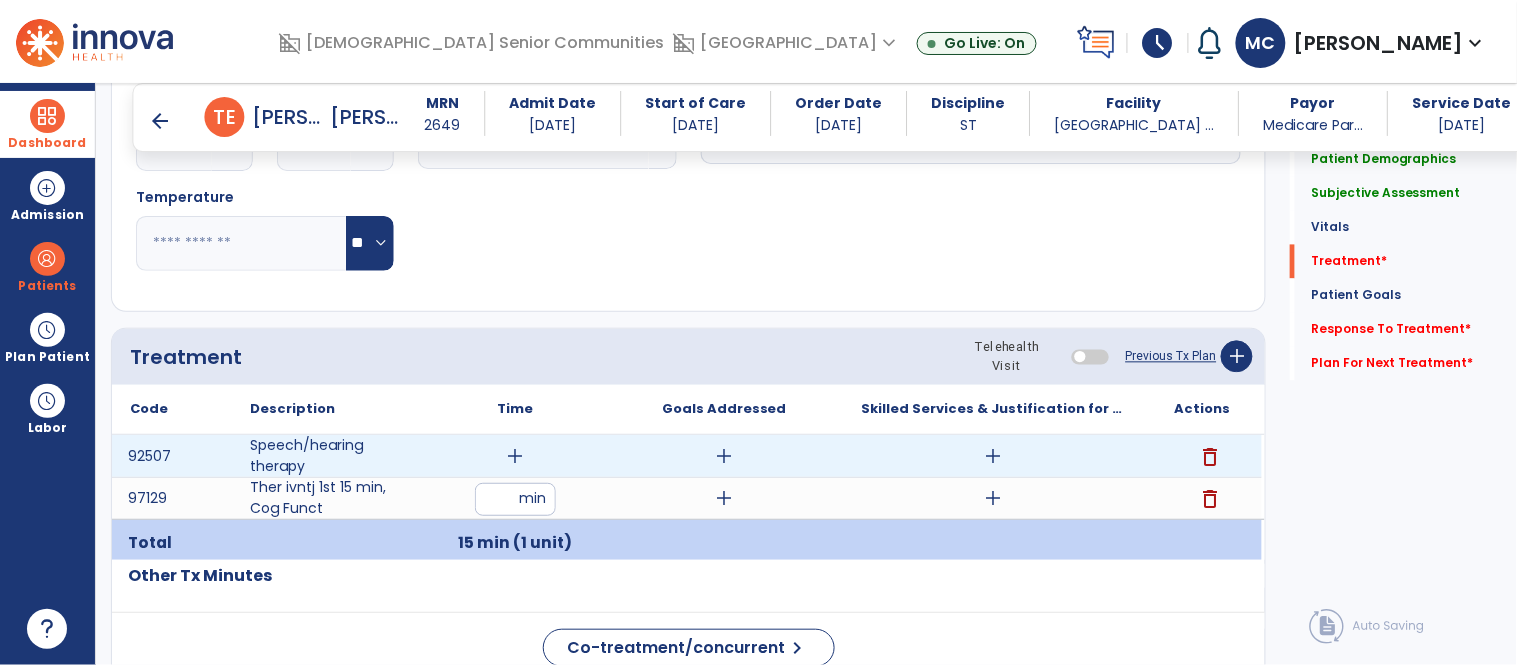 click on "add" at bounding box center [515, 456] 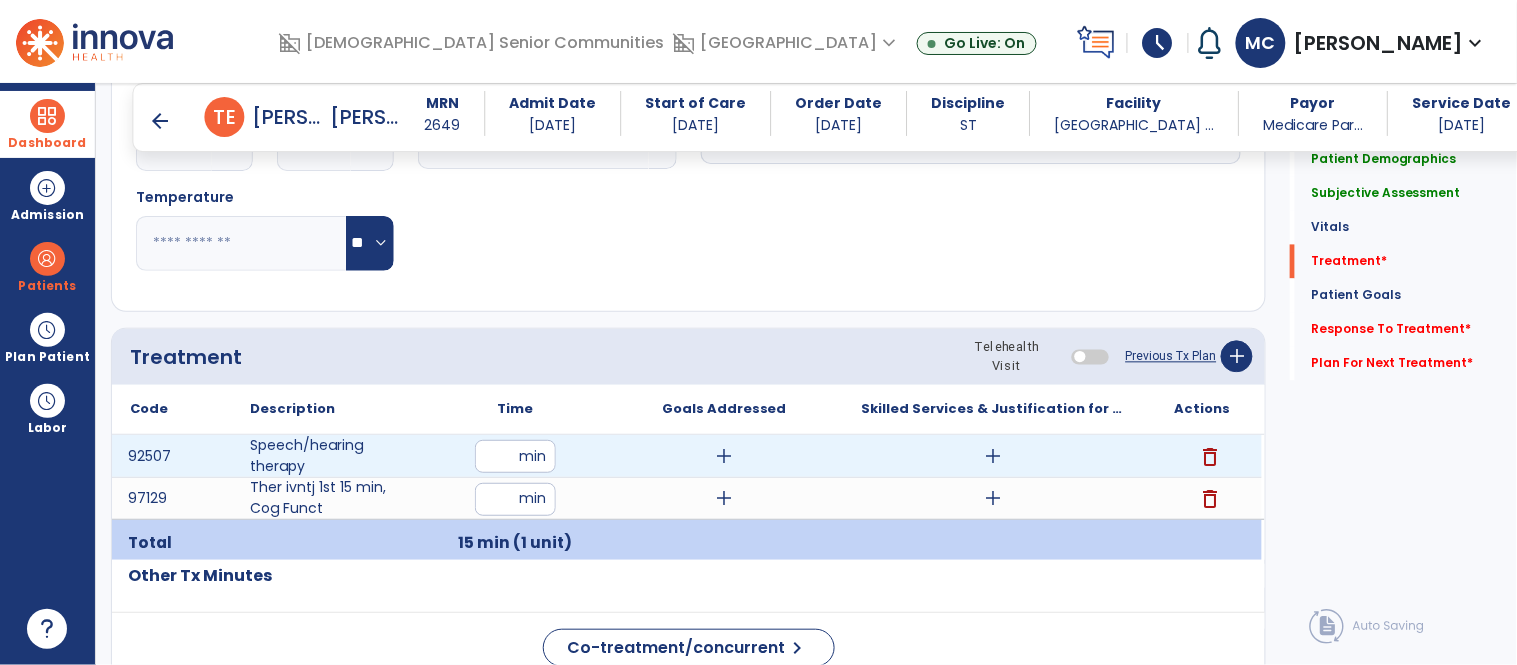 type on "**" 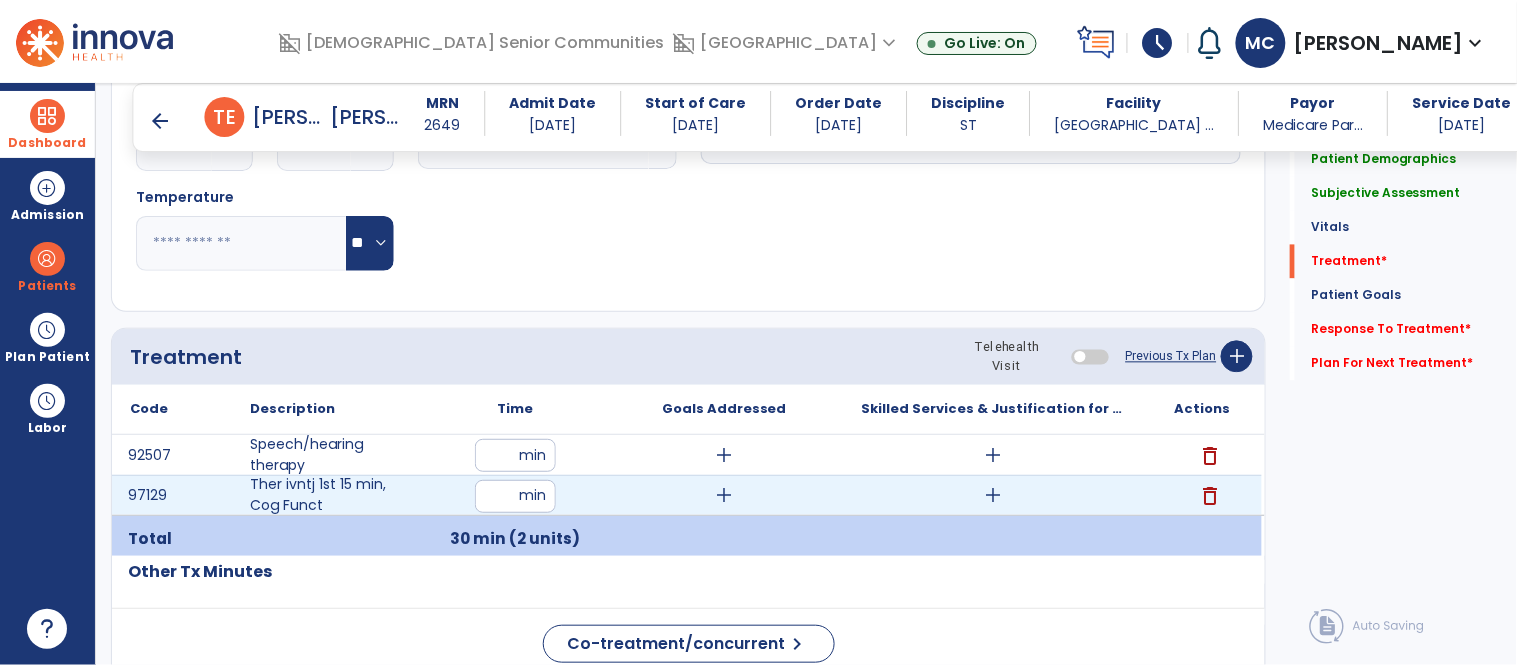 click on "add" at bounding box center (993, 495) 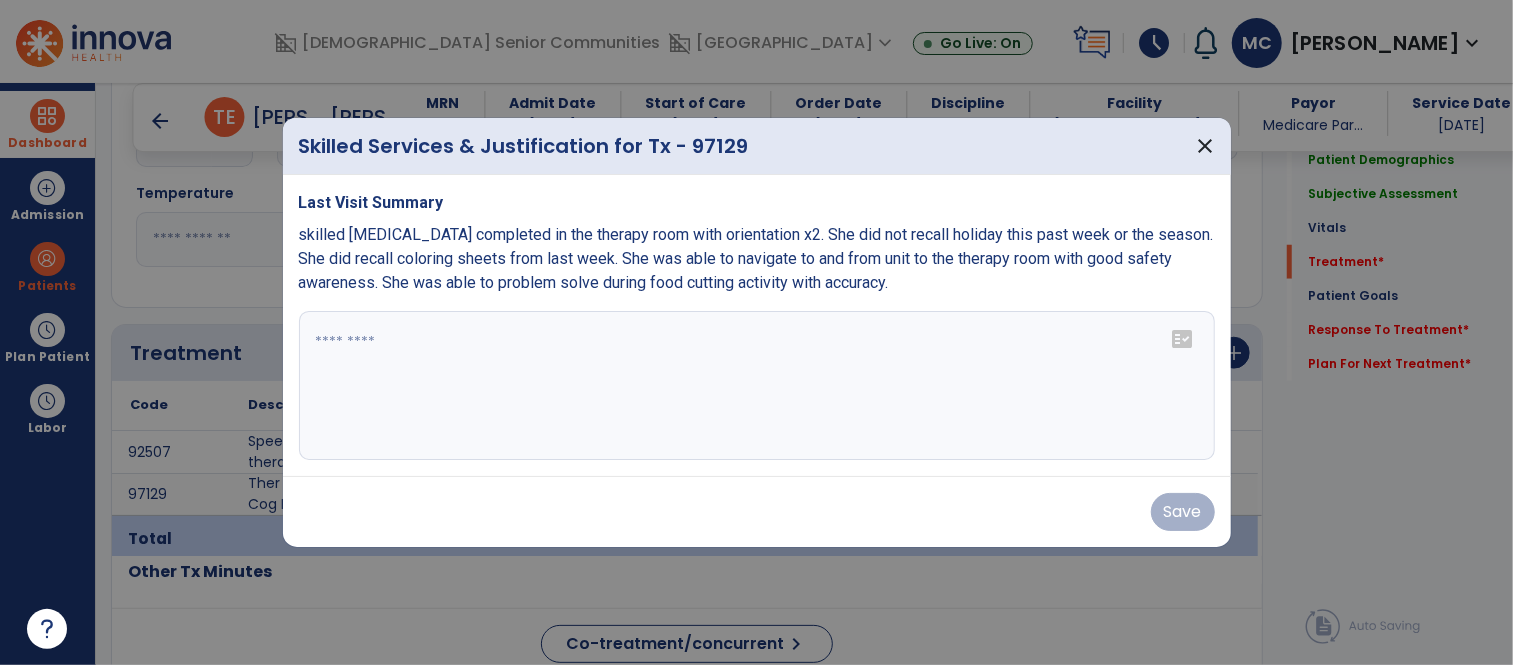click at bounding box center [757, 386] 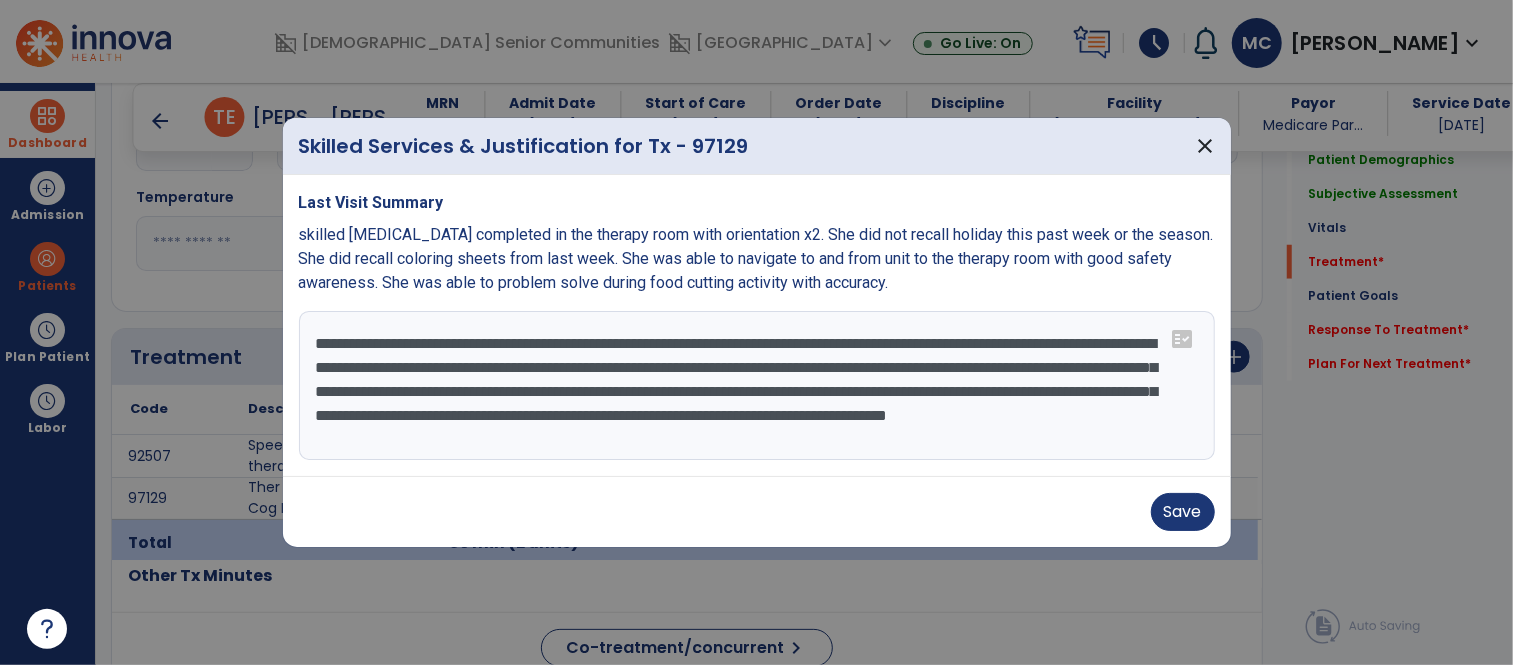 scroll, scrollTop: 14, scrollLeft: 0, axis: vertical 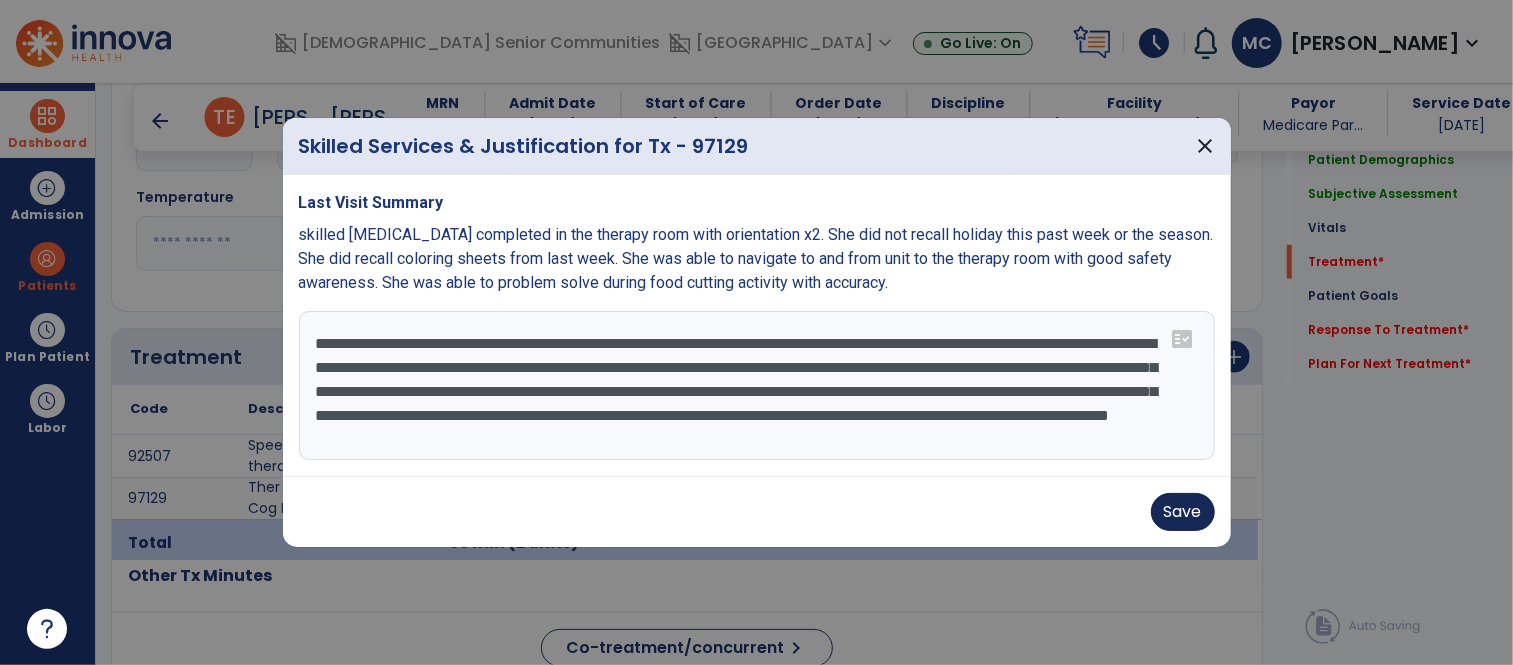 type on "**********" 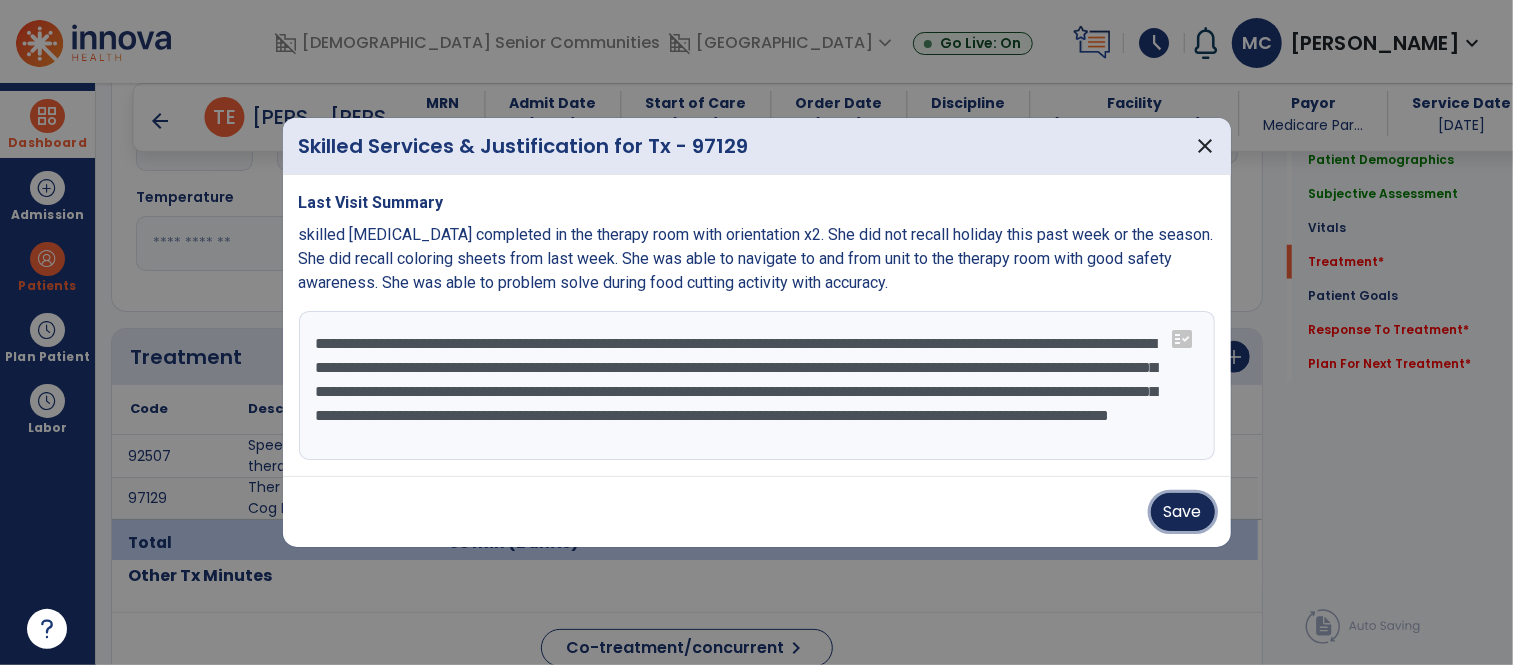 click on "Save" at bounding box center (1183, 512) 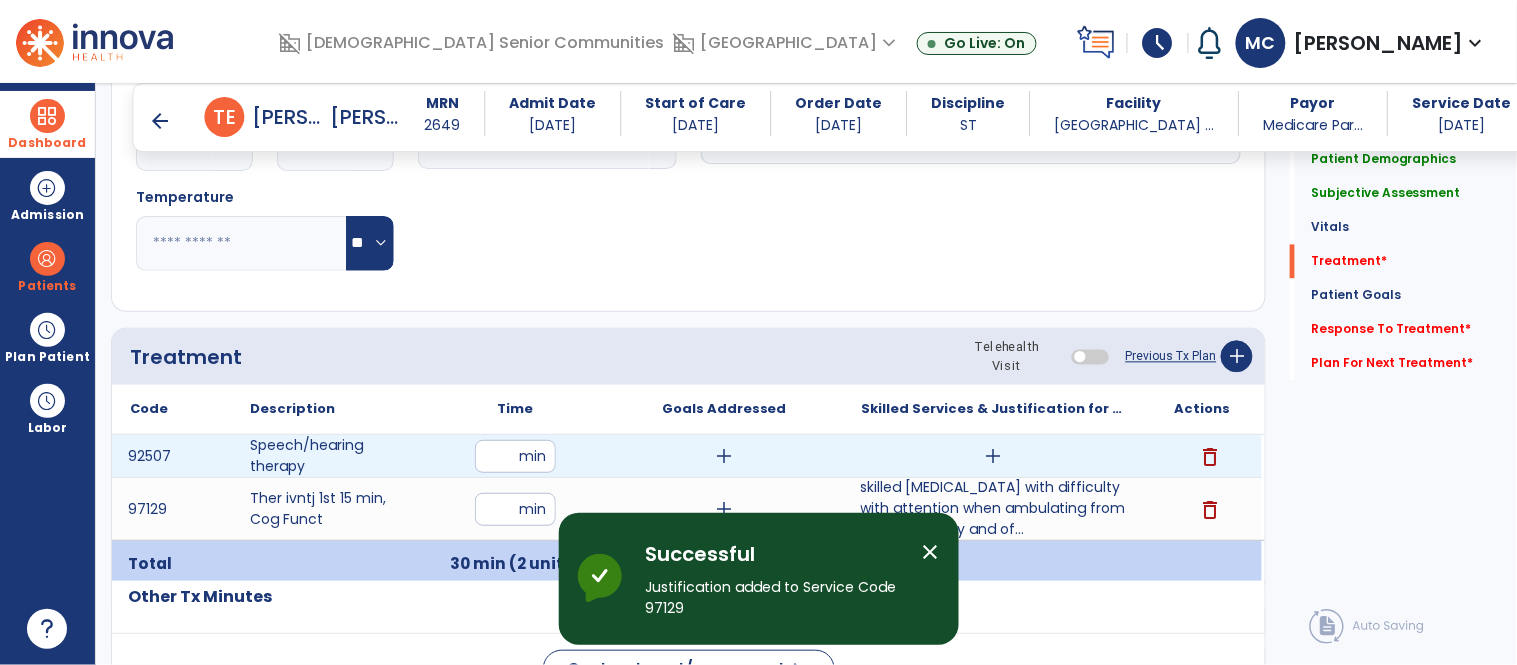 click on "add" at bounding box center [993, 456] 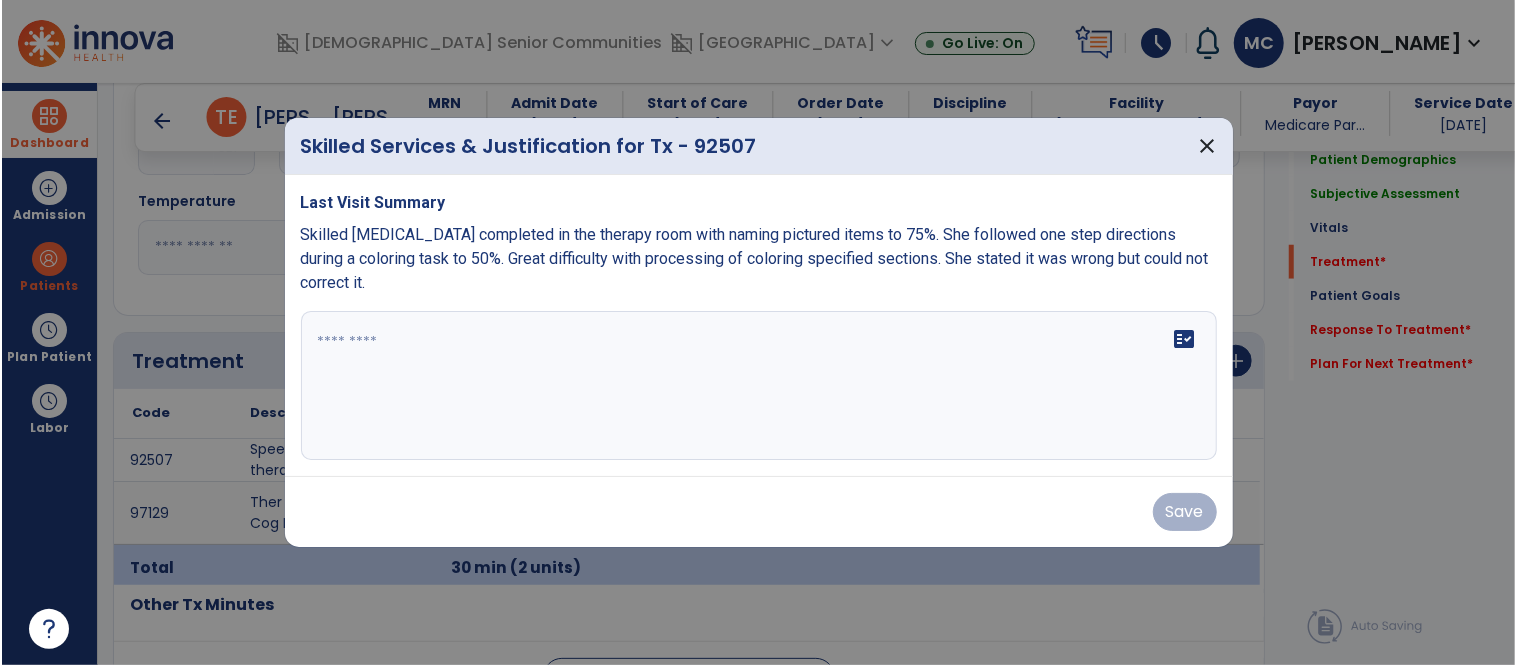 scroll, scrollTop: 1001, scrollLeft: 0, axis: vertical 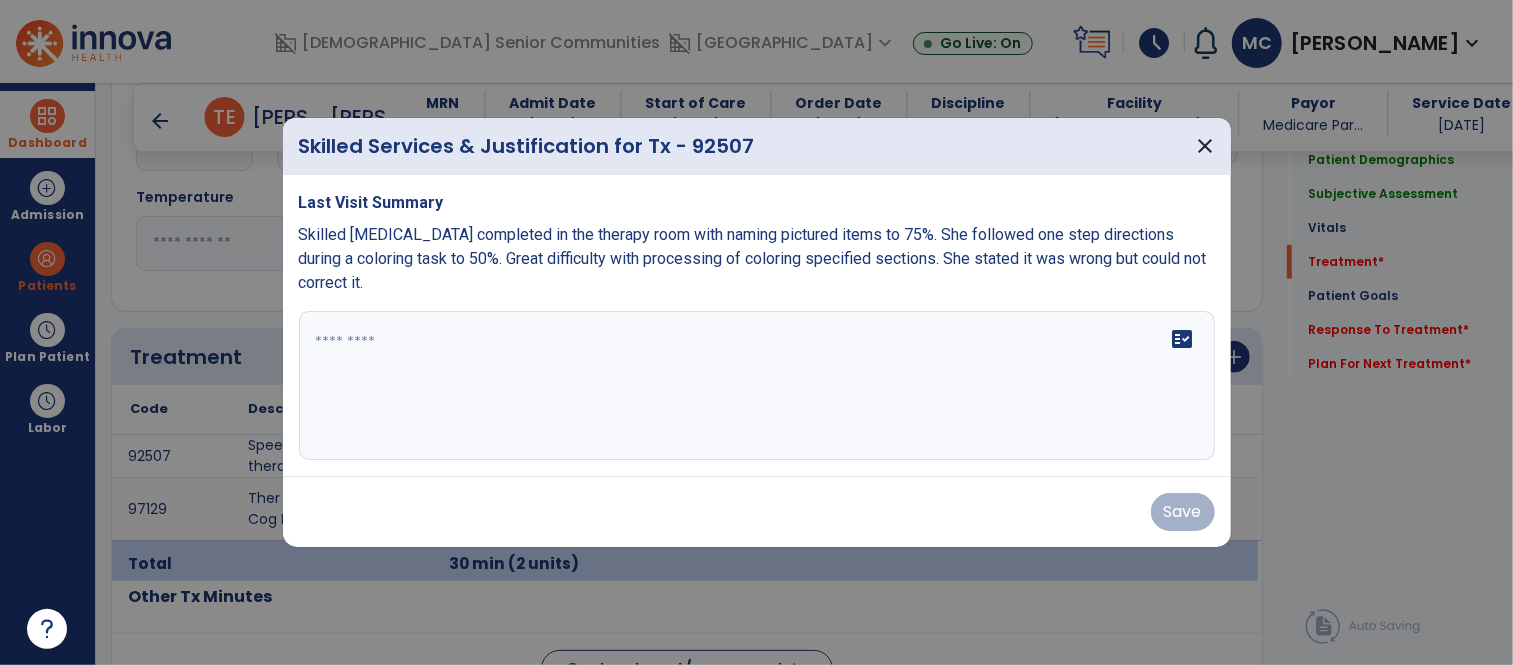 click on "fact_check" at bounding box center (757, 386) 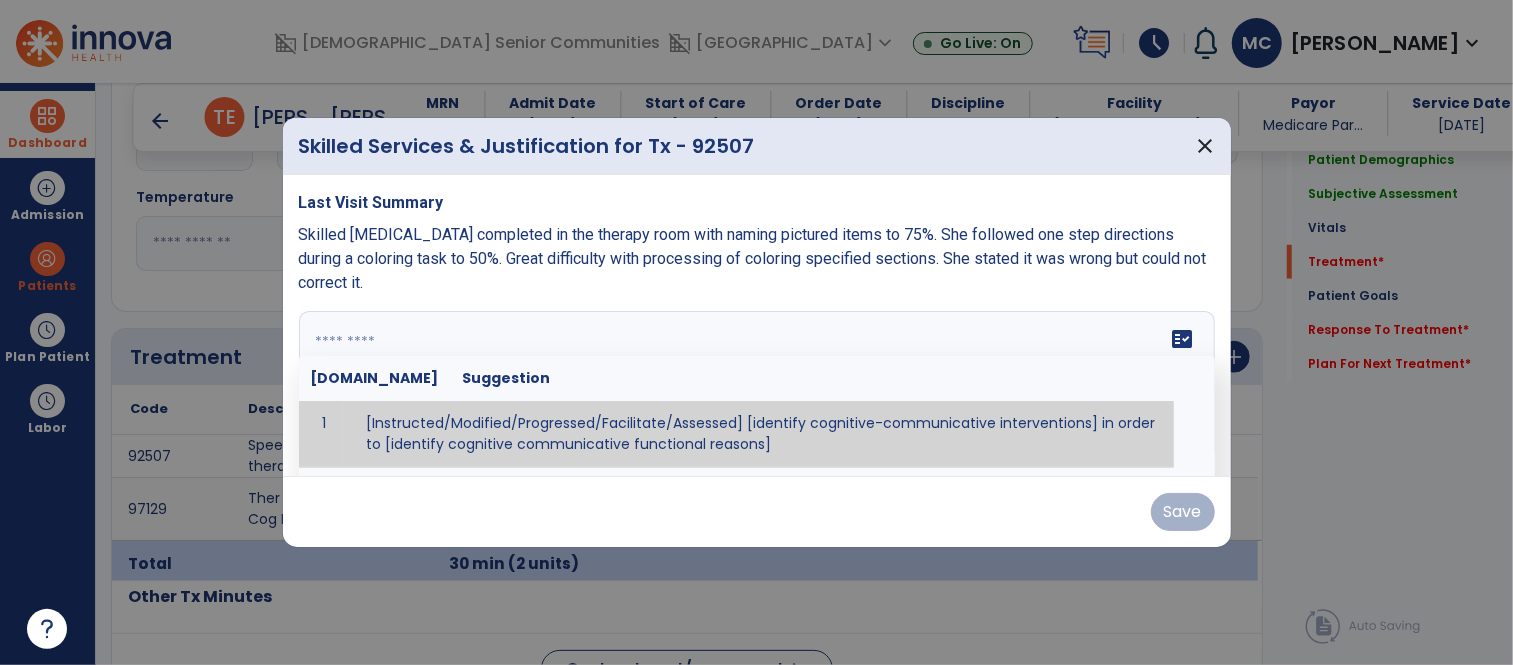 click on "fact_check  Sr.No Suggestion 1 [Instructed/Modified/Progressed/Facilitate/Assessed] [identify cognitive-communicative interventions] in order to [identify cognitive communicative functional reasons] 2 Assessed cognitive-communicative skills using [identify test]." at bounding box center (757, 386) 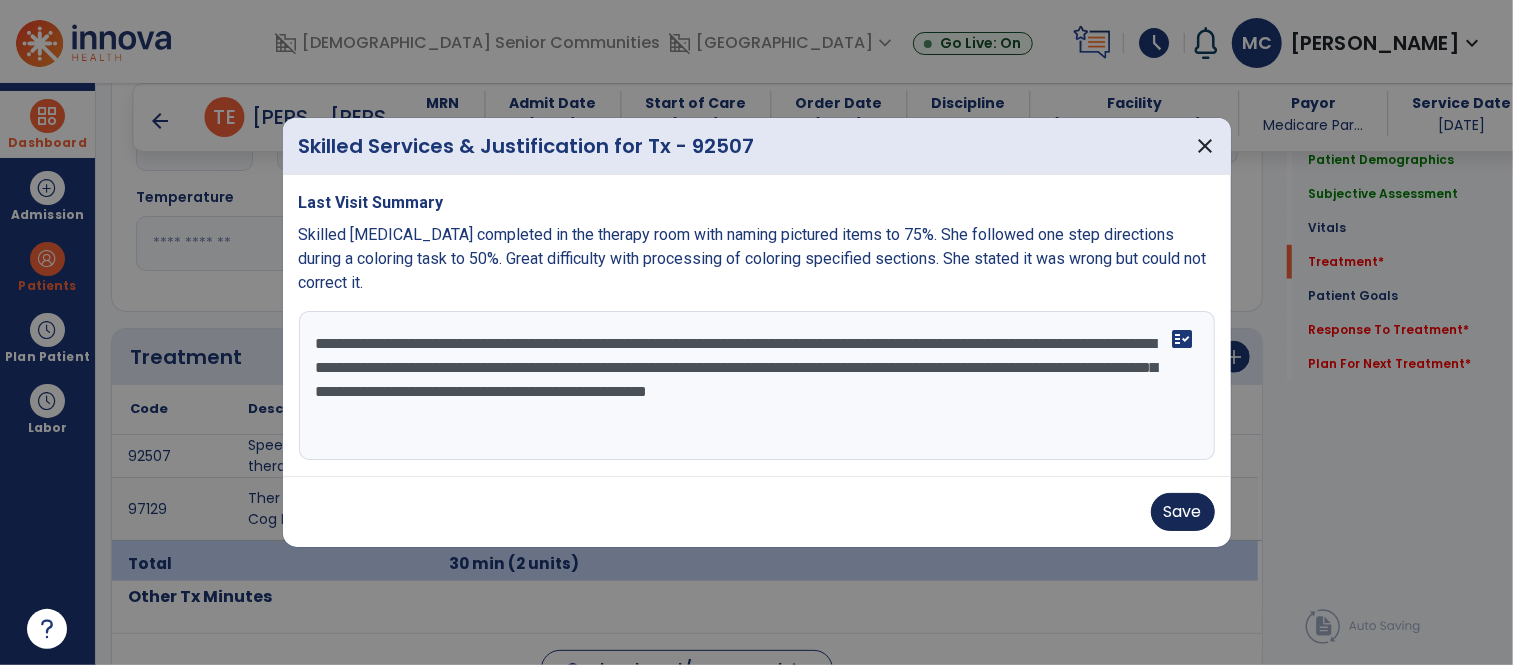 type on "**********" 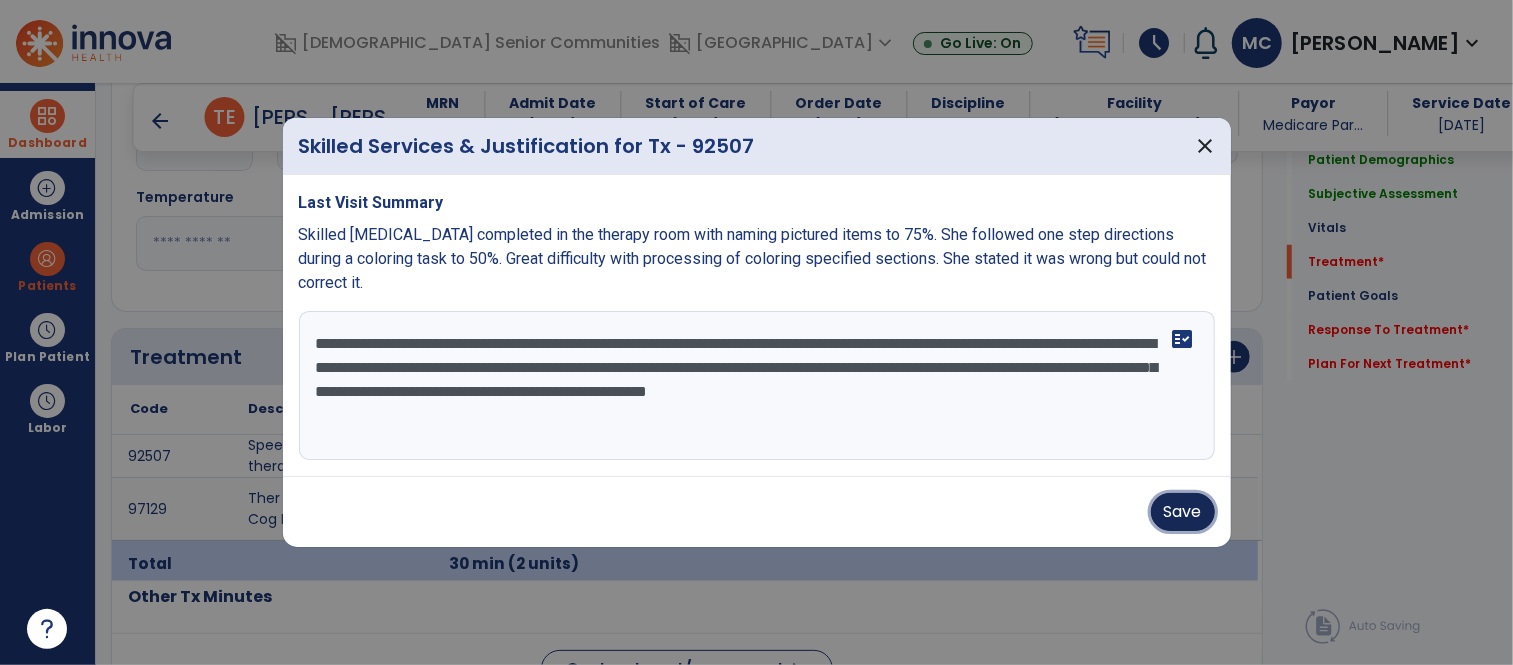 click on "Save" at bounding box center (1183, 512) 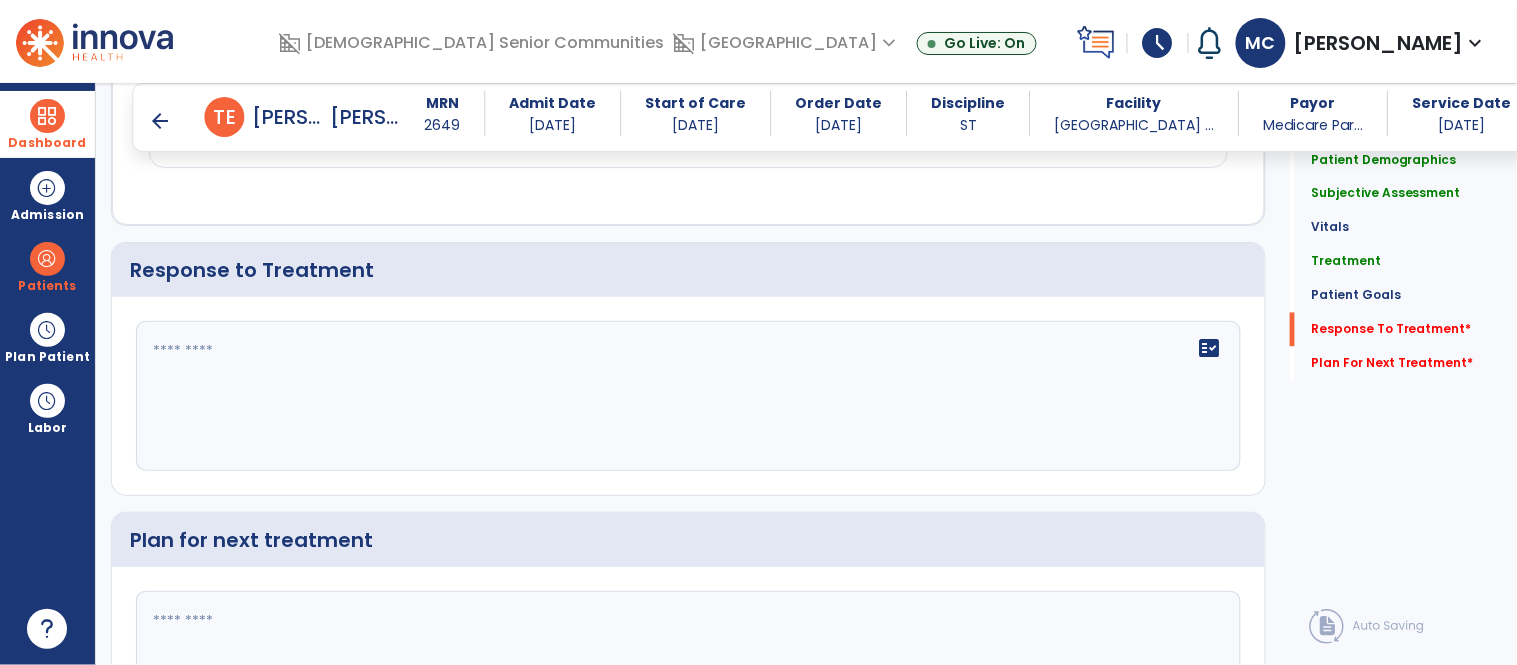 scroll, scrollTop: 3004, scrollLeft: 0, axis: vertical 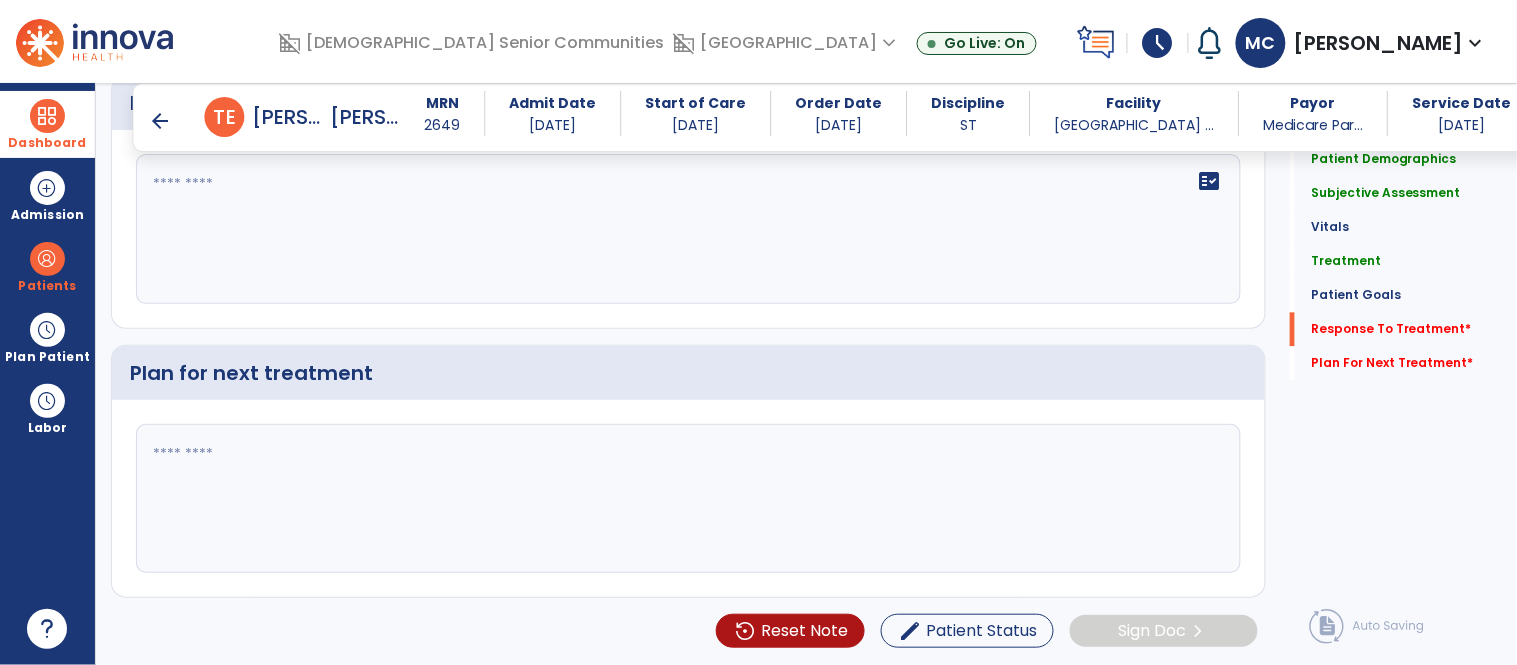 click on "fact_check" 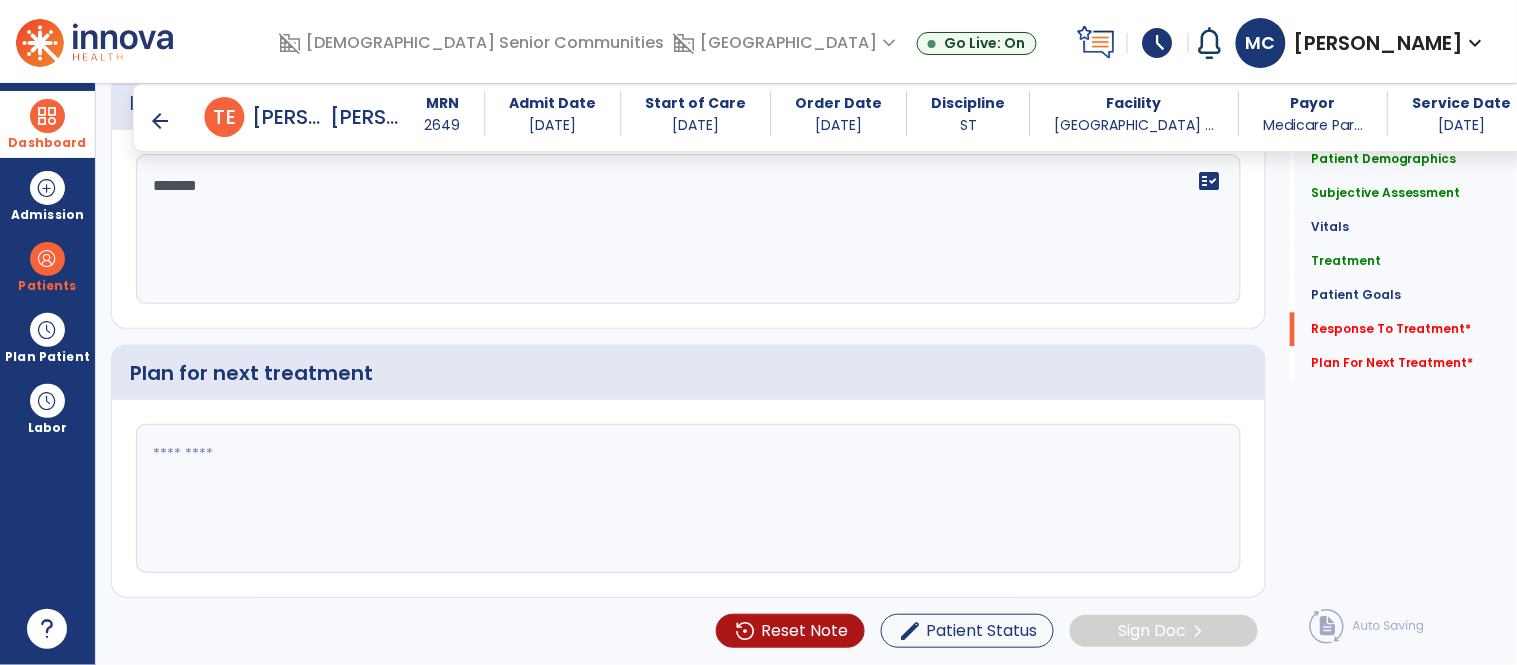 type on "********" 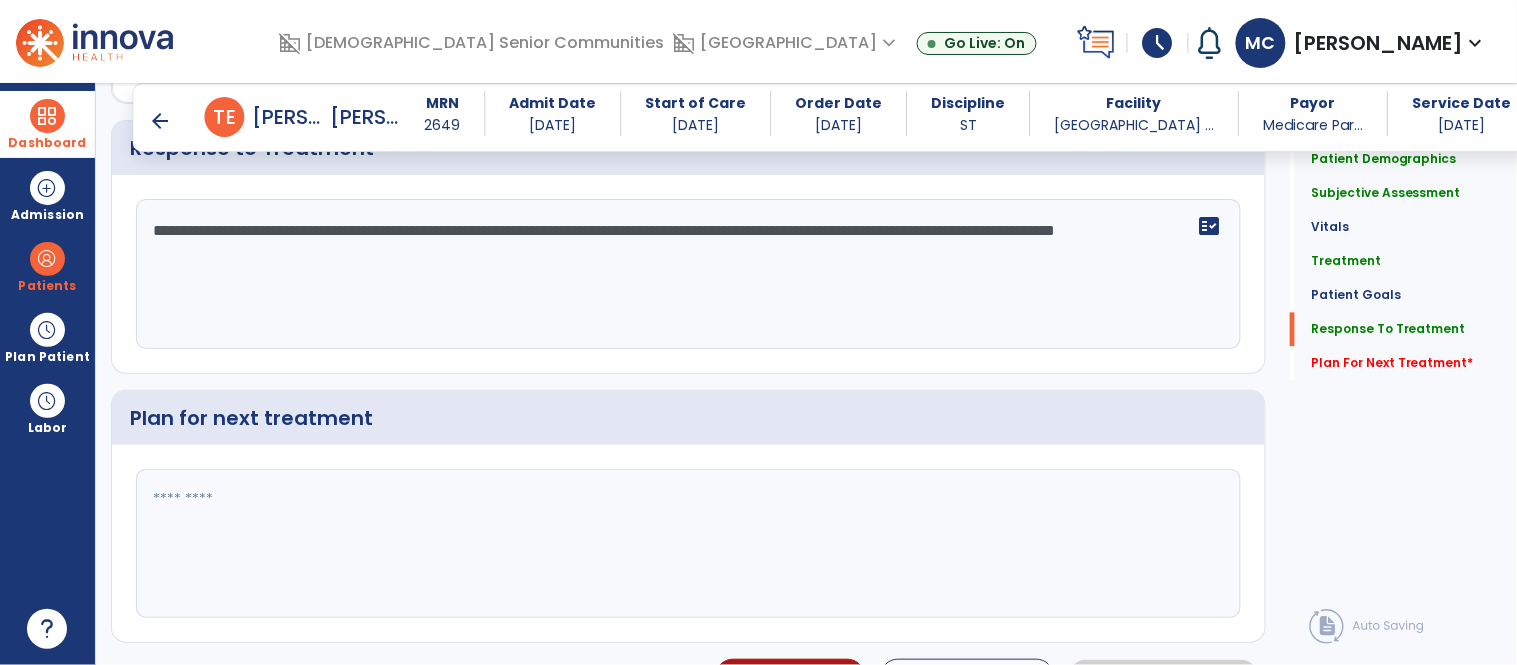 scroll, scrollTop: 3004, scrollLeft: 0, axis: vertical 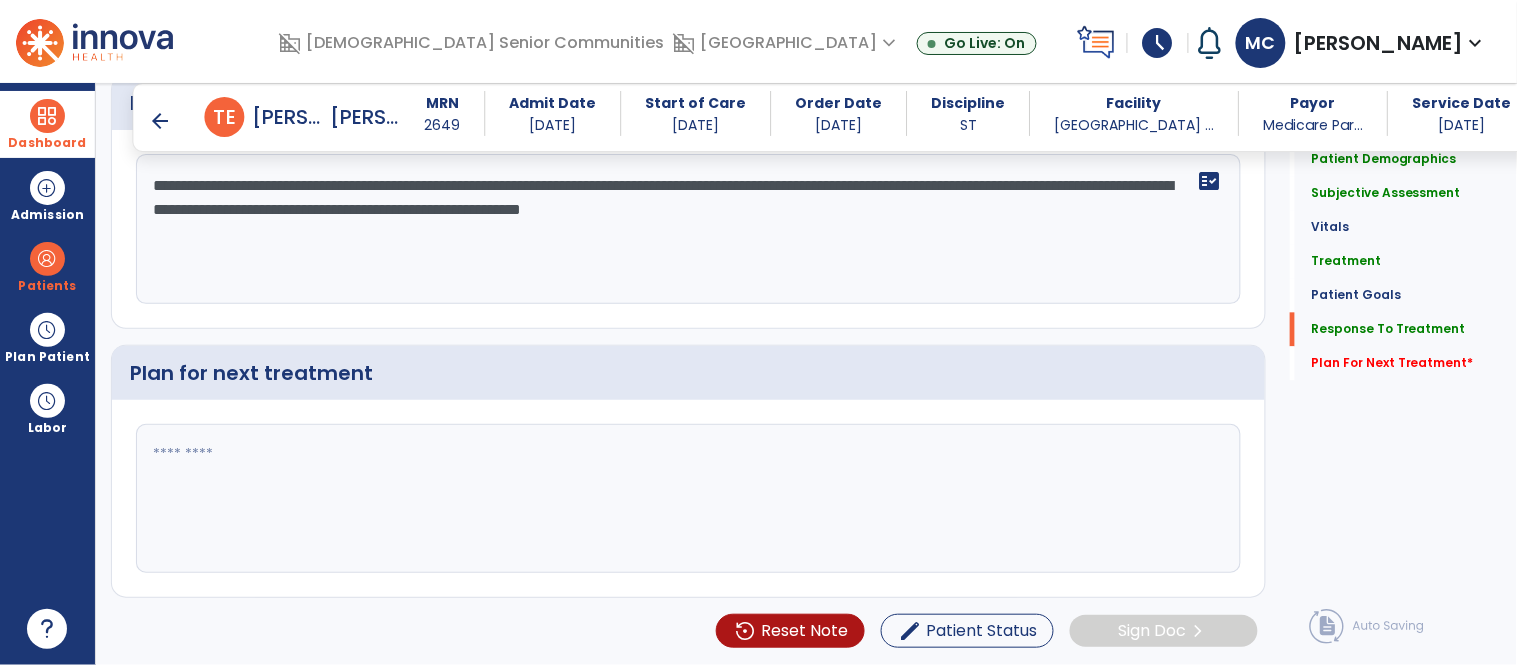 type on "**********" 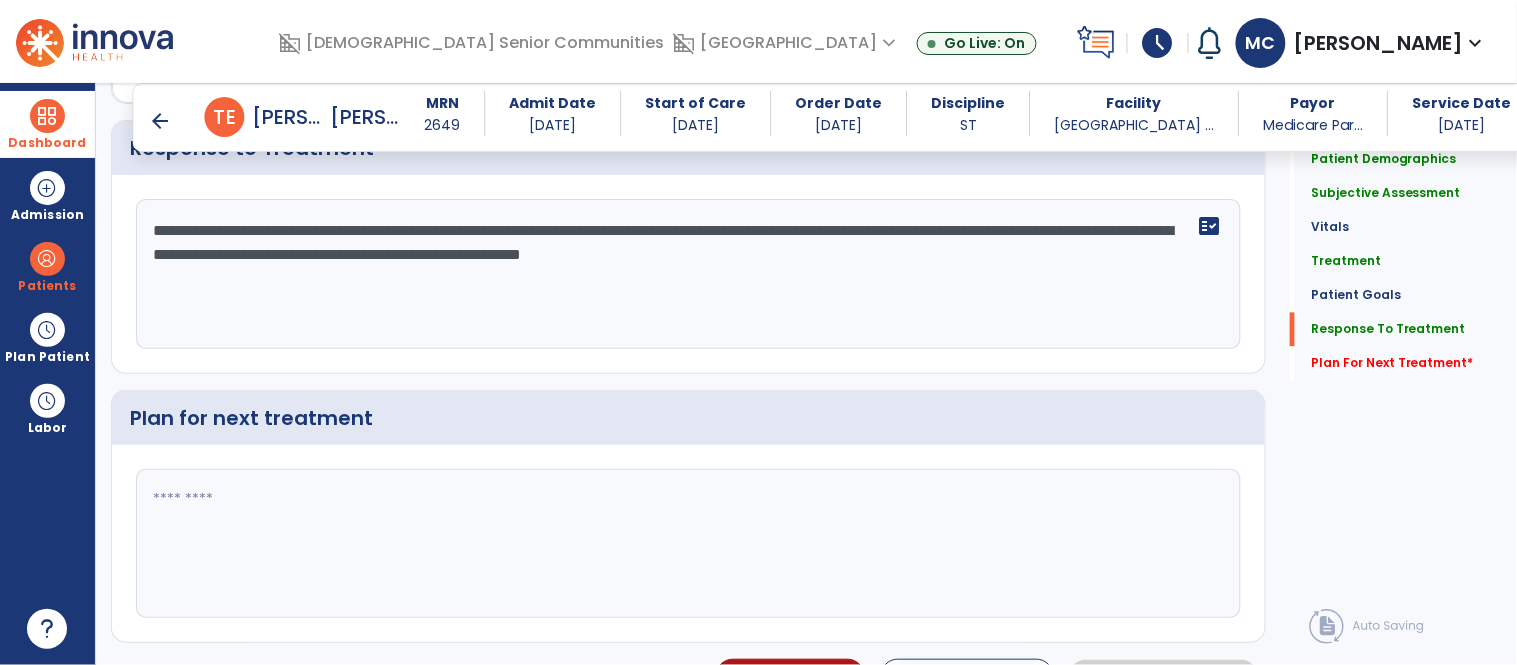 scroll, scrollTop: 3004, scrollLeft: 0, axis: vertical 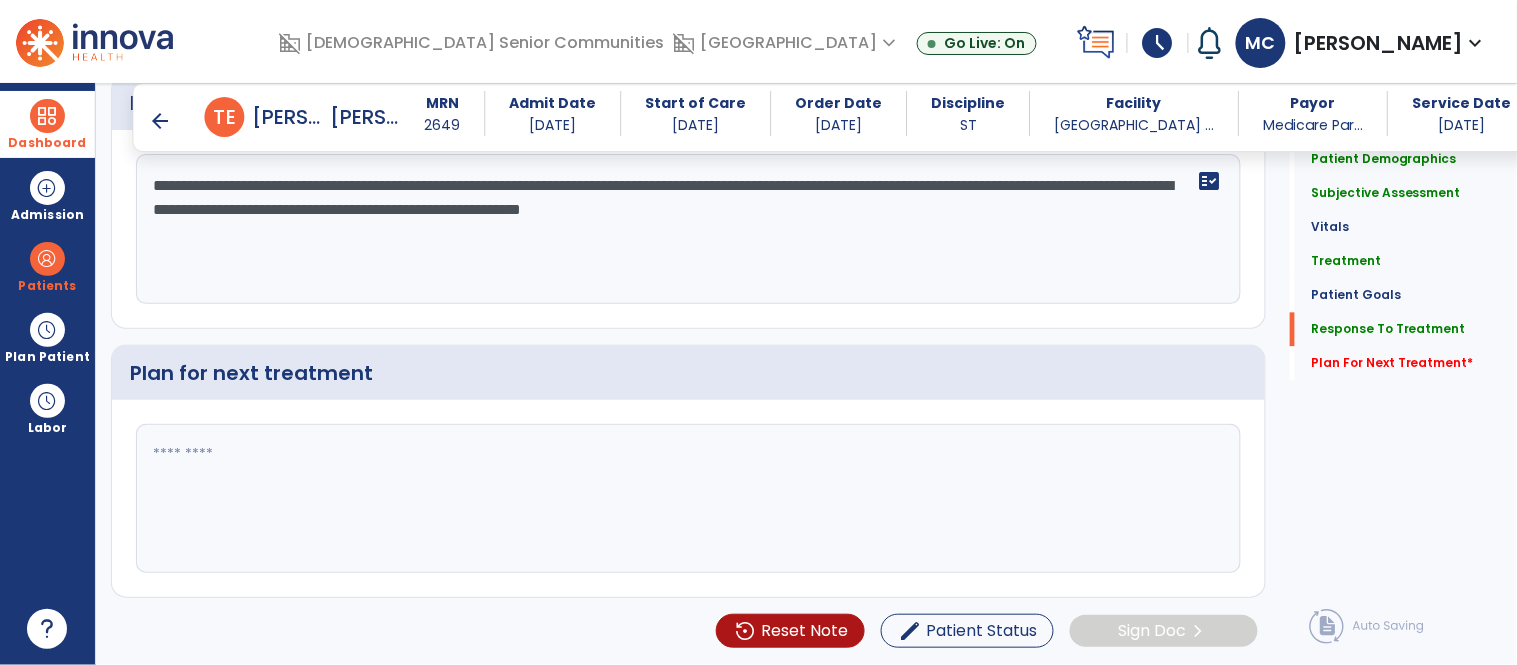 click 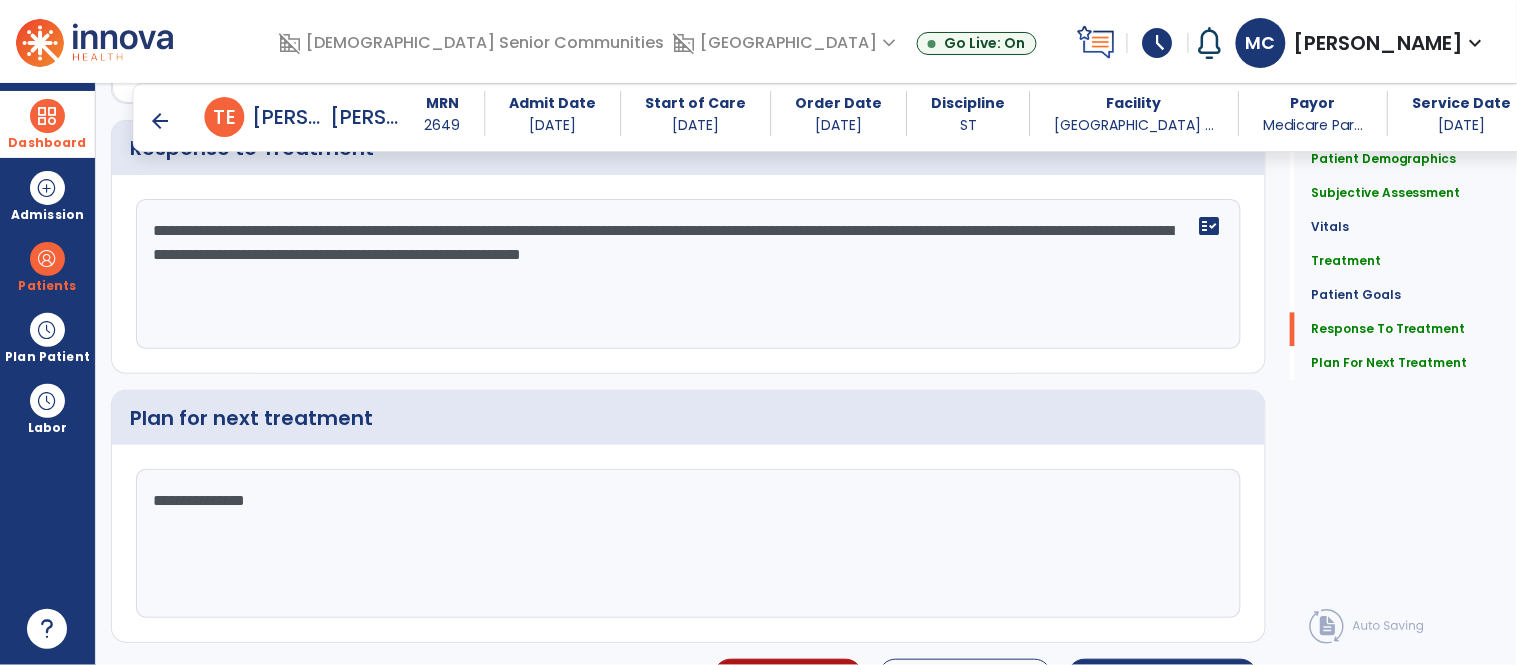 scroll, scrollTop: 3004, scrollLeft: 0, axis: vertical 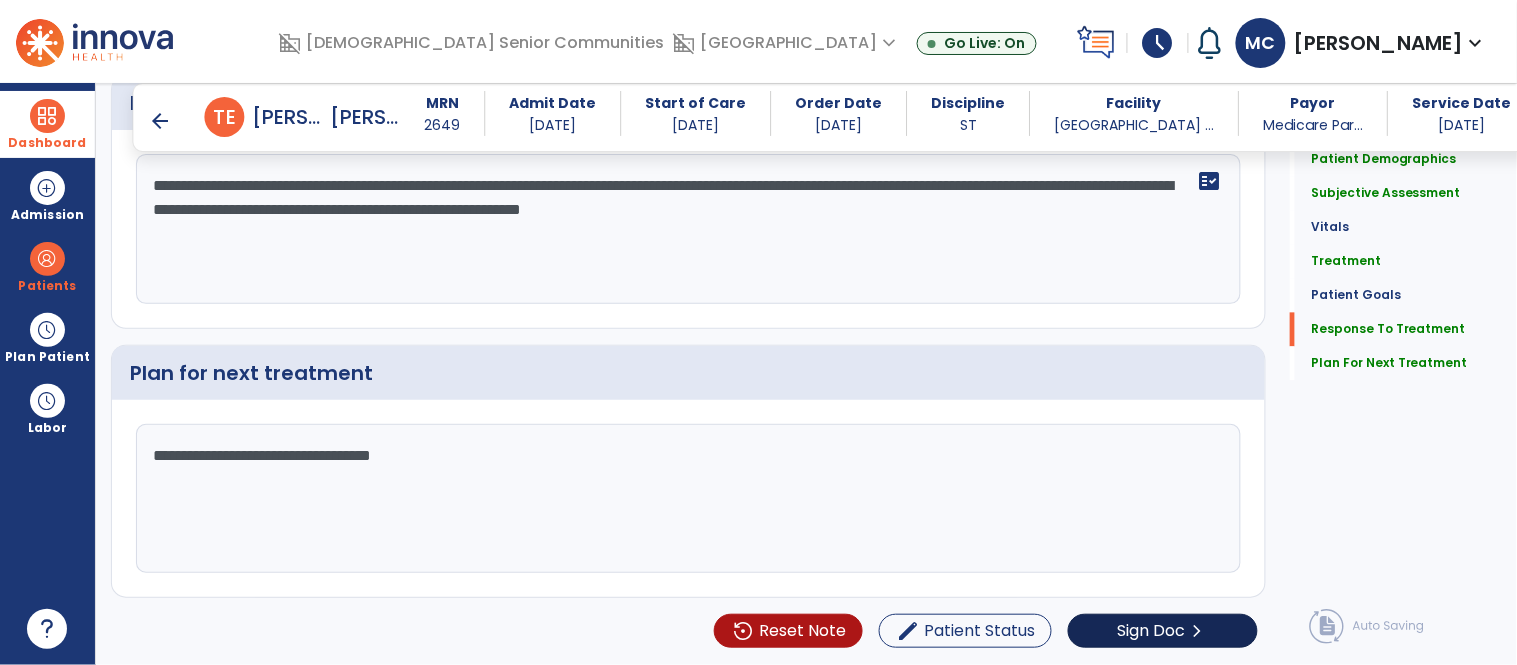 type on "**********" 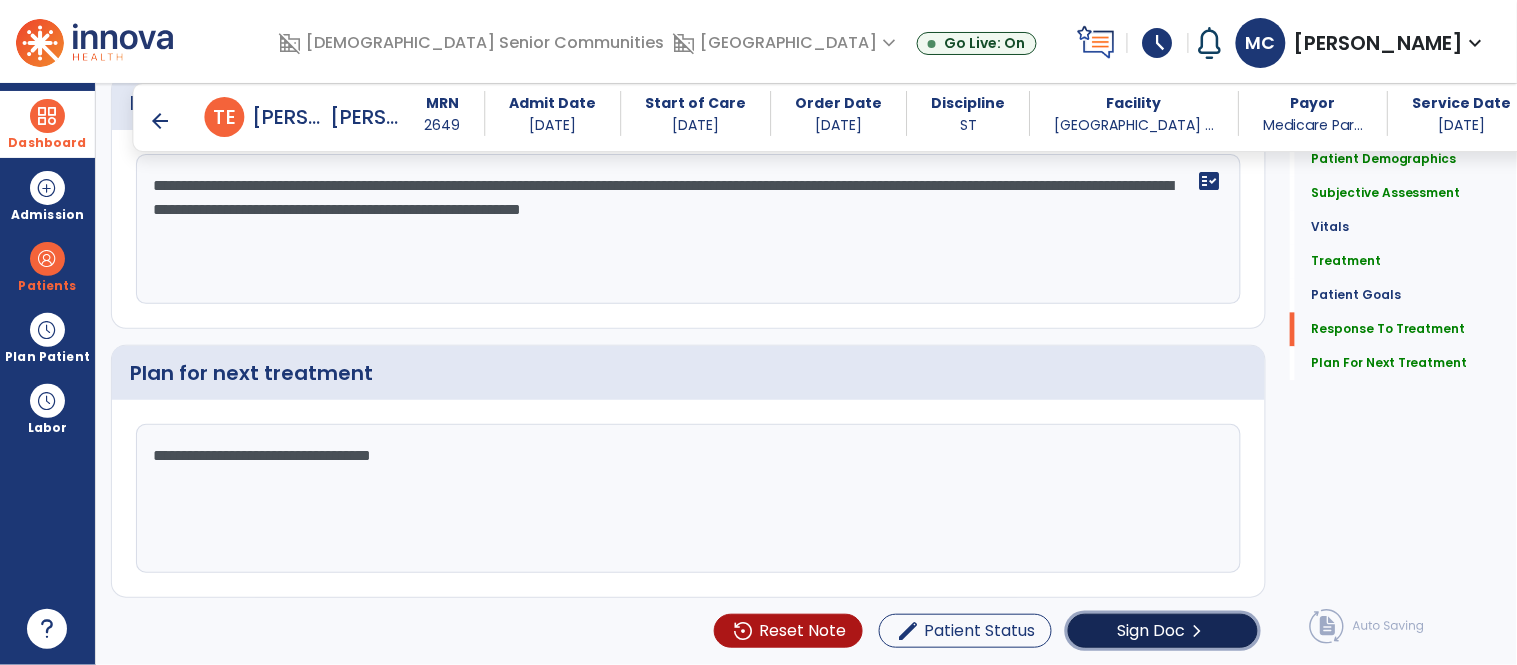 click on "chevron_right" 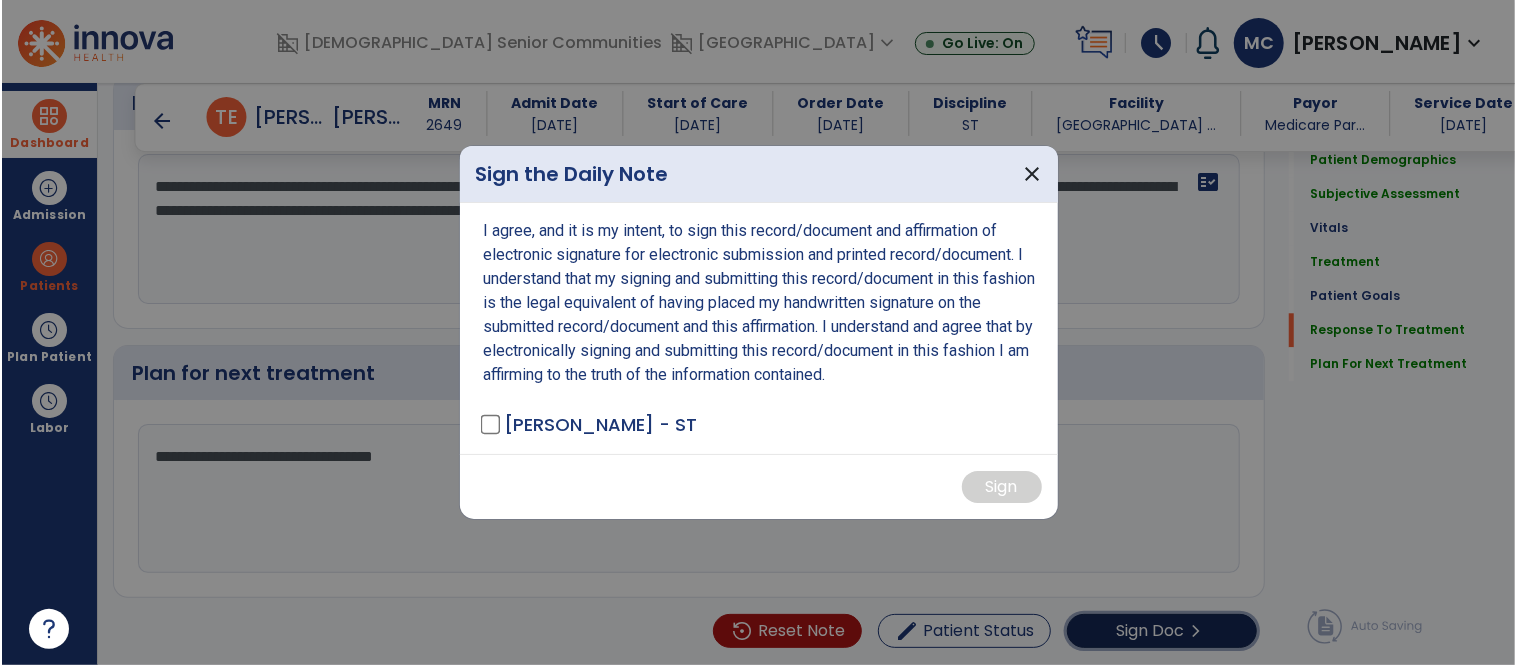 scroll, scrollTop: 3004, scrollLeft: 0, axis: vertical 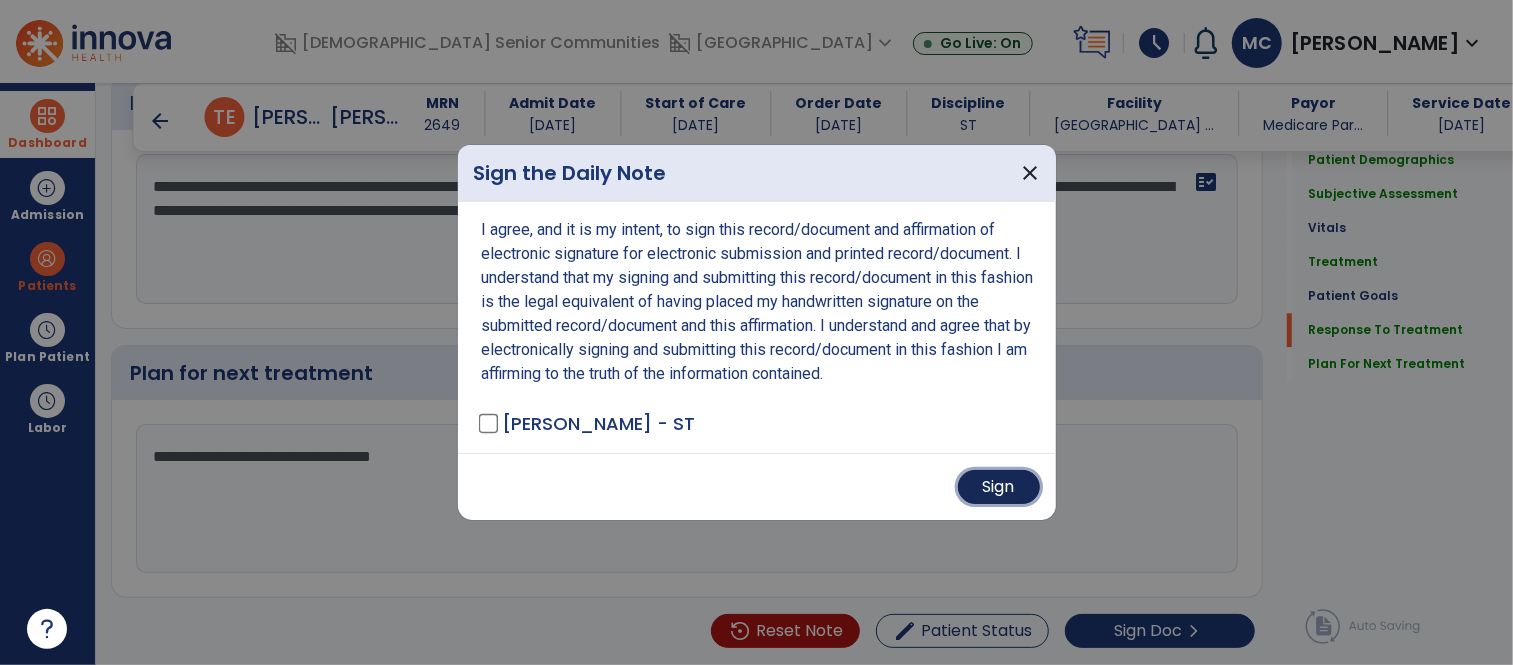 click on "Sign" at bounding box center [999, 487] 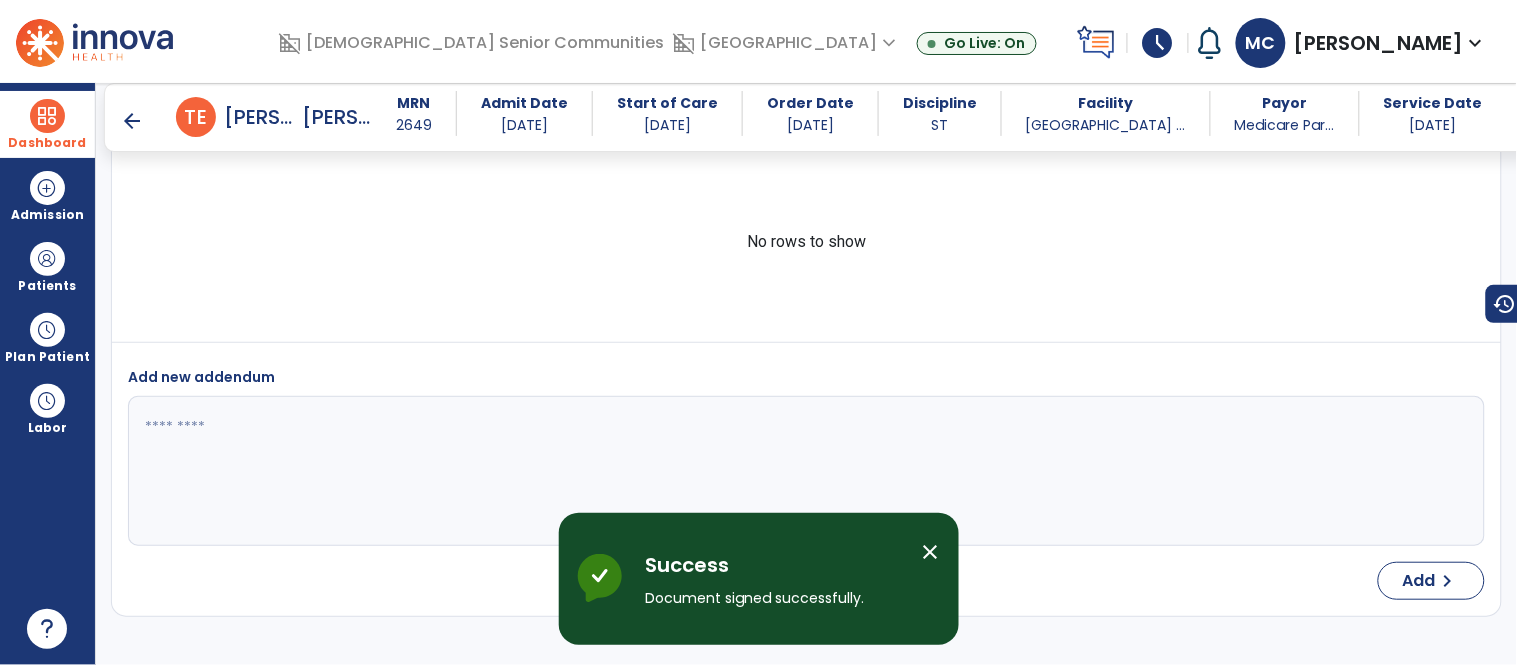 click on "arrow_back" at bounding box center (132, 121) 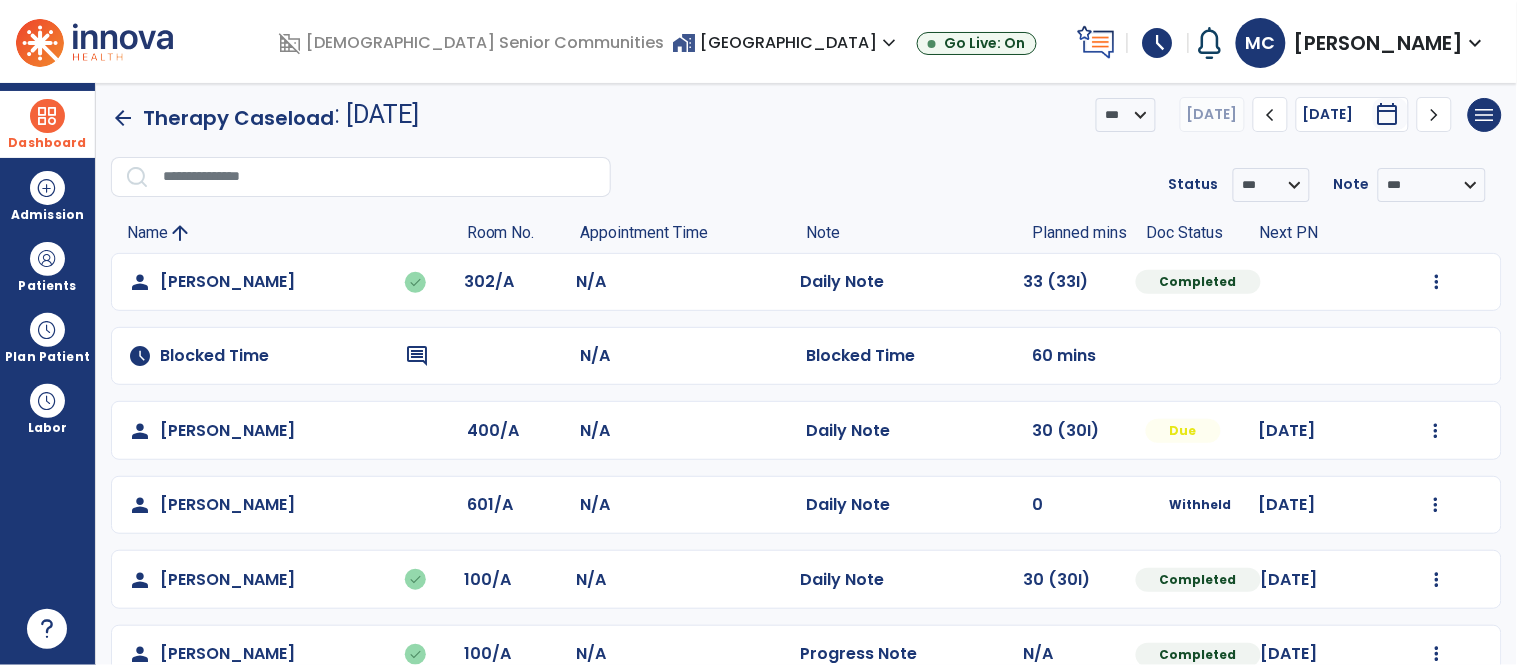 scroll, scrollTop: 0, scrollLeft: 0, axis: both 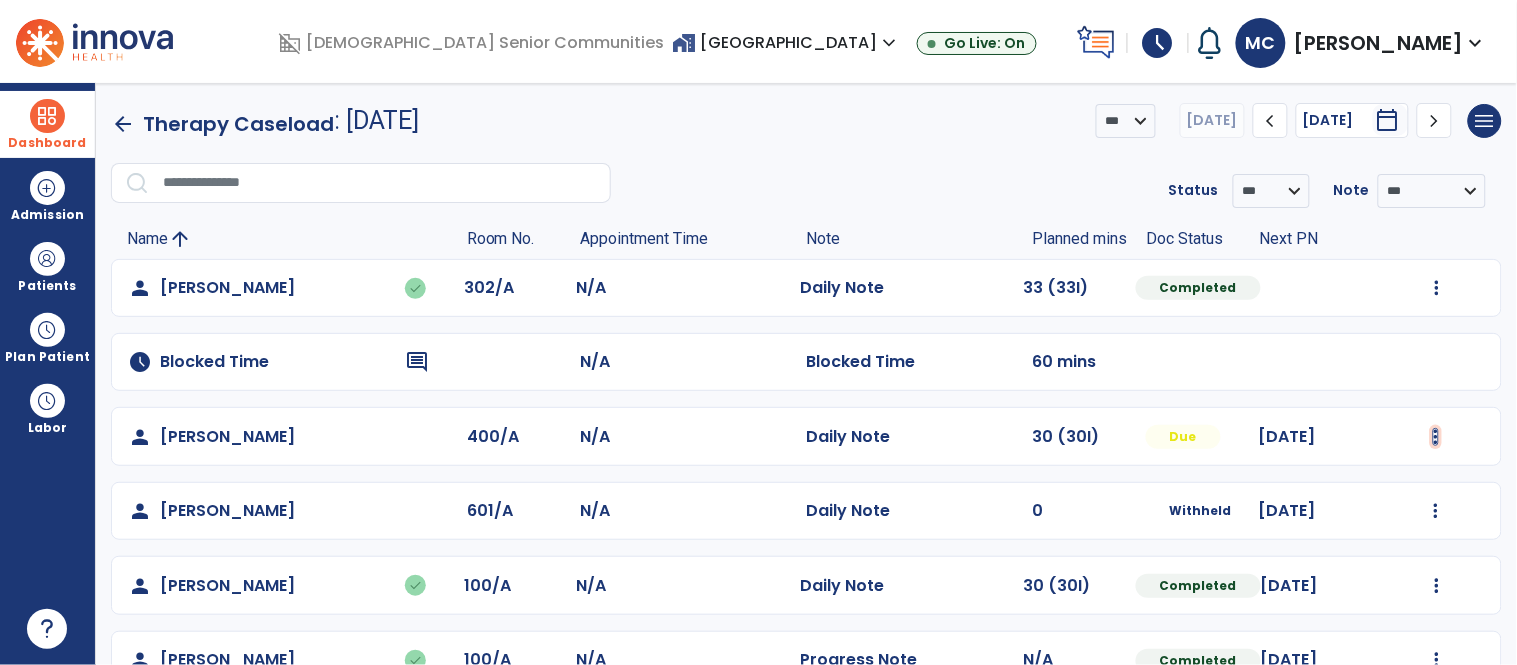 click at bounding box center (1437, 288) 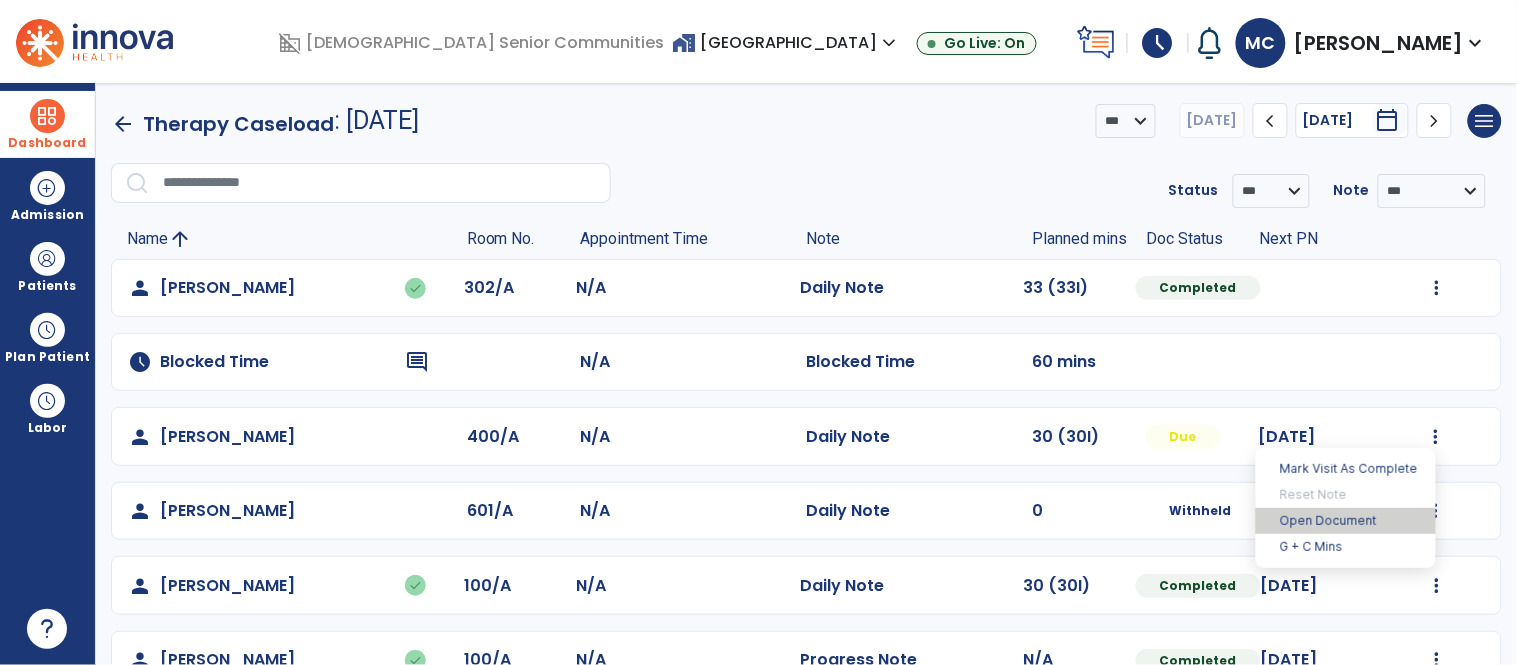 click on "Open Document" at bounding box center [1346, 521] 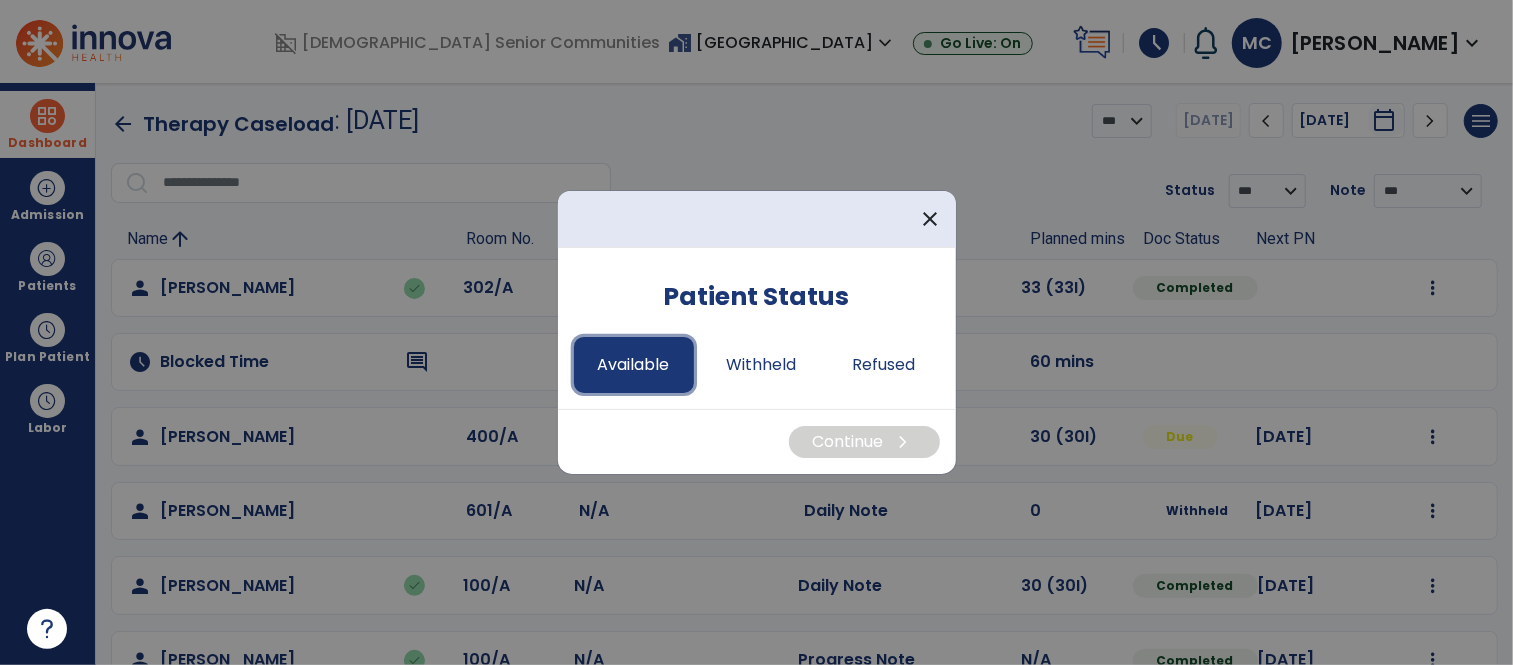 click on "Available" at bounding box center [634, 365] 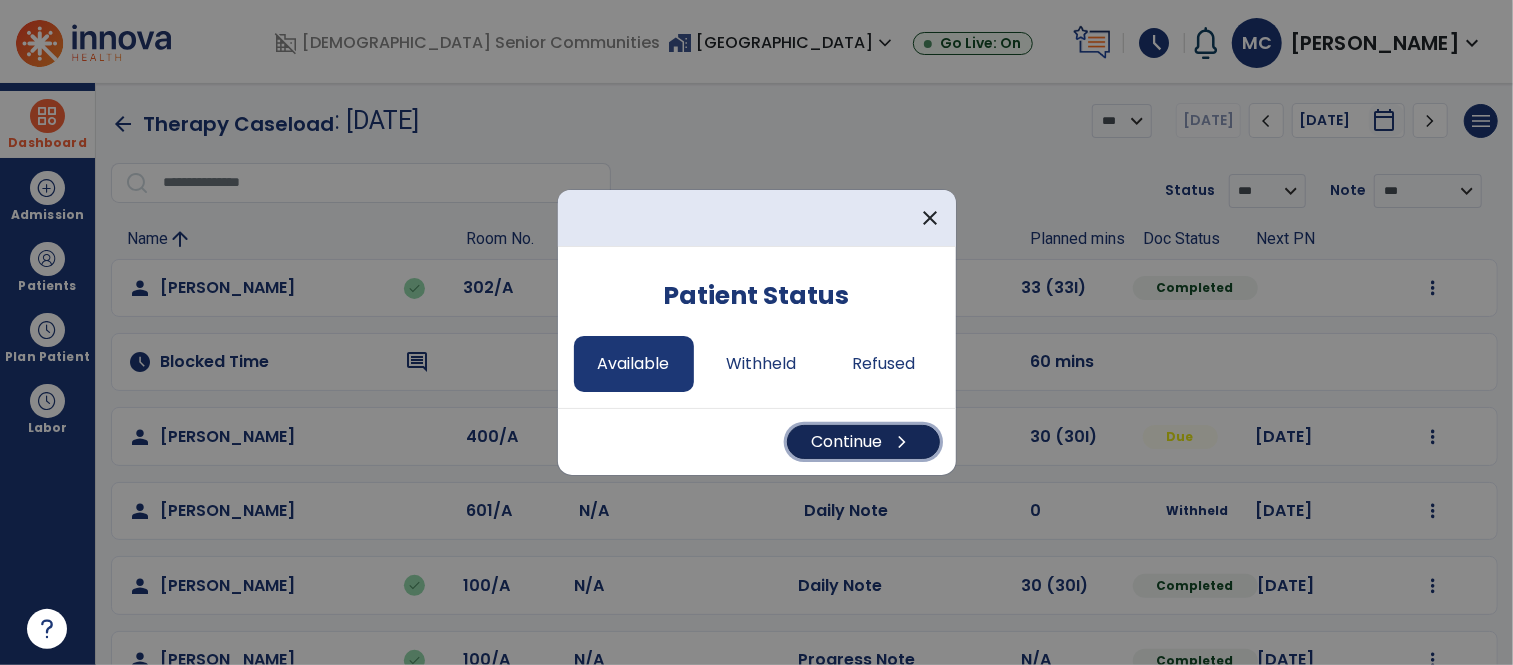 click on "Continue   chevron_right" at bounding box center [863, 442] 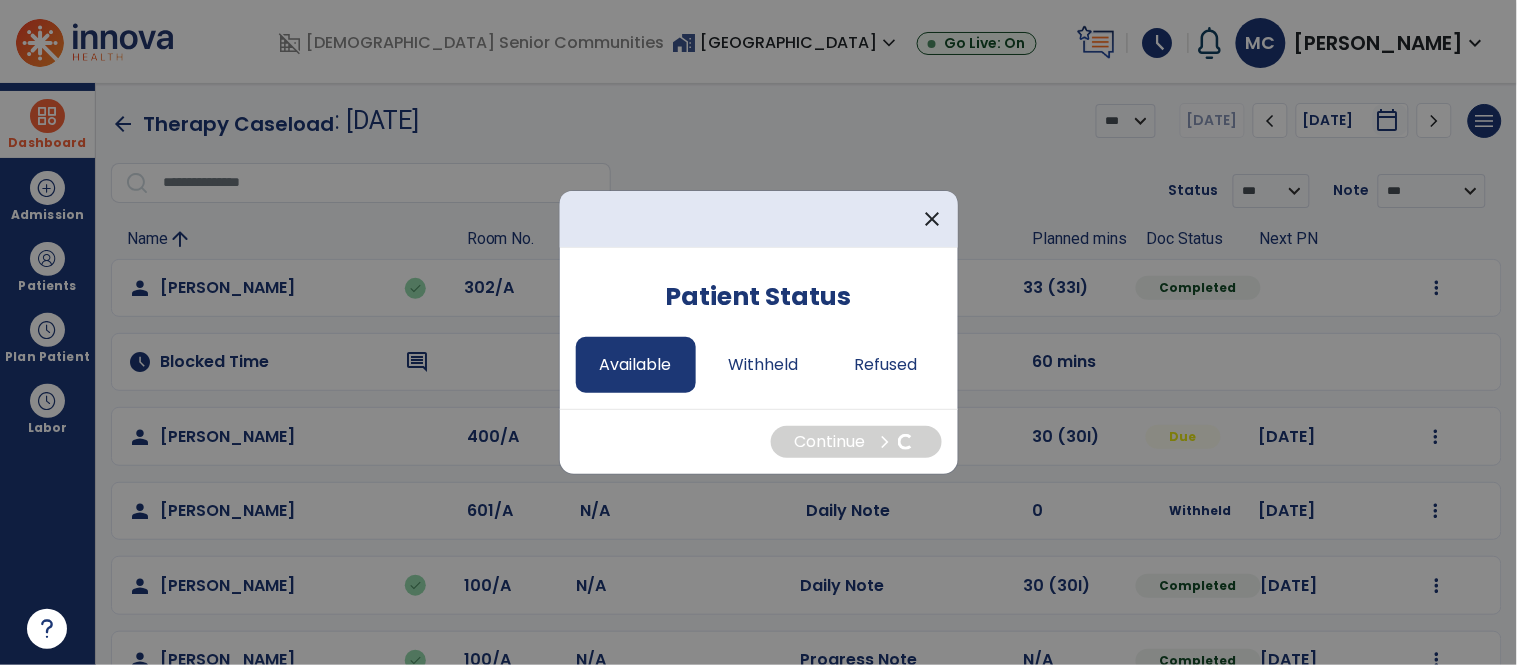 select on "*" 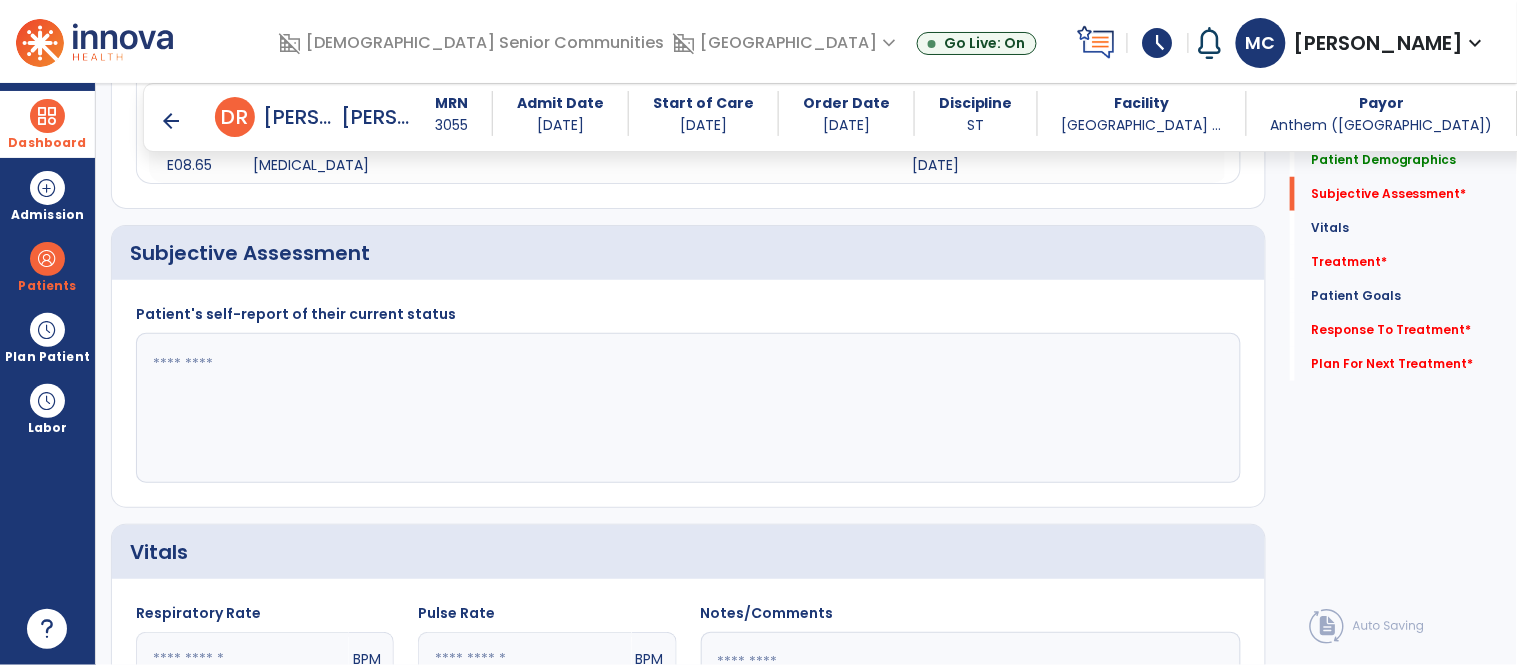 scroll, scrollTop: 425, scrollLeft: 0, axis: vertical 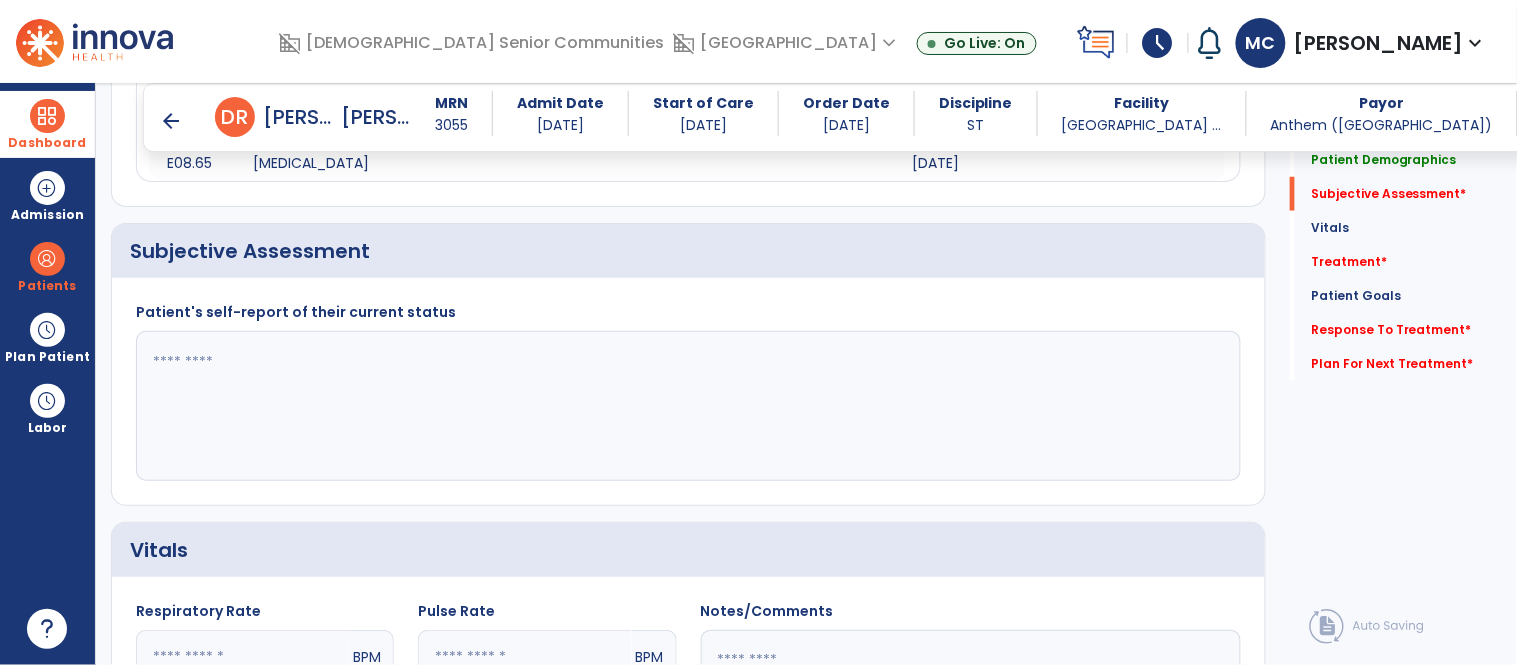 click 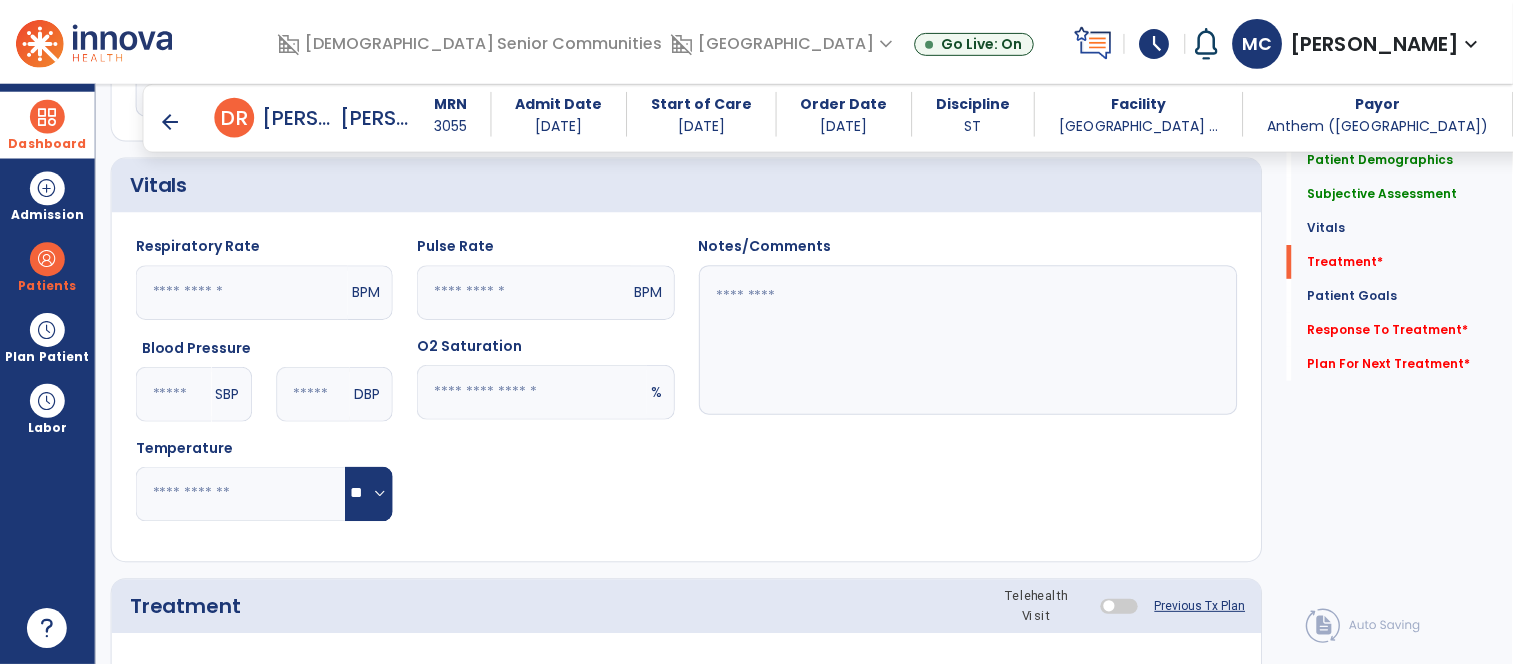 scroll, scrollTop: 1195, scrollLeft: 0, axis: vertical 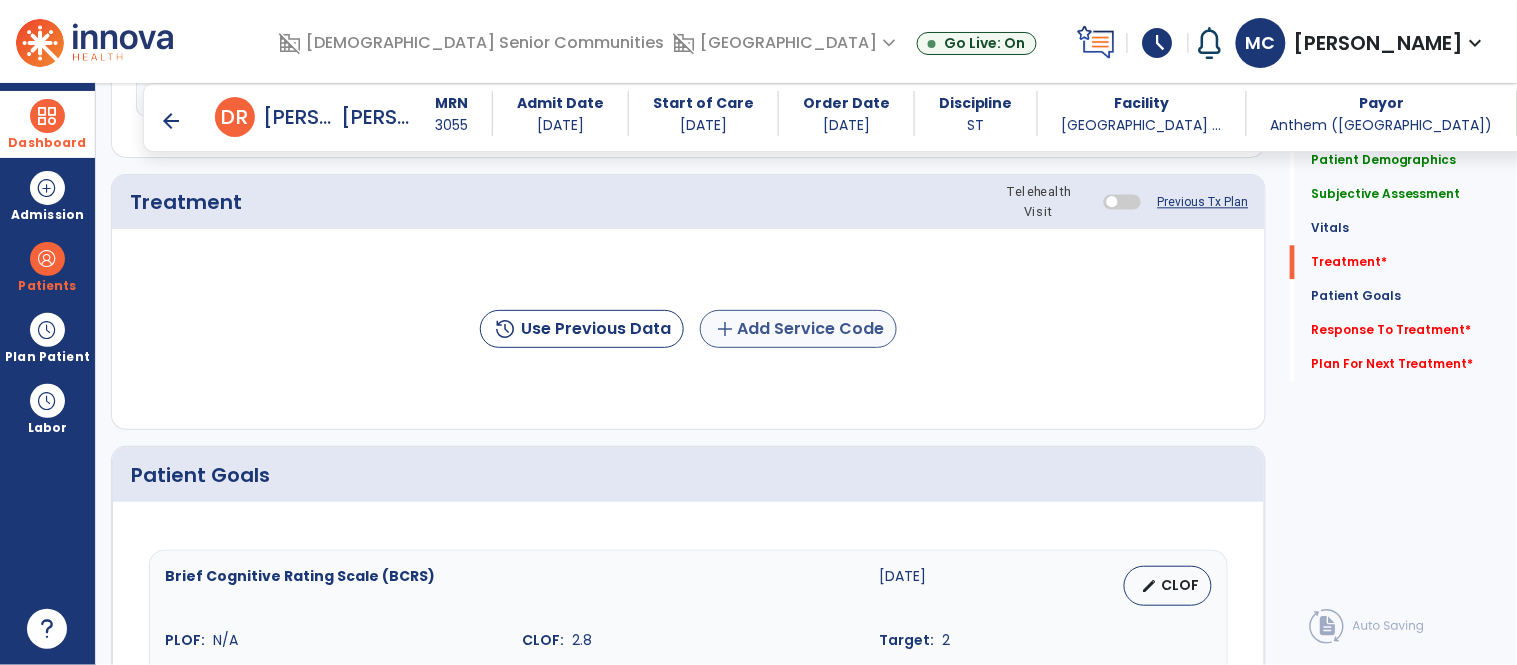 type on "**********" 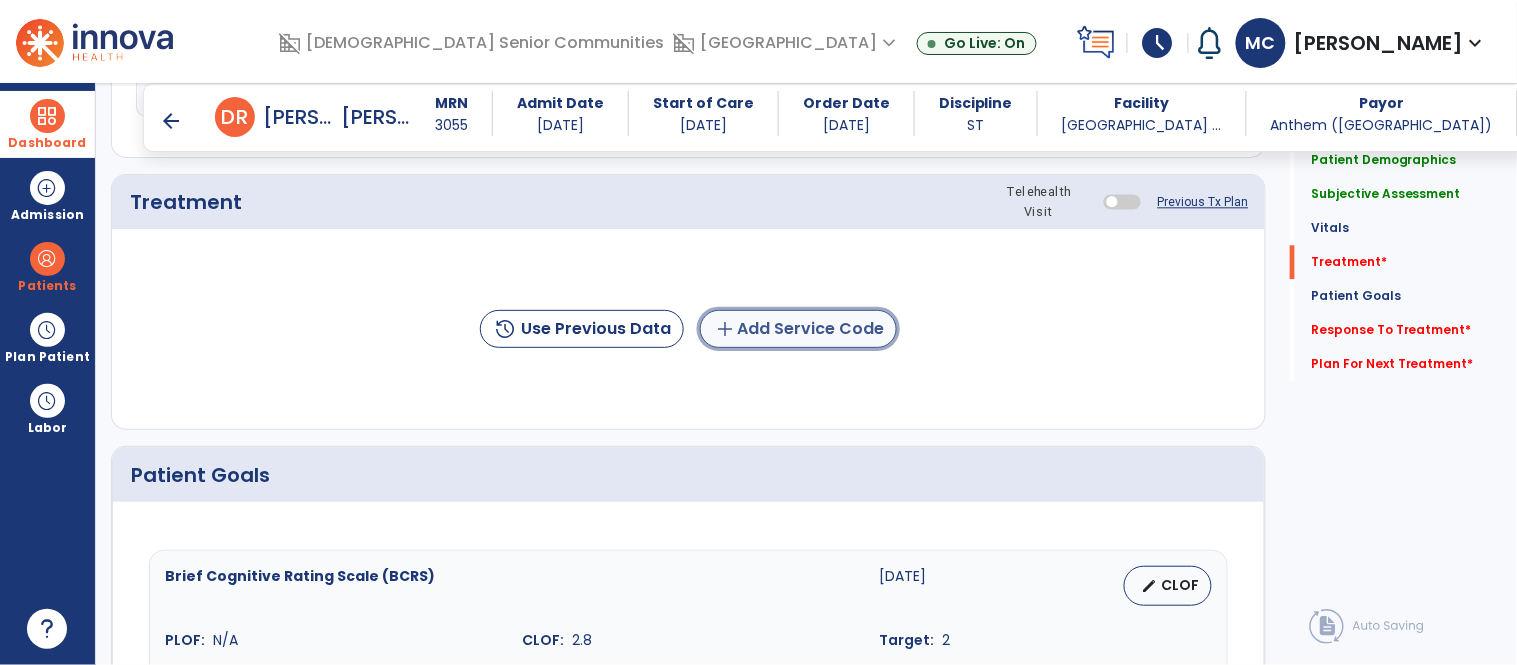 click on "add  Add Service Code" 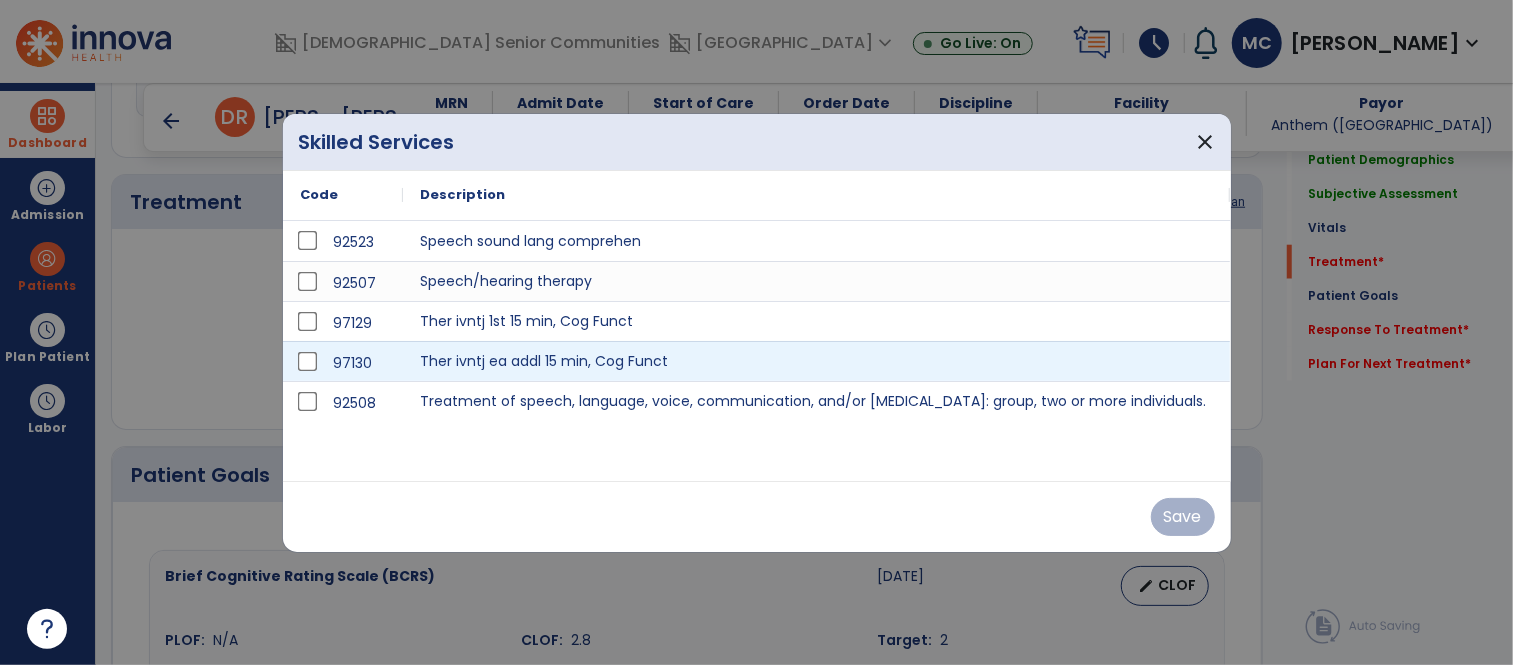 scroll, scrollTop: 1195, scrollLeft: 0, axis: vertical 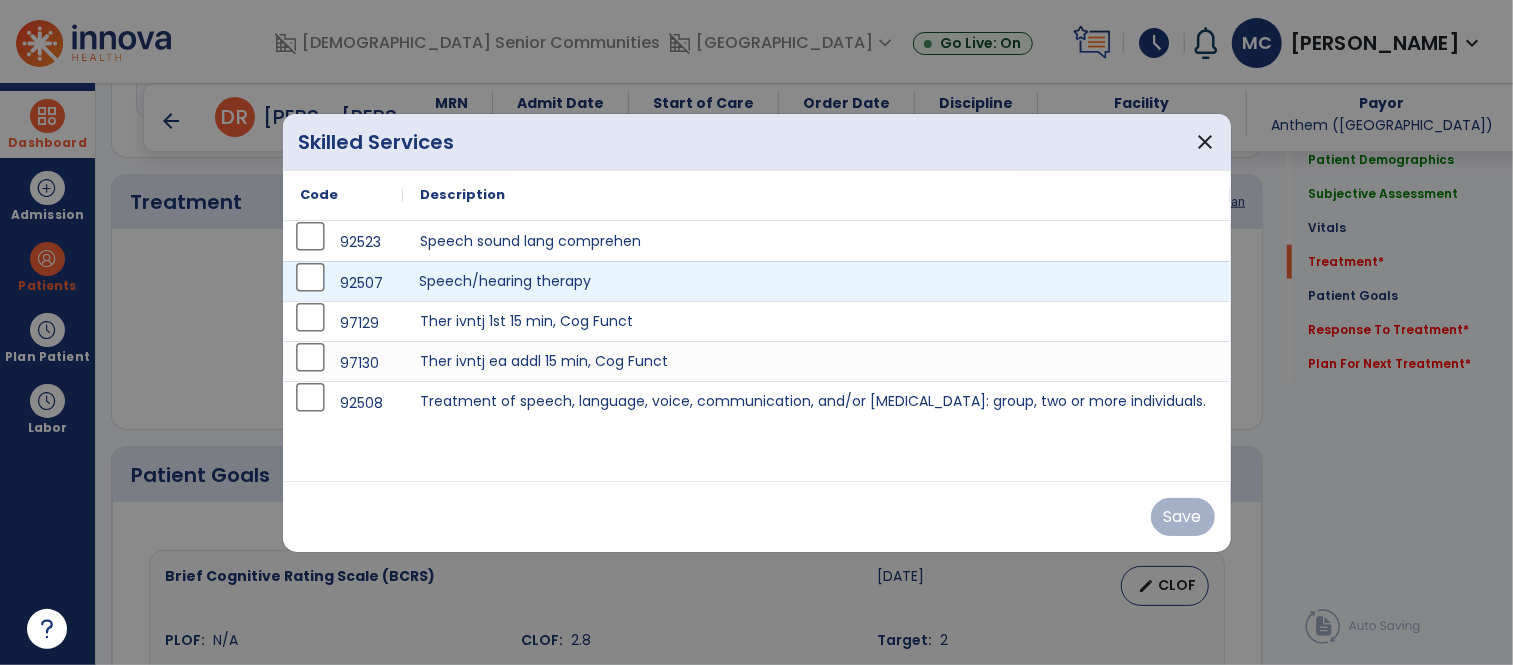 click on "Speech/hearing therapy" at bounding box center (817, 281) 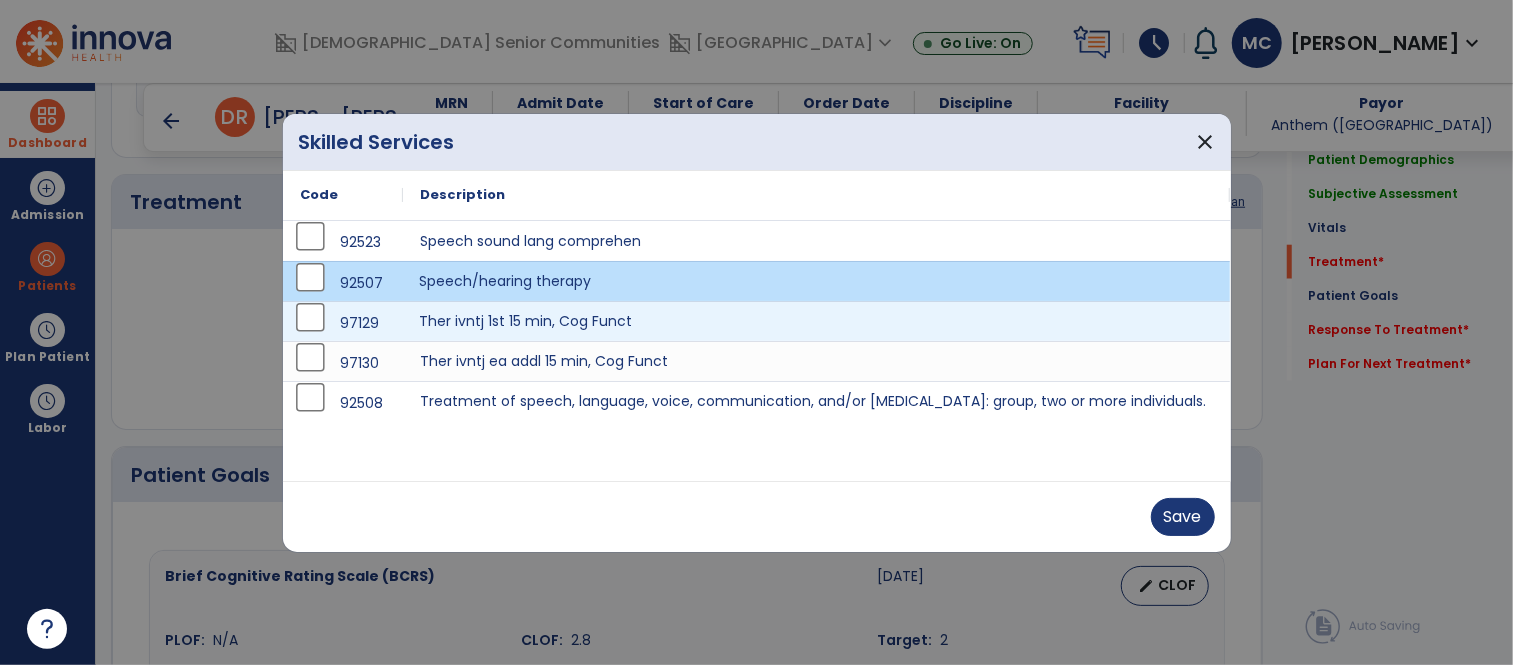 click on "Ther ivntj 1st 15 min, Cog Funct" at bounding box center (817, 321) 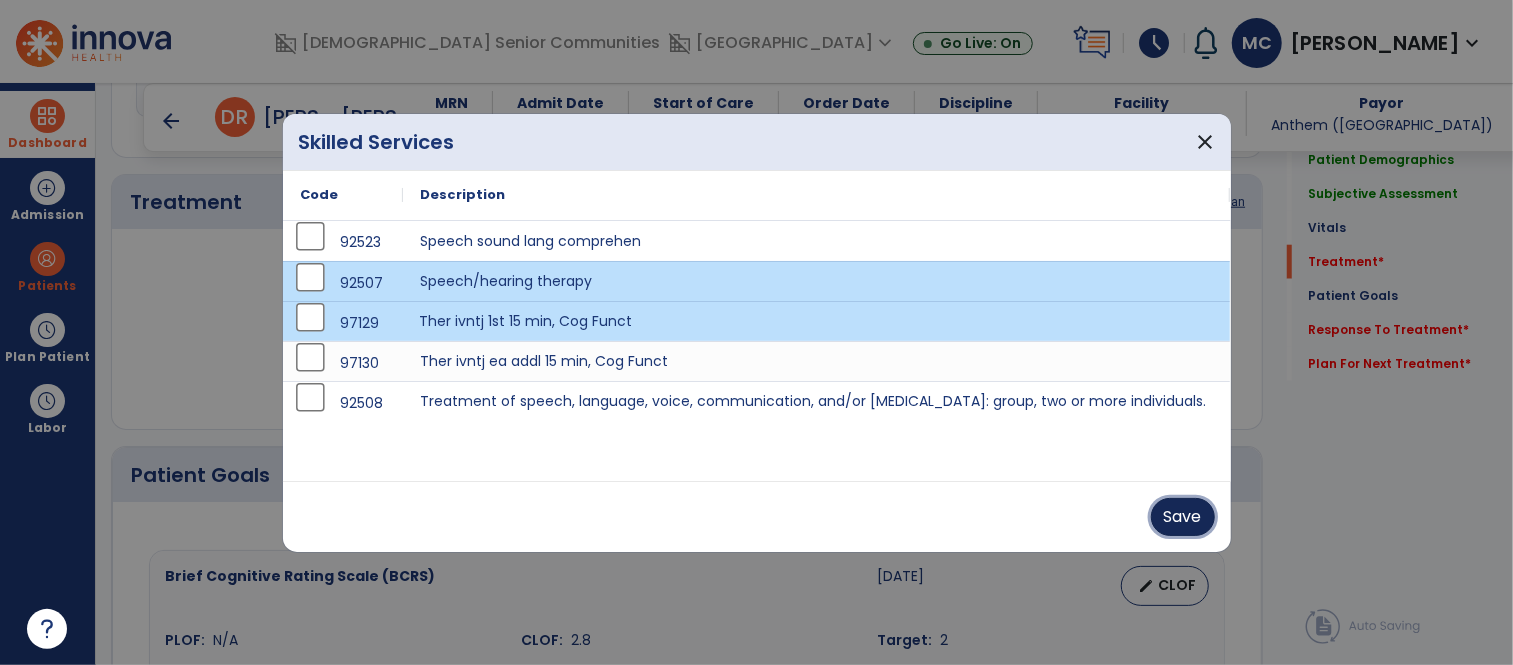 click on "Save" at bounding box center (1183, 517) 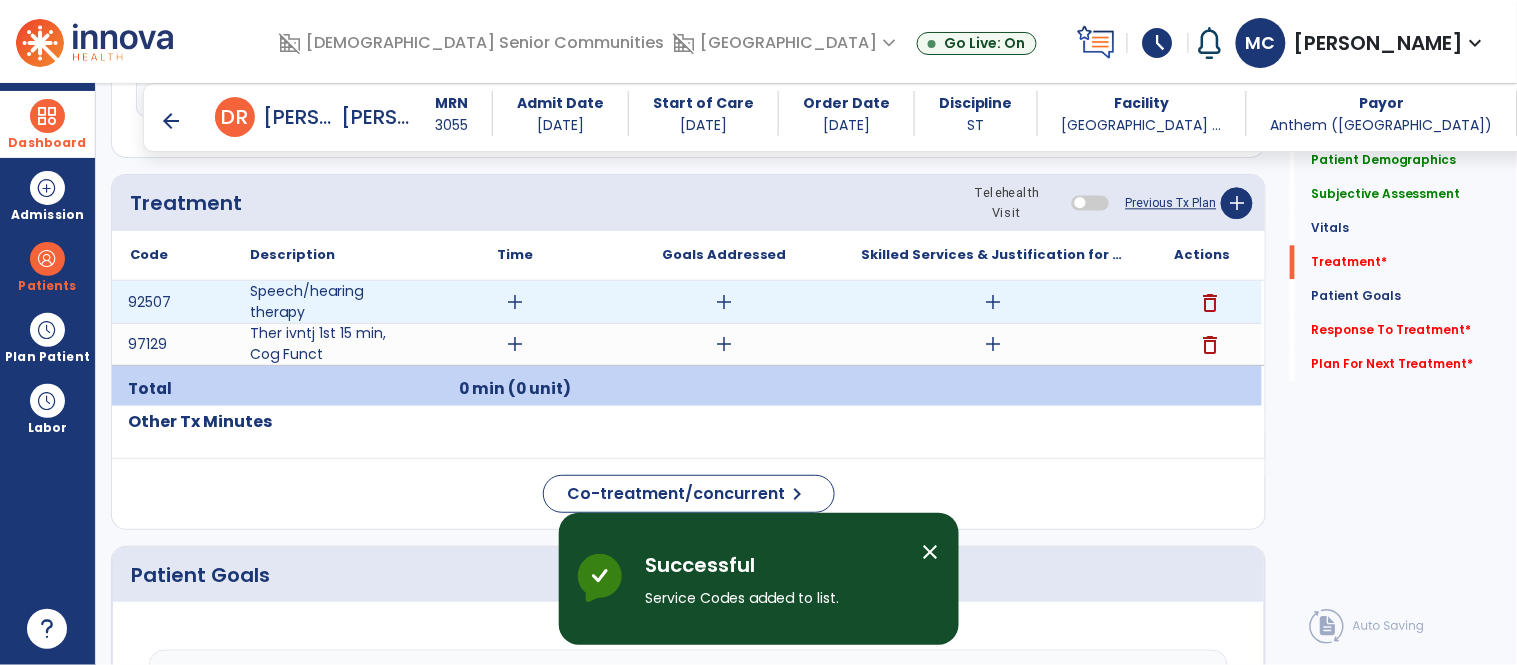 click on "add" at bounding box center (515, 302) 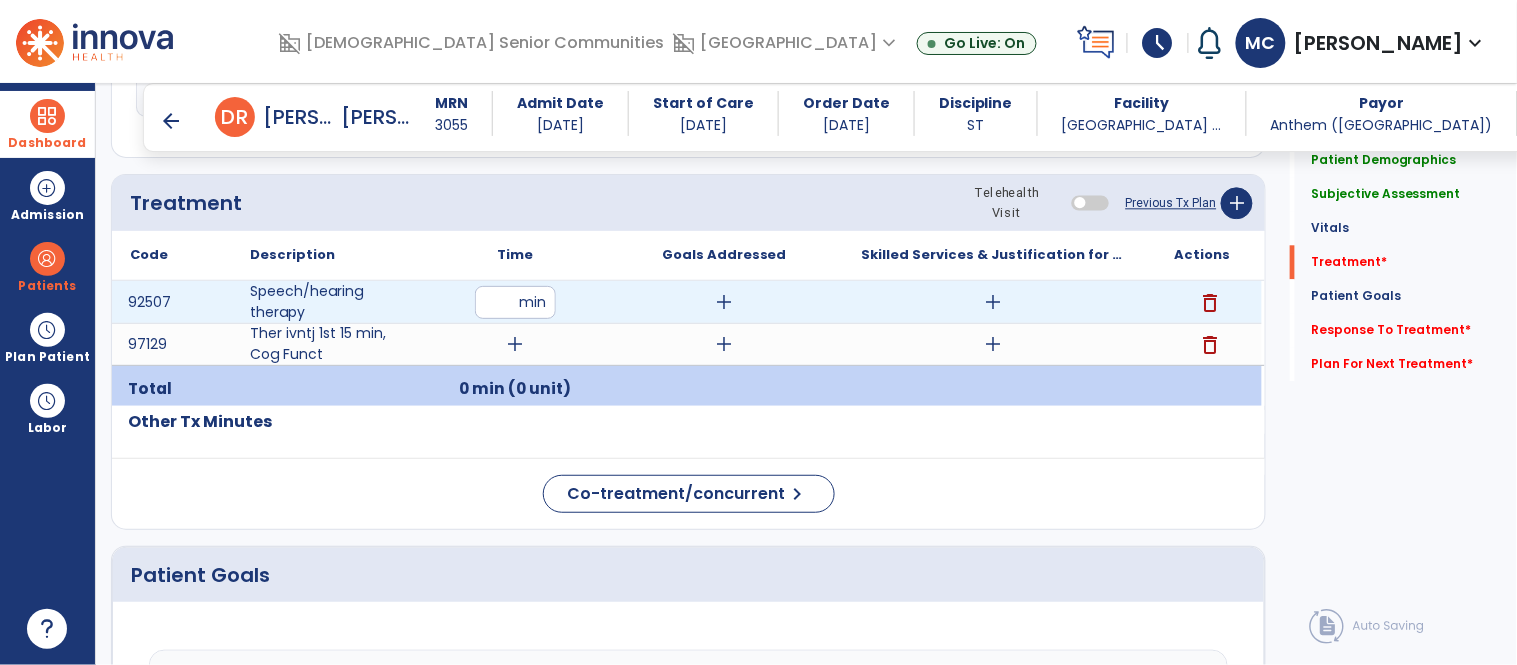 type on "**" 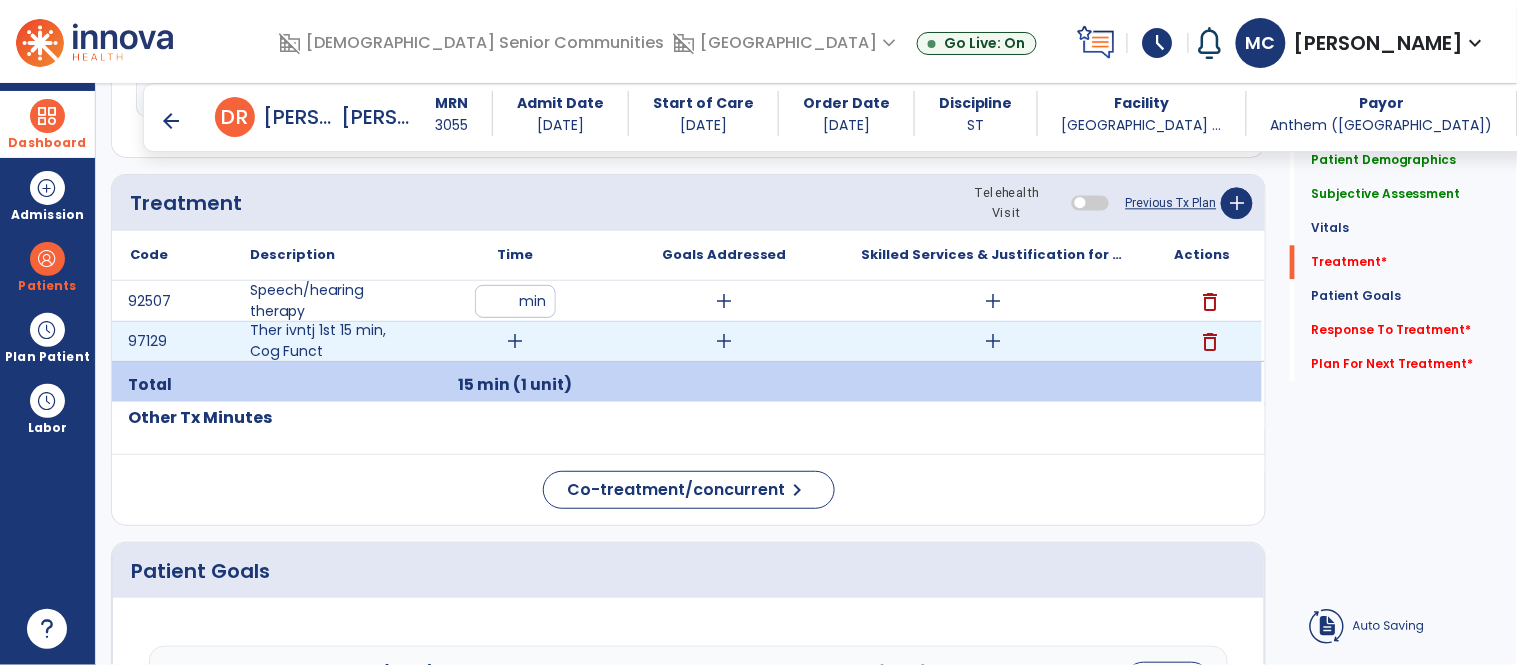 click on "add" at bounding box center [515, 341] 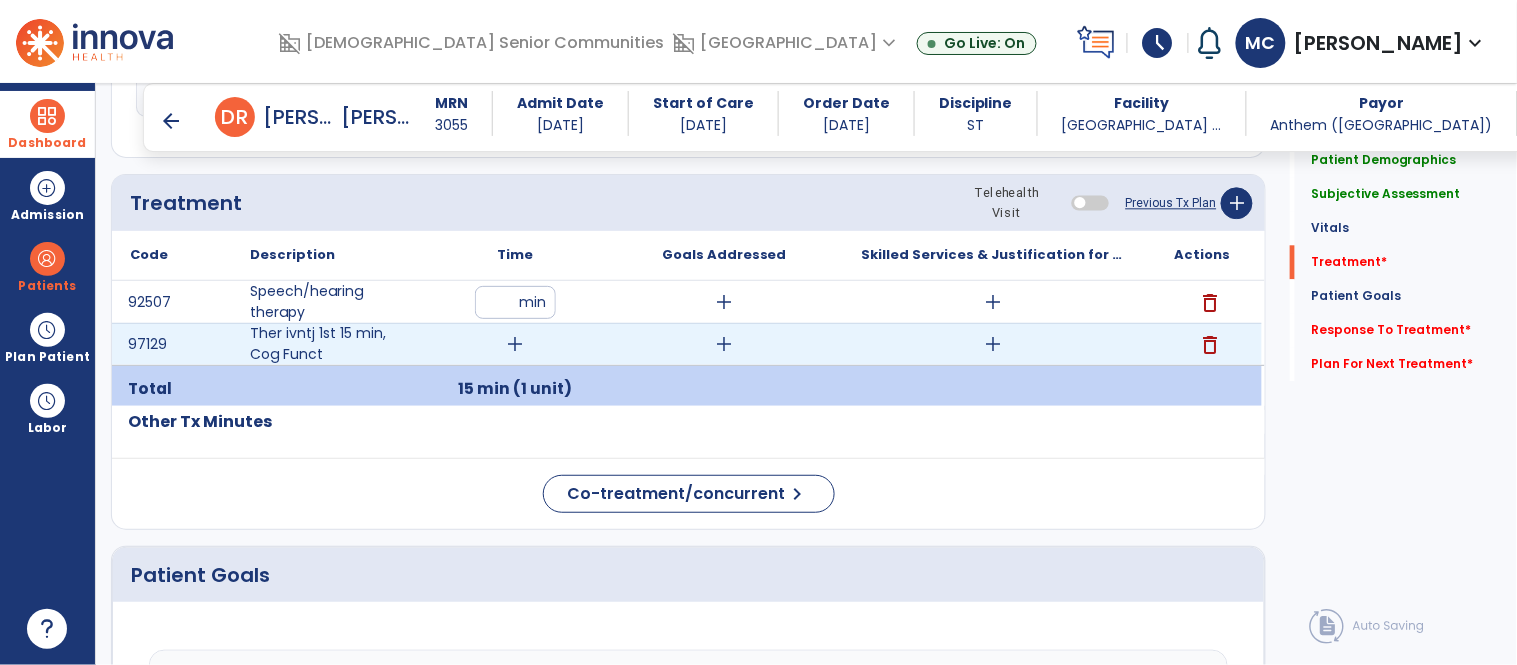 click on "add" at bounding box center (515, 344) 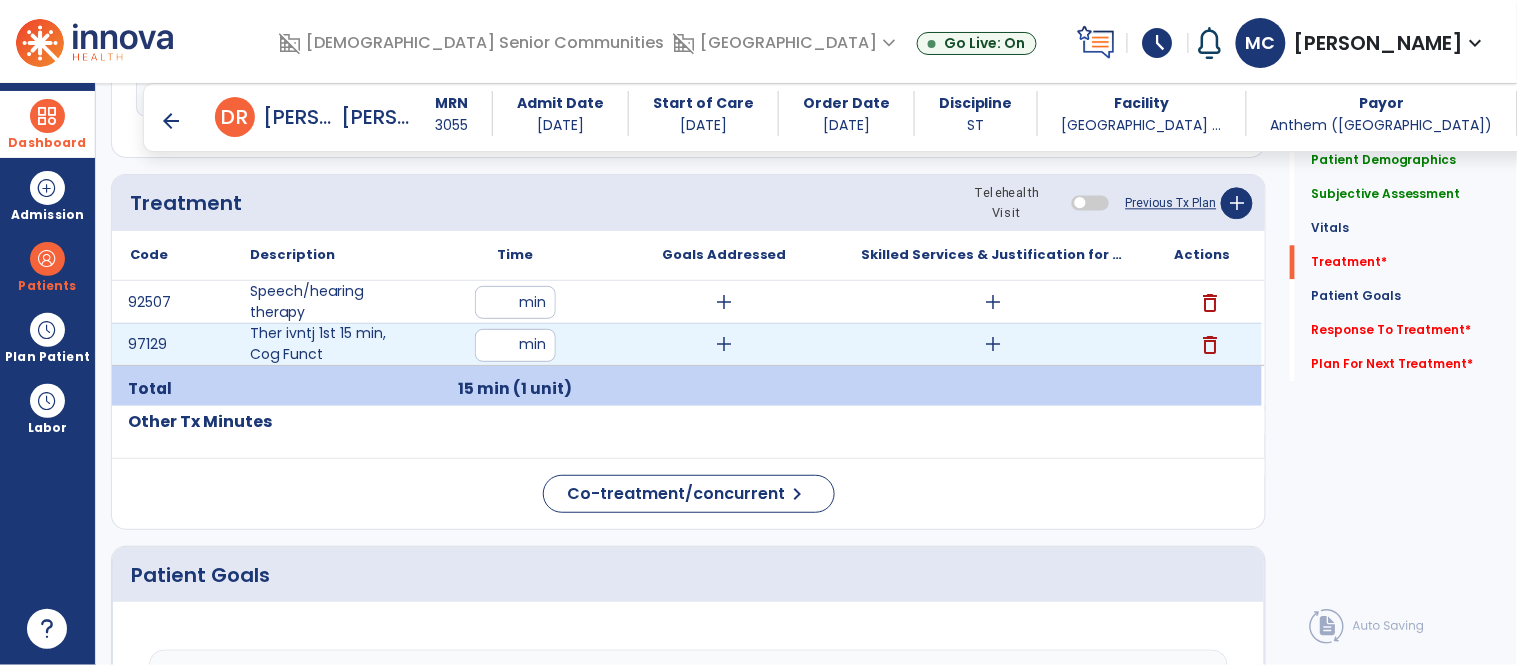 type on "**" 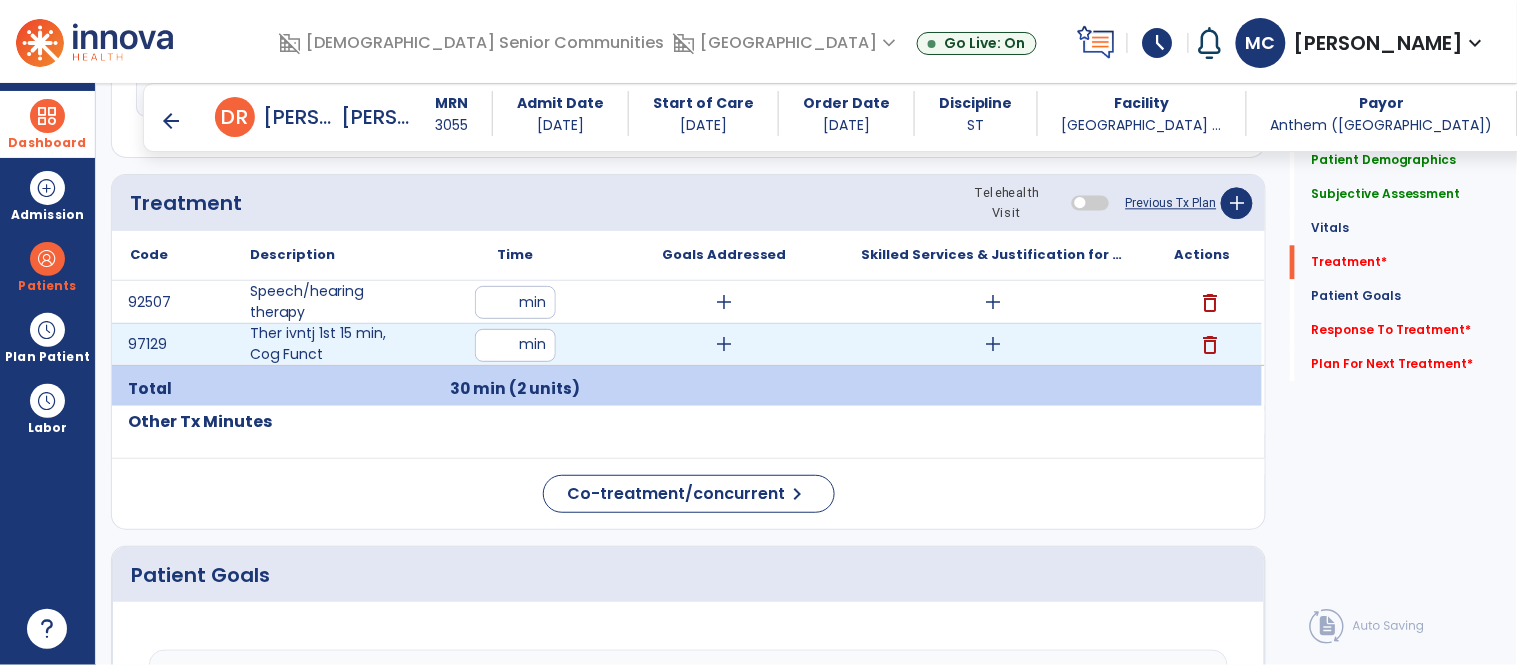 click on "add" at bounding box center (993, 344) 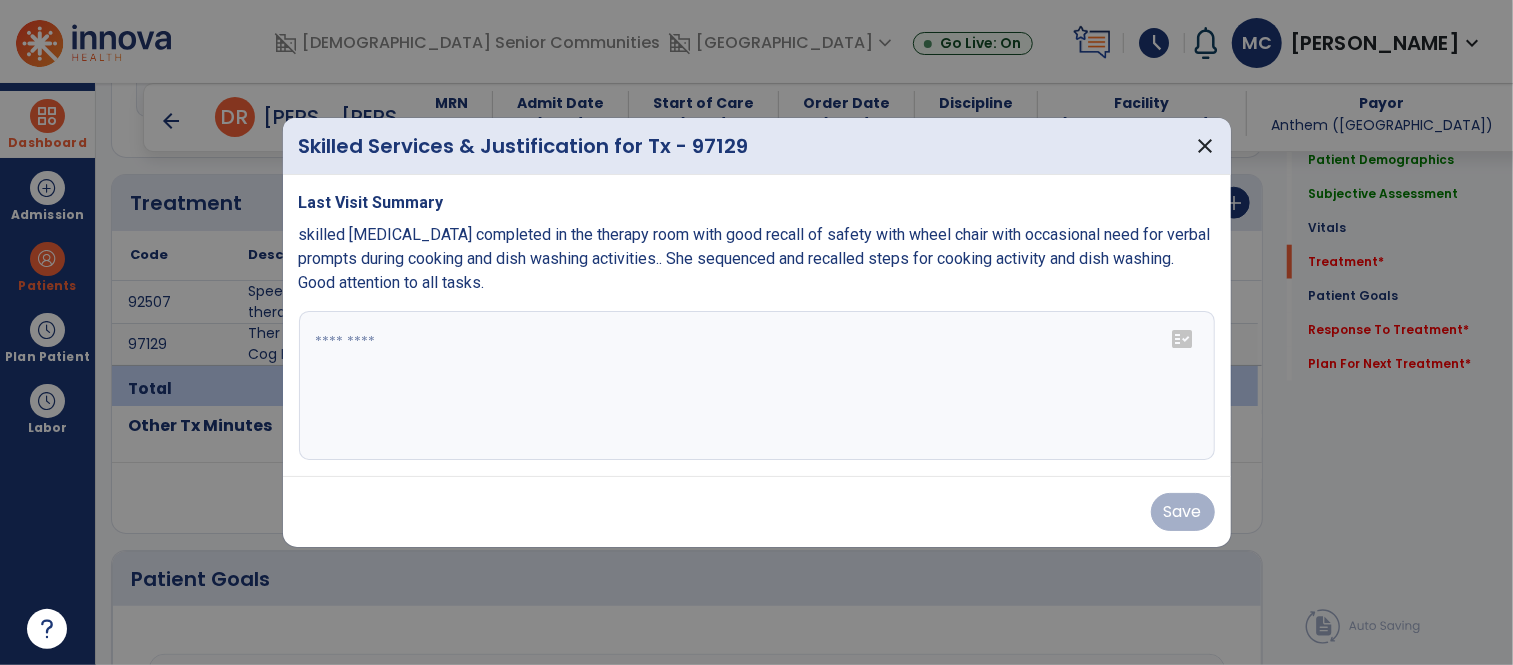 scroll, scrollTop: 1195, scrollLeft: 0, axis: vertical 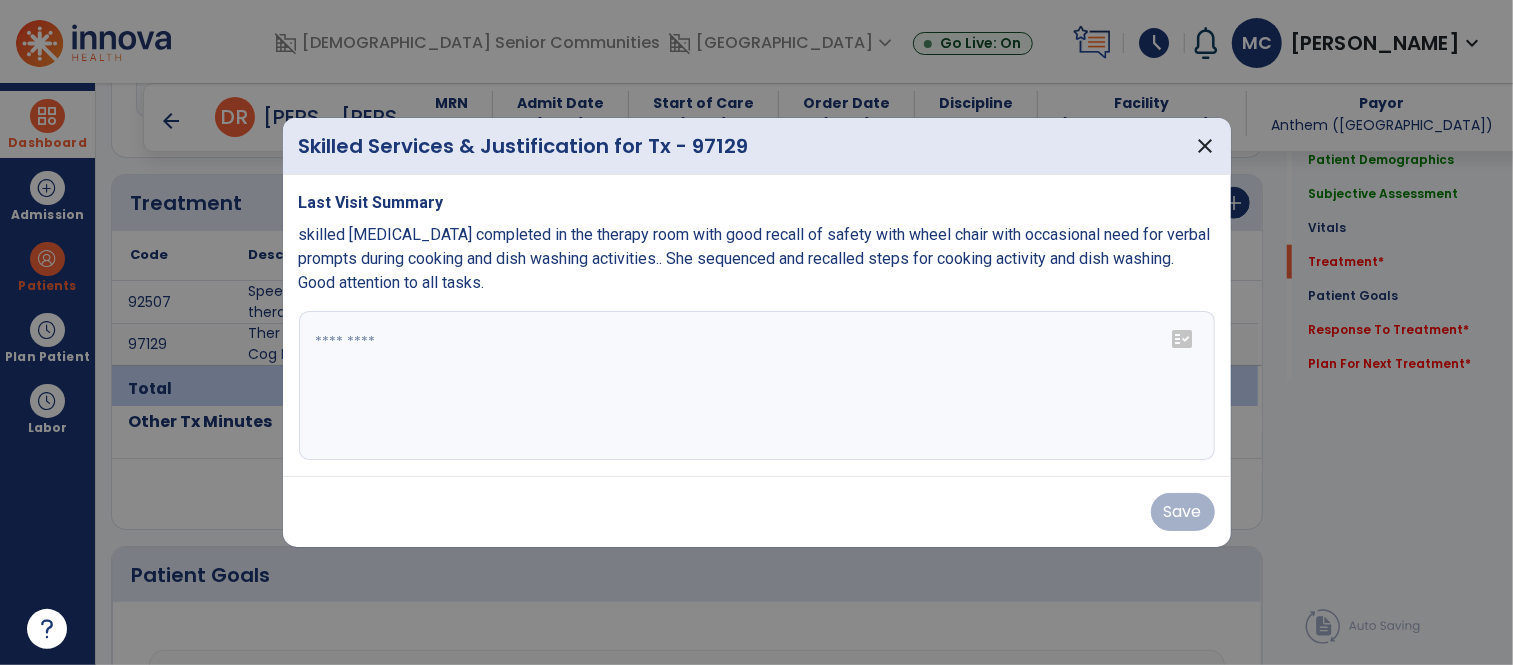 drag, startPoint x: 566, startPoint y: 287, endPoint x: 295, endPoint y: 235, distance: 275.94385 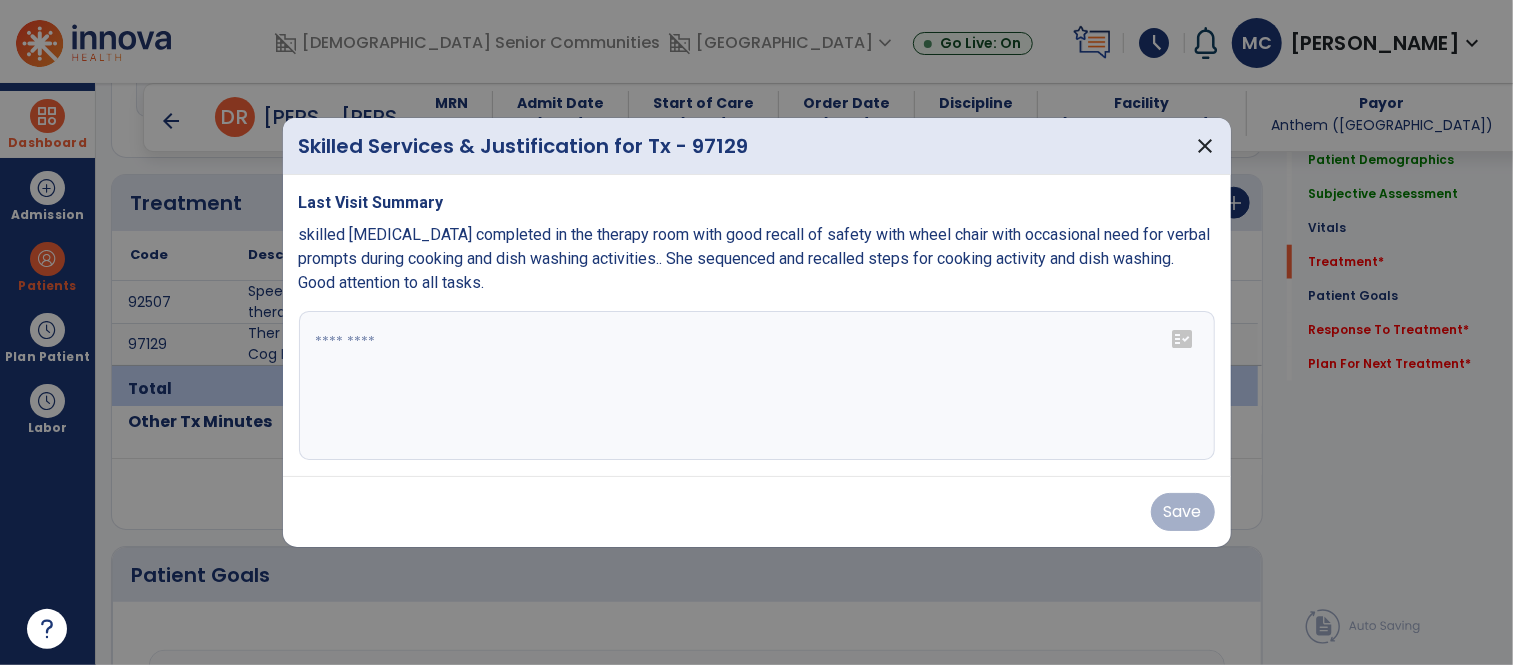 click on "Last Visit Summary skilled cognitive therapy completed in the therapy room with good recall of safety with wheel chair with occasional need for verbal prompts during cooking and dish washing activities.. She sequenced and recalled steps for cooking activity and dish washing. Good attention to all tasks.    fact_check" at bounding box center [757, 326] 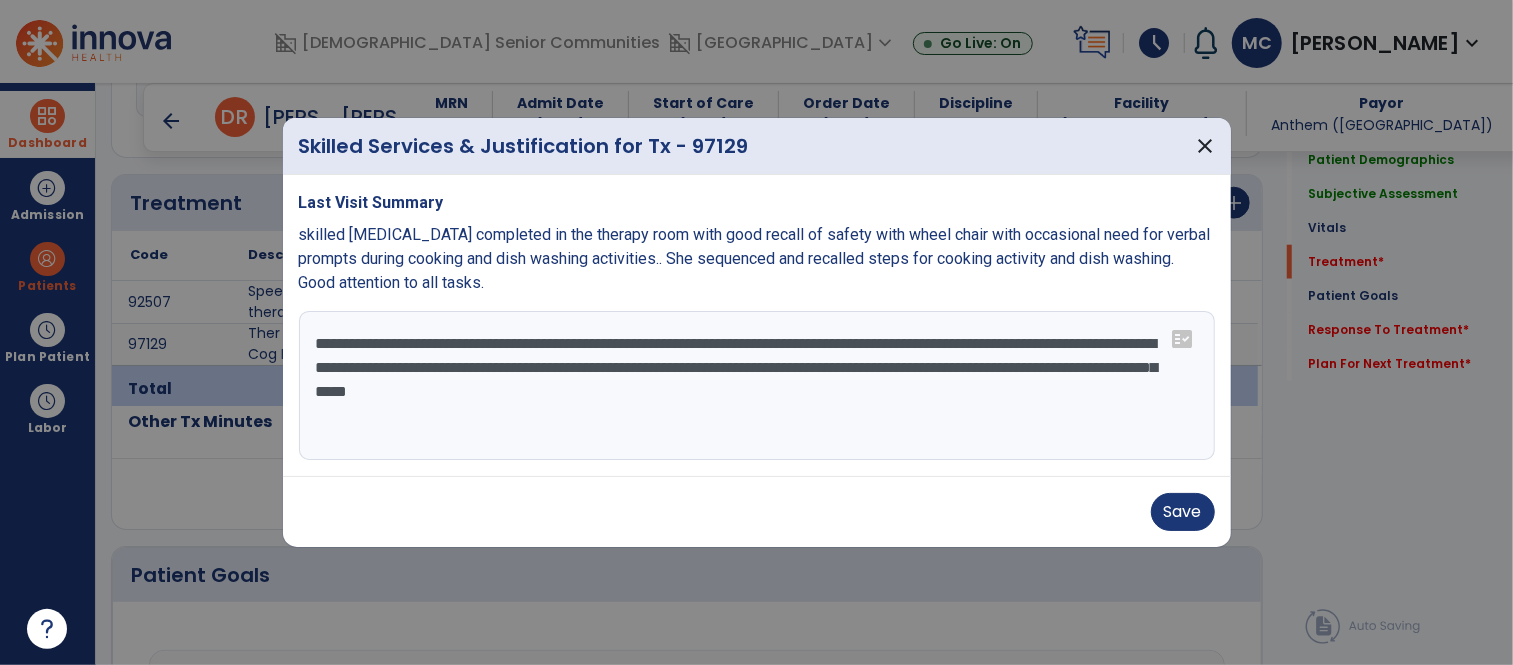drag, startPoint x: 1112, startPoint y: 339, endPoint x: 1029, endPoint y: 344, distance: 83.15047 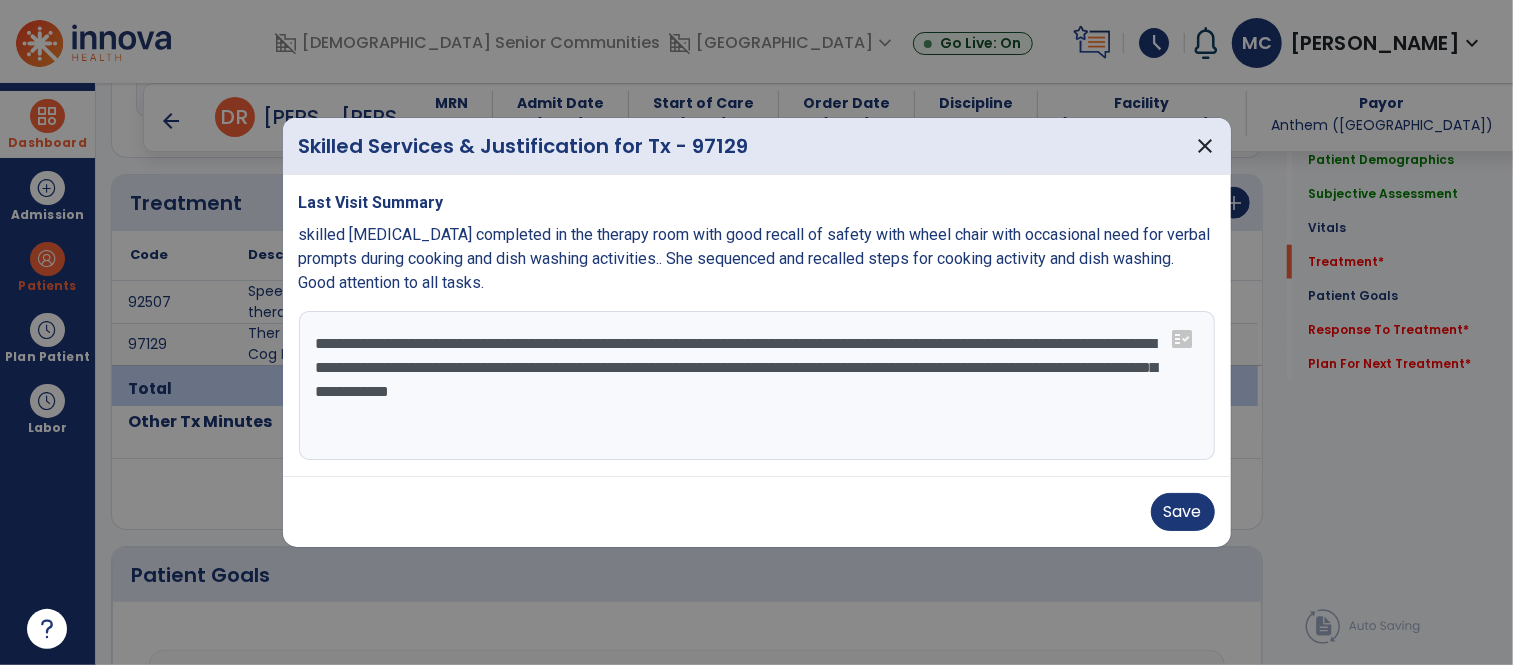 drag, startPoint x: 1047, startPoint y: 367, endPoint x: 373, endPoint y: 363, distance: 674.01184 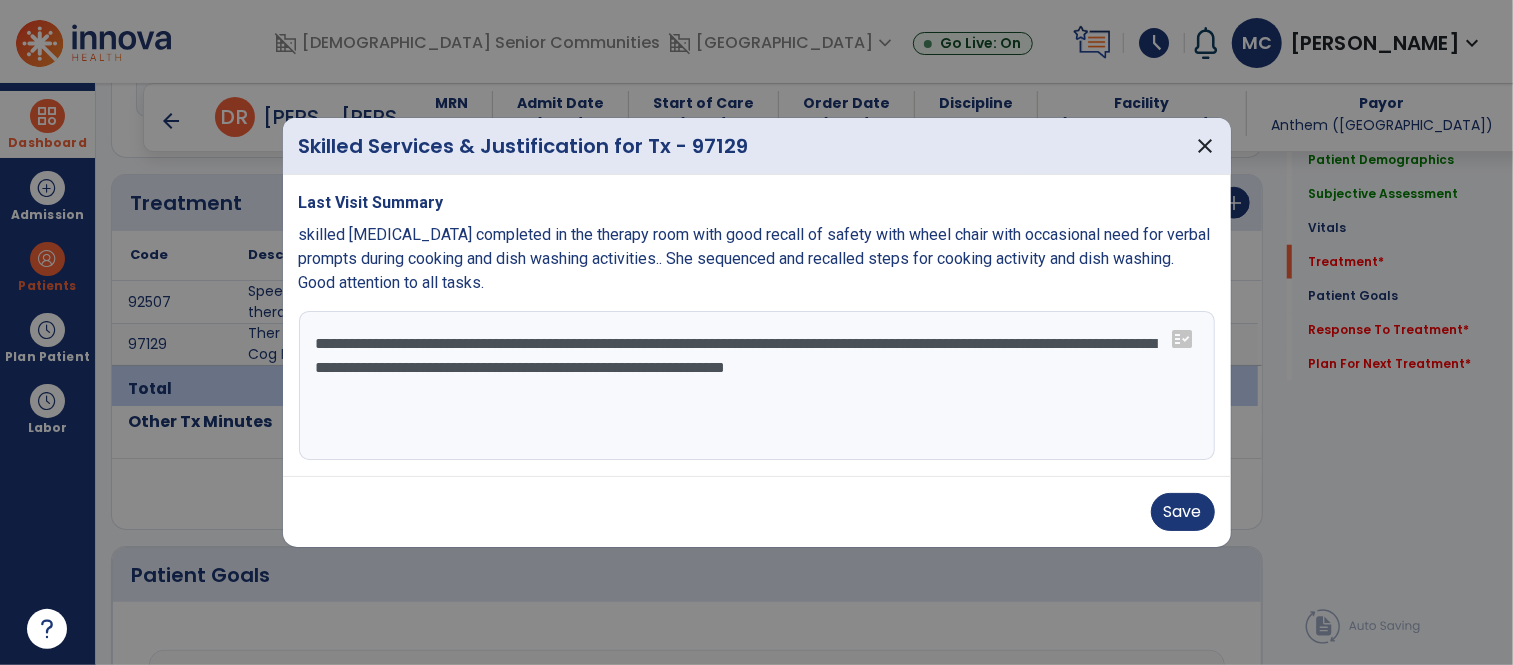 click on "**********" at bounding box center (757, 386) 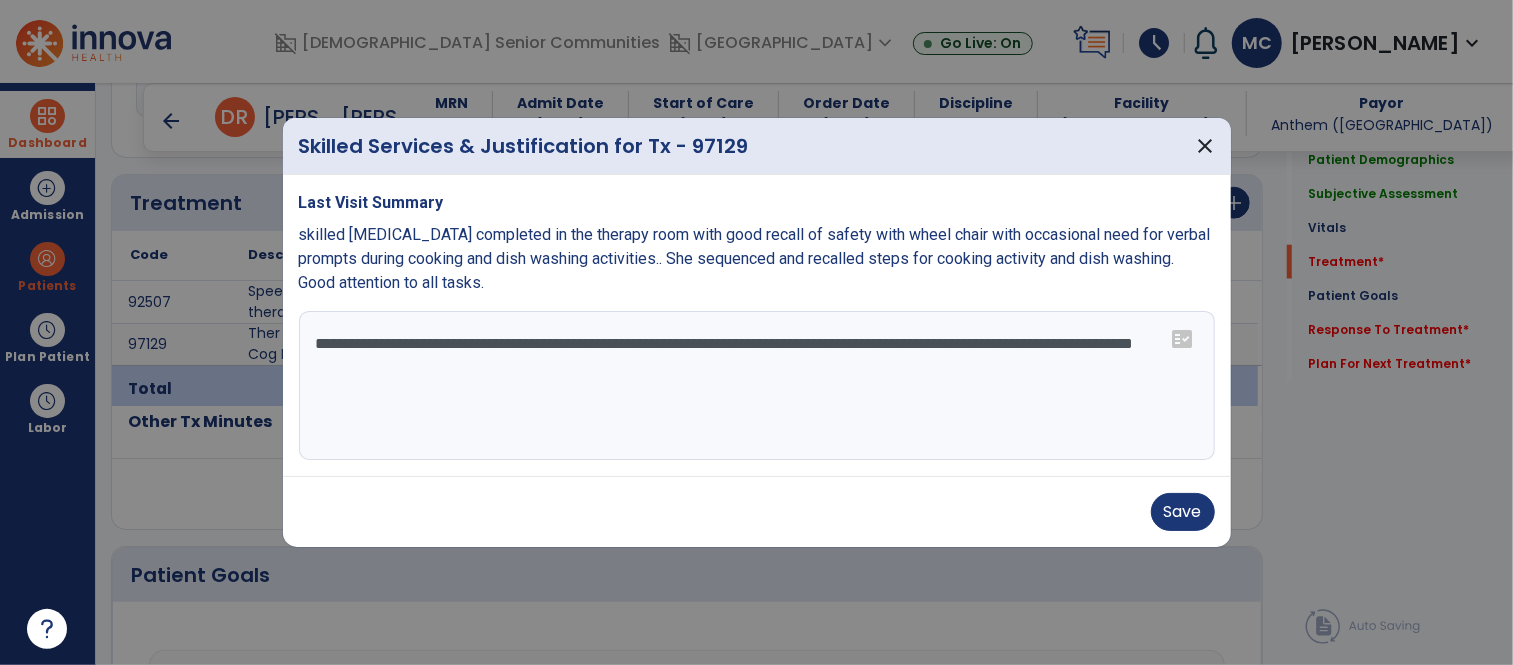 click on "**********" at bounding box center (757, 386) 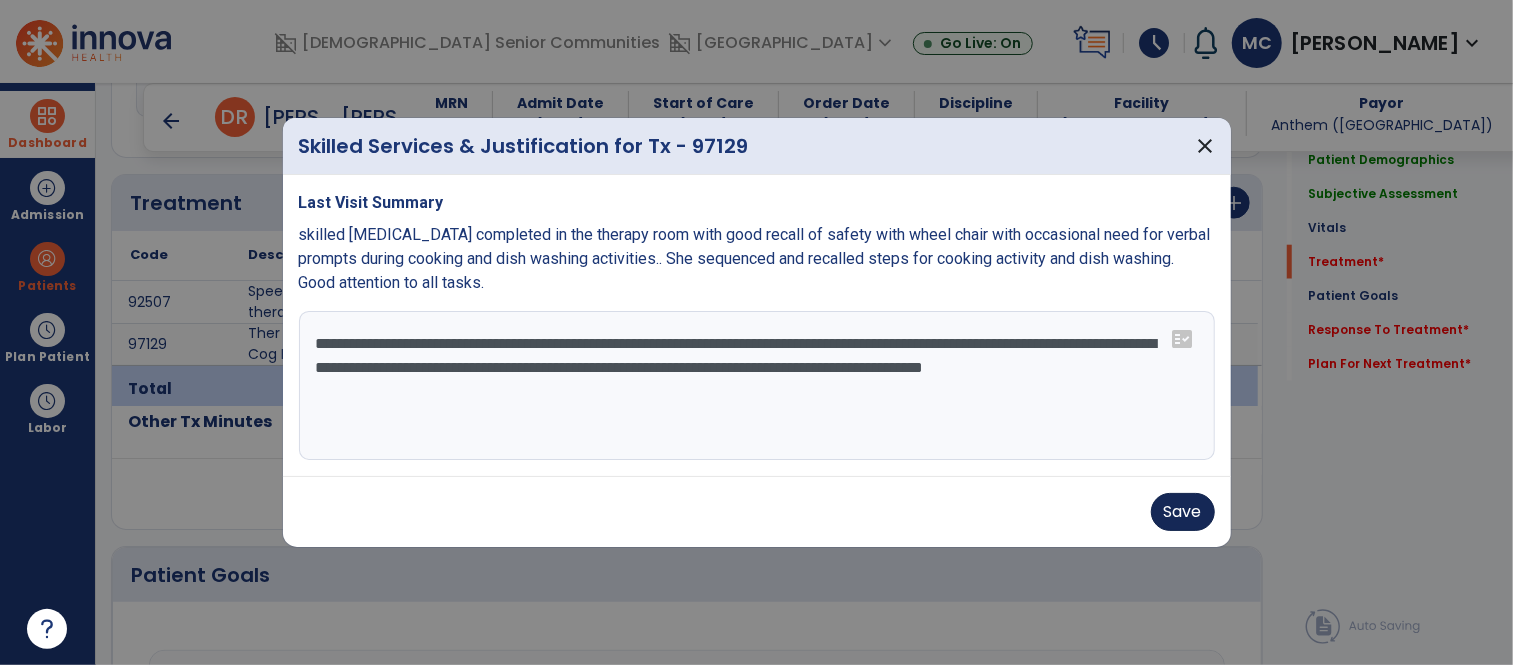 type on "**********" 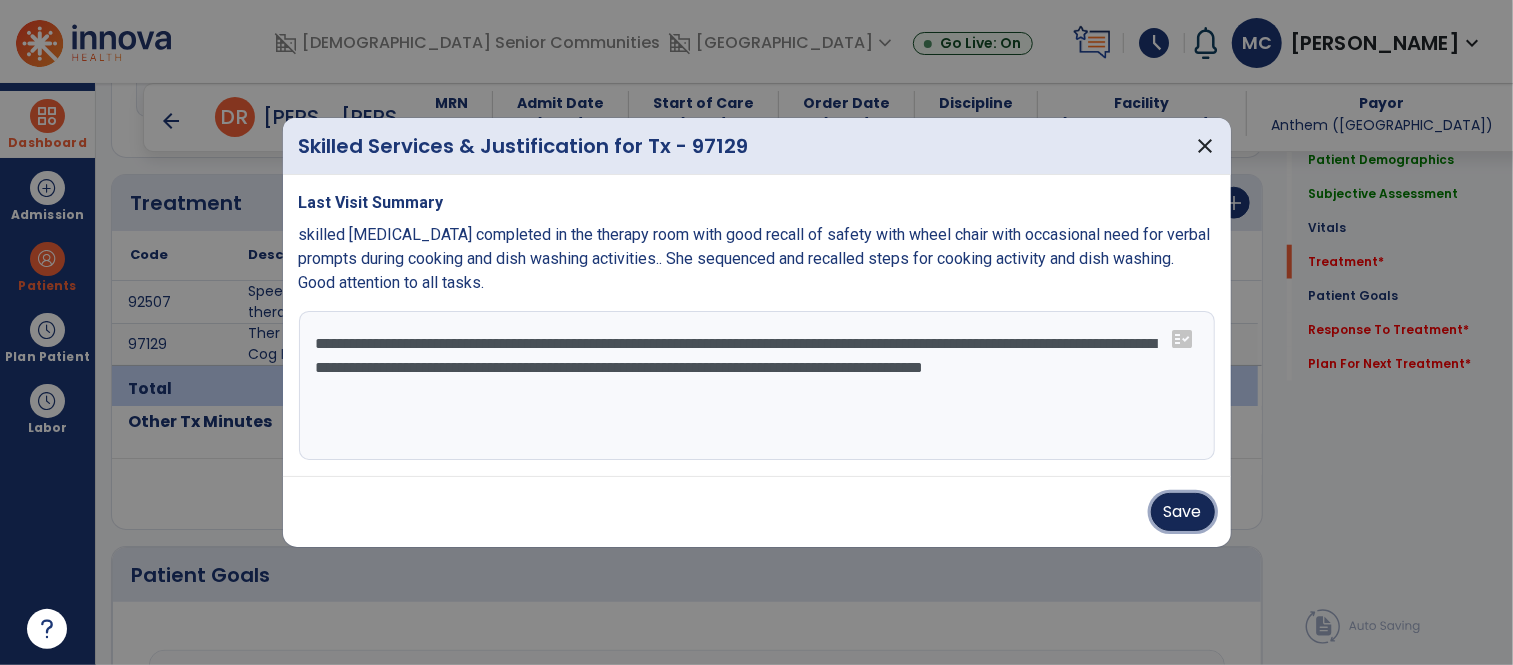 click on "Save" at bounding box center [1183, 512] 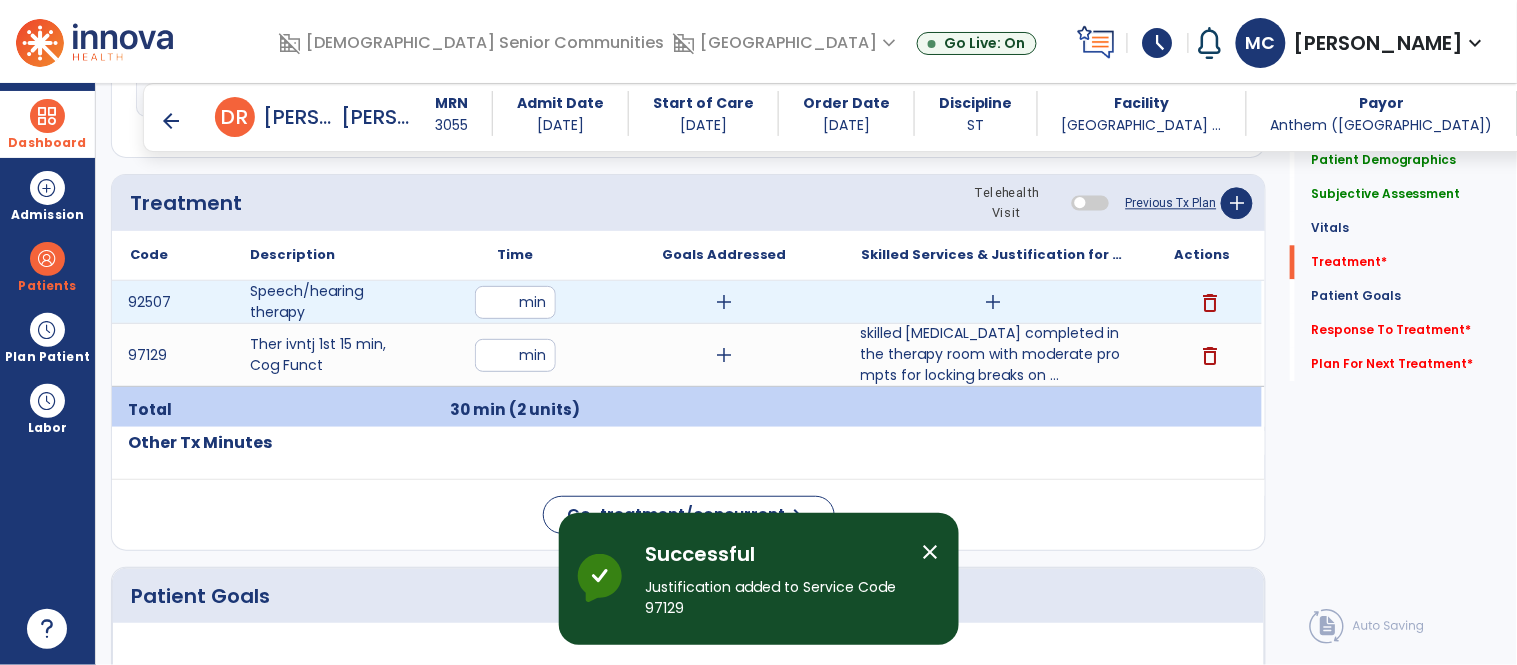 click on "add" at bounding box center (993, 302) 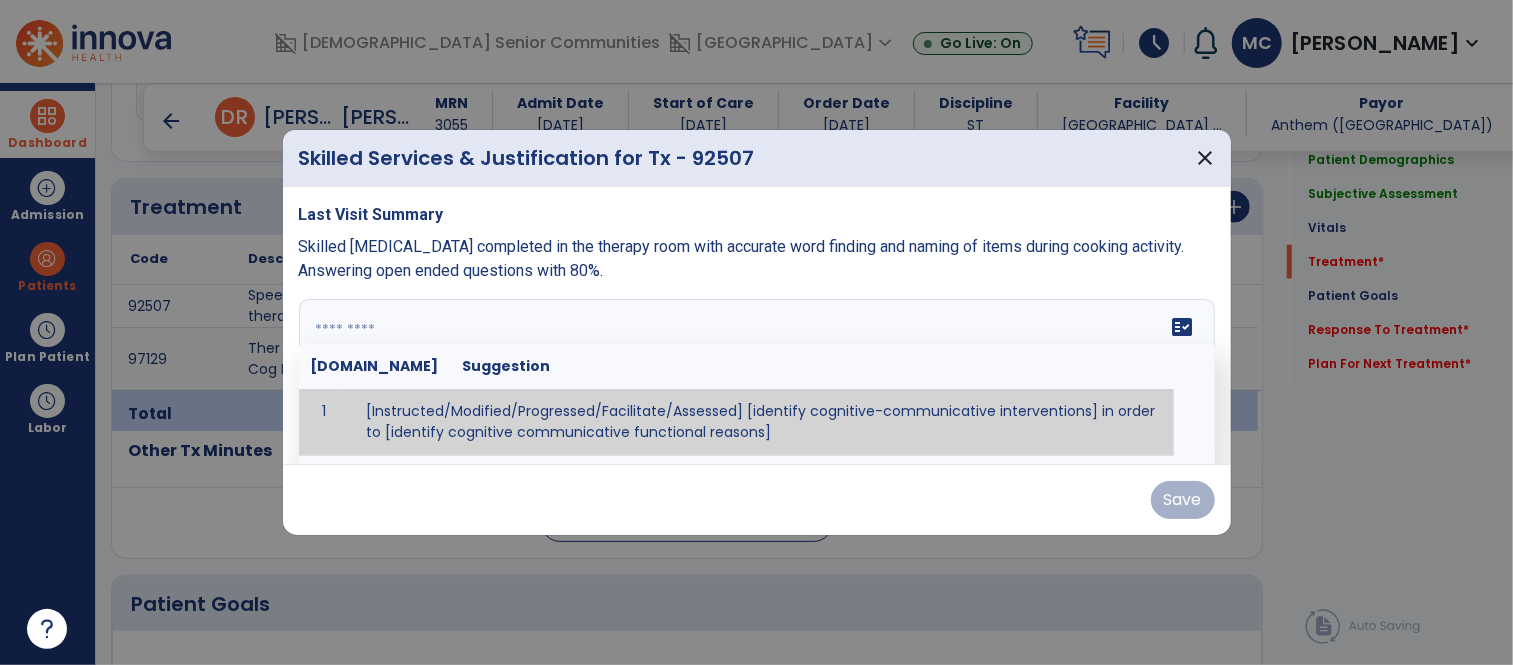 click at bounding box center (757, 374) 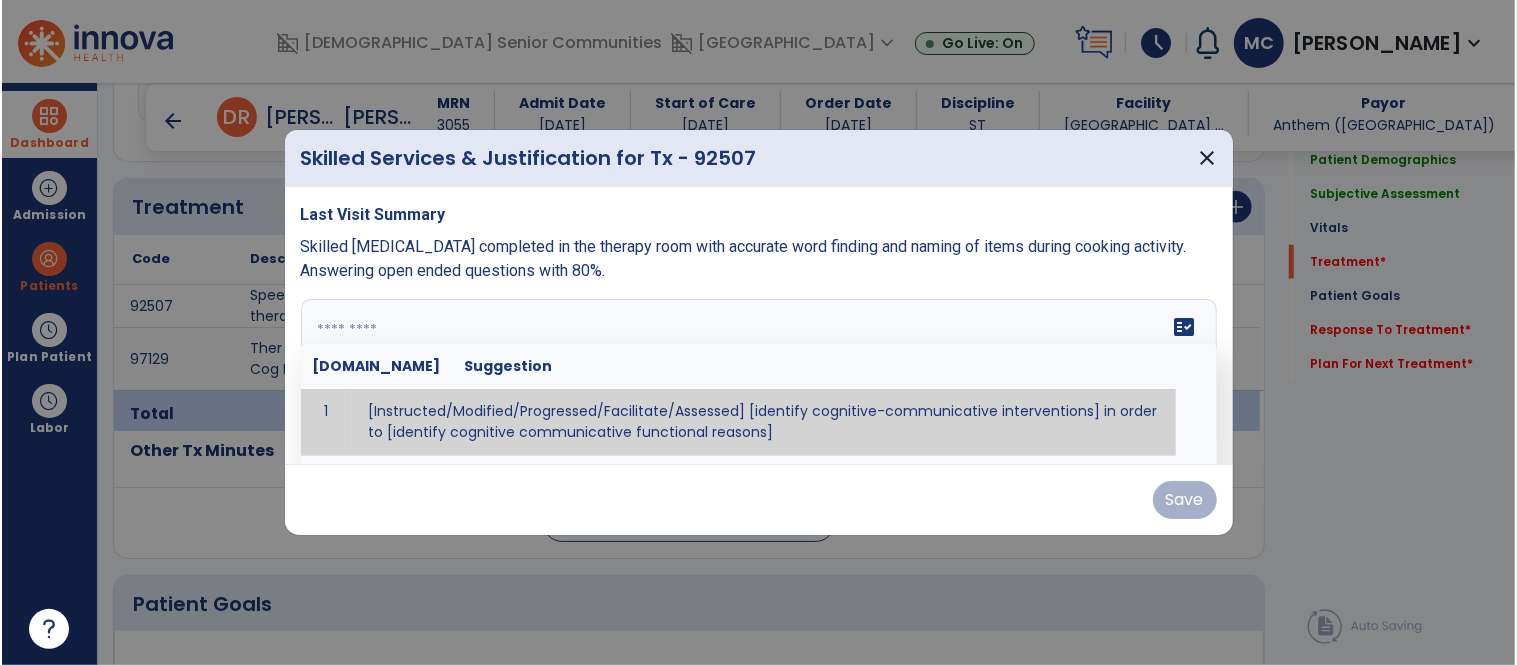 scroll, scrollTop: 1195, scrollLeft: 0, axis: vertical 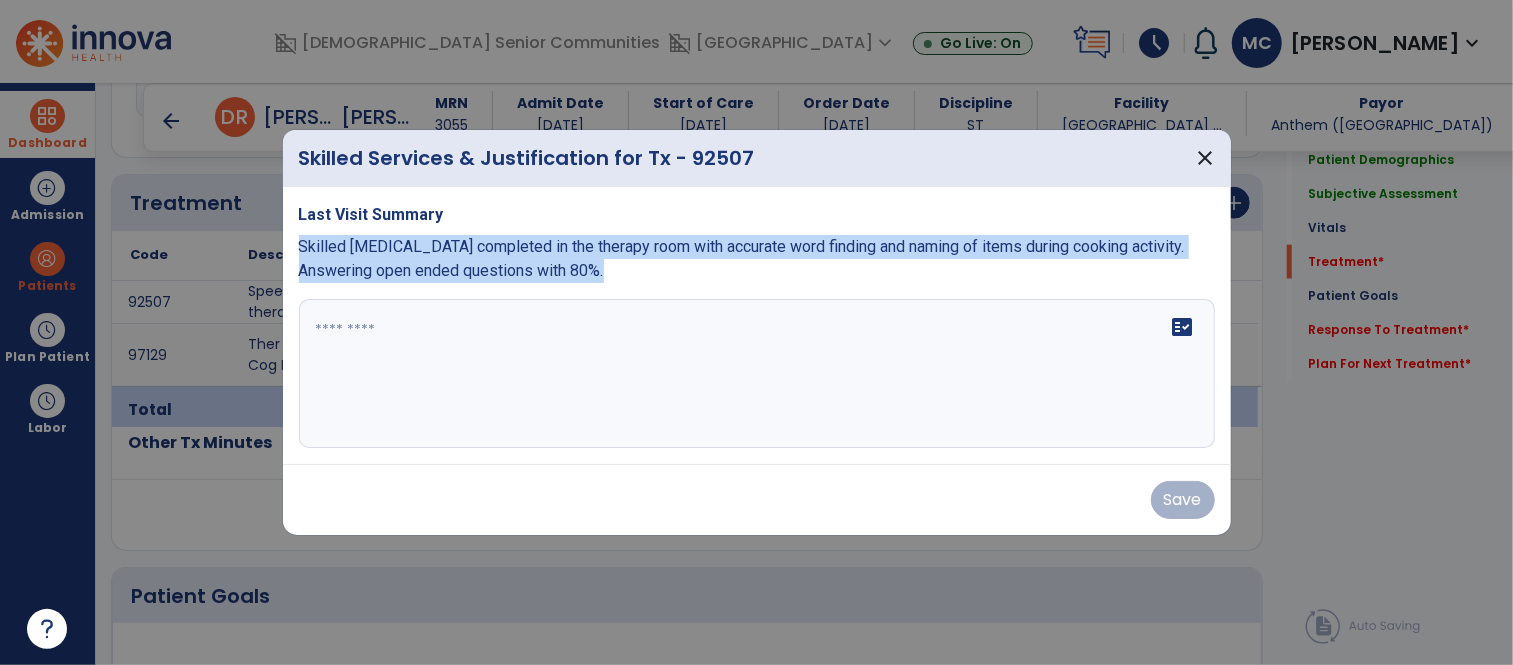 drag, startPoint x: 620, startPoint y: 271, endPoint x: 296, endPoint y: 250, distance: 324.67984 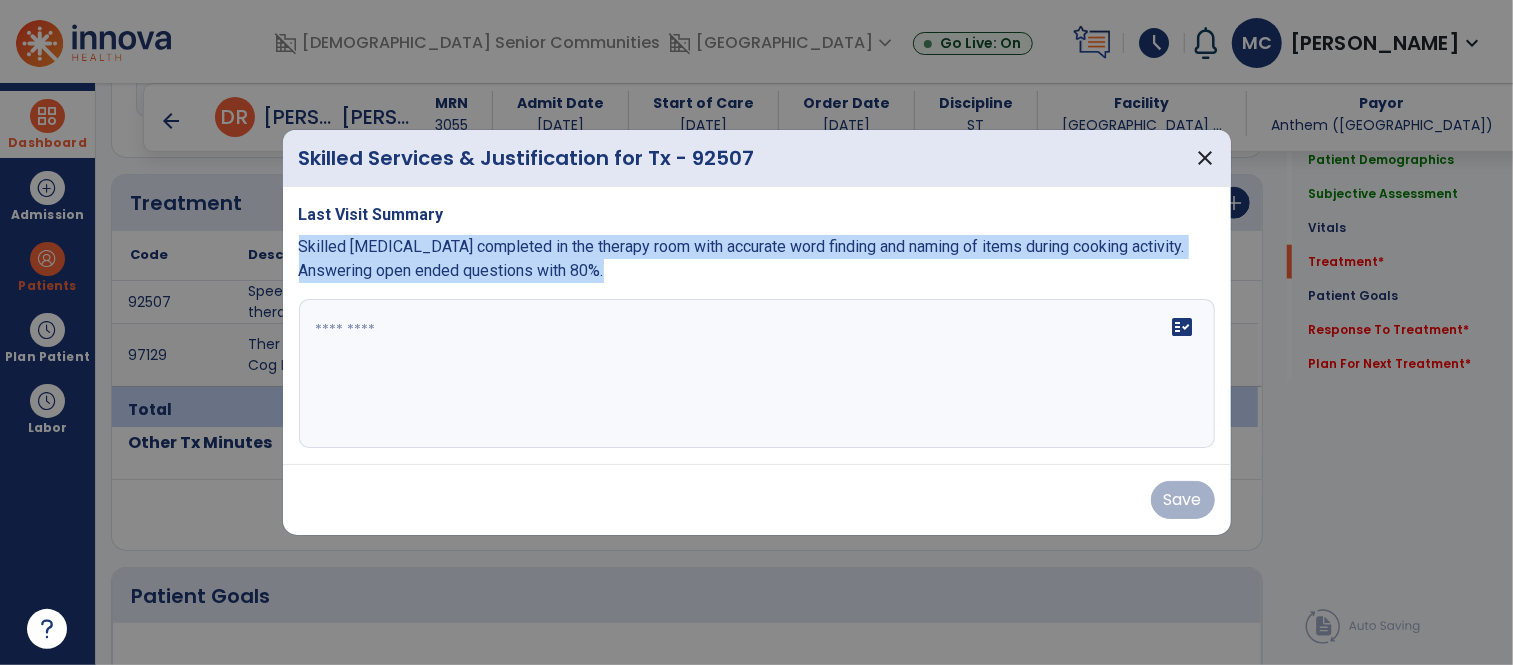 click on "Last Visit Summary Skilled speech therapy completed in the therapy room with accurate word finding and naming of items during cooking activity. Answering open ended questions with 80%.    fact_check" at bounding box center (757, 326) 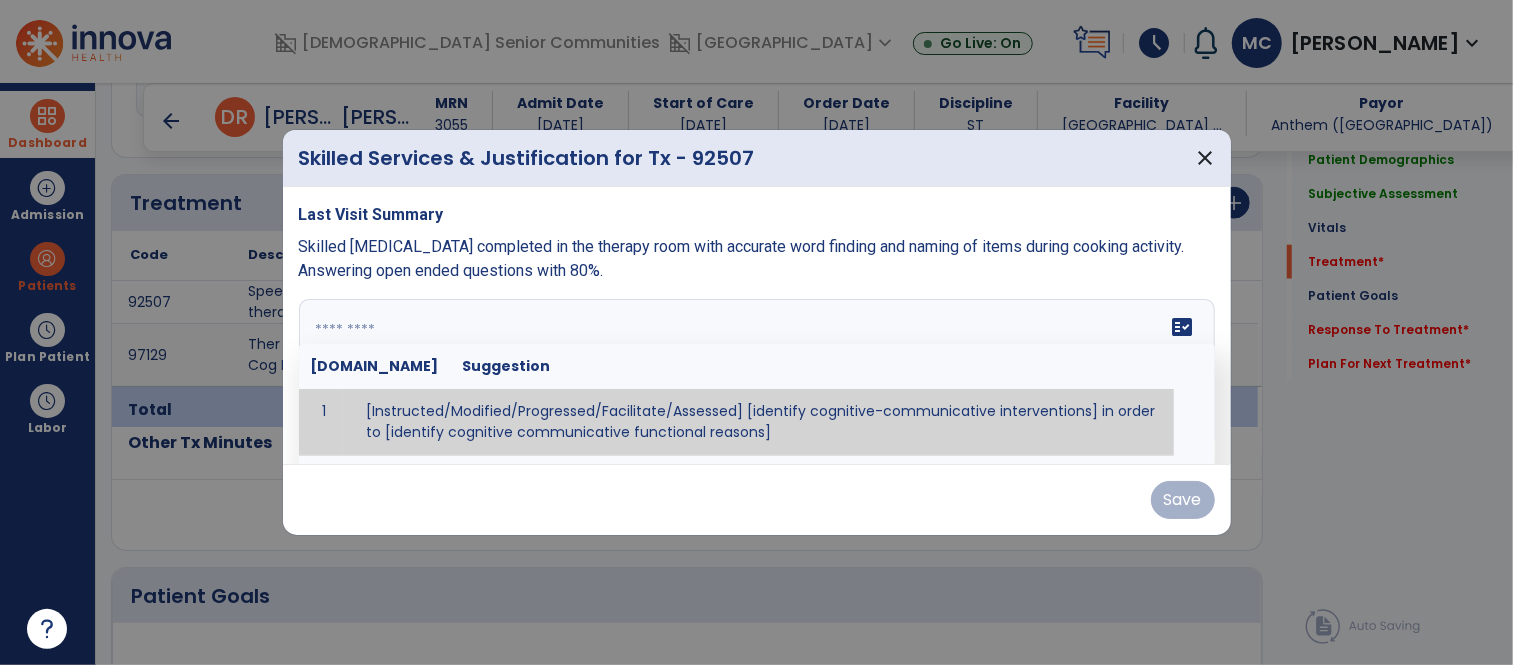 paste on "**********" 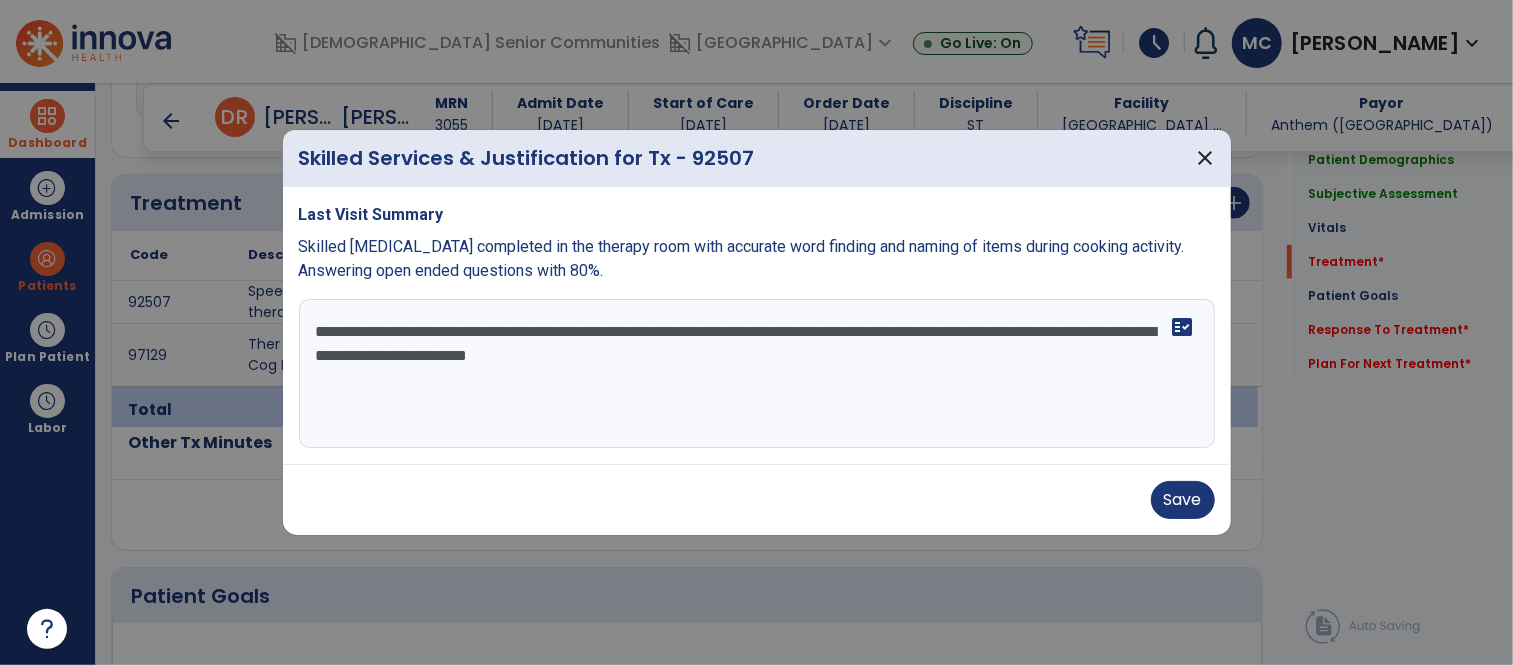 click on "**********" at bounding box center (757, 374) 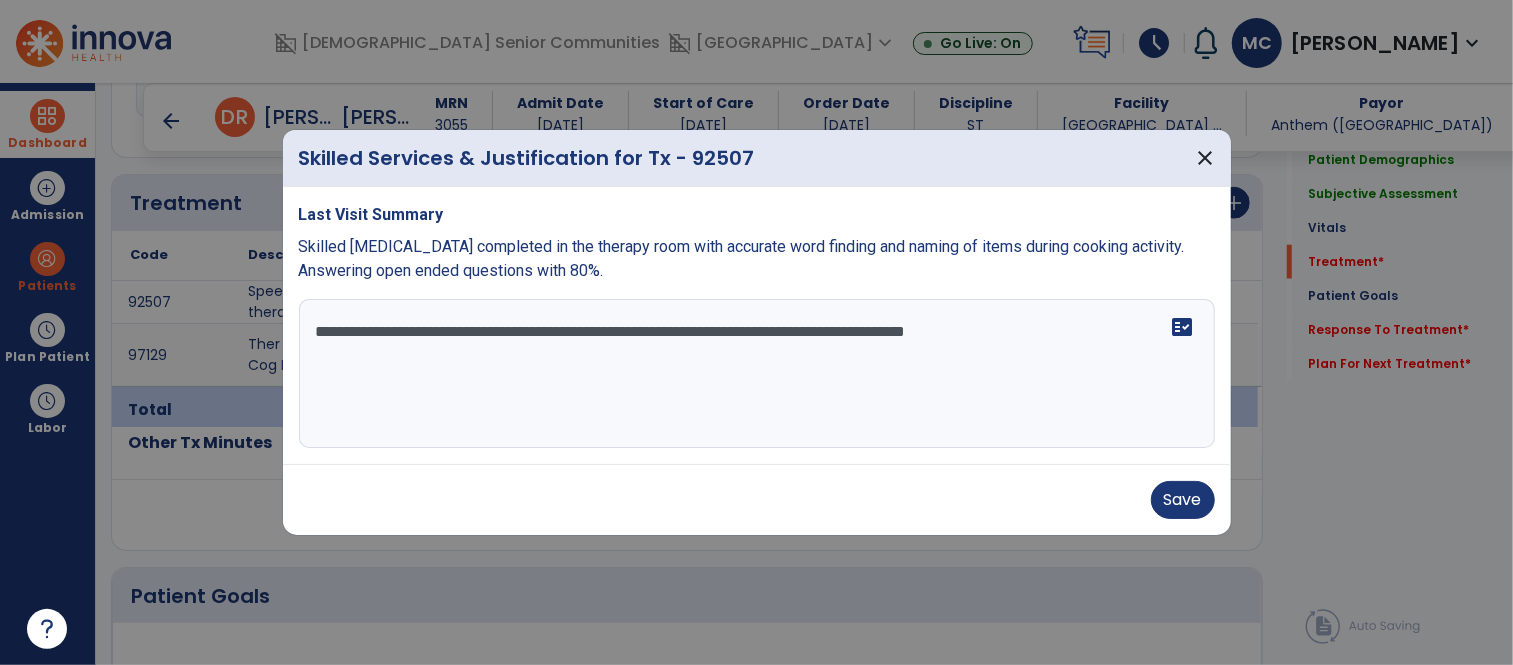 click on "**********" at bounding box center [757, 374] 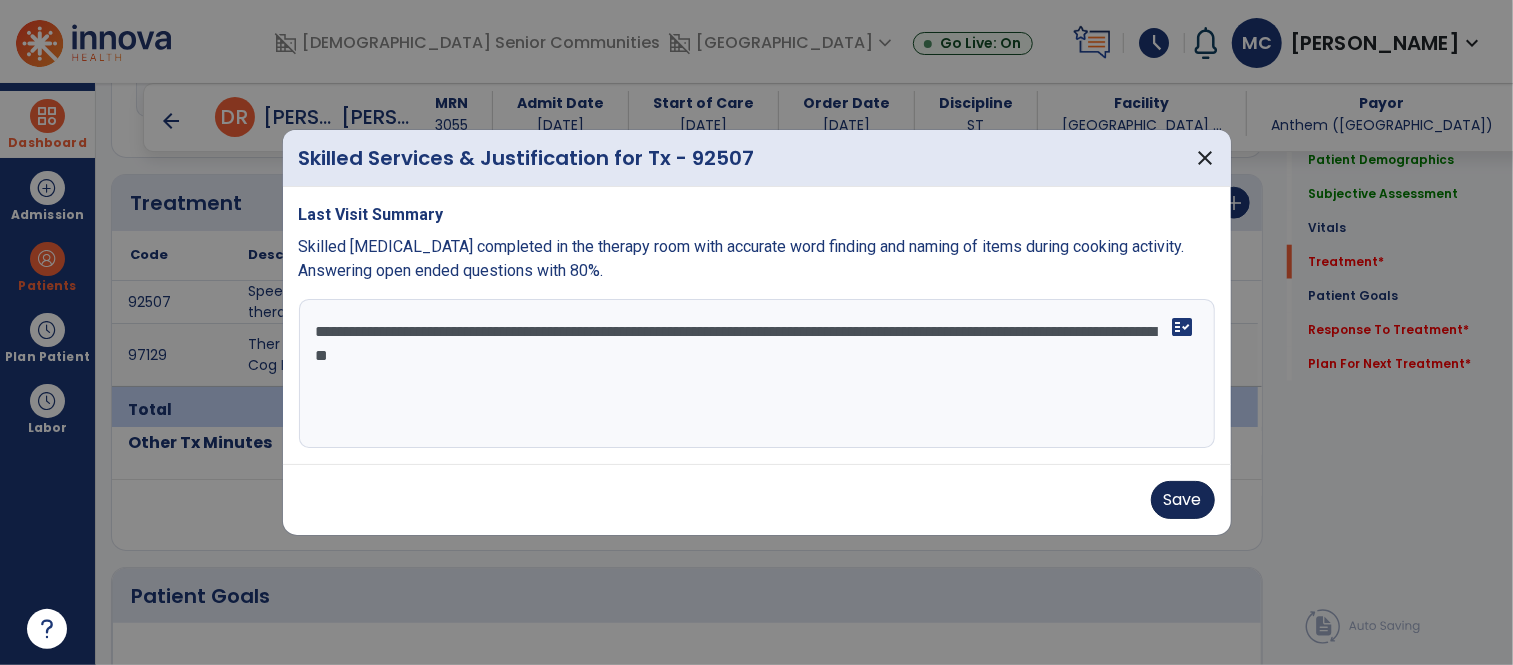 type on "**********" 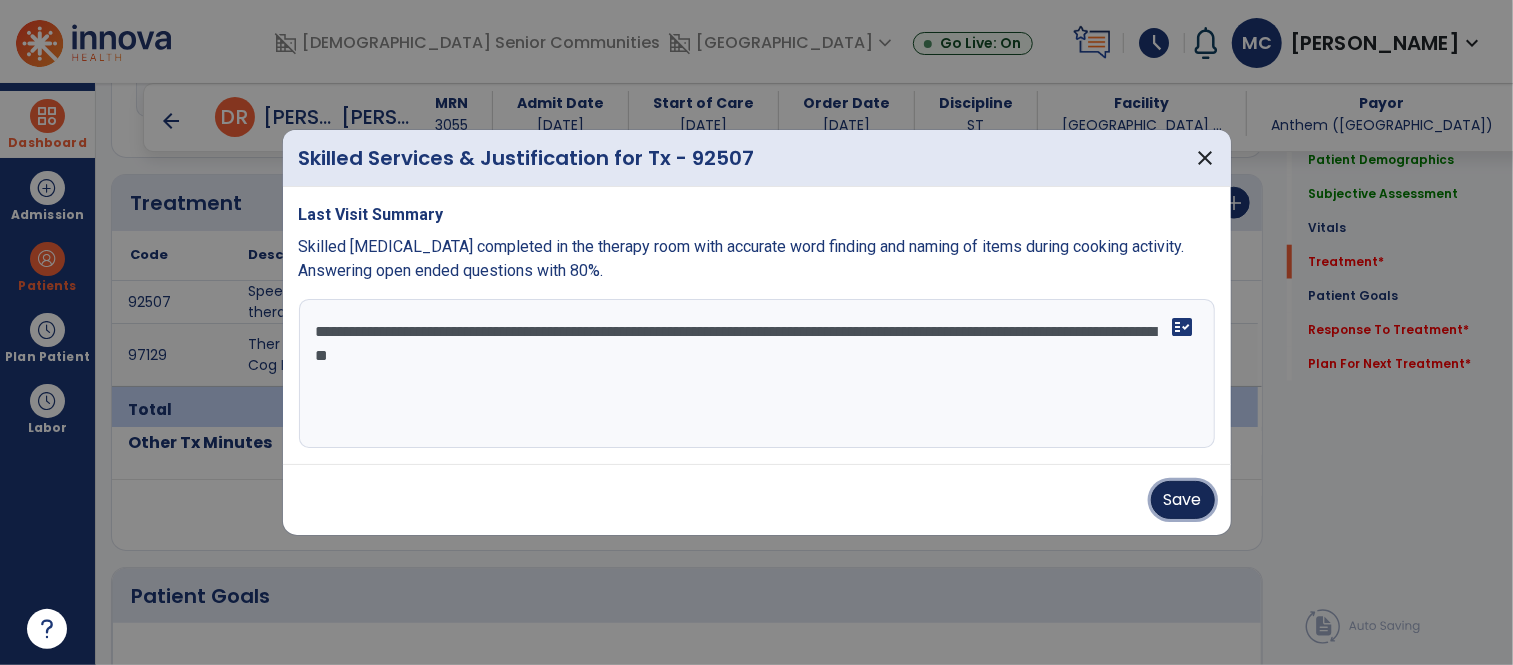 click on "Save" at bounding box center (1183, 500) 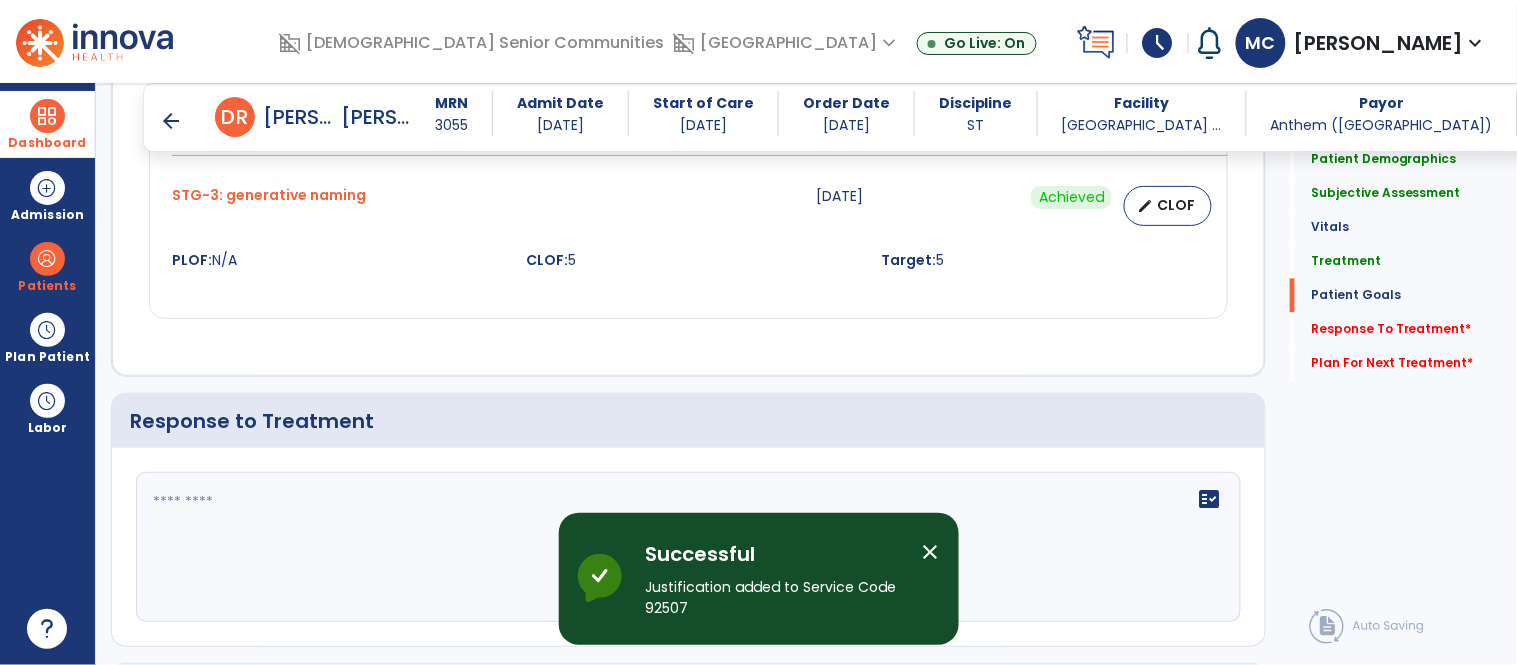 scroll, scrollTop: 3013, scrollLeft: 0, axis: vertical 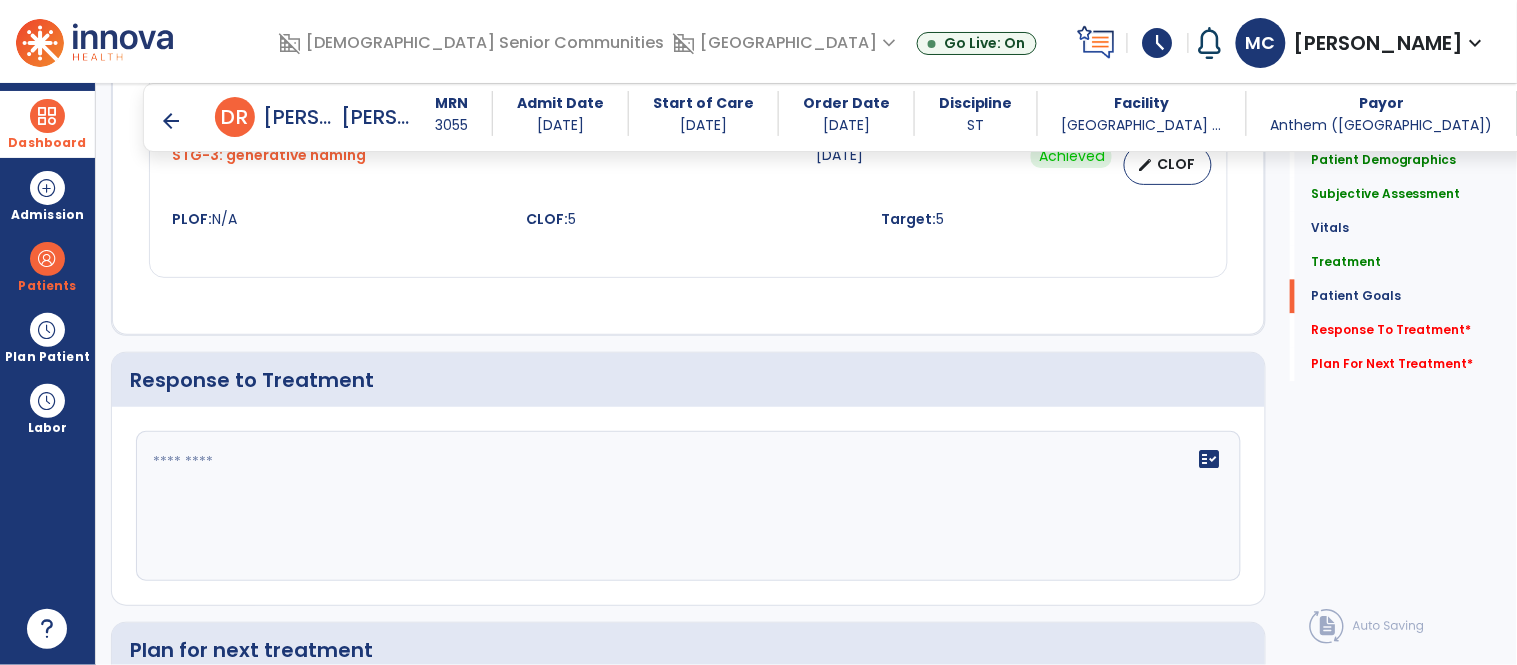 click on "fact_check" 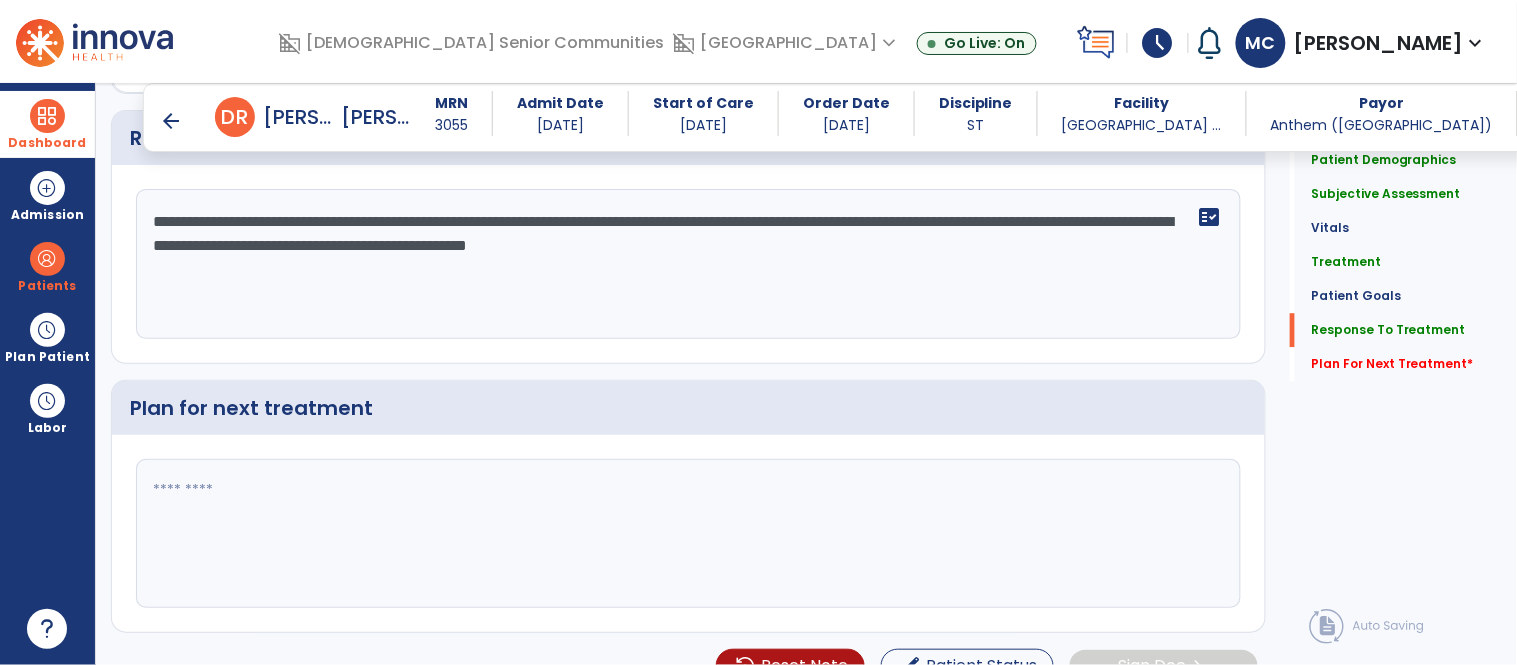 scroll, scrollTop: 3293, scrollLeft: 0, axis: vertical 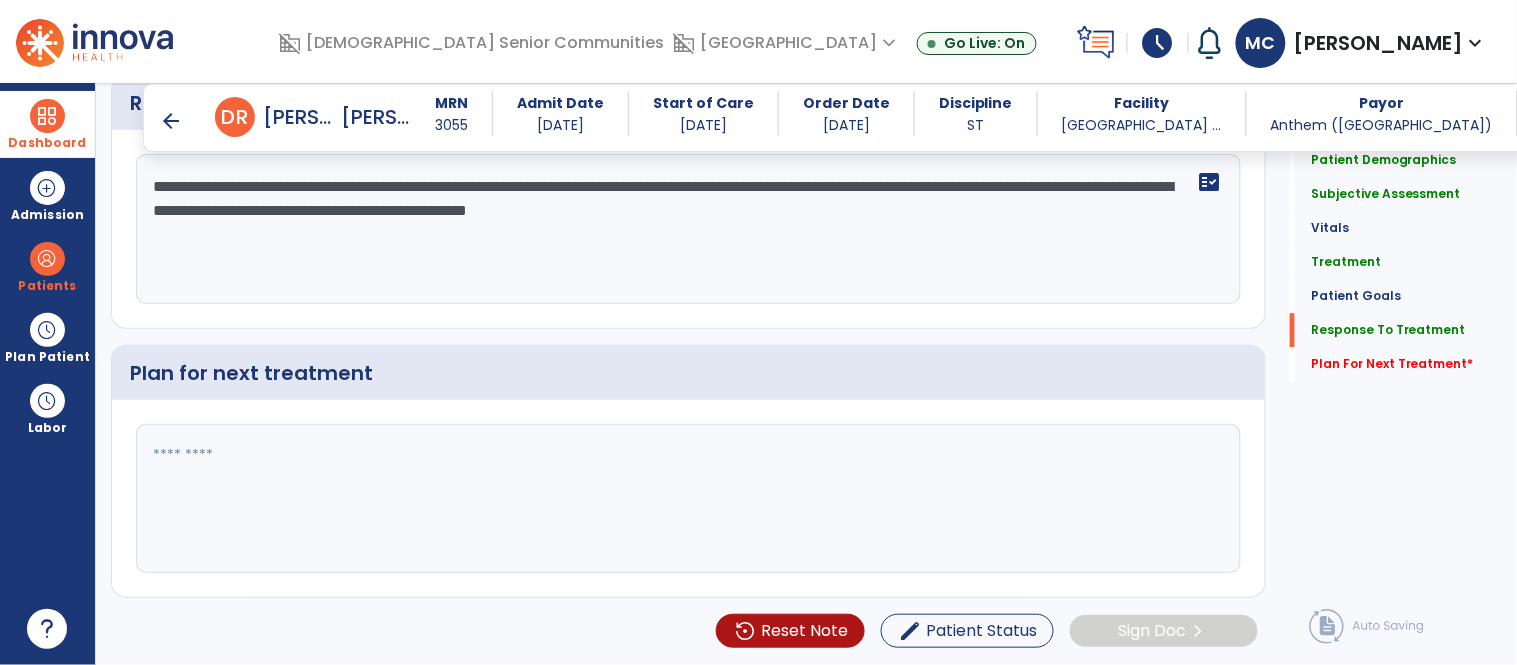 type on "**********" 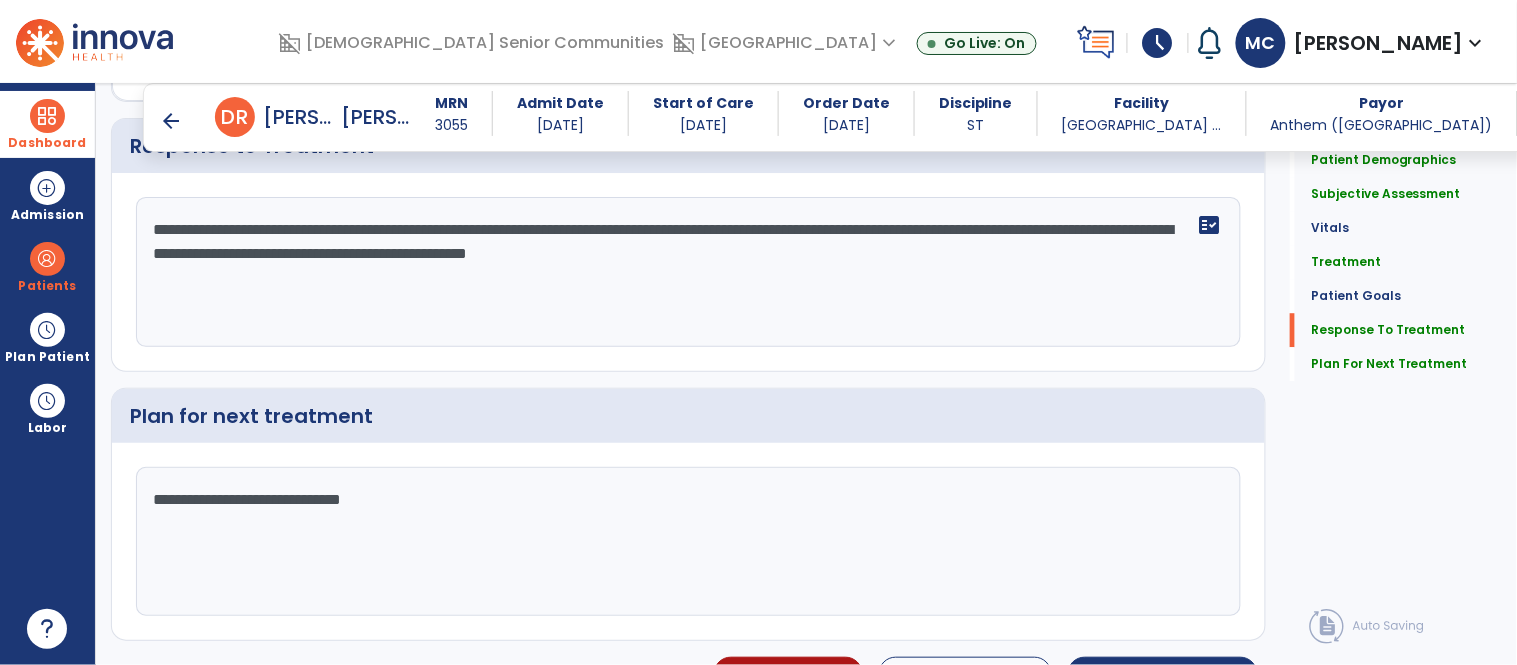 scroll, scrollTop: 3293, scrollLeft: 0, axis: vertical 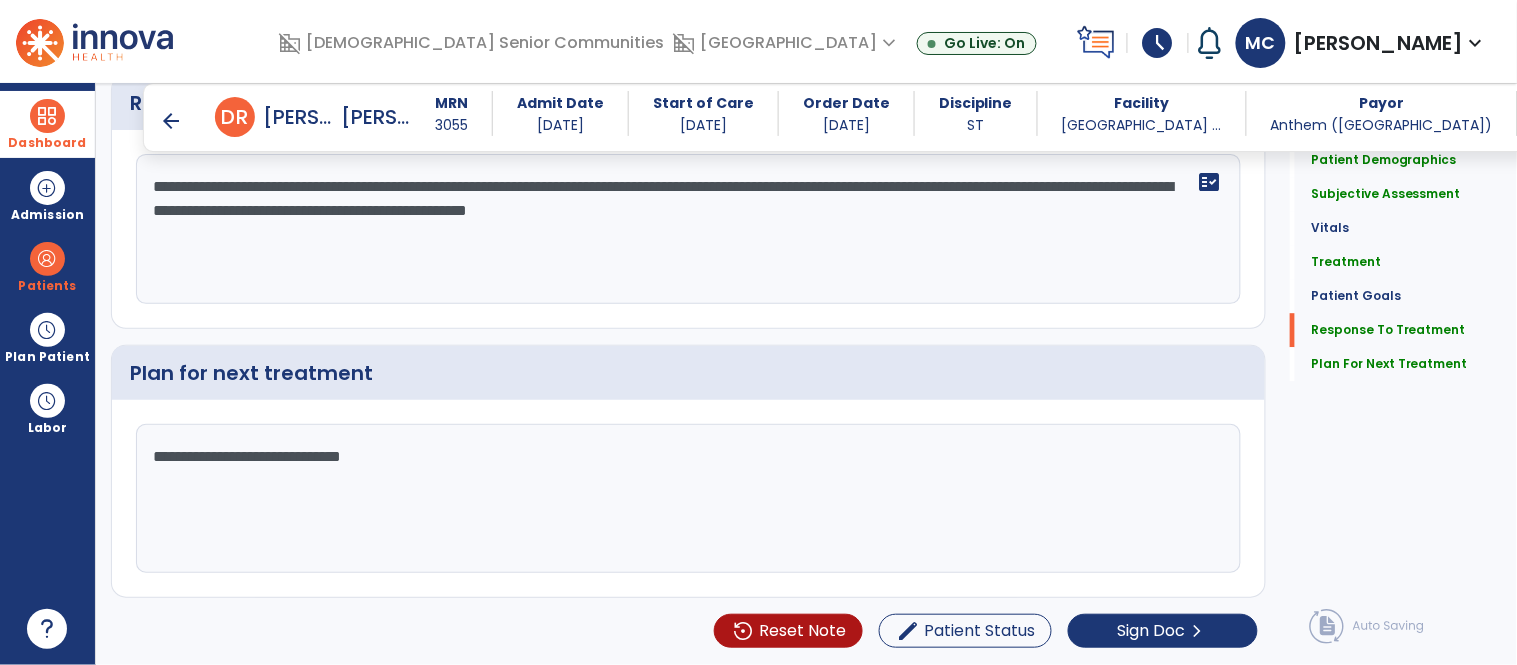click on "**********" 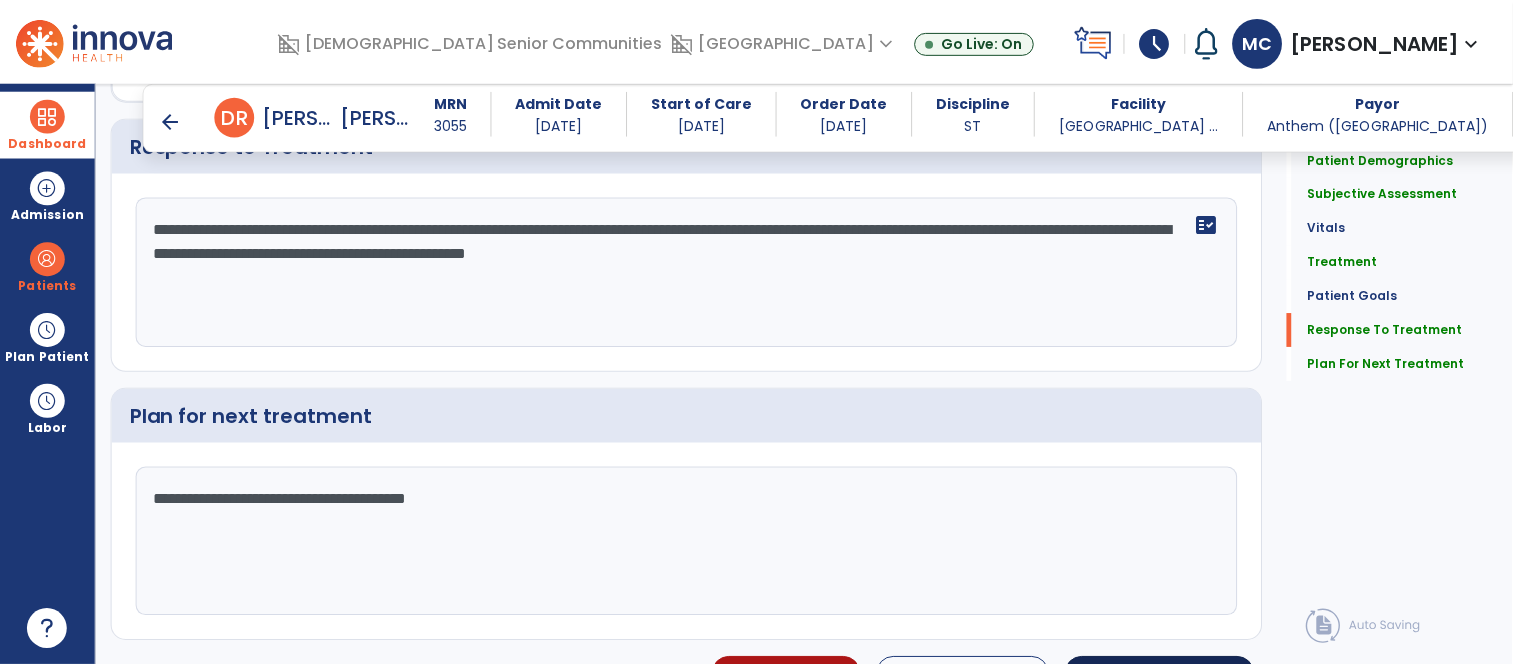 scroll, scrollTop: 3293, scrollLeft: 0, axis: vertical 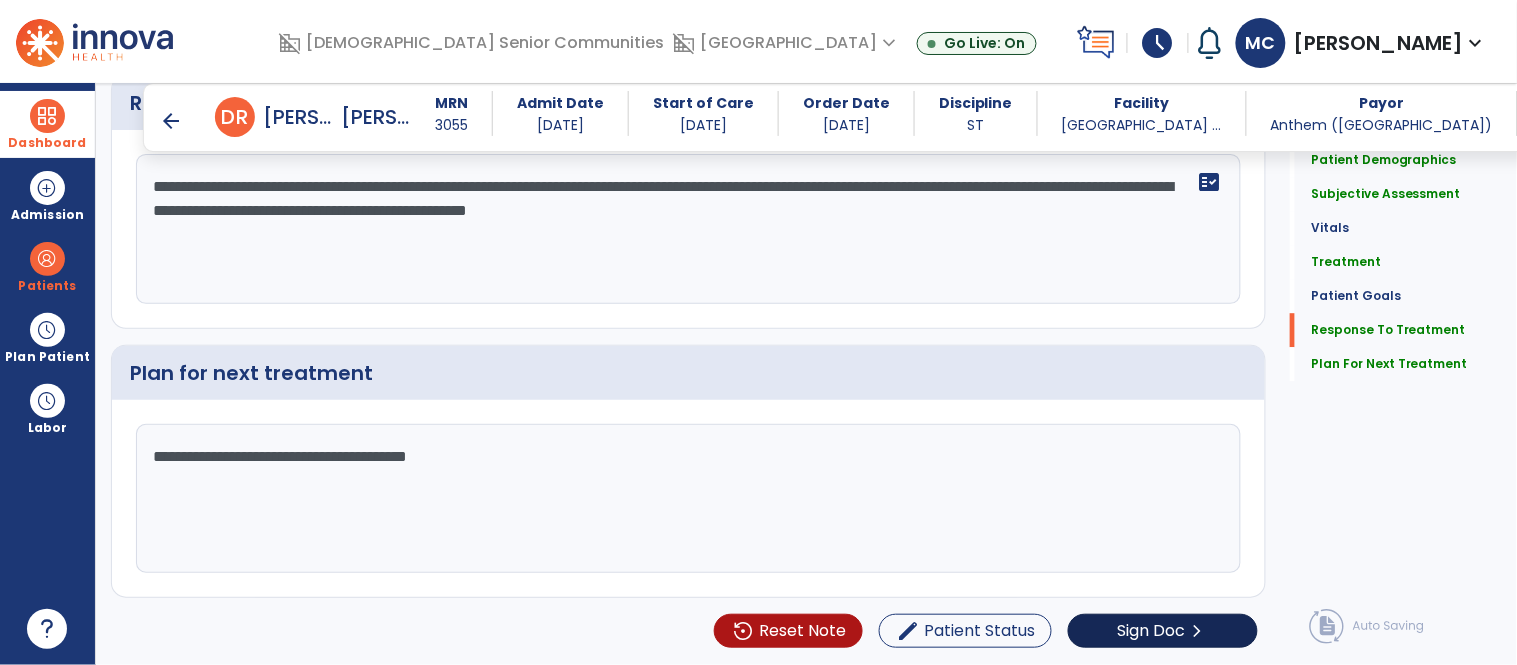 type on "**********" 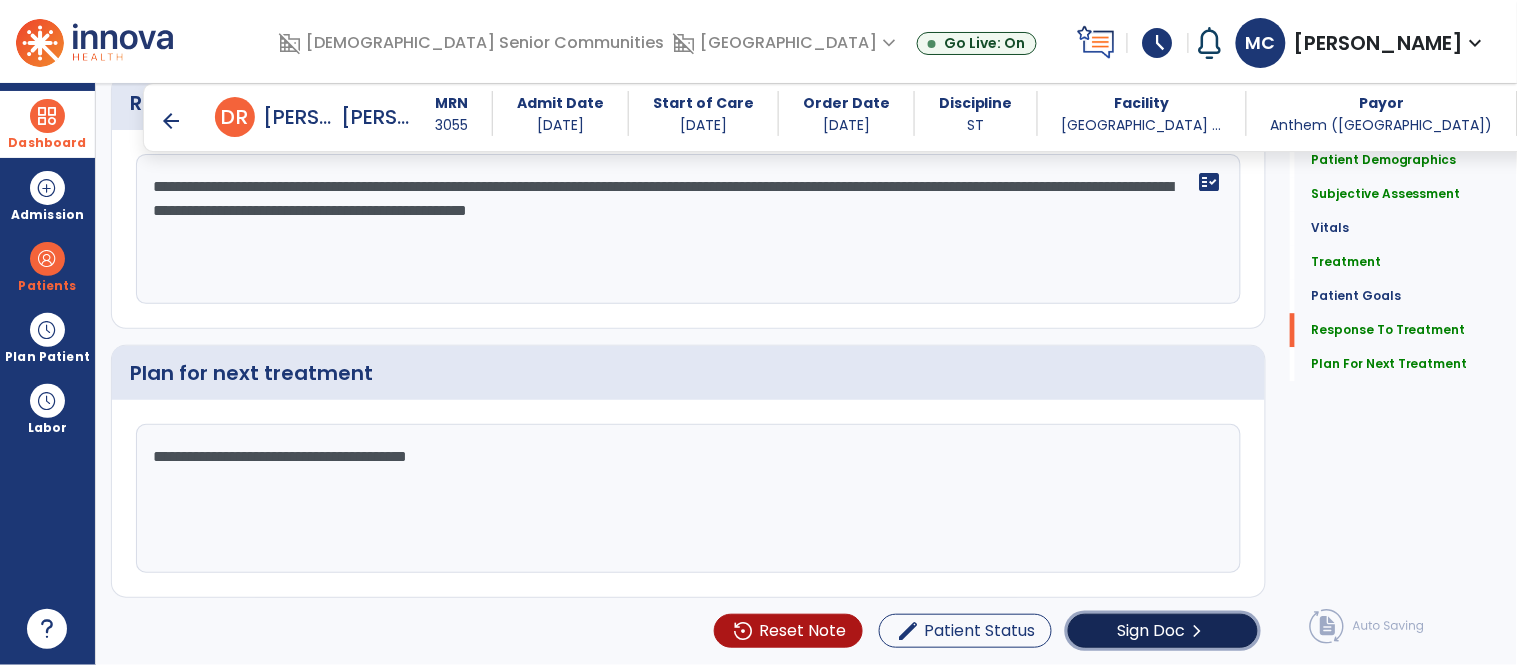click on "Sign Doc" 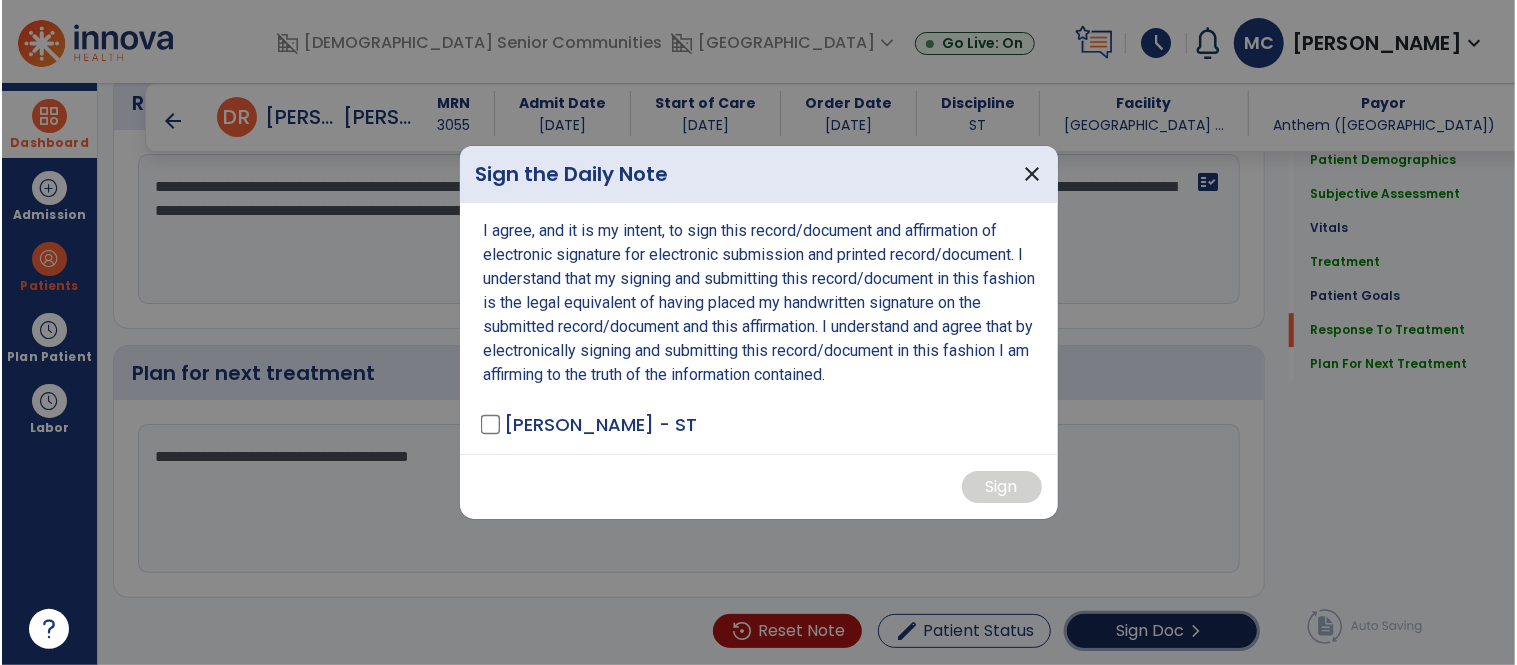 scroll, scrollTop: 3293, scrollLeft: 0, axis: vertical 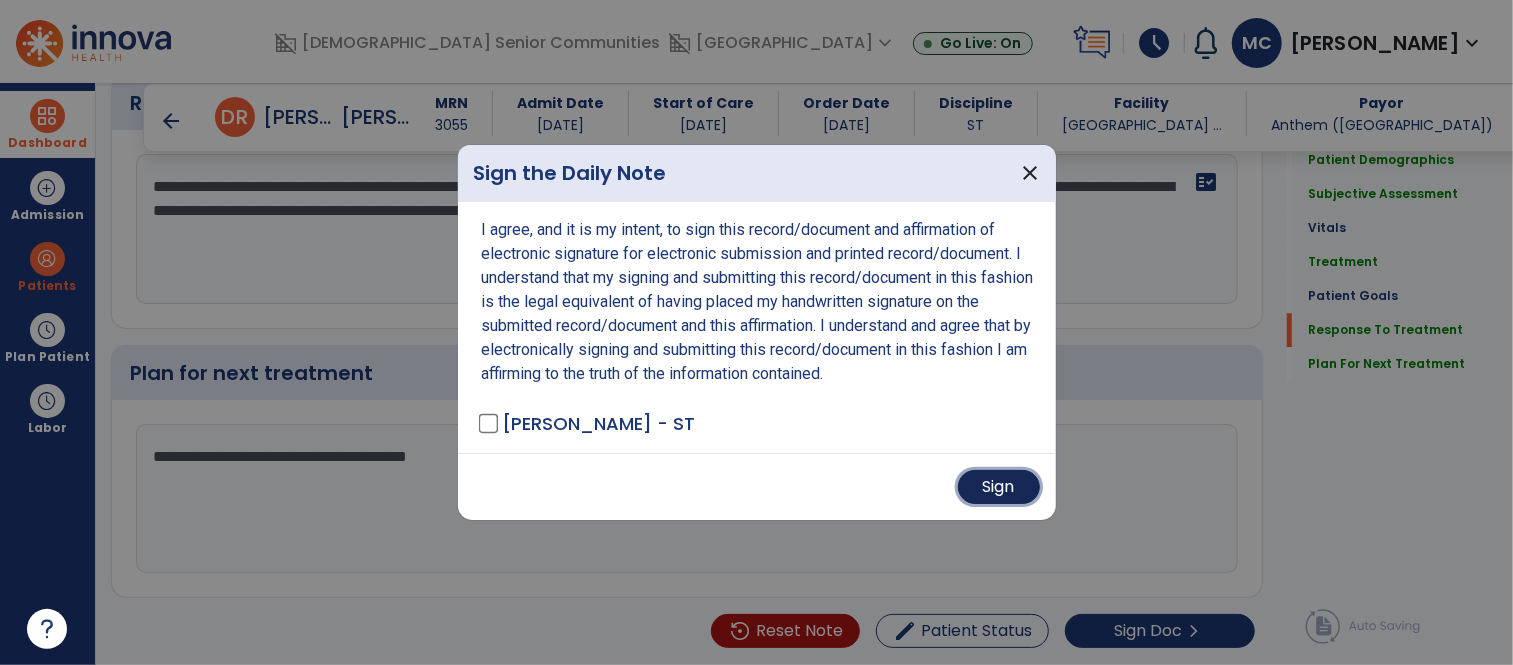 click on "Sign" at bounding box center (999, 487) 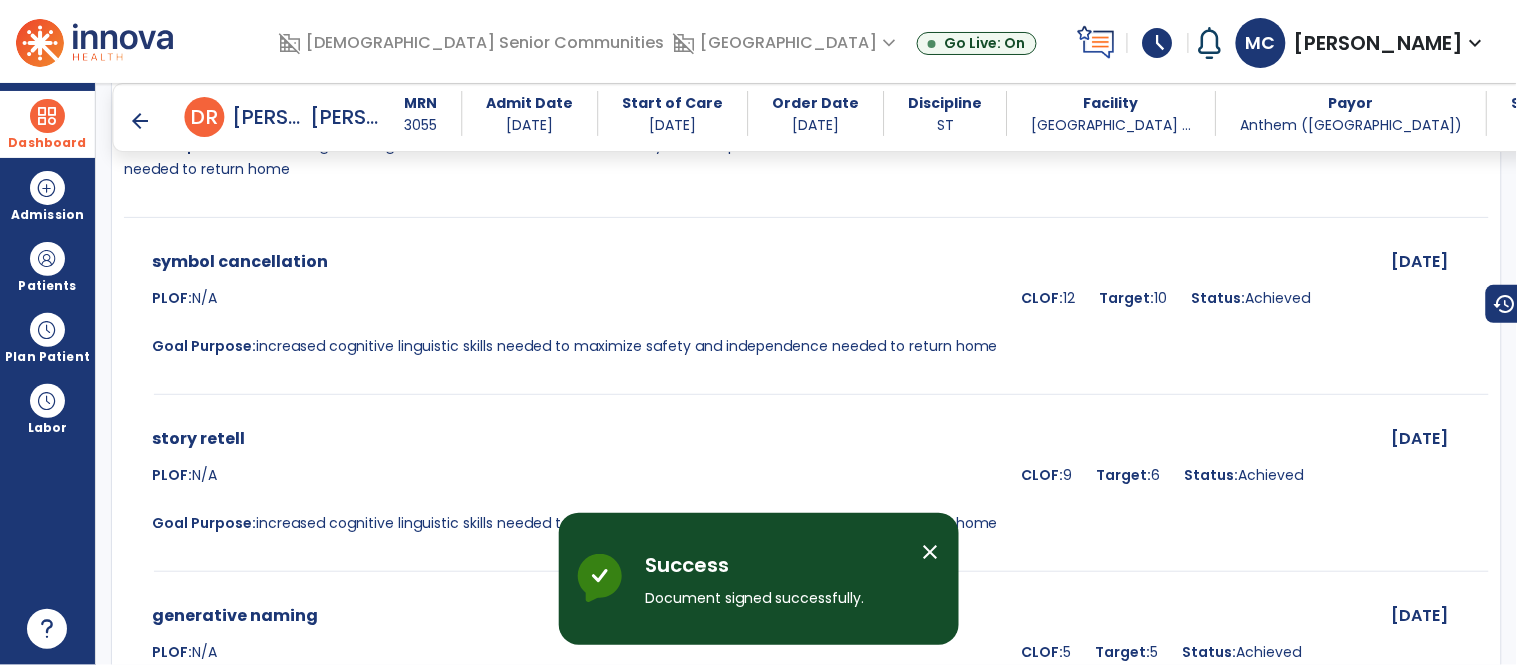 scroll, scrollTop: 4408, scrollLeft: 0, axis: vertical 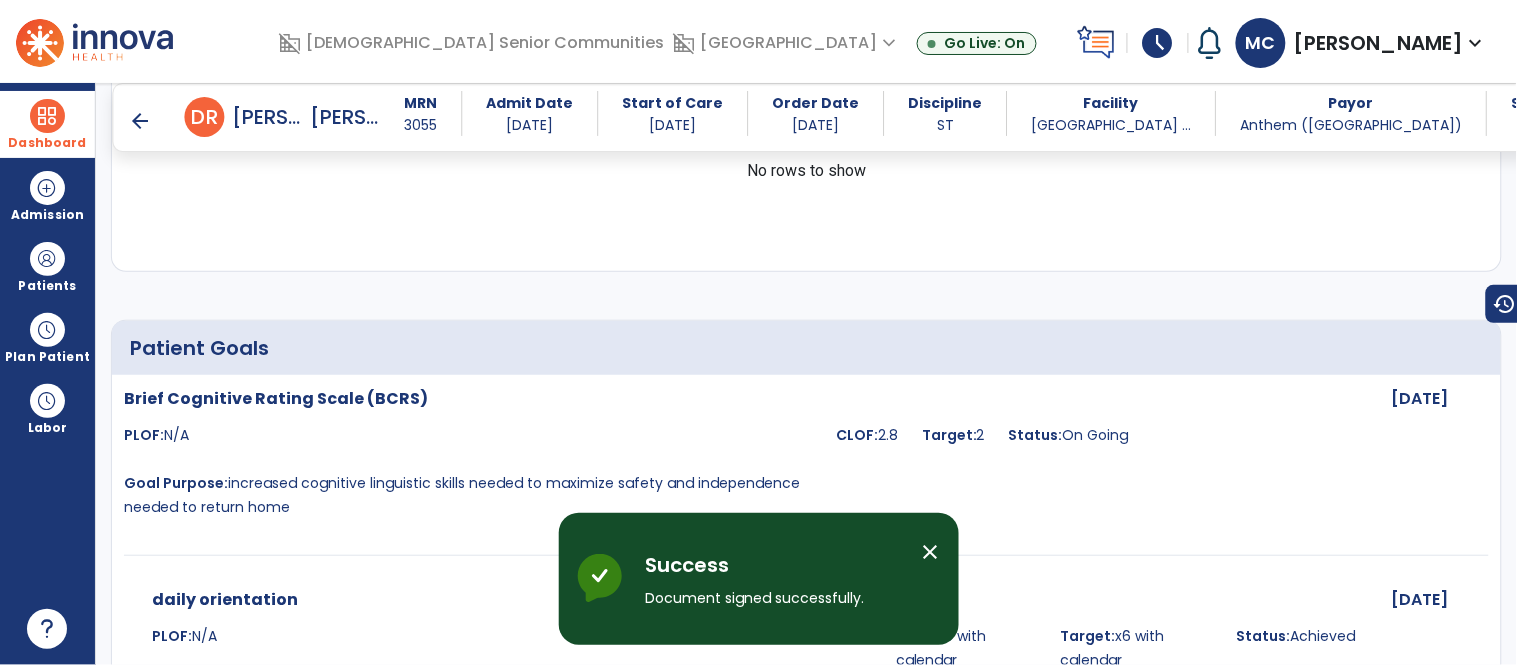 click on "arrow_back" at bounding box center (141, 121) 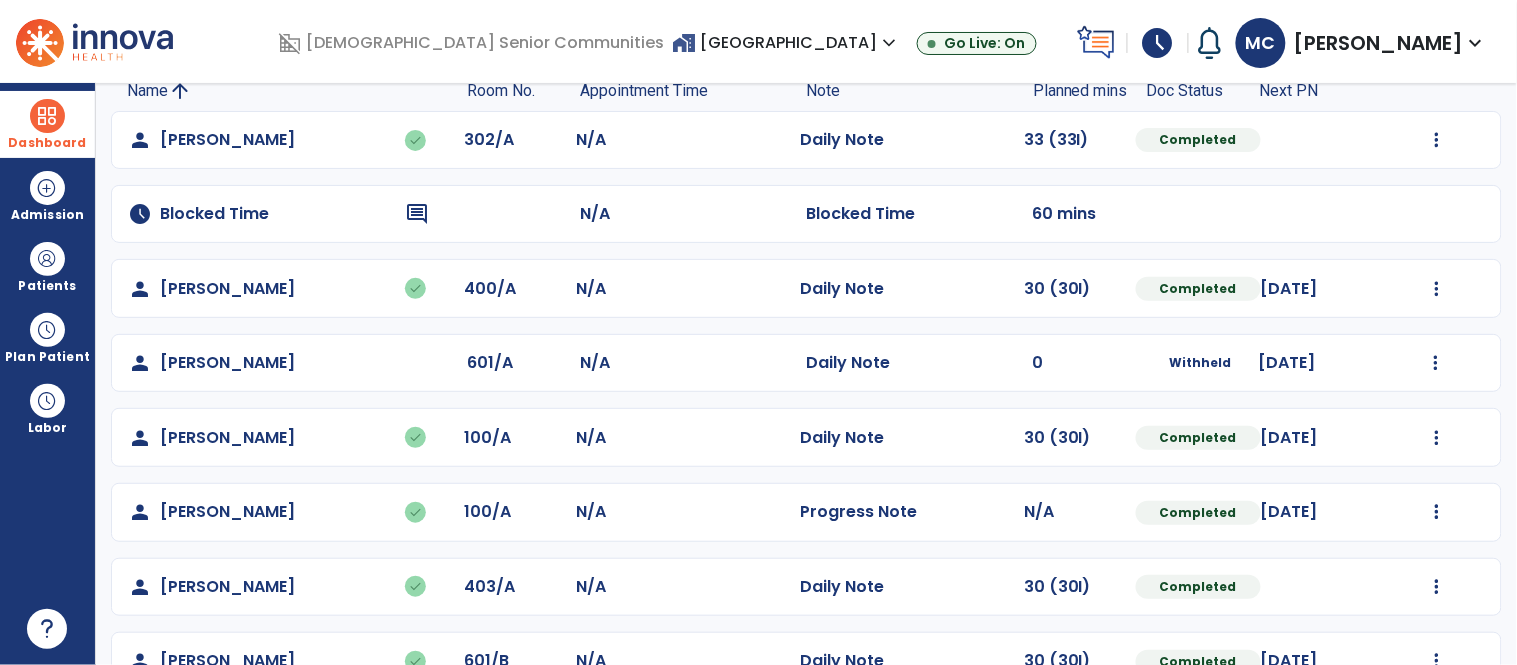 scroll, scrollTop: 0, scrollLeft: 0, axis: both 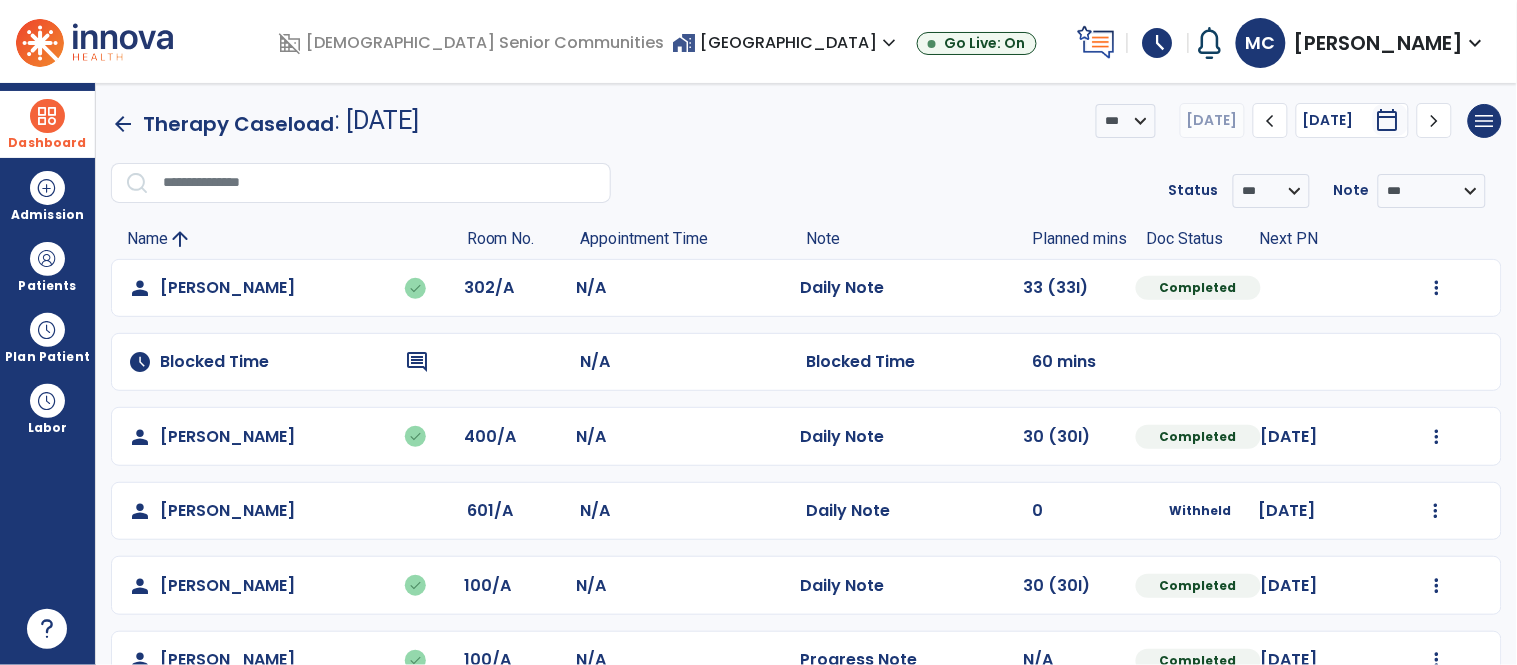 click on "Dashboard" at bounding box center [47, 143] 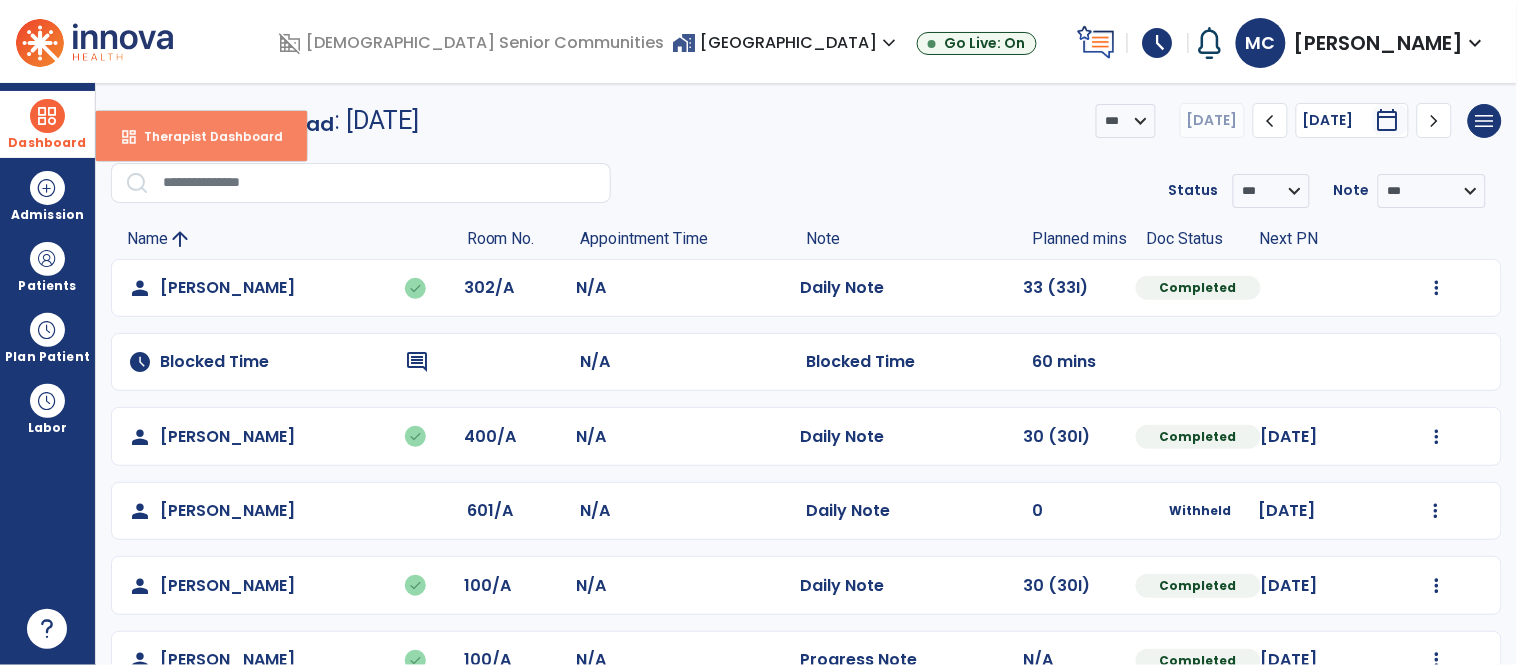 click on "dashboard  Therapist Dashboard" at bounding box center [201, 136] 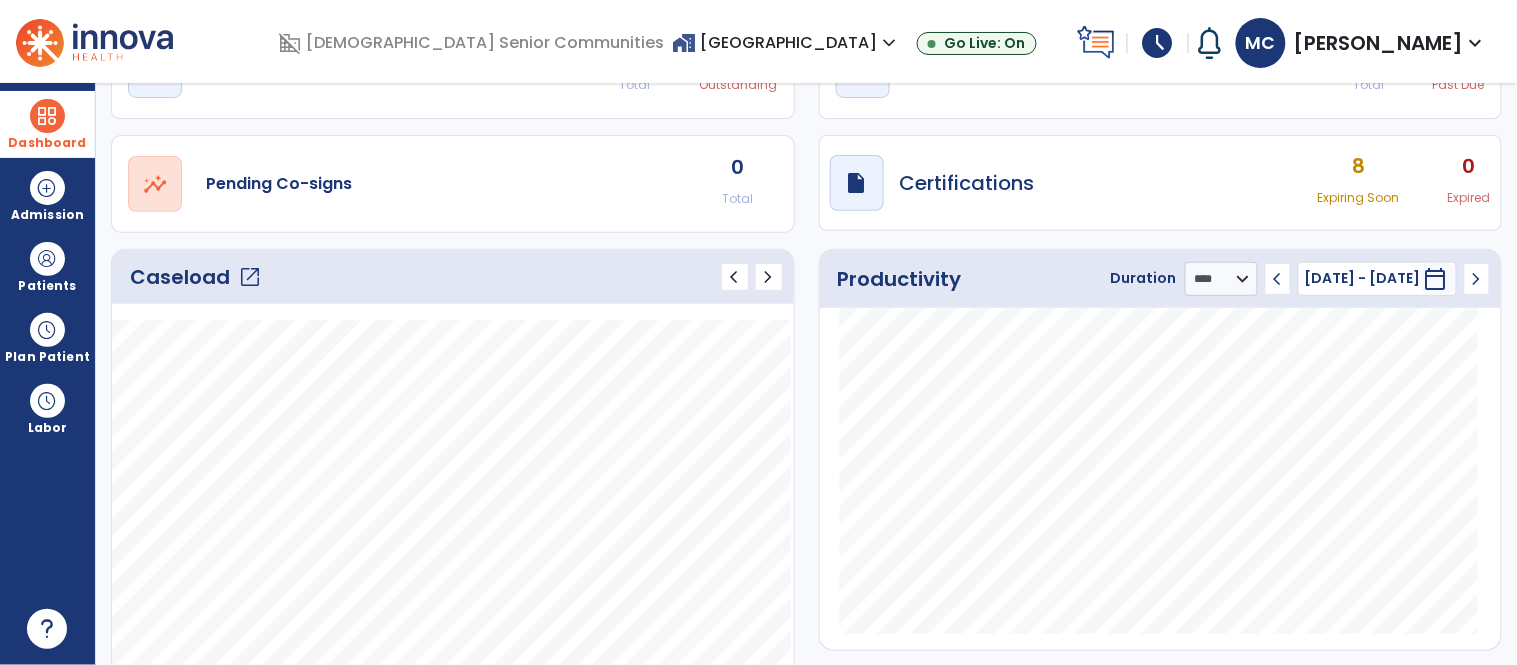 scroll, scrollTop: 103, scrollLeft: 0, axis: vertical 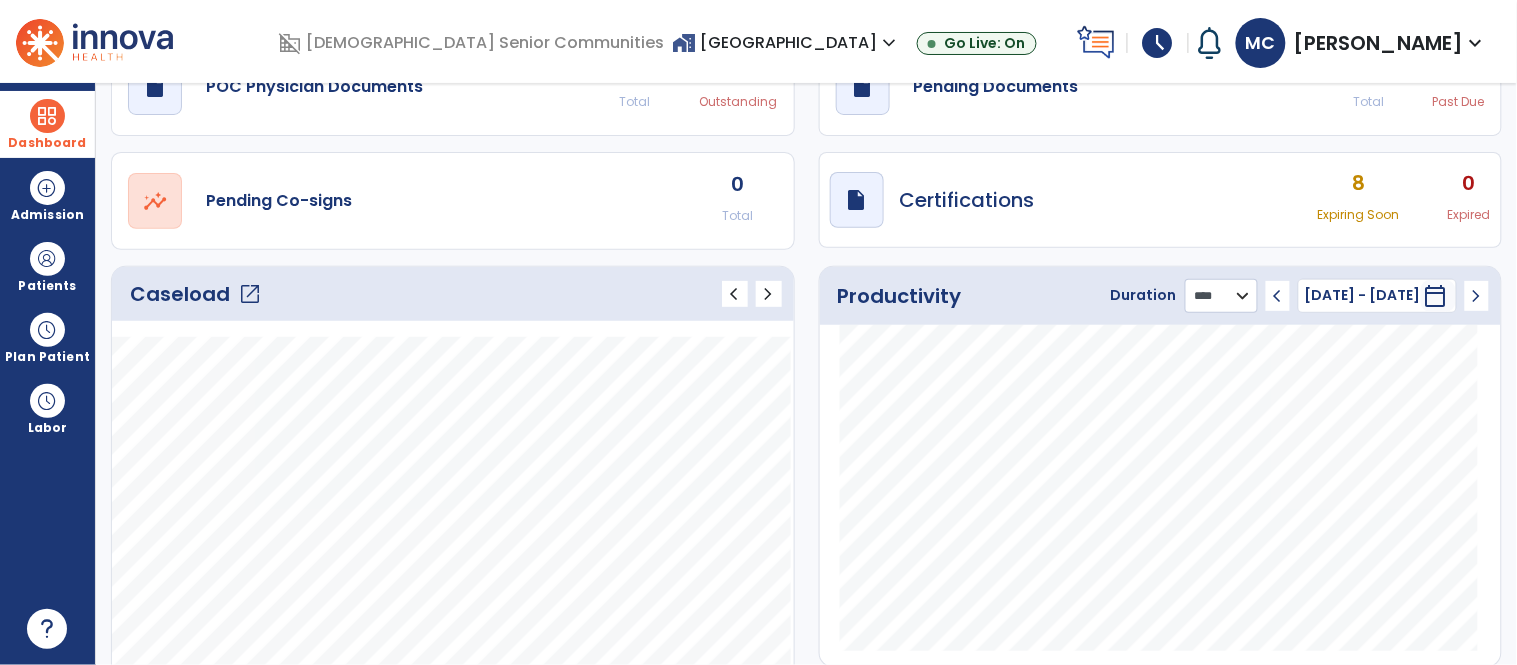 click on "******** **** ***" 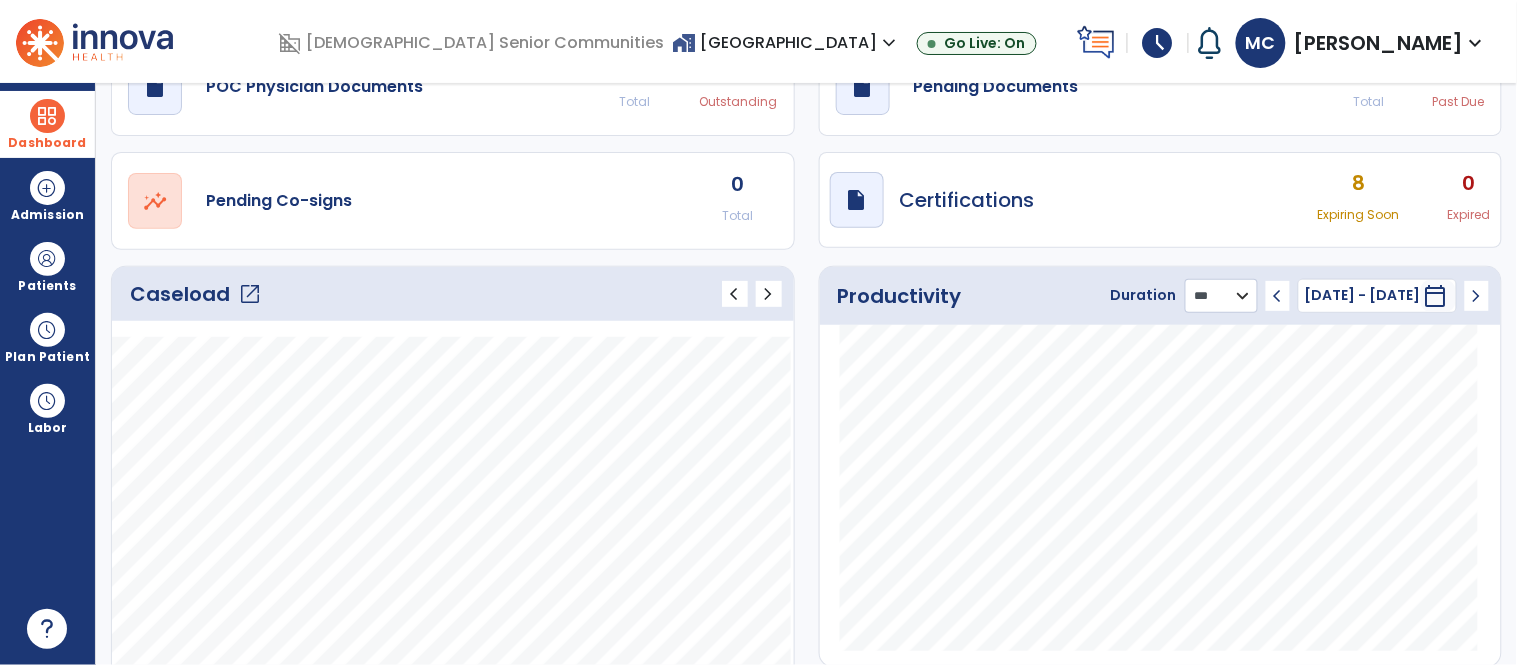 click on "******** **** ***" 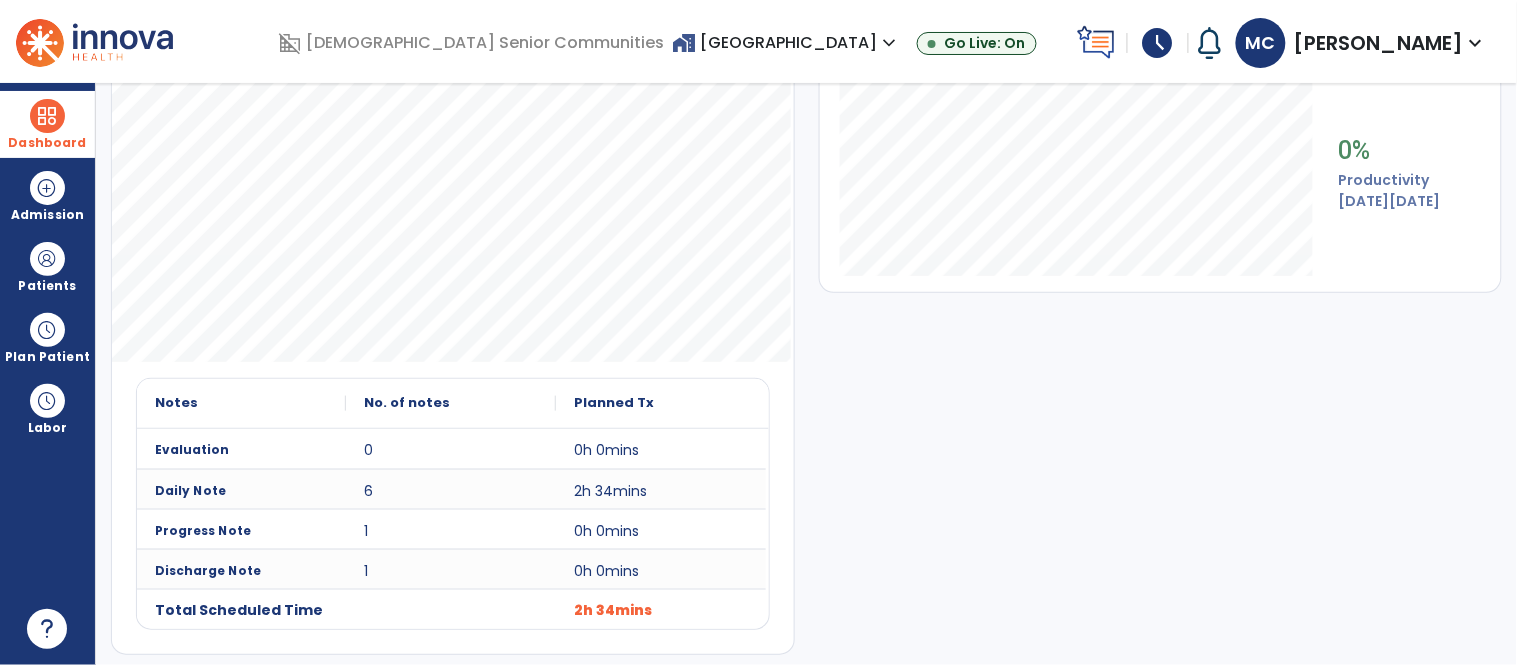 scroll, scrollTop: 484, scrollLeft: 0, axis: vertical 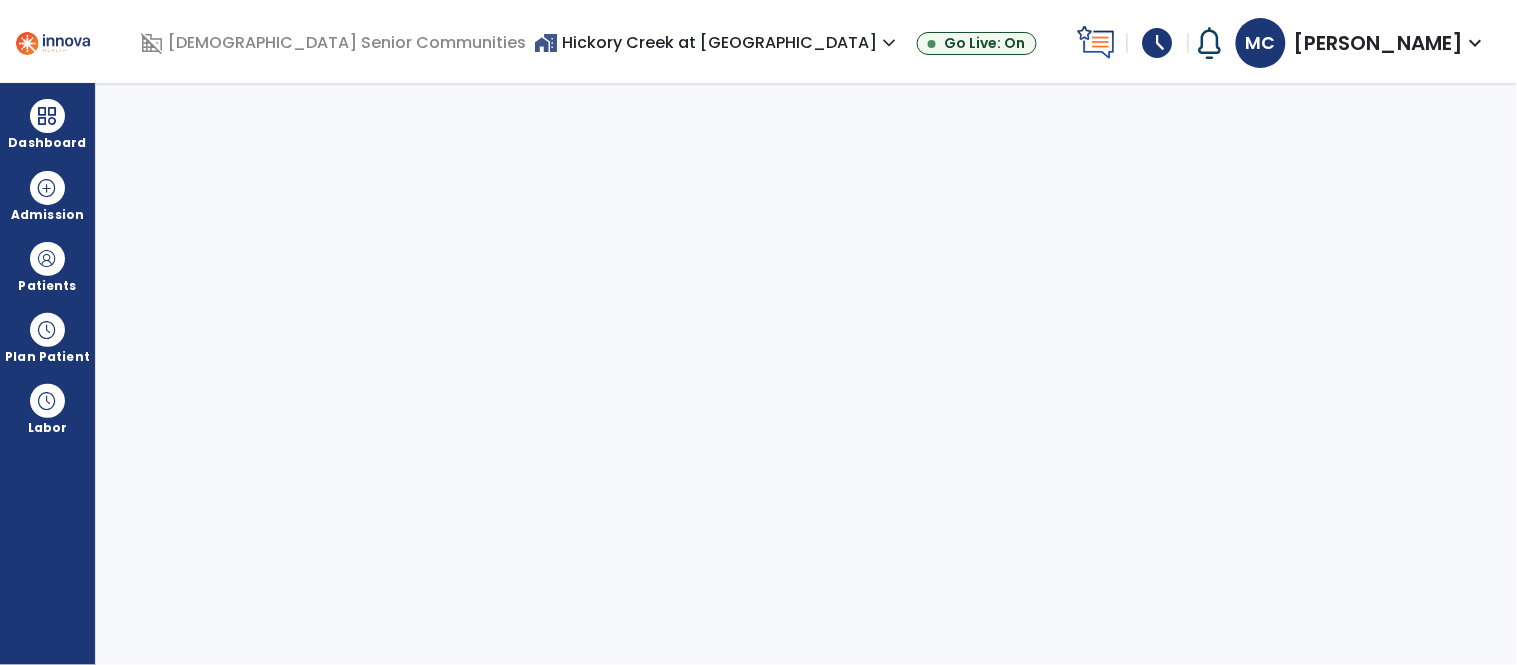 select on "****" 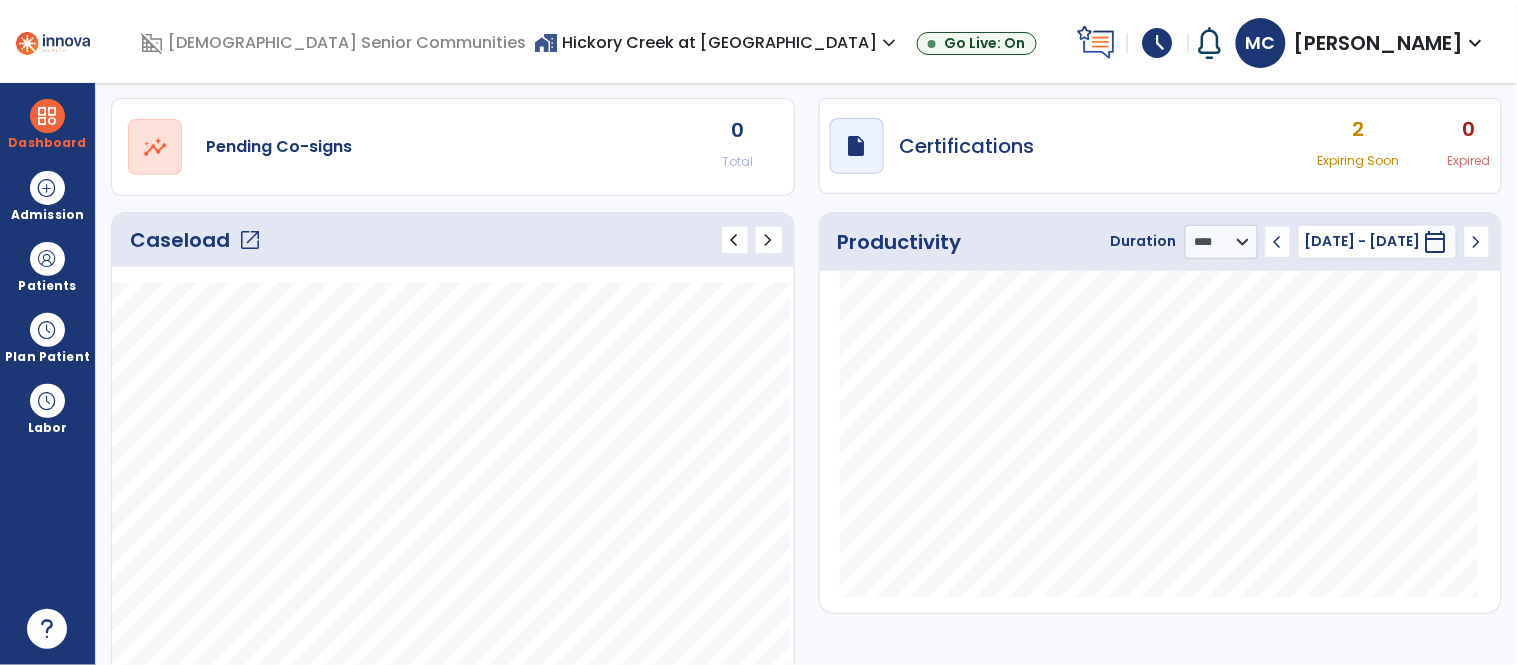 scroll, scrollTop: 148, scrollLeft: 0, axis: vertical 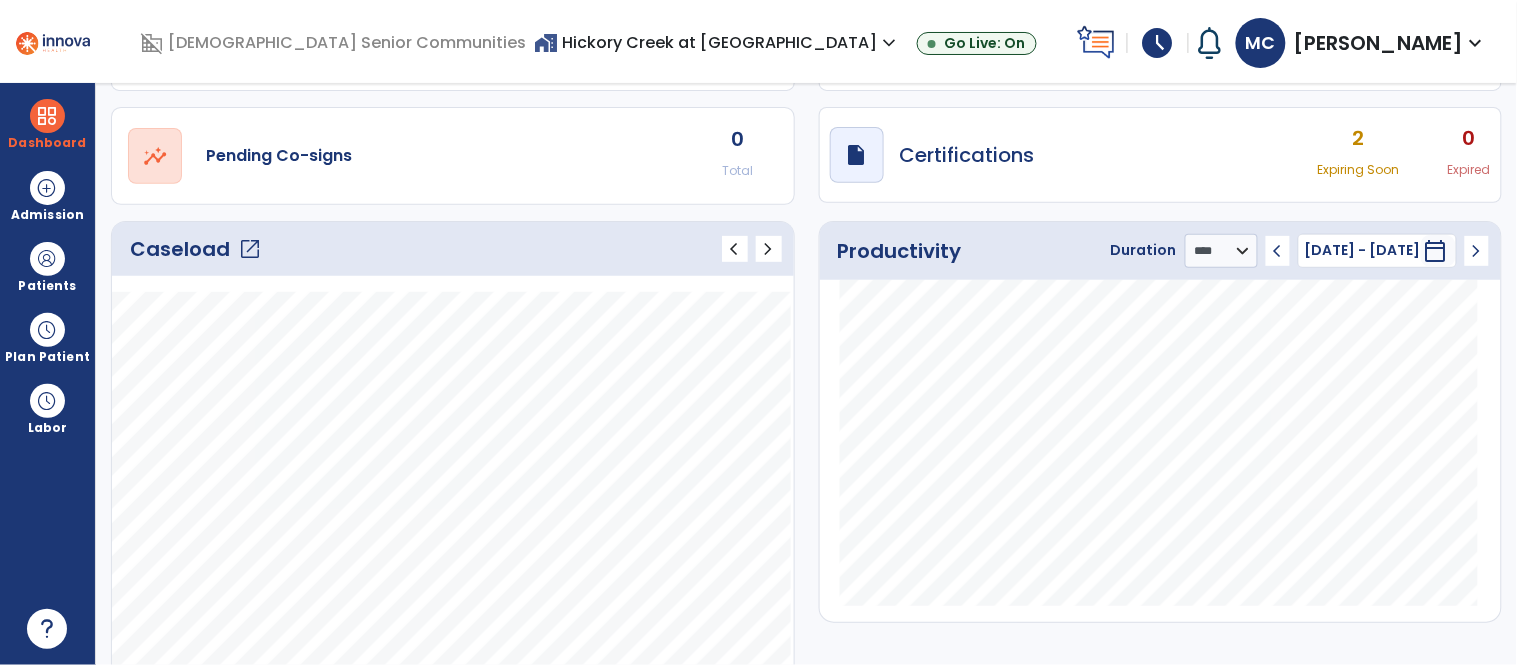 click on "chevron_right" 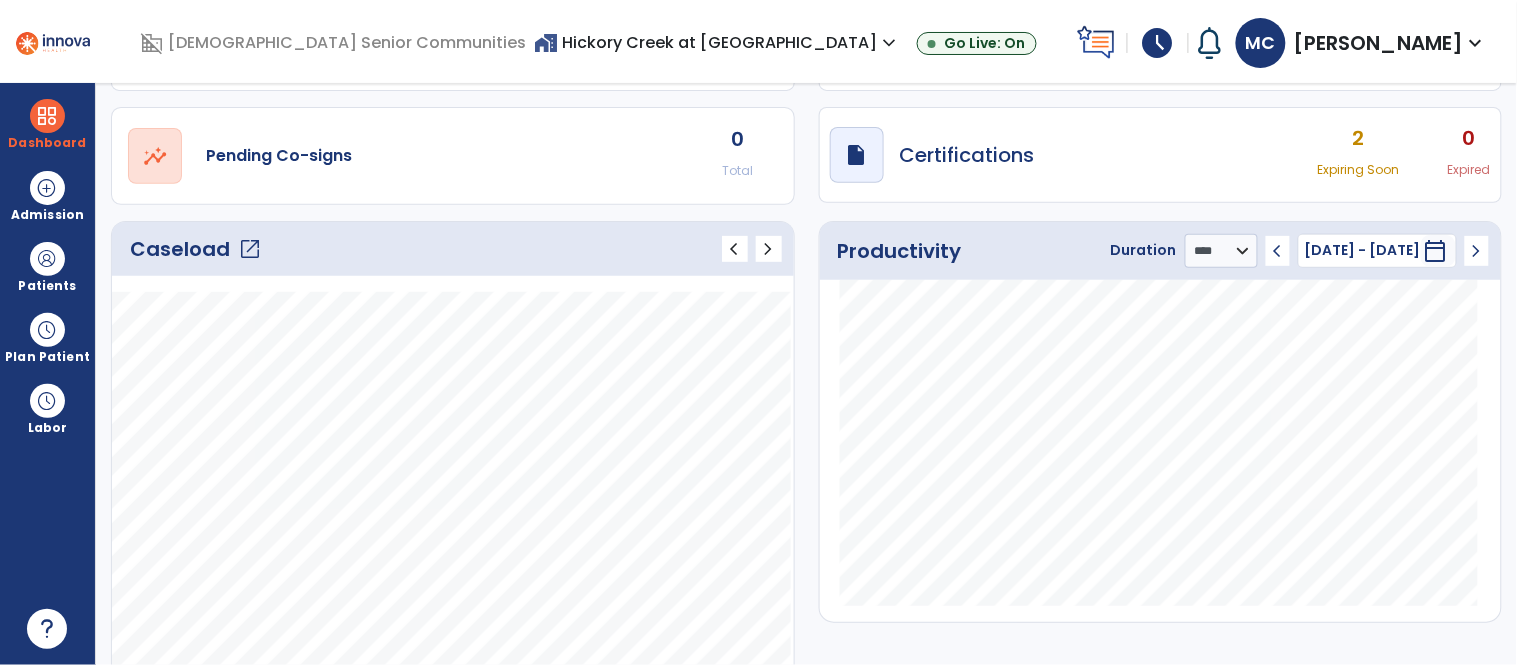 click on "chevron_left" 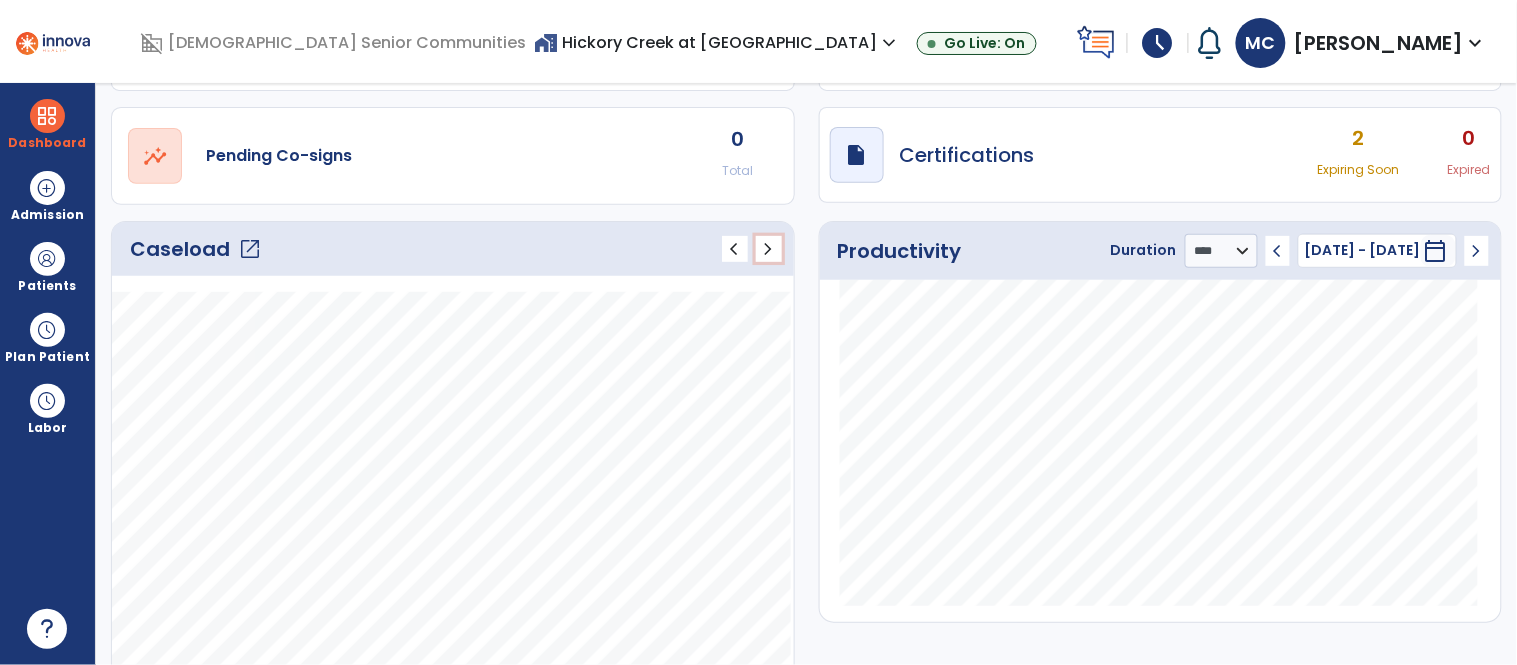 click on "chevron_right" 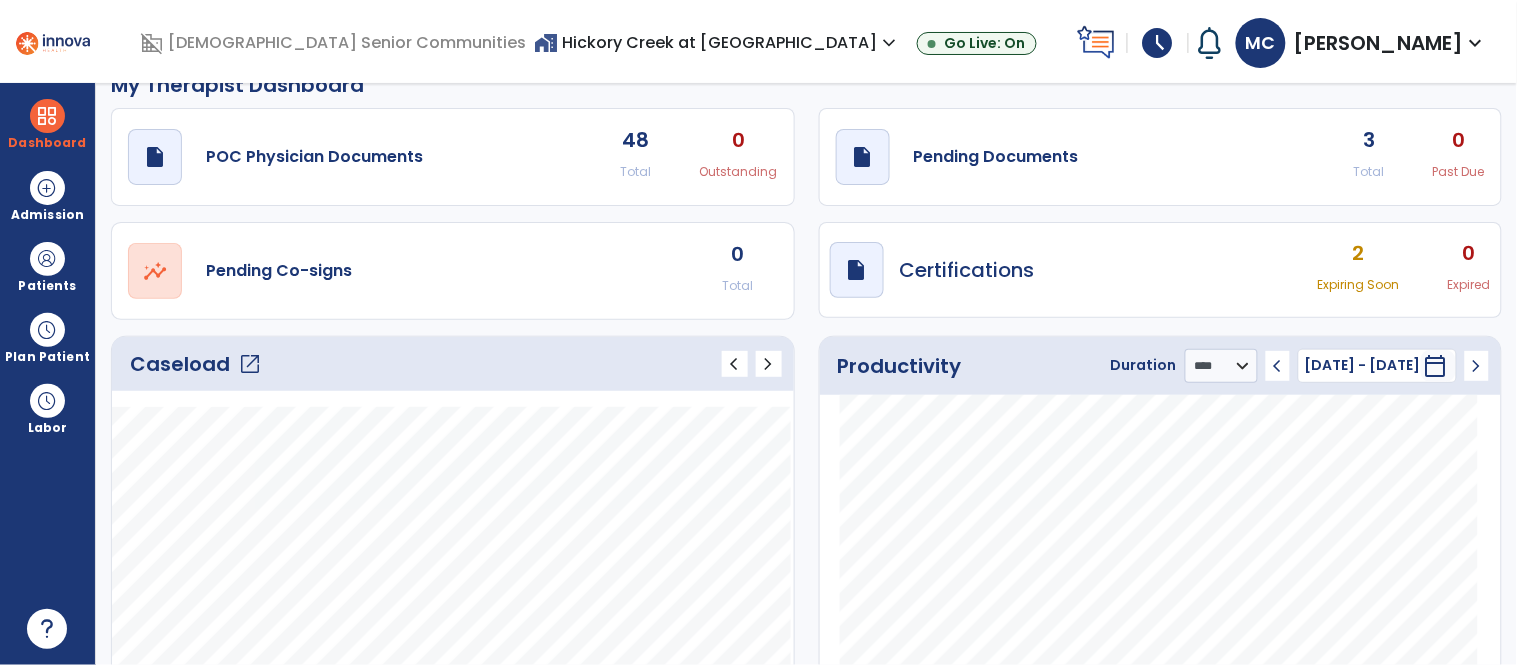scroll, scrollTop: 27, scrollLeft: 0, axis: vertical 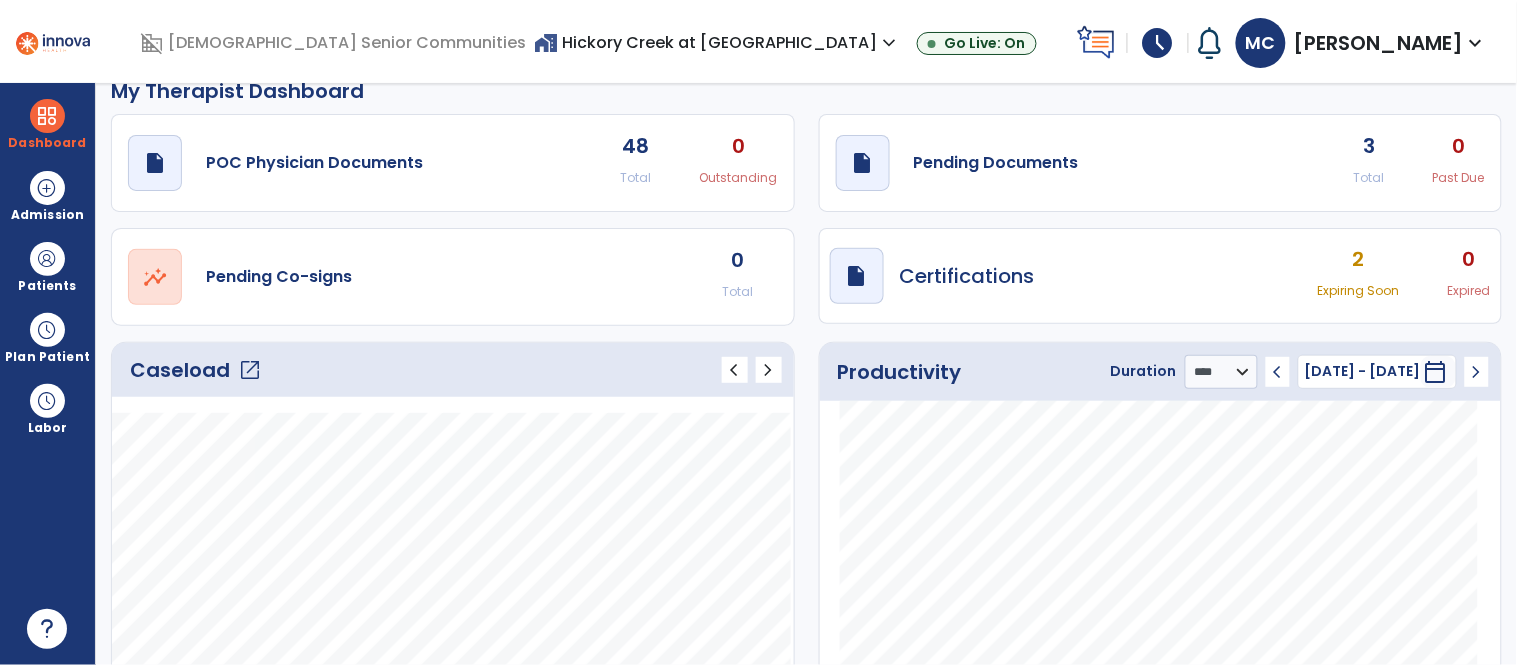 click on "open_in_new" 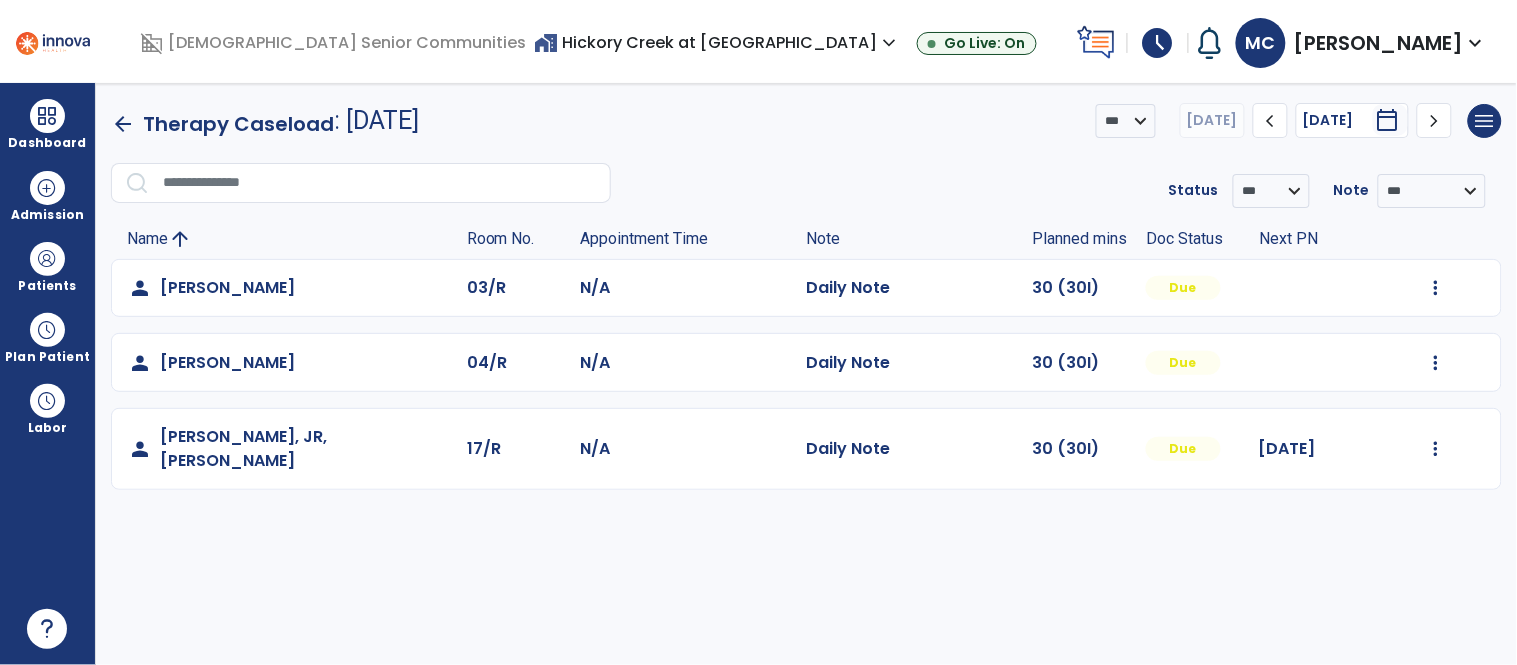 scroll, scrollTop: 0, scrollLeft: 0, axis: both 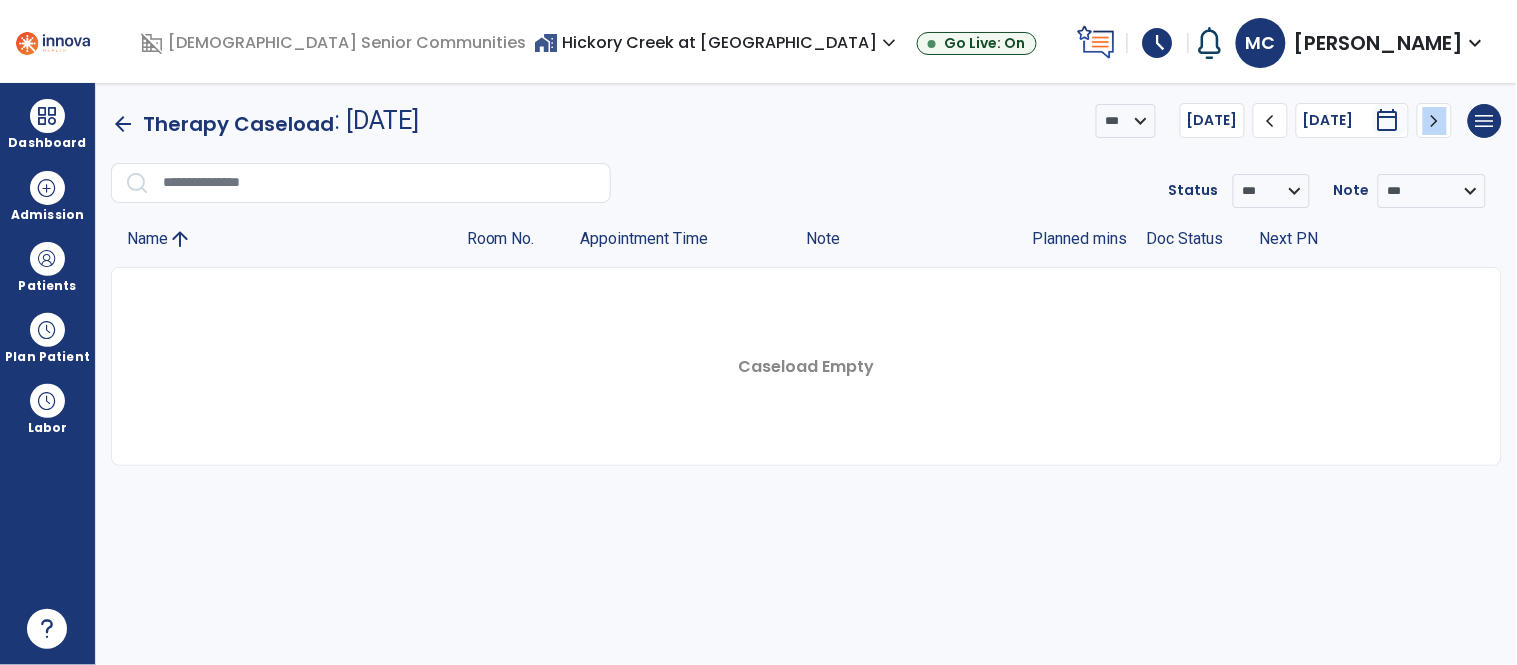 click on "chevron_right" 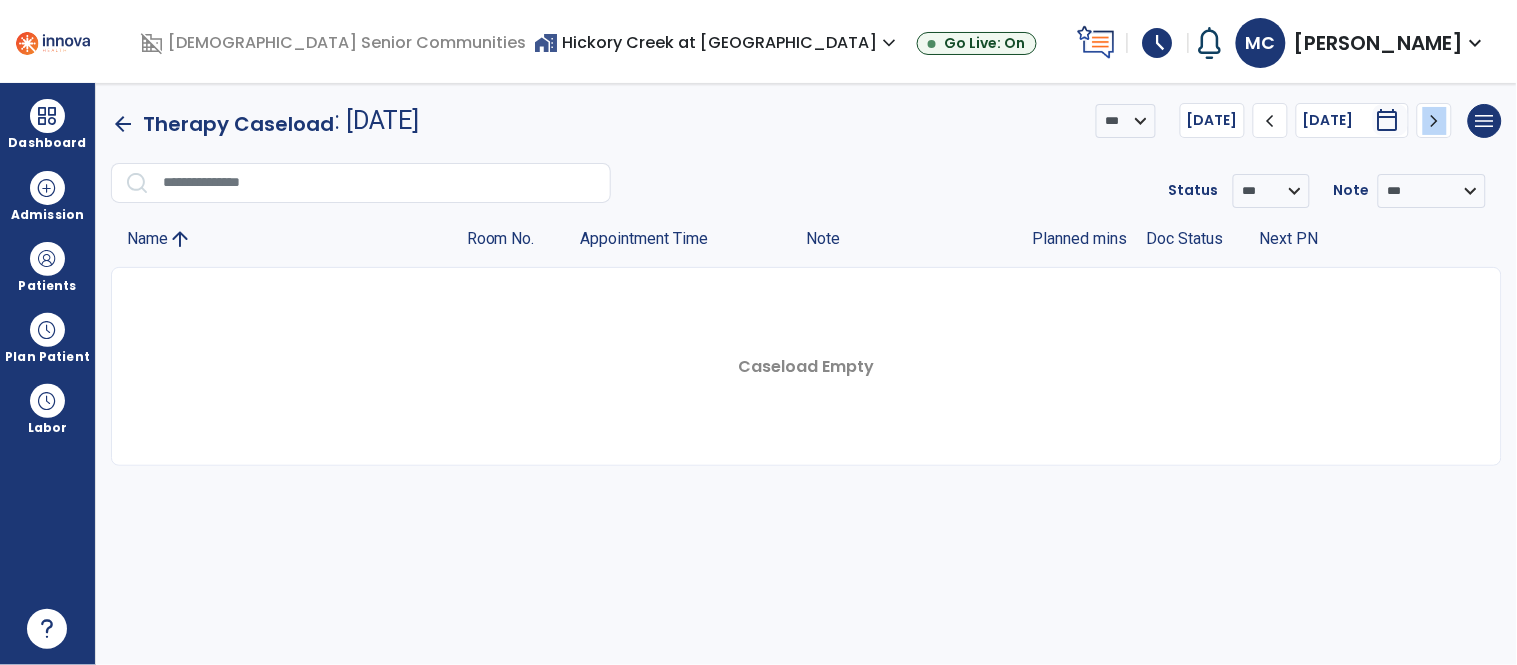click on "chevron_right" 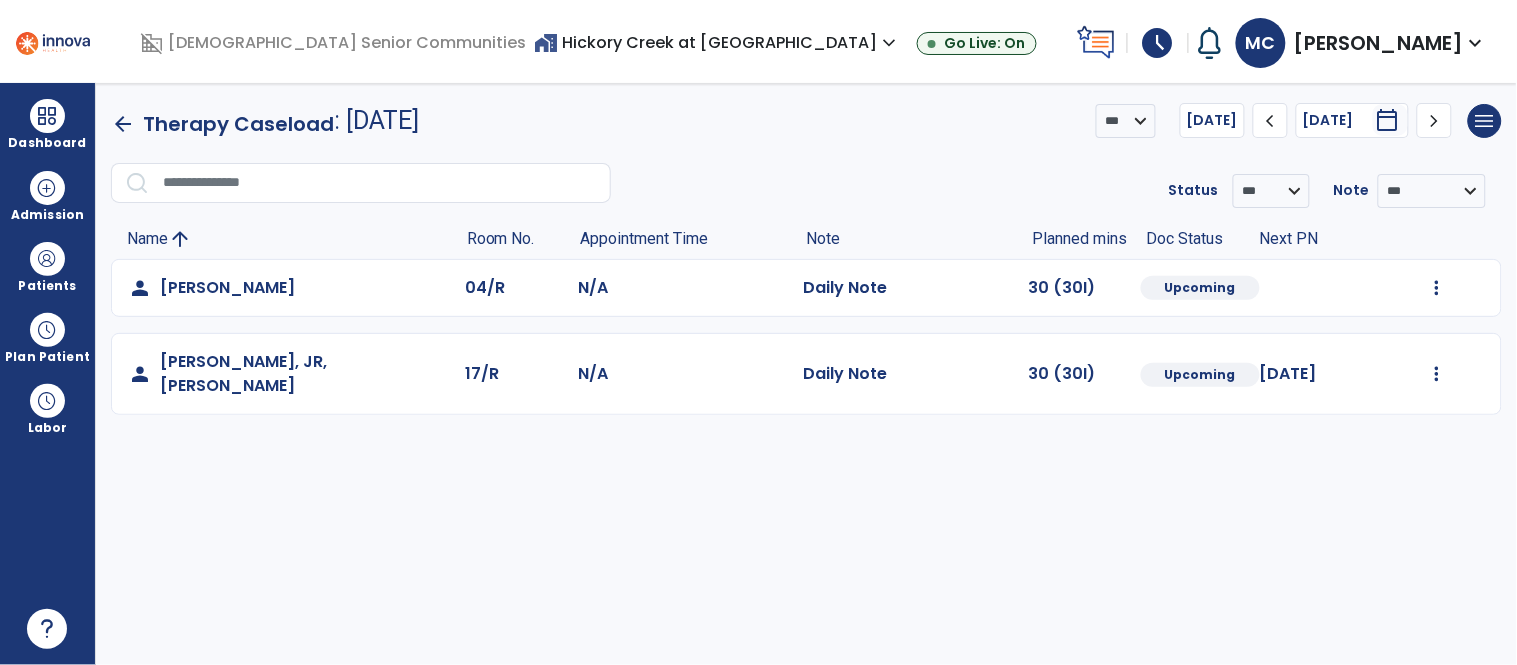 click on "chevron_right" 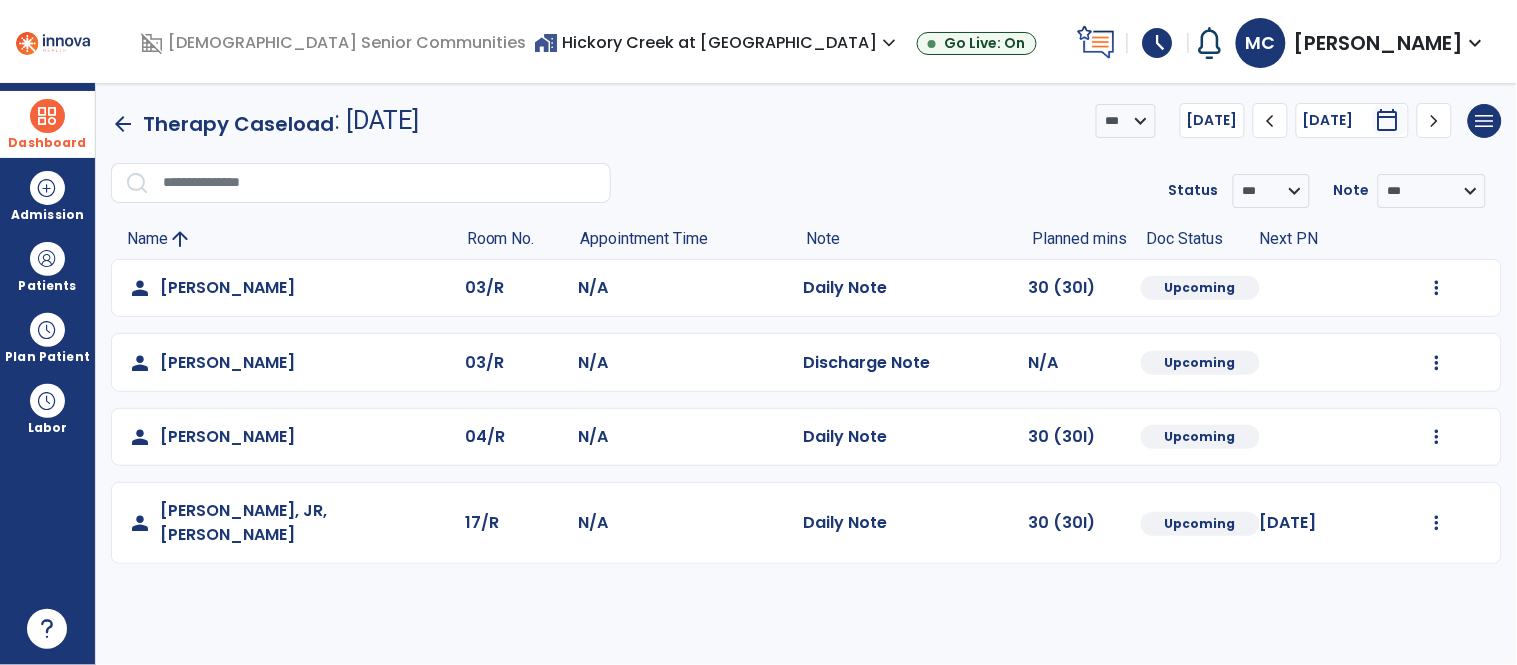 click at bounding box center [47, 116] 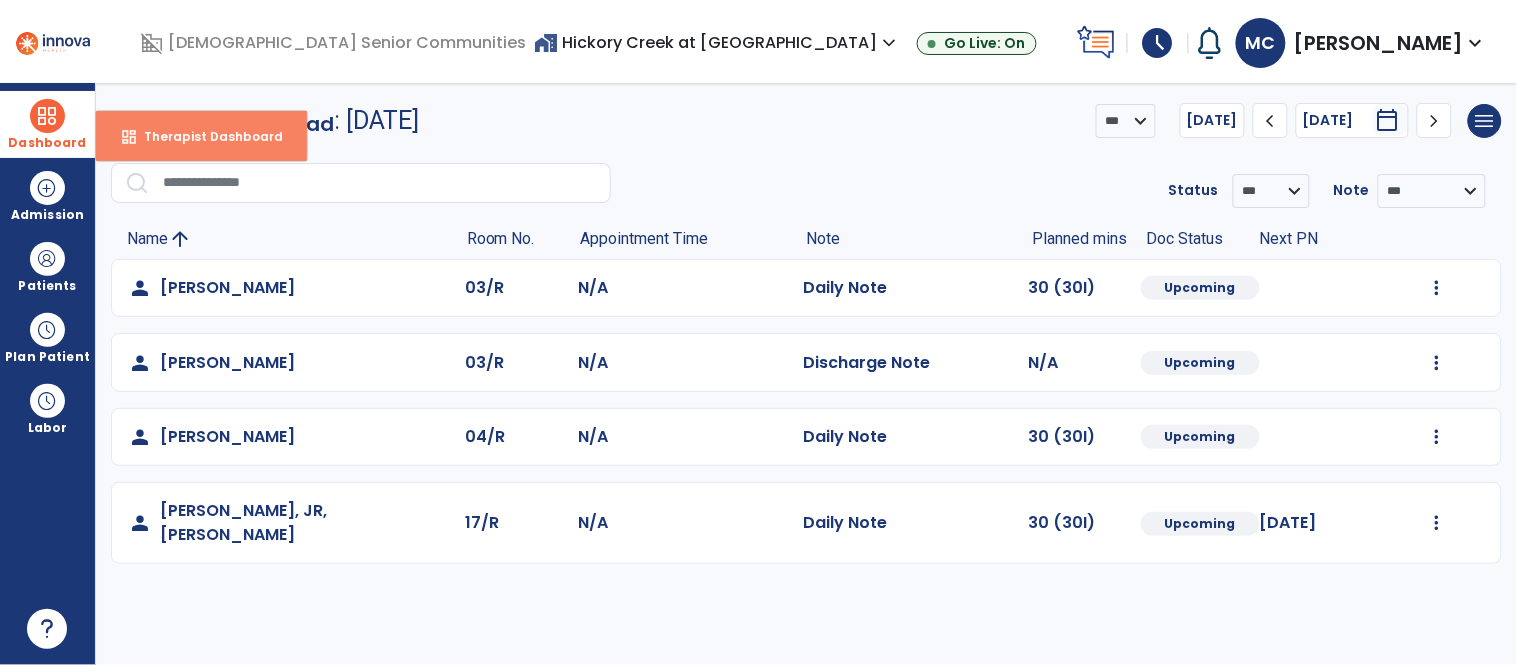 drag, startPoint x: 188, startPoint y: 125, endPoint x: 281, endPoint y: 121, distance: 93.08598 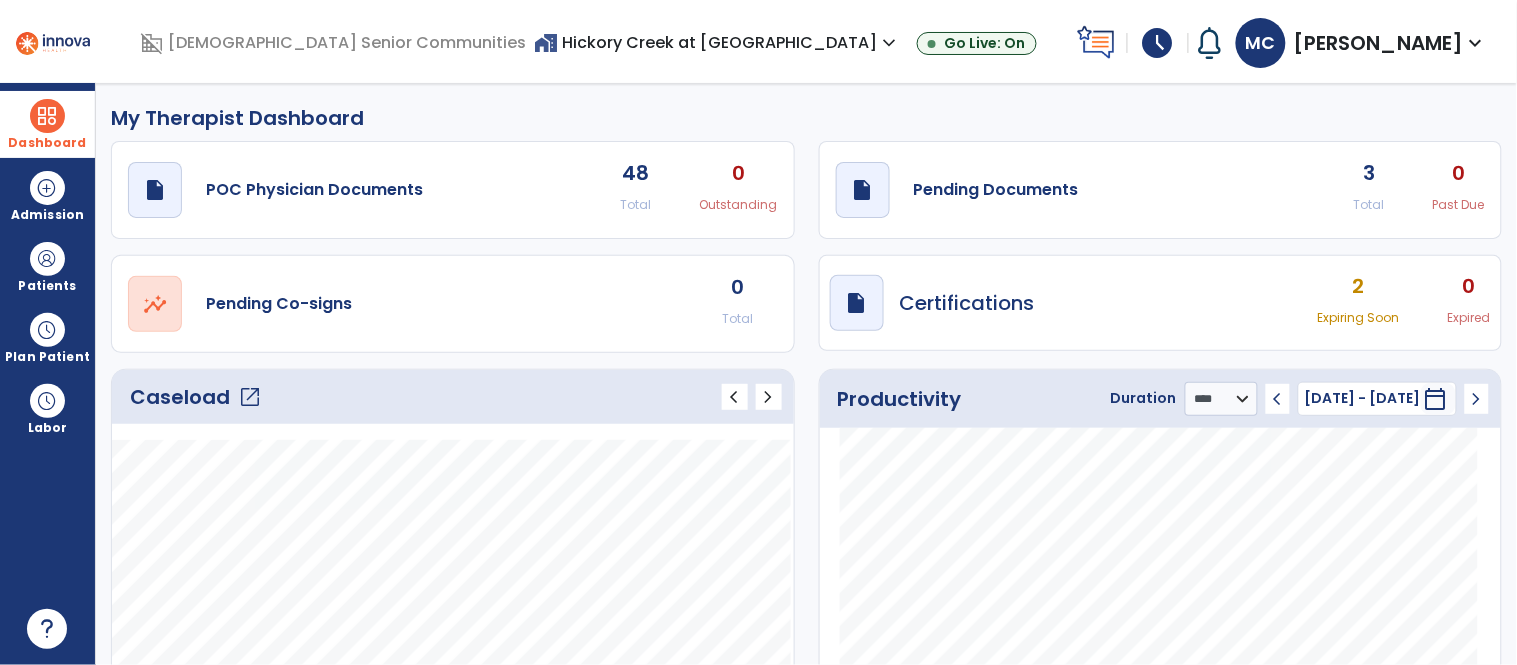 click on "schedule" at bounding box center [1158, 43] 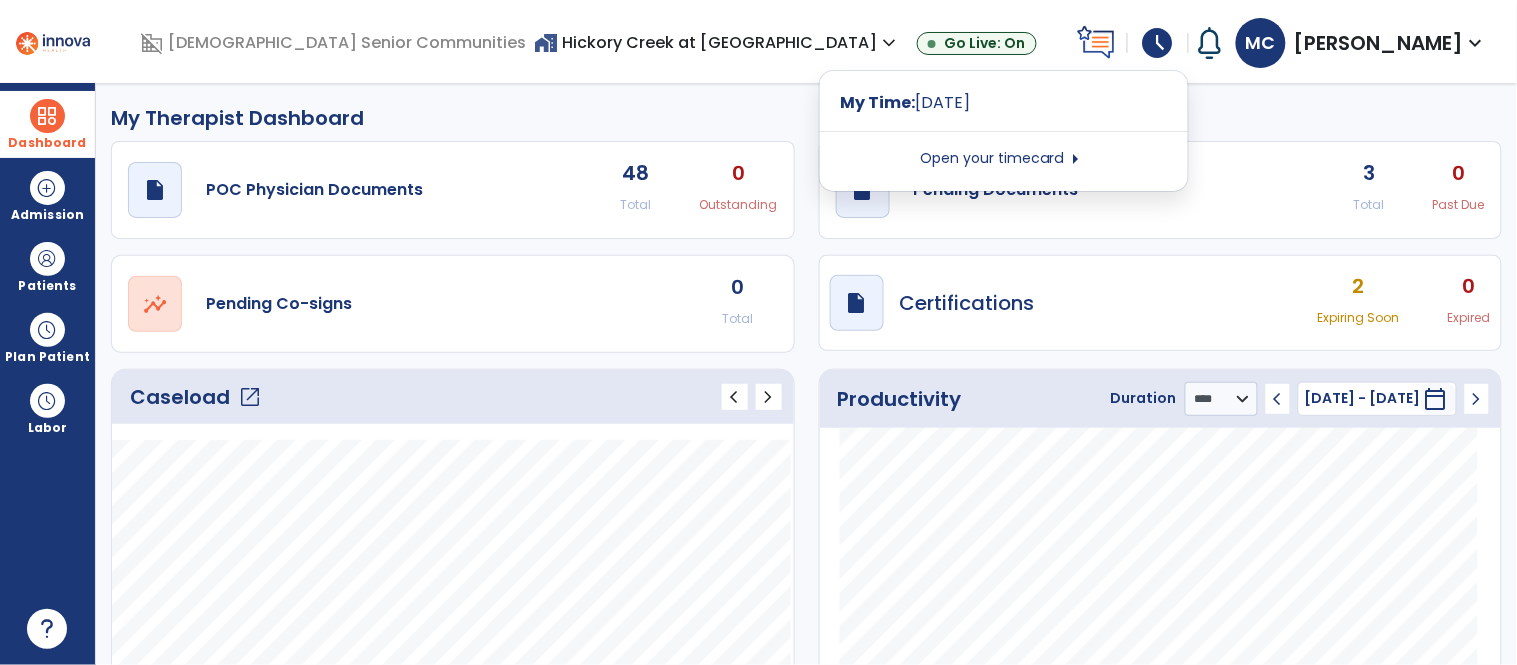 click on "Open your timecard  arrow_right" at bounding box center (1004, 159) 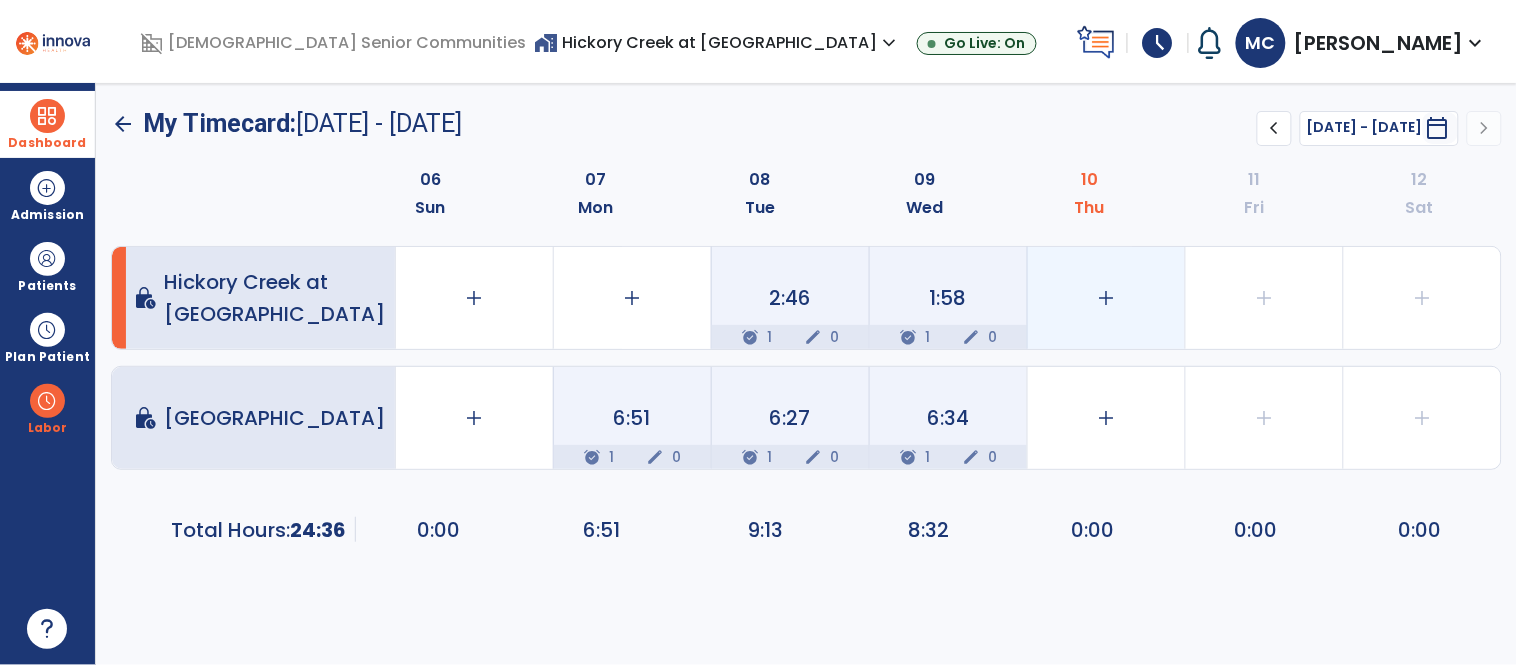 click on "add" 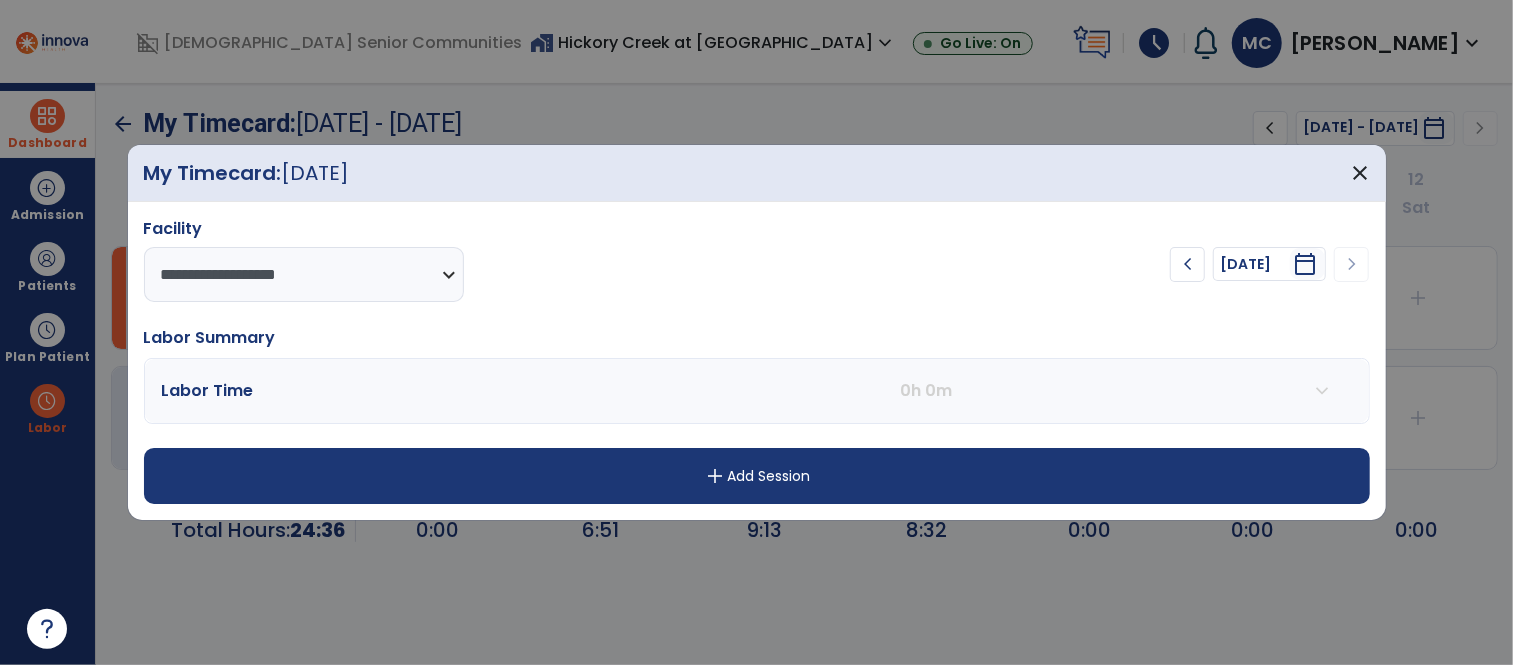 click on "add  Add Session" at bounding box center (757, 476) 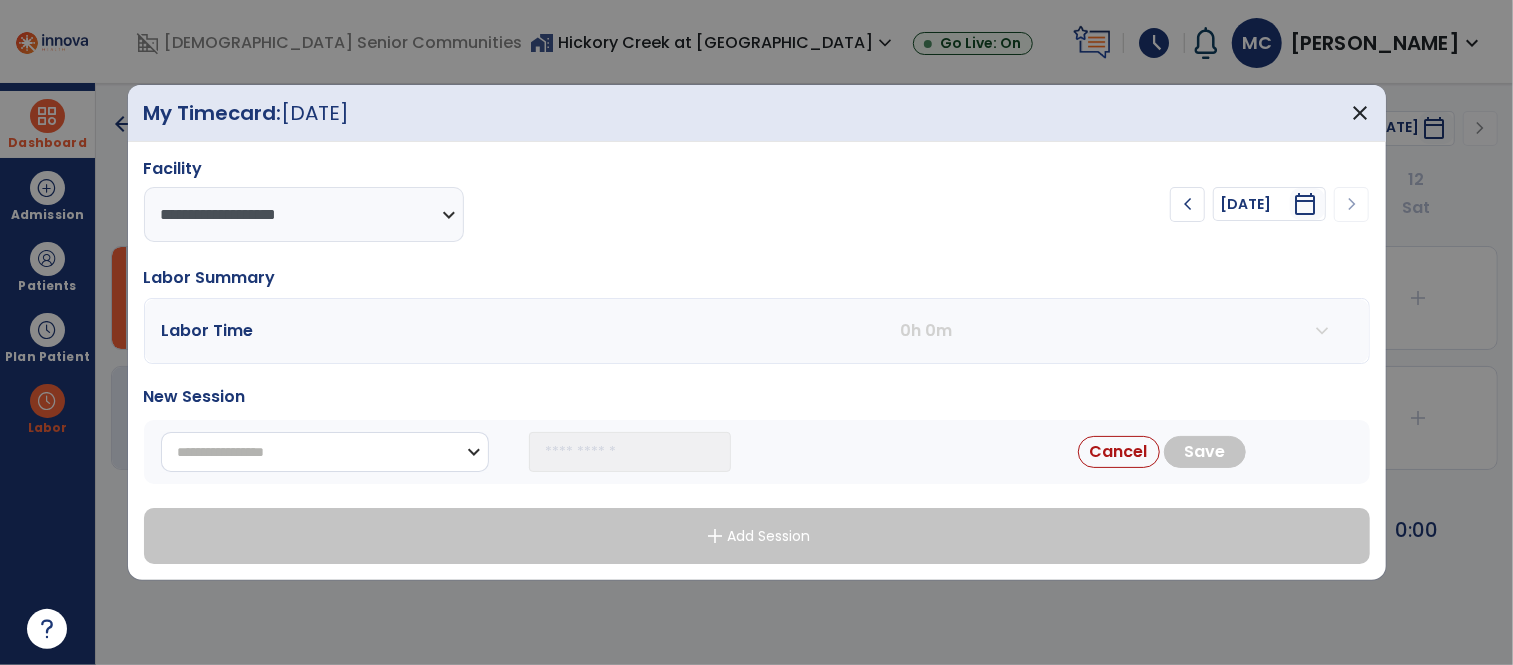 click on "**********" at bounding box center (325, 452) 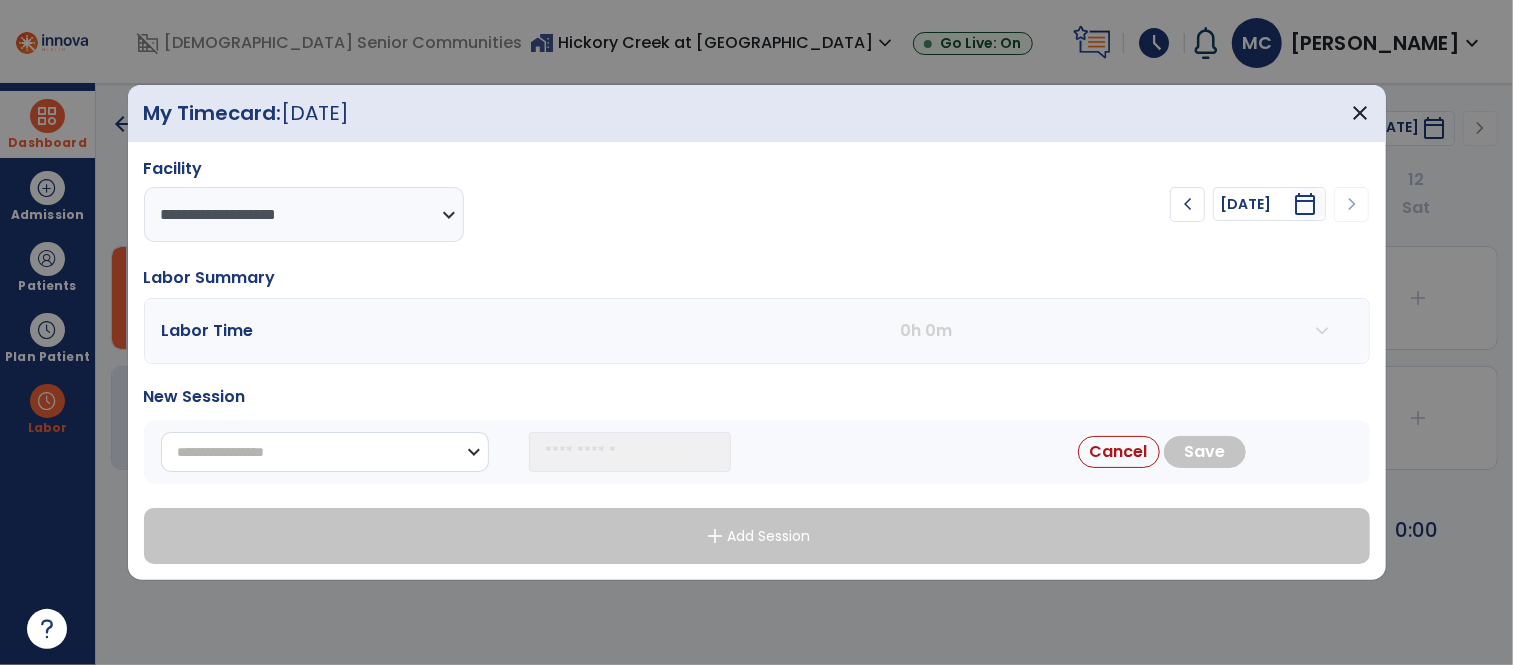 select on "**********" 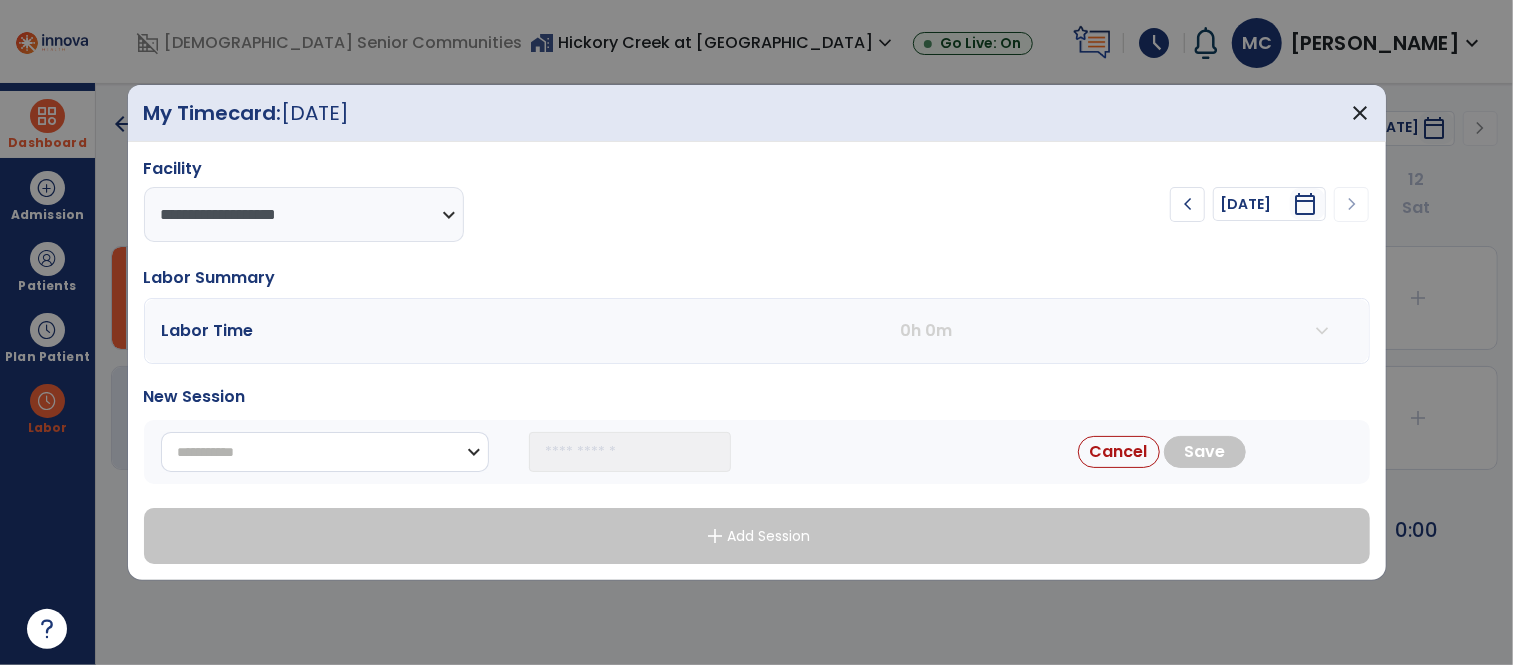 click on "**********" at bounding box center (325, 452) 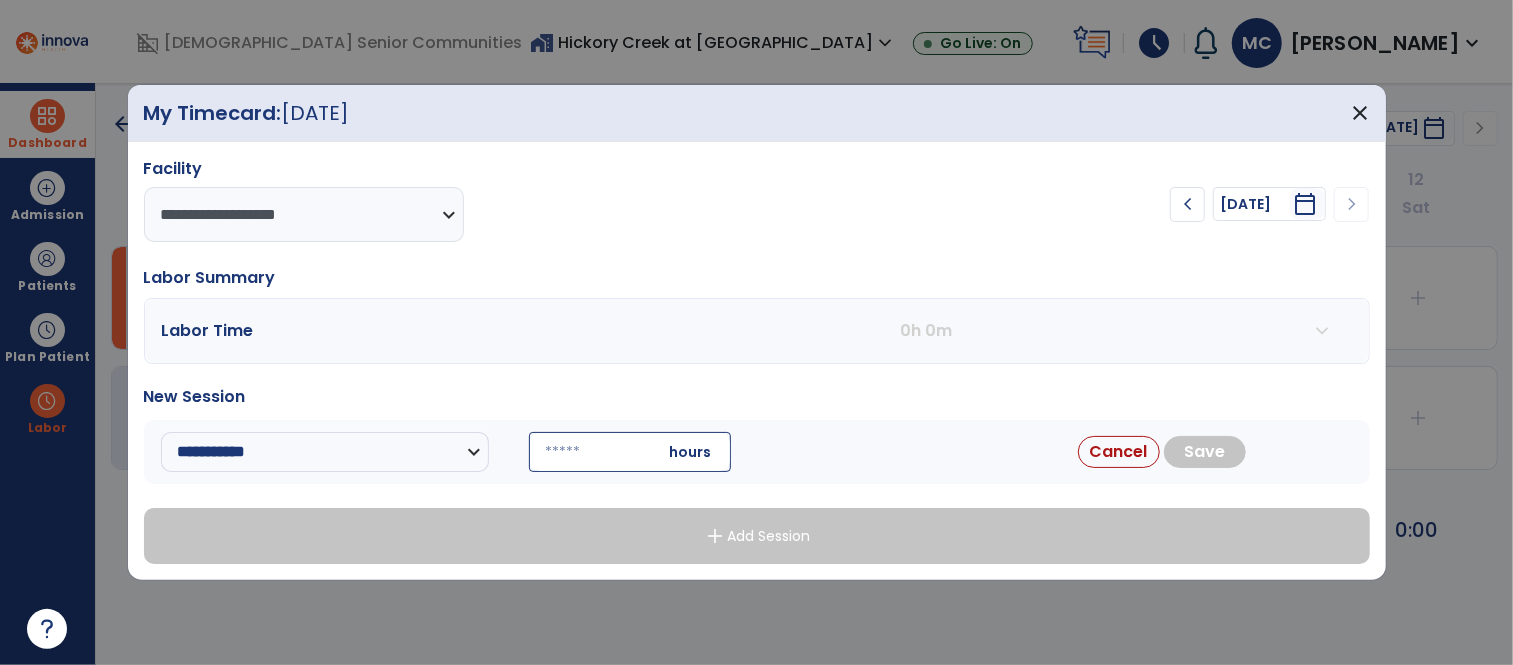 click at bounding box center [630, 452] 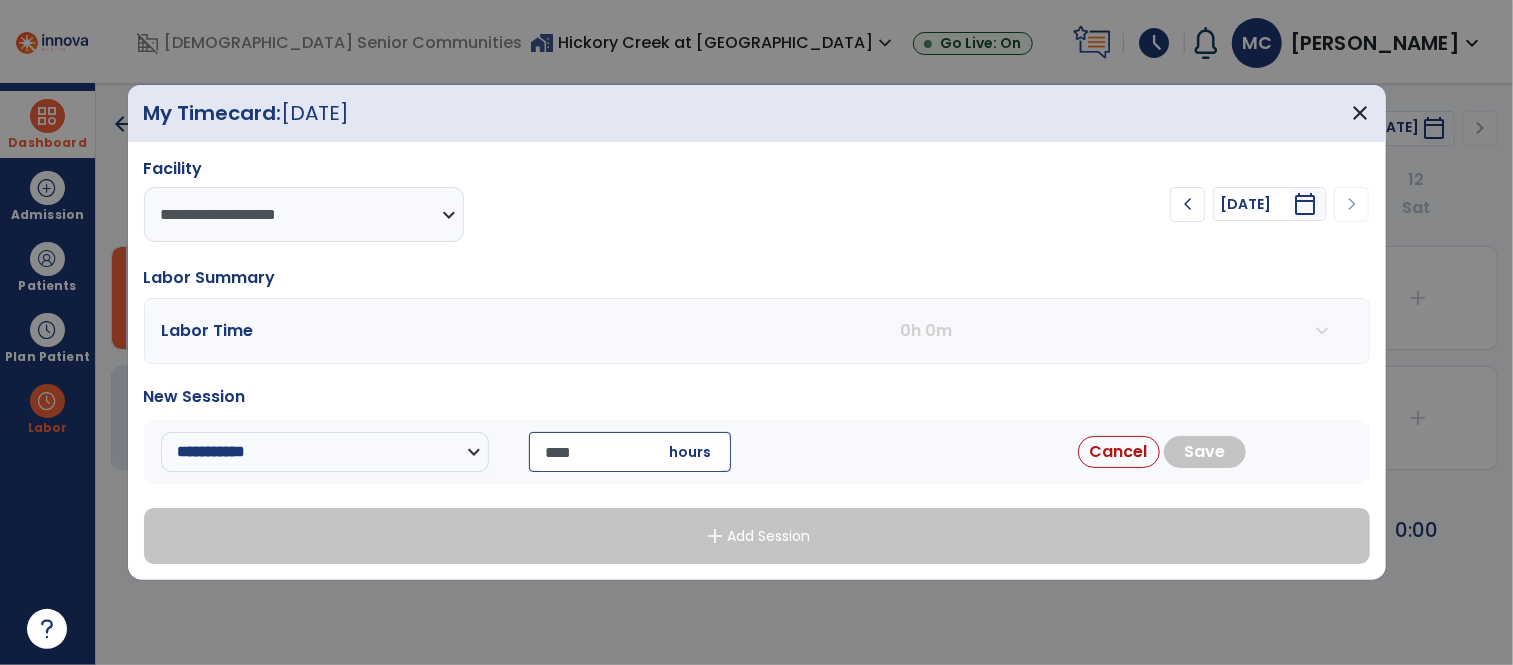 type on "*****" 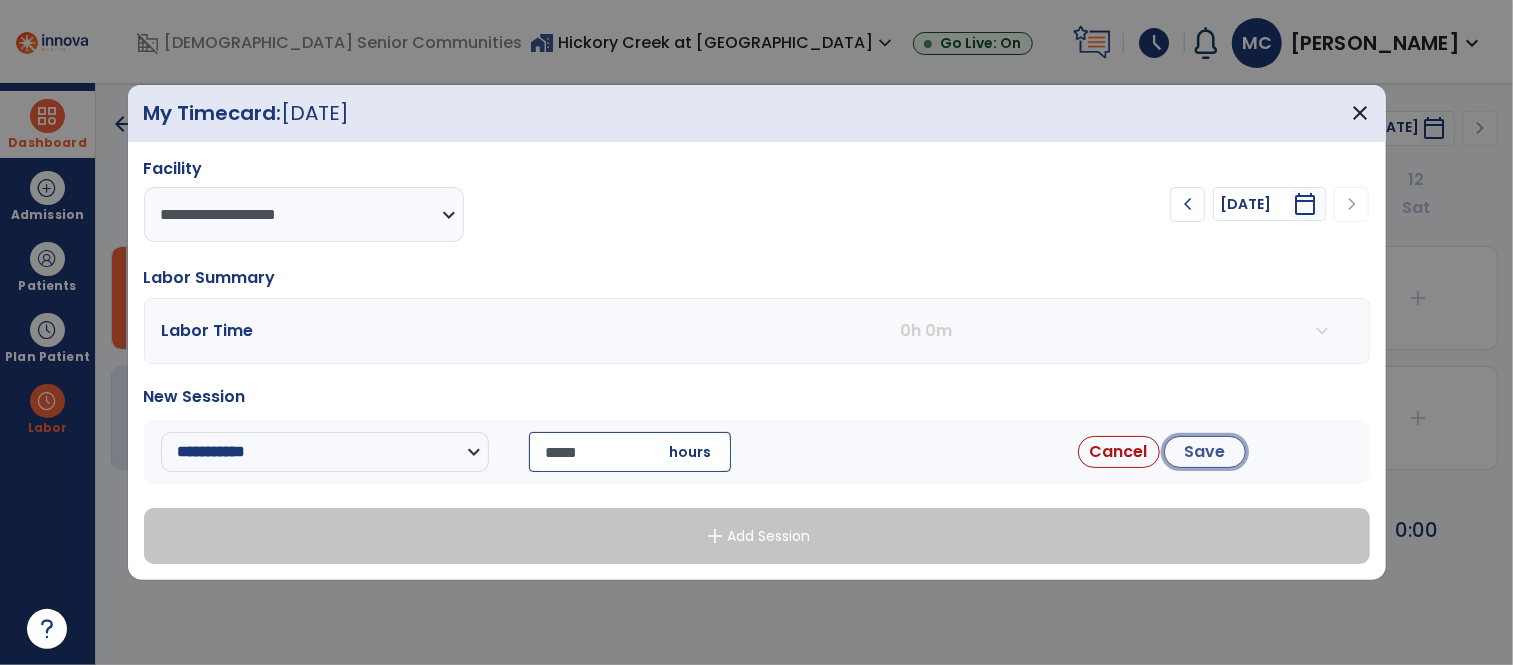 click on "Save" at bounding box center [1205, 452] 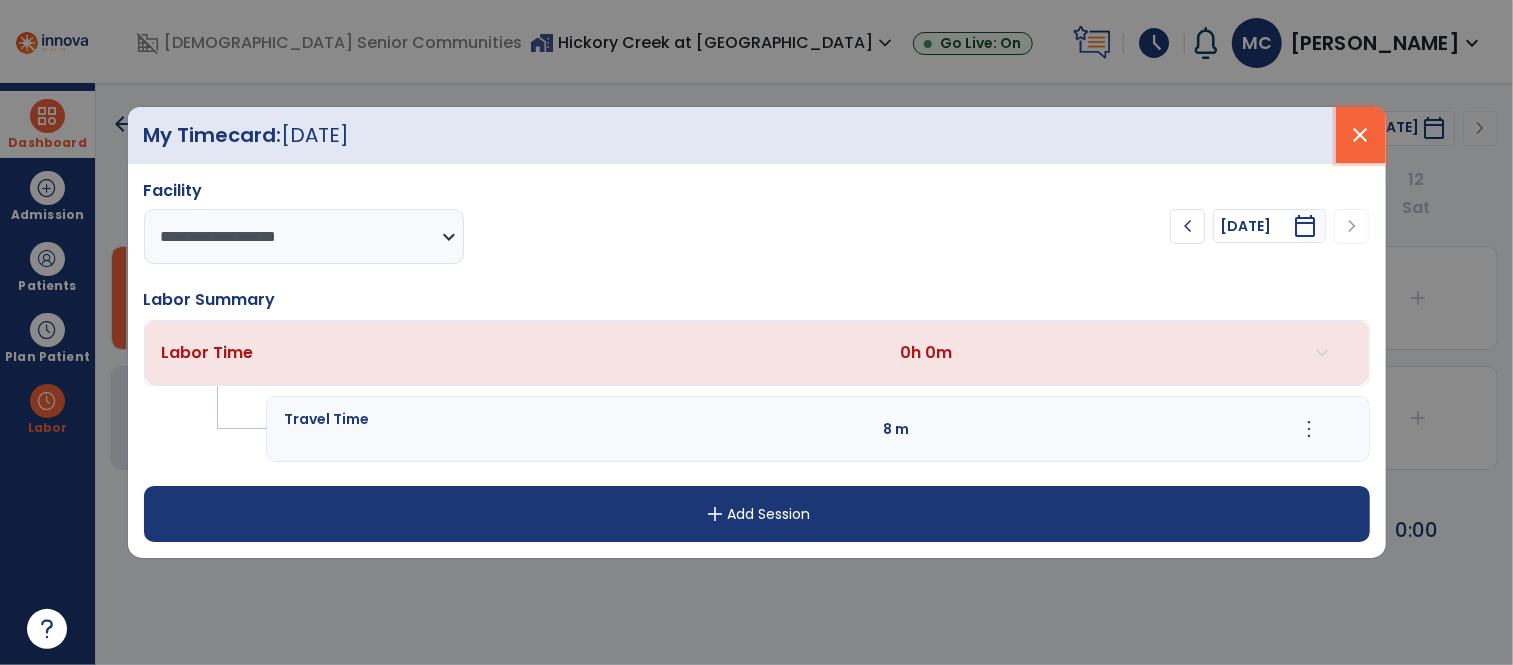 click on "close" at bounding box center (1361, 135) 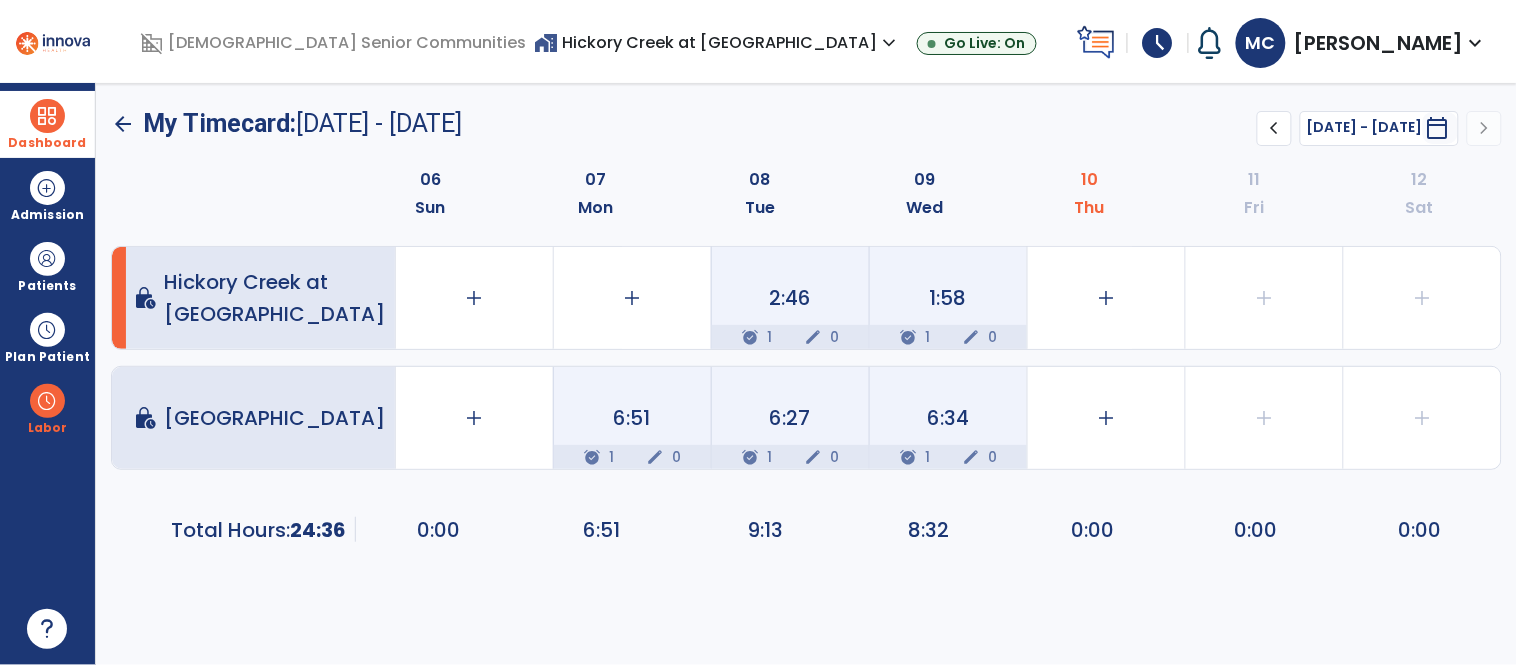 click at bounding box center (47, 116) 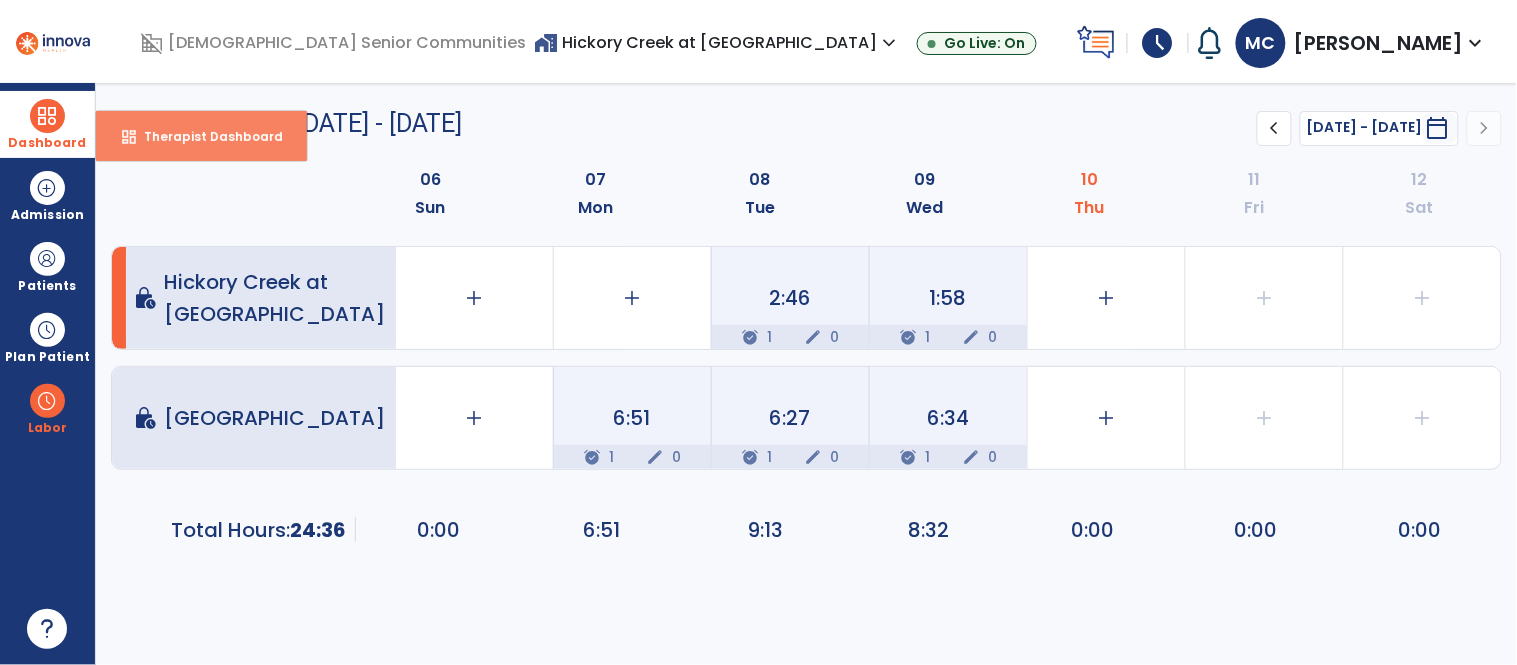 click on "Therapist Dashboard" at bounding box center (205, 136) 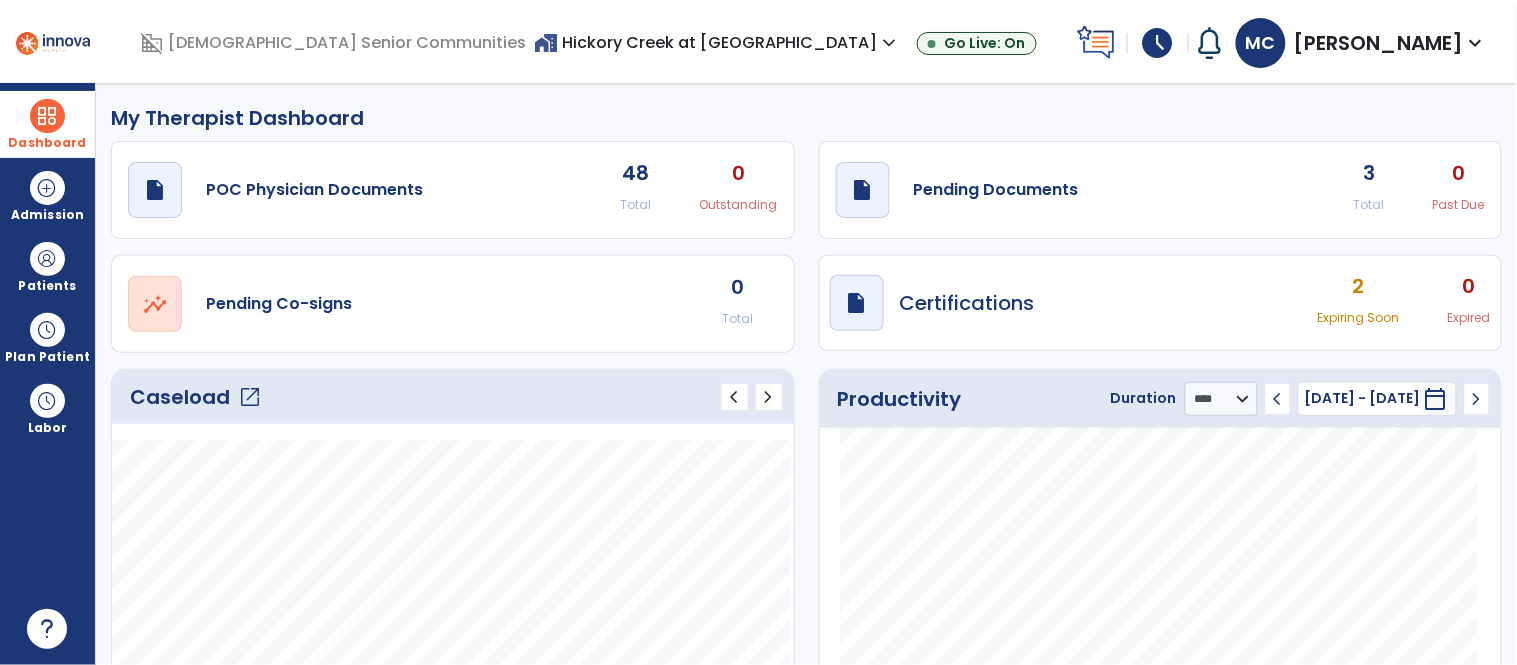 click on "Caseload   open_in_new   chevron_left   chevron_right" 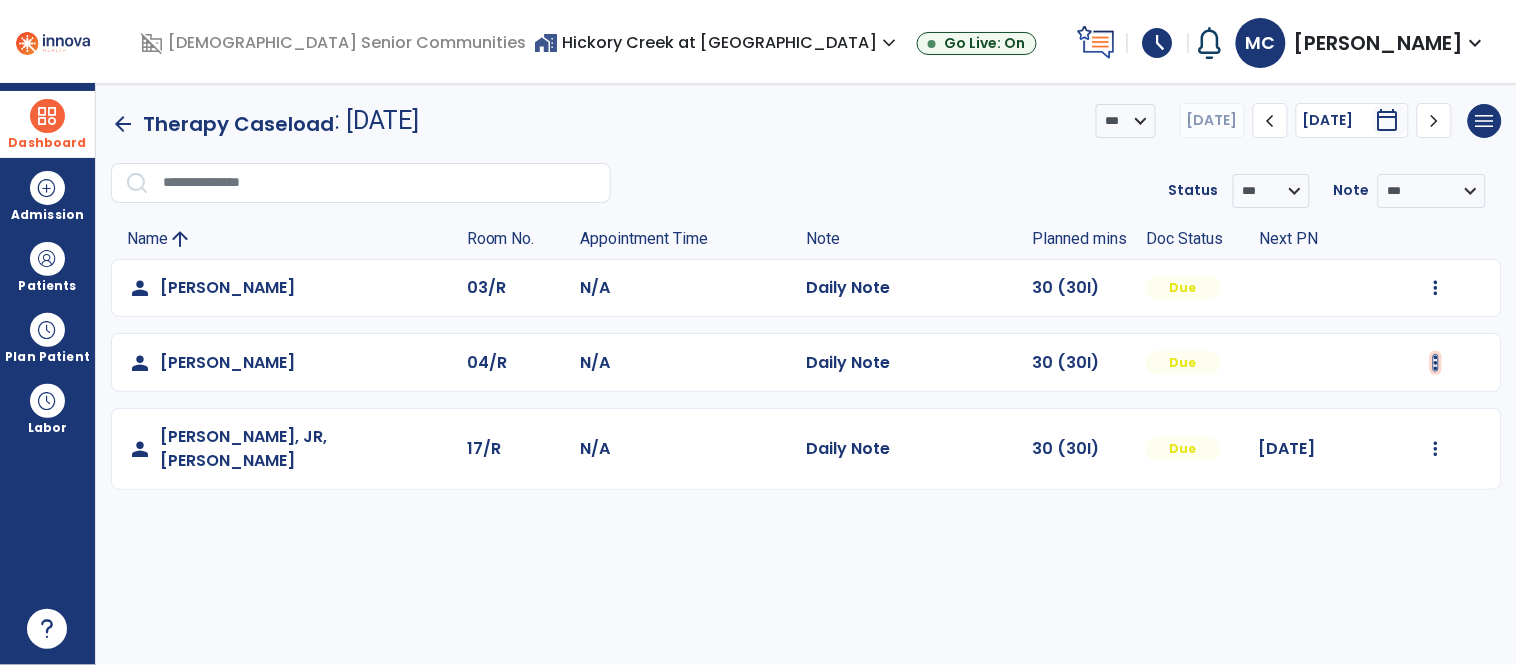 click at bounding box center (1436, 288) 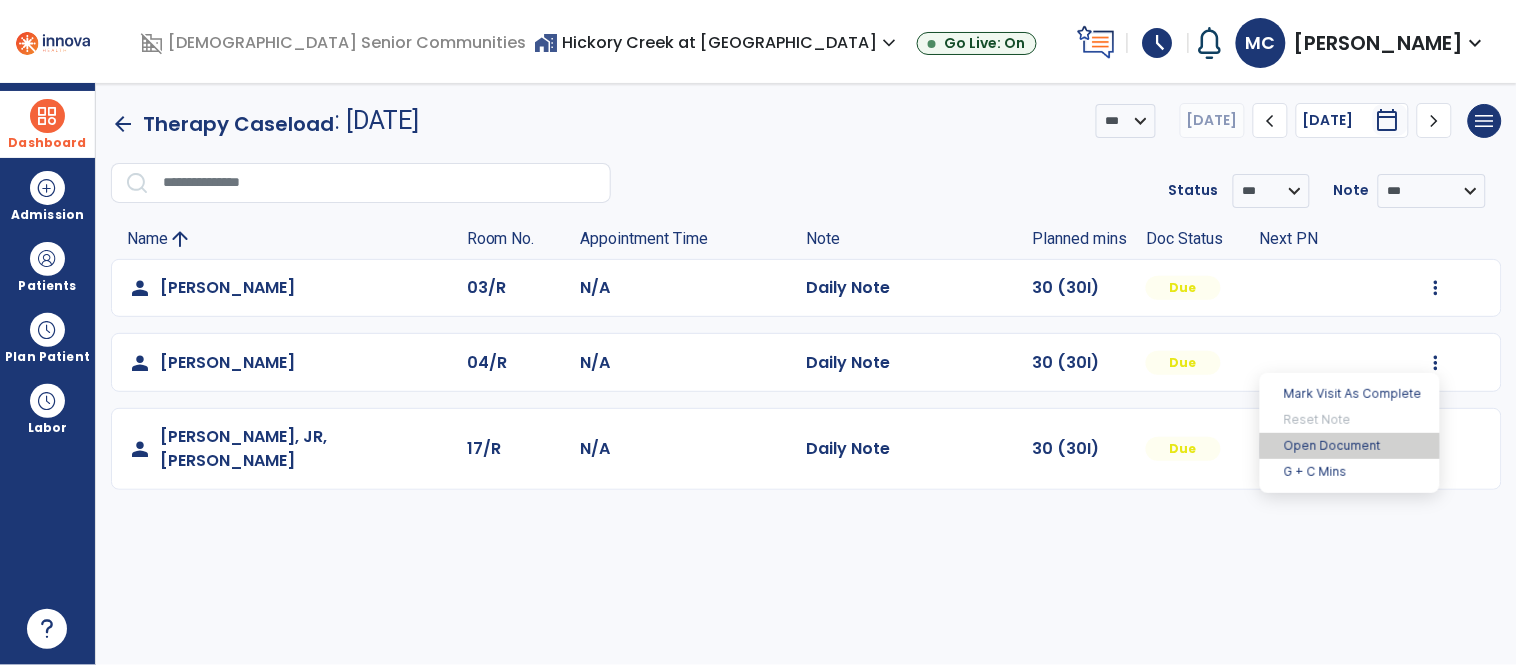click on "Open Document" at bounding box center (1350, 446) 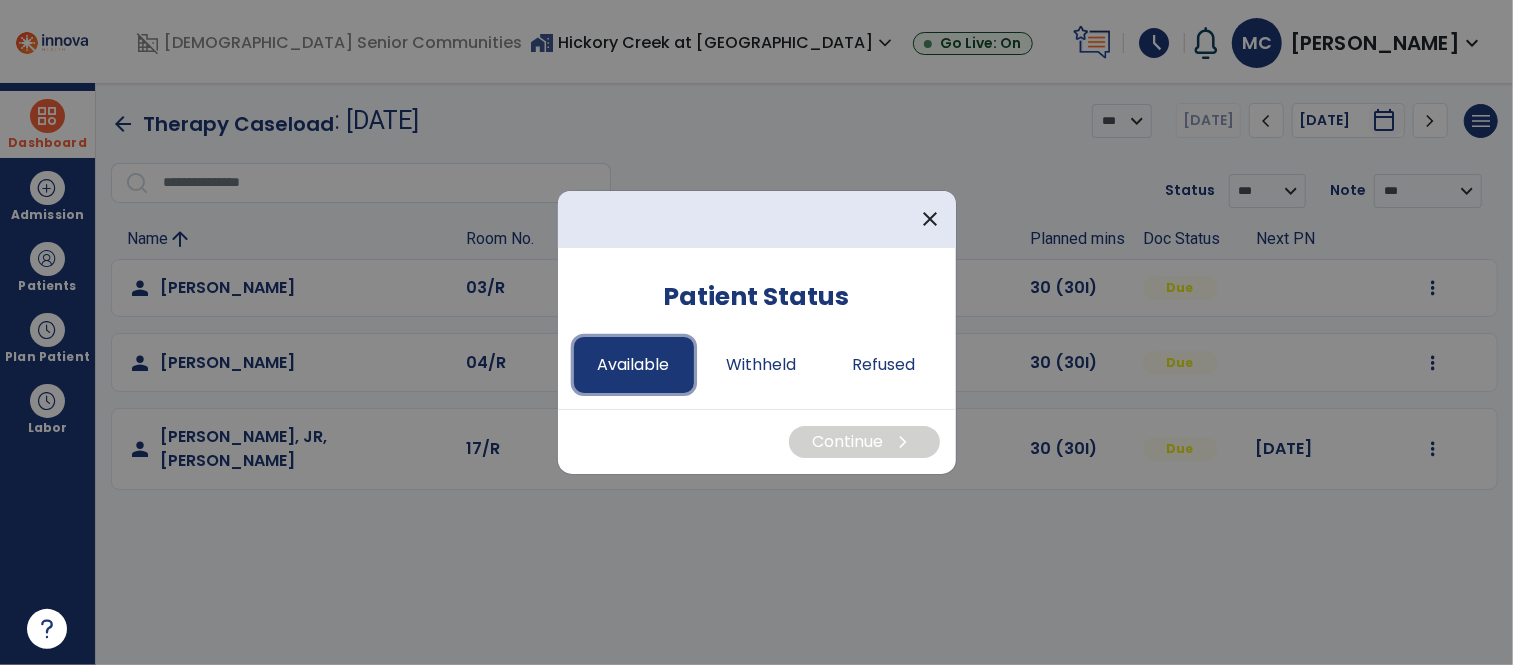 click on "Available" at bounding box center (634, 365) 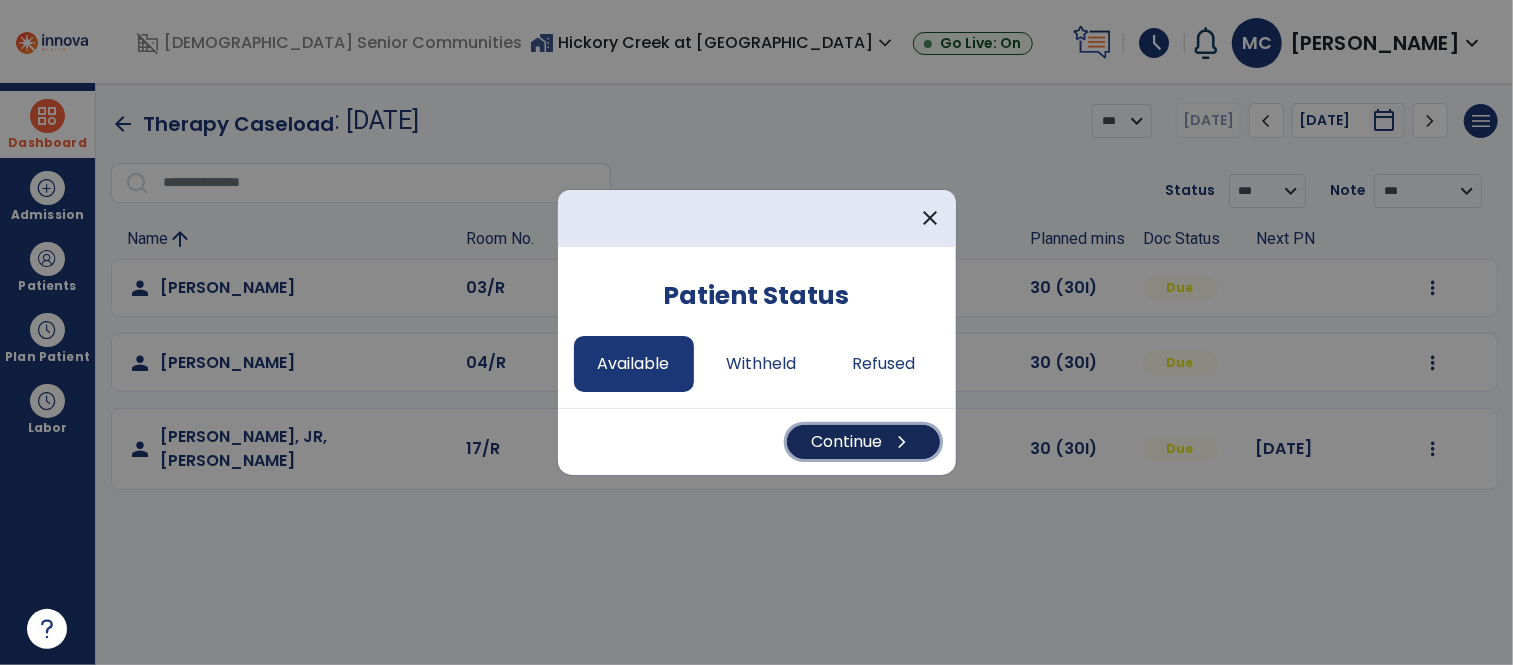 click on "Continue   chevron_right" at bounding box center [863, 442] 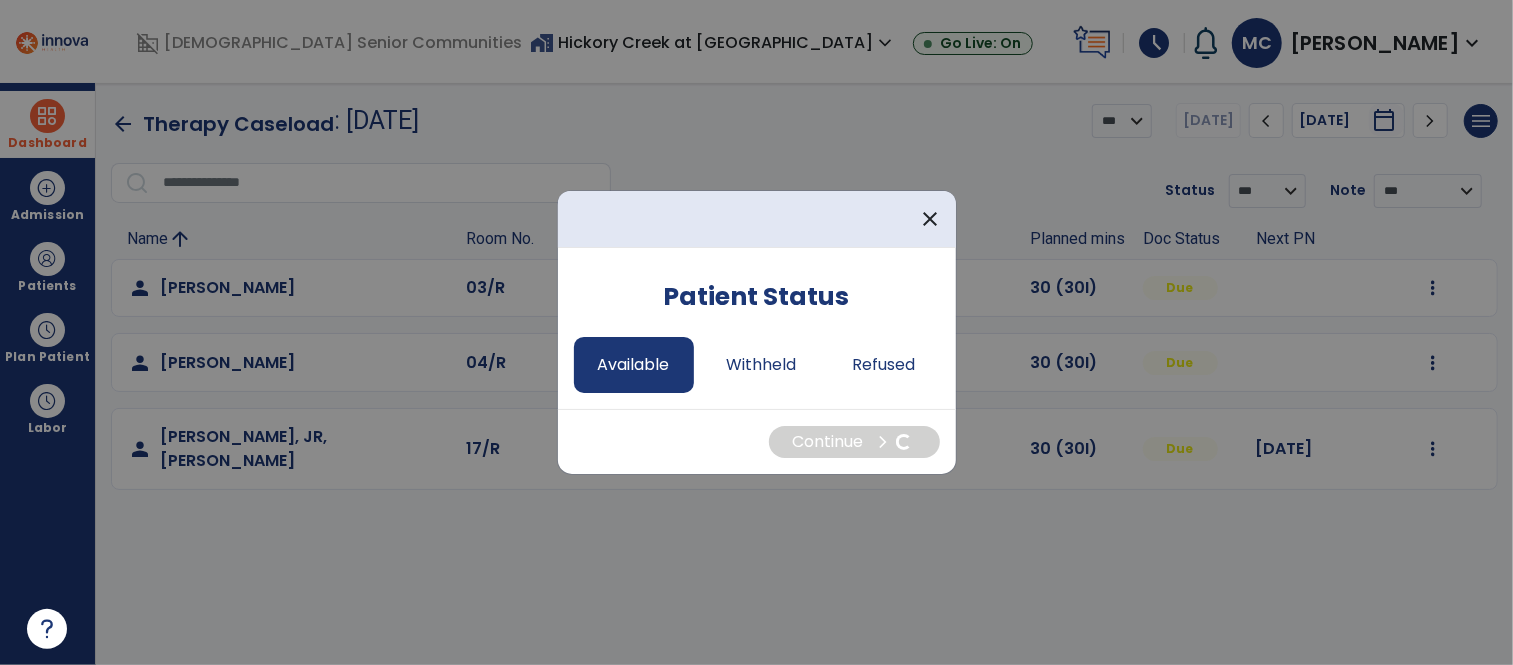 select on "*" 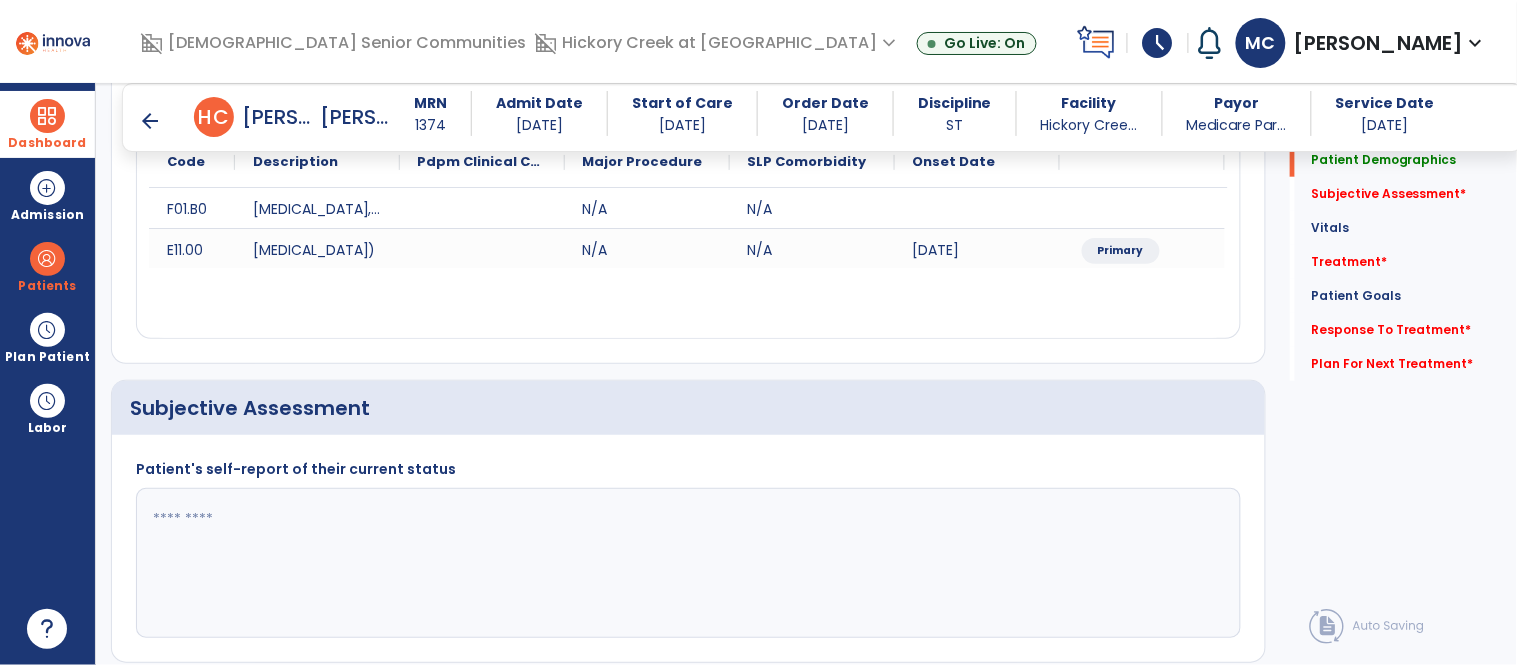 scroll, scrollTop: 286, scrollLeft: 0, axis: vertical 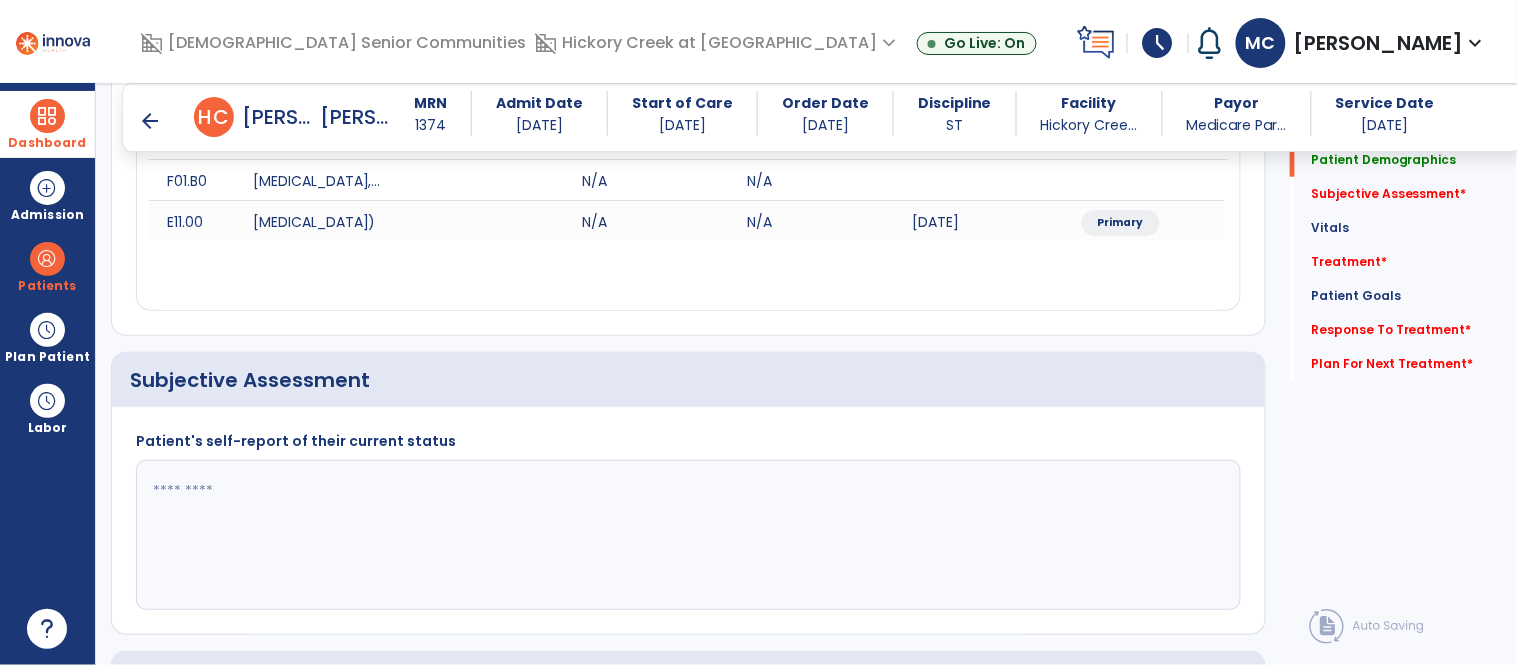 click 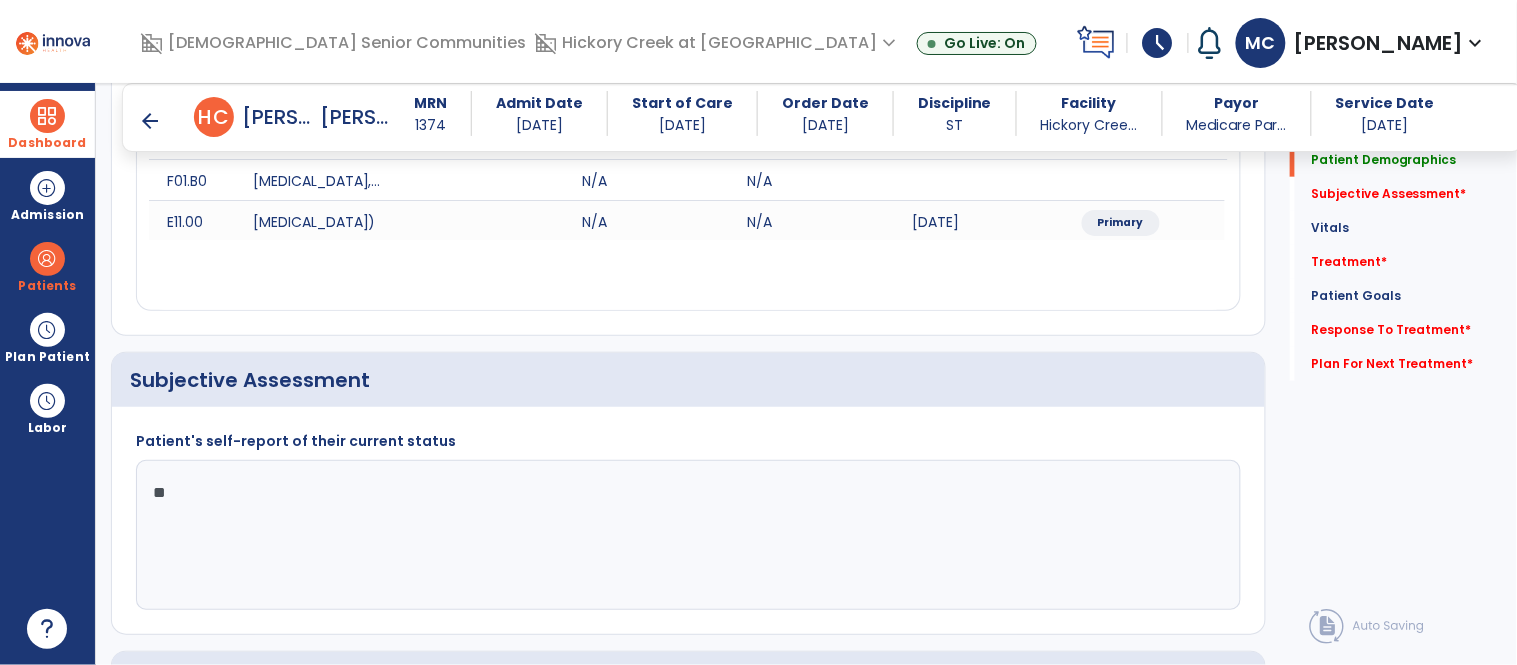 type on "**" 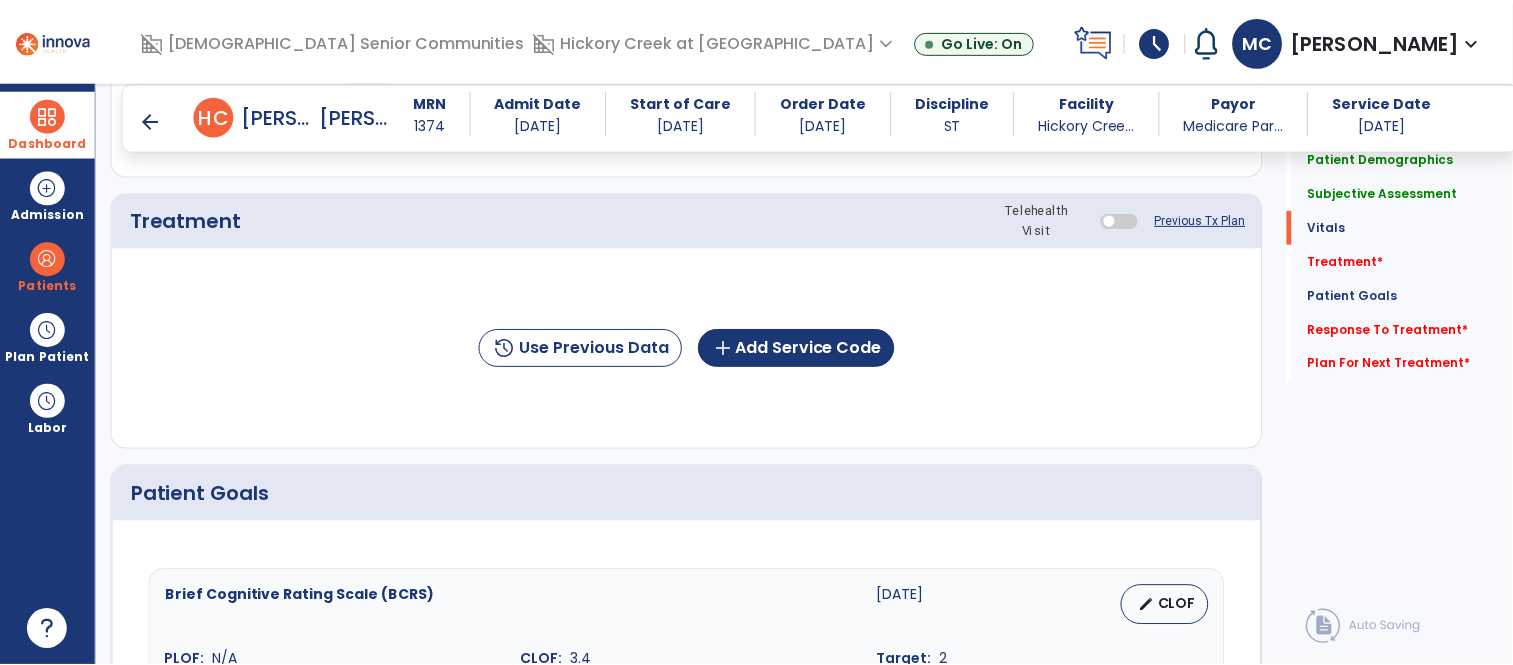 scroll, scrollTop: 947, scrollLeft: 0, axis: vertical 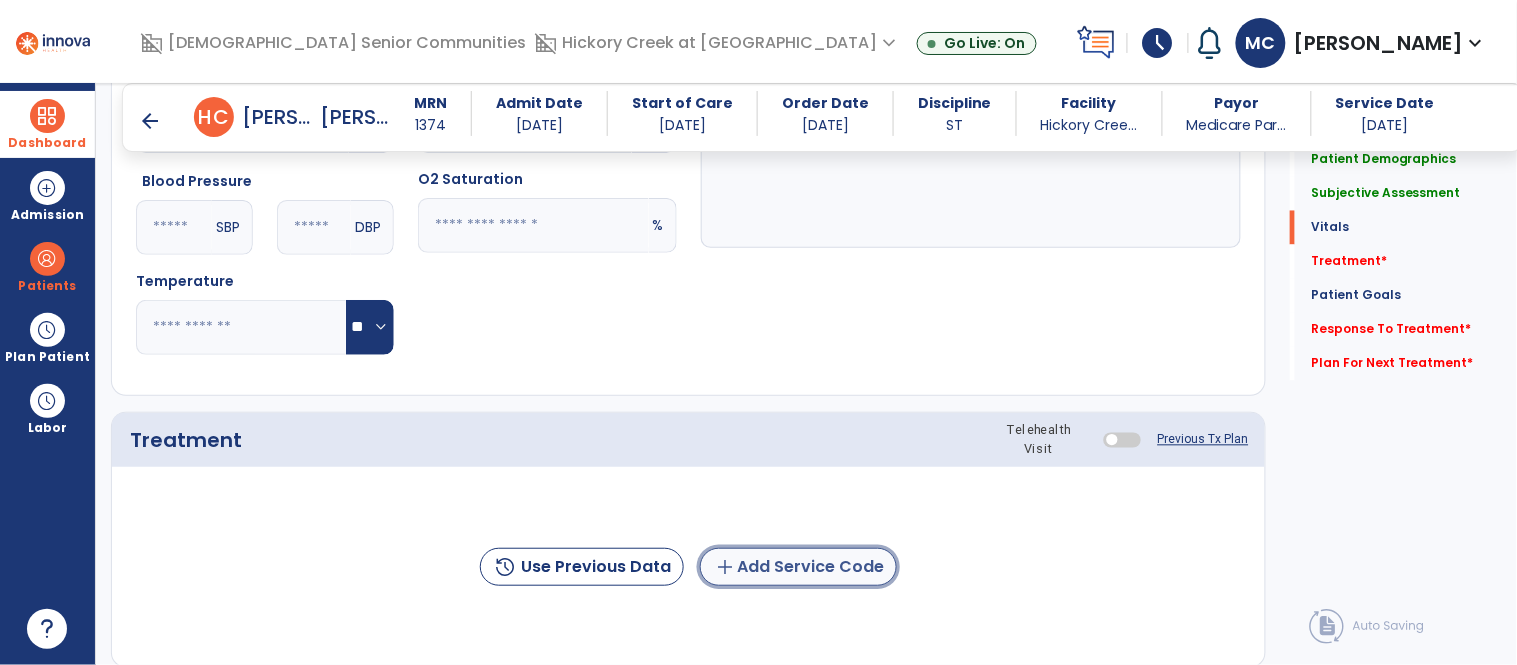click on "add  Add Service Code" 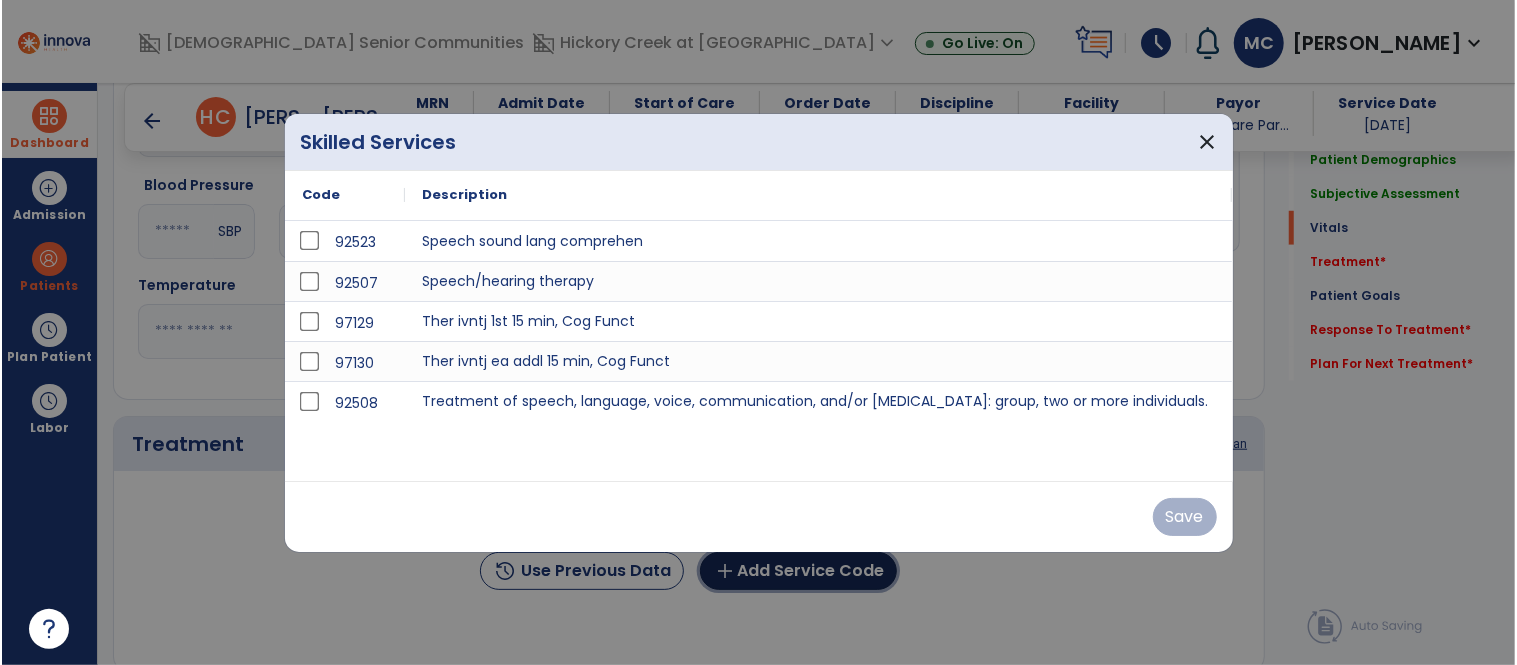 scroll, scrollTop: 947, scrollLeft: 0, axis: vertical 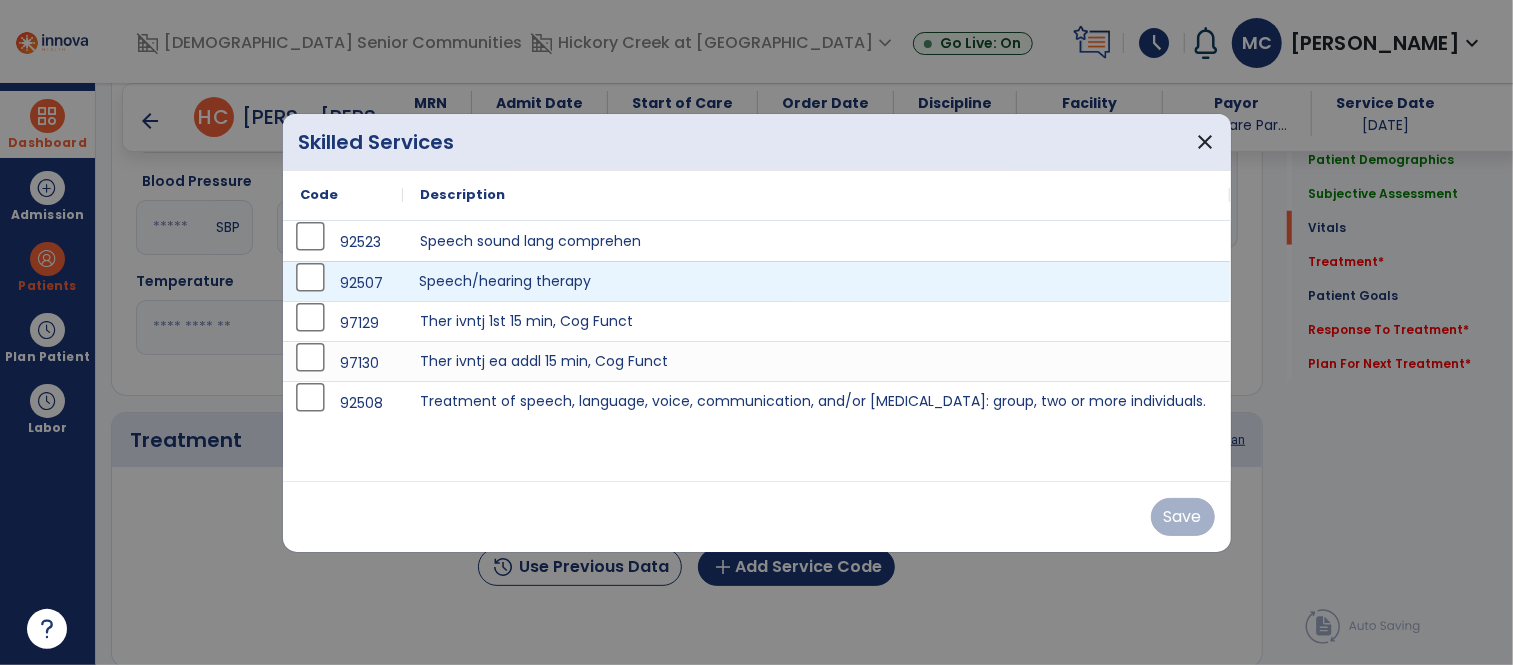 click on "Speech/hearing therapy" at bounding box center [817, 281] 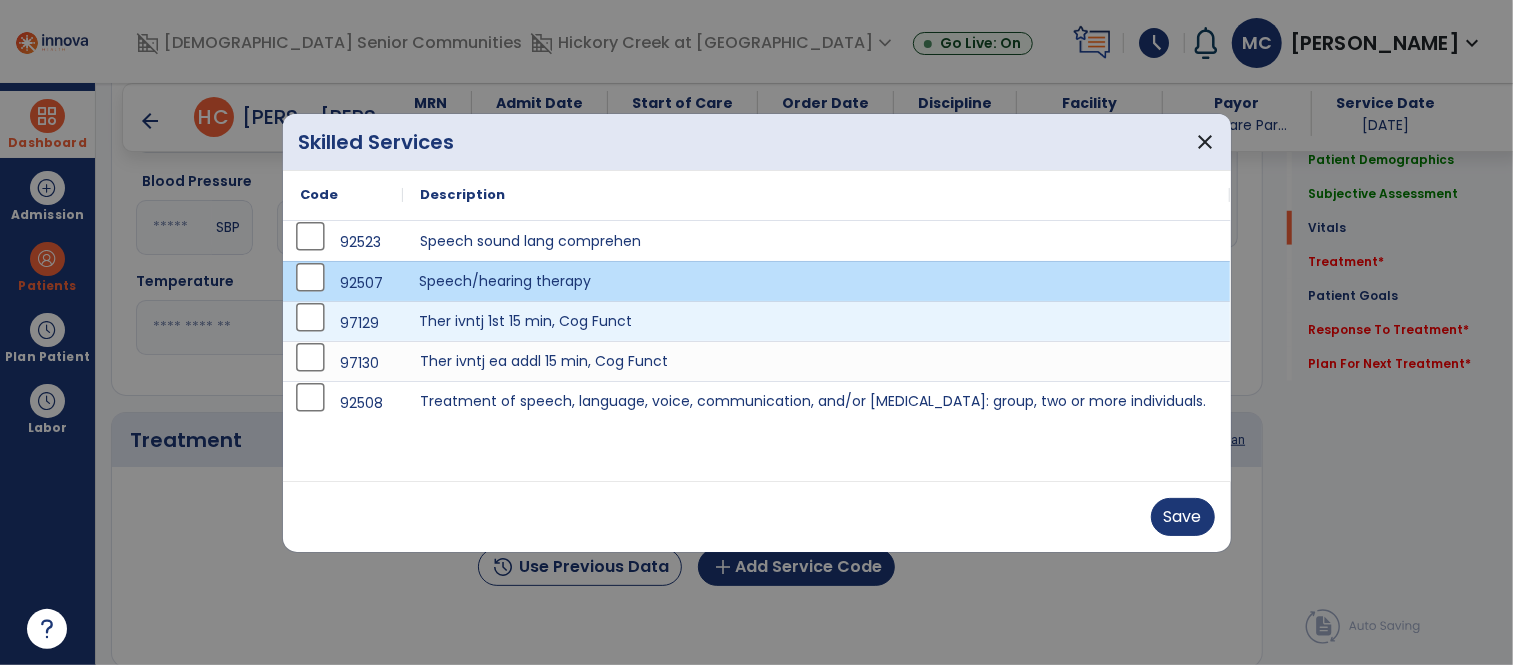 click on "Ther ivntj 1st 15 min, Cog Funct" at bounding box center [817, 321] 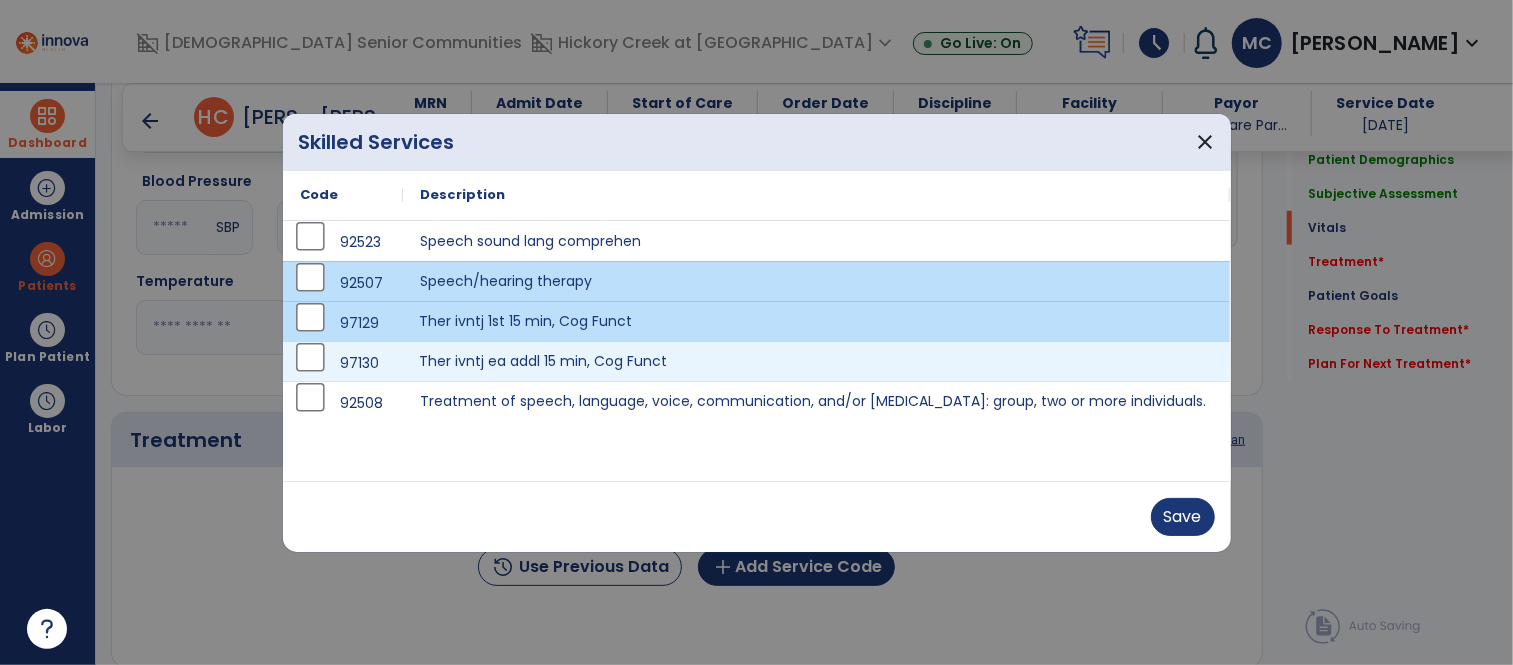 click on "Ther ivntj ea addl 15 min, Cog Funct" at bounding box center (817, 361) 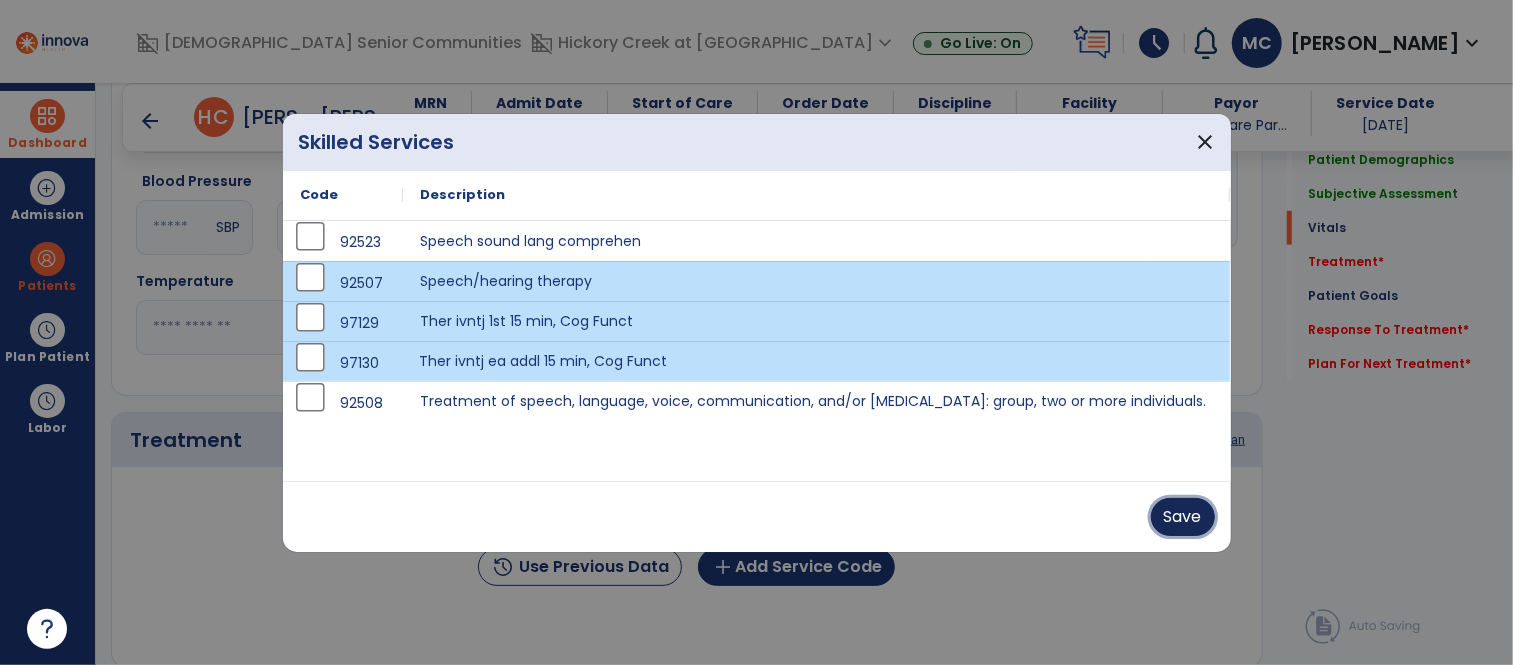 click on "Save" at bounding box center (1183, 517) 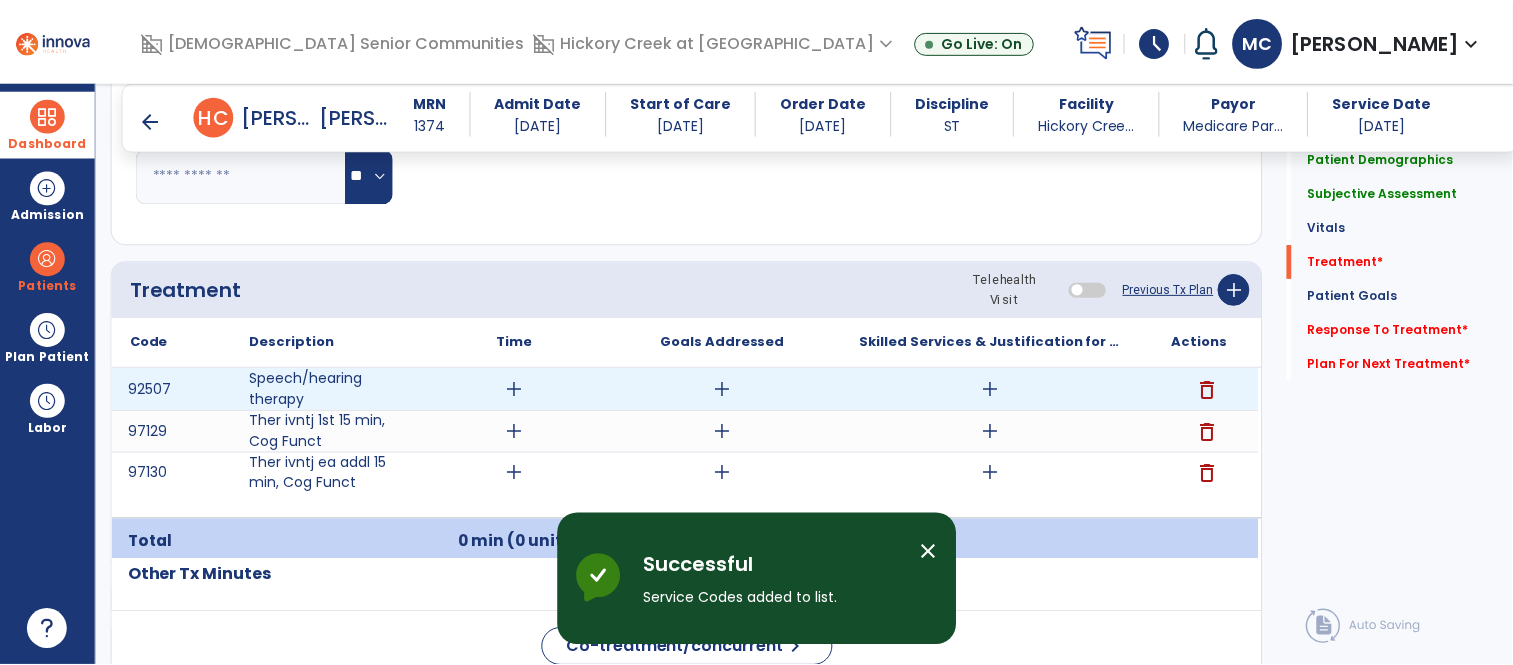 scroll, scrollTop: 1101, scrollLeft: 0, axis: vertical 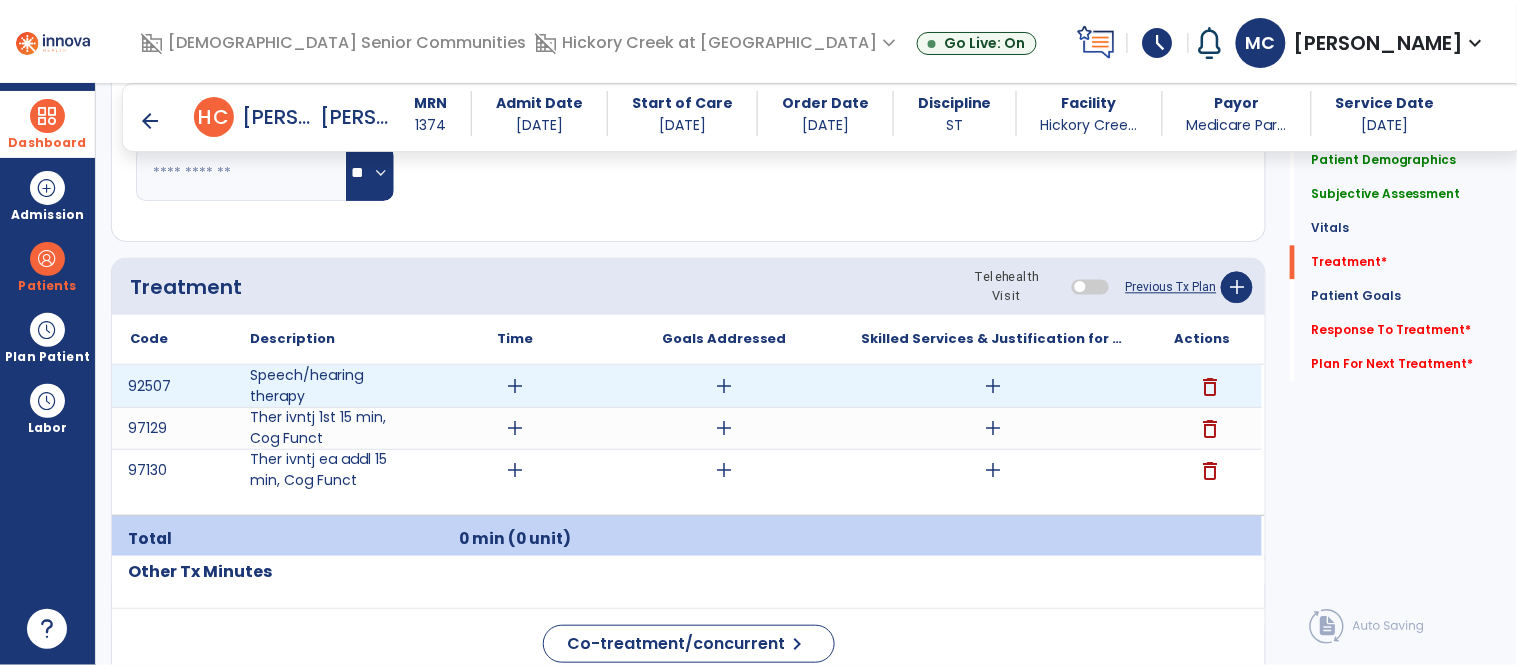 click on "add" at bounding box center (993, 386) 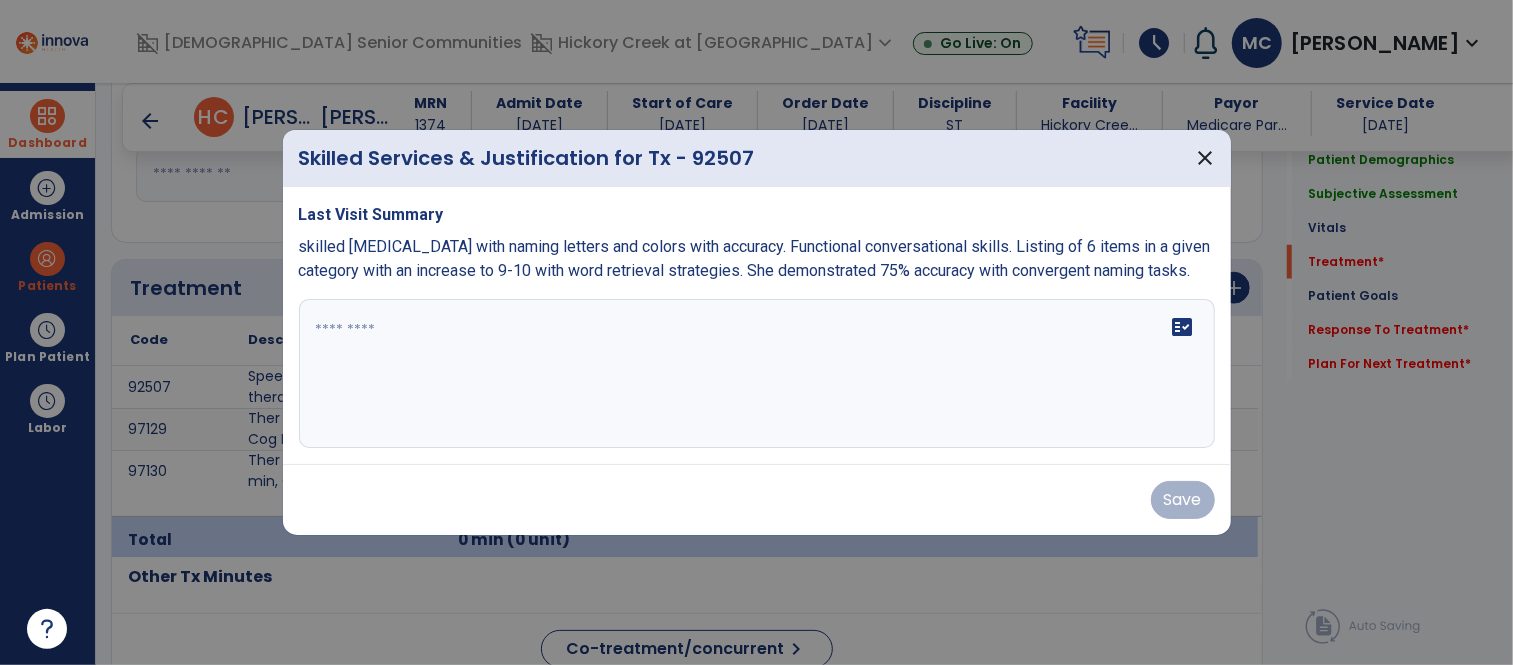 click on "fact_check" at bounding box center [757, 374] 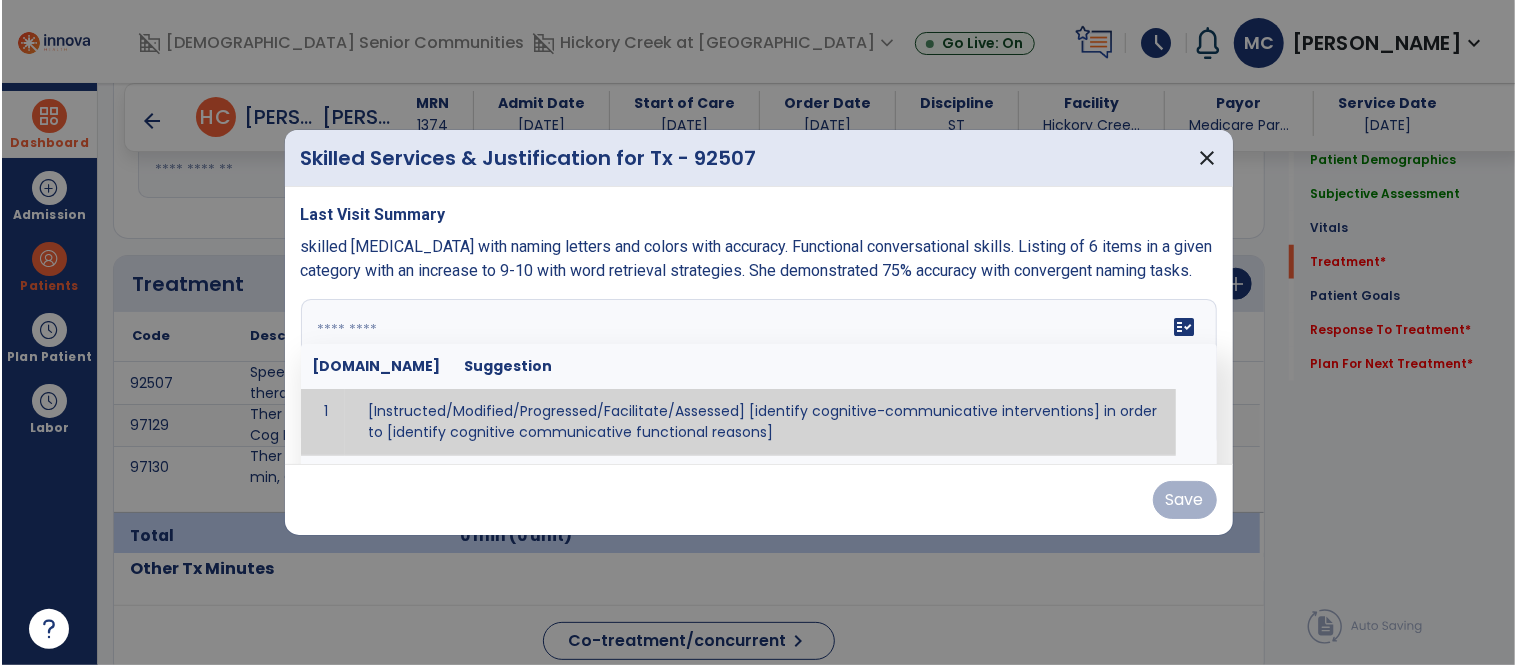 scroll, scrollTop: 1101, scrollLeft: 0, axis: vertical 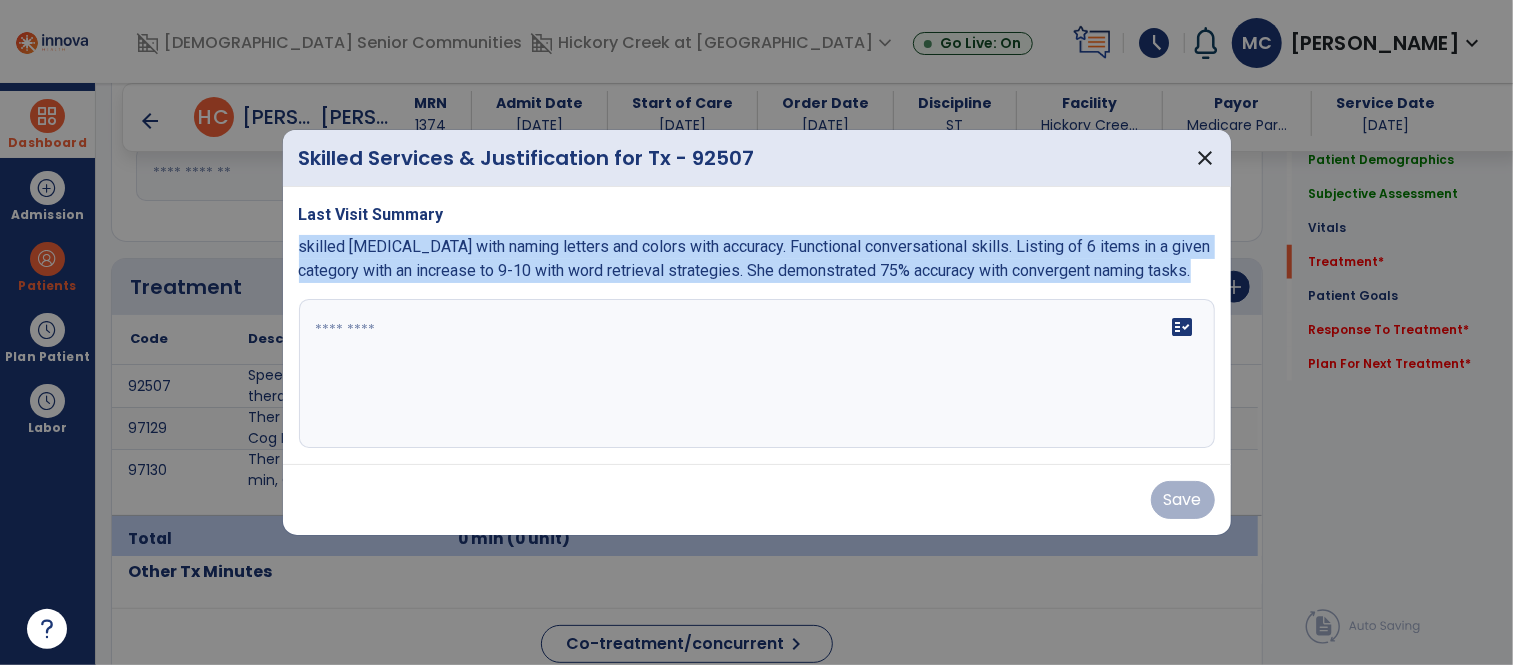 drag, startPoint x: 299, startPoint y: 242, endPoint x: 1222, endPoint y: 261, distance: 923.19556 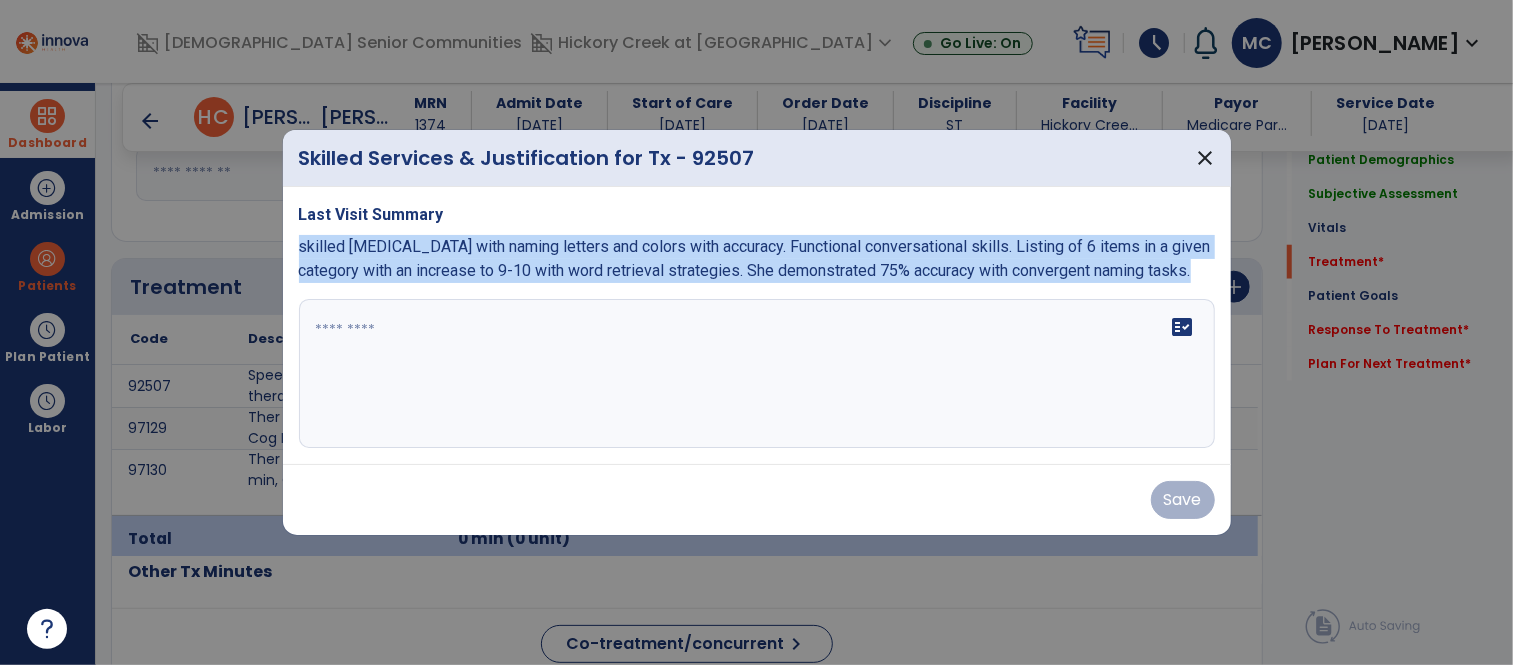 click on "Last Visit Summary skilled [MEDICAL_DATA] with naming letters and colors with accuracy. Functional conversational skills. Listing of 6 items in a given category with an increase to 9-10 with word retrieval strategies. She demonstrated 75% accuracy with convergent naming tasks.    fact_check" at bounding box center (757, 326) 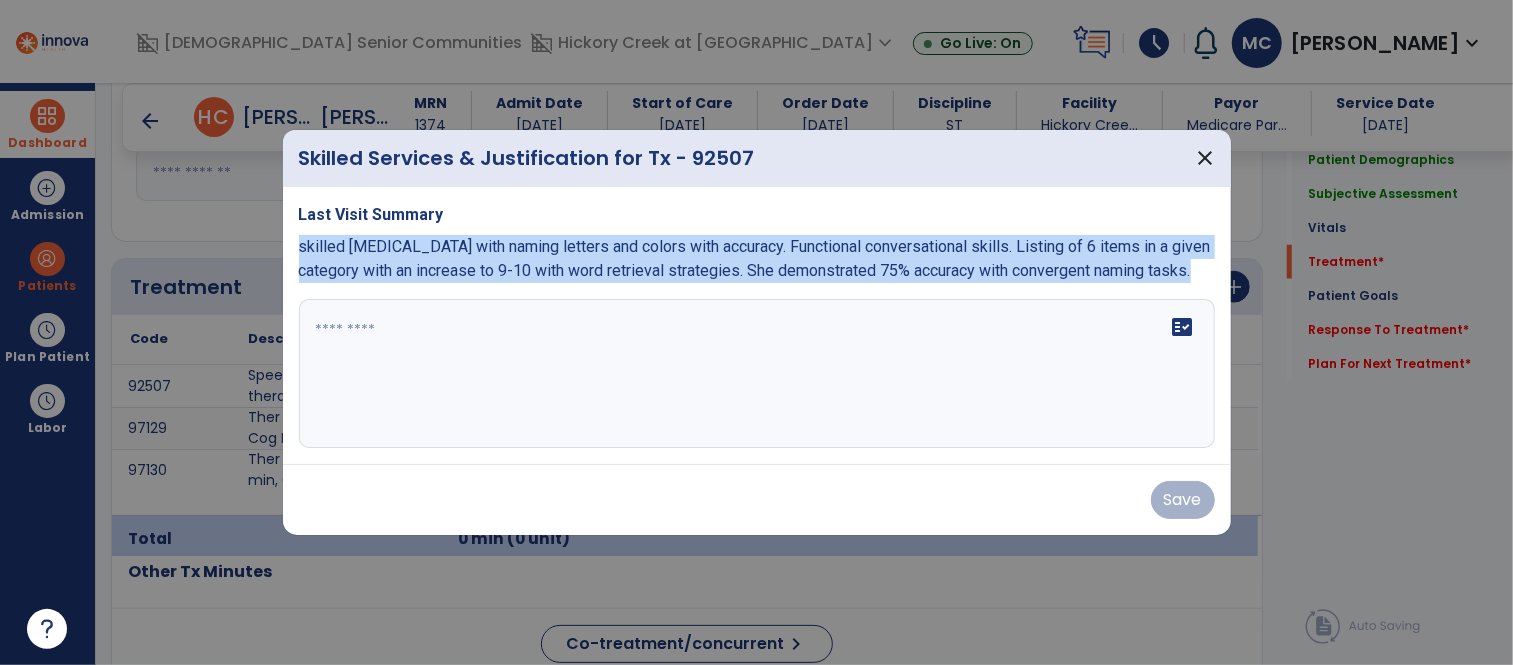 copy on "skilled [MEDICAL_DATA] with naming letters and colors with accuracy. Functional conversational skills. Listing of 6 items in a given category with an increase to 9-10 with word retrieval strategies. She demonstrated 75% accuracy with convergent naming tasks." 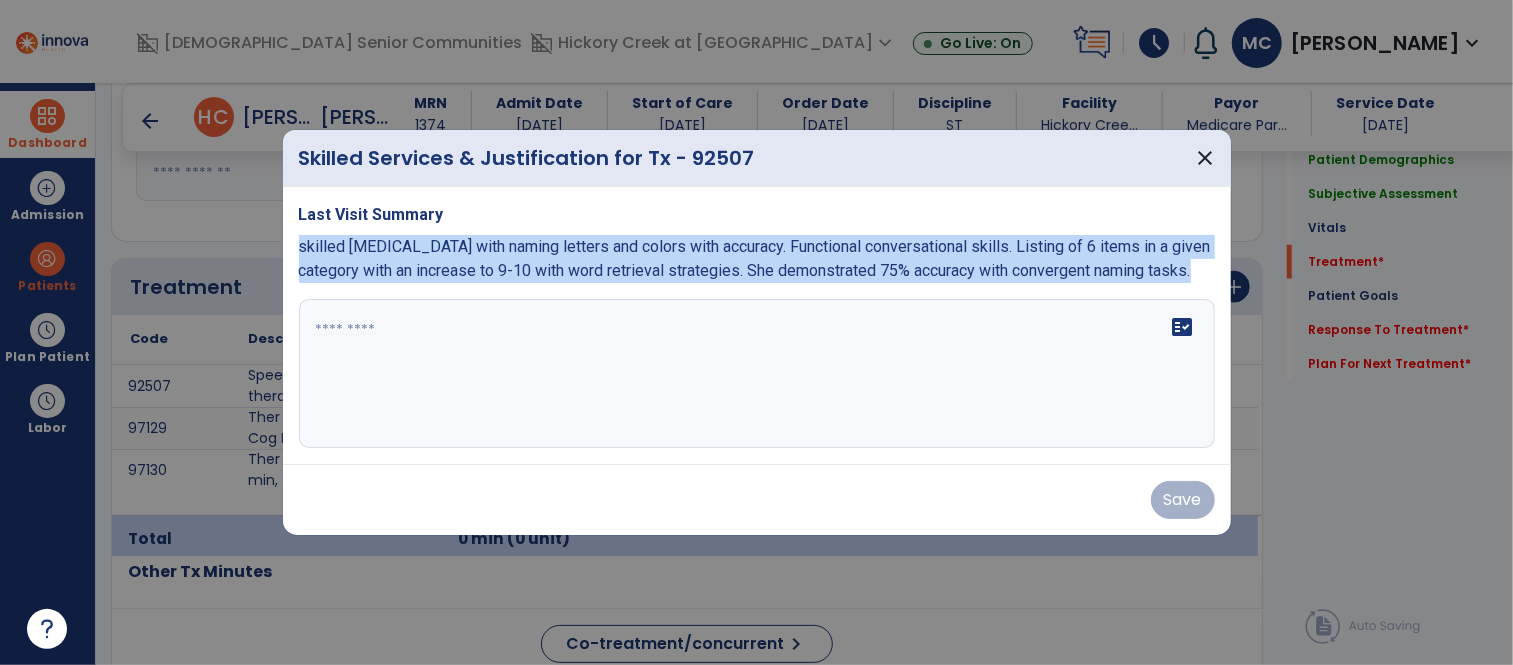 click on "fact_check" at bounding box center [757, 374] 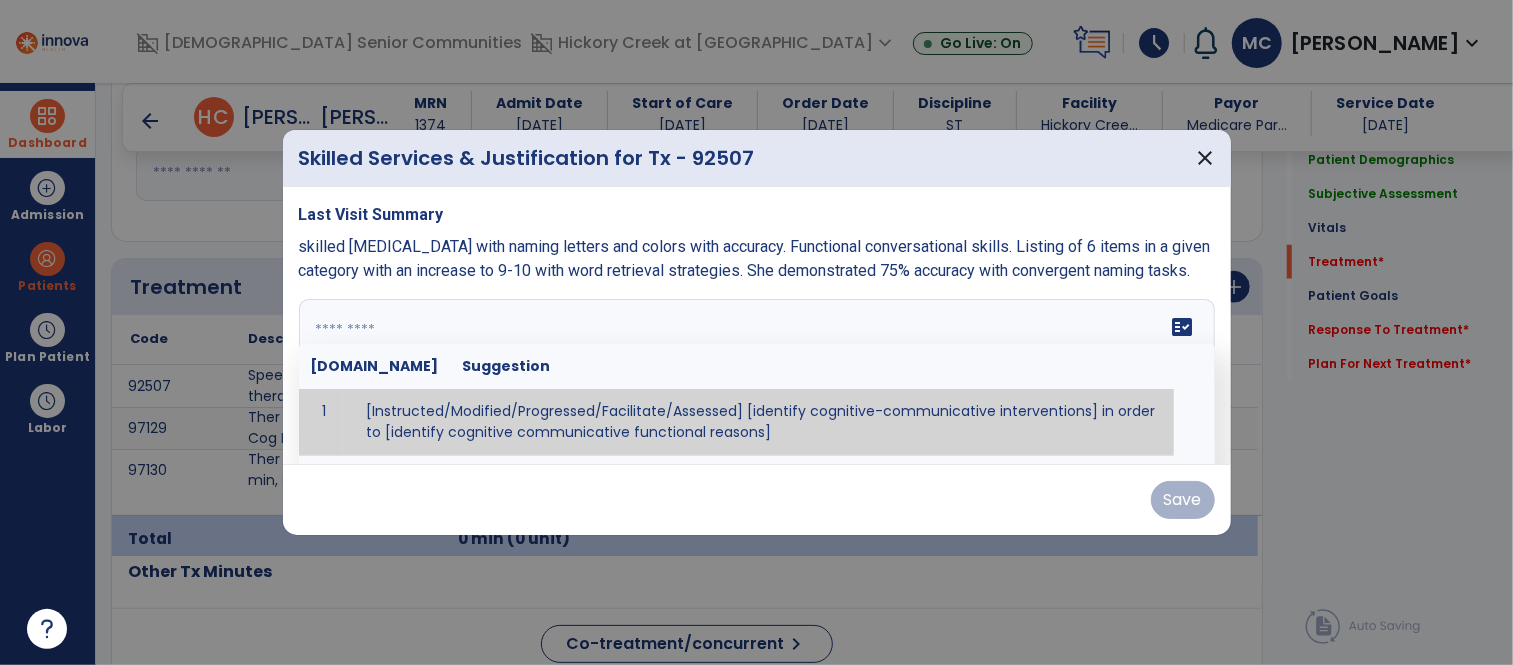 paste on "**********" 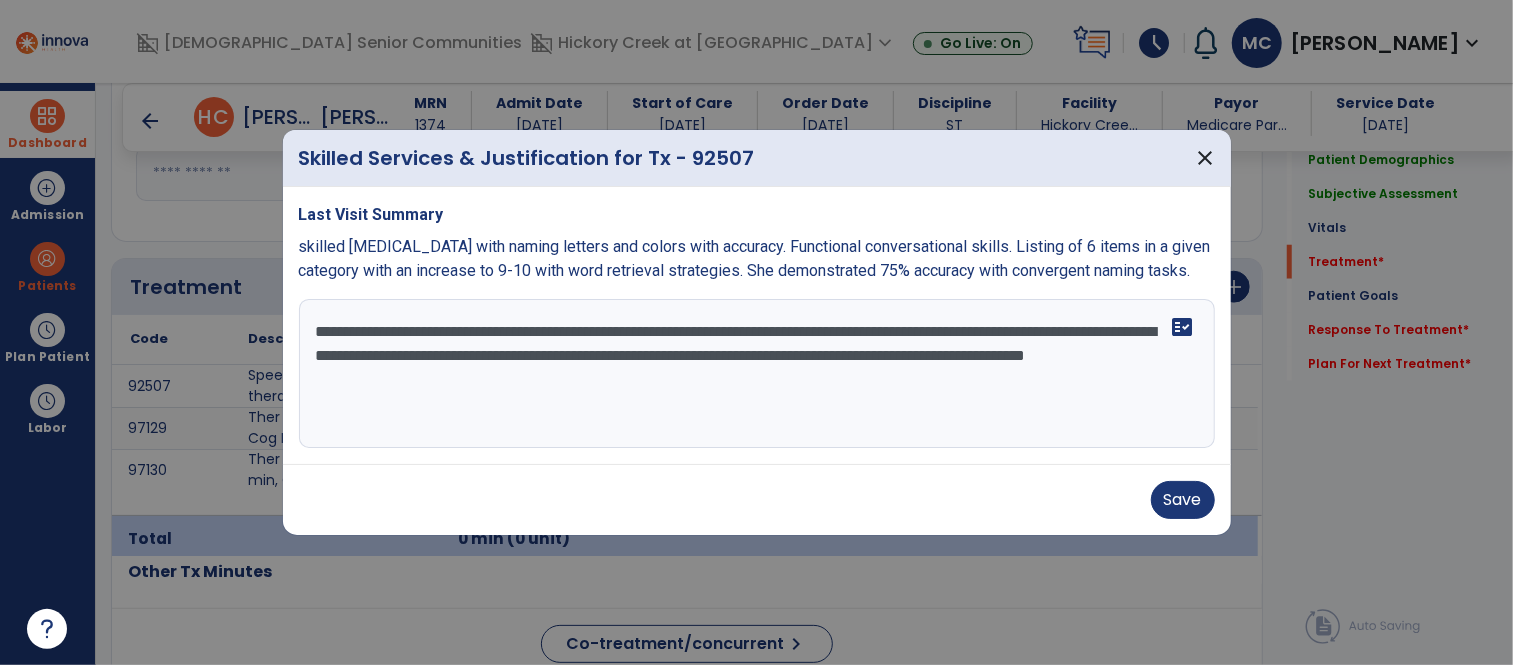 drag, startPoint x: 500, startPoint y: 332, endPoint x: 860, endPoint y: 323, distance: 360.1125 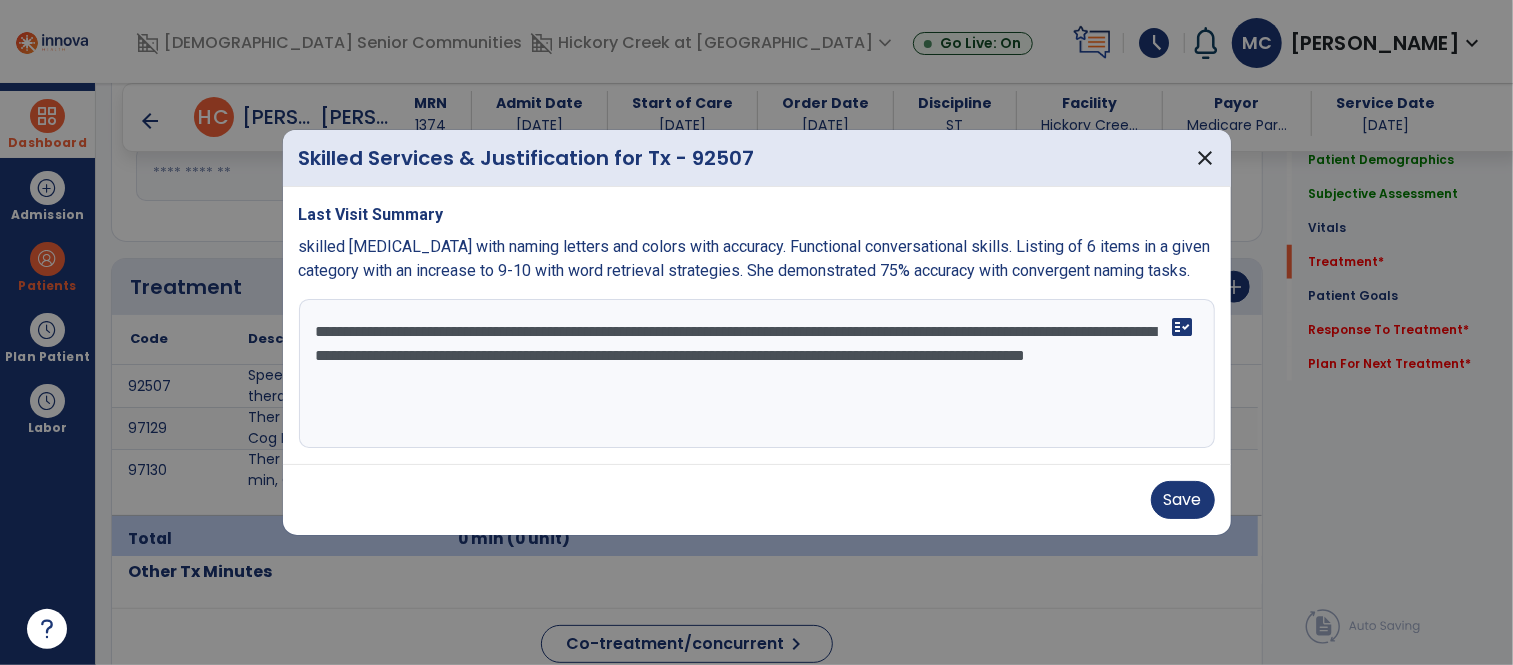 click on "**********" at bounding box center (757, 374) 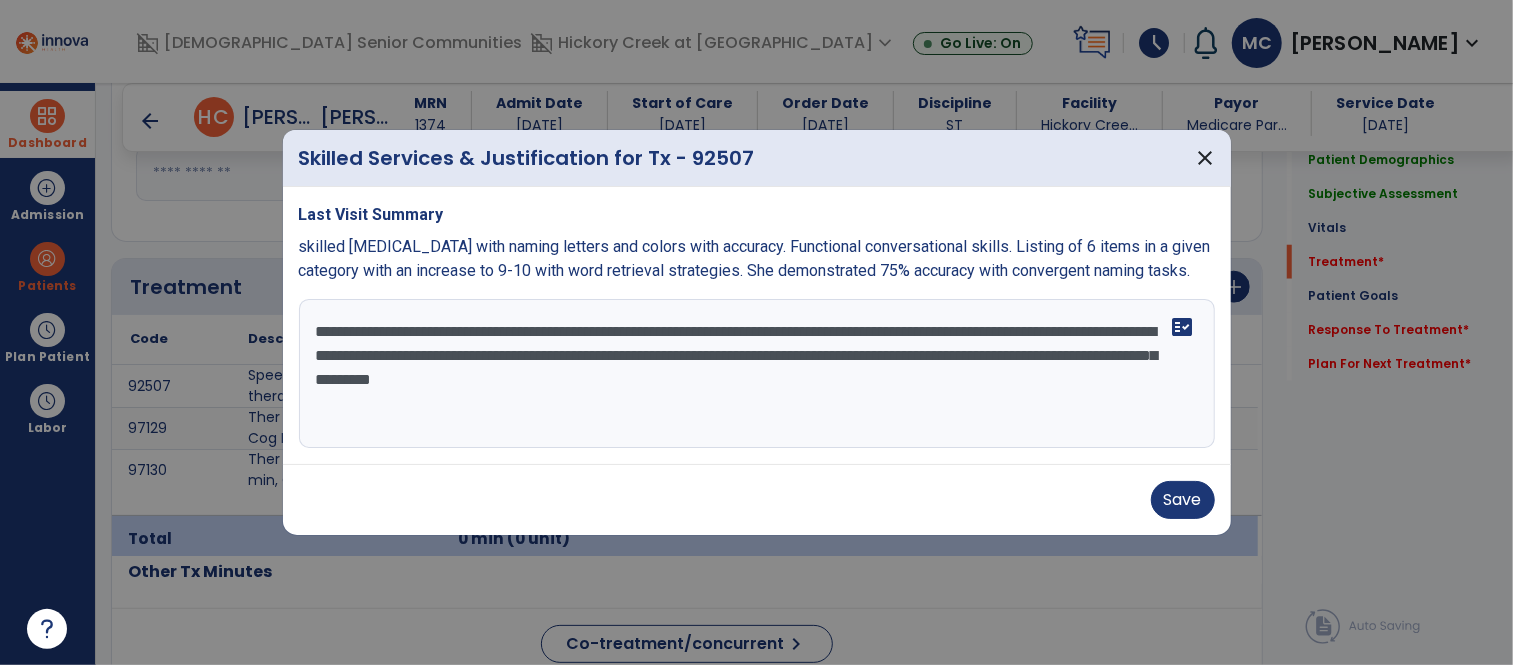 drag, startPoint x: 315, startPoint y: 360, endPoint x: 573, endPoint y: 354, distance: 258.06976 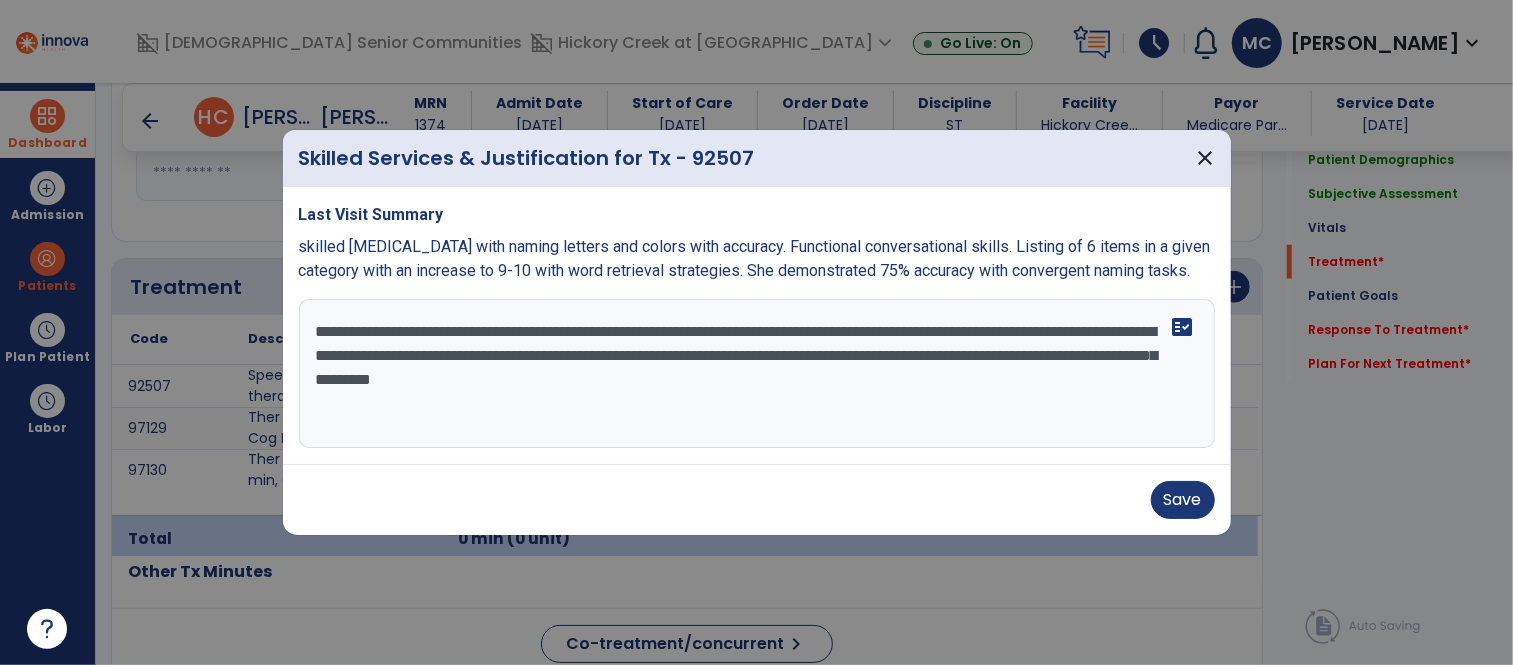 click on "**********" at bounding box center (757, 374) 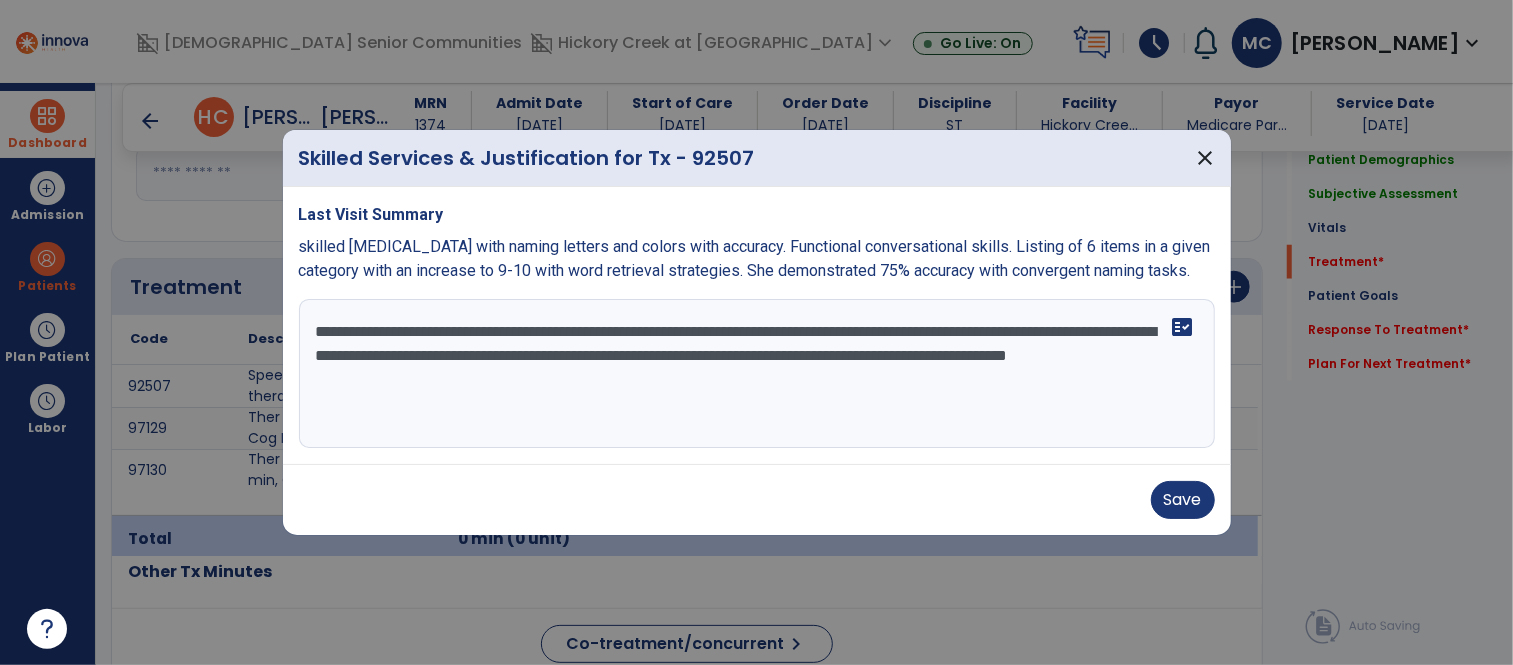 click on "**********" at bounding box center [757, 374] 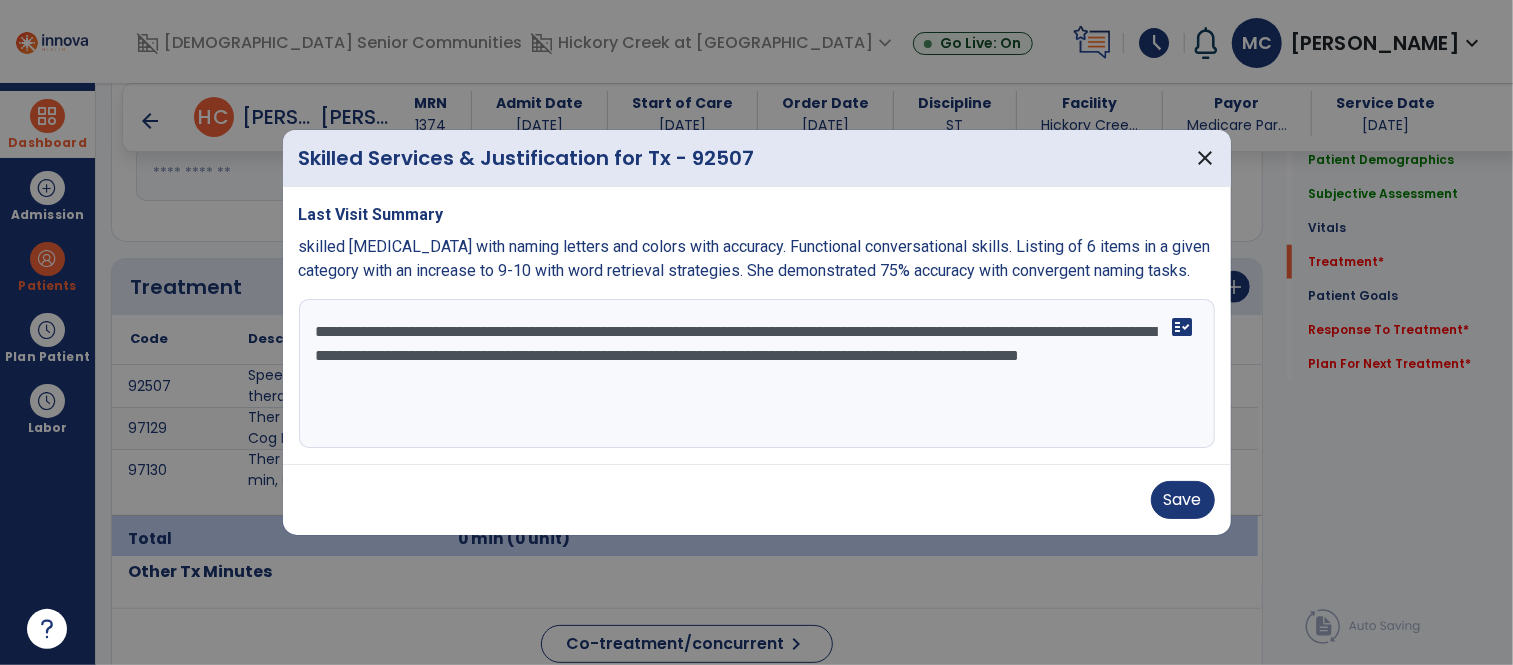 click on "**********" at bounding box center [757, 374] 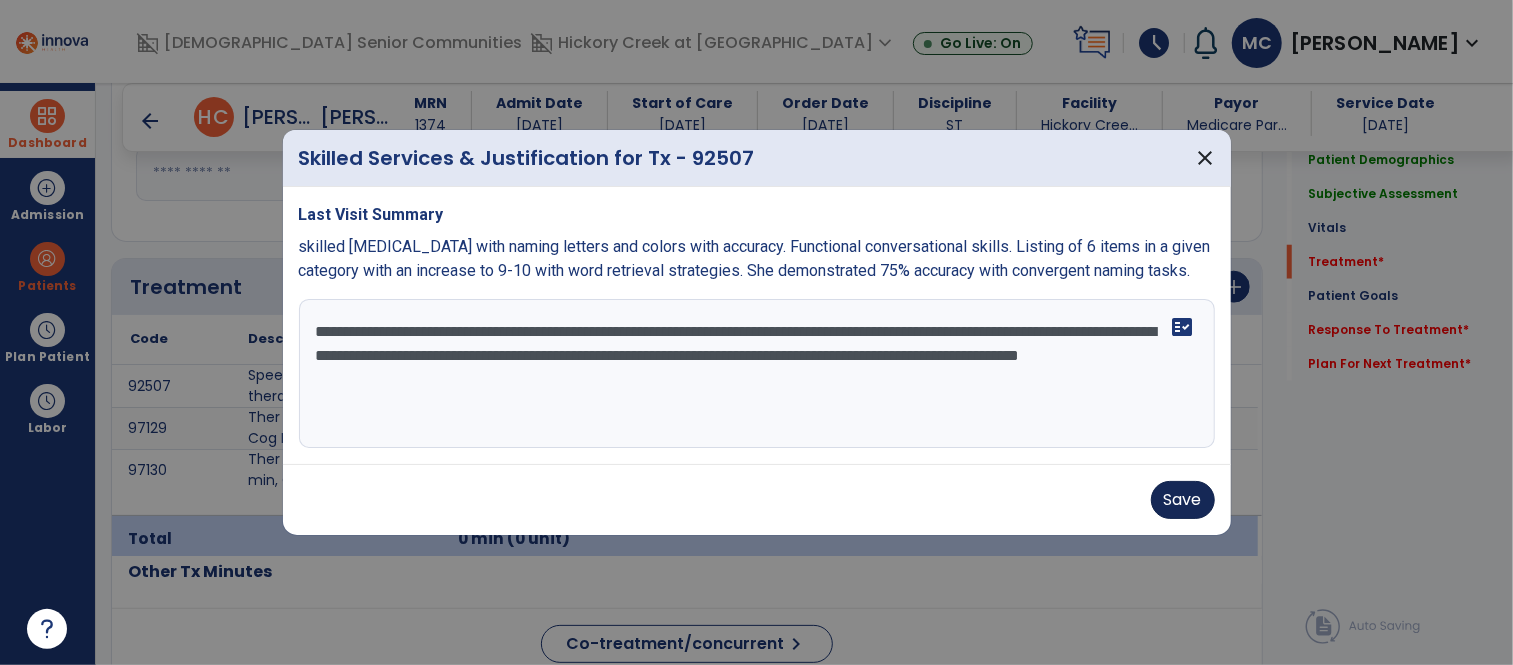 type on "**********" 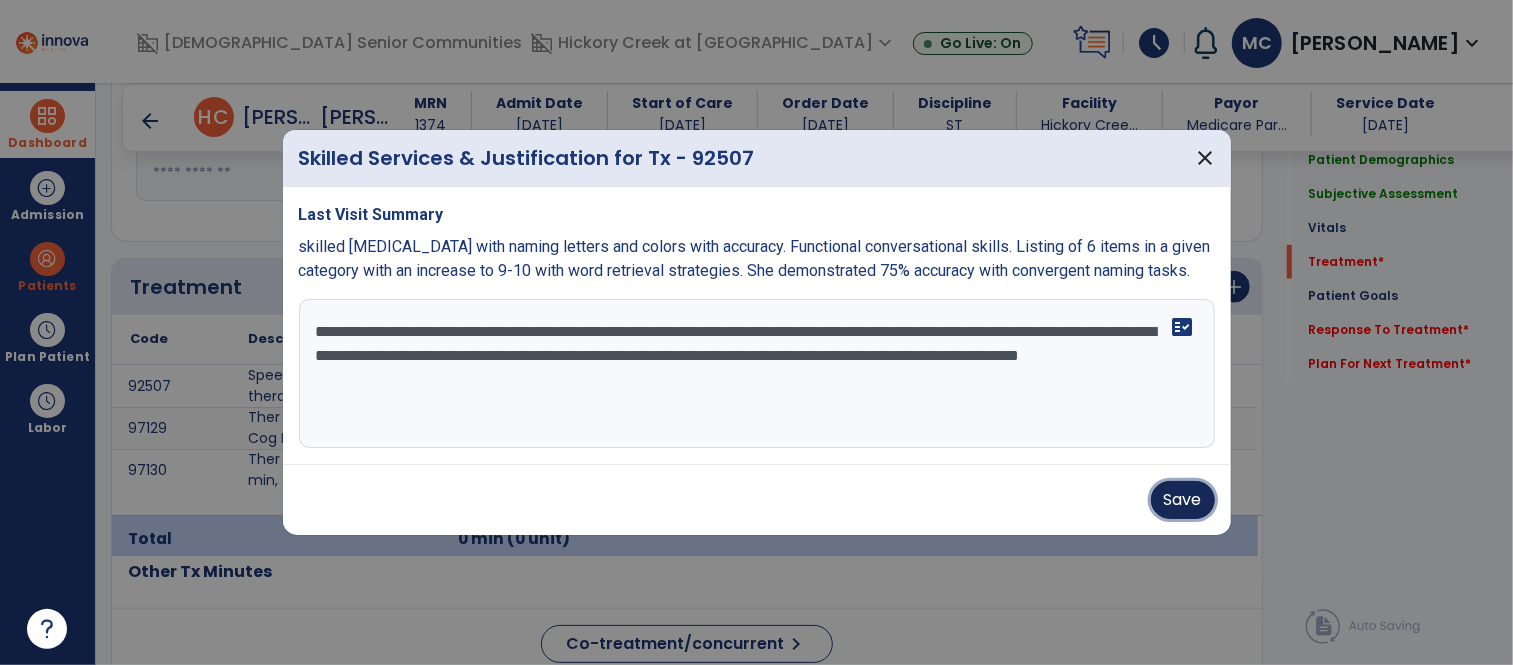 click on "Save" at bounding box center (1183, 500) 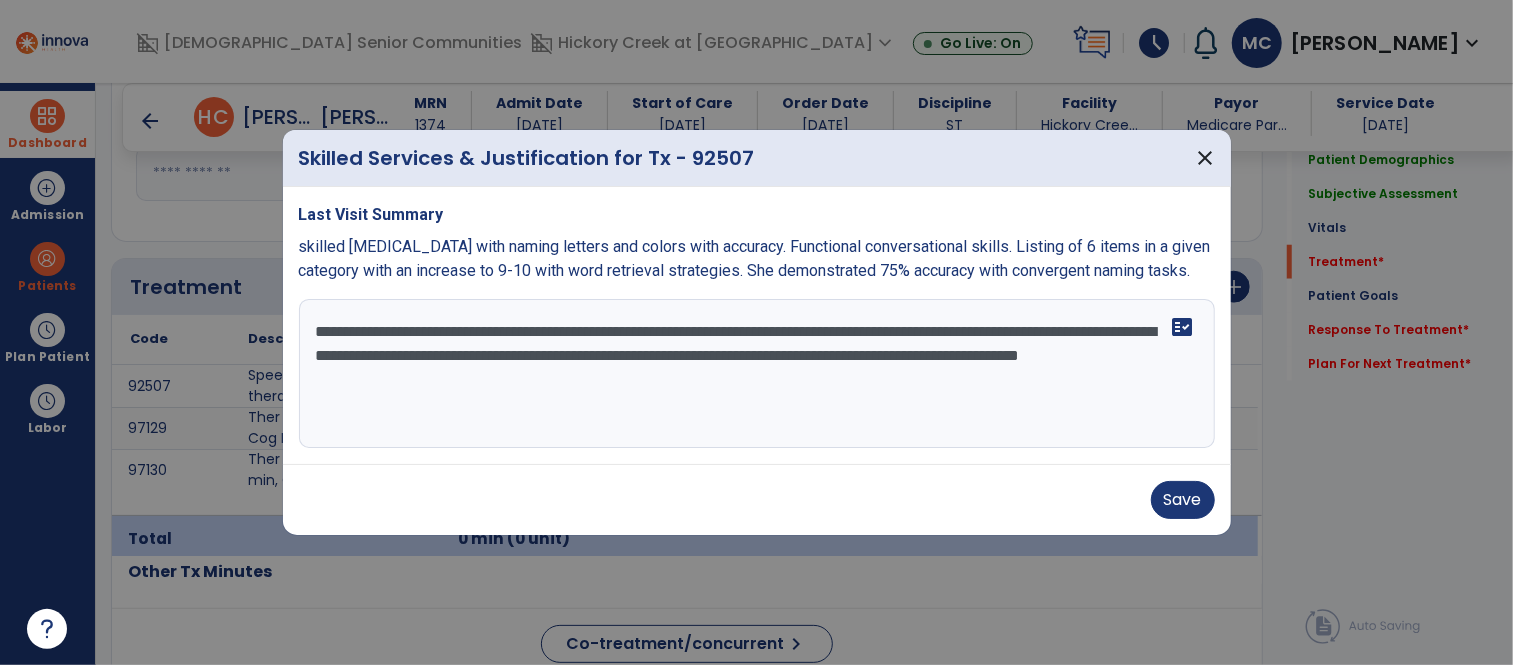 click on "Save" at bounding box center (757, 500) 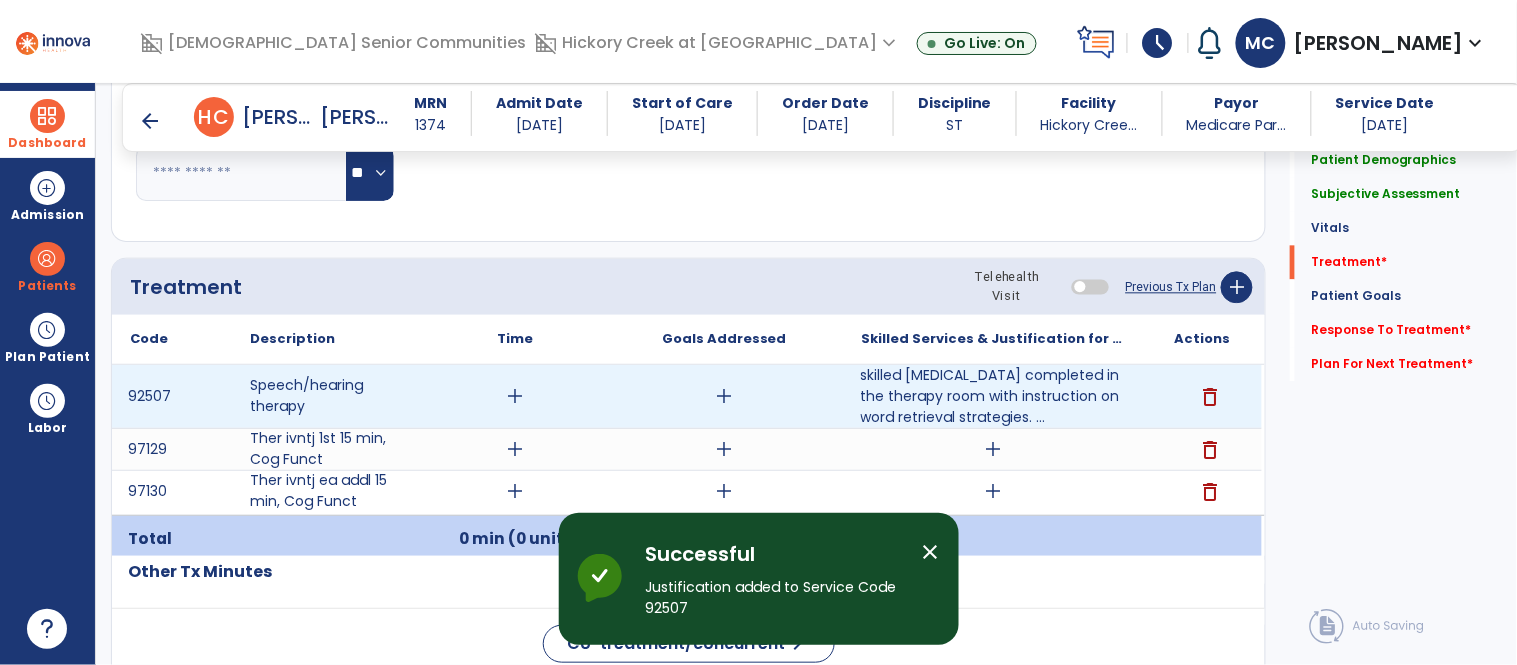 click on "add" at bounding box center (515, 396) 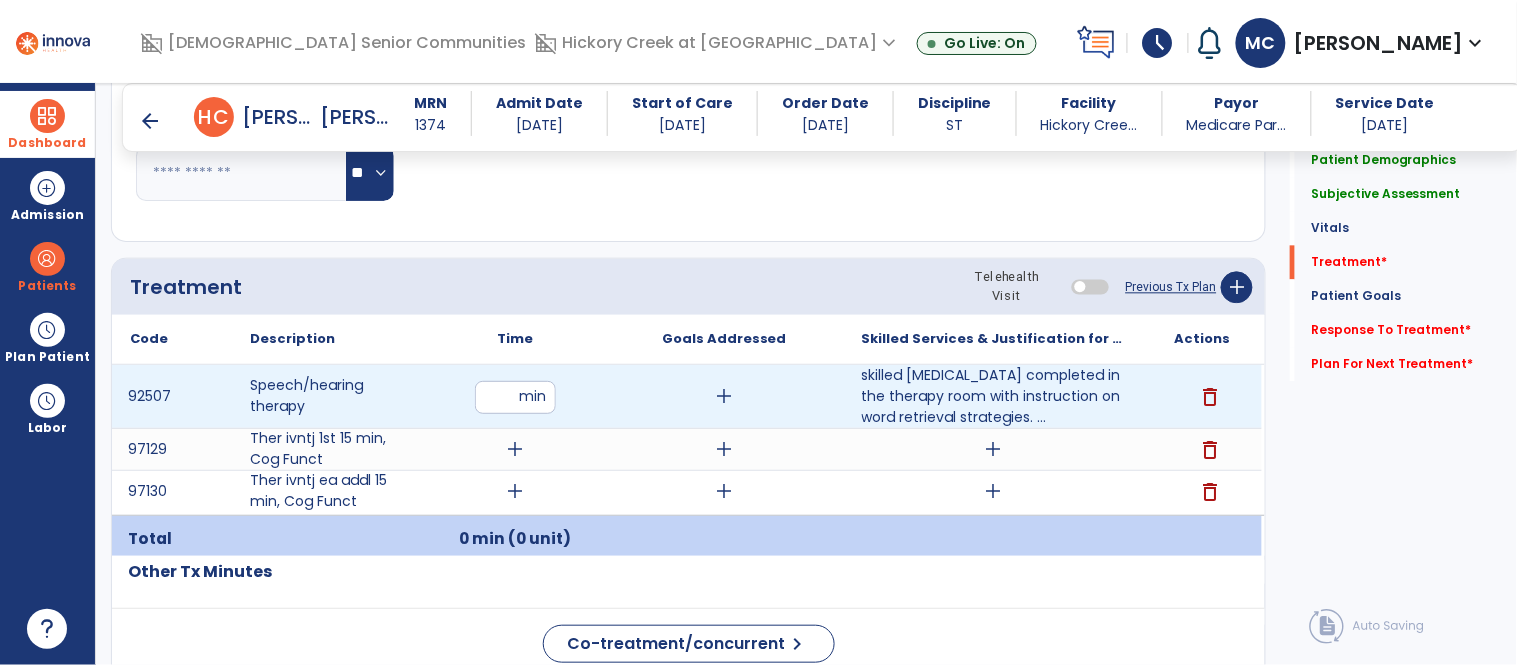 type on "**" 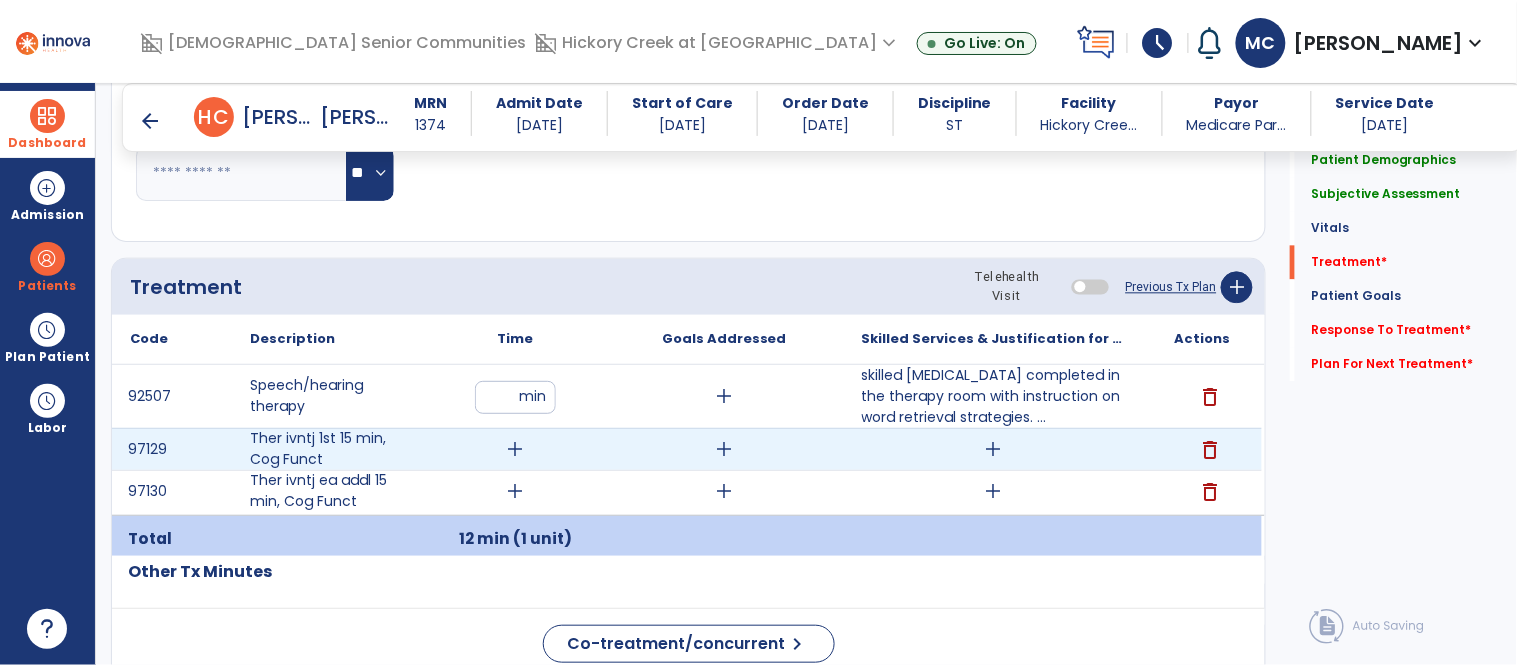 click on "add" at bounding box center (515, 449) 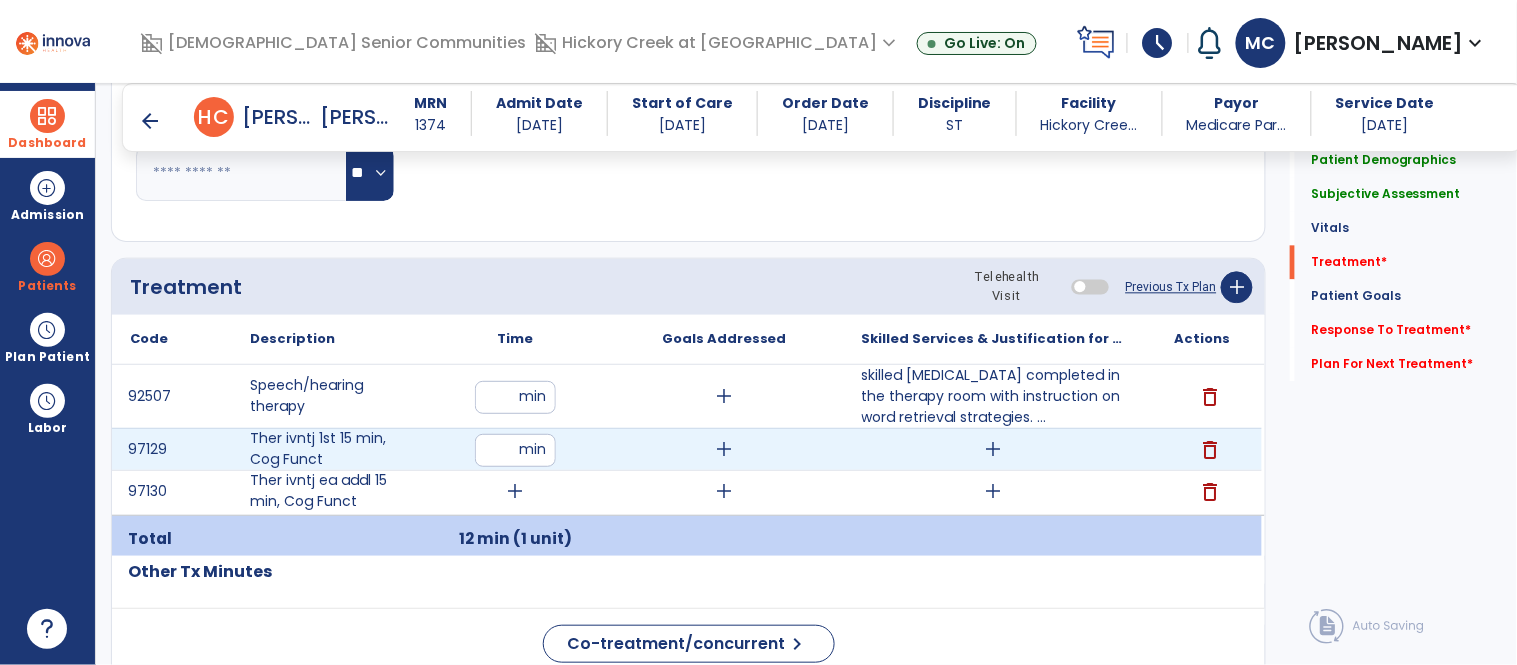type on "**" 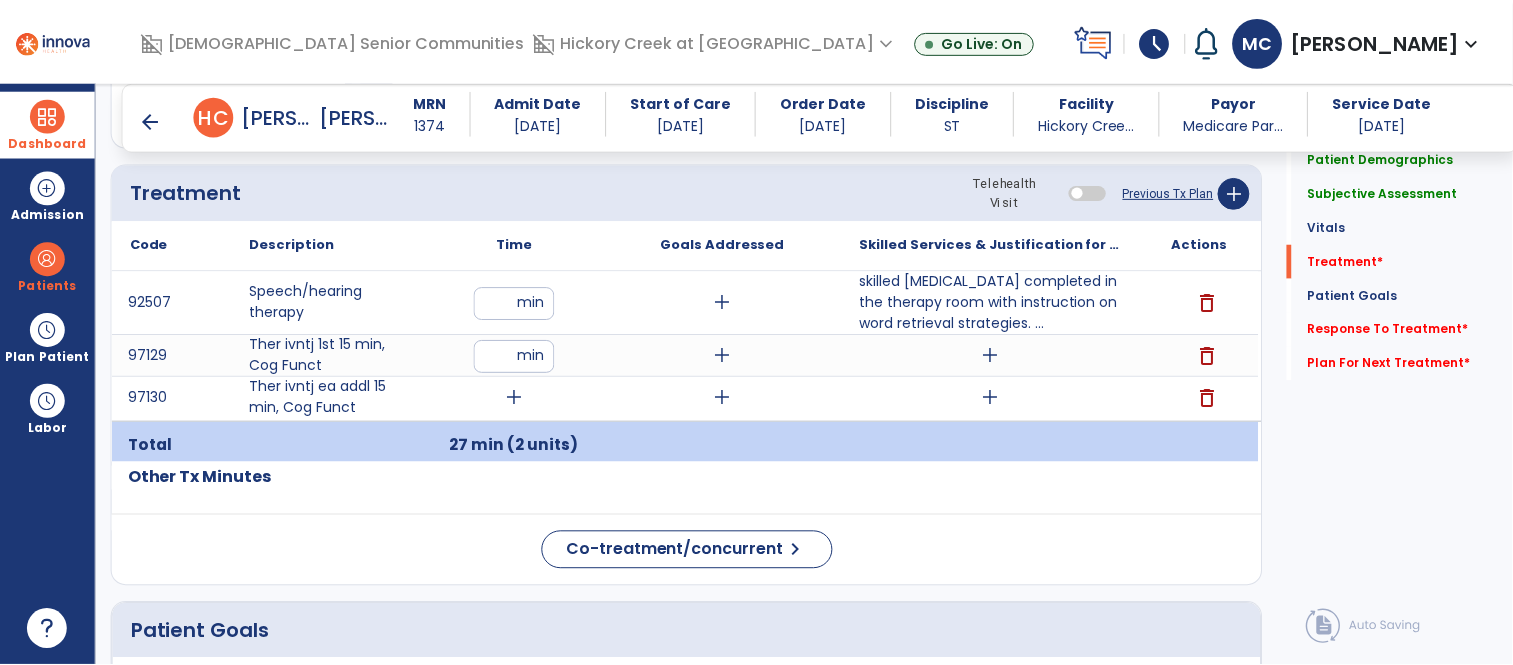 scroll, scrollTop: 1188, scrollLeft: 0, axis: vertical 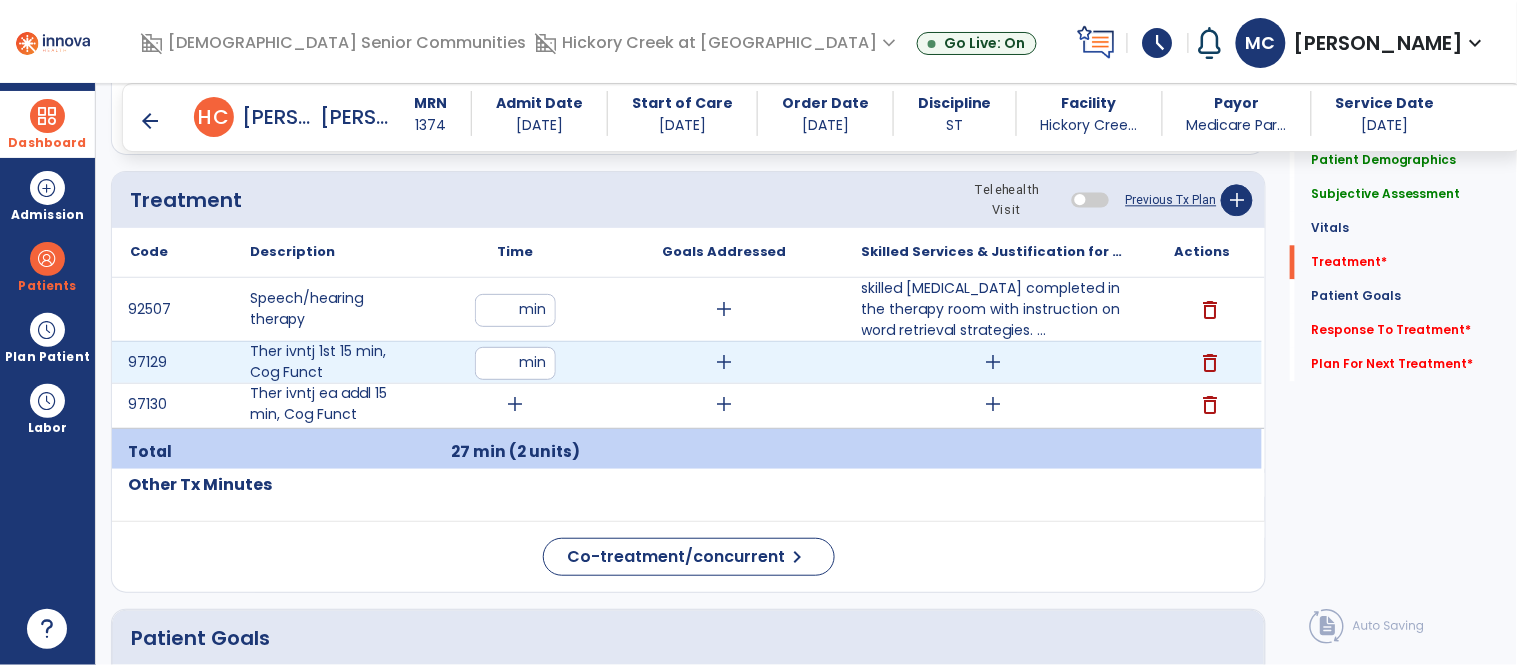 click on "add" at bounding box center (993, 362) 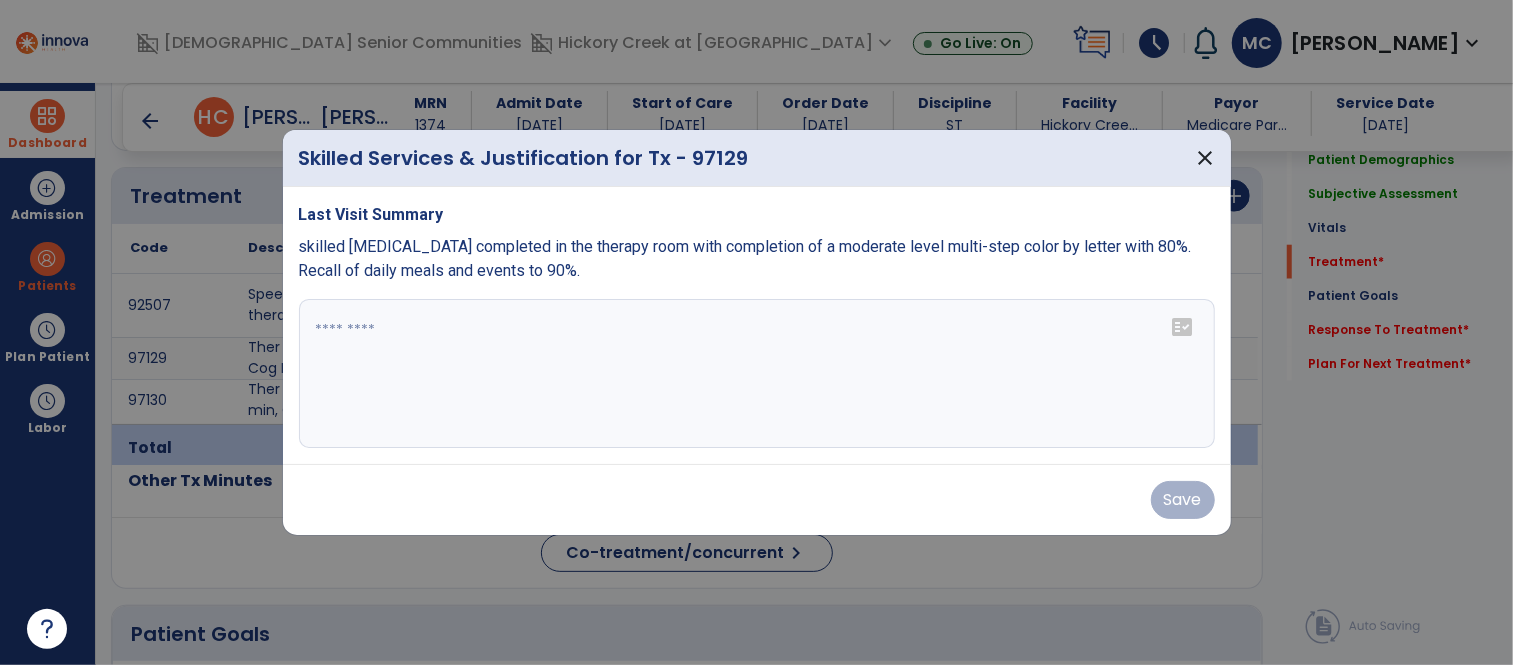 scroll, scrollTop: 1188, scrollLeft: 0, axis: vertical 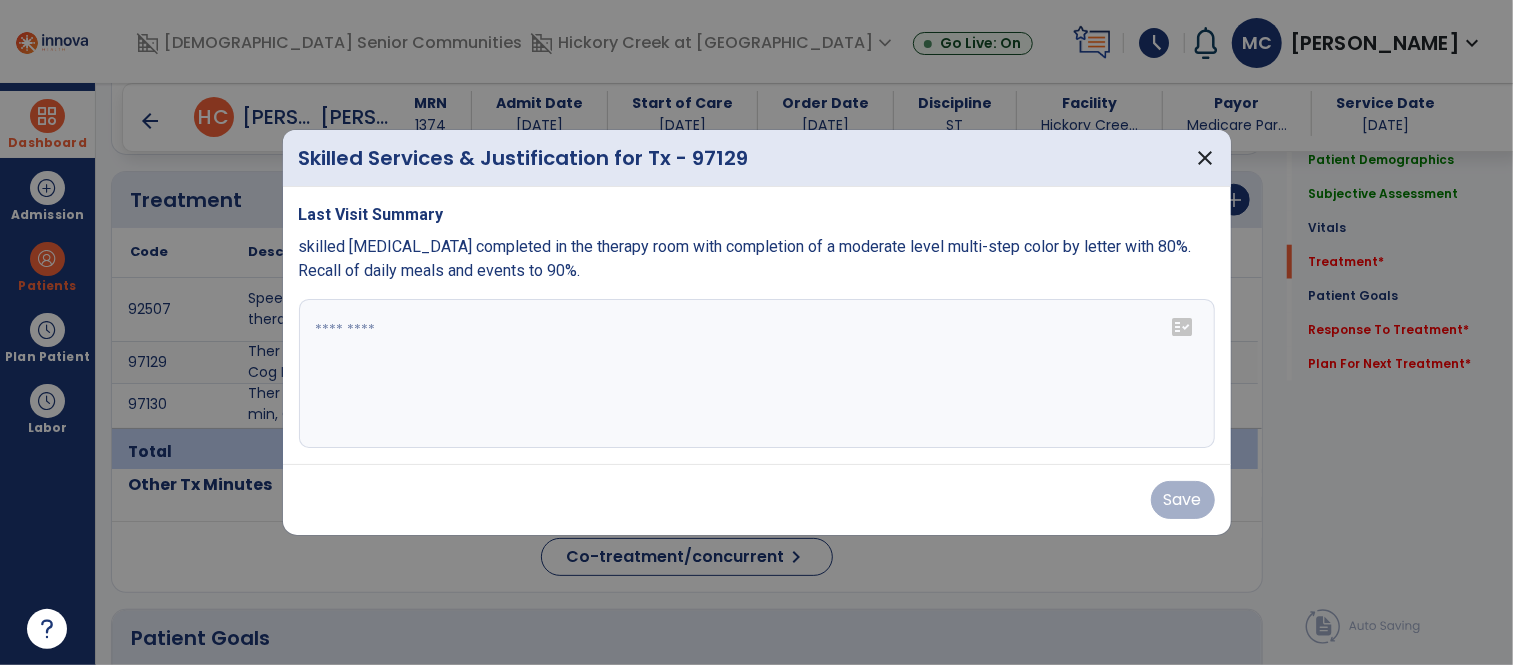 click at bounding box center [757, 374] 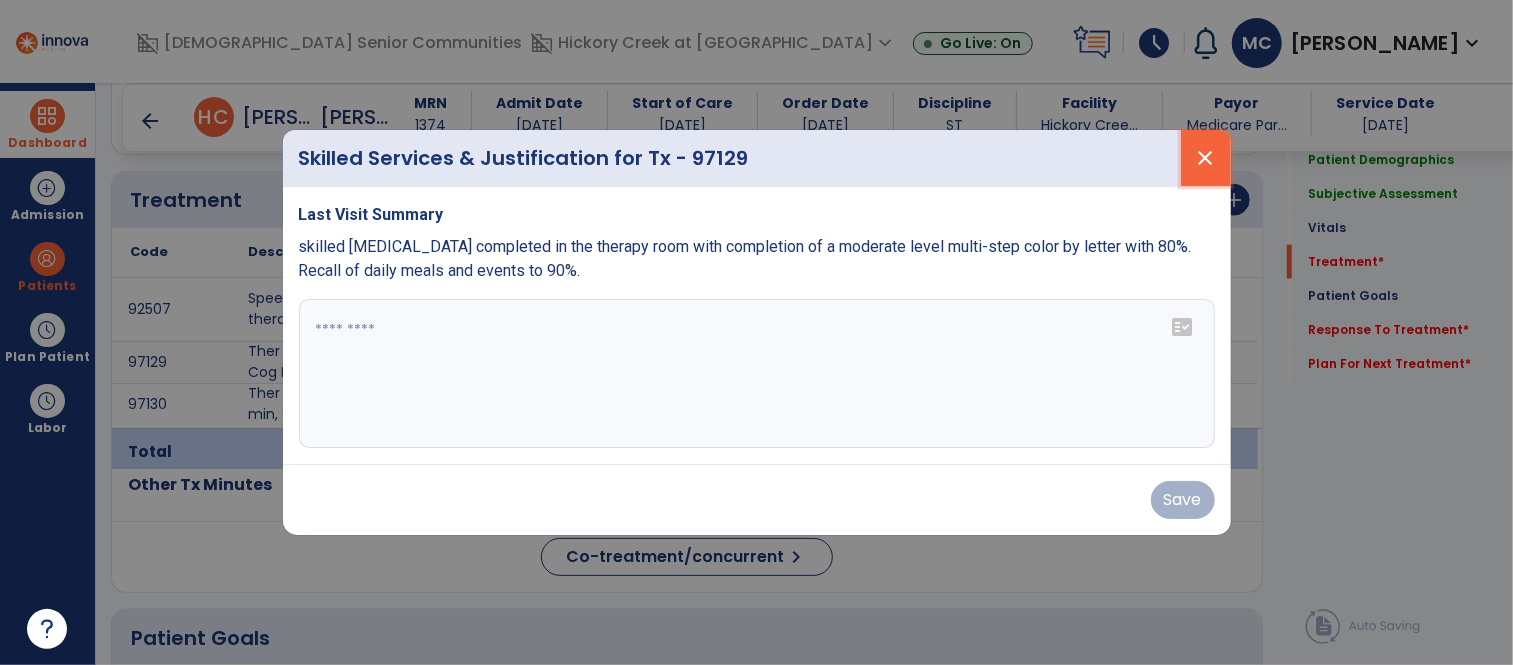 click on "close" at bounding box center (1206, 158) 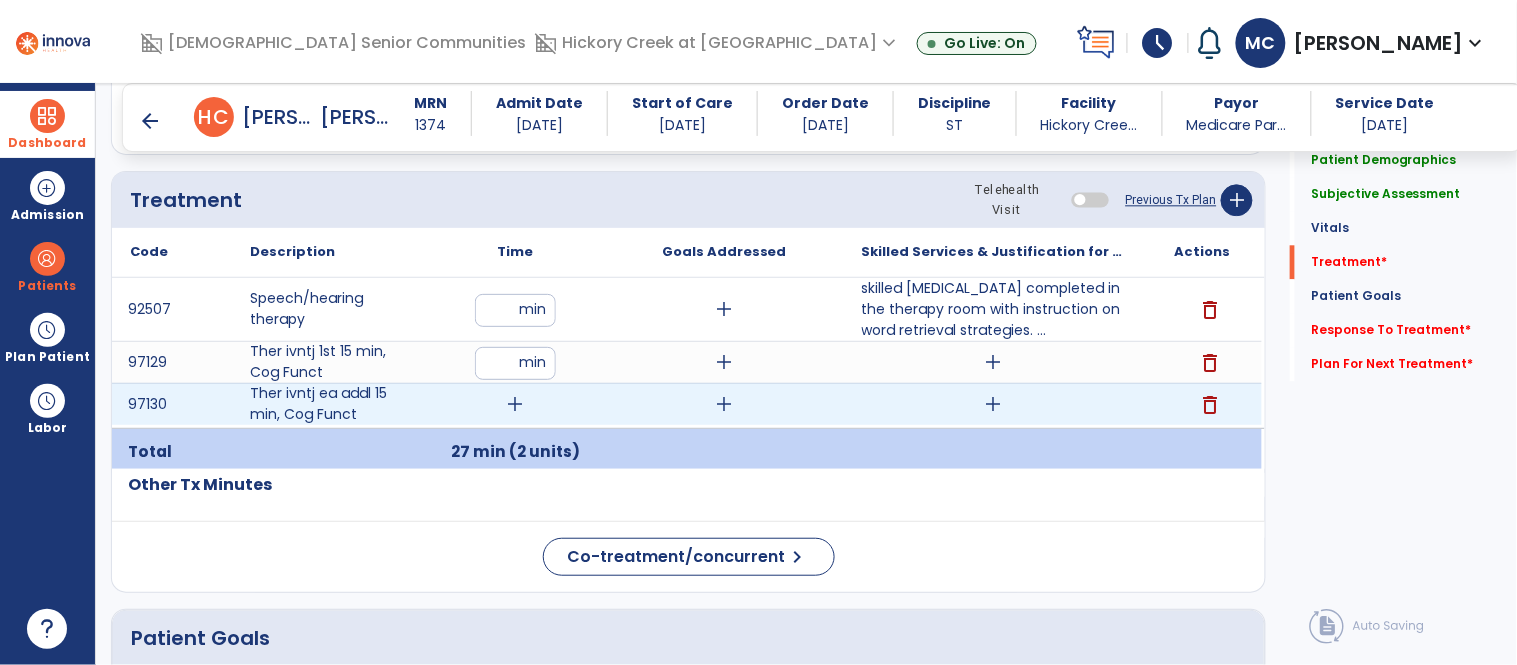 click on "add" at bounding box center (515, 404) 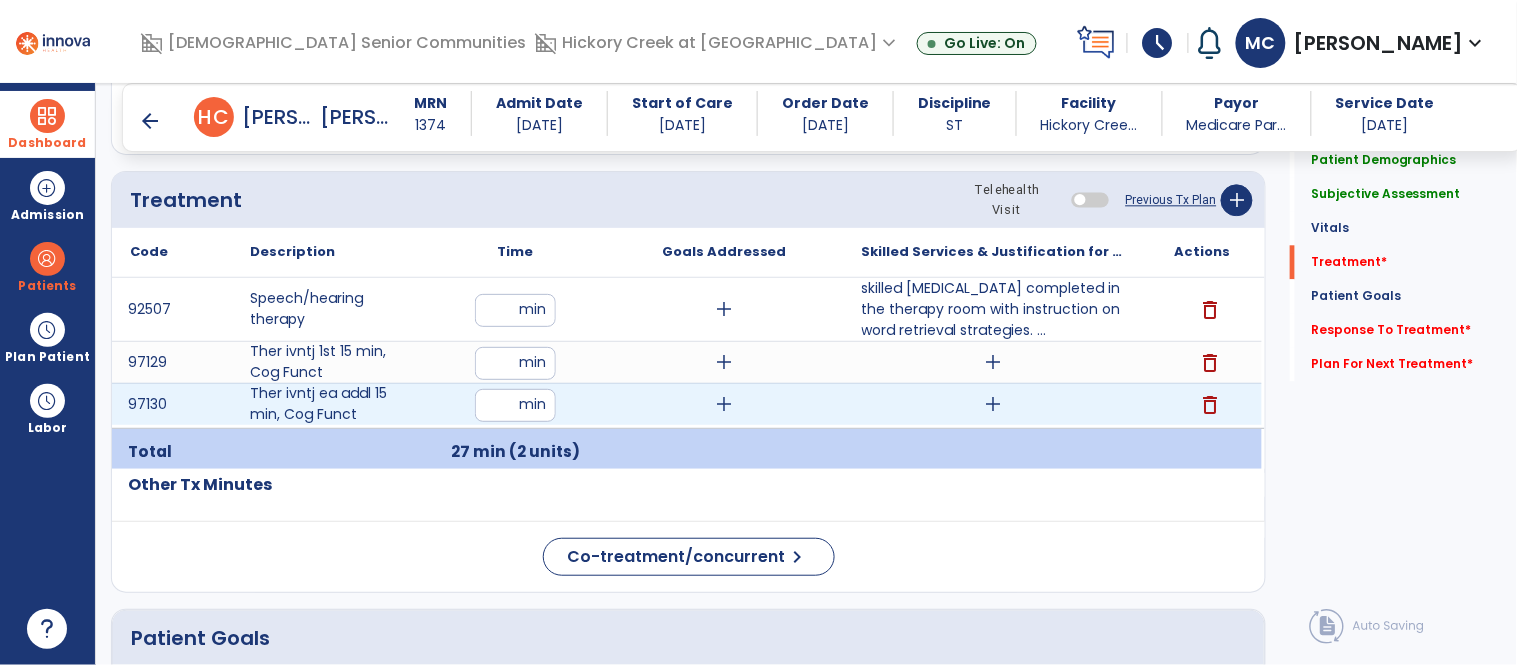 type on "*" 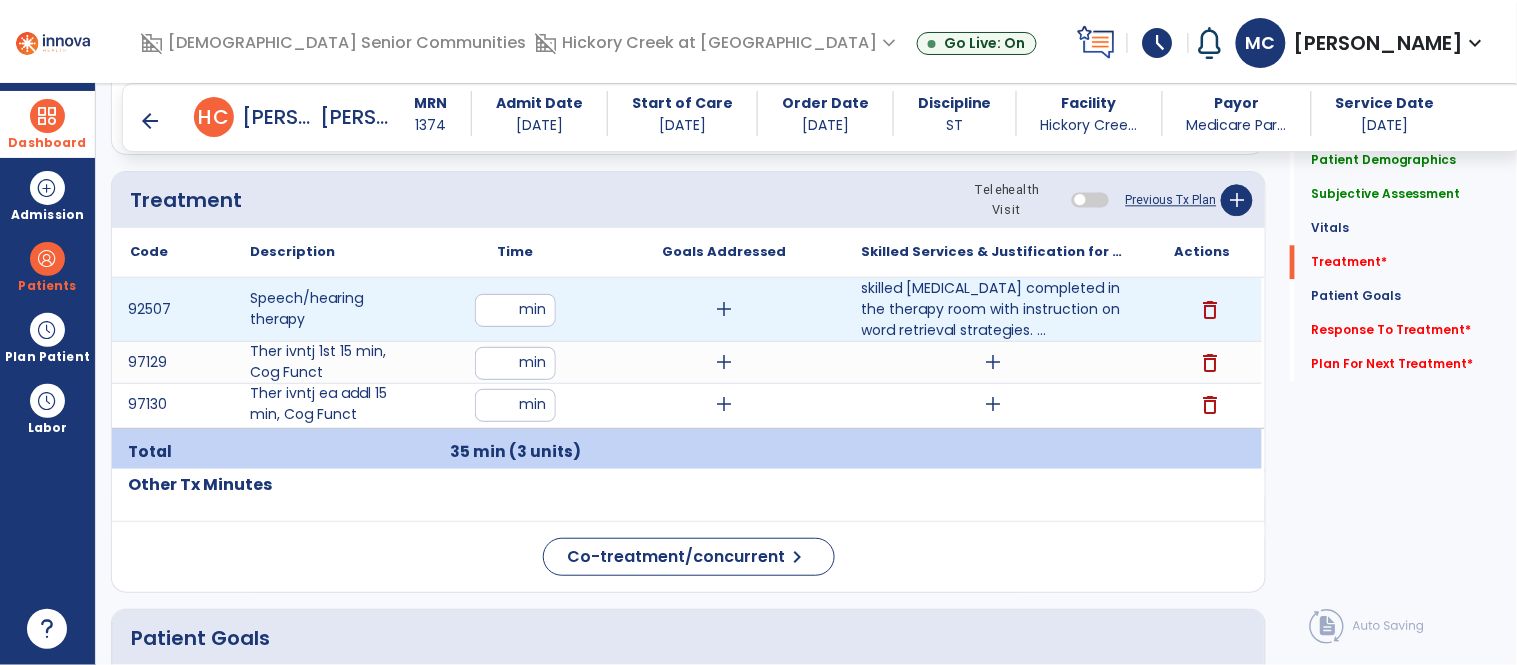 click on "**" at bounding box center (515, 310) 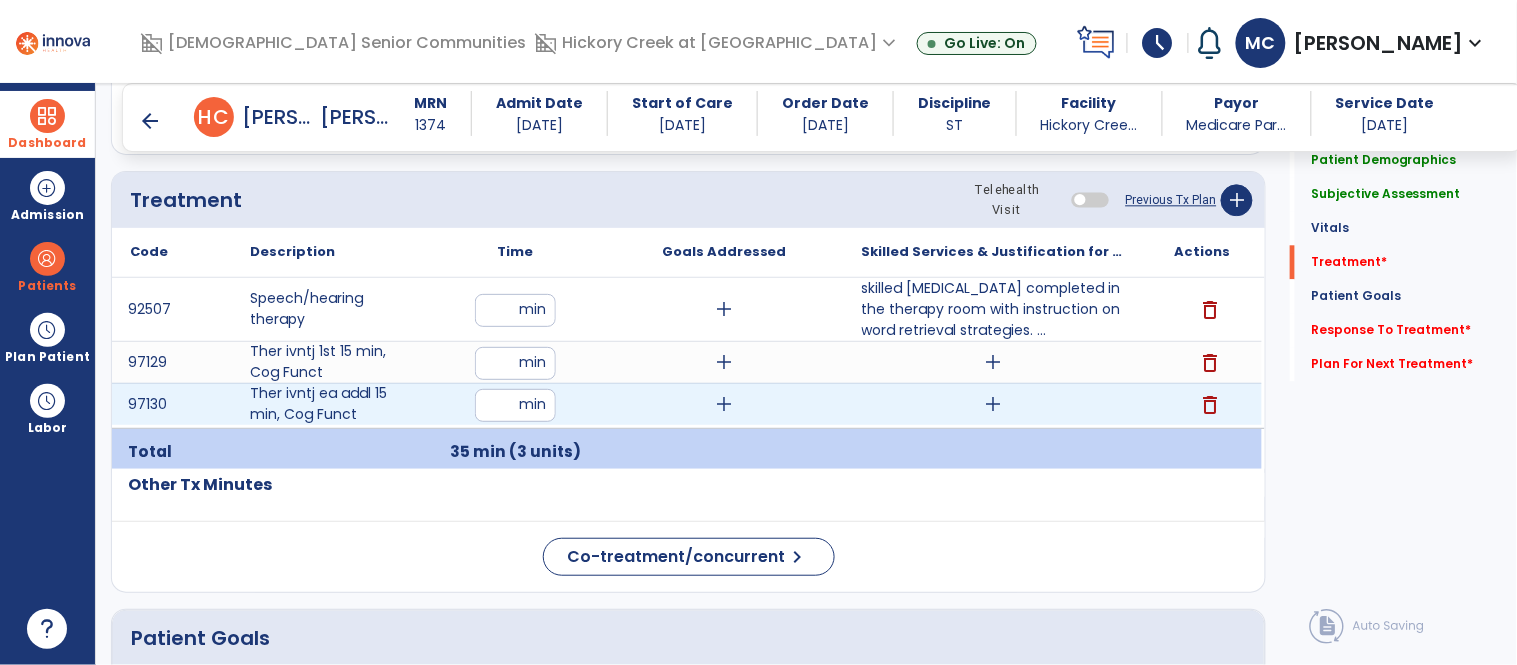 type on "**" 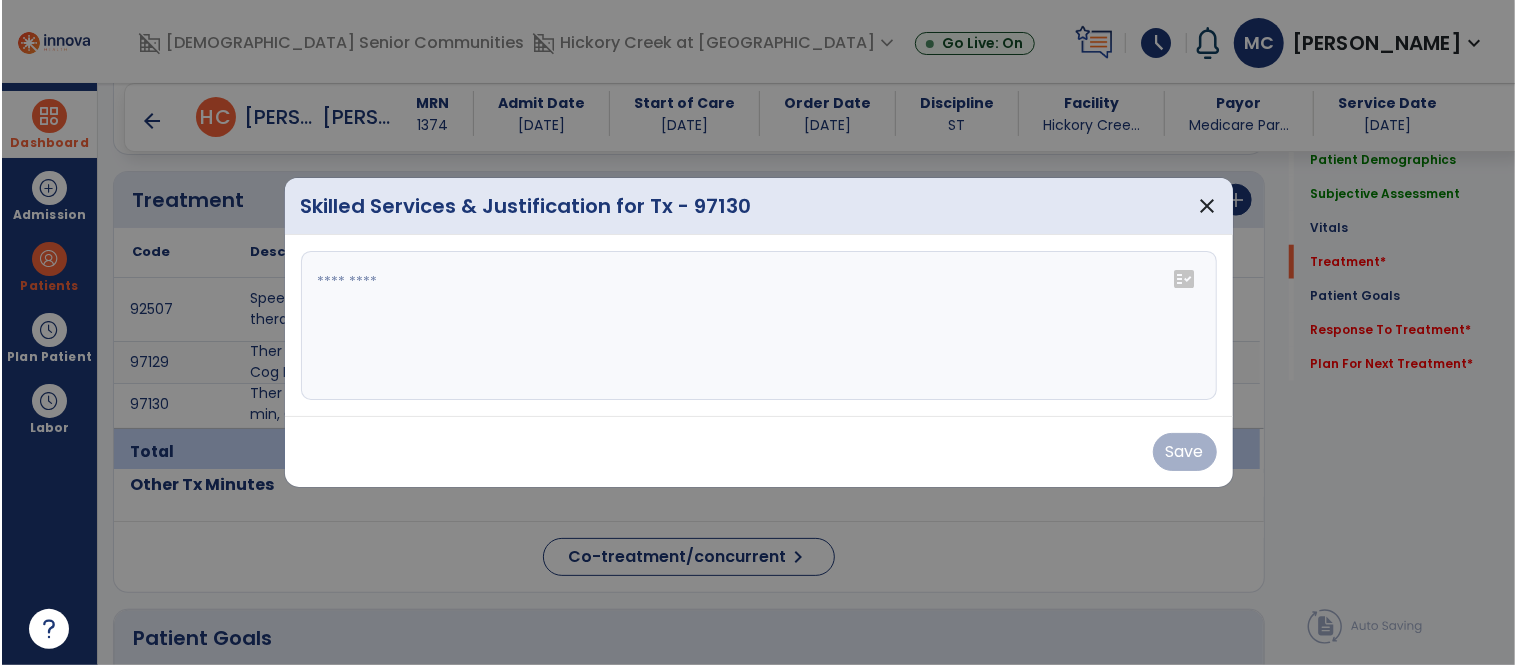 scroll, scrollTop: 1188, scrollLeft: 0, axis: vertical 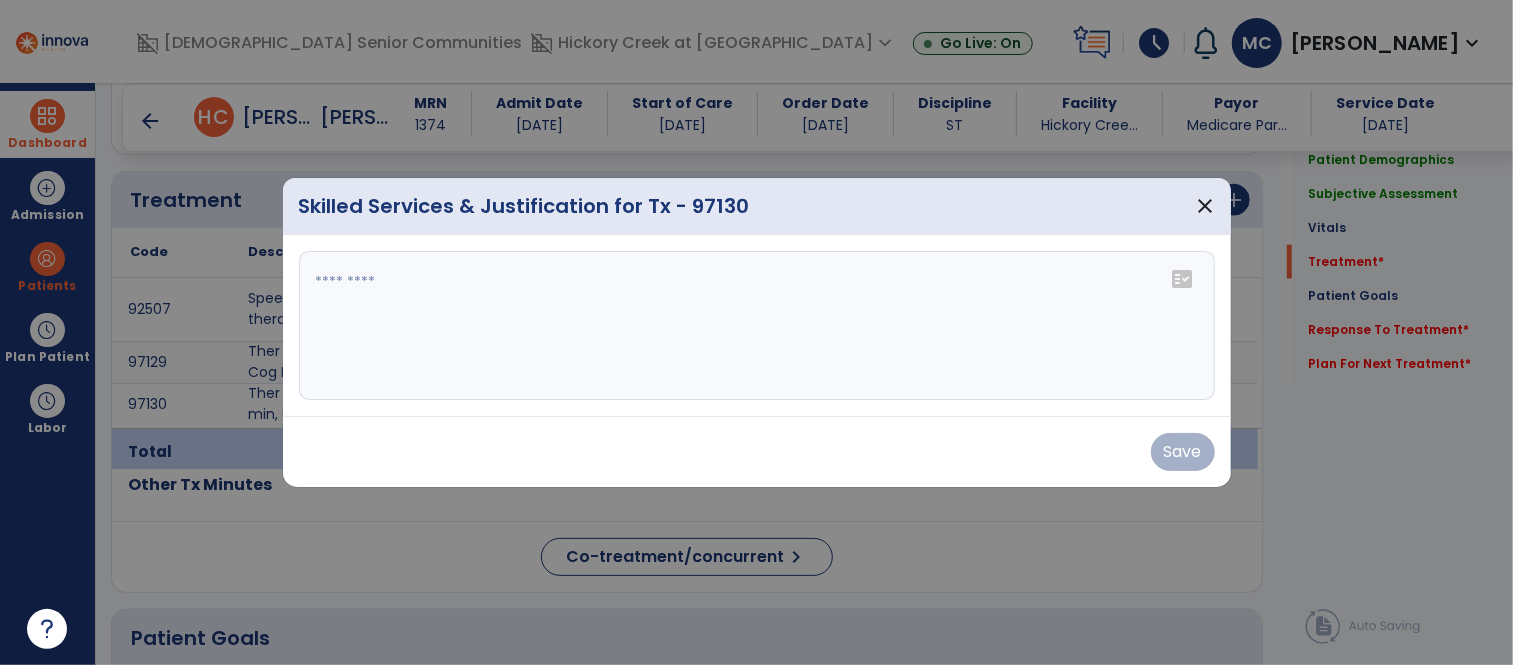click at bounding box center (757, 326) 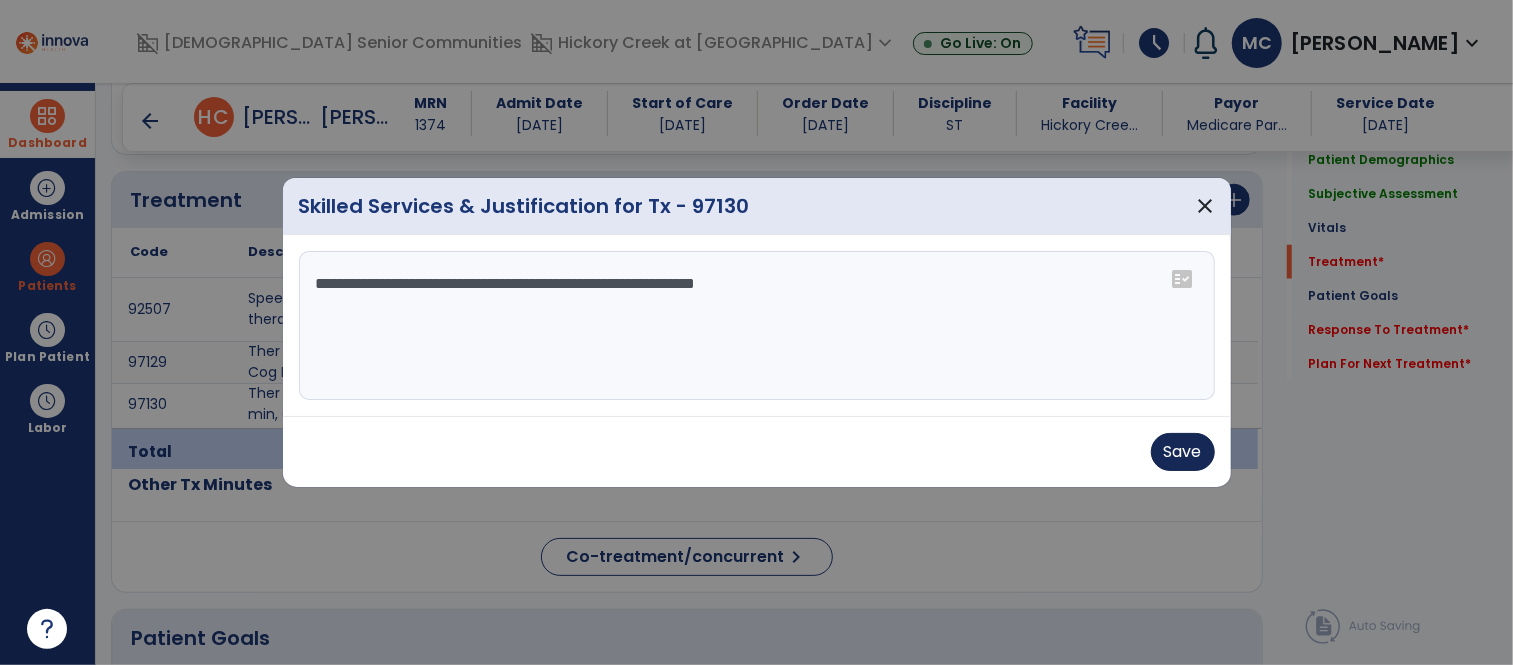 type on "**********" 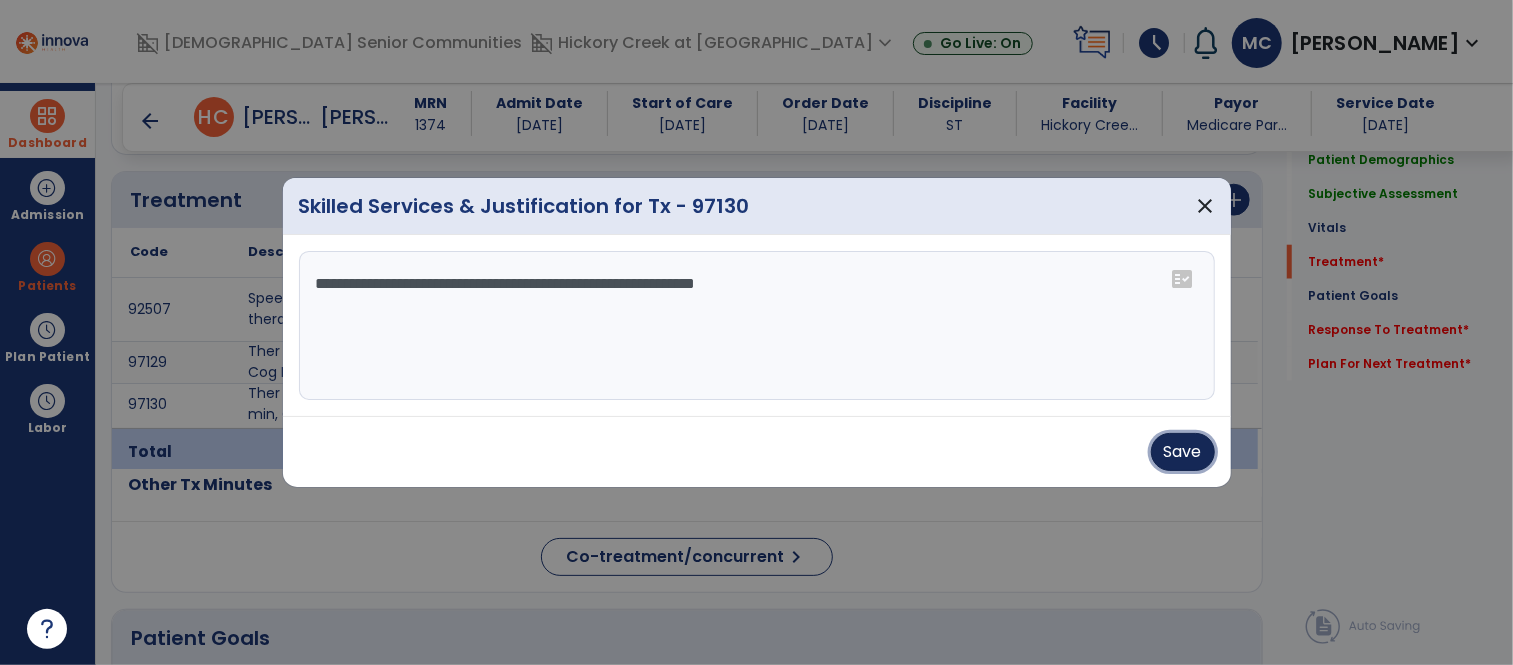 click on "Save" at bounding box center (1183, 452) 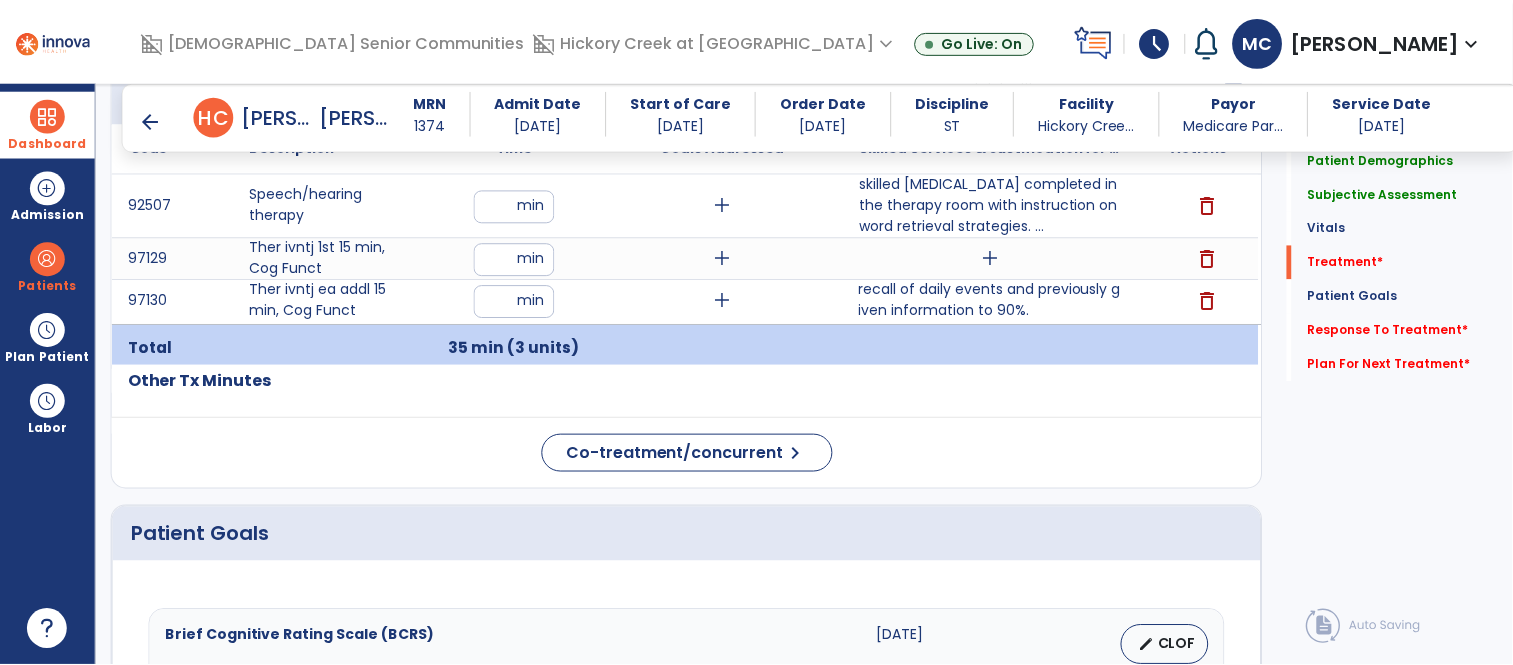 scroll, scrollTop: 1274, scrollLeft: 0, axis: vertical 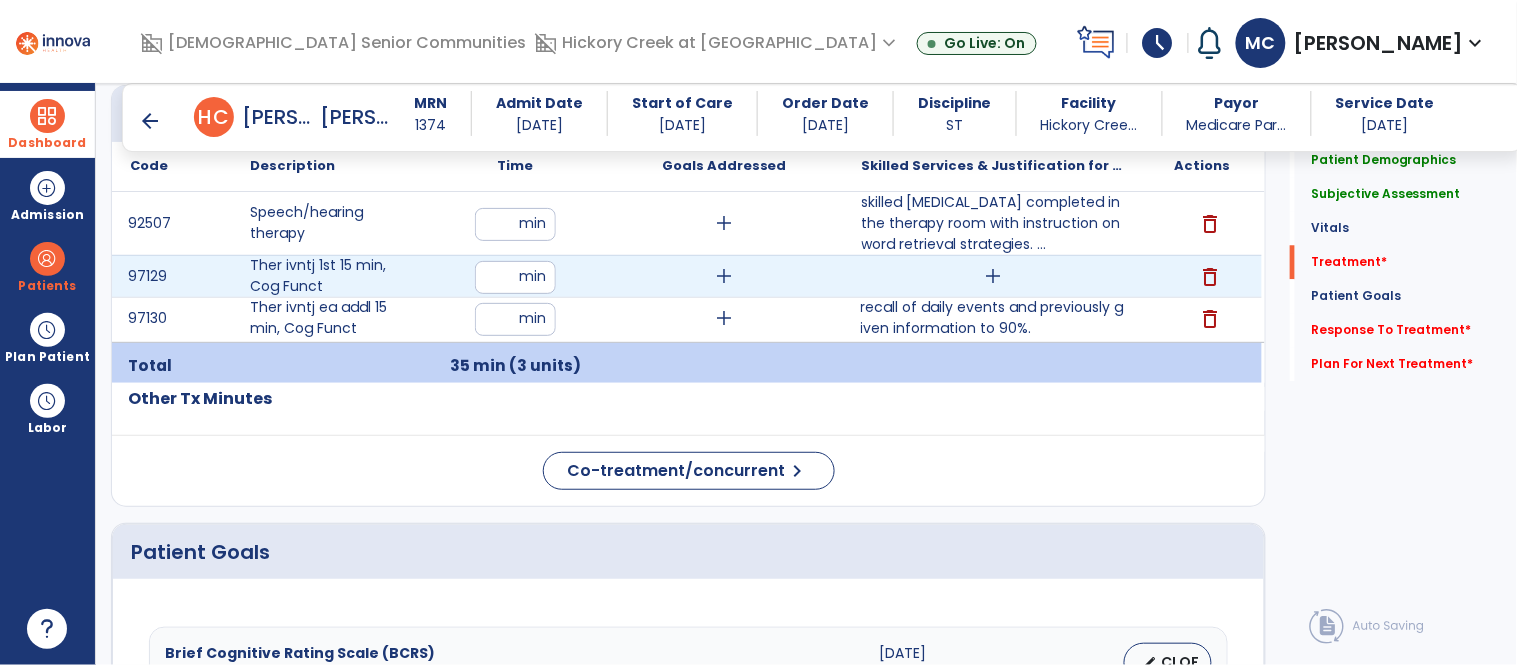 click on "add" at bounding box center [993, 276] 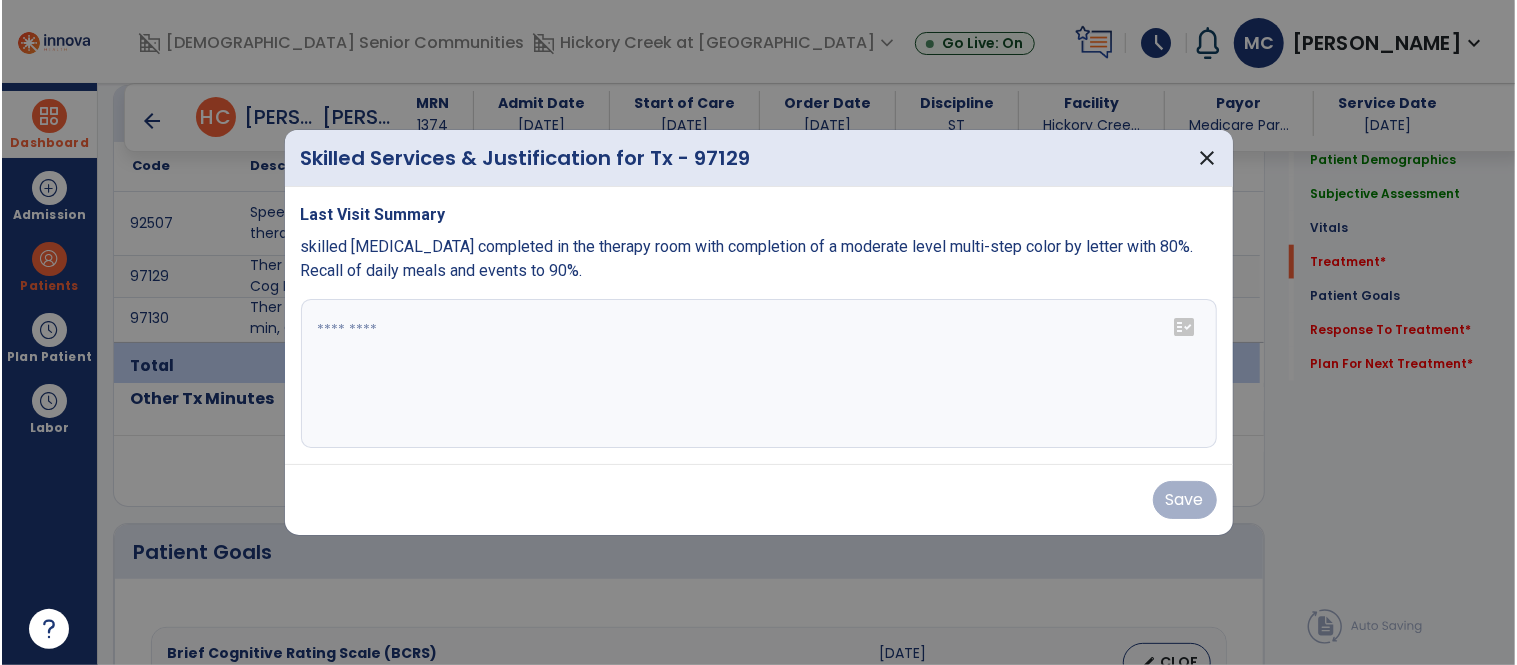 scroll, scrollTop: 1274, scrollLeft: 0, axis: vertical 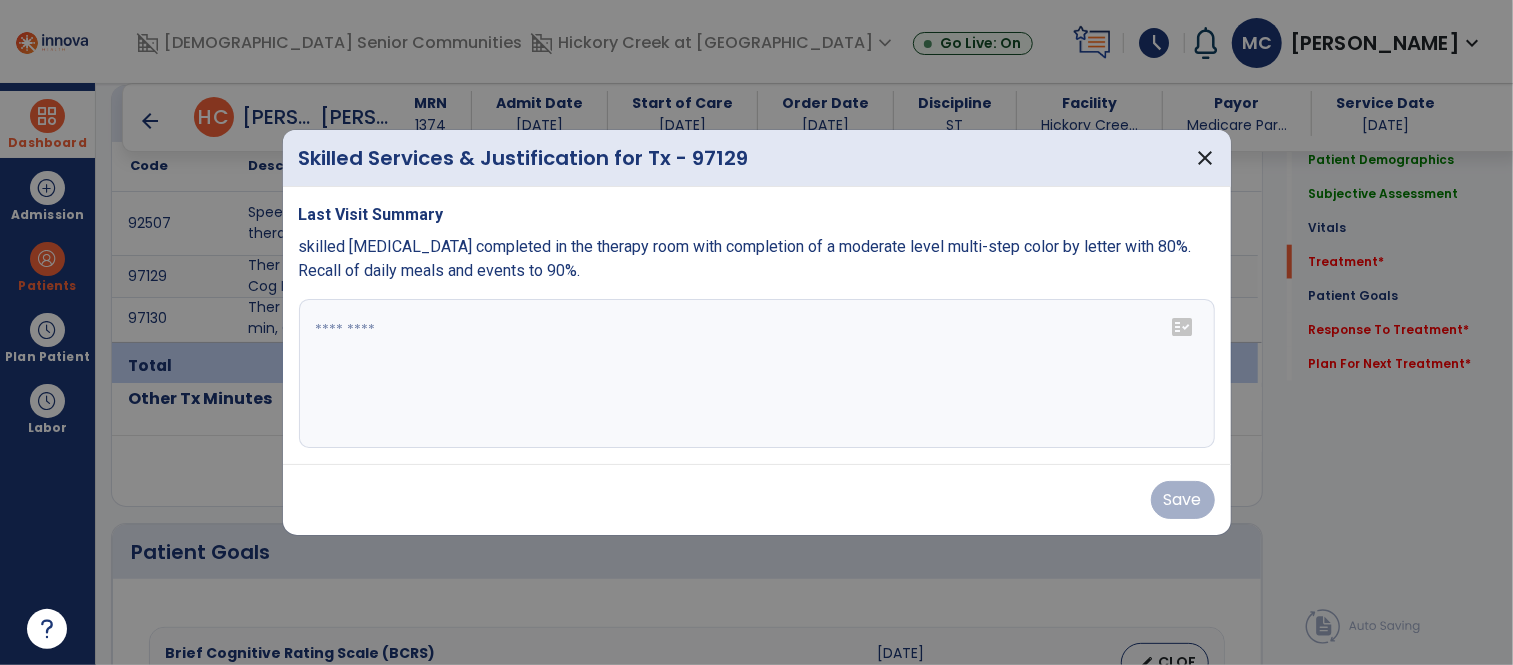 click at bounding box center [757, 374] 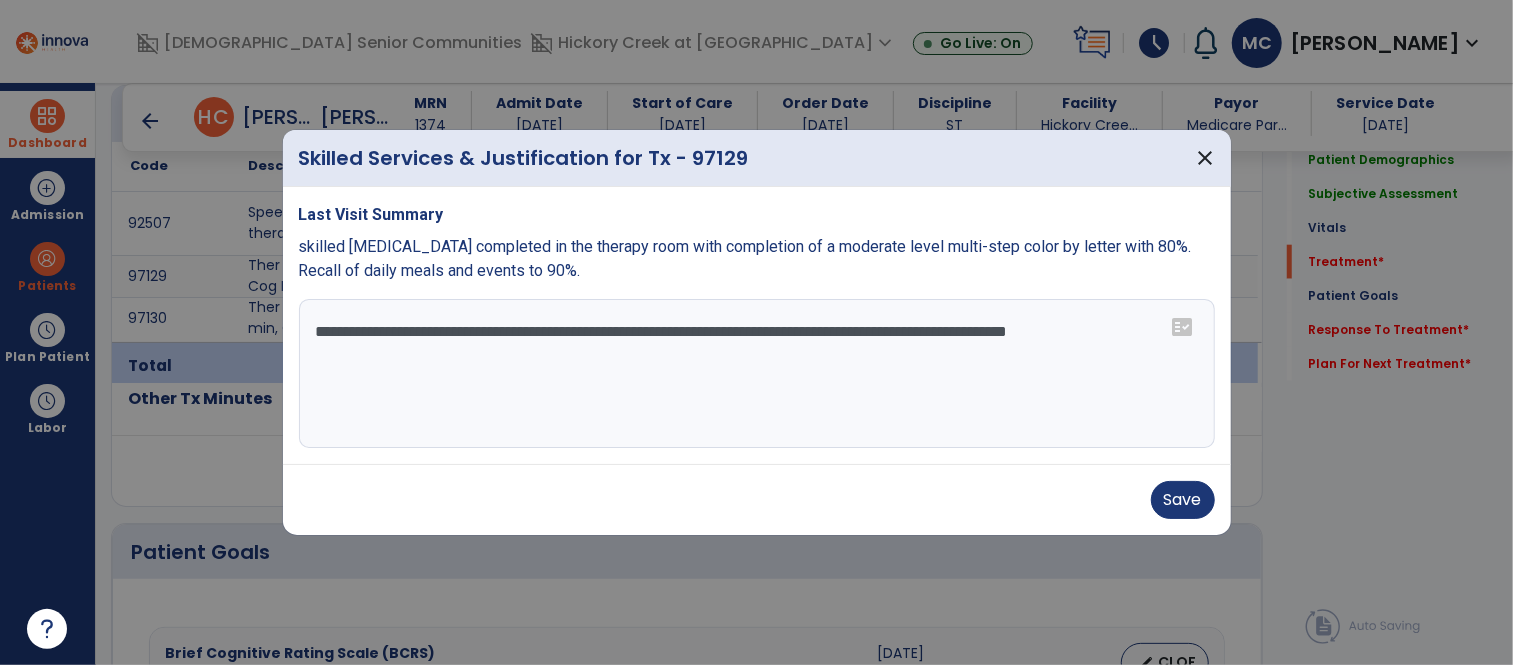 drag, startPoint x: 462, startPoint y: 353, endPoint x: 450, endPoint y: 344, distance: 15 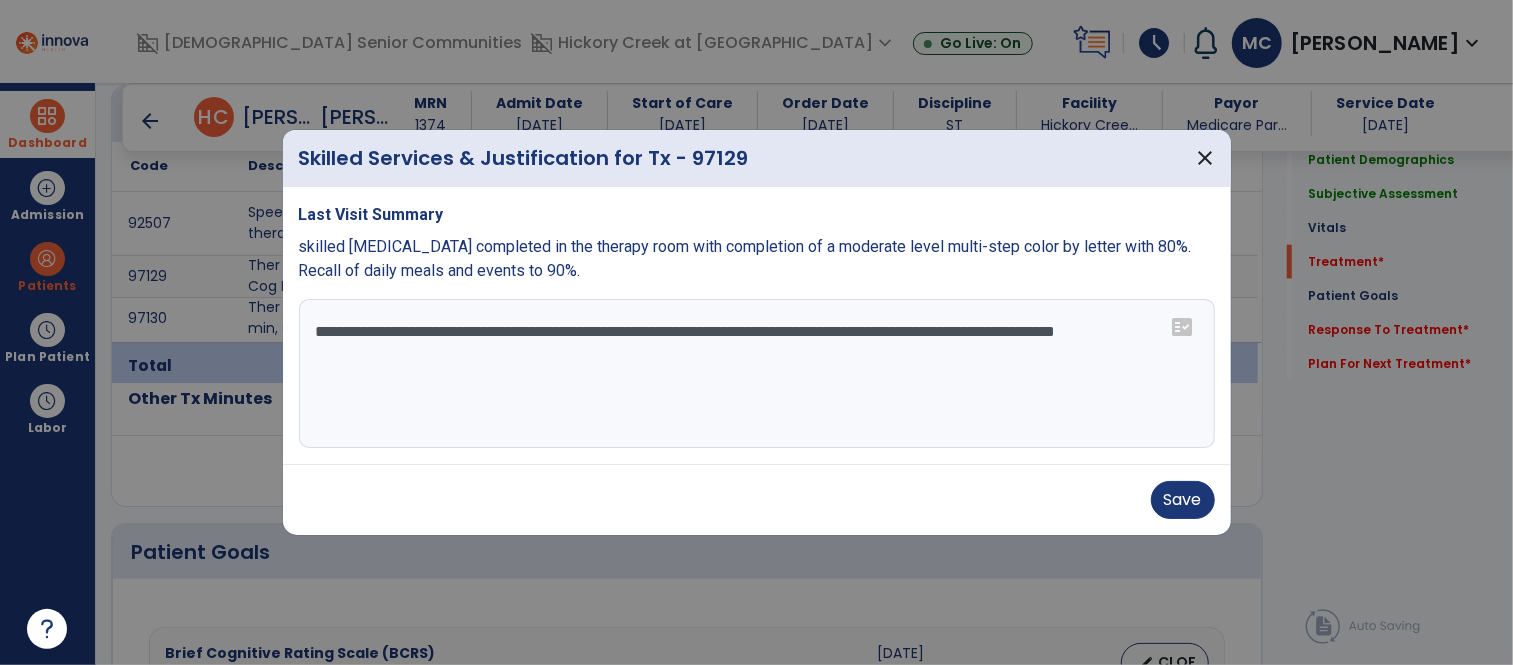 drag, startPoint x: 465, startPoint y: 363, endPoint x: 437, endPoint y: 367, distance: 28.284271 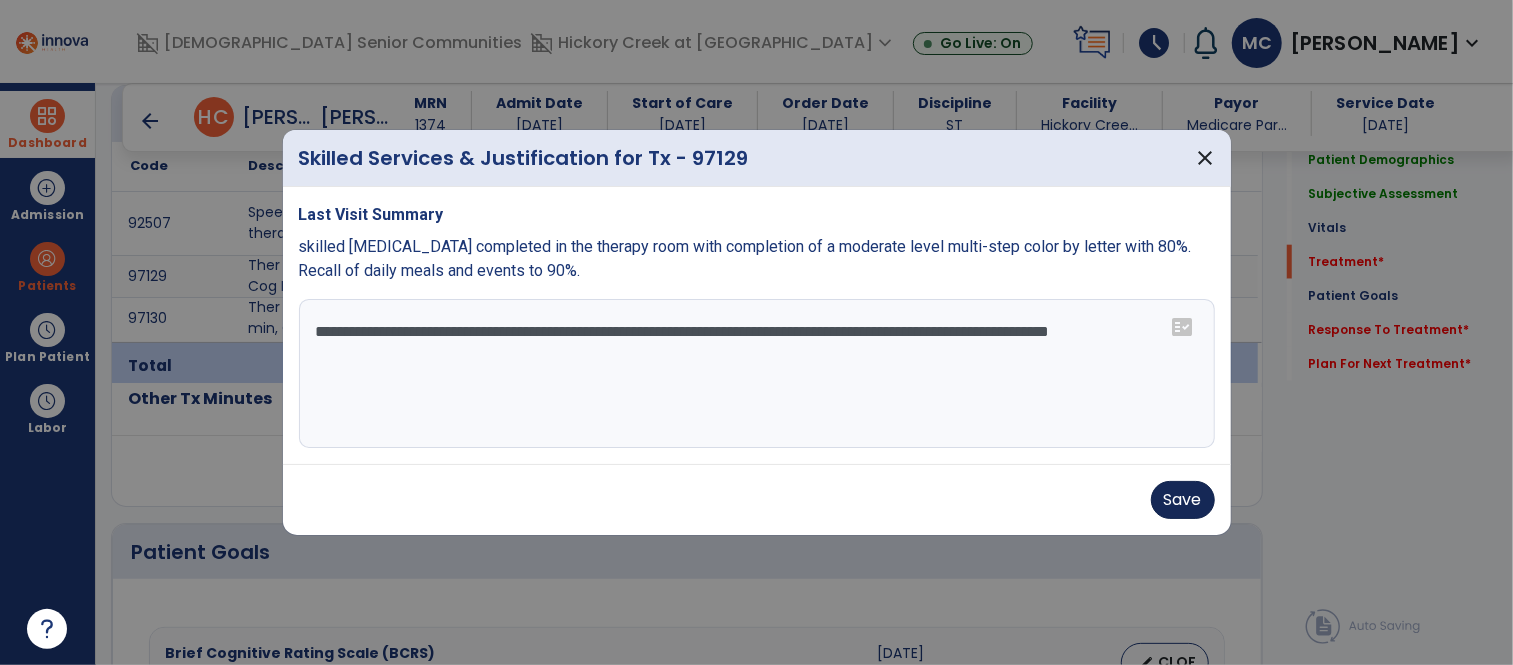 type on "**********" 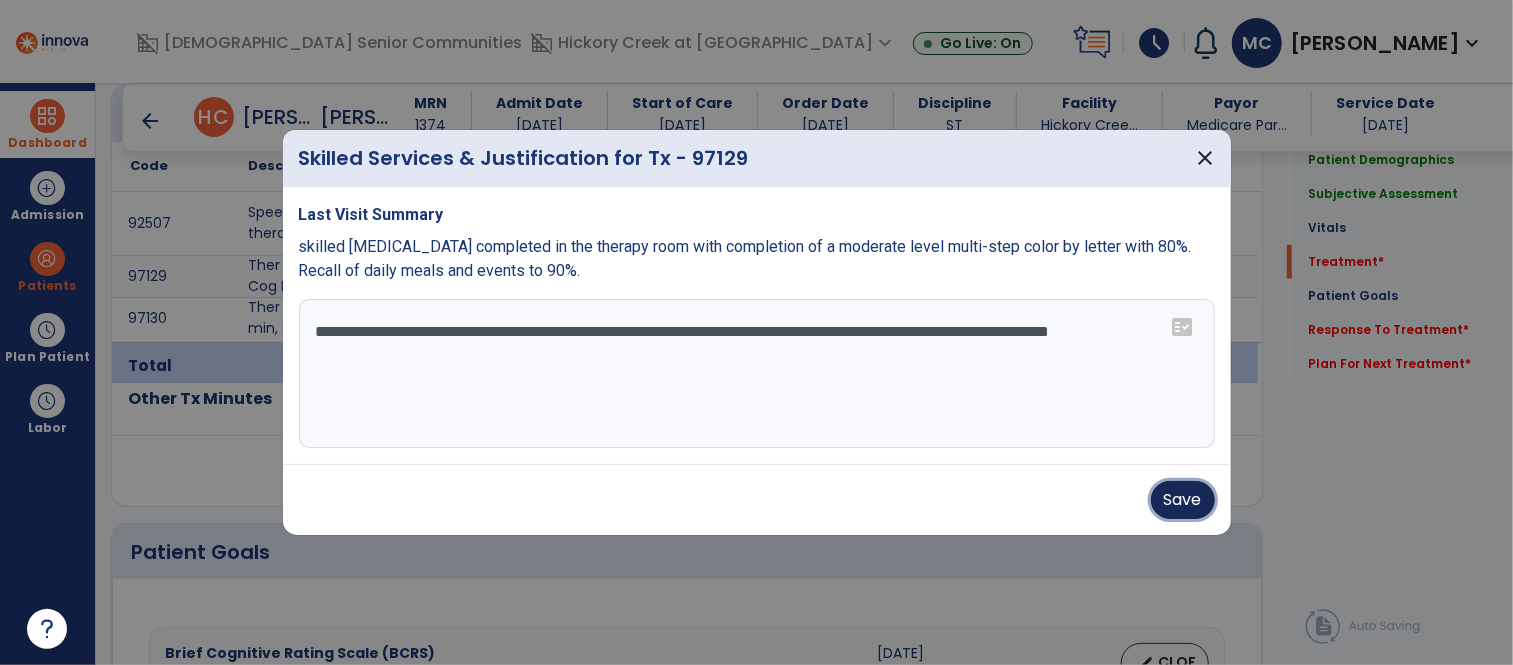 click on "Save" at bounding box center (1183, 500) 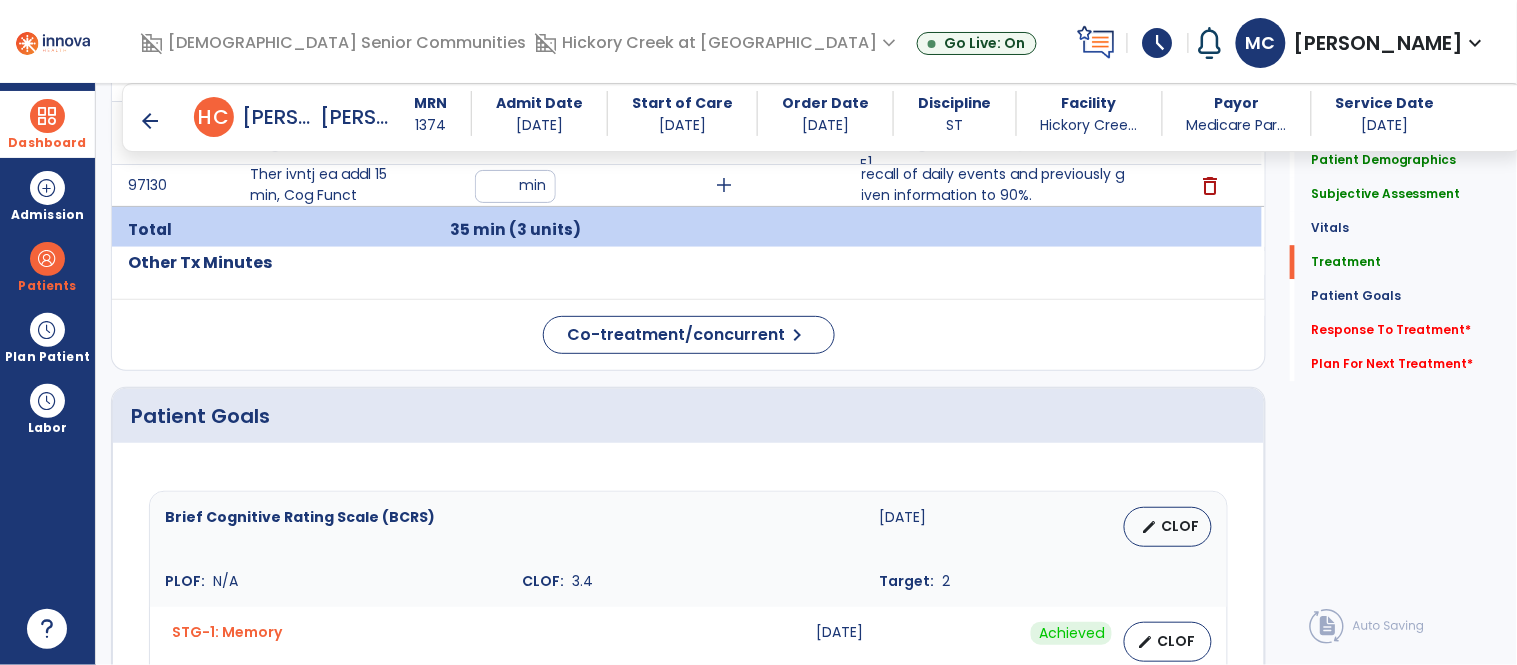 scroll, scrollTop: 1307, scrollLeft: 0, axis: vertical 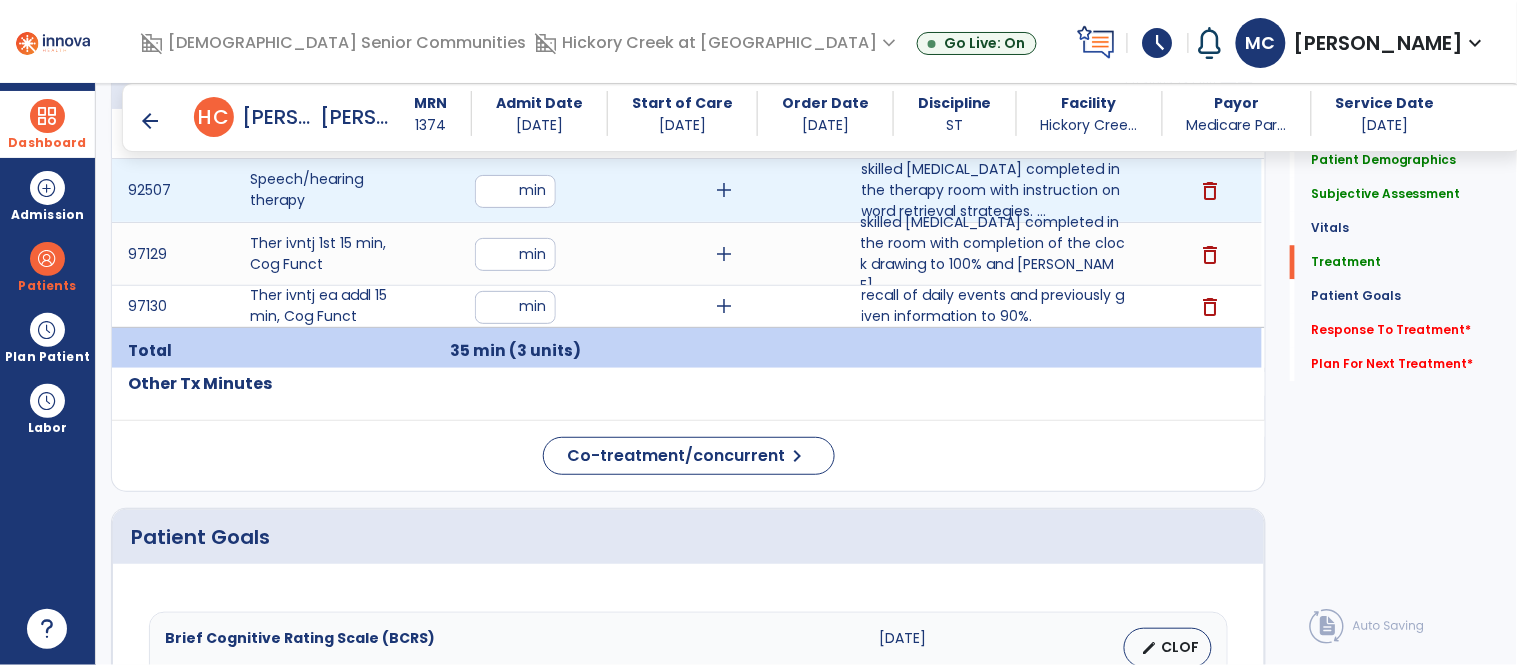 click on "**" at bounding box center (515, 191) 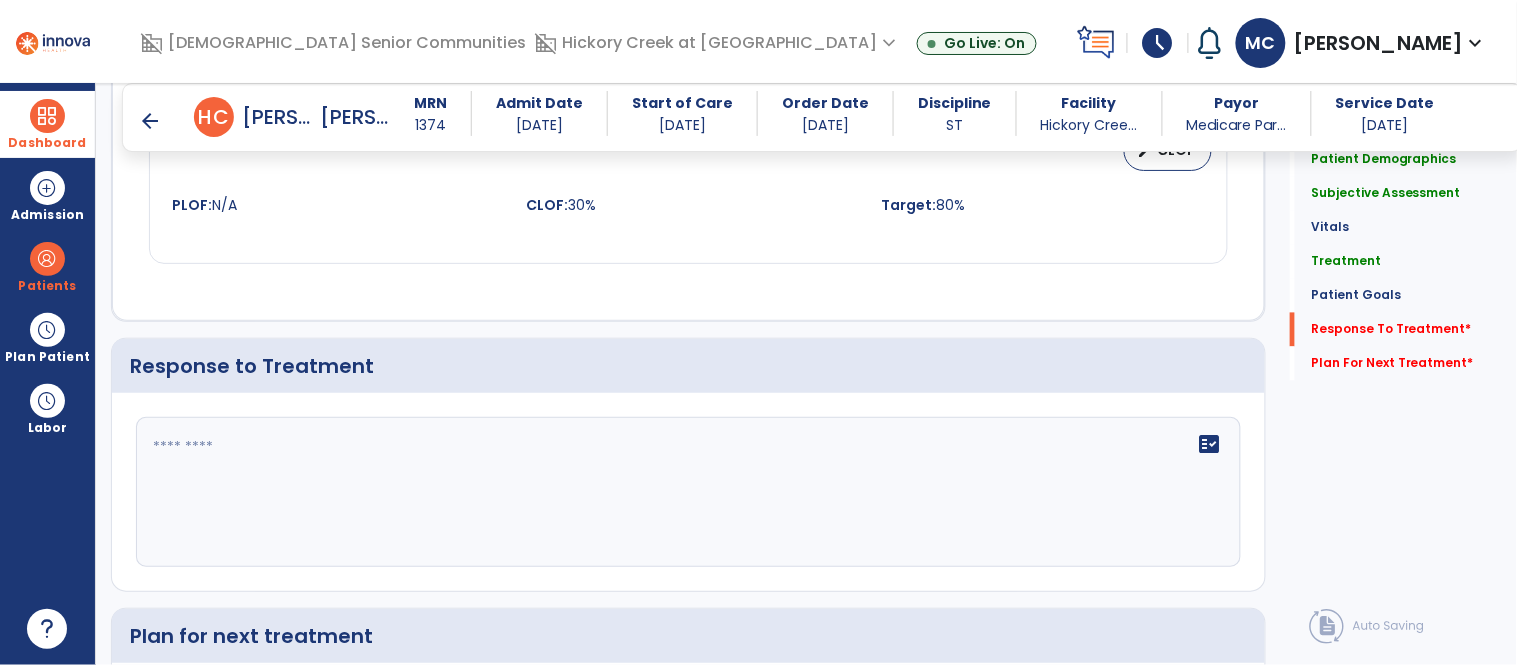 scroll, scrollTop: 2838, scrollLeft: 0, axis: vertical 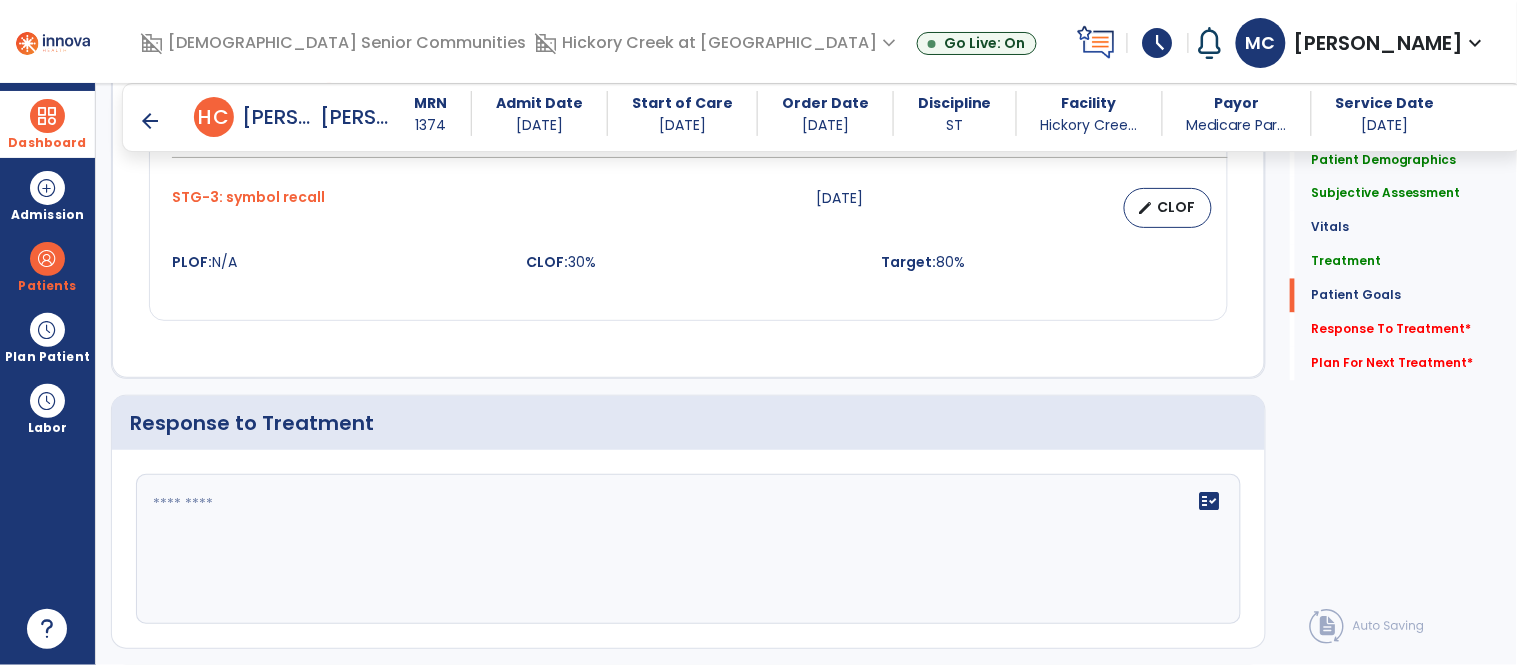 click on "fact_check" 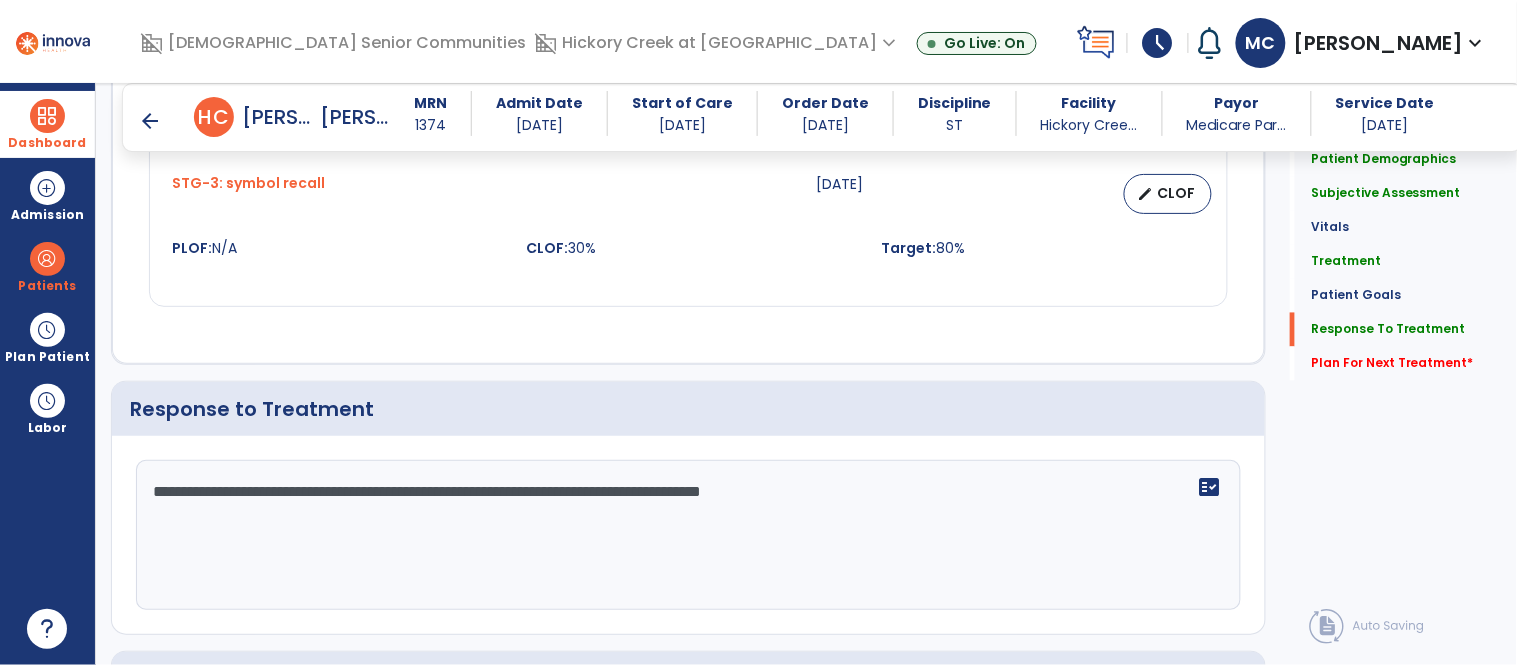 scroll, scrollTop: 3056, scrollLeft: 0, axis: vertical 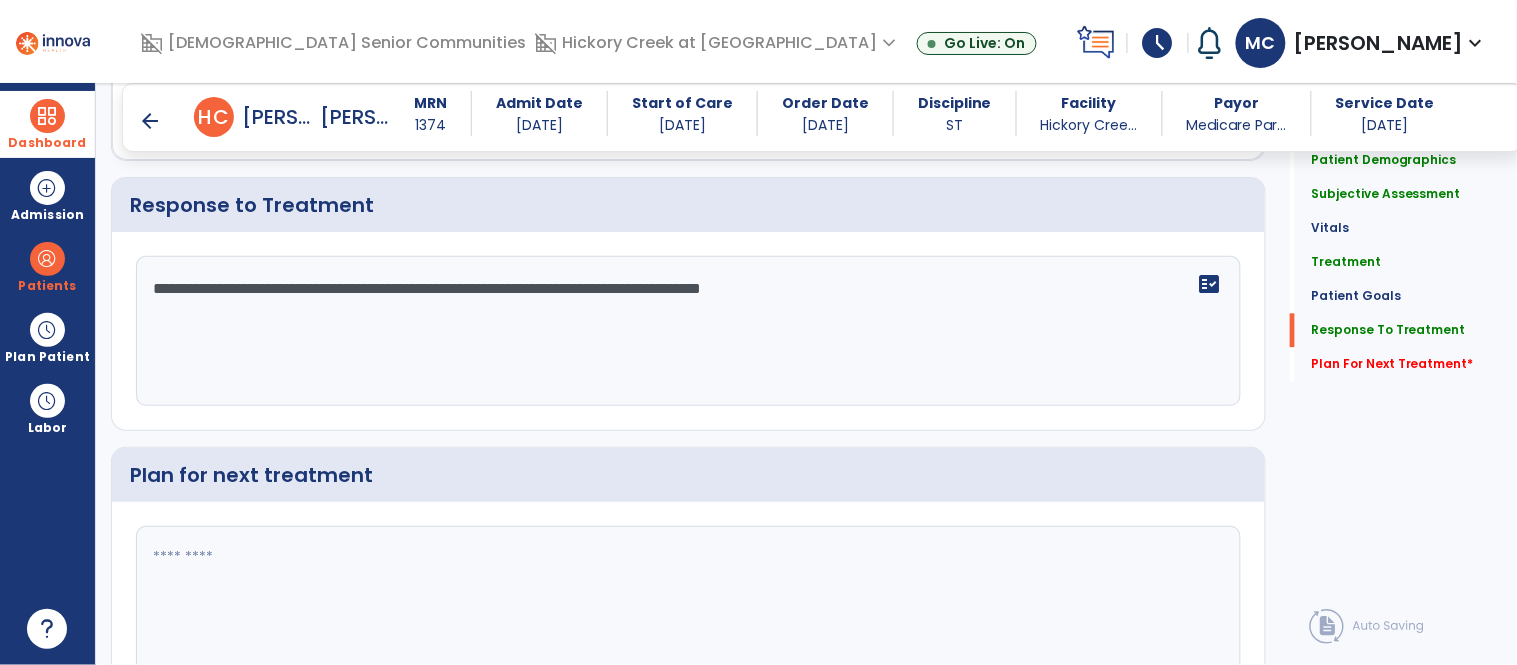 type on "**********" 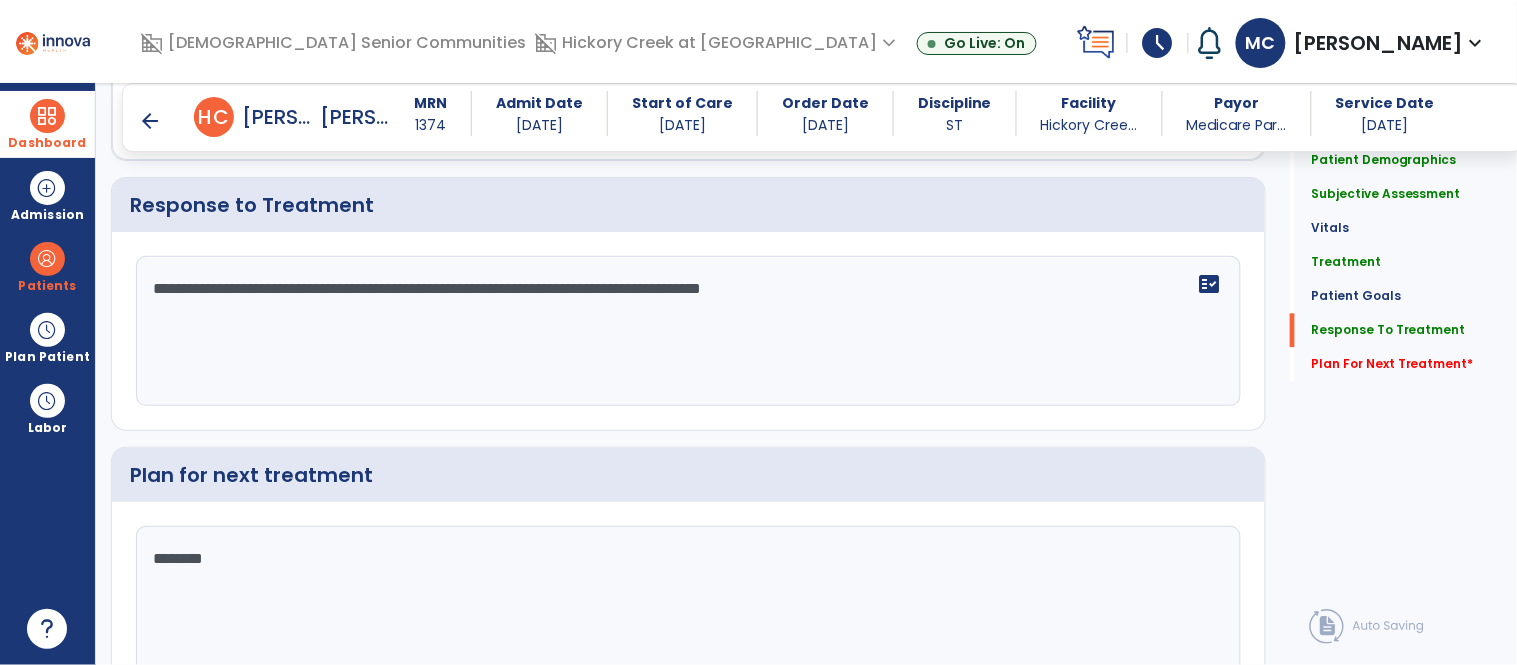 type on "*********" 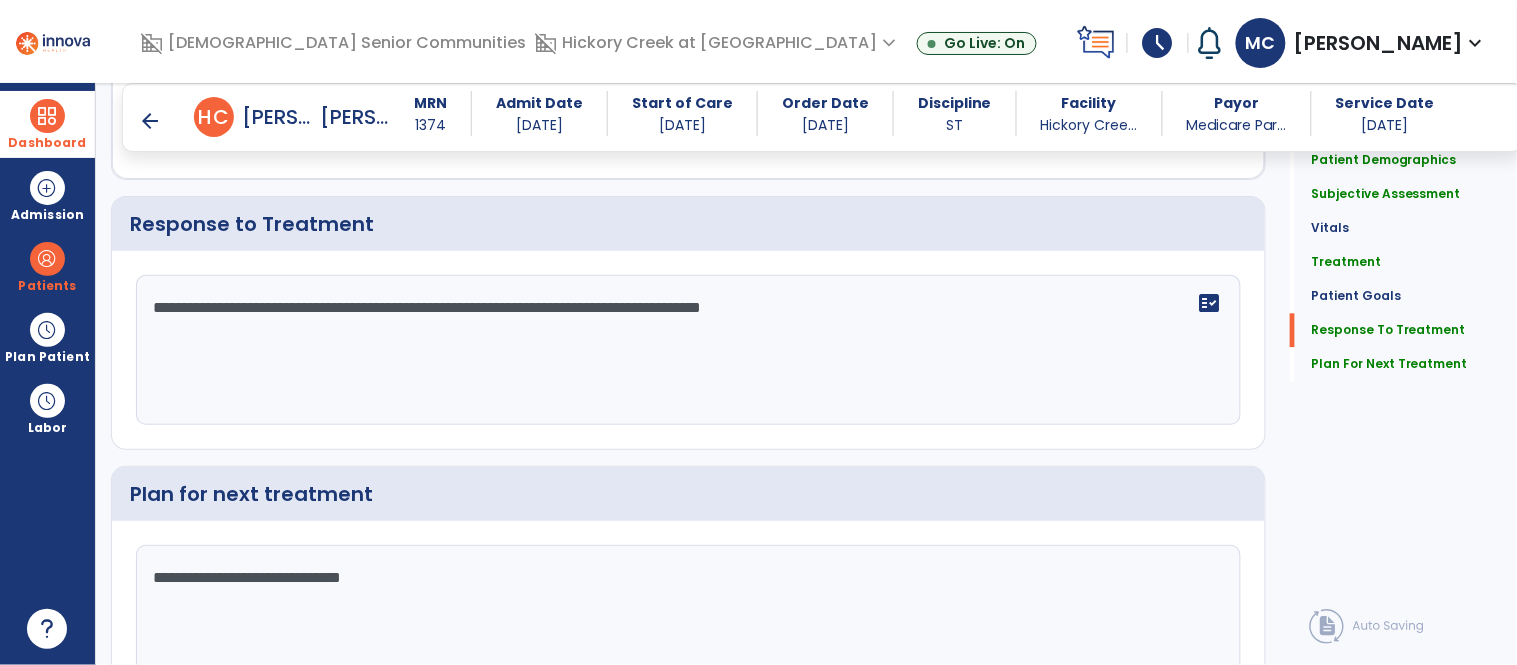 scroll, scrollTop: 3055, scrollLeft: 0, axis: vertical 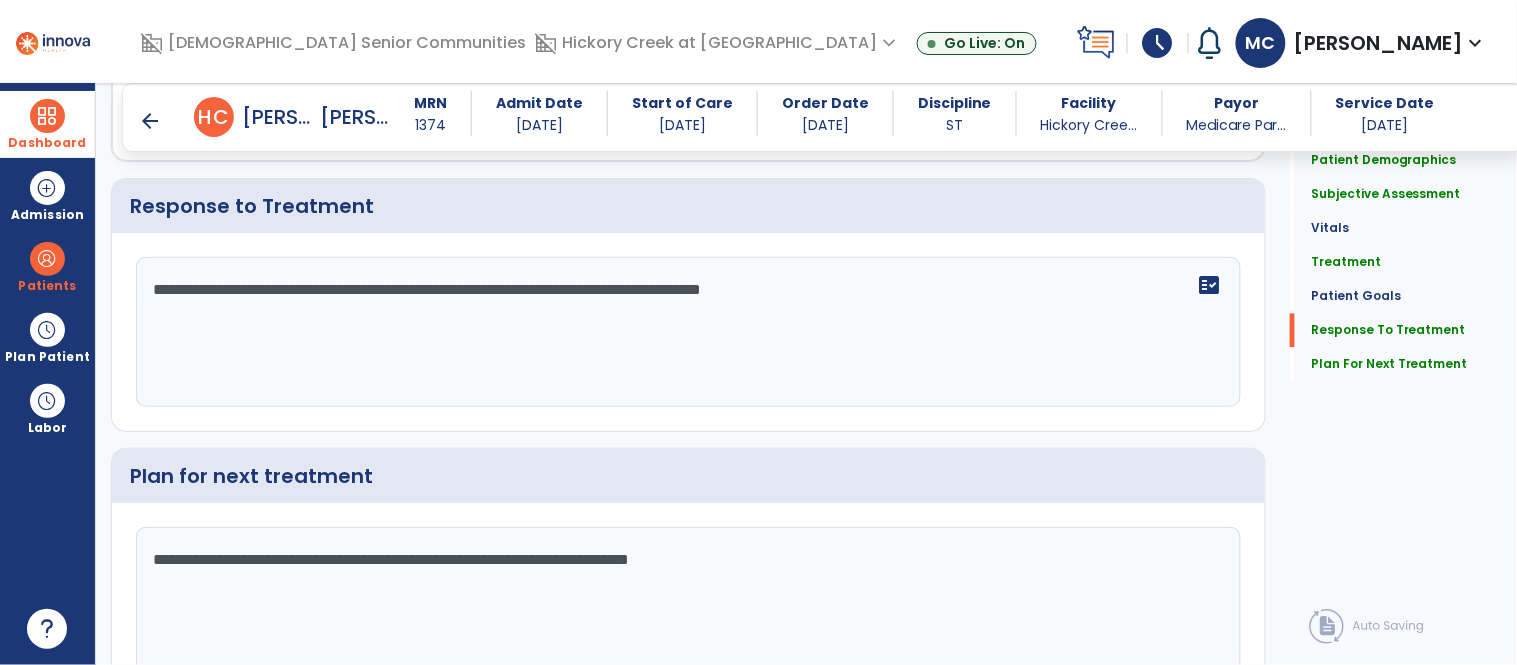 type on "**********" 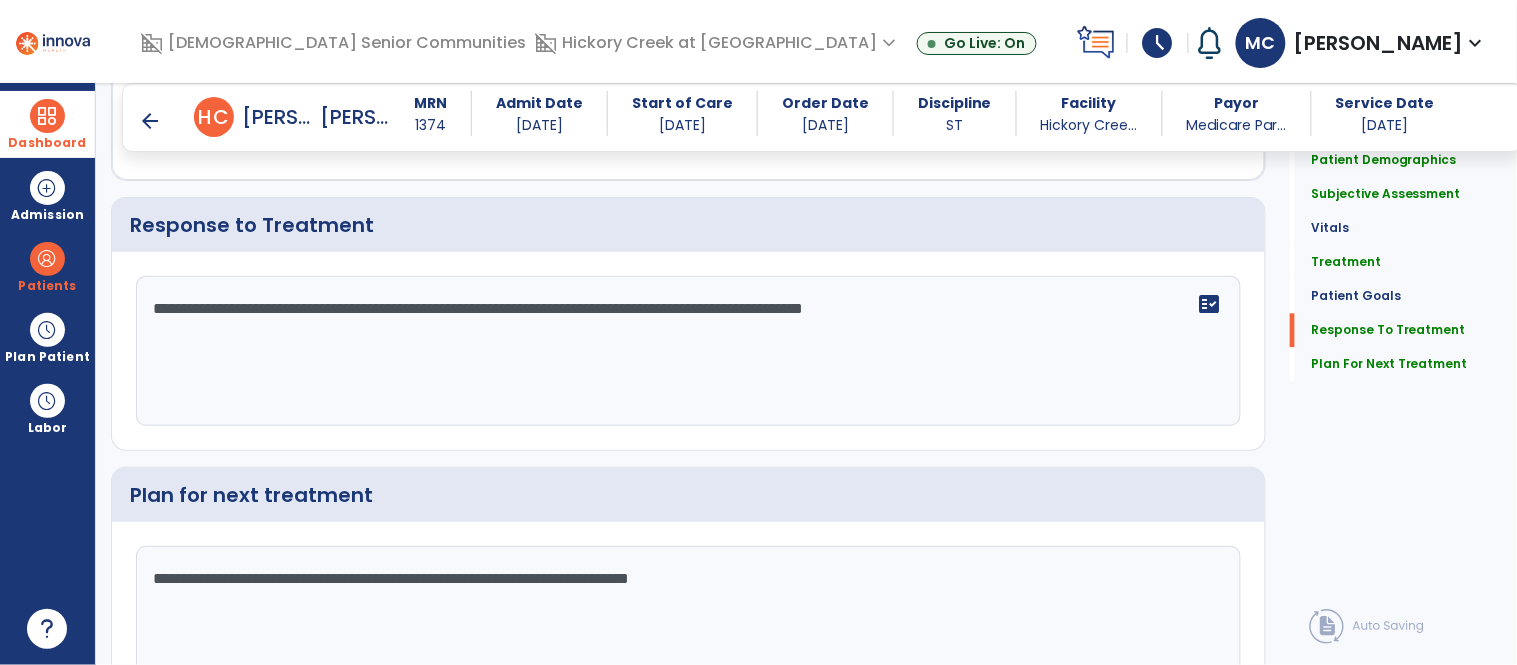 scroll, scrollTop: 3054, scrollLeft: 0, axis: vertical 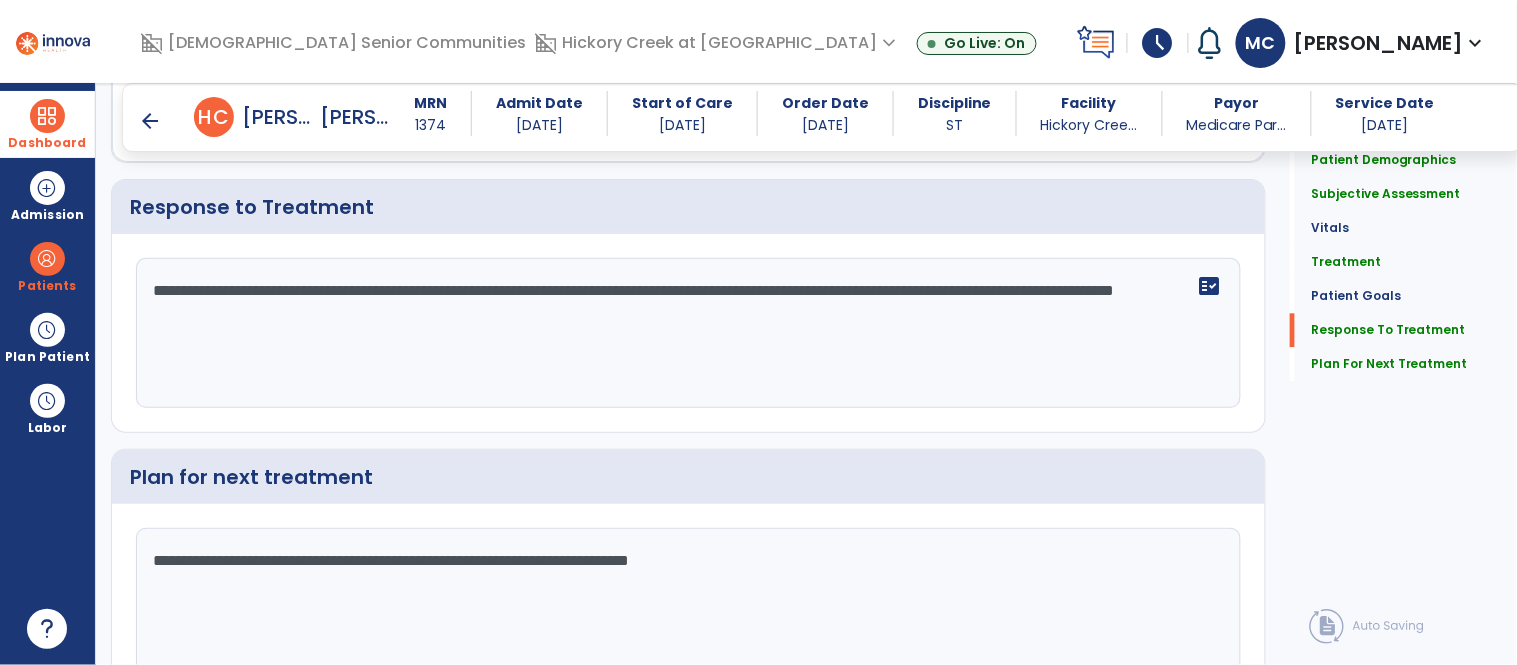 click on "**********" 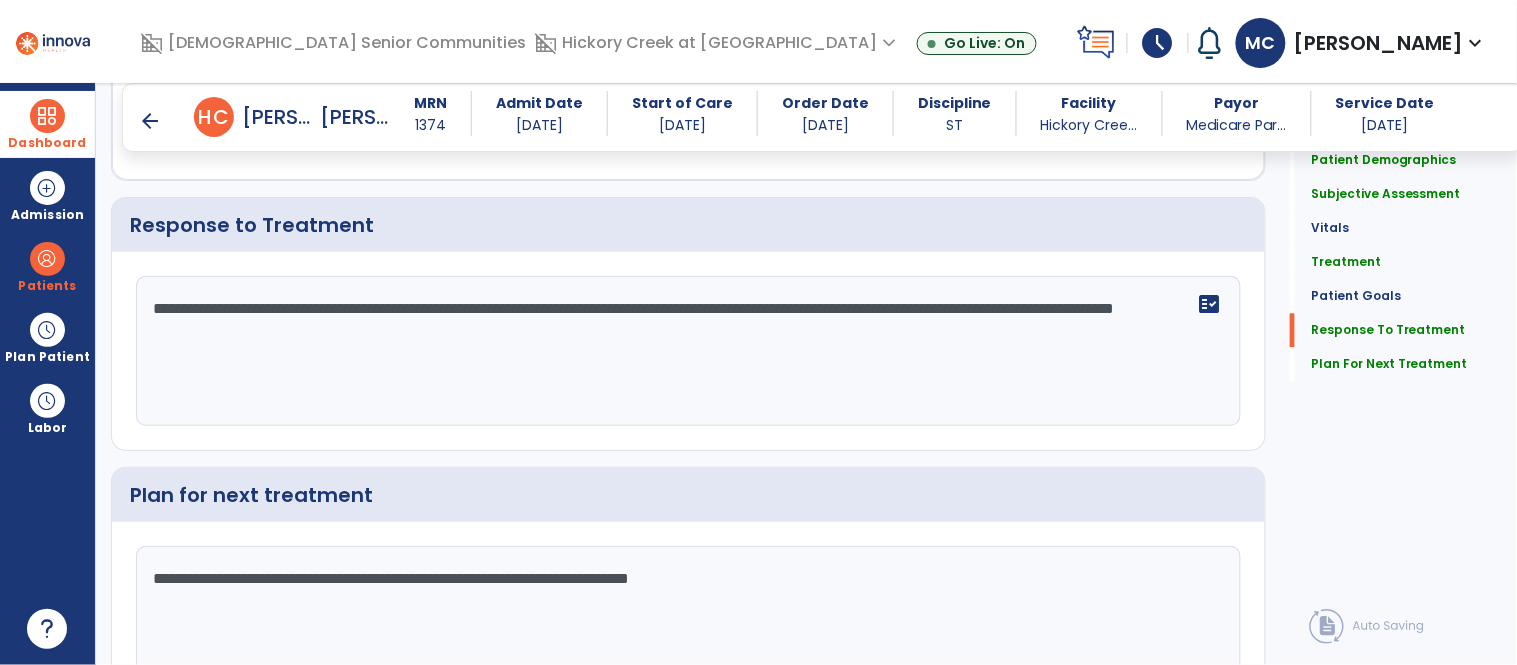scroll, scrollTop: 3054, scrollLeft: 0, axis: vertical 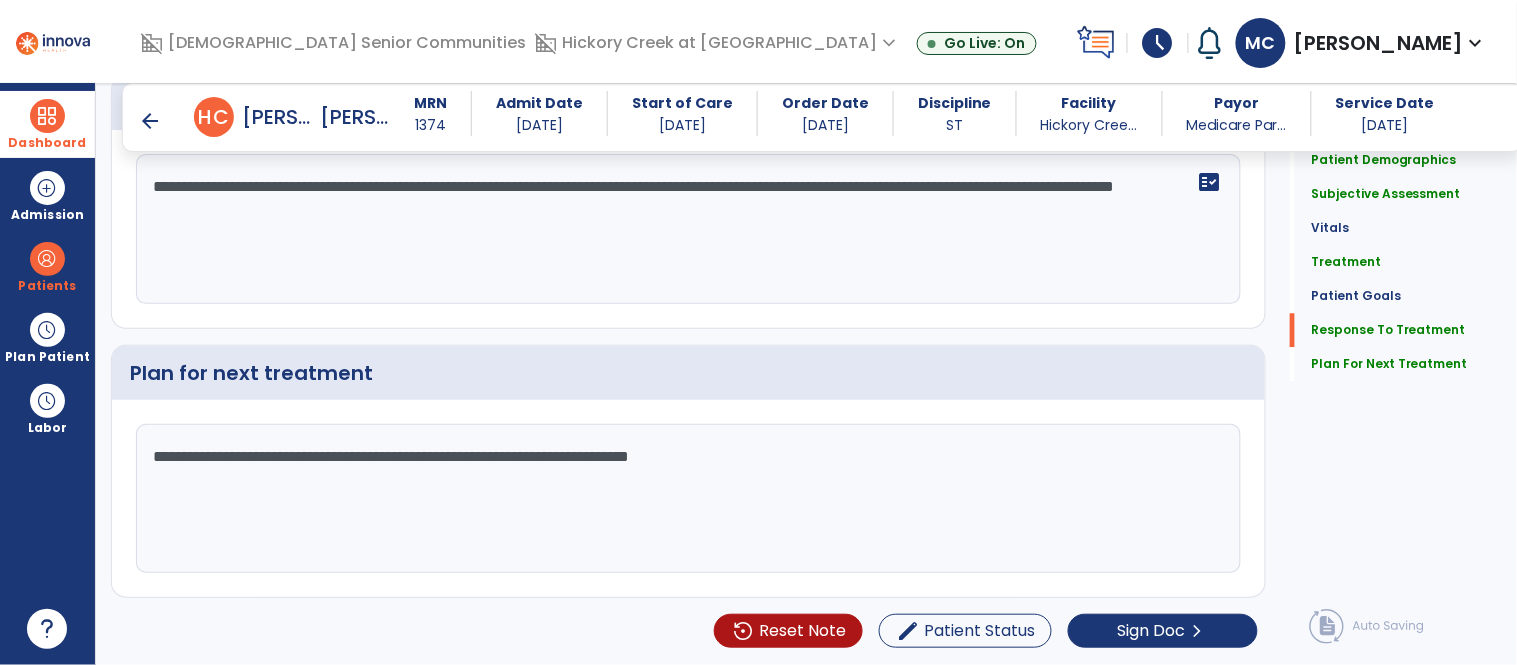 type on "**********" 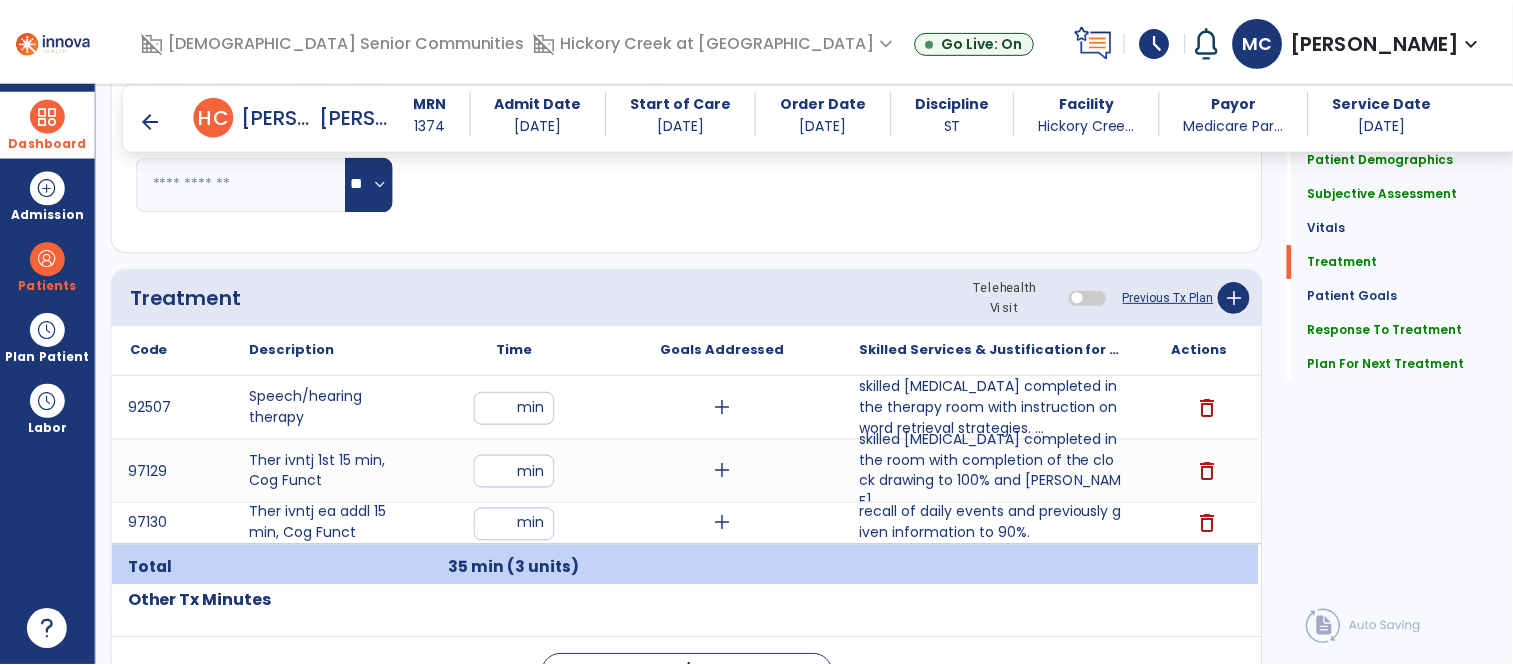 scroll, scrollTop: 1026, scrollLeft: 0, axis: vertical 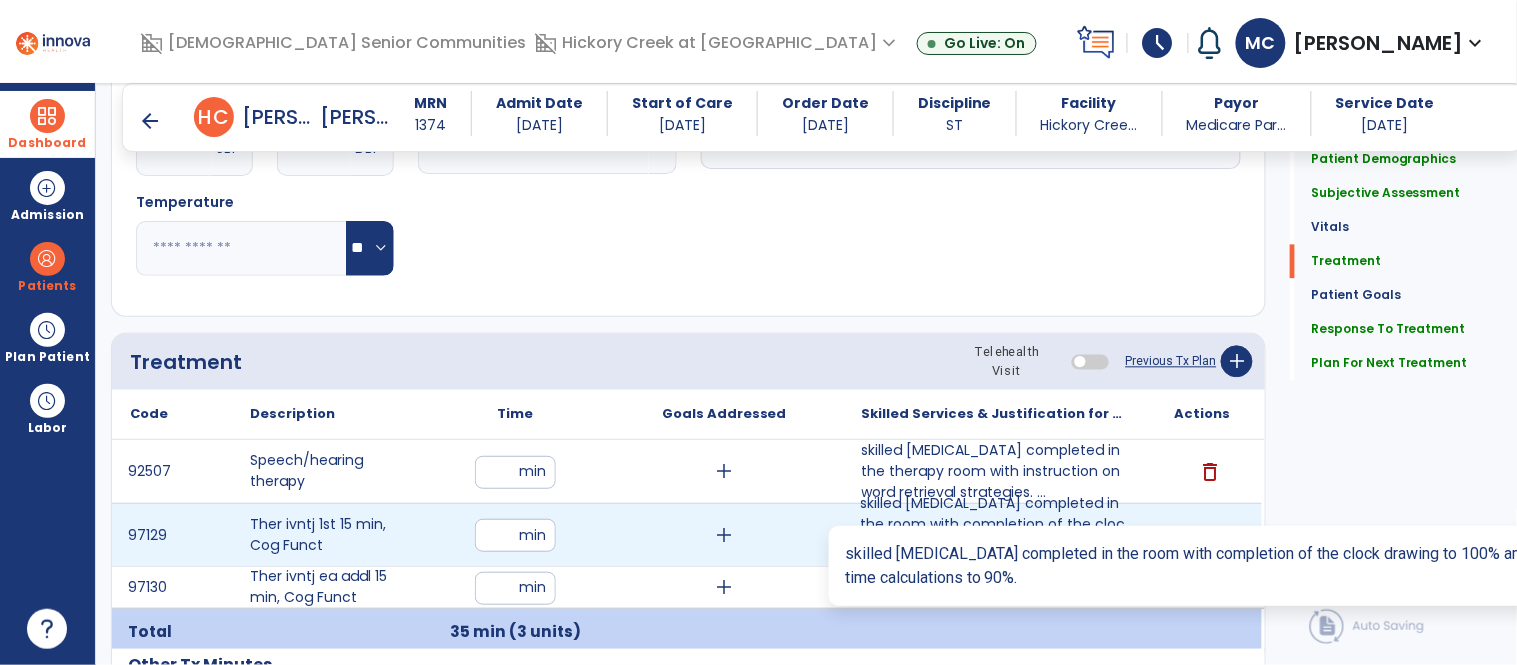 click on "skilled [MEDICAL_DATA] completed in the room with completion of the clock drawing to 100% and [PERSON_NAME]..." at bounding box center (993, 535) 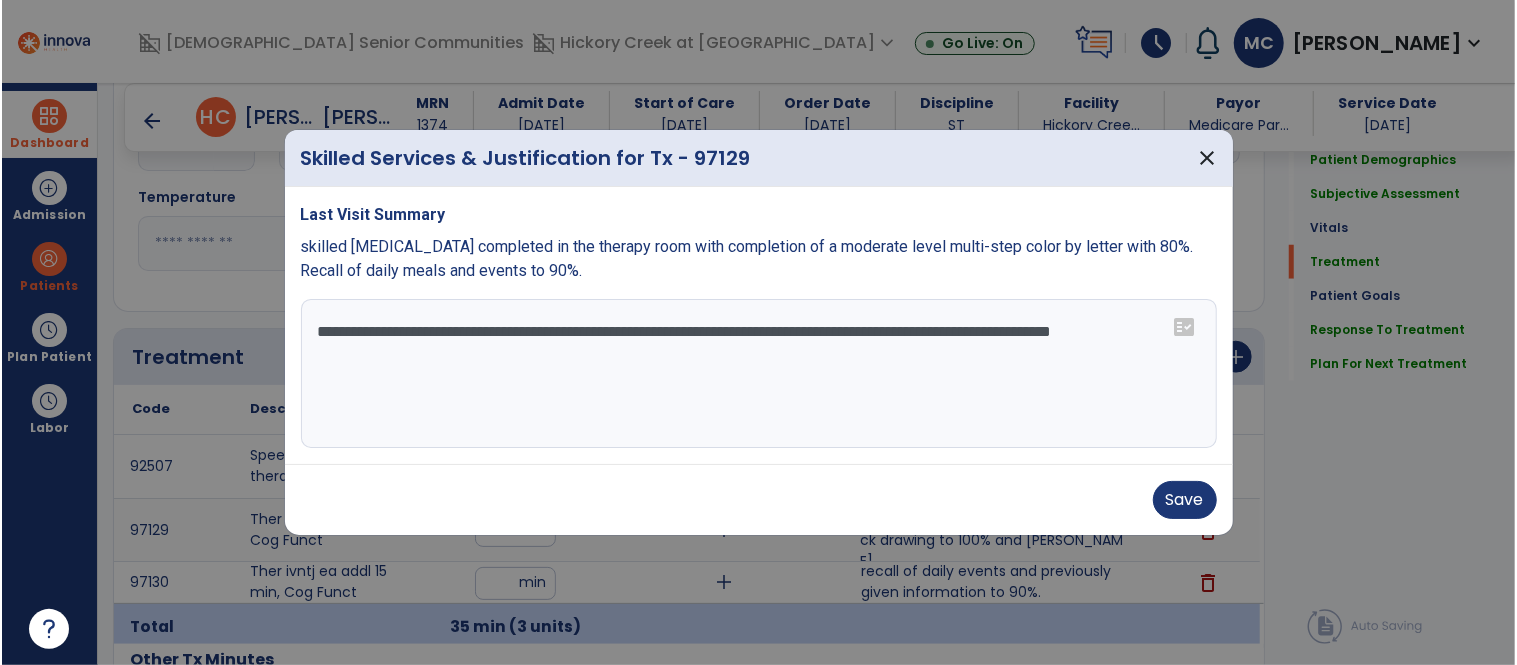 scroll, scrollTop: 1026, scrollLeft: 0, axis: vertical 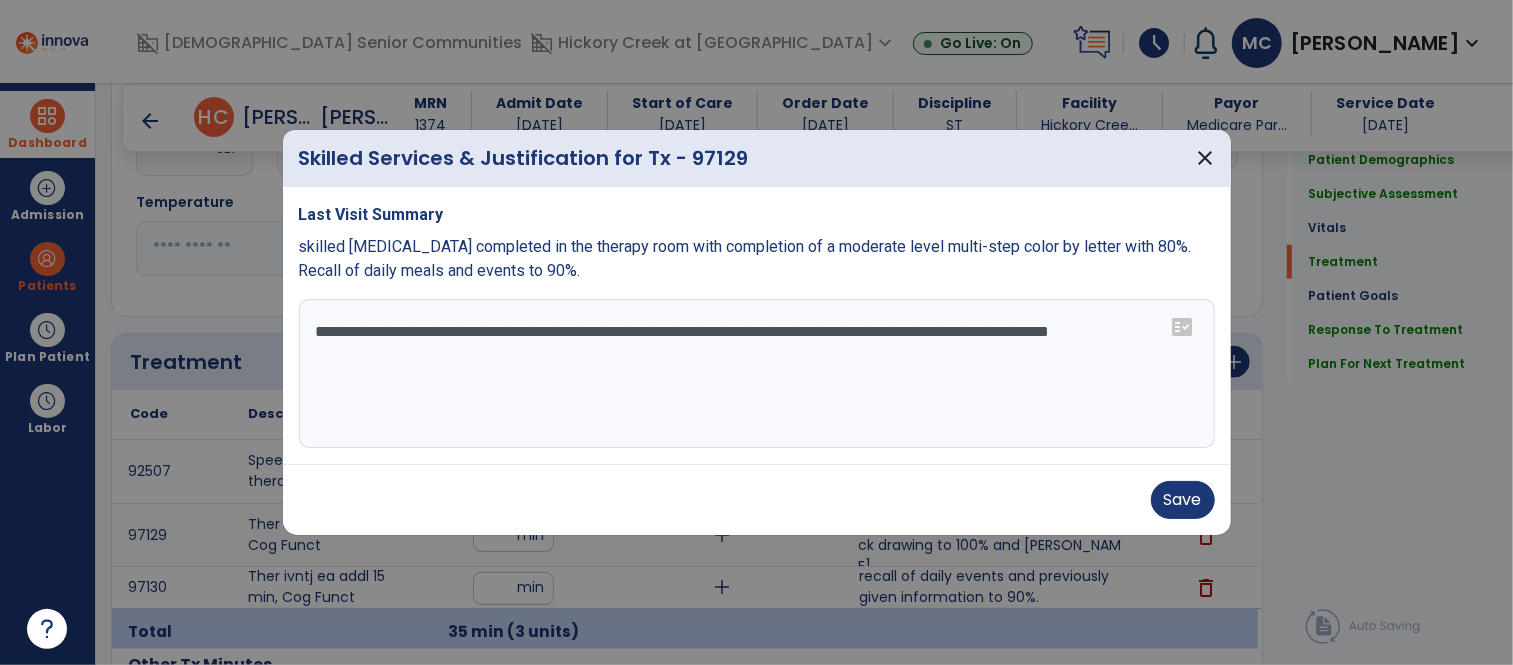 click on "**********" at bounding box center [757, 374] 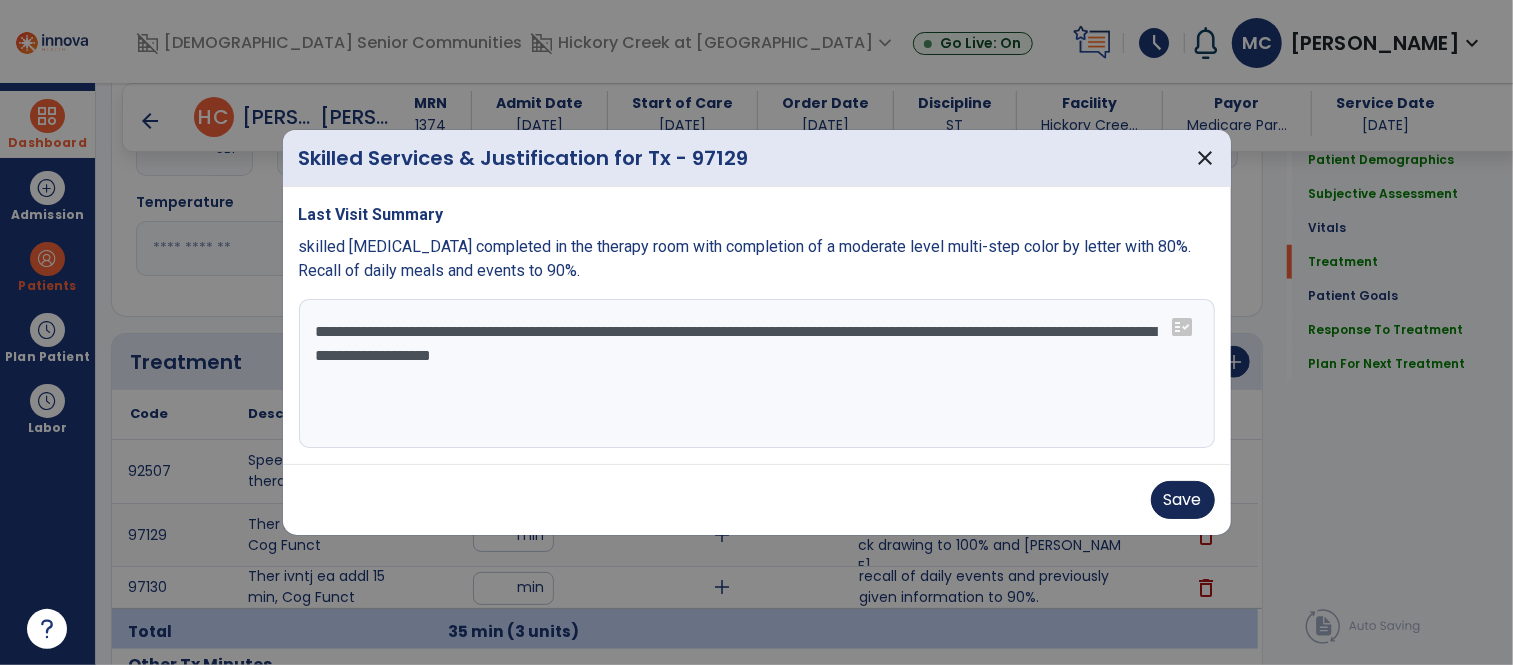 type on "**********" 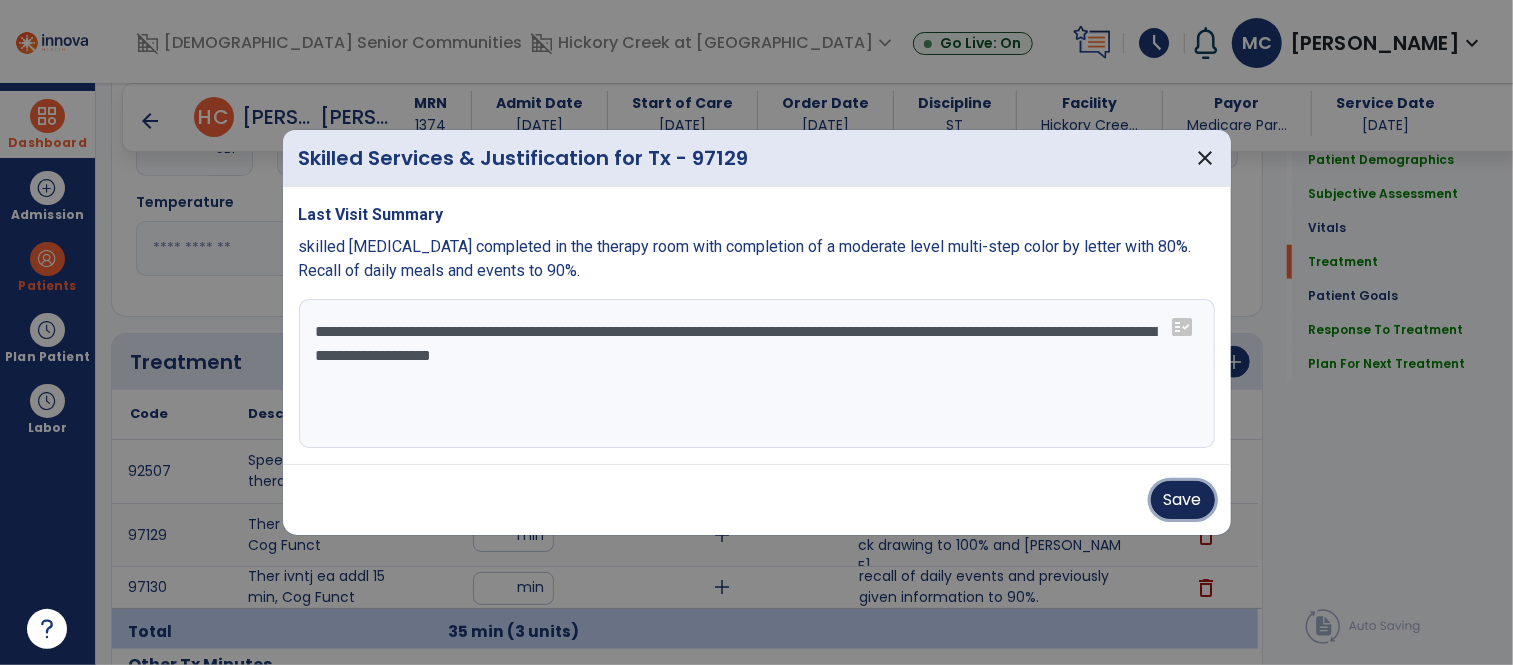 click on "Save" at bounding box center [1183, 500] 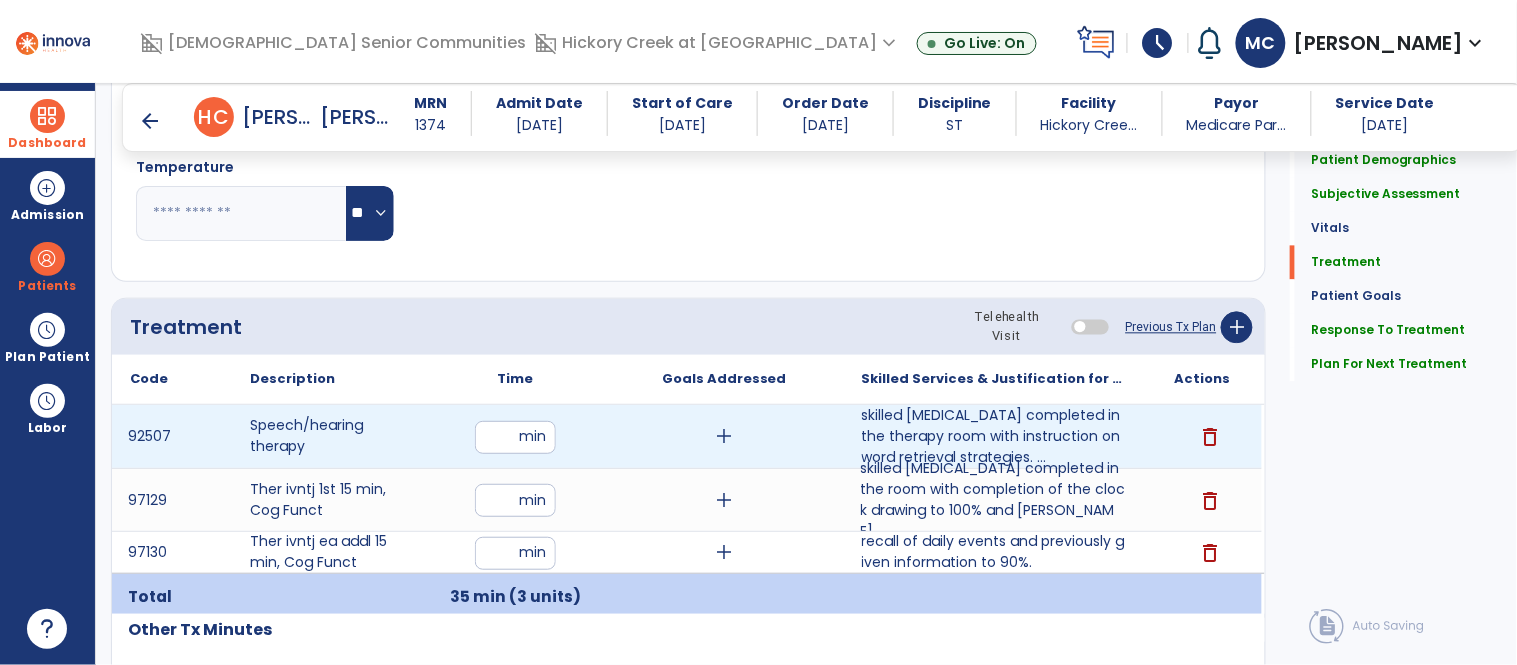 scroll, scrollTop: 1186, scrollLeft: 0, axis: vertical 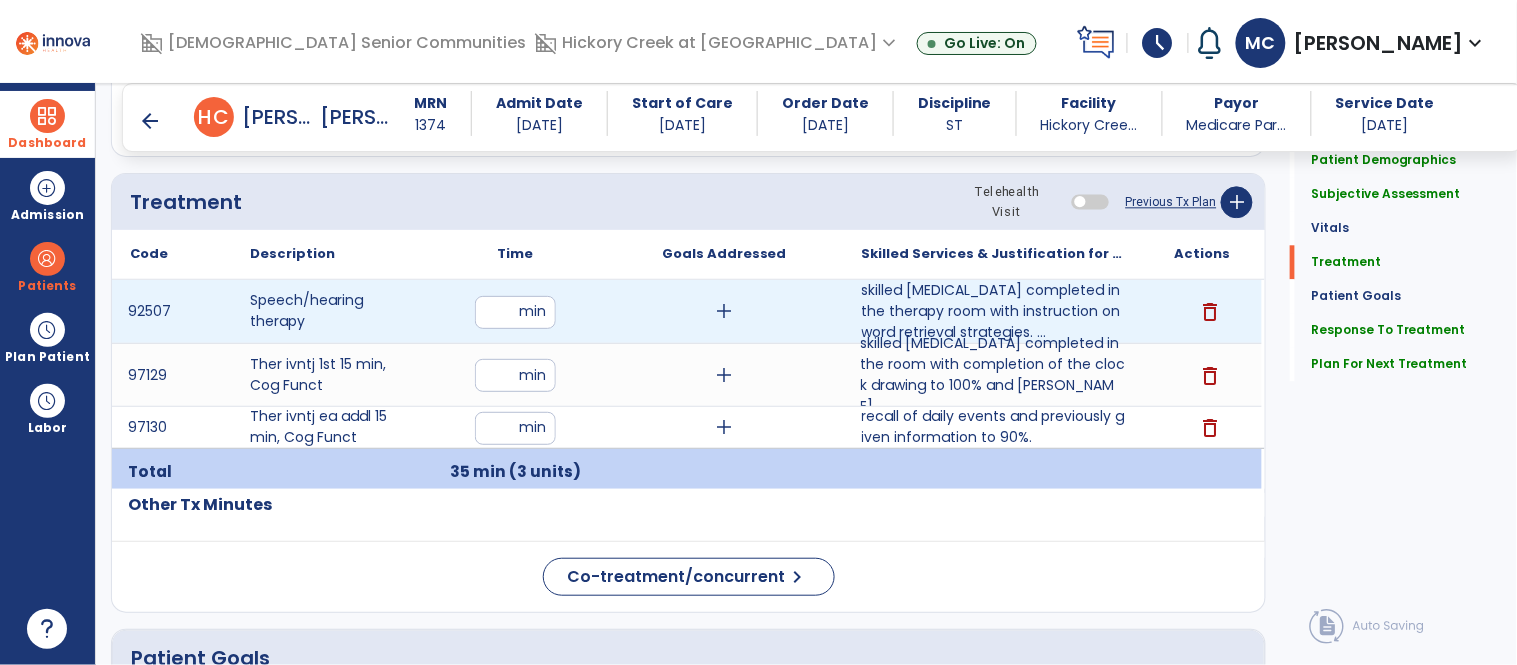 click on "**" at bounding box center [515, 312] 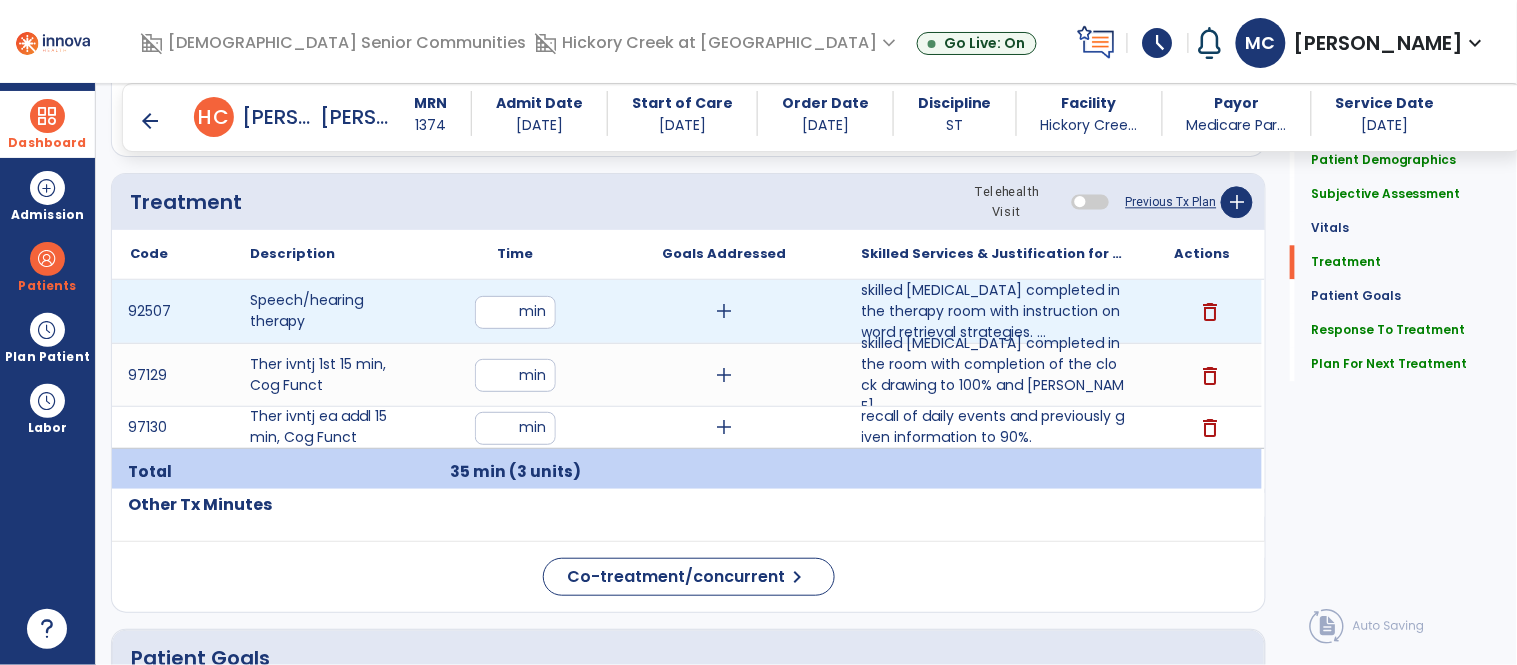 type on "**" 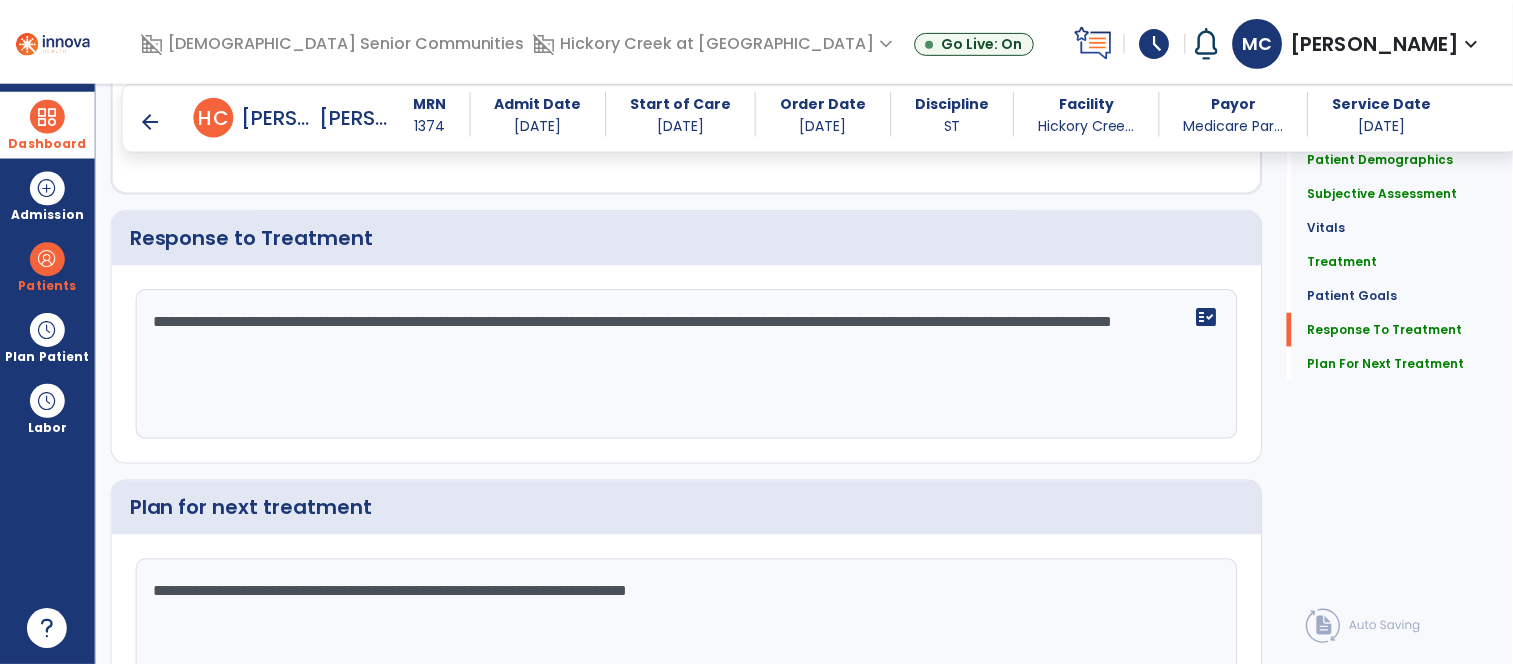 scroll, scrollTop: 3161, scrollLeft: 0, axis: vertical 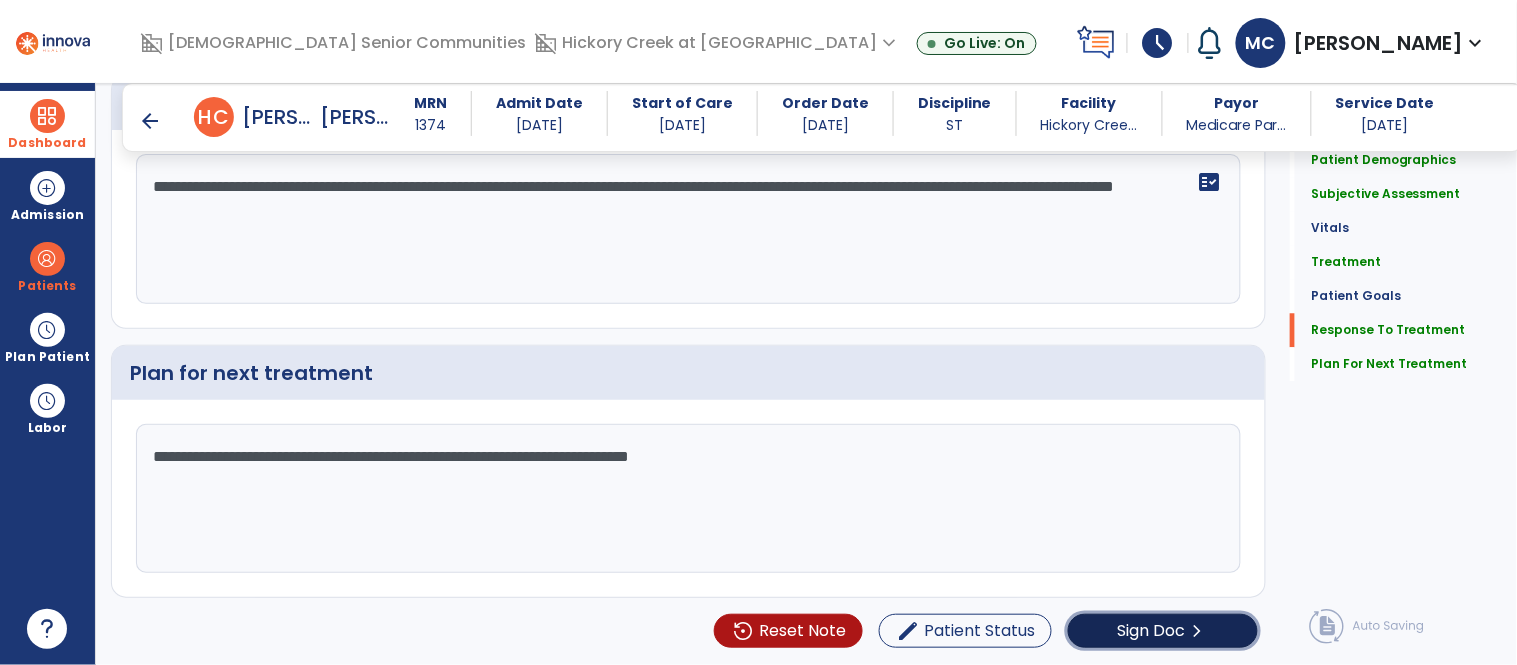 click on "chevron_right" 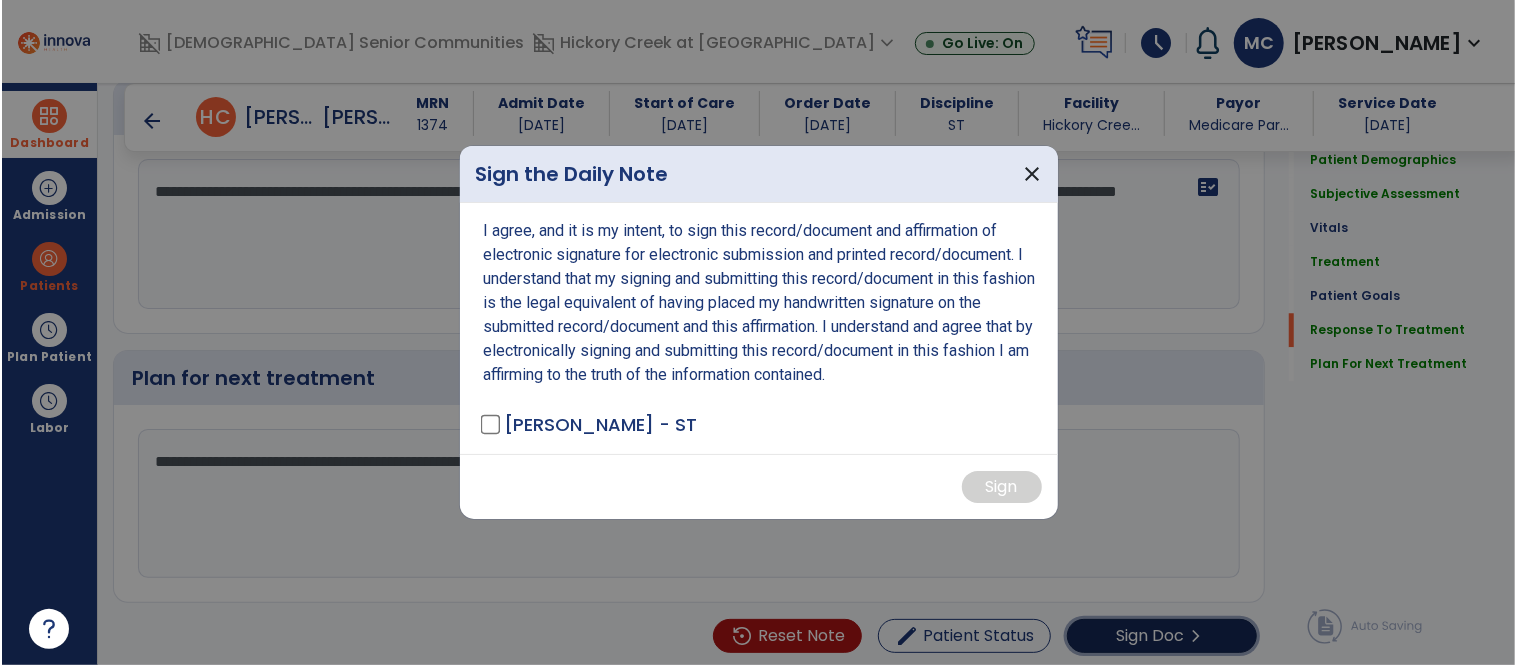 scroll, scrollTop: 3161, scrollLeft: 0, axis: vertical 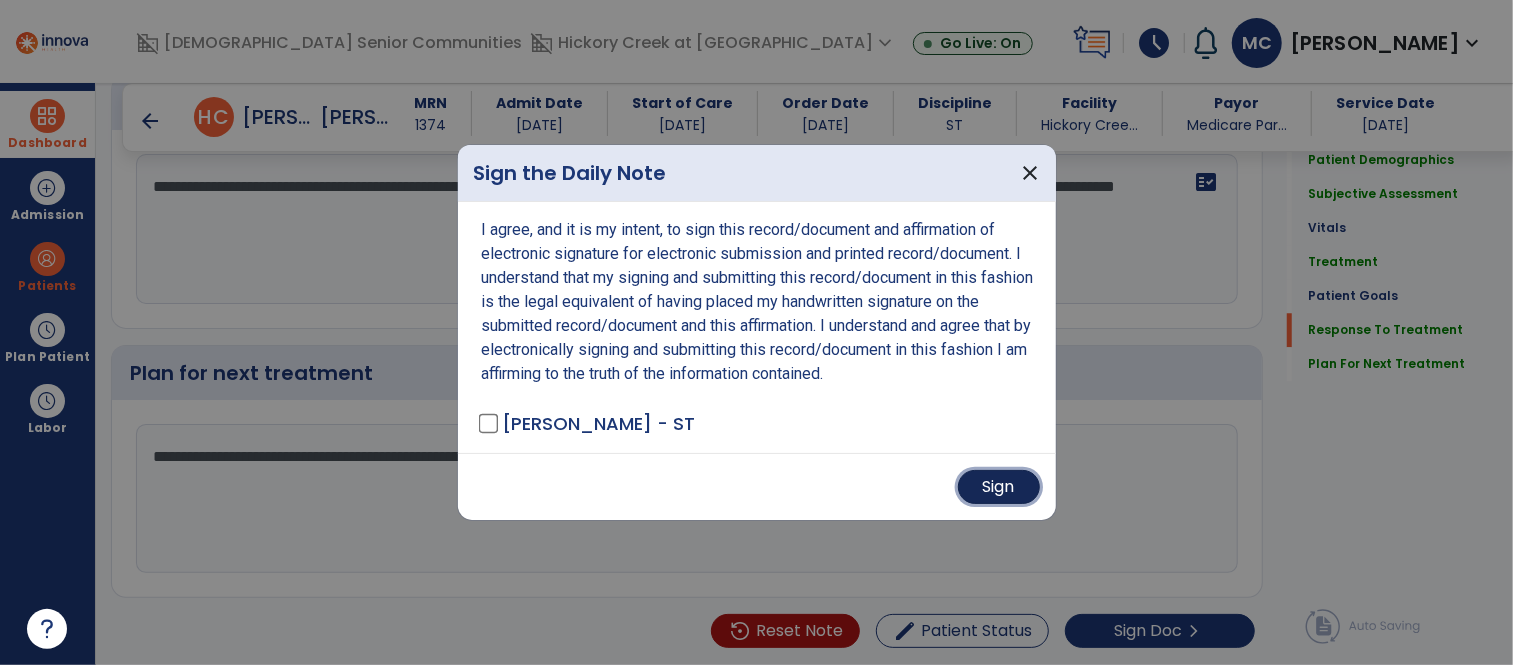 click on "Sign" at bounding box center (999, 487) 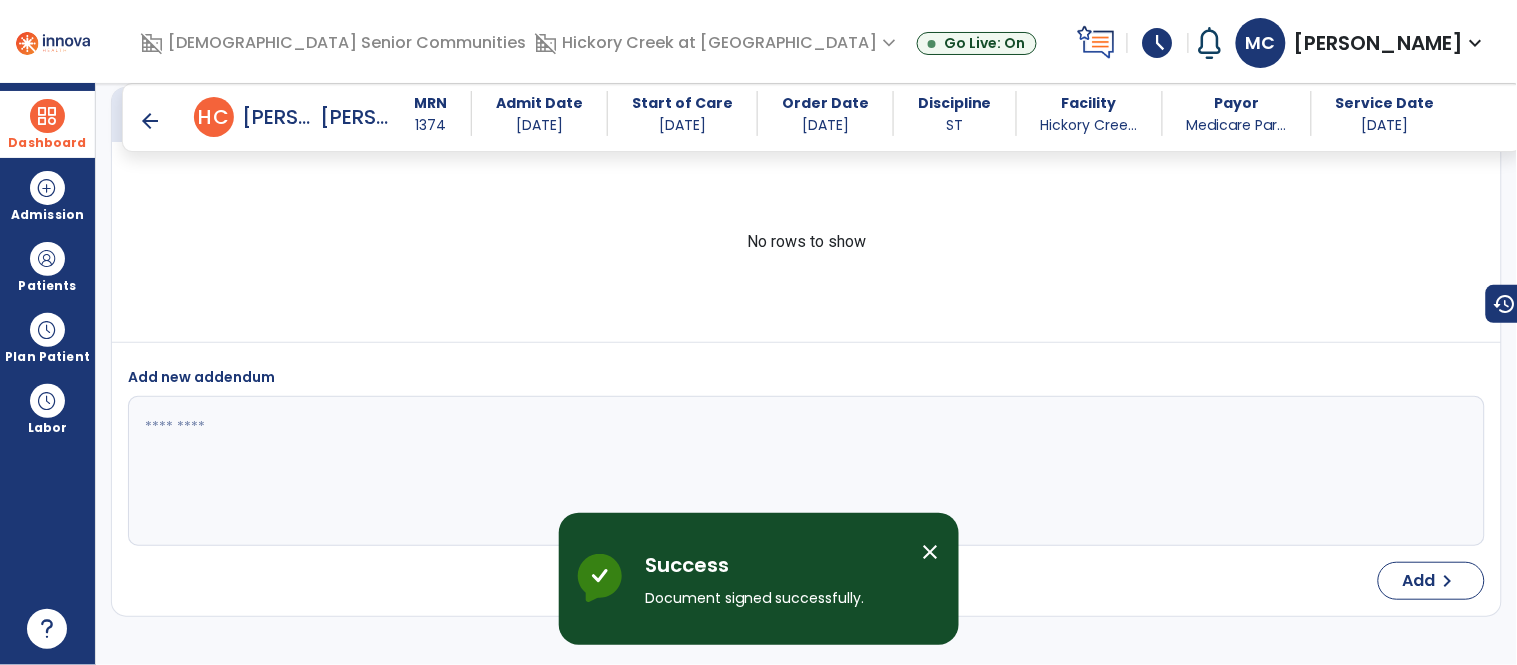 click on "arrow_back" at bounding box center (150, 121) 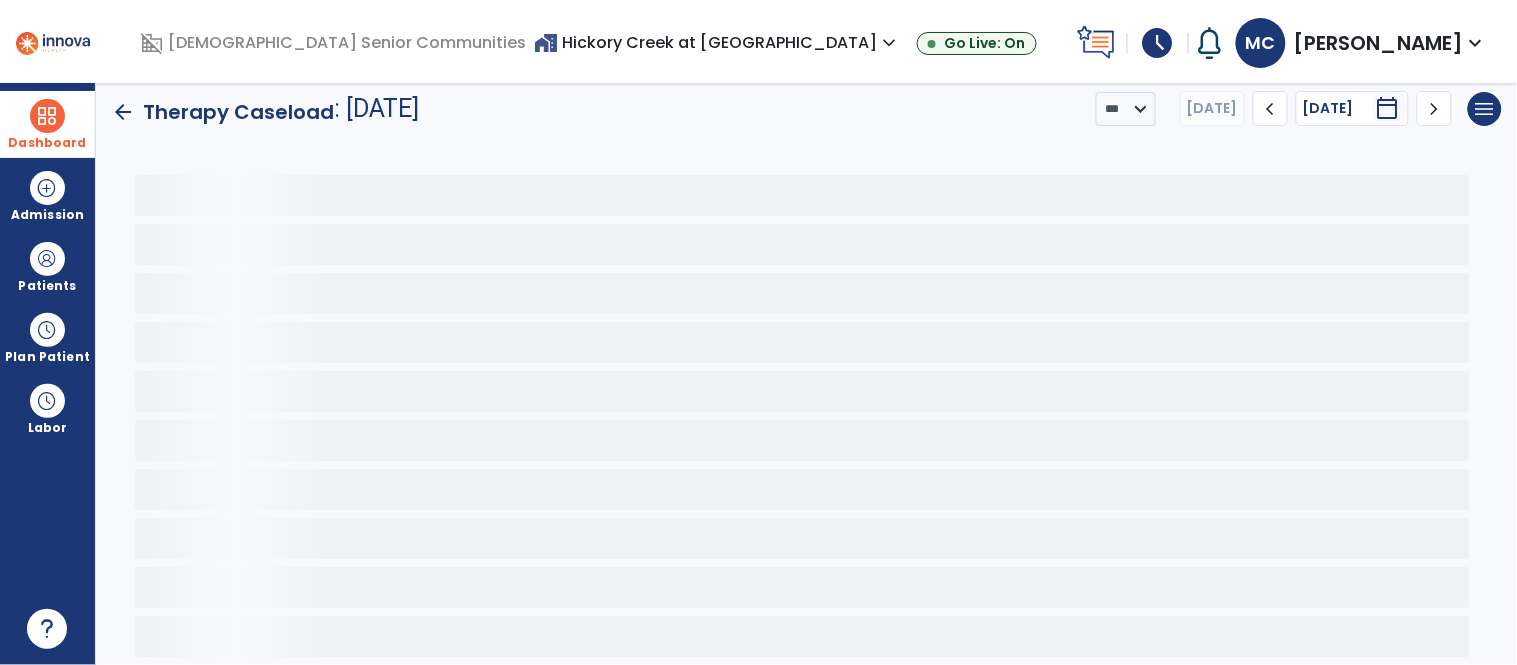 scroll, scrollTop: 0, scrollLeft: 0, axis: both 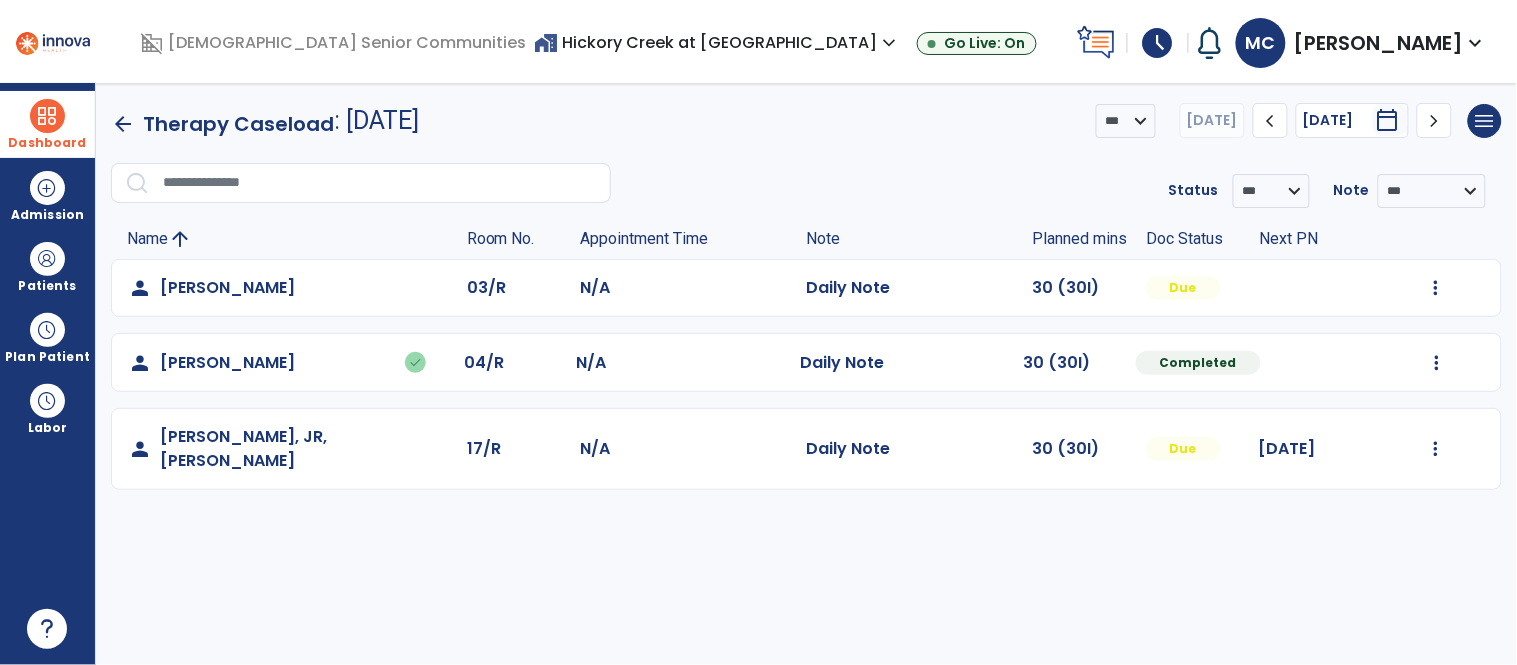 click on "Mark Visit As Complete   Reset Note   Open Document   G + C Mins" 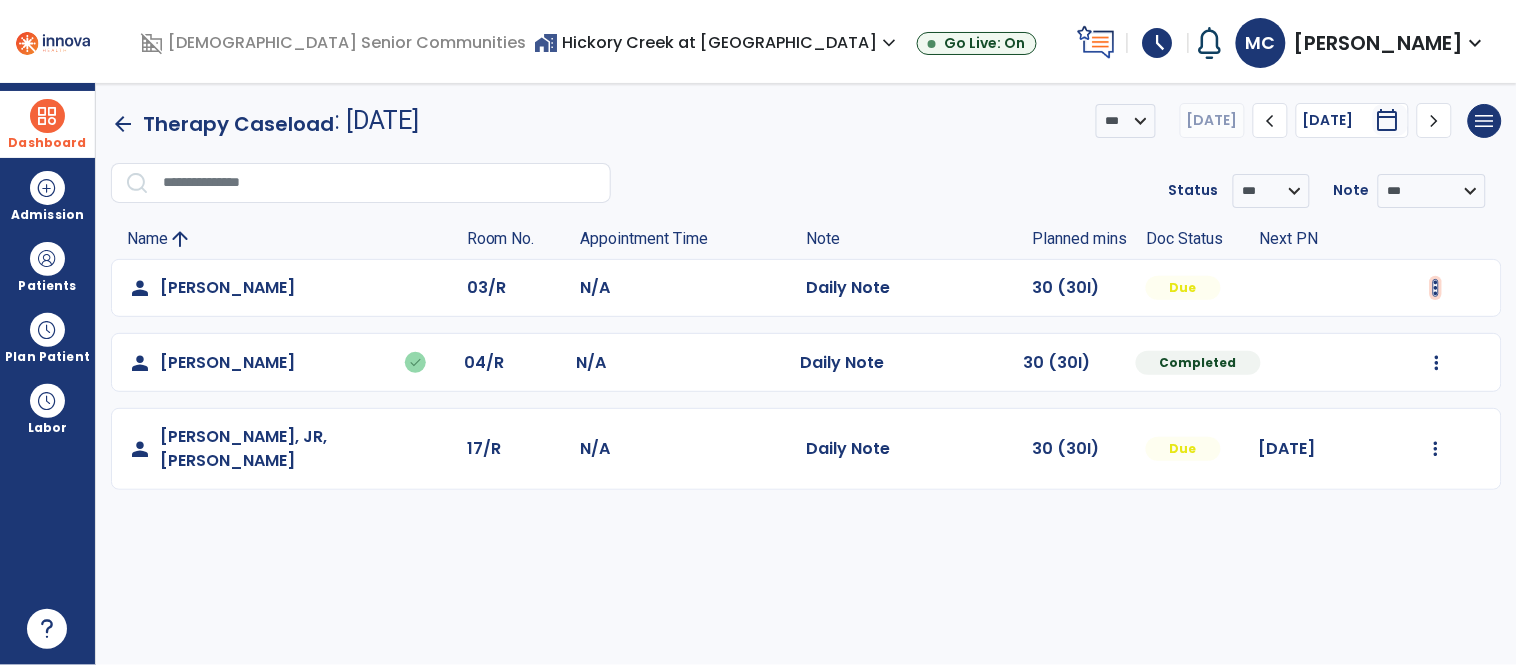 click at bounding box center (1436, 288) 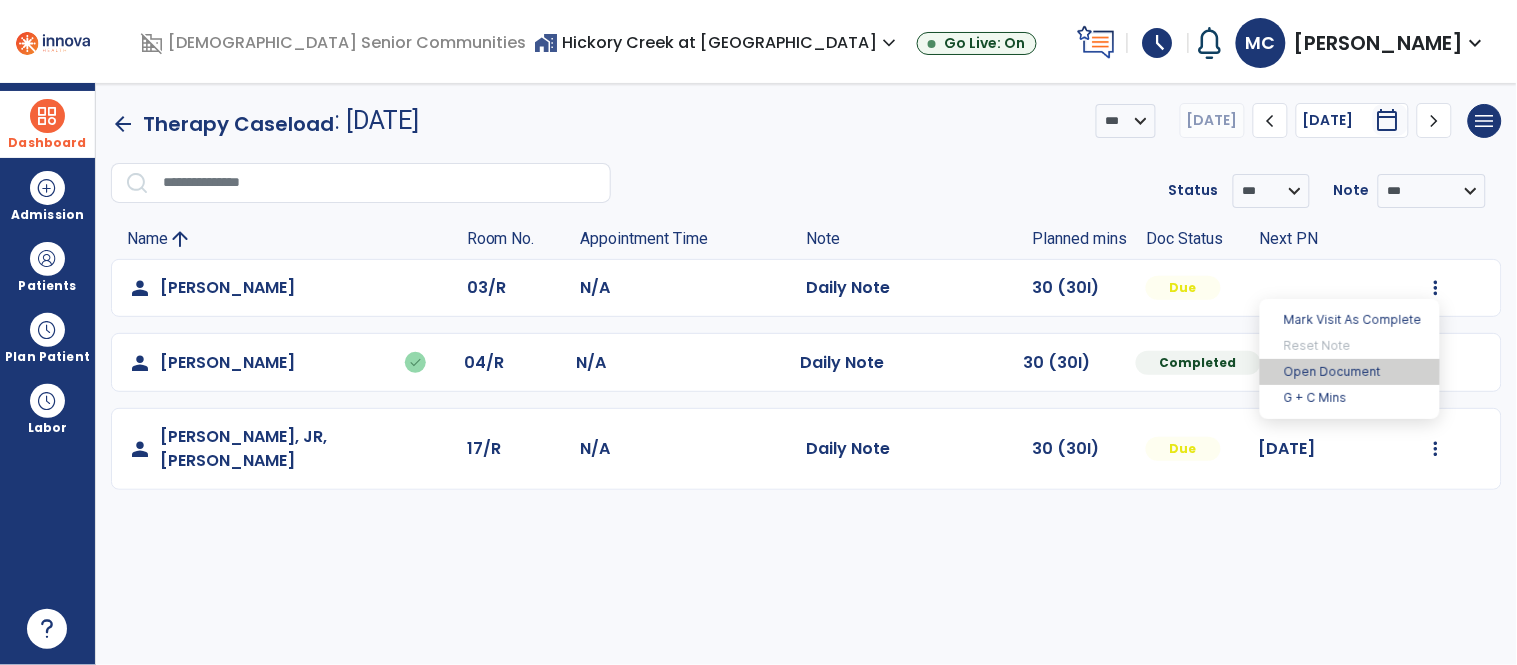 click on "Open Document" at bounding box center (1350, 372) 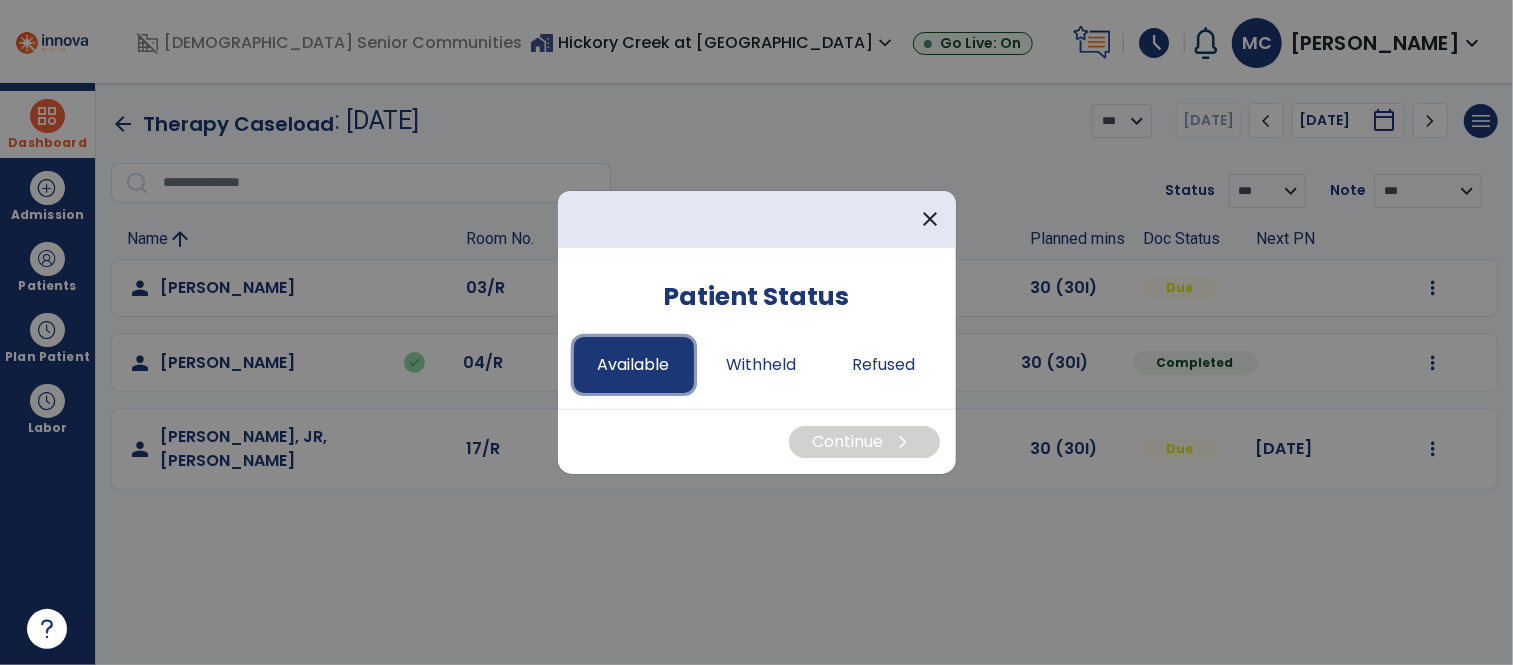 click on "Available" at bounding box center [634, 365] 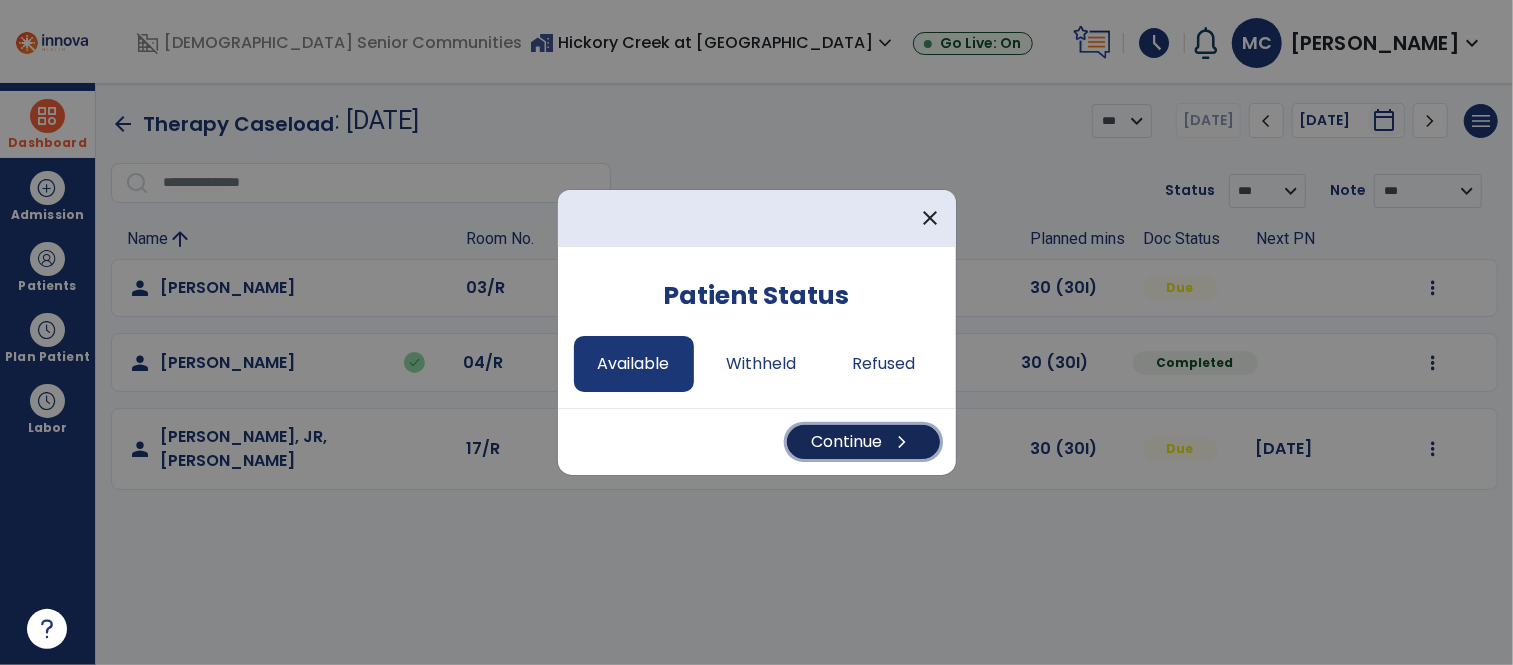 click on "Continue   chevron_right" at bounding box center (863, 442) 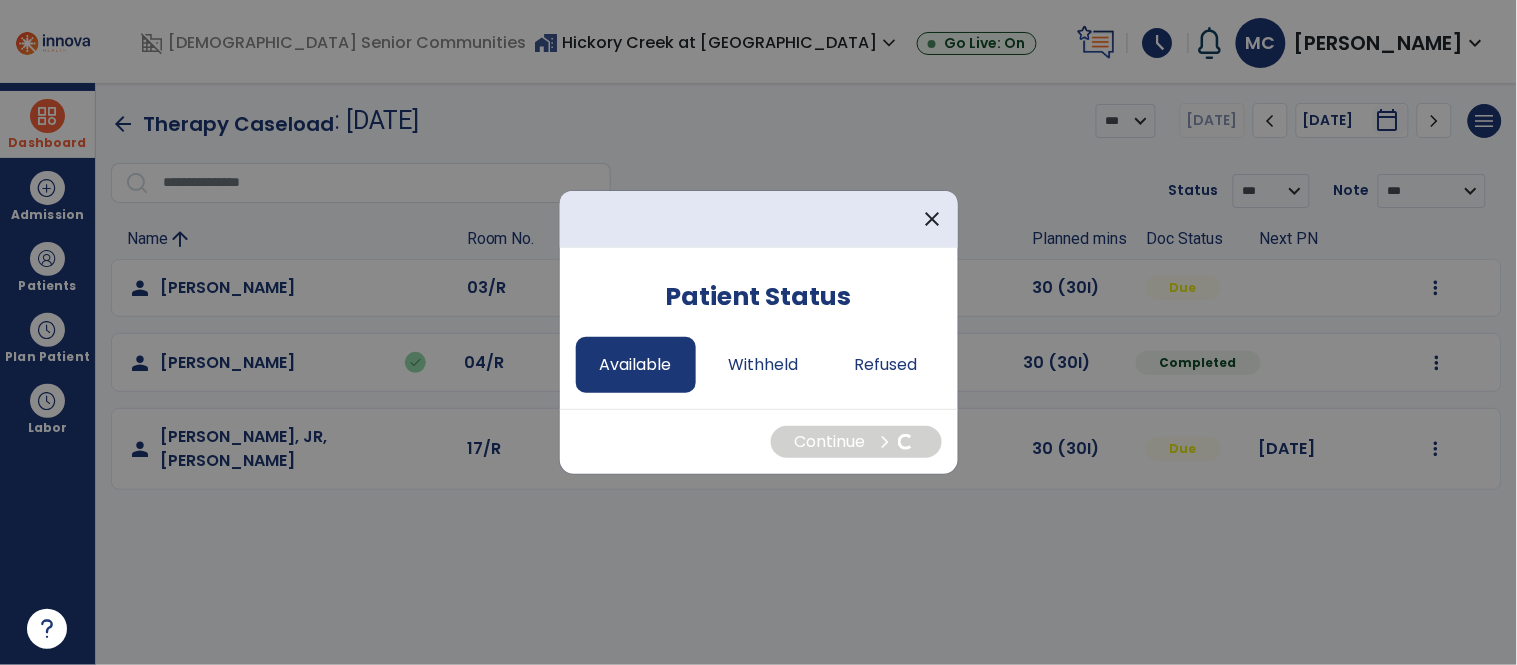 select on "*" 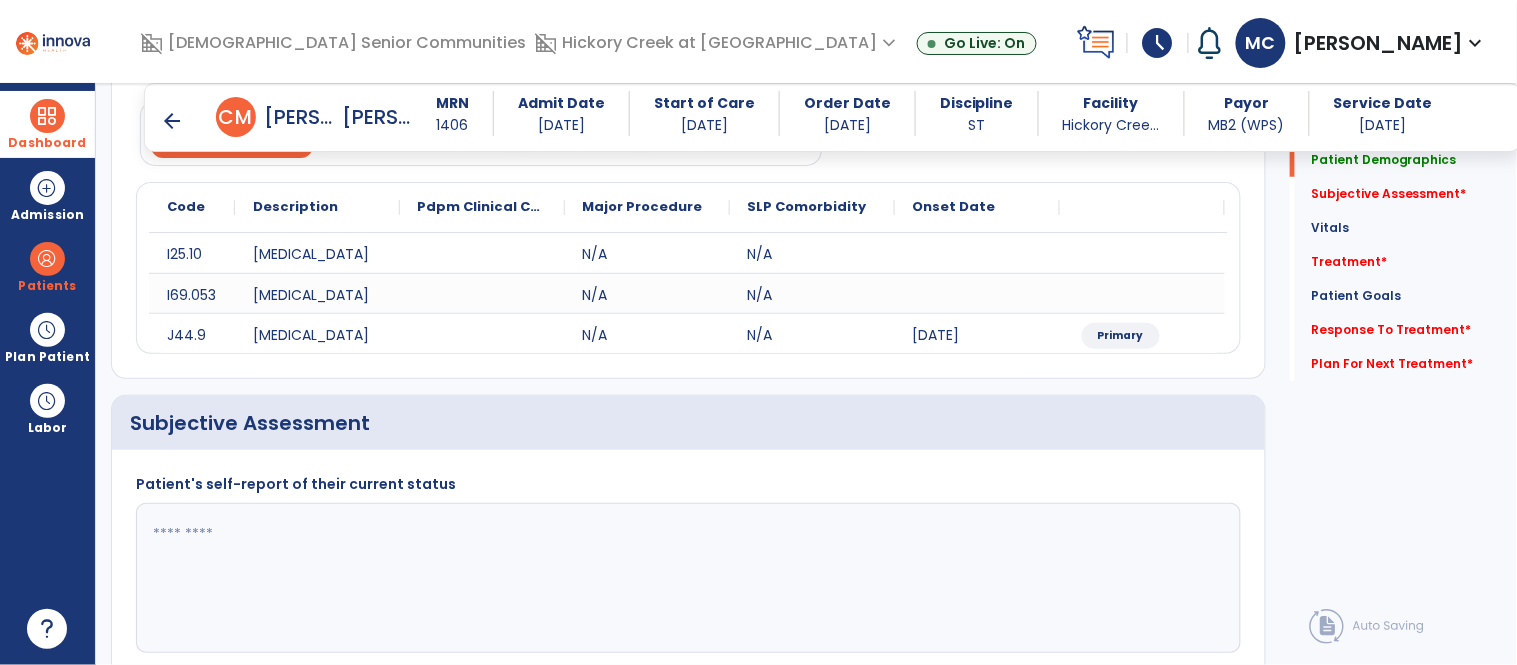 scroll, scrollTop: 252, scrollLeft: 0, axis: vertical 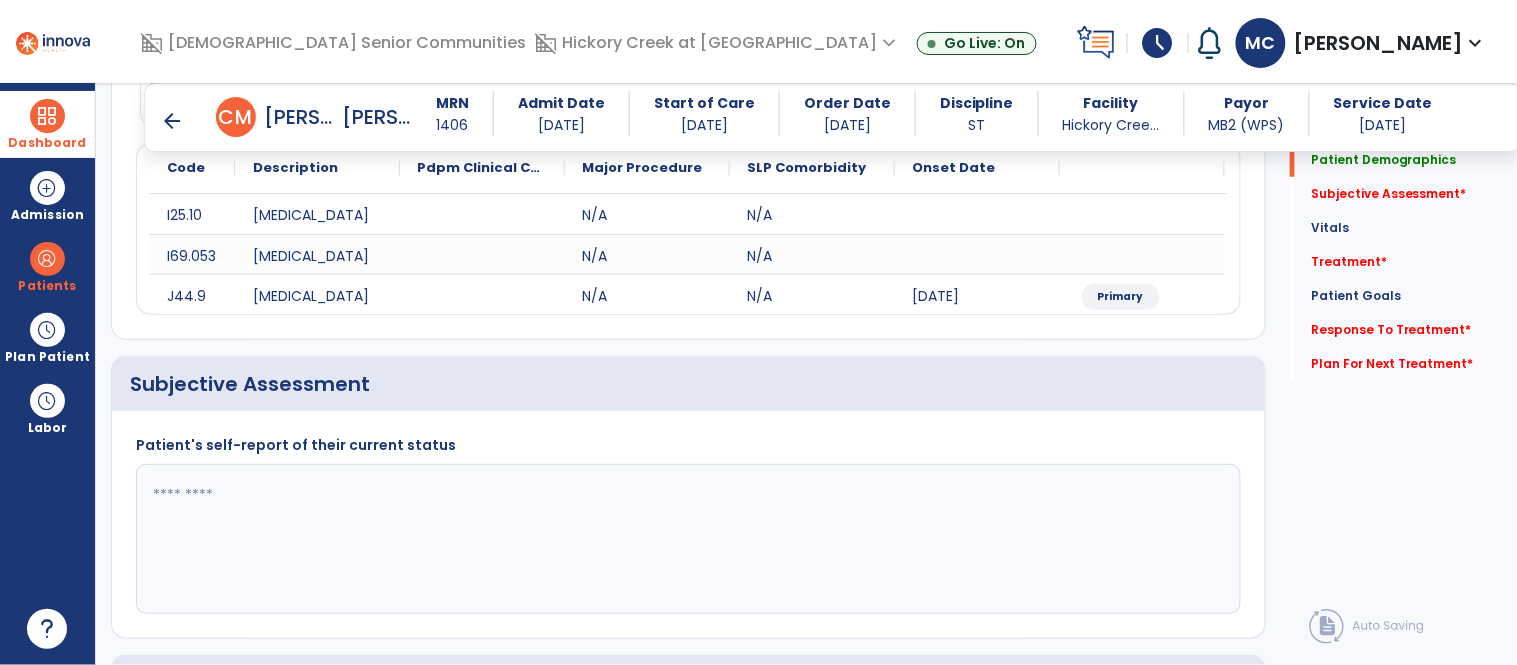 click 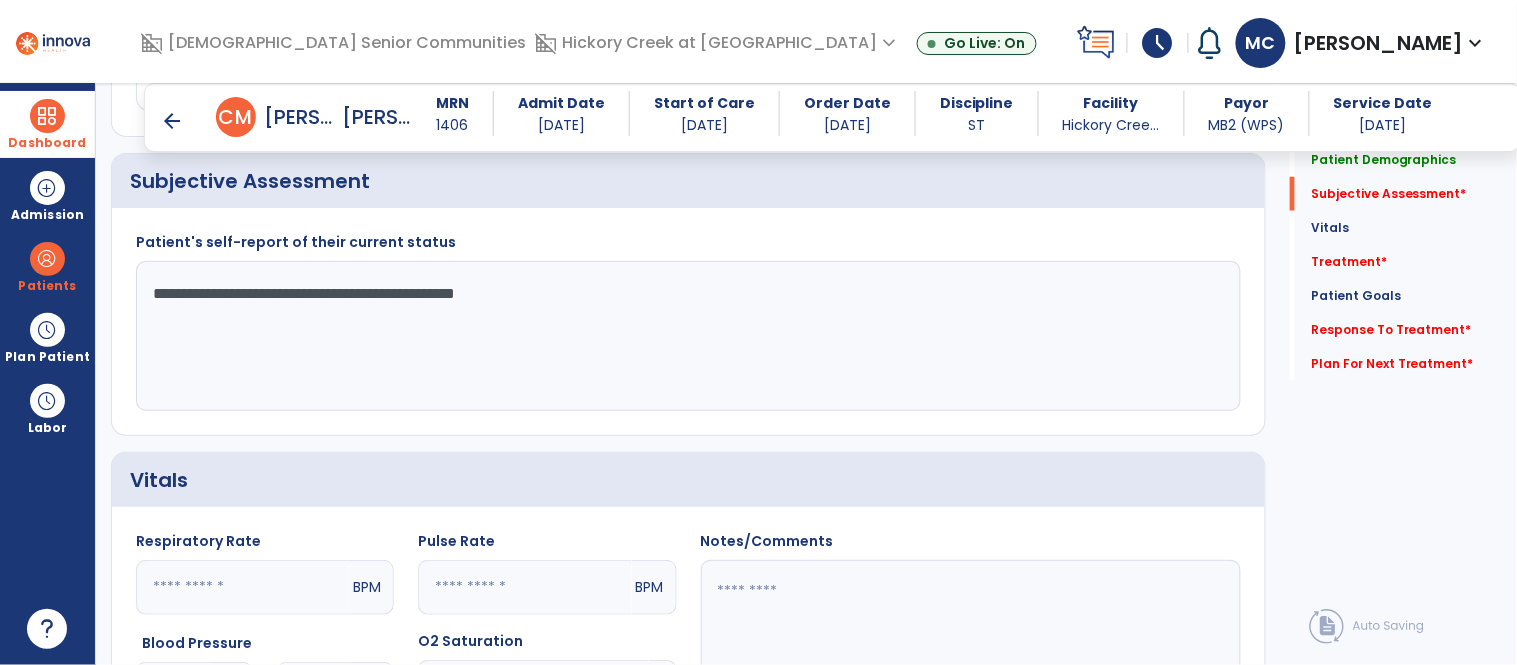 scroll, scrollTop: 515, scrollLeft: 0, axis: vertical 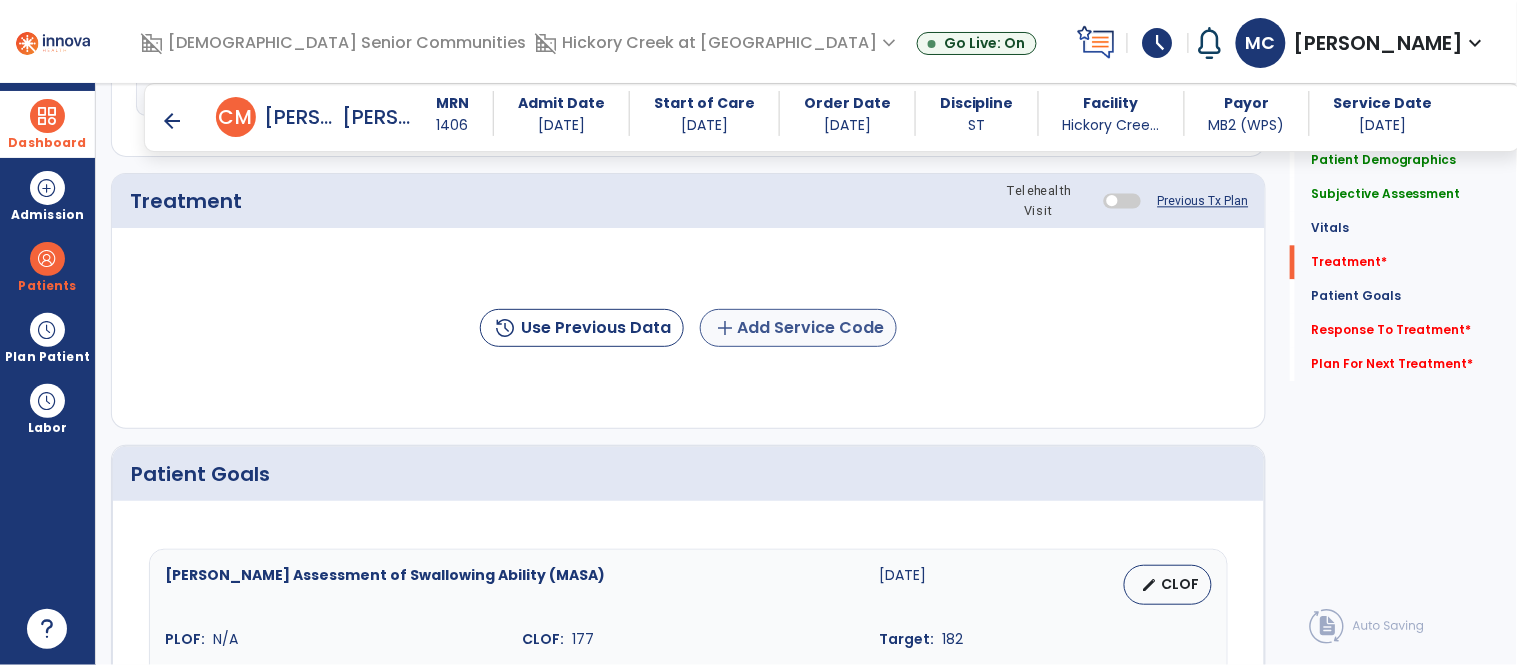 type on "**********" 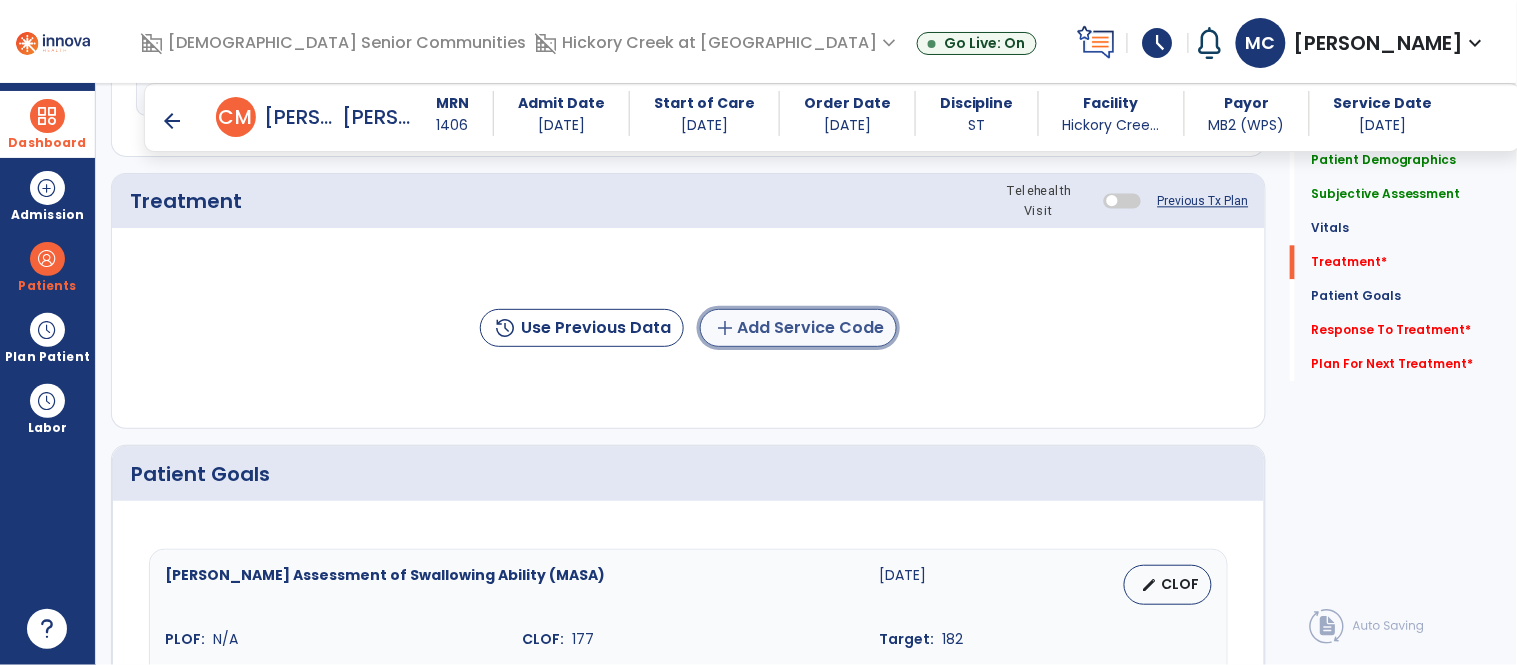 click on "add  Add Service Code" 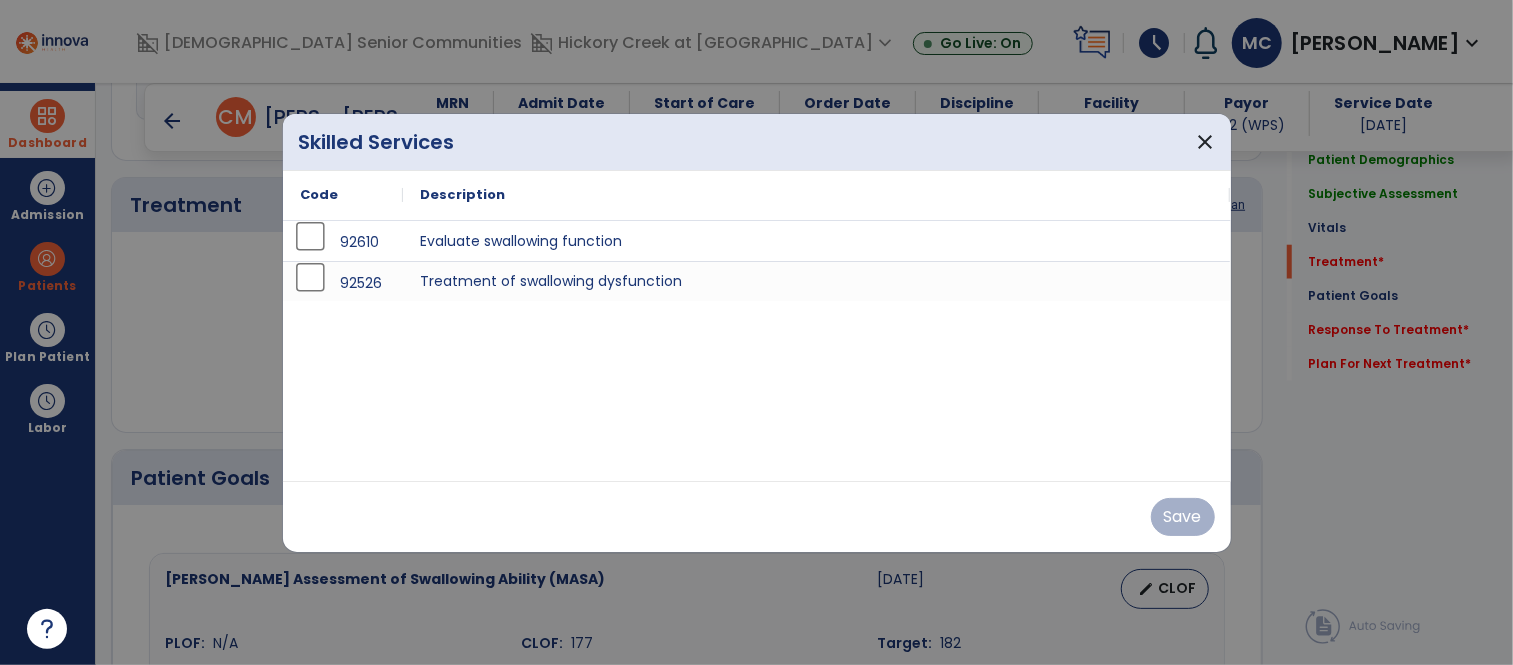 scroll, scrollTop: 1156, scrollLeft: 0, axis: vertical 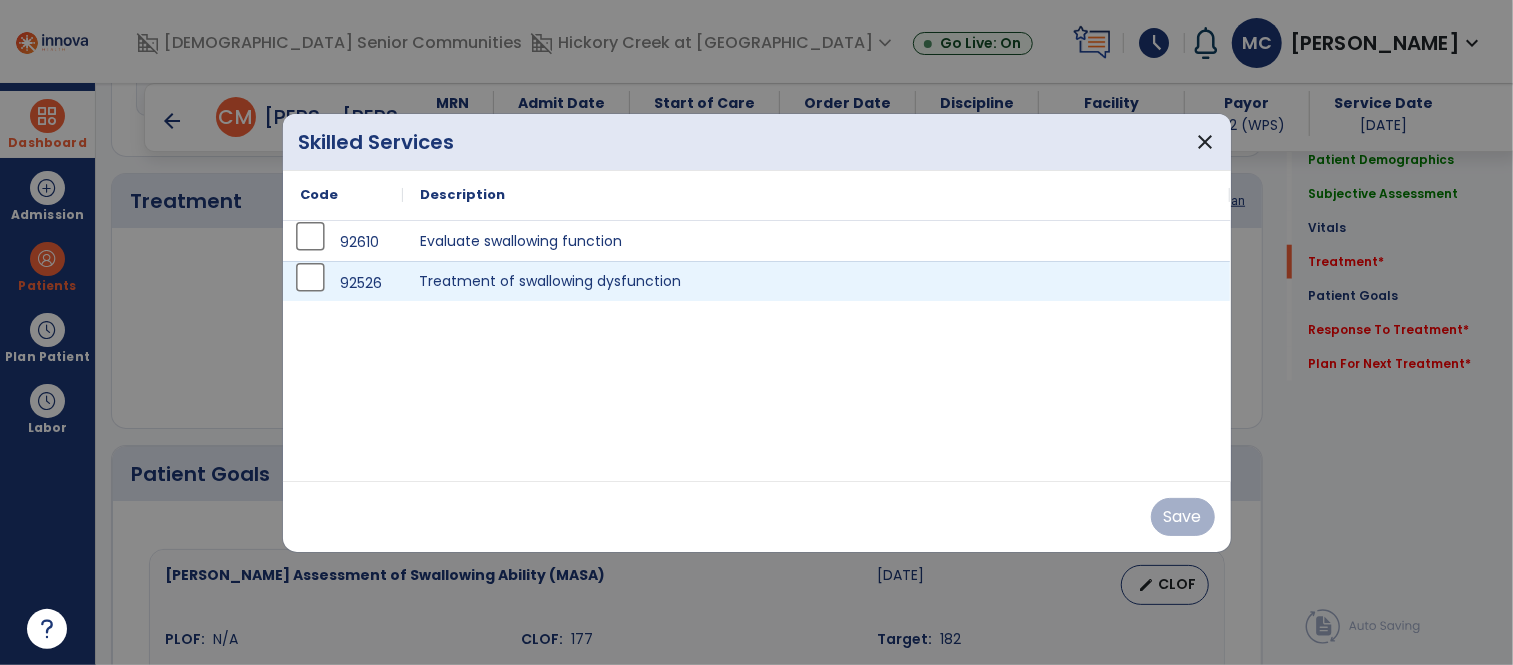 click on "Treatment of swallowing dysfunction" at bounding box center [817, 281] 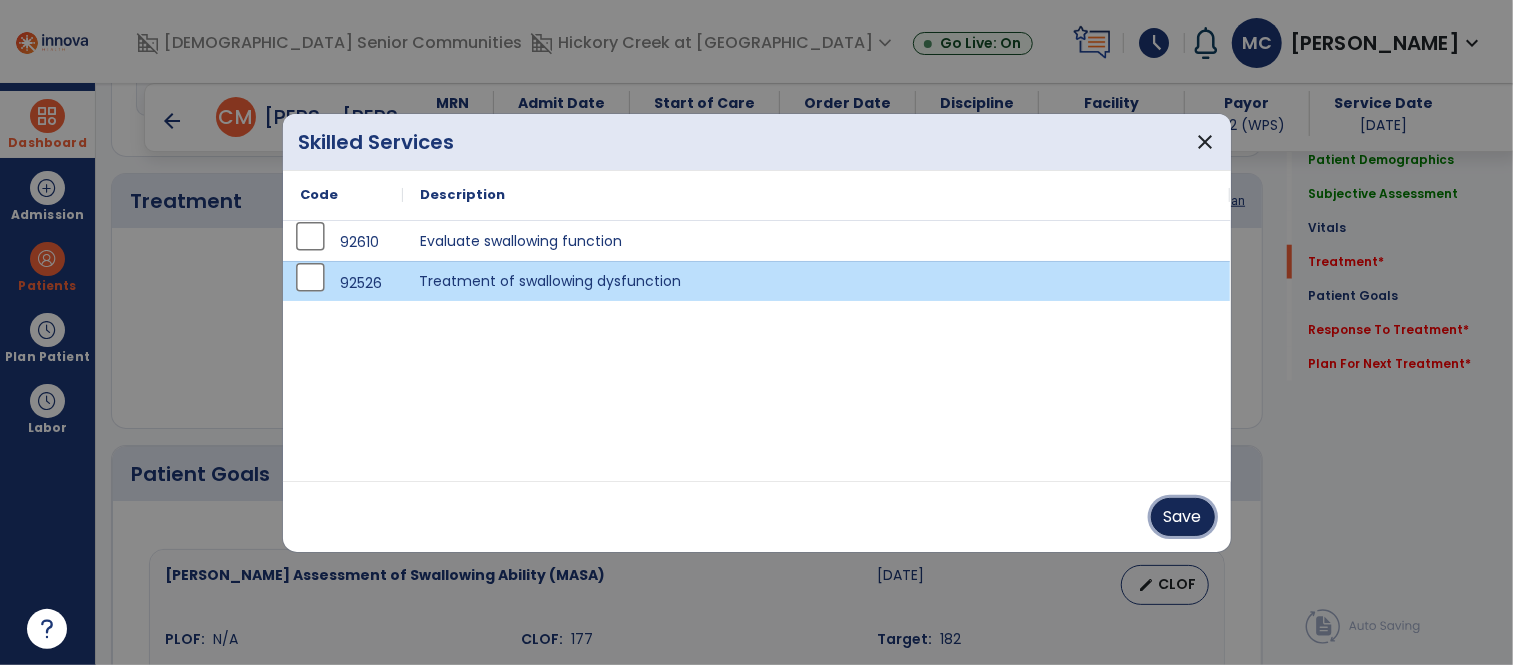 click on "Save" at bounding box center [1183, 517] 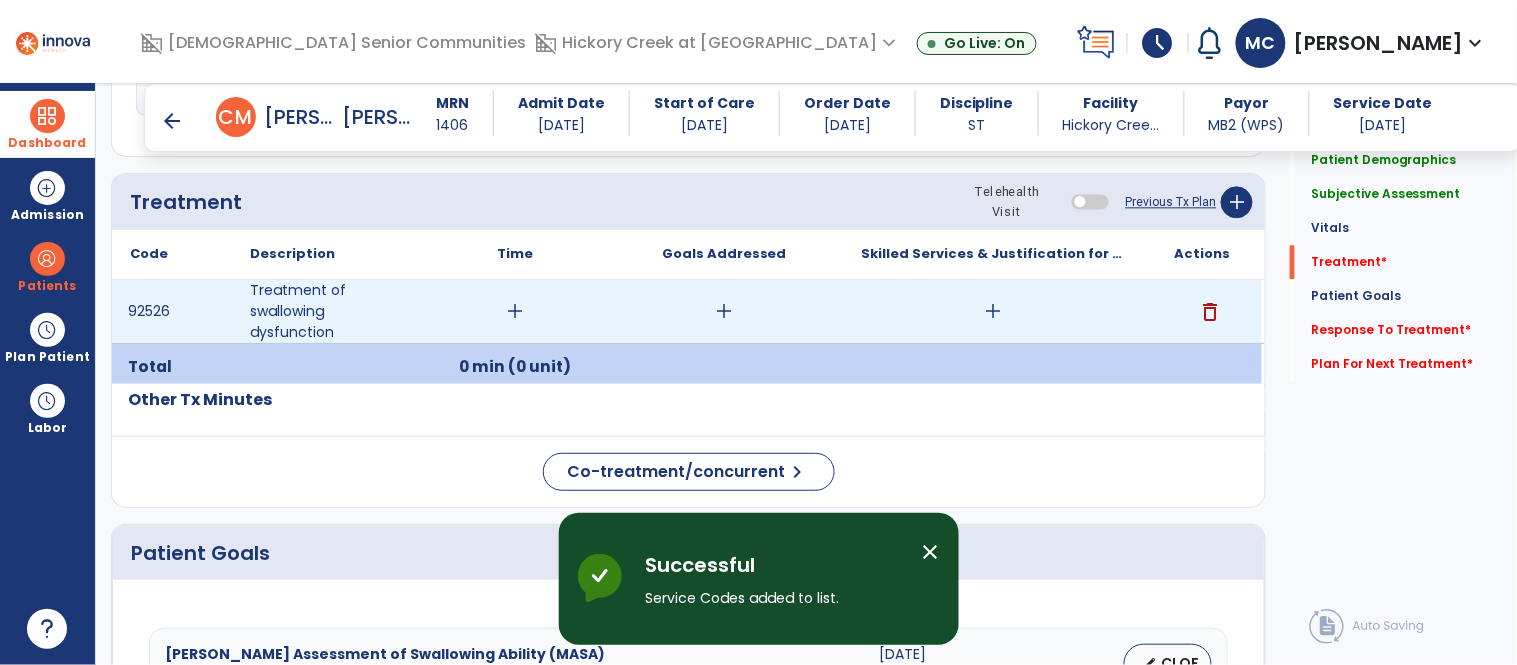 click on "add" at bounding box center (515, 311) 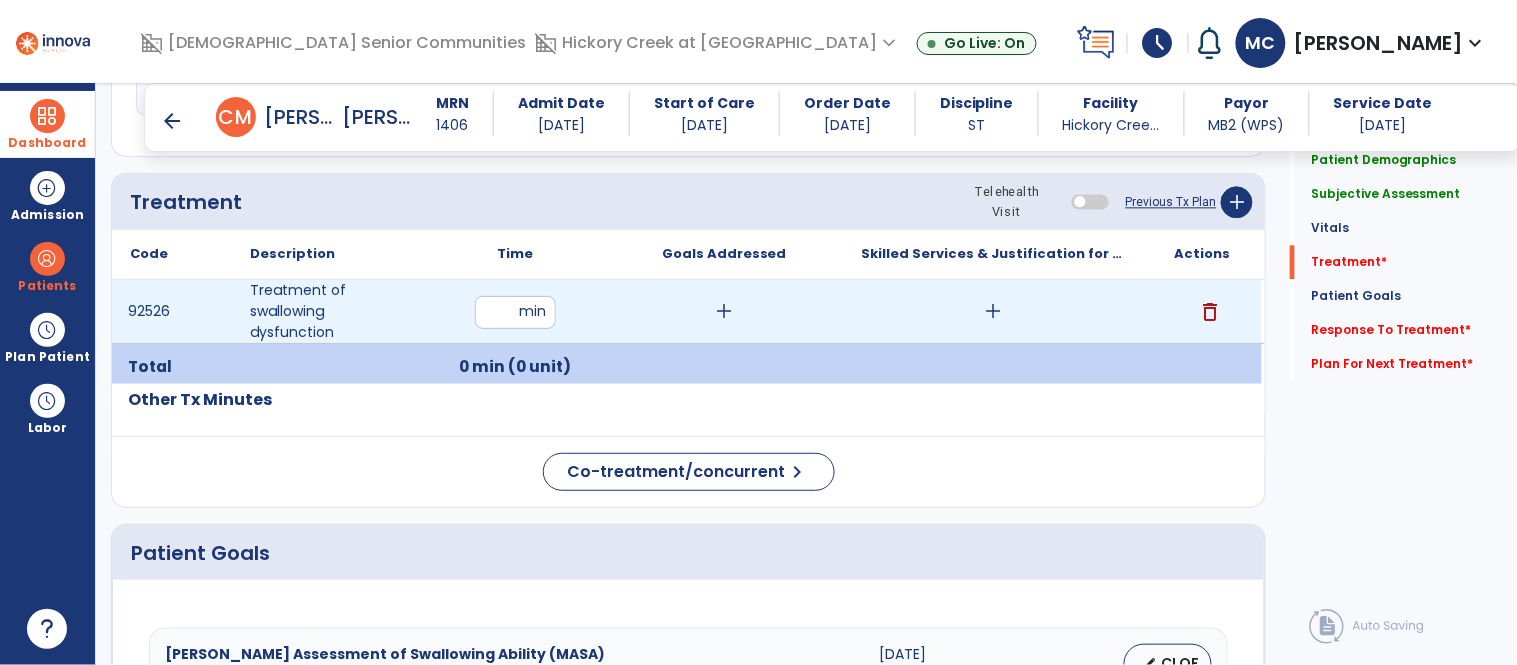 type on "**" 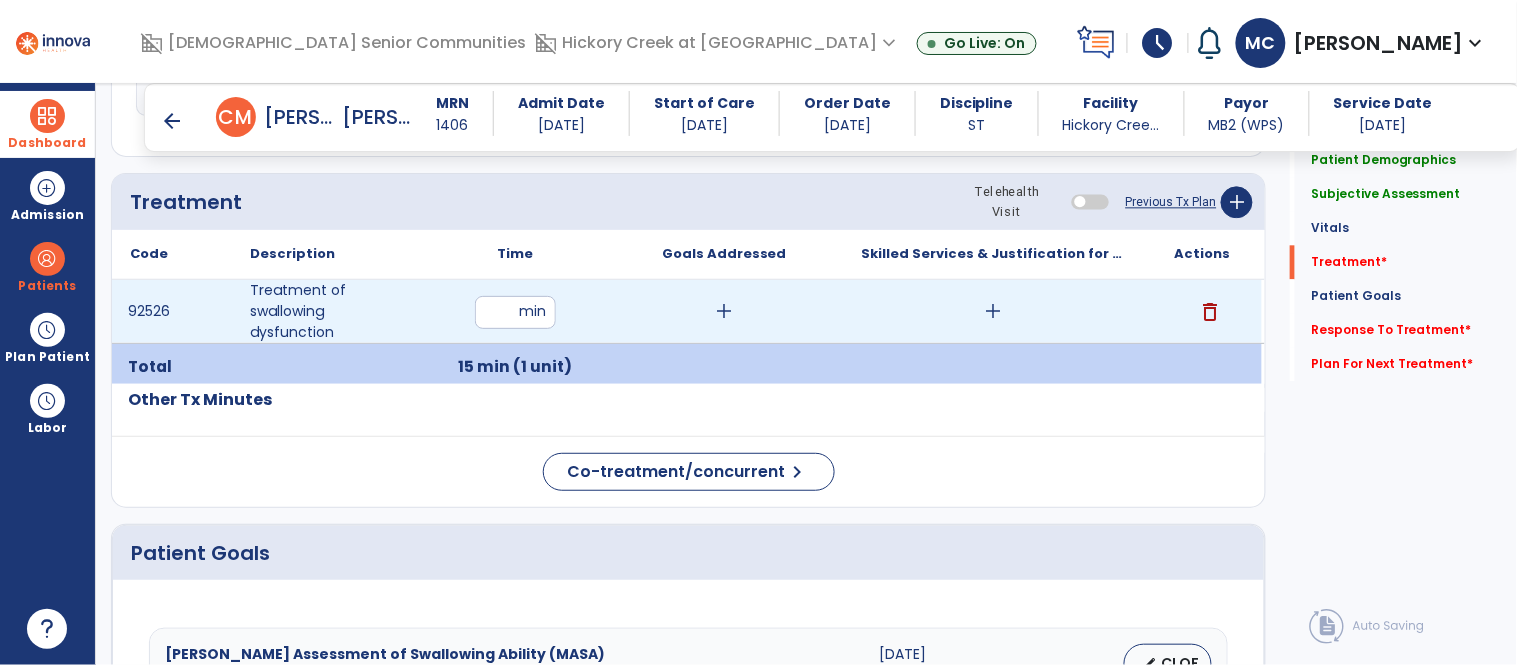 click on "**" at bounding box center (515, 312) 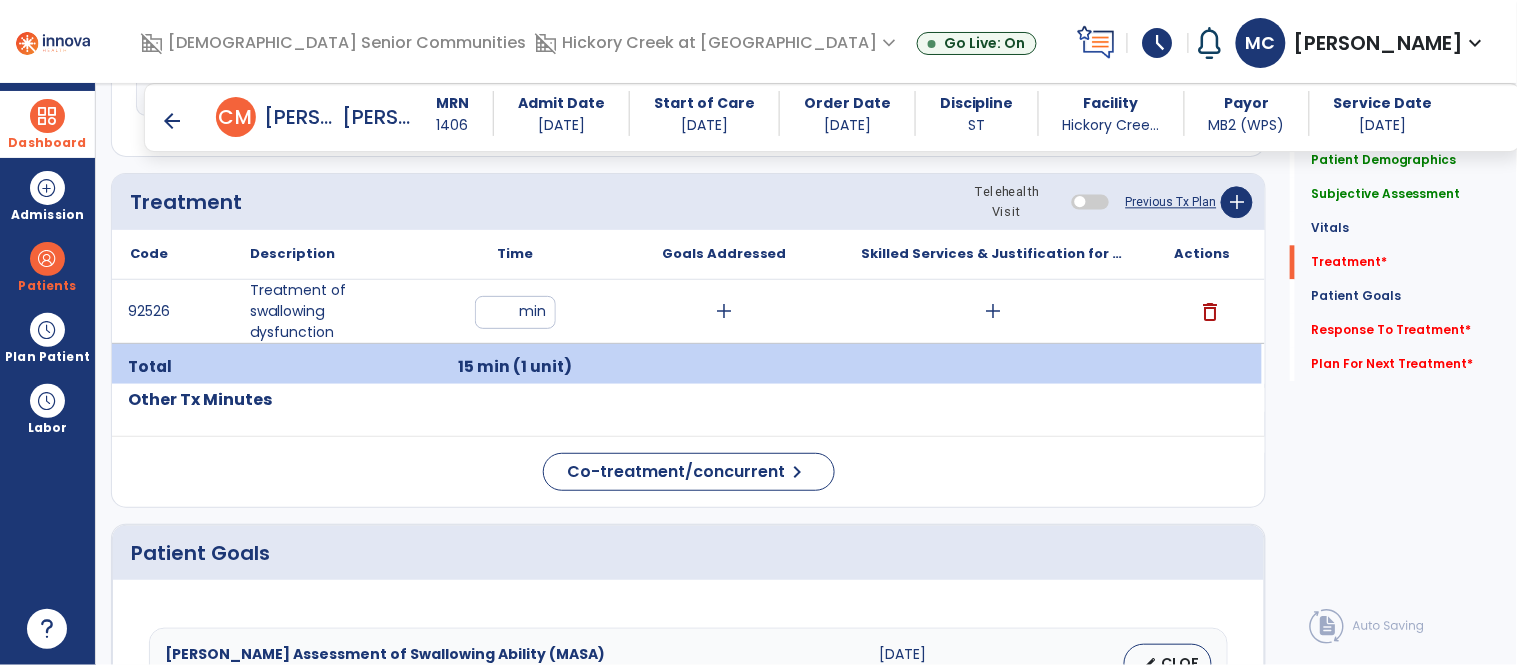 type on "**" 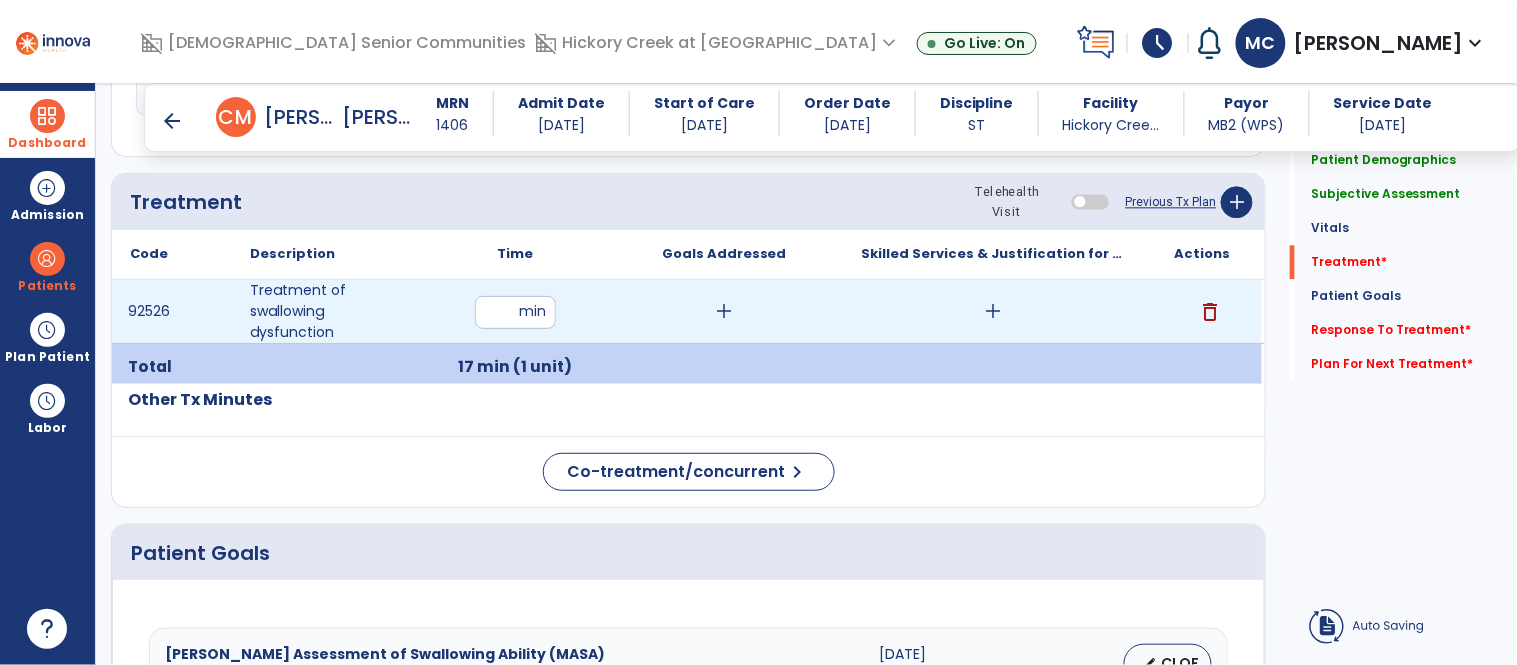 click on "add" at bounding box center [993, 311] 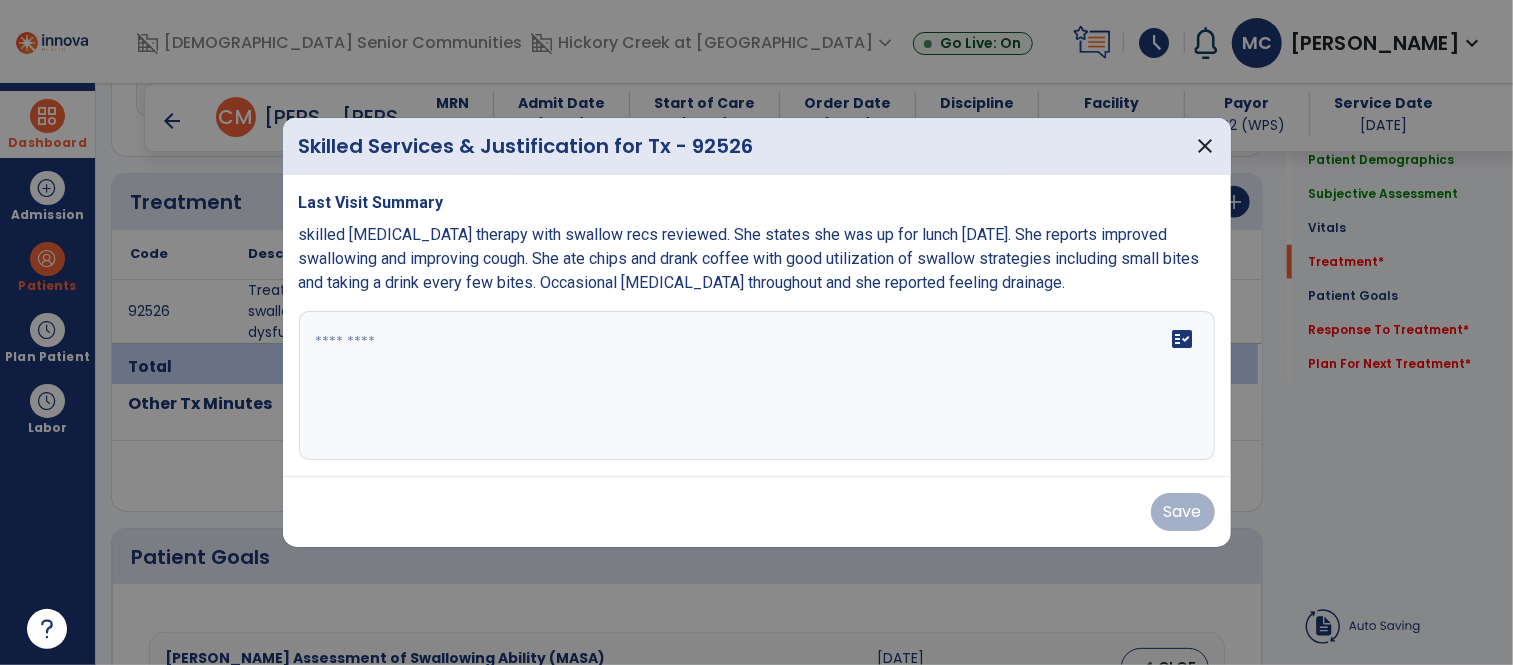 scroll, scrollTop: 1156, scrollLeft: 0, axis: vertical 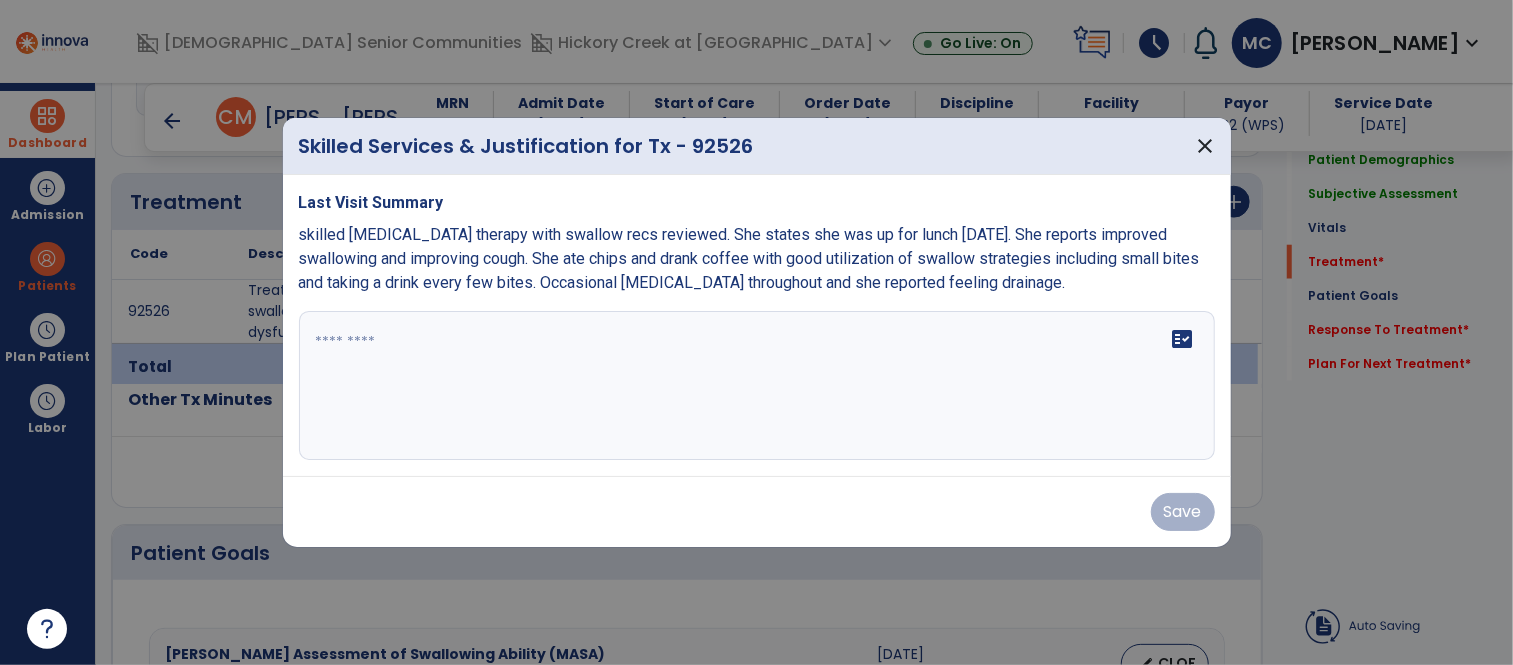 click on "fact_check" at bounding box center (757, 386) 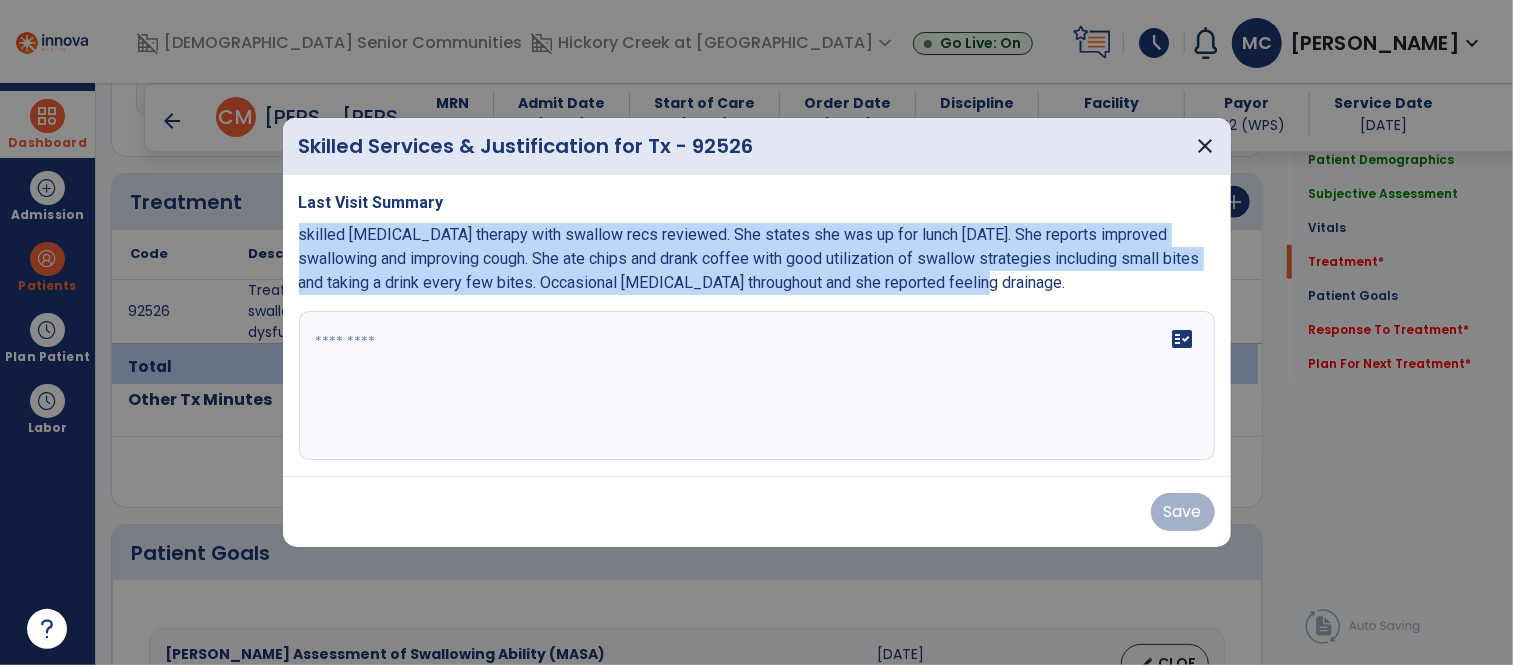 drag, startPoint x: 947, startPoint y: 280, endPoint x: 296, endPoint y: 231, distance: 652.8415 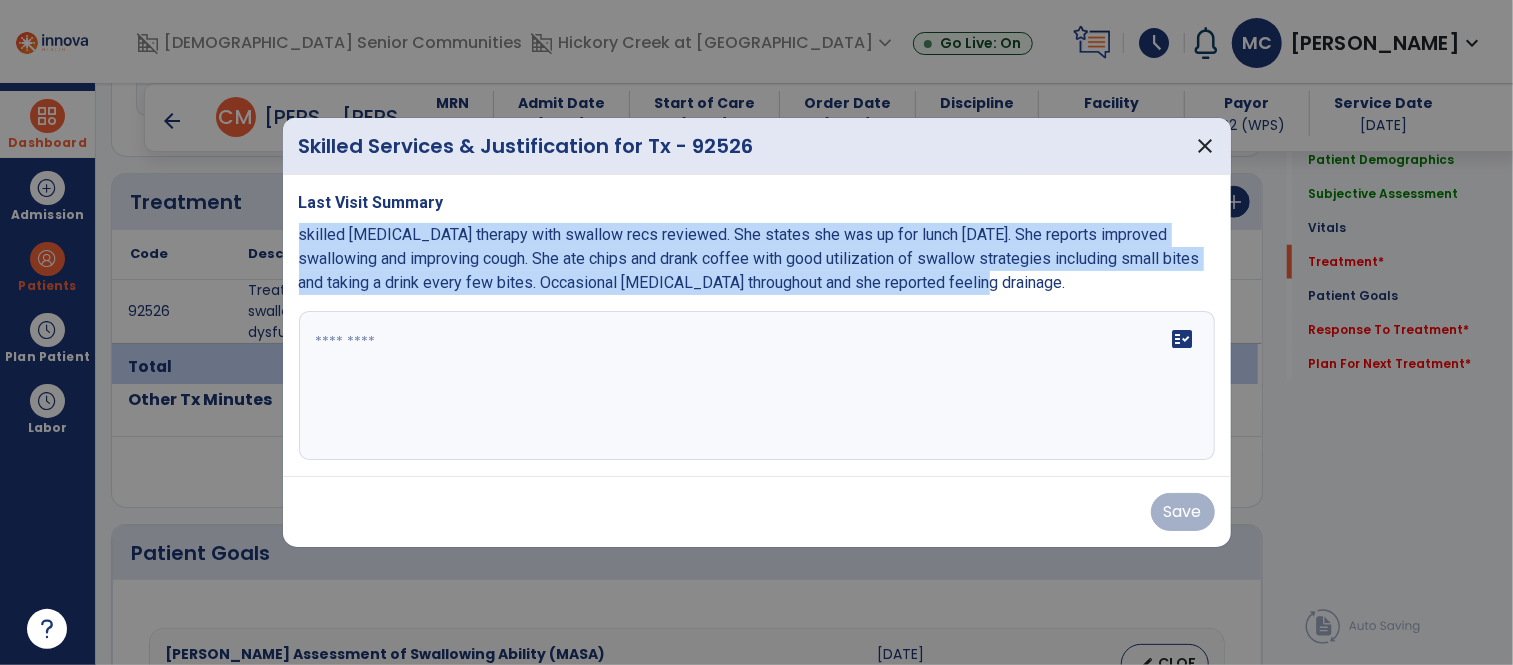 click on "Last Visit Summary skilled [MEDICAL_DATA] therapy with swallow recs reviewed. She states she was up for lunch [DATE]. She reports improved swallowing and improving cough. She ate chips and drank coffee with good utilization of swallow strategies including small bites and taking a drink every few bites. Occasional [MEDICAL_DATA] throughout and she reported feeling drainage.   fact_check" at bounding box center [757, 326] 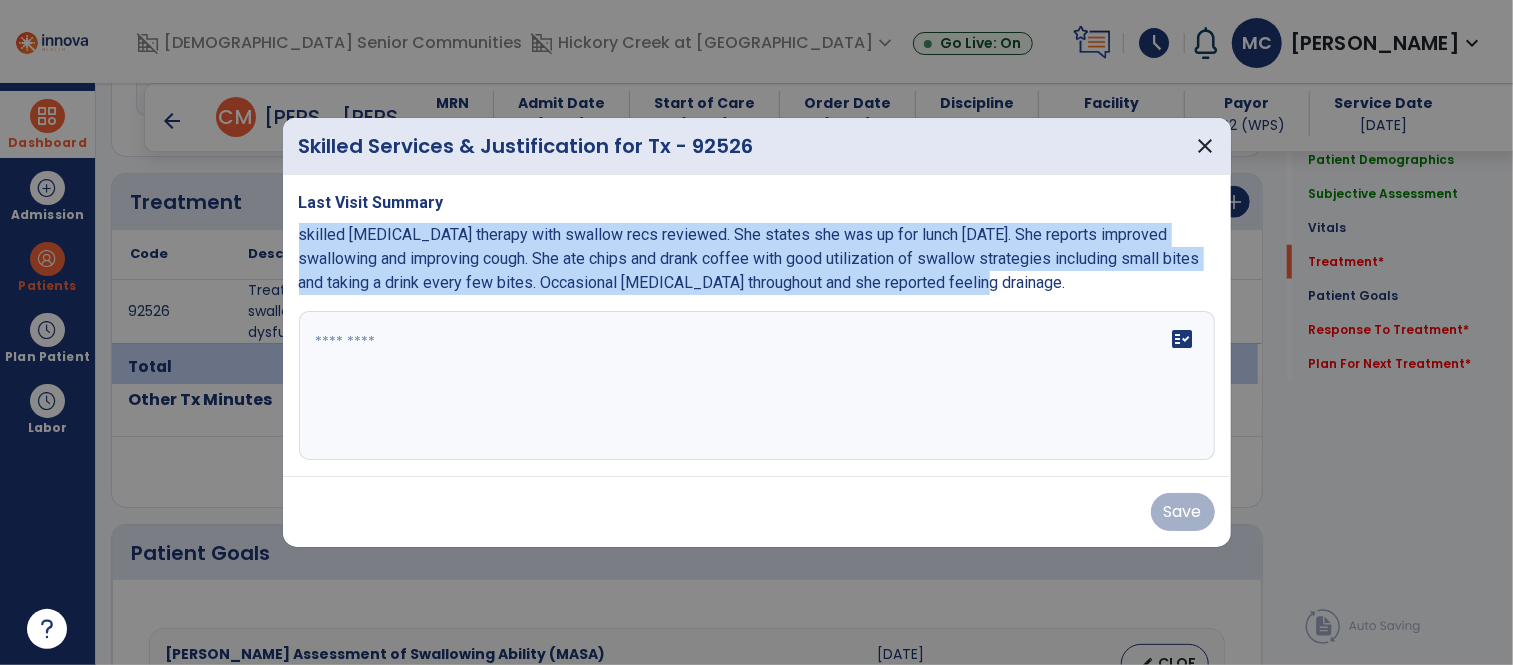 copy on "skilled [MEDICAL_DATA] therapy with swallow recs reviewed. She states she was up for lunch [DATE]. She reports improved swallowing and improving cough. She ate chips and drank coffee with good utilization of swallow strategies including small bites and taking a drink every few bites. Occasional [MEDICAL_DATA] throughout and she reported feeling drainage." 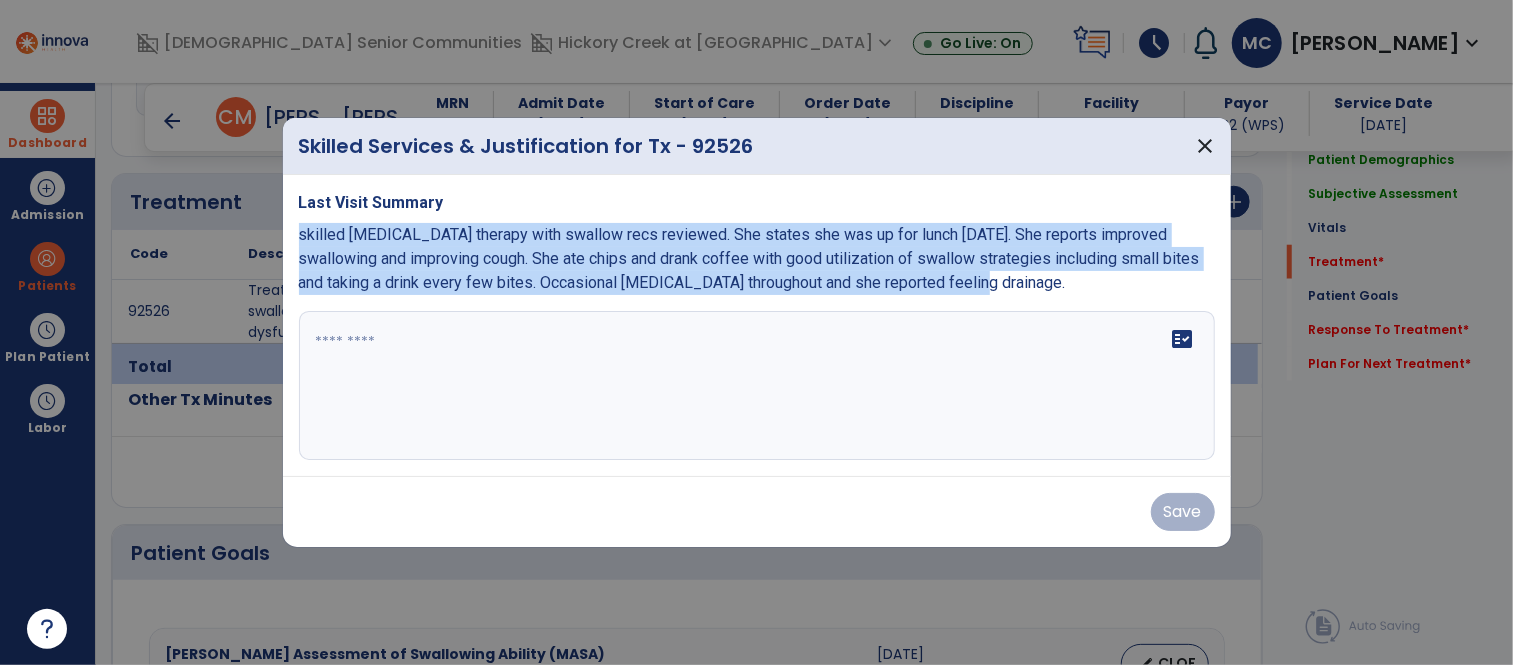 click on "fact_check" at bounding box center [757, 386] 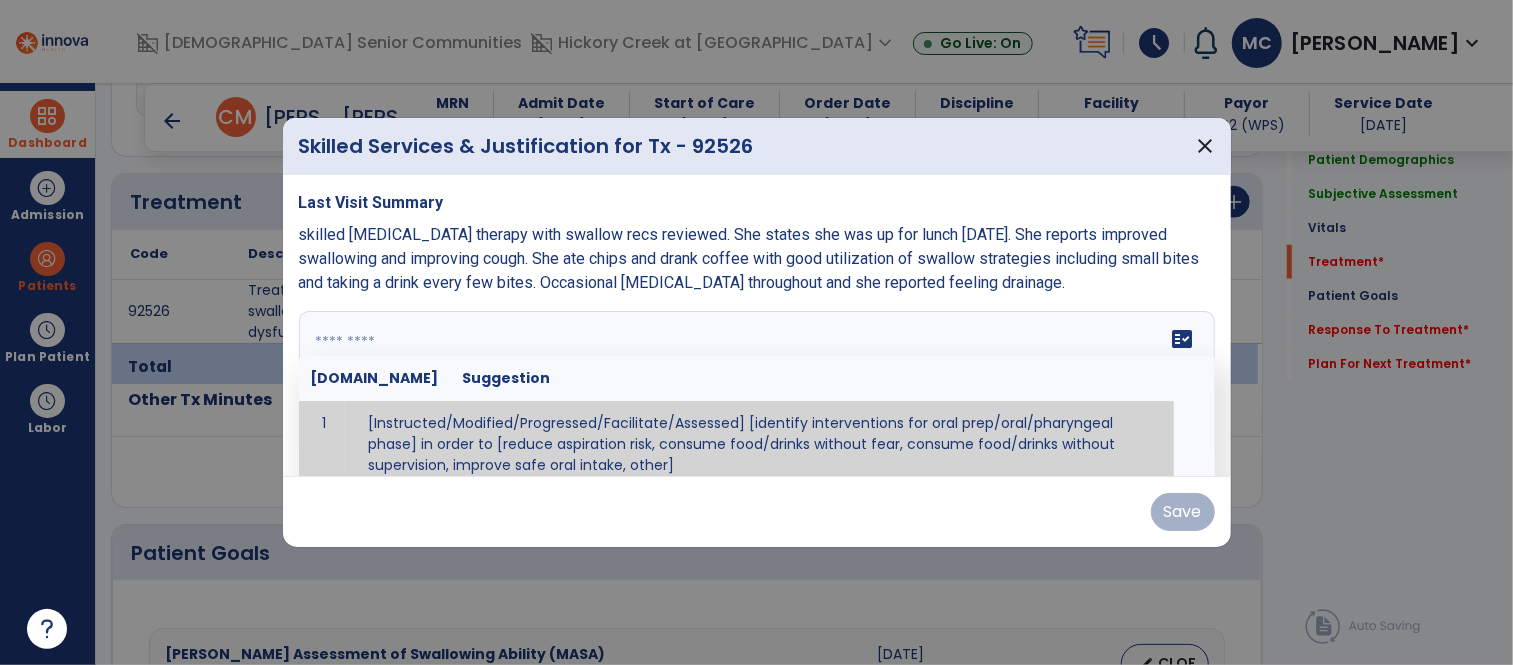 scroll, scrollTop: 11, scrollLeft: 0, axis: vertical 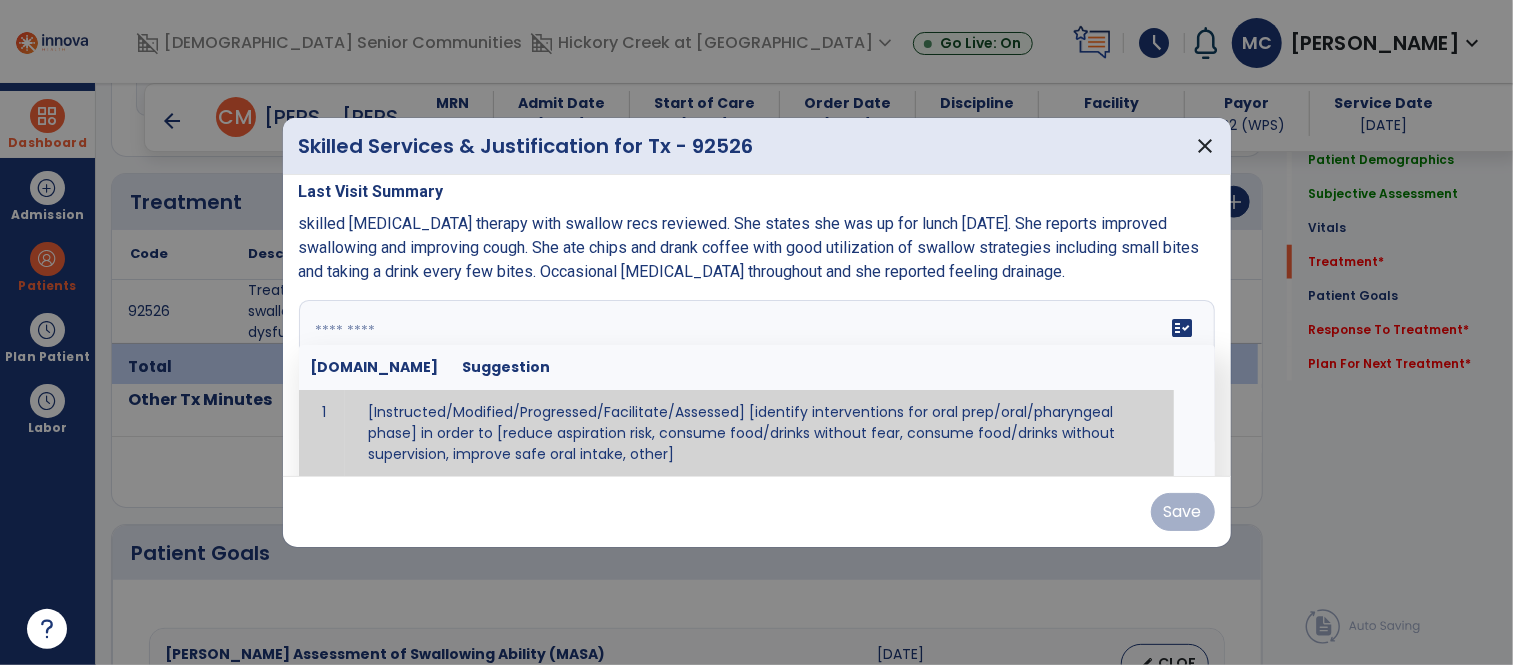 paste on "**********" 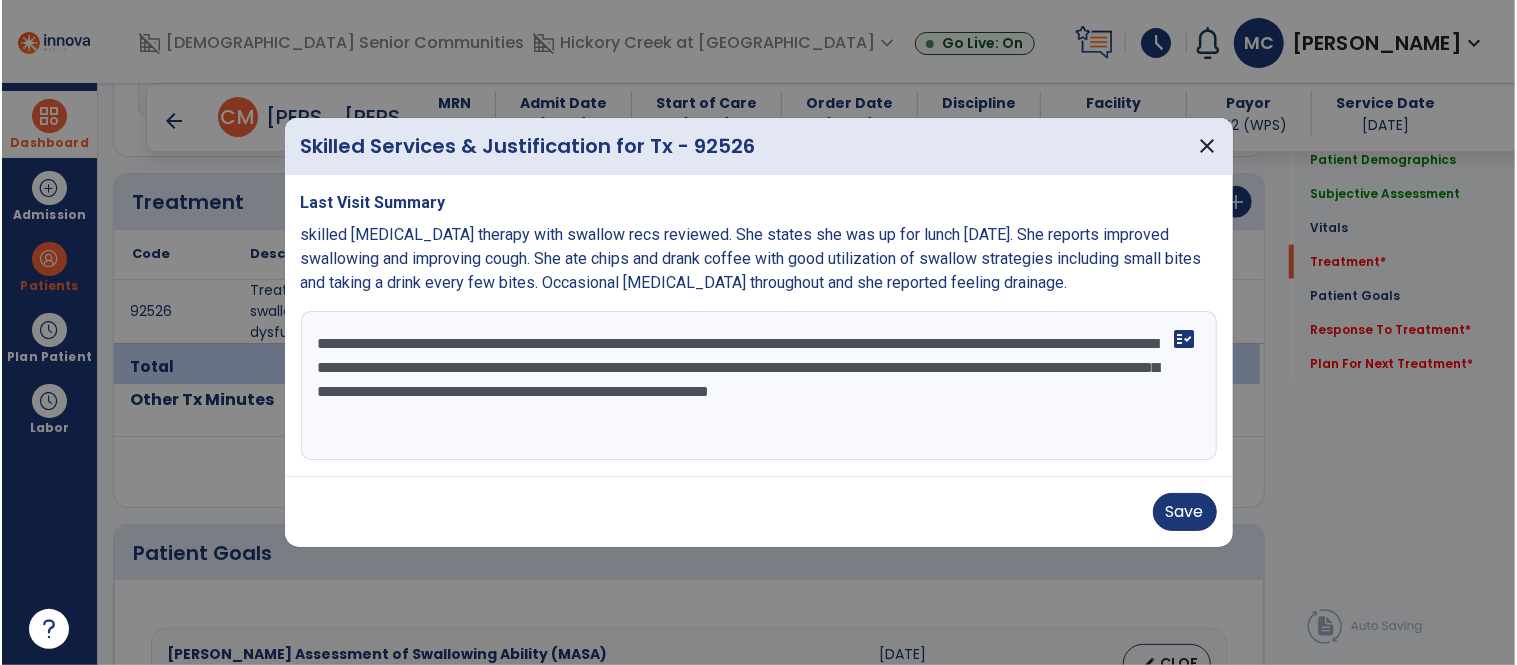 scroll, scrollTop: 0, scrollLeft: 0, axis: both 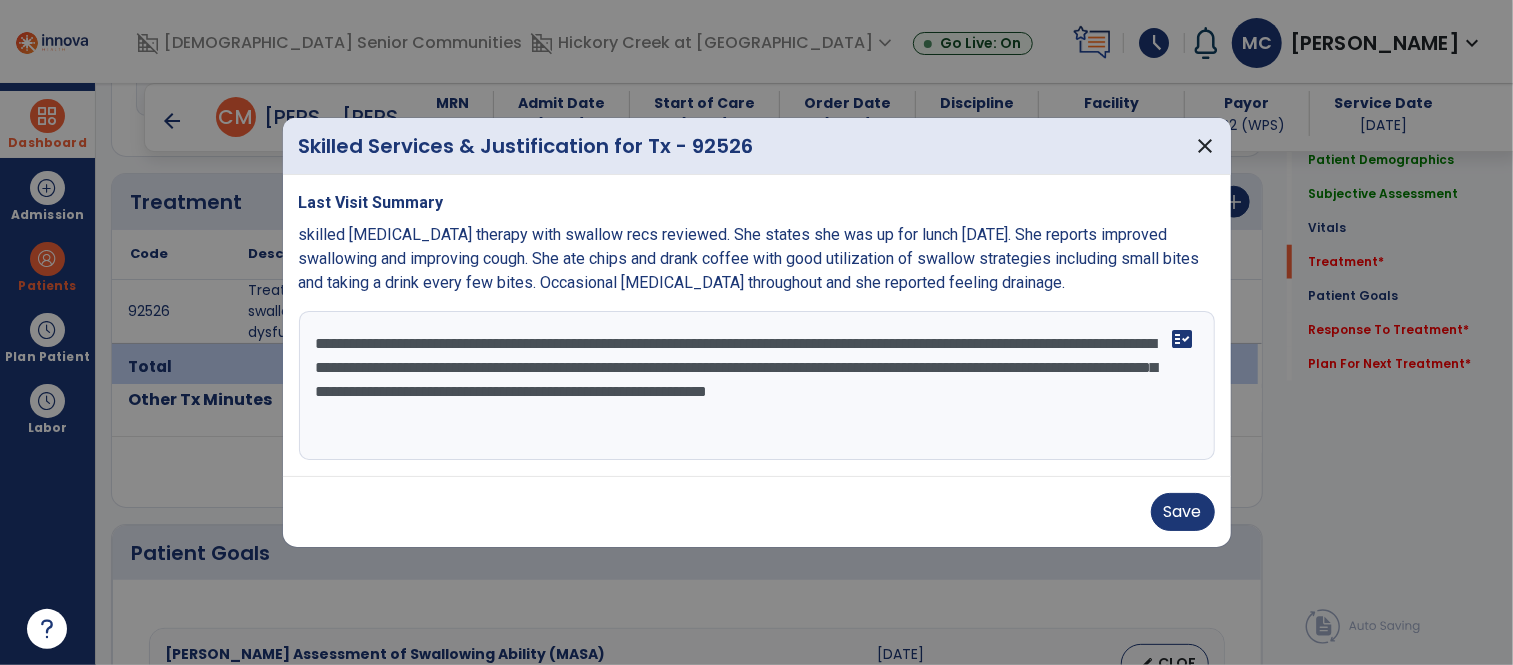 drag, startPoint x: 871, startPoint y: 341, endPoint x: 926, endPoint y: 343, distance: 55.03635 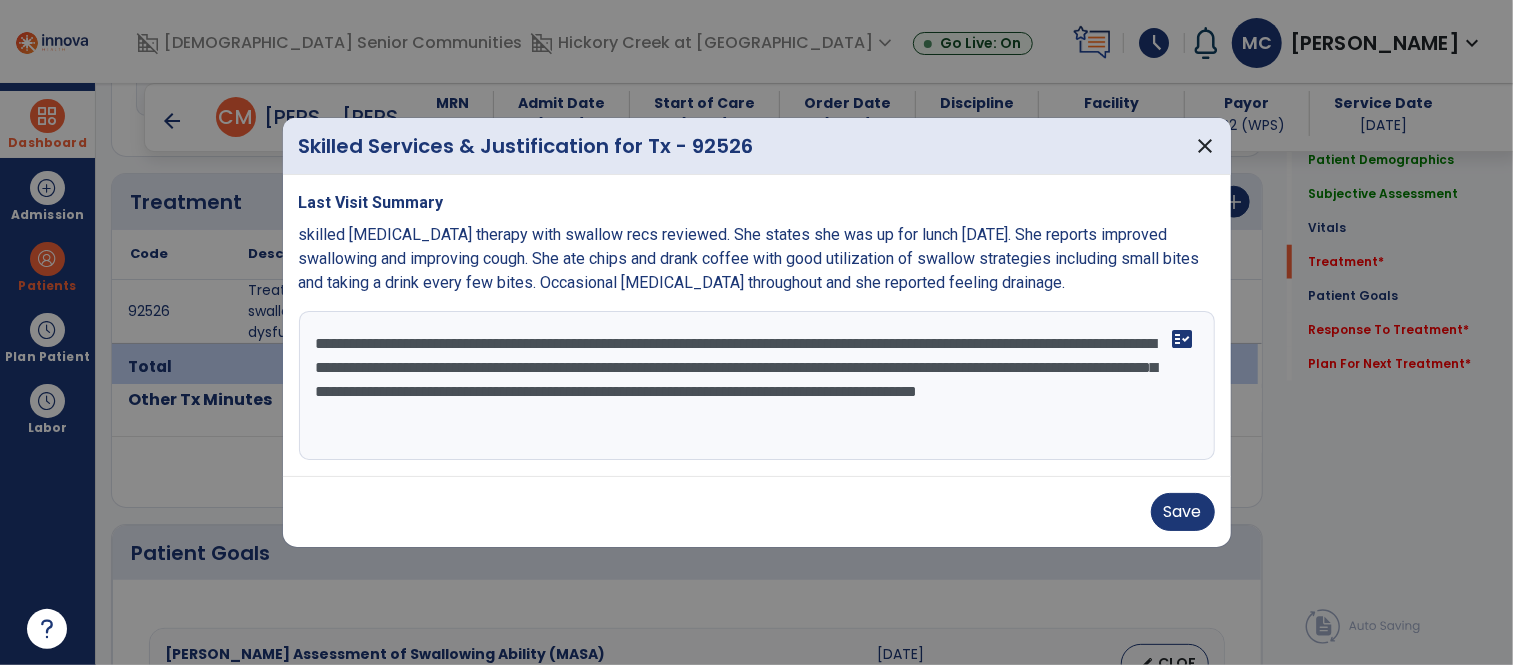 drag, startPoint x: 984, startPoint y: 371, endPoint x: 1027, endPoint y: 370, distance: 43.011627 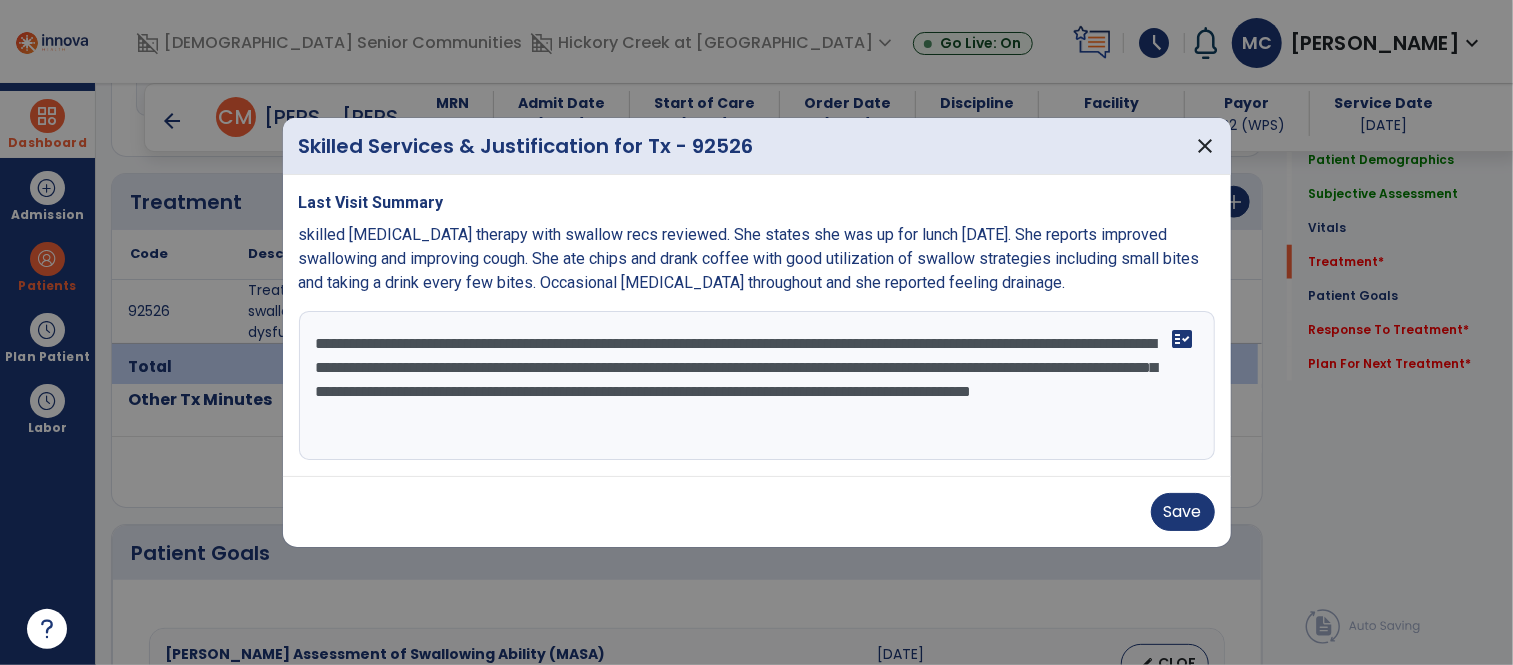 drag, startPoint x: 416, startPoint y: 394, endPoint x: 366, endPoint y: 392, distance: 50.039986 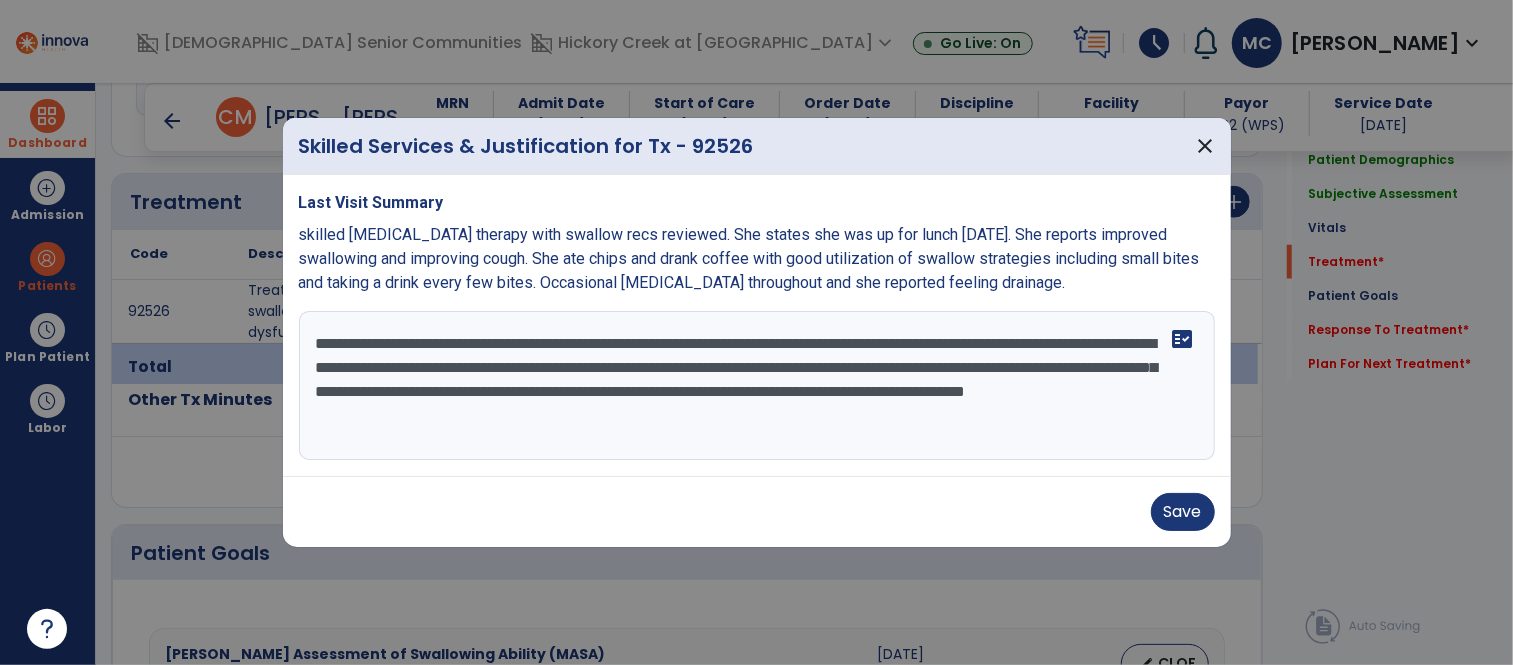 drag, startPoint x: 362, startPoint y: 418, endPoint x: 989, endPoint y: 414, distance: 627.01276 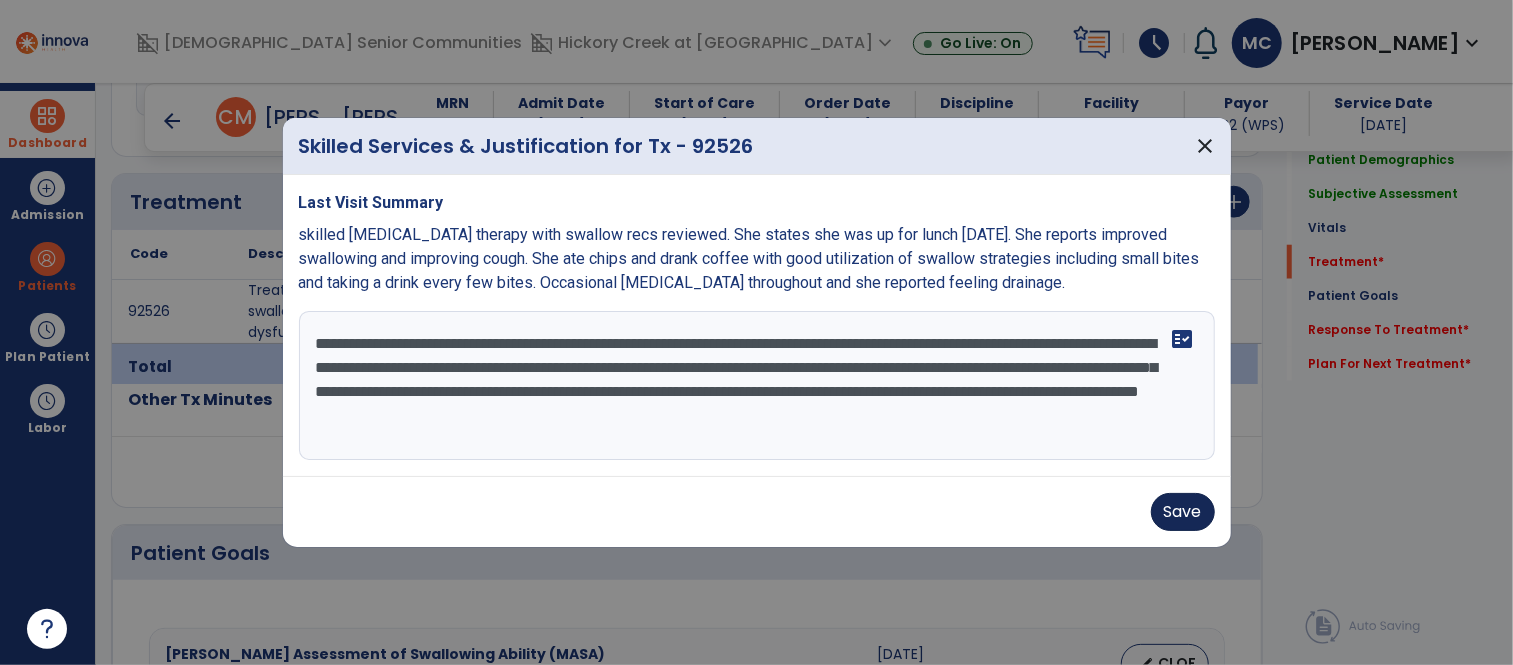 type on "**********" 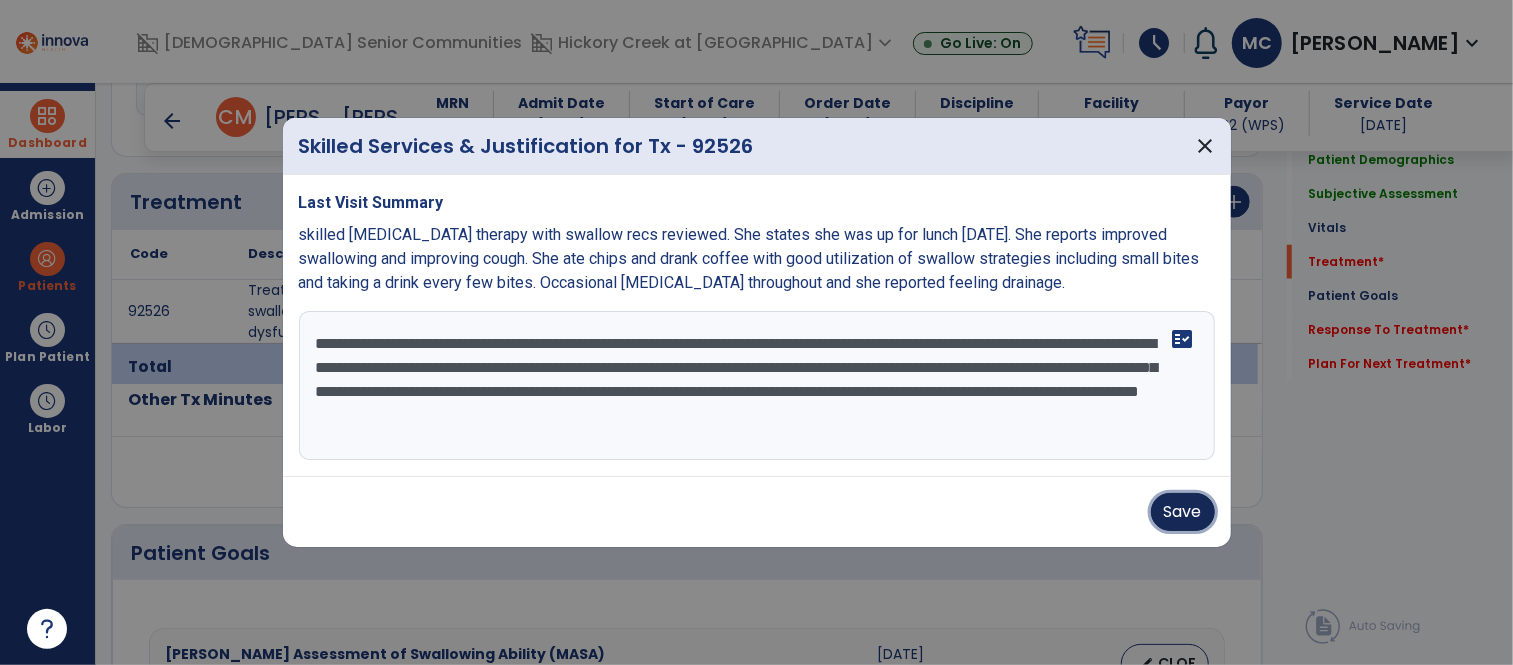 click on "Save" at bounding box center [1183, 512] 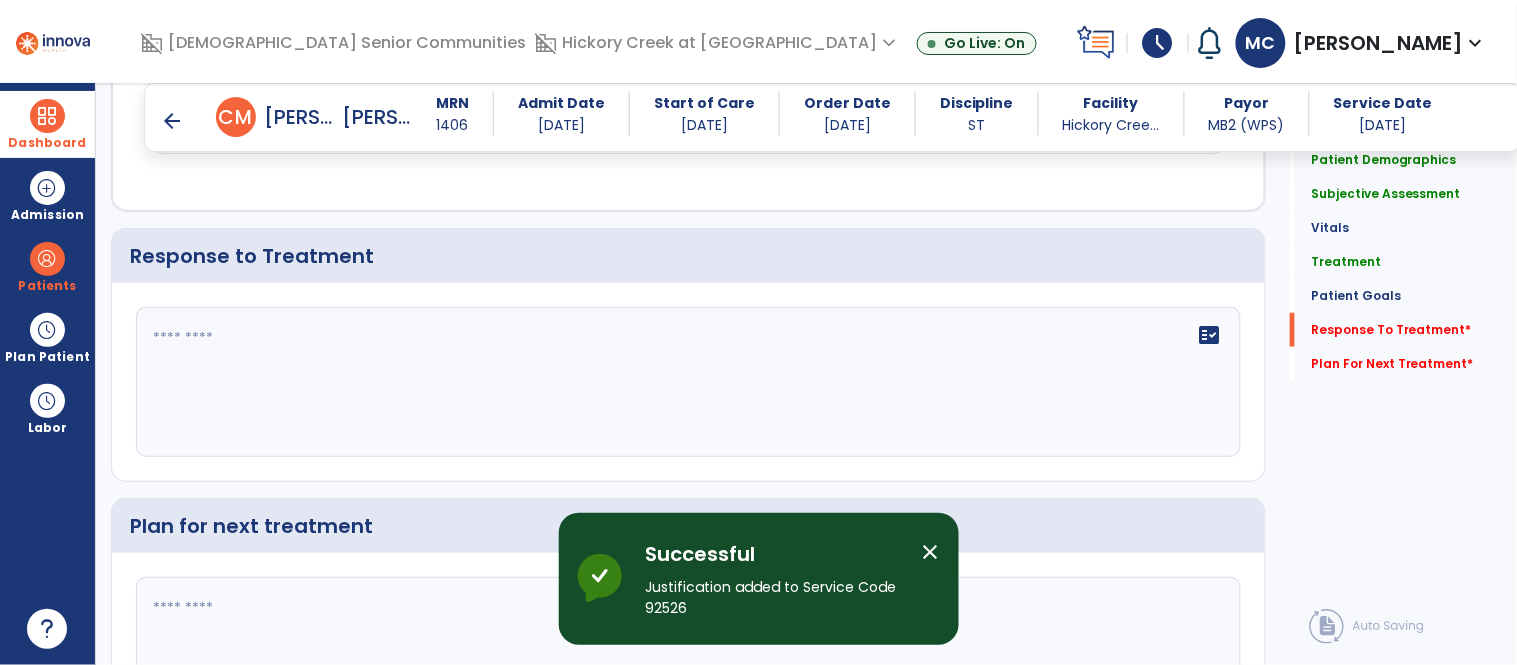 scroll, scrollTop: 2421, scrollLeft: 0, axis: vertical 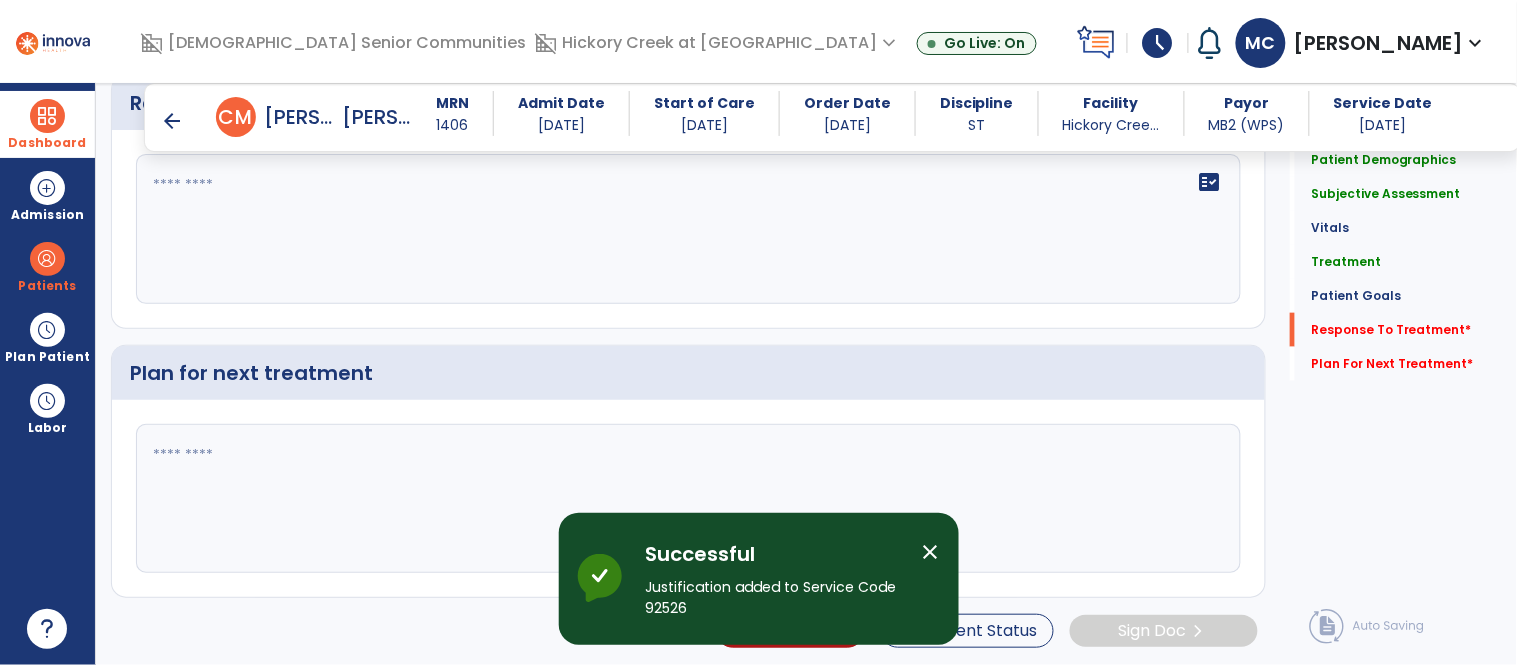 click on "fact_check" 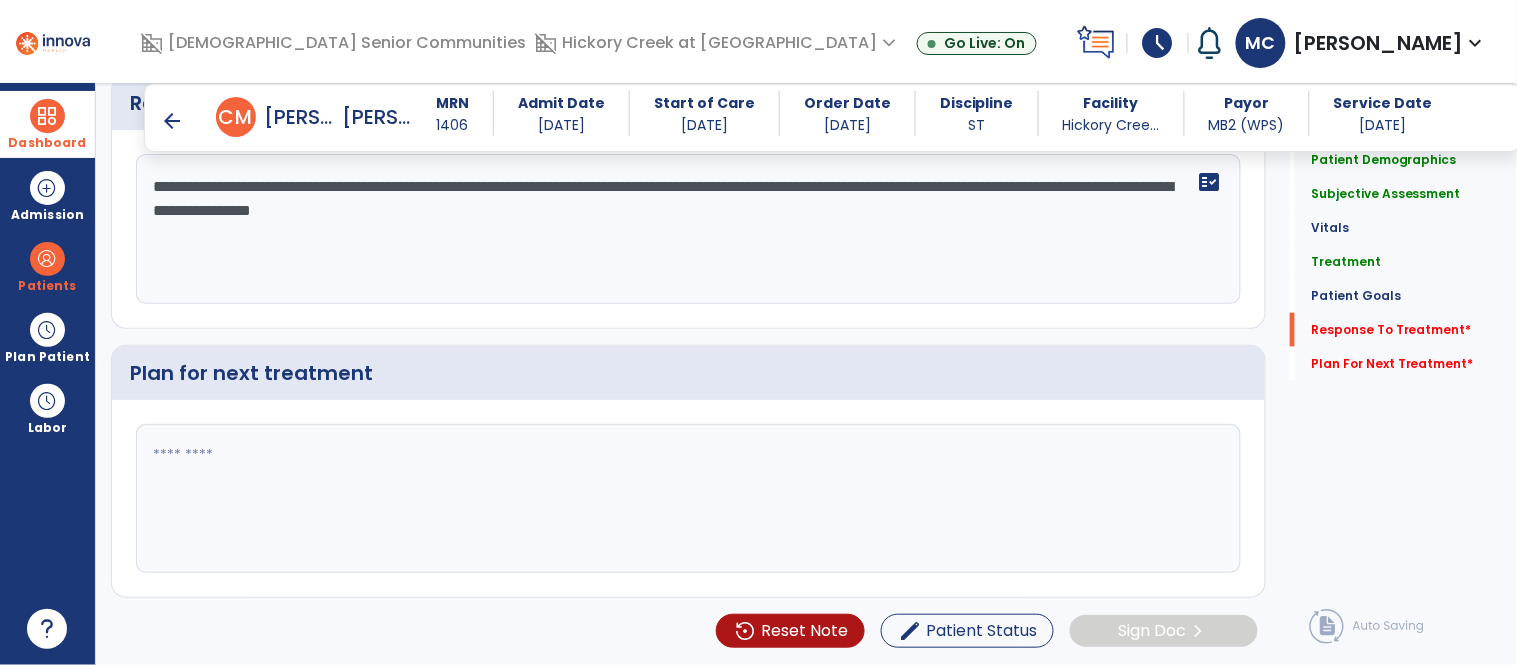 type on "**********" 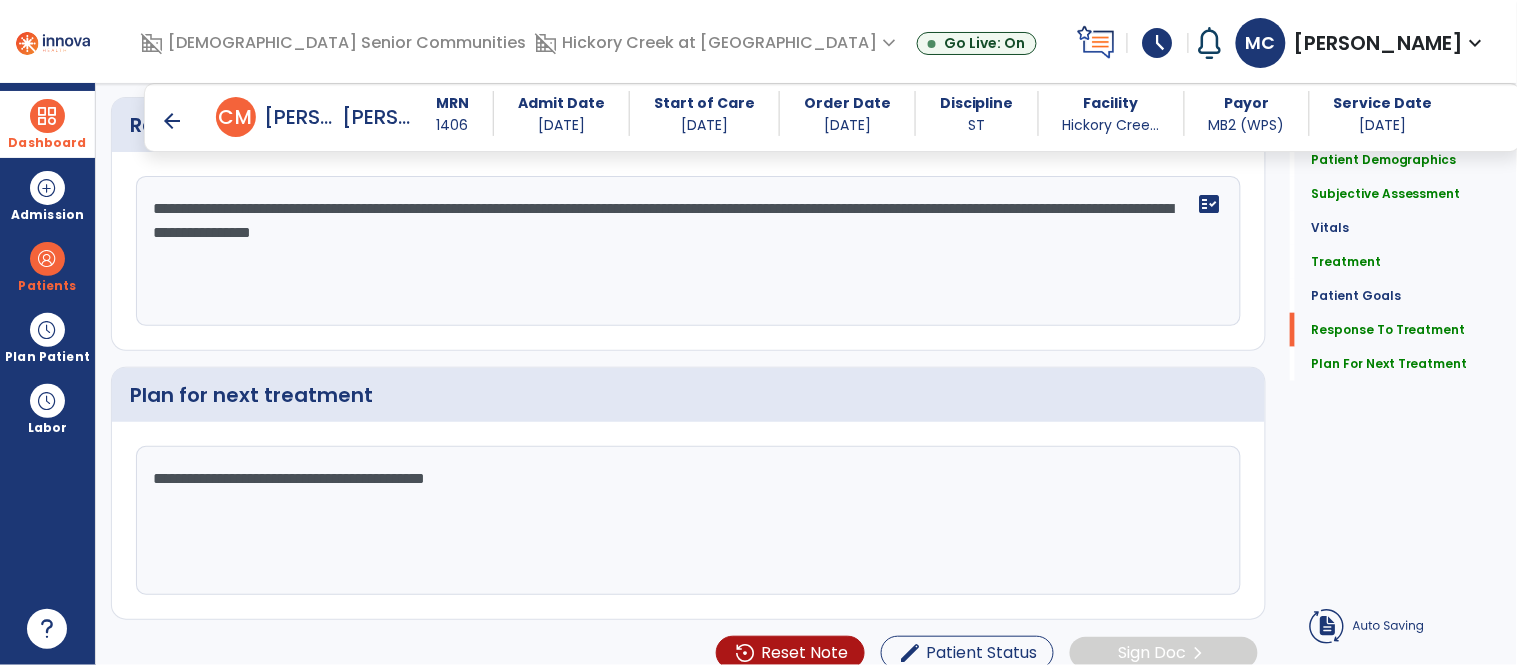 scroll, scrollTop: 2421, scrollLeft: 0, axis: vertical 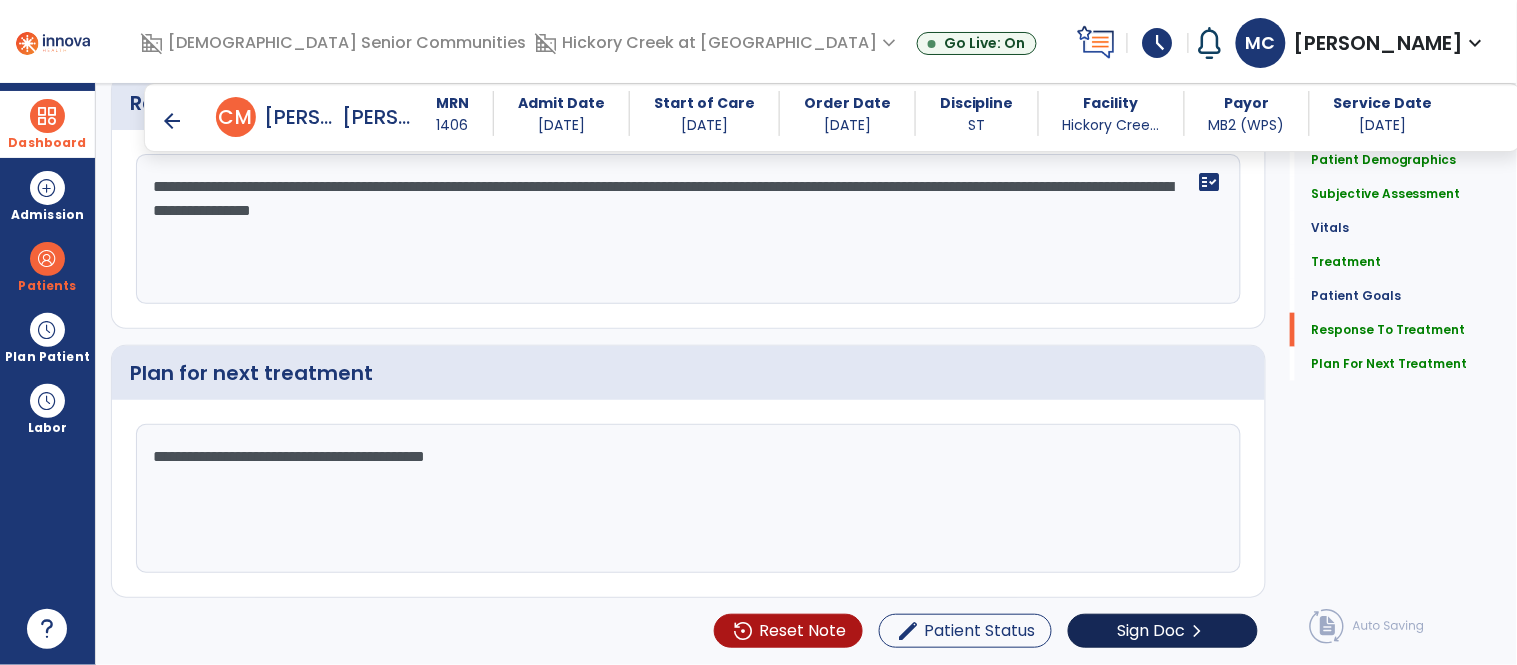 type on "**********" 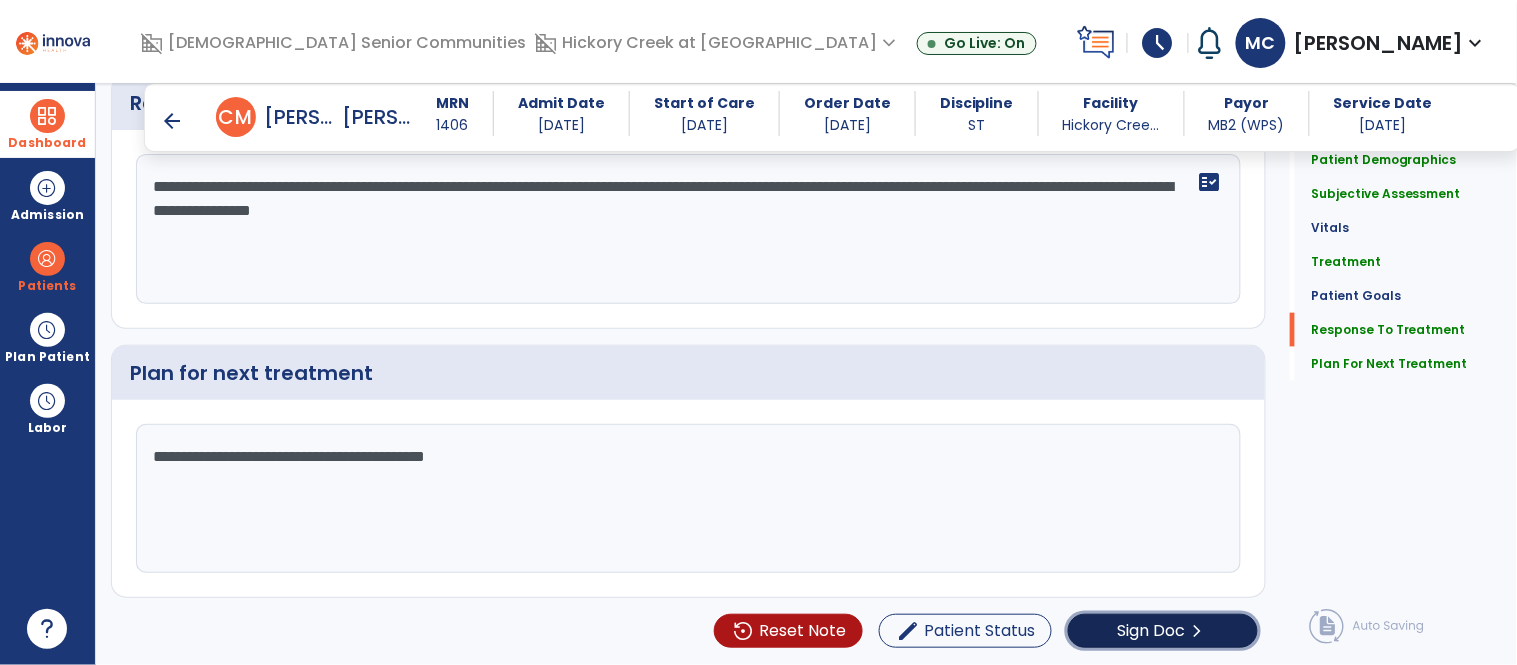 click on "Sign Doc" 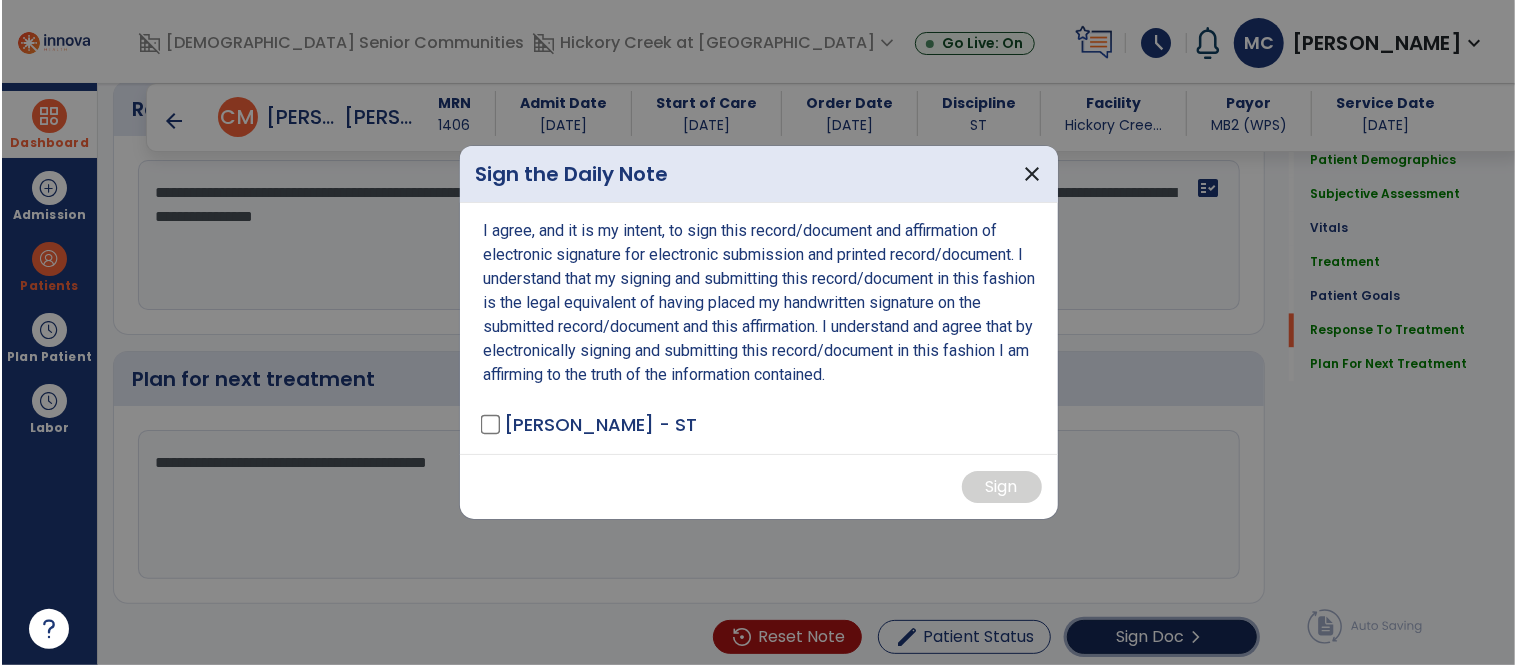 scroll, scrollTop: 2421, scrollLeft: 0, axis: vertical 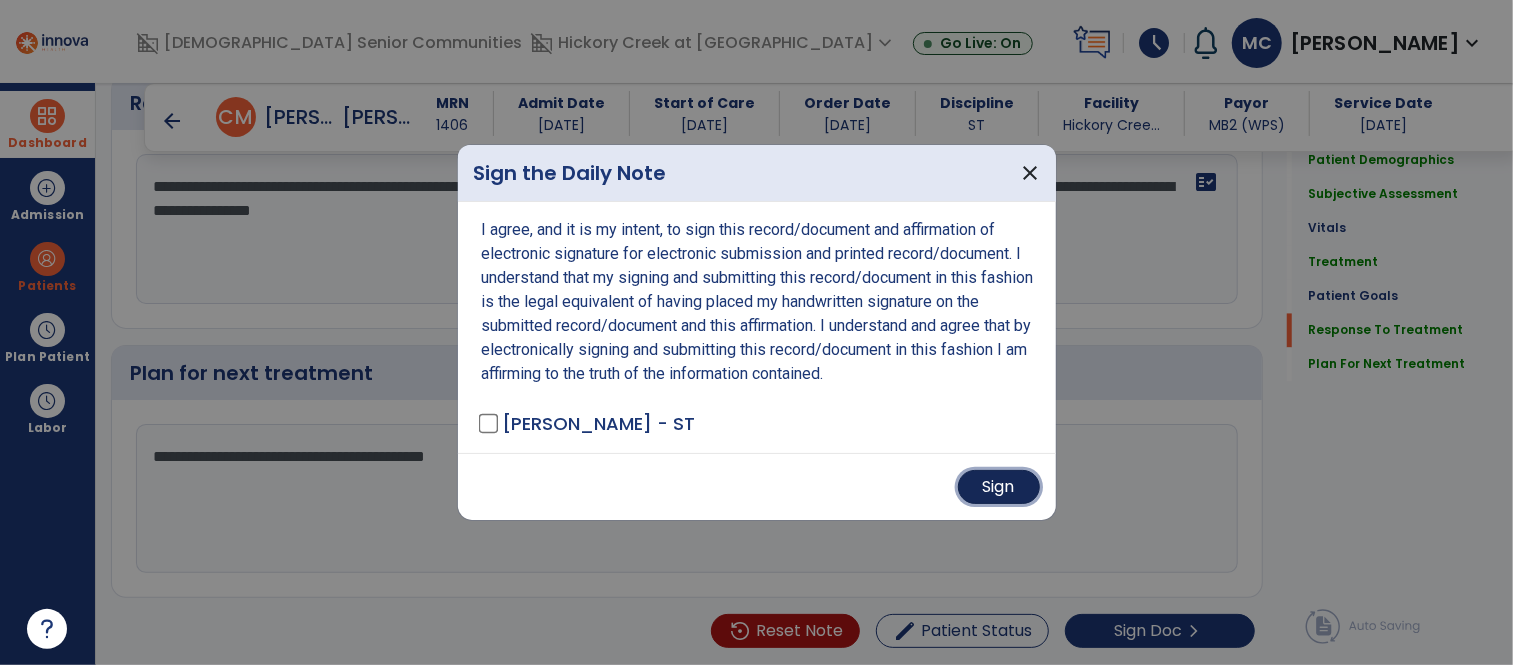 click on "Sign" at bounding box center (999, 487) 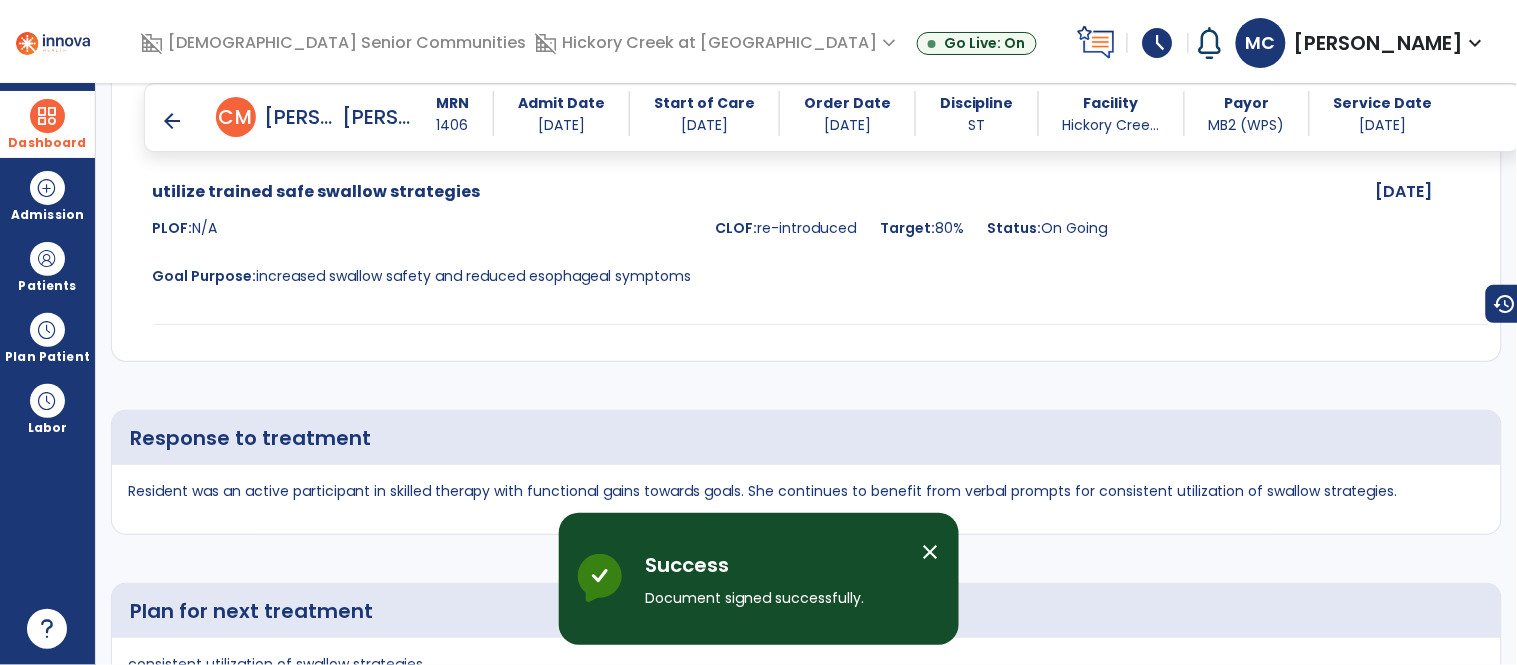 scroll, scrollTop: 3612, scrollLeft: 0, axis: vertical 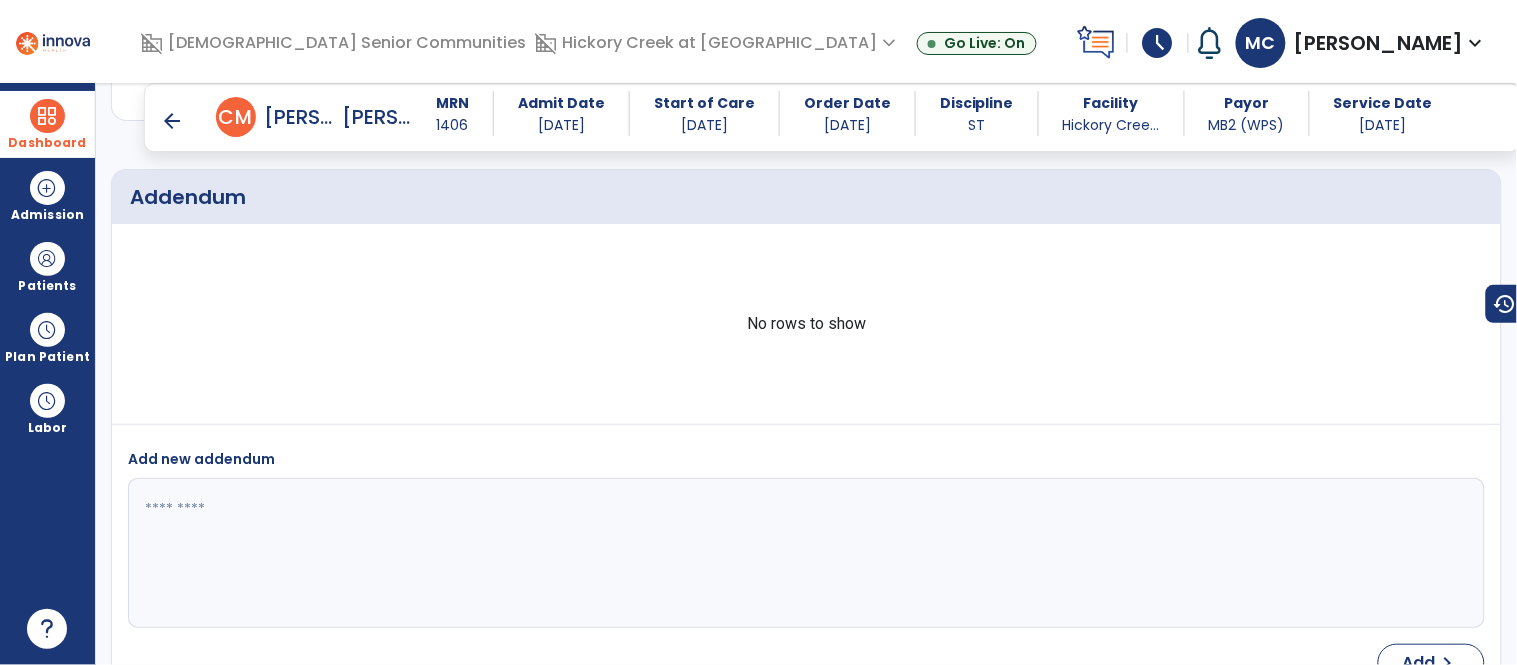 click on "arrow_back" at bounding box center (172, 121) 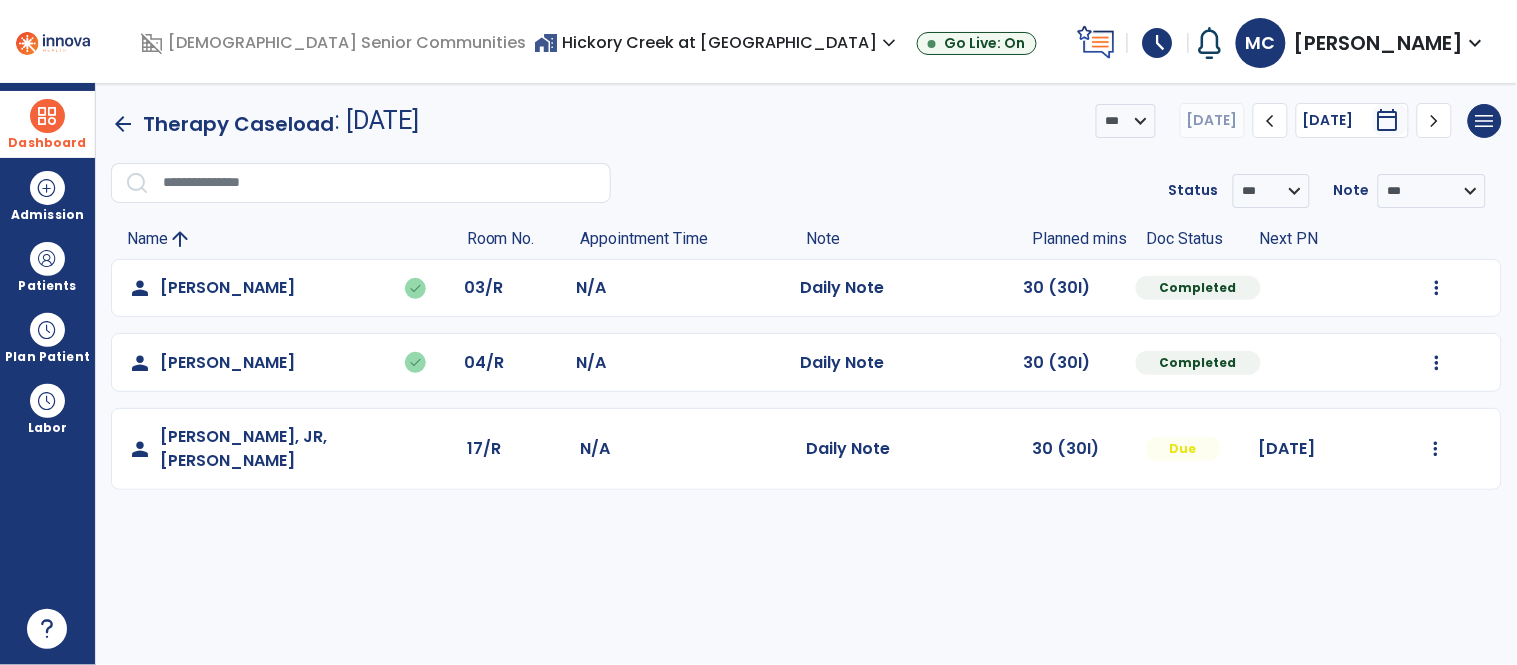 scroll, scrollTop: 0, scrollLeft: 0, axis: both 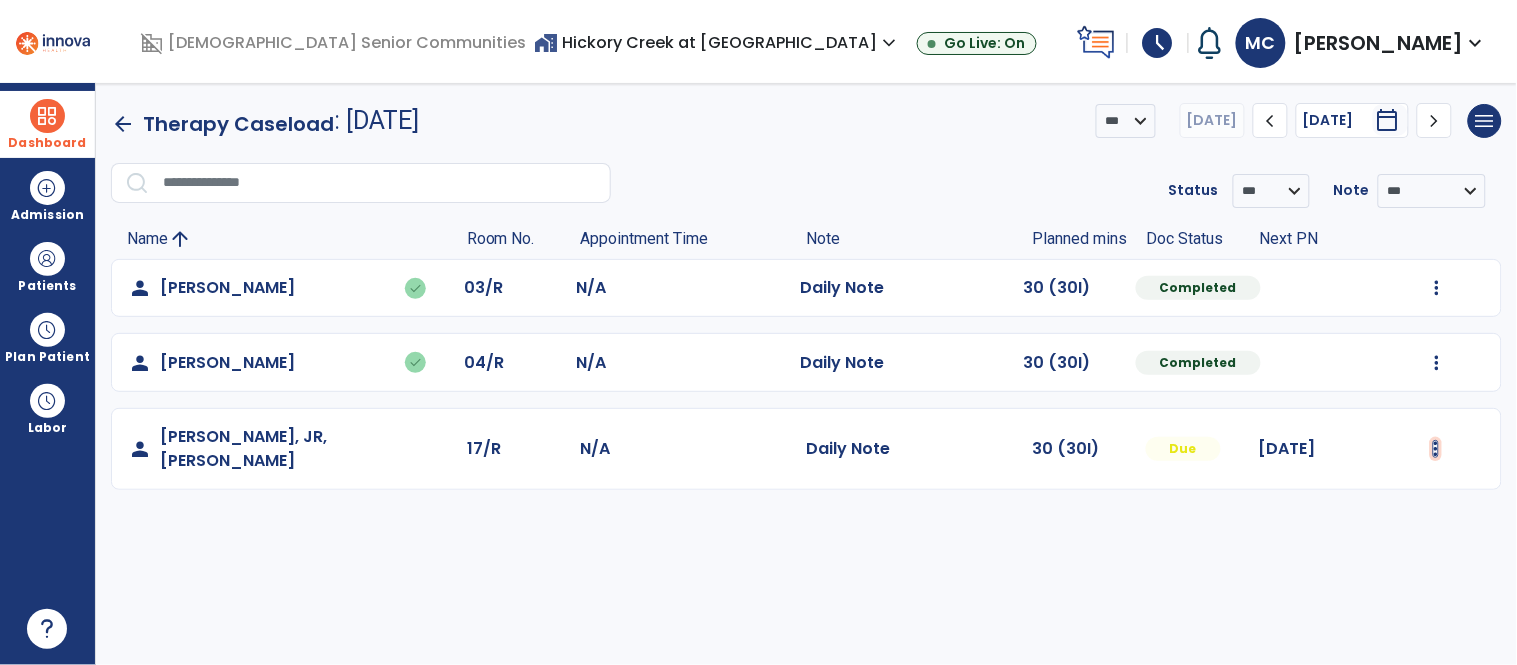 click at bounding box center (1437, 288) 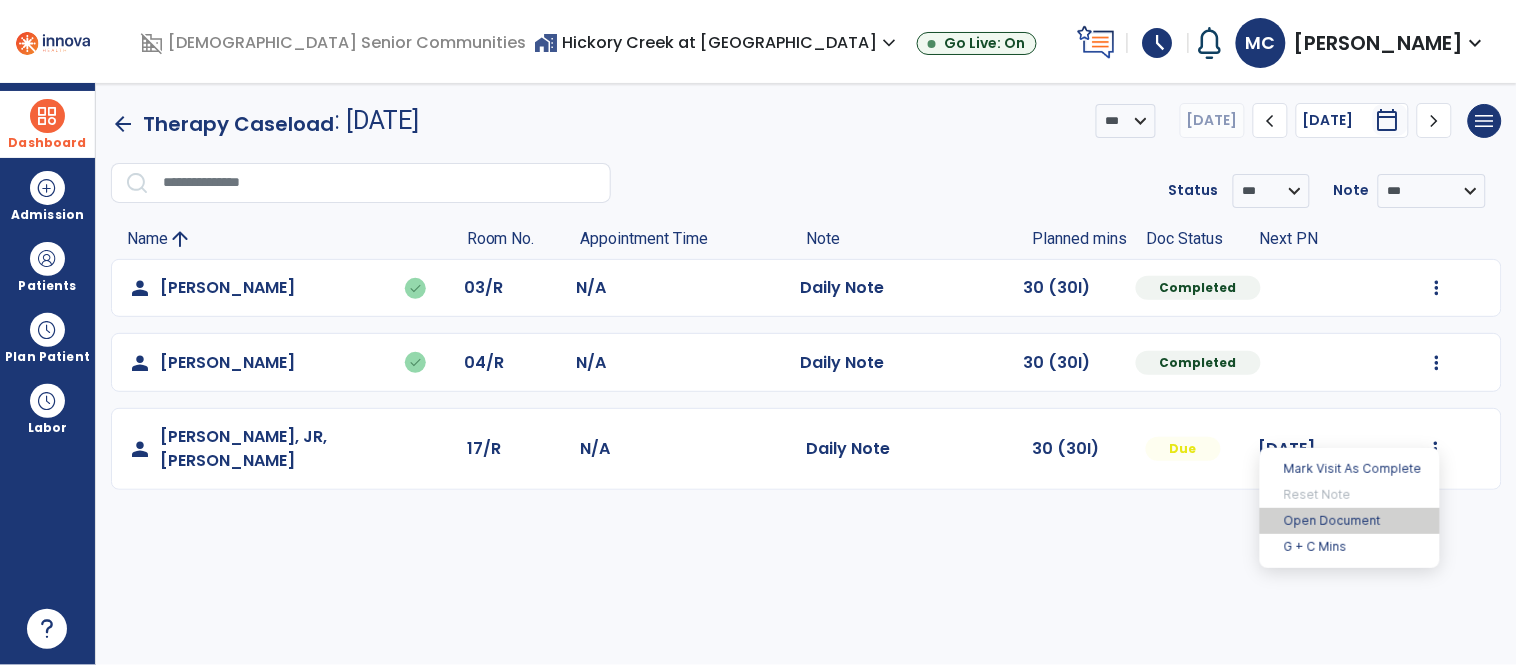 click on "Open Document" at bounding box center (1350, 521) 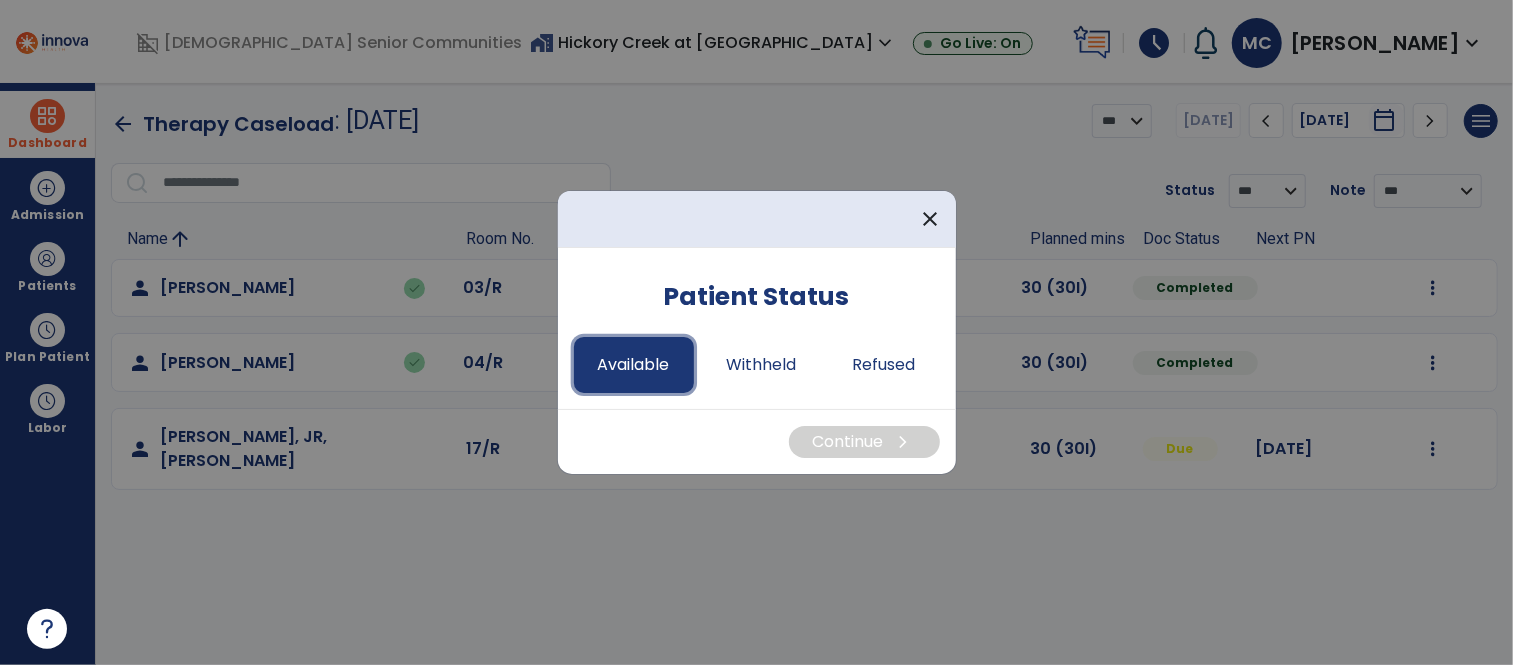 click on "Available" at bounding box center [634, 365] 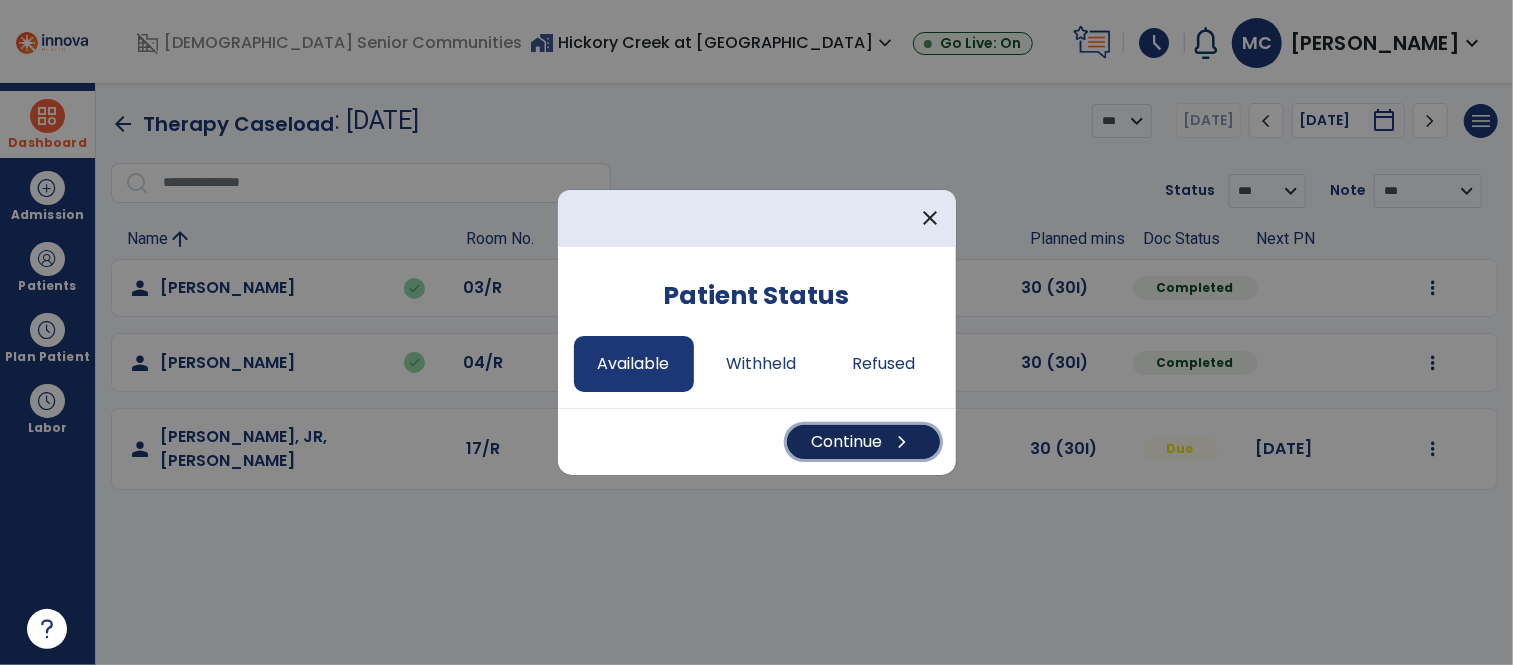 click on "chevron_right" at bounding box center [903, 442] 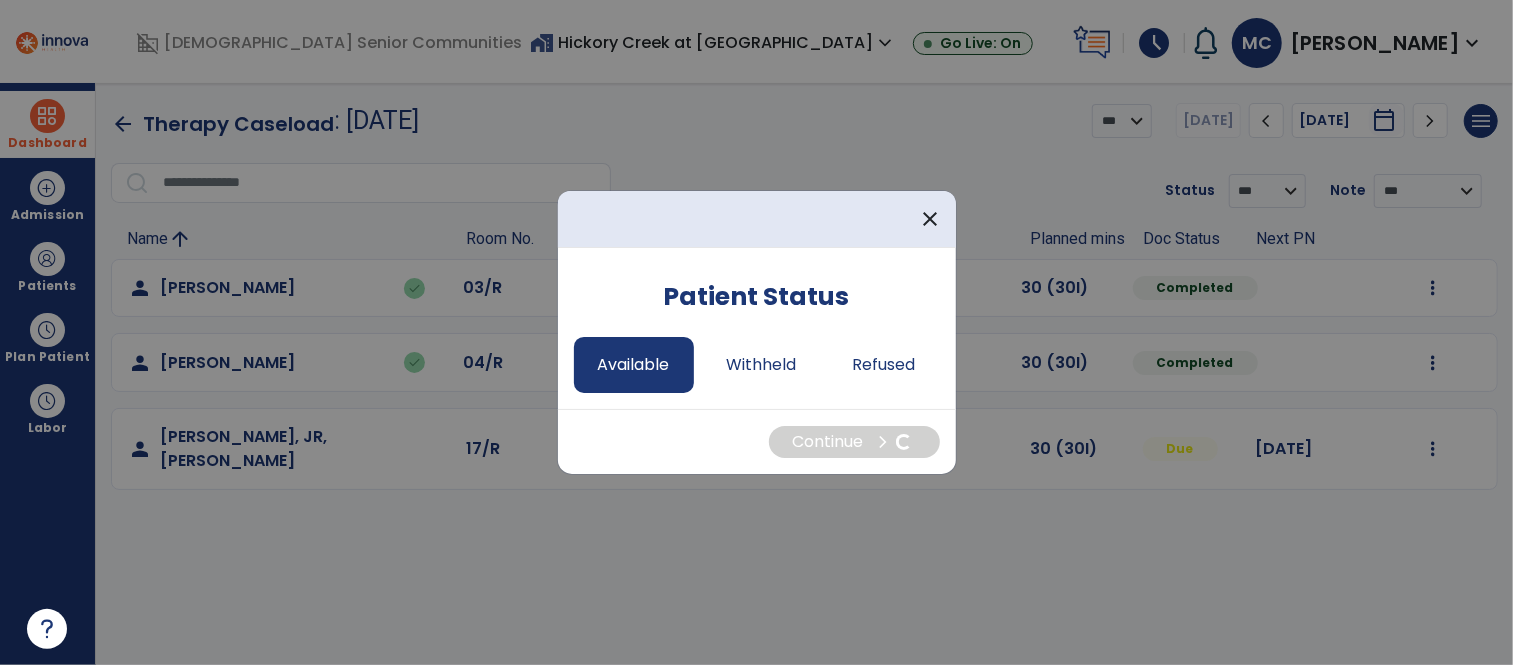 select on "*" 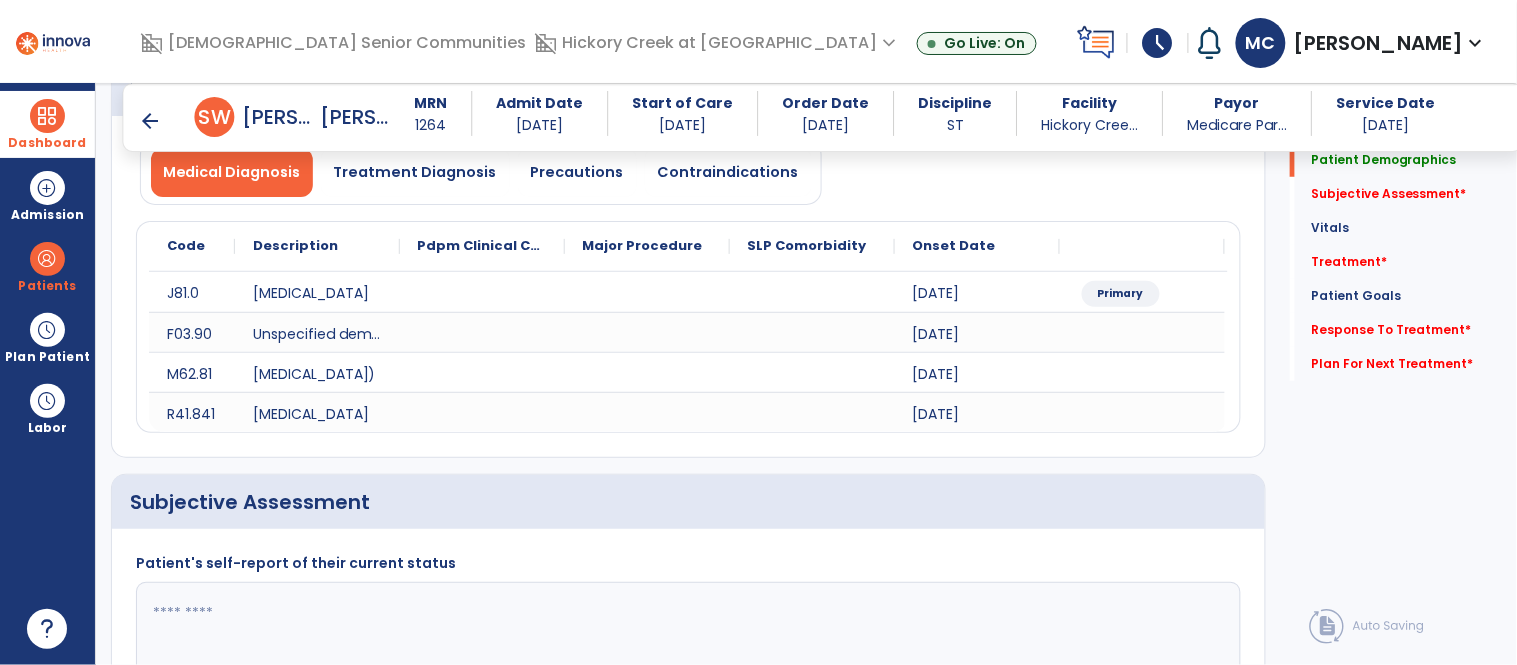 scroll, scrollTop: 181, scrollLeft: 0, axis: vertical 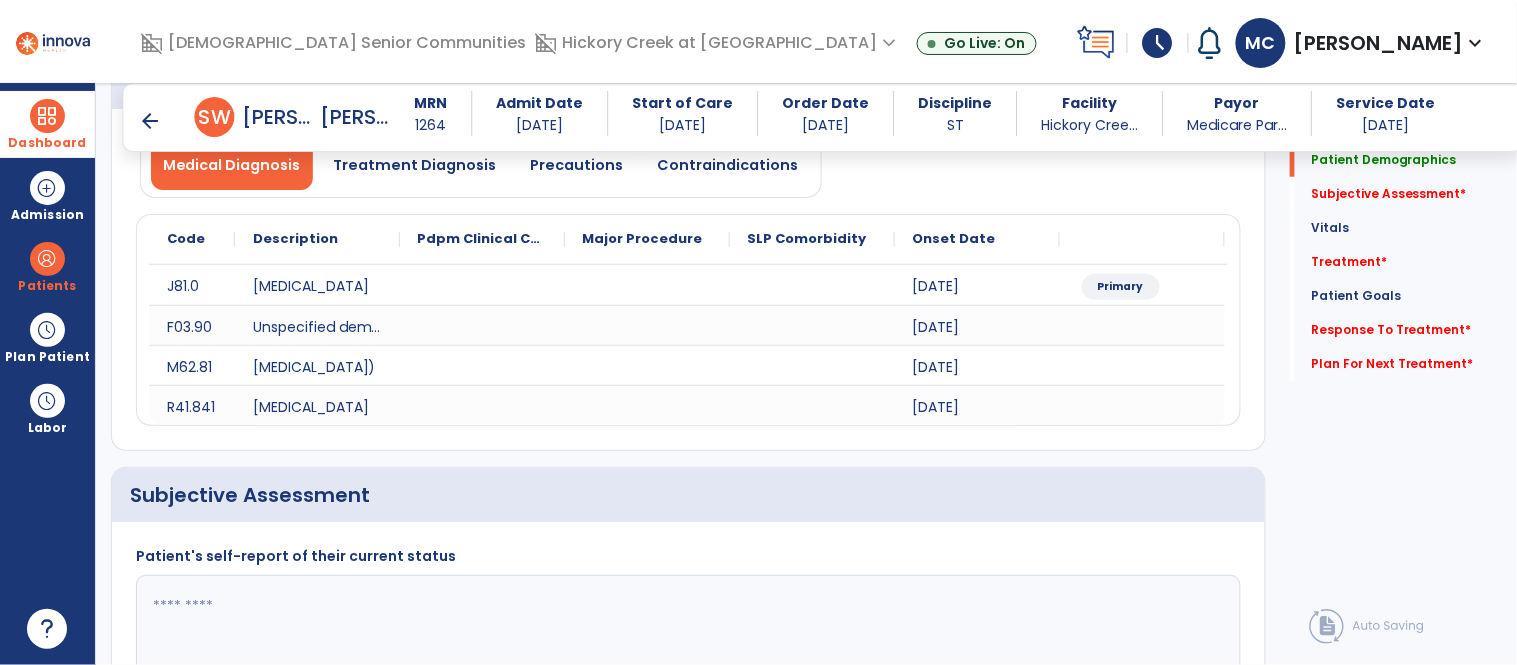 click 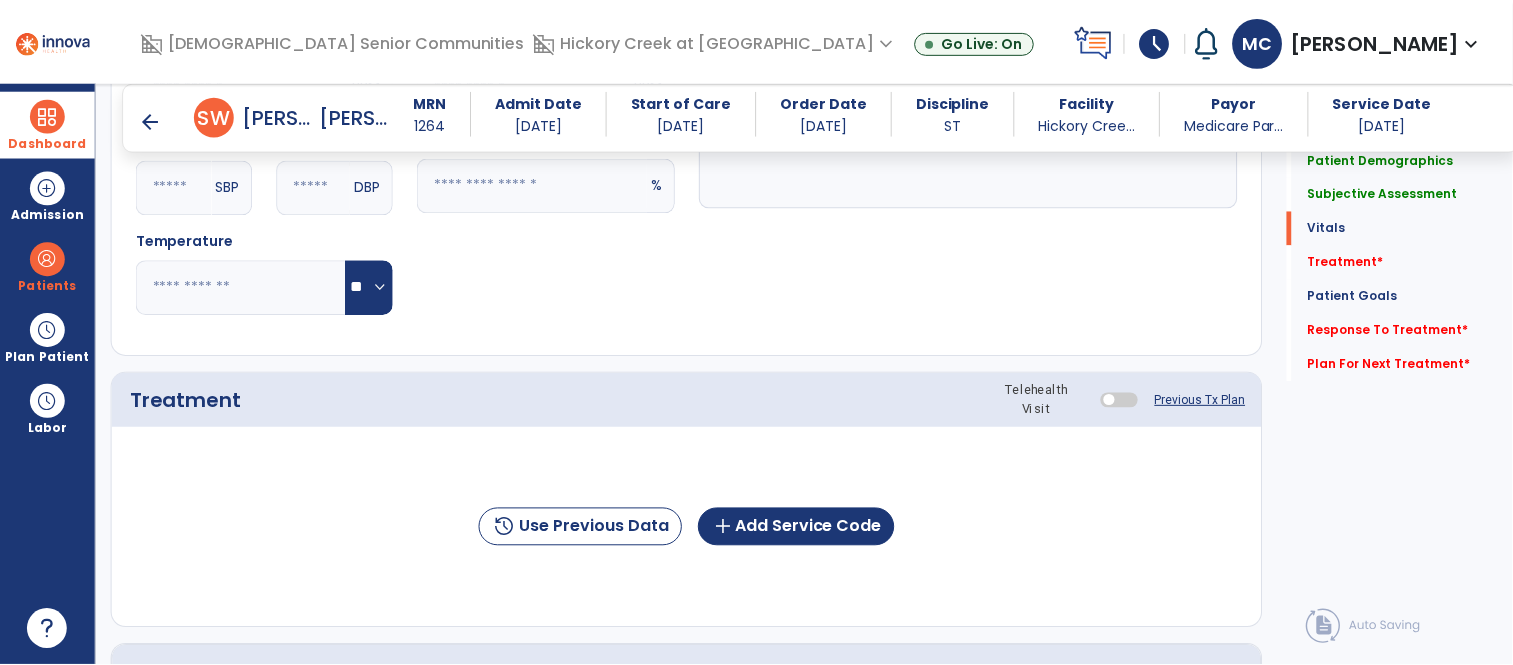 scroll, scrollTop: 1022, scrollLeft: 0, axis: vertical 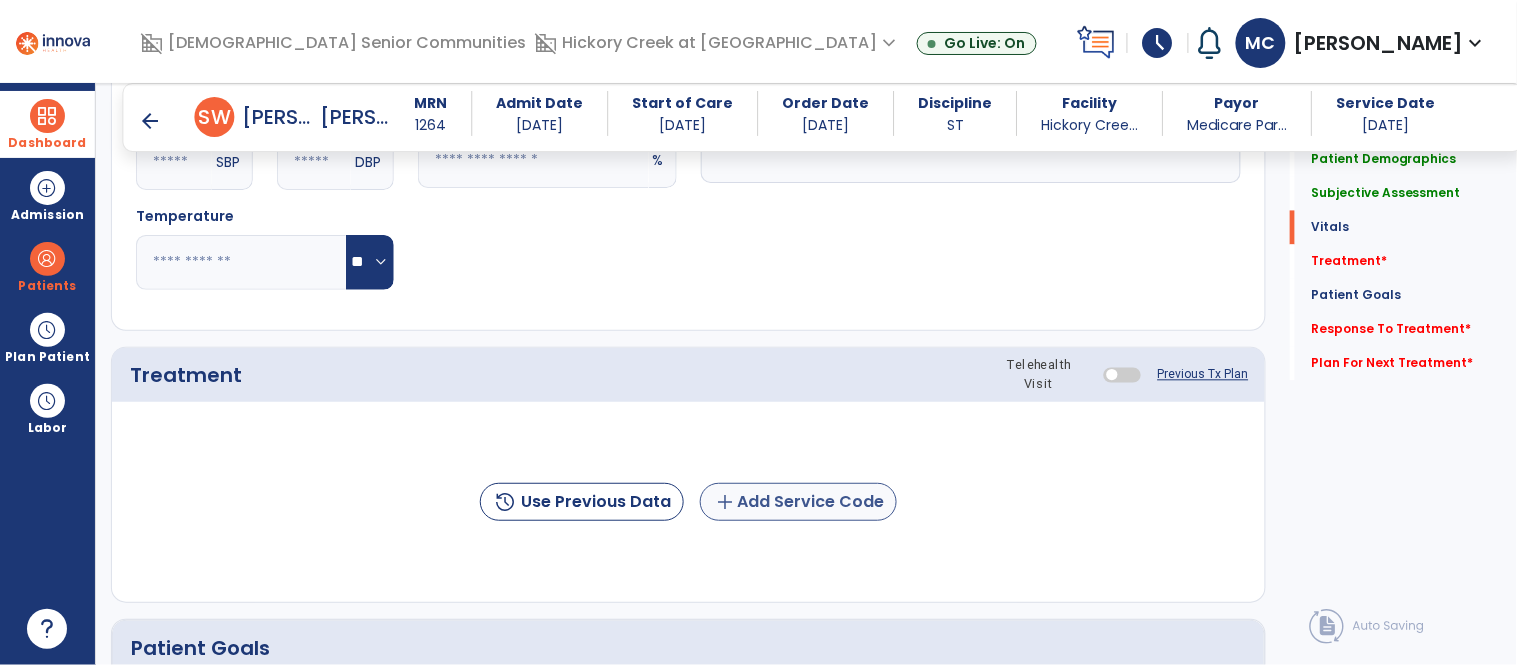 type on "**********" 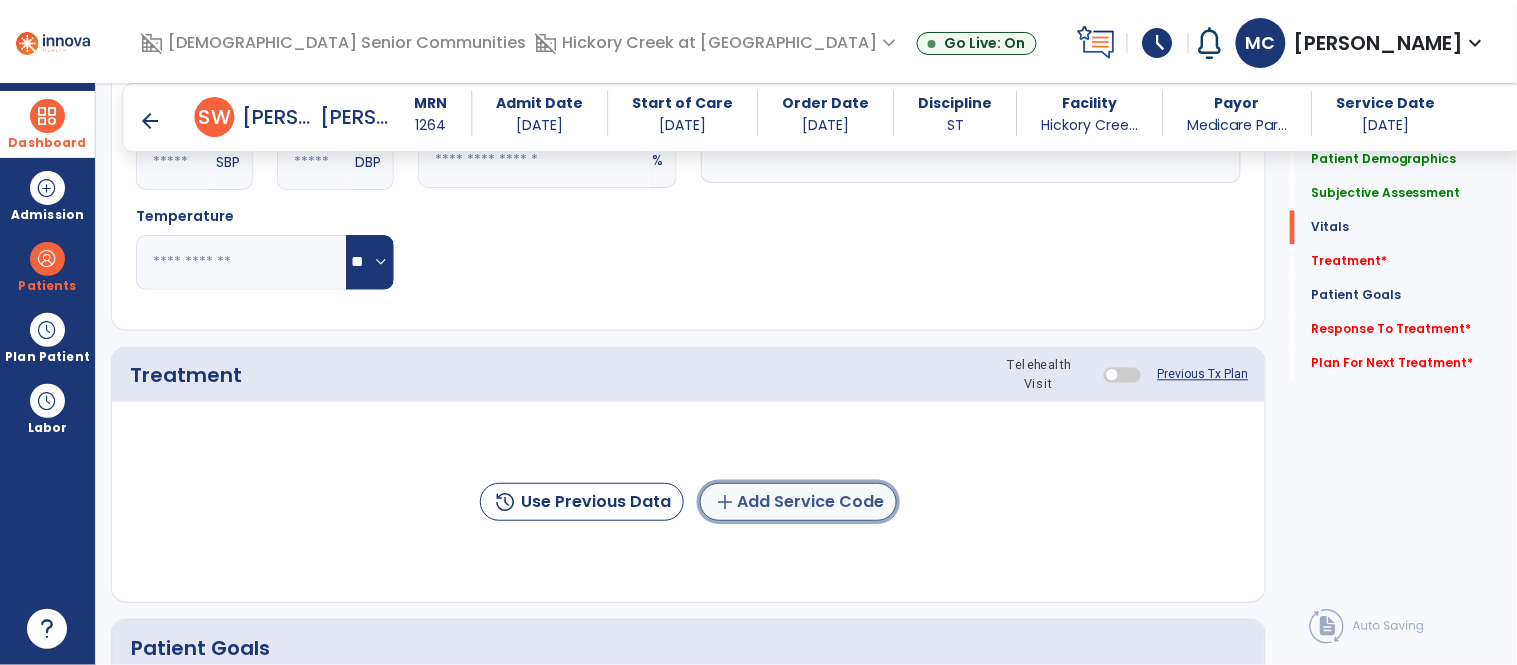 click on "add  Add Service Code" 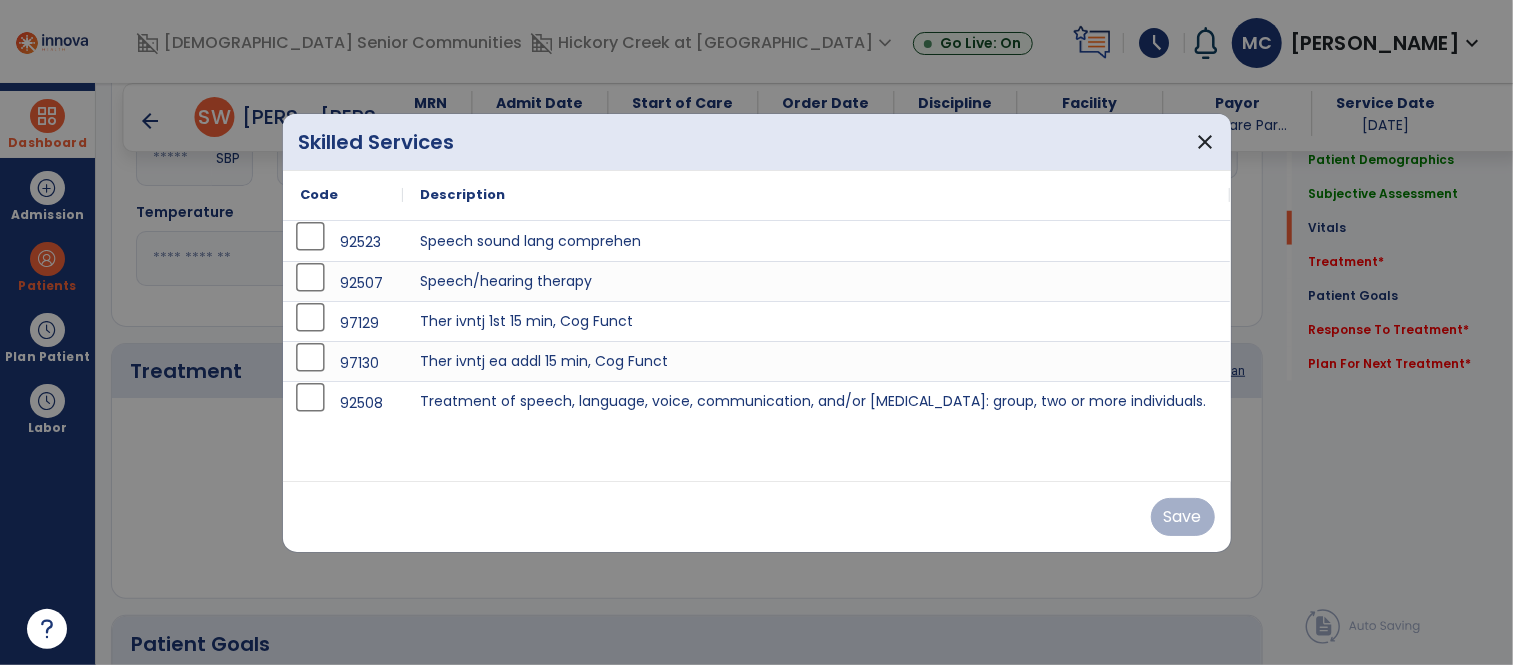 scroll, scrollTop: 1022, scrollLeft: 0, axis: vertical 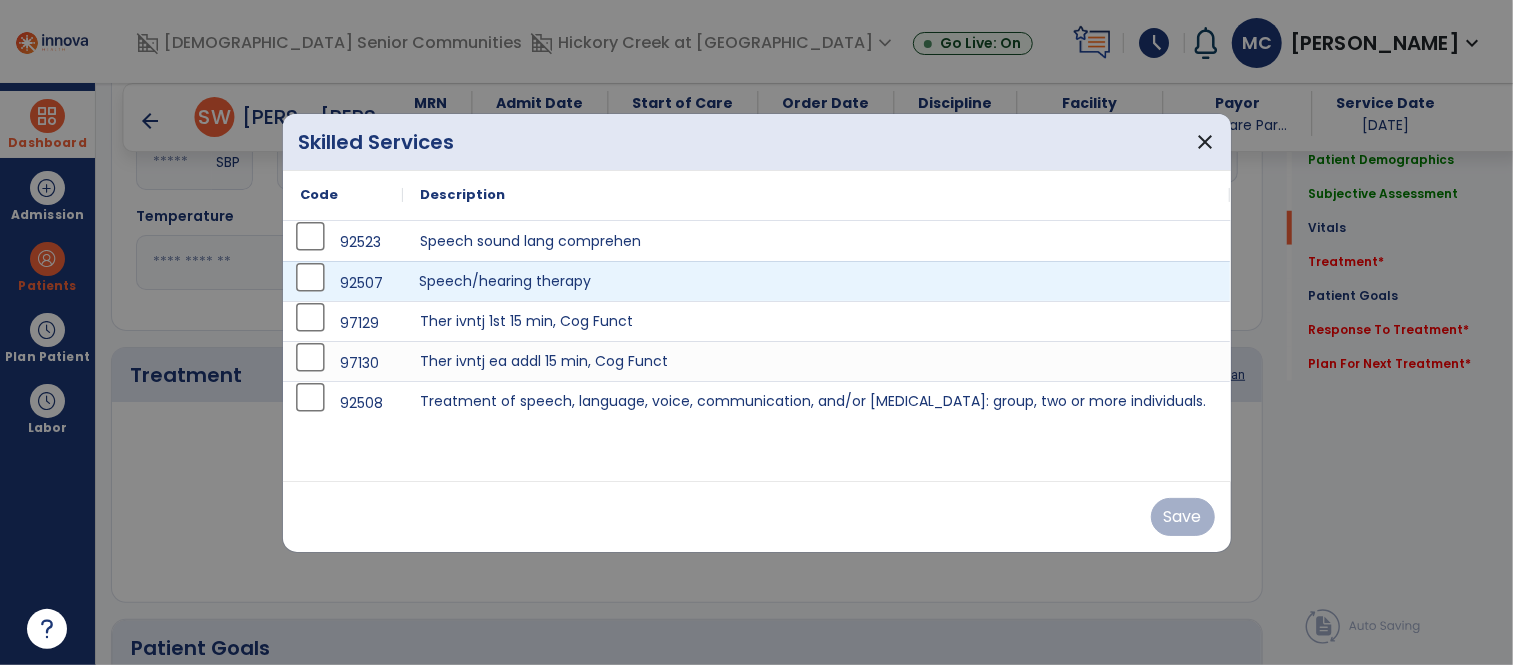 click on "Speech/hearing therapy" at bounding box center (817, 281) 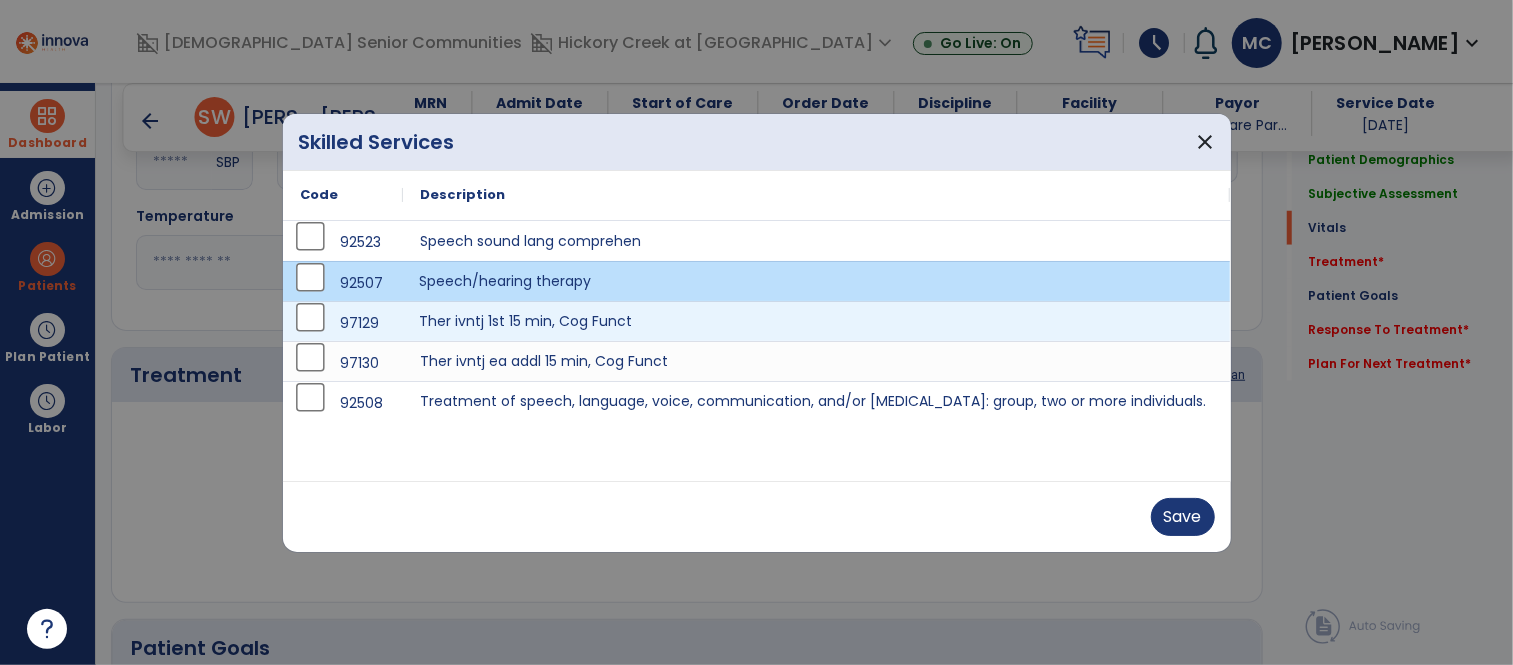 click on "Ther ivntj 1st 15 min, Cog Funct" at bounding box center (817, 321) 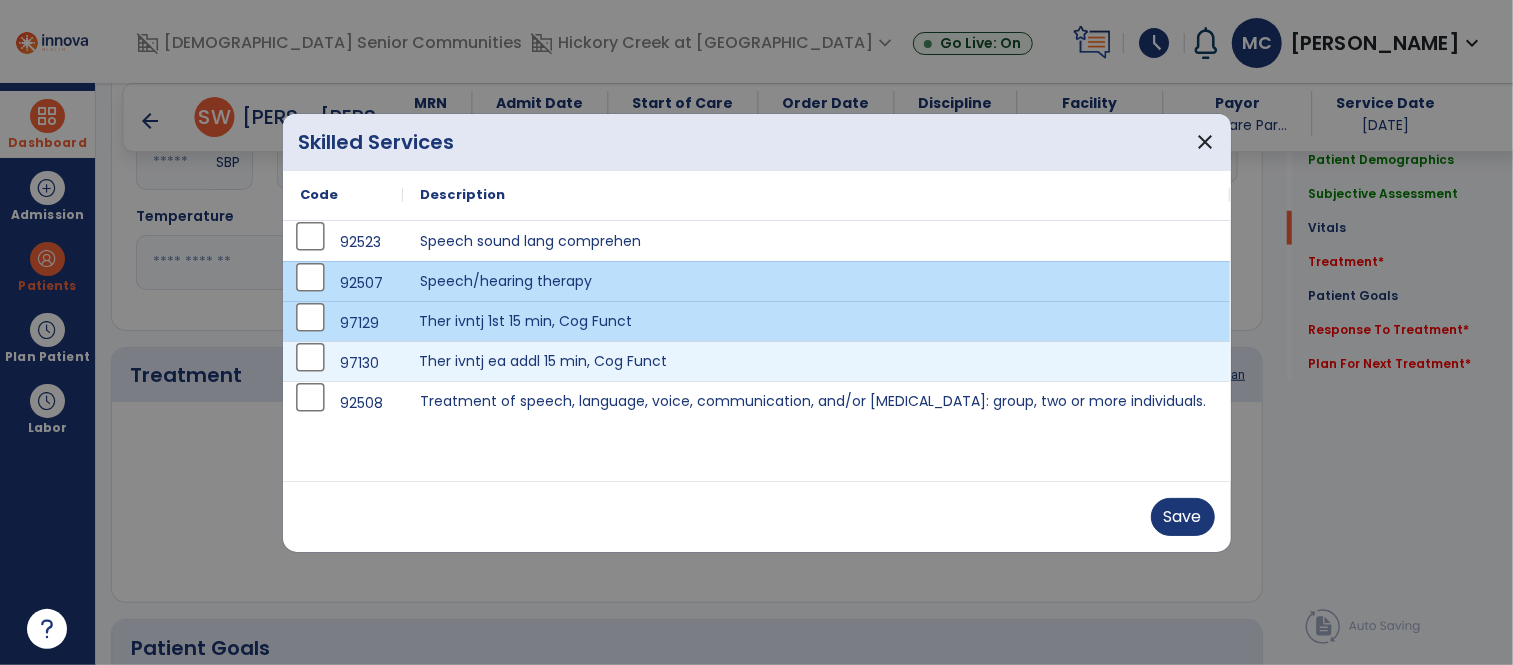 click on "Ther ivntj ea addl 15 min, Cog Funct" at bounding box center (817, 361) 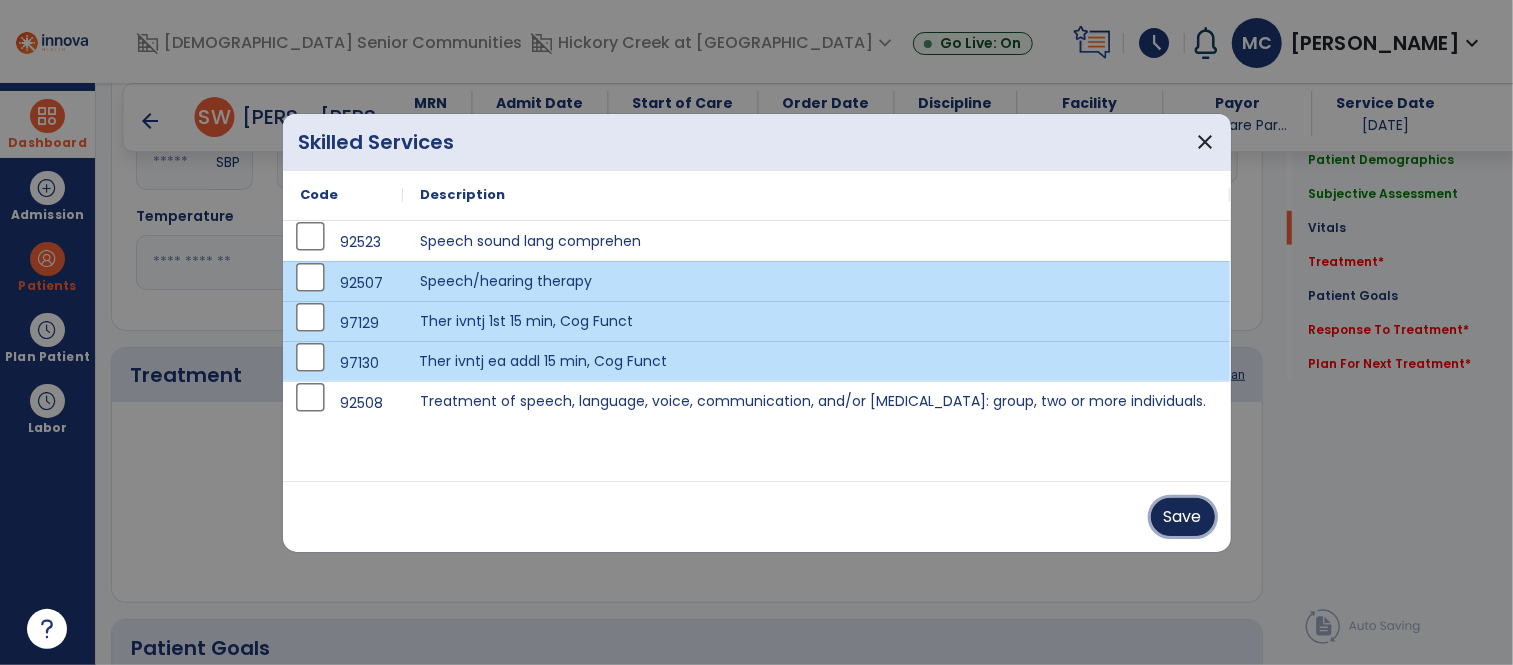 click on "Save" at bounding box center (1183, 517) 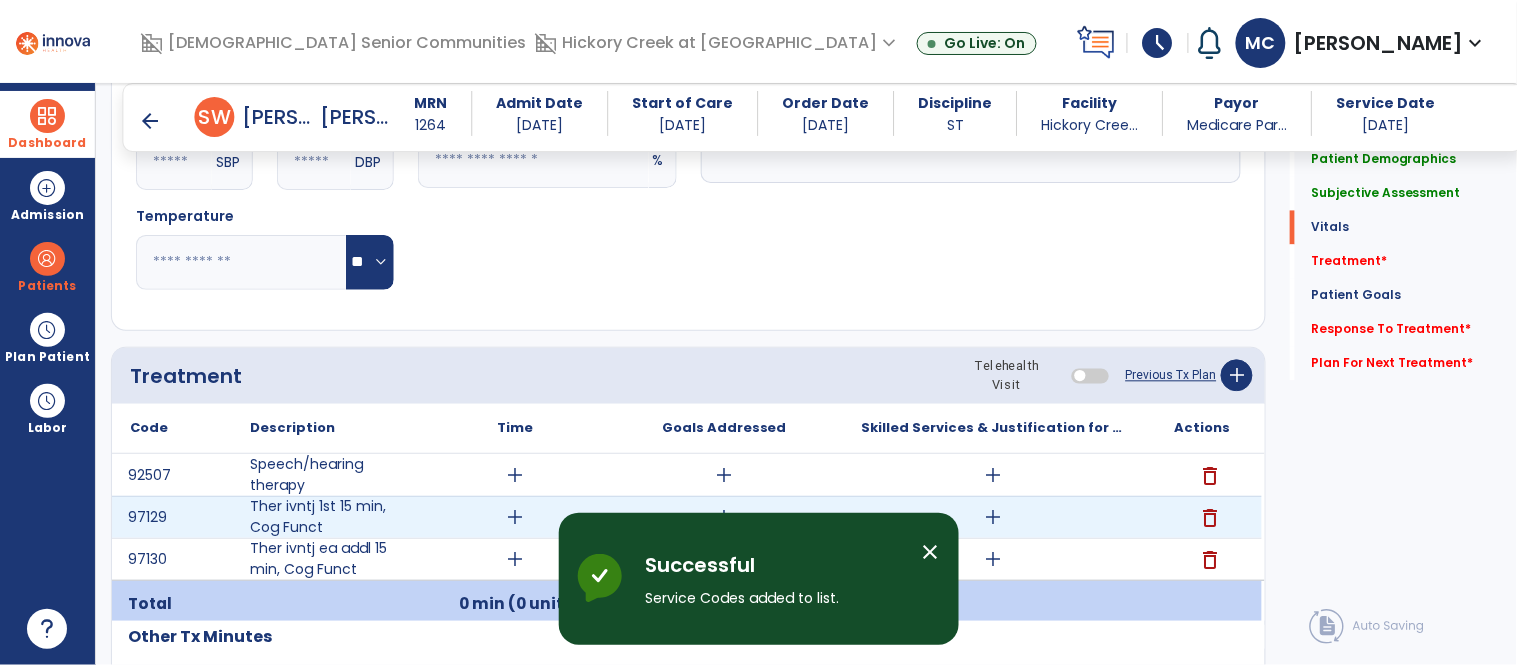click on "add" at bounding box center [515, 517] 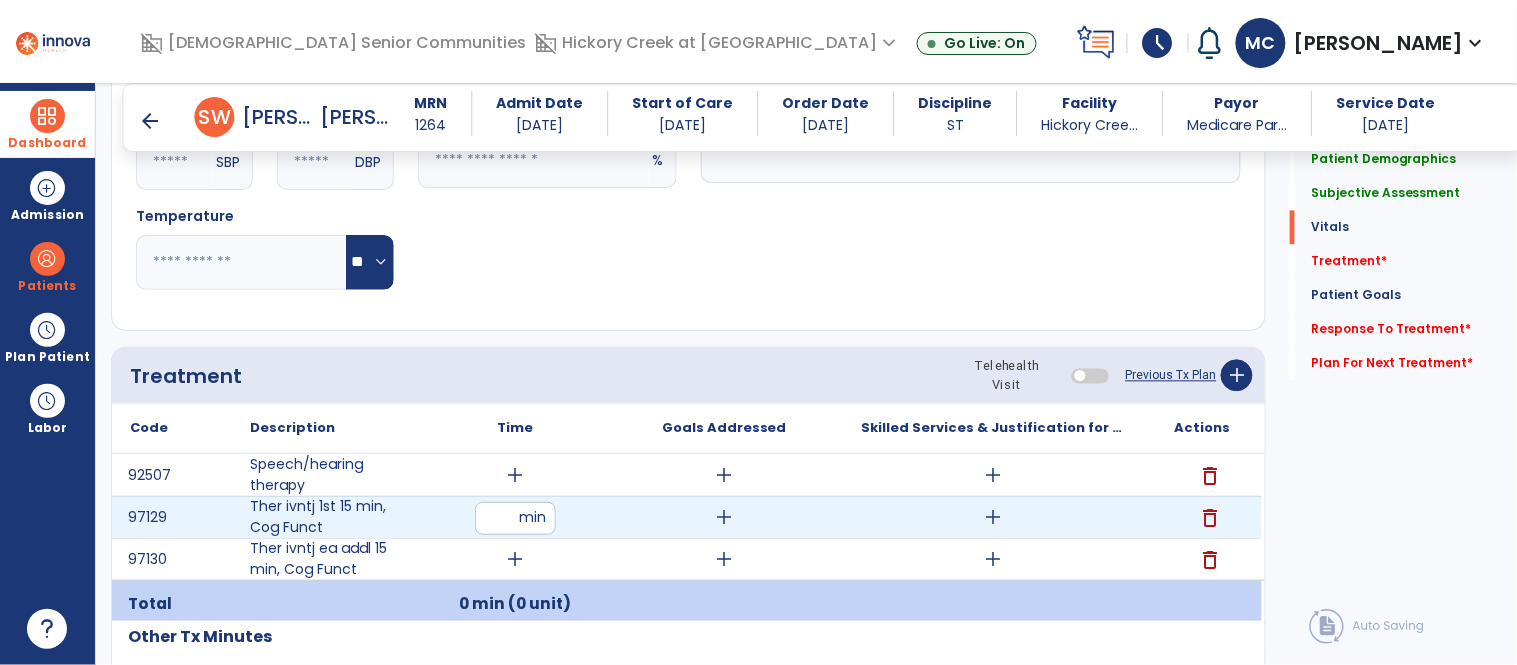 type on "**" 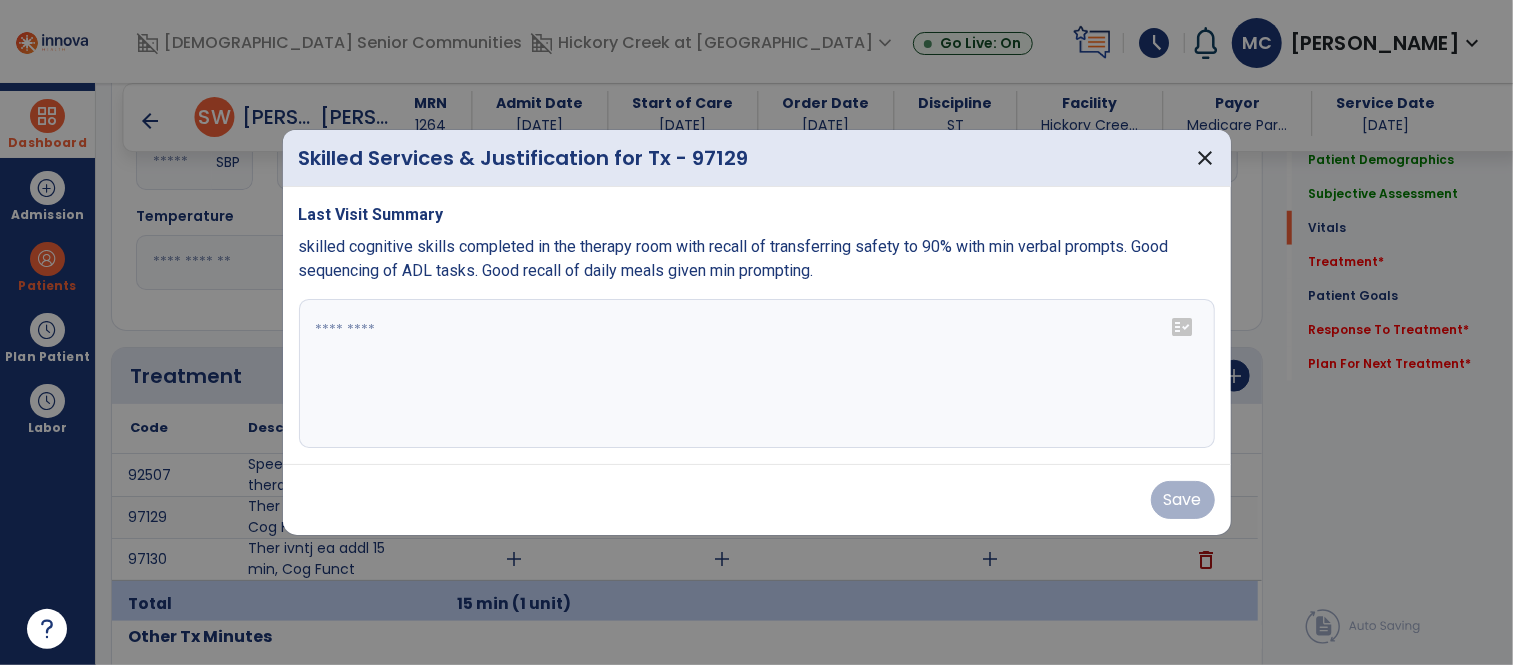 scroll, scrollTop: 1022, scrollLeft: 0, axis: vertical 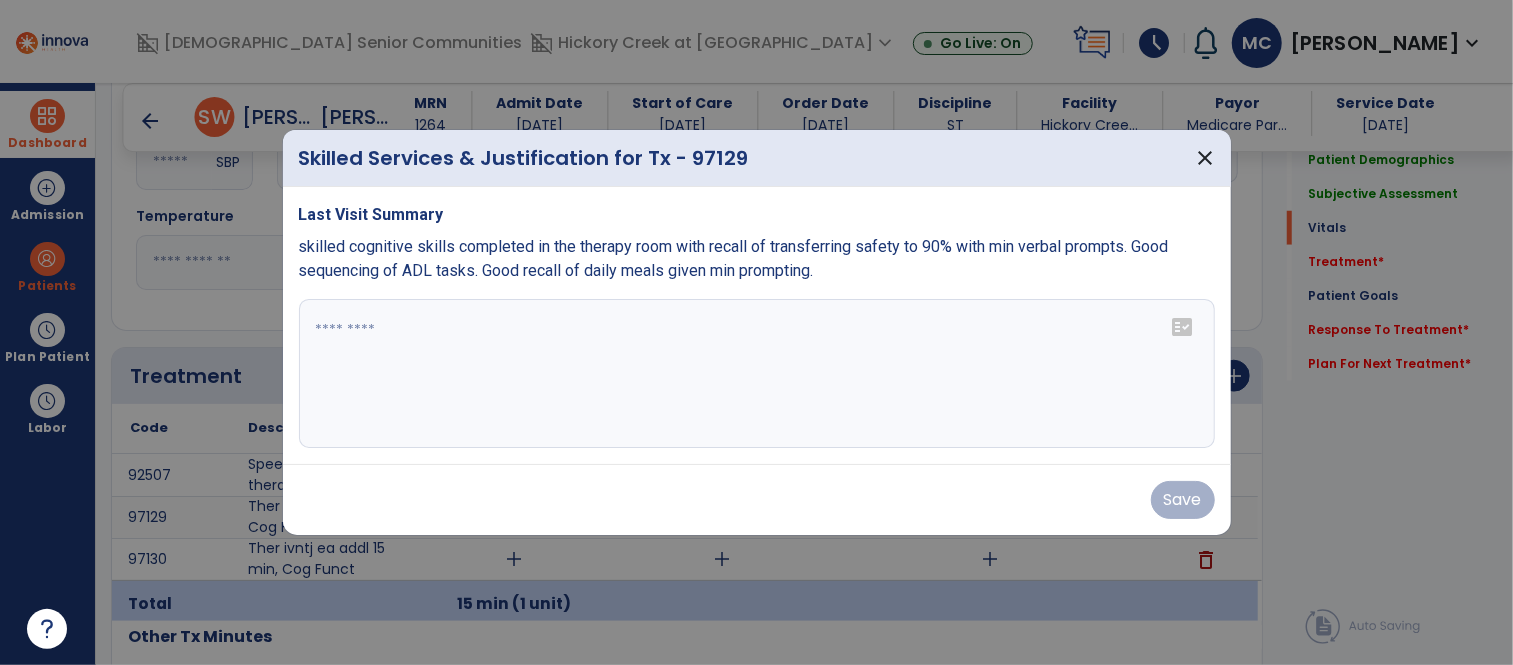 click at bounding box center (757, 374) 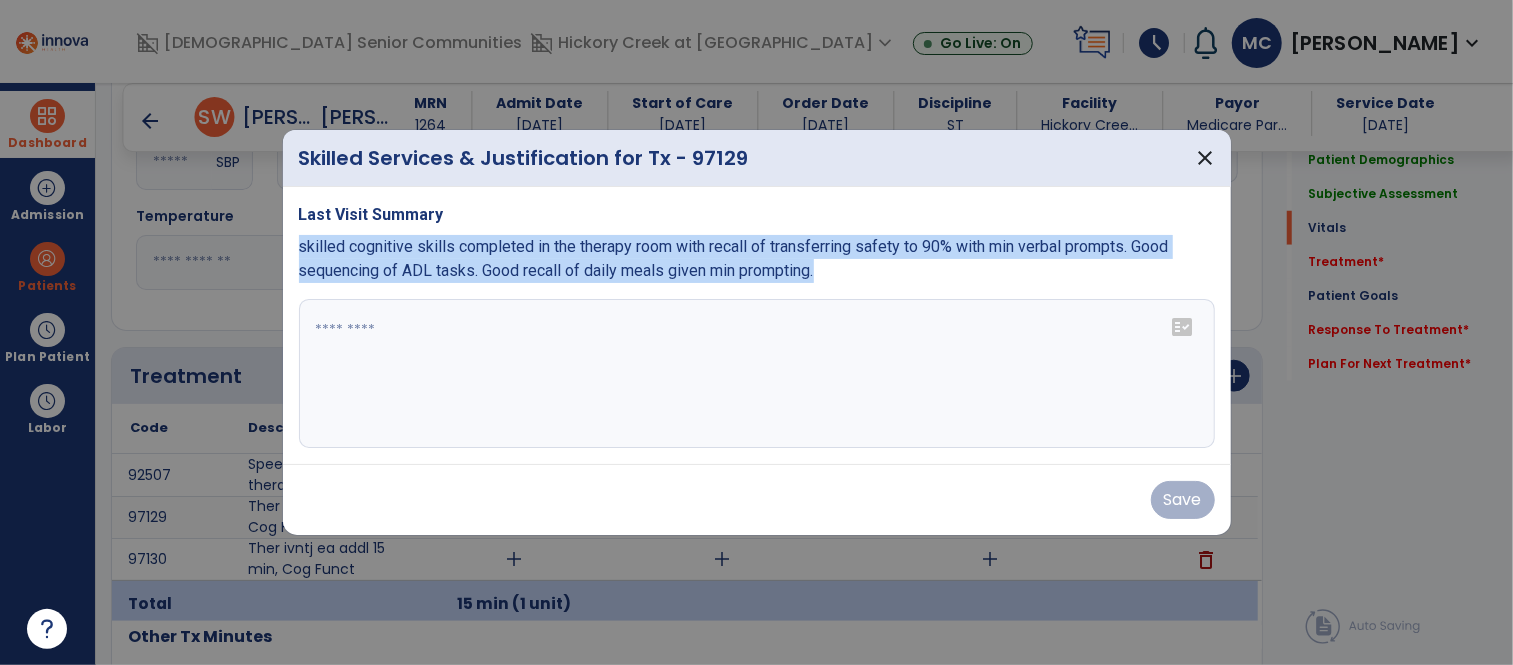 drag, startPoint x: 850, startPoint y: 279, endPoint x: 297, endPoint y: 248, distance: 553.8682 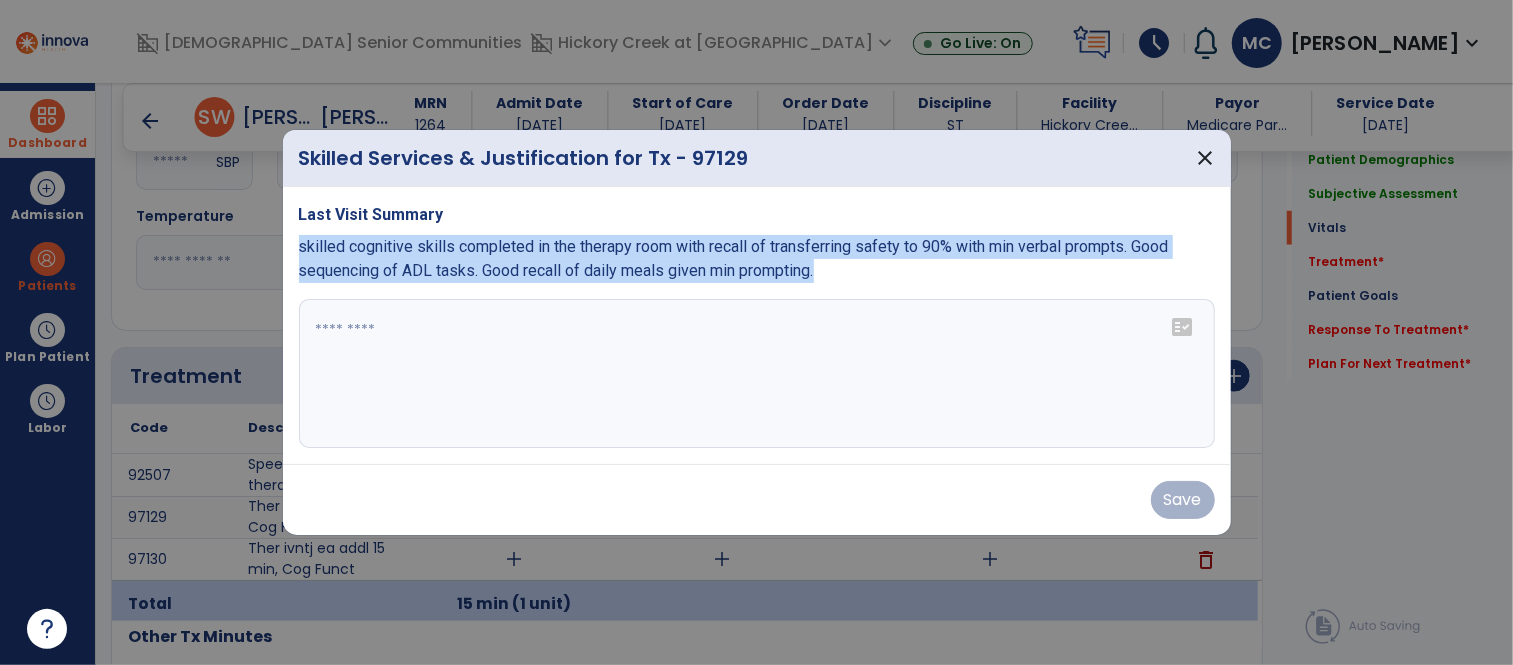 click on "Last Visit Summary skilled cognitive skills completed in the therapy room with recall of transferring safety to 90% with min verbal prompts. Good sequencing of ADL tasks. Good recall of daily meals given min prompting.   fact_check" at bounding box center [757, 326] 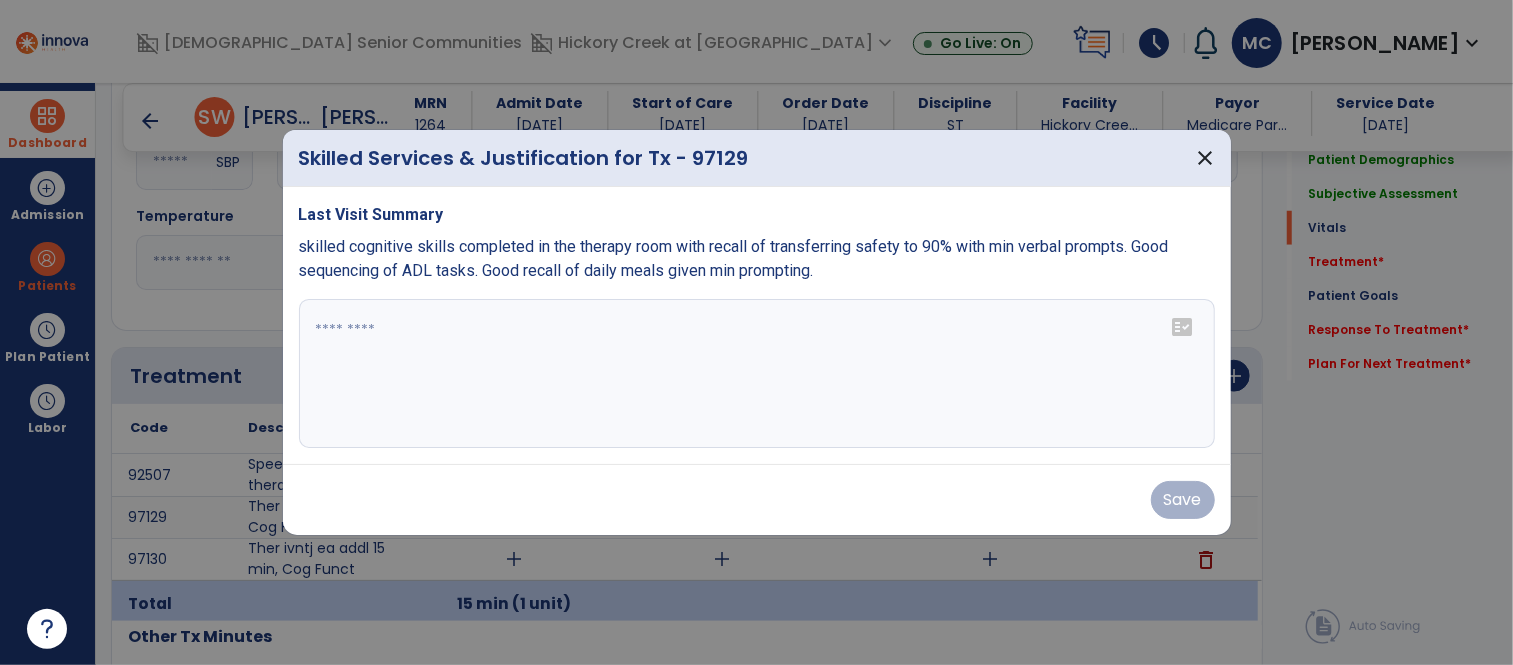 paste on "**********" 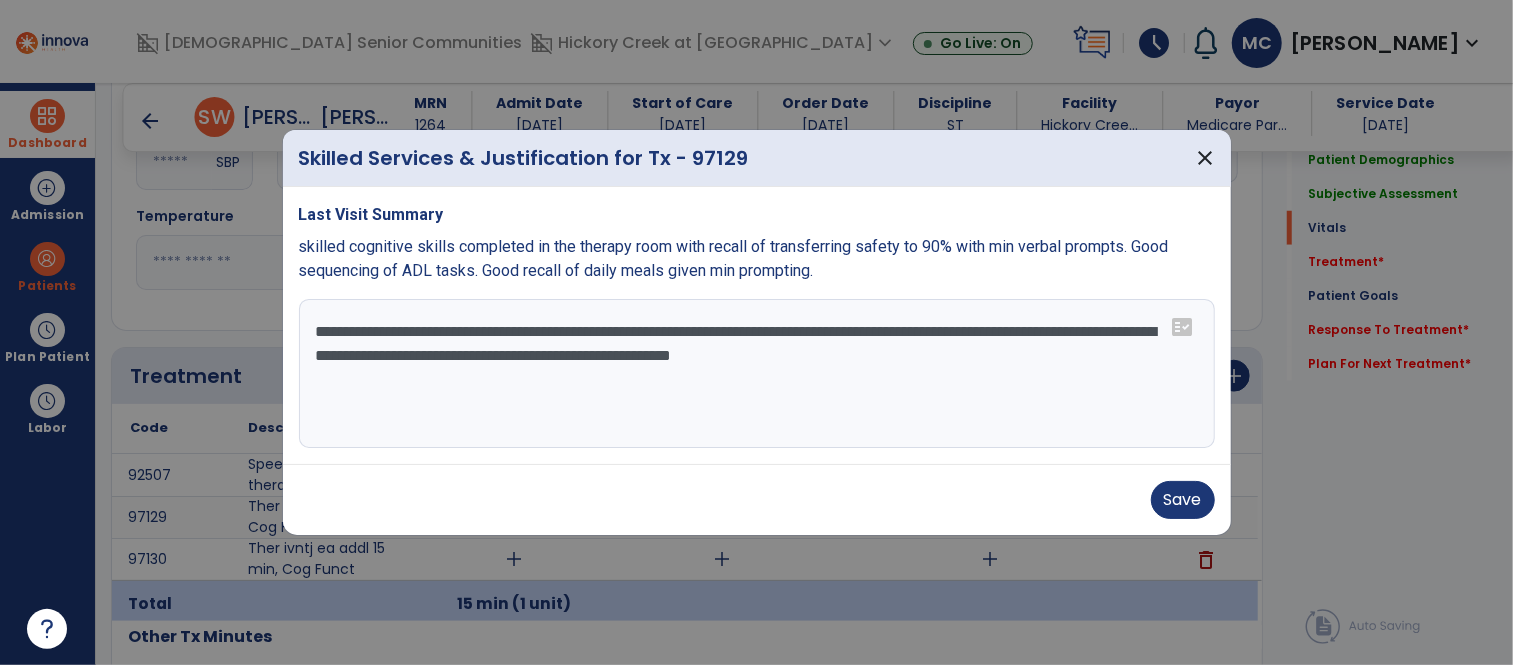 click on "**********" at bounding box center (757, 374) 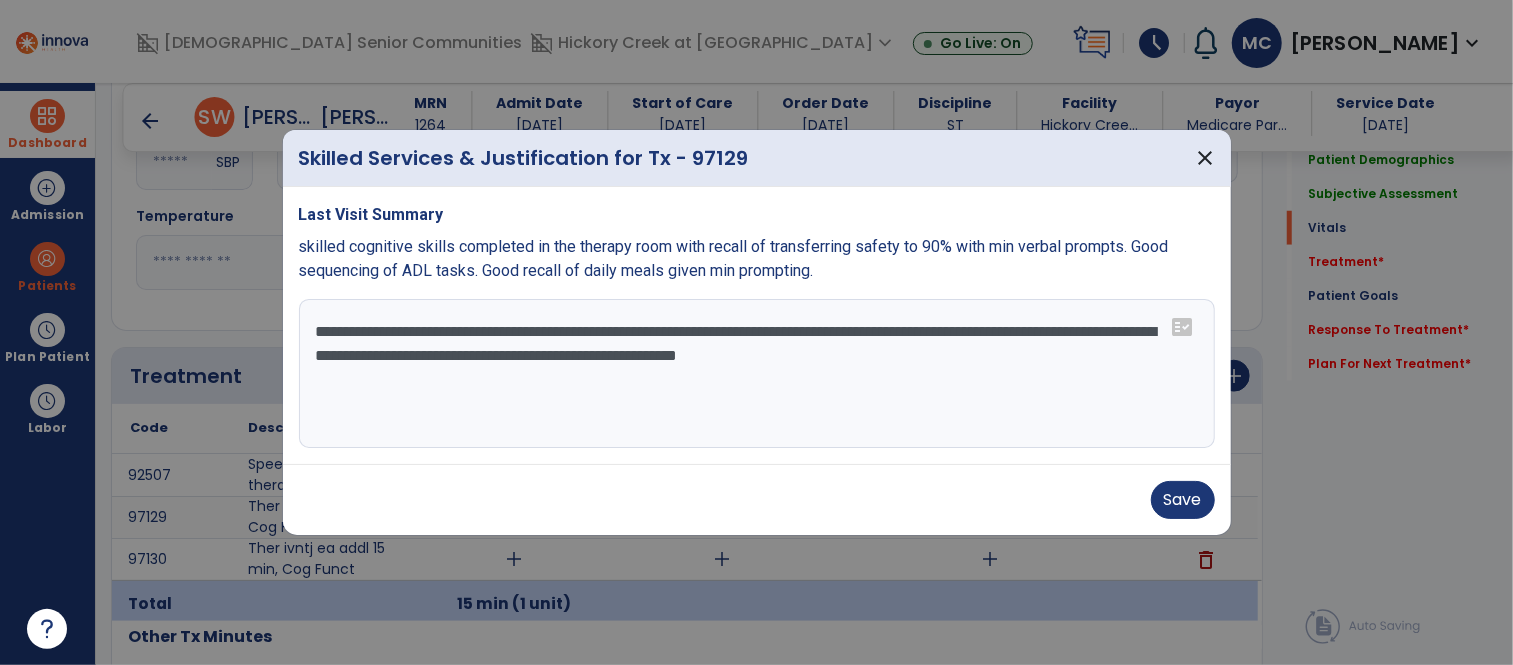 drag, startPoint x: 1128, startPoint y: 336, endPoint x: 1097, endPoint y: 326, distance: 32.572994 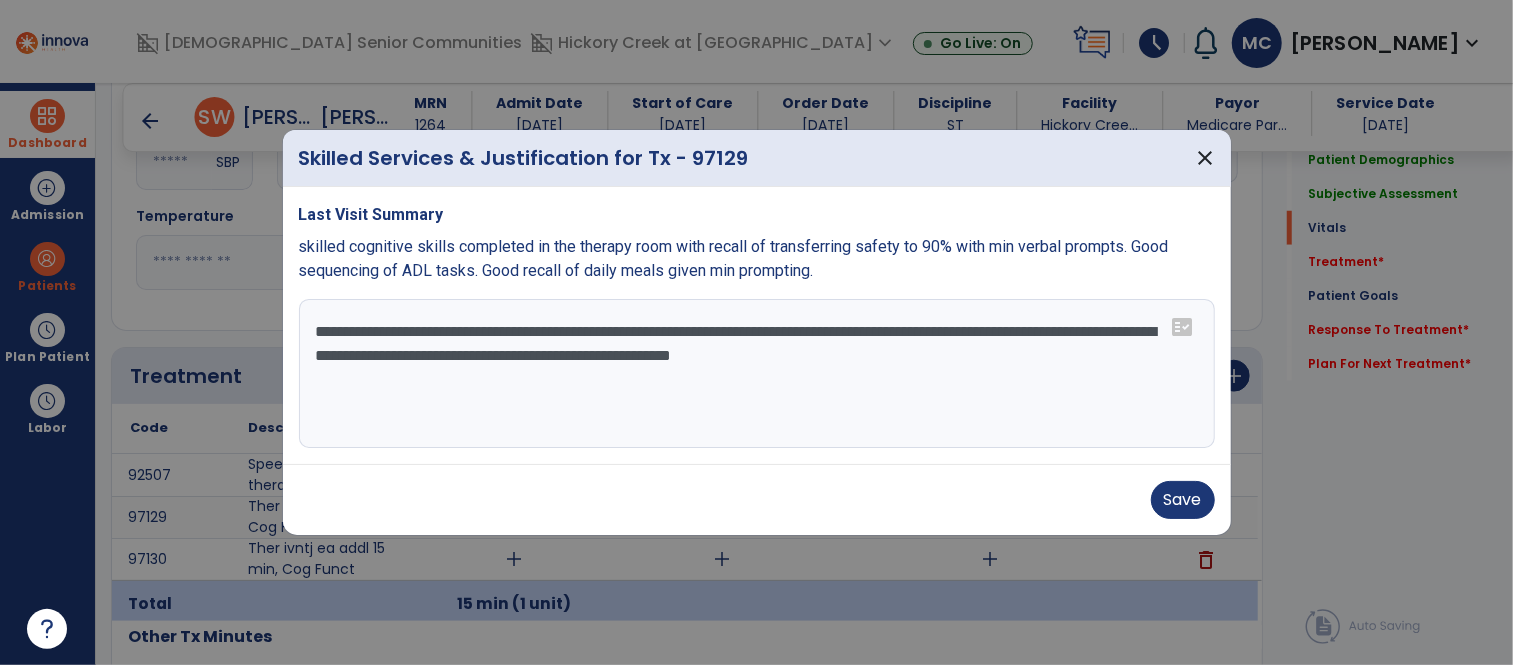 click on "**********" at bounding box center [757, 374] 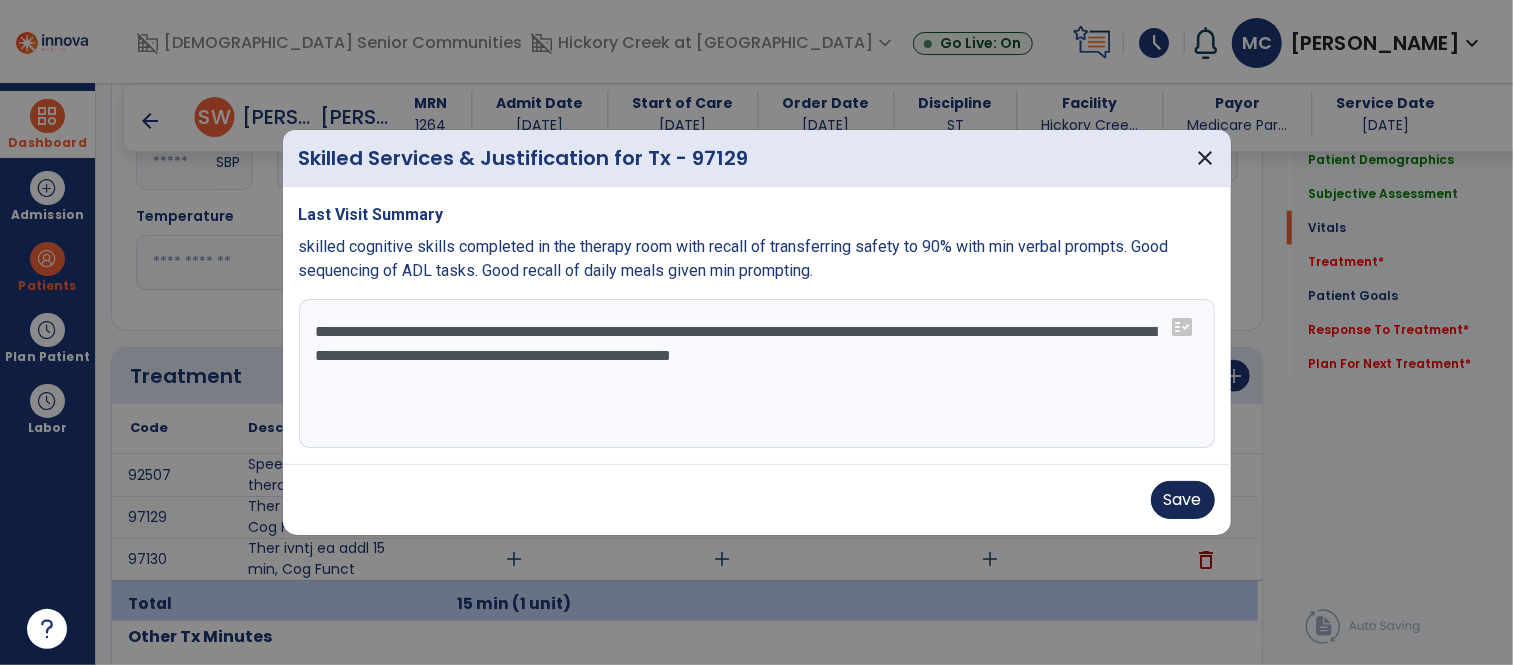 type on "**********" 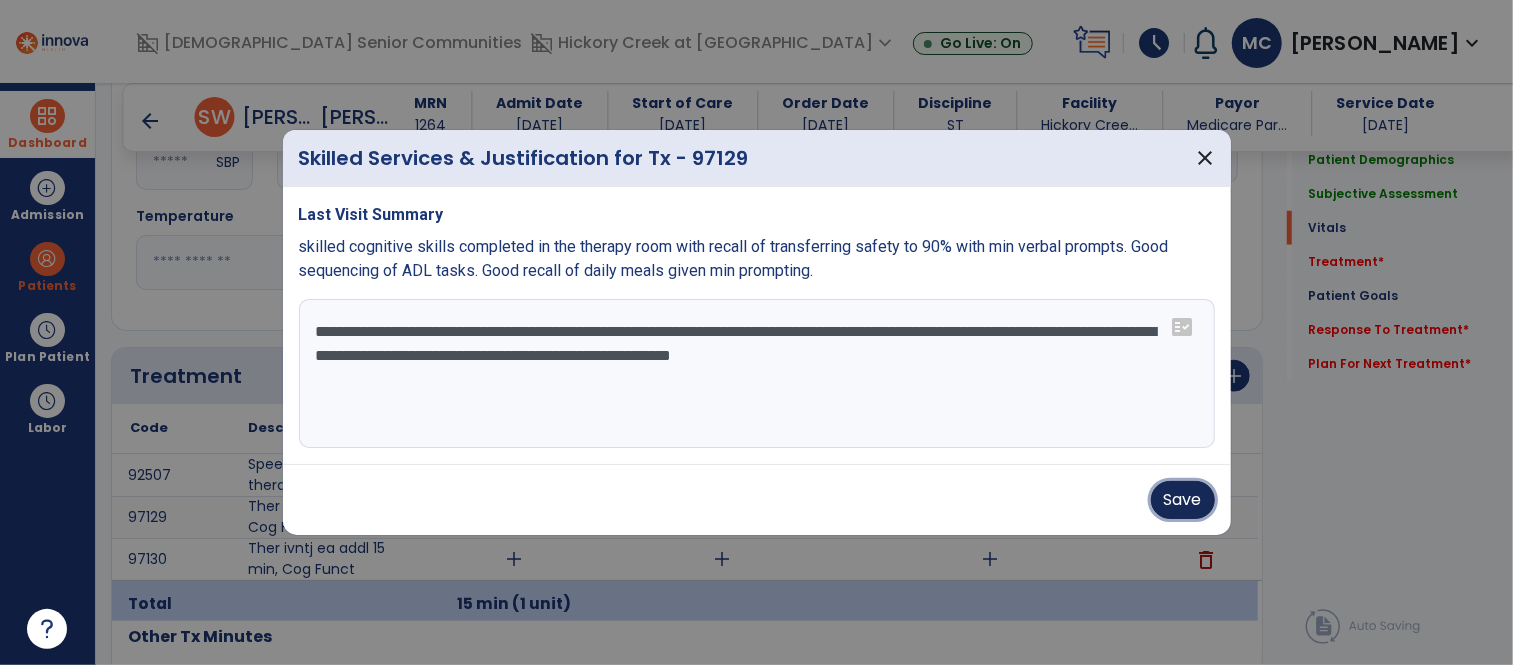 click on "Save" at bounding box center [1183, 500] 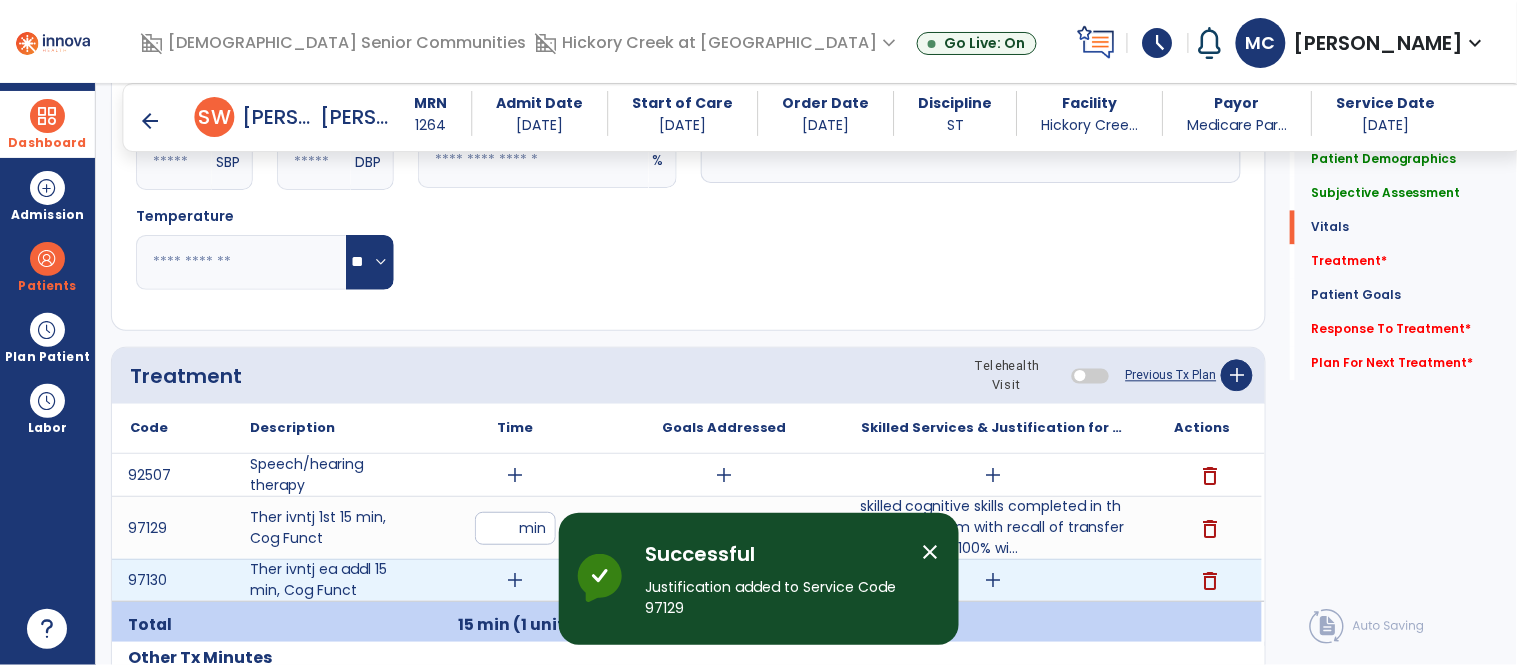 click on "add" at bounding box center (515, 580) 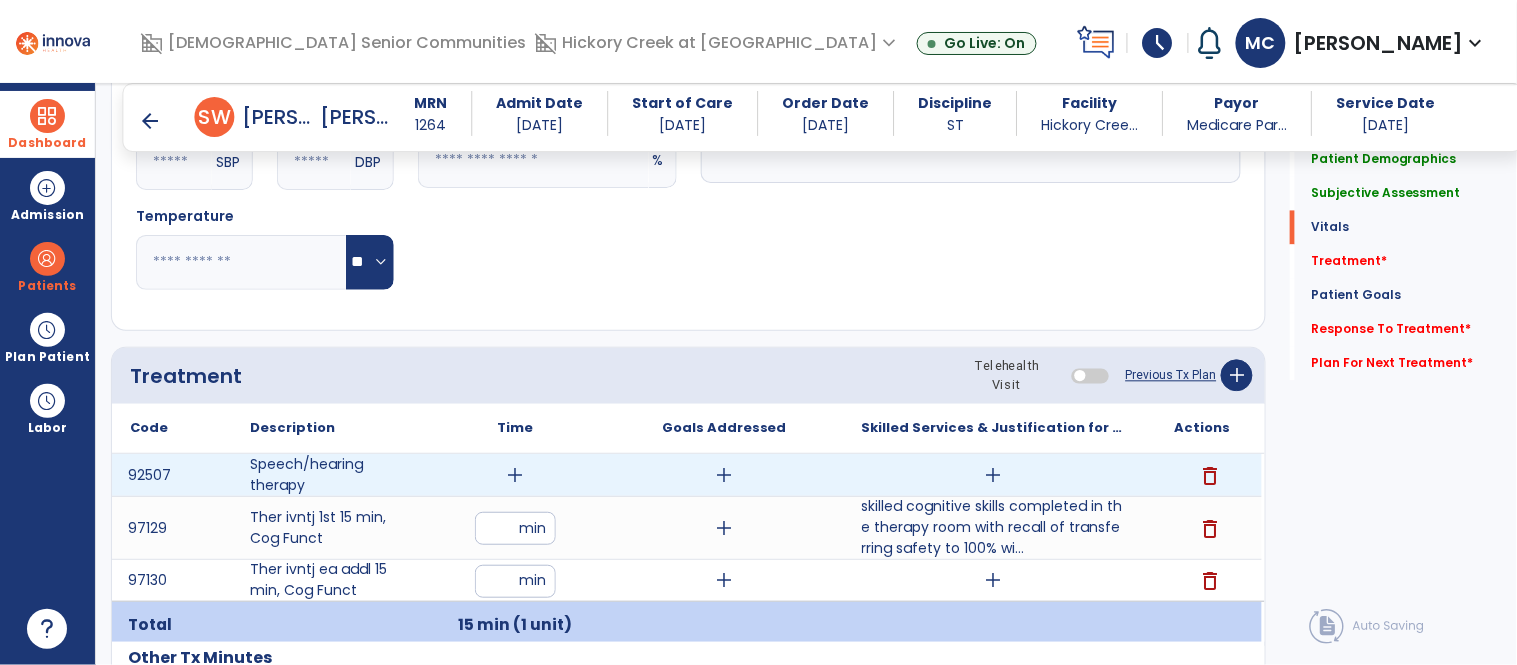 type on "*" 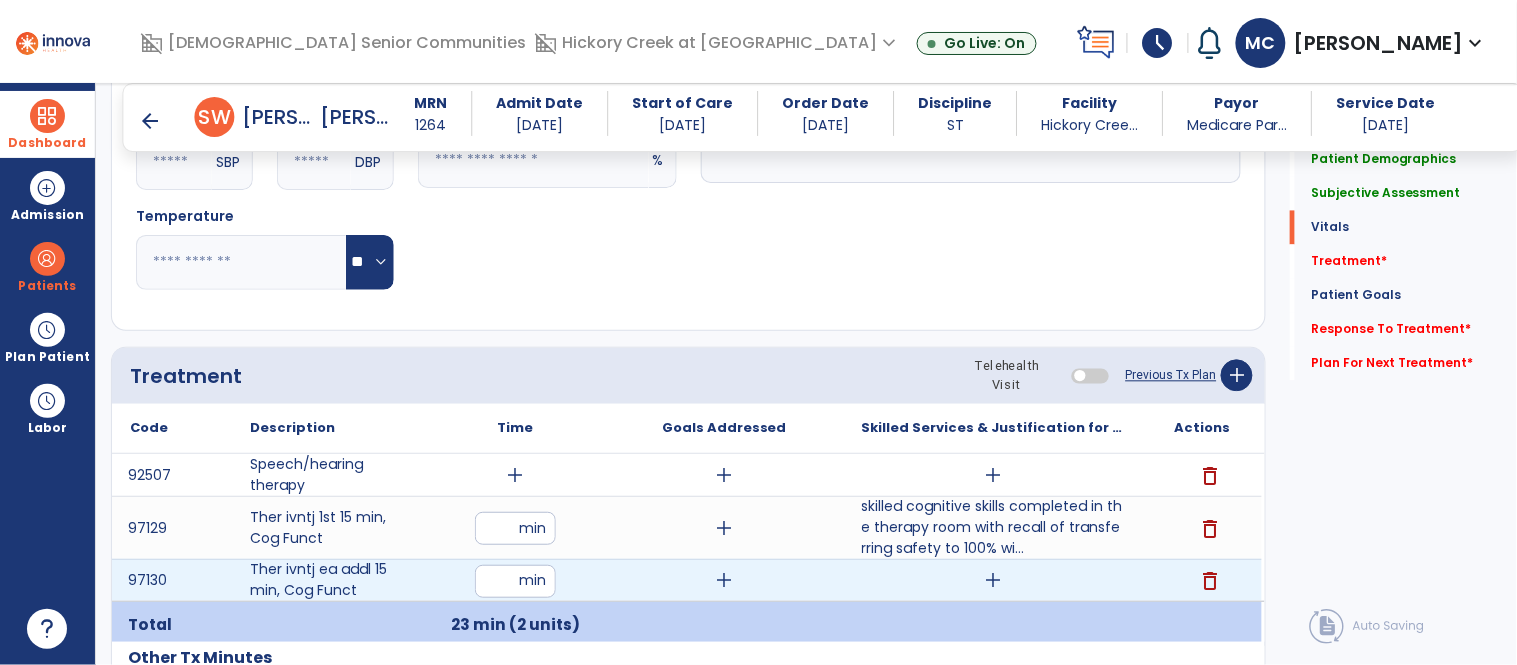 click on "add" at bounding box center (993, 580) 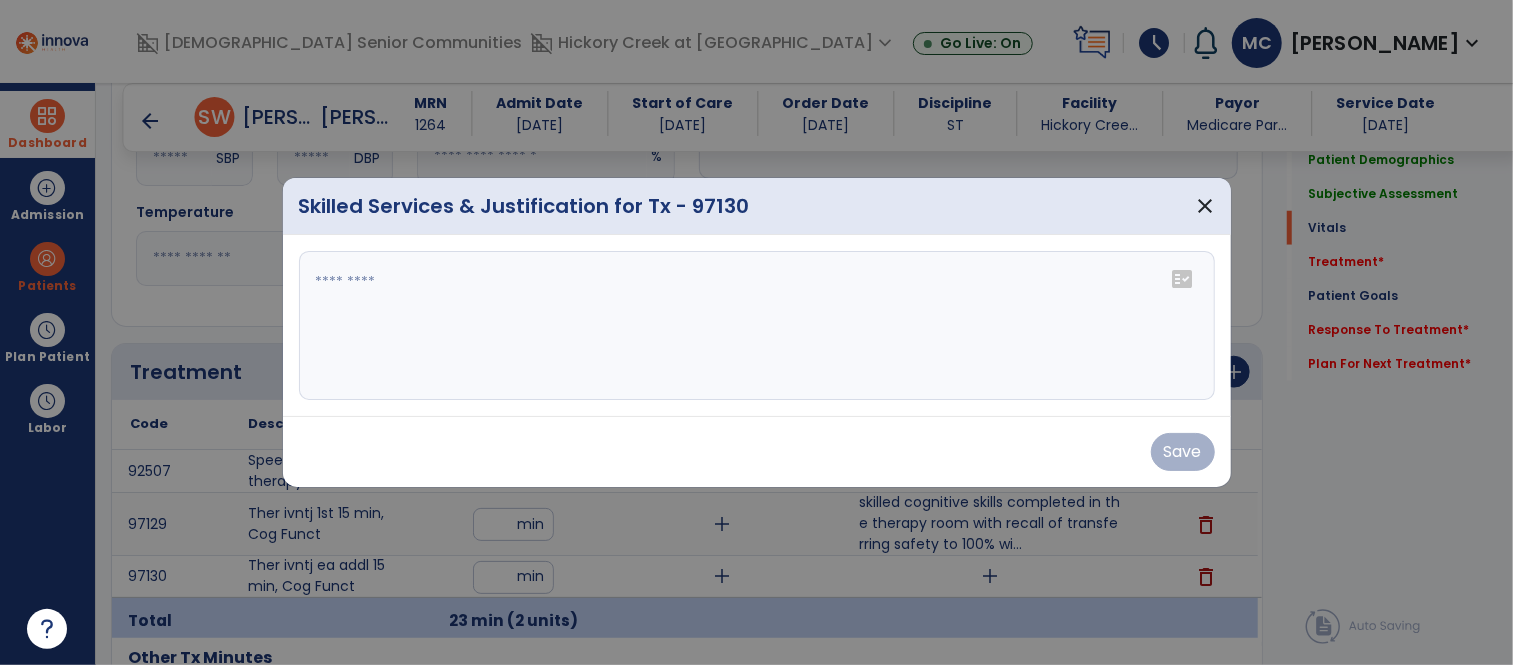 scroll, scrollTop: 1022, scrollLeft: 0, axis: vertical 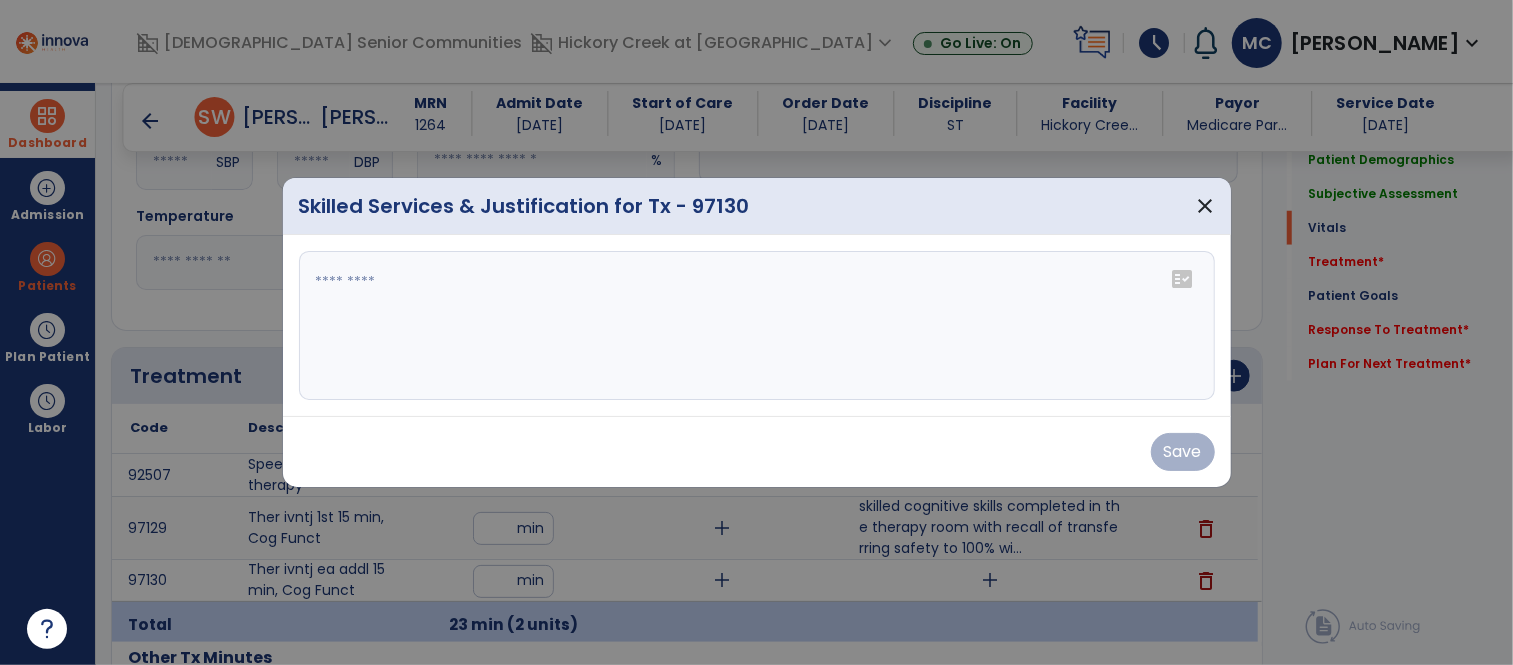 click at bounding box center (757, 326) 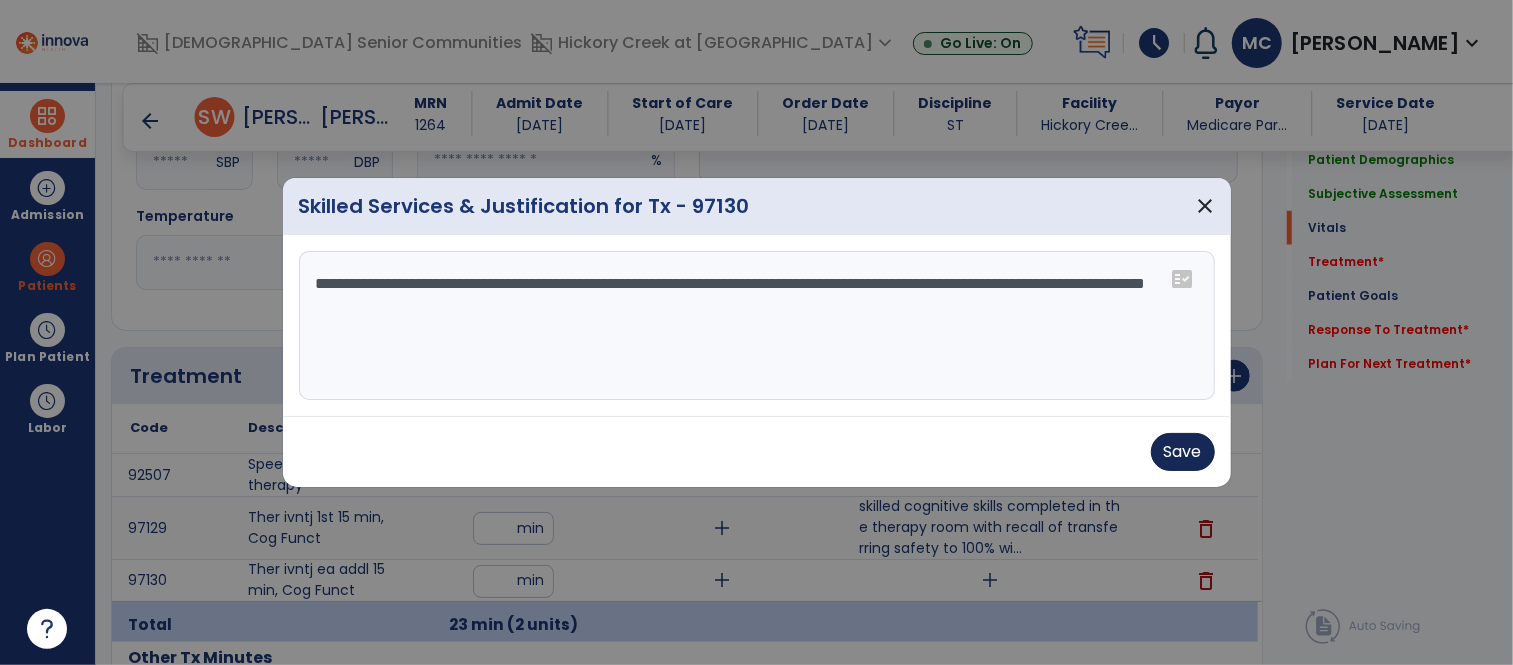 type on "**********" 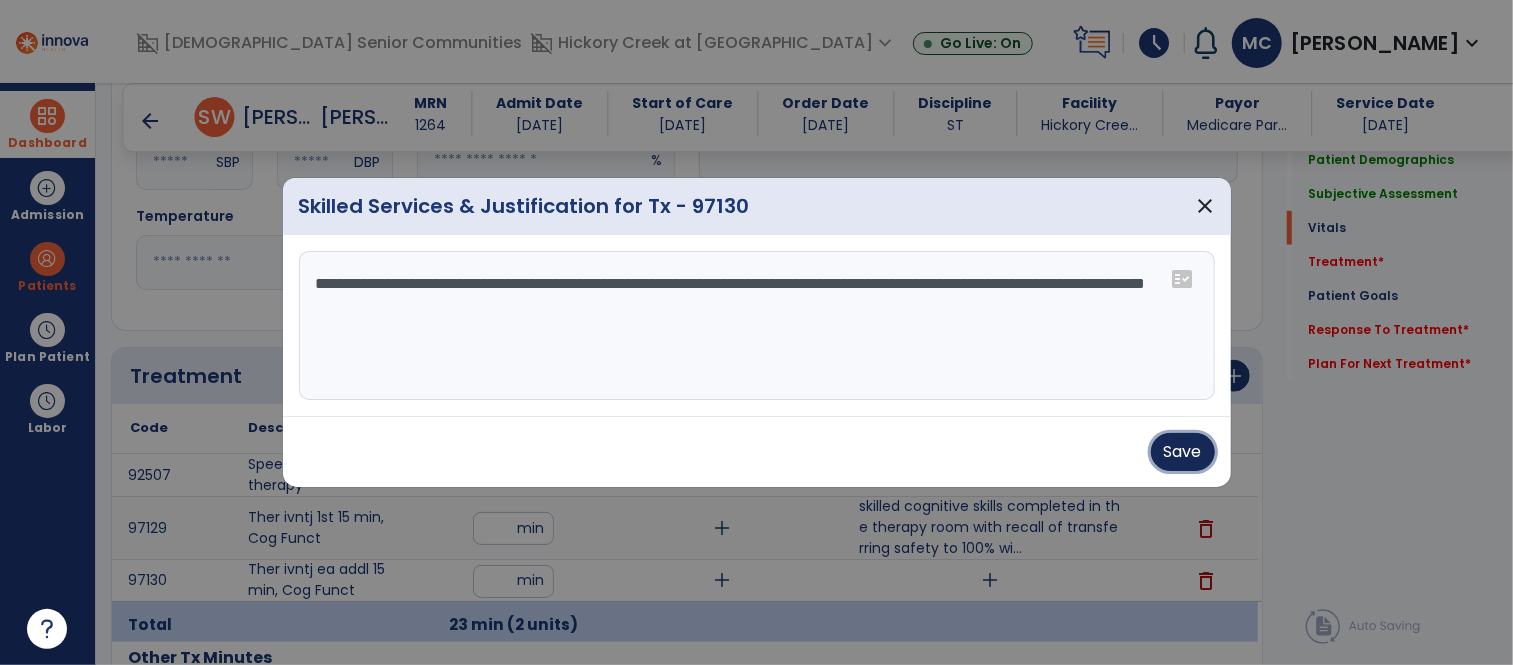 click on "Save" at bounding box center (1183, 452) 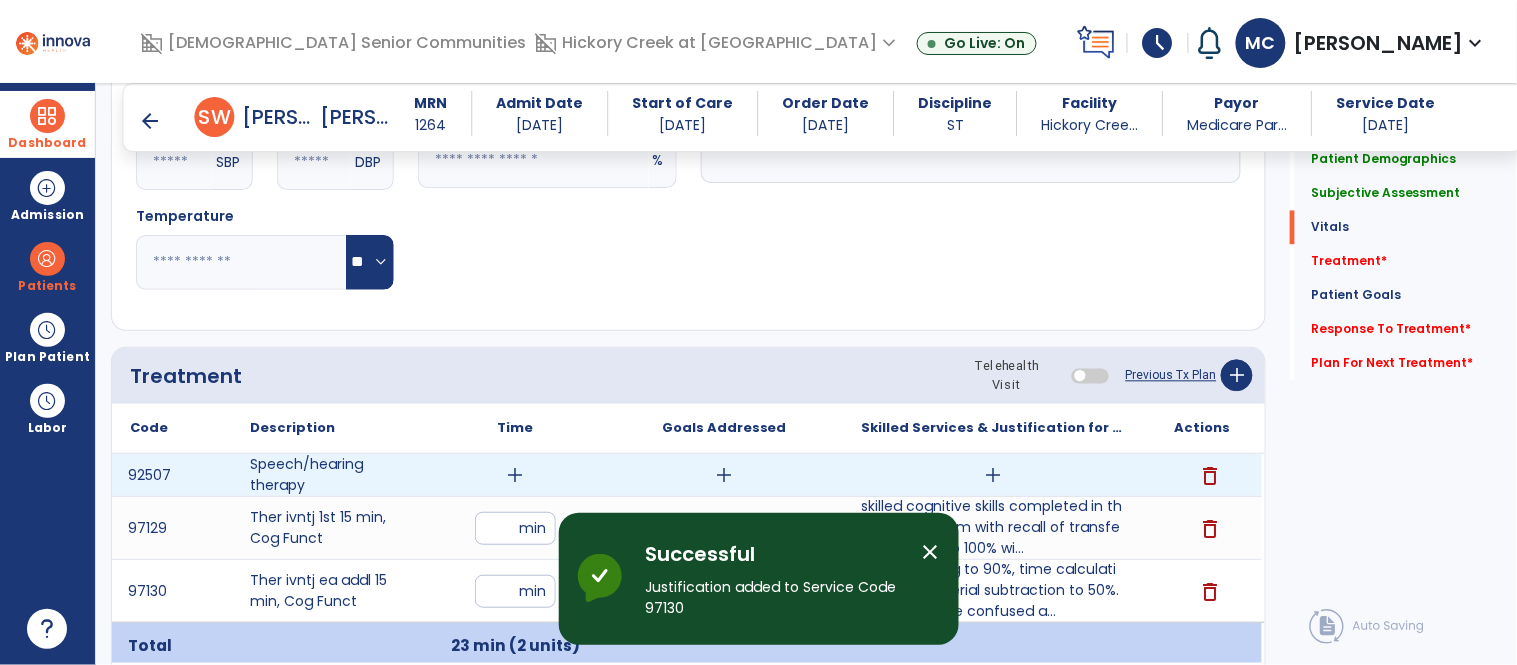 click on "add" at bounding box center [515, 475] 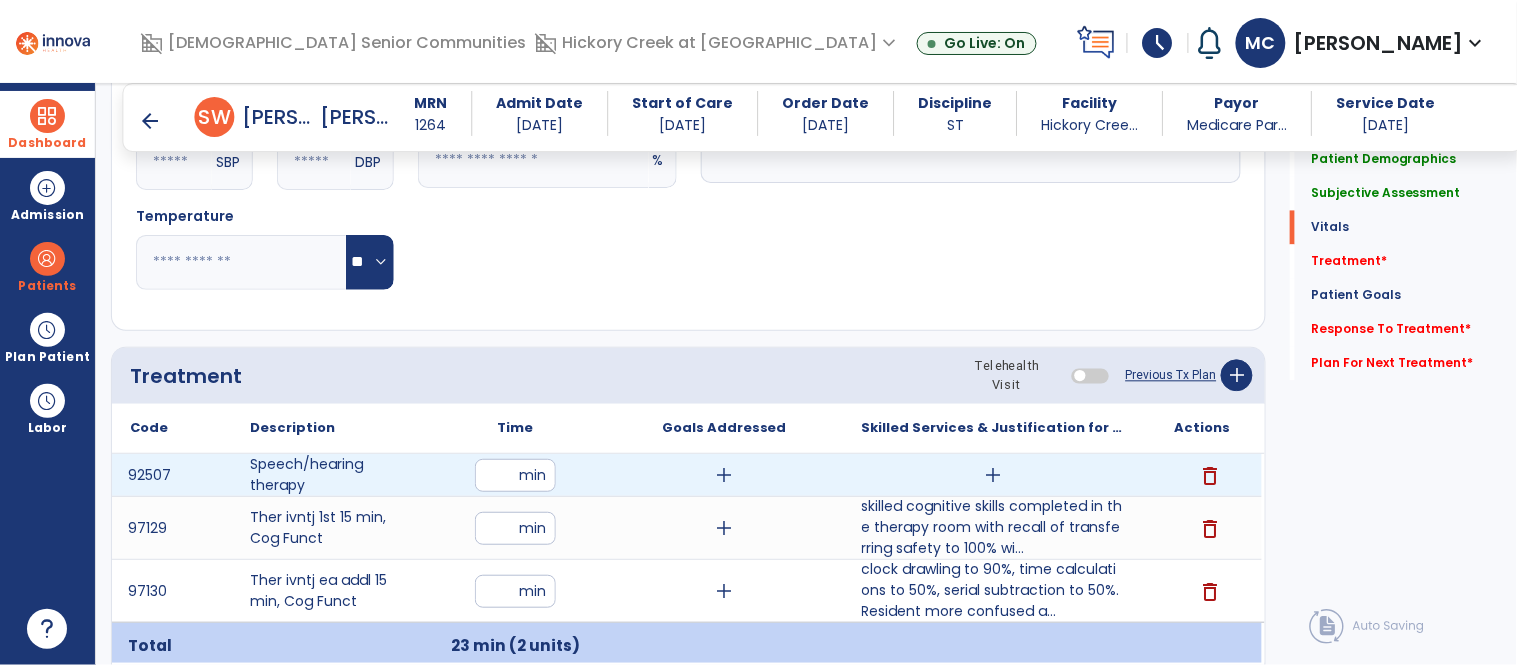 click at bounding box center (515, 475) 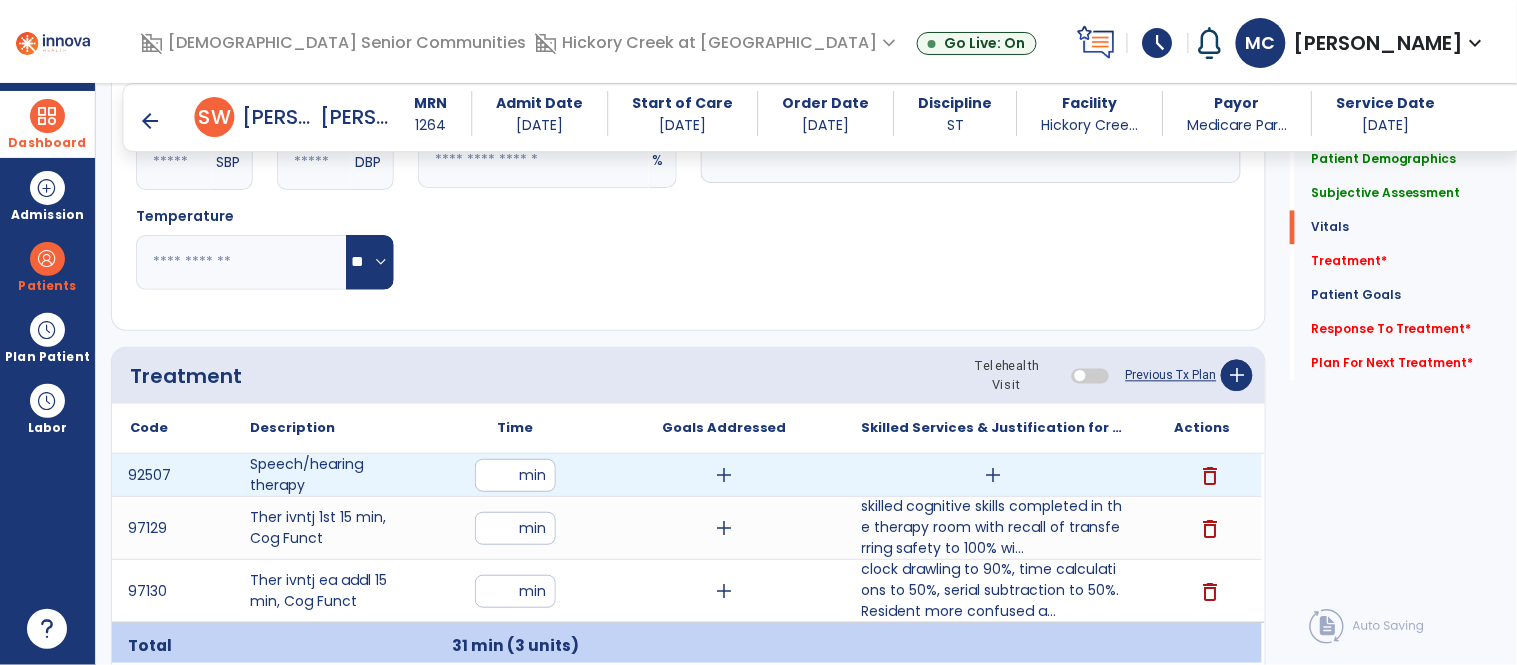 click on "add" at bounding box center [993, 475] 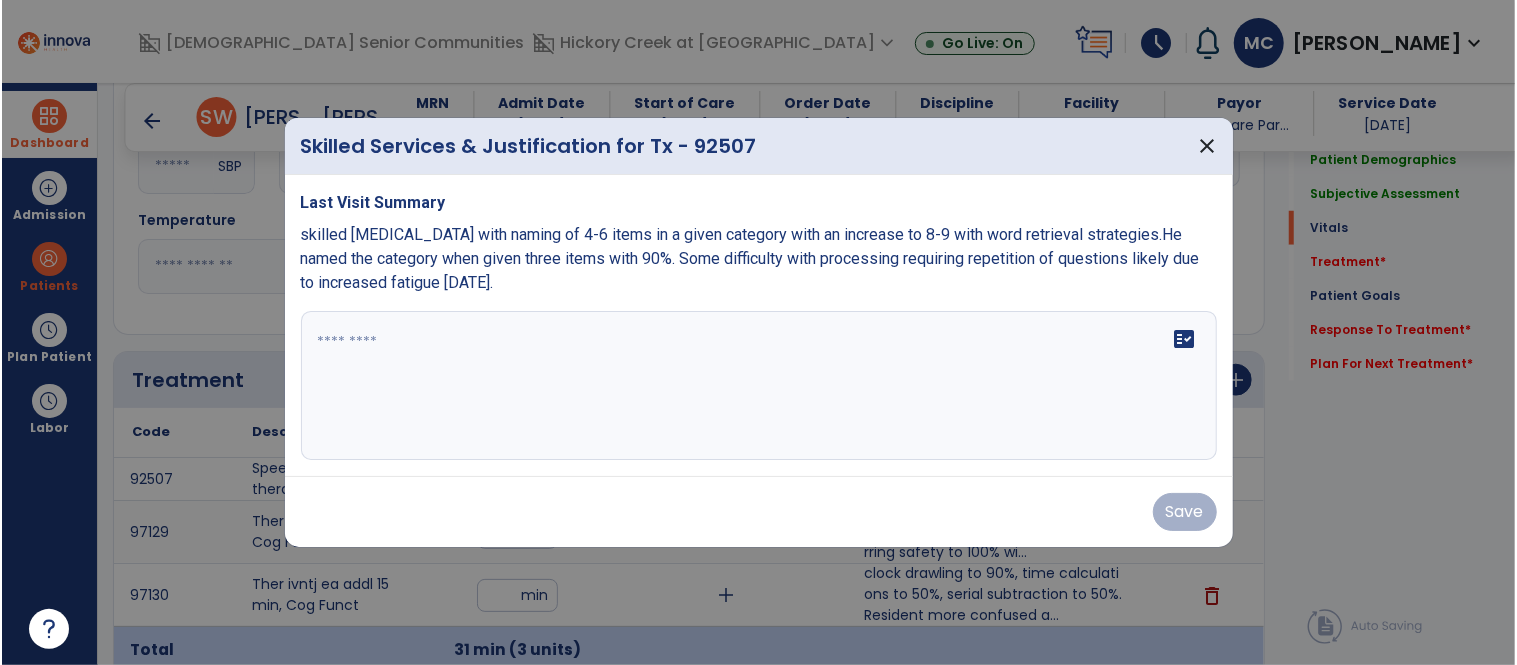 scroll, scrollTop: 1022, scrollLeft: 0, axis: vertical 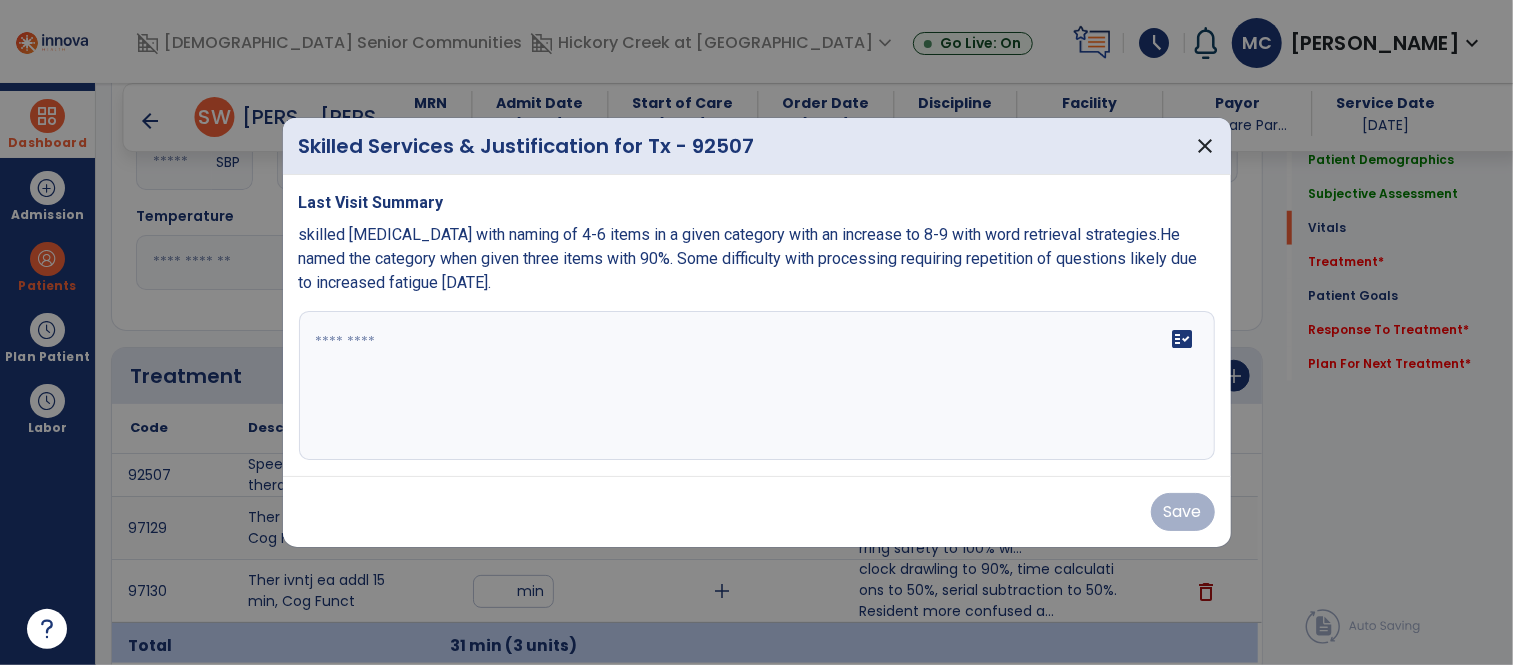 click on "fact_check" at bounding box center (757, 386) 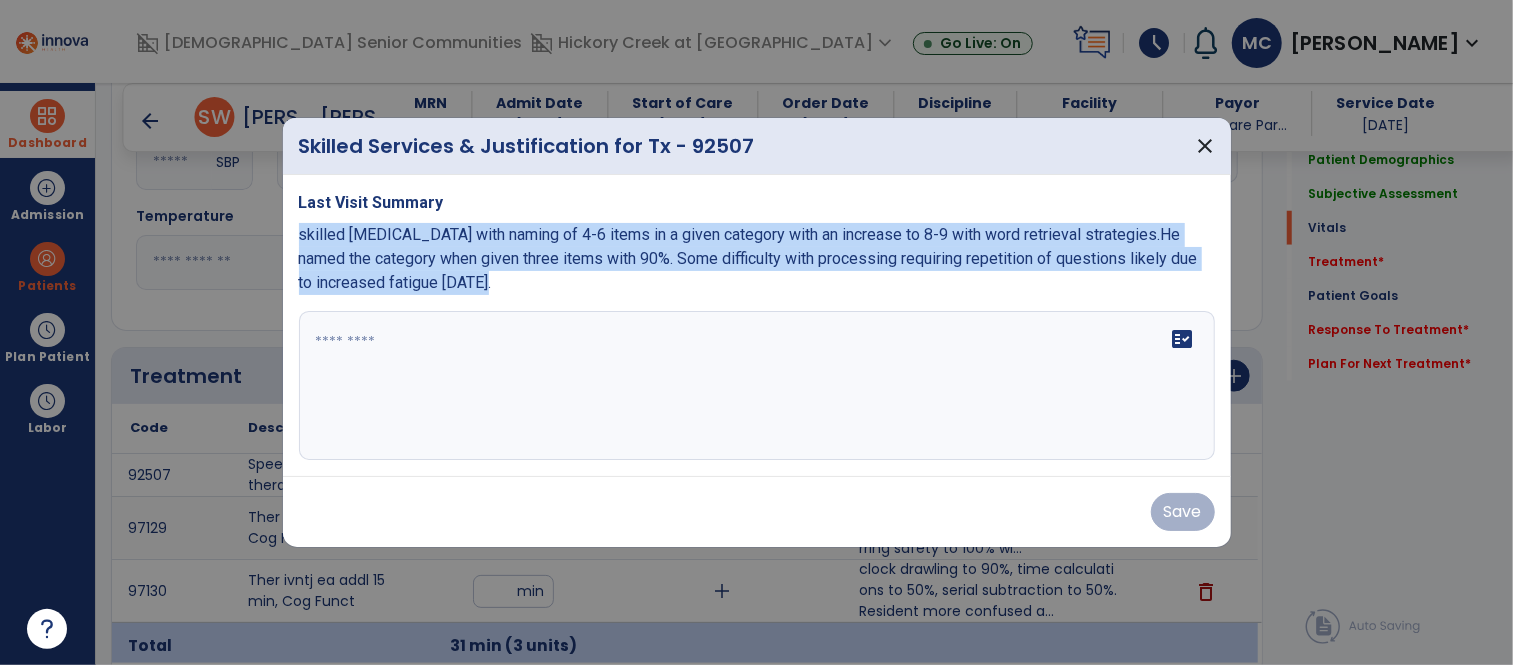 drag, startPoint x: 502, startPoint y: 286, endPoint x: 292, endPoint y: 226, distance: 218.40329 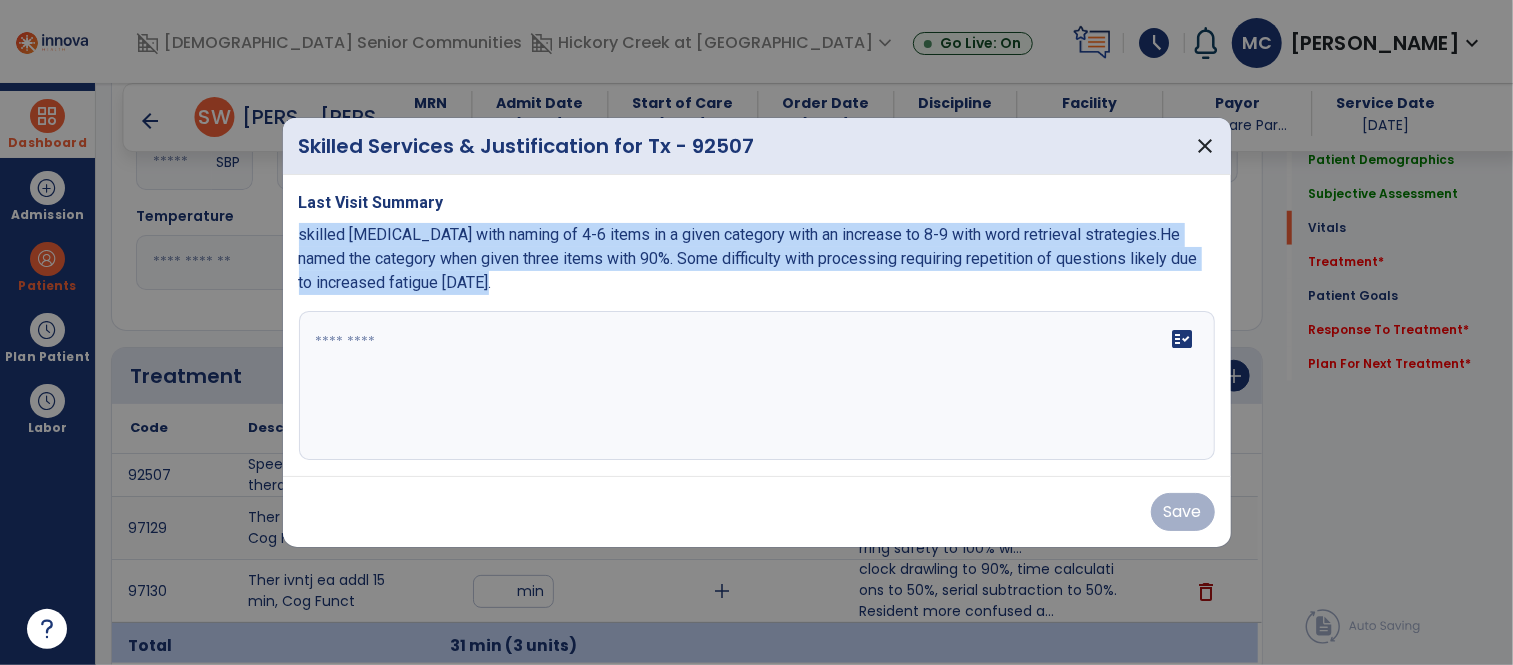 click on "Last Visit Summary skilled [MEDICAL_DATA] with naming of 4-6 items in a given category with an increase to 8-9 with word retrieval strategies.He named the category when given three items with 90%. Some difficulty with processing requiring repetition of questions likely due to increased fatigue [DATE].   fact_check" at bounding box center [757, 326] 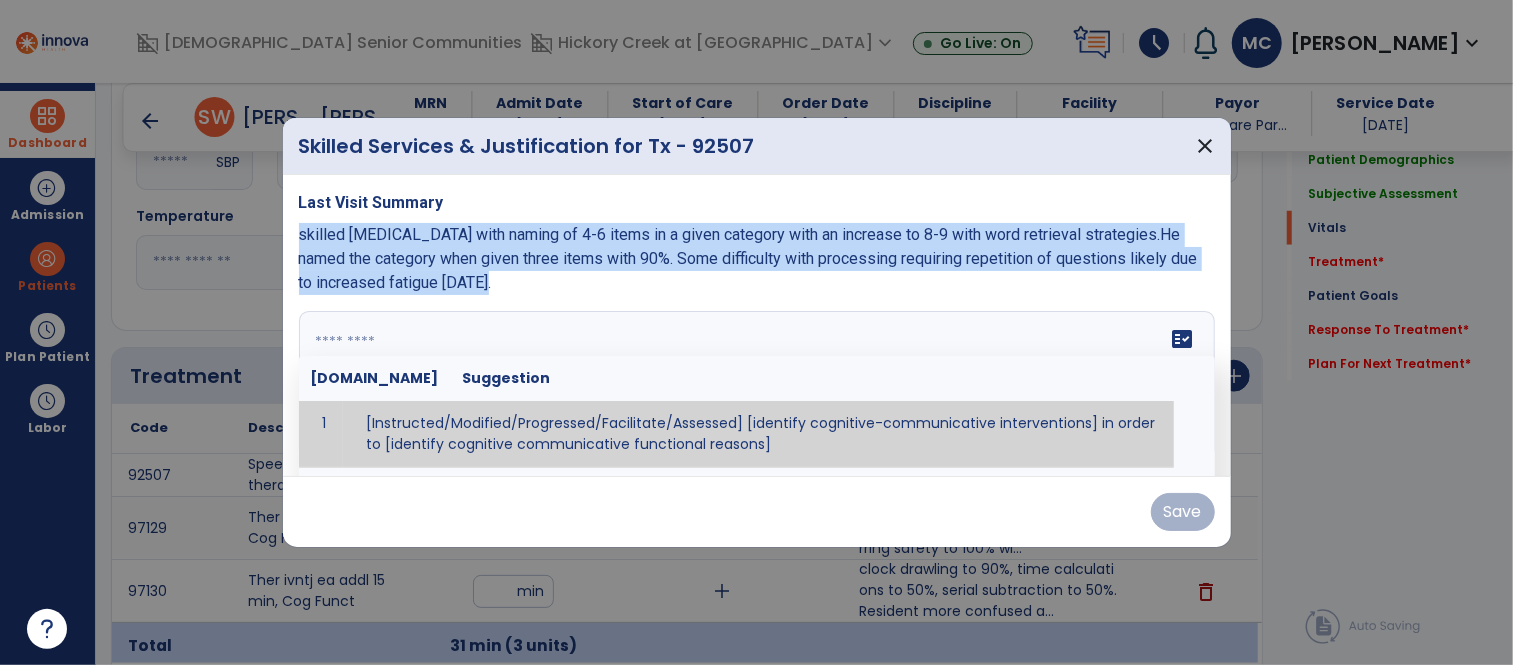 click on "fact_check  [DOMAIN_NAME] Suggestion 1 [Instructed/Modified/Progressed/Facilitate/Assessed] [identify cognitive-communicative interventions] in order to [identify cognitive communicative functional reasons] 2 Assessed cognitive-communicative skills using [identify test]." at bounding box center (757, 386) 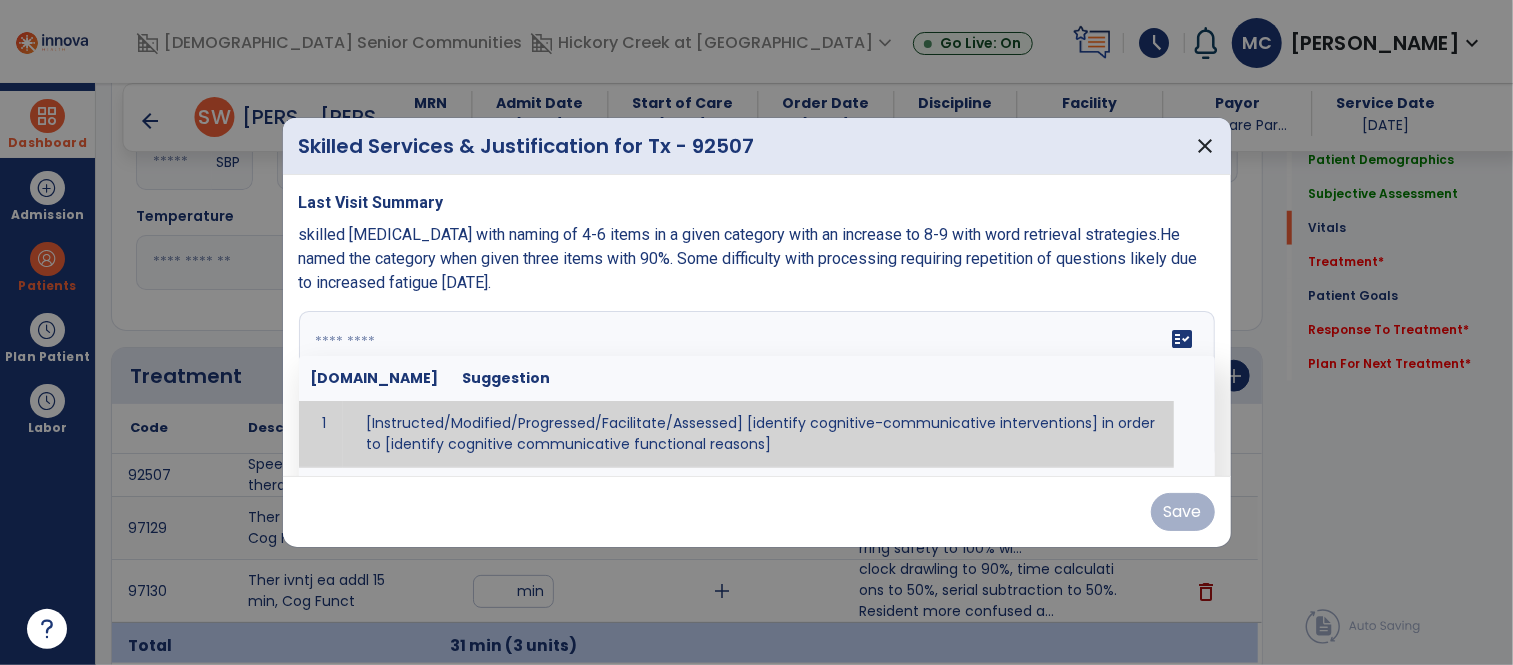 paste on "**********" 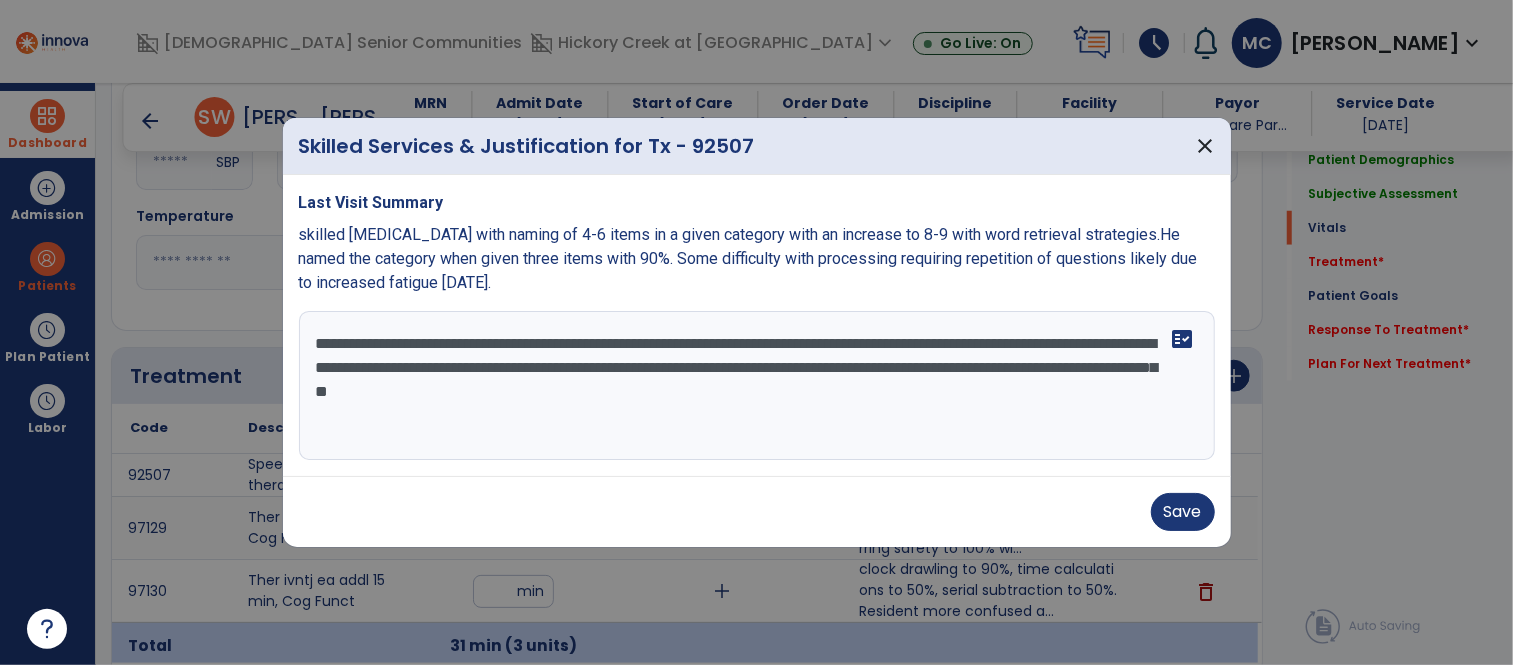 click on "**********" at bounding box center [757, 386] 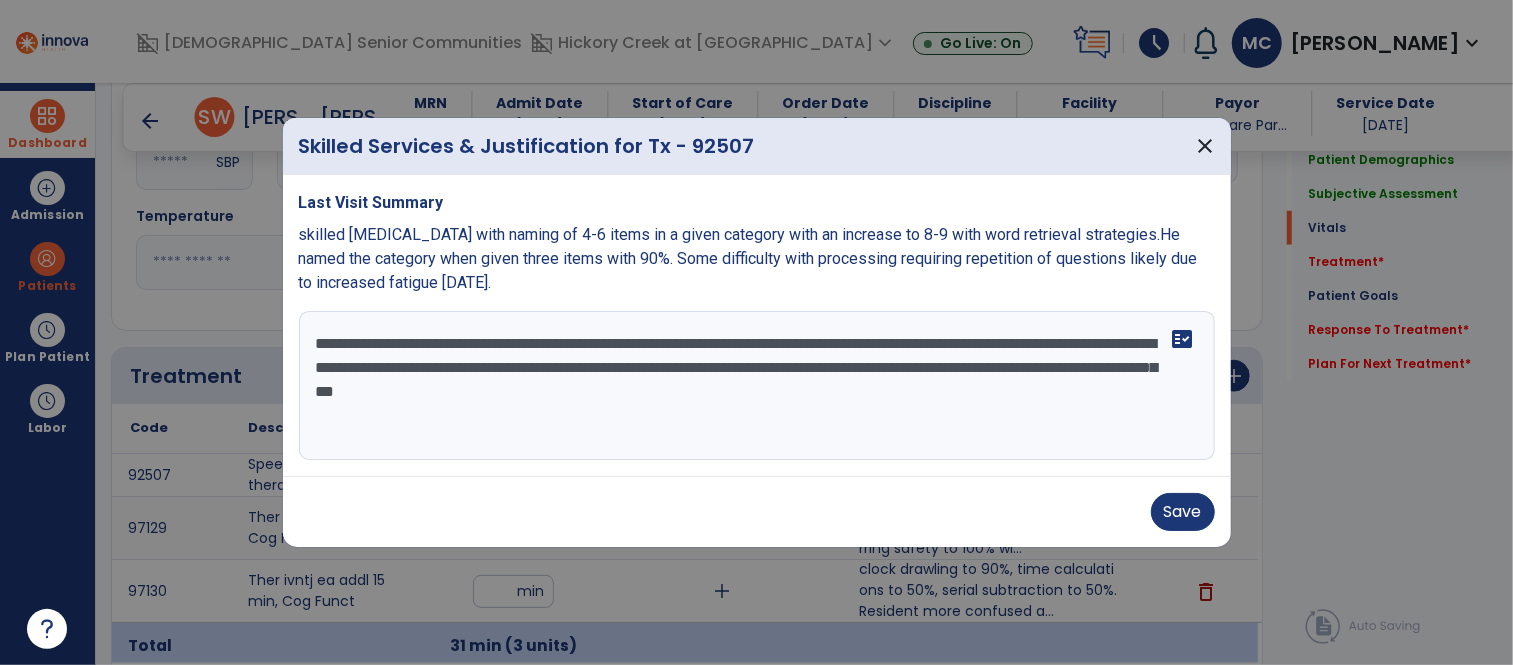 click on "**********" at bounding box center (757, 386) 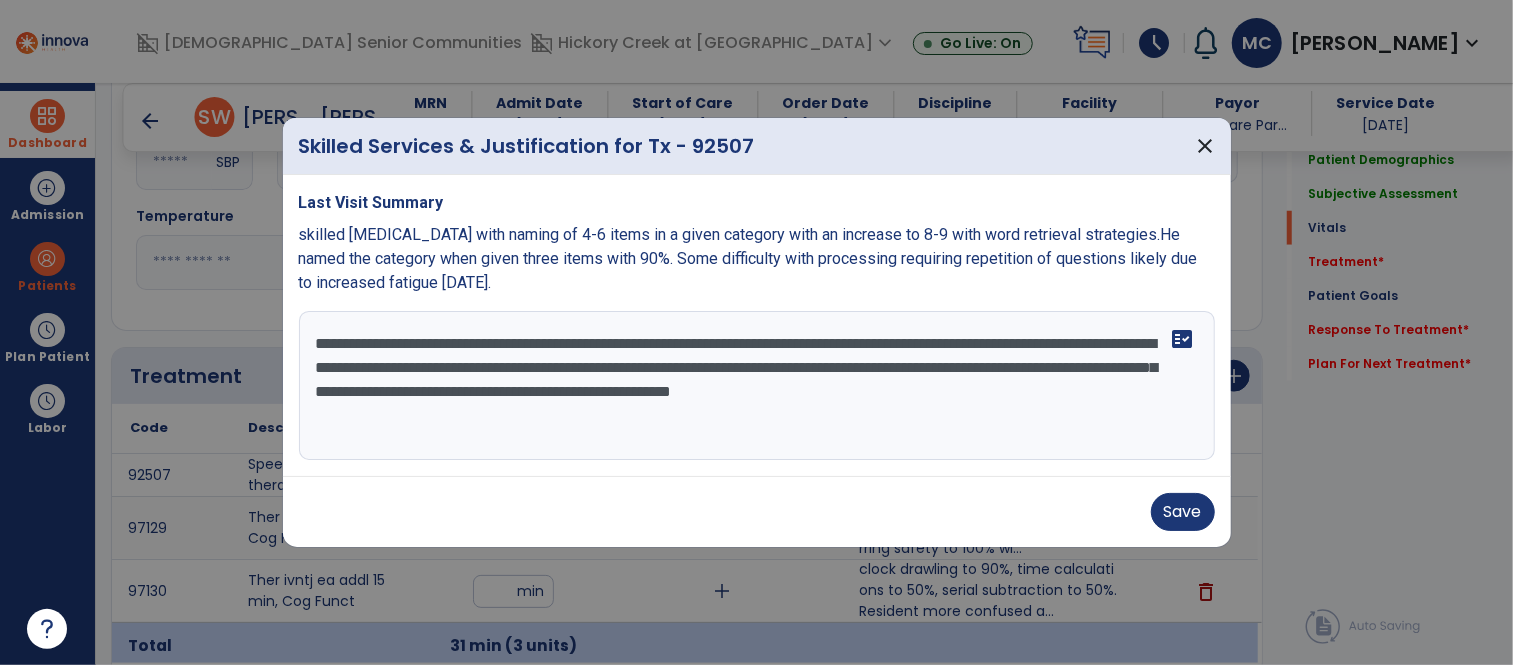 drag, startPoint x: 1080, startPoint y: 346, endPoint x: 1054, endPoint y: 341, distance: 26.476404 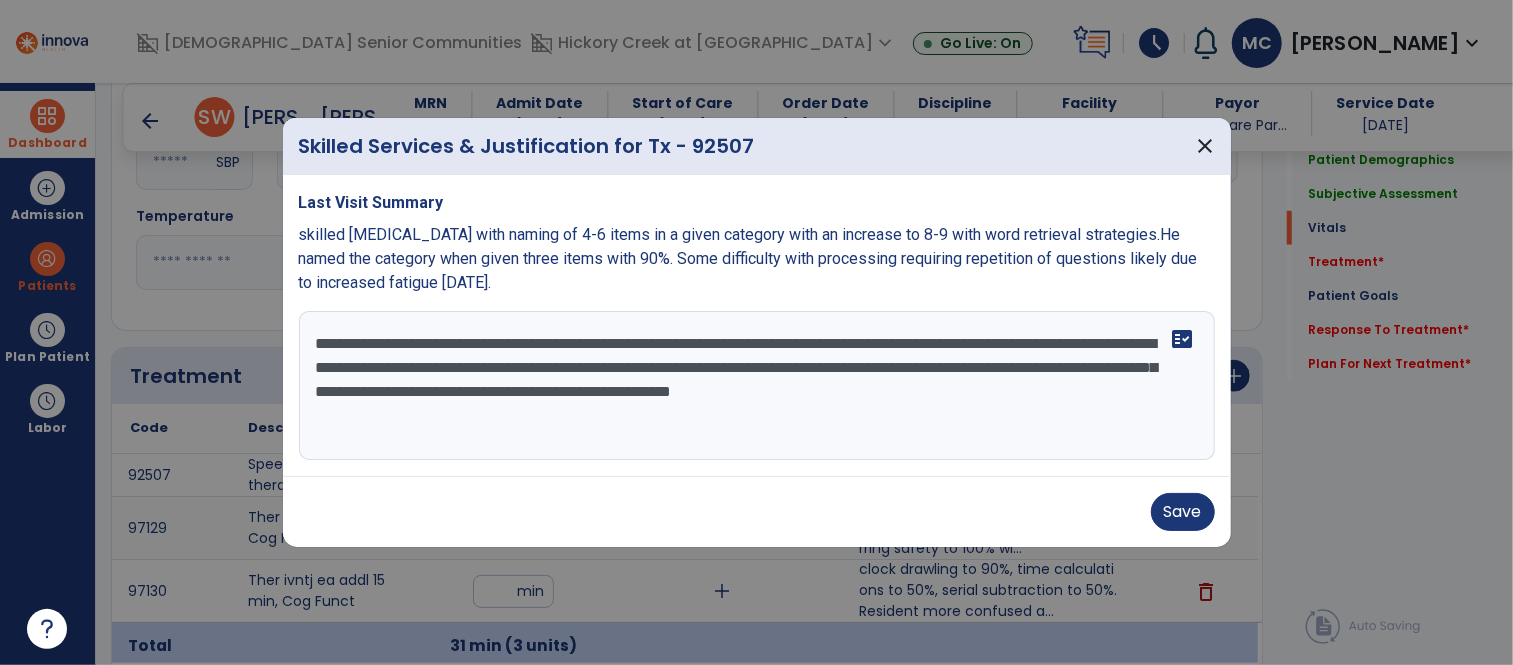 click on "**********" at bounding box center (757, 386) 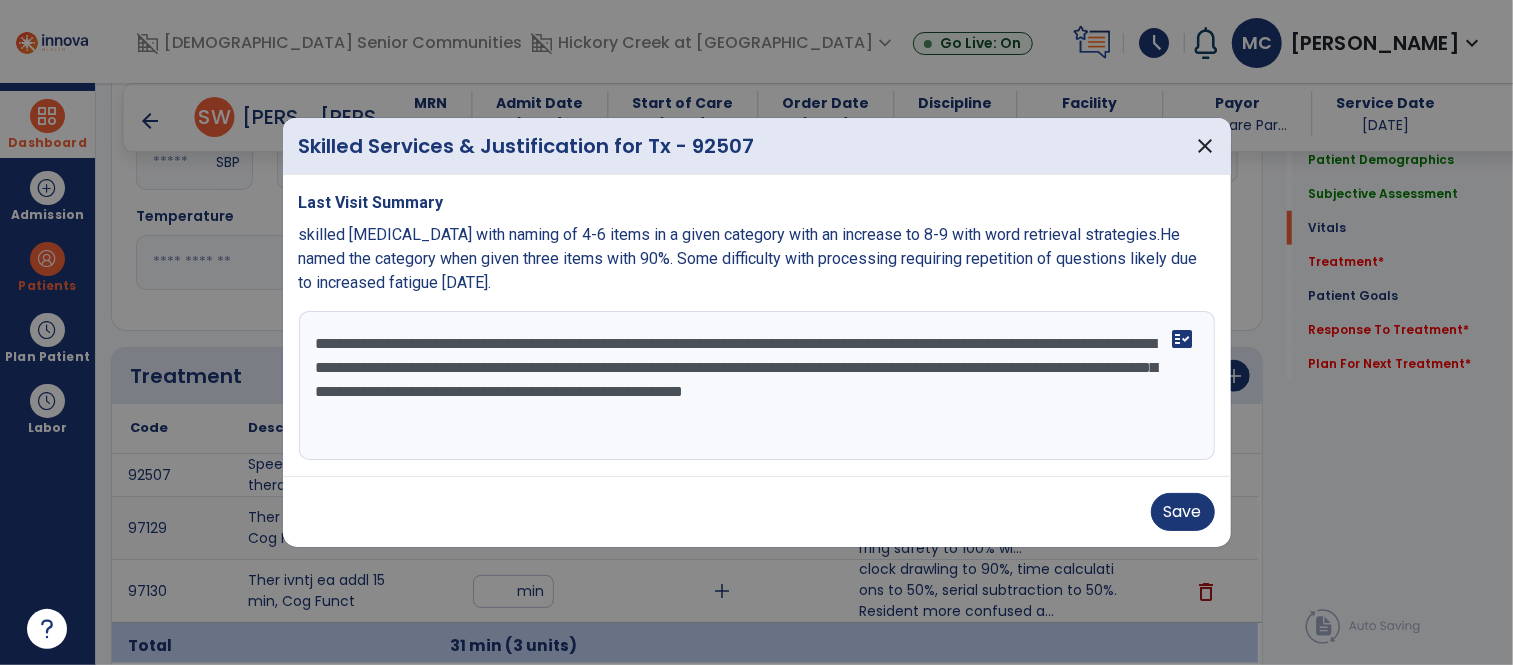 drag, startPoint x: 875, startPoint y: 371, endPoint x: 487, endPoint y: 393, distance: 388.6232 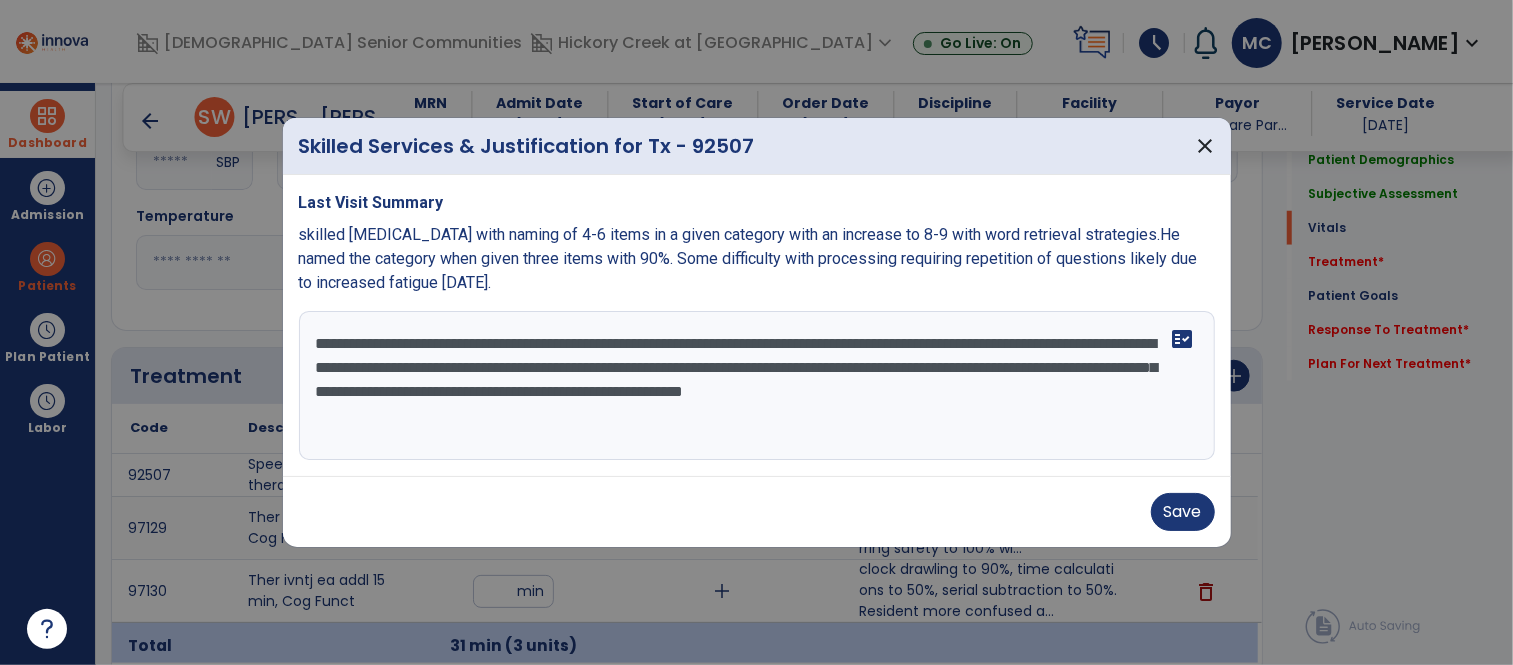 click on "**********" at bounding box center [757, 386] 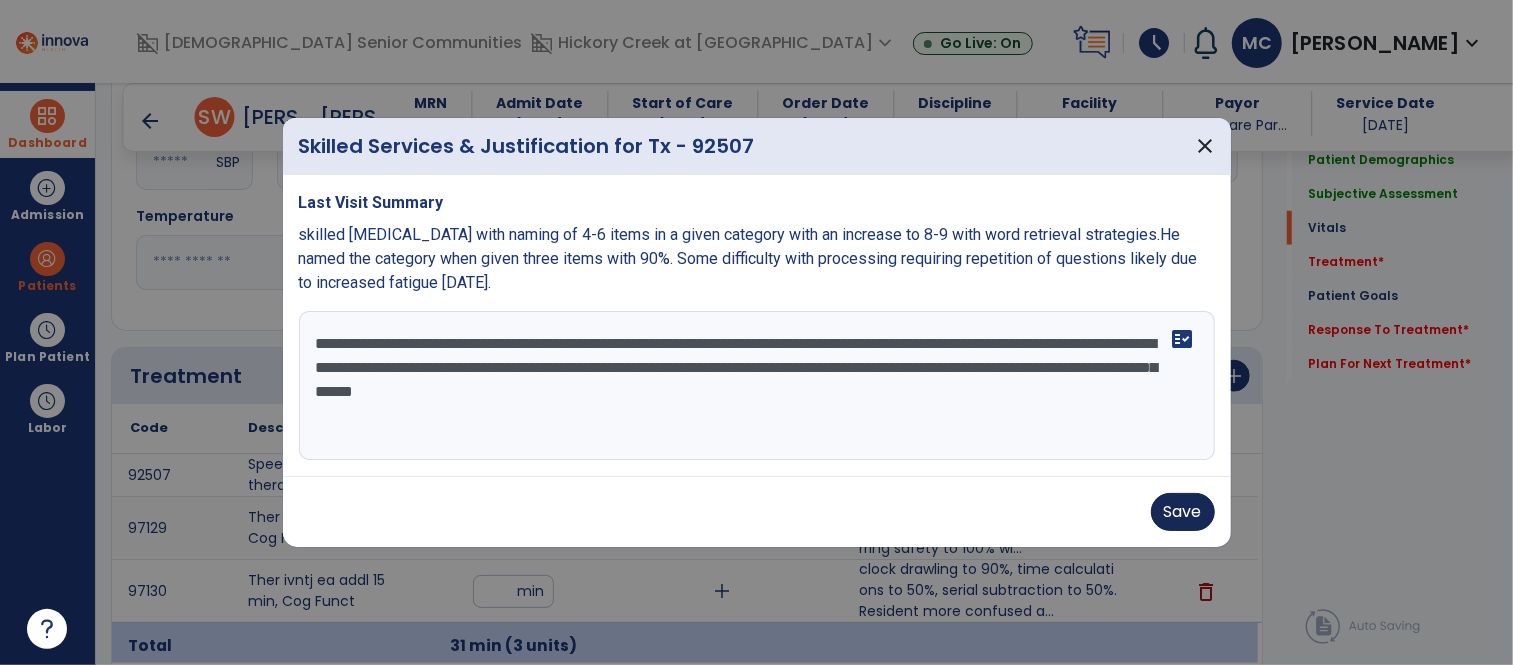 type on "**********" 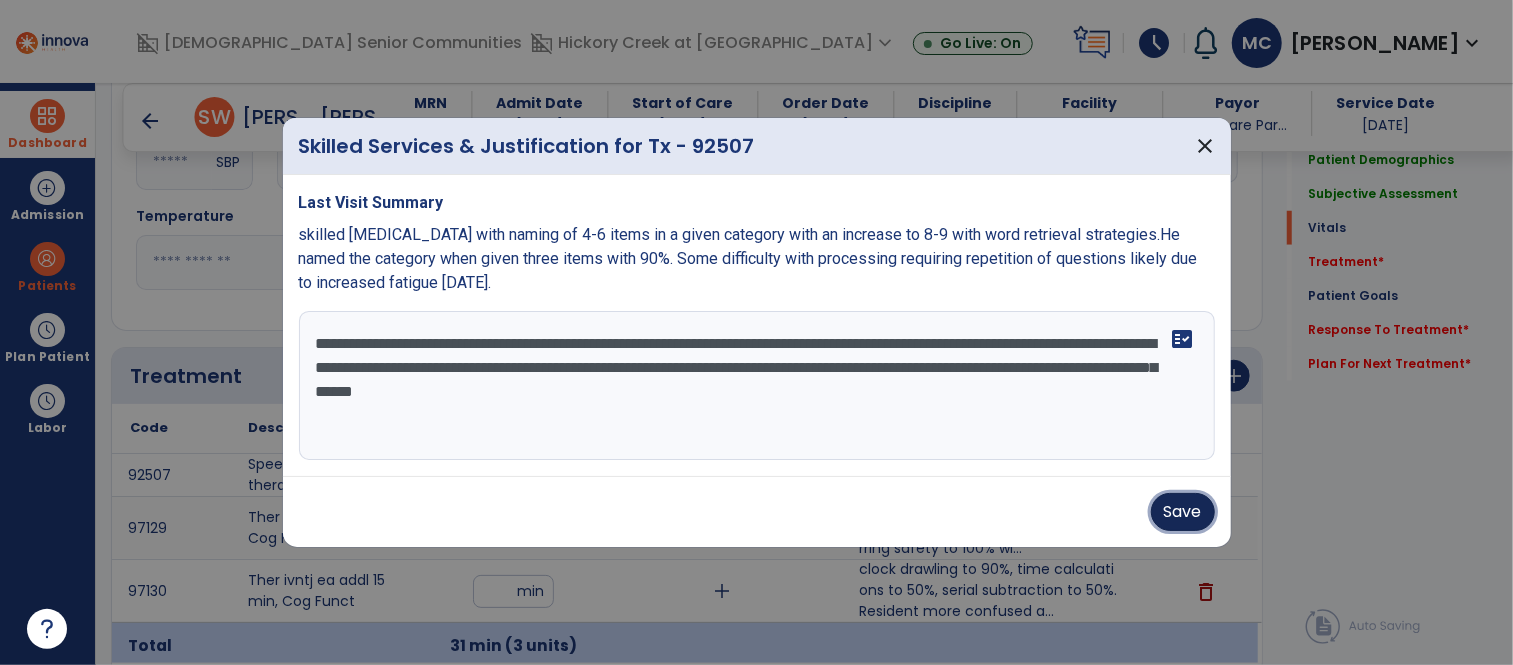click on "Save" at bounding box center [1183, 512] 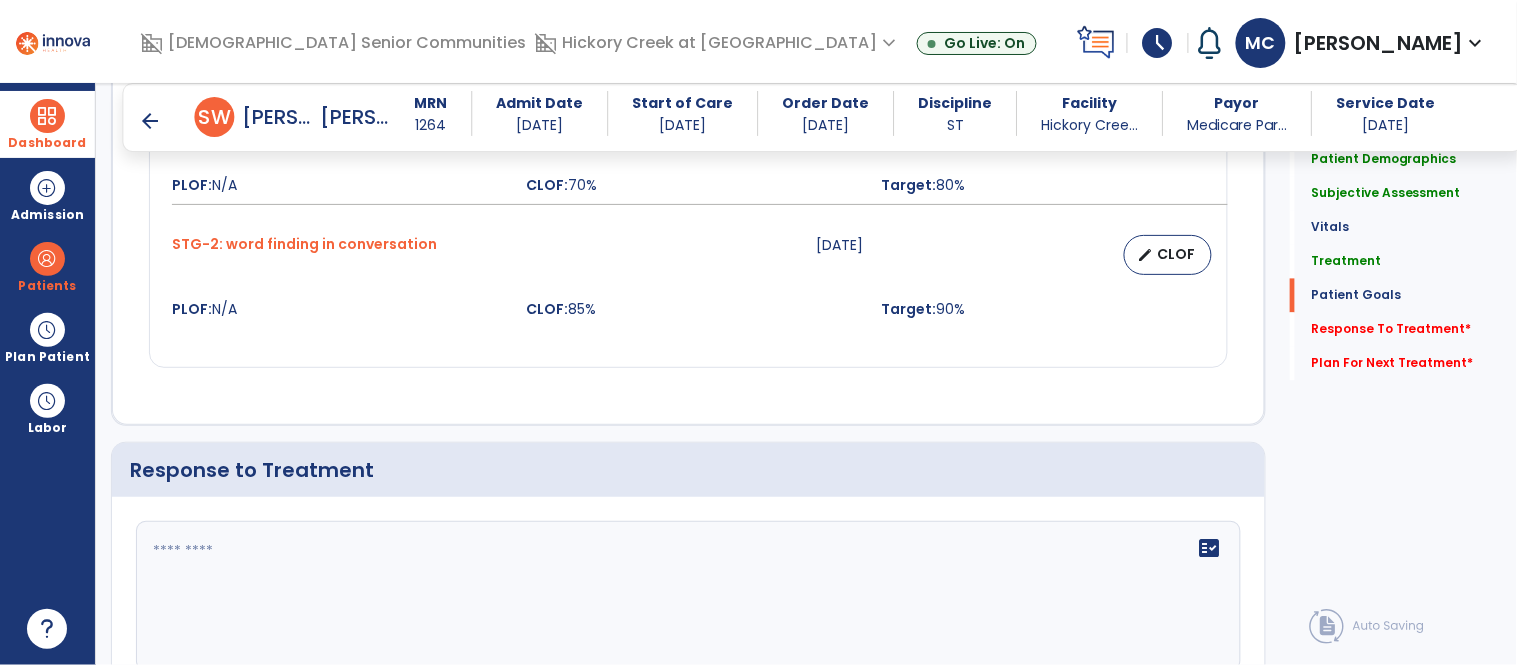 scroll, scrollTop: 2954, scrollLeft: 0, axis: vertical 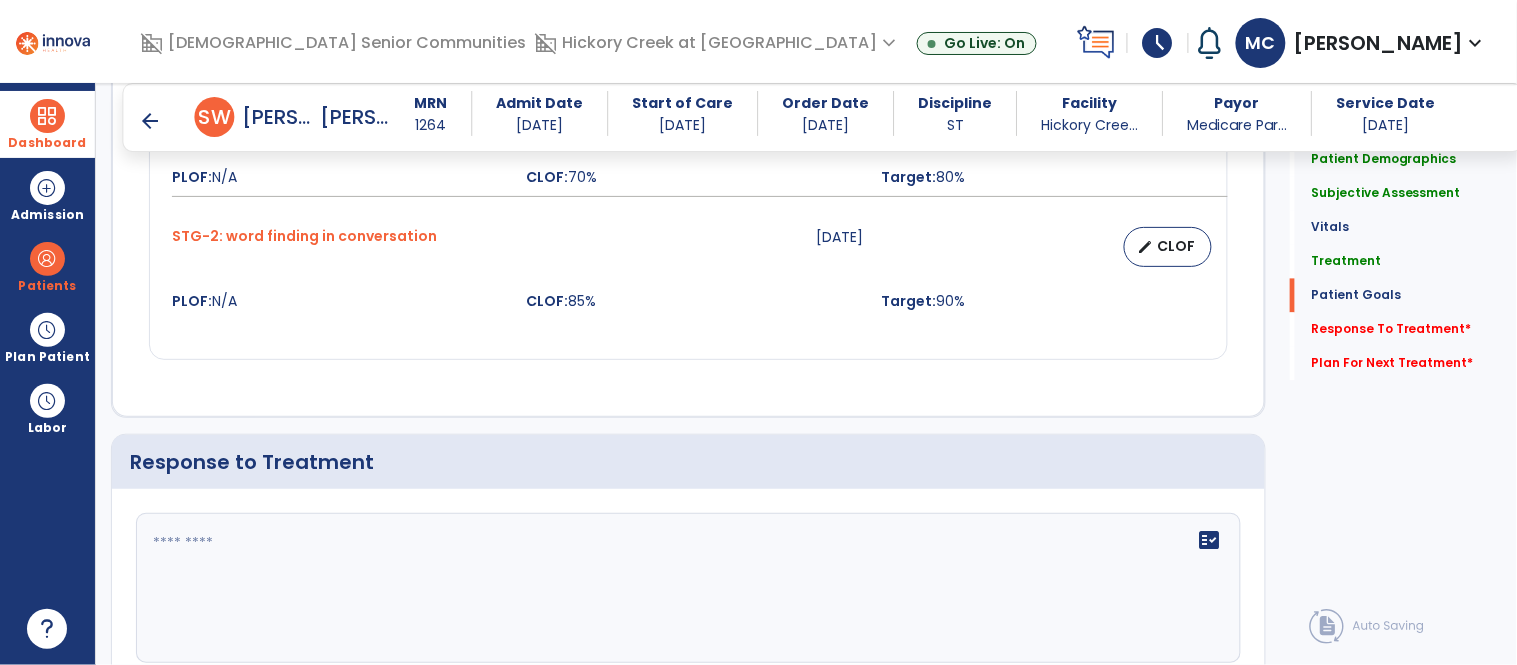click on "fact_check" 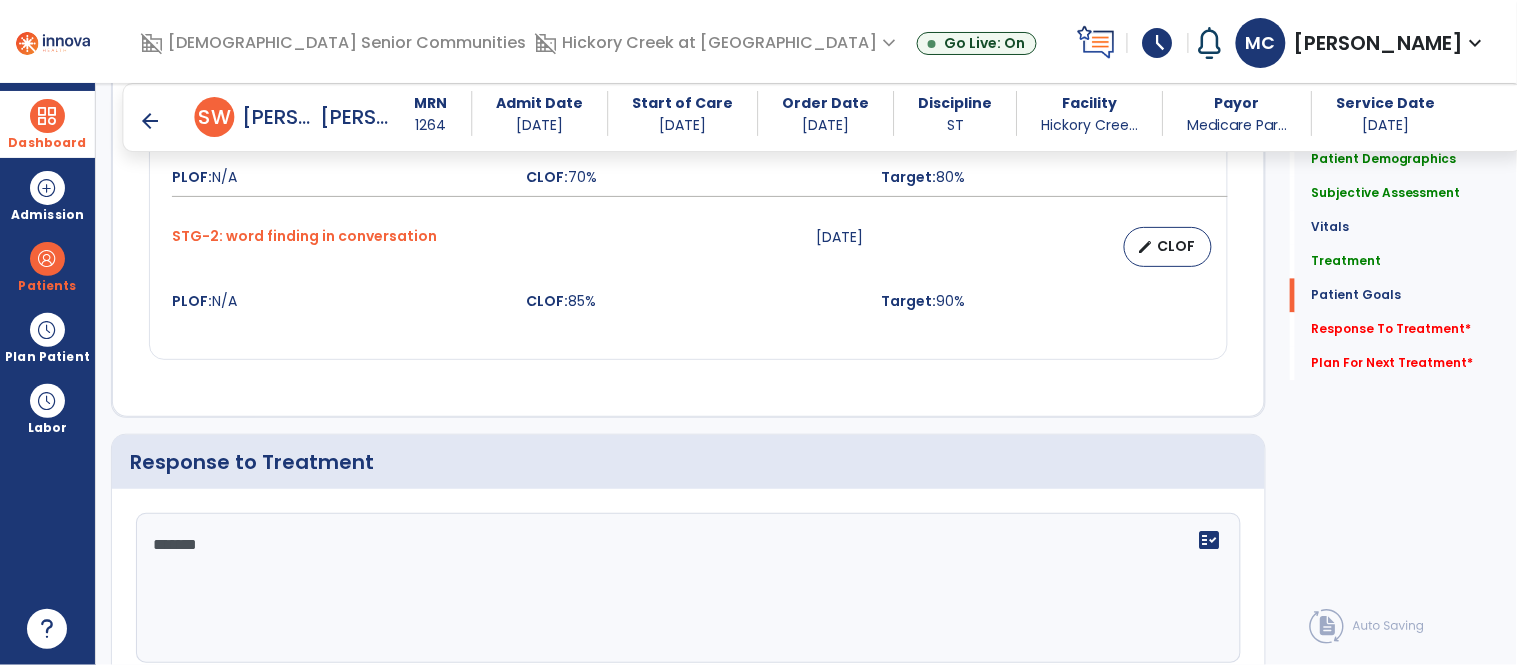 type on "********" 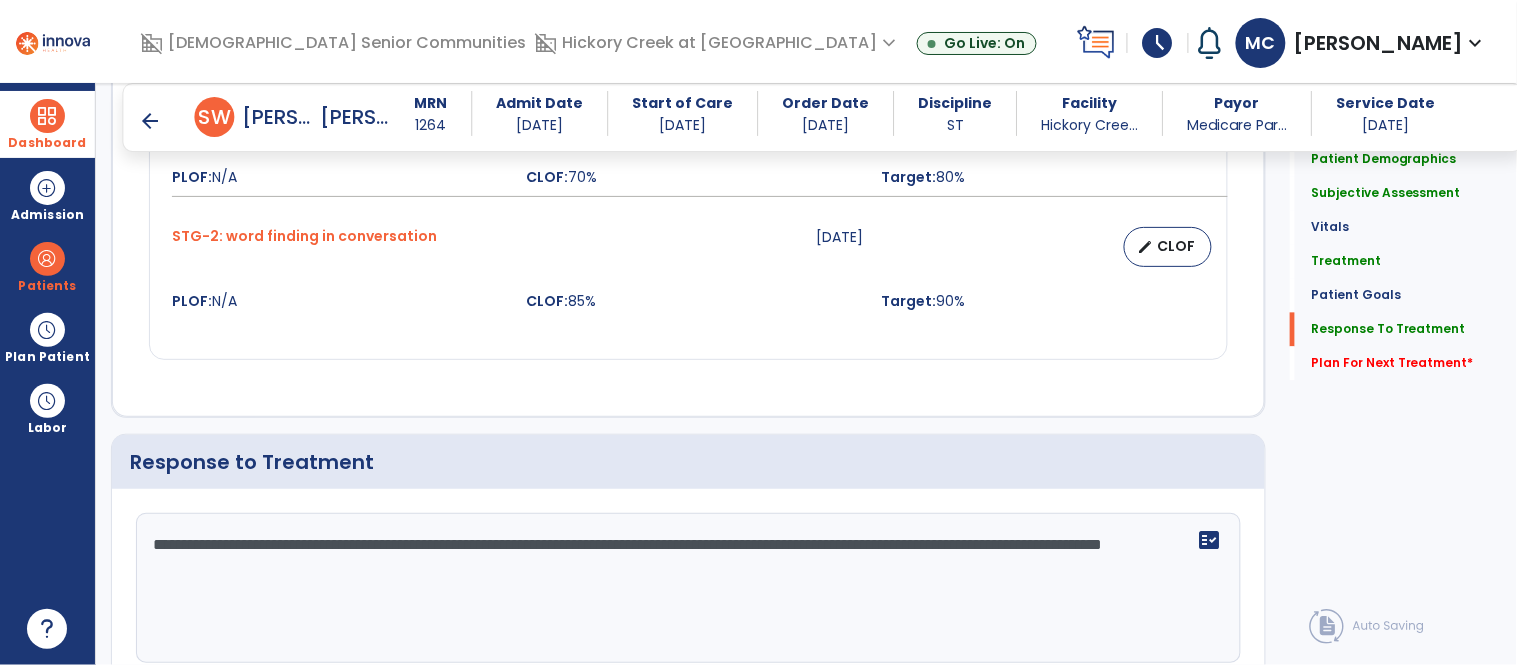 scroll, scrollTop: 3315, scrollLeft: 0, axis: vertical 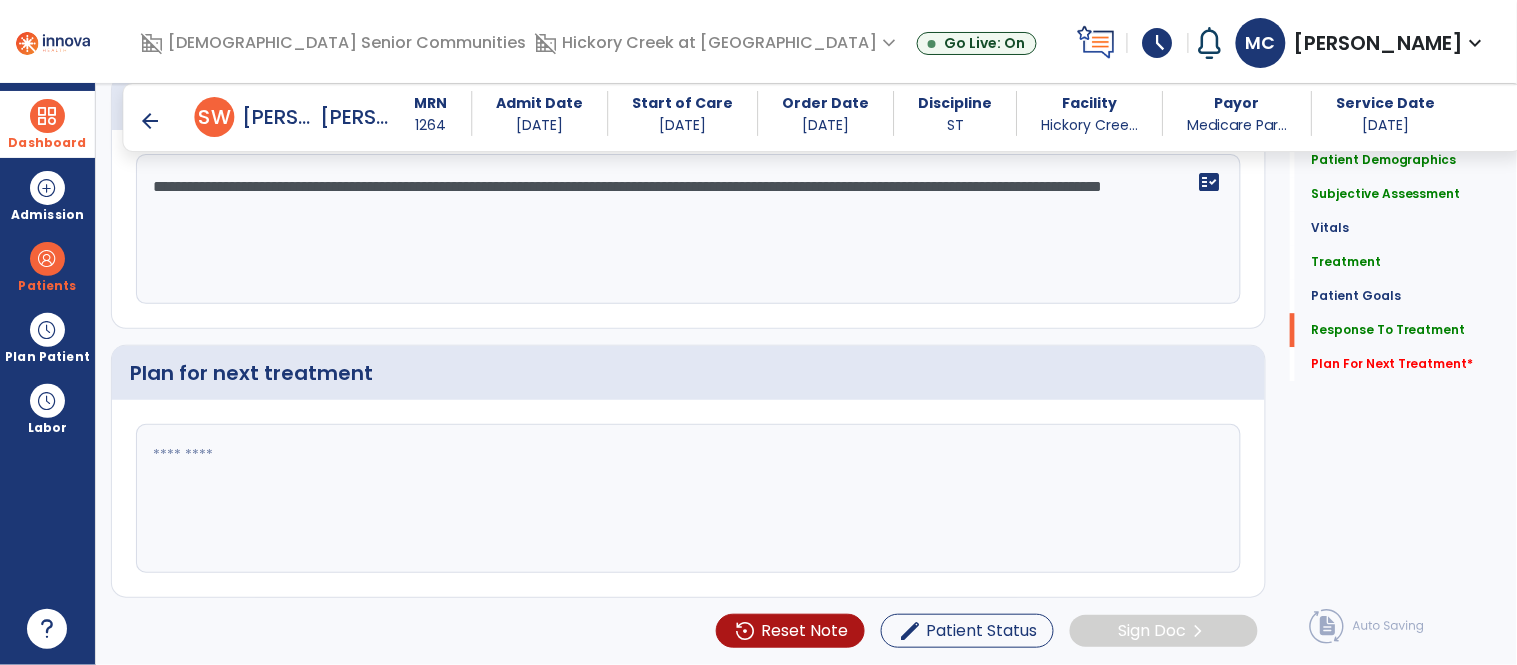 type on "**********" 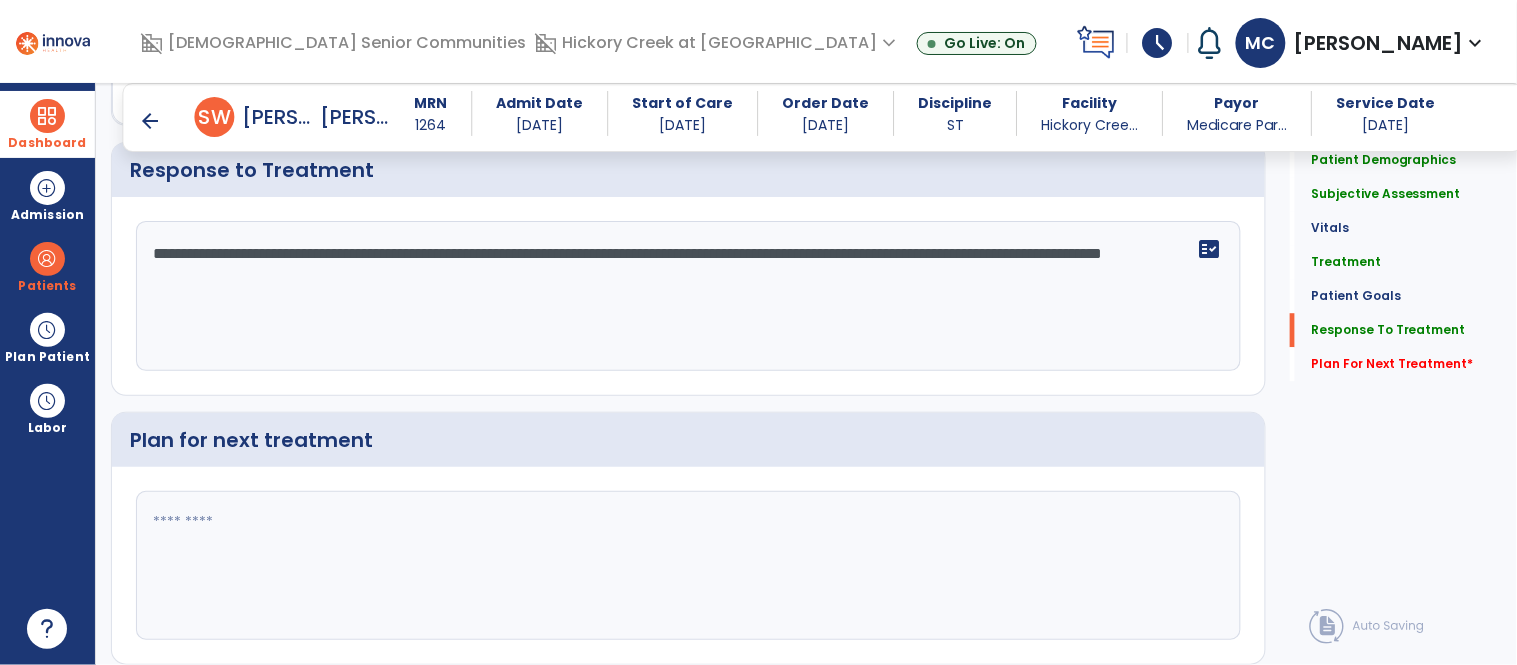scroll, scrollTop: 3315, scrollLeft: 0, axis: vertical 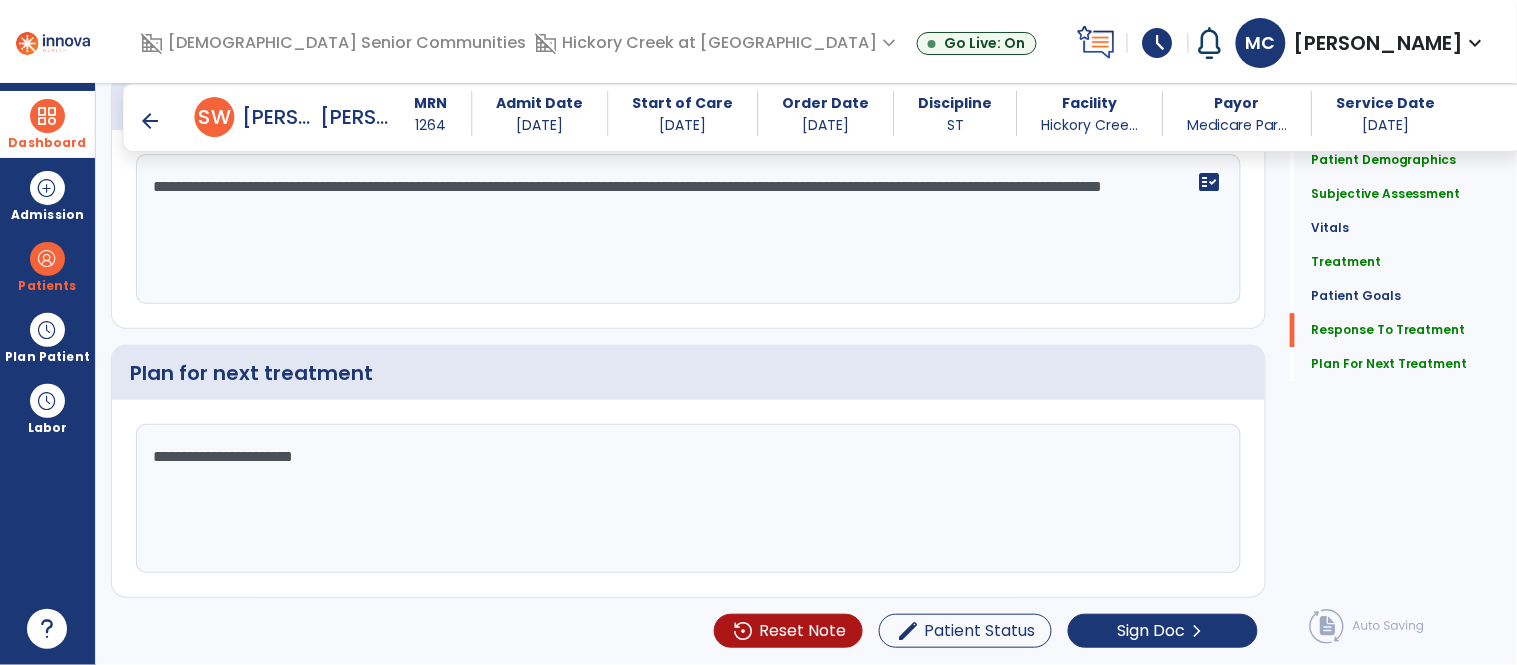 click on "**********" 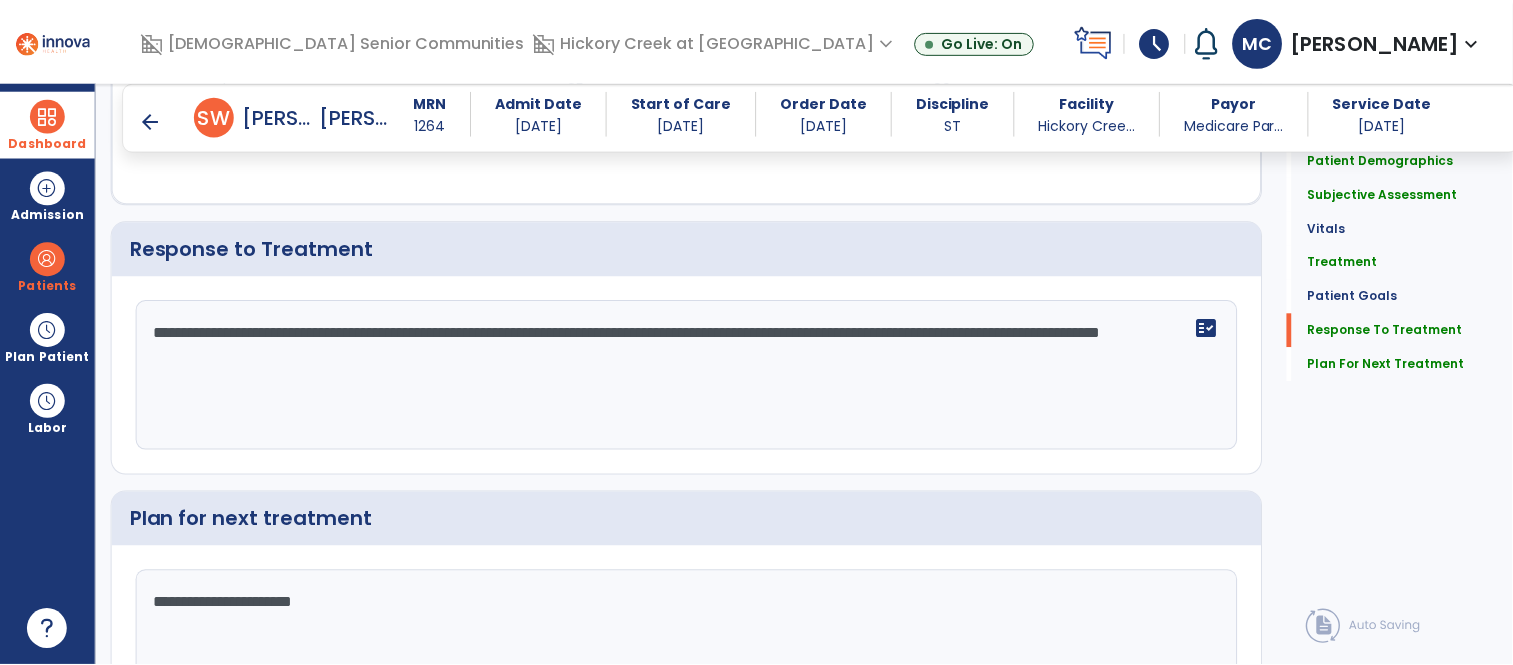 scroll, scrollTop: 3315, scrollLeft: 0, axis: vertical 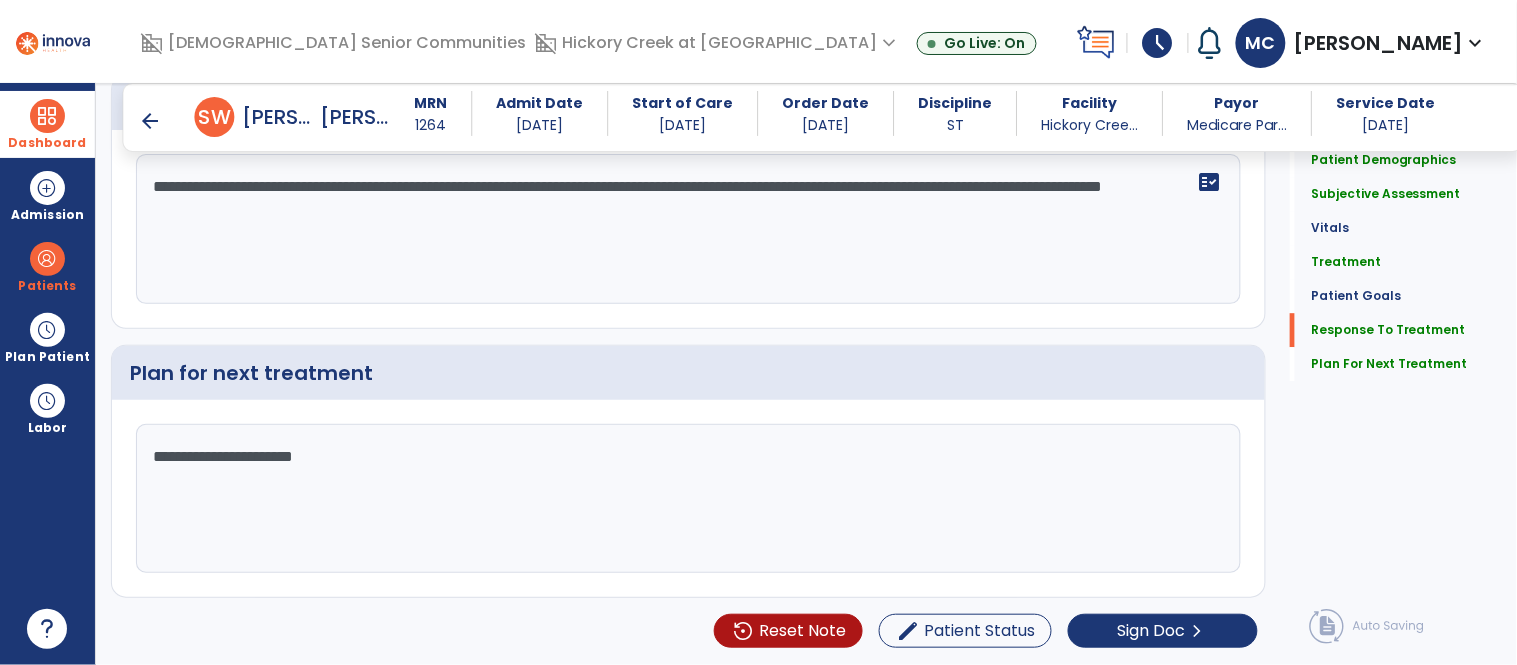 type on "**********" 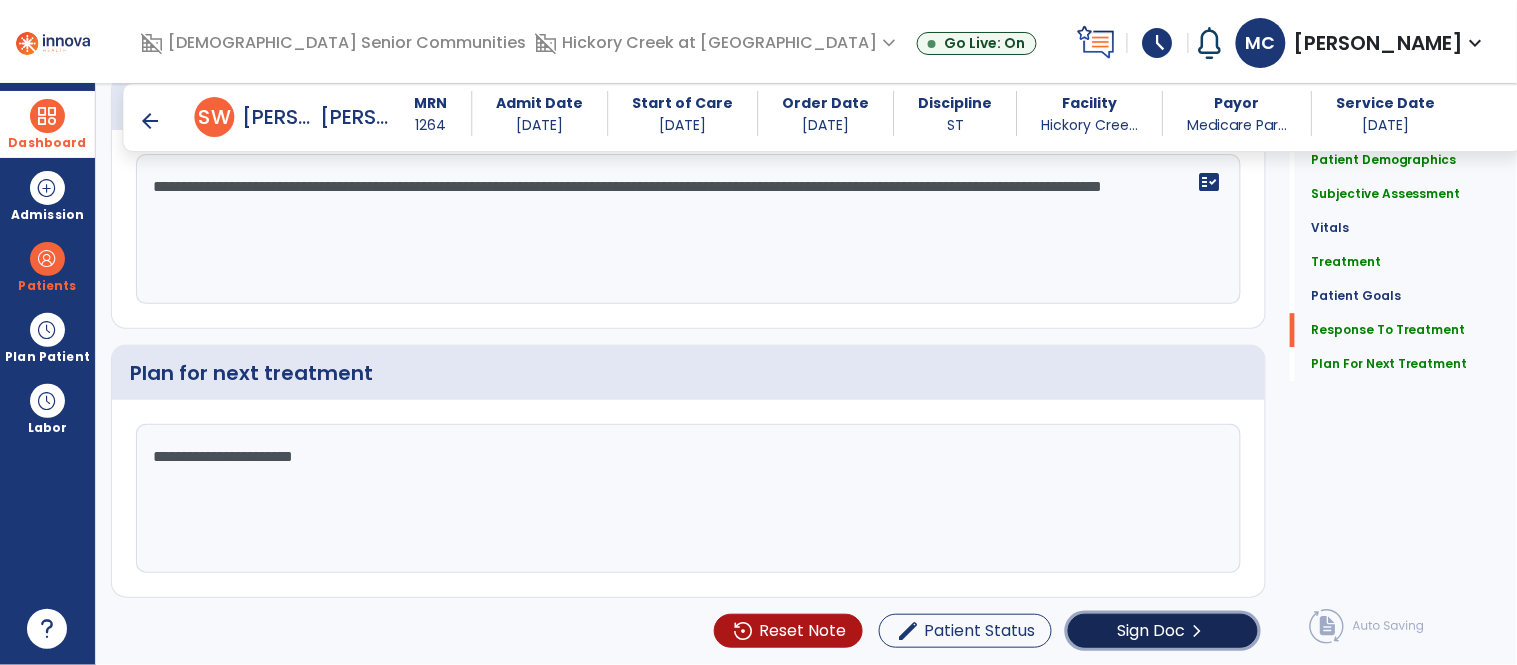 click on "Sign Doc" 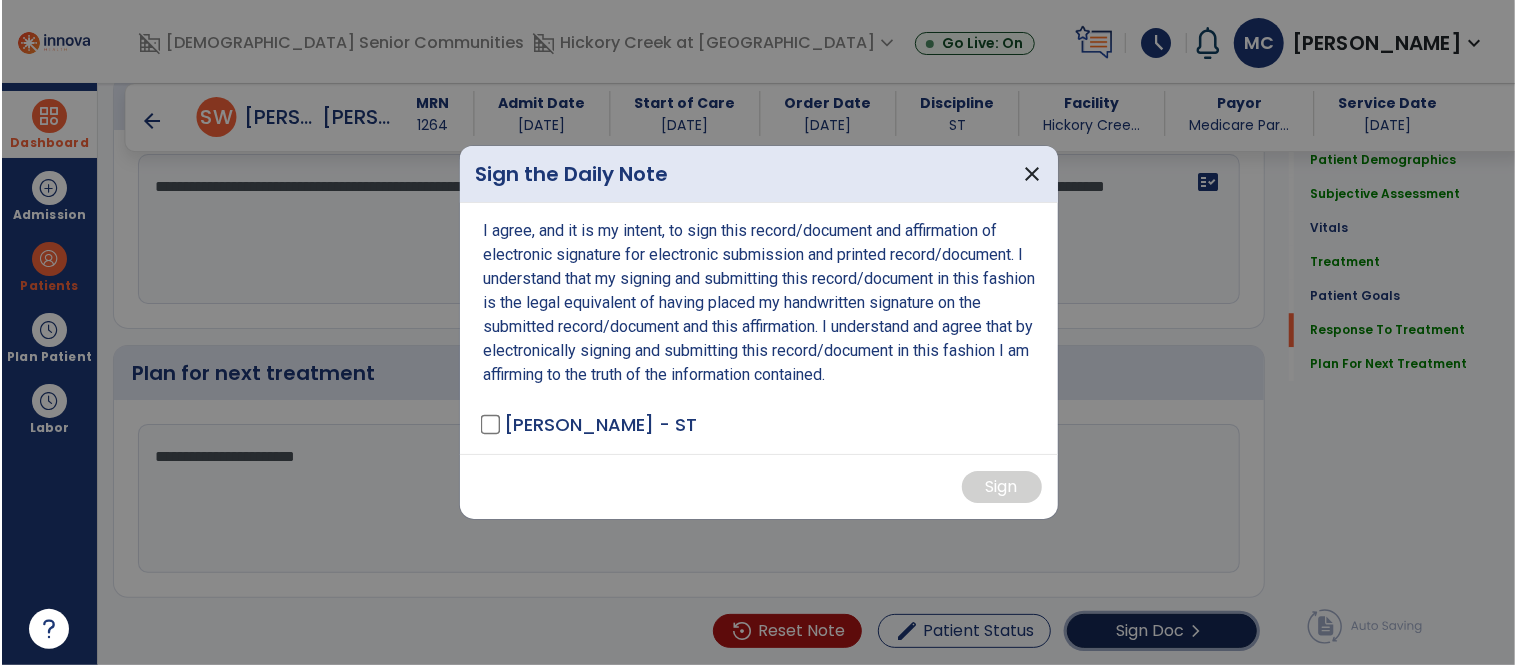 scroll, scrollTop: 3315, scrollLeft: 0, axis: vertical 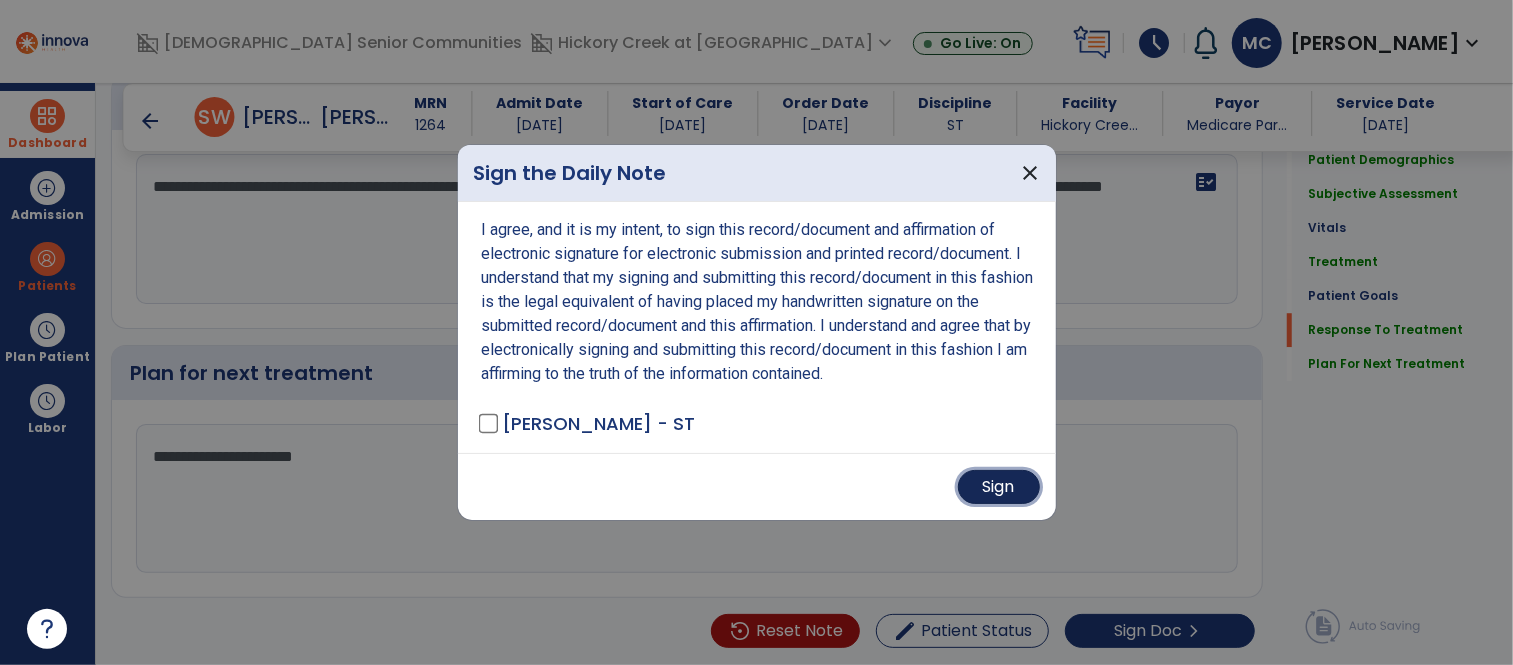 click on "Sign" at bounding box center (999, 487) 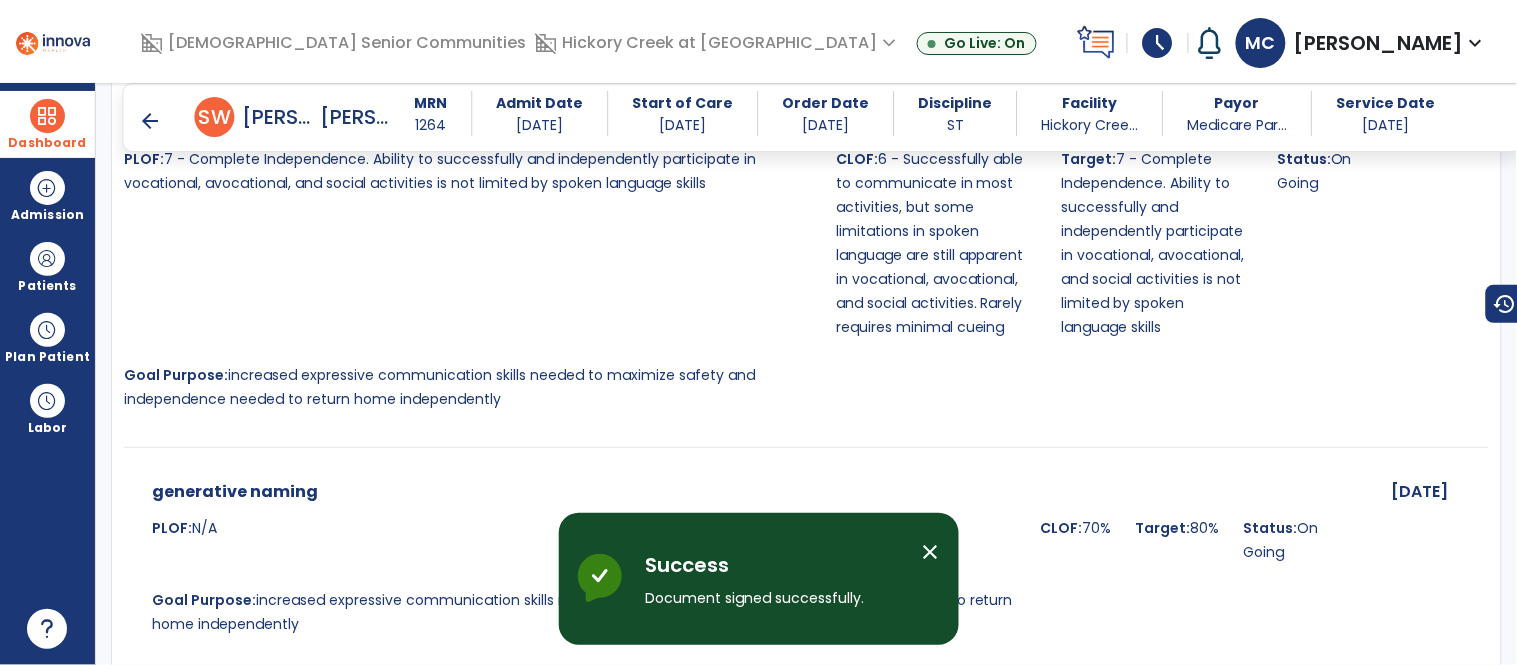 scroll, scrollTop: 4583, scrollLeft: 0, axis: vertical 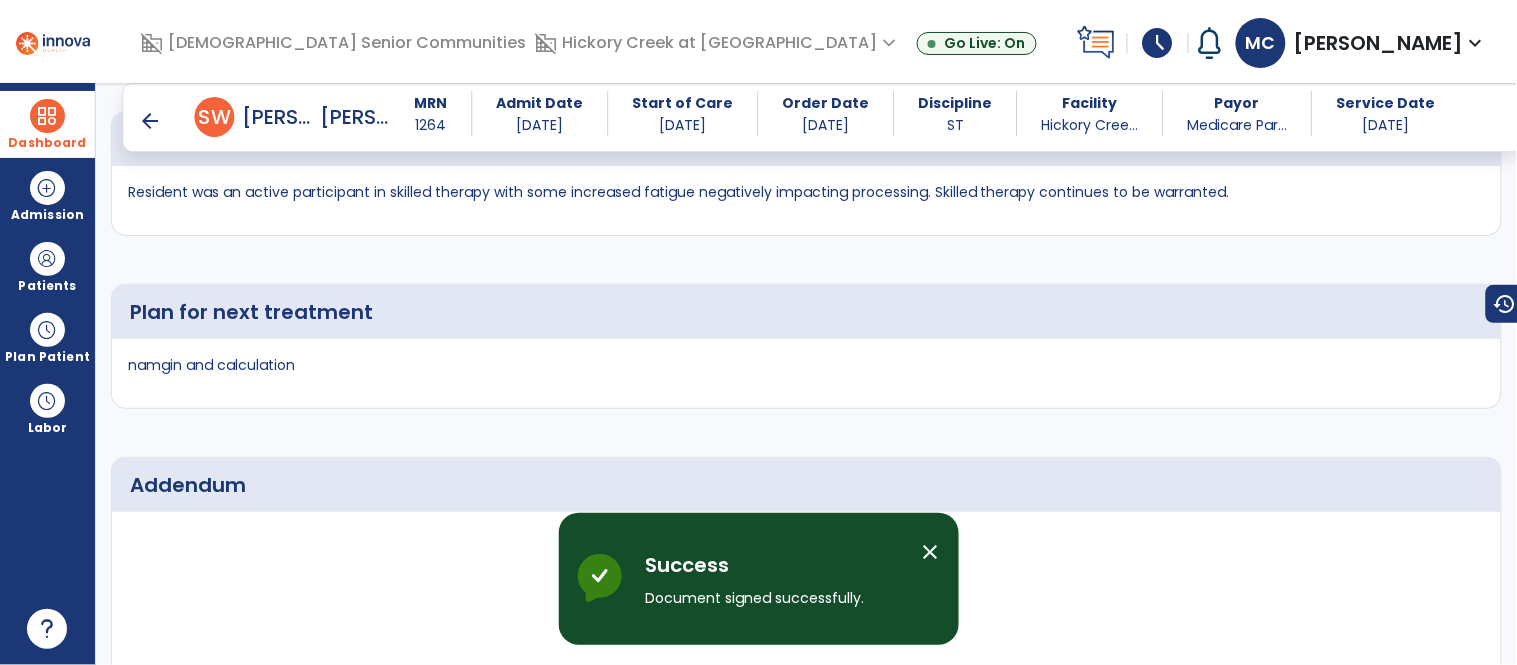 click at bounding box center (47, 116) 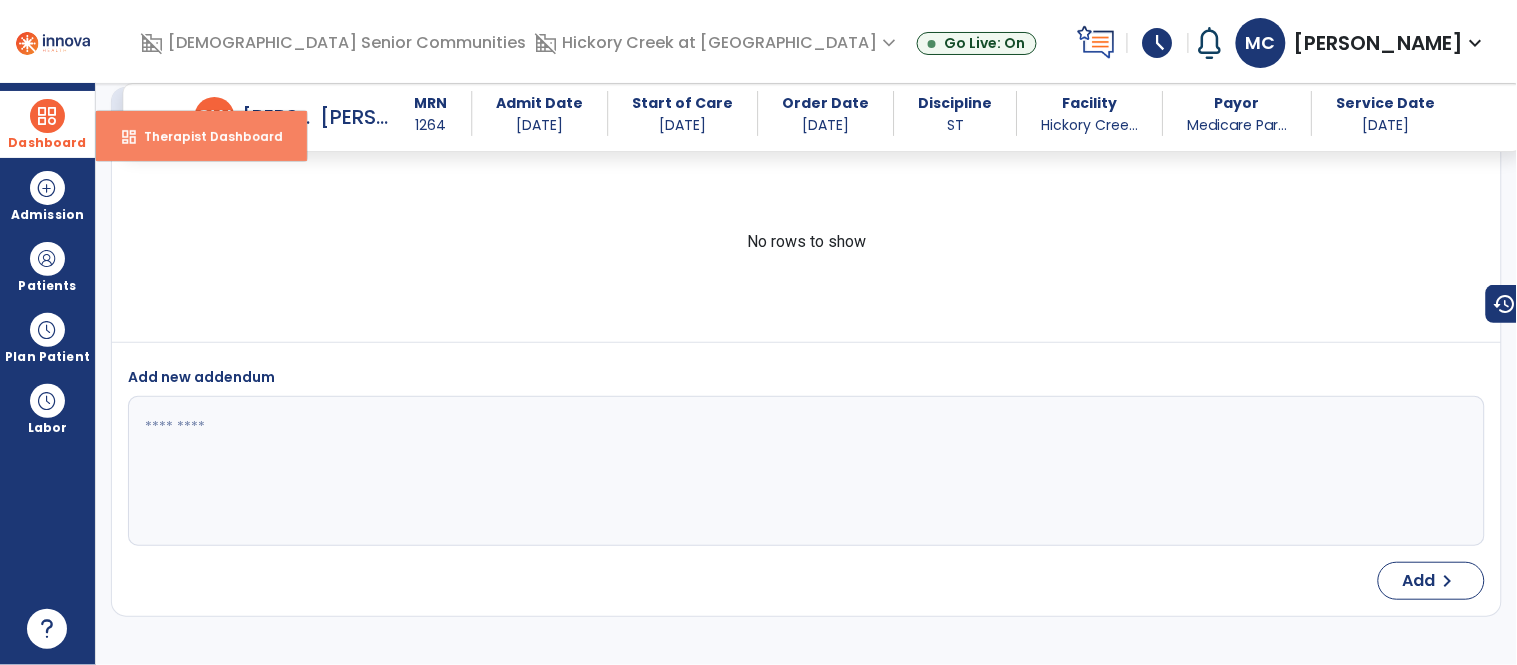 click on "dashboard  Therapist Dashboard" at bounding box center [201, 136] 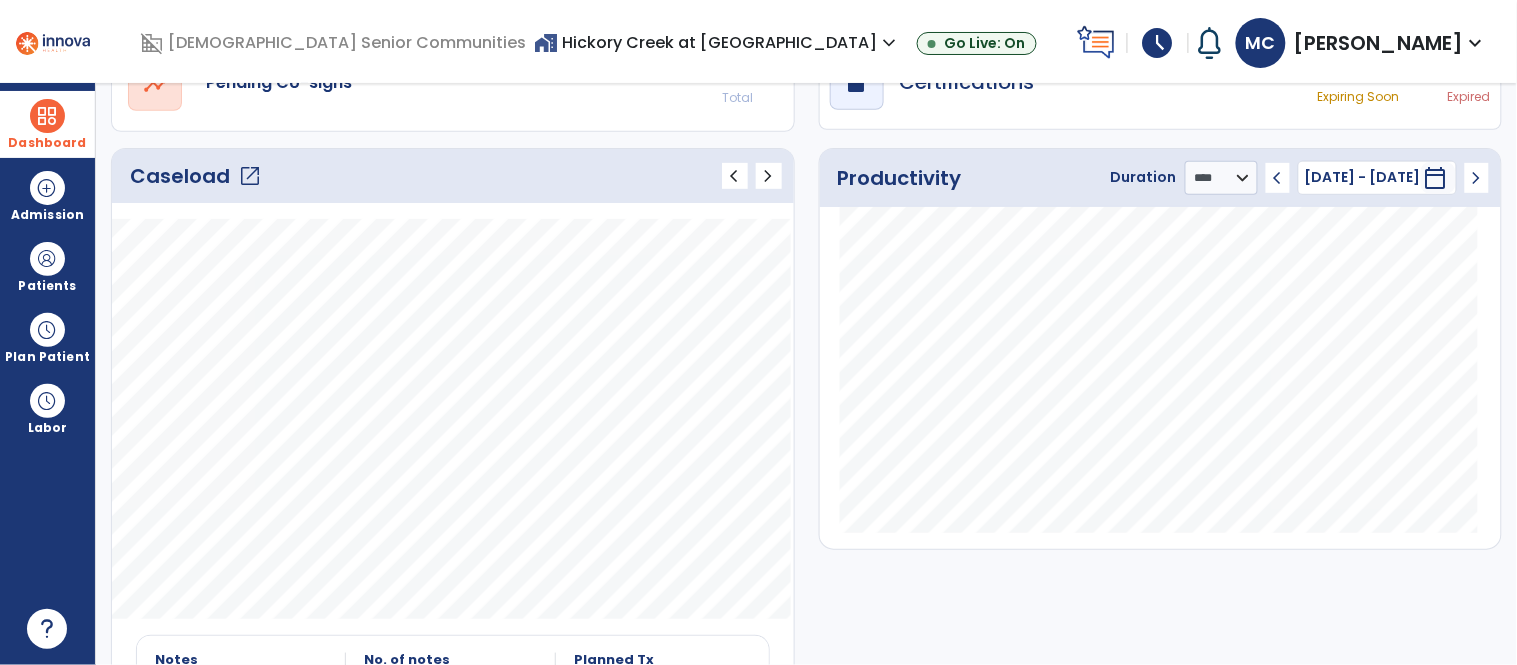 scroll, scrollTop: 230, scrollLeft: 0, axis: vertical 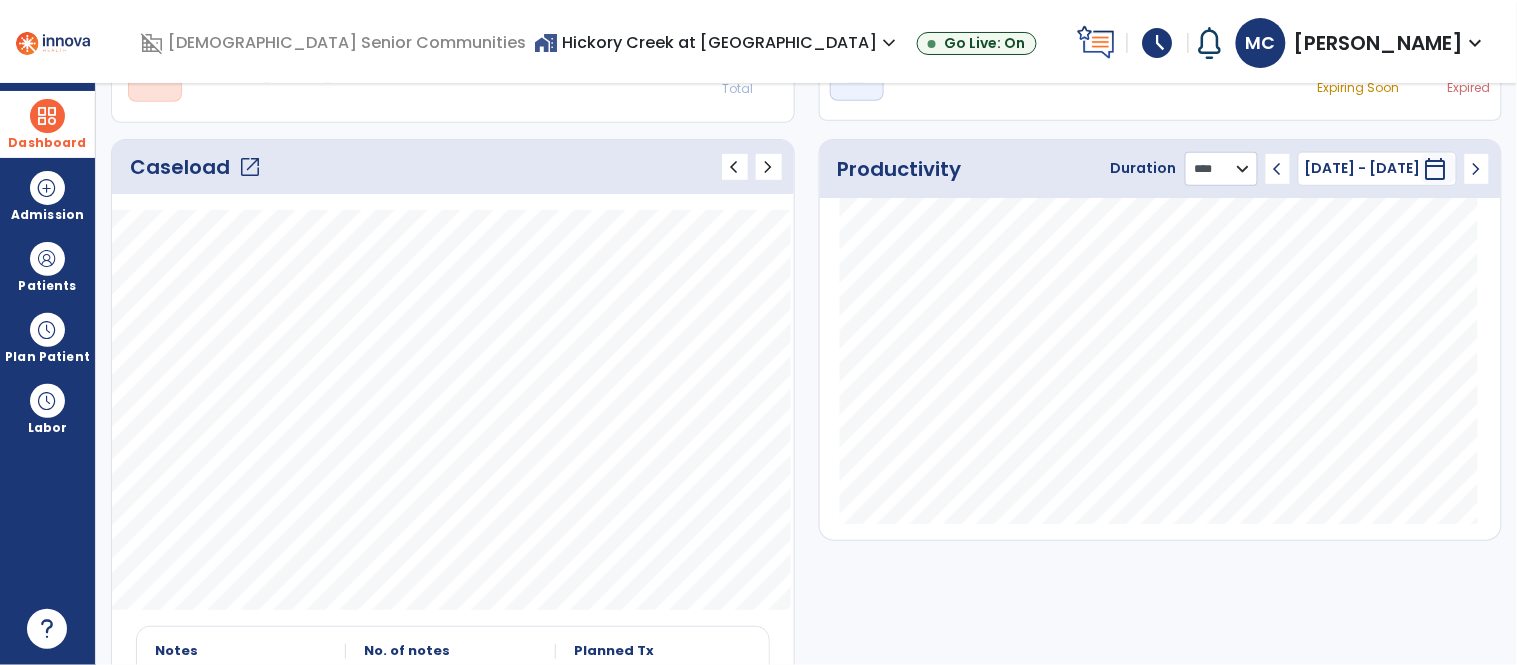 click on "******** **** ***" 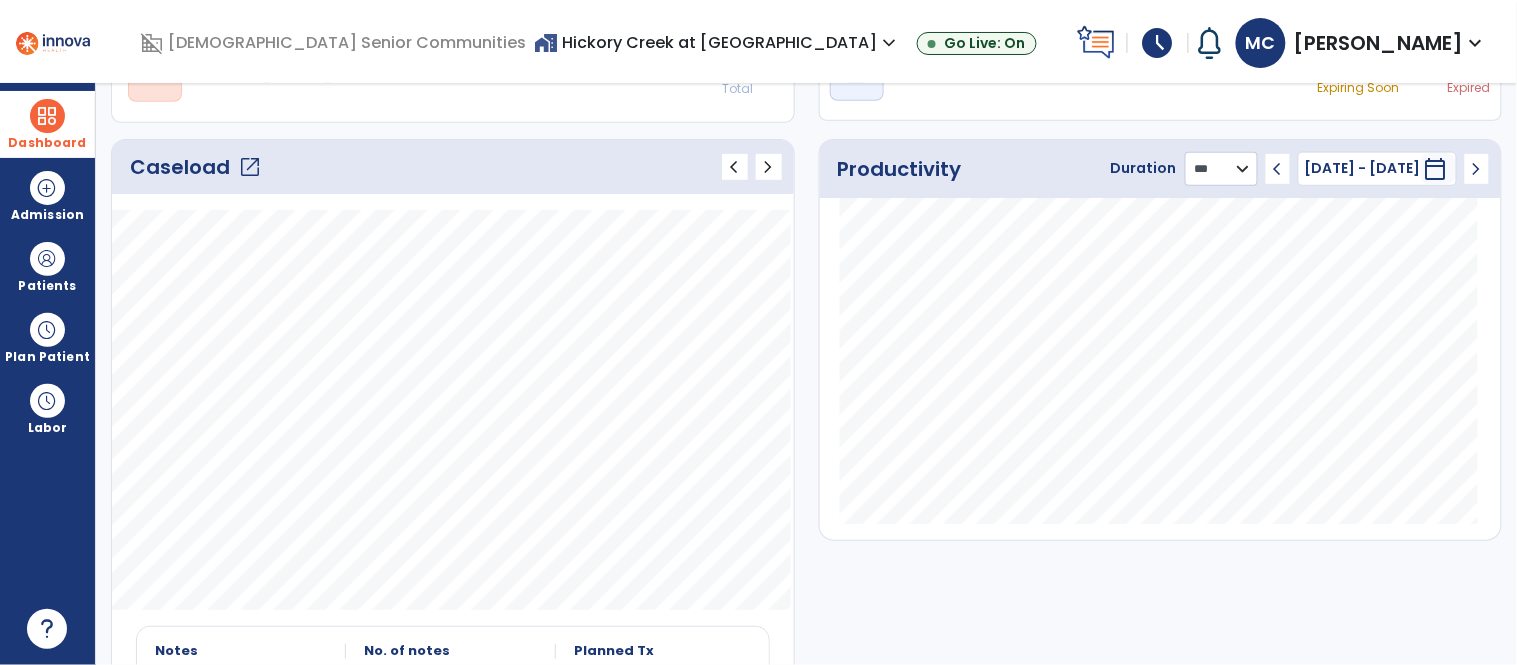 click on "******** **** ***" 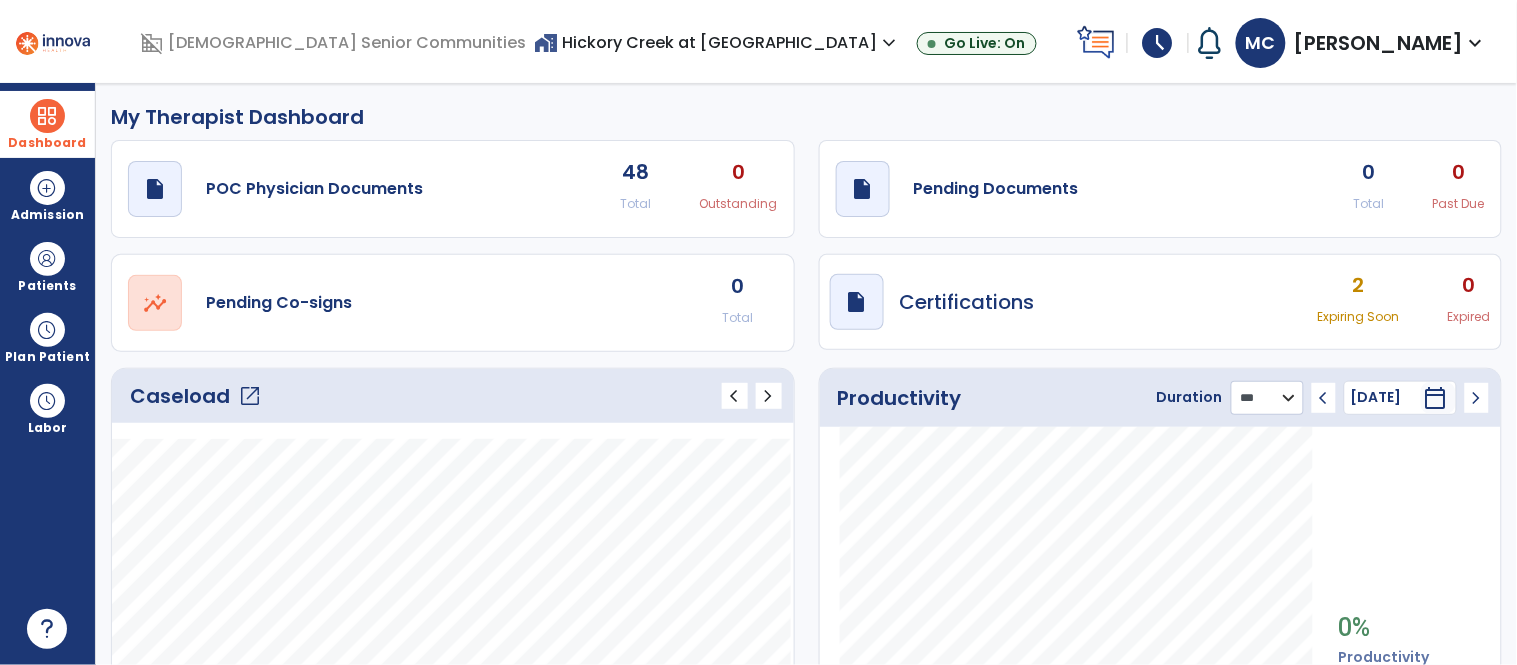 scroll, scrollTop: 0, scrollLeft: 0, axis: both 